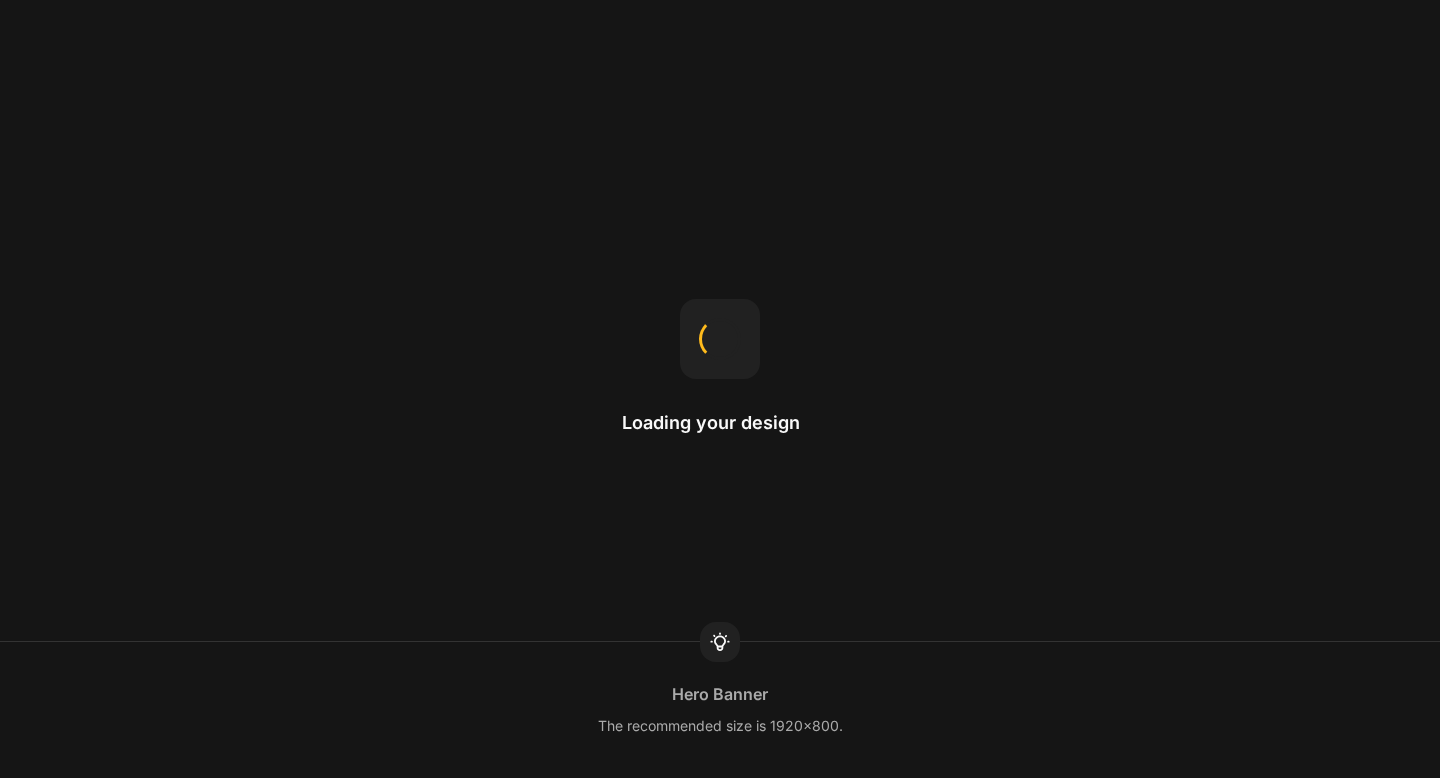 scroll, scrollTop: 0, scrollLeft: 0, axis: both 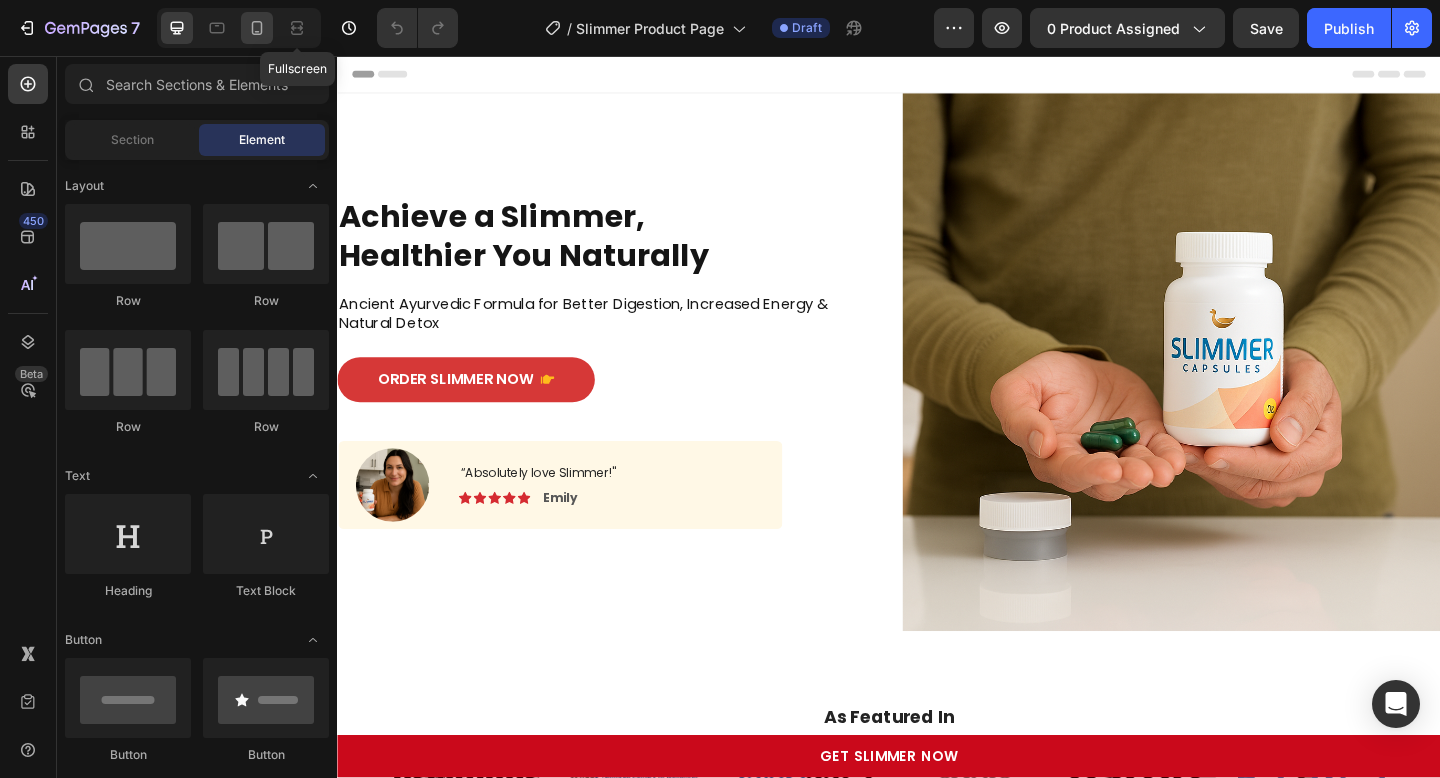 click 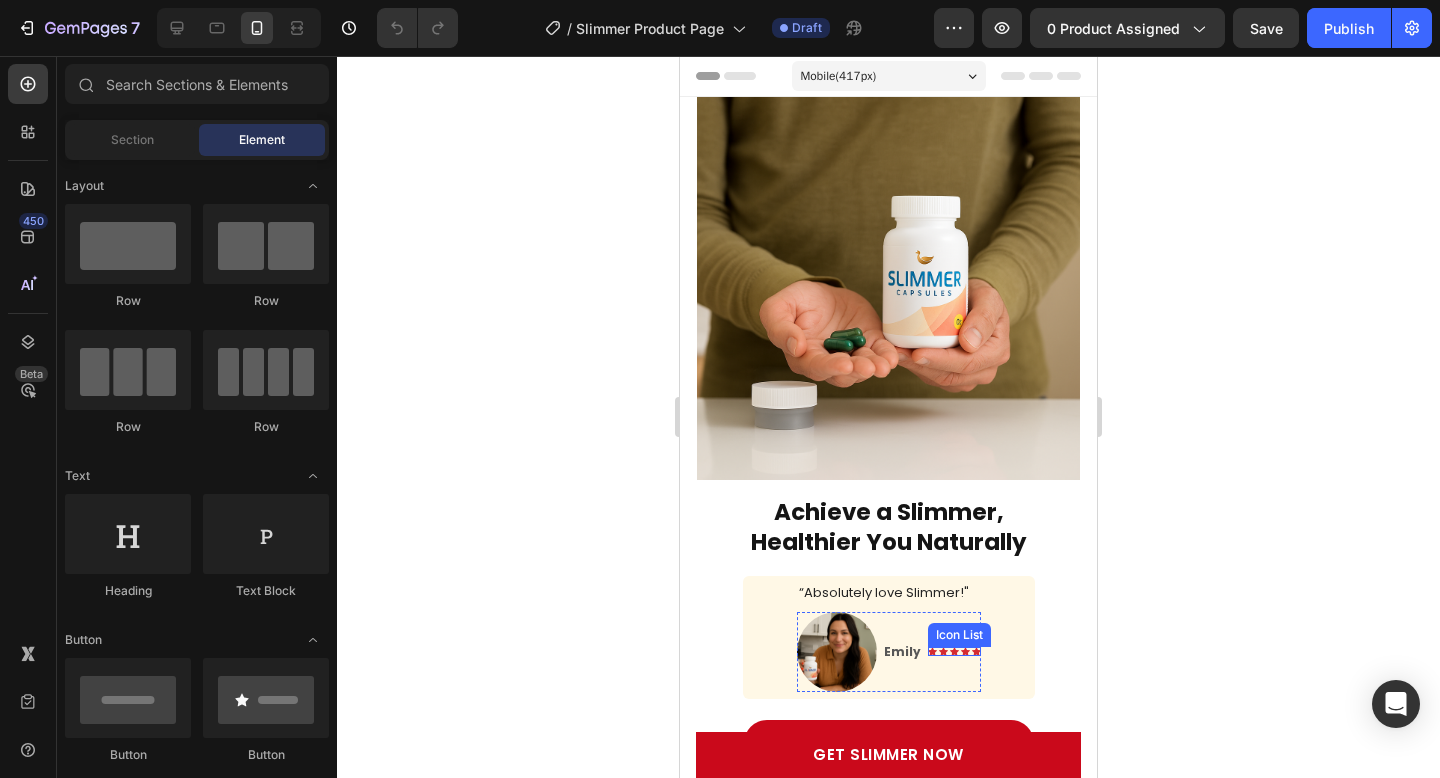 click at bounding box center [837, 652] 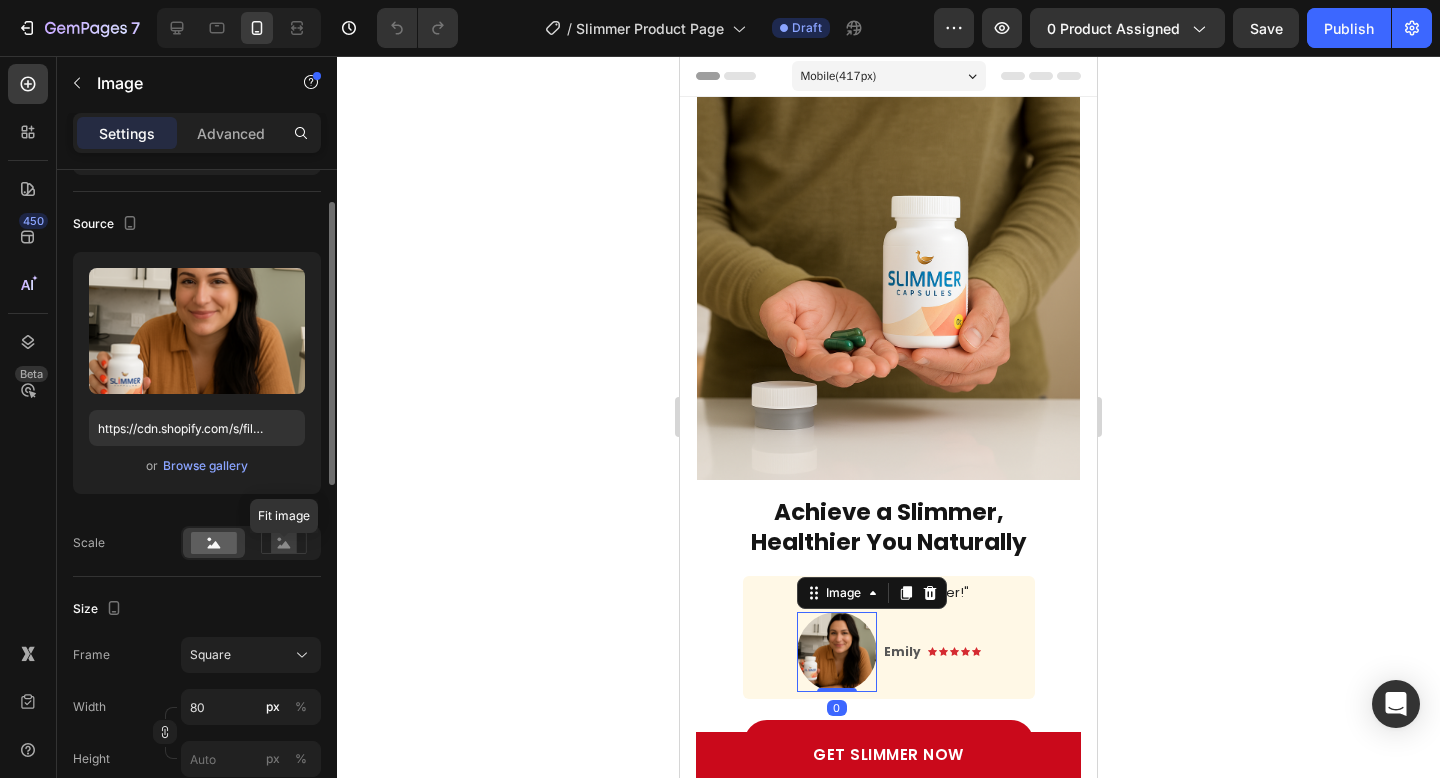 scroll, scrollTop: 134, scrollLeft: 0, axis: vertical 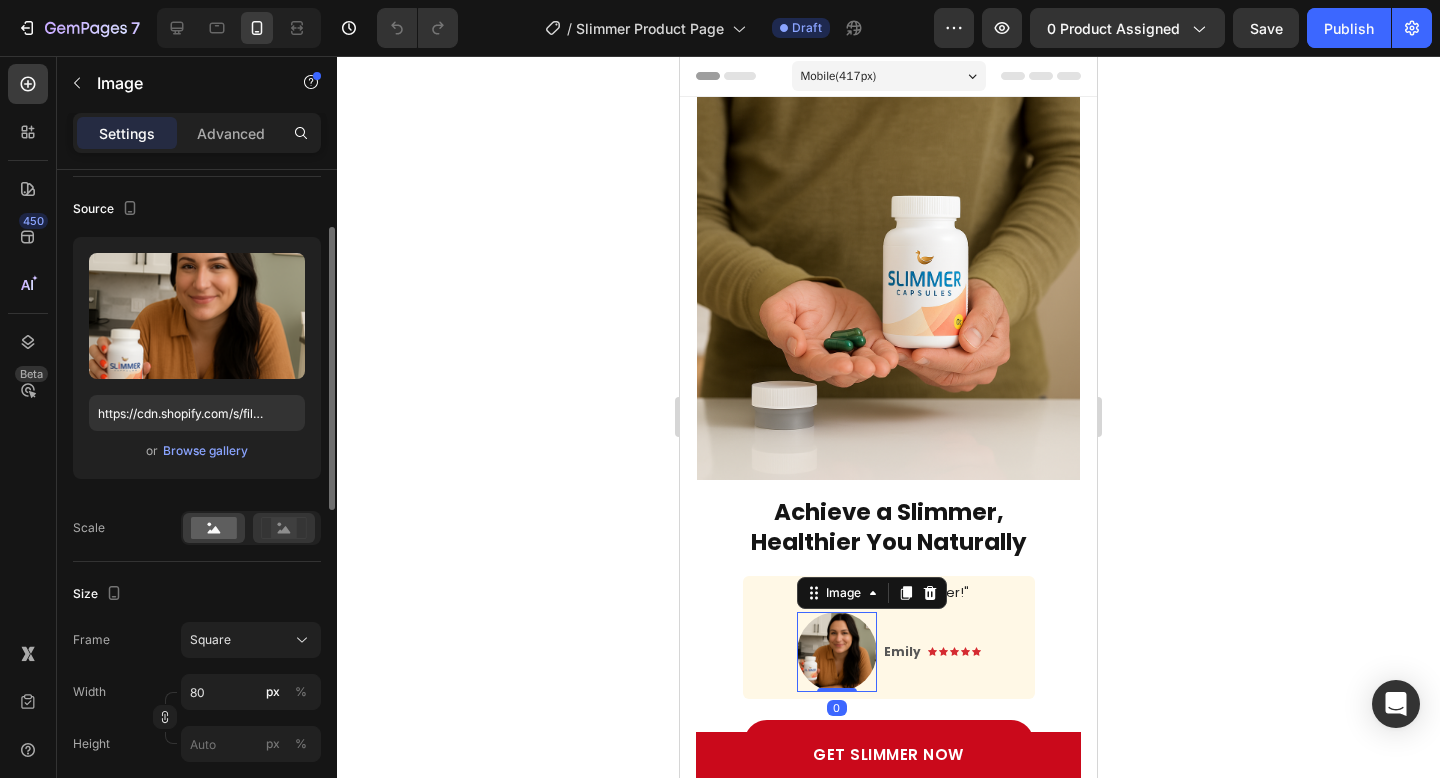 click 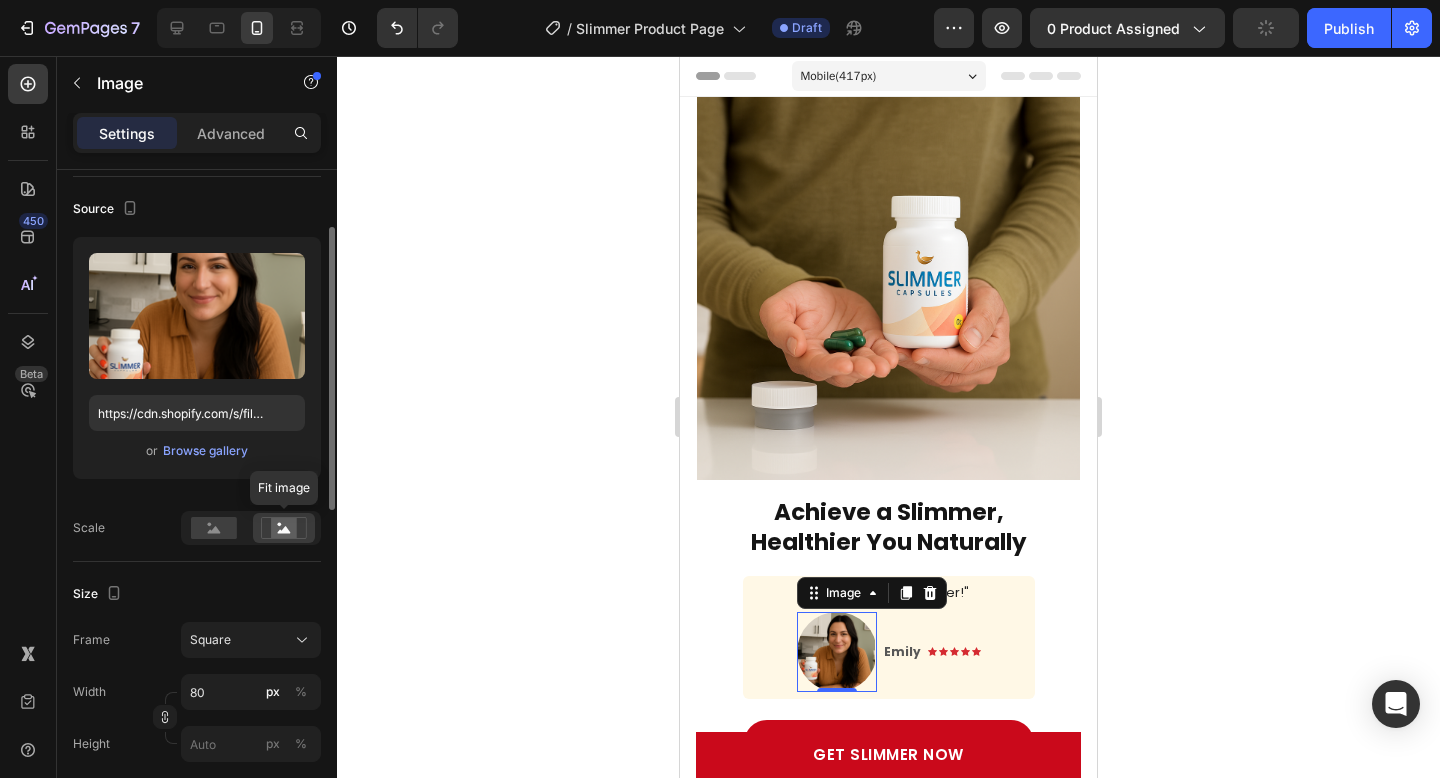 click 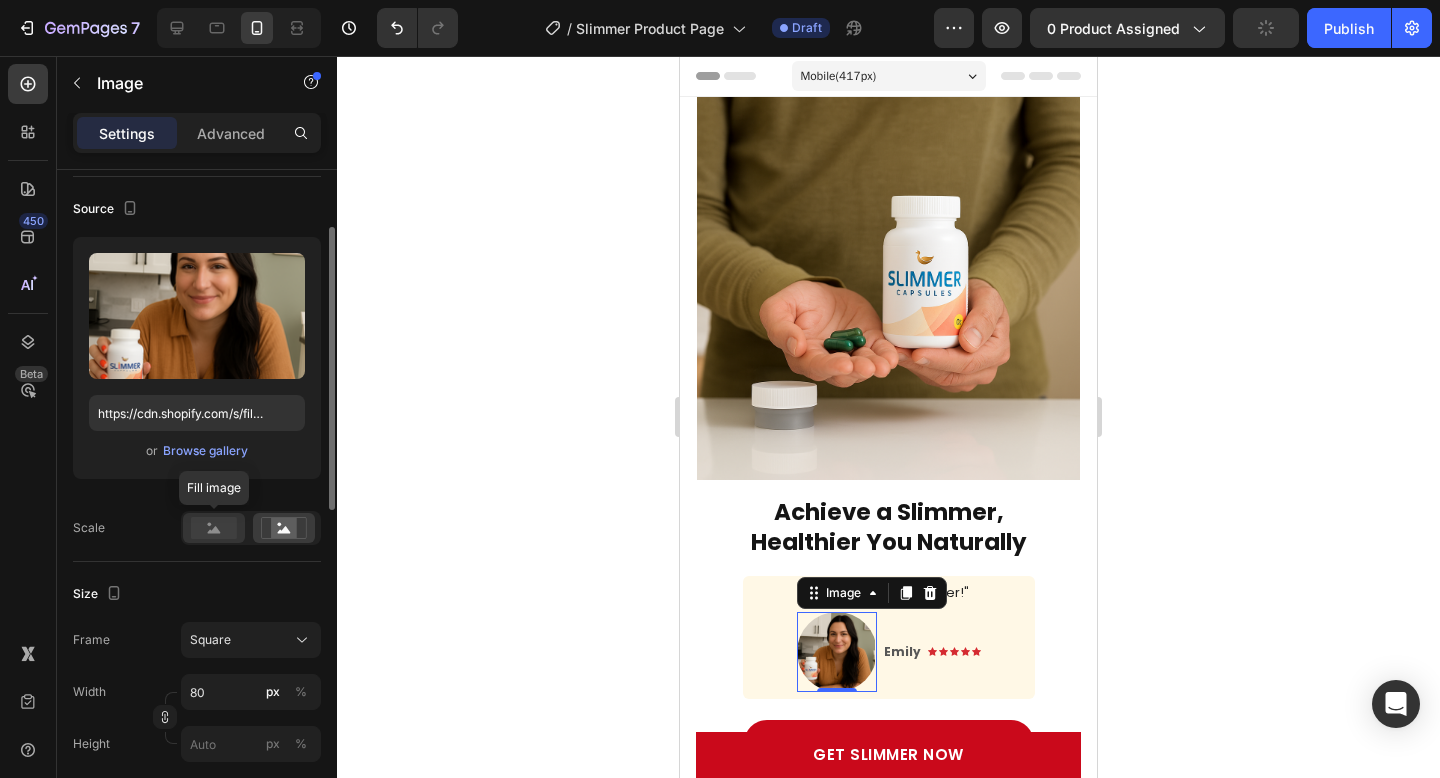 click 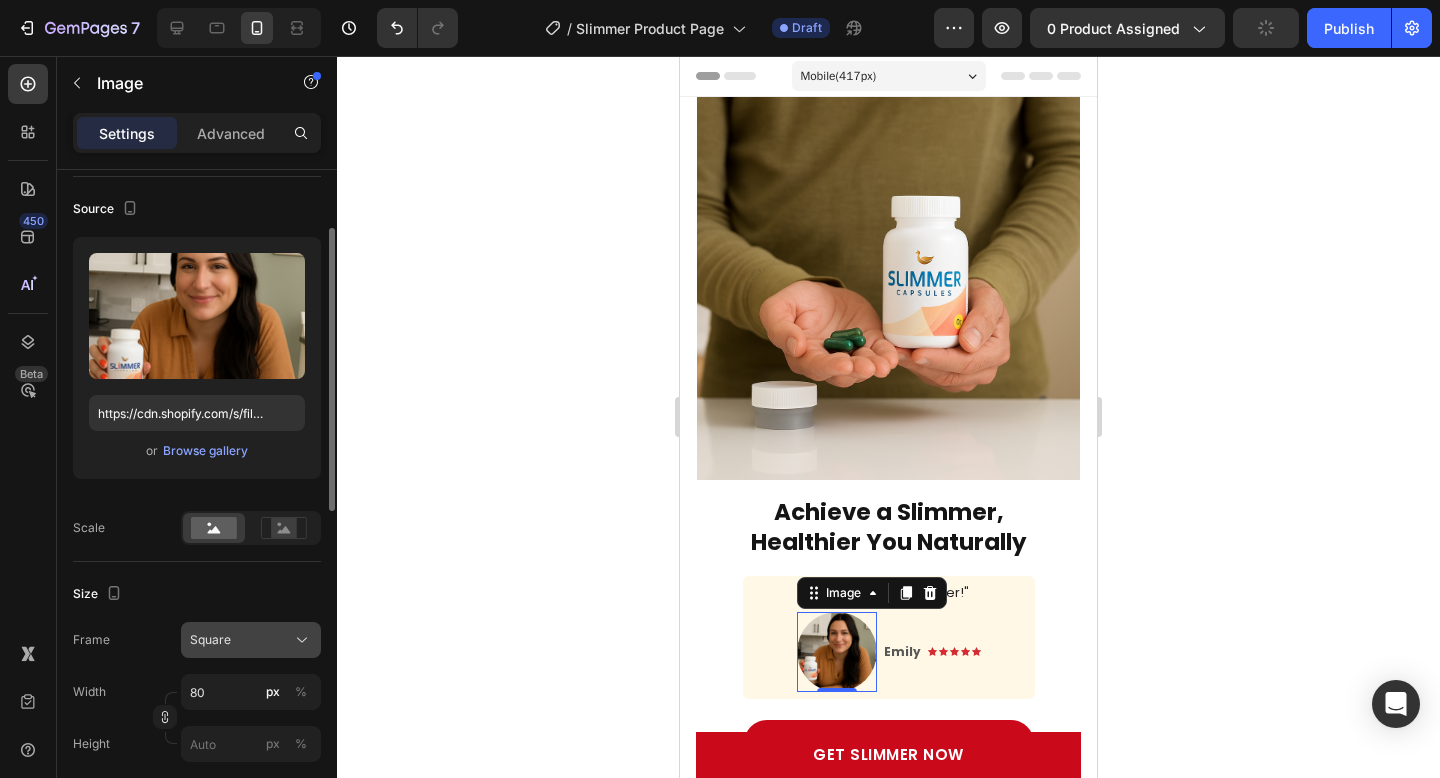 scroll, scrollTop: 170, scrollLeft: 0, axis: vertical 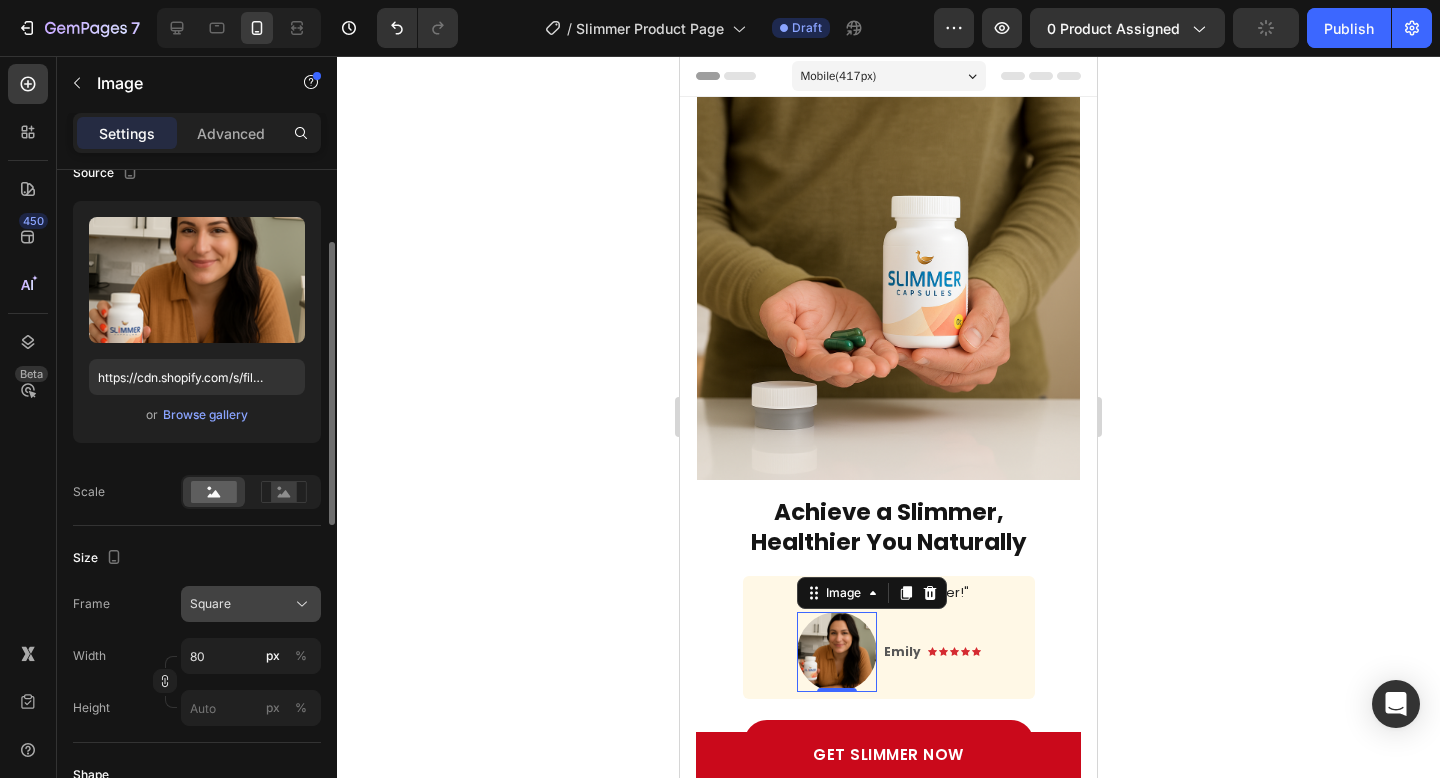 click on "Square" at bounding box center (251, 604) 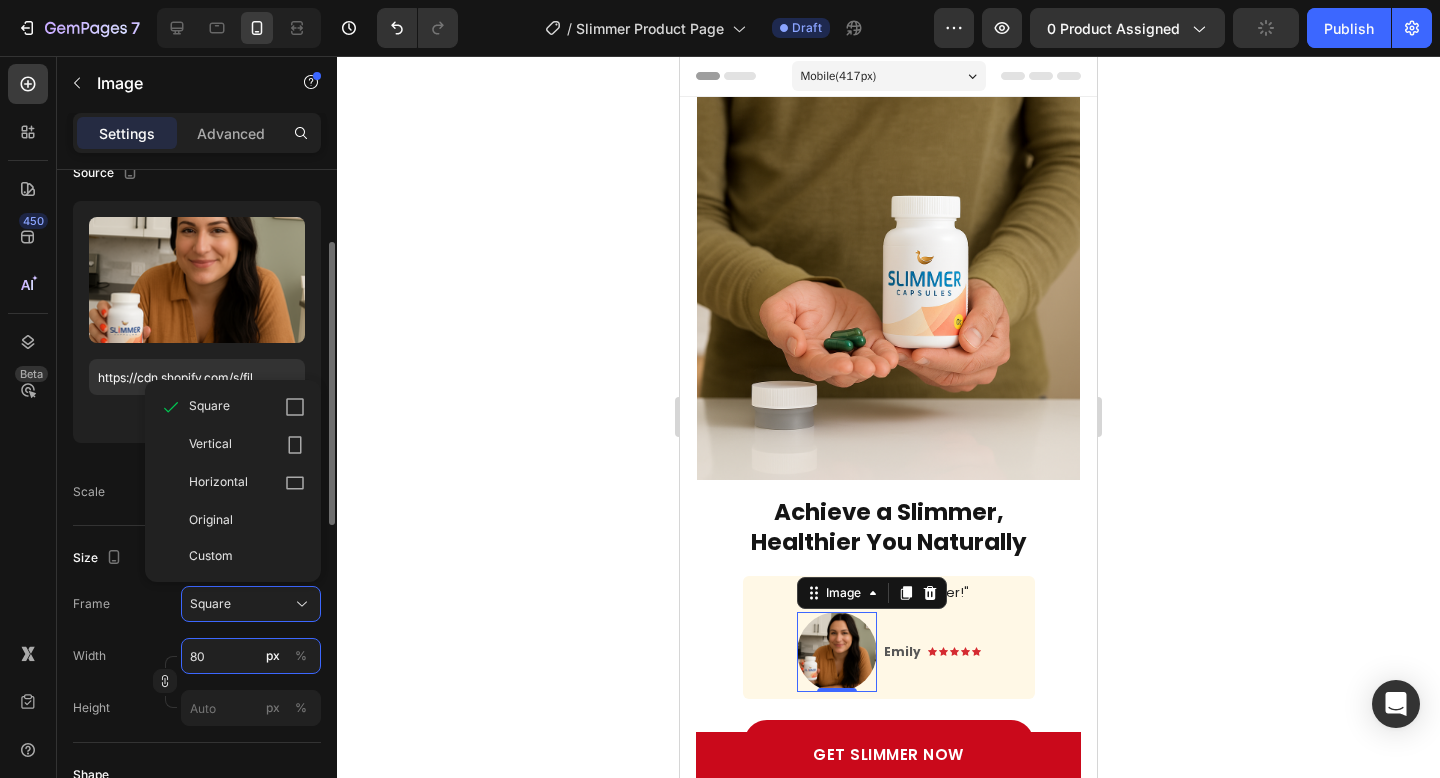 click on "80" at bounding box center (251, 656) 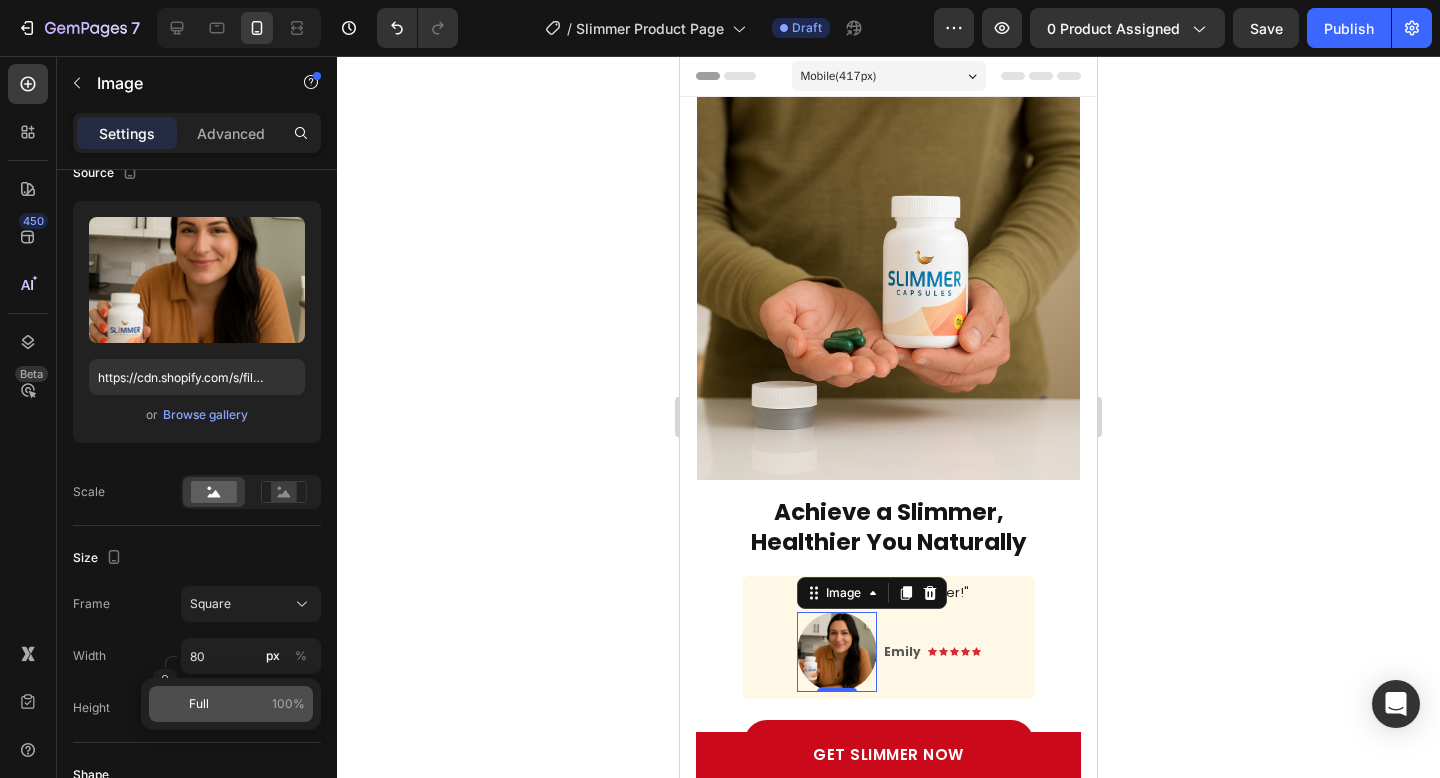 click on "Full 100%" at bounding box center [247, 704] 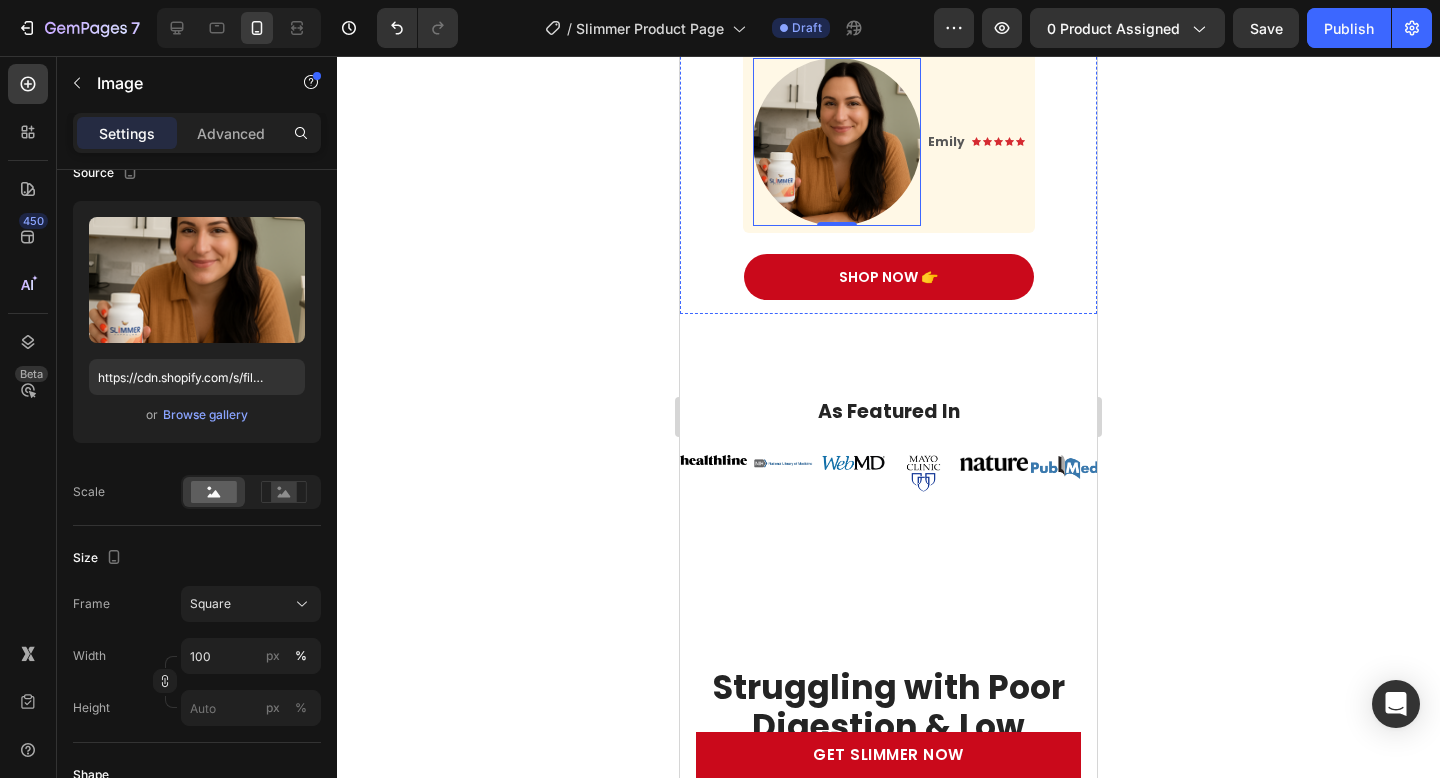 scroll, scrollTop: 564, scrollLeft: 0, axis: vertical 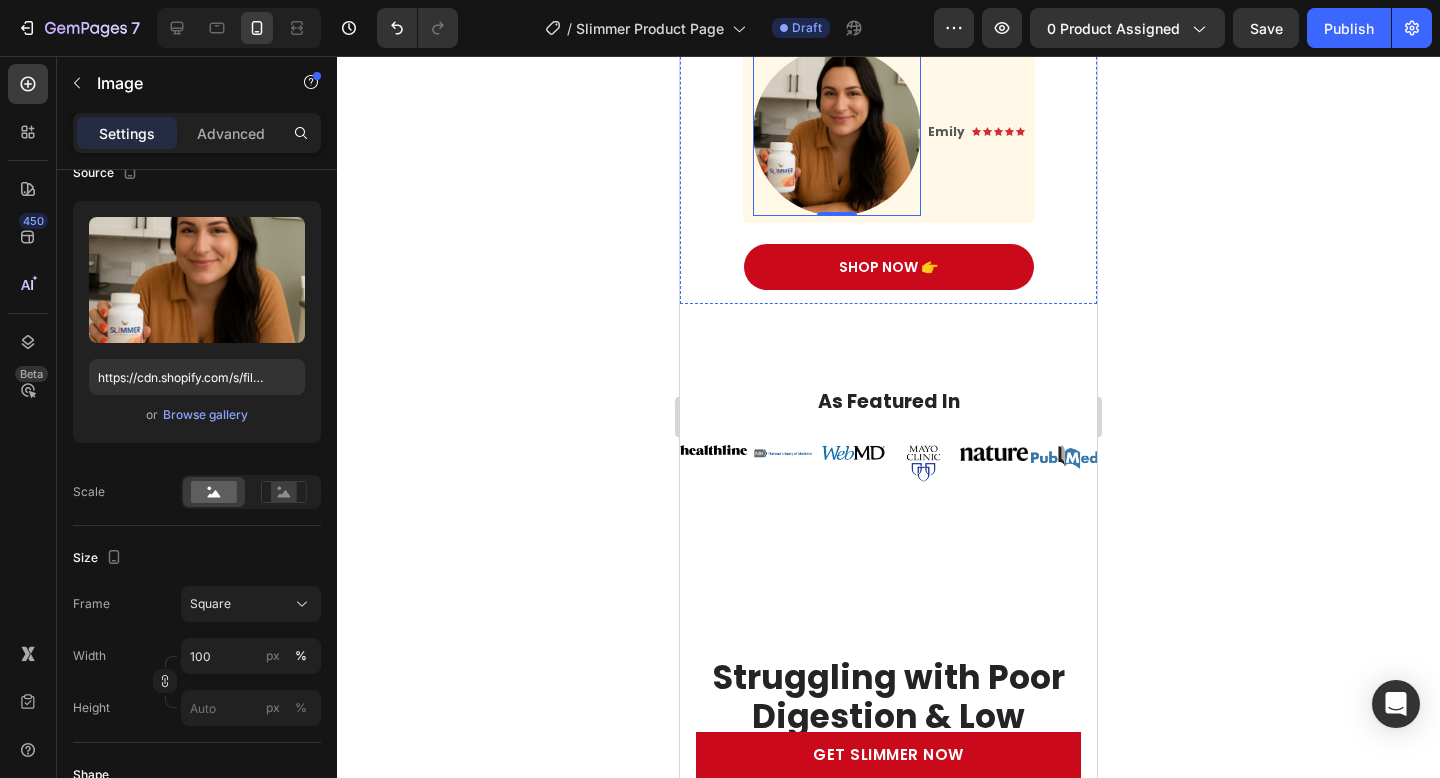 type on "80" 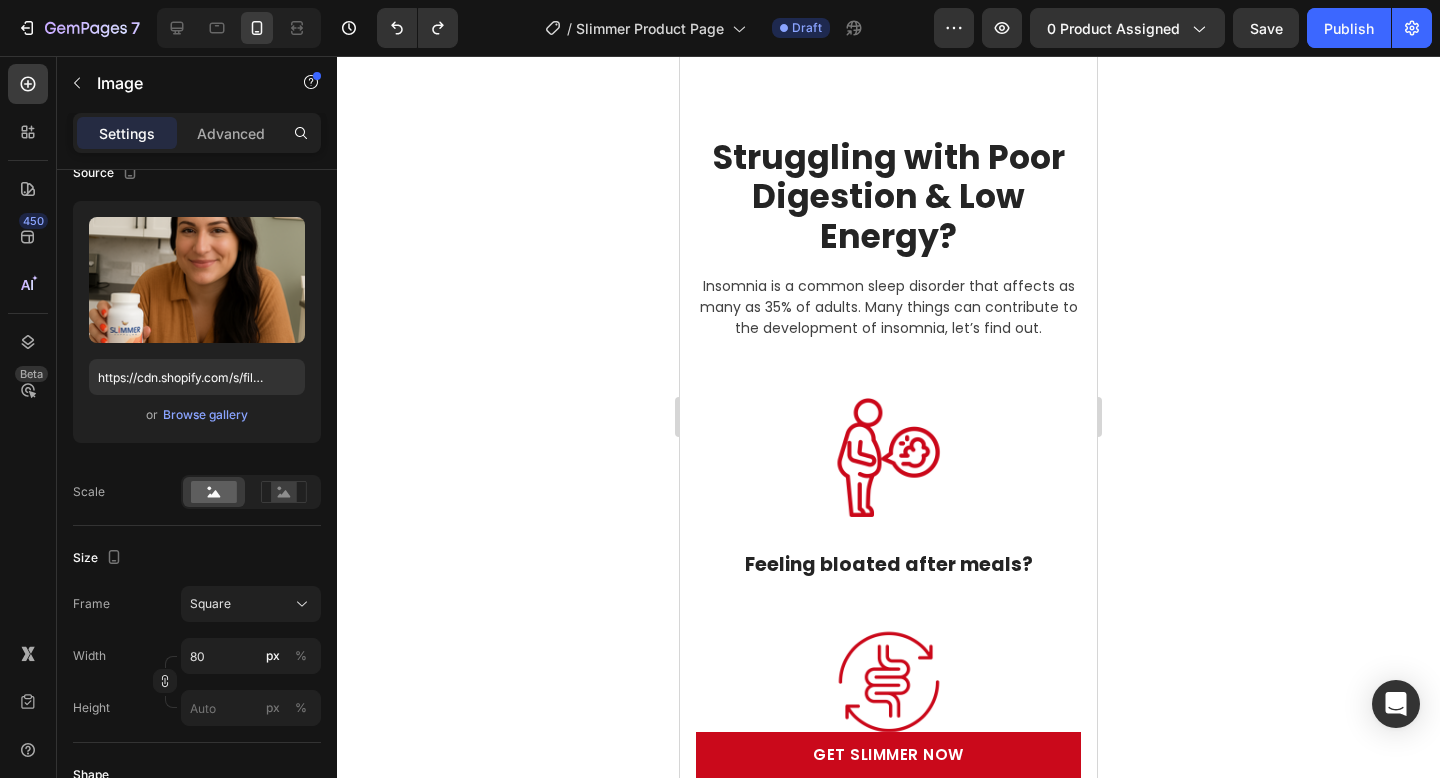 scroll, scrollTop: 1380, scrollLeft: 0, axis: vertical 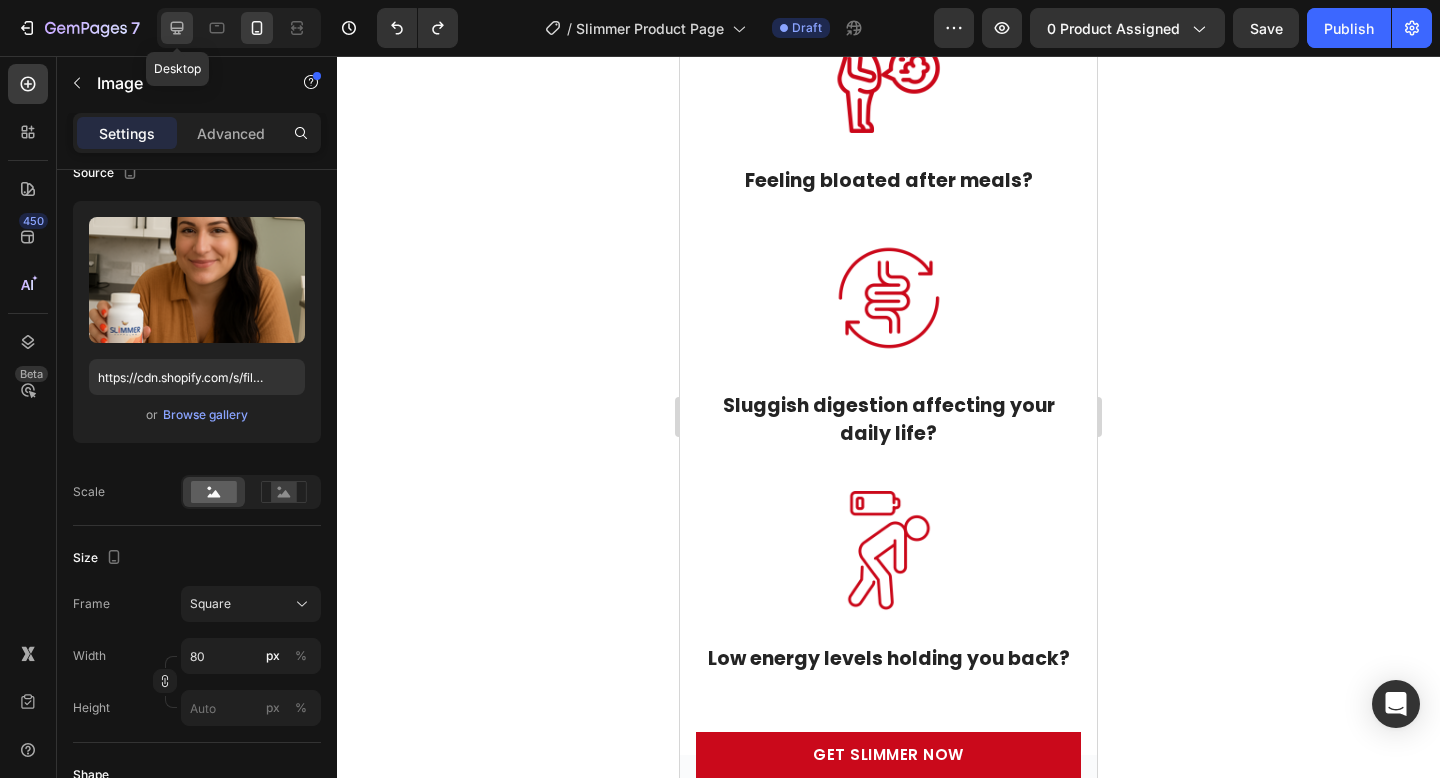 click 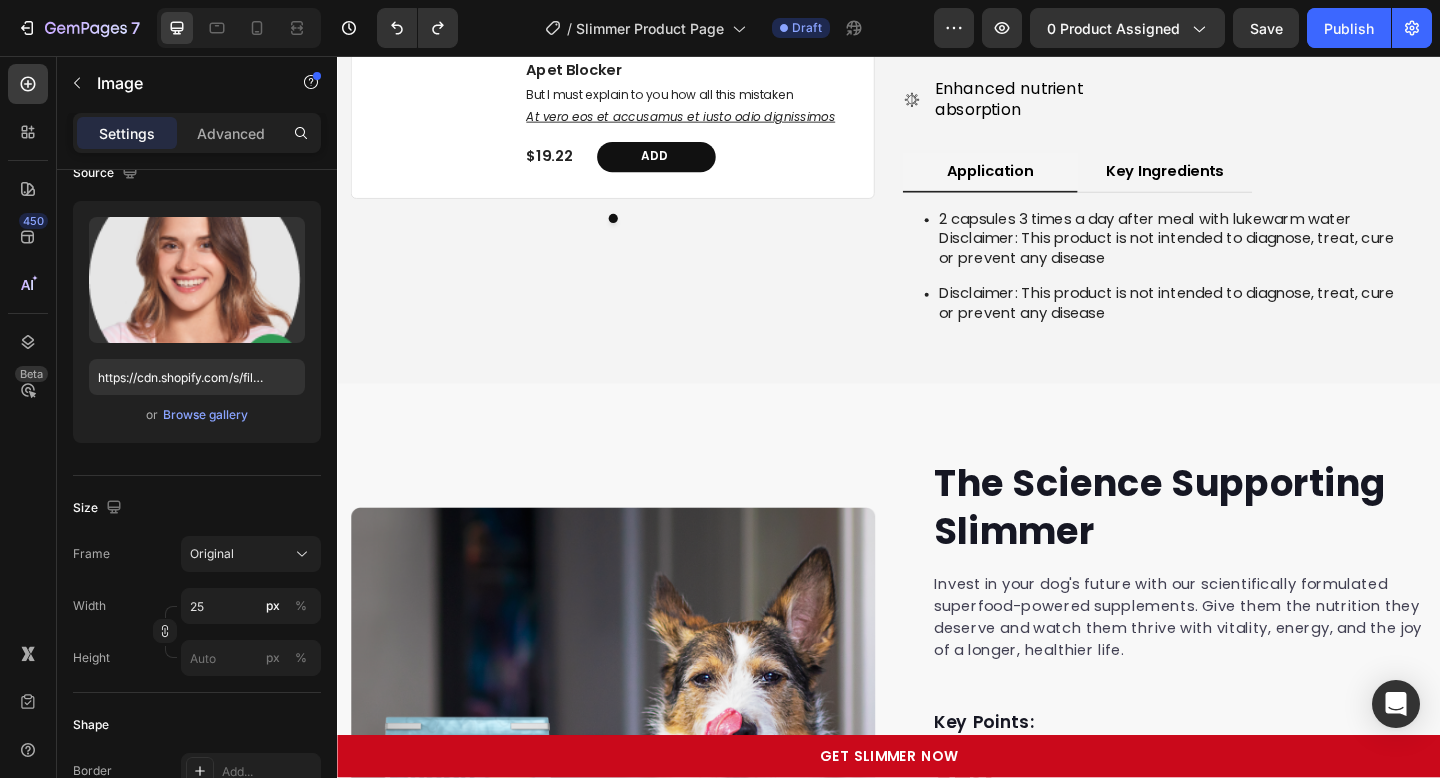 scroll, scrollTop: 5633, scrollLeft: 0, axis: vertical 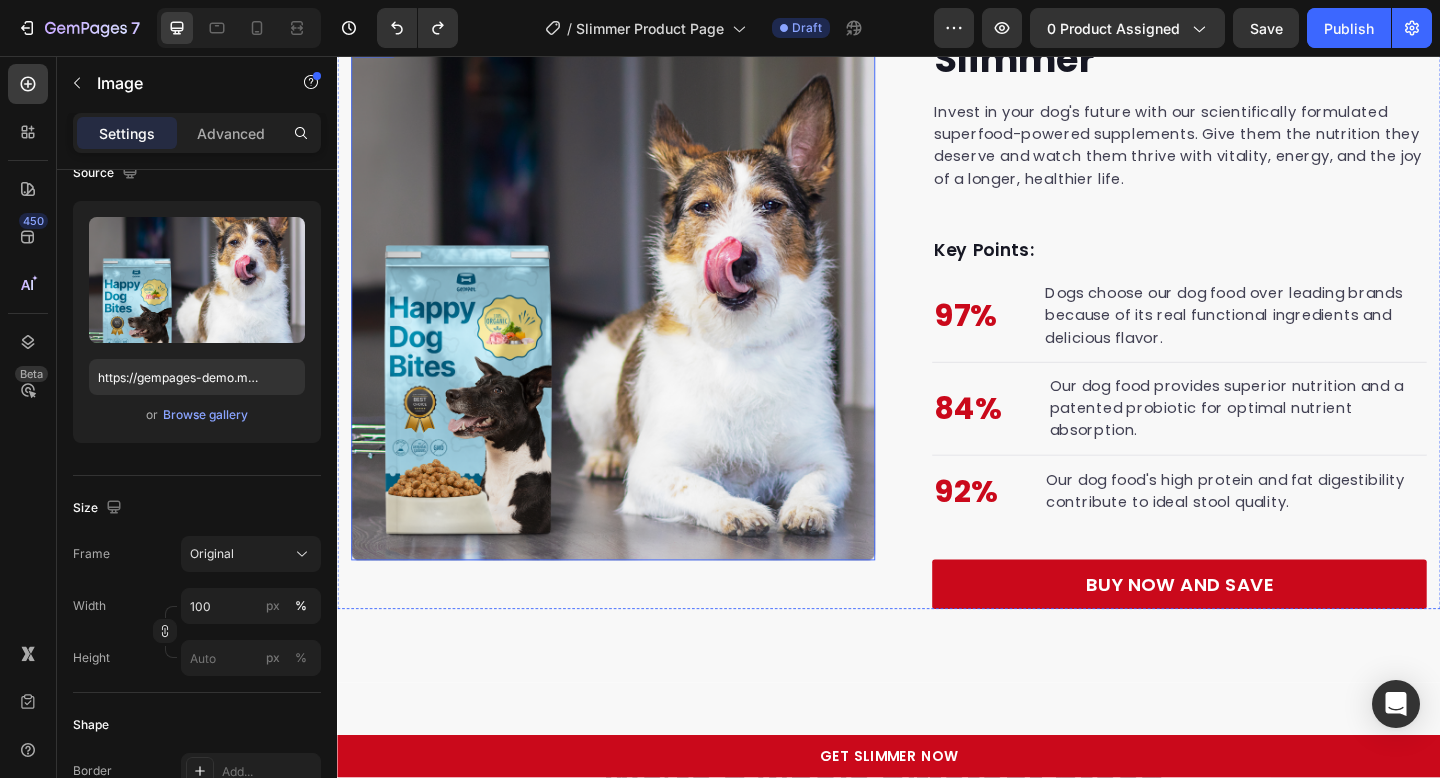 click at bounding box center [637, 319] 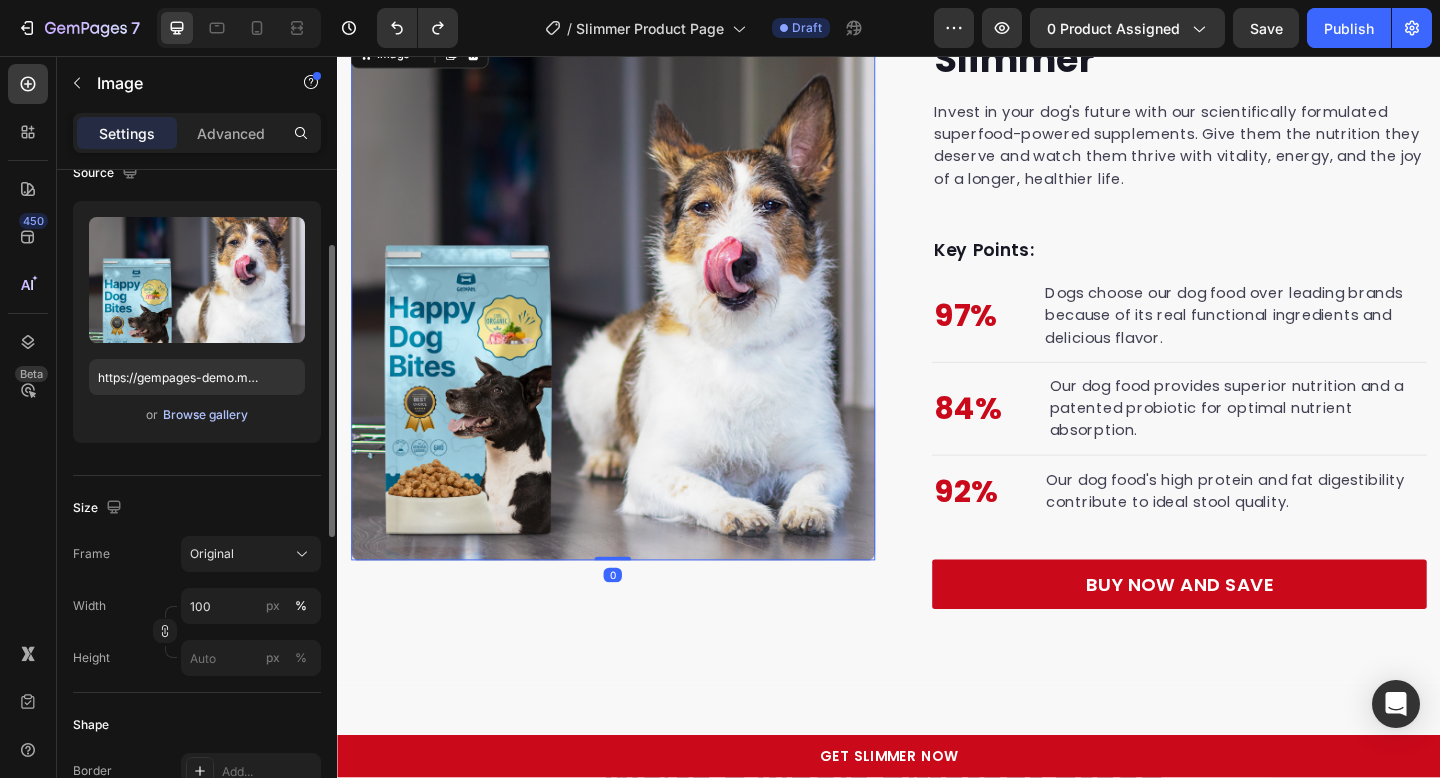 click on "Browse gallery" at bounding box center (205, 415) 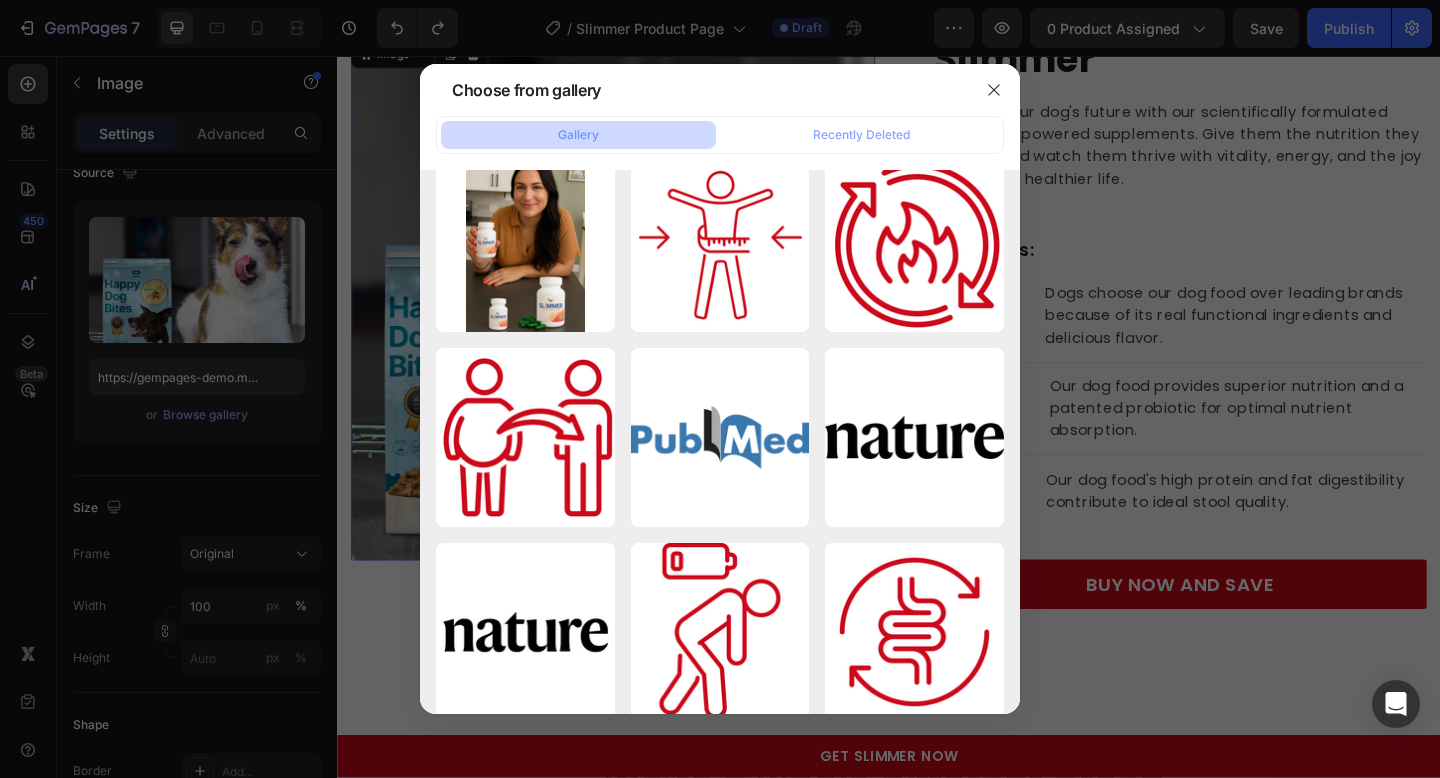 scroll, scrollTop: 0, scrollLeft: 0, axis: both 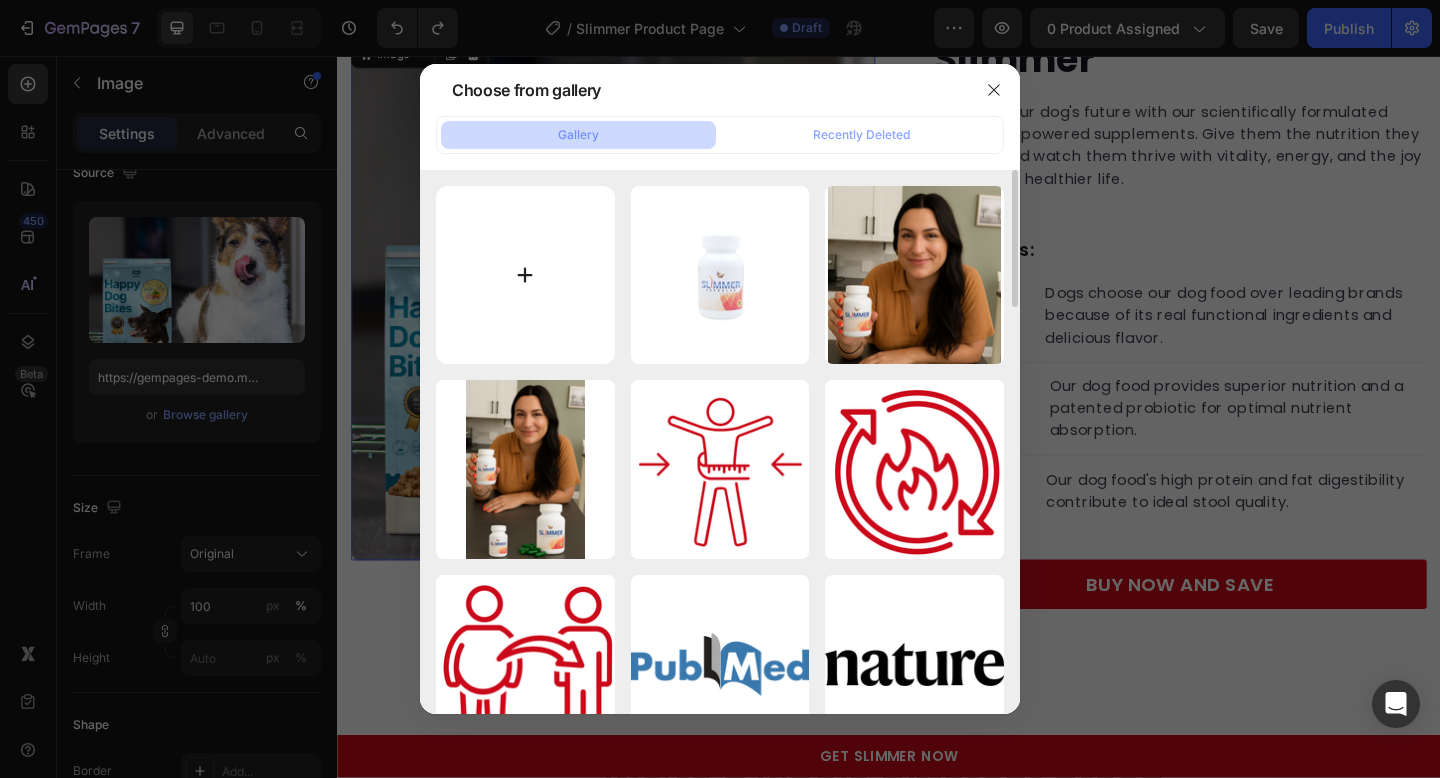 click at bounding box center [525, 275] 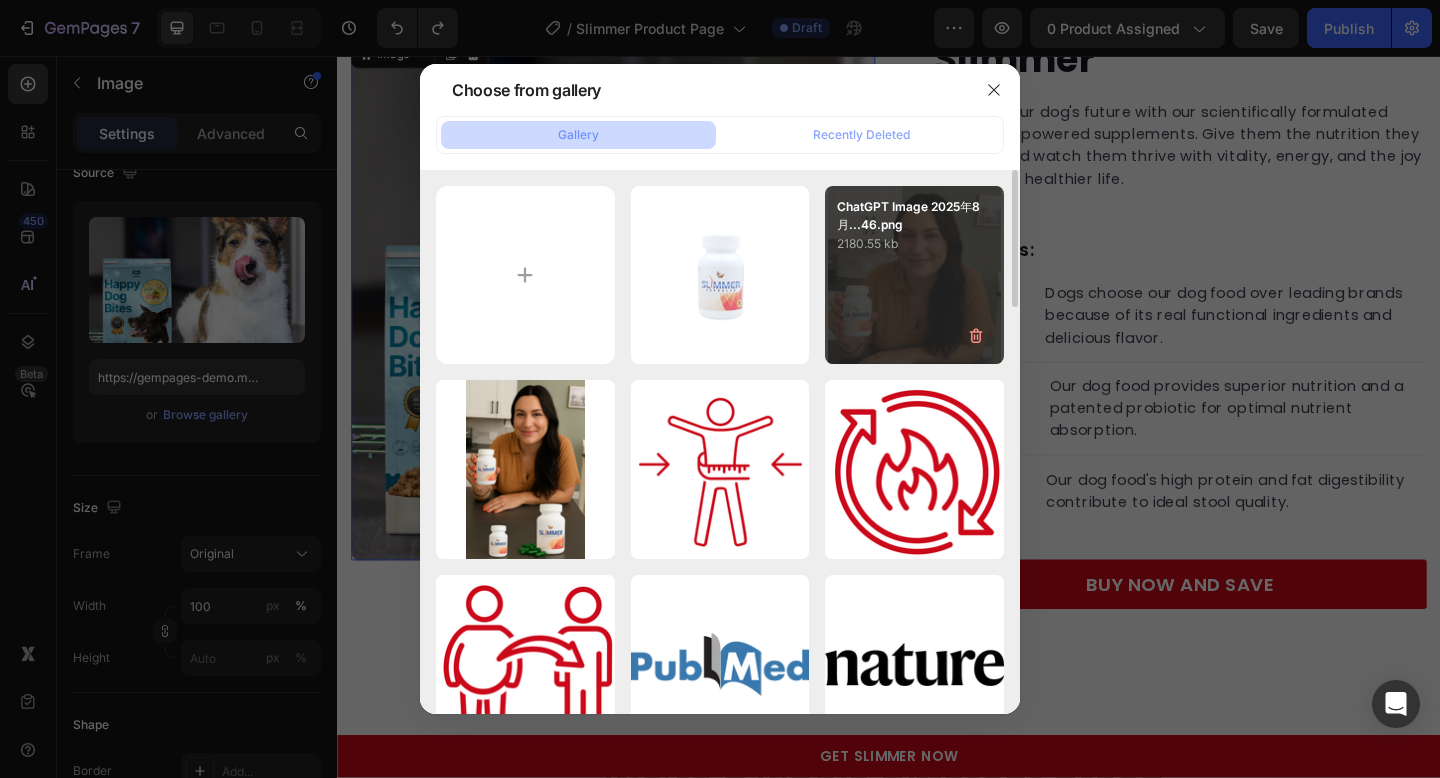click on "ChatGPT Image 2025年8月...46.png 2180.55 kb" at bounding box center (914, 275) 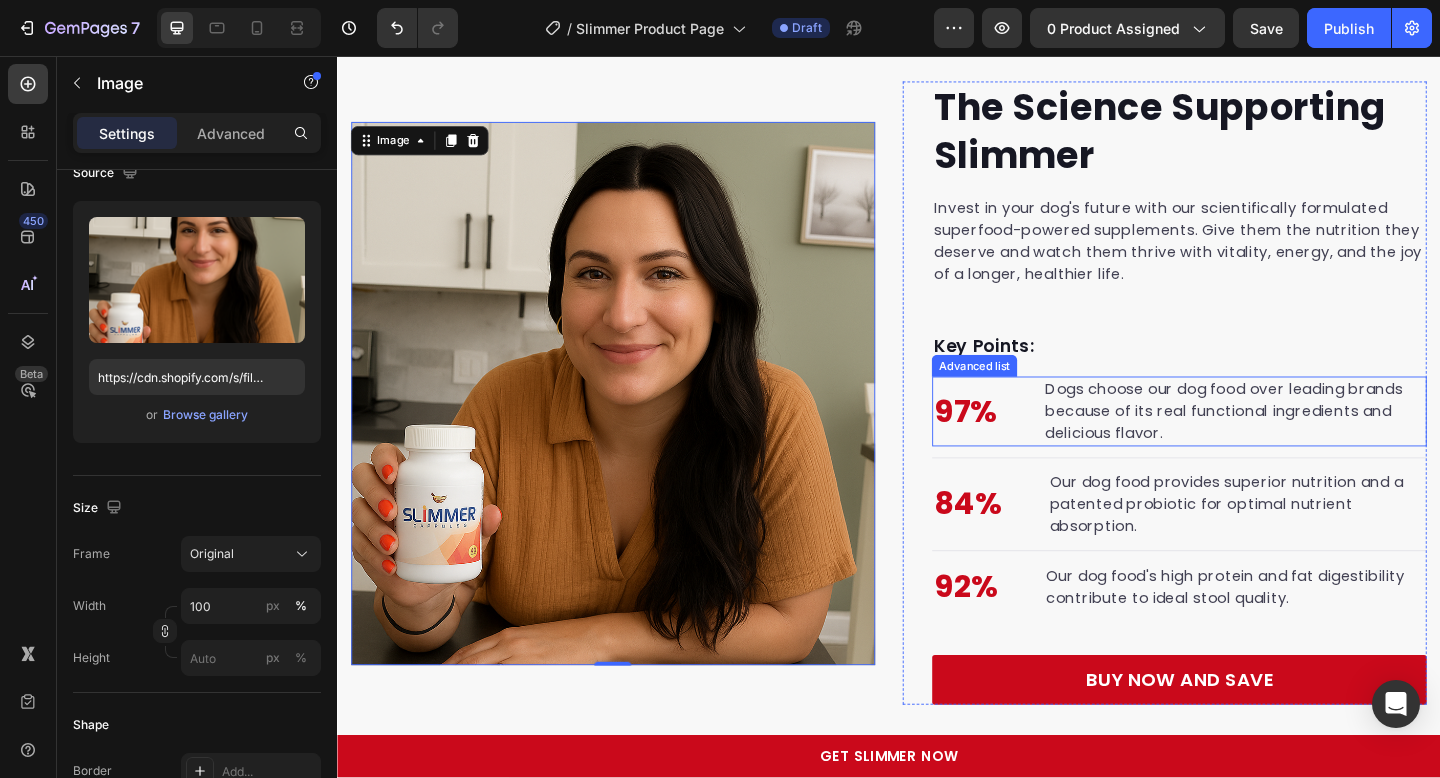 scroll, scrollTop: 5510, scrollLeft: 0, axis: vertical 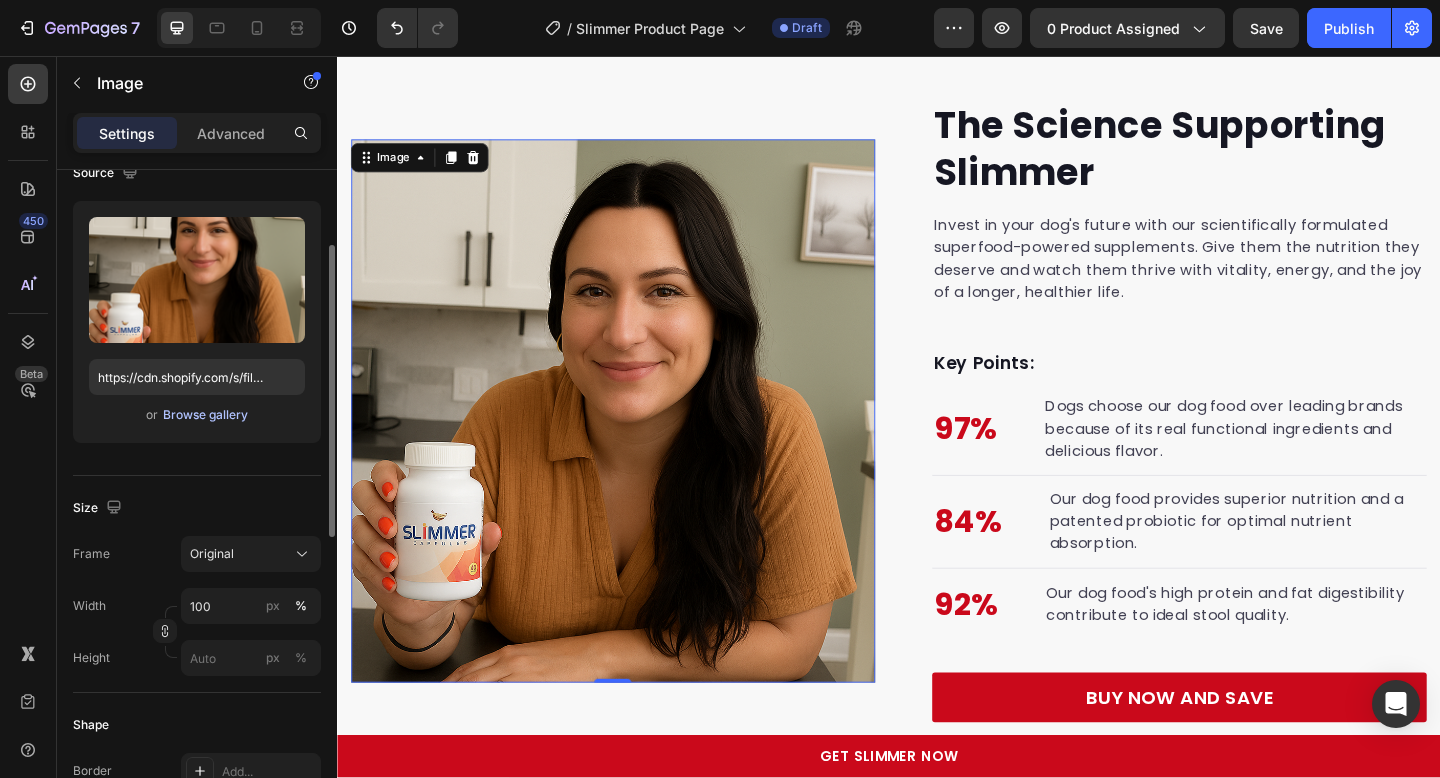 click on "Browse gallery" at bounding box center (205, 415) 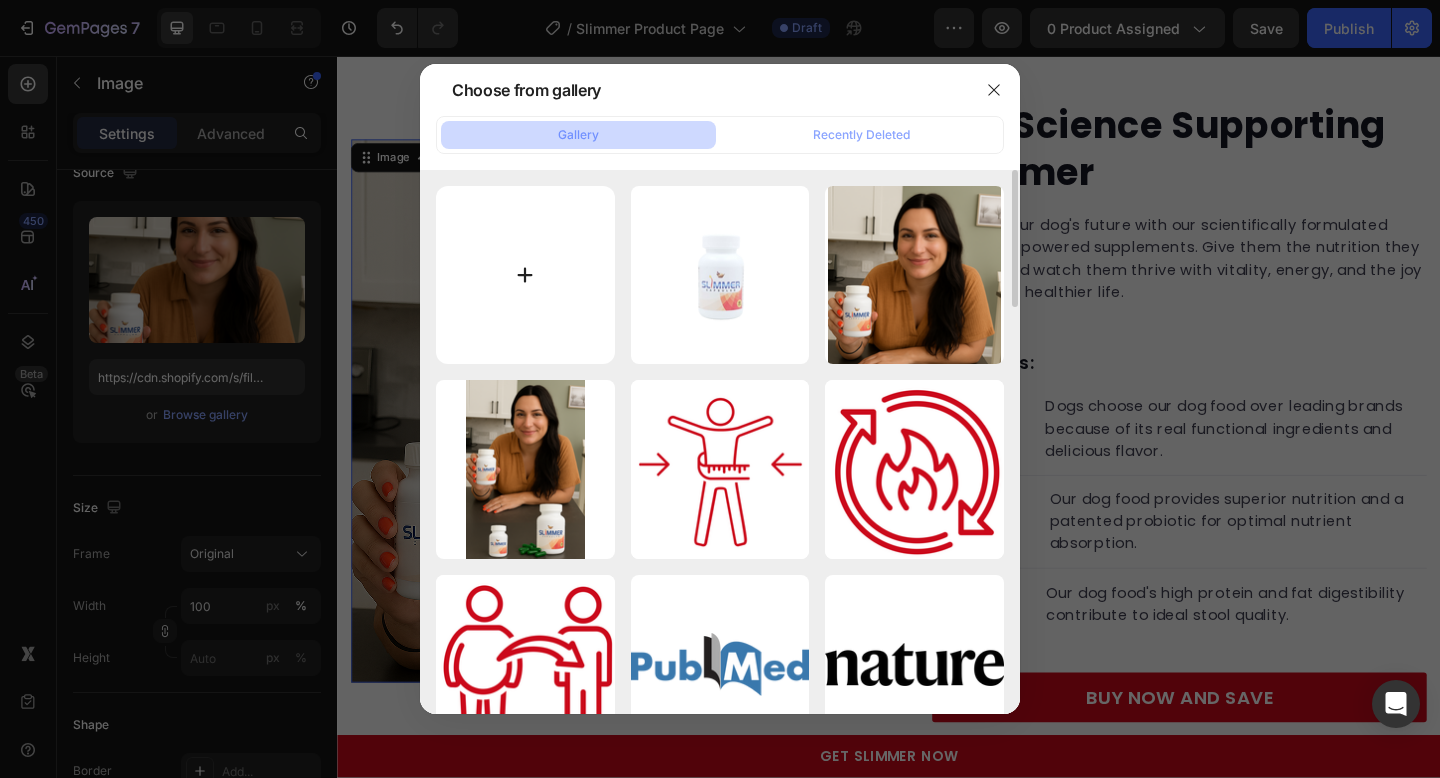 click at bounding box center [525, 275] 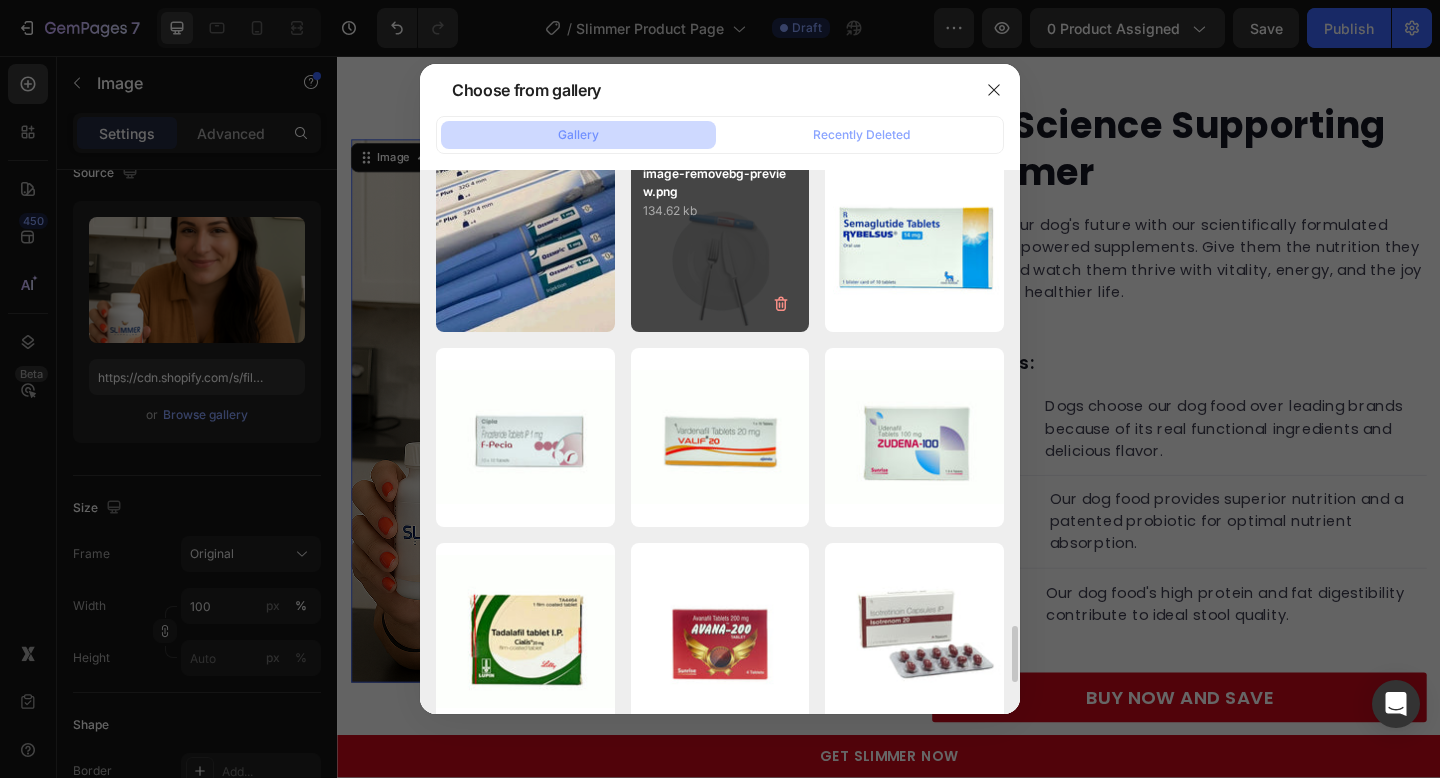 scroll, scrollTop: 4727, scrollLeft: 0, axis: vertical 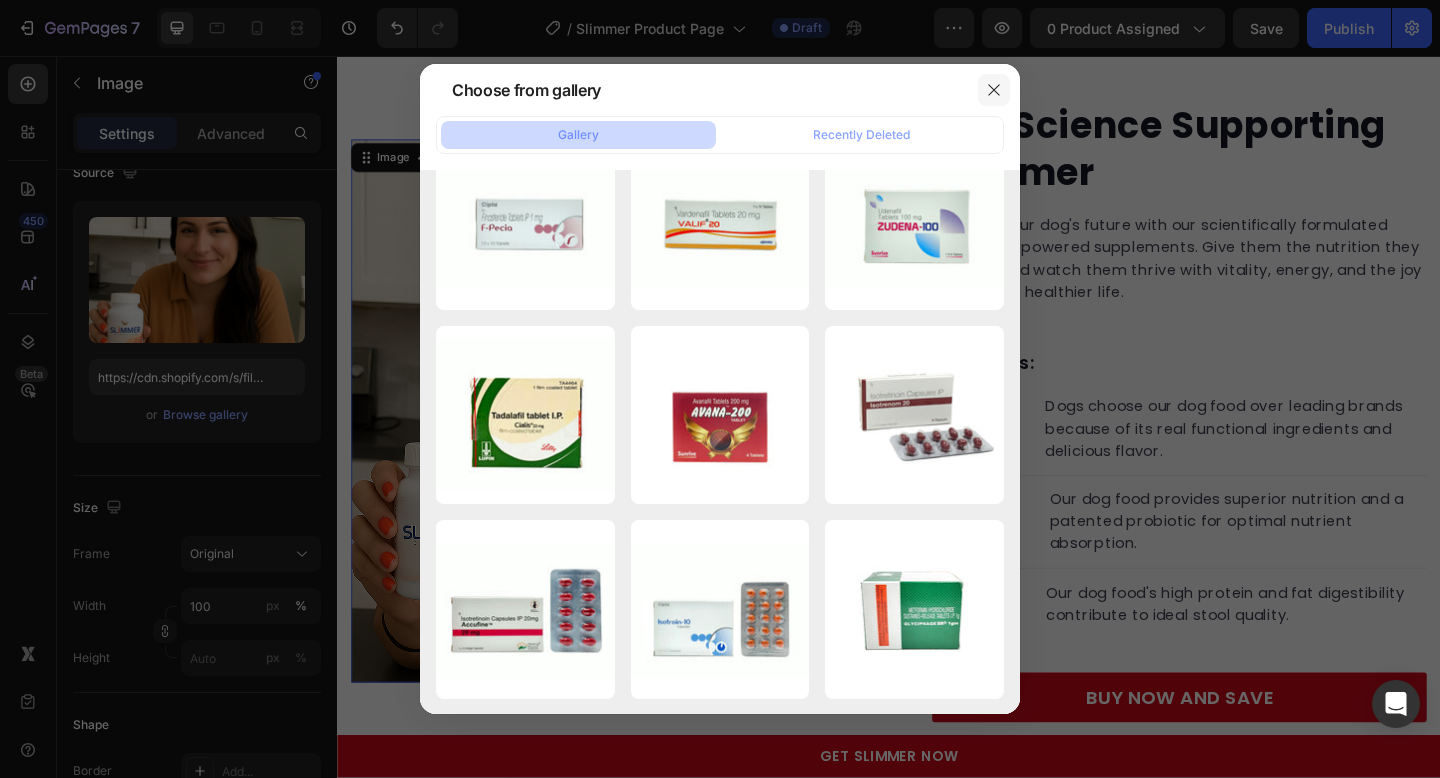 click 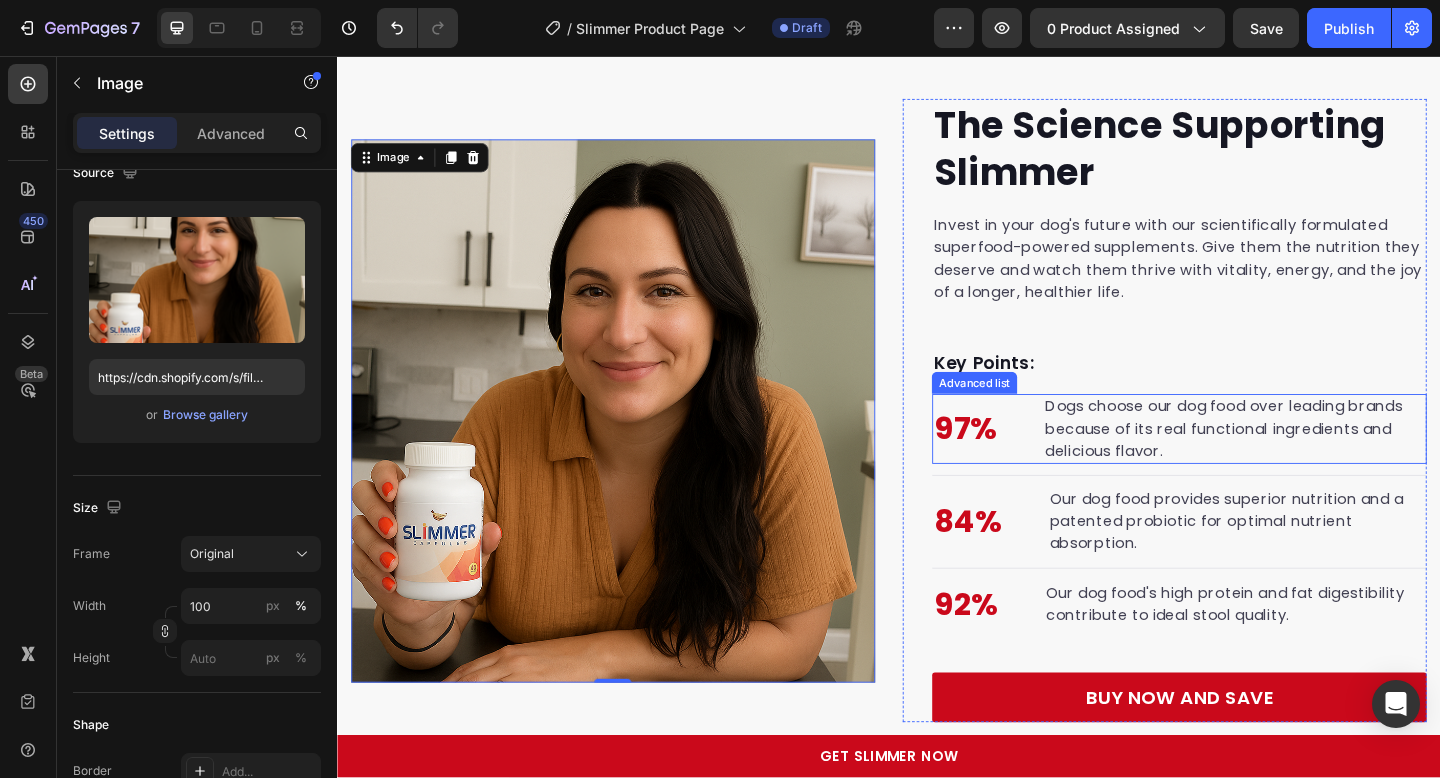 scroll, scrollTop: 5631, scrollLeft: 0, axis: vertical 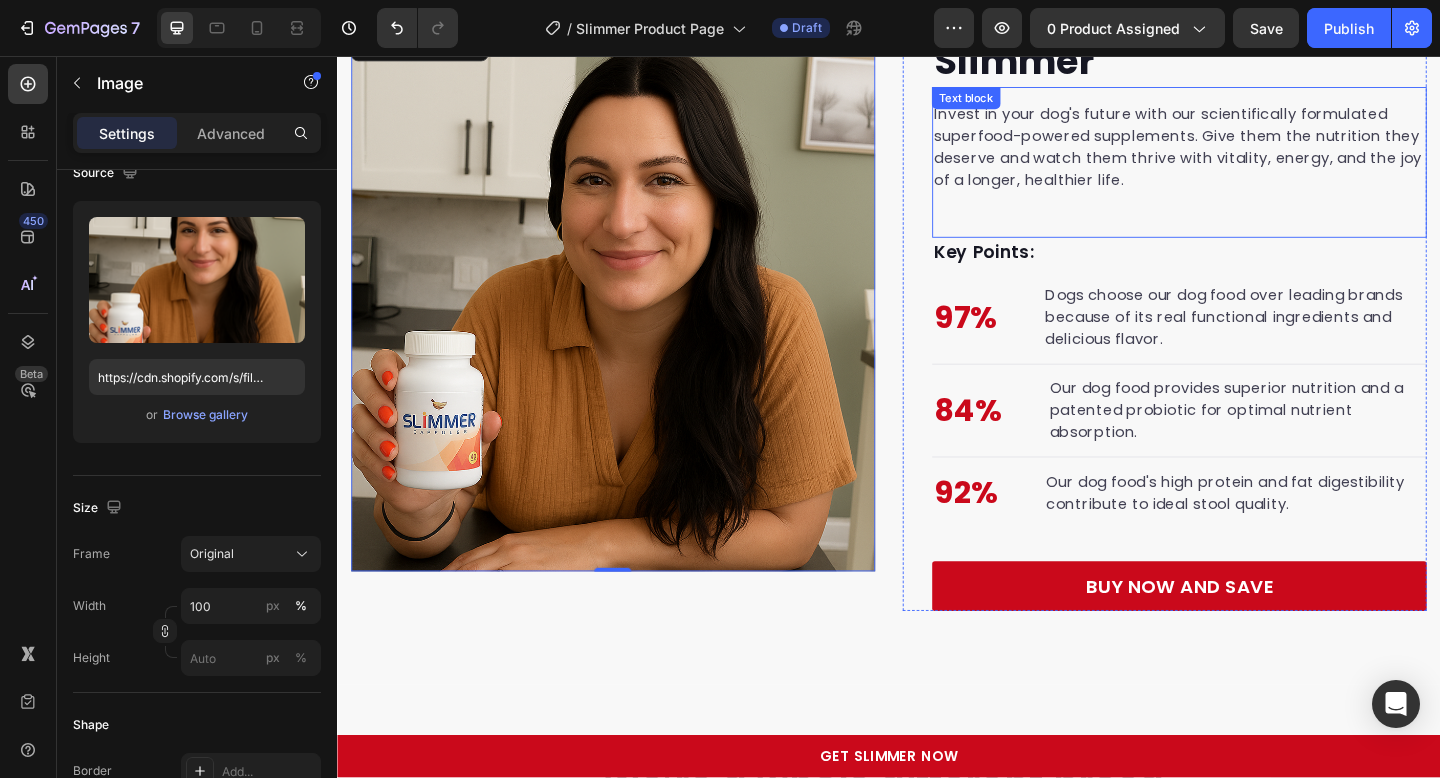 click on "Invest in your dog's future with our scientifically formulated superfood-powered supplements. Give them the nutrition they deserve and watch them thrive with vitality, energy, and the joy of a longer, healthier life." at bounding box center [1253, 156] 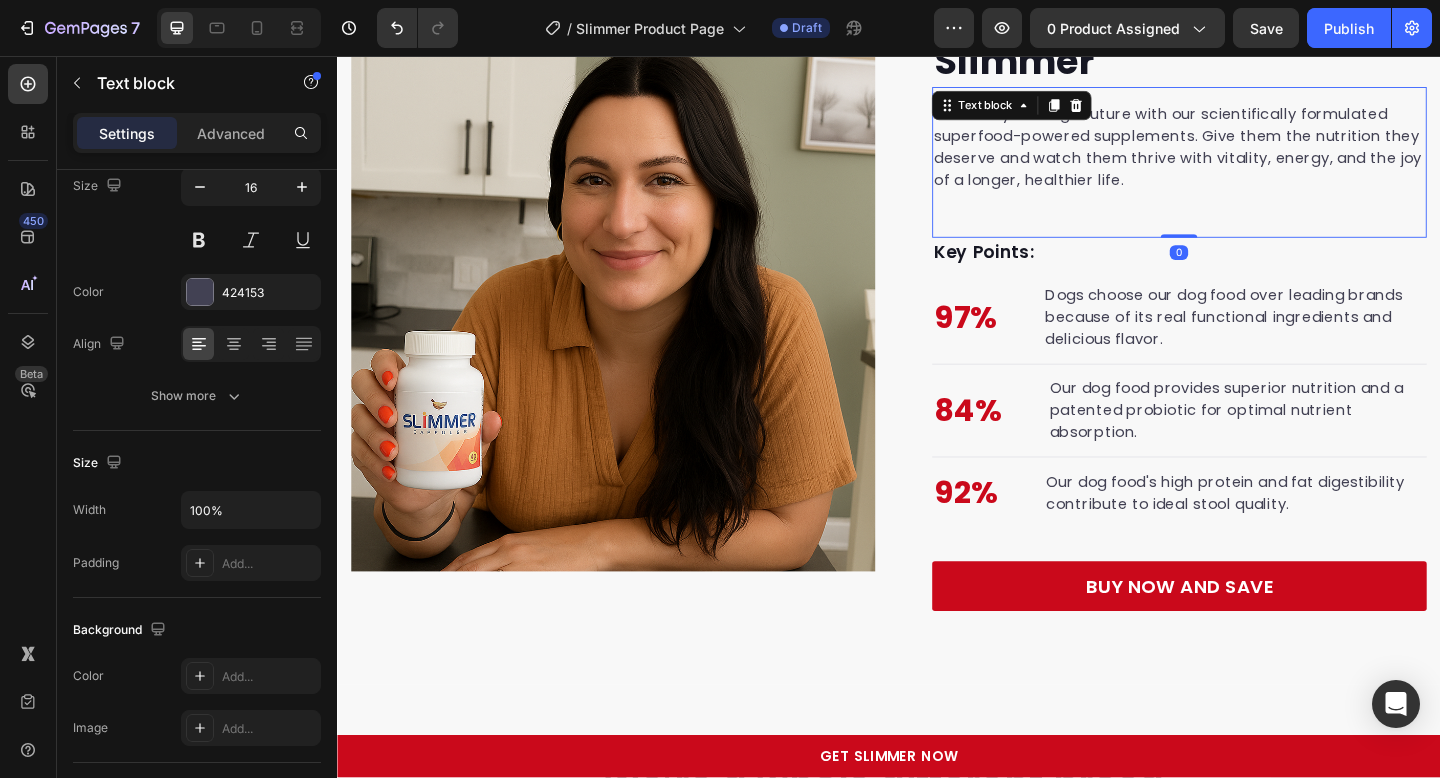 click on "Invest in your dog's future with our scientifically formulated superfood-powered supplements. Give them the nutrition they deserve and watch them thrive with vitality, energy, and the joy of a longer, healthier life." at bounding box center [1253, 156] 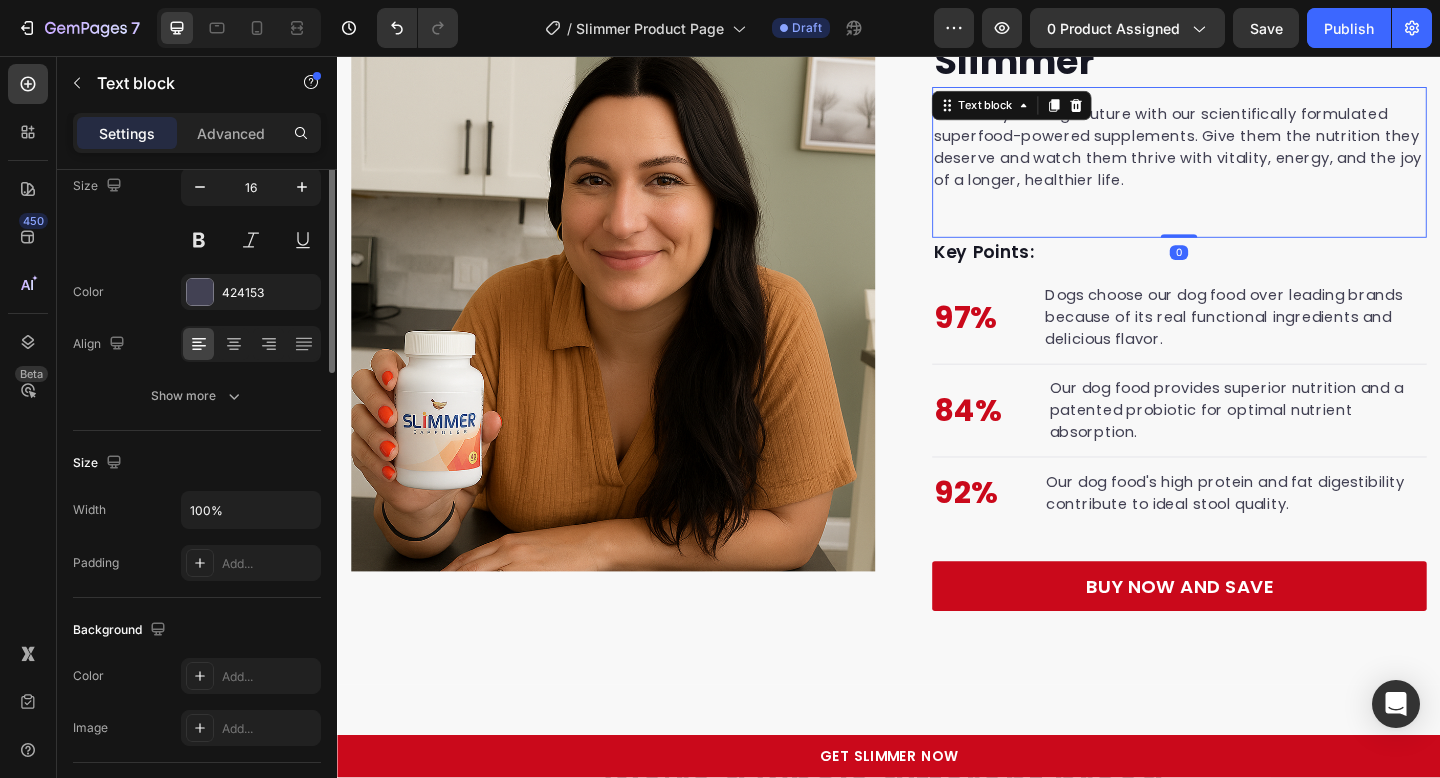 scroll, scrollTop: 0, scrollLeft: 0, axis: both 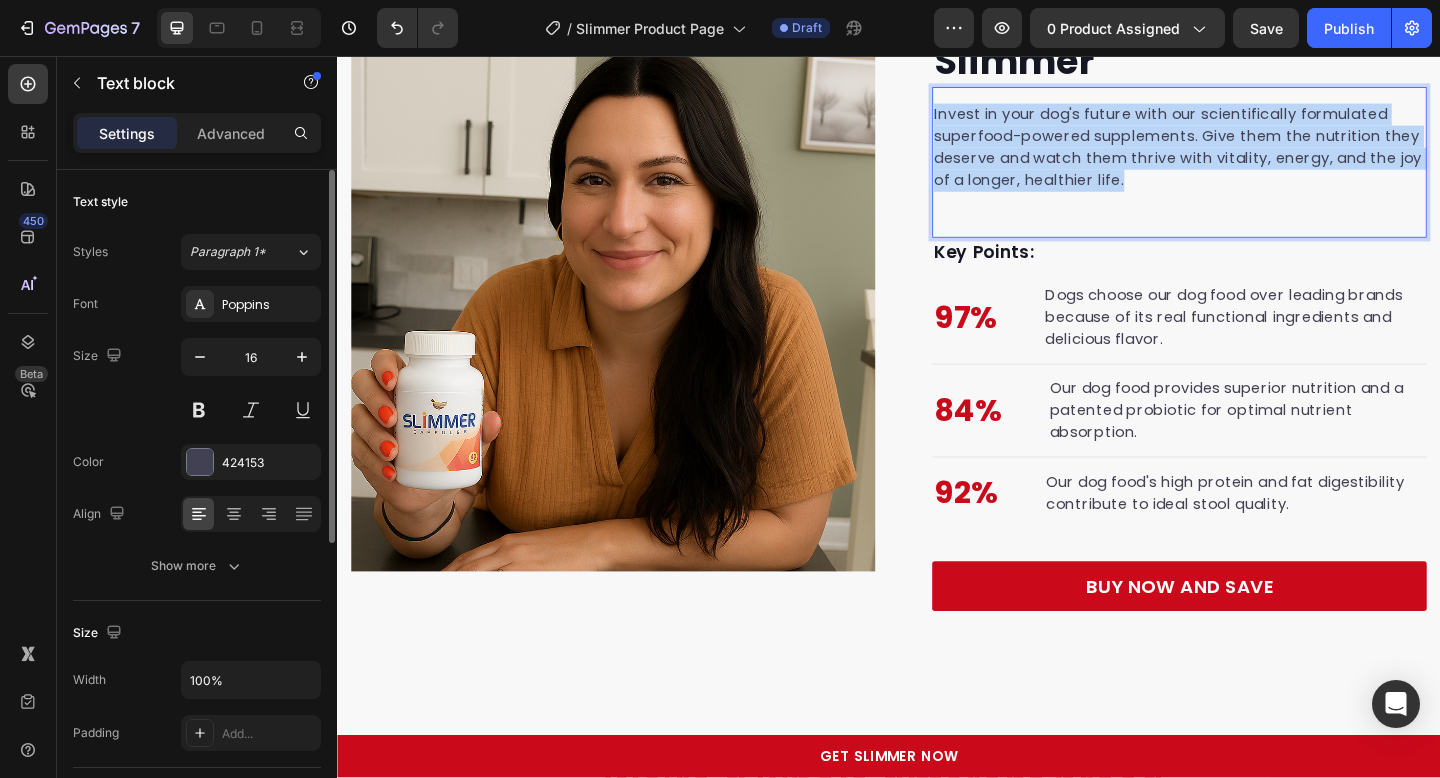 click on "Invest in your dog's future with our scientifically formulated superfood-powered supplements. Give them the nutrition they deserve and watch them thrive with vitality, energy, and the joy of a longer, healthier life." at bounding box center (1253, 156) 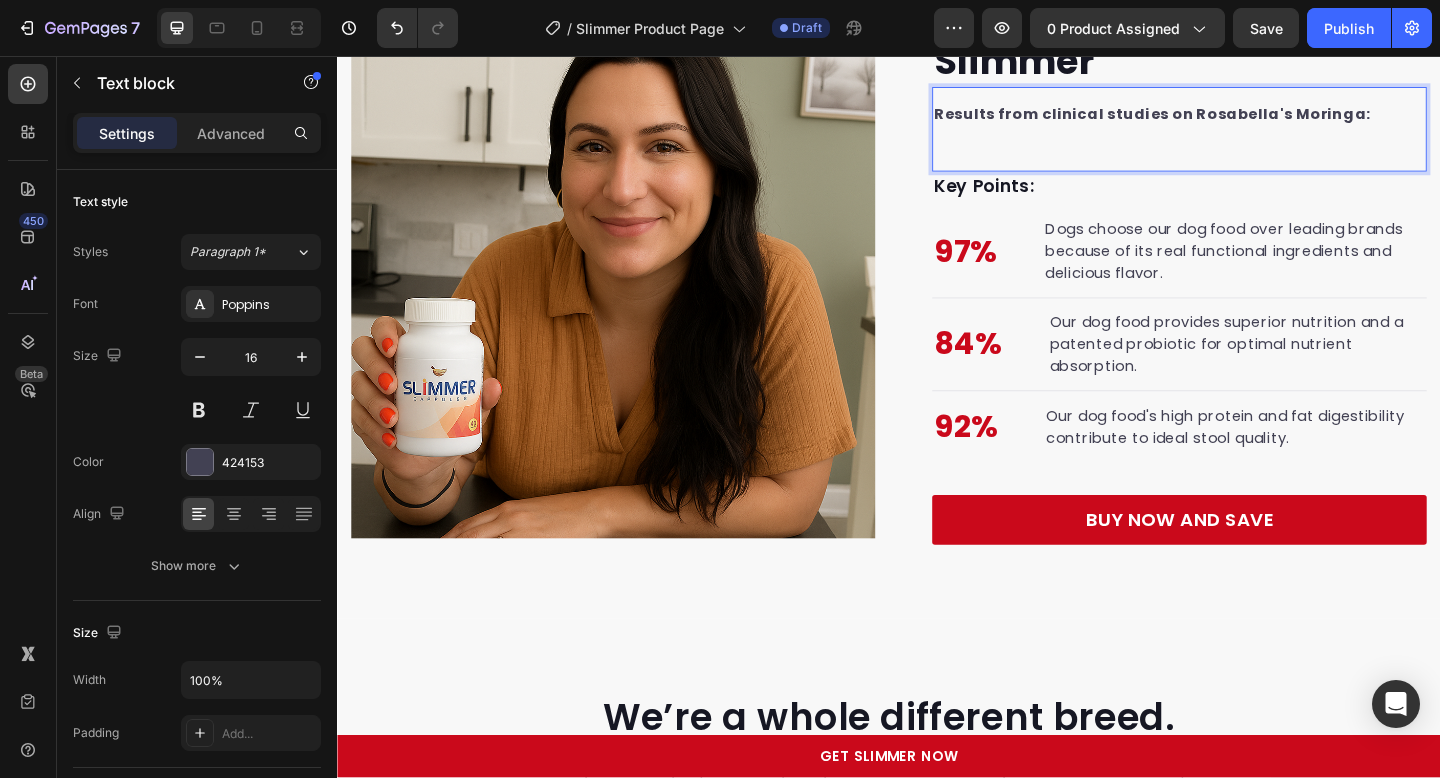 click on "Results from clinical studies on Rosabella's Moringa: Text block   0" at bounding box center [1253, 136] 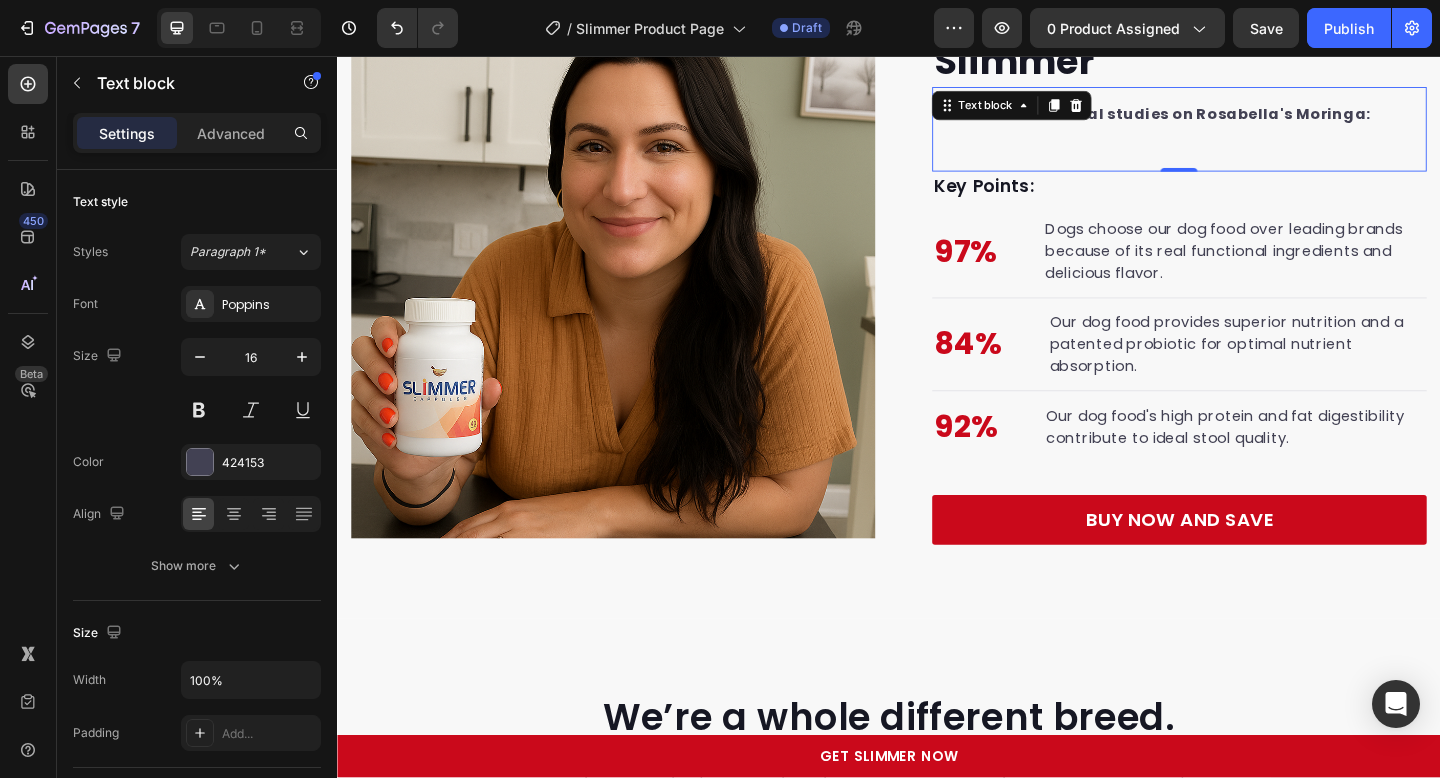 click on "Results from clinical studies on Rosabella's Moringa: Text block   0" at bounding box center [1253, 136] 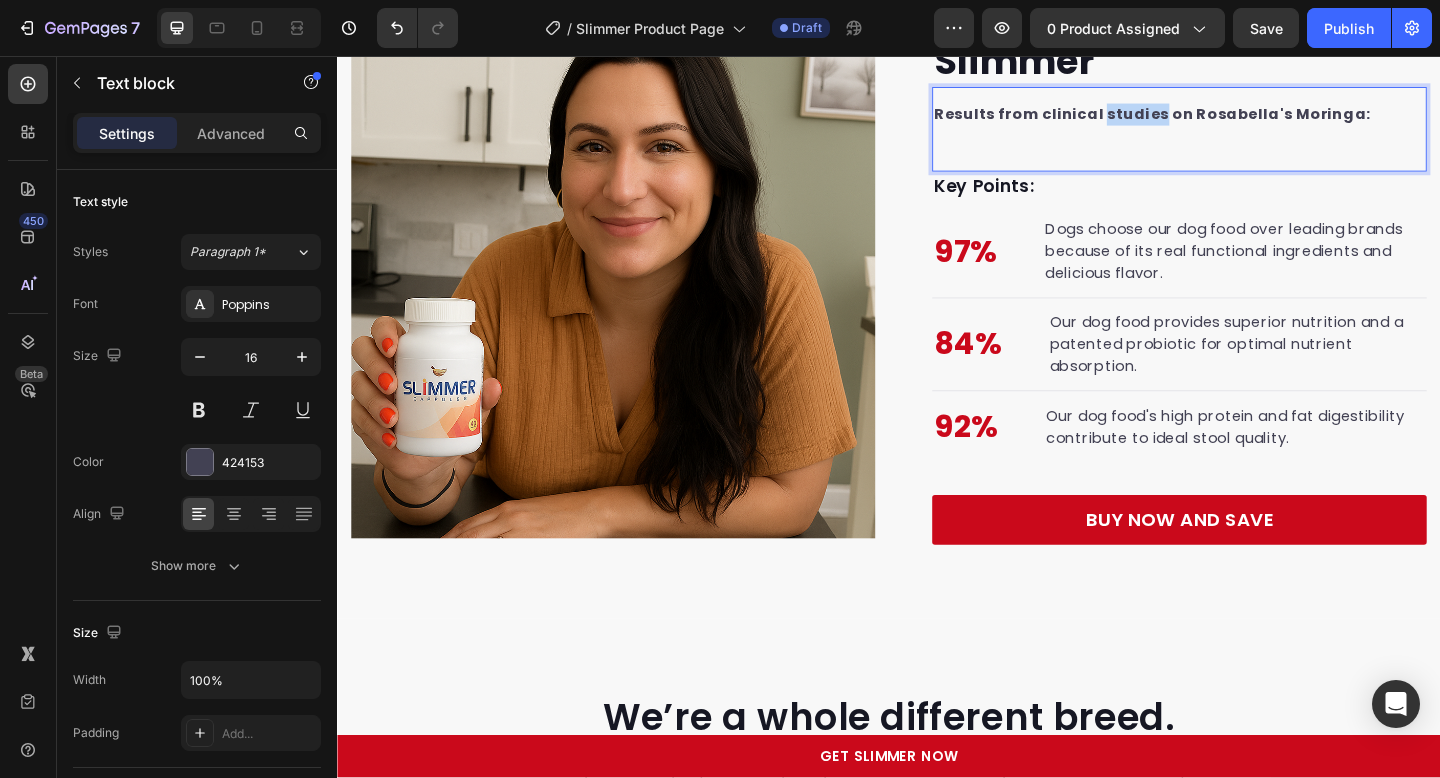 click on "Results from clinical studies on Rosabella's Moringa:" at bounding box center [1223, 119] 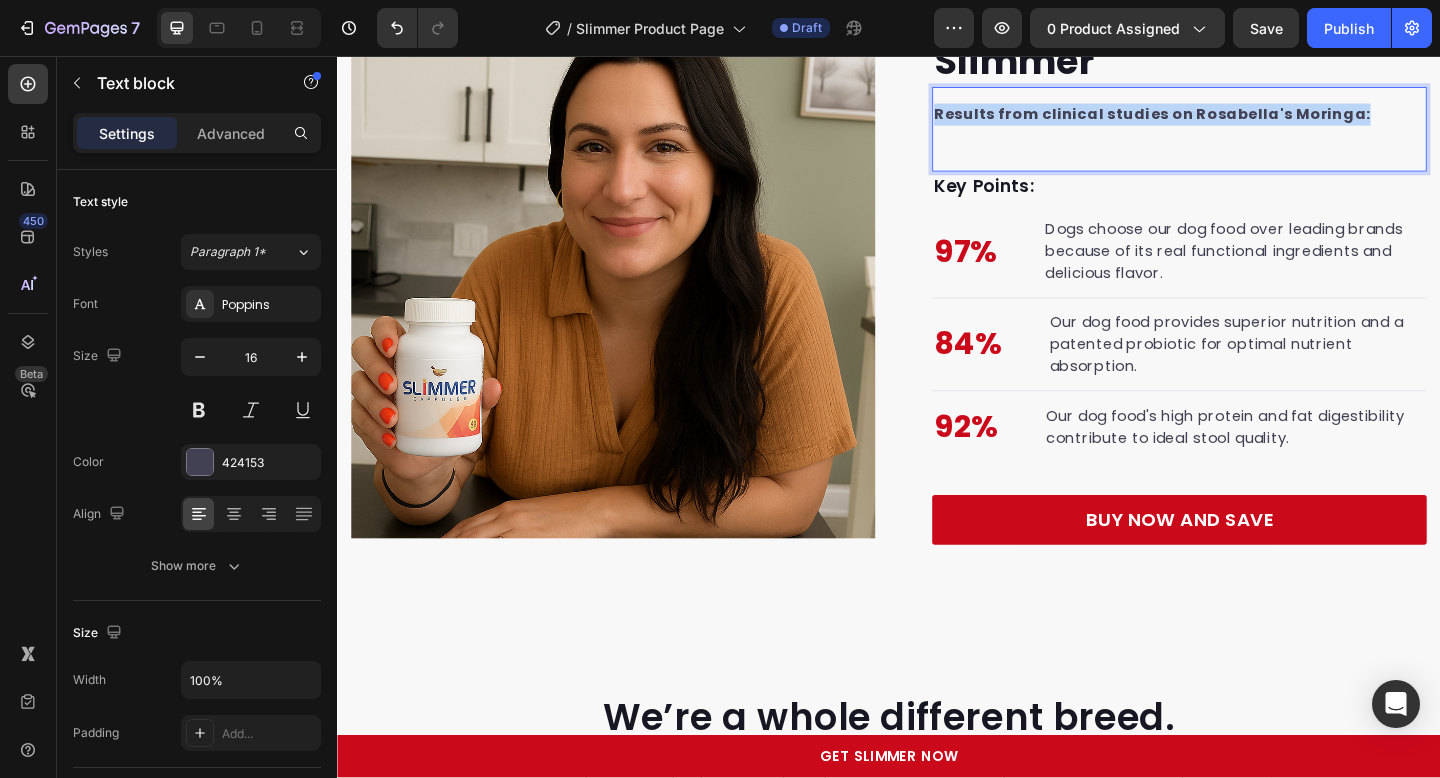 click on "Results from clinical studies on Rosabella's Moringa:" at bounding box center (1223, 119) 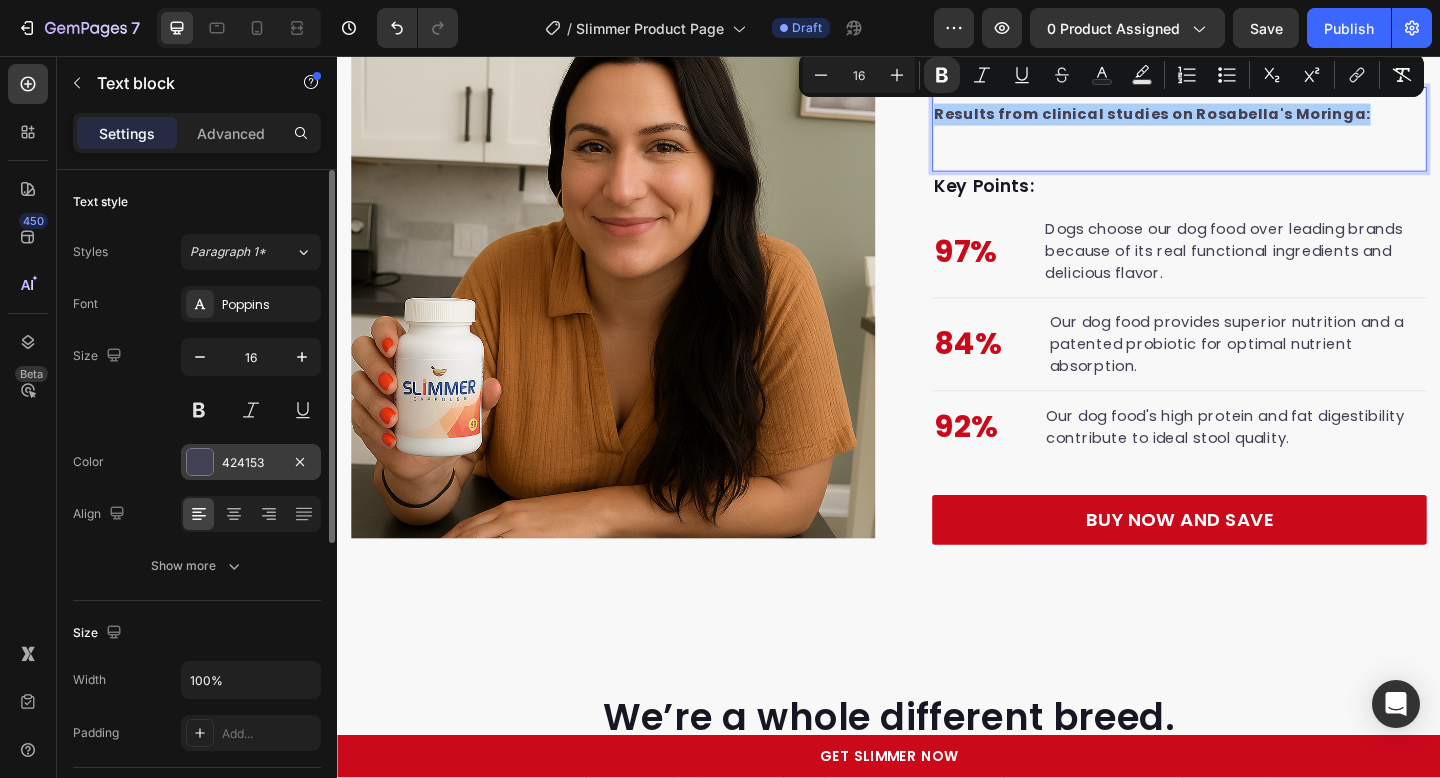 click at bounding box center (200, 462) 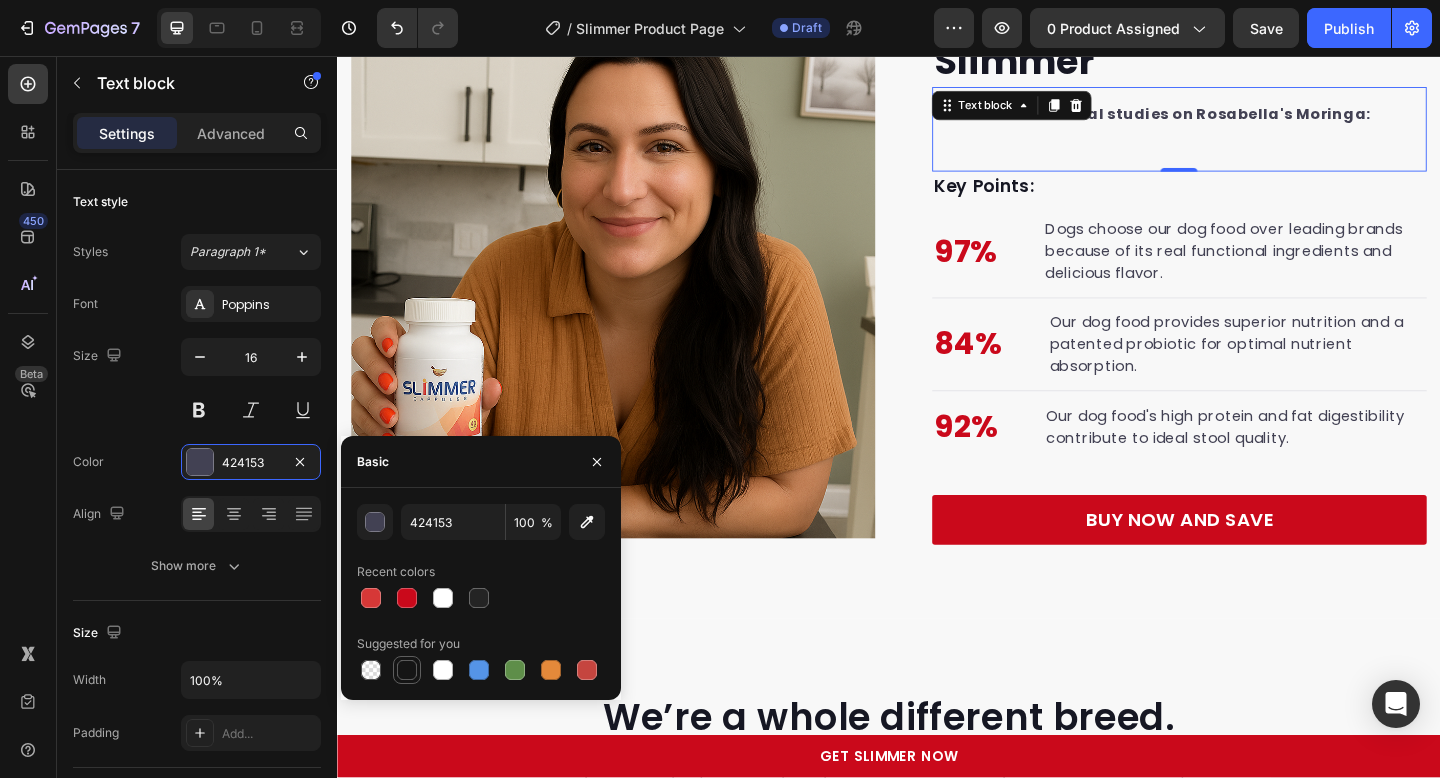 click at bounding box center (407, 670) 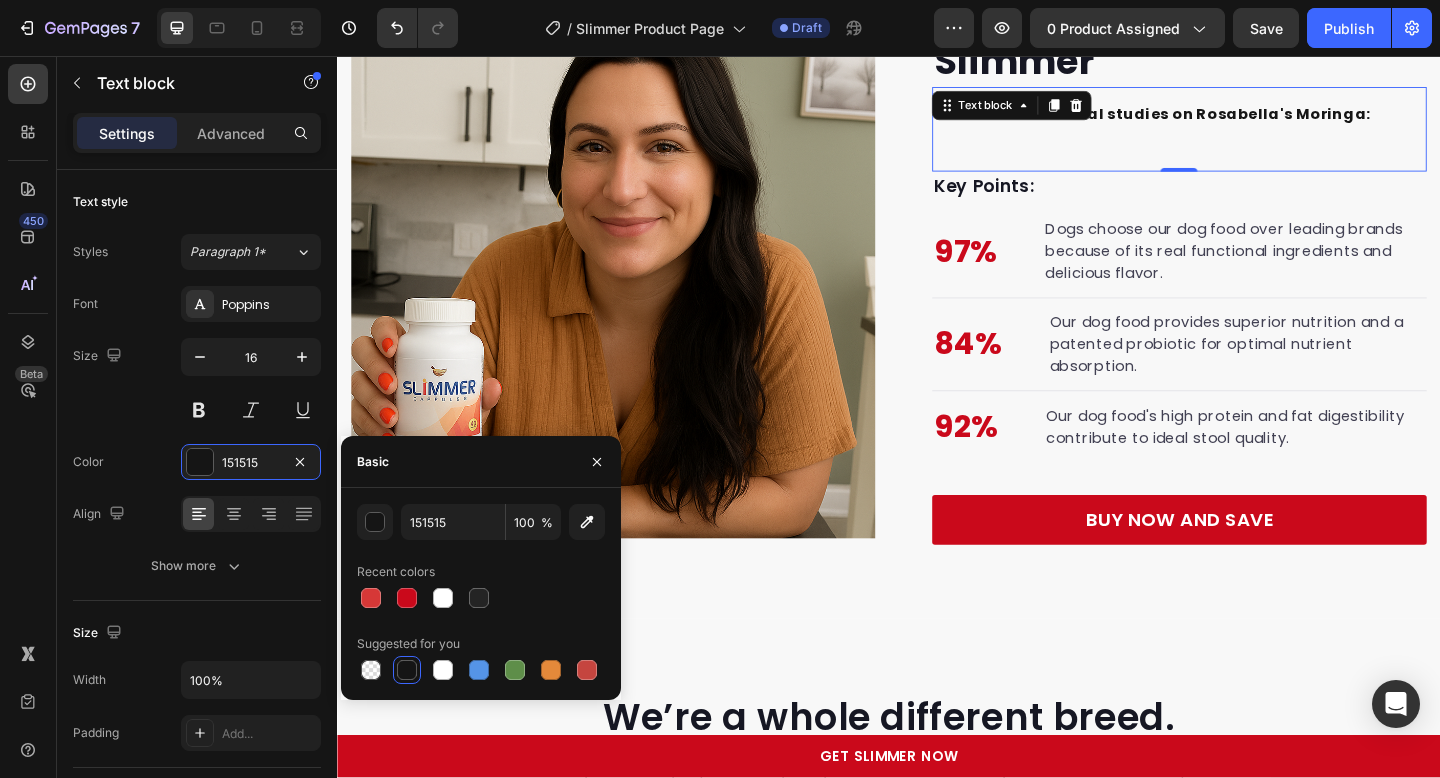 click on "Results from clinical studies on Rosabella's Moringa: Text block   0" at bounding box center [1253, 136] 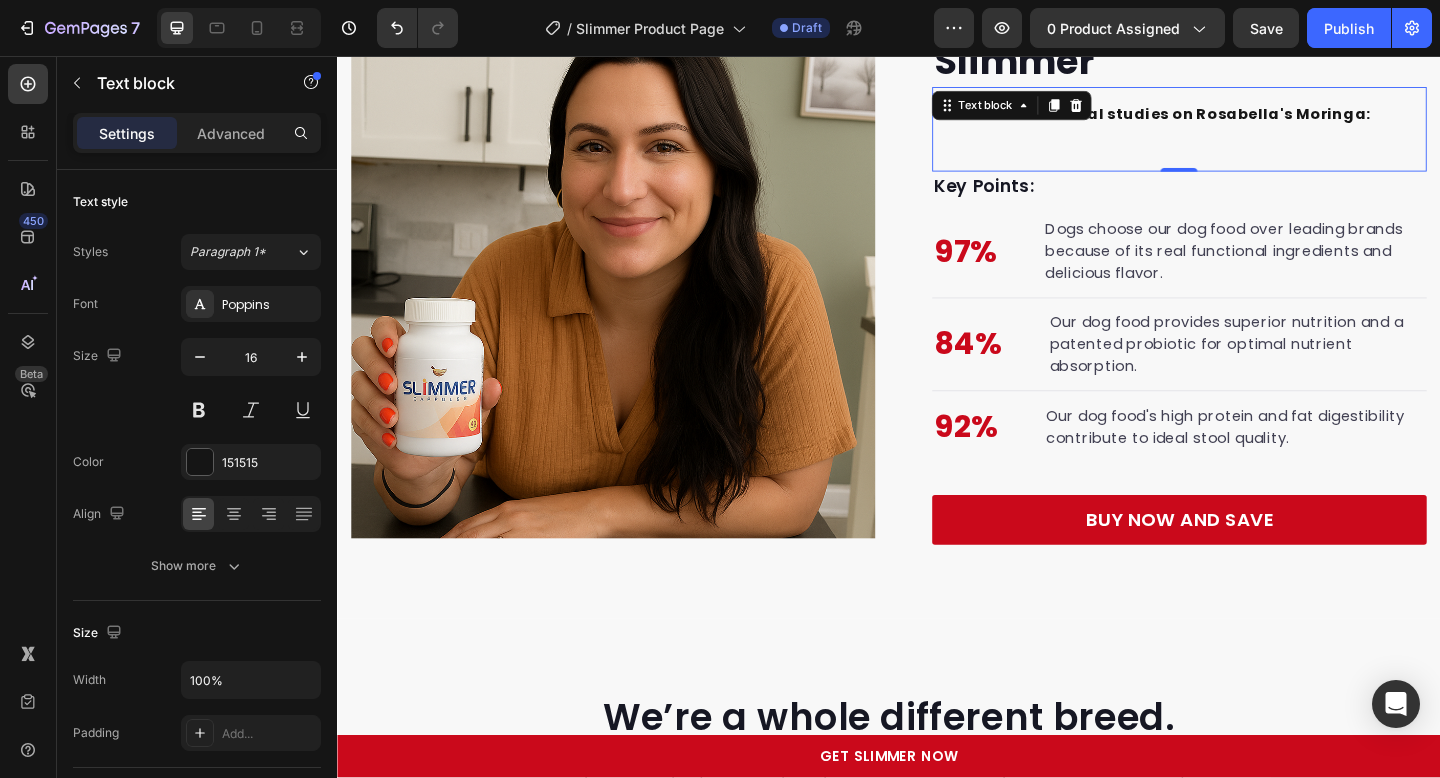click on "Results from clinical studies on Rosabella's Moringa: Text block   0" at bounding box center [1253, 136] 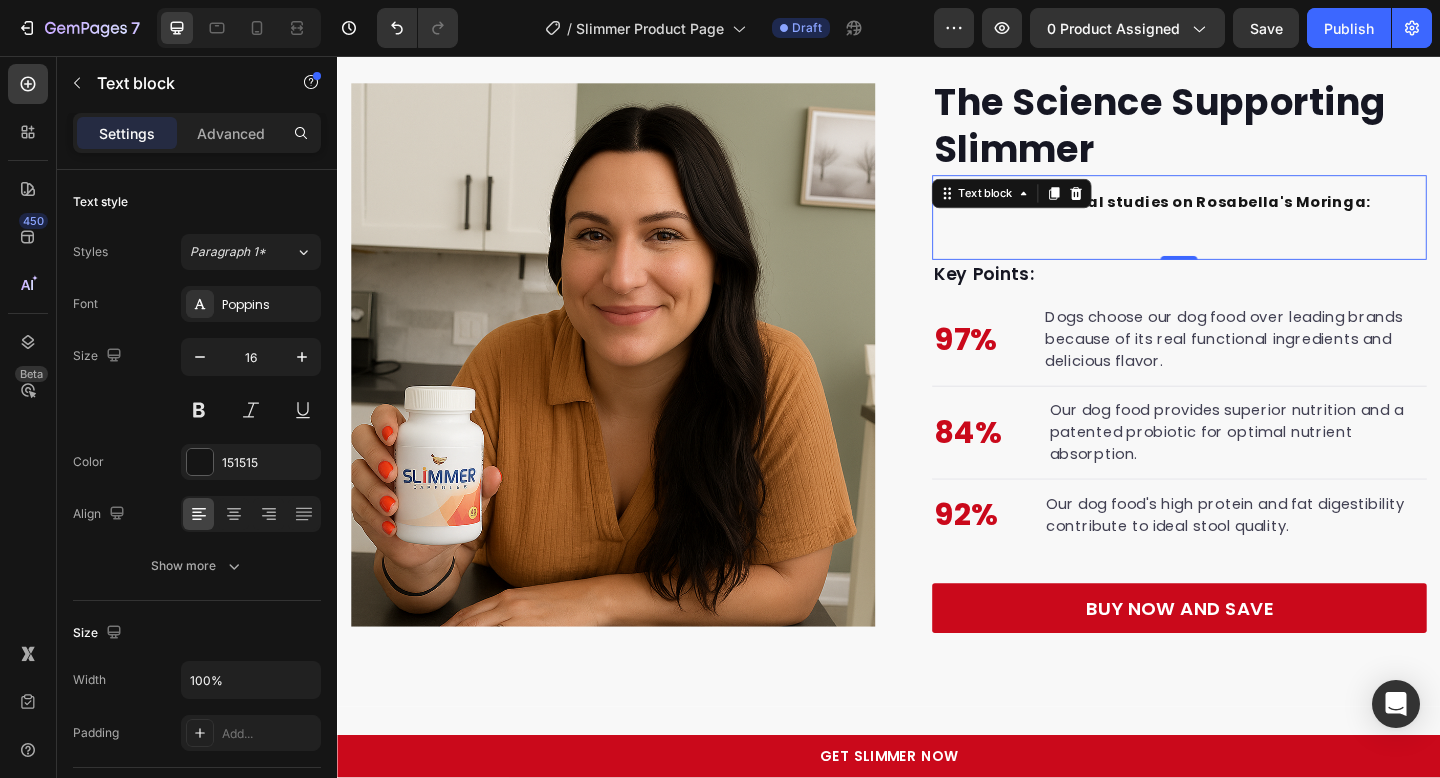 scroll, scrollTop: 5524, scrollLeft: 0, axis: vertical 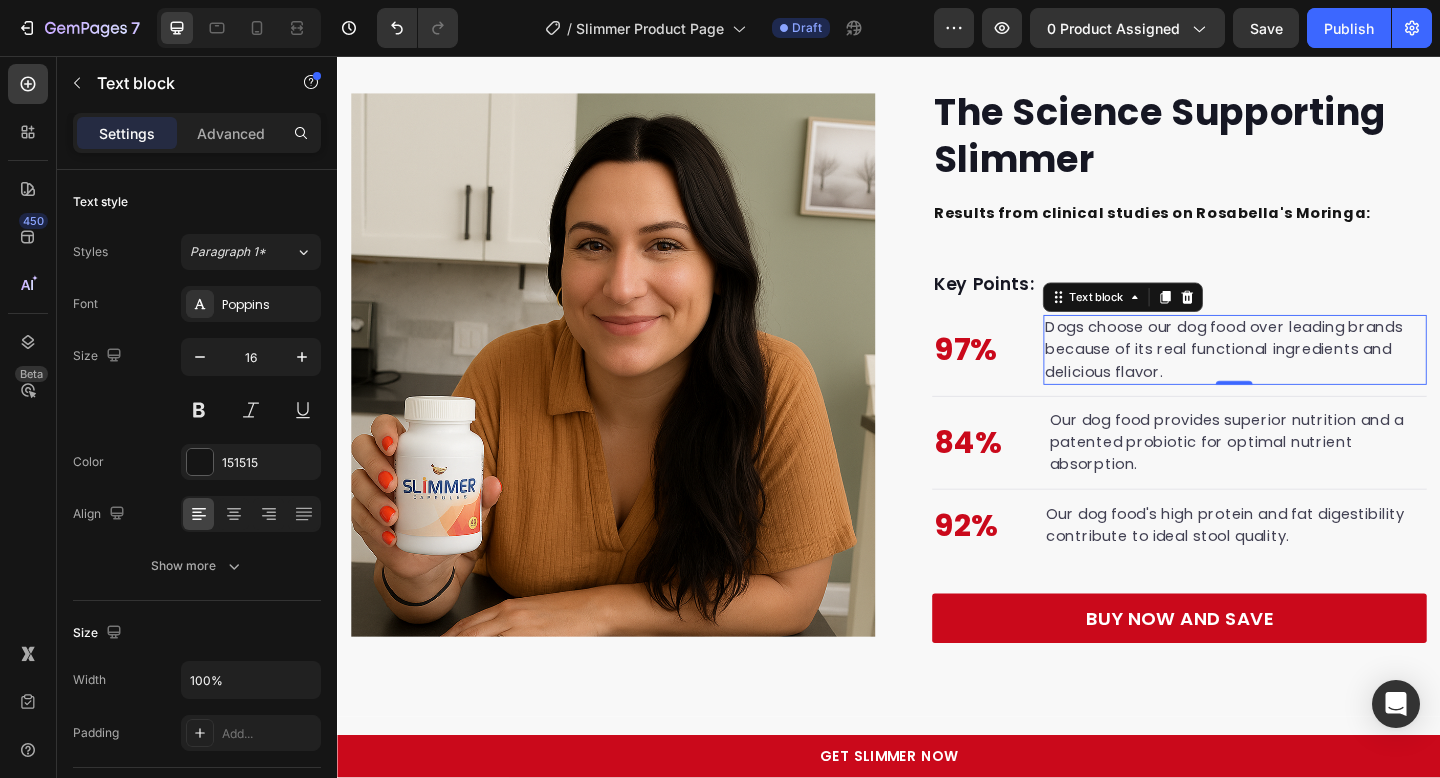 click on "Dogs choose our dog food over leading brands because of its real functional ingredients and delicious flavor." at bounding box center (1313, 376) 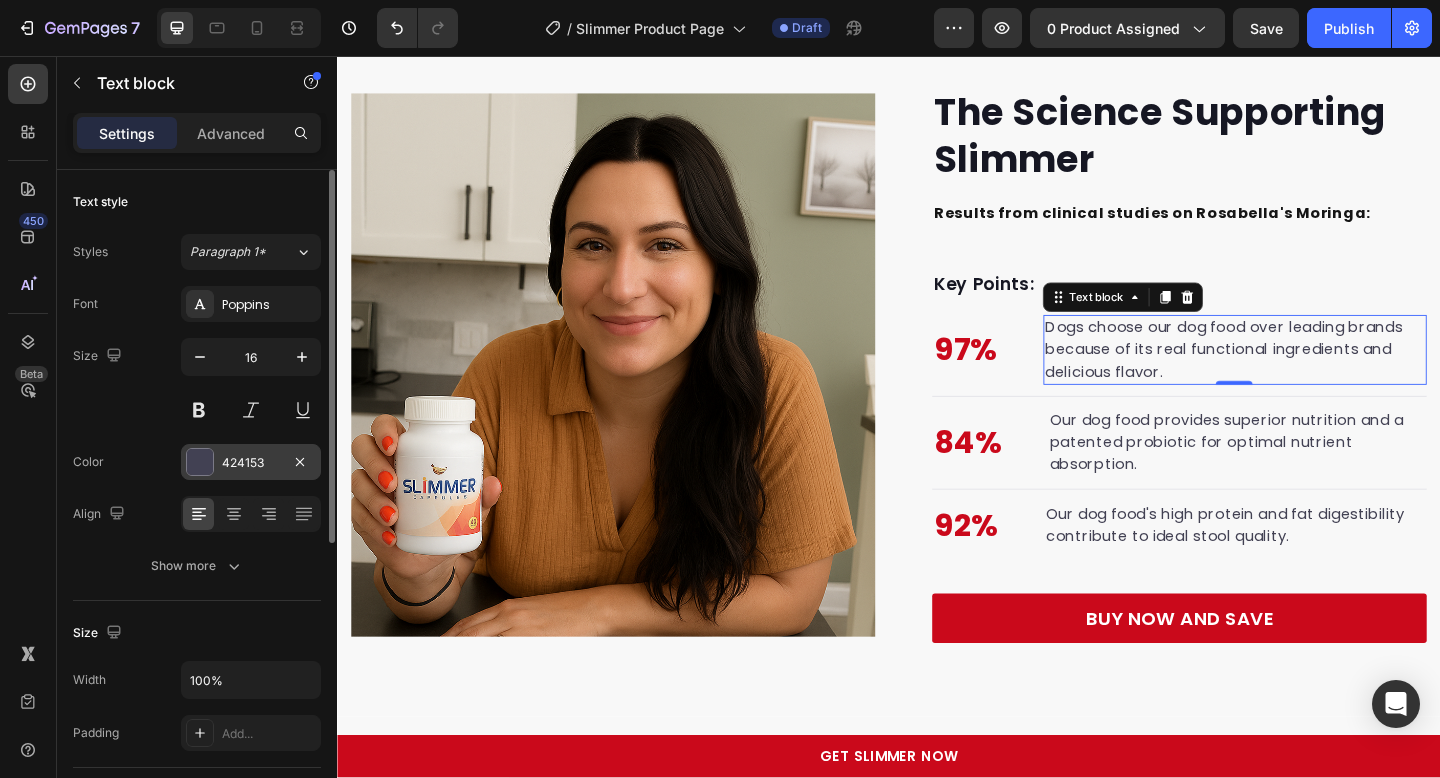 click on "424153" at bounding box center [251, 462] 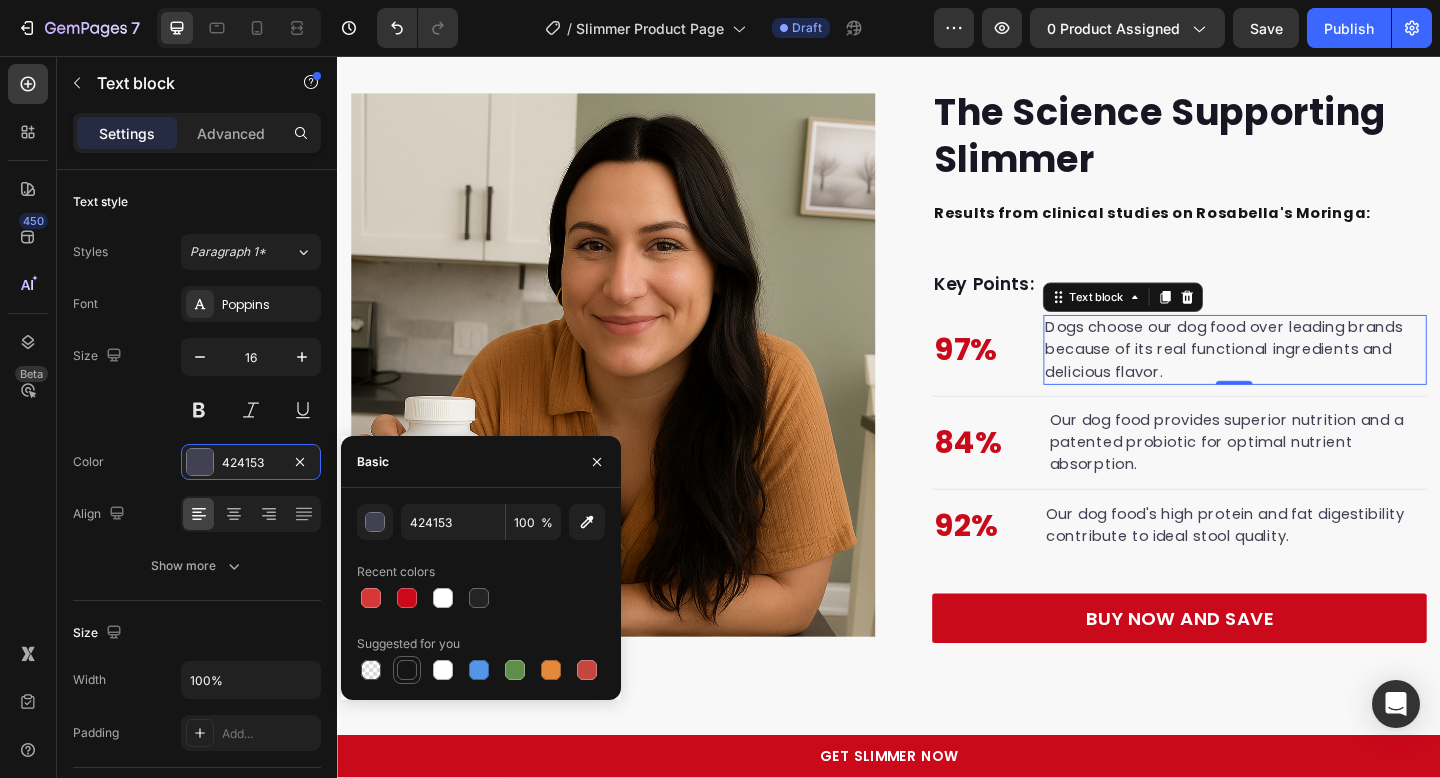 click at bounding box center (407, 670) 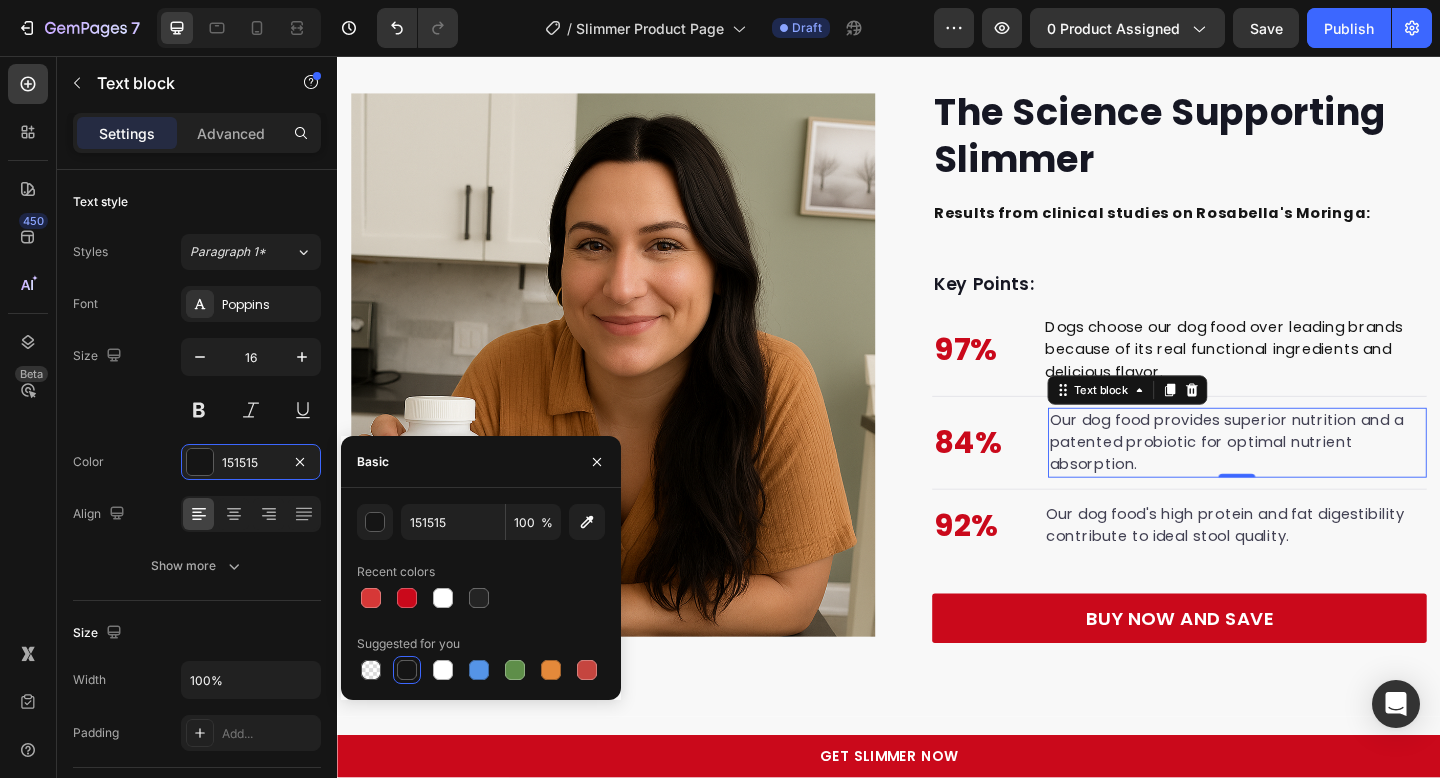 click on "Our dog food provides superior nutrition and a patented probiotic for optimal nutrient absorption." at bounding box center (1316, 477) 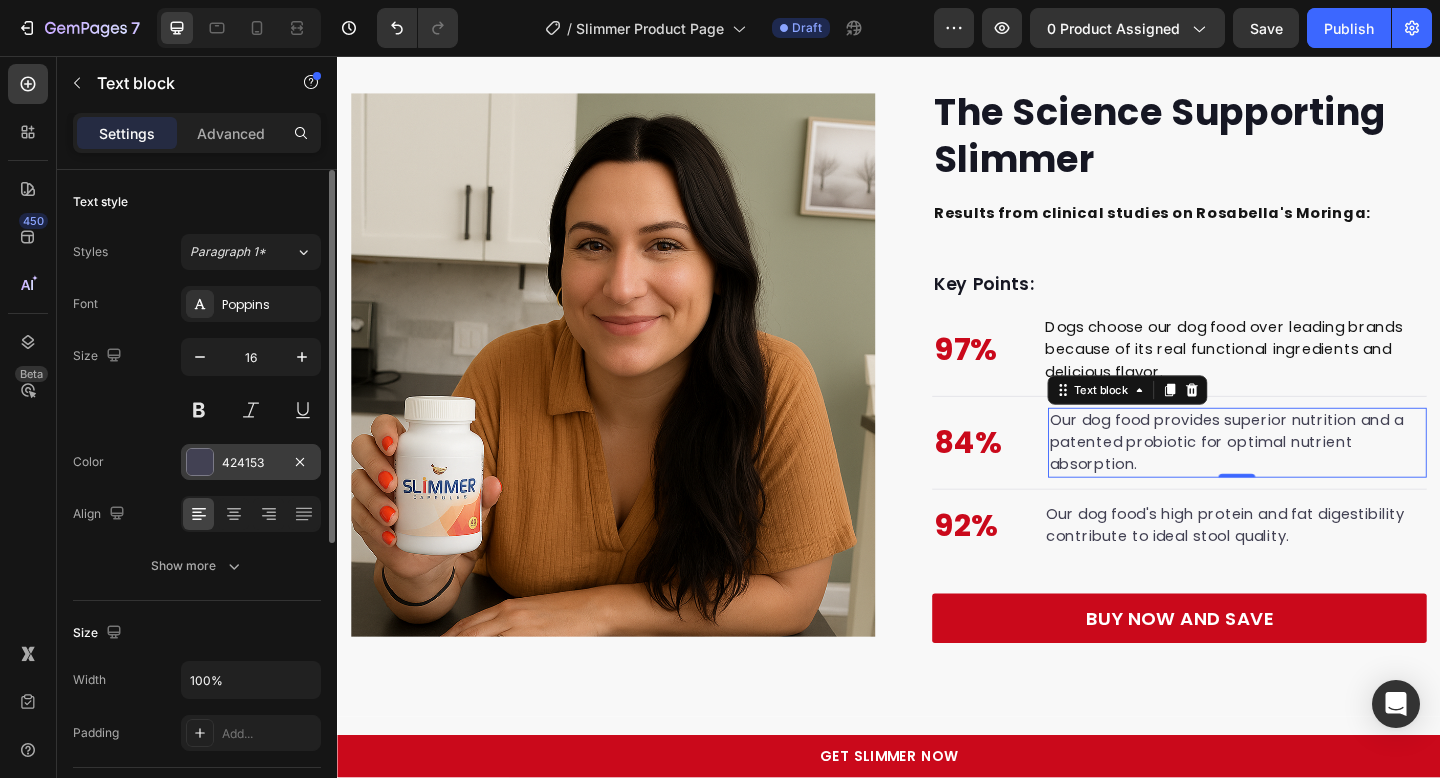 click at bounding box center [200, 462] 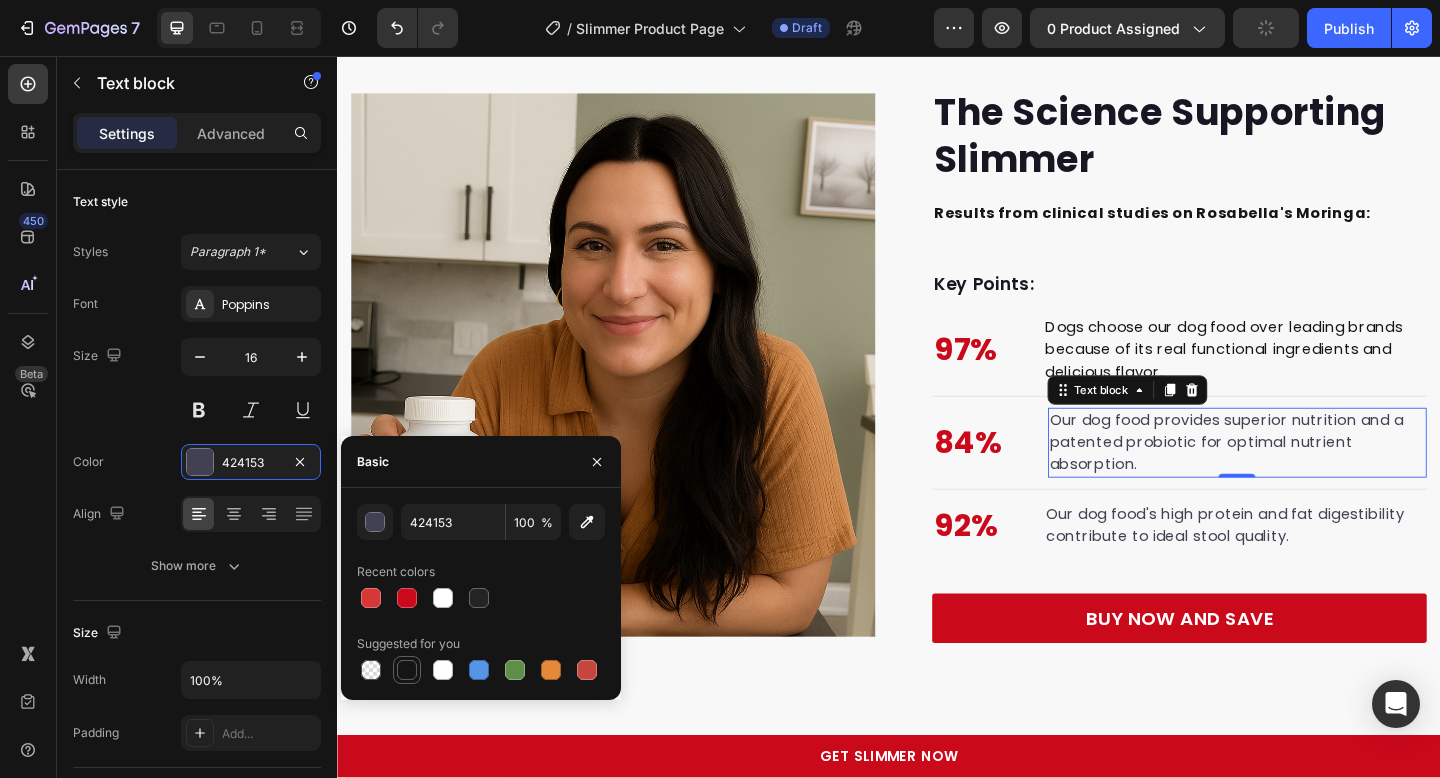drag, startPoint x: 416, startPoint y: 672, endPoint x: 385, endPoint y: 548, distance: 127.81628 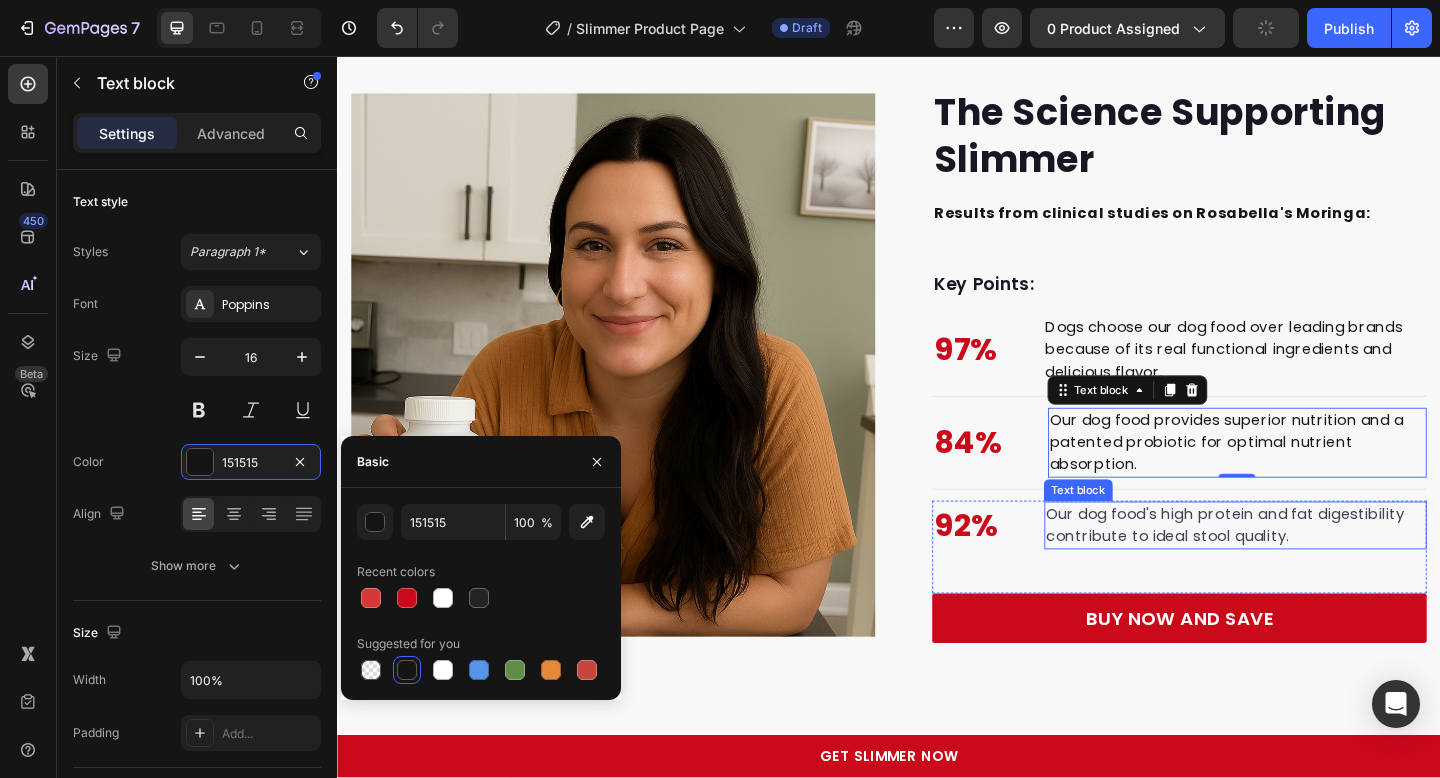 click on "Our dog food's high protein and fat digestibility contribute to ideal stool quality." at bounding box center [1314, 567] 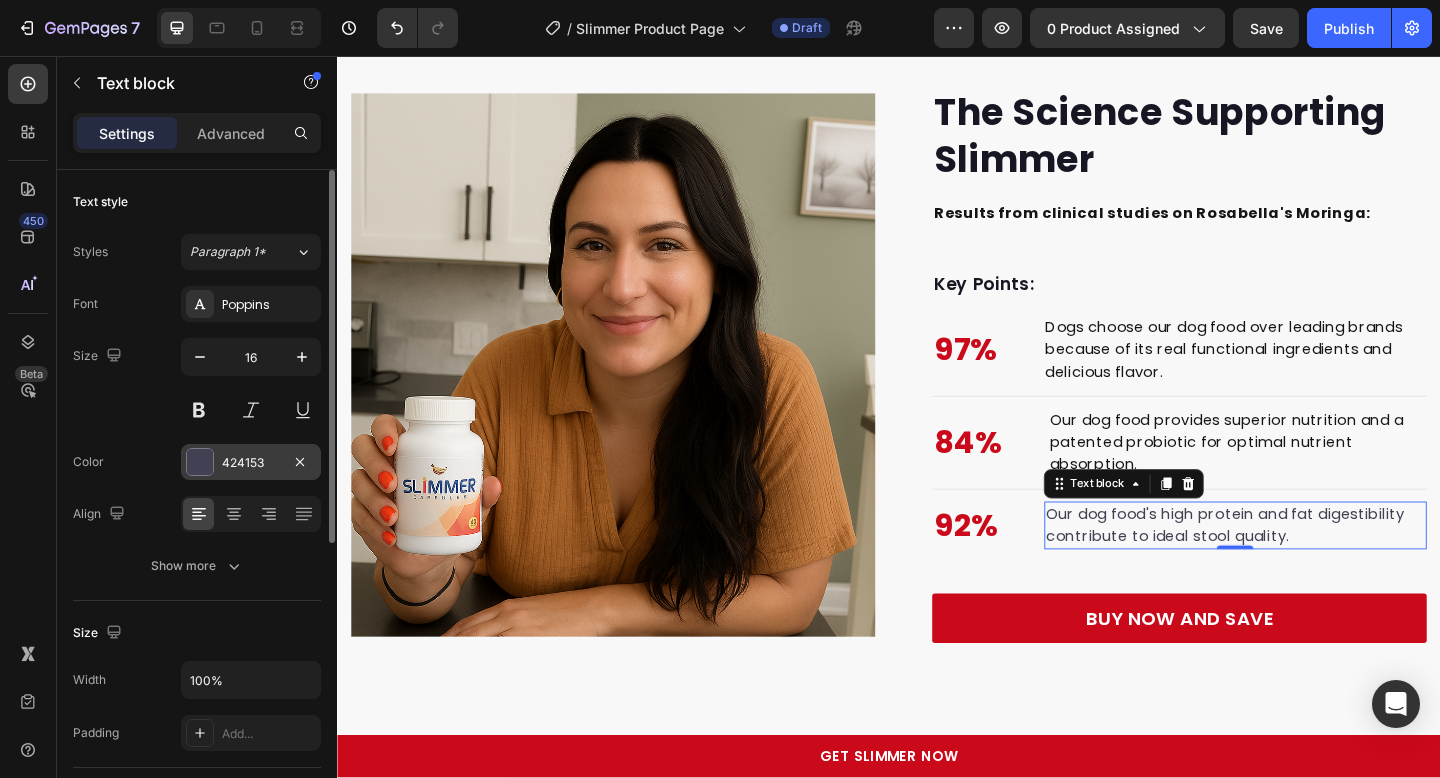 click at bounding box center (200, 462) 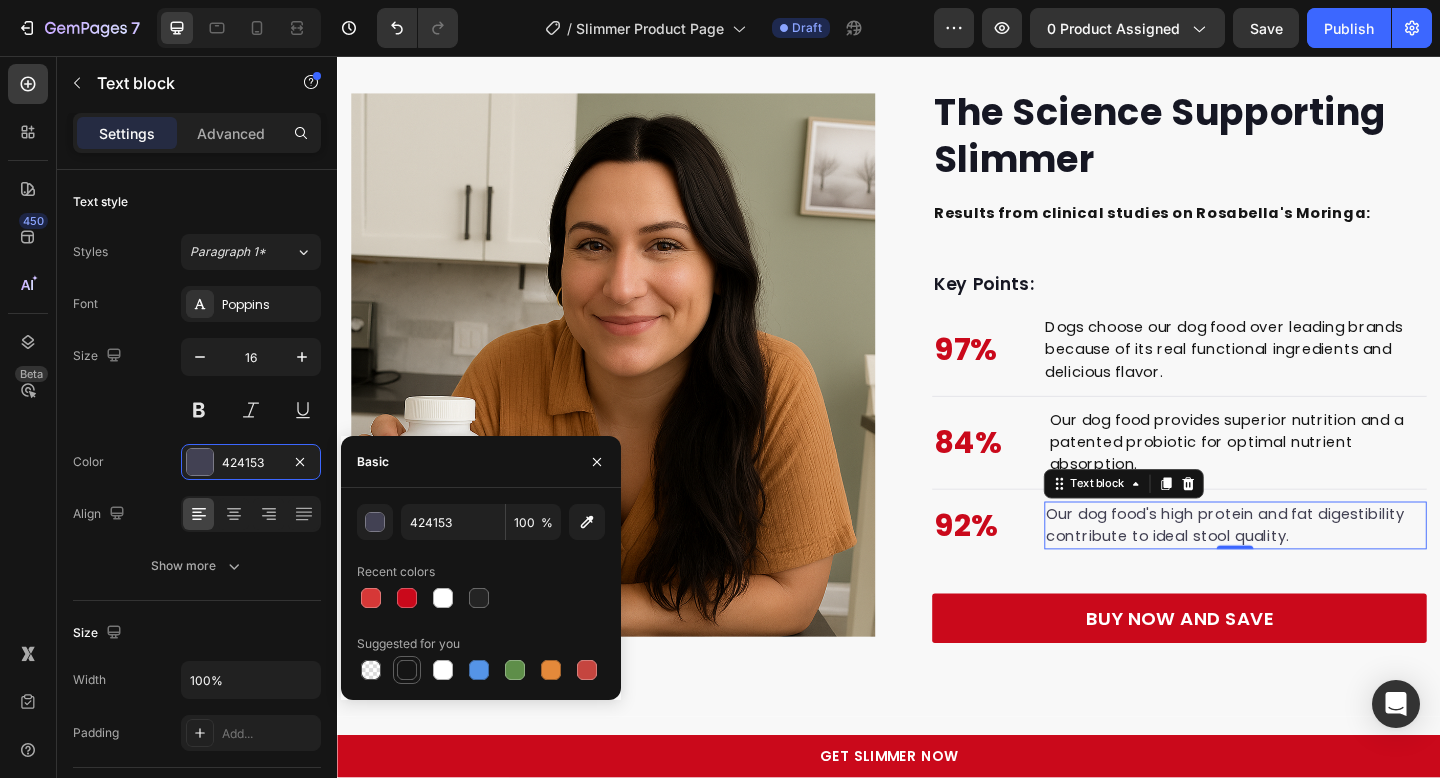 click at bounding box center (407, 670) 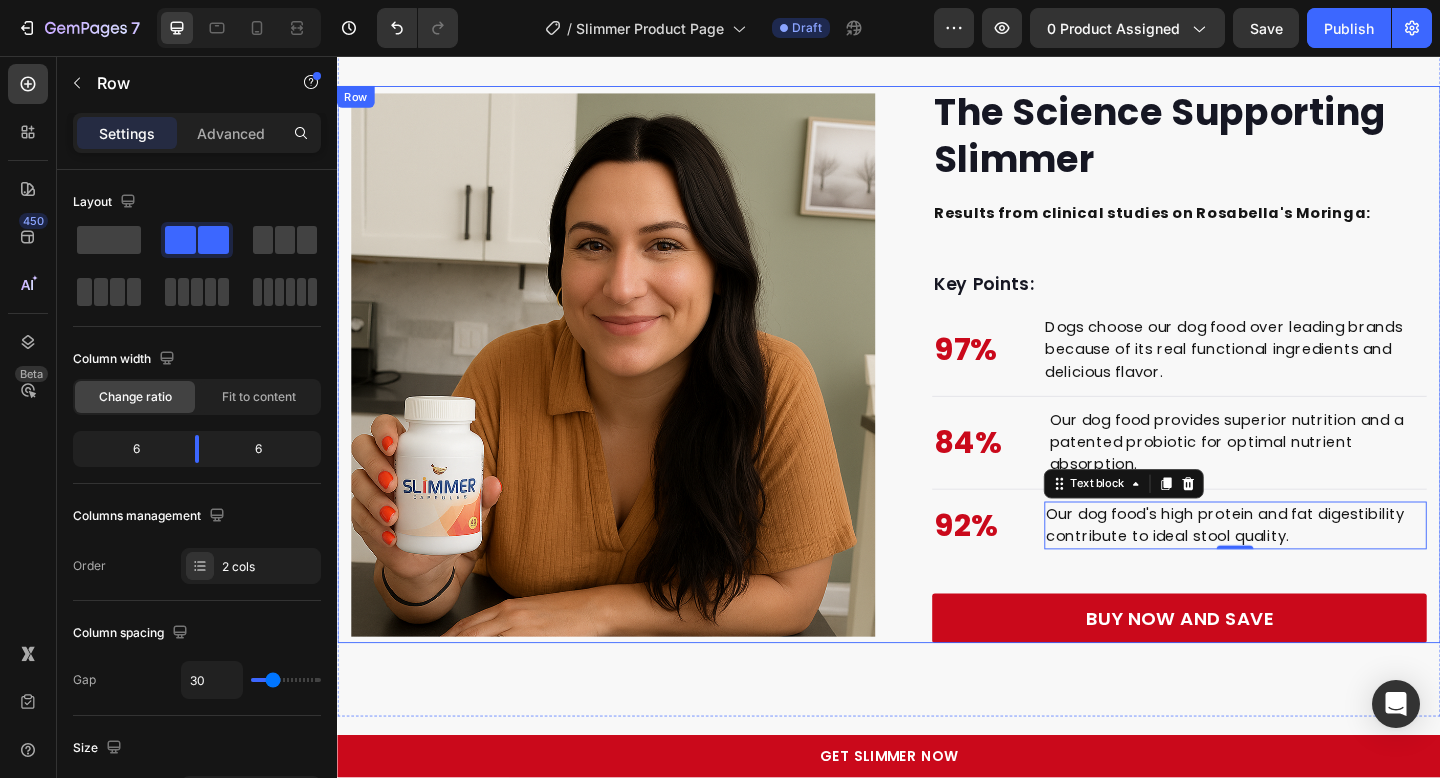 click on "The Science Supporting Slimmer Heading Results from clinical studies on Rosabella's Moringa: Text block Key Points: Text block 97% Text block Dogs choose our dog food over leading brands because of its real functional ingredients and delicious flavor. Text block Advanced list                Title Line 84% Text block Our dog food provides superior nutrition and a patented probiotic for optimal nutrient absorption. Text block Advanced list                Title Line 92% Text block Our dog food's high protein and fat digestibility contribute to ideal stool quality. Text block   0 Advanced list BUY NOW AND SAVE Button Row Image Image Row" at bounding box center [937, 392] 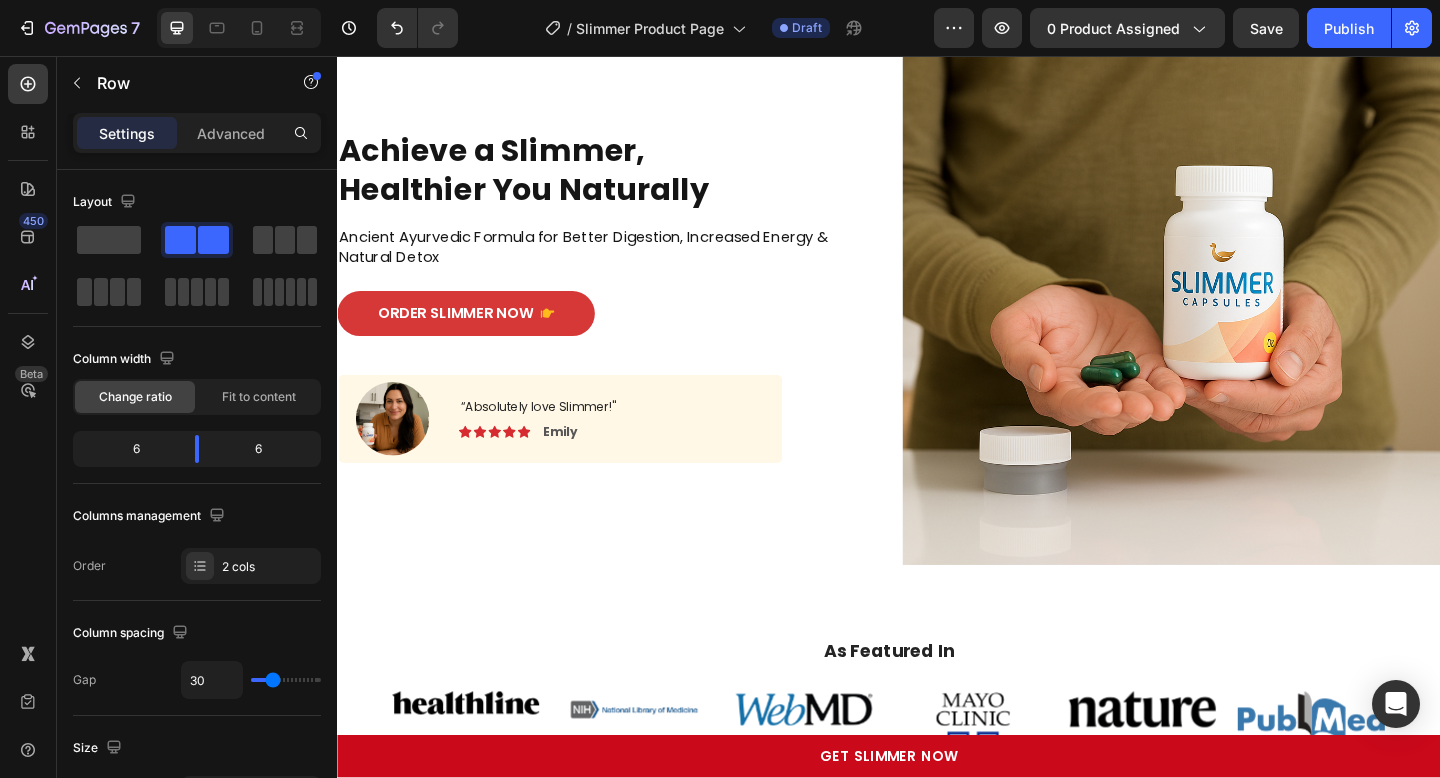 scroll, scrollTop: 0, scrollLeft: 0, axis: both 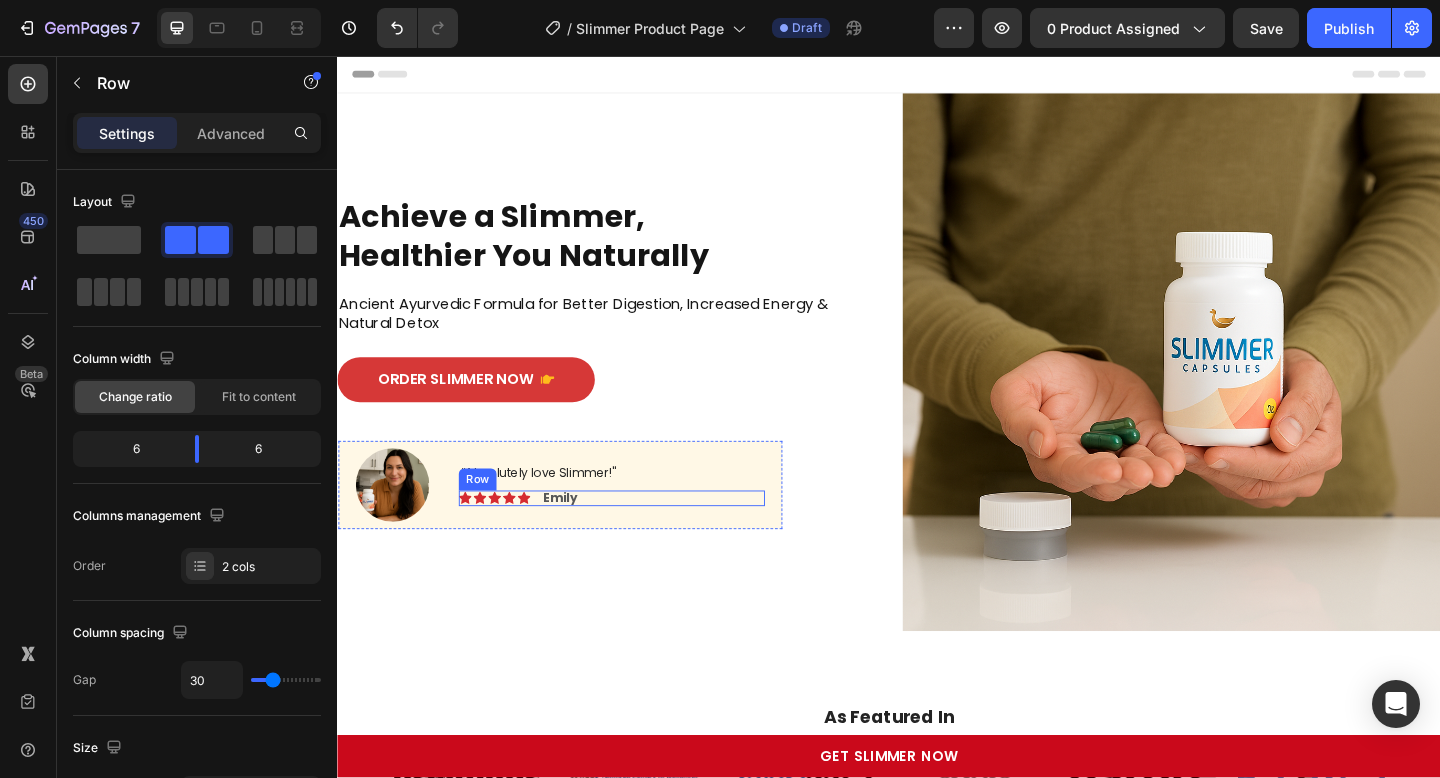 click on "Image Icon Icon Icon Icon Icon Icon List Emily  Text Block Row" at bounding box center [635, 537] 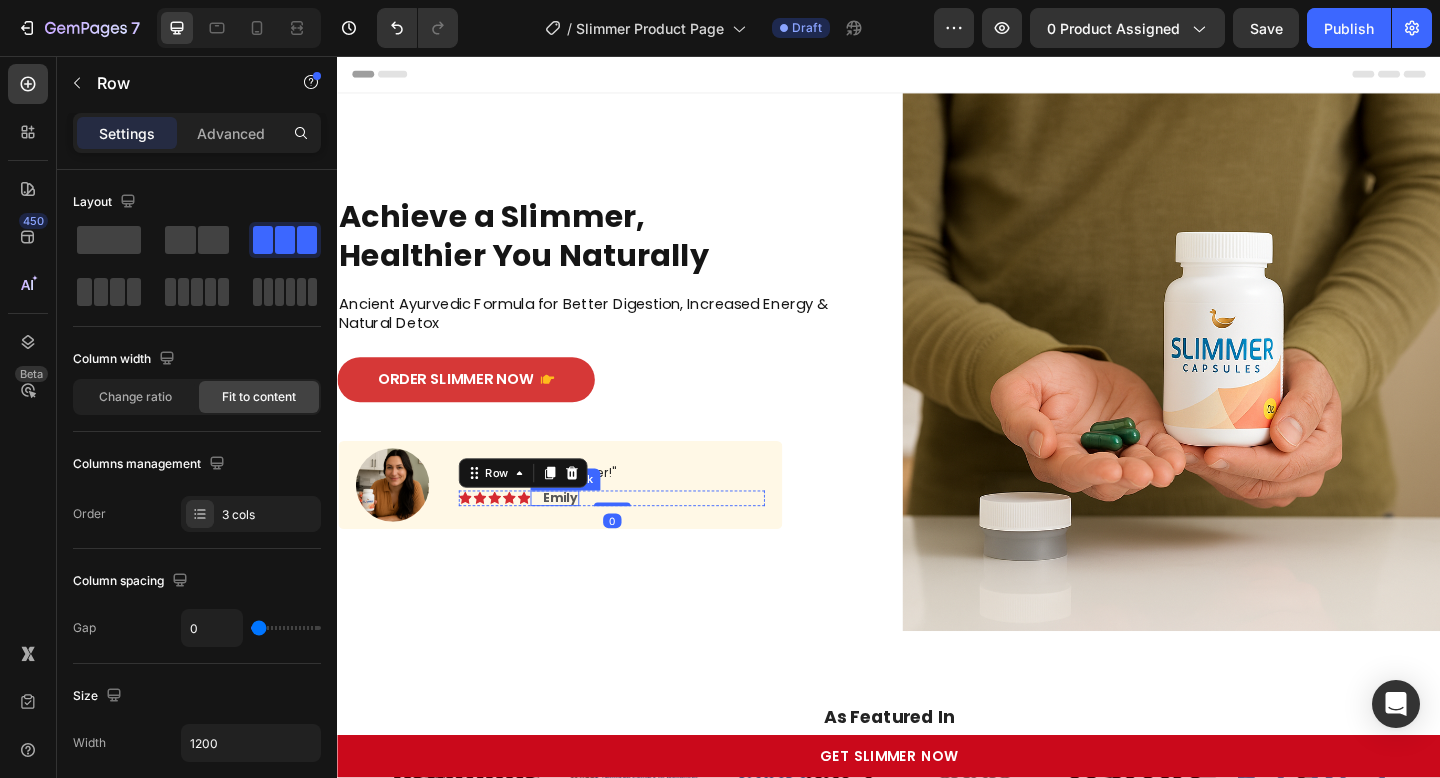 click on "Emily" at bounding box center (579, 537) 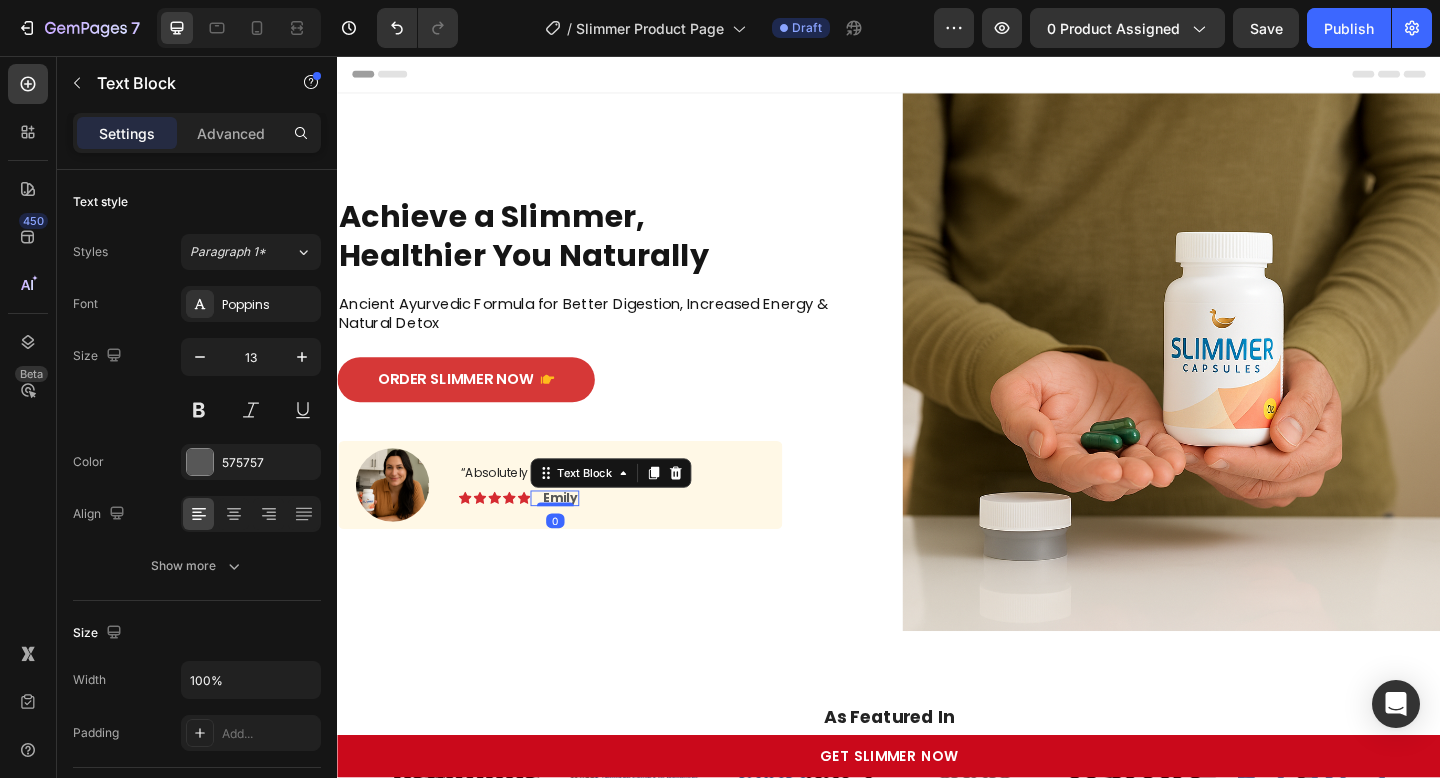 click on "Emily" at bounding box center [579, 537] 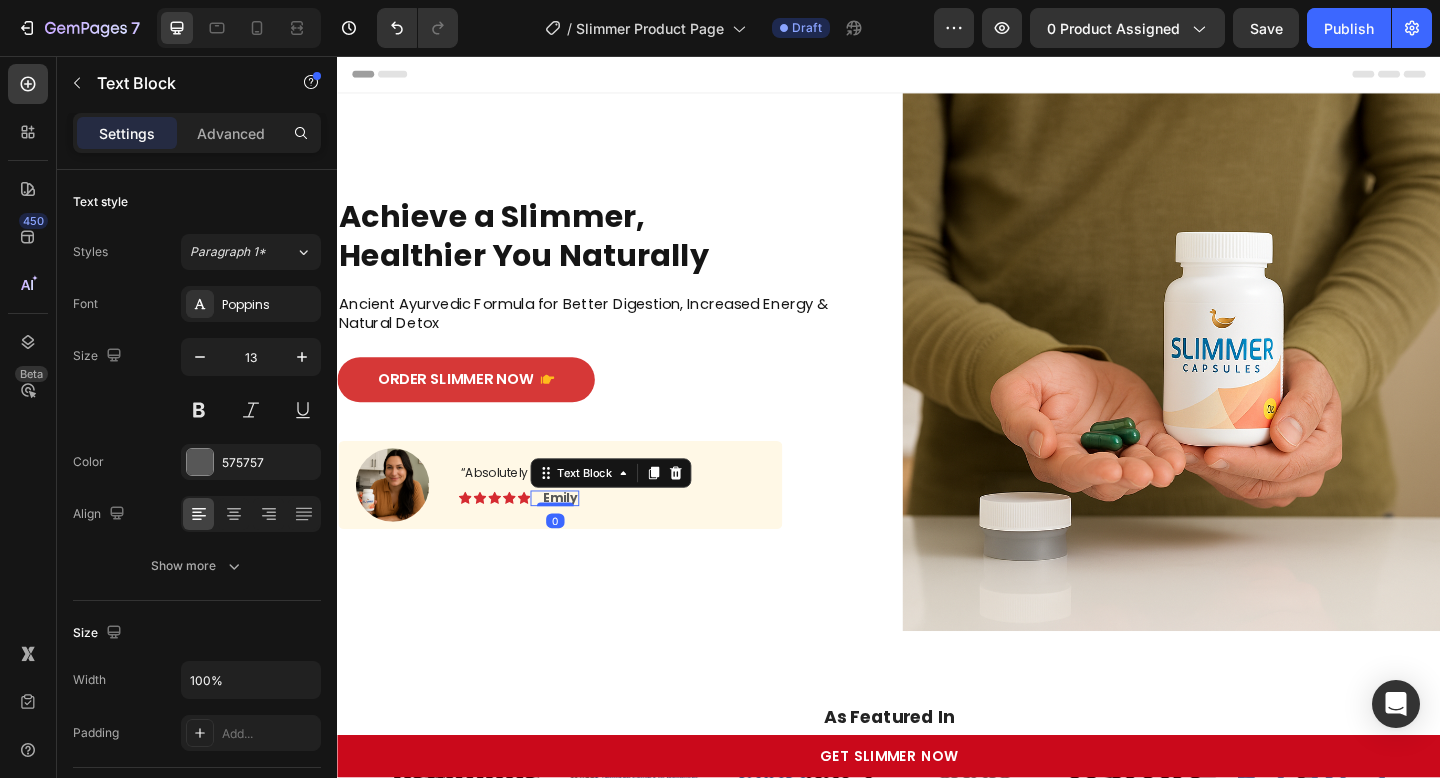 click on "Emily" at bounding box center (579, 537) 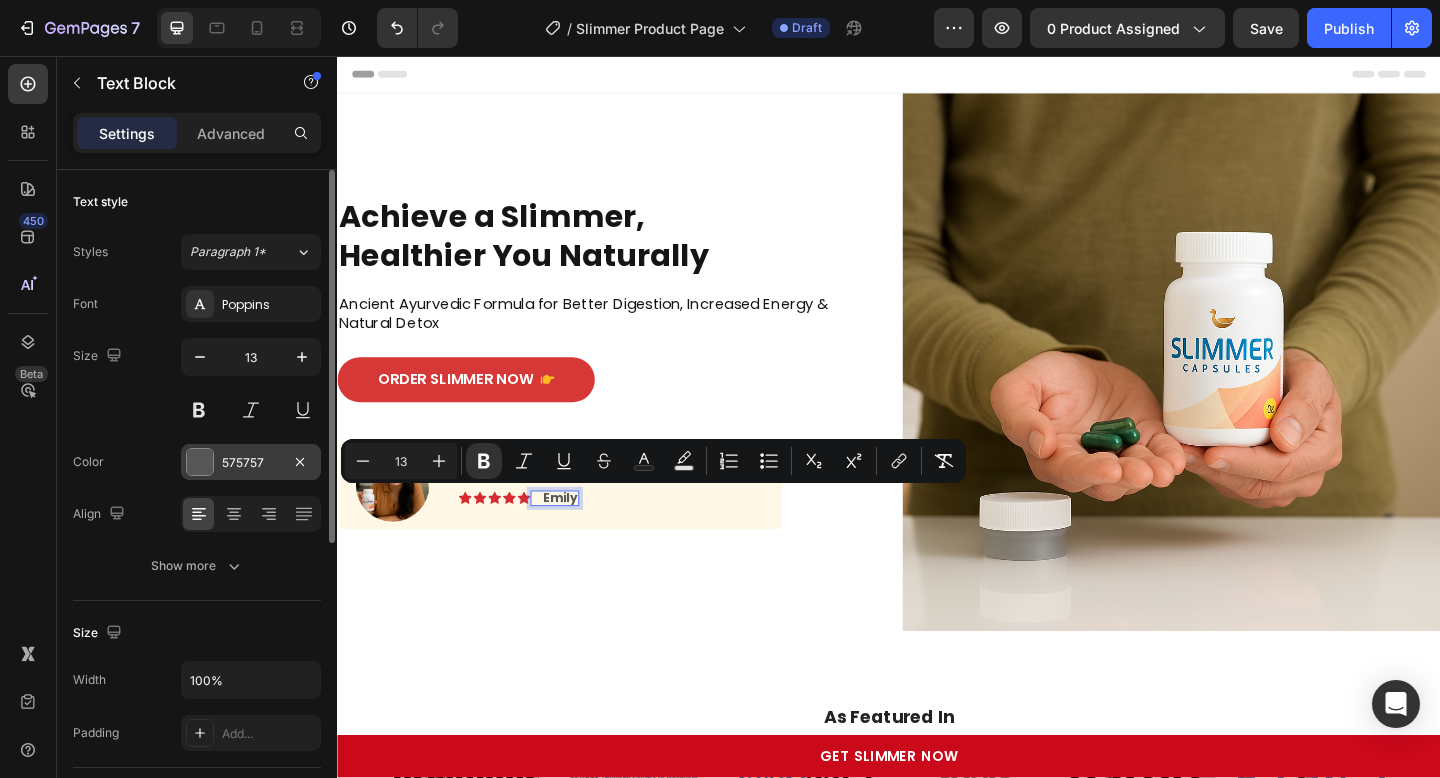 click at bounding box center [200, 462] 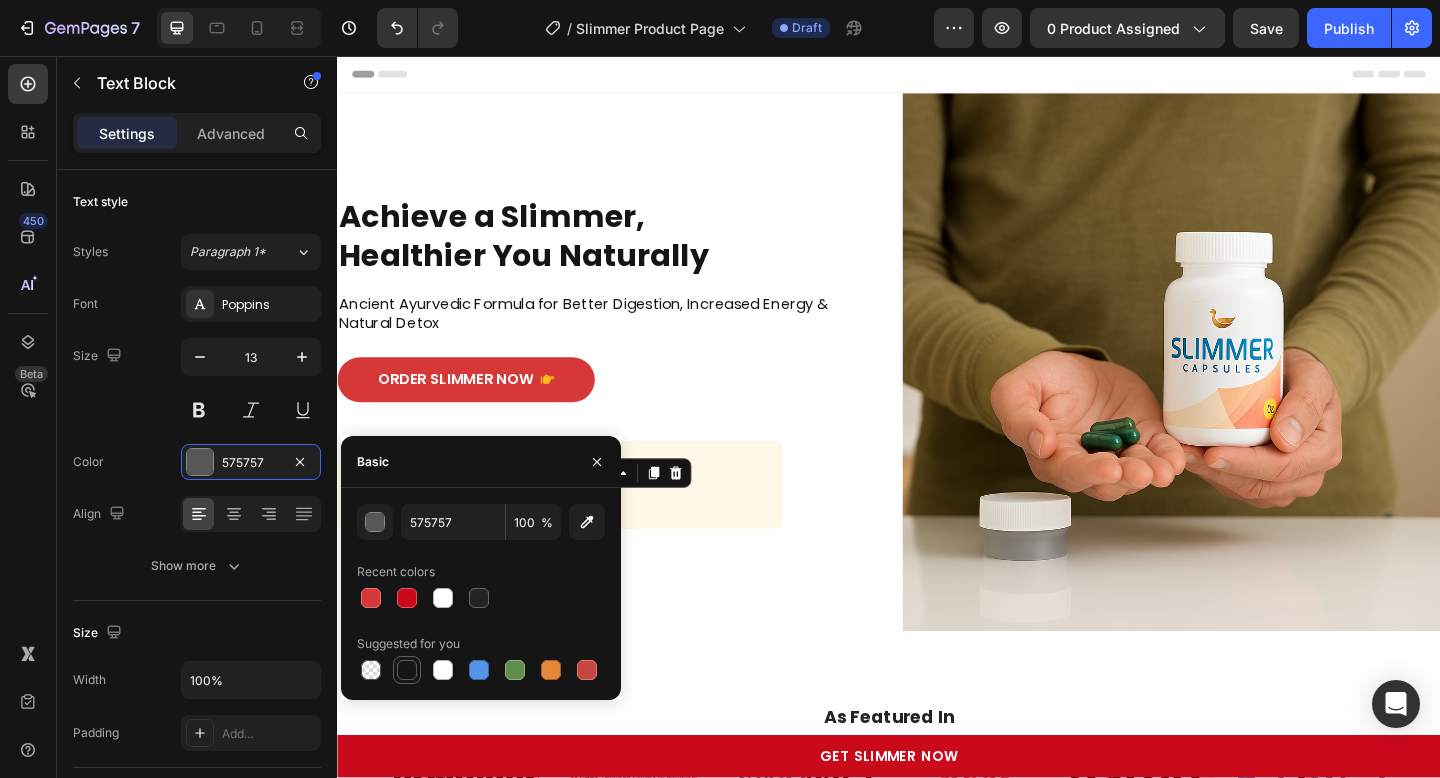click at bounding box center (407, 670) 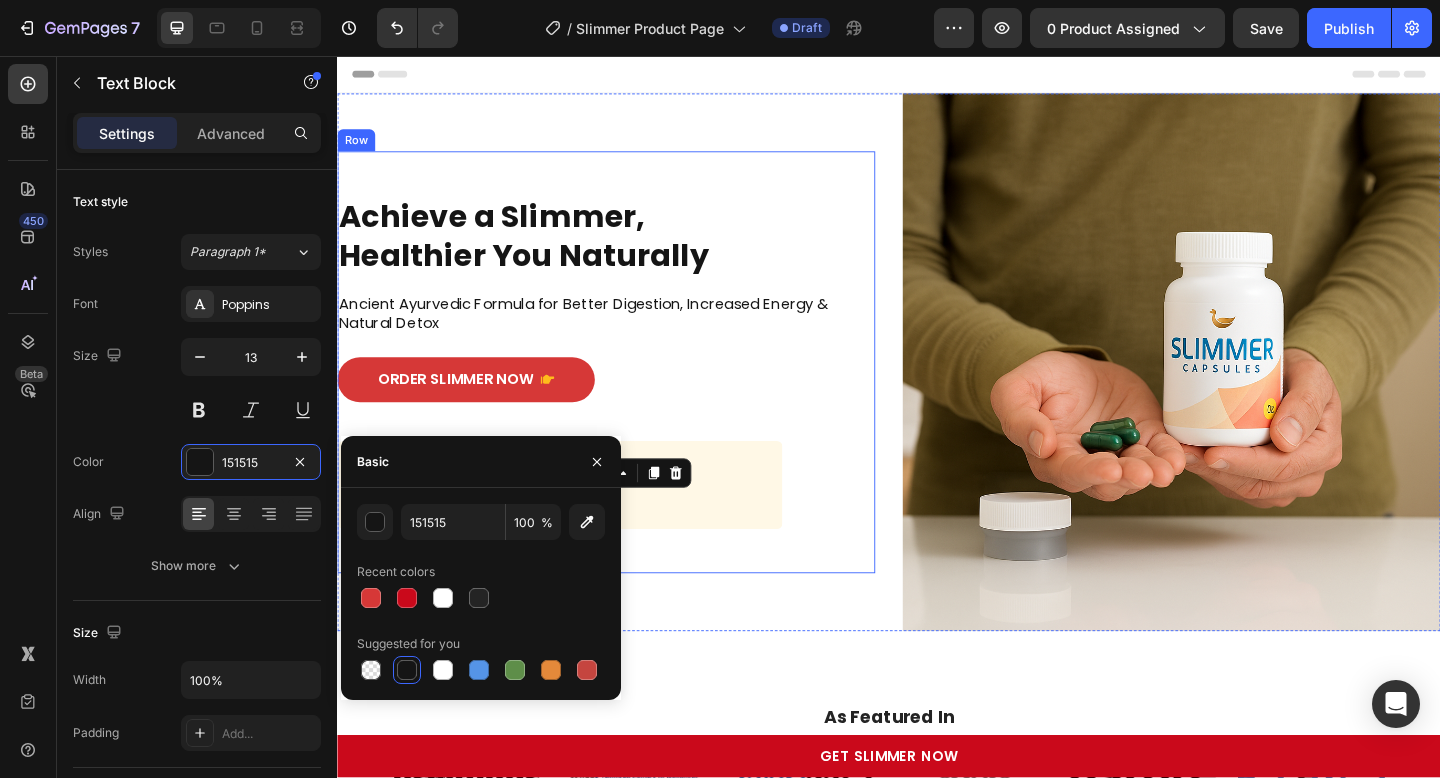 click on "Achieve a Slimmer,  Healthier You Naturally Heading Ancient Ayurvedic Formula for Better Digestion, Increased Energy & Natural Detox Text Block
order slimmer now Button Image “Absolutely love Slimmer!" Text Block Image Icon Icon Icon Icon Icon Icon List Emily  Text Block   0 Row Row Shop Now   👉    Button Row" at bounding box center (629, 389) 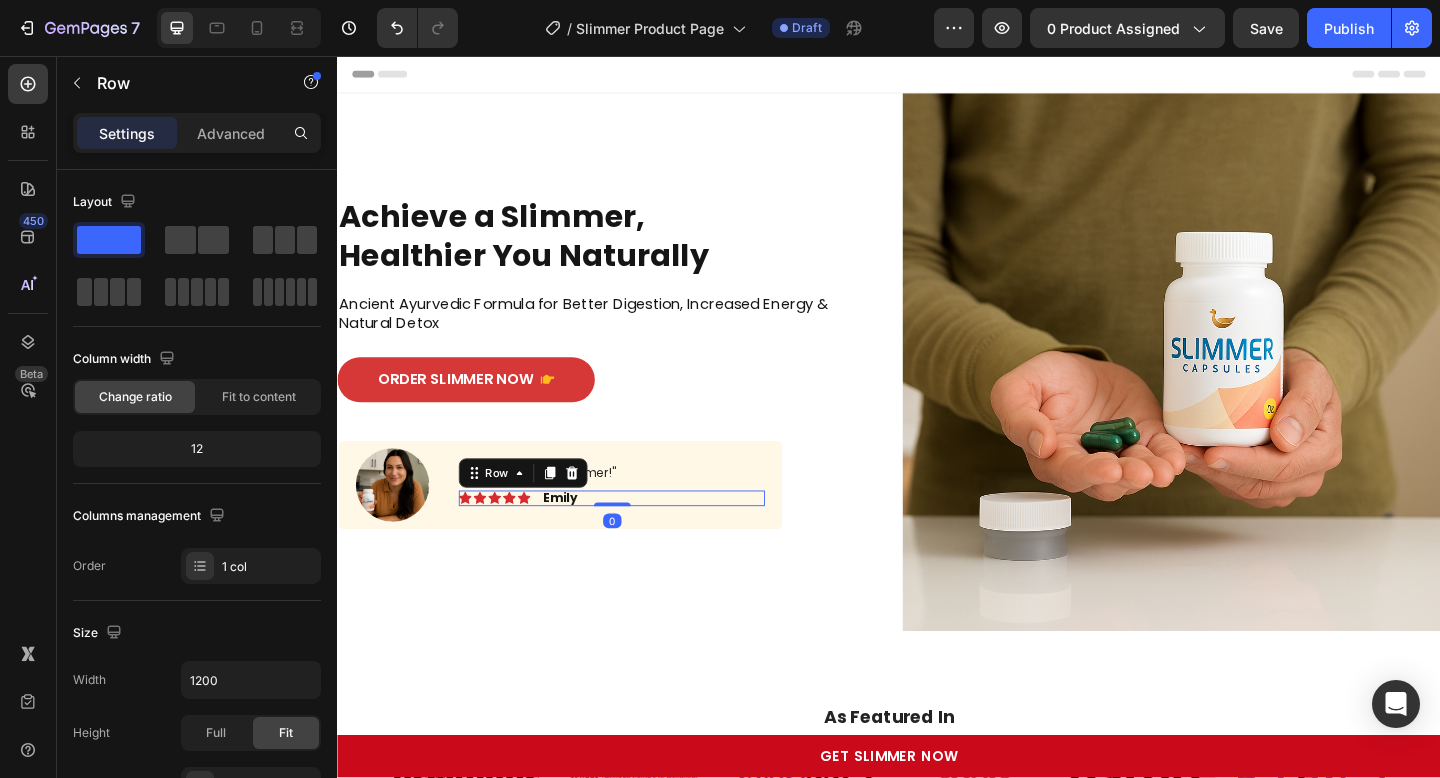 click on "Image Icon Icon Icon Icon Icon Icon List Emily  Text Block Row   0" at bounding box center [635, 537] 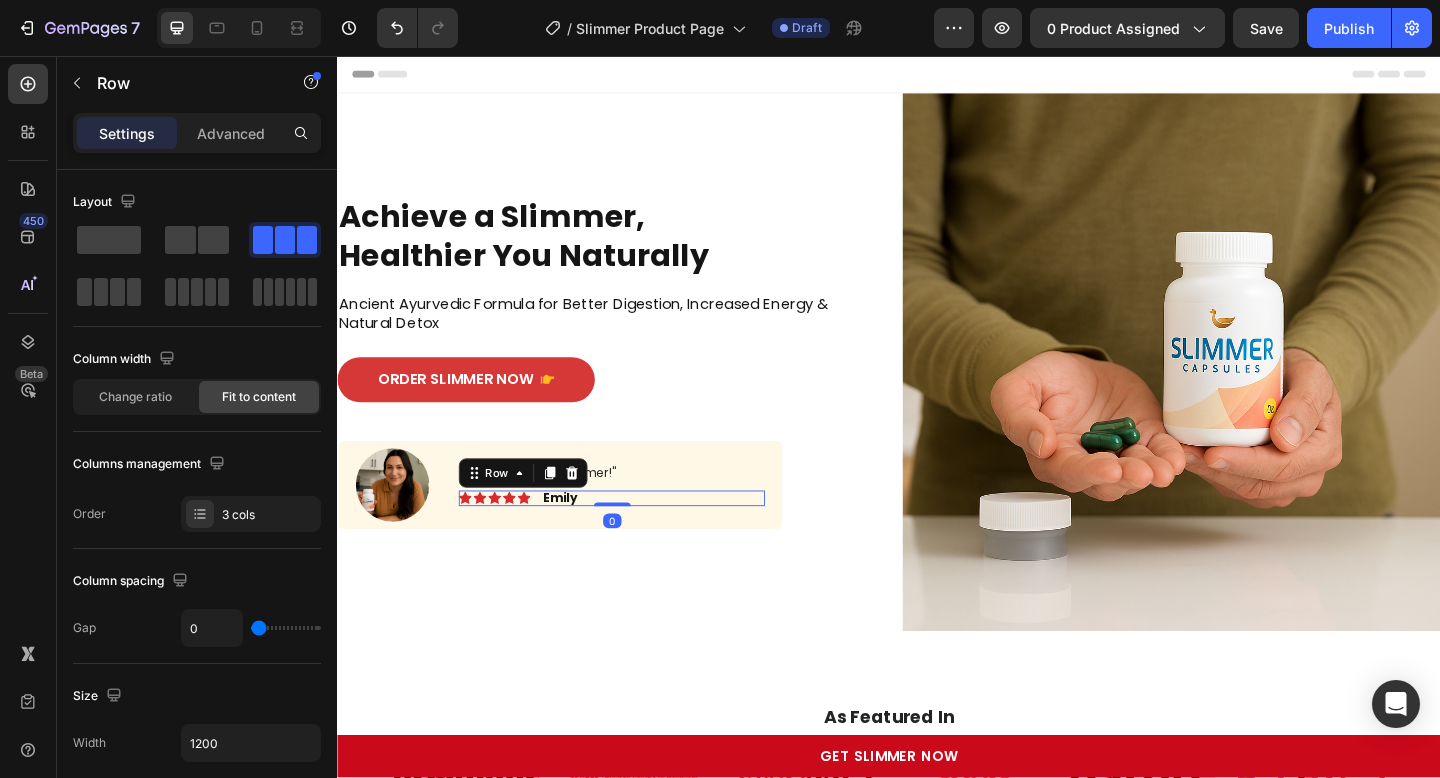click on "Image Icon Icon Icon Icon Icon Icon List Emily  Text Block Row   0" at bounding box center (635, 537) 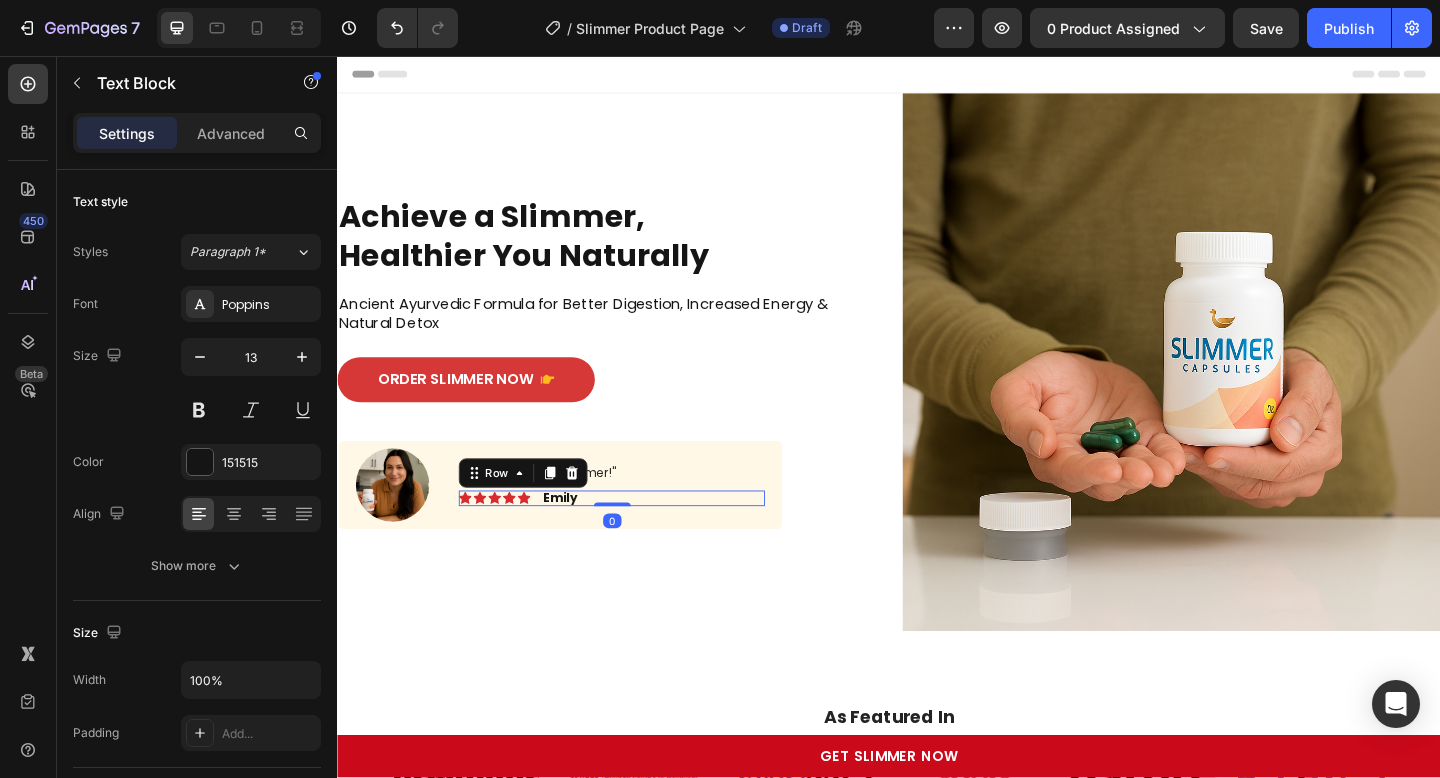 click on "Emily" at bounding box center [579, 537] 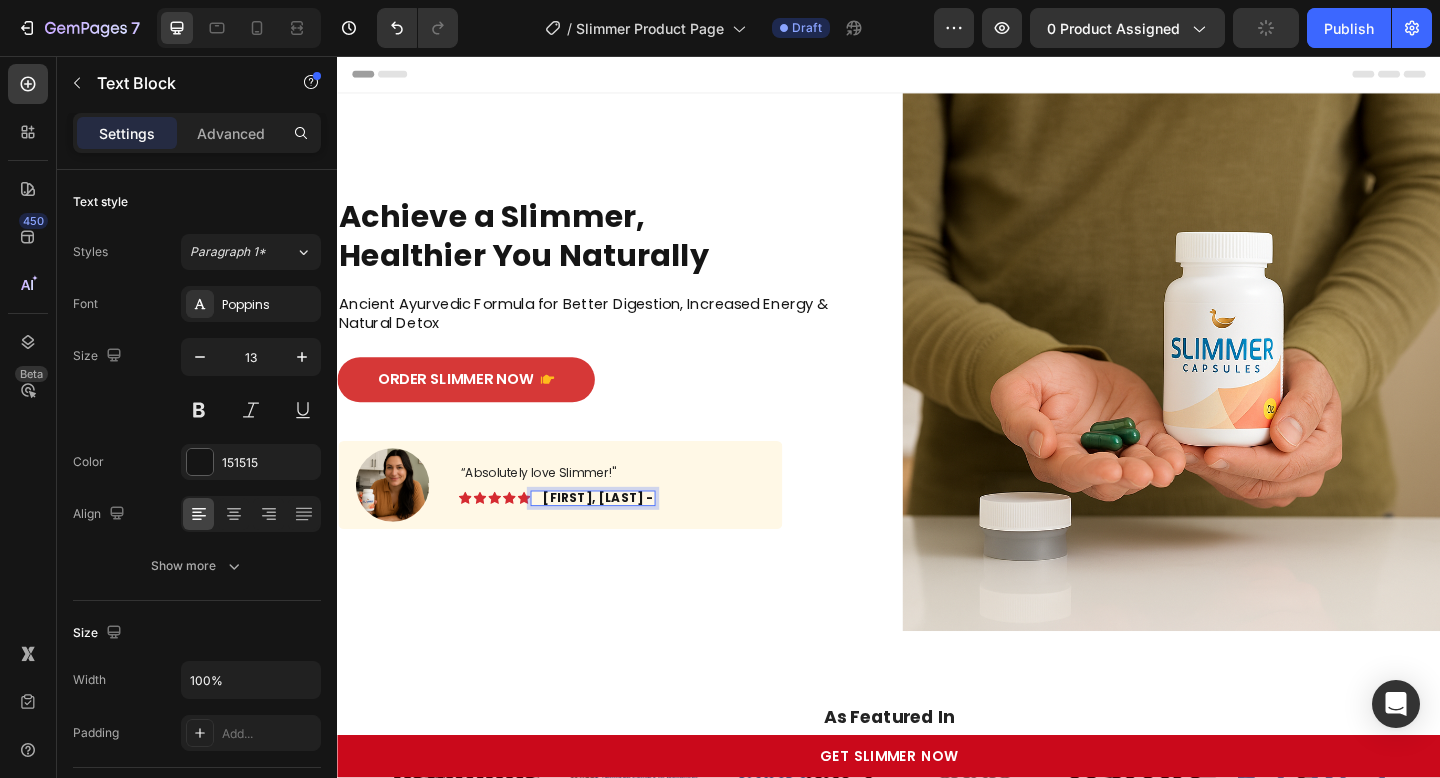 click on "Emily, D -" at bounding box center [621, 537] 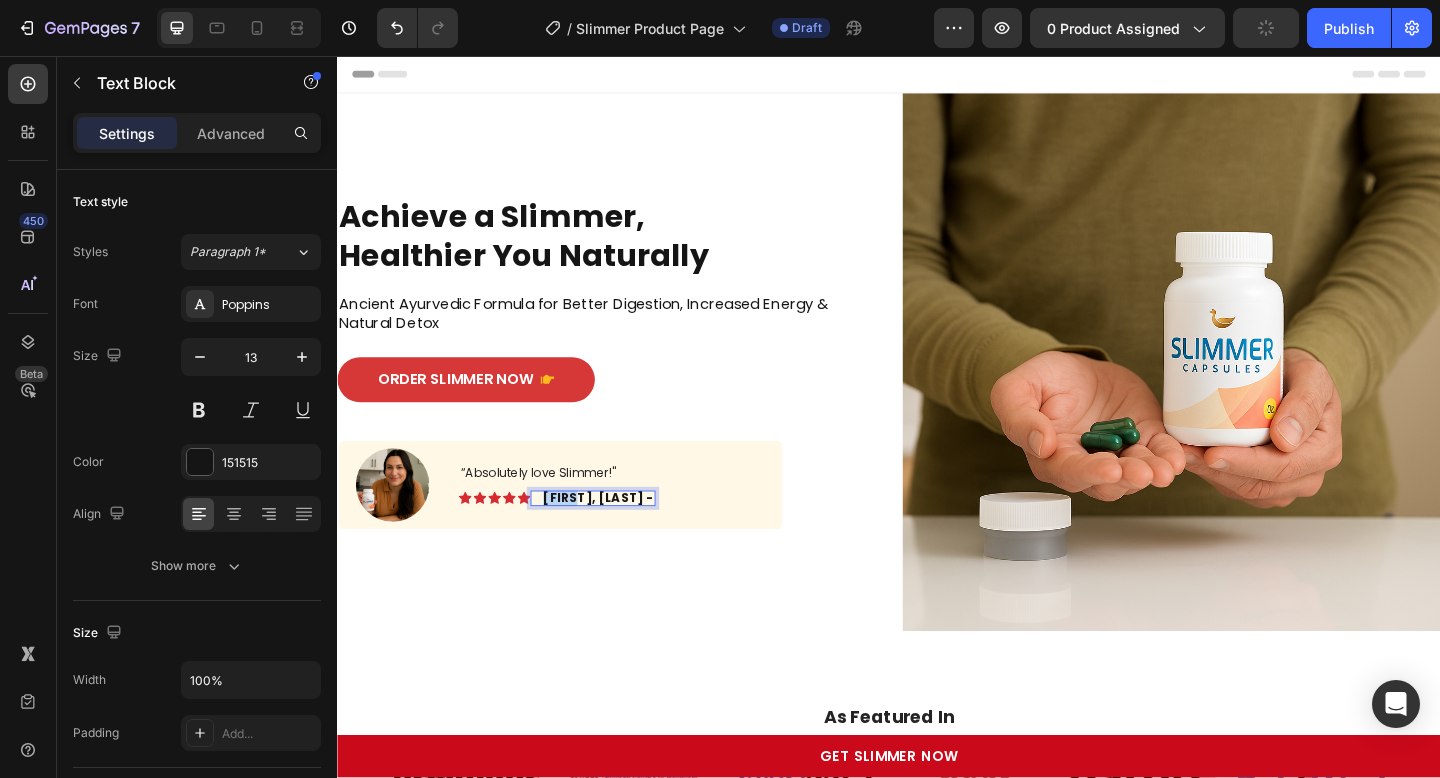 click on "Emily, D -" at bounding box center (621, 537) 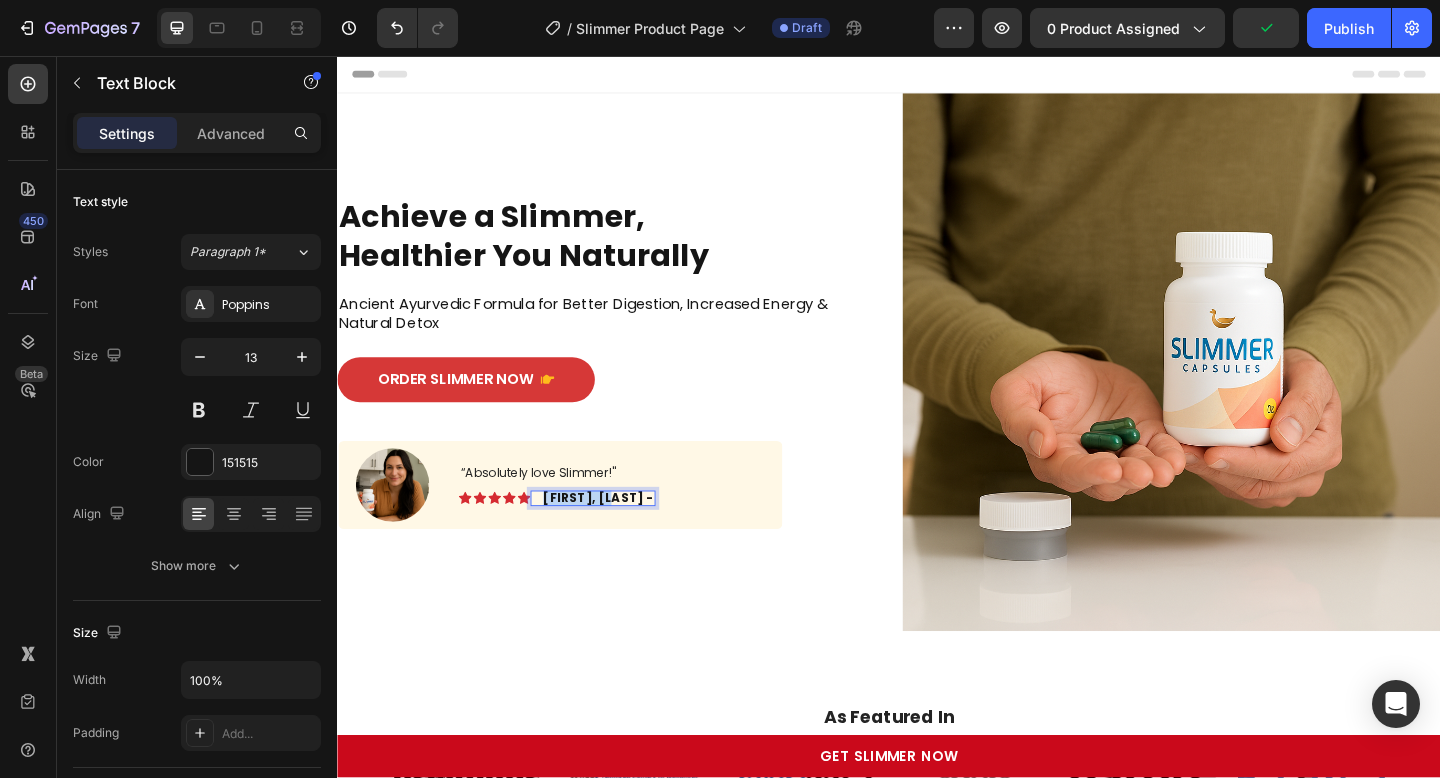 click on "Emily, D -" at bounding box center (621, 537) 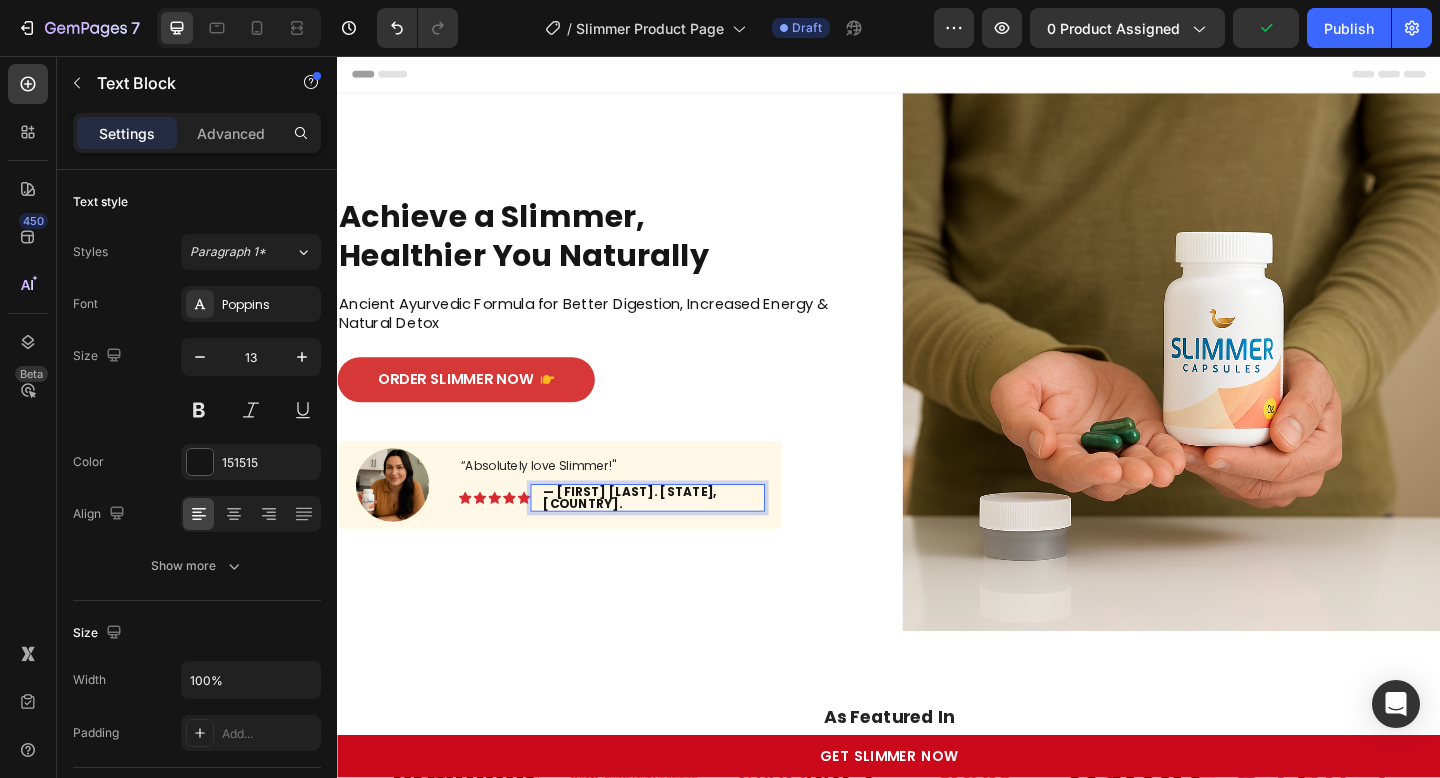 click on "— Caitlyn D. New Jersey, US." at bounding box center (655, 537) 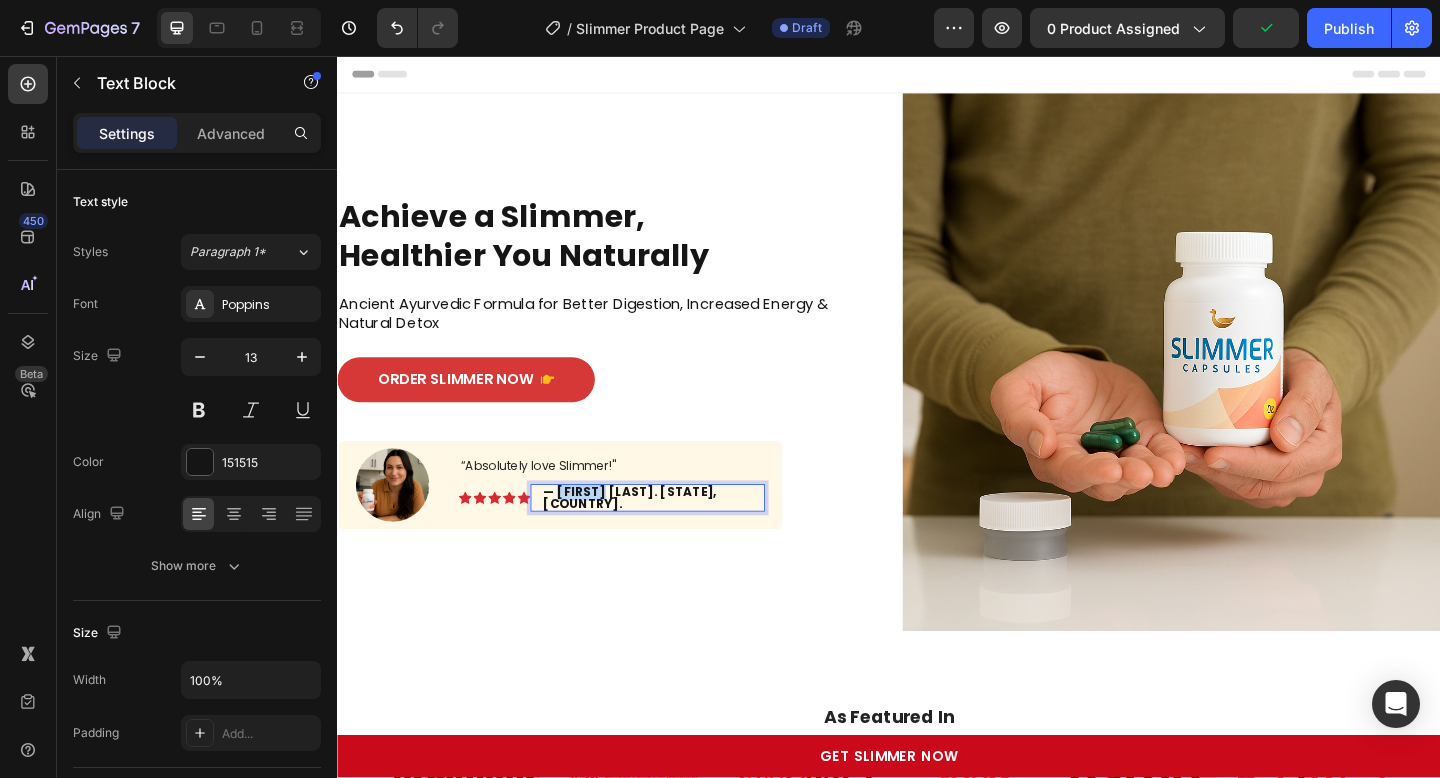 click on "— Caitlyn D. New Jersey, US." at bounding box center [655, 537] 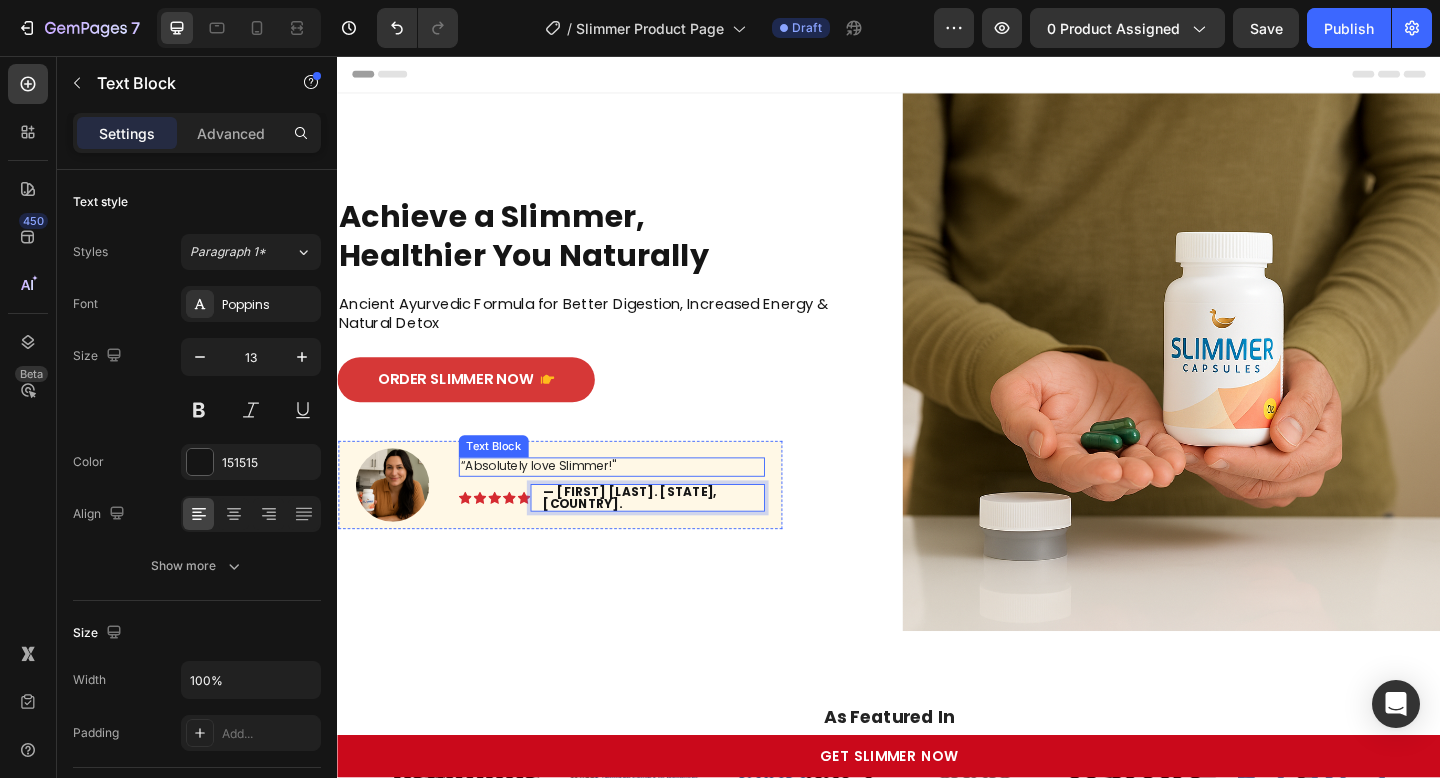 click on "“Absolutely love Slimmer!"" at bounding box center [635, 503] 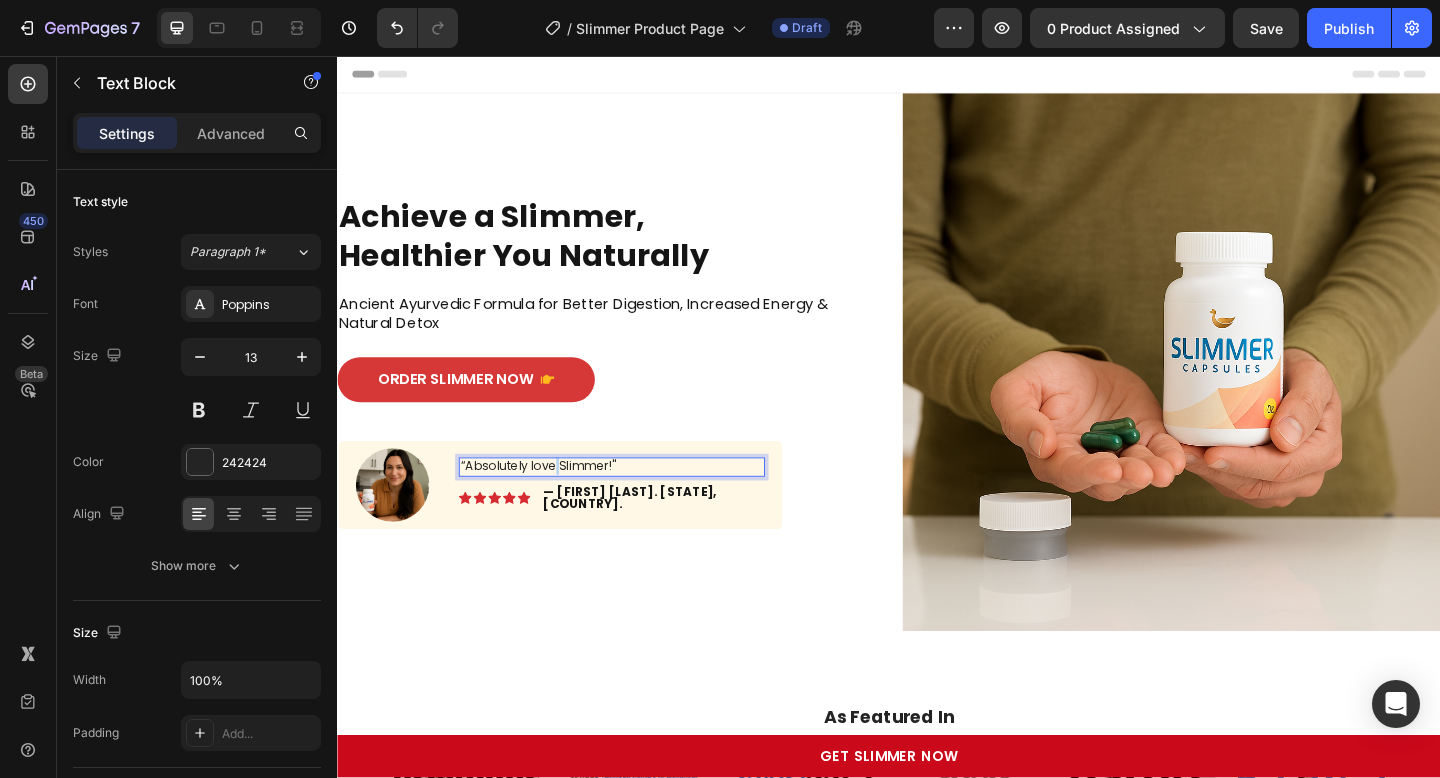 click on "“Absolutely love Slimmer!"" at bounding box center [635, 503] 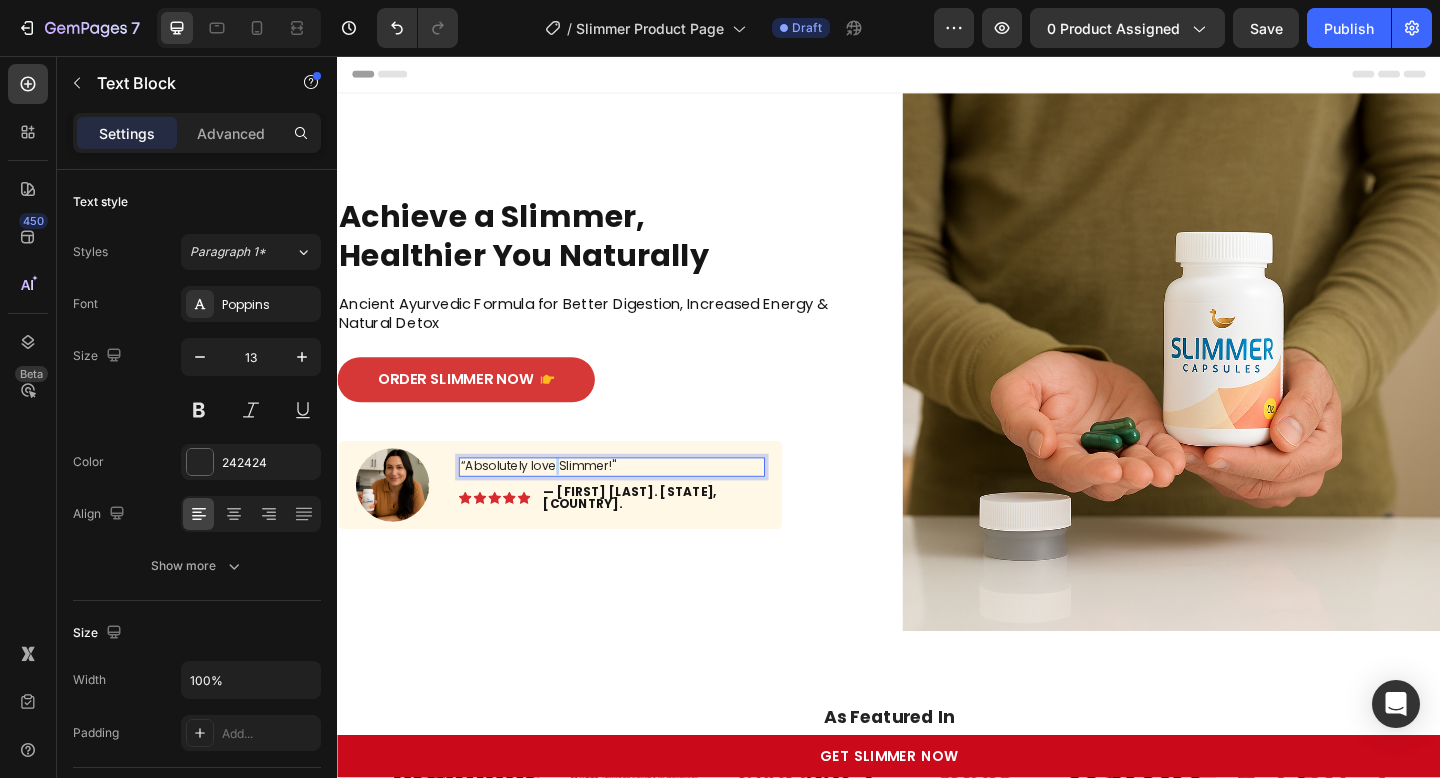 click on "“Absolutely love Slimmer!"" at bounding box center [635, 503] 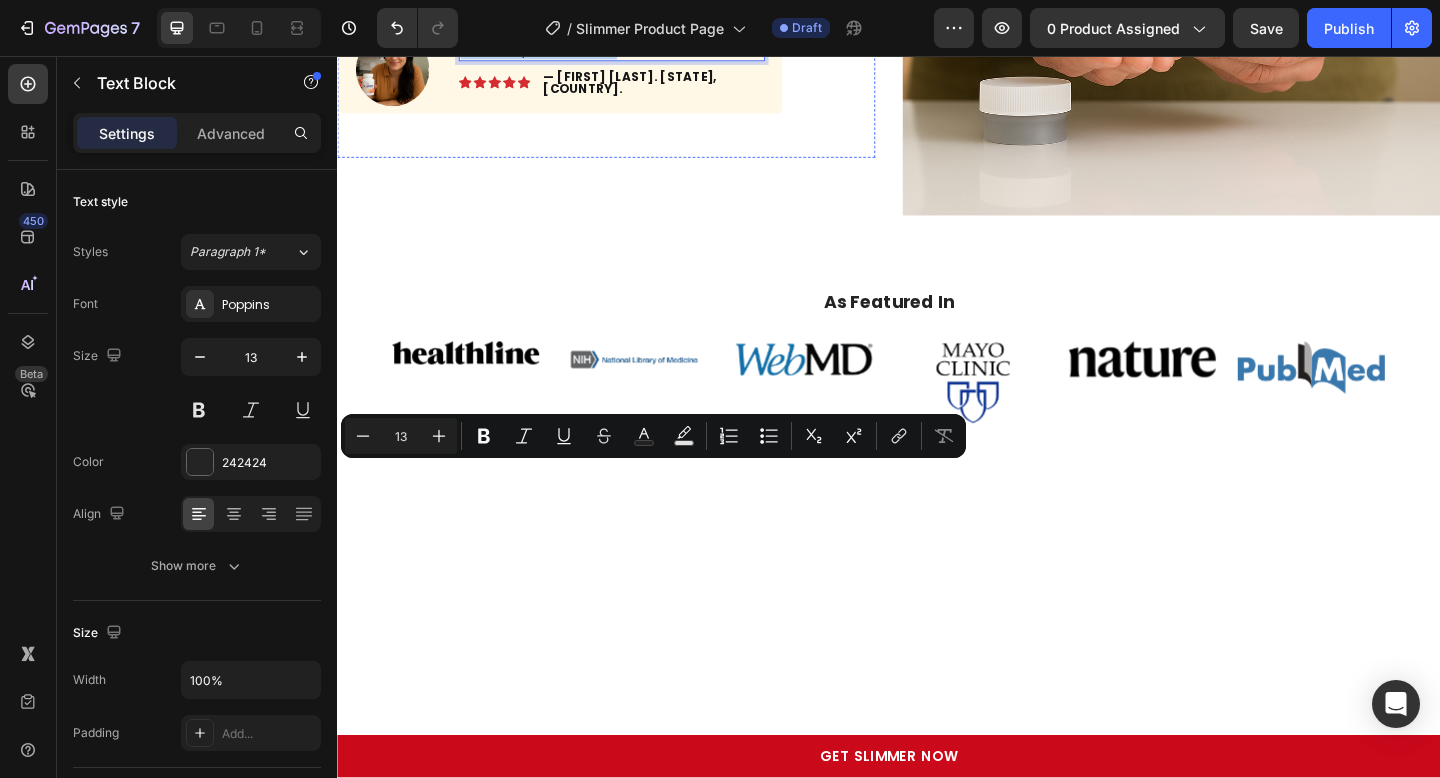 type on "16" 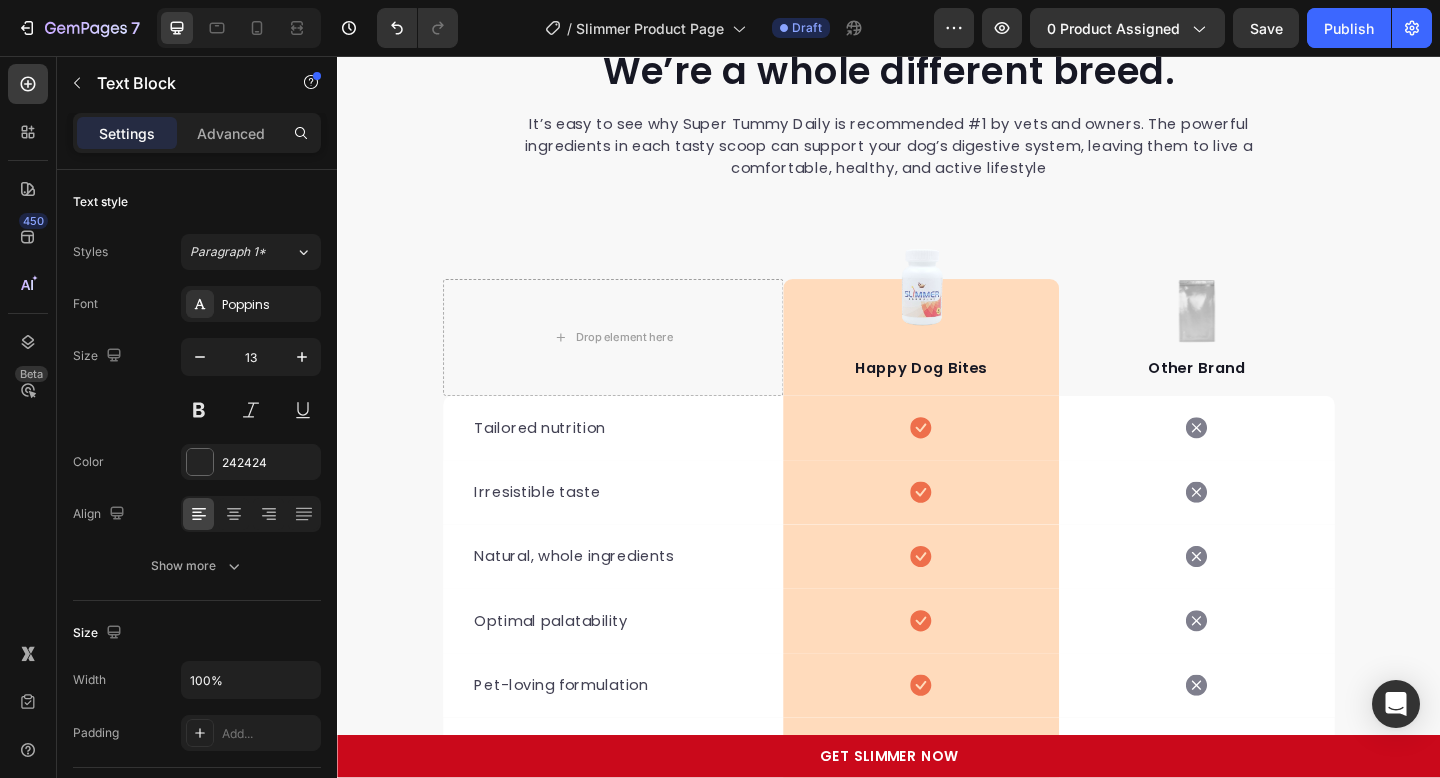 scroll, scrollTop: 6484, scrollLeft: 0, axis: vertical 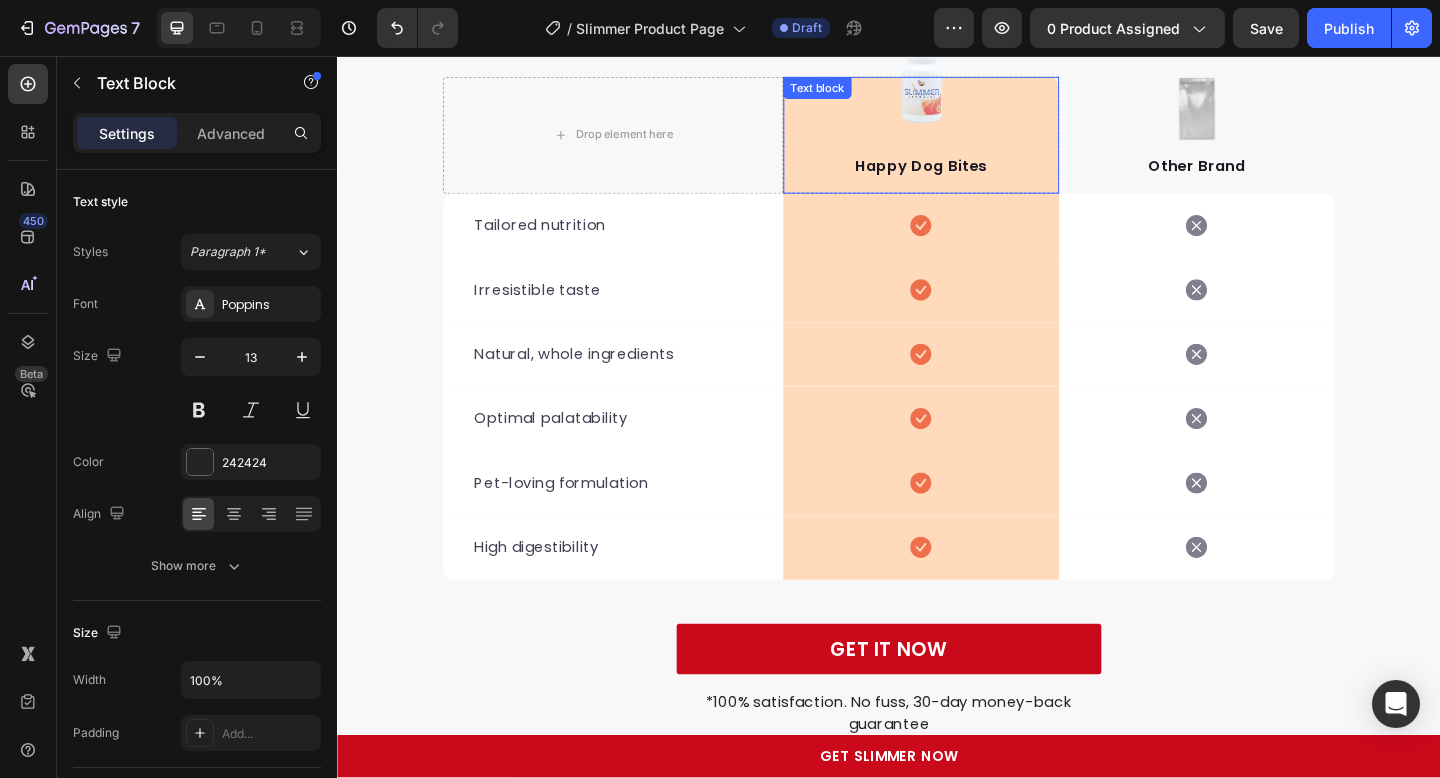 click on "Happy Dog Bites" at bounding box center (972, 176) 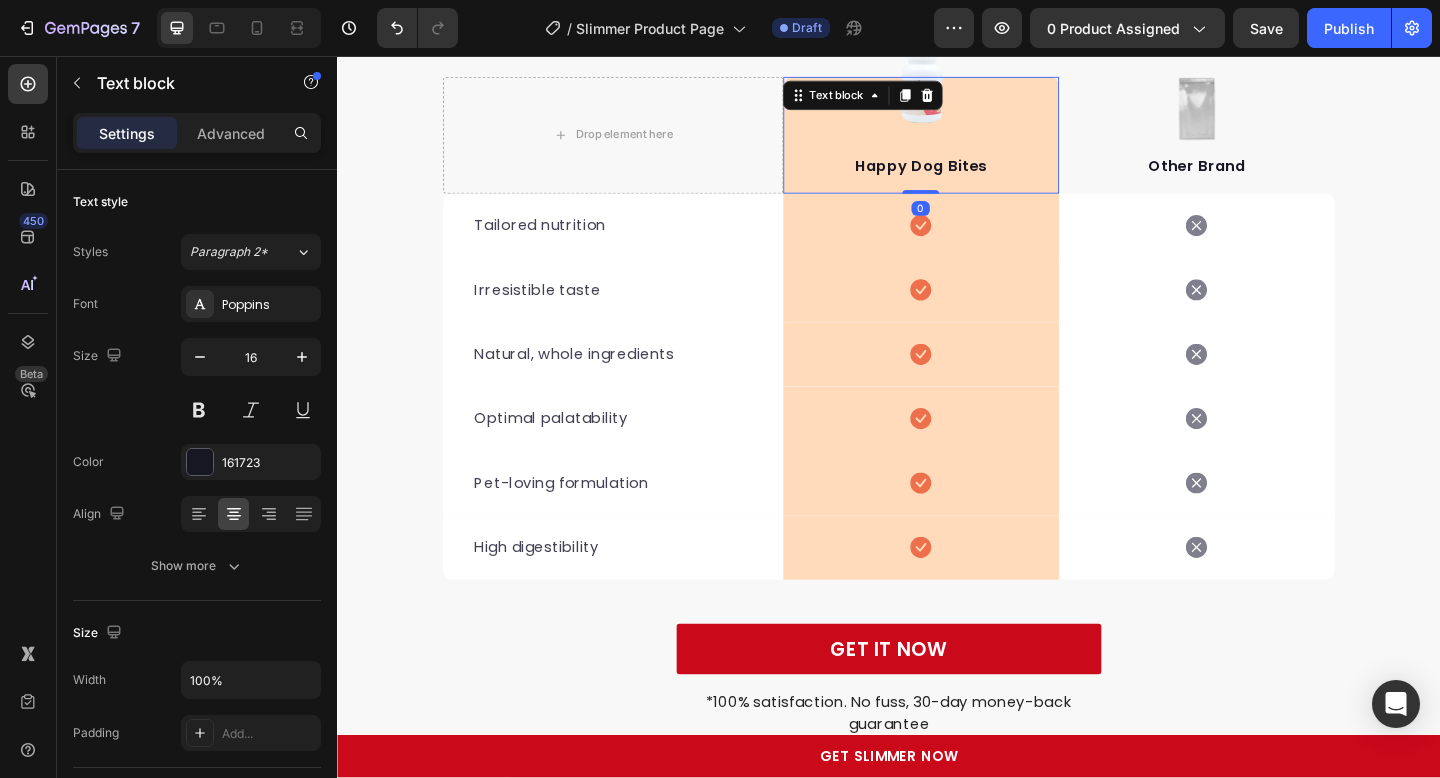 click on "Happy Dog Bites" at bounding box center (972, 176) 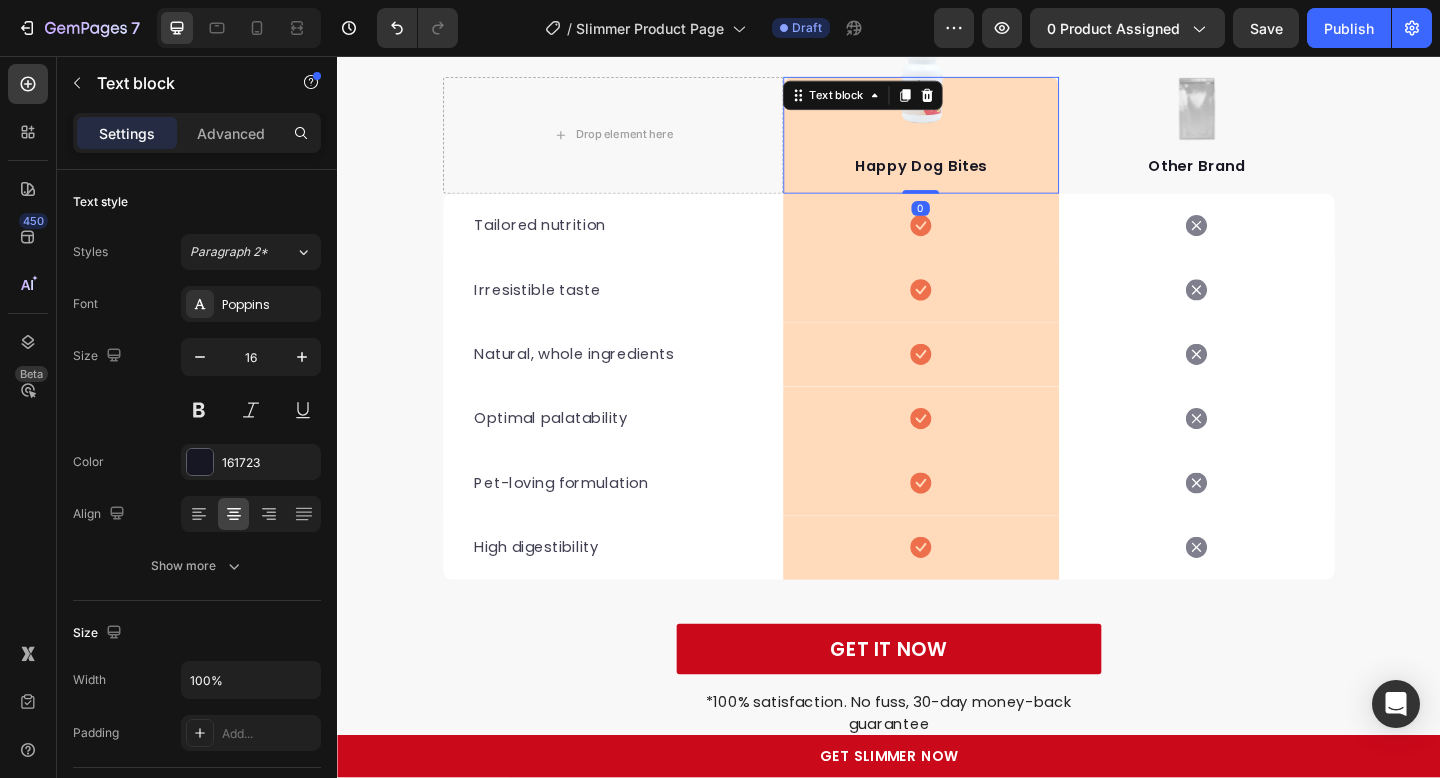 click on "Happy Dog Bites" at bounding box center (972, 176) 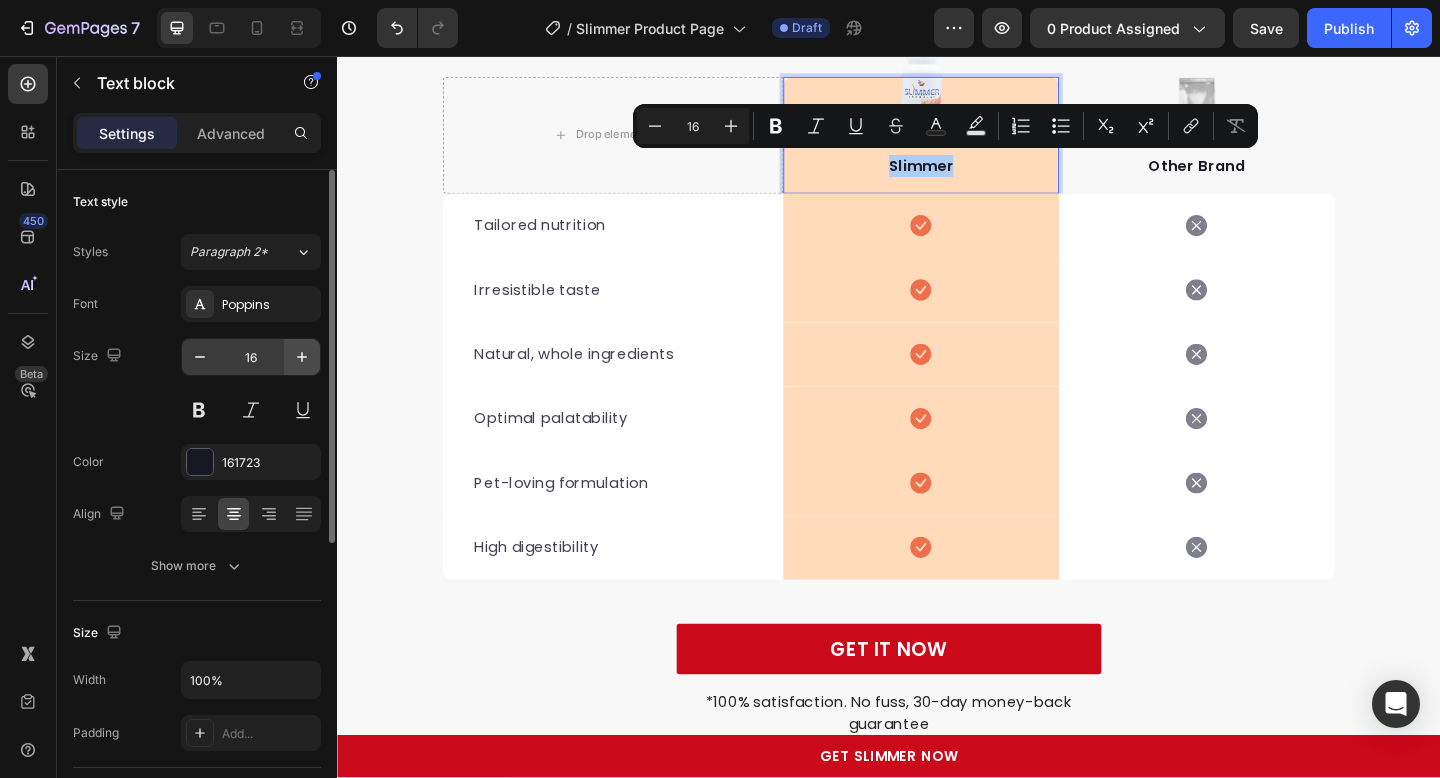 click at bounding box center [302, 357] 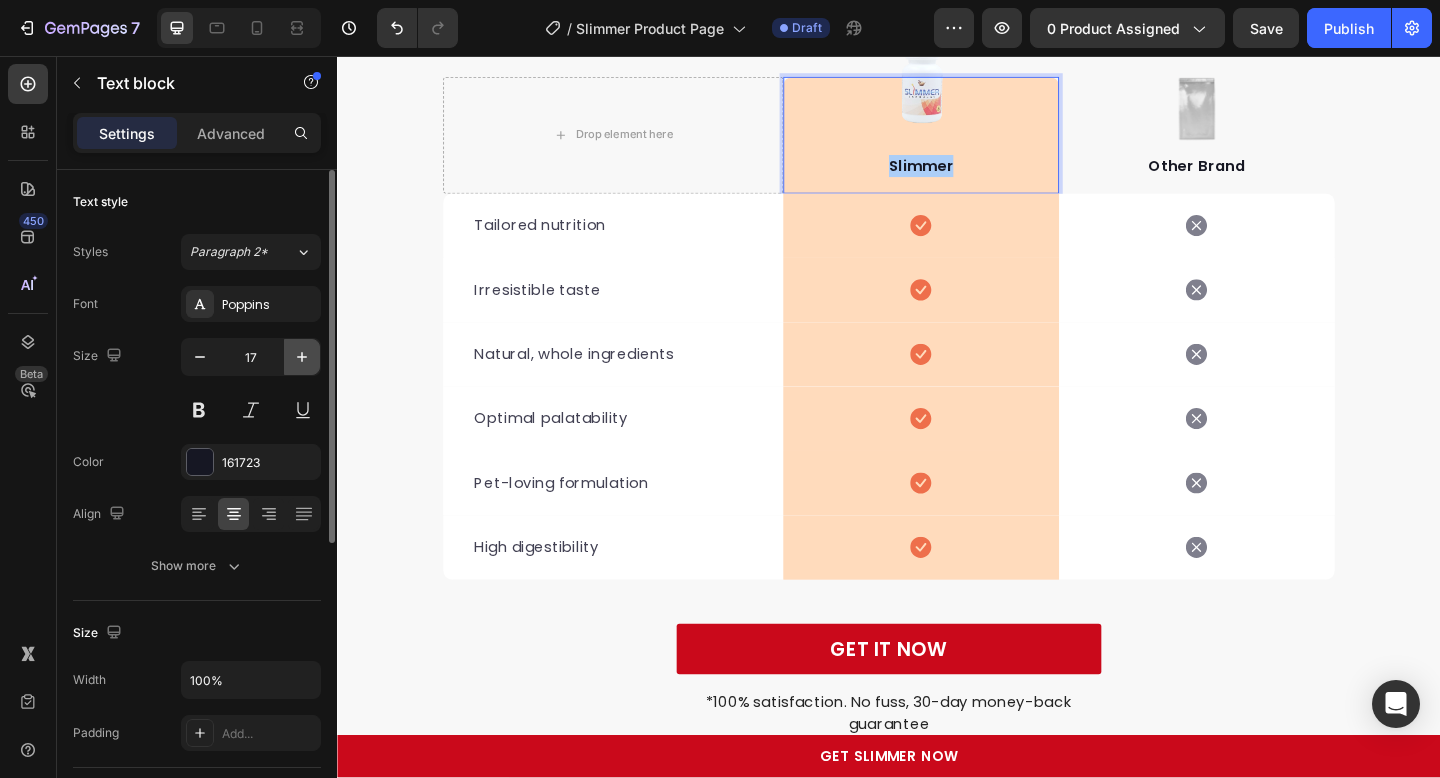 click at bounding box center (302, 357) 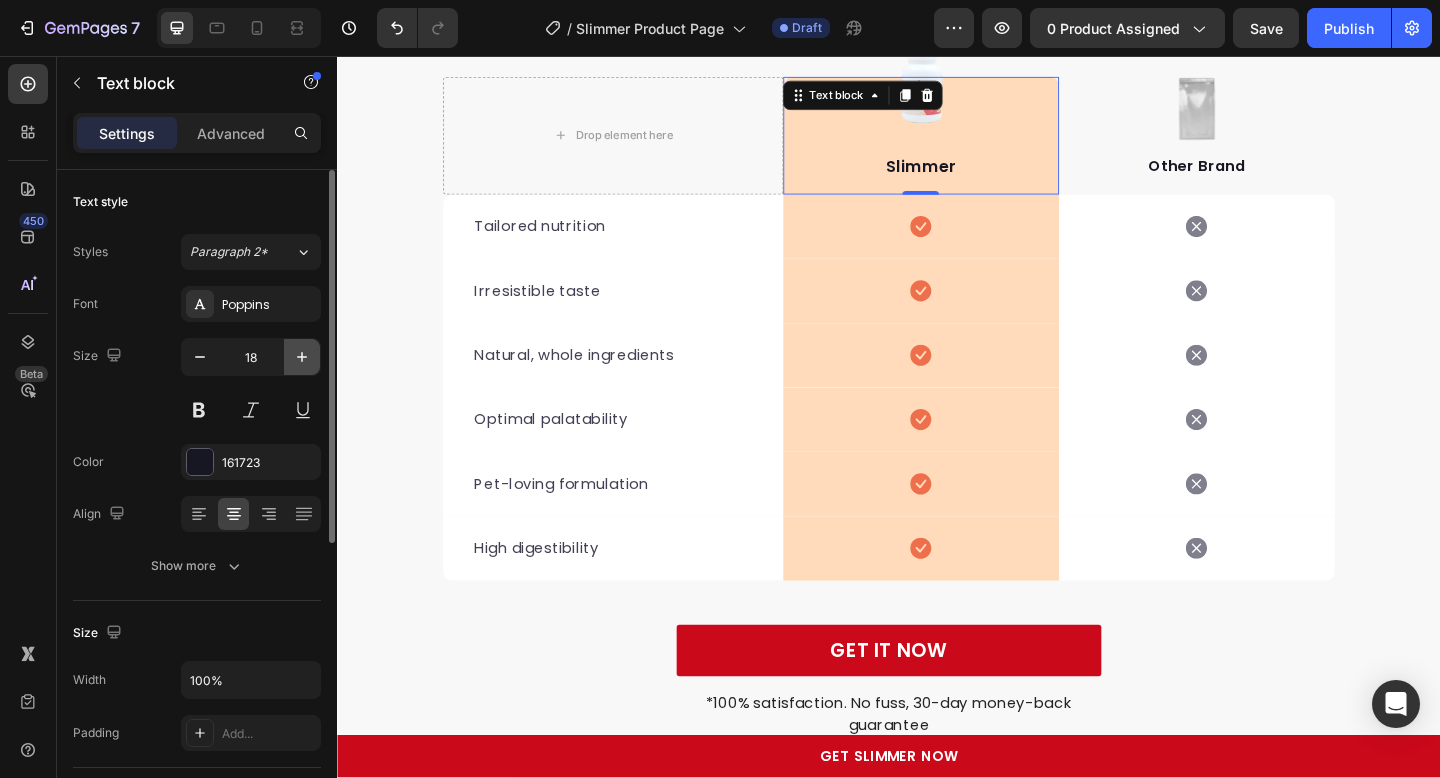 click at bounding box center (302, 357) 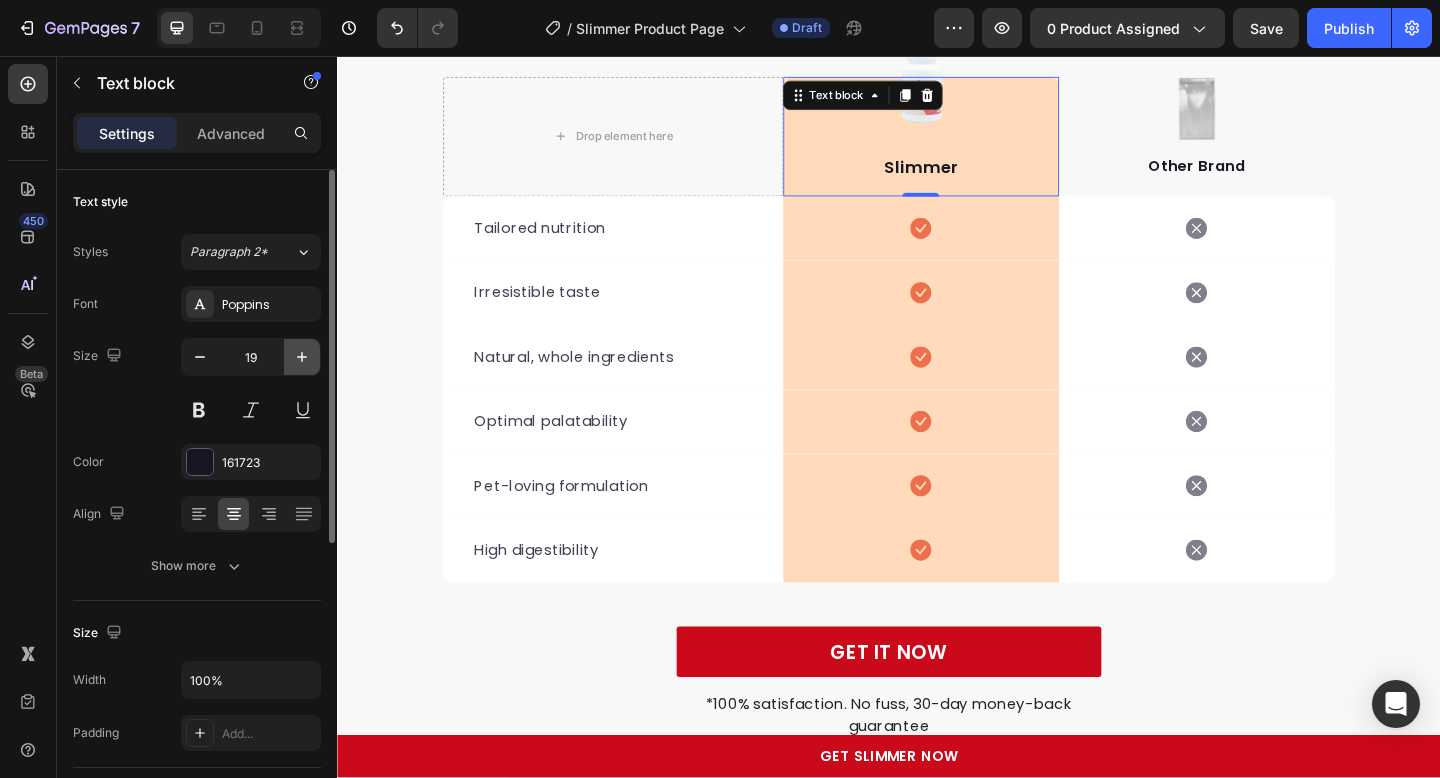 click at bounding box center [302, 357] 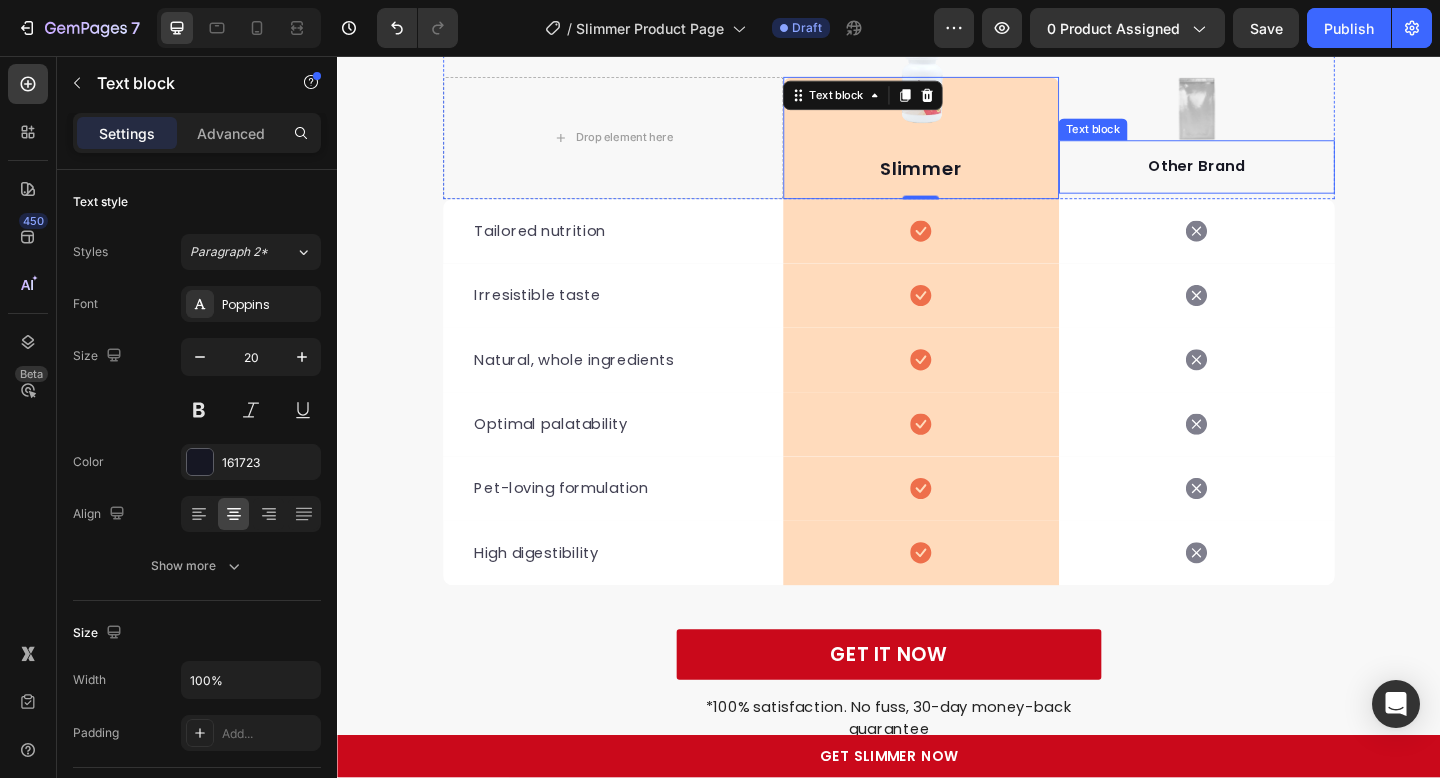 click on "Other Brand" at bounding box center [1272, 176] 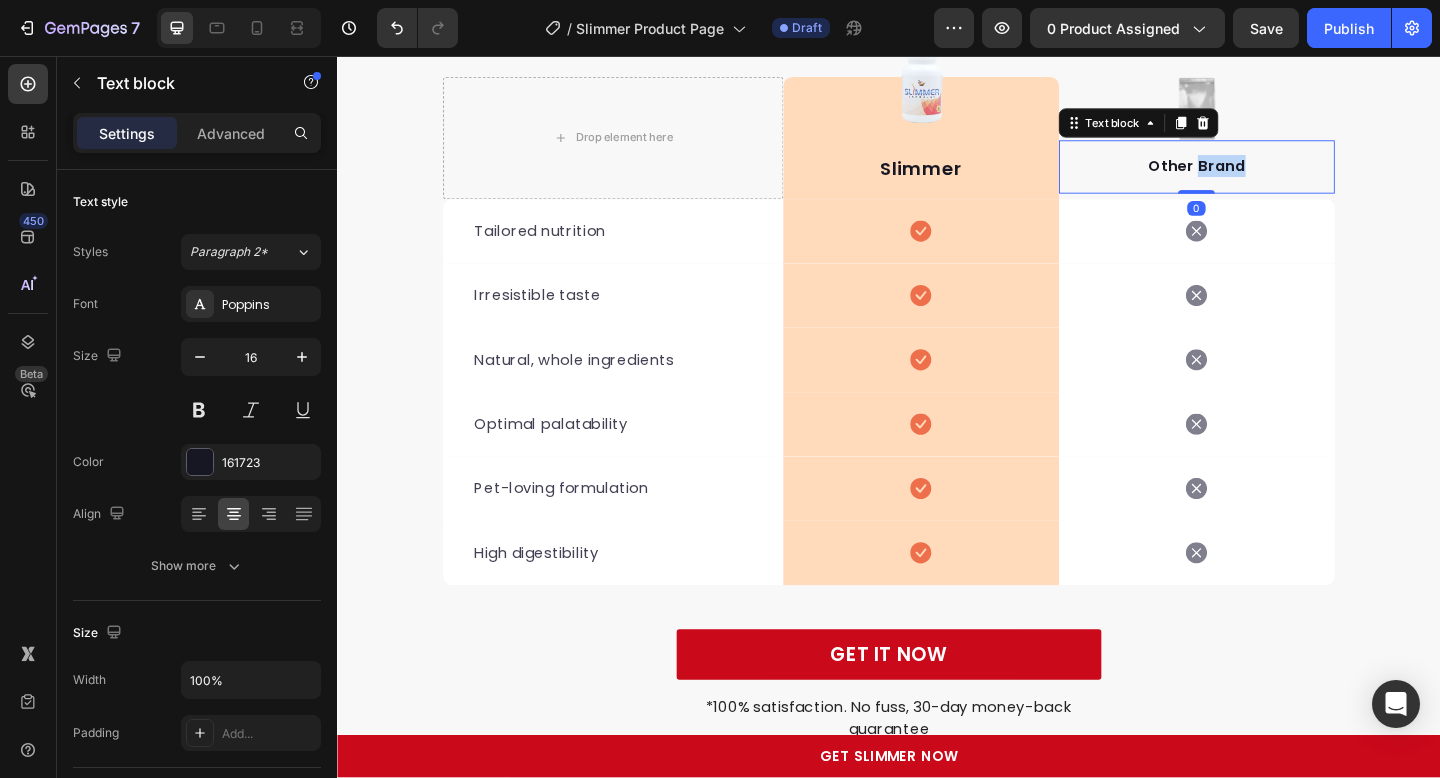 click on "Other Brand" at bounding box center (1272, 176) 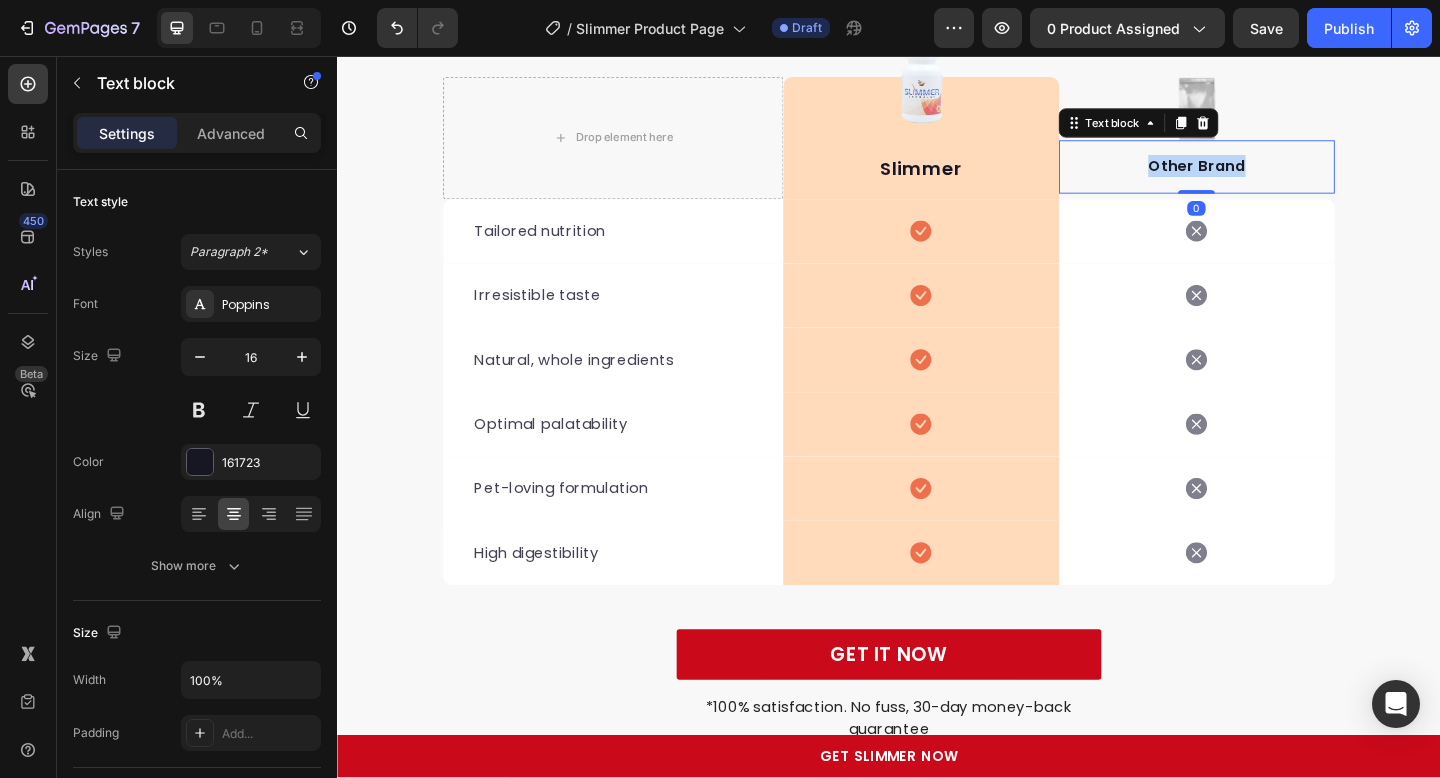 click on "Other Brand" at bounding box center [1272, 176] 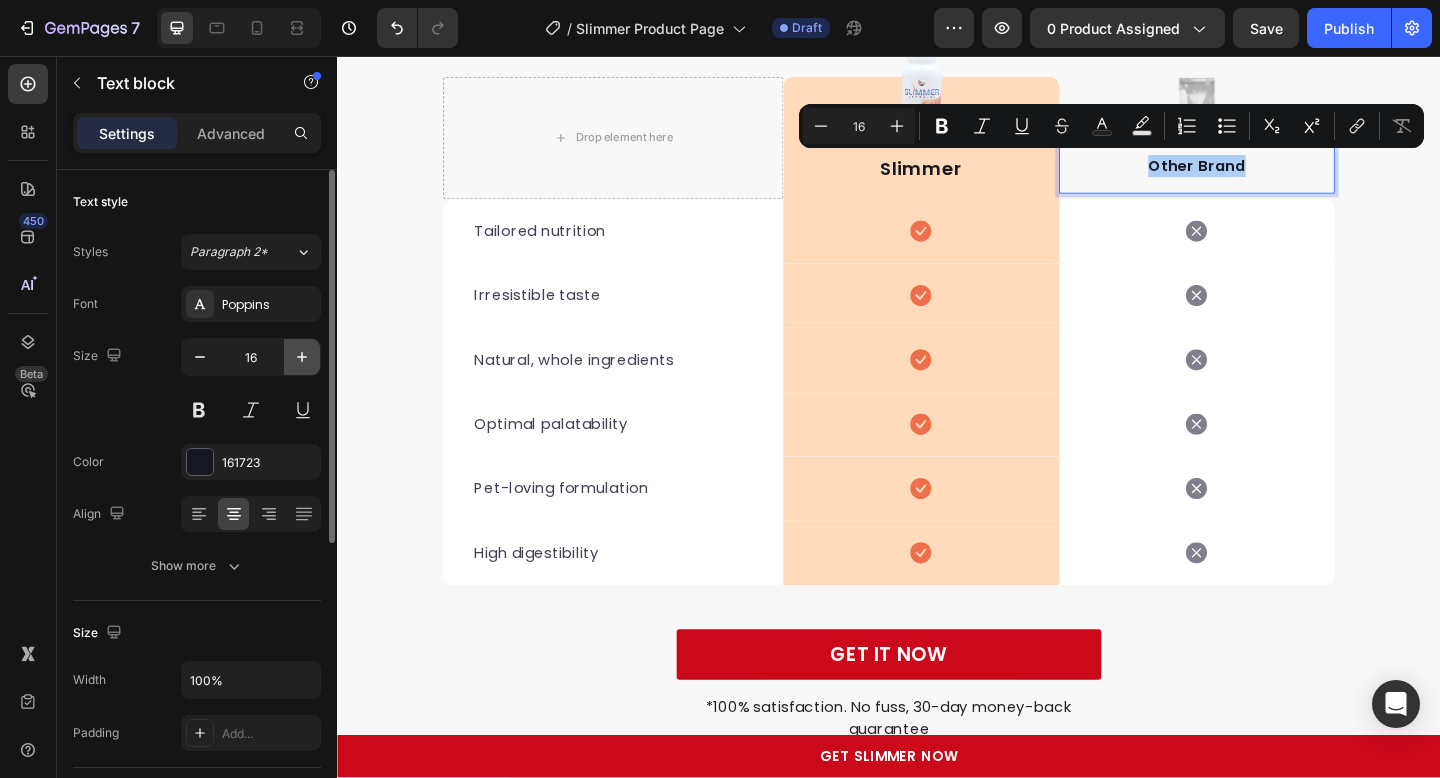 click at bounding box center (302, 357) 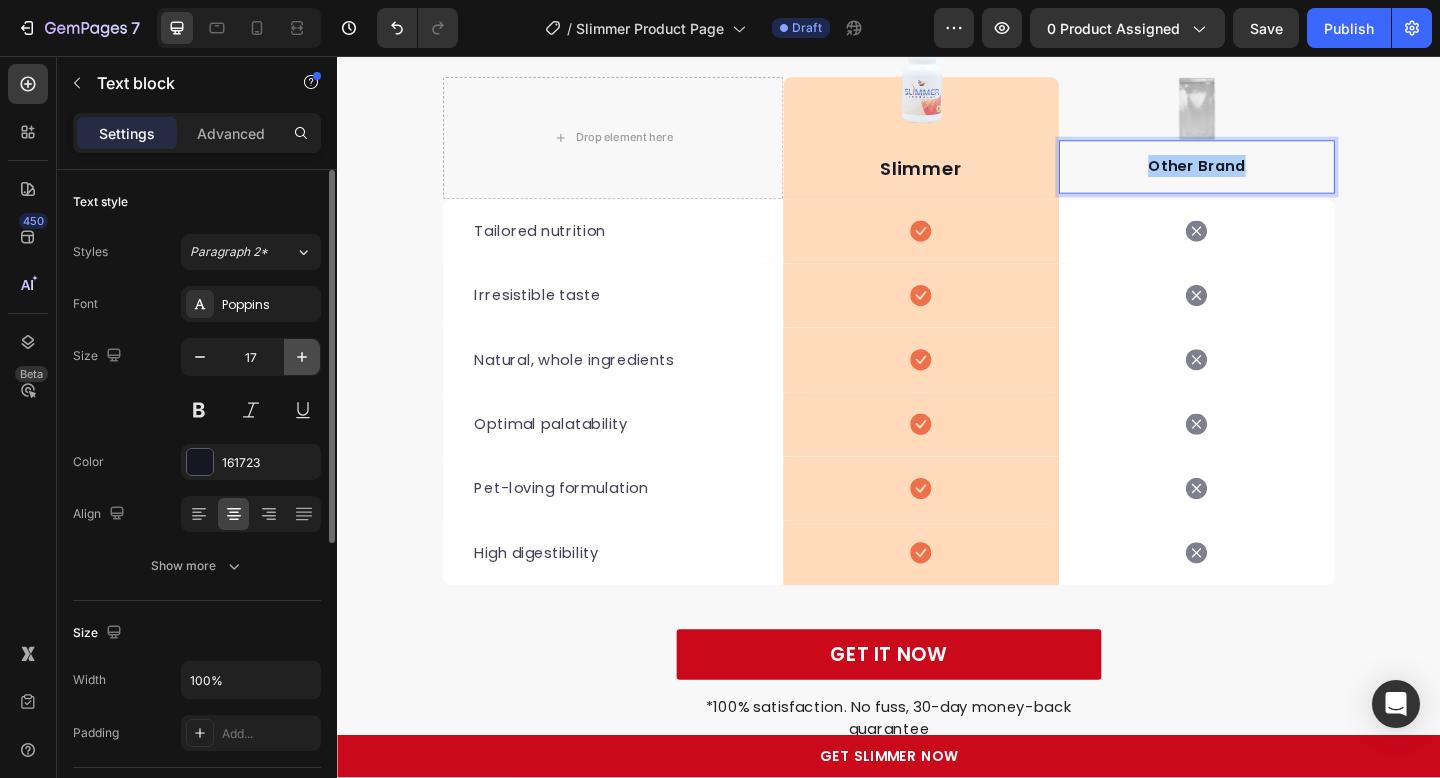 click at bounding box center [302, 357] 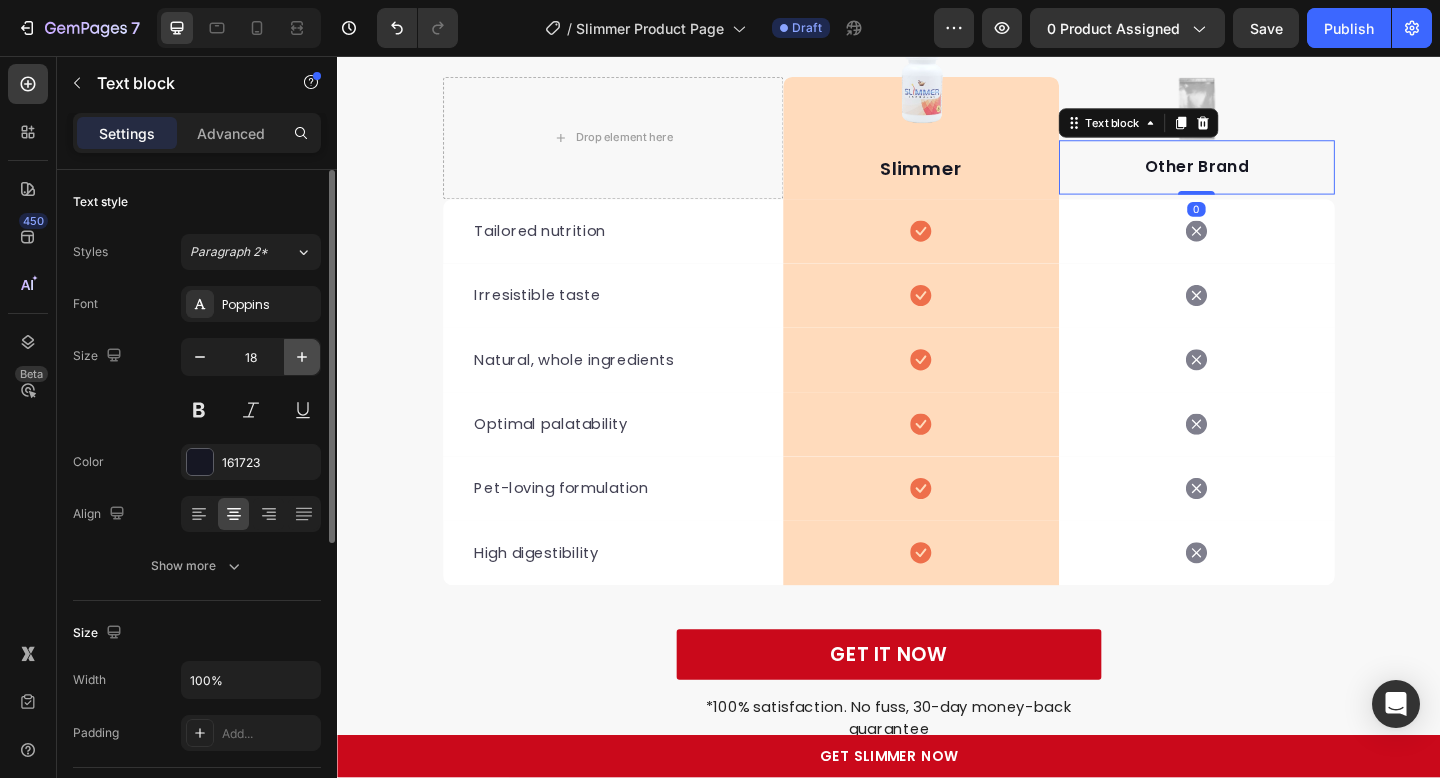 click at bounding box center (302, 357) 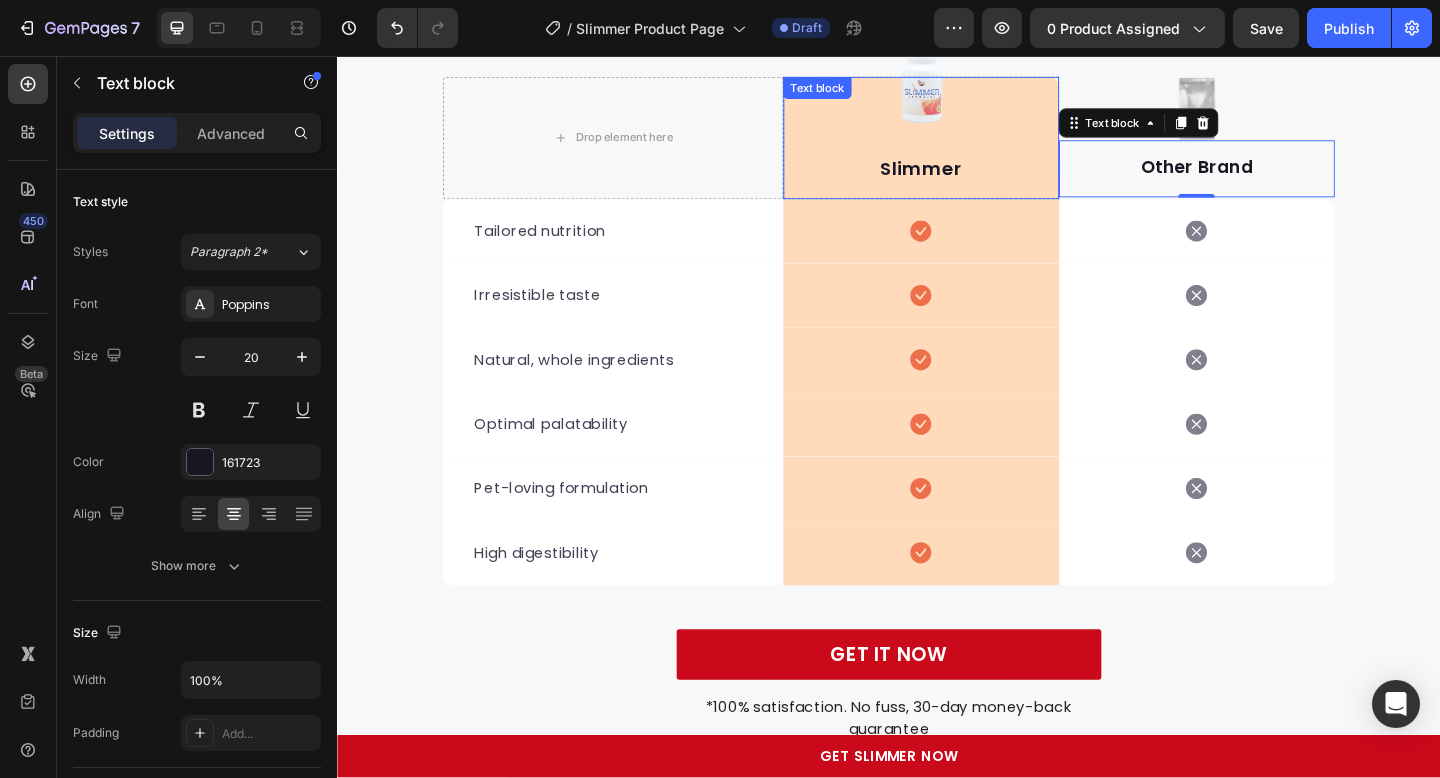 click on "Slimmer" at bounding box center [972, 179] 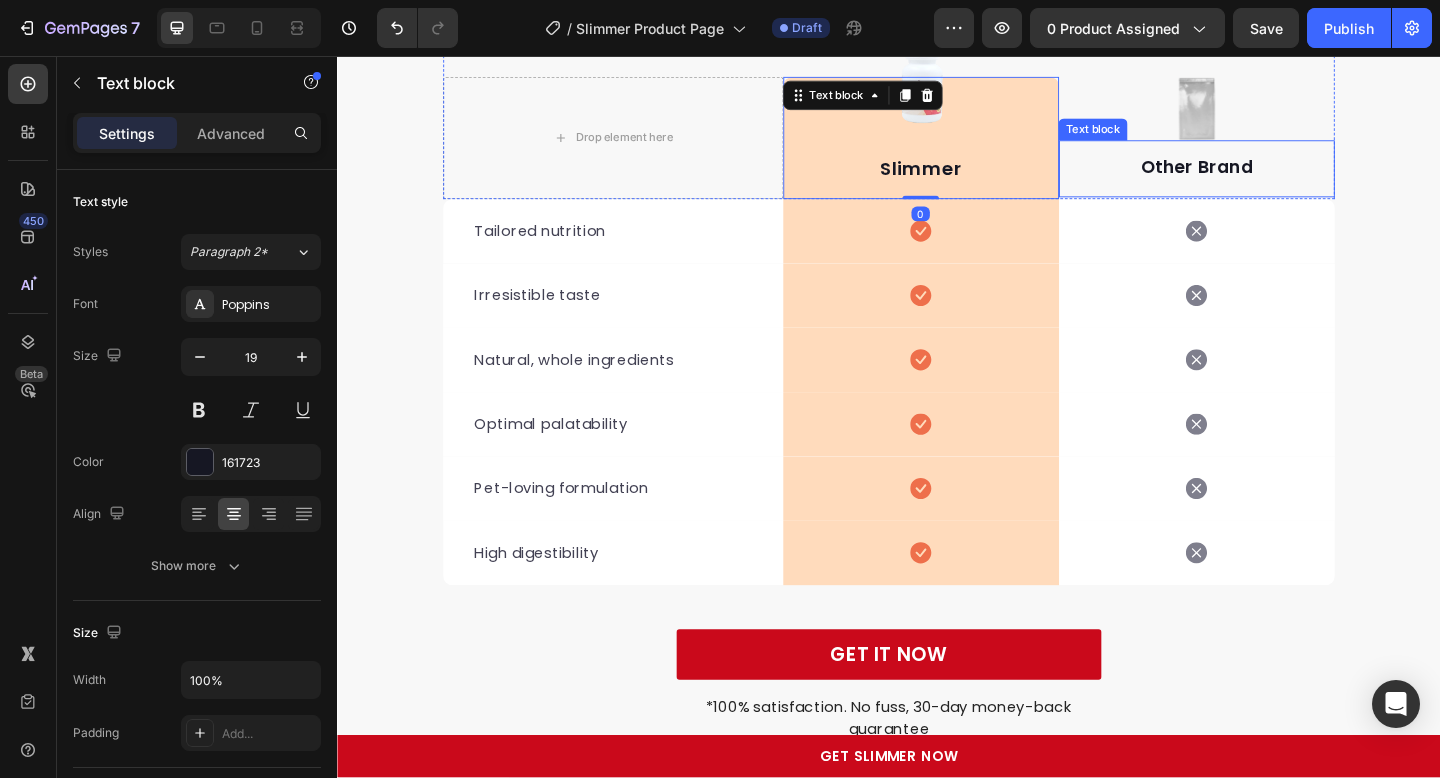 click on "Other Brand" at bounding box center (1272, 178) 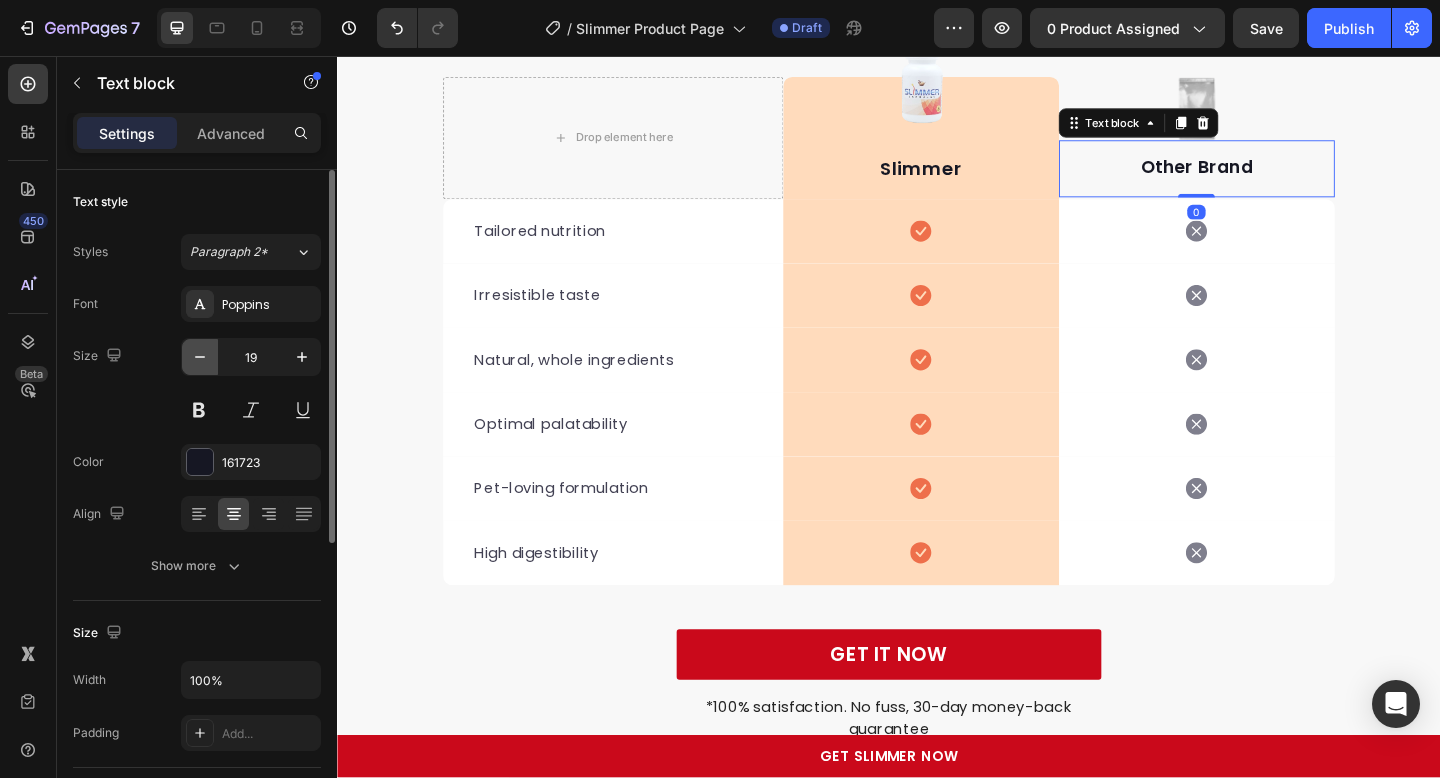 click at bounding box center (200, 357) 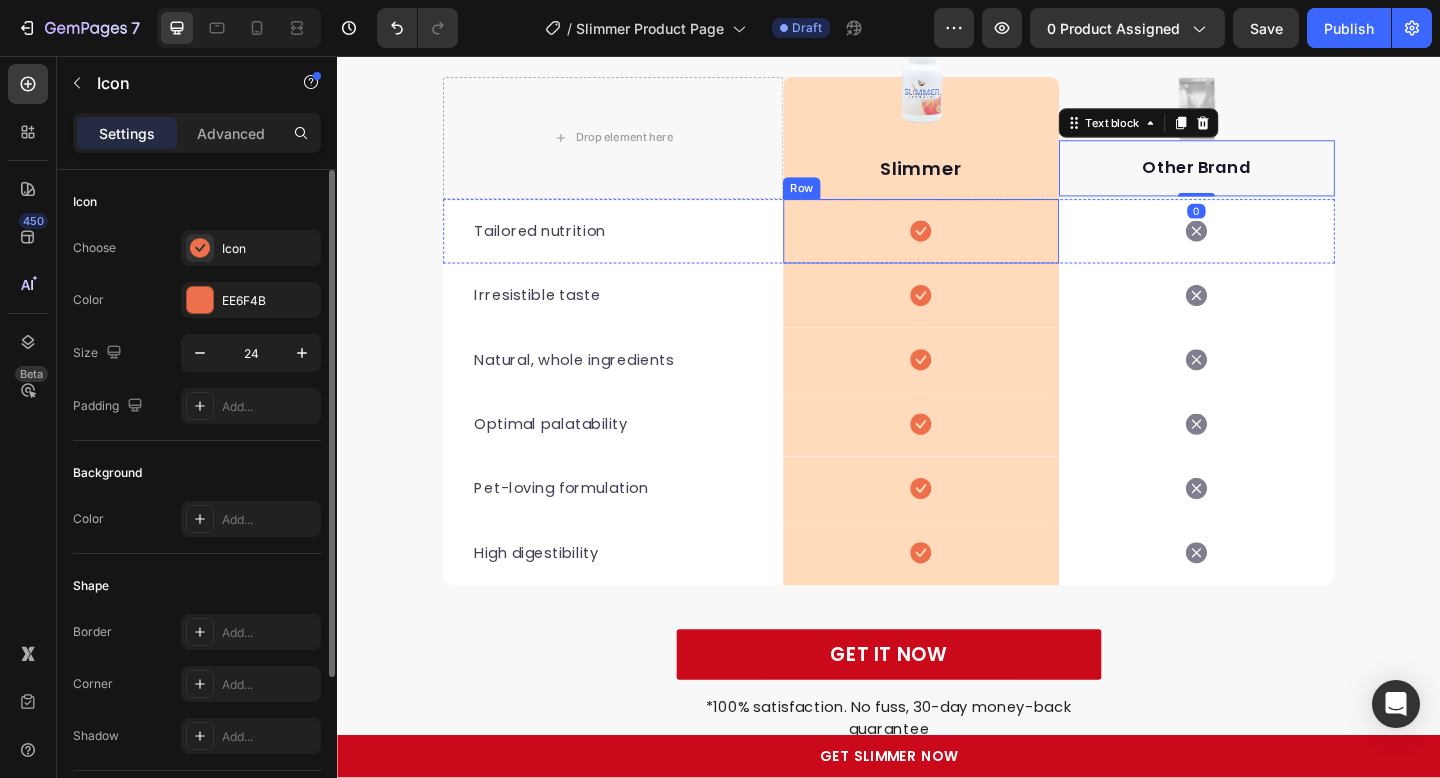 click on "Icon" at bounding box center [972, 247] 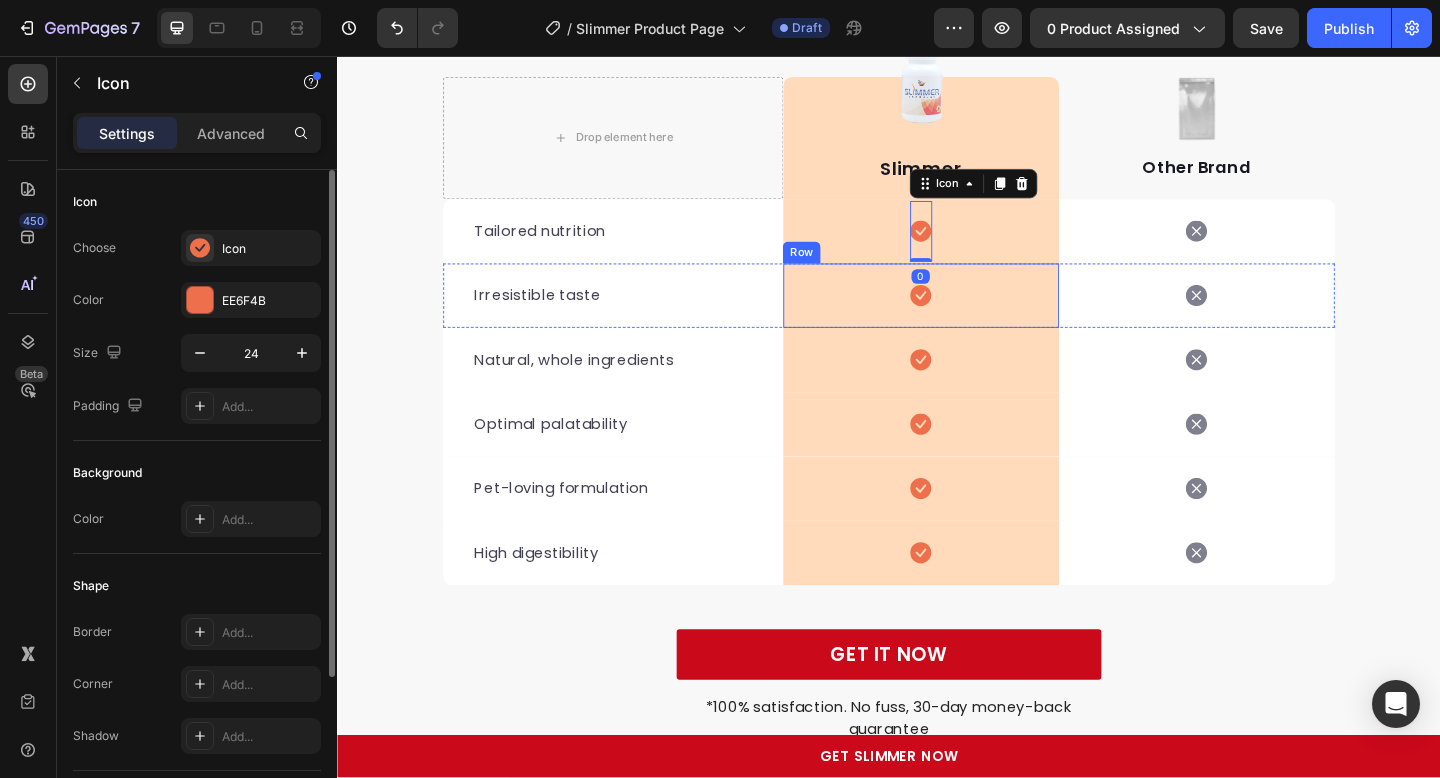 click on "Icon Row" at bounding box center (972, 317) 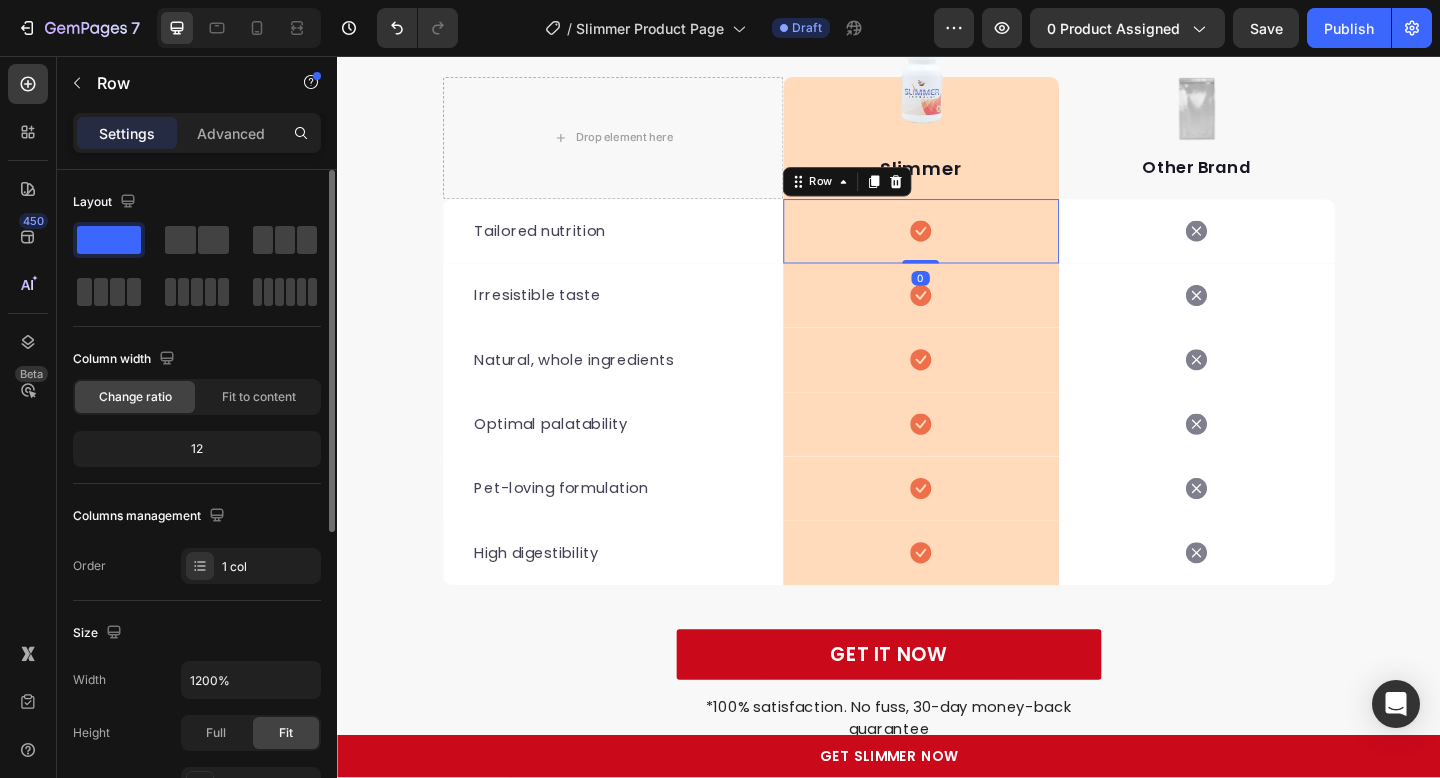 click on "Icon Row   0" at bounding box center [972, 247] 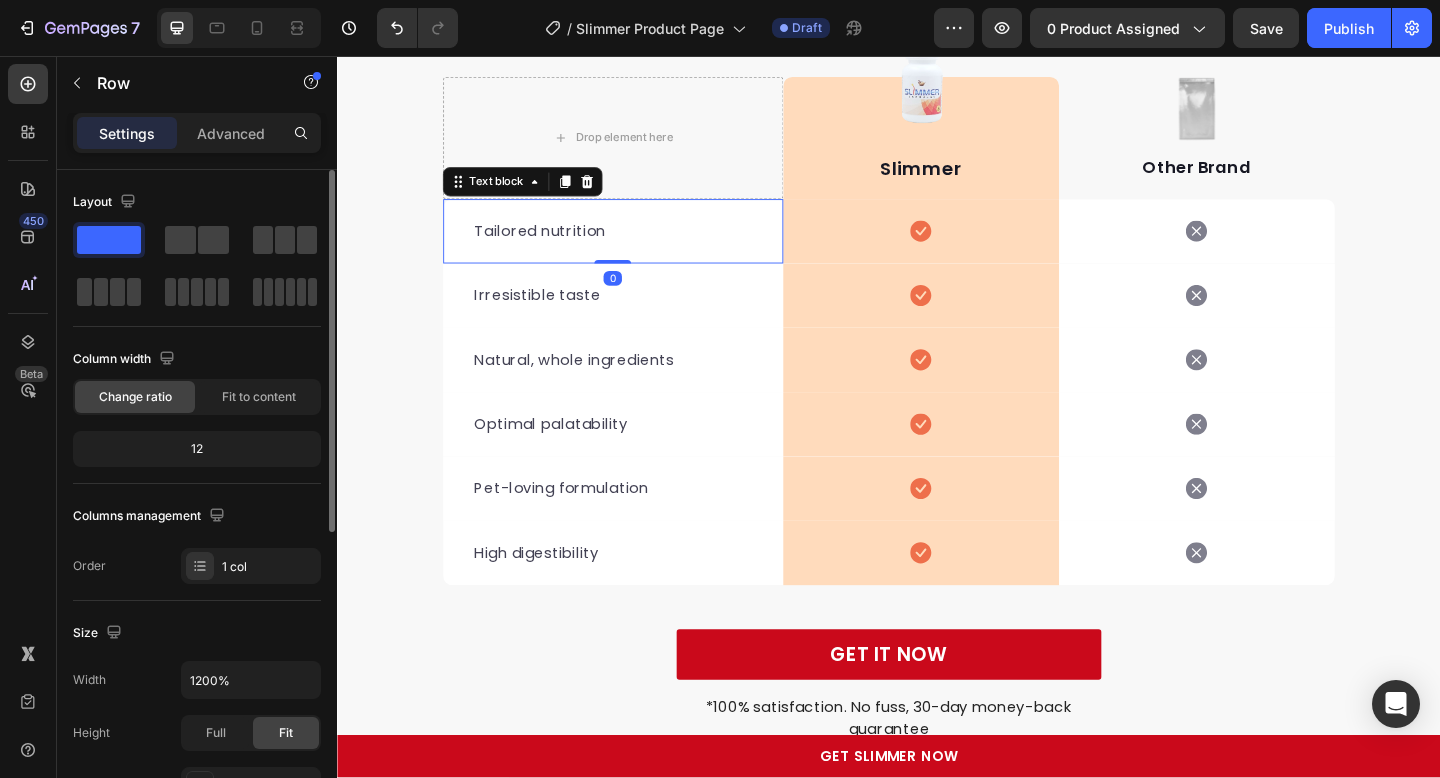 click on "Tailored nutrition" at bounding box center (637, 247) 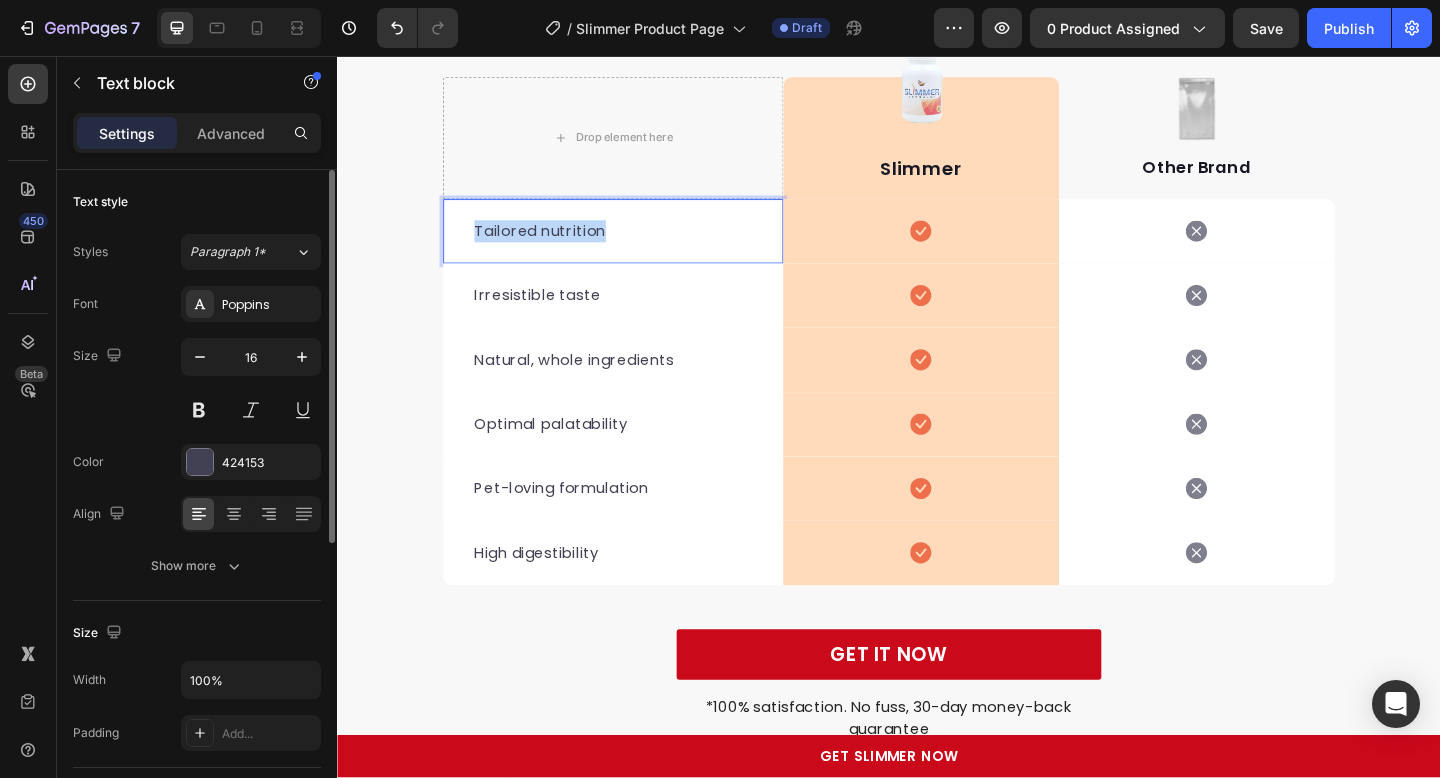click on "Tailored nutrition" at bounding box center (637, 247) 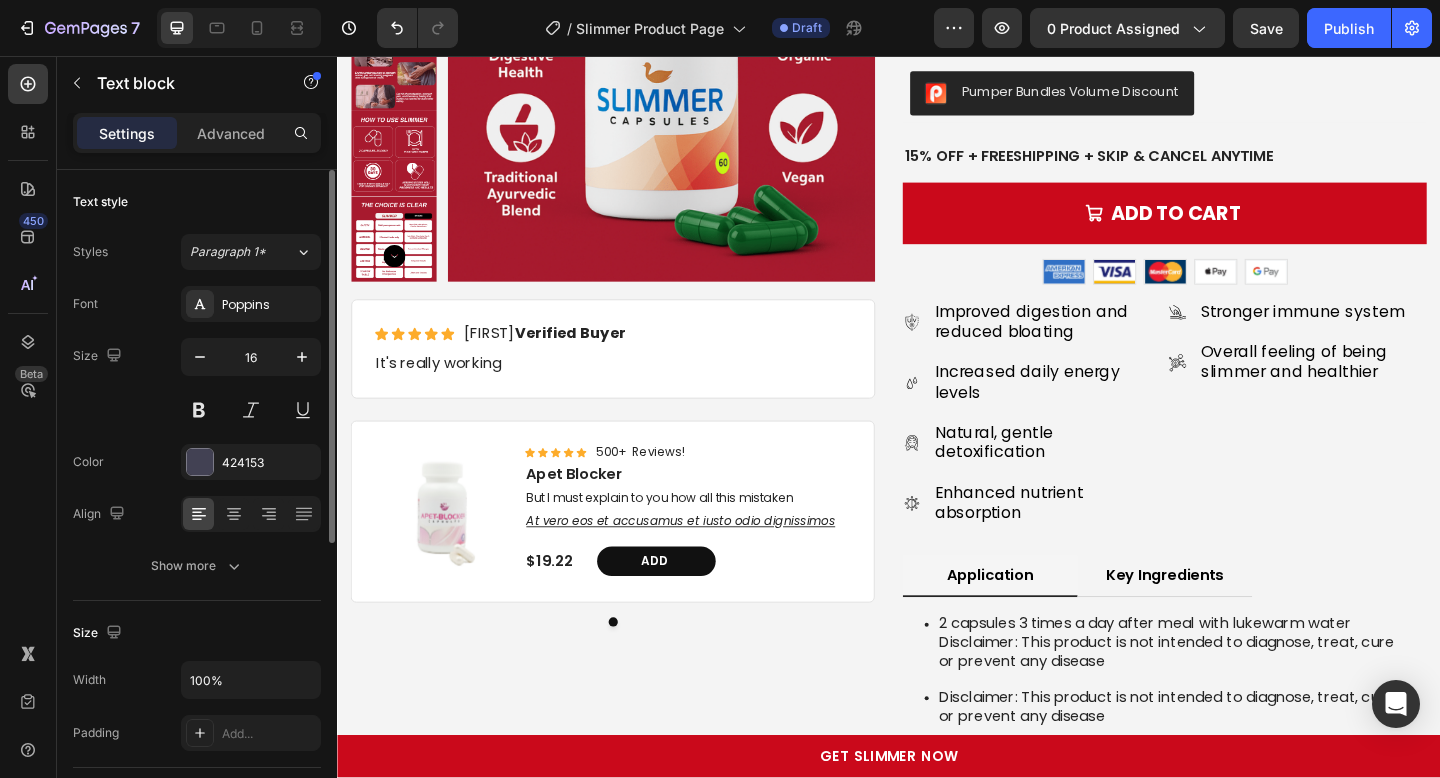 scroll, scrollTop: 4453, scrollLeft: 0, axis: vertical 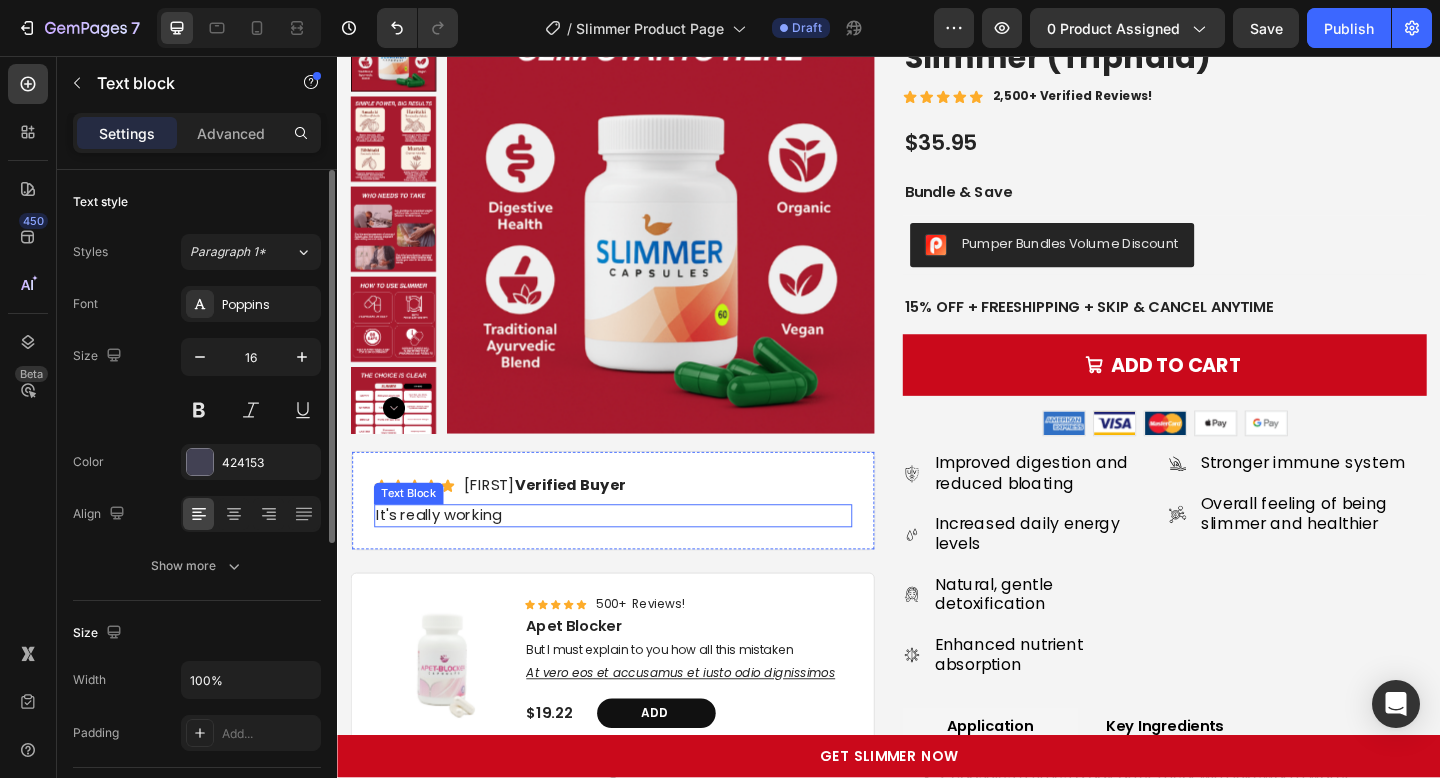 click on "It's really working" at bounding box center (637, 556) 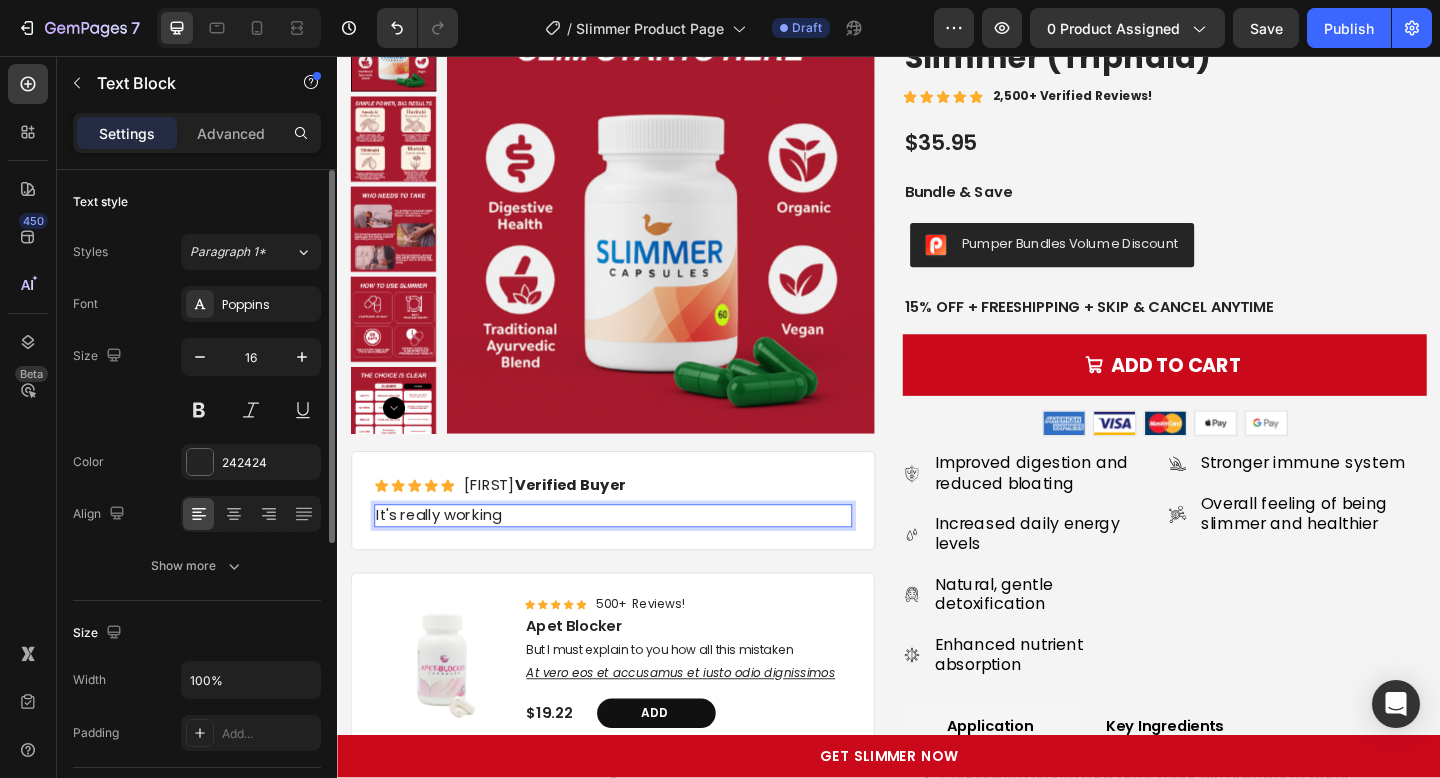 click on "It's really working" at bounding box center (637, 556) 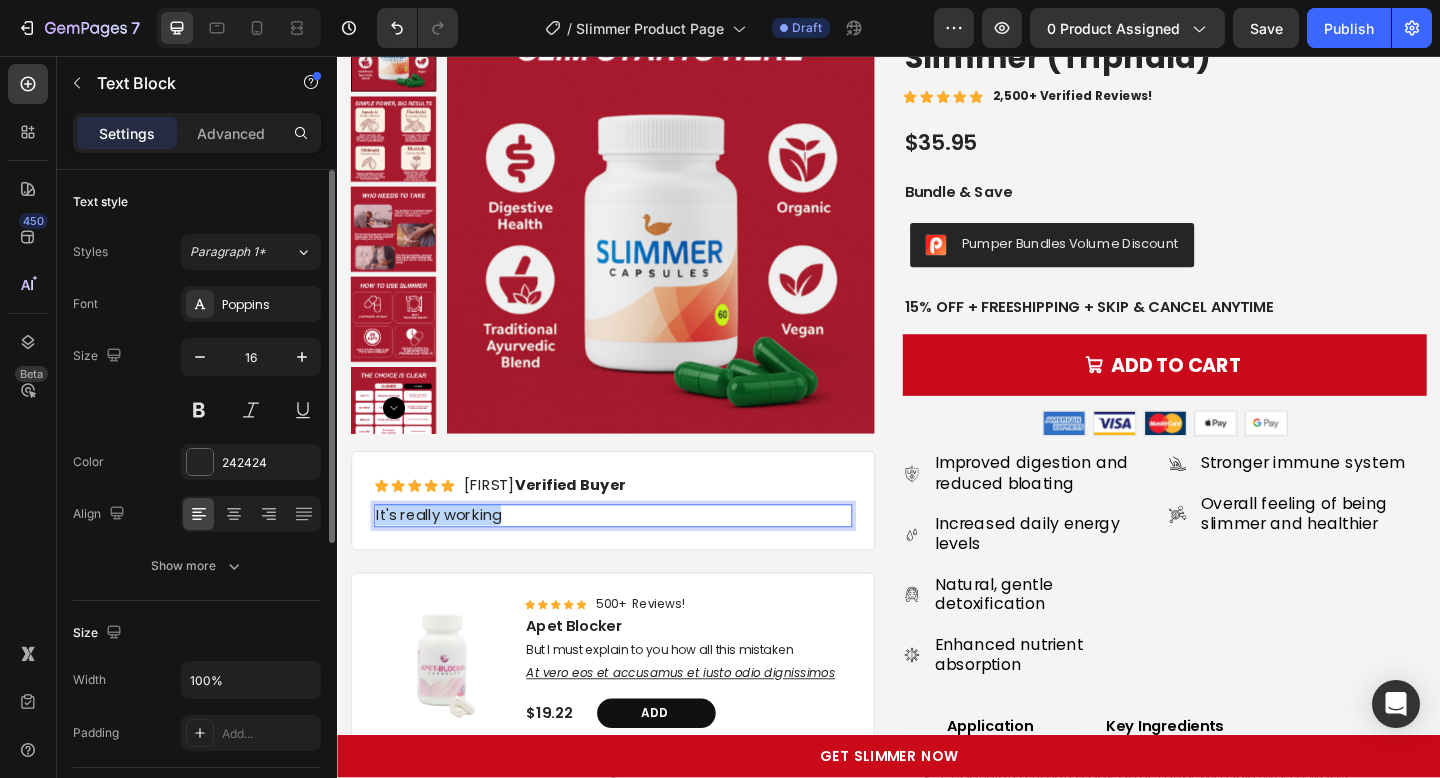 click on "It's really working" at bounding box center [637, 556] 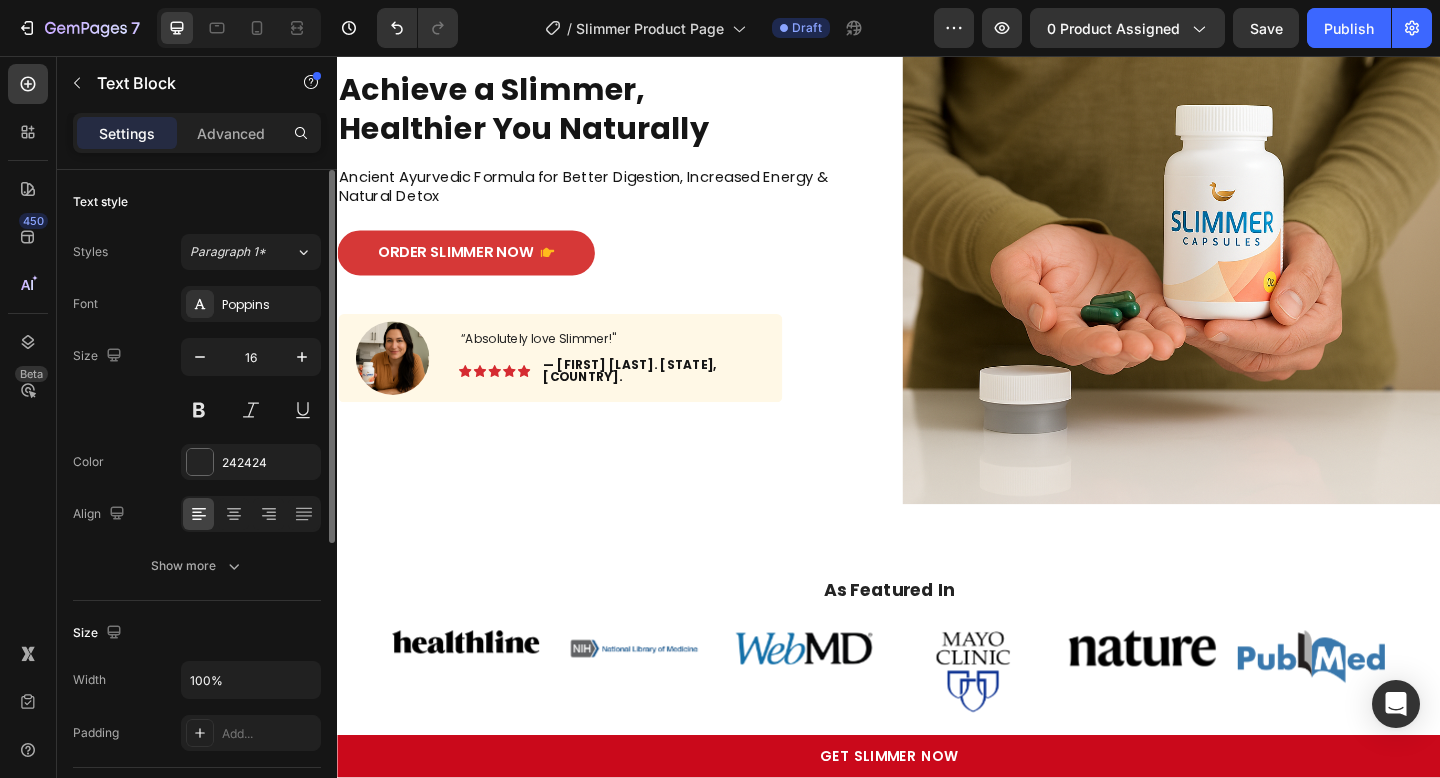scroll, scrollTop: 60, scrollLeft: 0, axis: vertical 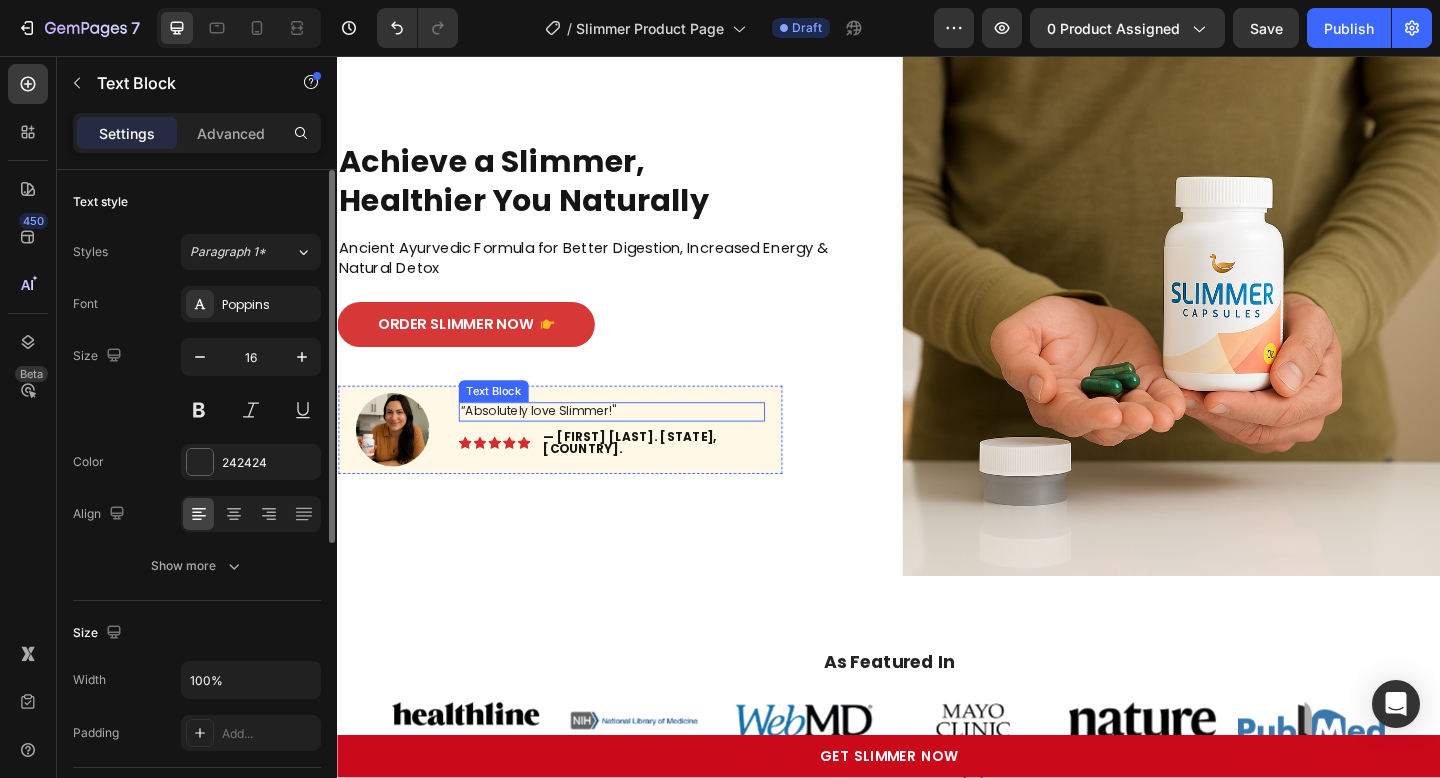 click on "“Absolutely love Slimmer!"" at bounding box center (635, 443) 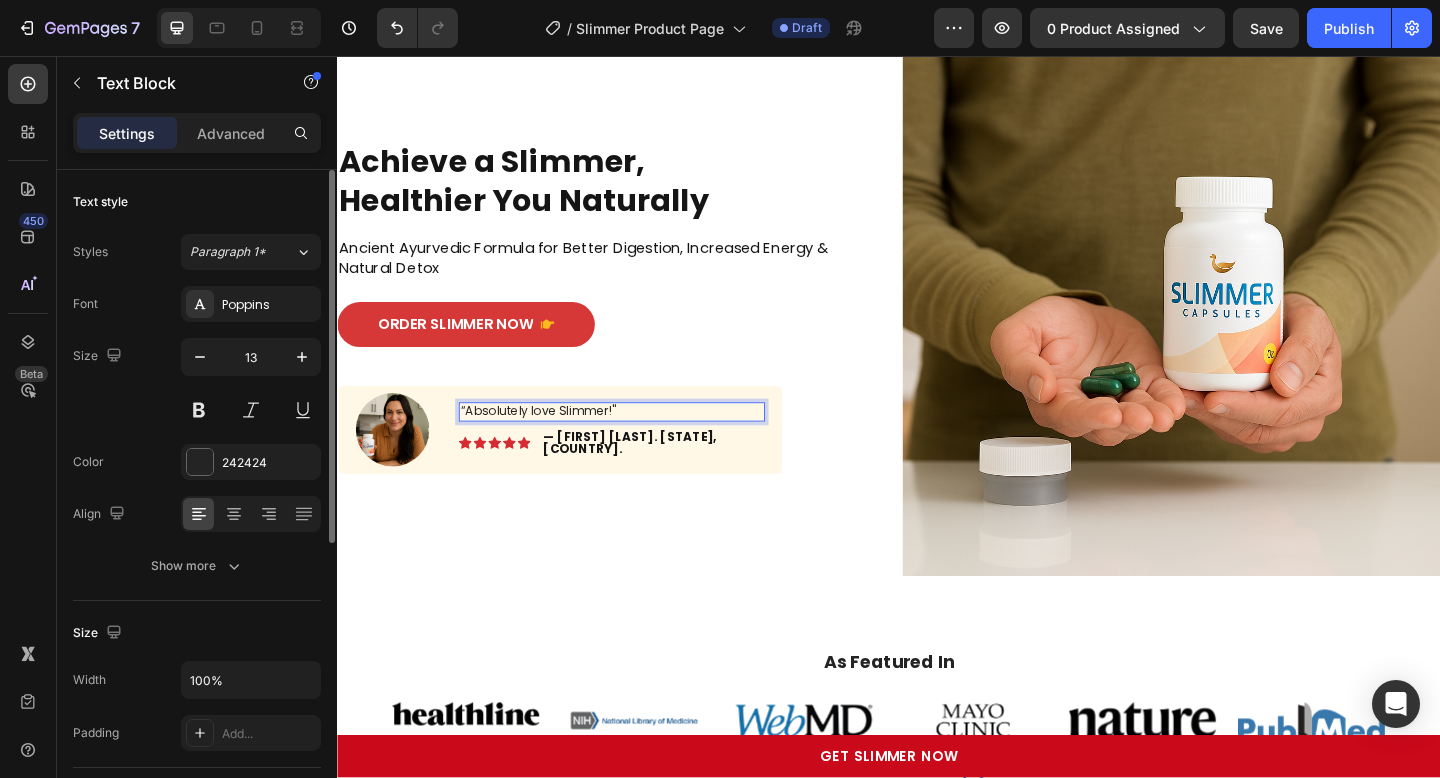 click on "“Absolutely love Slimmer!"" at bounding box center [635, 443] 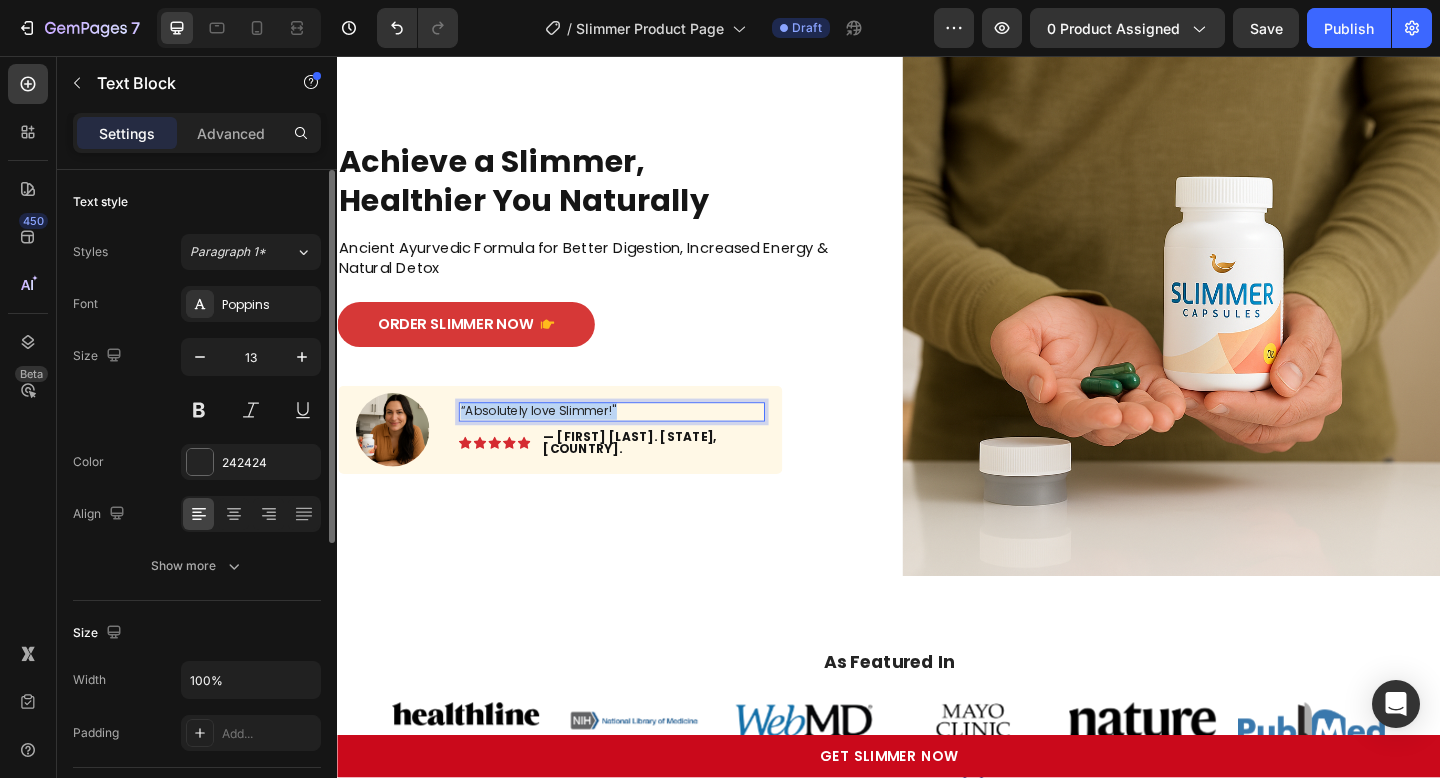 click on "“Absolutely love Slimmer!"" at bounding box center [635, 443] 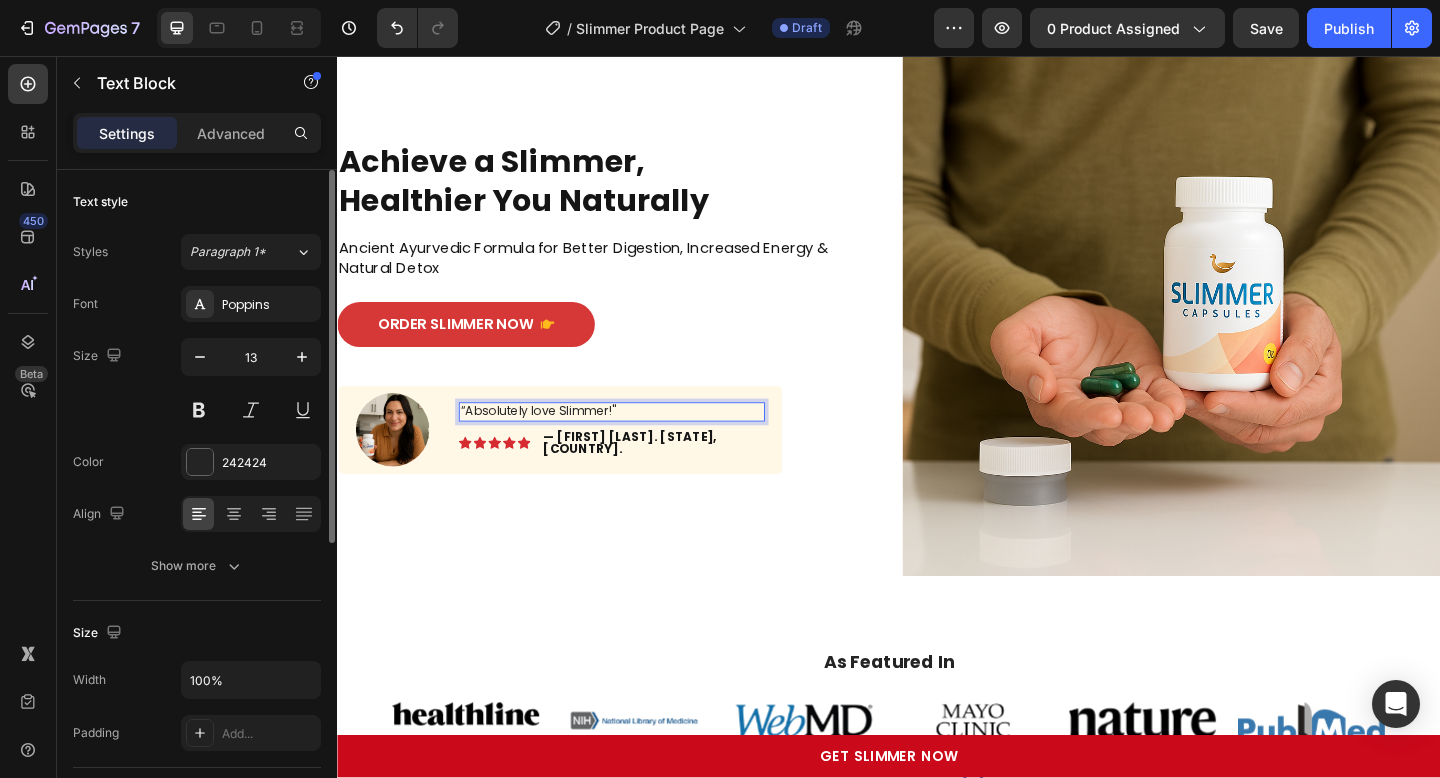 scroll, scrollTop: 27, scrollLeft: 0, axis: vertical 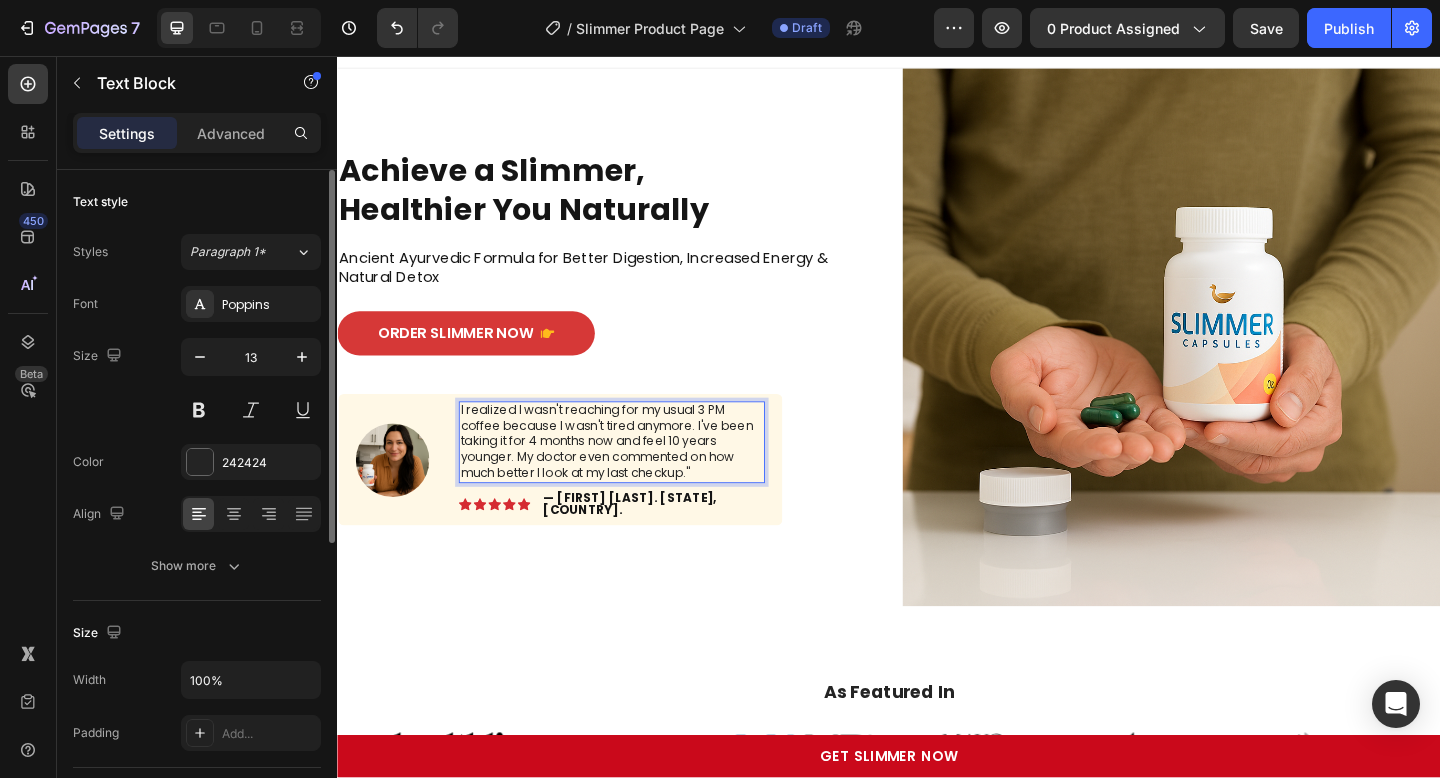 click on "I realized I wasn't reaching for my usual 3 PM coffee because I wasn't tired anymore. I've been taking it for 4 months now and feel 10 years younger. My doctor even commented on how much better I look at my last checkup."" at bounding box center [635, 476] 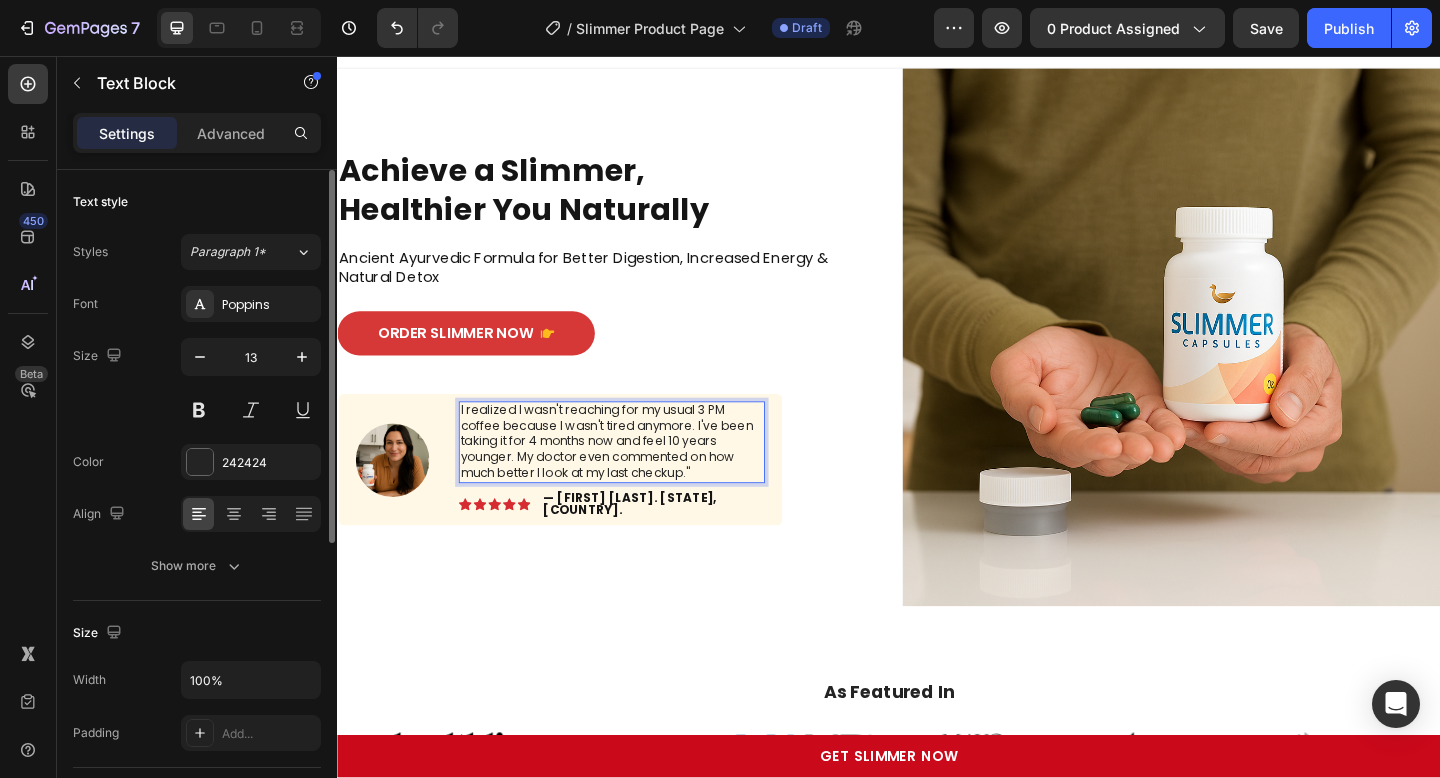 click on "I realized I wasn't reaching for my usual 3 PM coffee because I wasn't tired anymore. I've been taking it for 4 months now and feel 10 years younger. My doctor even commented on how much better I look at my last checkup."" at bounding box center [635, 476] 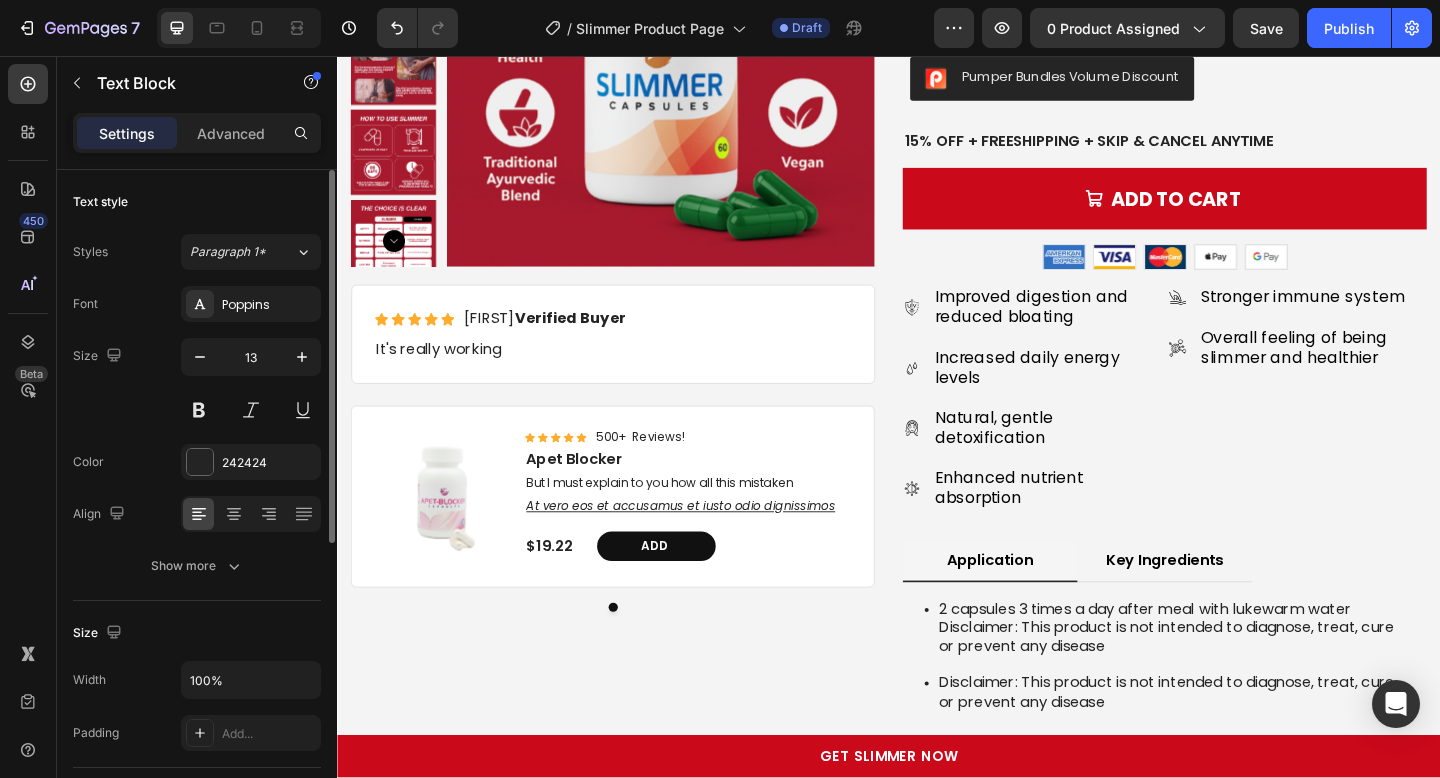 scroll, scrollTop: 4404, scrollLeft: 0, axis: vertical 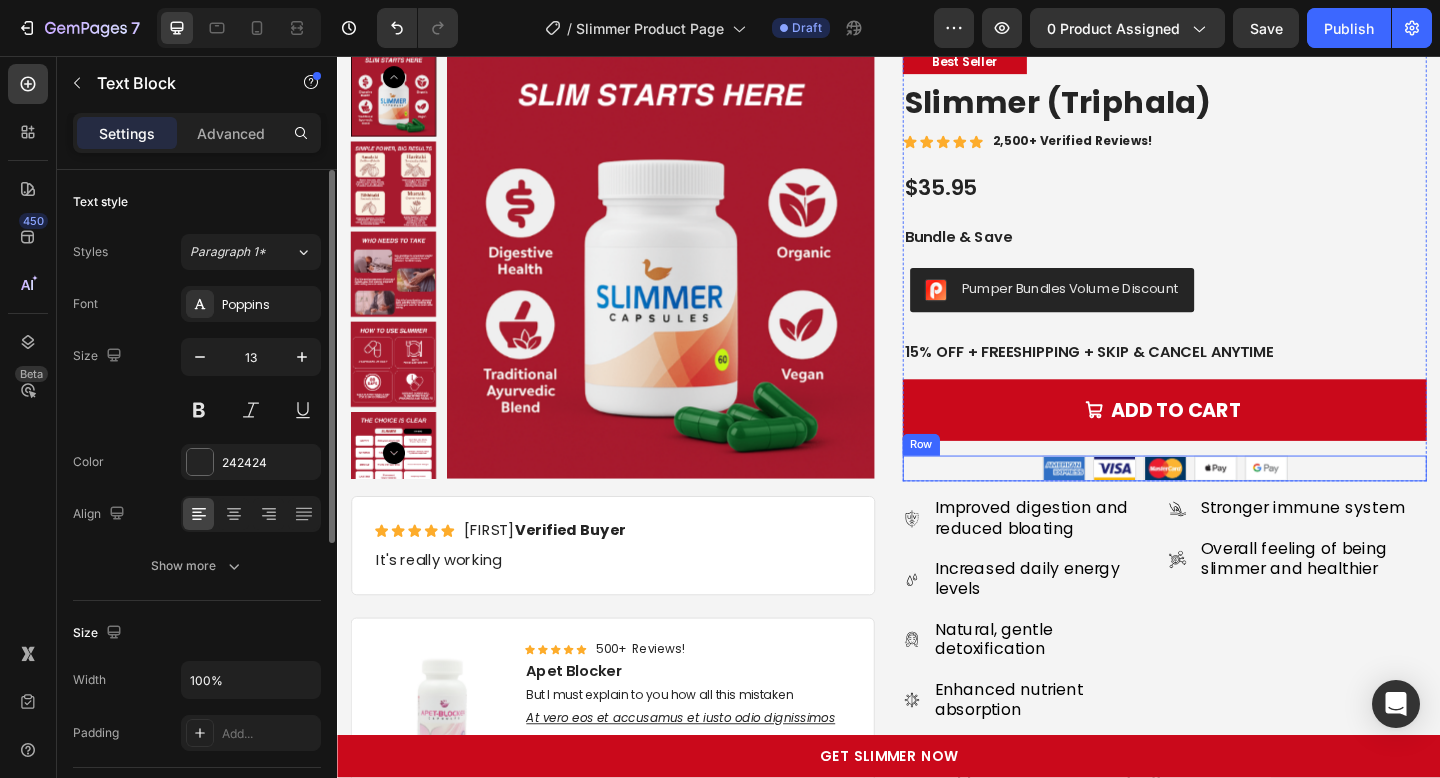 click on "Image Image Image Image Image Row" at bounding box center [1237, 505] 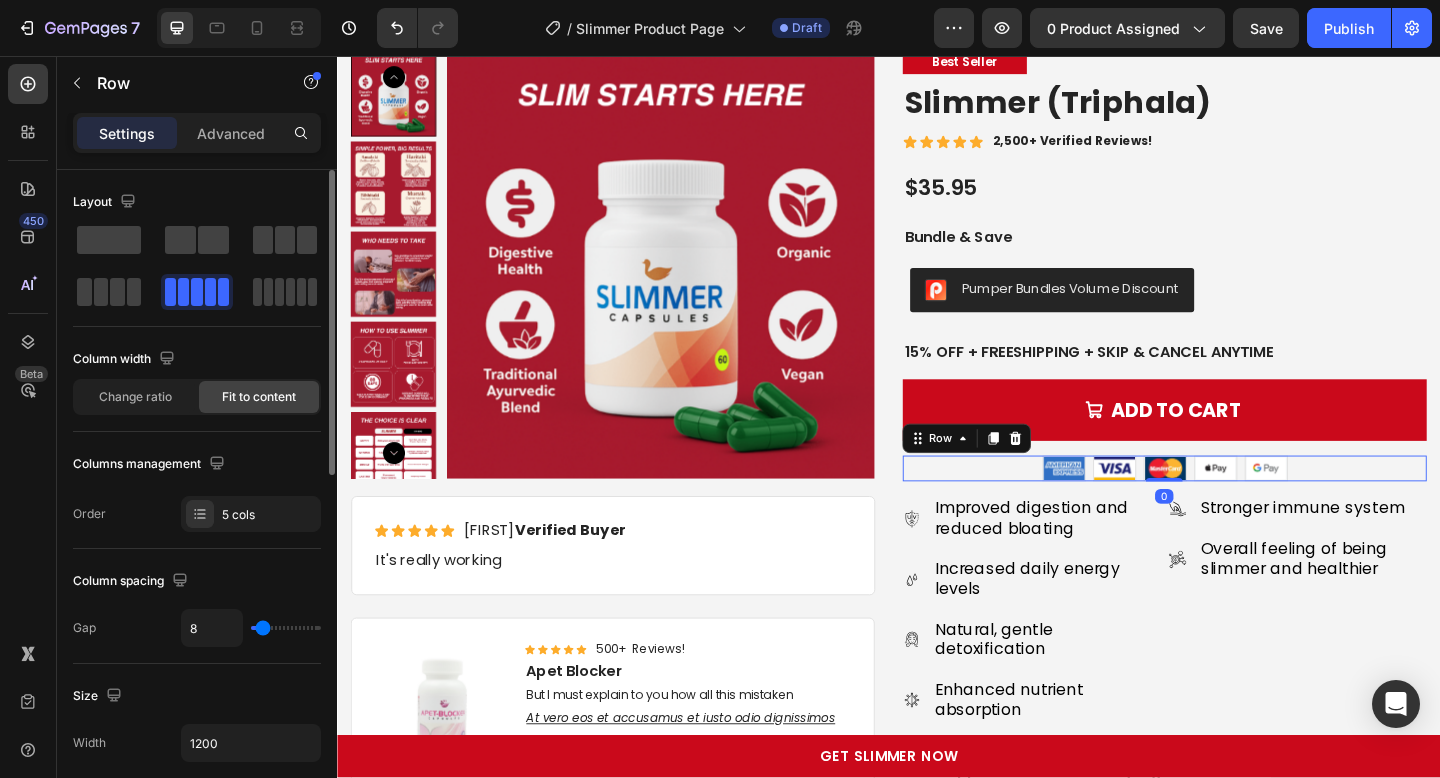 scroll, scrollTop: 783, scrollLeft: 0, axis: vertical 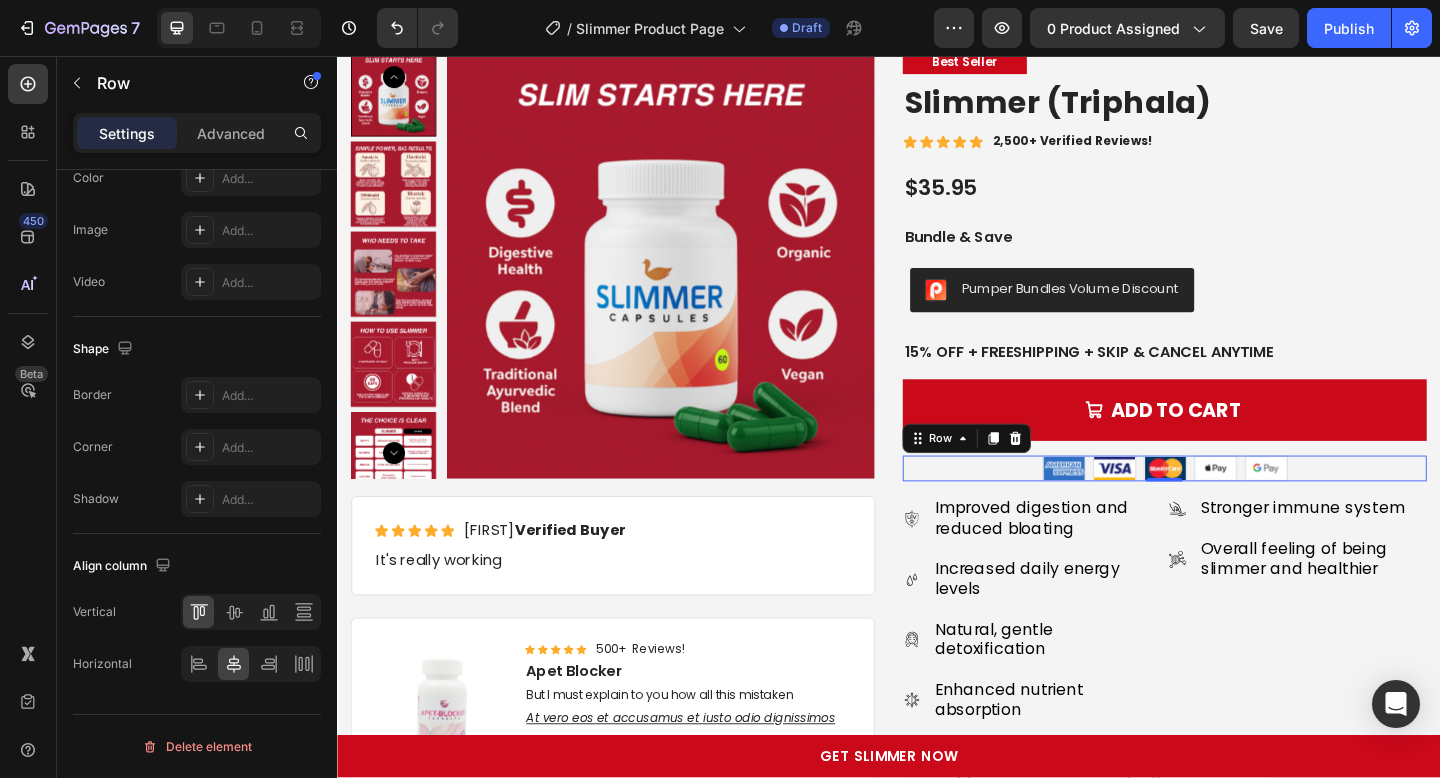 click on "Image Image Image Image Image Row   0" at bounding box center (1237, 505) 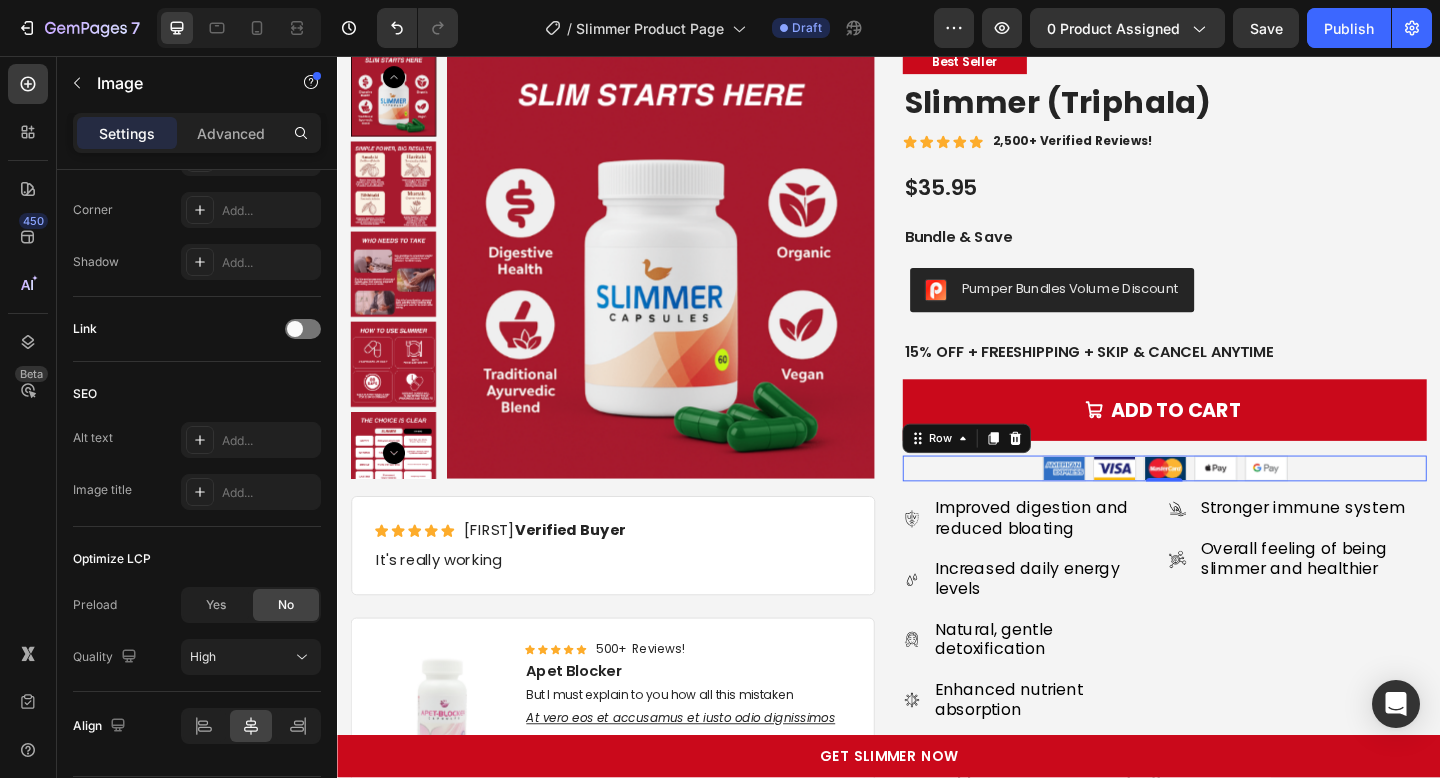 click at bounding box center [1127, 505] 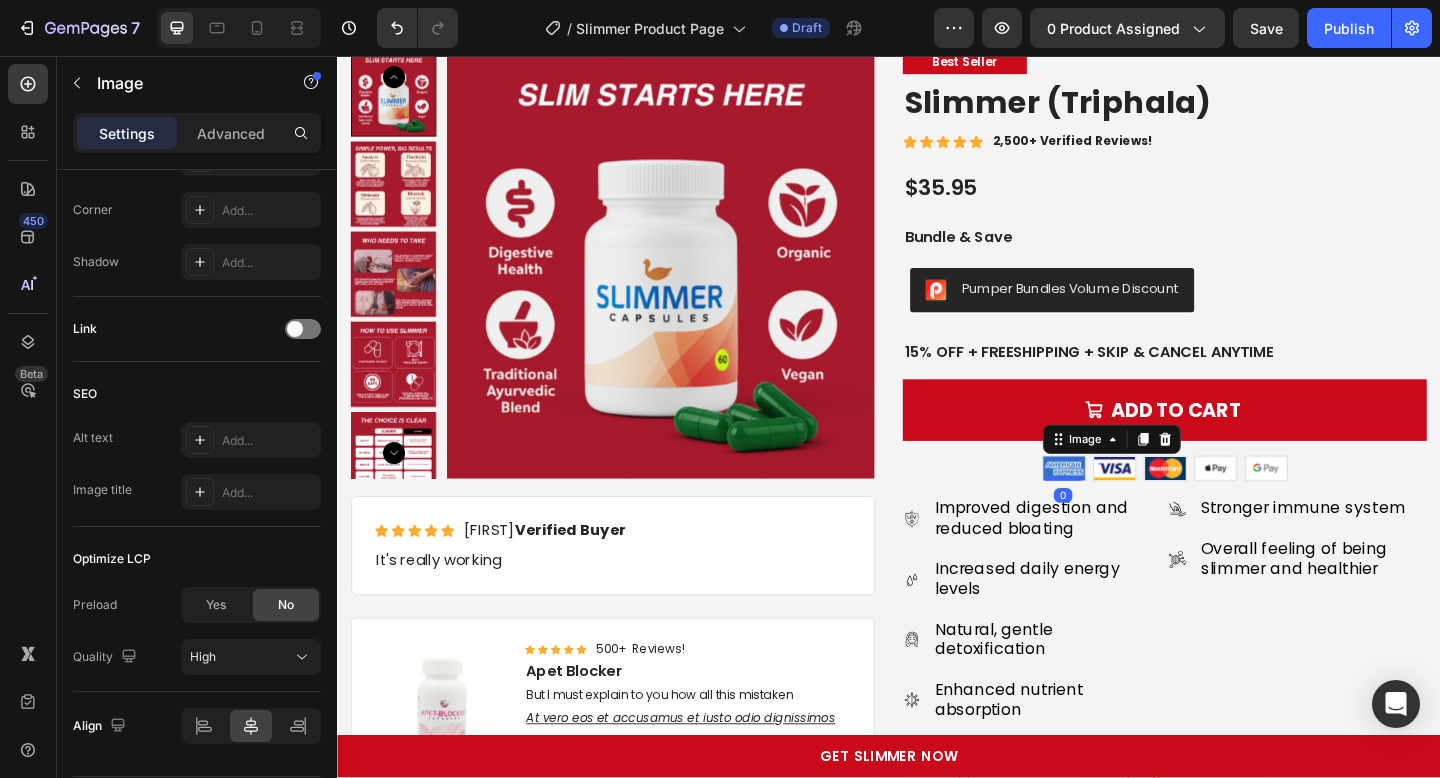 scroll, scrollTop: 0, scrollLeft: 0, axis: both 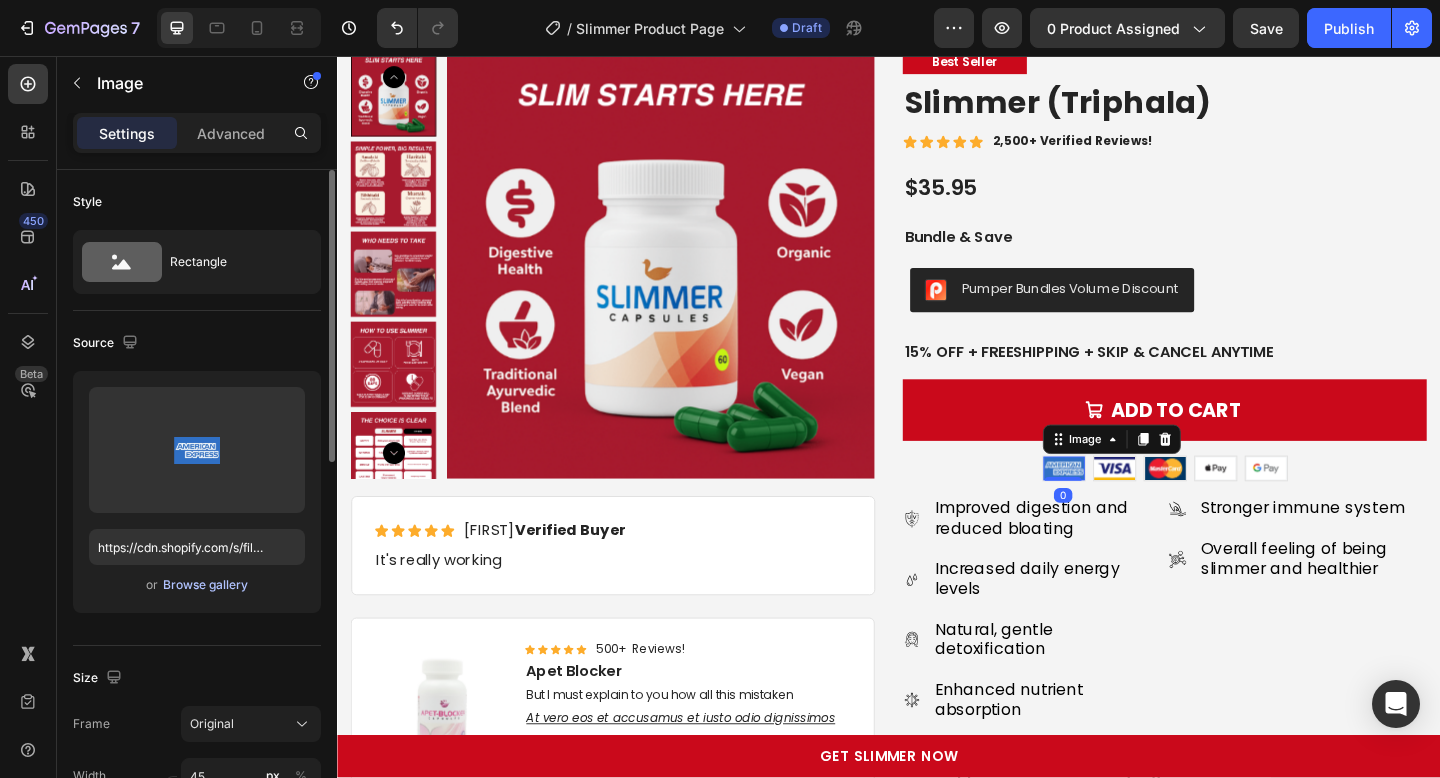 click on "Browse gallery" at bounding box center [205, 585] 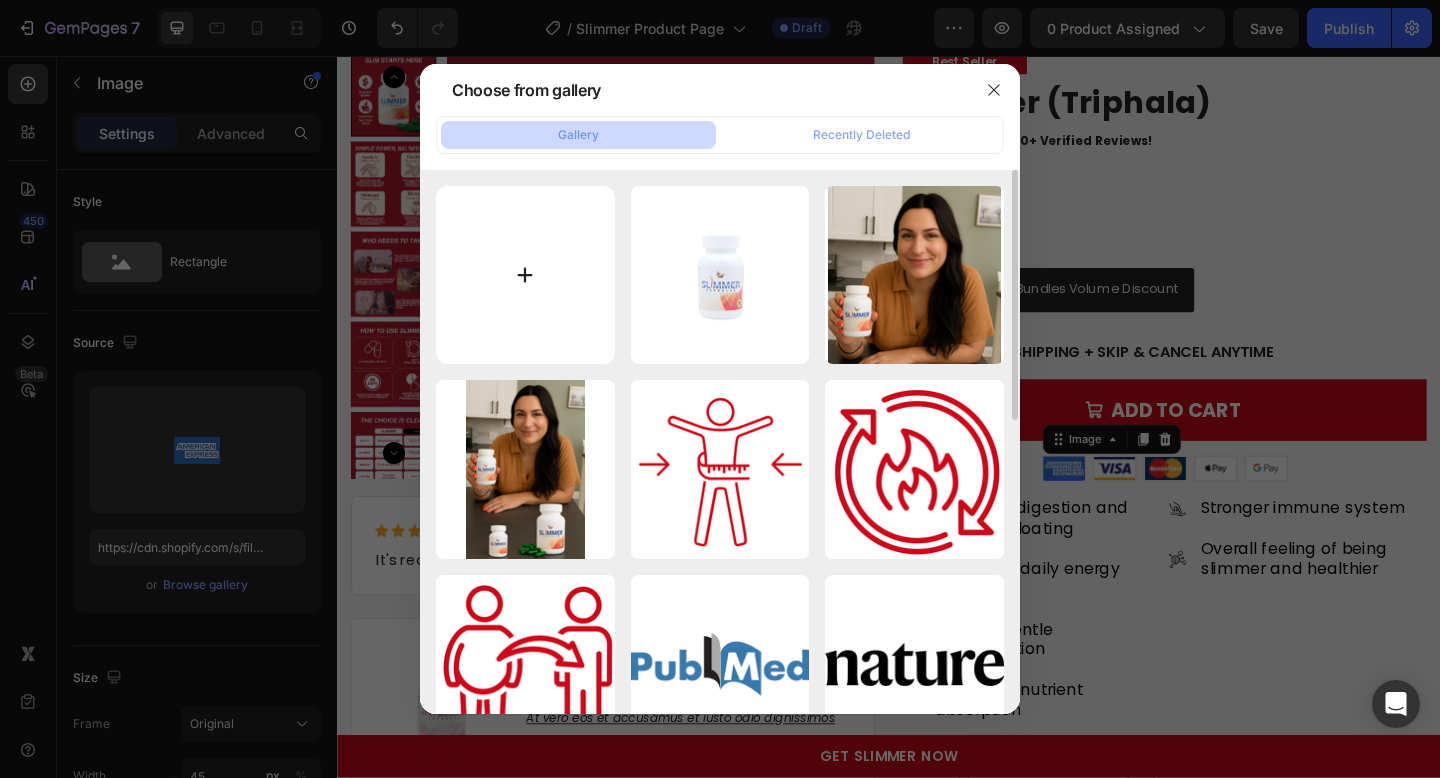 click at bounding box center [525, 275] 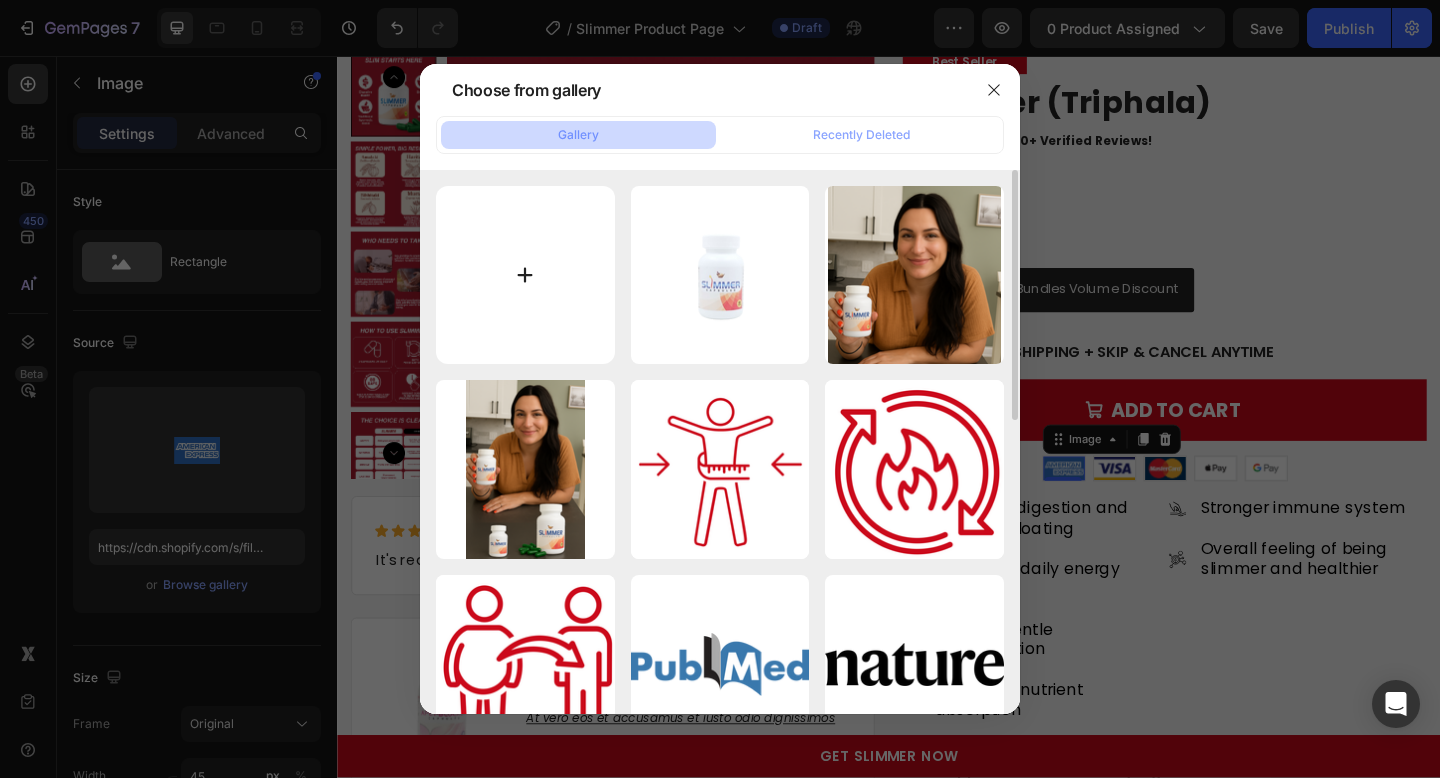 type on "C:\fakepath\1748258418-payment_icons.webp" 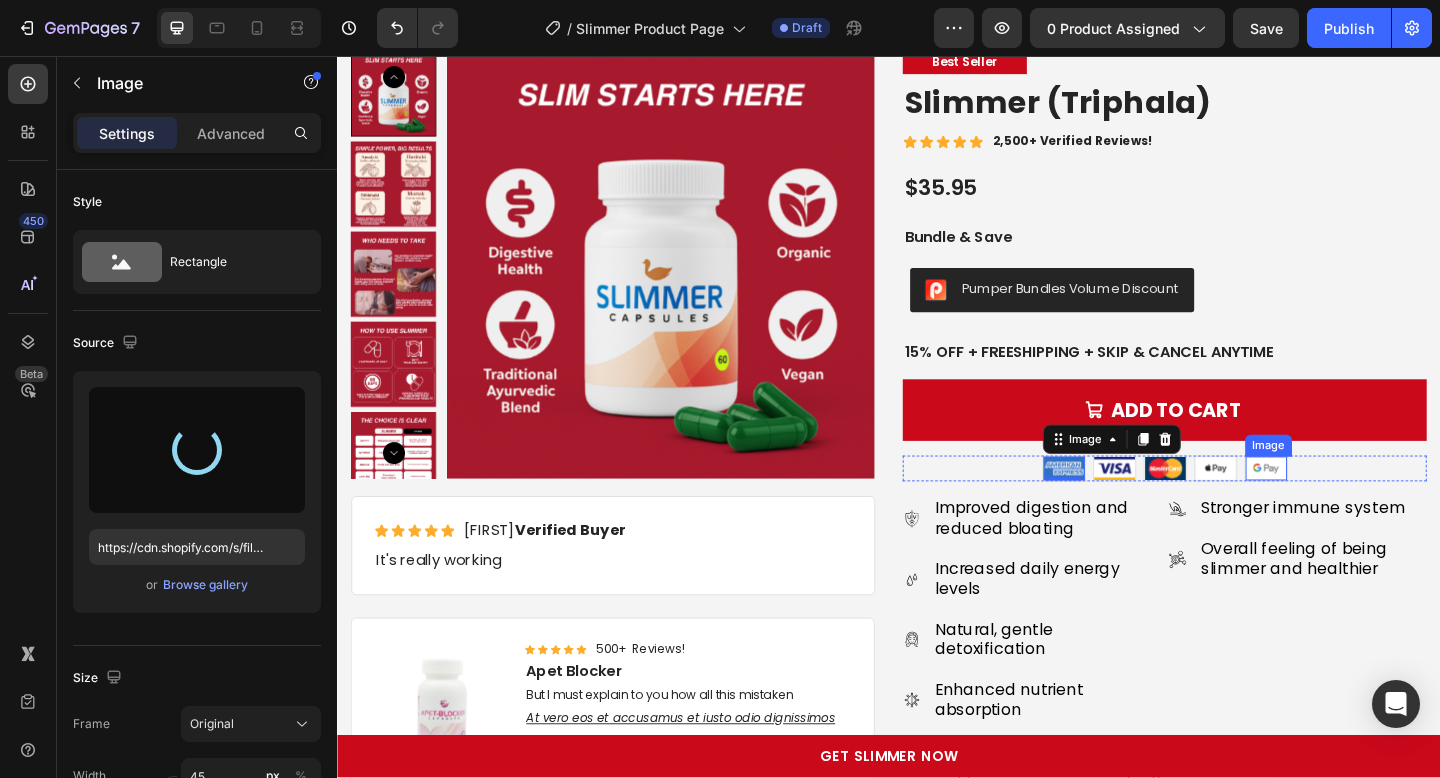 type on "https://cdn.shopify.com/s/files/1/0683/5470/3529/files/gempages_547106661181948750-d6fdfb2c-0899-478f-b0f3-bbc89bf60ab0.webp" 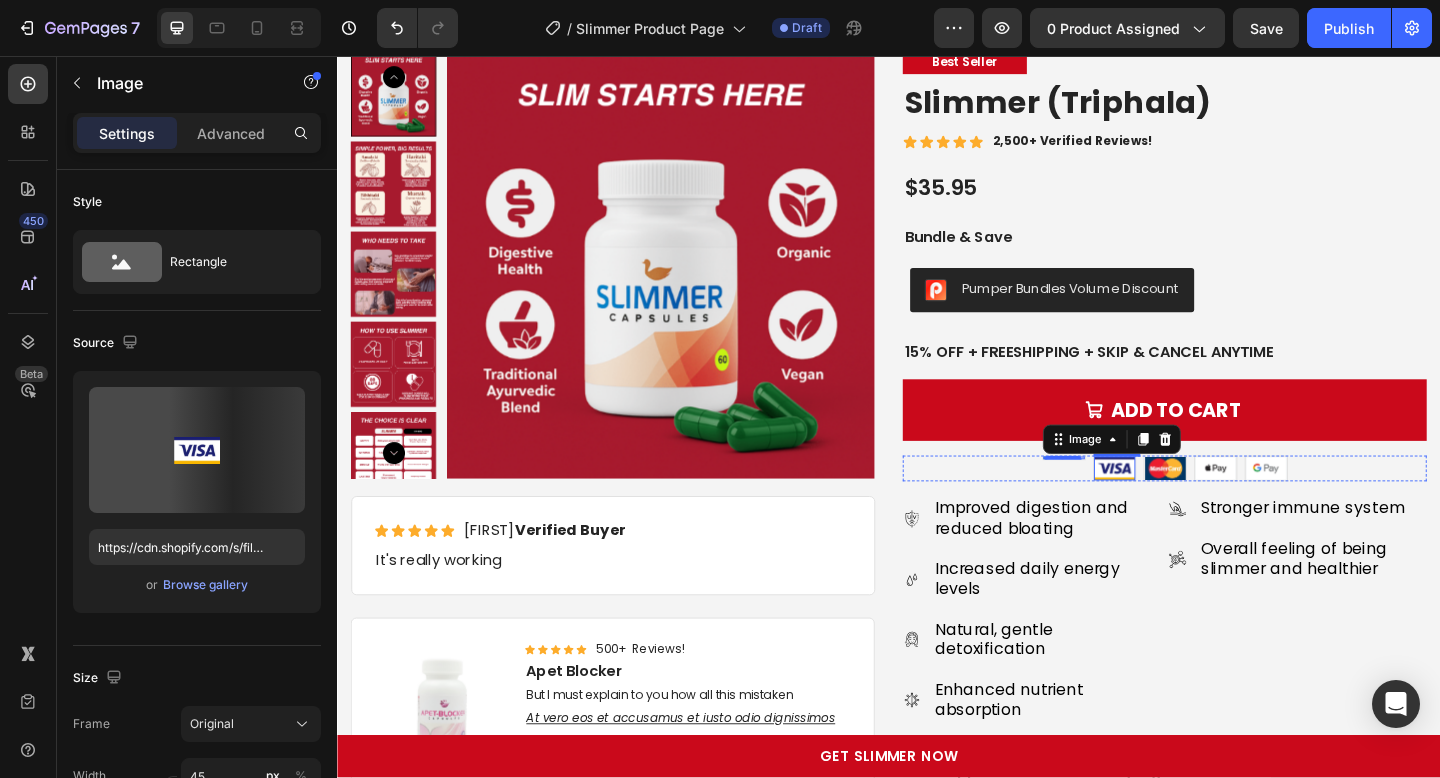 click at bounding box center (1182, 505) 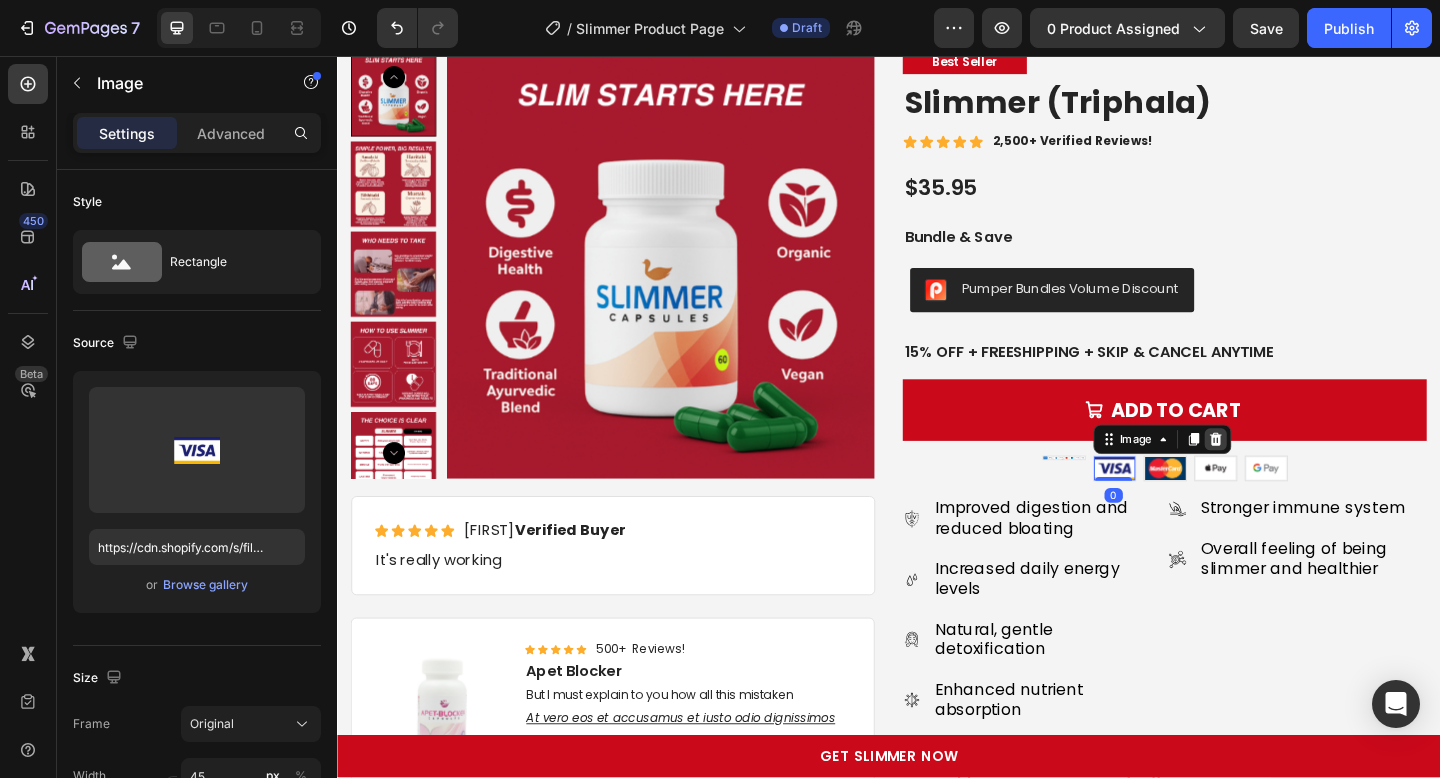 click 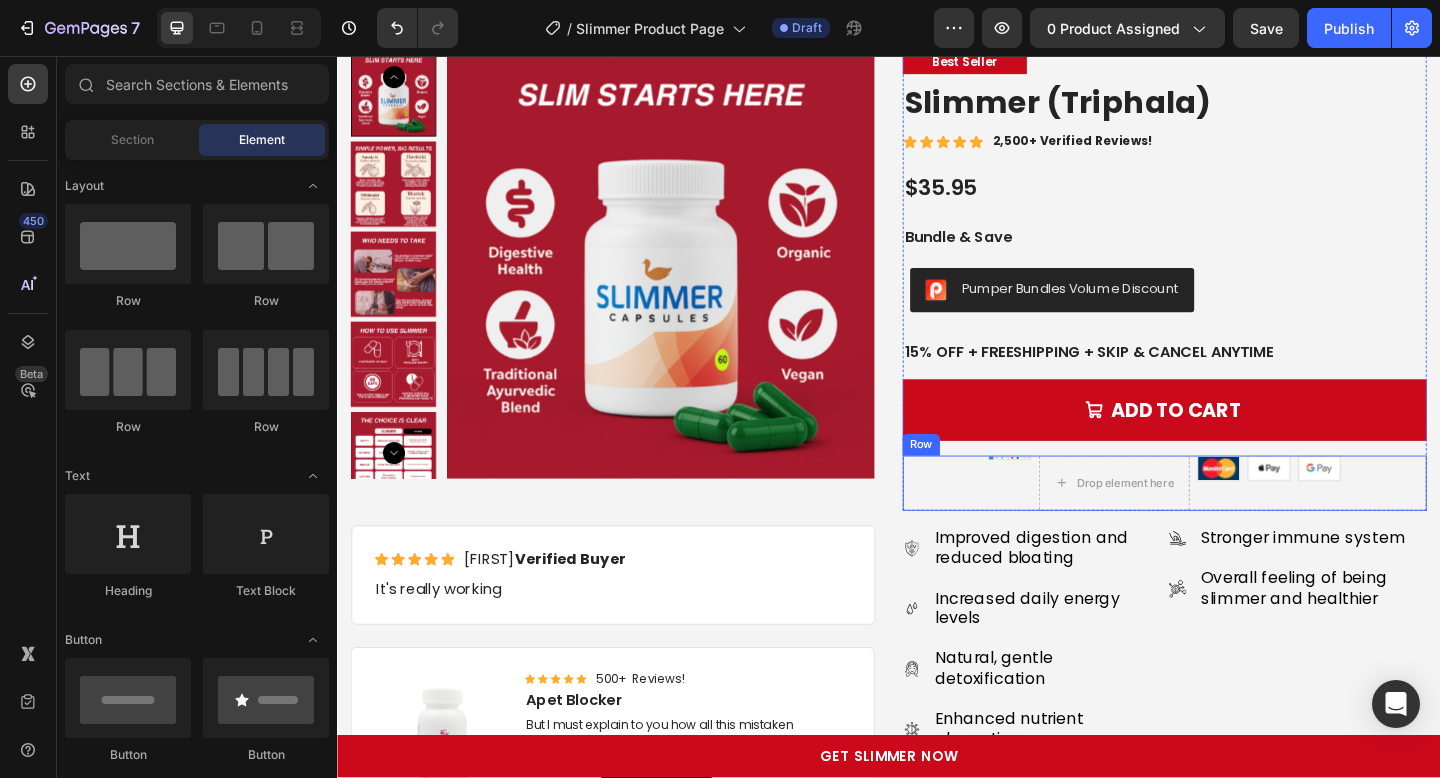 click at bounding box center (1295, 505) 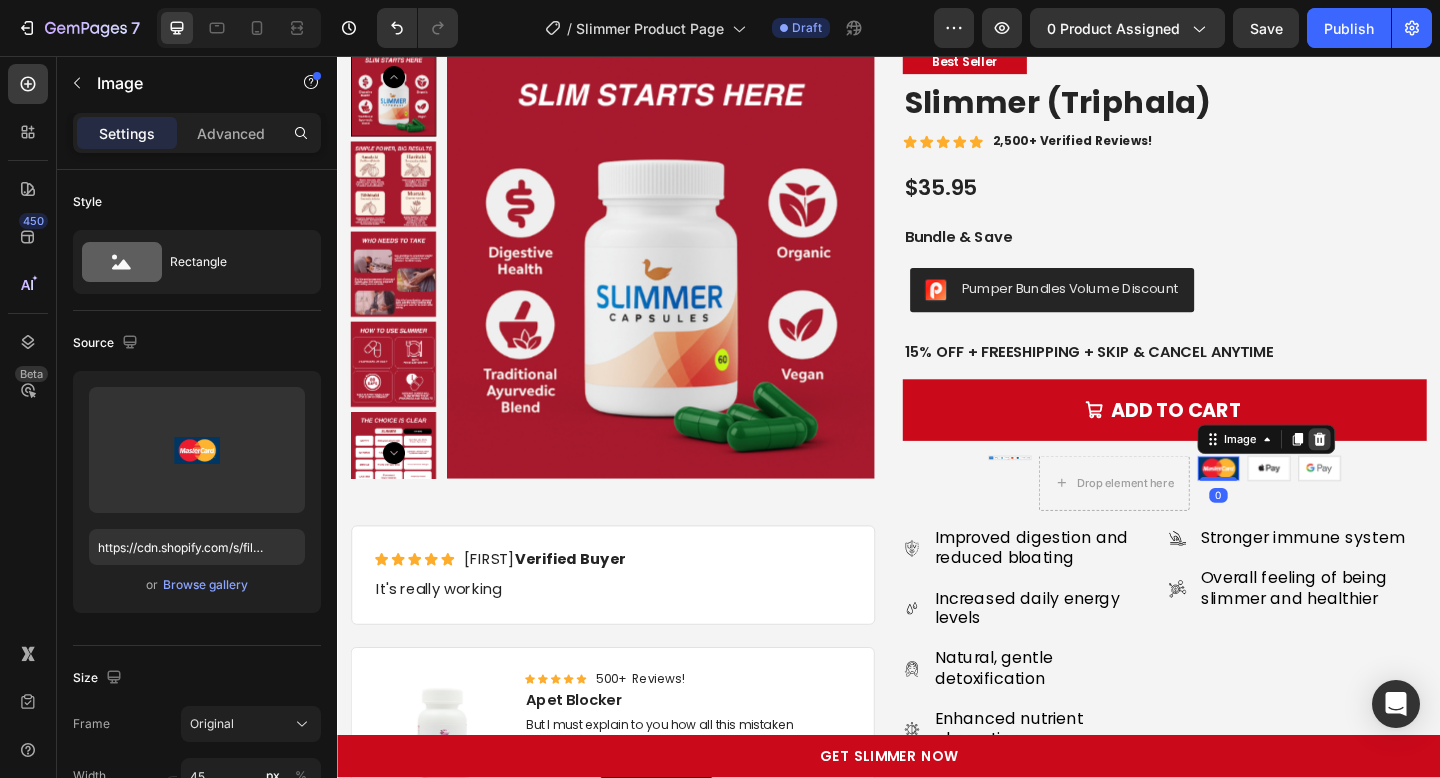click 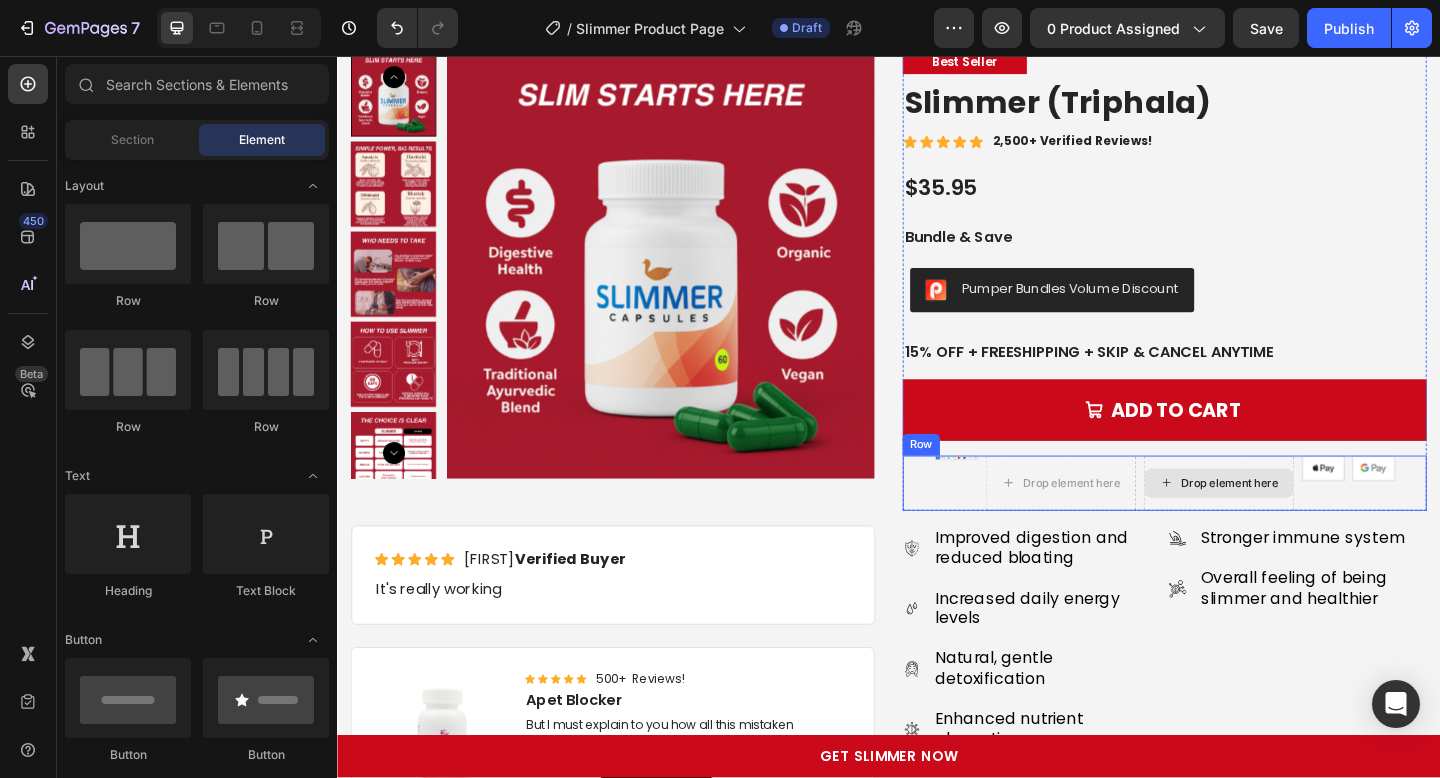 click on "Drop element here" at bounding box center (1296, 521) 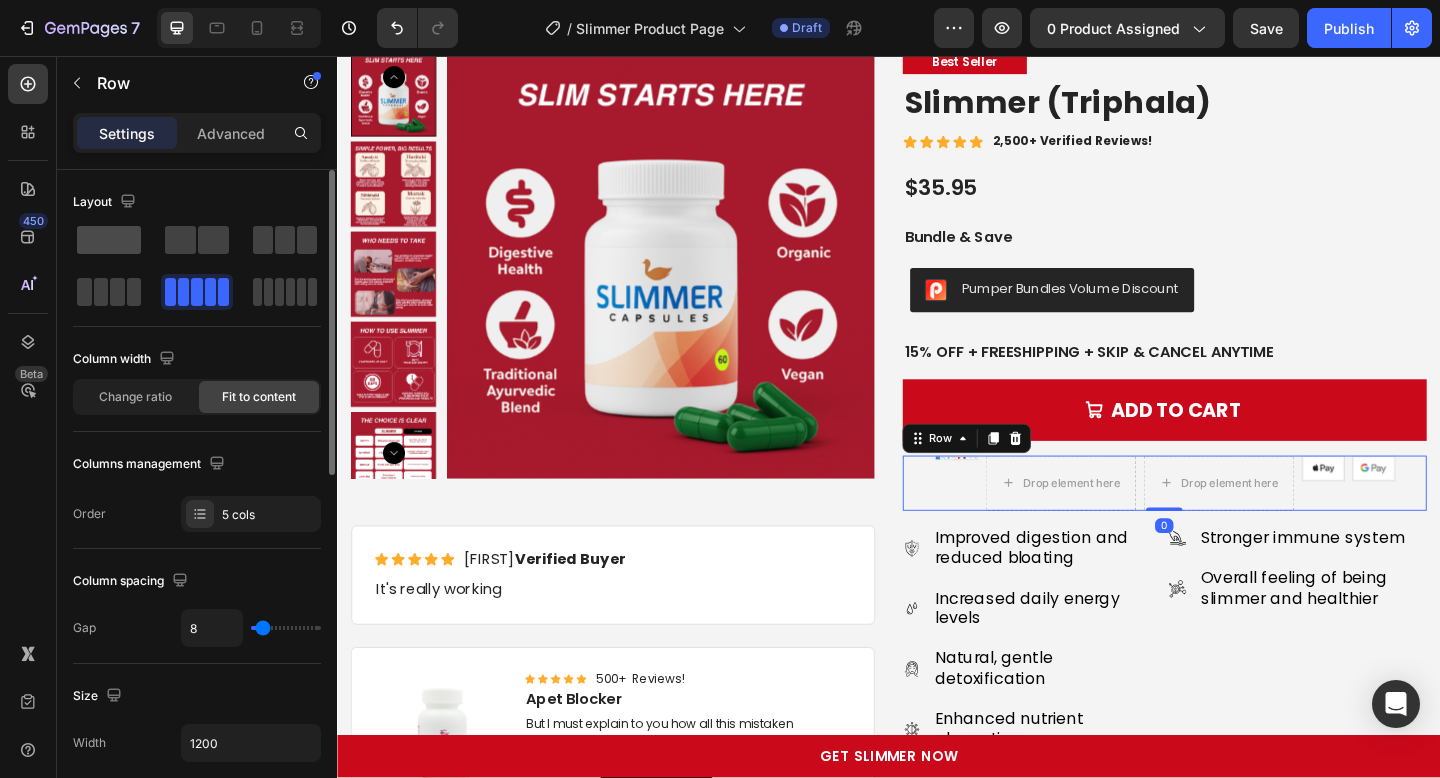 click 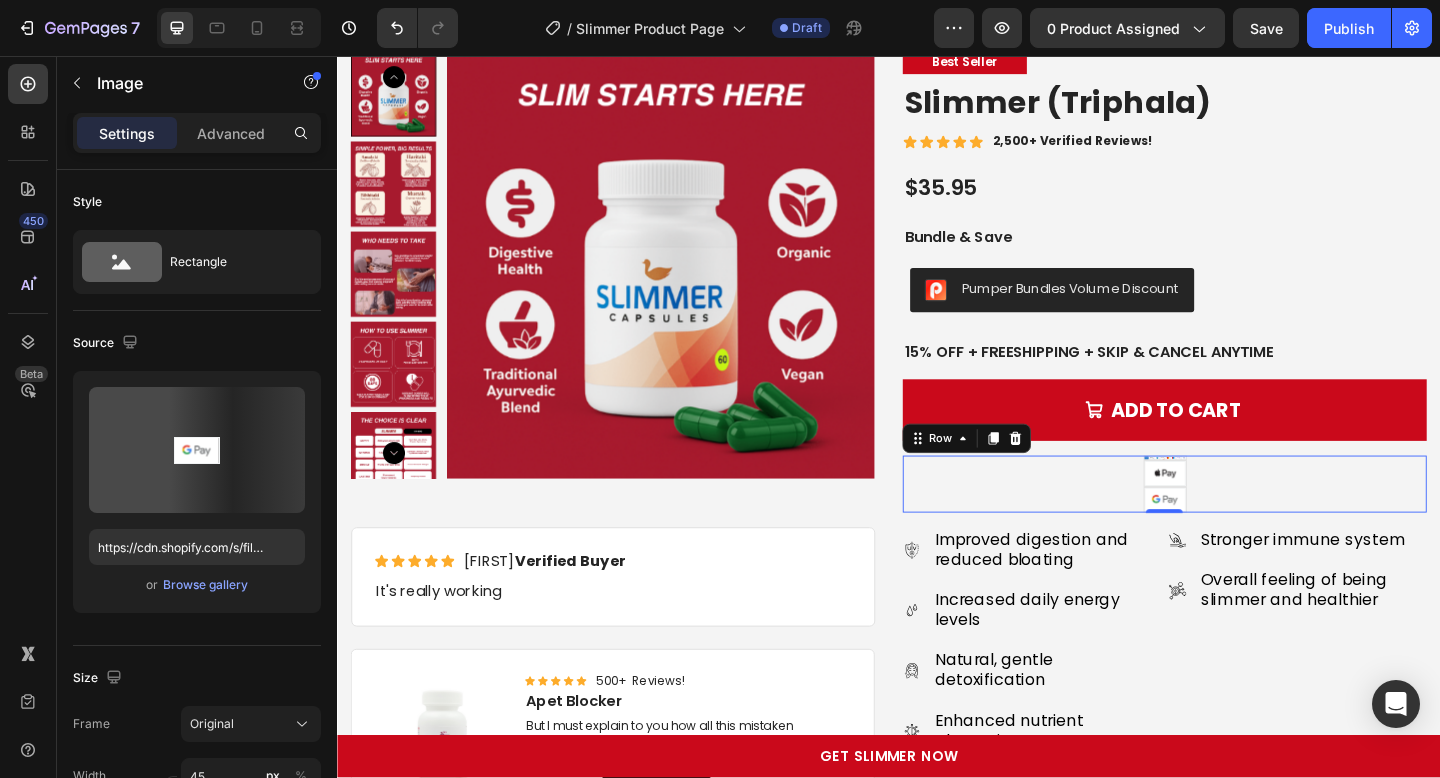 click at bounding box center [1237, 539] 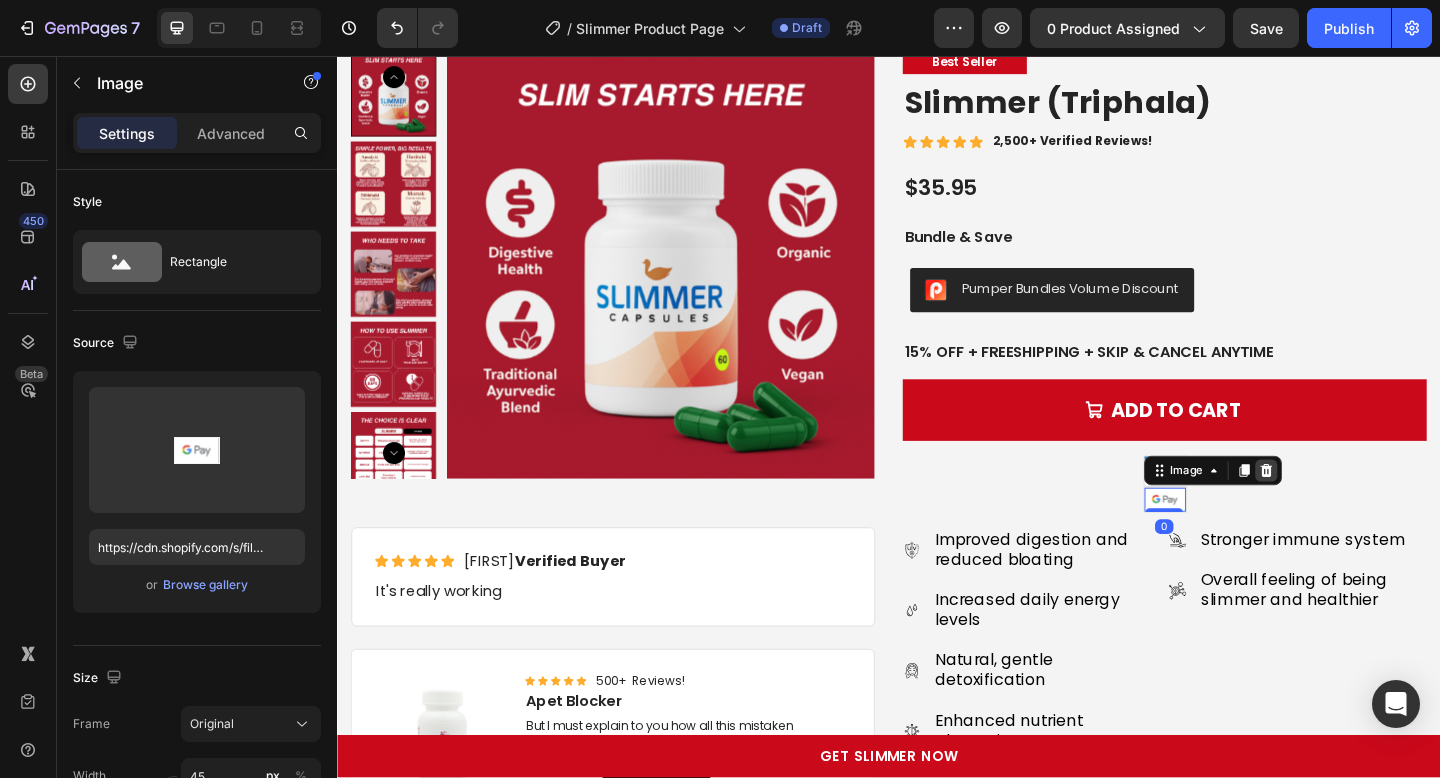 click 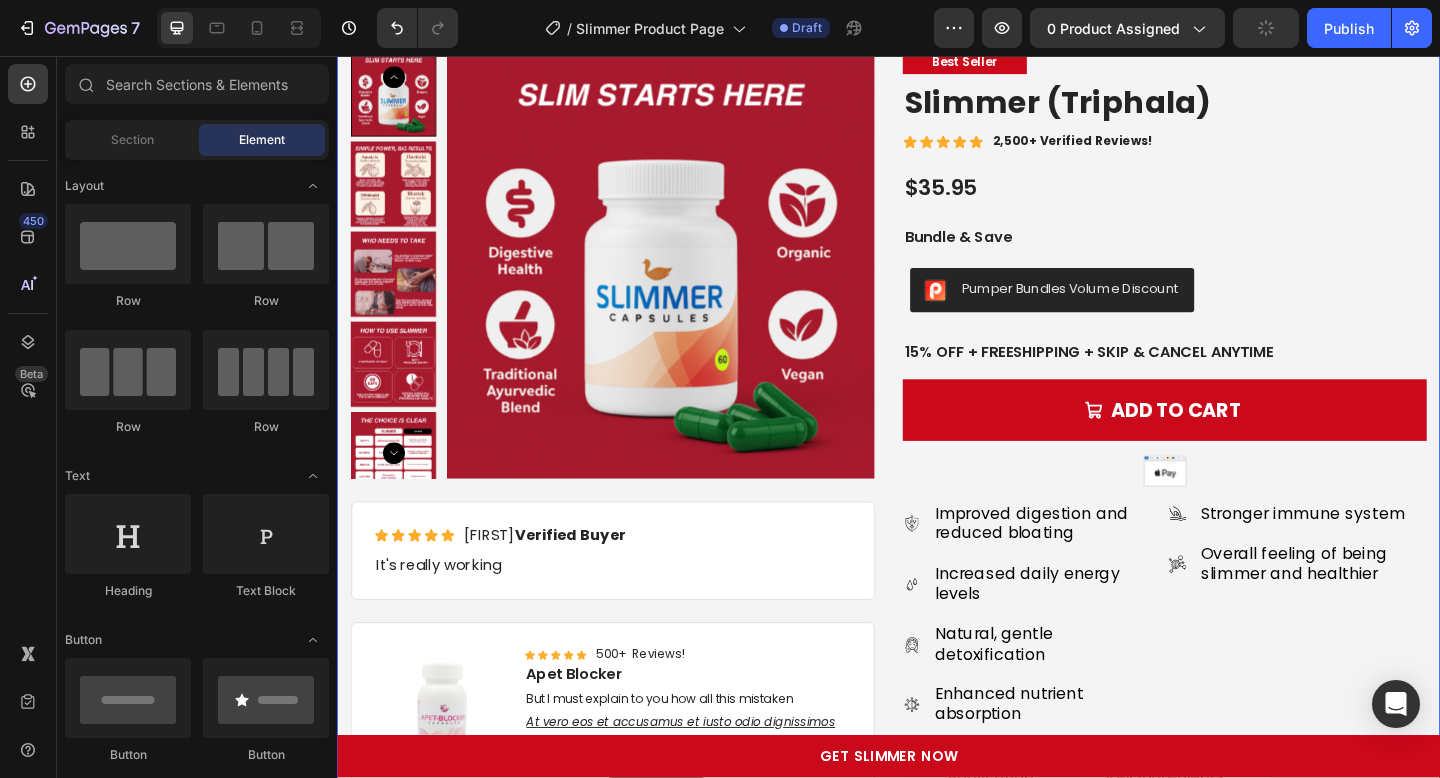click at bounding box center (1237, 510) 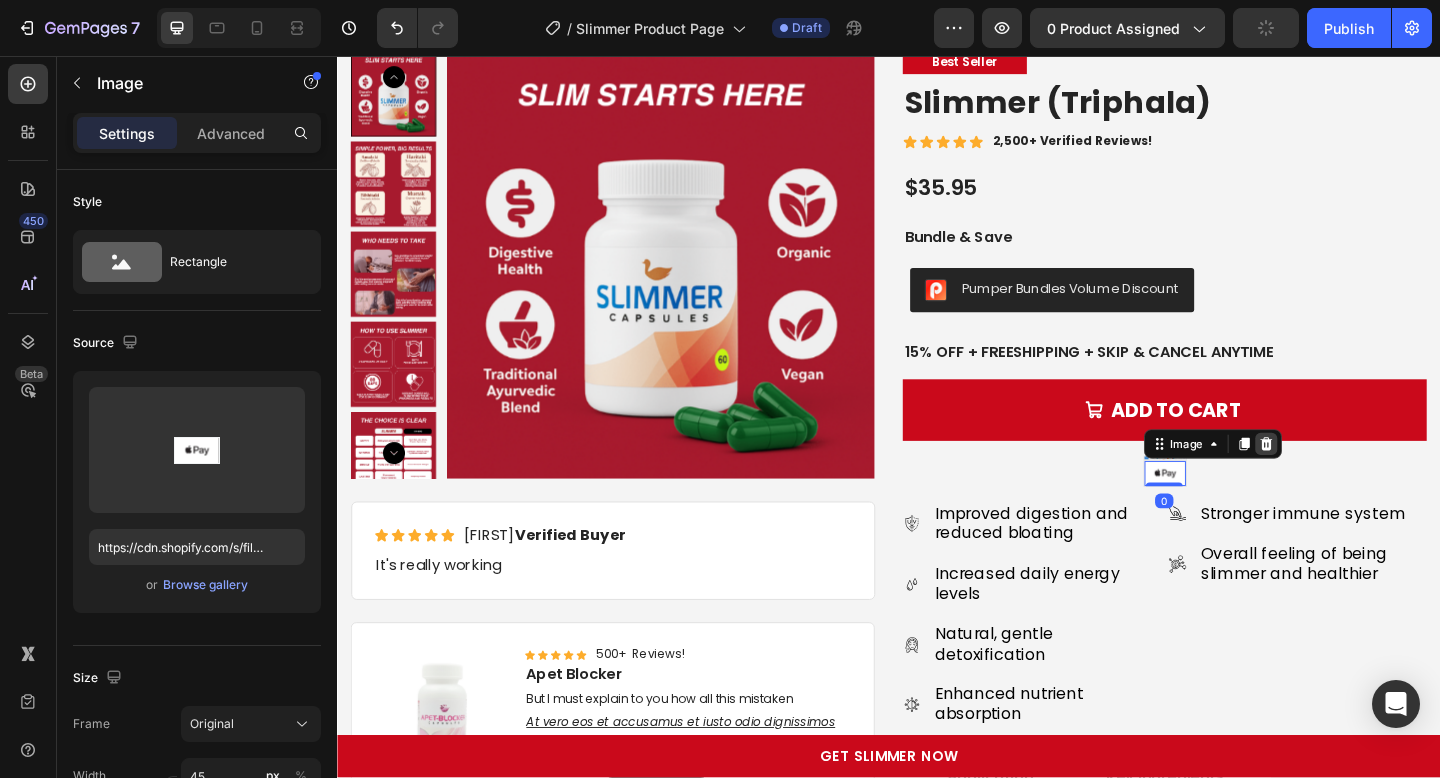 click 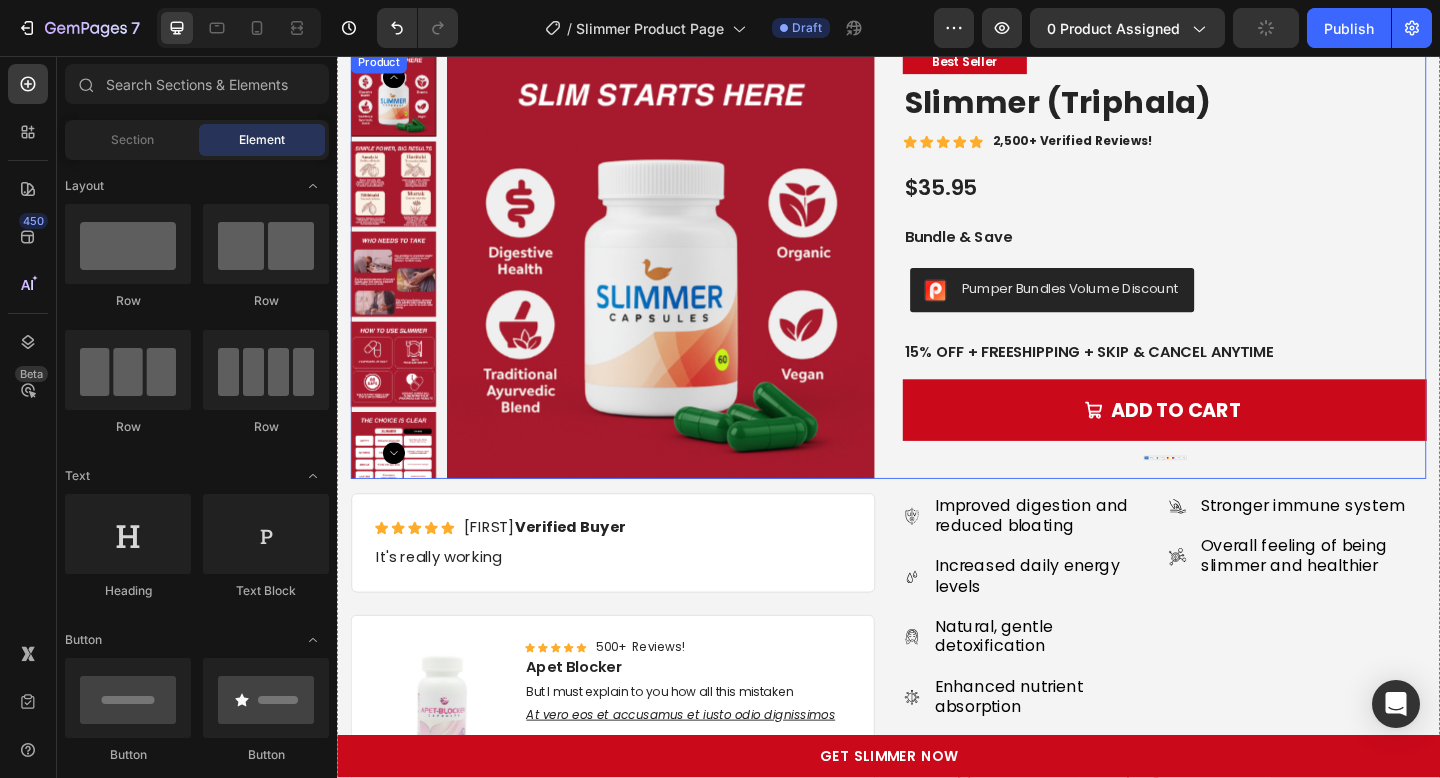 click on "Best Seller Text Block Slimmer (Triphala) Product Title Icon Icon Icon Icon Icon Icon List 2,500+ Verified Reviews! Text Block Row $35.95 Product Price Product Price Bundle & Save Text Block Pumper Bundles Volume Discount Pumper Bundles Volume Discount 15% off + Freeshipping + Skip & Cancel Anytime Text Block
Add to cart Add to Cart Image Row Row" at bounding box center (1237, 283) 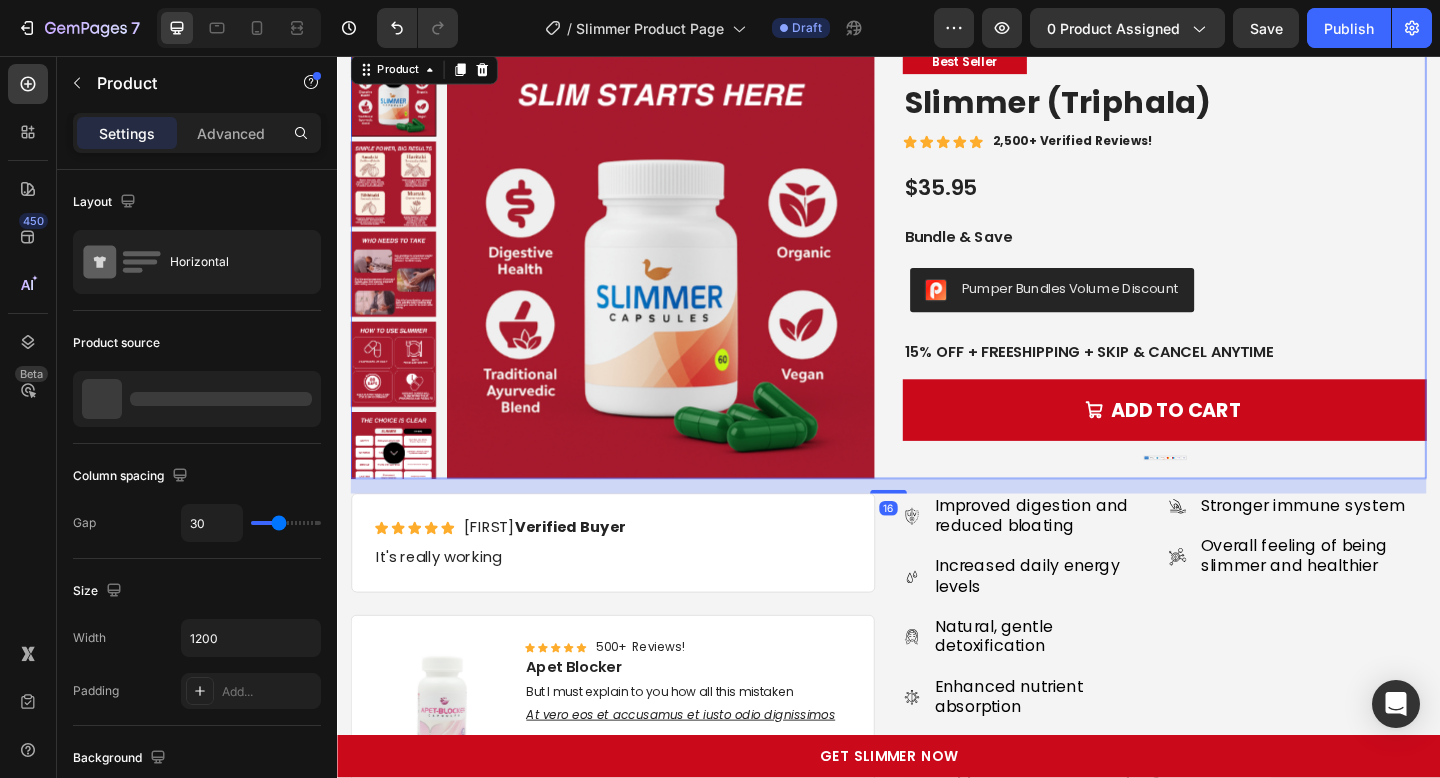 click on "Best Seller Text Block Slimmer (Triphala) Product Title Icon Icon Icon Icon Icon Icon List 2,500+ Verified Reviews! Text Block Row $35.95 Product Price Product Price Bundle & Save Text Block Pumper Bundles Volume Discount Pumper Bundles Volume Discount 15% off + Freeshipping + Skip & Cancel Anytime Text Block
Add to cart Add to Cart Image Row Row" at bounding box center [1237, 283] 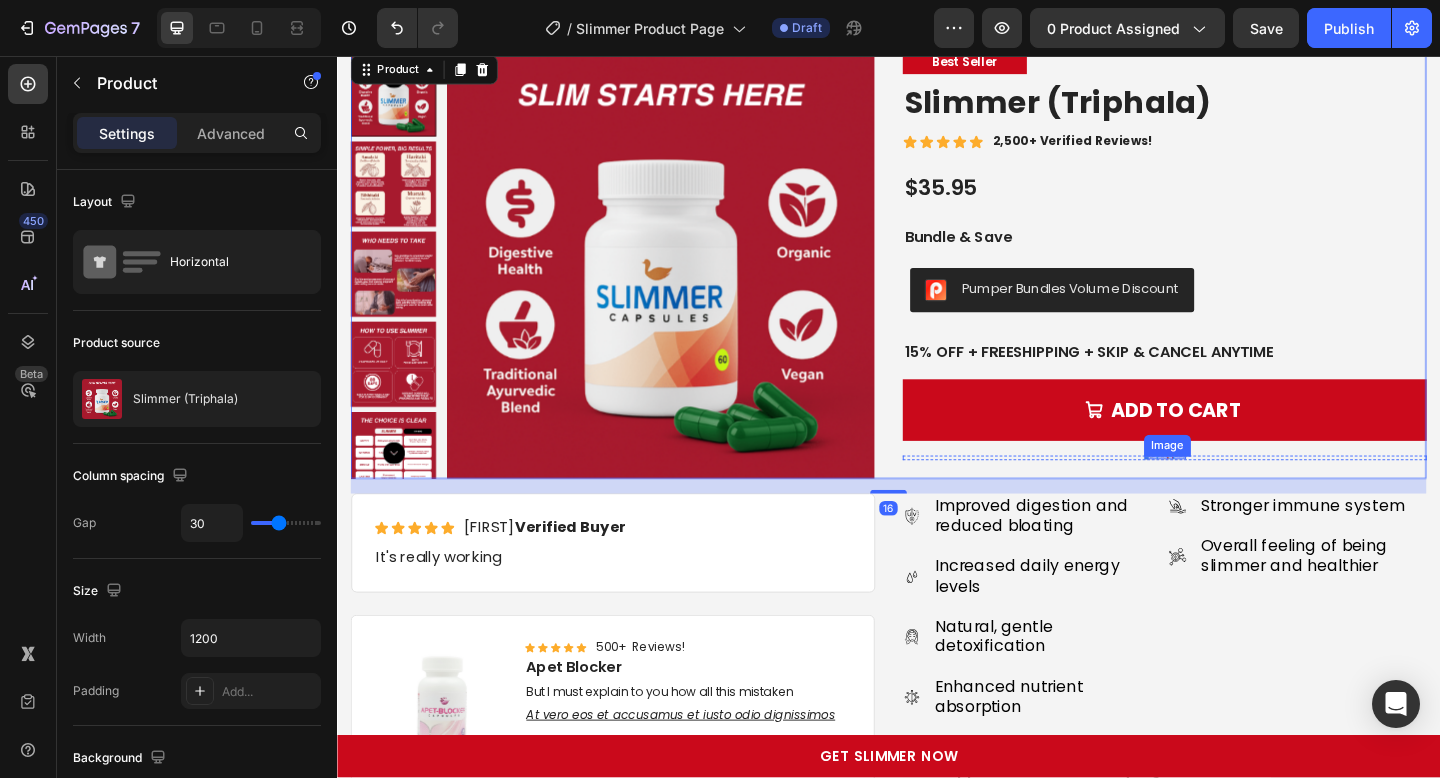 click on "Image" at bounding box center (1237, 493) 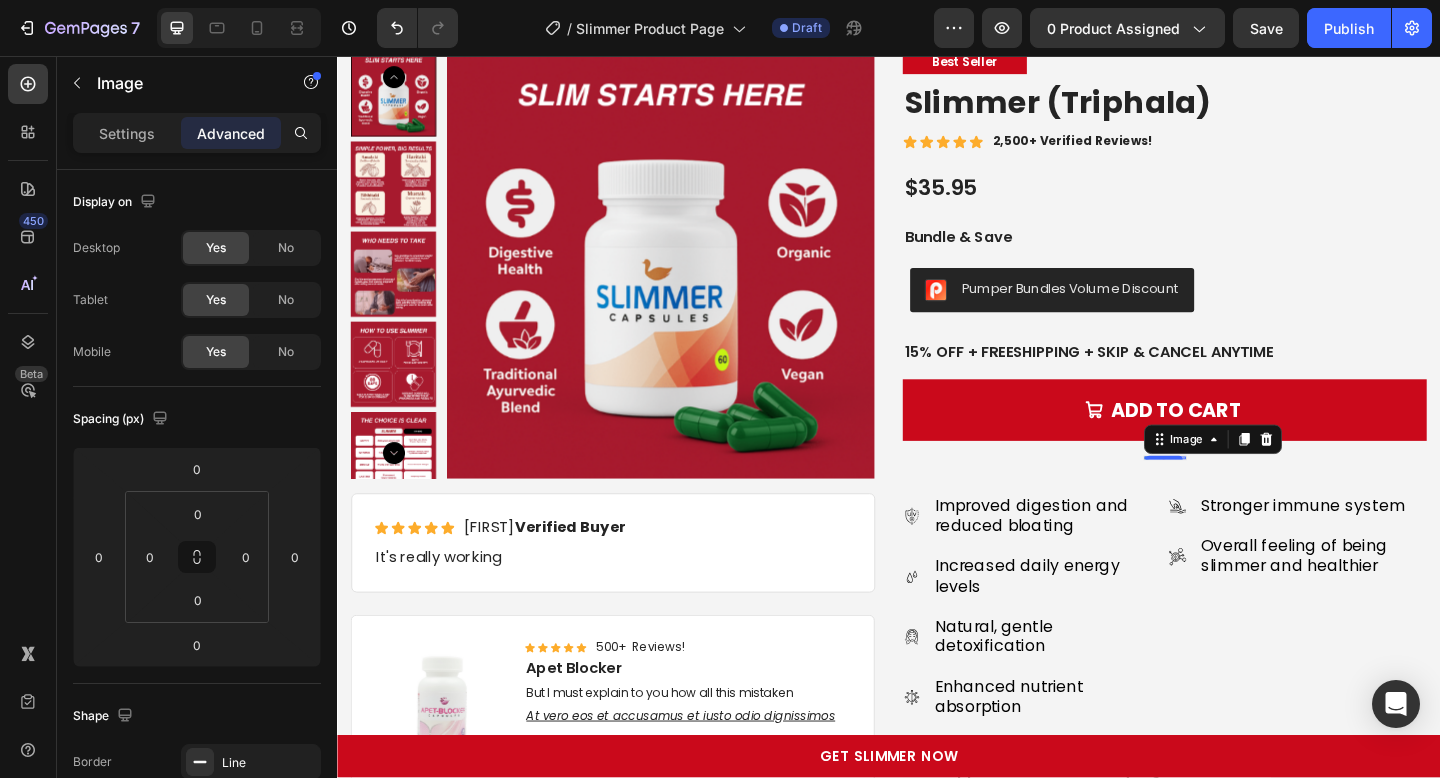 click on "Best Seller Text Block Slimmer (Triphala) Product Title Icon Icon Icon Icon Icon Icon List 2,500+ Verified Reviews! Text Block Row $35.95 Product Price Product Price Bundle & Save Text Block Pumper Bundles Volume Discount Pumper Bundles Volume Discount 15% off + Freeshipping + Skip & Cancel Anytime Text Block
Add to cart Add to Cart Image   0 Row Row" at bounding box center [1237, 283] 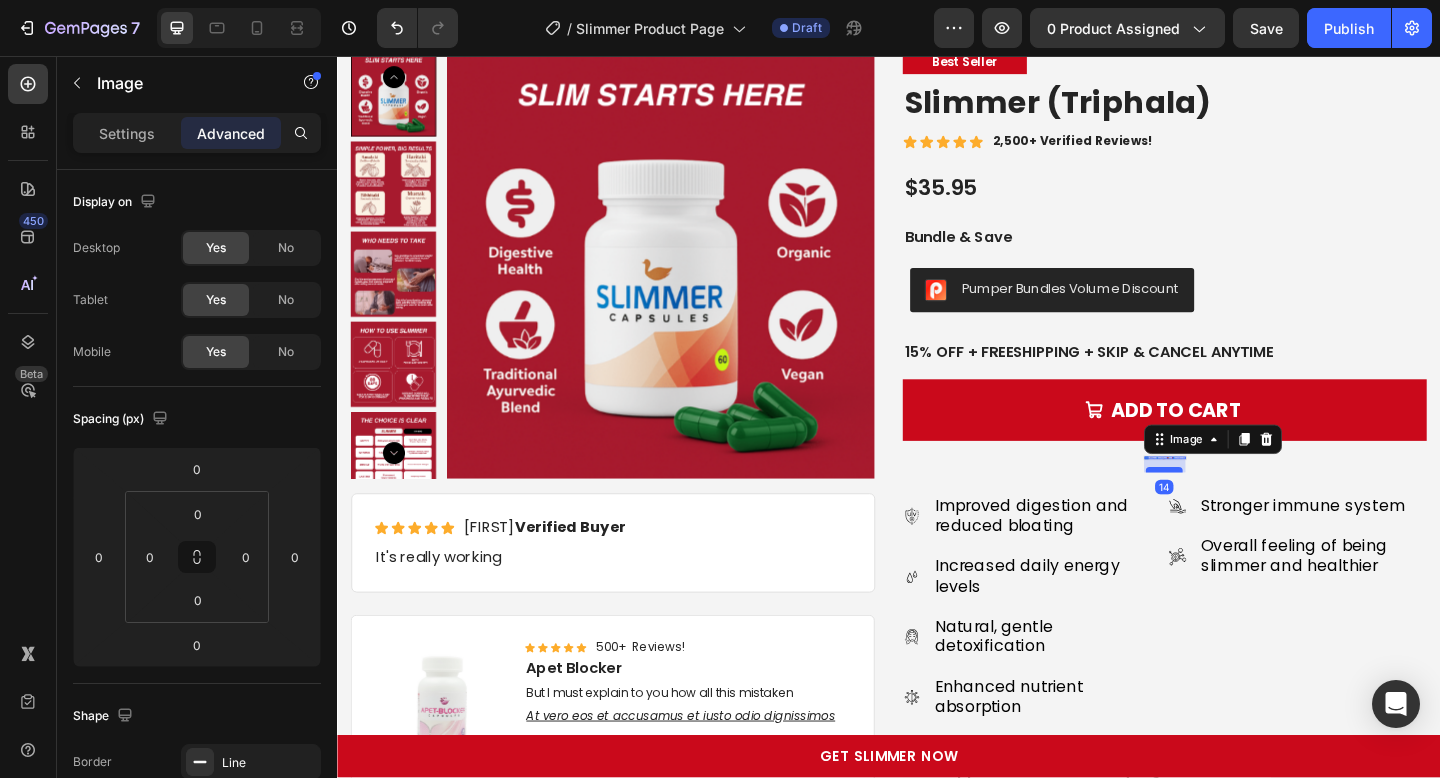 drag, startPoint x: 1241, startPoint y: 493, endPoint x: 1241, endPoint y: 515, distance: 22 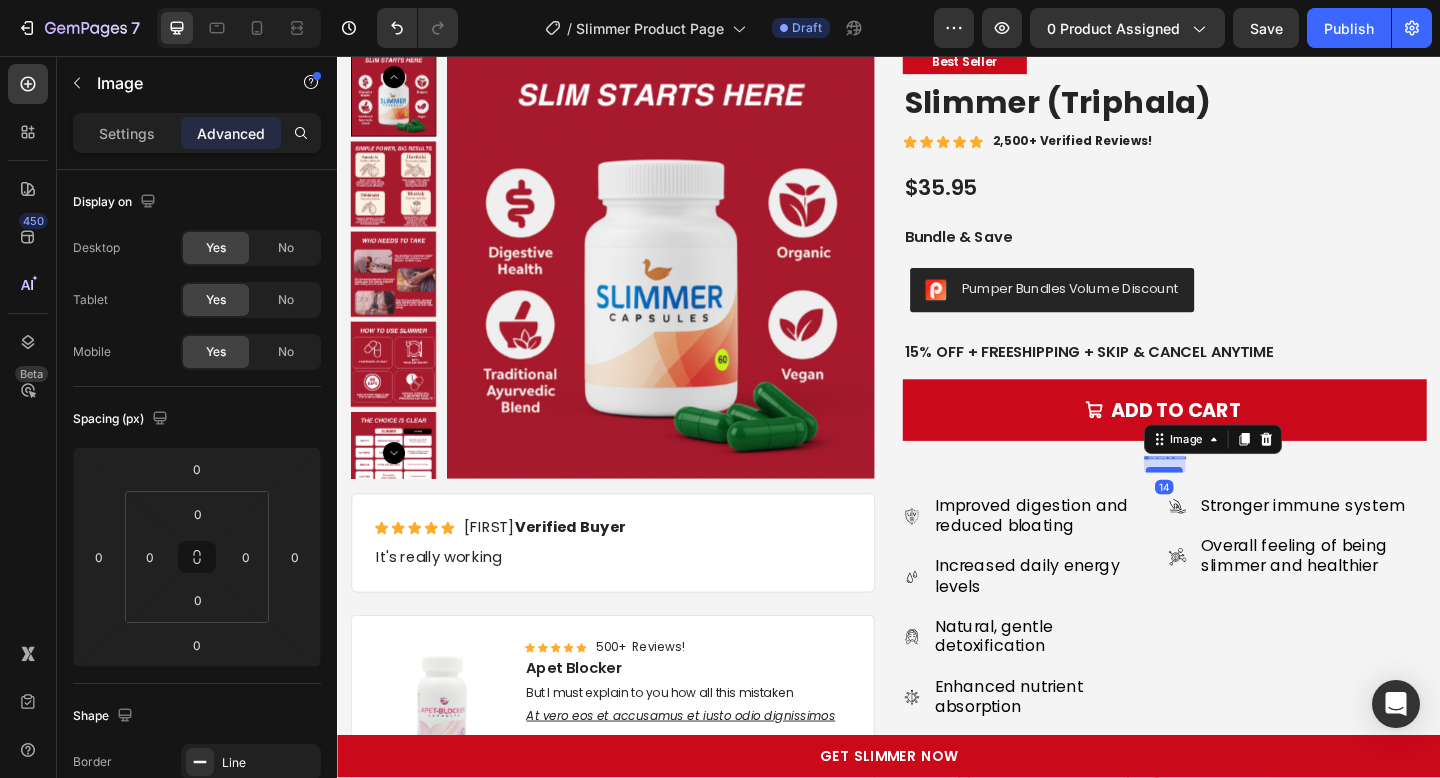 click at bounding box center [1237, 506] 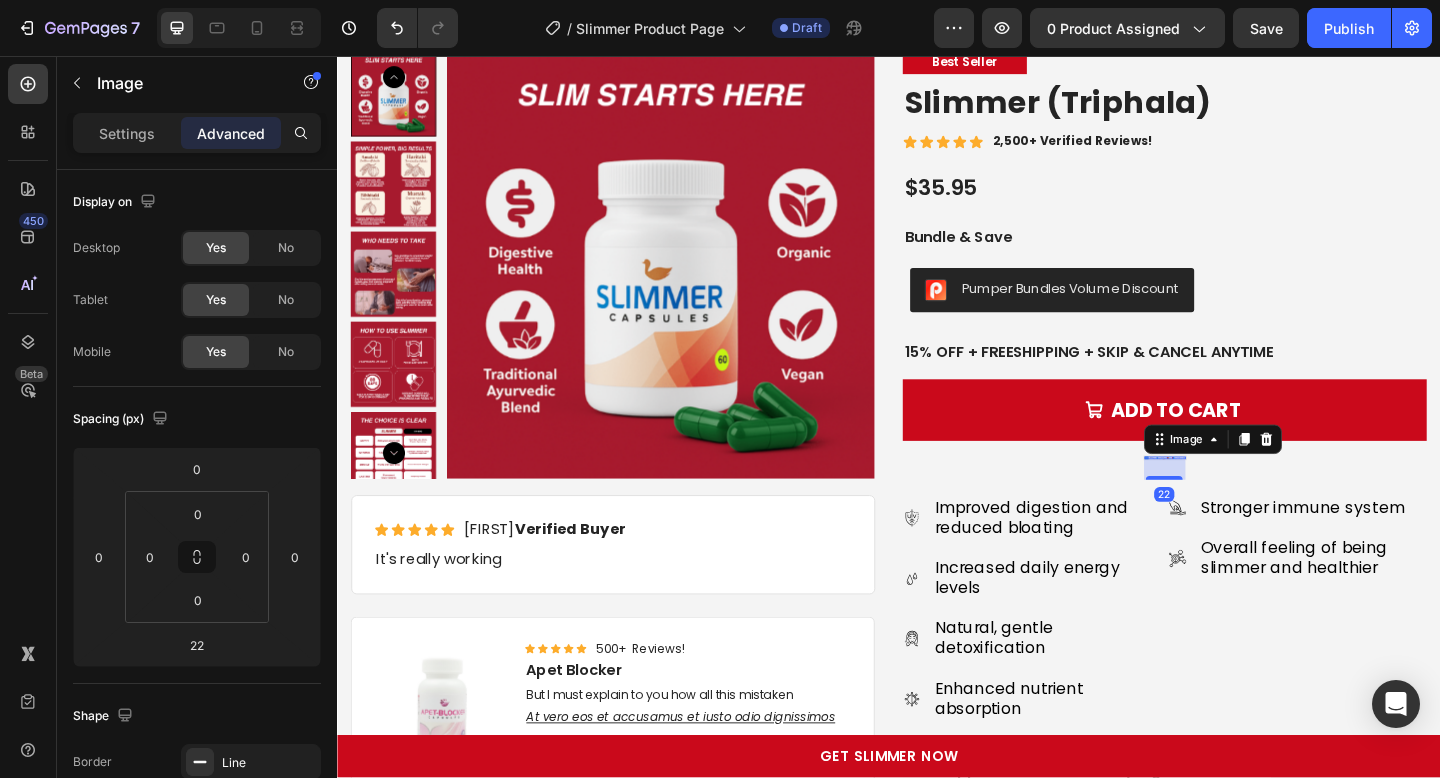 click at bounding box center [1237, 493] 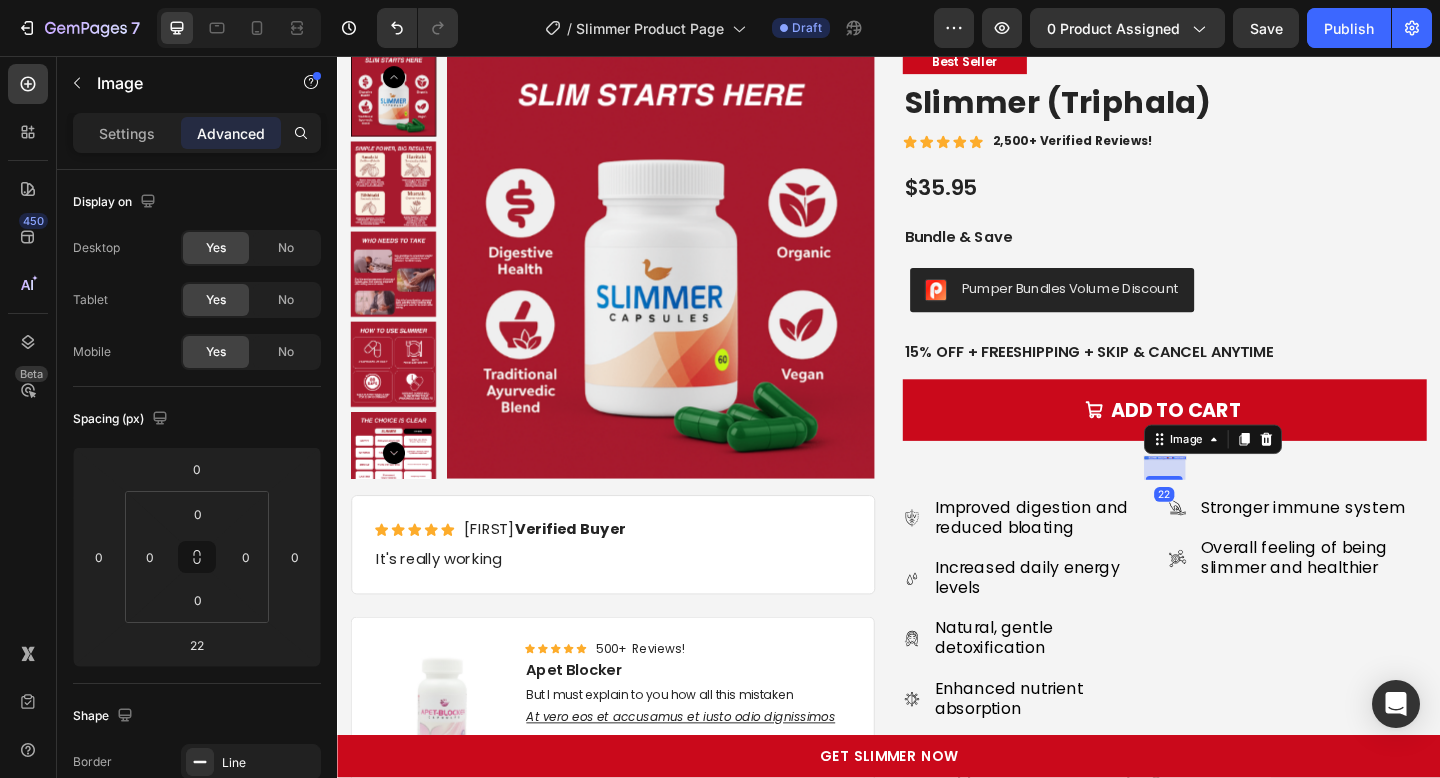 click at bounding box center [1237, 493] 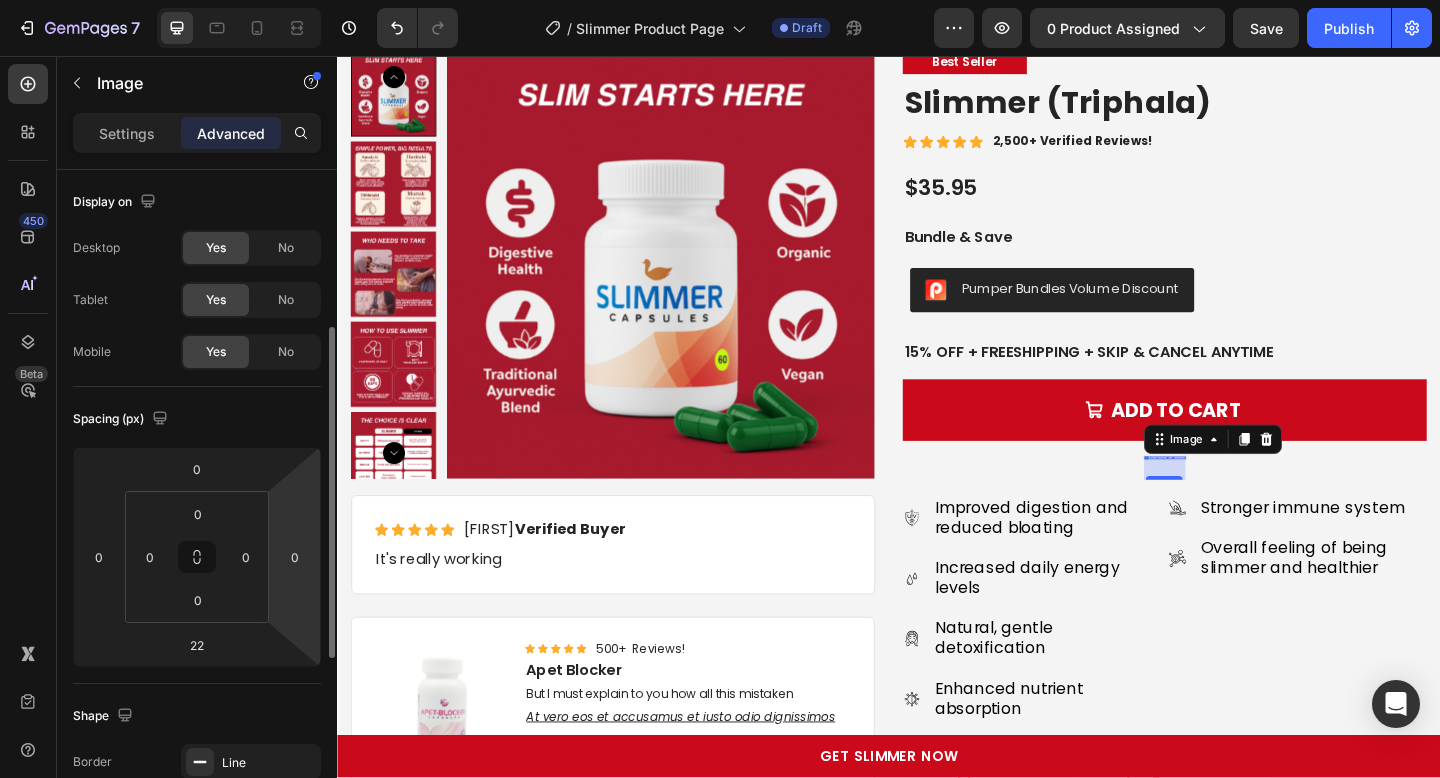 scroll, scrollTop: 669, scrollLeft: 0, axis: vertical 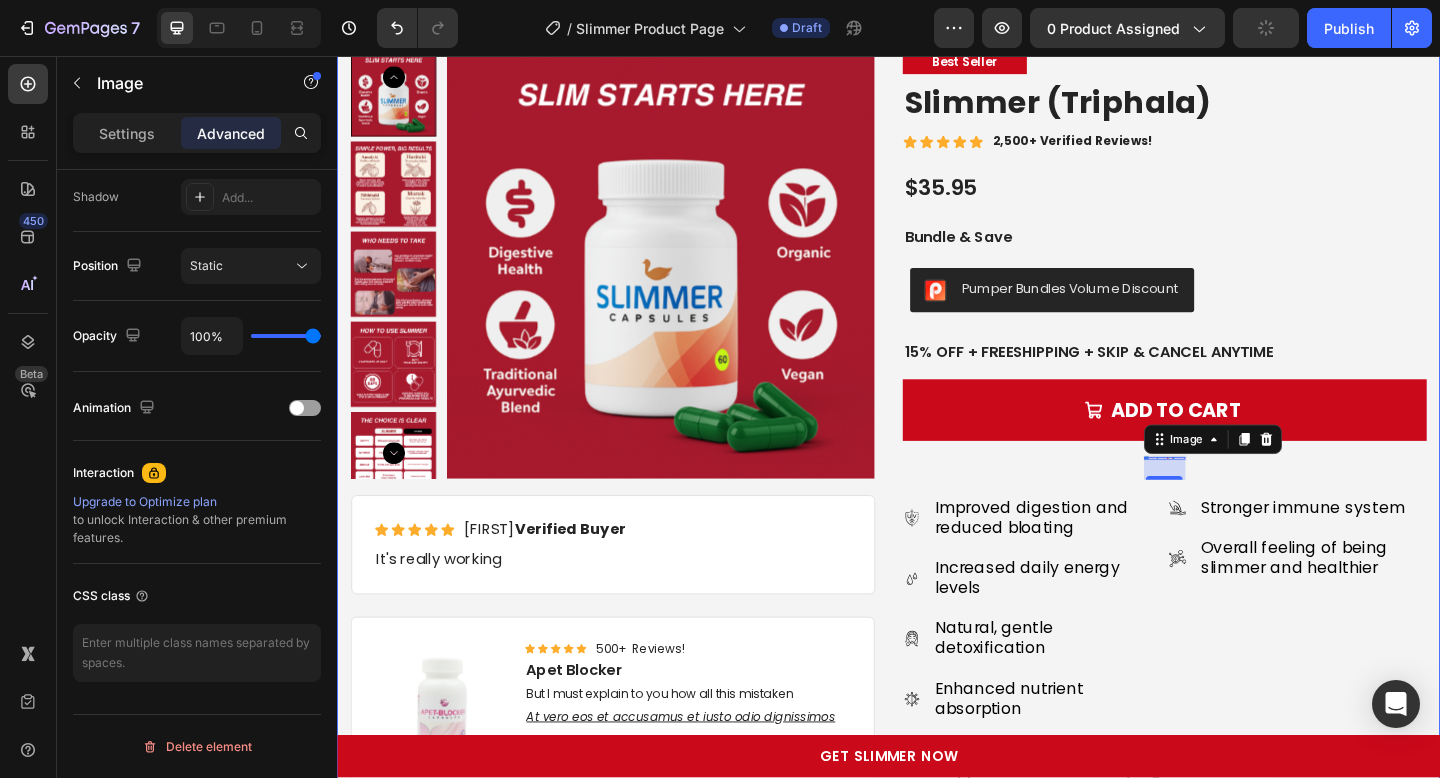 click on "Product Images Best Seller Text Block Slimmer (Triphala) Product Title Icon Icon Icon Icon Icon Icon List 2,500+ Verified Reviews! Text Block Row $35.95 Product Price Product Price Bundle & Save Text Block Pumper Bundles Volume Discount Pumper Bundles Volume Discount 15% off + Freeshipping + Skip & Cancel Anytime Text Block
Add to cart Add to Cart Image   22 Row Row Product Icon Icon Icon Icon Icon Icon List Mariana  Verified Buyer Text Block Row It's really working Text Block Row Product Images Icon Icon Icon Icon Icon Icon List 500+  Reviews! Text Block Row Apet Blocker Product Title But I must explain to you how all this mistaken Text Block At vero eos et accusamus et iusto odio dignissimos Text Block $19.22 Product Price Product Price Add Add to Cart Row Product Carousel
Improved digestion and reduced bloating
Increased daily energy levels" at bounding box center (937, 534) 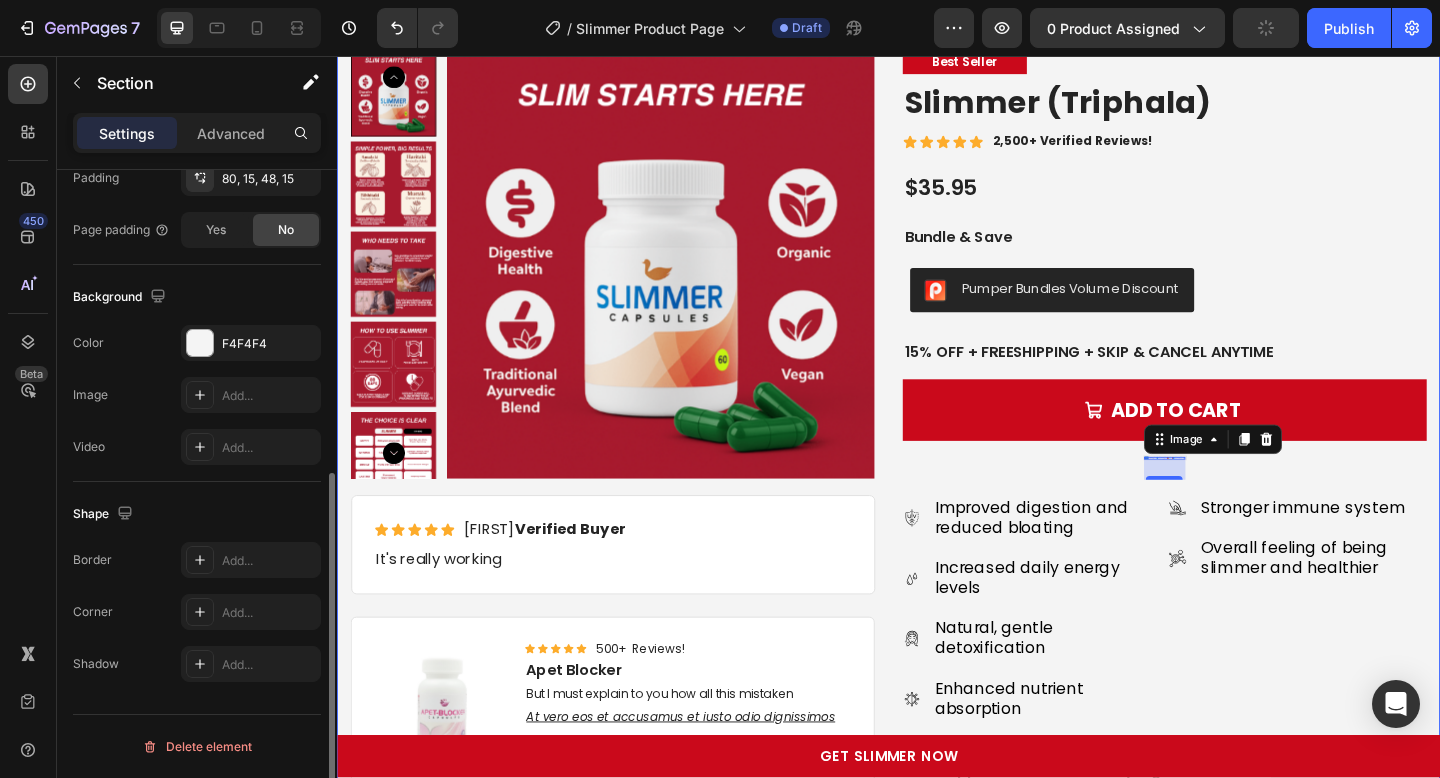scroll, scrollTop: 0, scrollLeft: 0, axis: both 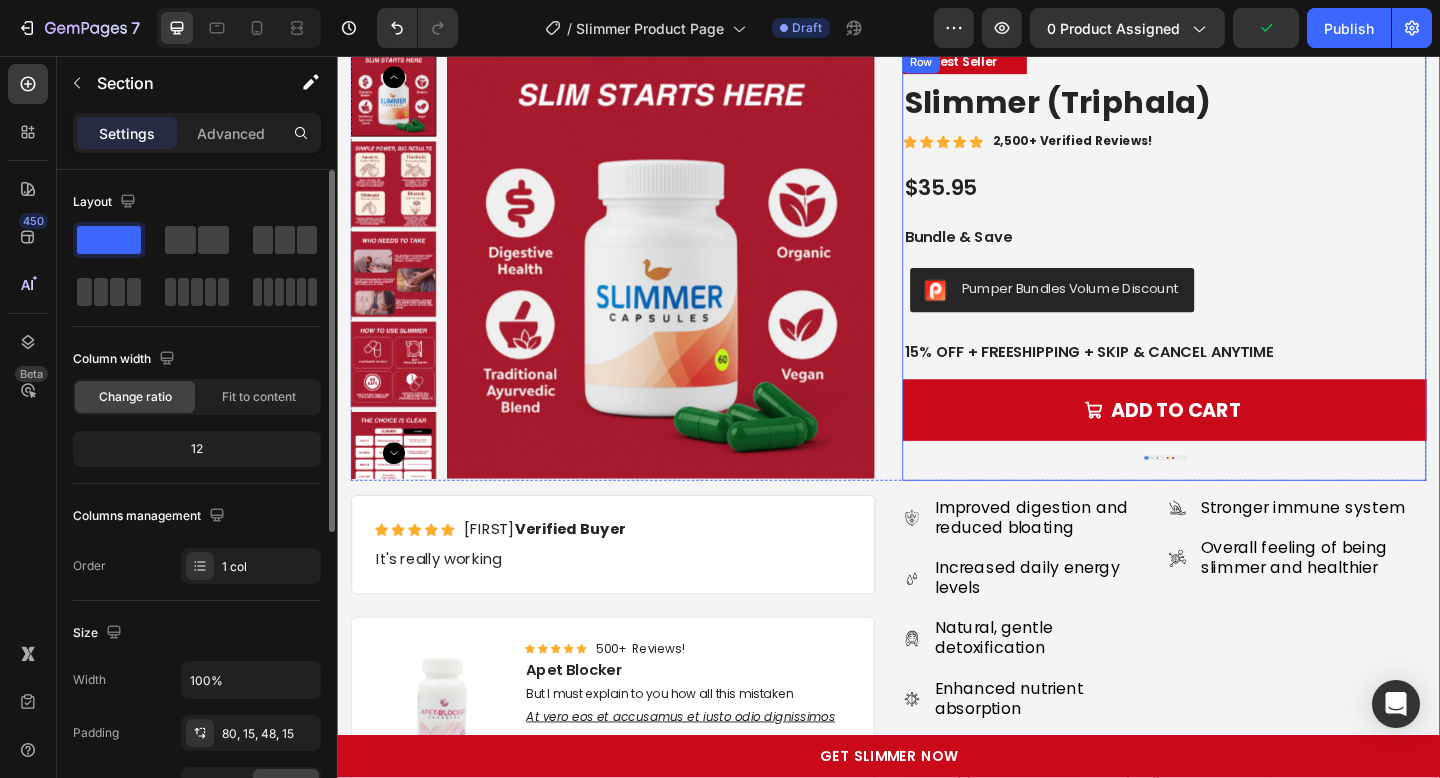 click on "Add to cart Add to Cart" at bounding box center [1237, 449] 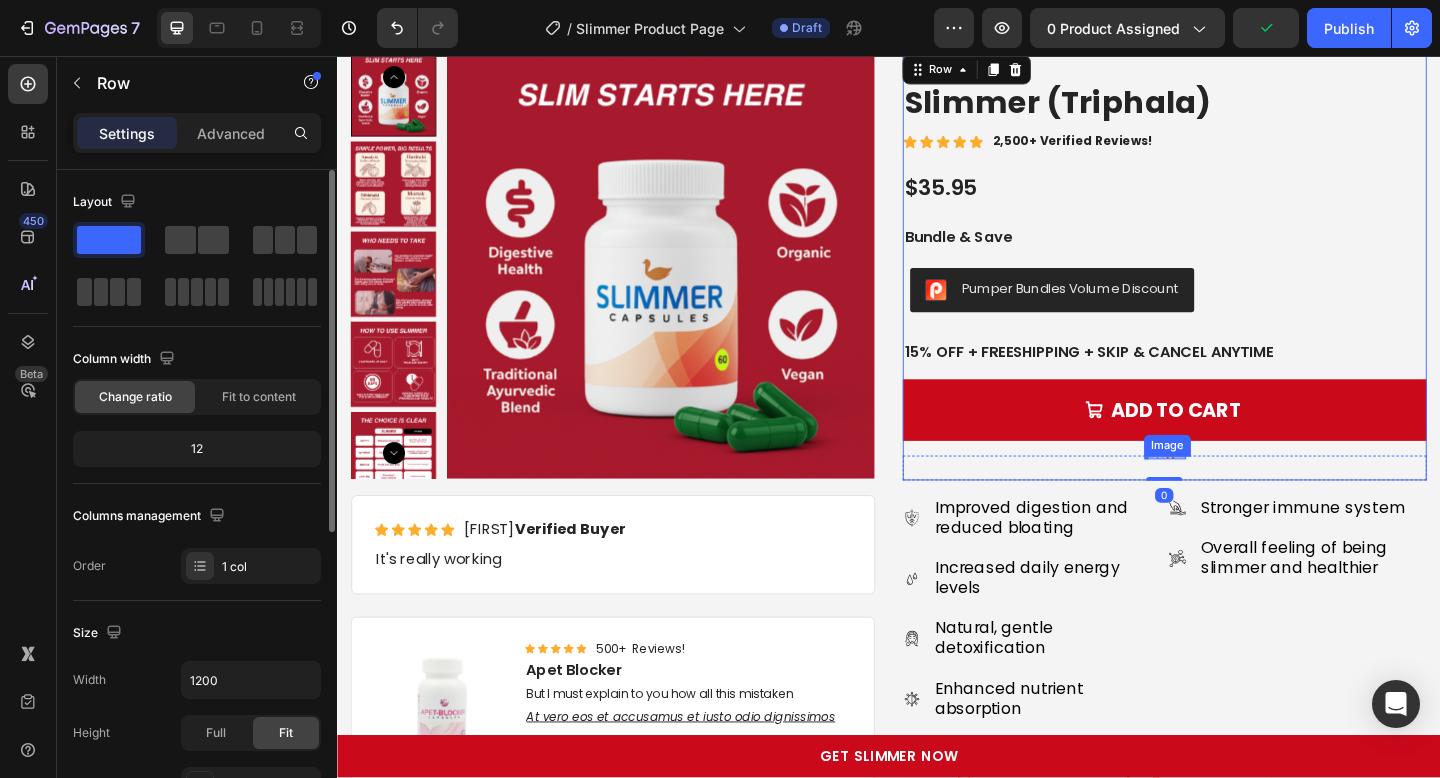 click at bounding box center [1237, 493] 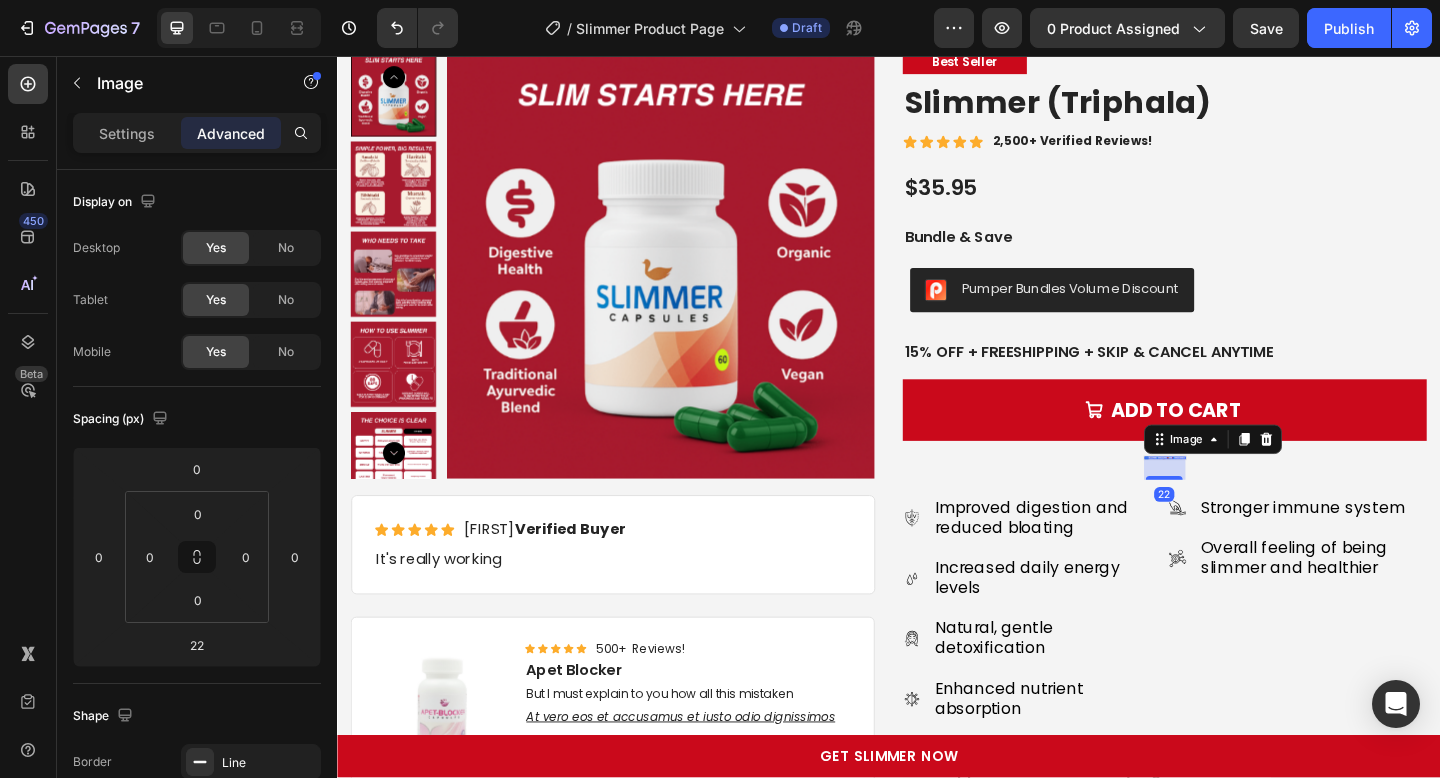 click on "Settings Advanced" at bounding box center [197, 133] 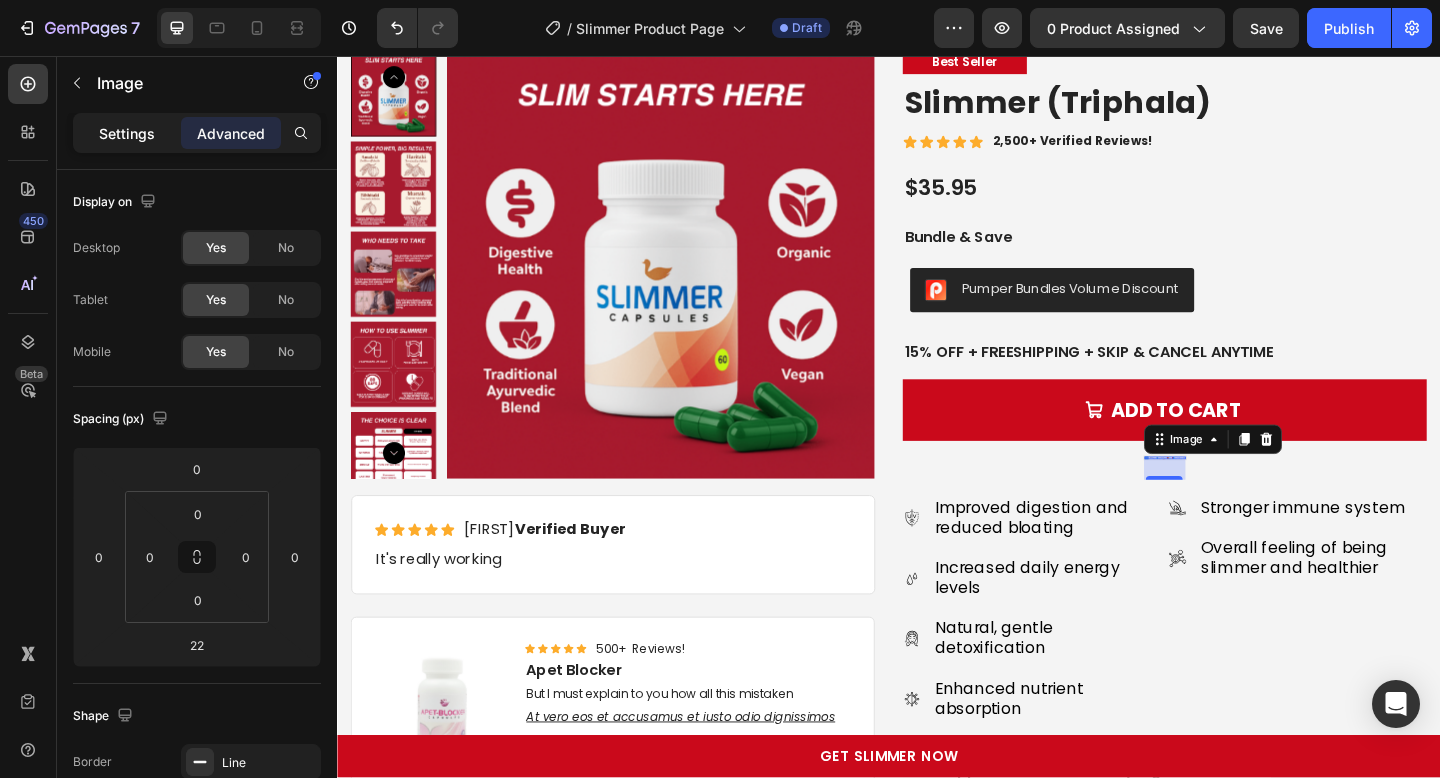 click on "Settings" 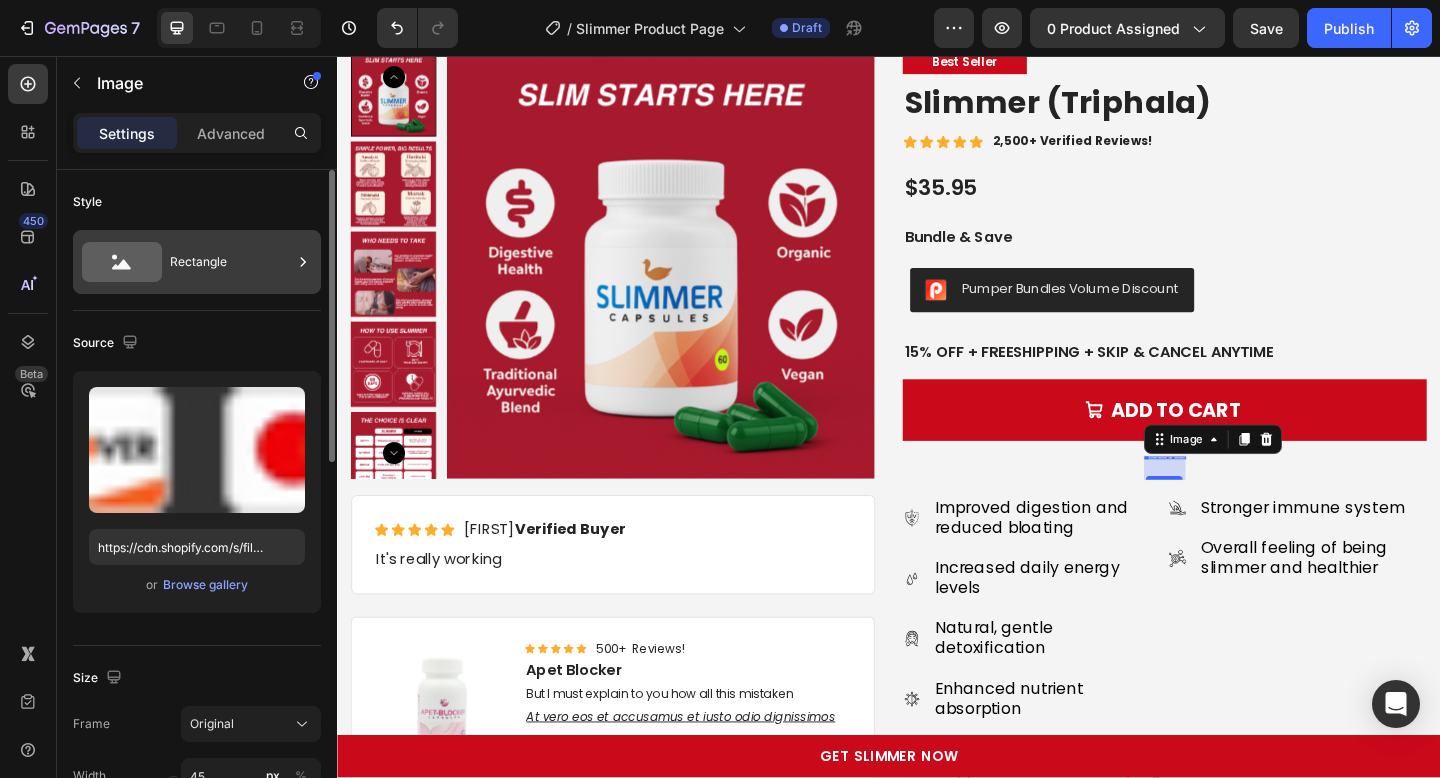 click on "Rectangle" at bounding box center (231, 262) 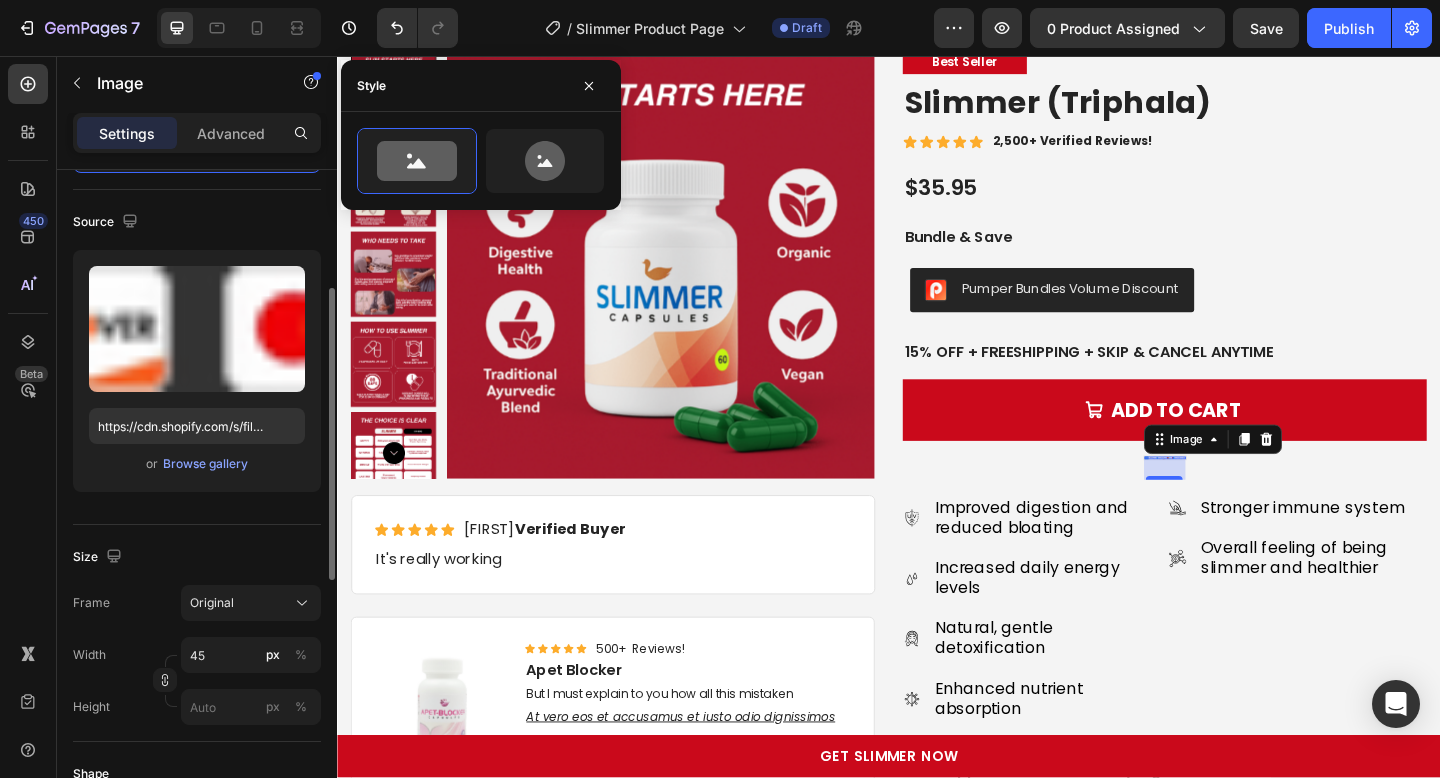 scroll, scrollTop: 174, scrollLeft: 0, axis: vertical 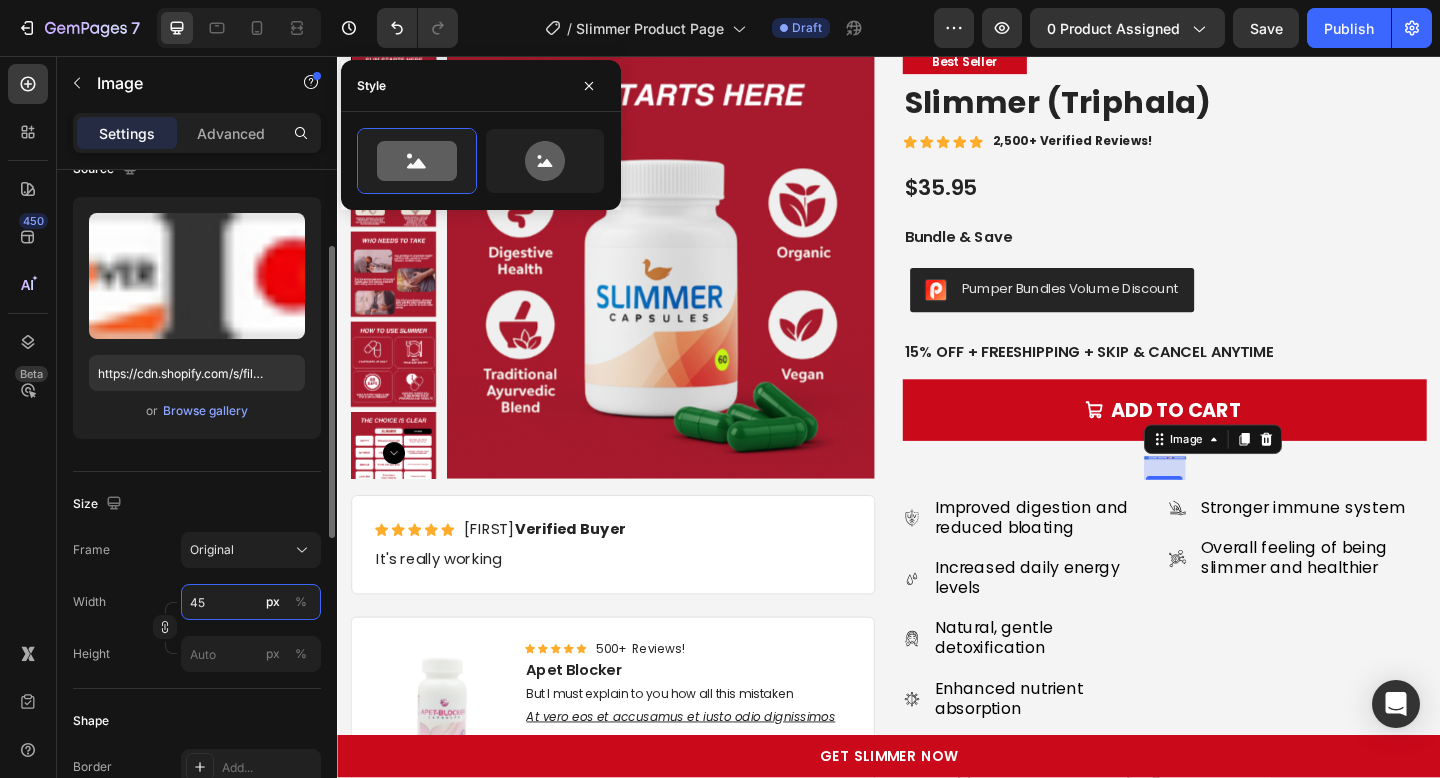 click on "45" at bounding box center [251, 602] 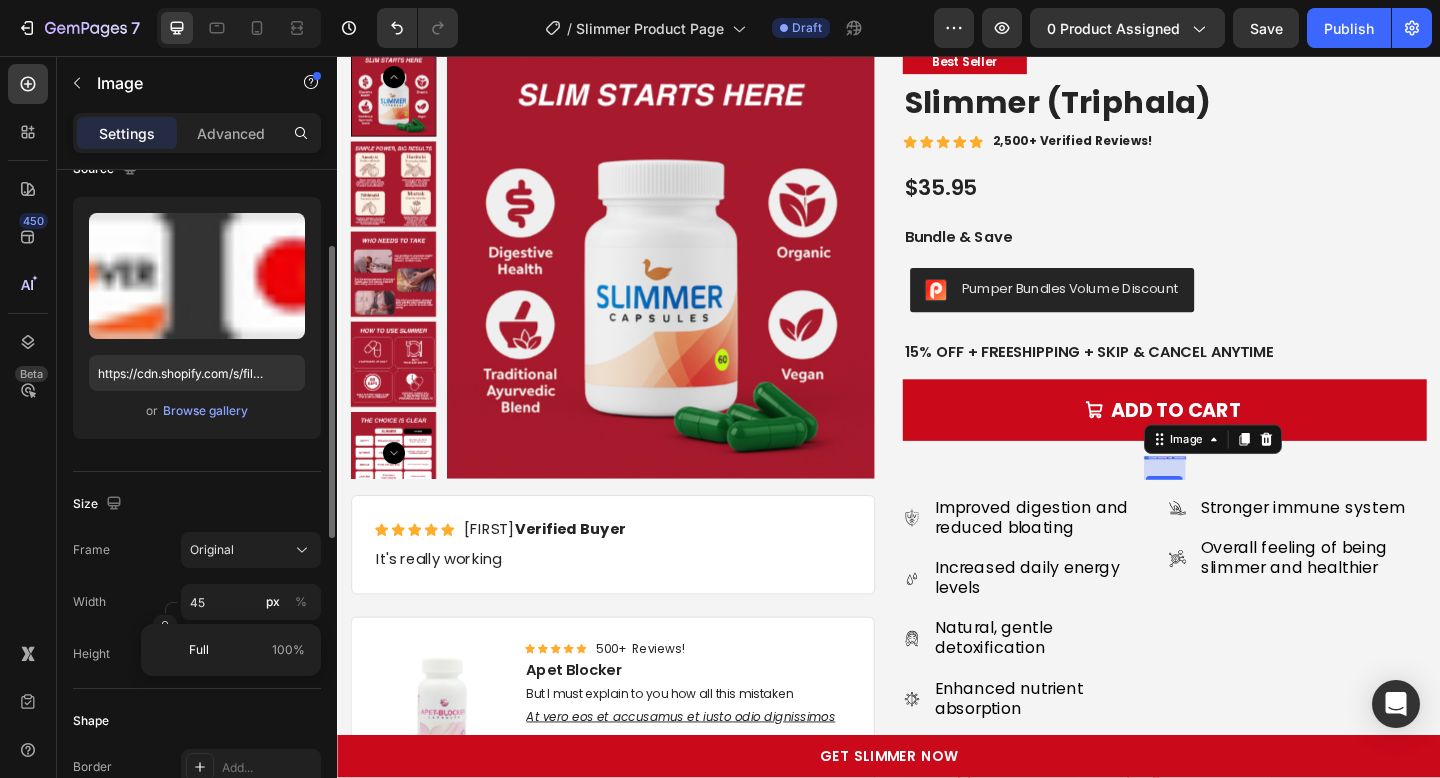 click on "Size Frame Original Width 45 px % Height px %" 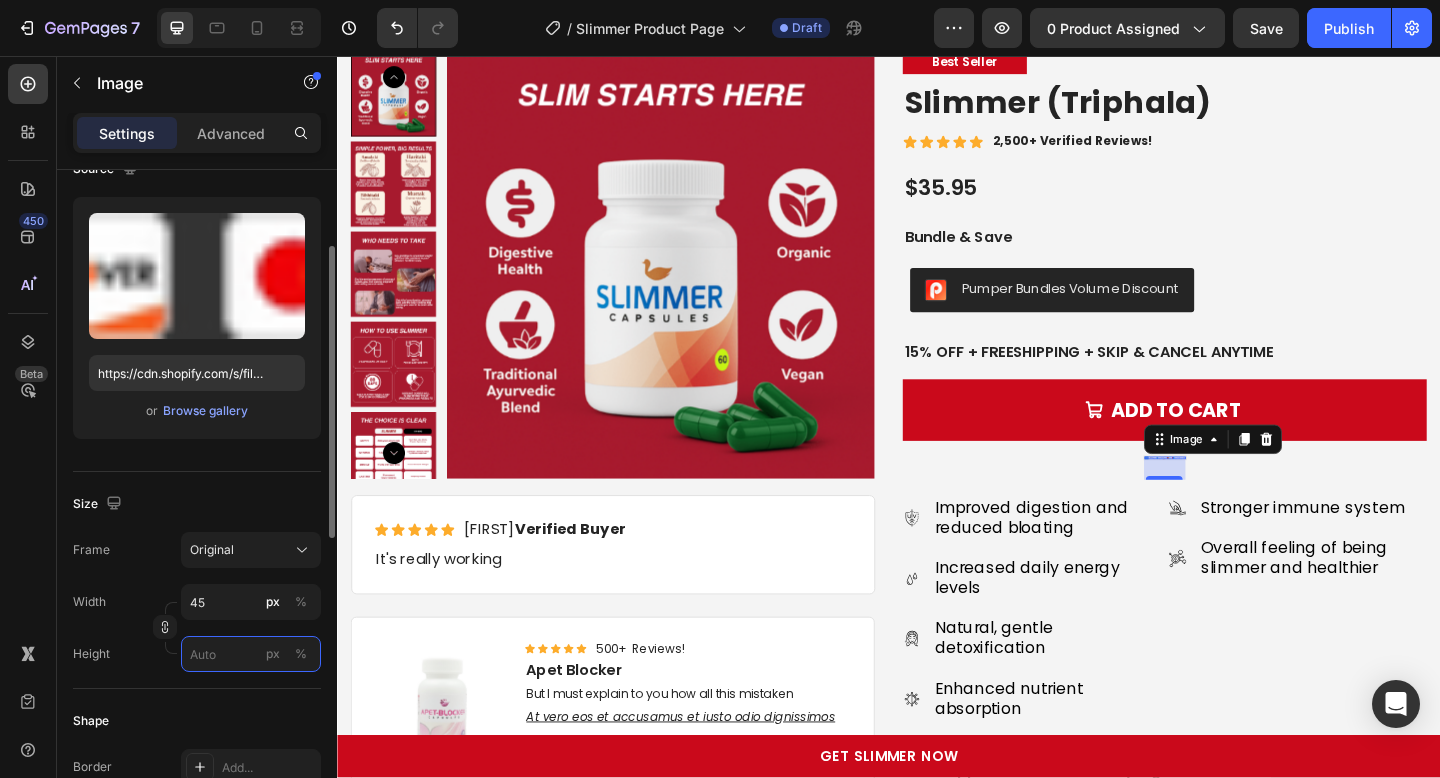 click on "px %" at bounding box center (251, 654) 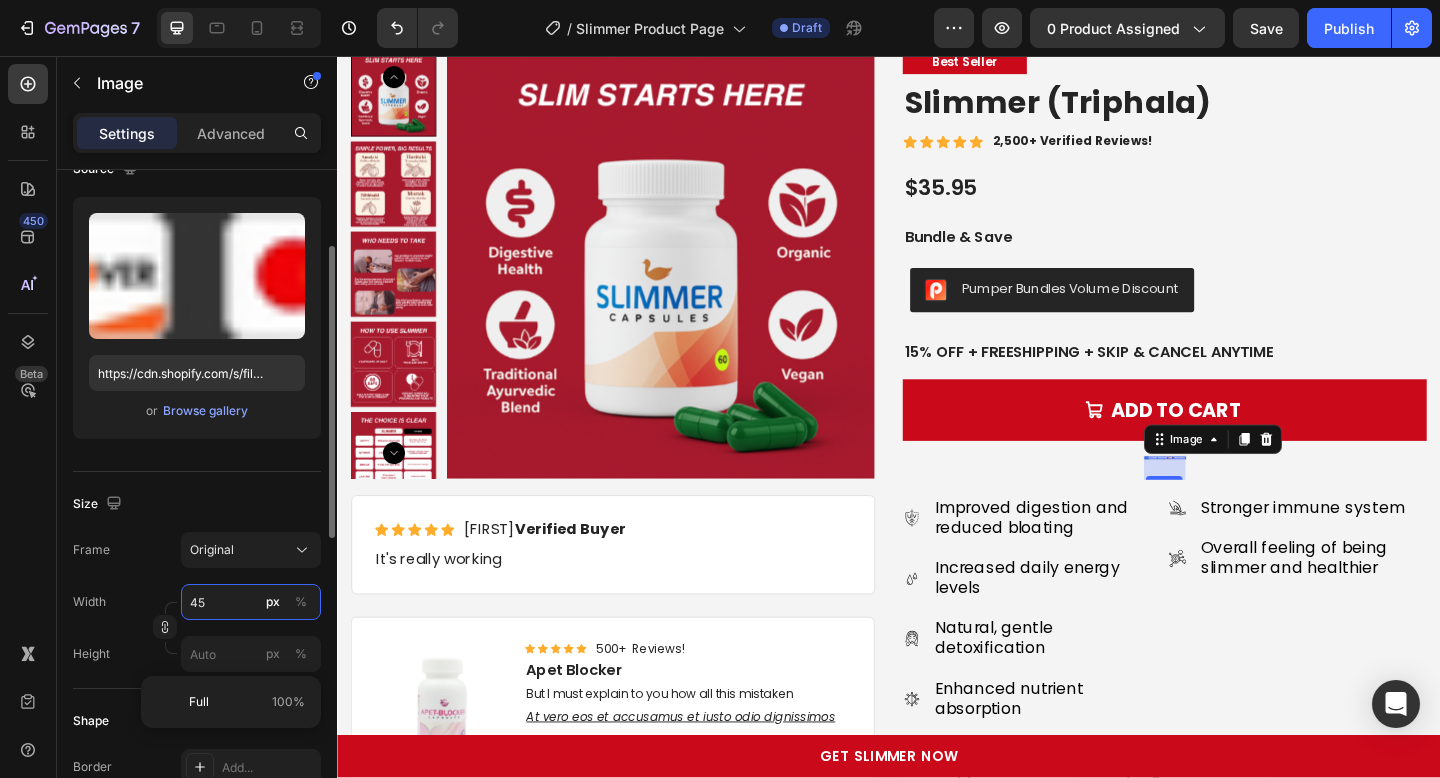 click on "45" at bounding box center (251, 602) 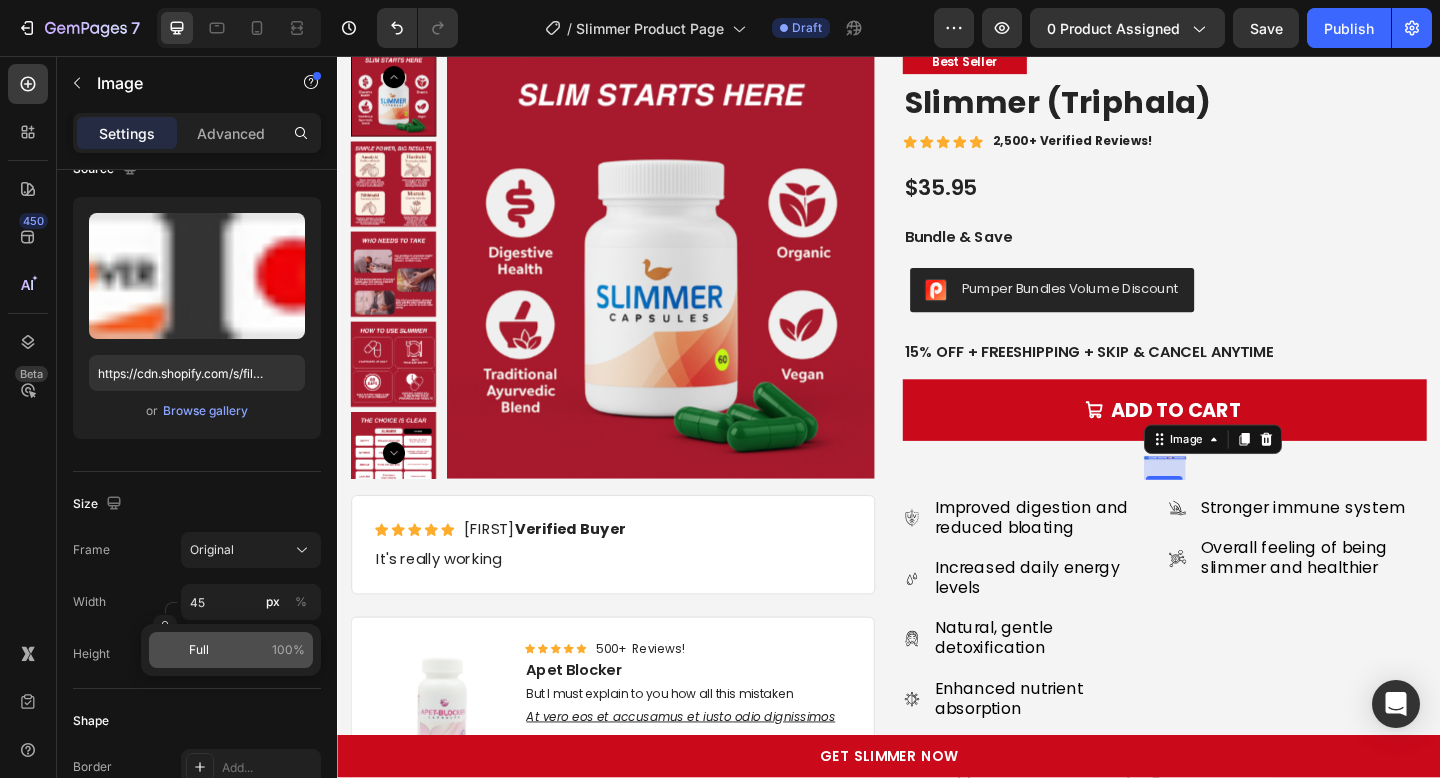 click on "Full 100%" 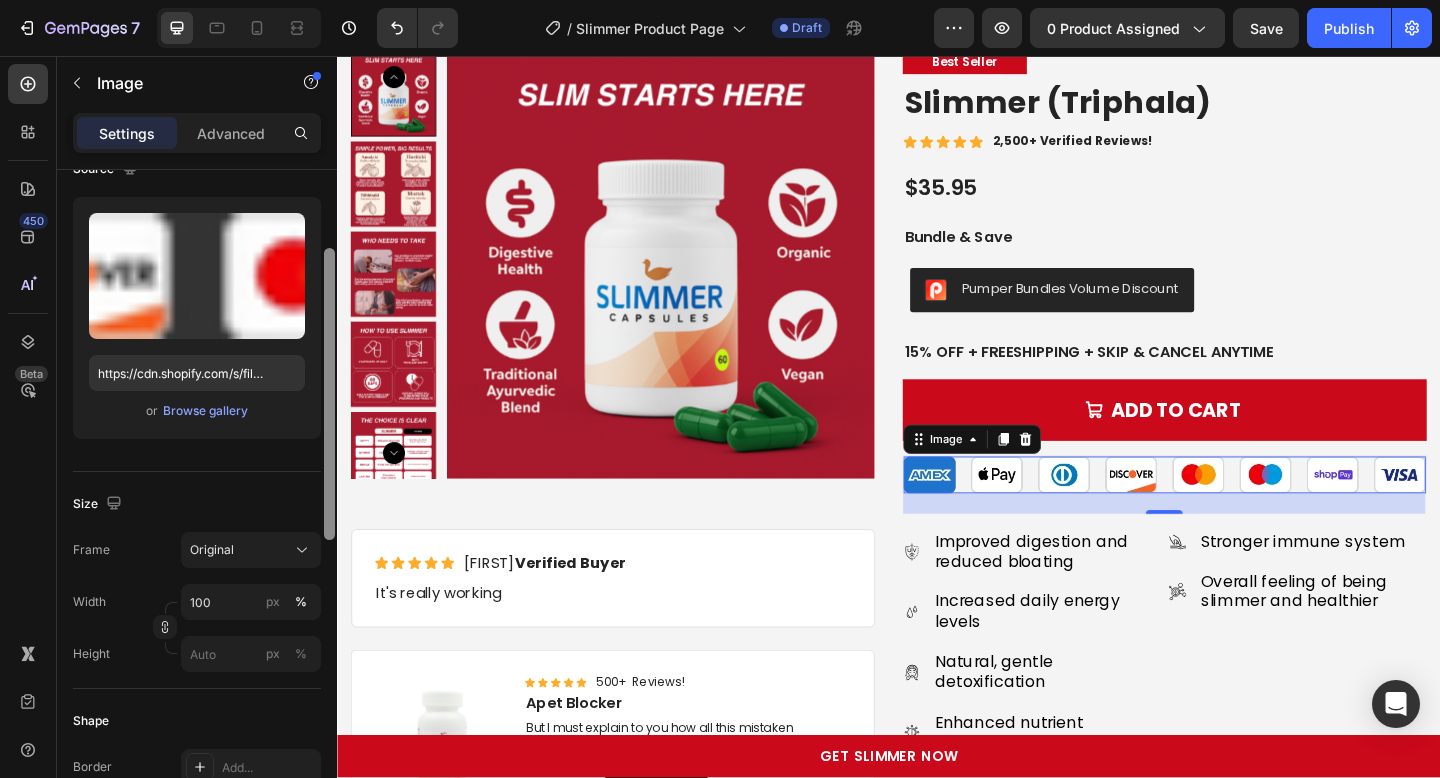 scroll, scrollTop: 313, scrollLeft: 0, axis: vertical 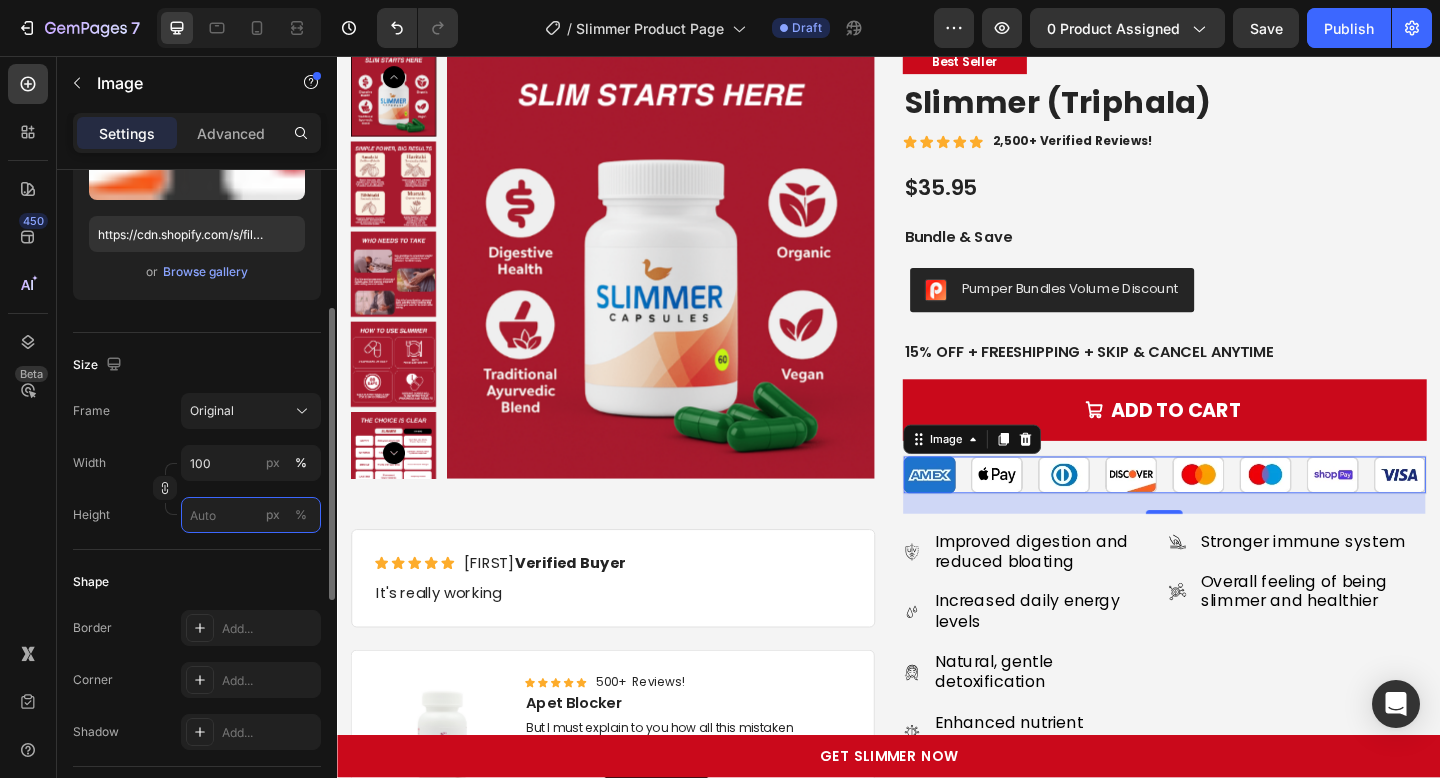 click on "px %" at bounding box center [251, 515] 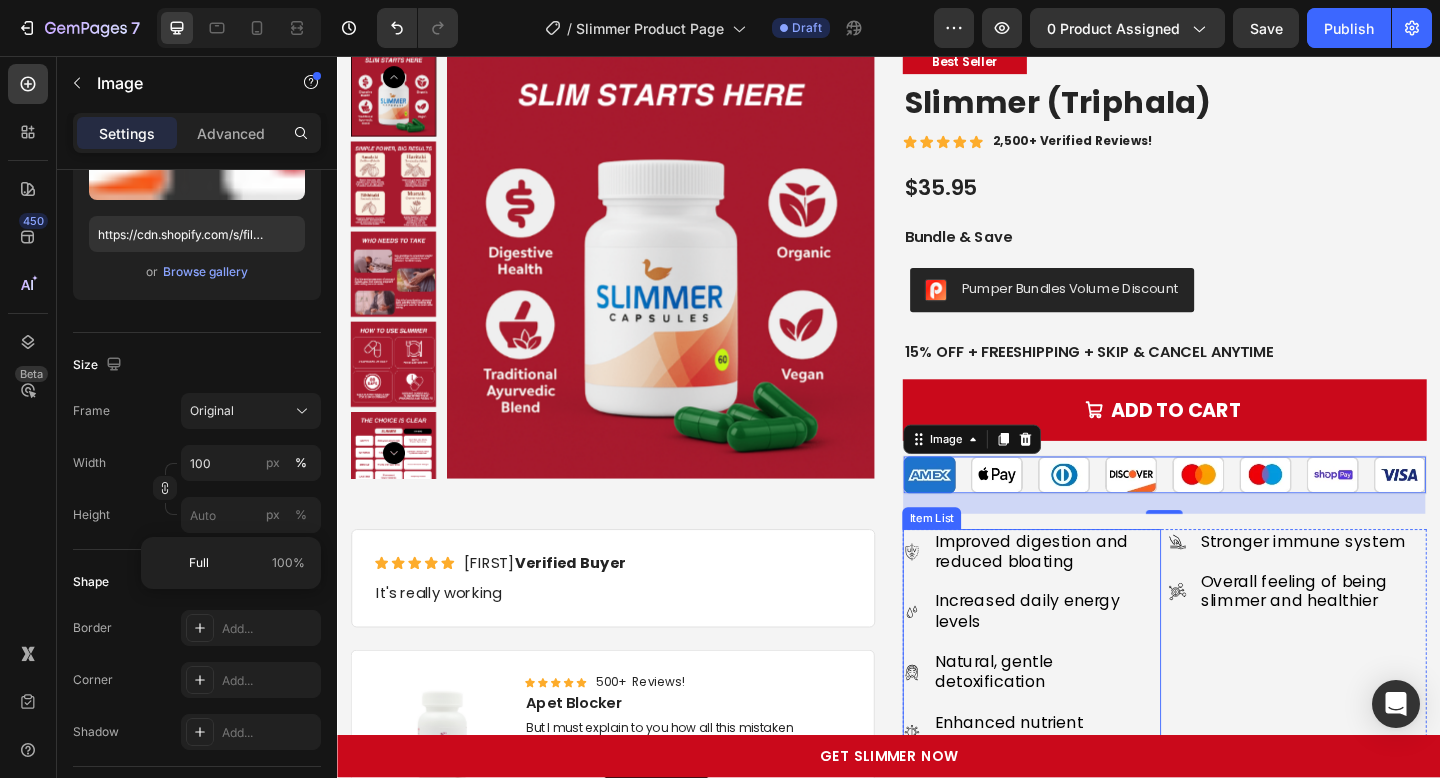 click on "Improved digestion and reduced bloating" at bounding box center (1092, 595) 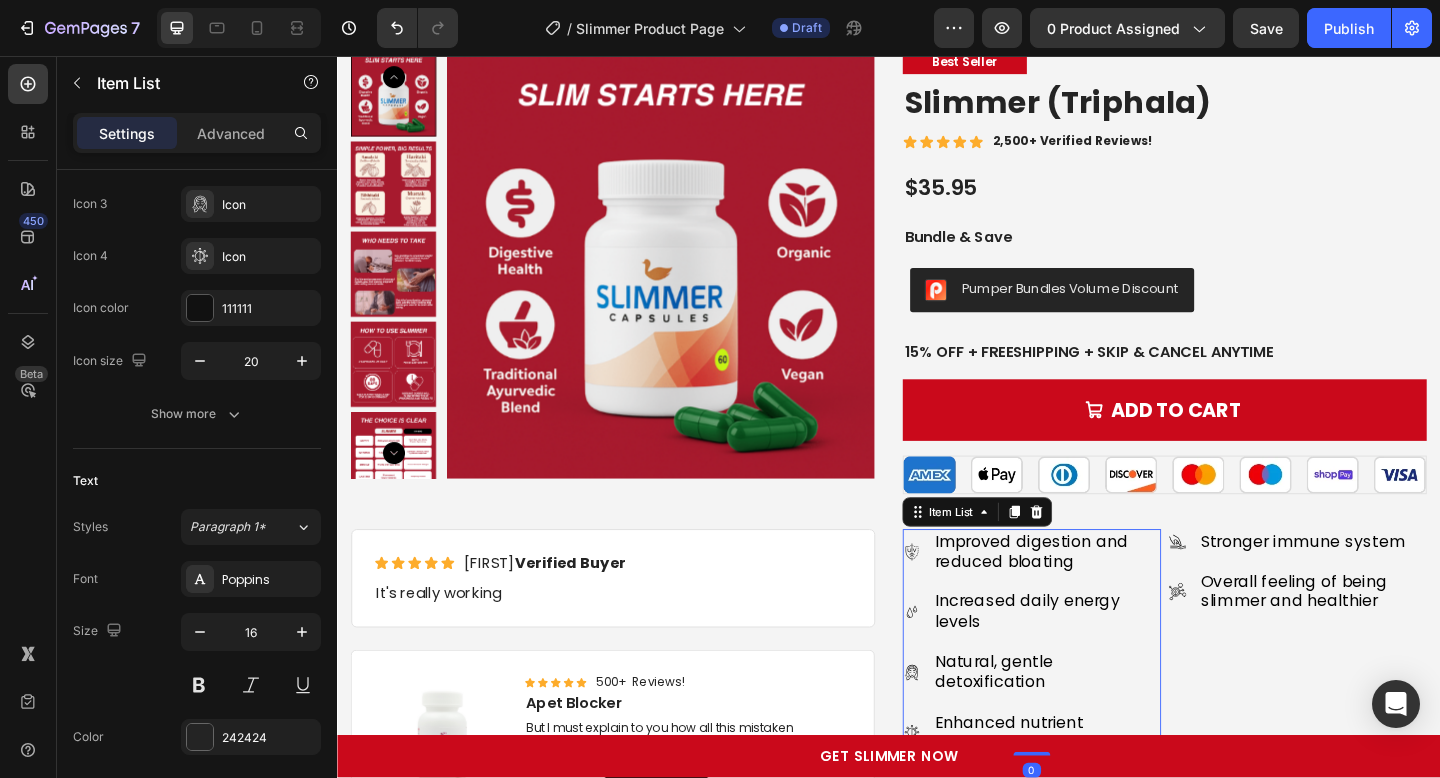 scroll, scrollTop: 0, scrollLeft: 0, axis: both 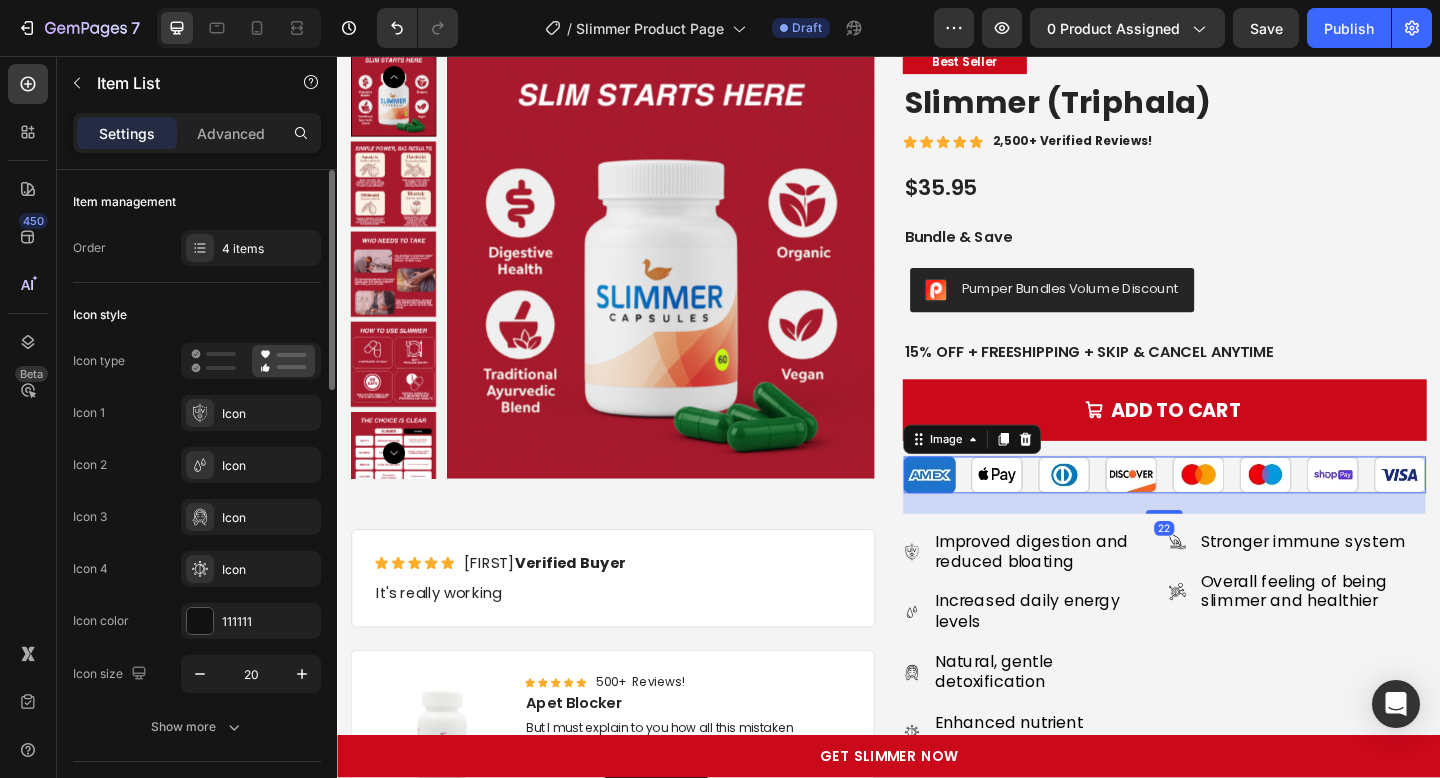 click at bounding box center [1237, 512] 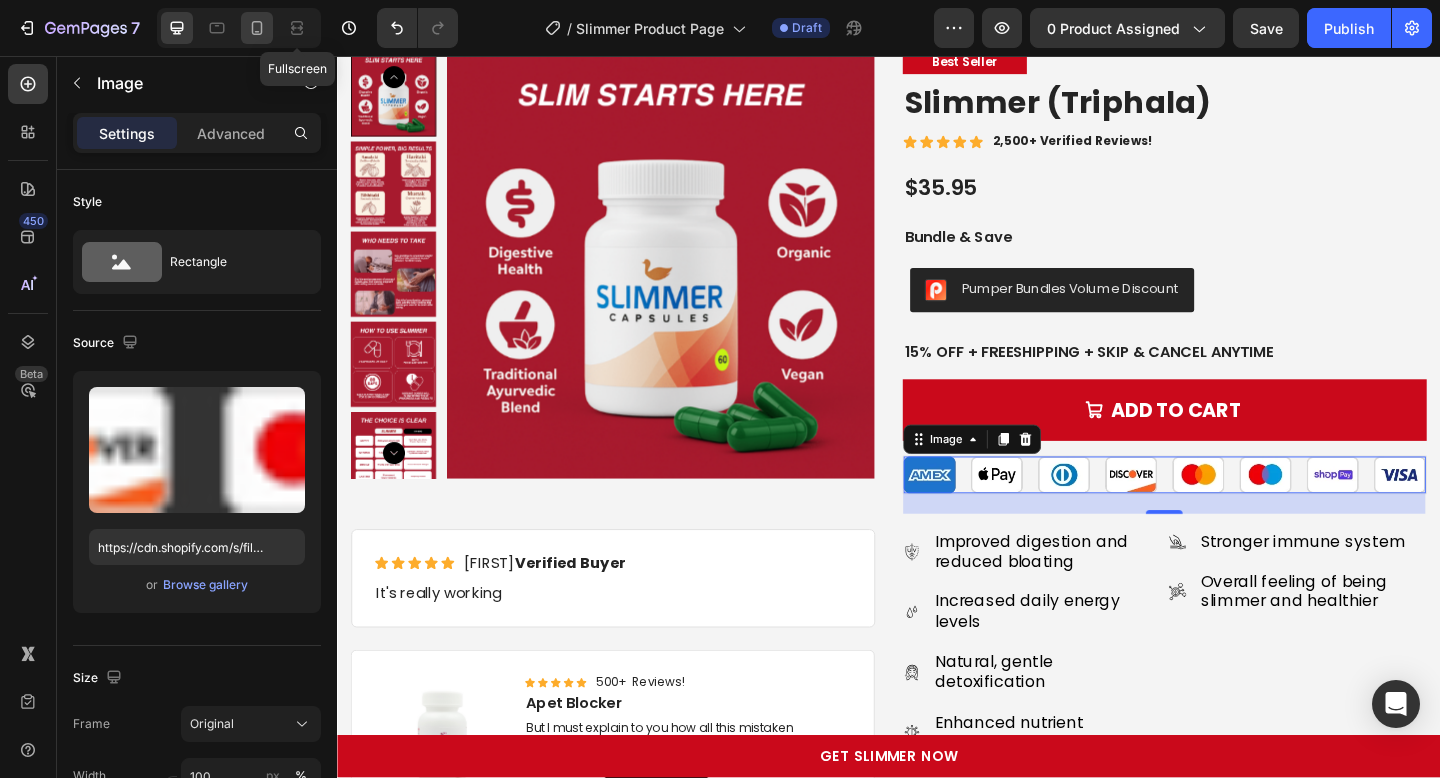 click 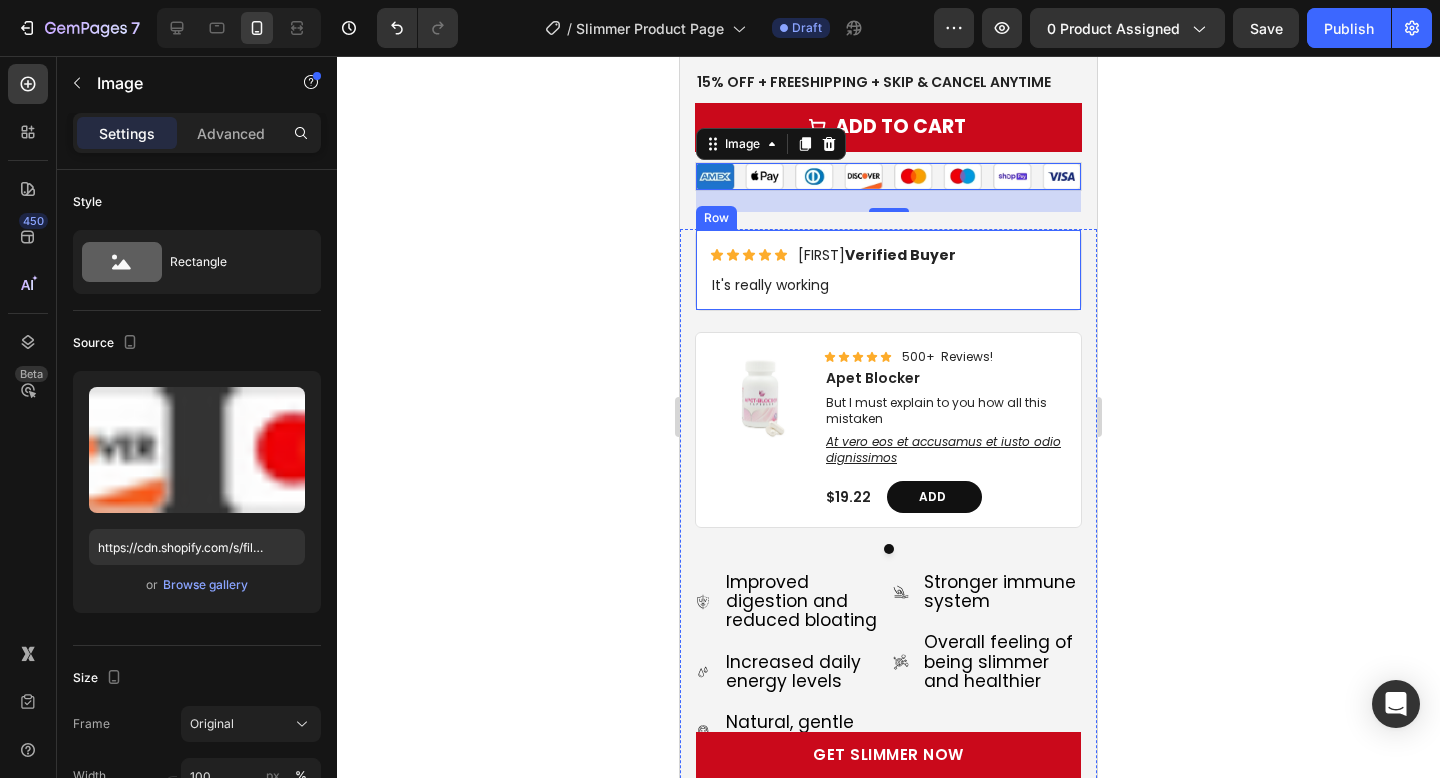 scroll, scrollTop: 5014, scrollLeft: 0, axis: vertical 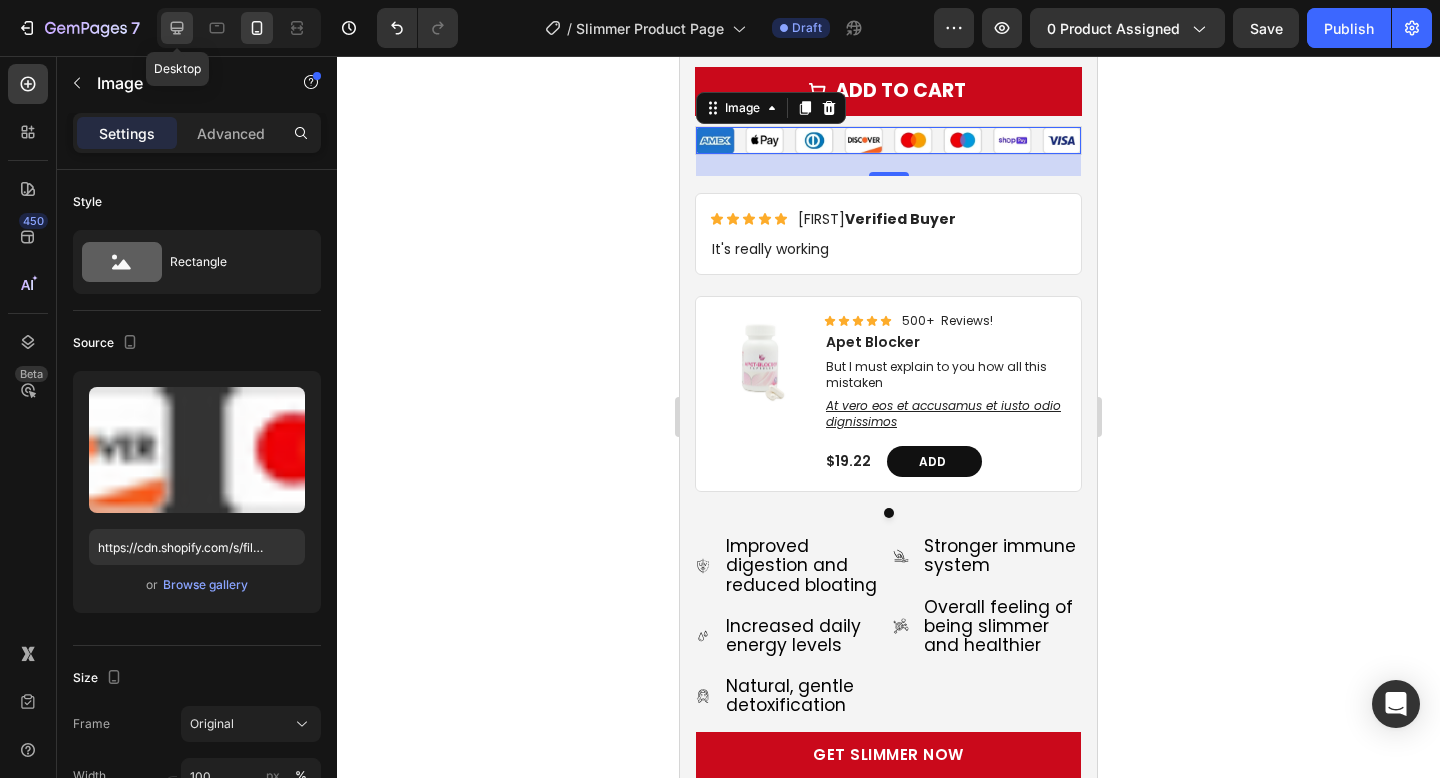 click 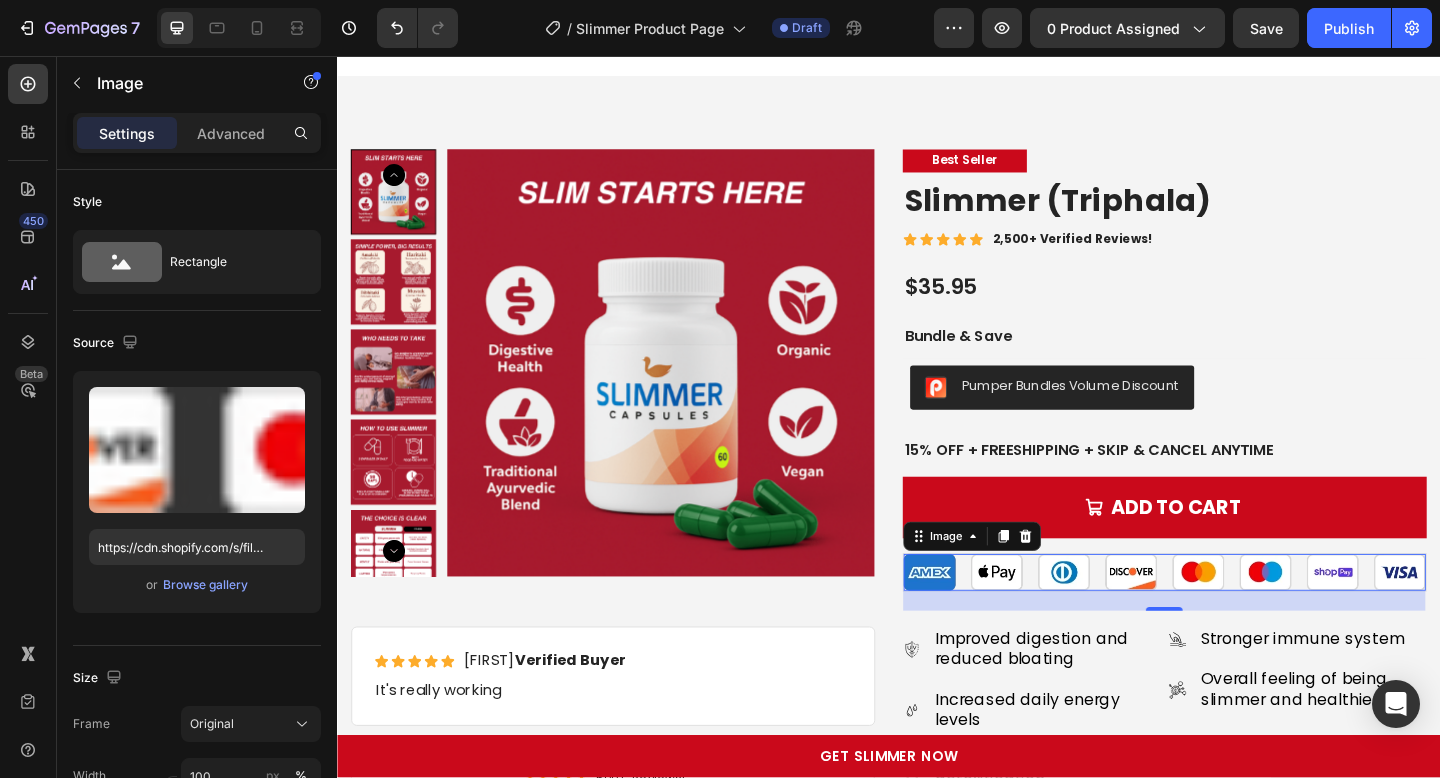 scroll, scrollTop: 4296, scrollLeft: 0, axis: vertical 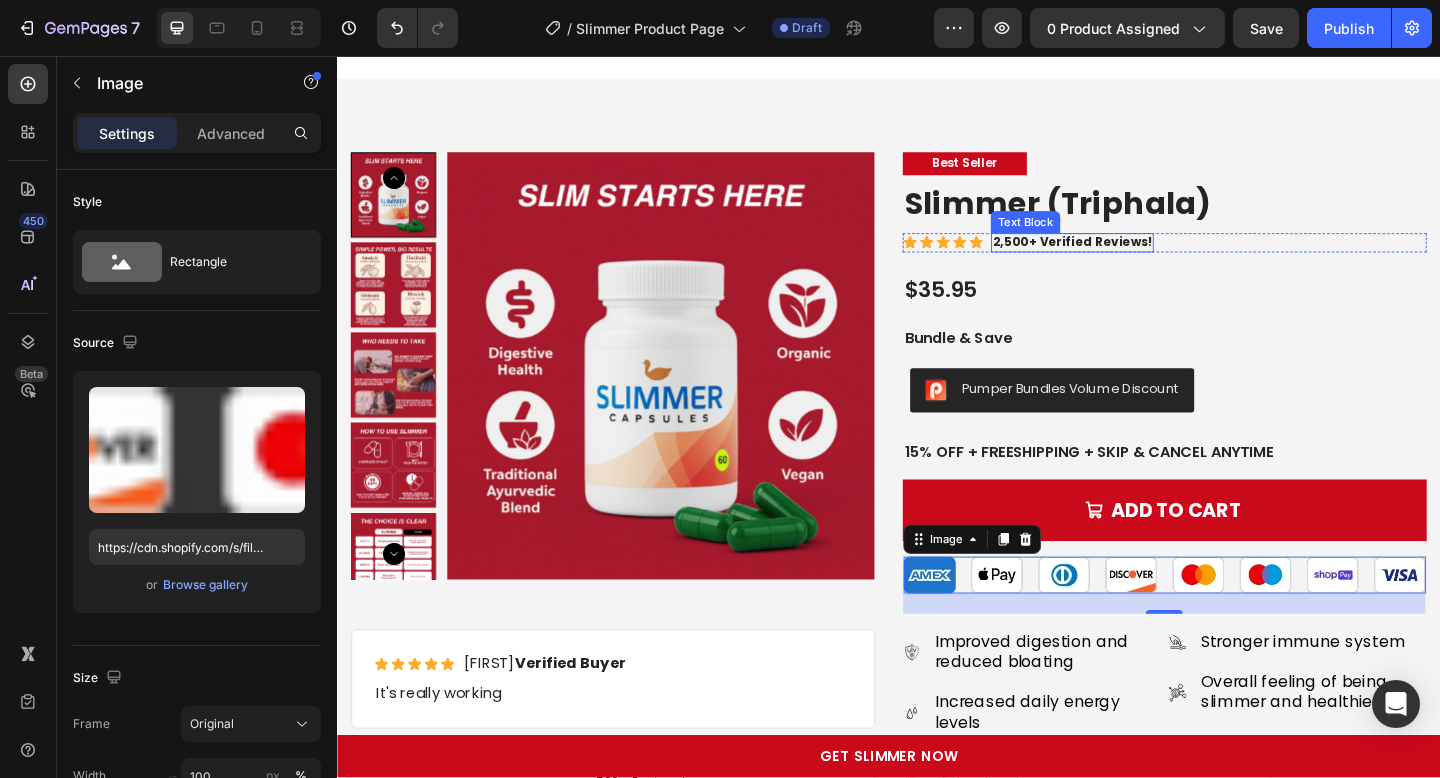 click on "2,500+ Verified Reviews!" at bounding box center (1136, 259) 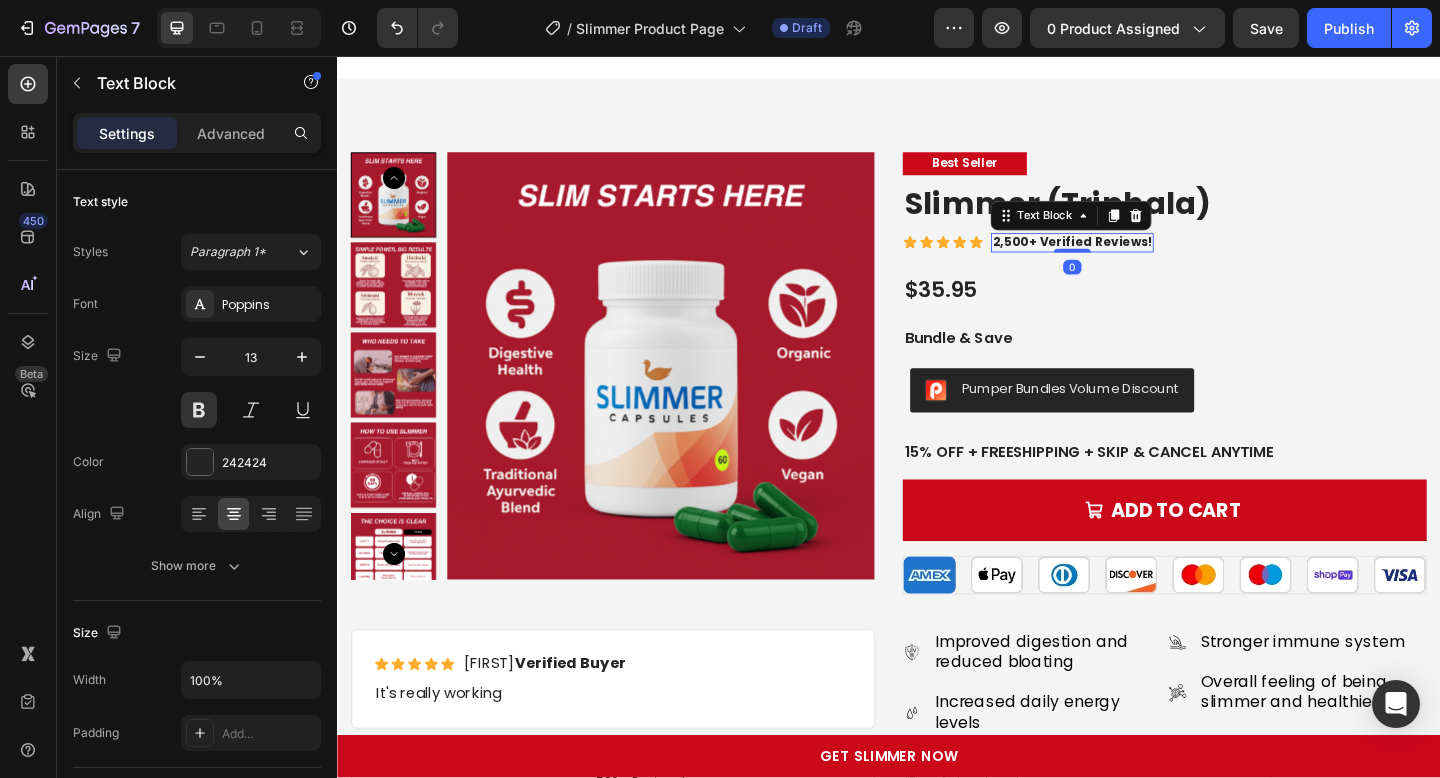 click on "2,500+ Verified Reviews!" at bounding box center [1136, 259] 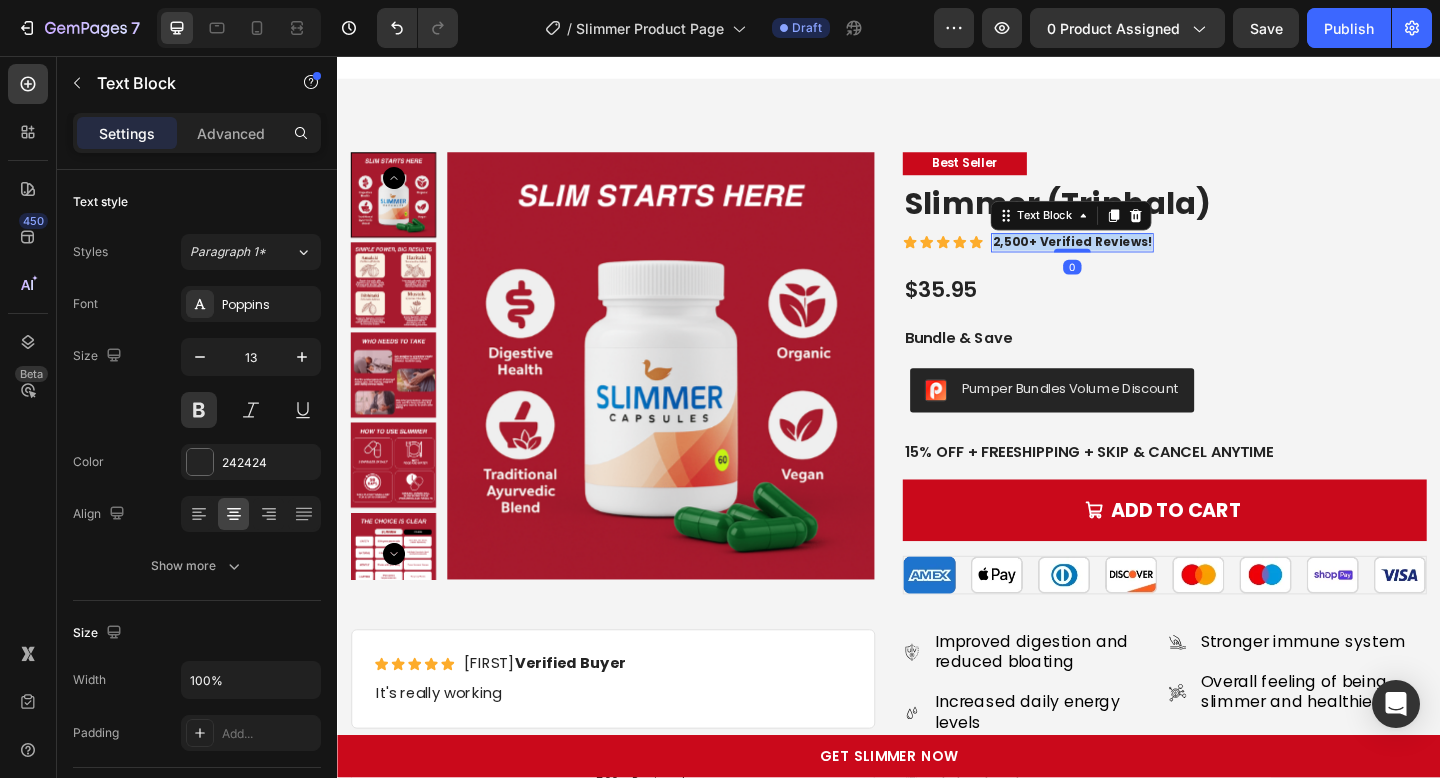 click on "2,500+ Verified Reviews!" at bounding box center [1136, 259] 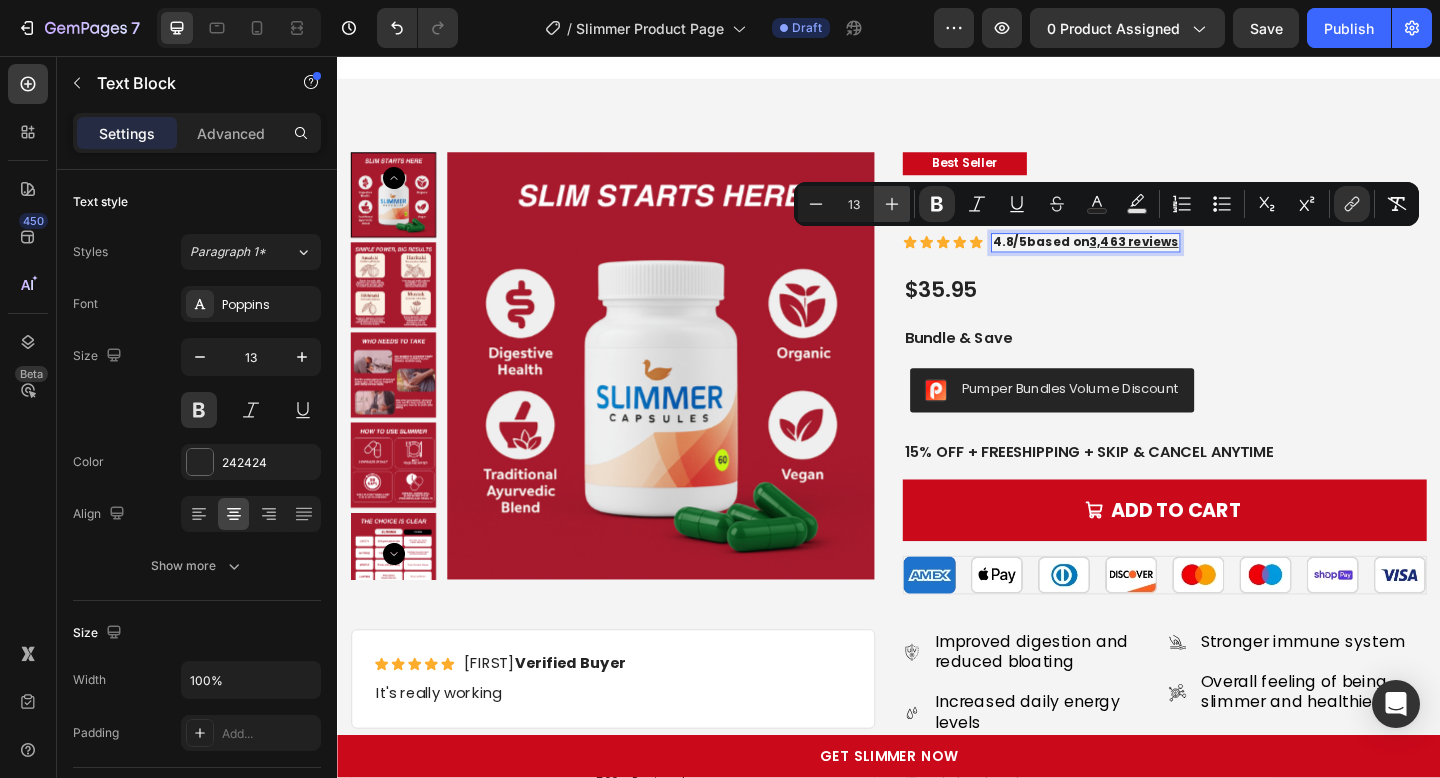 click 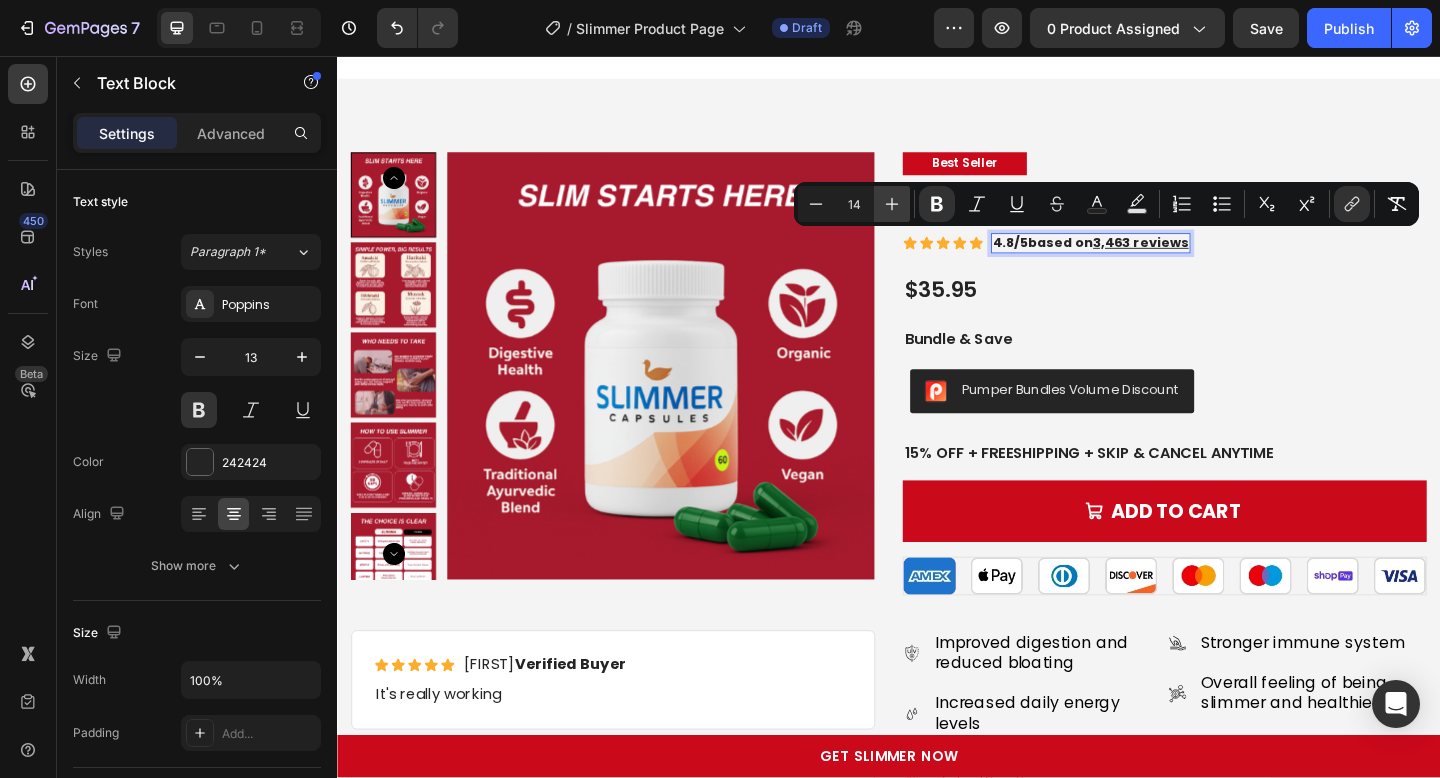 click 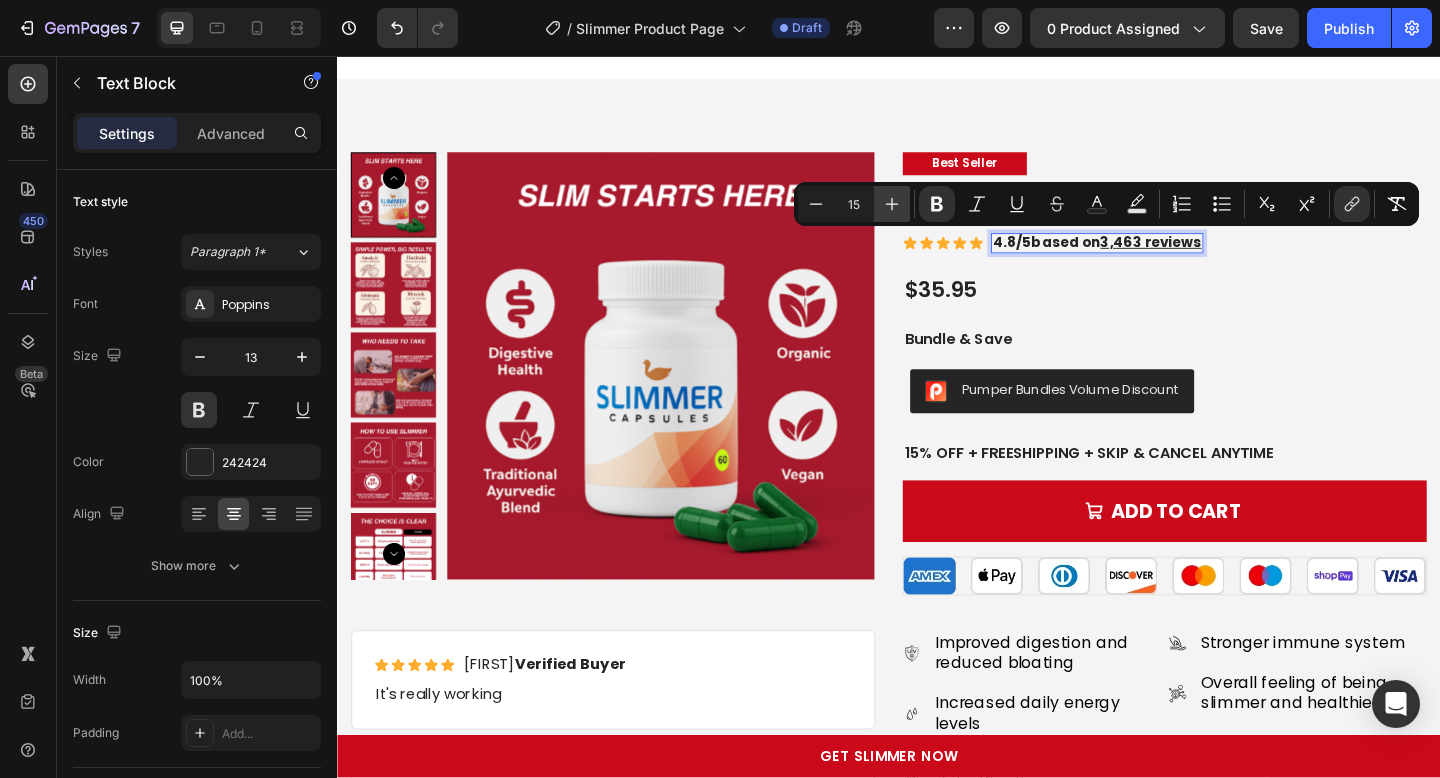 click 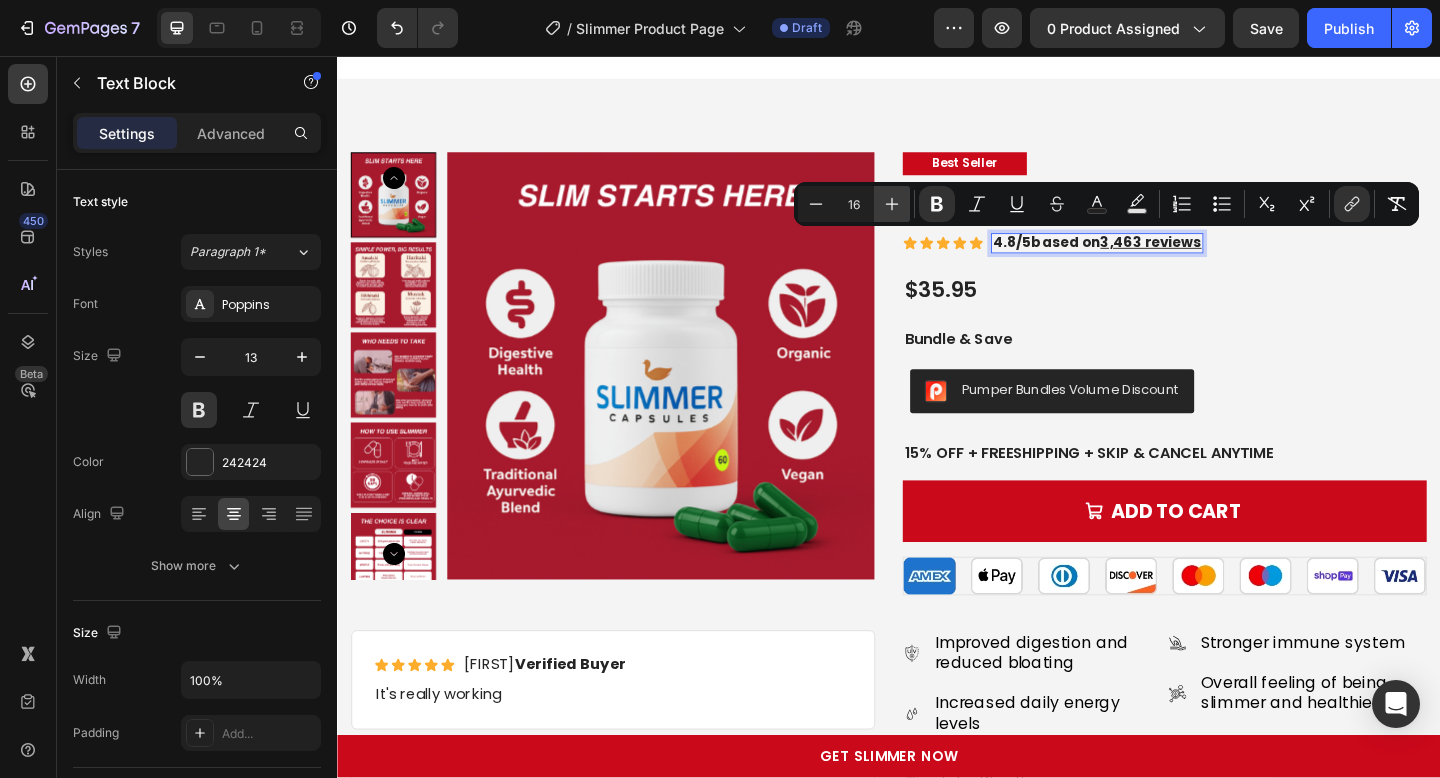 click 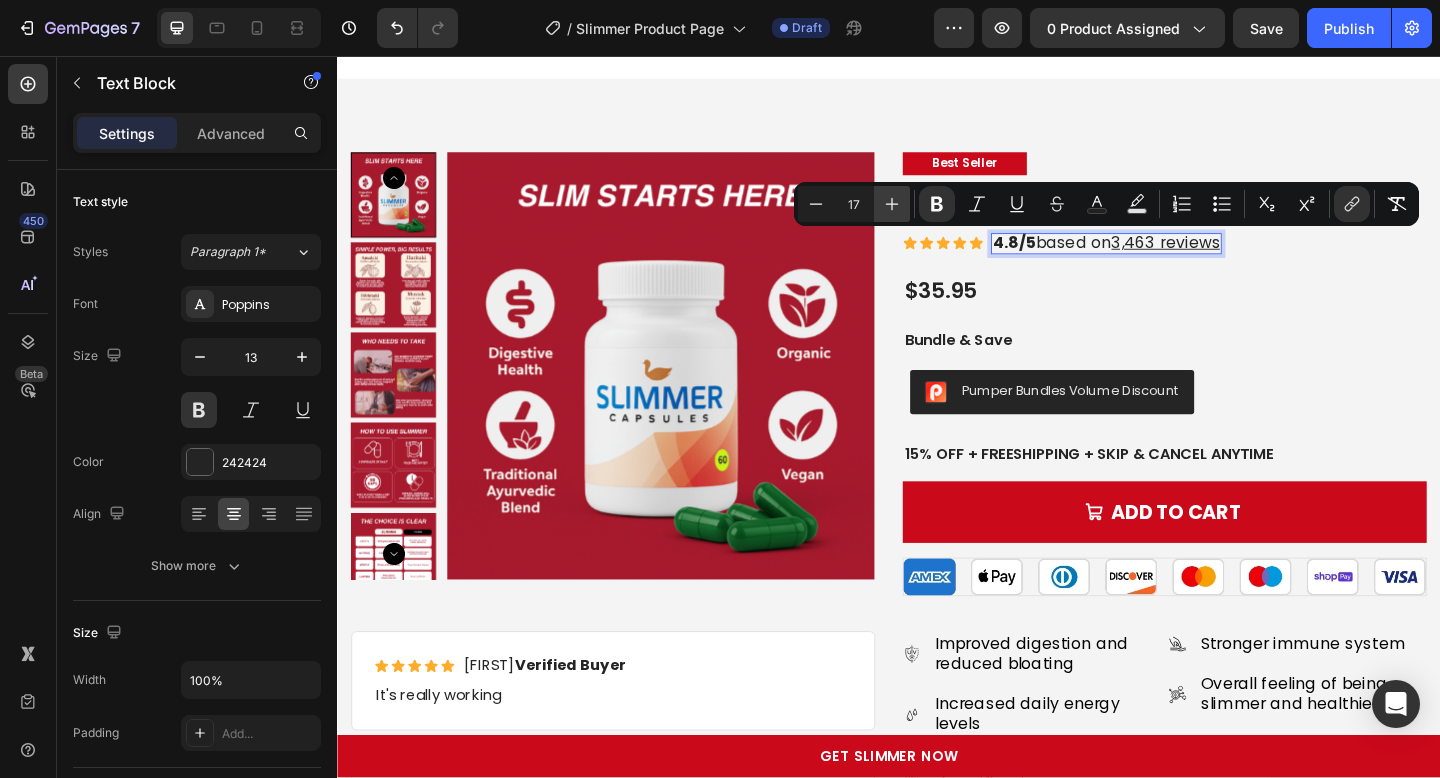 click 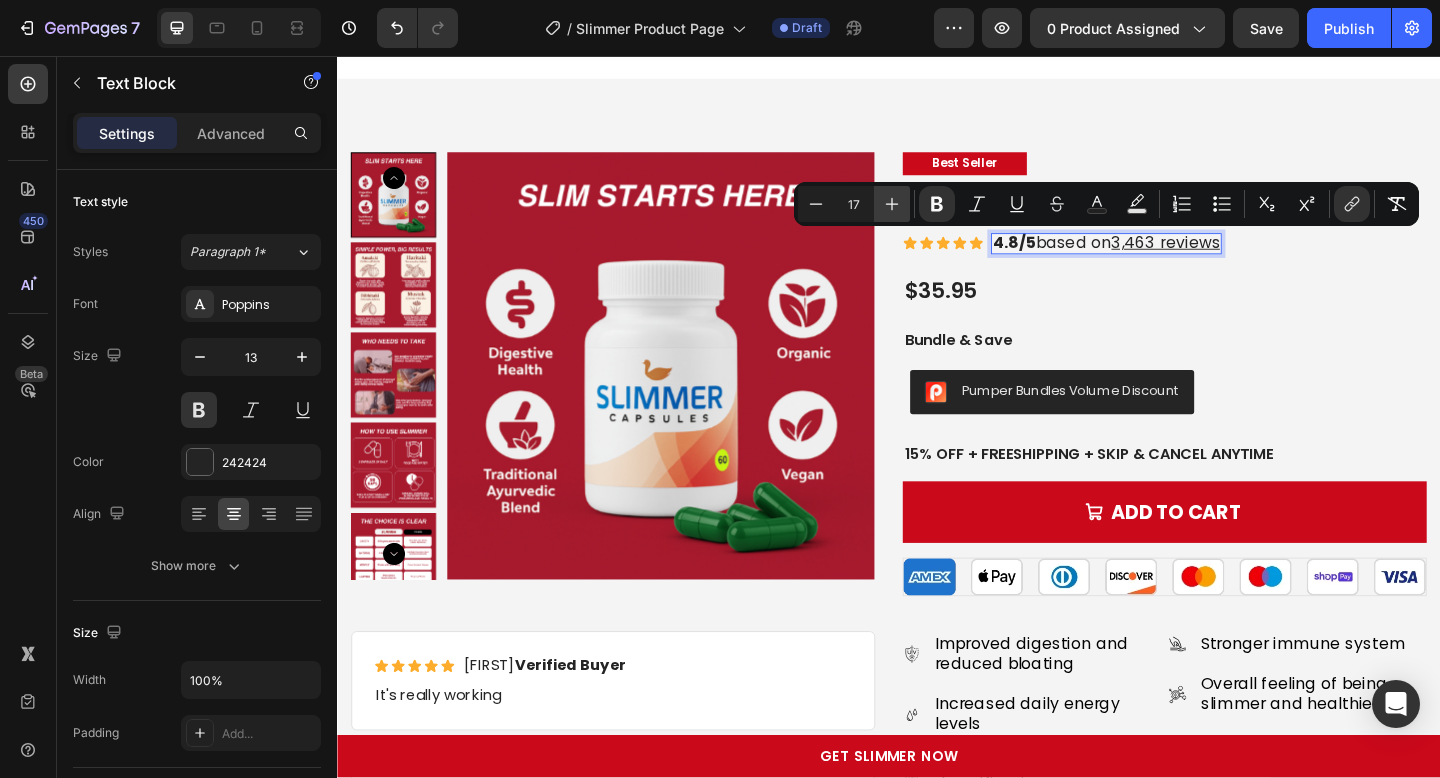 type on "18" 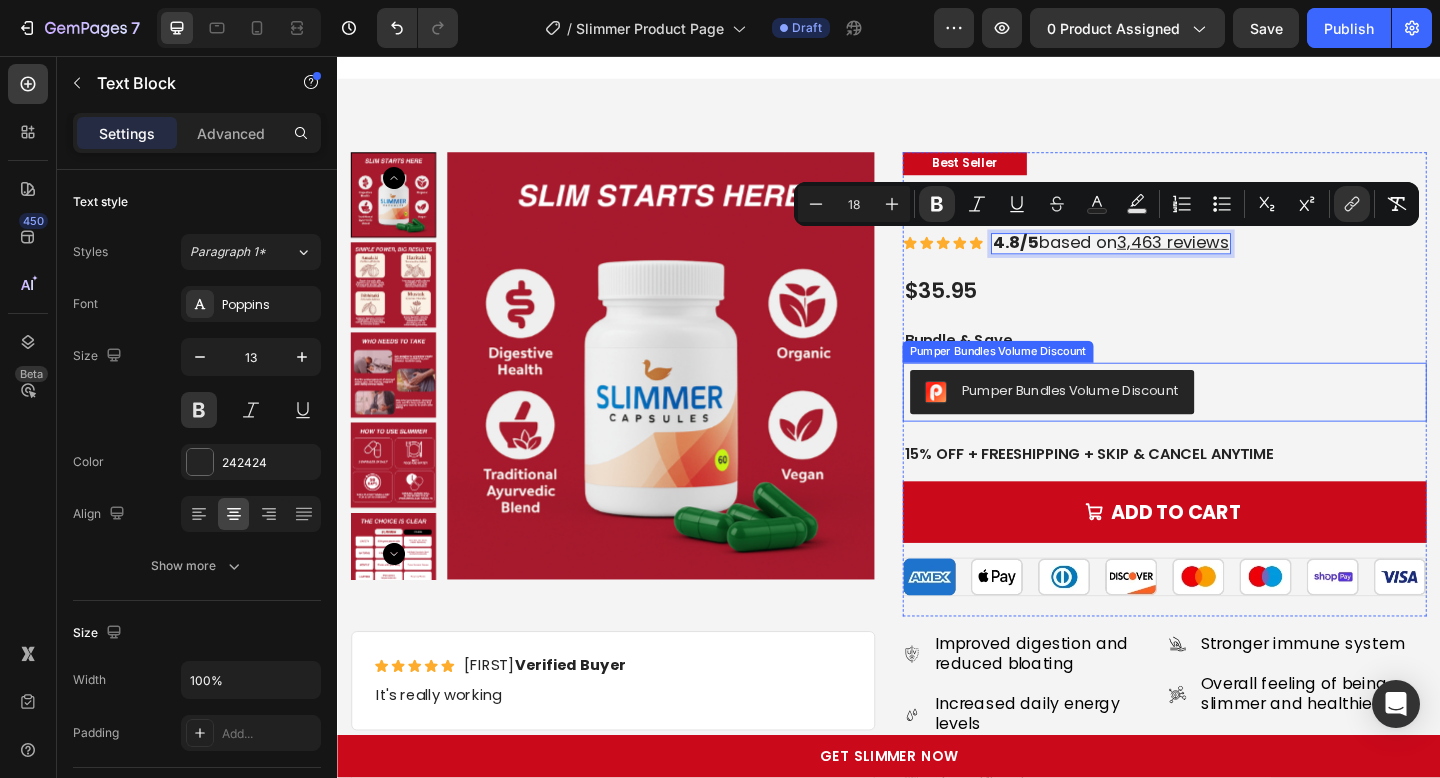 click on "Pumper Bundles Volume Discount" at bounding box center [1114, 422] 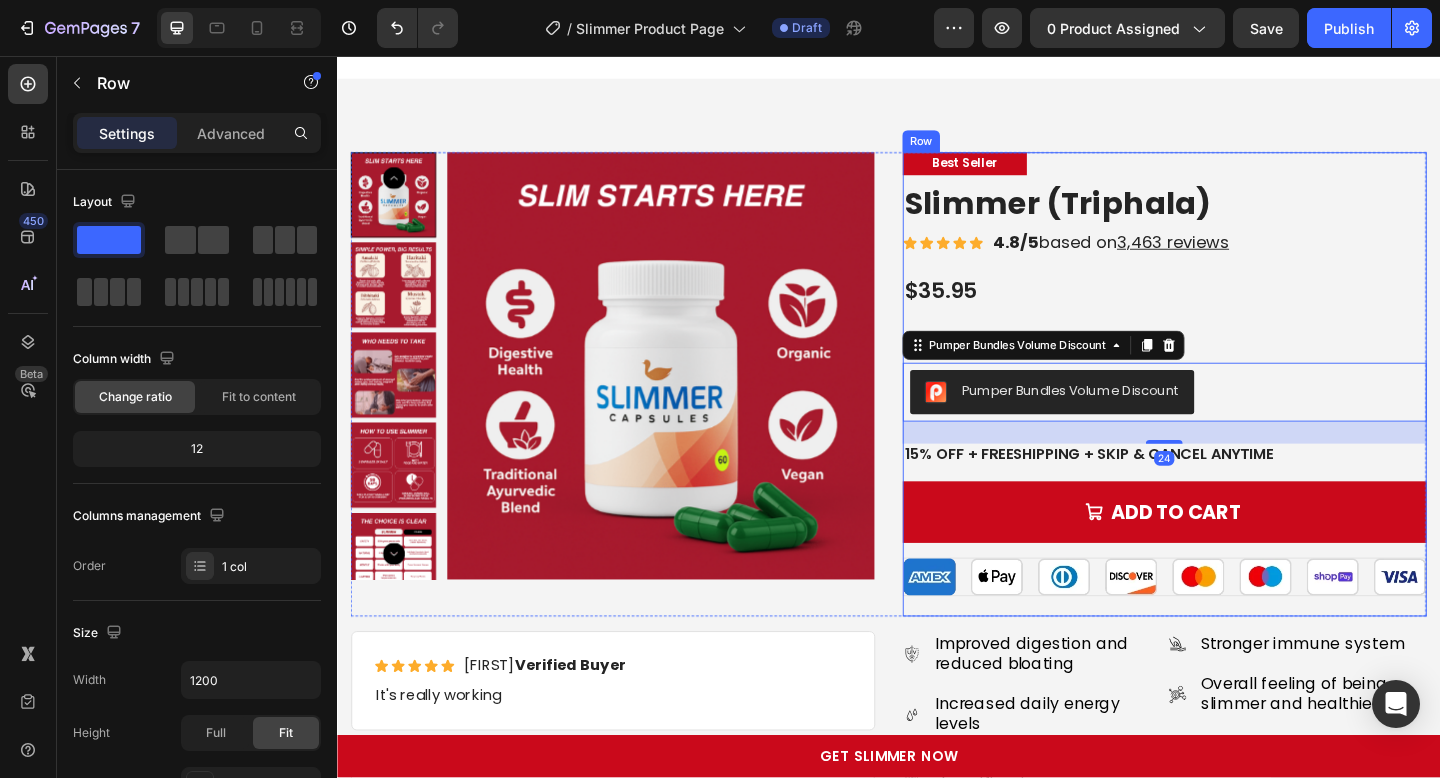 click on "Best Seller Text Block Slimmer (Triphala) Product Title Icon Icon Icon Icon Icon Icon List 4.8/5  based on  3,463 reviews Text Block Row $35.95 Product Price Product Price Bundle & Save Text Block Pumper Bundles Volume Discount Pumper Bundles Volume Discount   24 15% off + Freeshipping + Skip & Cancel Anytime Text Block
Add to cart Add to Cart Image Row" at bounding box center (1237, 413) 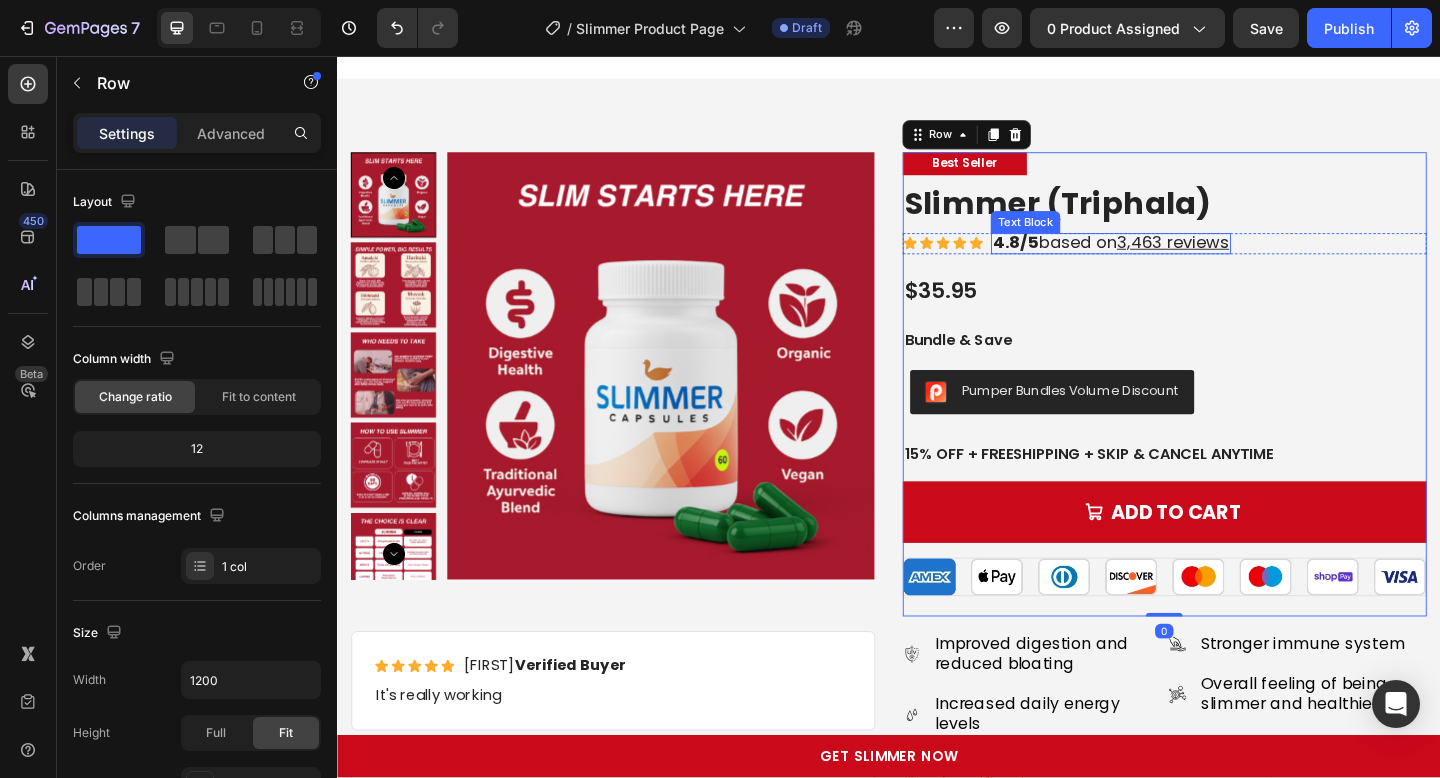 click on "3,463 reviews" at bounding box center (1246, 258) 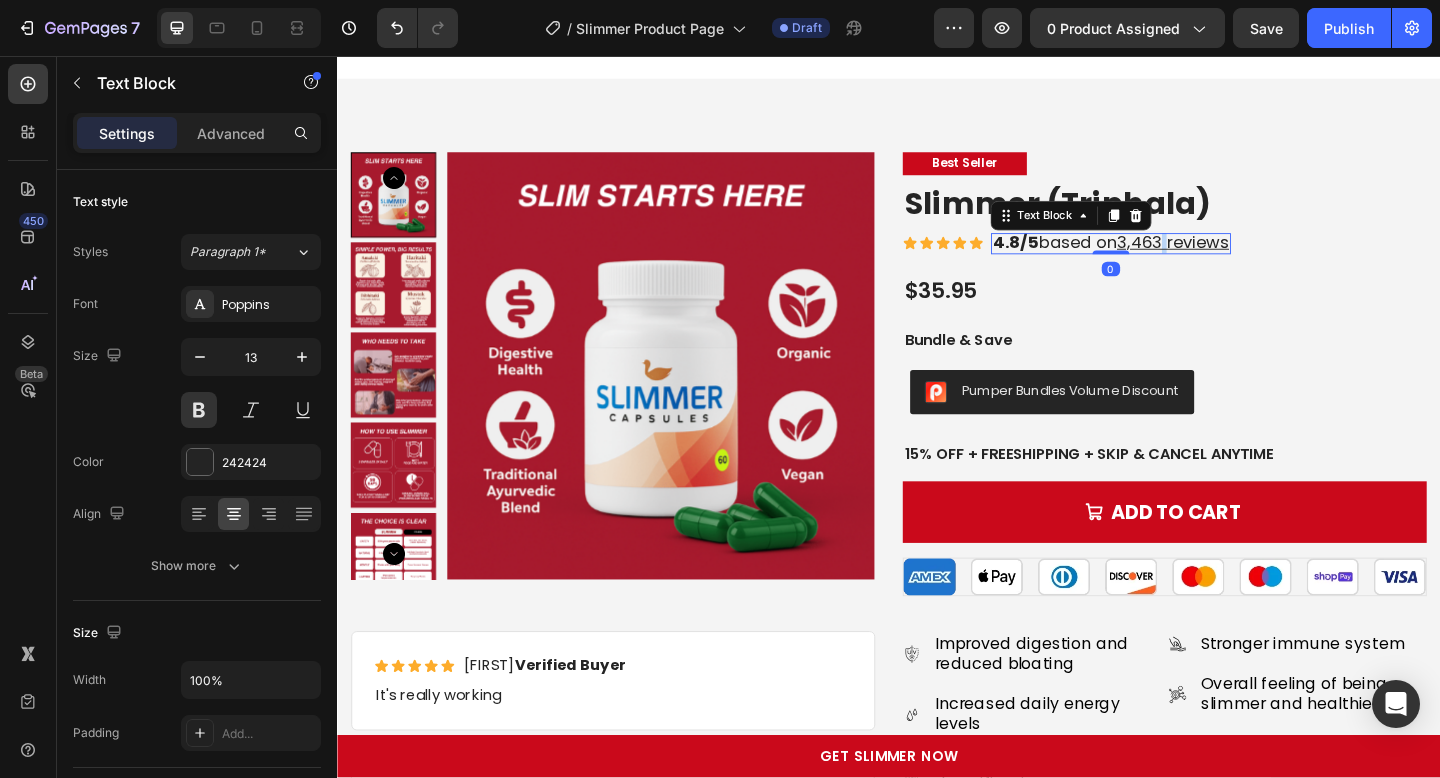 click on "3,463 reviews" at bounding box center [1246, 258] 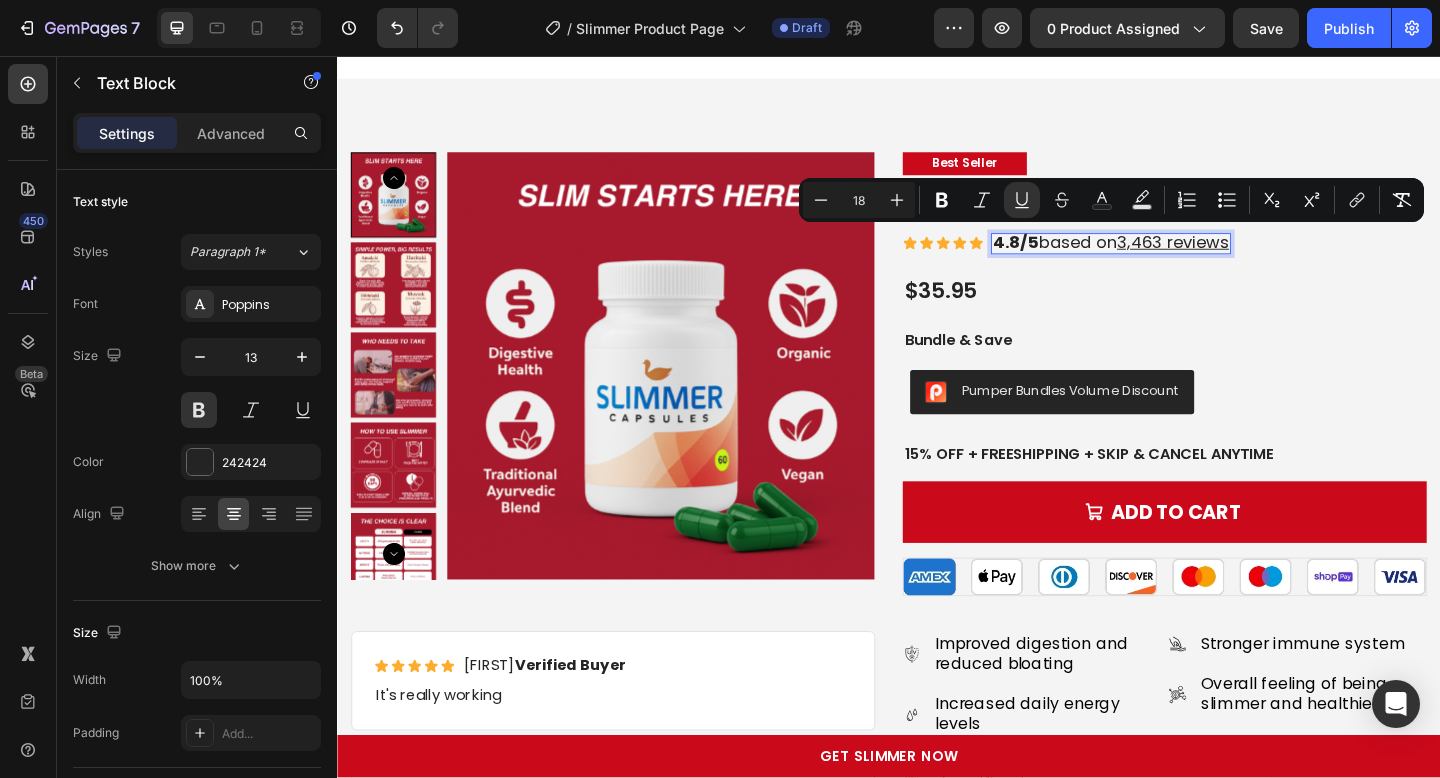 click on "3,463 reviews" at bounding box center (1246, 258) 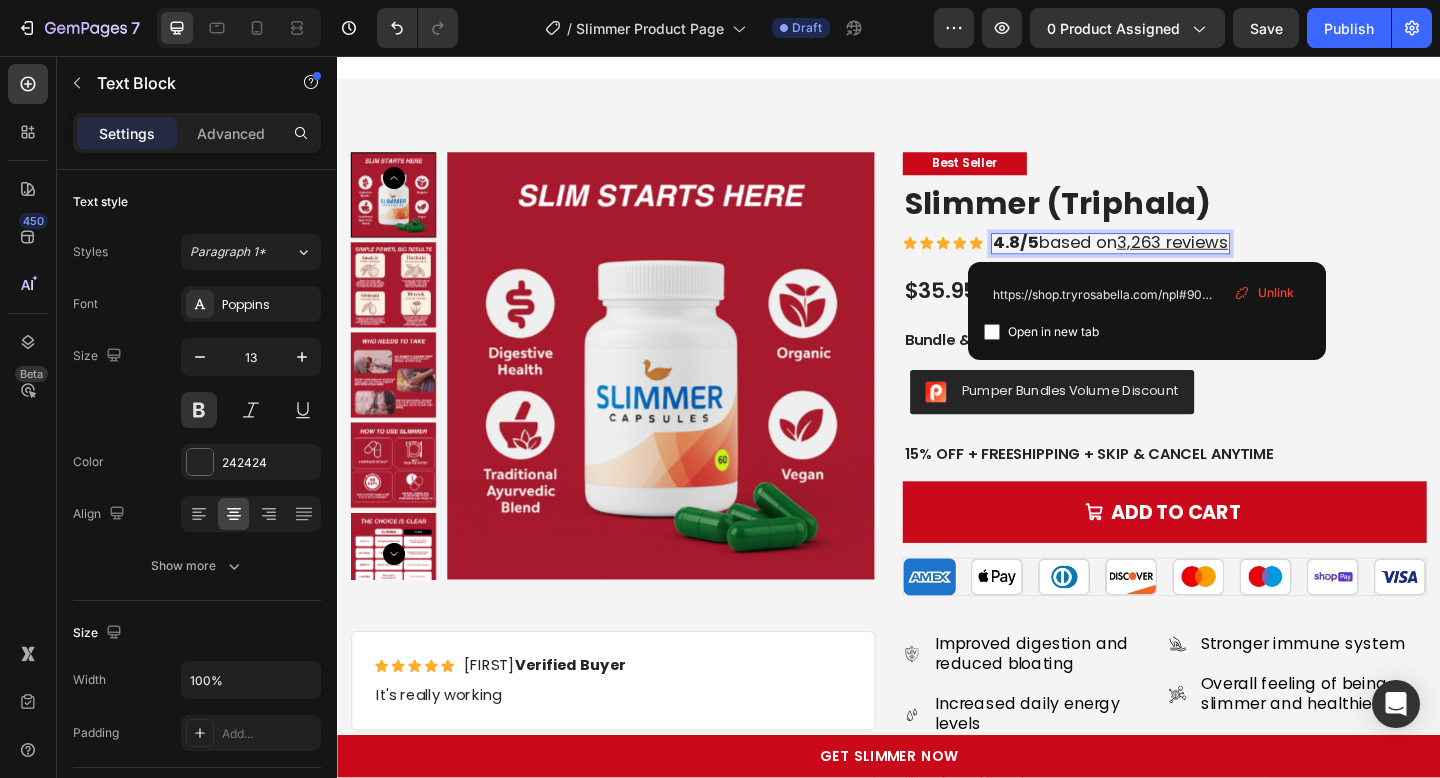 click on "Unlink" at bounding box center [1276, 293] 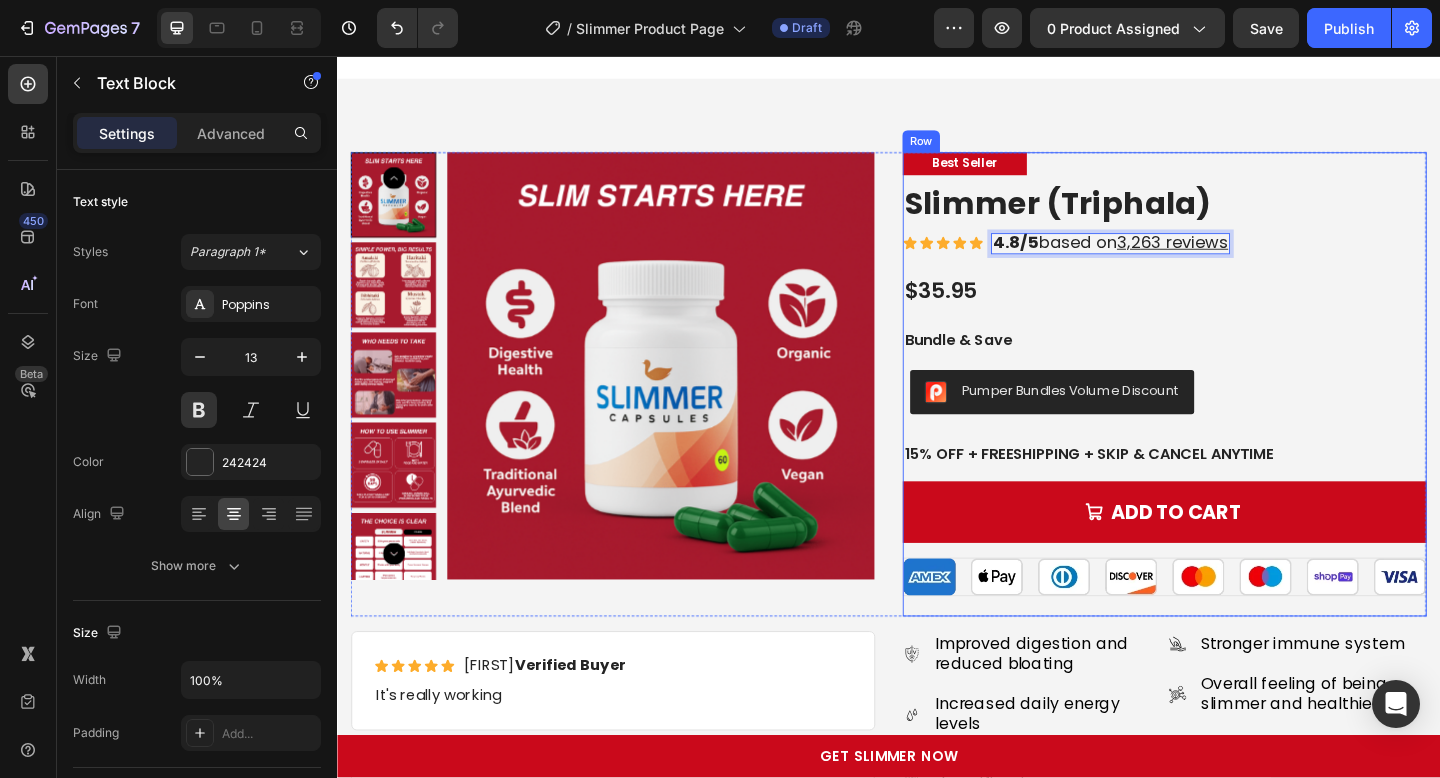 click on "Best Seller Text Block Slimmer (Triphala) Product Title Icon Icon Icon Icon Icon Icon List 4.8/5  based on  3,2 ⁠⁠⁠⁠⁠⁠⁠ 63 reviews Text Block   0 Row $35.95 Product Price Product Price Bundle & Save Text Block Pumper Bundles Volume Discount Pumper Bundles Volume Discount 15% off + Freeshipping + Skip & Cancel Anytime Text Block
Add to cart Add to Cart Image Row" at bounding box center (1237, 413) 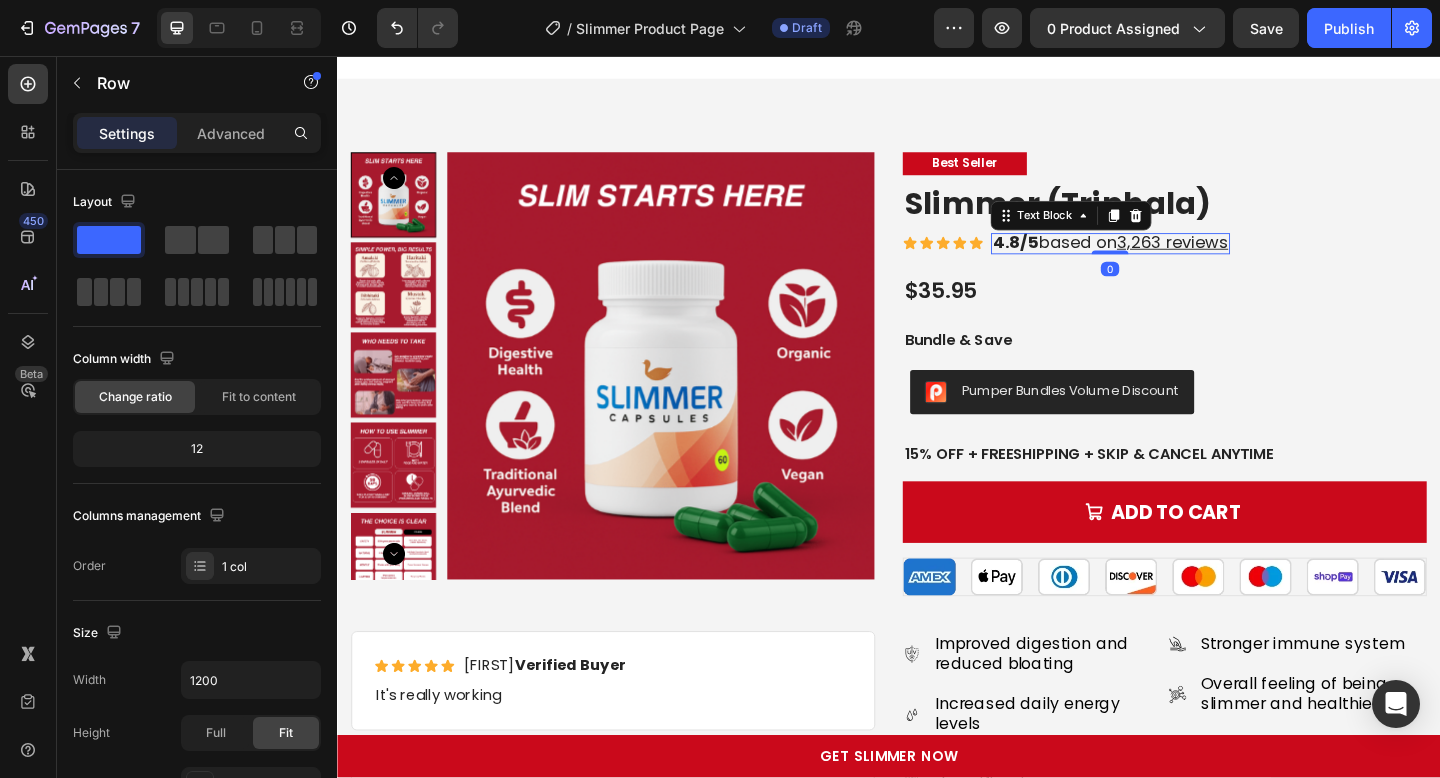 click on "3,263 reviews" at bounding box center [1245, 258] 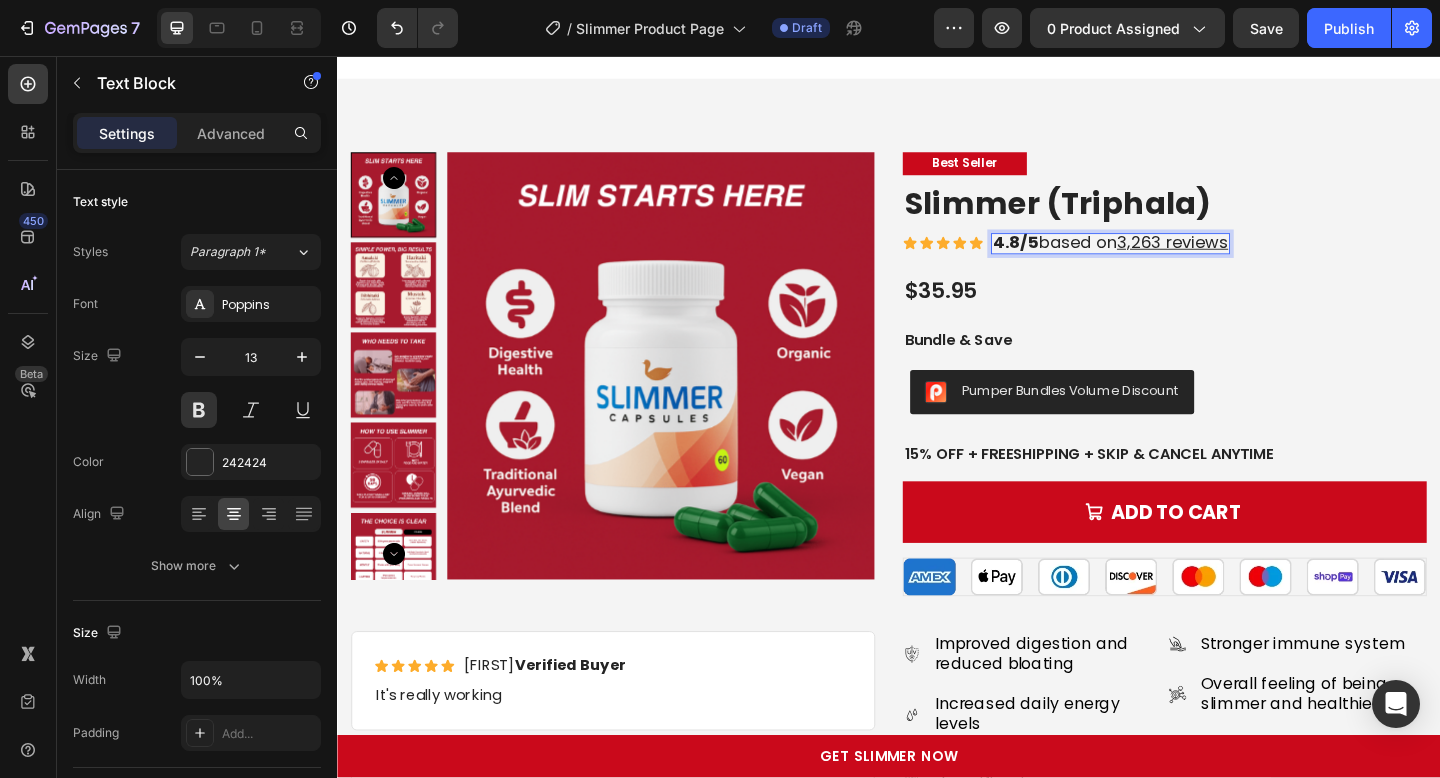 click on "3,263 reviews" at bounding box center [1245, 258] 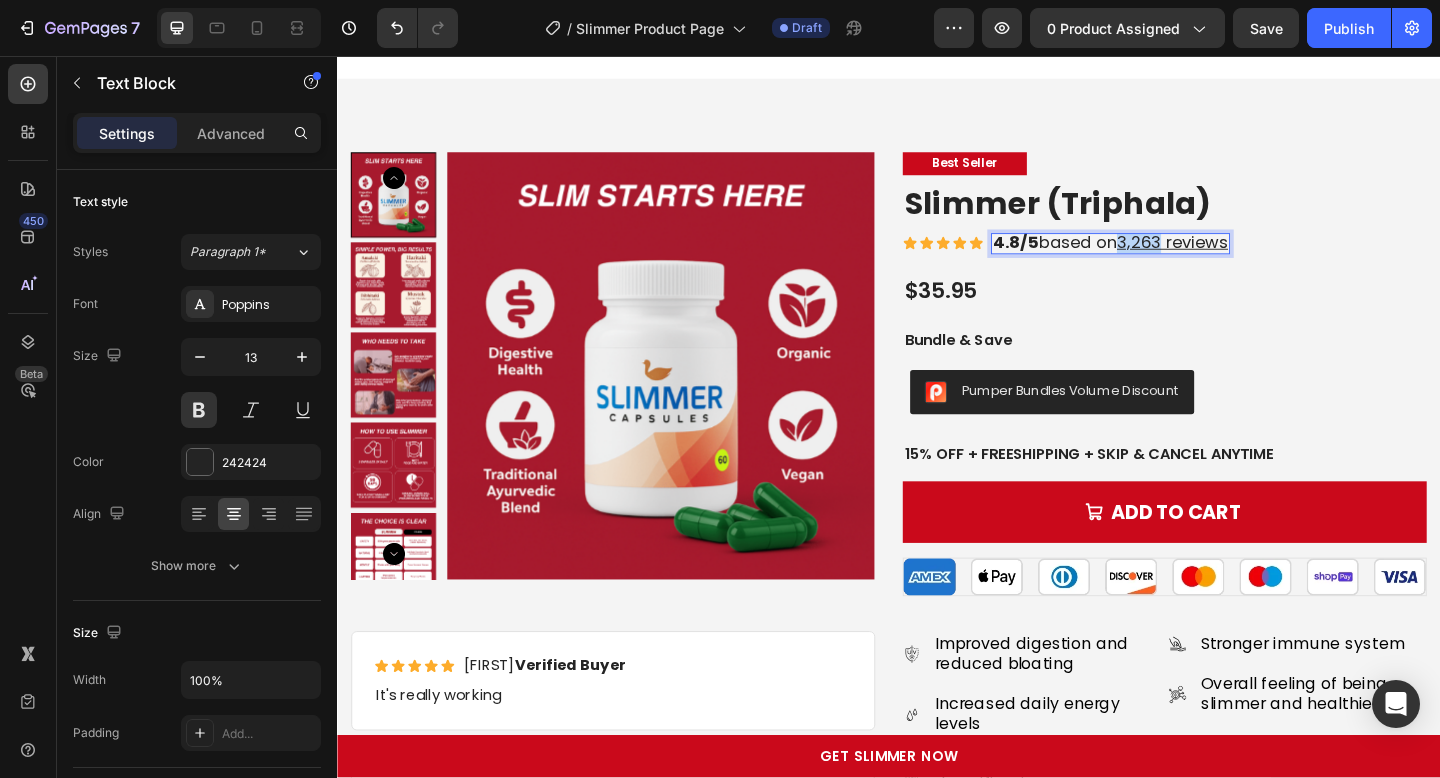 click on "3,263 reviews" at bounding box center [1245, 258] 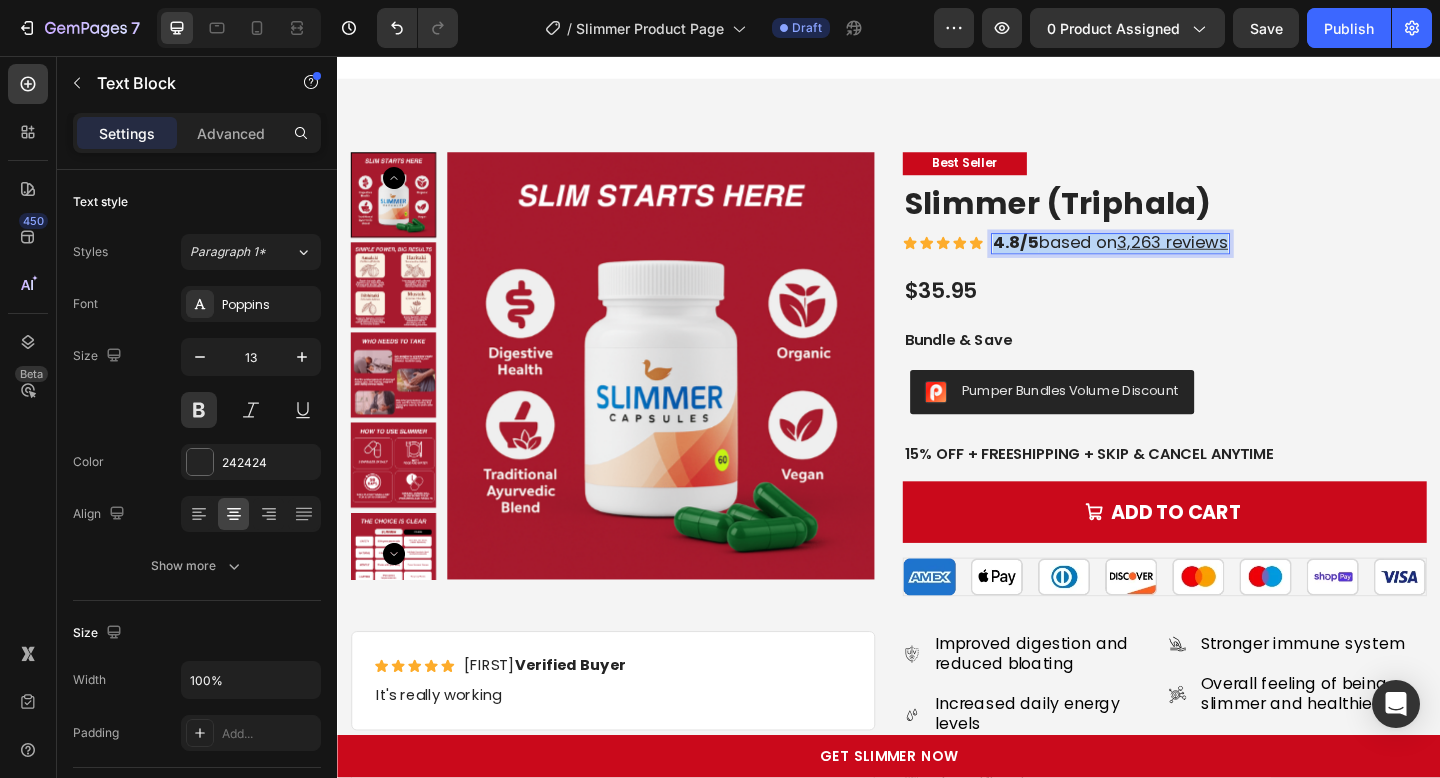click on "3,263 reviews" at bounding box center [1245, 258] 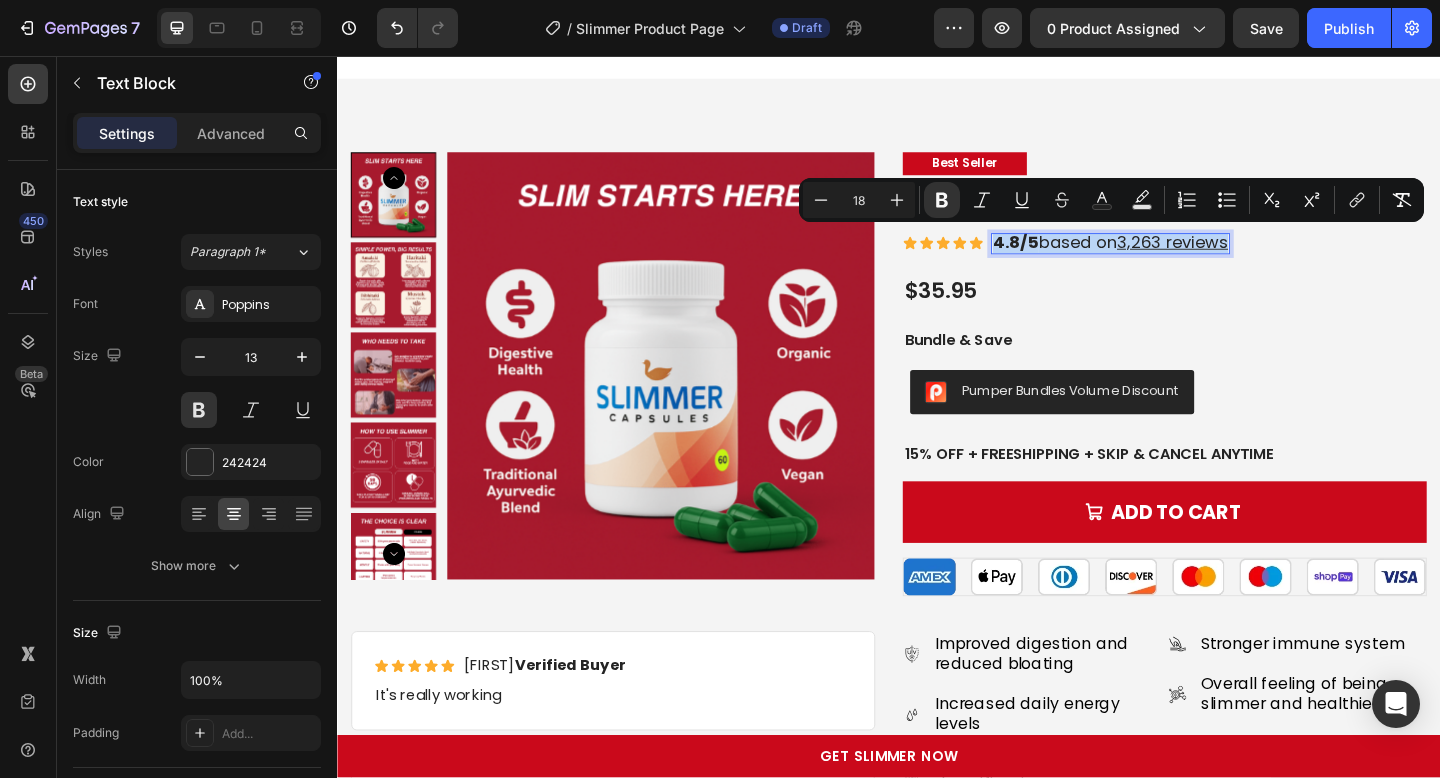 click on "3,263 reviews" at bounding box center [1245, 258] 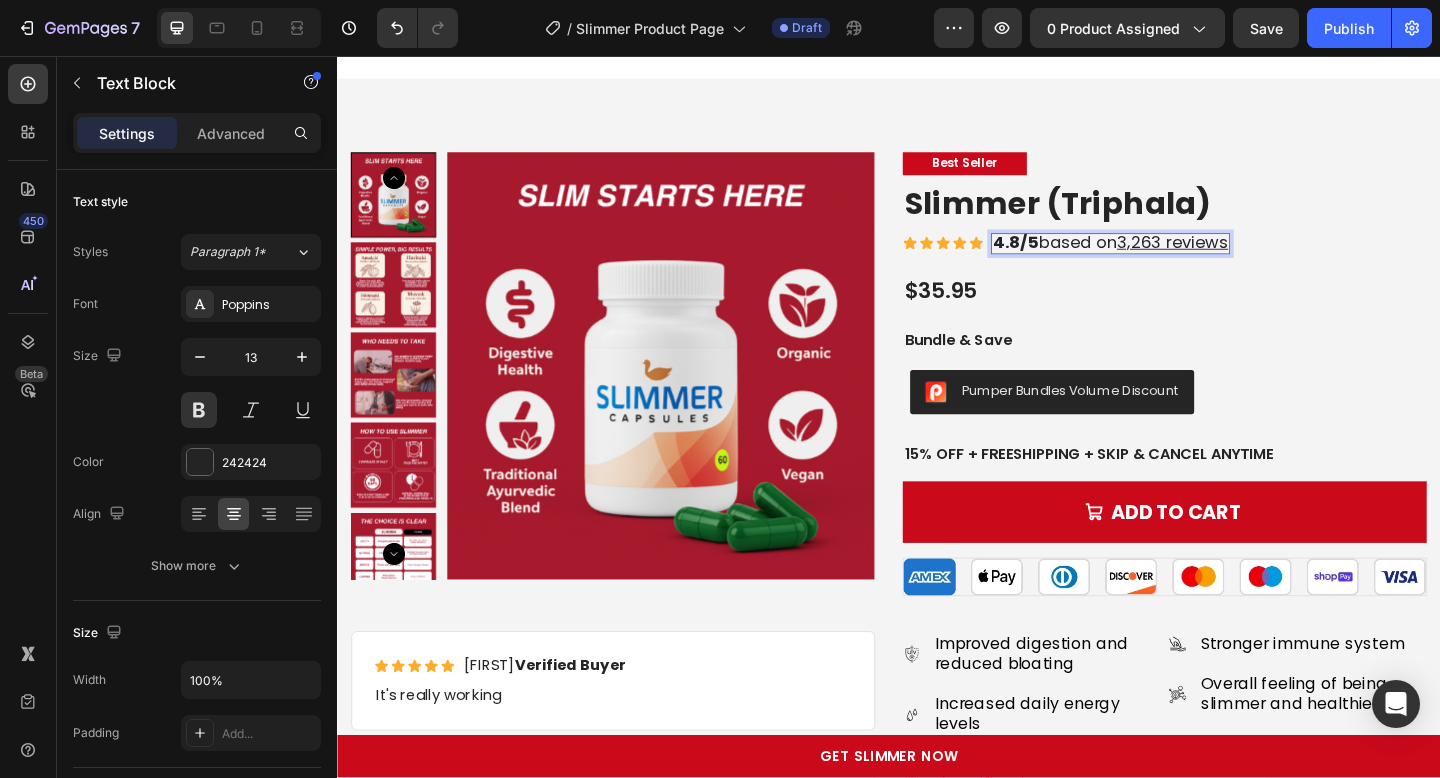 click on "3,263 reviews" at bounding box center (1245, 258) 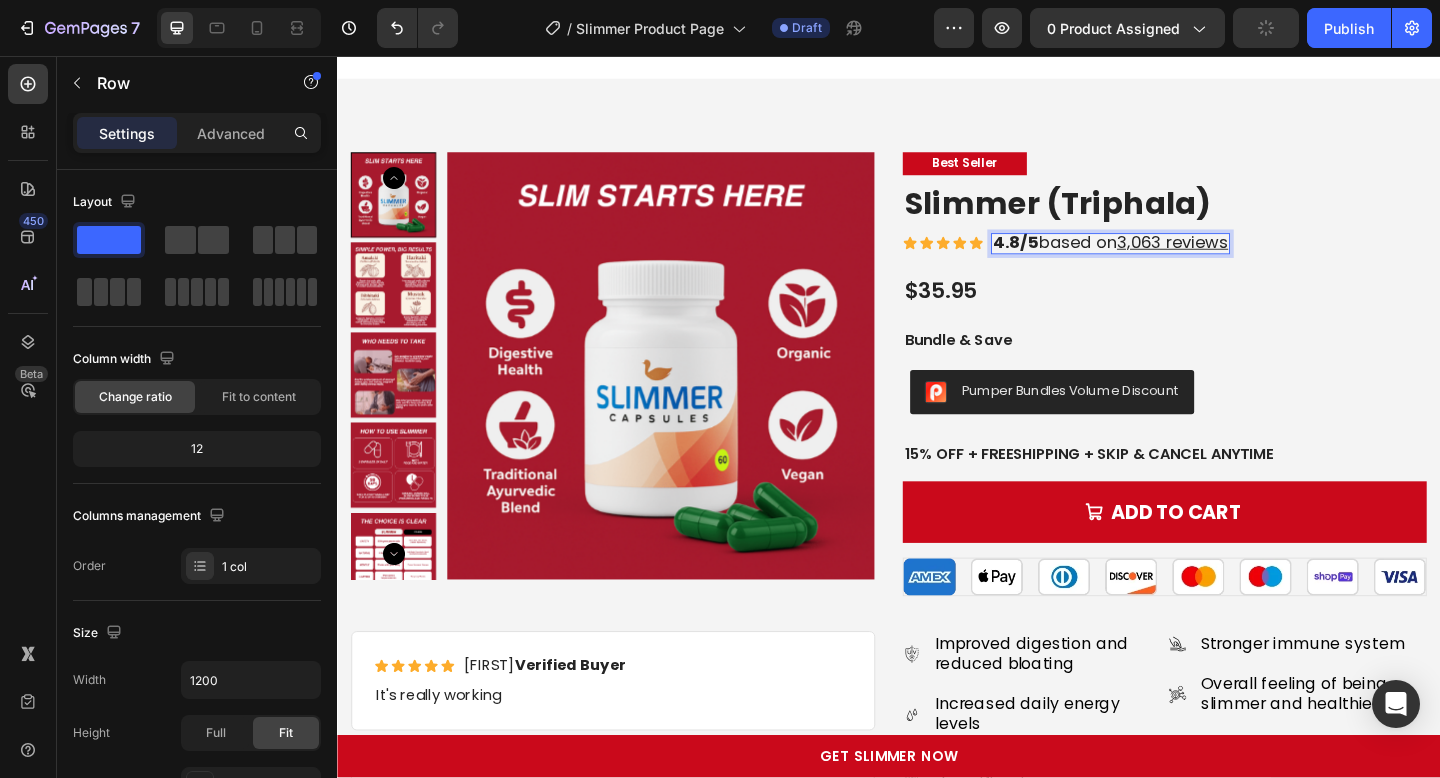 click on "Best Seller Text Block Slimmer (Triphala) Product Title Icon Icon Icon Icon Icon Icon List 4.8/5  based on  3,063 reviews Text Block   0 Row $35.95 Product Price Product Price Bundle & Save Text Block Pumper Bundles Volume Discount Pumper Bundles Volume Discount 15% off + Freeshipping + Skip & Cancel Anytime Text Block
Add to cart Add to Cart Image Row" at bounding box center (1237, 413) 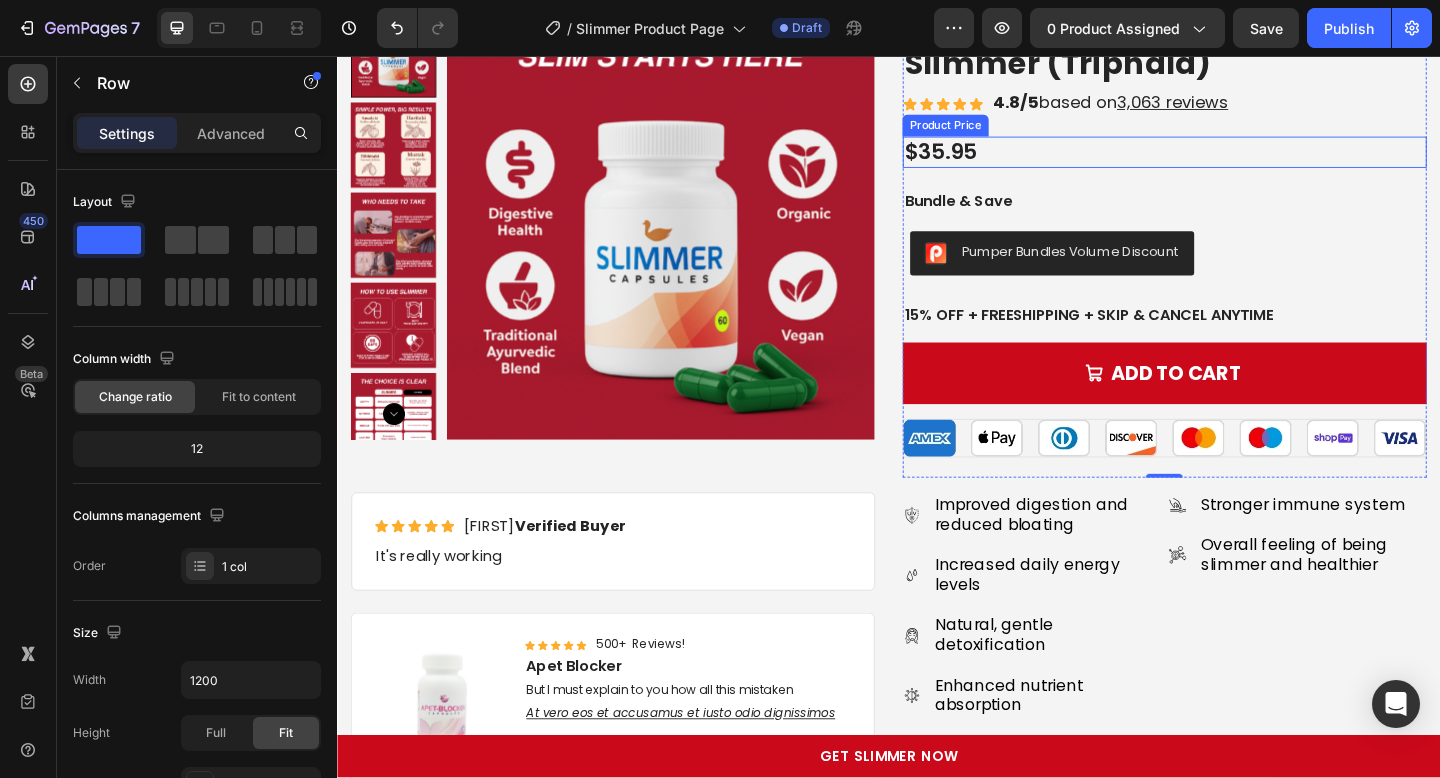 scroll, scrollTop: 3982, scrollLeft: 0, axis: vertical 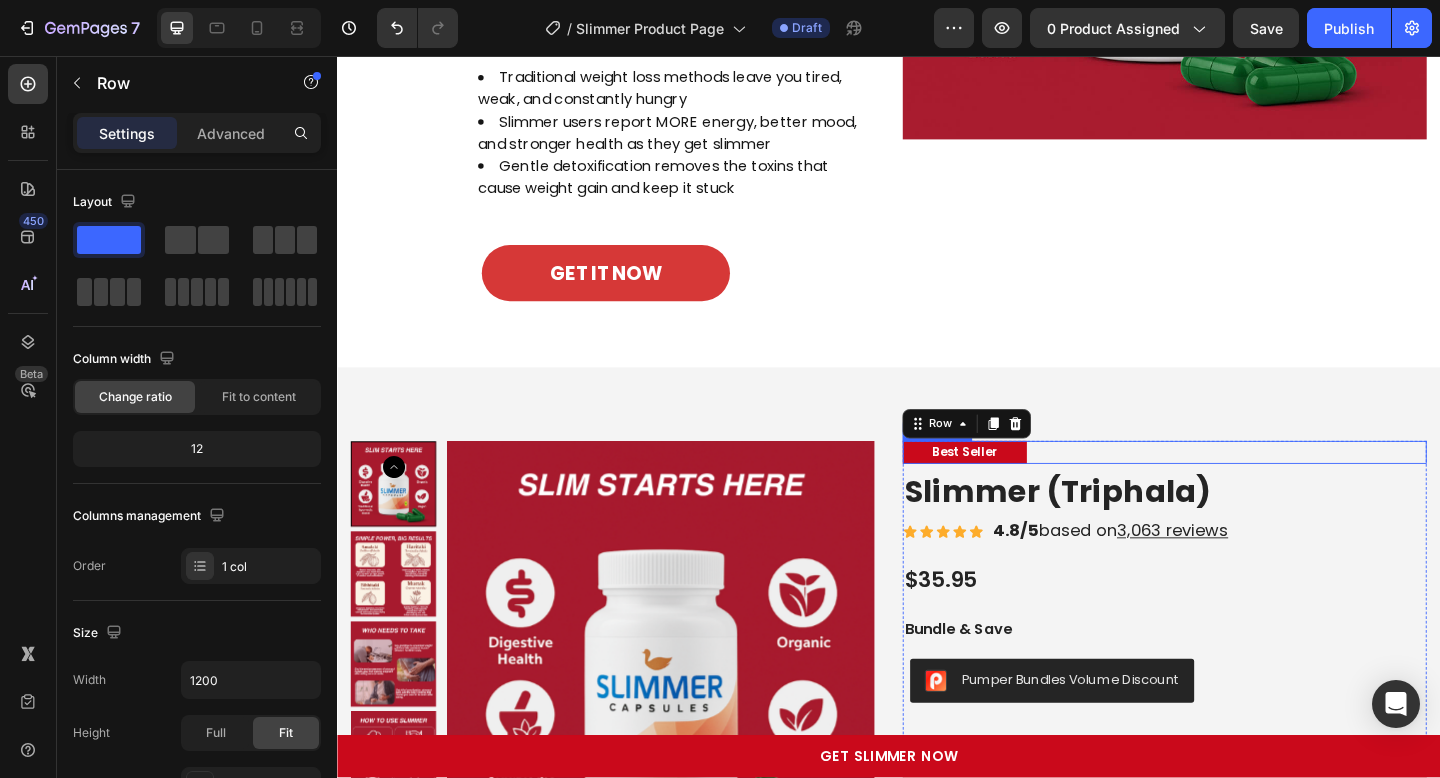 click on "Best Seller" at bounding box center (1019, 487) 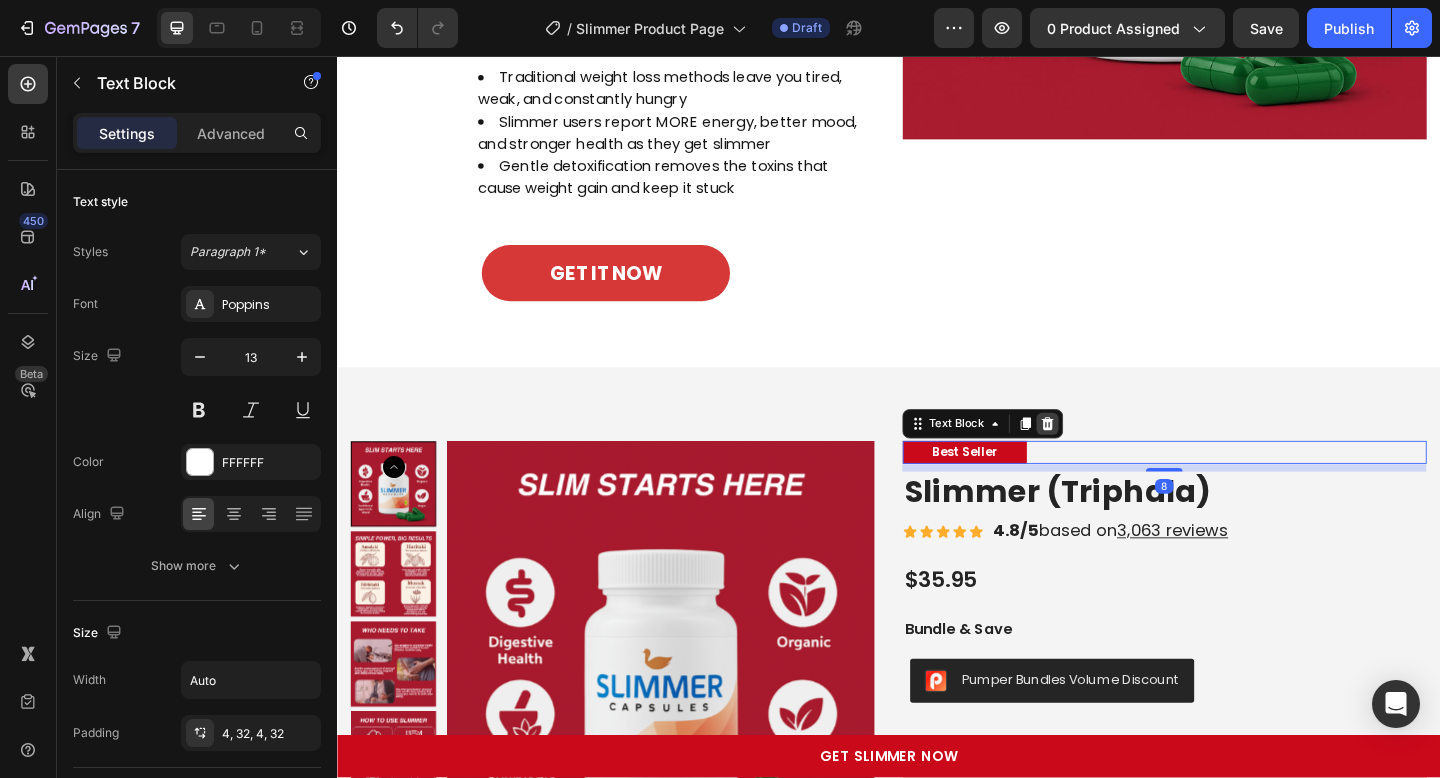 click 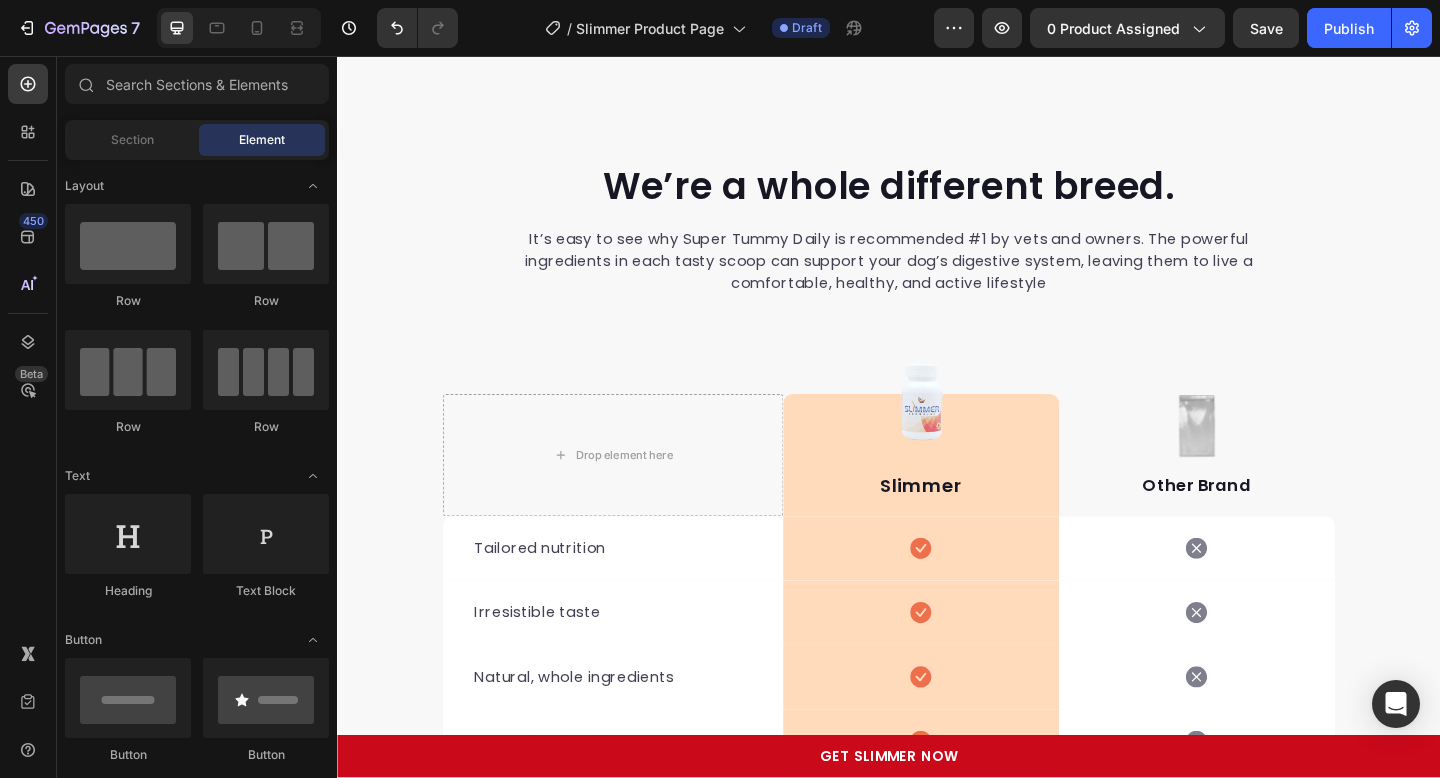 scroll, scrollTop: 6467, scrollLeft: 0, axis: vertical 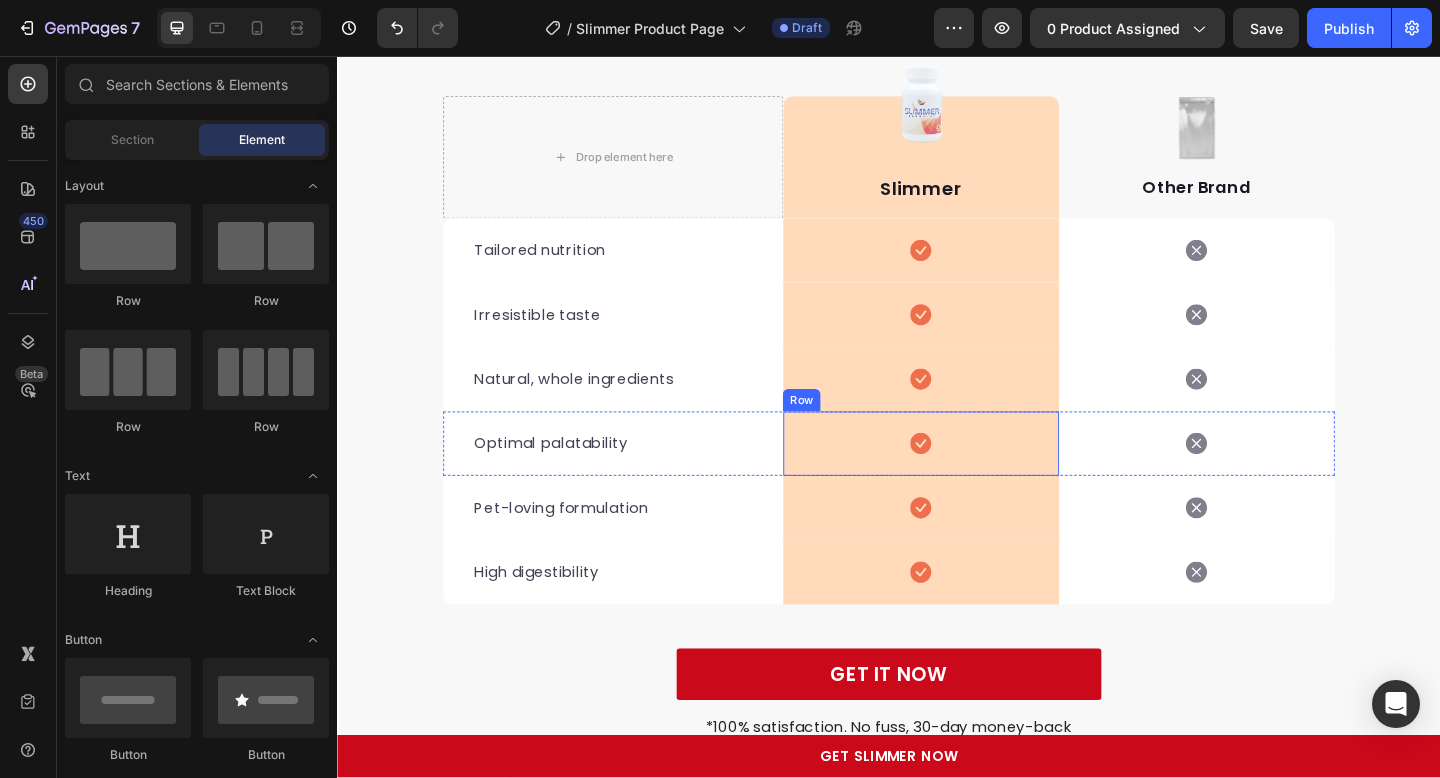 click on "Icon Row" at bounding box center [972, 478] 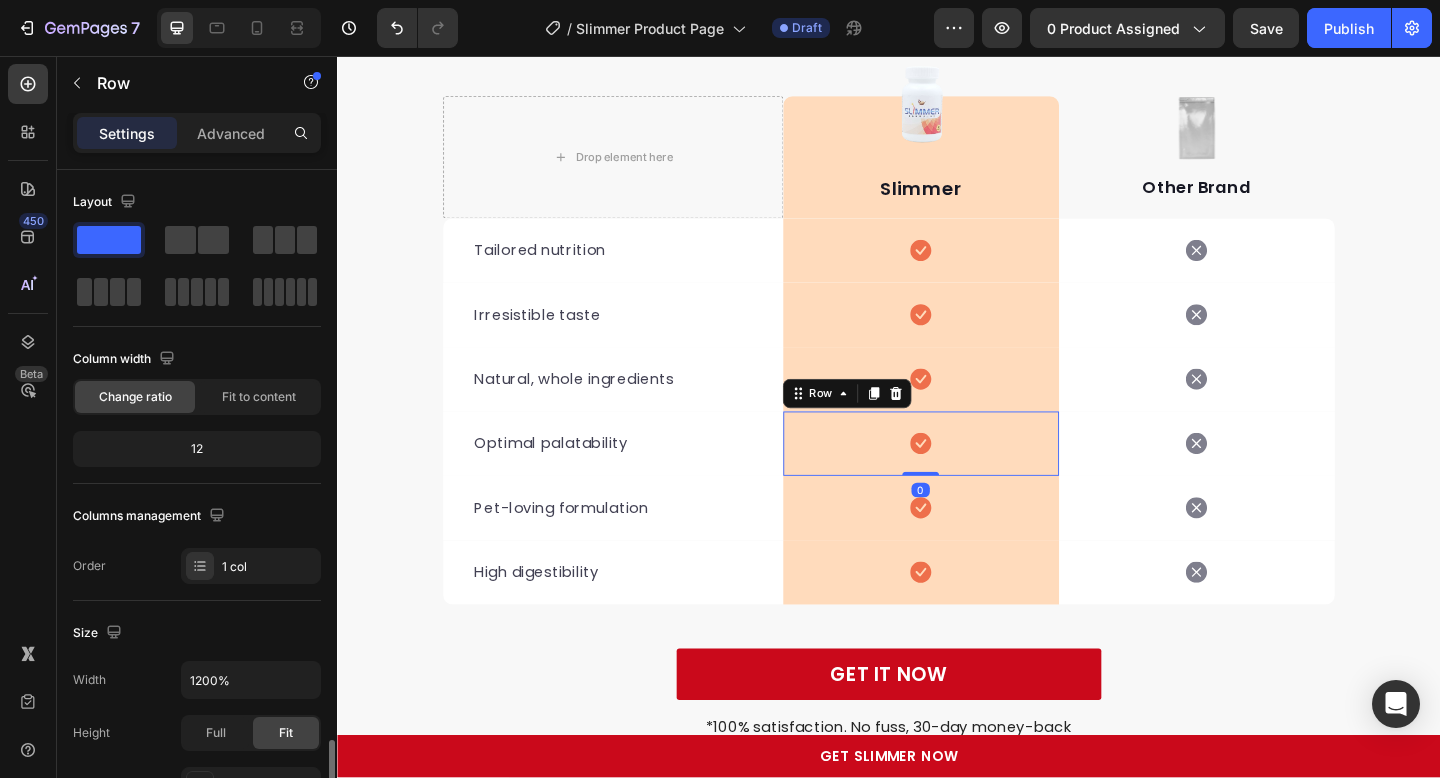 scroll, scrollTop: 555, scrollLeft: 0, axis: vertical 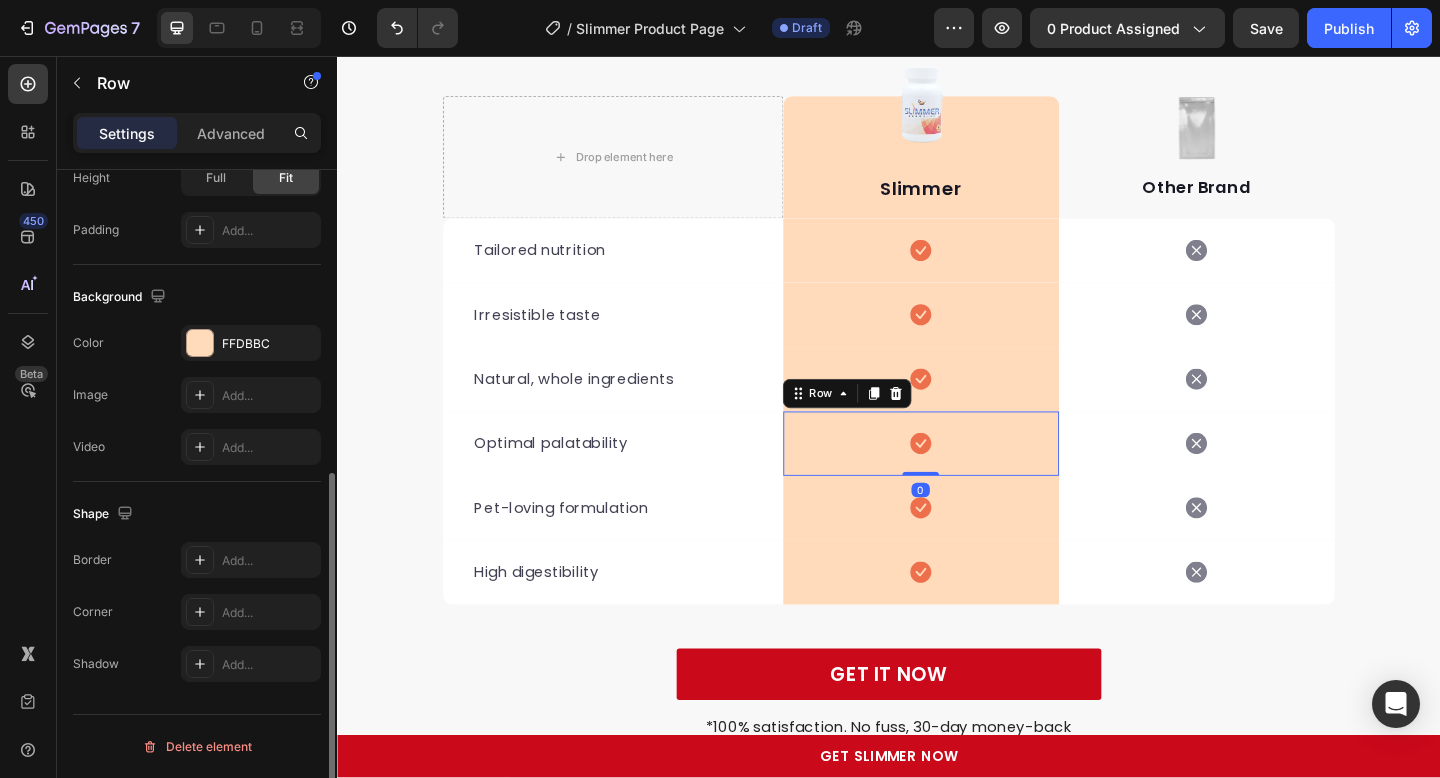 click on "Color FFDBBC" at bounding box center (197, 343) 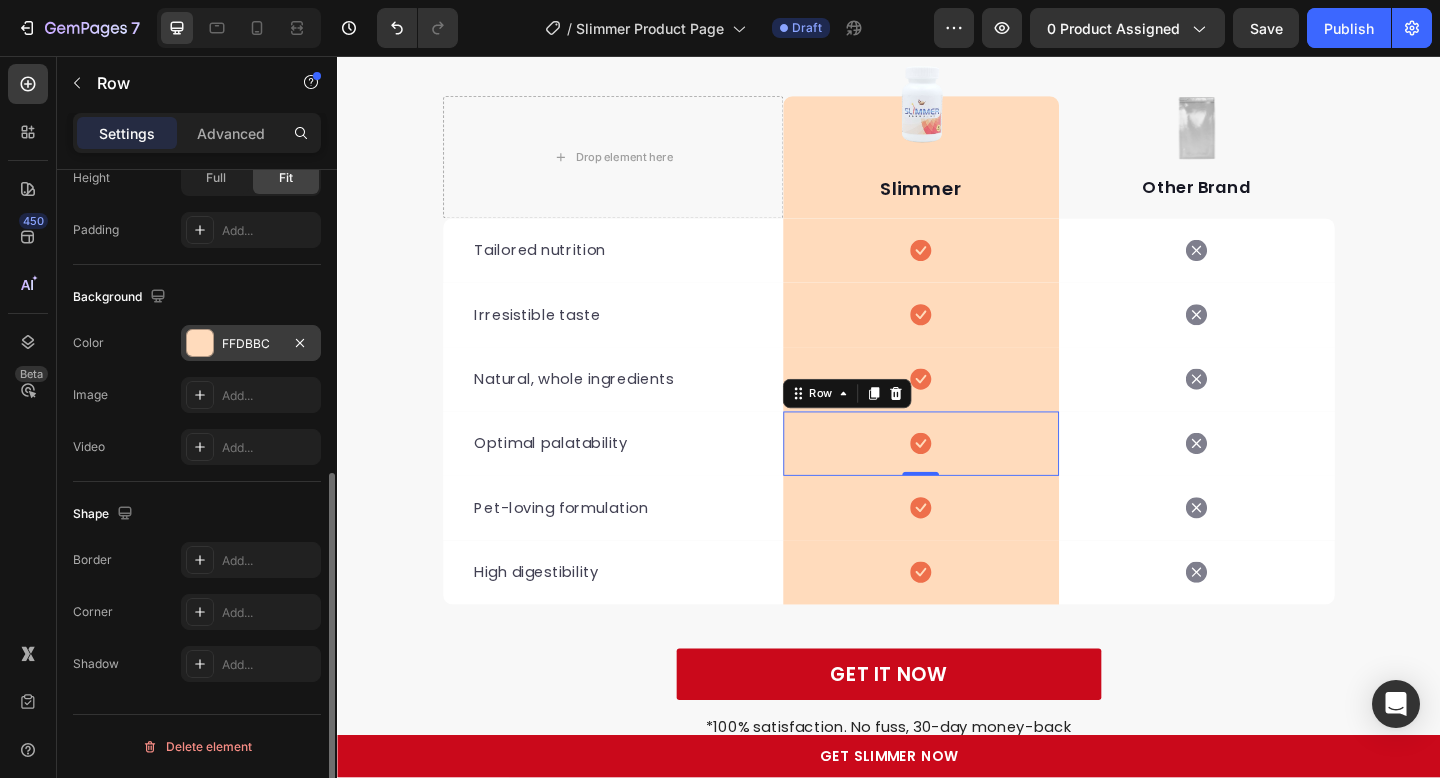 click at bounding box center (200, 343) 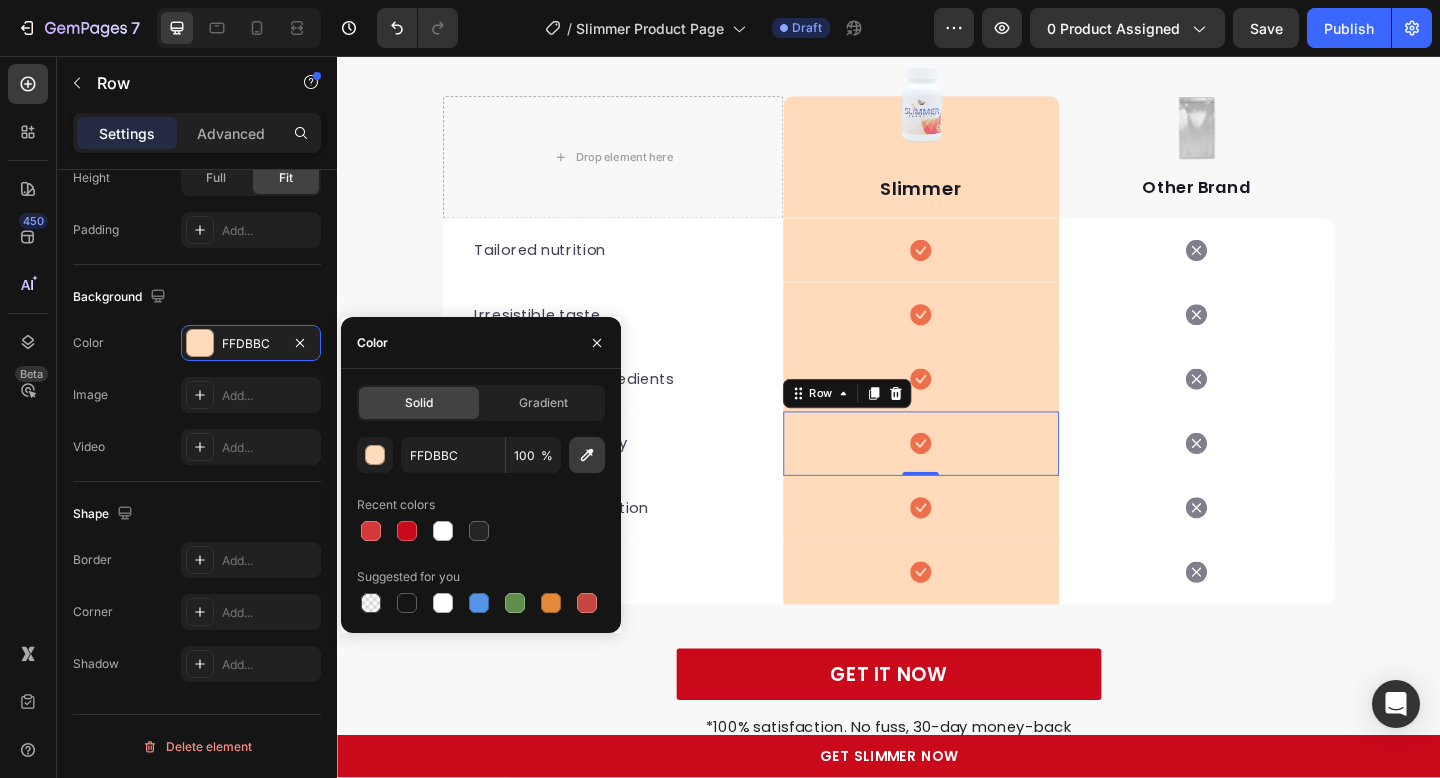 click 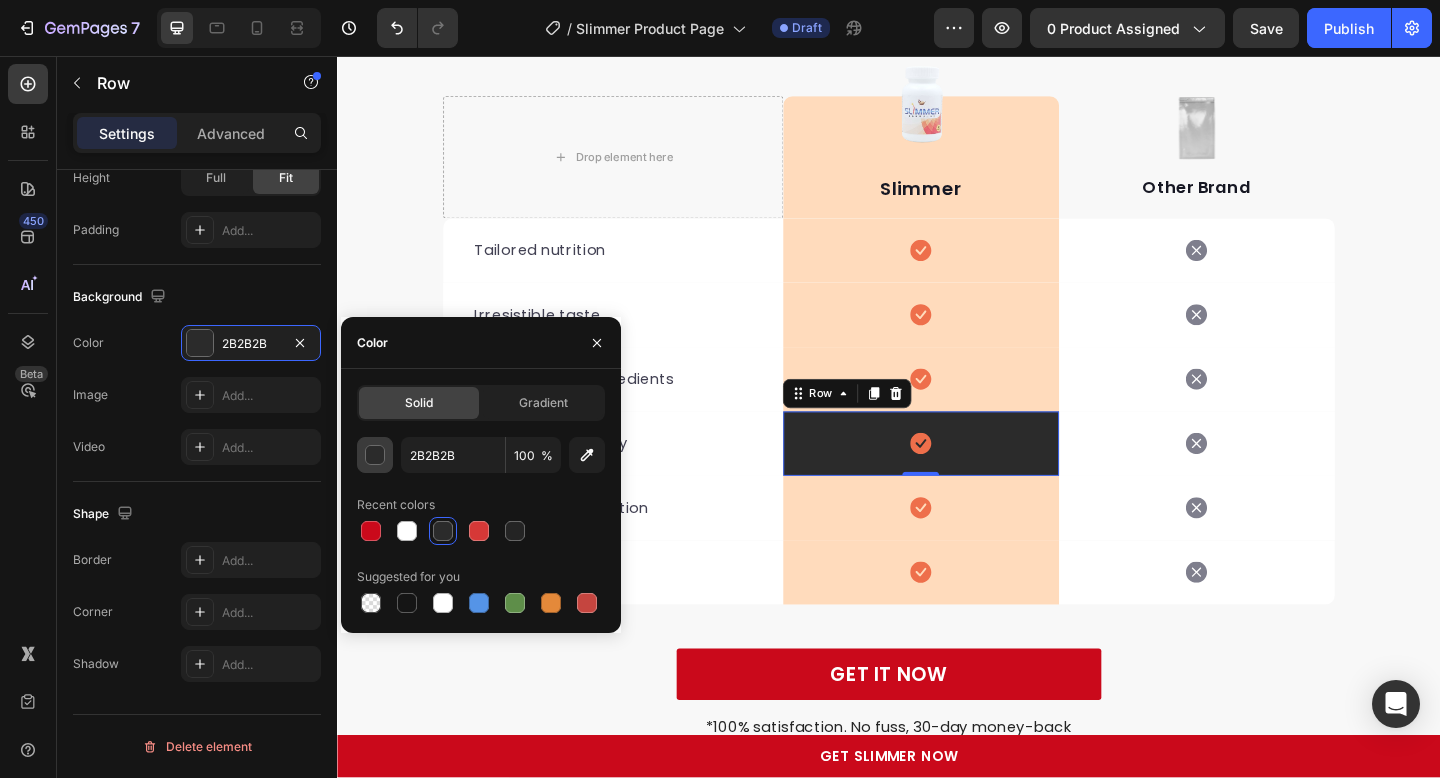 click at bounding box center [376, 456] 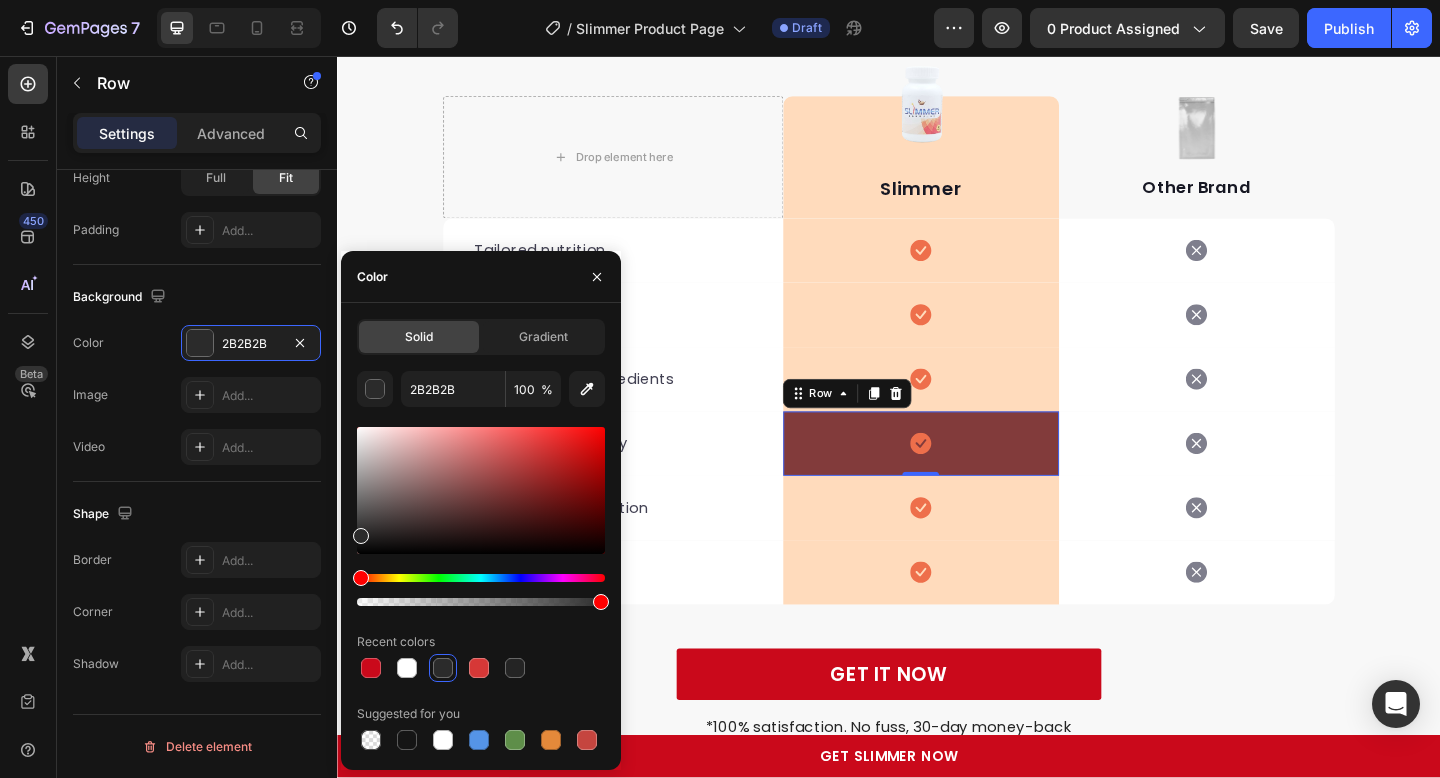 click at bounding box center [481, 490] 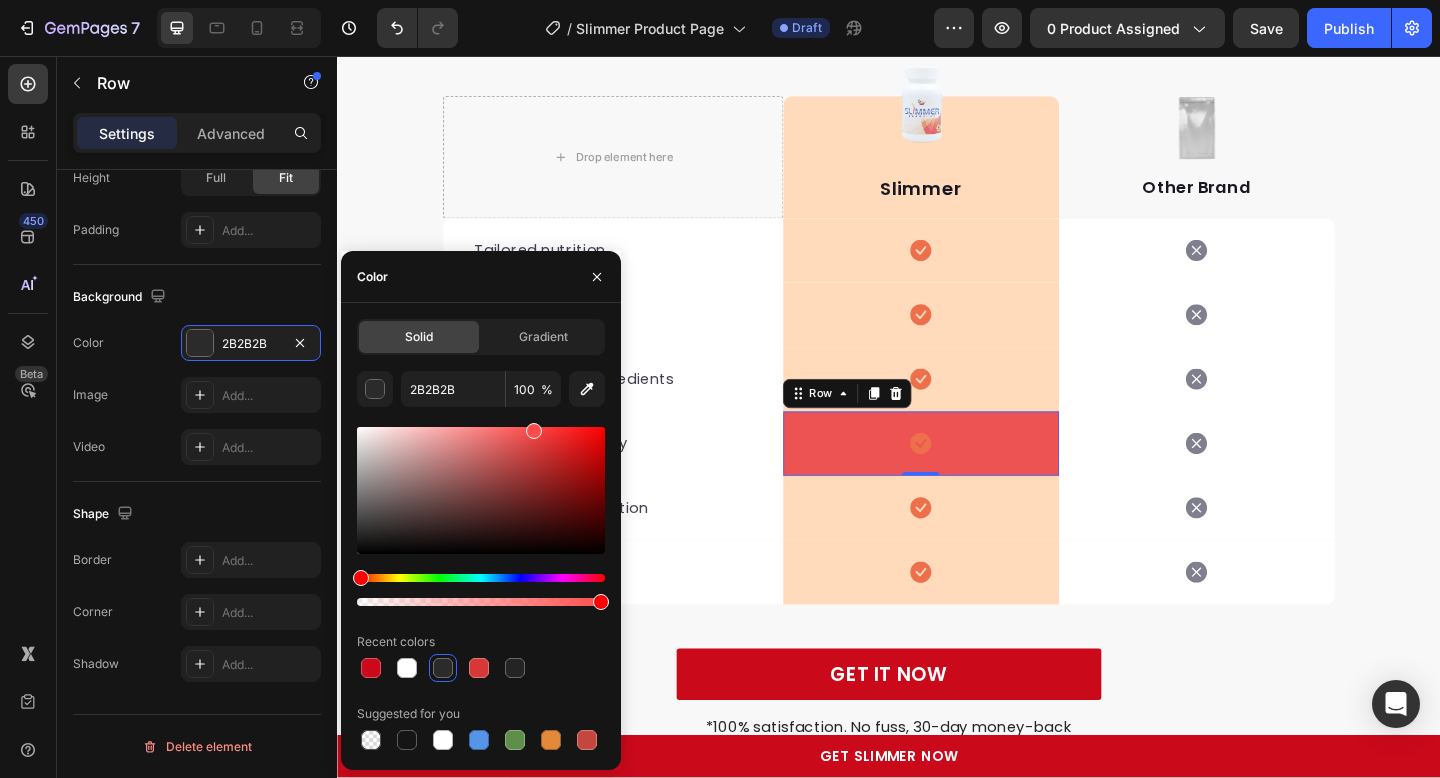 drag, startPoint x: 494, startPoint y: 488, endPoint x: 531, endPoint y: 416, distance: 80.9506 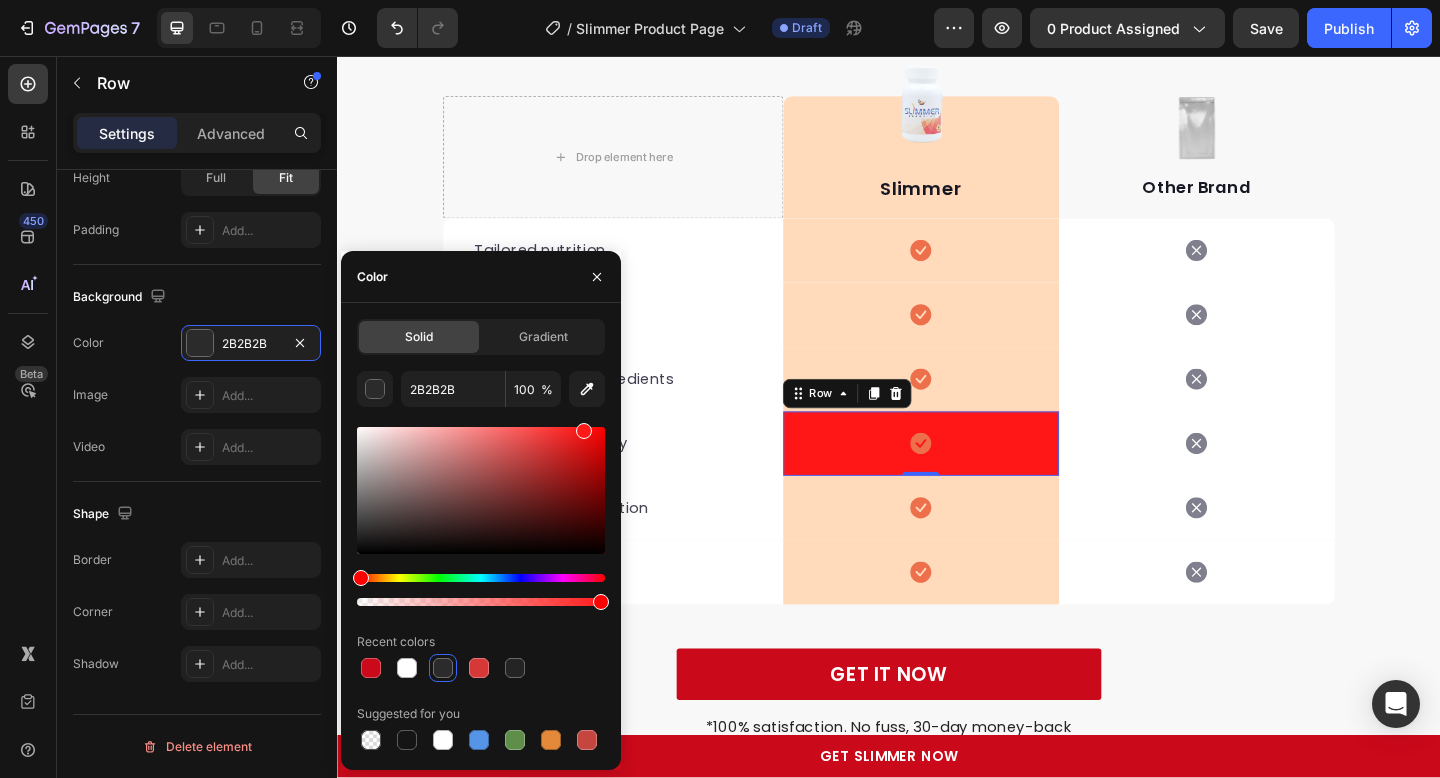 drag, startPoint x: 539, startPoint y: 448, endPoint x: 580, endPoint y: 427, distance: 46.06517 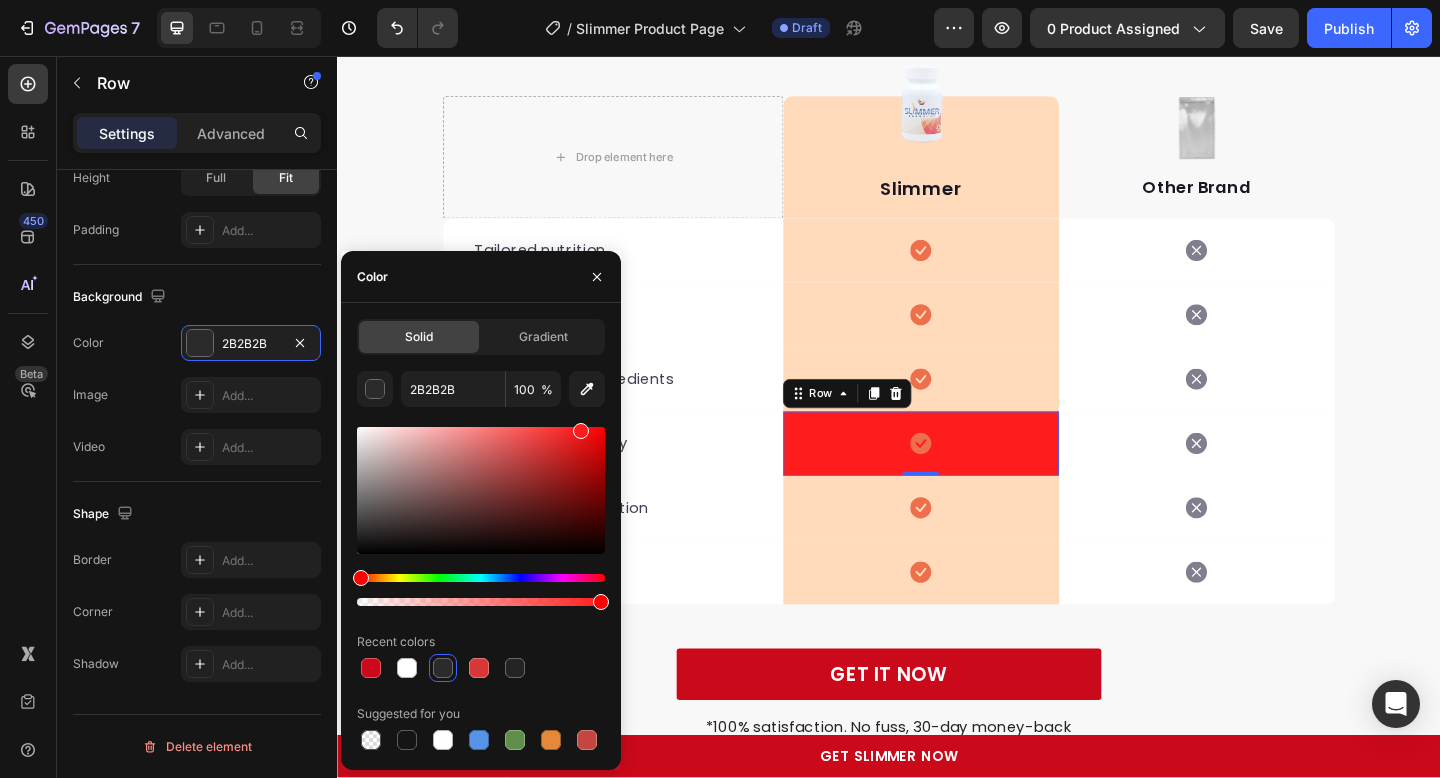 type on "FF1C1C" 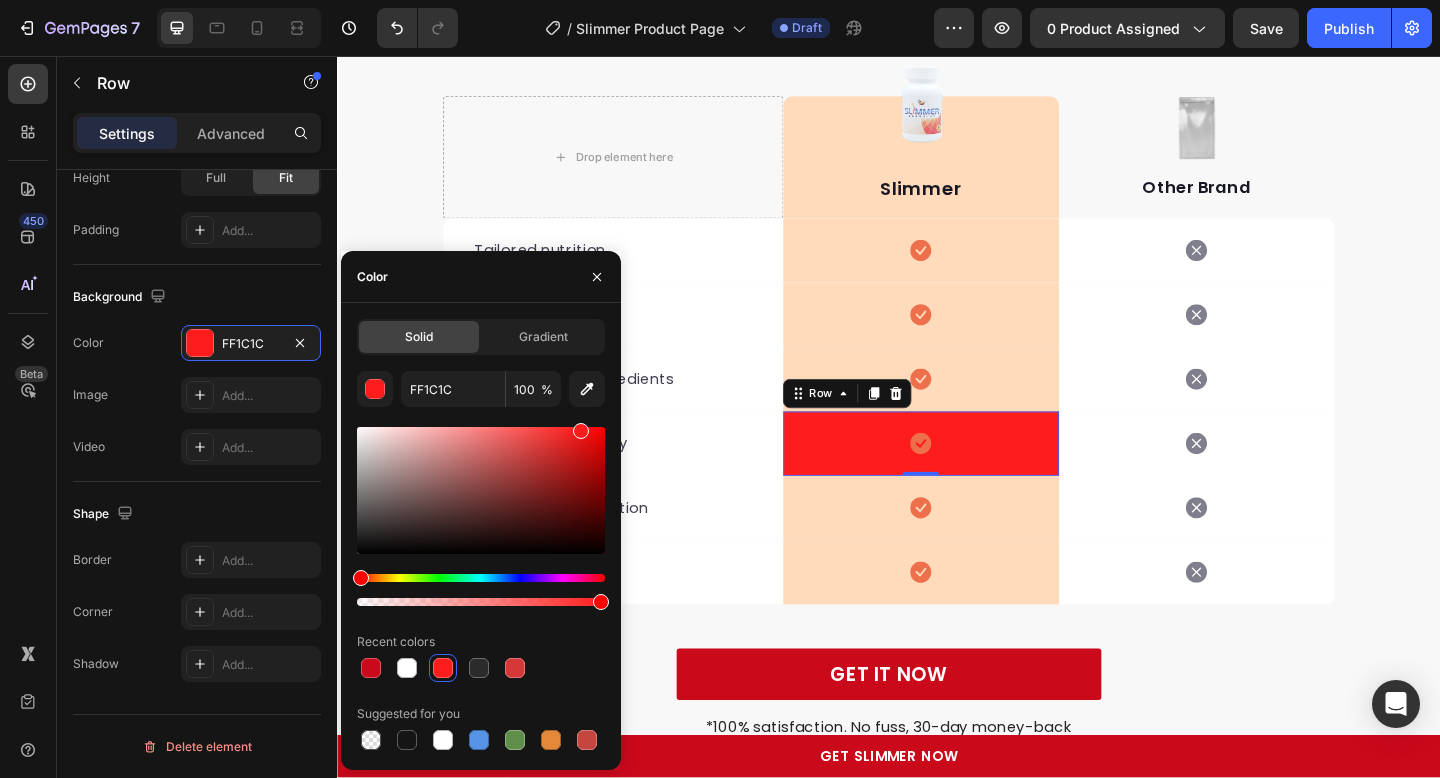 click at bounding box center [481, 590] 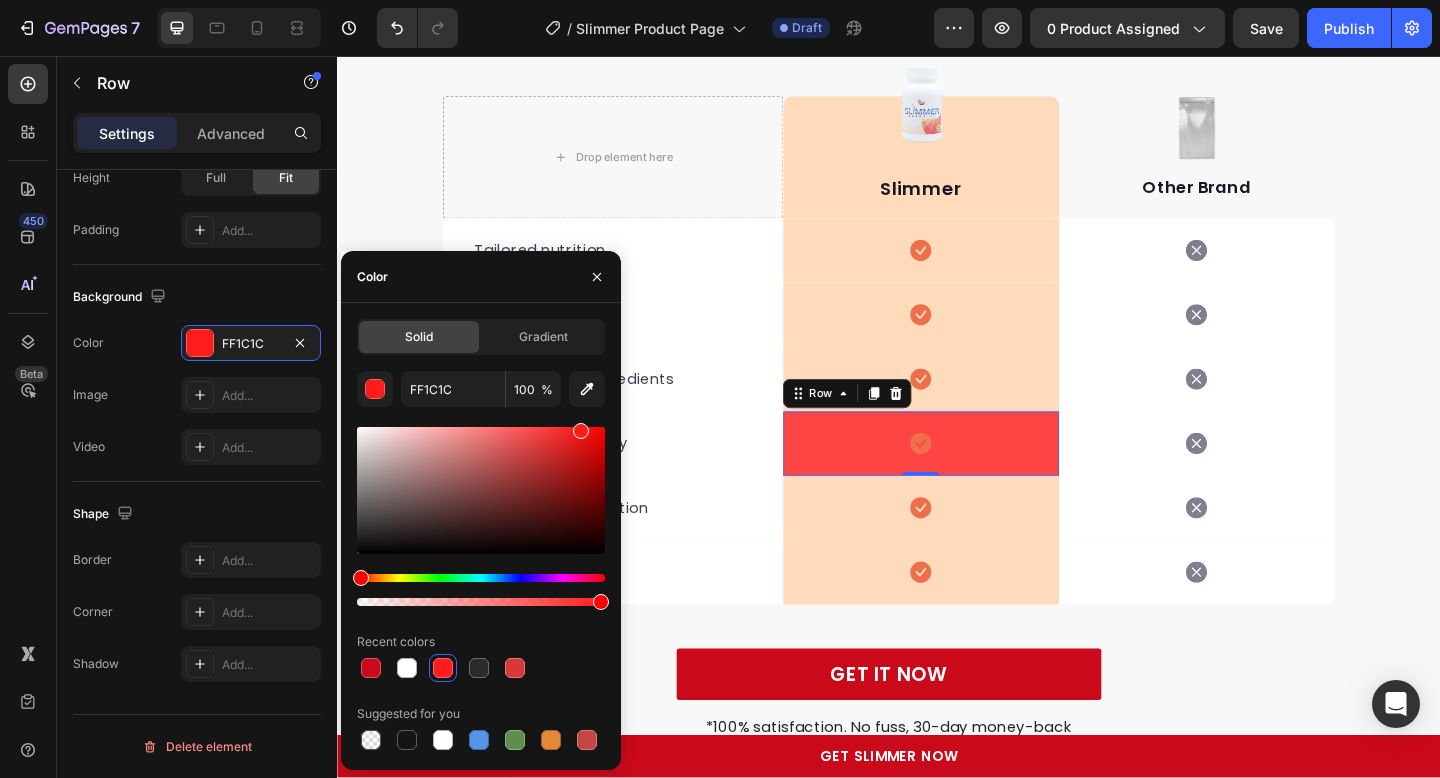 click at bounding box center (481, 602) 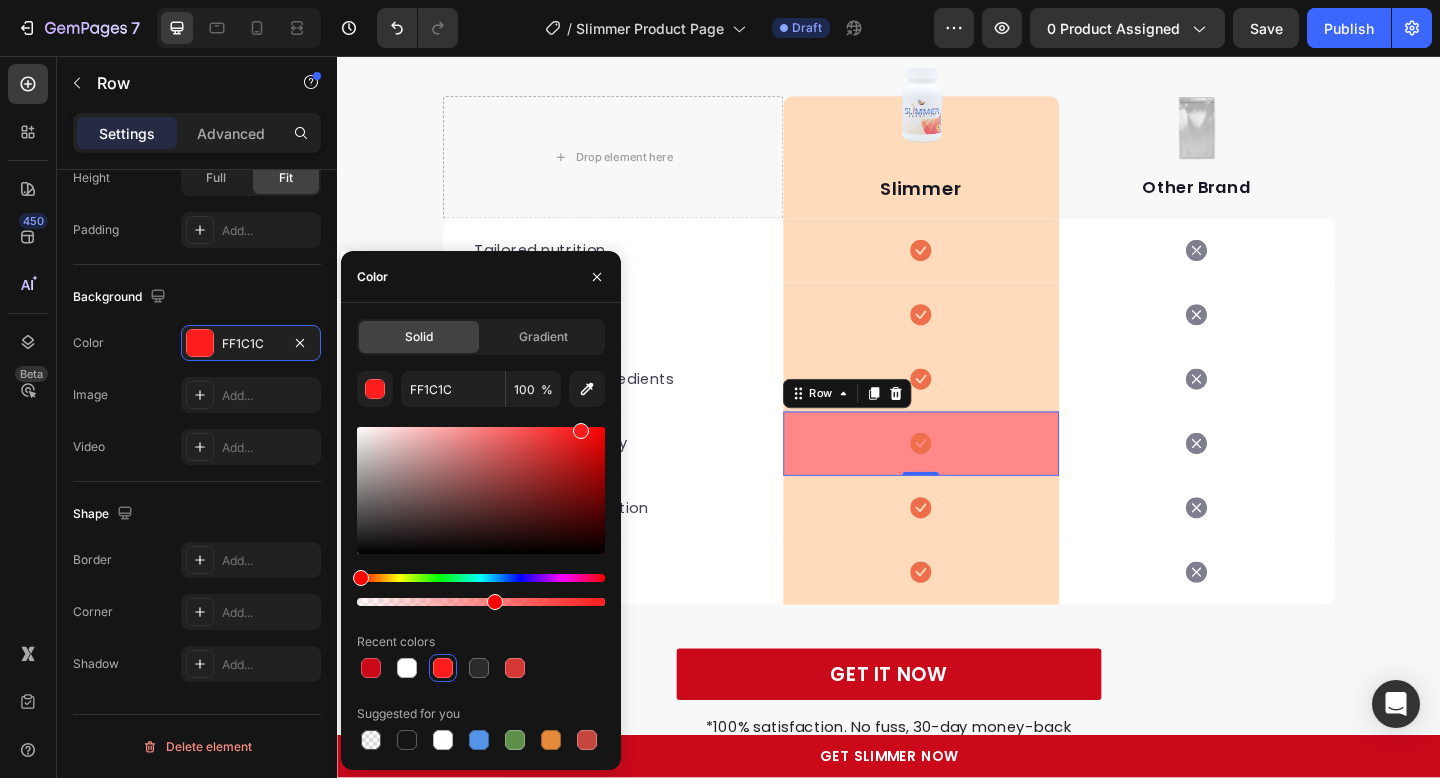 drag, startPoint x: 561, startPoint y: 603, endPoint x: 487, endPoint y: 606, distance: 74.06078 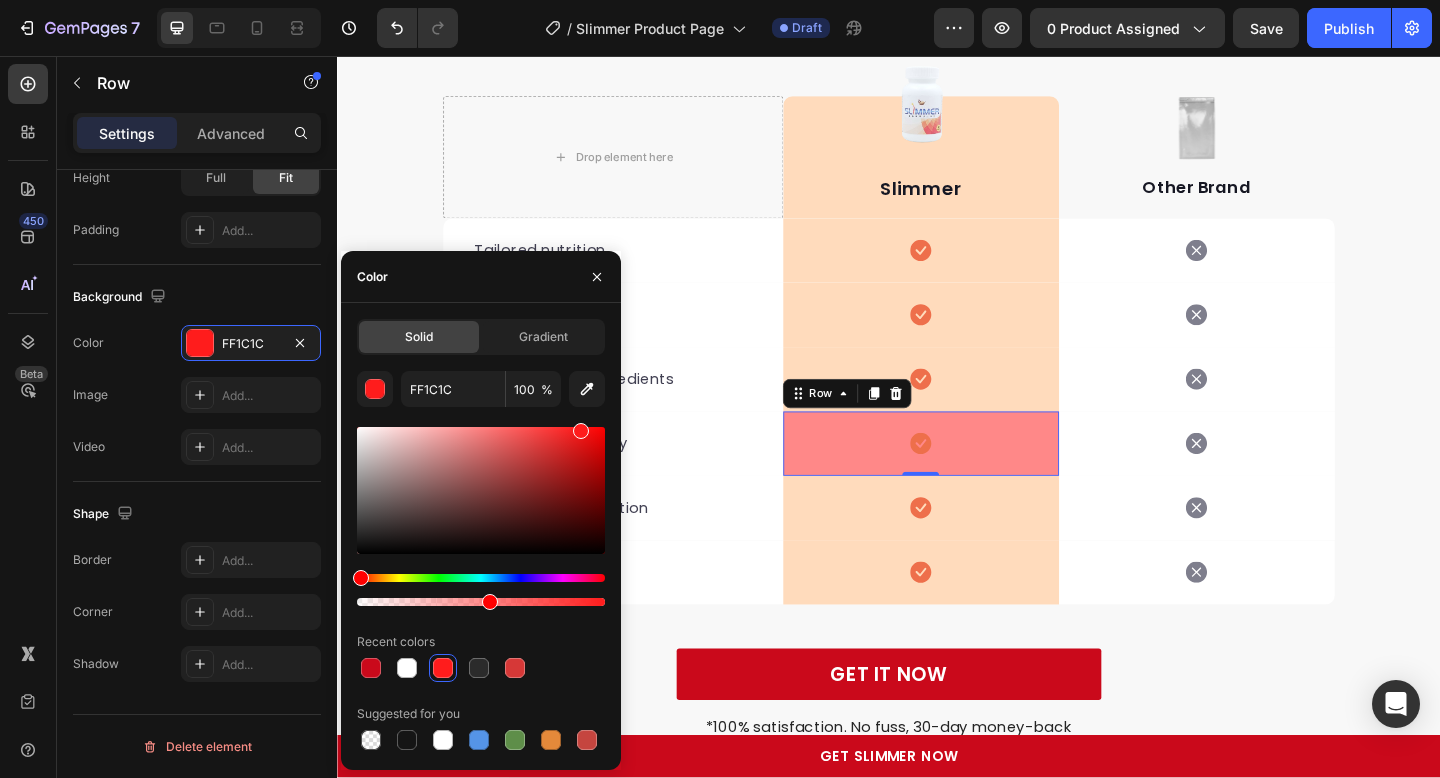 type on "52" 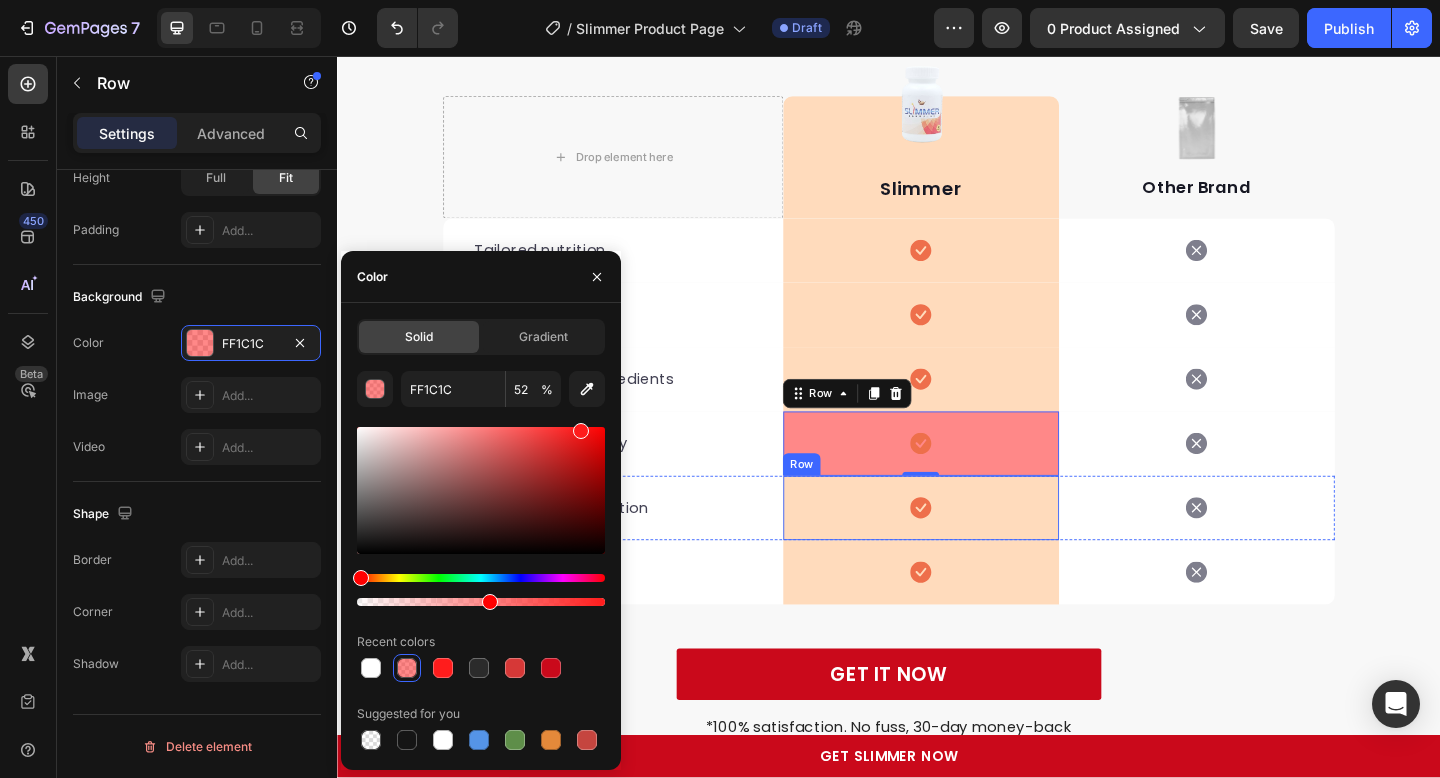 click on "Icon Row" at bounding box center (972, 548) 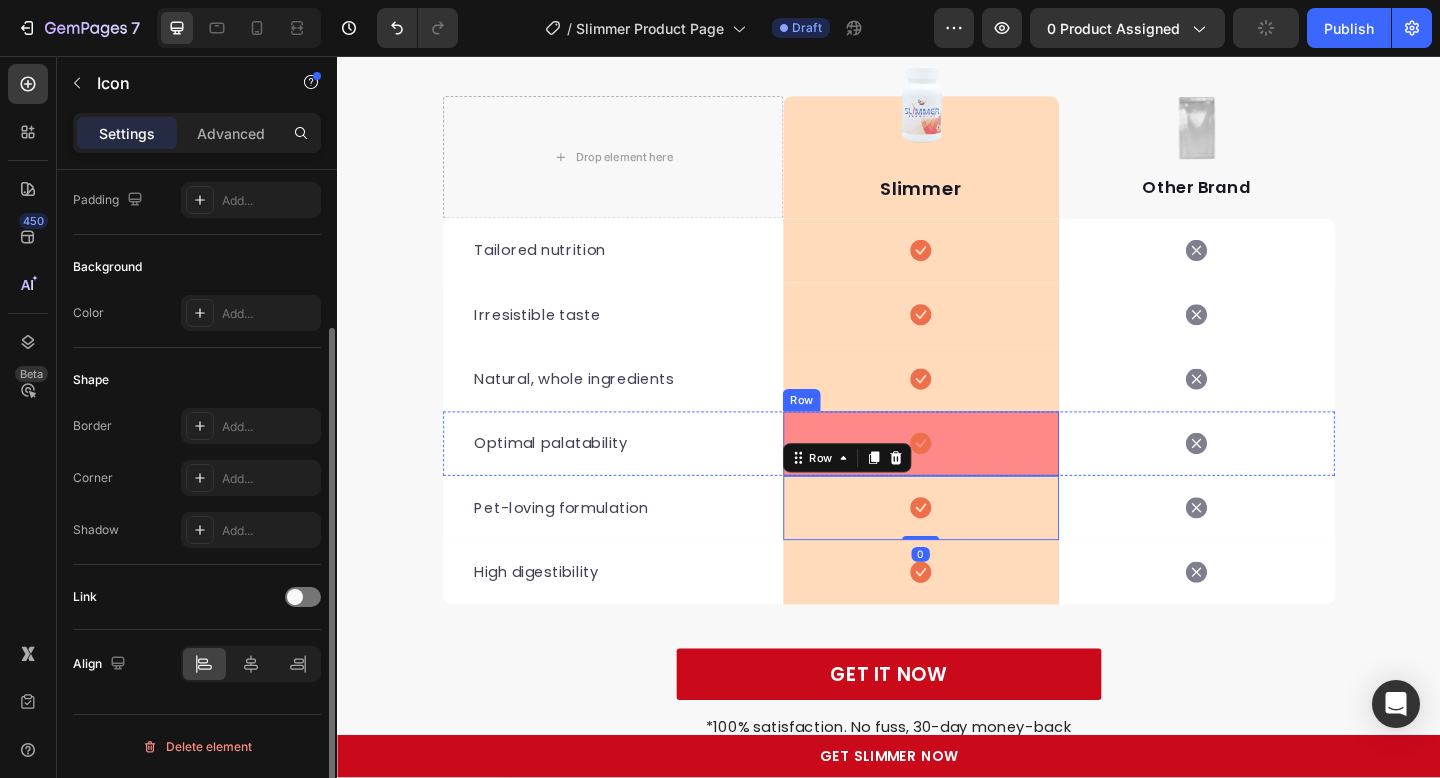 scroll, scrollTop: 0, scrollLeft: 0, axis: both 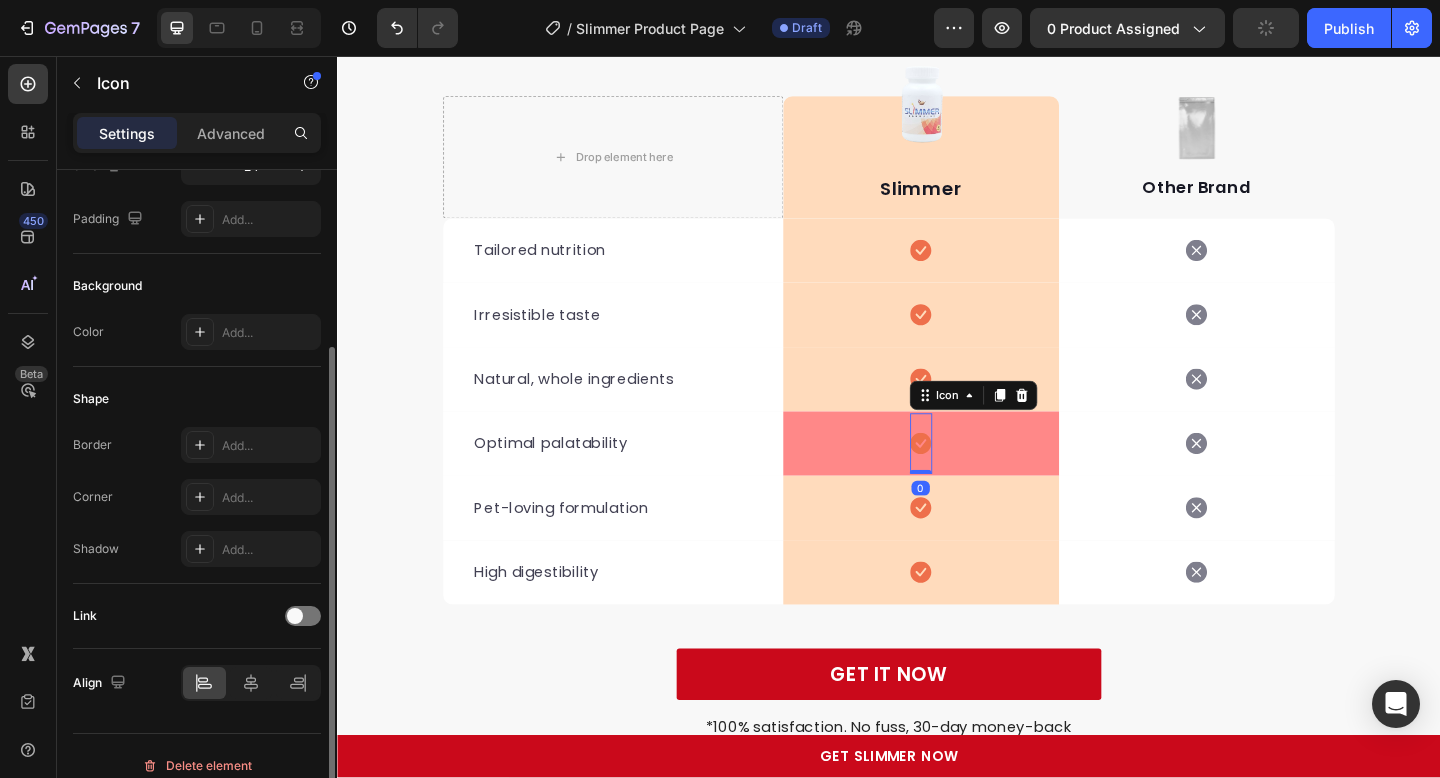 click 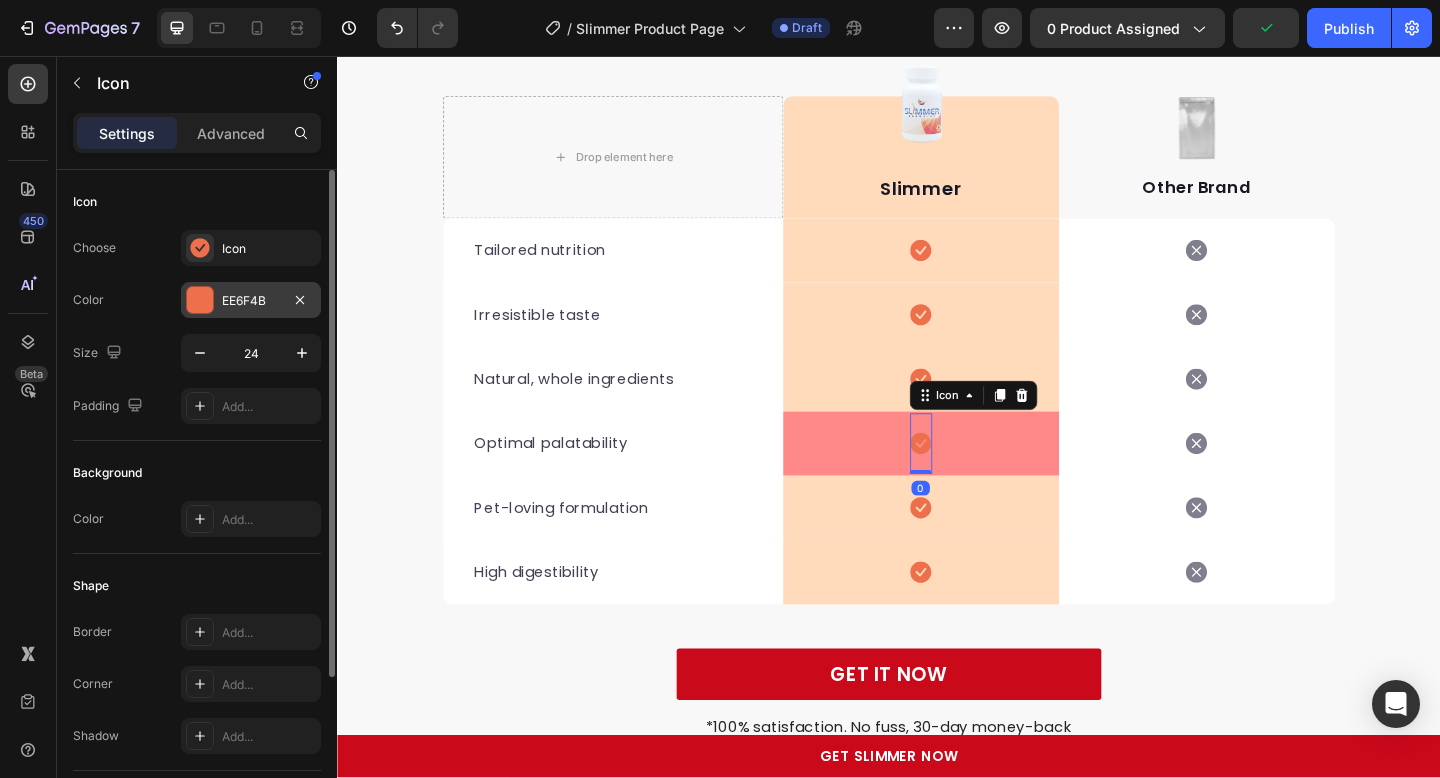 click at bounding box center [200, 300] 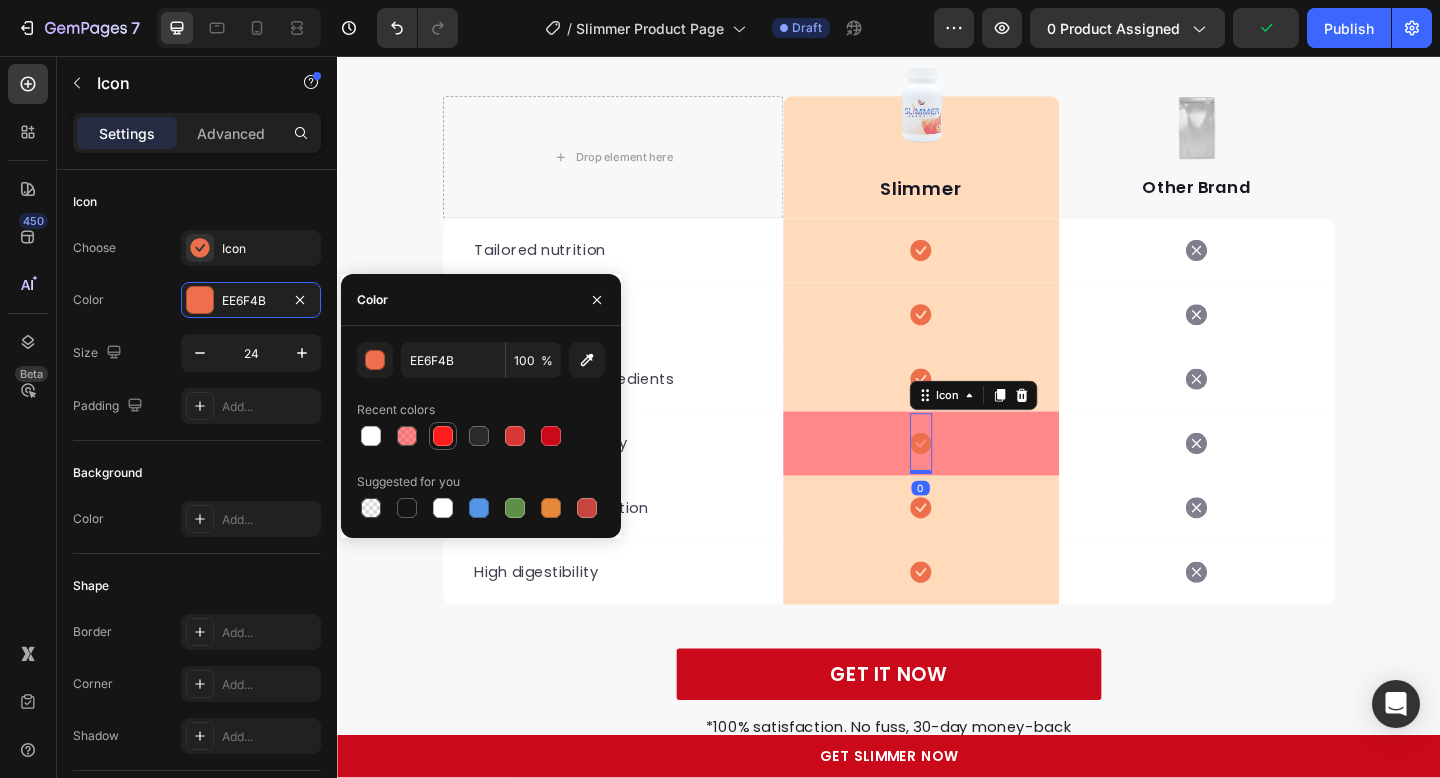 click at bounding box center (443, 436) 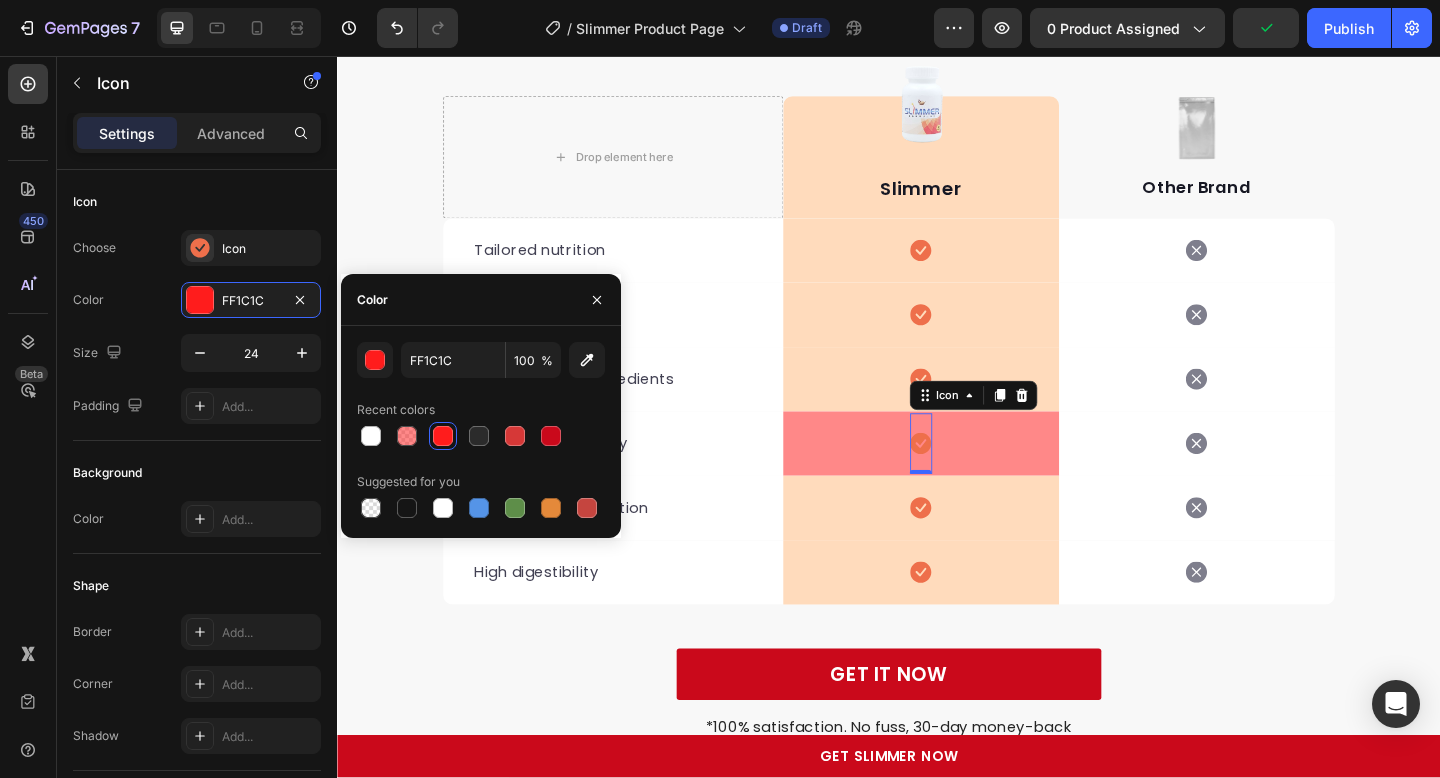 click on "Recent colors" at bounding box center [481, 410] 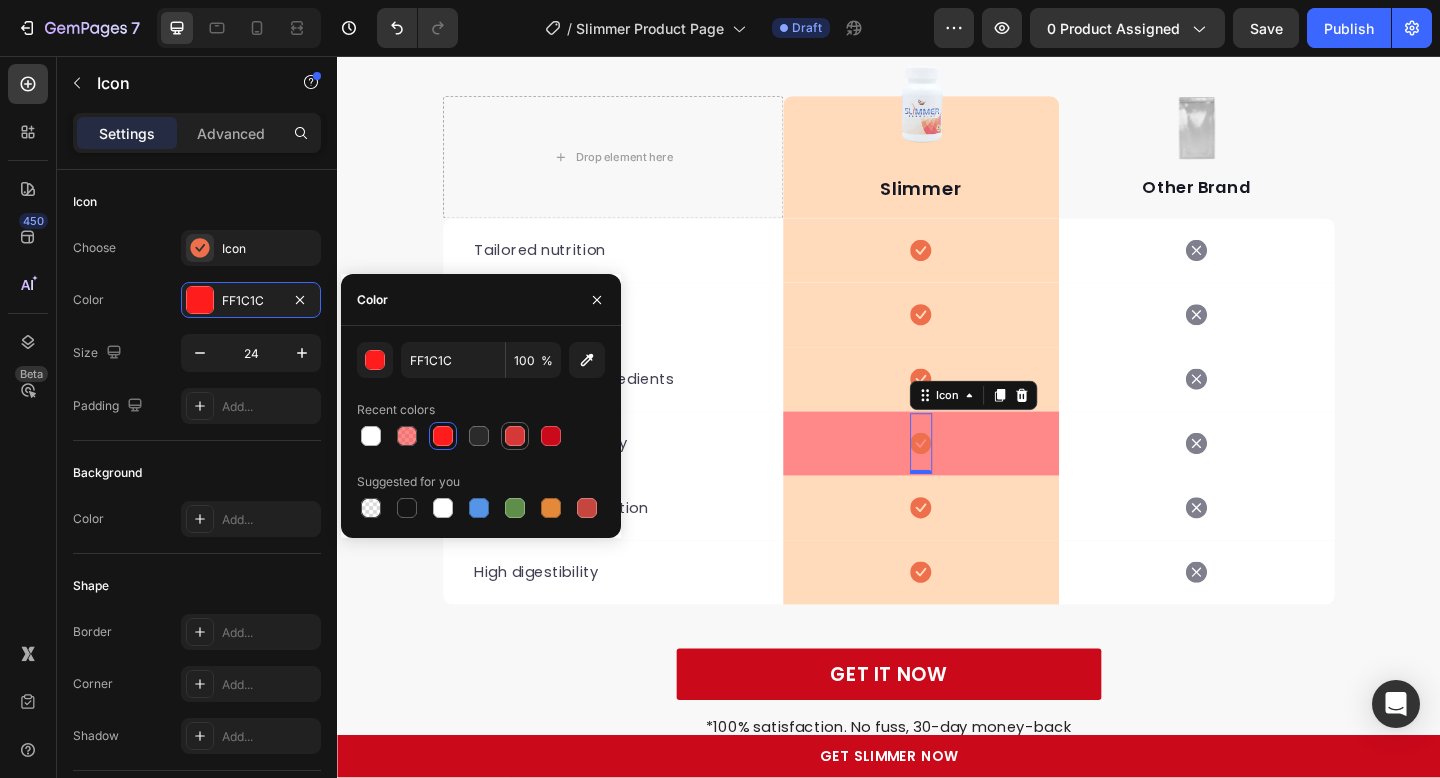 click at bounding box center [515, 436] 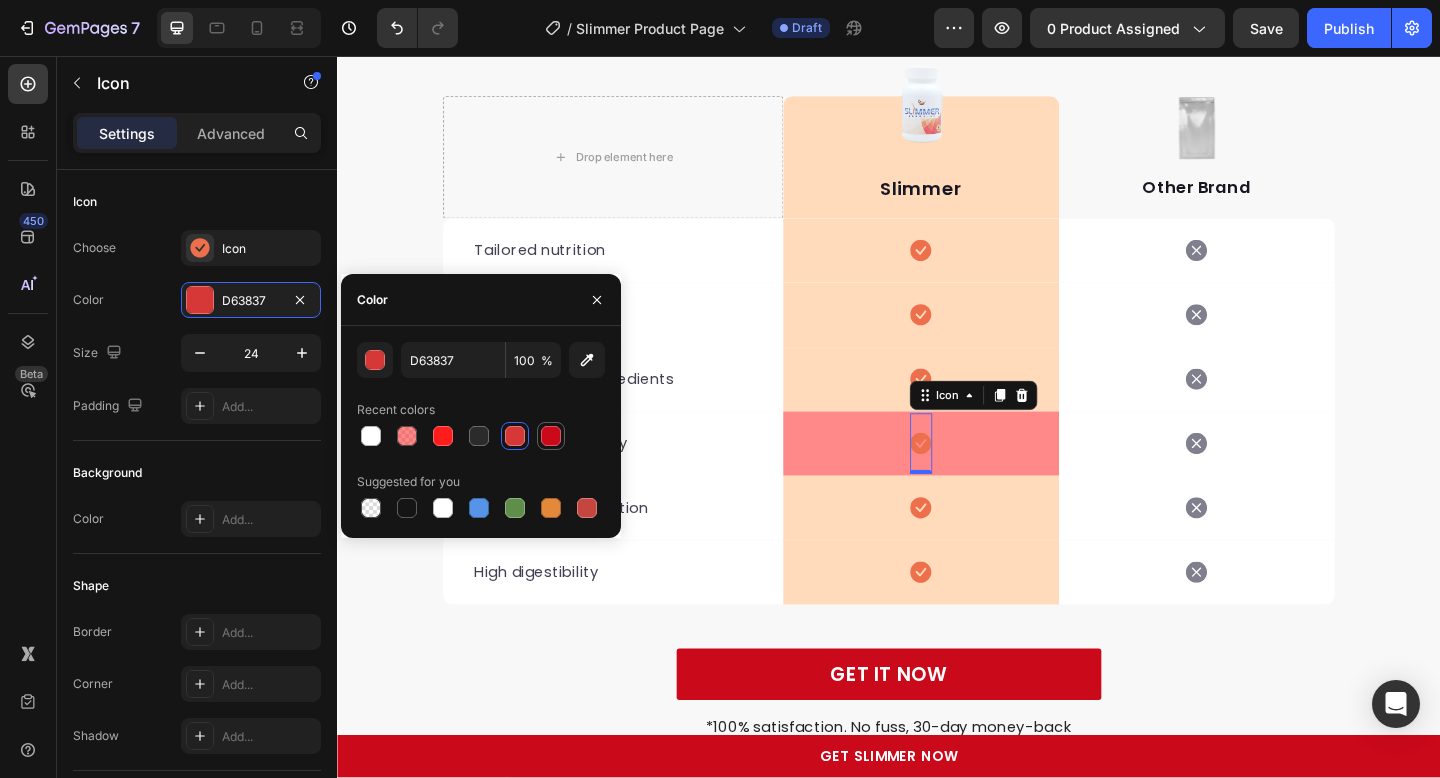 click at bounding box center [551, 436] 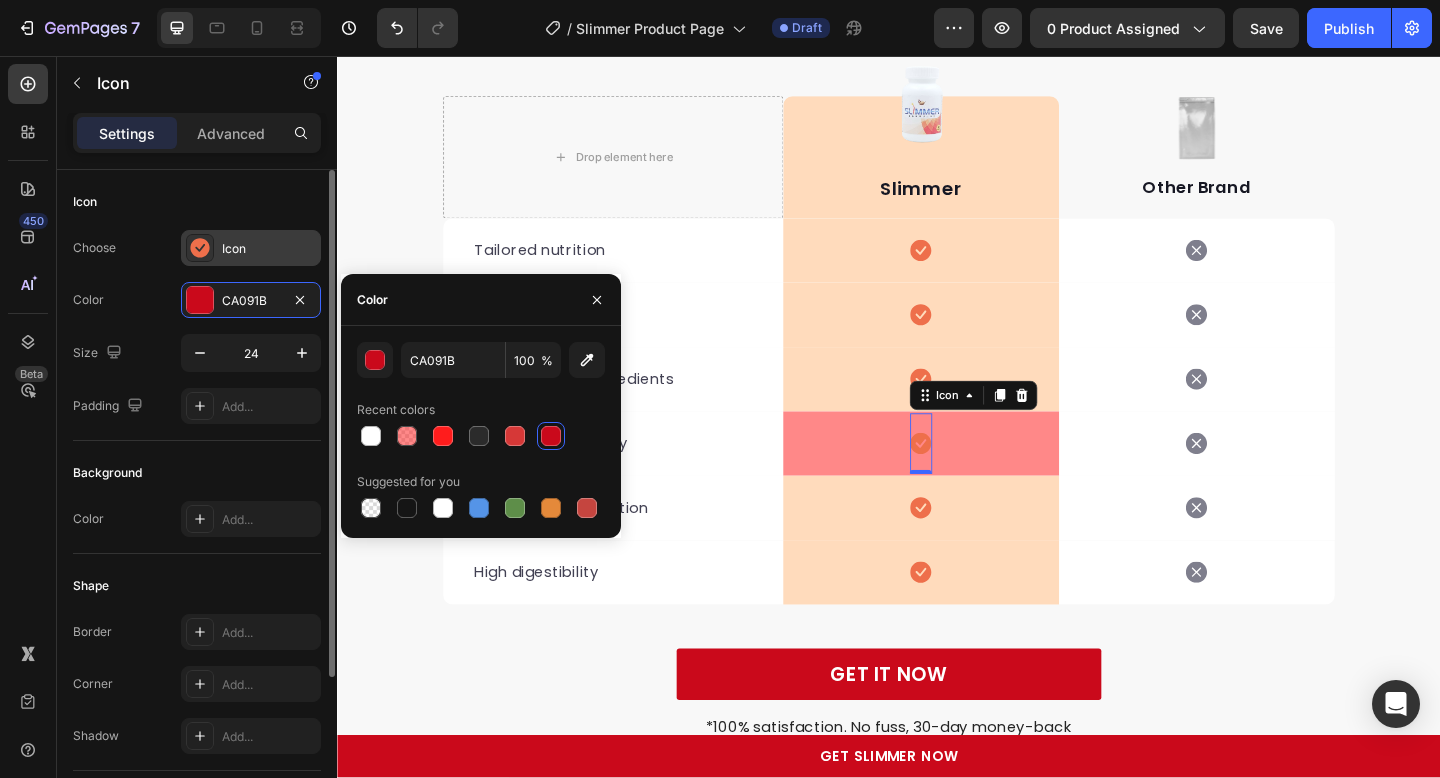 click 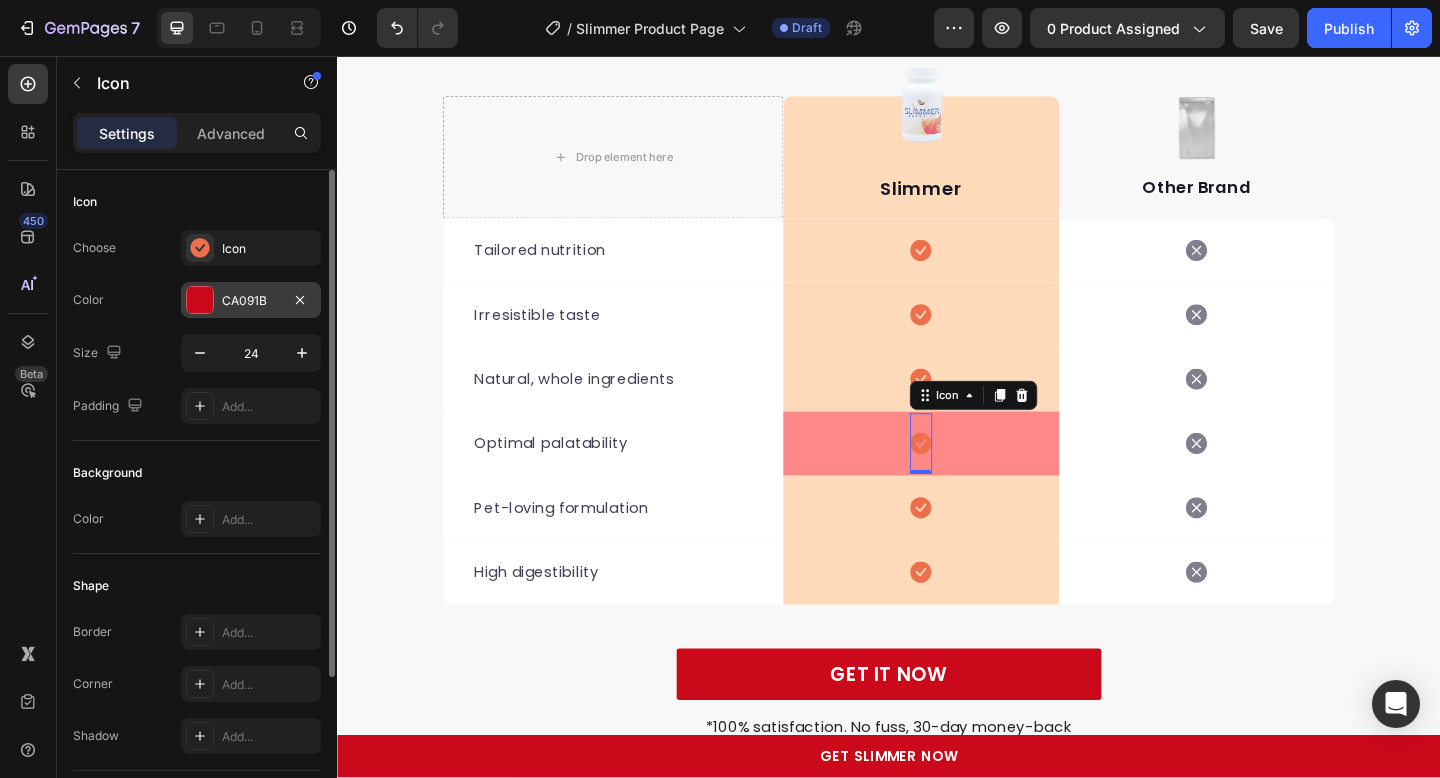 click on "CA091B" at bounding box center (251, 301) 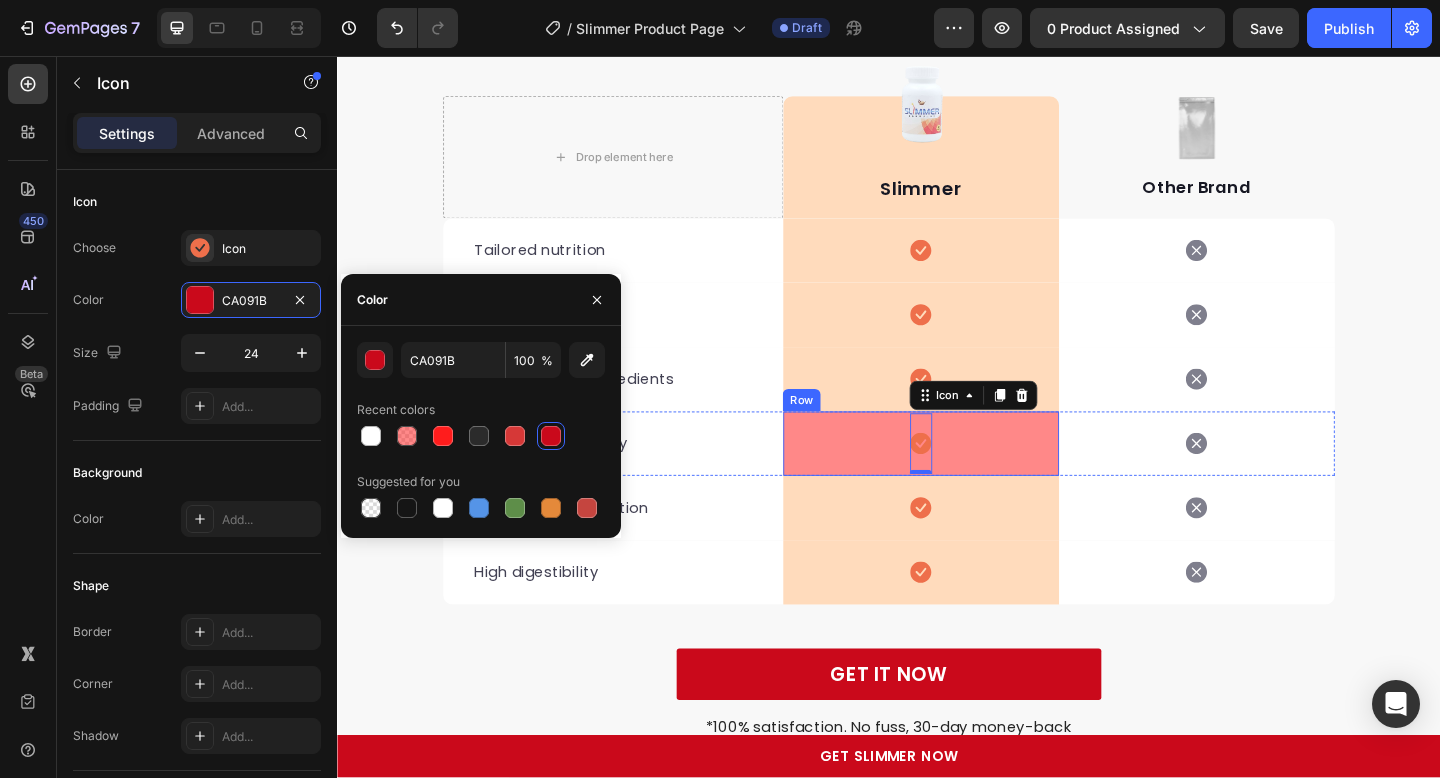 click on "Icon   0 Row" at bounding box center [972, 478] 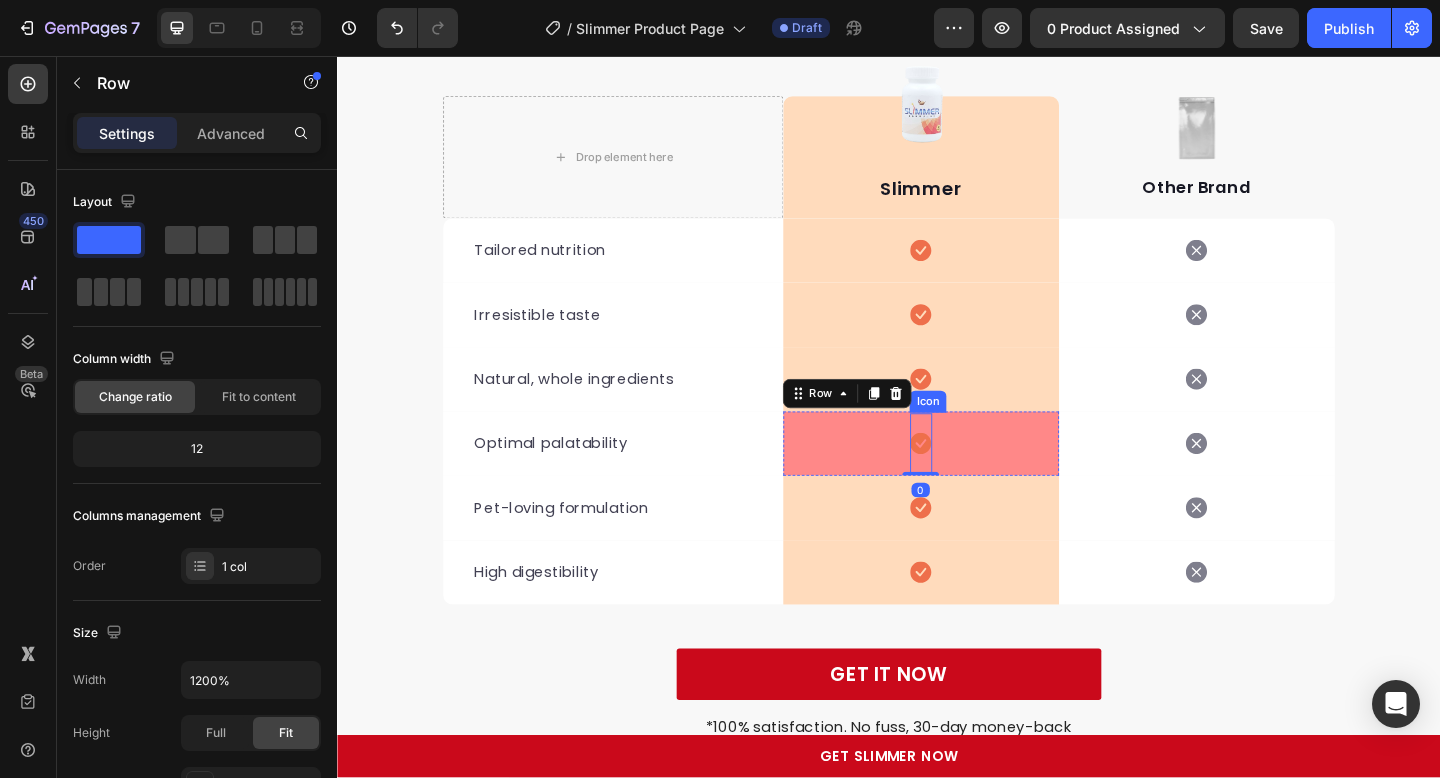 click 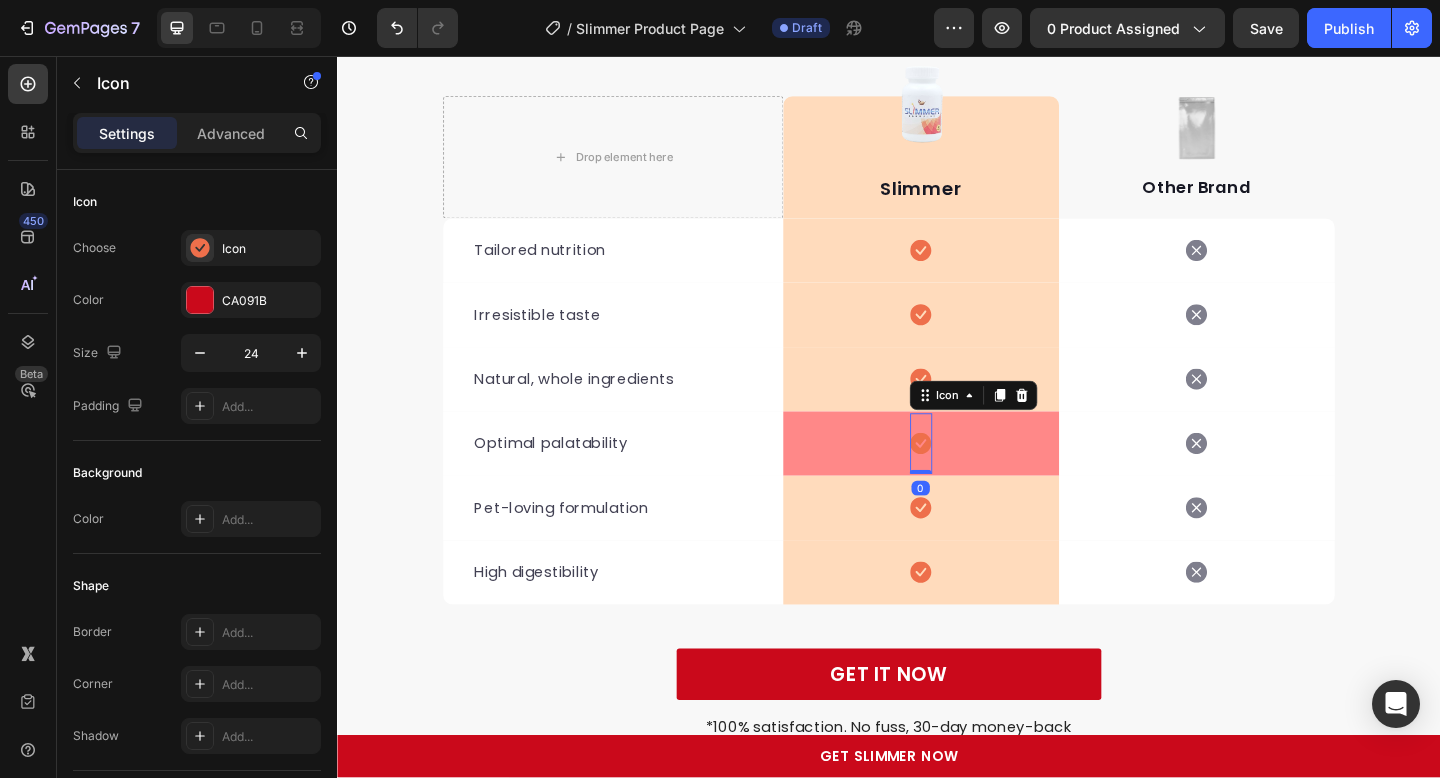 click 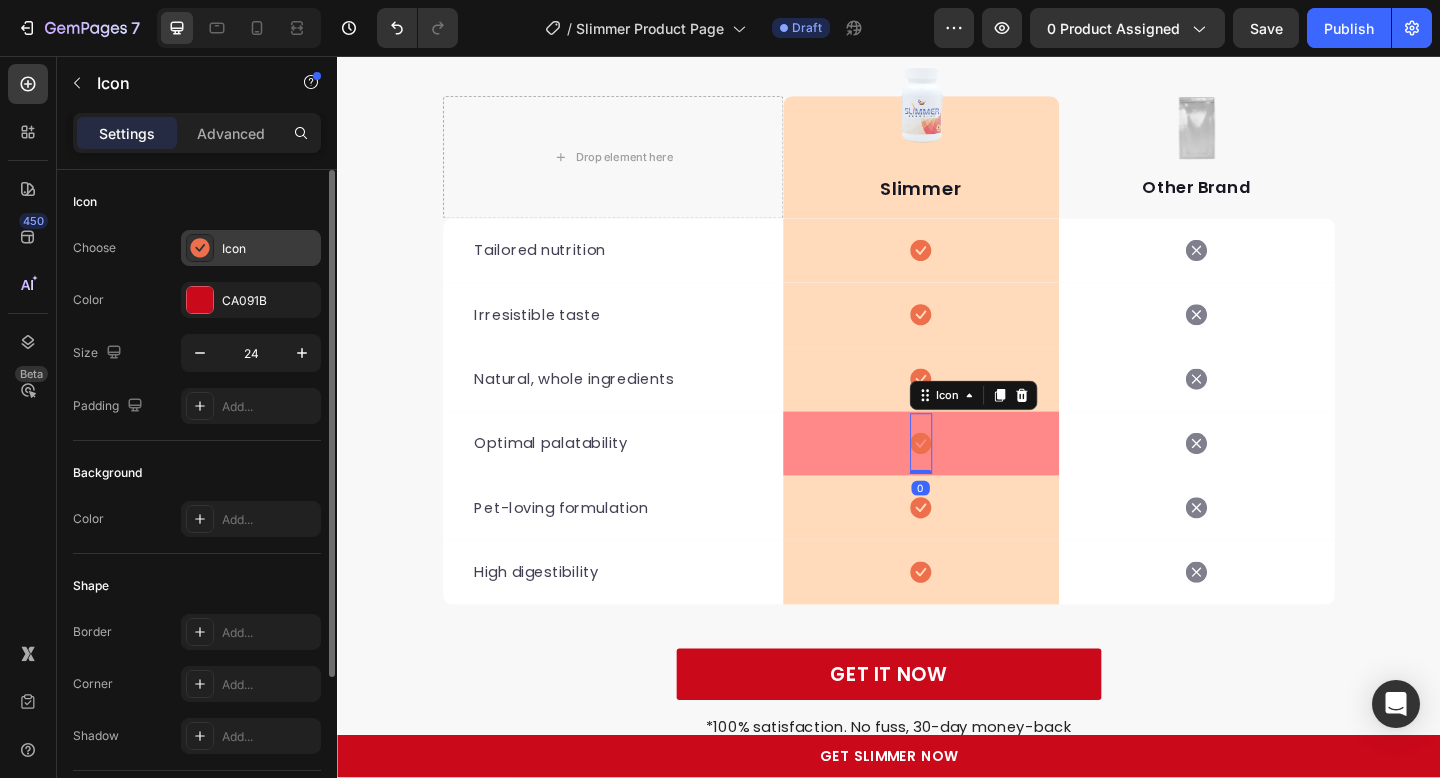 click on "Icon" at bounding box center (251, 248) 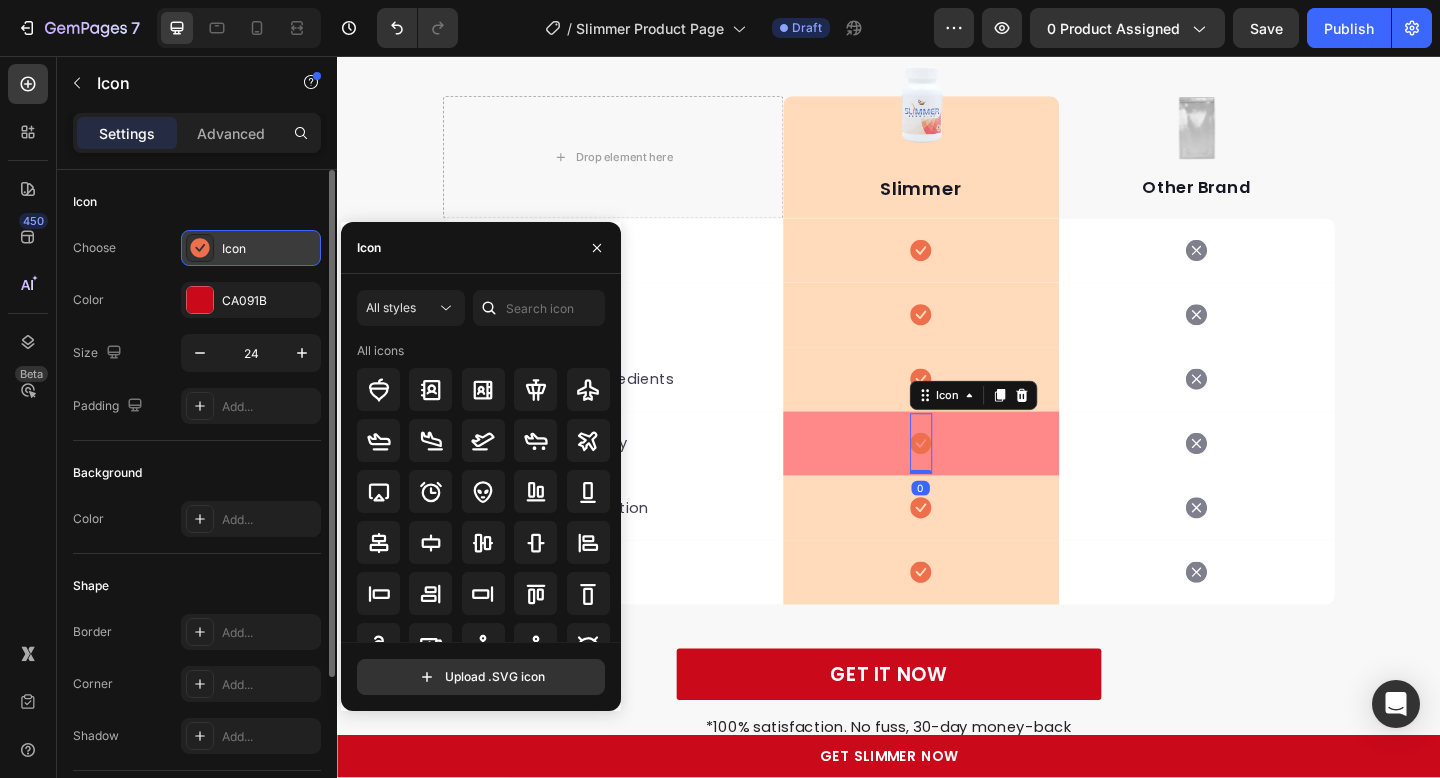 click 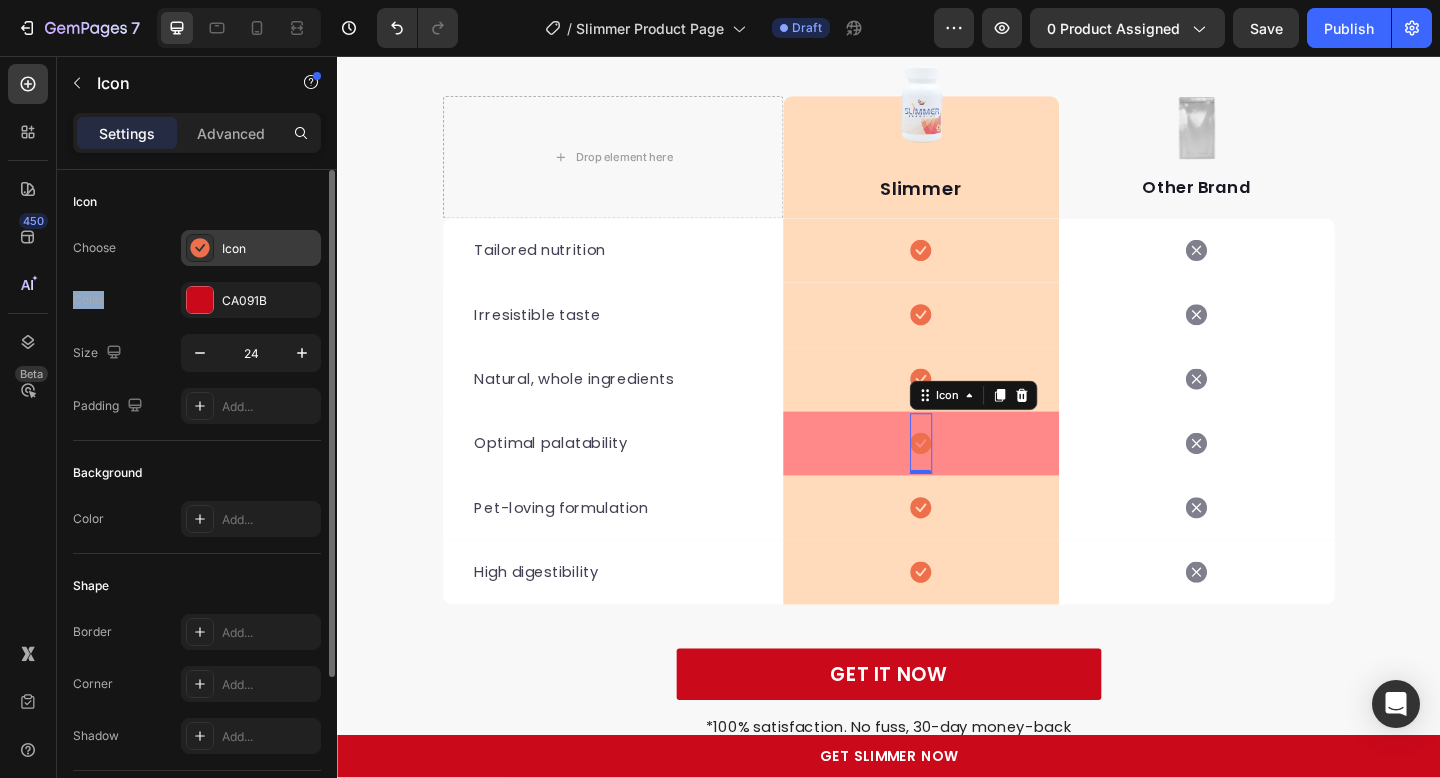 click 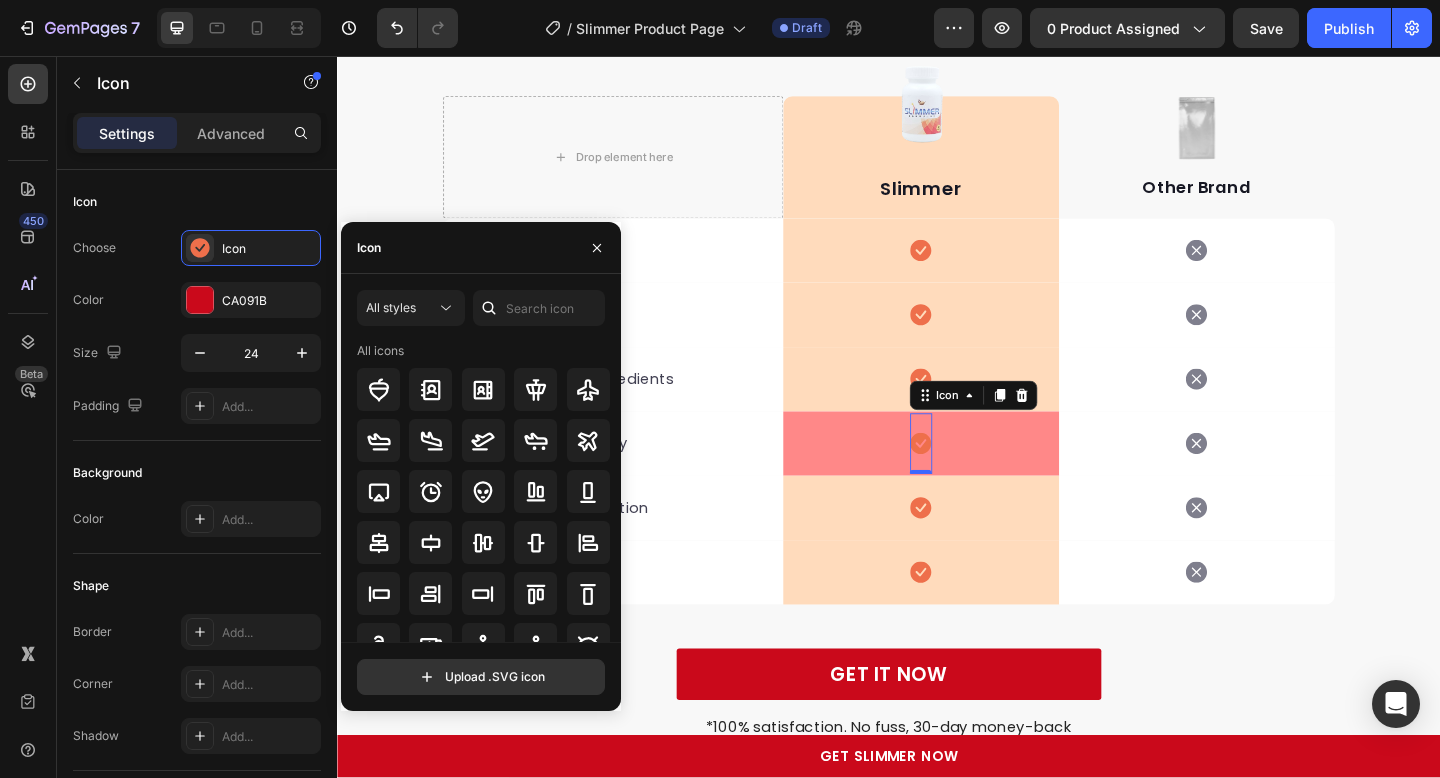 click on "All styles All icons" at bounding box center [481, 466] 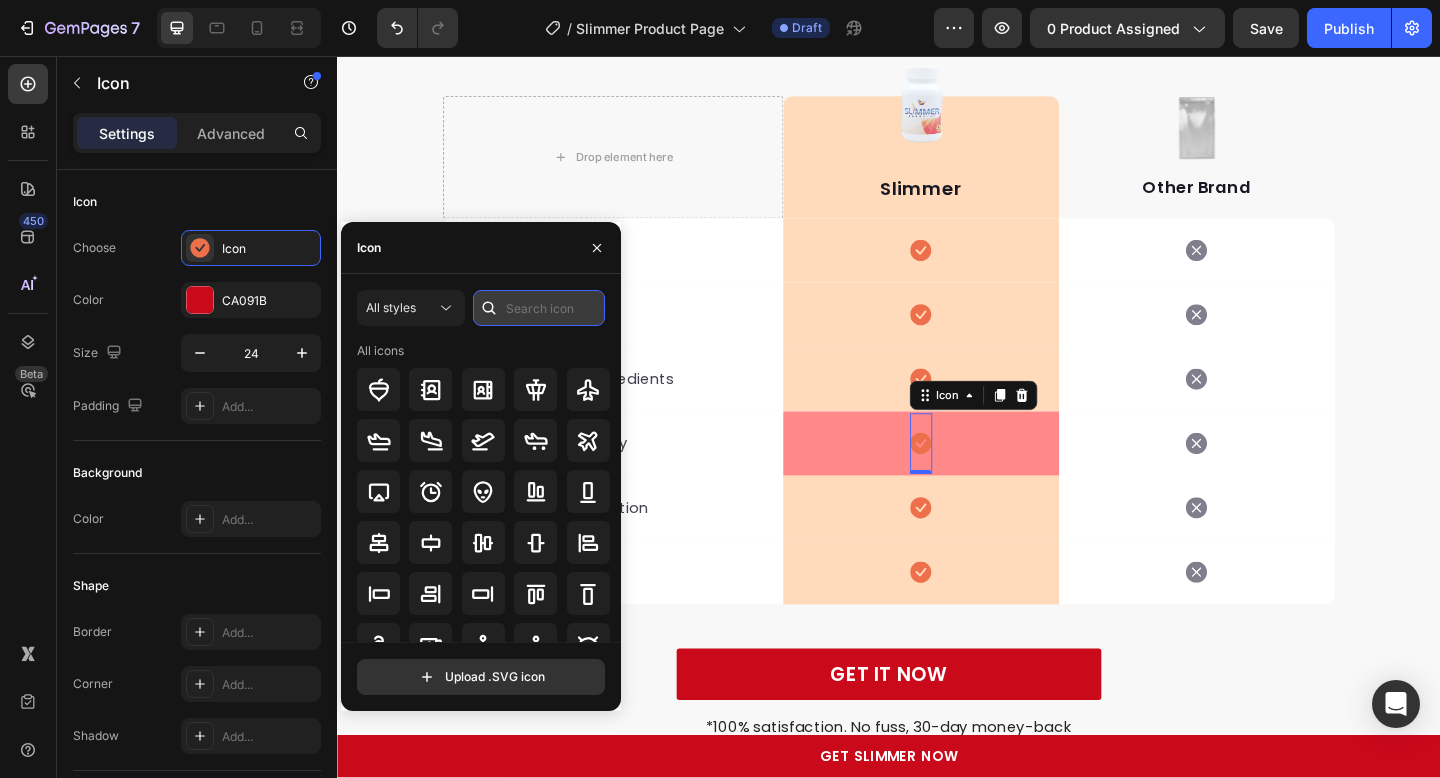 click at bounding box center [539, 308] 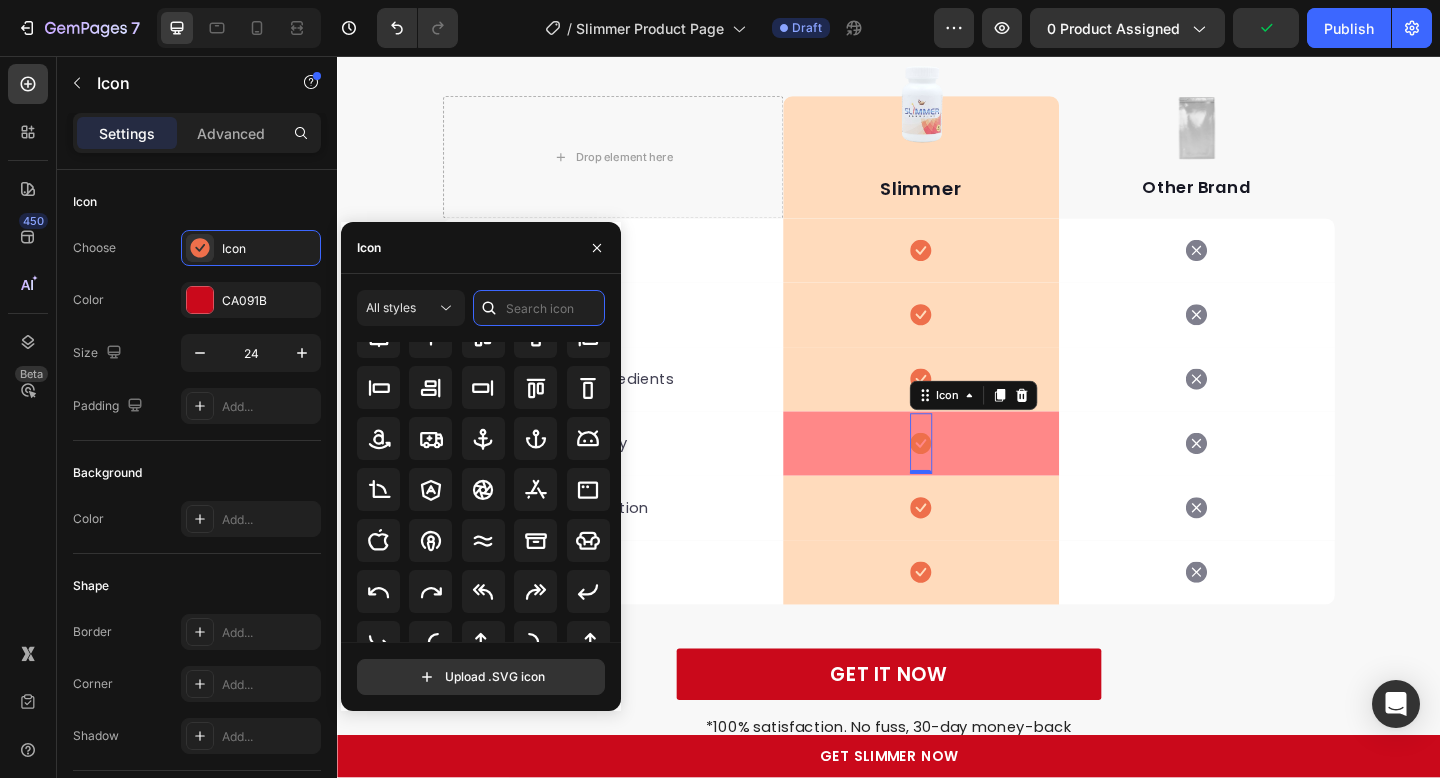 scroll, scrollTop: 0, scrollLeft: 0, axis: both 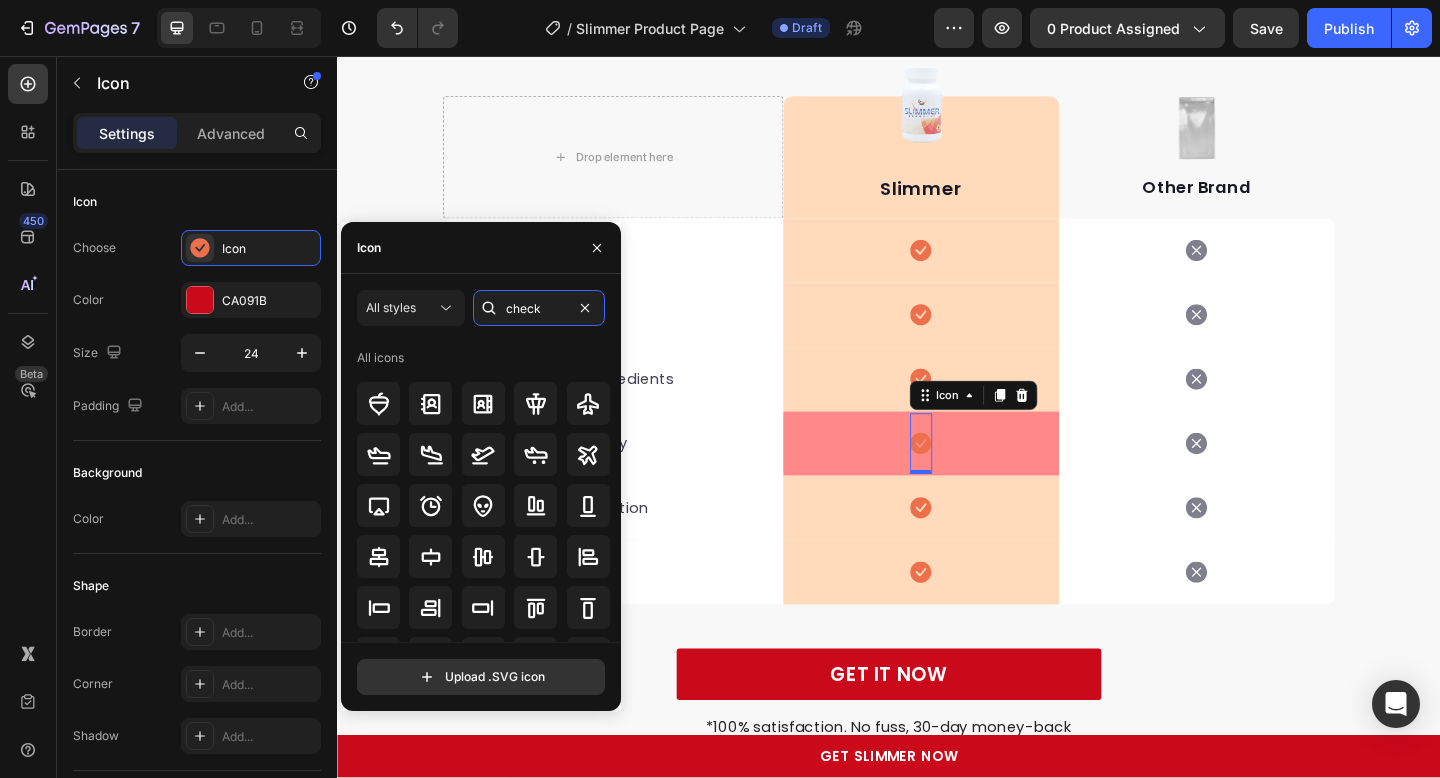 type on "check" 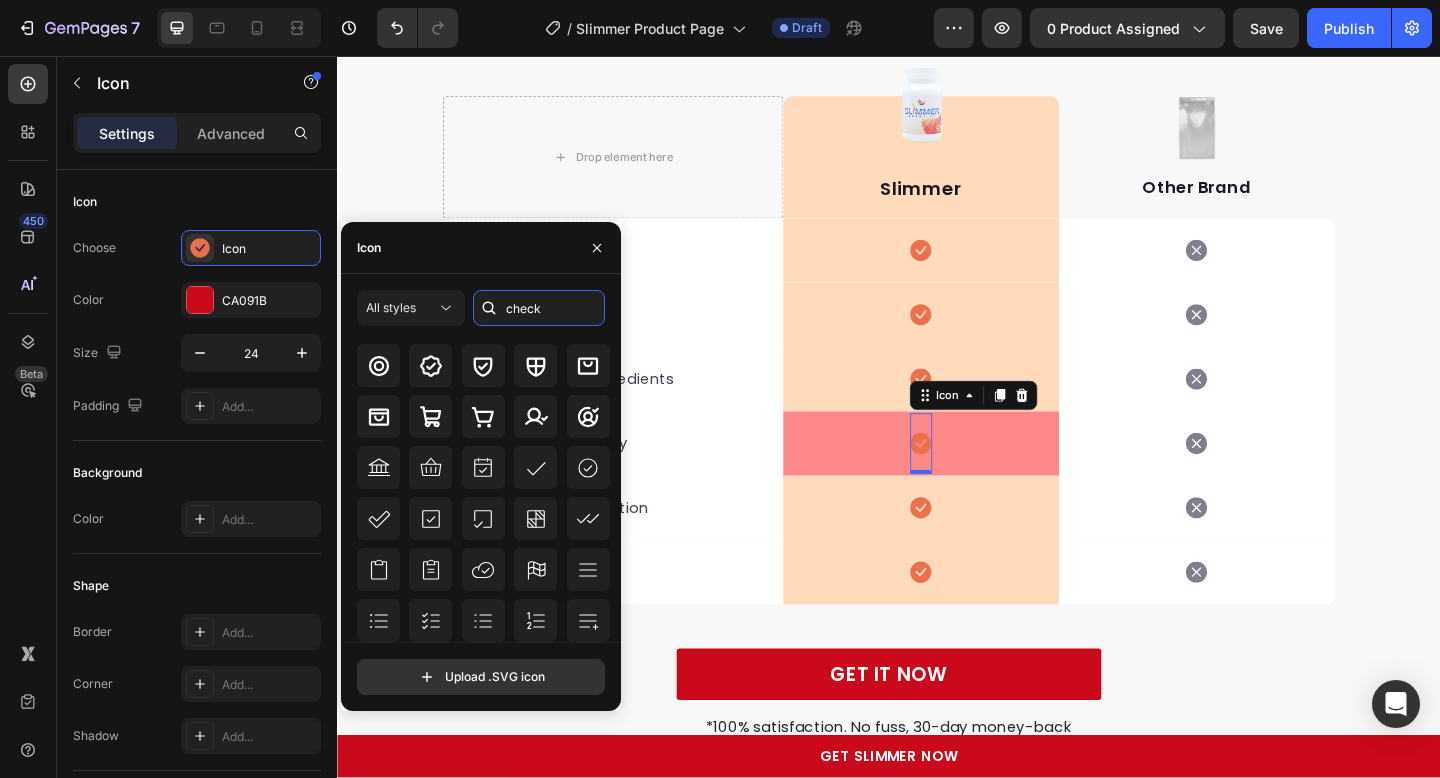 scroll, scrollTop: 220, scrollLeft: 0, axis: vertical 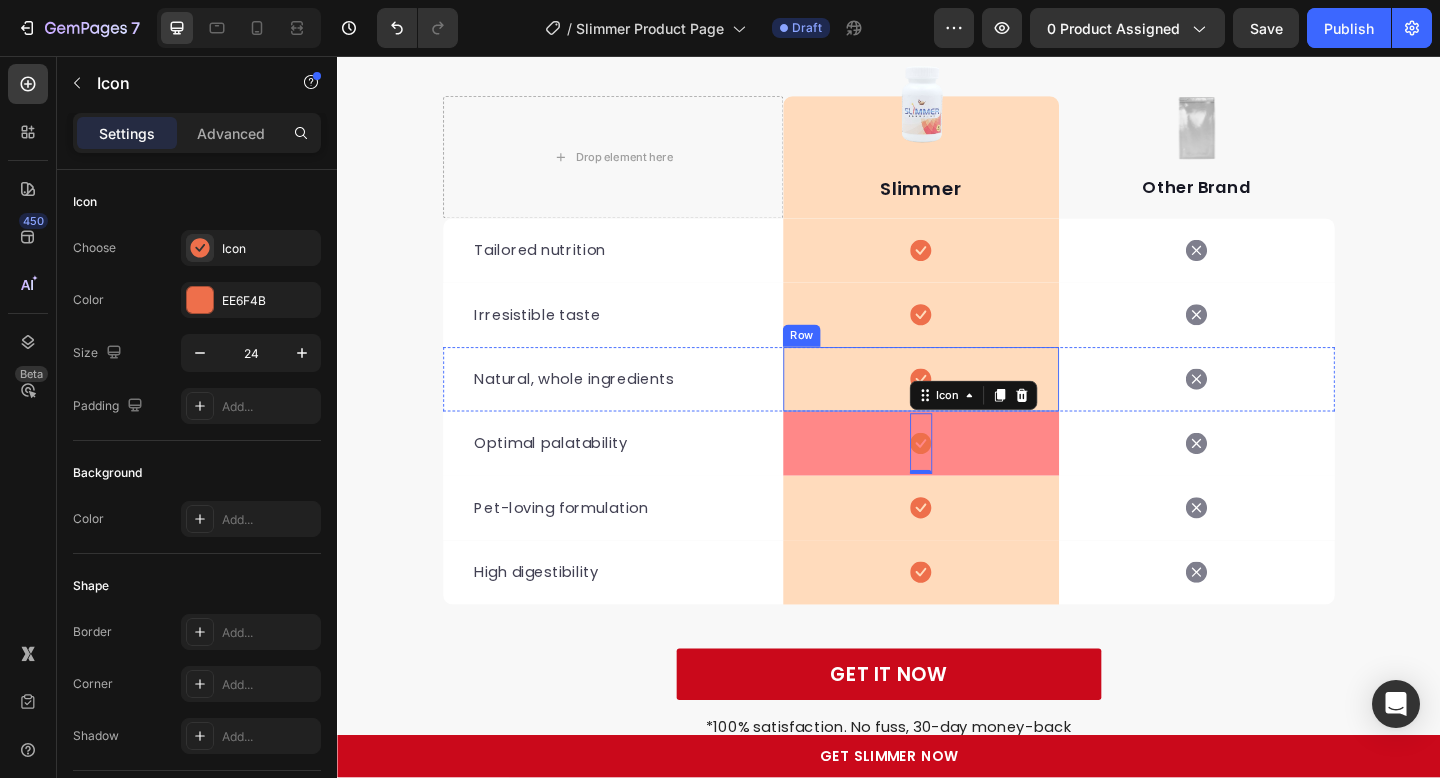 click on "Icon" at bounding box center (972, 338) 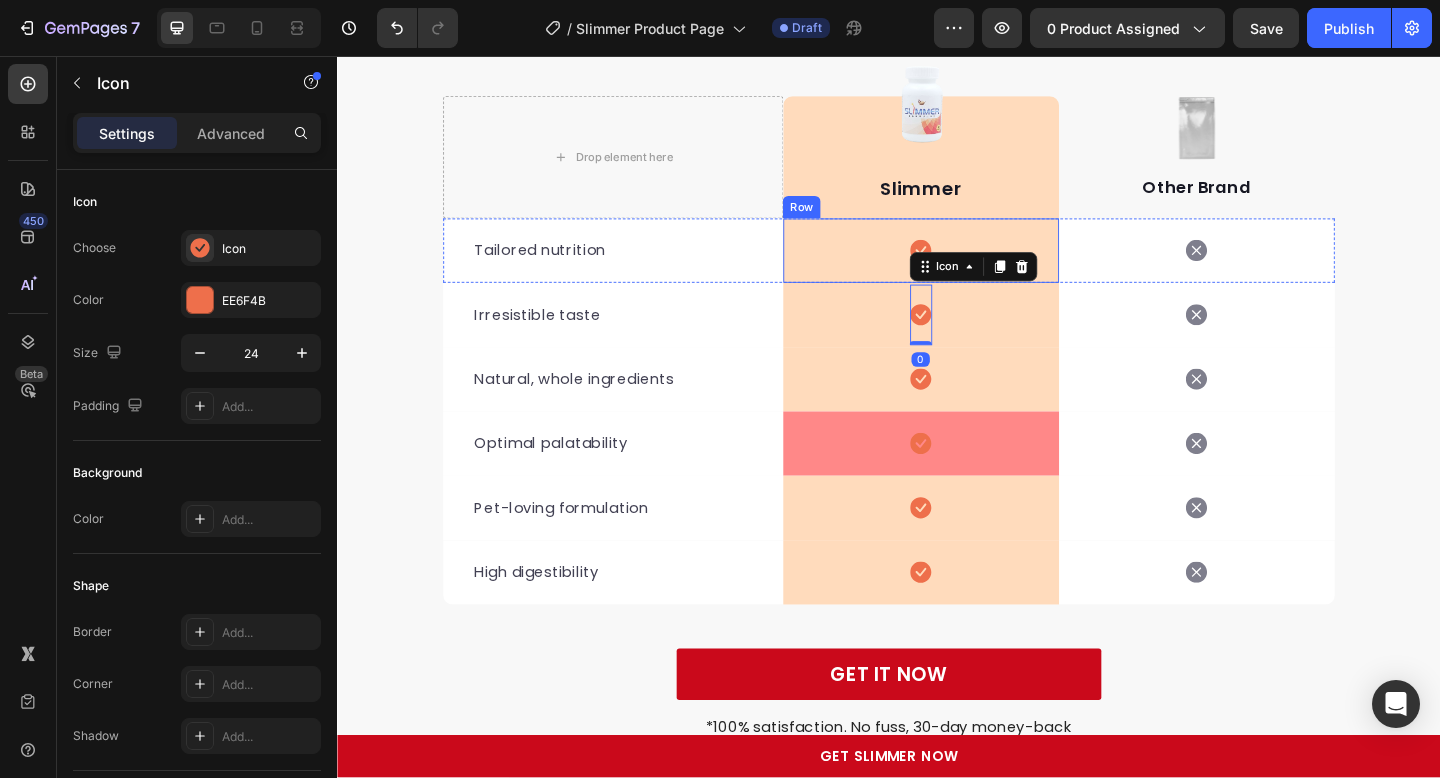 click on "Icon Row" at bounding box center (972, 268) 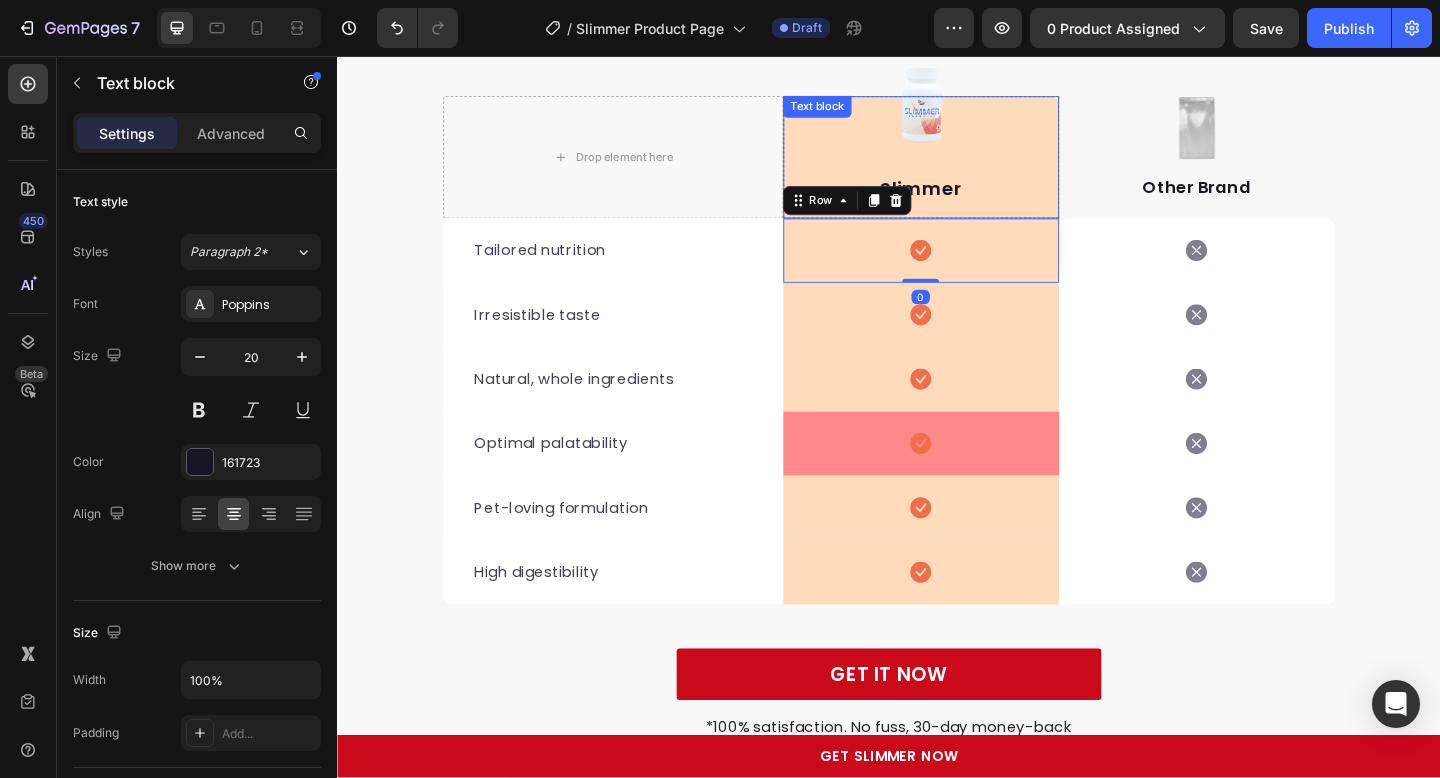 click on "Slimmer Text block" at bounding box center (972, 166) 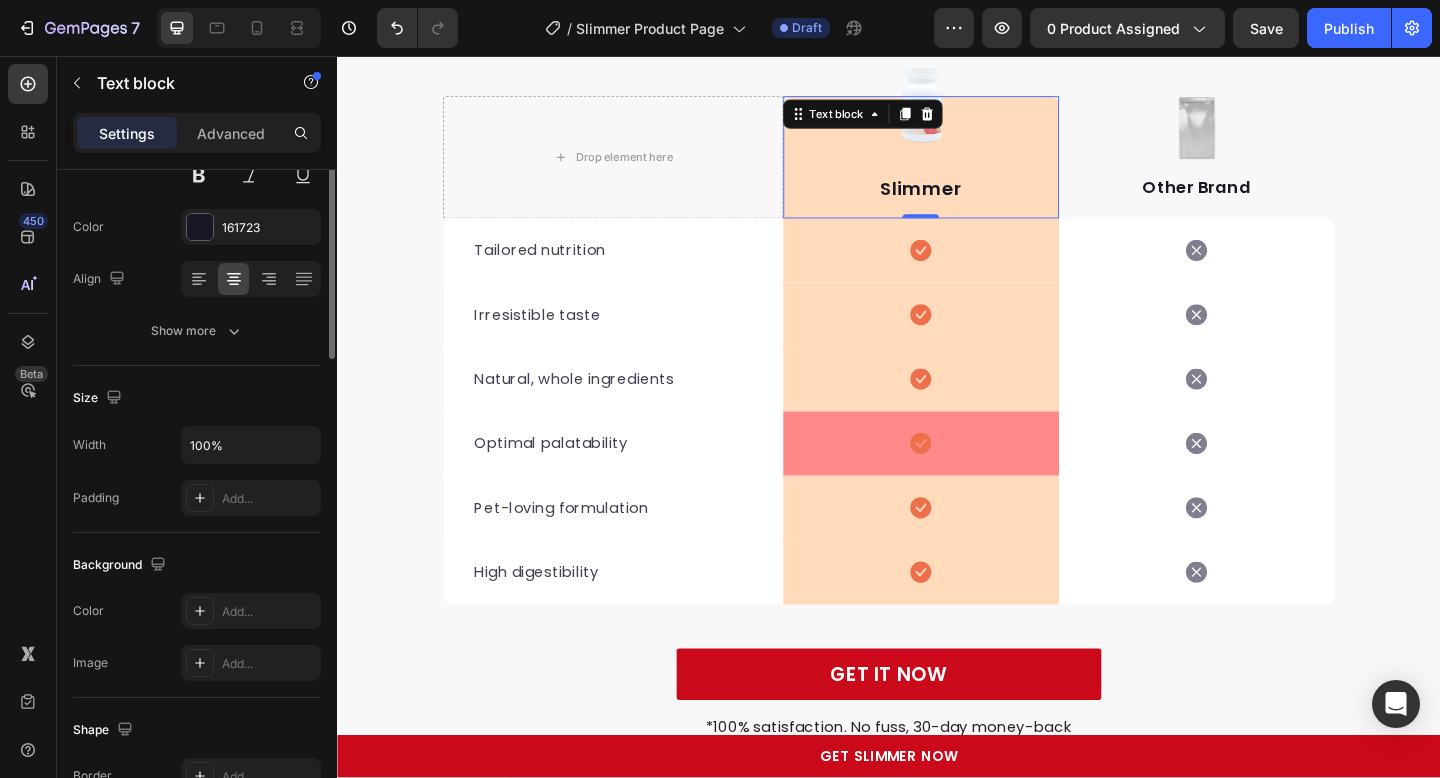 scroll, scrollTop: 0, scrollLeft: 0, axis: both 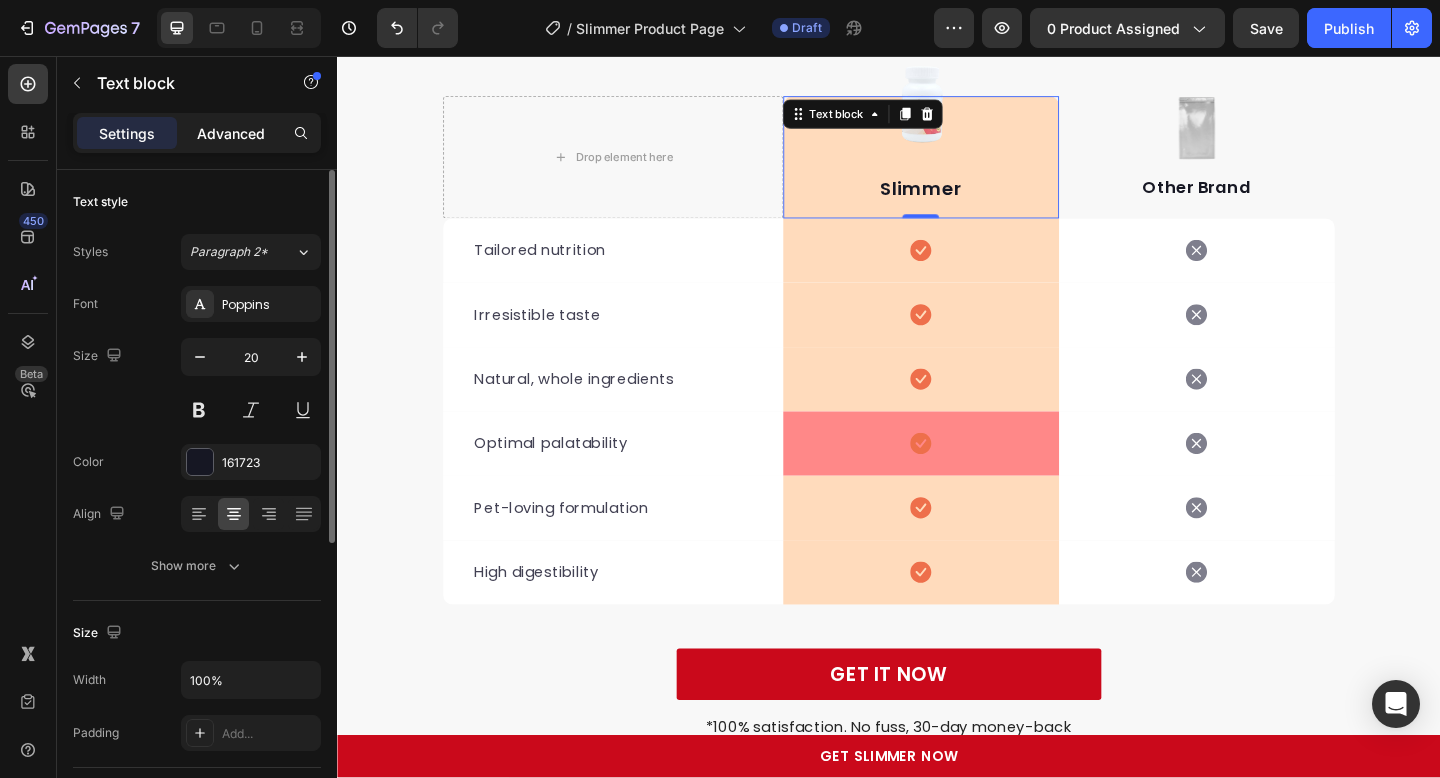 click on "Advanced" at bounding box center [231, 133] 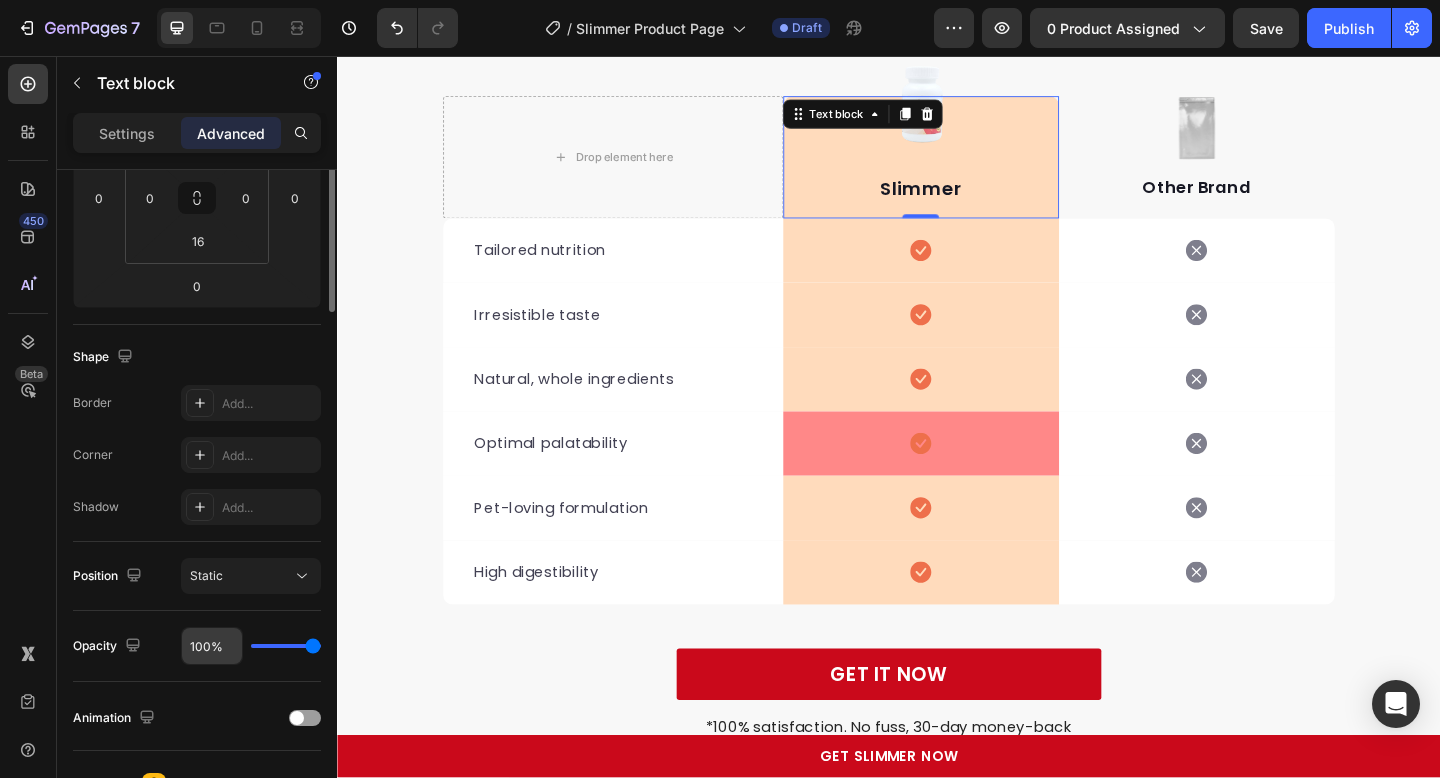 scroll, scrollTop: 0, scrollLeft: 0, axis: both 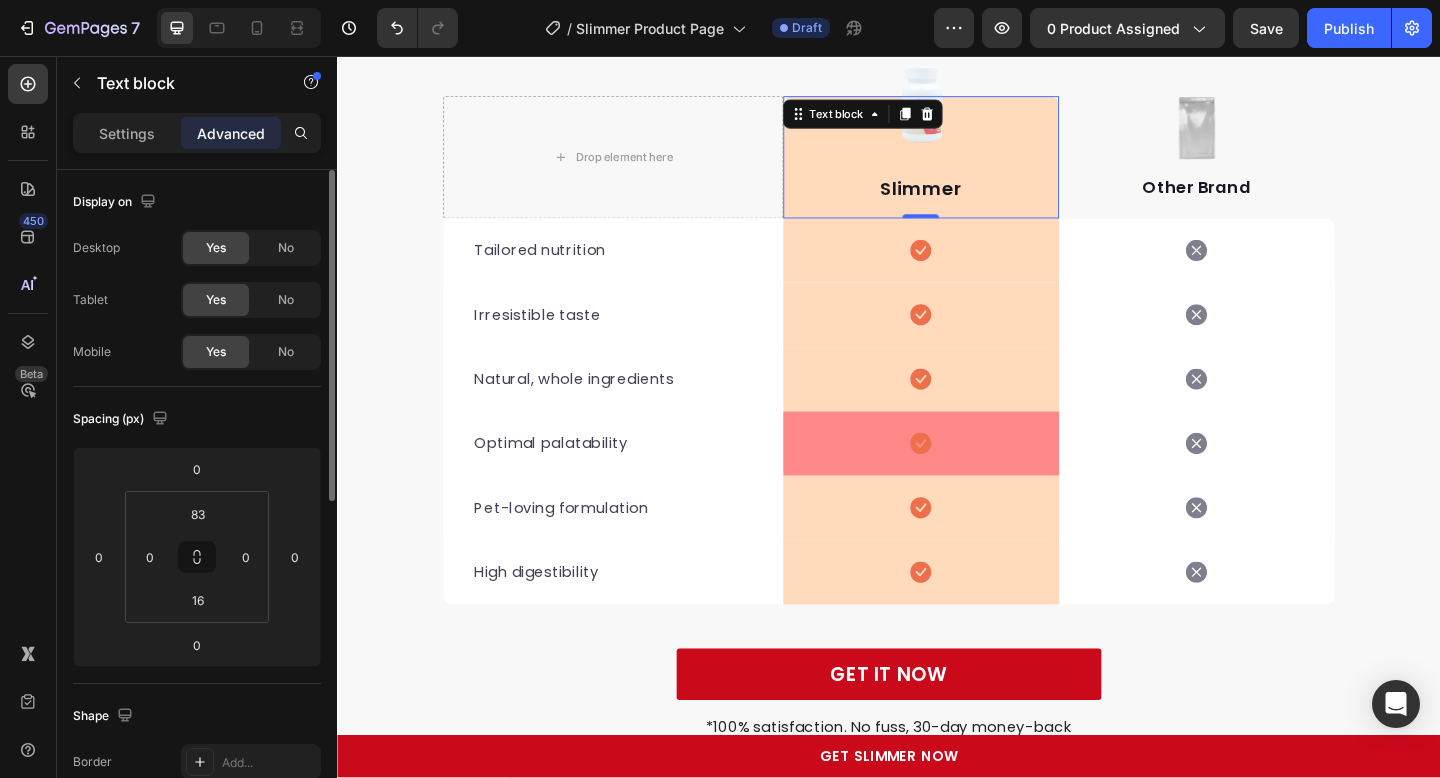 click on "Settings Advanced" at bounding box center [197, 141] 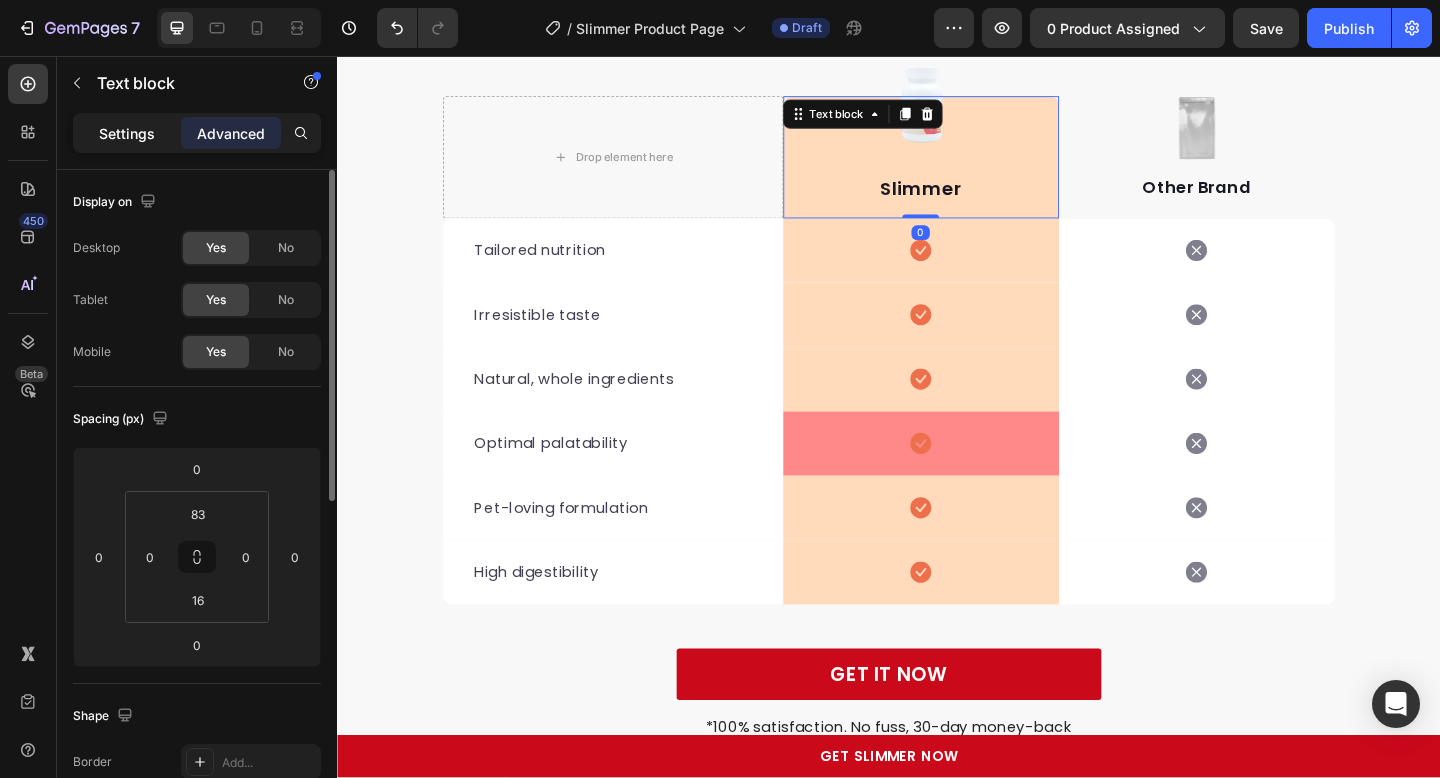 click on "Settings" at bounding box center (127, 133) 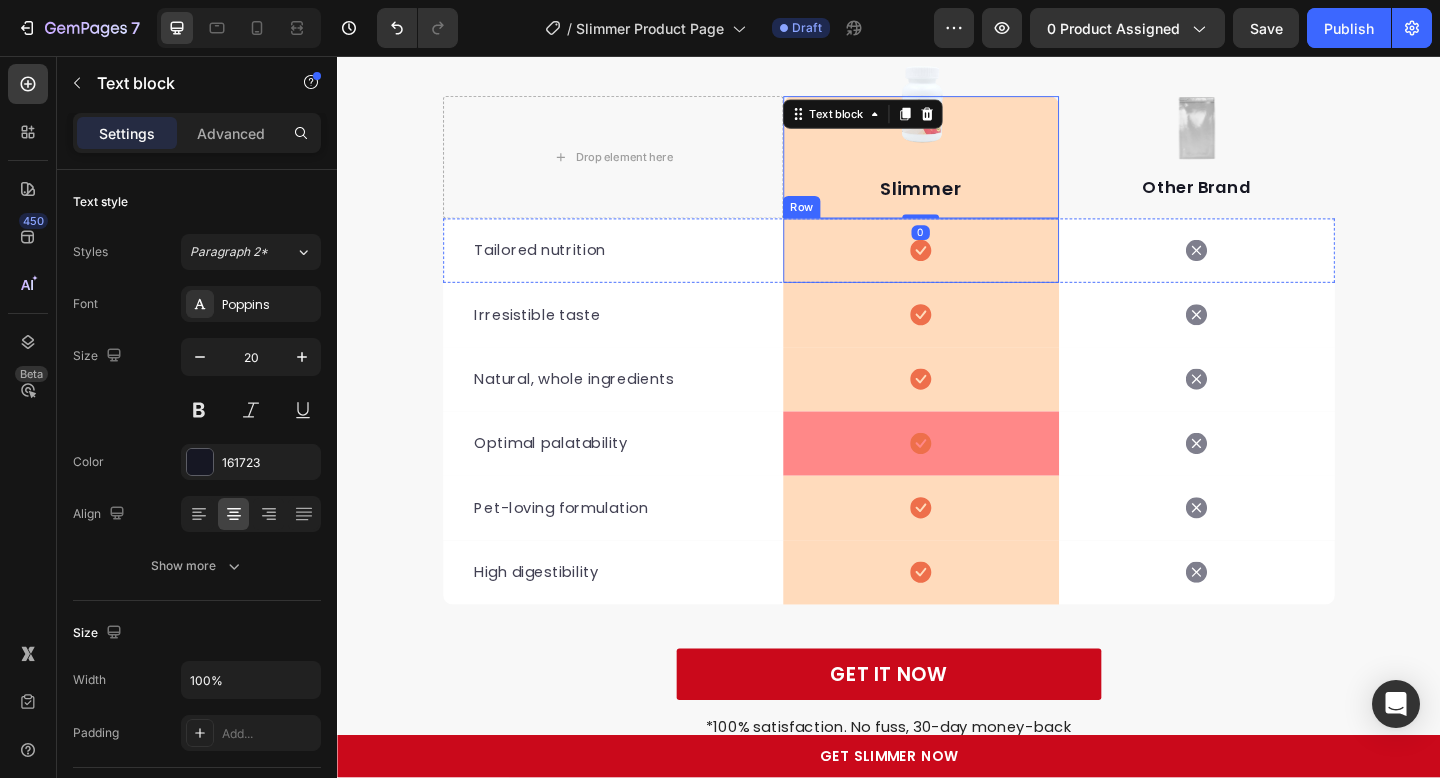 click on "Icon Row" at bounding box center [972, 268] 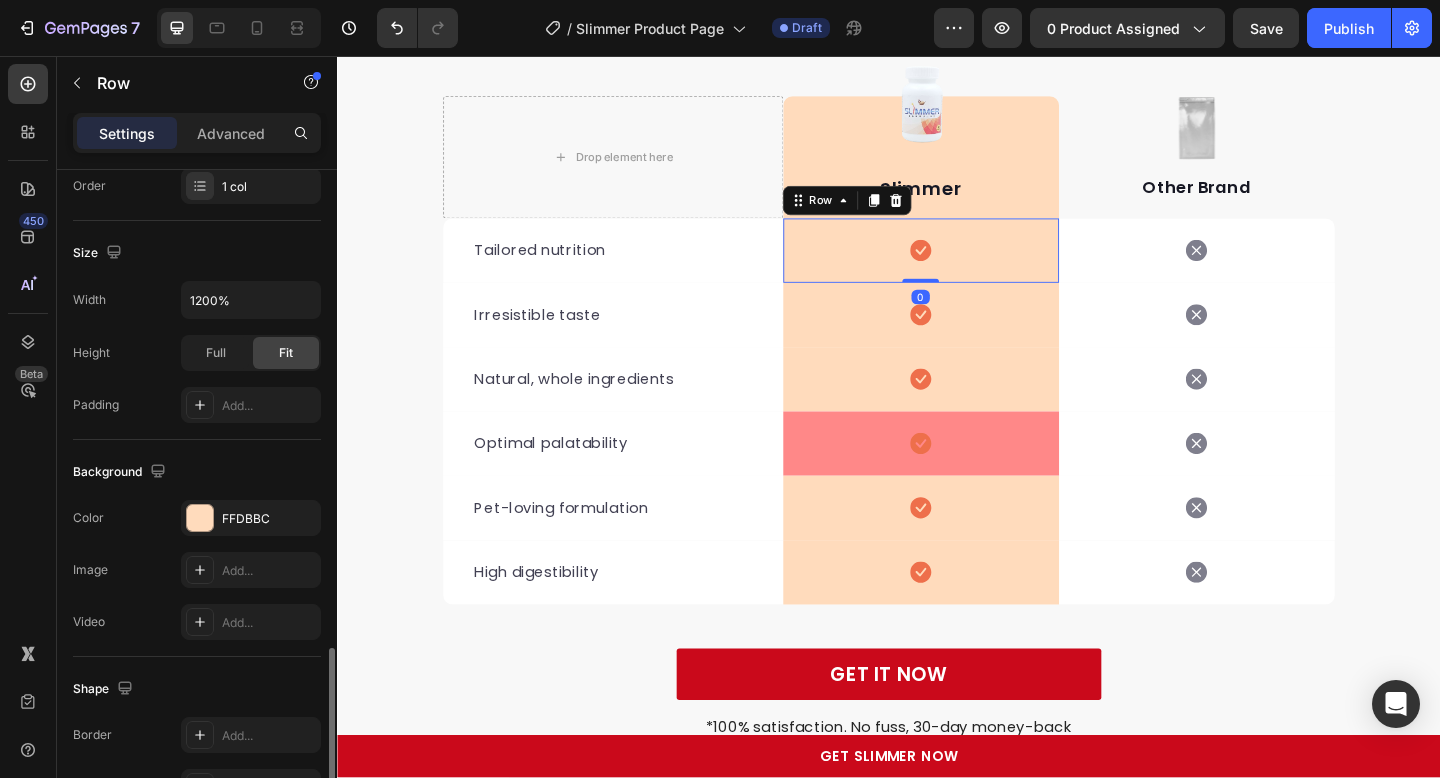 scroll, scrollTop: 555, scrollLeft: 0, axis: vertical 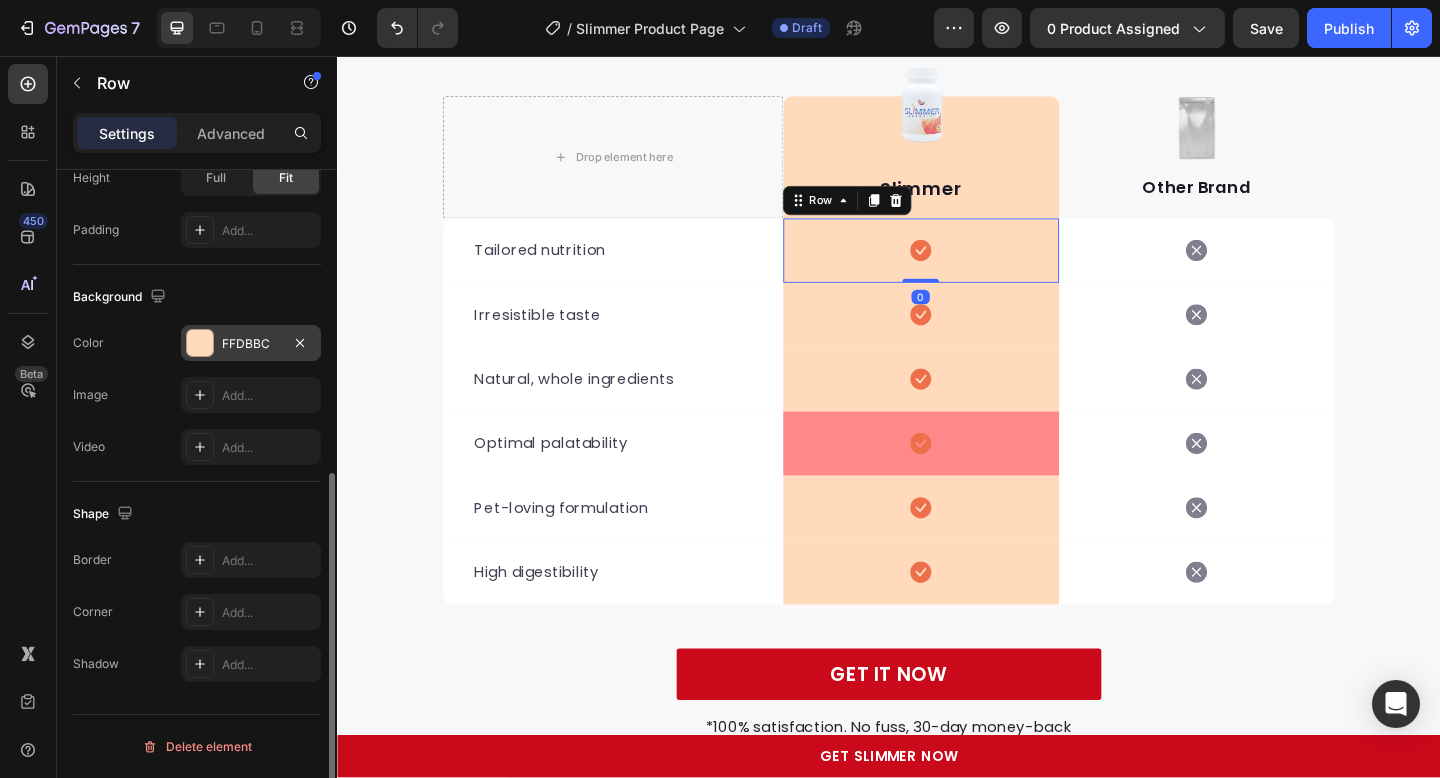 click at bounding box center [200, 343] 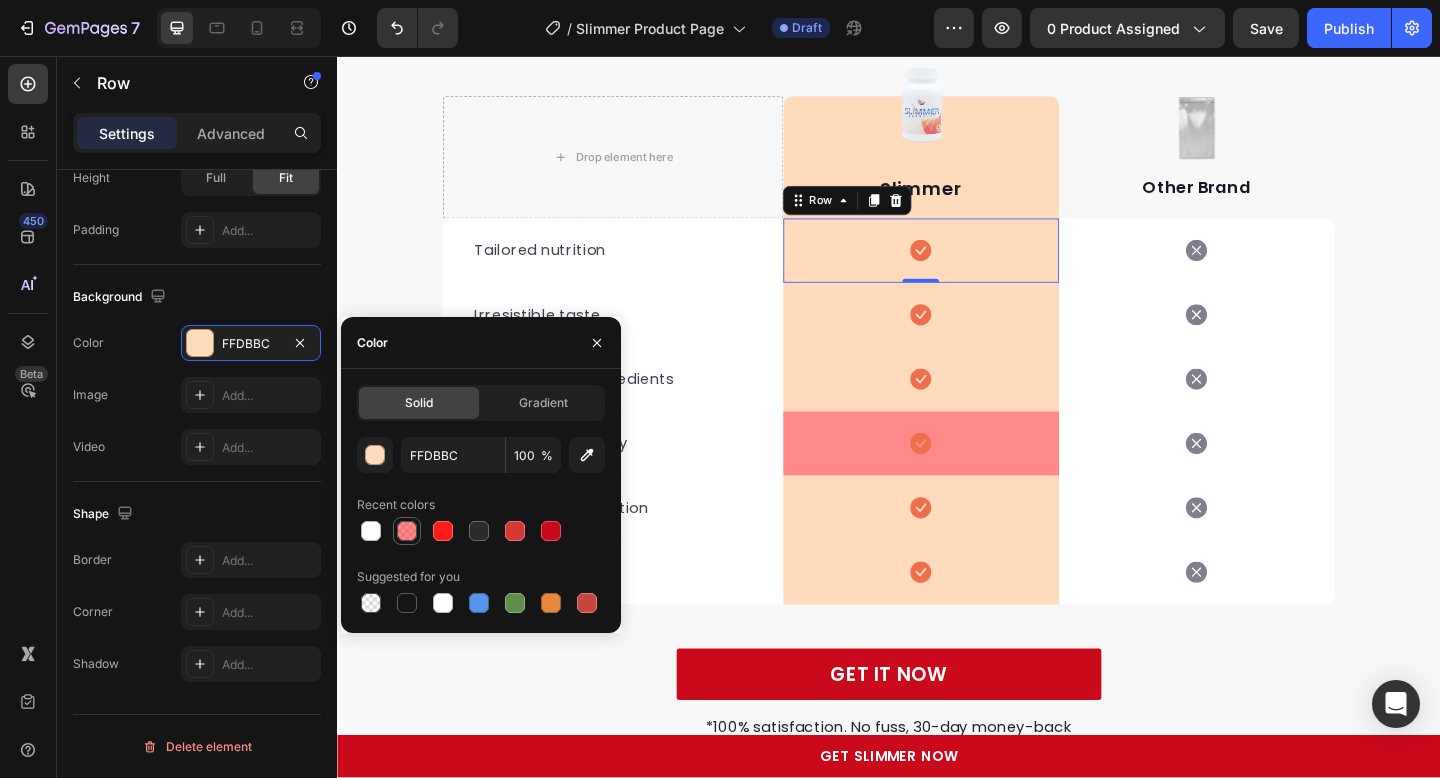 click at bounding box center [407, 531] 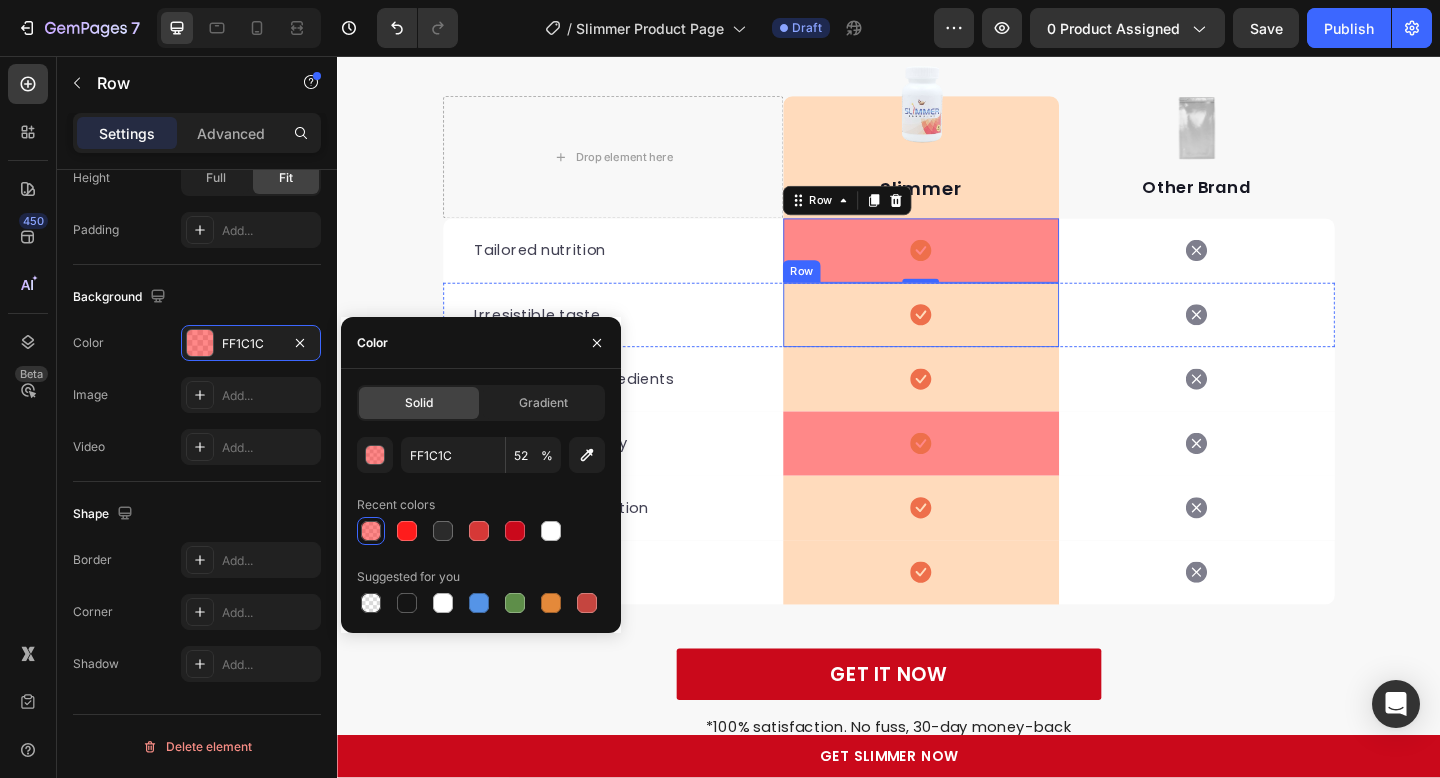 click on "Icon Row" at bounding box center [972, 338] 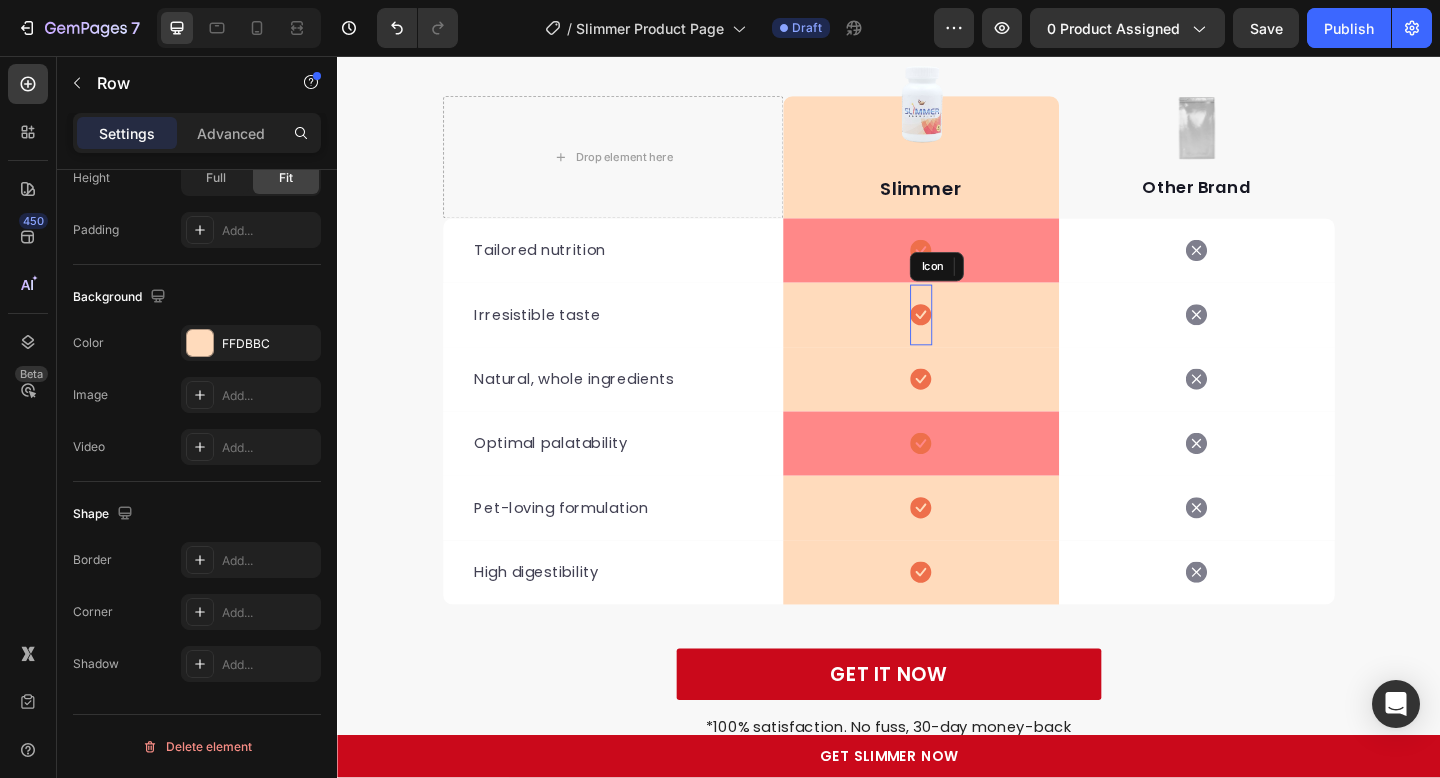click 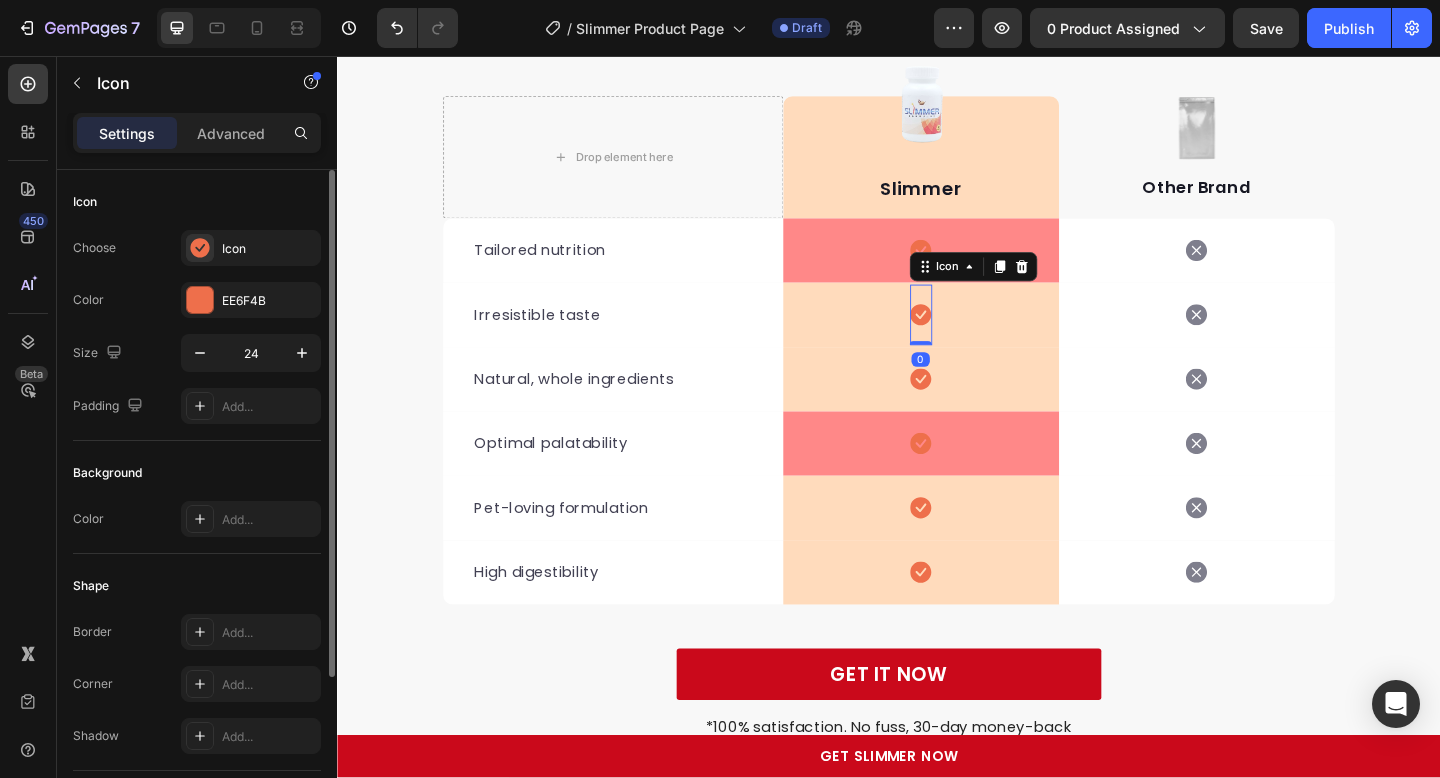 click 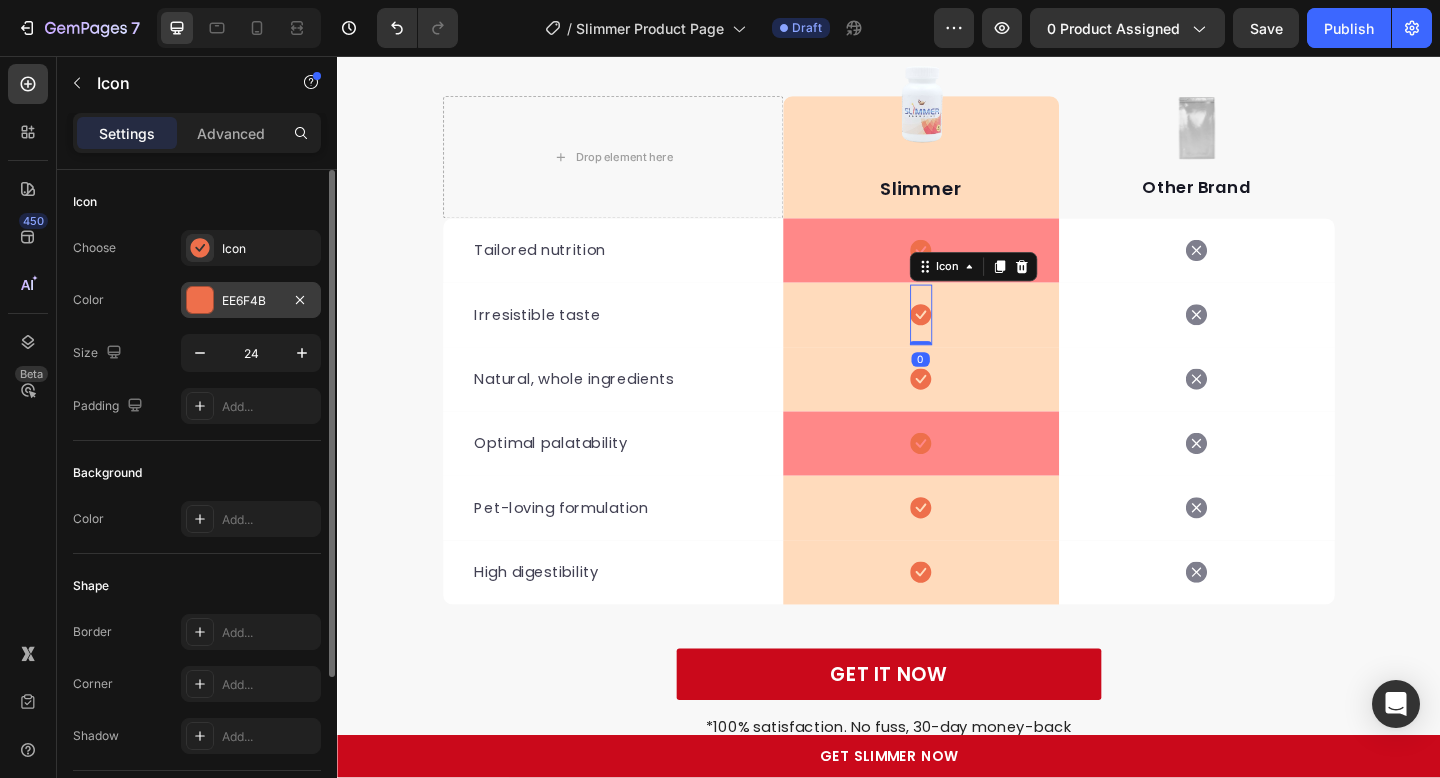 click at bounding box center [200, 300] 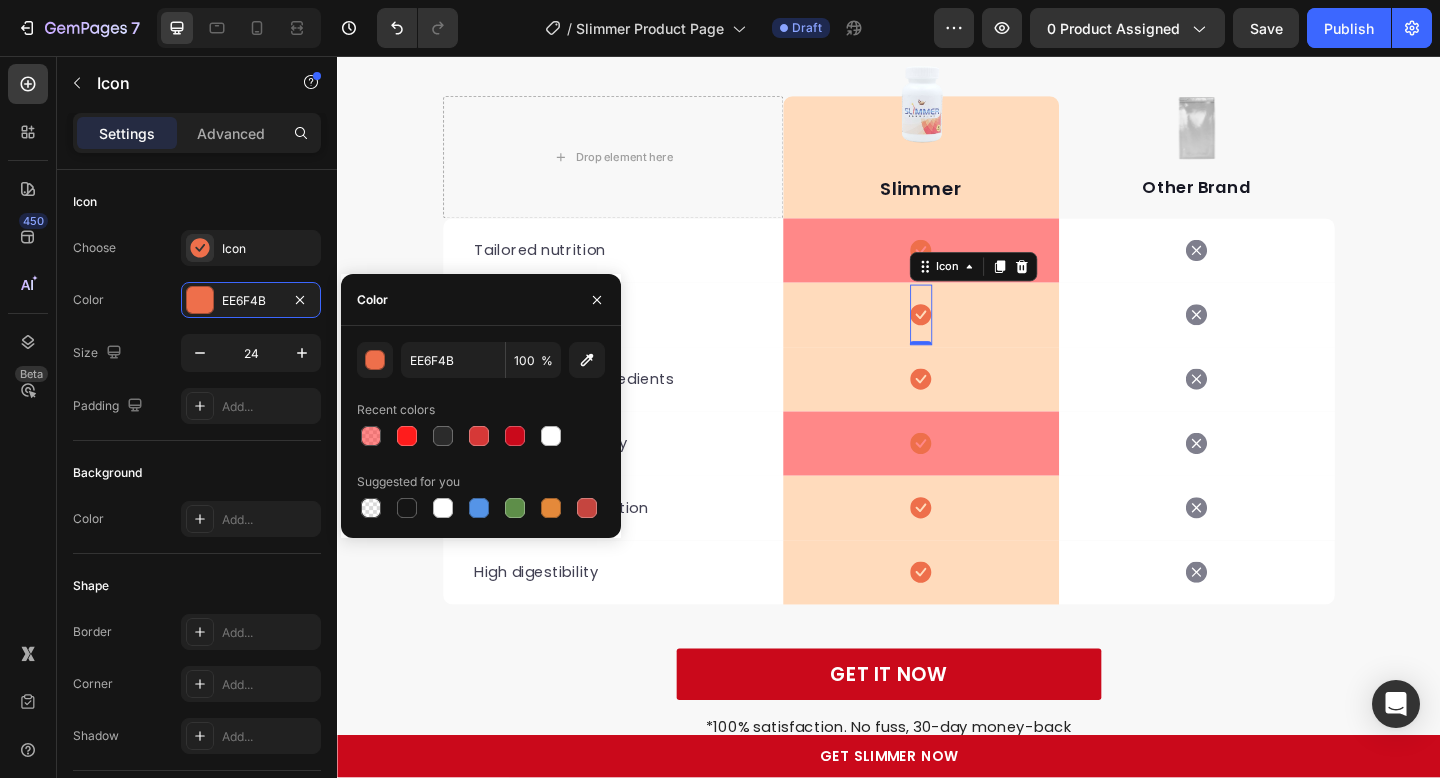 click 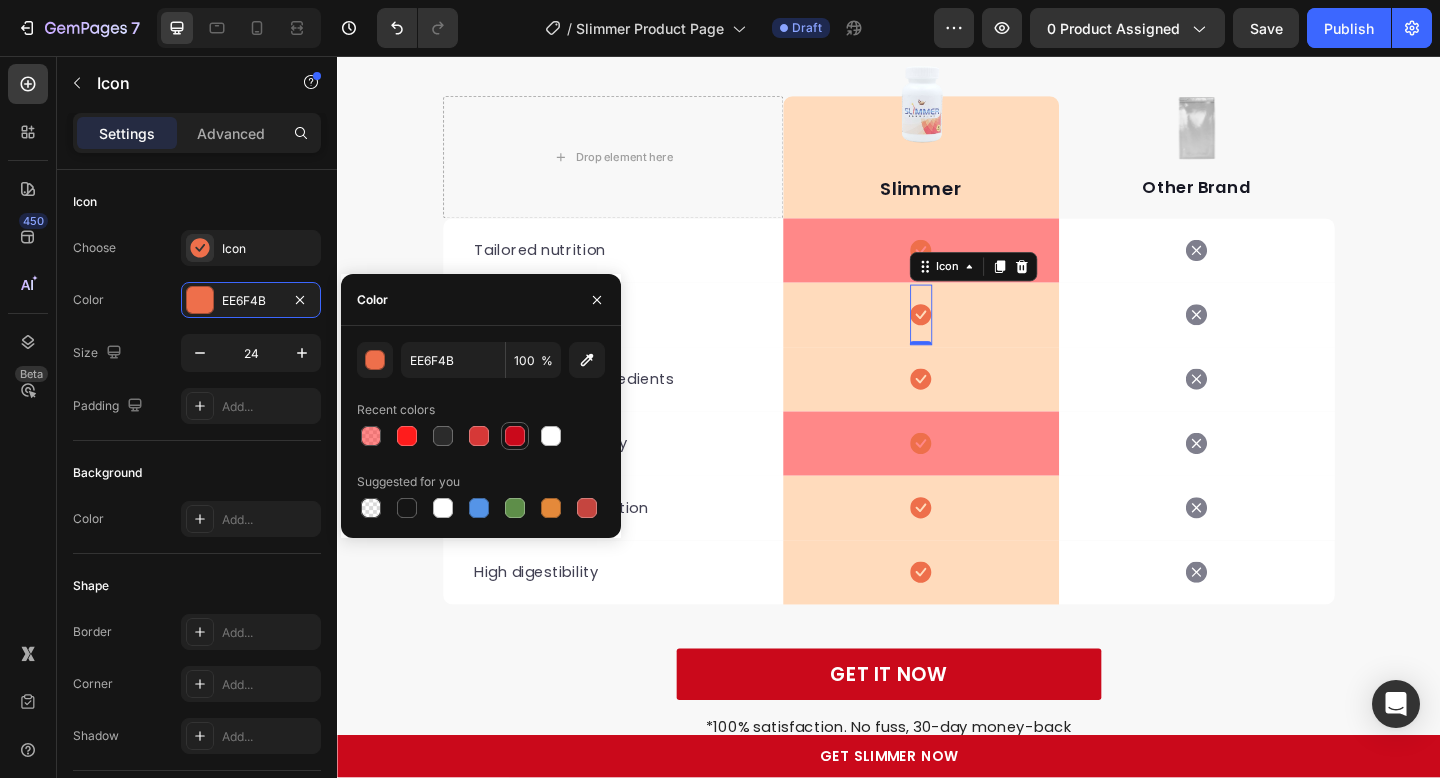 click at bounding box center [515, 436] 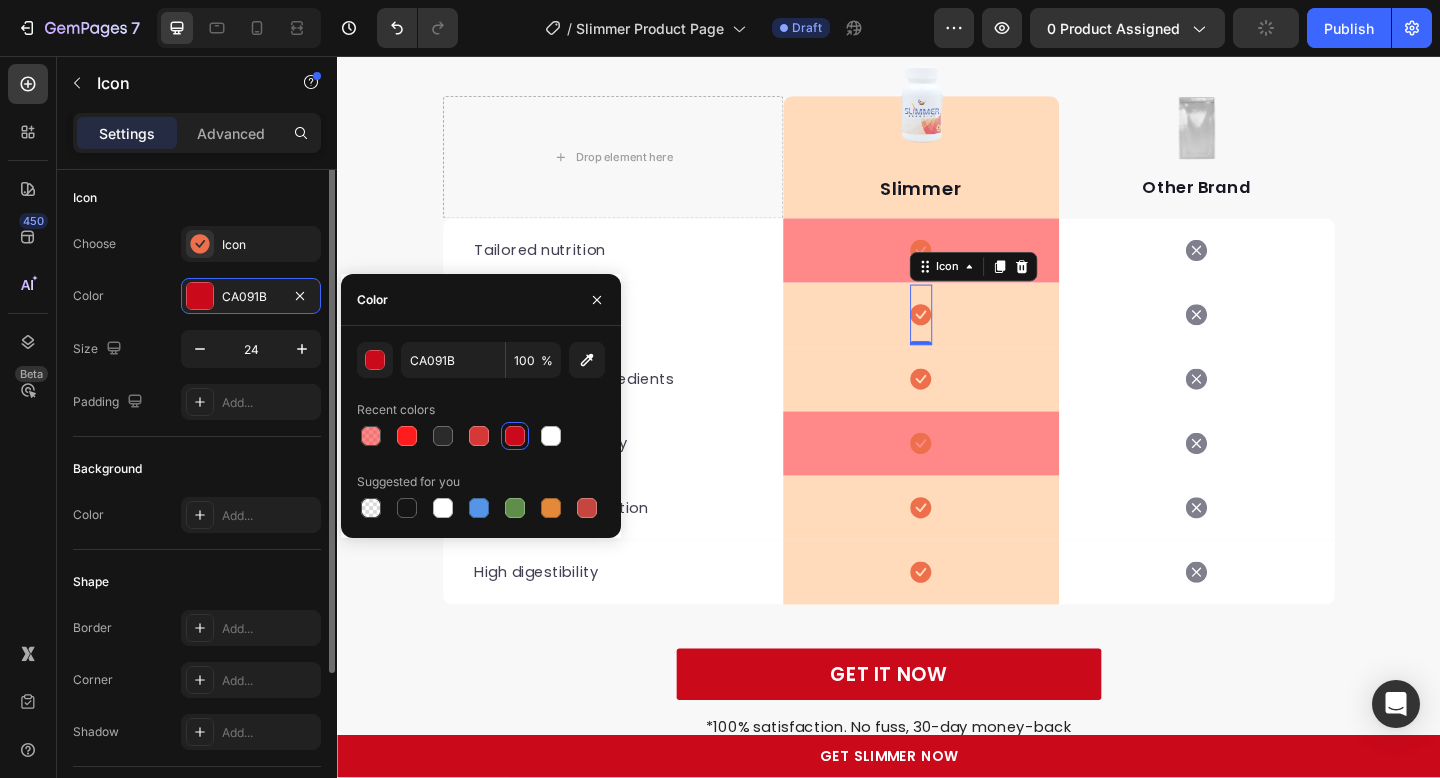 scroll, scrollTop: 0, scrollLeft: 0, axis: both 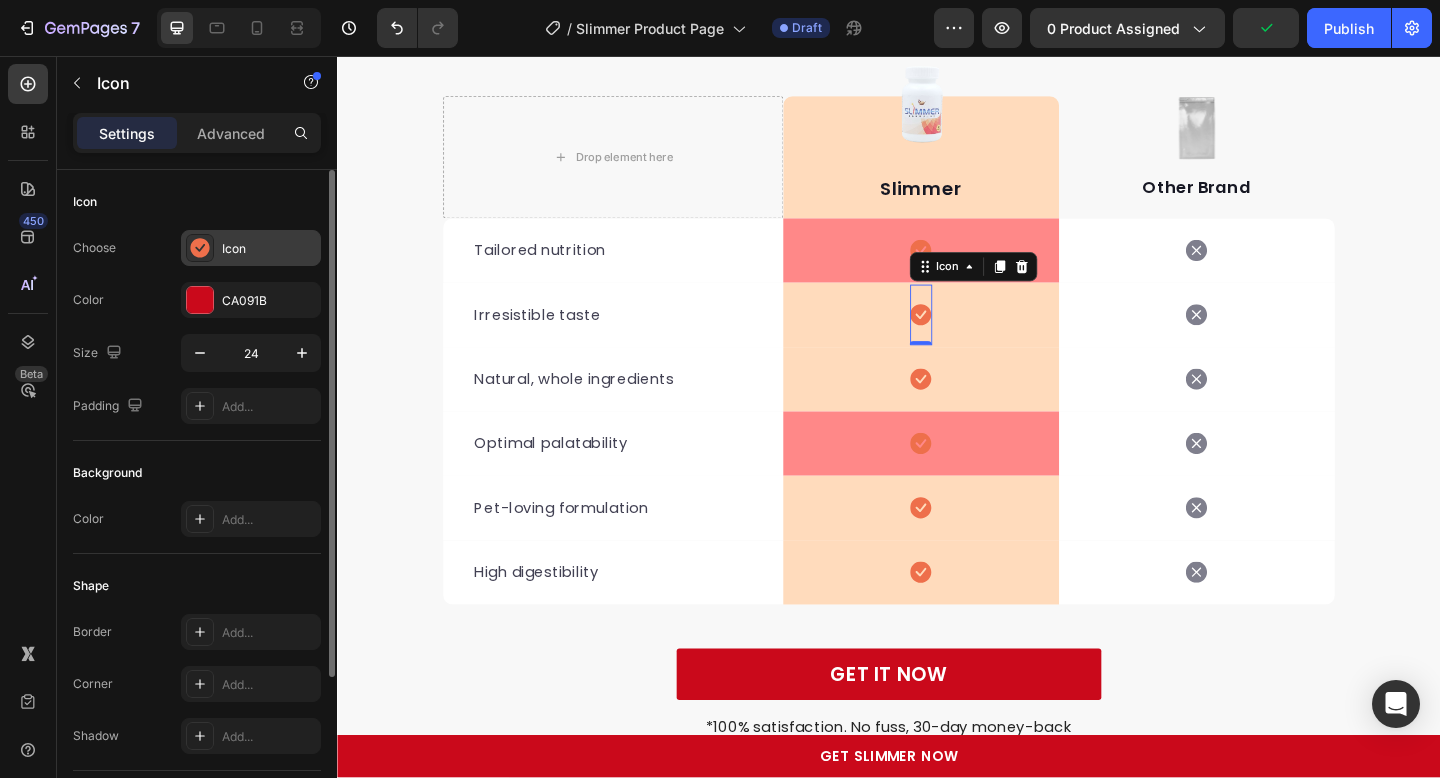 click on "Icon" at bounding box center [251, 248] 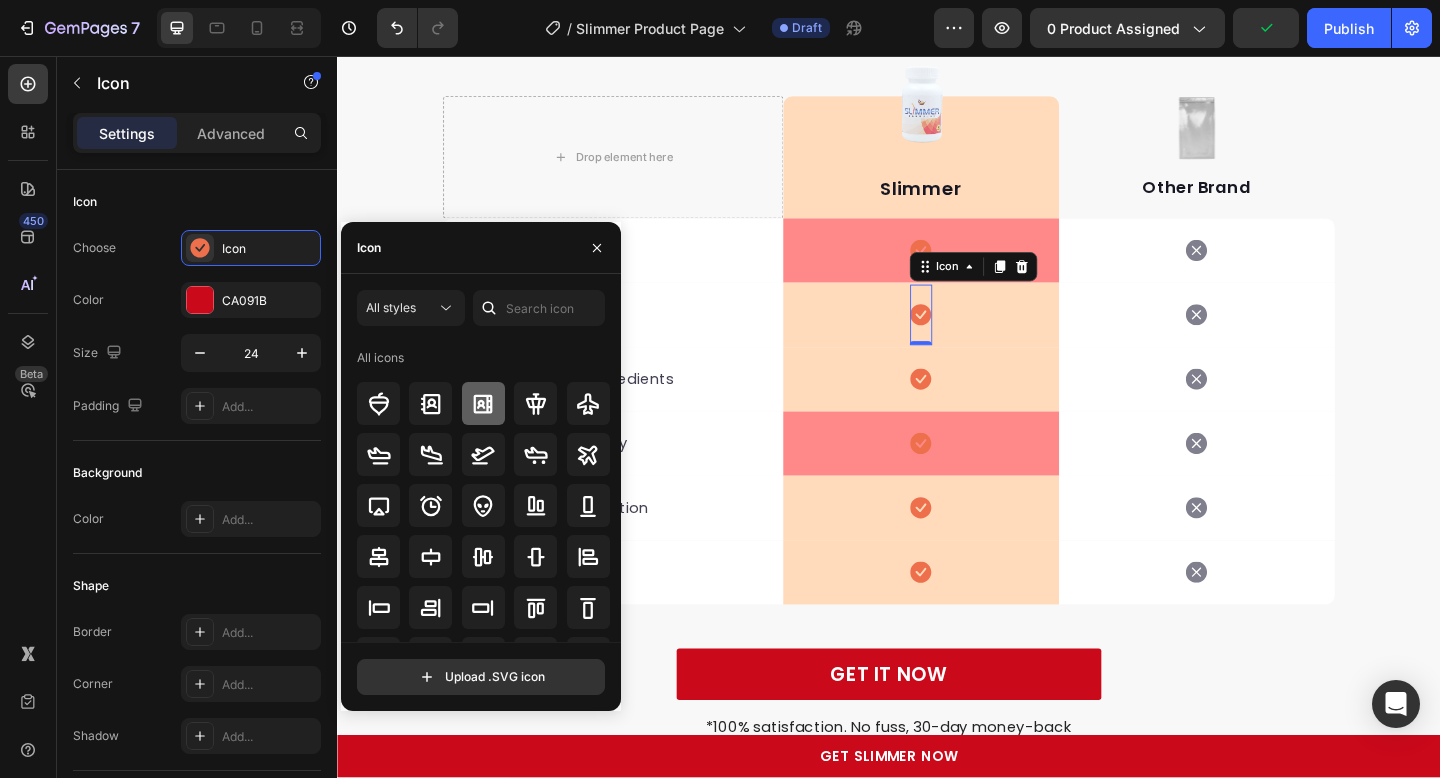 click 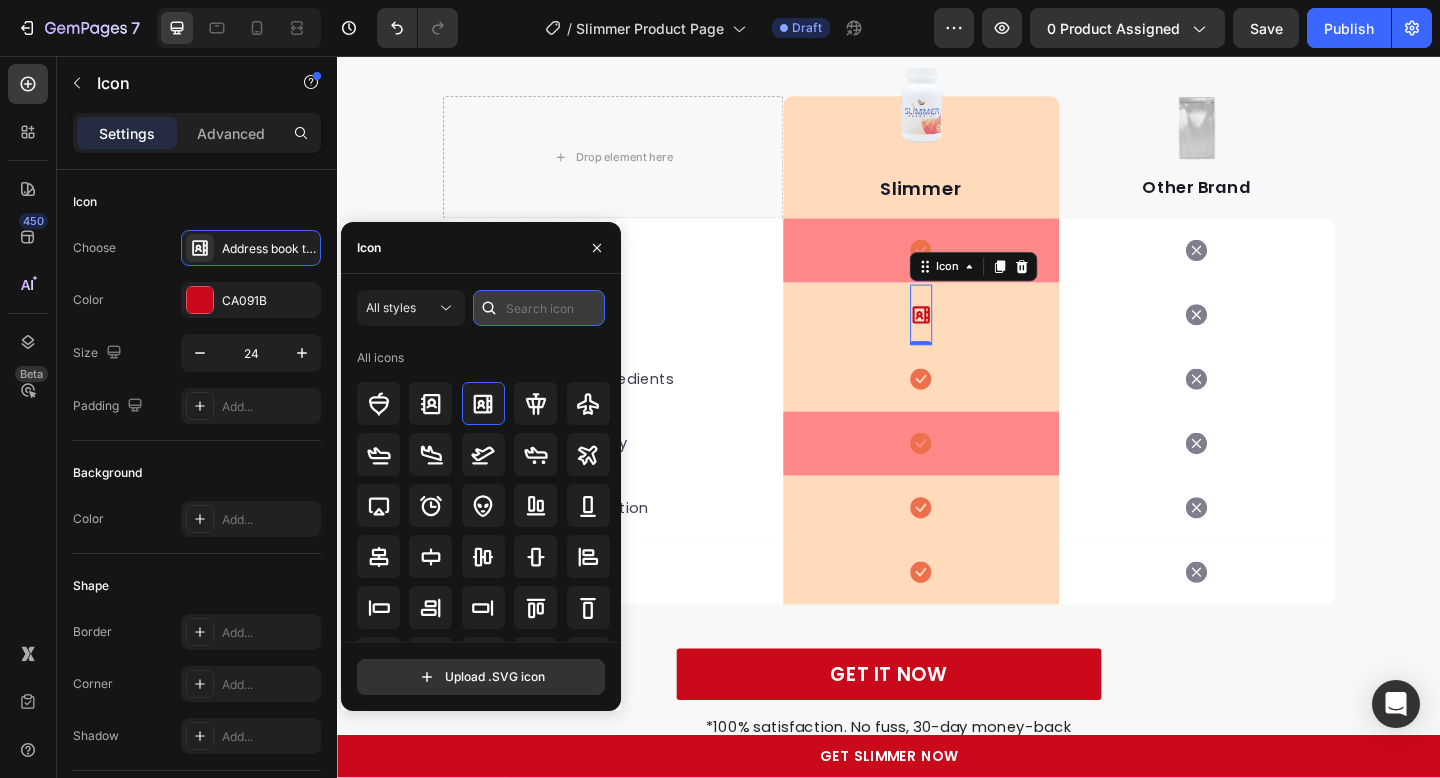 click at bounding box center [539, 308] 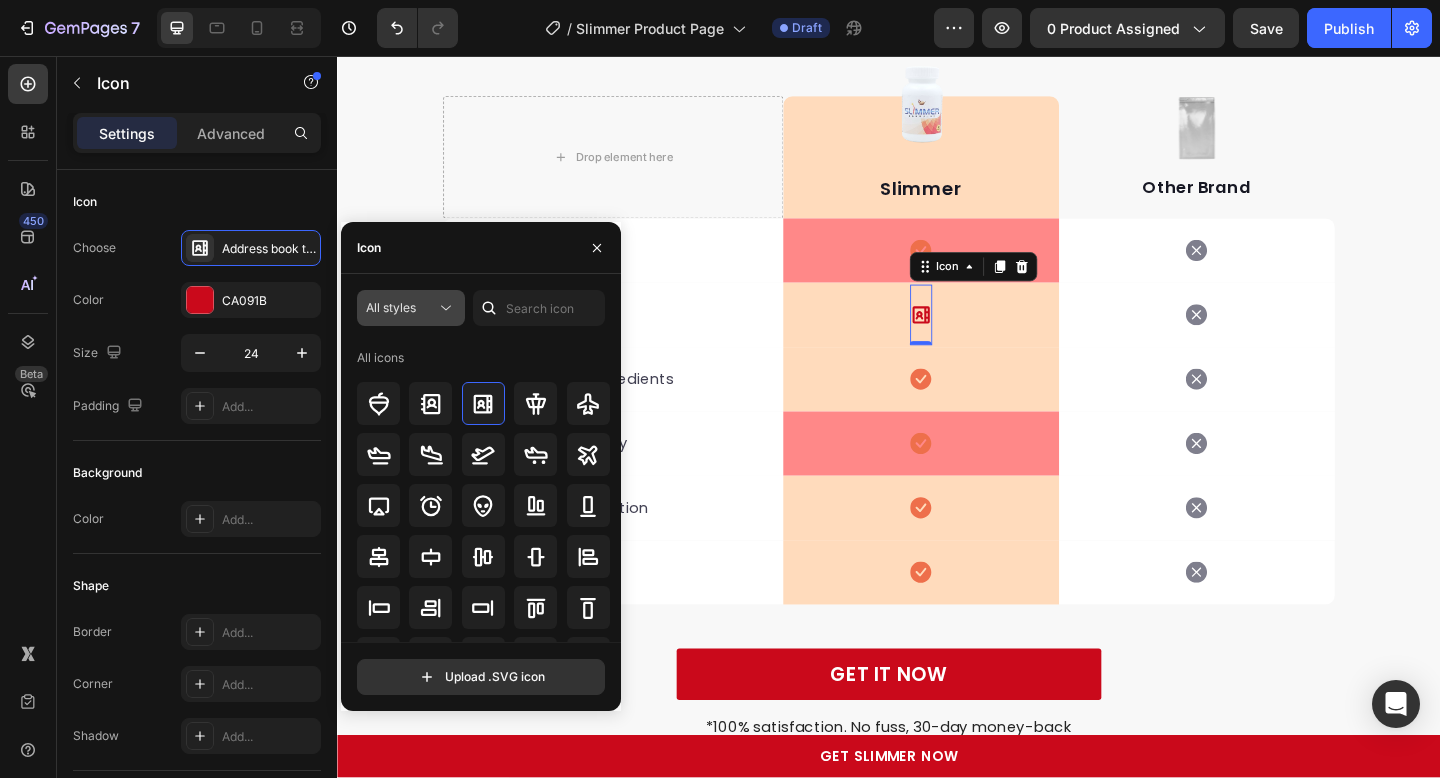 click on "All styles" at bounding box center [401, 308] 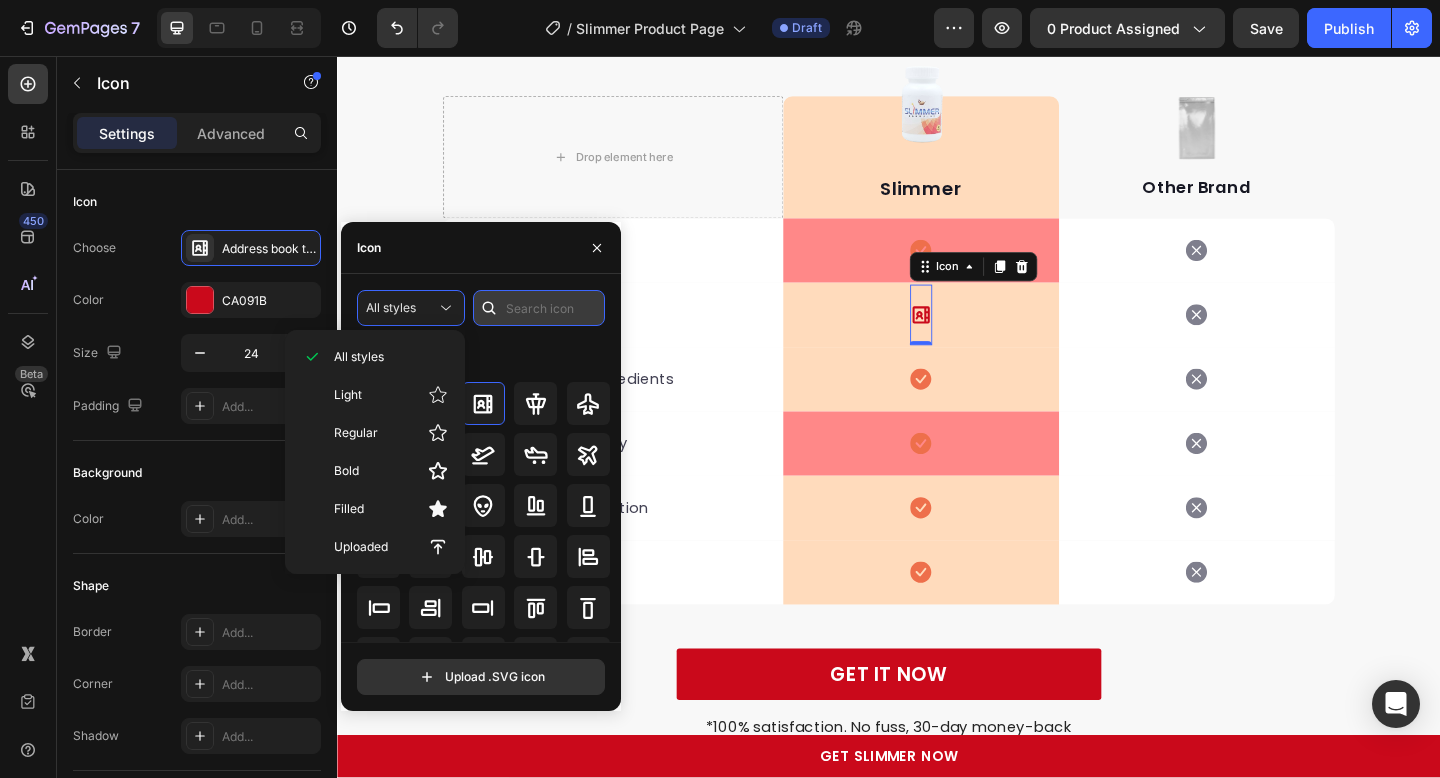 click at bounding box center [539, 308] 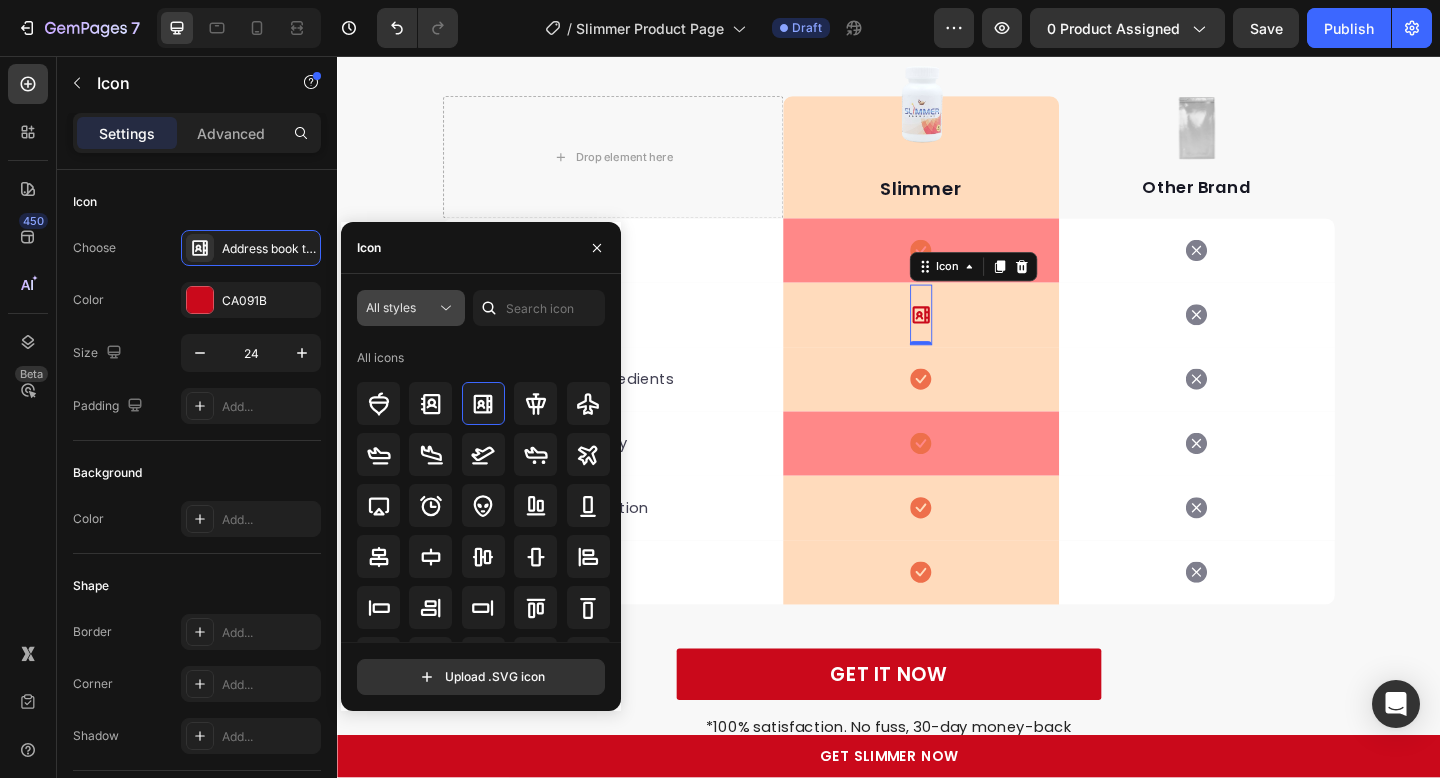 click on "All styles" 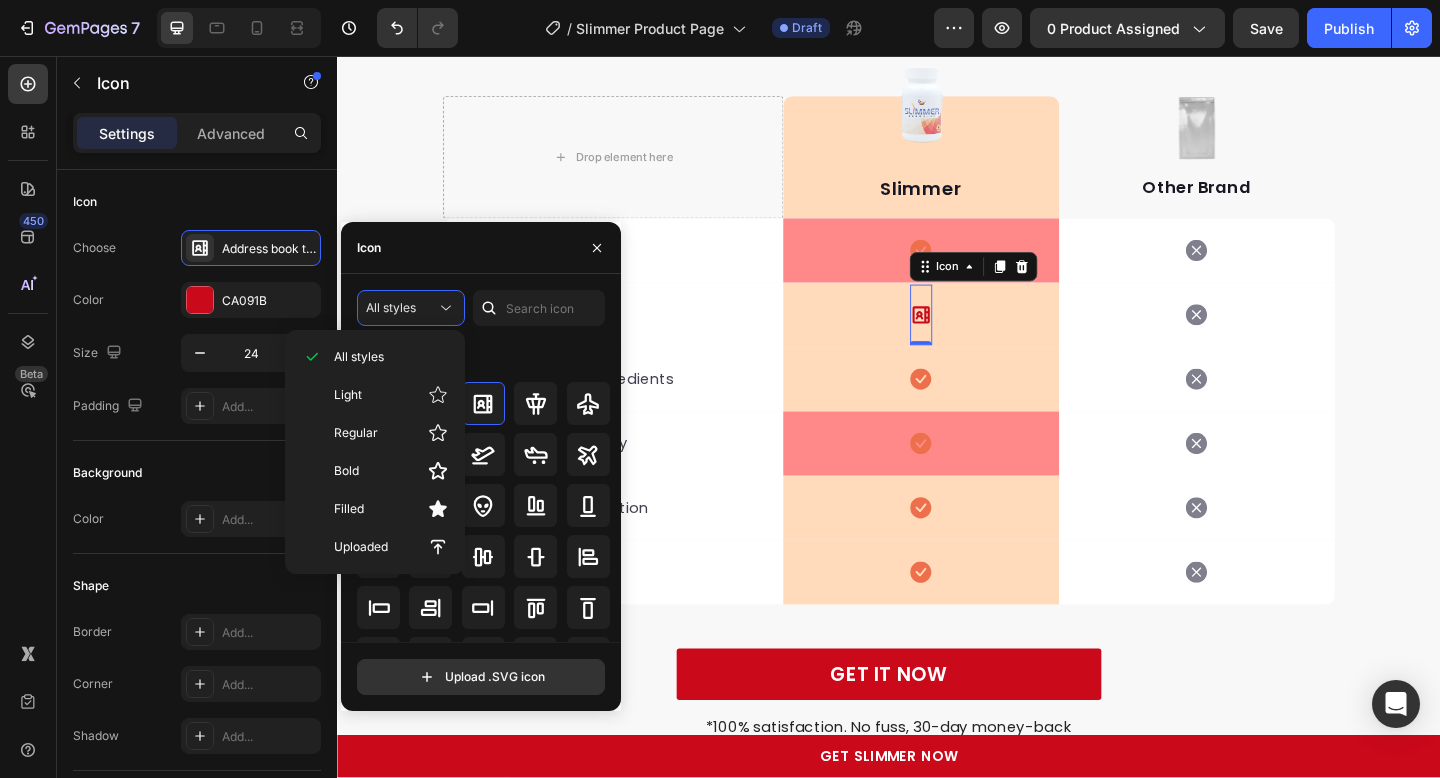click at bounding box center (489, 308) 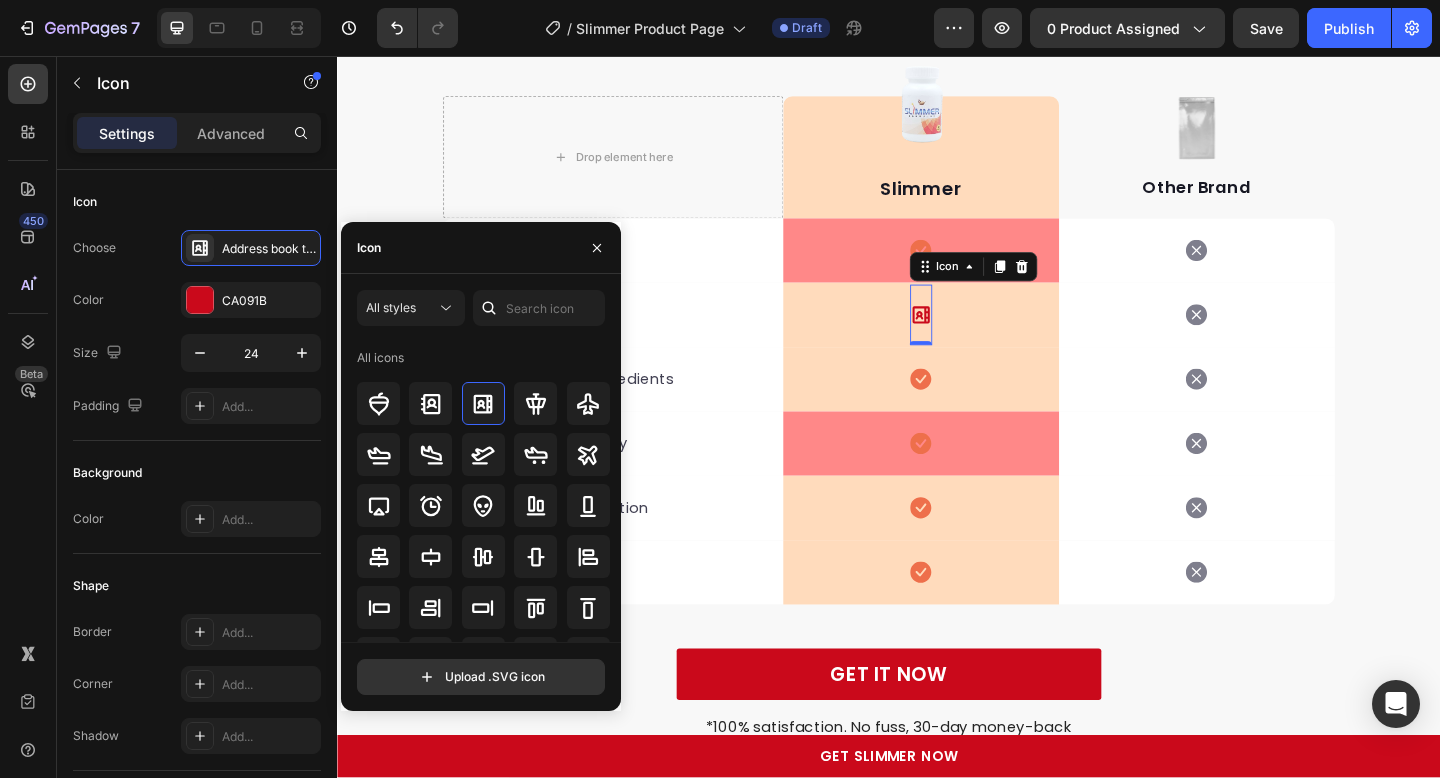 click 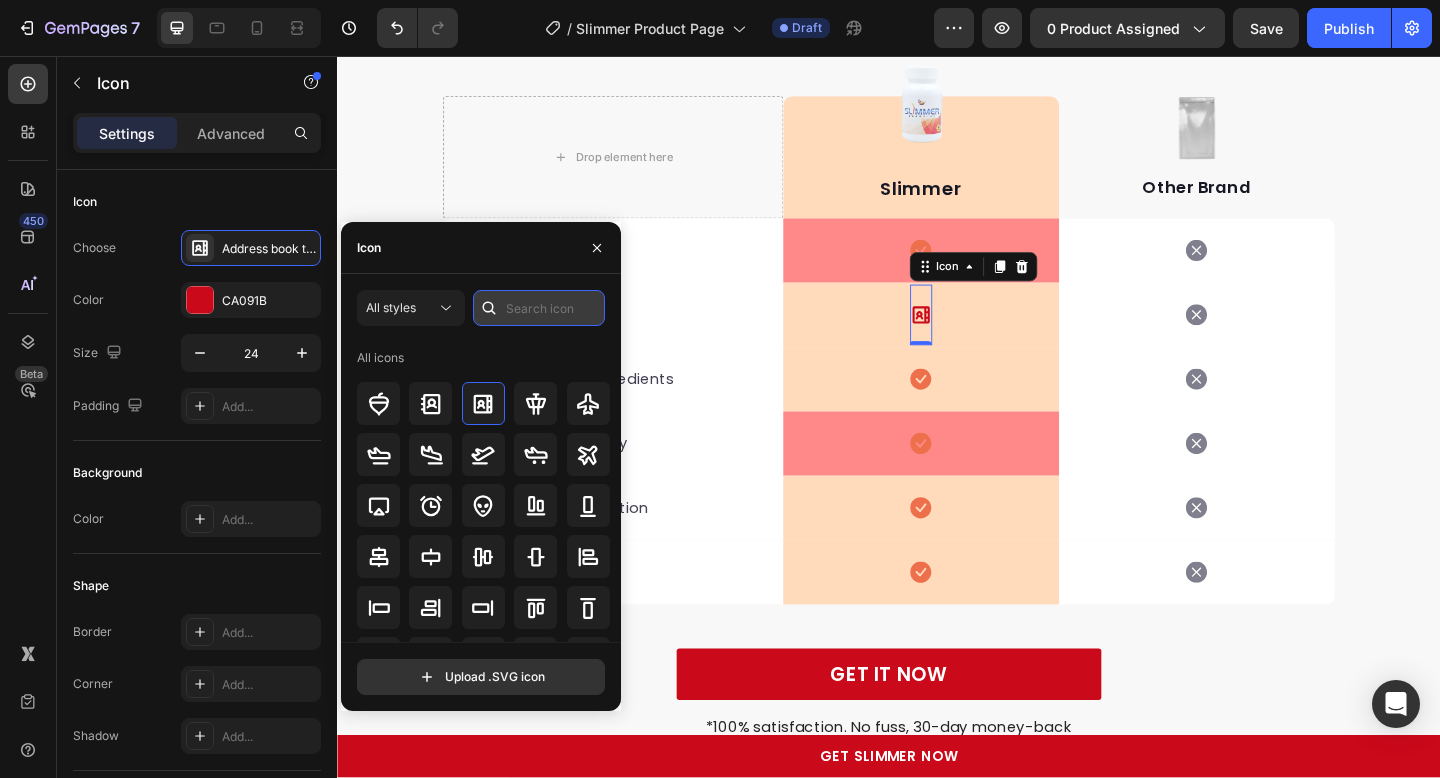 click at bounding box center [539, 308] 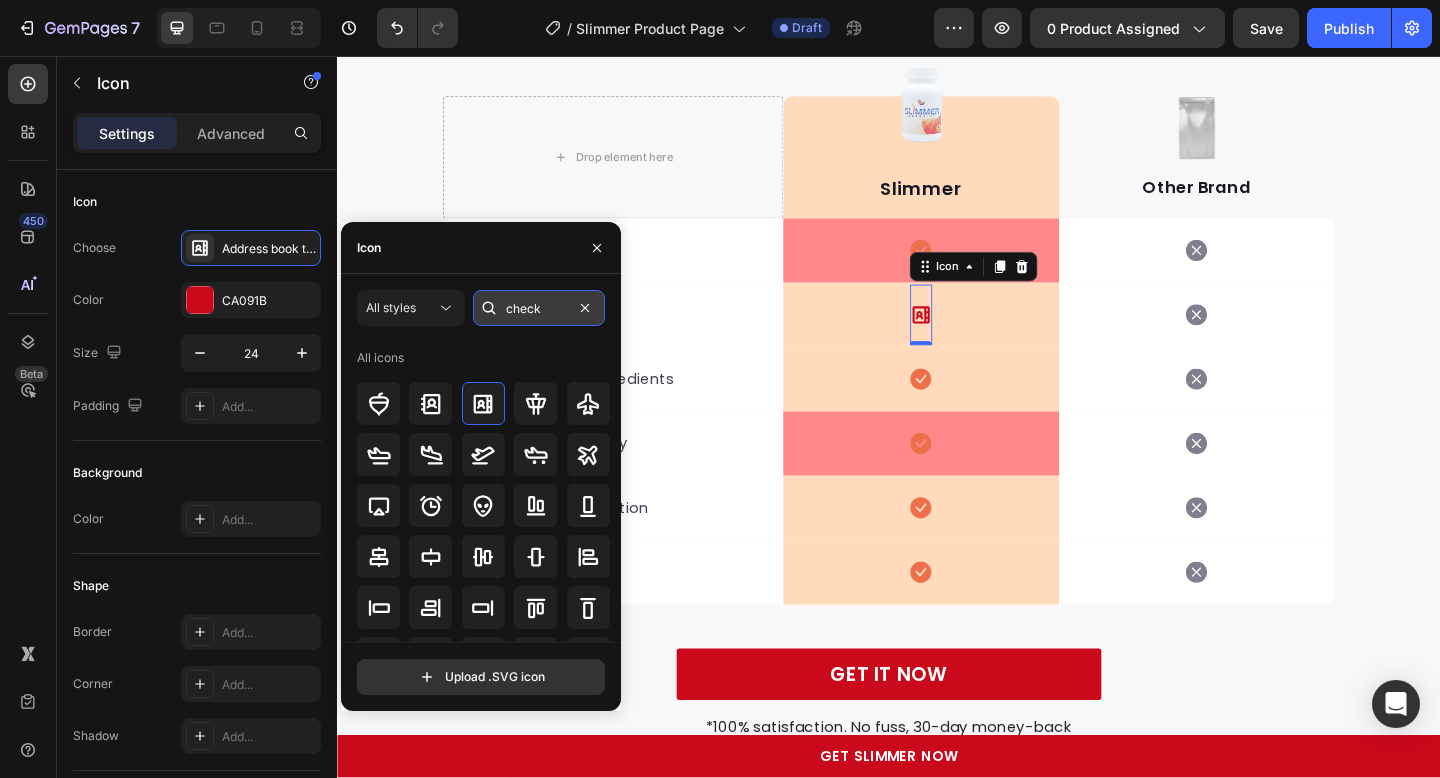 type on "check" 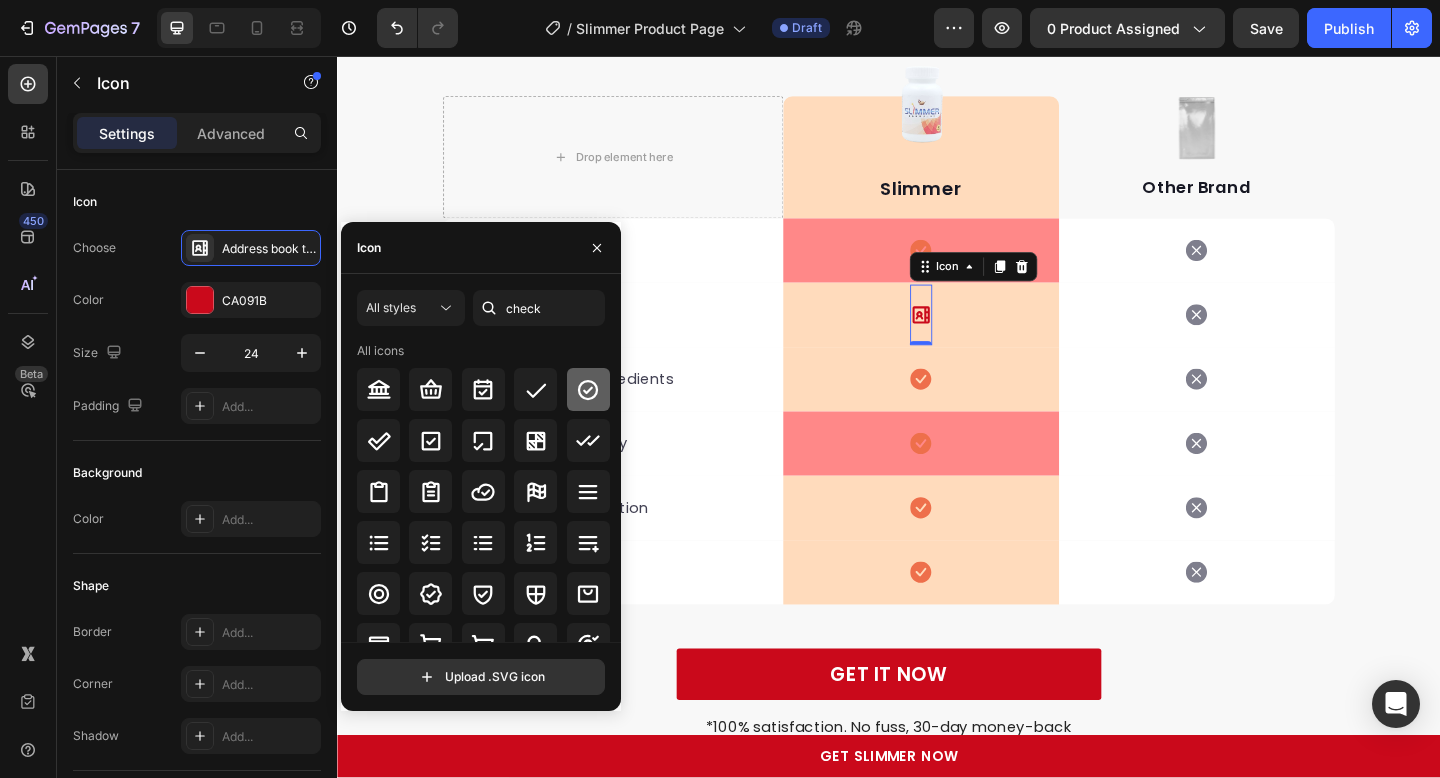 click 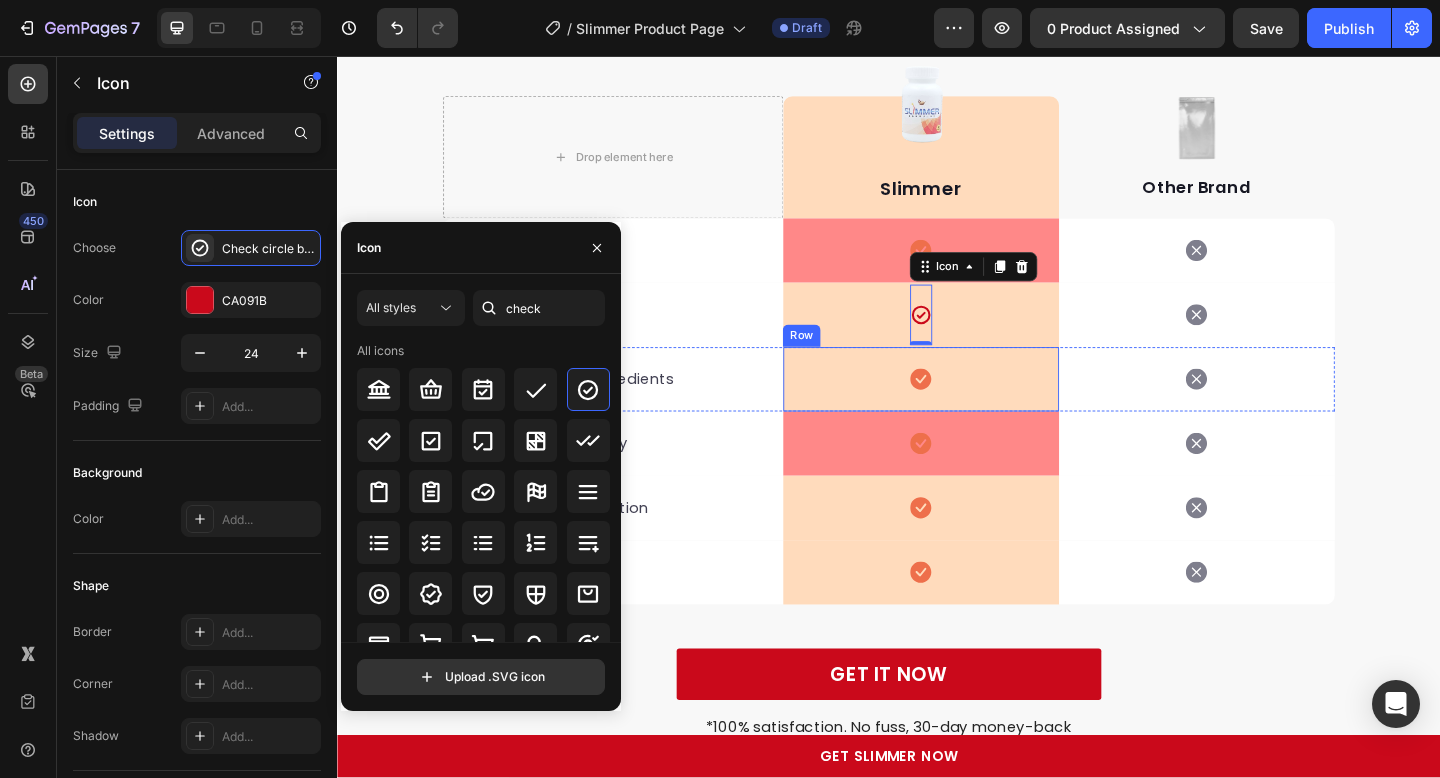 click on "Icon Row" at bounding box center [972, 408] 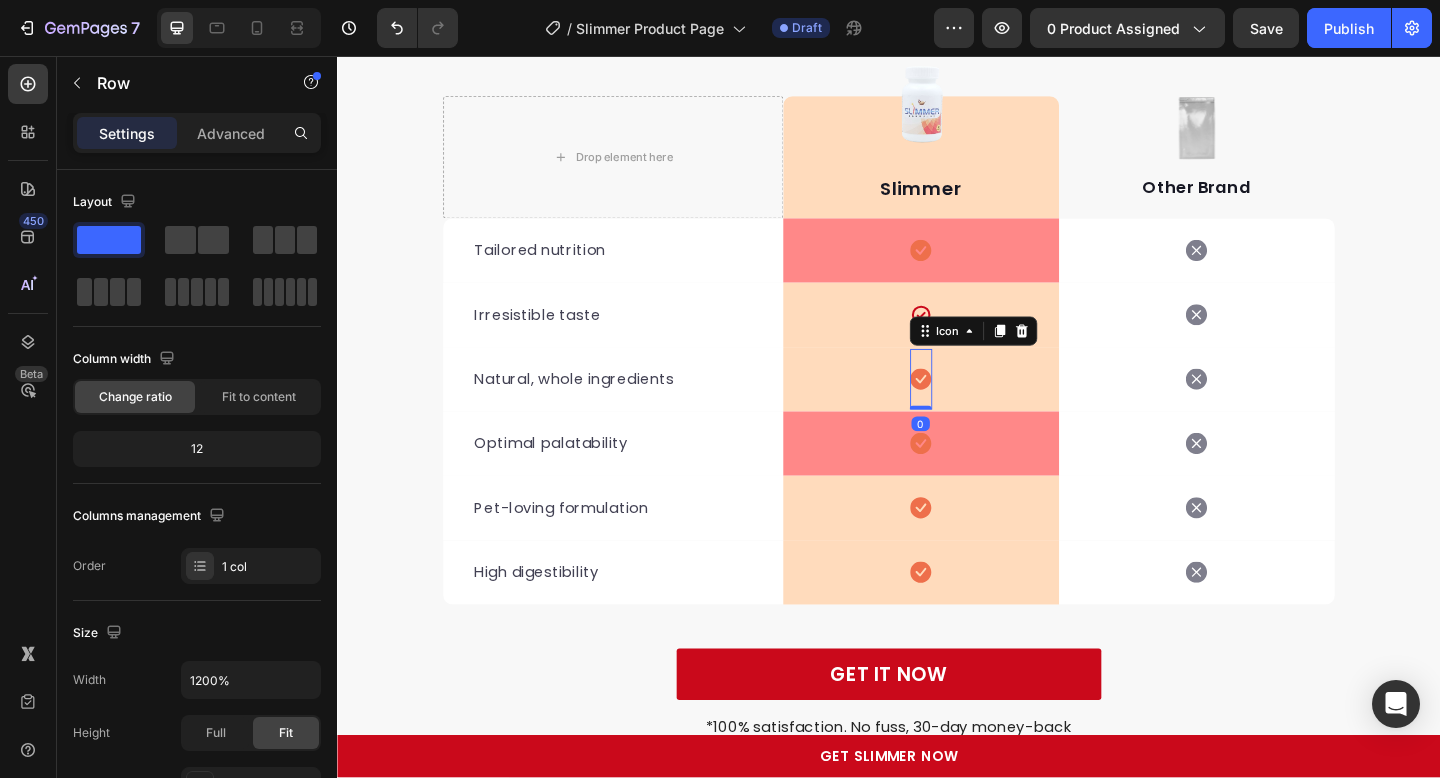 click 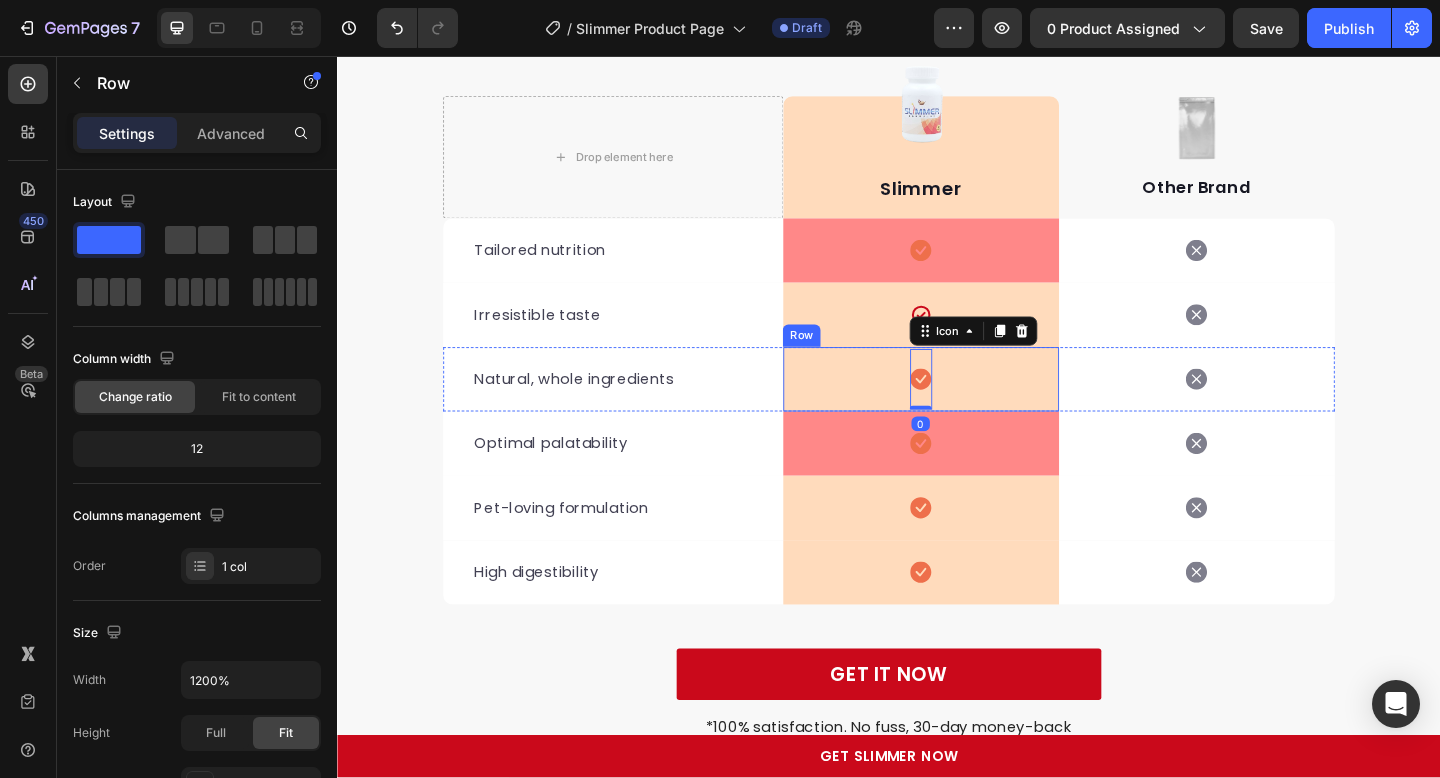 click on "Icon   0 Row" at bounding box center [972, 408] 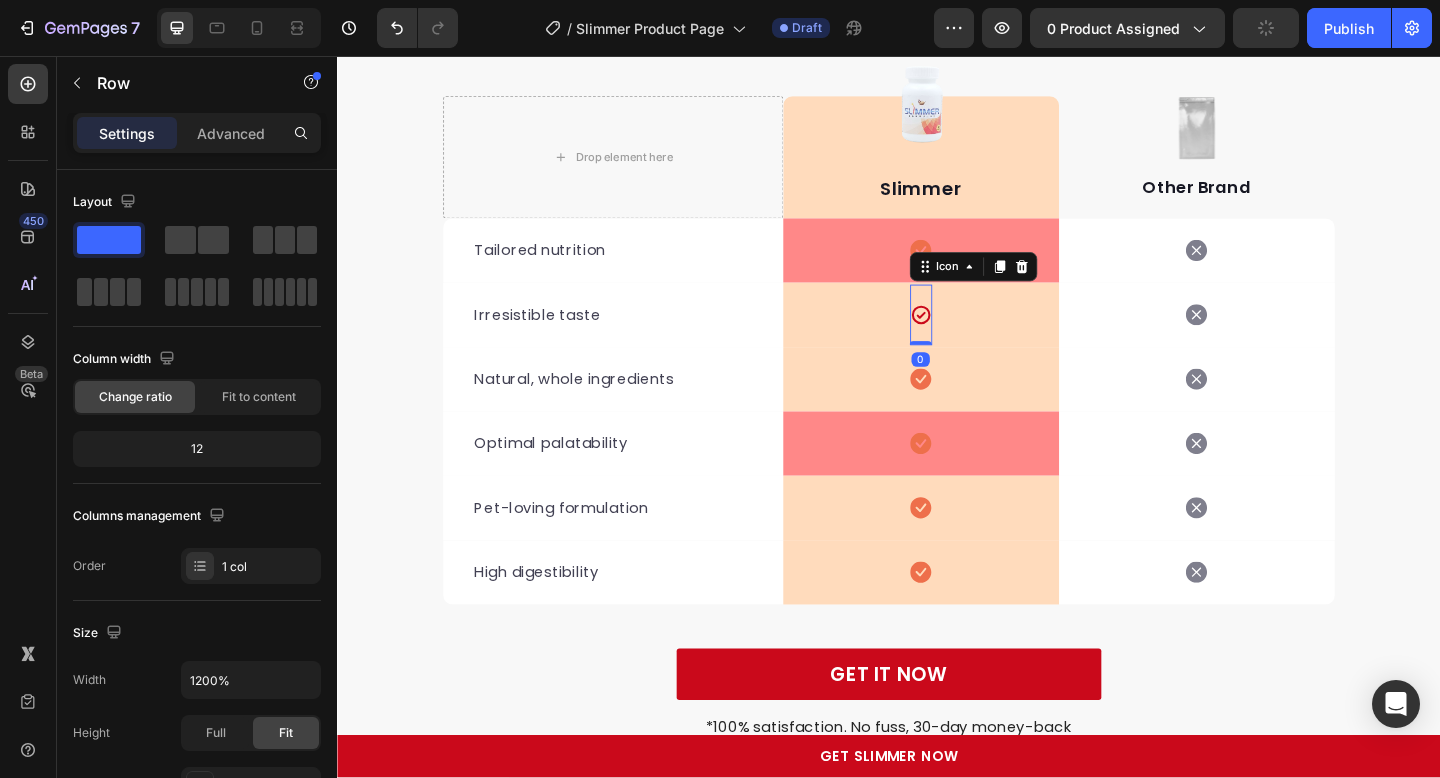 click 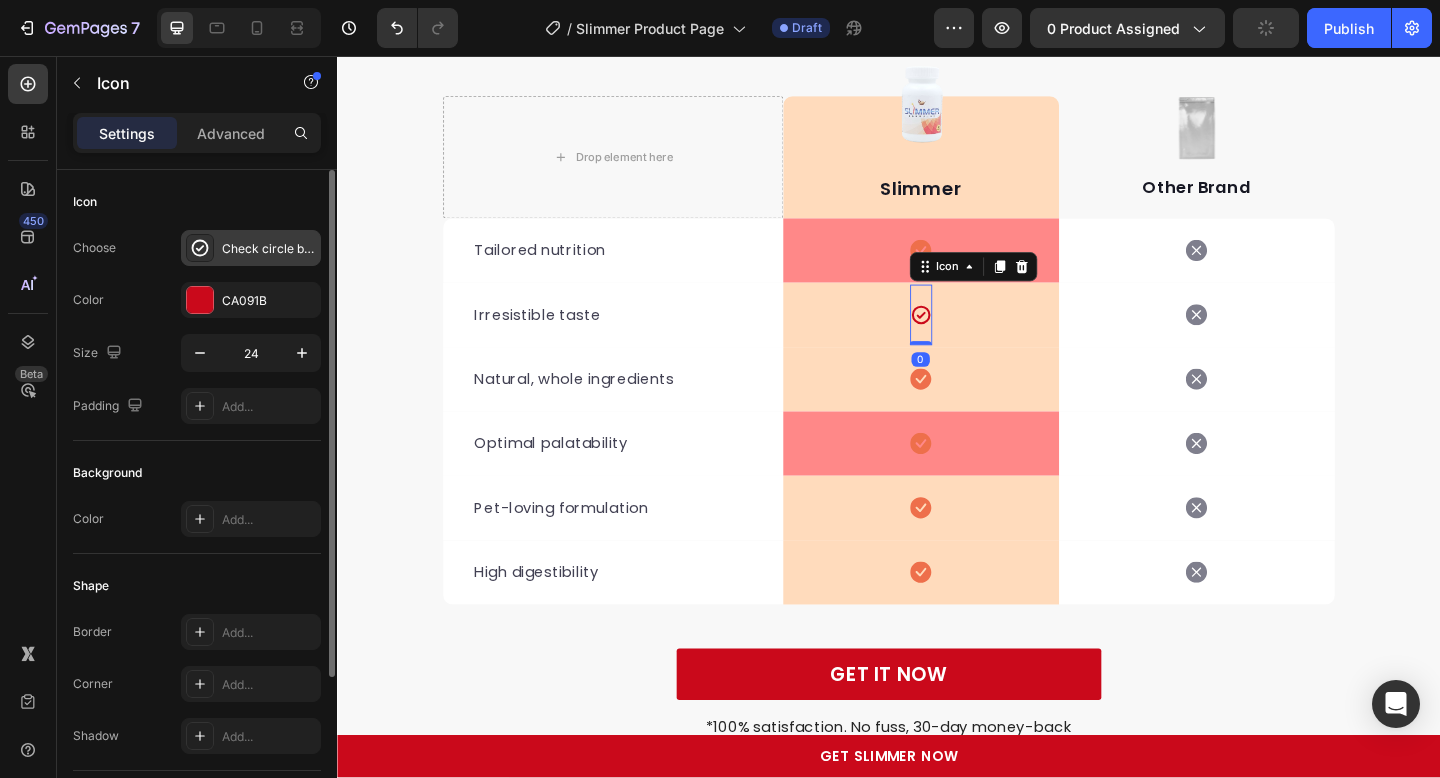 click on "Check circle bold" at bounding box center [269, 249] 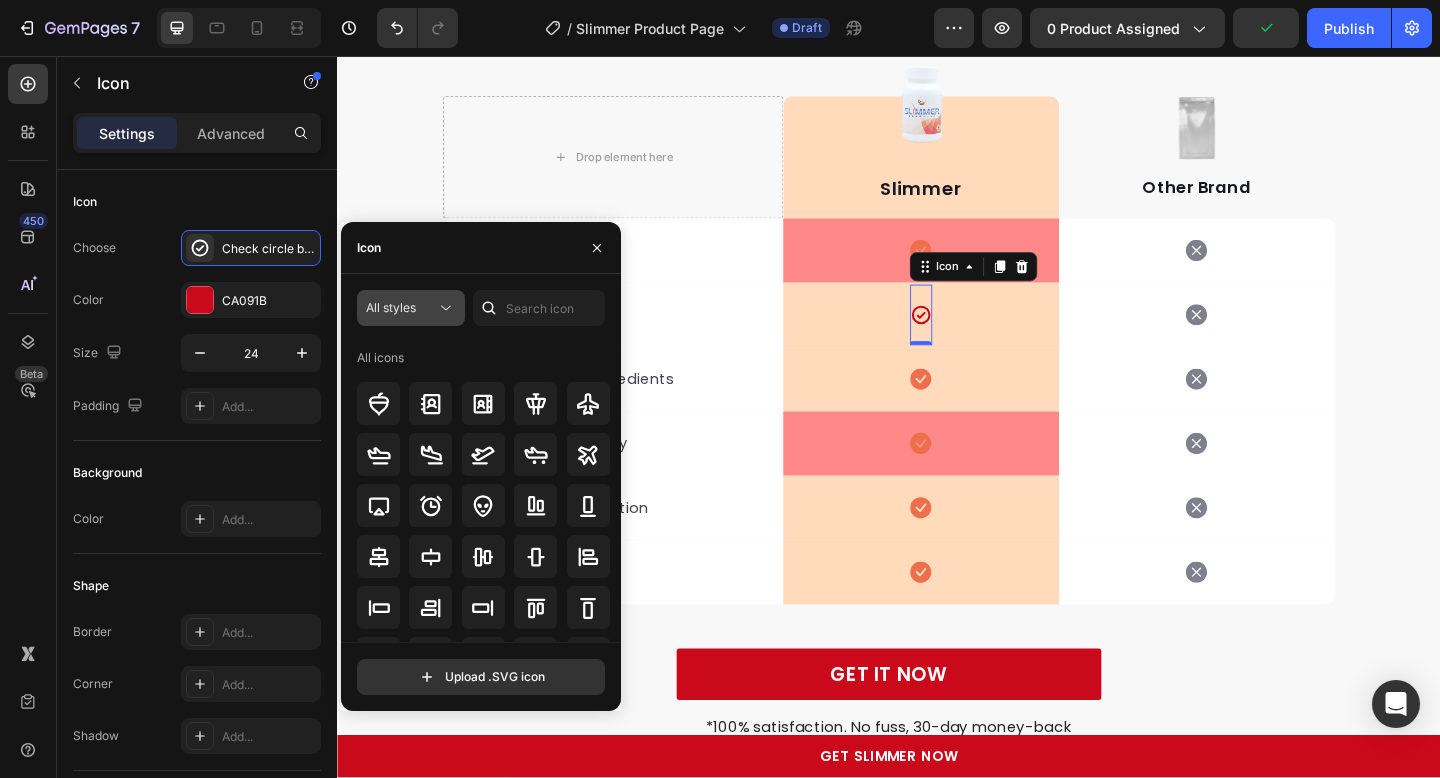 click on "All styles" at bounding box center (391, 307) 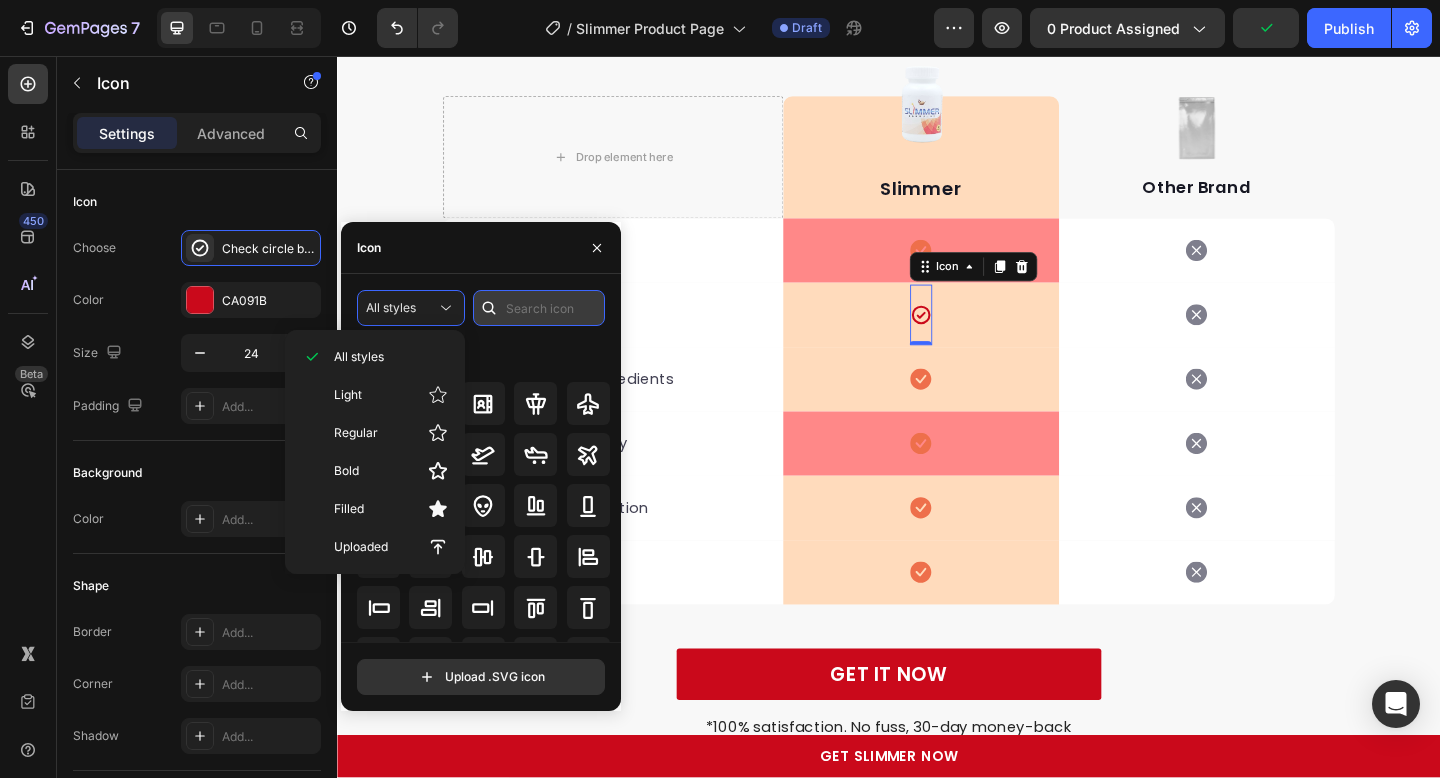 click at bounding box center (539, 308) 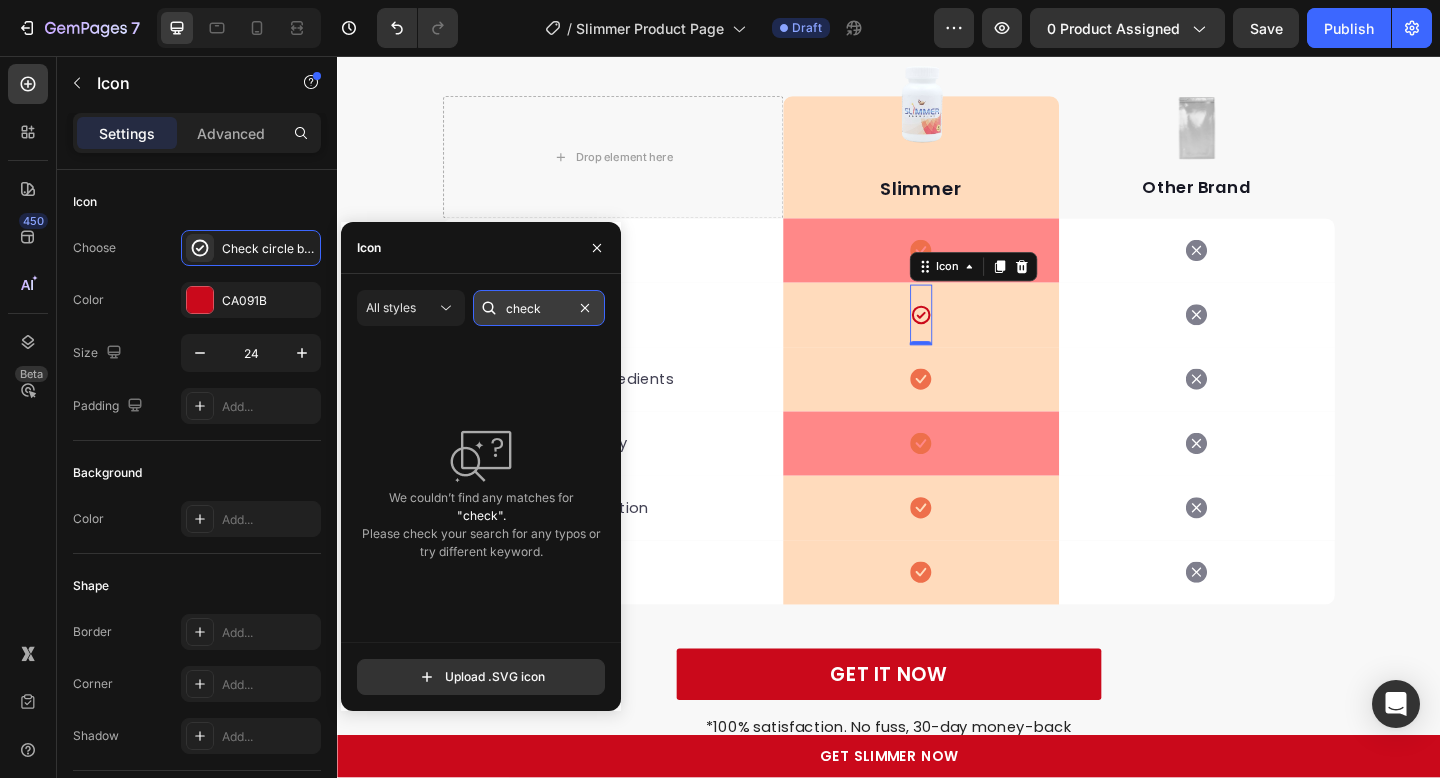 type on "check" 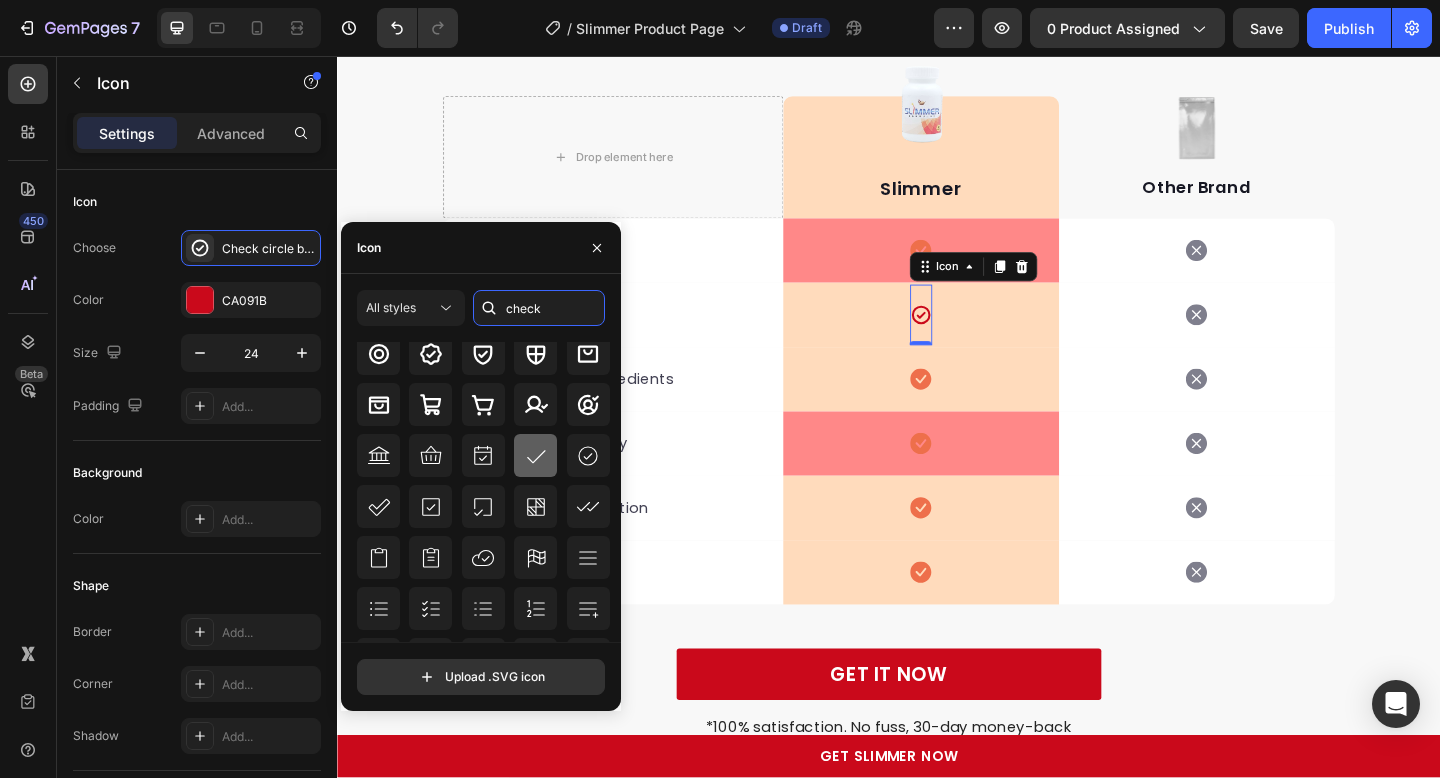 scroll, scrollTop: 0, scrollLeft: 0, axis: both 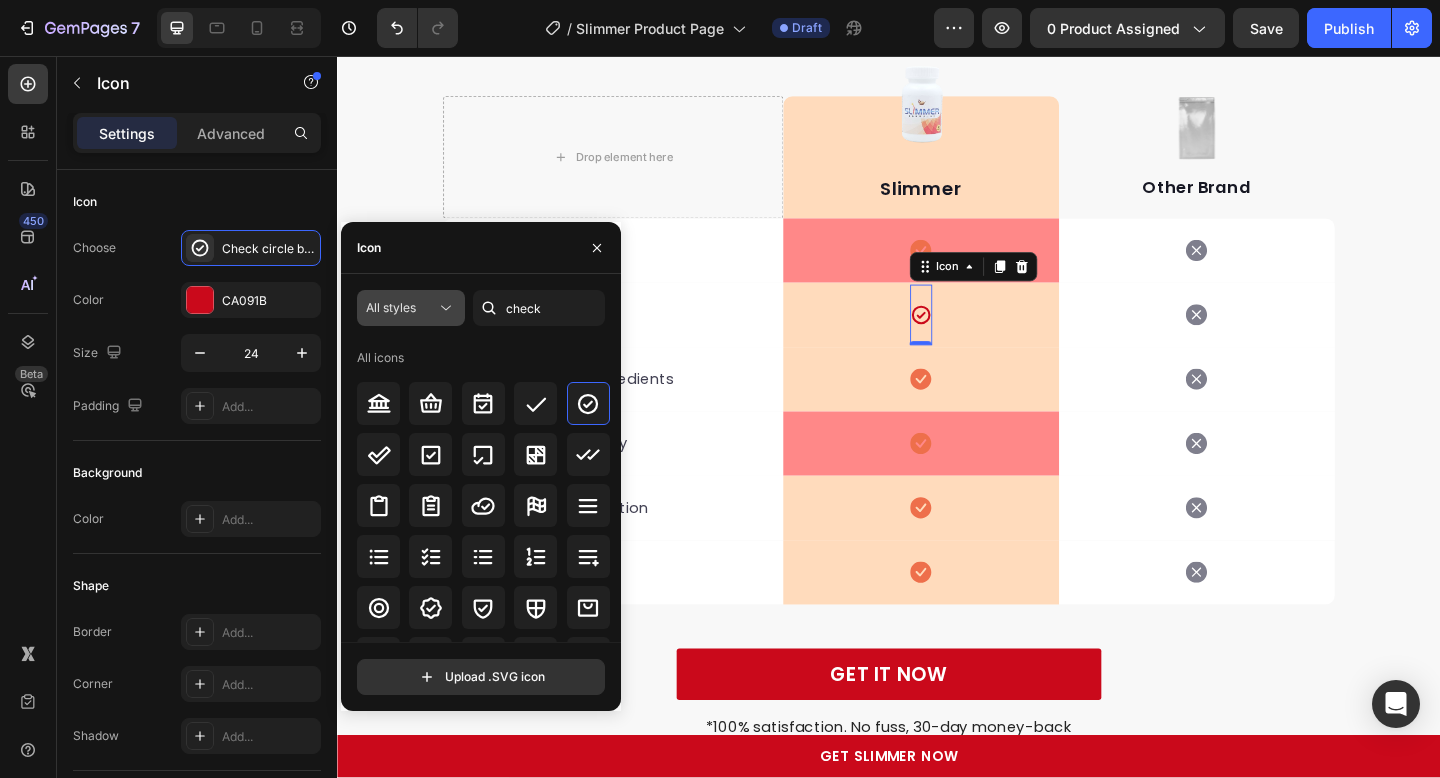 click on "All styles" at bounding box center (391, 307) 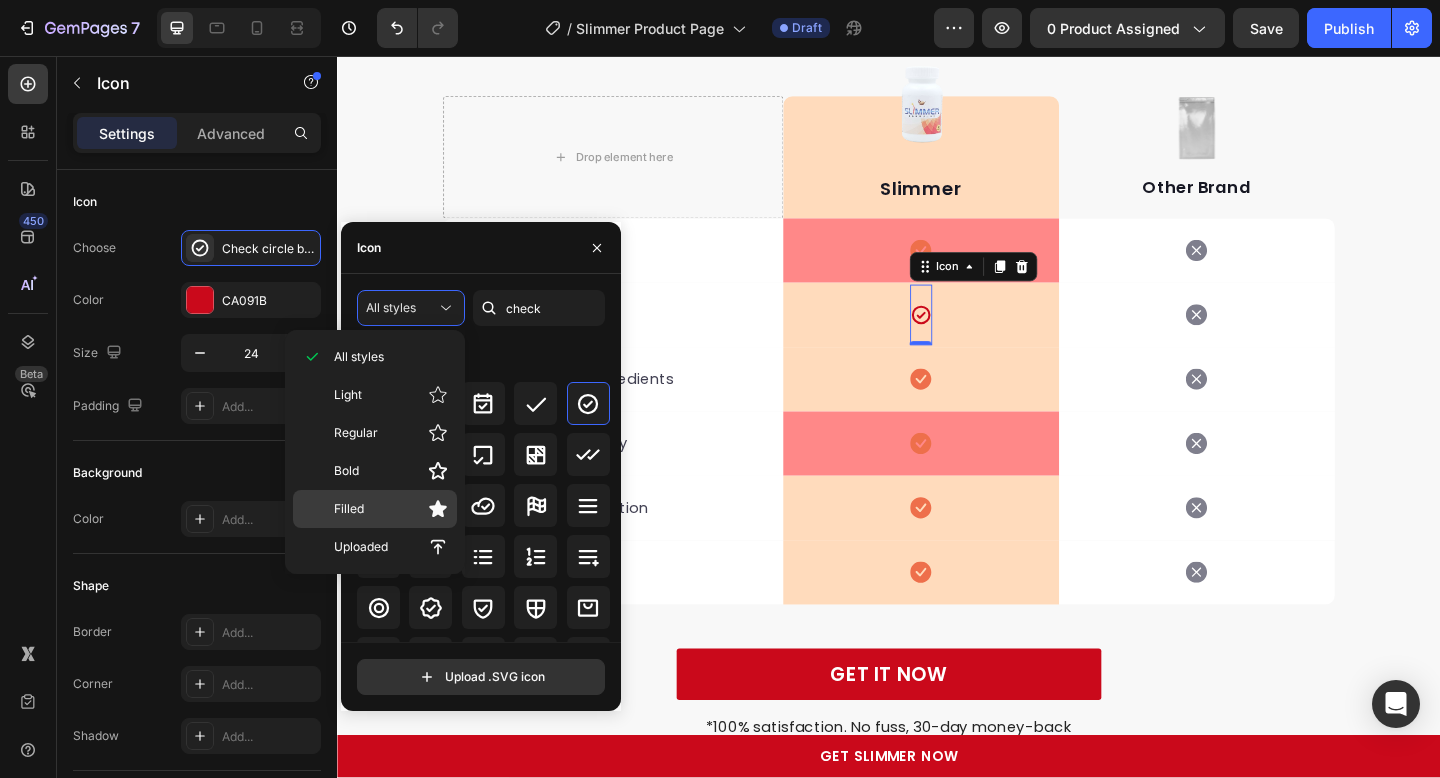 click on "Filled" at bounding box center (391, 509) 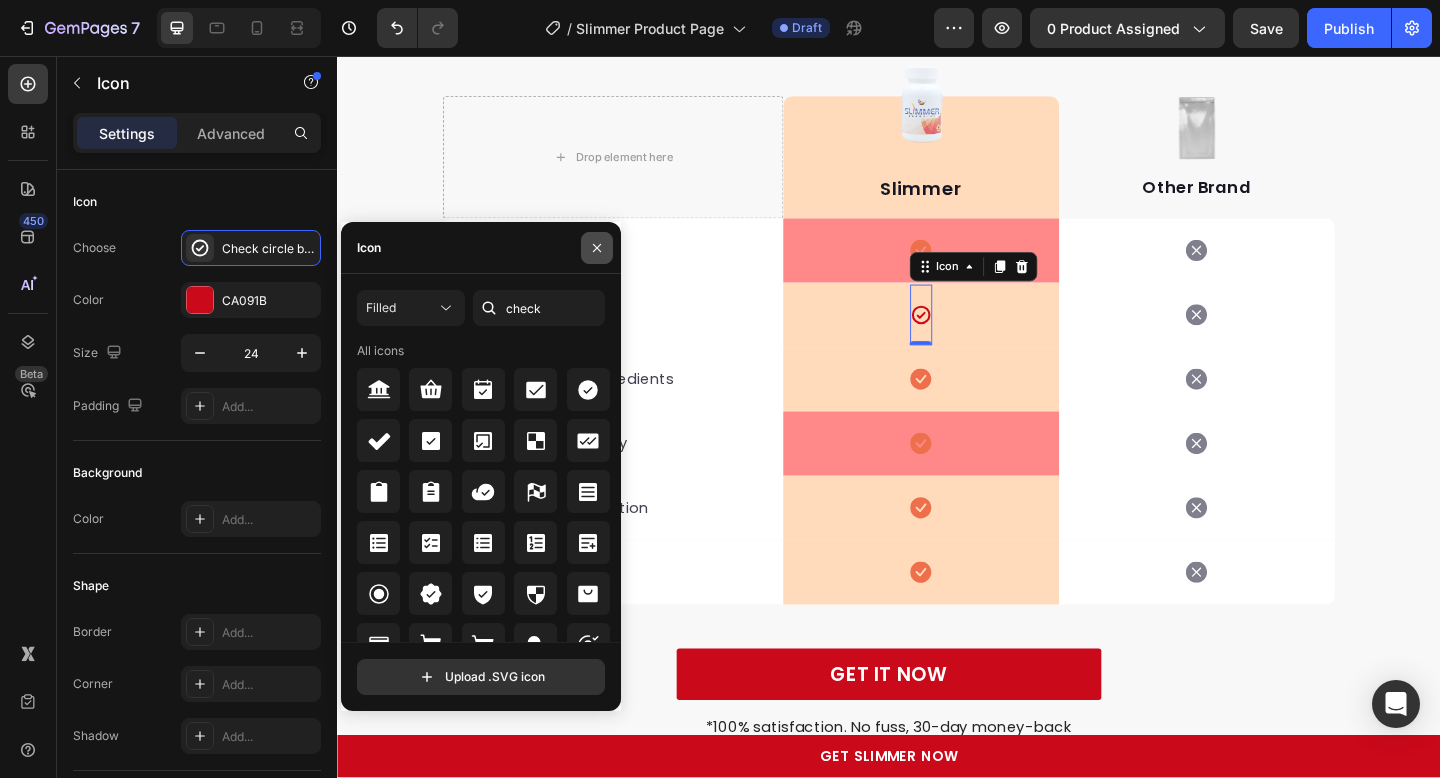 click 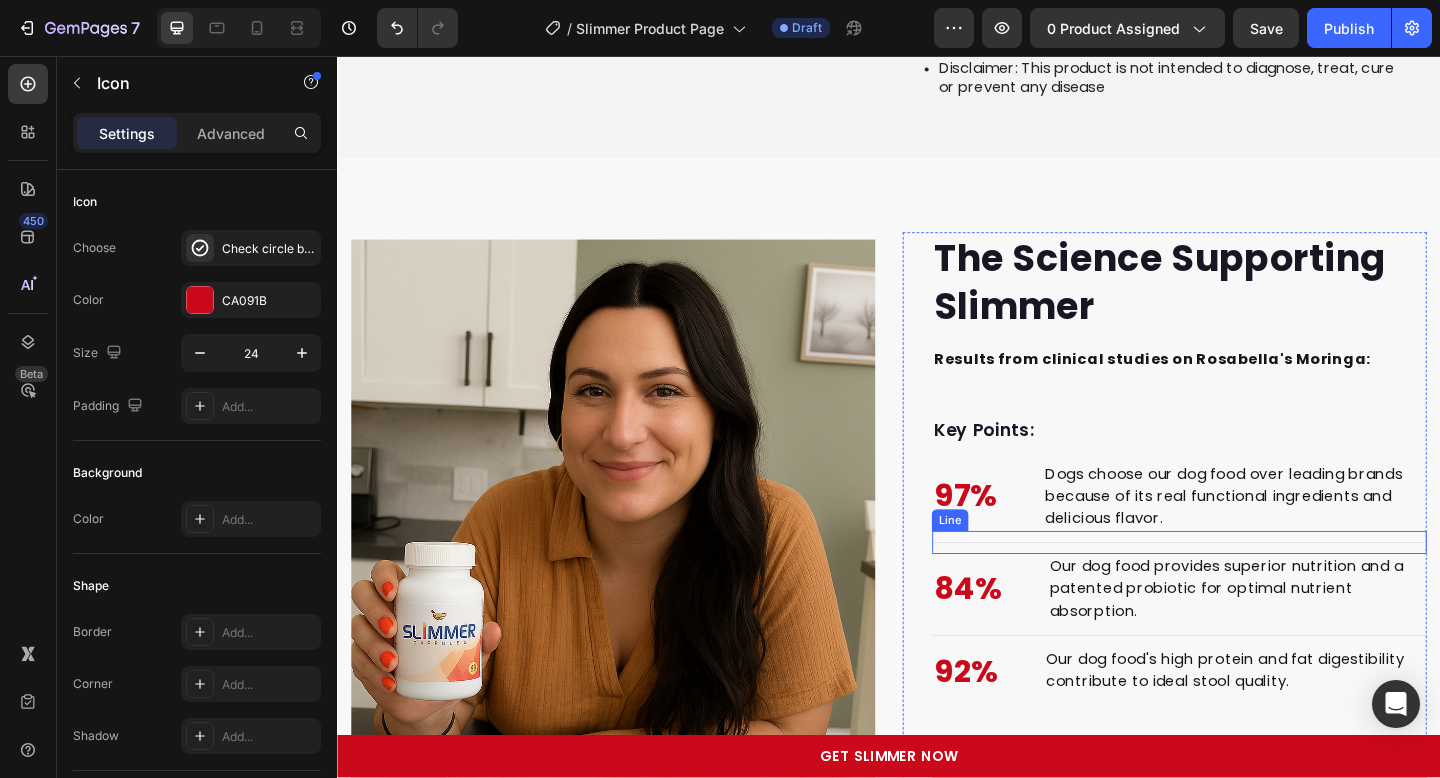 scroll, scrollTop: 5291, scrollLeft: 0, axis: vertical 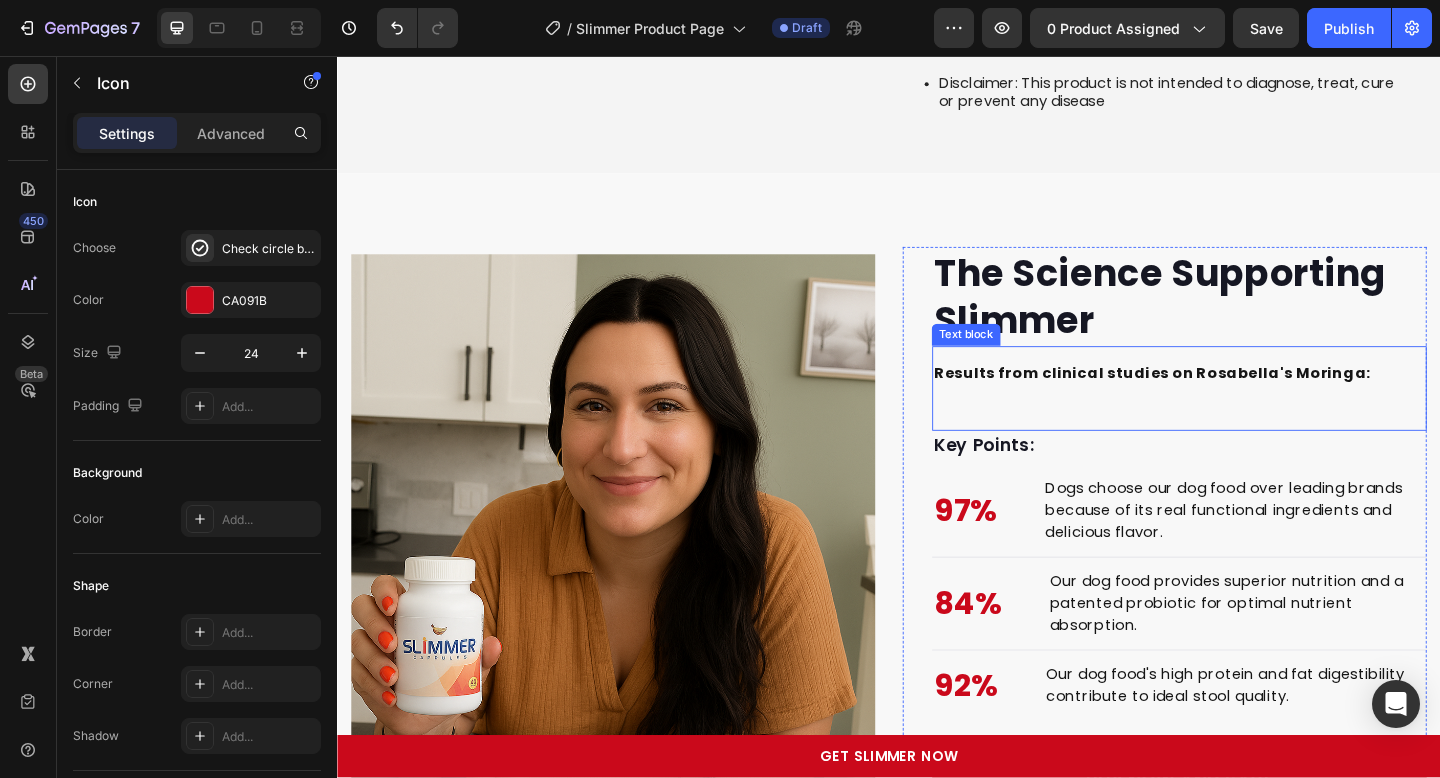 click on "Results from clinical studies on Rosabella's Moringa: Text block" at bounding box center (1253, 418) 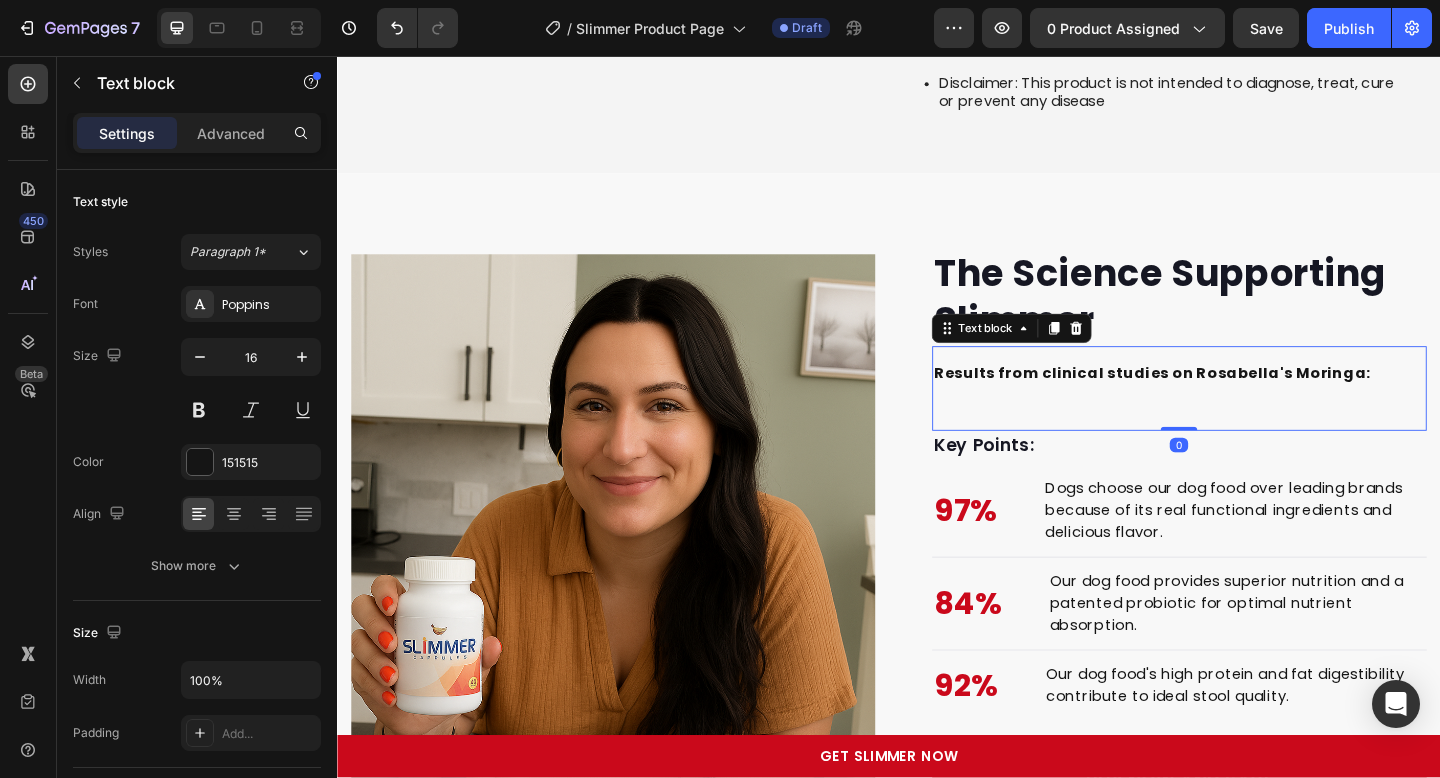 click on "Results from clinical studies on Rosabella's Moringa:" at bounding box center [1223, 401] 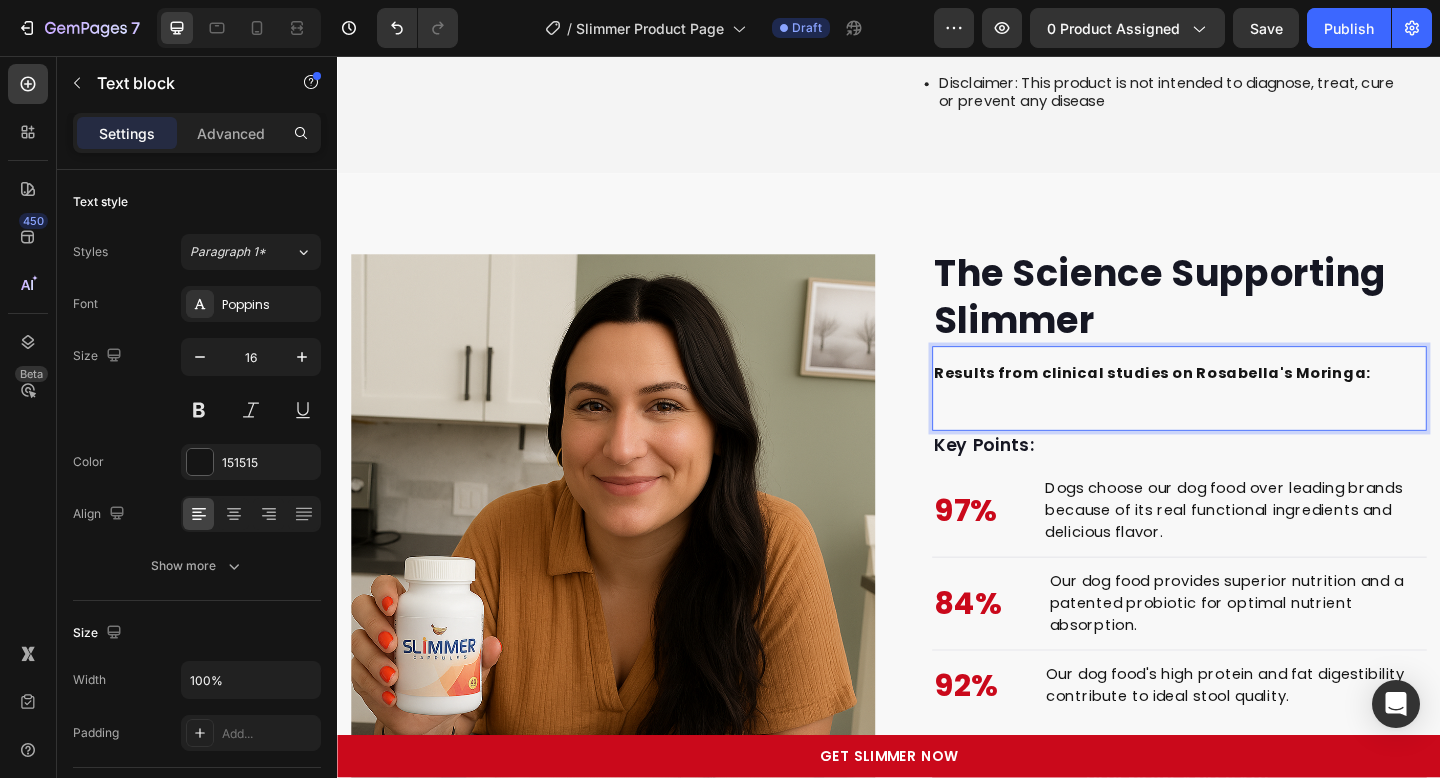 click on "Results from clinical studies on Rosabella's Moringa:" at bounding box center [1223, 401] 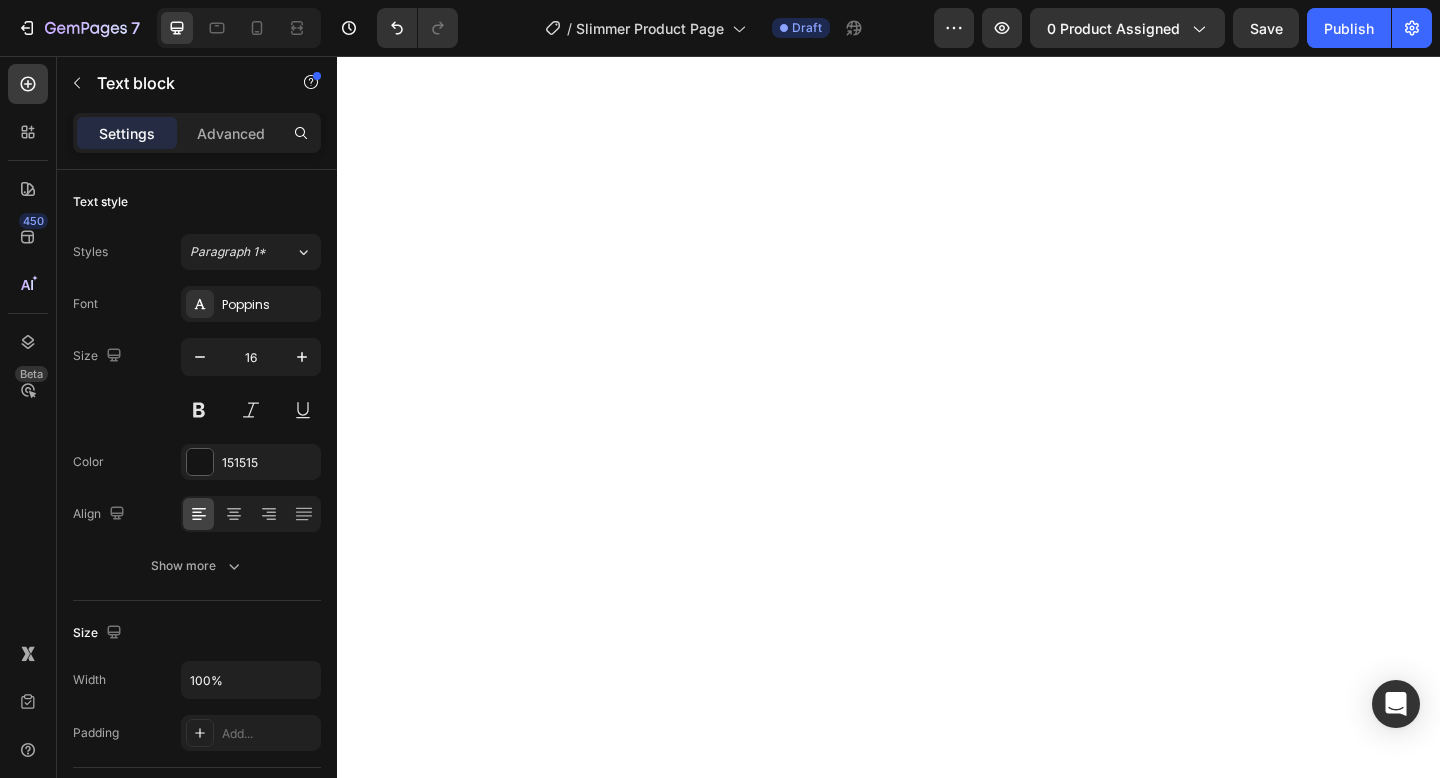 scroll, scrollTop: 0, scrollLeft: 0, axis: both 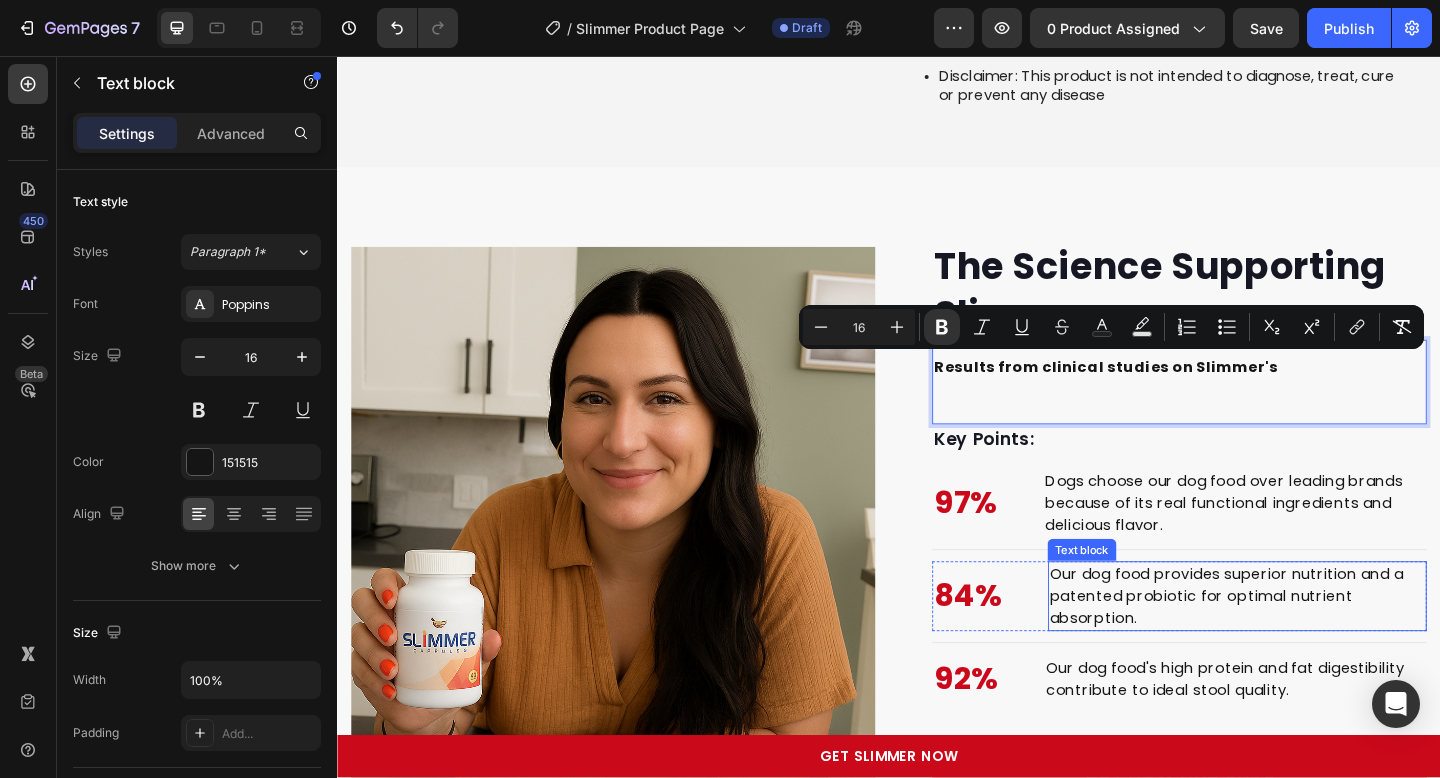 click on "Dogs choose our dog food over leading brands because of its real functional ingredients and delicious flavor." at bounding box center [1313, 543] 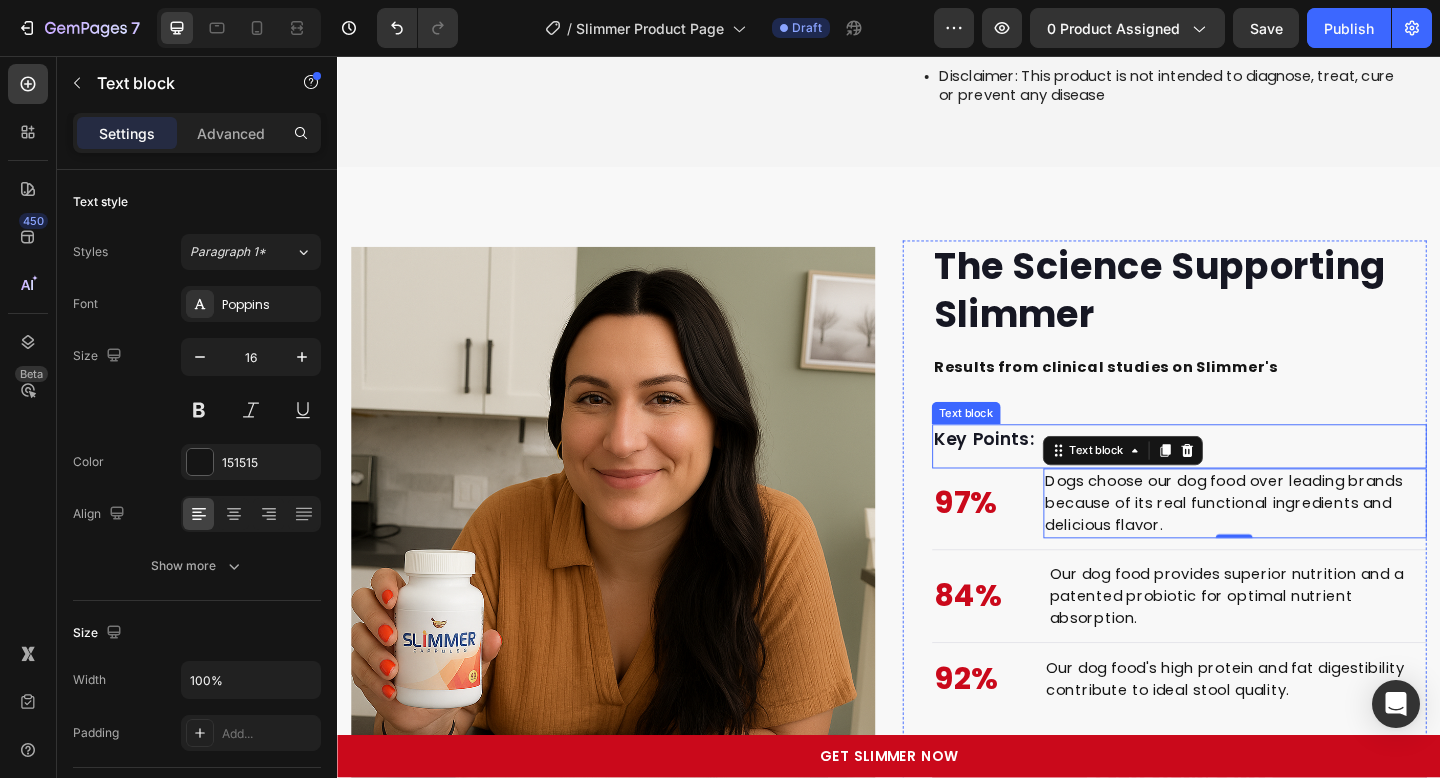 click on "The Science Supporting Slimmer Heading Results from clinical studies on Slimmer's Text block Key Points: Text block 97% Text block Dogs choose our dog food over leading brands because of its real functional ingredients and delicious flavor. Text block   0 Advanced list                Title Line 84% Text block Our dog food provides superior nutrition and a patented probiotic for optimal nutrient absorption. Text block Advanced list                Title Line 92% Text block Our dog food's high protein and fat digestibility contribute to ideal stool quality. Text block Advanced list BUY NOW AND SAVE Button" at bounding box center (1253, 560) 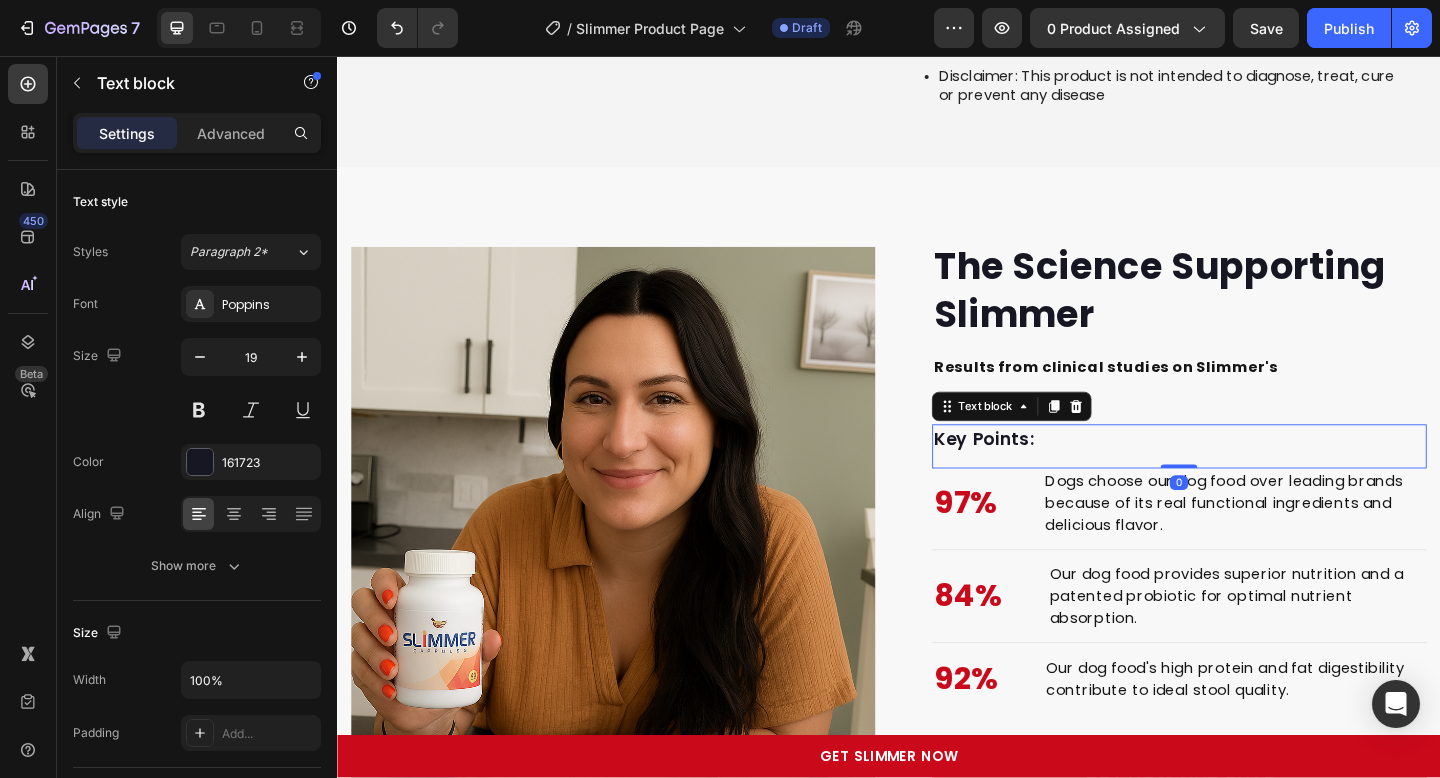click on "Key Points:" at bounding box center (1253, 473) 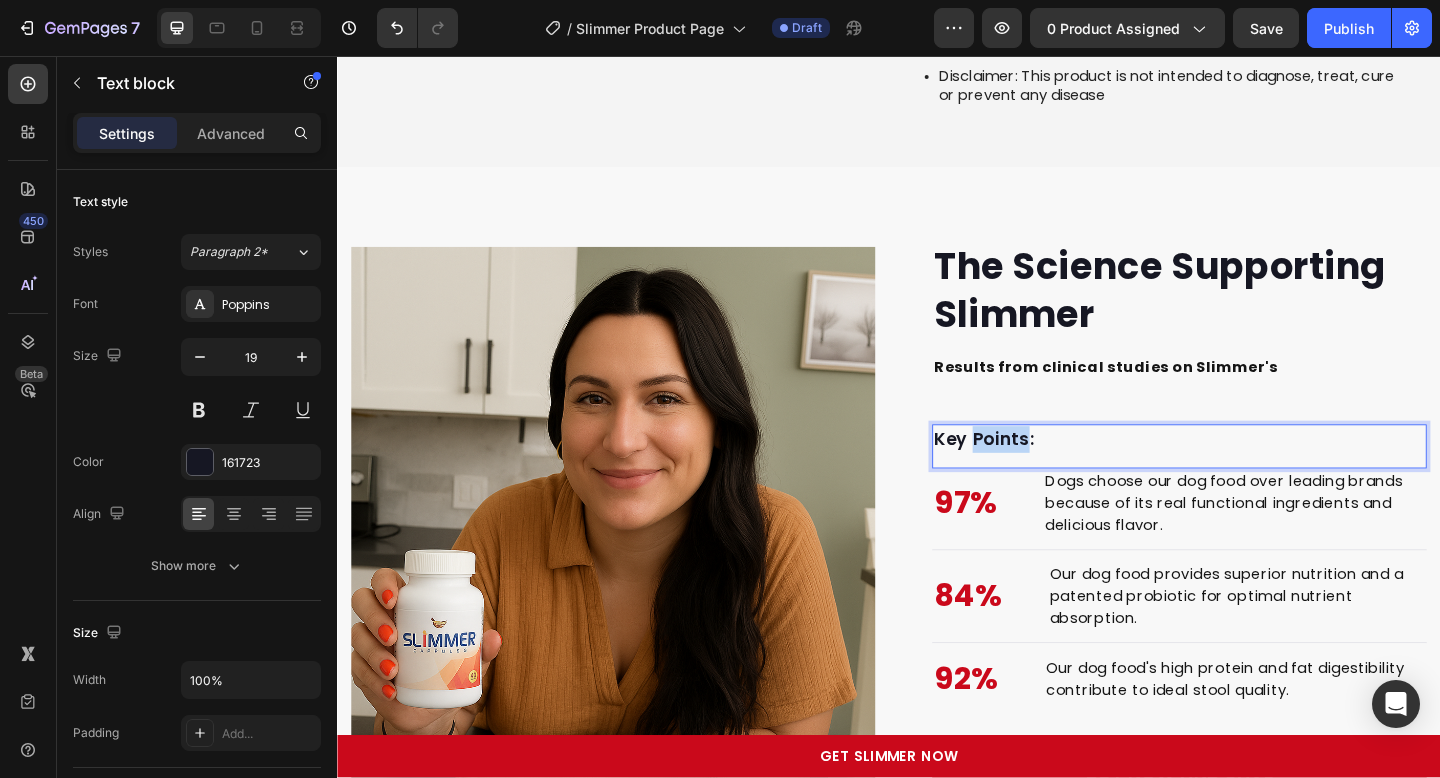 click on "Key Points:" at bounding box center (1253, 473) 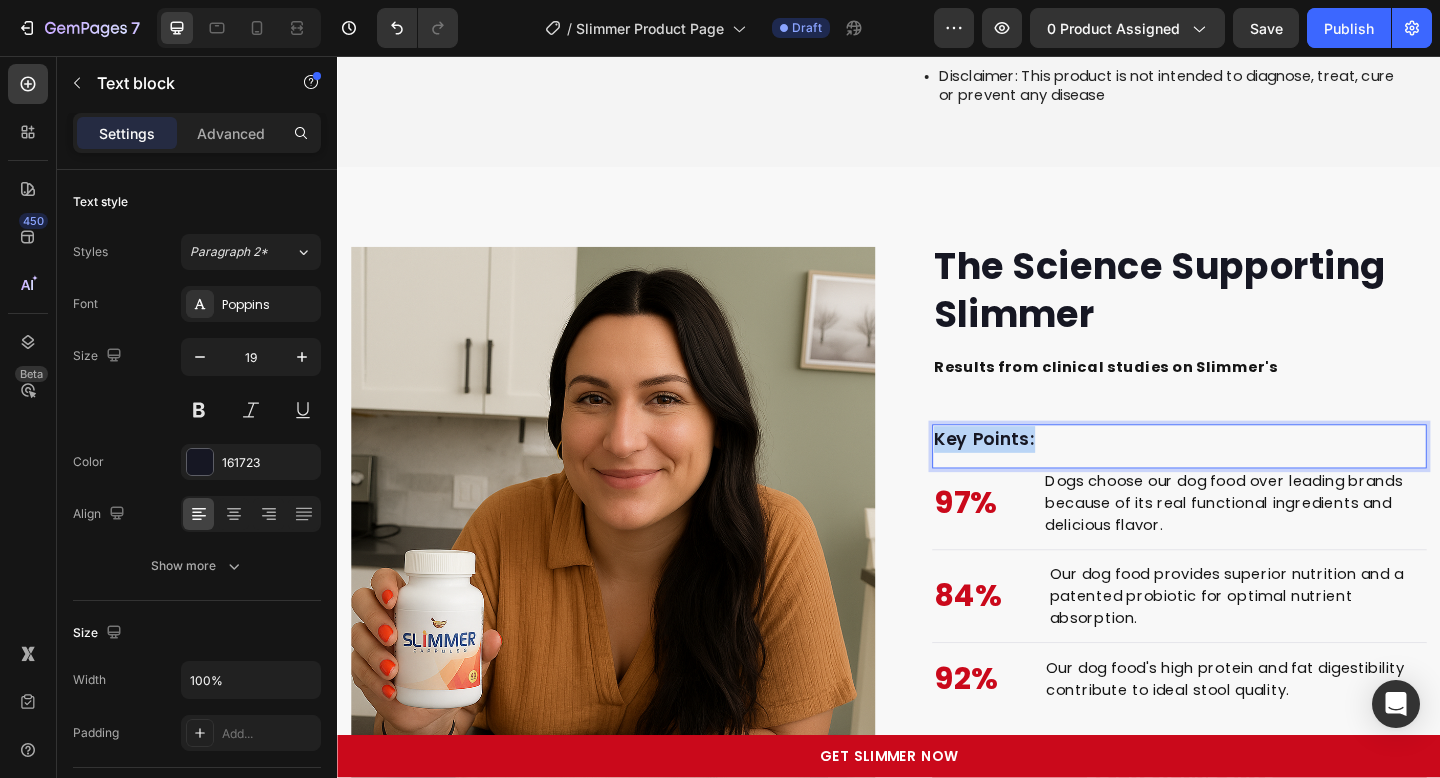click on "Key Points:" at bounding box center [1253, 473] 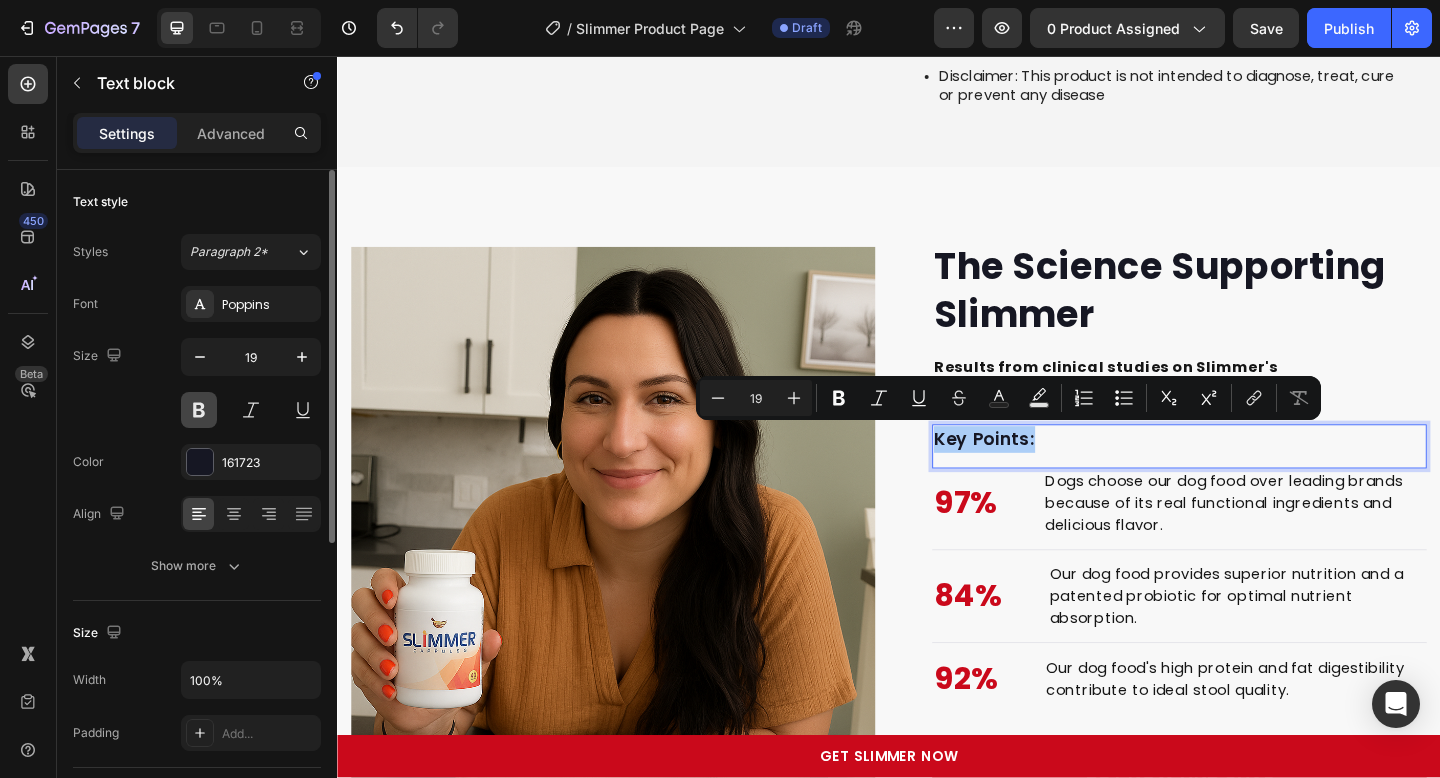 click at bounding box center [199, 410] 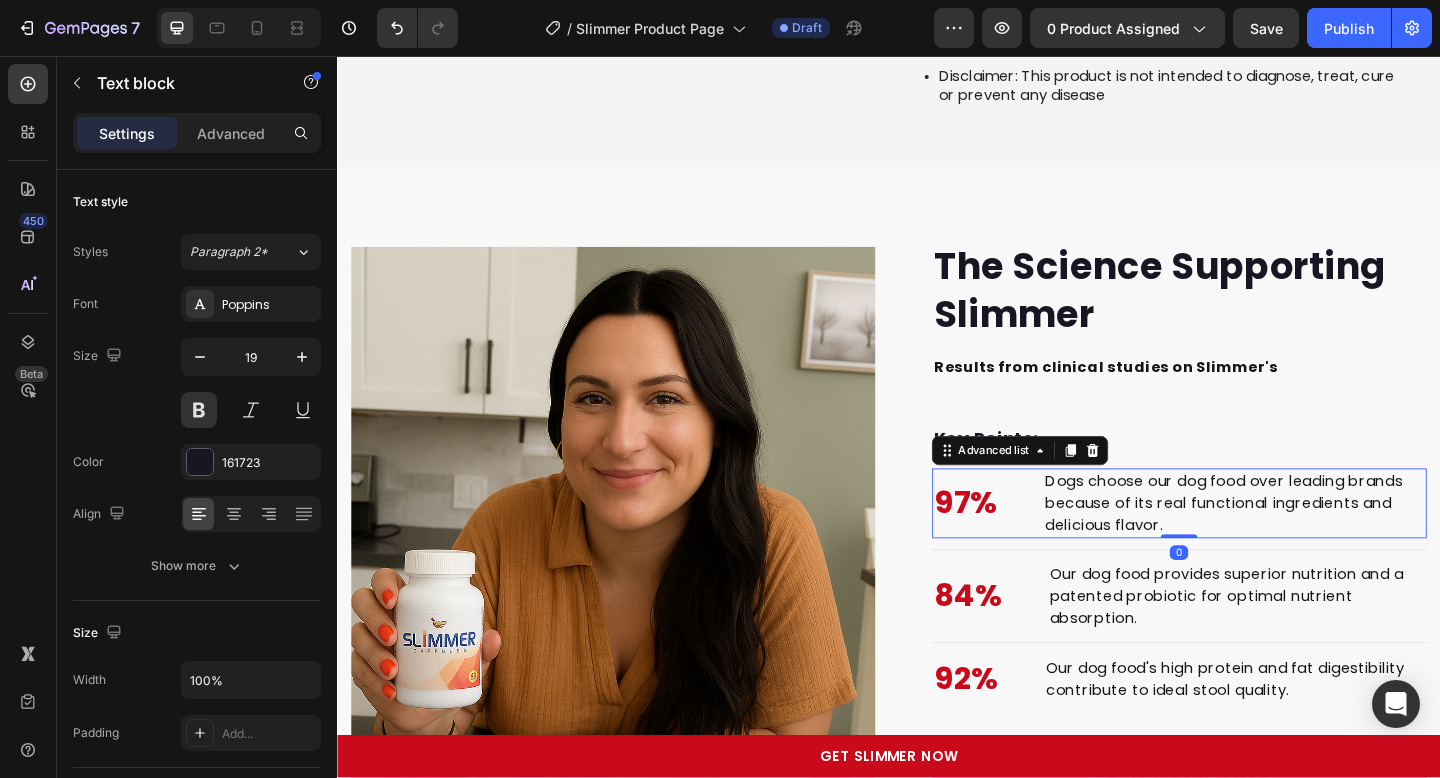 click on "97% Text block Dogs choose our dog food over leading brands because of its real functional ingredients and delicious flavor. Text block" at bounding box center [1253, 543] 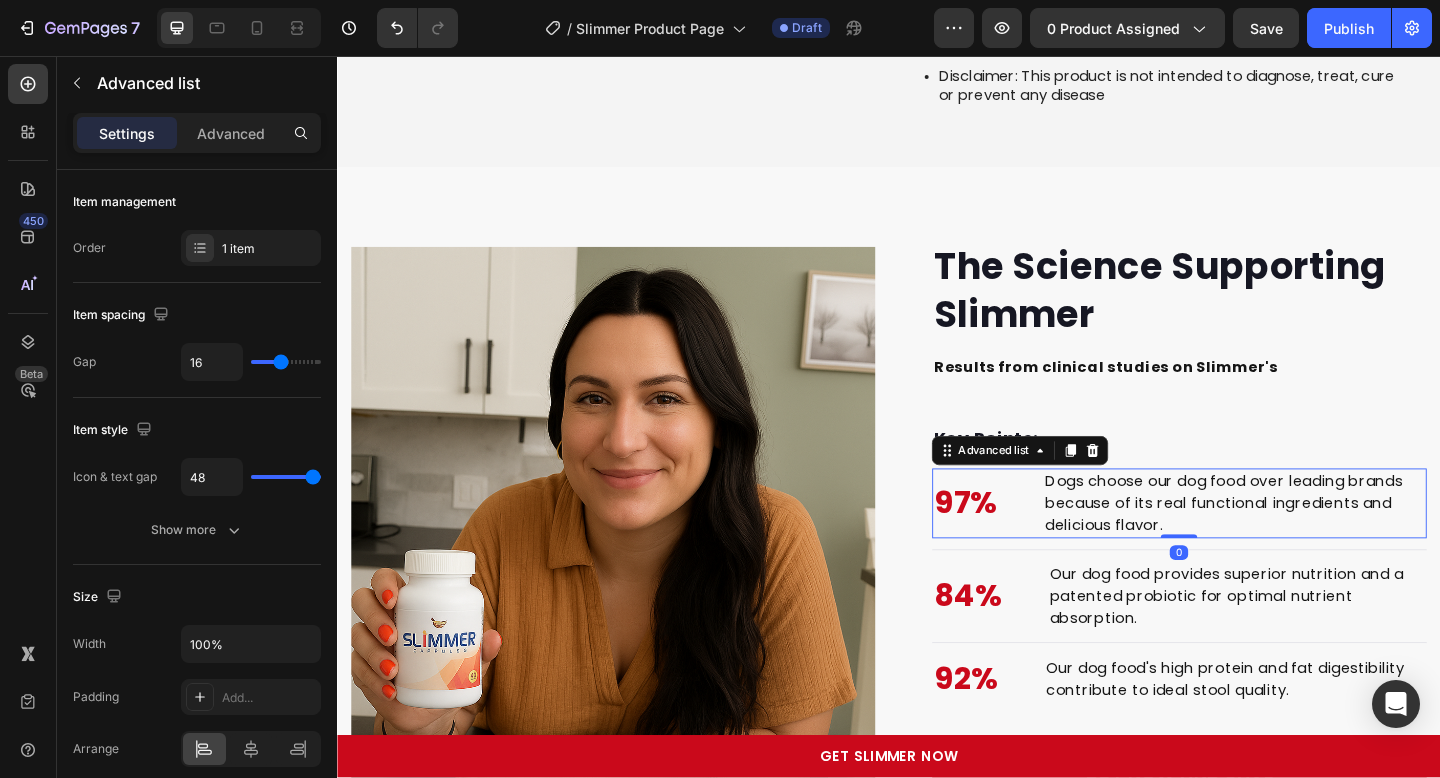 click on "Dogs choose our dog food over leading brands because of its real functional ingredients and delicious flavor." at bounding box center (1313, 543) 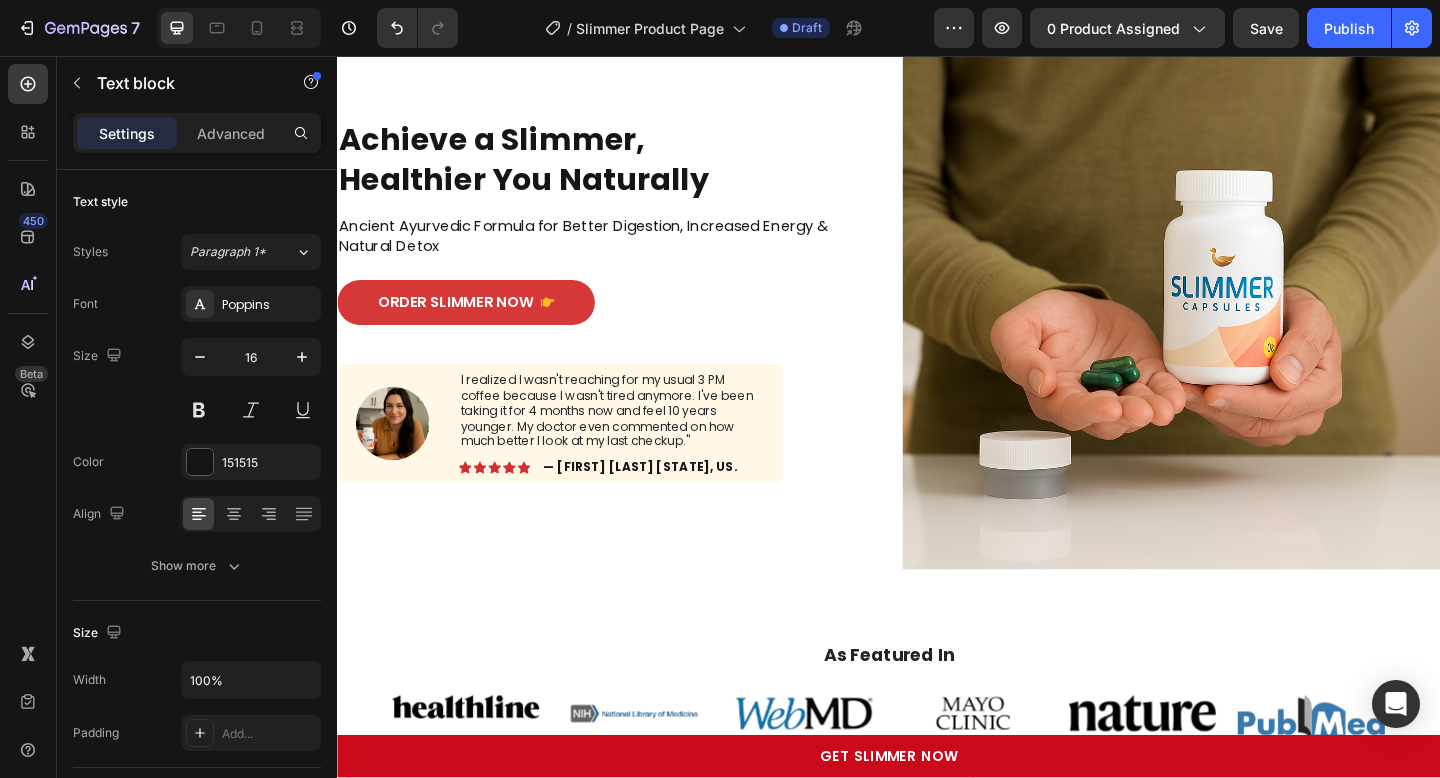 scroll, scrollTop: 0, scrollLeft: 0, axis: both 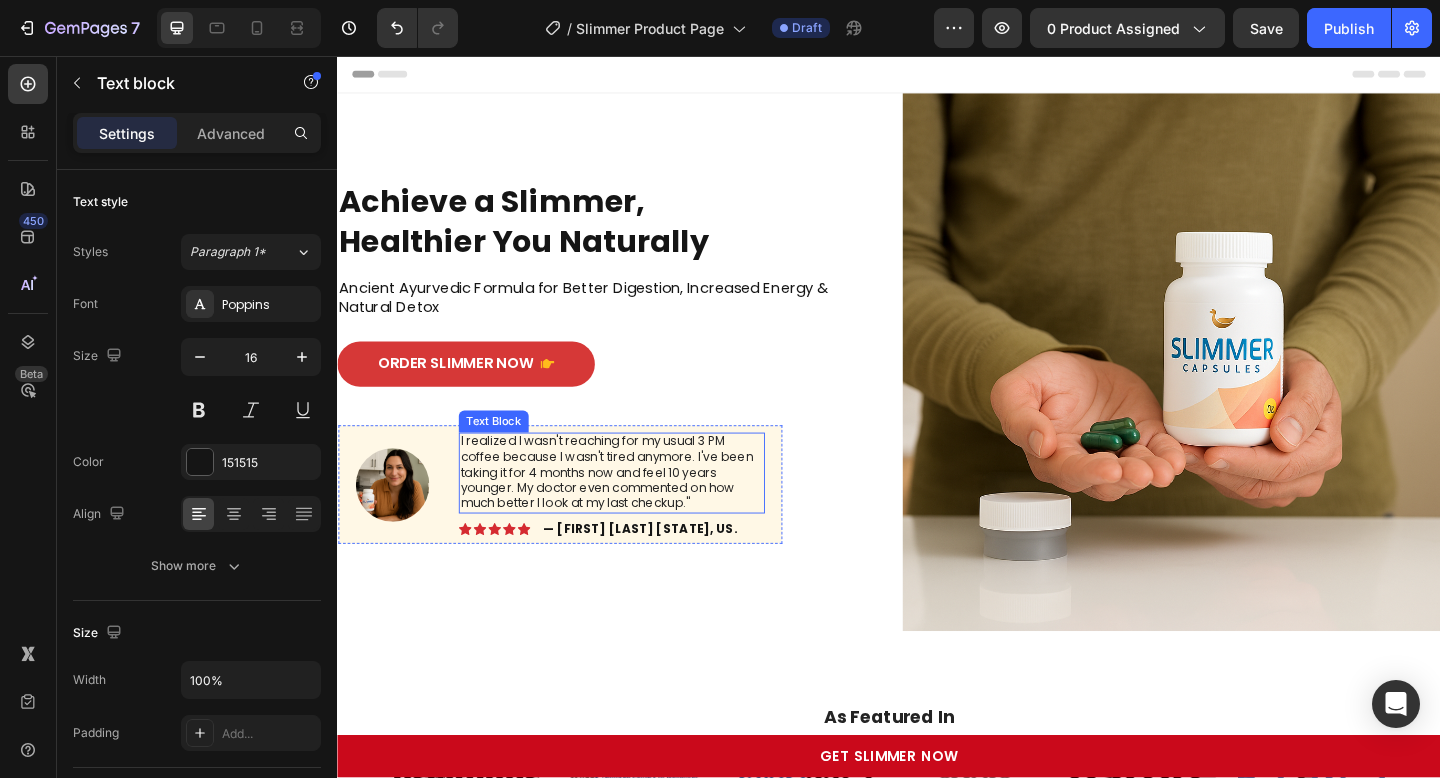 click on "I realized I wasn't reaching for my usual 3 PM coffee because I wasn't tired anymore. I've been taking it for 4 months now and feel 10 years younger. My doctor even commented on how much better I look at my last checkup."" at bounding box center [635, 510] 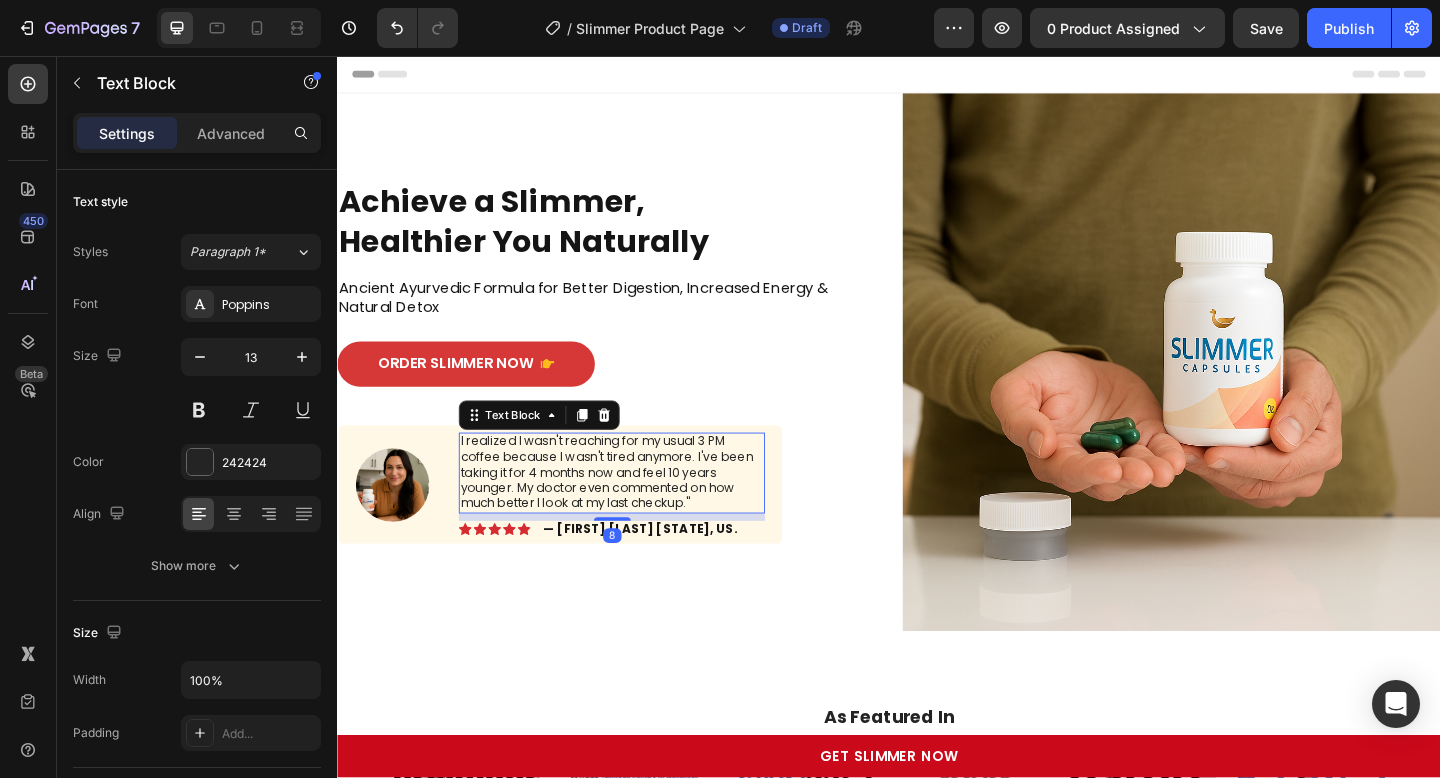 click on "I realized I wasn't reaching for my usual 3 PM coffee because I wasn't tired anymore. I've been taking it for 4 months now and feel 10 years younger. My doctor even commented on how much better I look at my last checkup."" at bounding box center (635, 510) 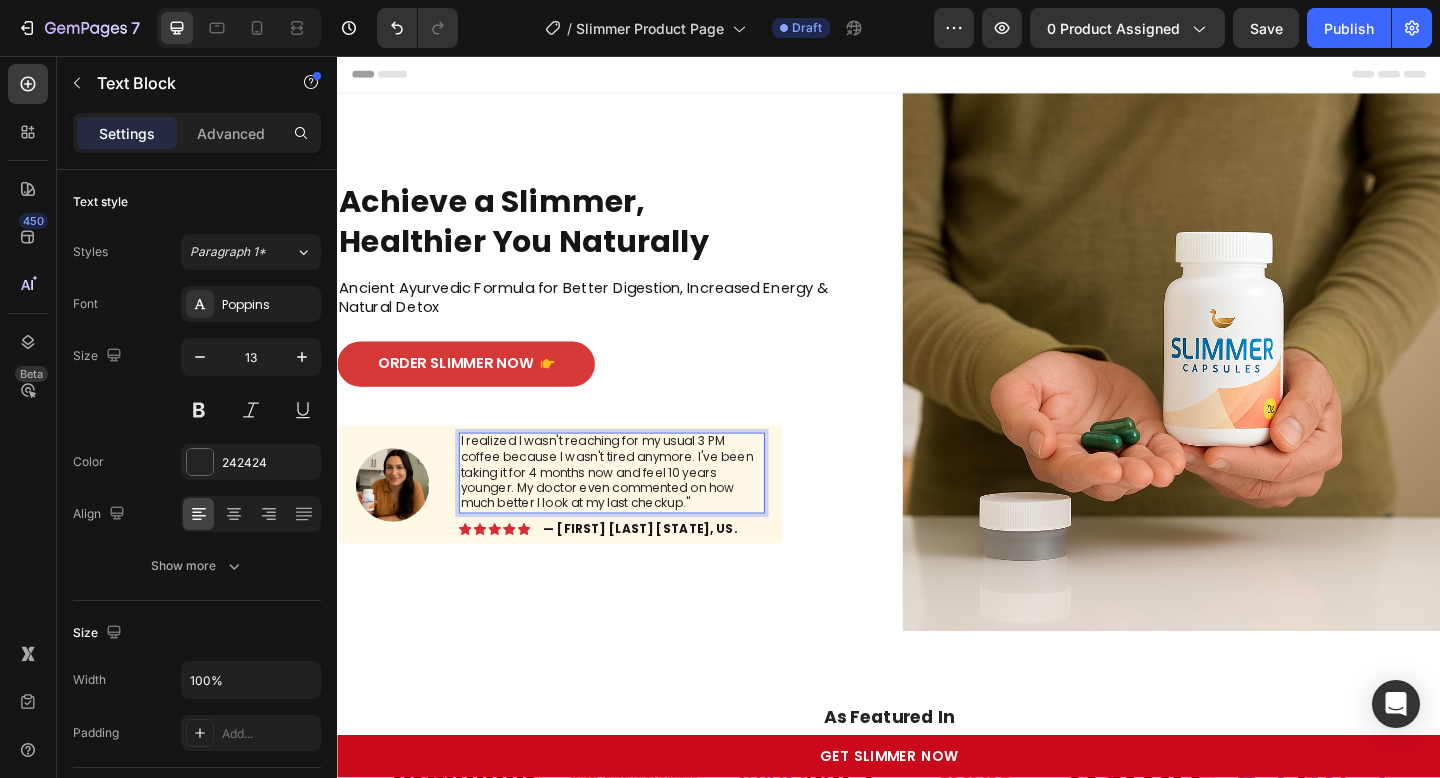 click on "I realized I wasn't reaching for my usual 3 PM coffee because I wasn't tired anymore. I've been taking it for 4 months now and feel 10 years younger. My doctor even commented on how much better I look at my last checkup."" at bounding box center [635, 510] 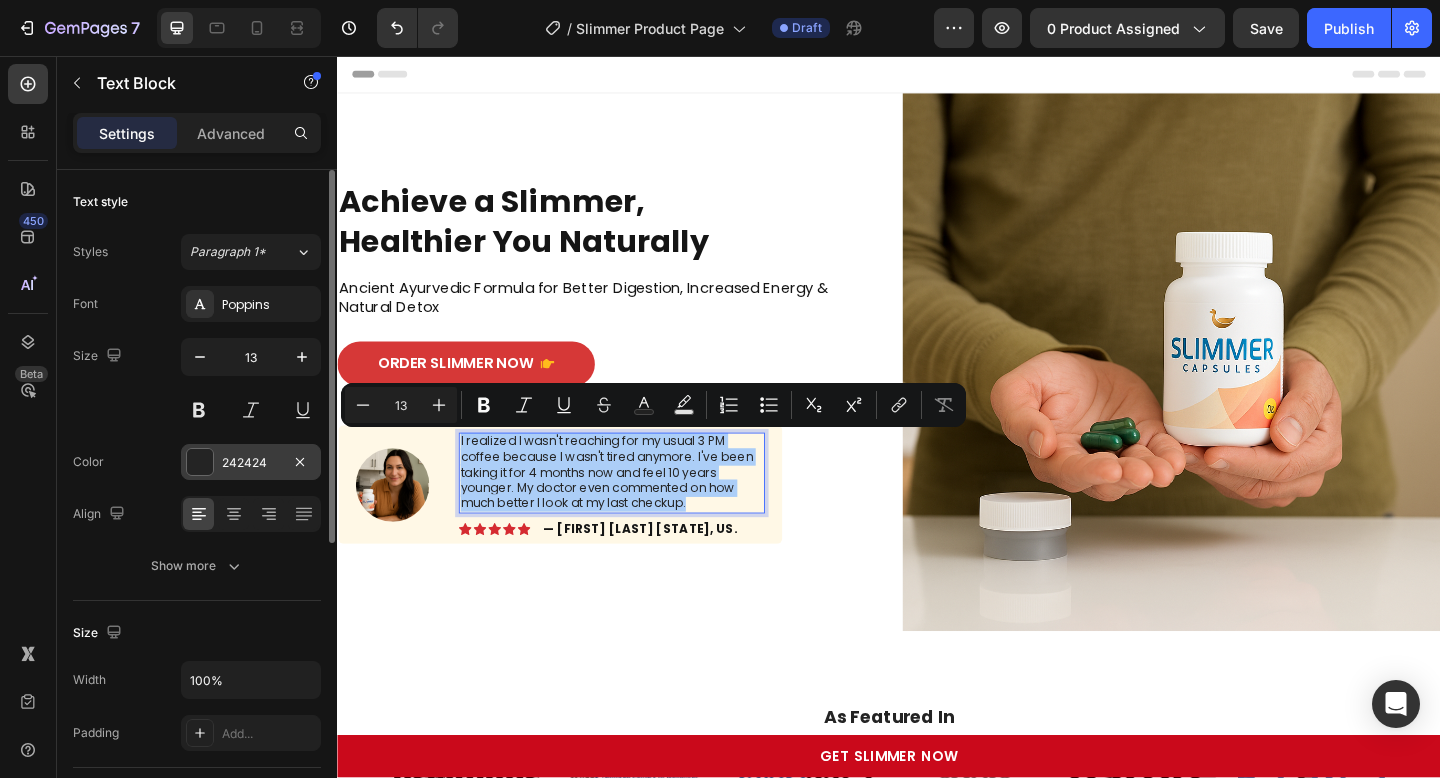 click at bounding box center (200, 462) 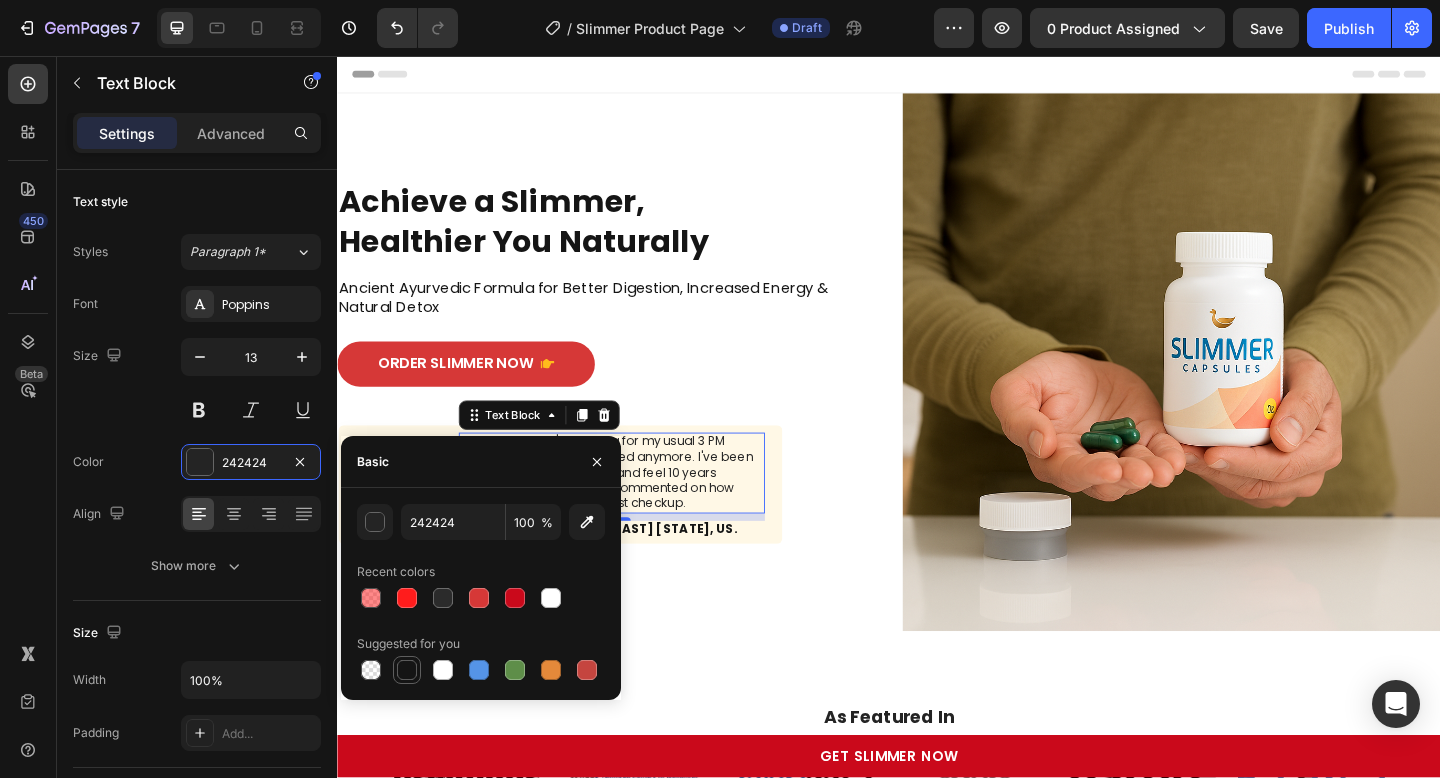 click at bounding box center (407, 670) 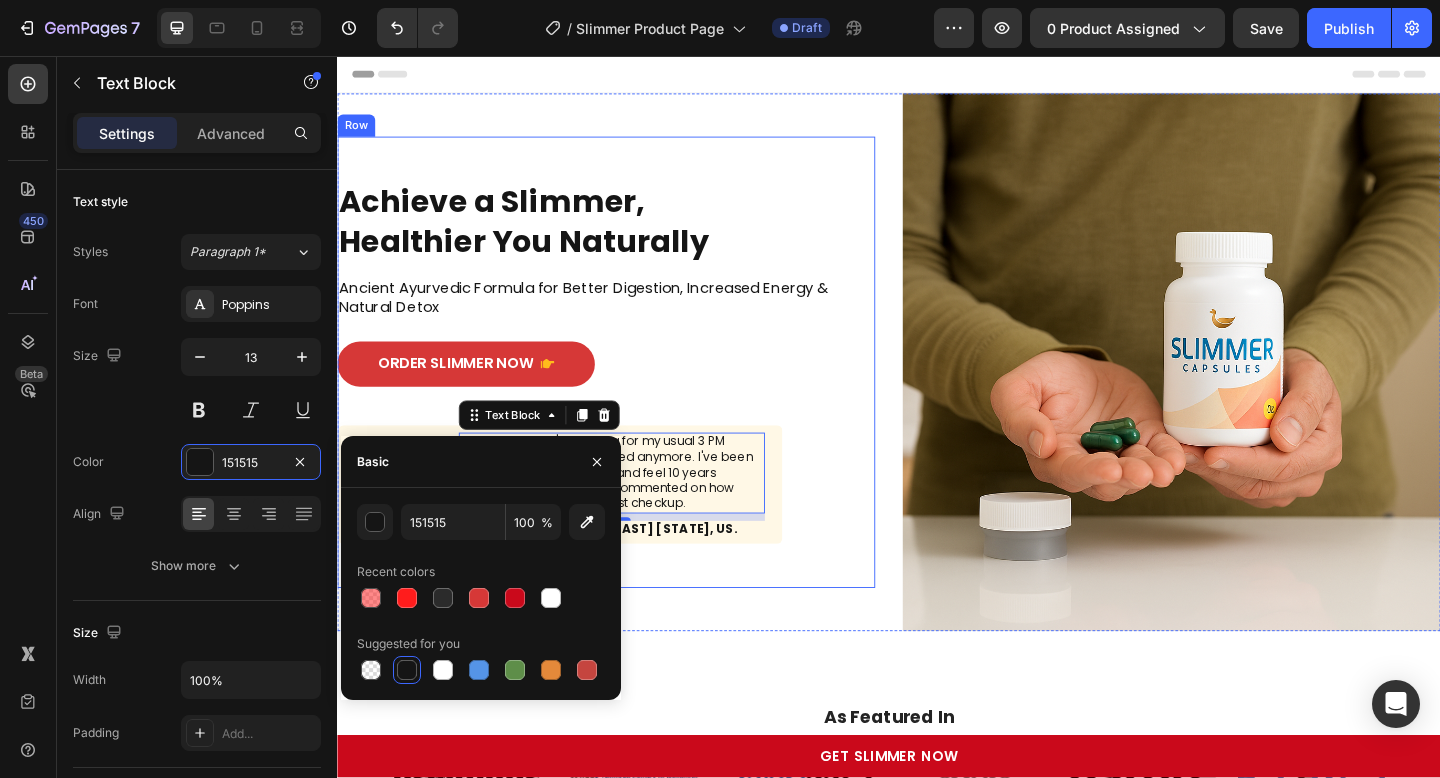 click on "Achieve a Slimmer,  Healthier You Naturally Heading Ancient Ayurvedic Formula for Better Digestion, Increased Energy & Natural Detox Text Block
order slimmer now Button Image I realized I wasn't reaching for my usual 3 PM coffee because I wasn't tired anymore. I've been taking it for 4 months now and feel 10 years younger. My doctor even commented on how much better I look at my last checkup. Text Block   8 Image Icon Icon Icon Icon Icon Icon List — Emily M. New Jersey, US. Text Block Row Row Shop Now   👉    Button Row" at bounding box center (629, 390) 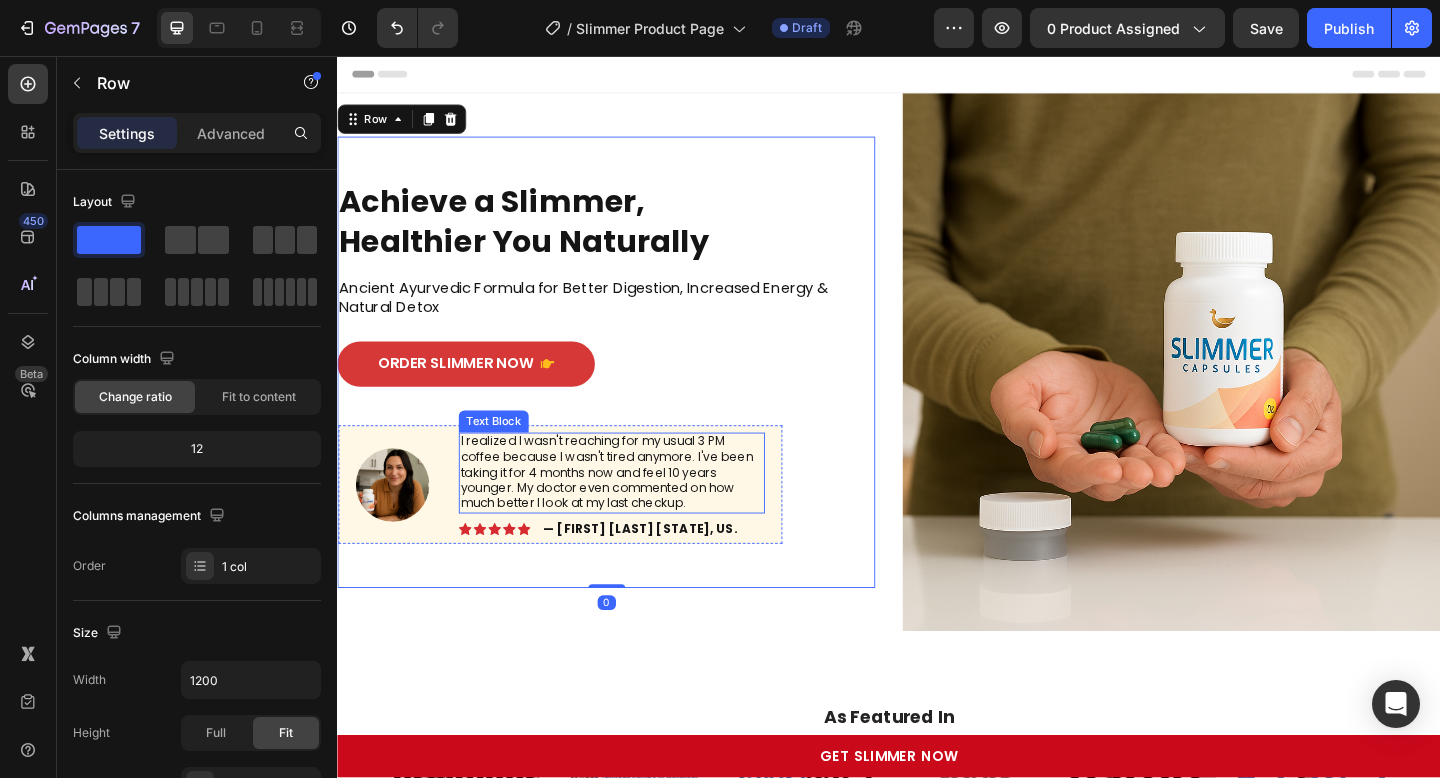 click on "I realized I wasn't reaching for my usual 3 PM coffee because I wasn't tired anymore. I've been taking it for 4 months now and feel 10 years younger. My doctor even commented on how much better I look at my last checkup." at bounding box center [635, 510] 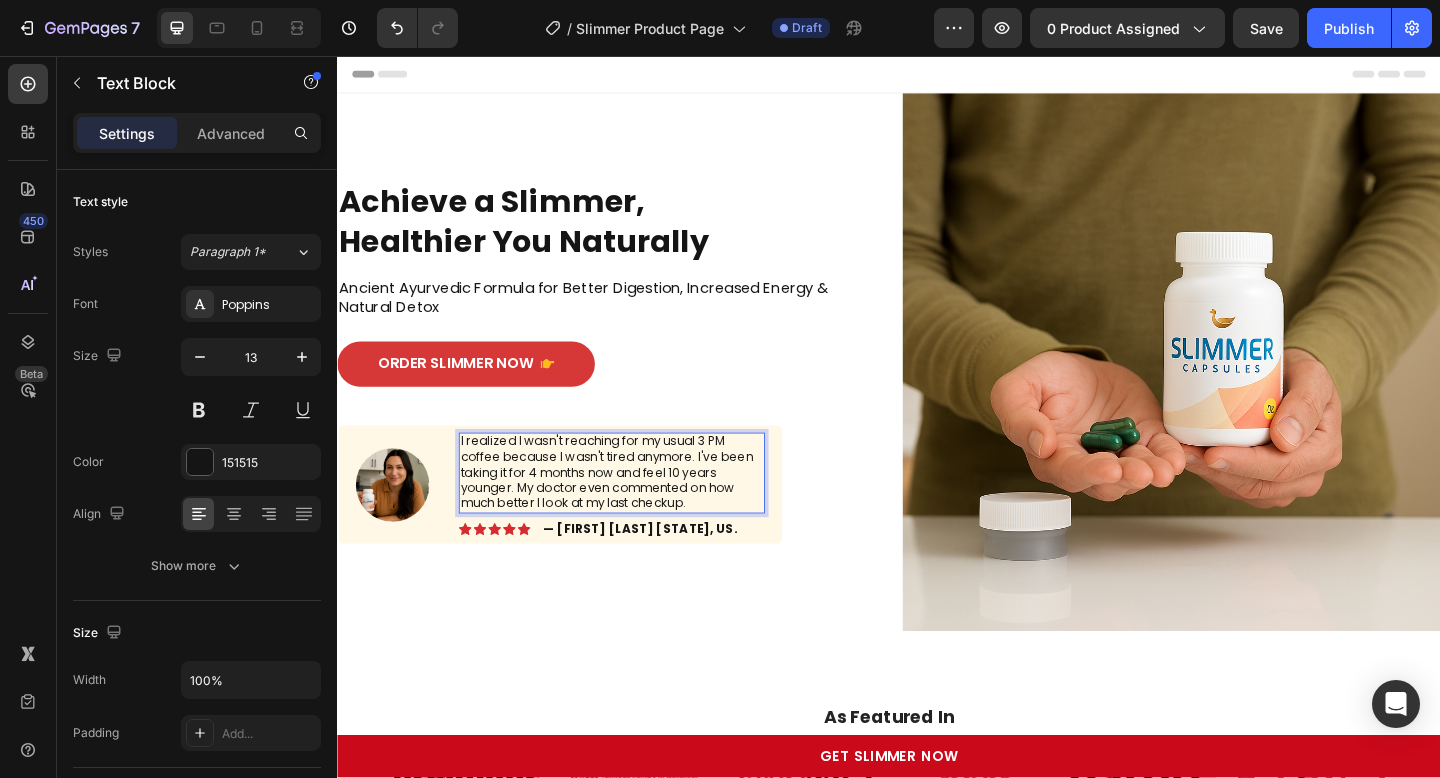 click on "I realized I wasn't reaching for my usual 3 PM coffee because I wasn't tired anymore. I've been taking it for 4 months now and feel 10 years younger. My doctor even commented on how much better I look at my last checkup." at bounding box center (635, 510) 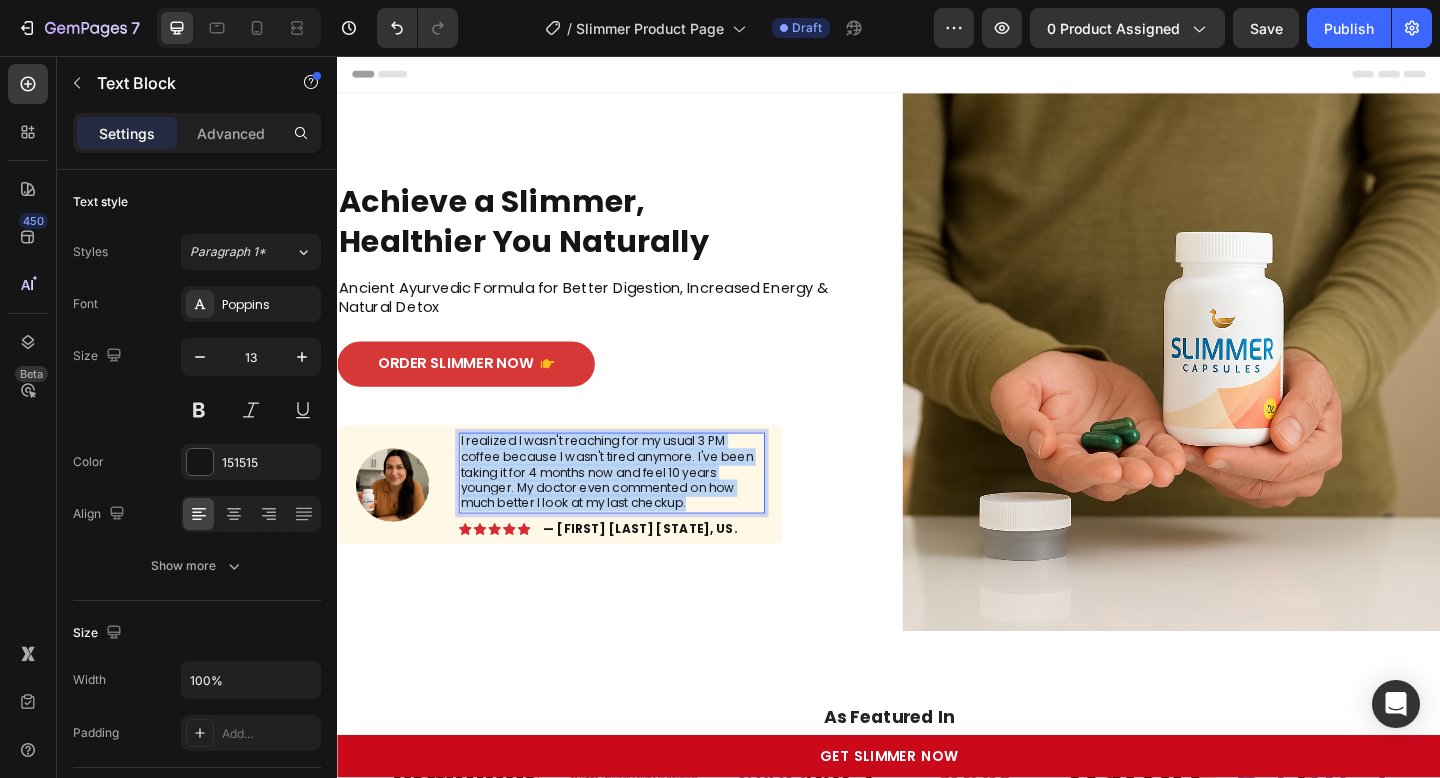 click on "I realized I wasn't reaching for my usual 3 PM coffee because I wasn't tired anymore. I've been taking it for 4 months now and feel 10 years younger. My doctor even commented on how much better I look at my last checkup." at bounding box center [635, 510] 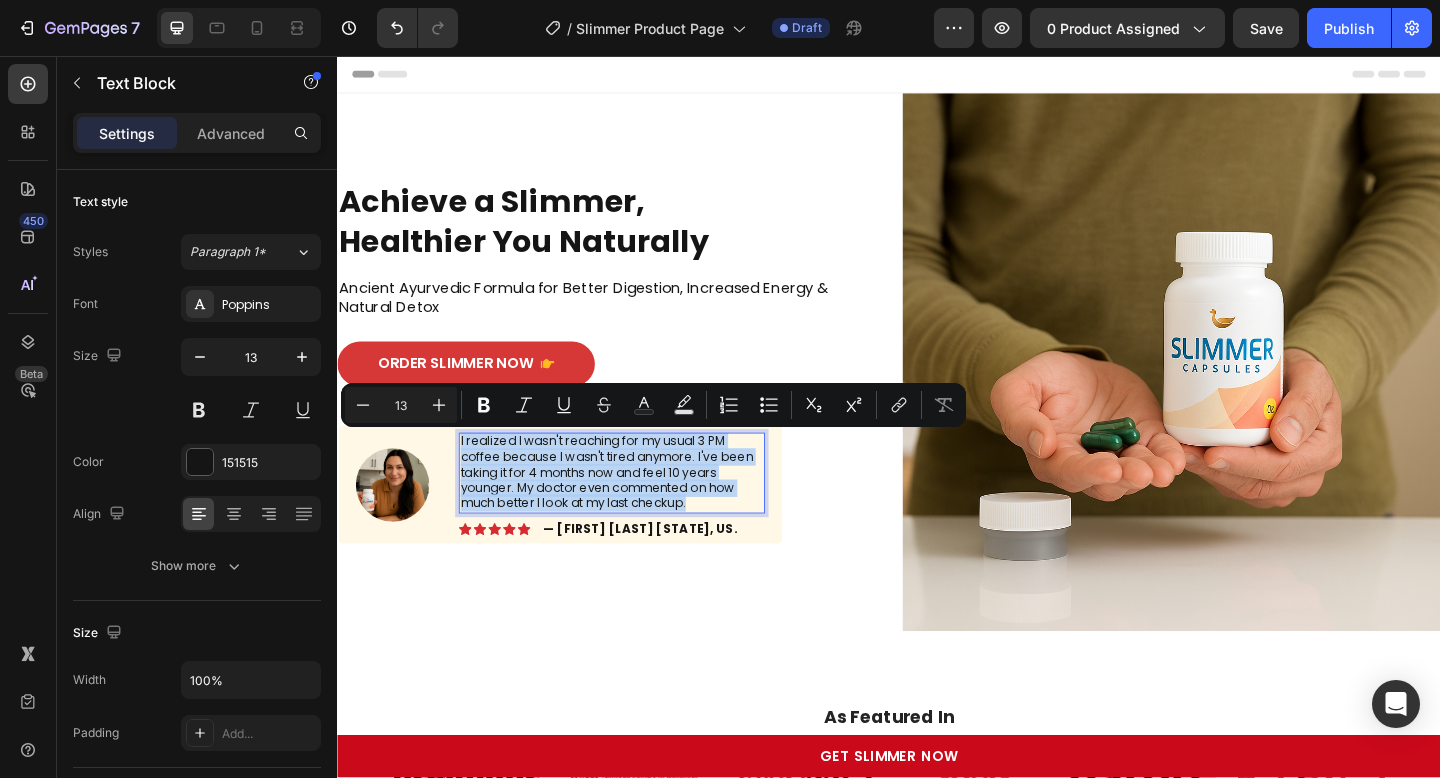 click on "I realized I wasn't reaching for my usual 3 PM coffee because I wasn't tired anymore. I've been taking it for 4 months now and feel 10 years younger. My doctor even commented on how much better I look at my last checkup." at bounding box center (635, 510) 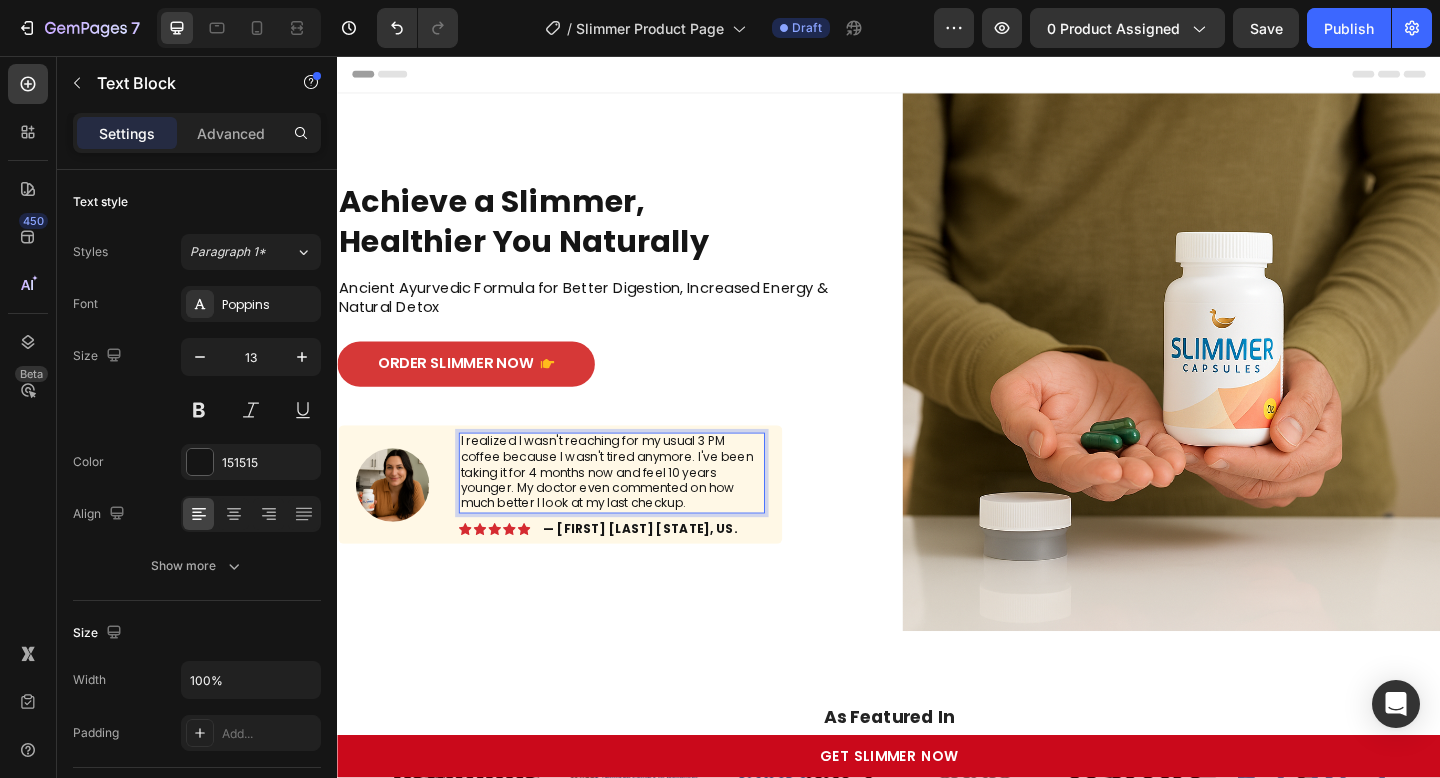 click on "I realized I wasn't reaching for my usual 3 PM coffee because I wasn't tired anymore. I've been taking it for 4 months now and feel 10 years younger. My doctor even commented on how much better I look at my last checkup." at bounding box center (635, 510) 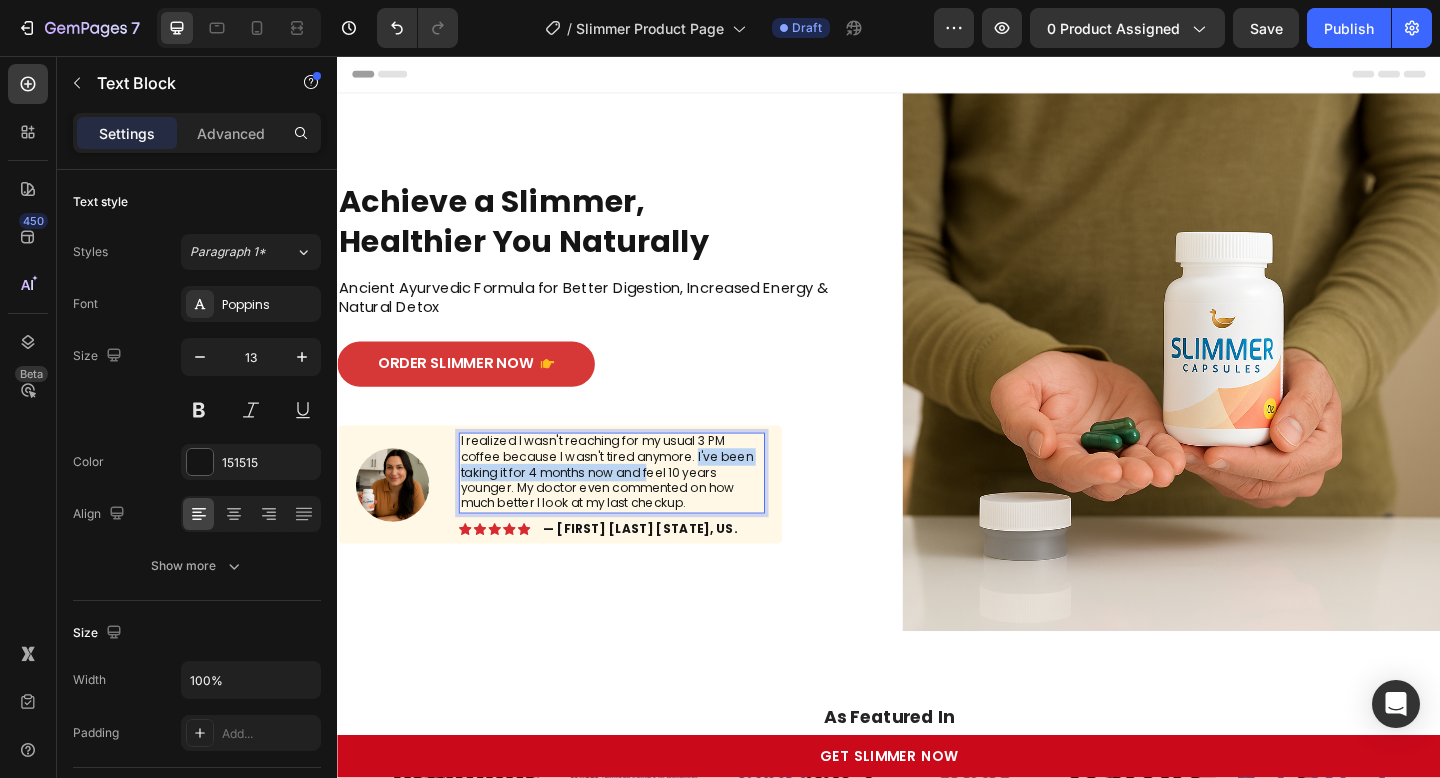 drag, startPoint x: 726, startPoint y: 494, endPoint x: 679, endPoint y: 512, distance: 50.32892 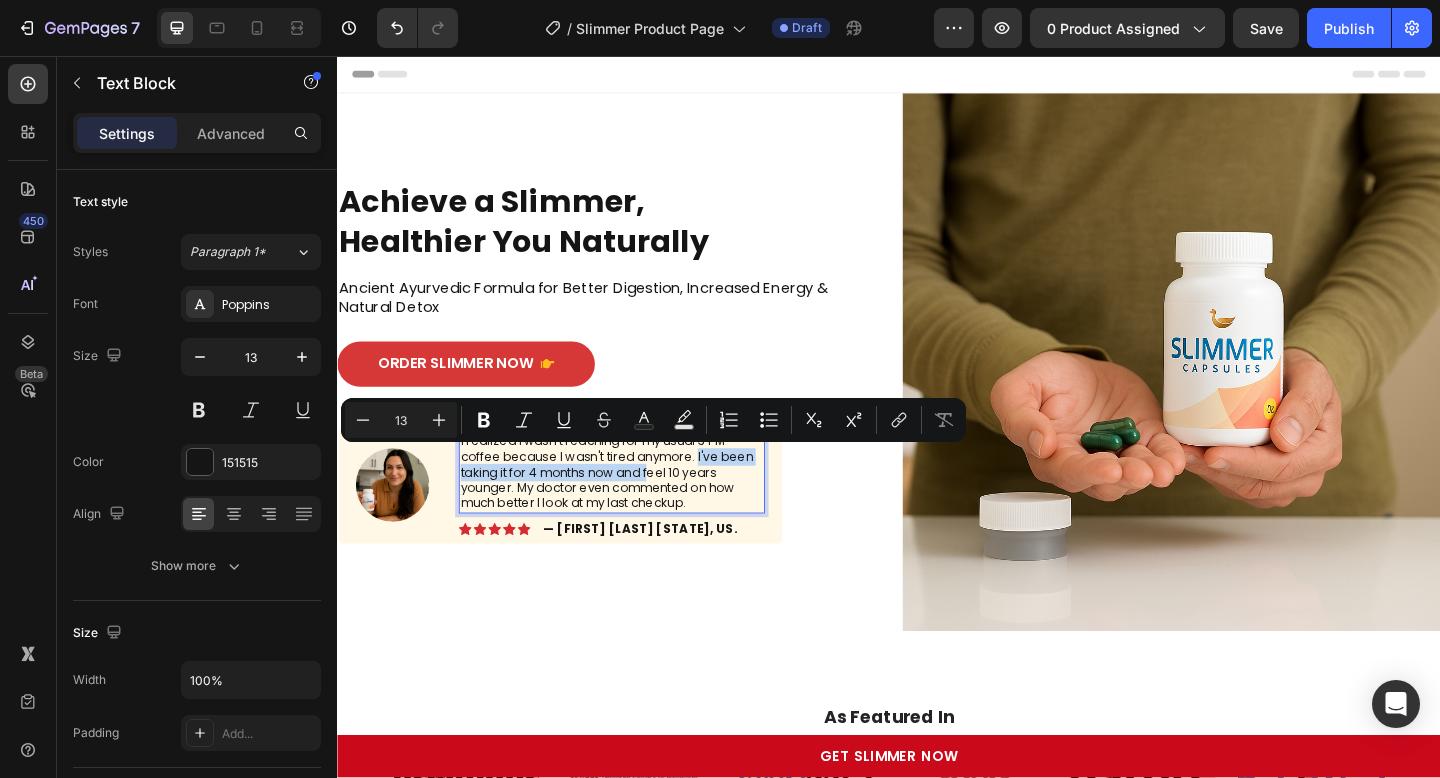 click on "I realized I wasn't reaching for my usual 3 PM coffee because I wasn't tired anymore. I've been taking it for 4 months now and feel 10 years younger. My doctor even commented on how much better I look at my last checkup." at bounding box center (635, 510) 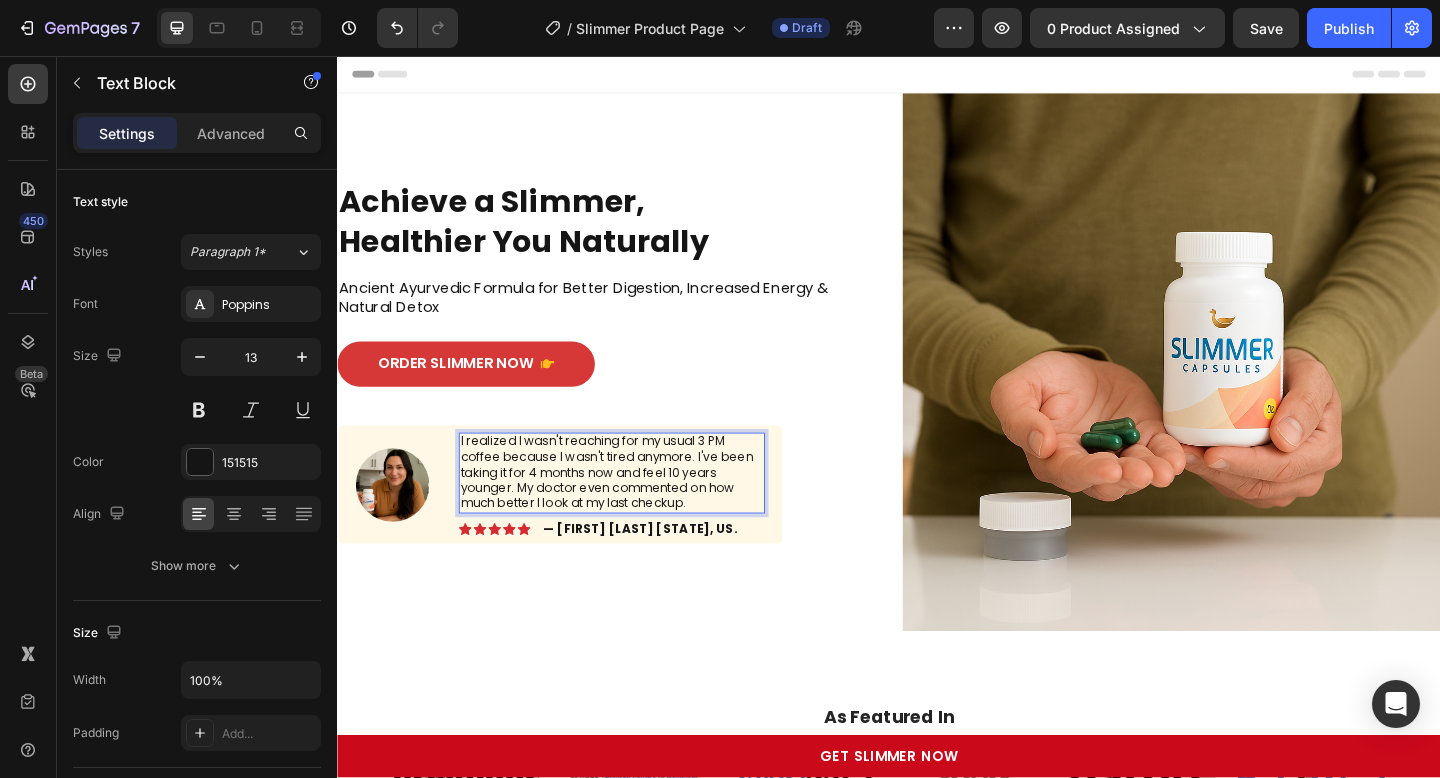 click on "I realized I wasn't reaching for my usual 3 PM coffee because I wasn't tired anymore. I've been taking it for 4 months now and feel 10 years younger. My doctor even commented on how much better I look at my last checkup." at bounding box center (635, 510) 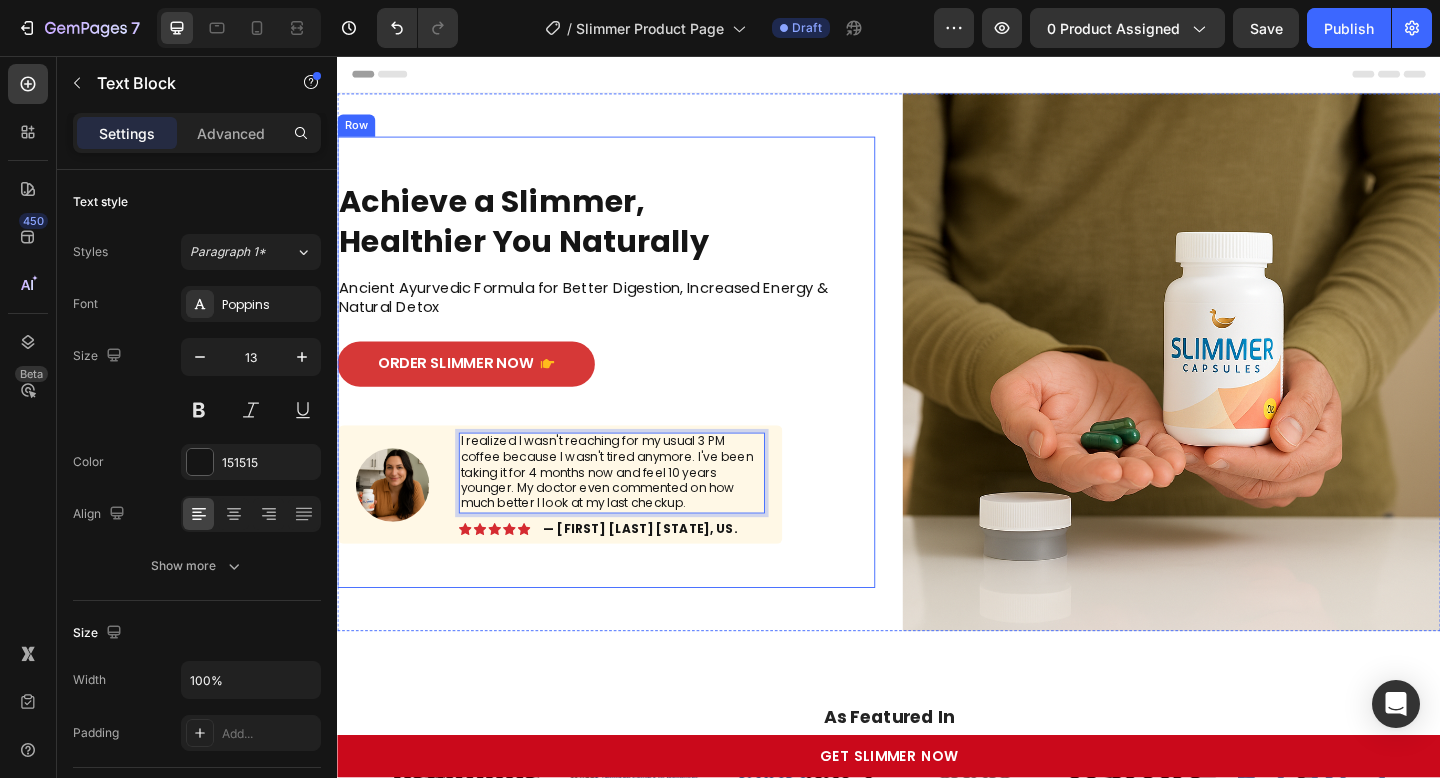 click on "Achieve a Slimmer,  Healthier You Naturally Heading Ancient Ayurvedic Formula for Better Digestion, Increased Energy & Natural Detox Text Block
order slimmer now Button Image I realized I wasn't reaching for my usual 3 PM coffee because I wasn't tired anymore. I've been taking it for 4 months now and feel 10 years younger. My doctor even commented on how much better I look at my last checkup. Text Block   8 Image Icon Icon Icon Icon Icon Icon List — Emily M. New Jersey, US. Text Block Row Row Shop Now   👉    Button" at bounding box center [629, 390] 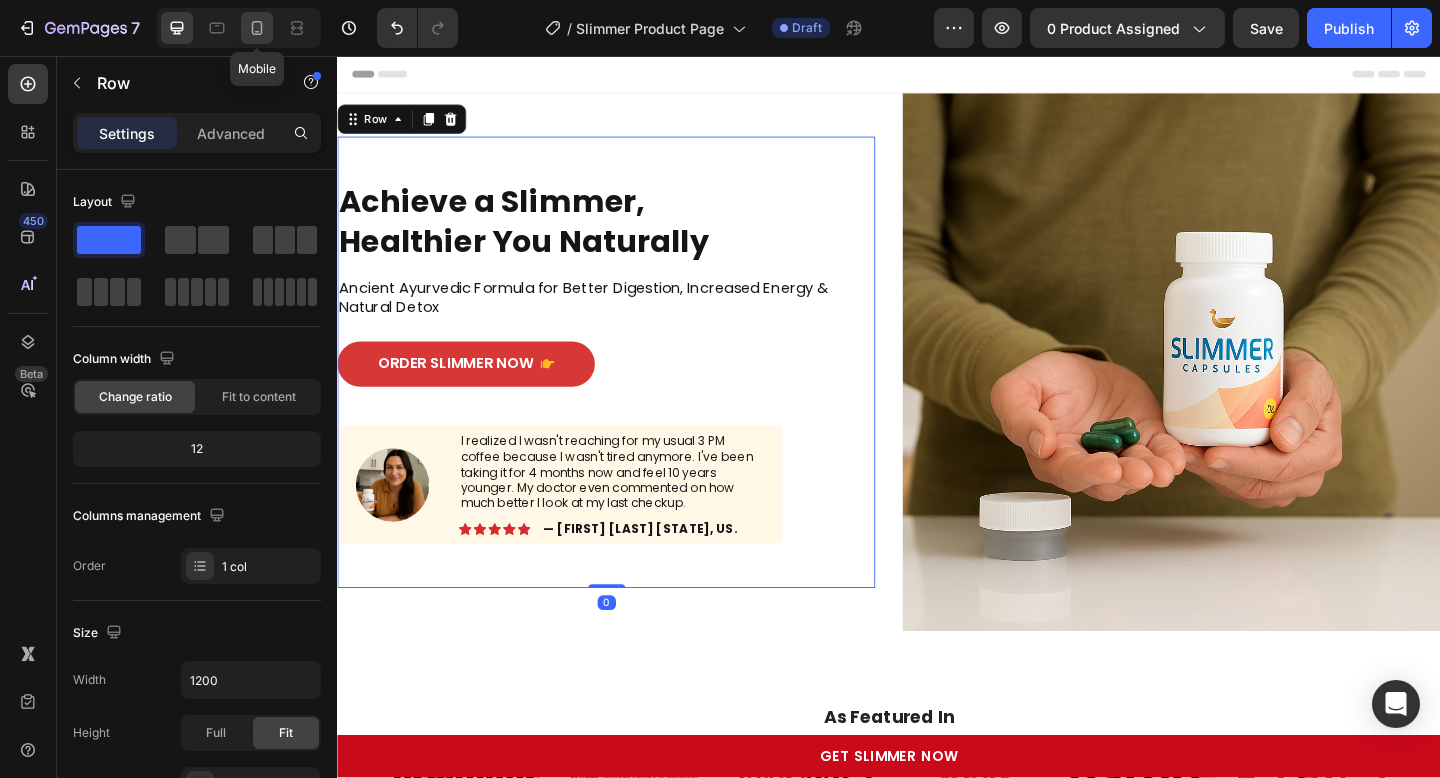 click 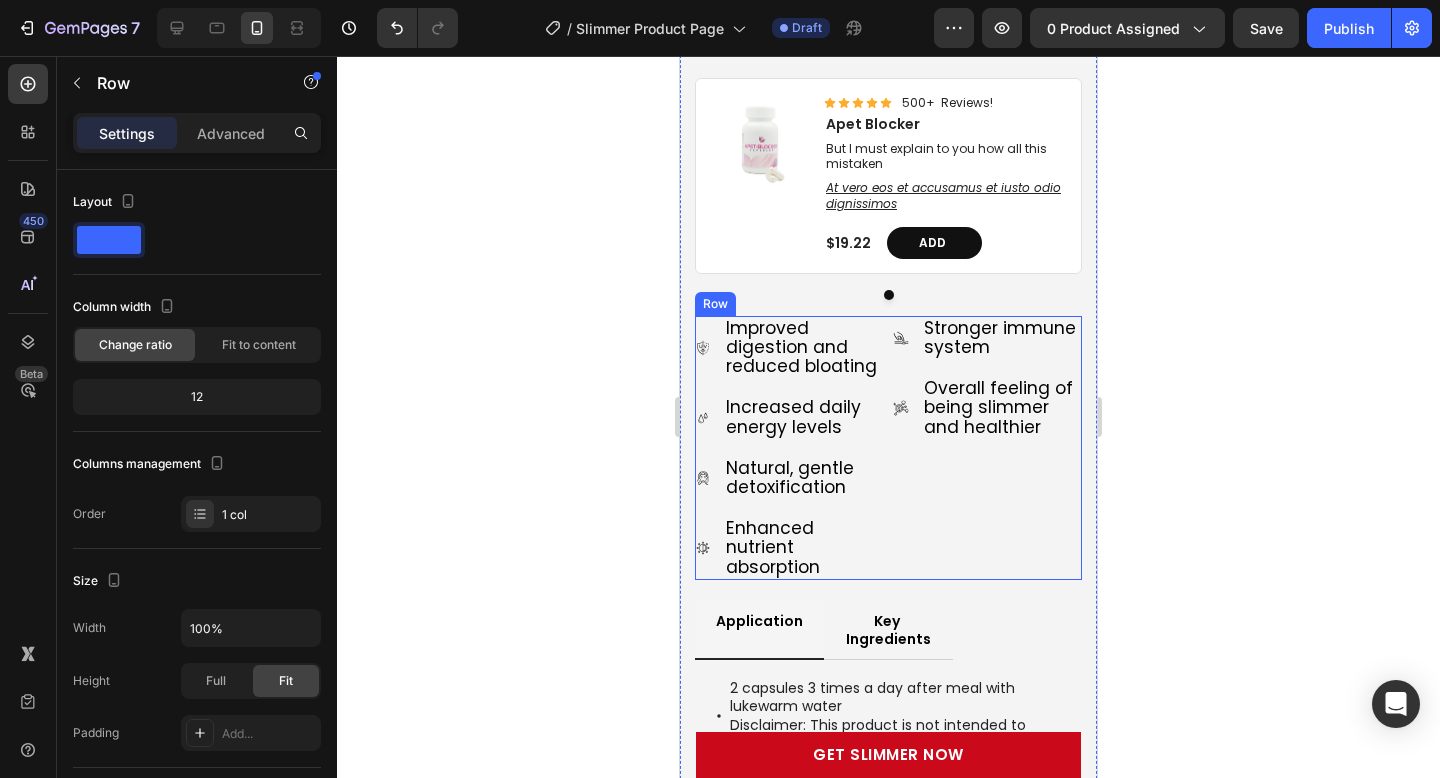 scroll, scrollTop: 7380, scrollLeft: 0, axis: vertical 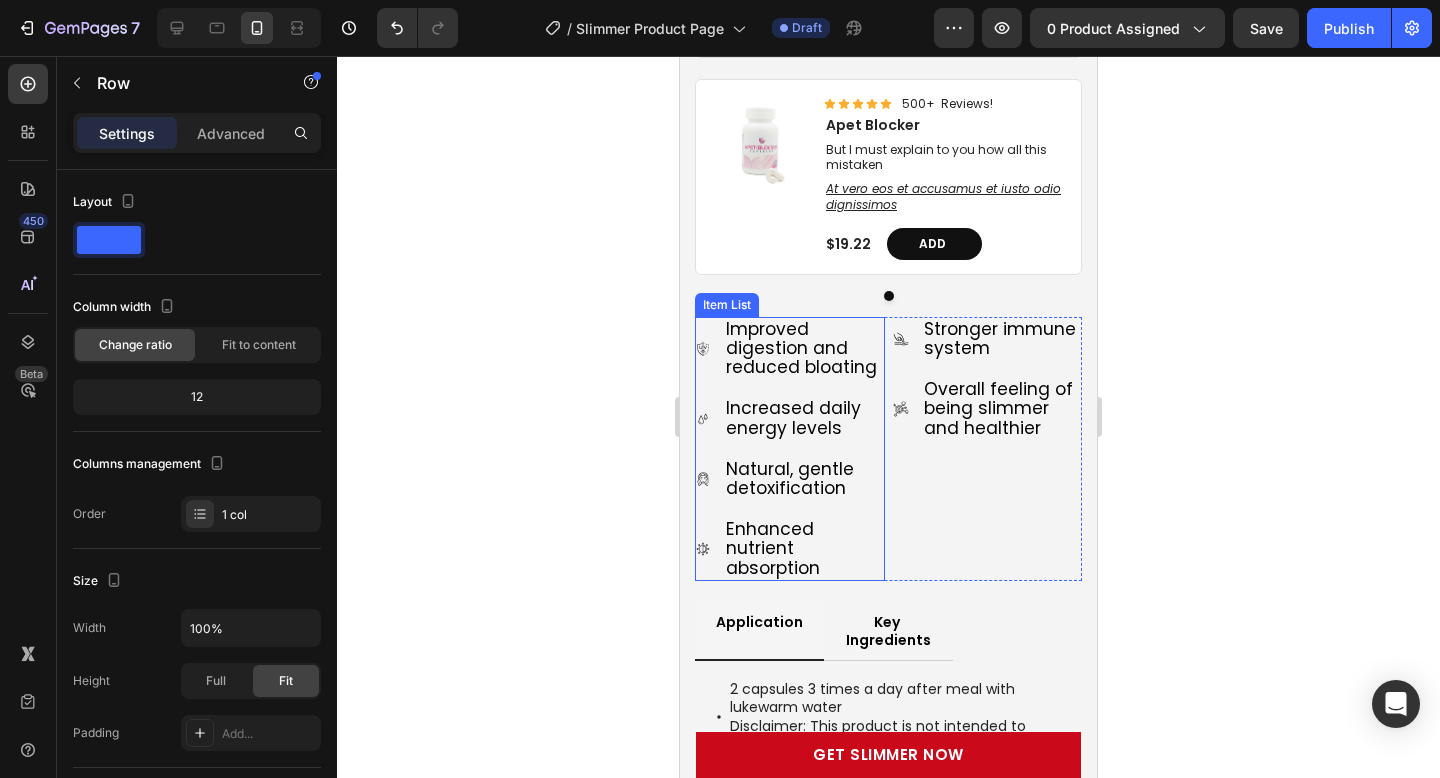 click on "Improved digestion and reduced bloating" at bounding box center (801, 348) 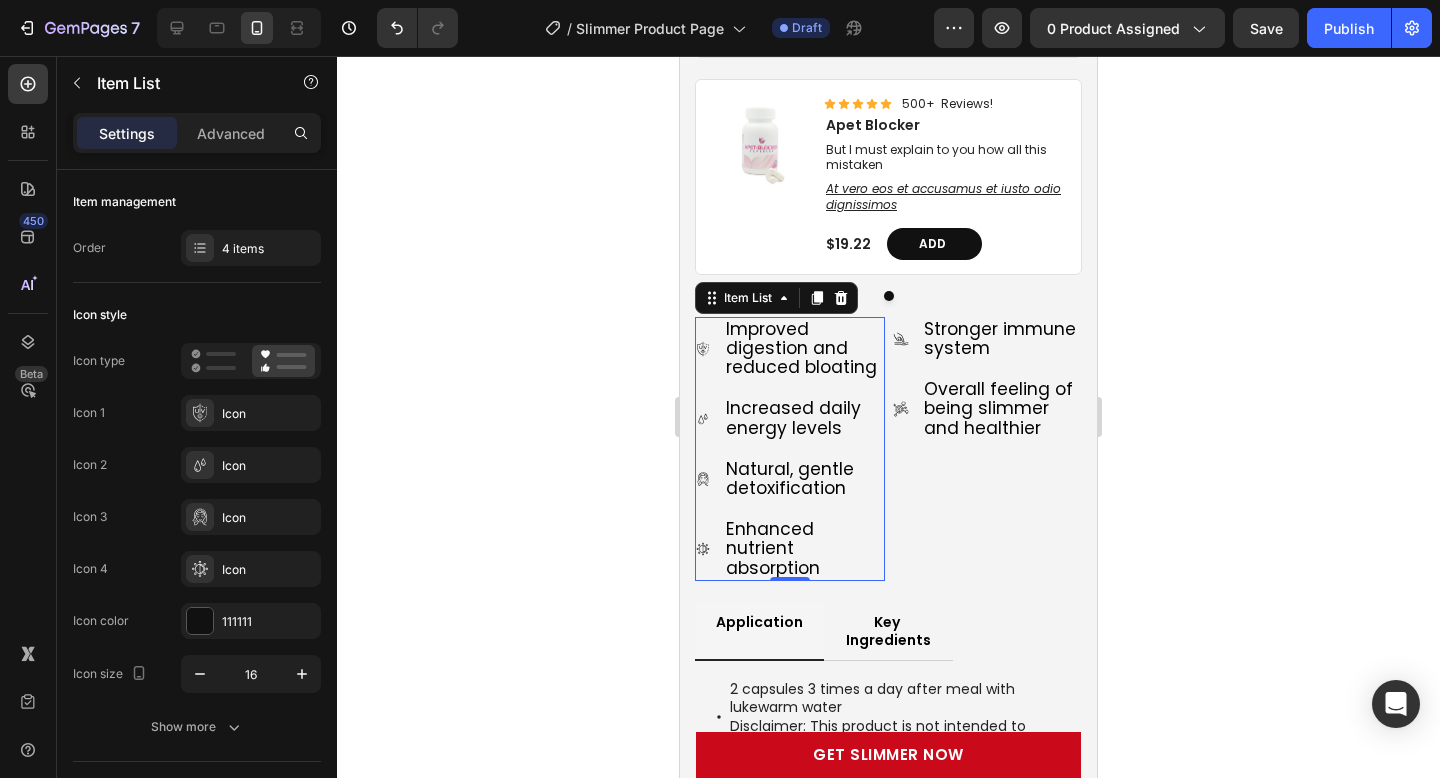 click on "Improved digestion and reduced bloating" at bounding box center [801, 348] 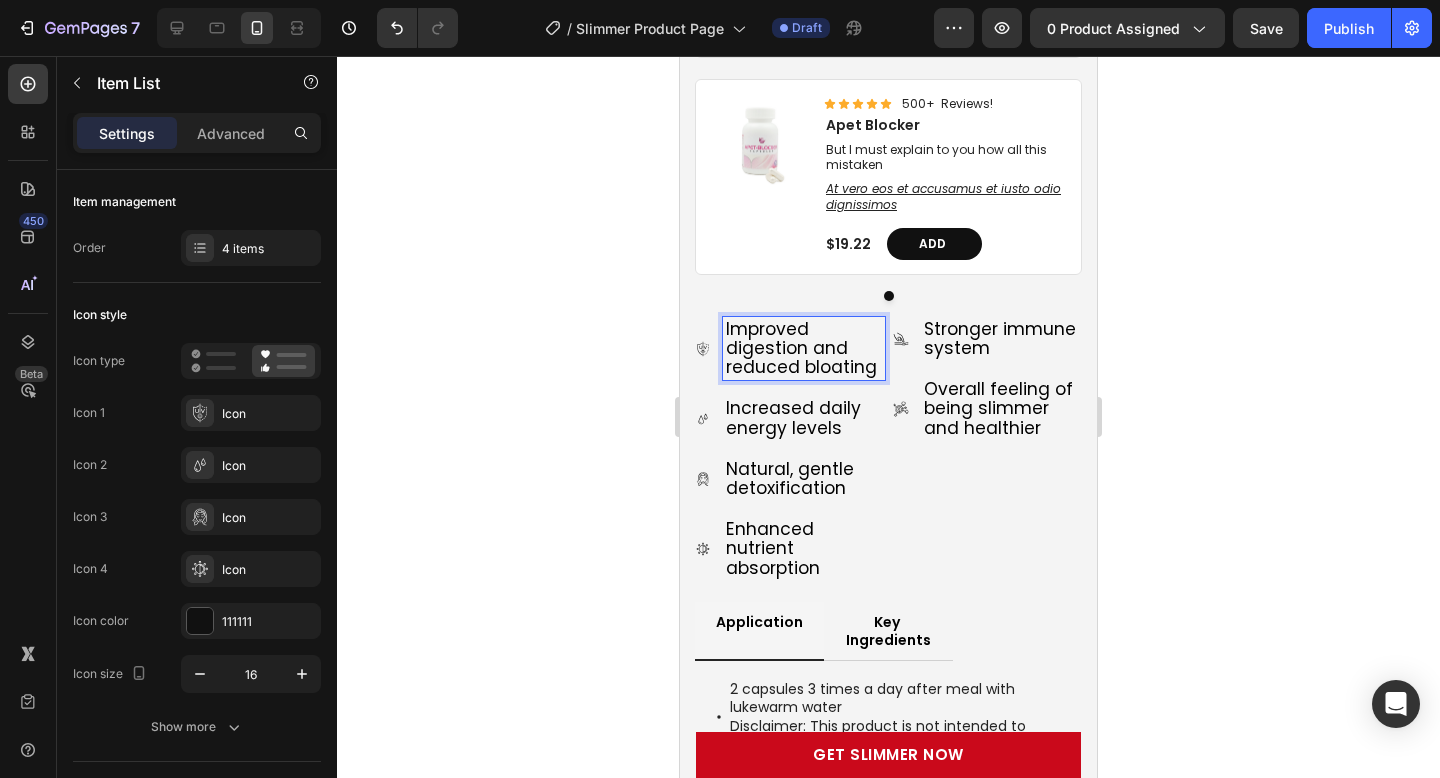 click 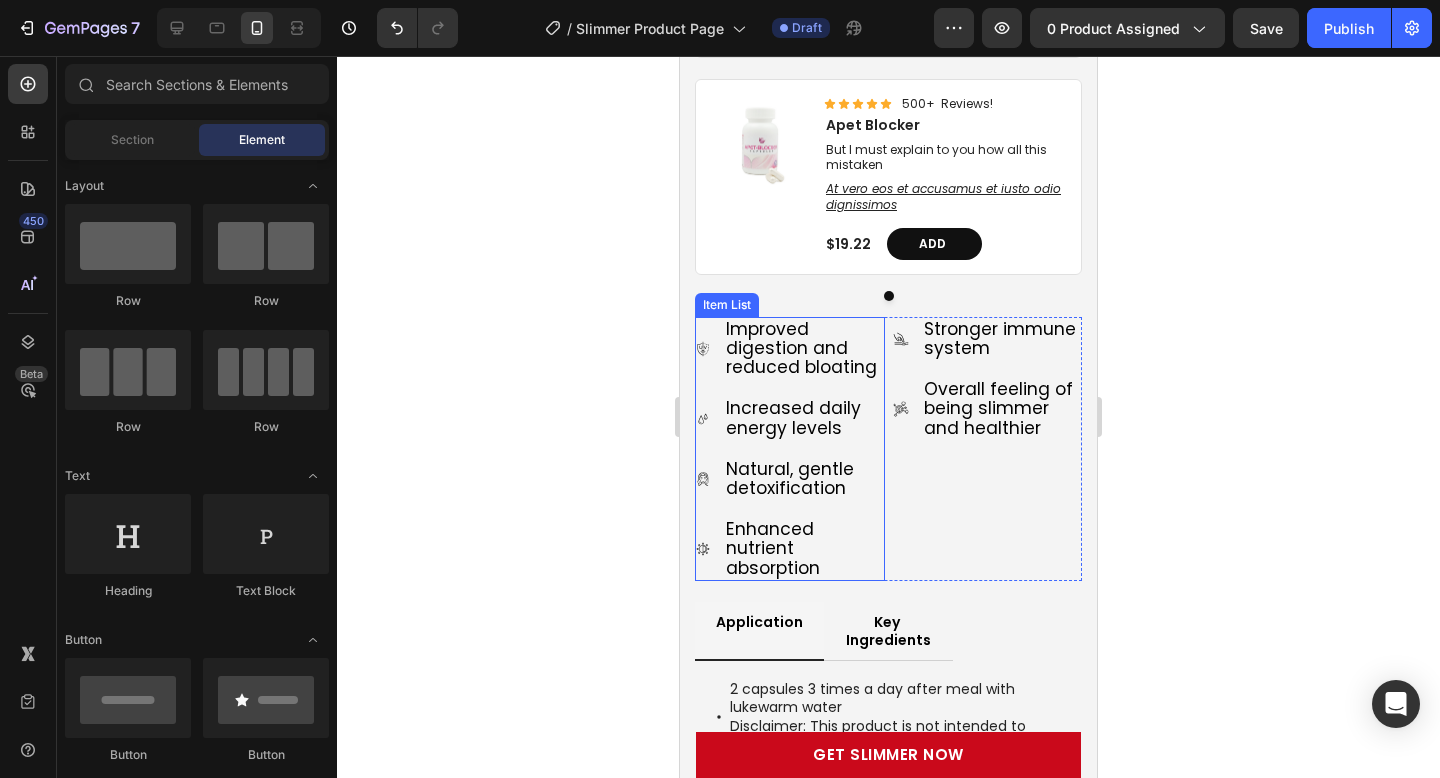 click on "Improved digestion and reduced bloating" at bounding box center (801, 348) 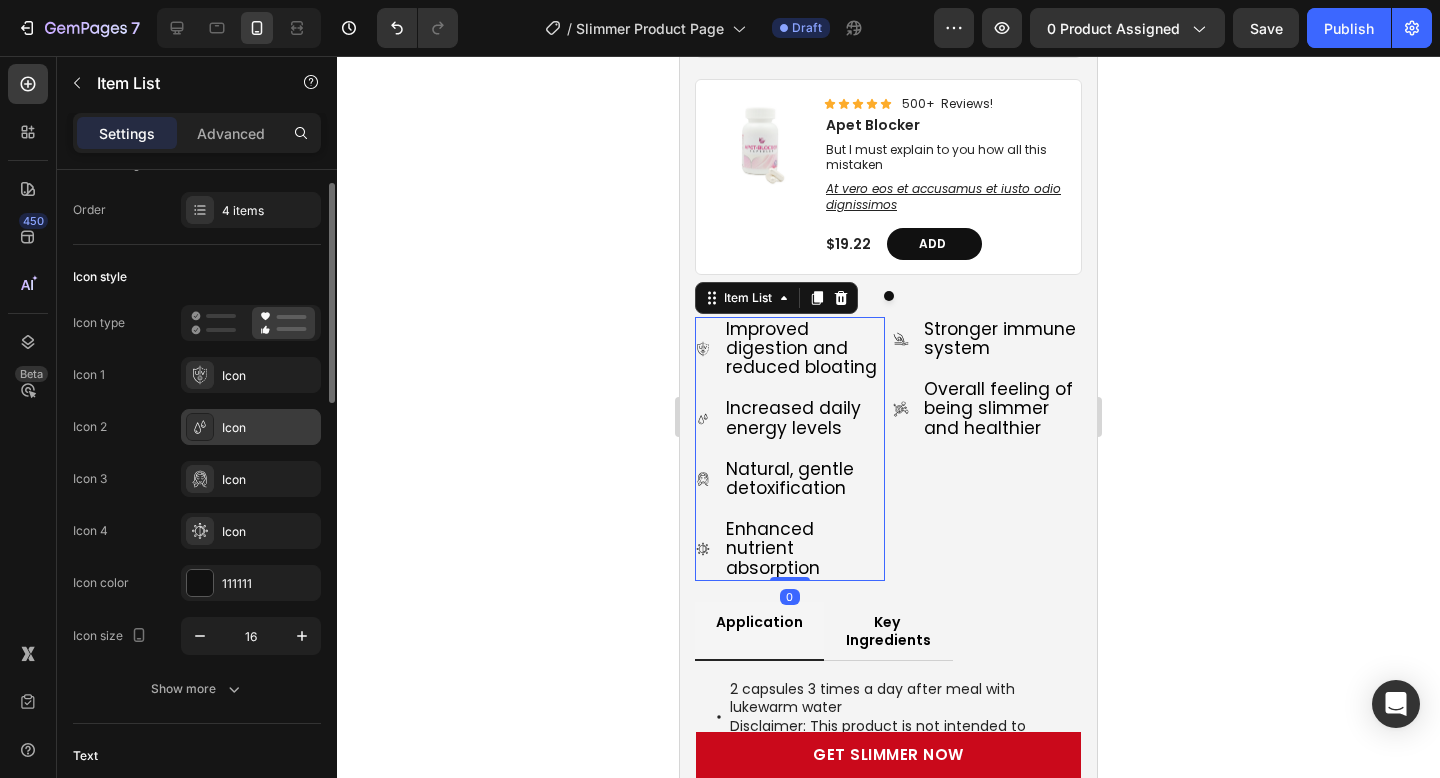 scroll, scrollTop: 39, scrollLeft: 0, axis: vertical 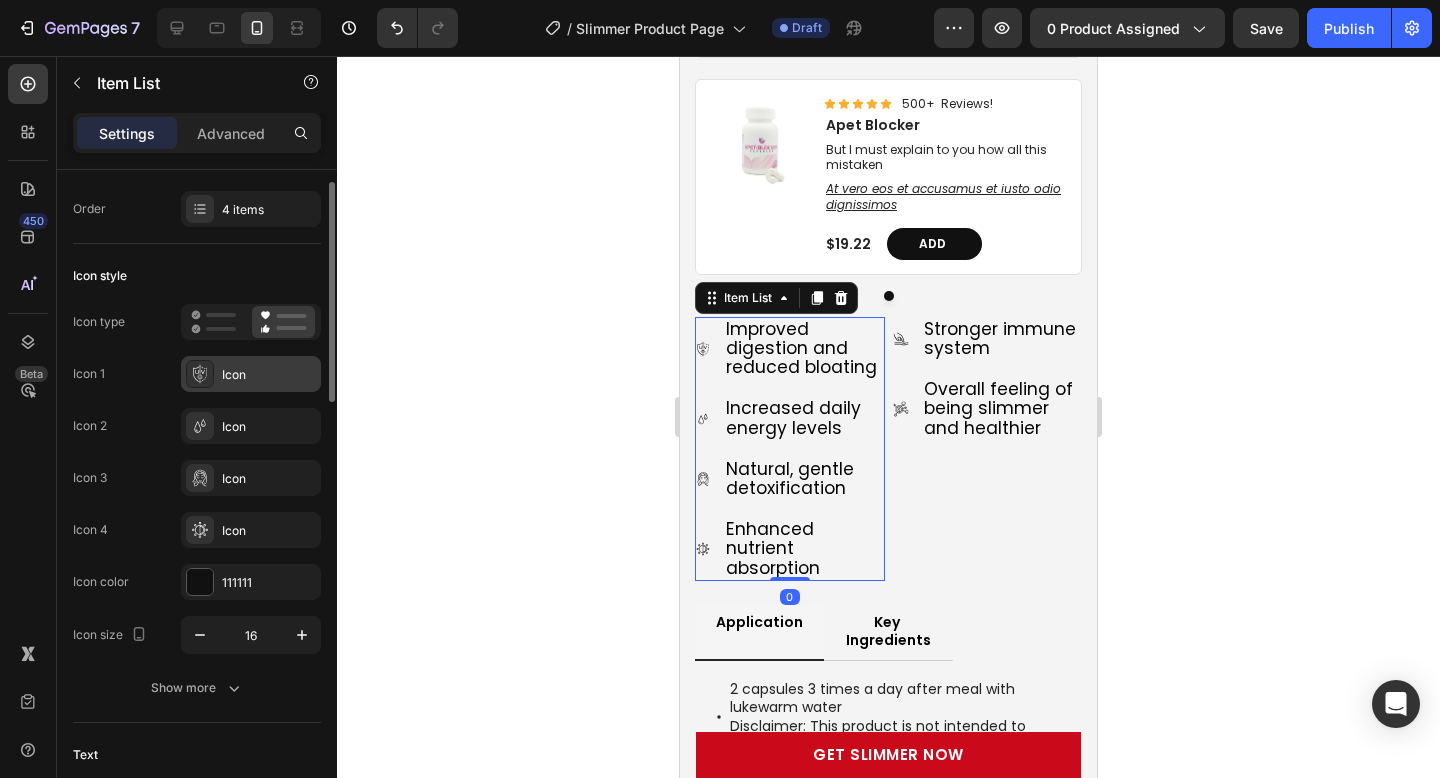 click 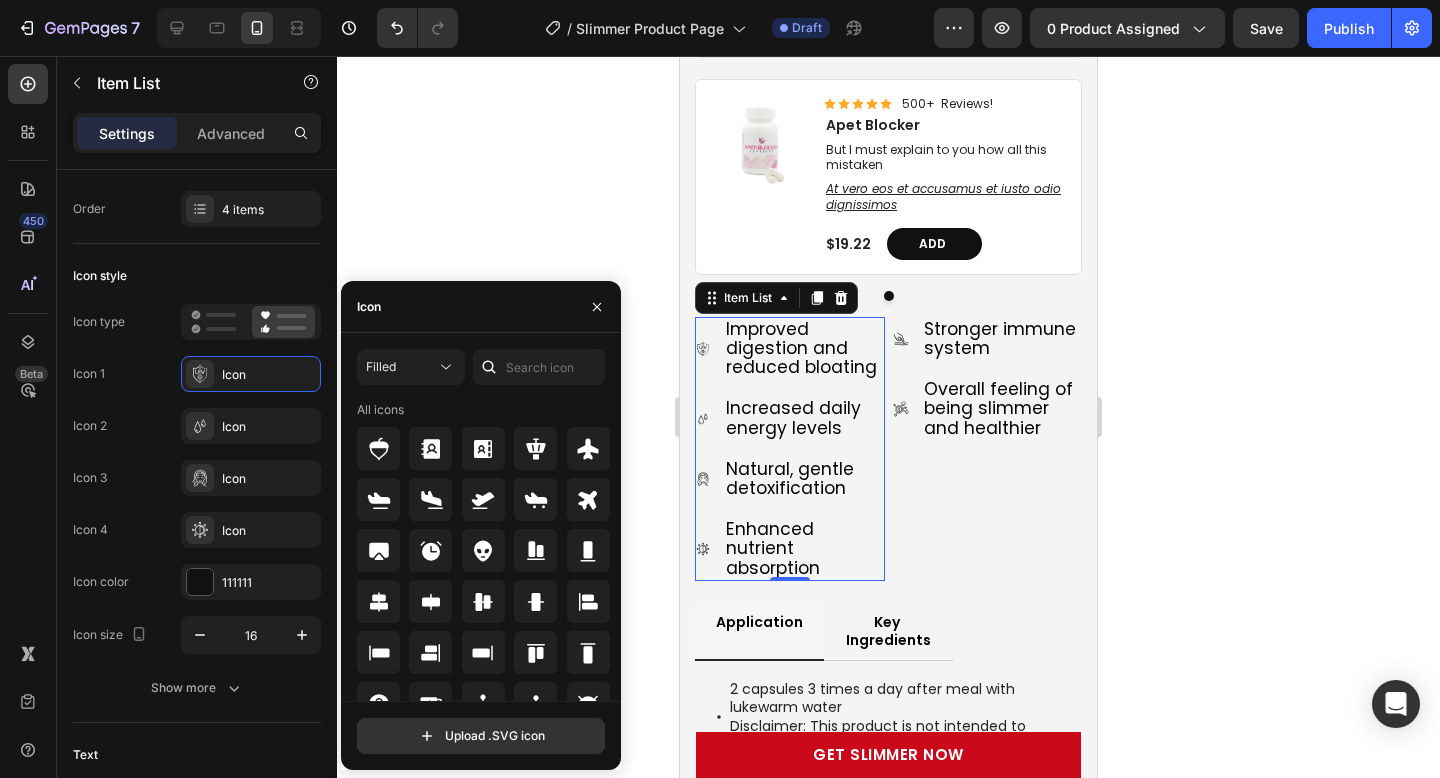 click on "Filled" at bounding box center [481, 367] 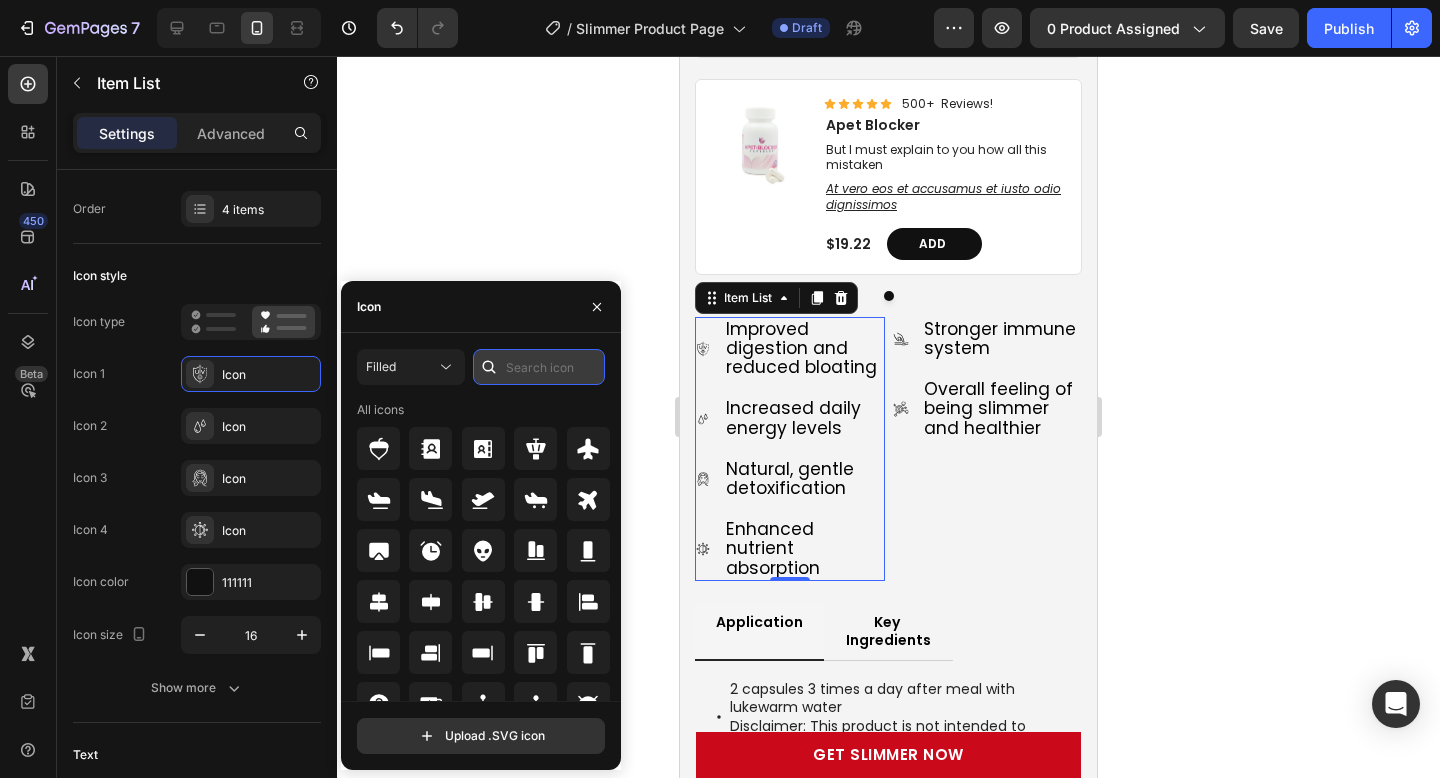 click at bounding box center (539, 367) 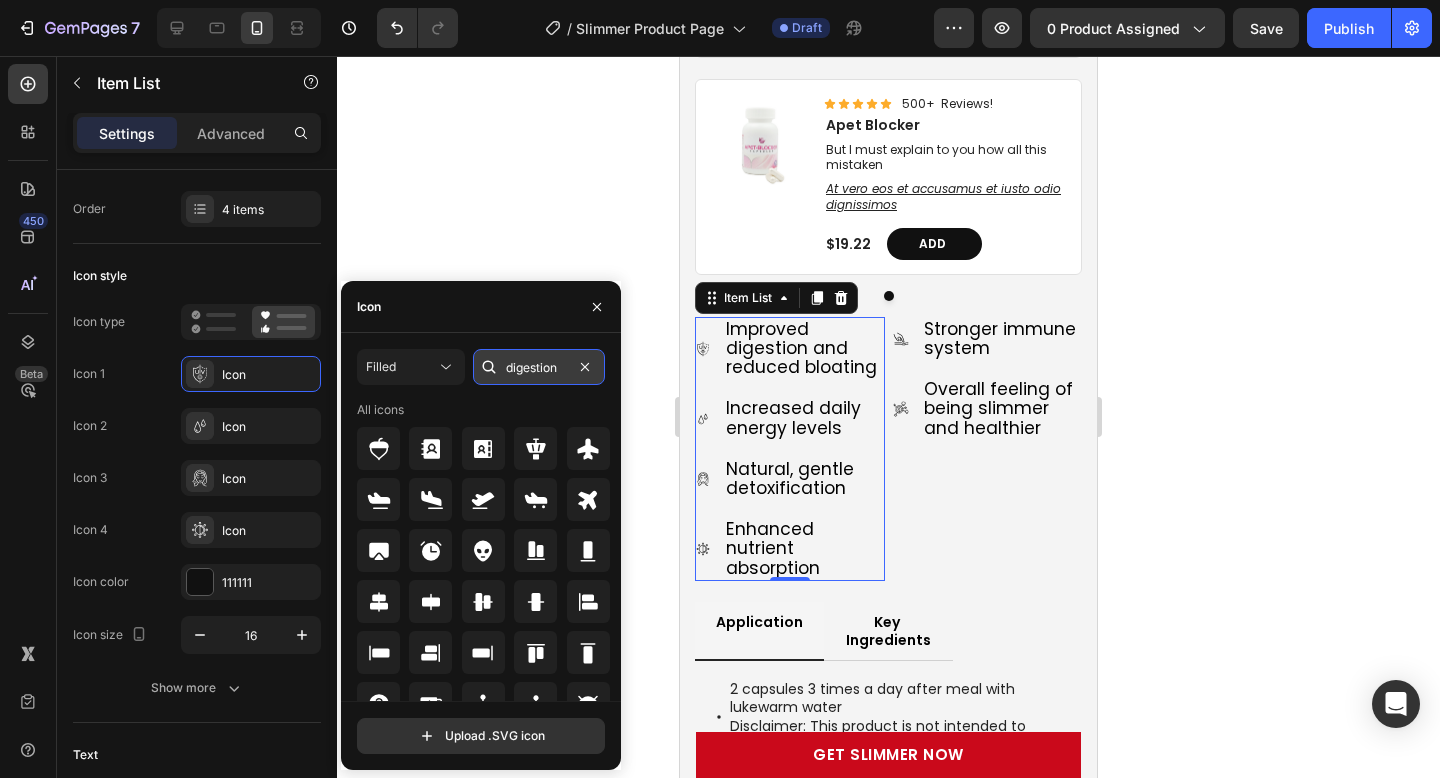 type on "digestion" 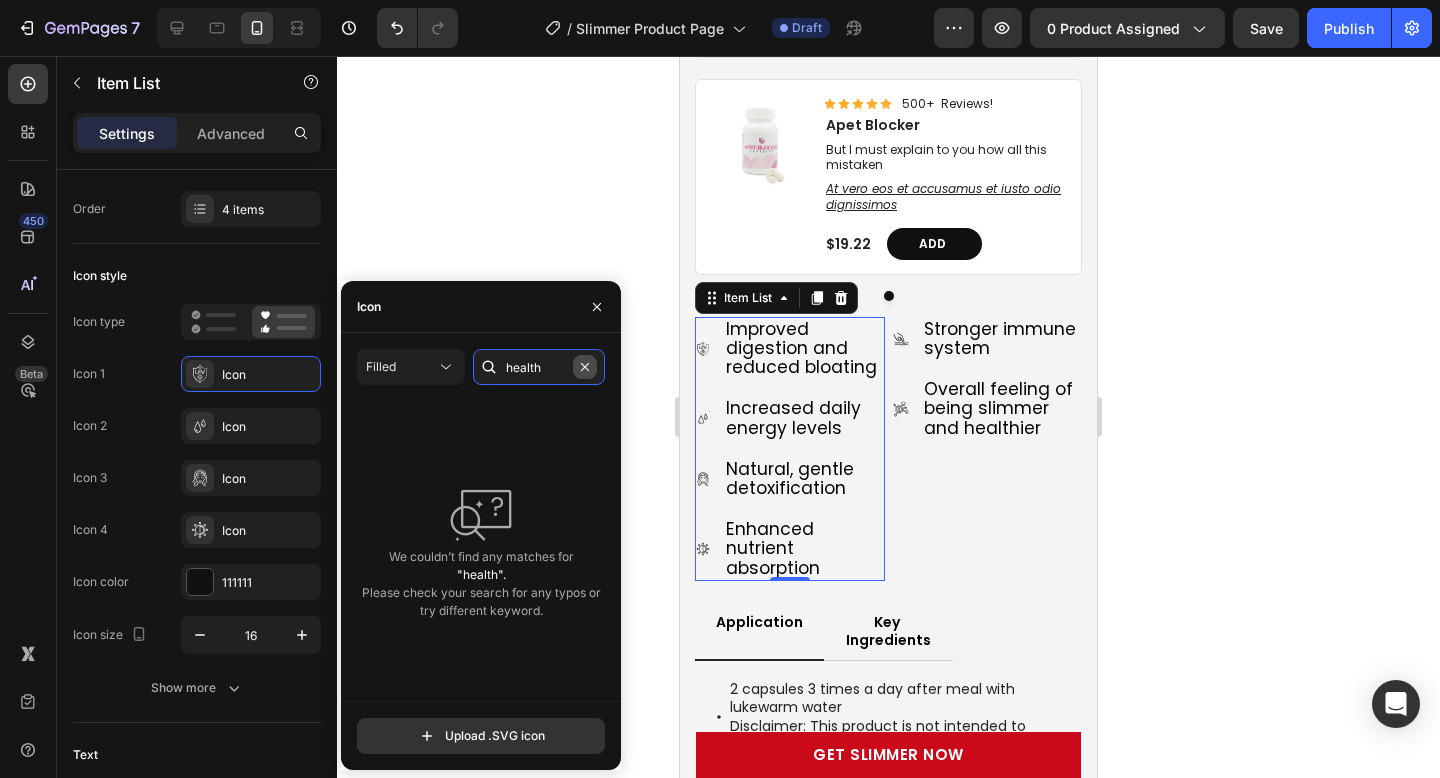 type on "health" 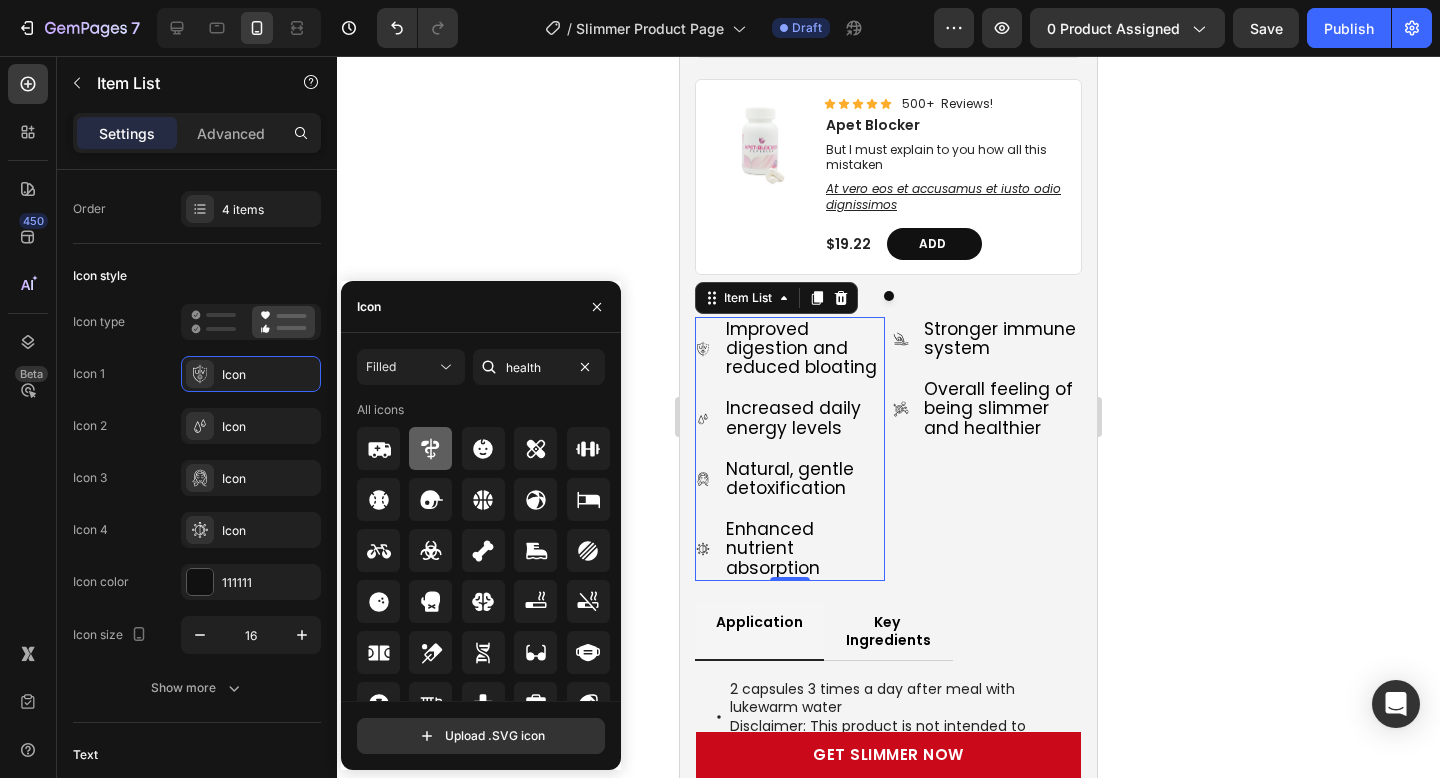 click 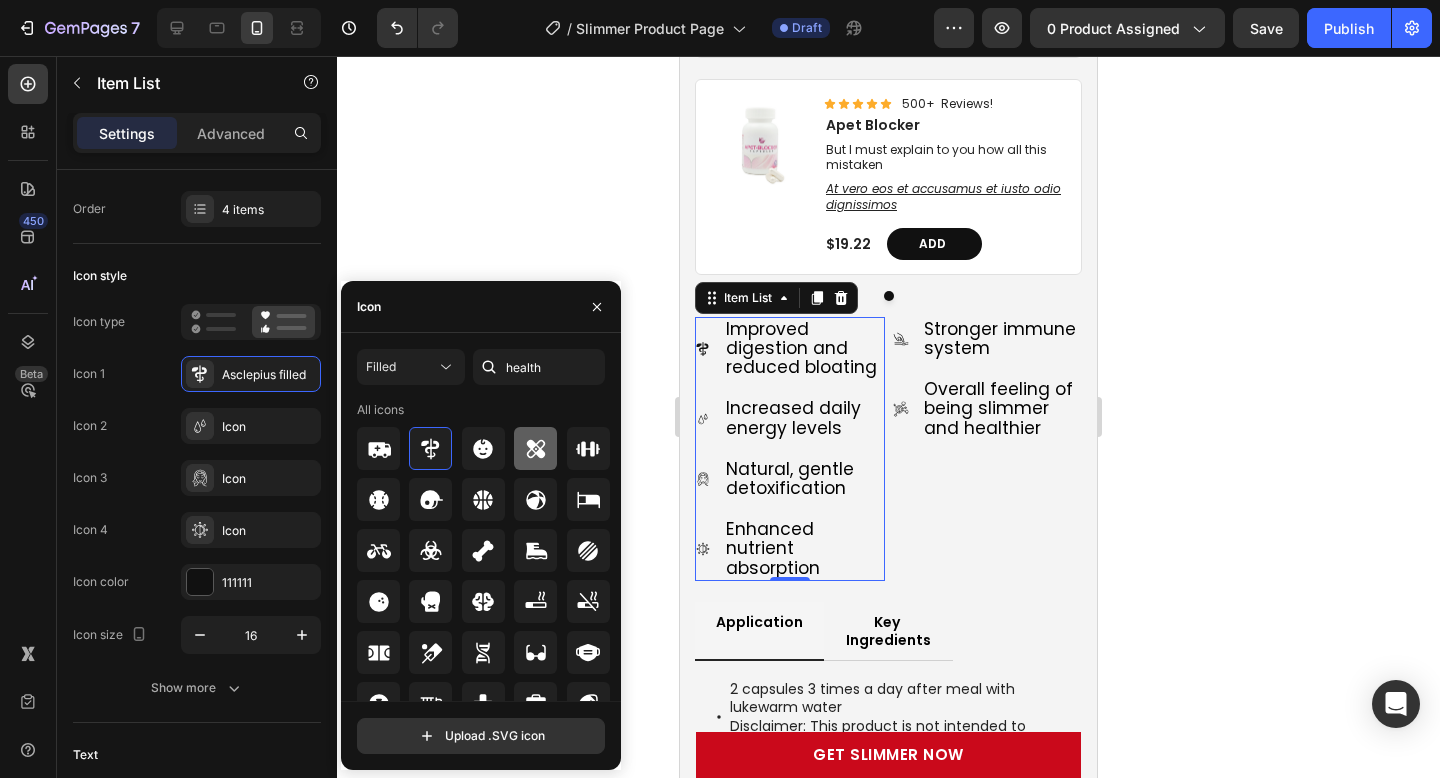 scroll, scrollTop: 68, scrollLeft: 0, axis: vertical 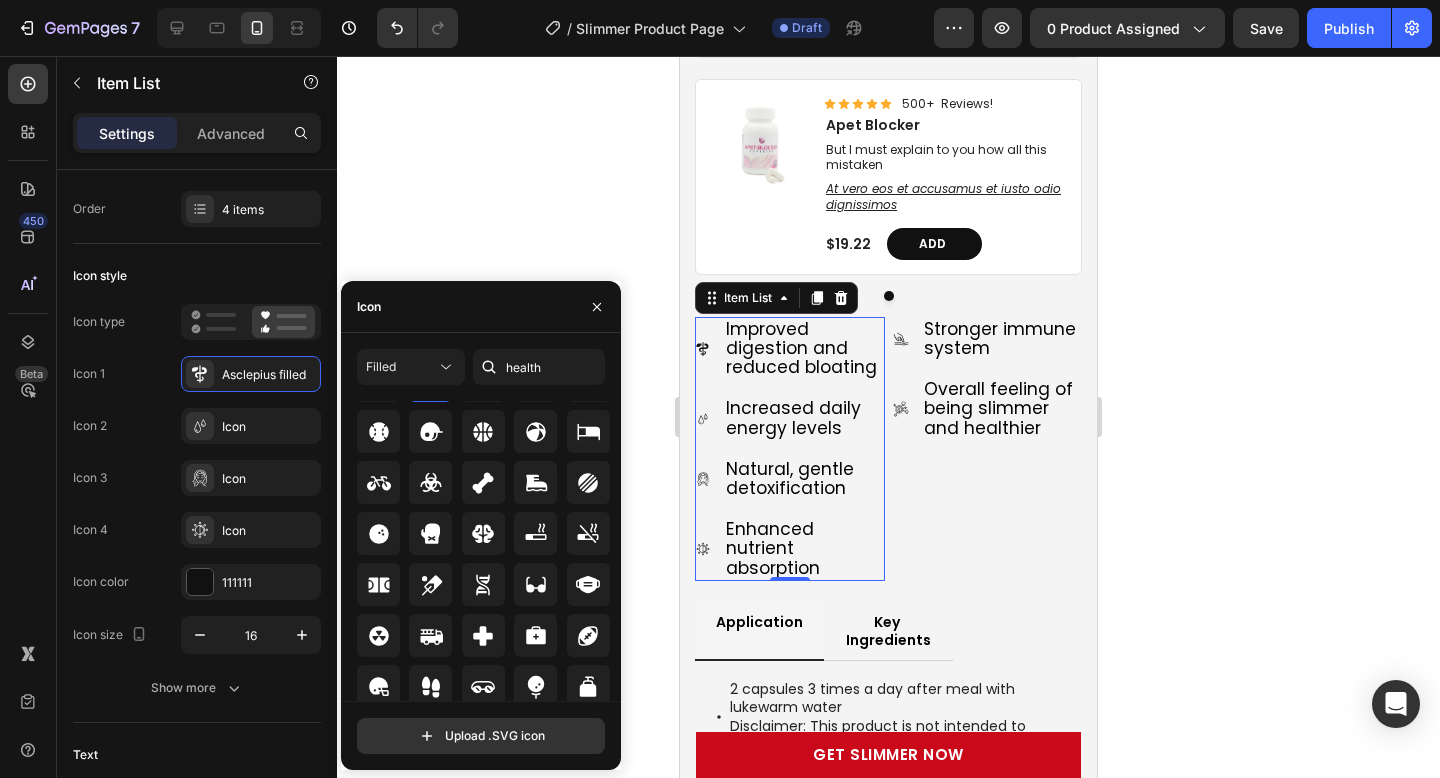 click 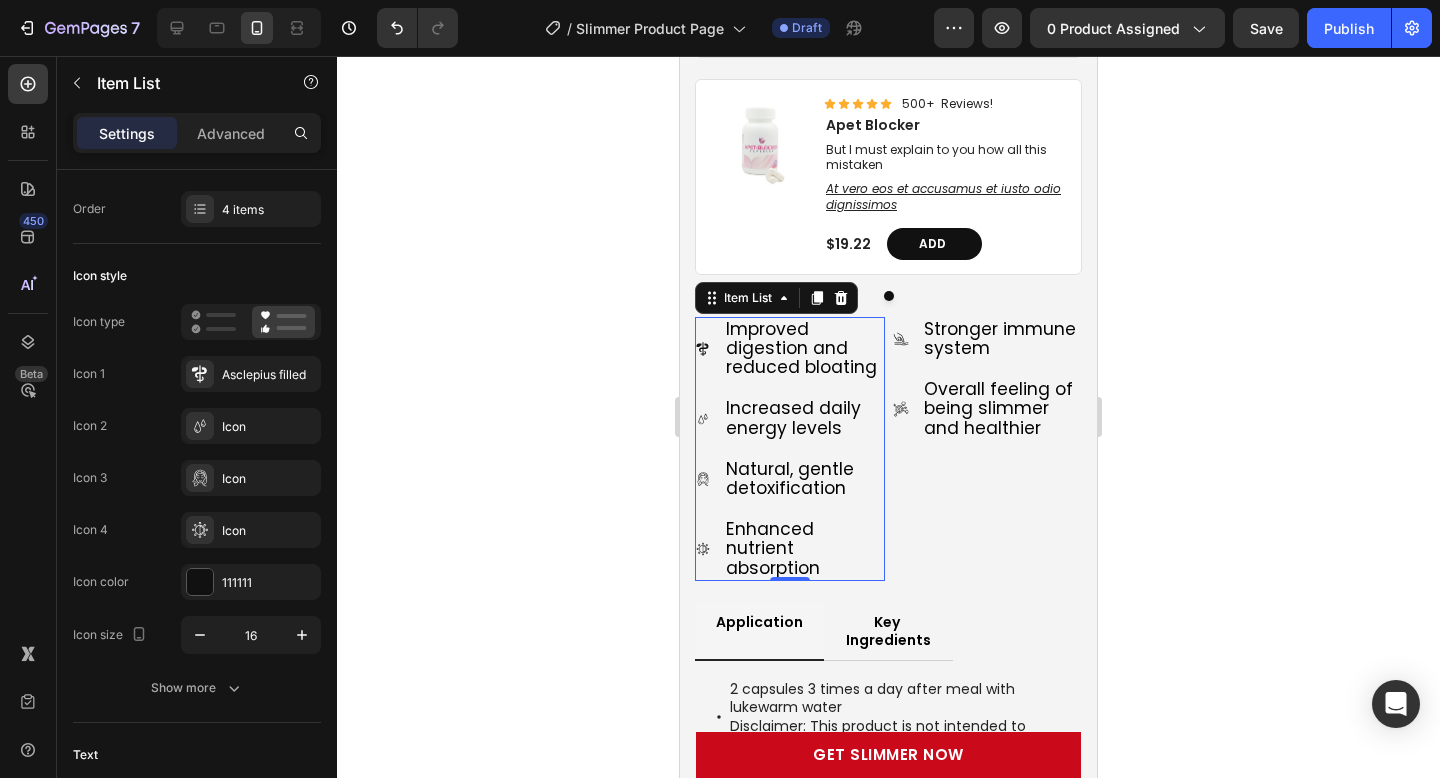 click 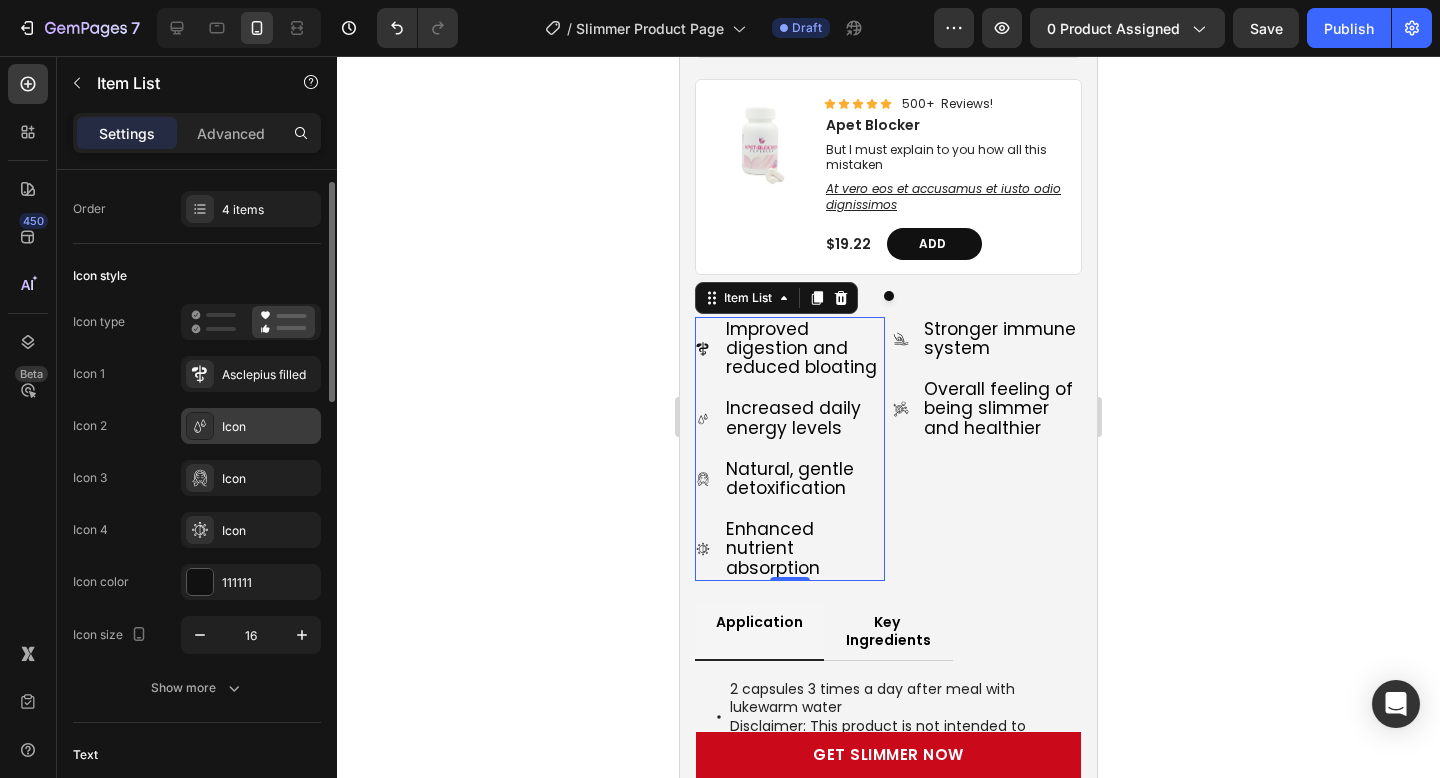 click 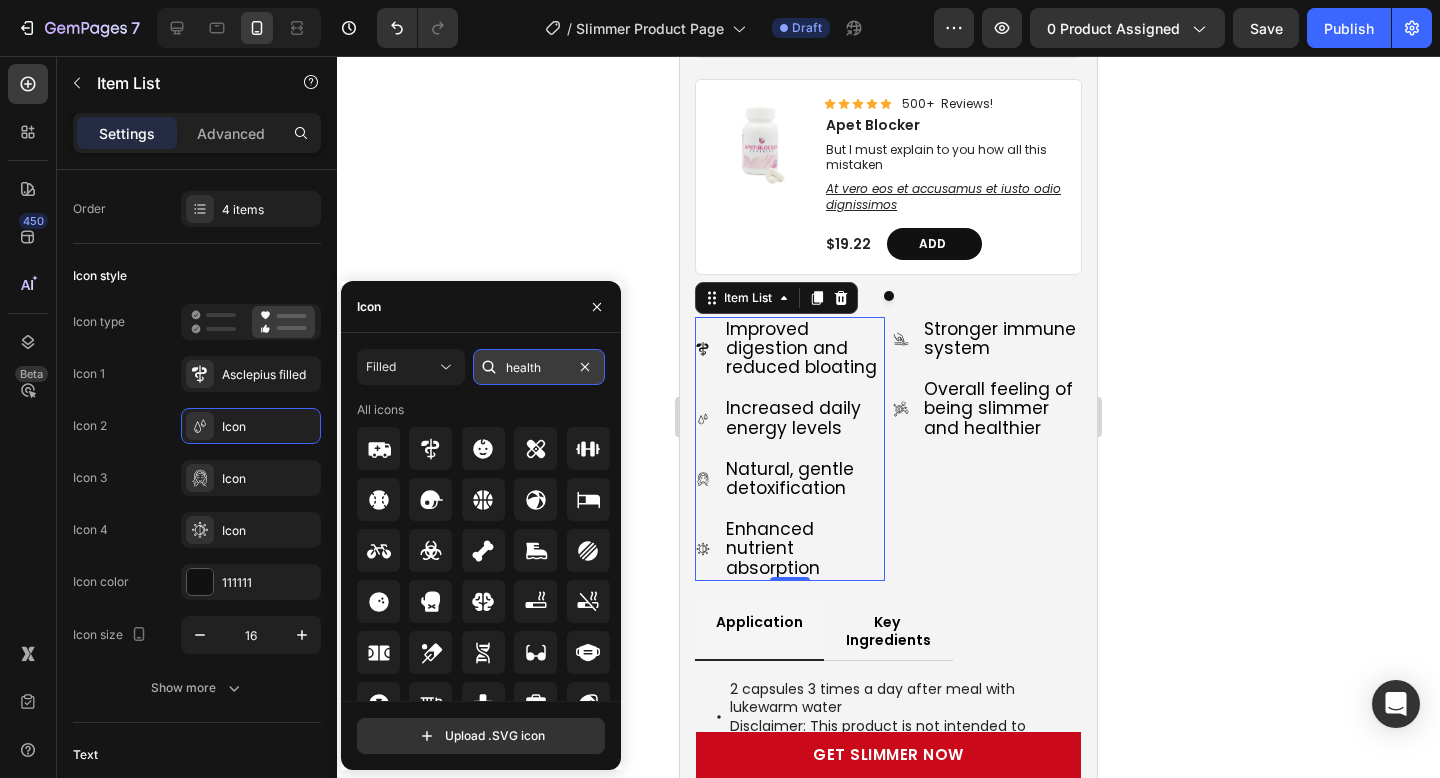 click on "health" at bounding box center [539, 367] 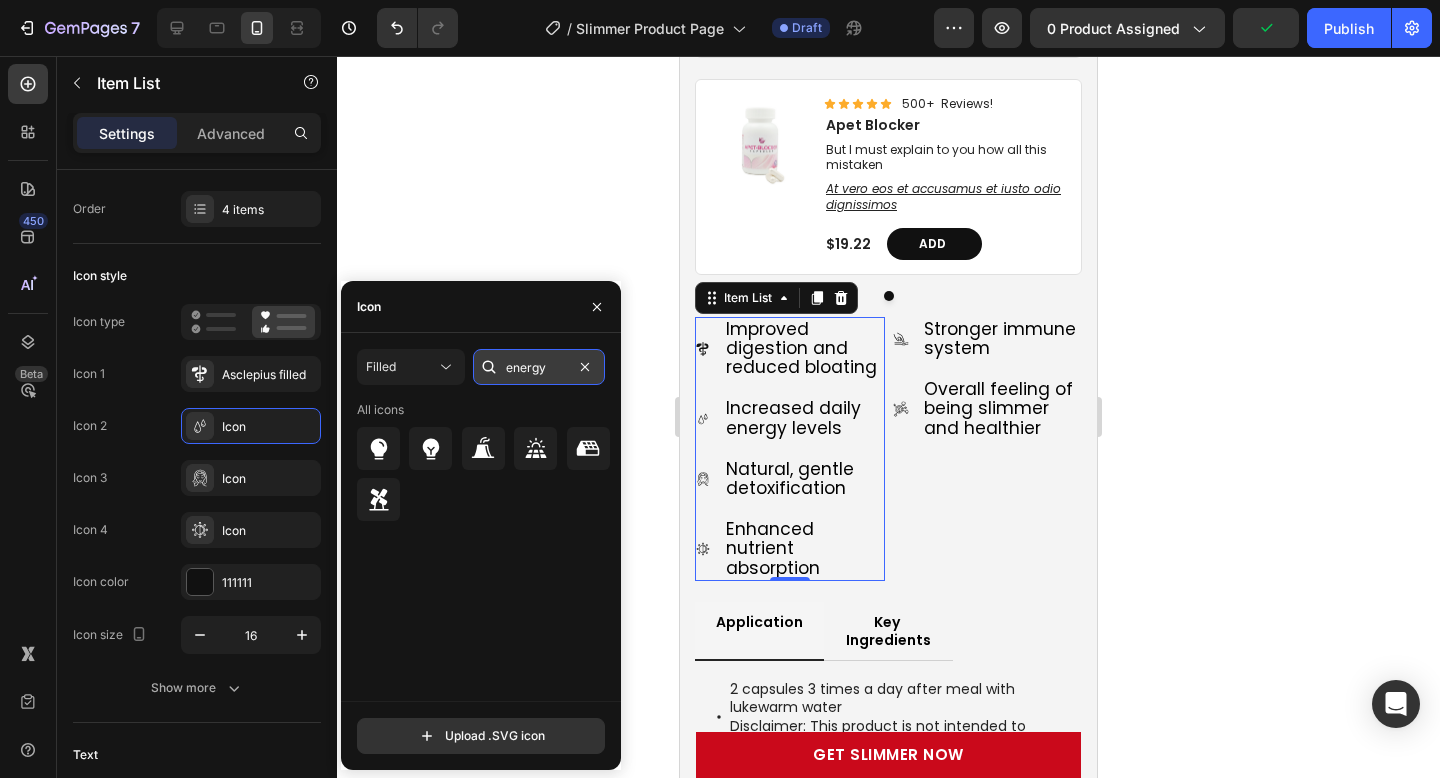 click on "energy" at bounding box center [539, 367] 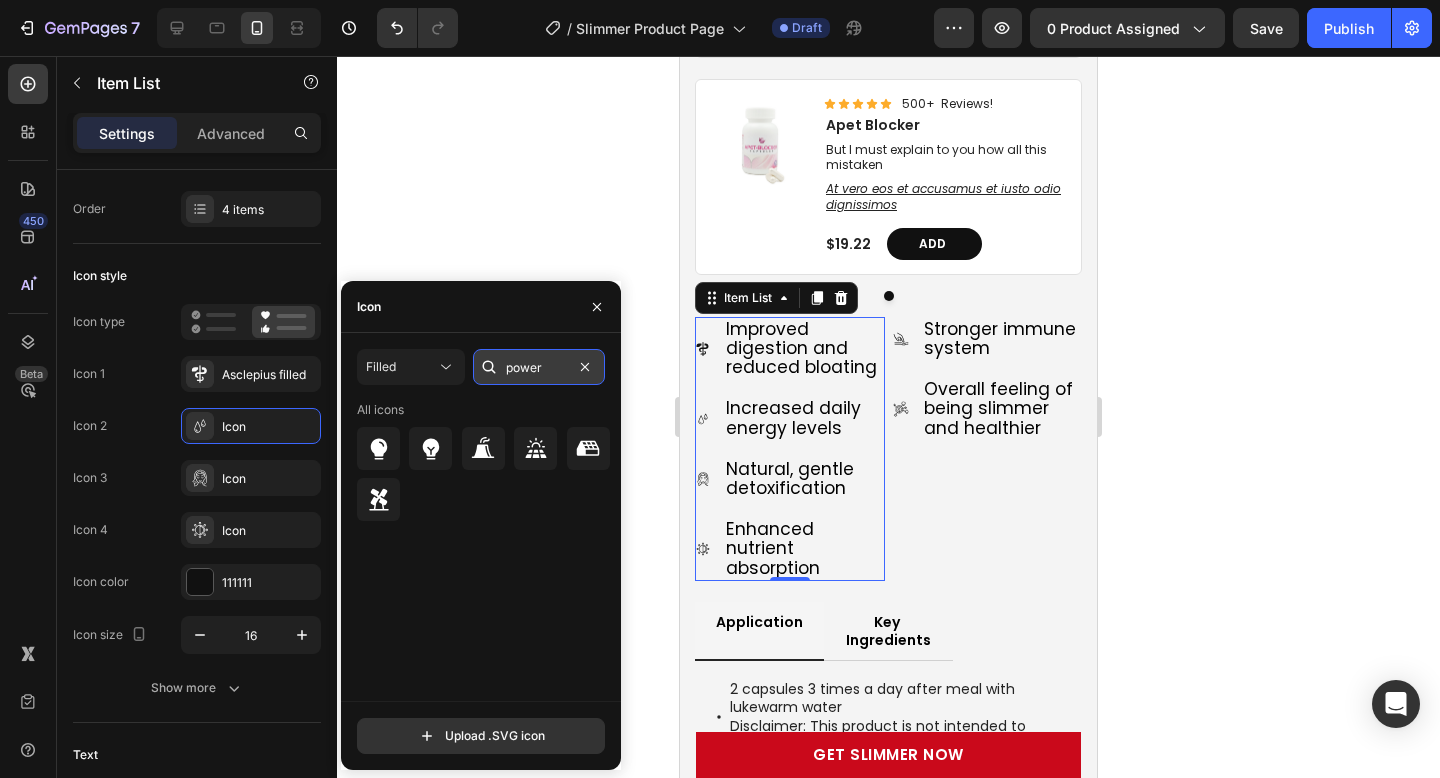 type on "power" 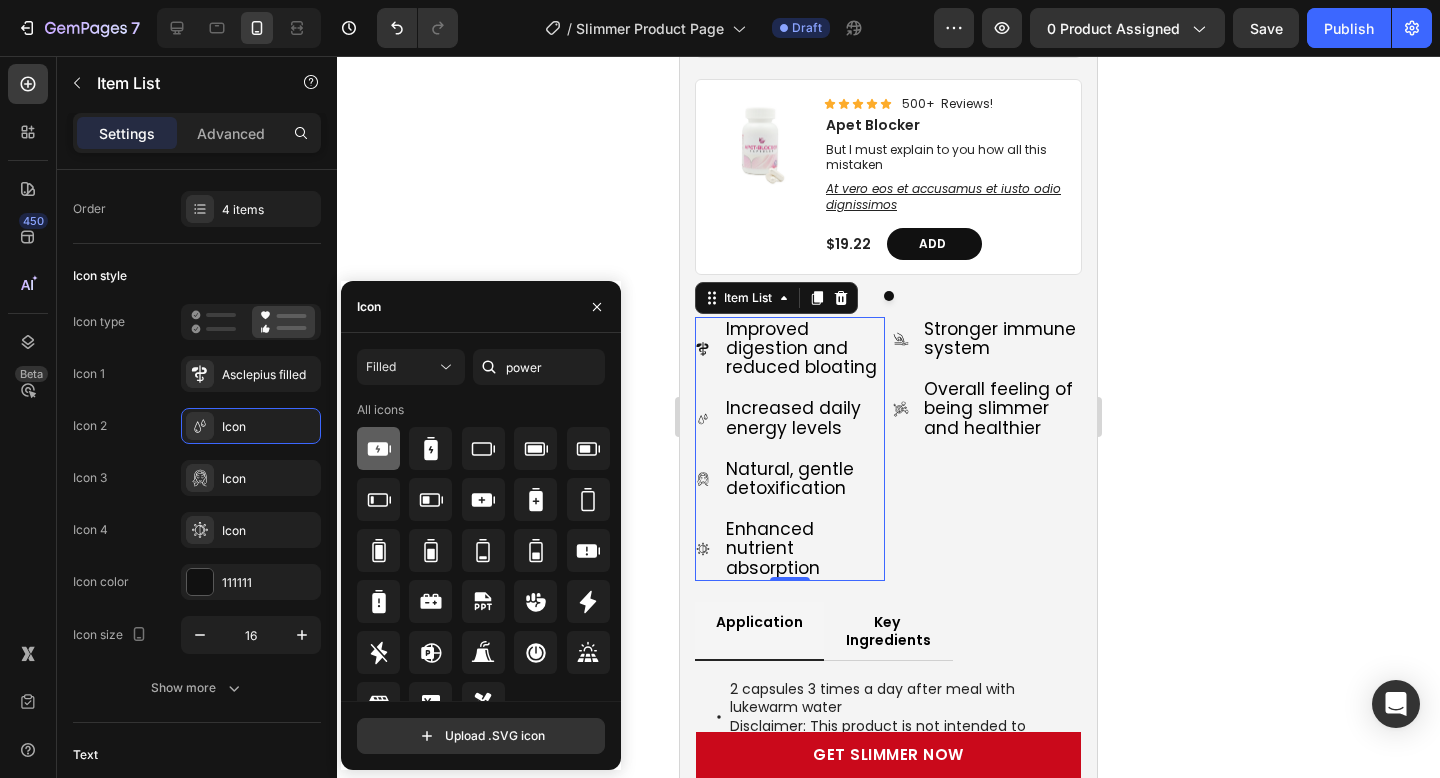 click 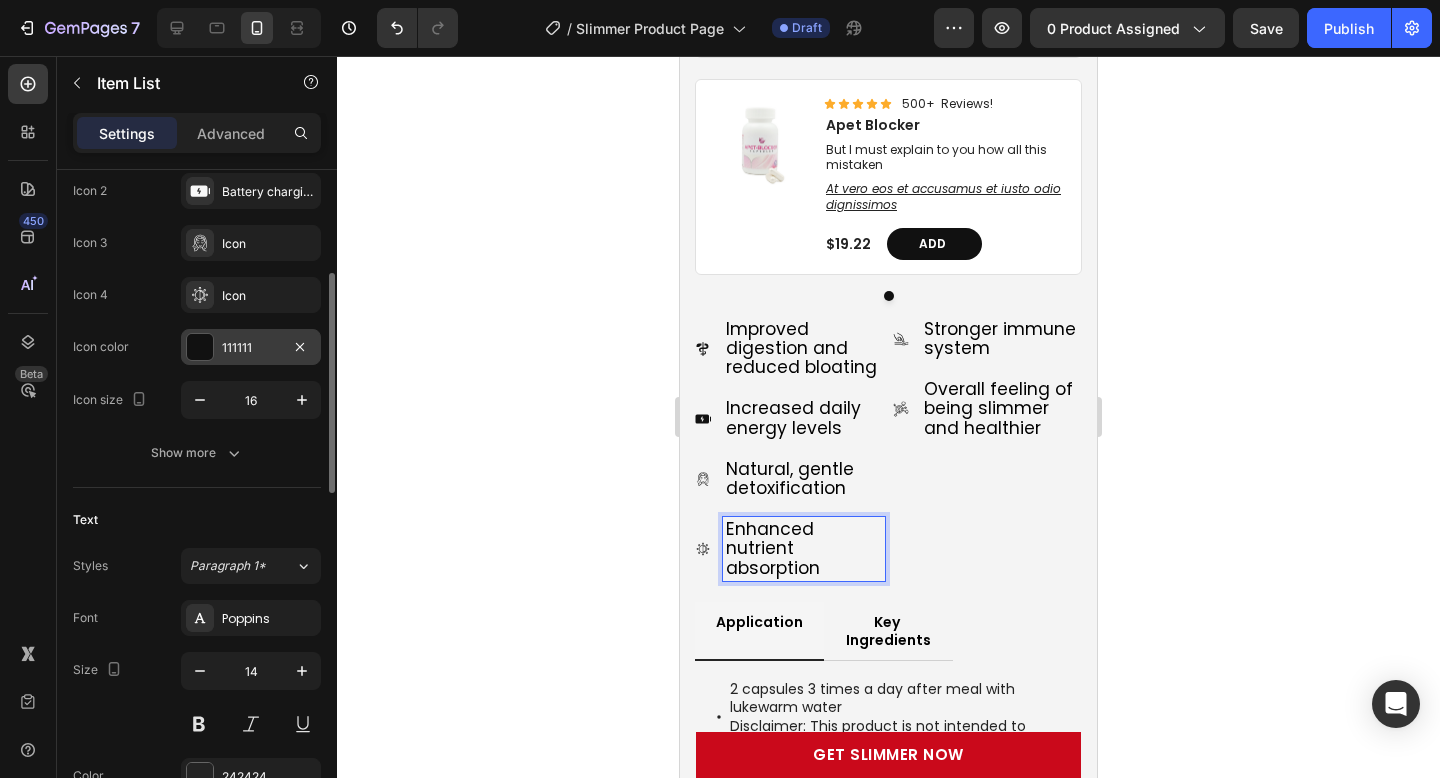 scroll, scrollTop: 285, scrollLeft: 0, axis: vertical 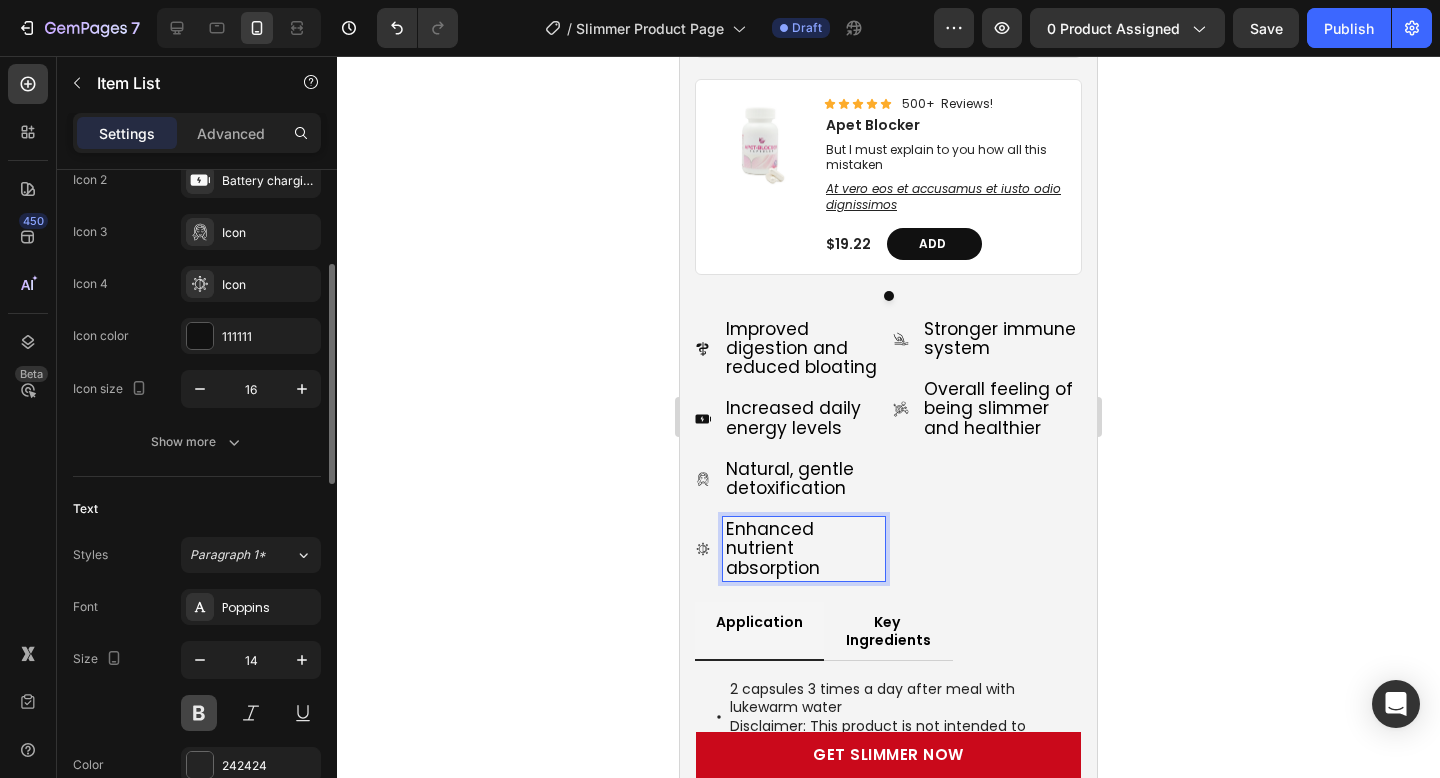 click at bounding box center [199, 713] 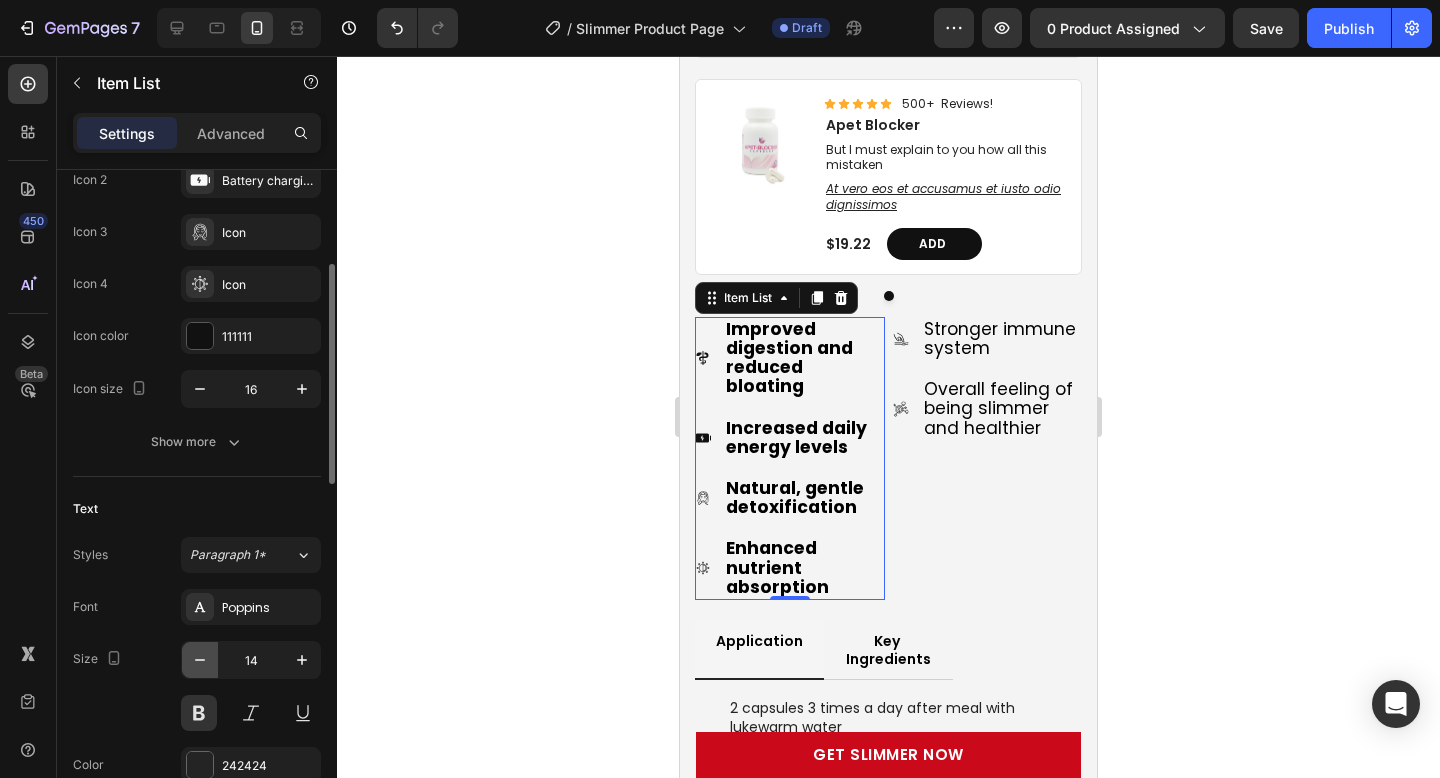 click 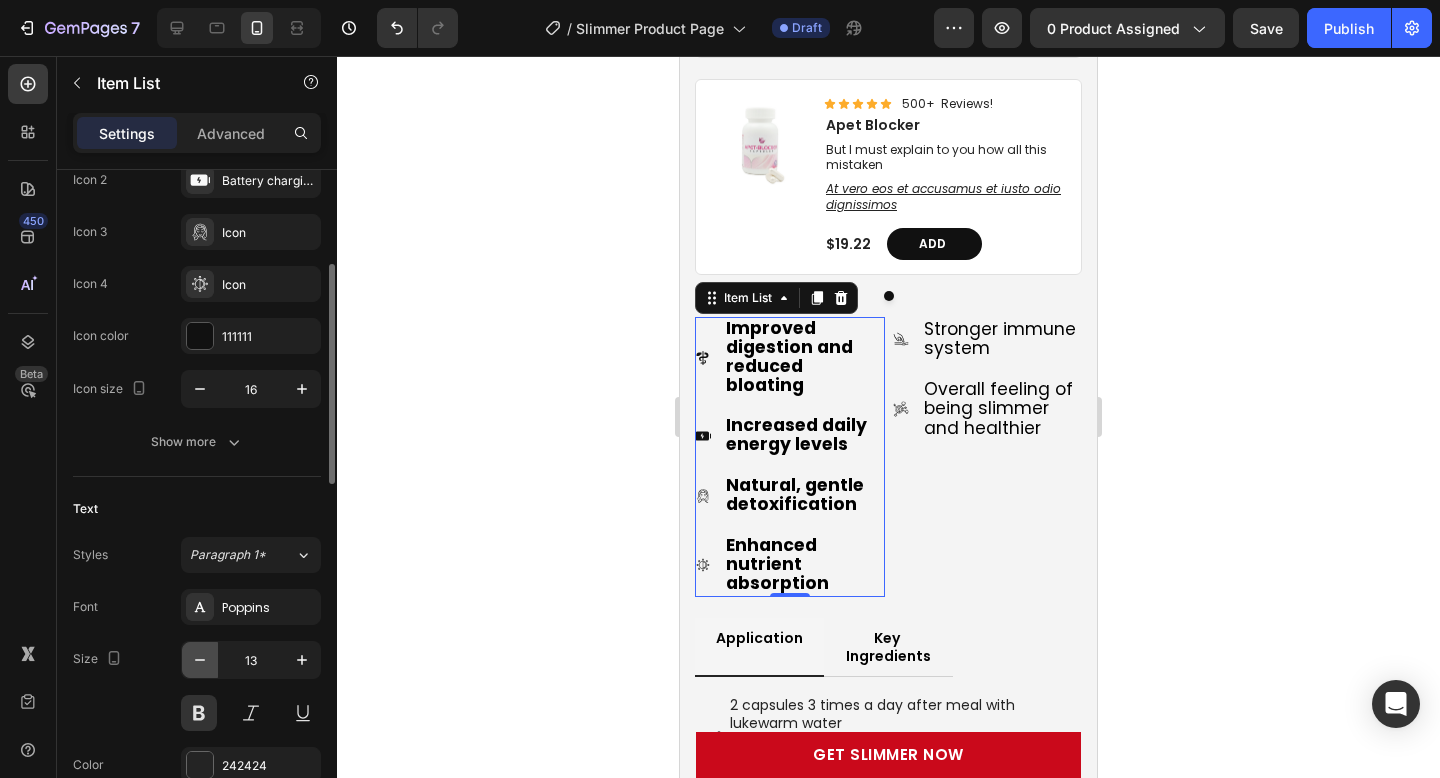 click 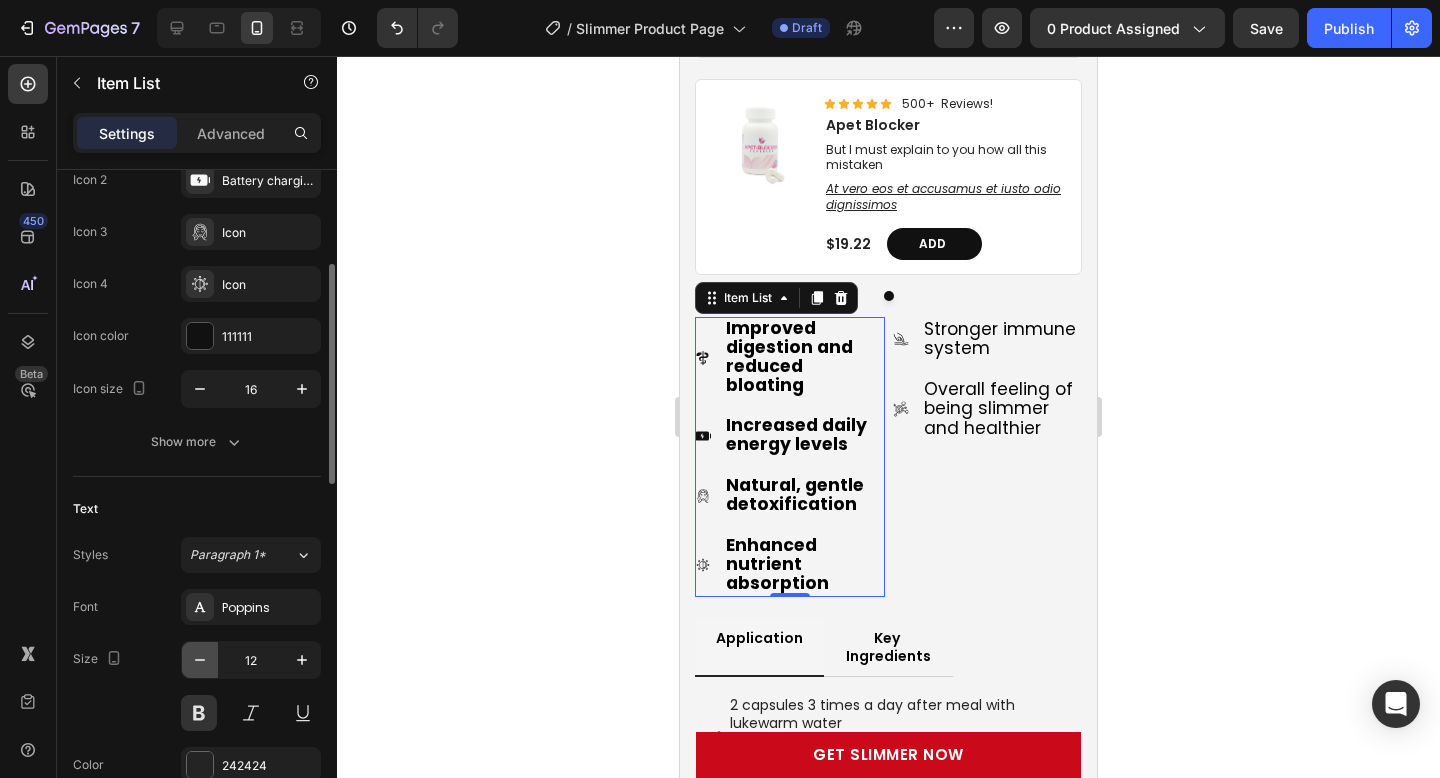 click 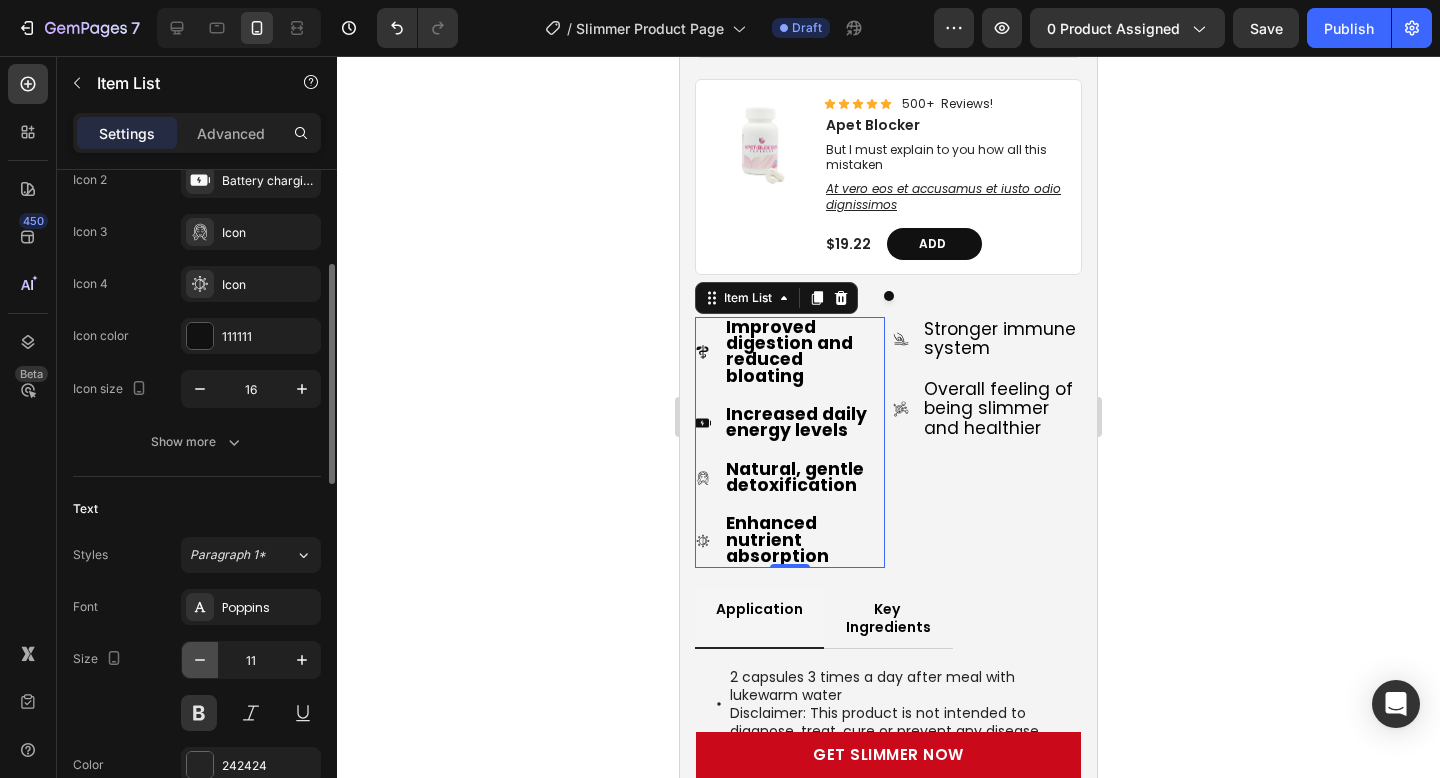 click 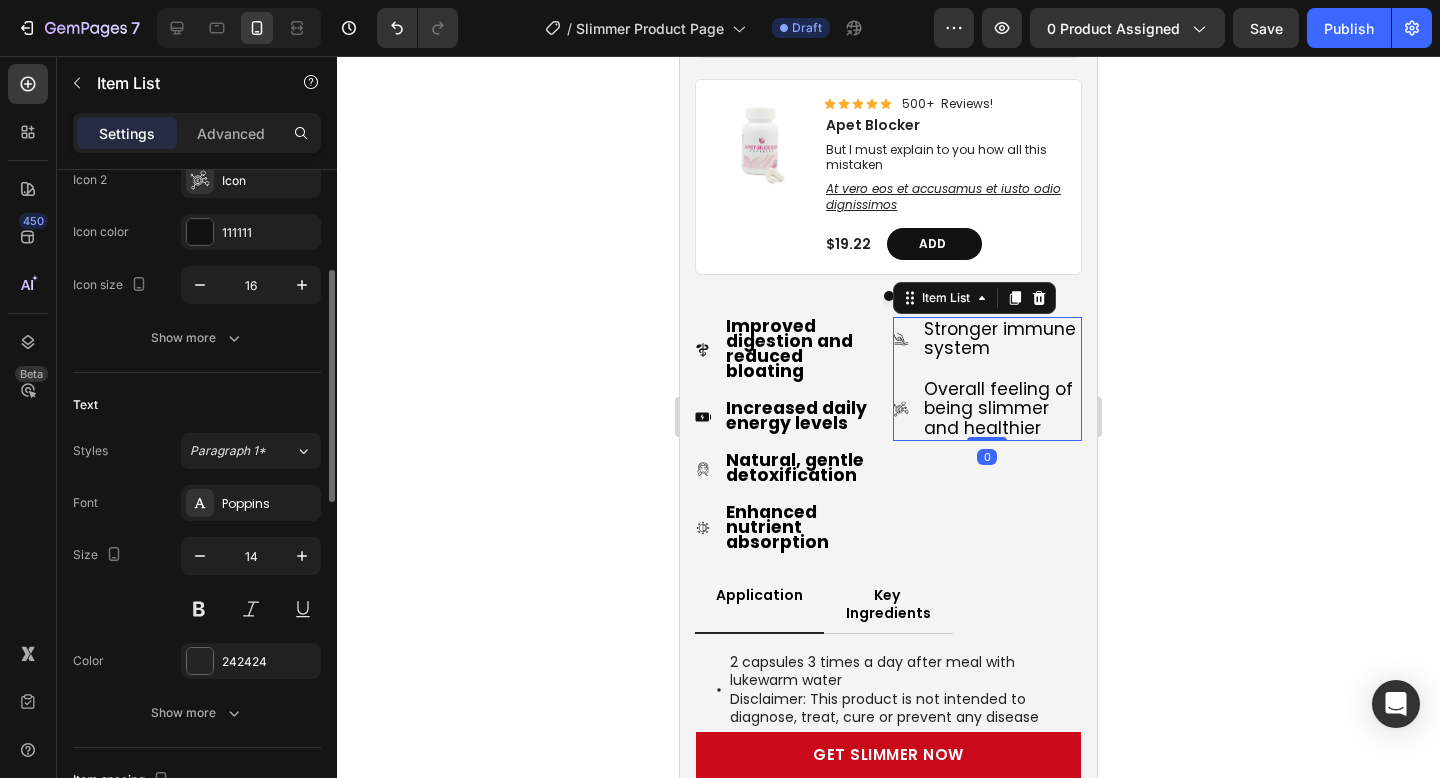 click on "Overall feeling of being slimmer and healthier" at bounding box center [998, 408] 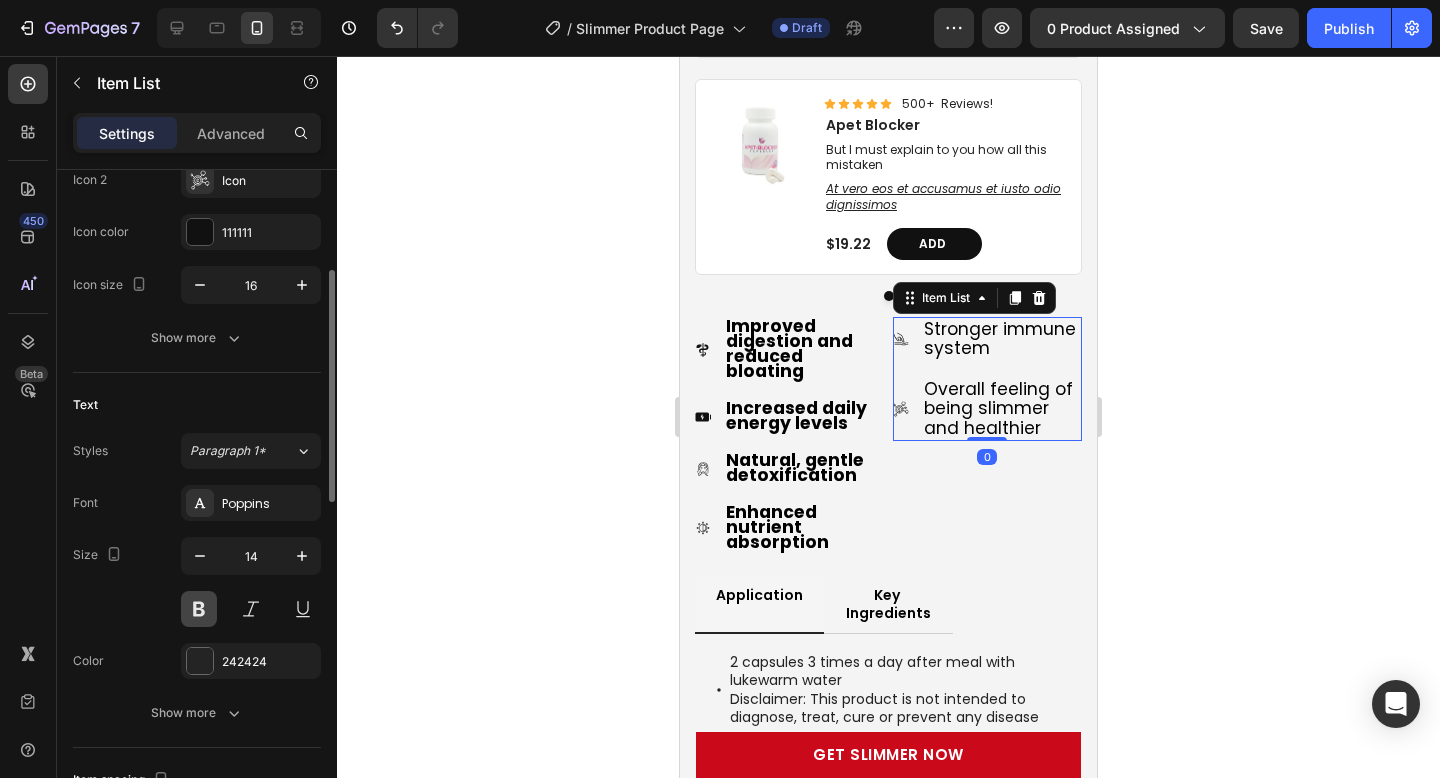 click at bounding box center [199, 609] 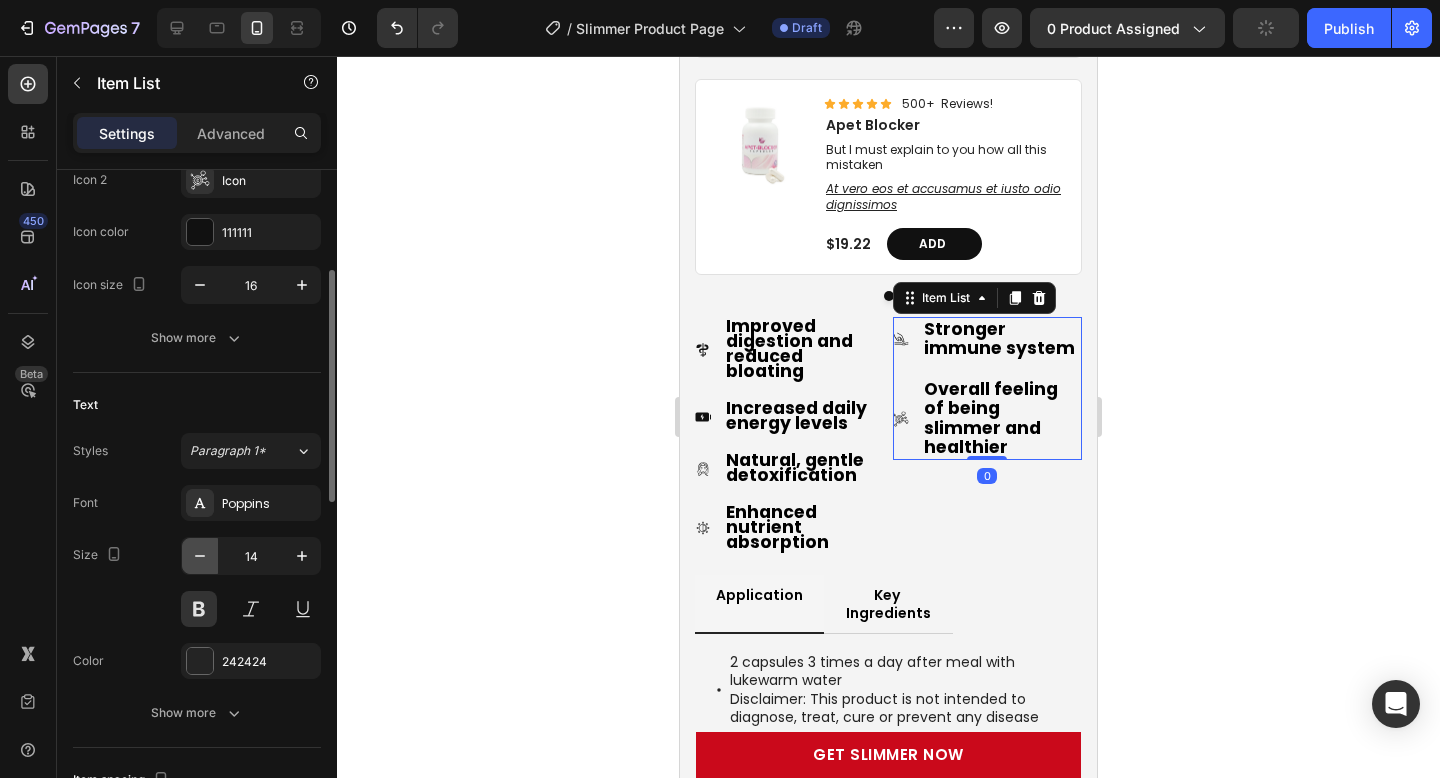 click 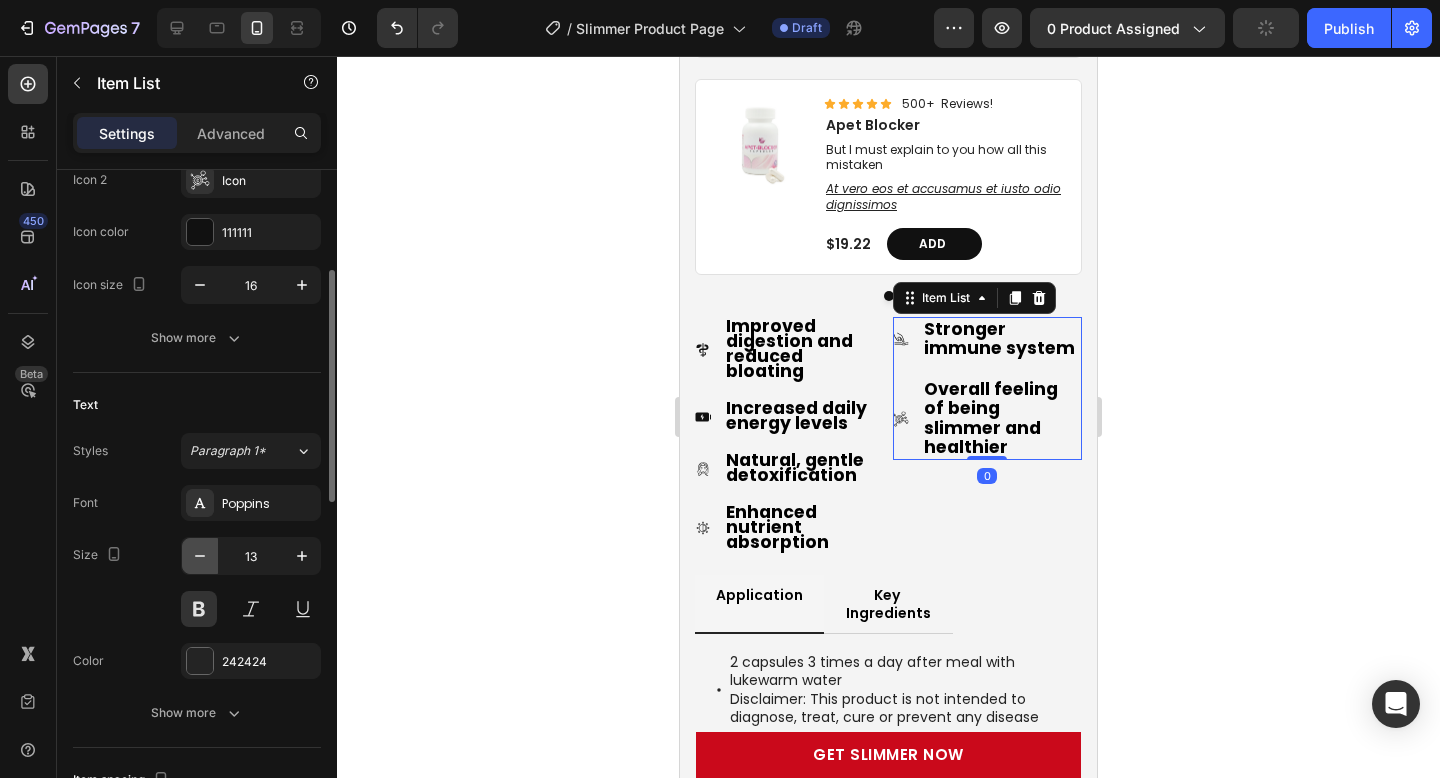 click 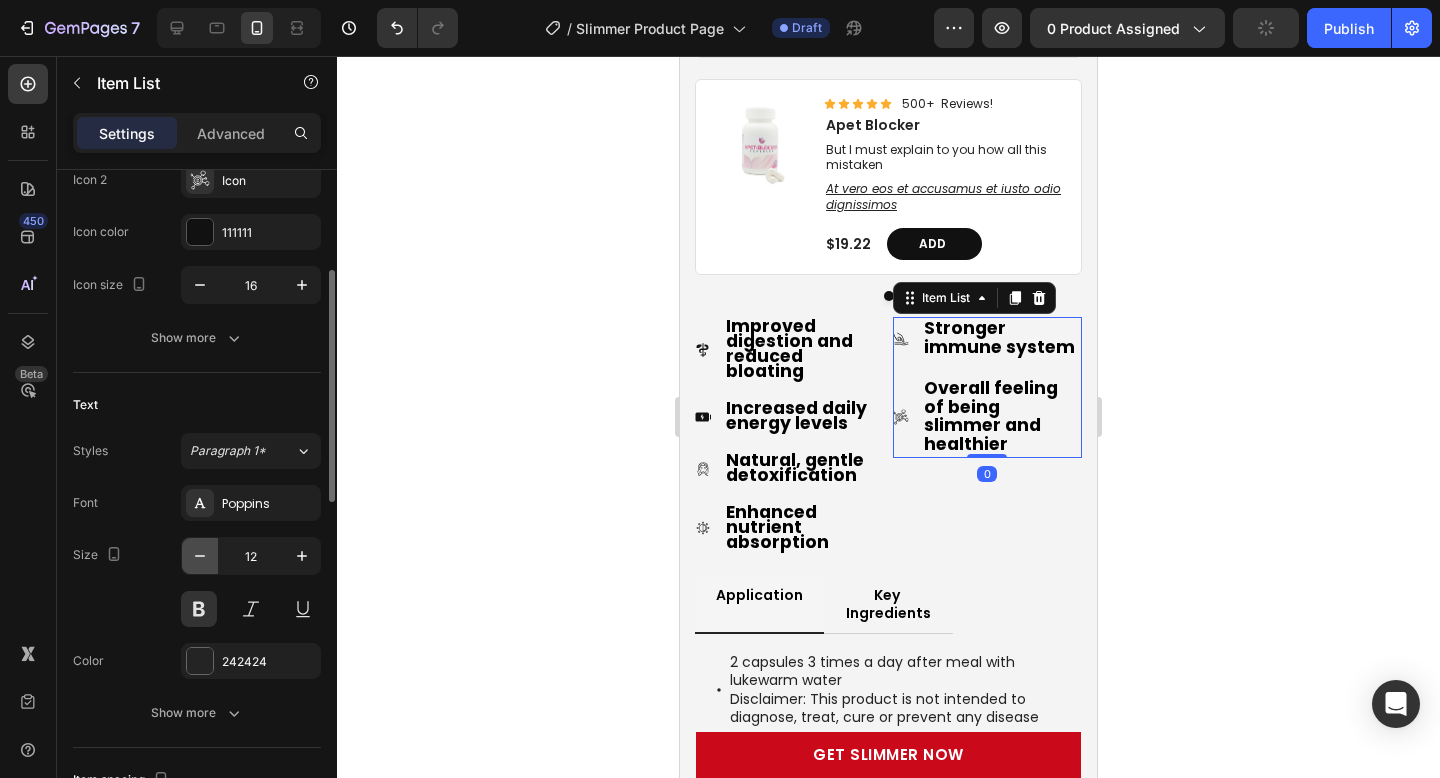 click 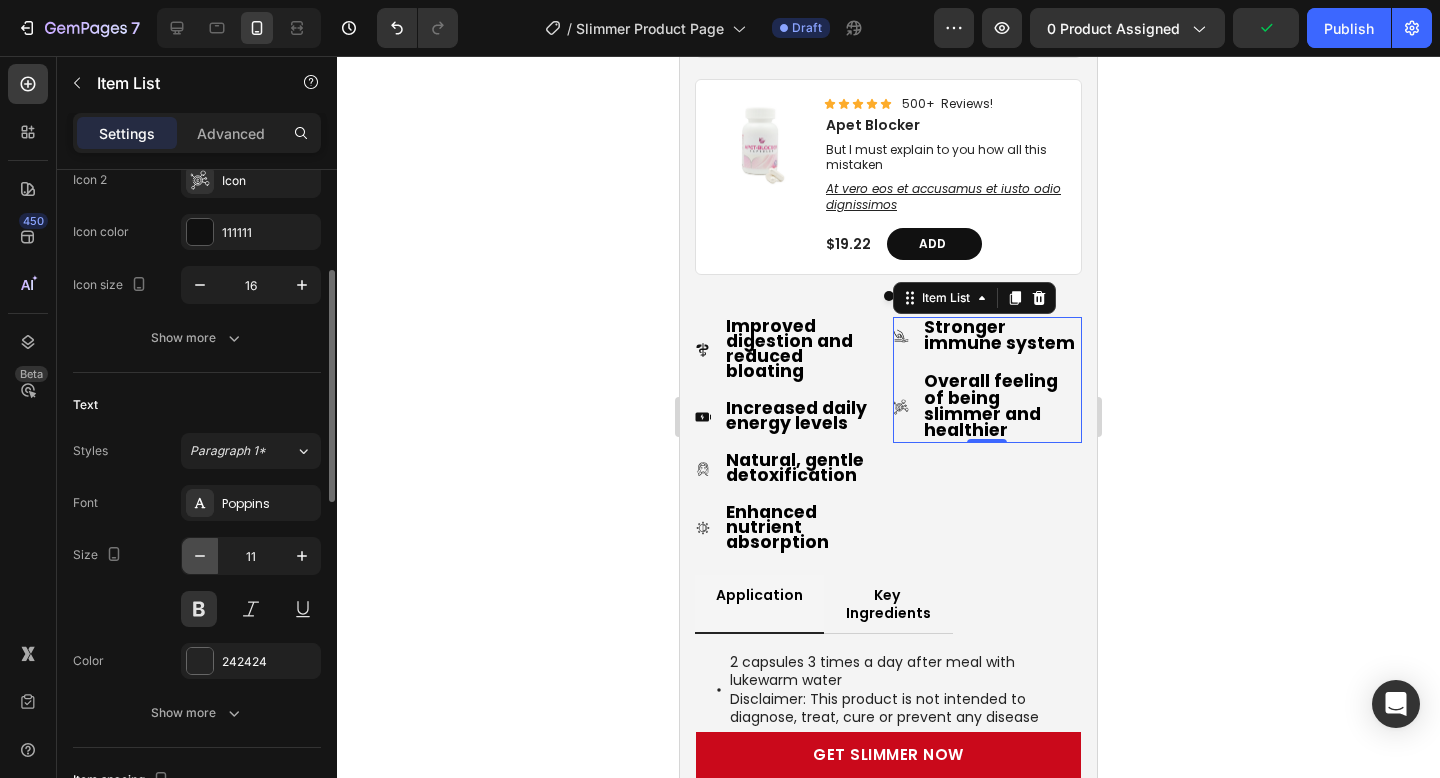 click 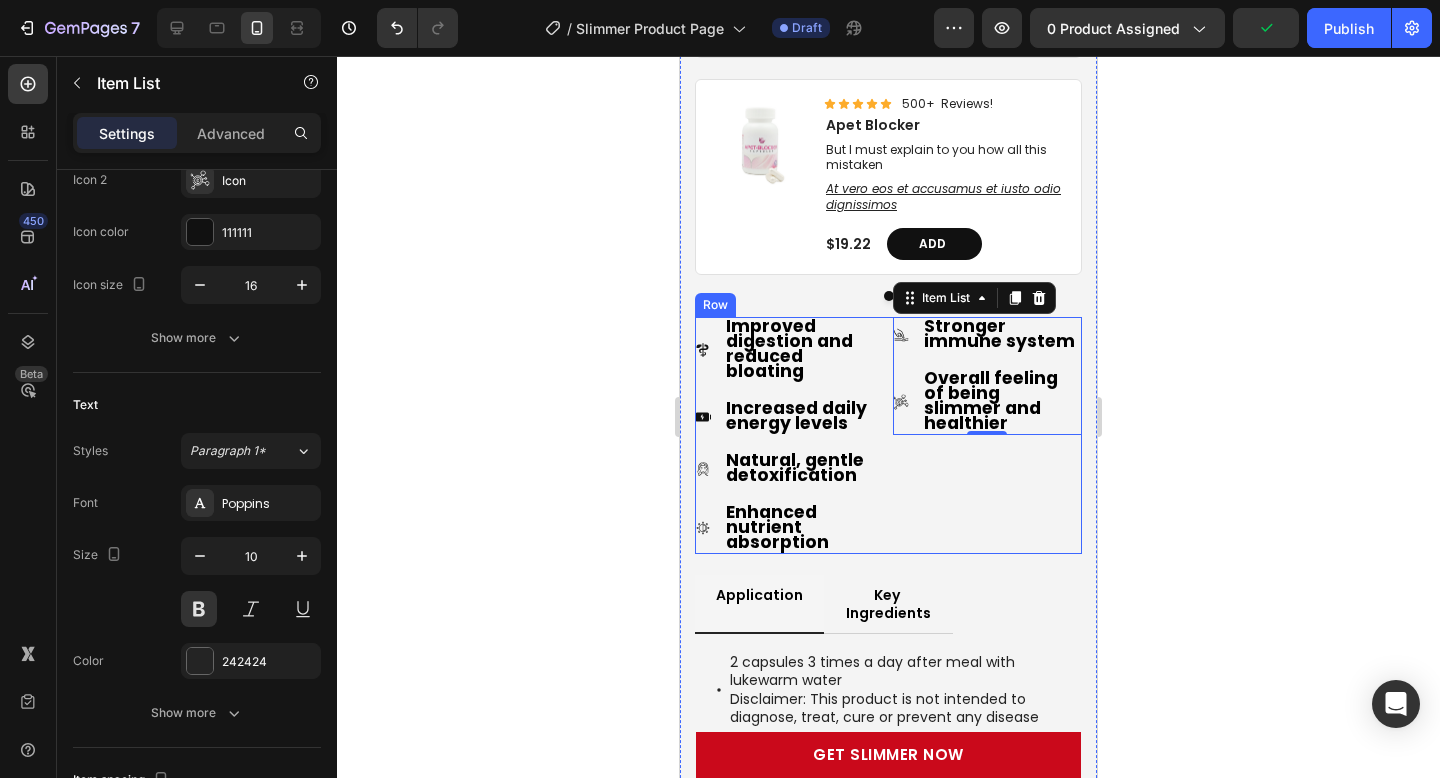 click on "Stronger immune system
Overall feeling of being slimmer and healthier Item List   0" at bounding box center [988, 435] 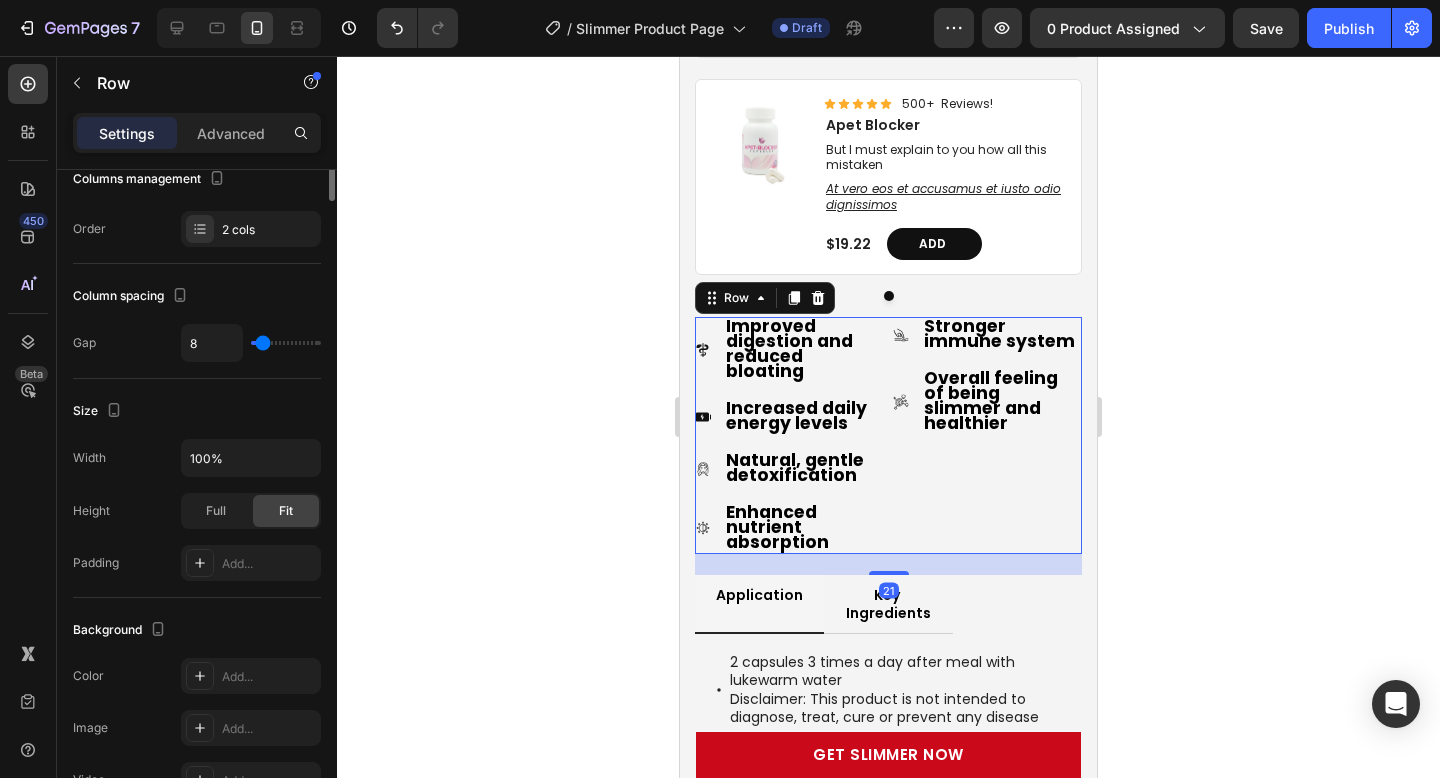 scroll, scrollTop: 0, scrollLeft: 0, axis: both 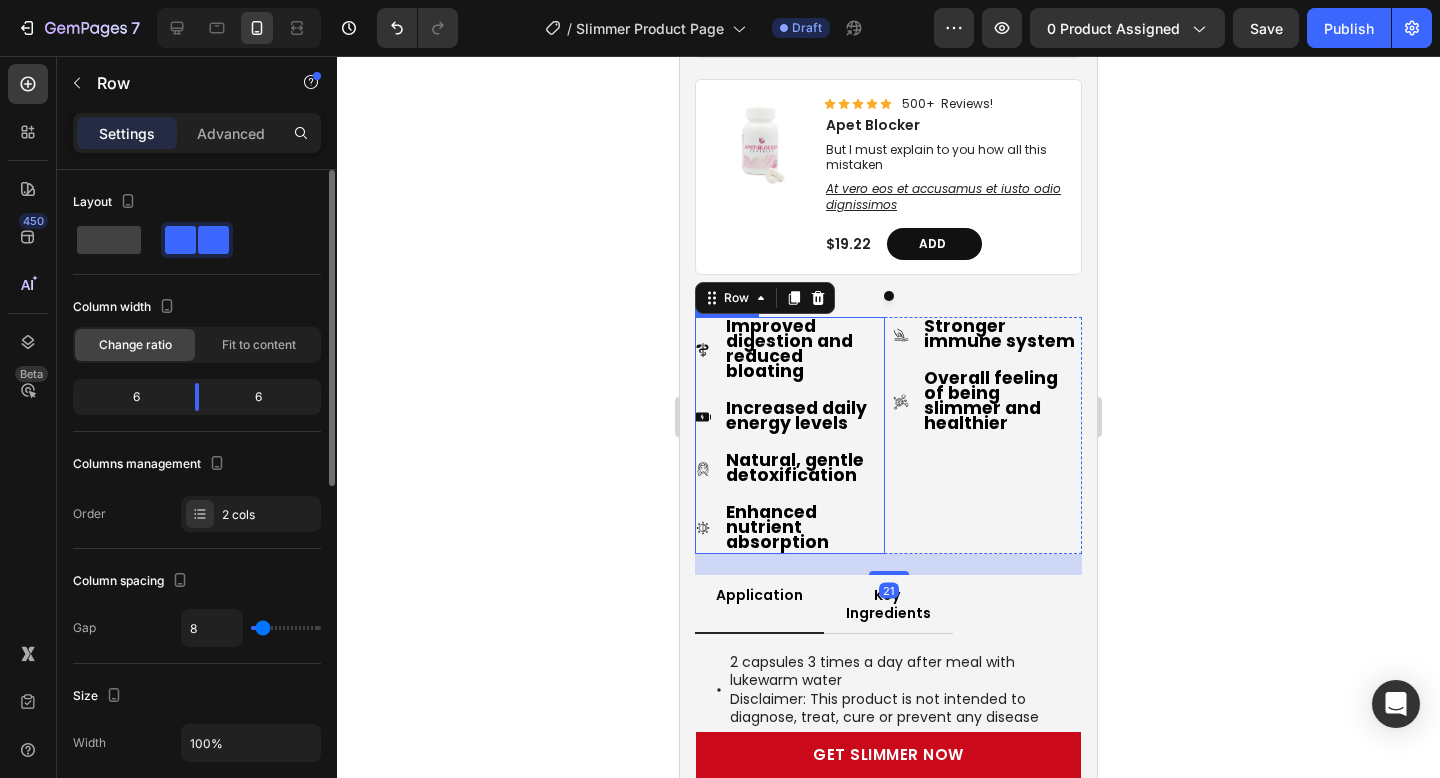 click on "Enhanced nutrient absorption" at bounding box center (777, 527) 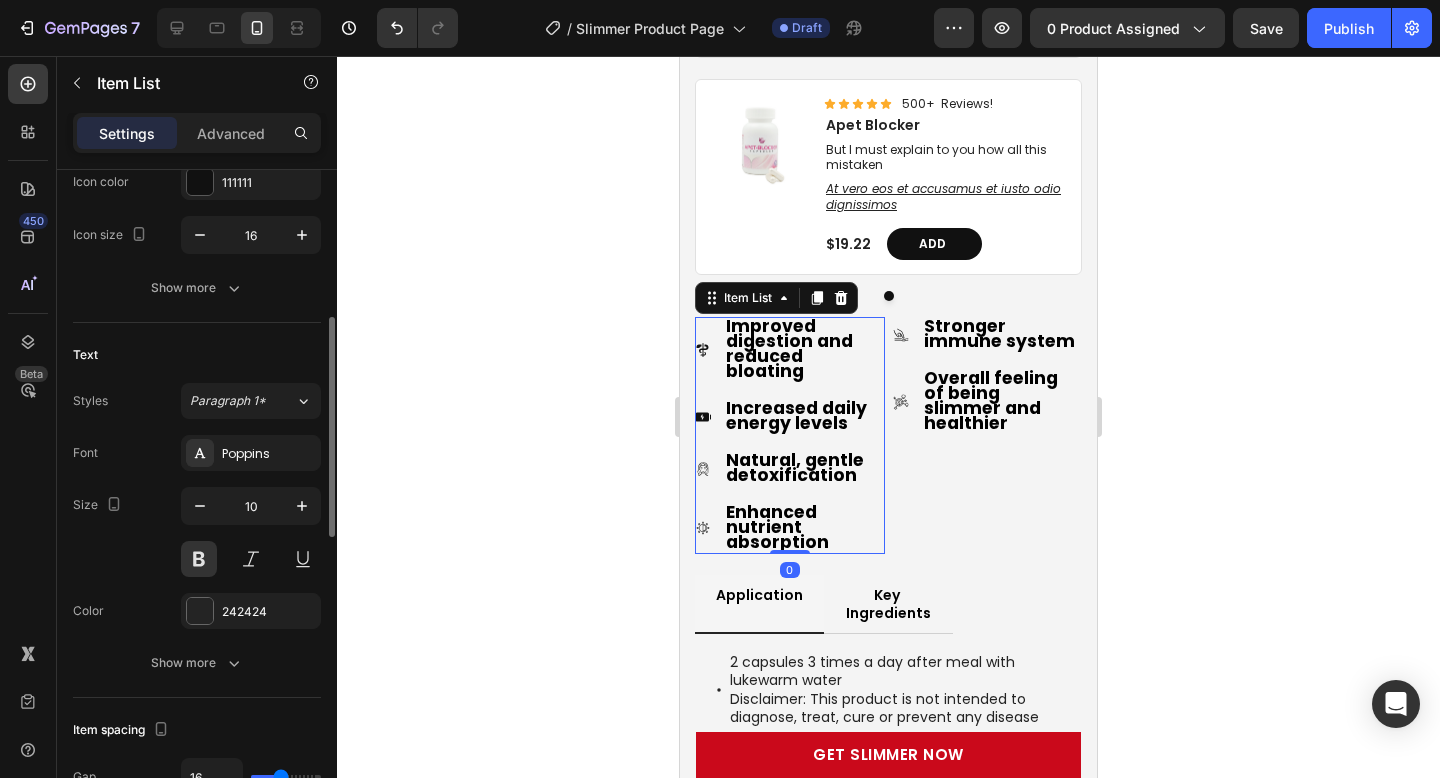 scroll, scrollTop: 436, scrollLeft: 0, axis: vertical 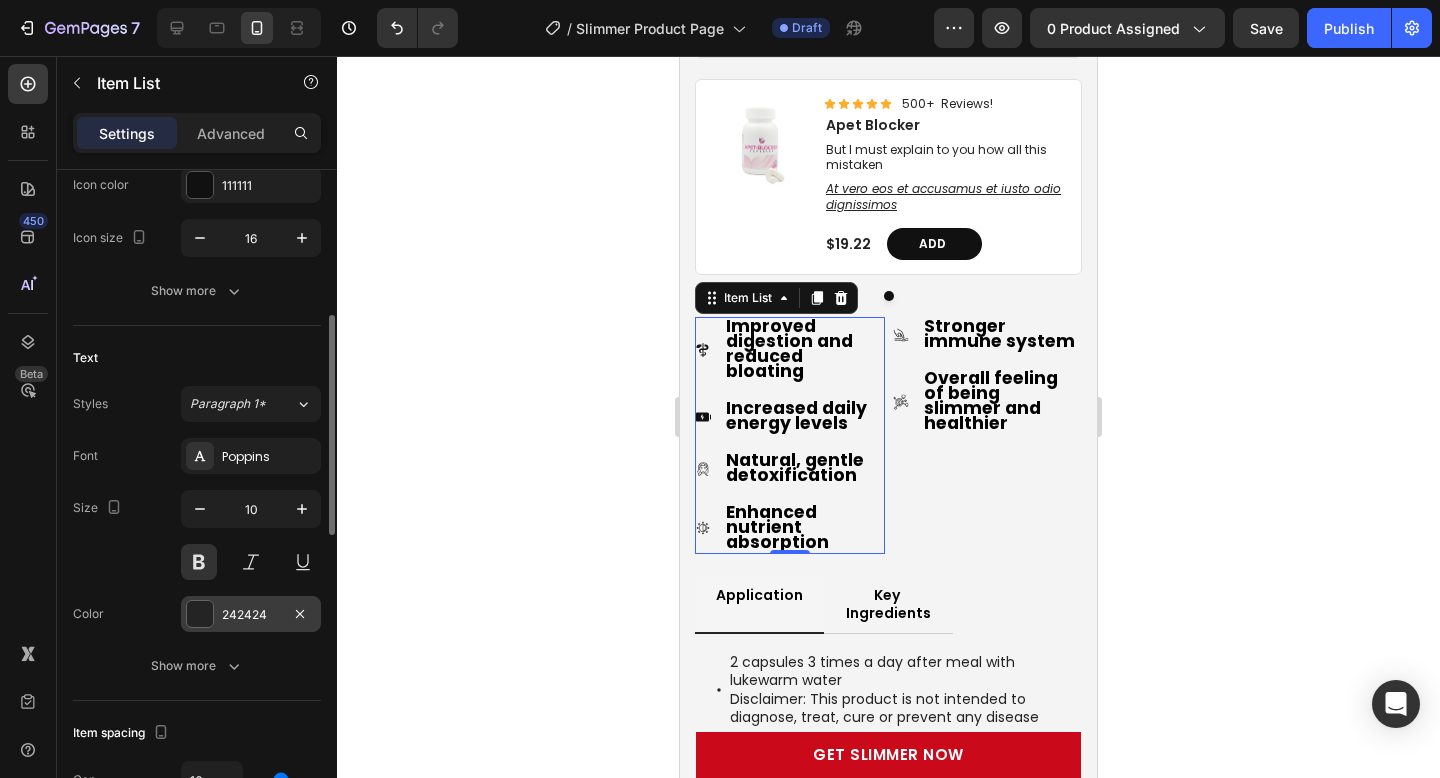 click at bounding box center (200, 614) 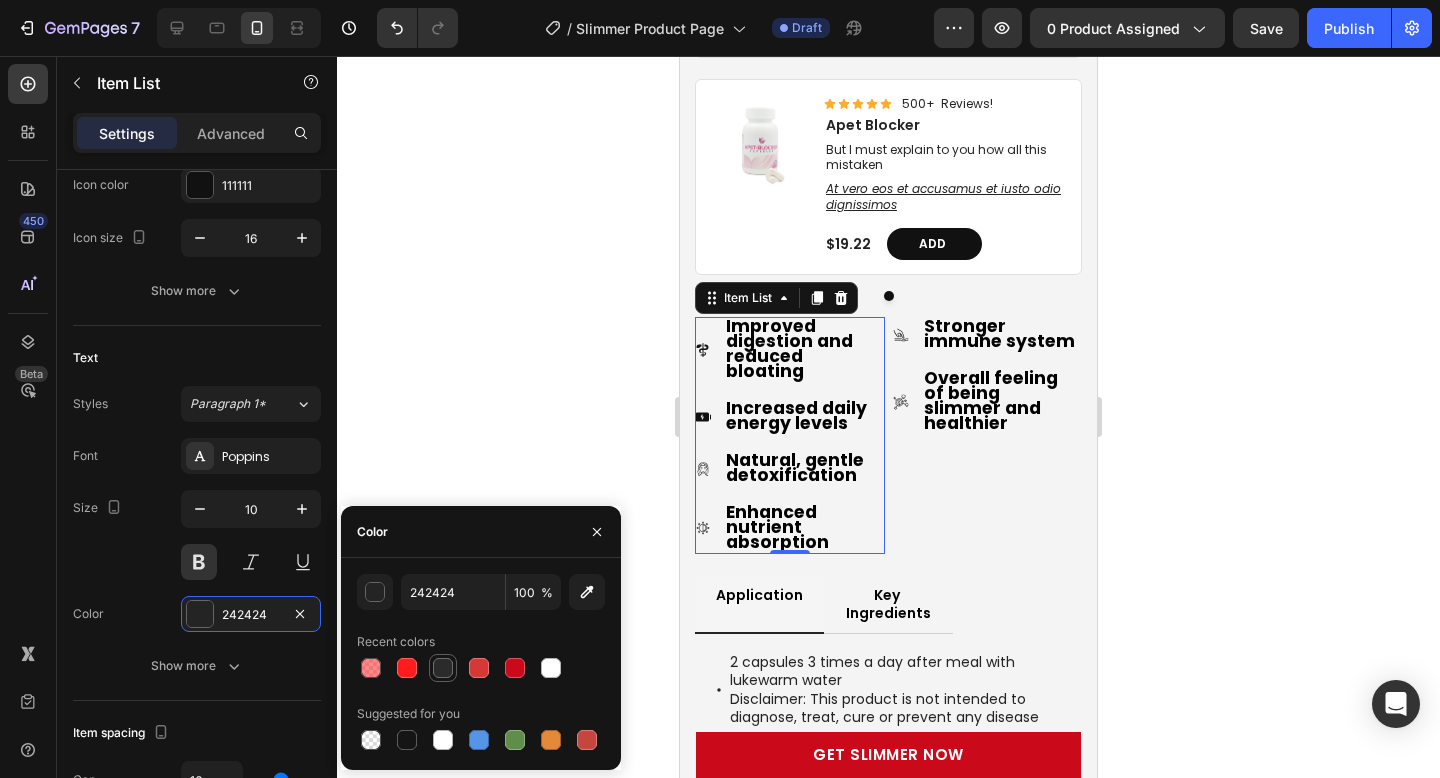 click at bounding box center (443, 668) 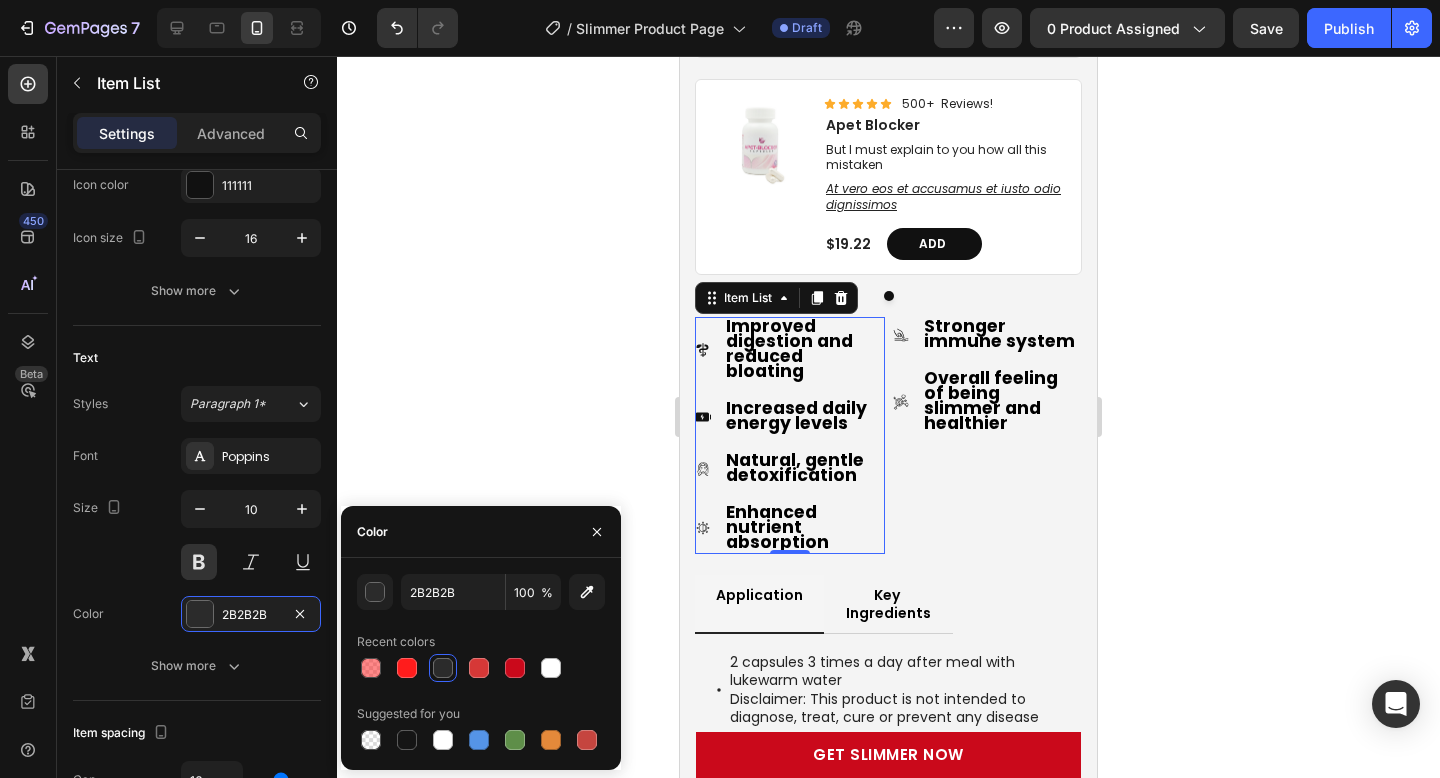 click on "Suggested for you" at bounding box center (408, 714) 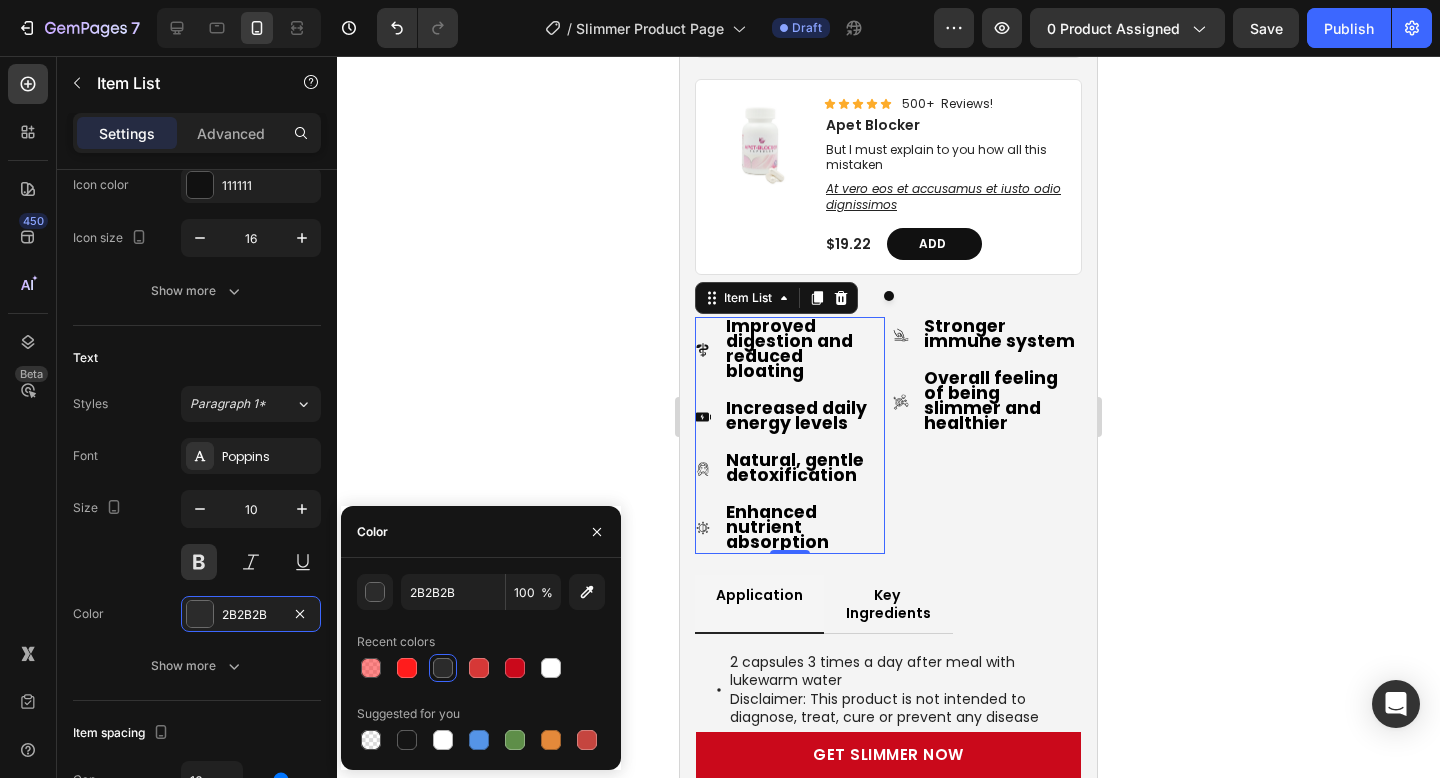 click 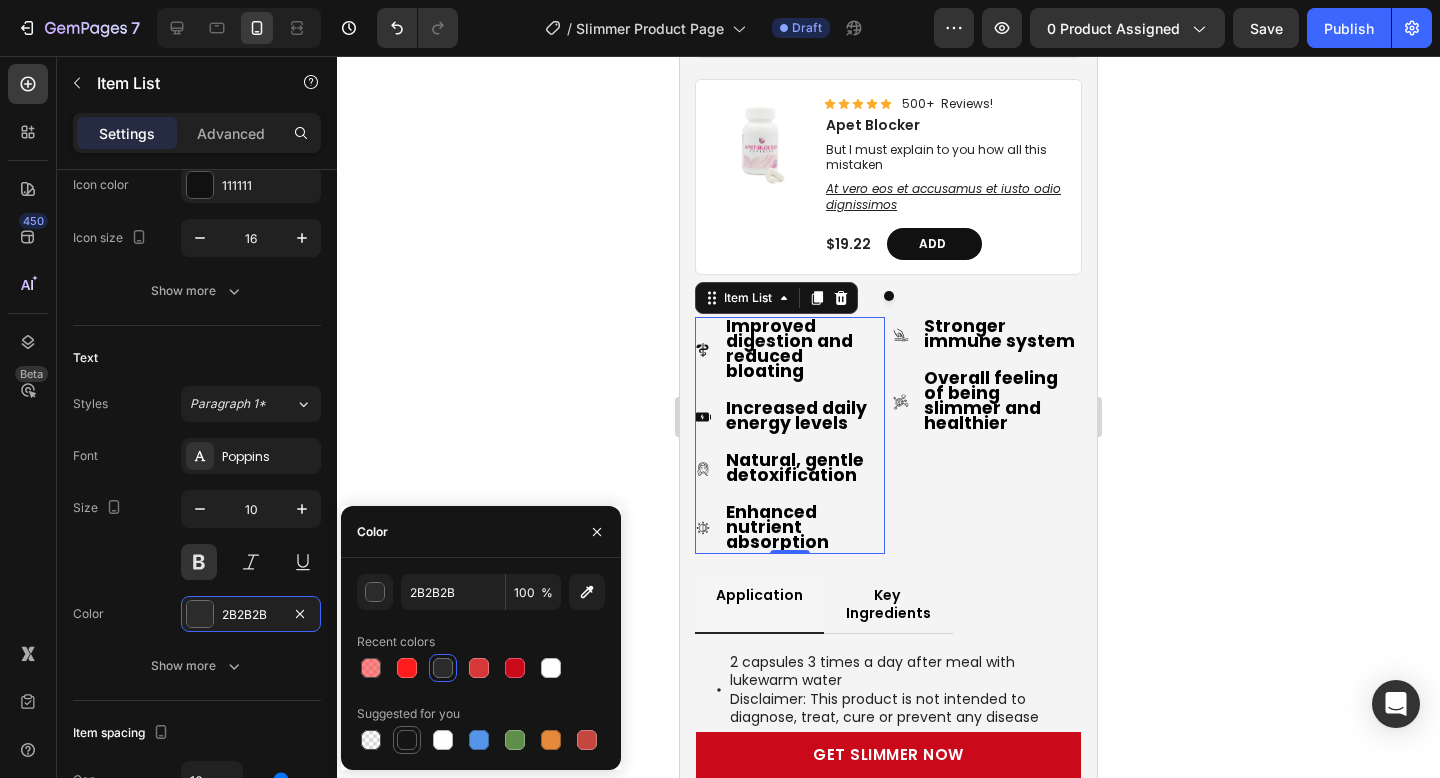 click at bounding box center (407, 740) 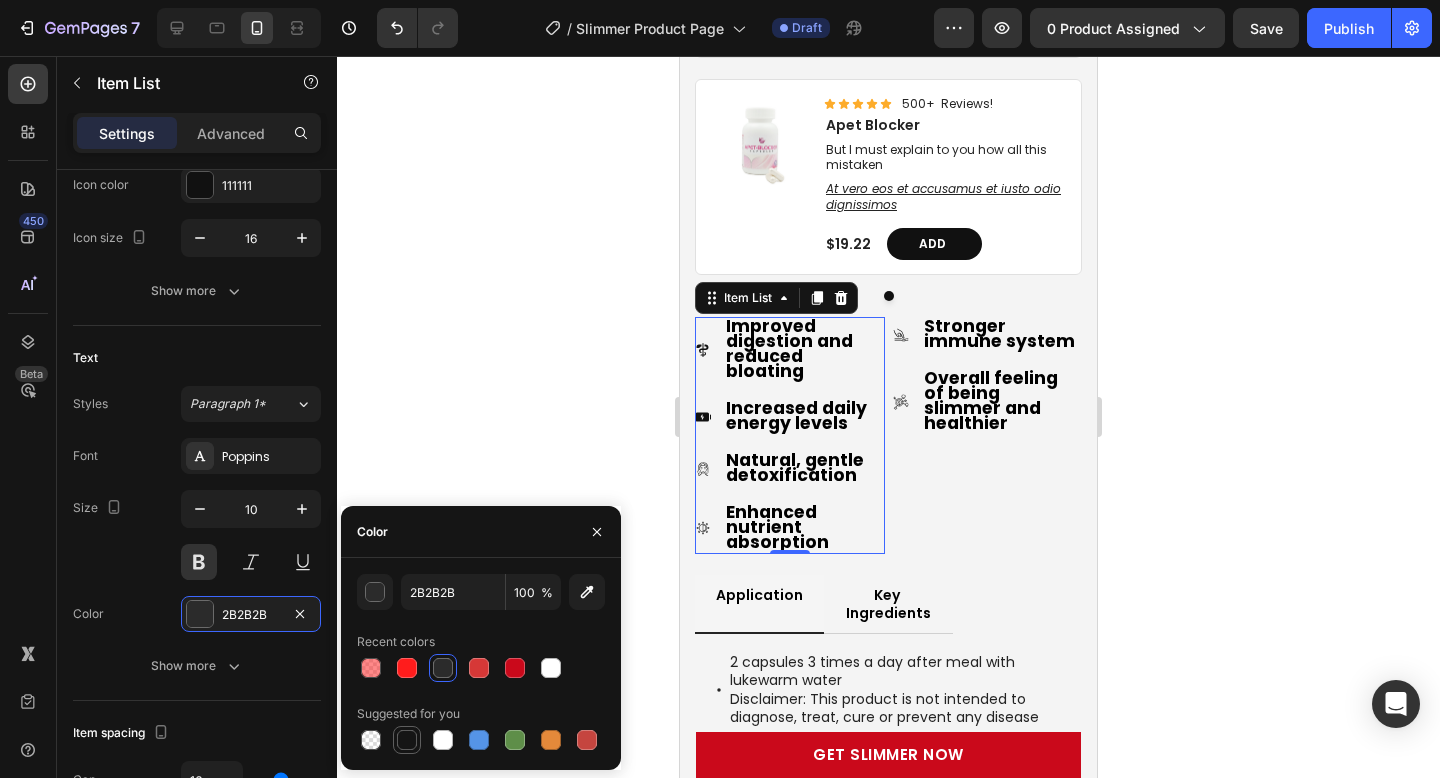 type on "151515" 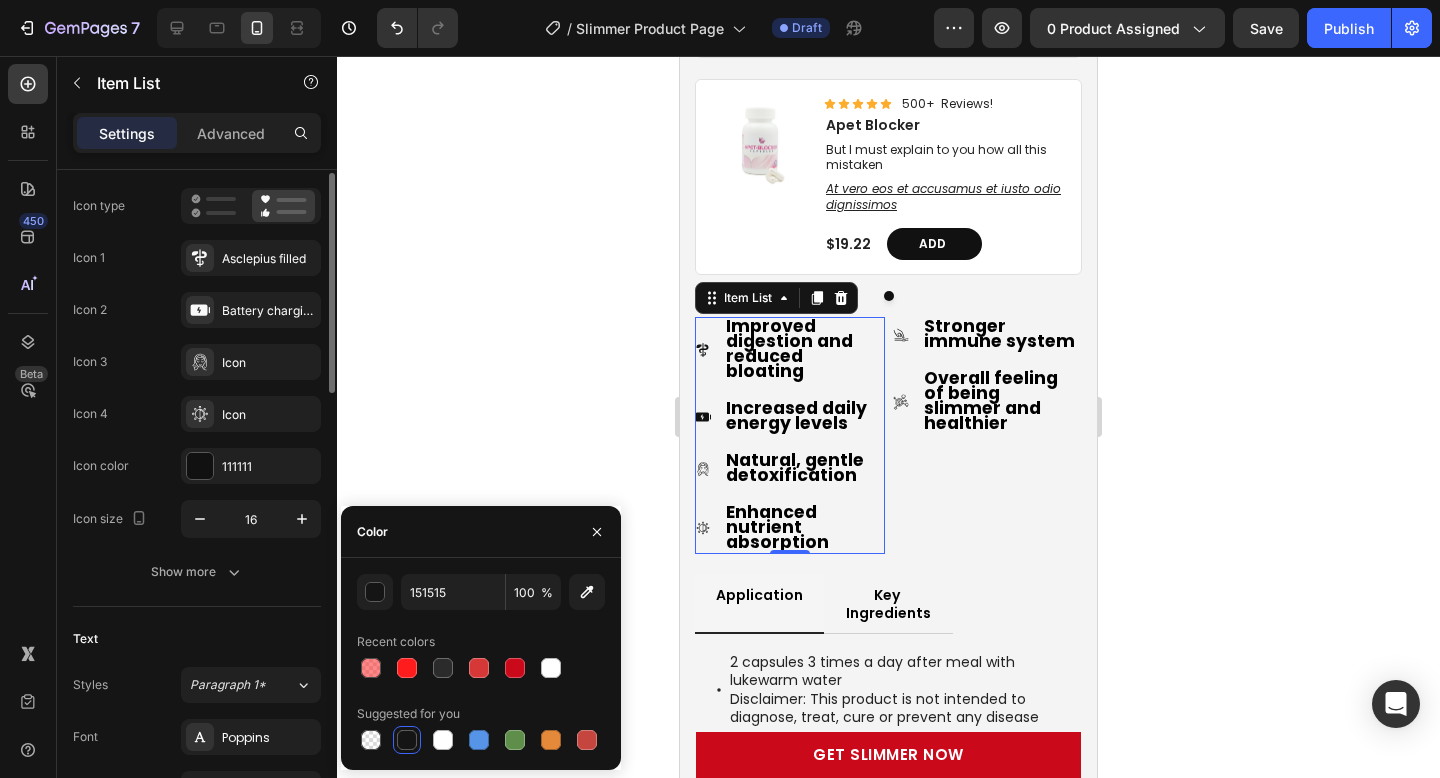 scroll, scrollTop: 114, scrollLeft: 0, axis: vertical 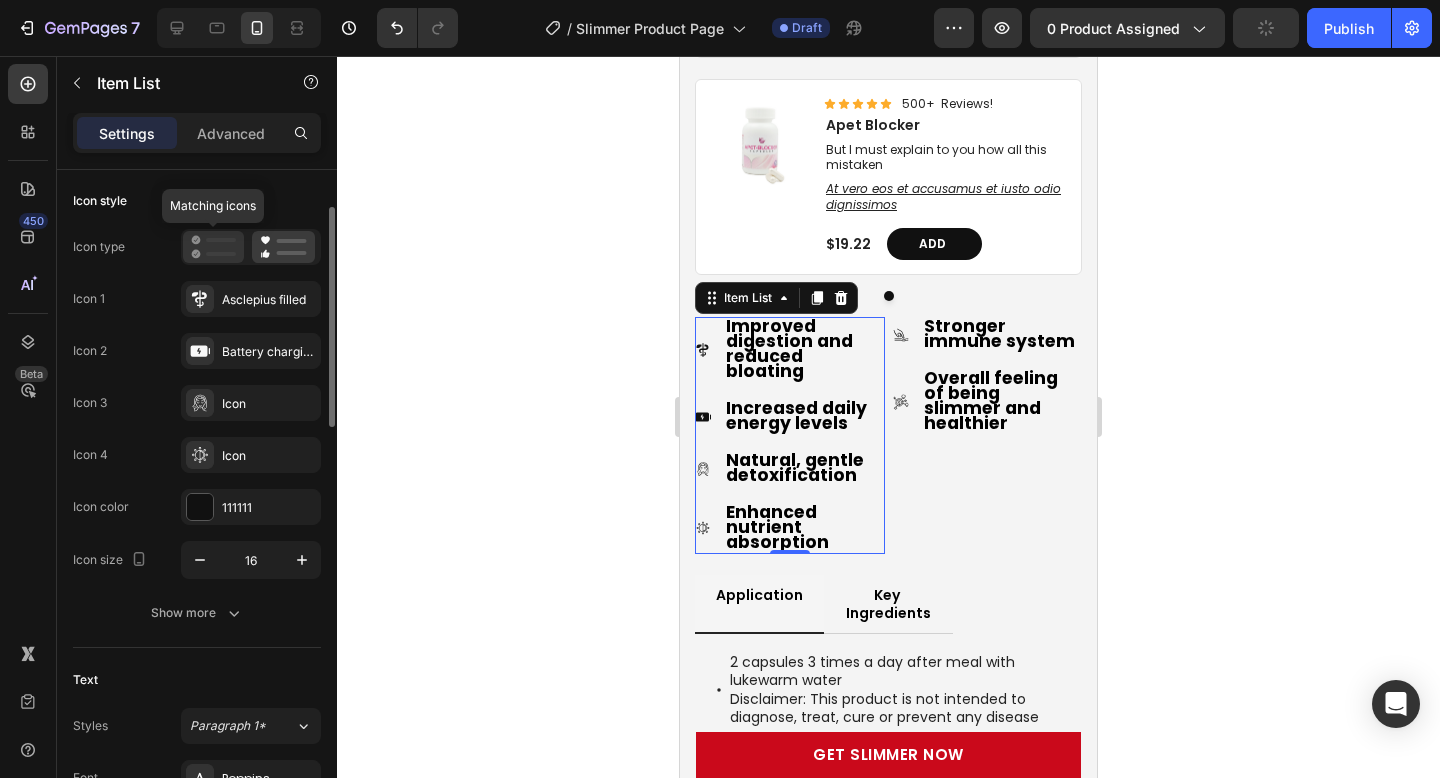 click 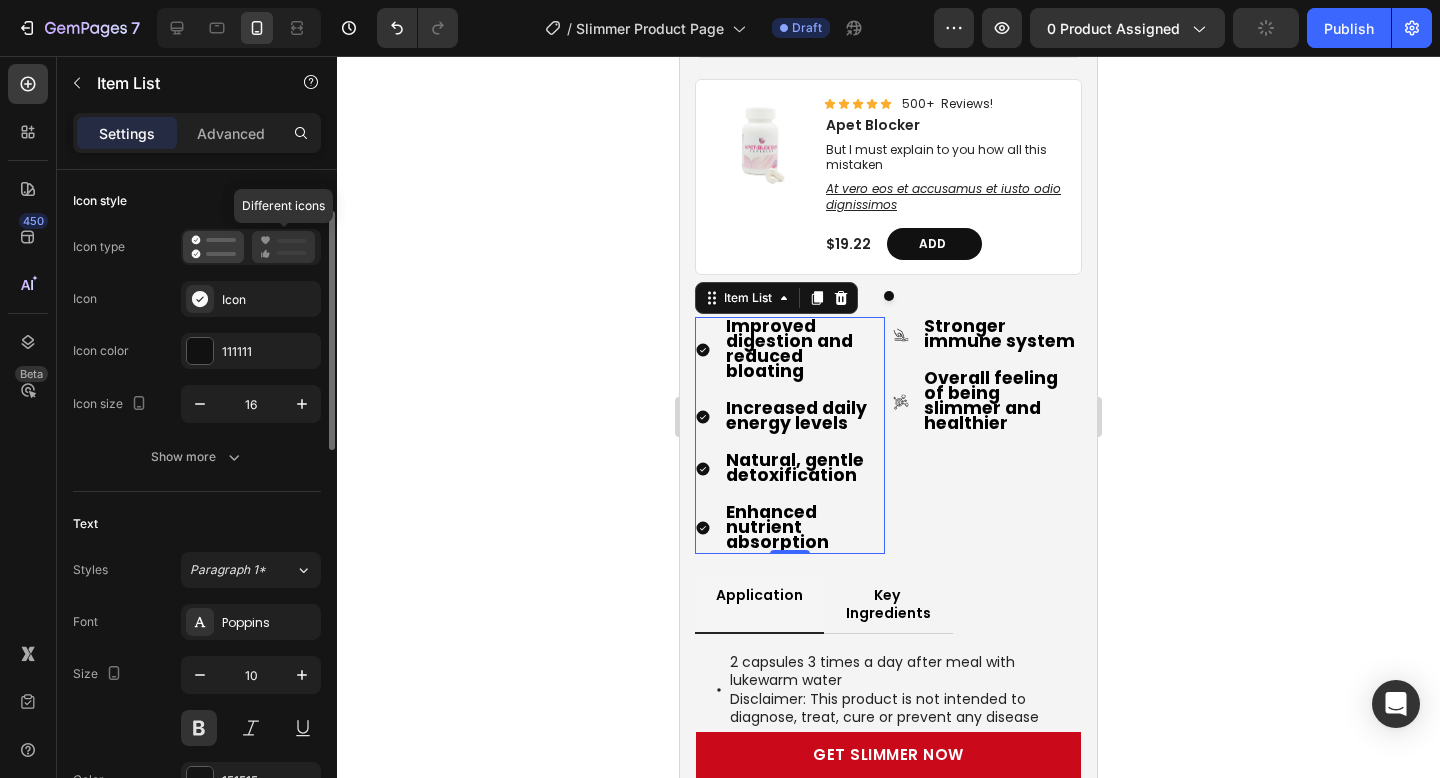 click 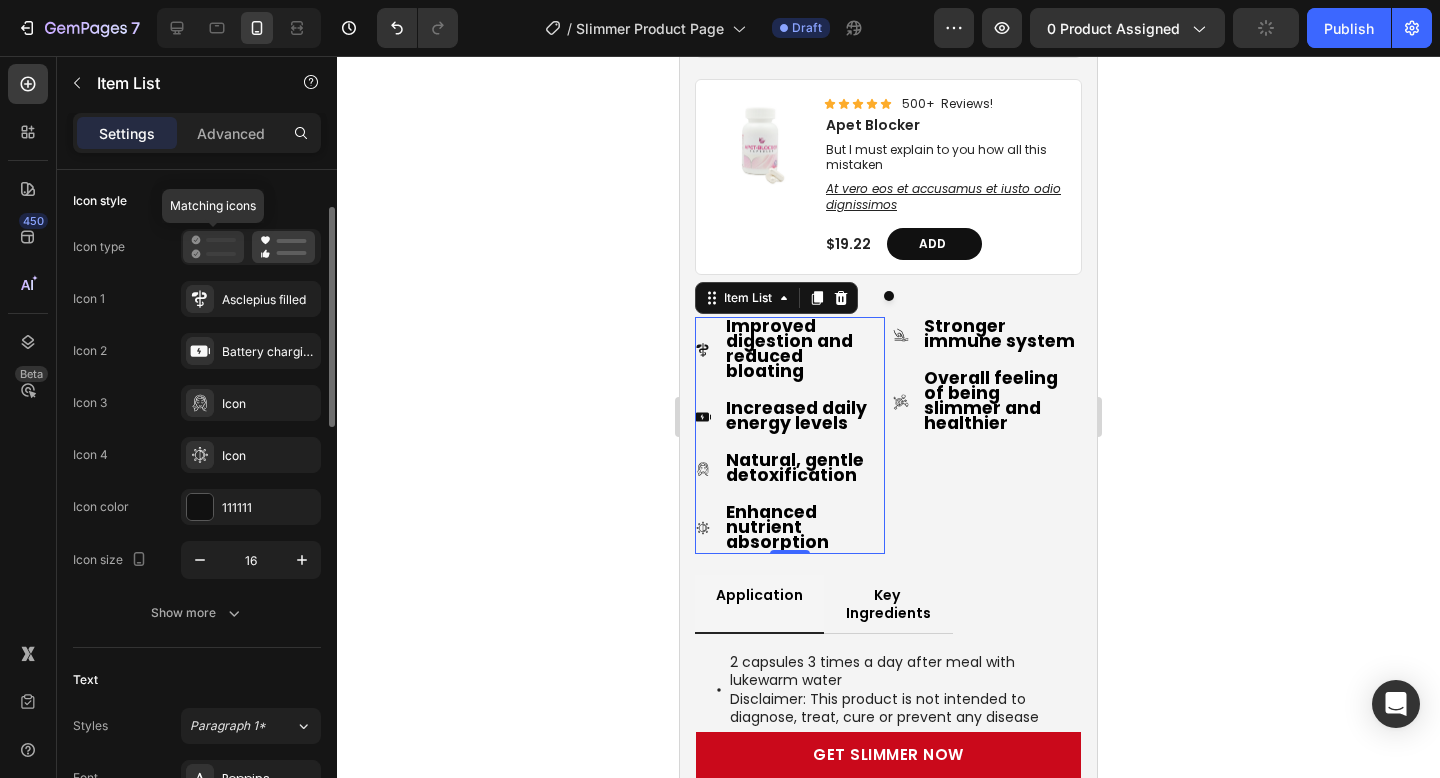 click 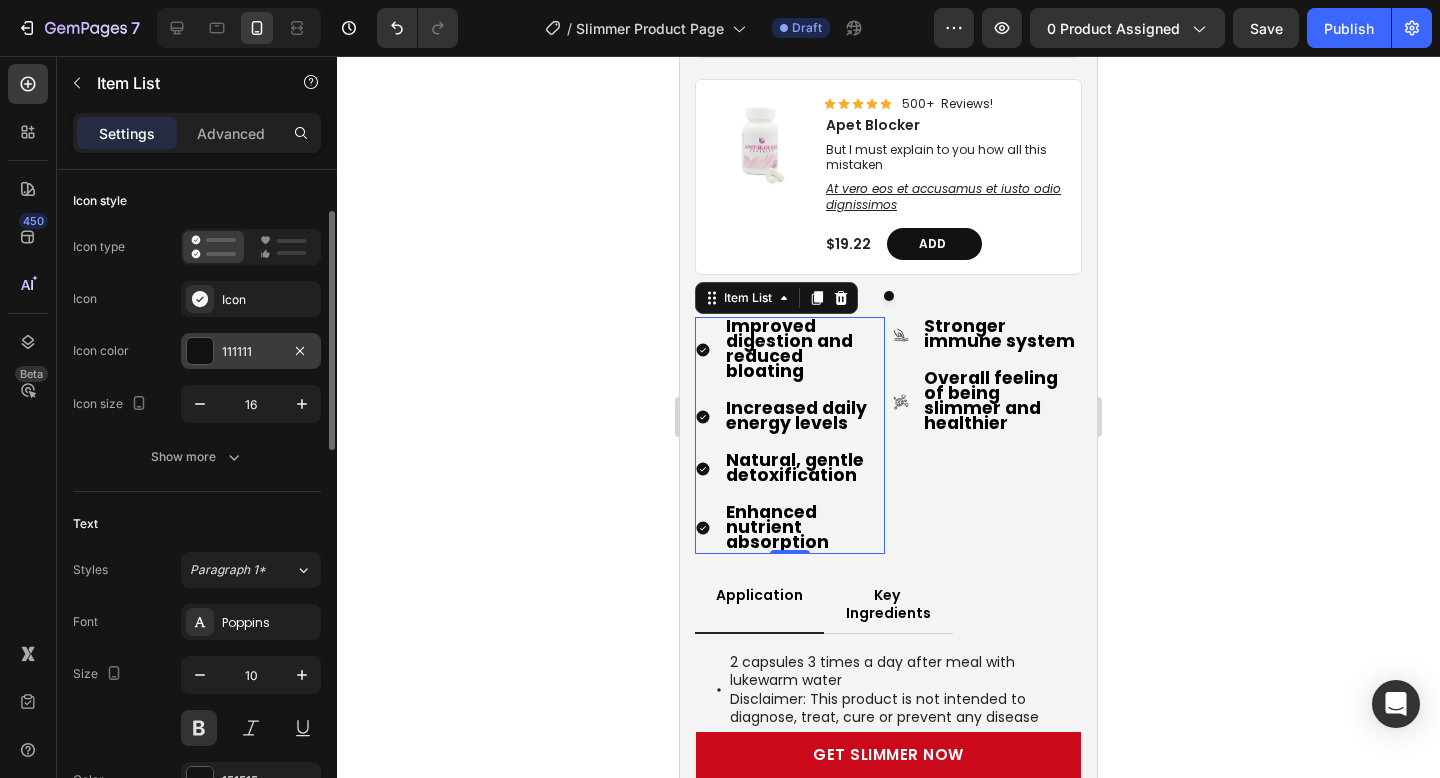 click at bounding box center [200, 351] 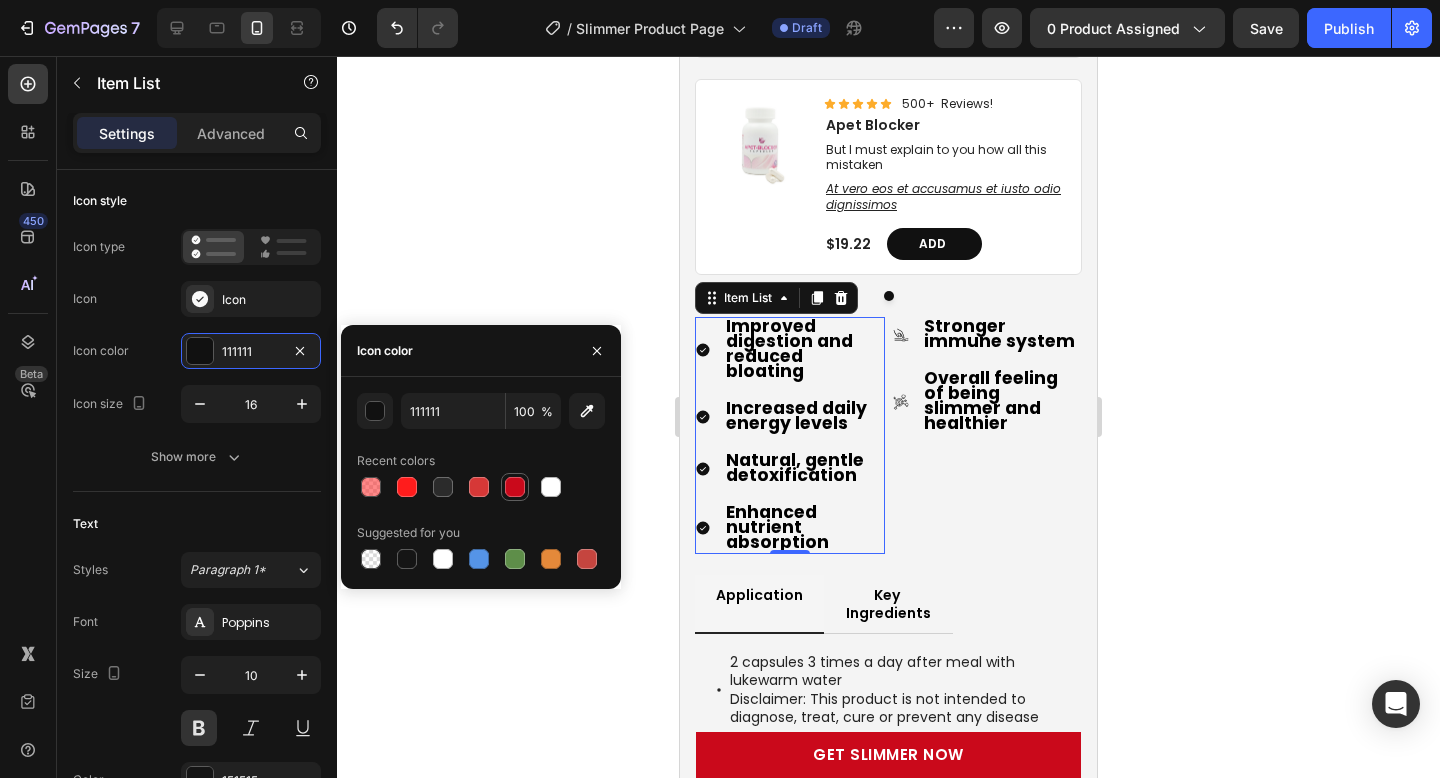 click at bounding box center [515, 487] 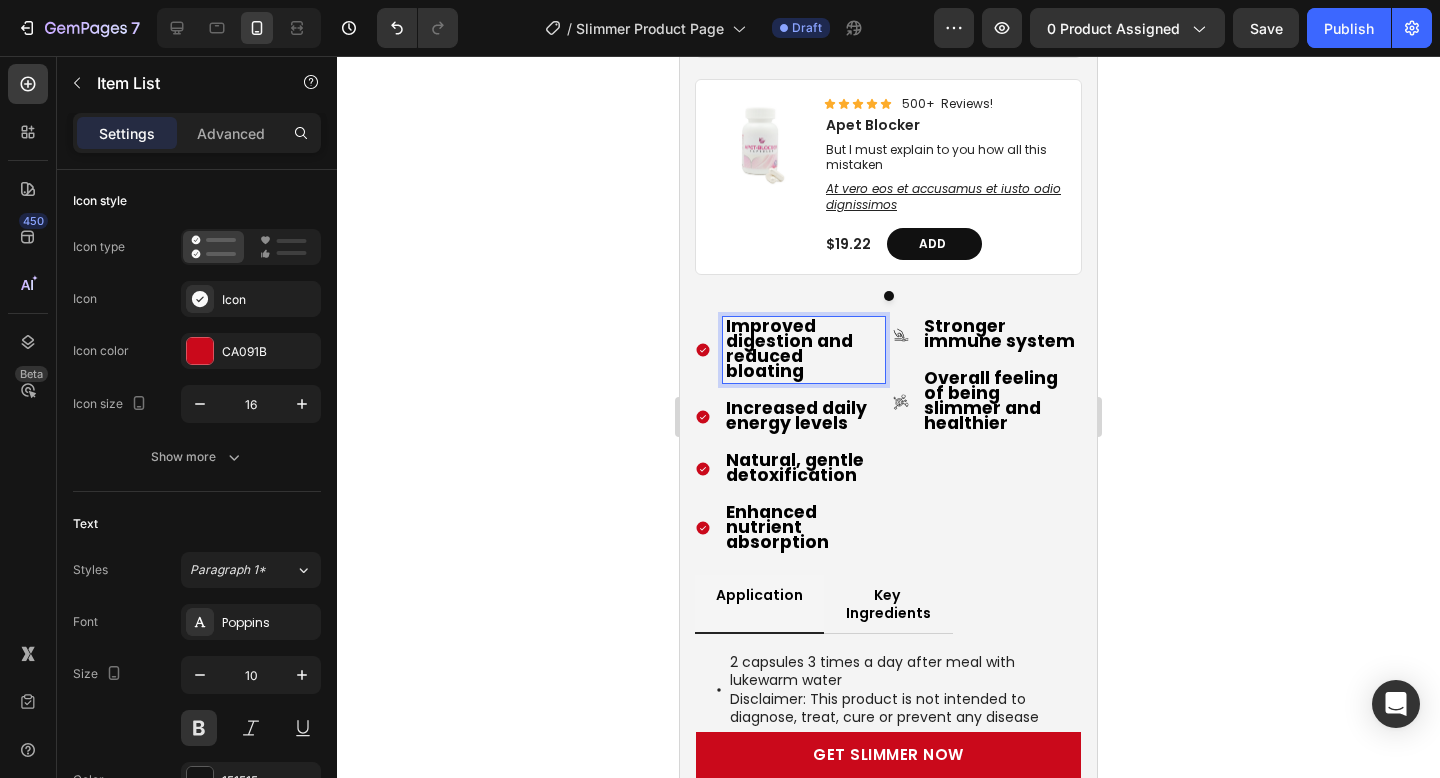 click 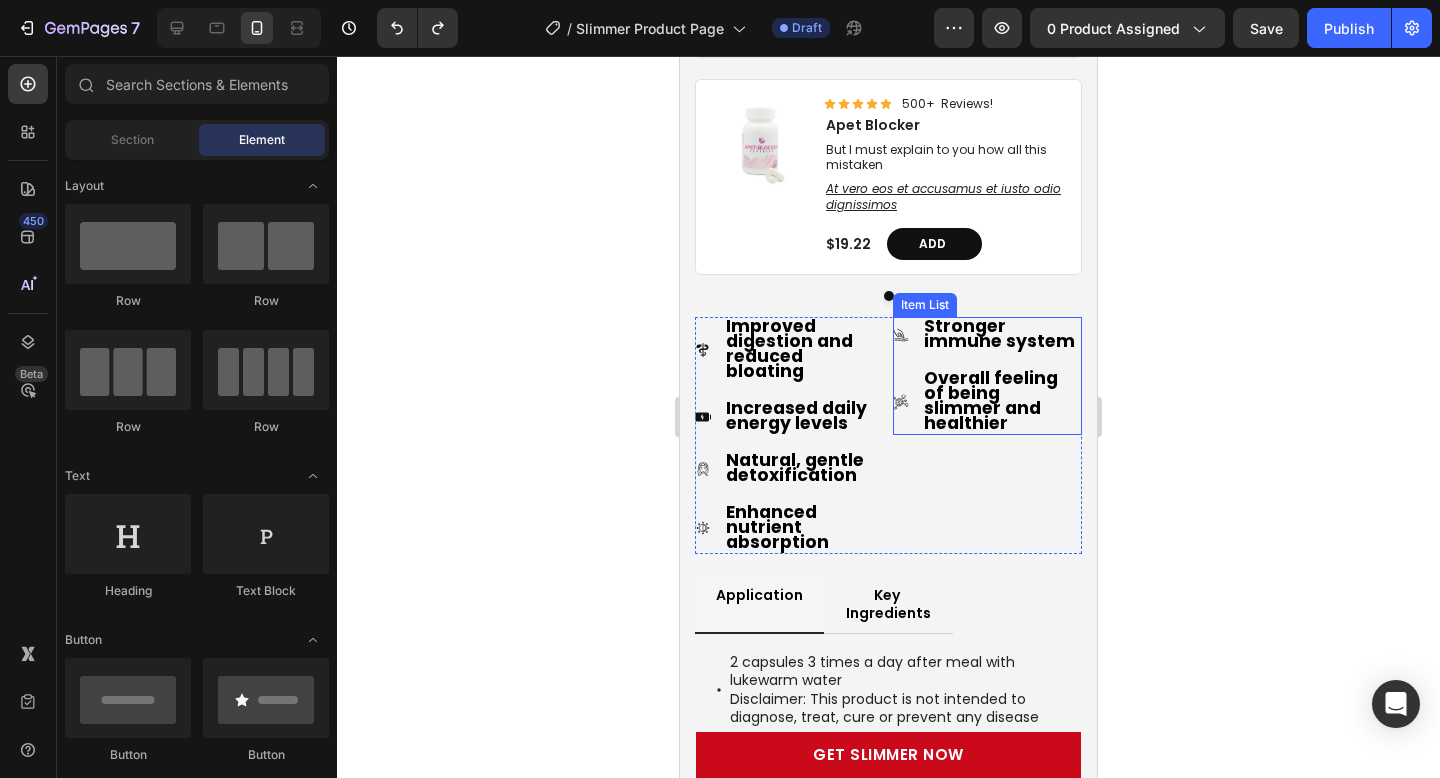 click on "Overall feeling of being slimmer and healthier" at bounding box center [988, 402] 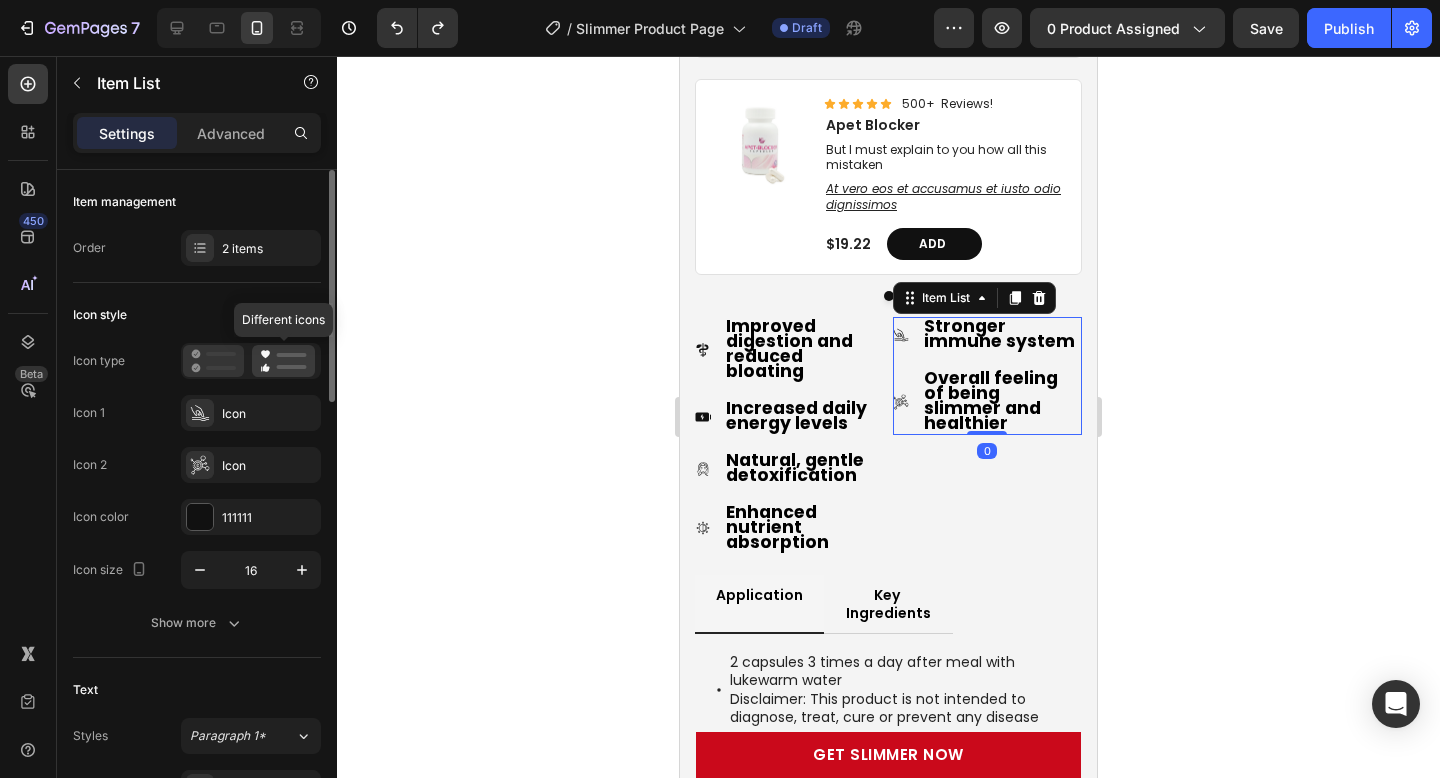 click 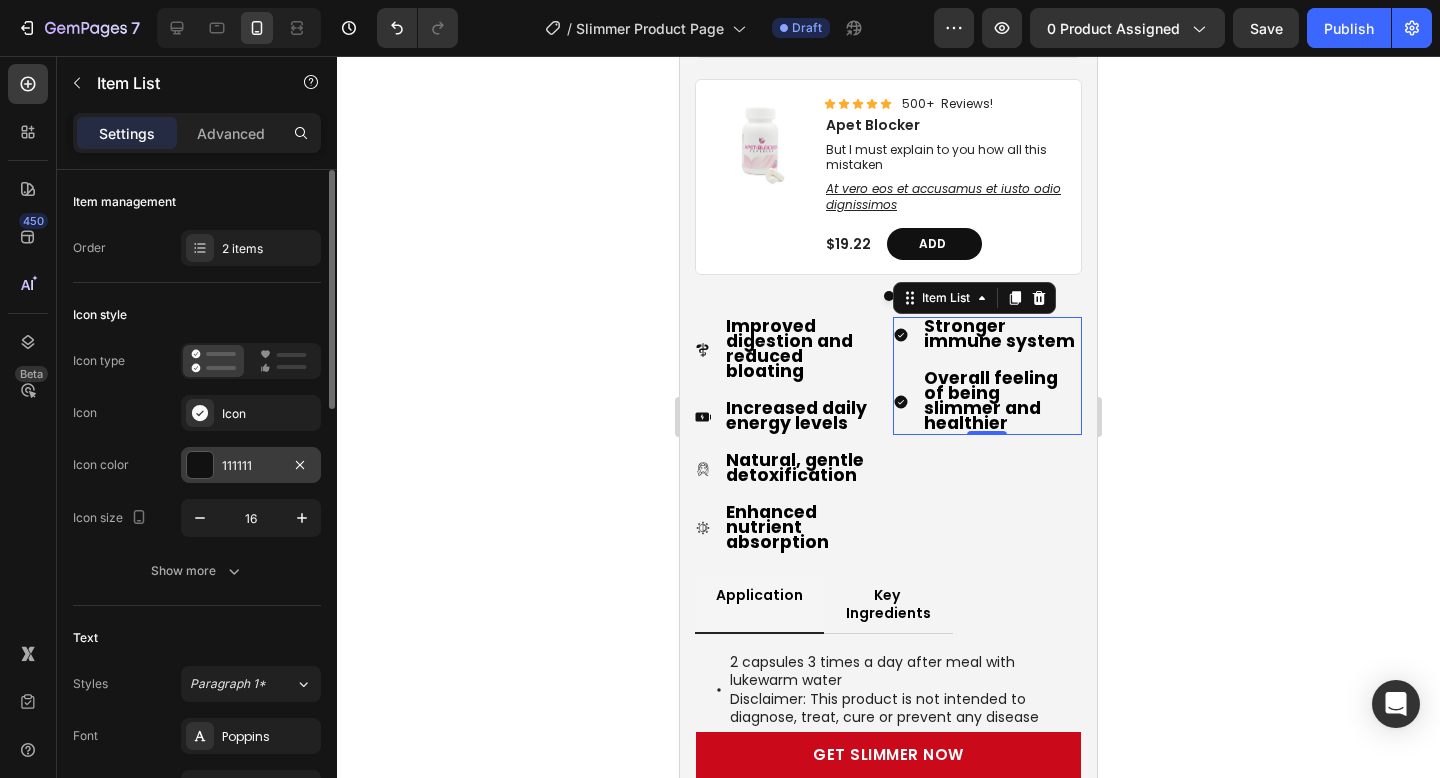 click at bounding box center (200, 465) 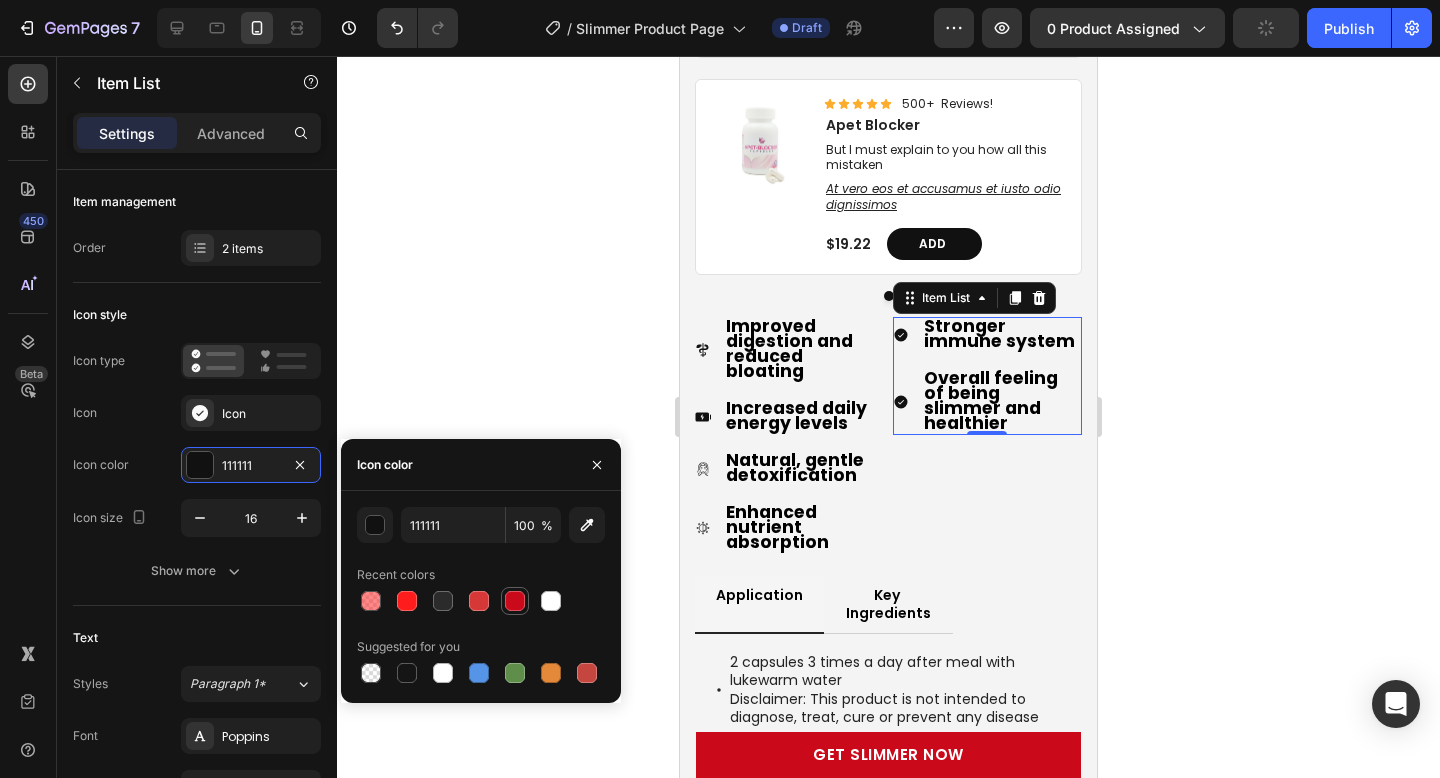 click at bounding box center [515, 601] 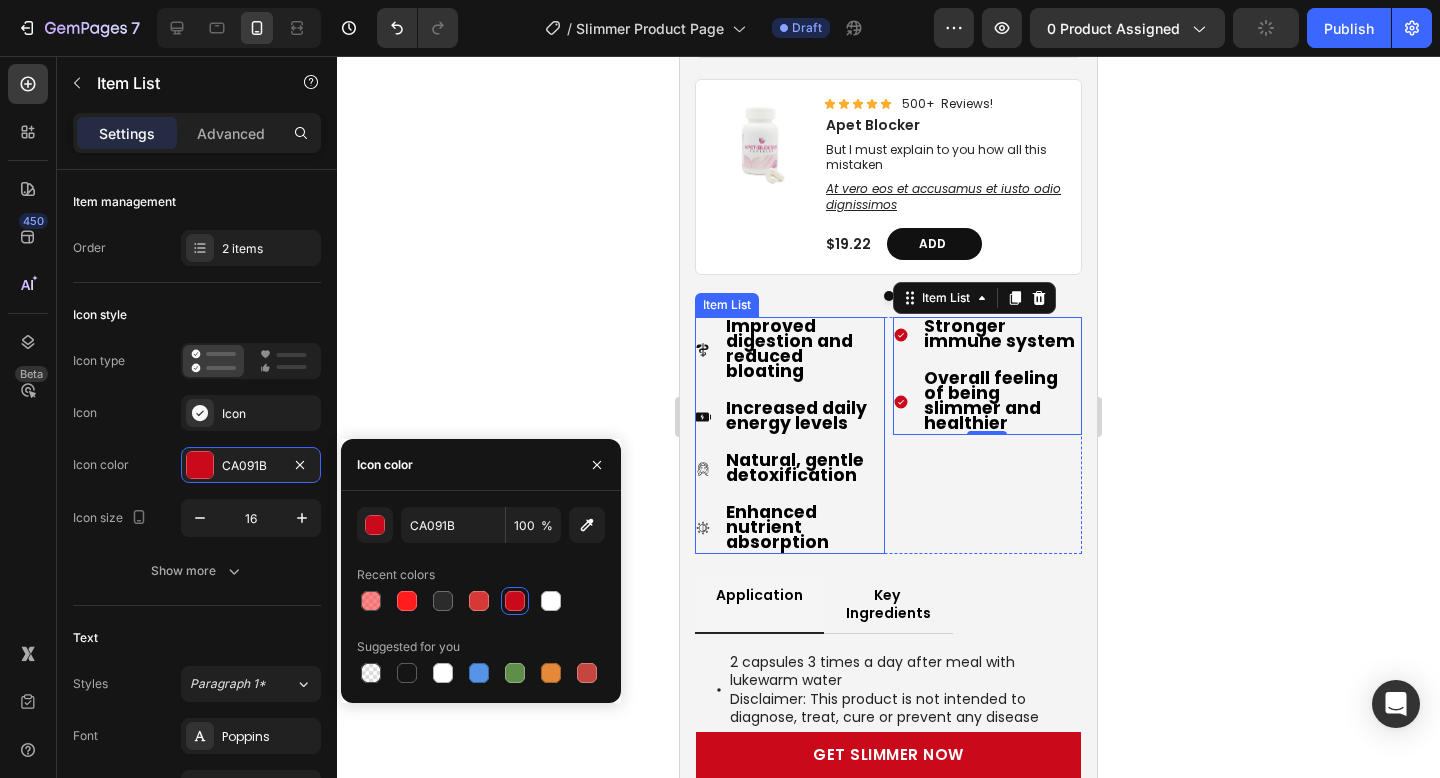 click on "Increased daily energy levels" at bounding box center [796, 415] 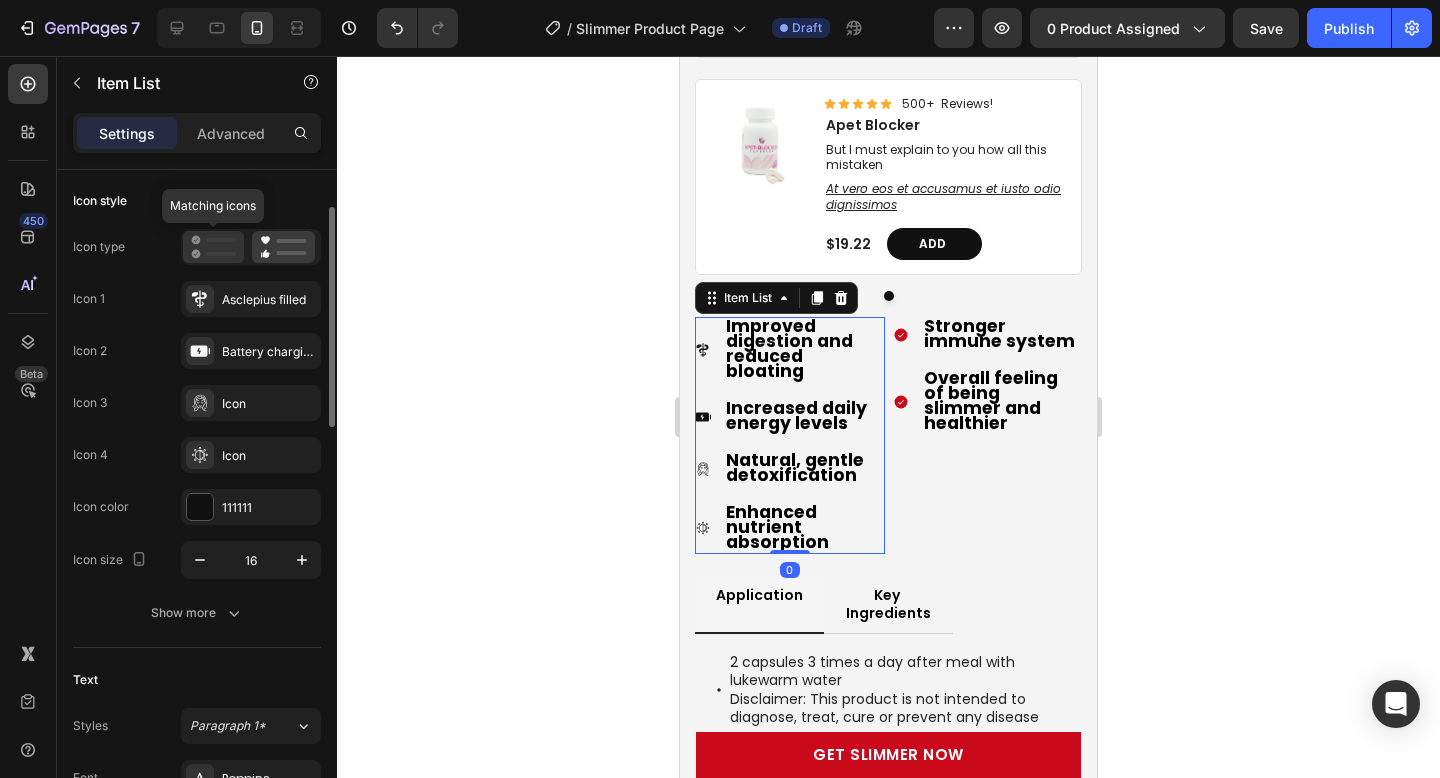 click 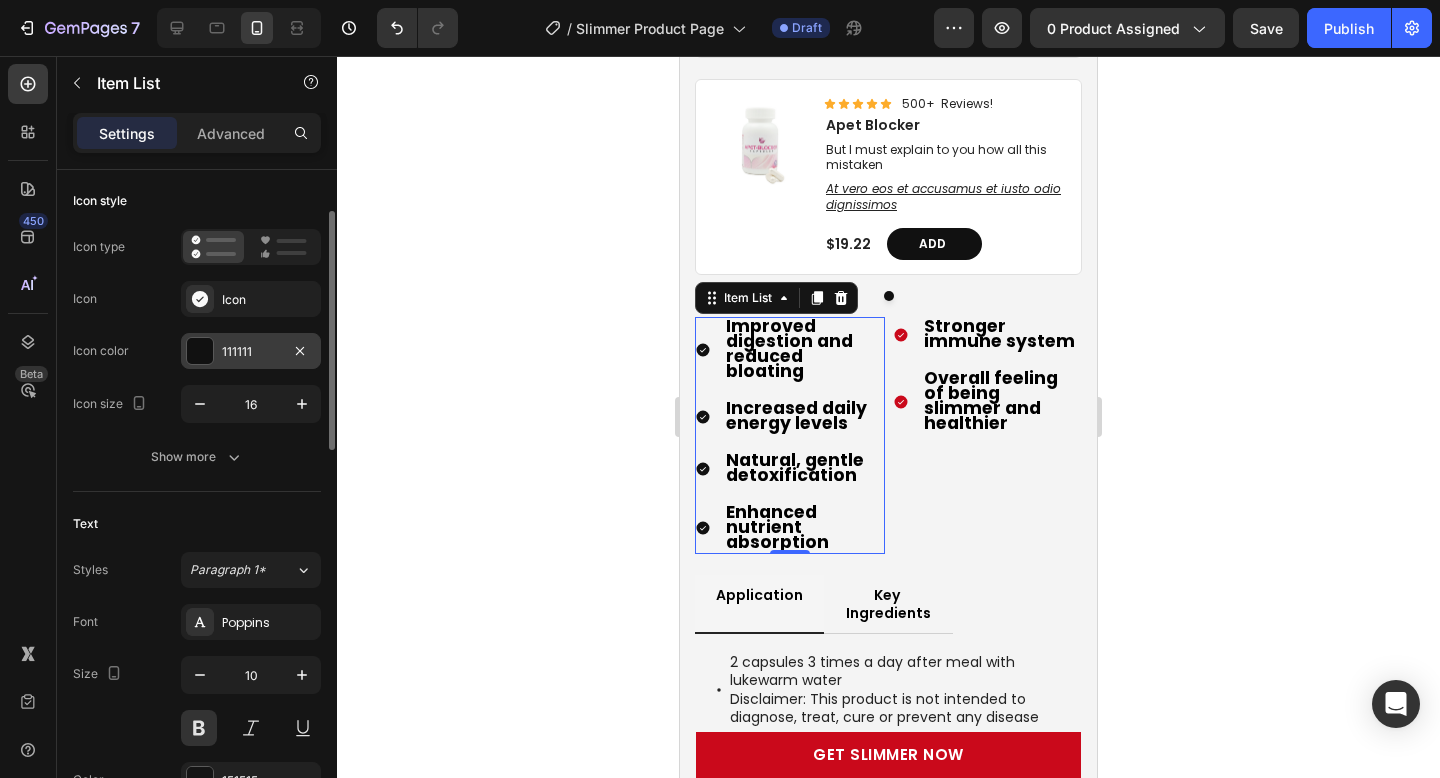 click at bounding box center [200, 351] 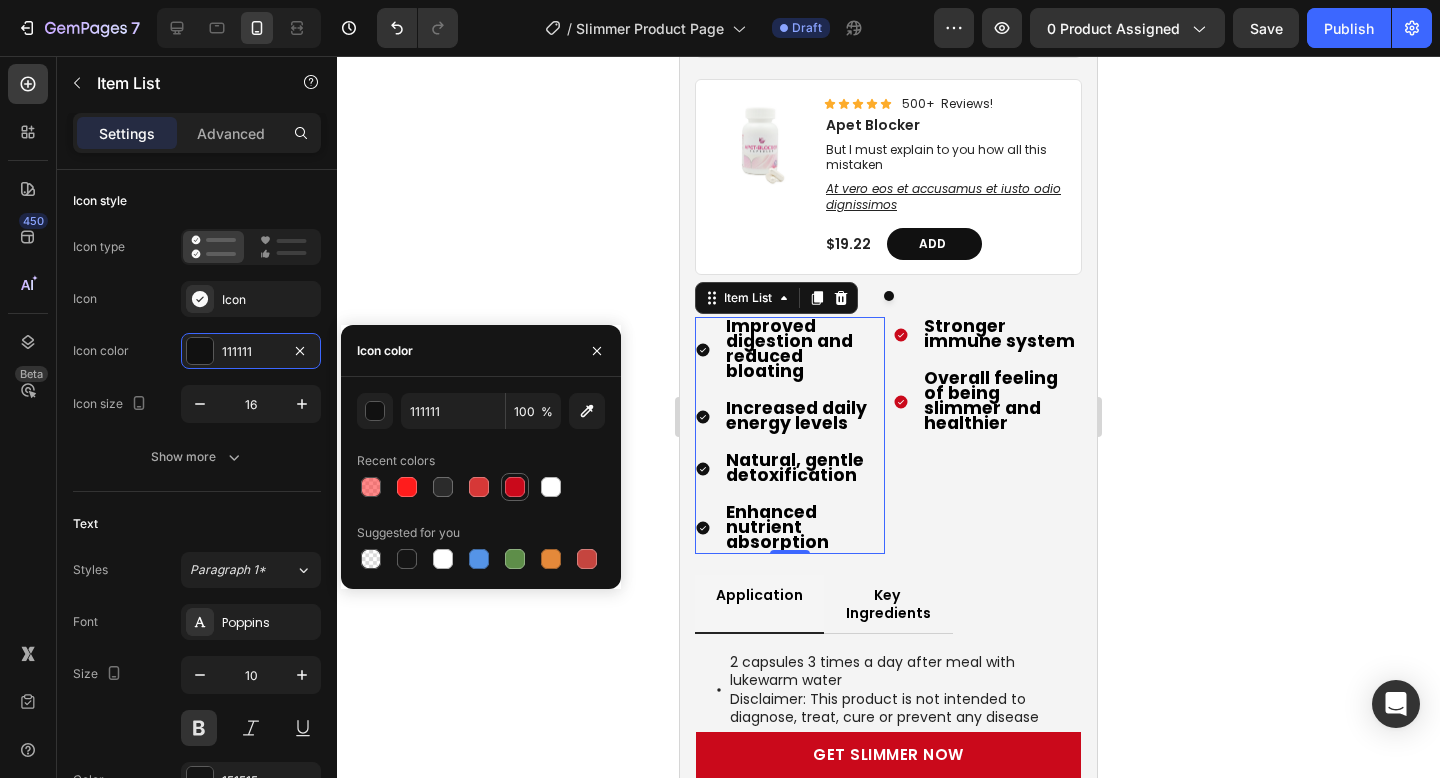 click at bounding box center (515, 487) 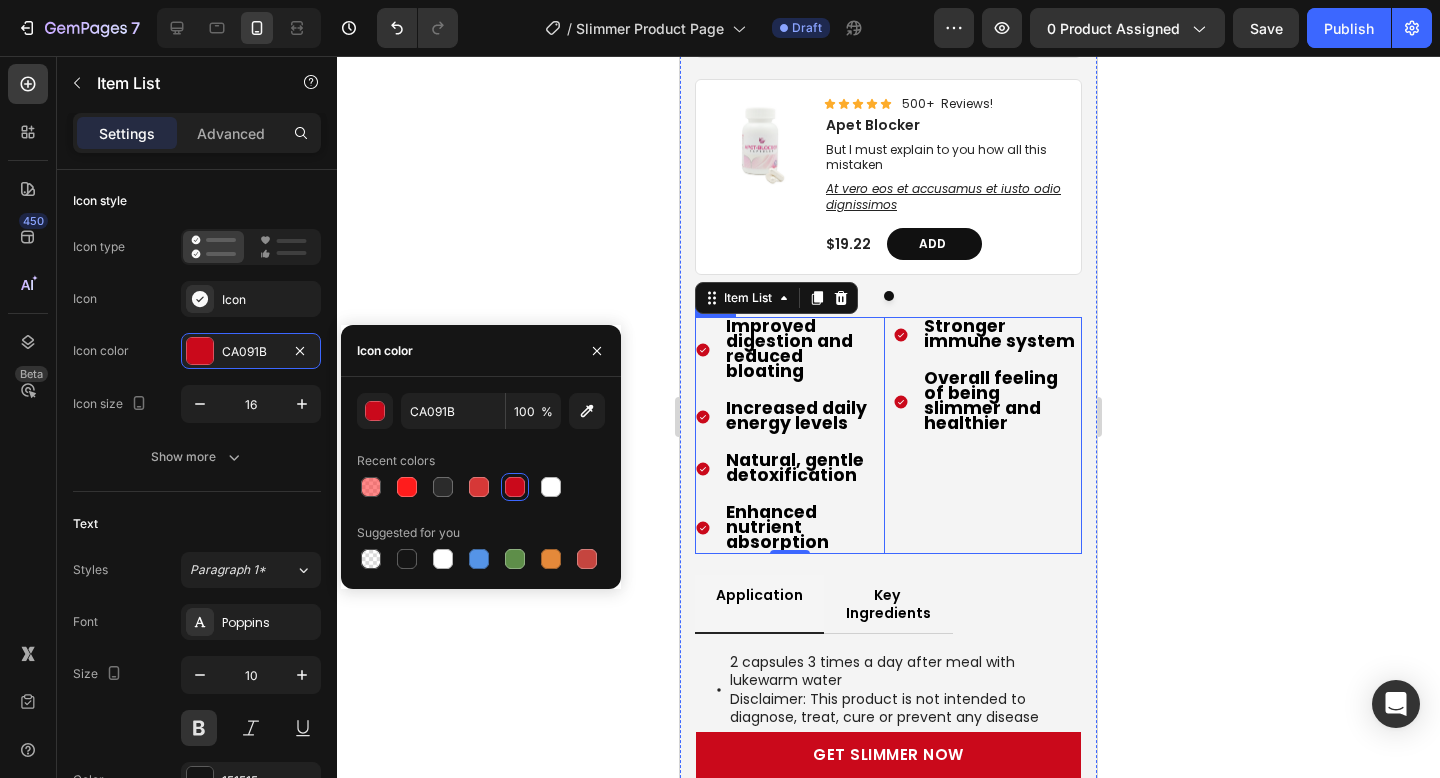 click on "Stronger immune system Overall feeling of being slimmer and healthier Item List" at bounding box center [988, 435] 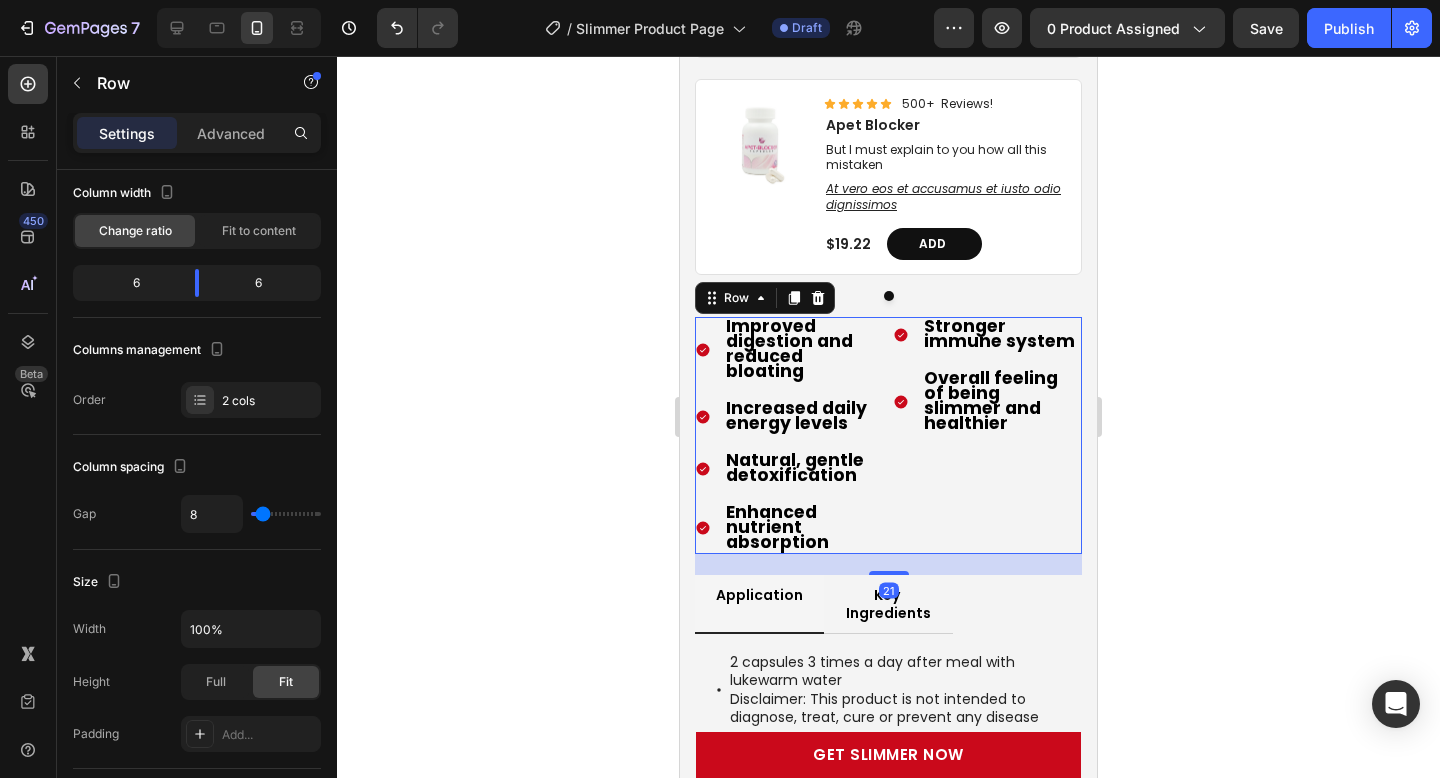 scroll, scrollTop: 0, scrollLeft: 0, axis: both 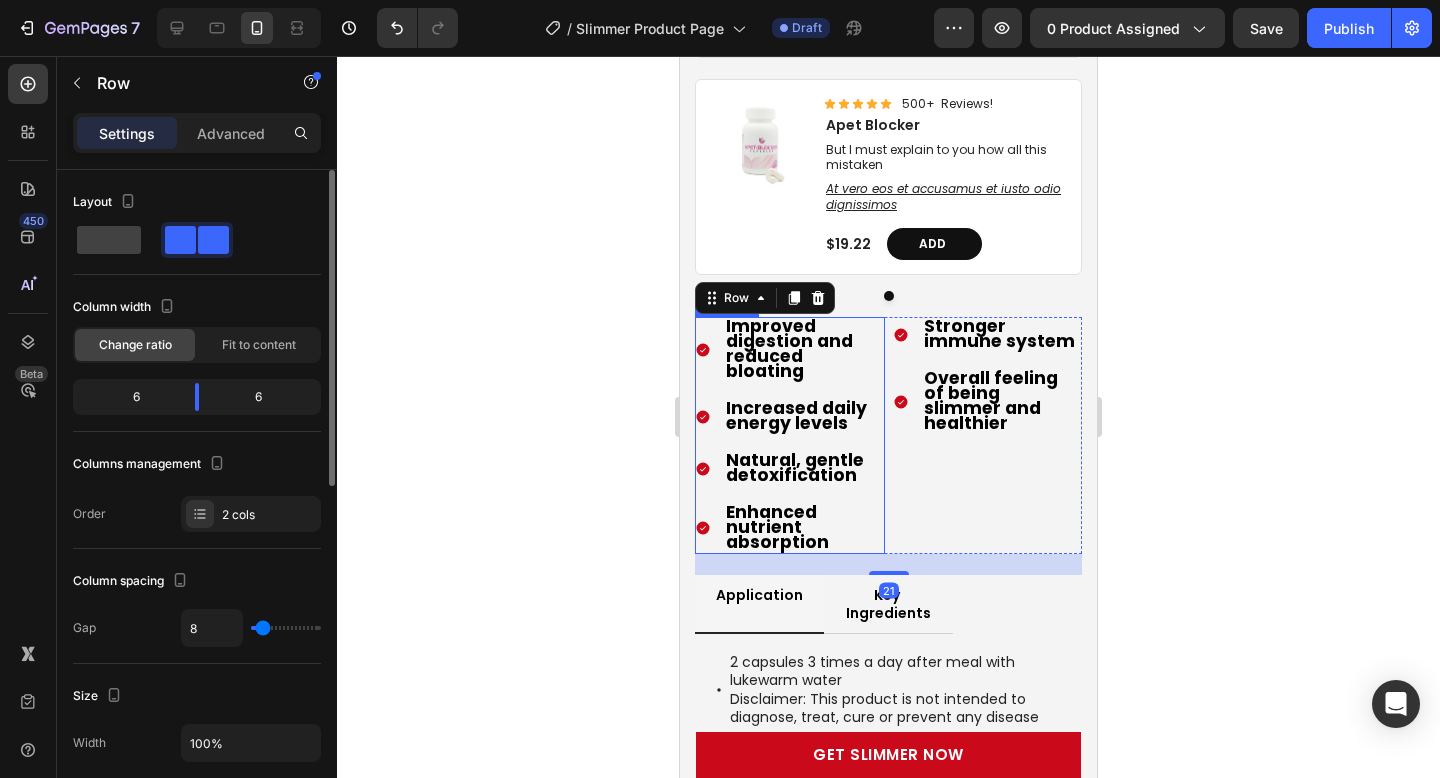 click on "Improved digestion and reduced bloating Increased daily energy levels Natural, gentle detoxification Enhanced nutrient absorption" at bounding box center [790, 435] 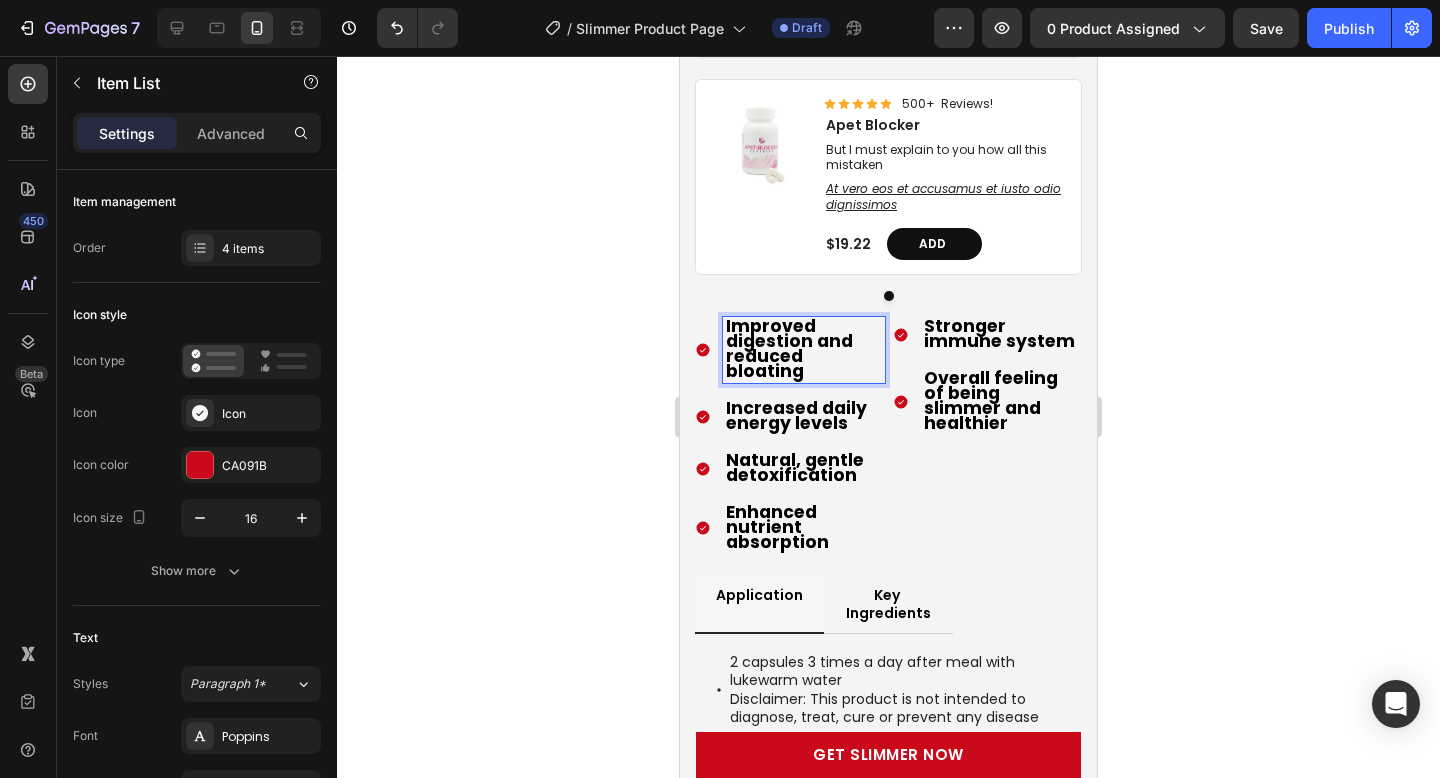 click on "Enhanced nutrient absorption" at bounding box center [804, 528] 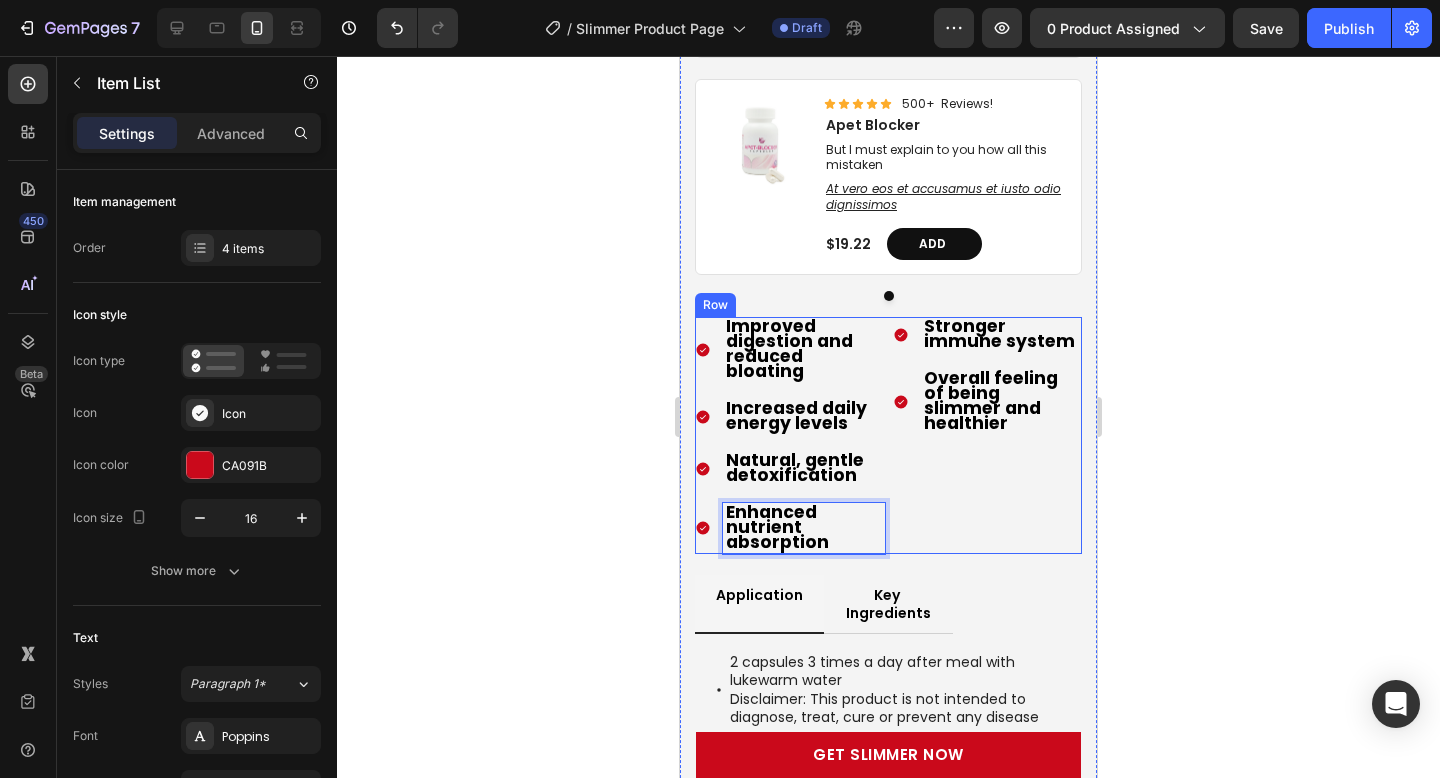 click on "Stronger immune system Overall feeling of being slimmer and healthier Item List" at bounding box center [988, 435] 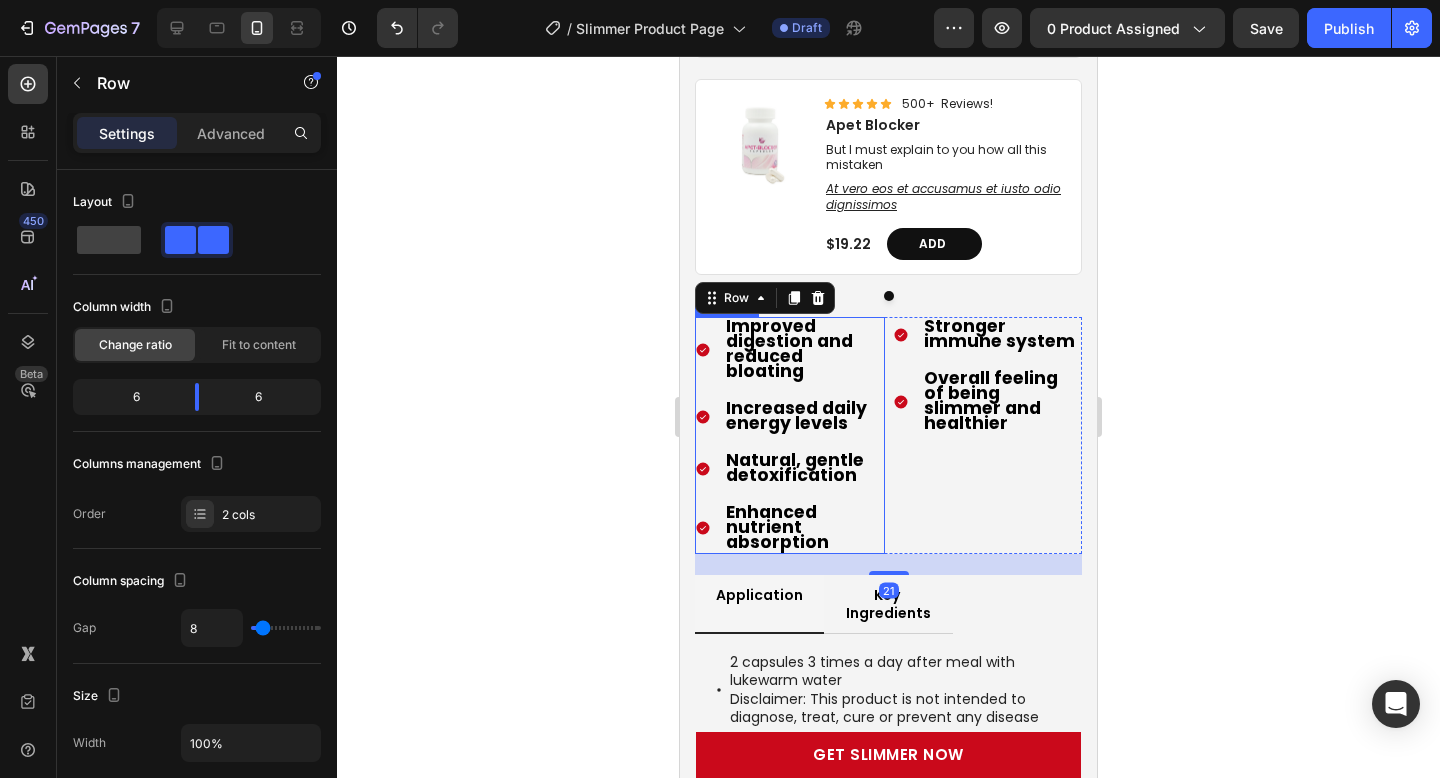 click on "Enhanced nutrient absorption" at bounding box center [804, 528] 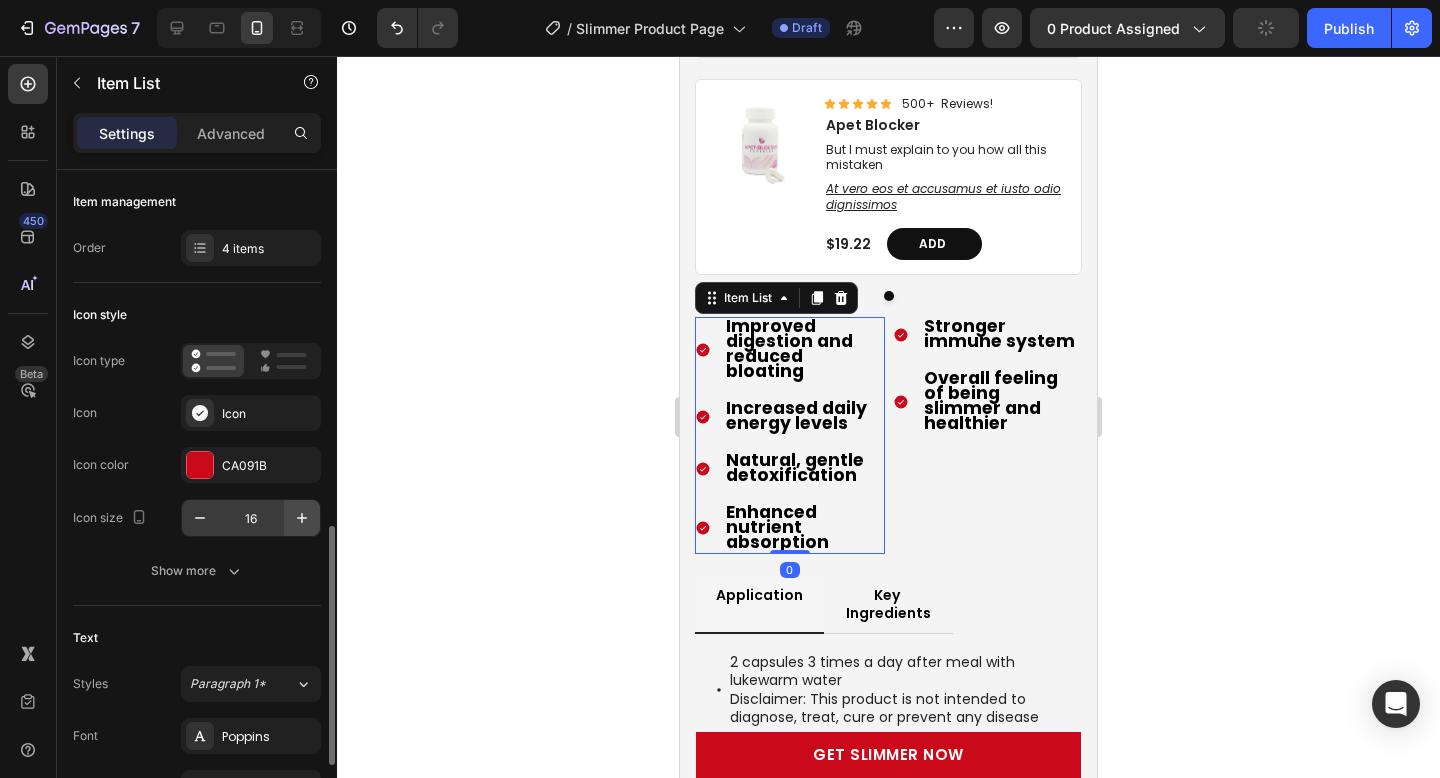scroll, scrollTop: 262, scrollLeft: 0, axis: vertical 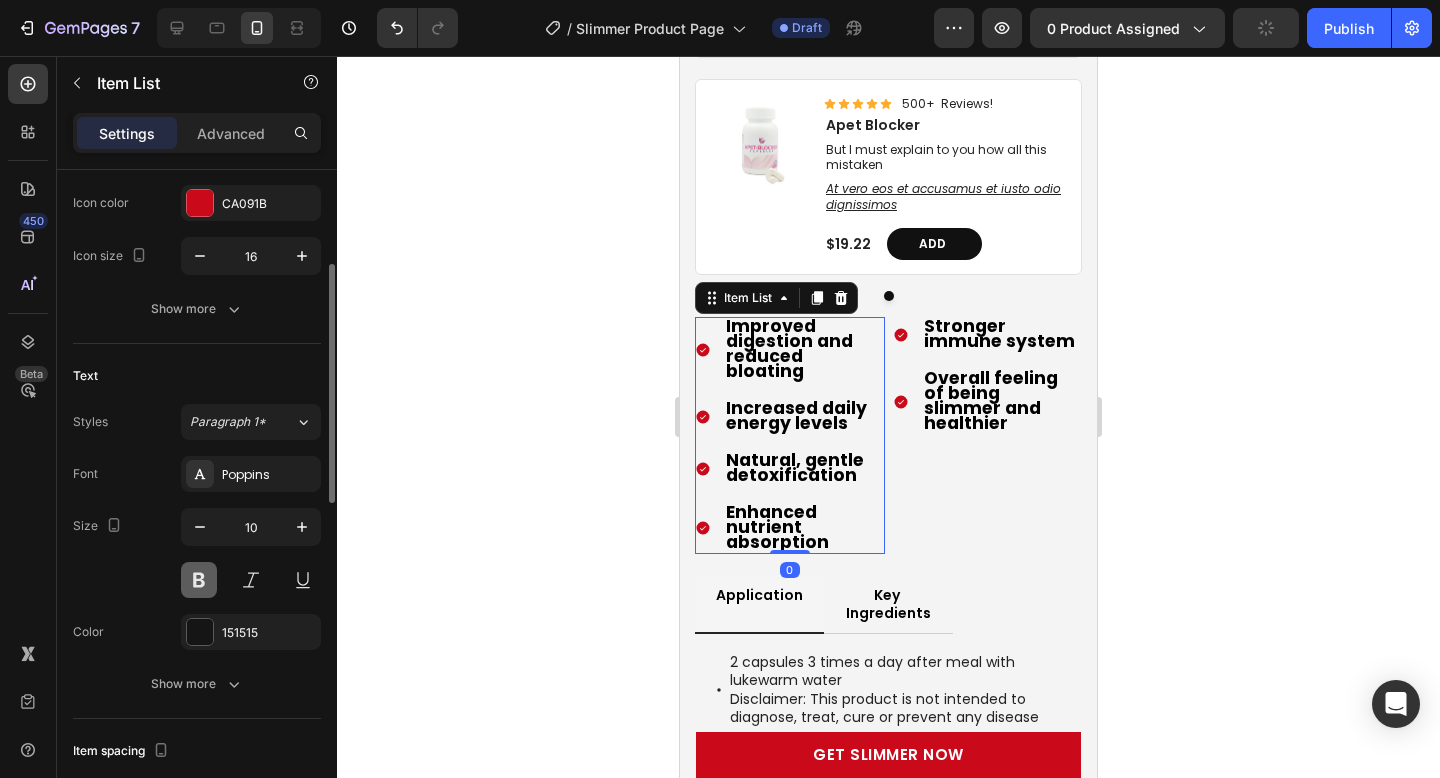 click at bounding box center (199, 580) 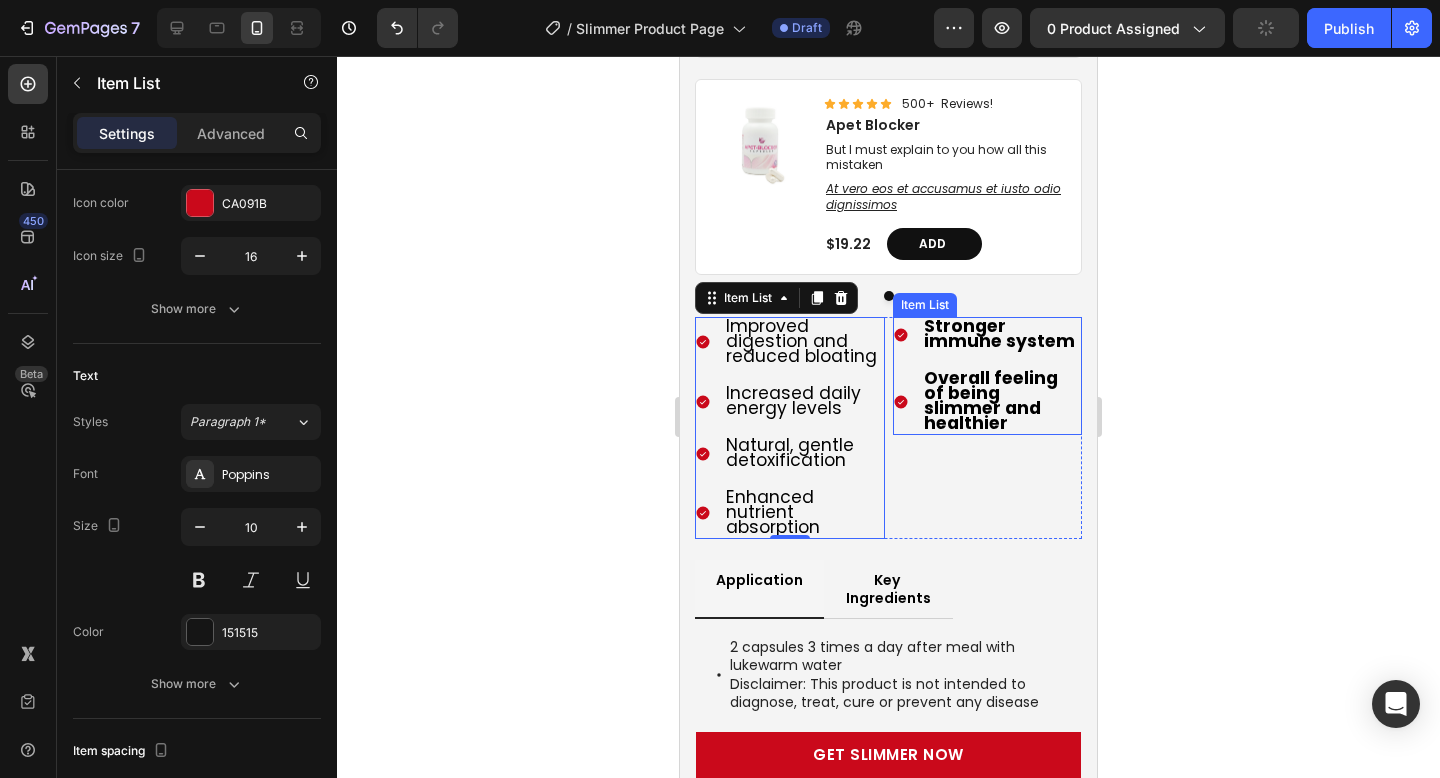 click on "Overall feeling of being slimmer and healthier" at bounding box center (991, 400) 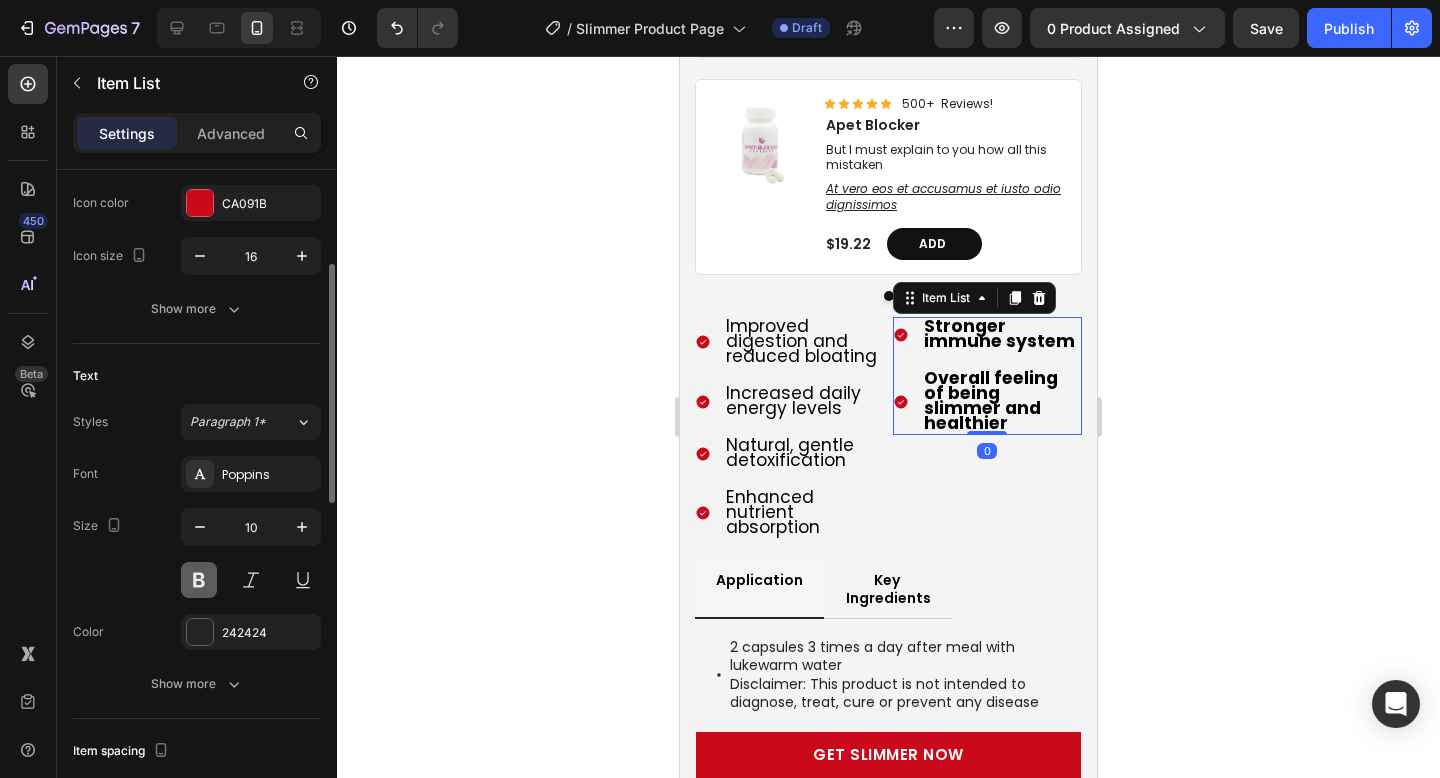 click at bounding box center [199, 580] 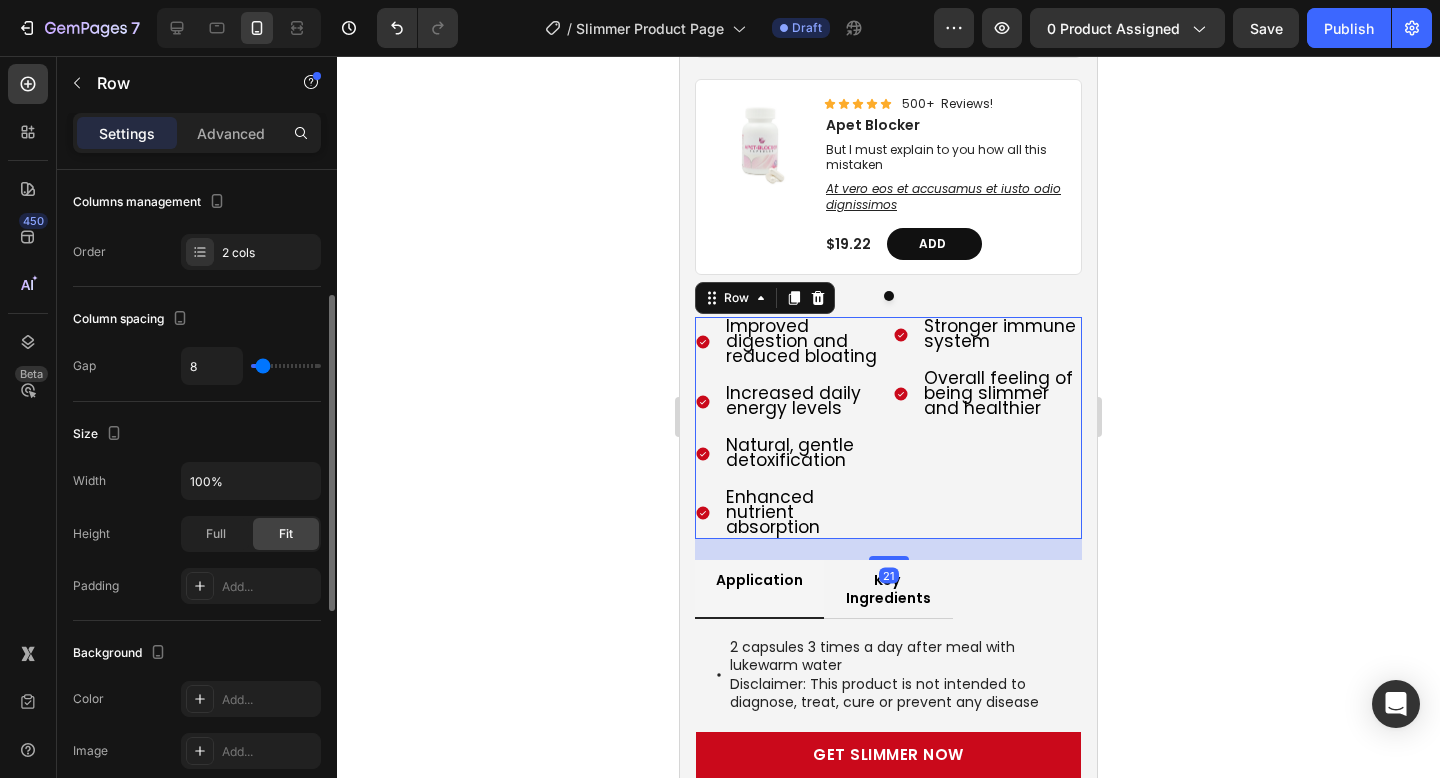click on "Stronger immune system Overall feeling of being slimmer and healthier Item List" at bounding box center (988, 428) 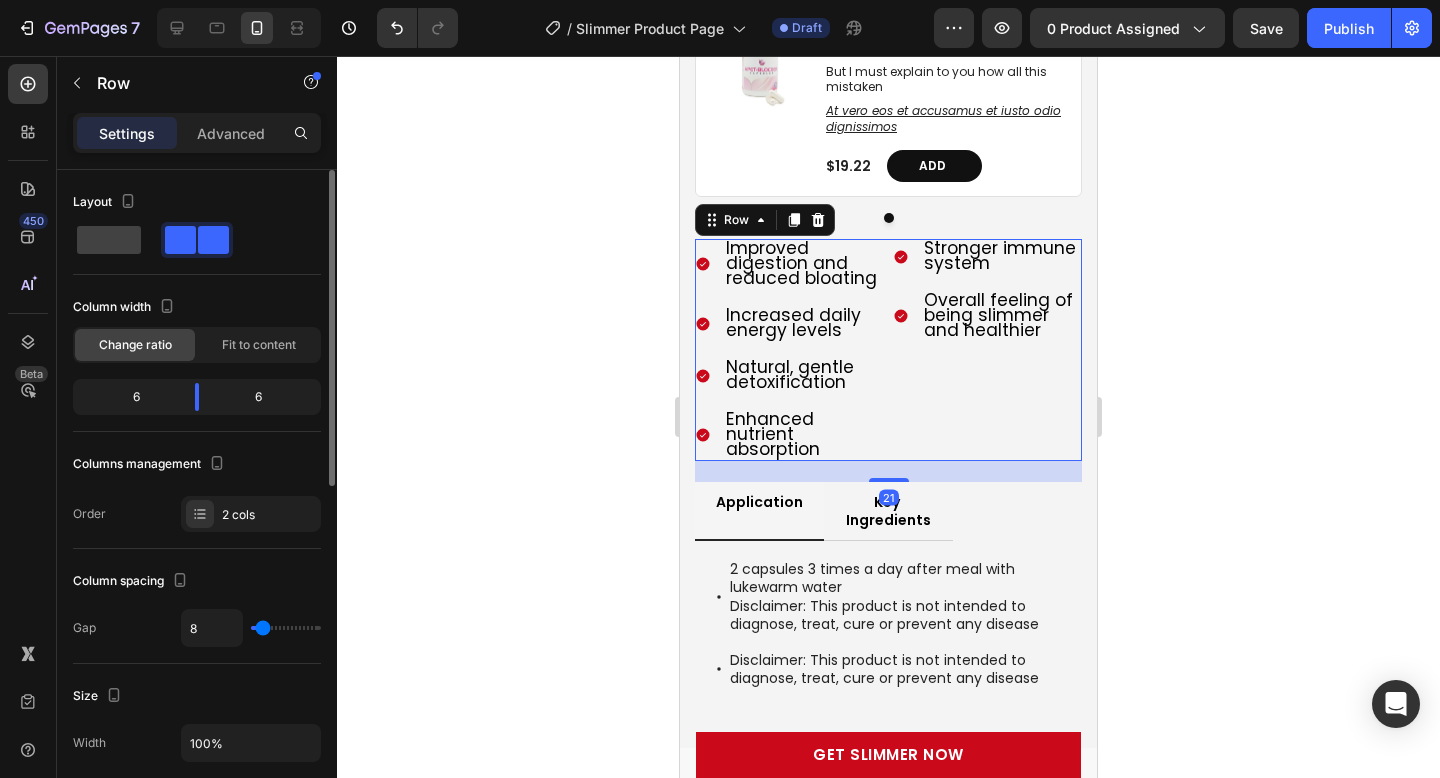 scroll, scrollTop: 7548, scrollLeft: 0, axis: vertical 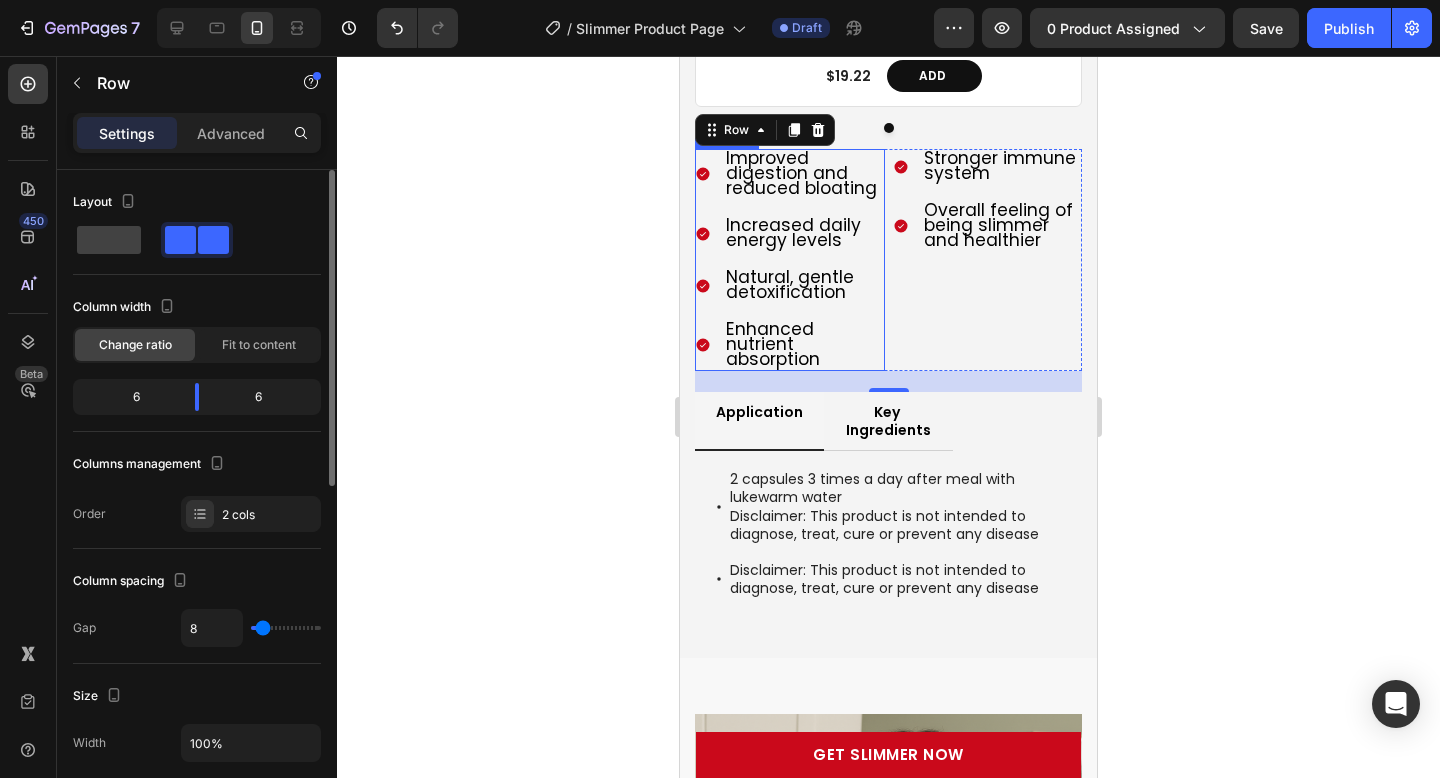 click 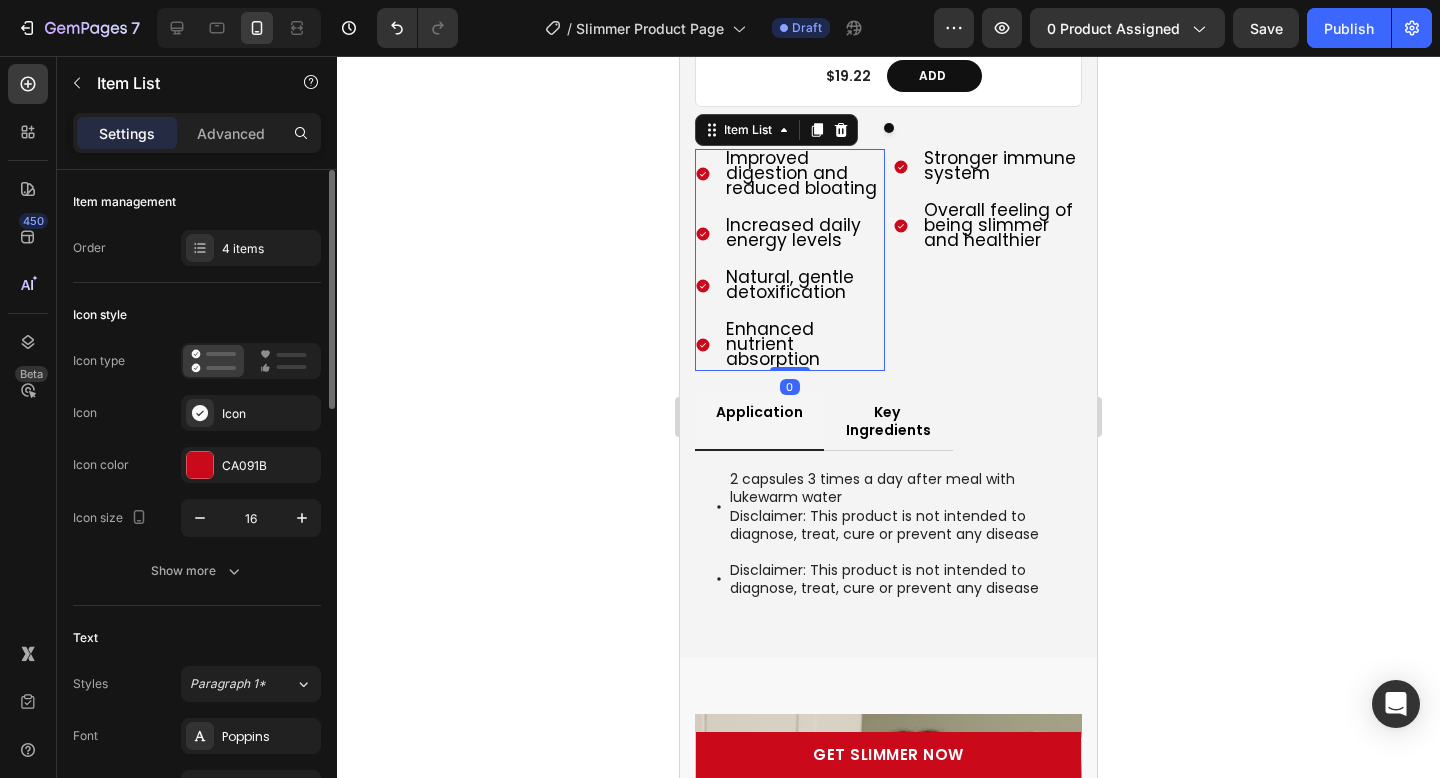 click 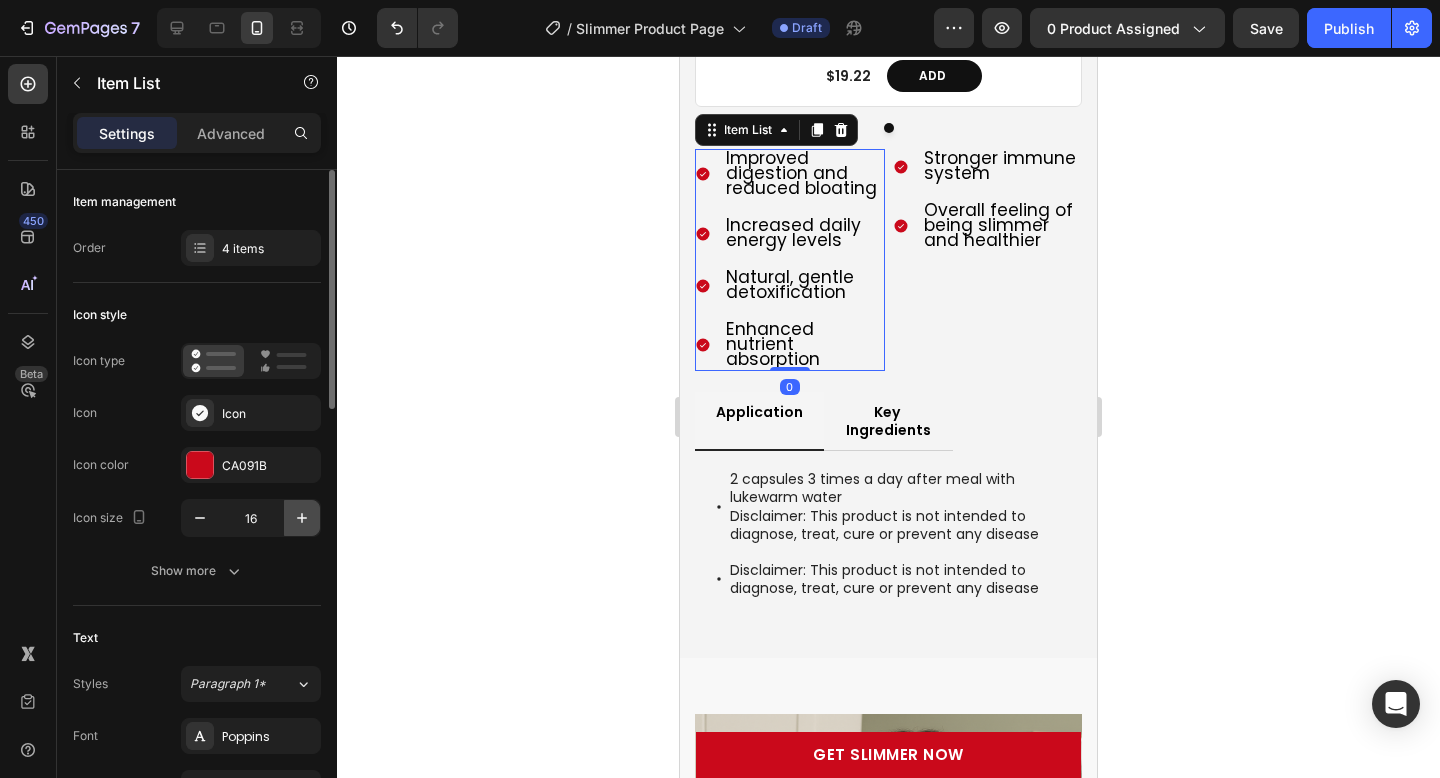 click 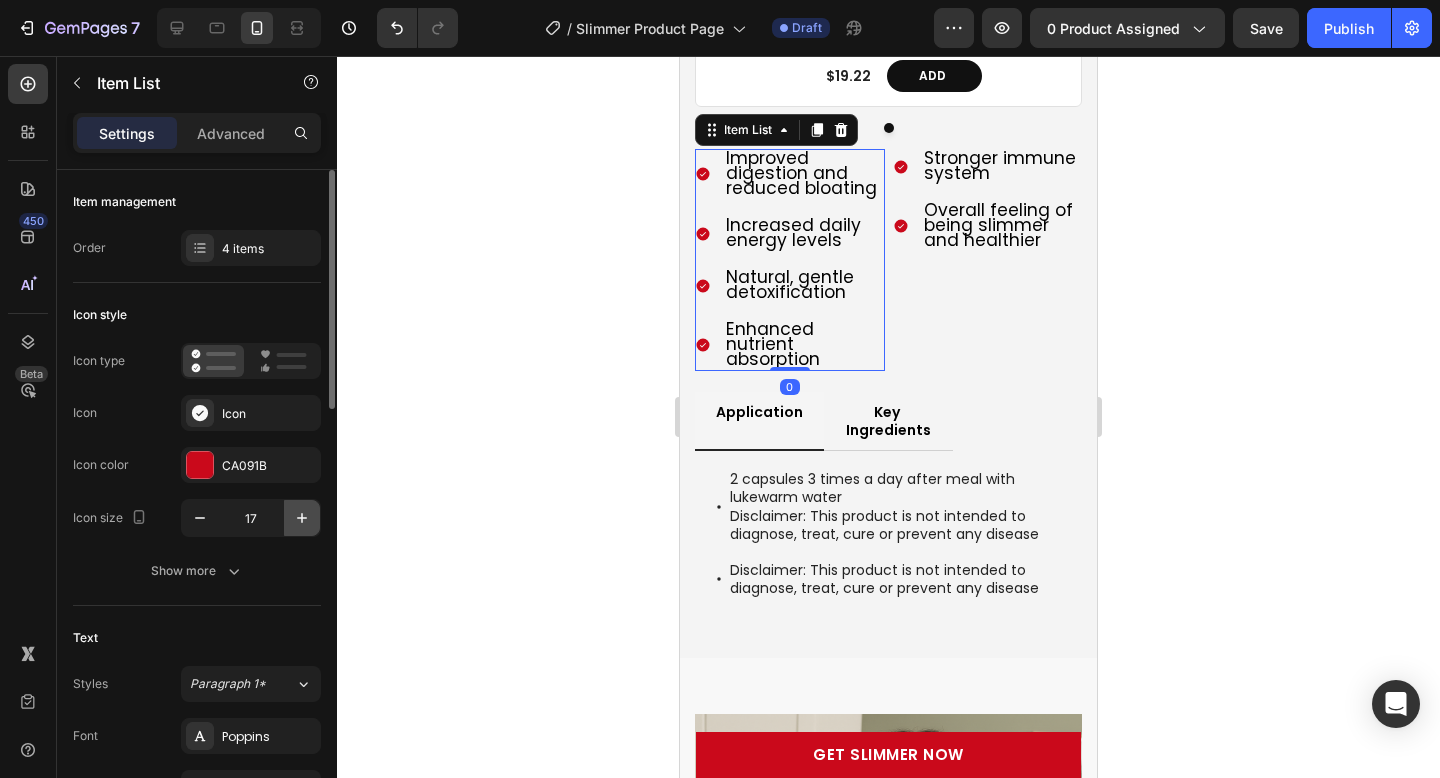 click 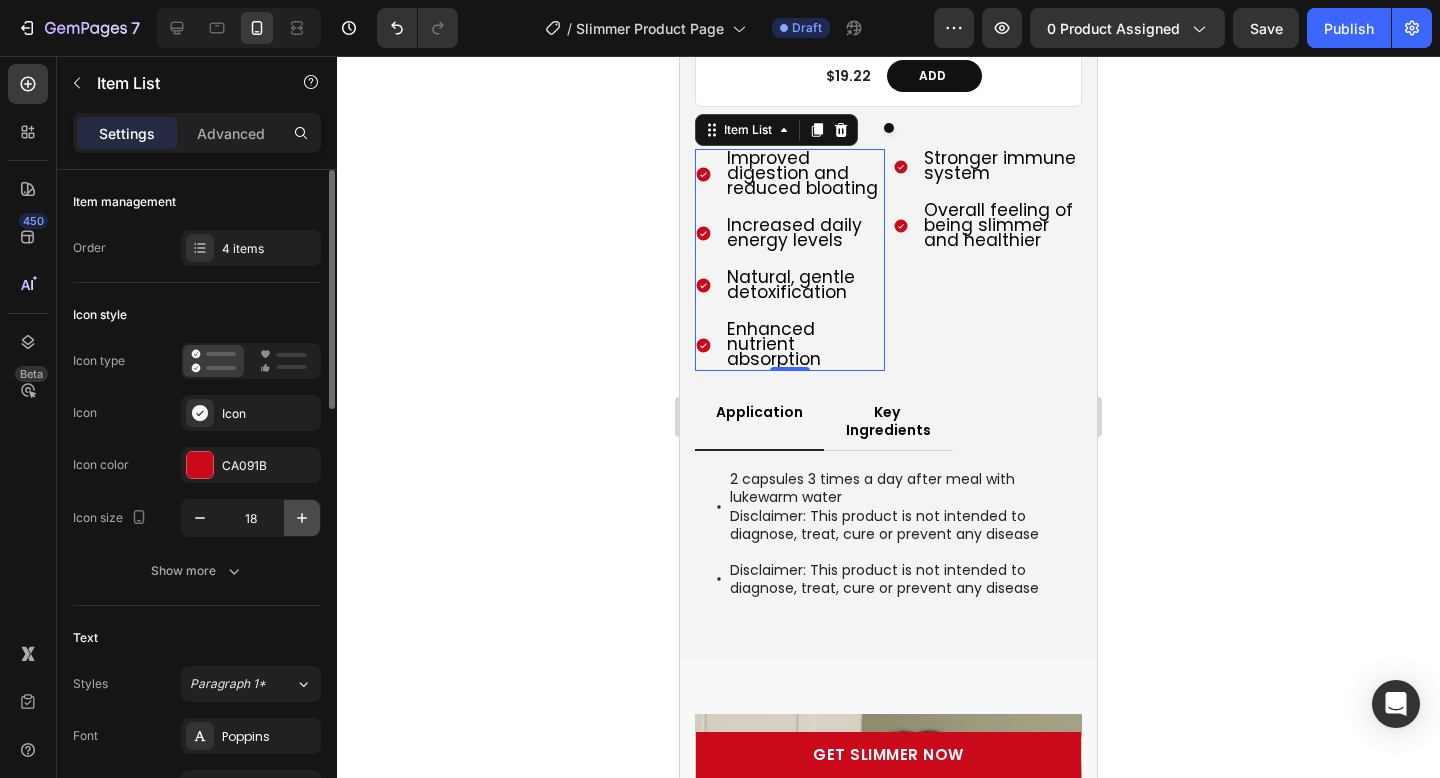 click 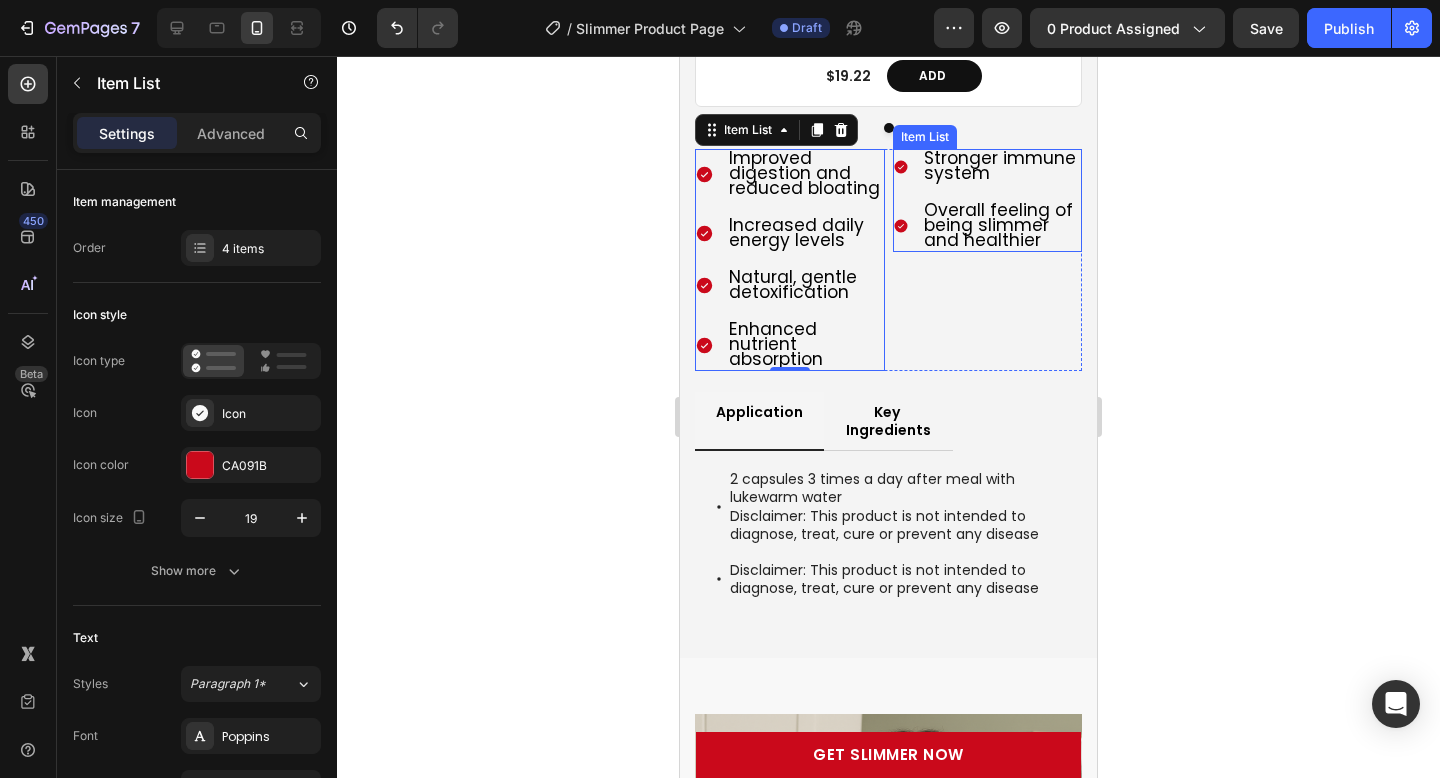 click 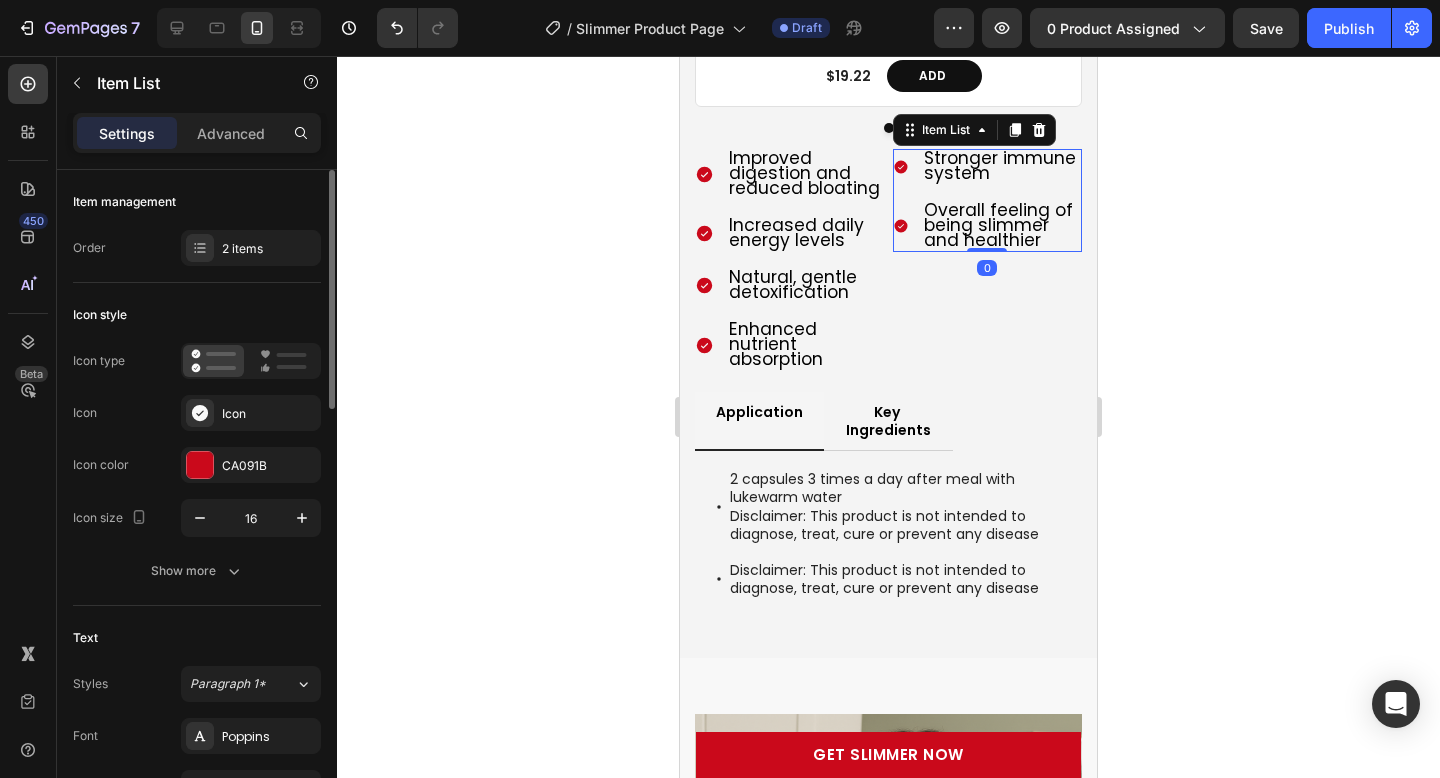 click on "16" at bounding box center (251, 518) 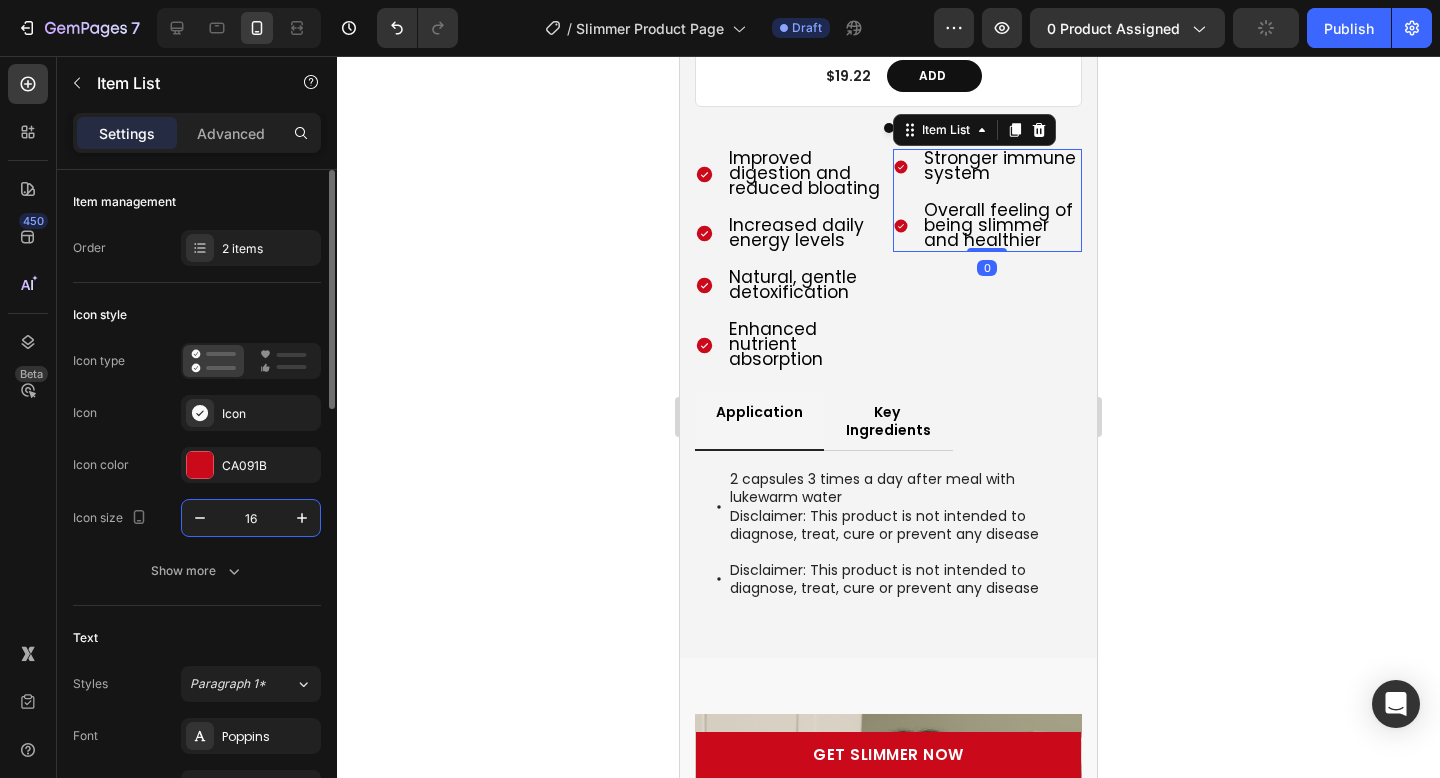 click on "16" at bounding box center [251, 518] 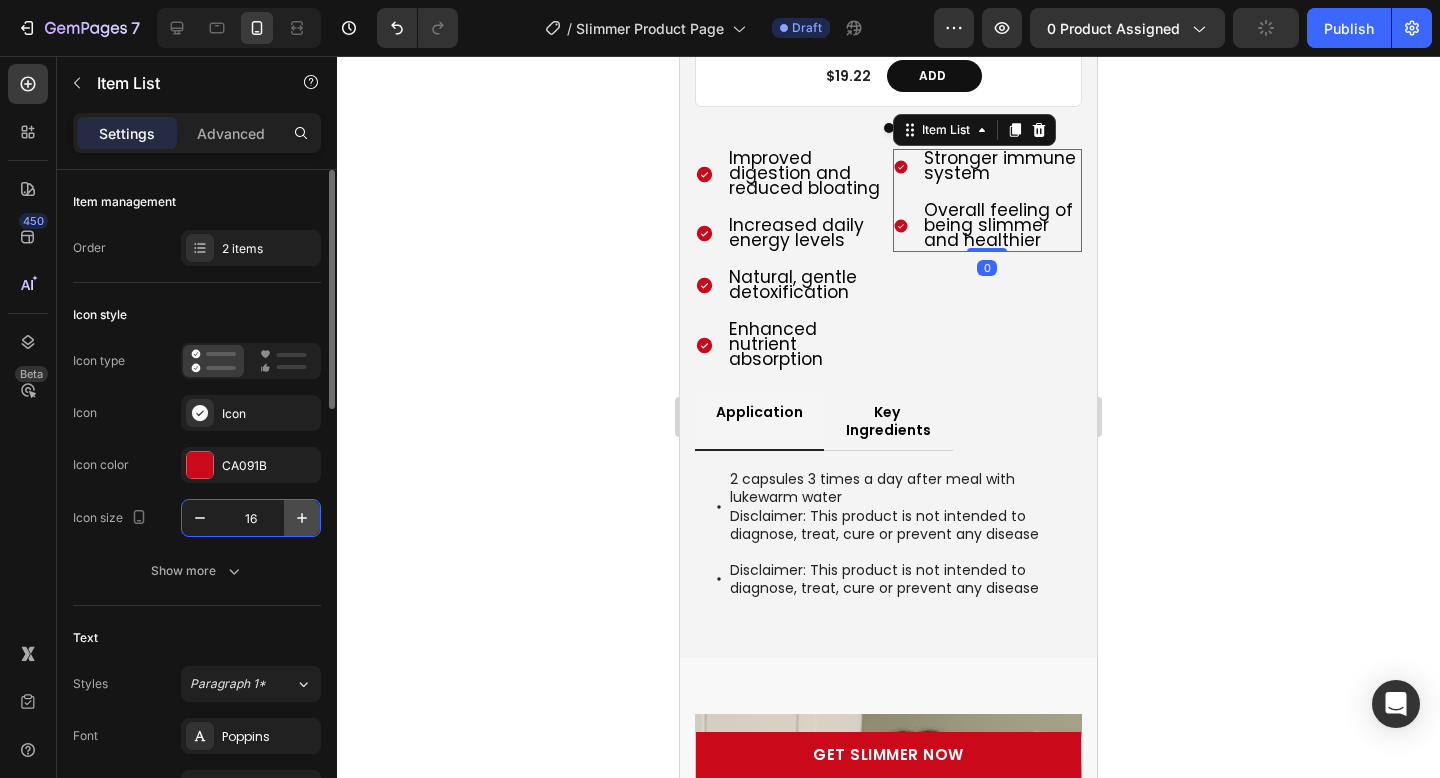 click 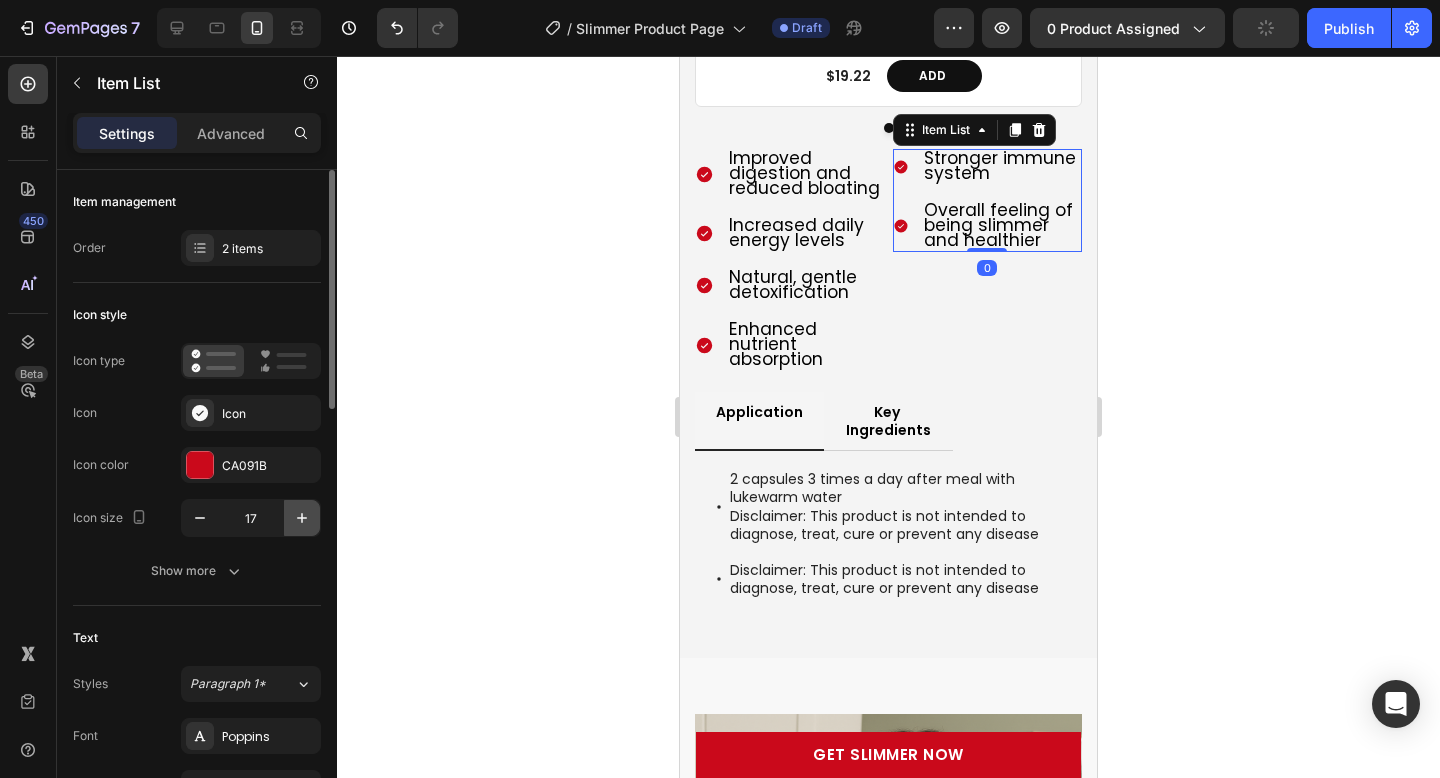 click 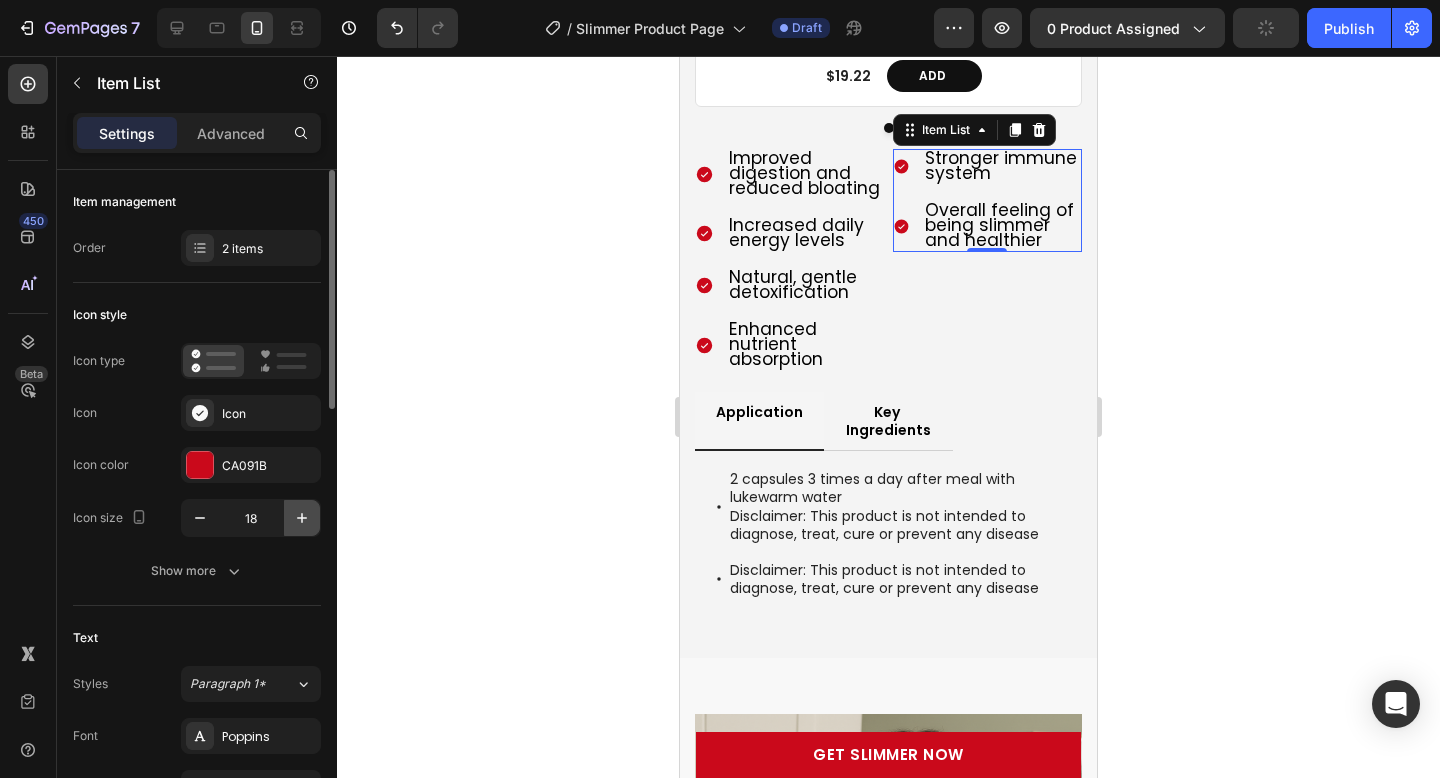 click 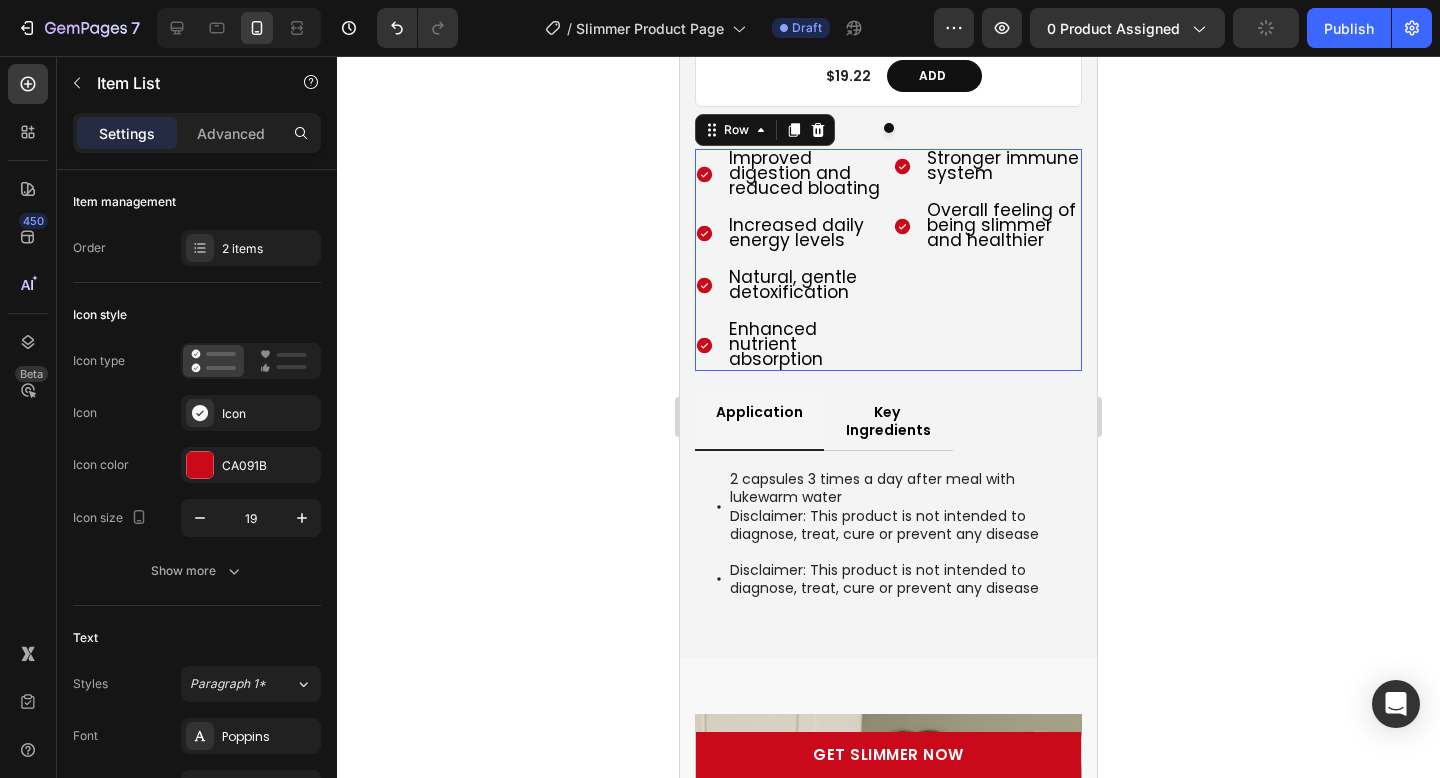 click on "Stronger immune system Overall feeling of being slimmer and healthier Item List" at bounding box center [988, 260] 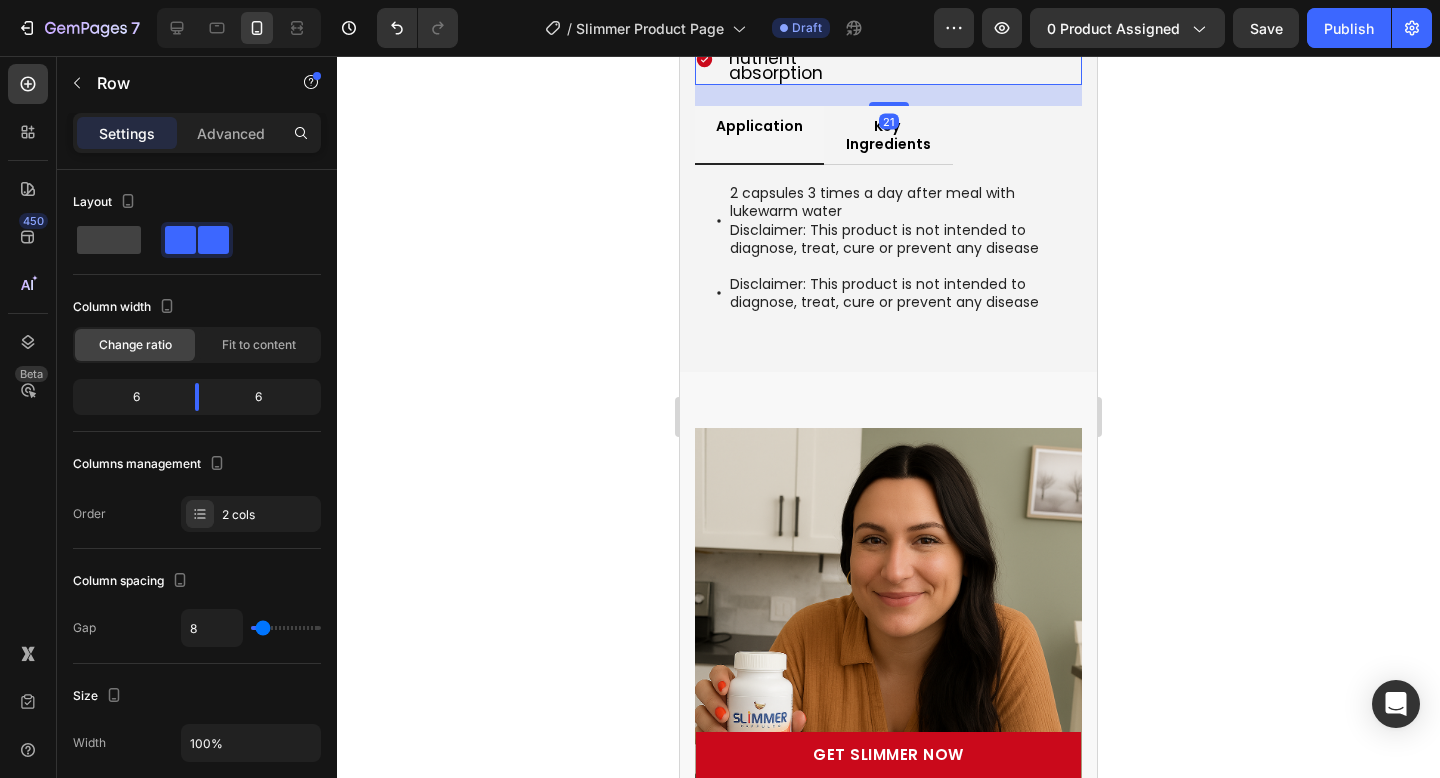 scroll, scrollTop: 7845, scrollLeft: 0, axis: vertical 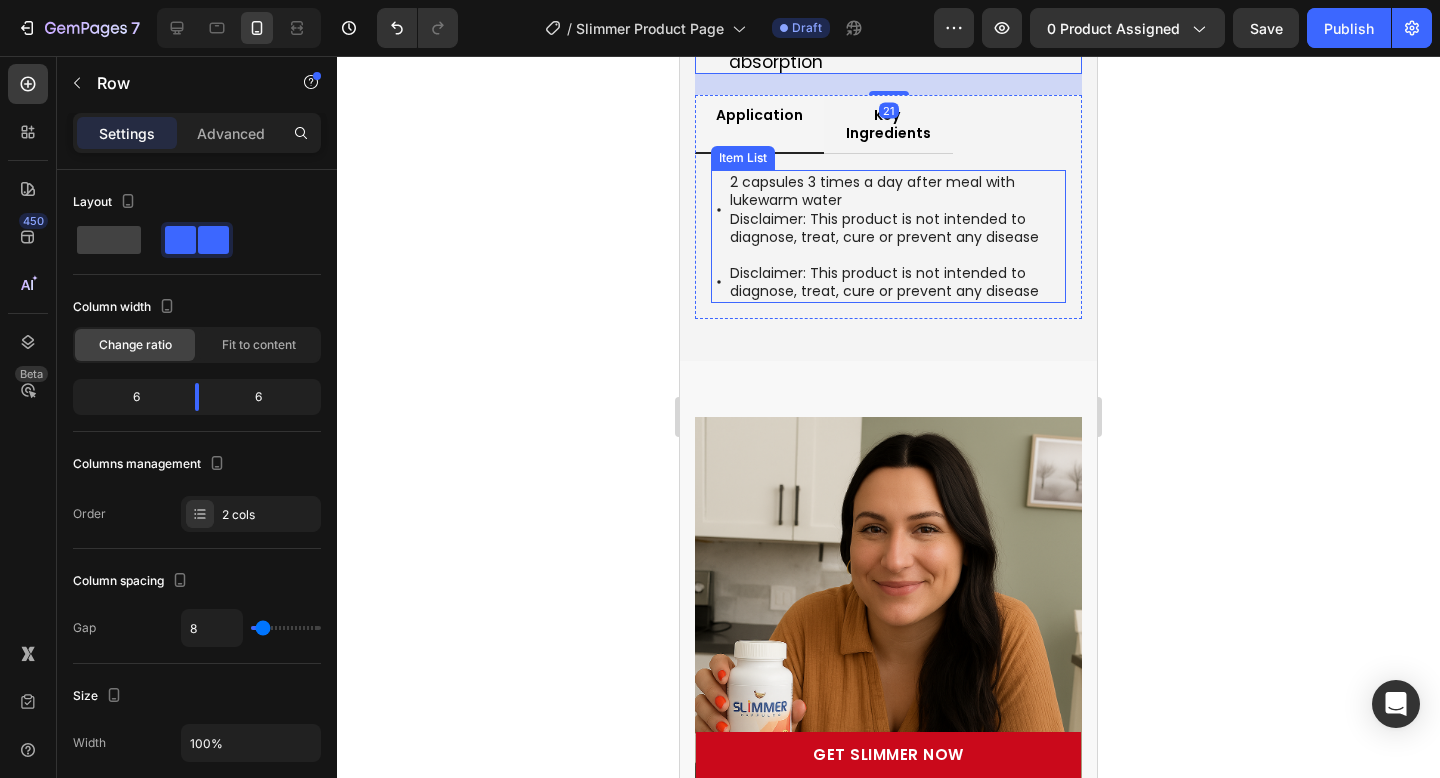 click on "2 capsules 3 times a day after meal with lukewarm water Disclaimer: This product is not intended to diagnose, treat, cure or prevent any disease
Disclaimer: This product is not intended to diagnose, treat, cure or prevent any disease" at bounding box center [888, 236] 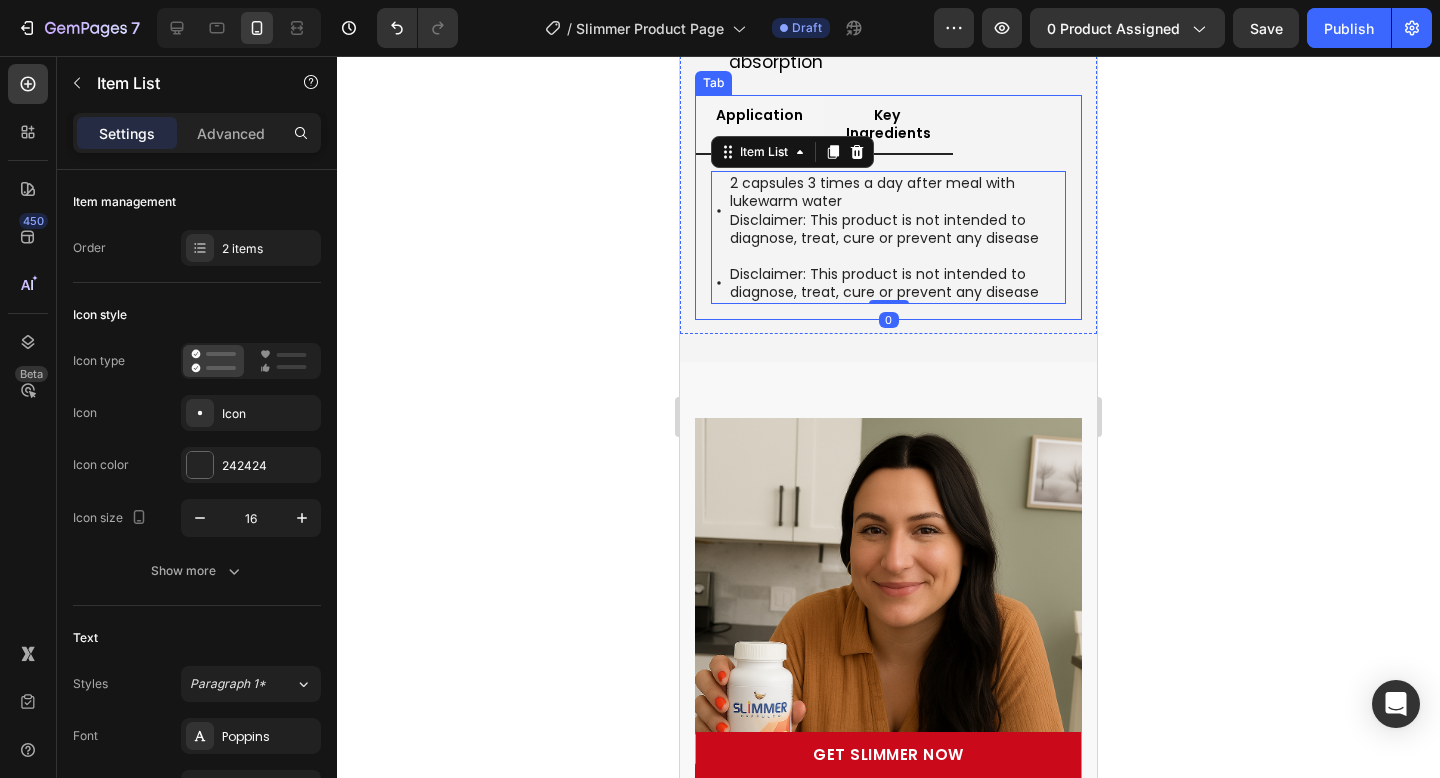 click on "Key Ingredients" at bounding box center [888, 124] 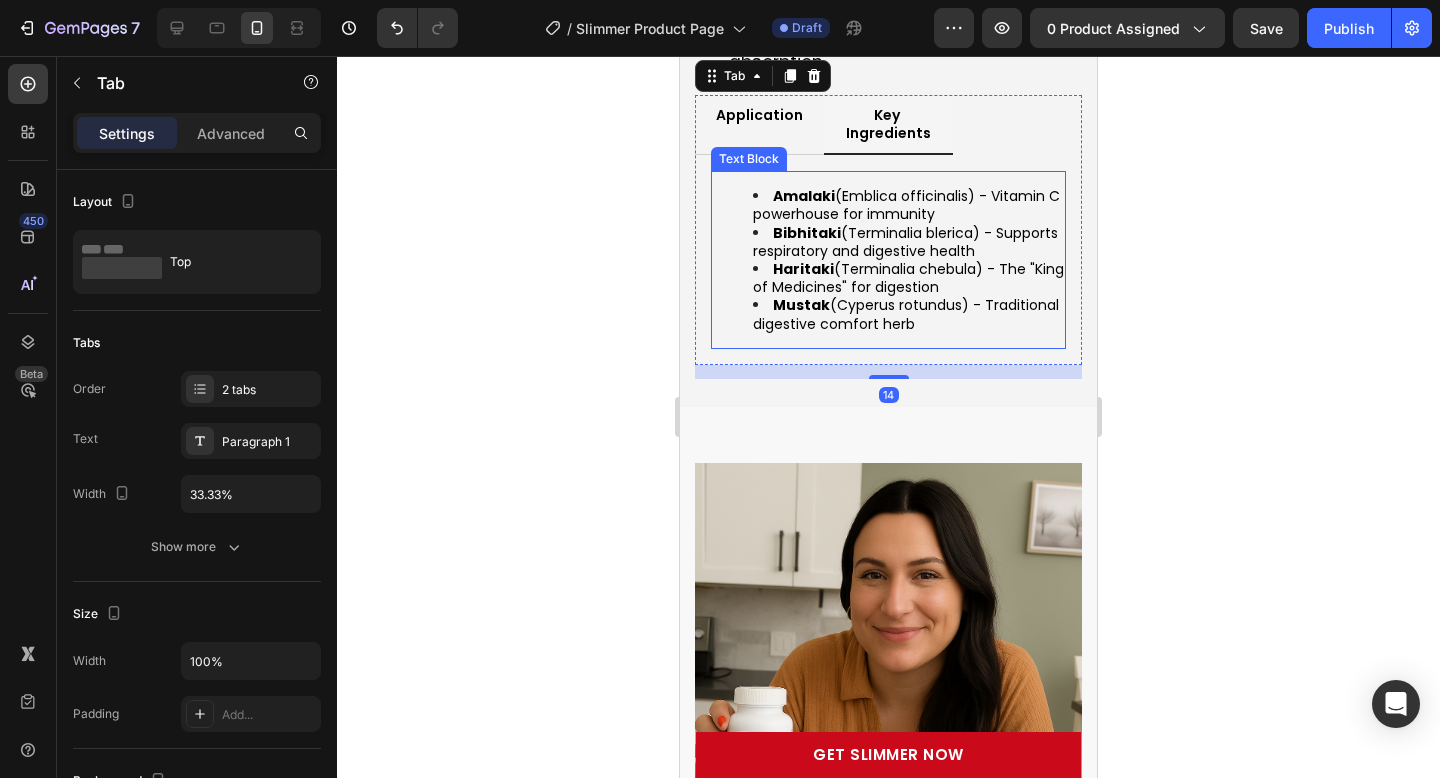 click on "Bibhitaki  (Terminalia blerica) - Supports respiratory and digestive health" at bounding box center [905, 242] 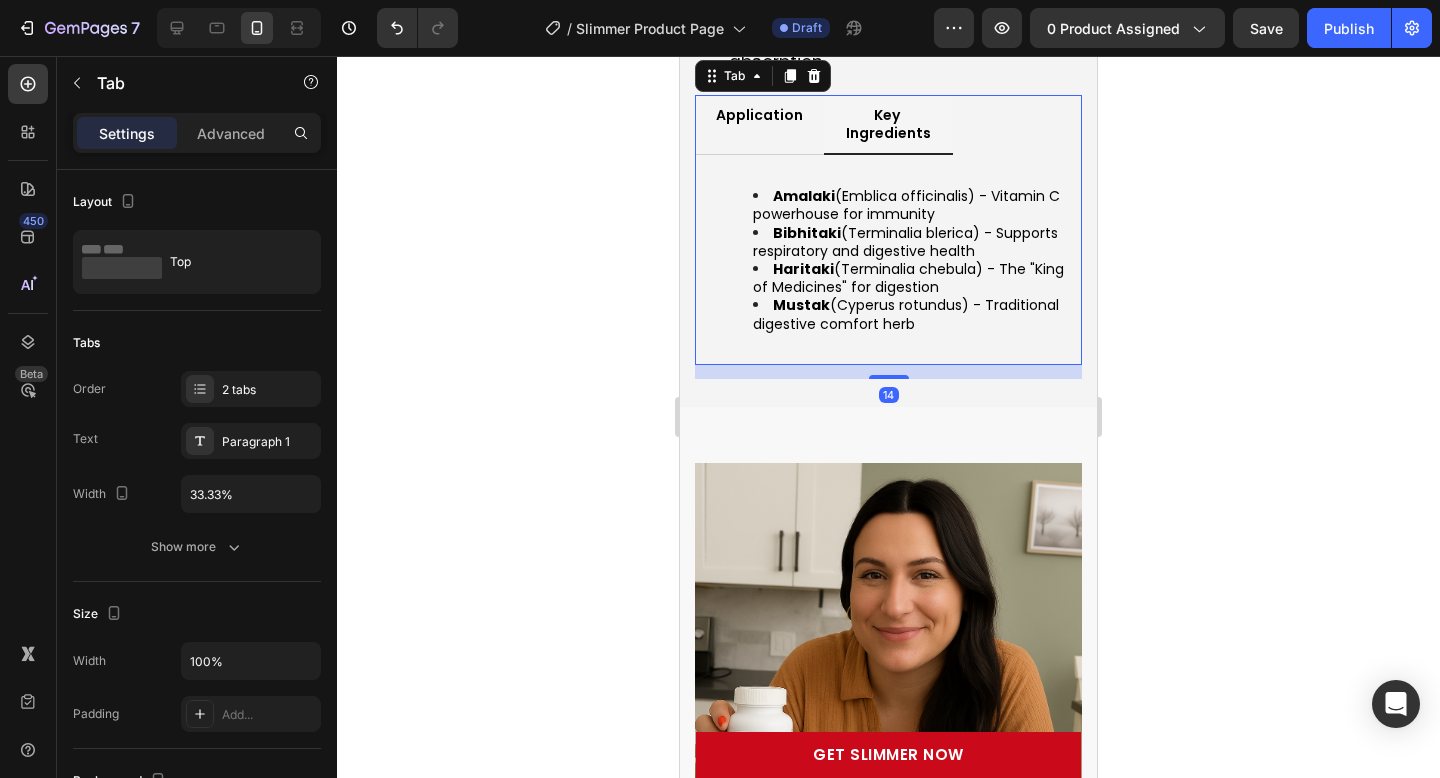 click on "Key Ingredients" at bounding box center [888, 124] 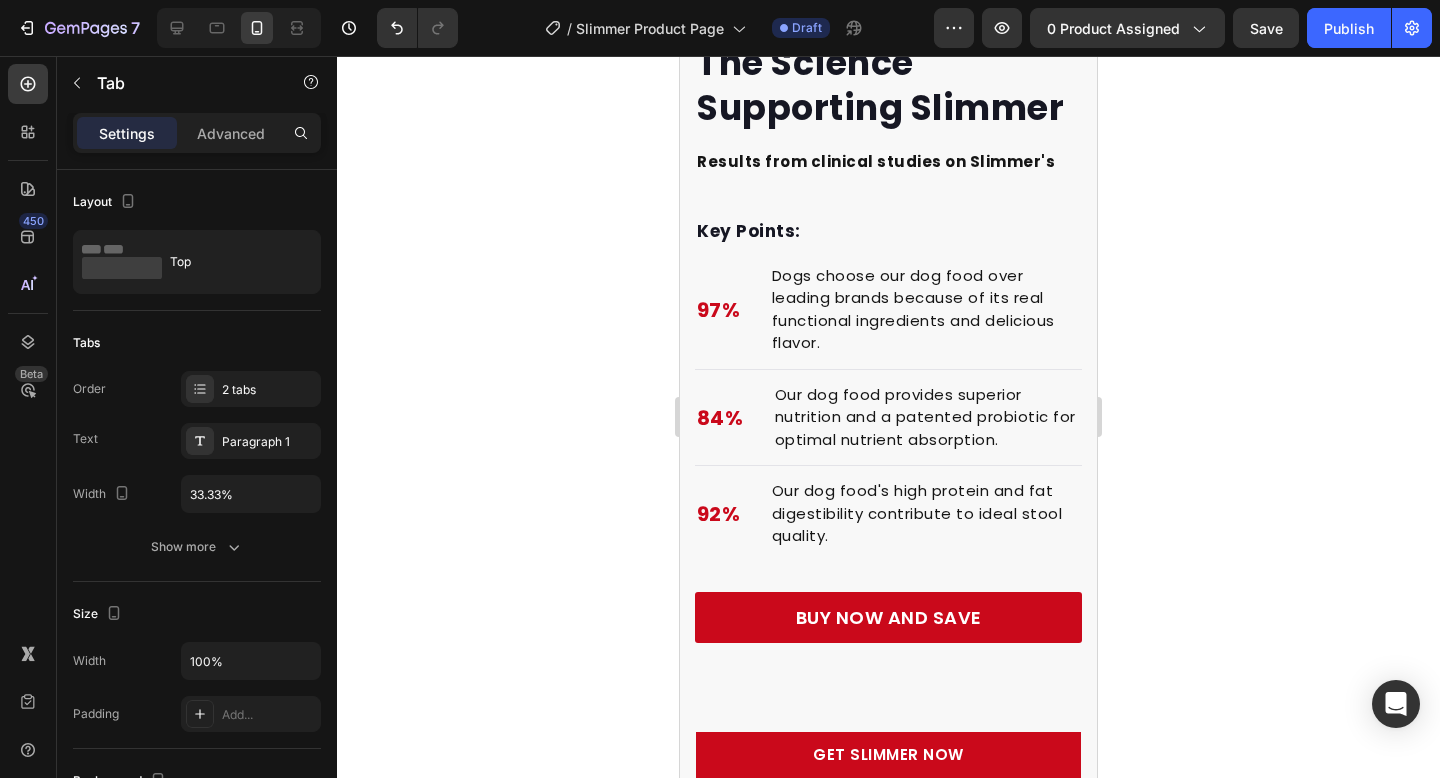 scroll, scrollTop: 8661, scrollLeft: 0, axis: vertical 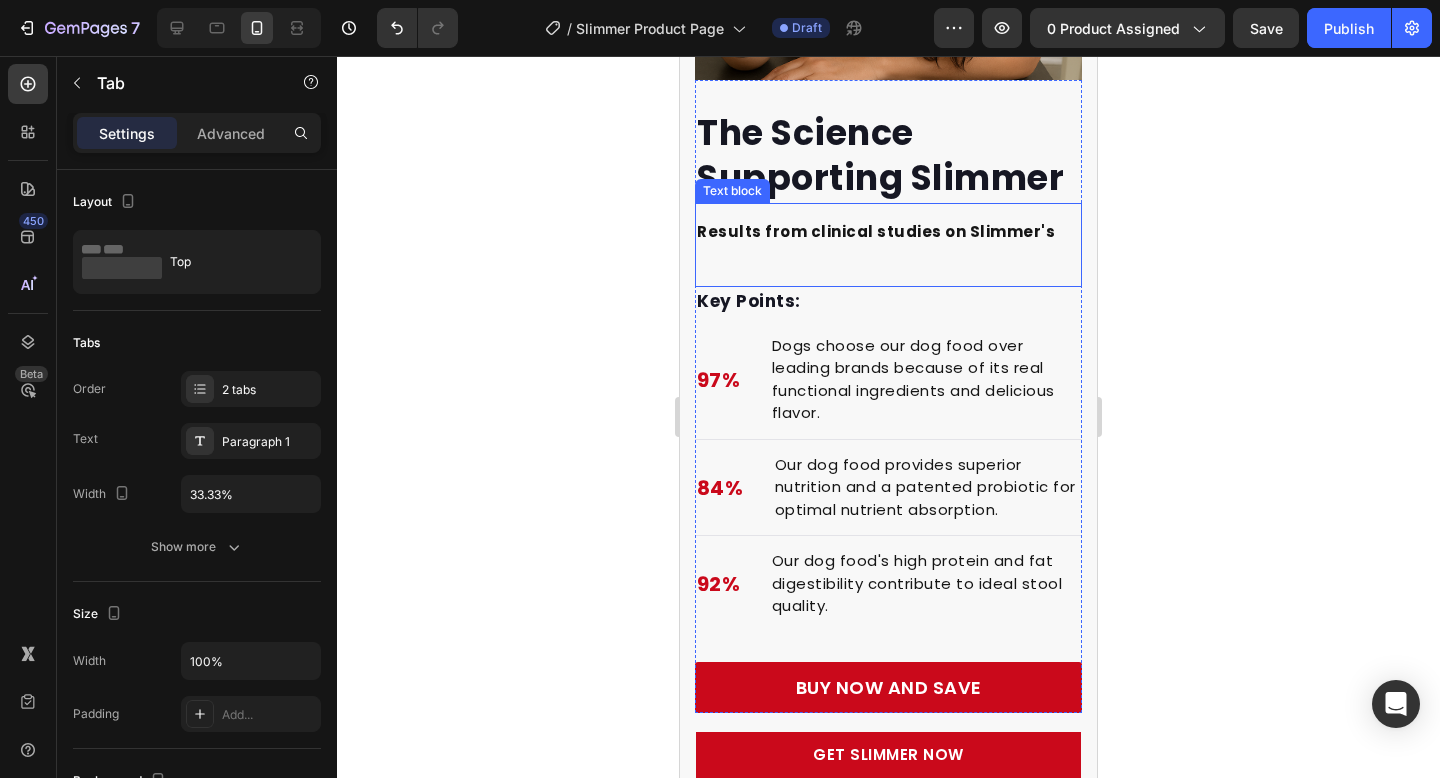 click on "Results from clinical studies on Slimmer's" at bounding box center [876, 231] 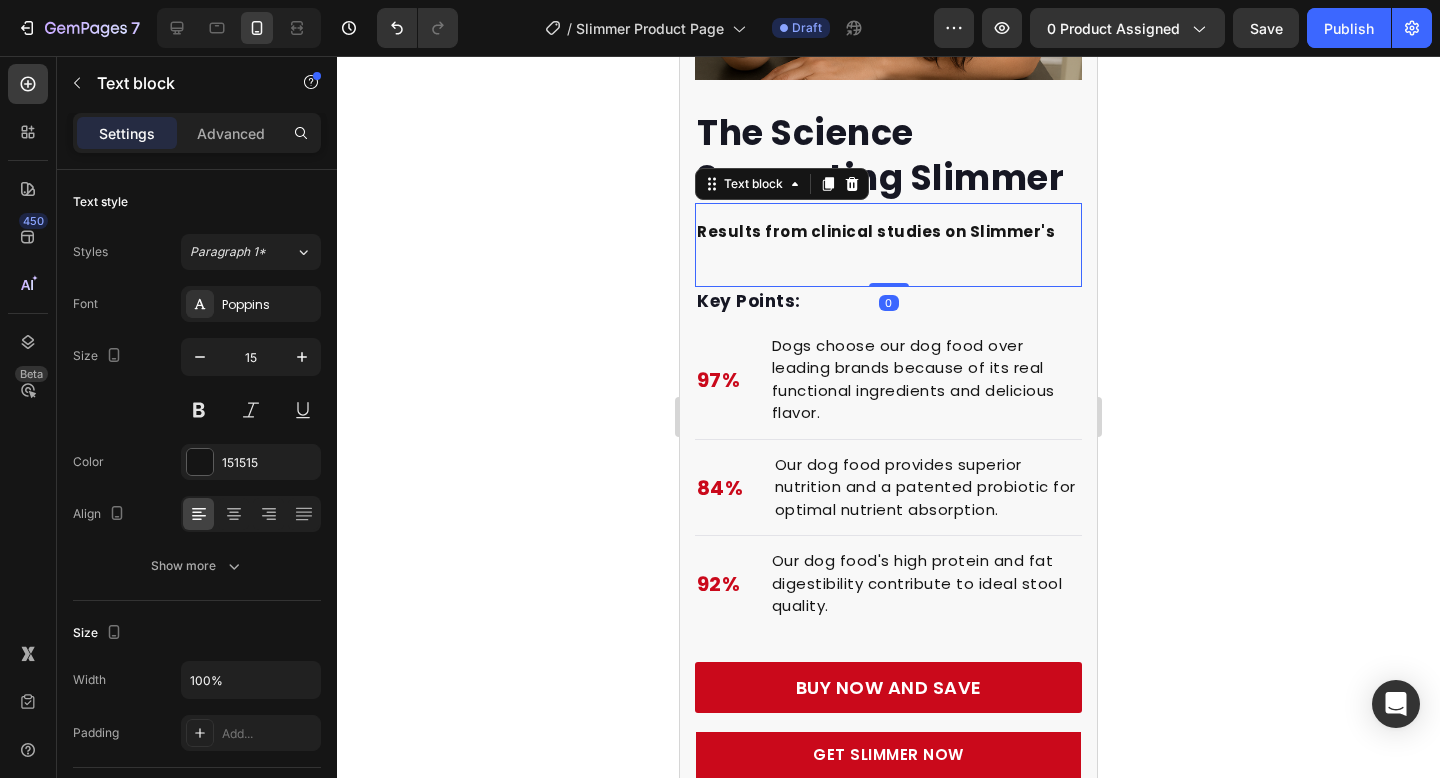 click on "Results from clinical studies on Slimmer's" at bounding box center (876, 231) 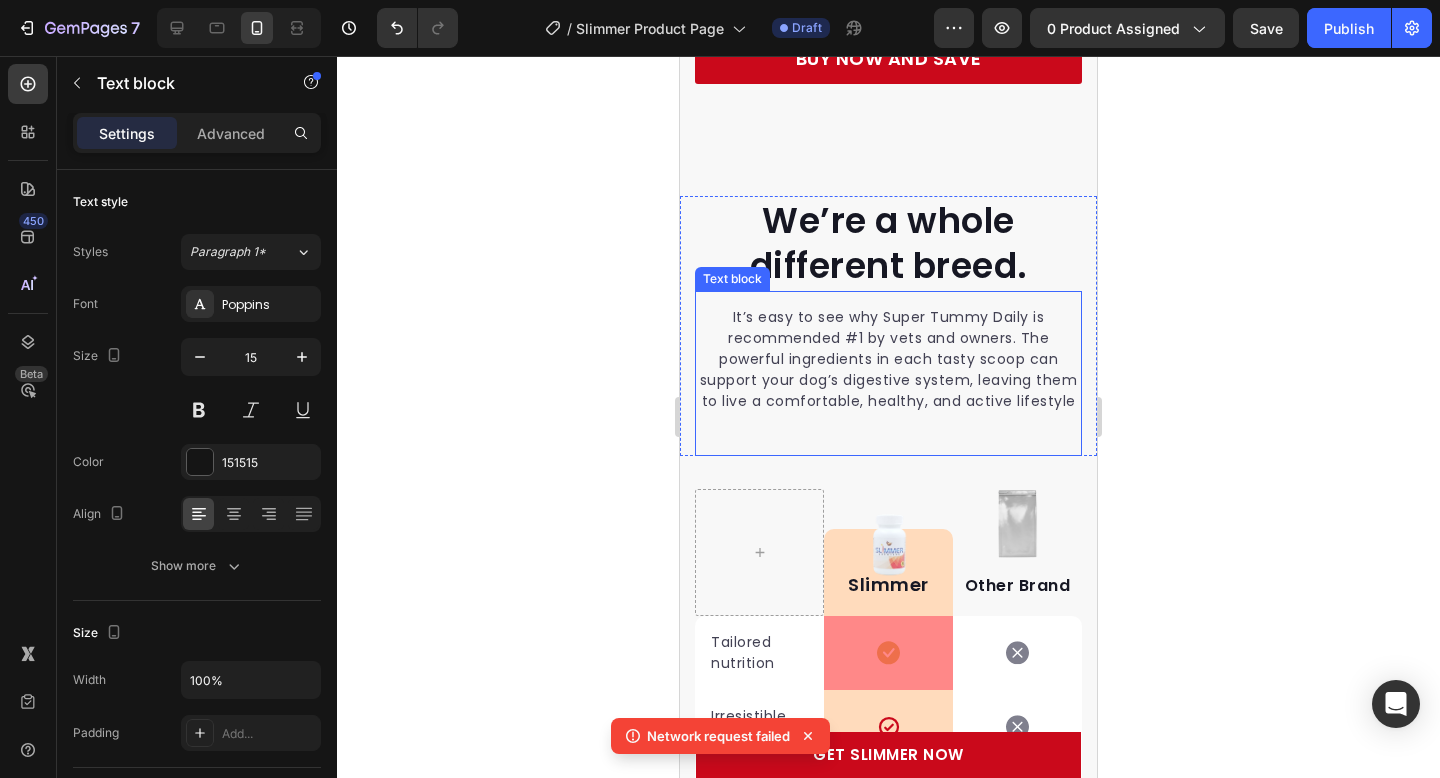 type on "16" 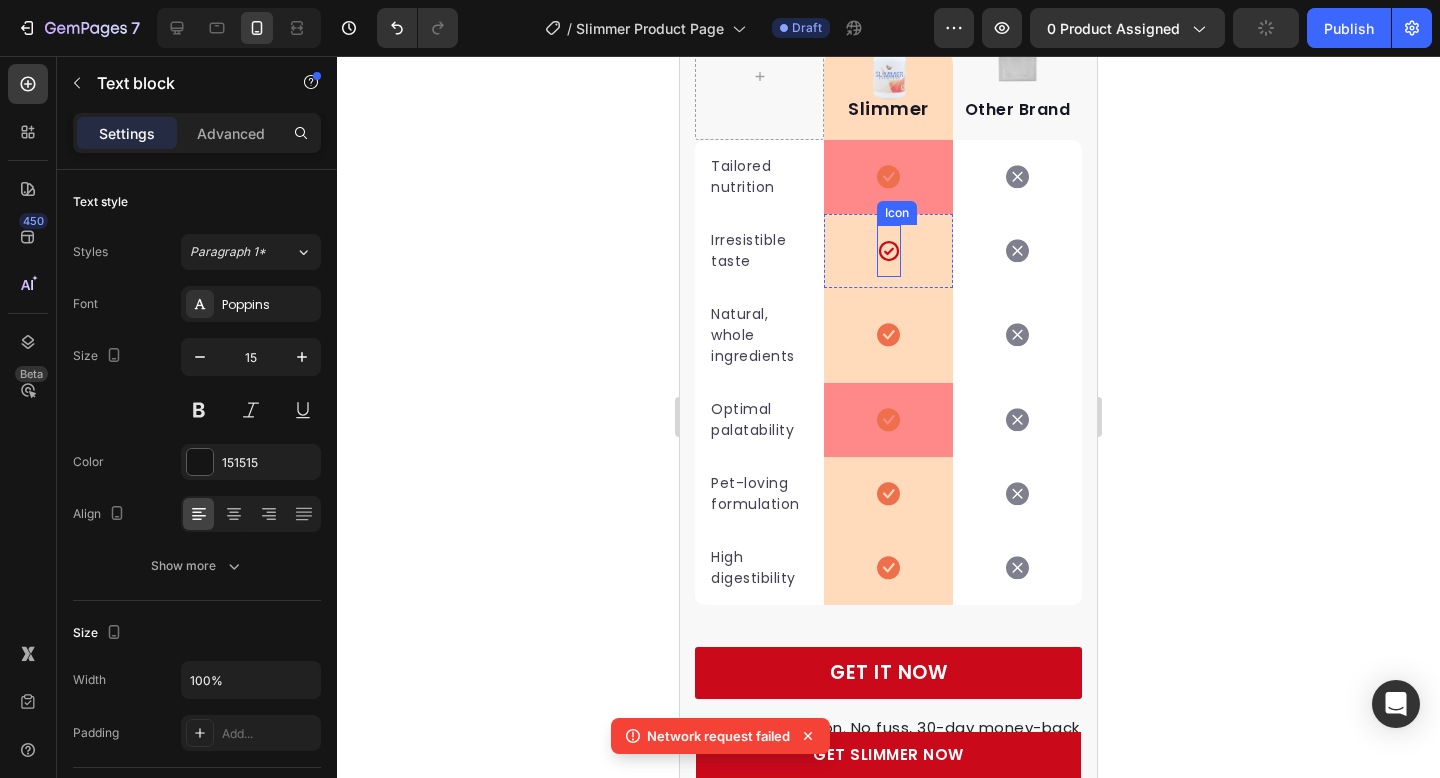 scroll, scrollTop: 9865, scrollLeft: 0, axis: vertical 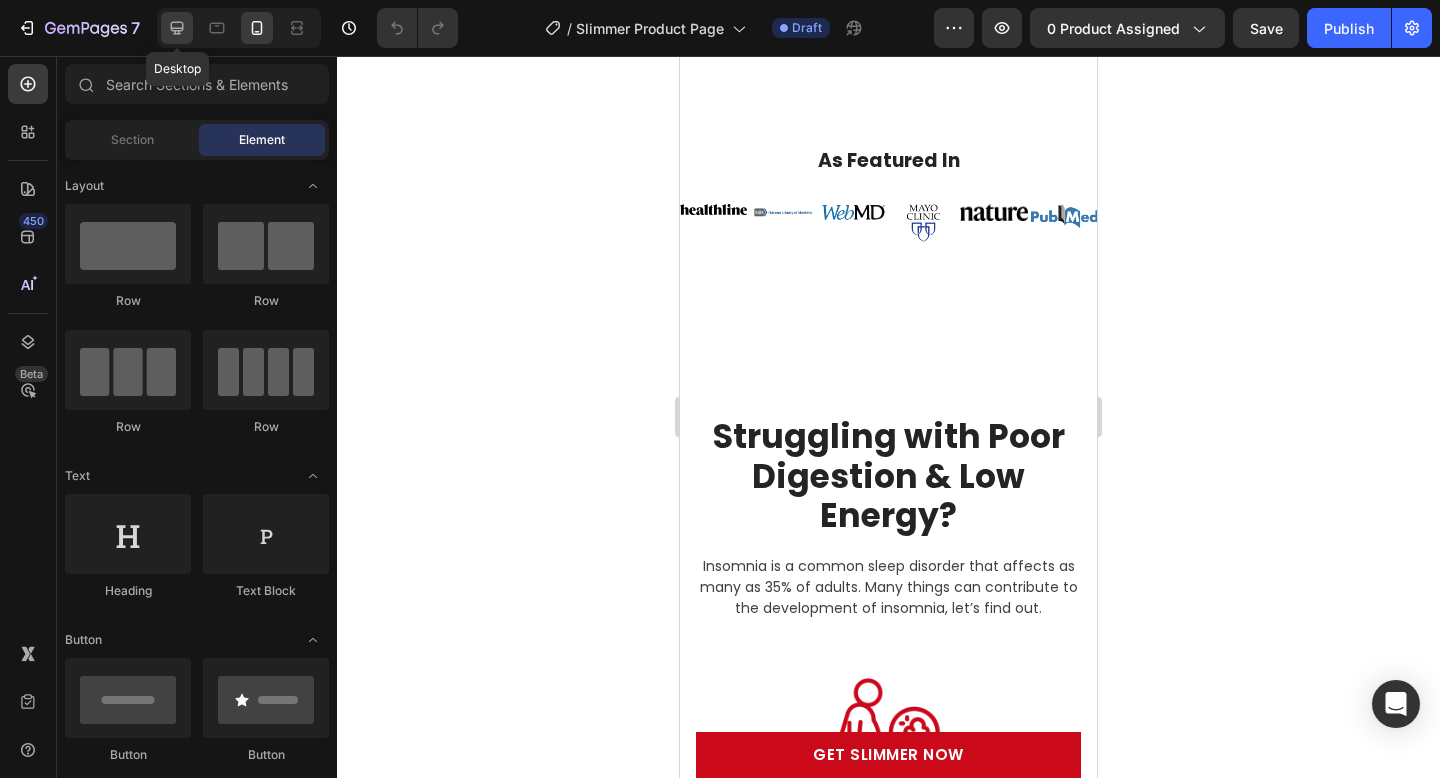 click 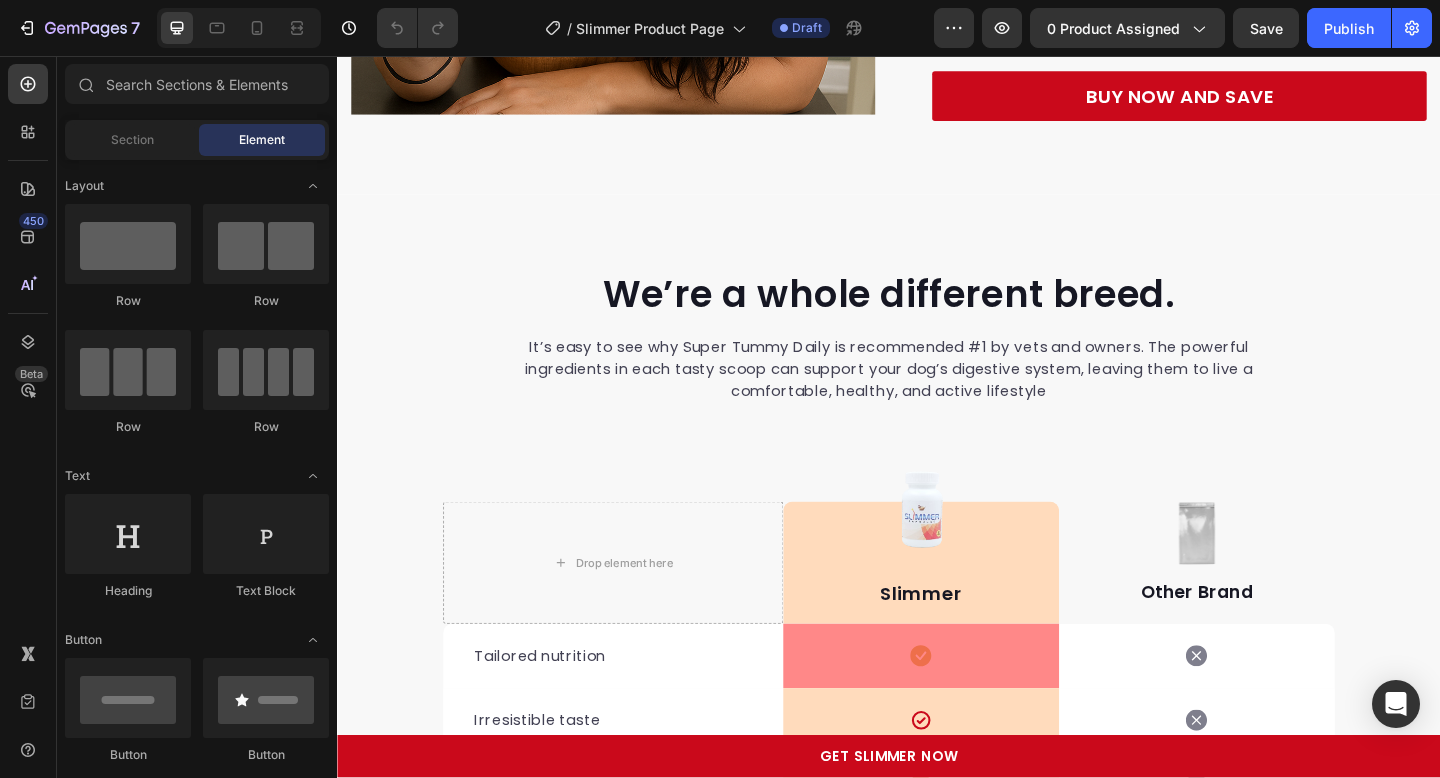scroll, scrollTop: 5936, scrollLeft: 0, axis: vertical 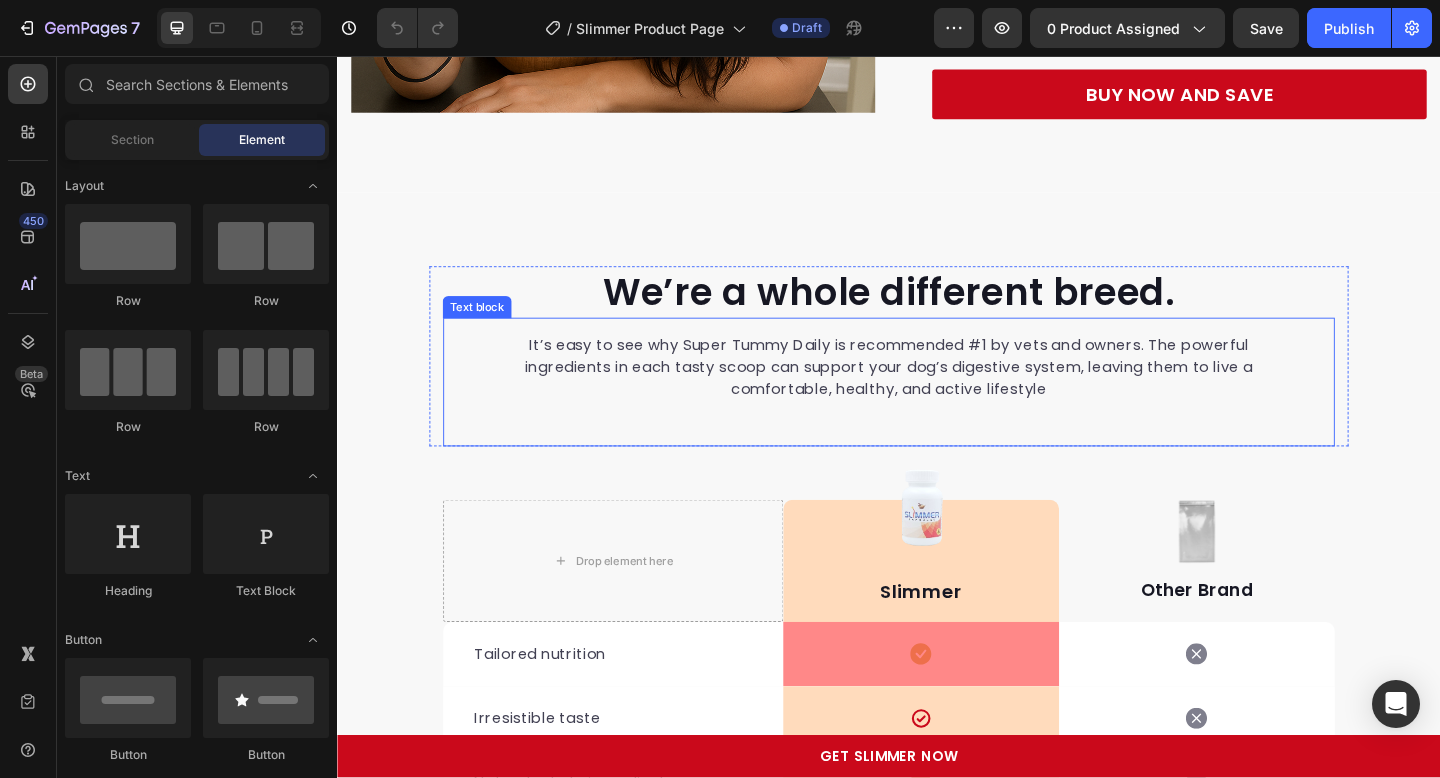 click on "We’re a whole different breed." at bounding box center (937, 313) 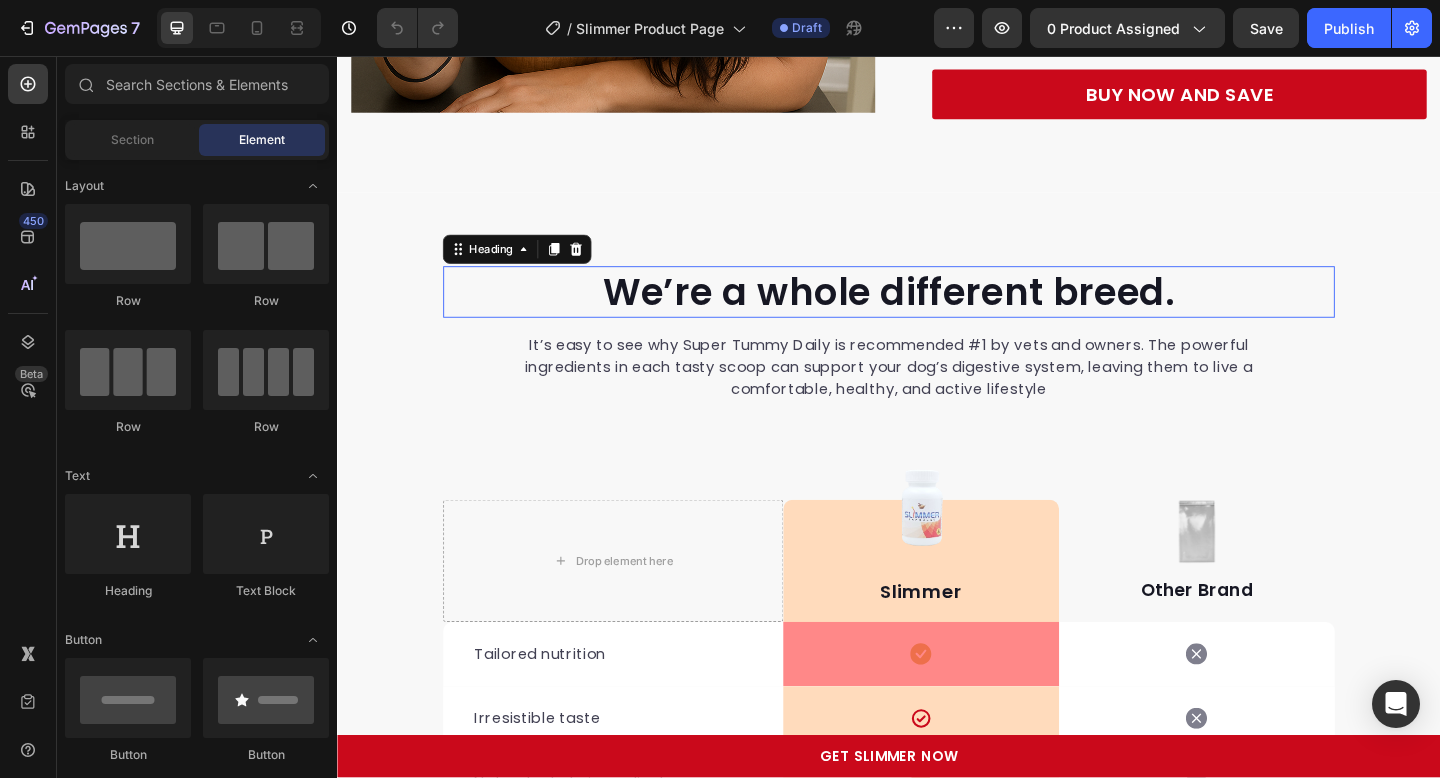 click on "We’re a whole different breed." at bounding box center [937, 313] 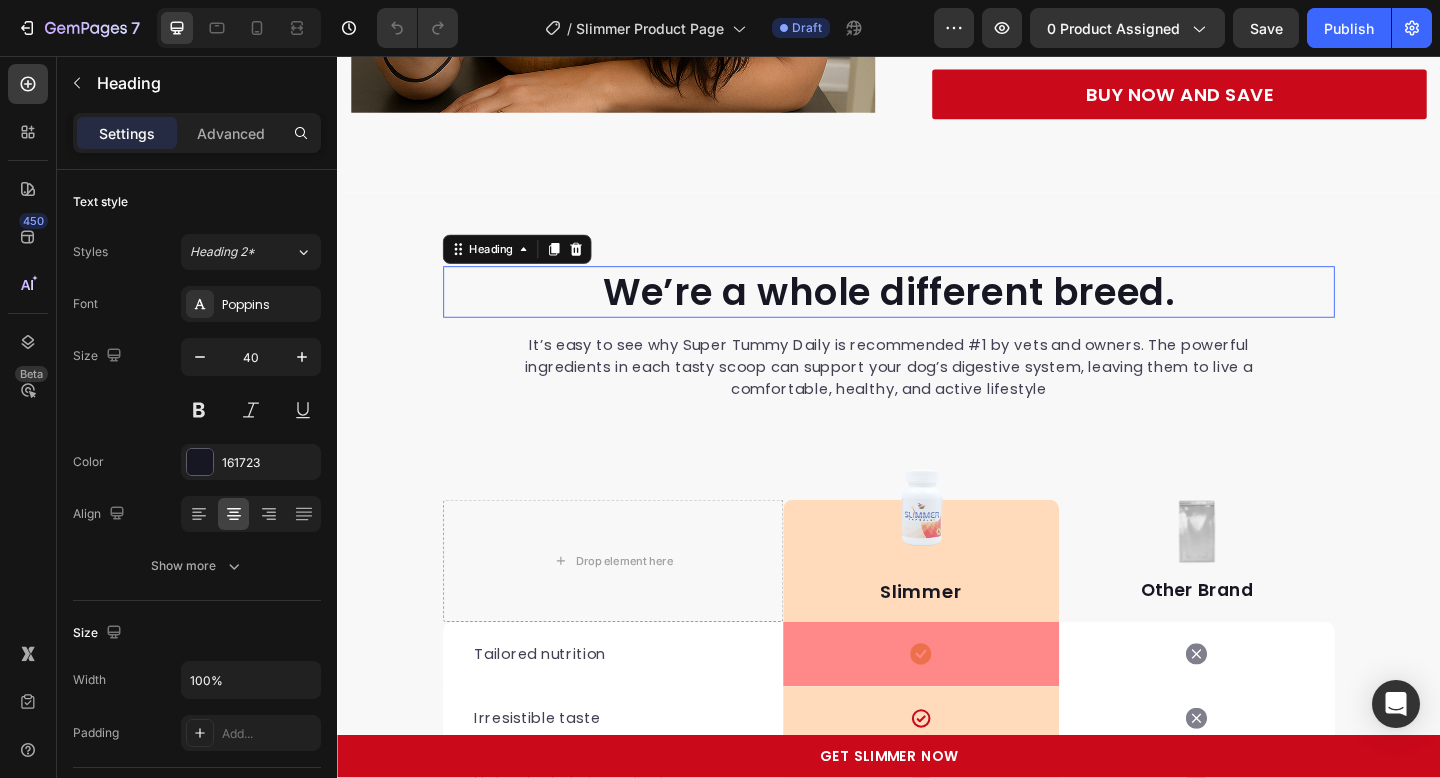 click on "We’re a whole different breed." at bounding box center [937, 313] 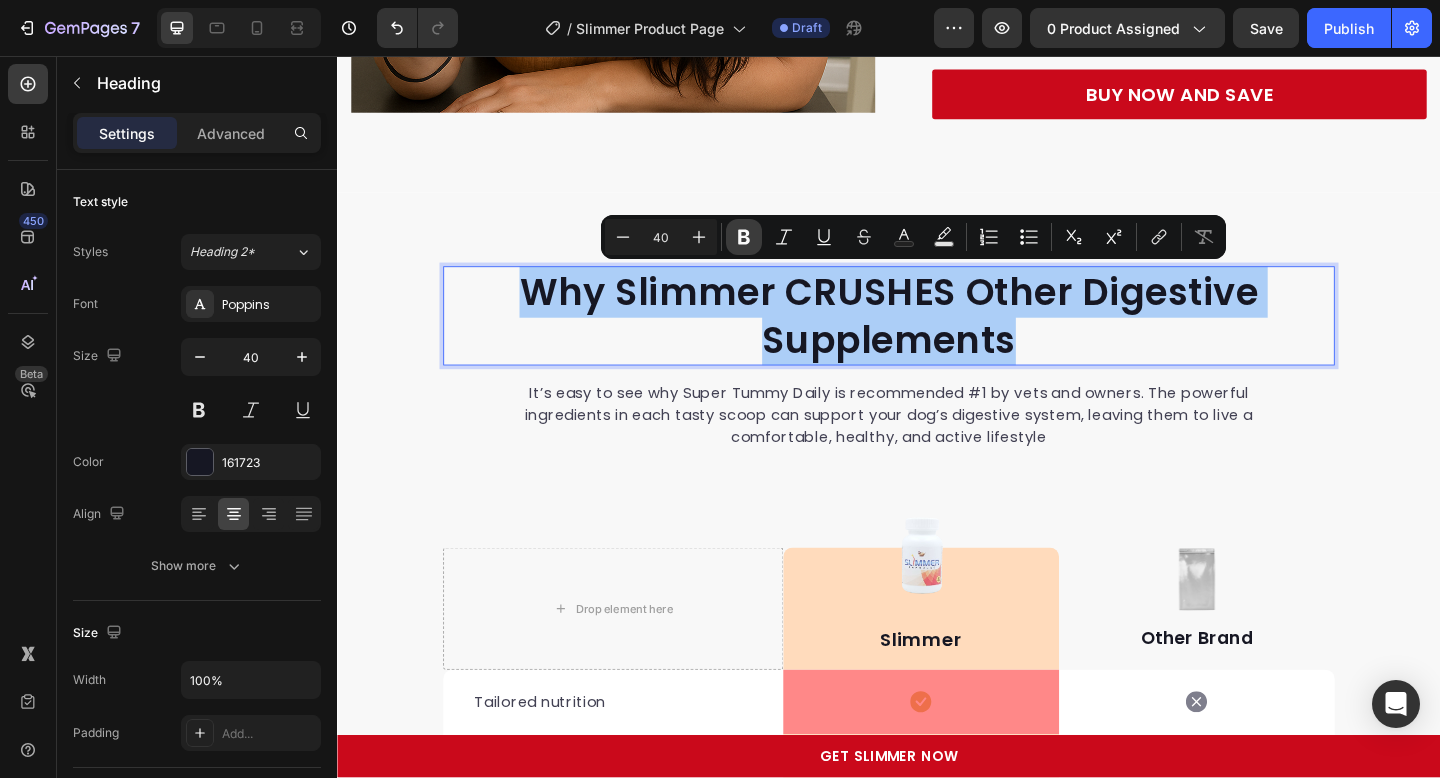 click 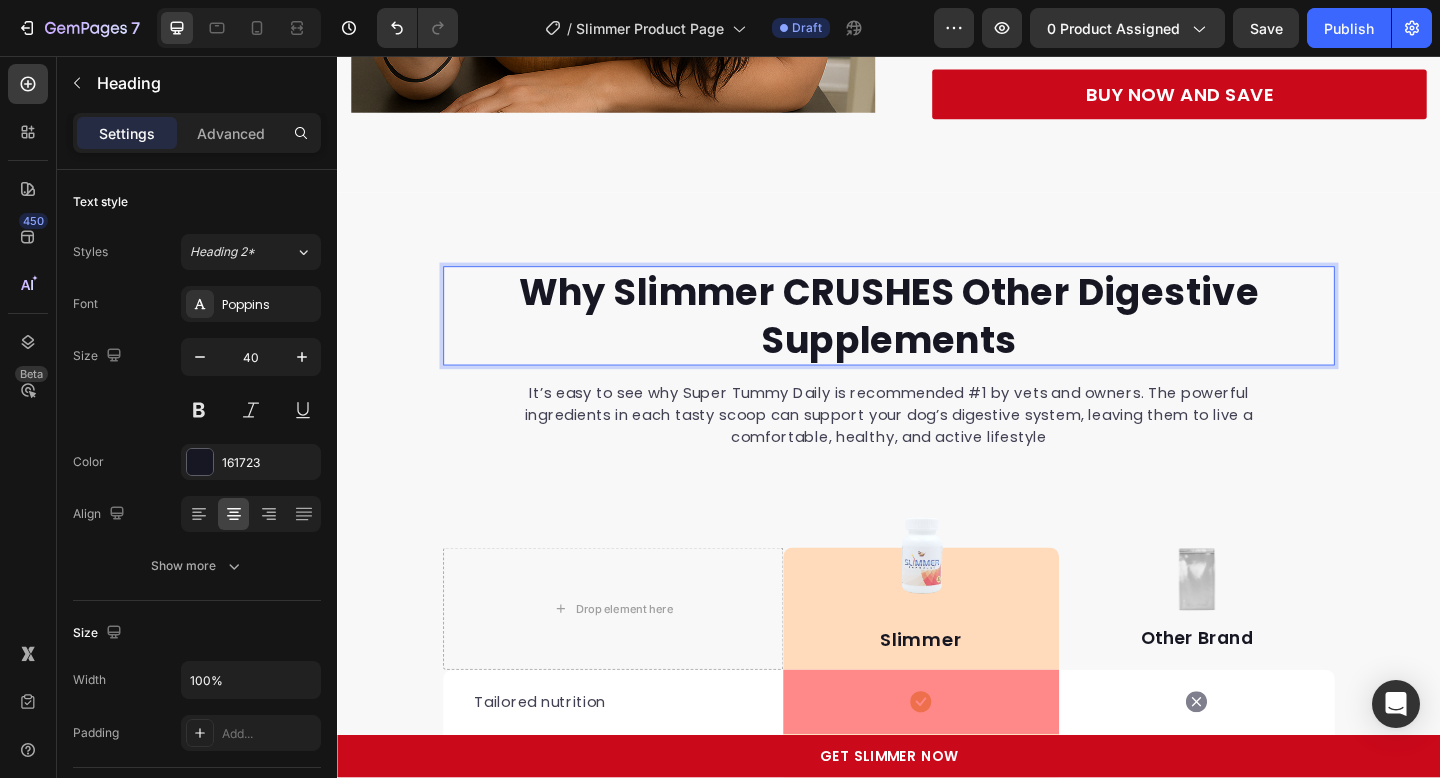 click on "Why Slimmer CRUSHES Other Digestive Supplements" at bounding box center (937, 339) 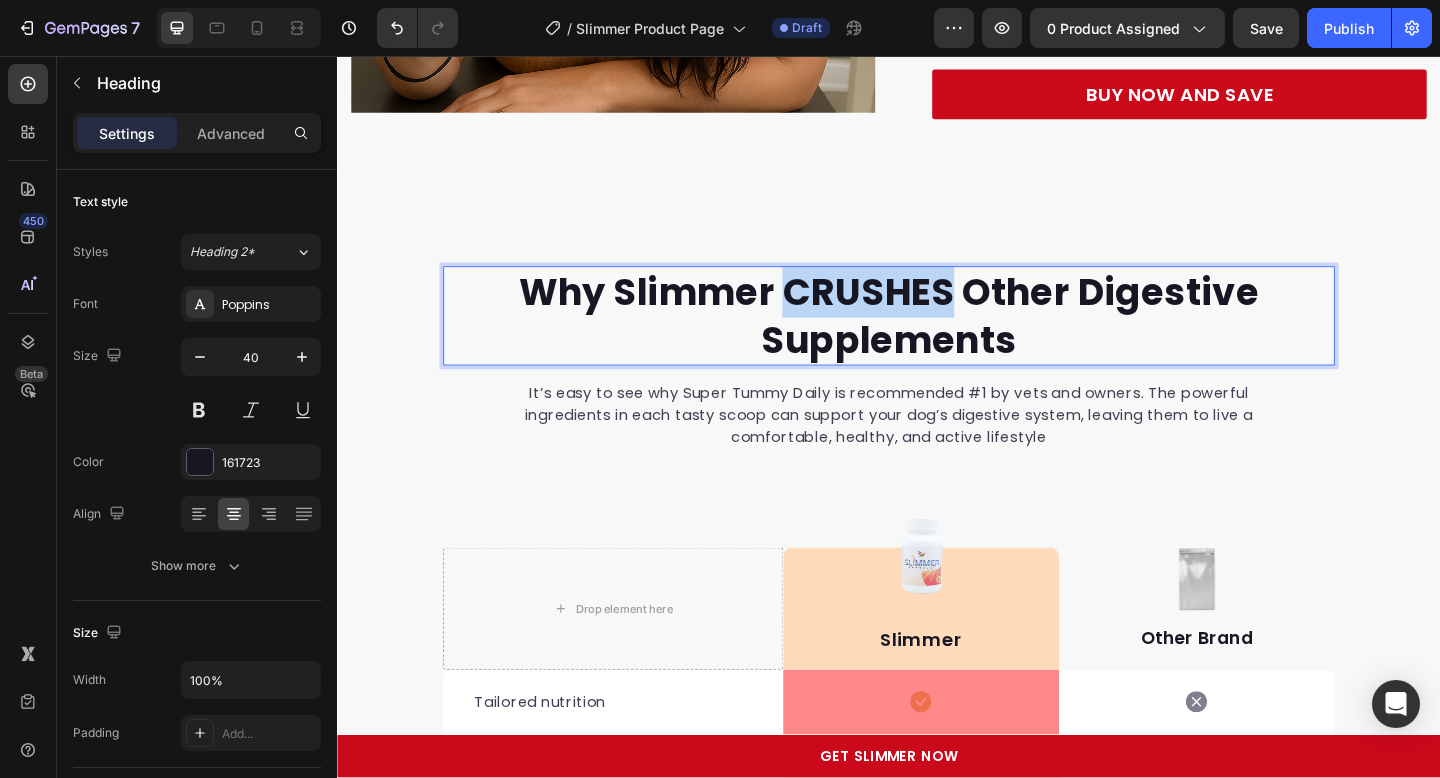 click on "Why Slimmer CRUSHES Other Digestive Supplements" at bounding box center (937, 339) 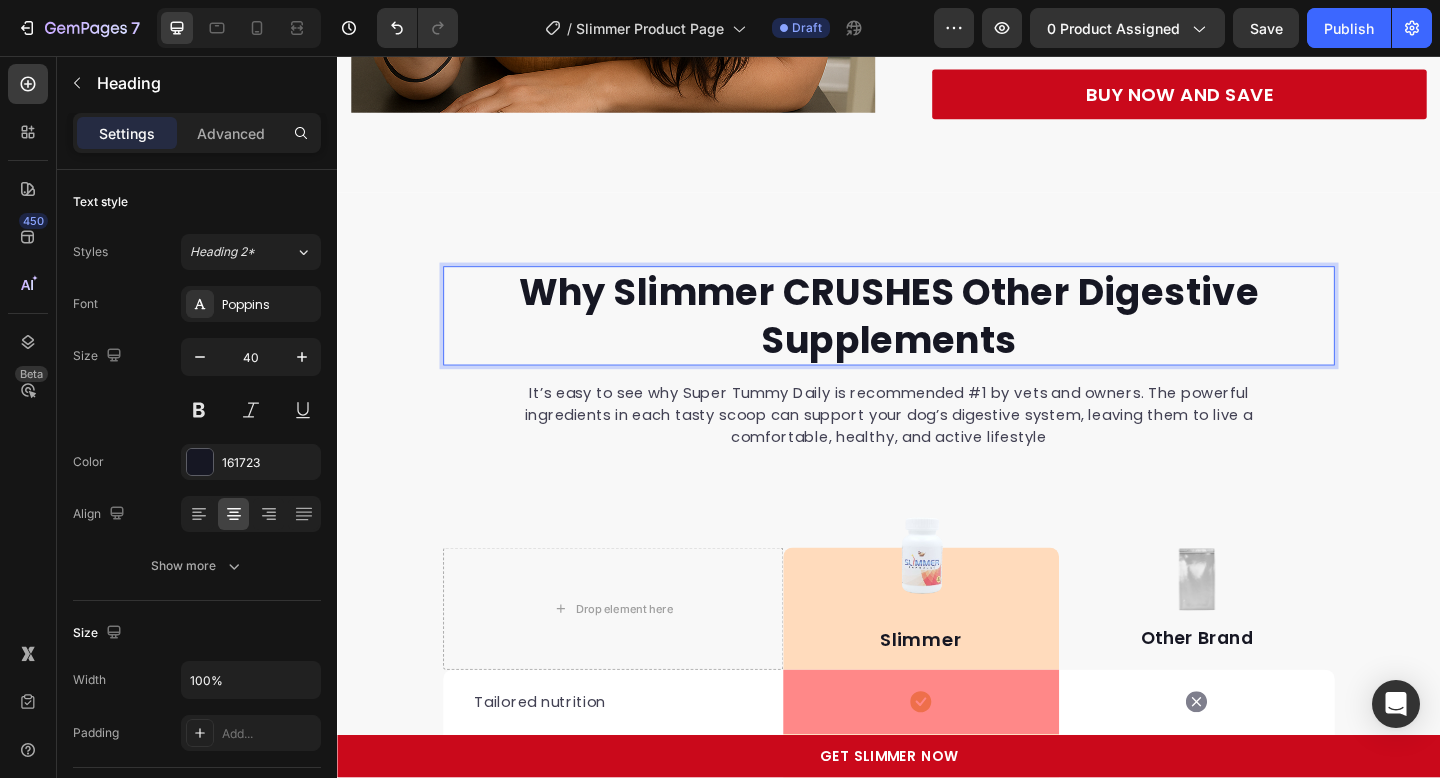 click on "Why Slimmer CRUSHES Other Digestive Supplements" at bounding box center (937, 339) 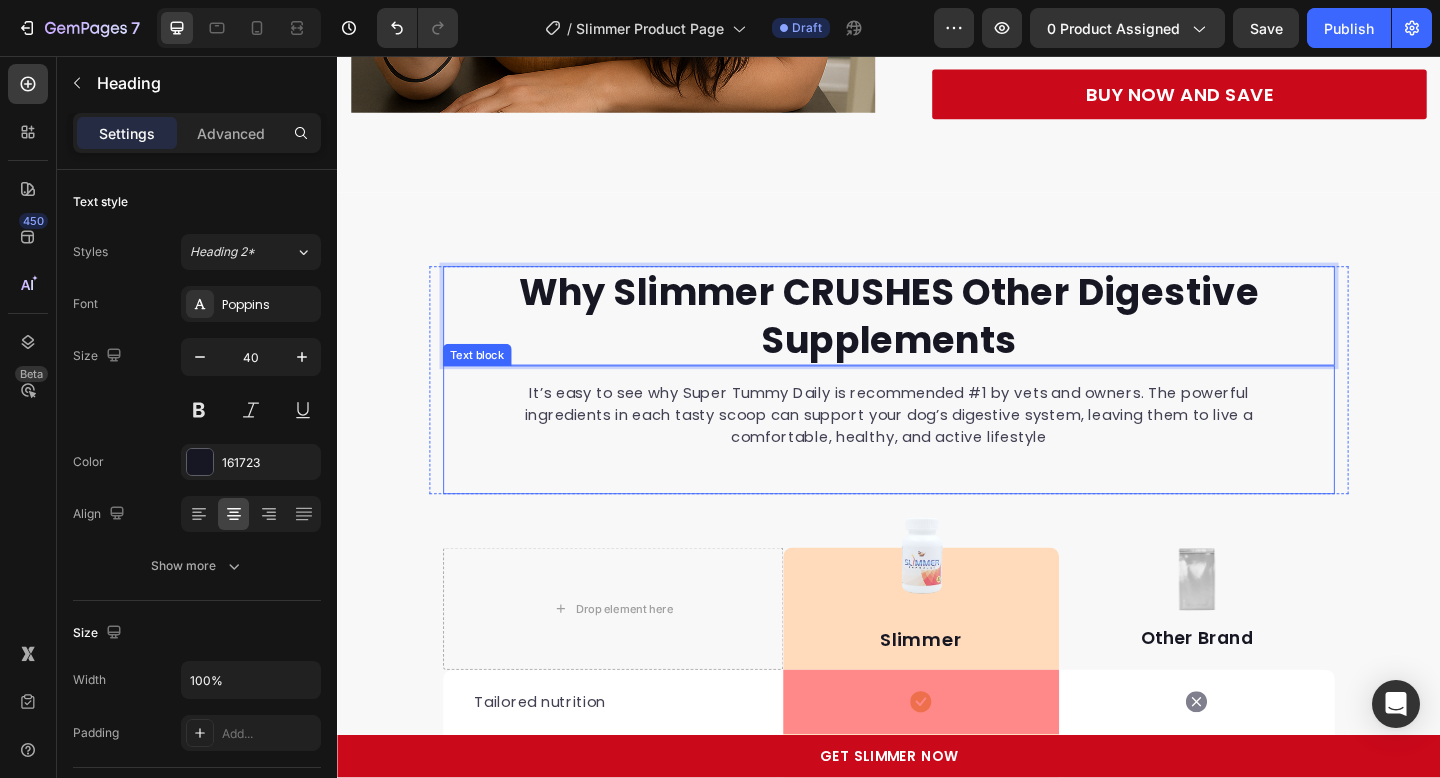 click on "It’s easy to see why Super Tummy Daily is recommended #1 by vets and owners. The powerful ingredients in each tasty scoop can support your dog’s digestive system, leaving them to live a comfortable, healthy, and active lifestyle" at bounding box center (937, 447) 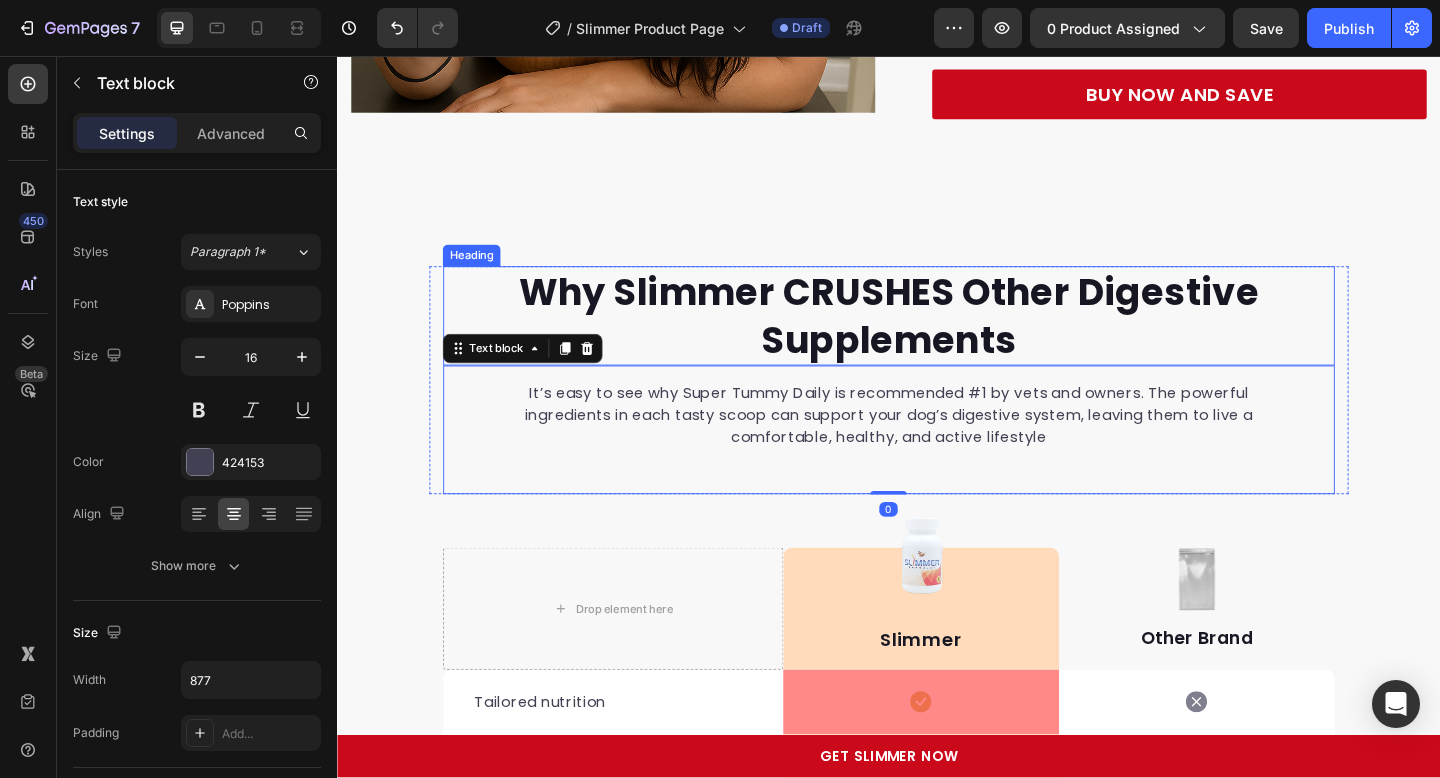 click on "Why Slimmer CRUSHES Other Digestive Supplements" at bounding box center [937, 339] 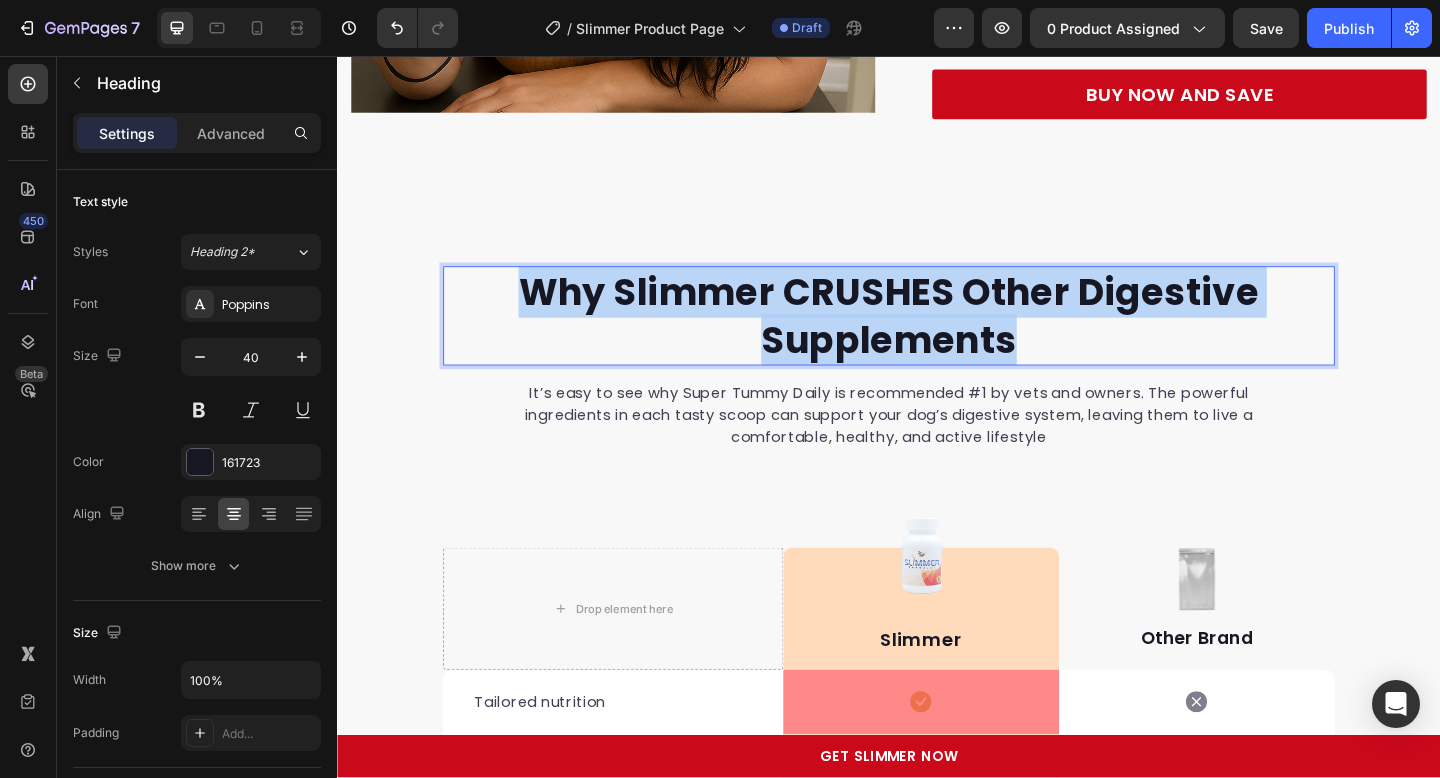 click on "Why Slimmer CRUSHES Other Digestive Supplements" at bounding box center [937, 339] 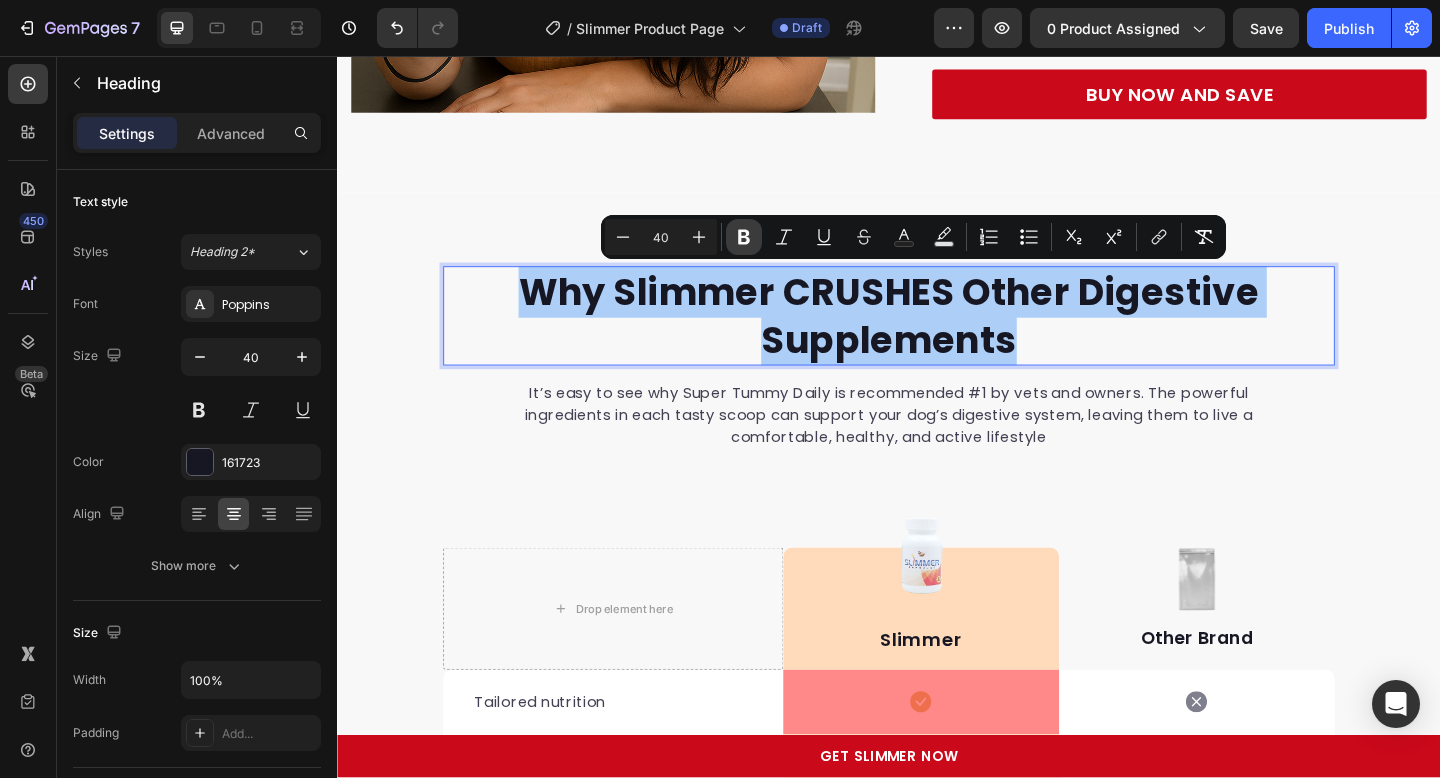 click 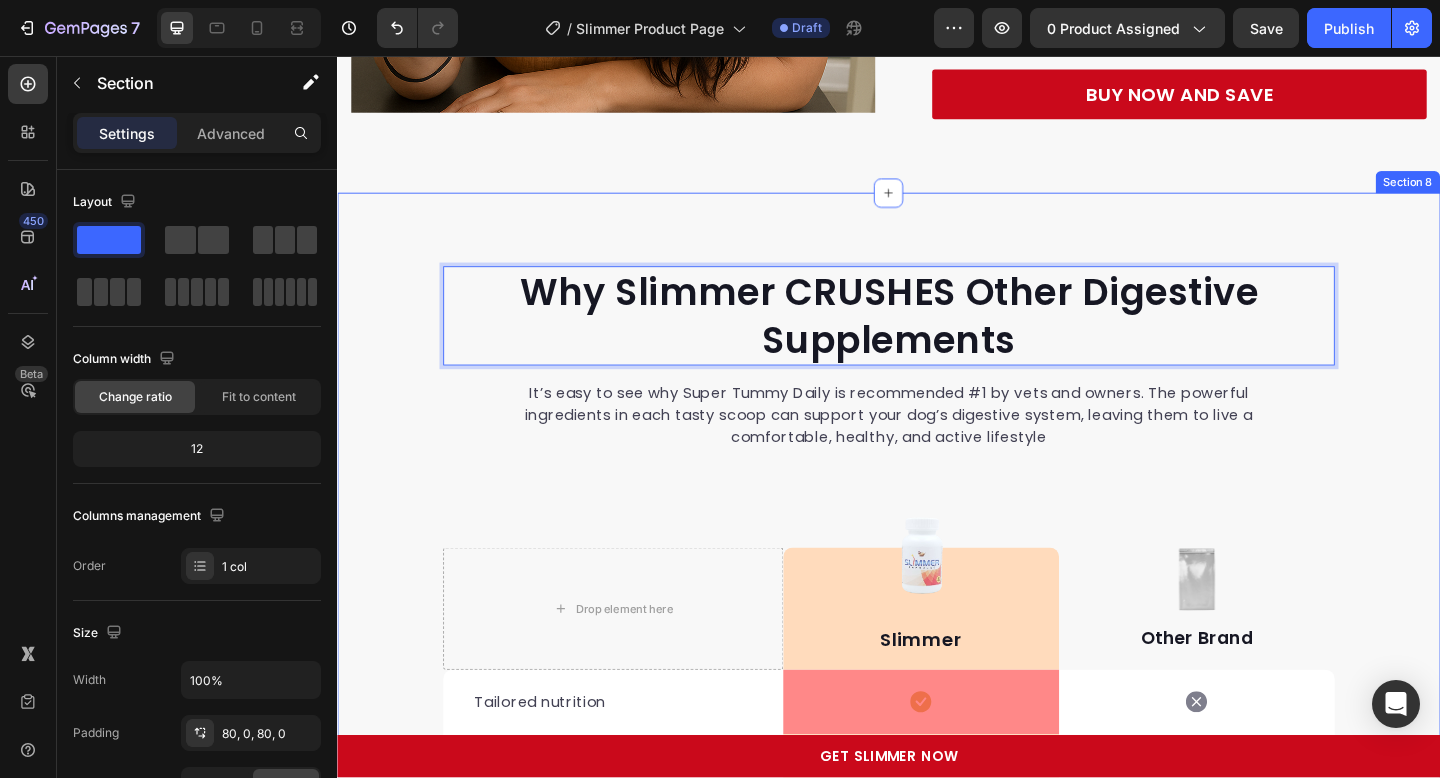 click on "Why Slimmer CRUSHES Other Digestive Supplements Heading 0 It’s easy to see why Super Tummy Daily is recommended #1 by vets and owners. The powerful ingredients in each tasty scoop can support your dog’s digestive system, leaving them to live a comfortable, healthy, and active lifestyle Text block Row Drop element here Image Slimmer Text block Row Image Other Brand Text block Row Tailored nutrition Text block Icon Row Icon Row Irresistible taste Text block Icon Row Icon Row Natural, whole ingredients Text block Icon Row Icon Row Pet-loving formulation Text block Icon Row Icon Row High digestibility Text block Icon Row Icon Row Row GET IT NOW Button *100% satisfaction. No fuss, 30-day money-back guarantee Text block Row Section 8" at bounding box center [937, 800] 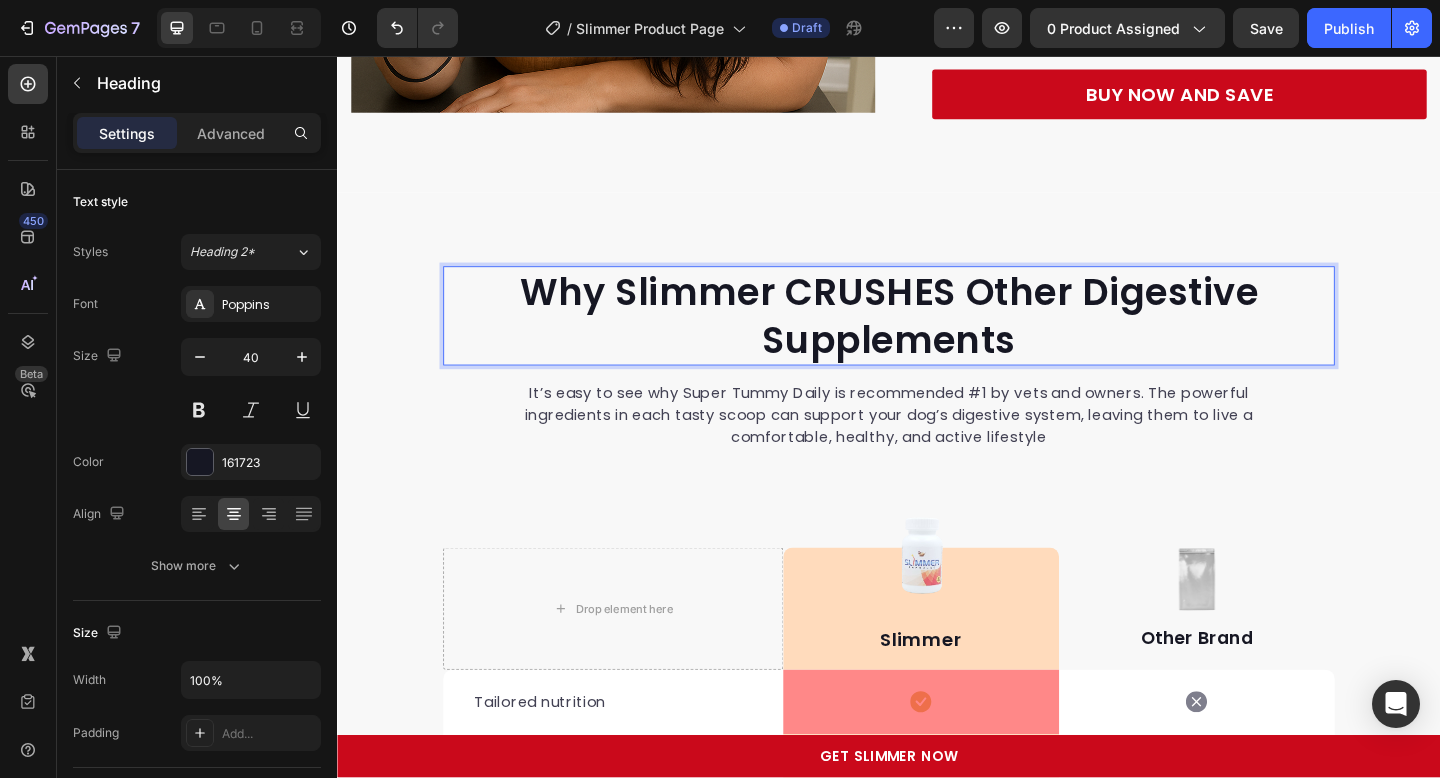 click on "Why Slimmer CRUSHES Other Digestive Supplements" at bounding box center [937, 339] 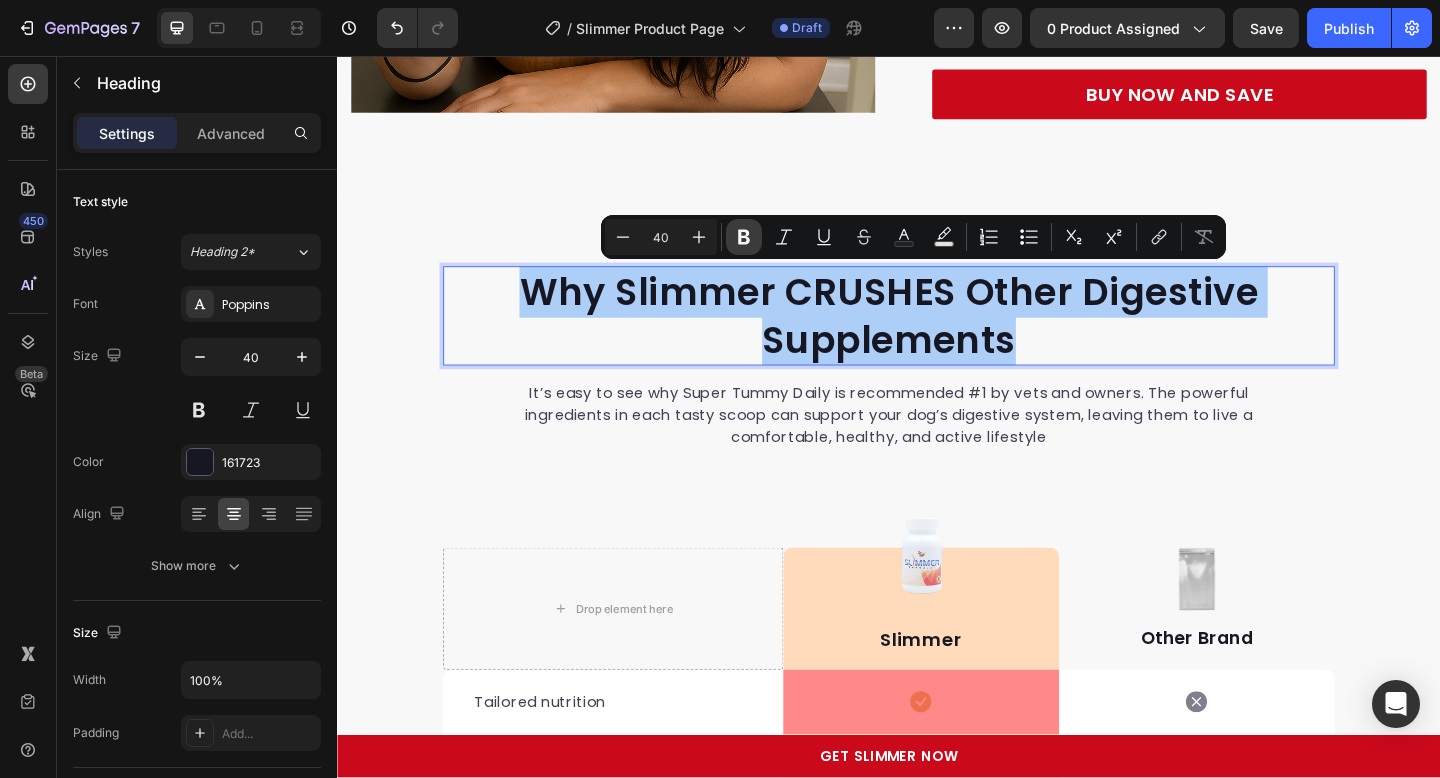 click 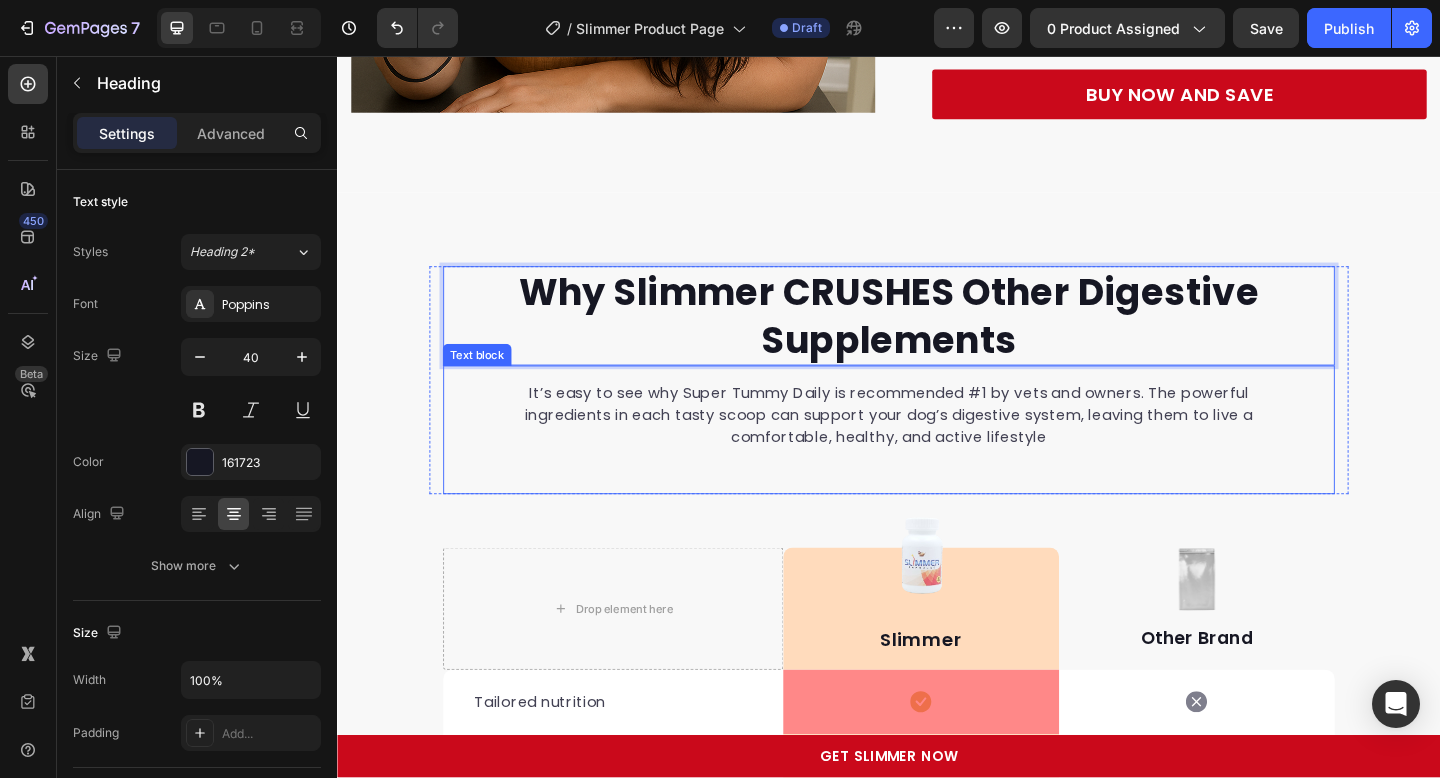 click on "It’s easy to see why Super Tummy Daily is recommended #1 by vets and owners. The powerful ingredients in each tasty scoop can support your dog’s digestive system, leaving them to live a comfortable, healthy, and active lifestyle" at bounding box center (937, 447) 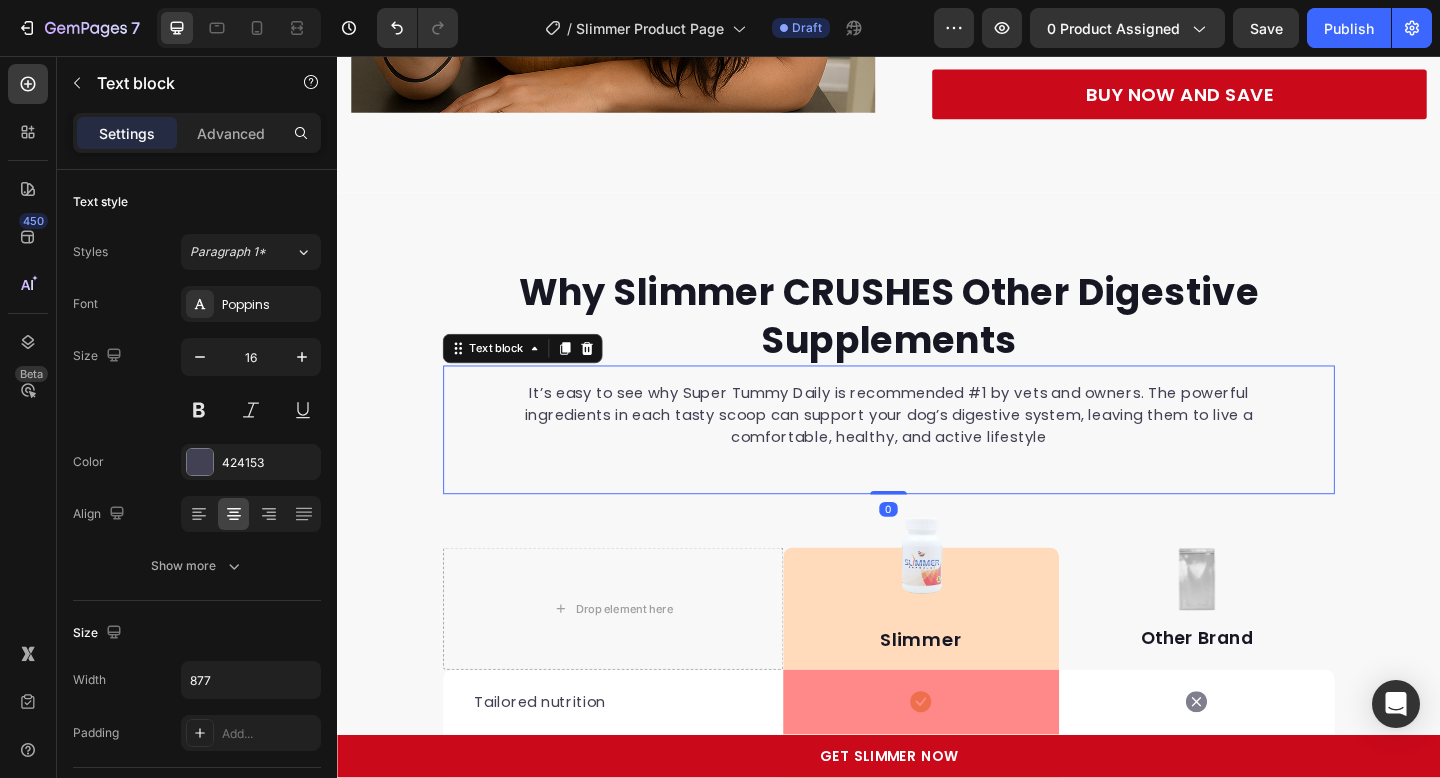 click on "It’s easy to see why Super Tummy Daily is recommended #1 by vets and owners. The powerful ingredients in each tasty scoop can support your dog’s digestive system, leaving them to live a comfortable, healthy, and active lifestyle" at bounding box center [937, 447] 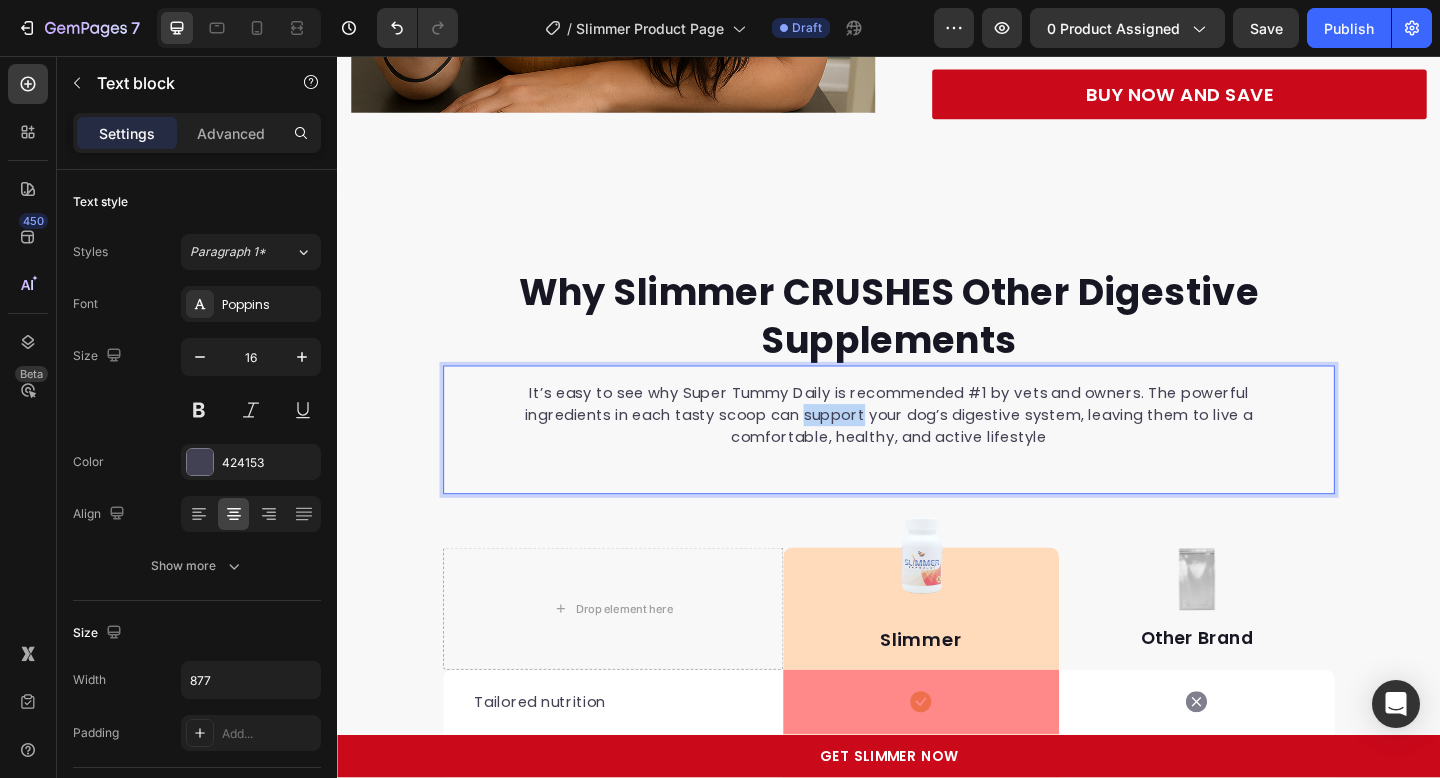 click on "It’s easy to see why Super Tummy Daily is recommended #1 by vets and owners. The powerful ingredients in each tasty scoop can support your dog’s digestive system, leaving them to live a comfortable, healthy, and active lifestyle" at bounding box center (937, 447) 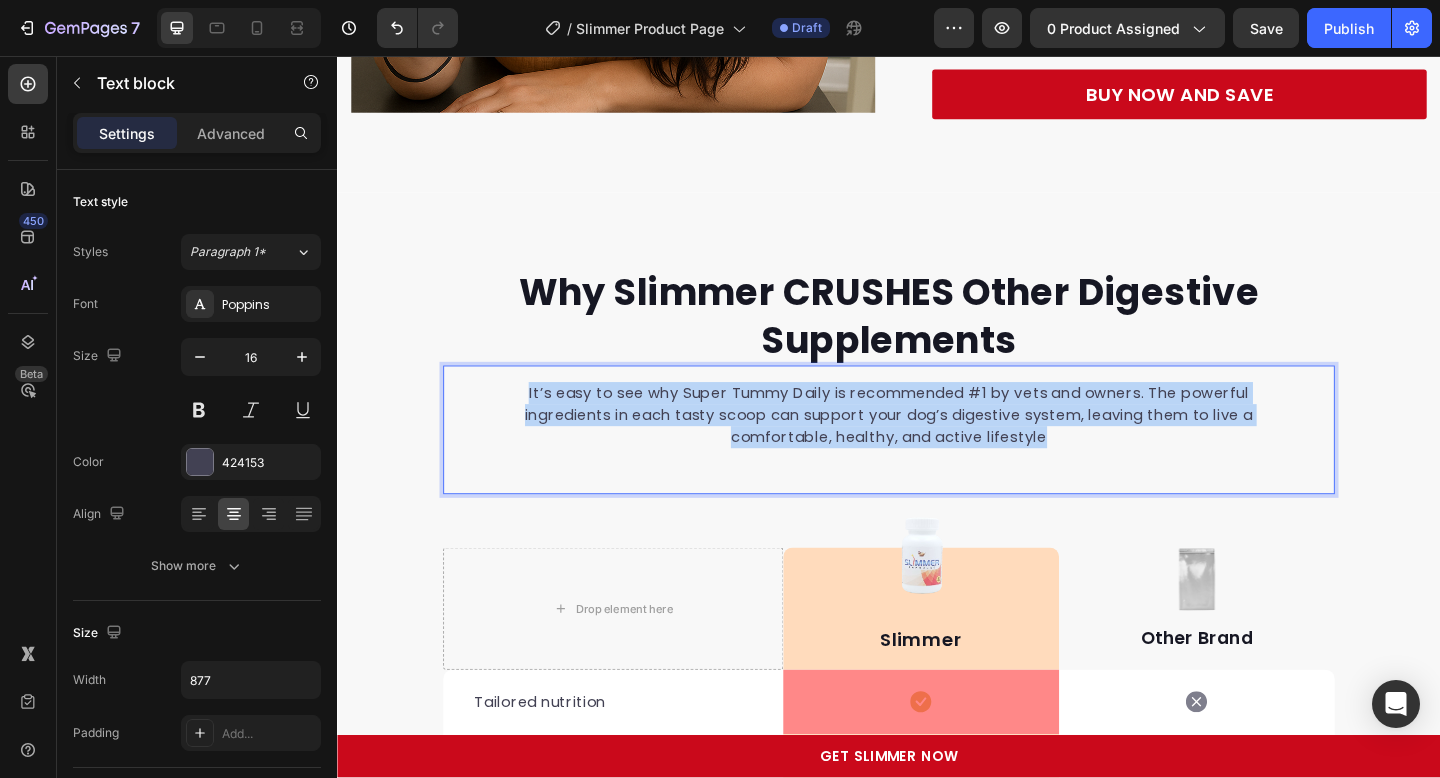 click on "It’s easy to see why Super Tummy Daily is recommended #1 by vets and owners. The powerful ingredients in each tasty scoop can support your dog’s digestive system, leaving them to live a comfortable, healthy, and active lifestyle" at bounding box center (937, 447) 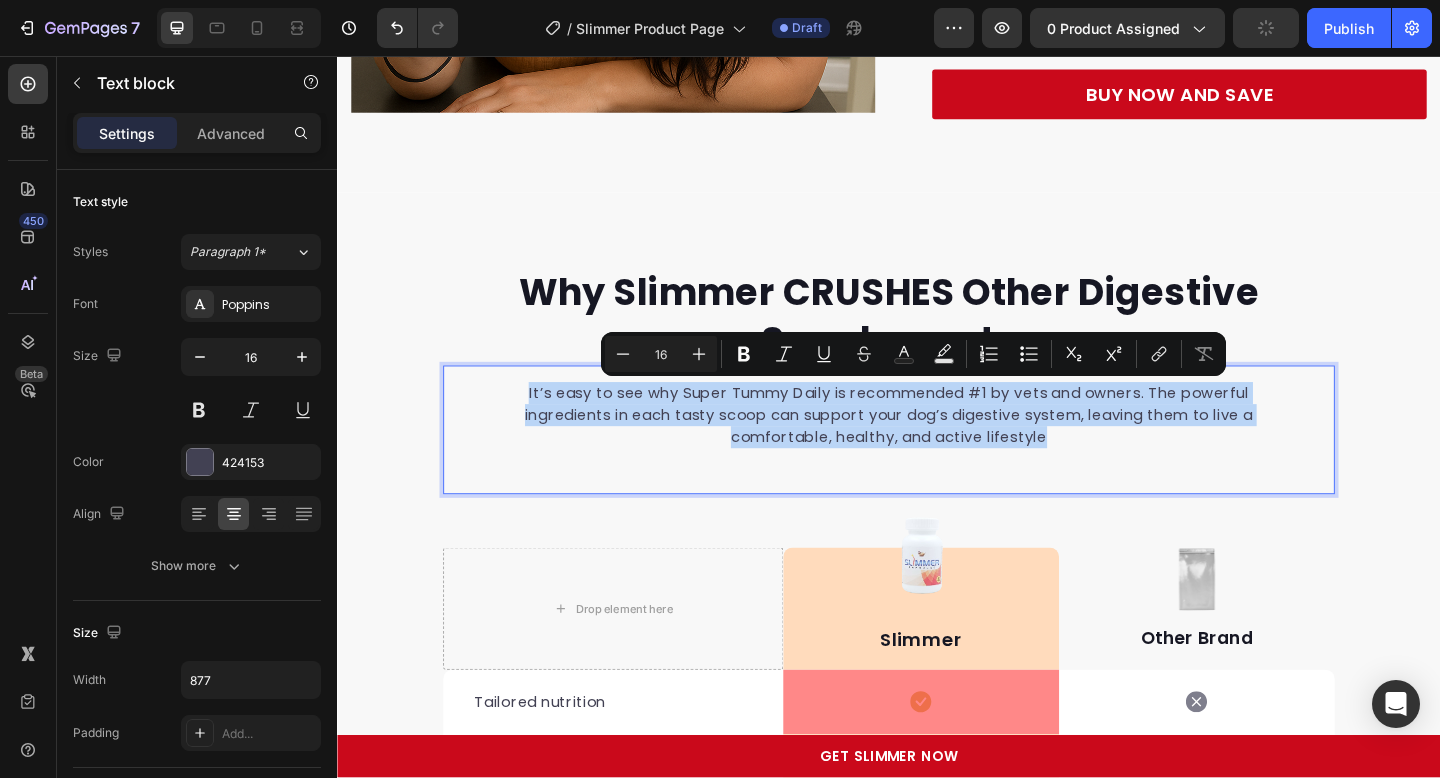 click on "It’s easy to see why Super Tummy Daily is recommended #1 by vets and owners. The powerful ingredients in each tasty scoop can support your dog’s digestive system, leaving them to live a comfortable, healthy, and active lifestyle" at bounding box center (937, 447) 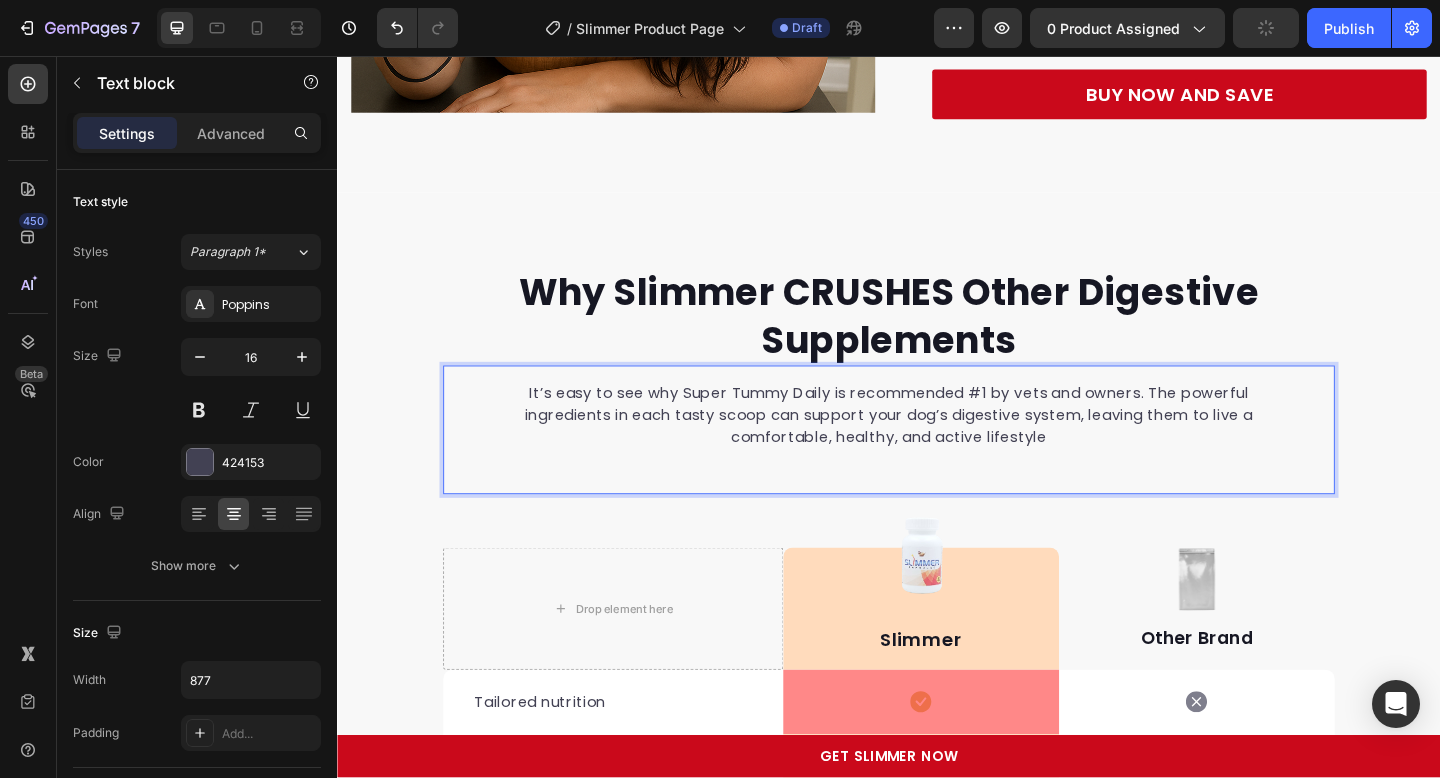 click on "It’s easy to see why Super Tummy Daily is recommended #1 by vets and owners. The powerful ingredients in each tasty scoop can support your dog’s digestive system, leaving them to live a comfortable, healthy, and active lifestyle Text block   0" at bounding box center [937, 463] 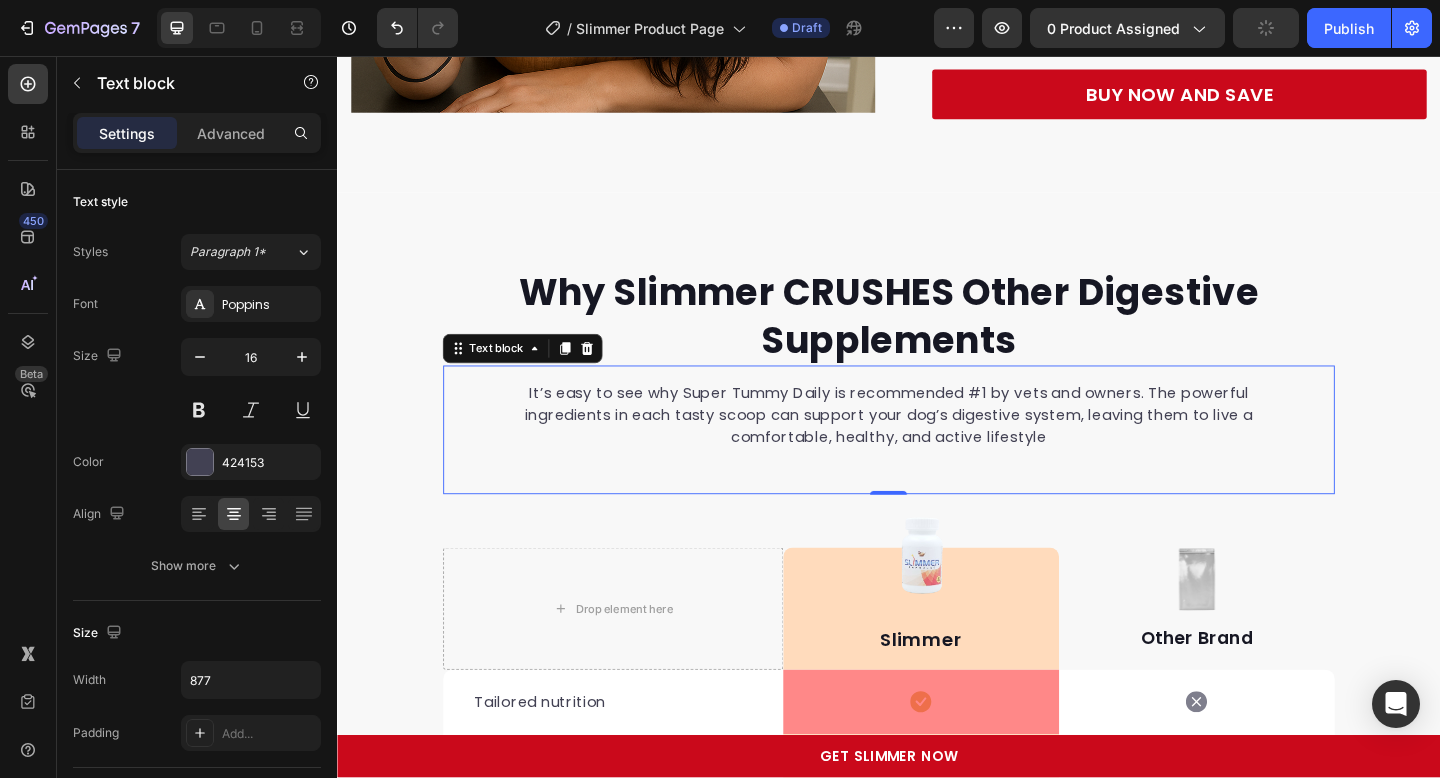 scroll, scrollTop: 6316, scrollLeft: 0, axis: vertical 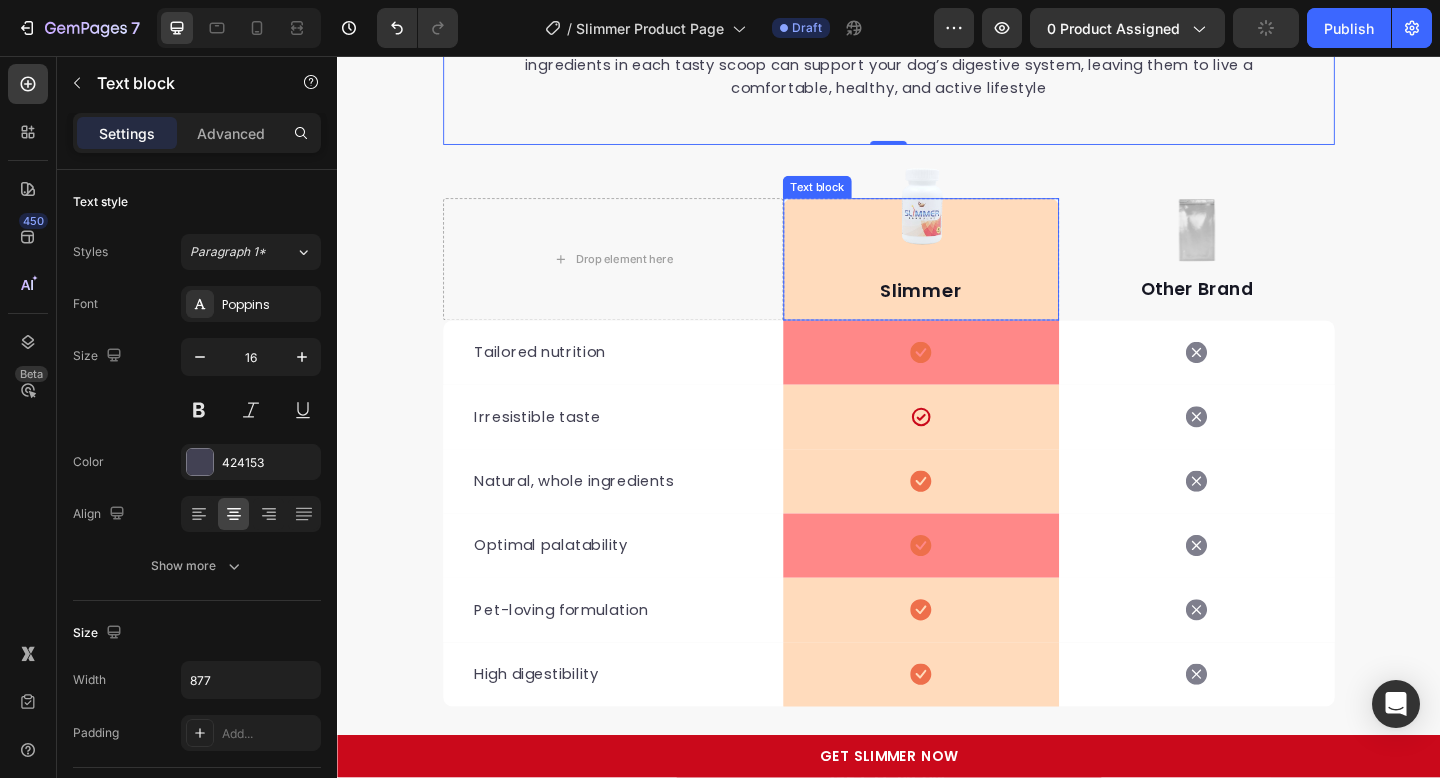 click on "Slimmer" at bounding box center (972, 311) 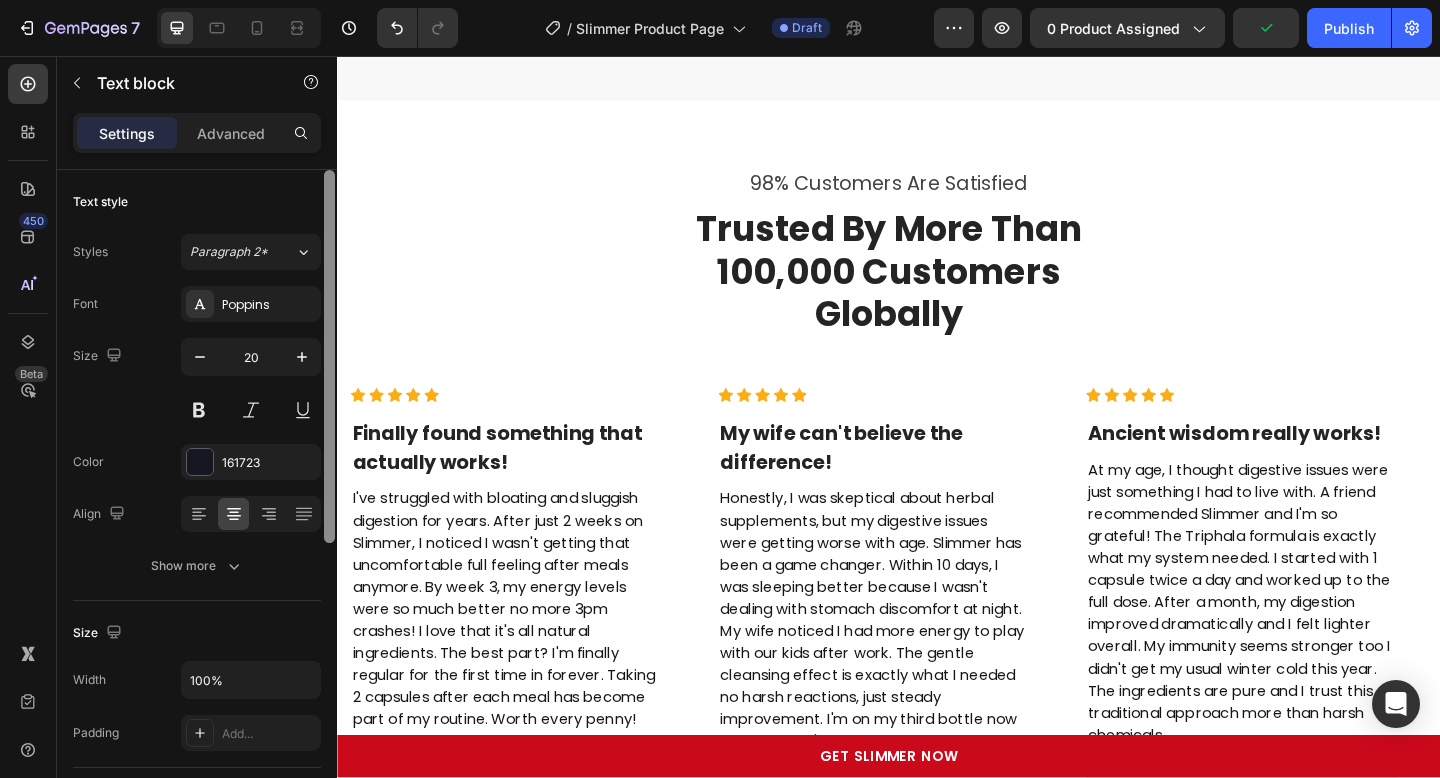 scroll, scrollTop: 7330, scrollLeft: 0, axis: vertical 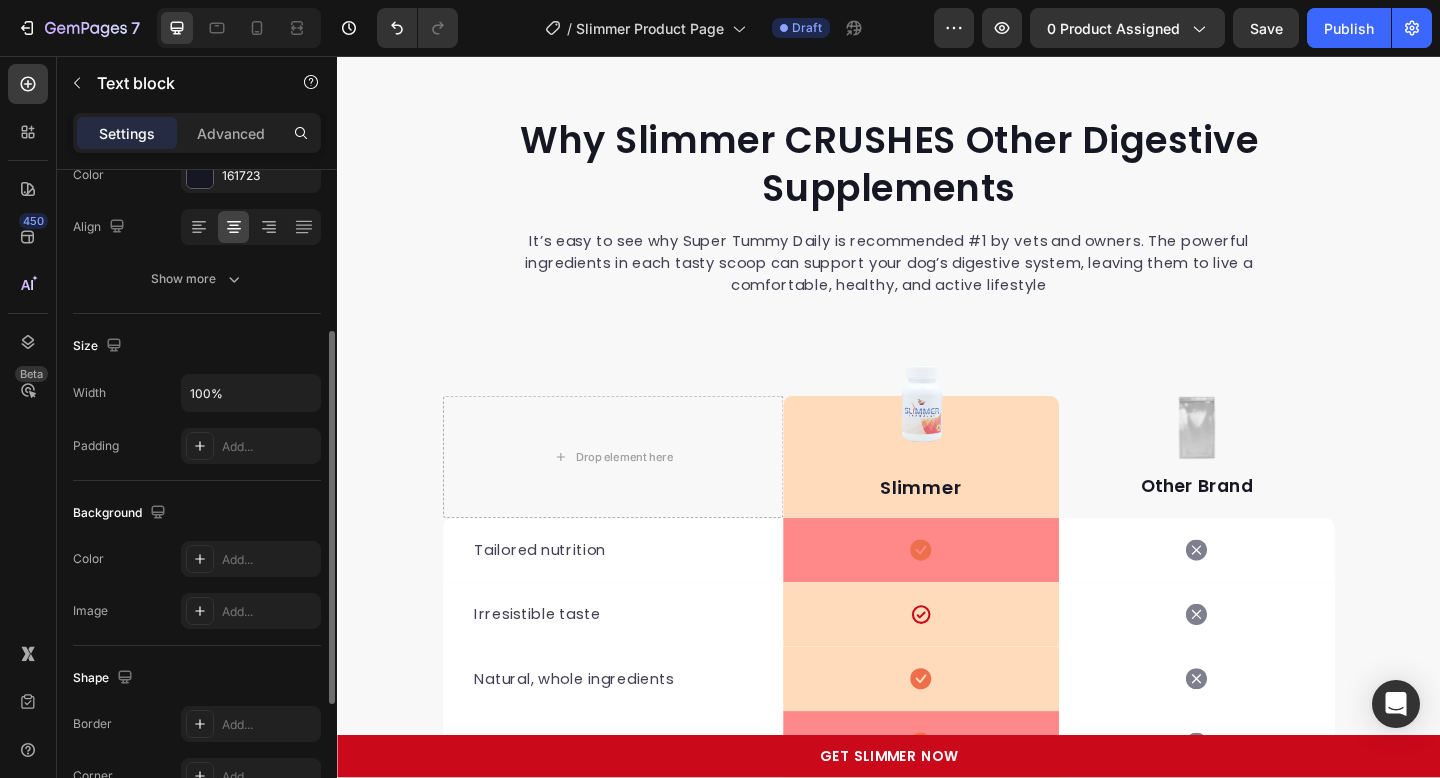 click on "Slimmer Text block" at bounding box center (972, 492) 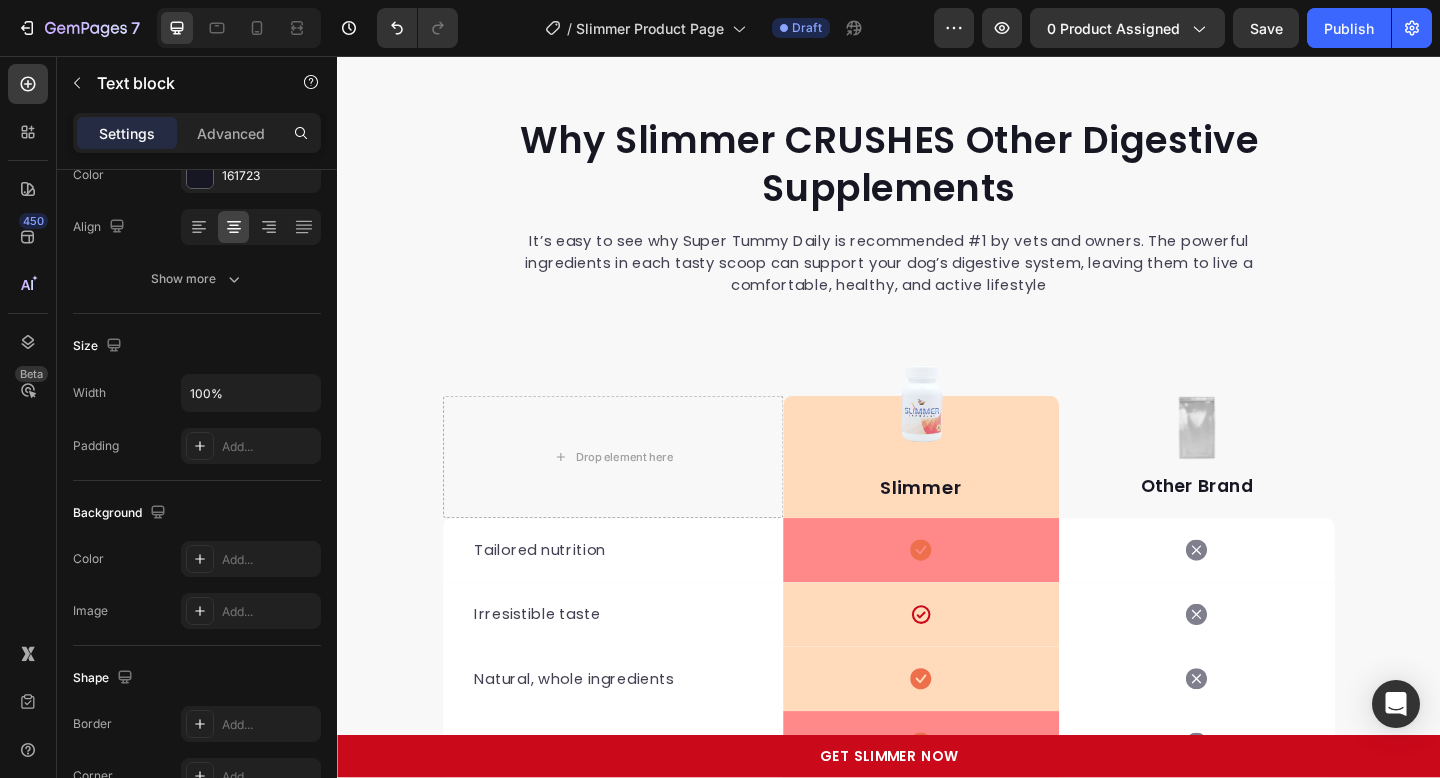 click on "Slimmer Text block" at bounding box center (972, 492) 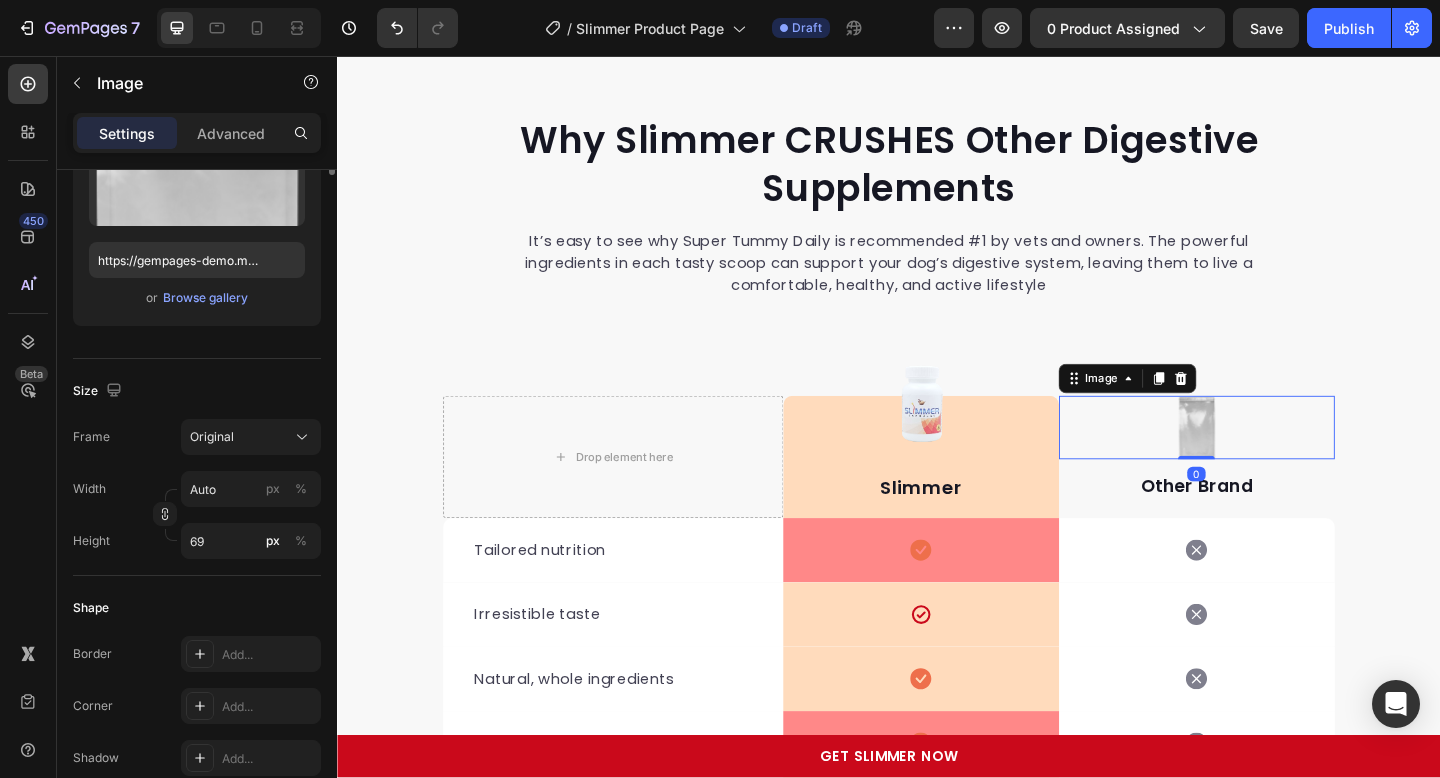 scroll, scrollTop: 0, scrollLeft: 0, axis: both 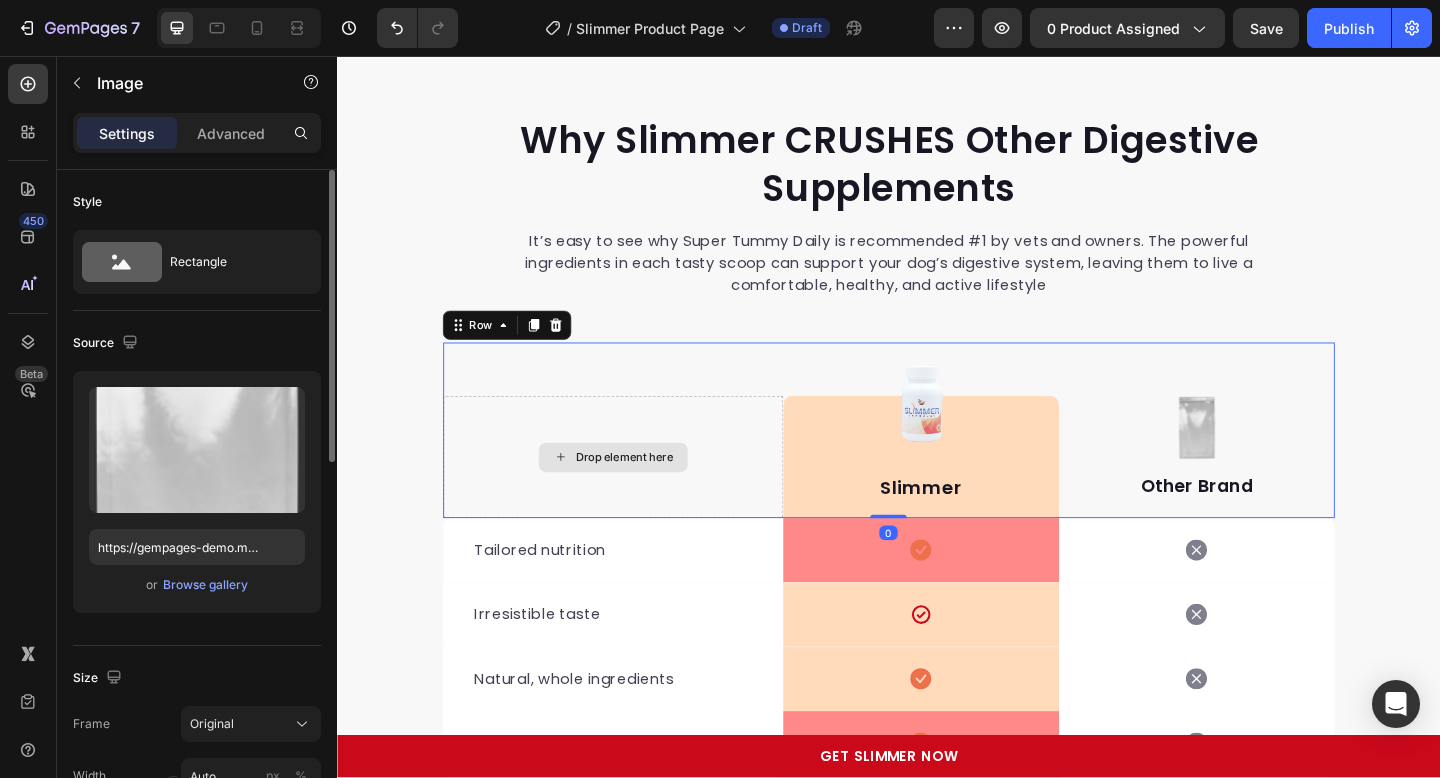 click on "Drop element here" at bounding box center [637, 492] 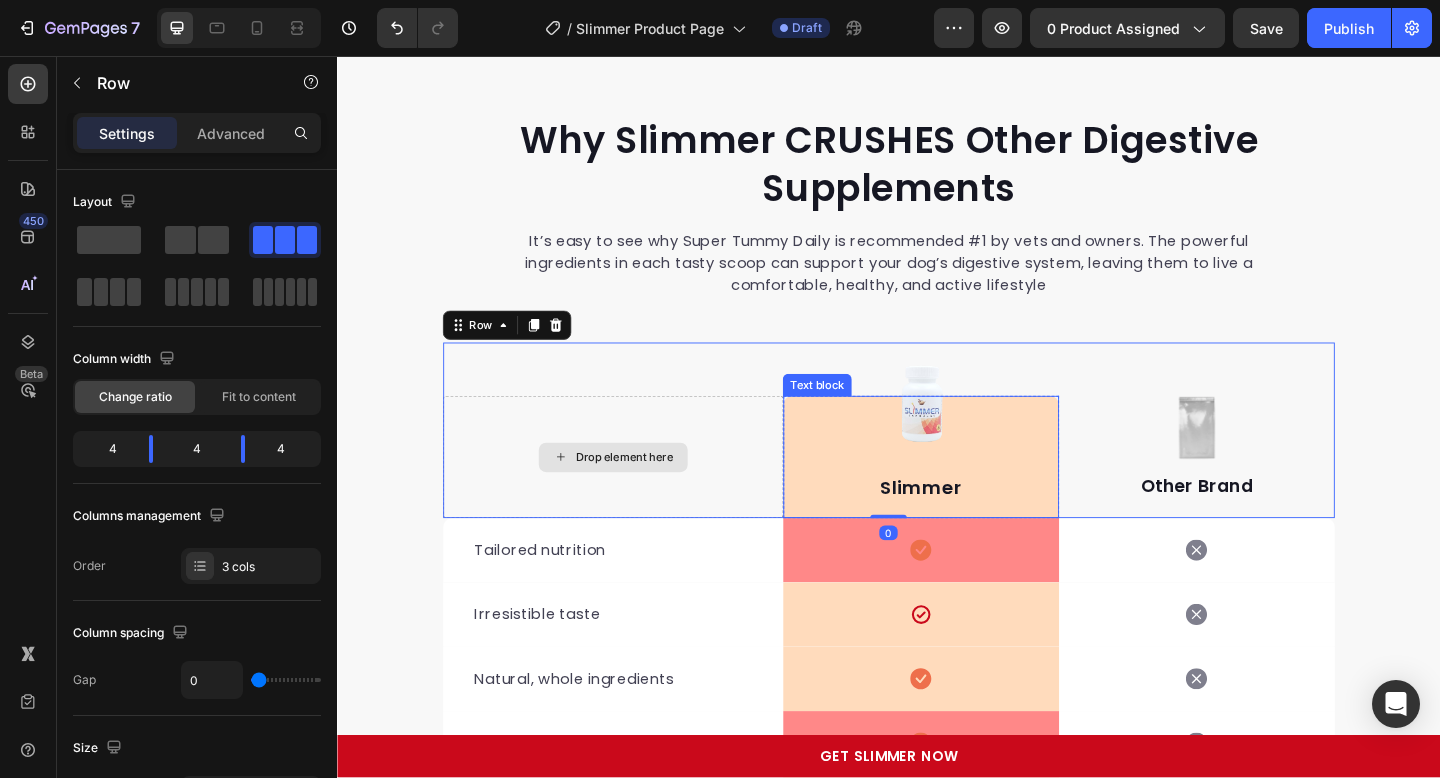 click on "Slimmer Text block" at bounding box center [972, 492] 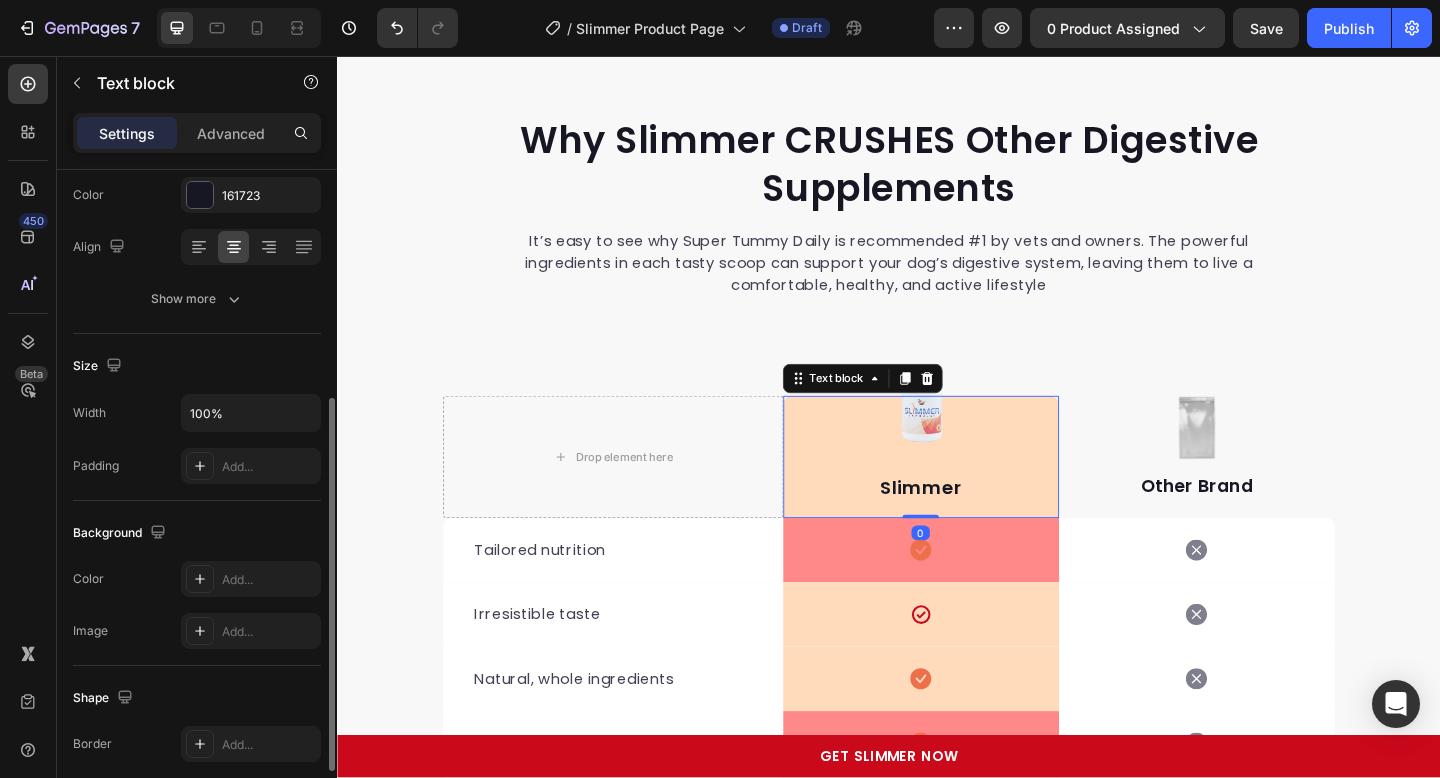 scroll, scrollTop: 164, scrollLeft: 0, axis: vertical 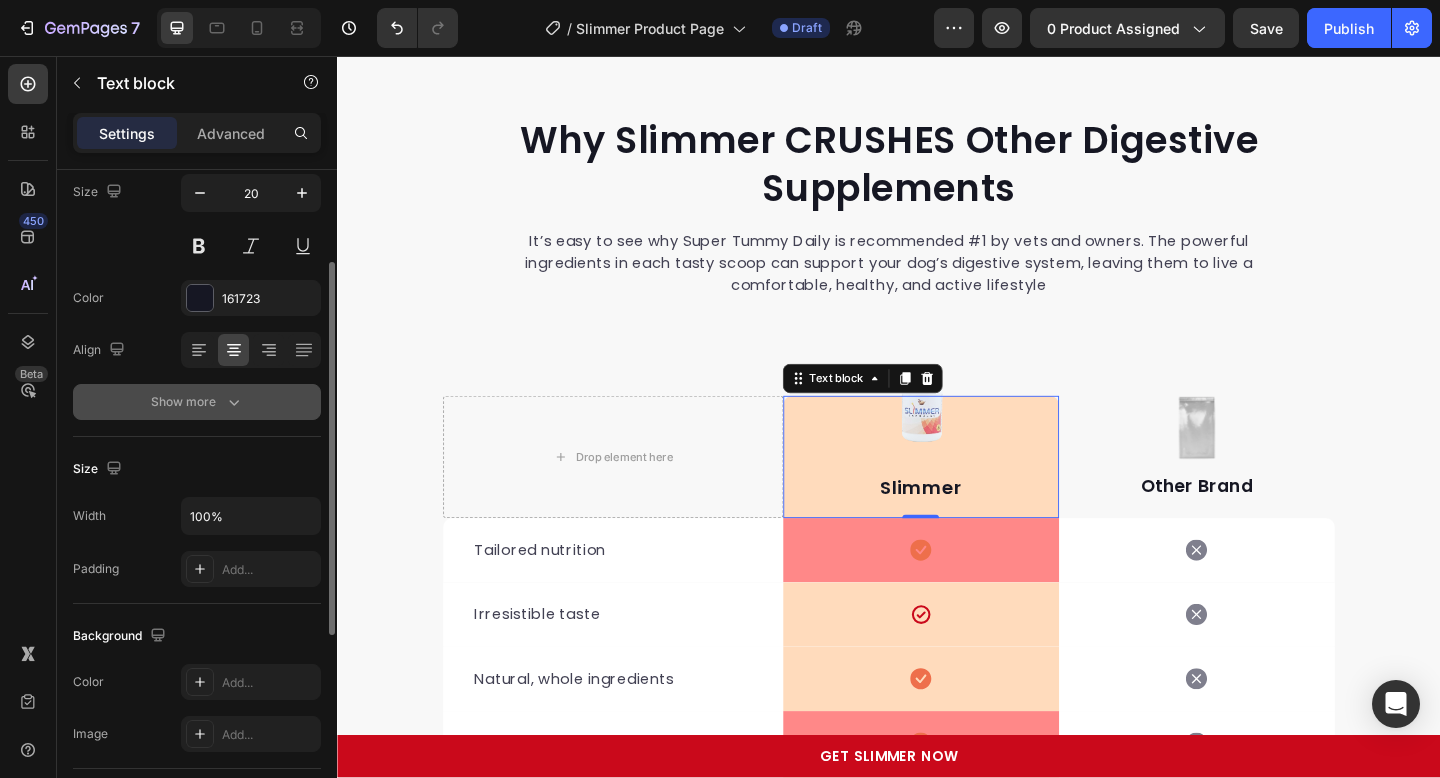 click on "Show more" at bounding box center [197, 402] 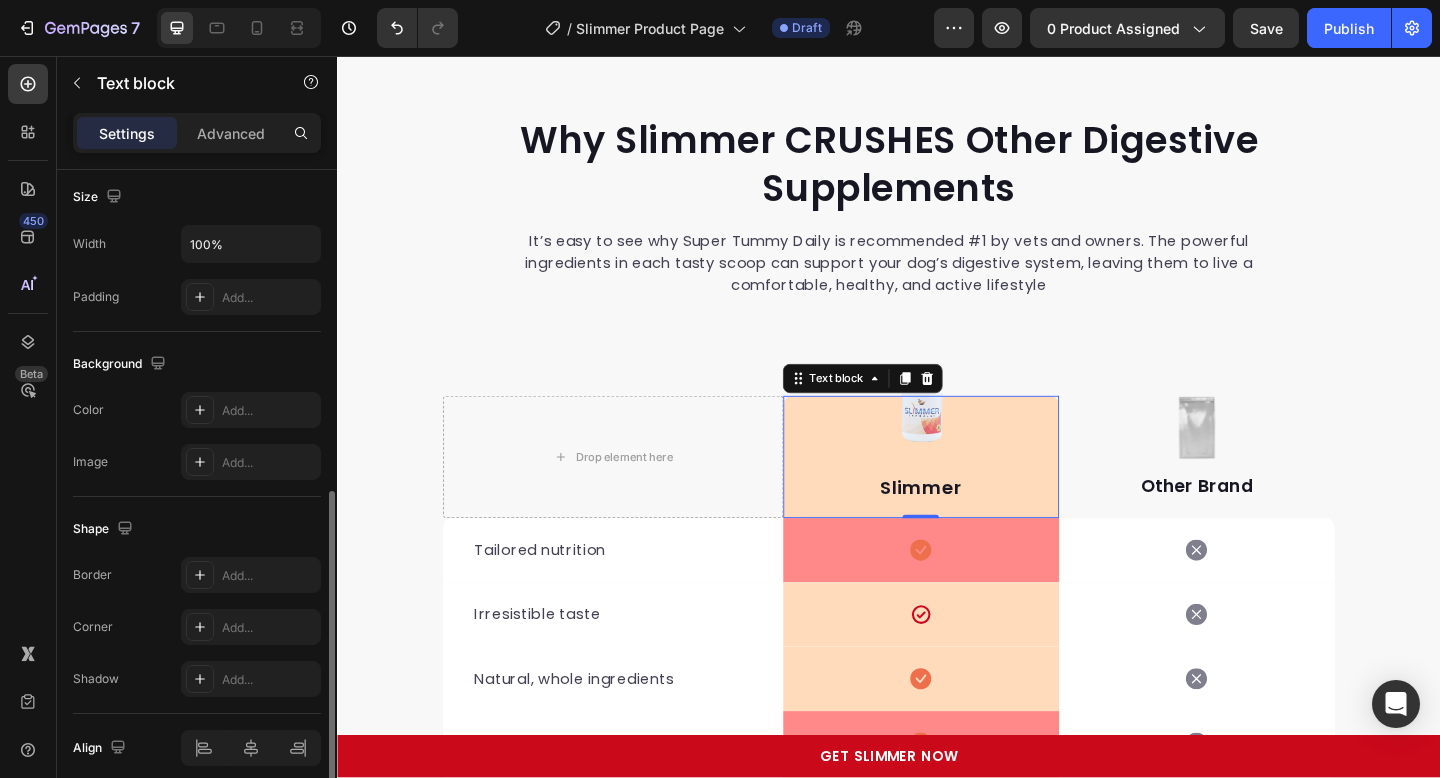 scroll, scrollTop: 784, scrollLeft: 0, axis: vertical 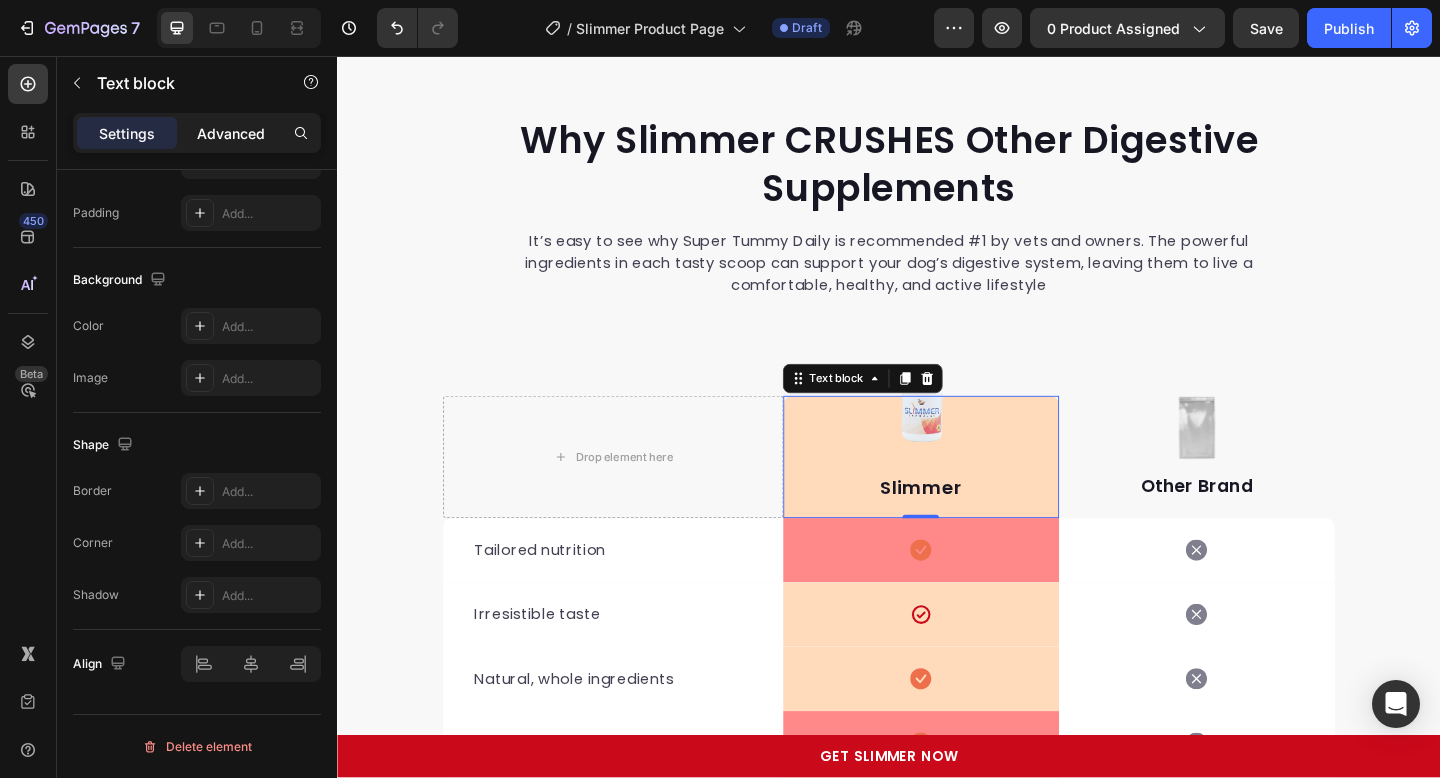 click on "Advanced" at bounding box center (231, 133) 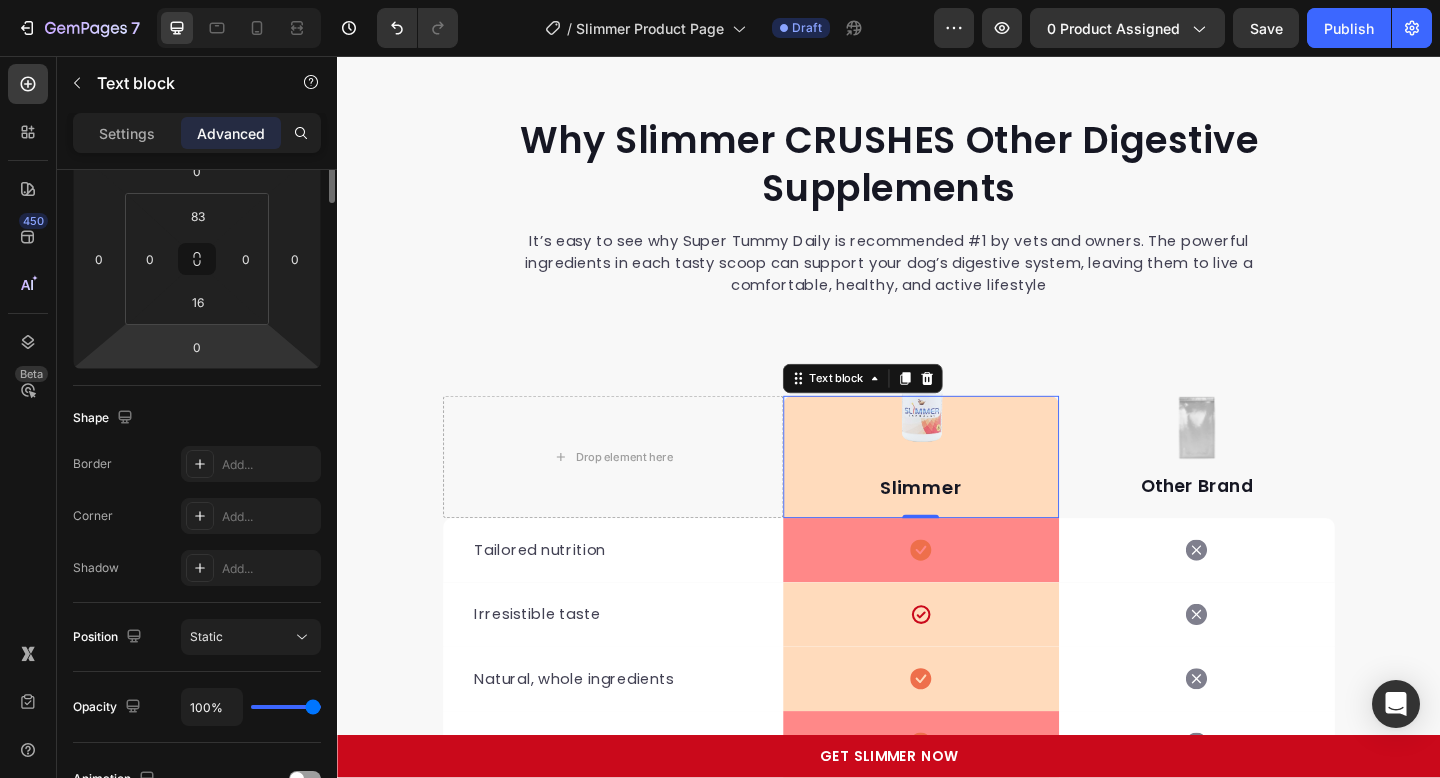 scroll, scrollTop: 0, scrollLeft: 0, axis: both 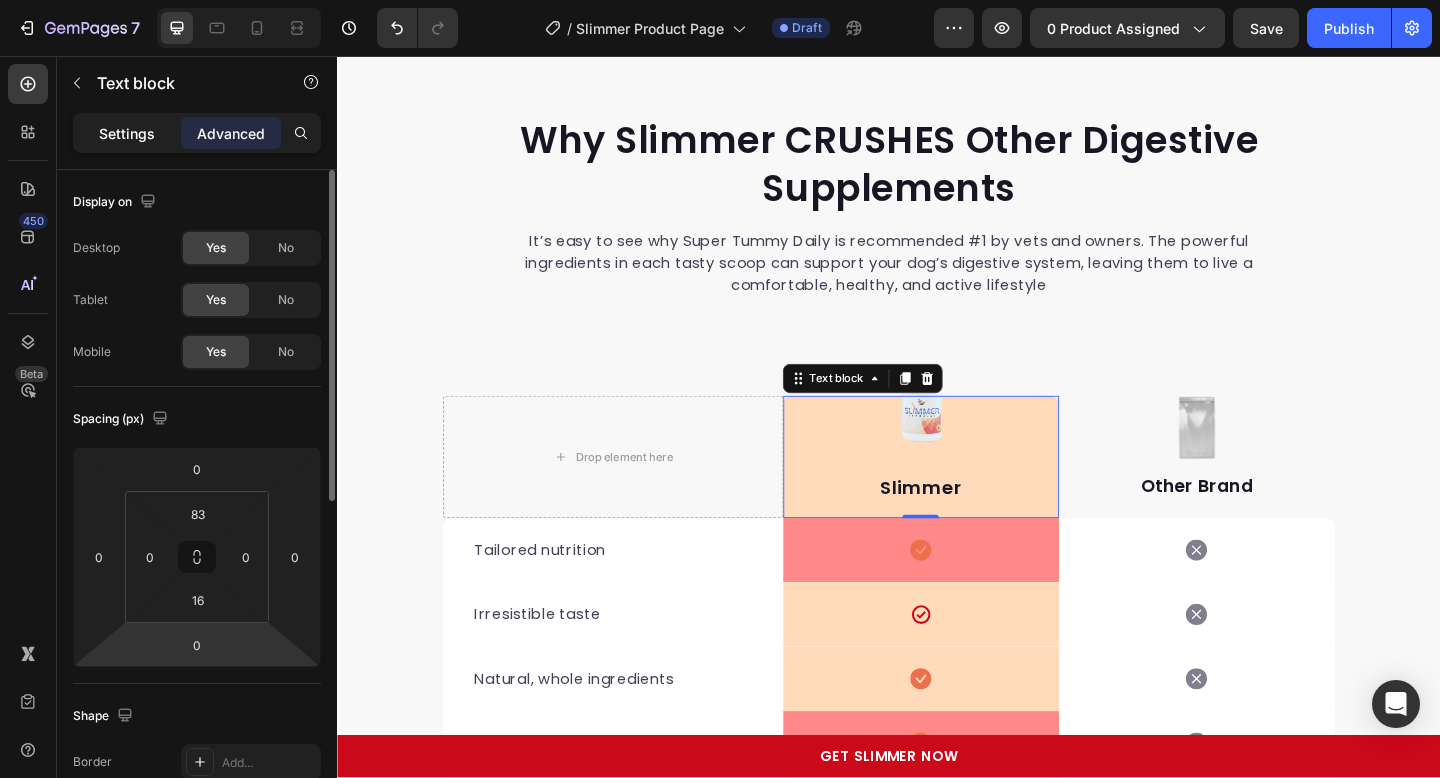 click on "Settings" at bounding box center [127, 133] 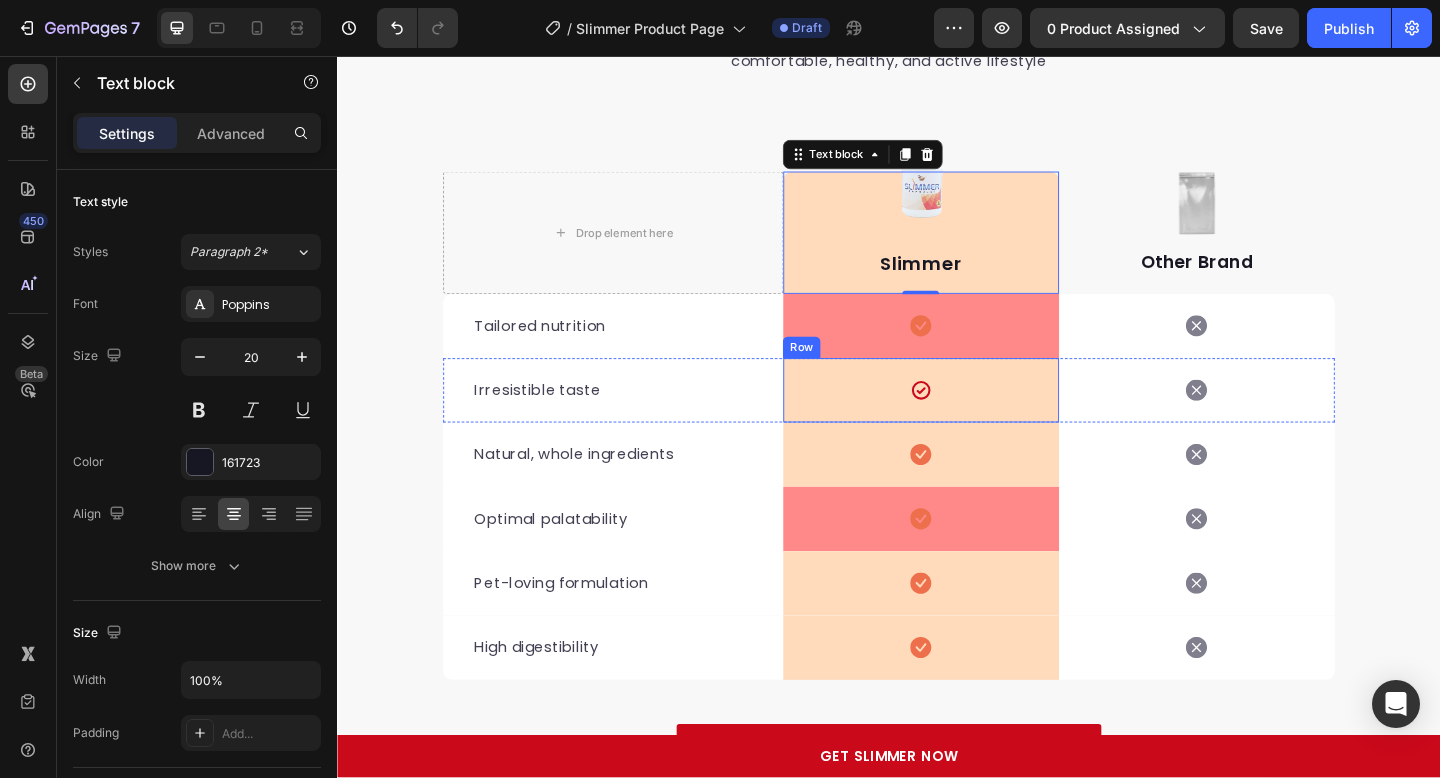 scroll, scrollTop: 6477, scrollLeft: 0, axis: vertical 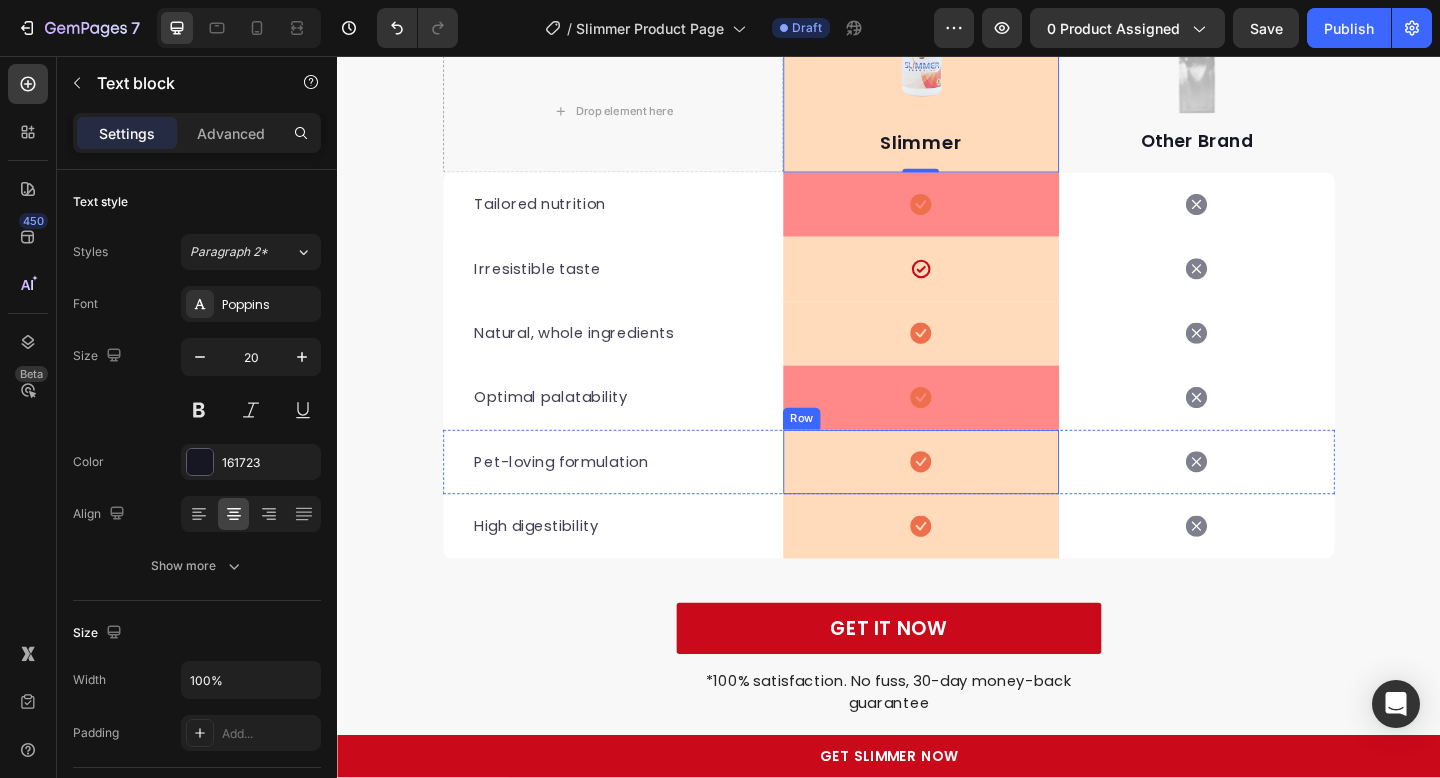 click on "Icon Row" at bounding box center [972, 498] 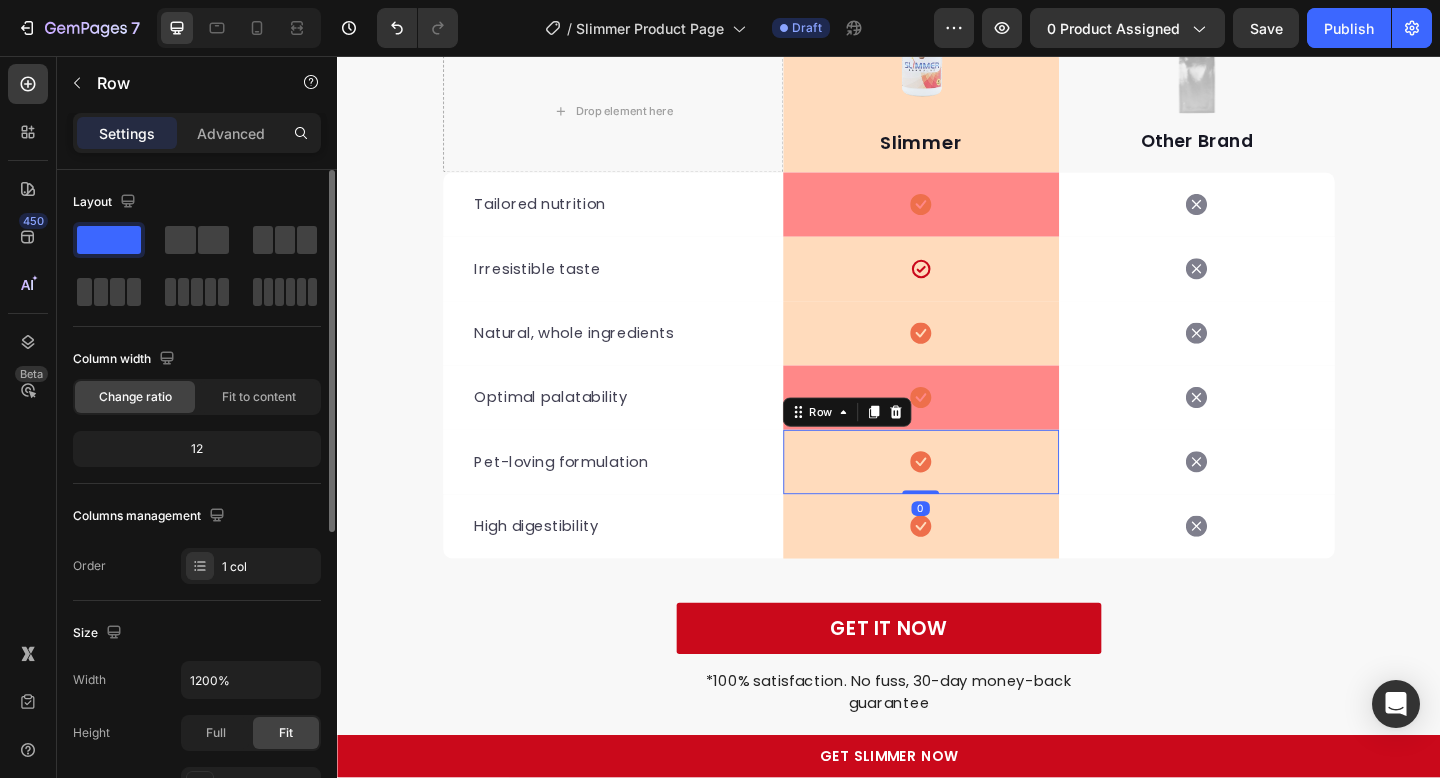 scroll, scrollTop: 555, scrollLeft: 0, axis: vertical 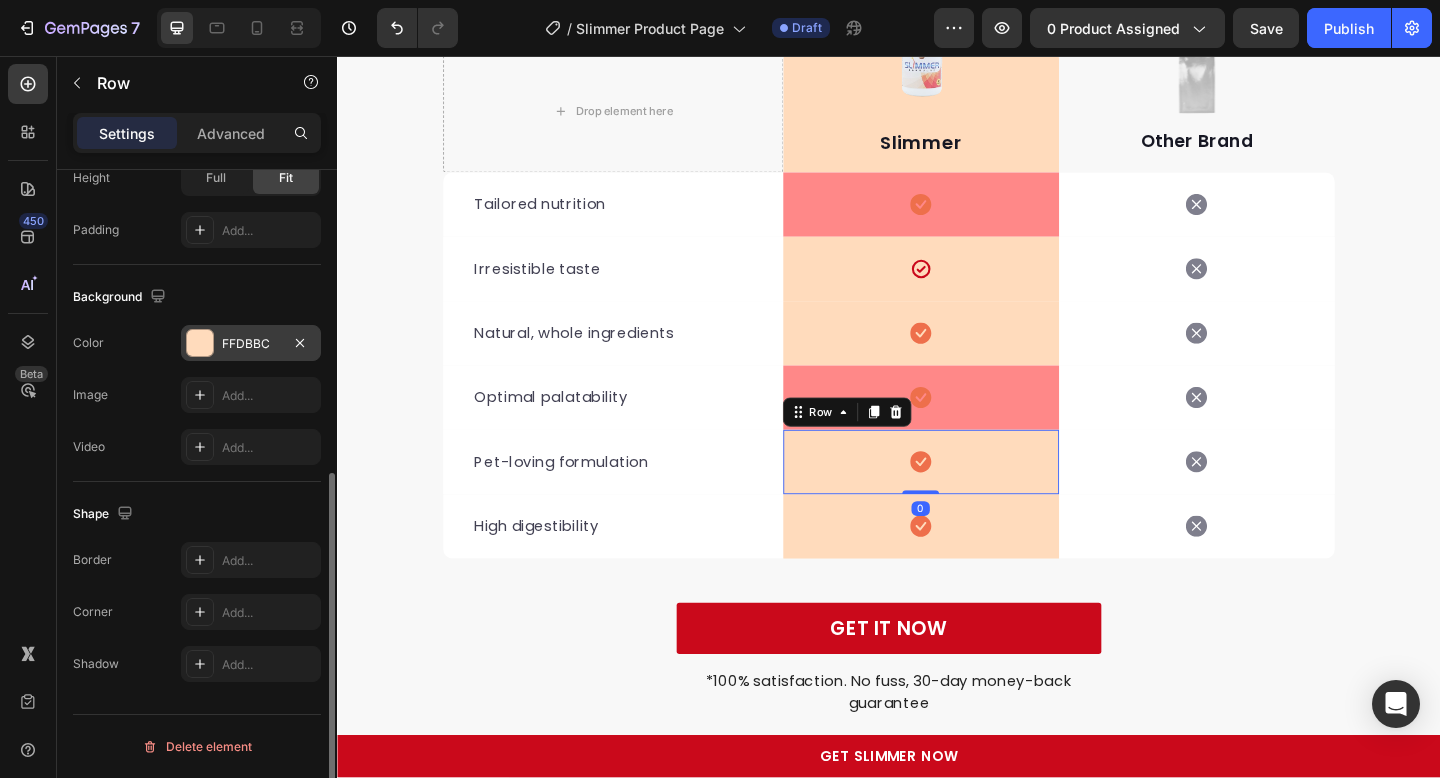 click at bounding box center (200, 343) 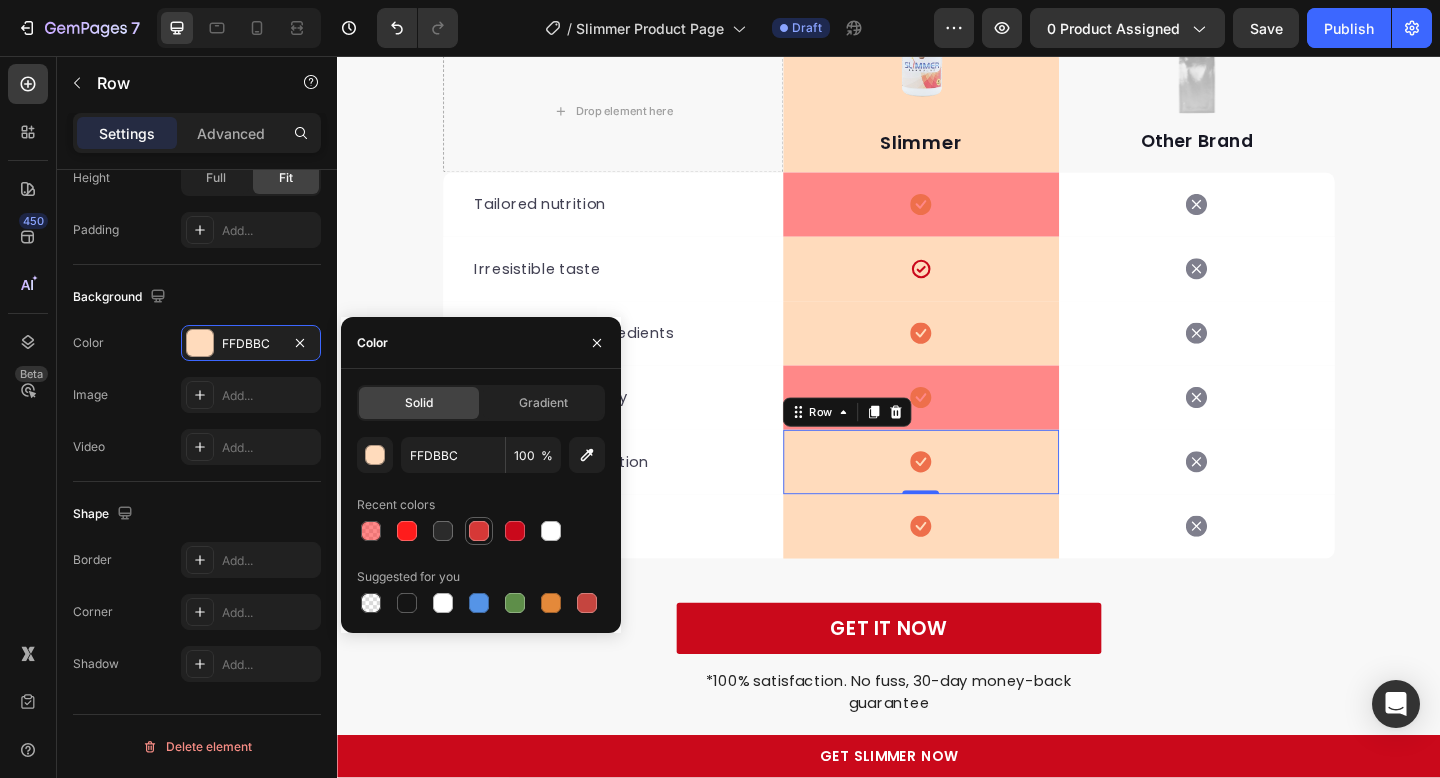 click at bounding box center (479, 531) 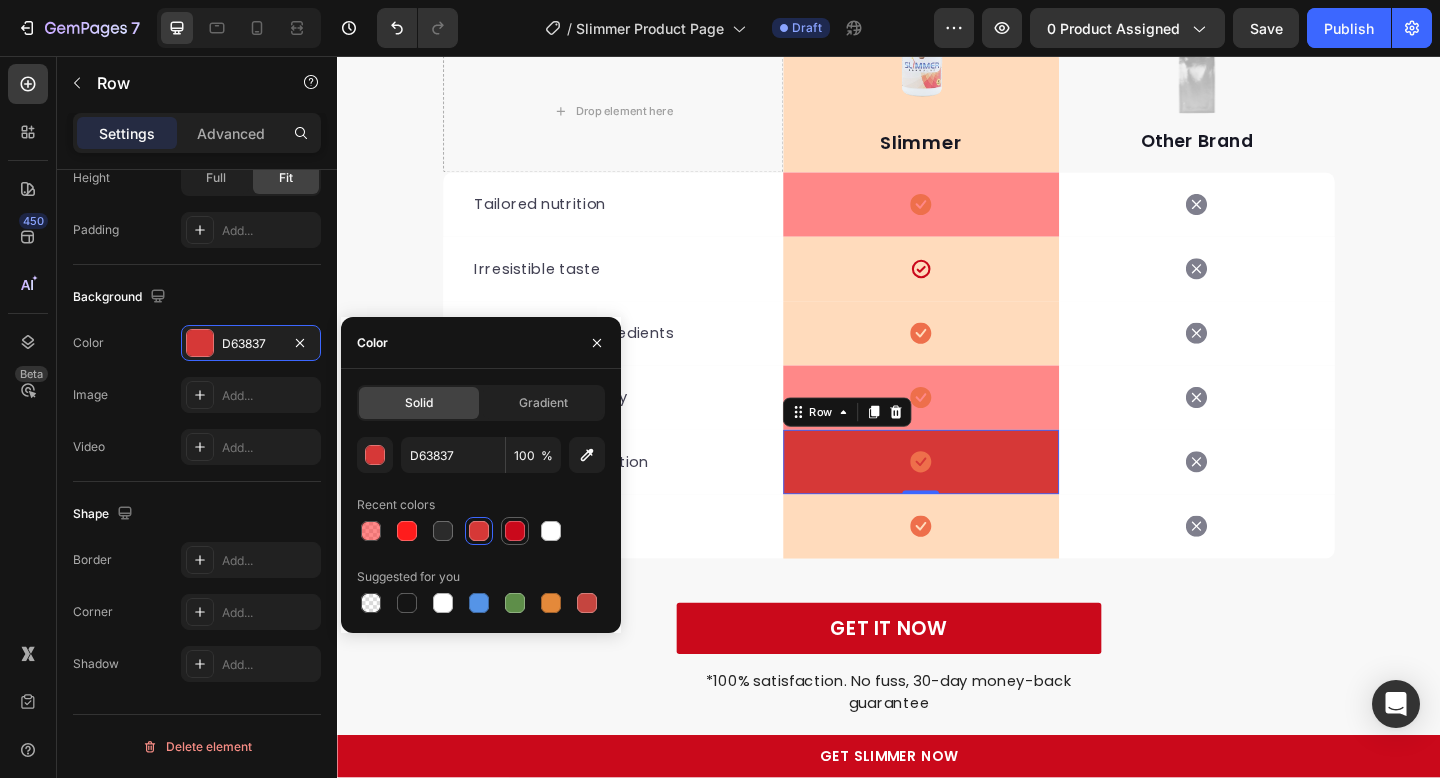 click at bounding box center [515, 531] 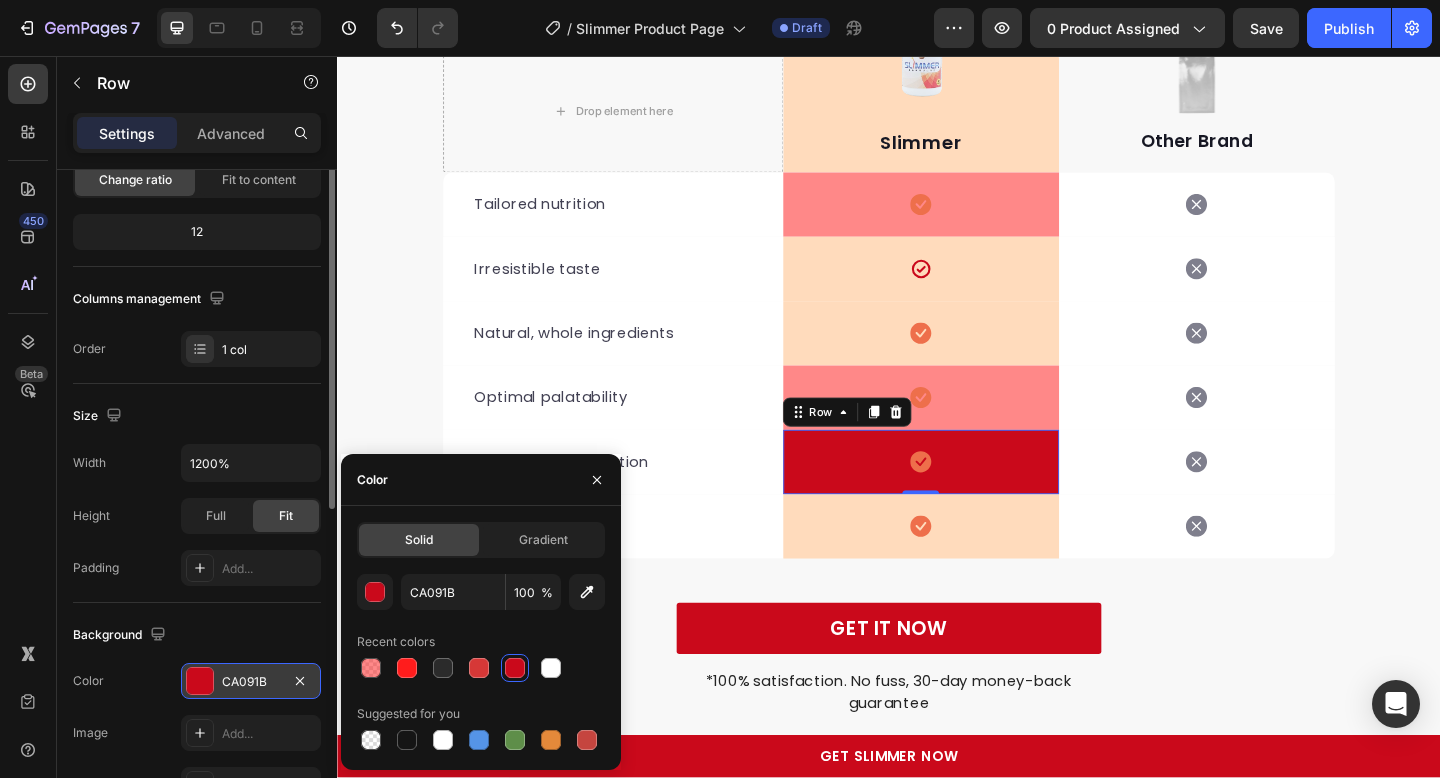 scroll, scrollTop: 106, scrollLeft: 0, axis: vertical 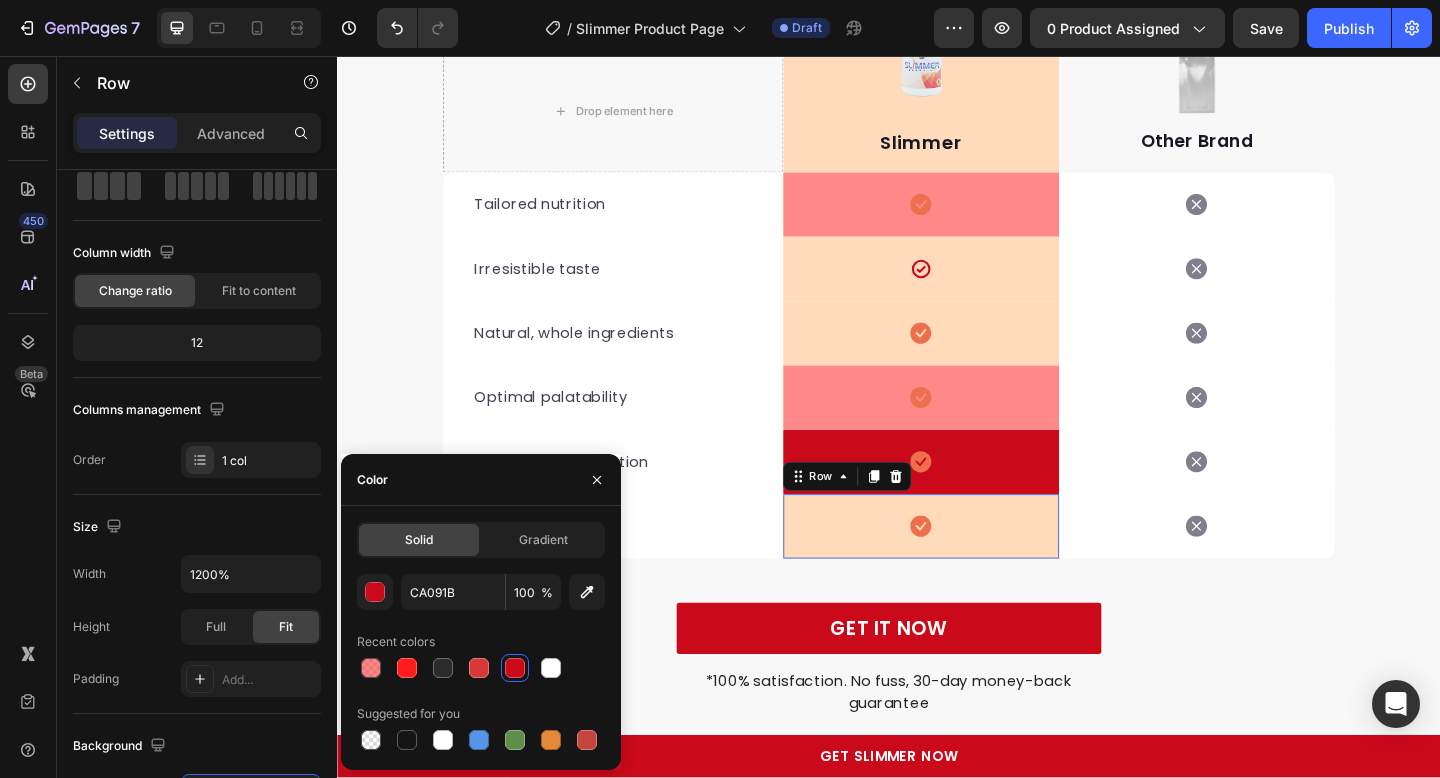 click on "Icon Row   0" at bounding box center (972, 568) 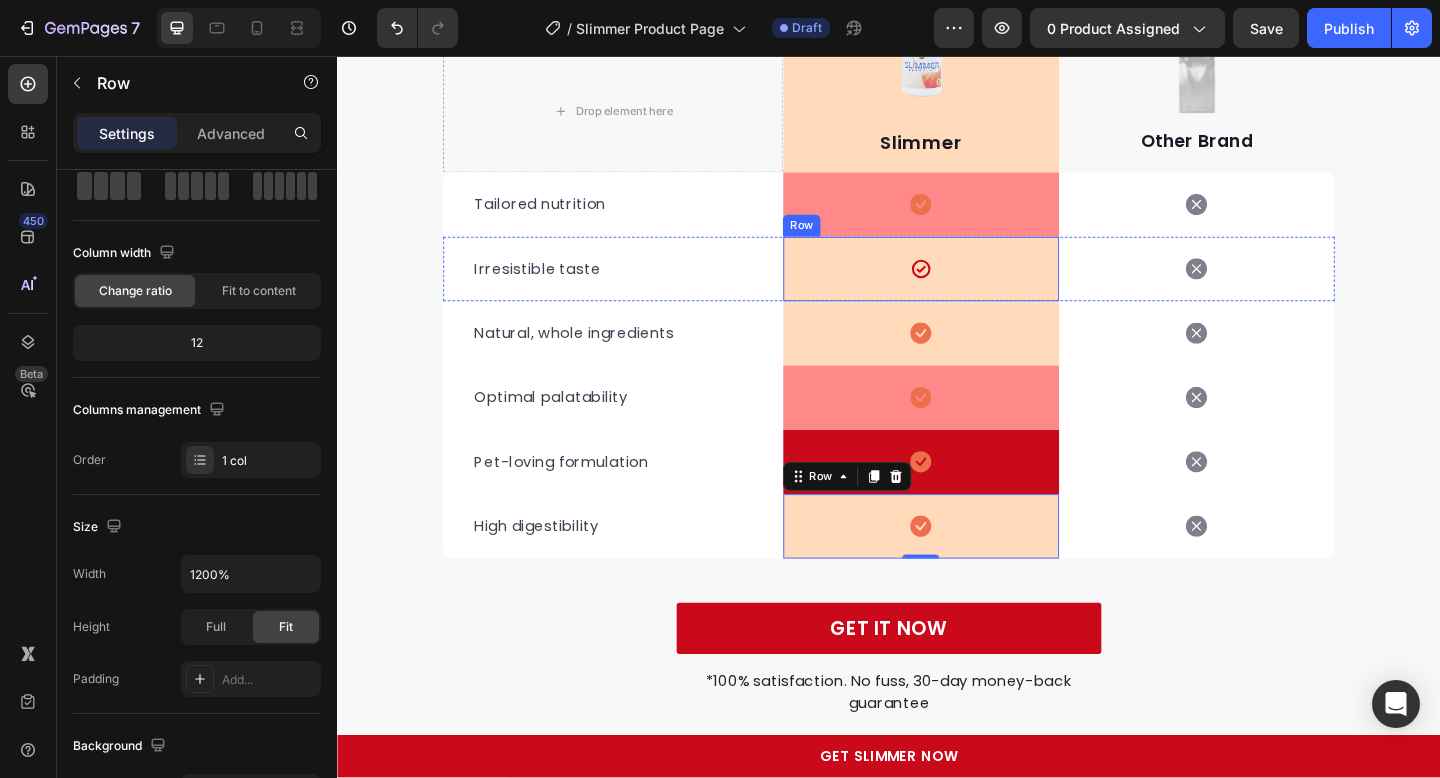 click on "Icon Row" at bounding box center [972, 288] 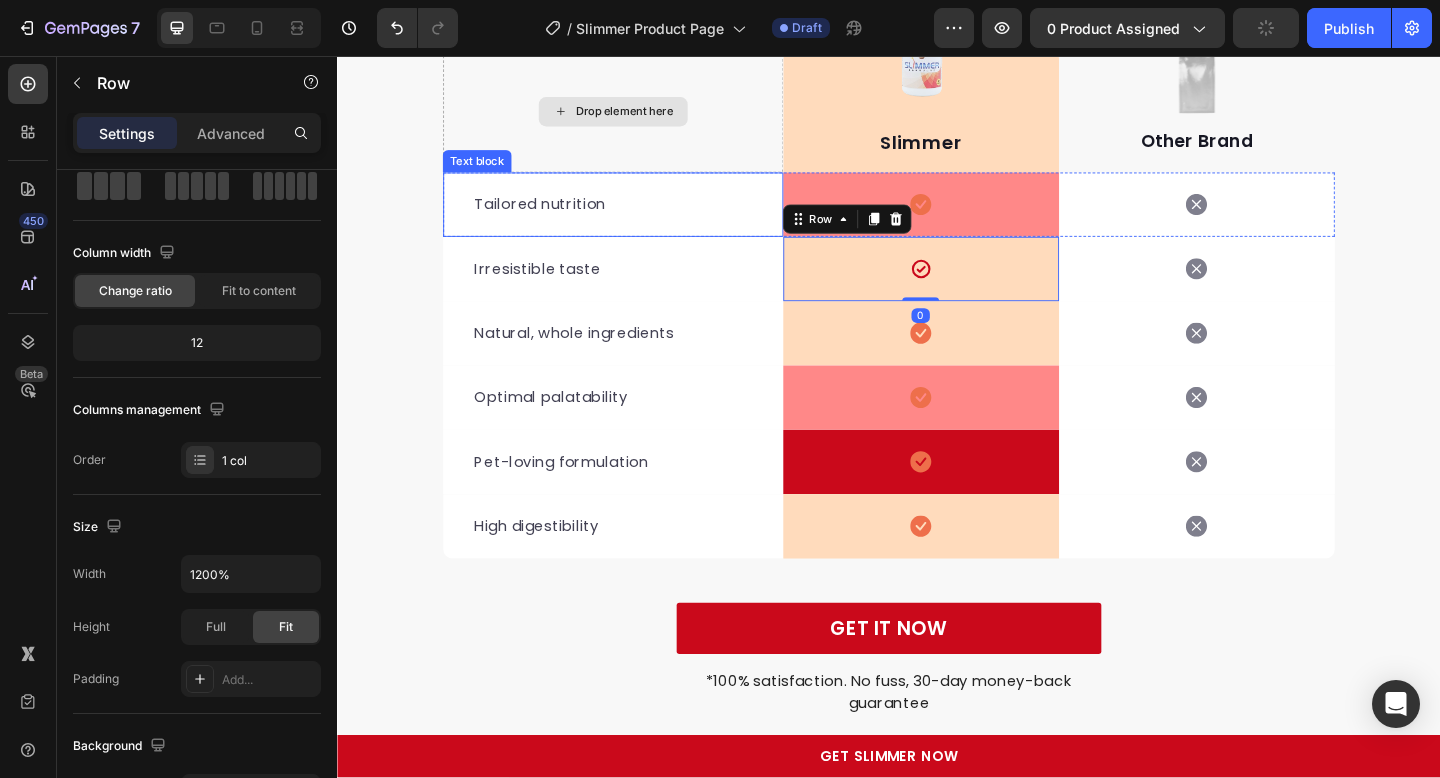 scroll, scrollTop: 6280, scrollLeft: 0, axis: vertical 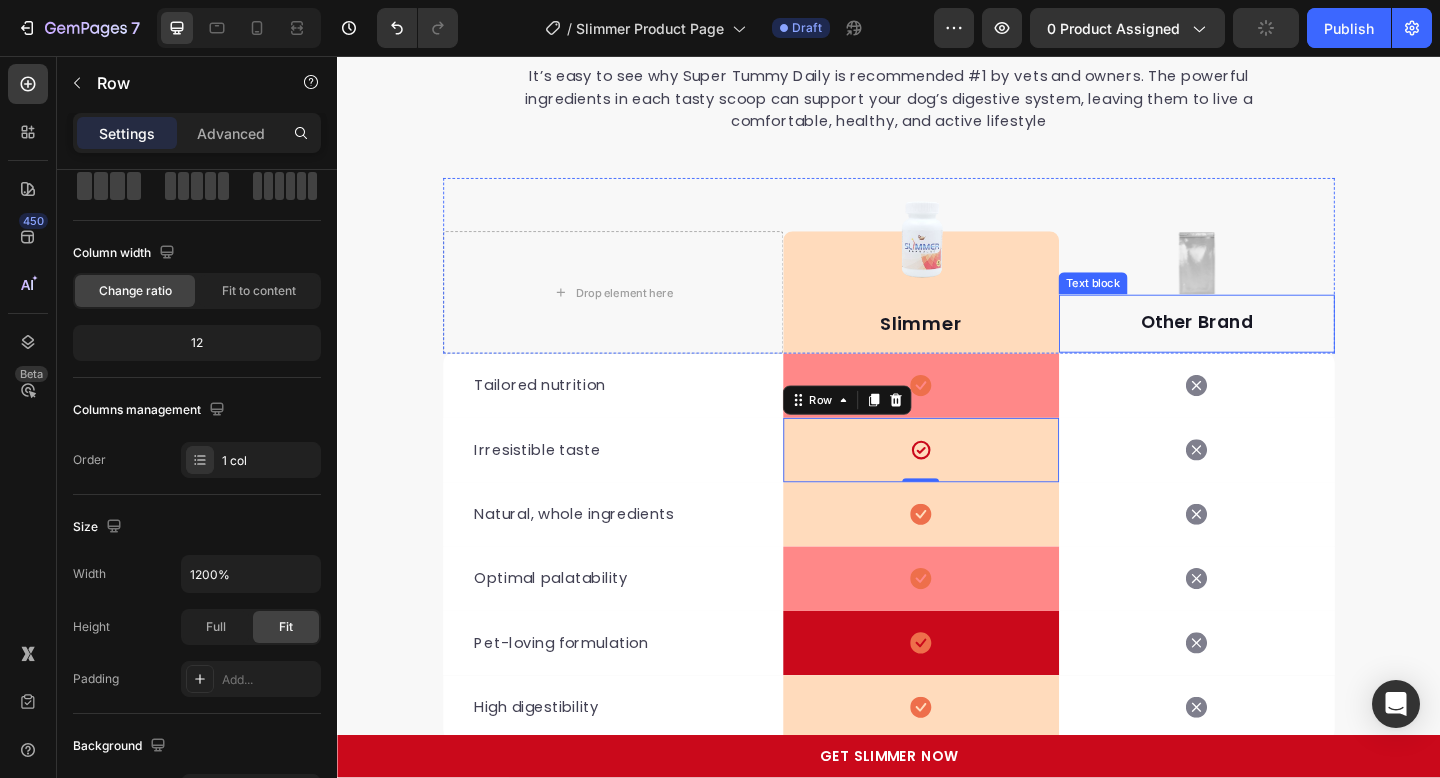 click on "Other Brand Text block" at bounding box center [1272, 347] 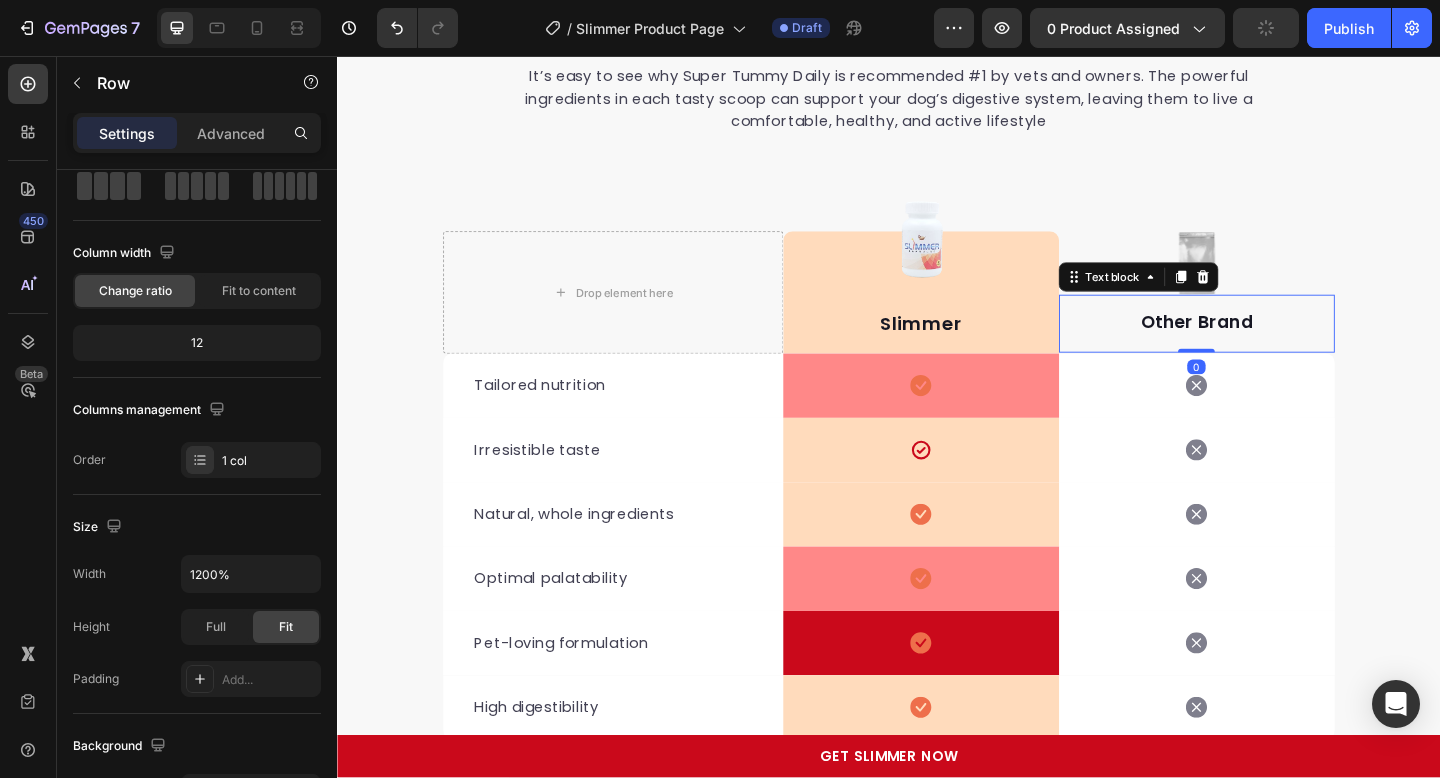 scroll, scrollTop: 0, scrollLeft: 0, axis: both 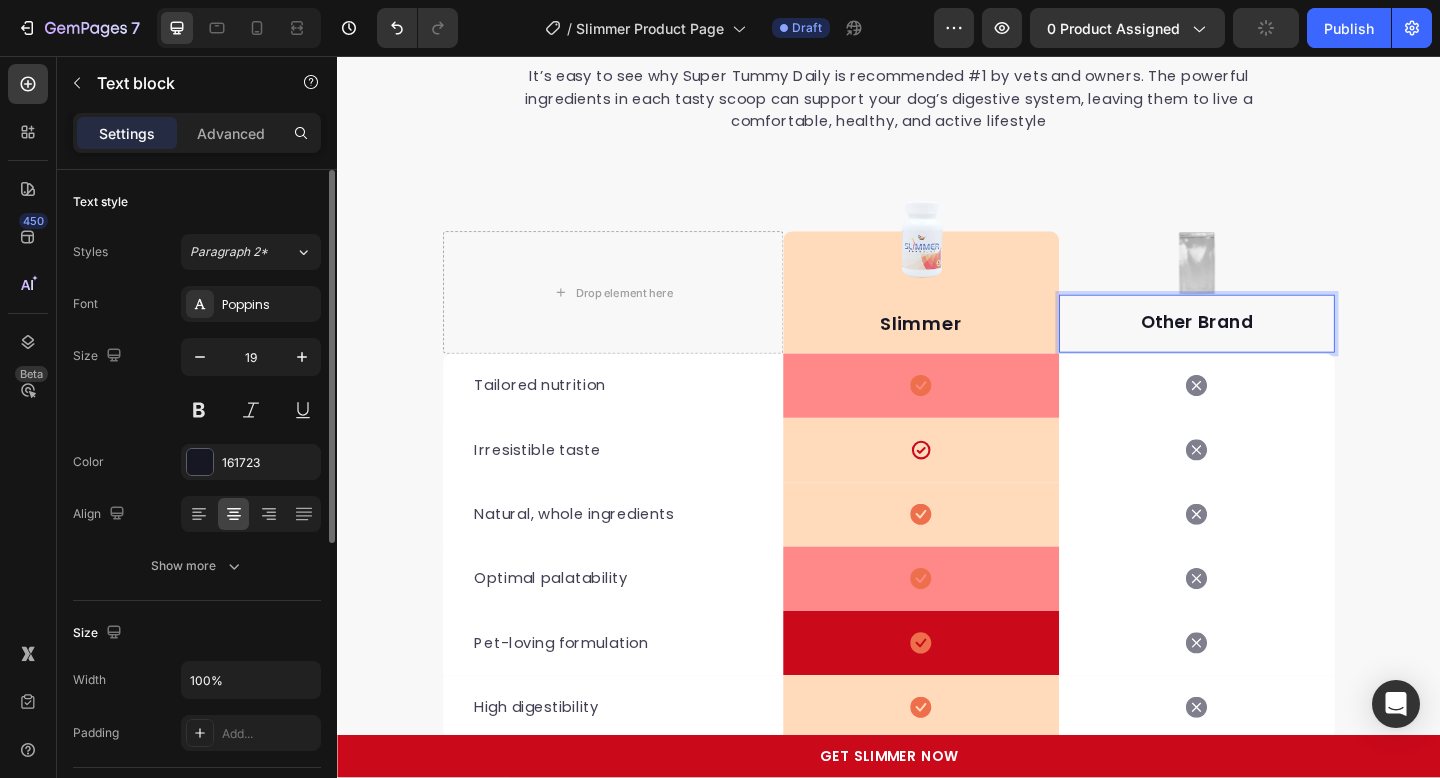 click on "Other Brand" at bounding box center (1272, 346) 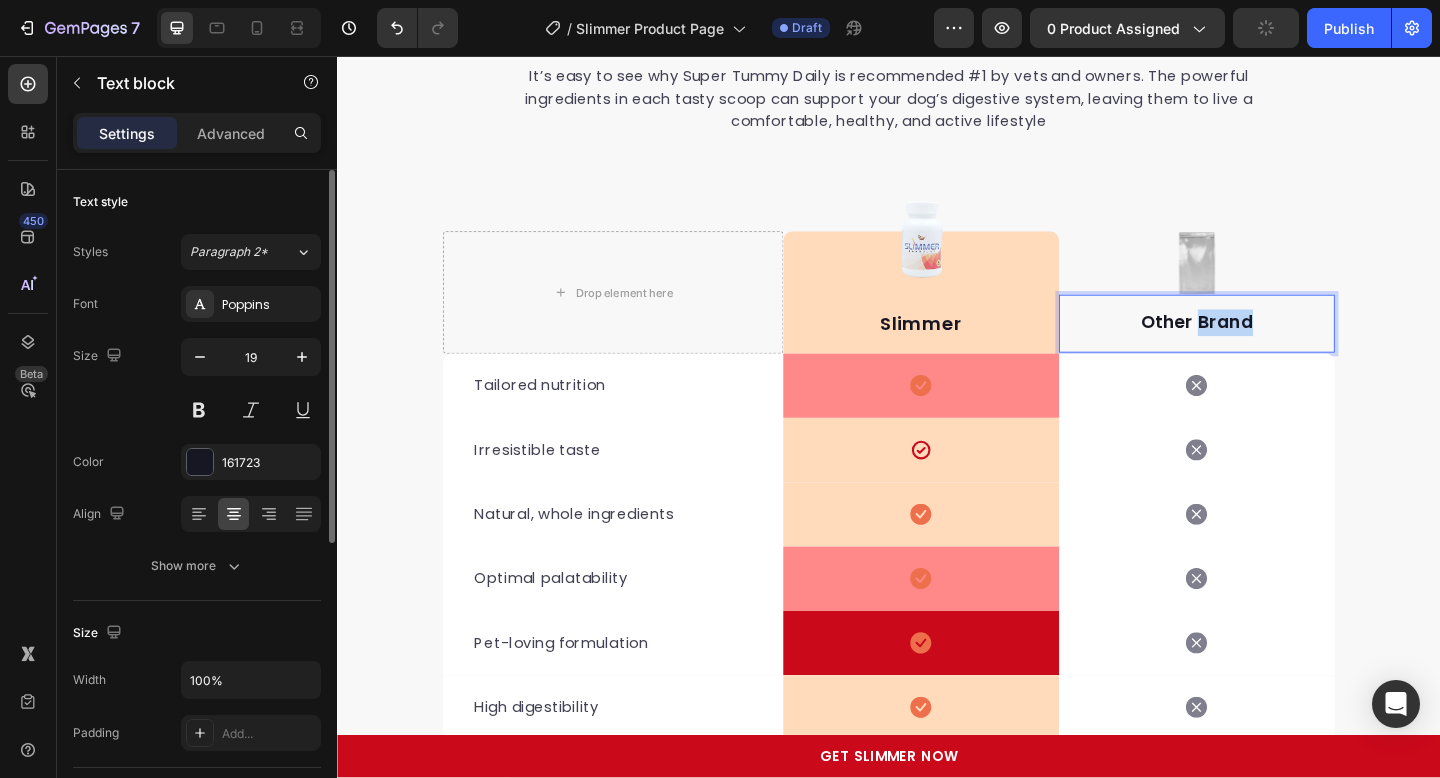 click on "Other Brand" at bounding box center [1272, 346] 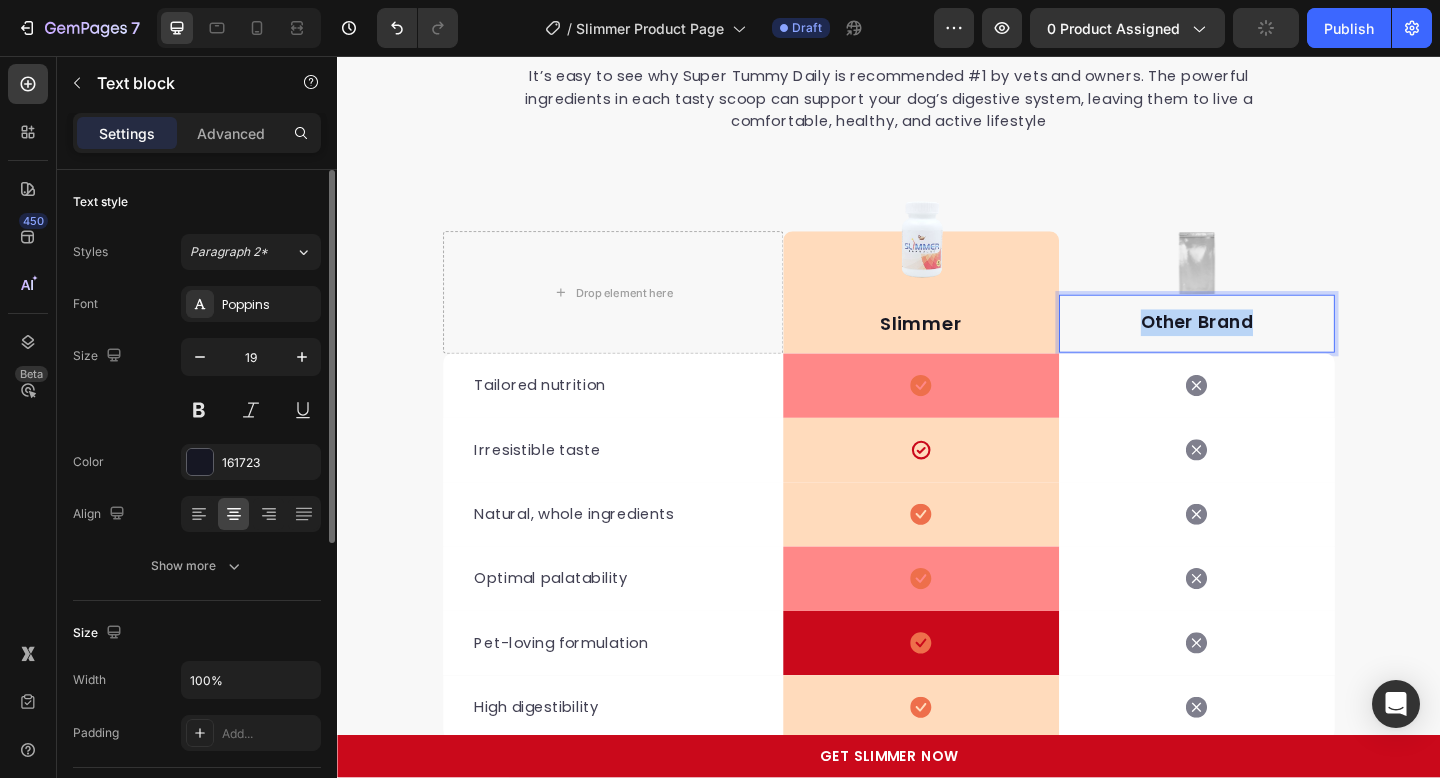 click on "Other Brand" at bounding box center [1272, 346] 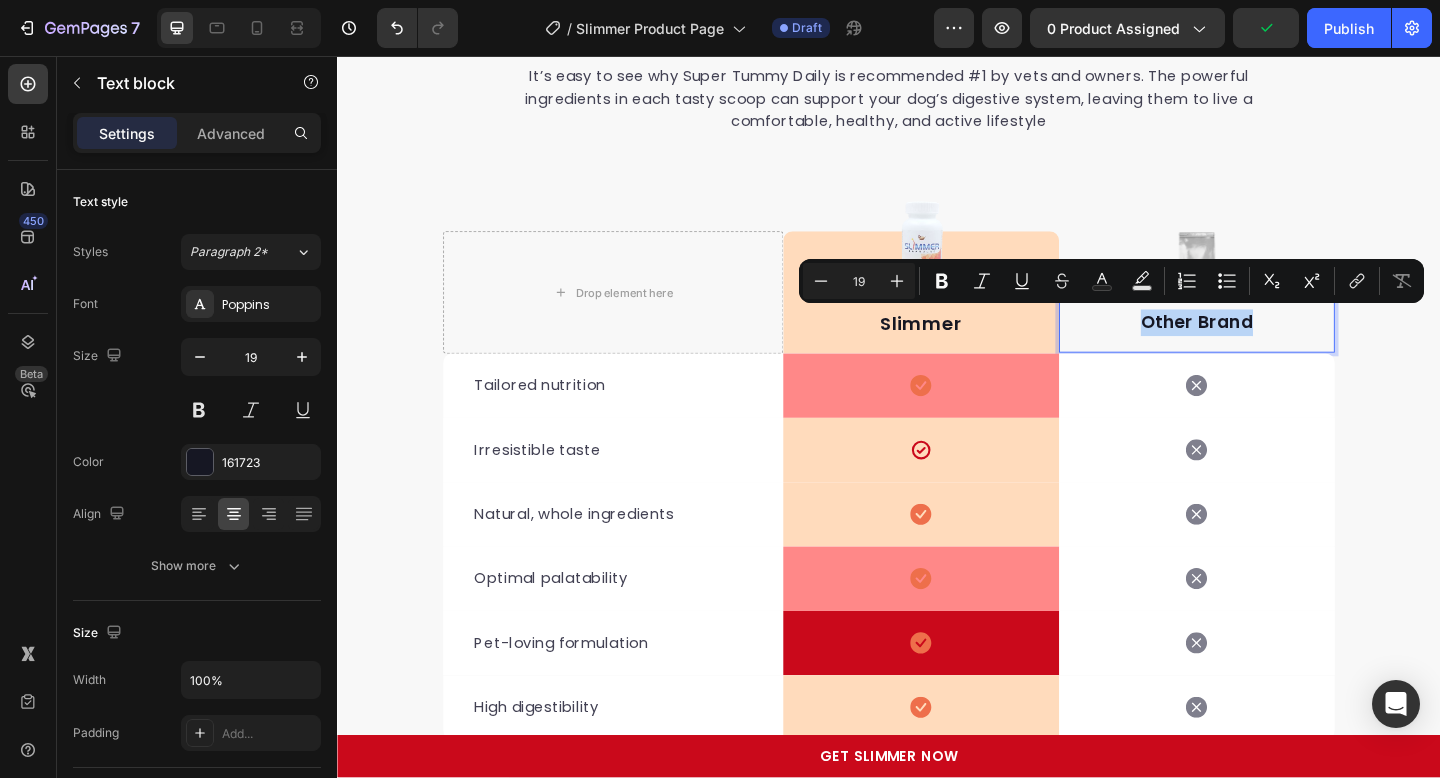 click on "Other Brand" at bounding box center [1272, 346] 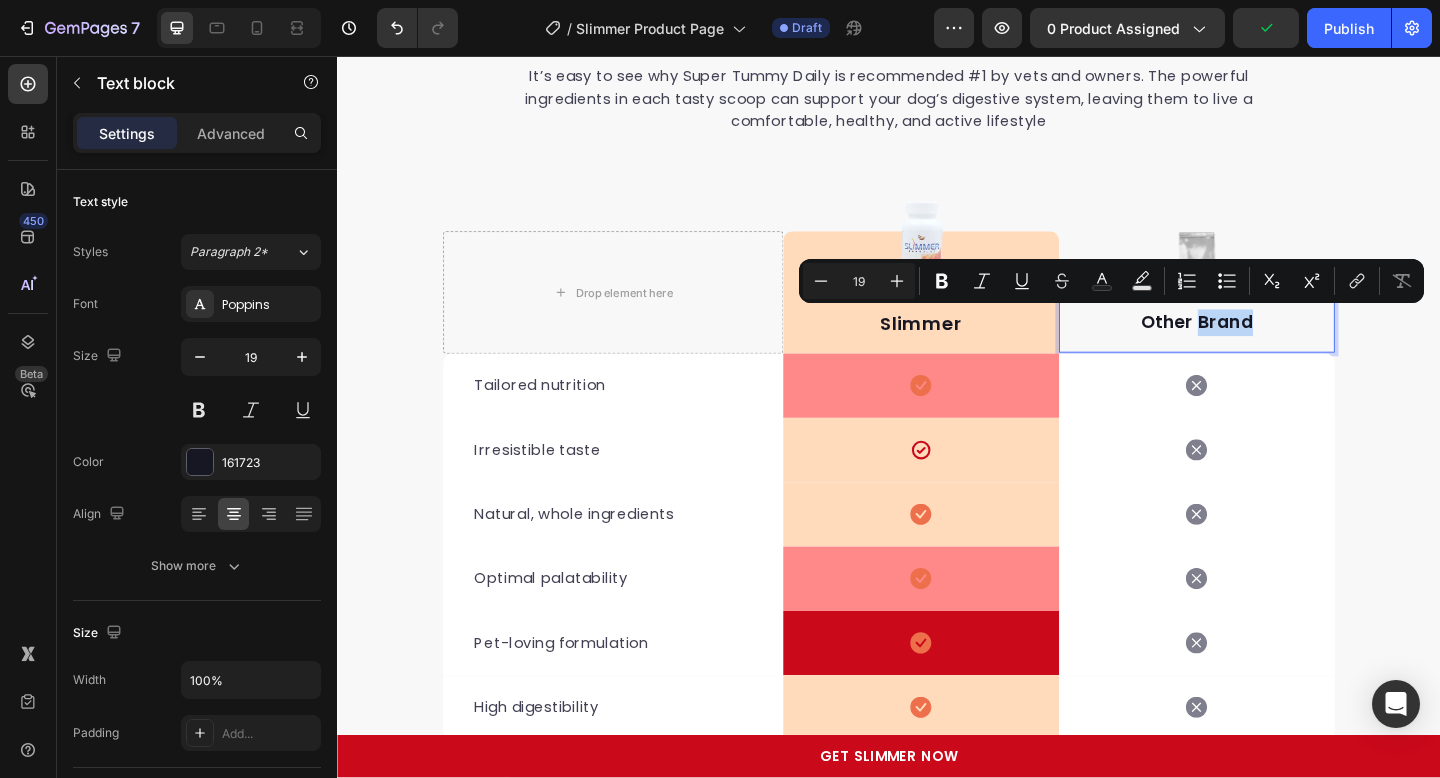 click on "Other Brand" at bounding box center (1272, 346) 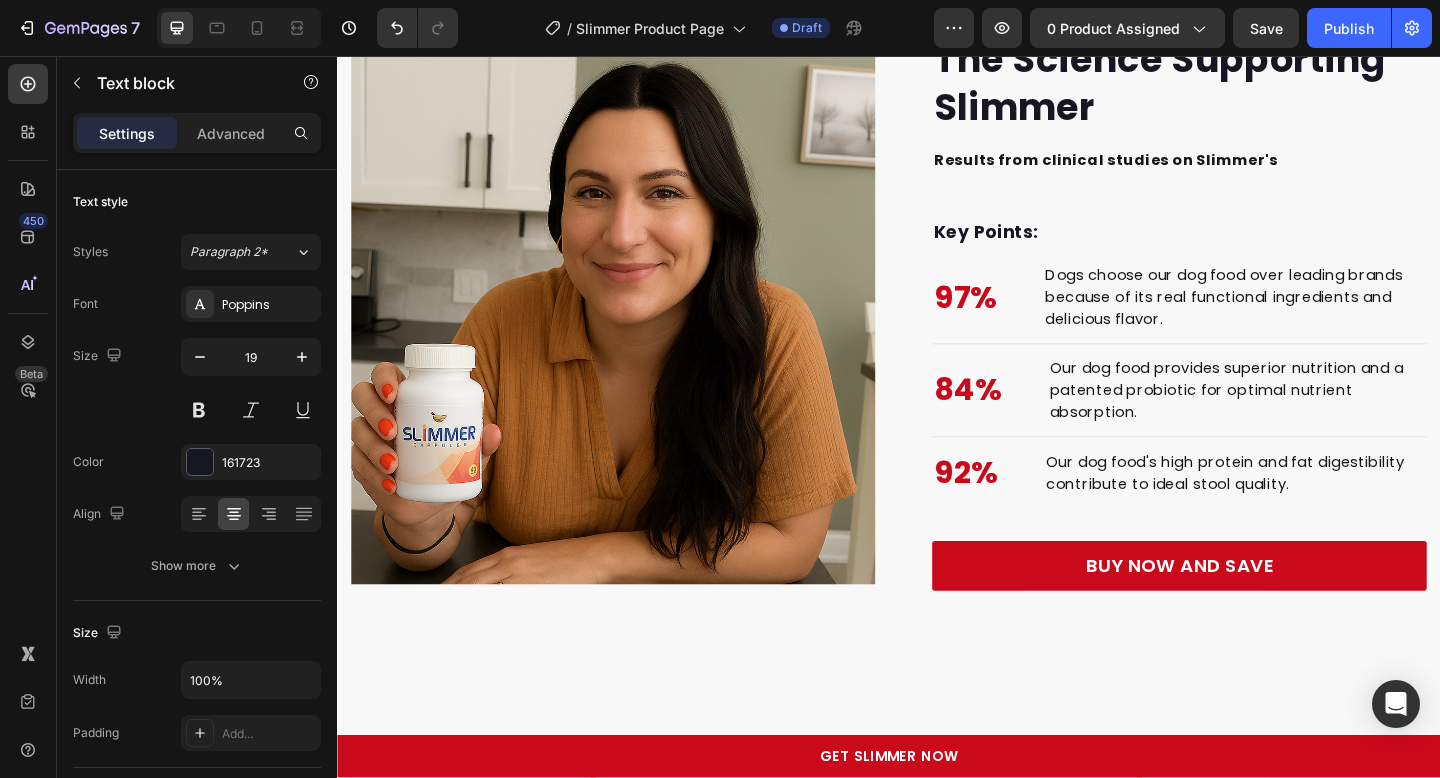 scroll, scrollTop: 5406, scrollLeft: 0, axis: vertical 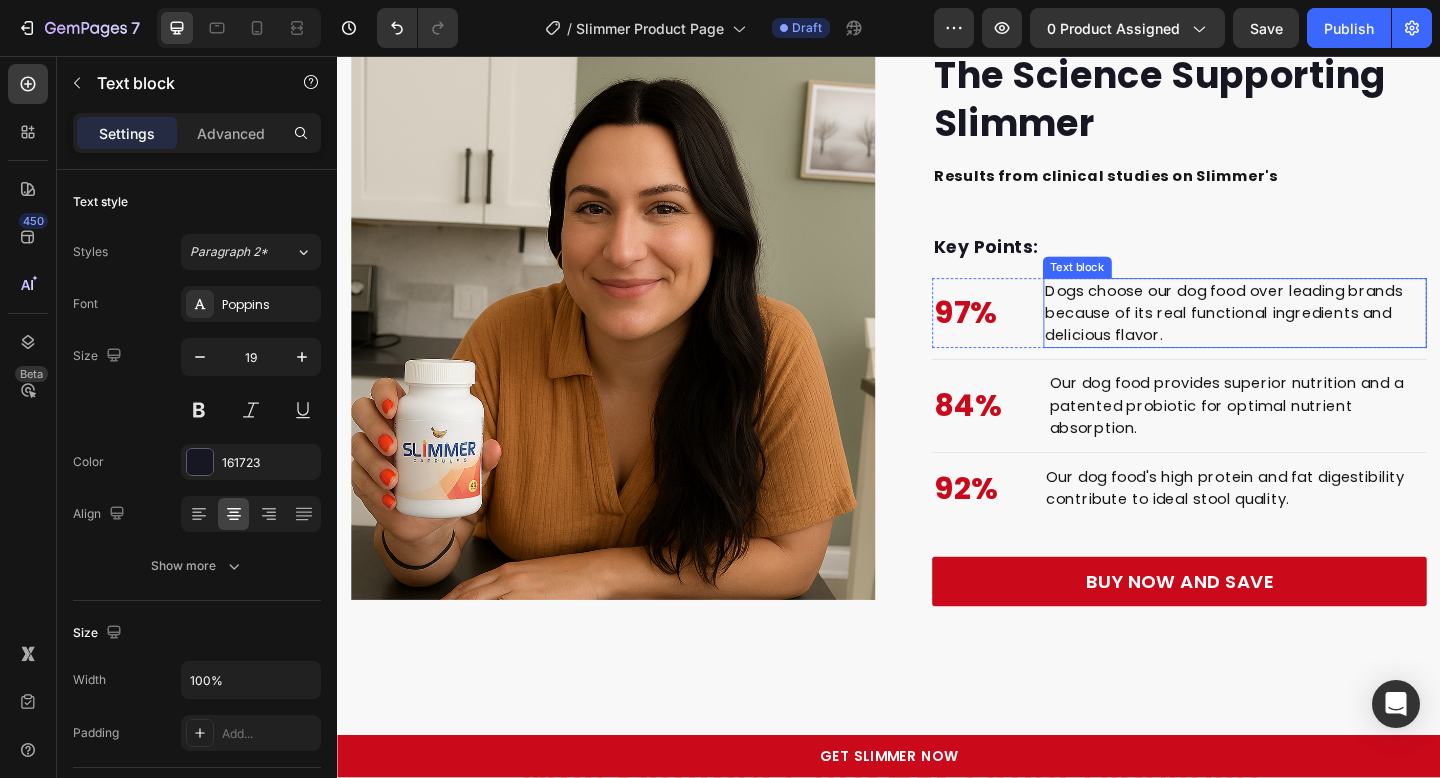 click on "Dogs choose our dog food over leading brands because of its real functional ingredients and delicious flavor." at bounding box center (1313, 336) 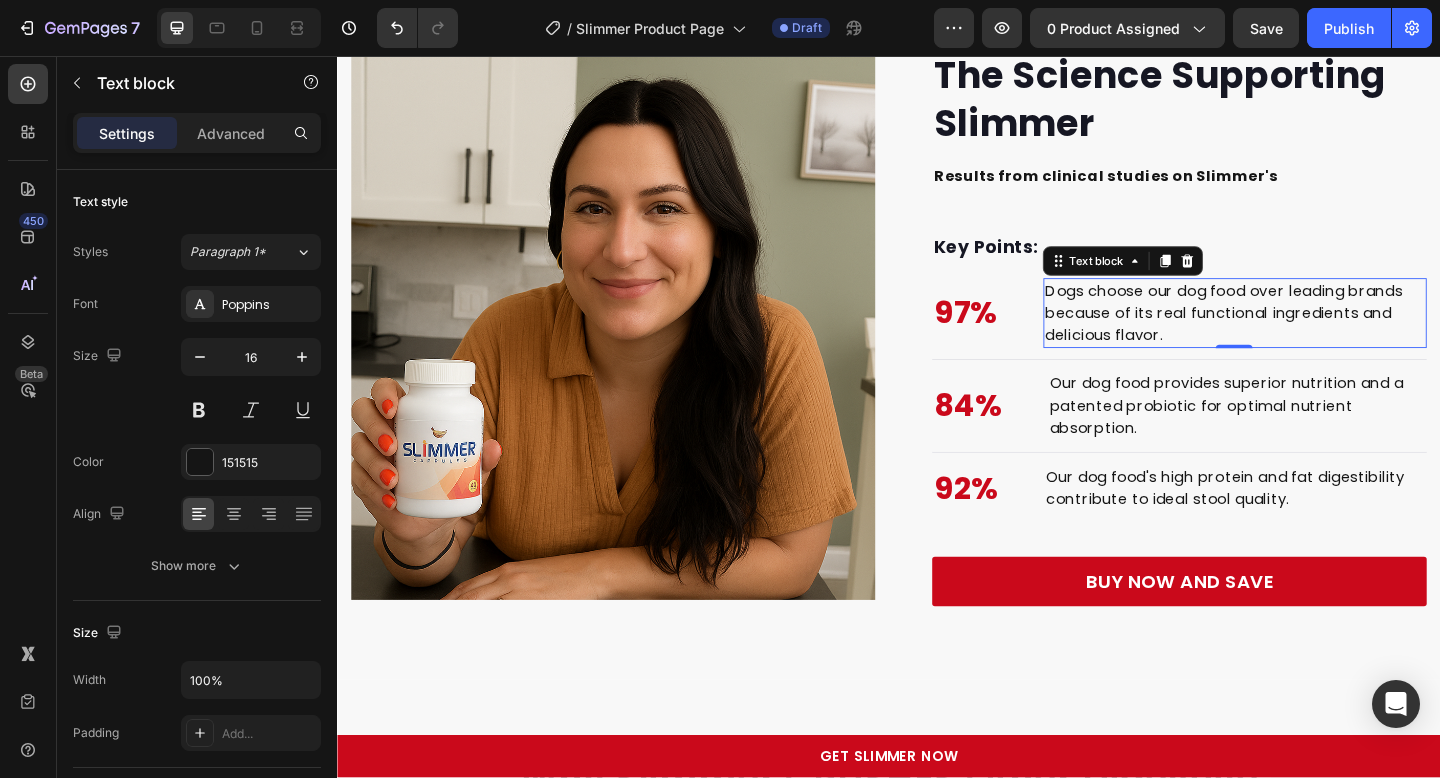 click on "Dogs choose our dog food over leading brands because of its real functional ingredients and delicious flavor." at bounding box center (1313, 336) 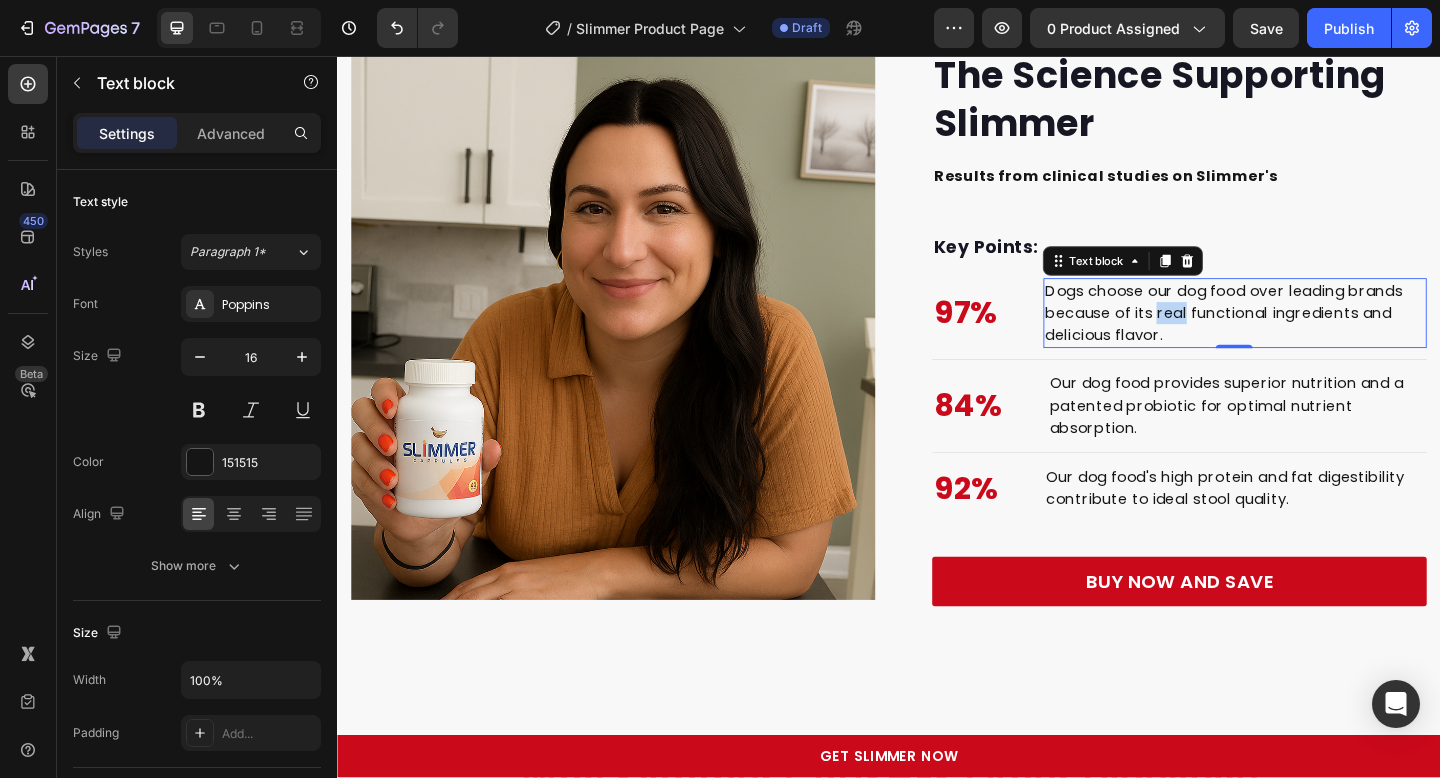 click on "Dogs choose our dog food over leading brands because of its real functional ingredients and delicious flavor." at bounding box center (1313, 336) 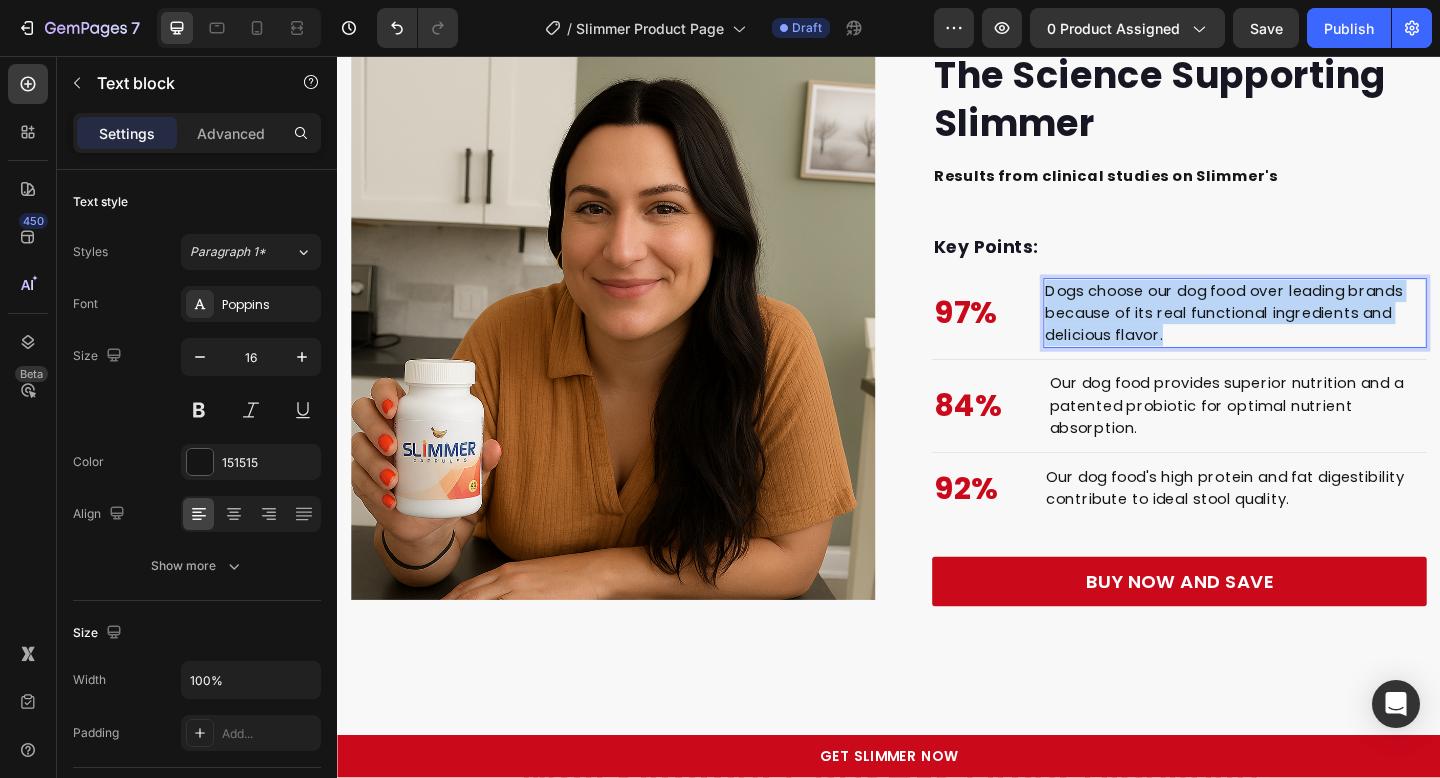 click on "Dogs choose our dog food over leading brands because of its real functional ingredients and delicious flavor." at bounding box center [1313, 336] 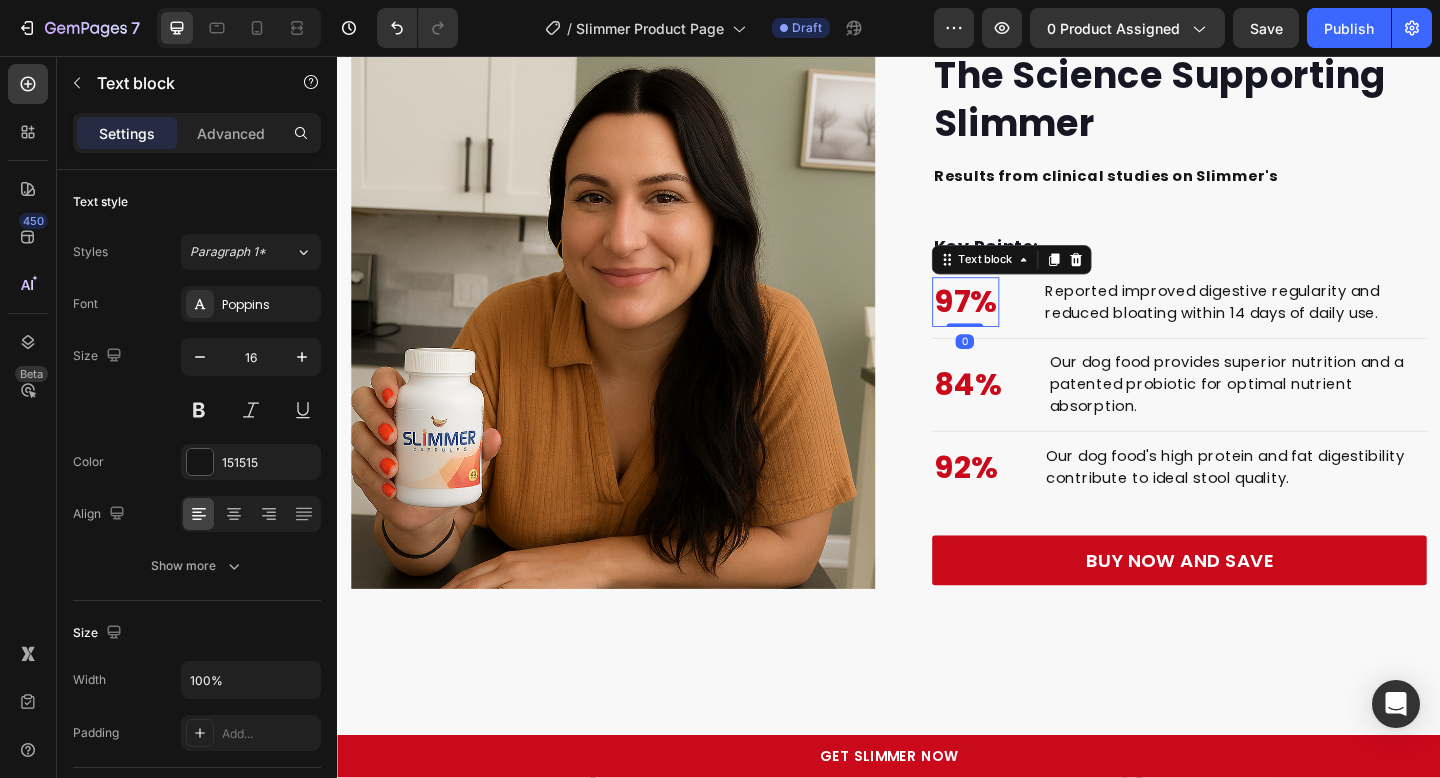 click on "97%" at bounding box center [1020, 324] 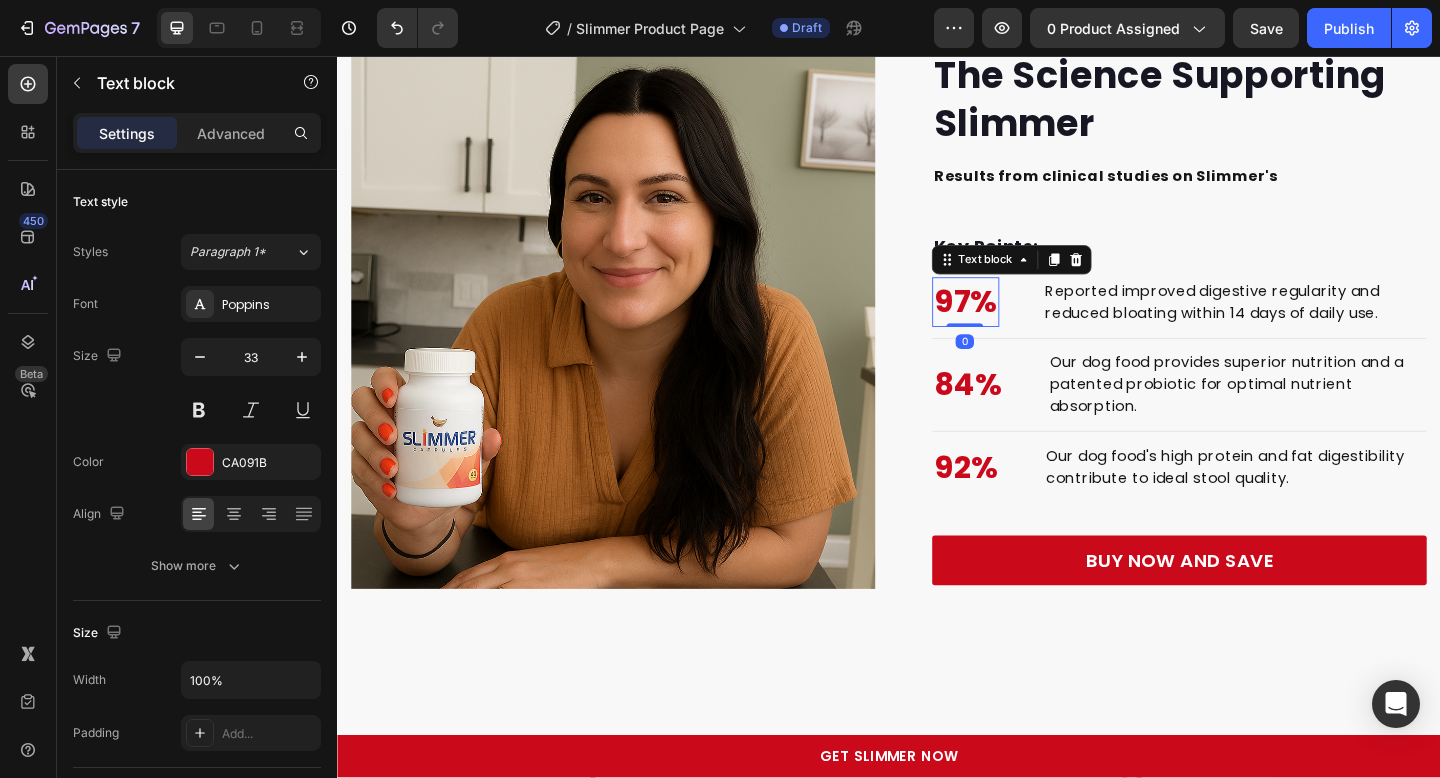 click on "97%" at bounding box center [1020, 324] 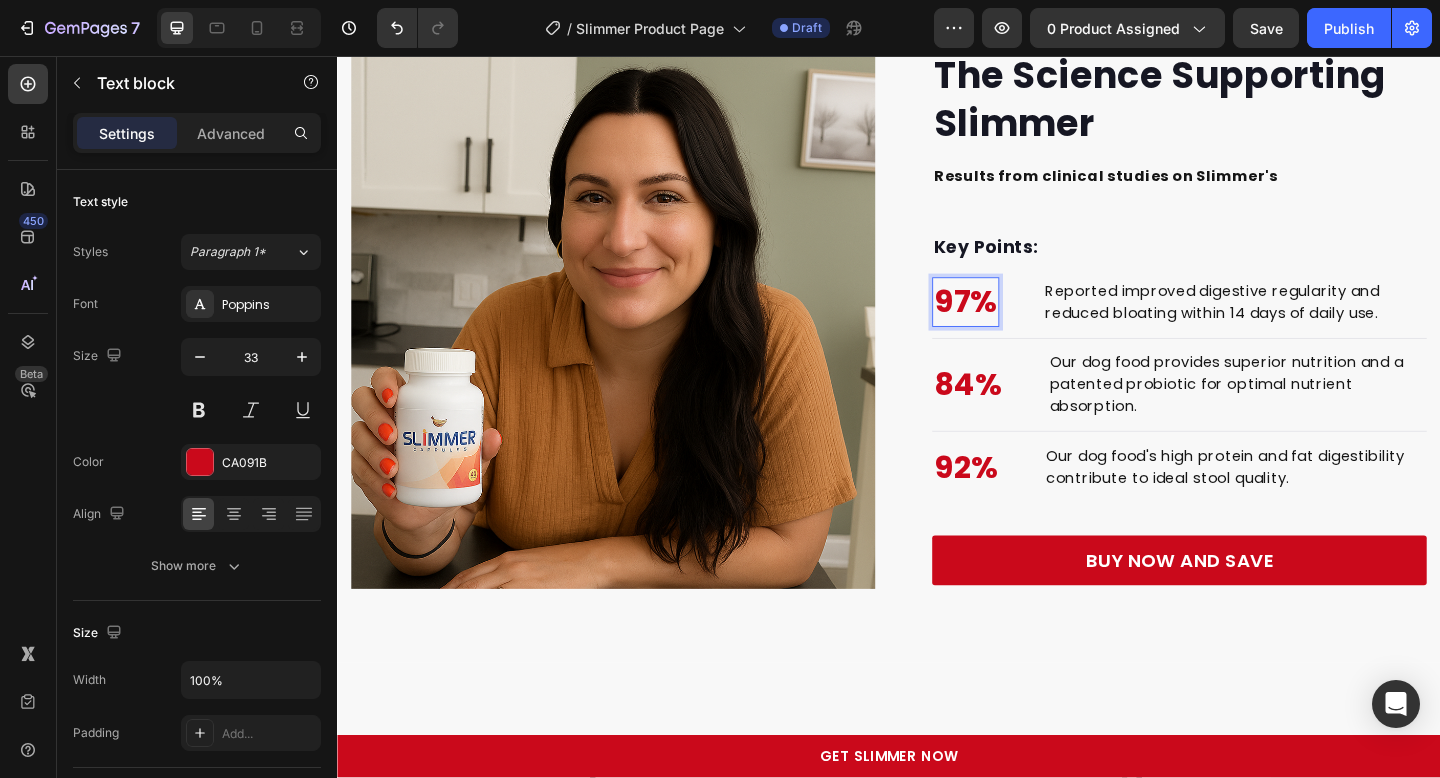 click on "97%" at bounding box center [1020, 324] 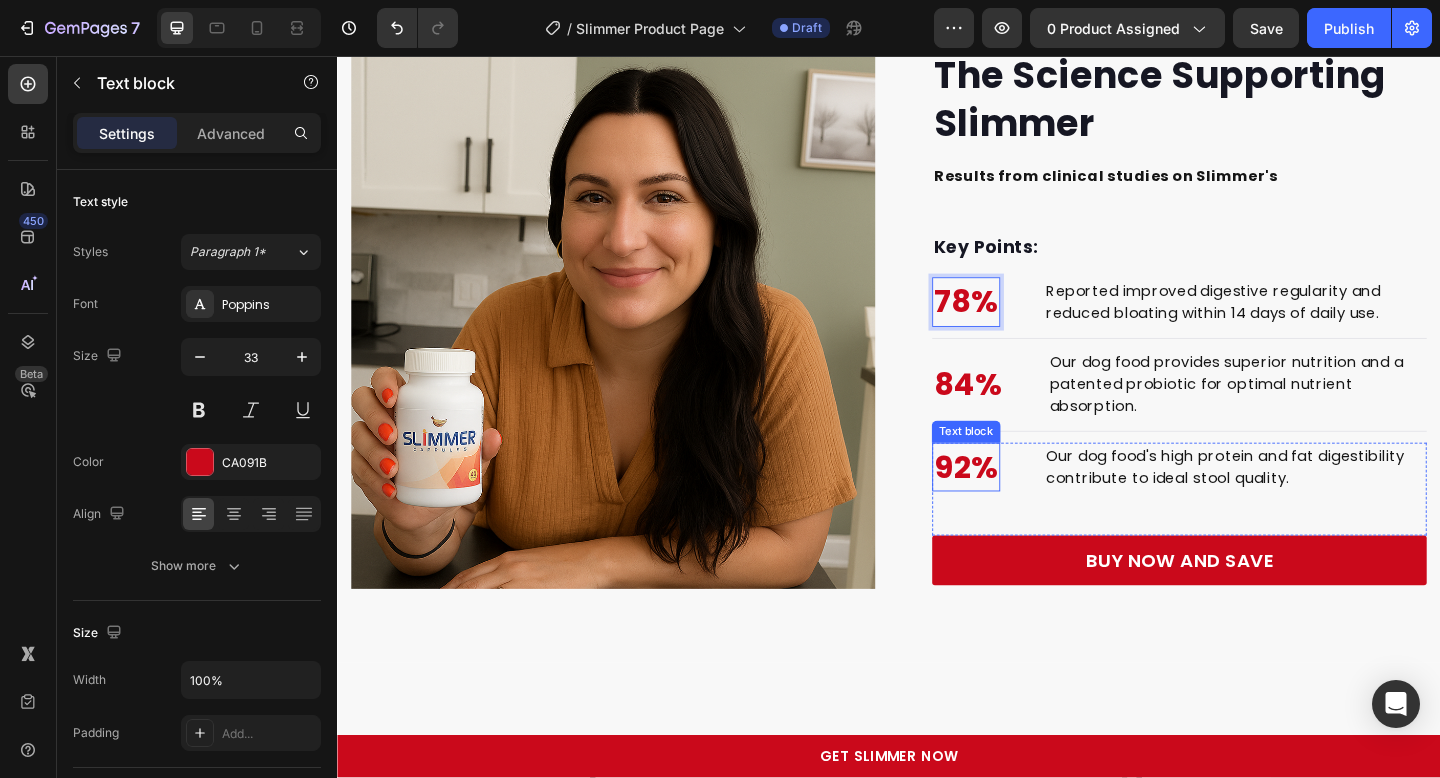 scroll, scrollTop: 5342, scrollLeft: 0, axis: vertical 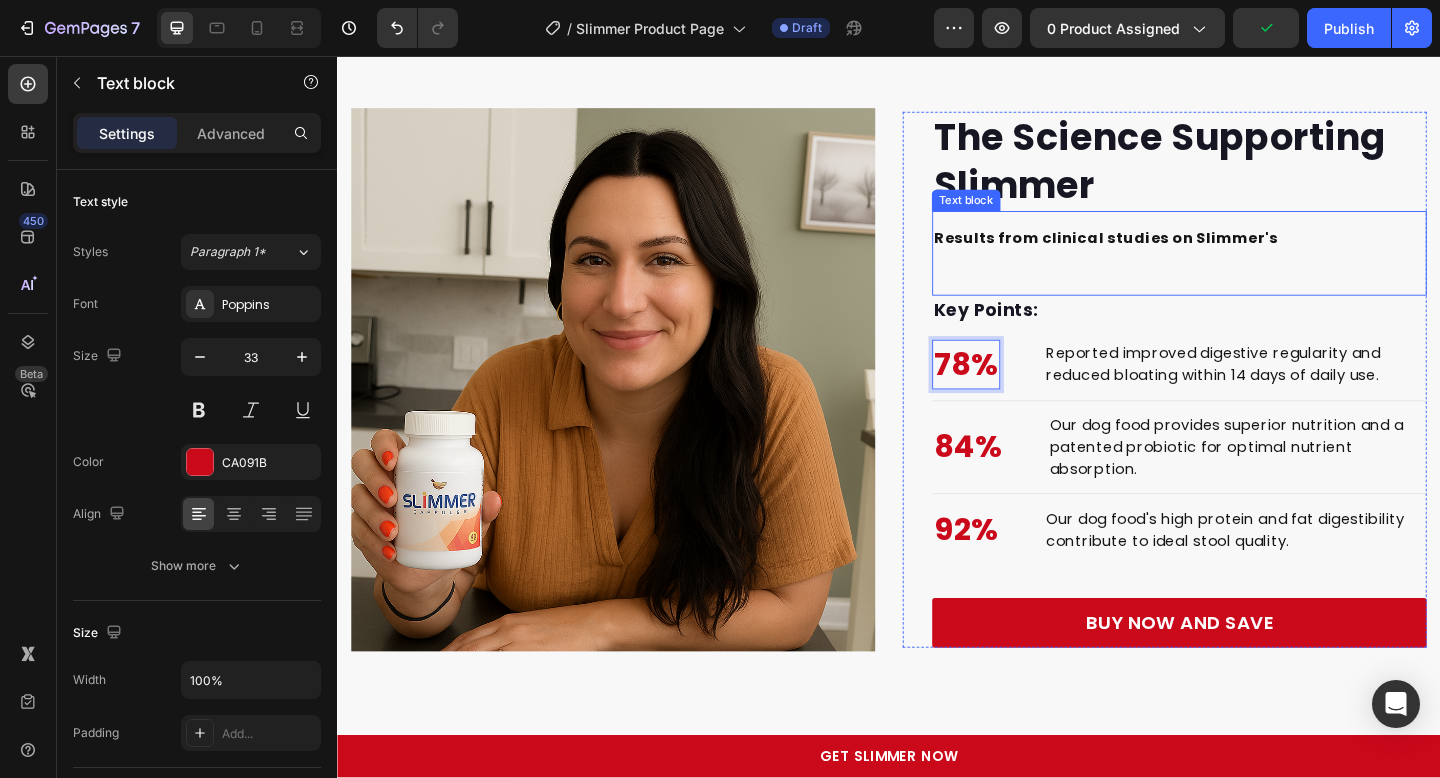 click on "Results from clinical studies on Slimmer's" at bounding box center [1173, 254] 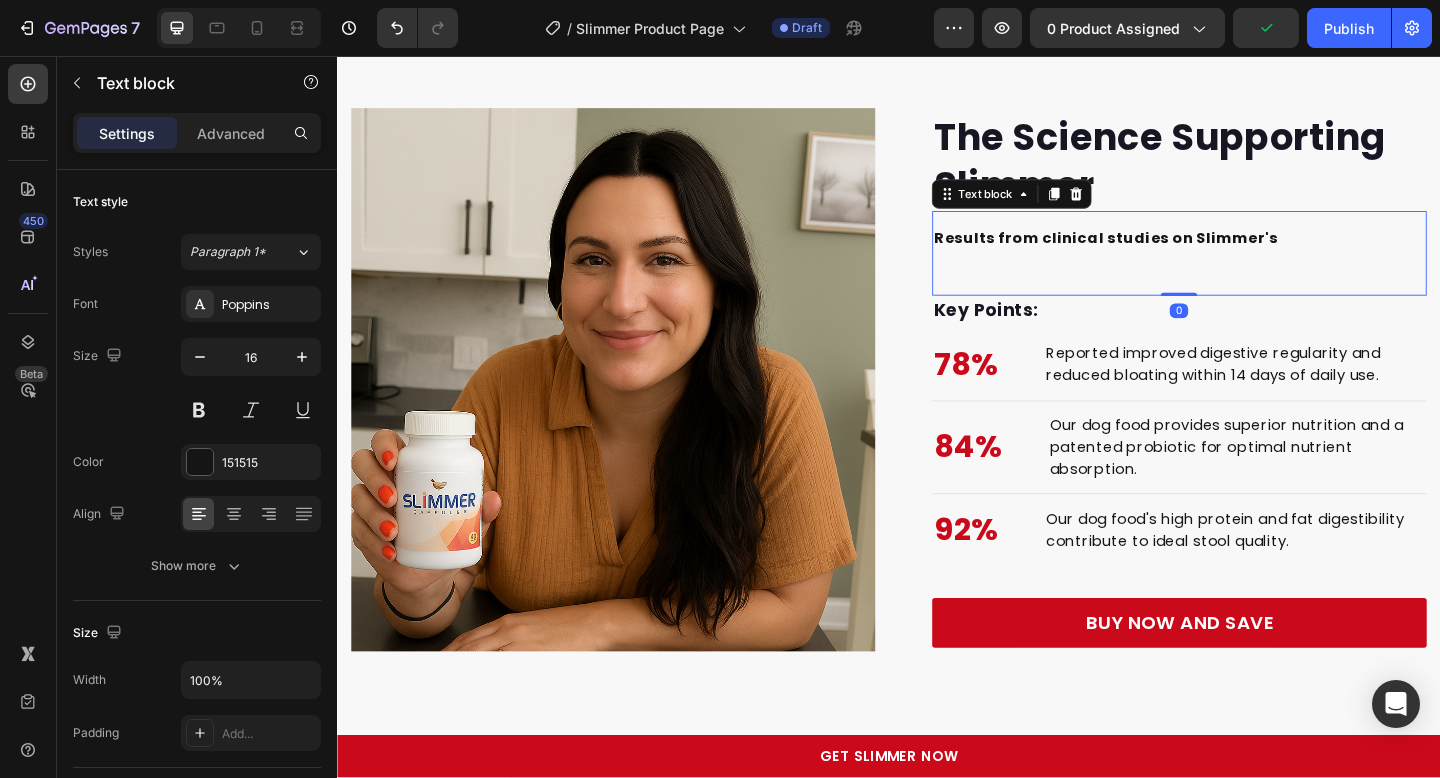 click on "Results from clinical studies on Slimmer's" at bounding box center [1173, 254] 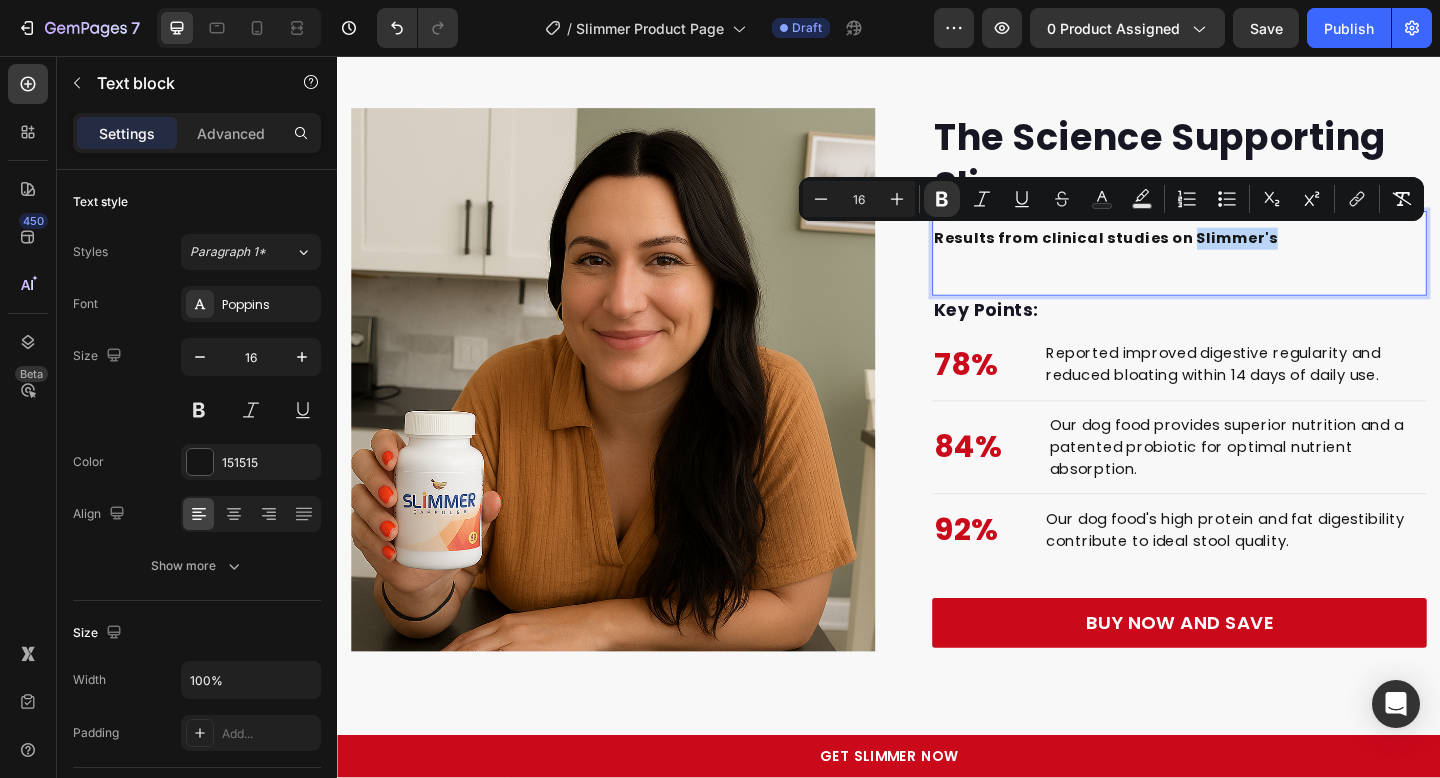 click on "Results from clinical studies on Slimmer's" at bounding box center (1253, 255) 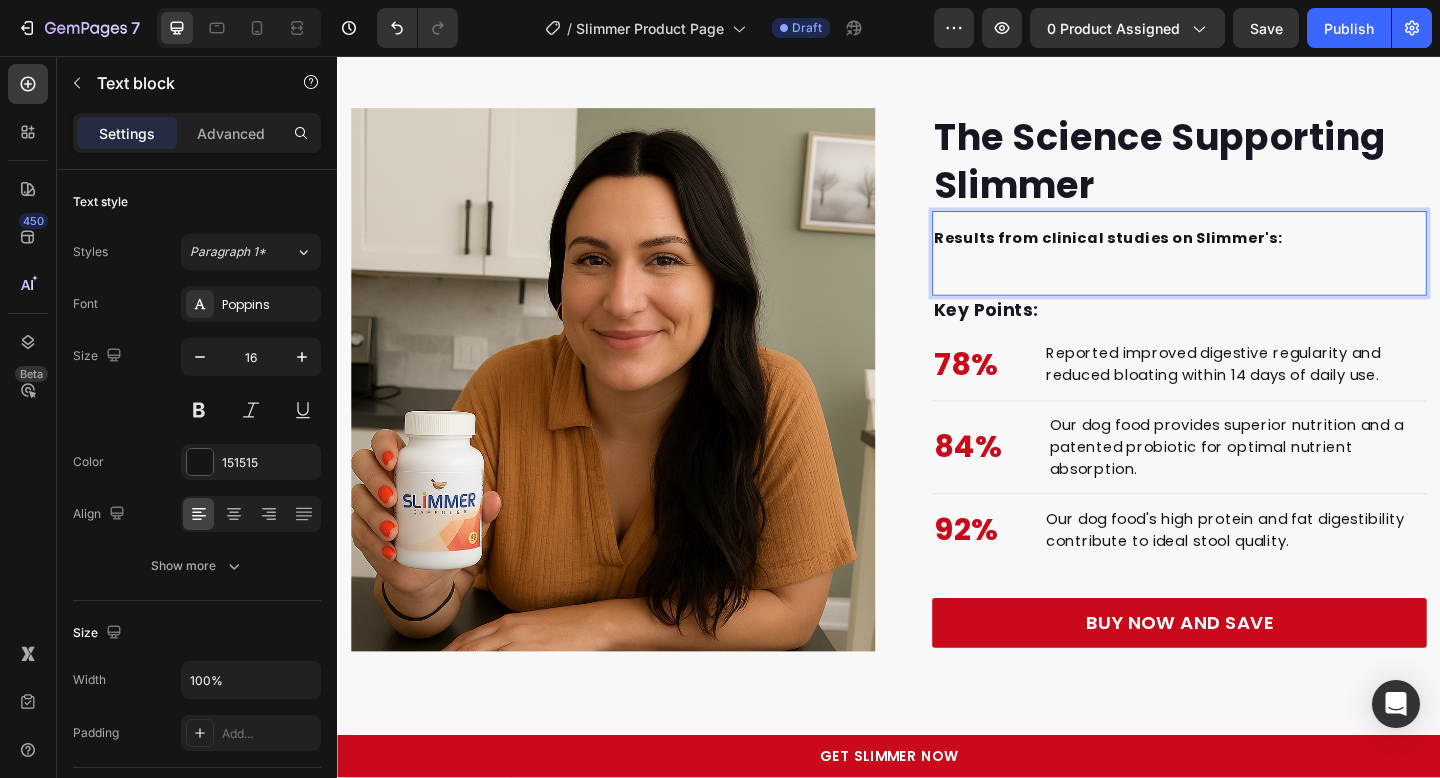 click on "Results from clinical studies on Slimmer's:" at bounding box center (1175, 254) 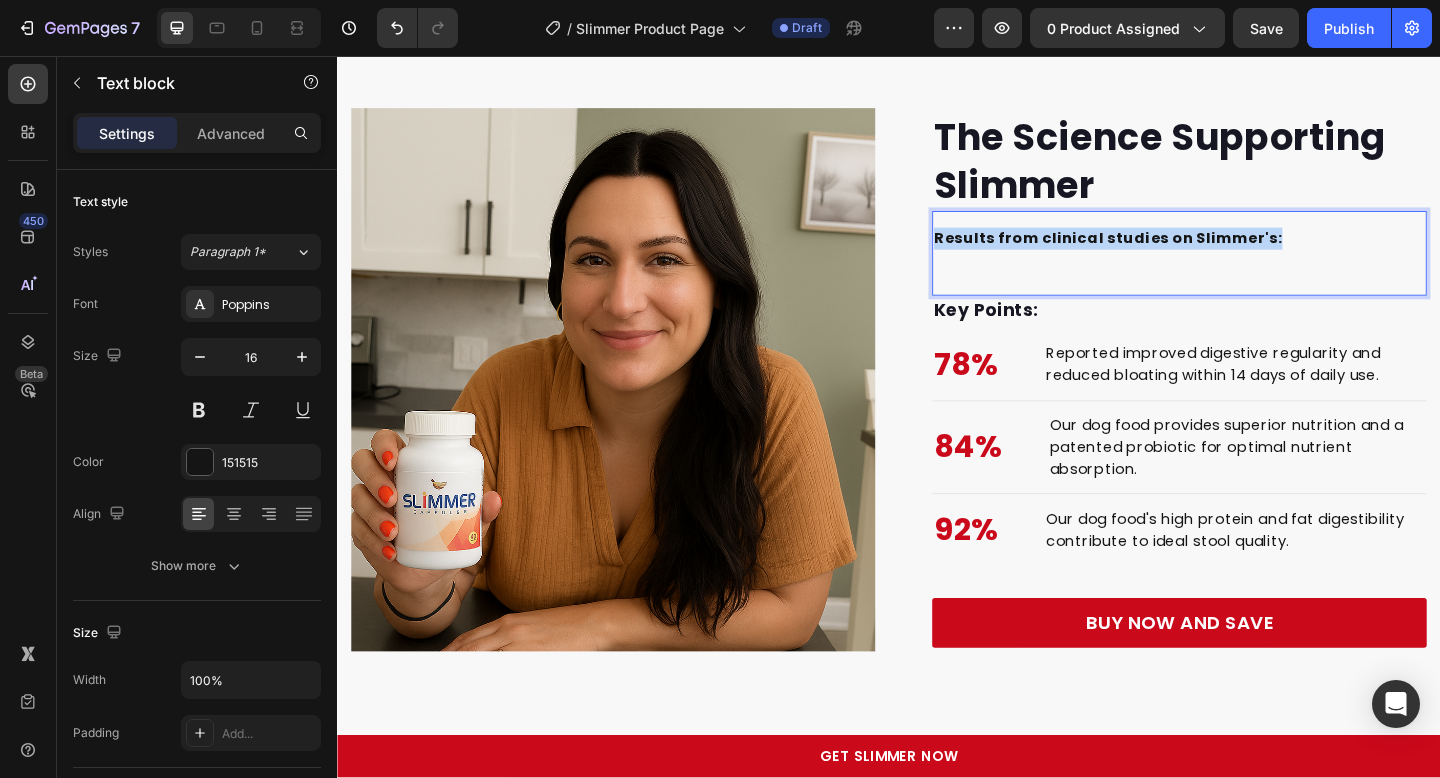 click on "Results from clinical studies on Slimmer's:" at bounding box center (1175, 254) 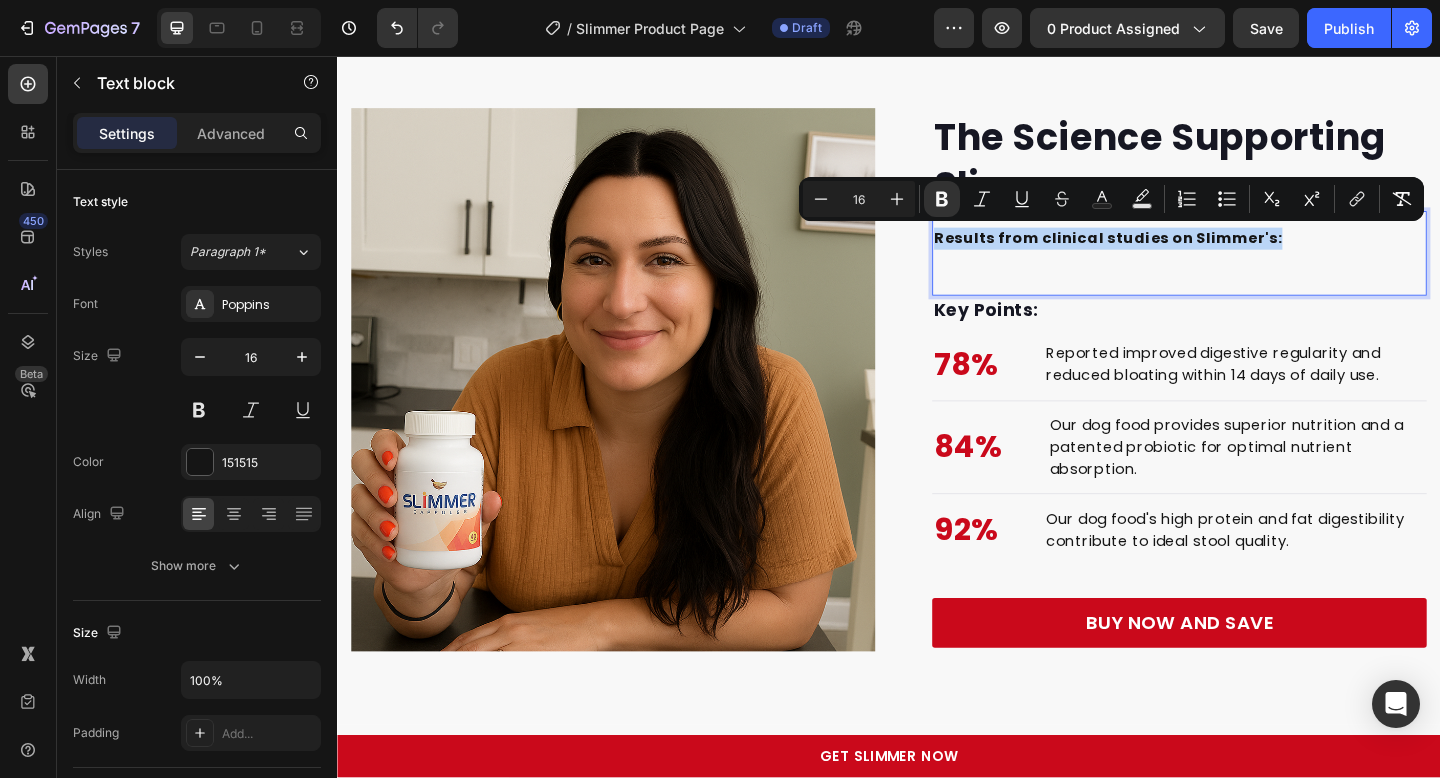 click on "Reported improved digestive regularity and reduced bloating within 14 days of daily use." at bounding box center (1314, 392) 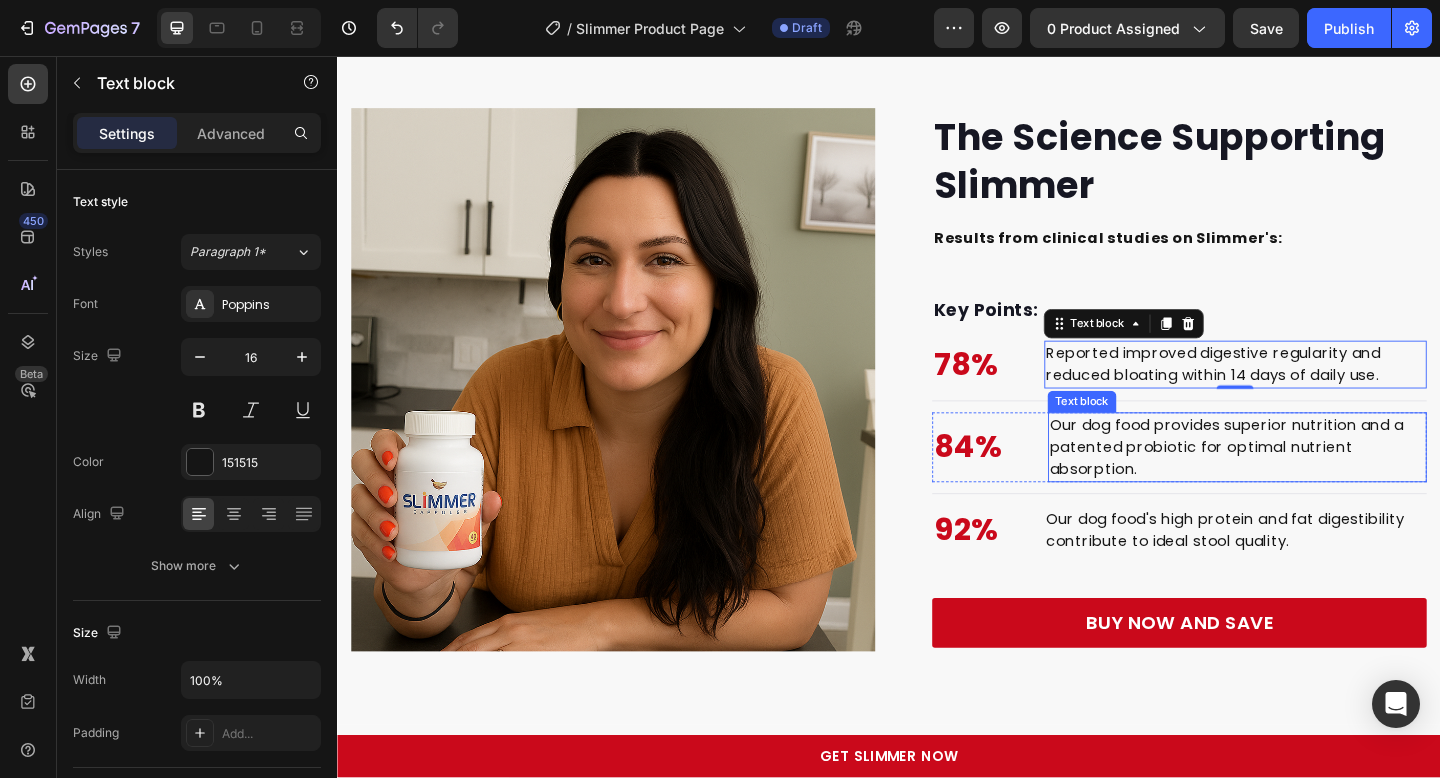 click on "Our dog food provides superior nutrition and a patented probiotic for optimal nutrient absorption." at bounding box center [1316, 482] 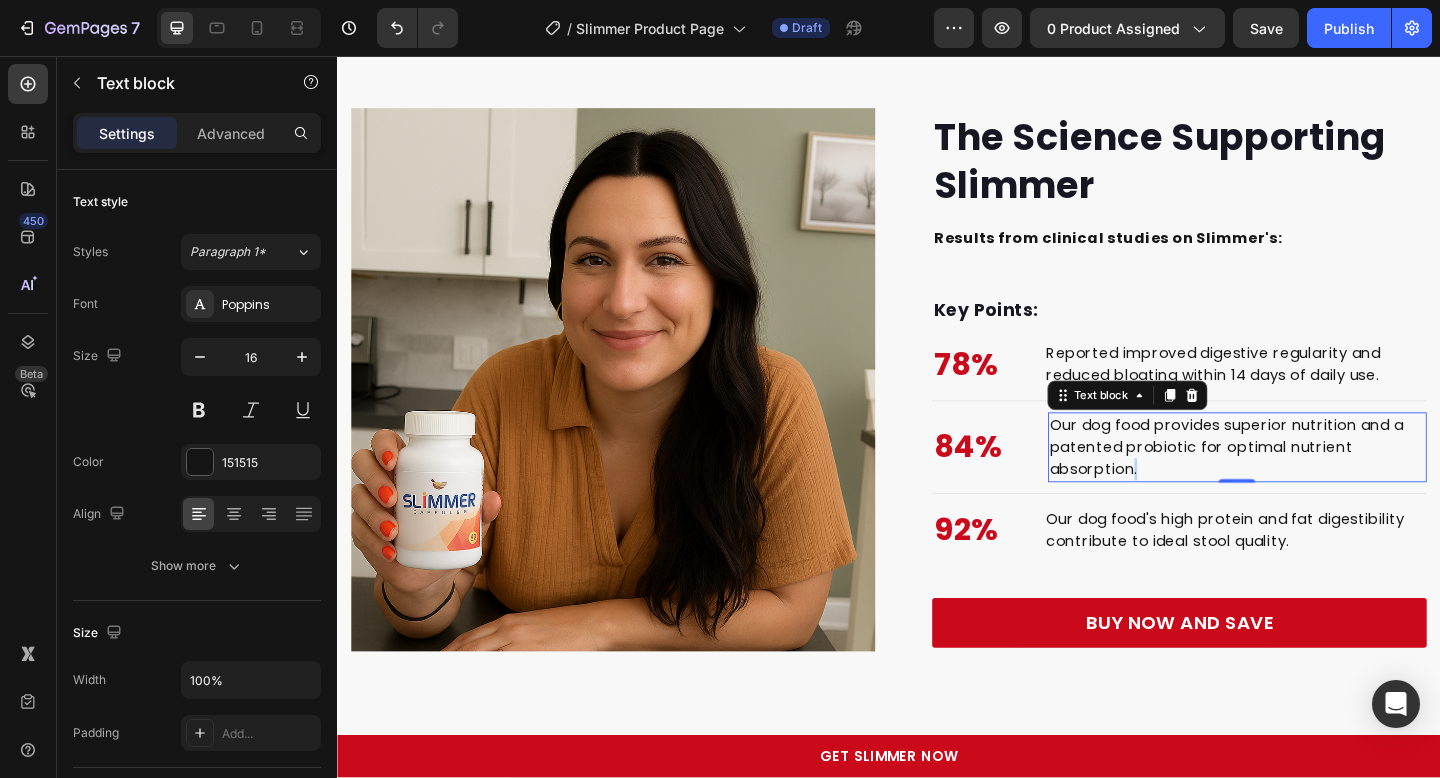 click on "Our dog food provides superior nutrition and a patented probiotic for optimal nutrient absorption." at bounding box center (1316, 482) 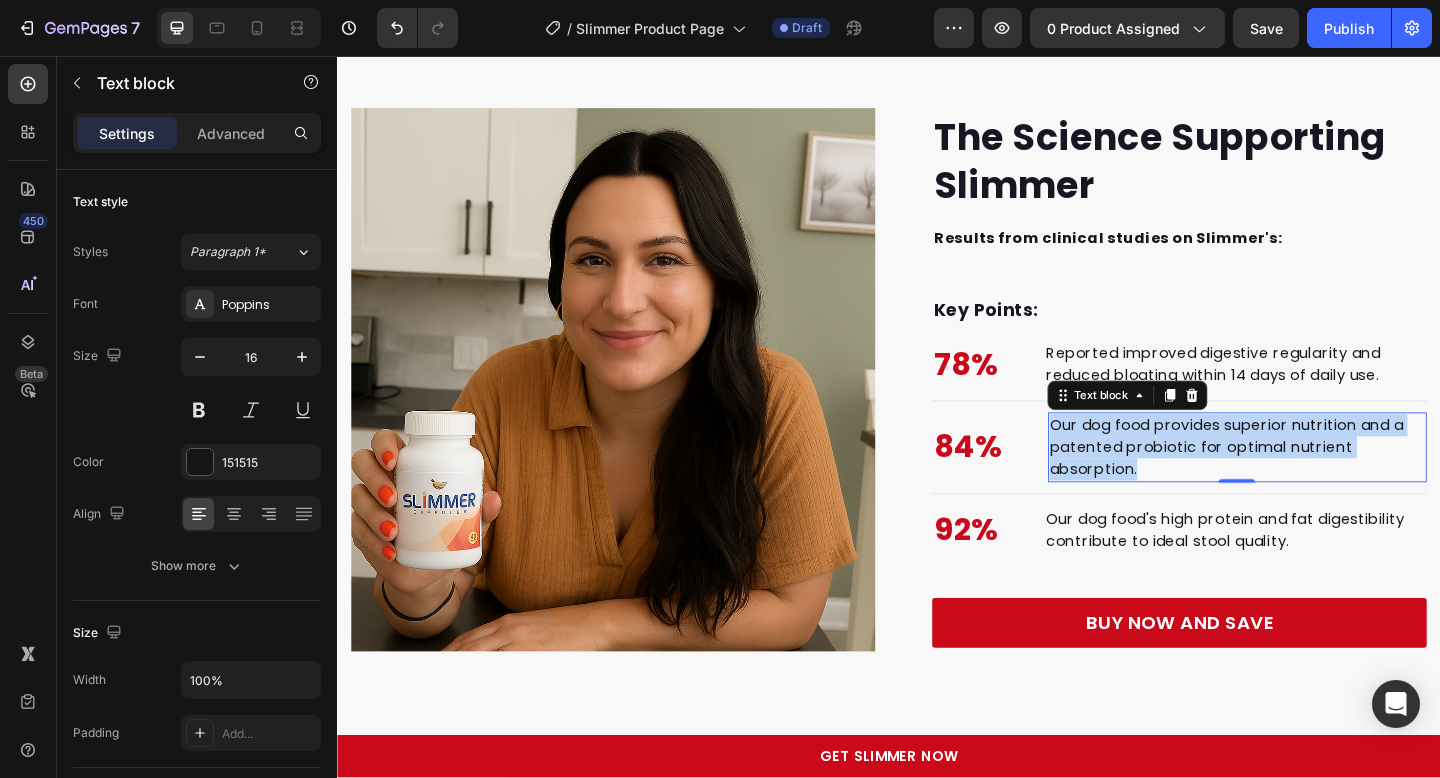 click on "Our dog food provides superior nutrition and a patented probiotic for optimal nutrient absorption." at bounding box center [1316, 482] 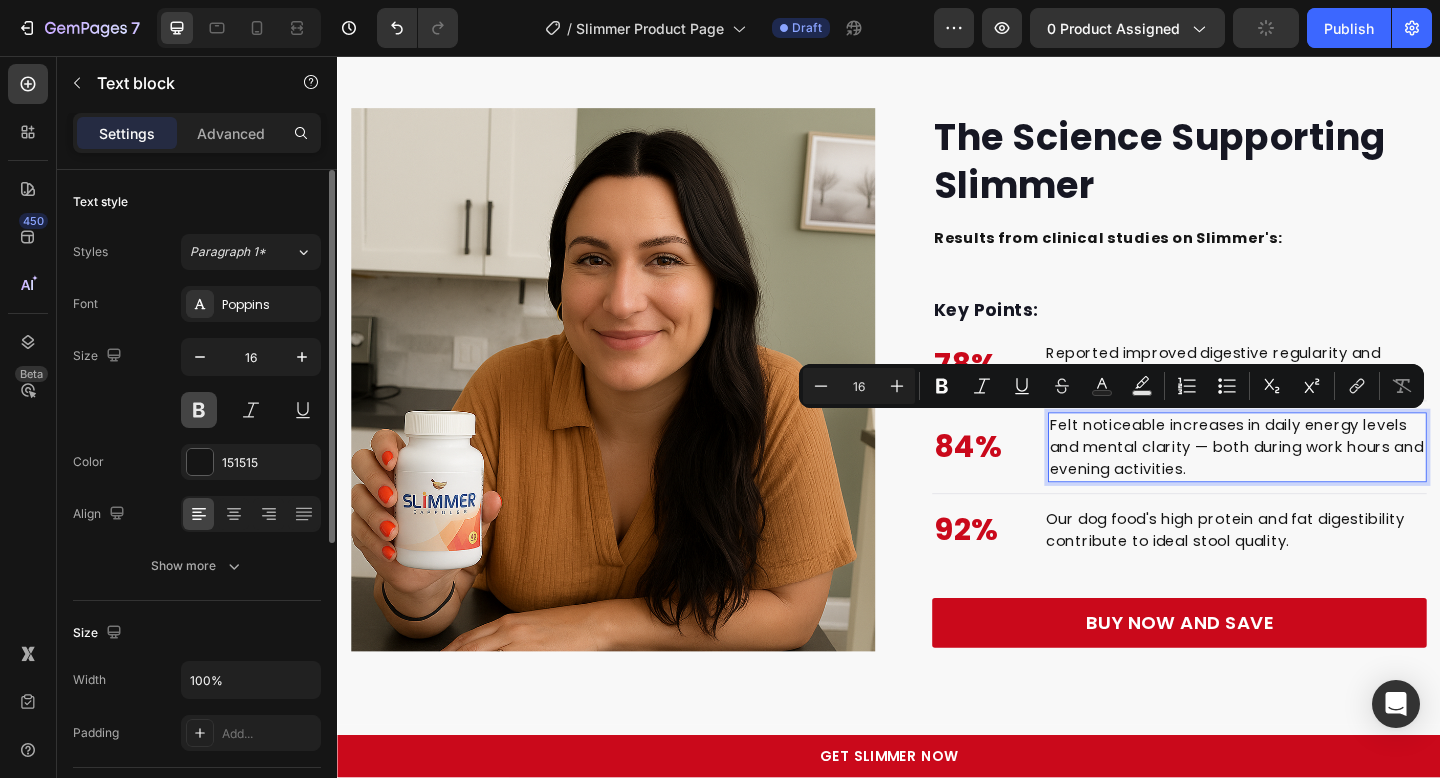 click at bounding box center (199, 410) 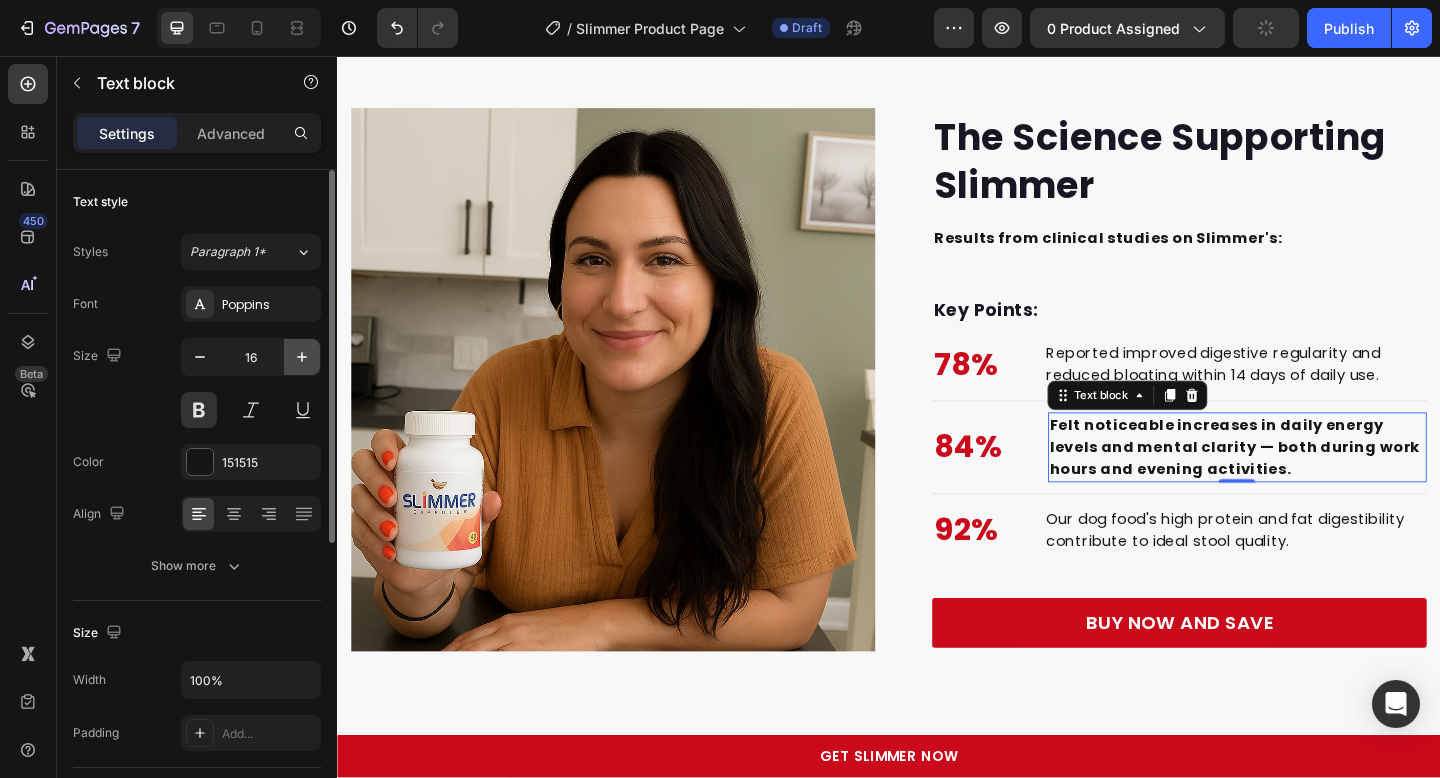 click 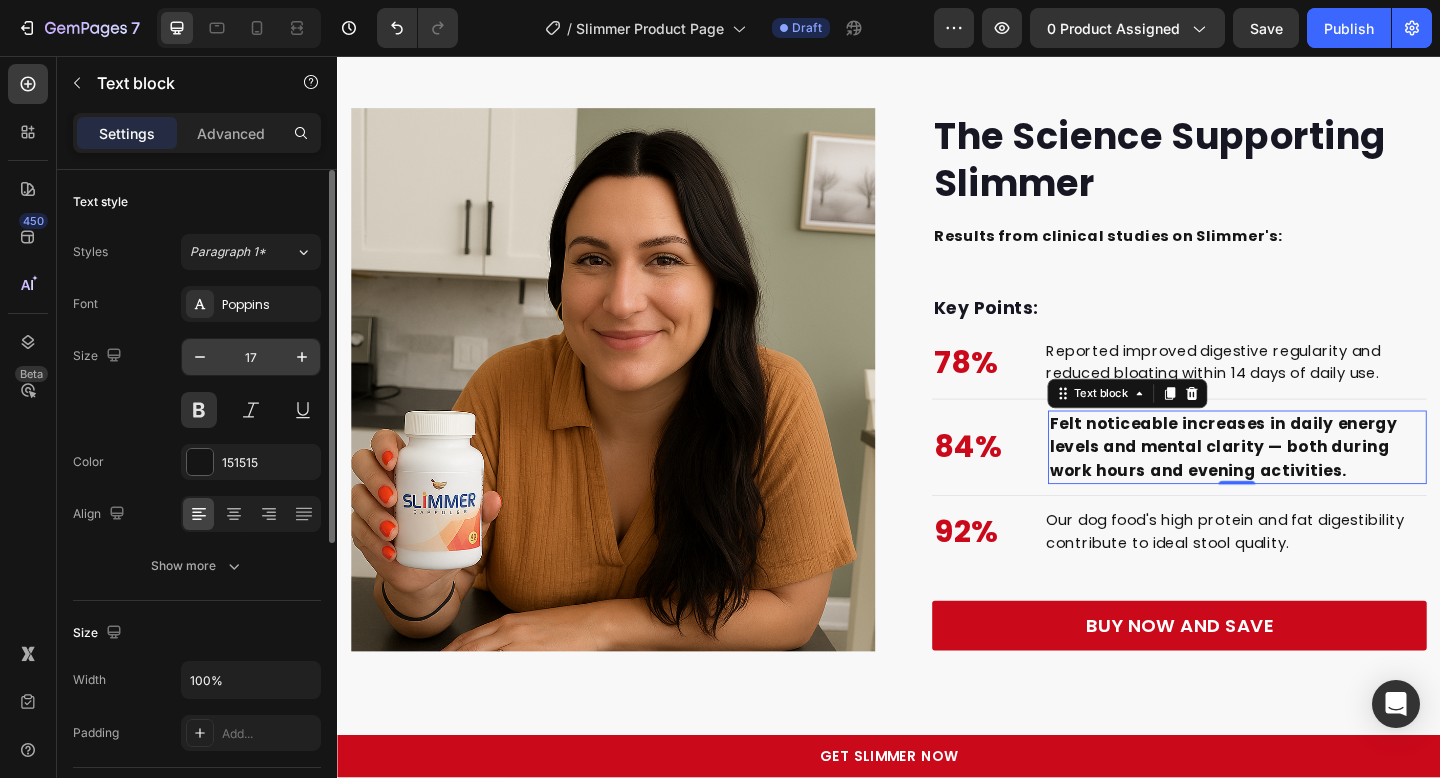 click on "17" at bounding box center [251, 357] 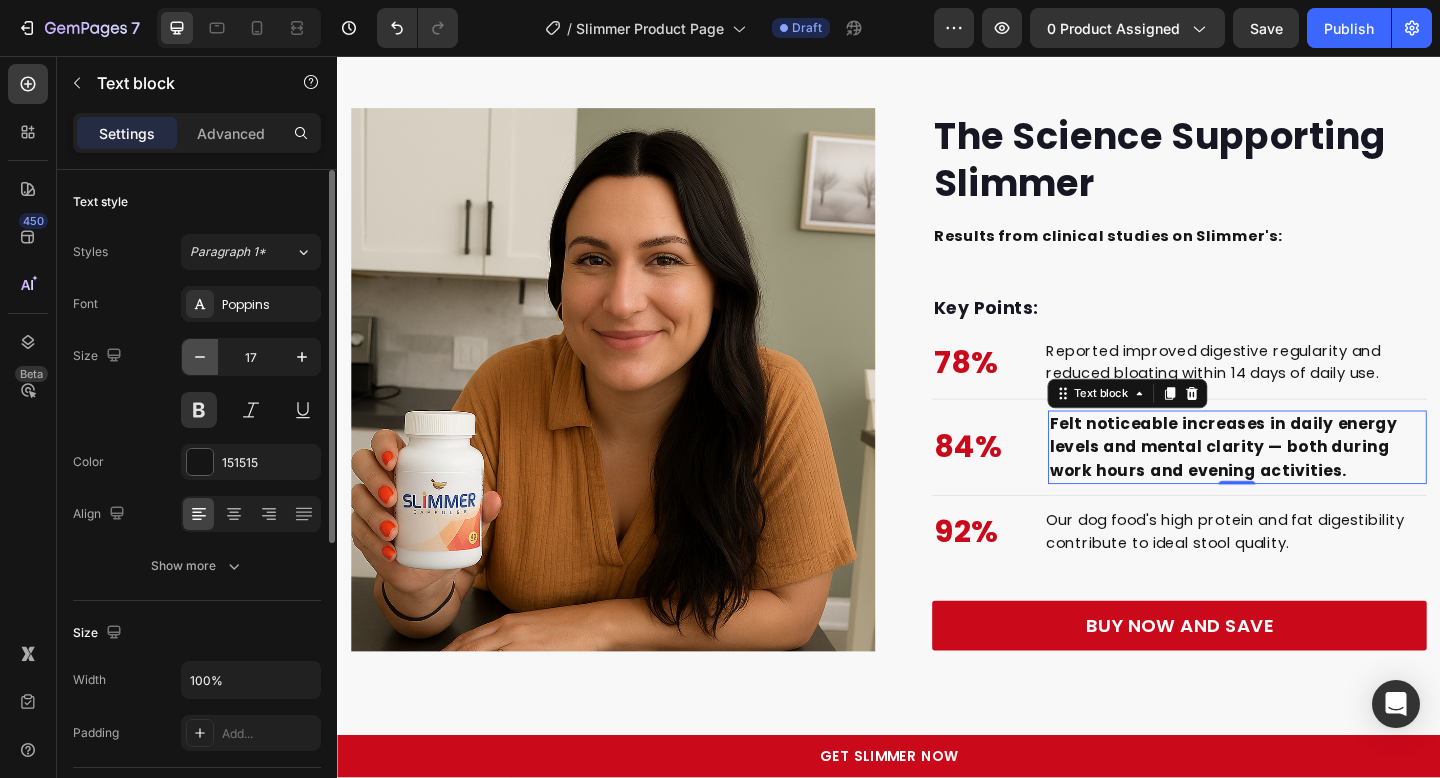 click 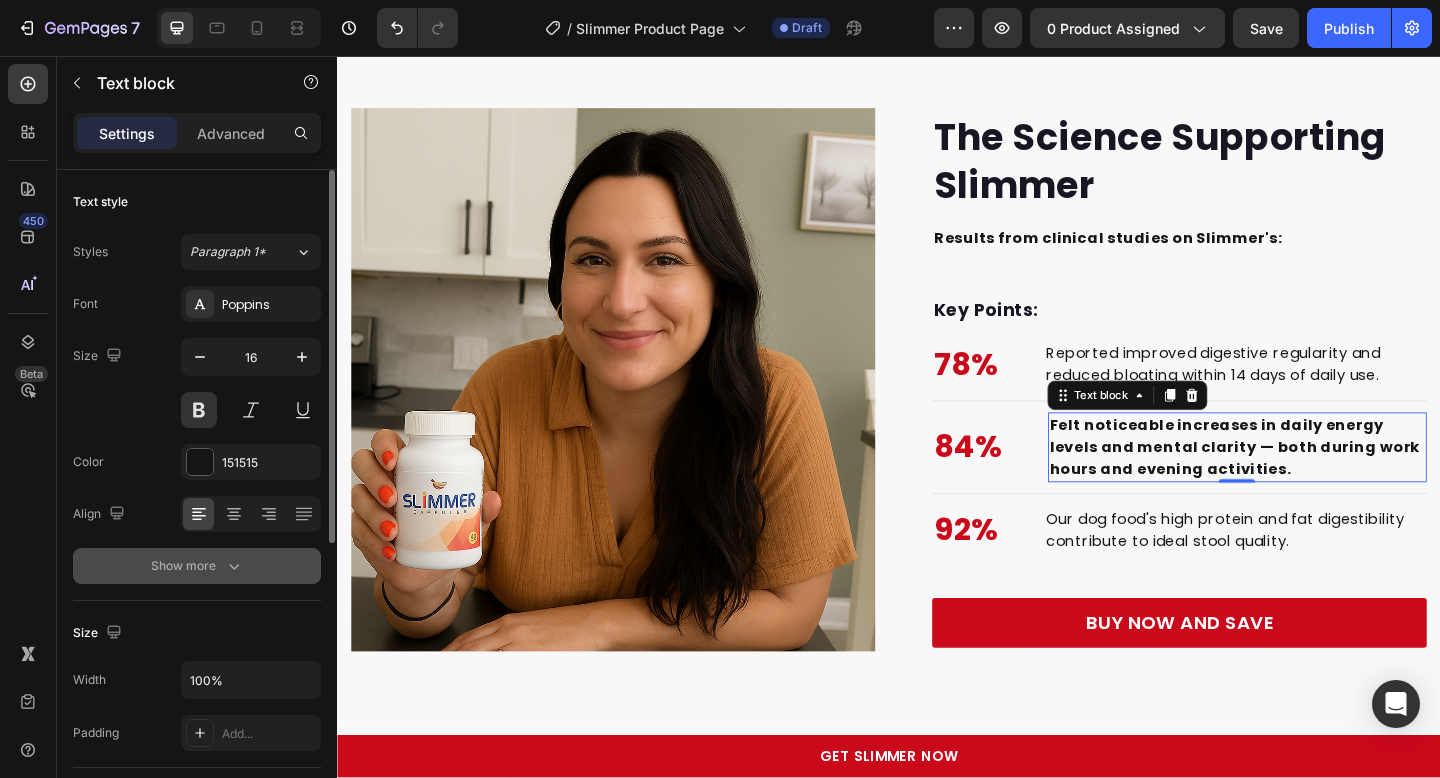 click on "Show more" at bounding box center [197, 566] 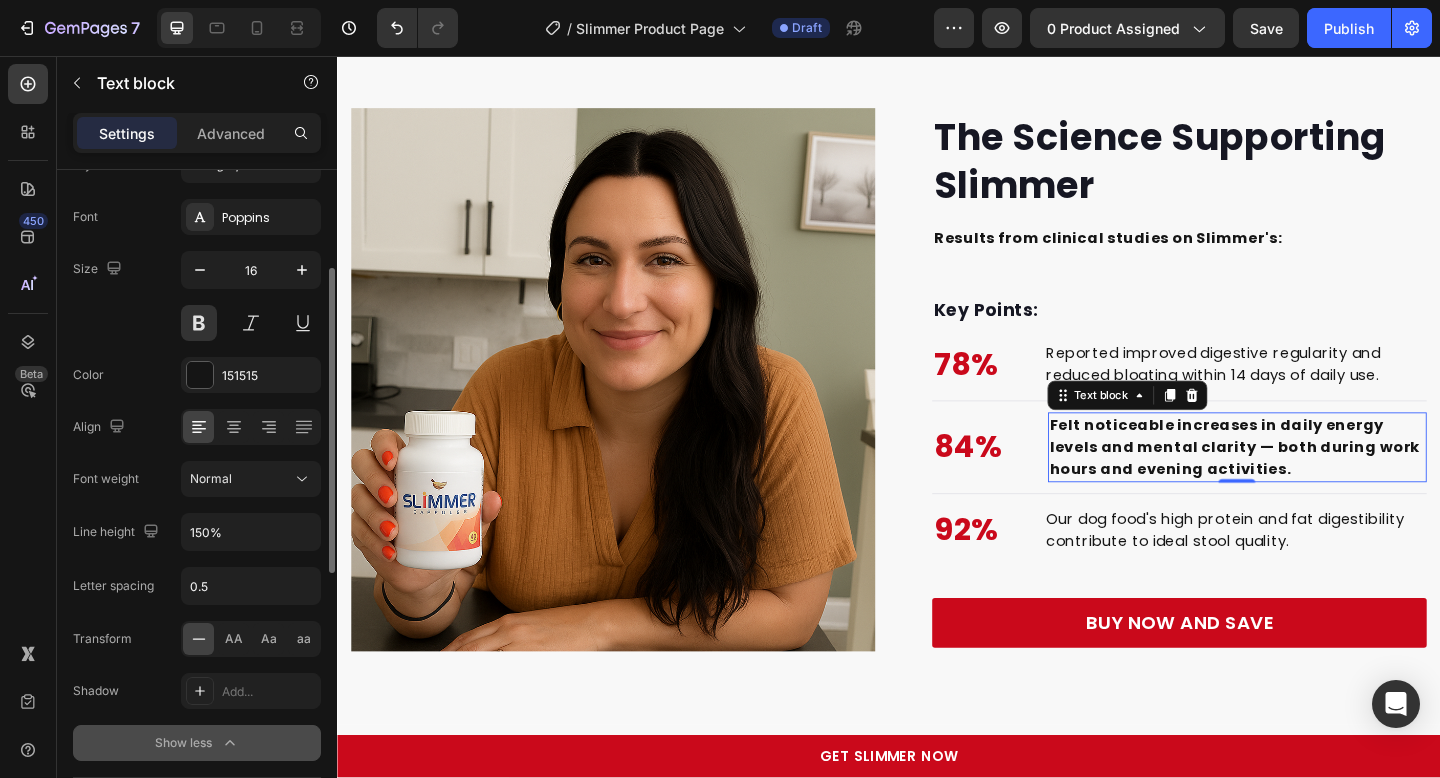 scroll, scrollTop: 128, scrollLeft: 0, axis: vertical 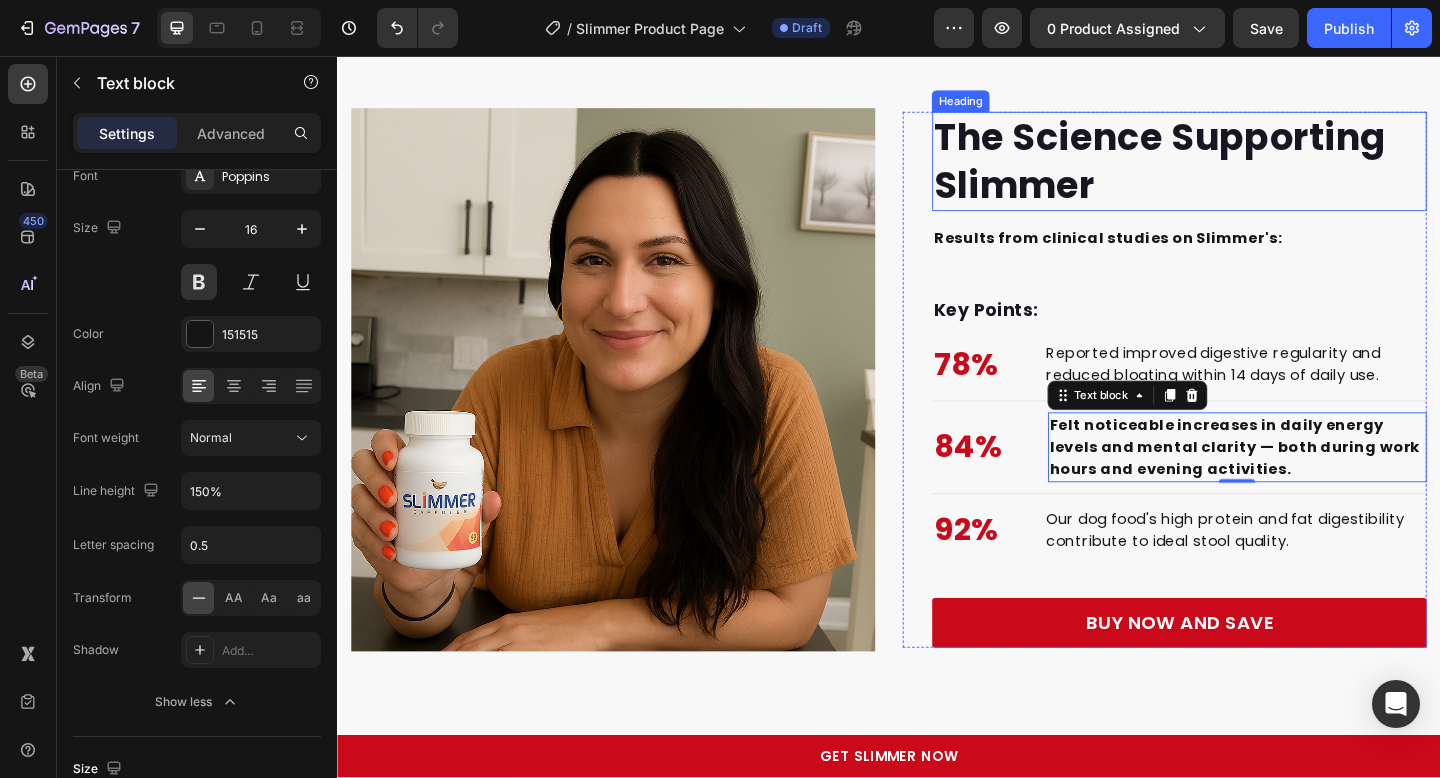click on "The Science Supporting Slimmer Heading" at bounding box center (1253, 171) 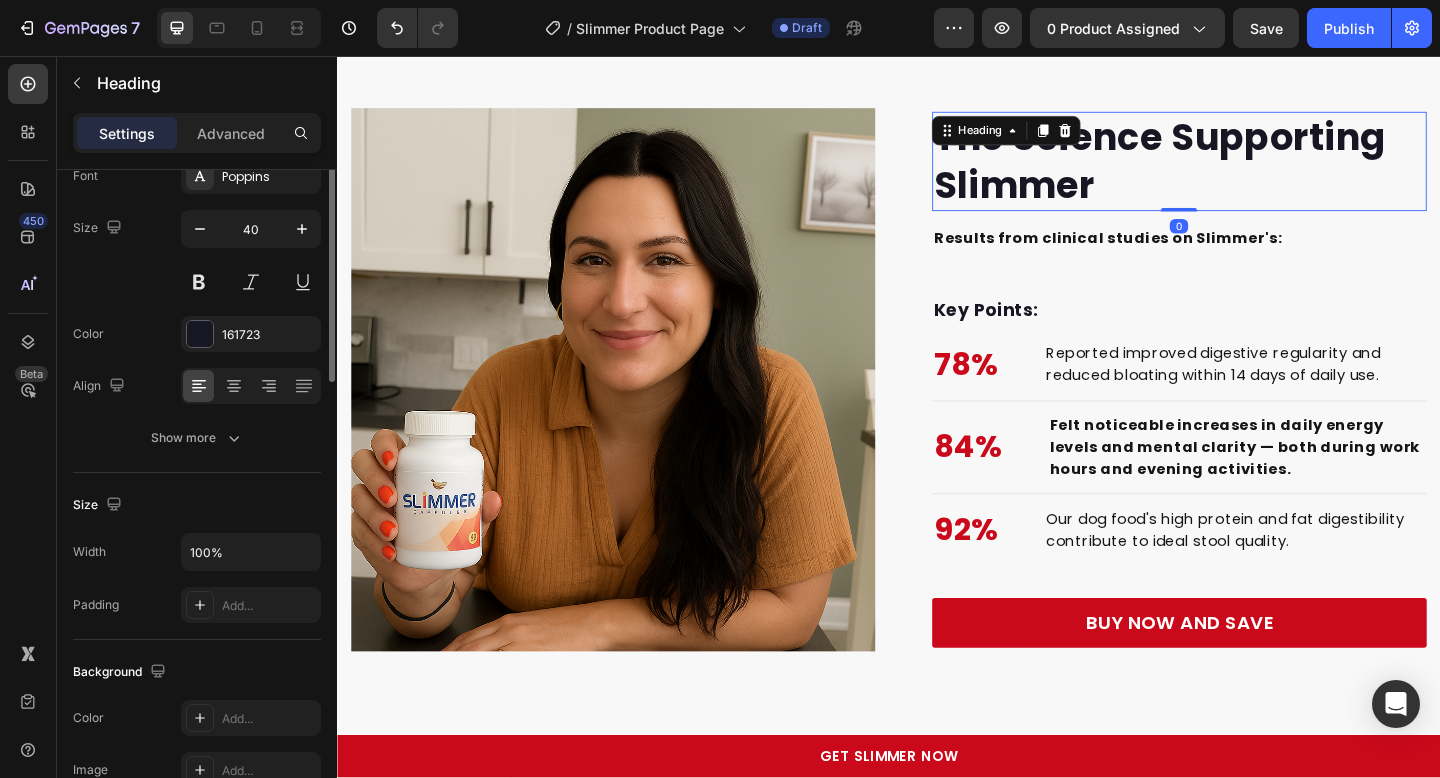 click on "Heading" at bounding box center [1036, 137] 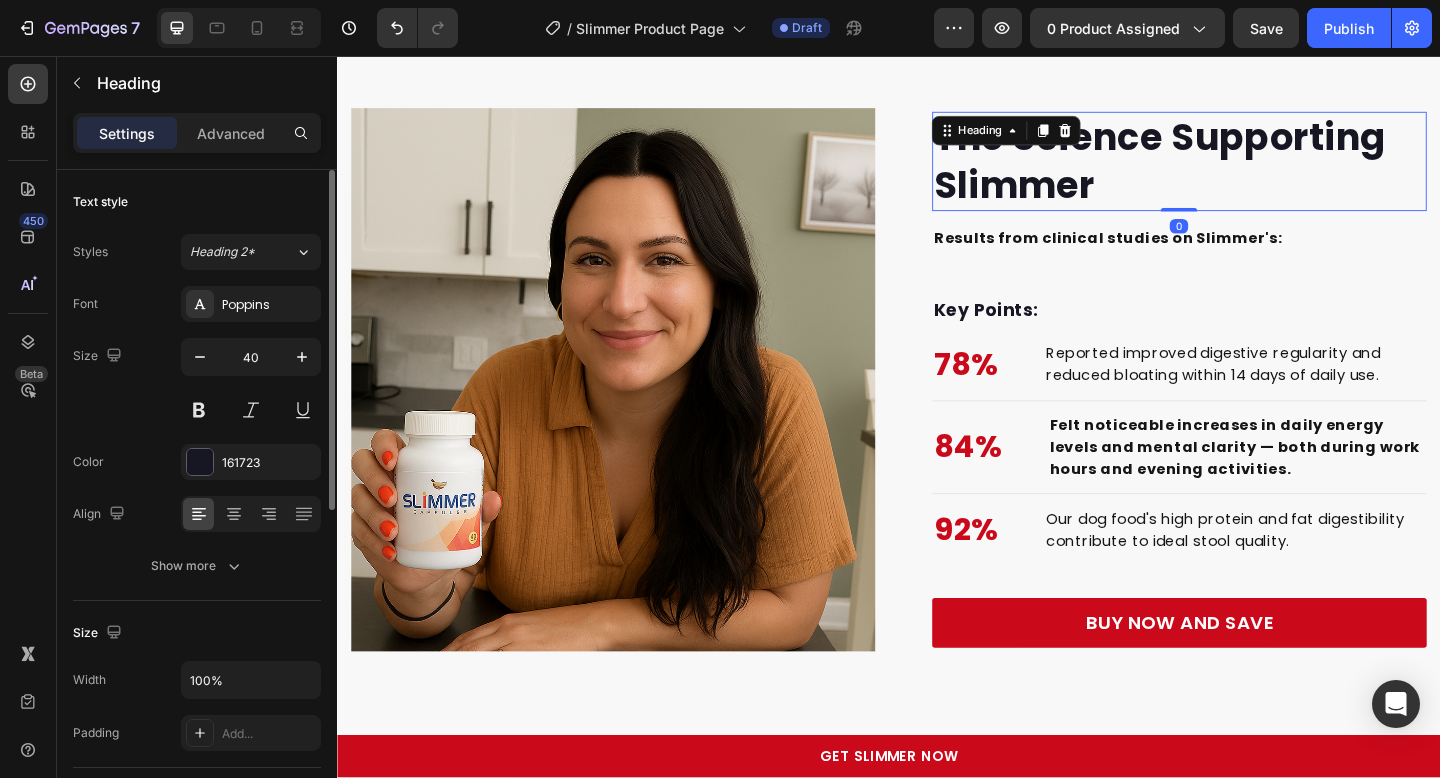 click on "Heading" at bounding box center (1036, 137) 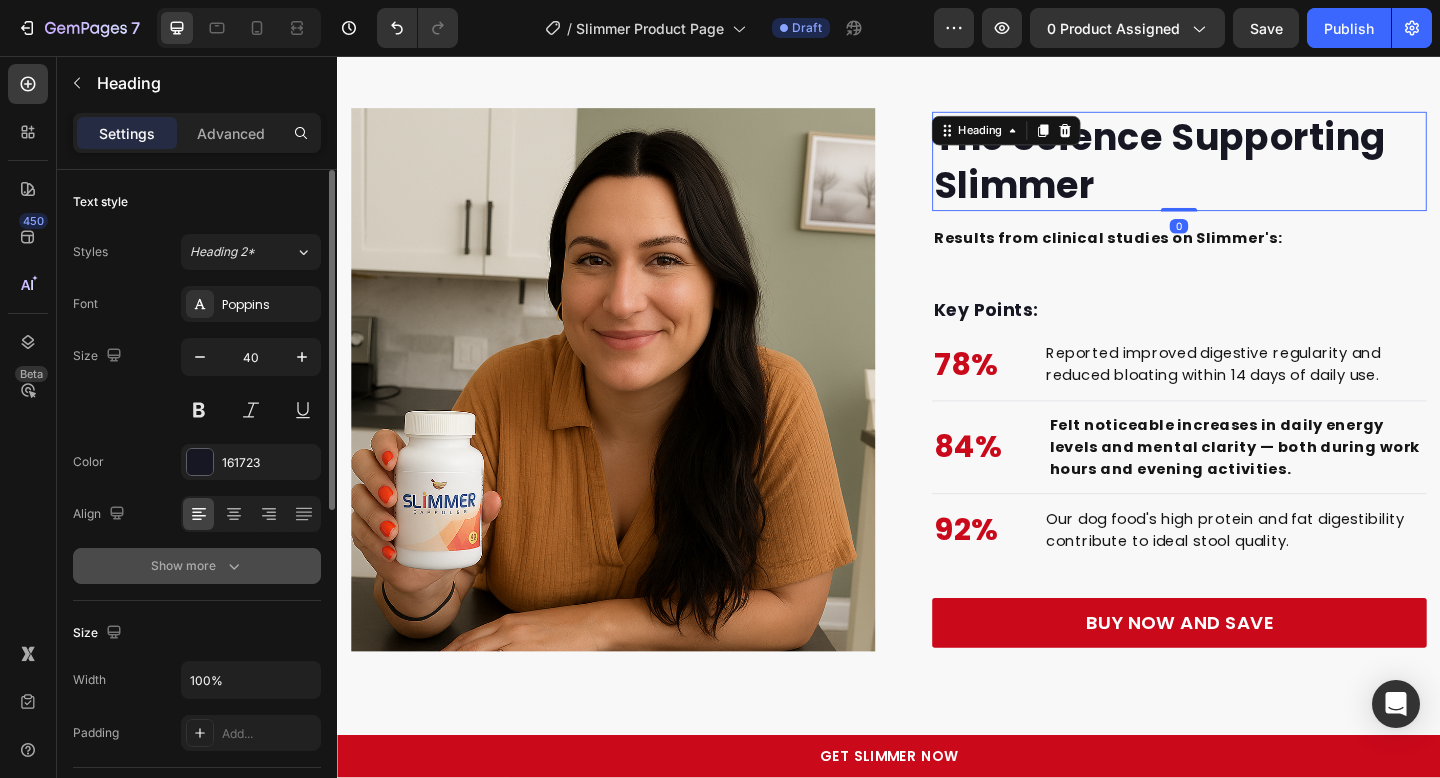click on "Show more" at bounding box center (197, 566) 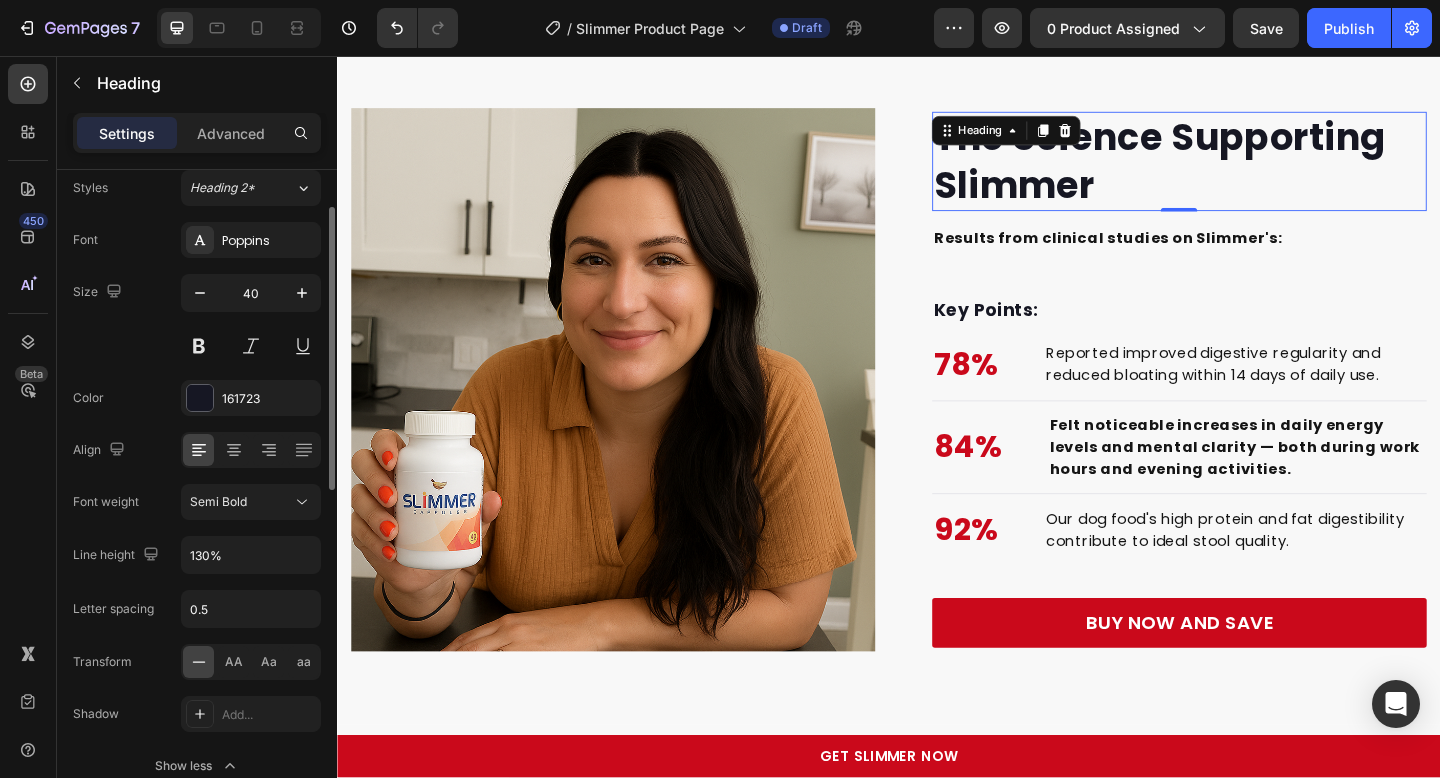 scroll, scrollTop: 72, scrollLeft: 0, axis: vertical 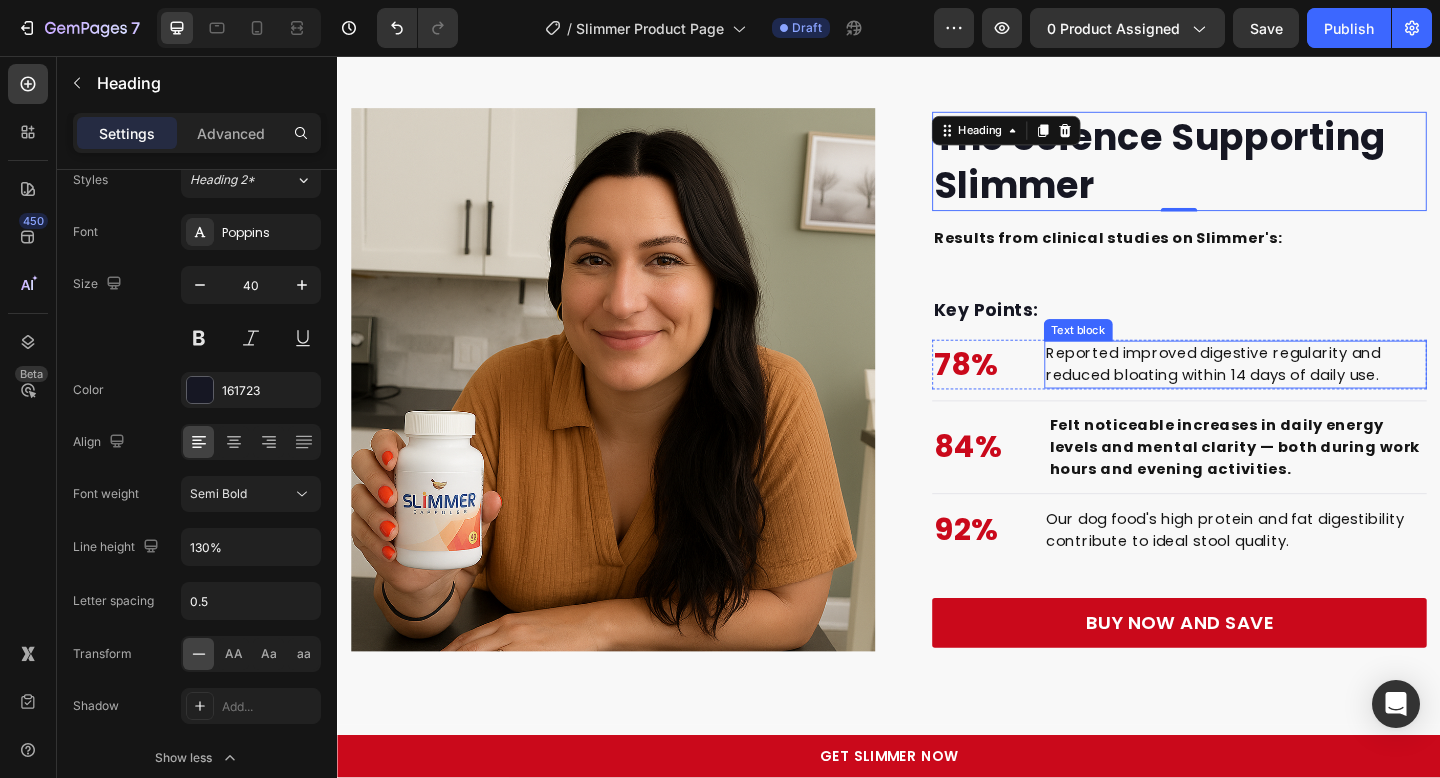 click on "Reported improved digestive regularity and reduced bloating within 14 days of daily use." at bounding box center [1314, 392] 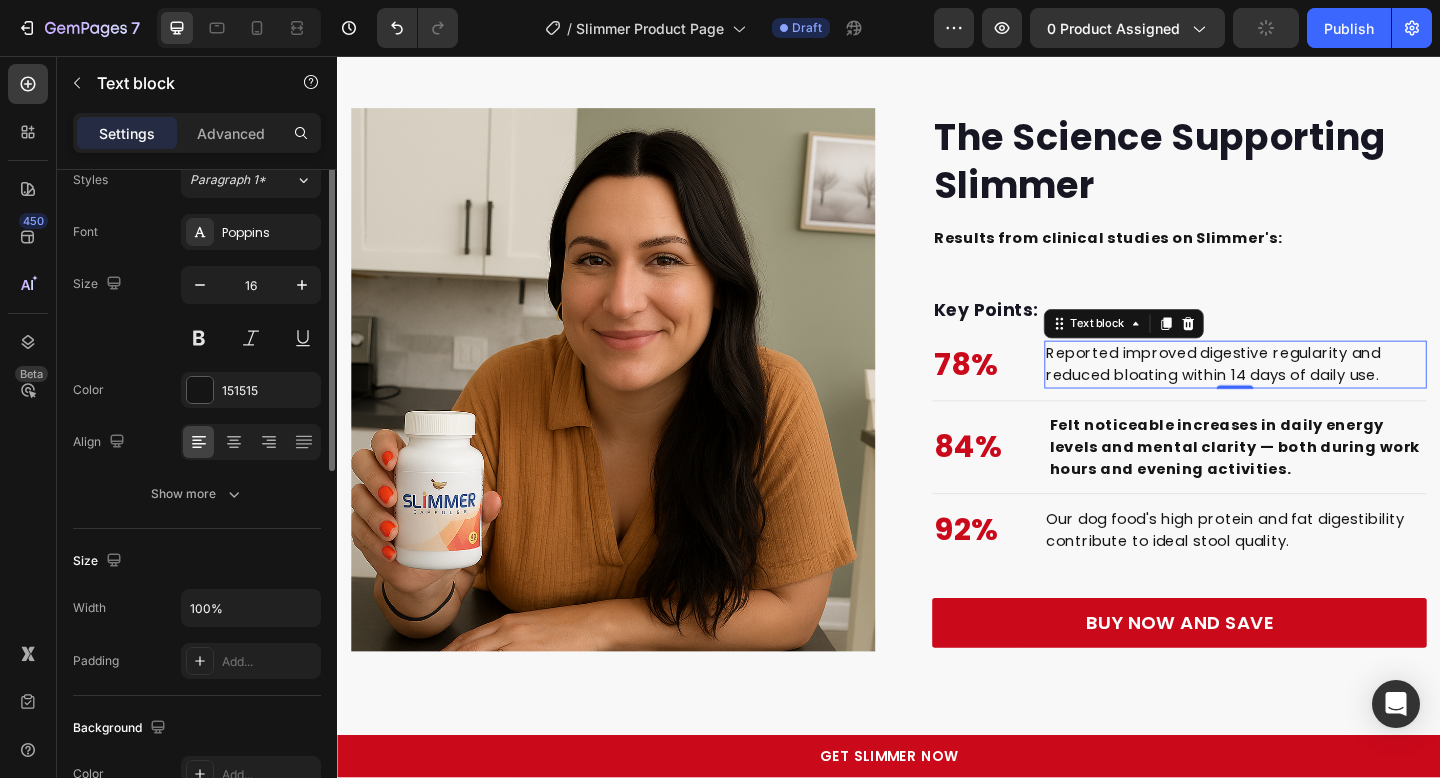 scroll, scrollTop: 0, scrollLeft: 0, axis: both 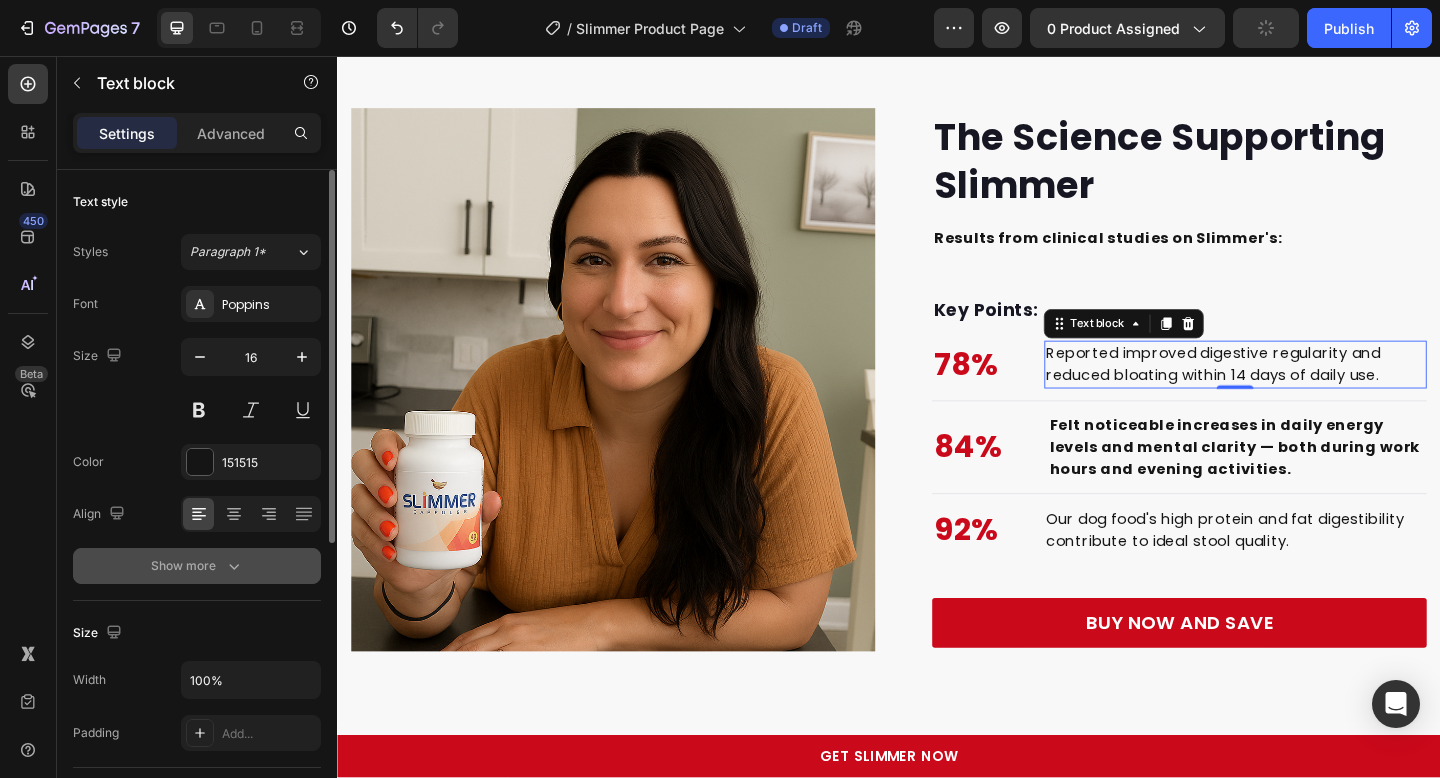 click 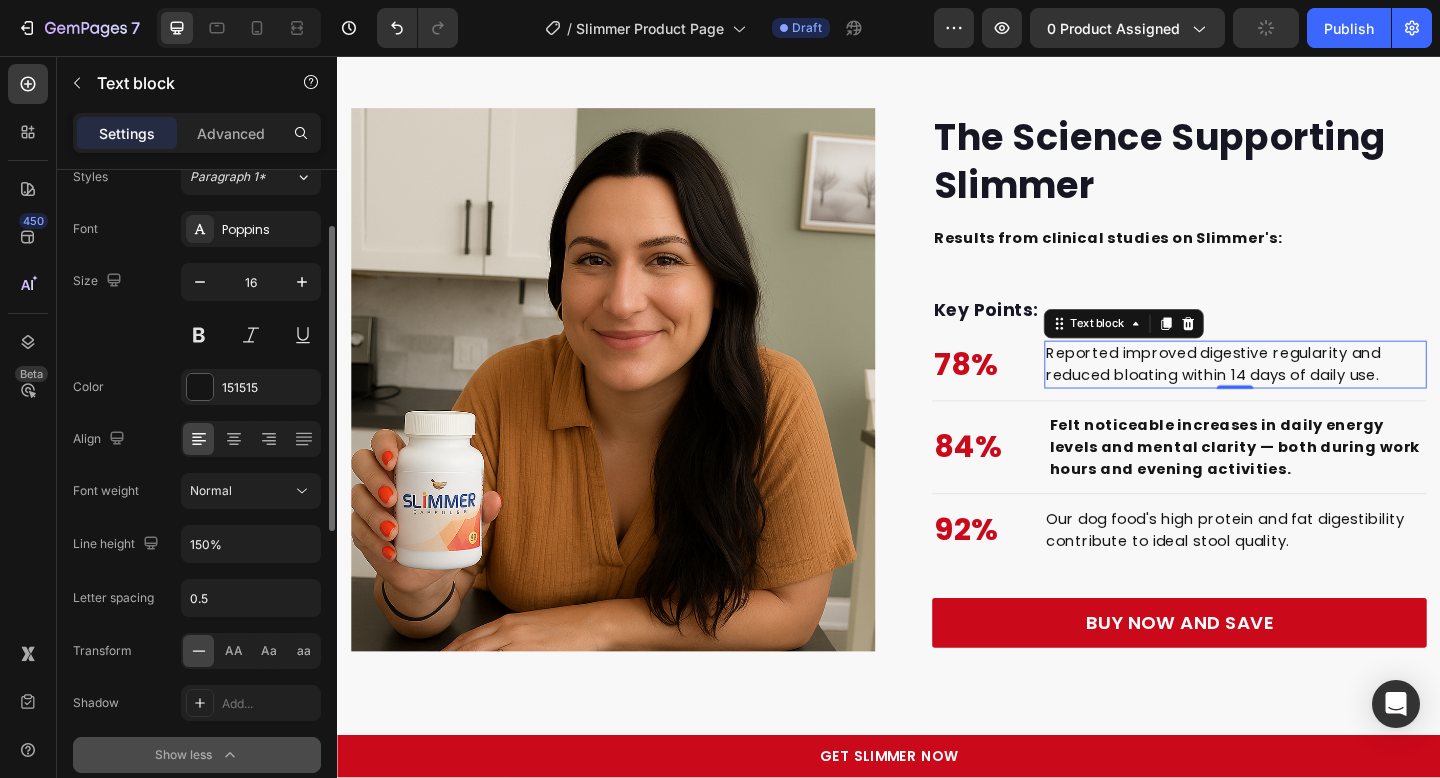 scroll, scrollTop: 91, scrollLeft: 0, axis: vertical 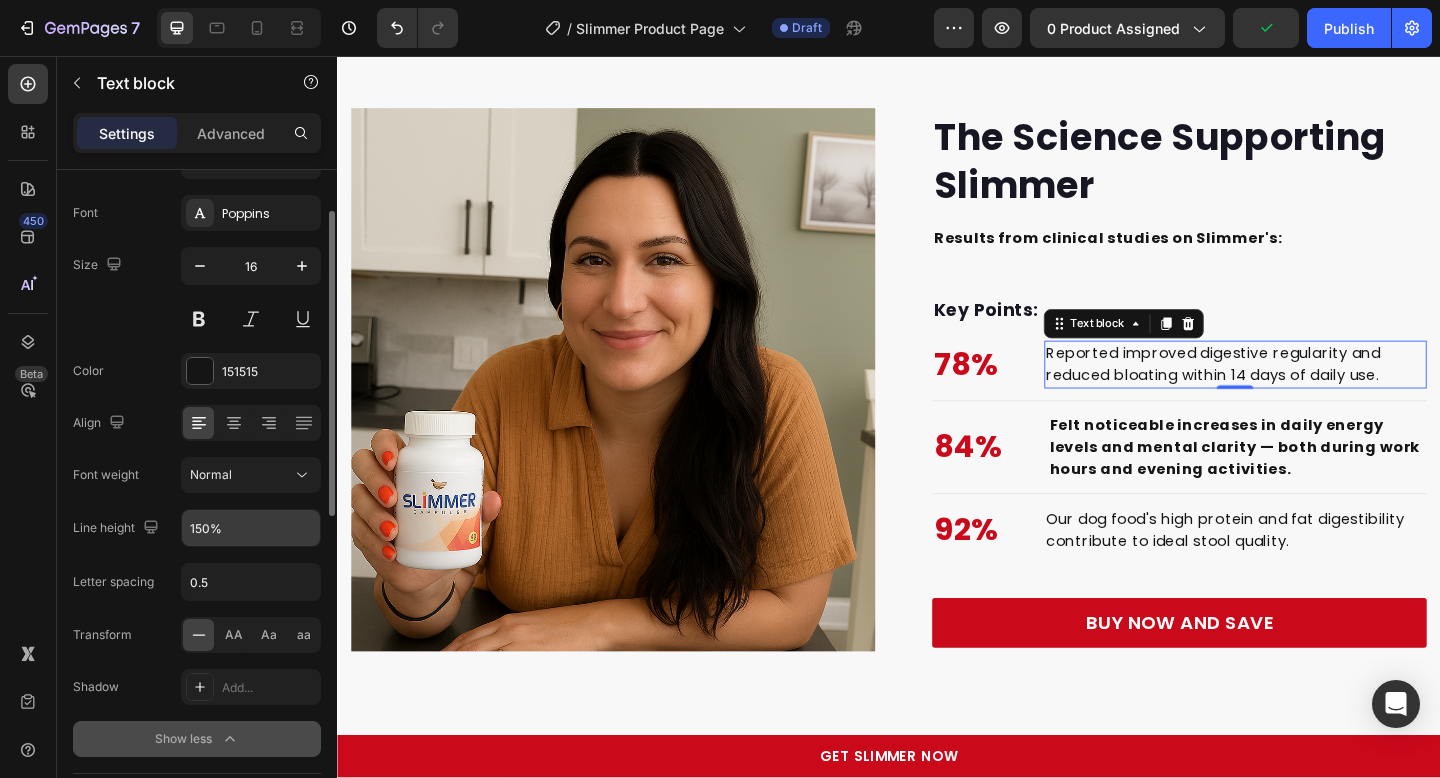 click on "150%" at bounding box center (251, 528) 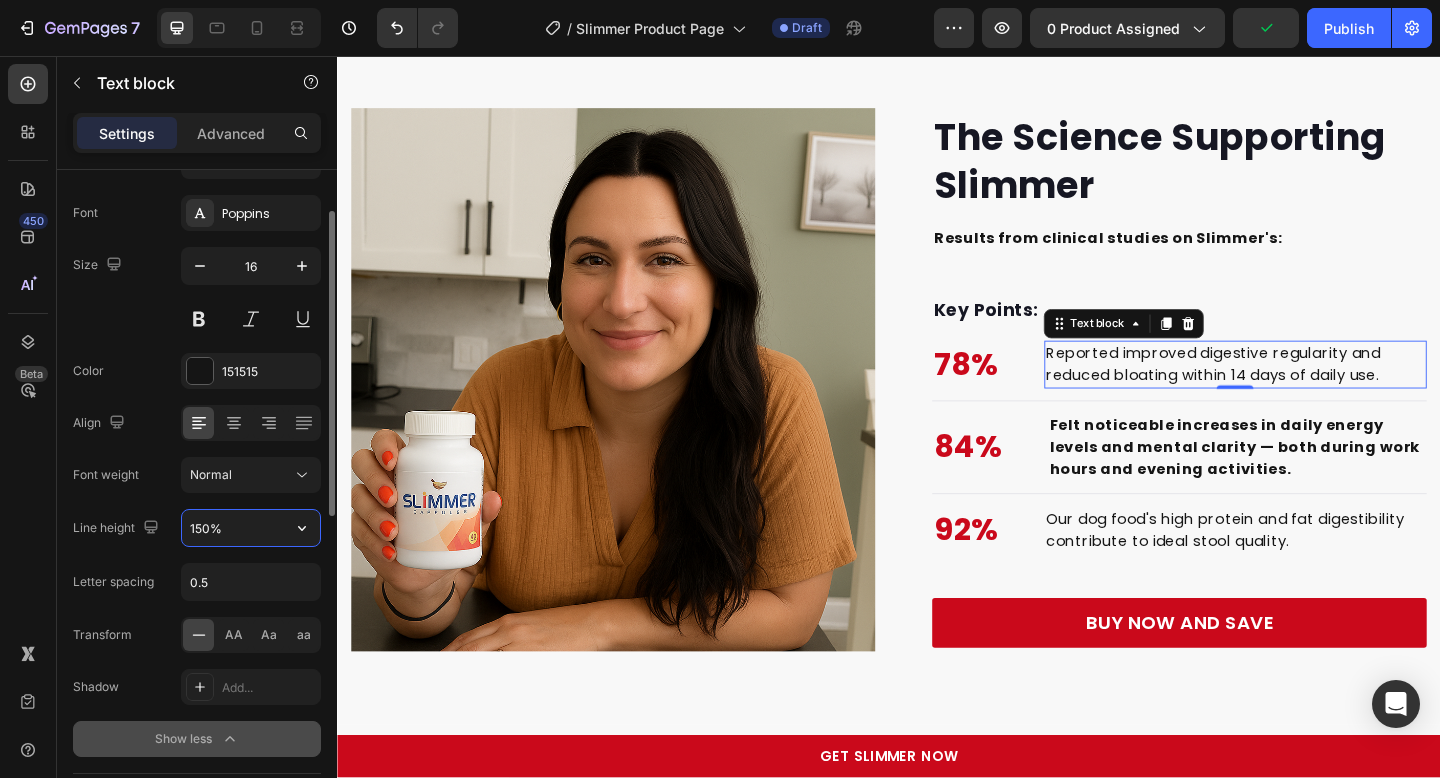 click on "150%" at bounding box center (251, 528) 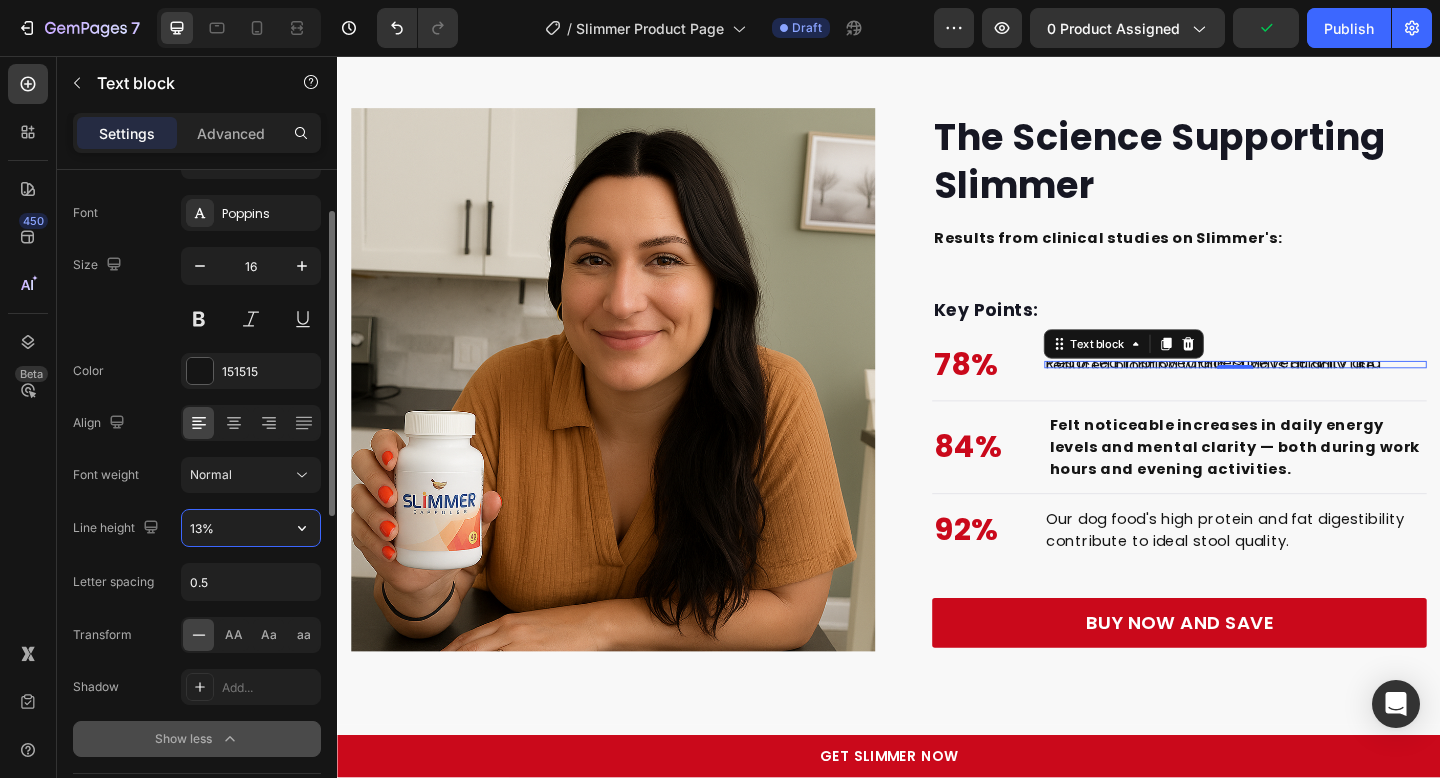 type on "130%" 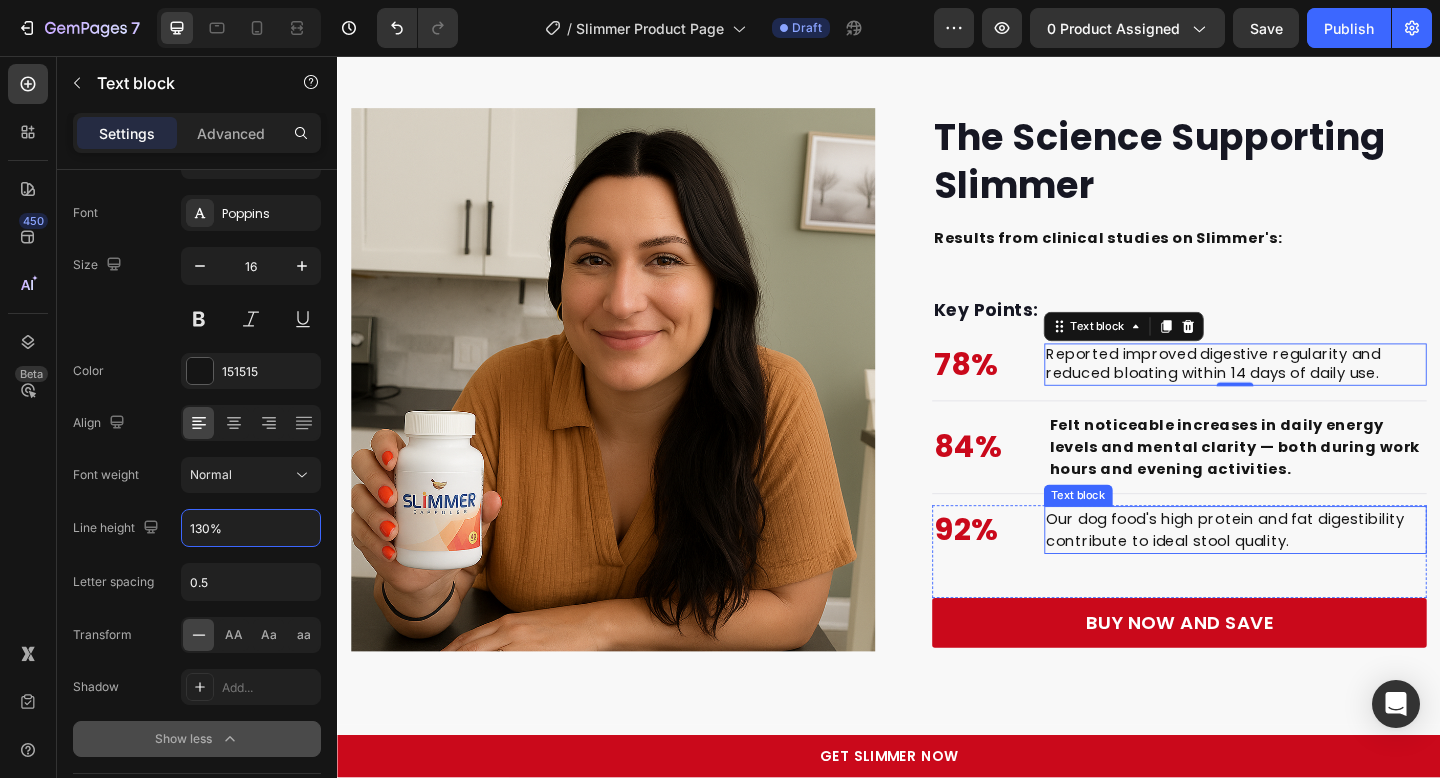 click on "Felt noticeable increases in daily energy levels and mental clarity — both during work hours and evening activities." at bounding box center (1316, 482) 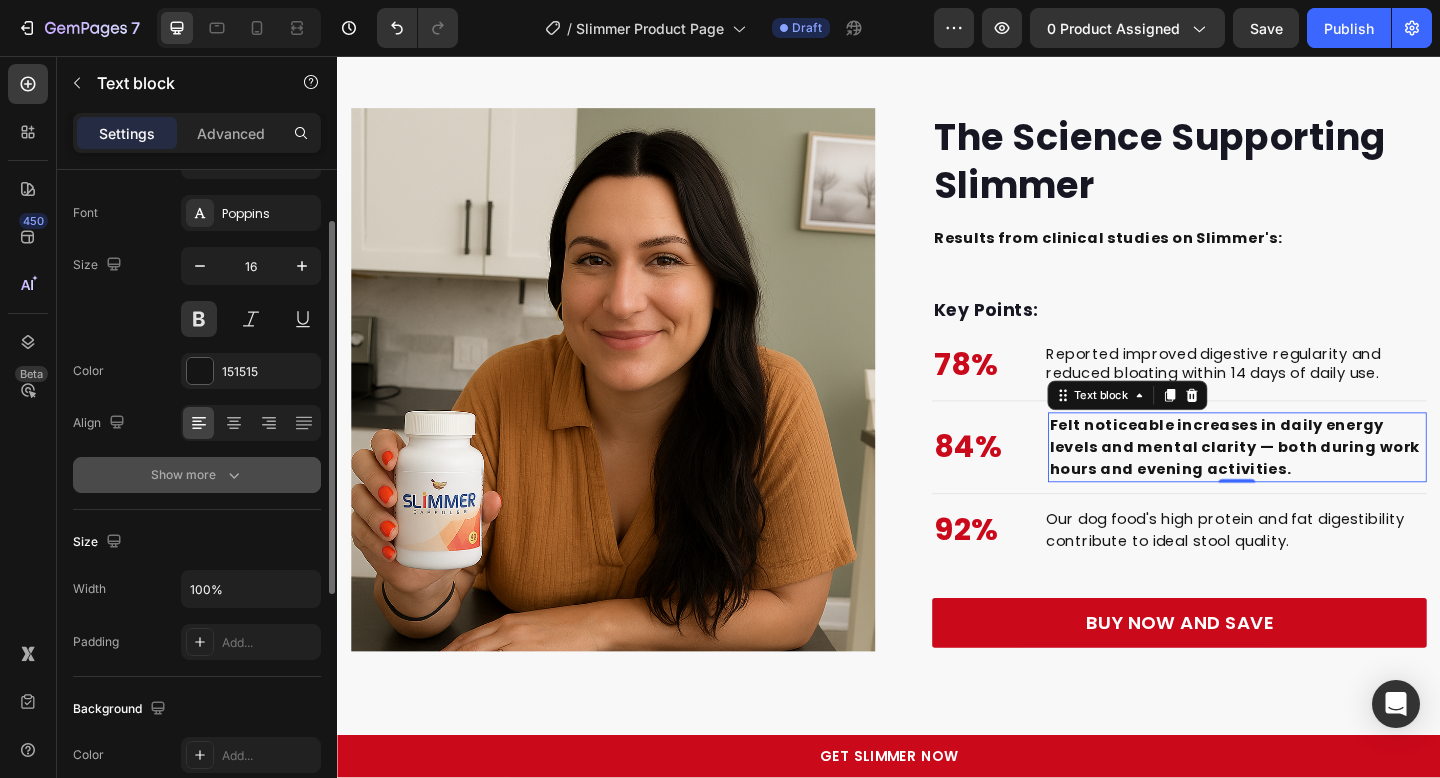 click on "Show more" at bounding box center (197, 475) 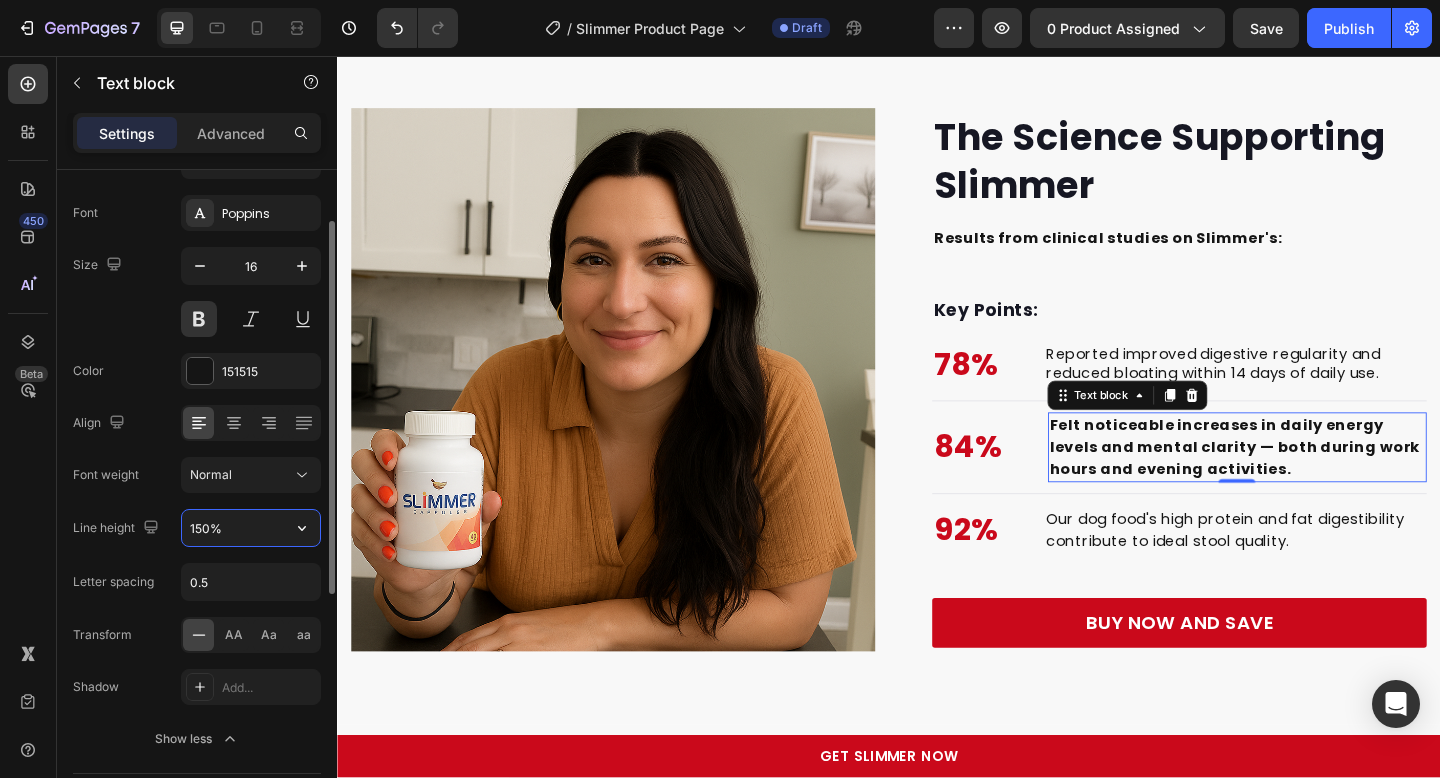 click on "150%" at bounding box center [251, 528] 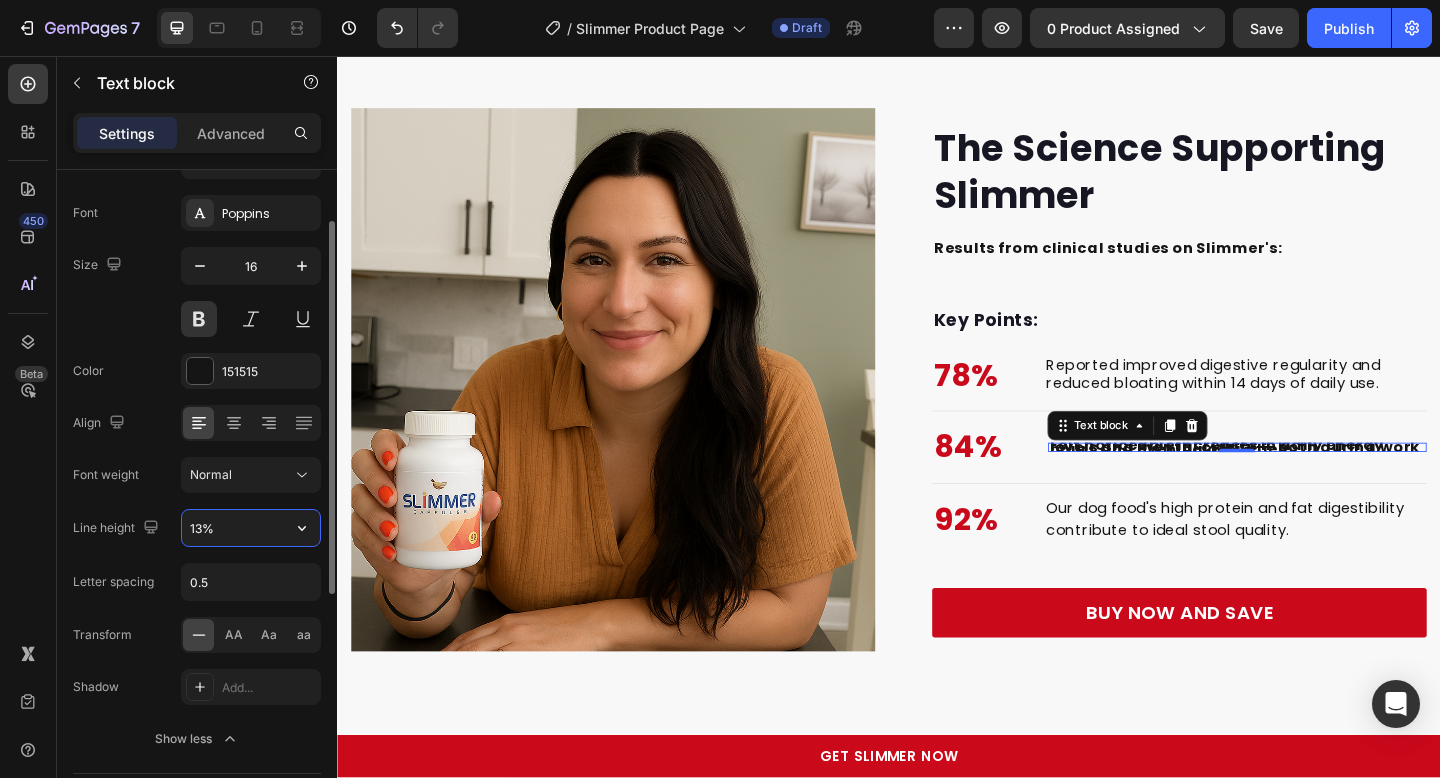type on "130%" 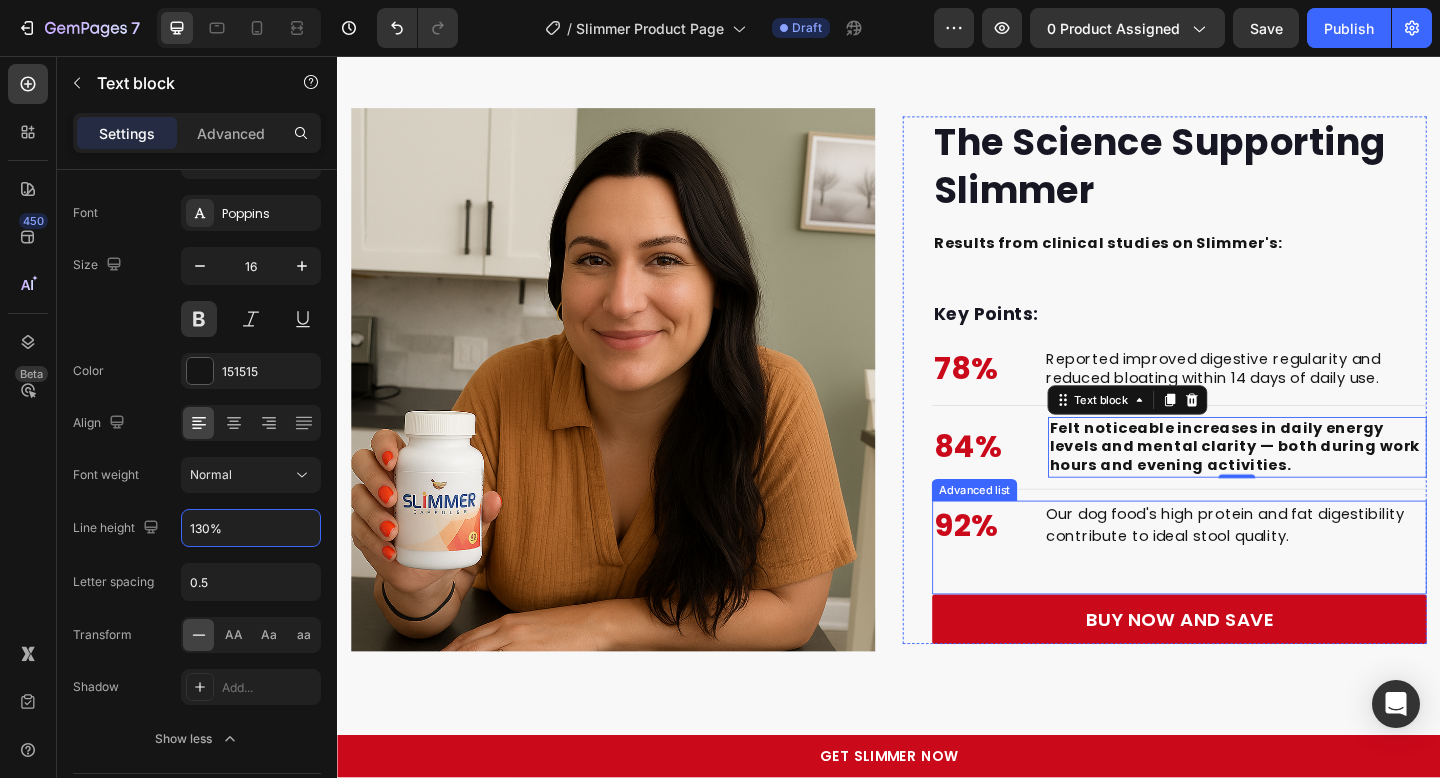 click on "Our dog food's high protein and fat digestibility contribute to ideal stool quality." at bounding box center (1314, 567) 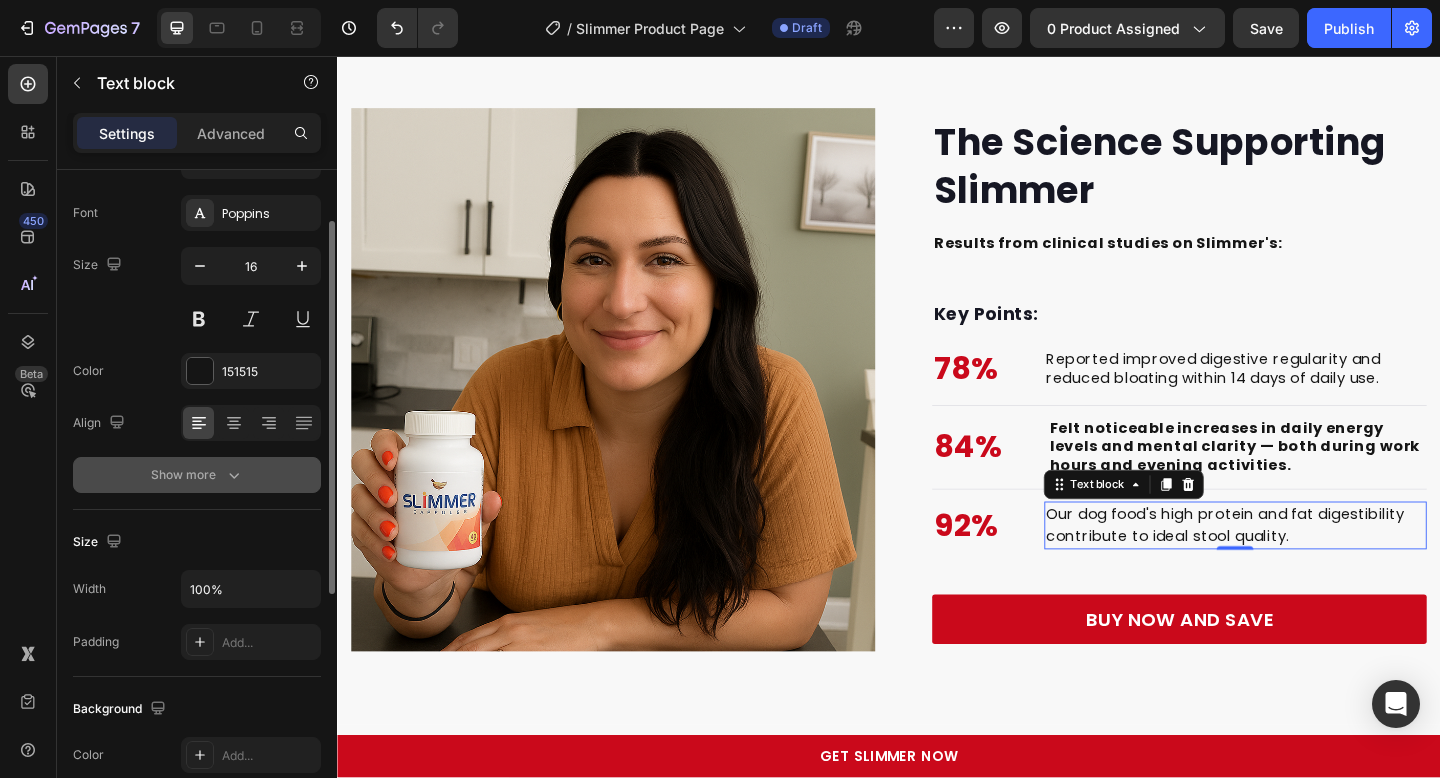 click on "Show more" at bounding box center [197, 475] 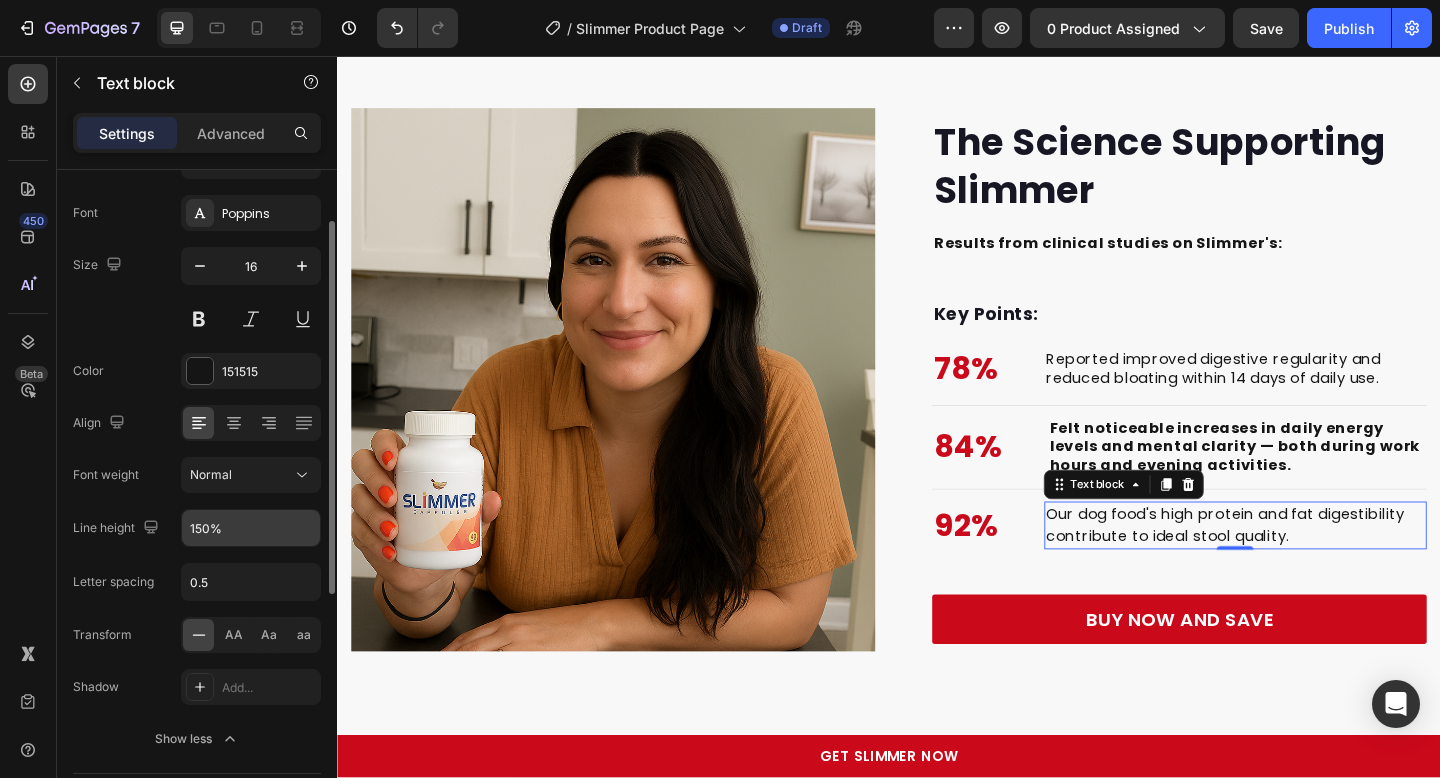 click on "150%" at bounding box center [251, 528] 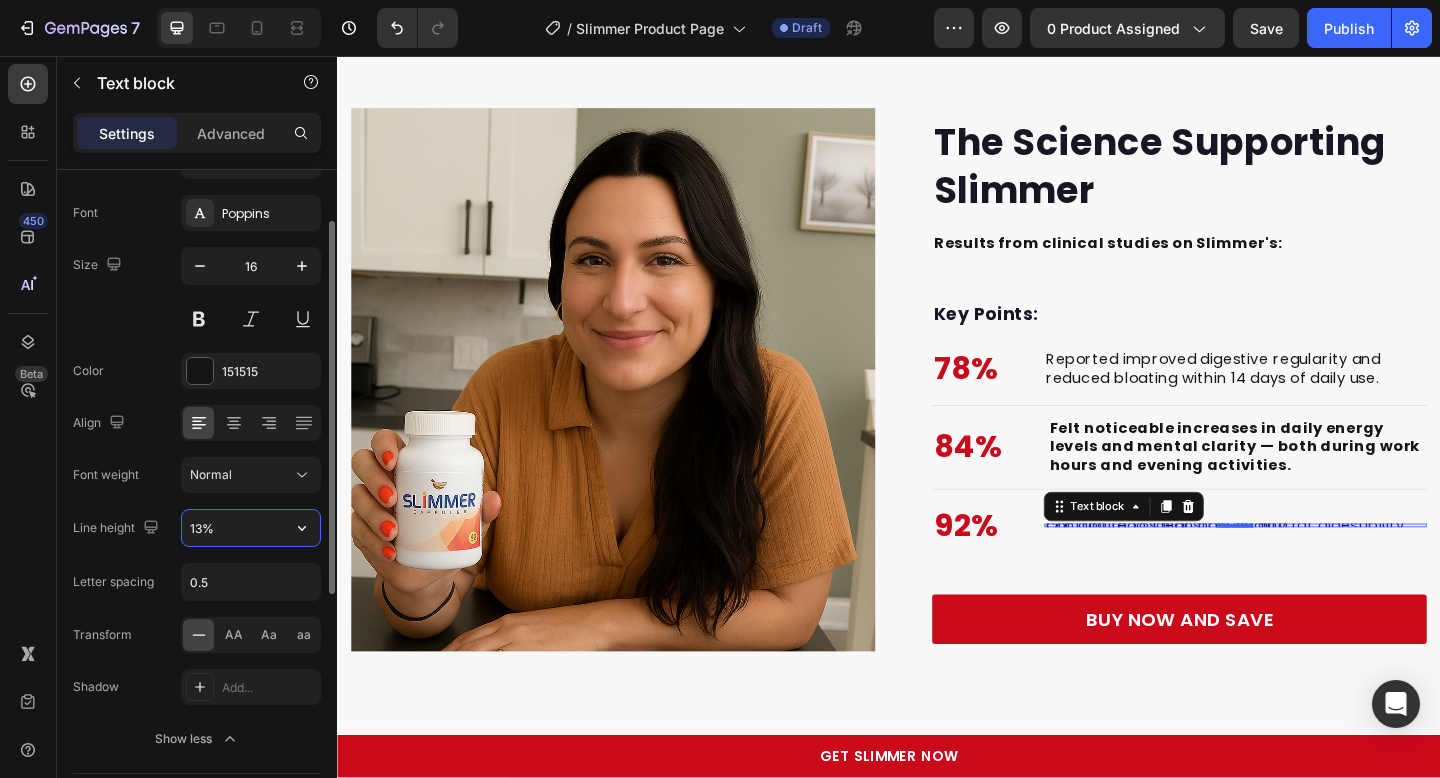 type on "130%" 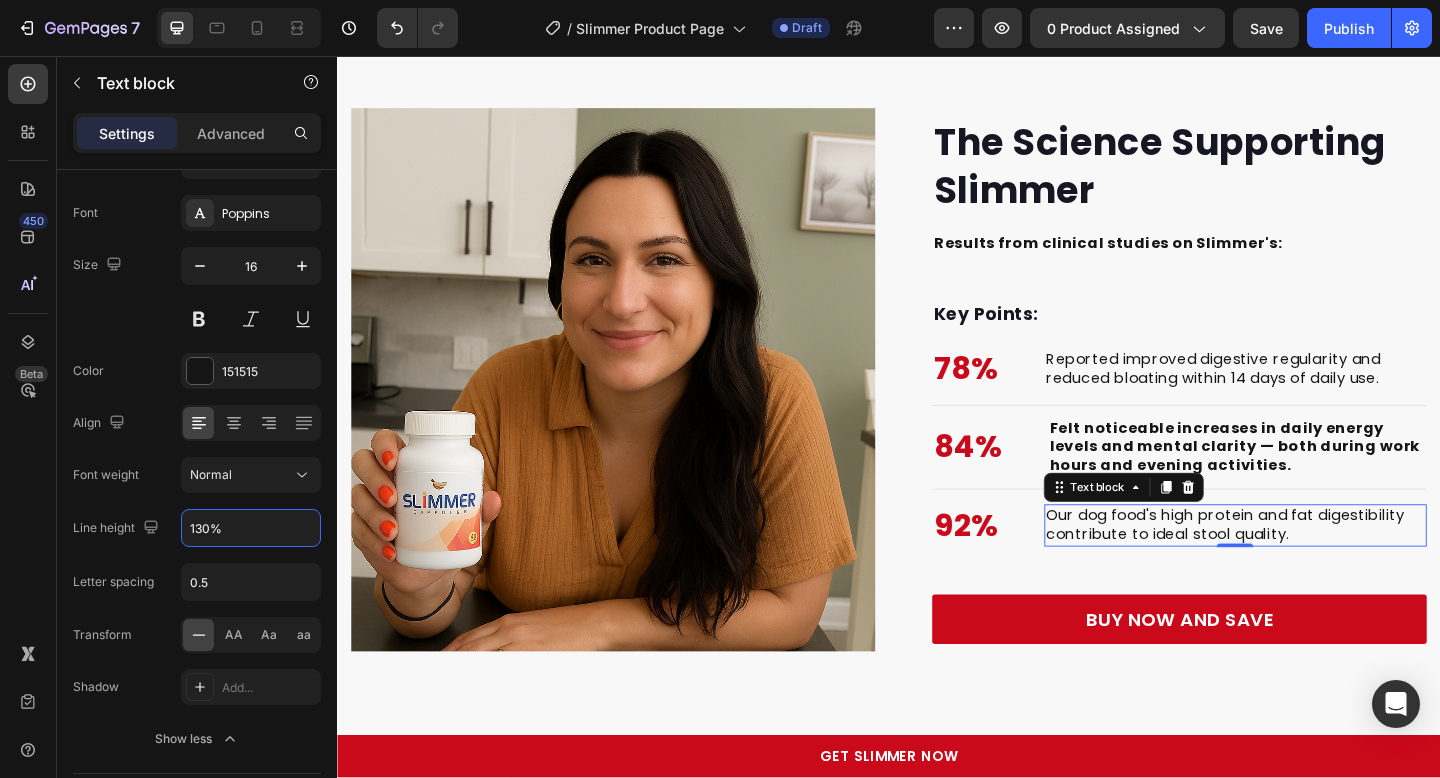 click on "Felt noticeable increases in daily energy levels and mental clarity — both during work hours and evening activities." at bounding box center [1316, 482] 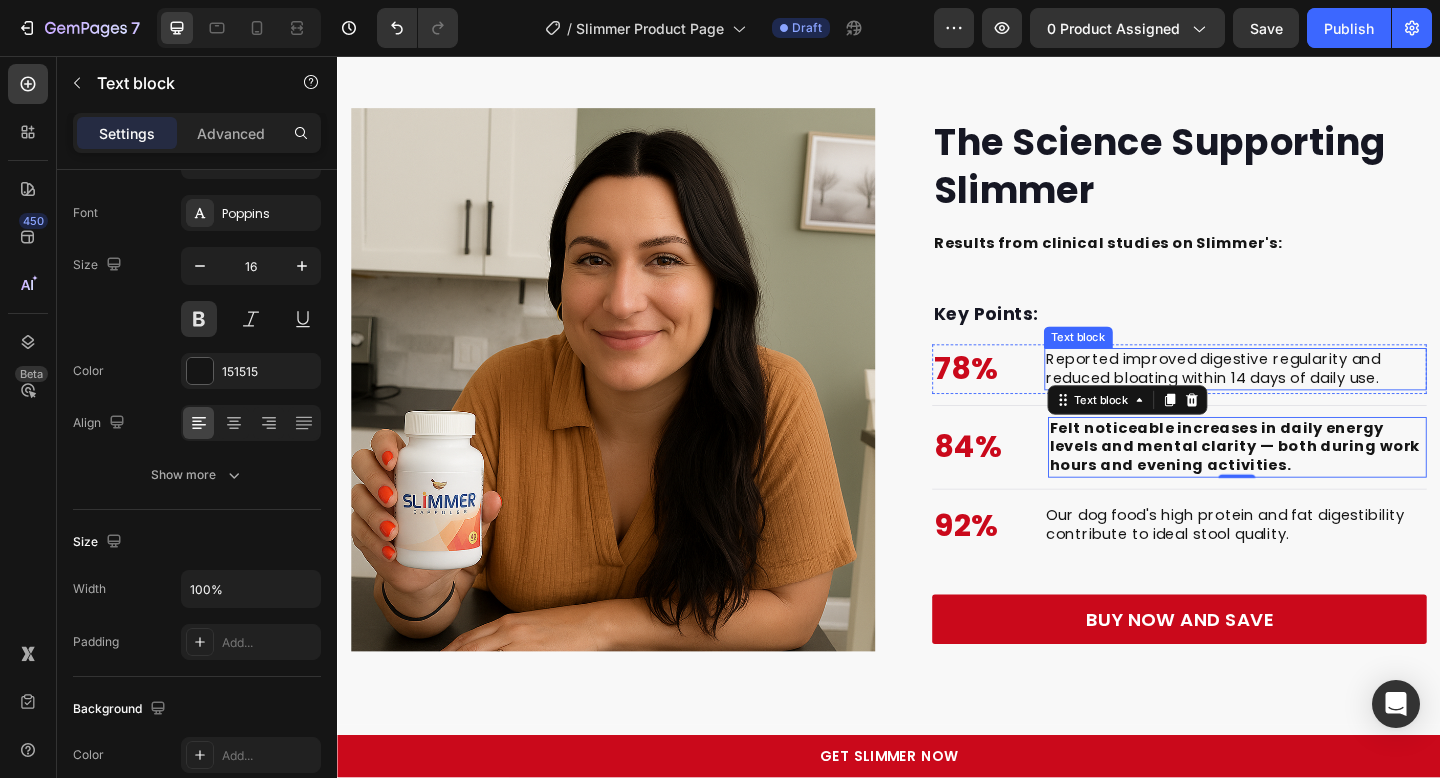 click on "Reported improved digestive regularity and reduced bloating within 14 days of daily use." at bounding box center (1314, 397) 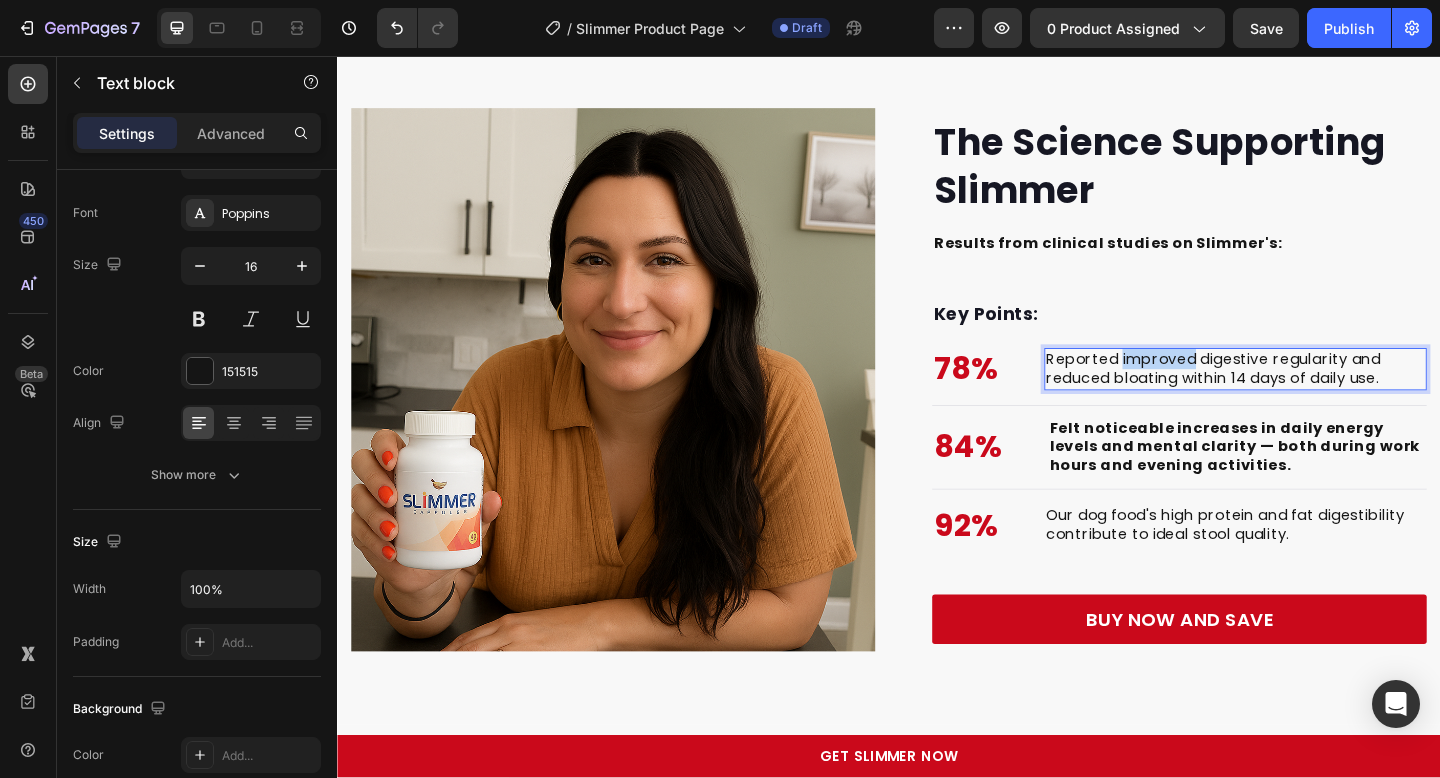 click on "Reported improved digestive regularity and reduced bloating within 14 days of daily use." at bounding box center [1314, 397] 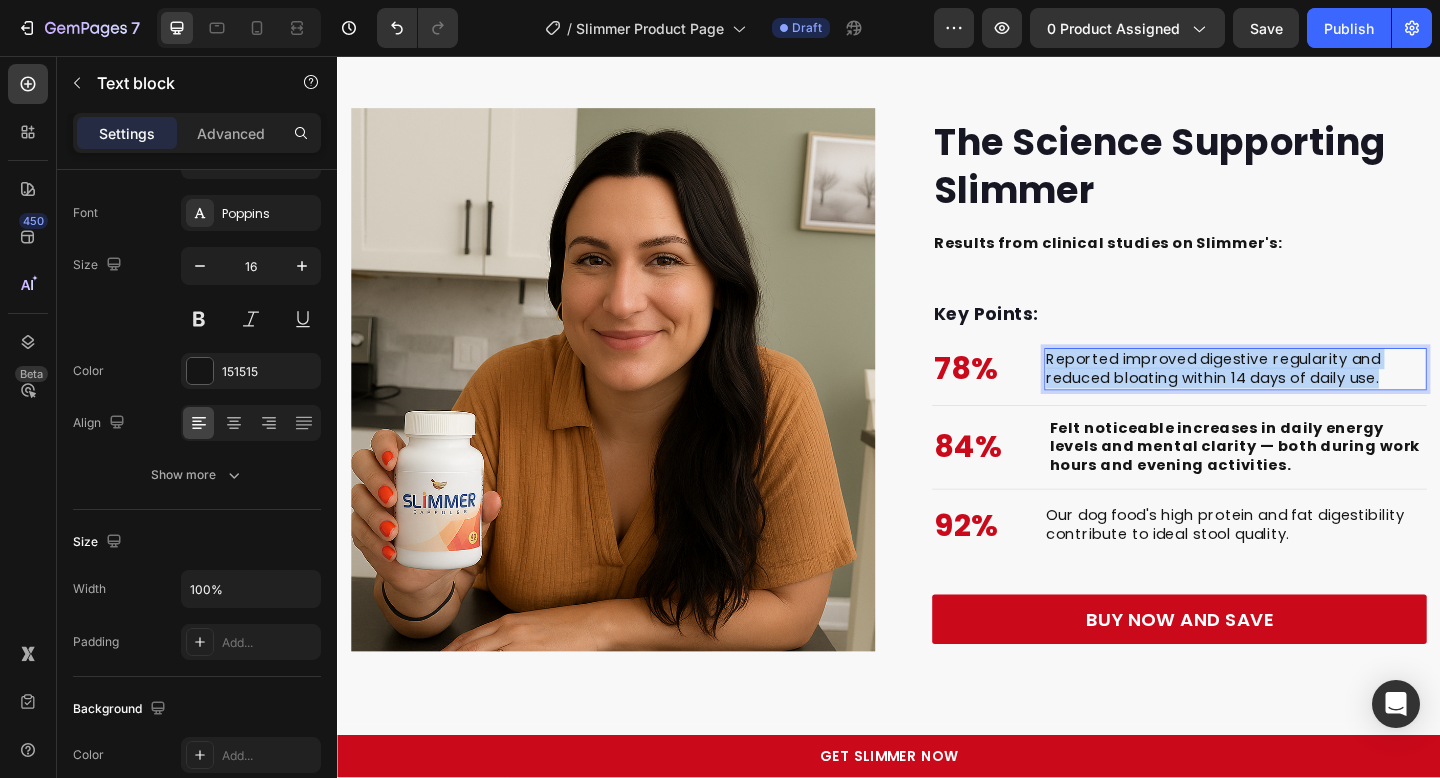 click on "Reported improved digestive regularity and reduced bloating within 14 days of daily use." at bounding box center (1314, 397) 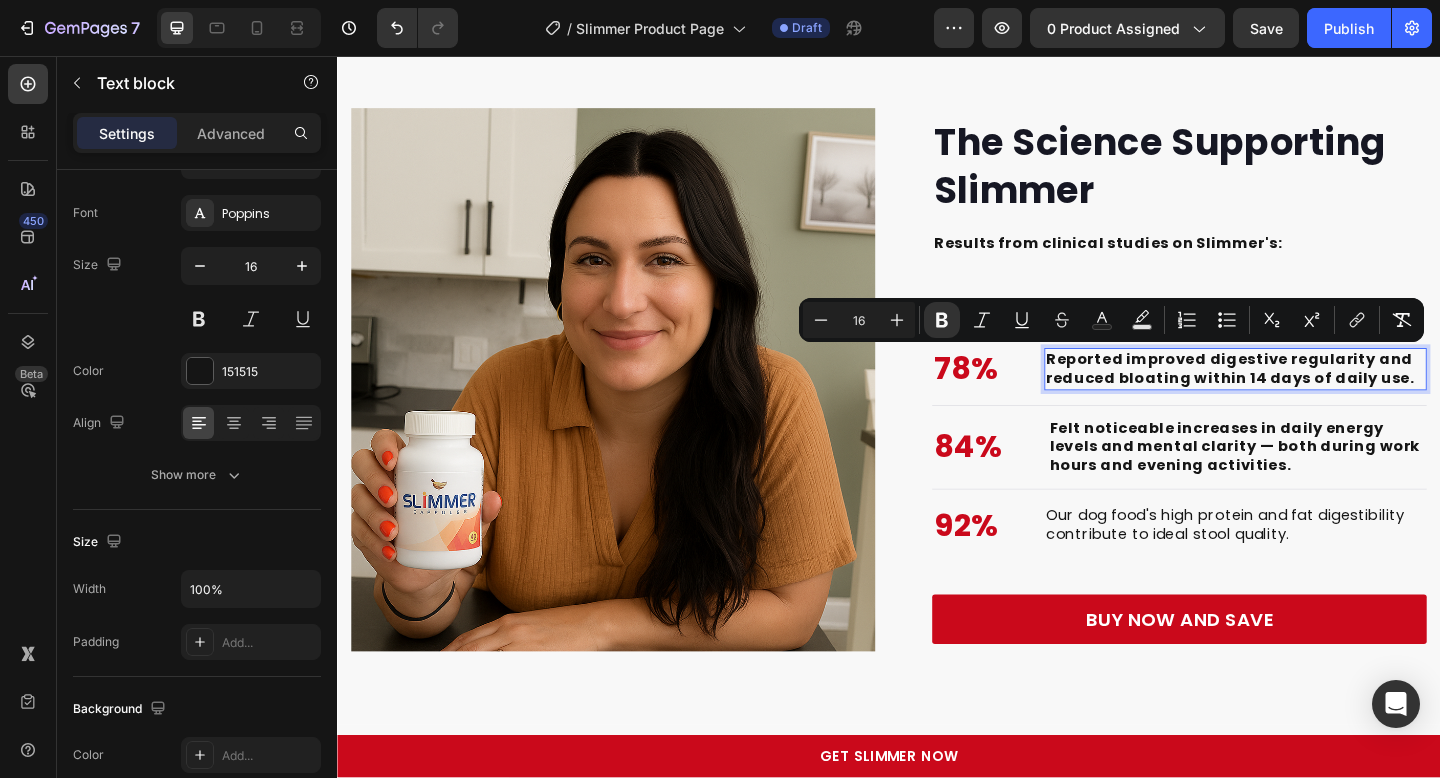 click on "Felt noticeable increases in daily energy levels and mental clarity — both during work hours and evening activities." at bounding box center [1316, 482] 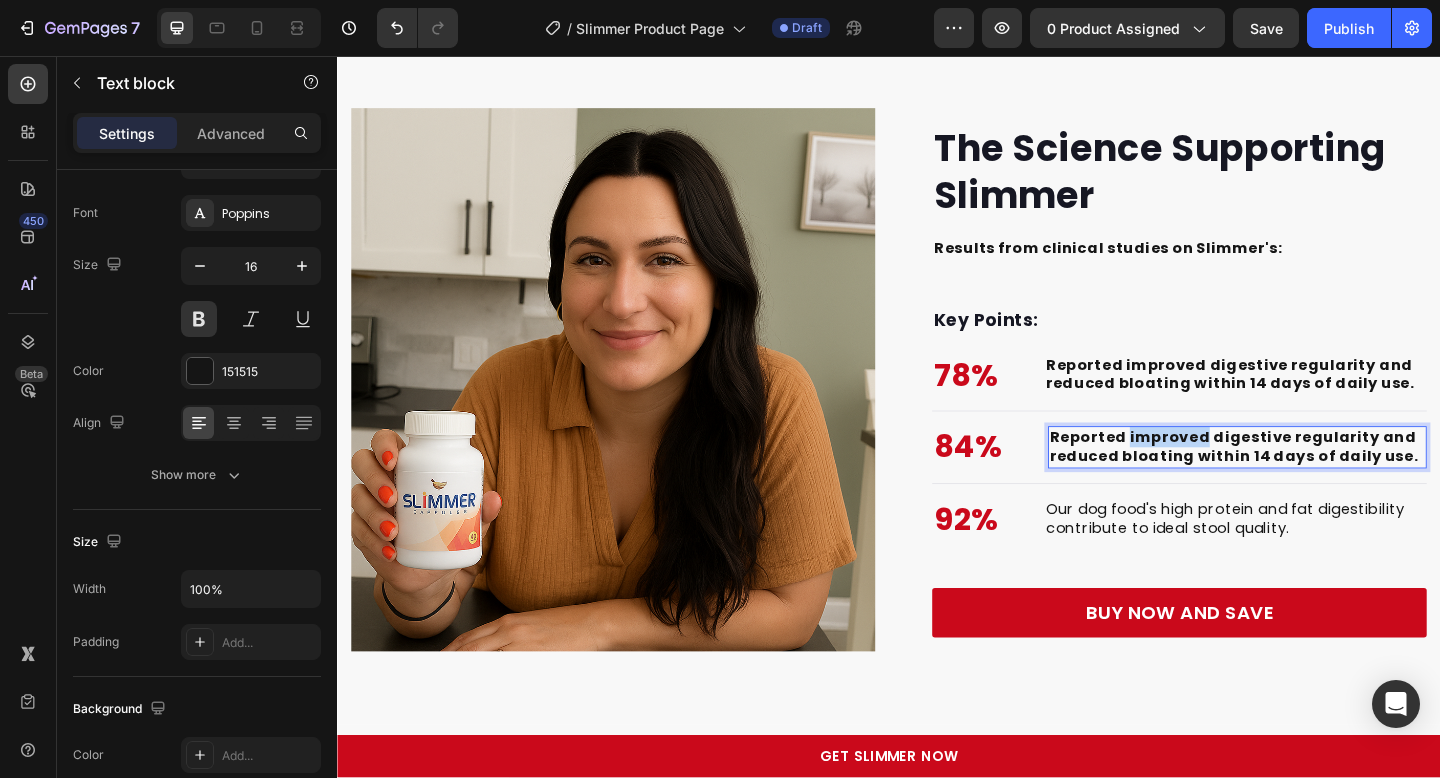 click on "Reported improved digestive regularity and reduced bloating within 14 days of daily use." at bounding box center (1312, 481) 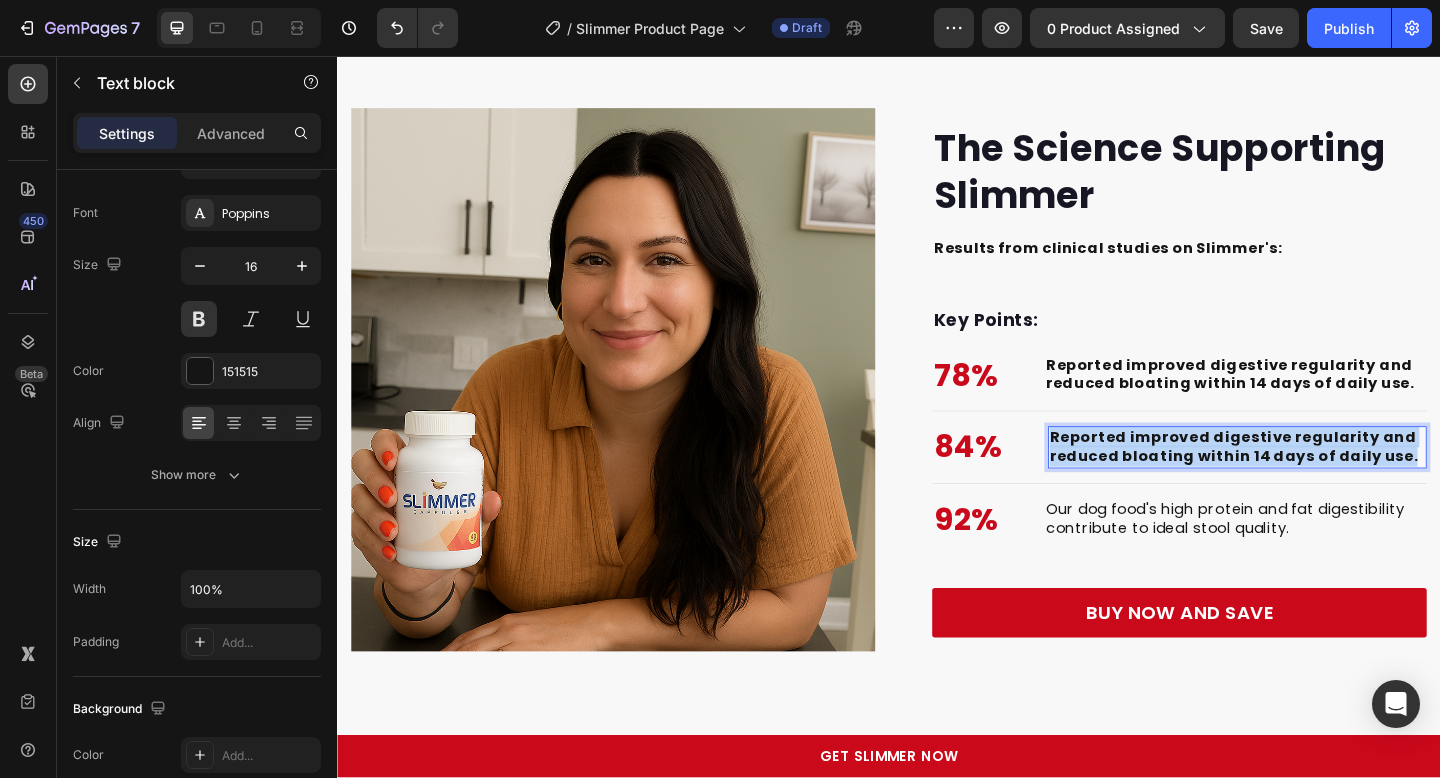click on "Reported improved digestive regularity and reduced bloating within 14 days of daily use." at bounding box center [1312, 481] 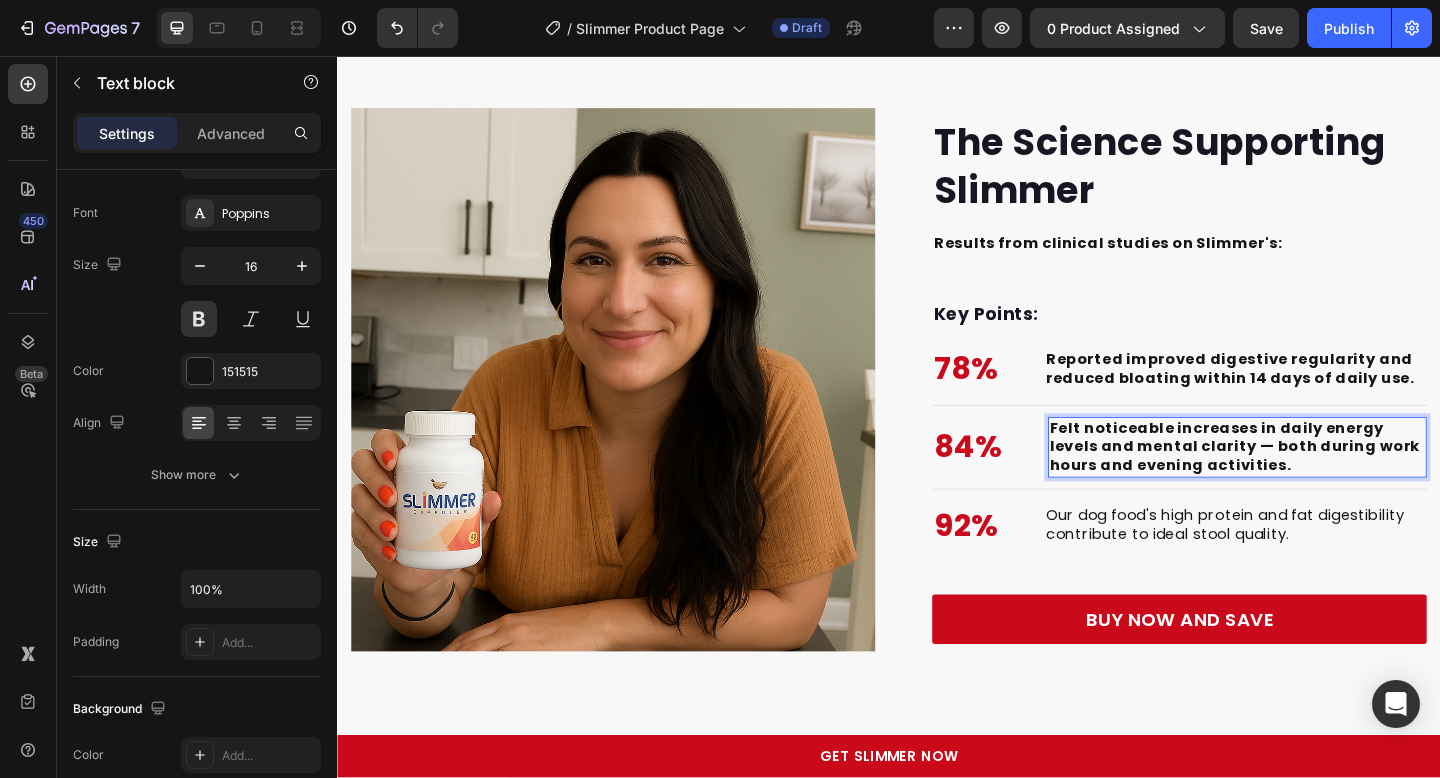 scroll, scrollTop: 5331, scrollLeft: 0, axis: vertical 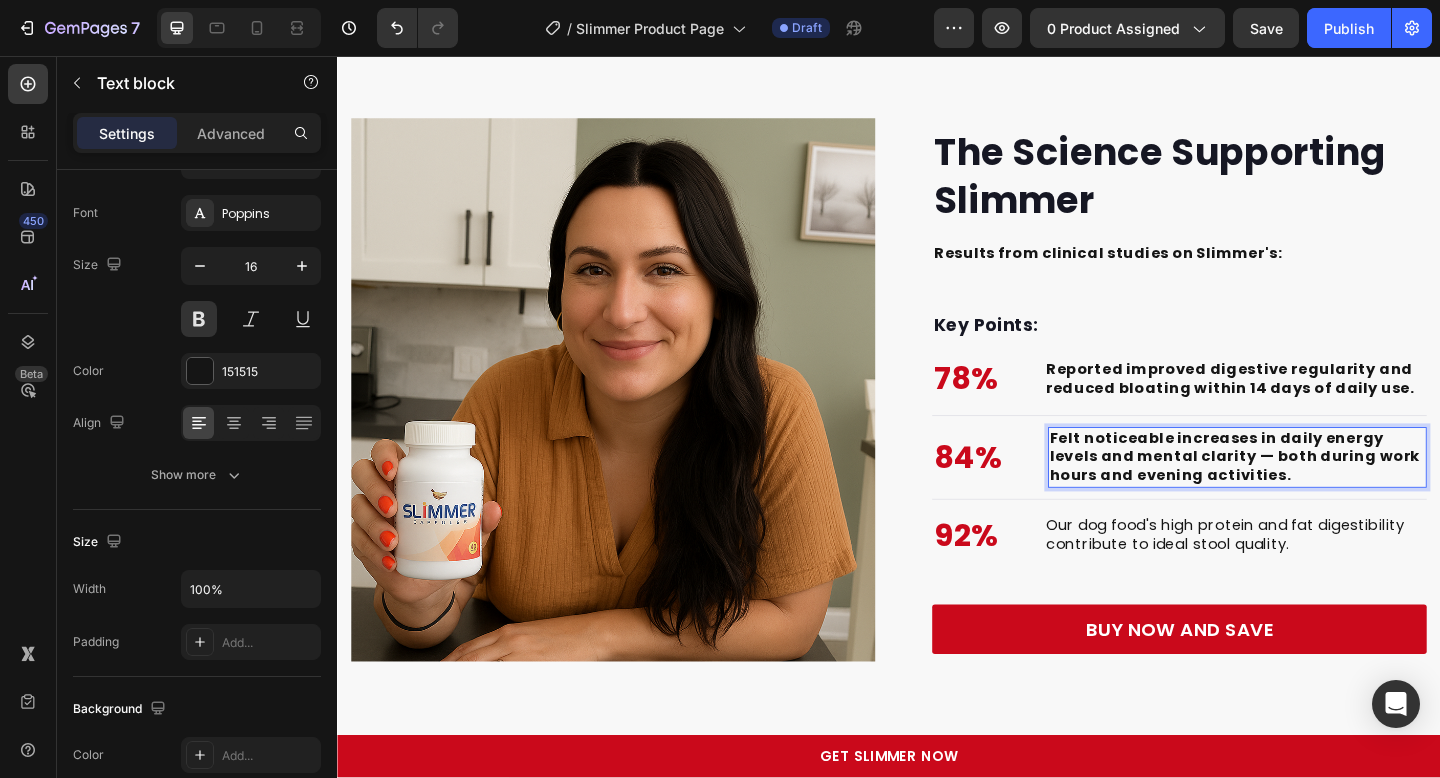 click on "Felt noticeable increases in daily energy levels and mental clarity — both during work hours and evening activities." at bounding box center (1313, 492) 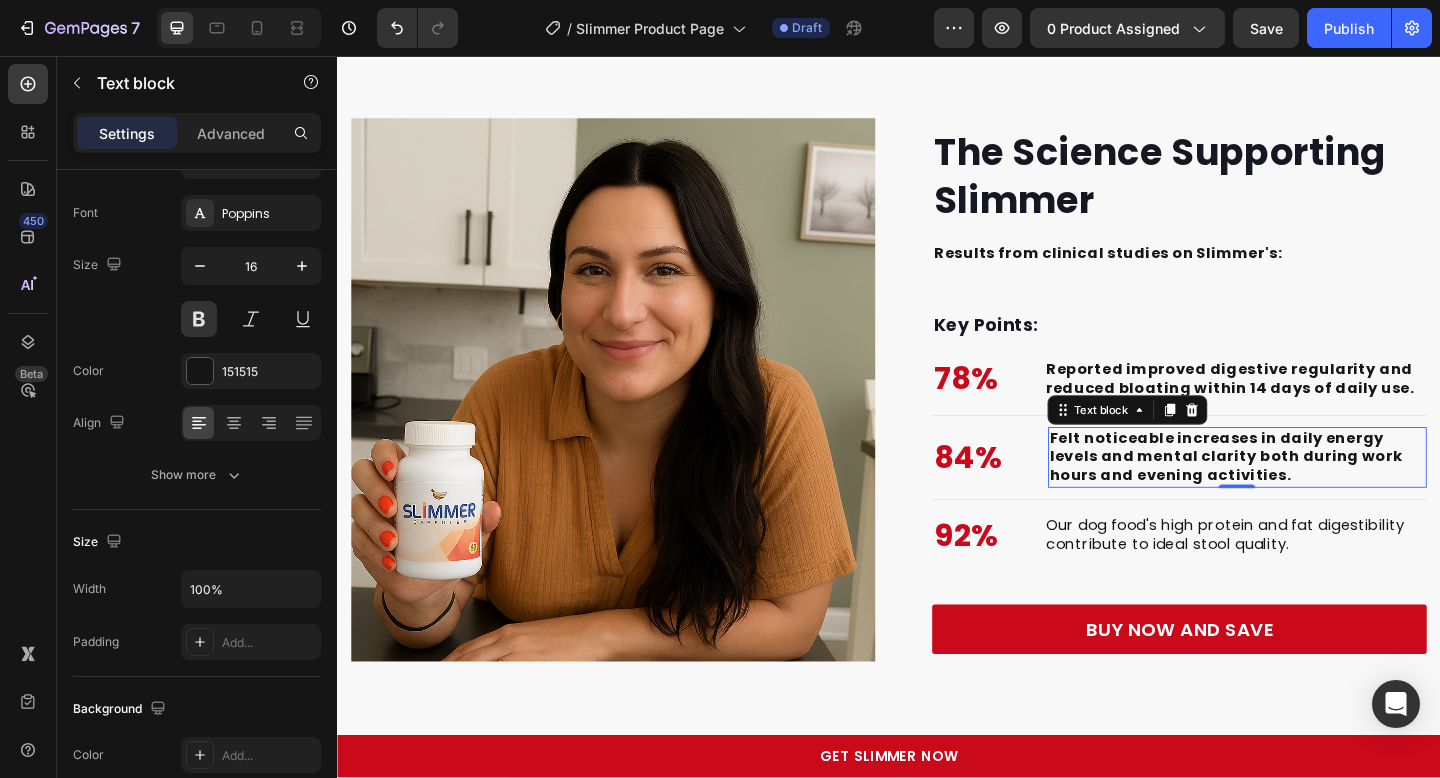 click on "Our dog food's high protein and fat digestibility contribute to ideal stool quality." at bounding box center [1314, 578] 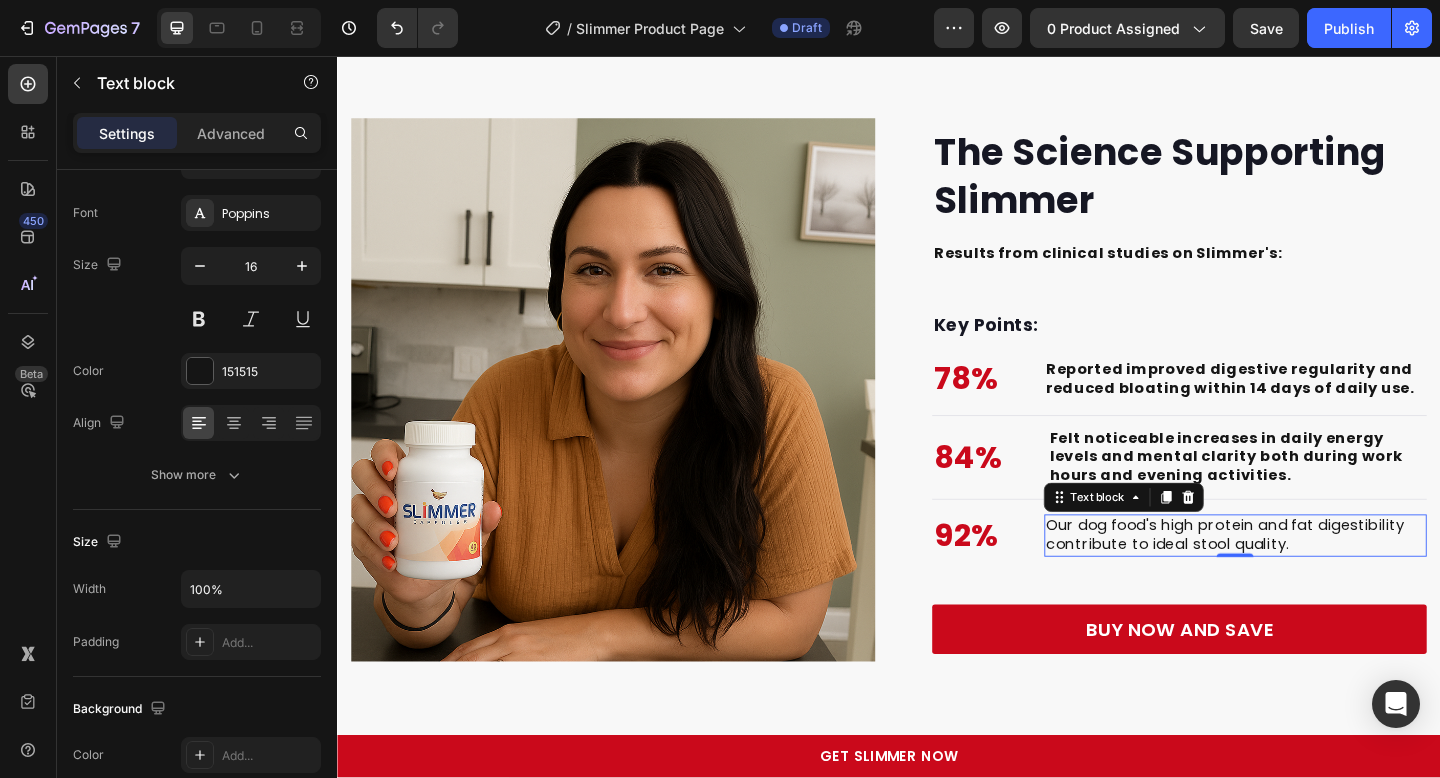 click on "Our dog food's high protein and fat digestibility contribute to ideal stool quality." at bounding box center (1314, 578) 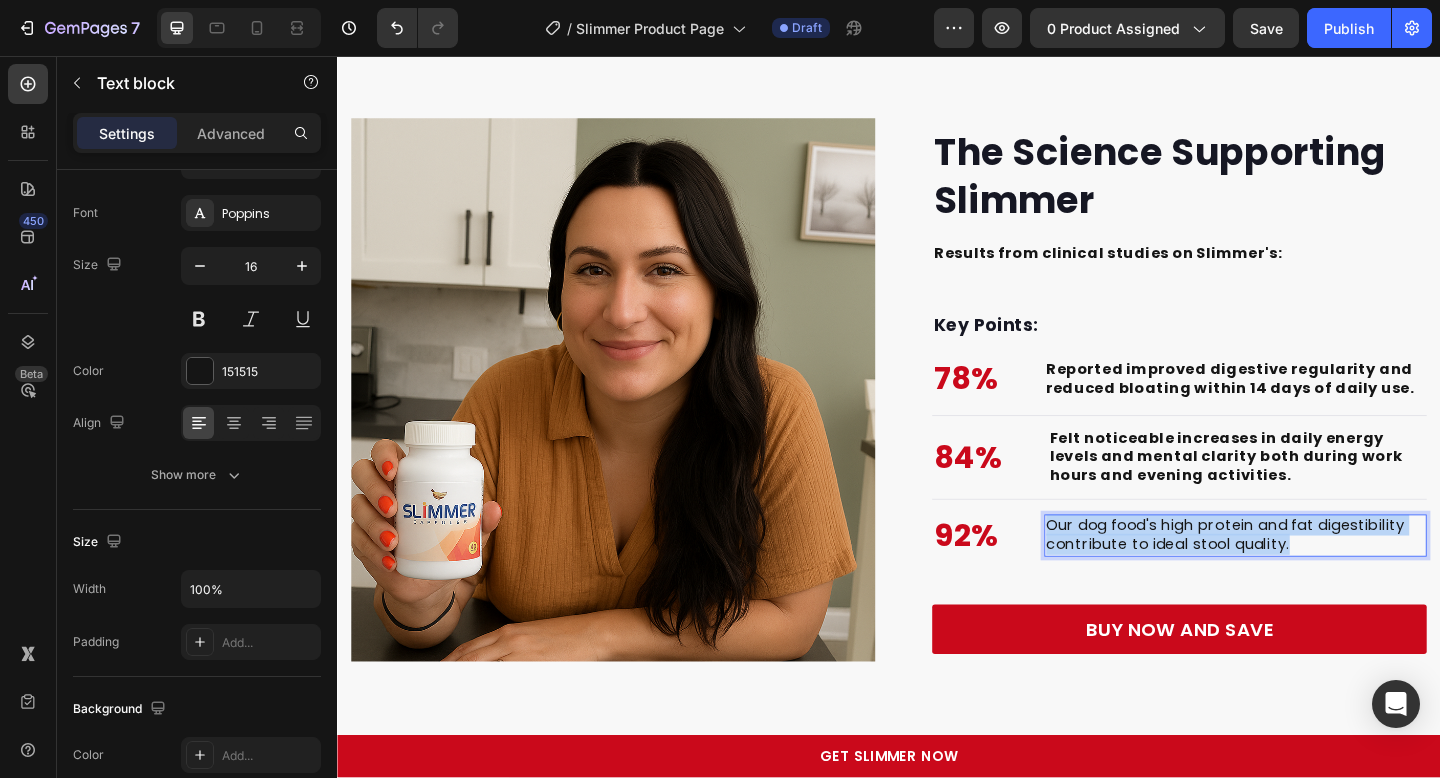 click on "Our dog food's high protein and fat digestibility contribute to ideal stool quality." at bounding box center (1314, 578) 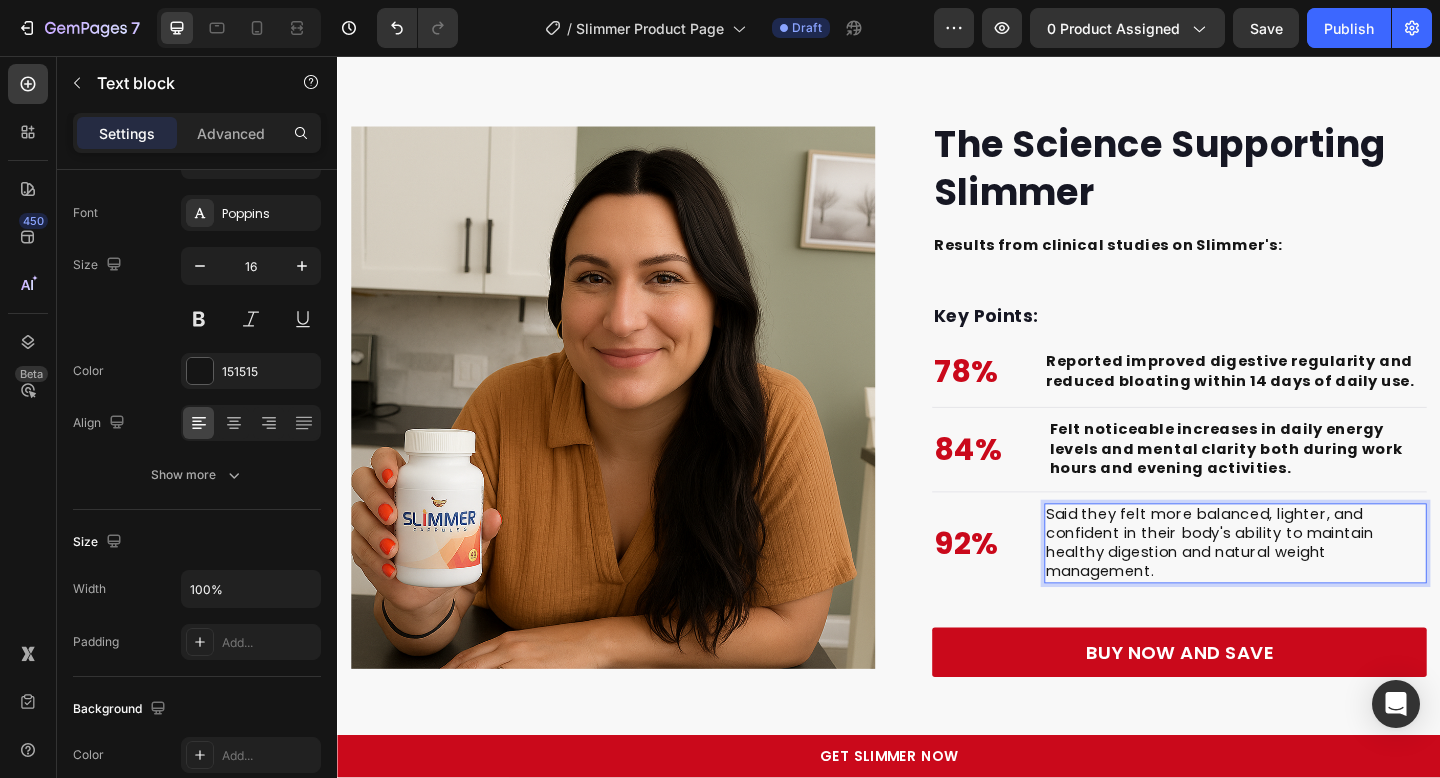 scroll, scrollTop: 5319, scrollLeft: 0, axis: vertical 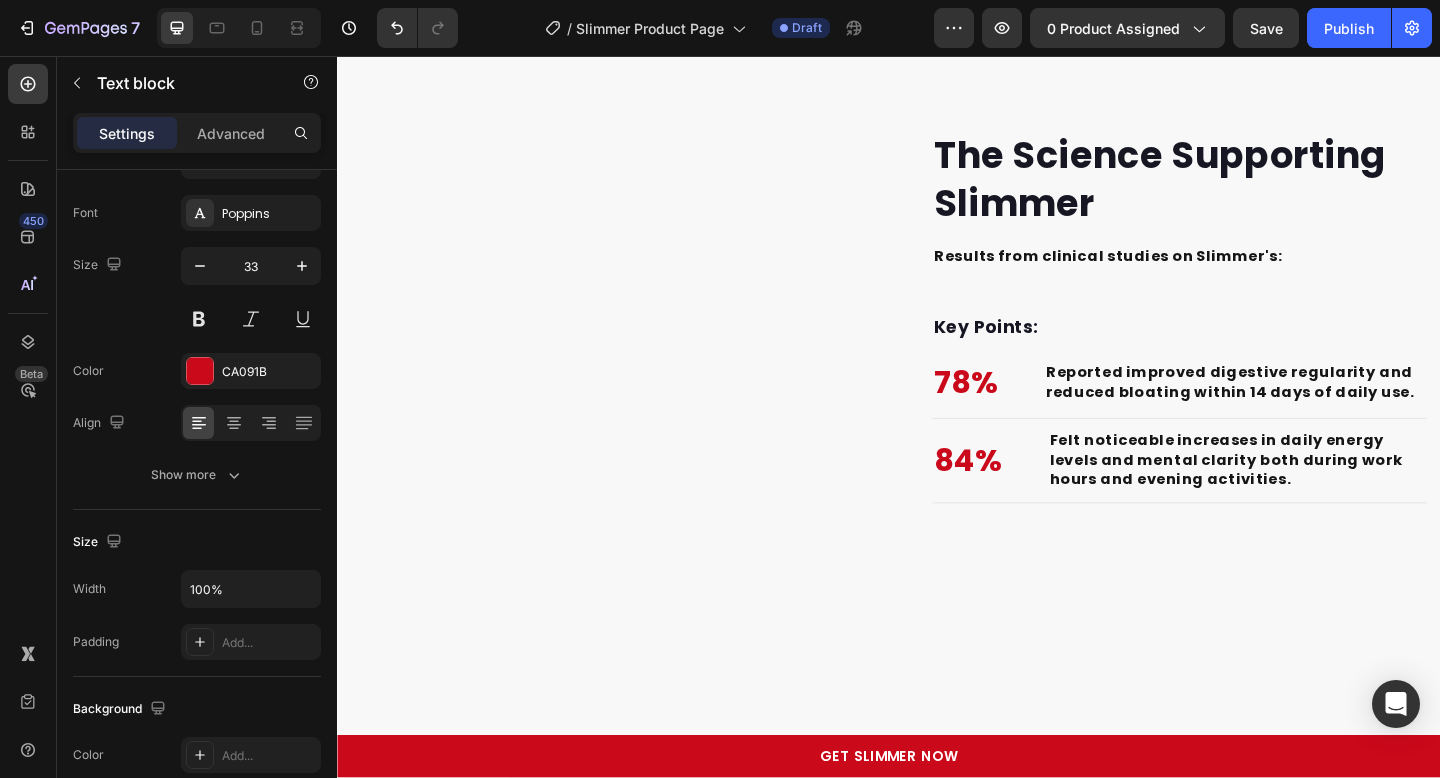 click on "Said they felt more balanced, lighter, and confident in their body's ability to maintain healthy digestion and natural weight management. Text block   0 Said they felt more balanced, lighter, and confident in their body's ability to maintain healthy digestion and natural weight management. Text block" at bounding box center (1253, 1555) 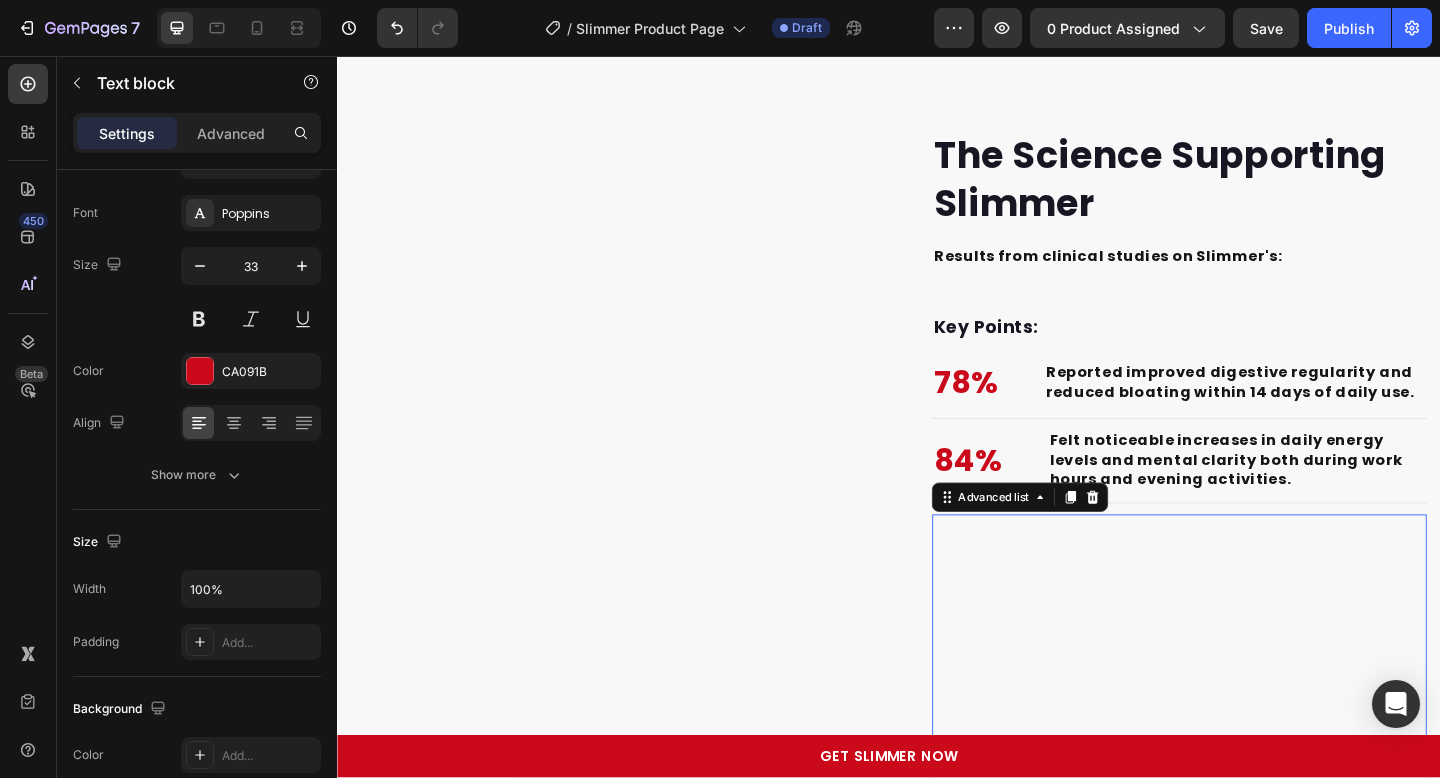 scroll, scrollTop: 0, scrollLeft: 0, axis: both 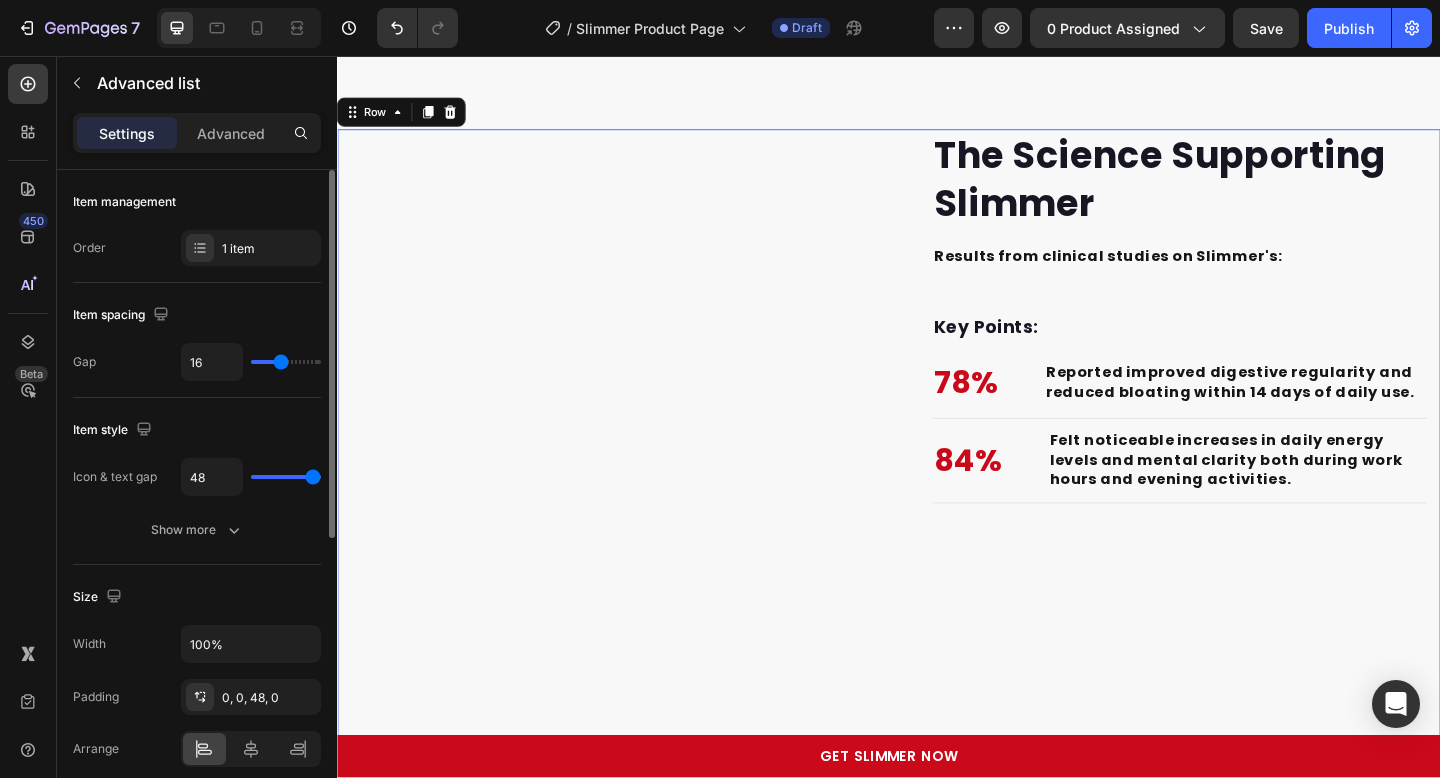click on "Image Image" at bounding box center (637, 1396) 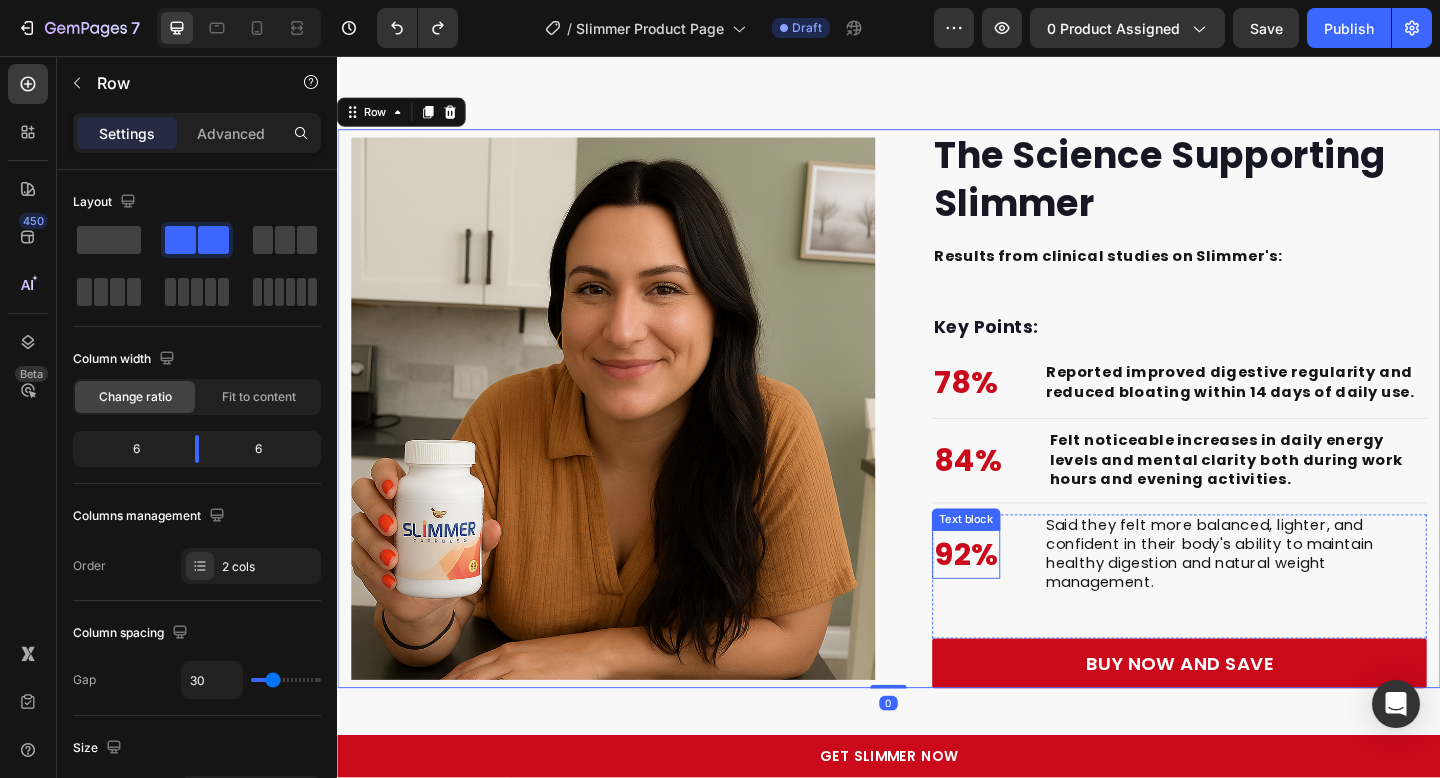 click on "92%" at bounding box center (1021, 599) 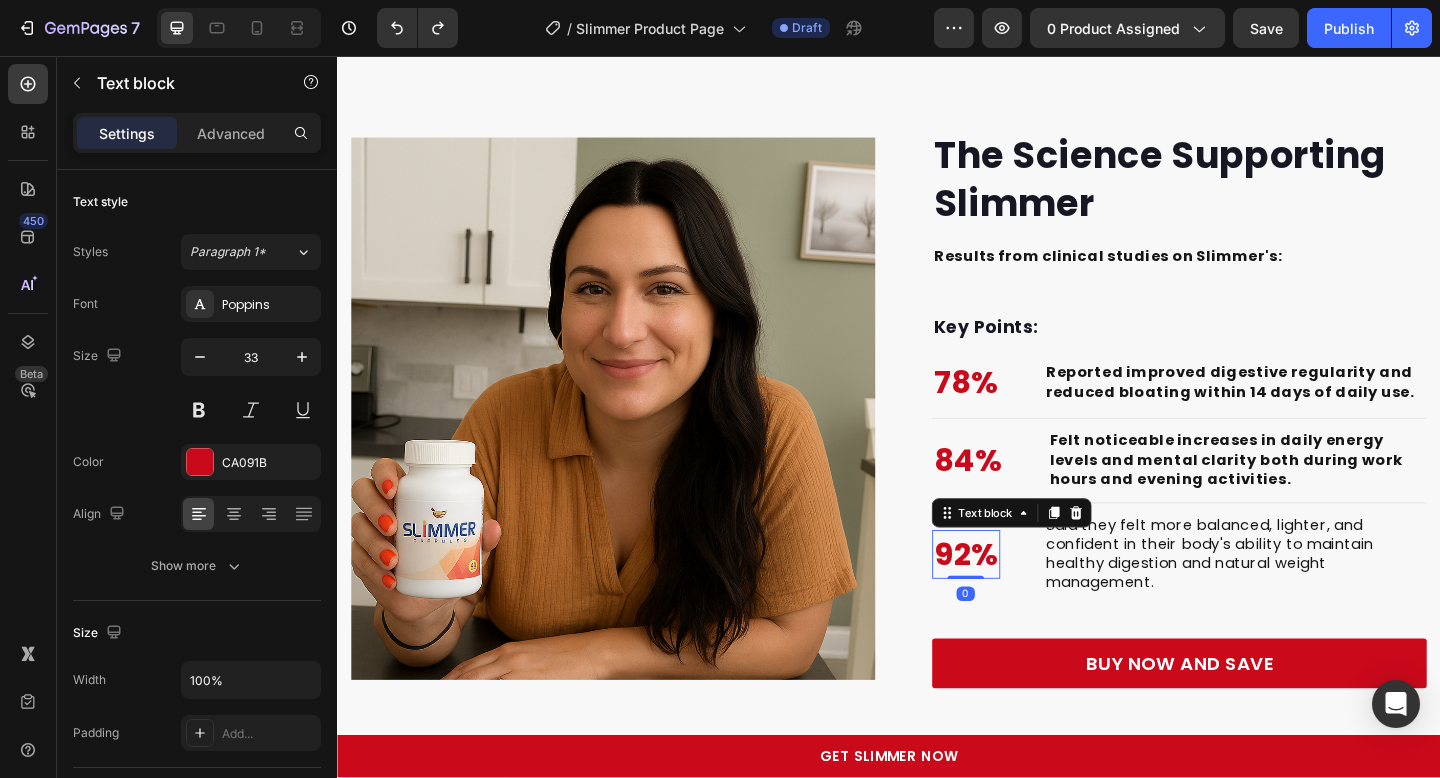 click on "92%" at bounding box center [1021, 599] 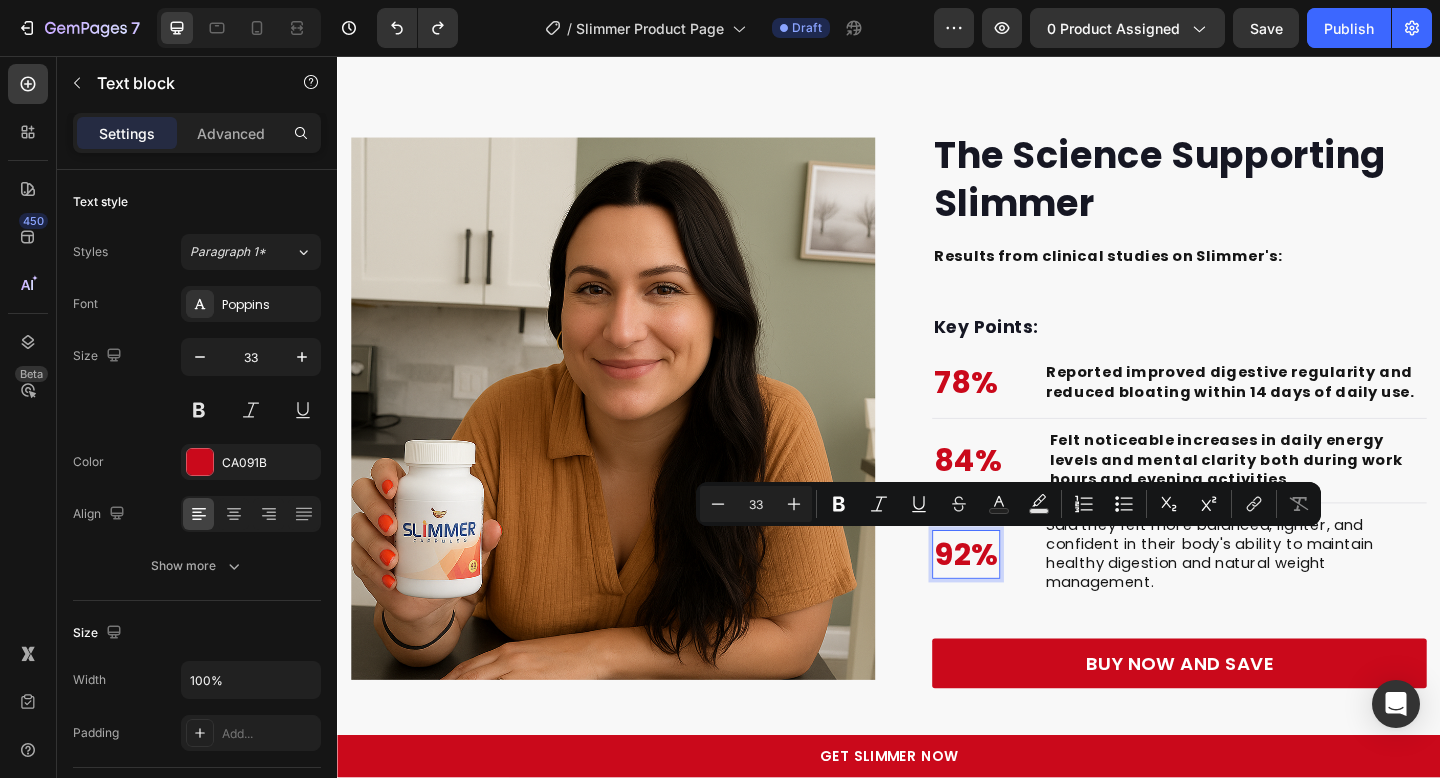 click on "92%" at bounding box center (1021, 599) 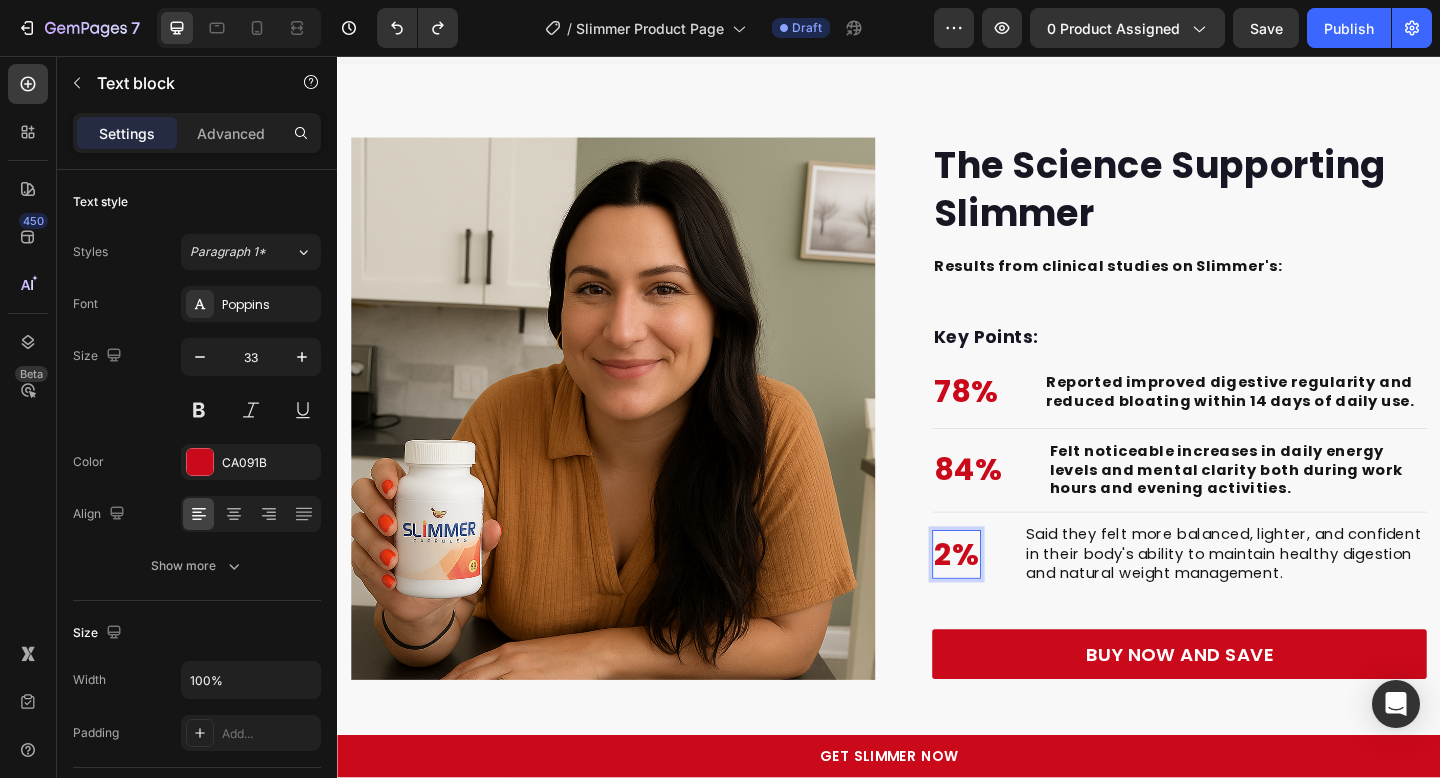 scroll, scrollTop: 5319, scrollLeft: 0, axis: vertical 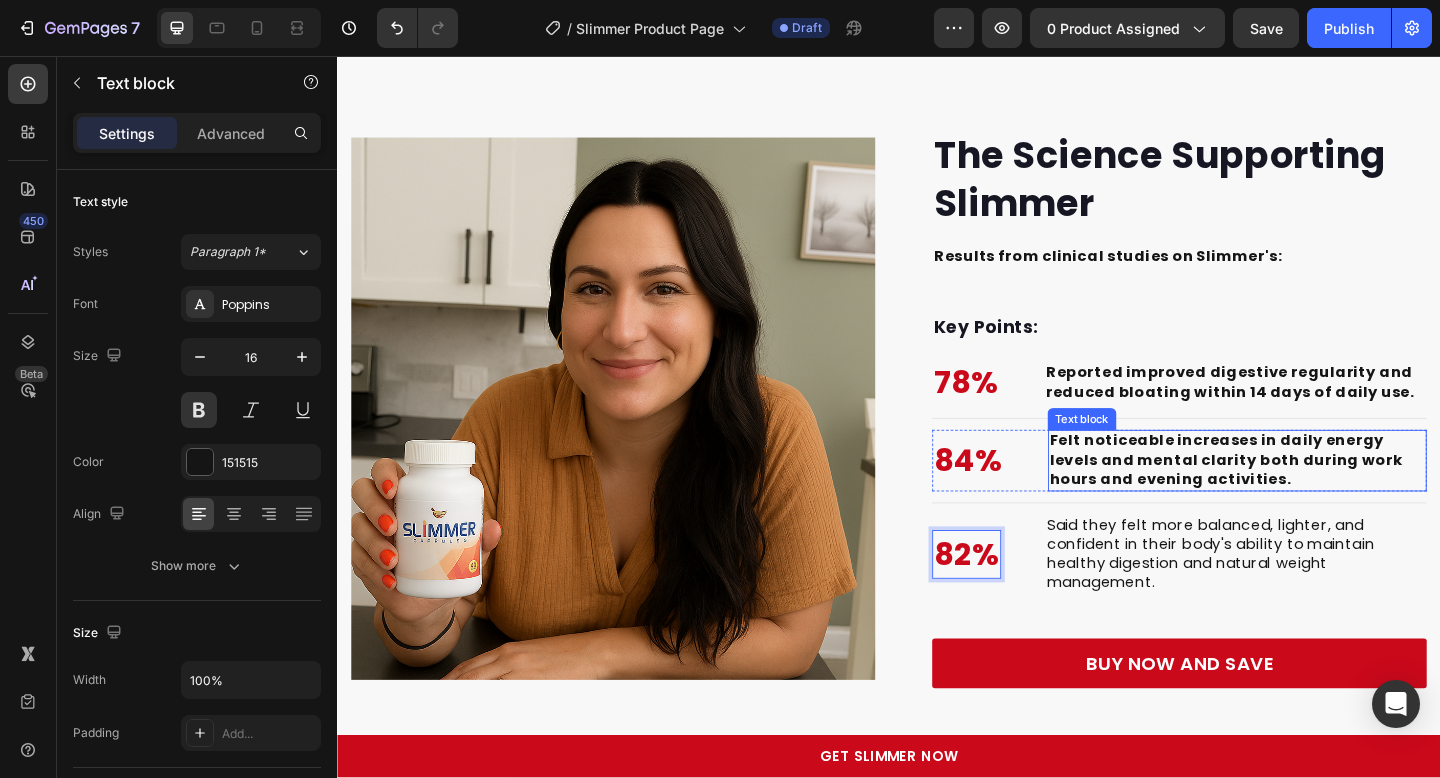 click on "Felt noticeable increases in daily energy levels and mental clarity both during work hours and evening activities." at bounding box center [1304, 495] 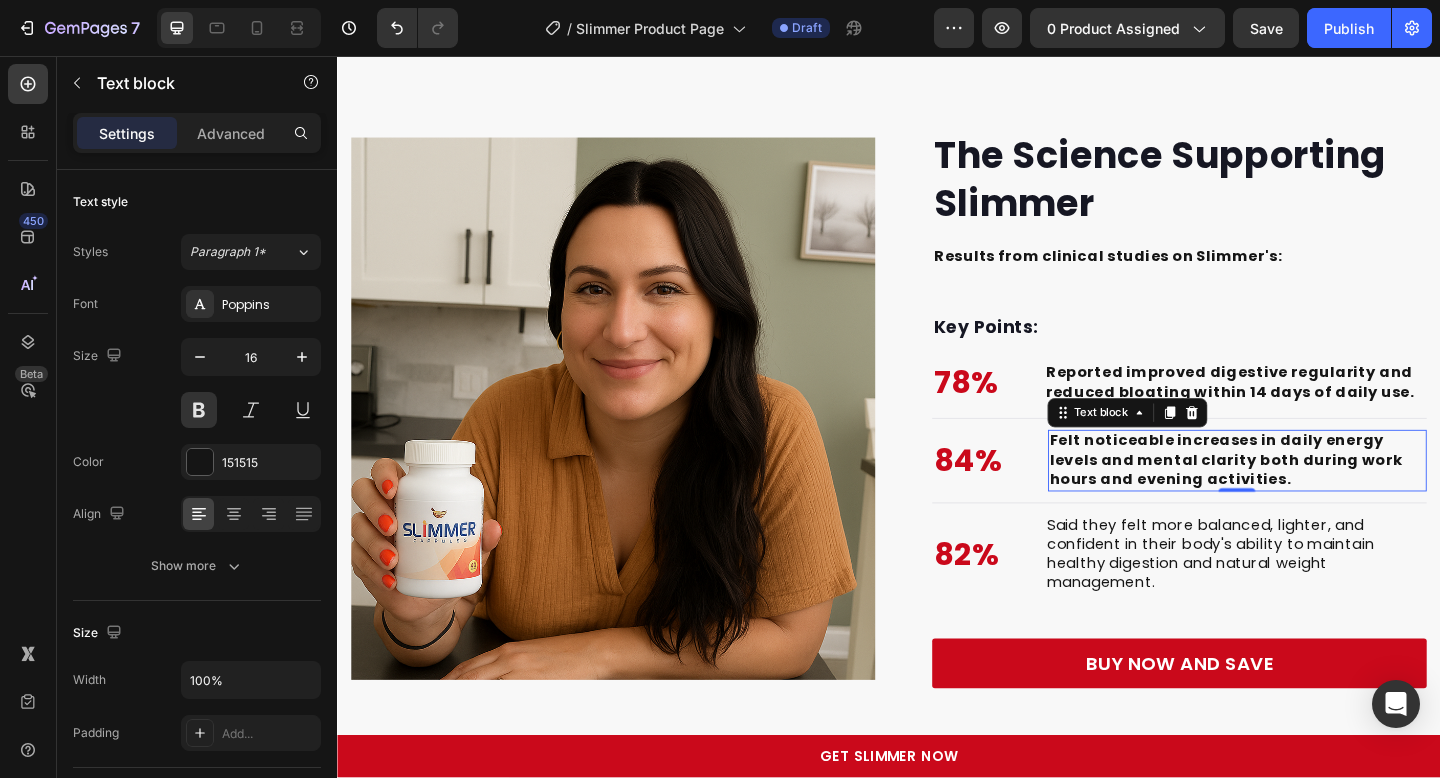 click on "Said they felt more balanced, lighter, and confident in their body's ability to maintain healthy digestion and natural weight management." at bounding box center (1314, 598) 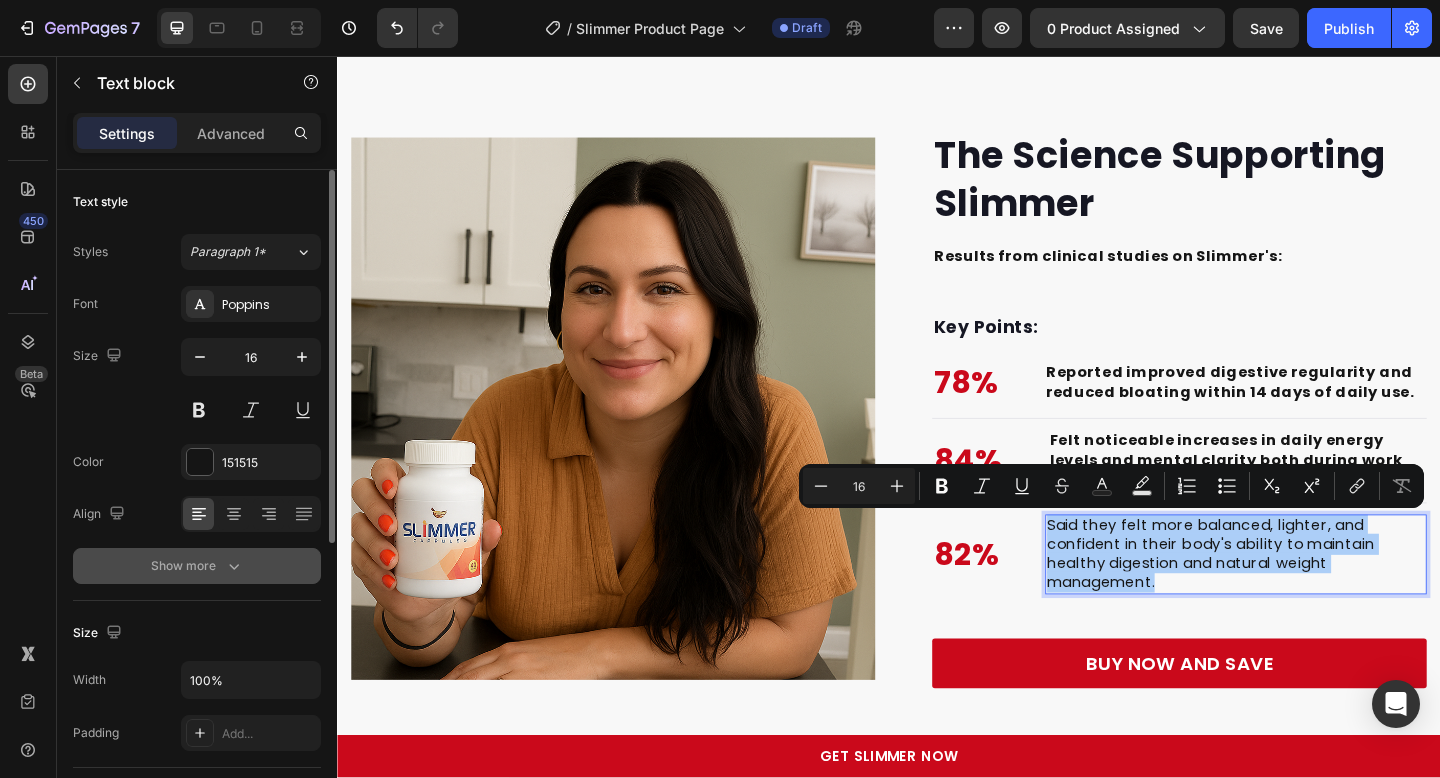 click 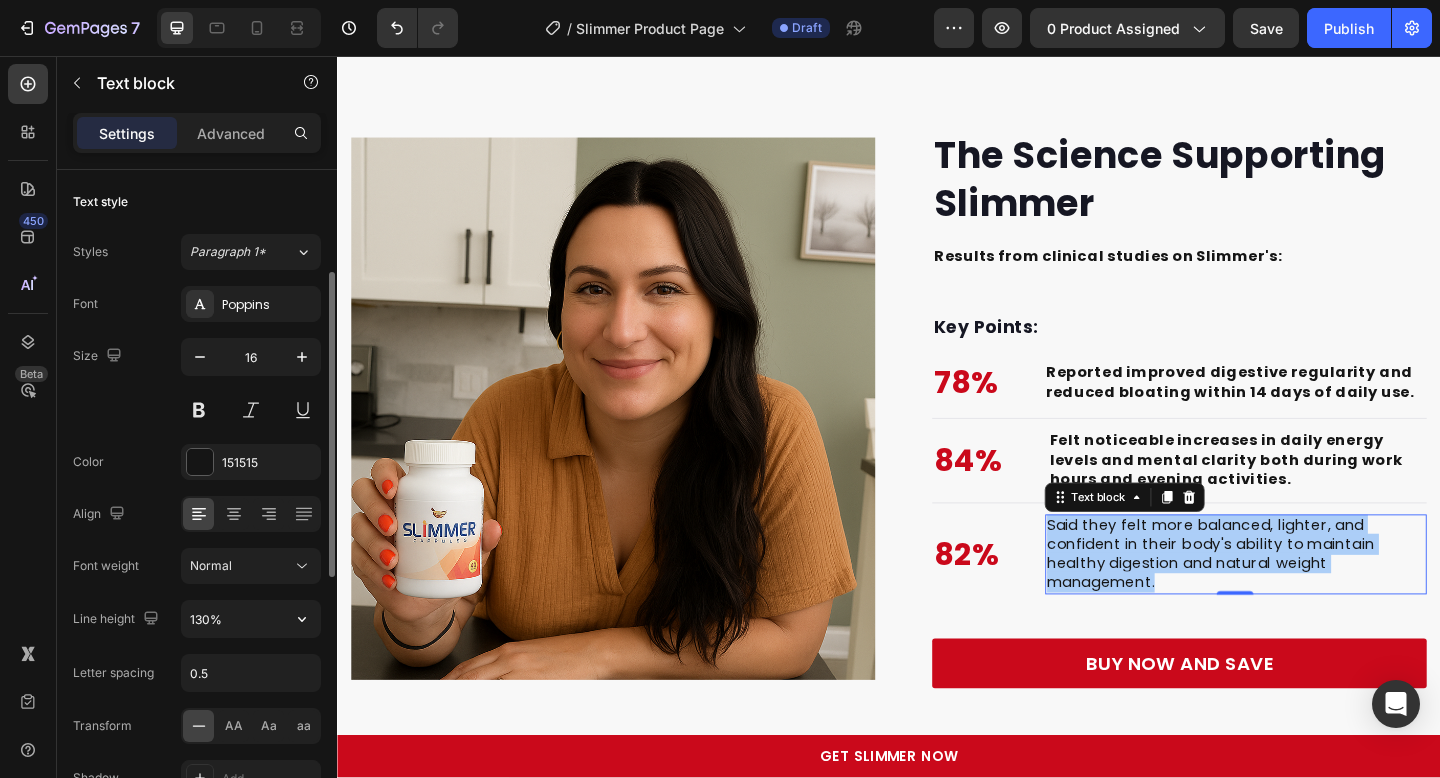 scroll, scrollTop: 145, scrollLeft: 0, axis: vertical 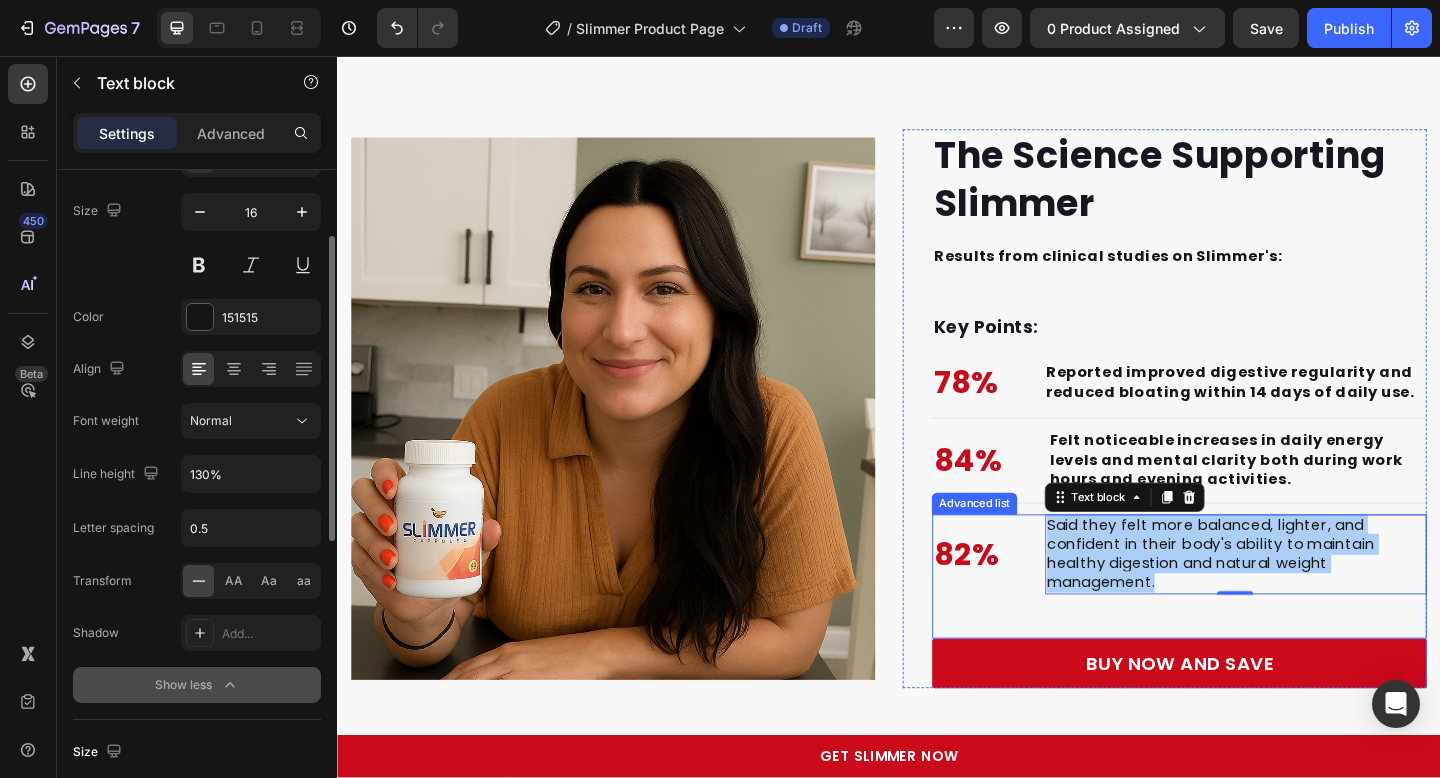 type 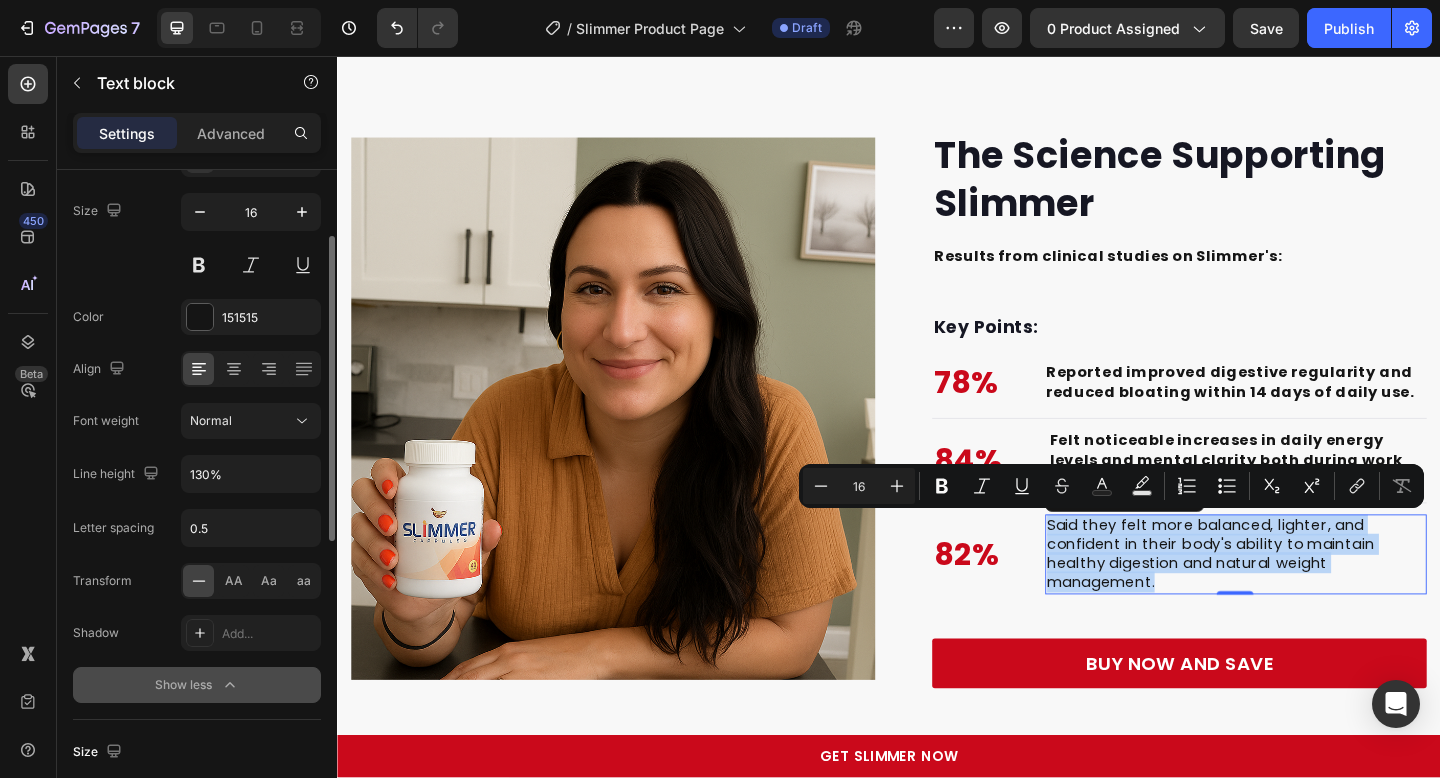 click on "Said they felt more balanced, lighter, and confident in their body's ability to maintain healthy digestion and natural weight management." at bounding box center (1314, 598) 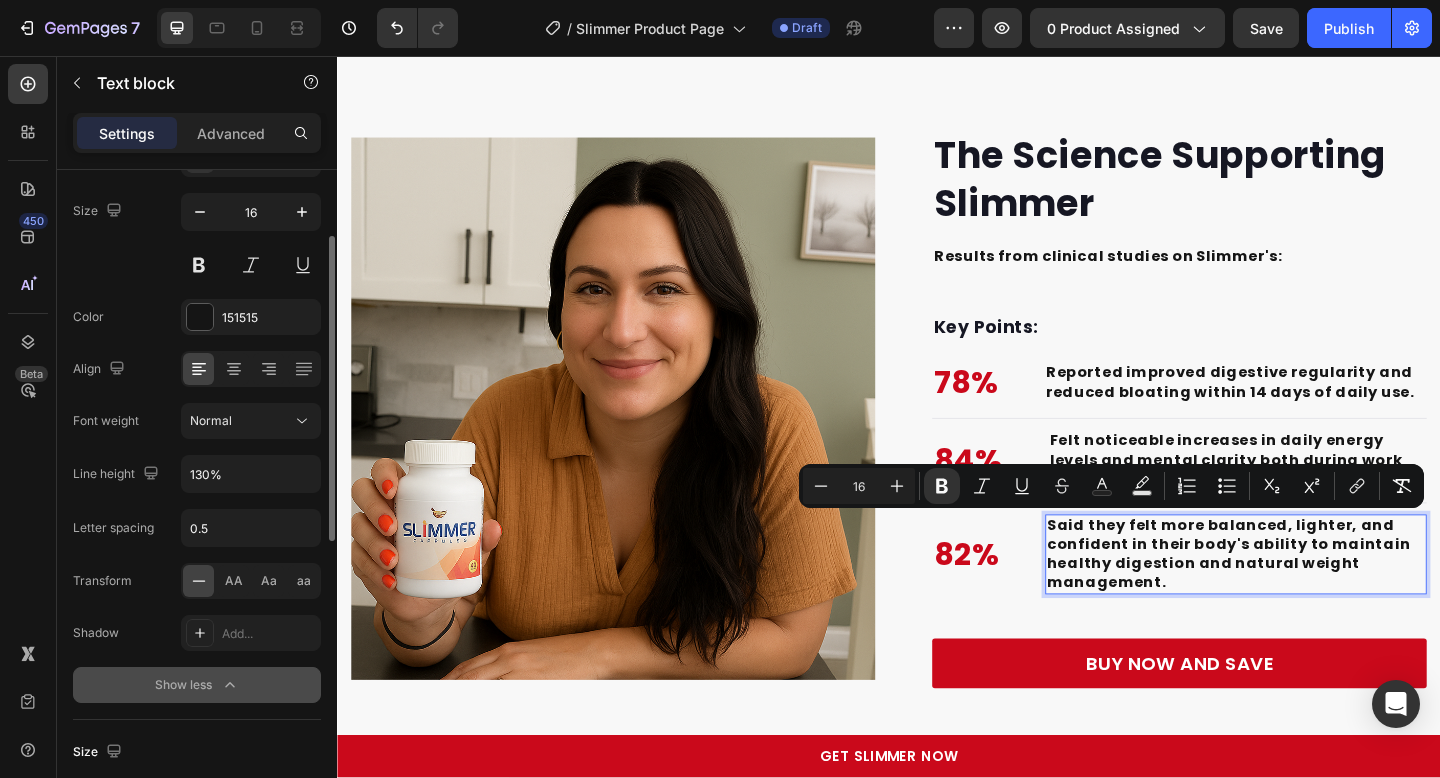 click on "Said they felt more balanced, lighter, and confident in their body's ability to maintain healthy digestion and natural weight management." at bounding box center [1307, 597] 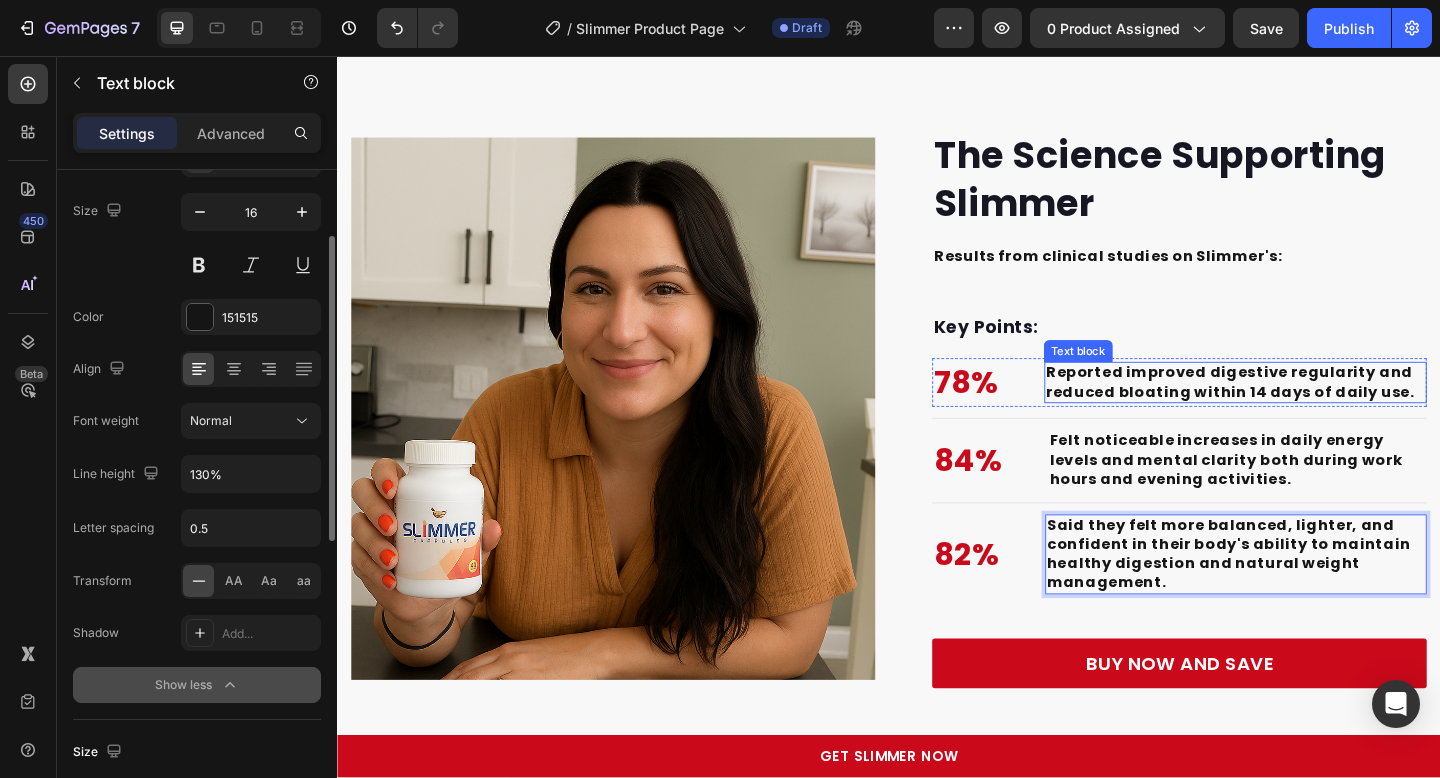 click on "Reported improved digestive regularity and reduced bloating within 14 days of daily use." at bounding box center (1308, 411) 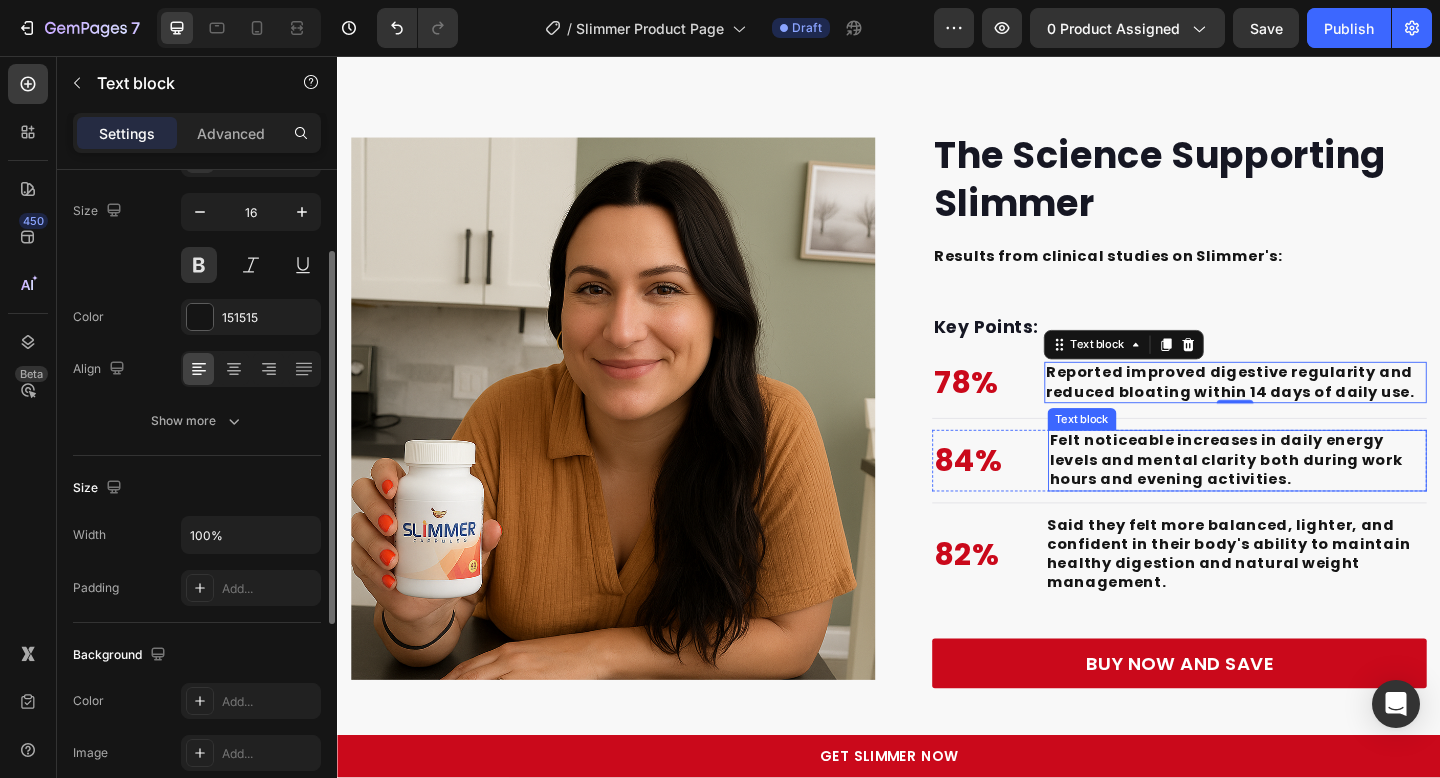 click on "Felt noticeable increases in daily energy levels and mental clarity both during work hours and evening activities." at bounding box center (1304, 495) 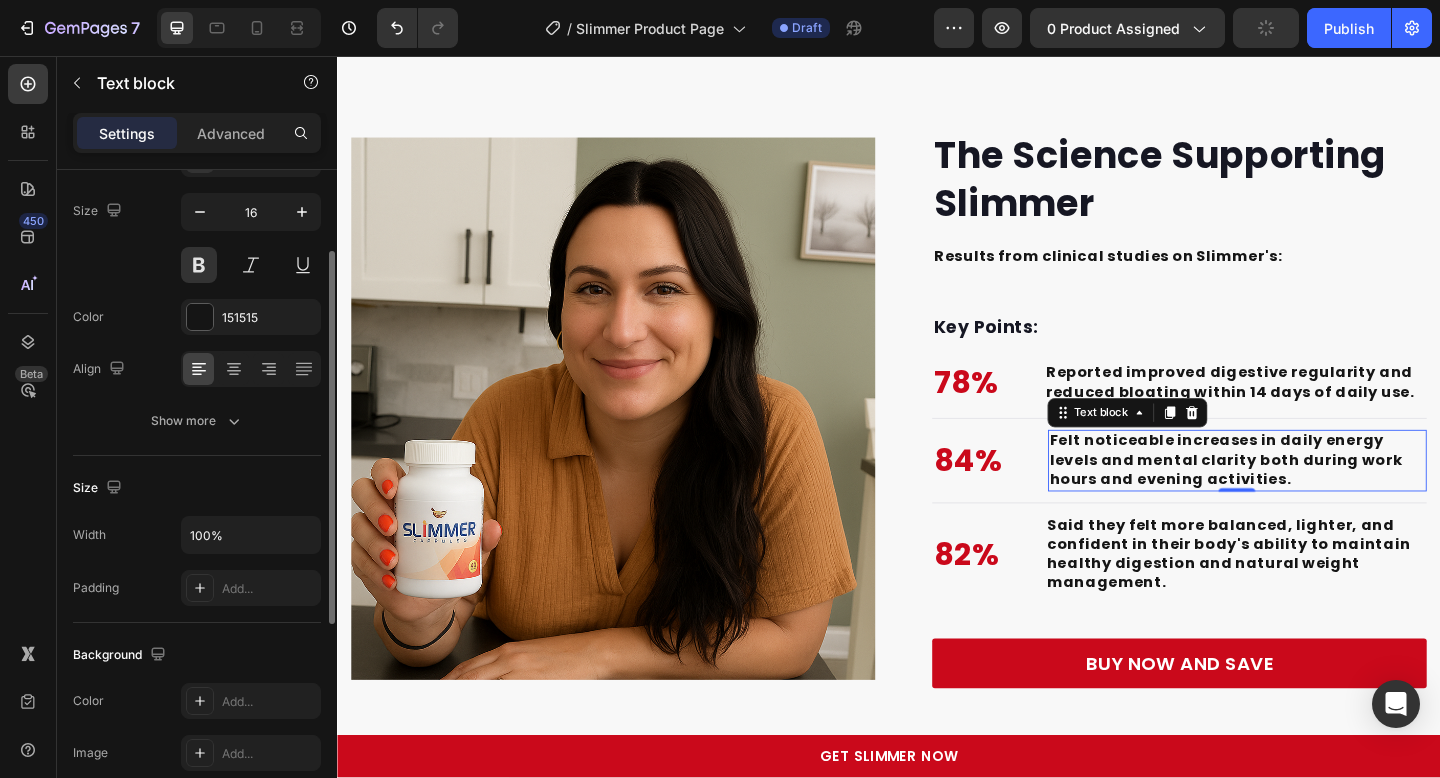 click on "Felt noticeable increases in daily energy levels and mental clarity both during work hours and evening activities." at bounding box center (1304, 495) 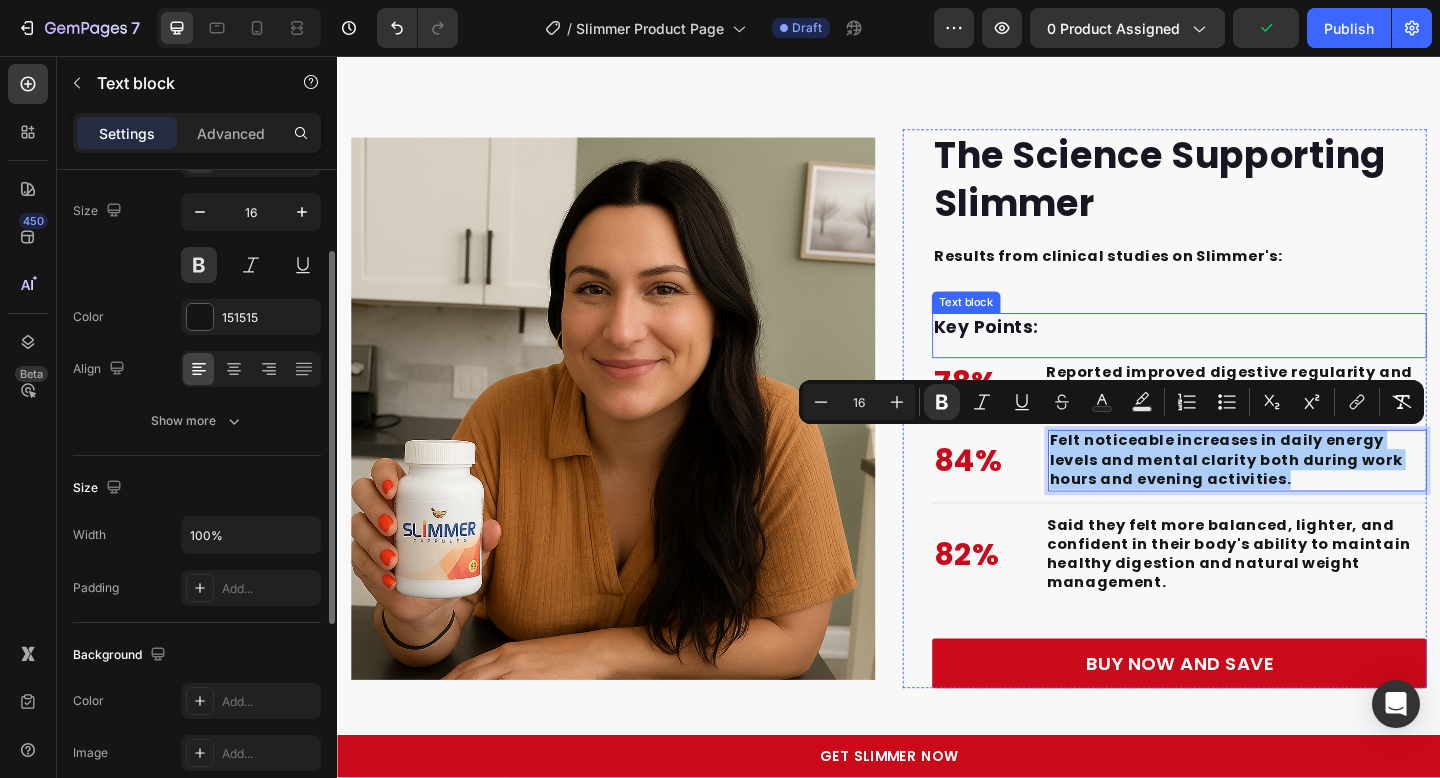 click on "Key Points:" at bounding box center [1253, 352] 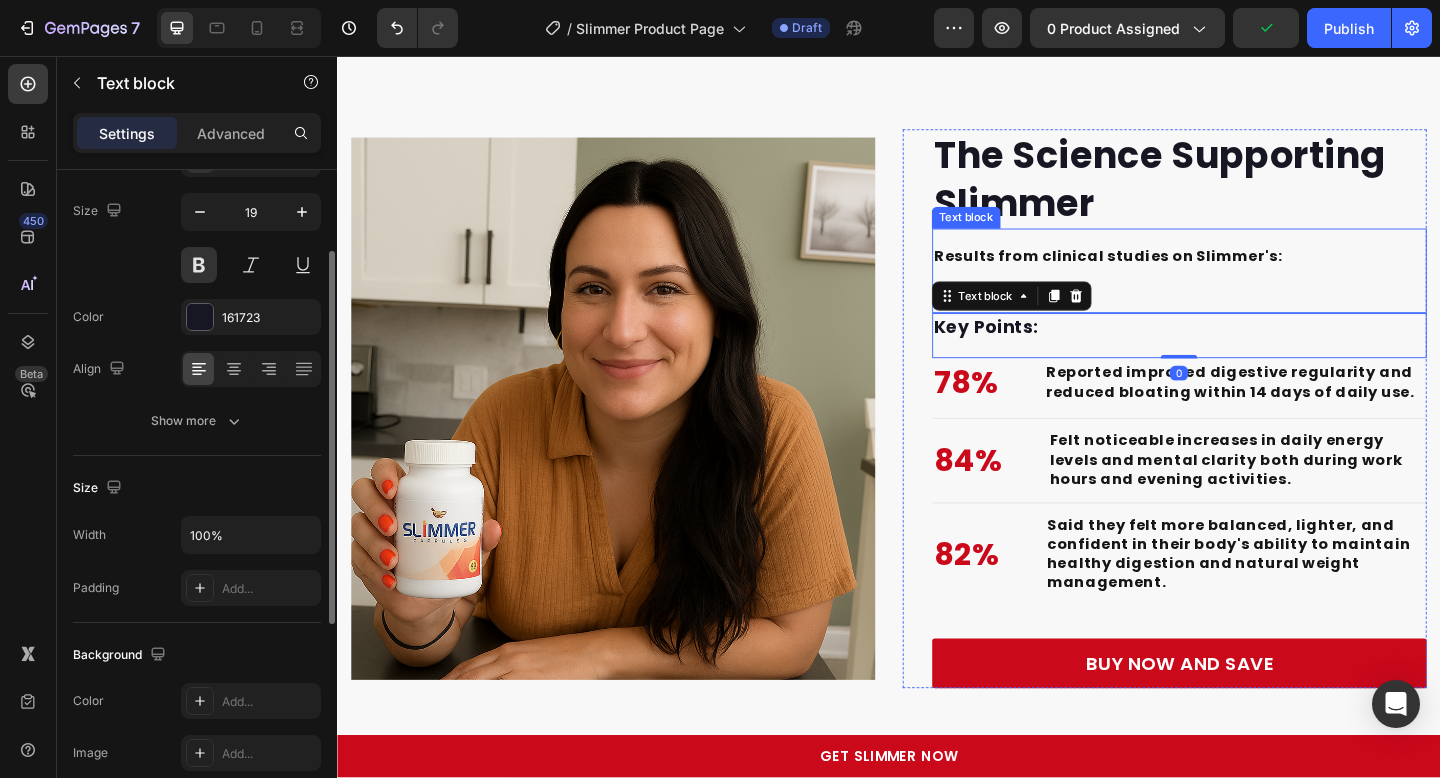 click on "Results from clinical studies on Slimmer's:" at bounding box center [1175, 273] 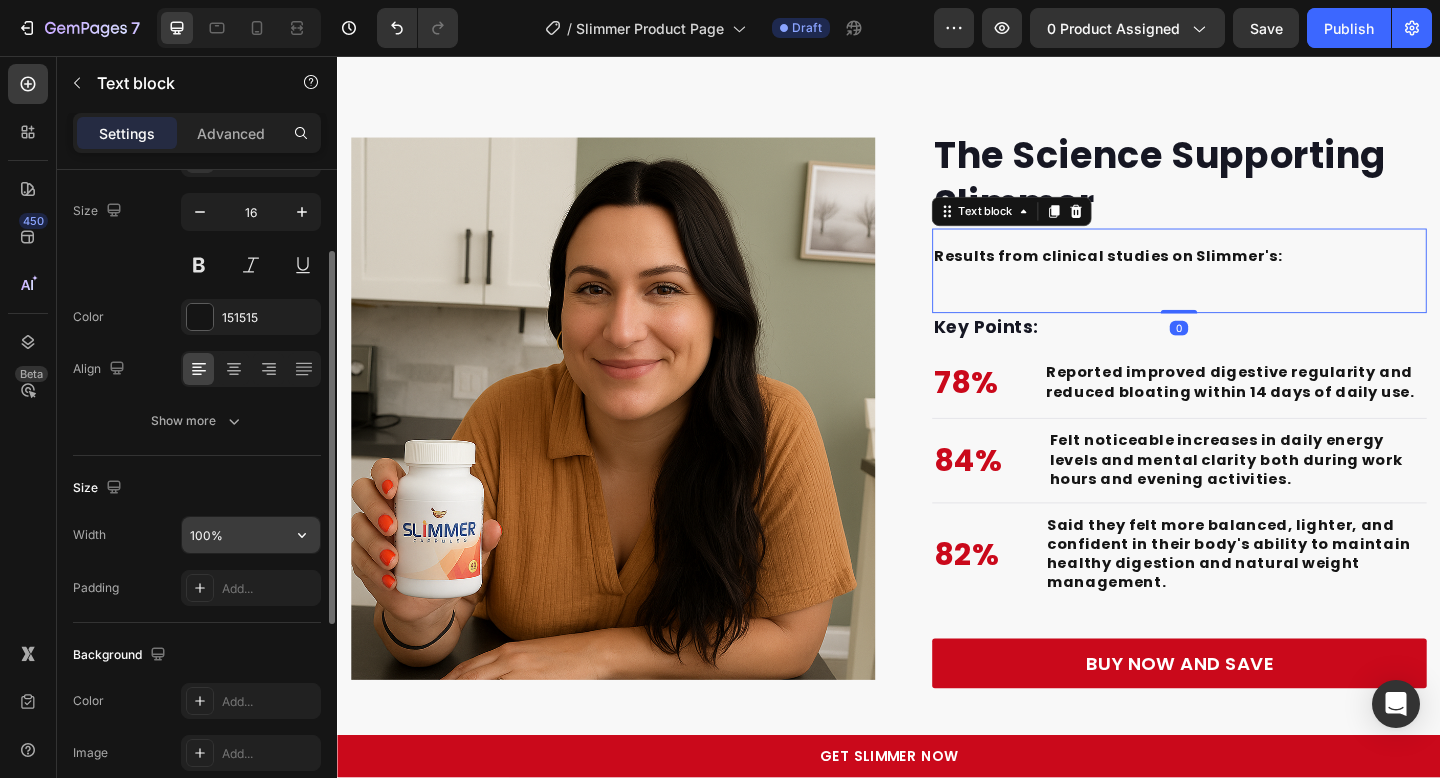 click on "100%" at bounding box center [251, 535] 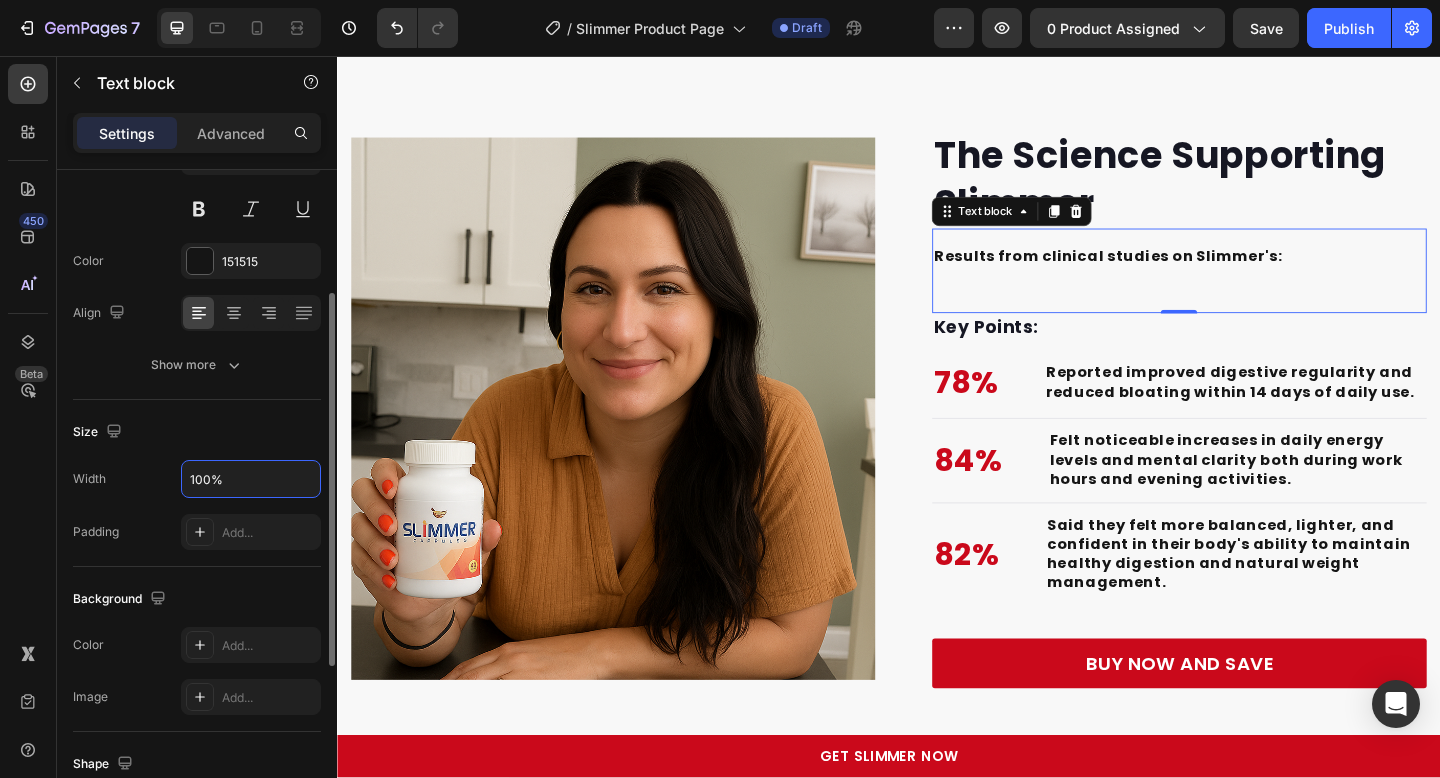 scroll, scrollTop: 208, scrollLeft: 0, axis: vertical 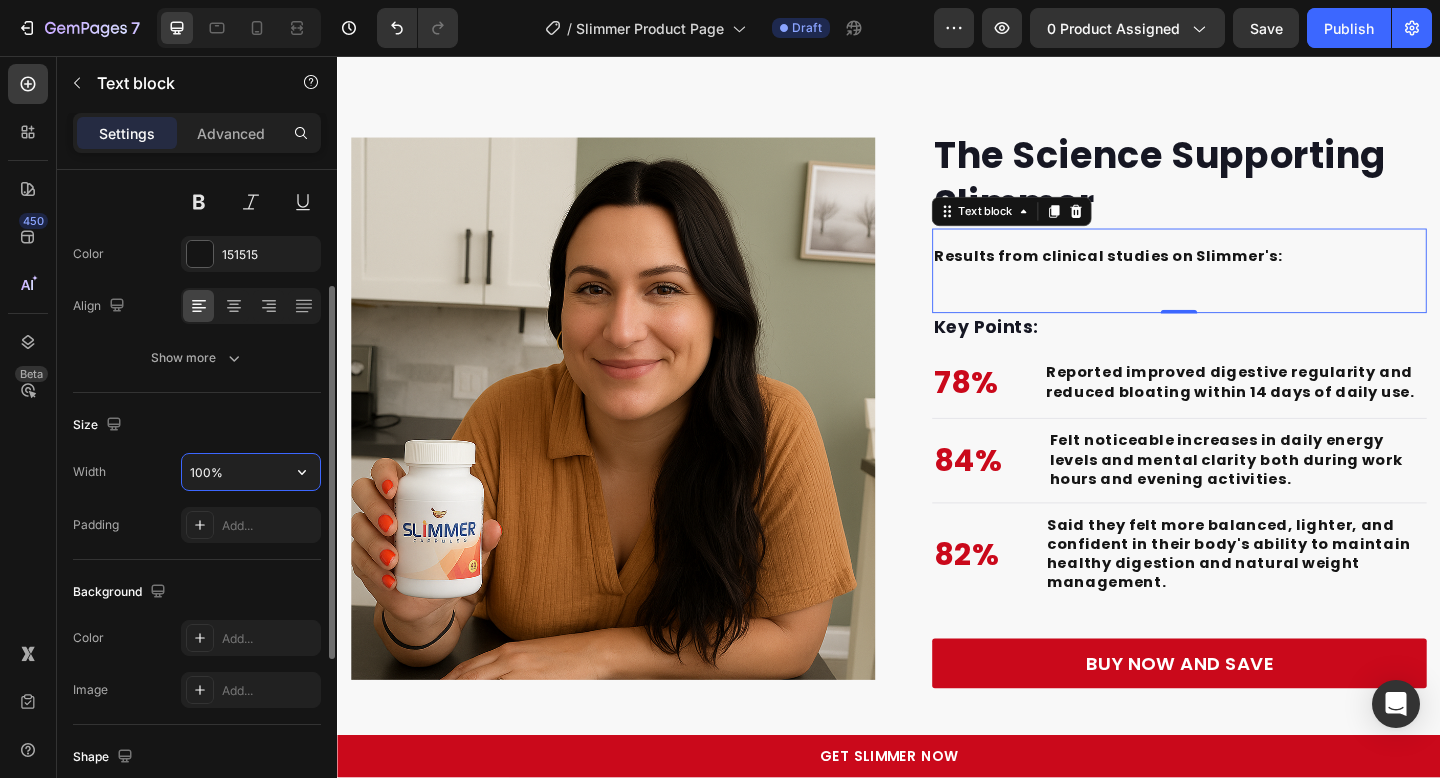click on "Size" at bounding box center (197, 425) 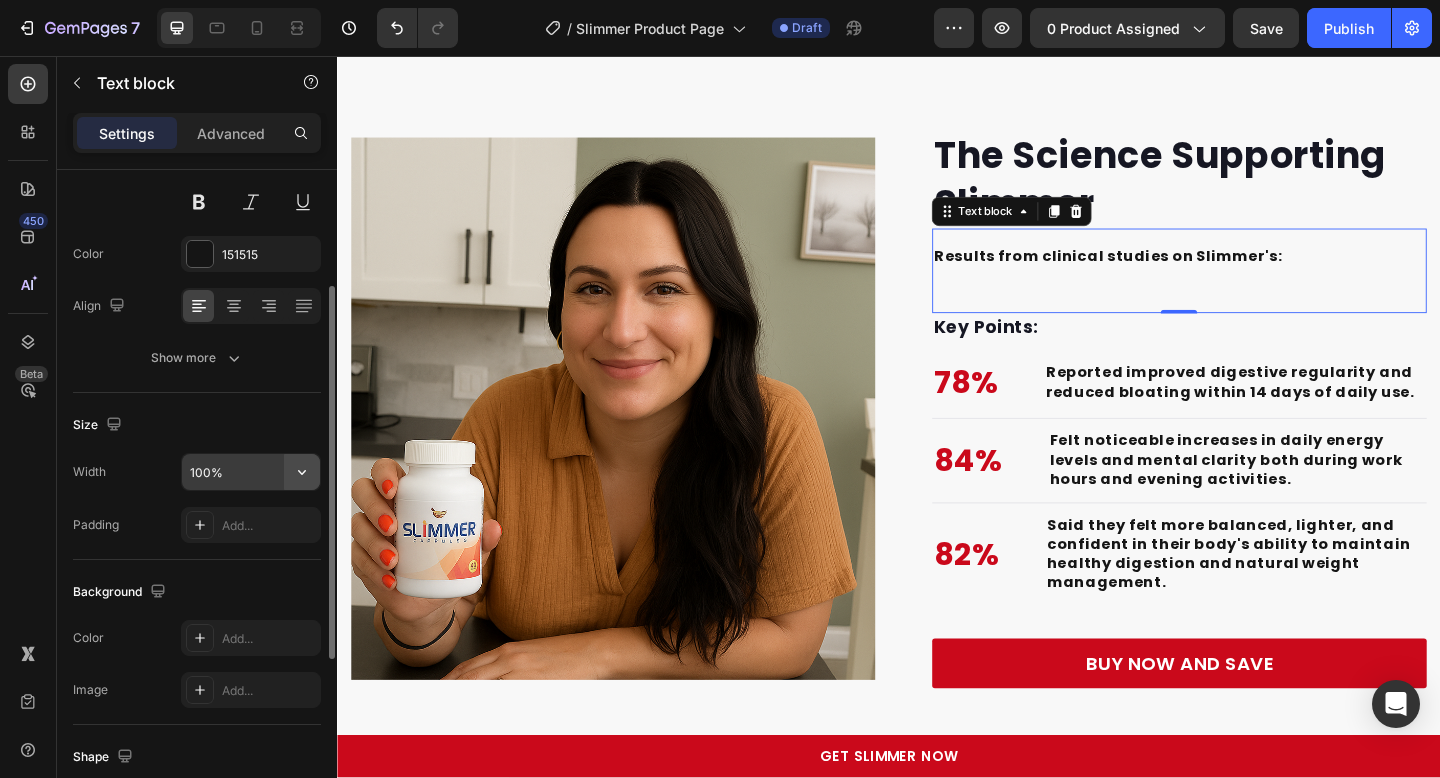 click 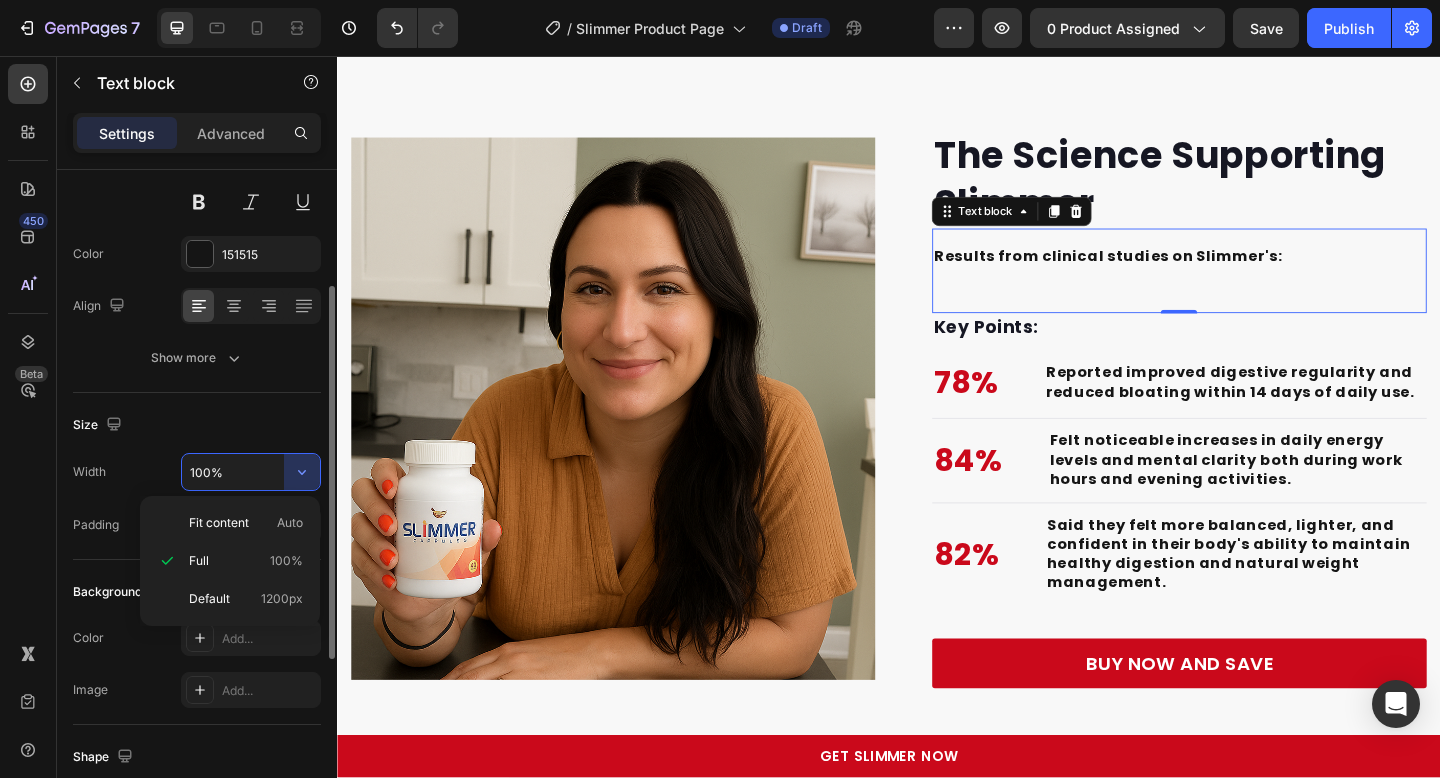 click on "Size Width 100% Padding Add..." 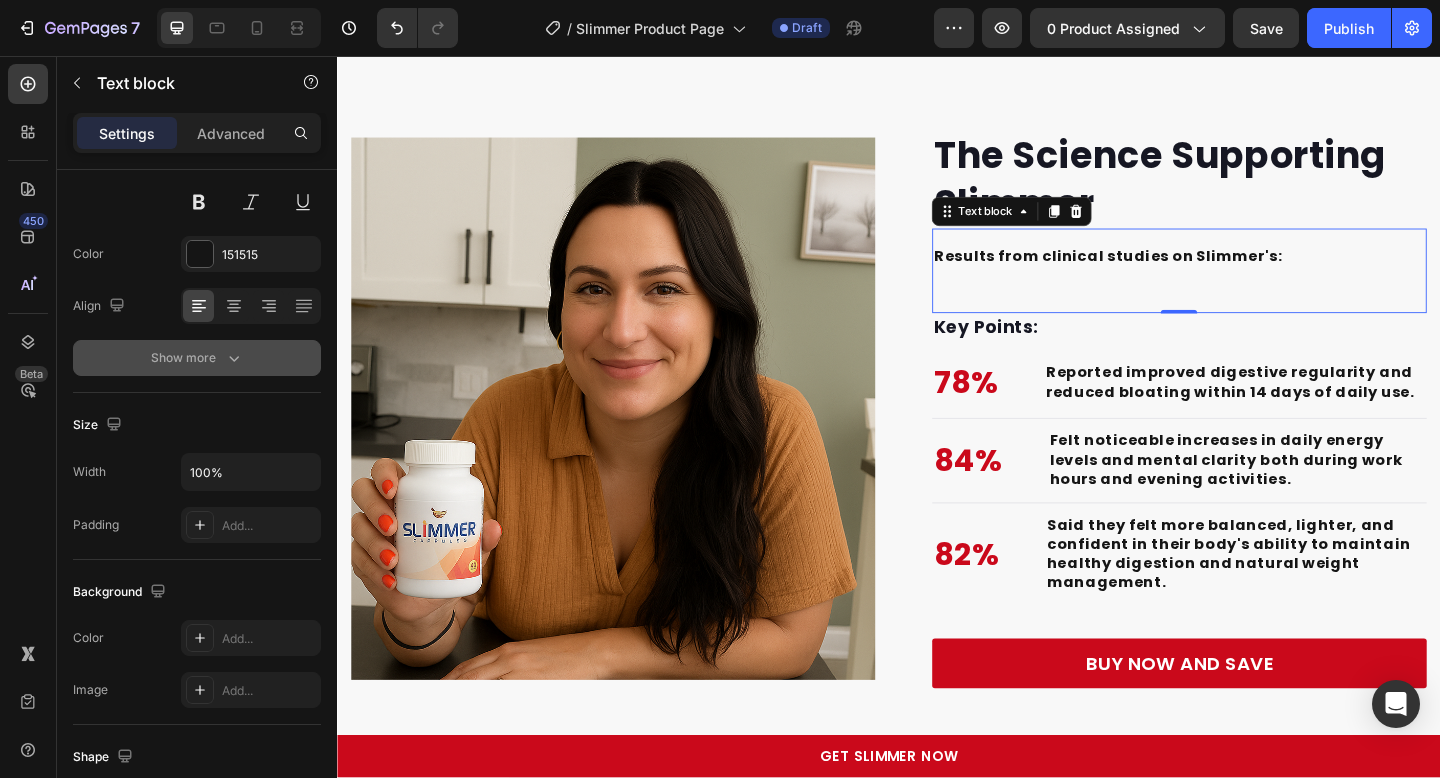 click on "Show more" at bounding box center (197, 358) 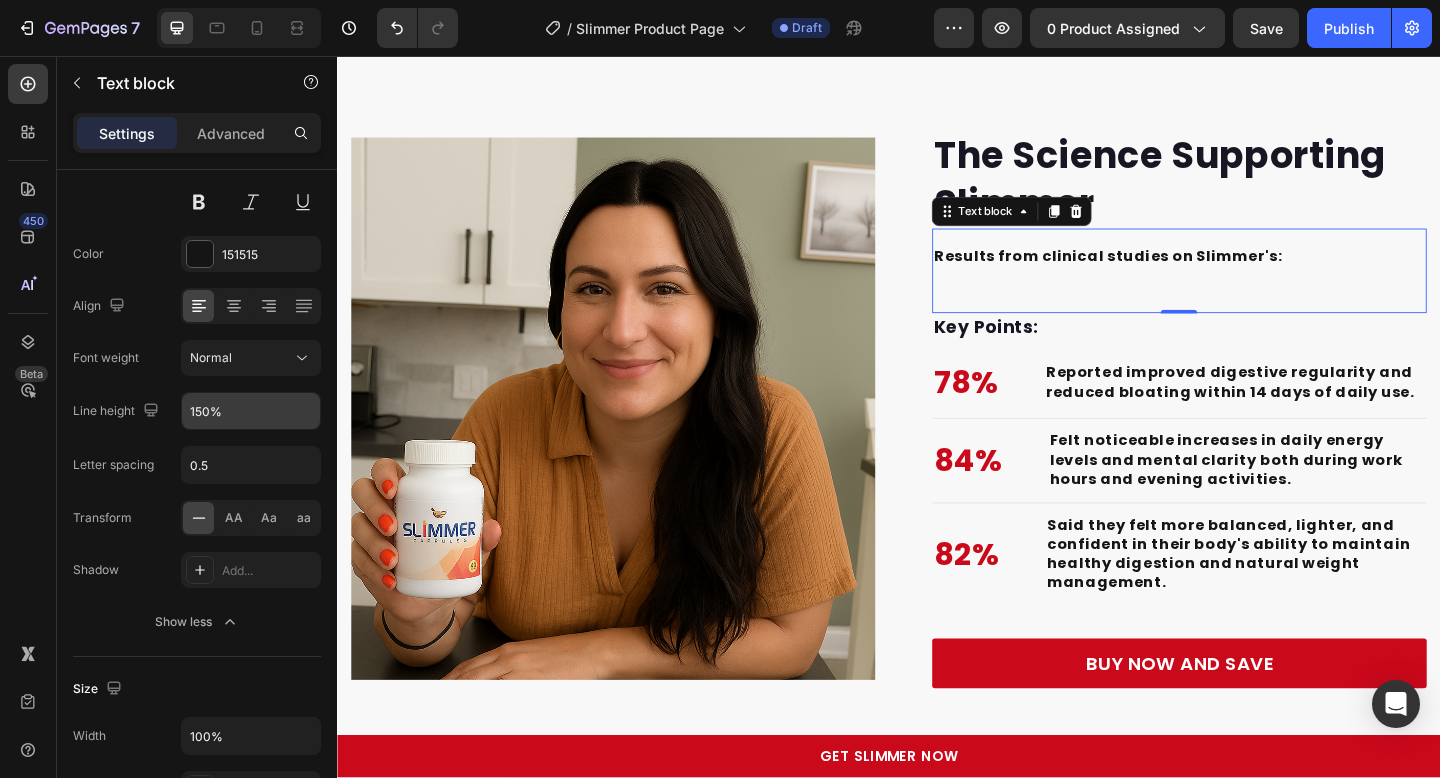 click on "150%" at bounding box center [251, 411] 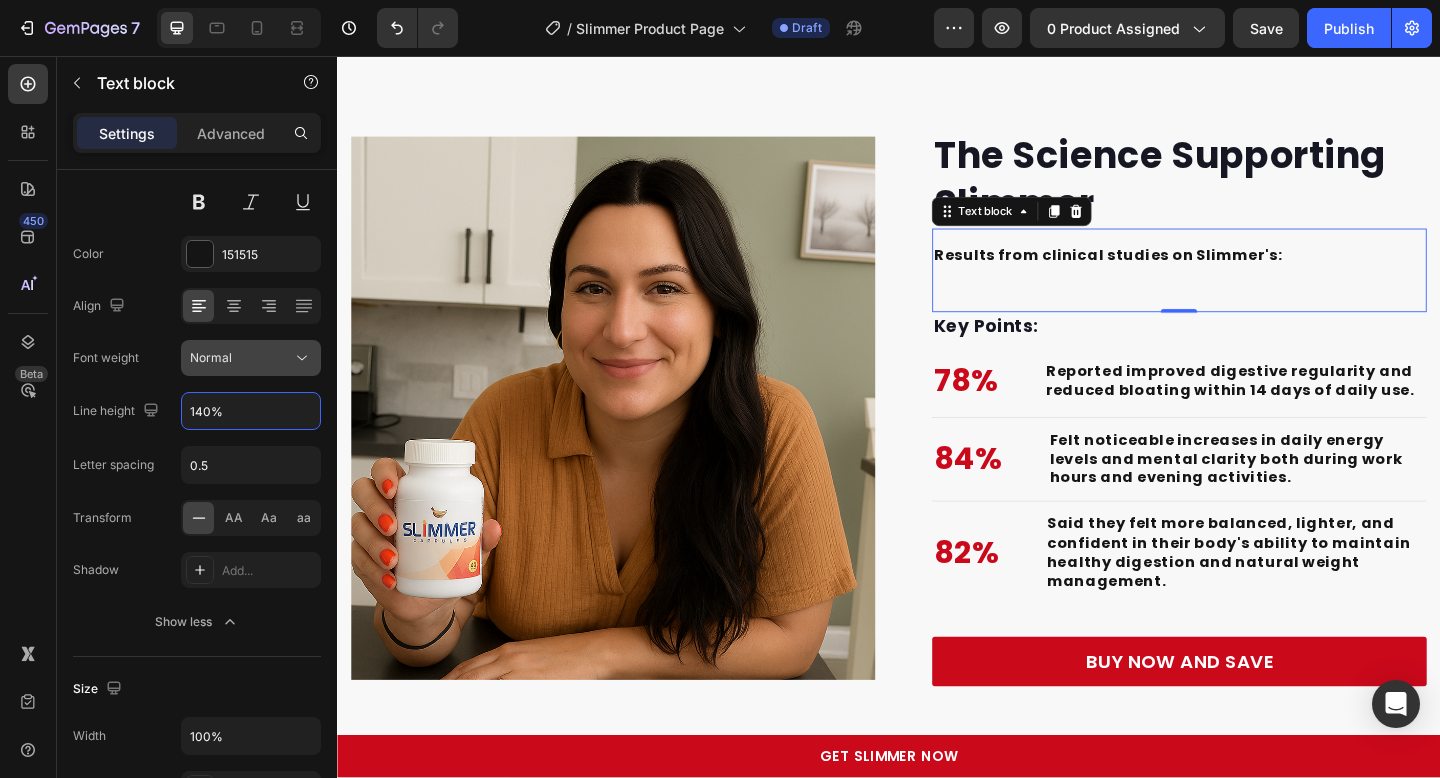 type on "140%" 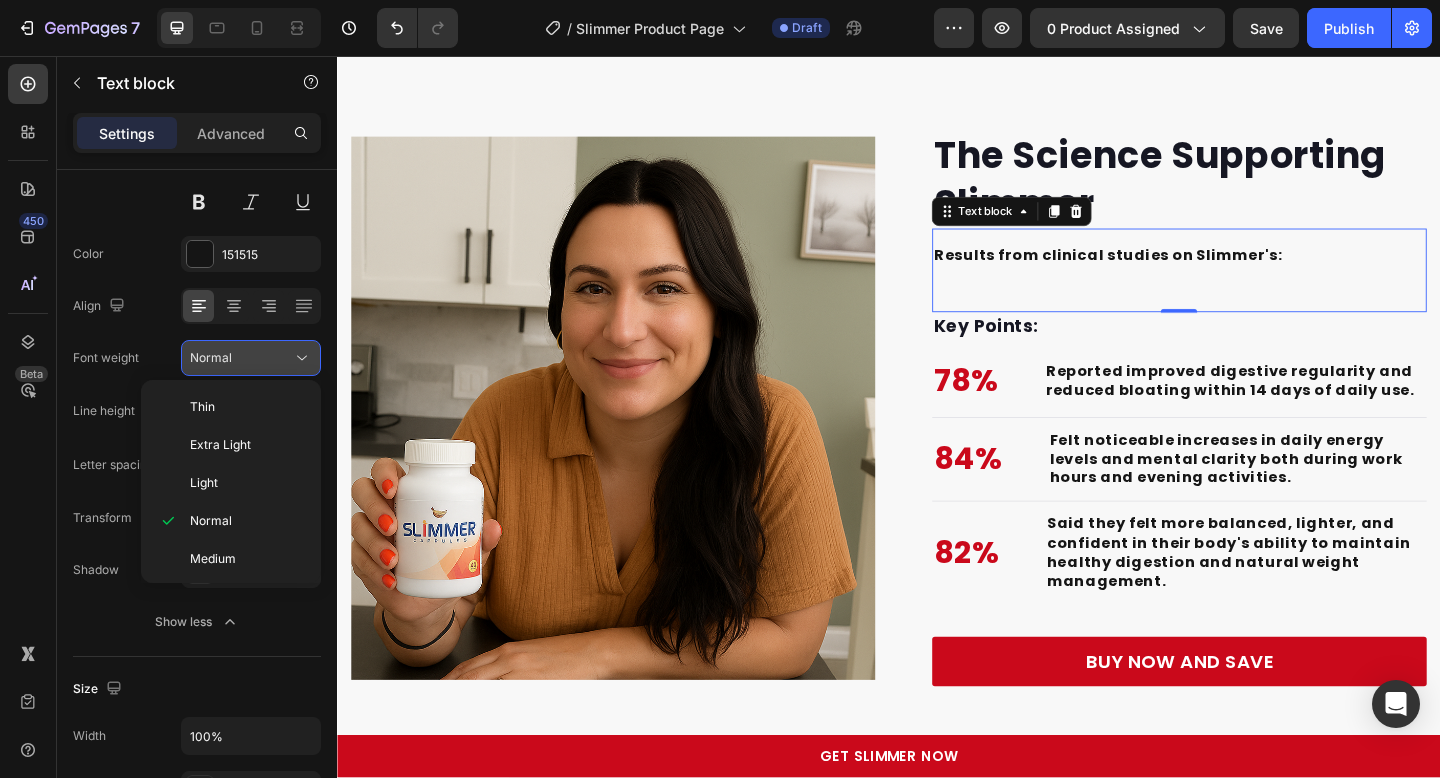 click 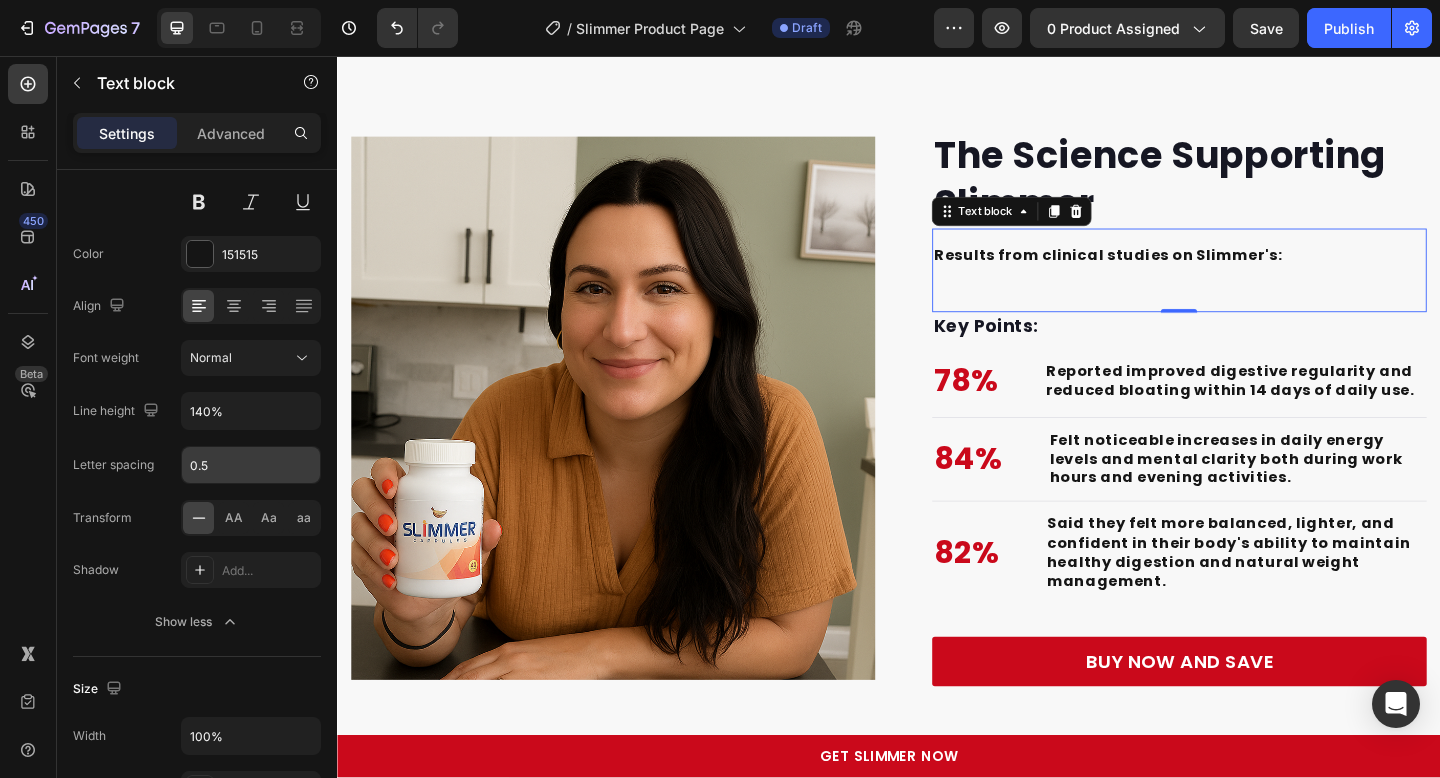 click on "0.5" at bounding box center (251, 465) 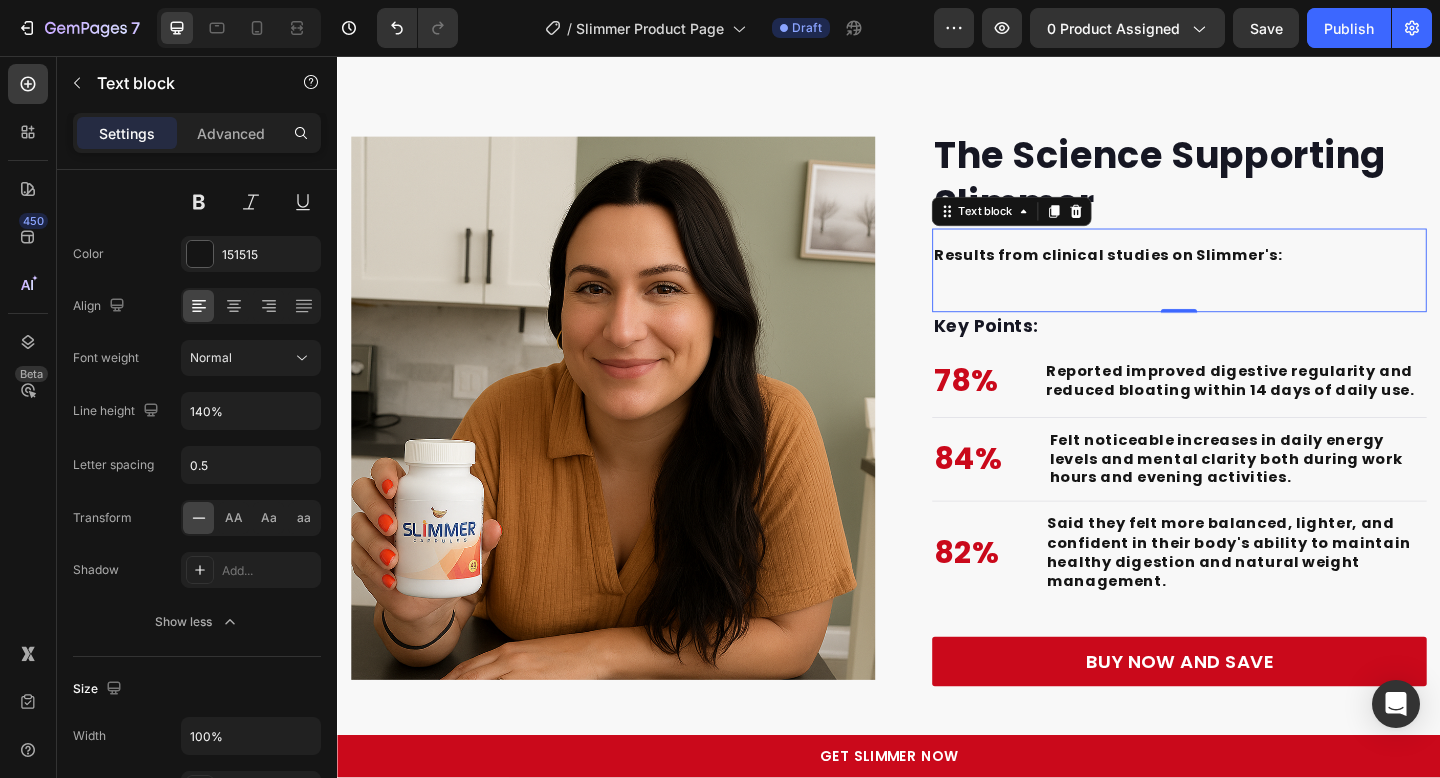 click on "450 Beta" at bounding box center [28, 349] 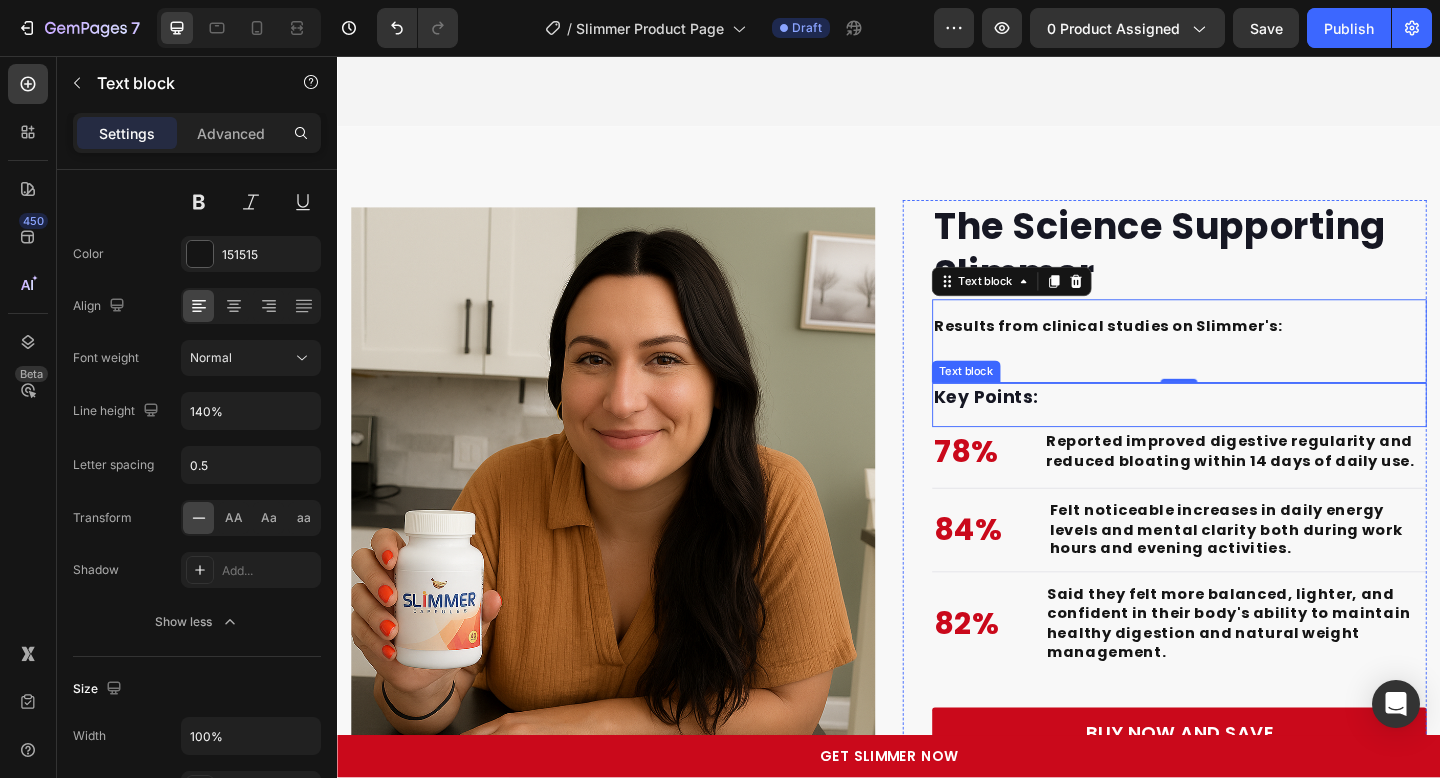 scroll, scrollTop: 5362, scrollLeft: 0, axis: vertical 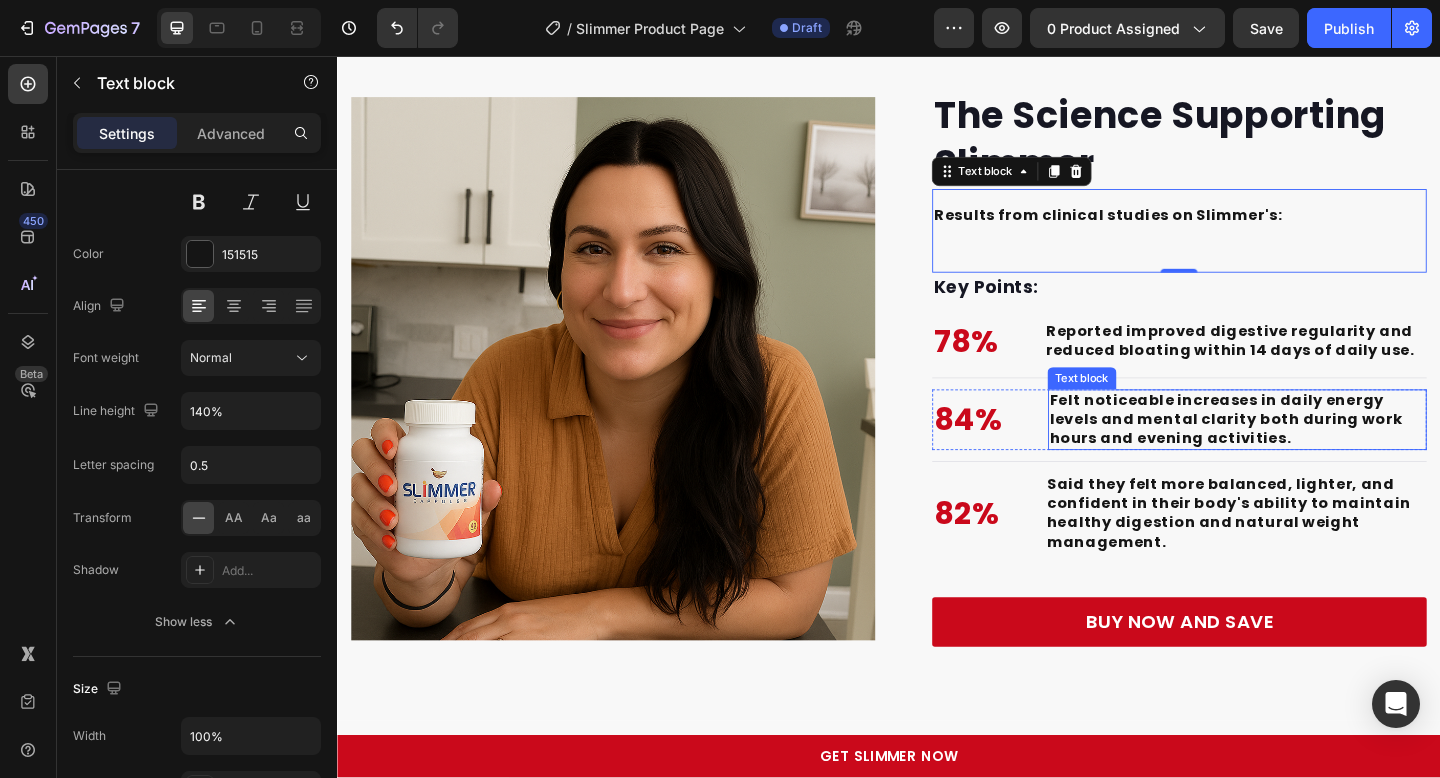 click on "Felt noticeable increases in daily energy levels and mental clarity both during work hours and evening activities." at bounding box center (1304, 451) 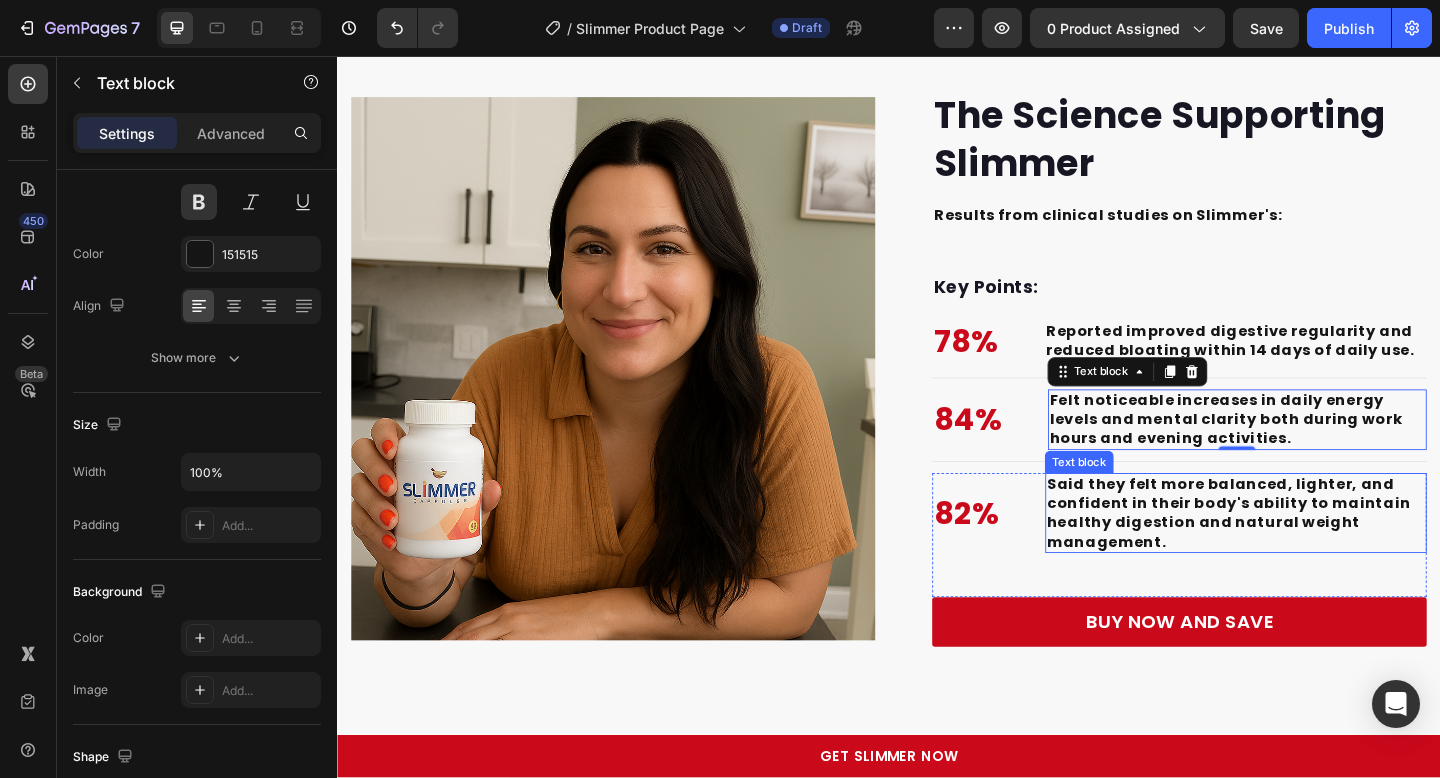 click on "Said they felt more balanced, lighter, and confident in their body's ability to maintain healthy digestion and natural weight management." at bounding box center [1307, 552] 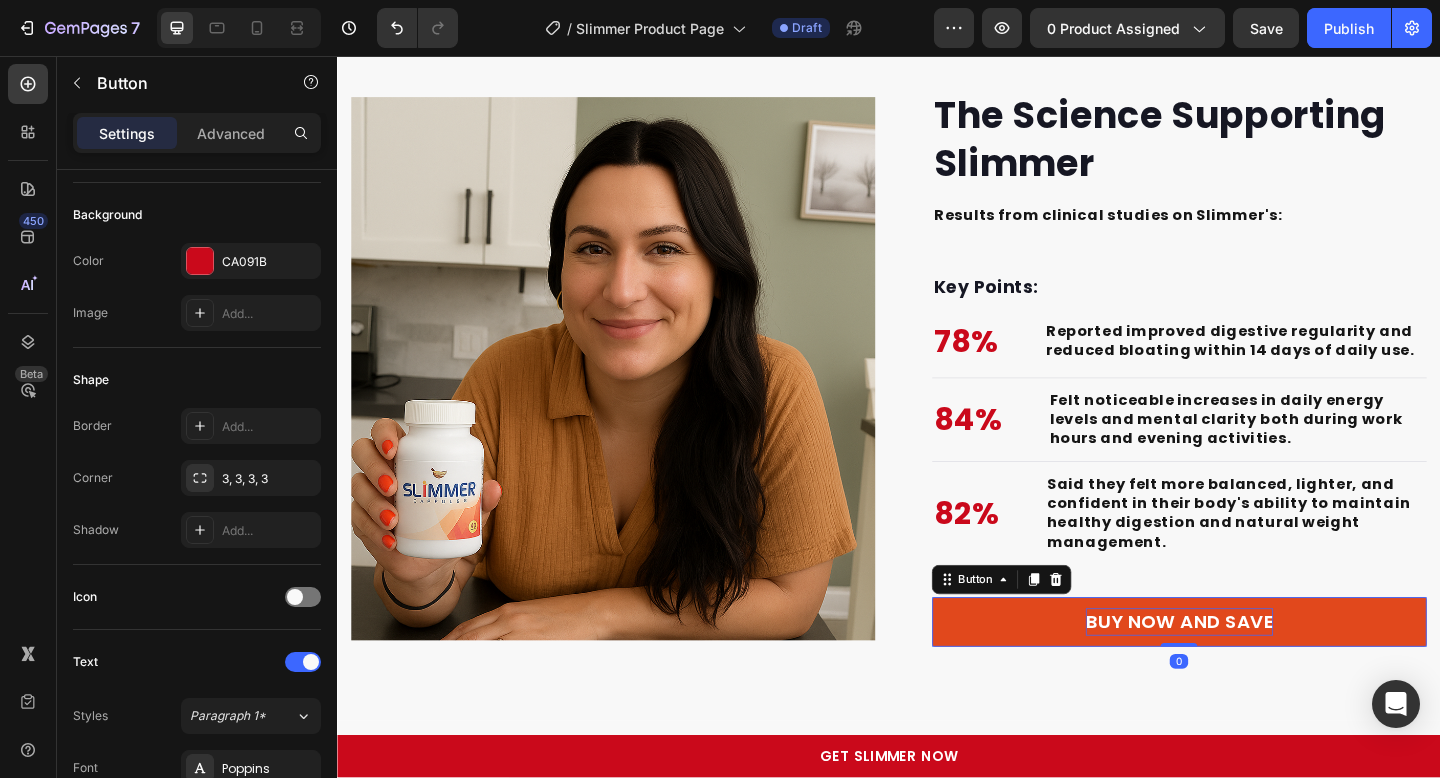 click on "BUY NOW AND SAVE" at bounding box center (1253, 672) 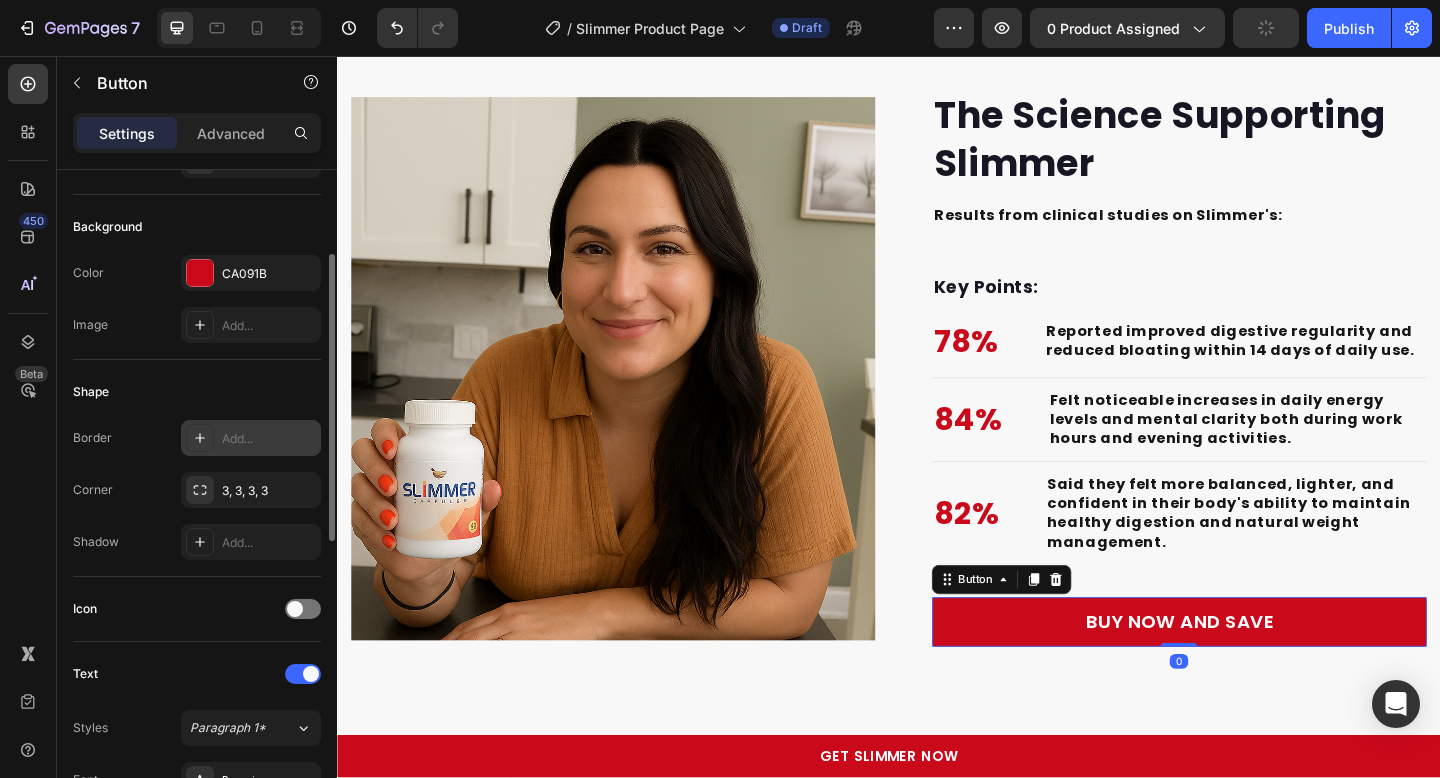 scroll, scrollTop: 368, scrollLeft: 0, axis: vertical 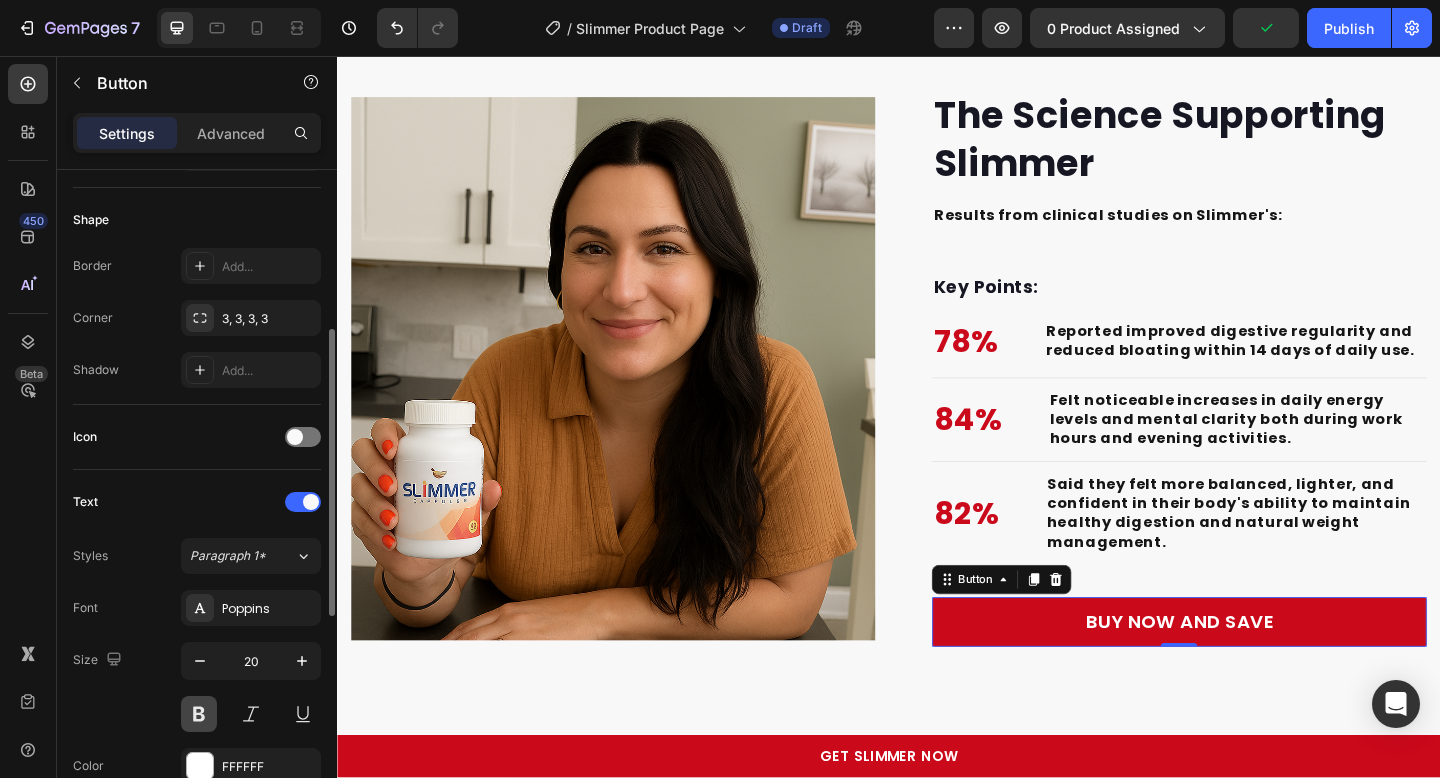 click at bounding box center (199, 714) 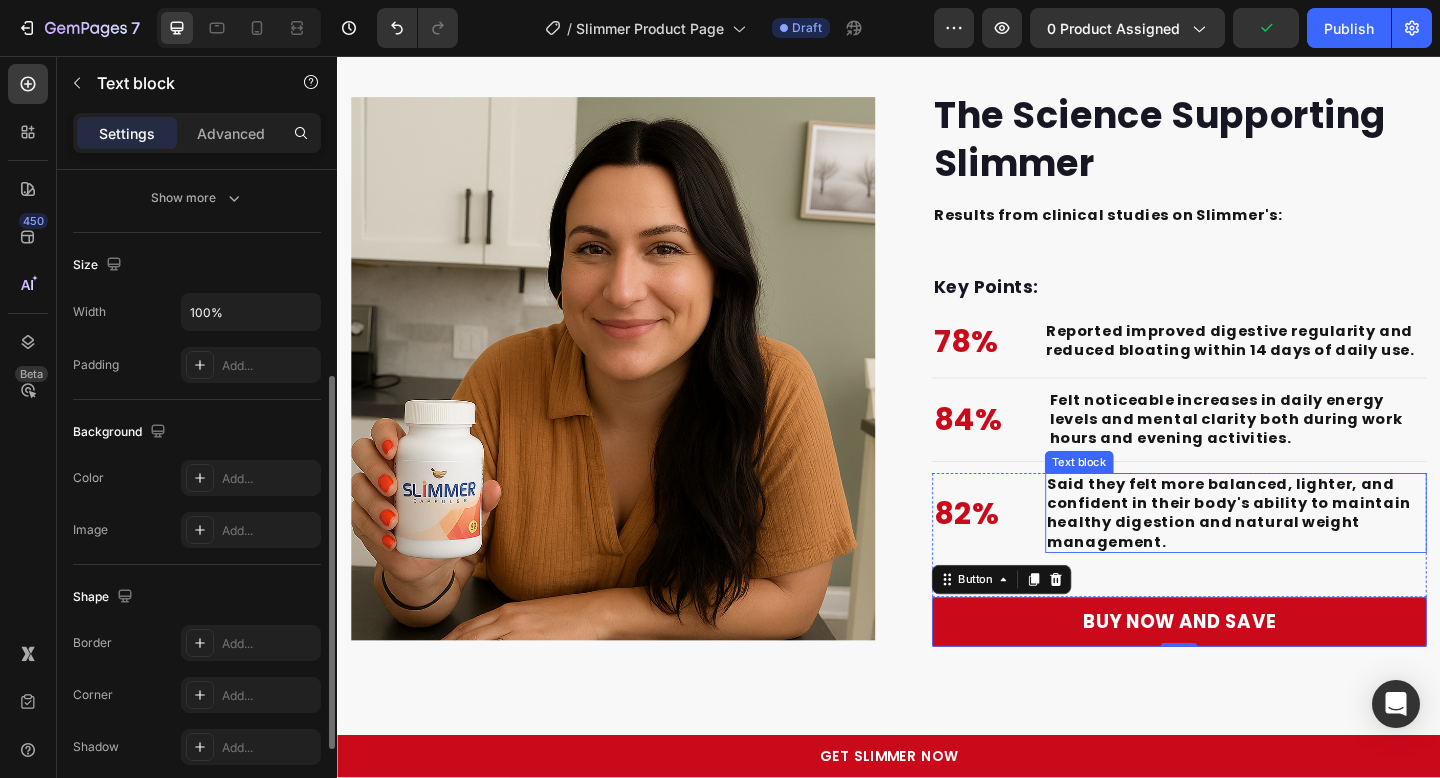 click on "Said they felt more balanced, lighter, and confident in their body's ability to maintain healthy digestion and natural weight management." at bounding box center (1307, 552) 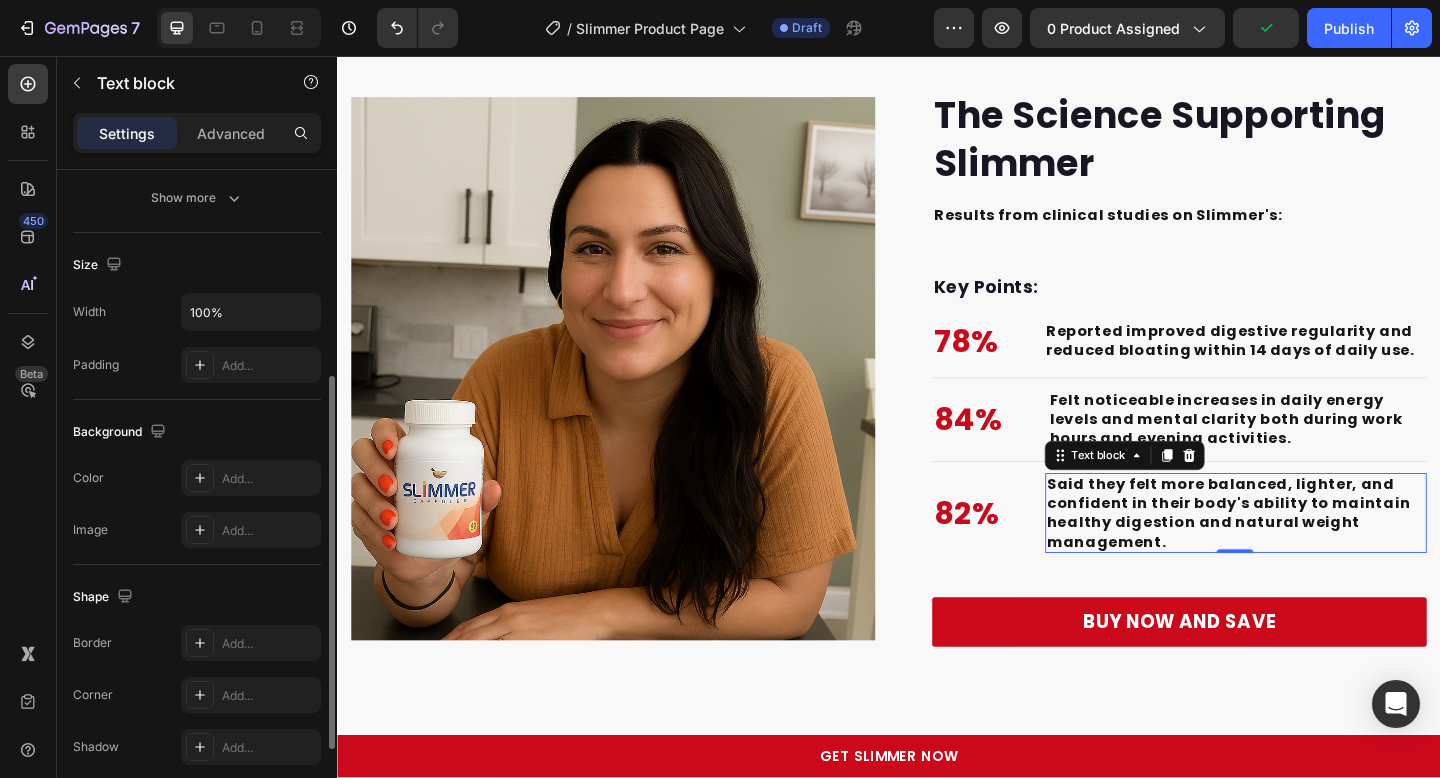 scroll, scrollTop: 0, scrollLeft: 0, axis: both 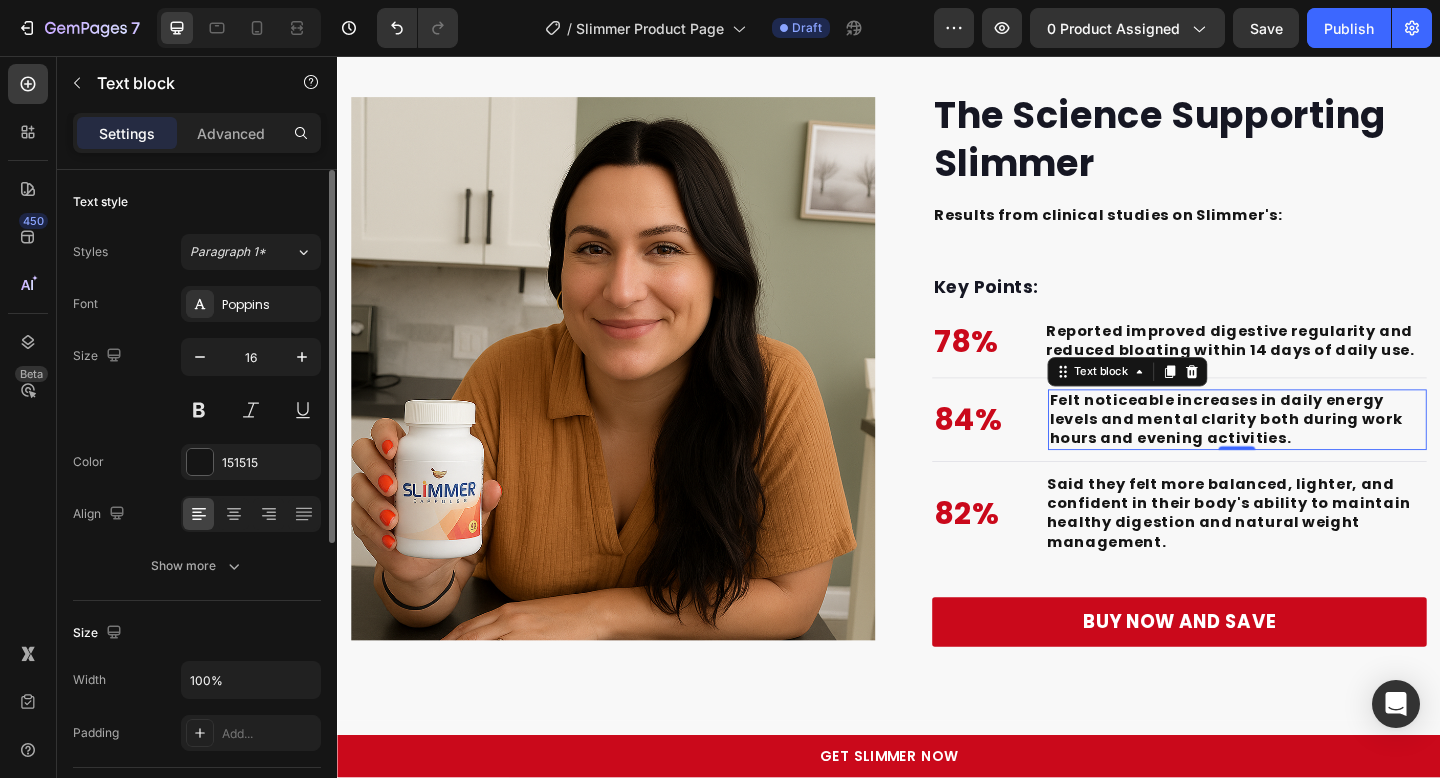 click on "Felt noticeable increases in daily energy levels and mental clarity both during work hours and evening activities." at bounding box center [1304, 451] 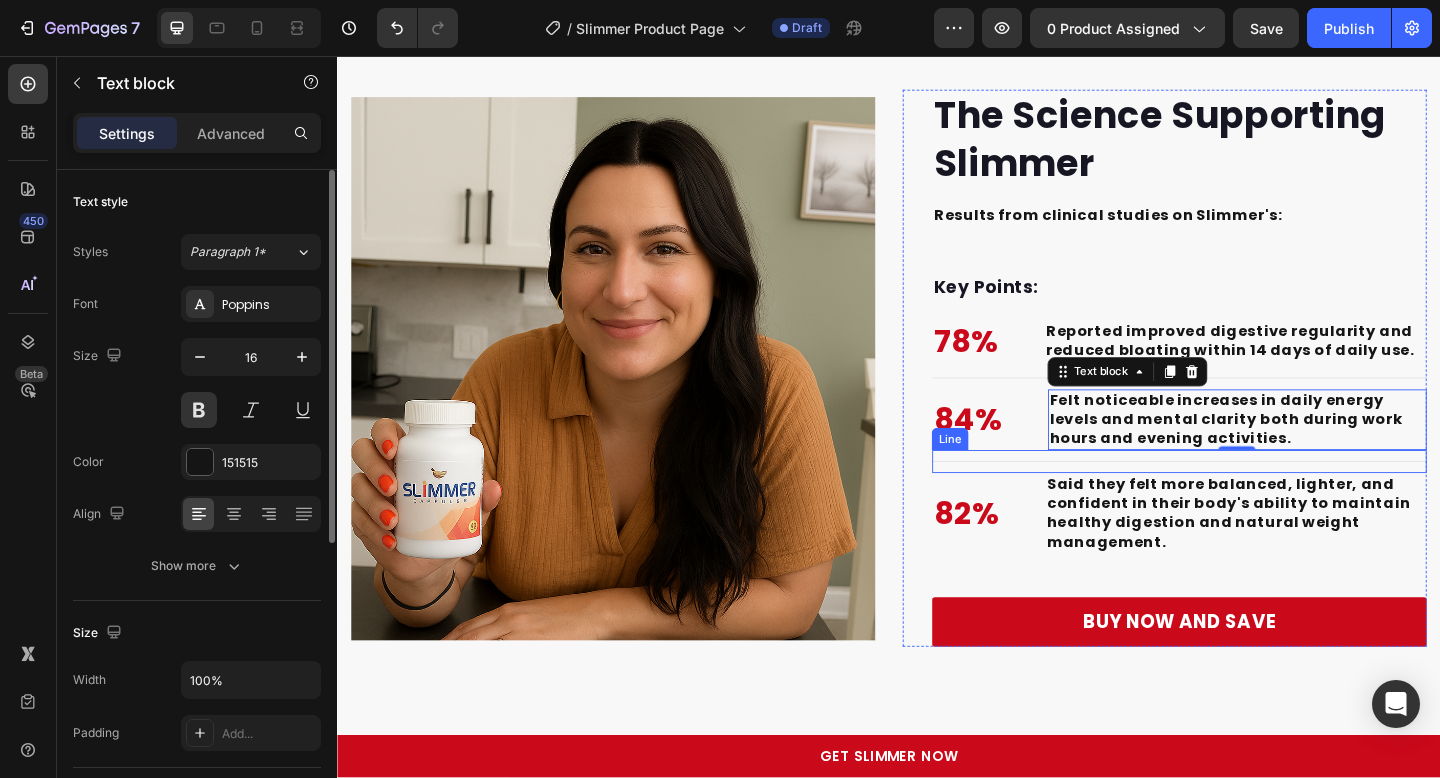 click on "Said they felt more balanced, lighter, and confident in their body's ability to maintain healthy digestion and natural weight management." at bounding box center [1307, 552] 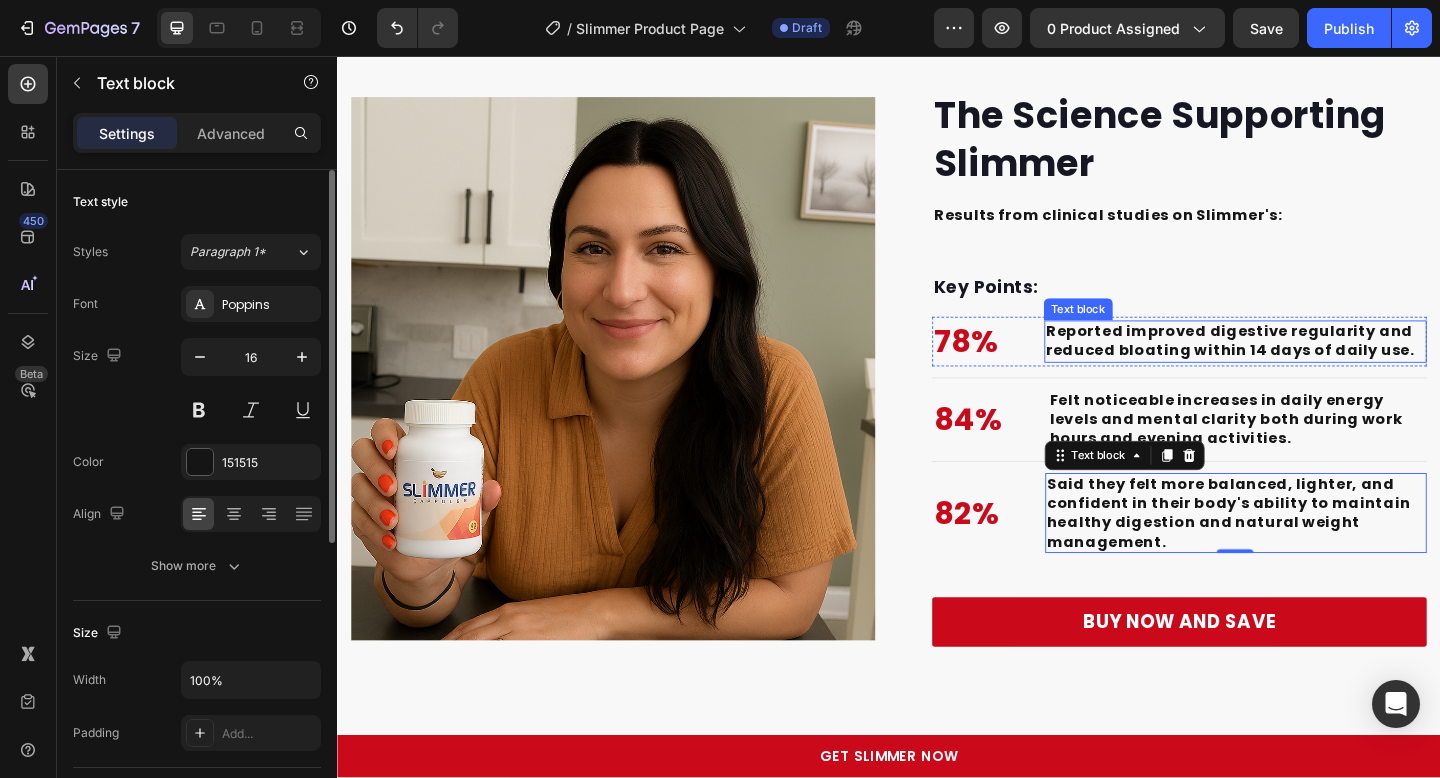 click on "Reported improved digestive regularity and reduced bloating within 14 days of daily use." at bounding box center [1308, 366] 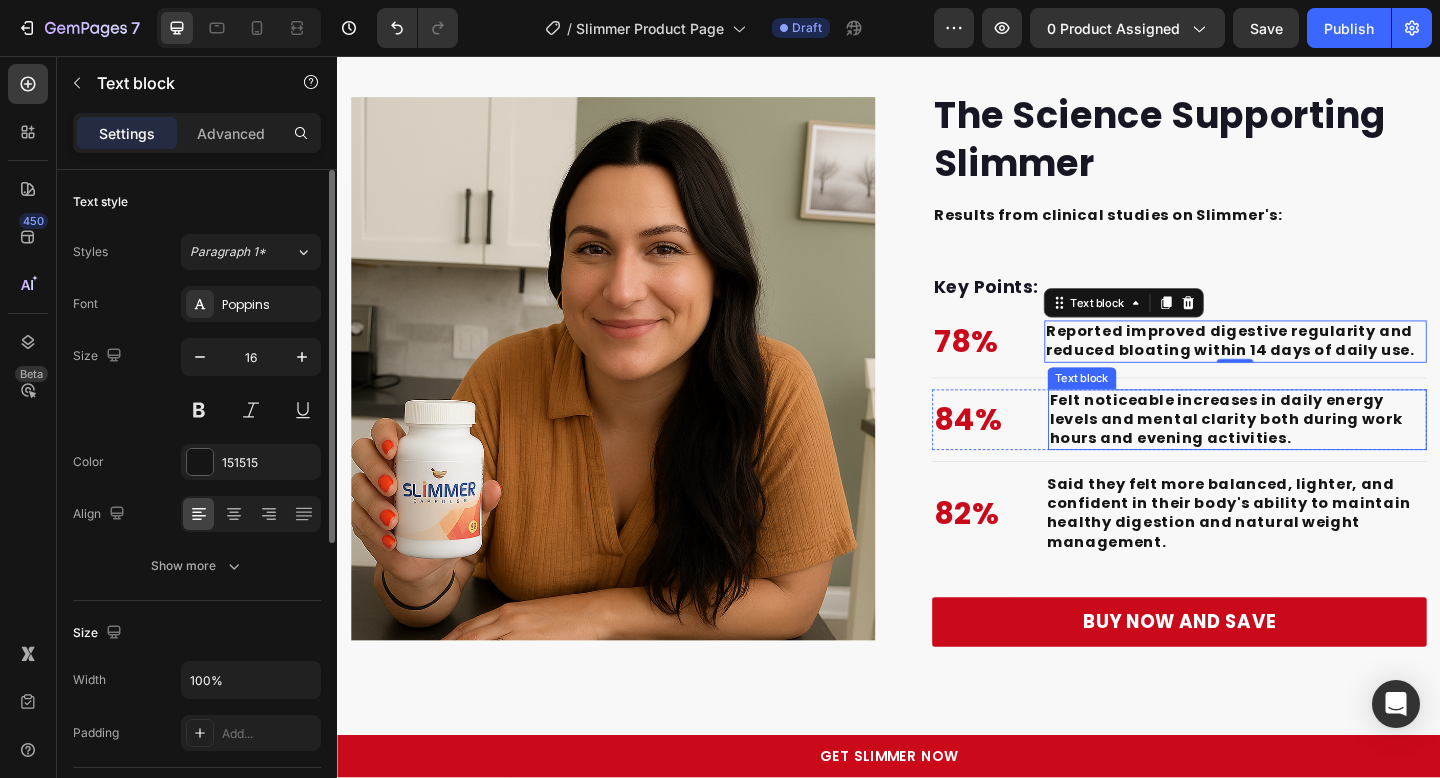 click on "Felt noticeable increases in daily energy levels and mental clarity both during work hours and evening activities." at bounding box center (1304, 451) 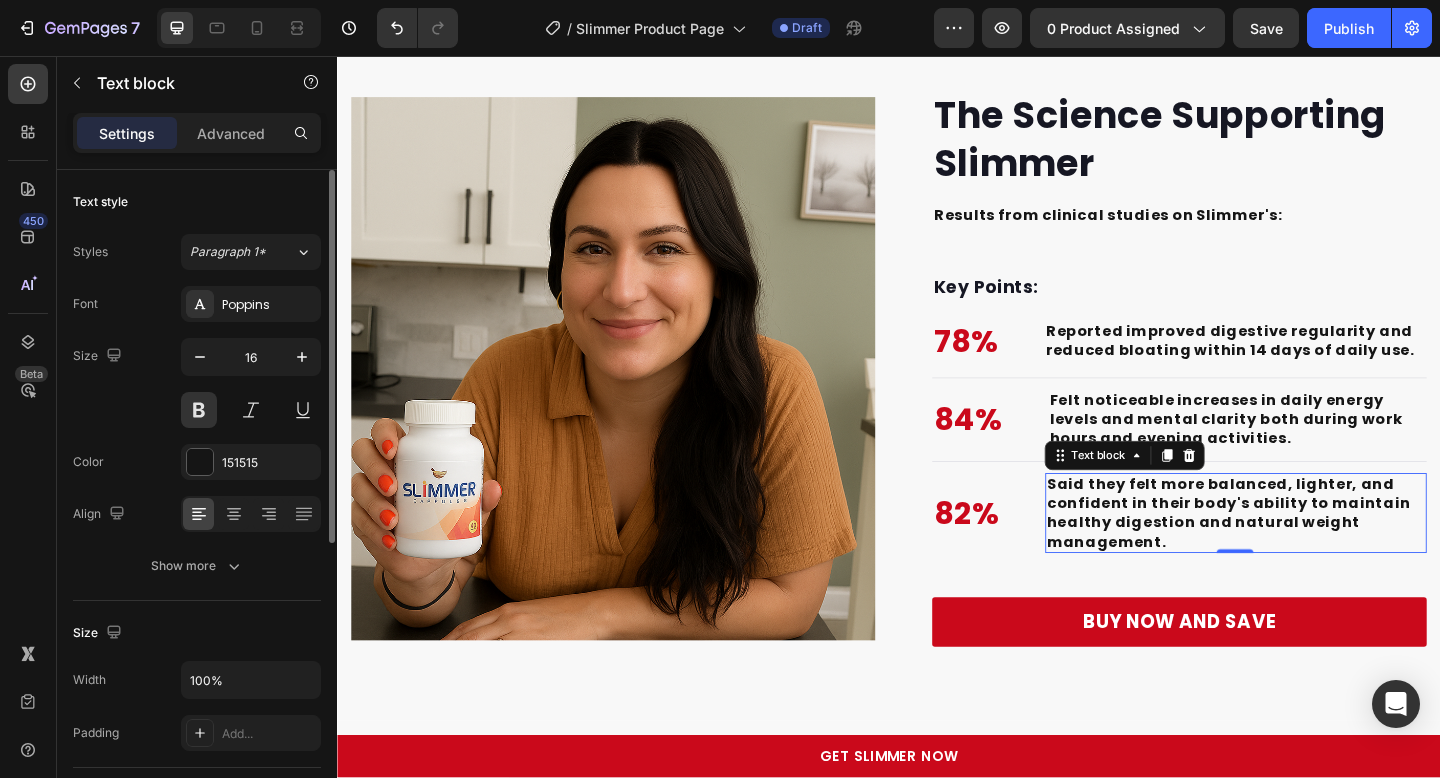 click on "Said they felt more balanced, lighter, and confident in their body's ability to maintain healthy digestion and natural weight management." at bounding box center [1307, 552] 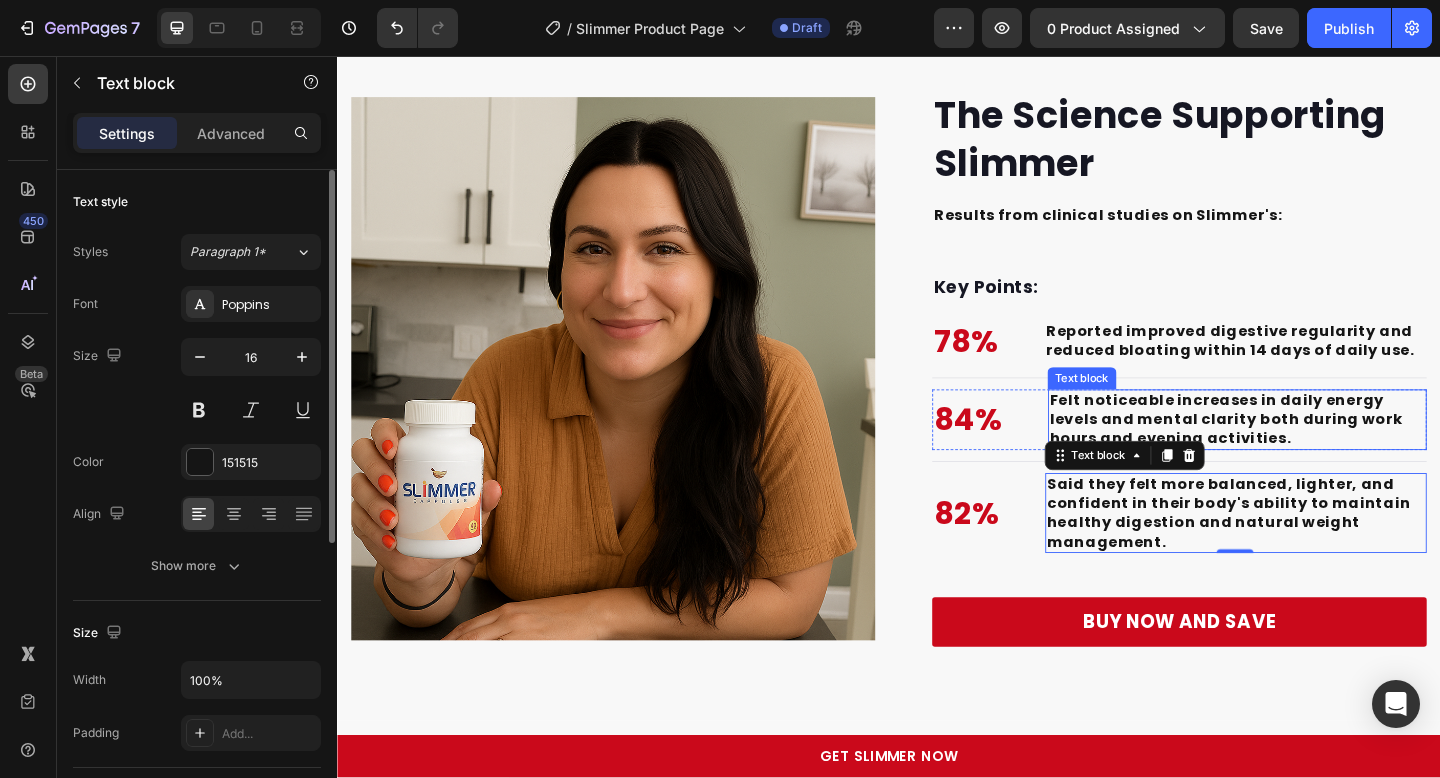 click on "Felt noticeable increases in daily energy levels and mental clarity both during work hours and evening activities." at bounding box center [1304, 451] 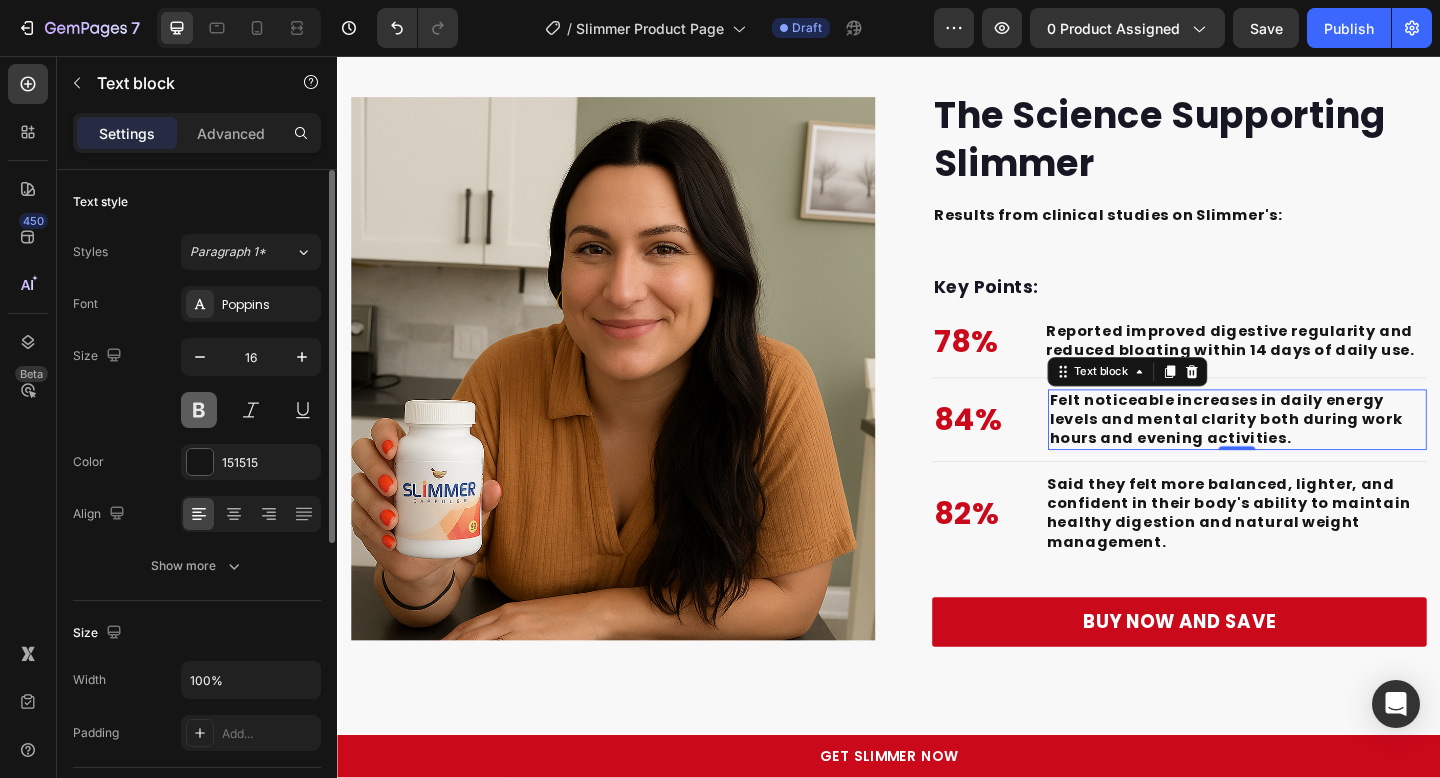 click at bounding box center [199, 410] 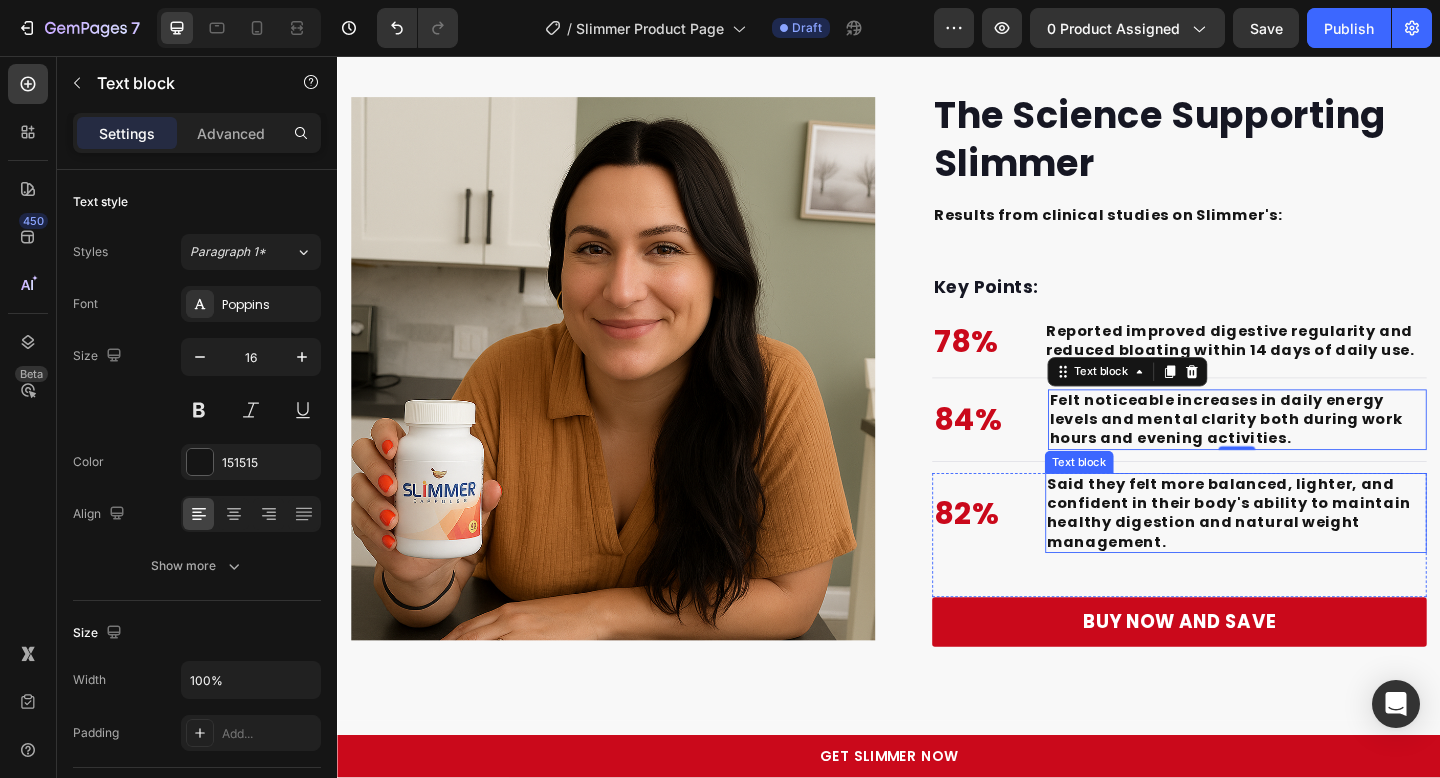 click on "Said they felt more balanced, lighter, and confident in their body's ability to maintain healthy digestion and natural weight management." at bounding box center (1307, 552) 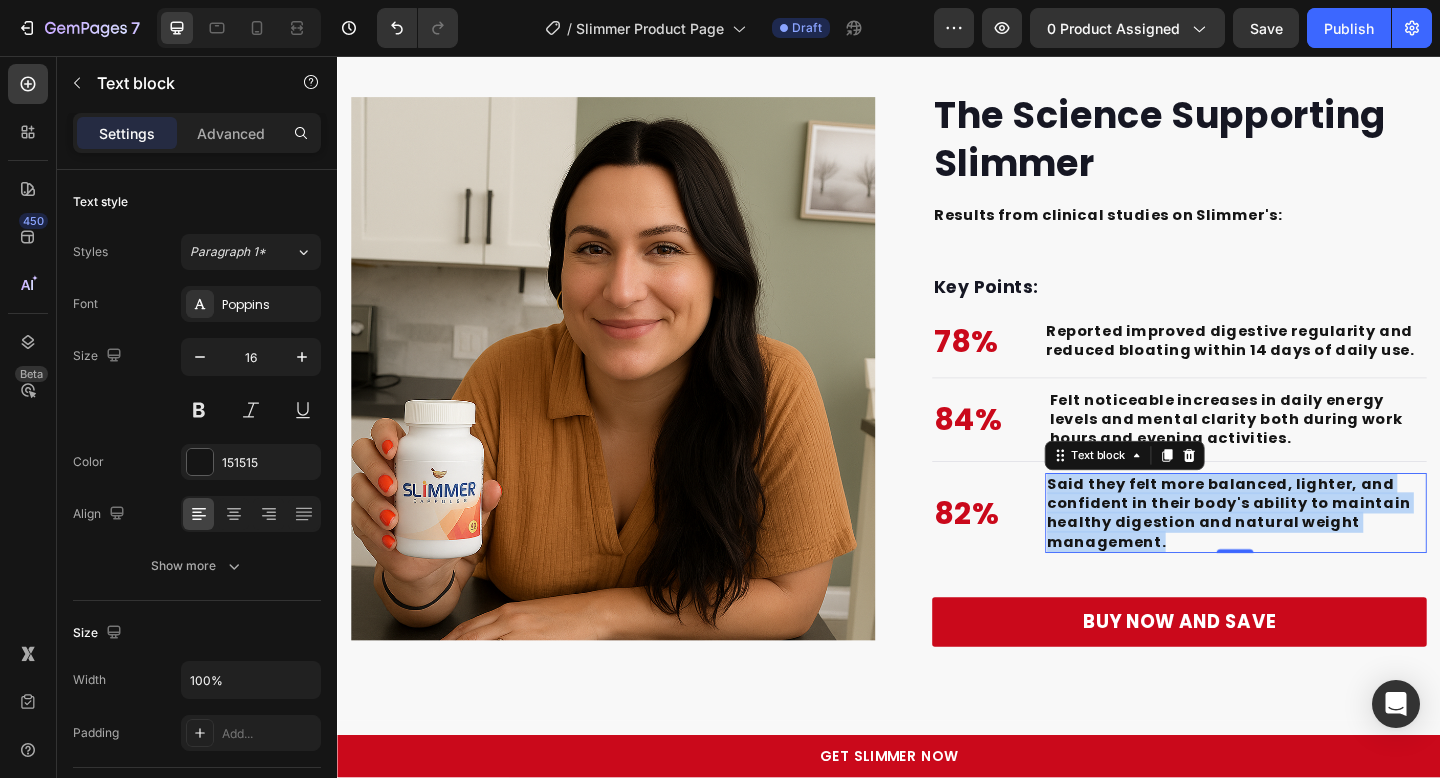 click on "Said they felt more balanced, lighter, and confident in their body's ability to maintain healthy digestion and natural weight management." at bounding box center [1307, 552] 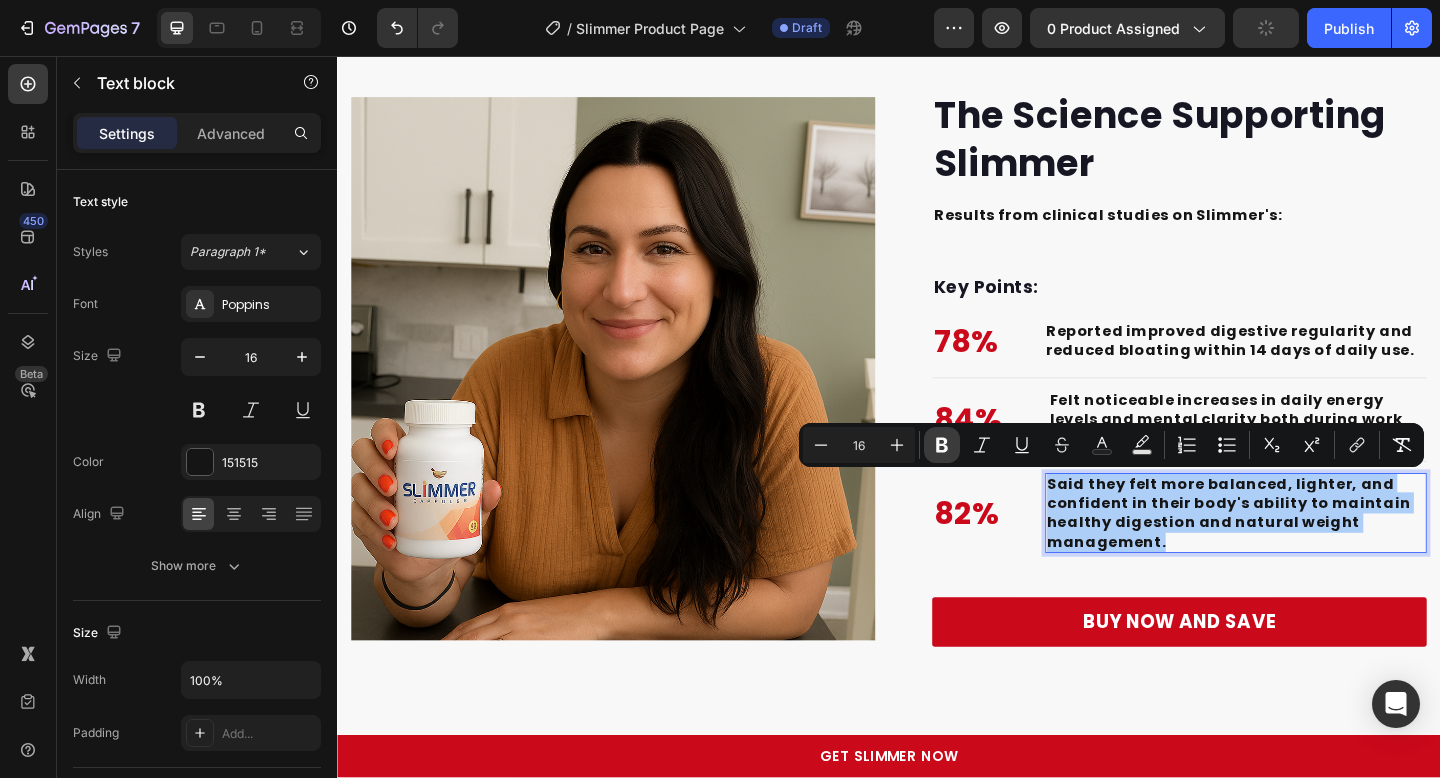 click 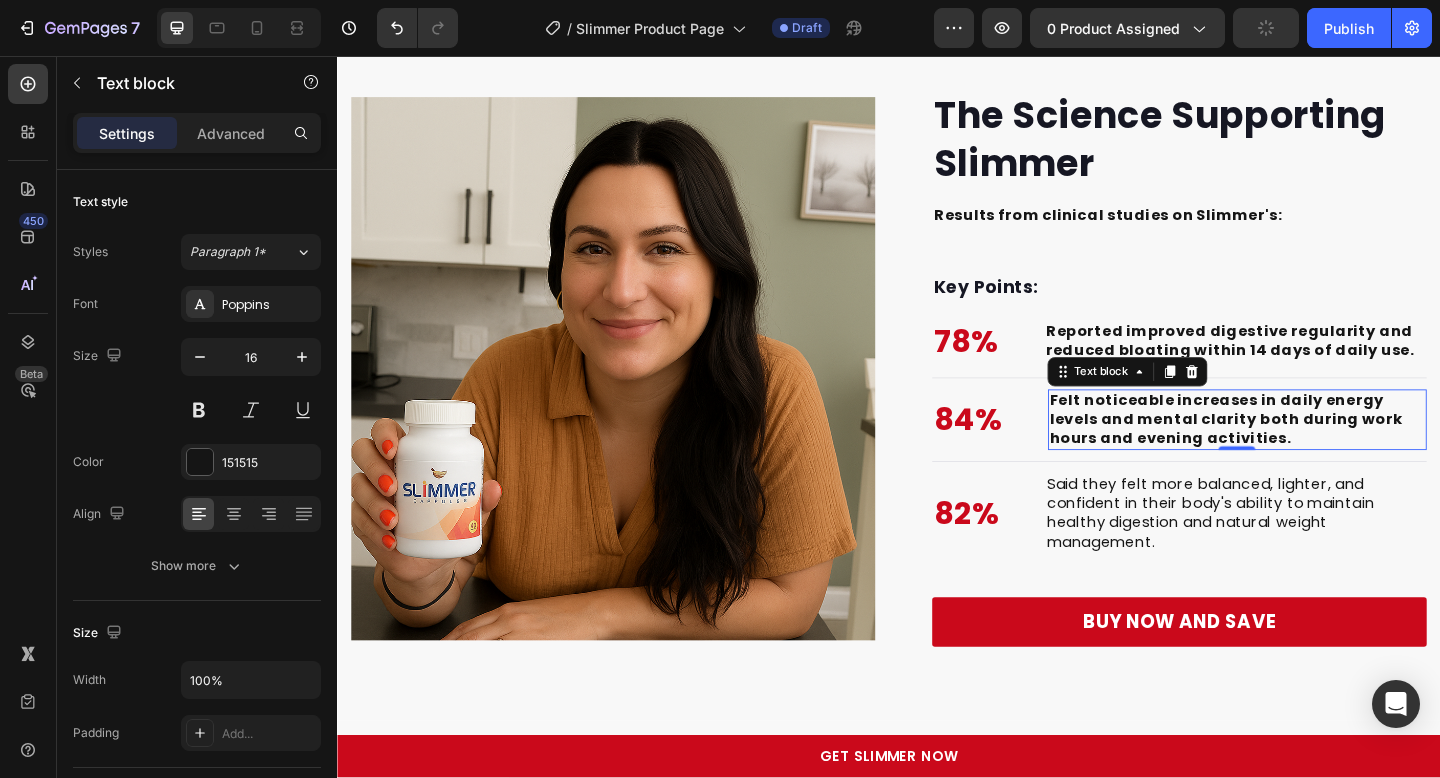 click on "Felt noticeable increases in daily energy levels and mental clarity both during work hours and evening activities." at bounding box center (1304, 451) 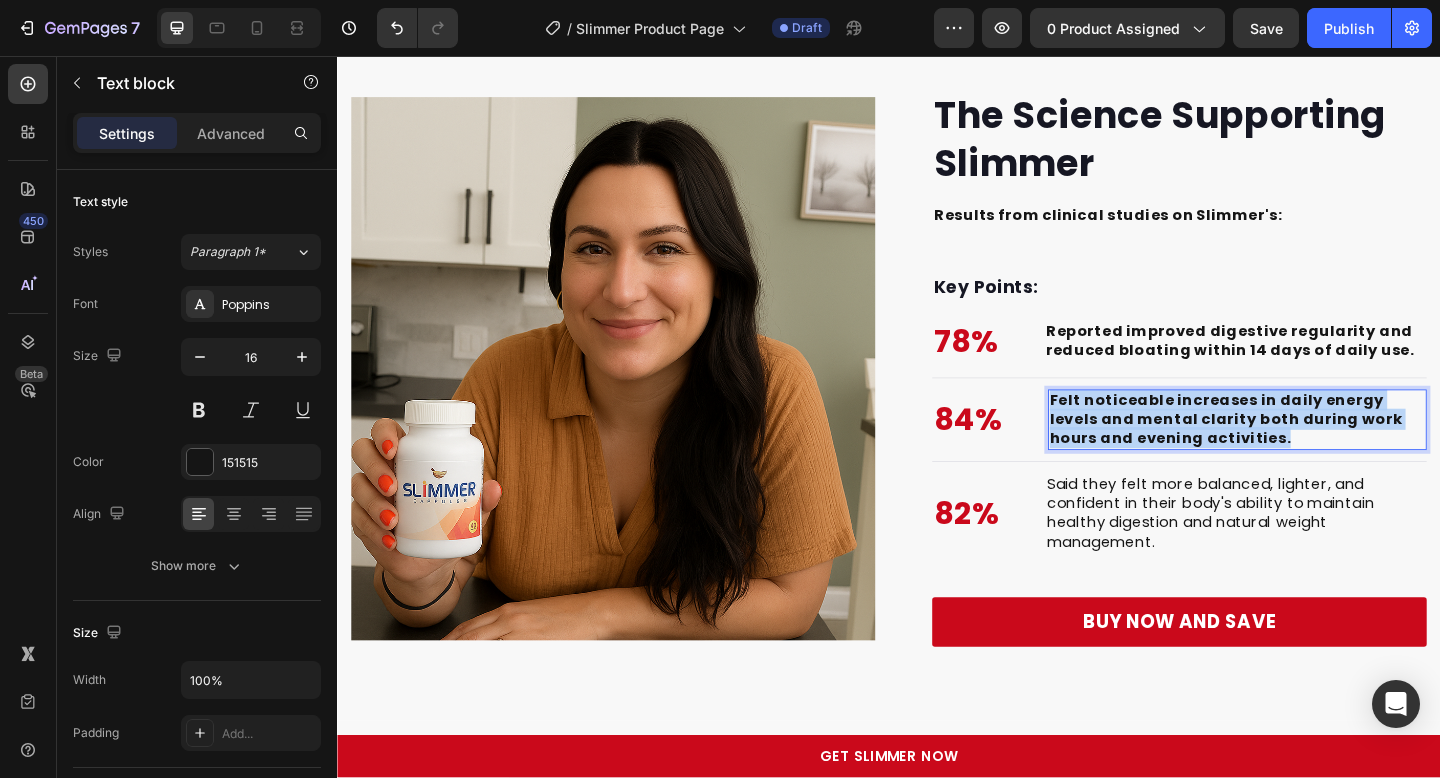 click on "Felt noticeable increases in daily energy levels and mental clarity both during work hours and evening activities." at bounding box center [1304, 451] 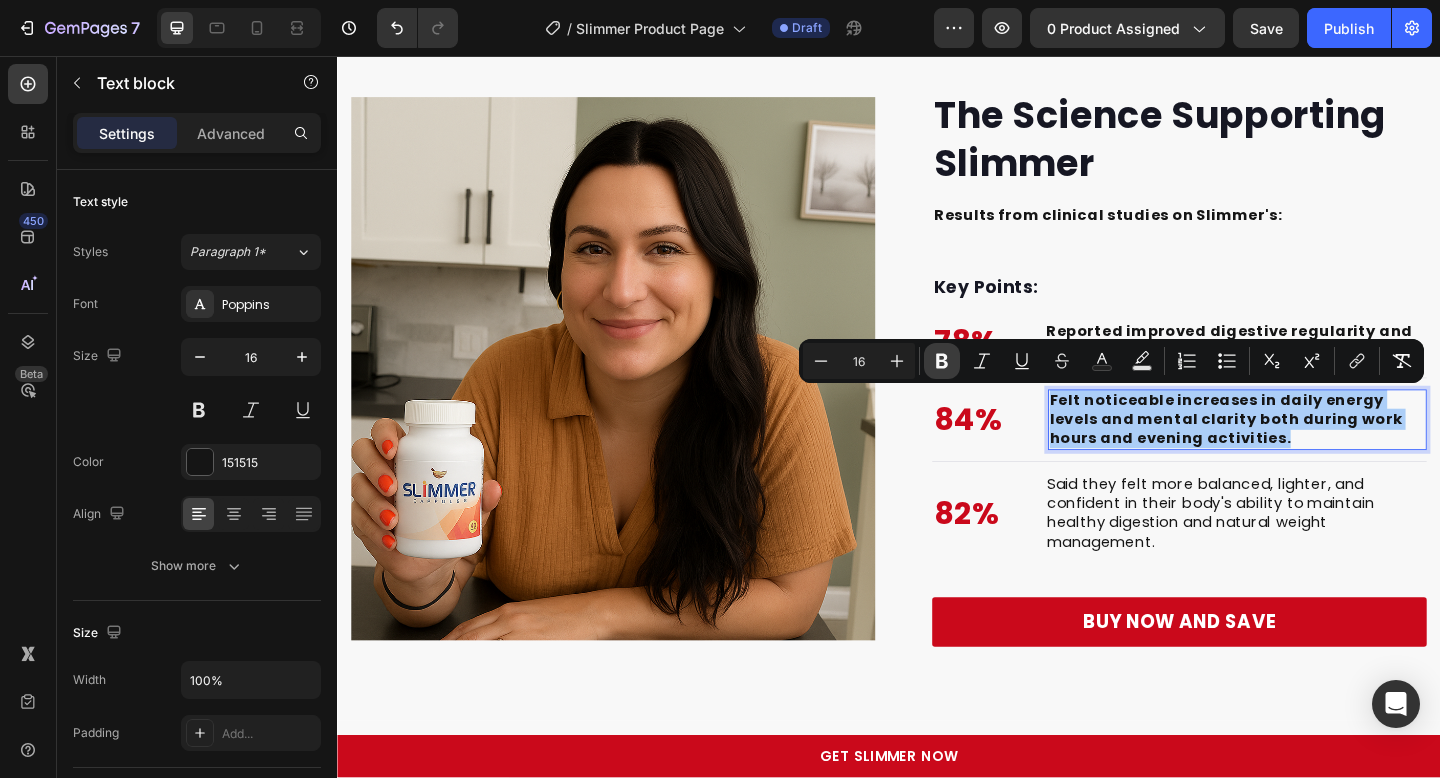 click on "Bold" at bounding box center [942, 361] 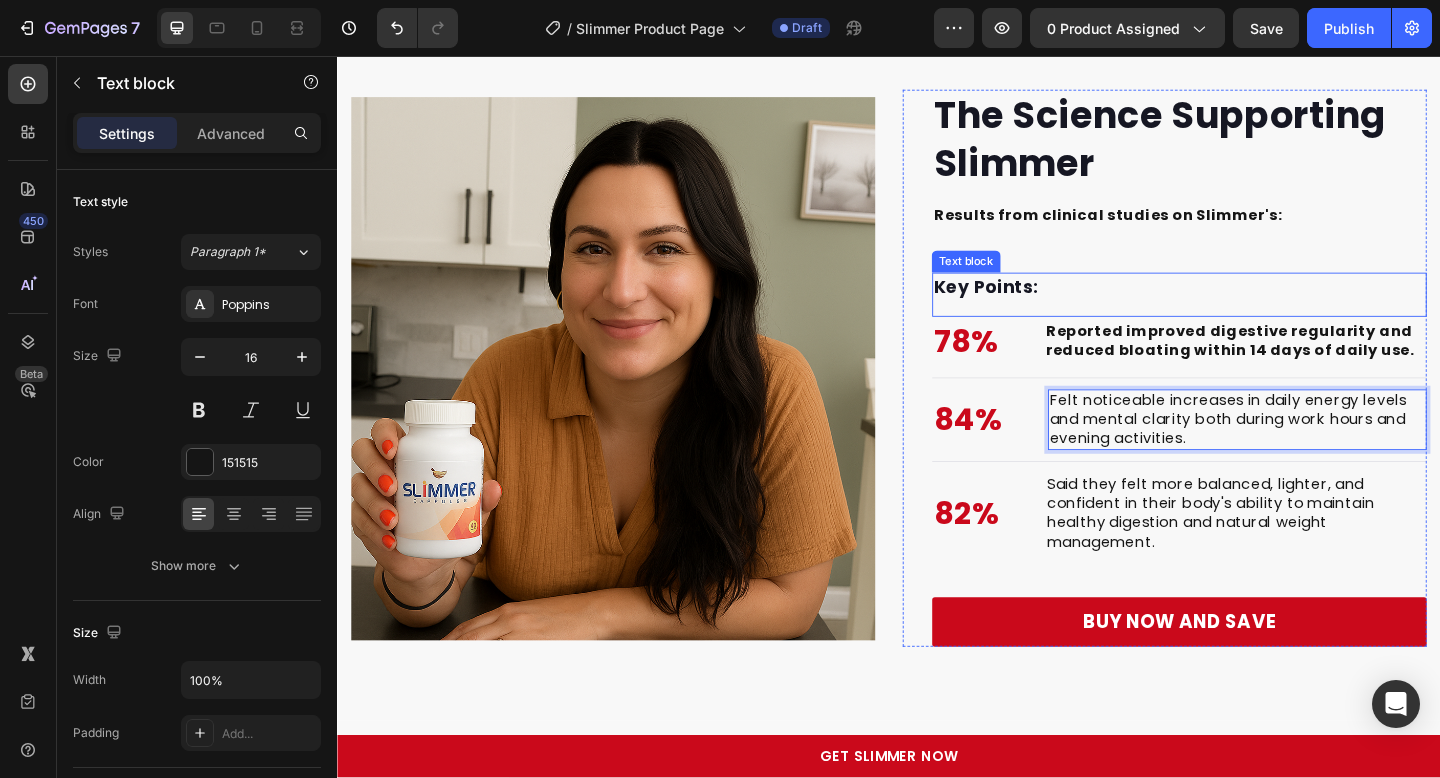 click on "Results from clinical studies on Slimmer's: Text block" at bounding box center [1253, 246] 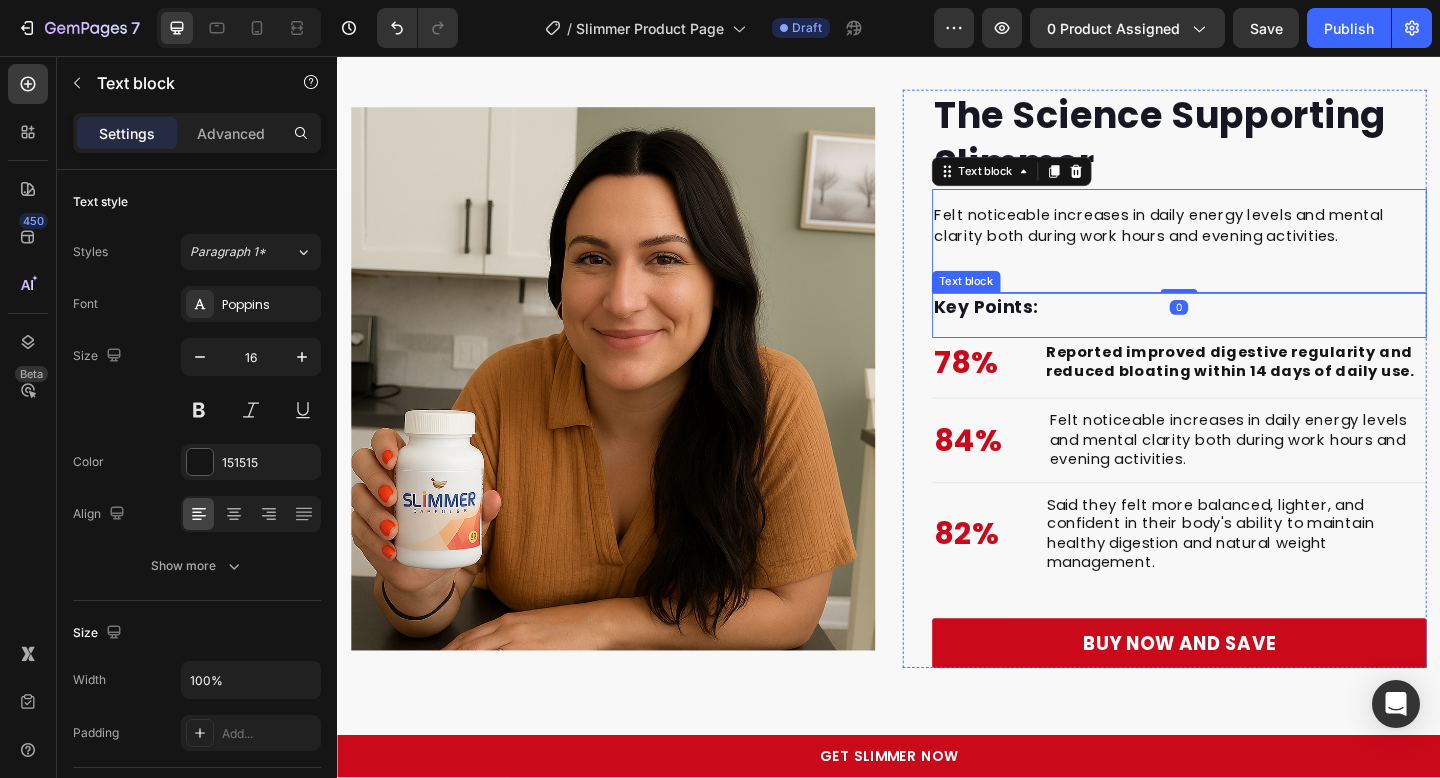 click on "Reported improved digestive regularity and reduced bloating within 14 days of daily use." at bounding box center (1308, 389) 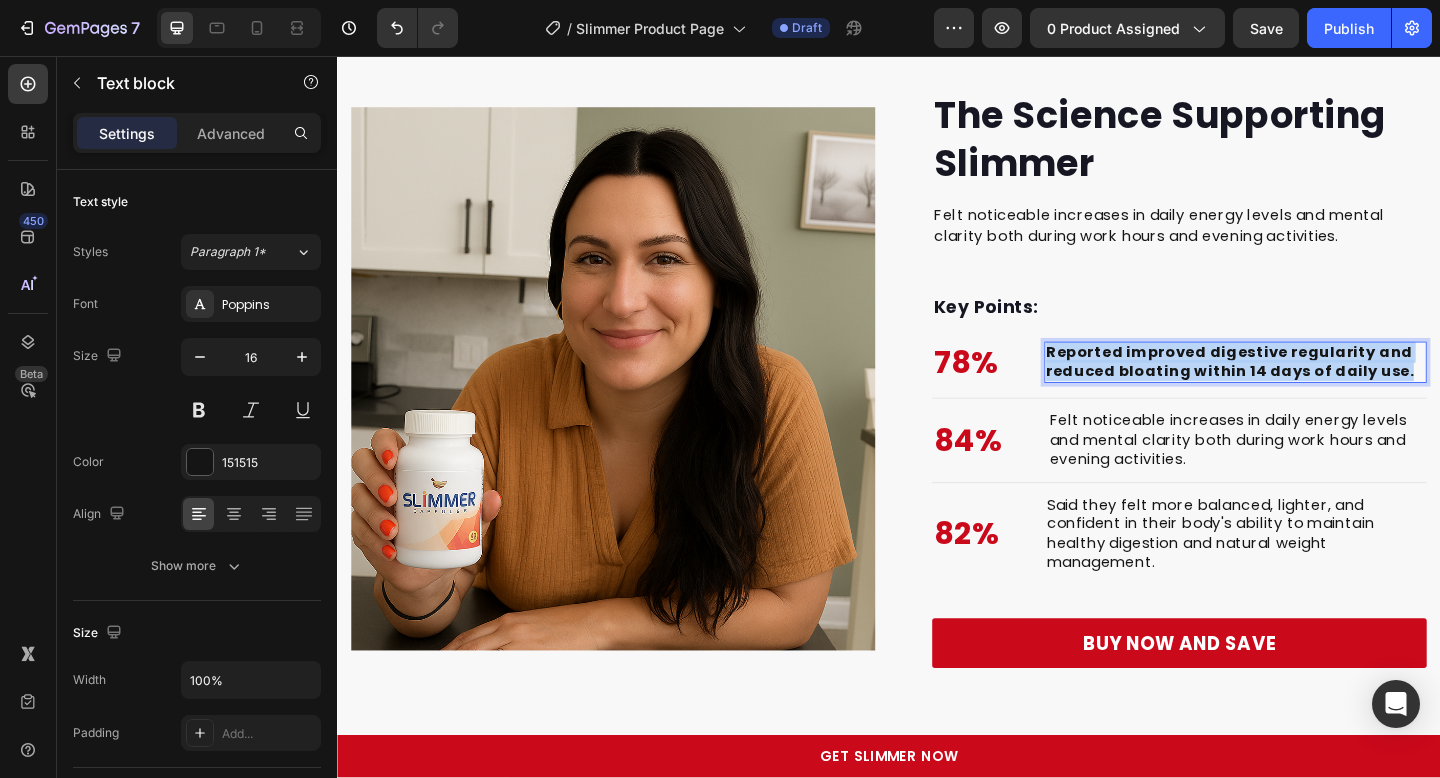 click on "Reported improved digestive regularity and reduced bloating within 14 days of daily use." at bounding box center [1308, 389] 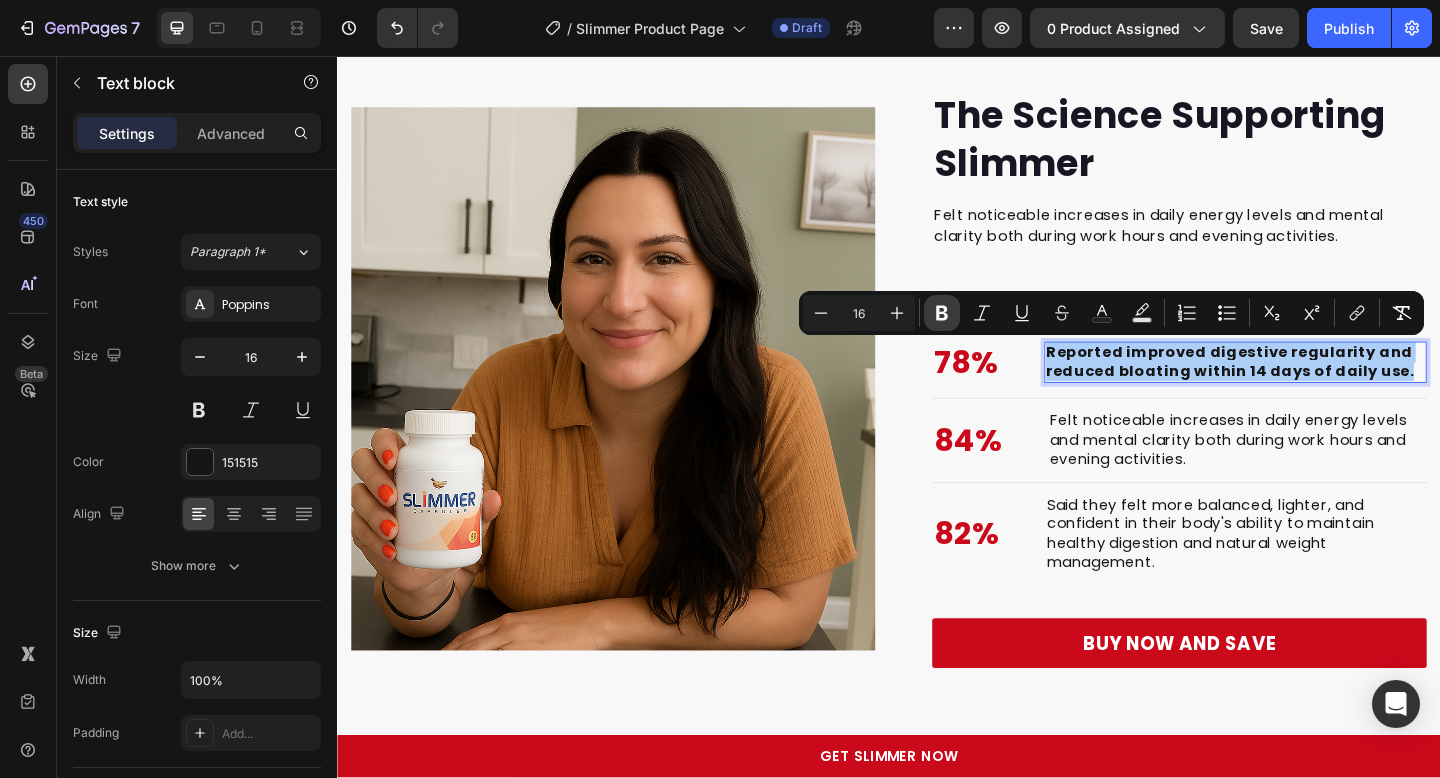 click 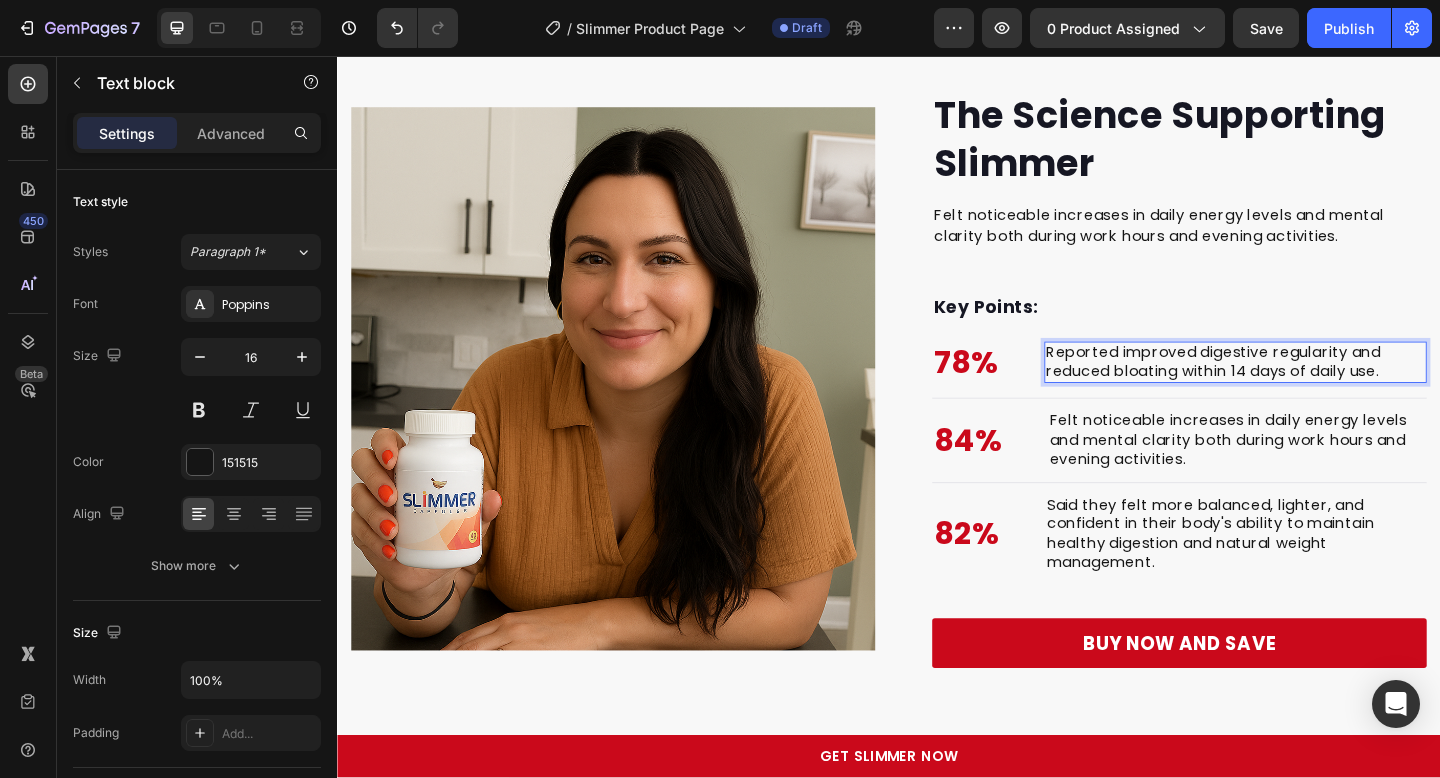 click on "Key Points:" at bounding box center (1253, 330) 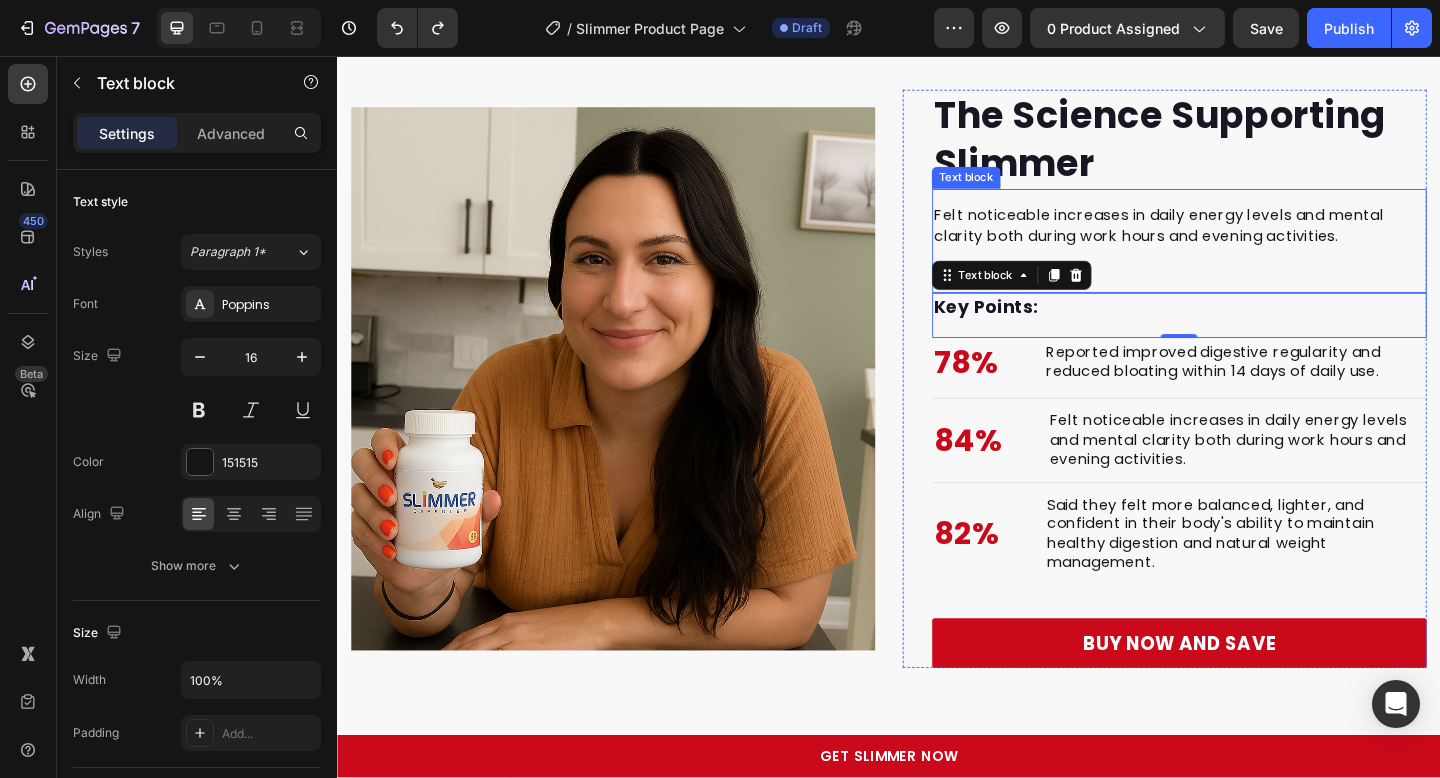 click on "Felt noticeable increases in daily energy levels and mental clarity both during work hours and evening activities." at bounding box center (1253, 241) 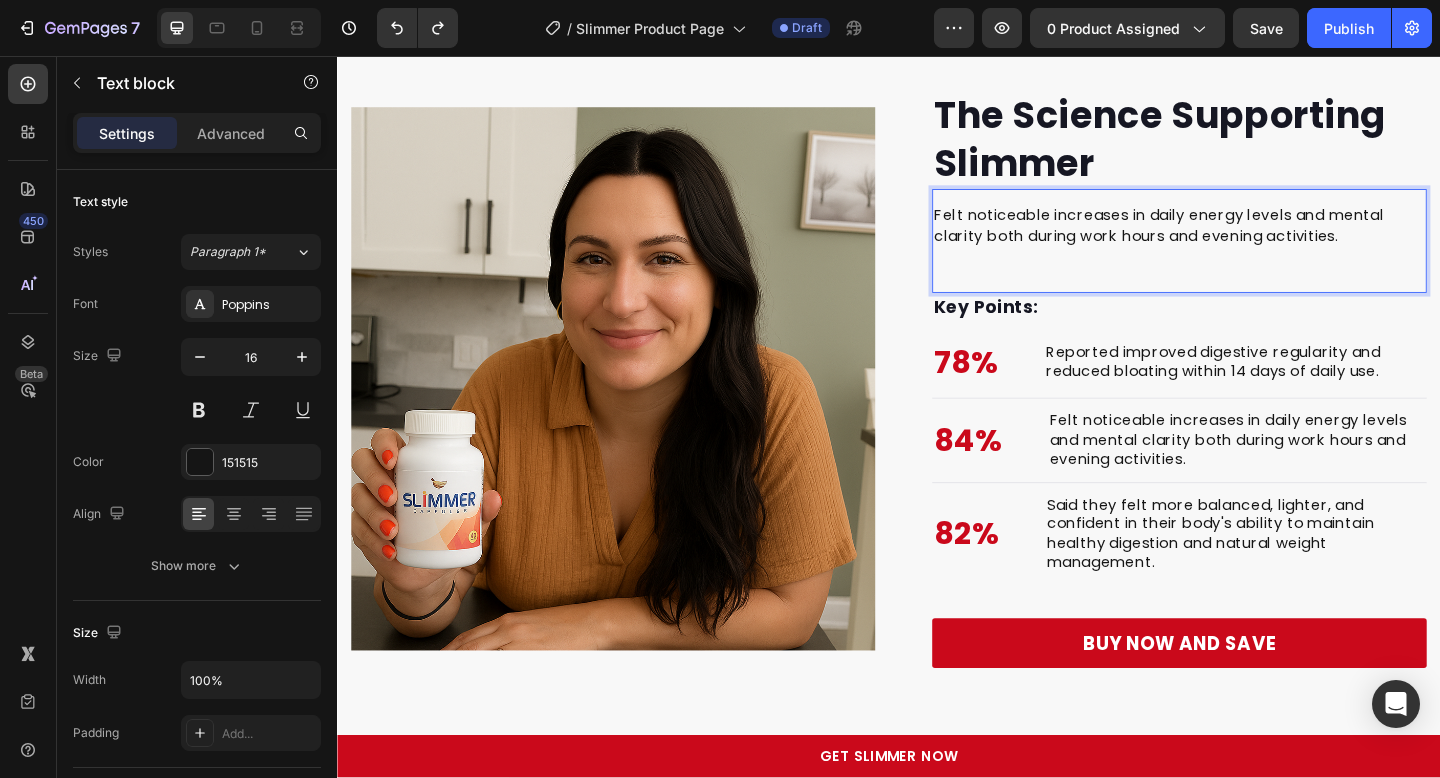 click on "Felt noticeable increases in daily energy levels and mental clarity both during work hours and evening activities." at bounding box center (1253, 241) 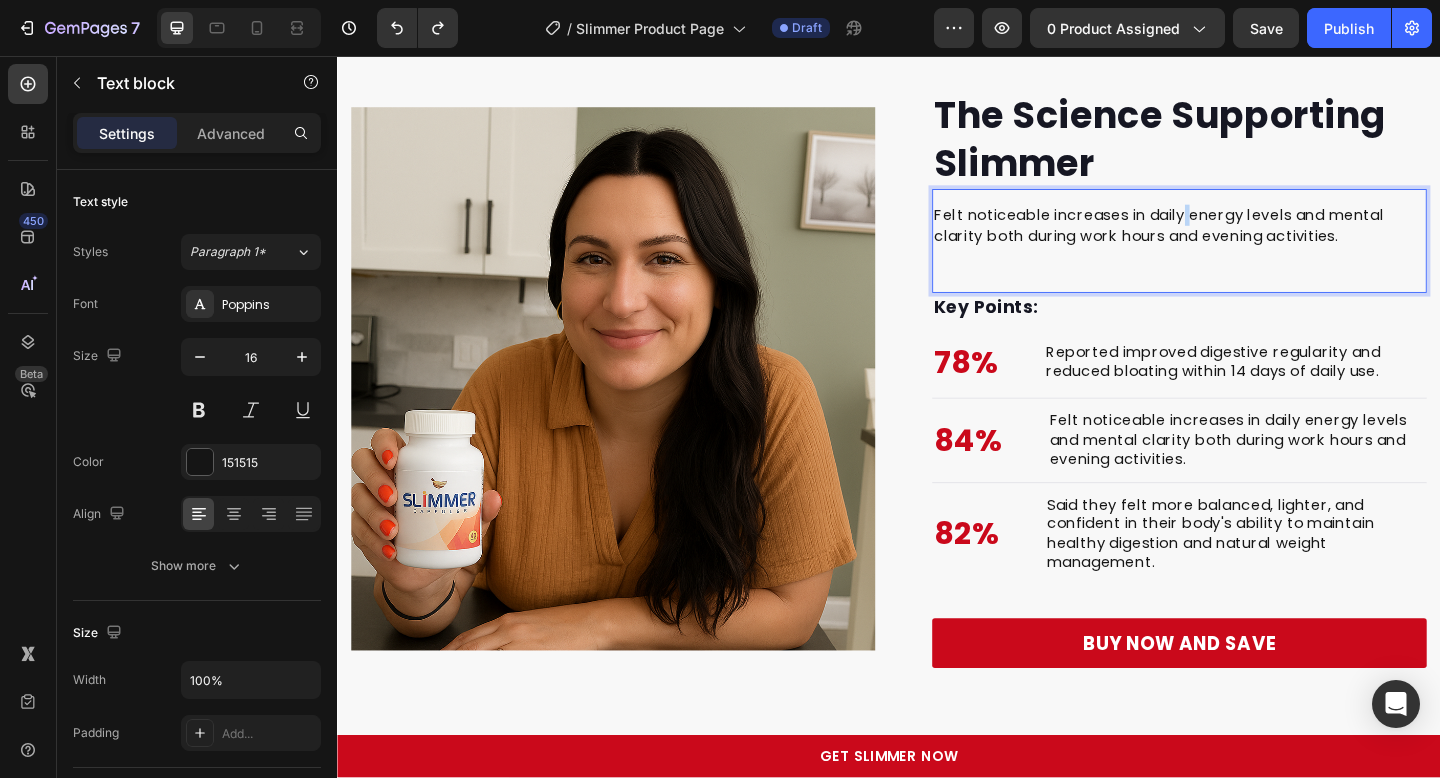 click on "Felt noticeable increases in daily energy levels and mental clarity both during work hours and evening activities." at bounding box center (1253, 241) 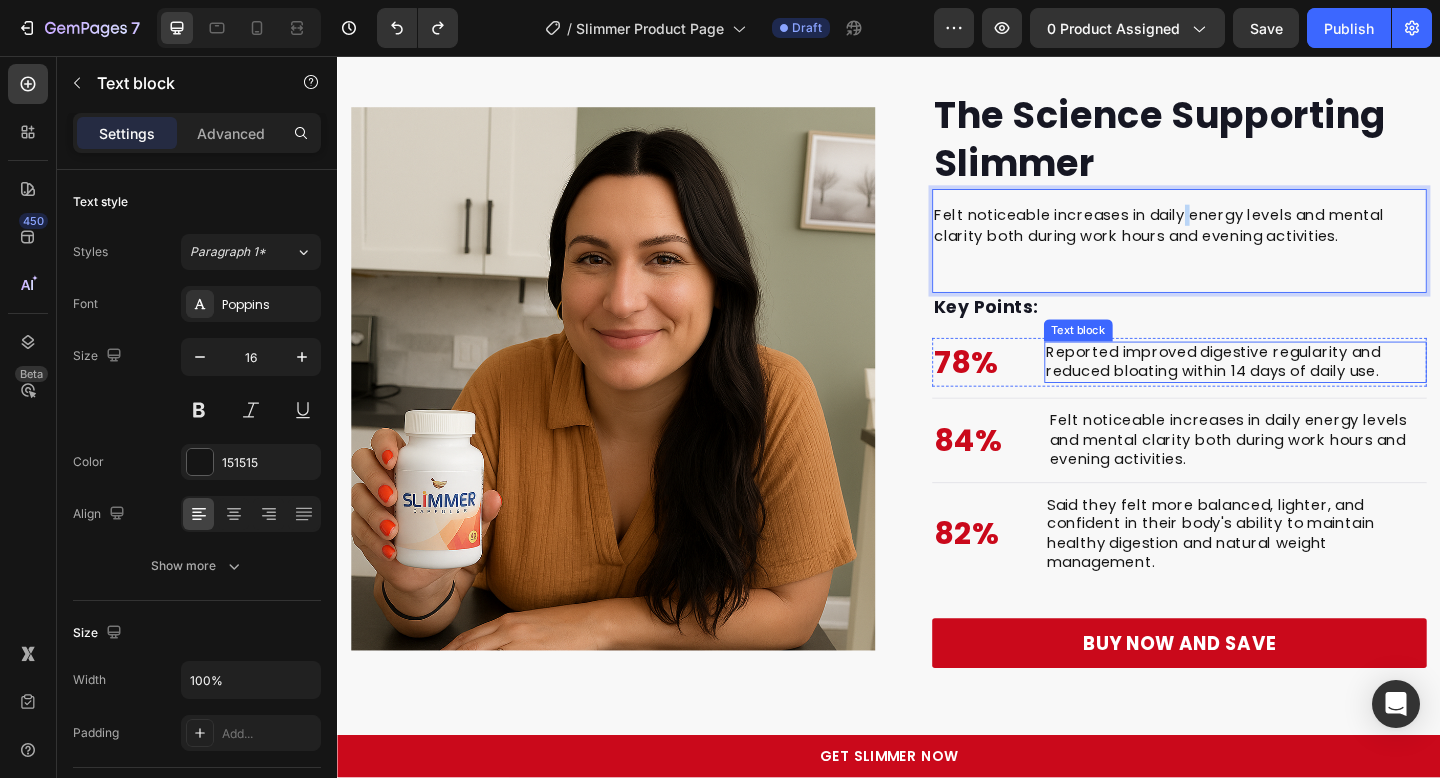 click on "Reported improved digestive regularity and reduced bloating within 14 days of daily use." at bounding box center (1314, 390) 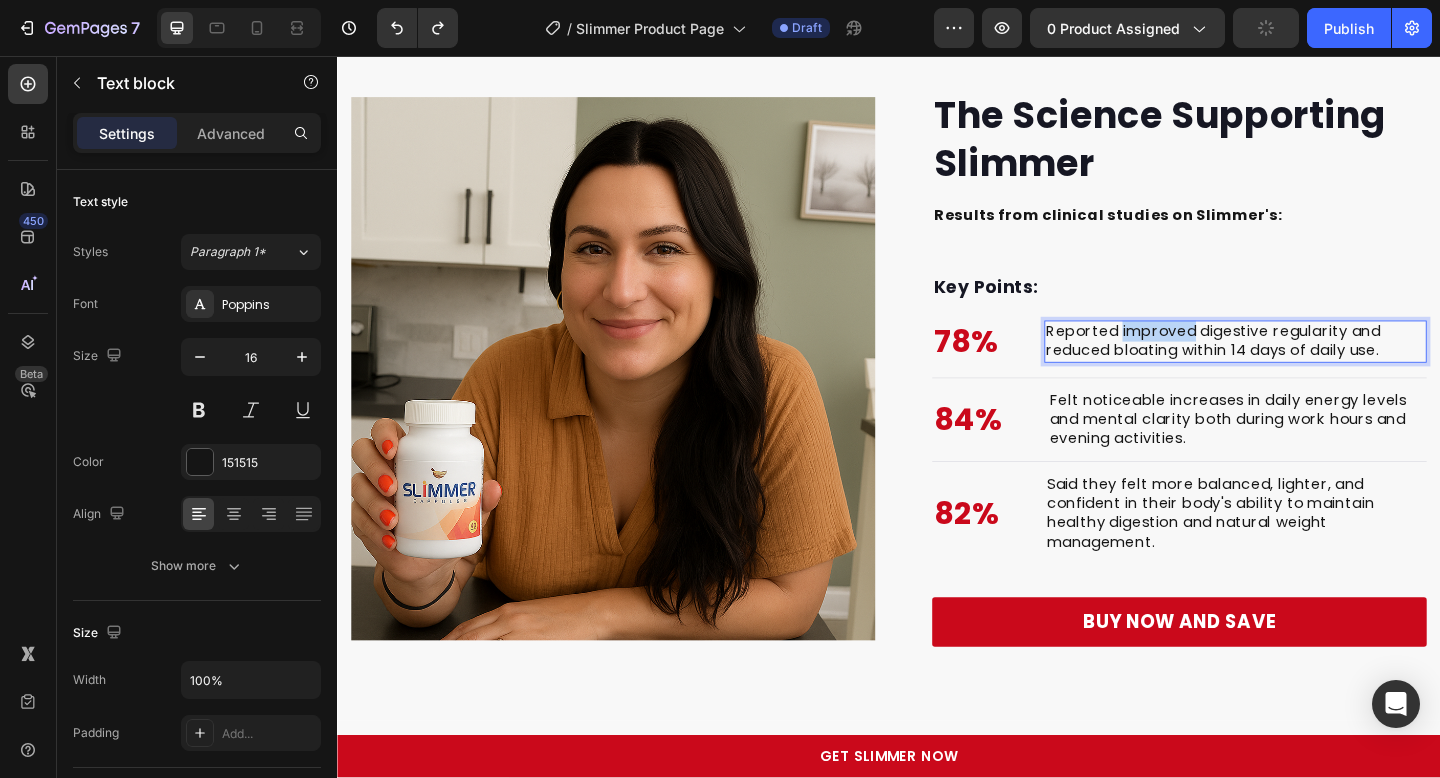 click on "Reported improved digestive regularity and reduced bloating within 14 days of daily use." at bounding box center (1314, 367) 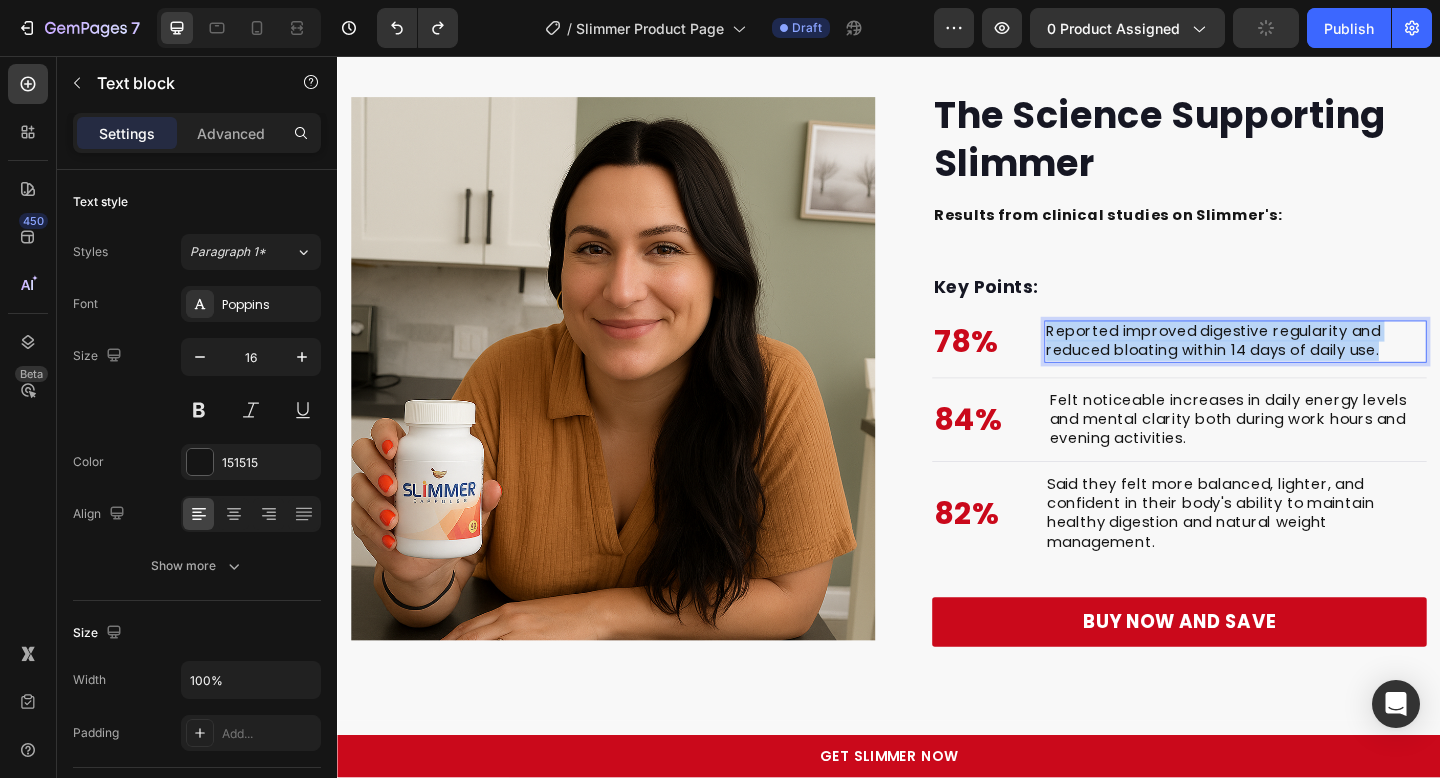 click on "Reported improved digestive regularity and reduced bloating within 14 days of daily use." at bounding box center (1314, 367) 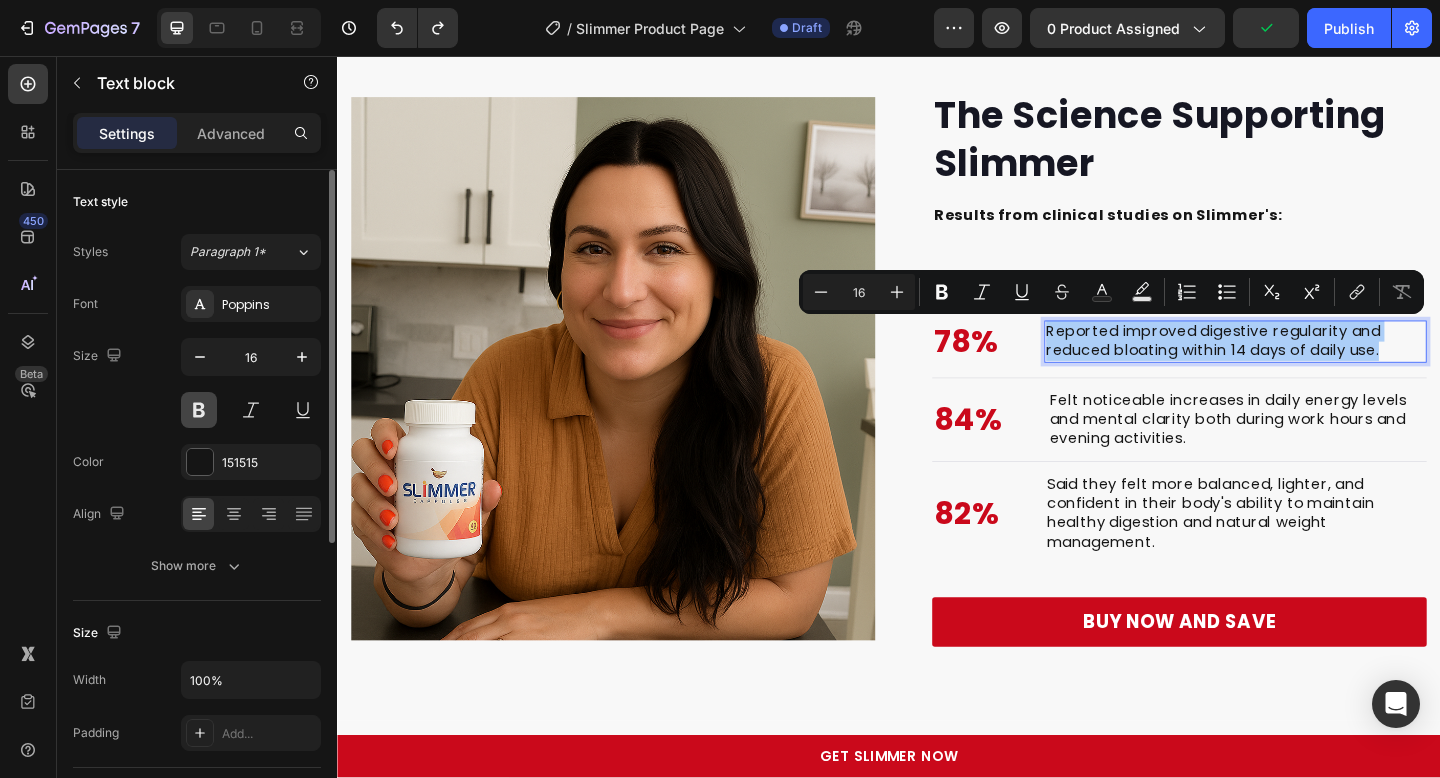 click at bounding box center [199, 410] 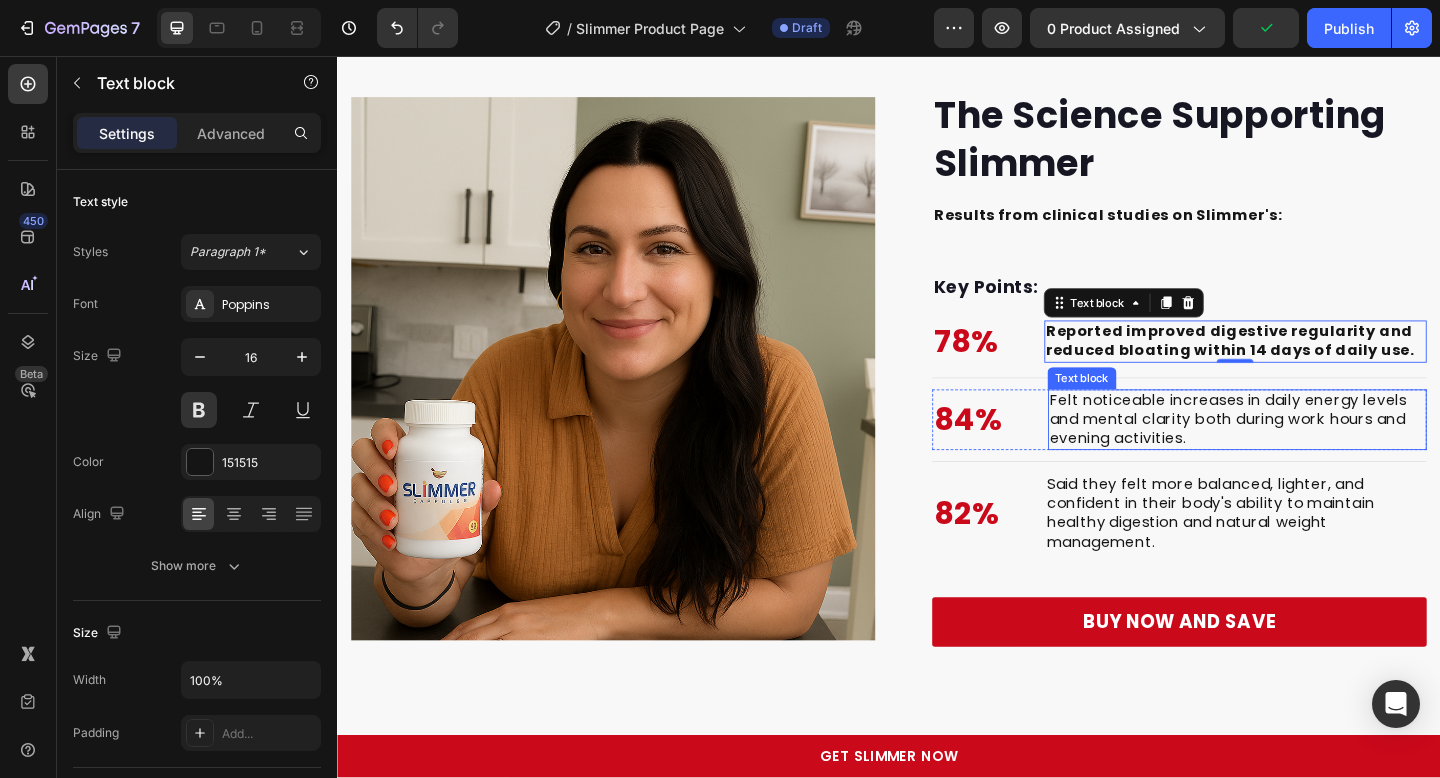 click on "Felt noticeable increases in daily energy levels and mental clarity both during work hours and evening activities." at bounding box center (1316, 452) 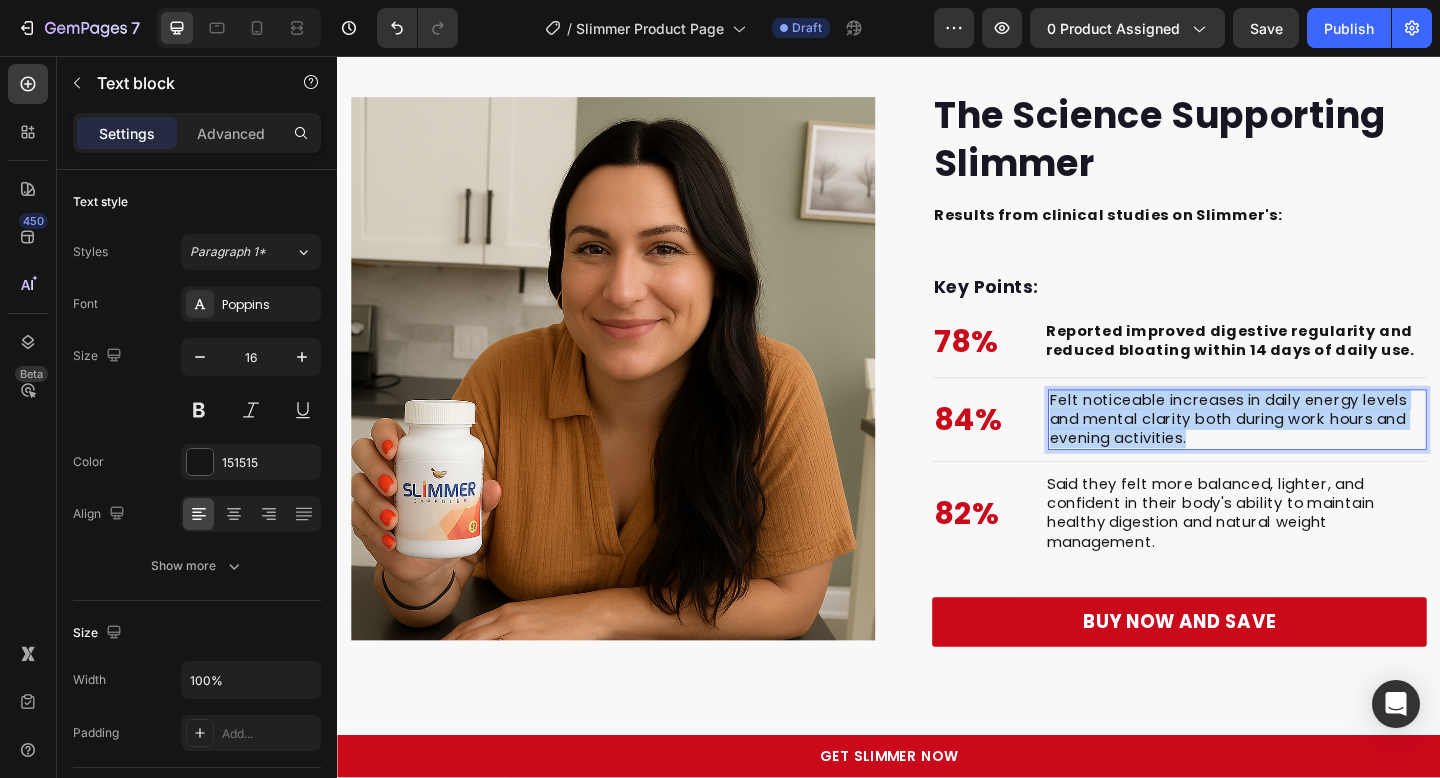 click on "Felt noticeable increases in daily energy levels and mental clarity both during work hours and evening activities." at bounding box center (1316, 452) 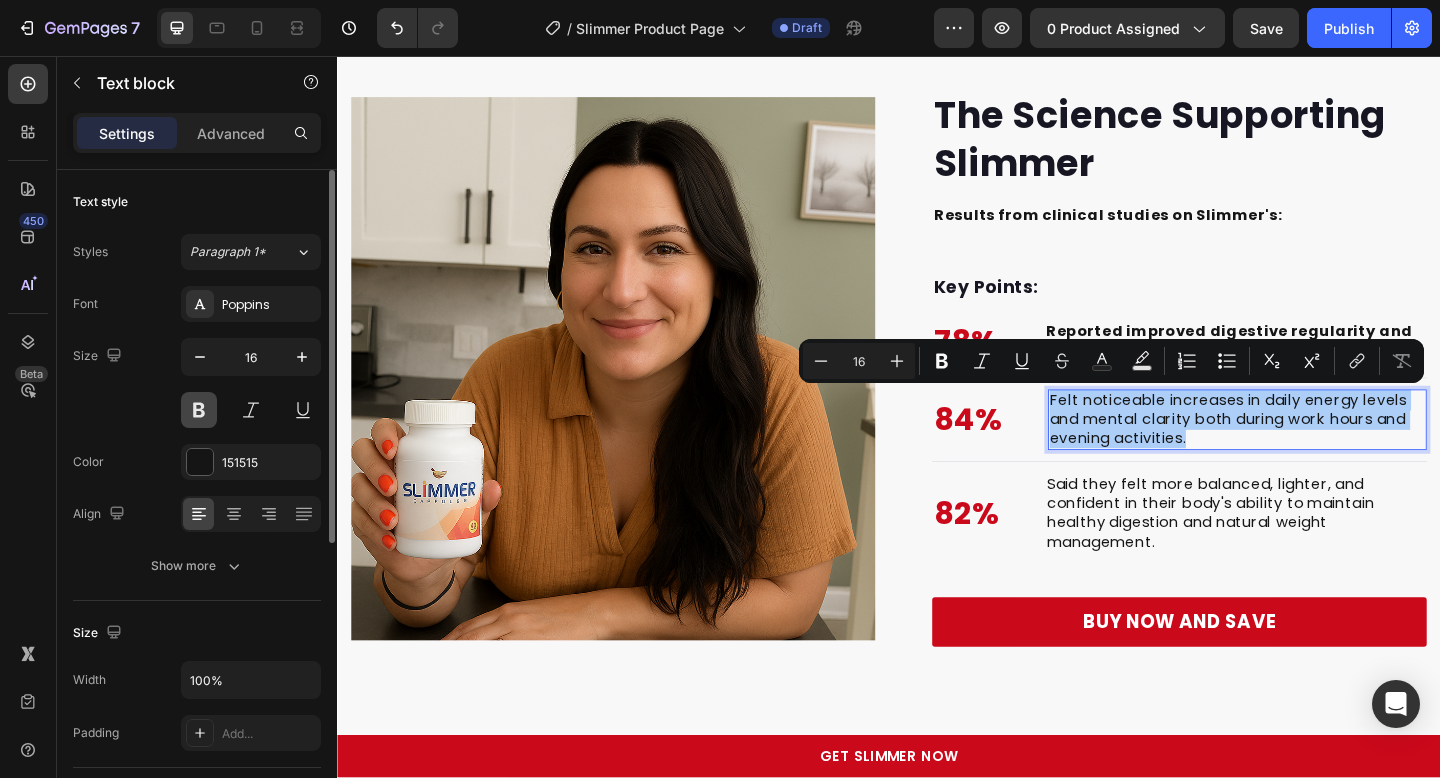click at bounding box center [199, 410] 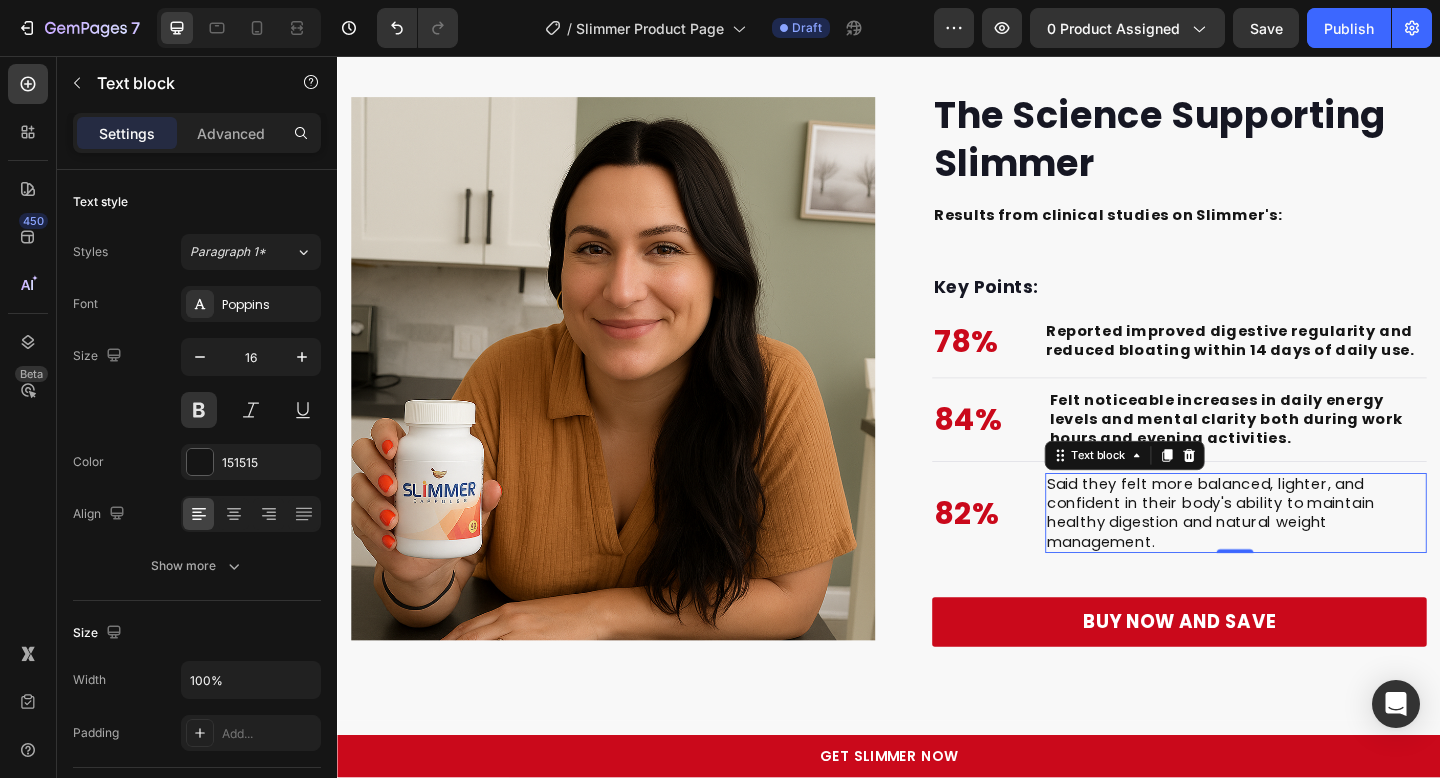 click on "Said they felt more balanced, lighter, and confident in their body's ability to maintain healthy digestion and natural weight management." at bounding box center [1314, 553] 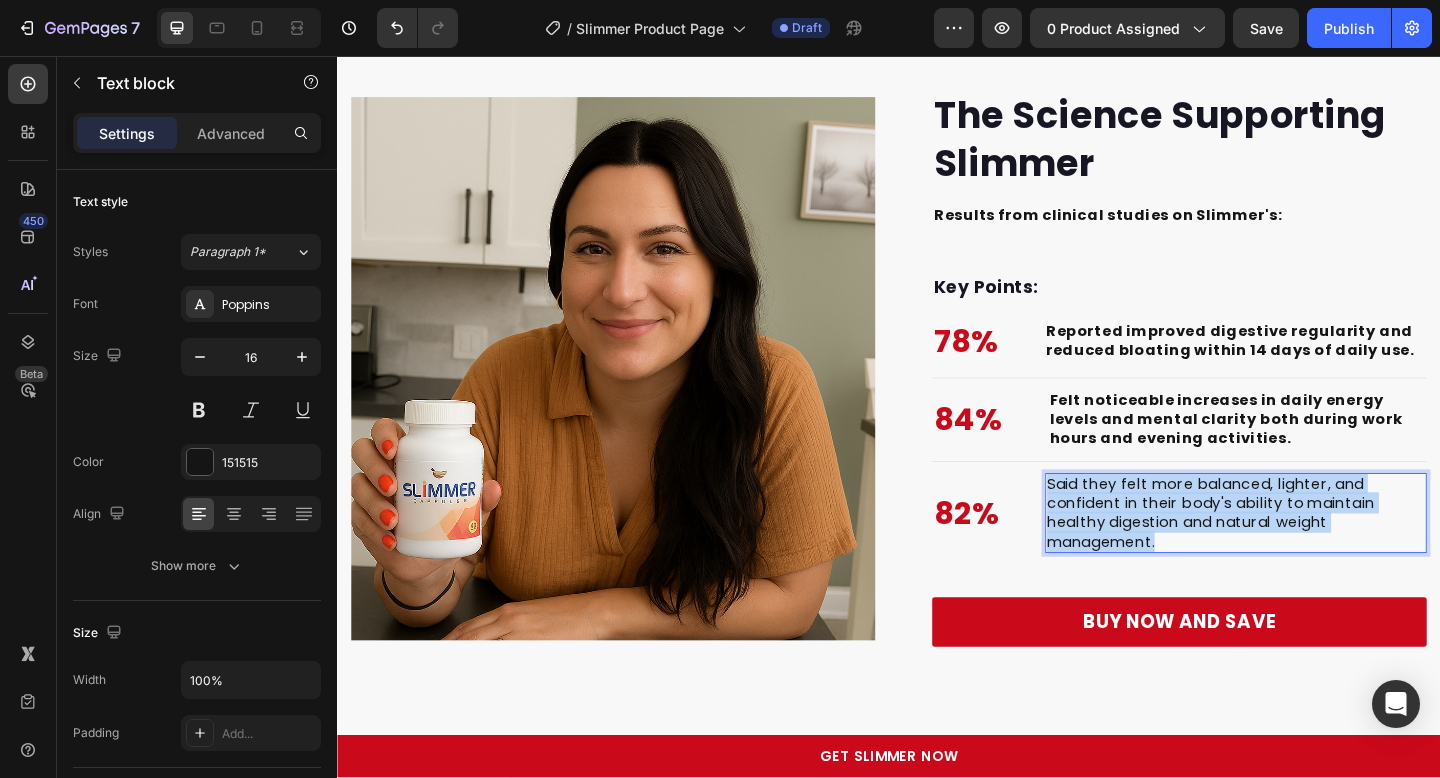 click on "Said they felt more balanced, lighter, and confident in their body's ability to maintain healthy digestion and natural weight management." at bounding box center (1314, 553) 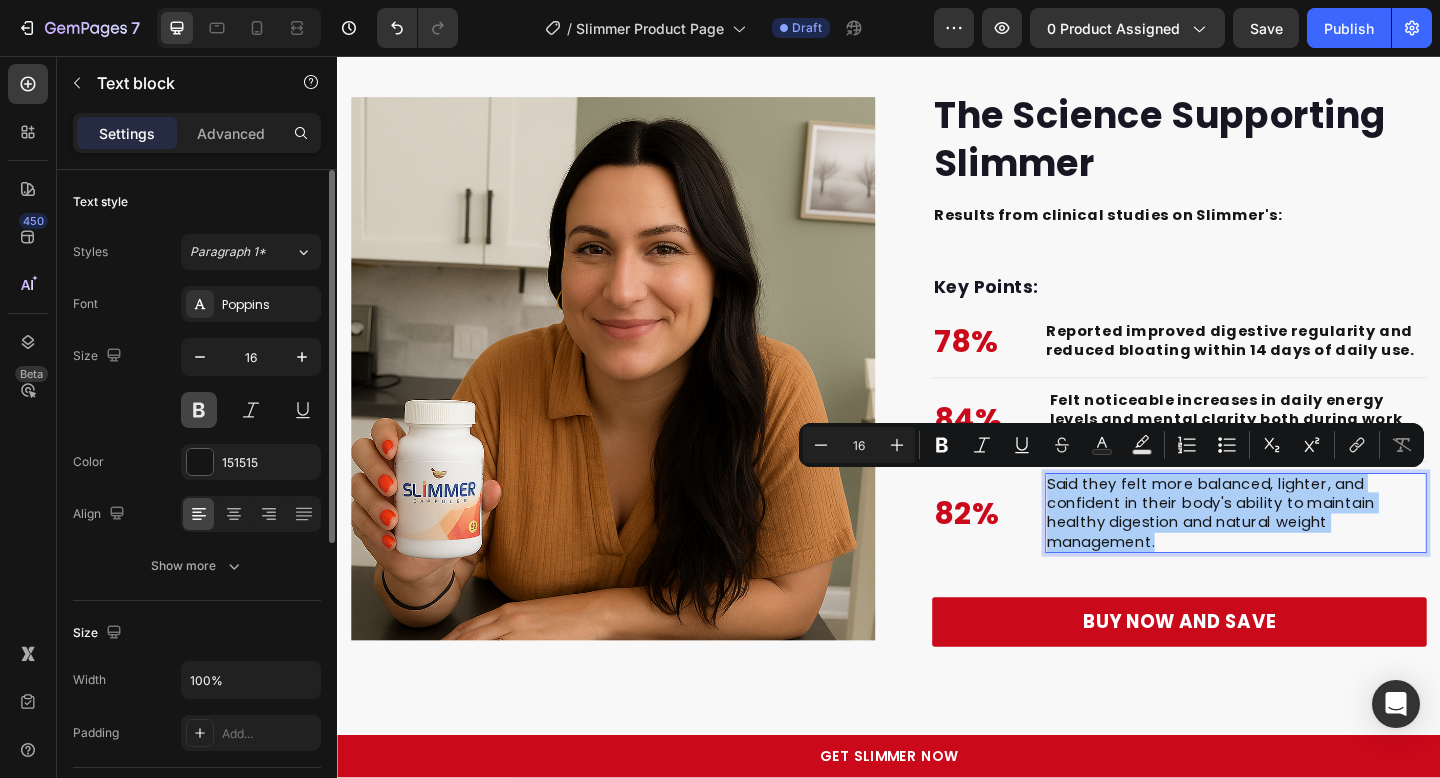 click at bounding box center (199, 410) 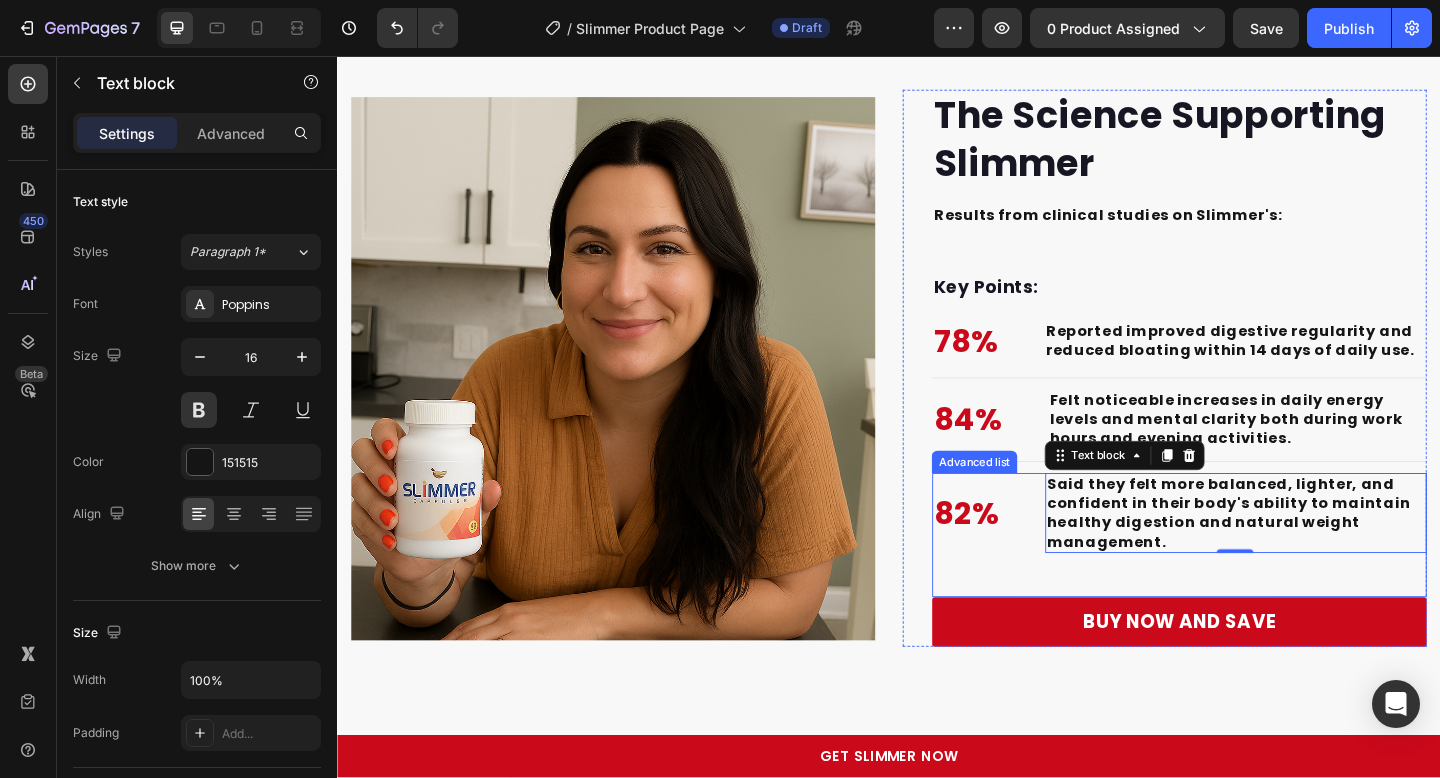 click on "82% Text block Said they felt more balanced, lighter, and confident in their body's ability to maintain healthy digestion and natural weight management. Text block   0" at bounding box center (1253, 577) 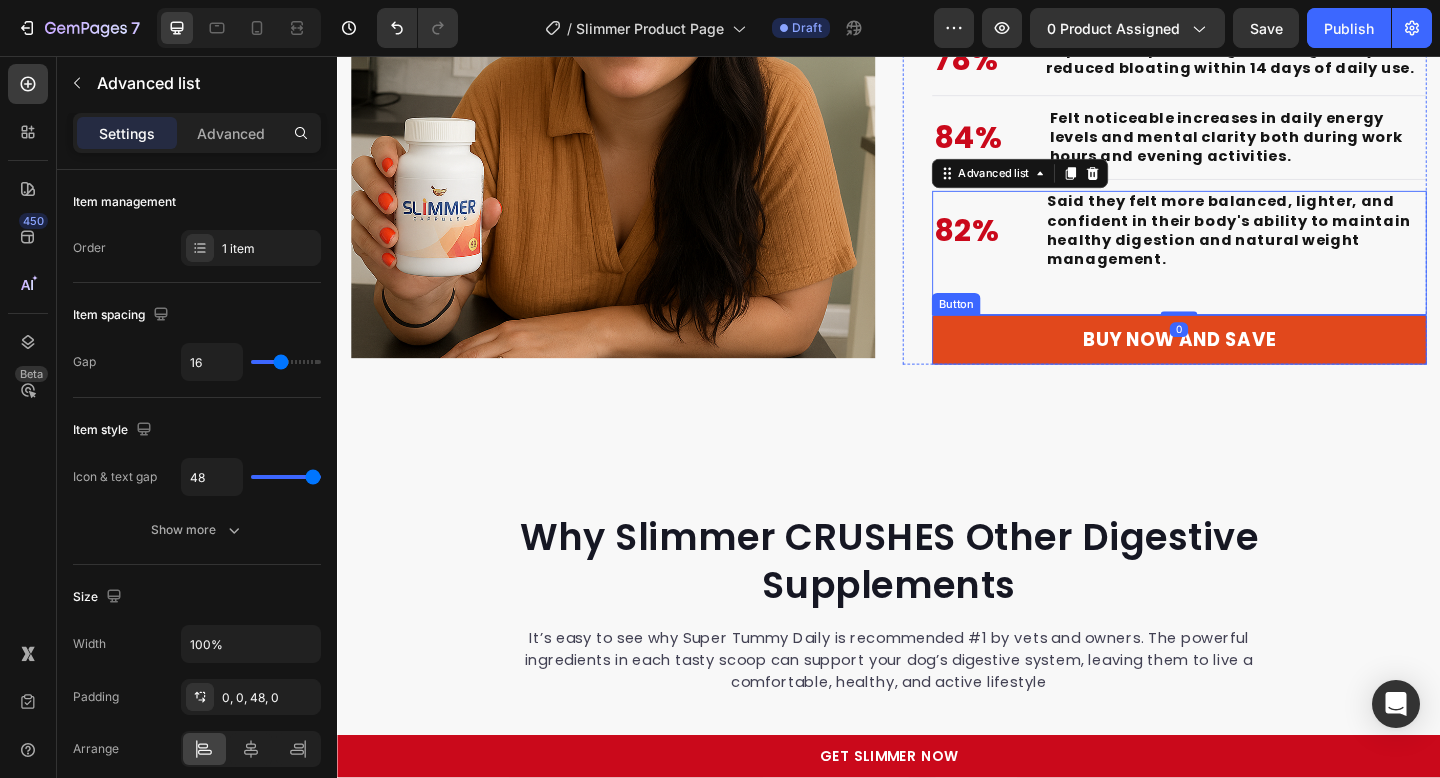 scroll, scrollTop: 6076, scrollLeft: 0, axis: vertical 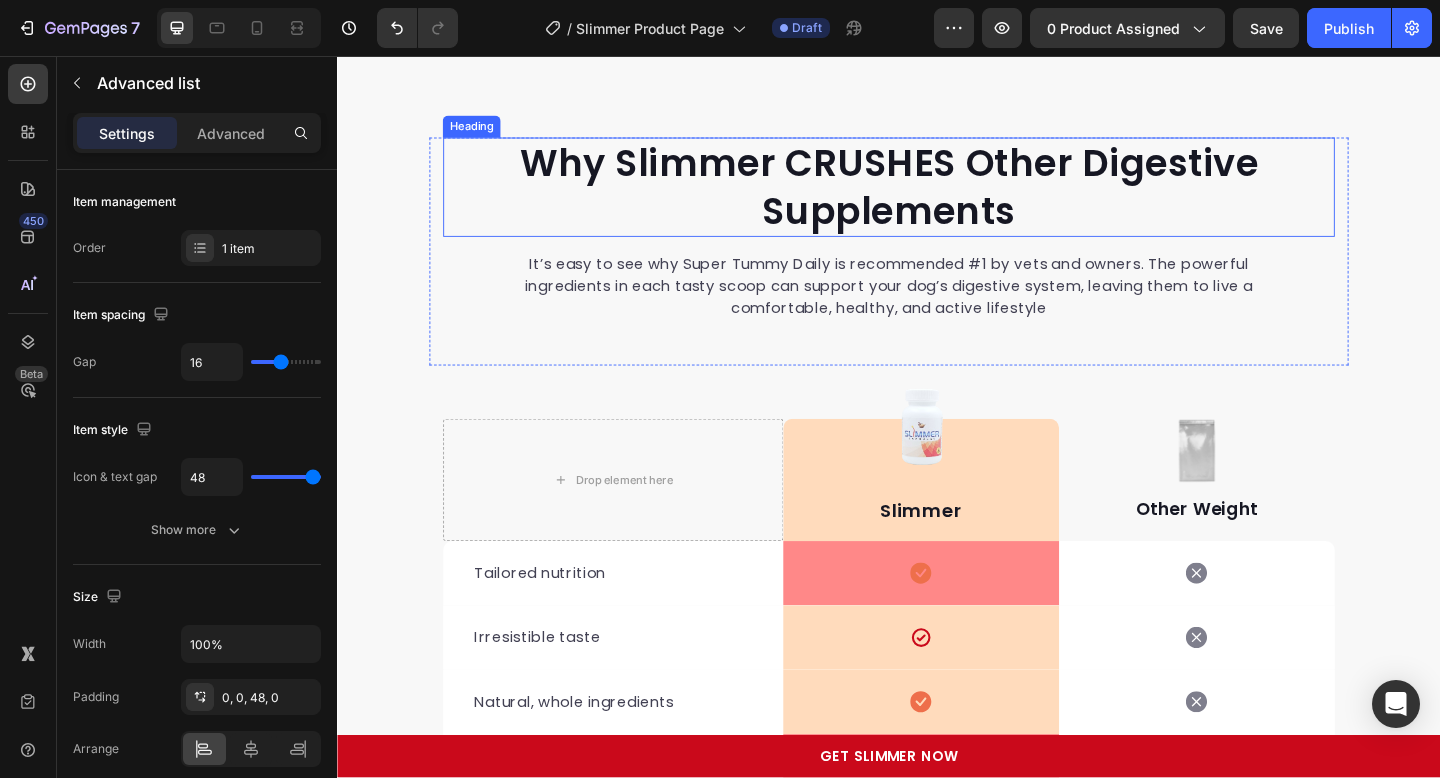 click on "Why Slimmer CRUSHES Other Digestive Supplements" at bounding box center [937, 199] 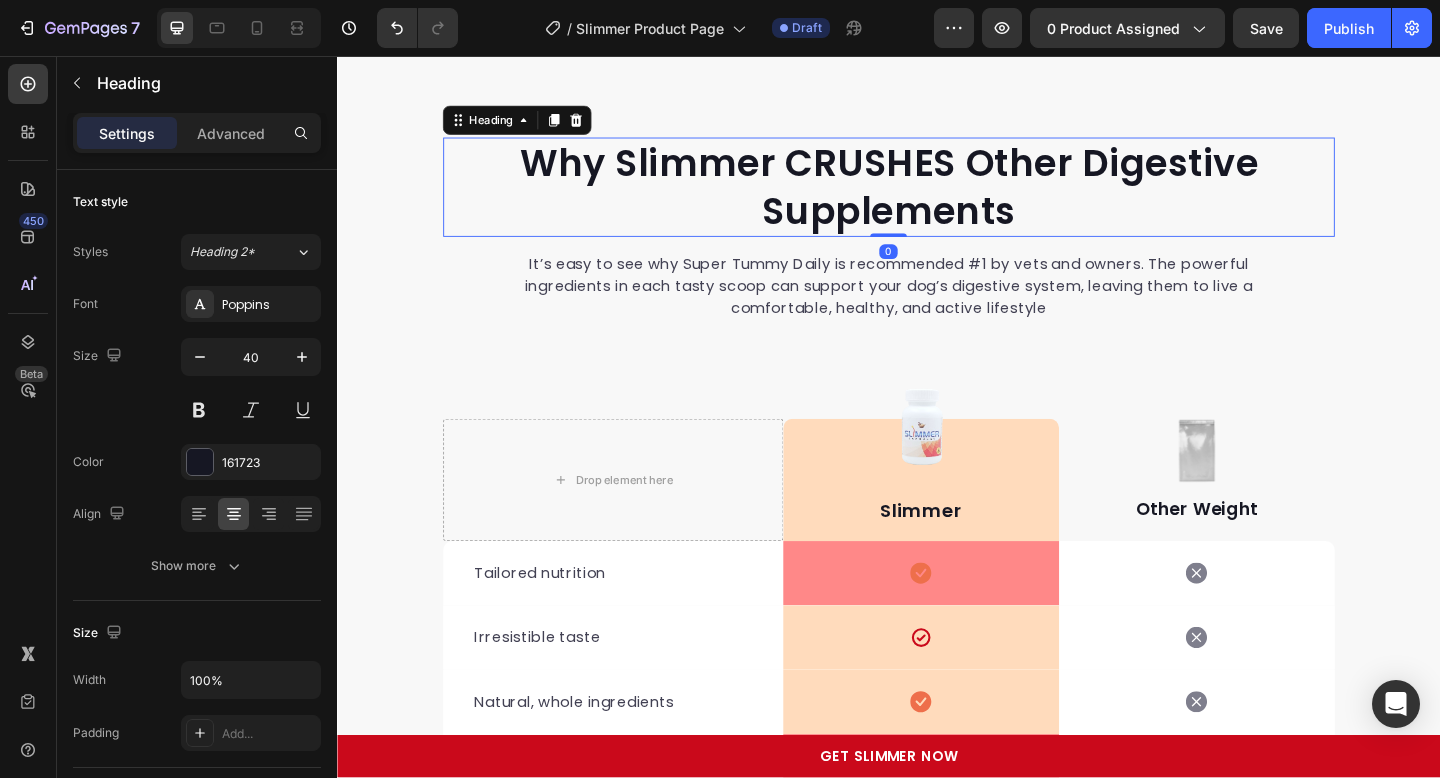 click on "Why Slimmer CRUSHES Other Digestive Supplements" at bounding box center [937, 199] 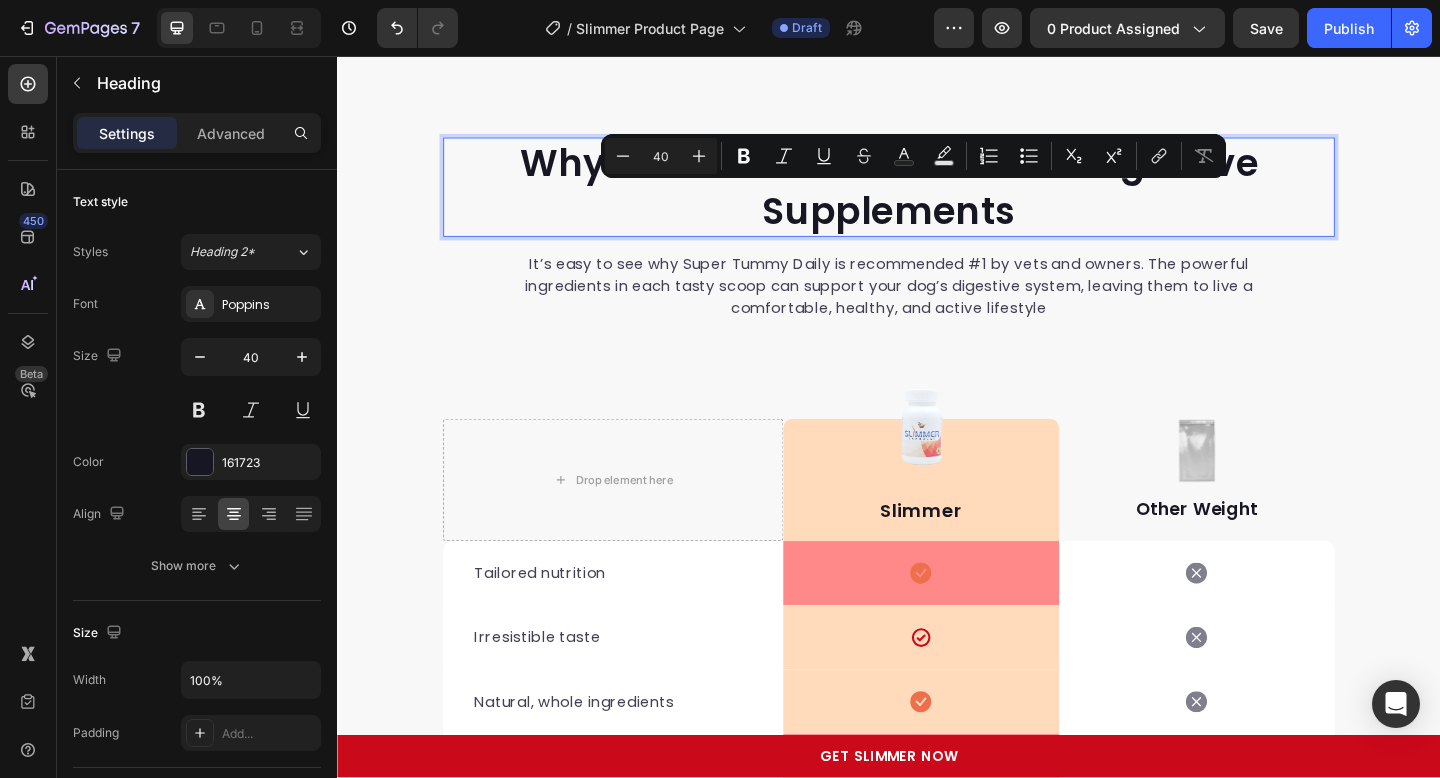 click on "Minus 40 Plus Bold Italic Underline       Strikethrough
Text Color
Text Background Color Numbered List Bulleted List Subscript Superscript       link Remove Format" at bounding box center [913, 156] 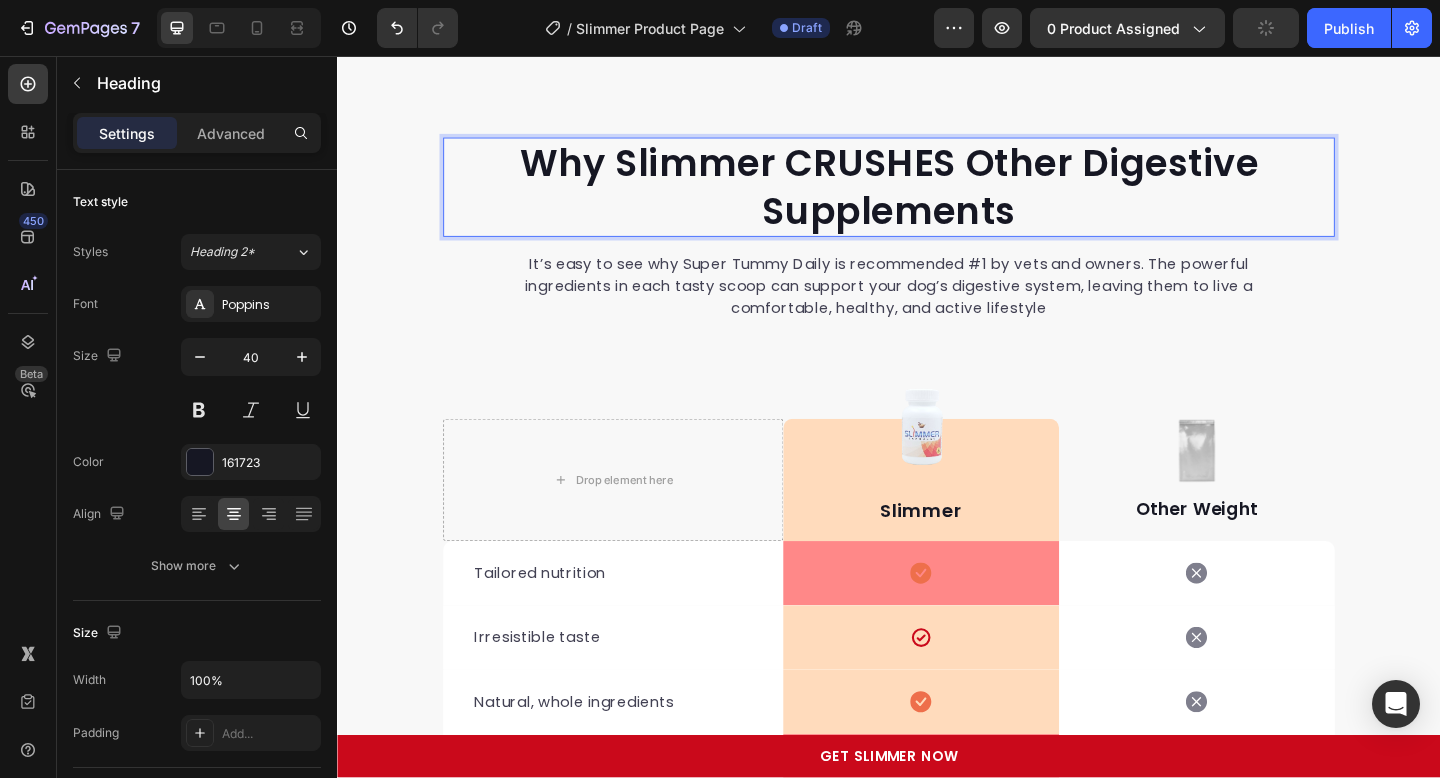 click on "Why Slimmer CRUSHES Other Digestive Supplements" at bounding box center [937, 199] 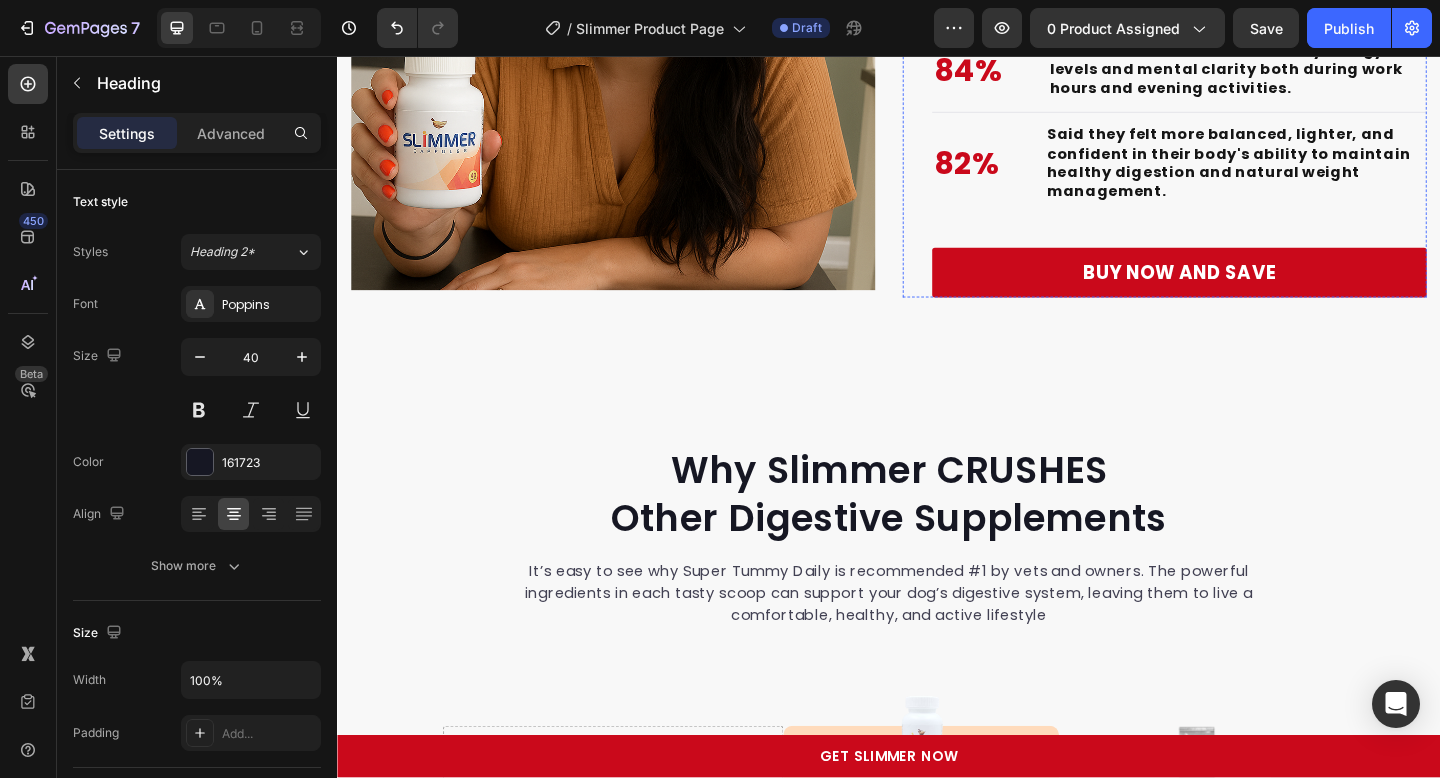 scroll, scrollTop: 5836, scrollLeft: 0, axis: vertical 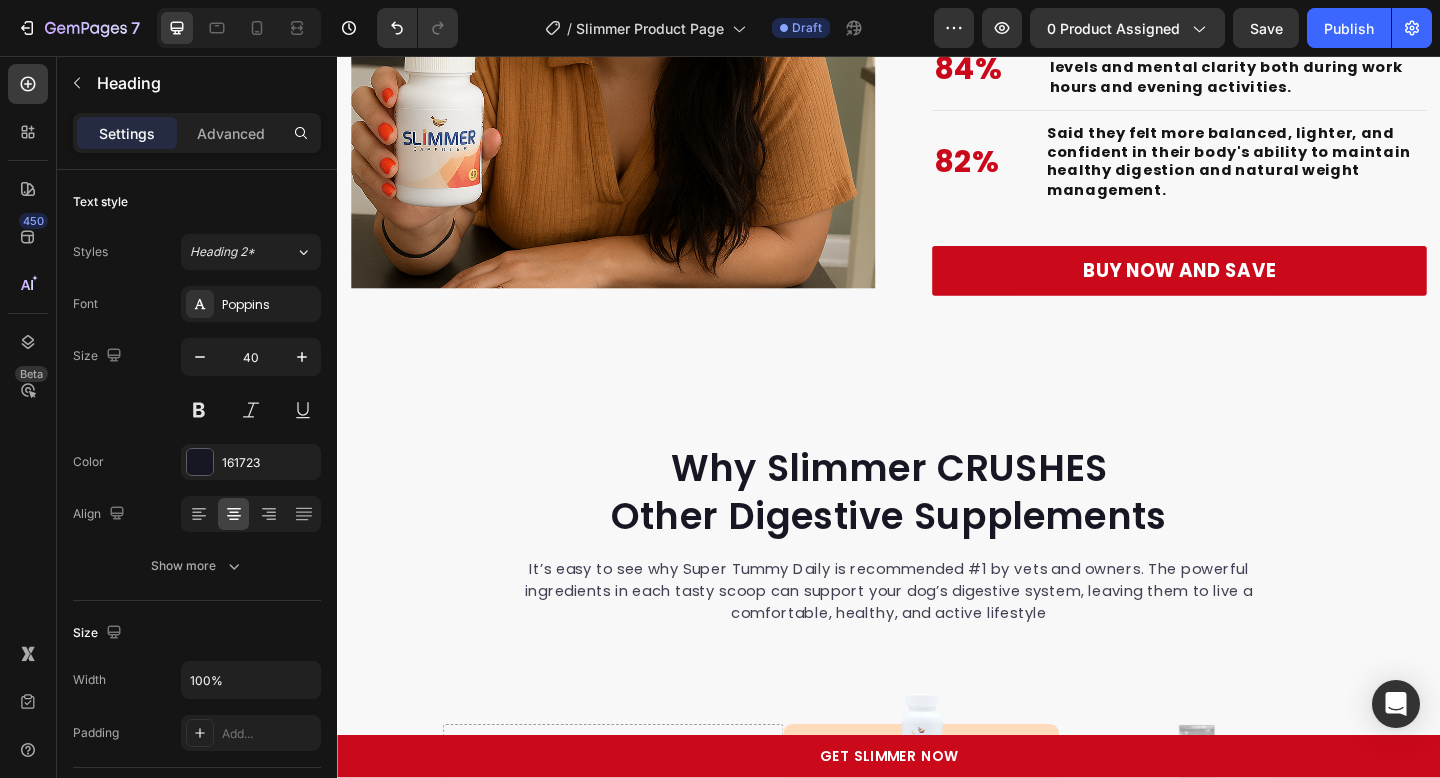 click on "Why Slimmer CRUSHES  Other Digestive Supplements" at bounding box center [937, 531] 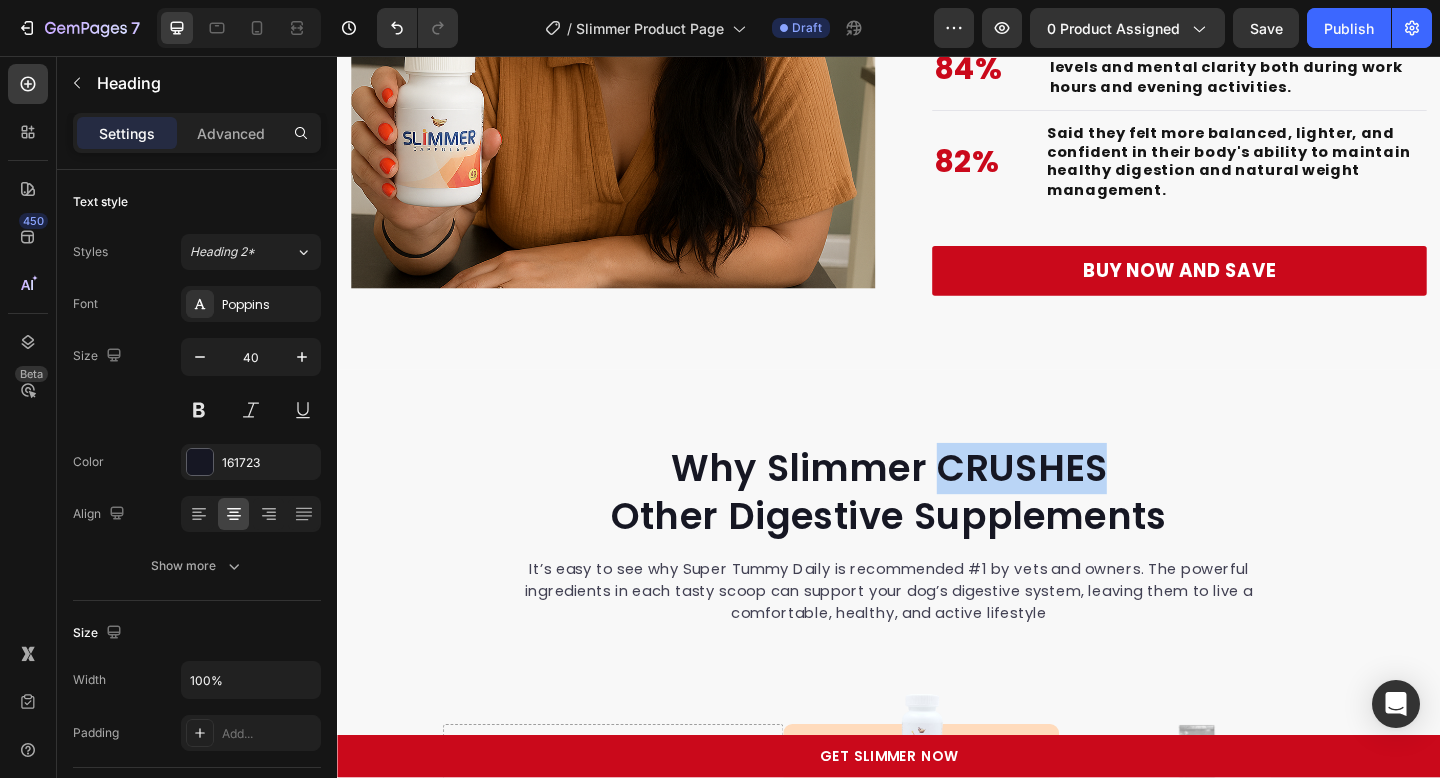 click on "Why Slimmer CRUSHES  Other Digestive Supplements" at bounding box center (937, 531) 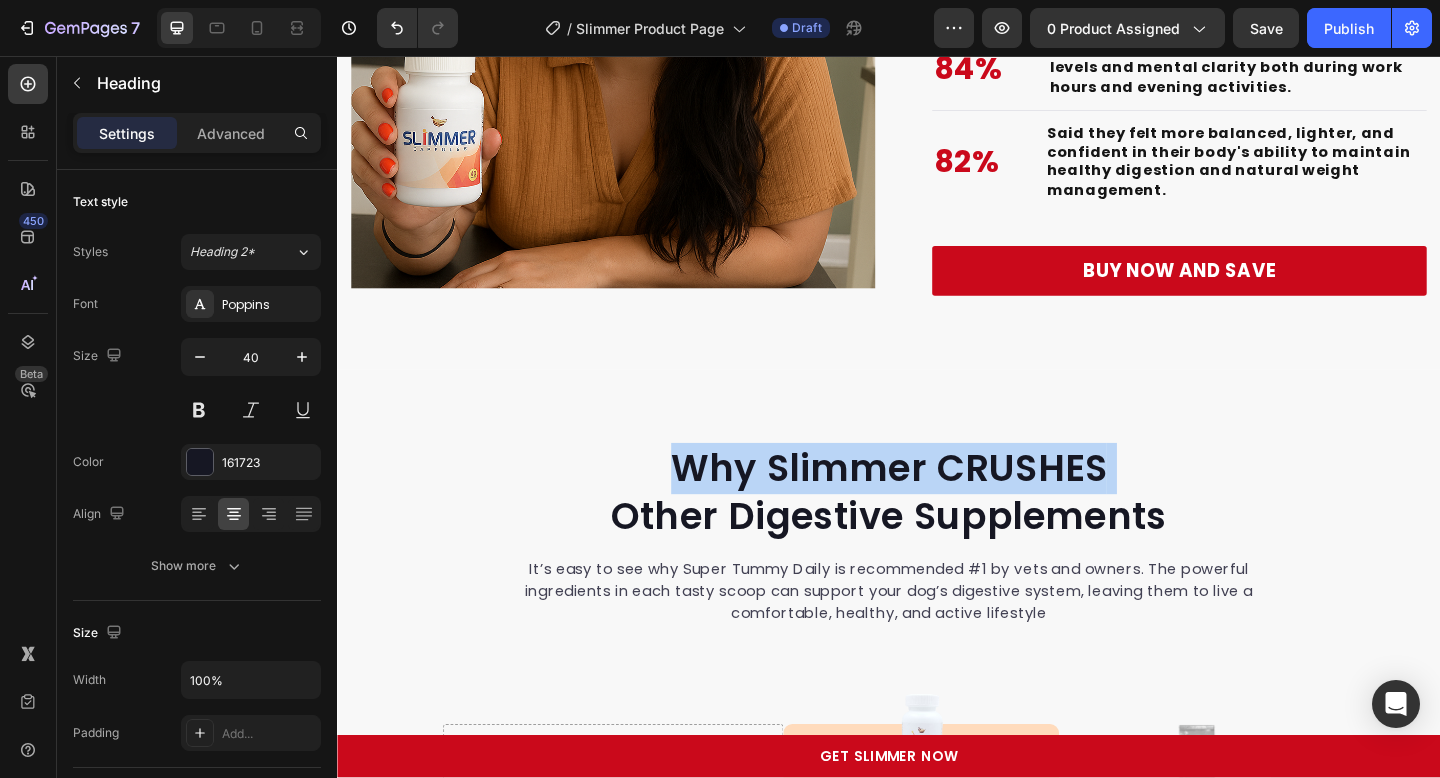 click on "Why Slimmer CRUSHES  Other Digestive Supplements" at bounding box center (937, 531) 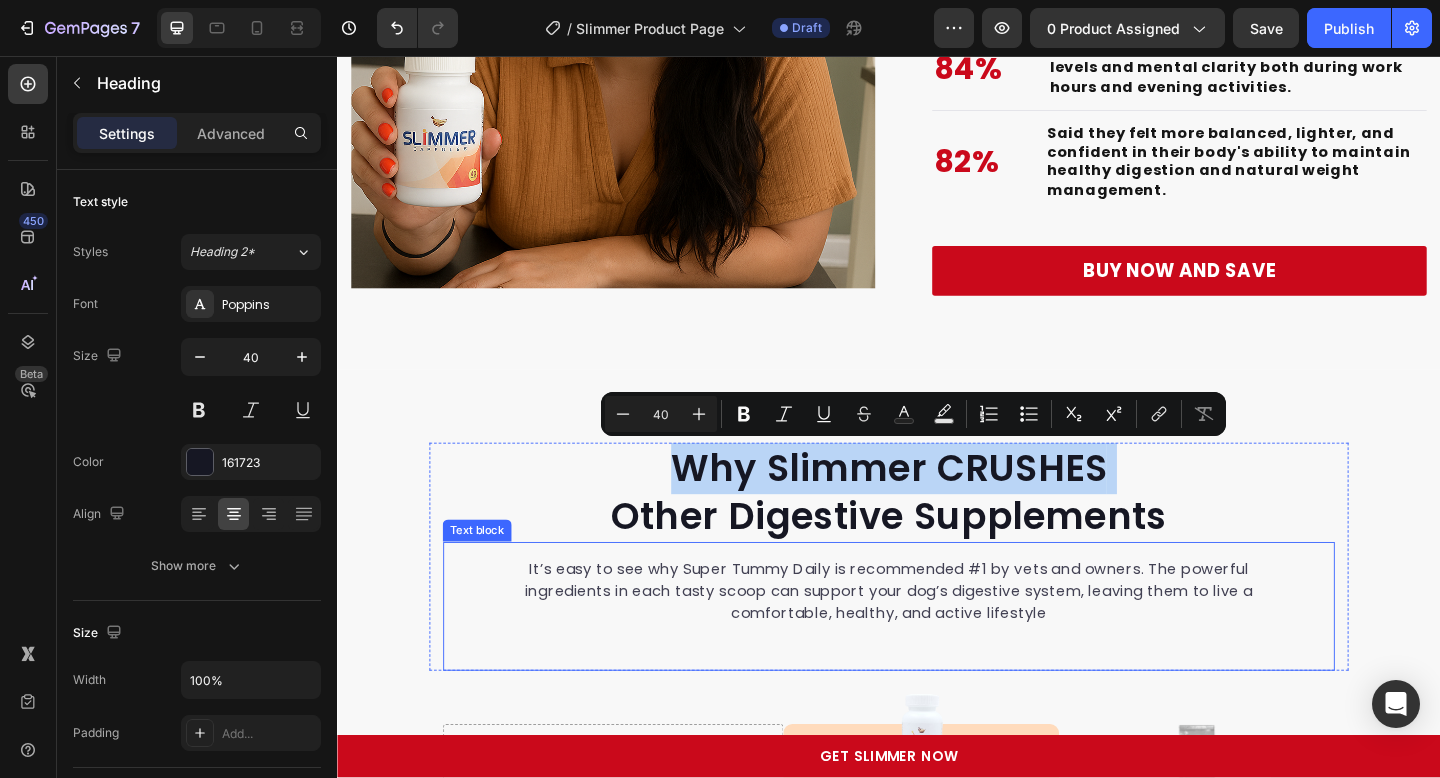 click on "It’s easy to see why Super Tummy Daily is recommended #1 by vets and owners. The powerful ingredients in each tasty scoop can support your dog’s digestive system, leaving them to live a comfortable, healthy, and active lifestyle" at bounding box center (937, 639) 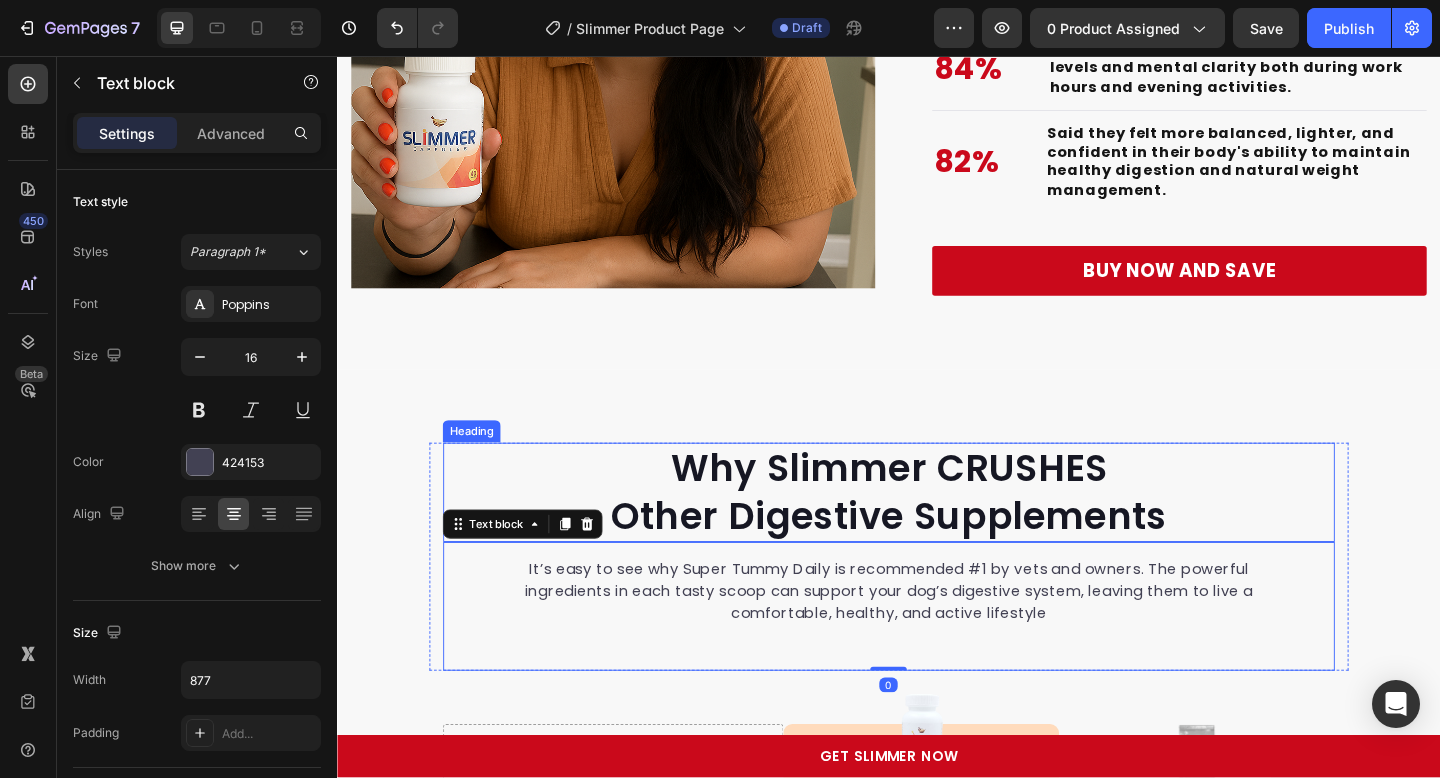 click on "Why Slimmer CRUSHES  Other Digestive Supplements" at bounding box center (937, 531) 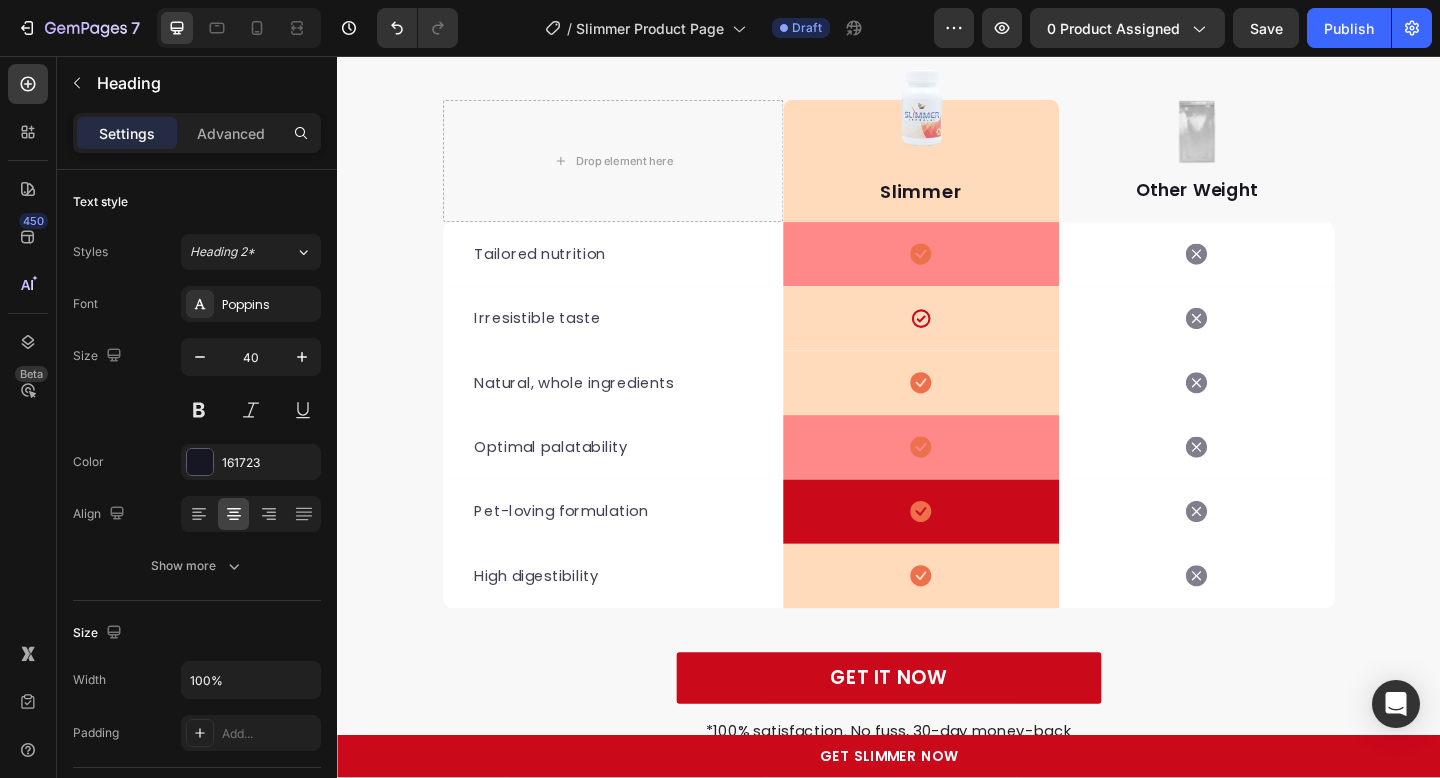 scroll, scrollTop: 6492, scrollLeft: 0, axis: vertical 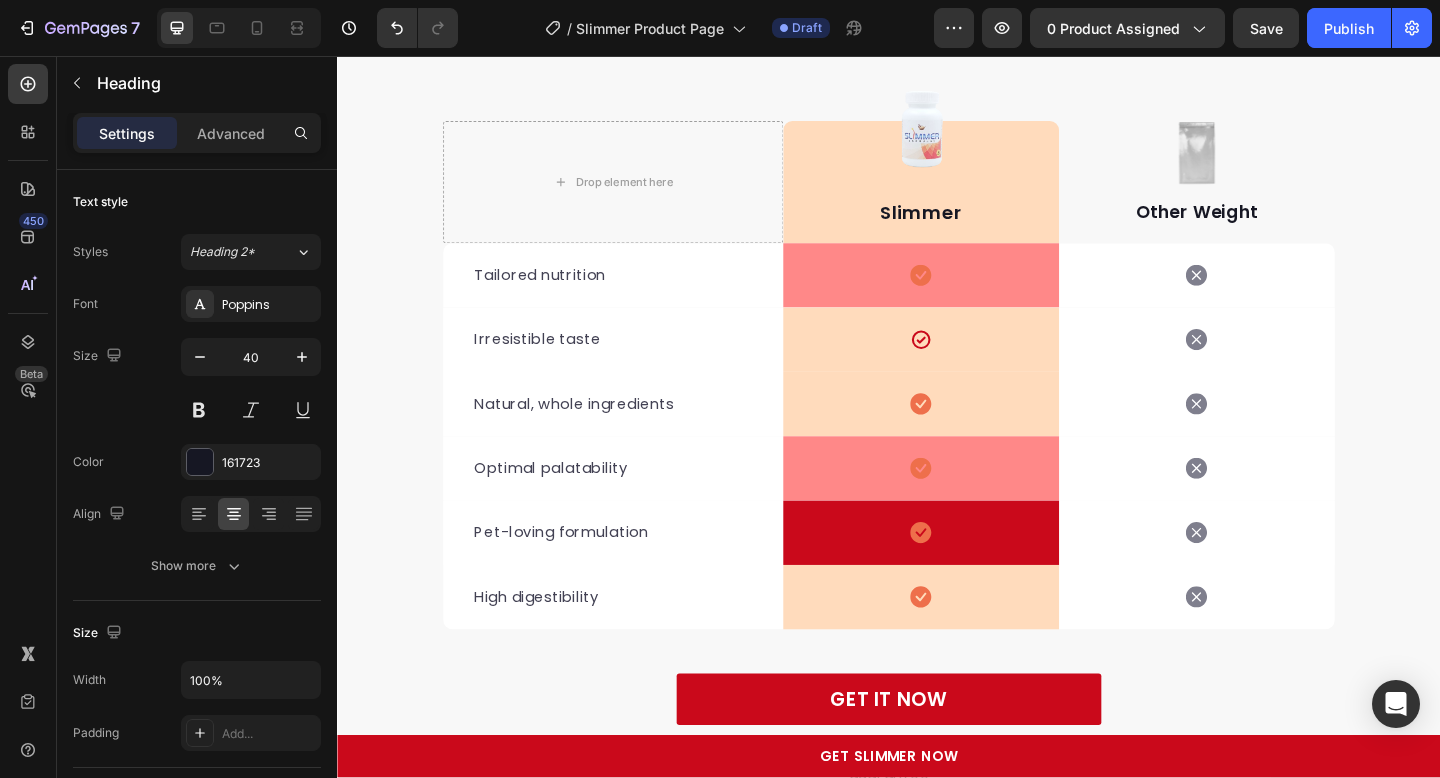 click on "Tailored nutrition" at bounding box center (637, 295) 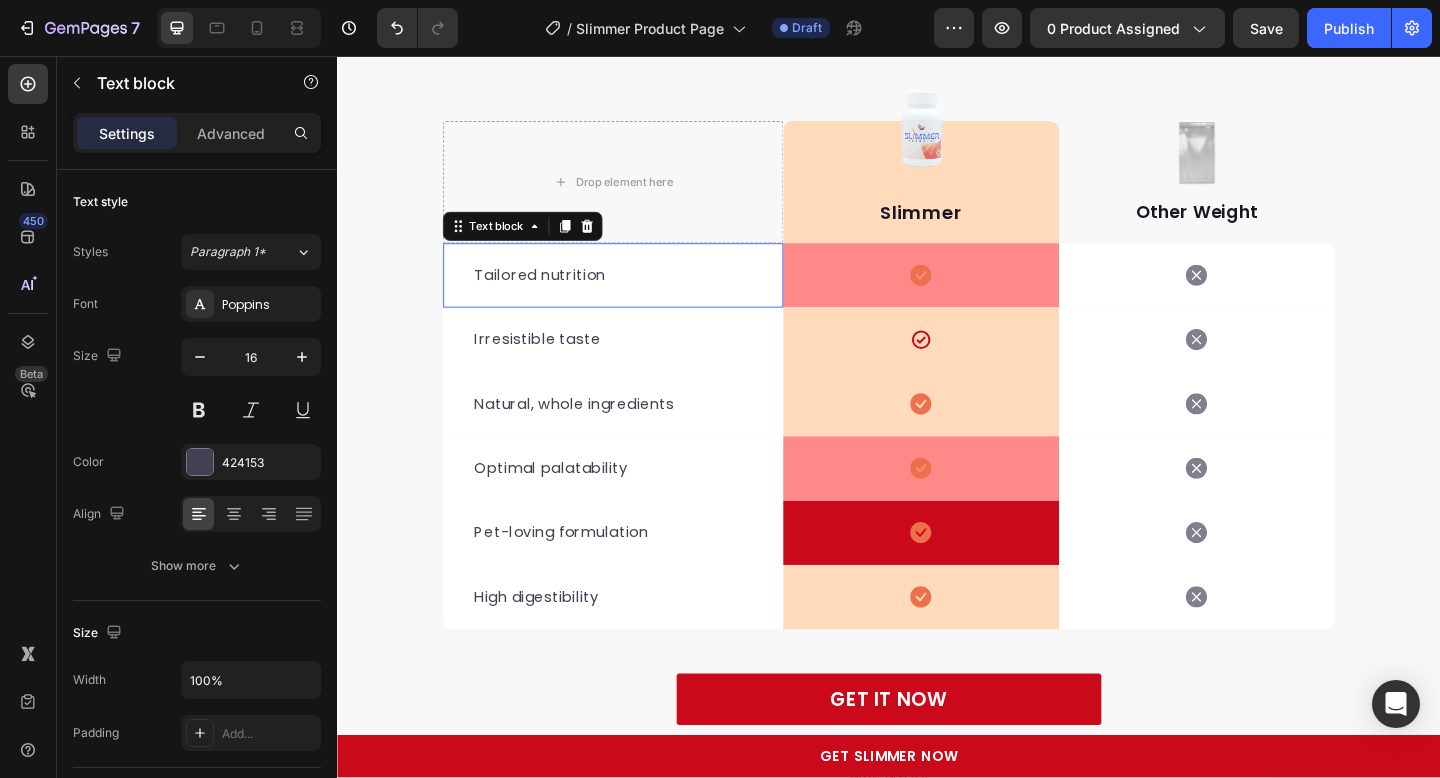 click on "Tailored nutrition" at bounding box center (637, 295) 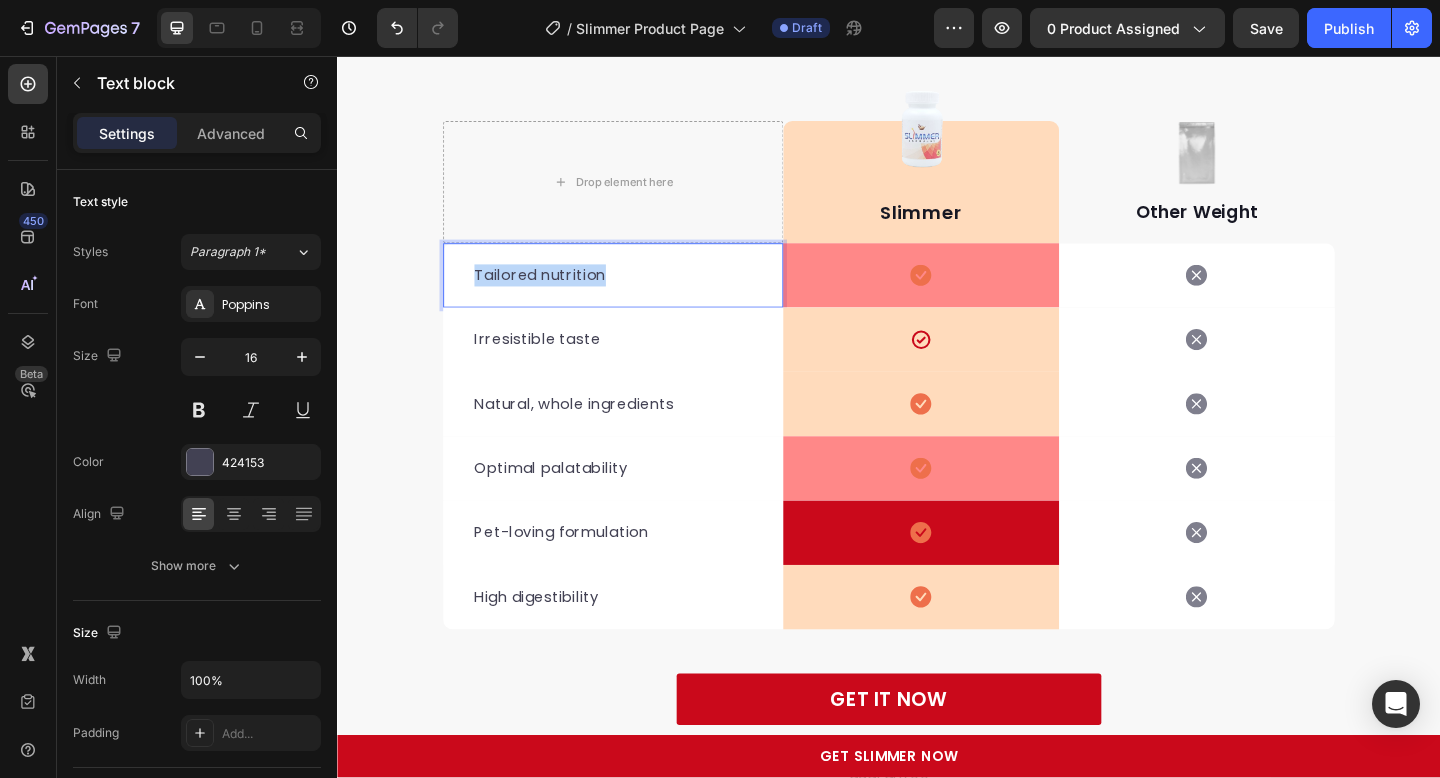click on "Tailored nutrition" at bounding box center (637, 295) 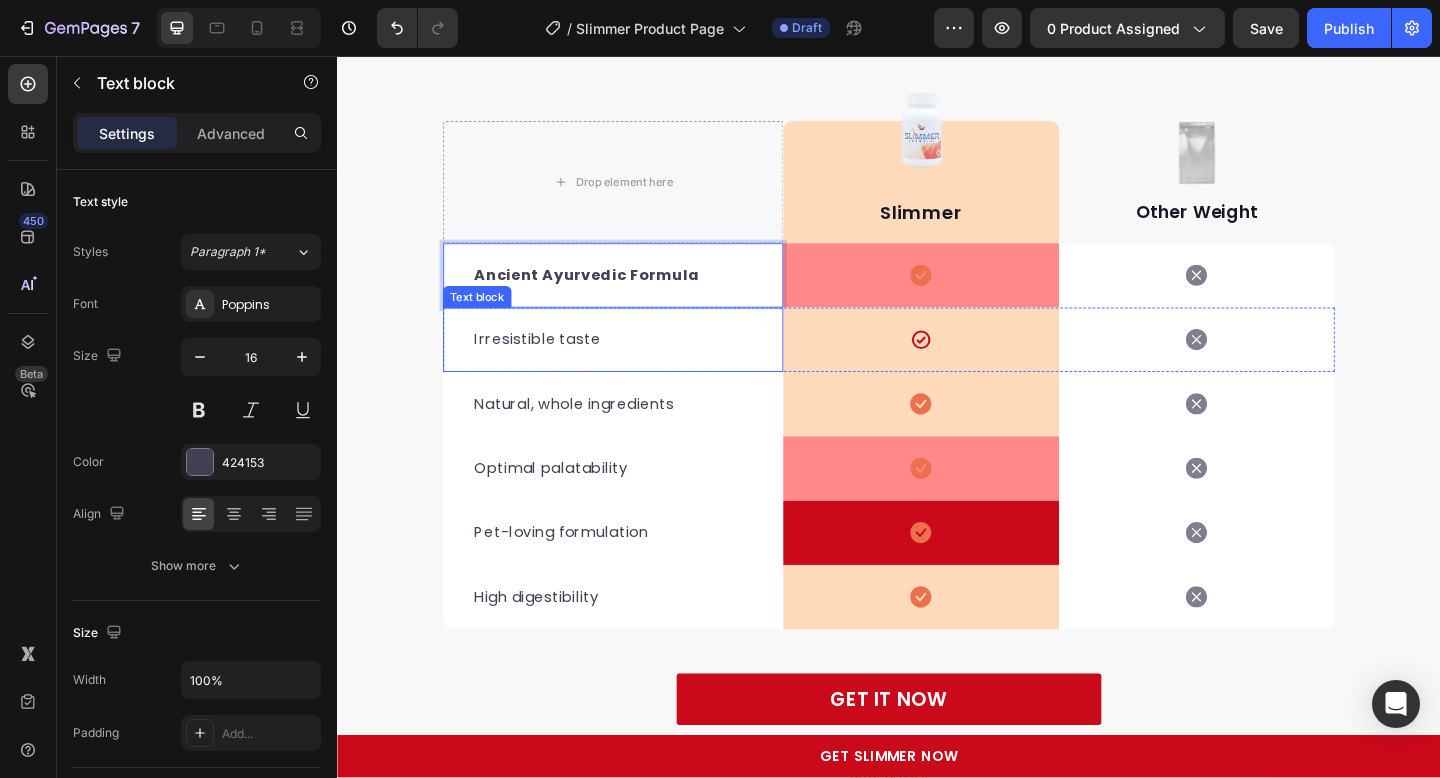 click on "Irresistible taste" at bounding box center (637, 365) 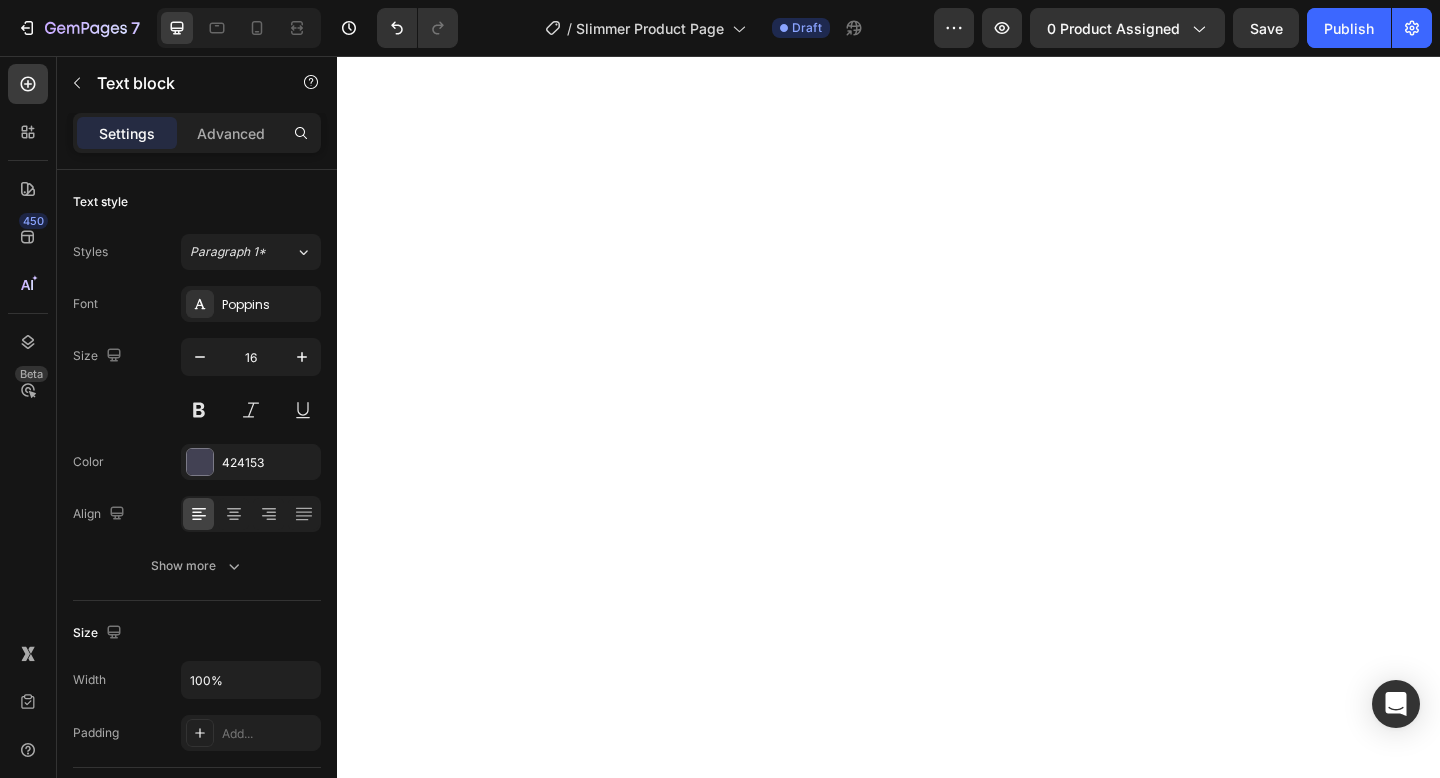 scroll, scrollTop: 0, scrollLeft: 0, axis: both 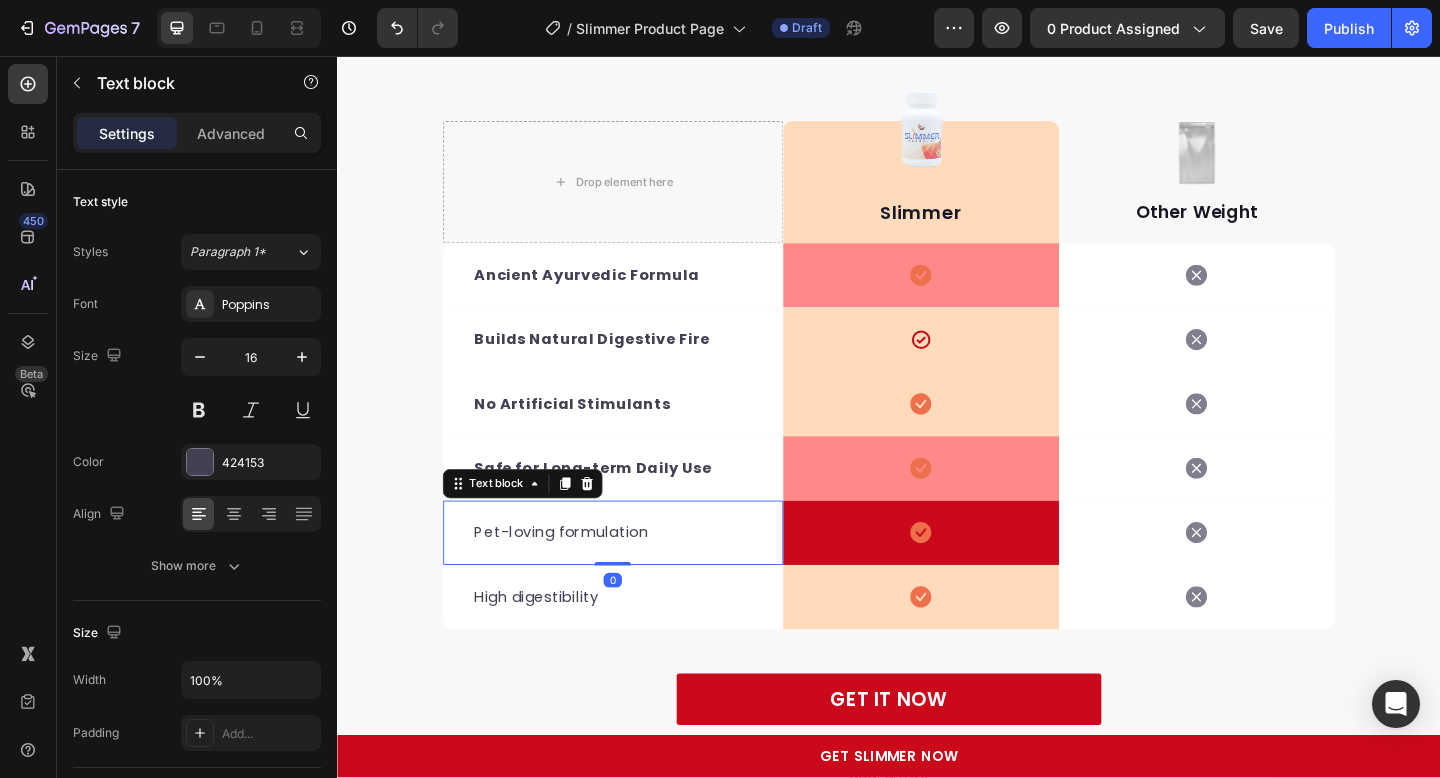 click on "Pet-loving formulation" at bounding box center [637, 575] 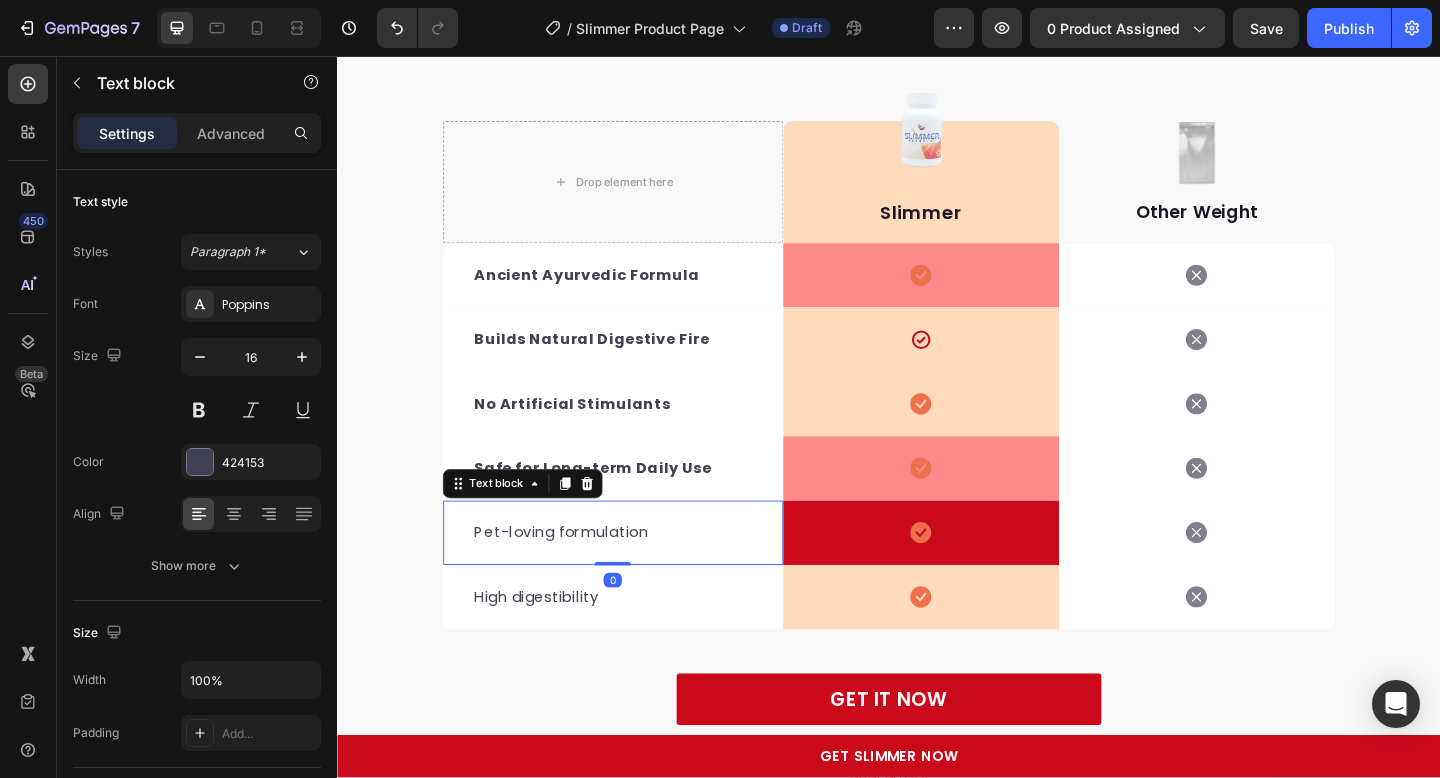 click on "Pet-loving formulation" at bounding box center [637, 575] 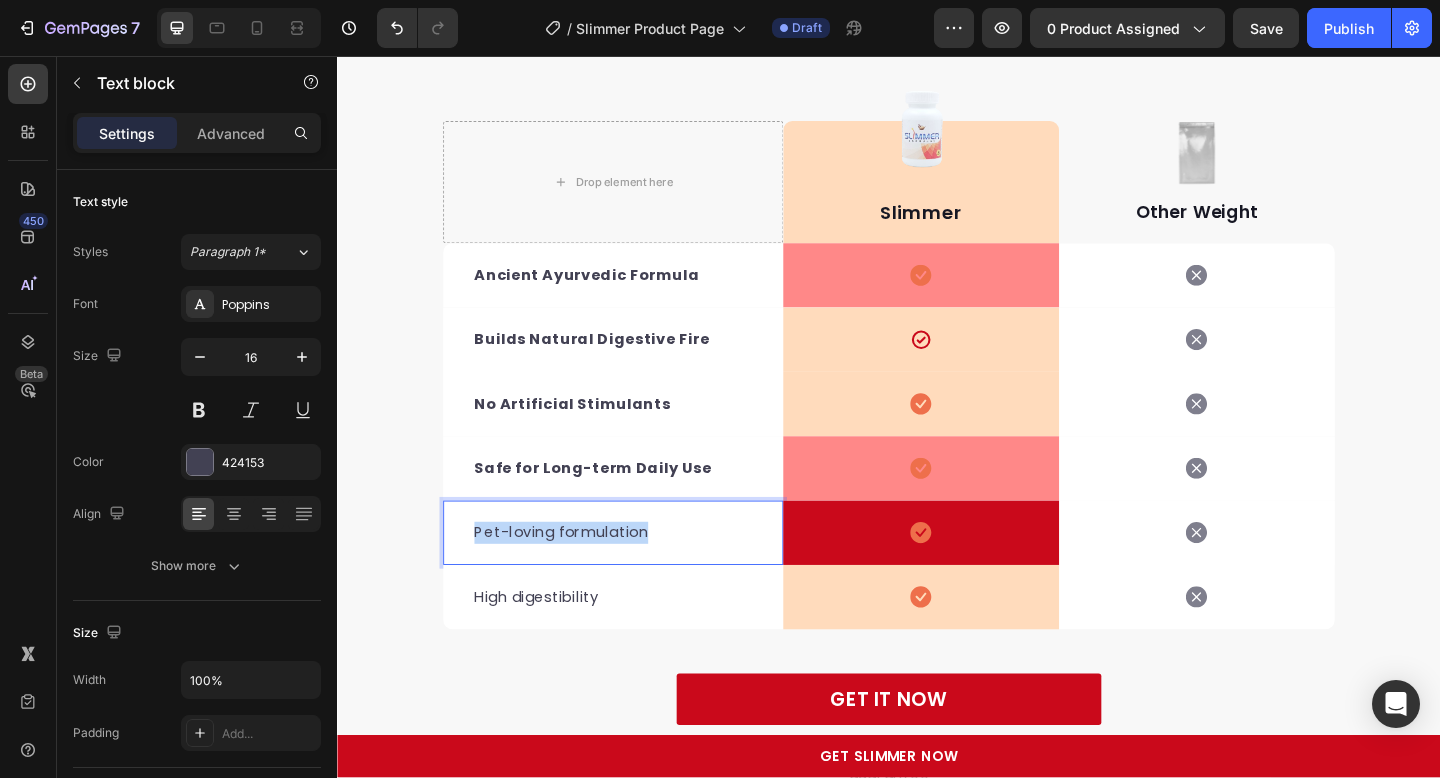 click on "Pet-loving formulation" at bounding box center [637, 575] 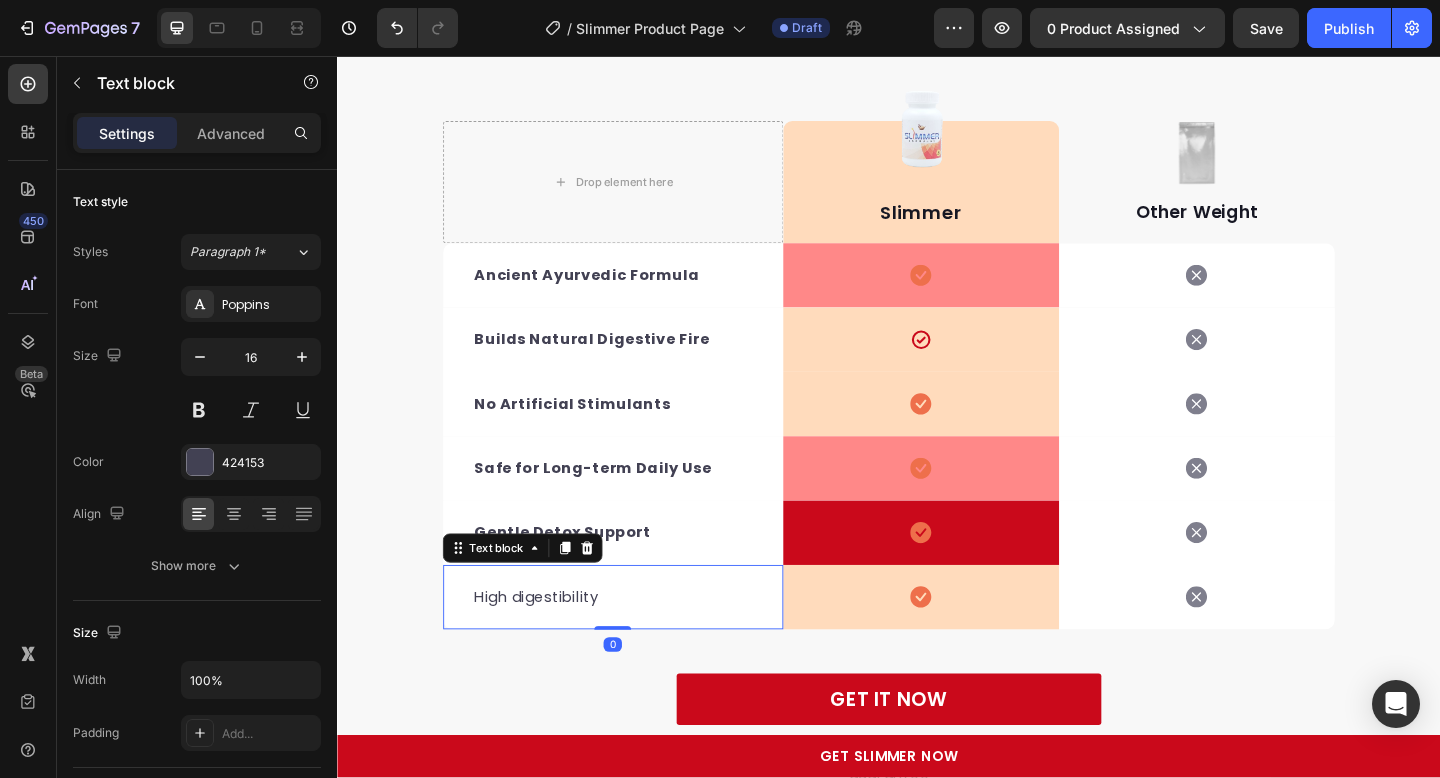 click on "High digestibility" at bounding box center [637, 645] 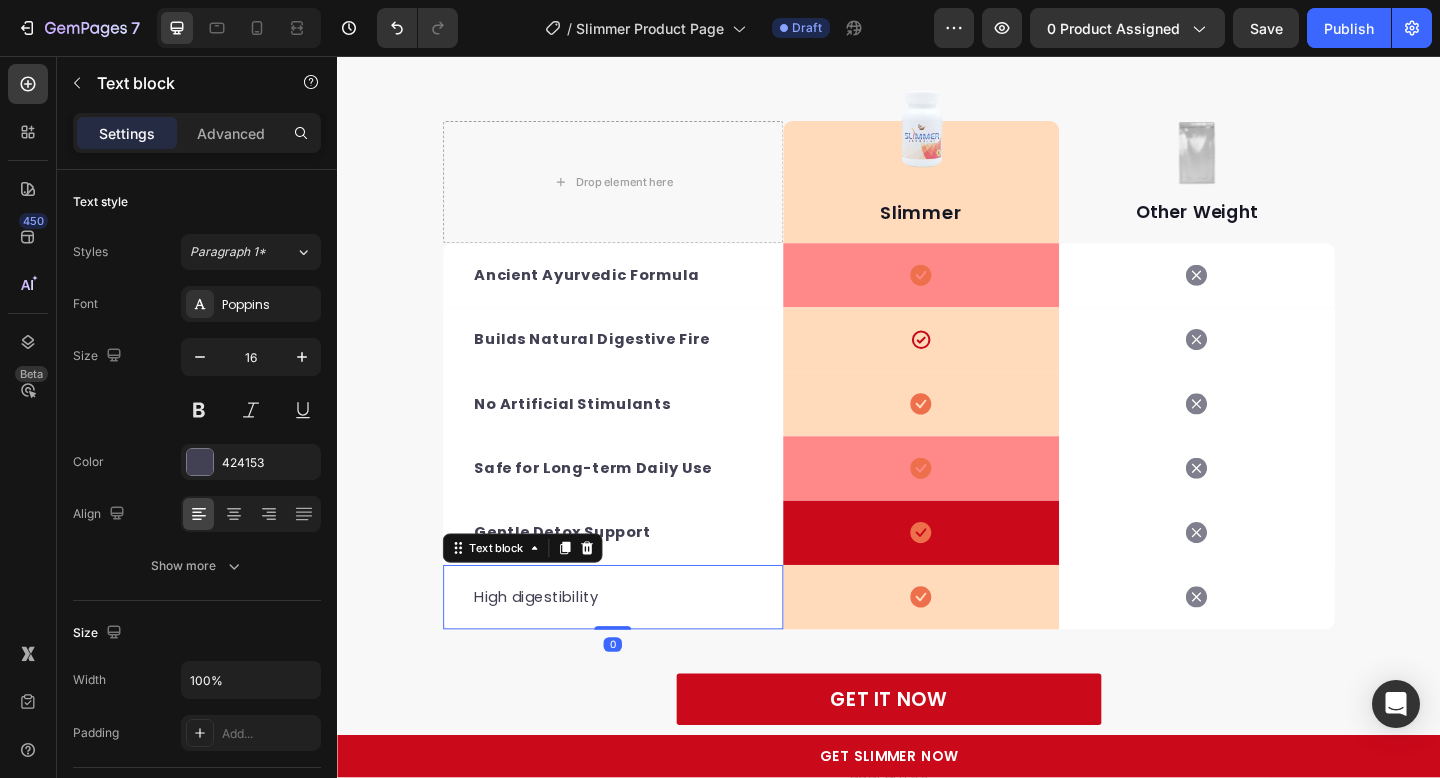 click on "High digestibility" at bounding box center [637, 645] 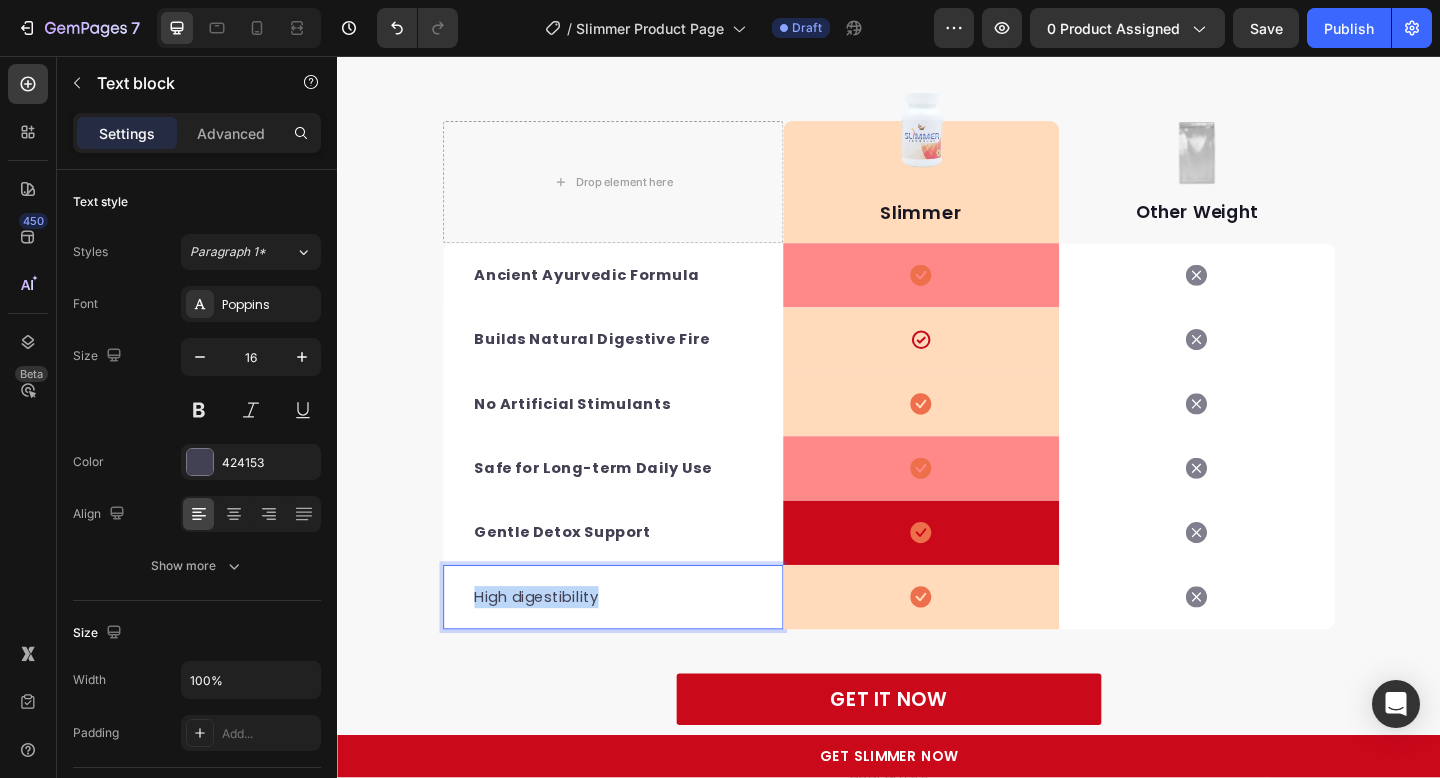 click on "High digestibility" at bounding box center (637, 645) 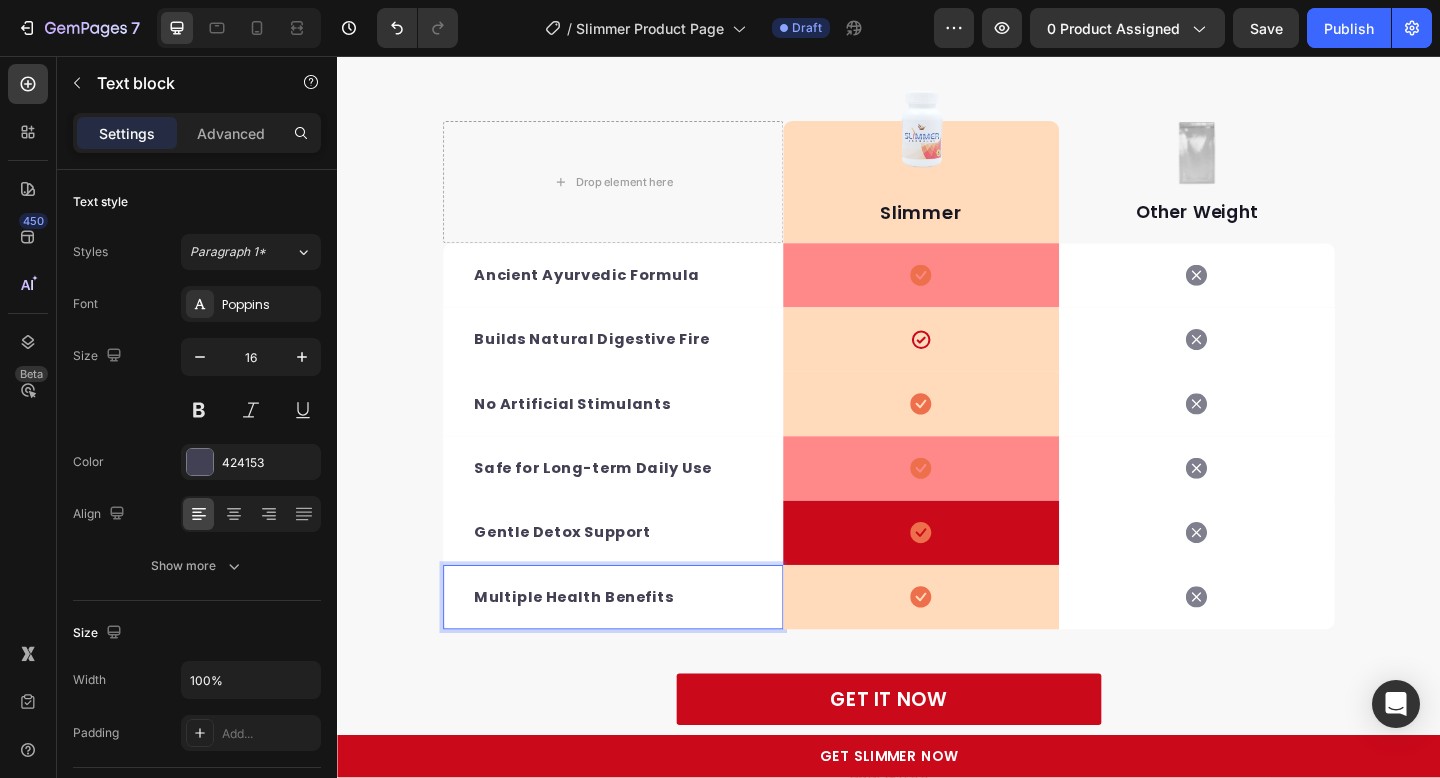 scroll, scrollTop: 6666, scrollLeft: 0, axis: vertical 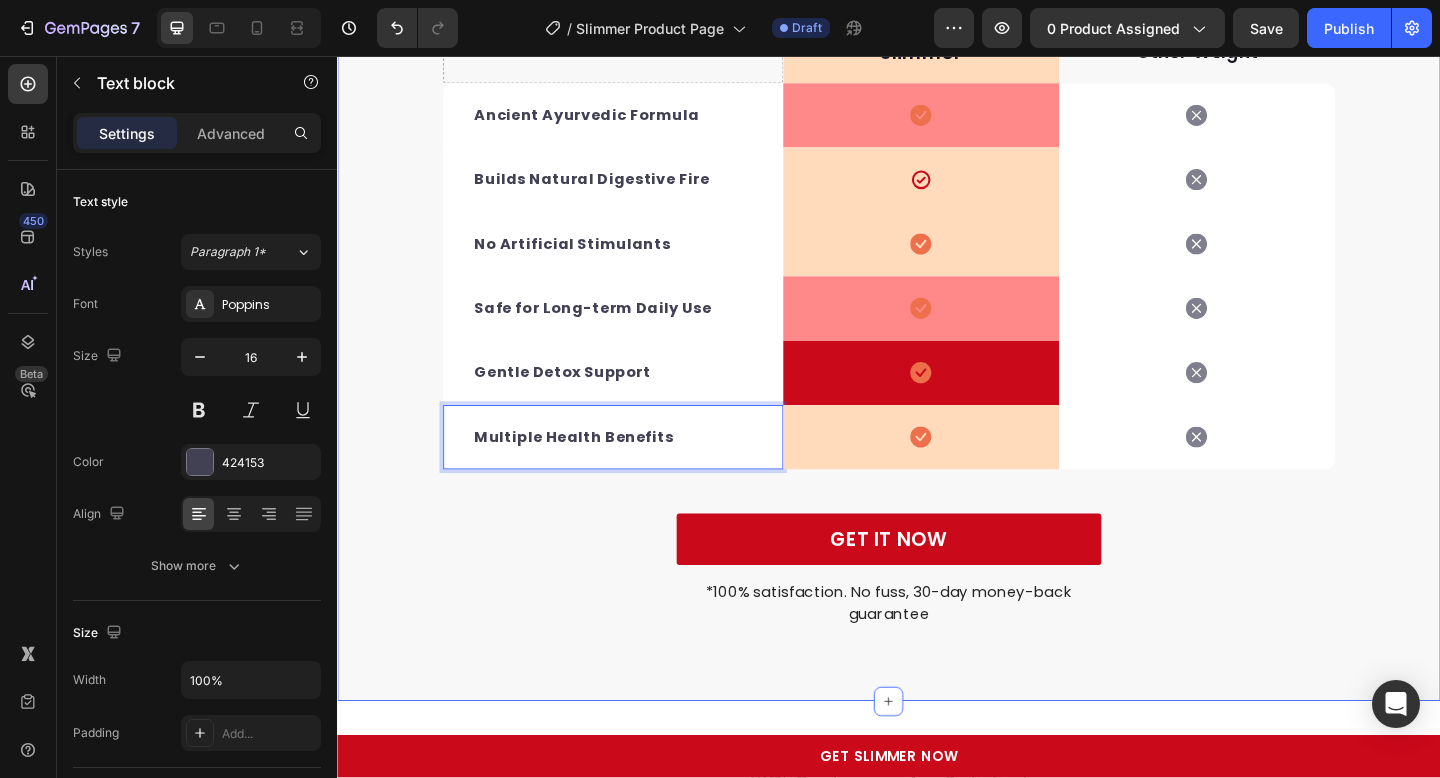 click on "Why Slimmer CRUSHES  Other Digestive Supplements Heading It’s easy to see why Super Tummy Daily is recommended #1 by vets and owners. The powerful ingredients in each tasty scoop can support your dog’s digestive system, leaving them to live a comfortable, healthy, and active lifestyle Text block Row
Drop element here Image Slimmer Text block Row Image Other Weight Text block Row Ancient Ayurvedic Formula Text block
Icon Row
Icon Row Builds Natural Digestive Fire Text block
Icon Row
Icon Row No Artificial Stimulants Text block
Icon Row
Icon Row Safe for Long-term Daily Use Text block
Icon Row
Icon Row Gentle Detox Support Text block
Icon Row
Icon Row Multiple Health Benefits Text block   0
Icon Row
Icon Row Row GET IT NOW Button *100% satisfaction. No fuss, 30-day money-back guarantee Text block Row" at bounding box center (937, 162) 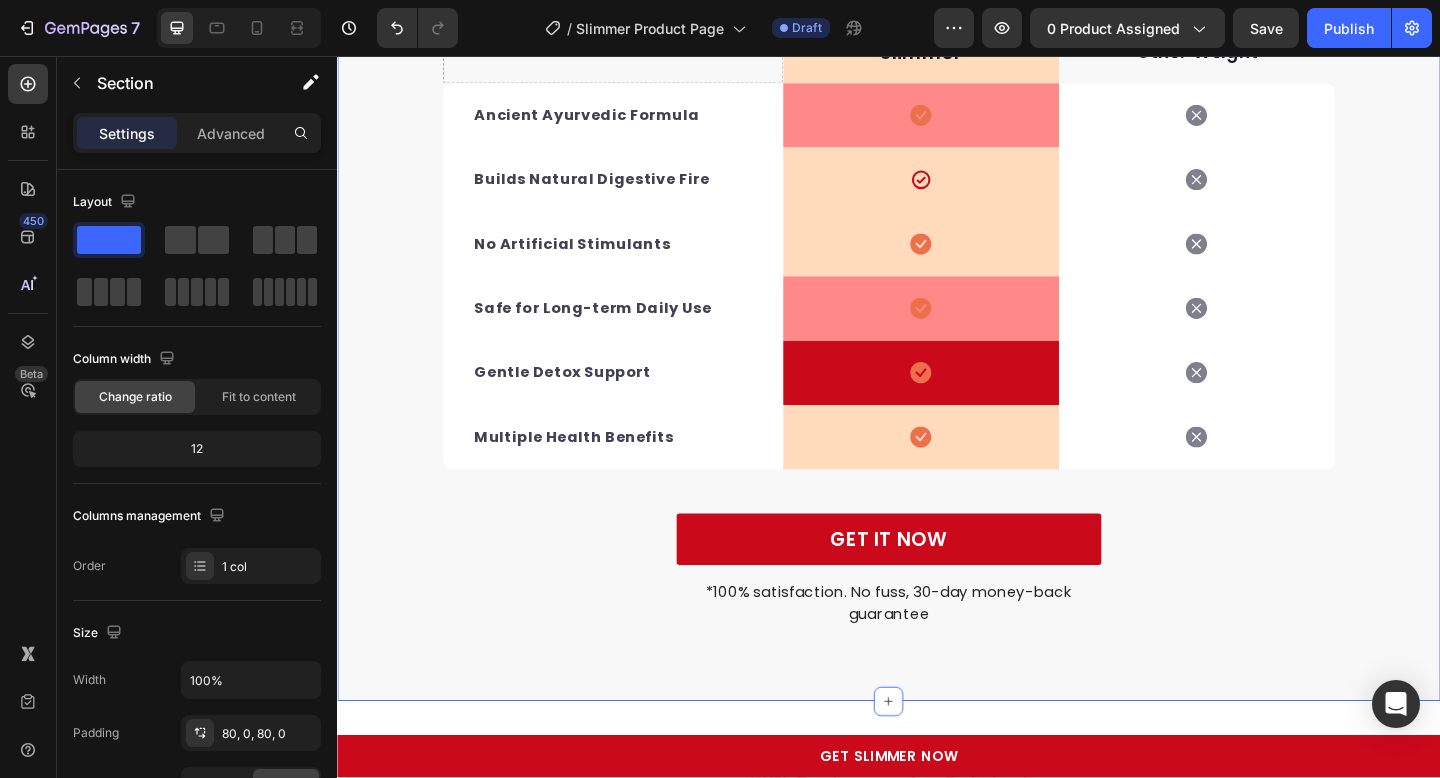 click on "Icon Row" at bounding box center (972, 471) 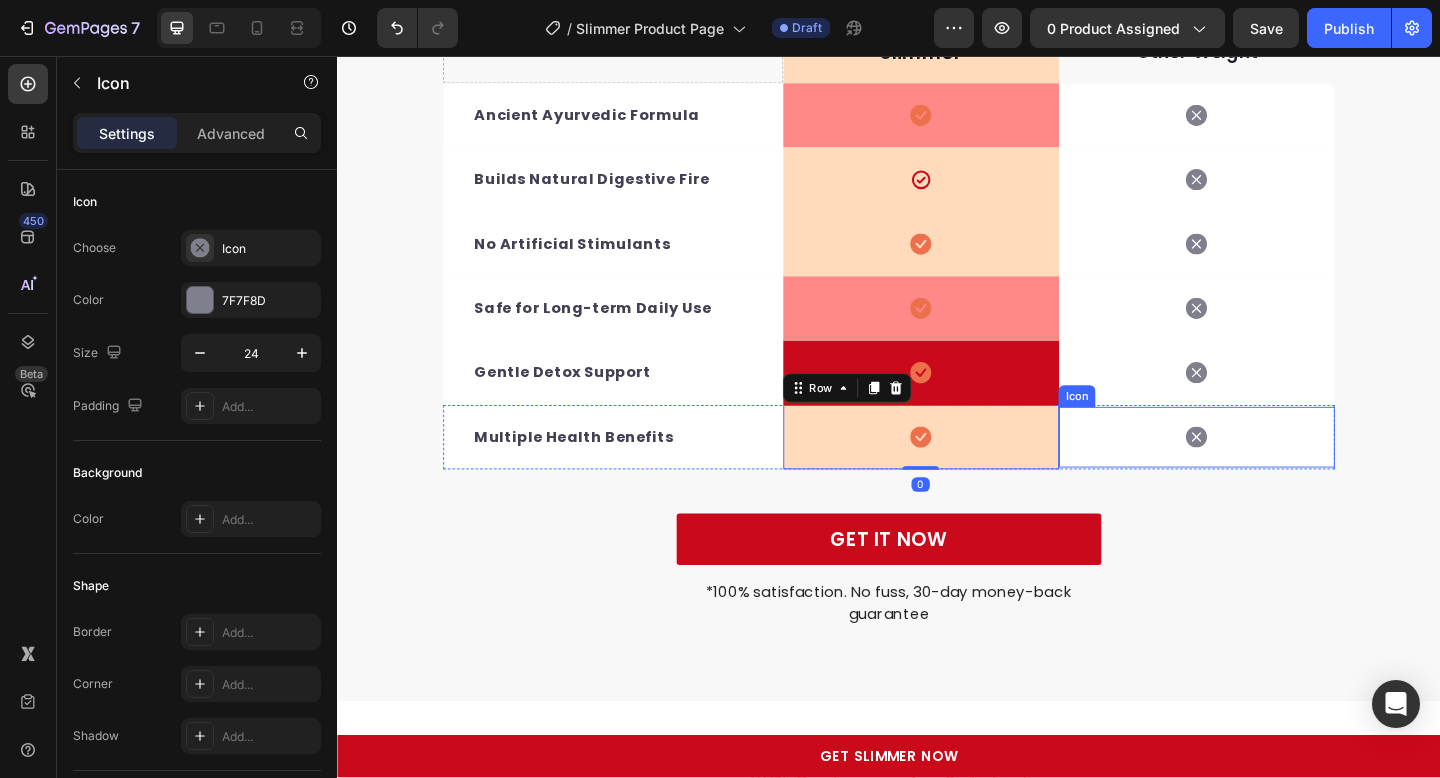 click on "Icon" at bounding box center (1272, 471) 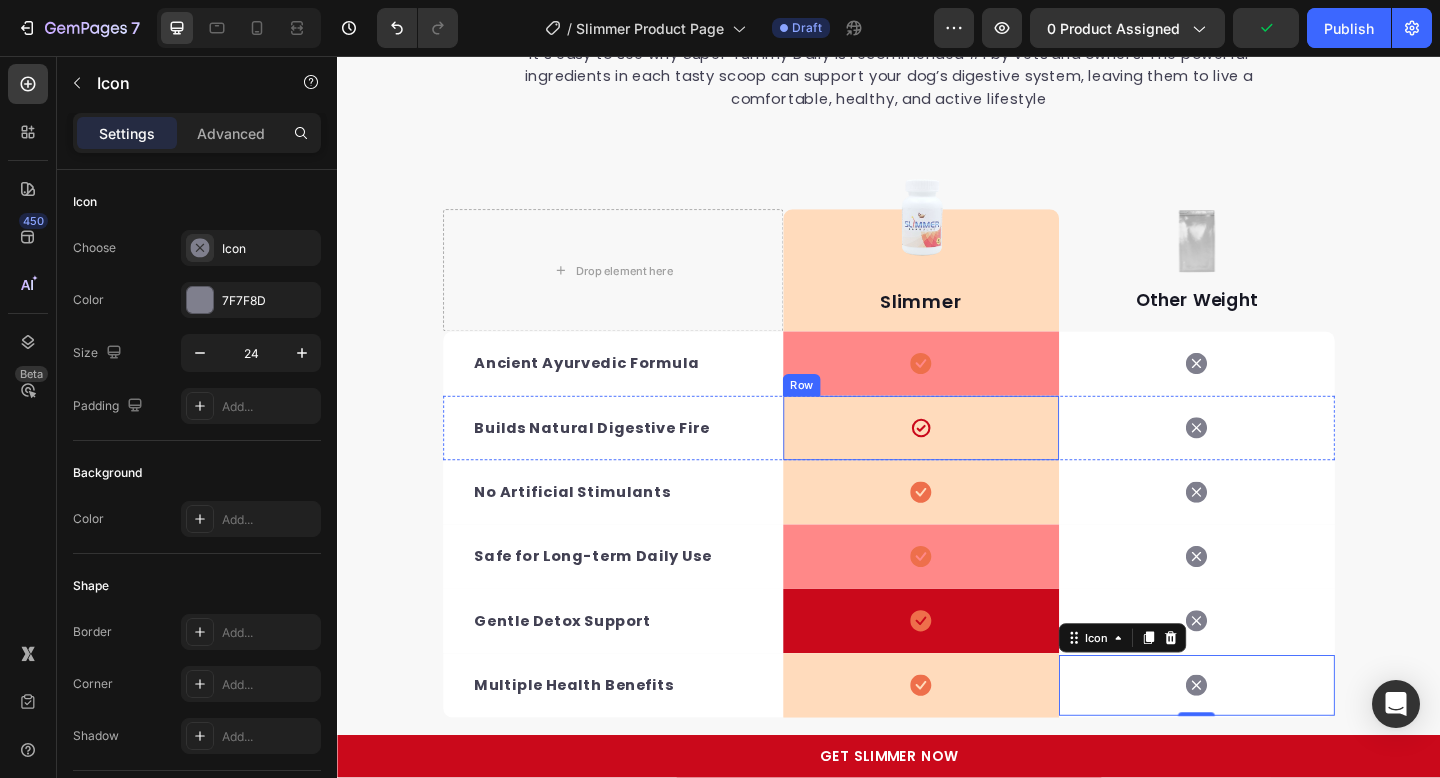 scroll, scrollTop: 6384, scrollLeft: 0, axis: vertical 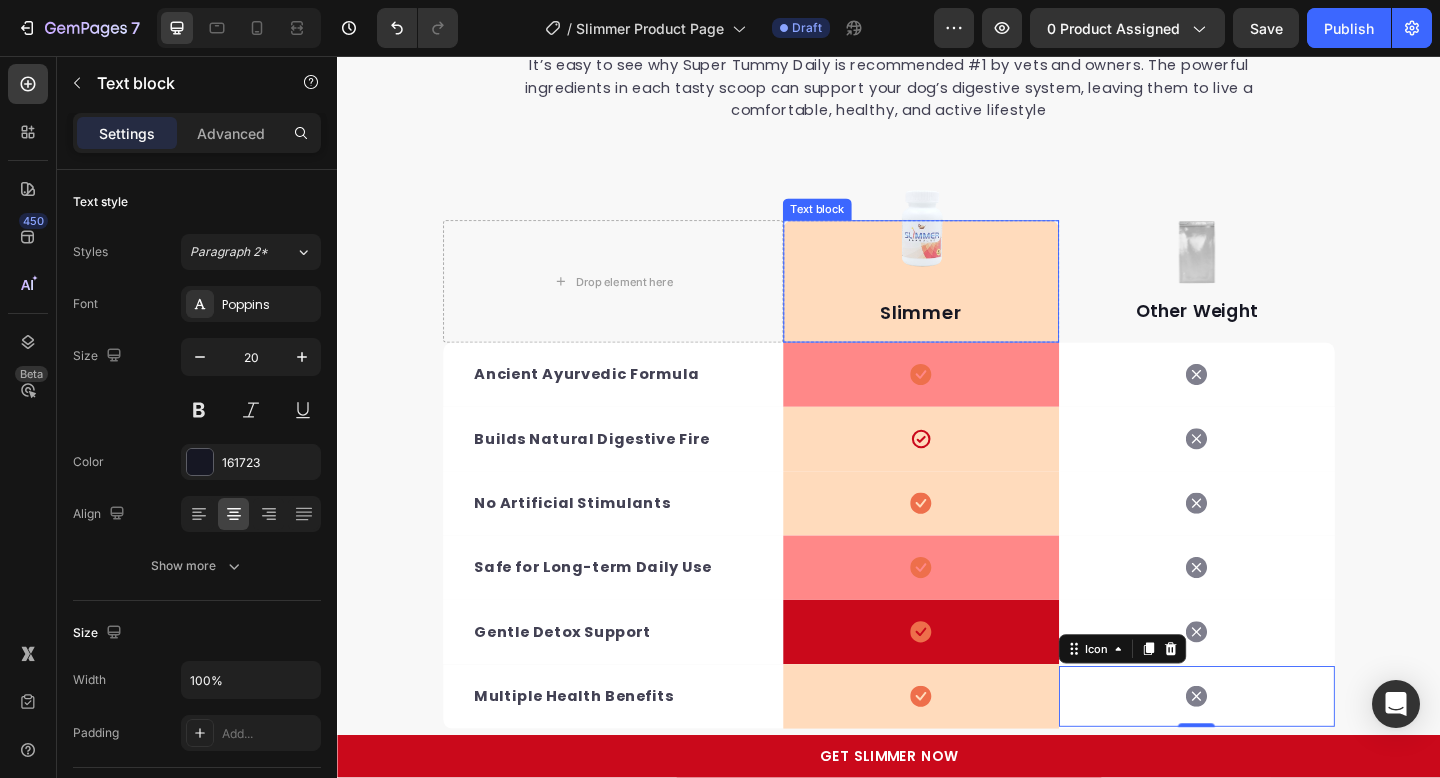 click on "Slimmer" at bounding box center (972, 335) 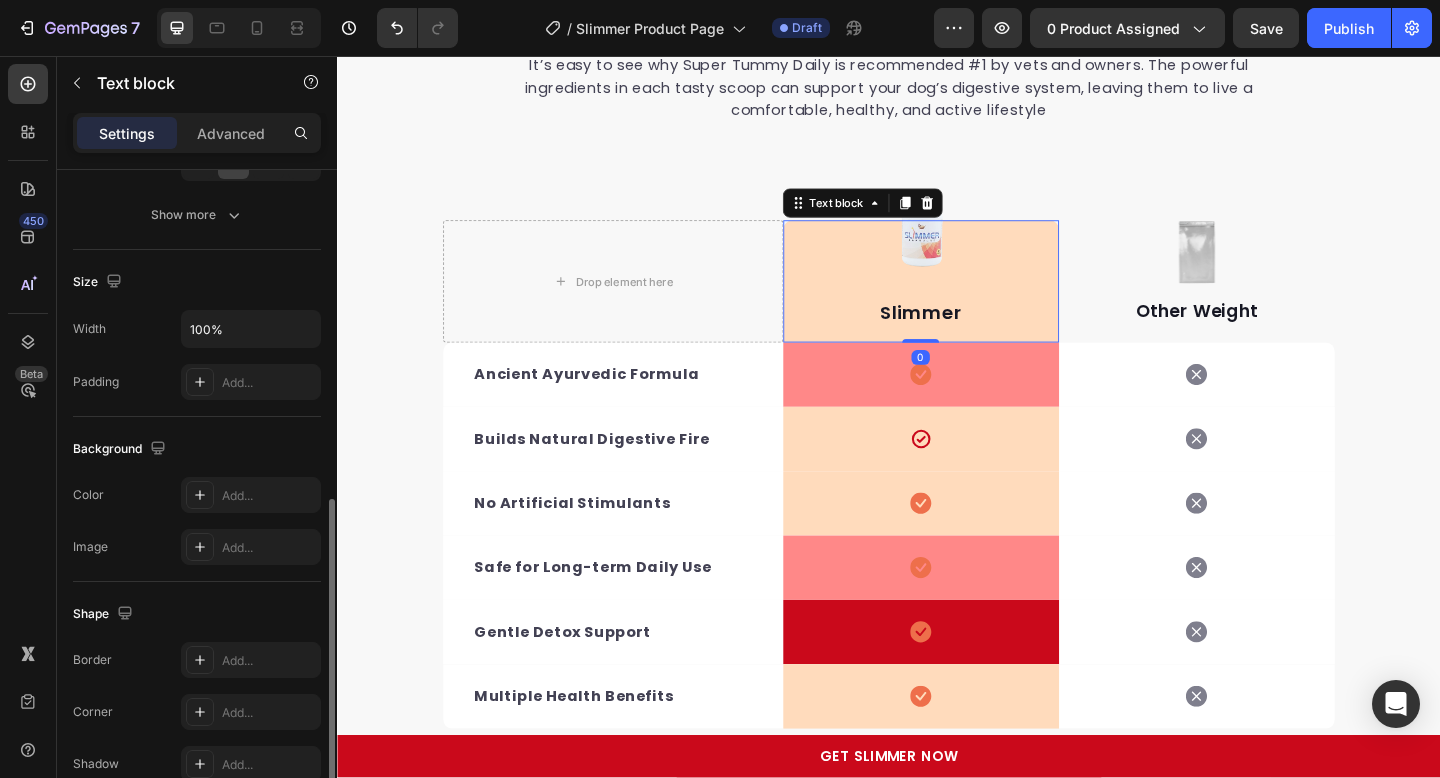 scroll, scrollTop: 520, scrollLeft: 0, axis: vertical 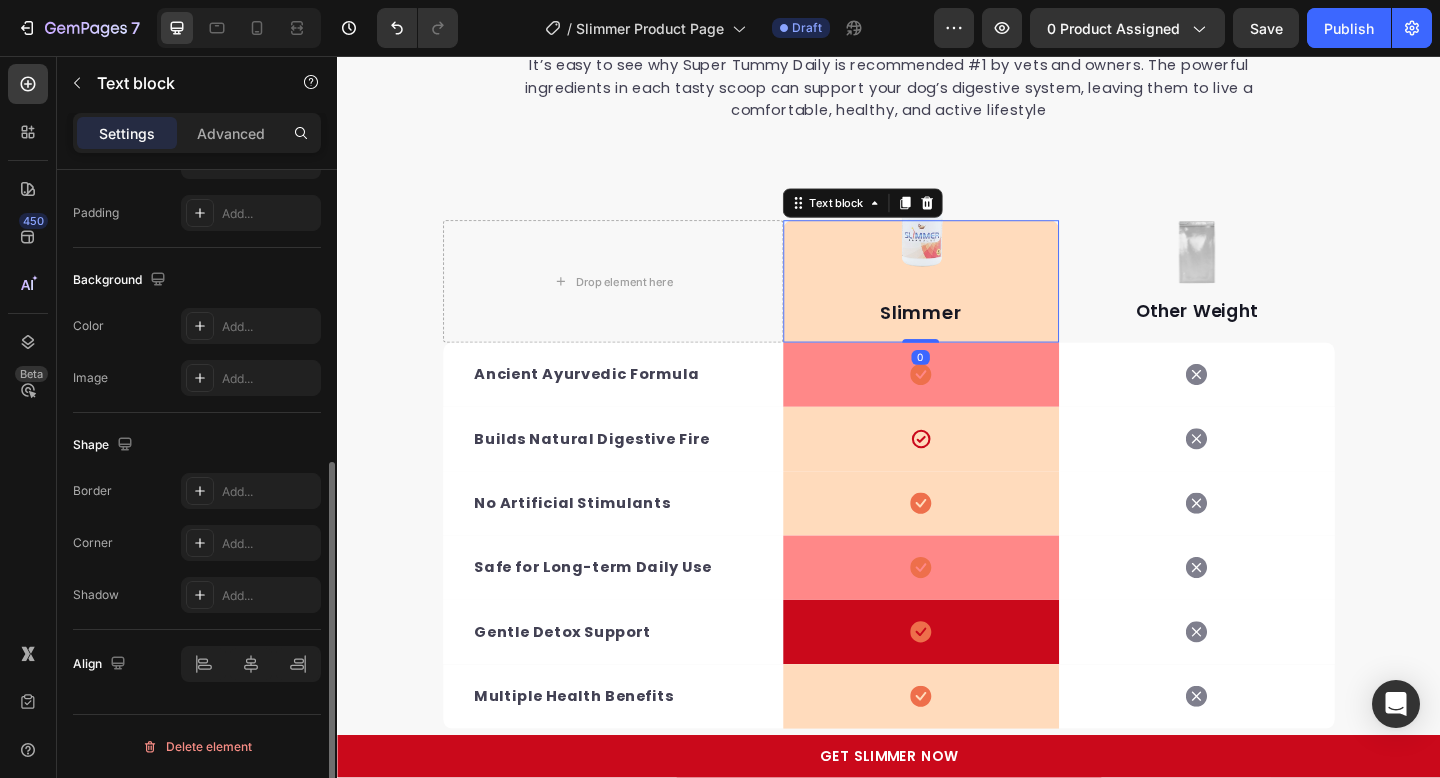 click on "Slimmer Text block   0" at bounding box center [972, 301] 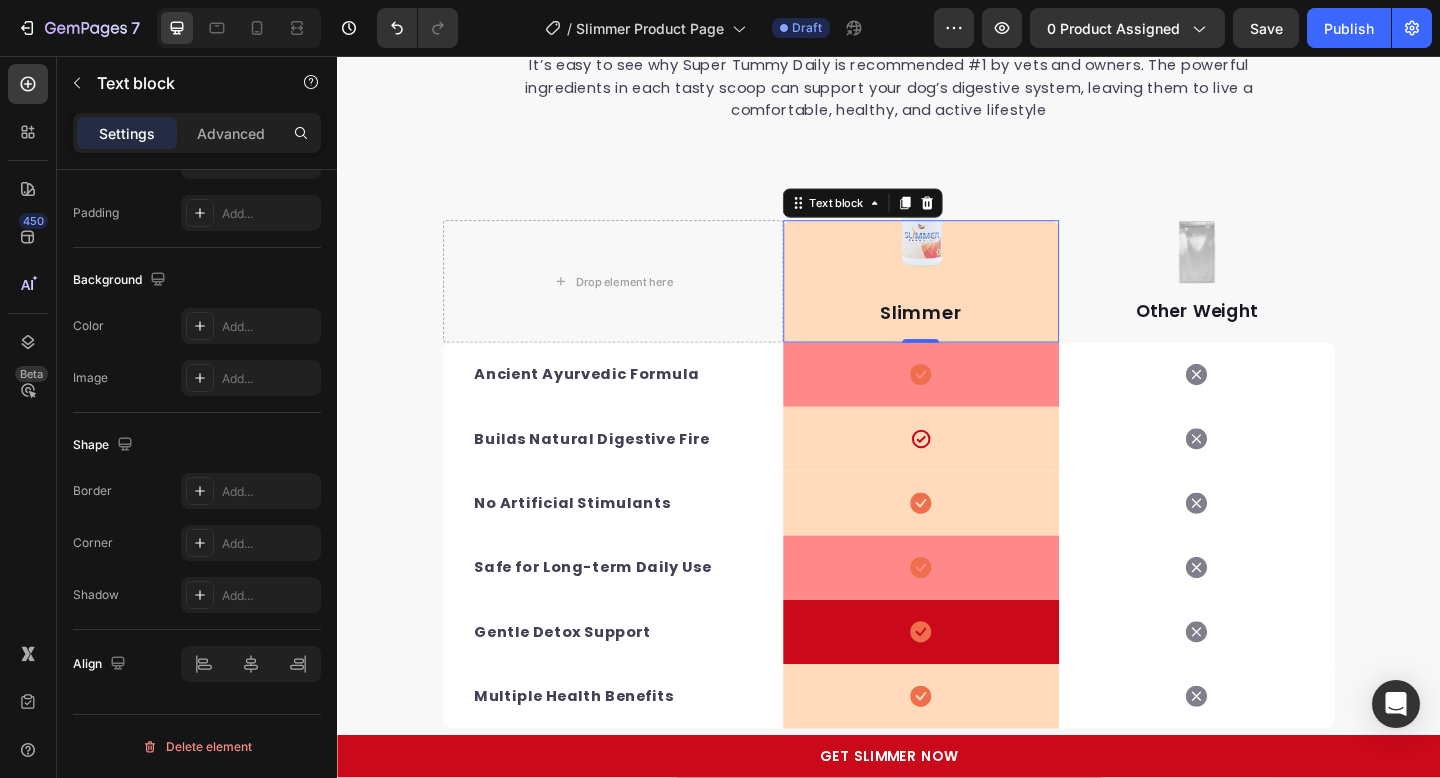 click on "Slimmer Text block   0" at bounding box center [972, 301] 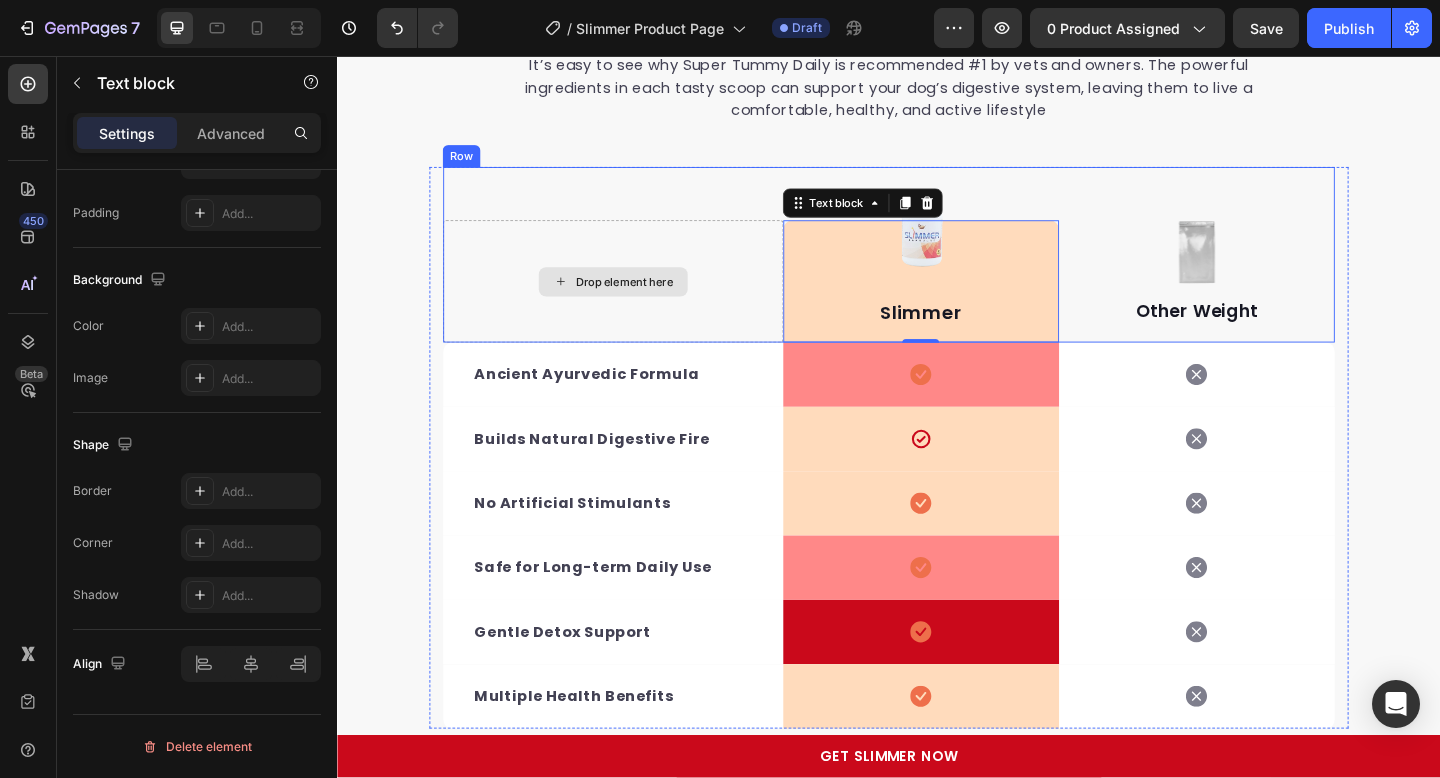 click on "Drop element here" at bounding box center (637, 301) 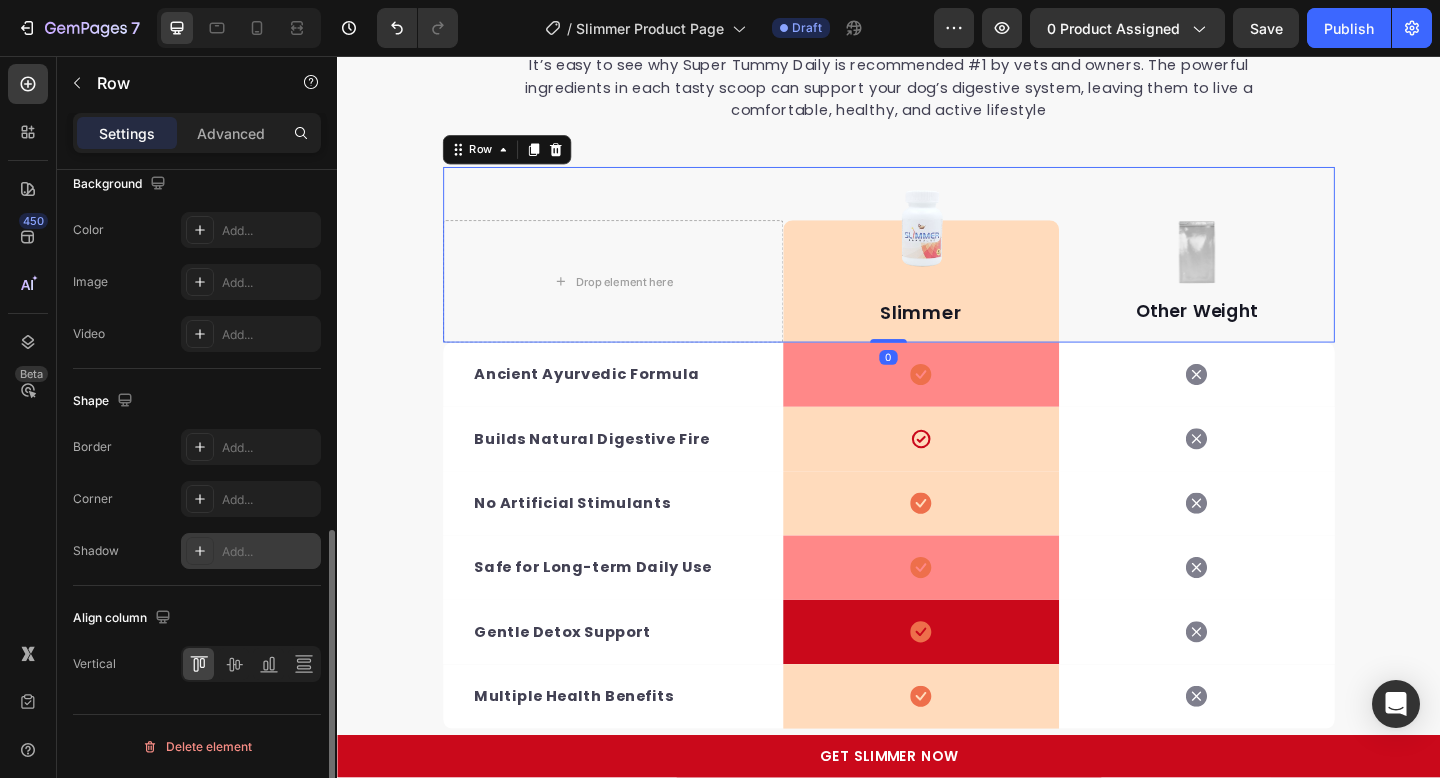 scroll, scrollTop: 0, scrollLeft: 0, axis: both 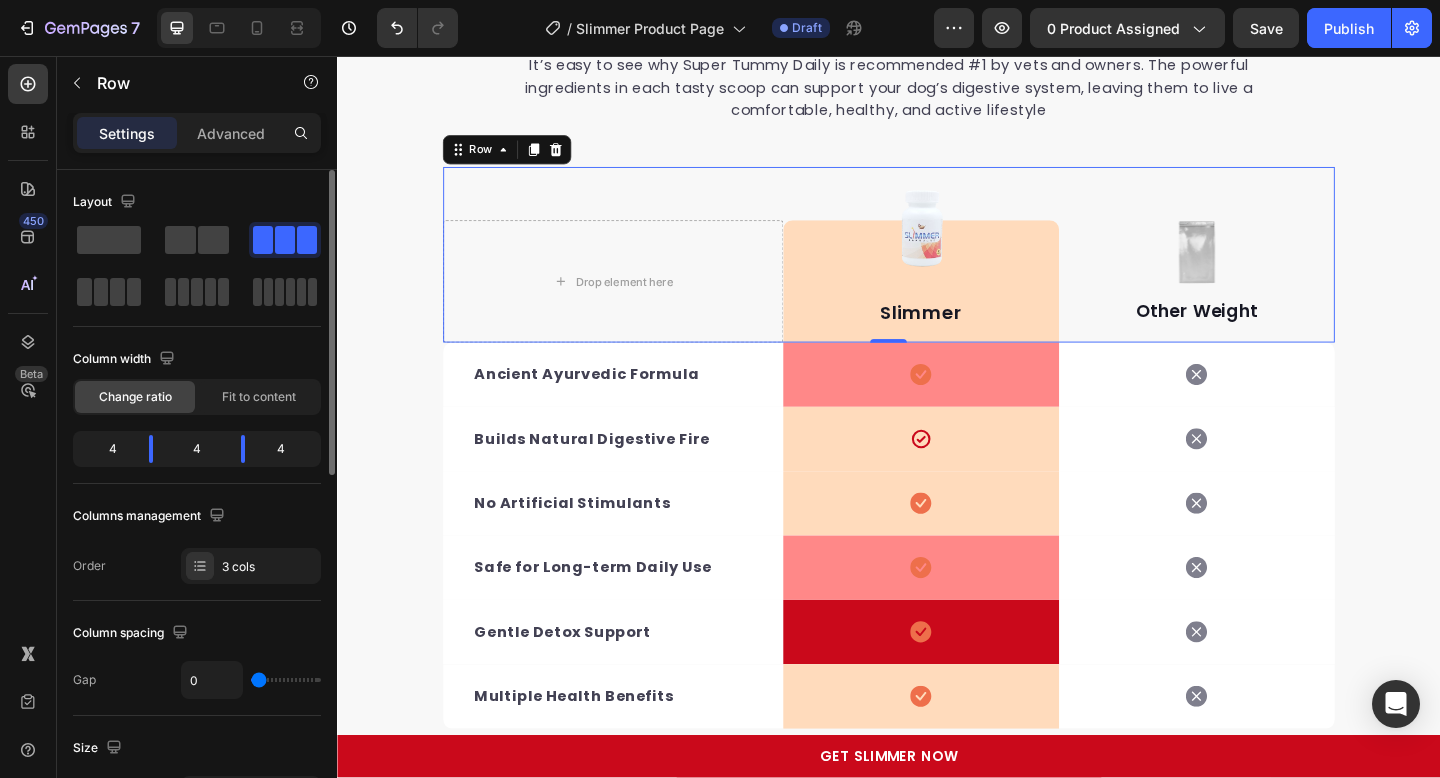 click on "Settings Advanced" at bounding box center [197, 133] 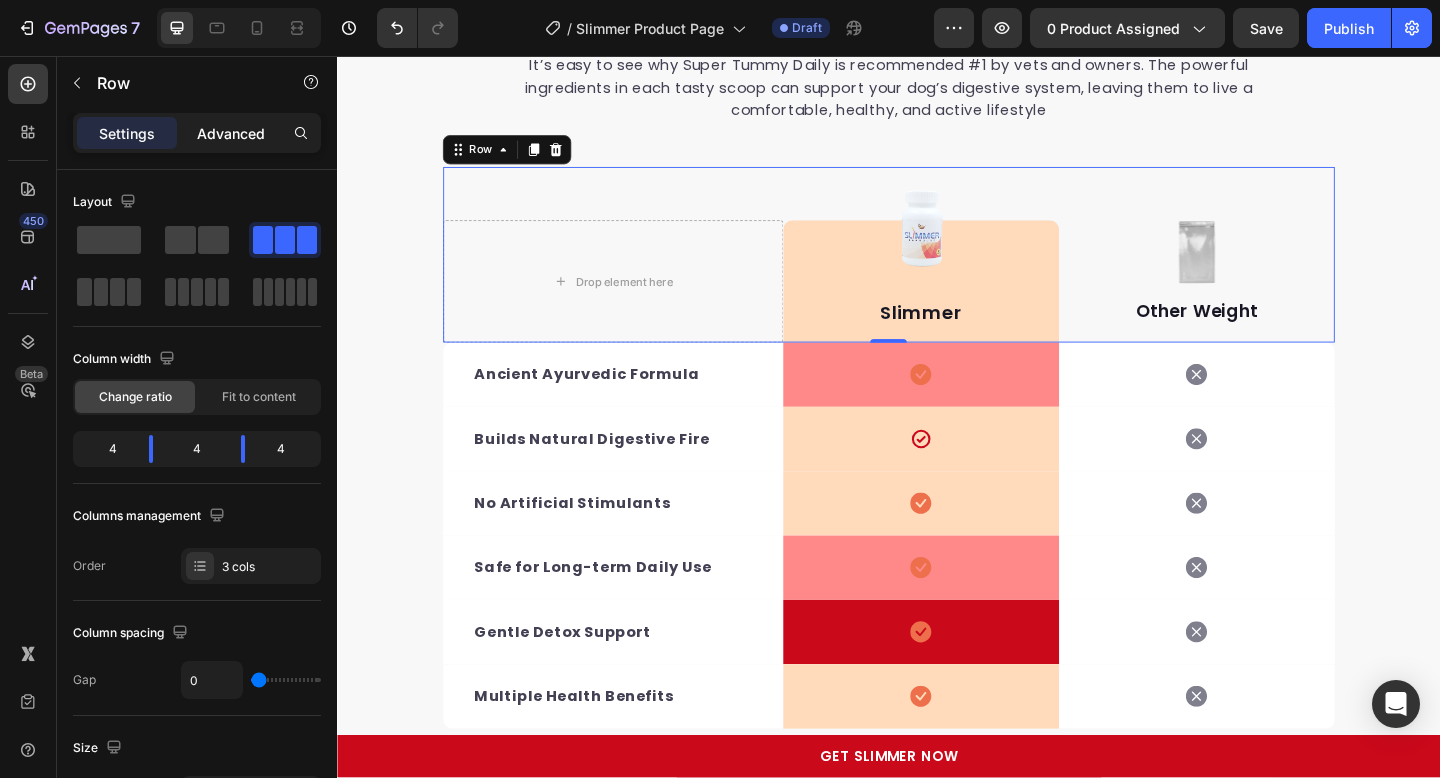 click on "Advanced" at bounding box center [231, 133] 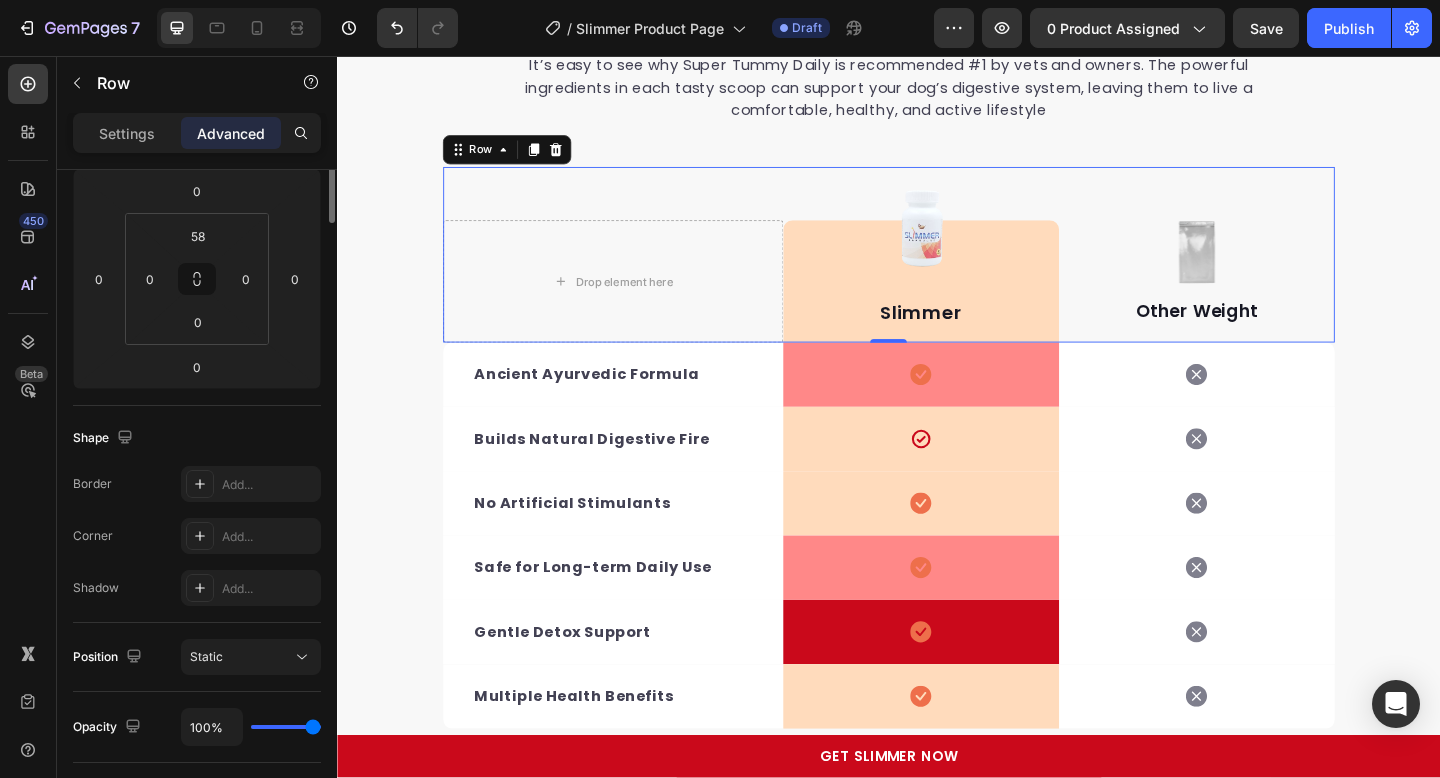 scroll, scrollTop: 0, scrollLeft: 0, axis: both 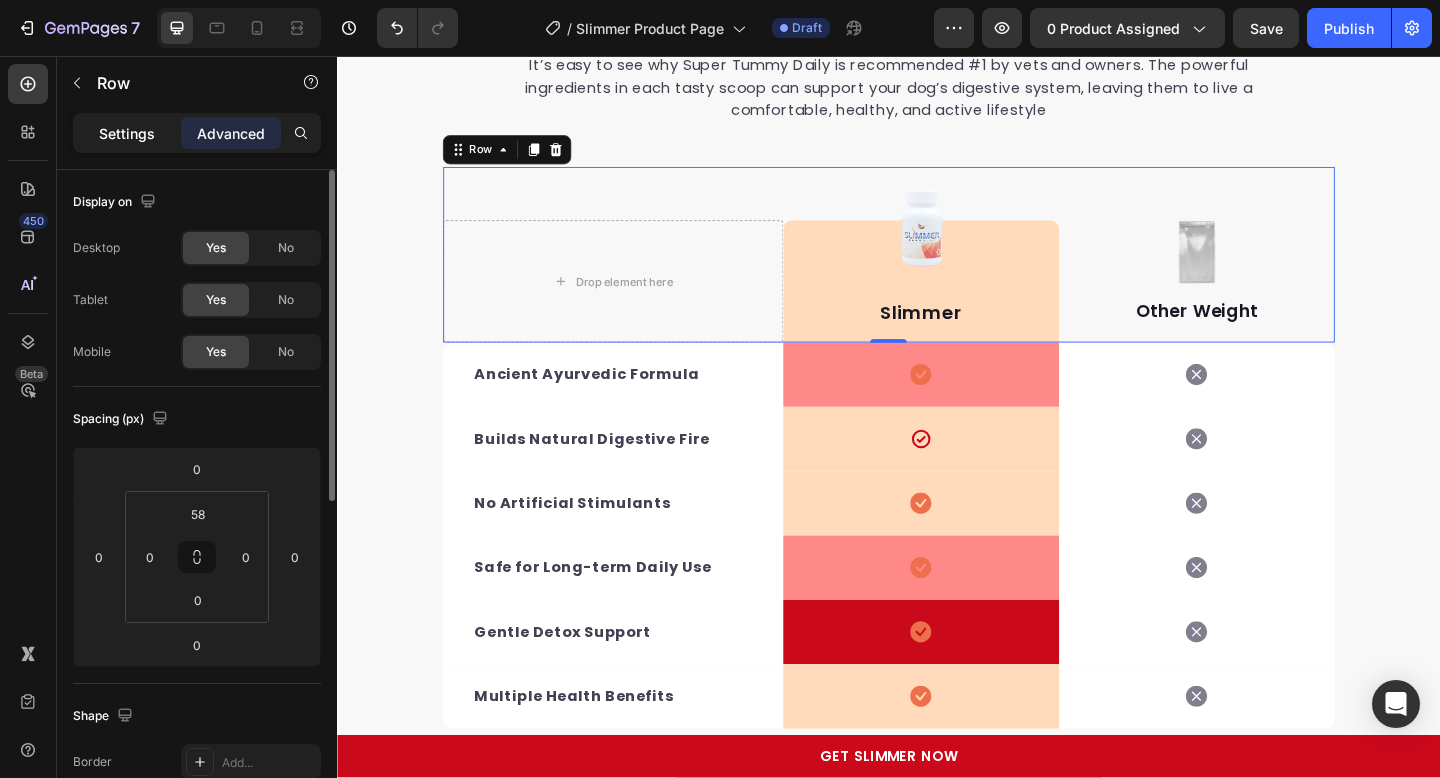 click on "Settings" at bounding box center (127, 133) 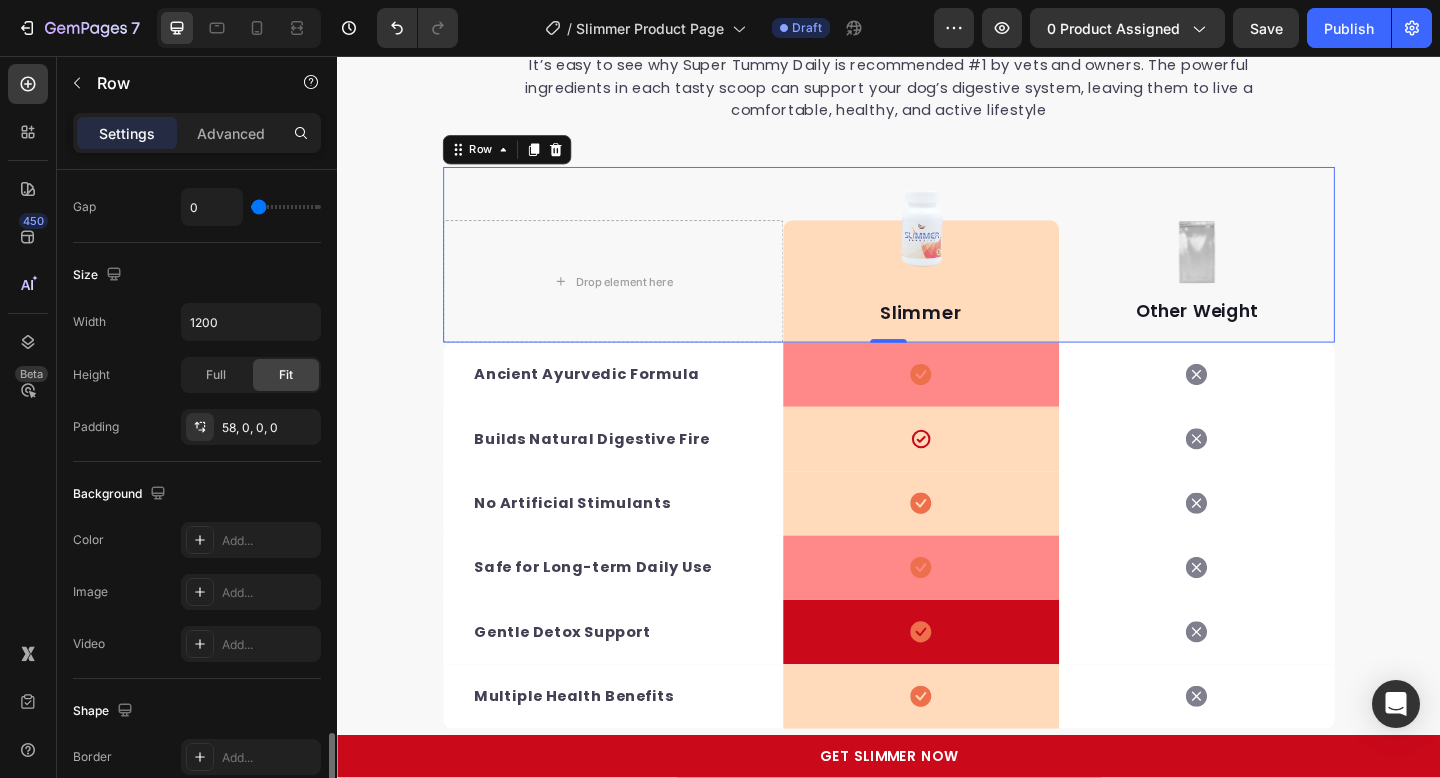 scroll, scrollTop: 710, scrollLeft: 0, axis: vertical 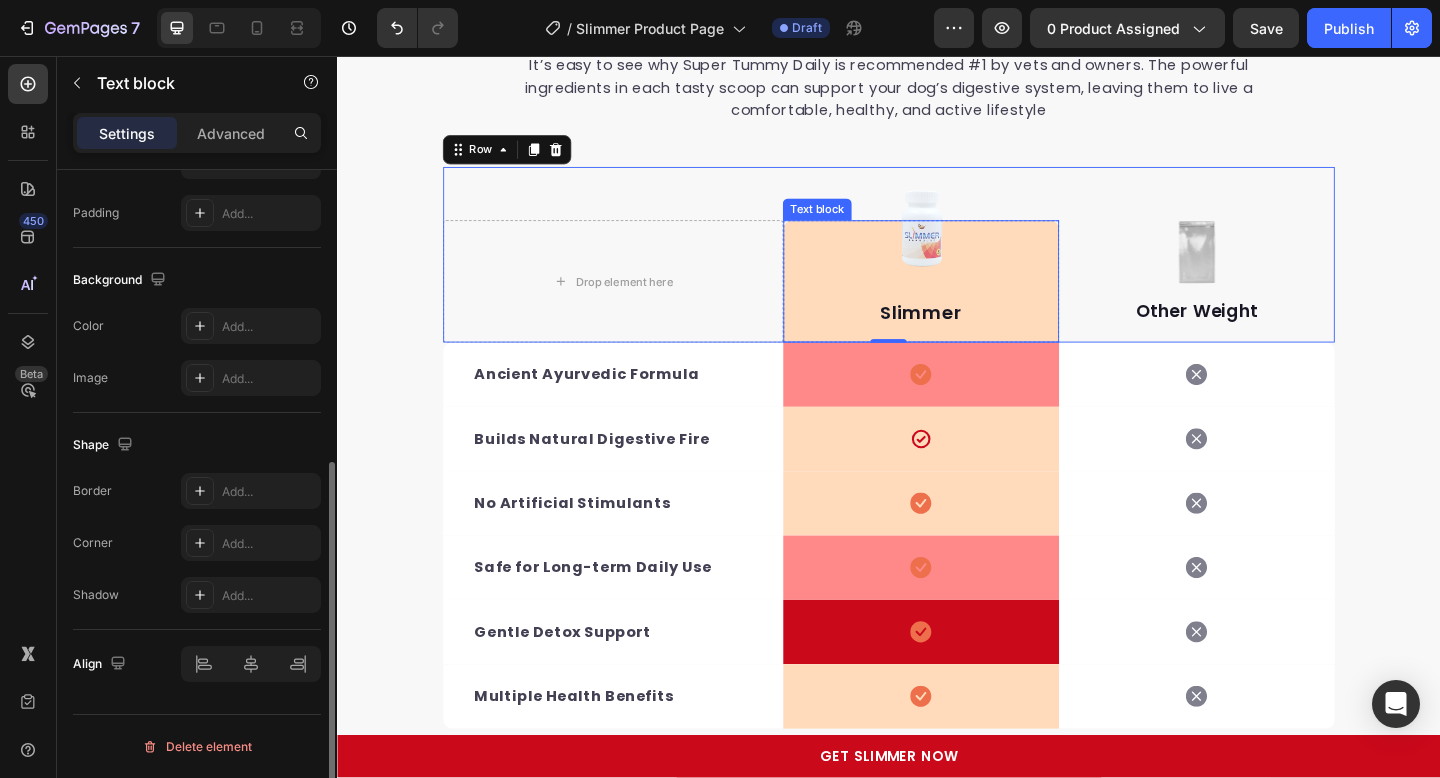 click on "Slimmer Text block" at bounding box center [972, 301] 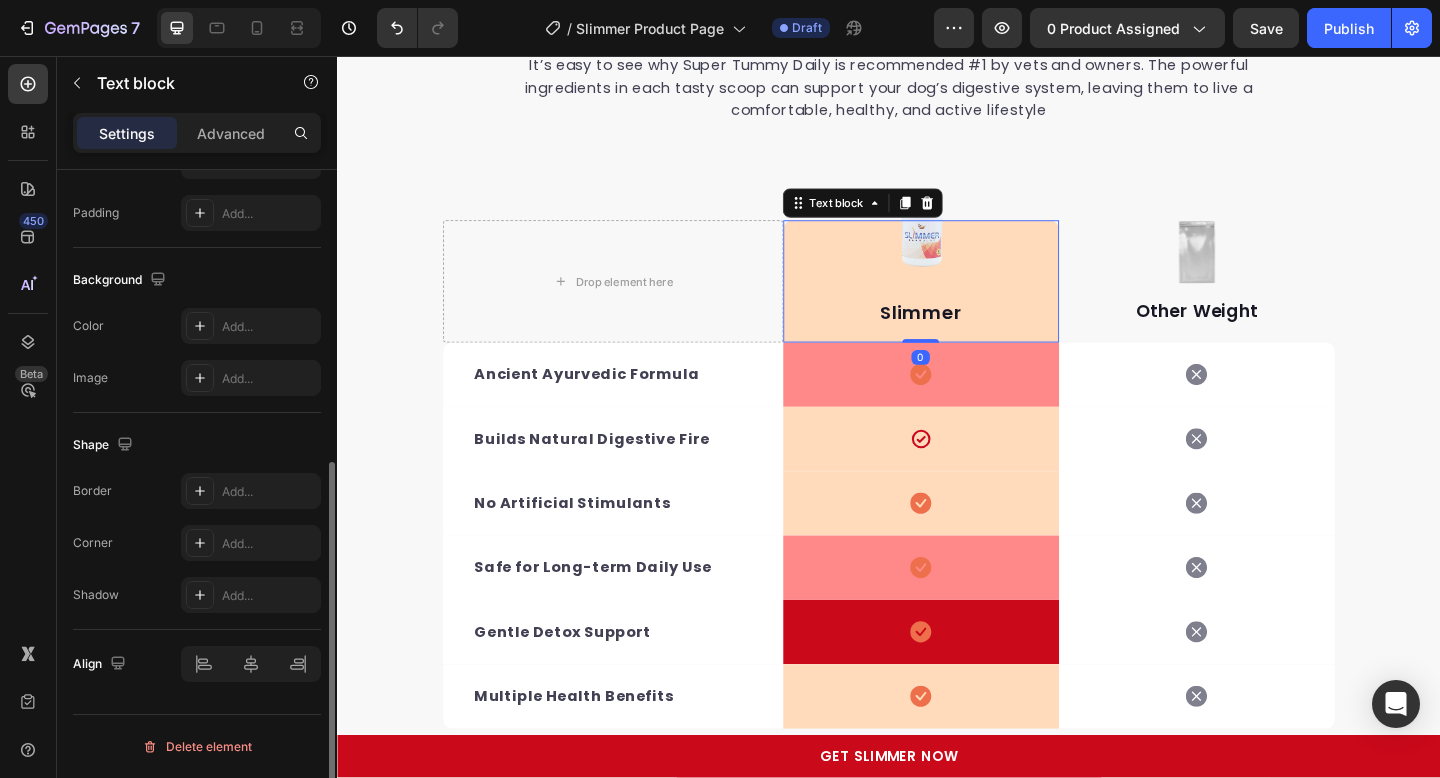 scroll, scrollTop: 229, scrollLeft: 0, axis: vertical 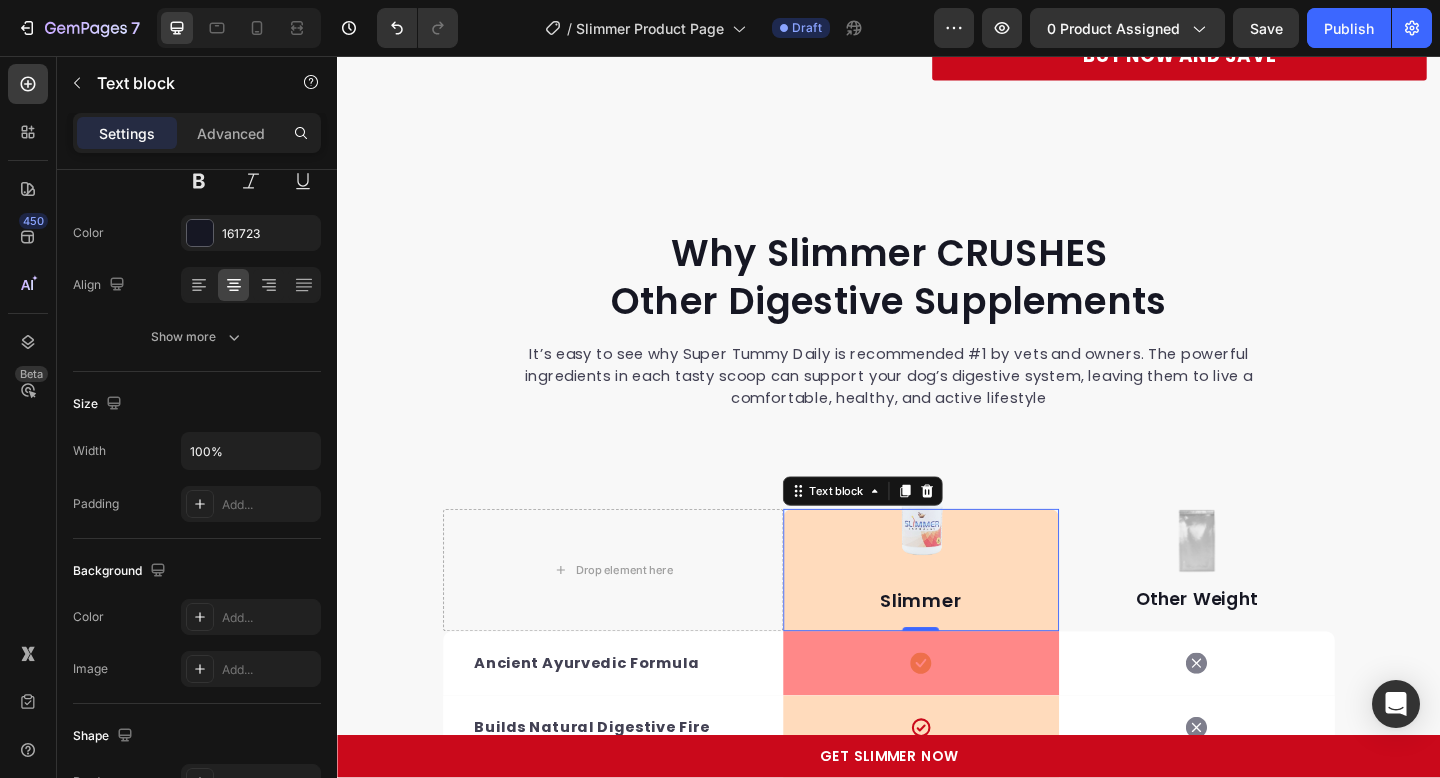click on "Why Slimmer CRUSHES  Other Digestive Supplements" at bounding box center (937, 297) 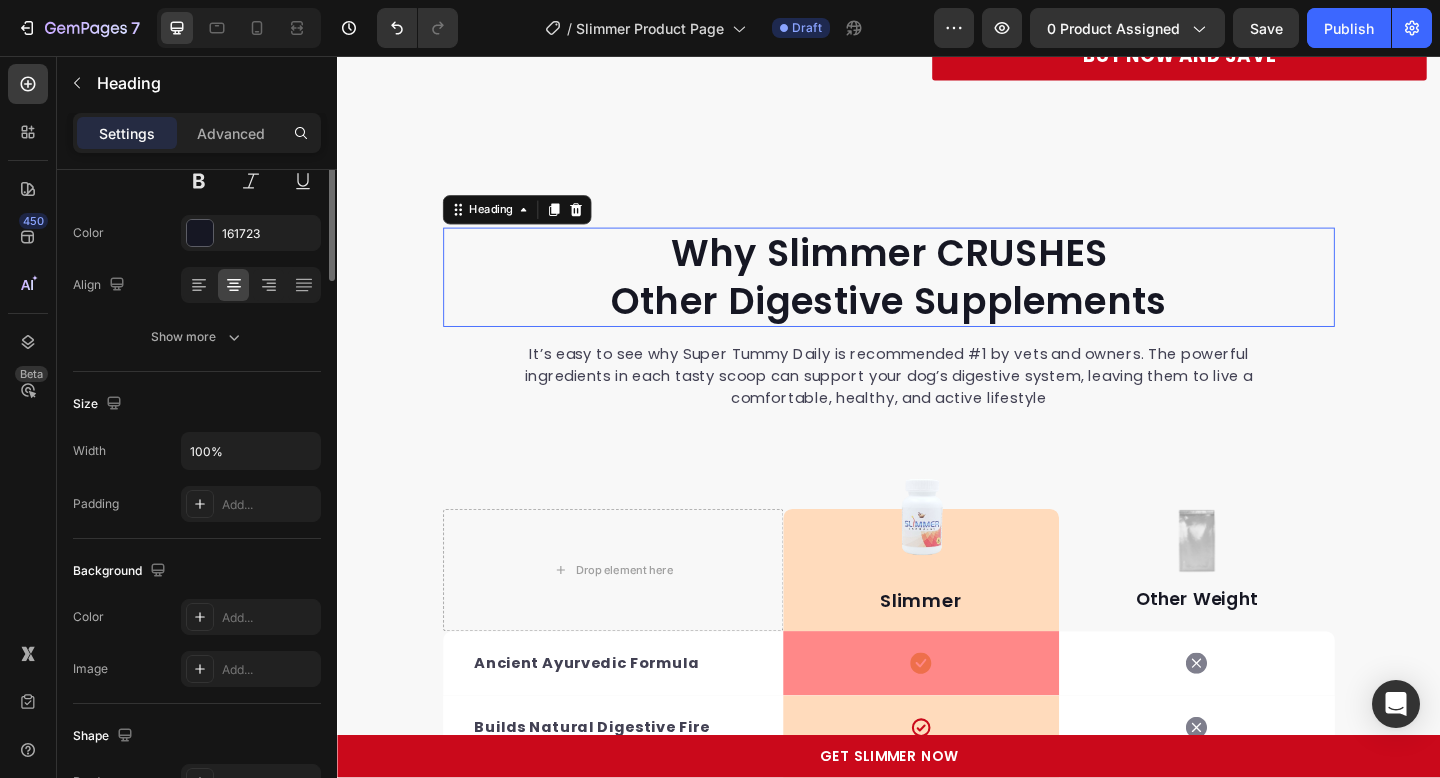 scroll, scrollTop: 0, scrollLeft: 0, axis: both 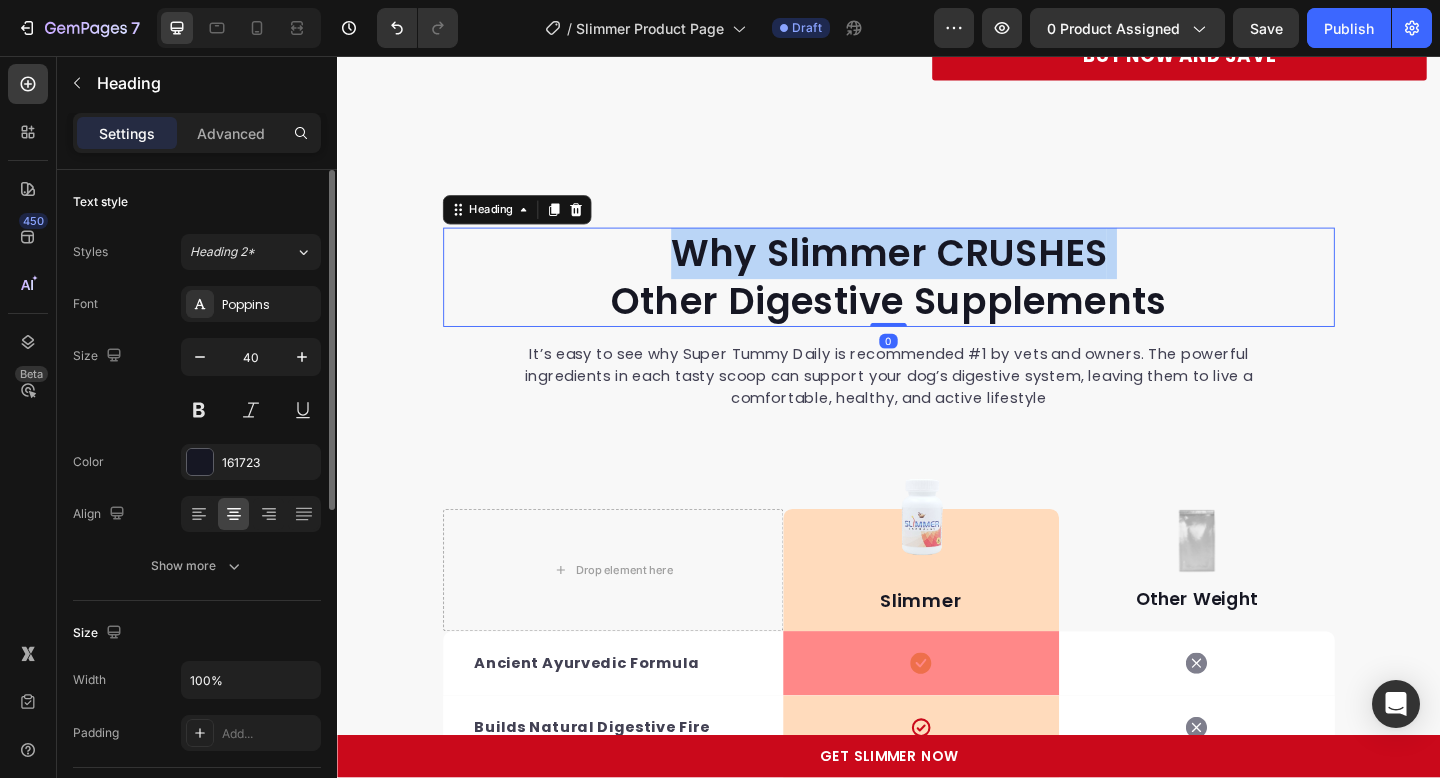 click on "Why Slimmer CRUSHES  Other Digestive Supplements" at bounding box center [937, 297] 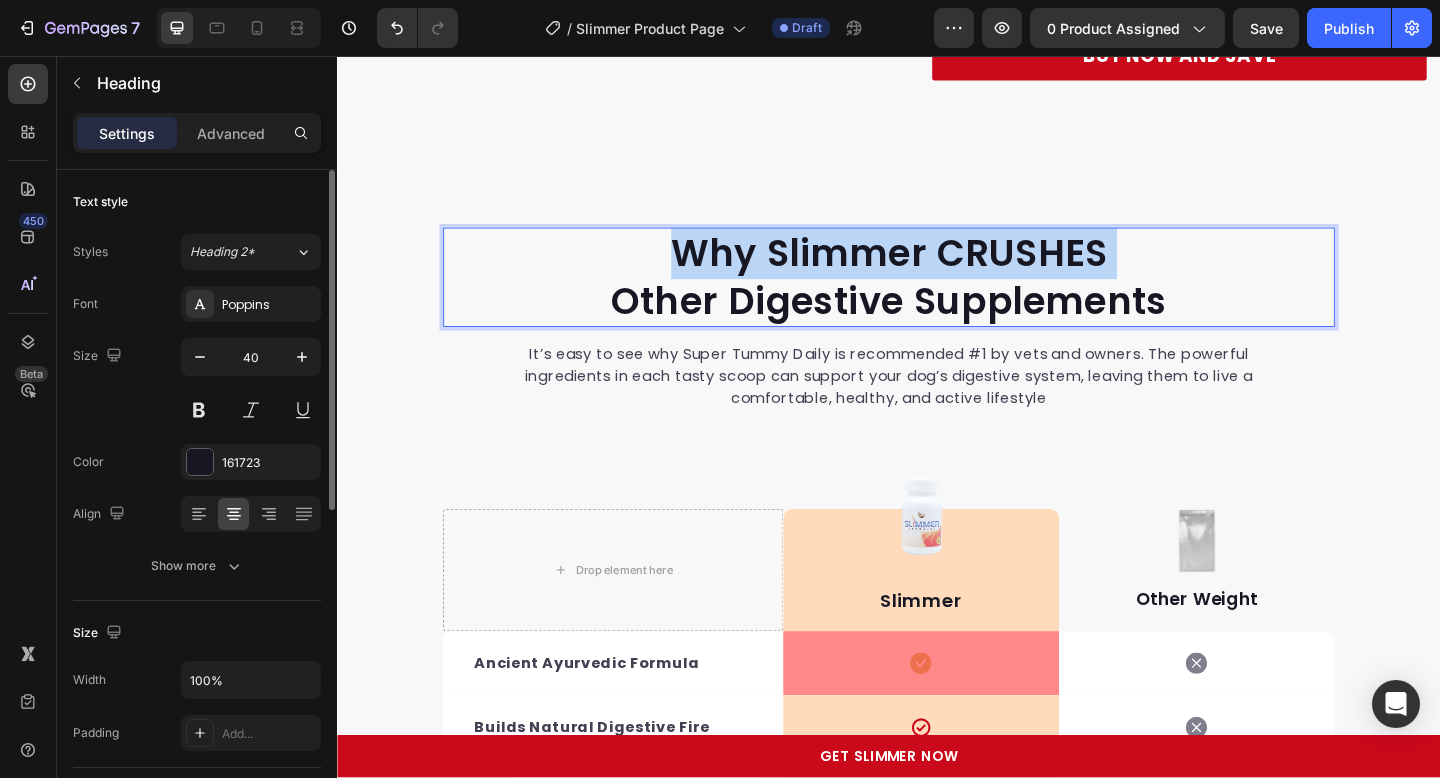 click on "Why Slimmer CRUSHES  Other Digestive Supplements" at bounding box center [937, 297] 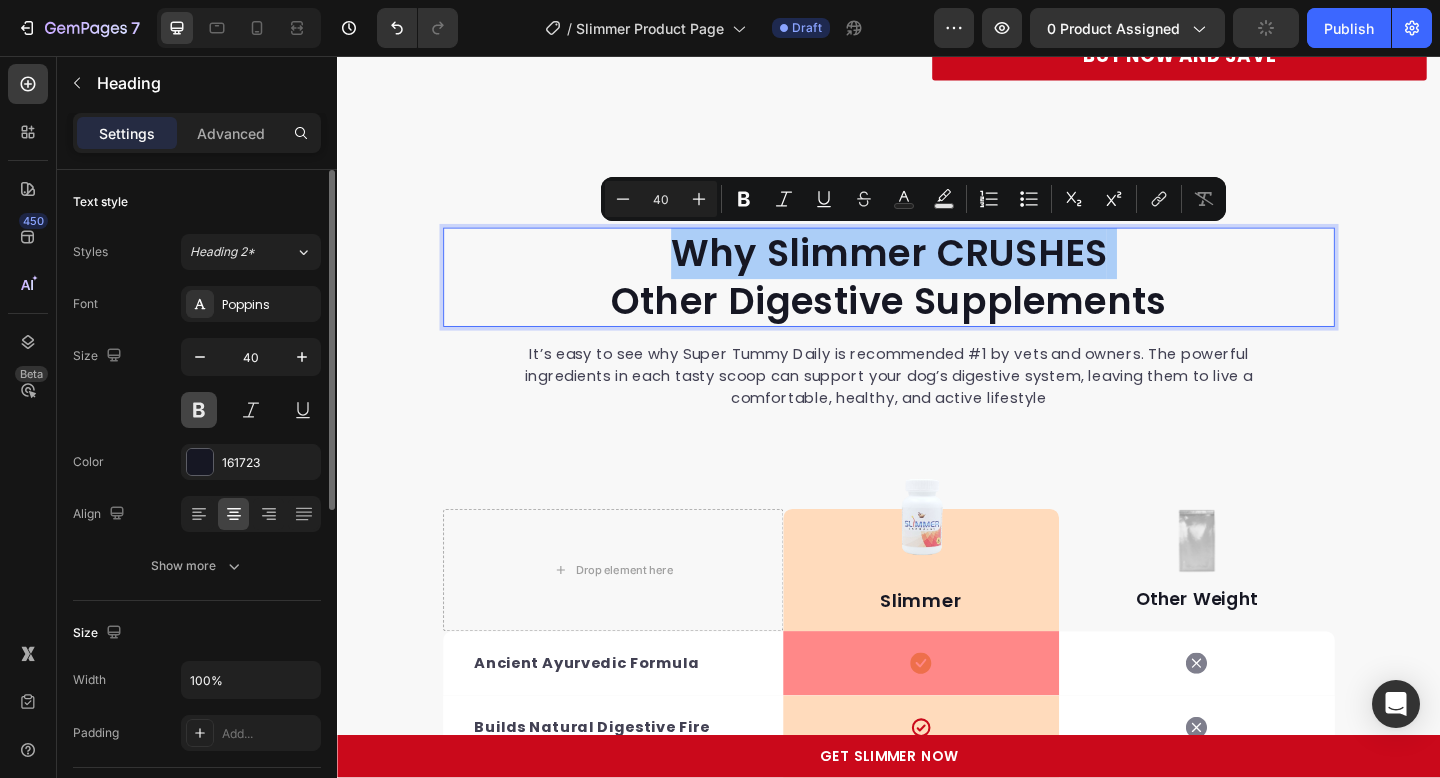 click at bounding box center [199, 410] 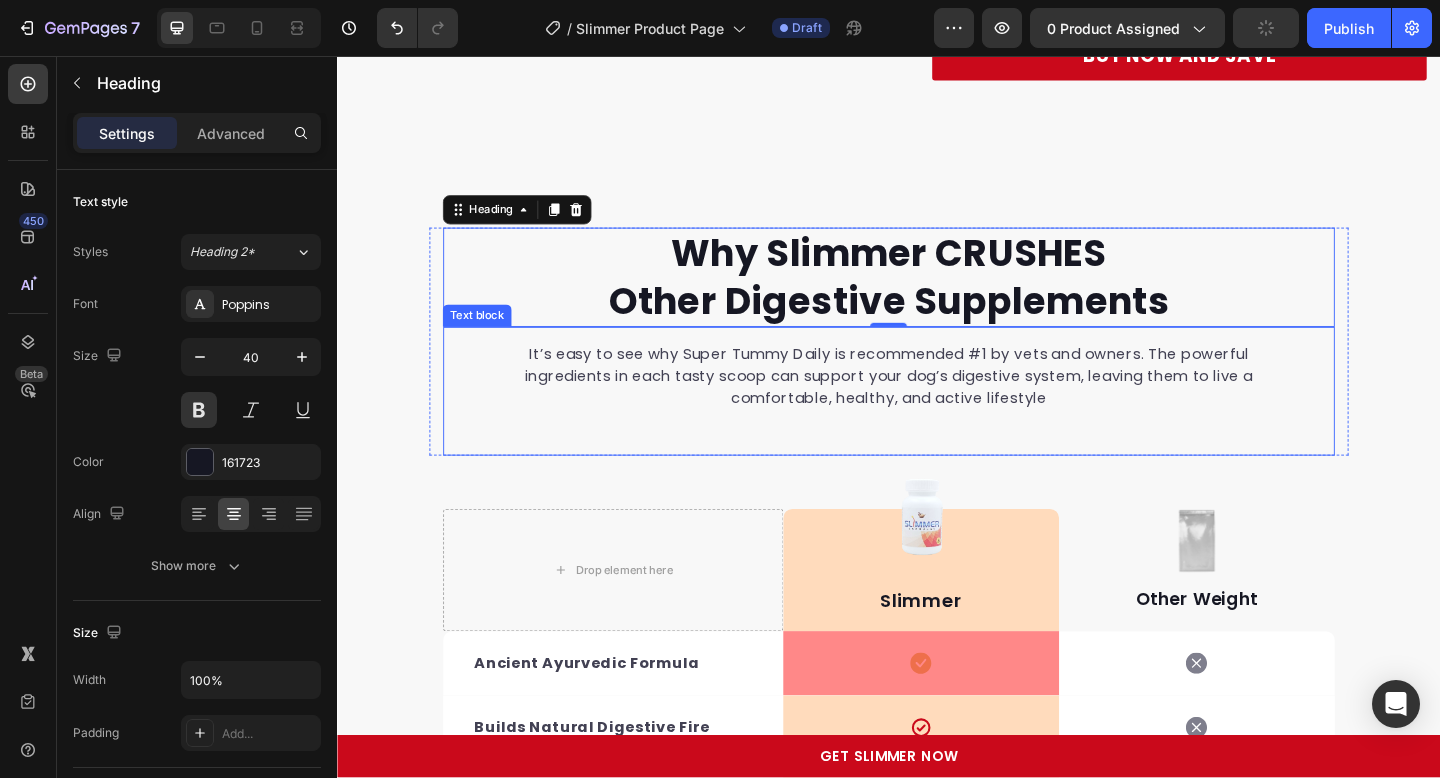 type 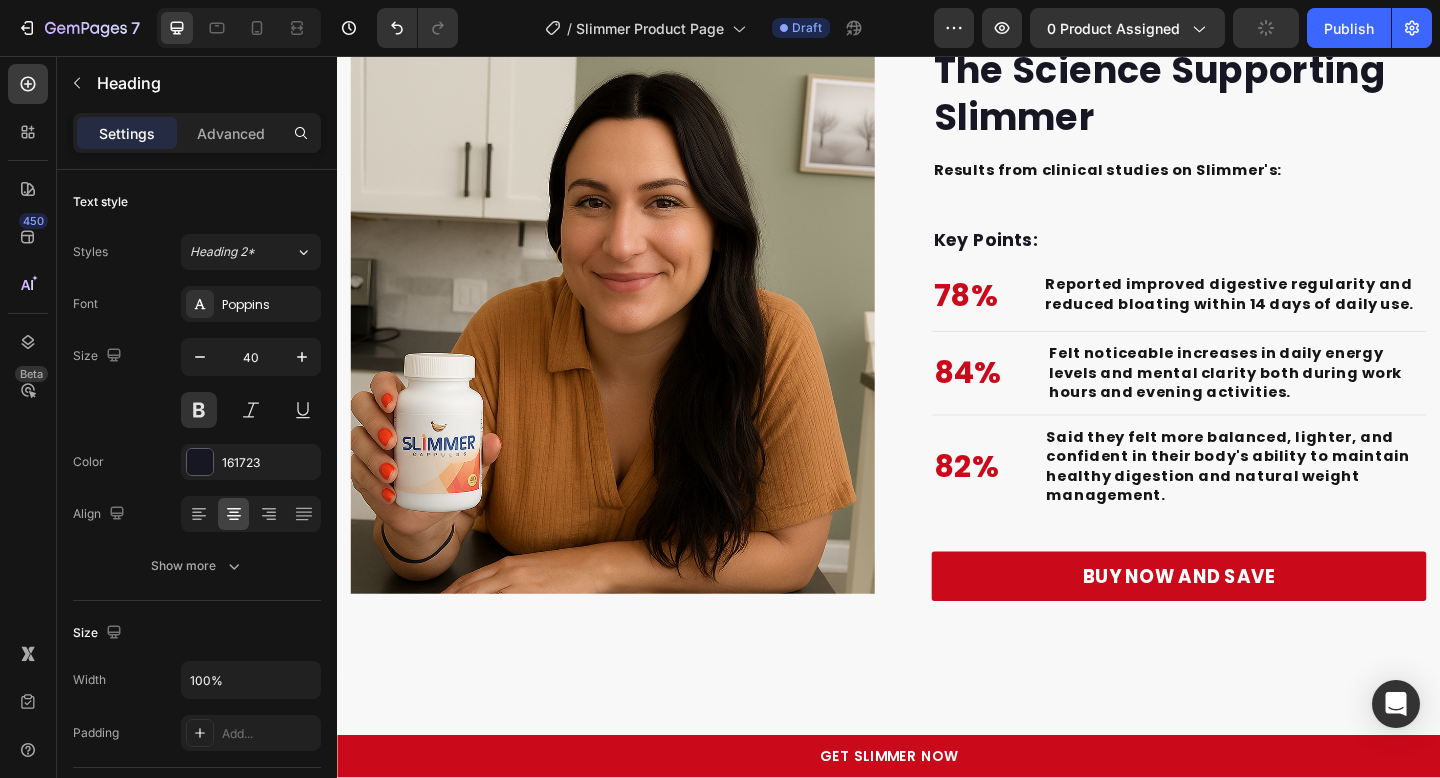 scroll, scrollTop: 5015, scrollLeft: 0, axis: vertical 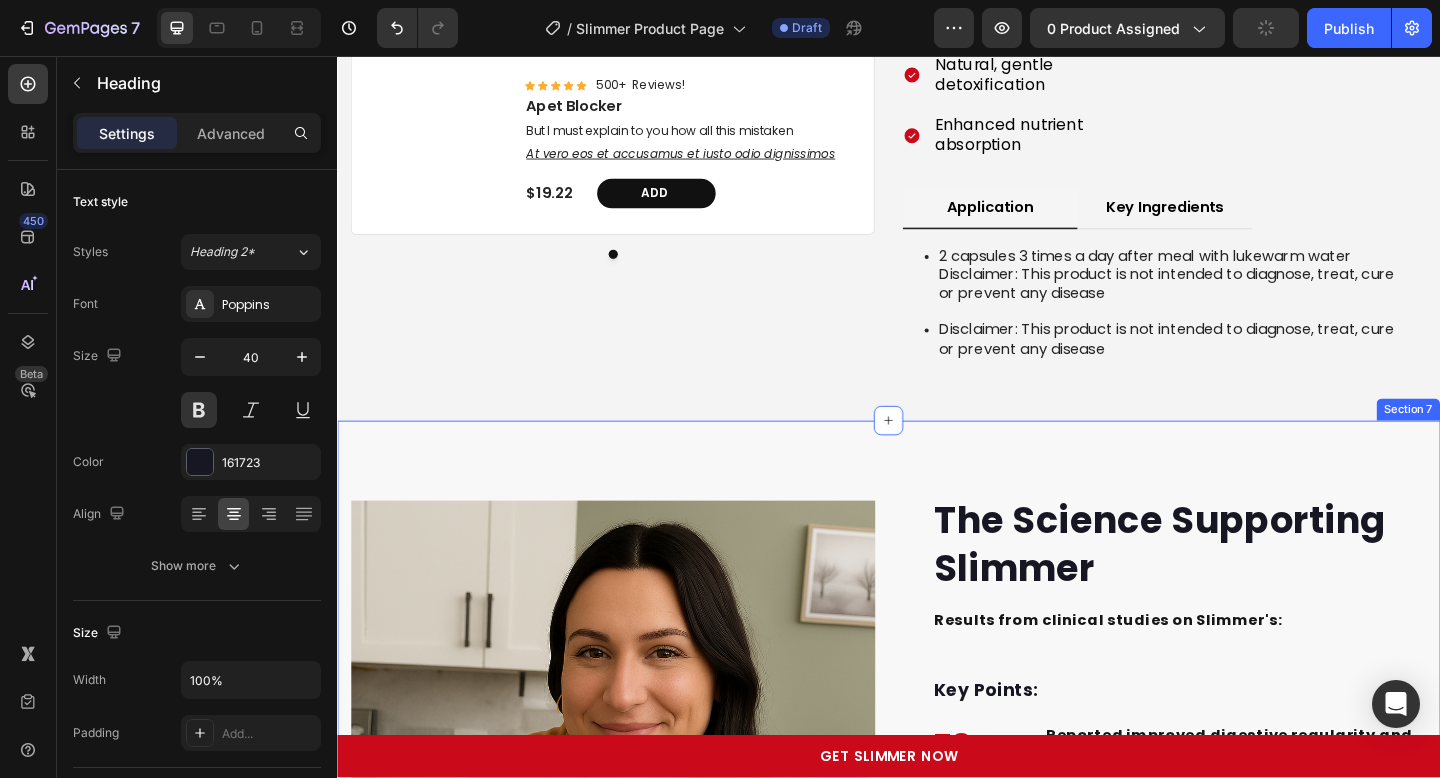 click on "The Science Supporting Slimmer" at bounding box center (1231, 587) 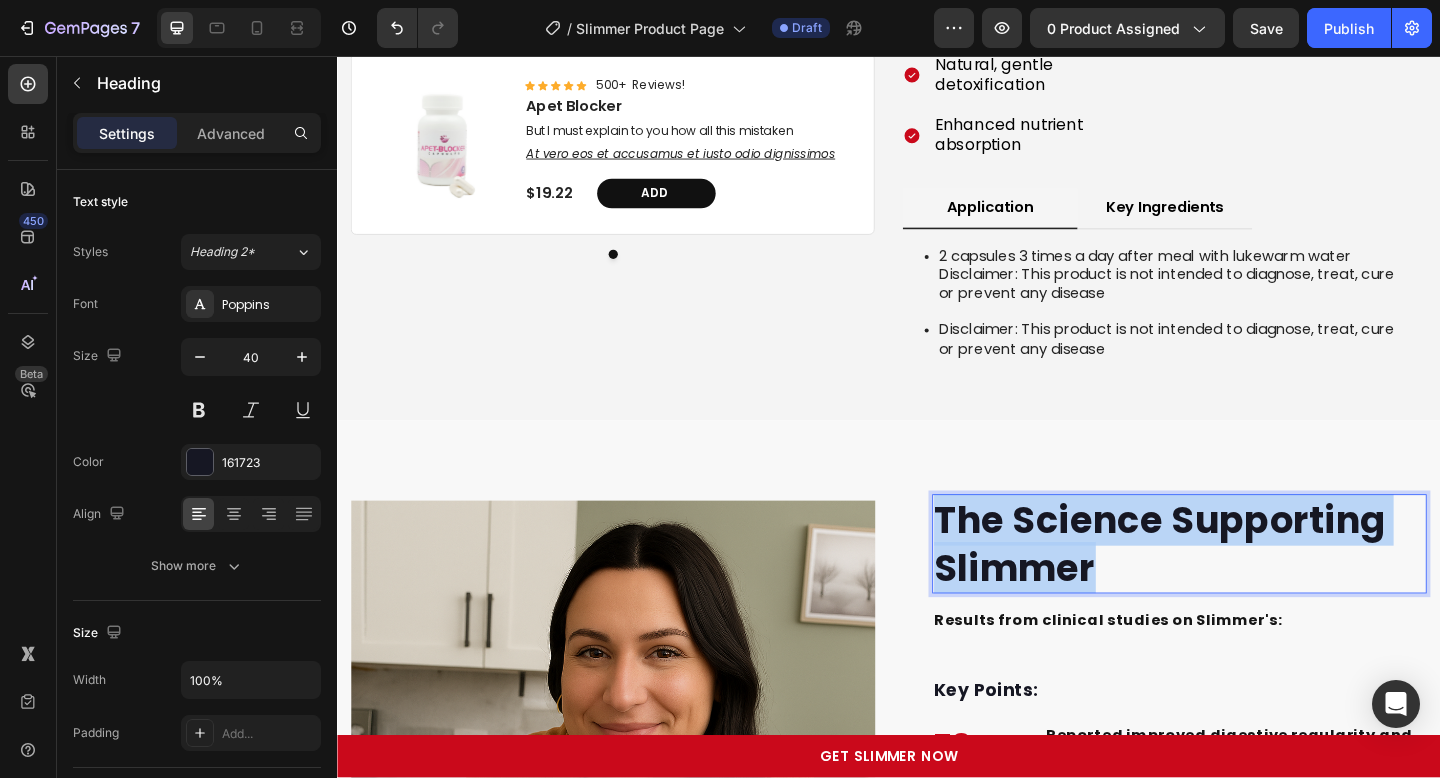 click on "The Science Supporting Slimmer" at bounding box center [1231, 587] 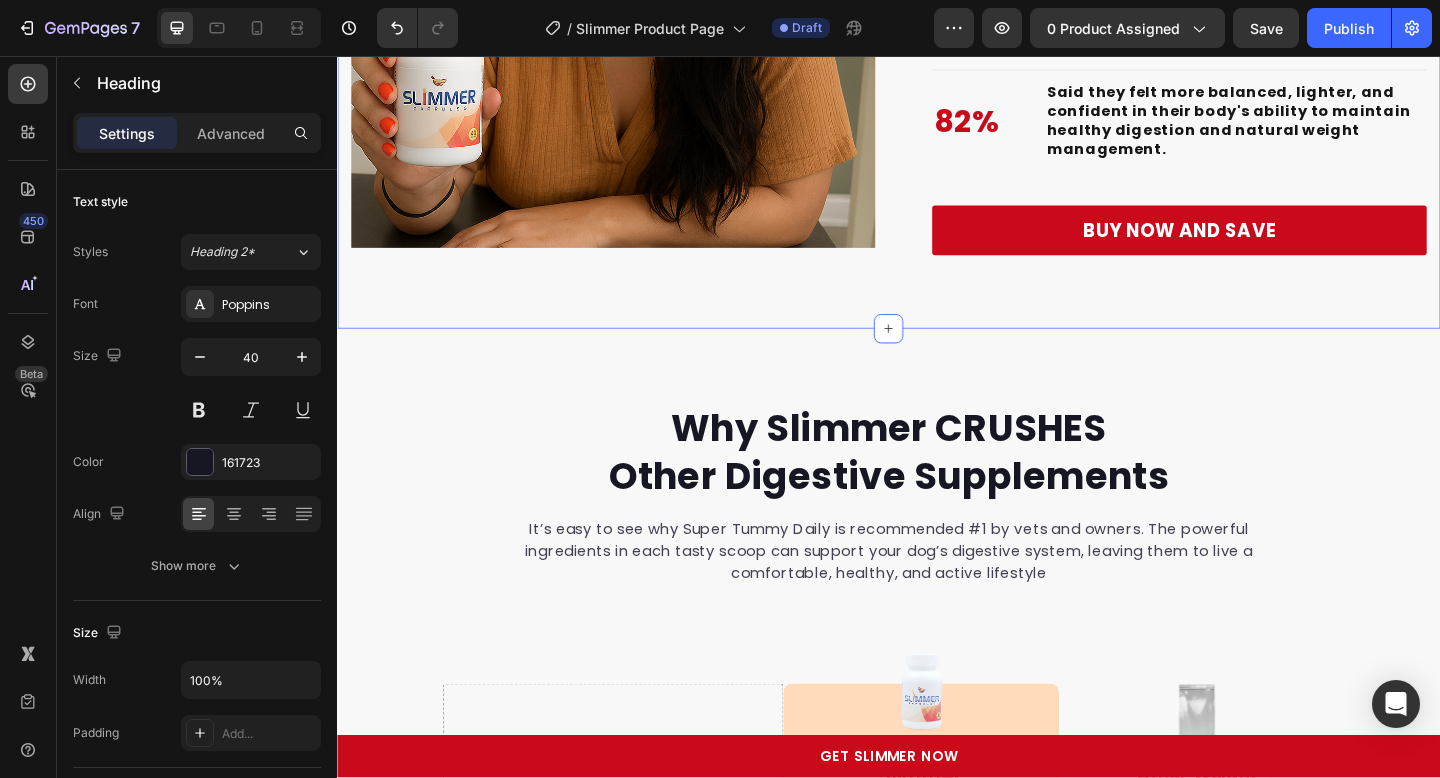 scroll, scrollTop: 5884, scrollLeft: 0, axis: vertical 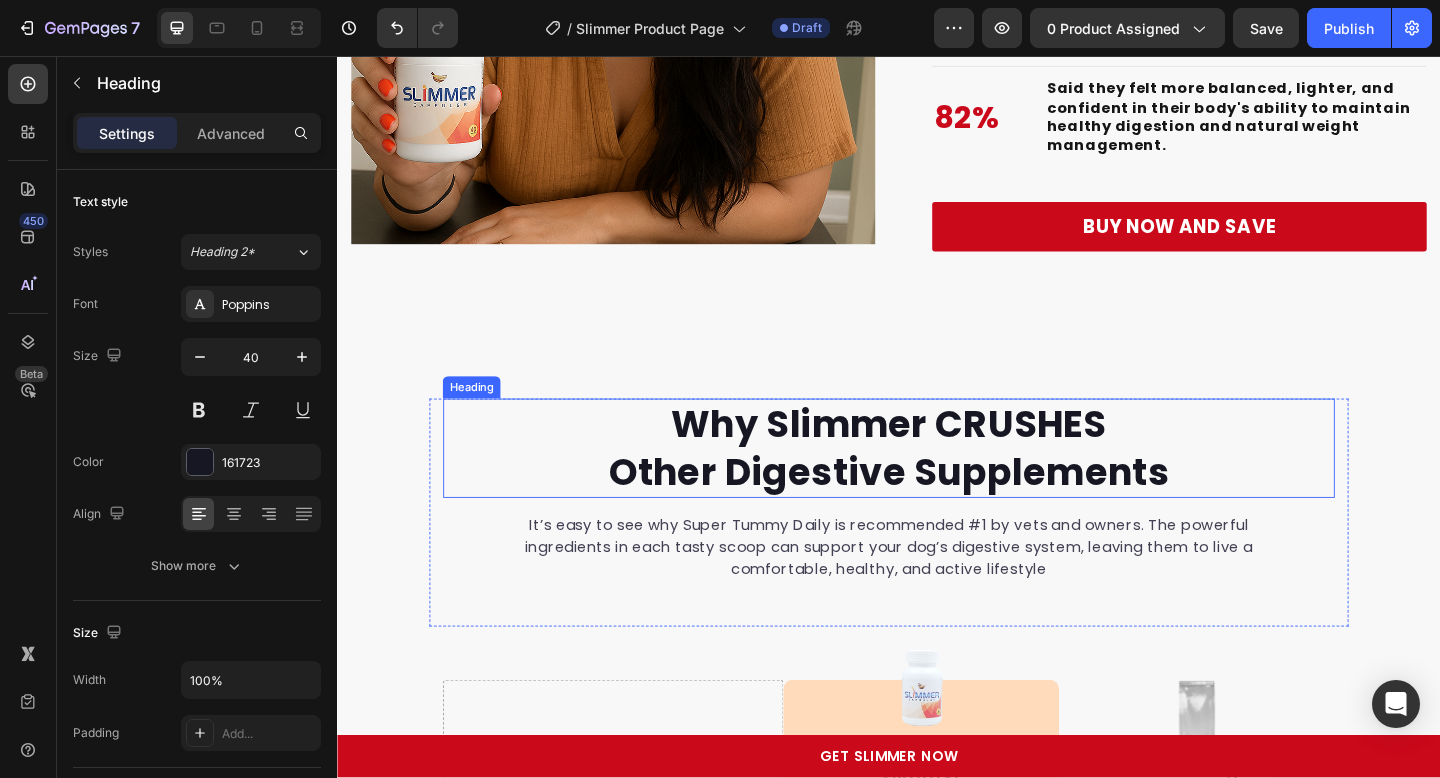 click on "Why Slimmer CRUSHES  Other Digestive Supplements" at bounding box center (937, 483) 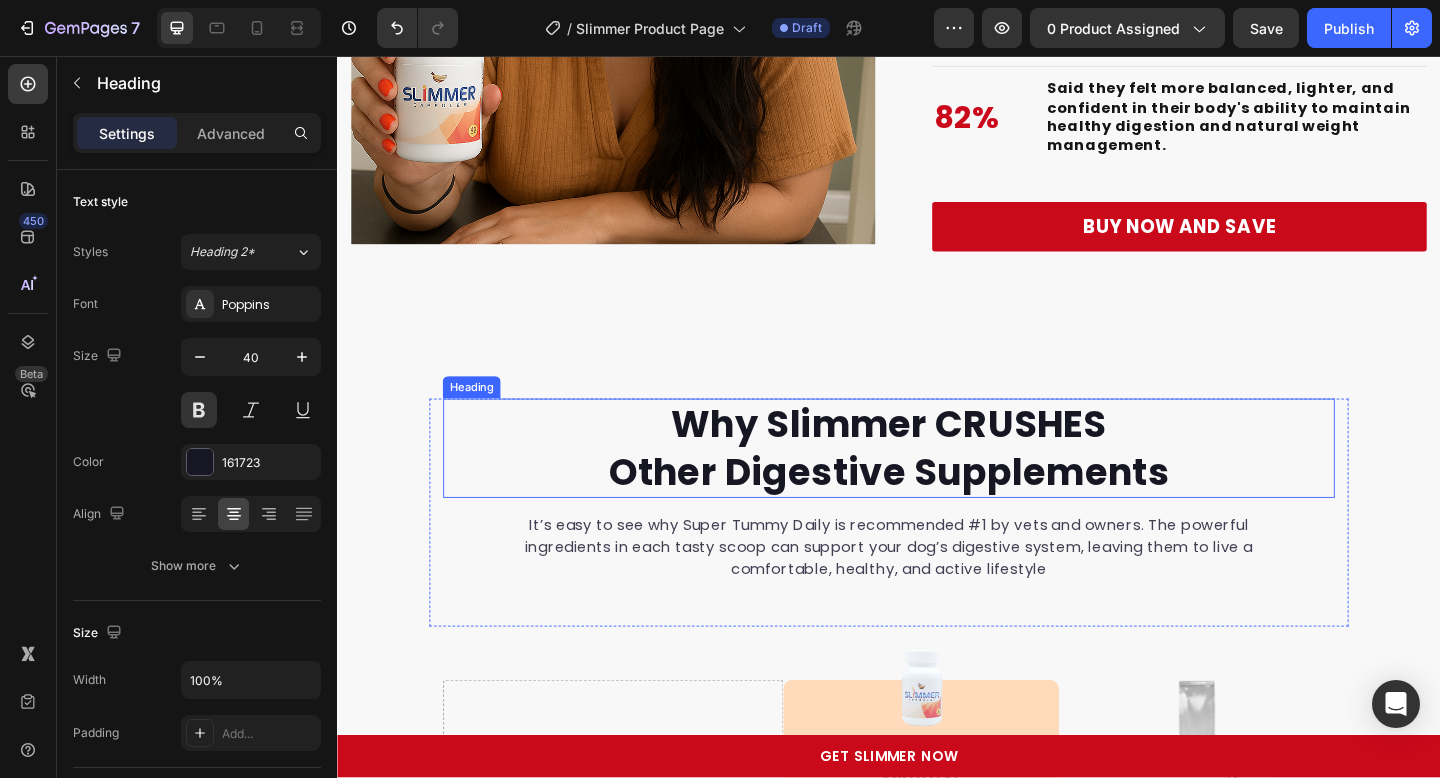 click on "Why Slimmer CRUSHES  Other Digestive Supplements" at bounding box center (937, 483) 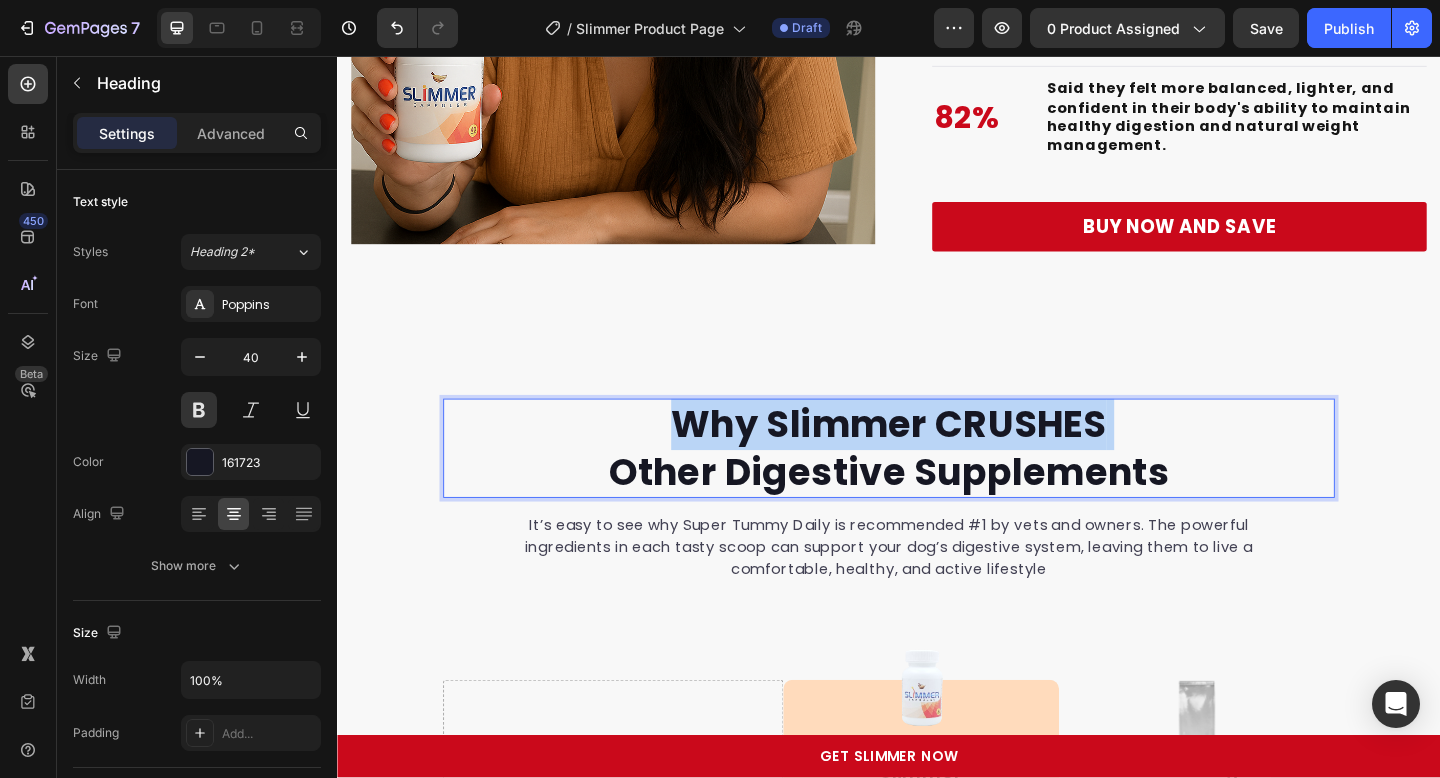 click on "Why Slimmer CRUSHES  Other Digestive Supplements" at bounding box center (937, 483) 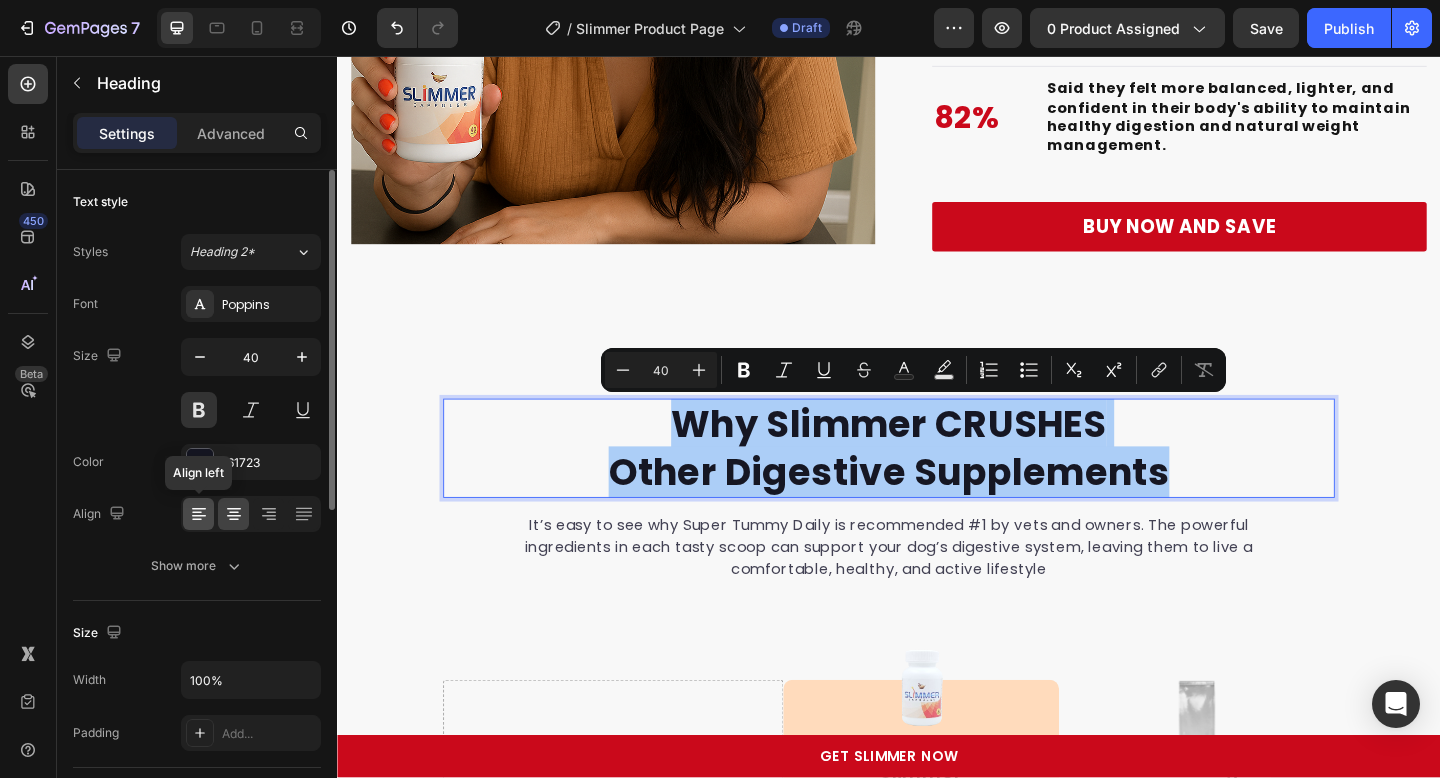 click 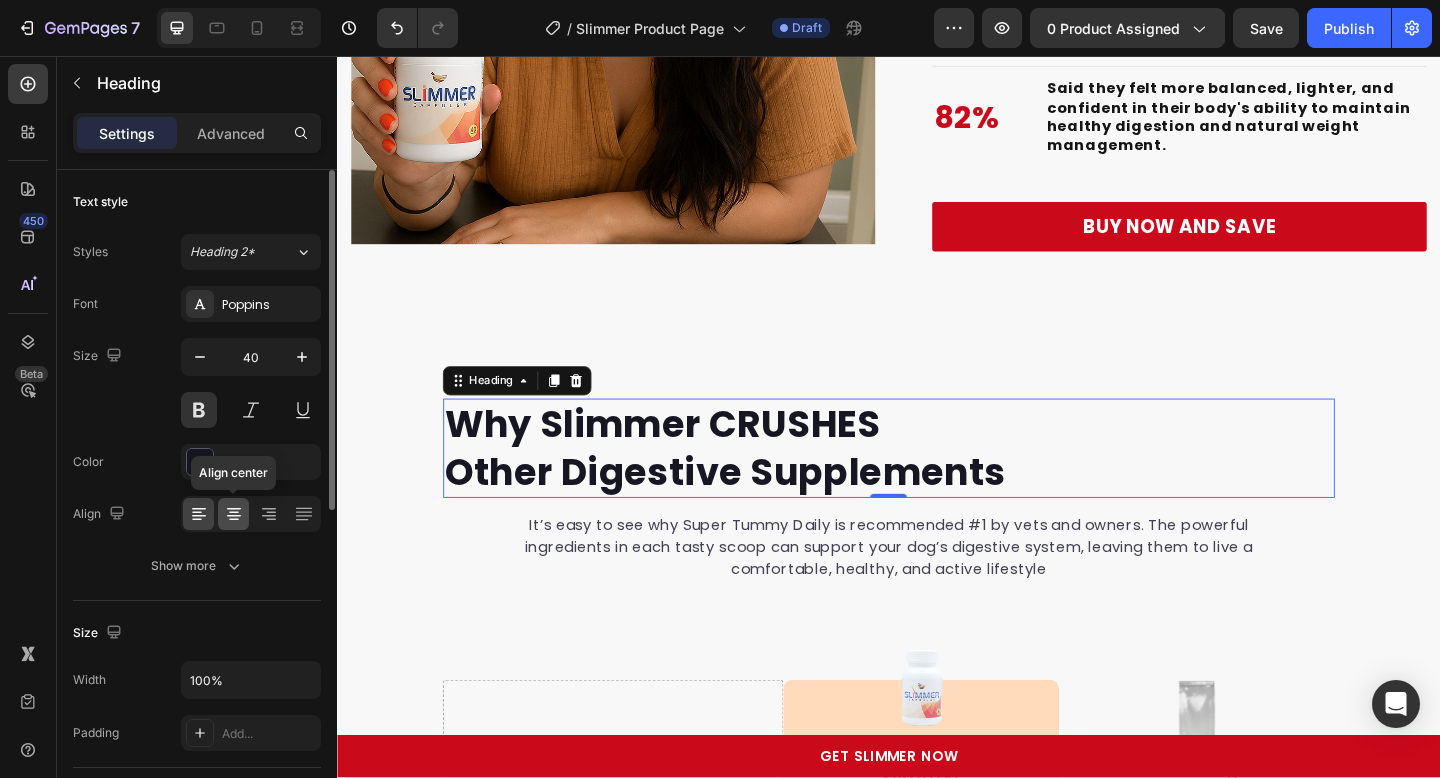 click 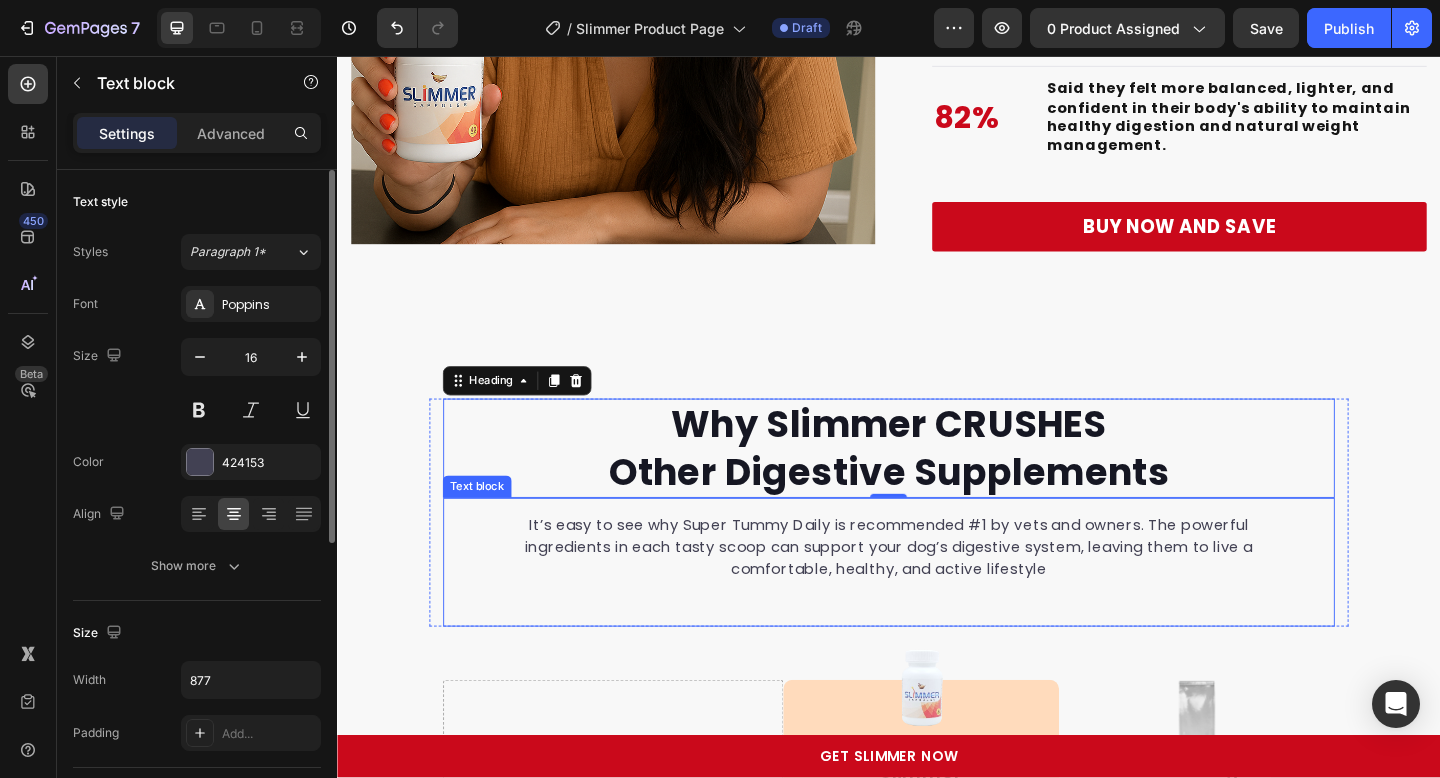 click on "It’s easy to see why Super Tummy Daily is recommended #1 by vets and owners. The powerful ingredients in each tasty scoop can support your dog’s digestive system, leaving them to live a comfortable, healthy, and active lifestyle" at bounding box center [937, 591] 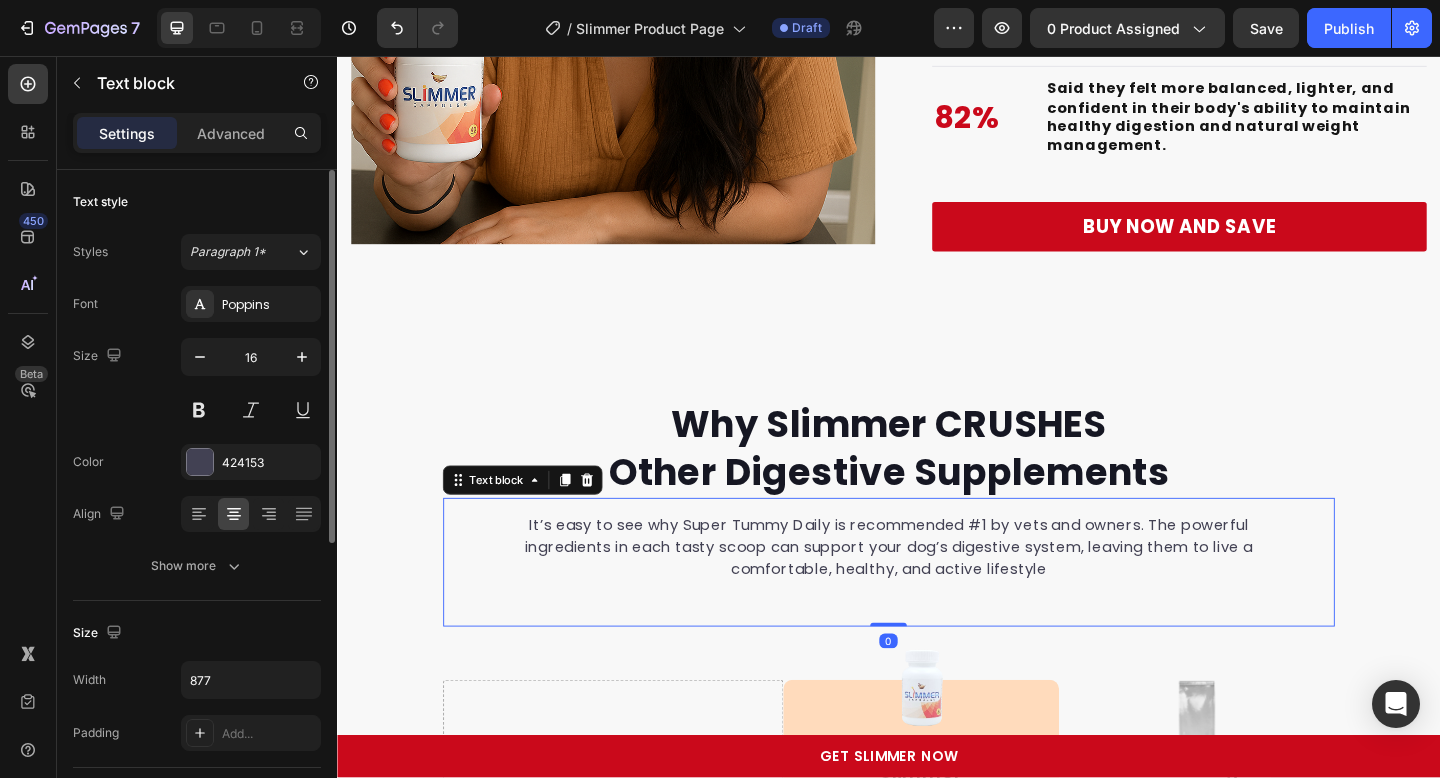 click on "It’s easy to see why Super Tummy Daily is recommended #1 by vets and owners. The powerful ingredients in each tasty scoop can support your dog’s digestive system, leaving them to live a comfortable, healthy, and active lifestyle" at bounding box center [937, 591] 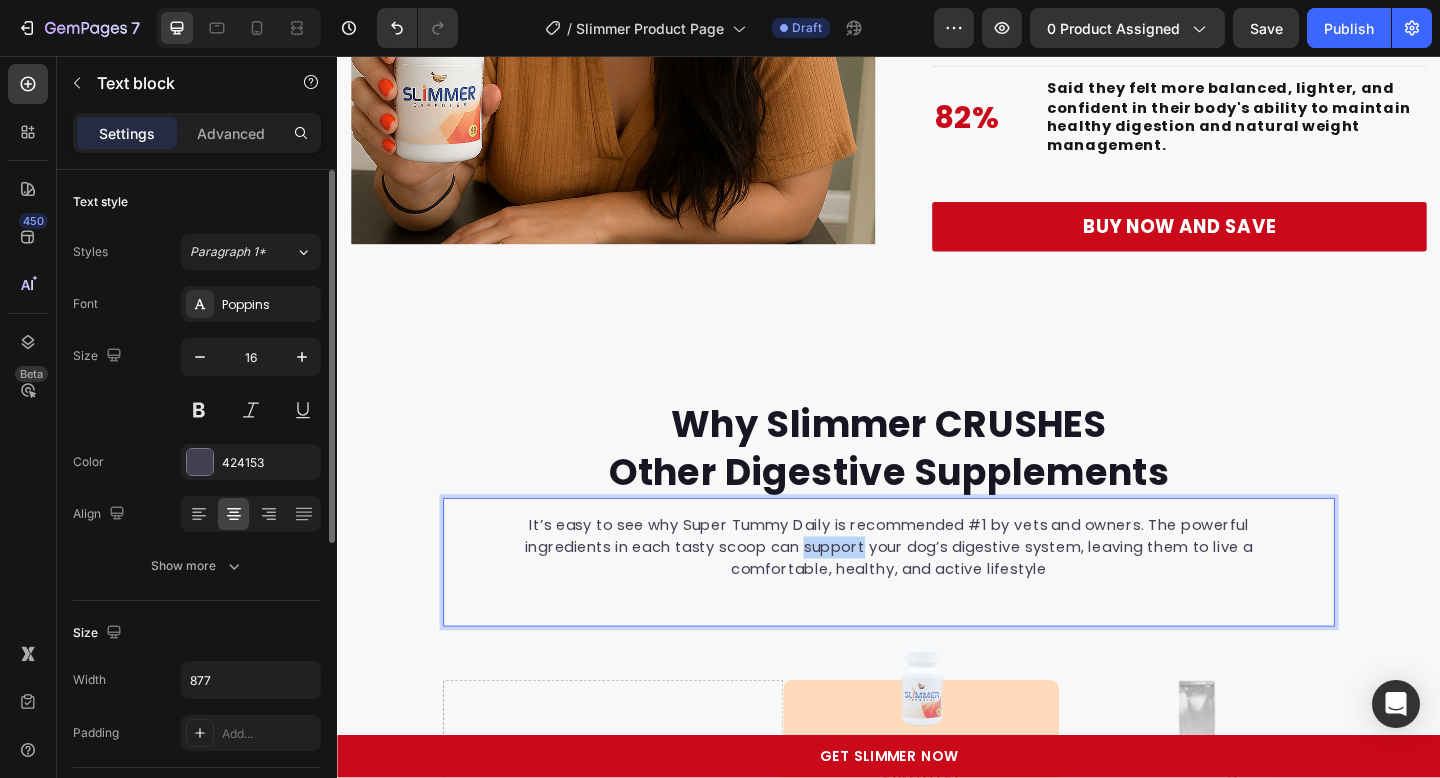 click on "It’s easy to see why Super Tummy Daily is recommended #1 by vets and owners. The powerful ingredients in each tasty scoop can support your dog’s digestive system, leaving them to live a comfortable, healthy, and active lifestyle" at bounding box center [937, 591] 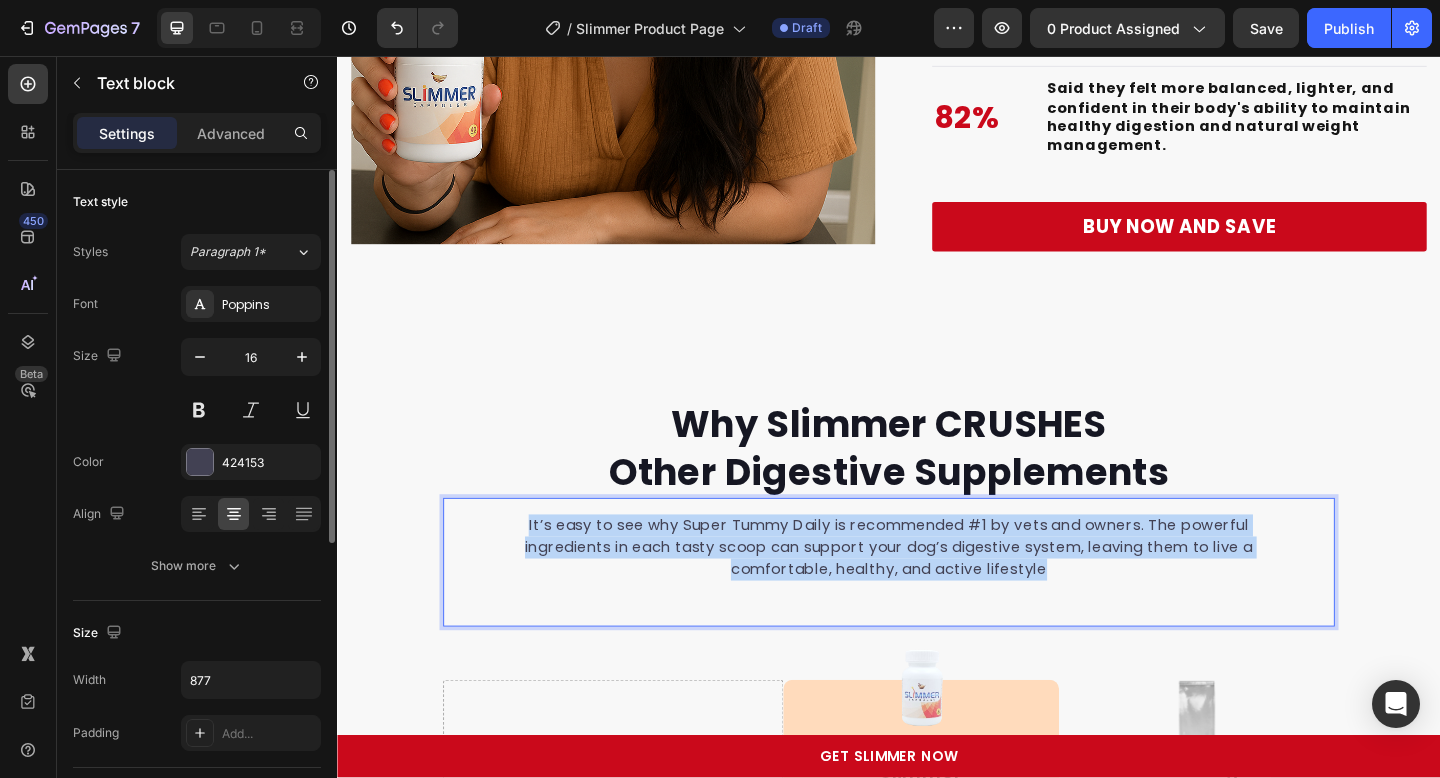 click on "It’s easy to see why Super Tummy Daily is recommended #1 by vets and owners. The powerful ingredients in each tasty scoop can support your dog’s digestive system, leaving them to live a comfortable, healthy, and active lifestyle" at bounding box center (937, 591) 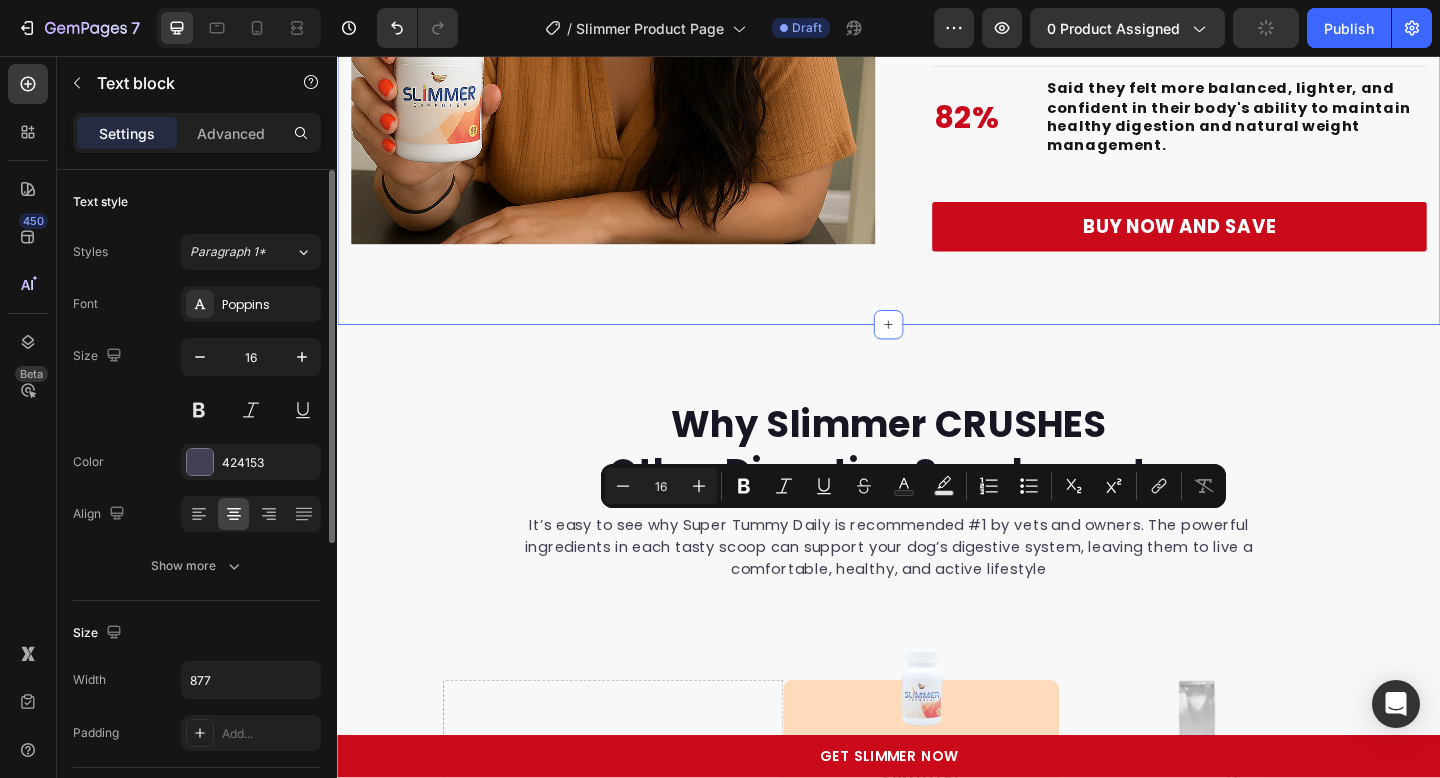 click on "⁠⁠⁠⁠⁠⁠⁠ The Science Supporting Slimmer Heading Results from clinical studies on Slimmer's: Text block Key Points: Text block 78% Text block Reported improved digestive regularity and reduced bloating within 14 days of daily use. Text block Advanced list                Title Line 84% Text block Felt noticeable increases in daily energy levels and mental clarity both during work hours and evening activities. Text block Advanced list                Title Line 82% Text block Said they felt more balanced, lighter, and confident in their body's ability to maintain healthy digestion and natural weight management. Text block Advanced list BUY NOW AND SAVE Button Row Image Image Row Section 7   Create Theme Section AI Content Write with GemAI What would you like to describe here? Tone and Voice Persuasive Product Show more Generate" at bounding box center [937, -34] 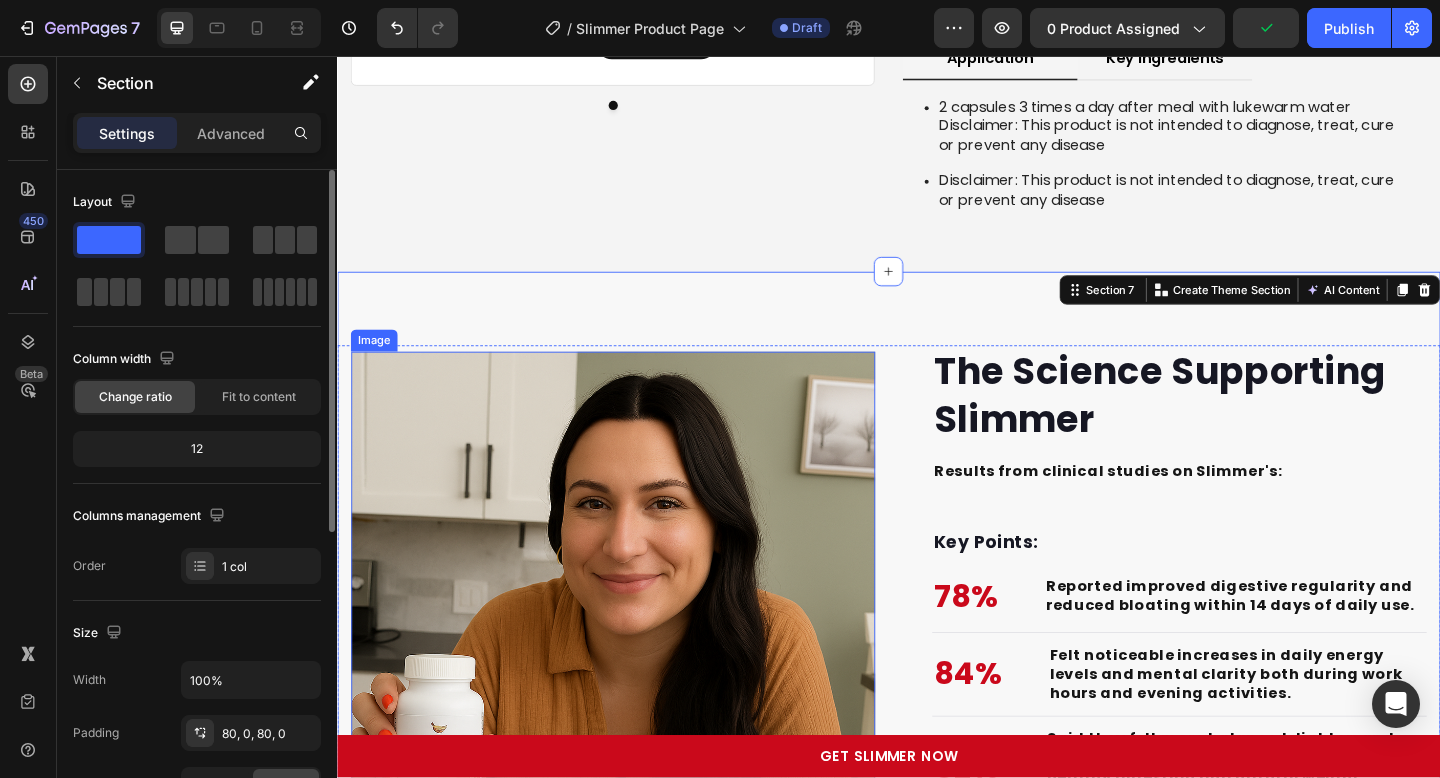 scroll, scrollTop: 5510, scrollLeft: 0, axis: vertical 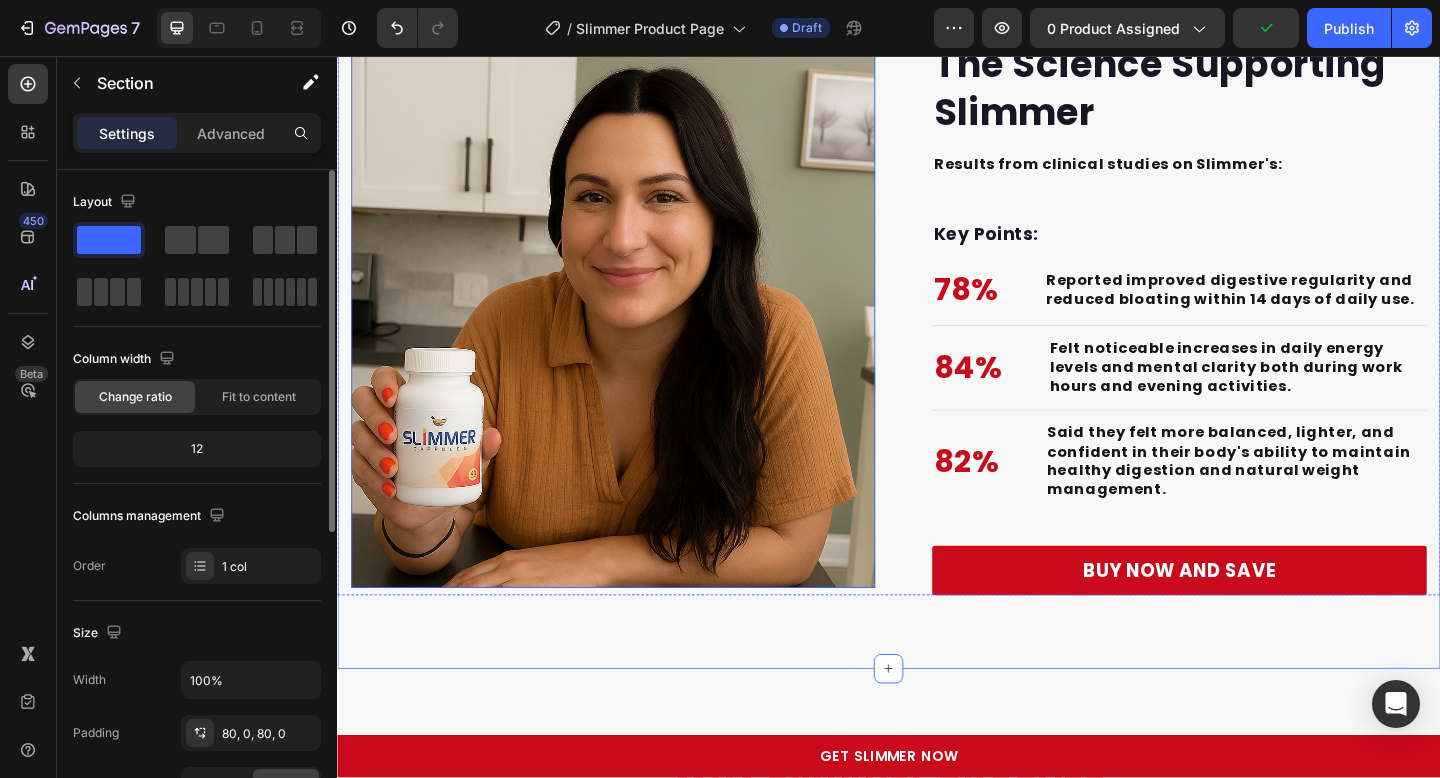 click at bounding box center [637, 340] 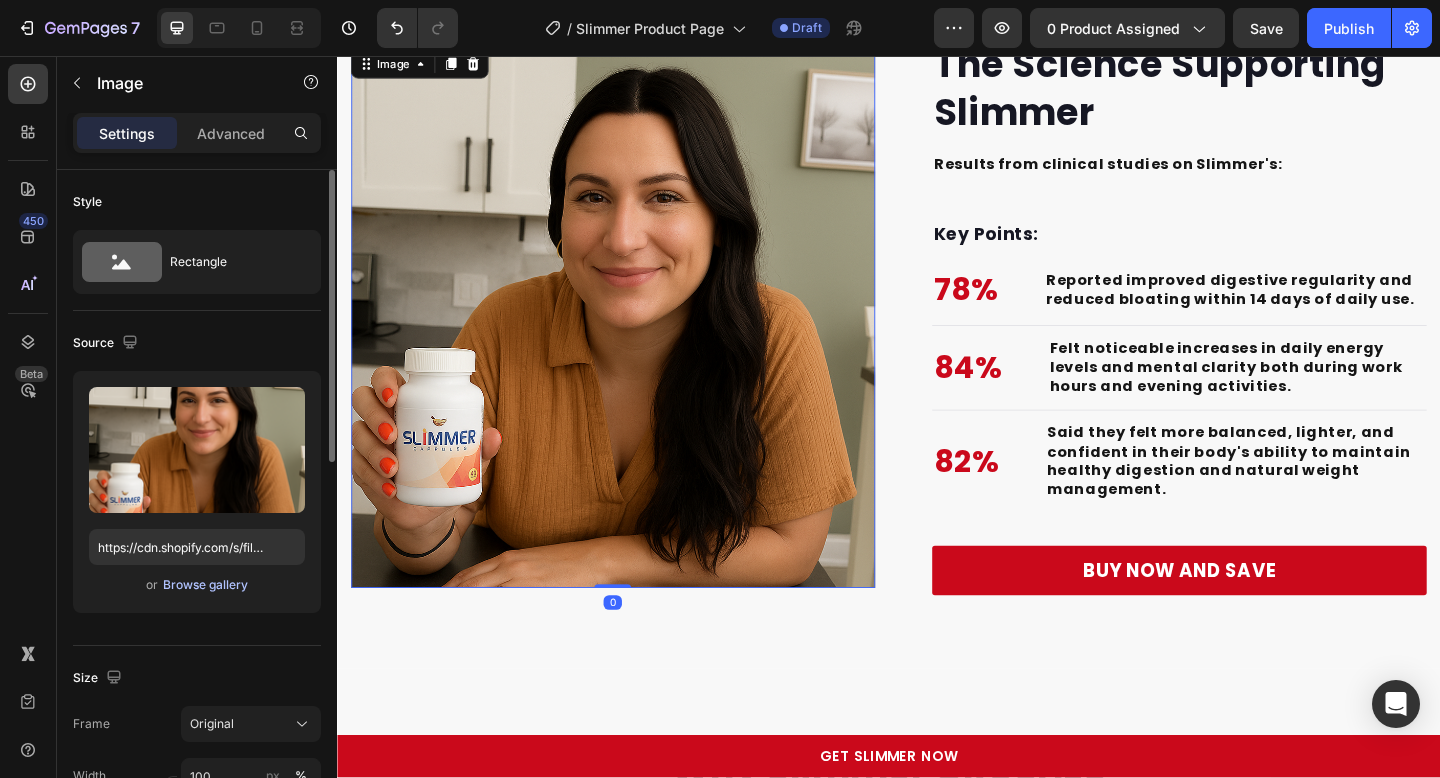 click on "Browse gallery" at bounding box center (205, 585) 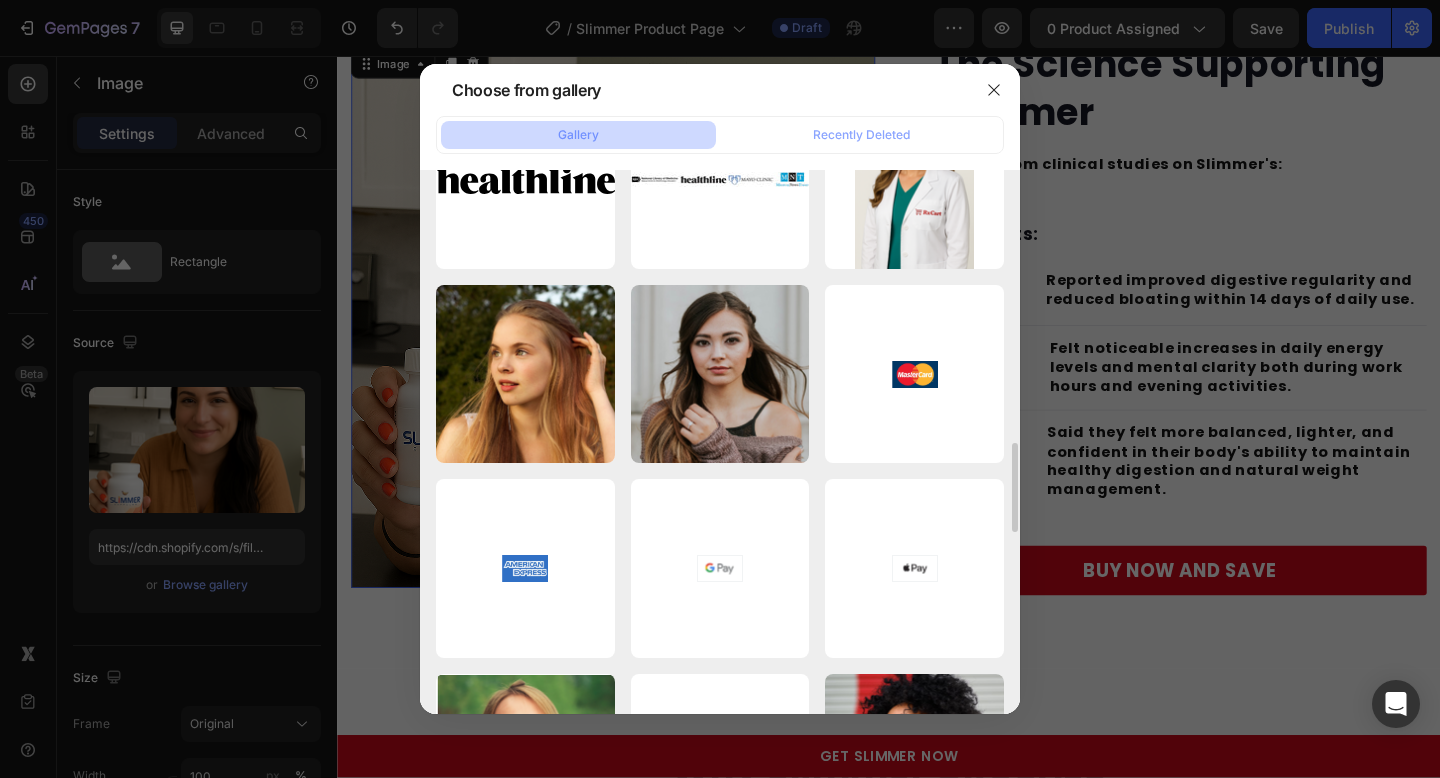 scroll, scrollTop: 1656, scrollLeft: 0, axis: vertical 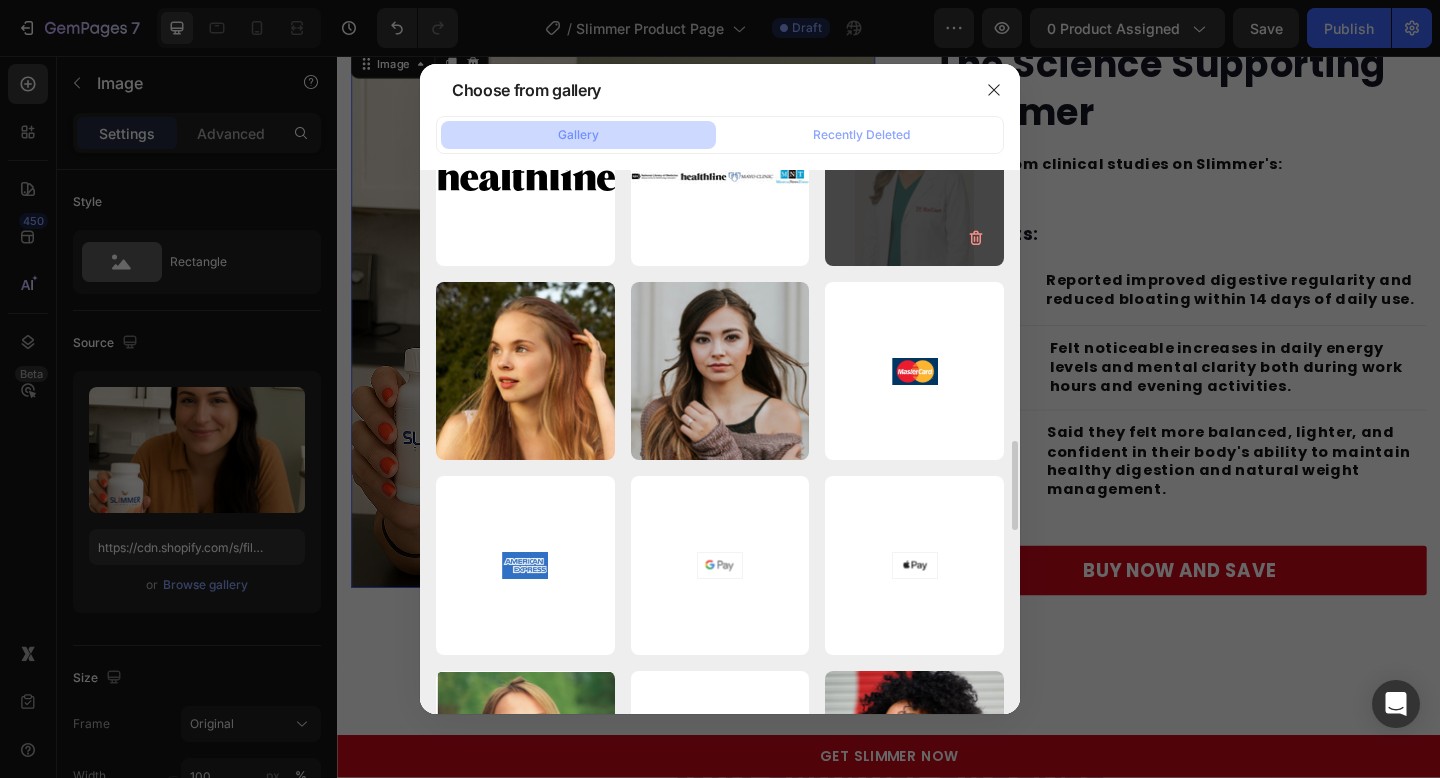 click on "ChatGPT Image 2025年7月...32.png 2408.81 kb" at bounding box center [914, 176] 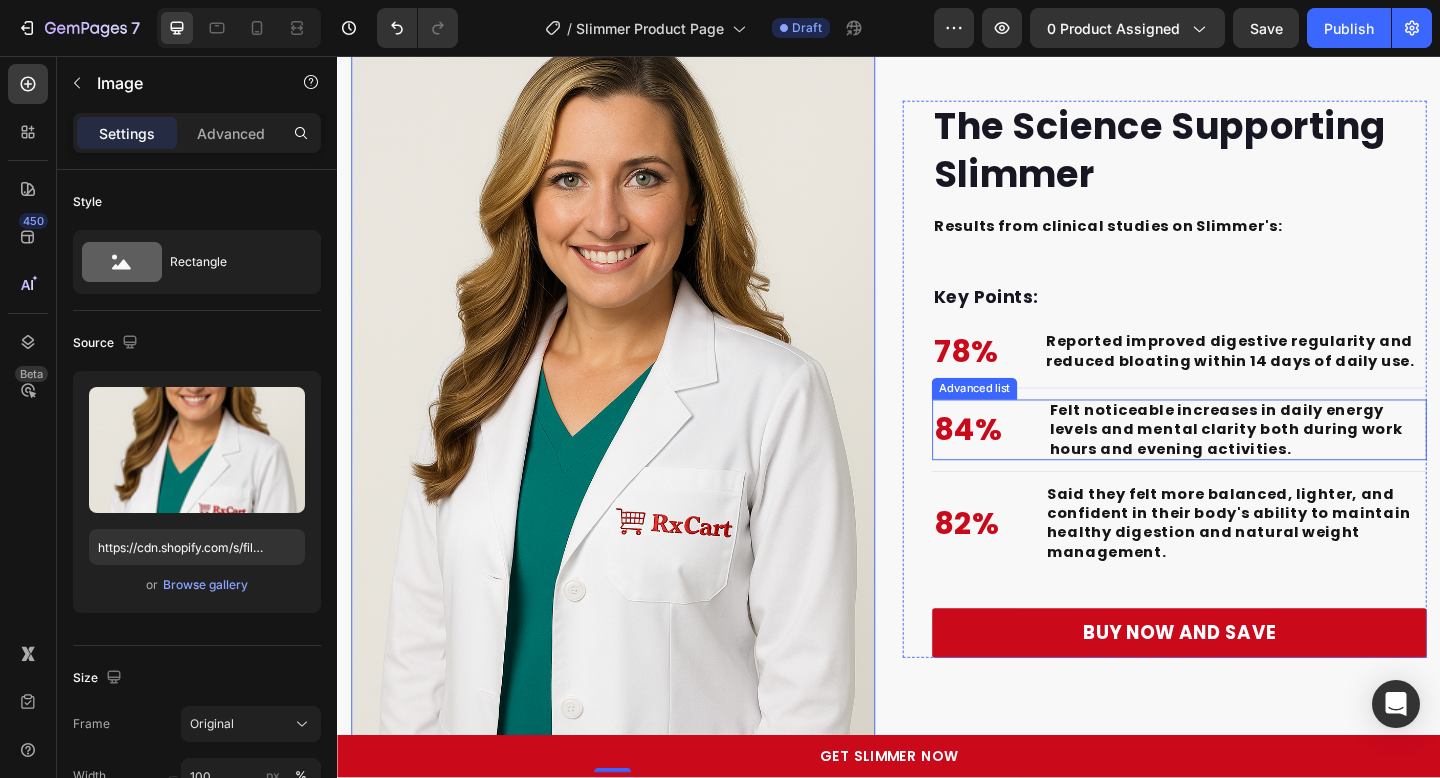 scroll, scrollTop: 5558, scrollLeft: 0, axis: vertical 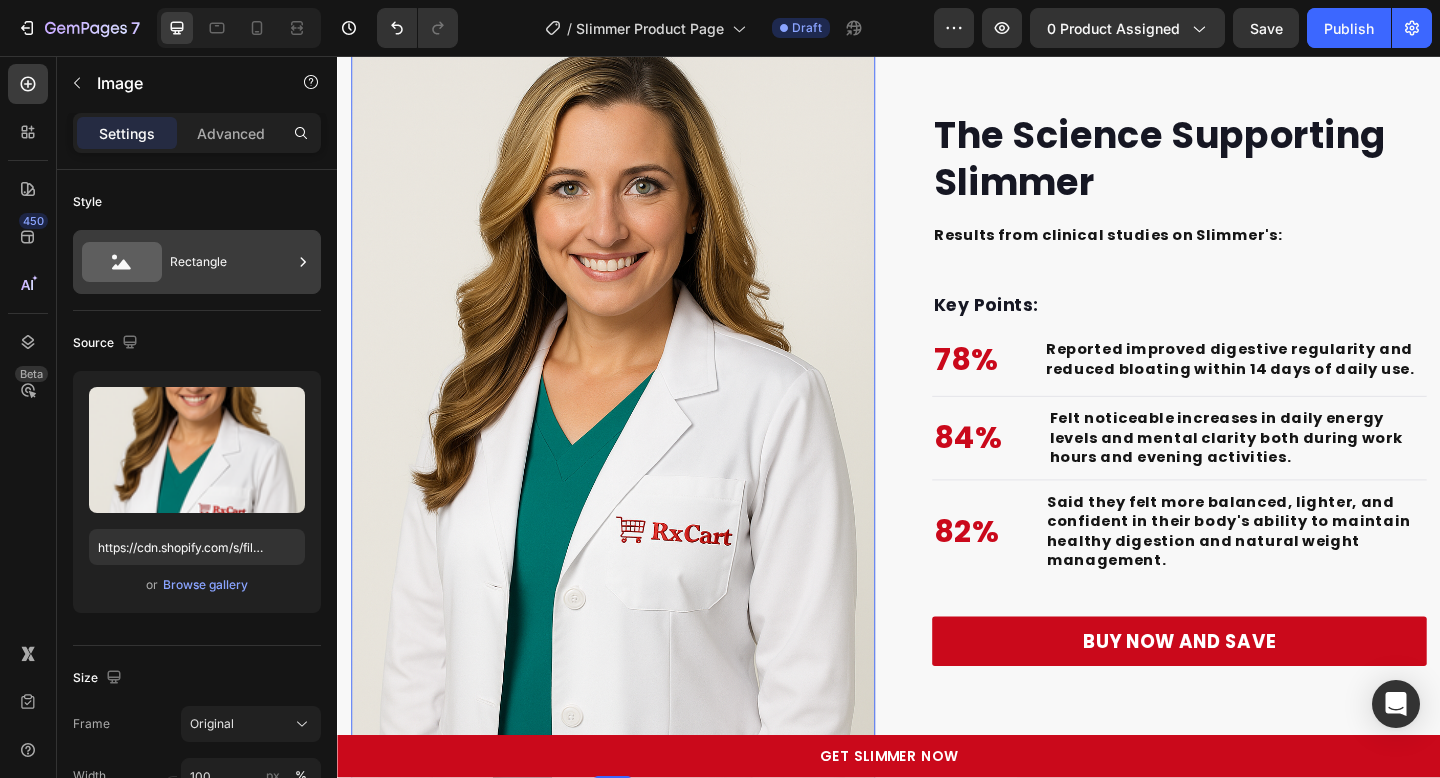 click on "Rectangle" at bounding box center [231, 262] 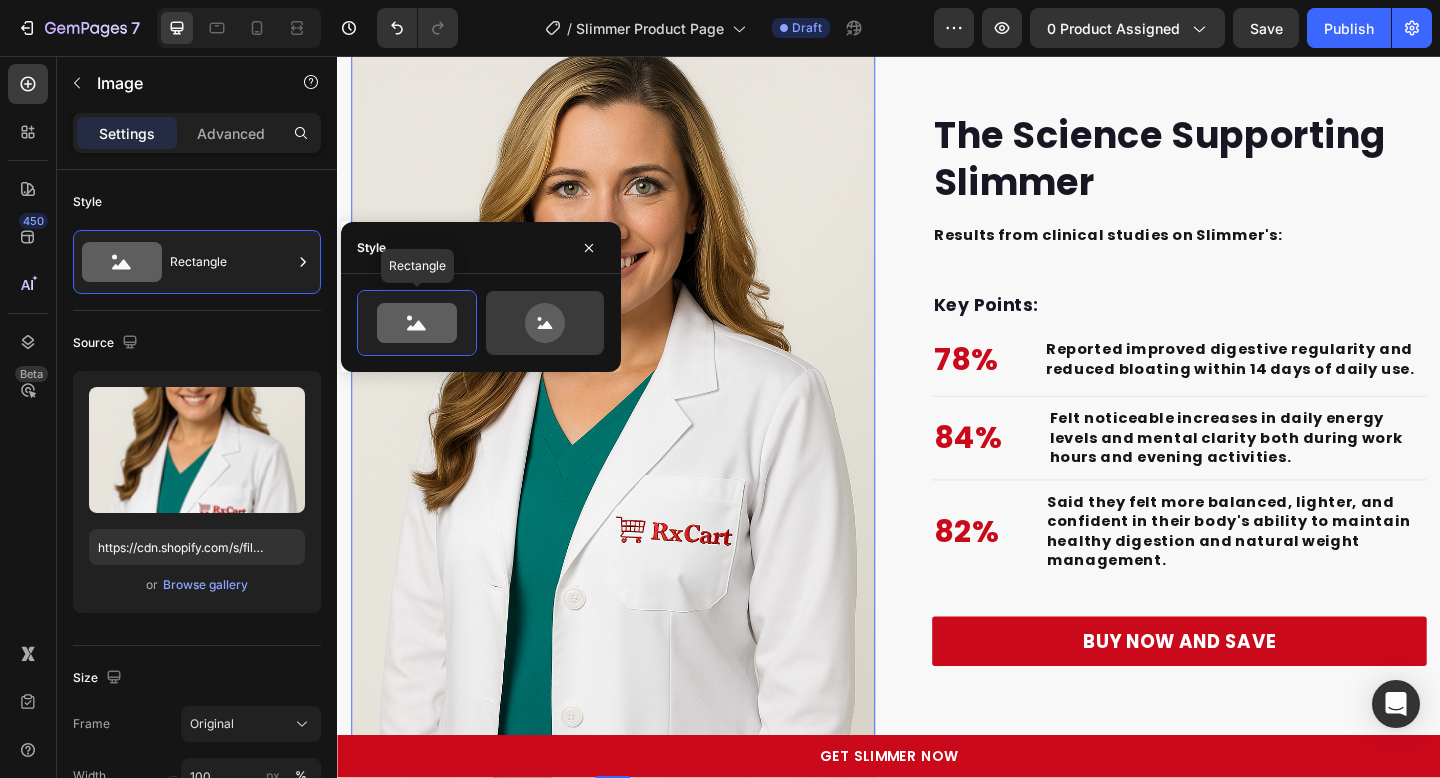 click 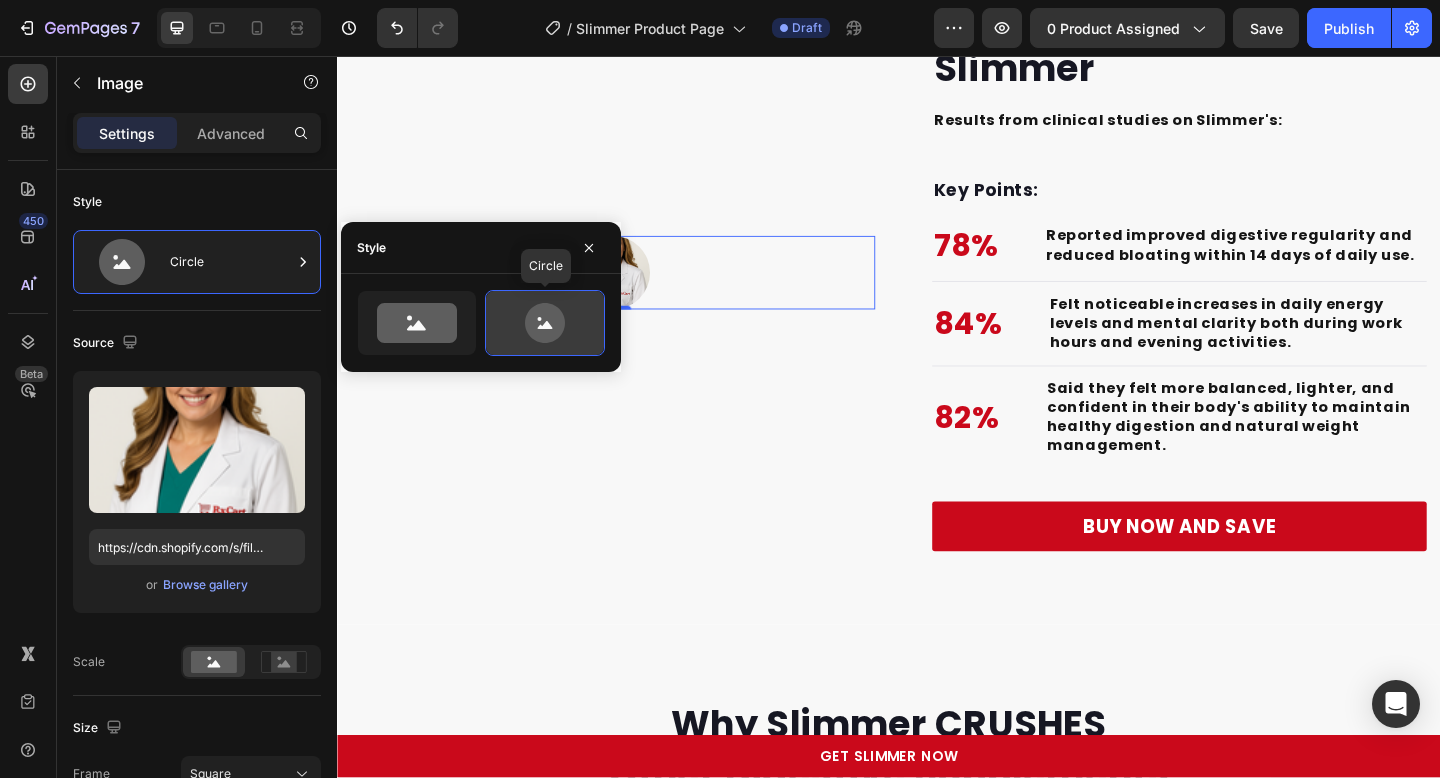 scroll, scrollTop: 5434, scrollLeft: 0, axis: vertical 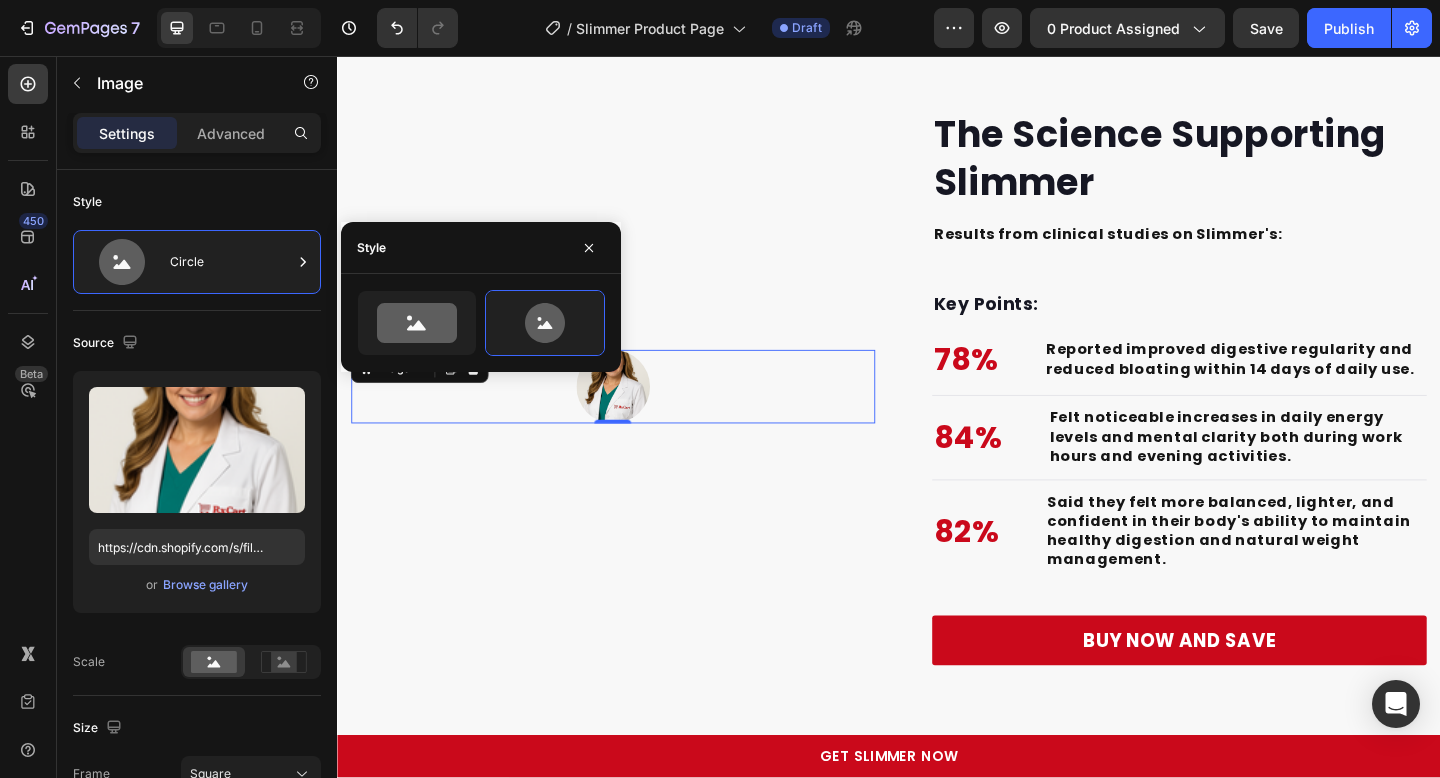 click at bounding box center [481, 323] 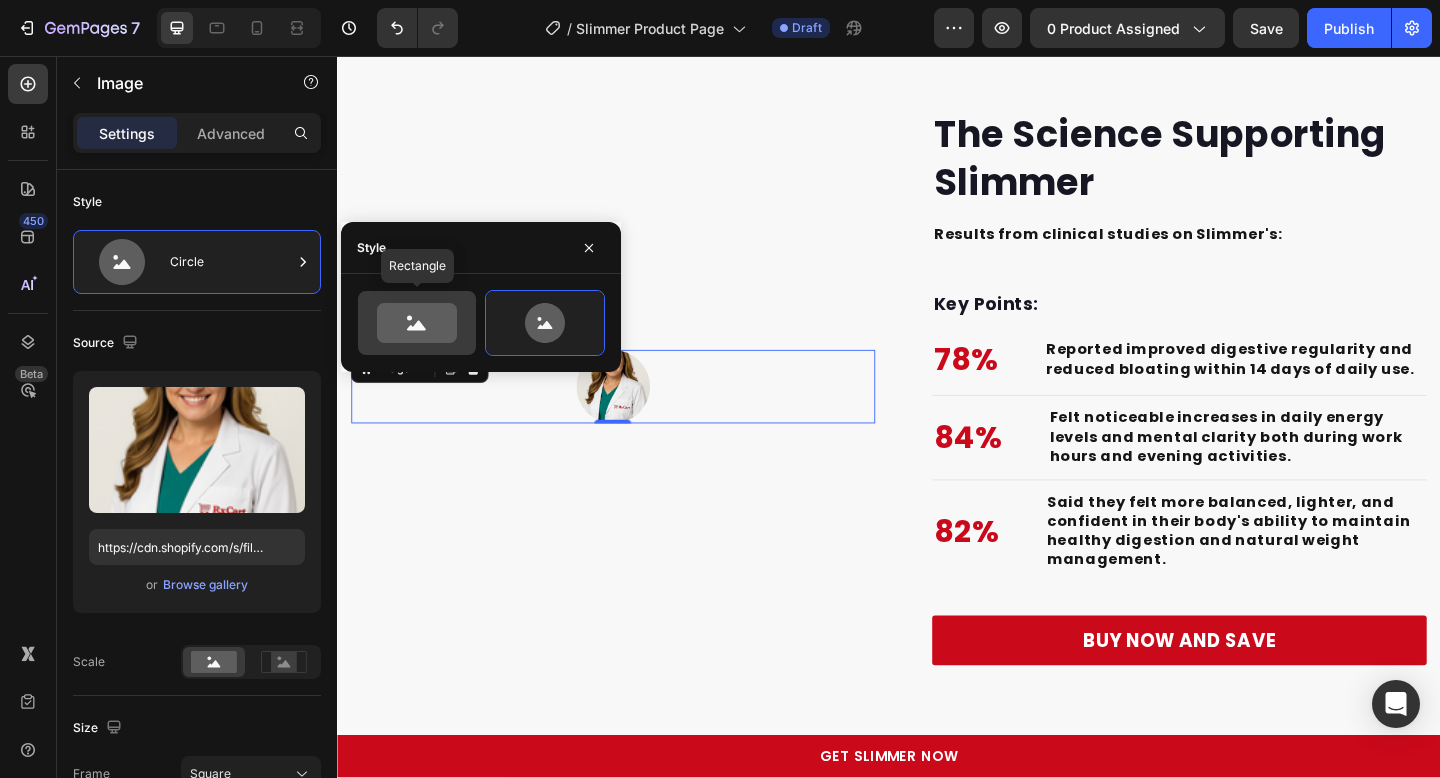 click 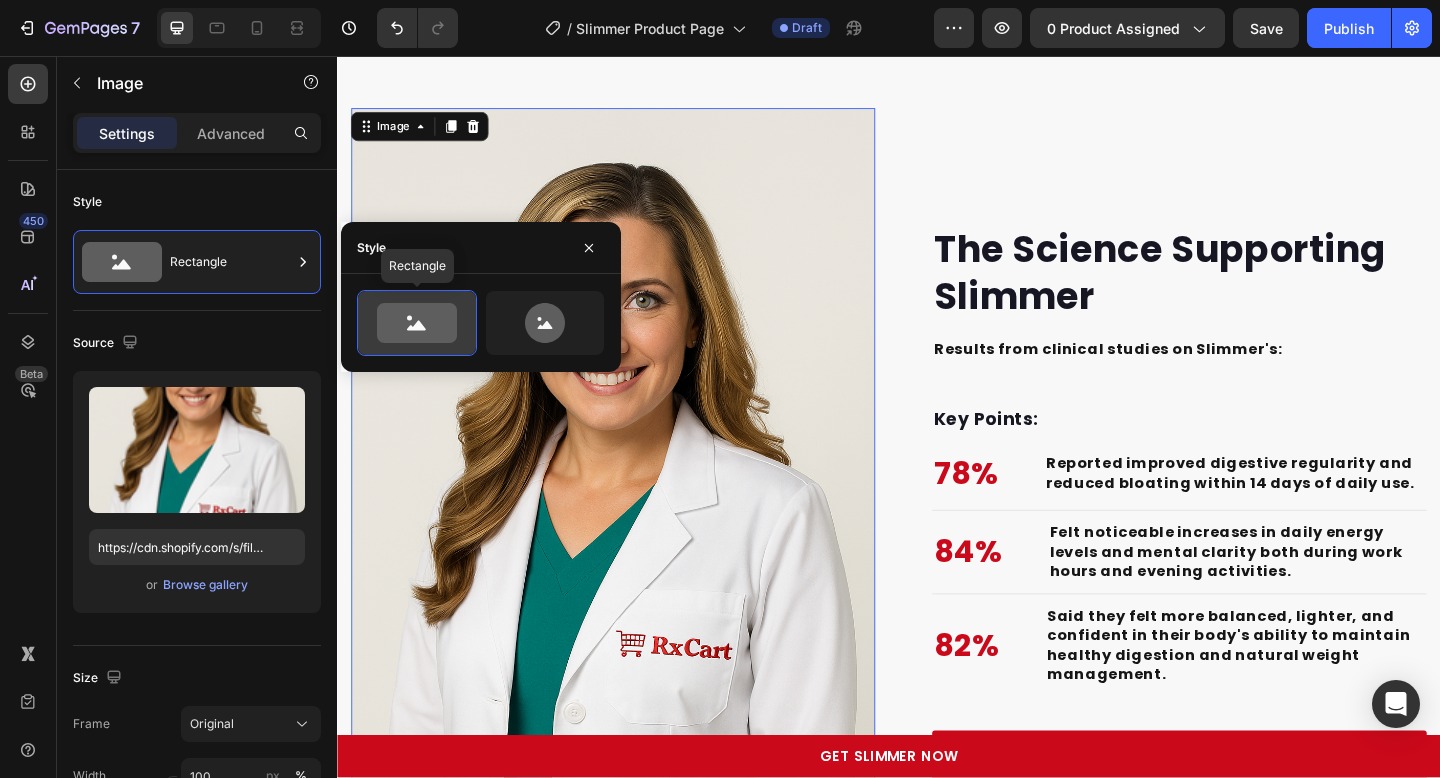 scroll, scrollTop: 5558, scrollLeft: 0, axis: vertical 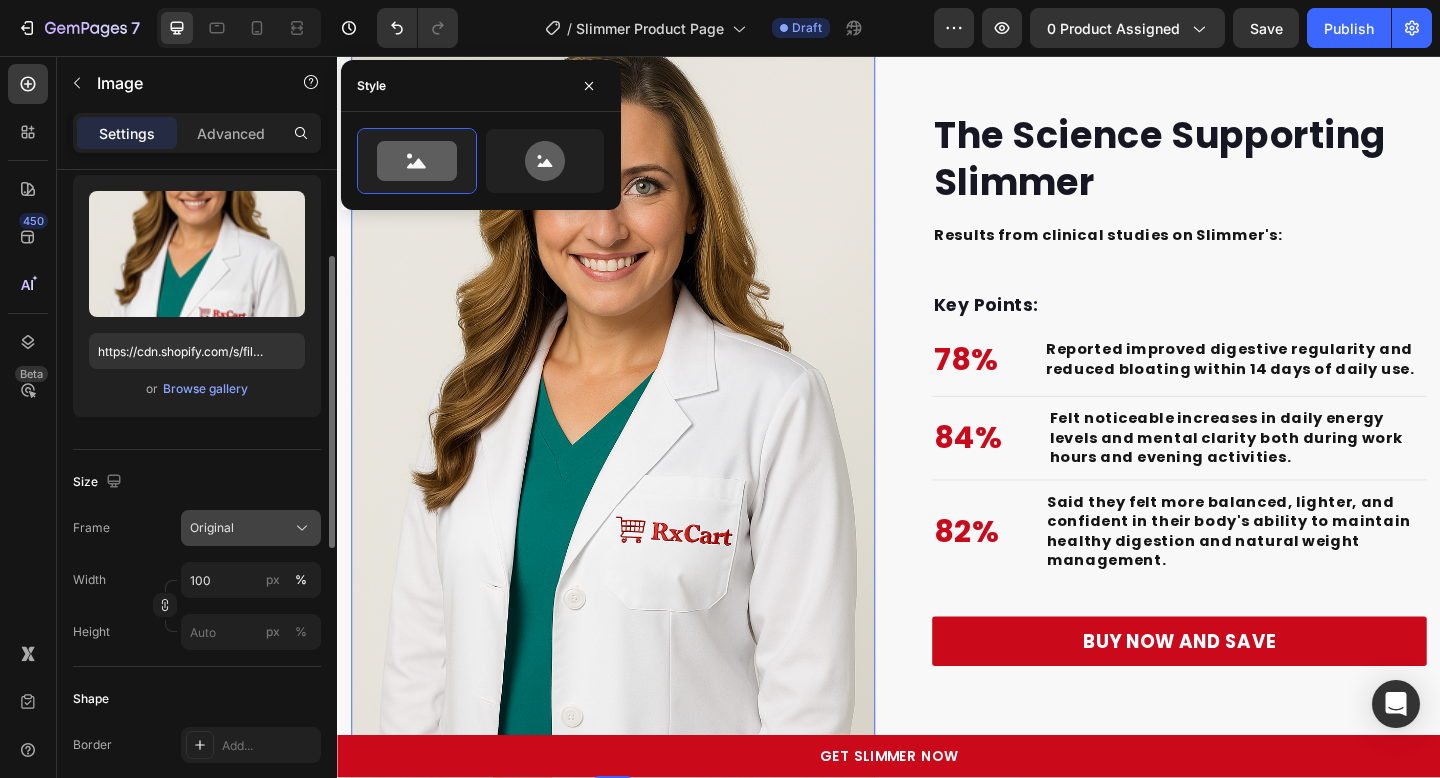 click on "Original" at bounding box center [212, 528] 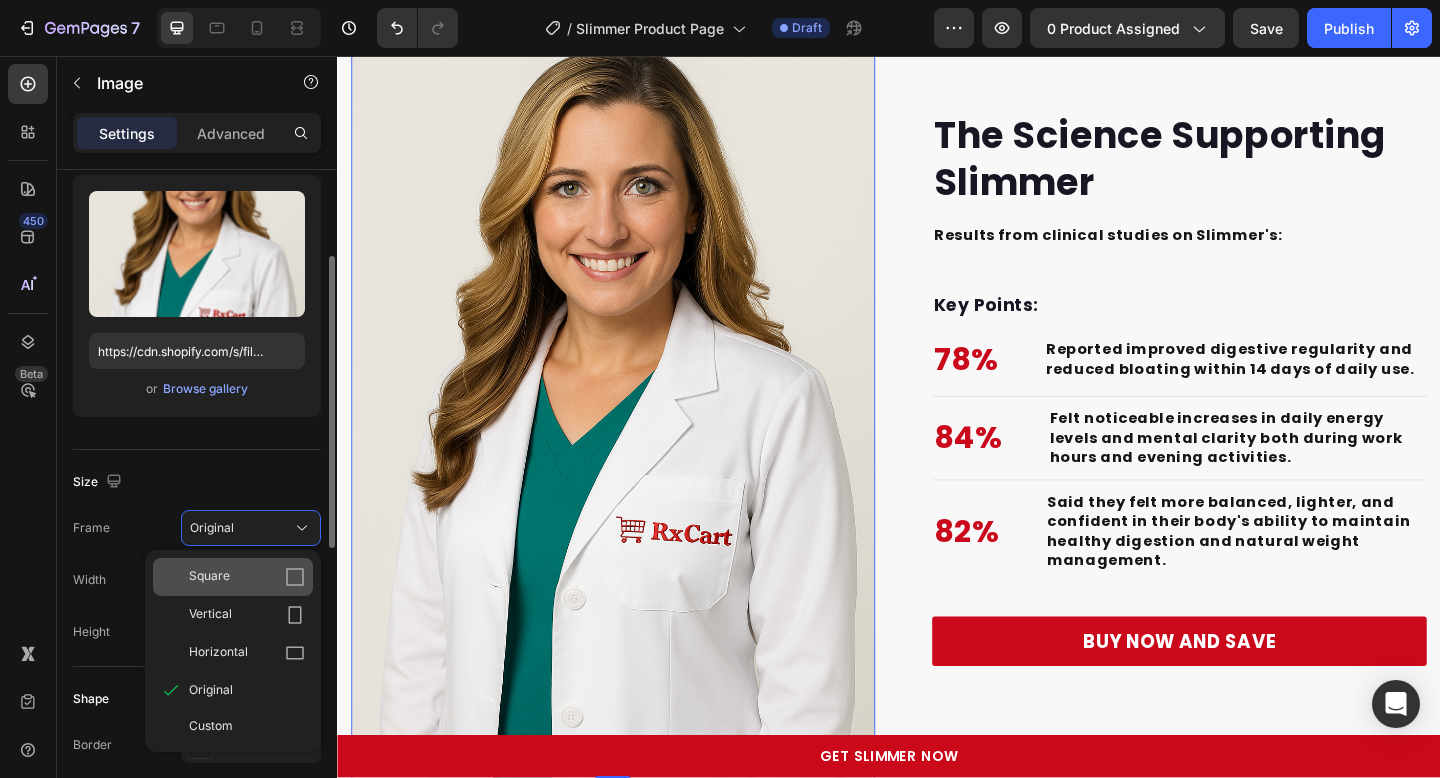click on "Square" at bounding box center [247, 577] 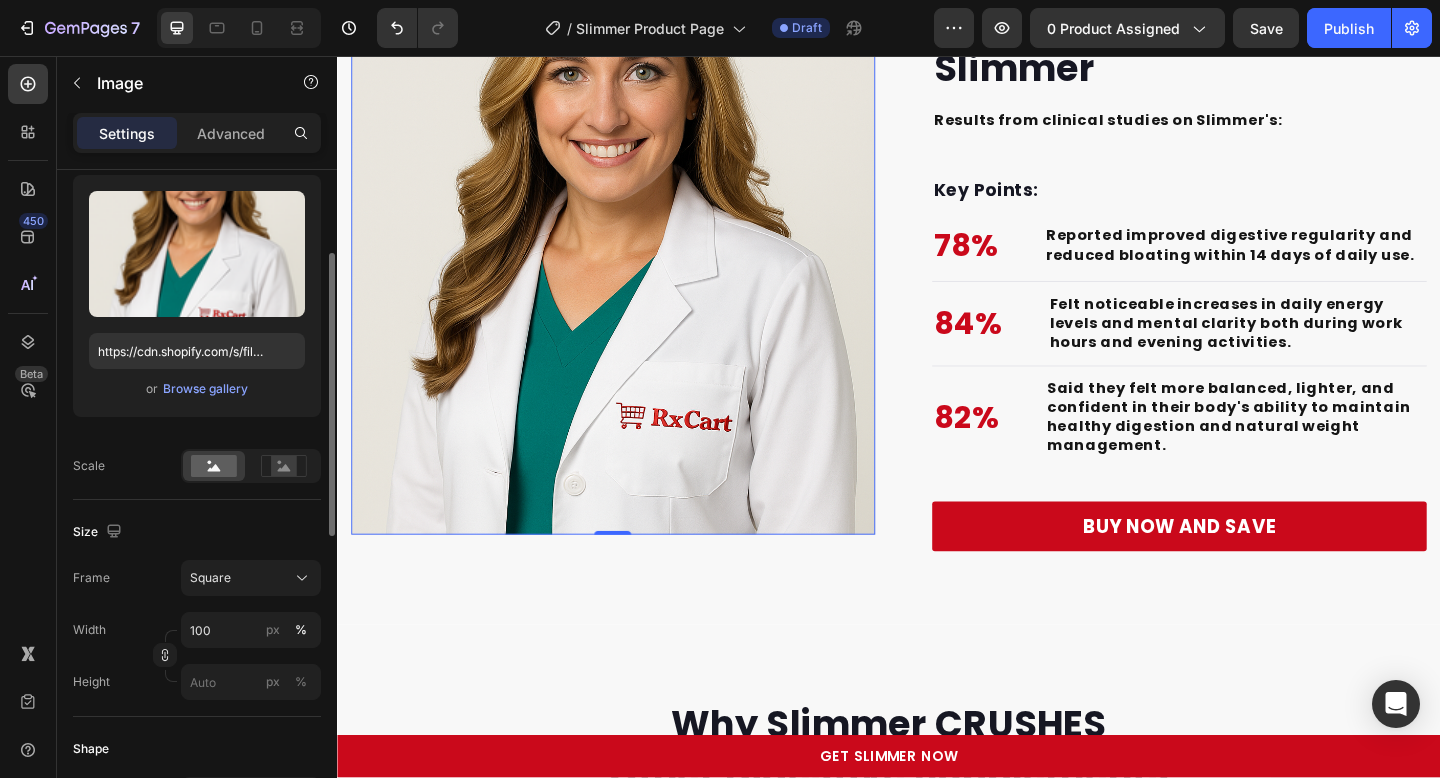 scroll, scrollTop: 5434, scrollLeft: 0, axis: vertical 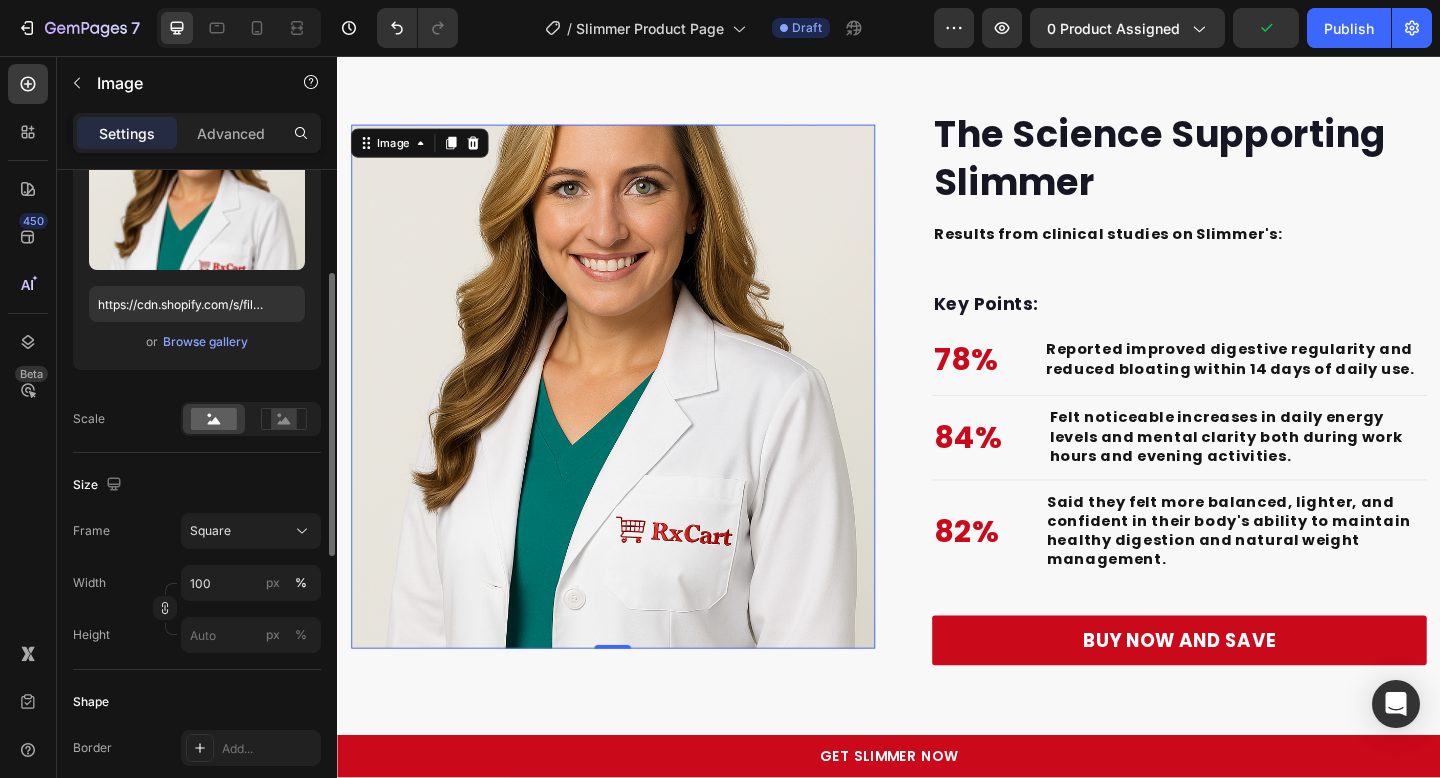 click on "Upload Image https://cdn.shopify.com/s/files/1/0683/5470/3529/files/gempages_547106661181948750-35231600-4299-431f-9046-6ae431efa84a.png or  Browse gallery" at bounding box center (197, 249) 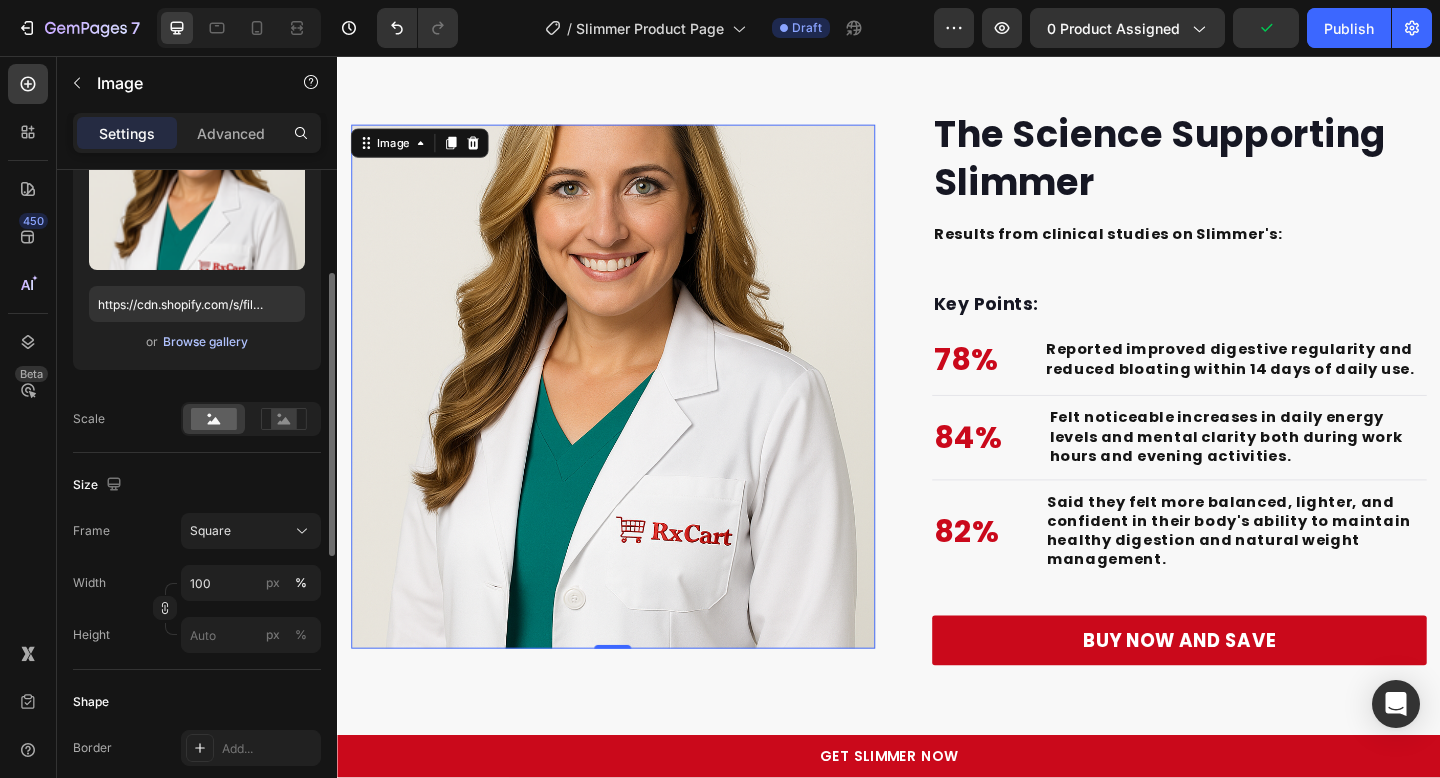 click on "Browse gallery" at bounding box center [205, 342] 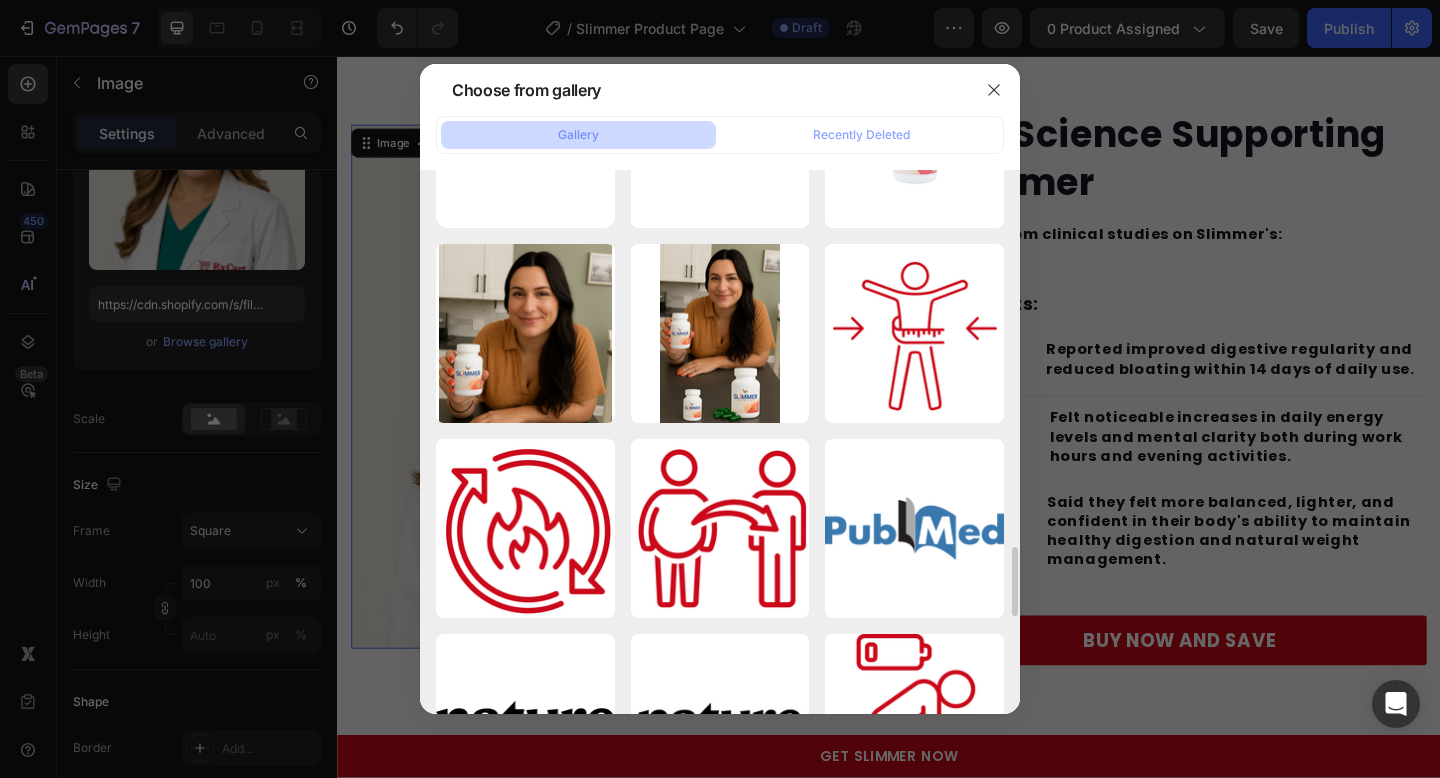 scroll, scrollTop: 0, scrollLeft: 0, axis: both 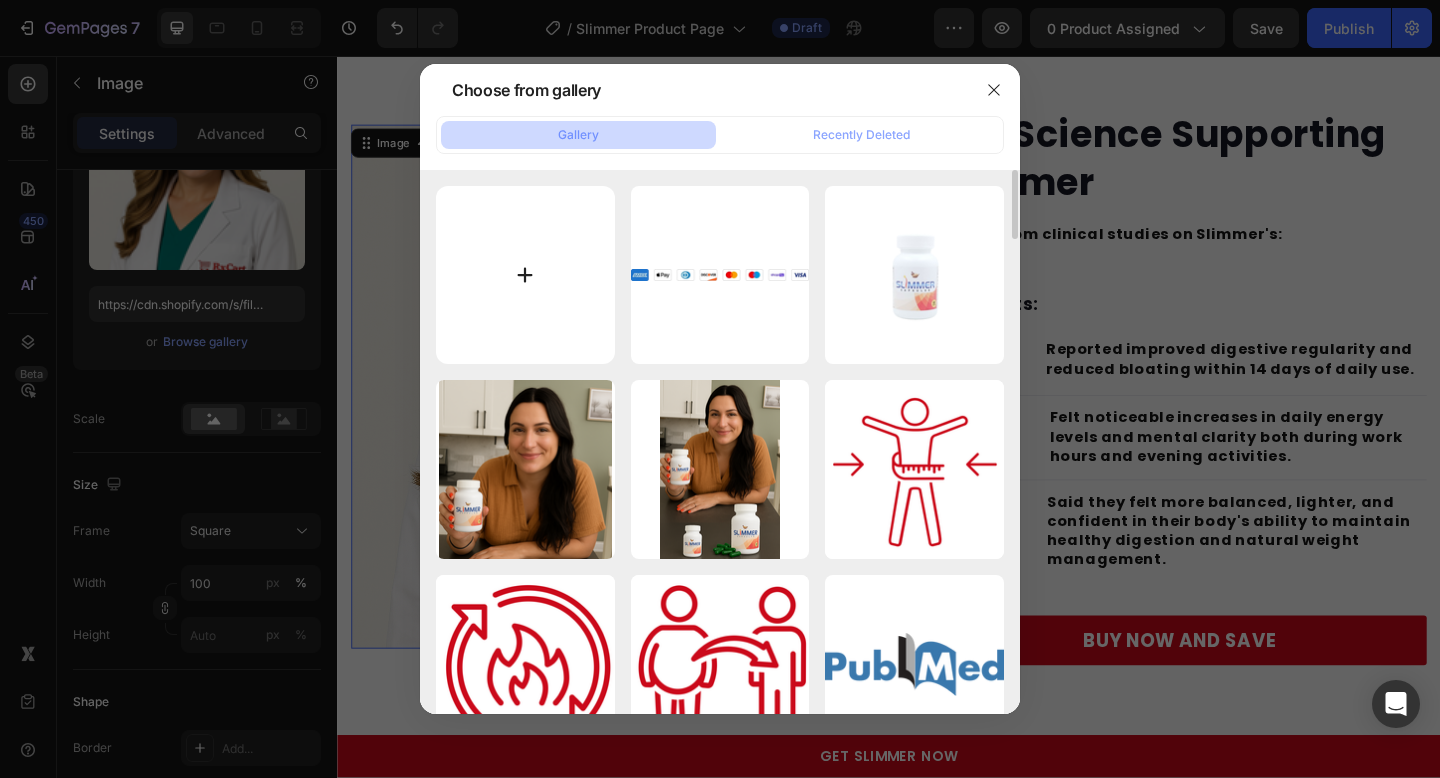 click at bounding box center (525, 275) 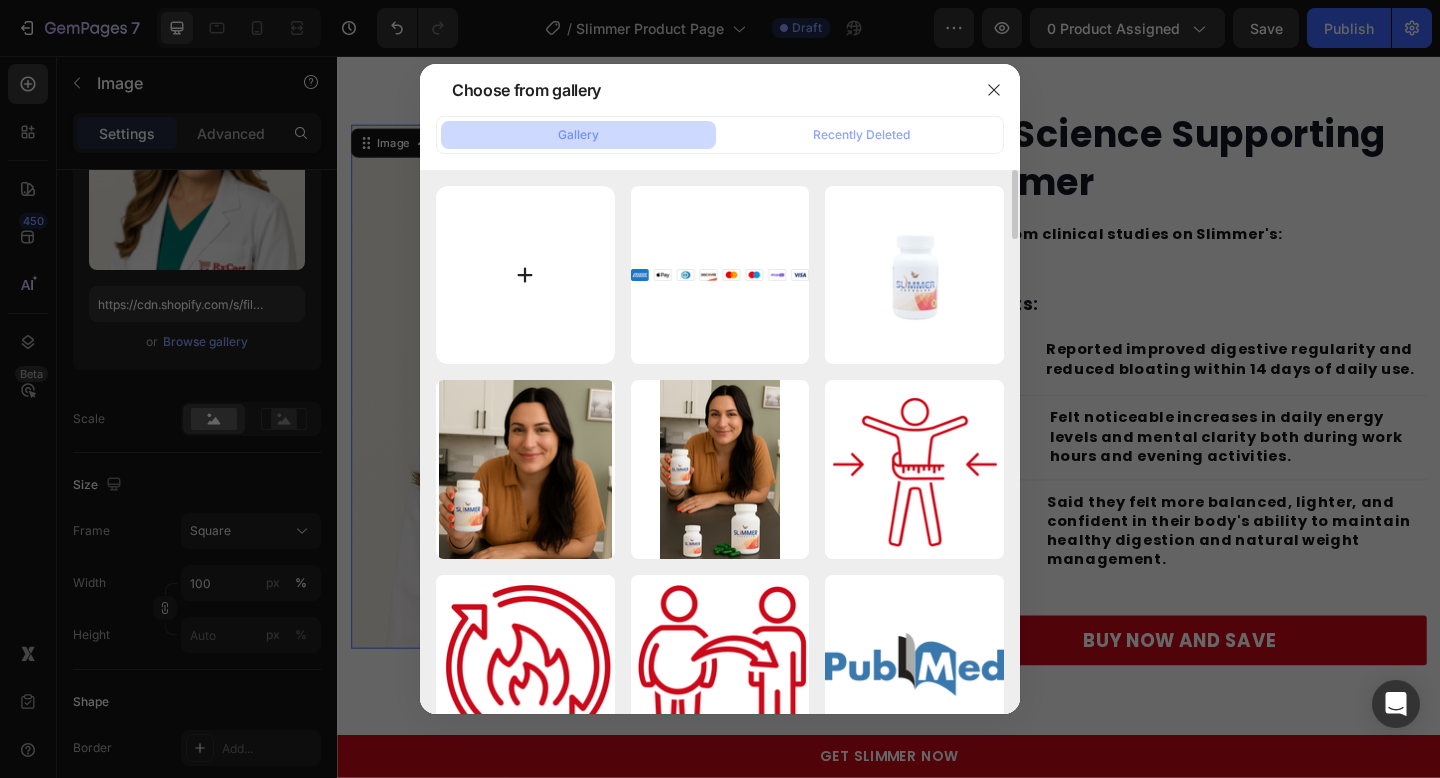 click at bounding box center [525, 275] 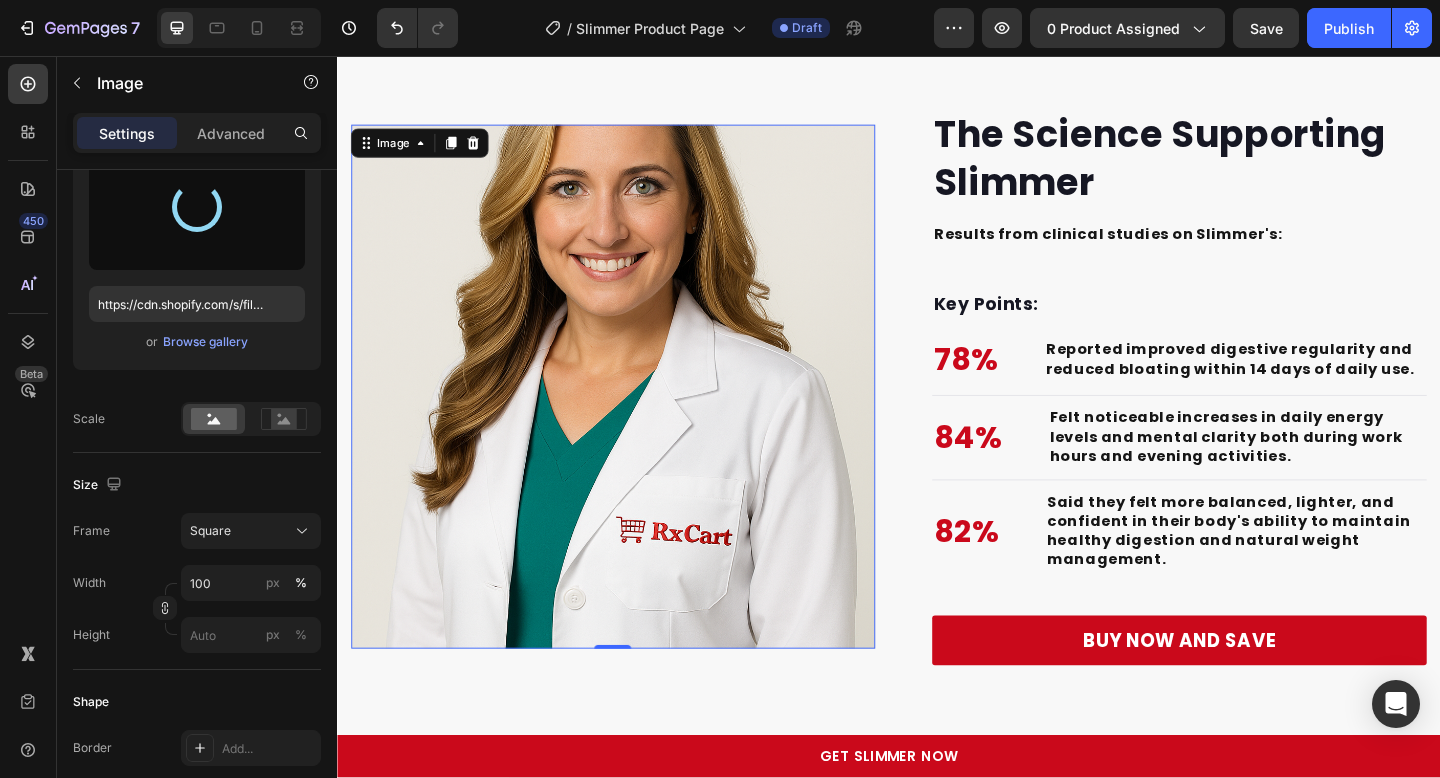 type on "https://cdn.shopify.com/s/files/1/0683/5470/3529/files/gempages_547106661181948750-5c80b3af-959f-433f-a174-e4b2749ad730.png" 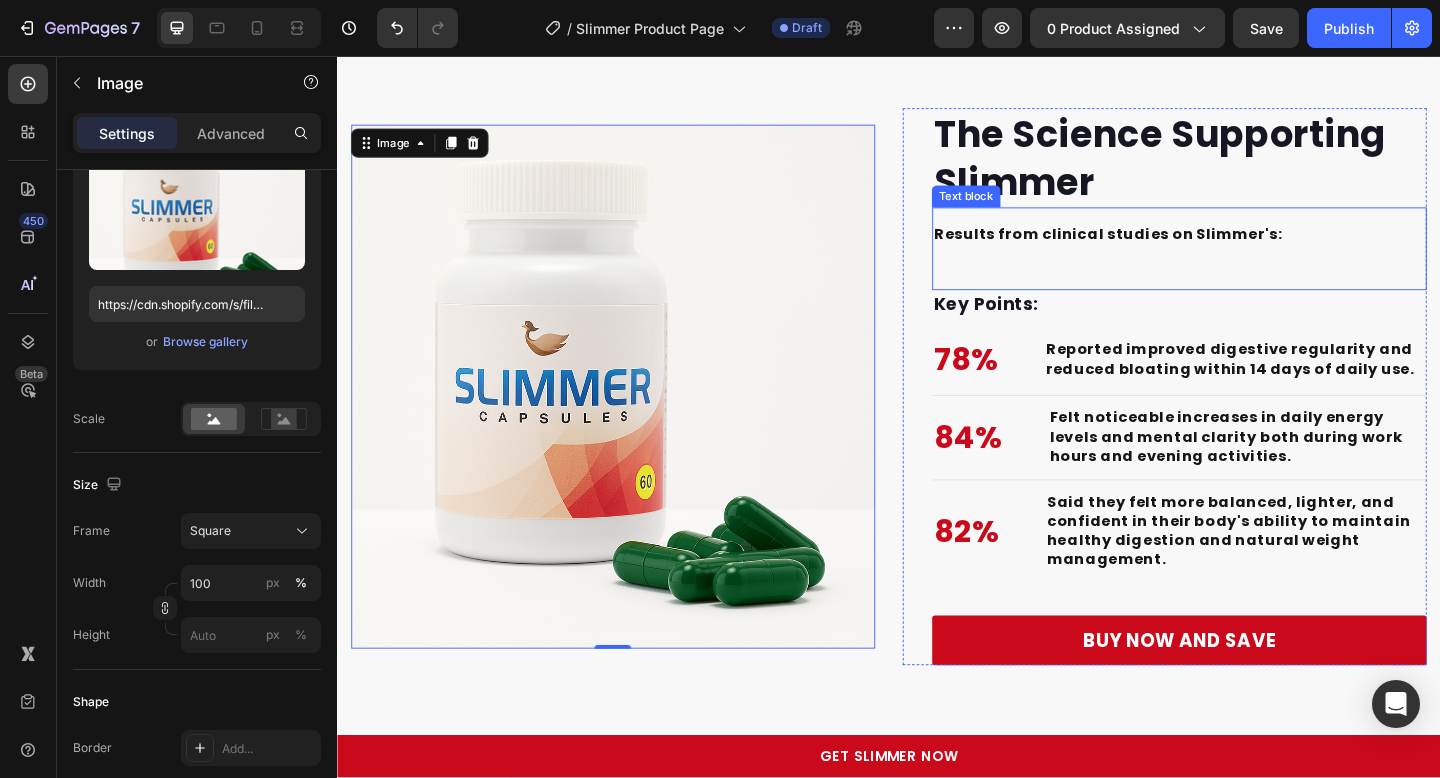 click on "Results from clinical studies on Slimmer's:" at bounding box center [1175, 249] 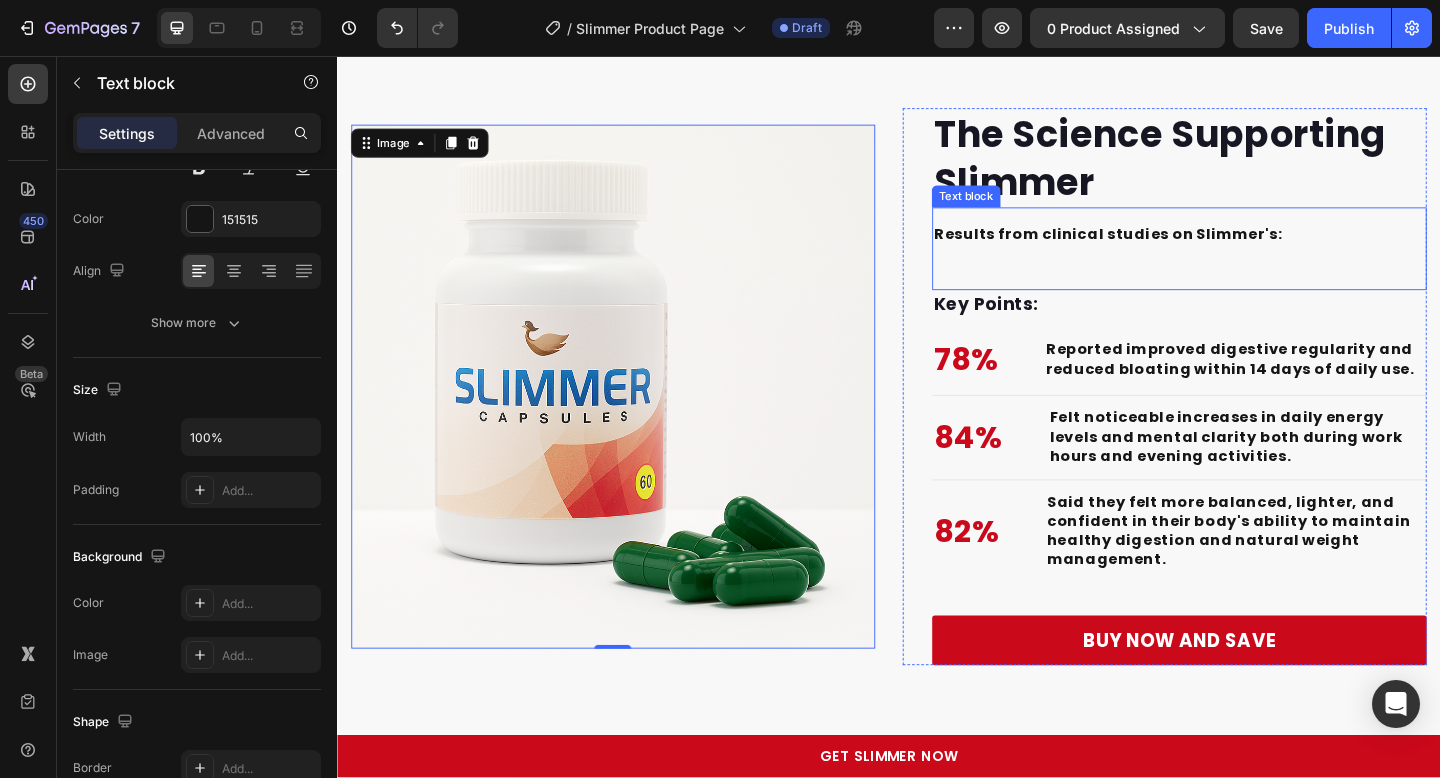 click on "Results from clinical studies on Slimmer's:" at bounding box center [1175, 249] 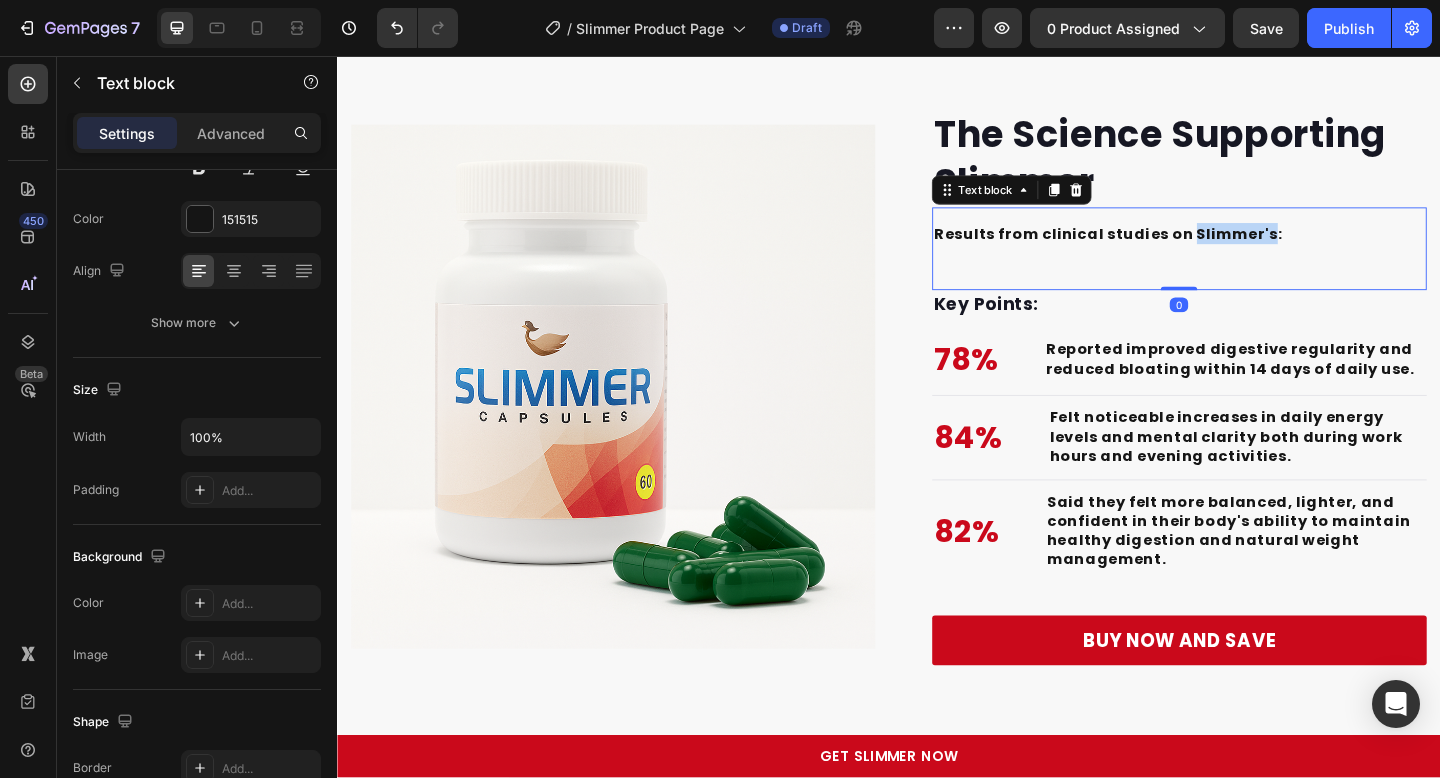 scroll, scrollTop: 0, scrollLeft: 0, axis: both 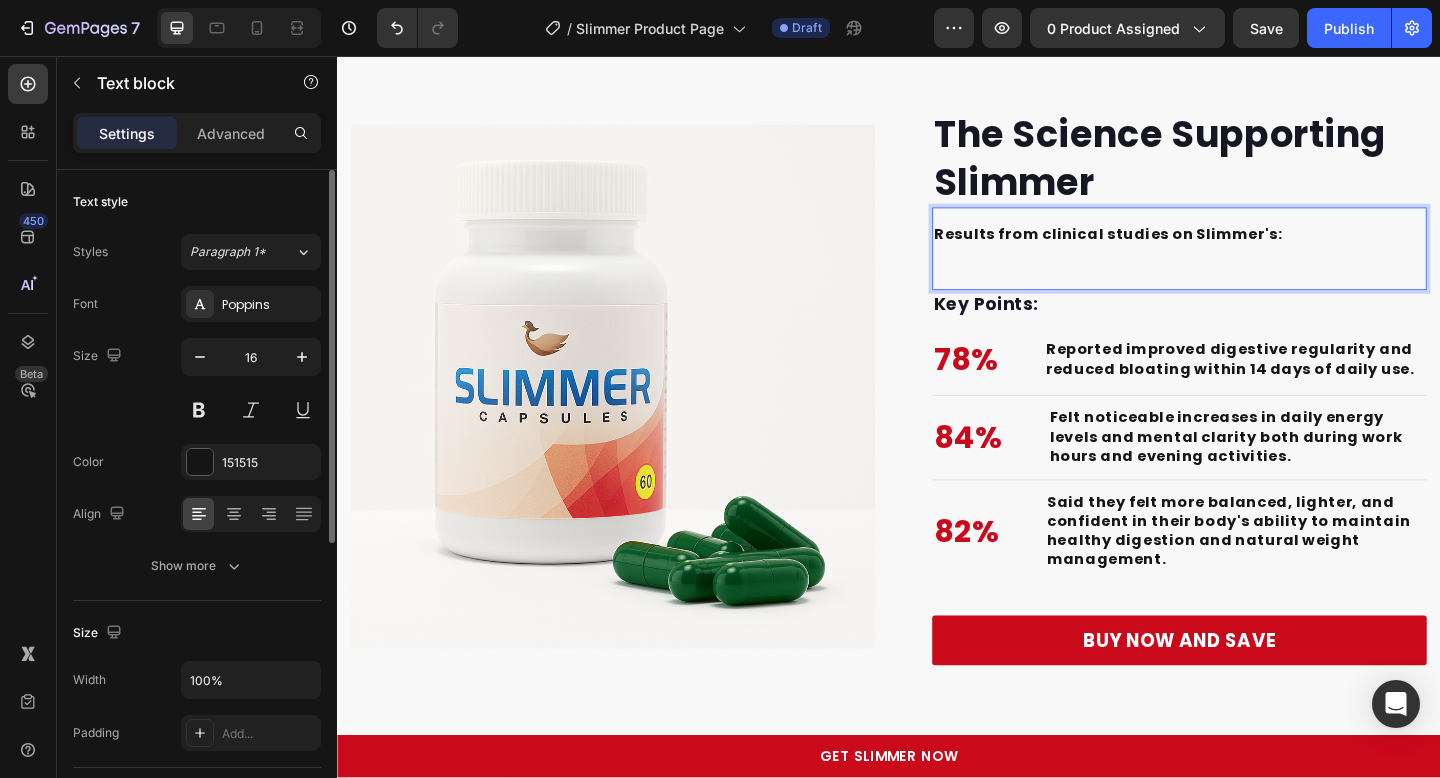 click on "Results from clinical studies on Slimmer's:" at bounding box center (1253, 250) 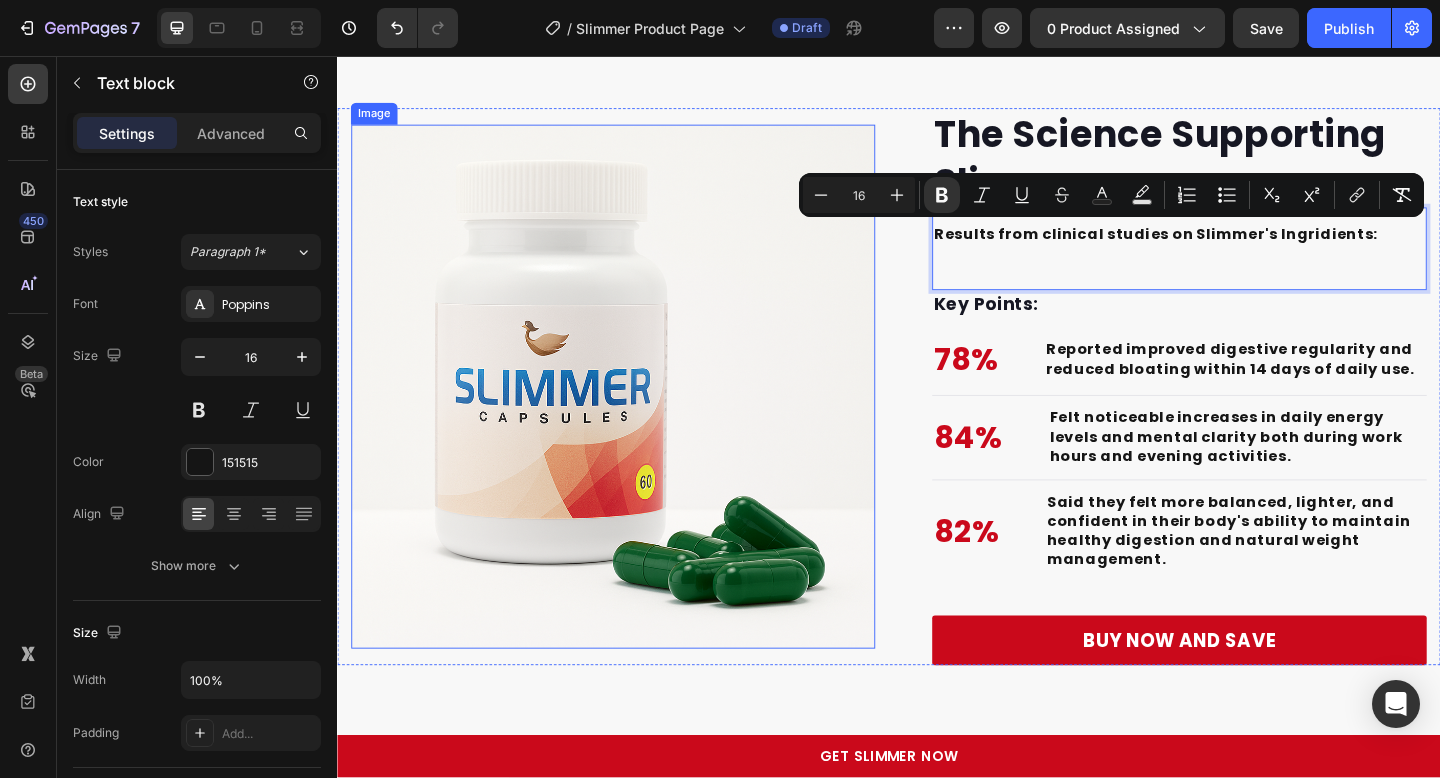 click at bounding box center [637, 416] 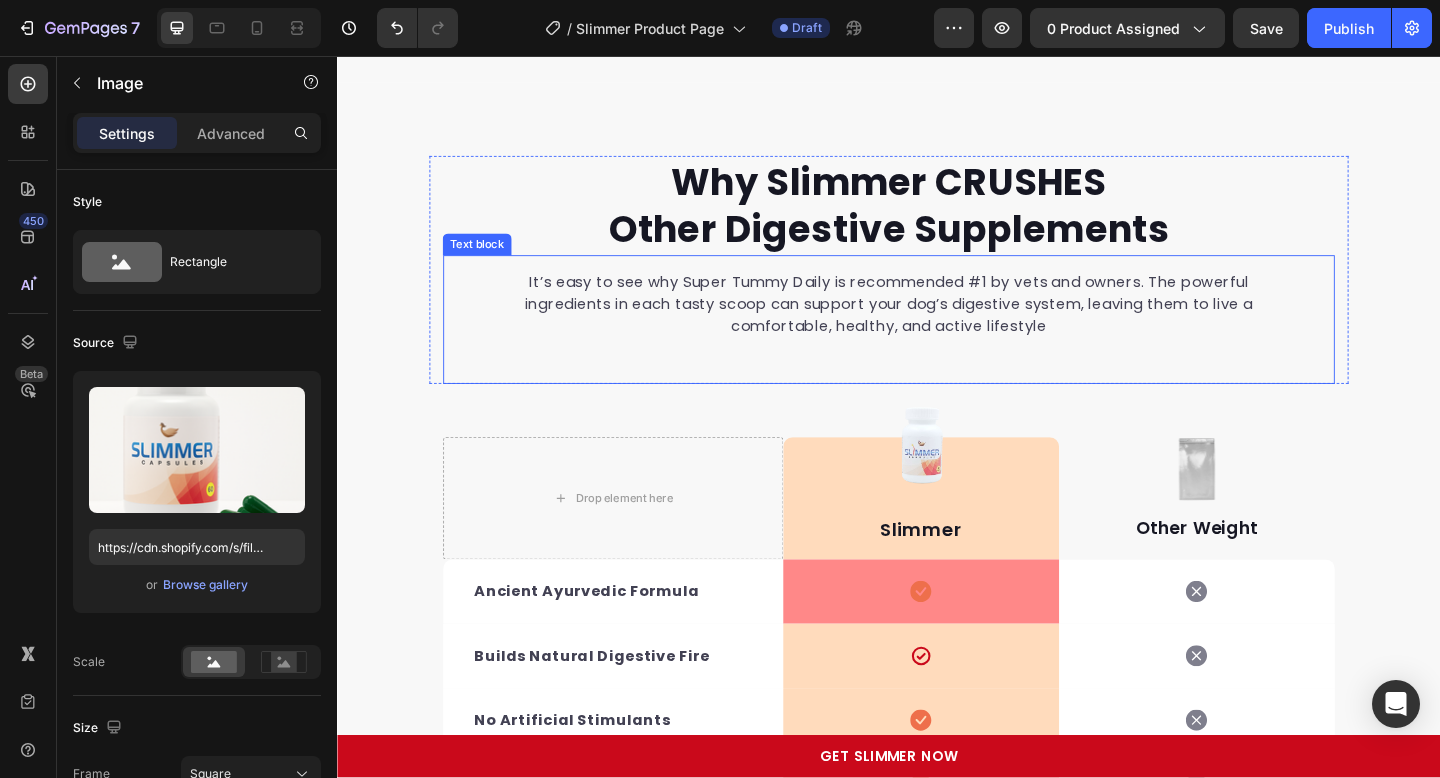 scroll, scrollTop: 6516, scrollLeft: 0, axis: vertical 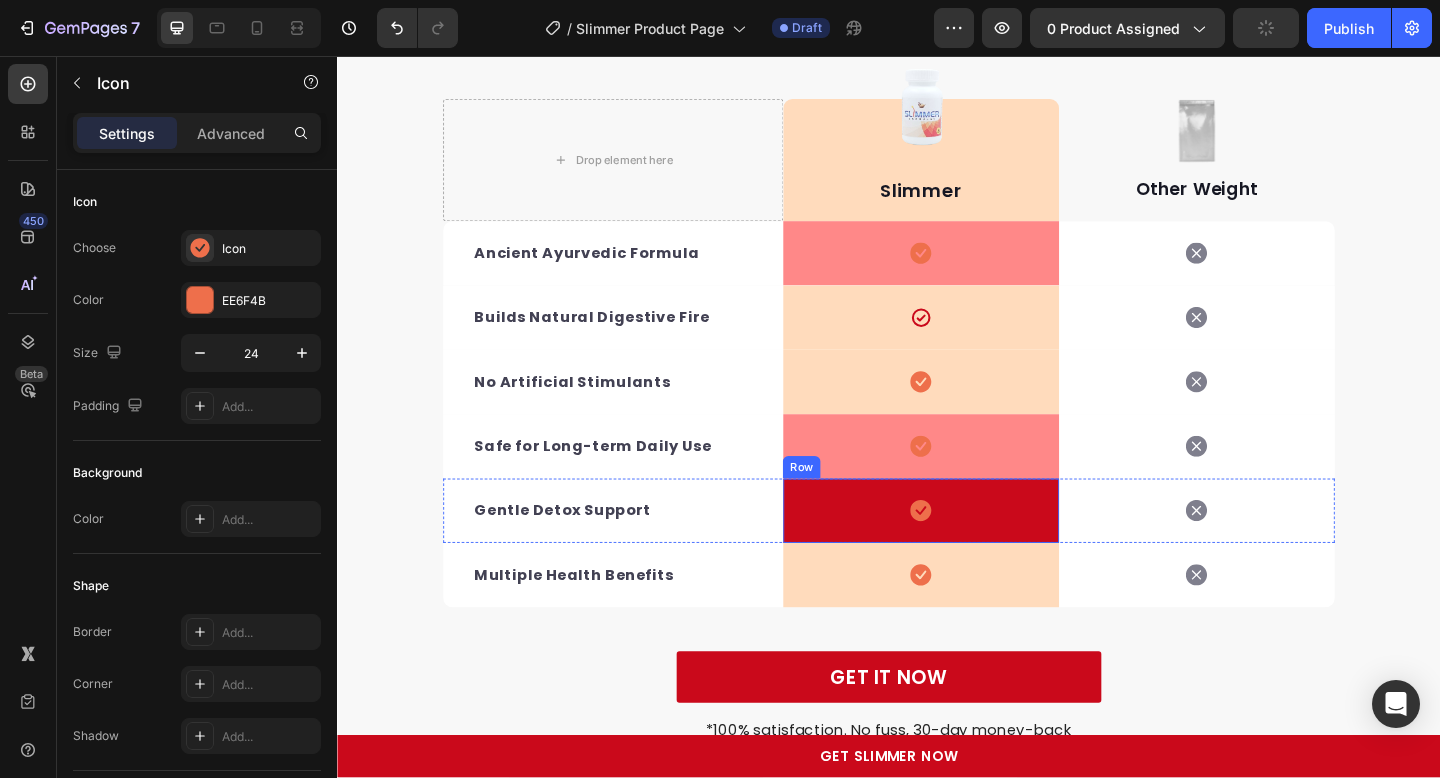 click 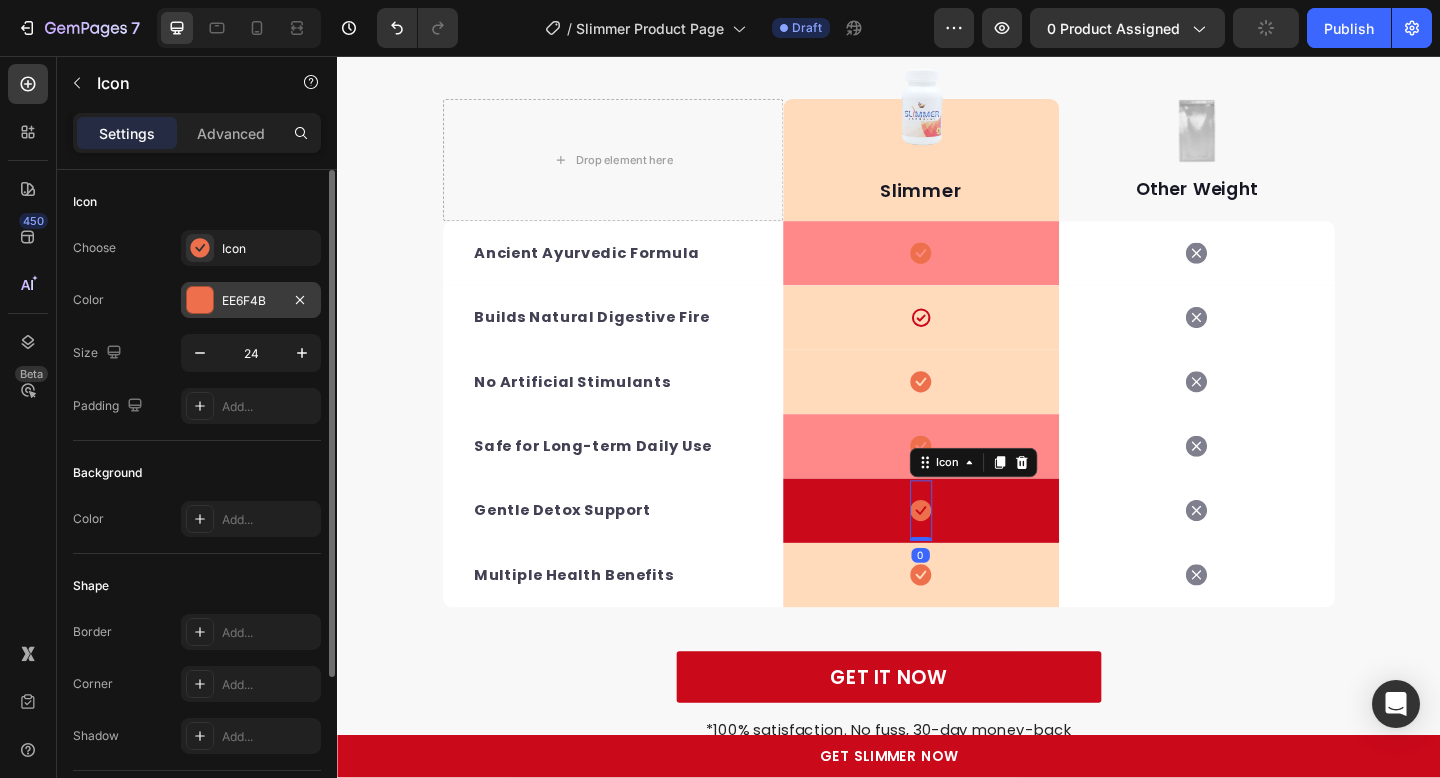 click at bounding box center (200, 300) 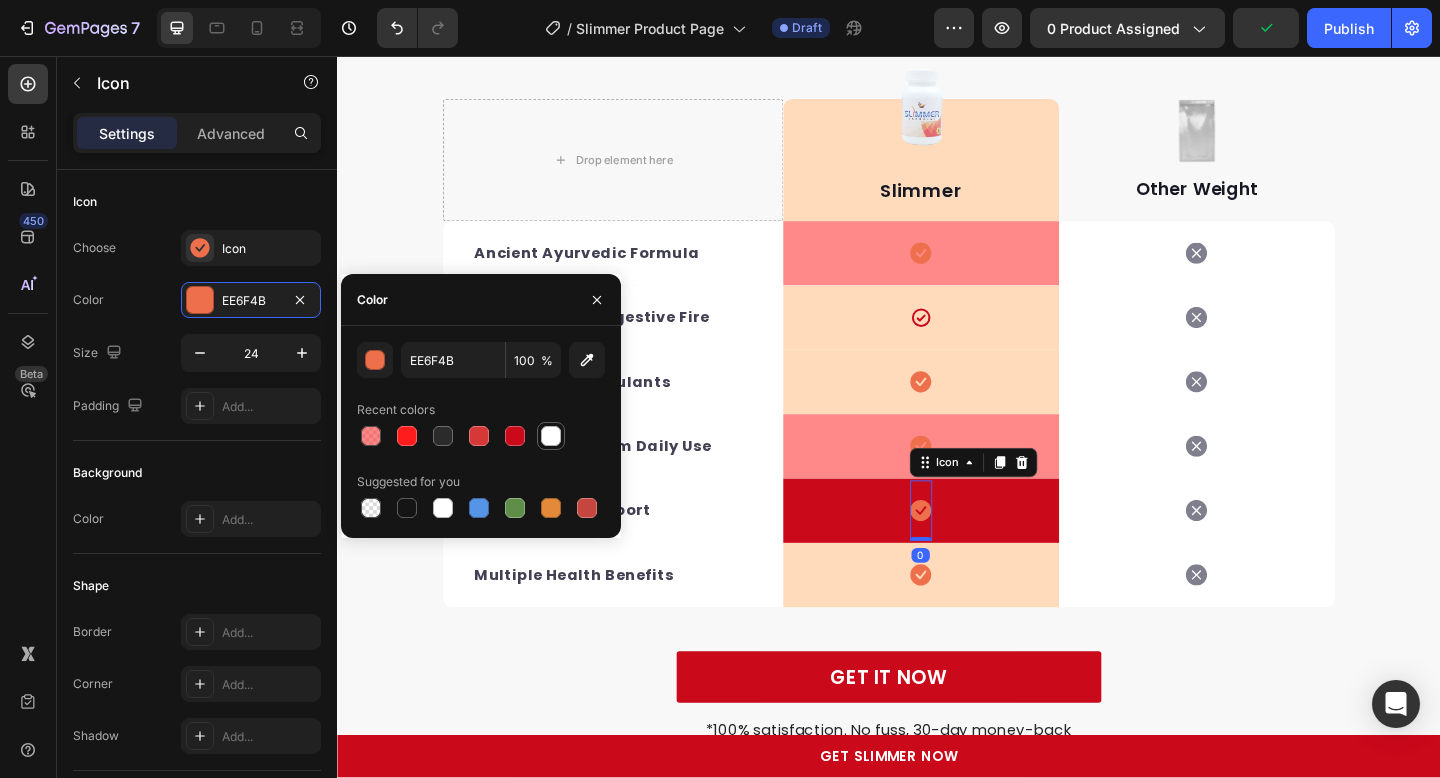 click at bounding box center (551, 436) 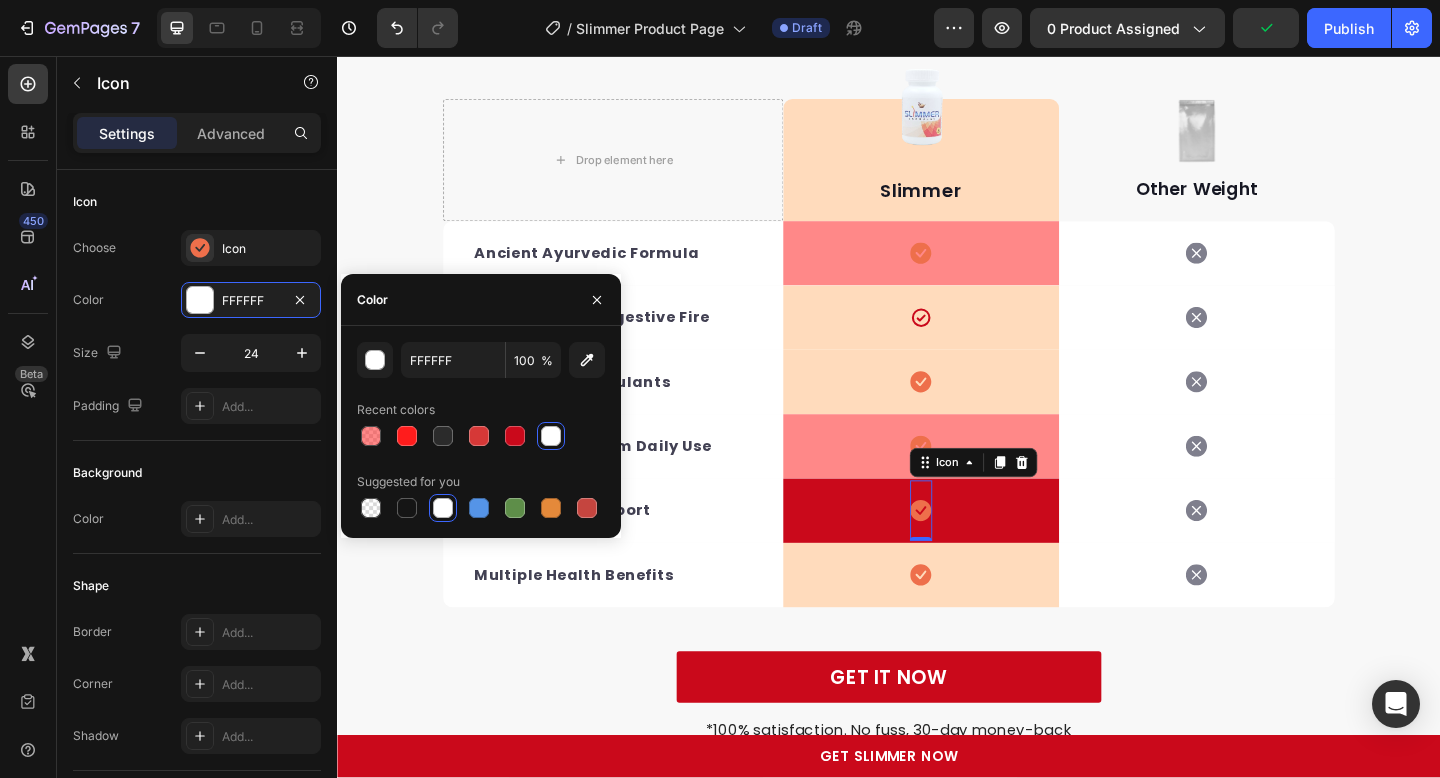 click at bounding box center (551, 436) 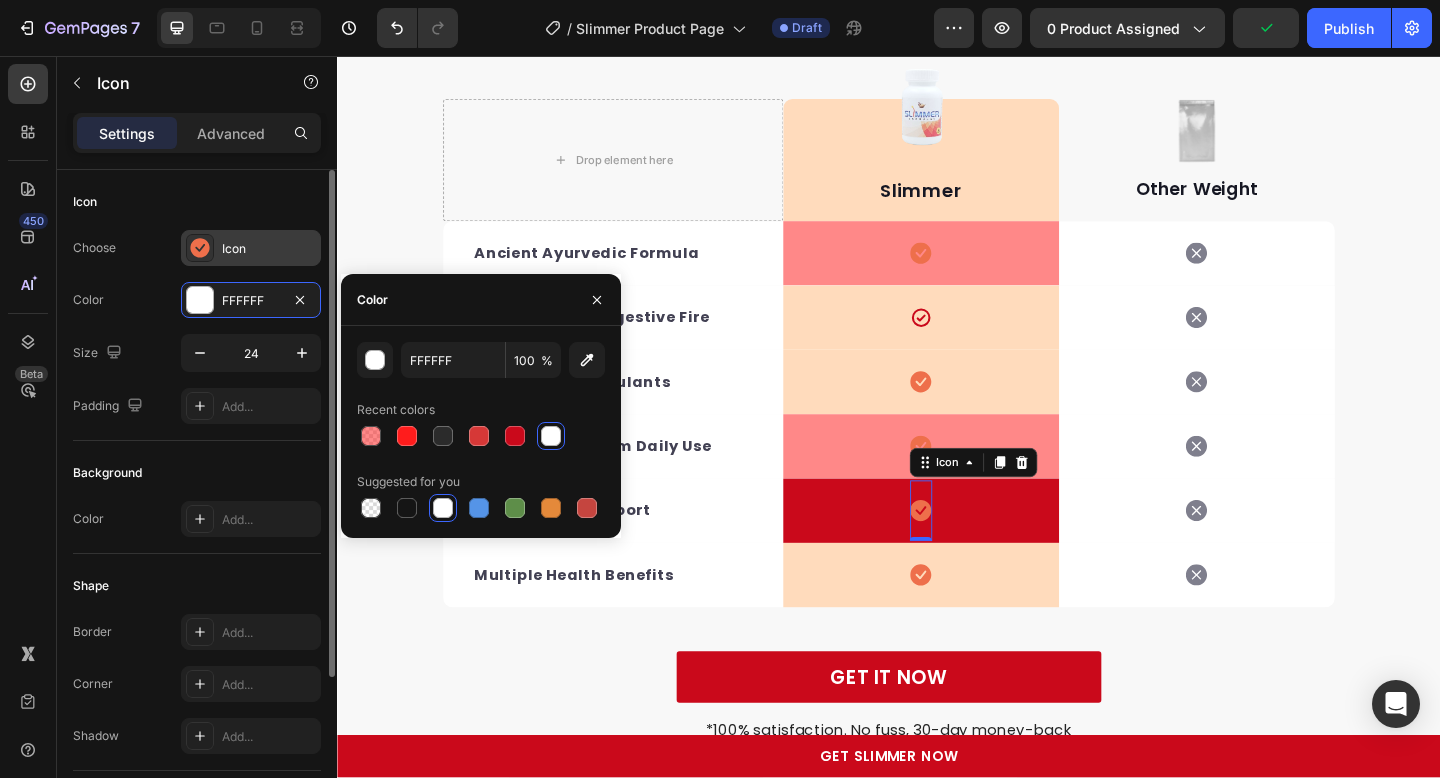click on "Icon" at bounding box center (269, 249) 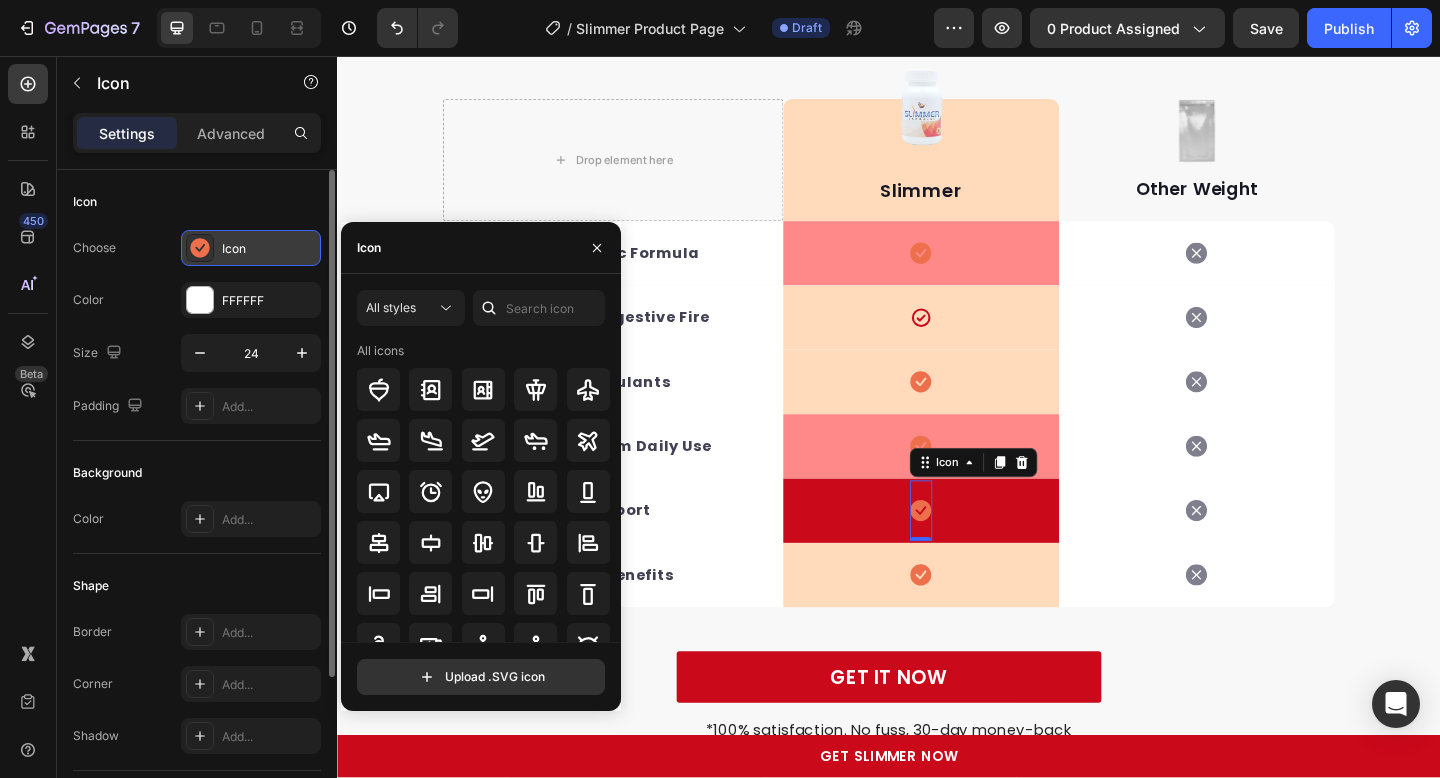 click 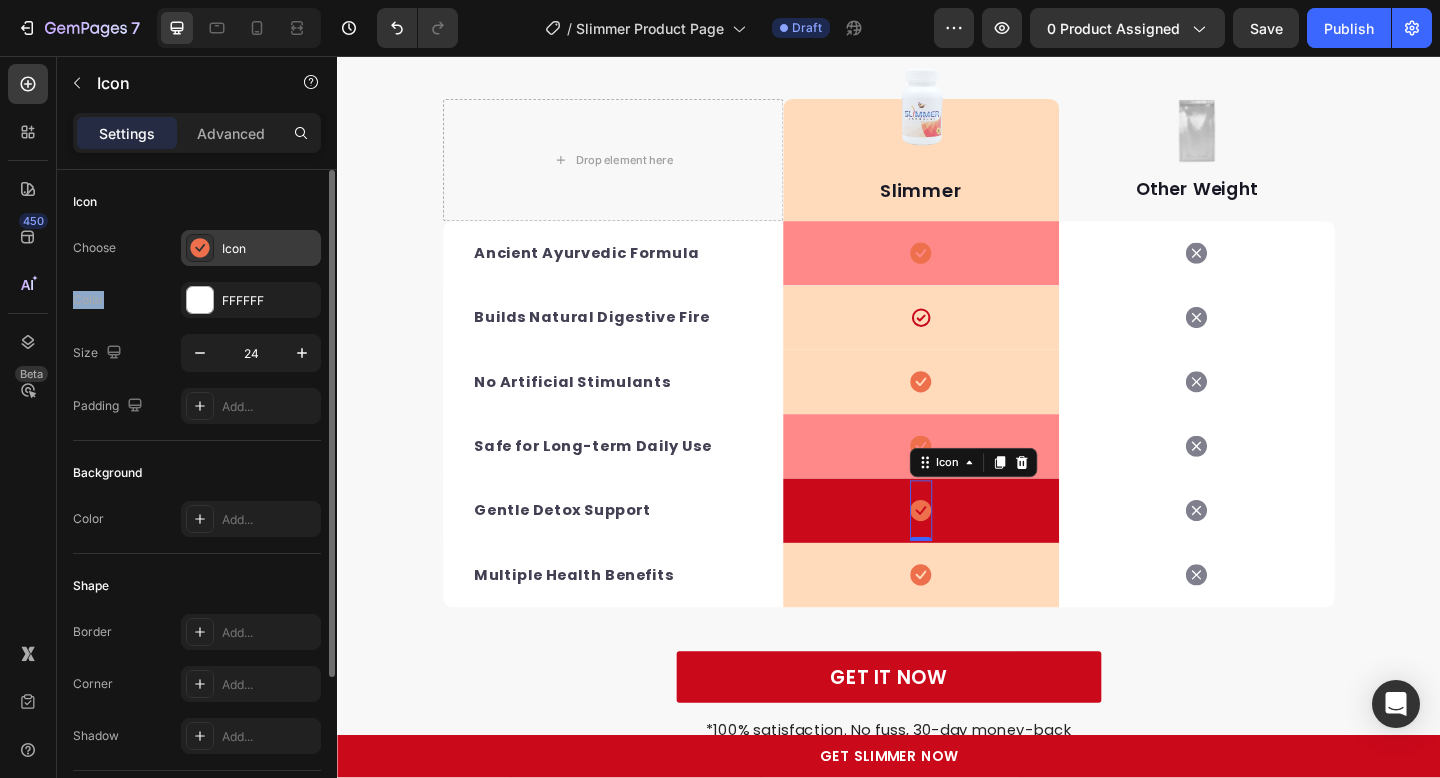 click 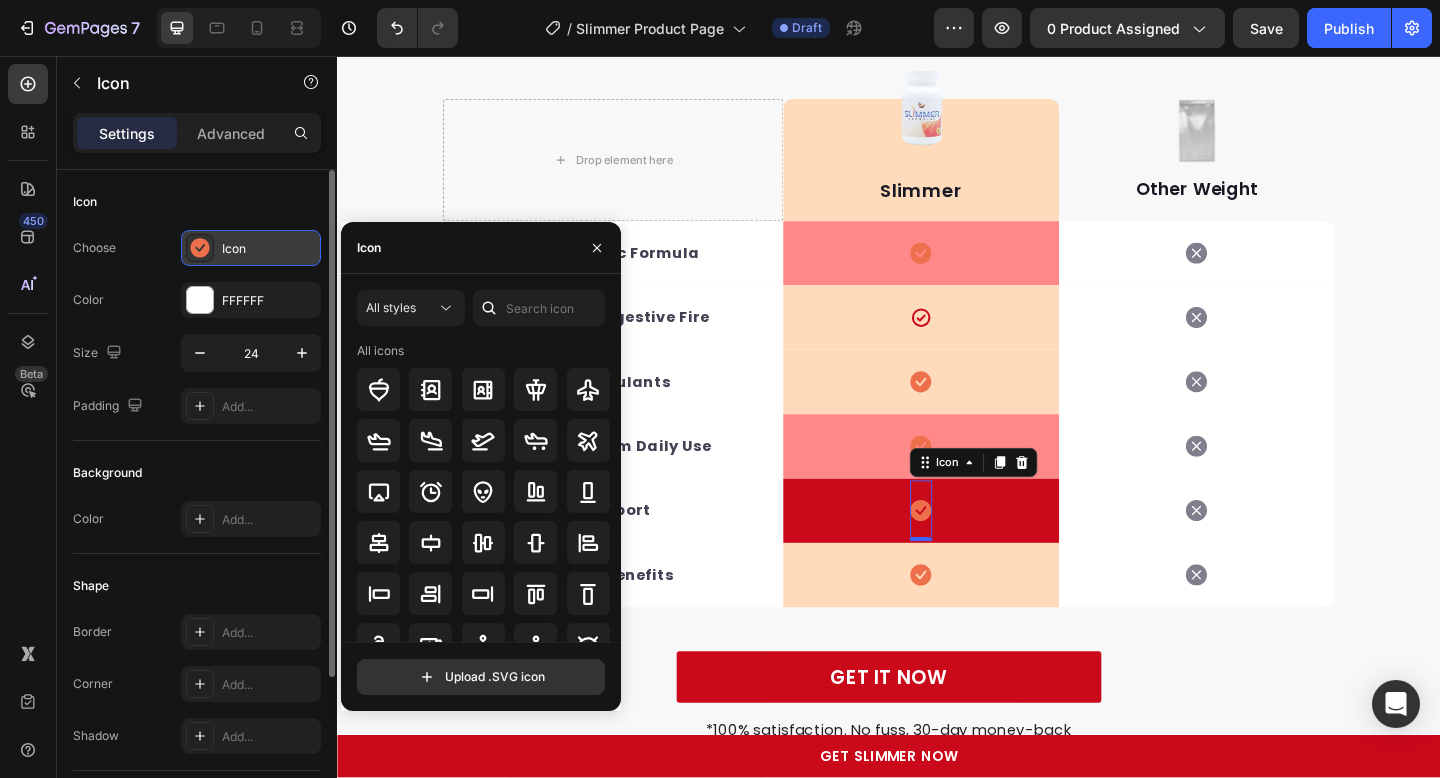 click 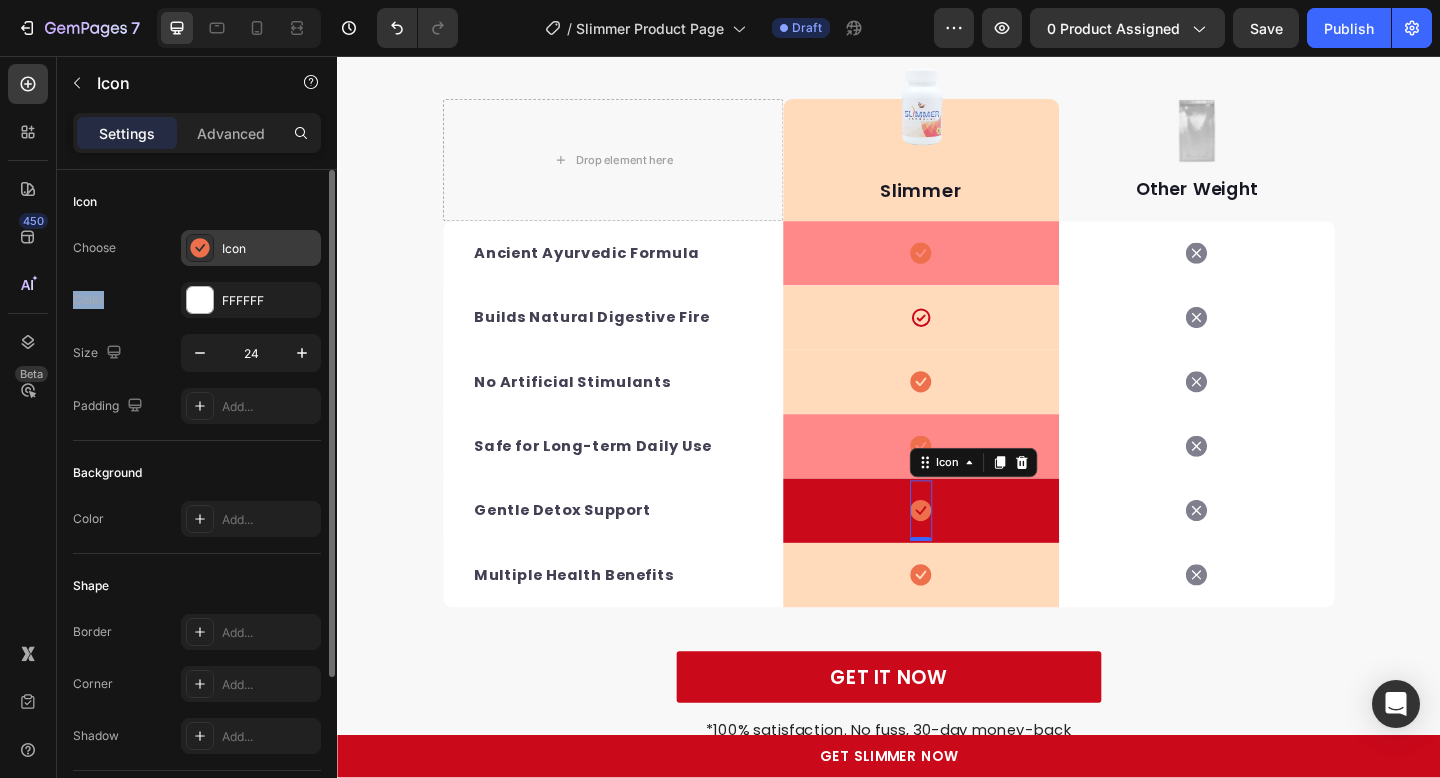 click 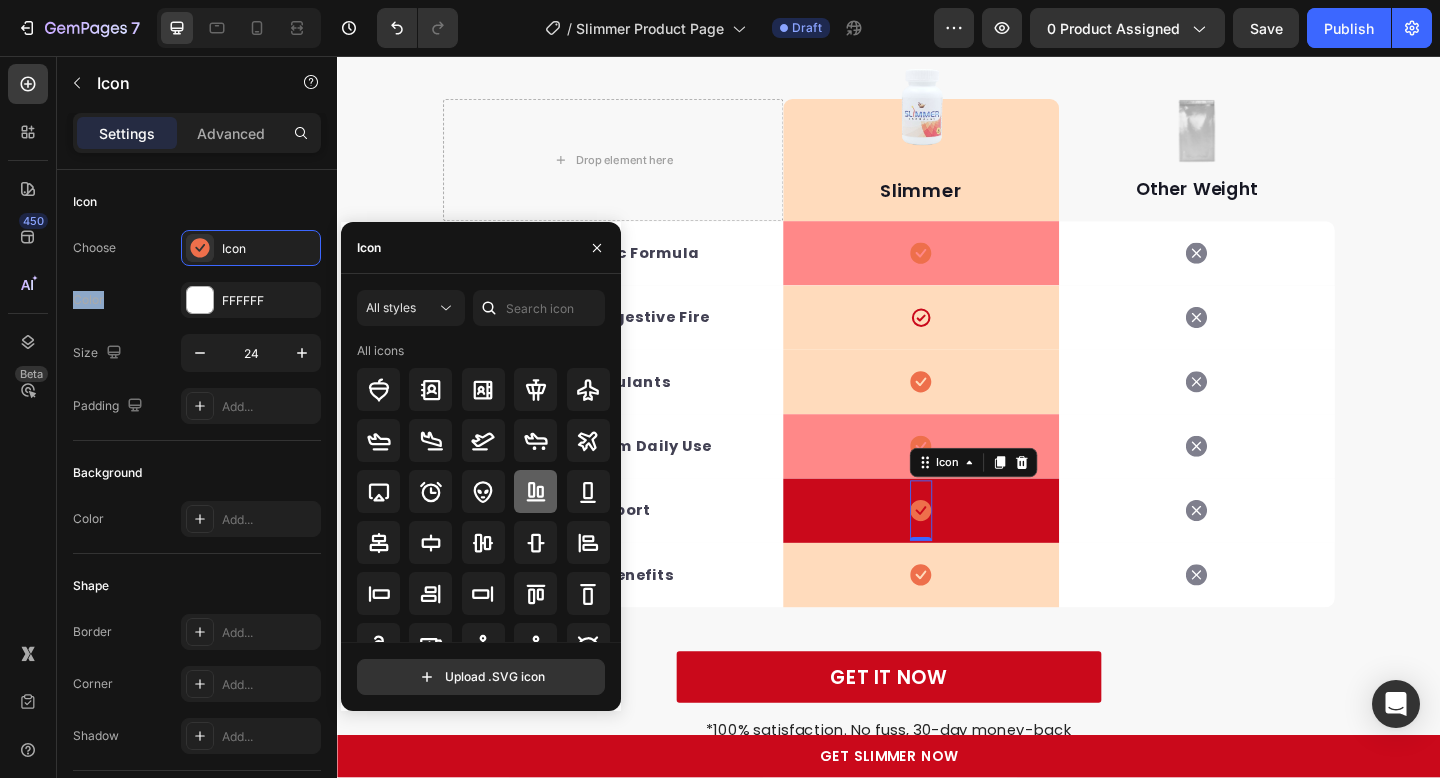 scroll, scrollTop: 220, scrollLeft: 0, axis: vertical 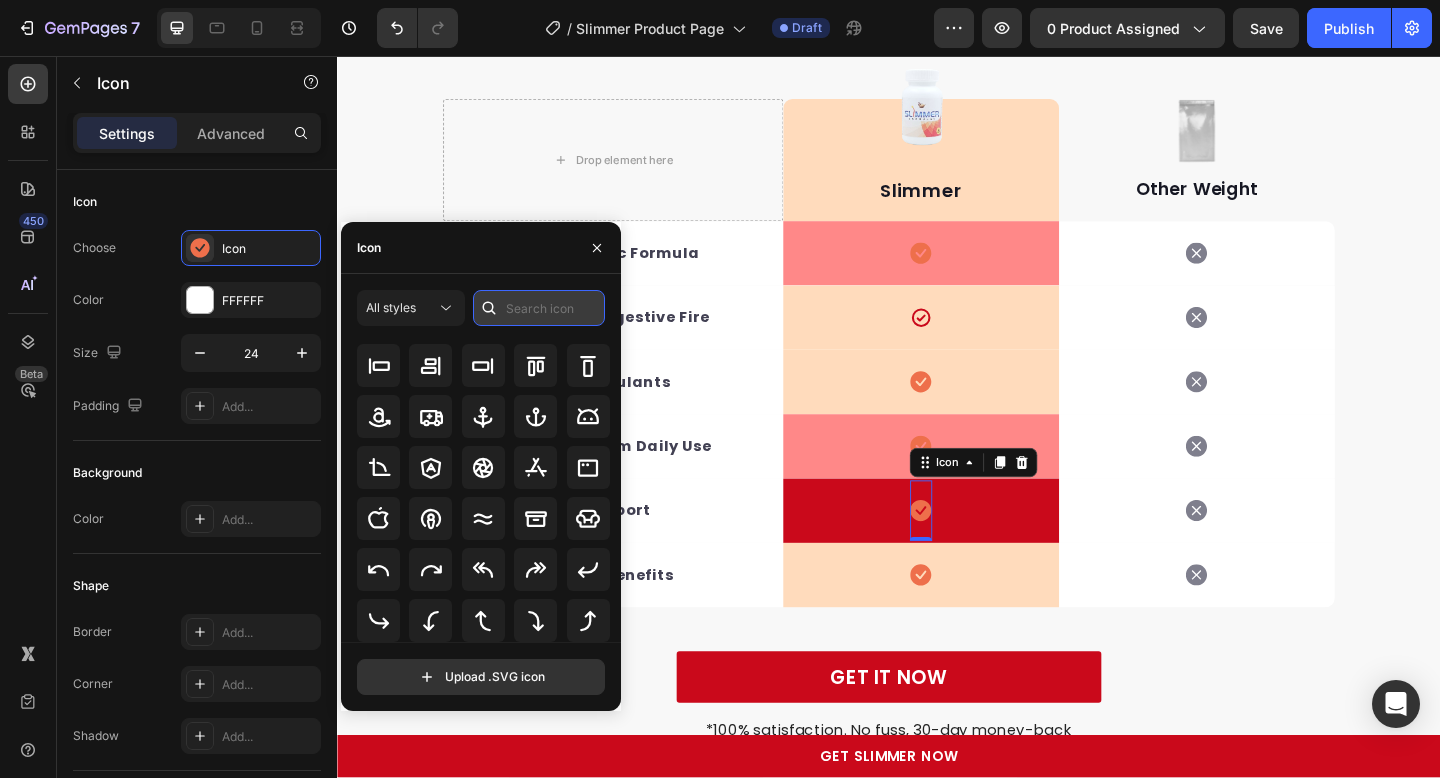 click at bounding box center [539, 308] 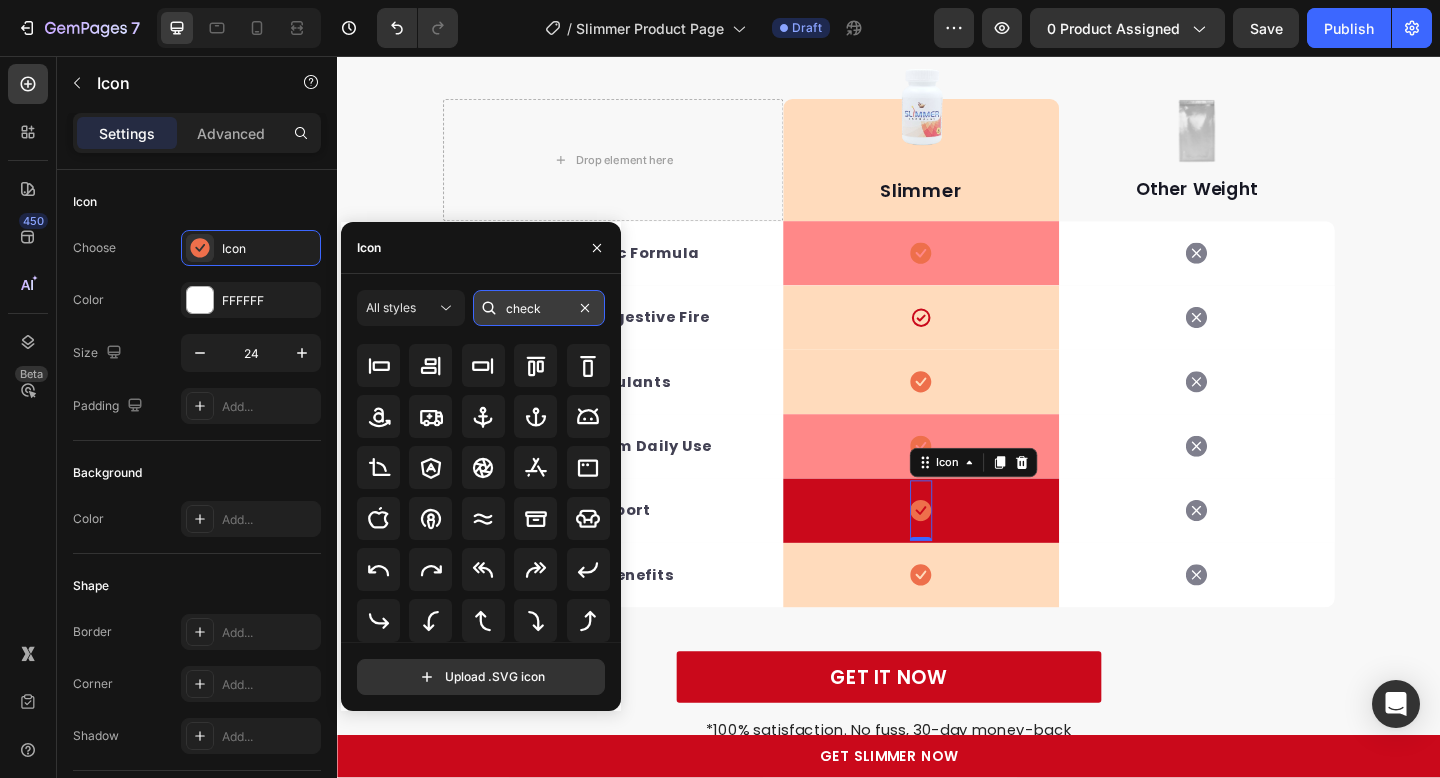 type on "check" 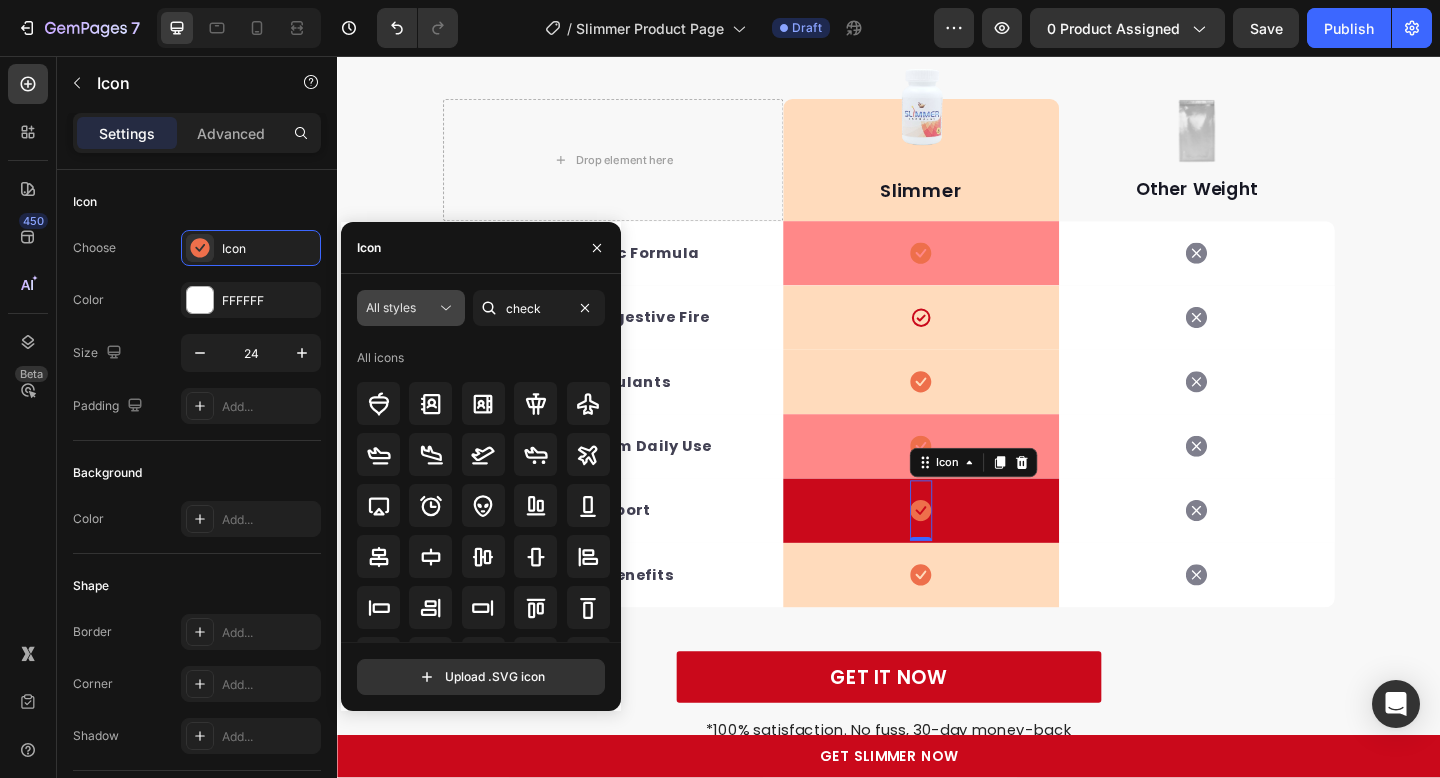 click on "All styles" at bounding box center (391, 307) 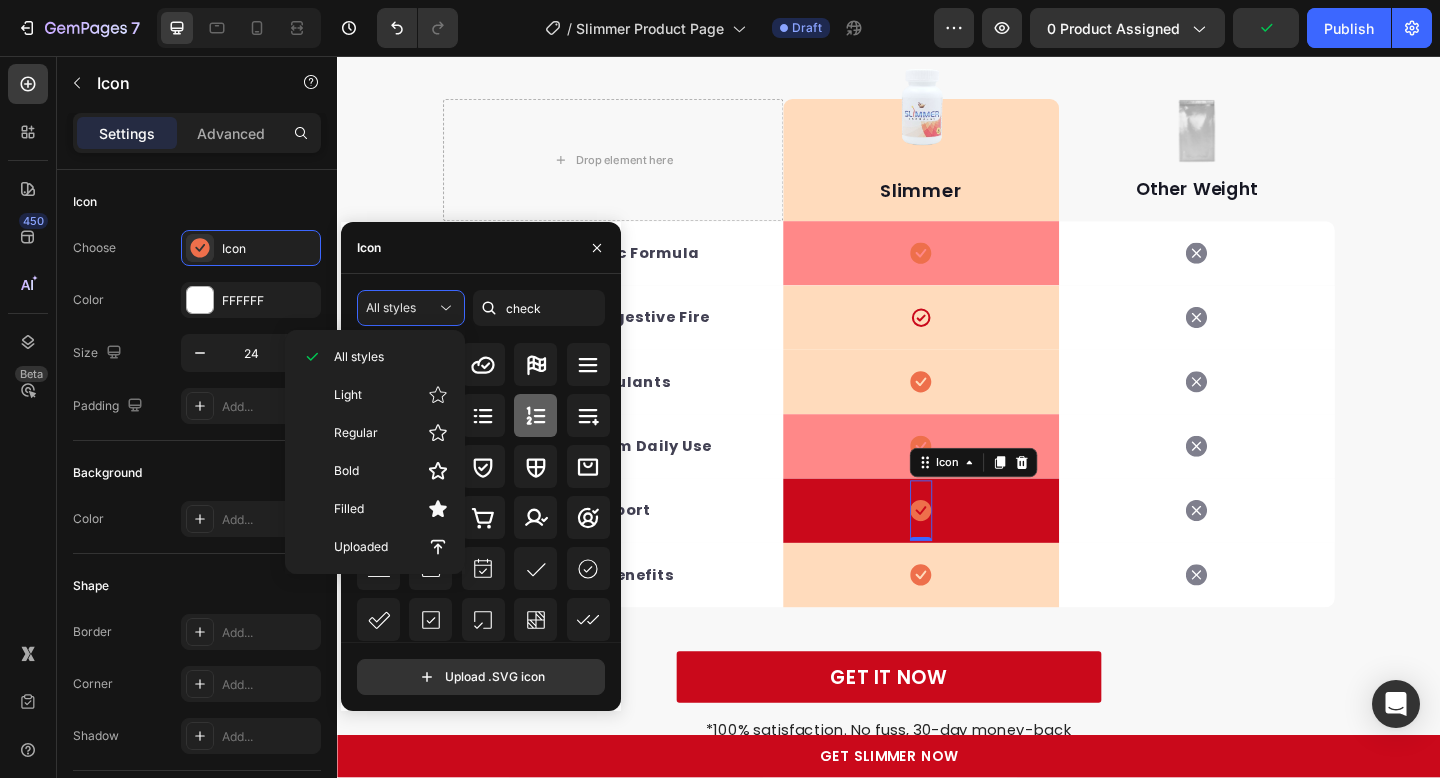 scroll, scrollTop: 128, scrollLeft: 0, axis: vertical 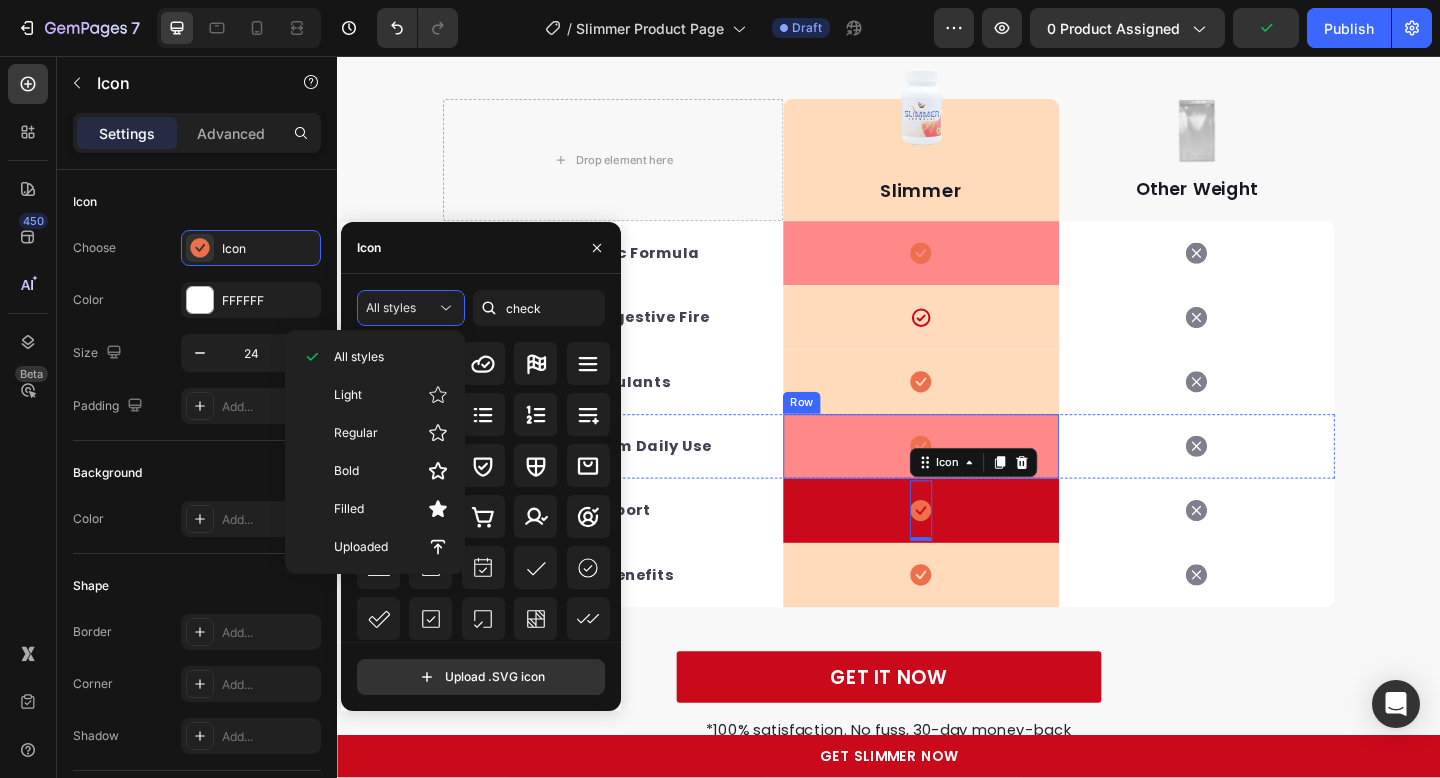 click on "Icon Row" at bounding box center [972, 481] 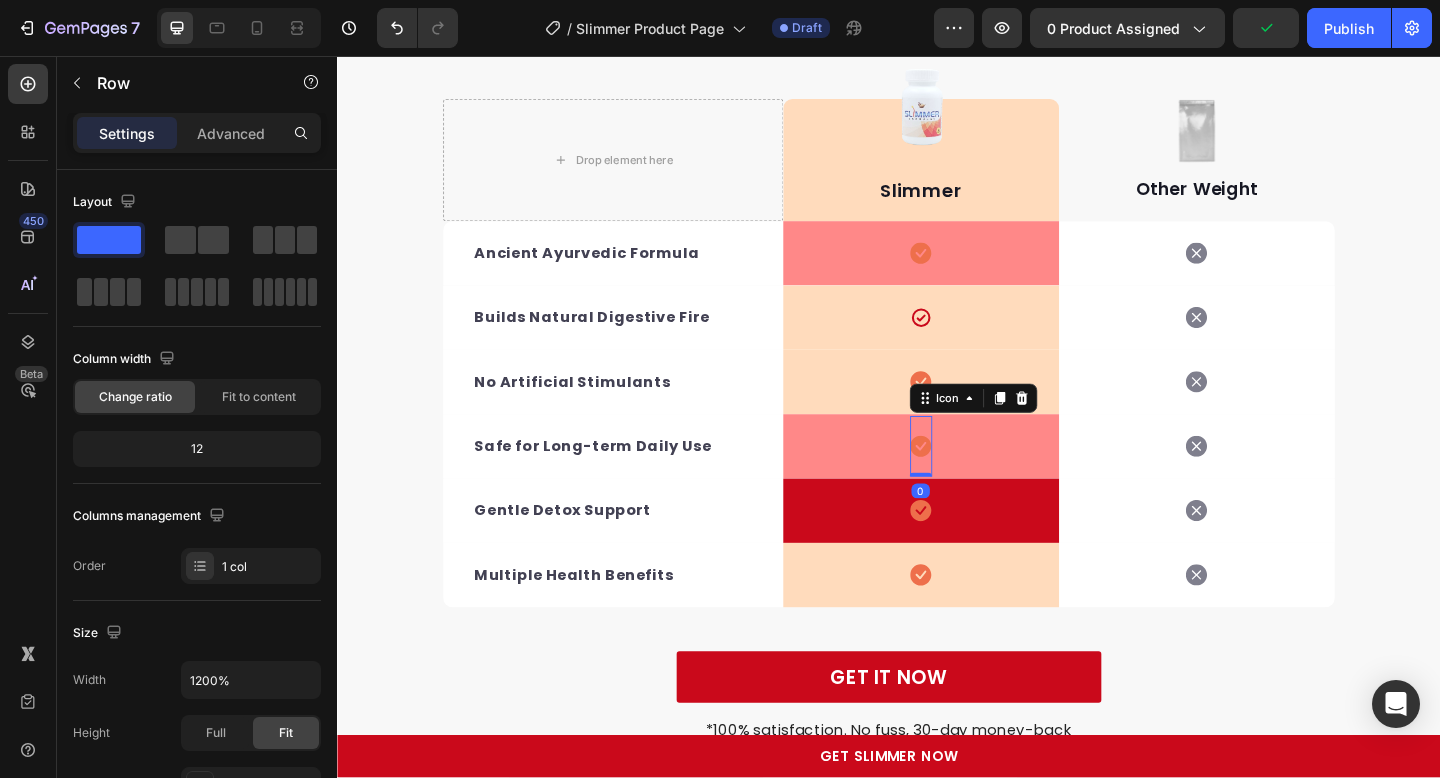 click 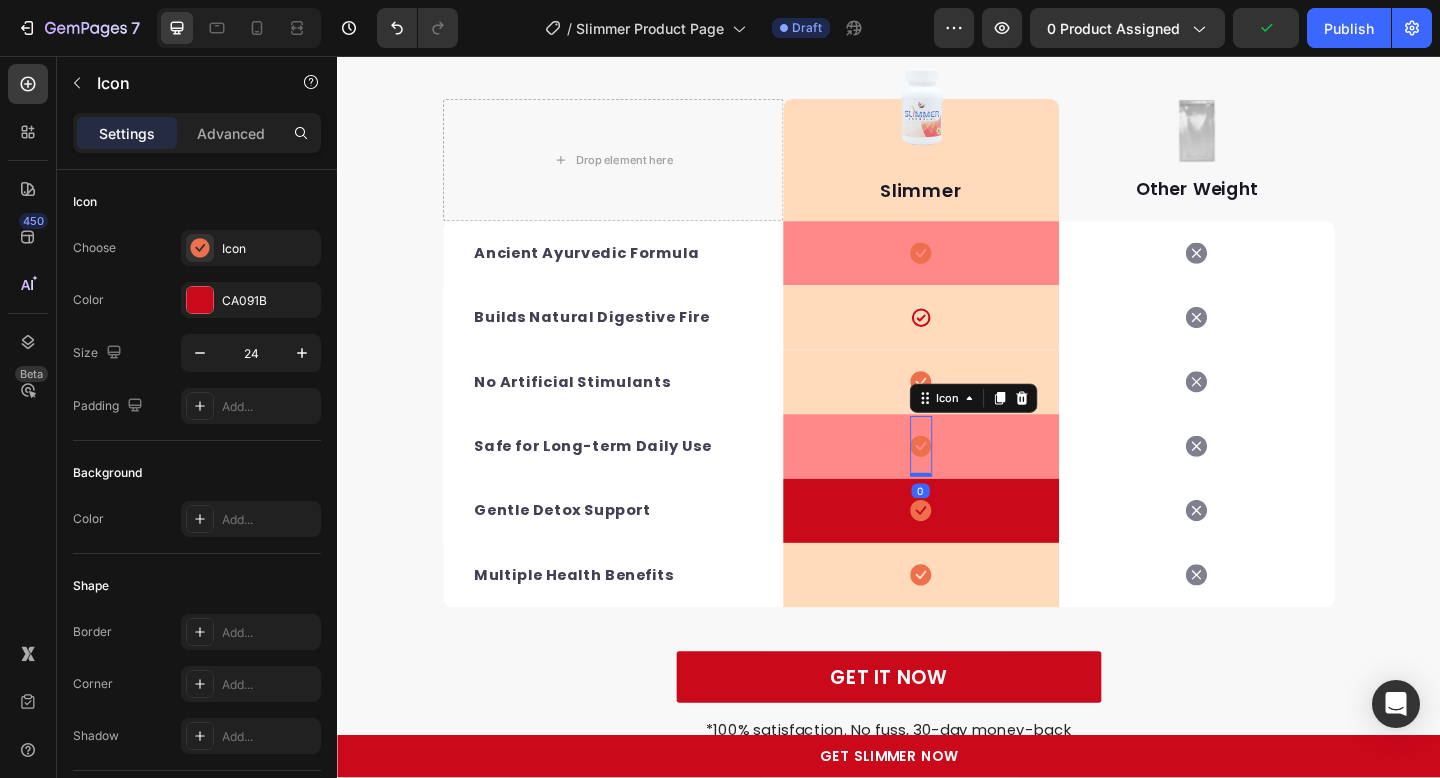 click 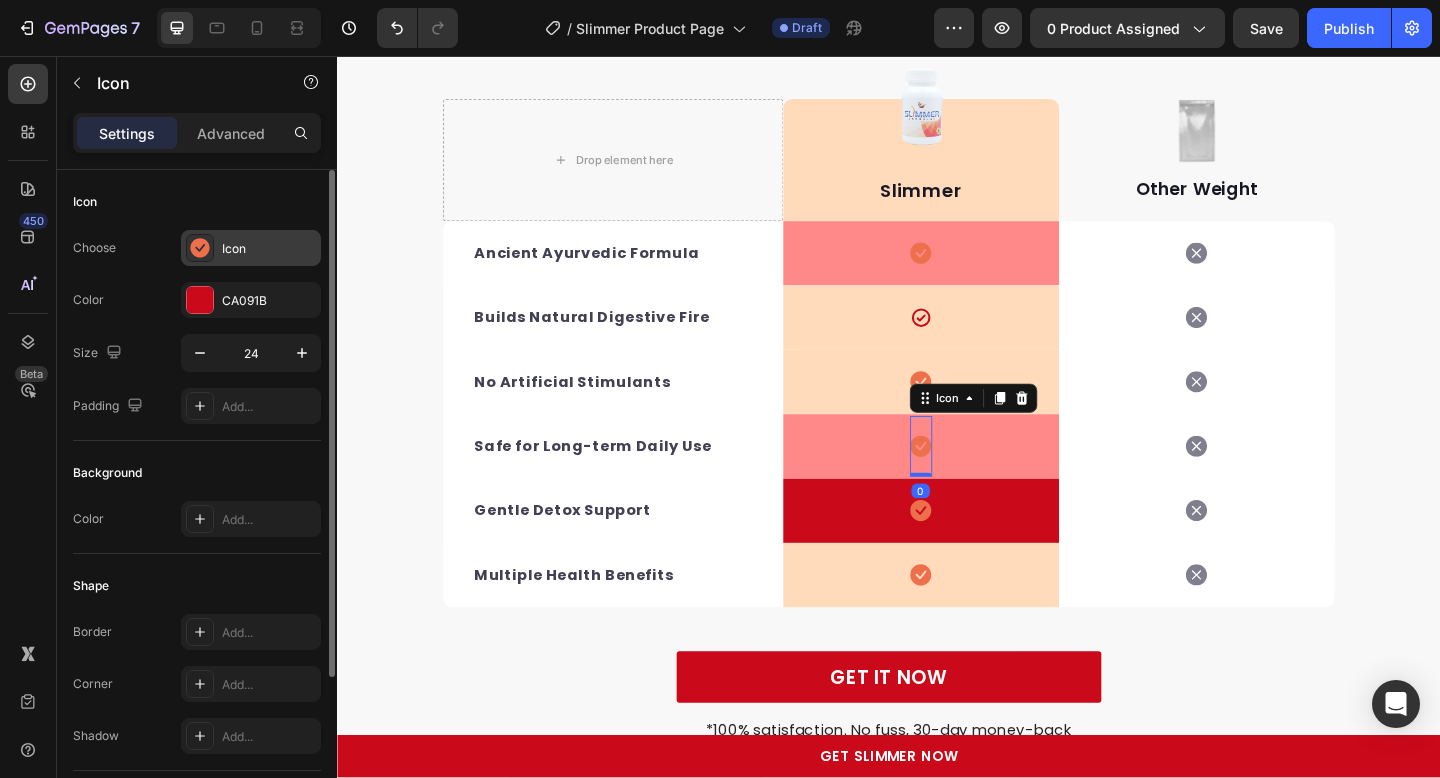 click 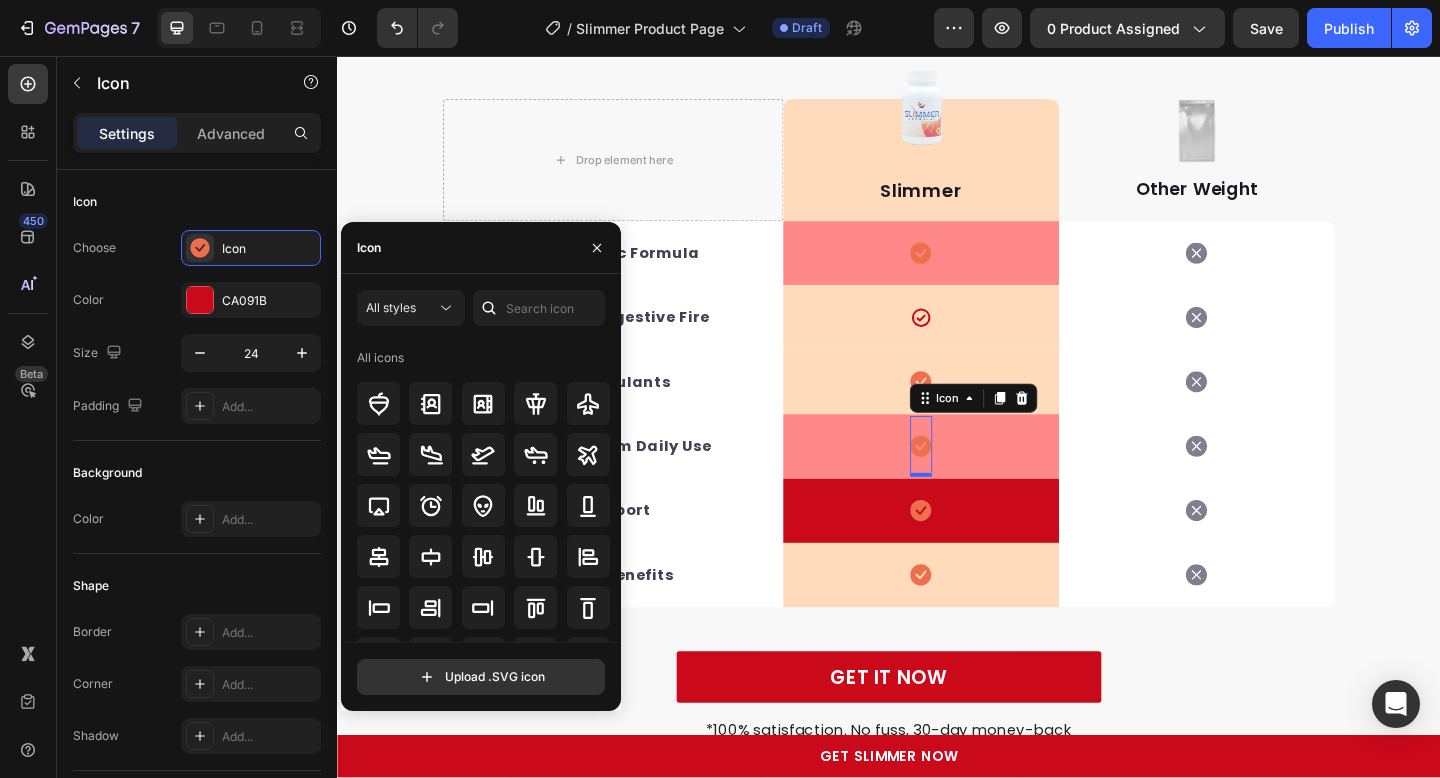 scroll, scrollTop: 436, scrollLeft: 0, axis: vertical 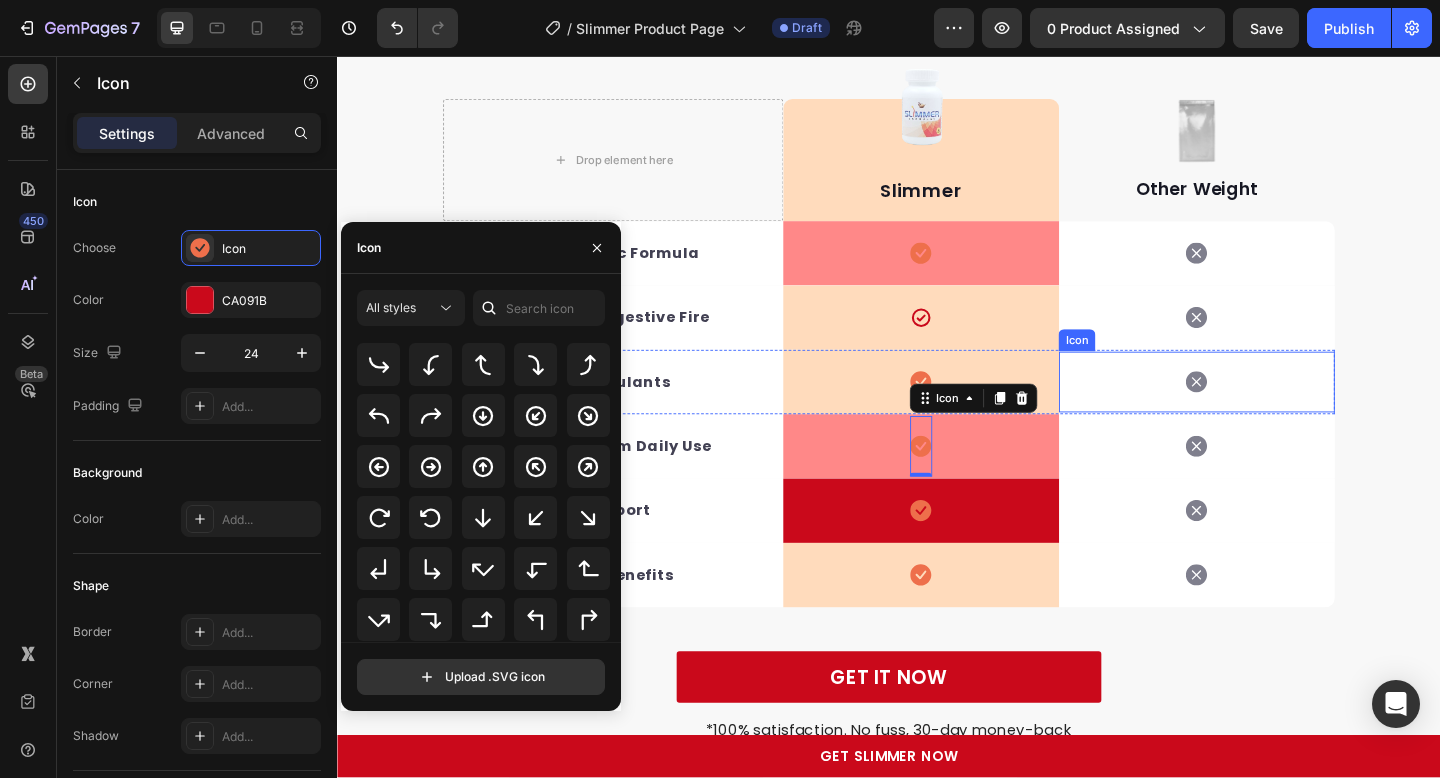 click on "Icon" at bounding box center (1272, 411) 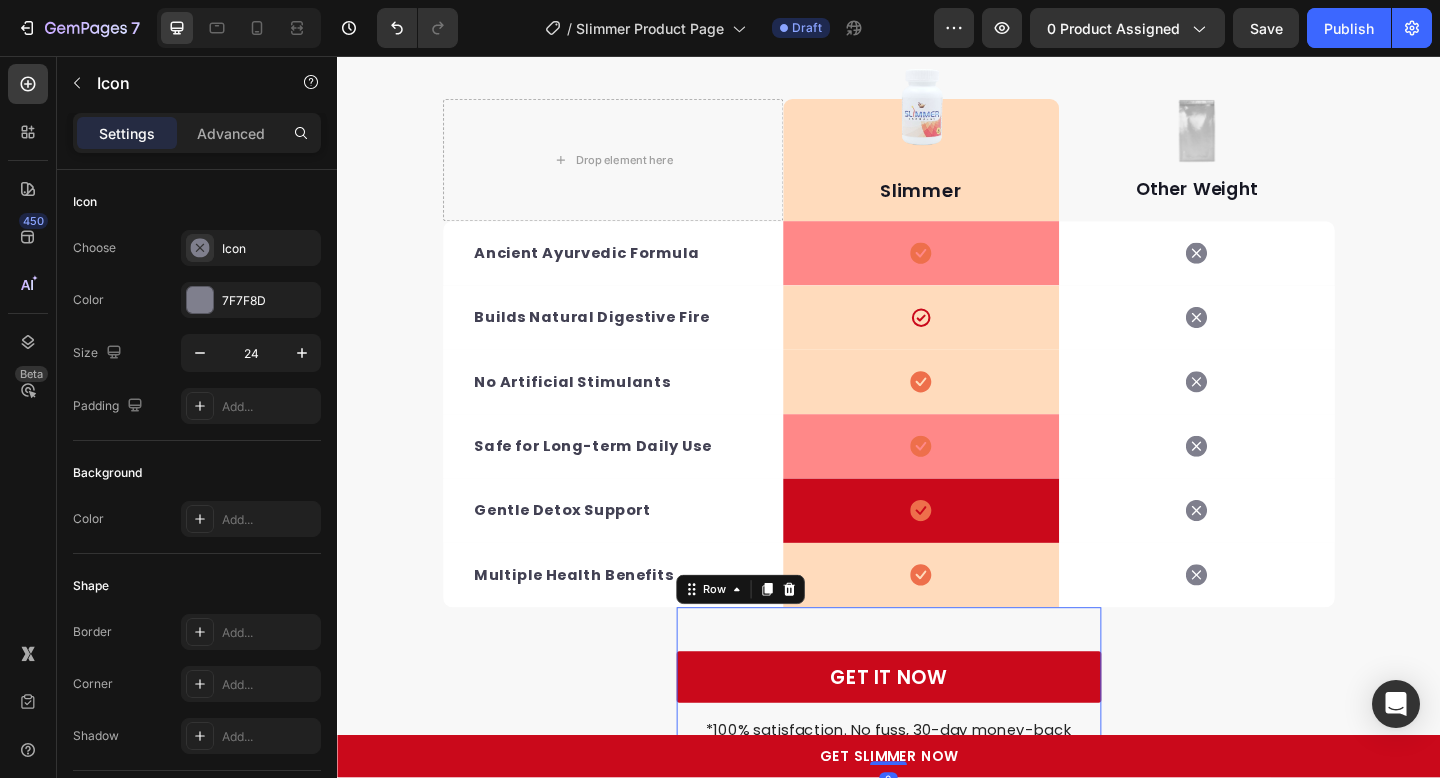 click on "GET IT NOW Button *100% satisfaction. No fuss, 30-day money-back guarantee Text block Row   0" at bounding box center [937, 742] 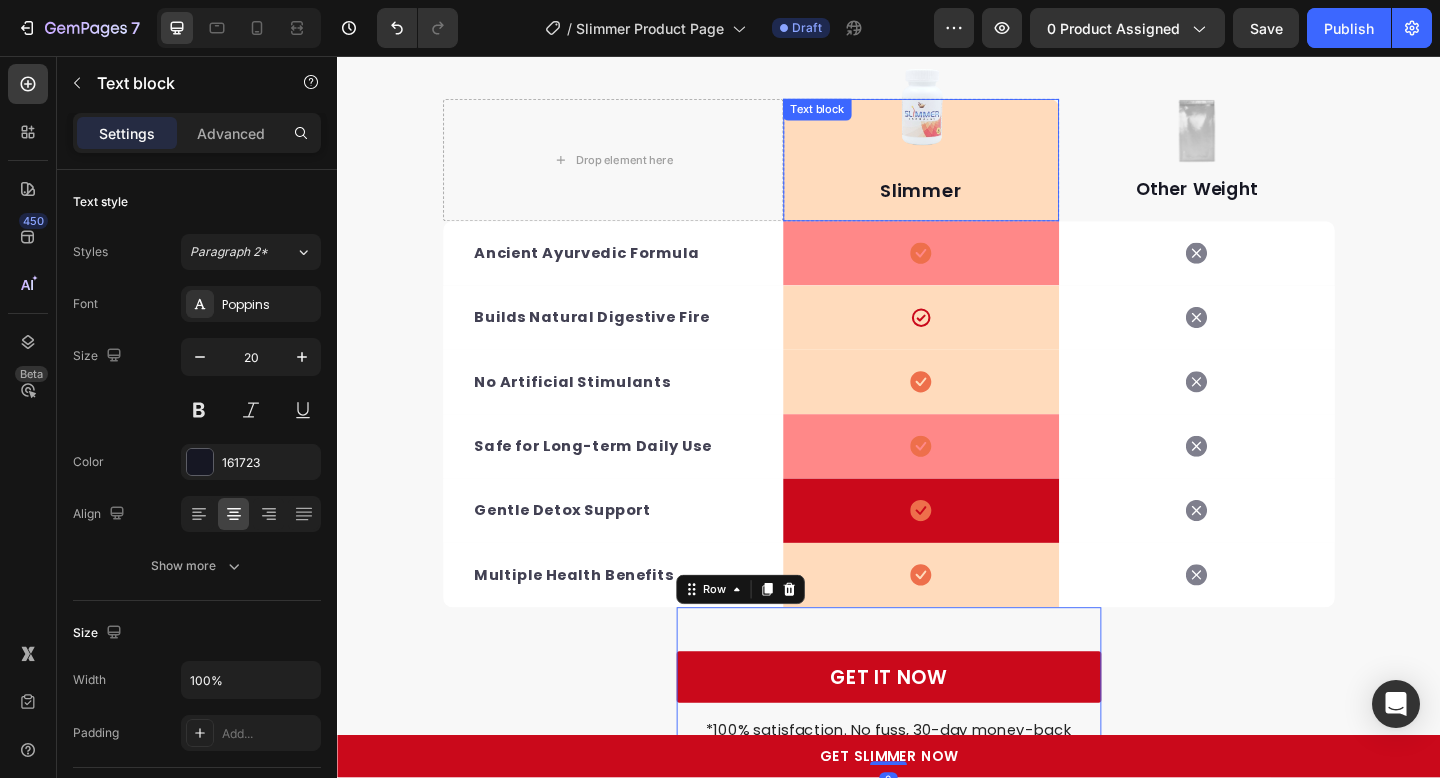 click on "Slimmer Text block" at bounding box center [972, 169] 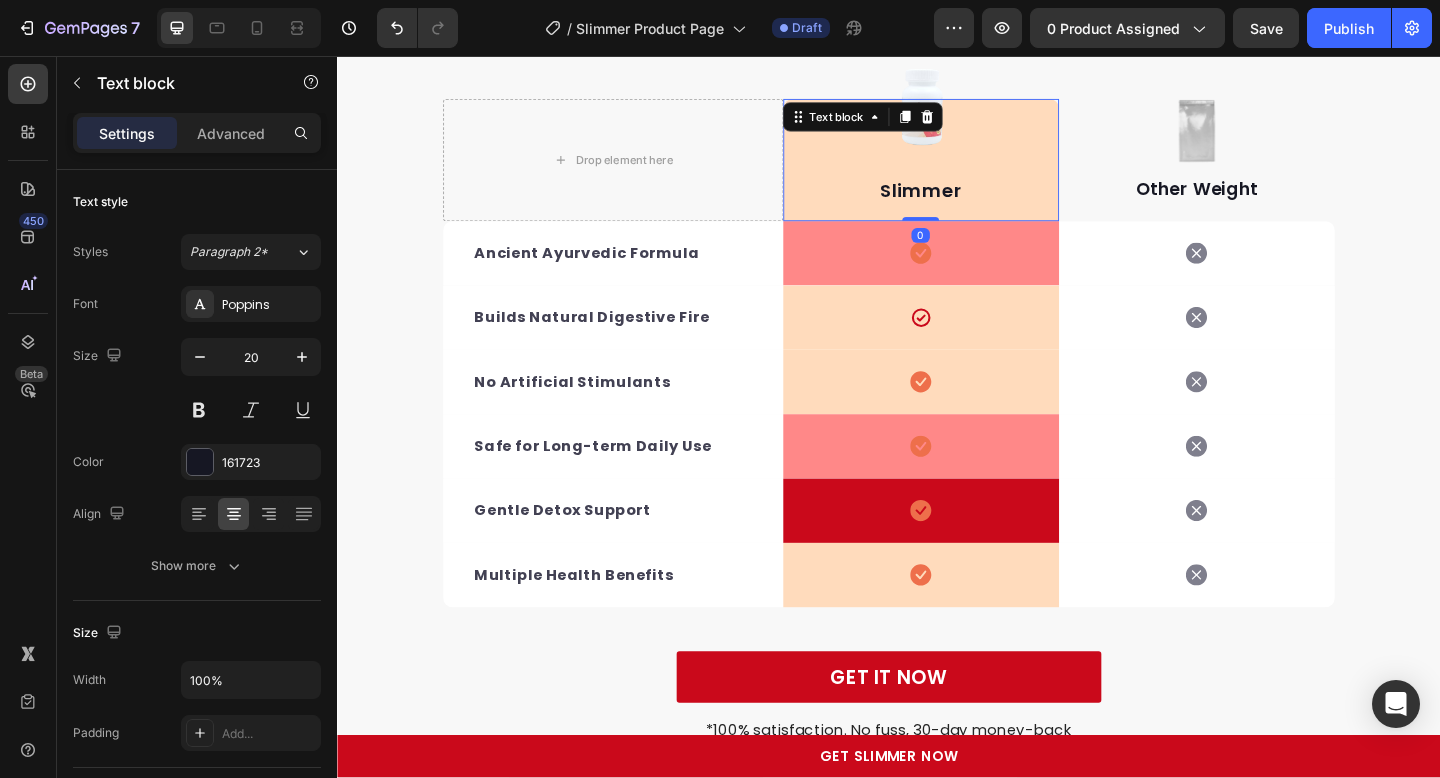 click on "Slimmer Text block   0" at bounding box center [972, 169] 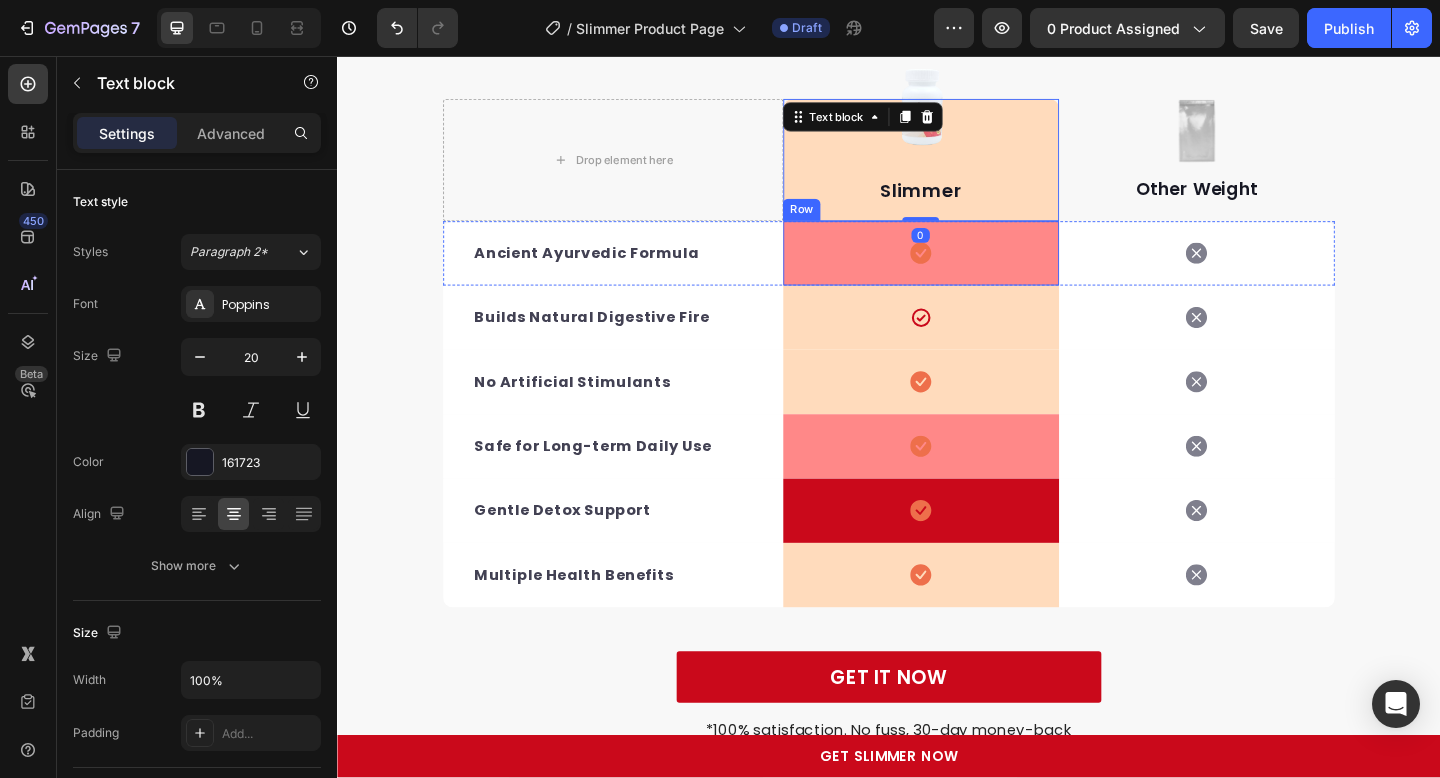 click on "Icon Row" at bounding box center [972, 271] 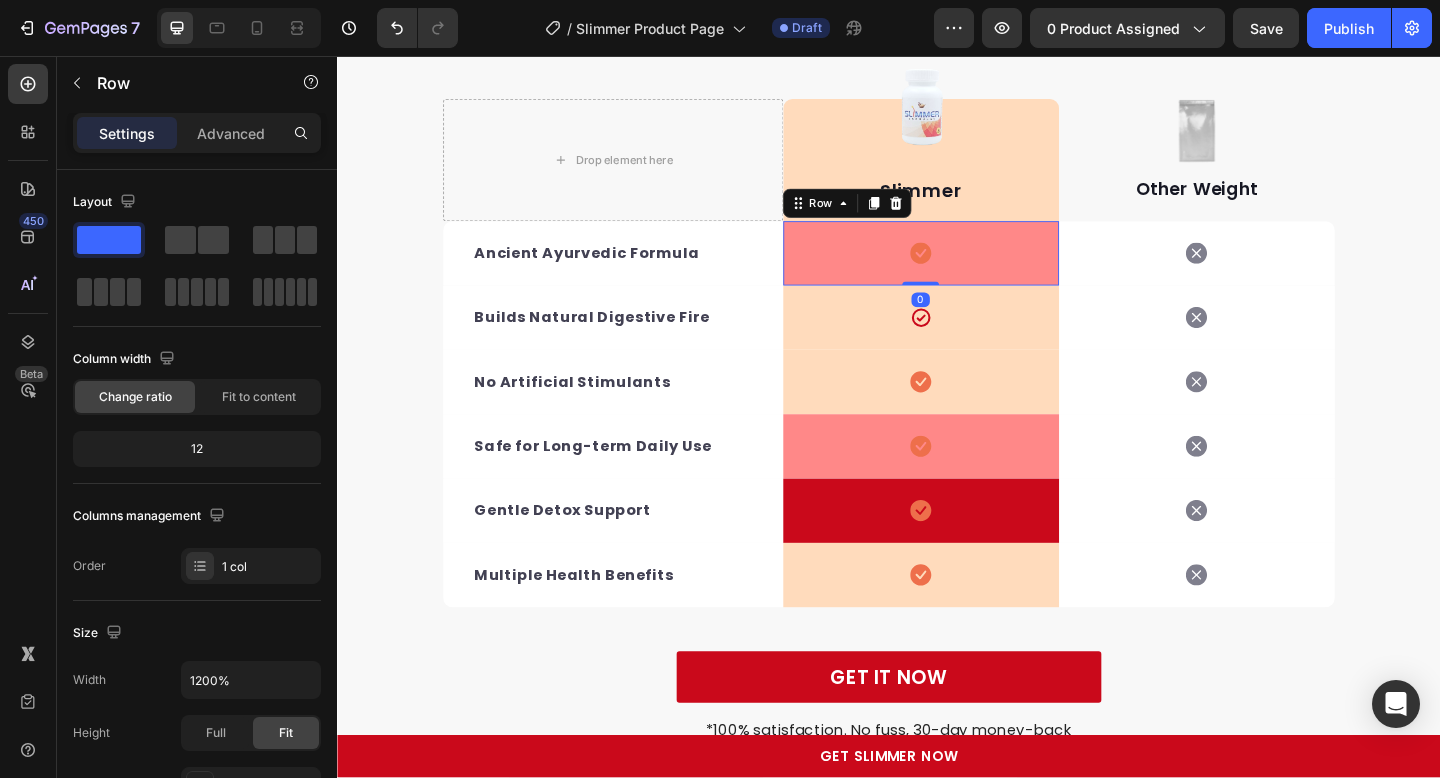 click on "Icon Row" at bounding box center [972, 341] 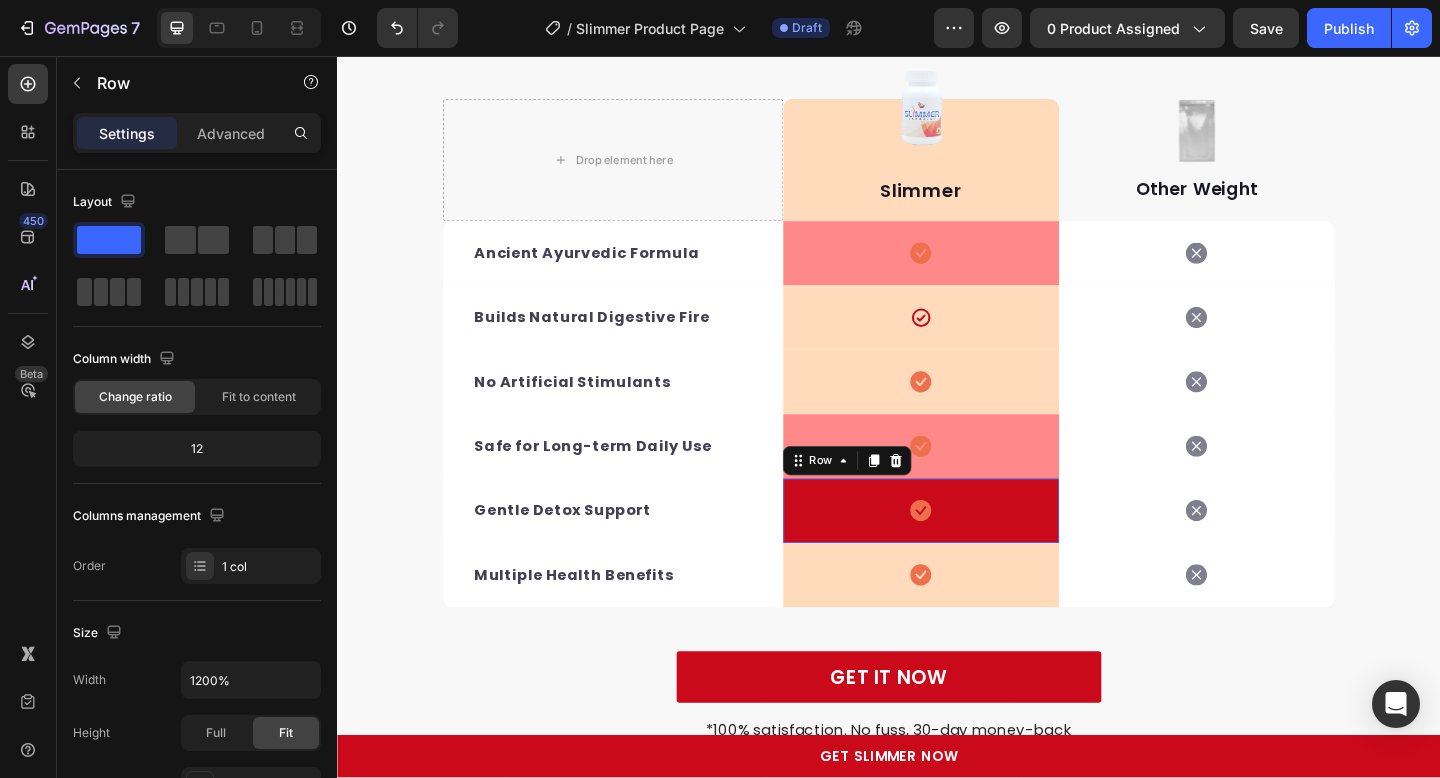 click on "Icon Row   0" at bounding box center (972, 551) 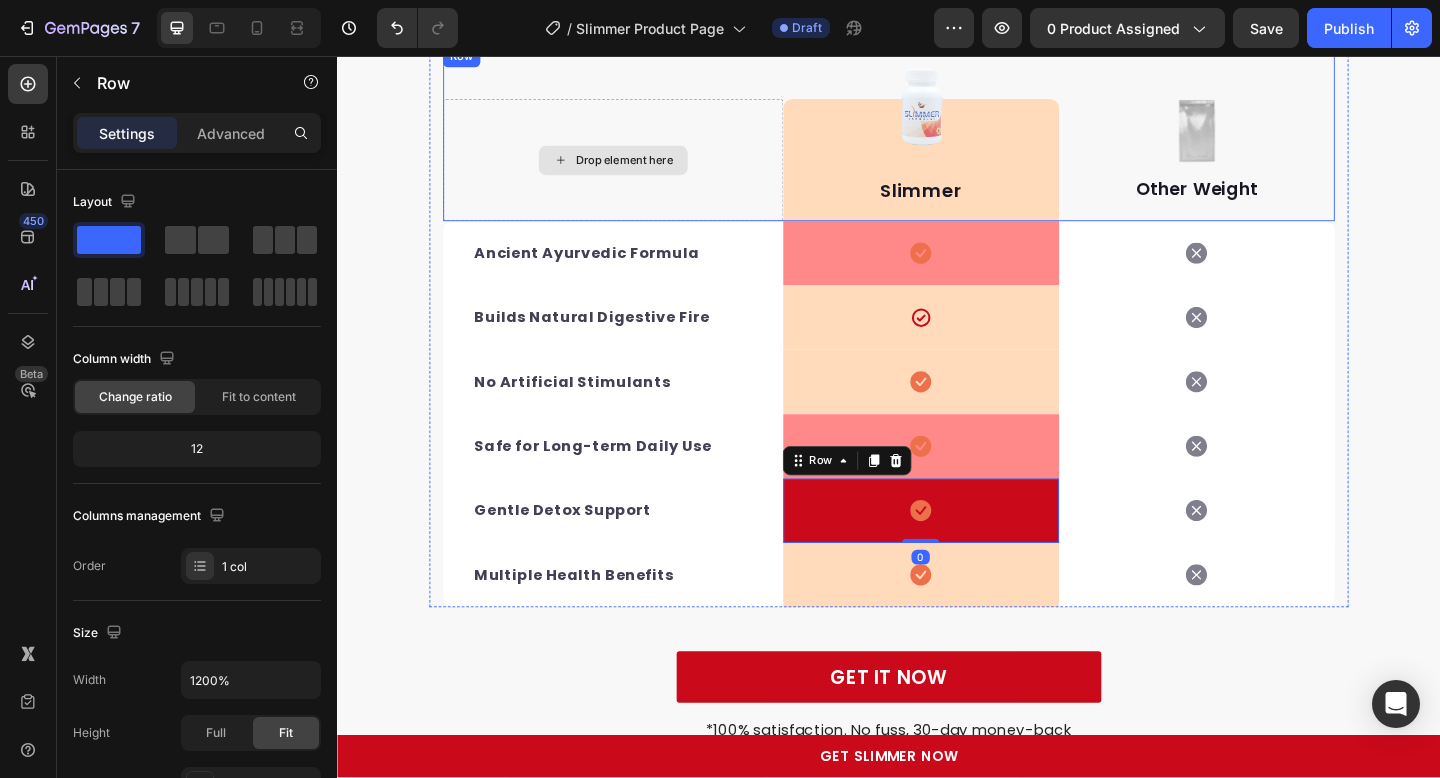 click on "Drop element here" at bounding box center (637, 169) 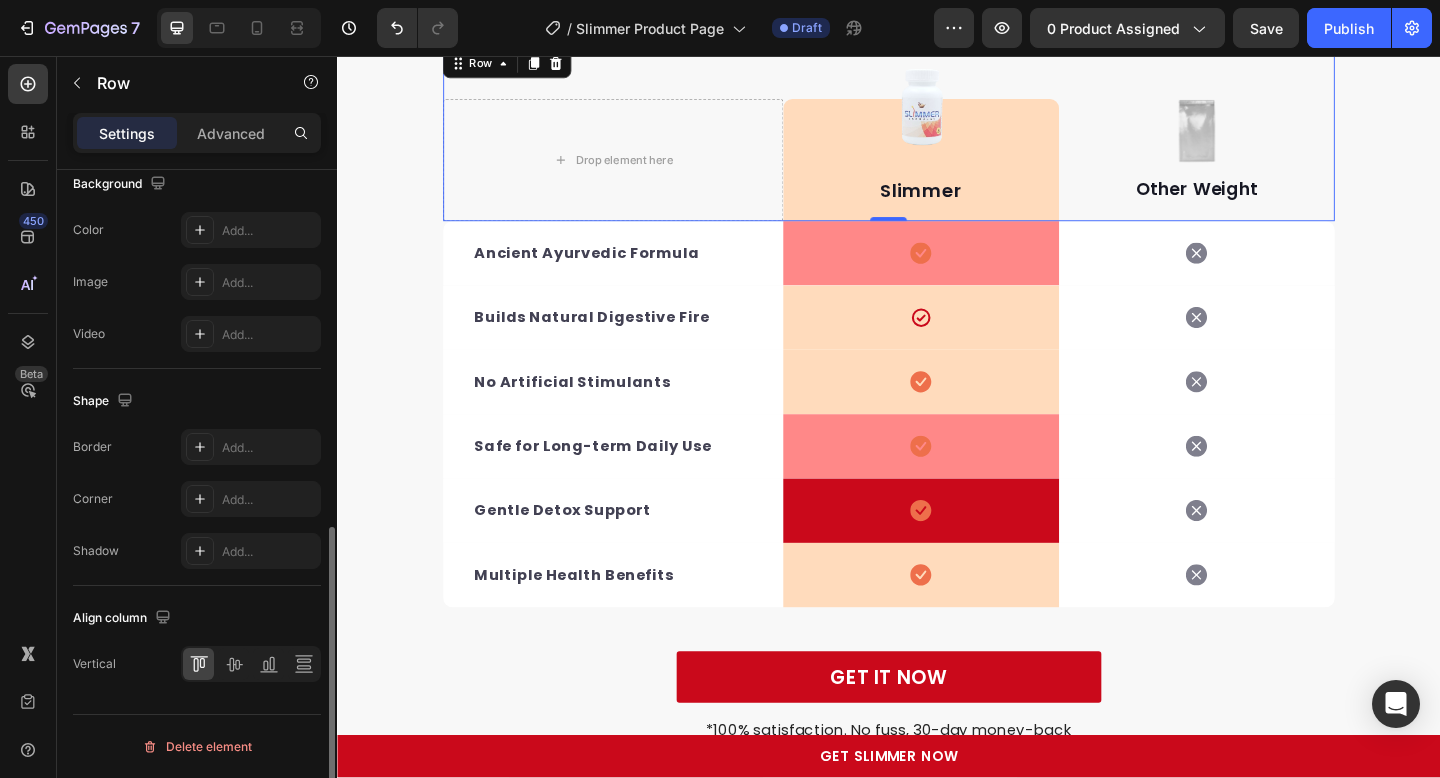 scroll, scrollTop: 0, scrollLeft: 0, axis: both 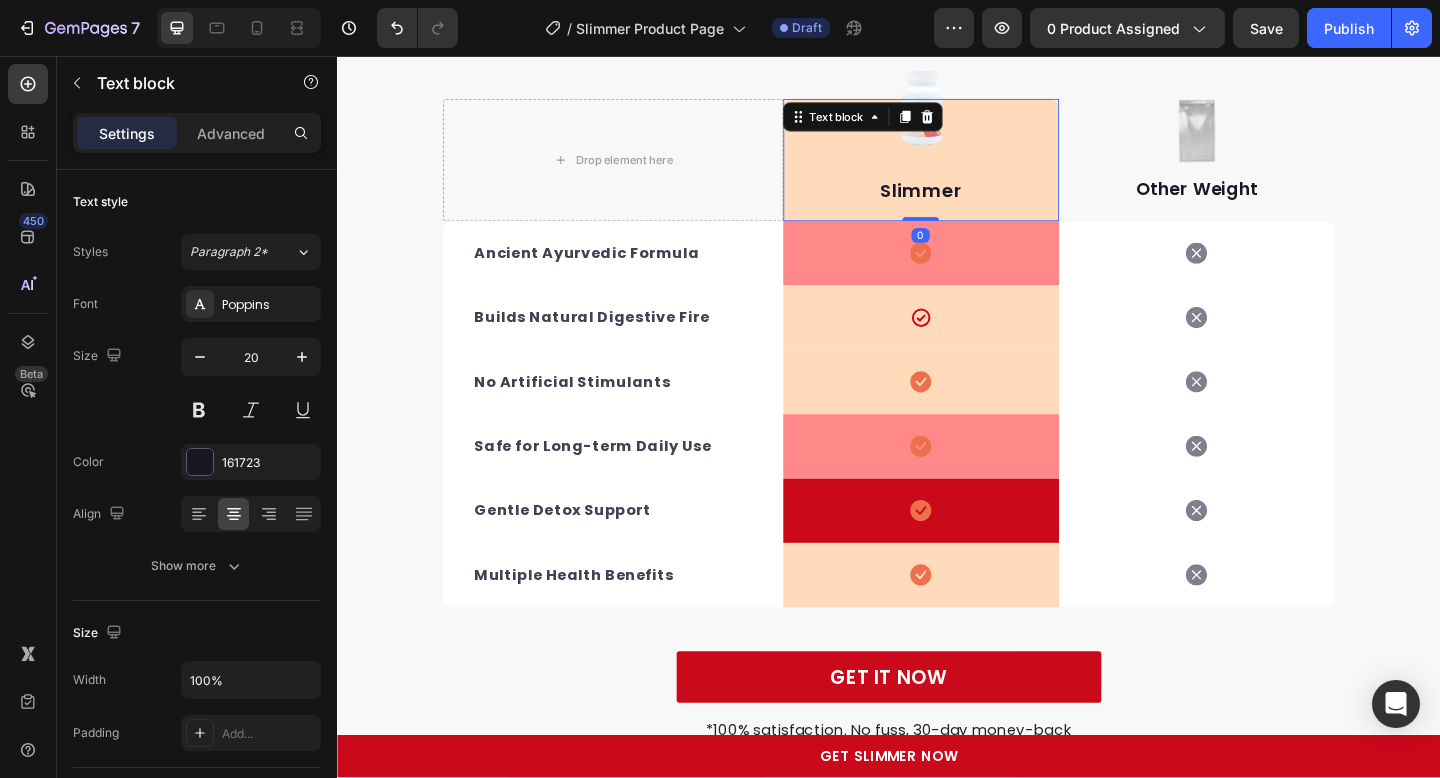 click on "Slimmer" at bounding box center (972, 203) 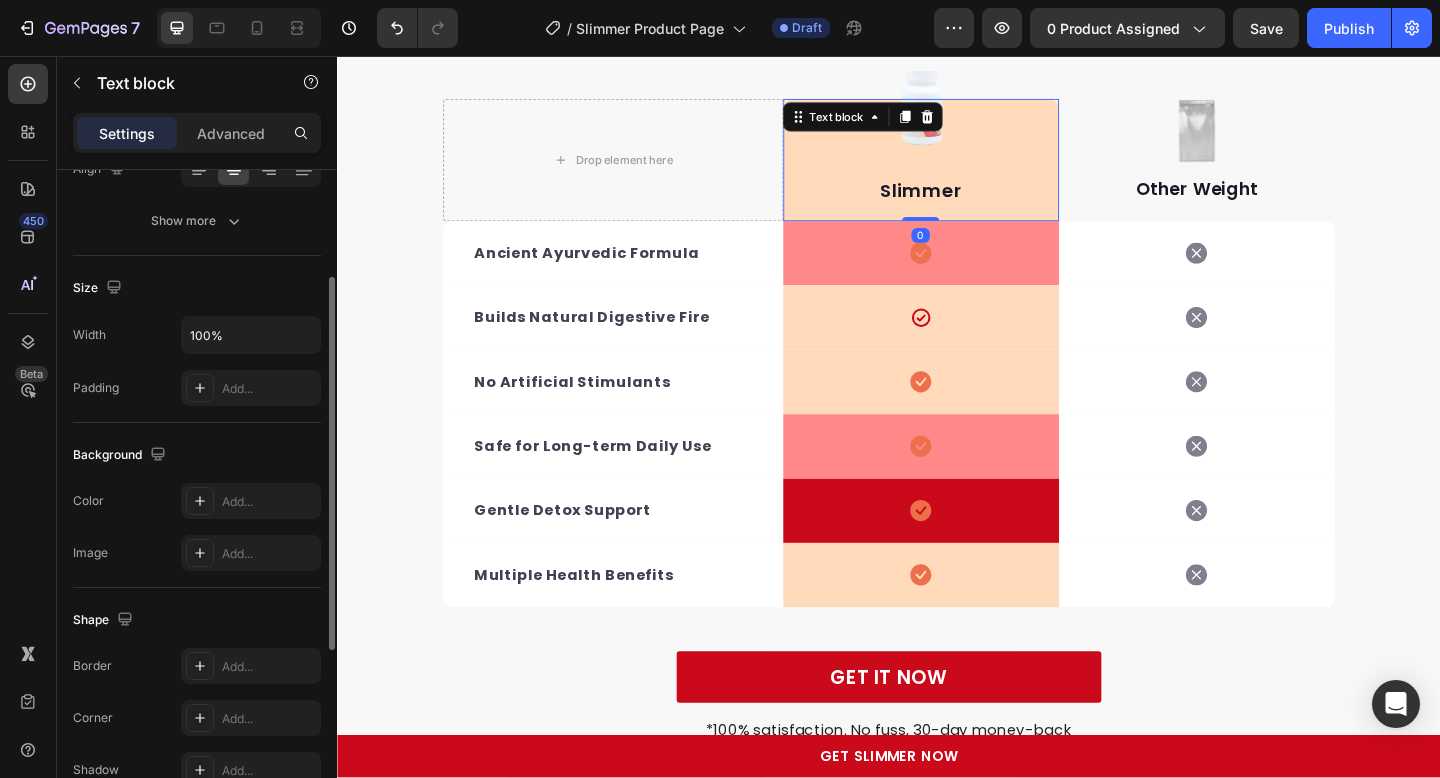 scroll, scrollTop: 235, scrollLeft: 0, axis: vertical 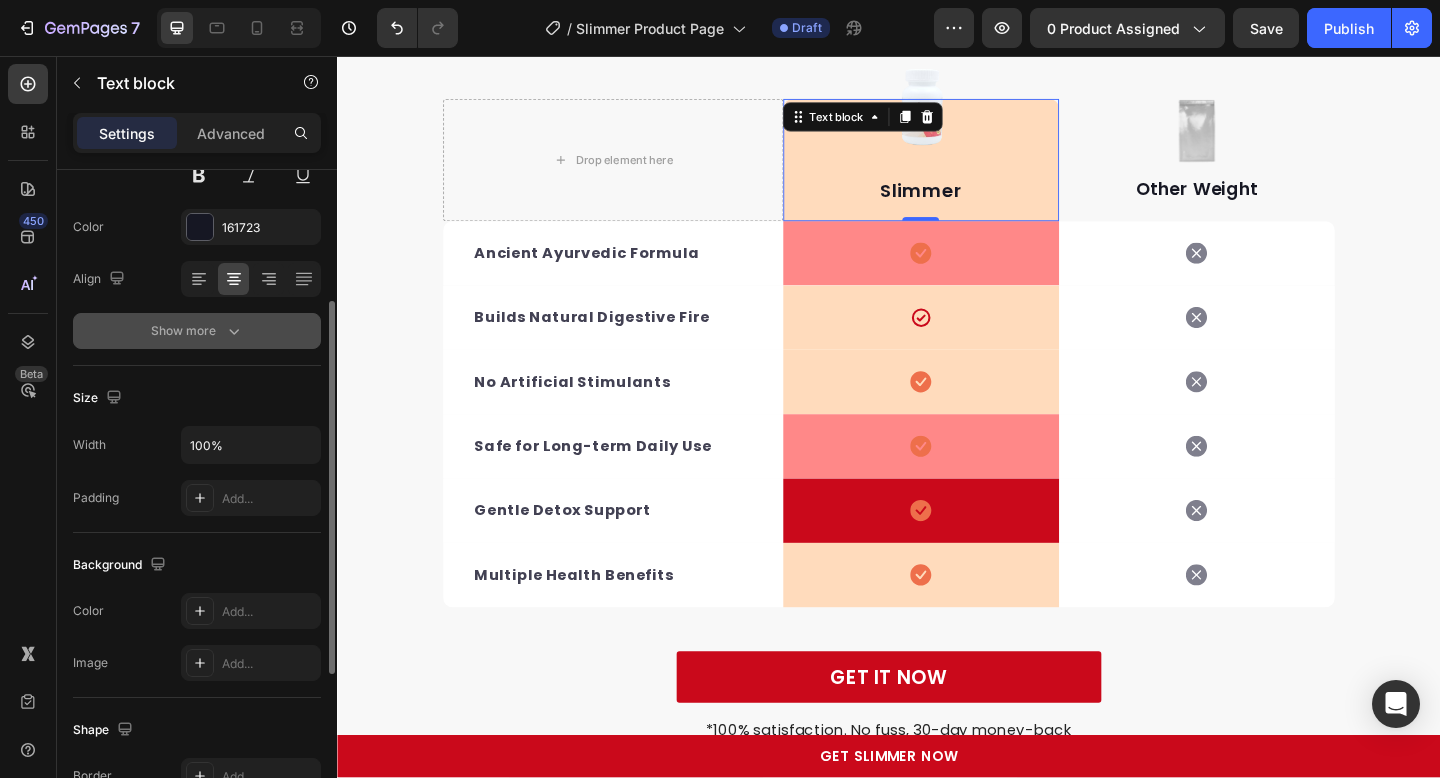 click on "Show more" at bounding box center (197, 331) 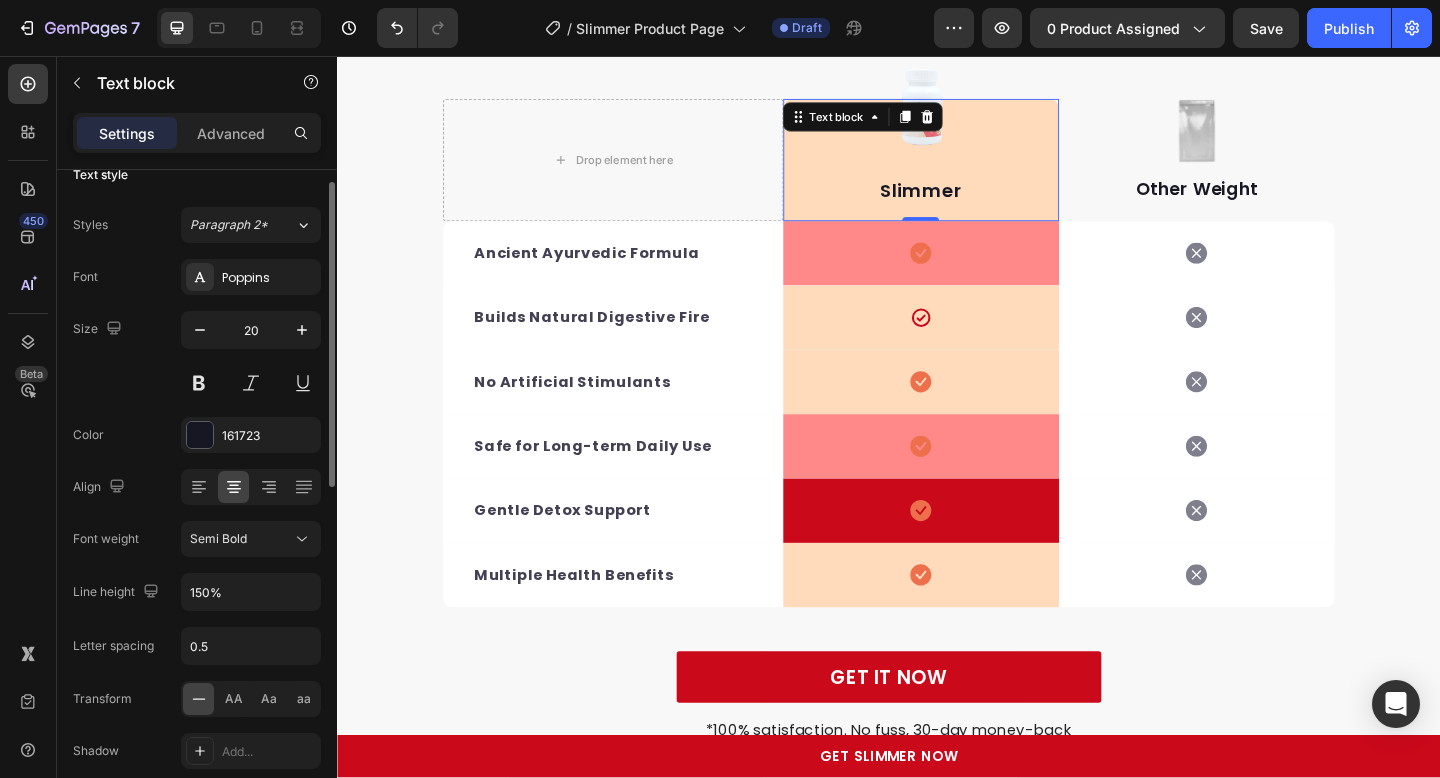 scroll, scrollTop: 0, scrollLeft: 0, axis: both 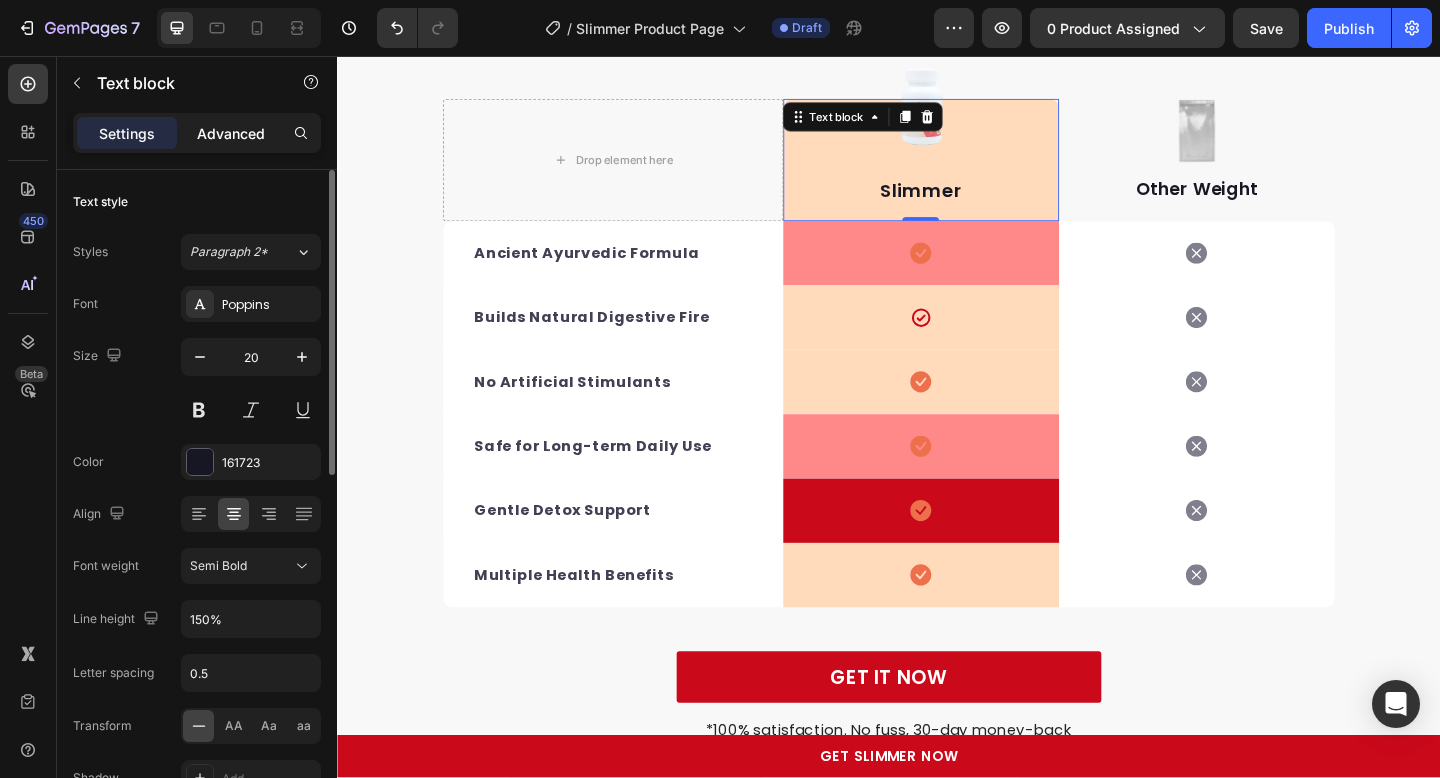 click on "Advanced" at bounding box center (231, 133) 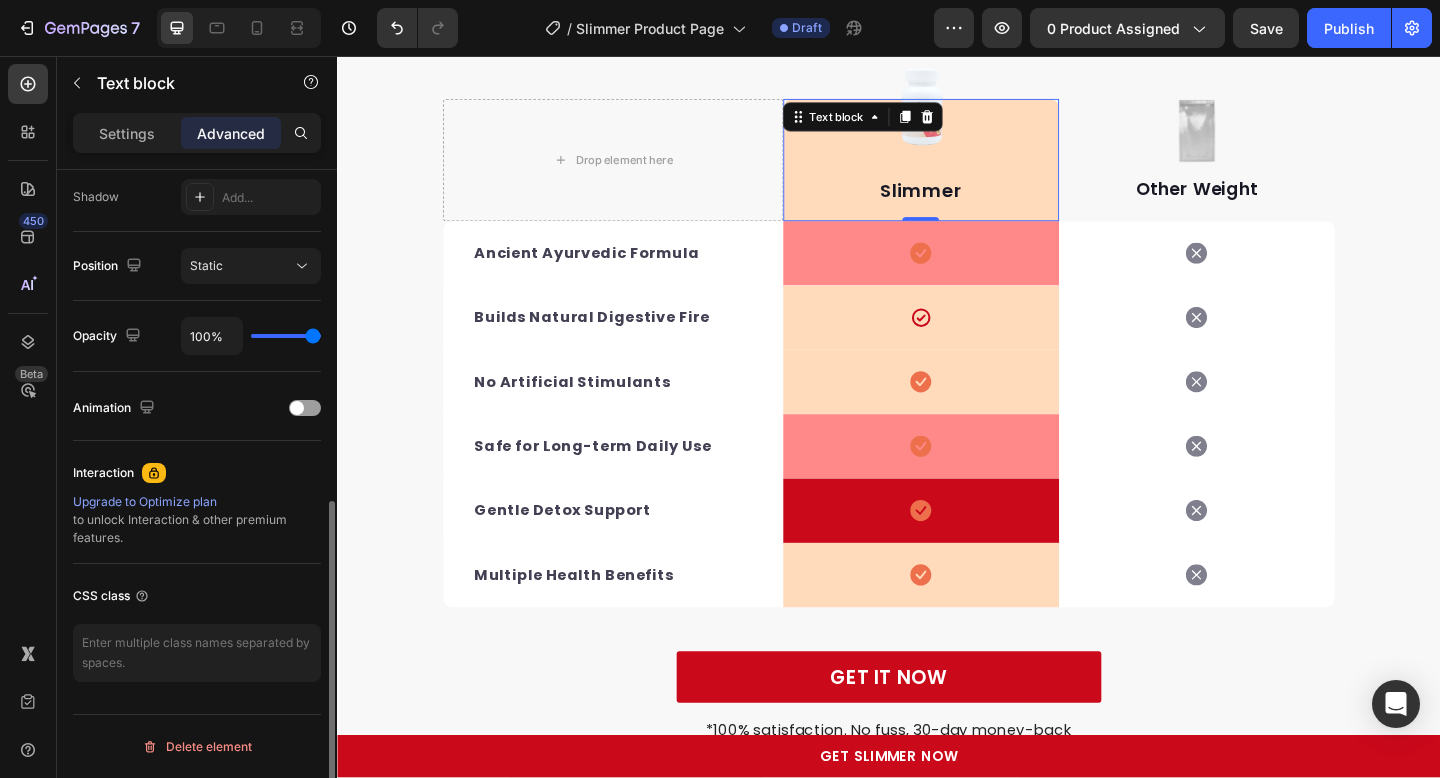 scroll, scrollTop: 0, scrollLeft: 0, axis: both 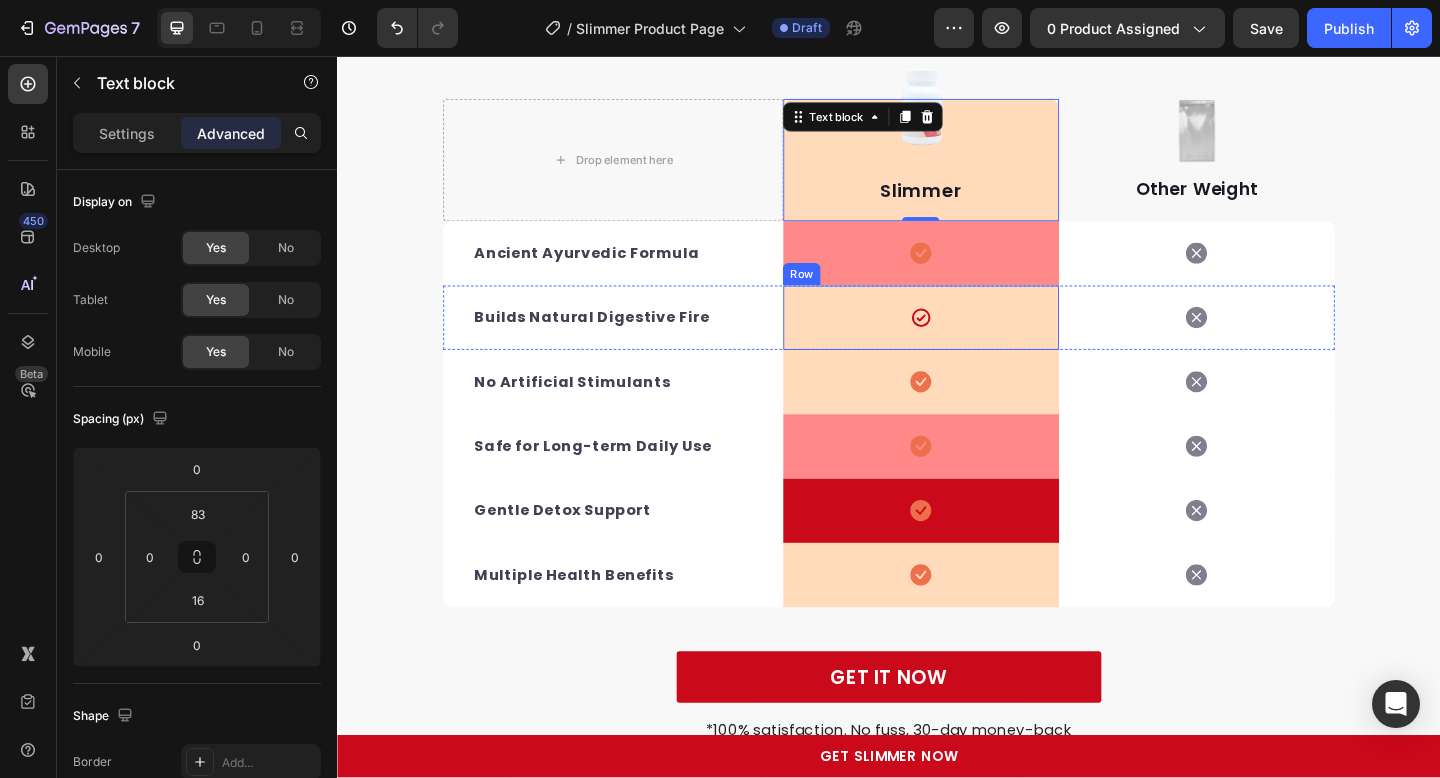 click on "Row" at bounding box center (842, 294) 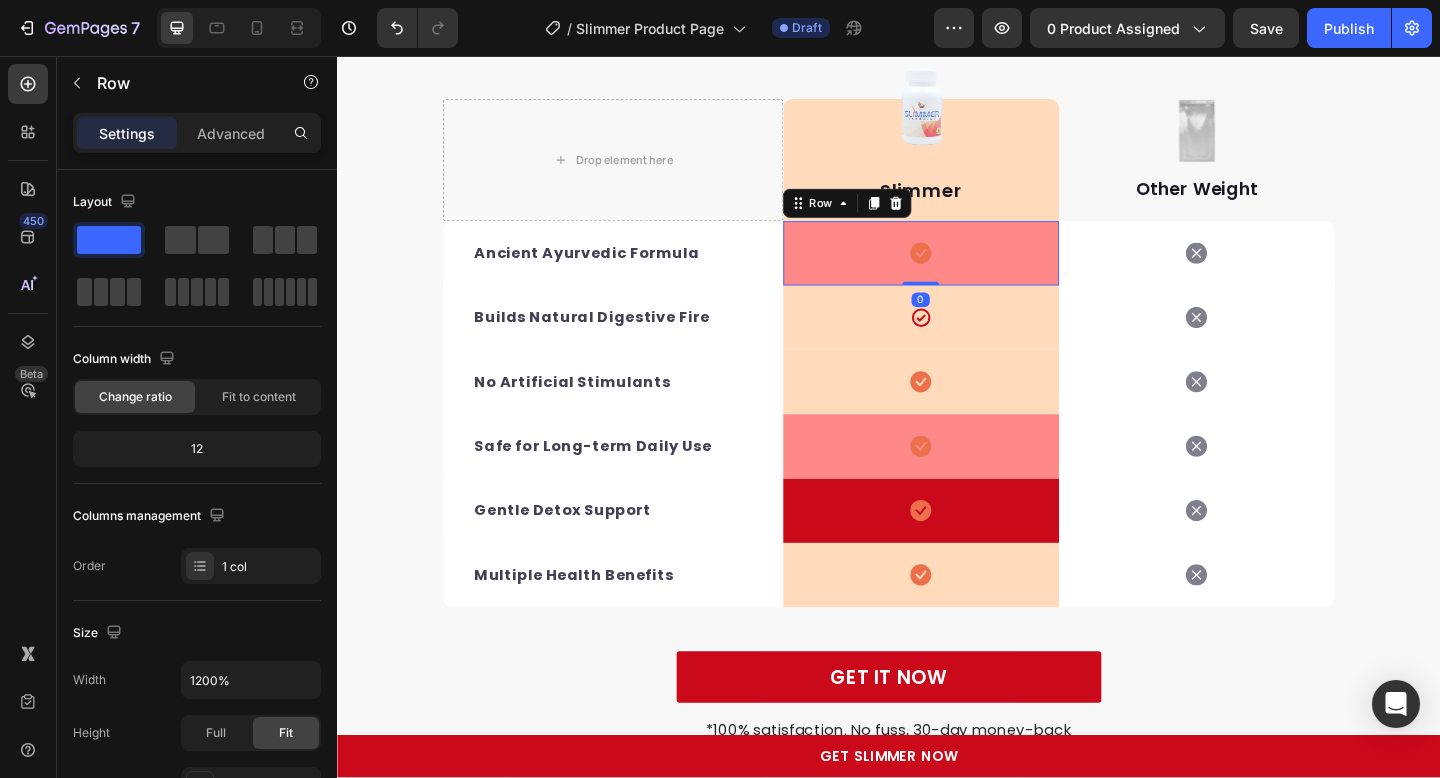 click on "Icon Row   0" at bounding box center [972, 271] 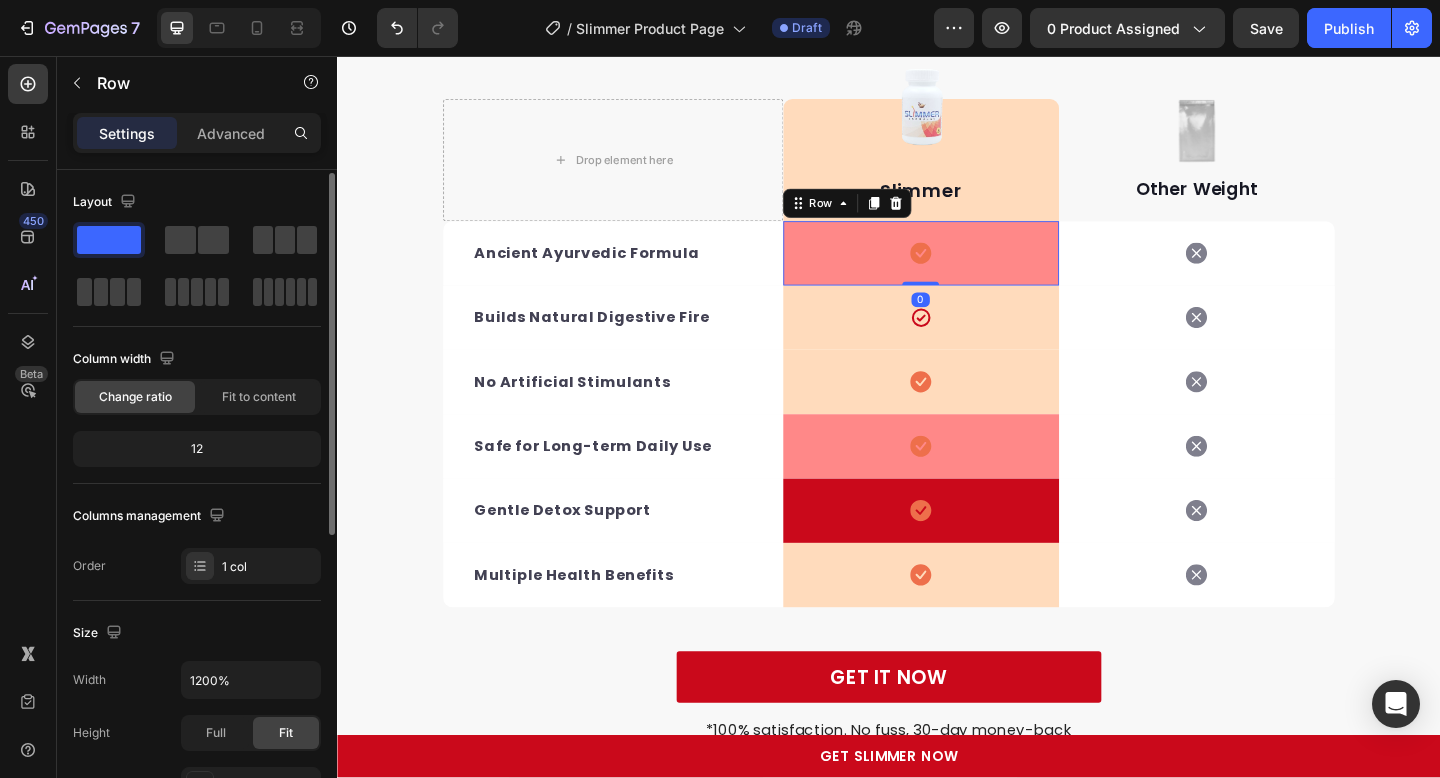 scroll, scrollTop: 555, scrollLeft: 0, axis: vertical 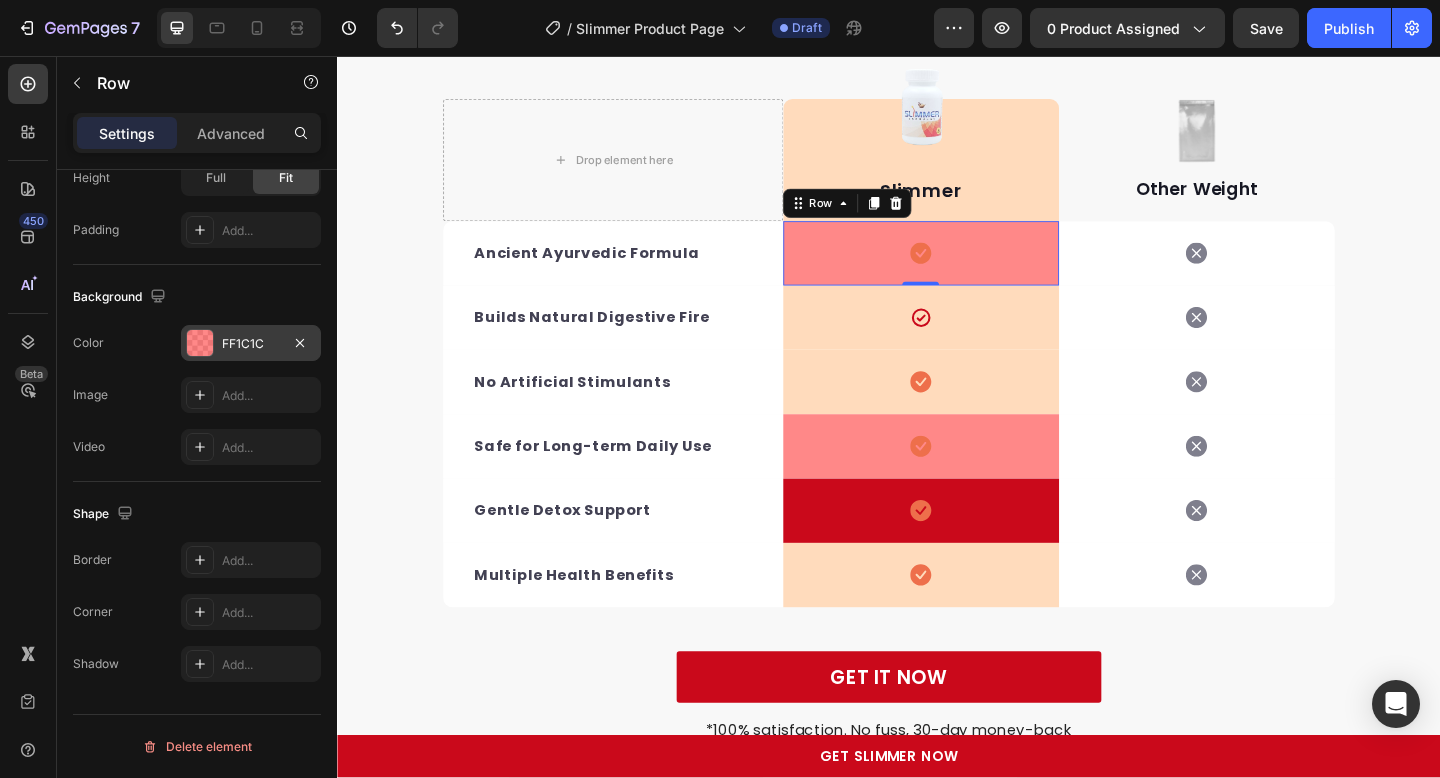 click at bounding box center [200, 343] 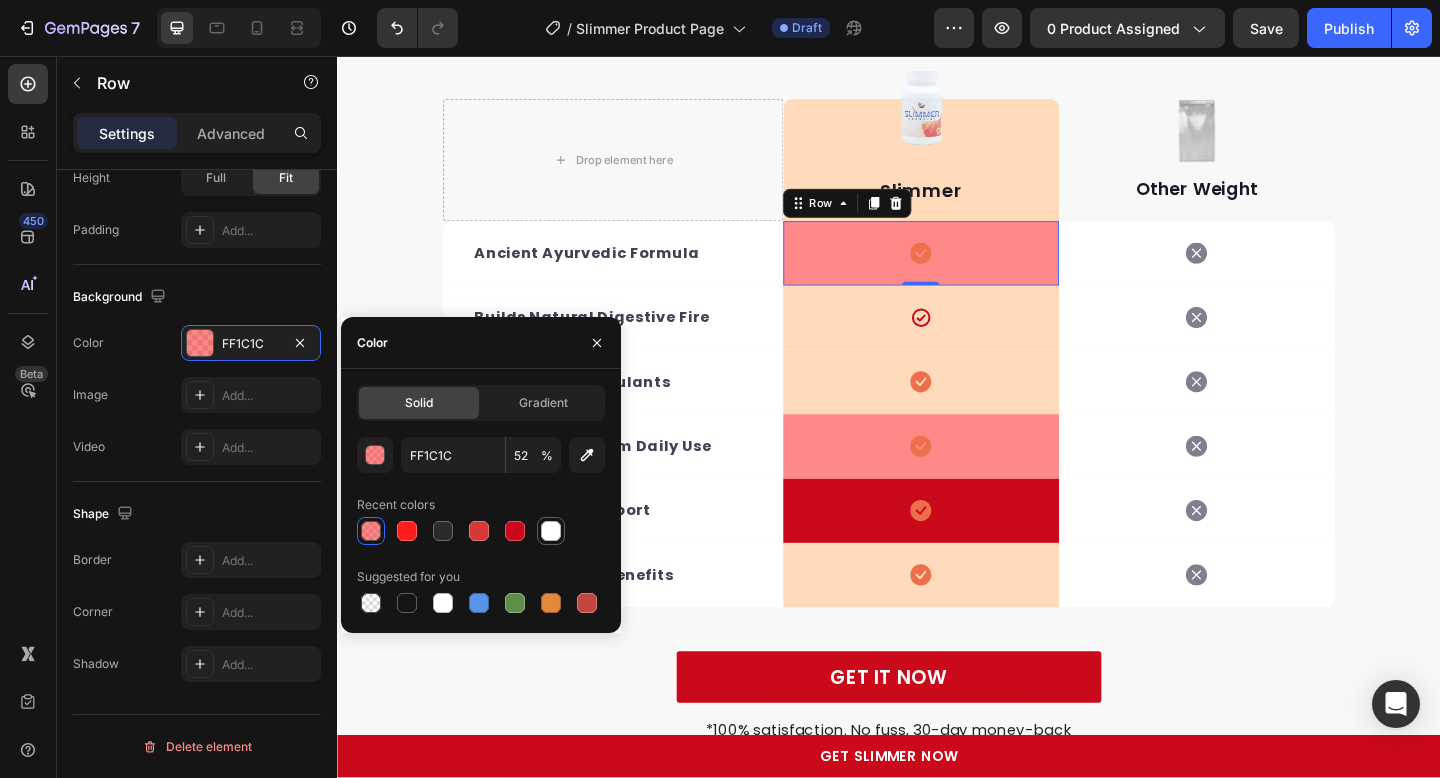 click at bounding box center (551, 531) 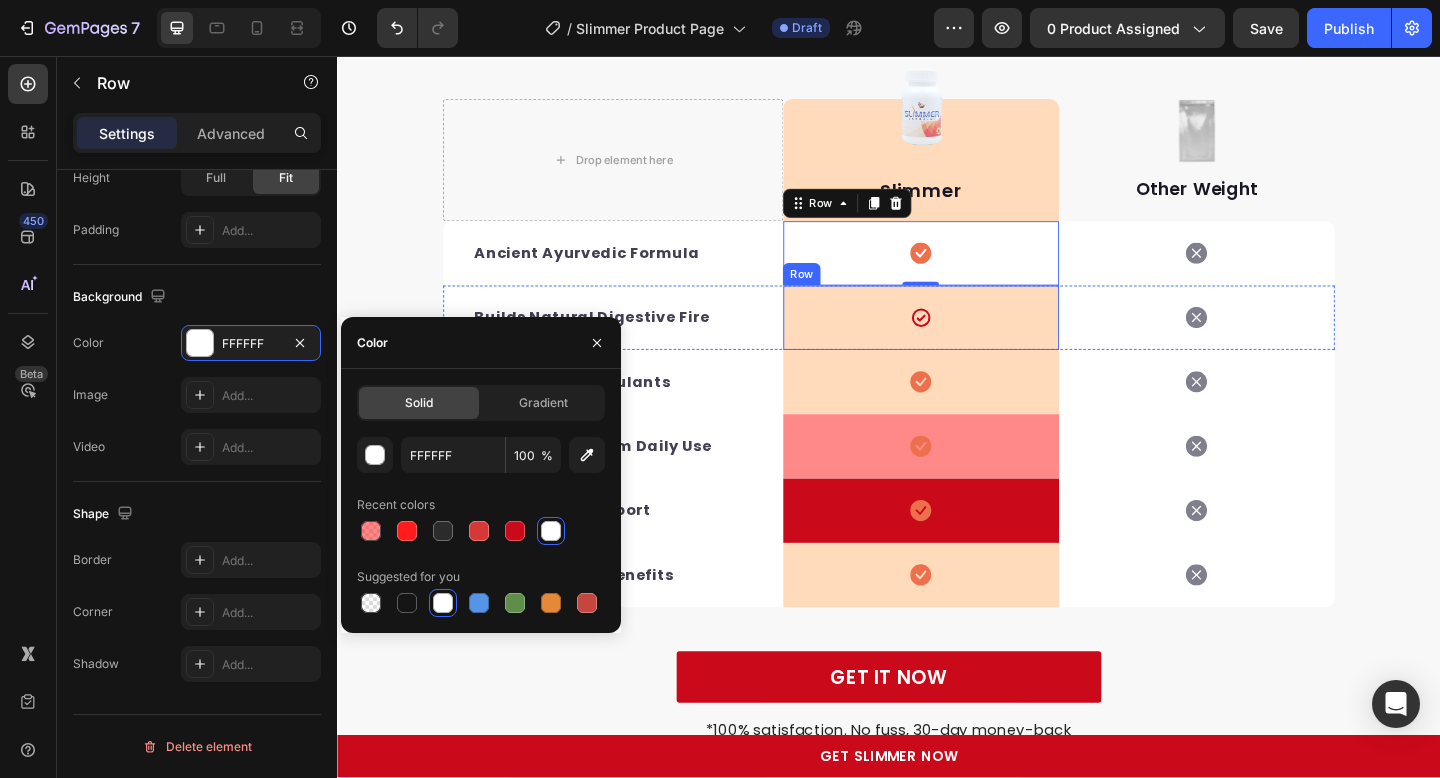 click on "Icon Row" at bounding box center [972, 341] 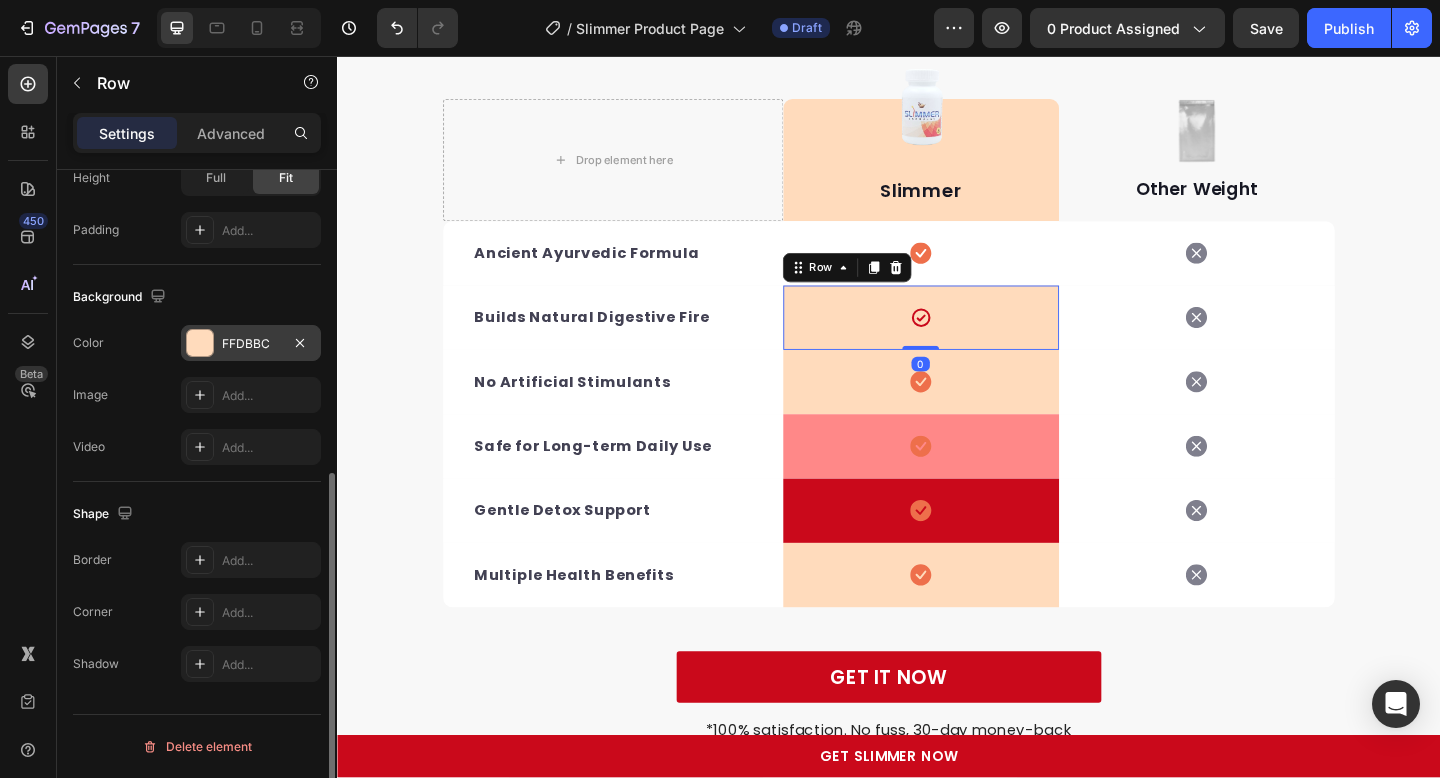 click at bounding box center (200, 343) 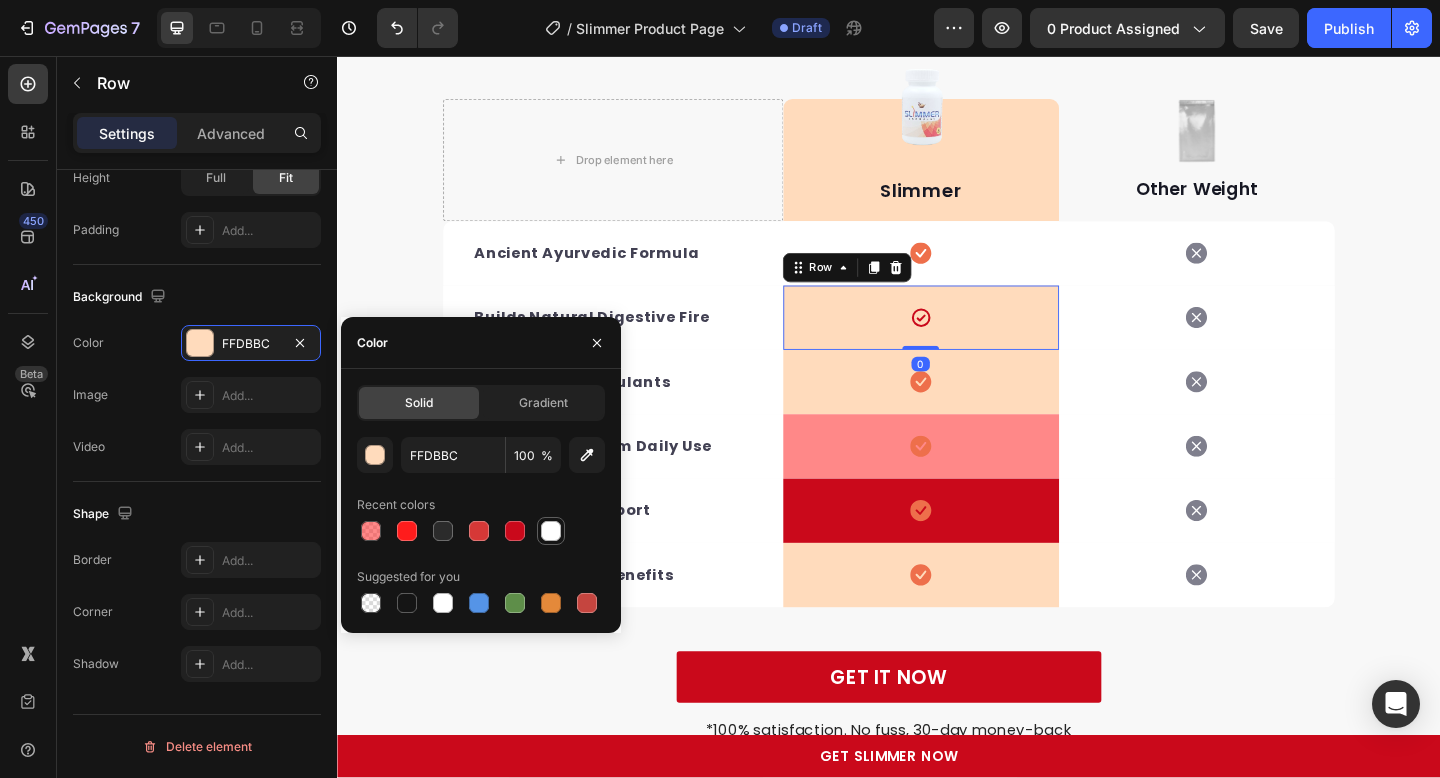 click at bounding box center [551, 531] 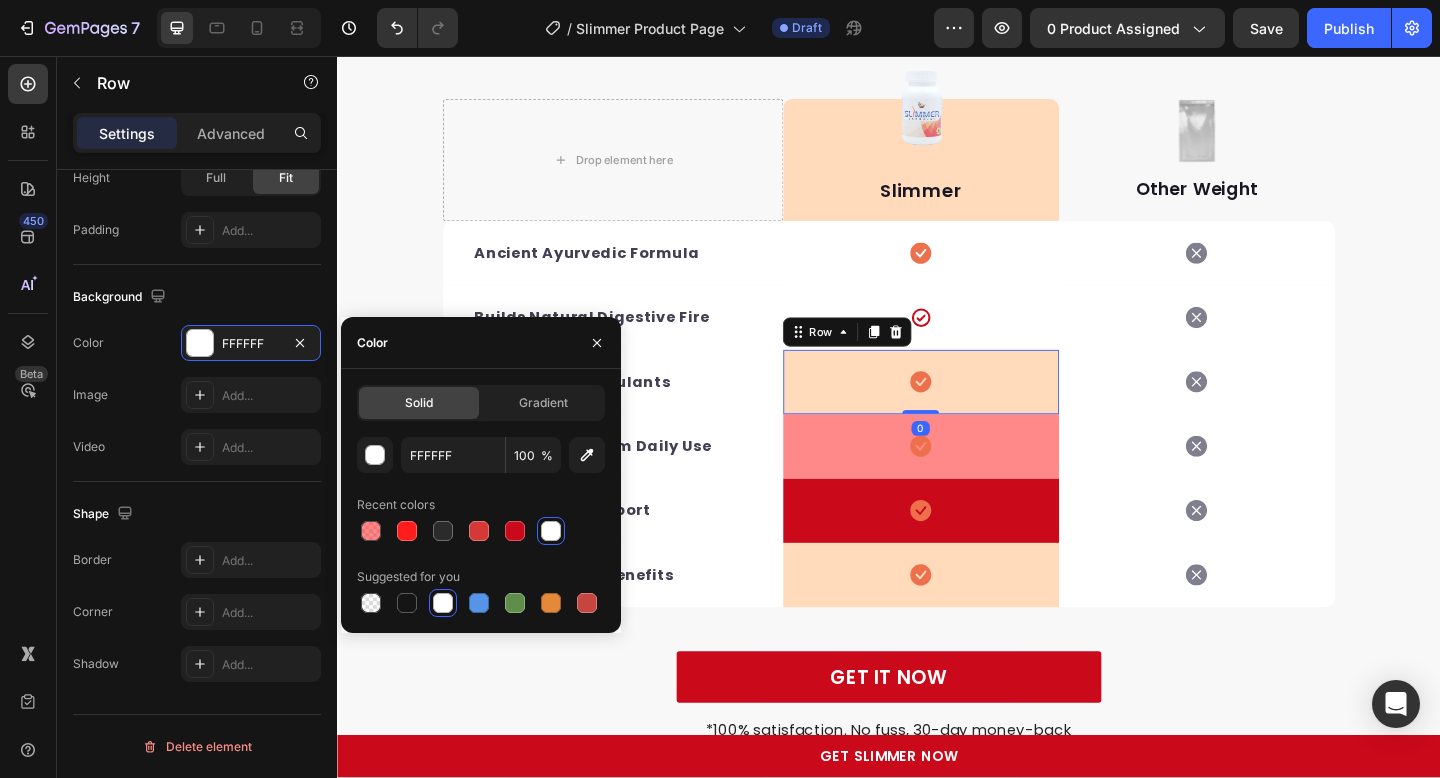 click on "Icon Row   0" at bounding box center [972, 411] 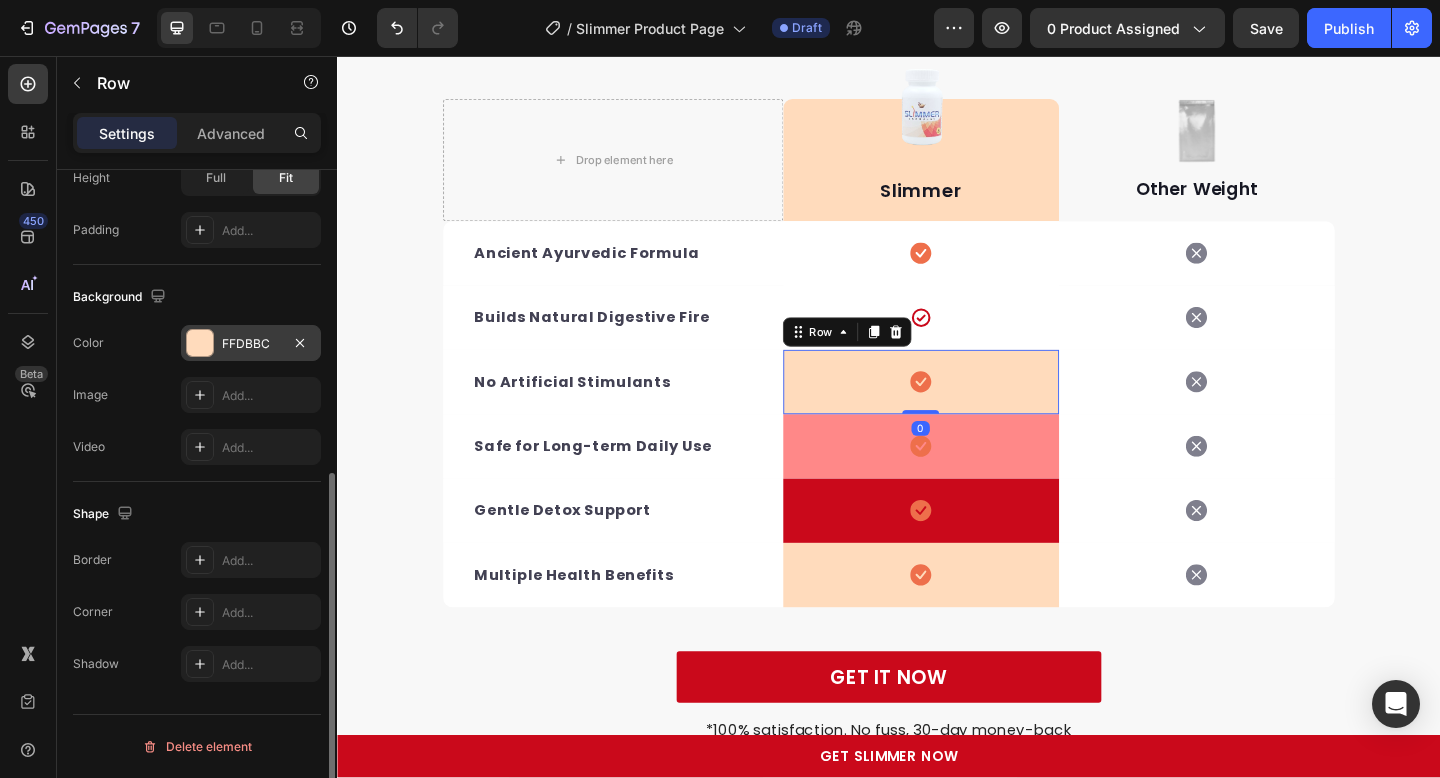 click at bounding box center [200, 343] 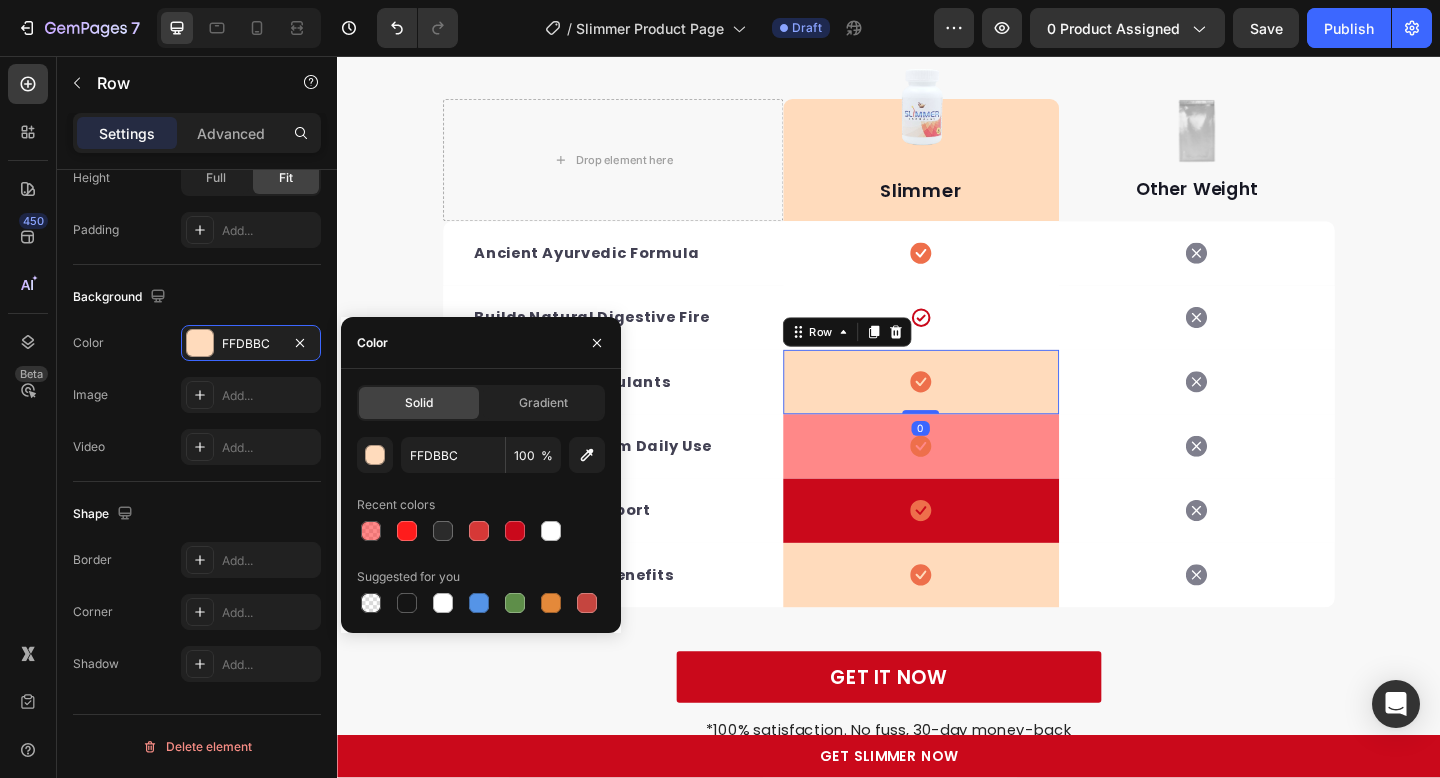 click 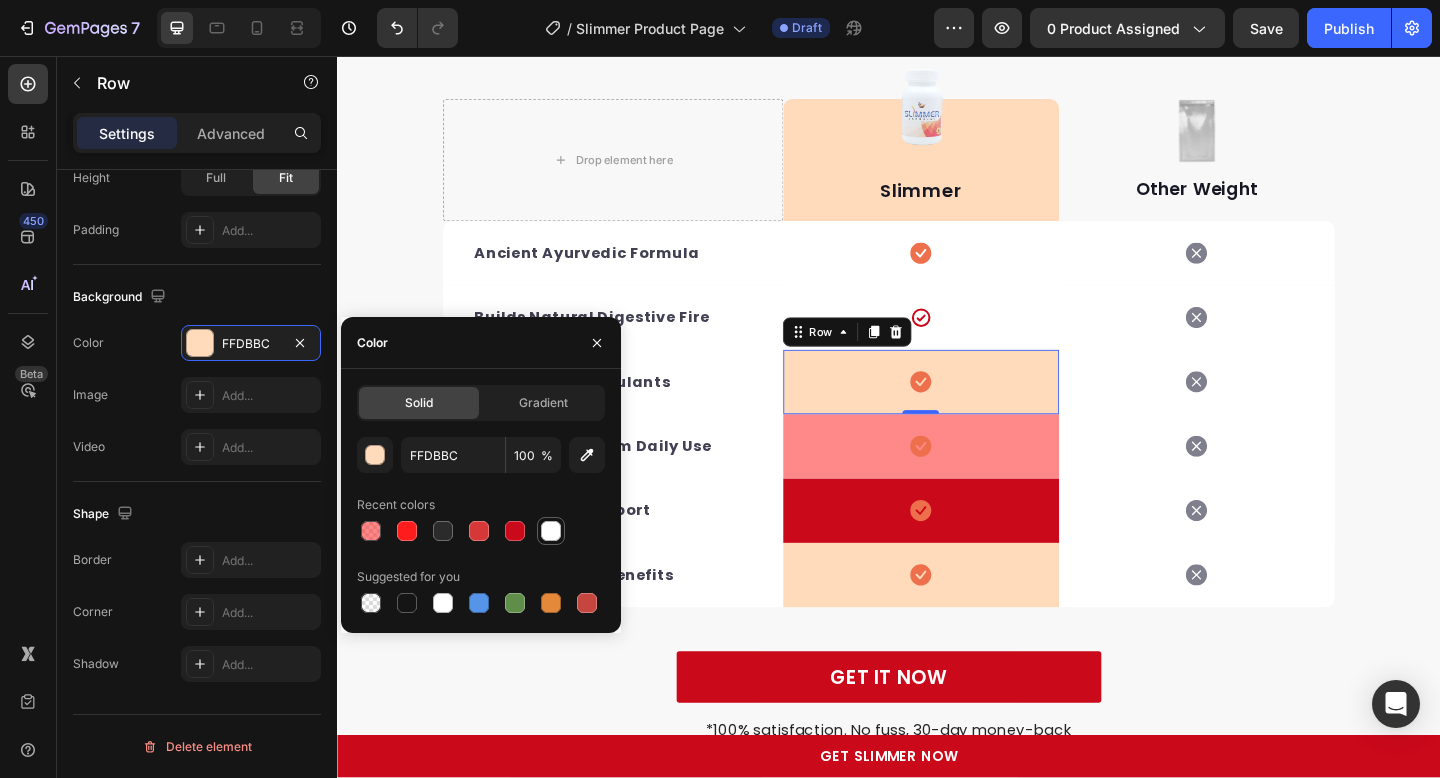 click at bounding box center (551, 531) 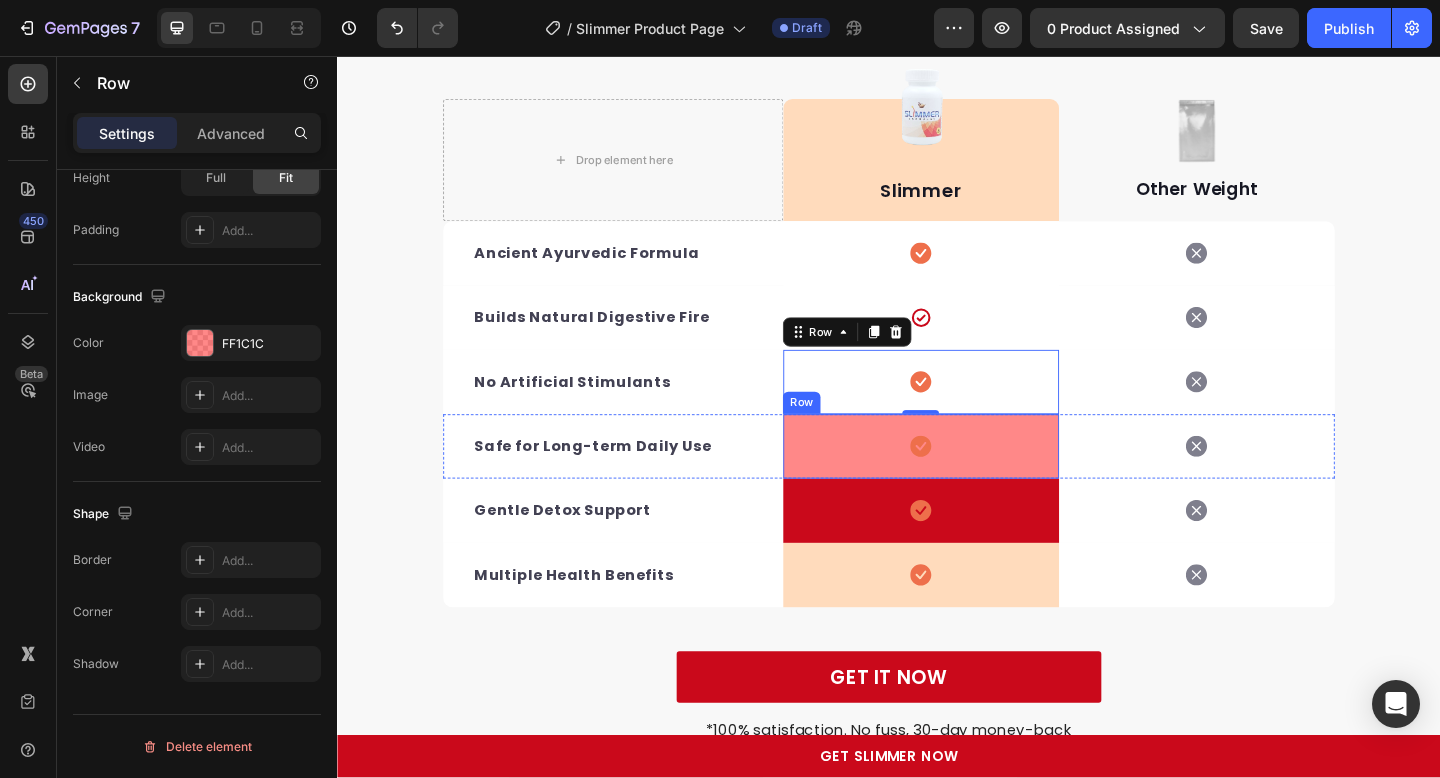 click on "Icon Row" at bounding box center [972, 481] 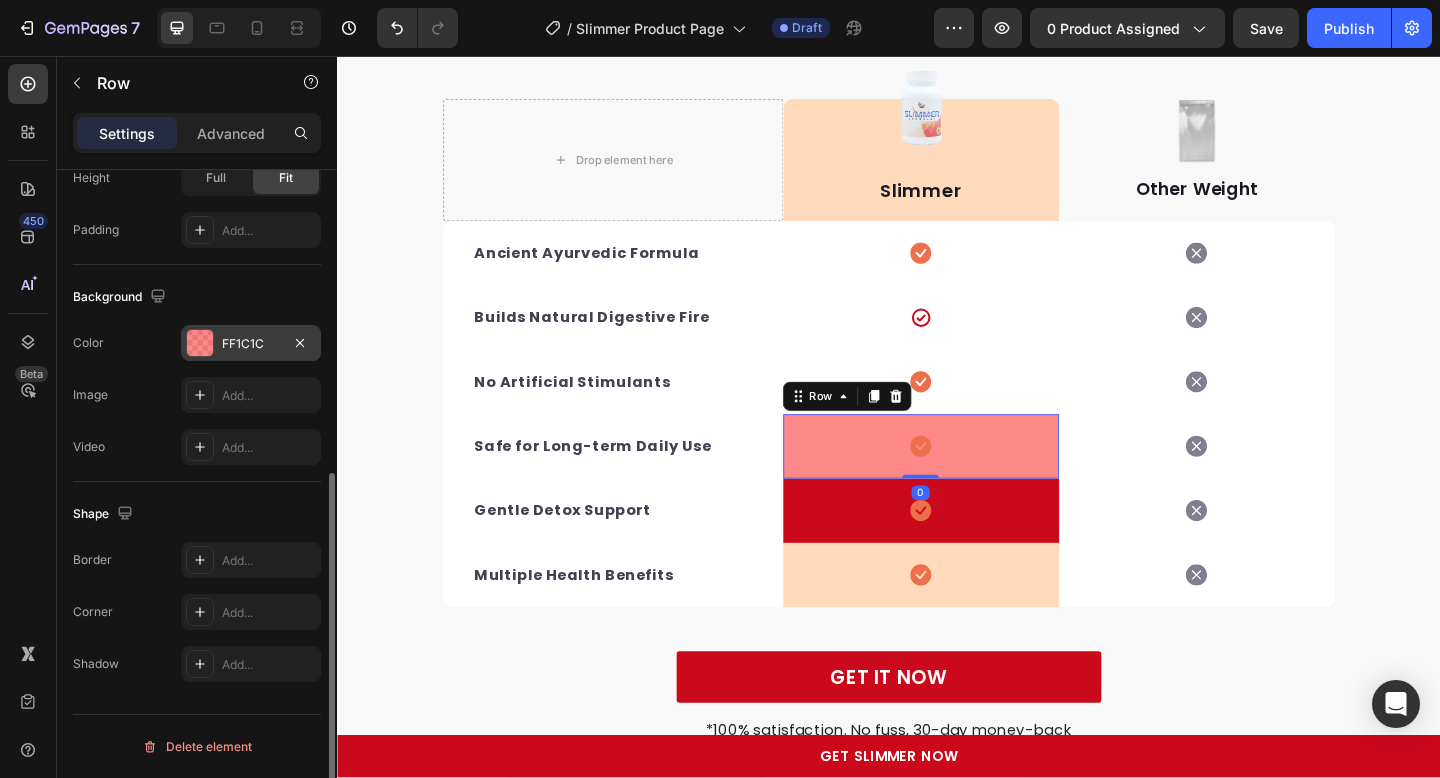 click at bounding box center (200, 343) 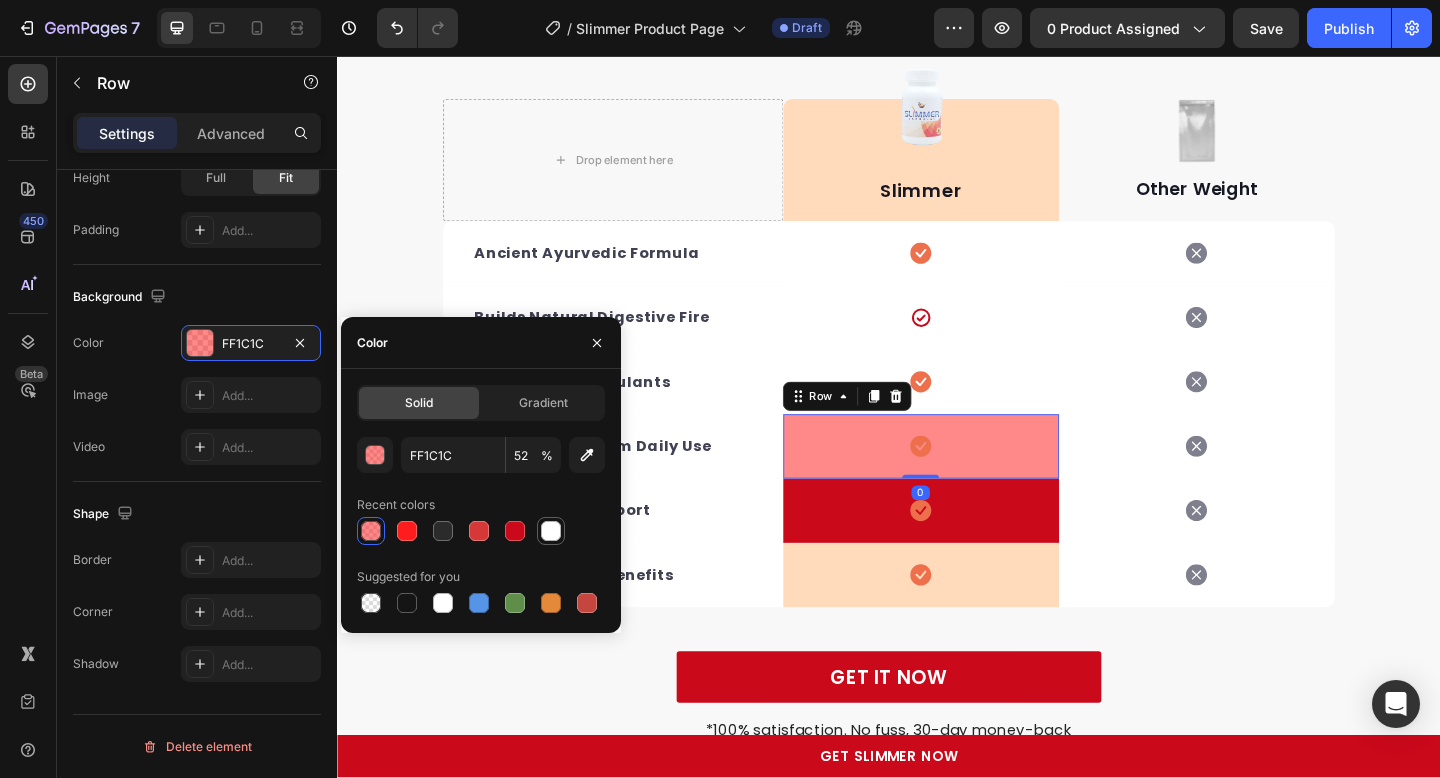 click at bounding box center [551, 531] 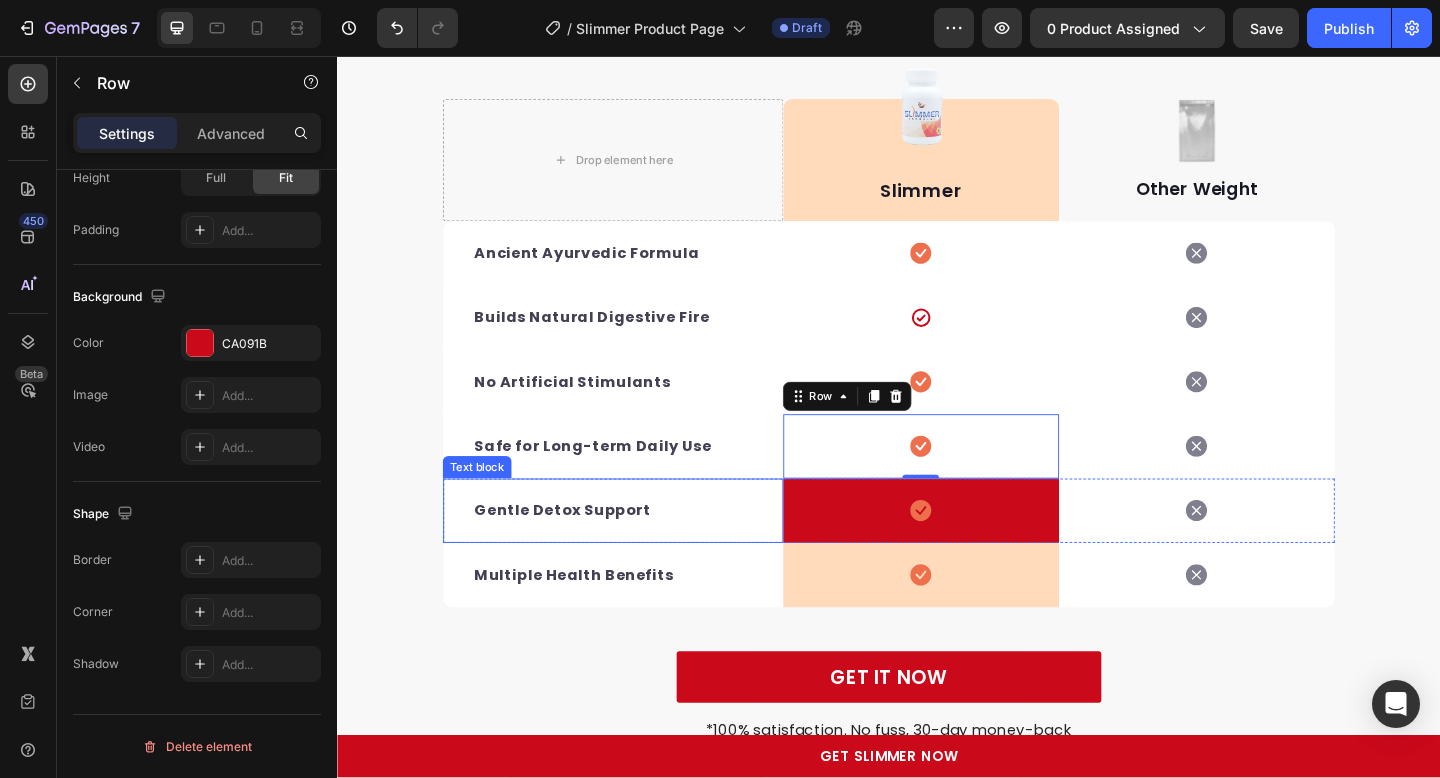 click on "Icon Row" at bounding box center (972, 551) 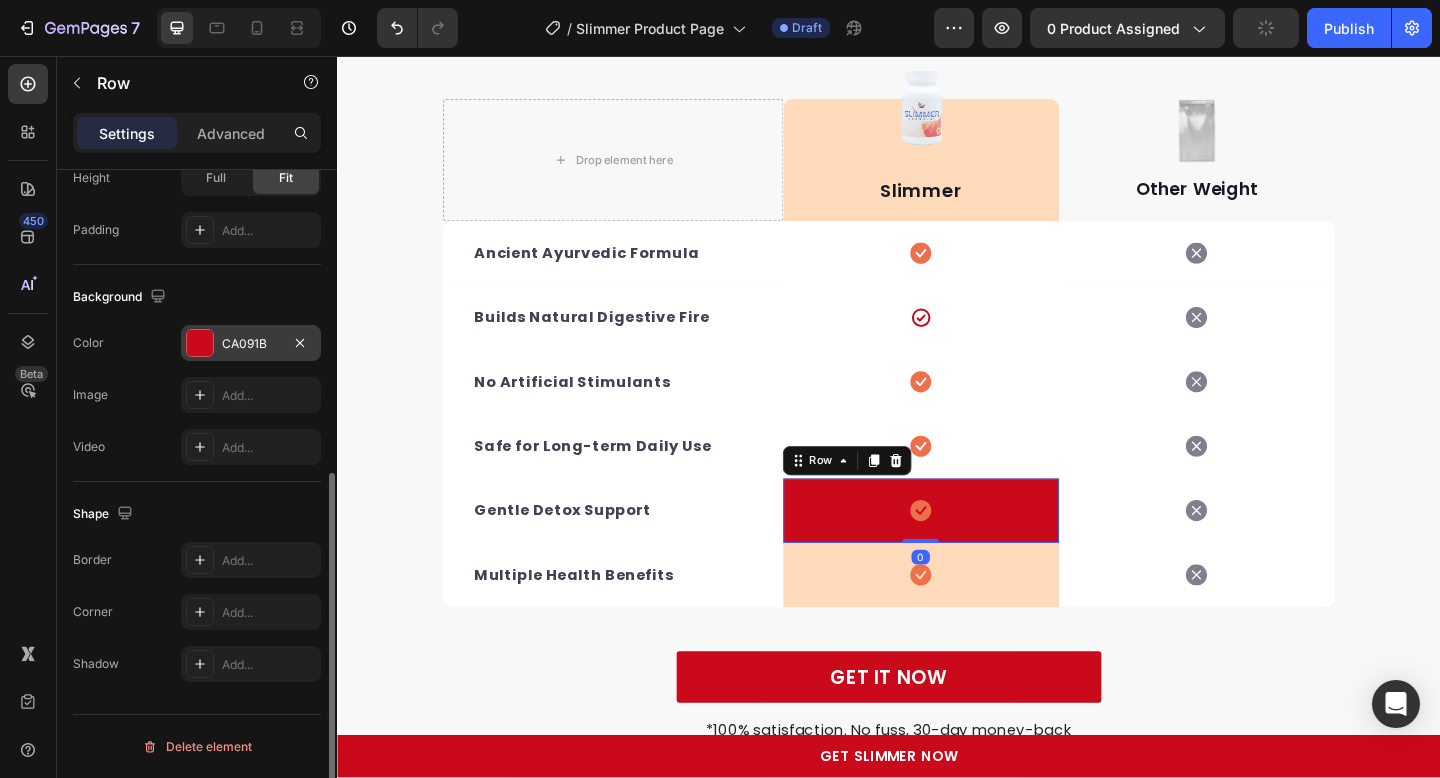 click on "CA091B" at bounding box center [251, 344] 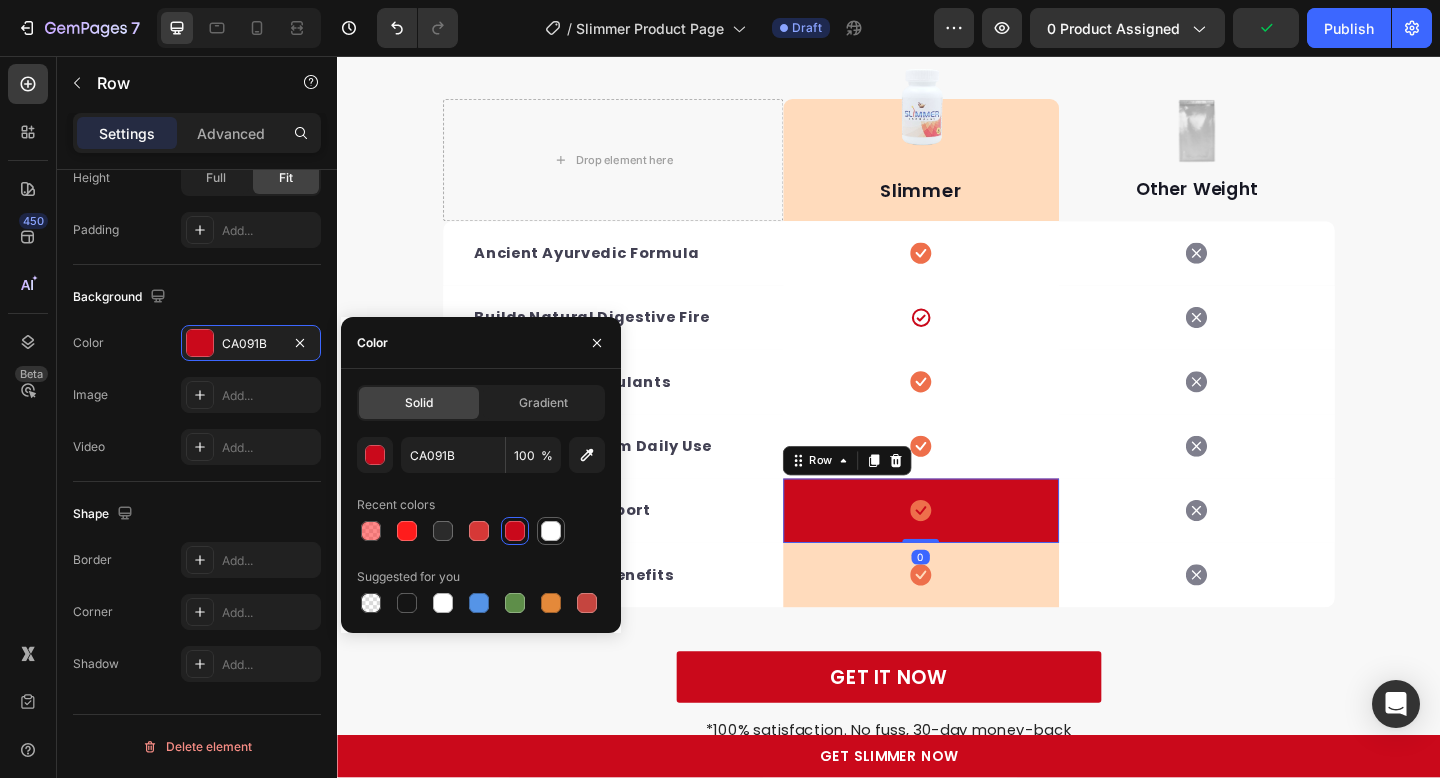 click at bounding box center [551, 531] 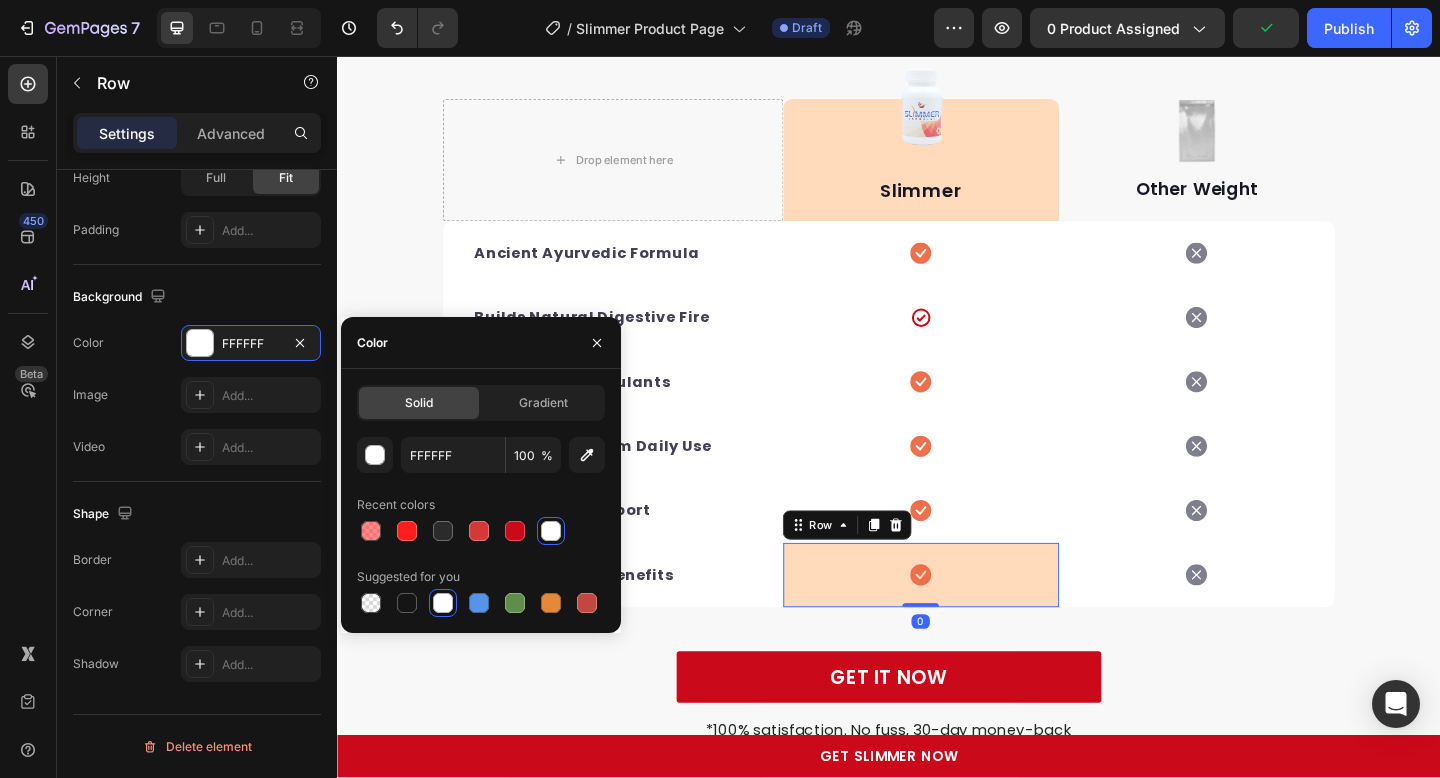 click on "Icon Row   0" at bounding box center [972, 621] 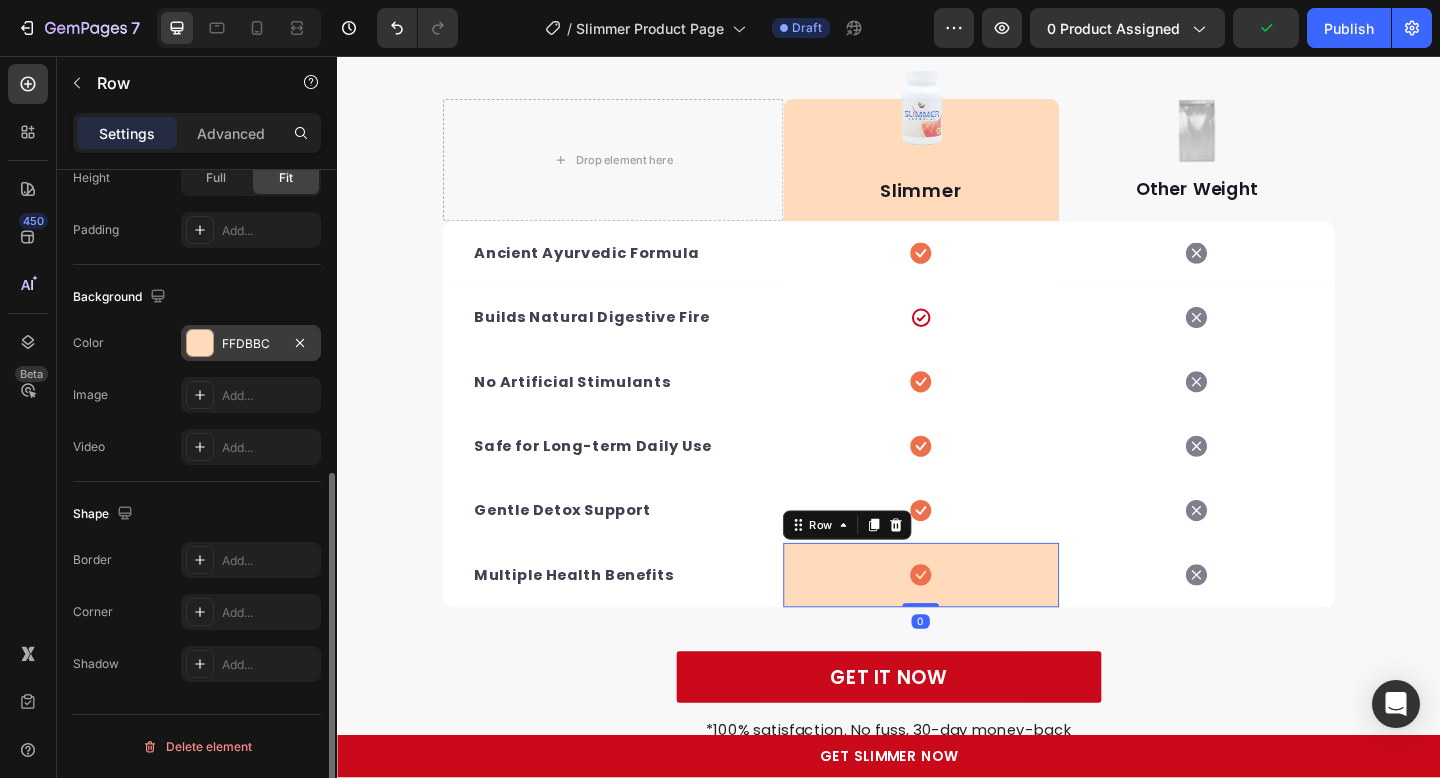 click on "FFDBBC" at bounding box center [251, 343] 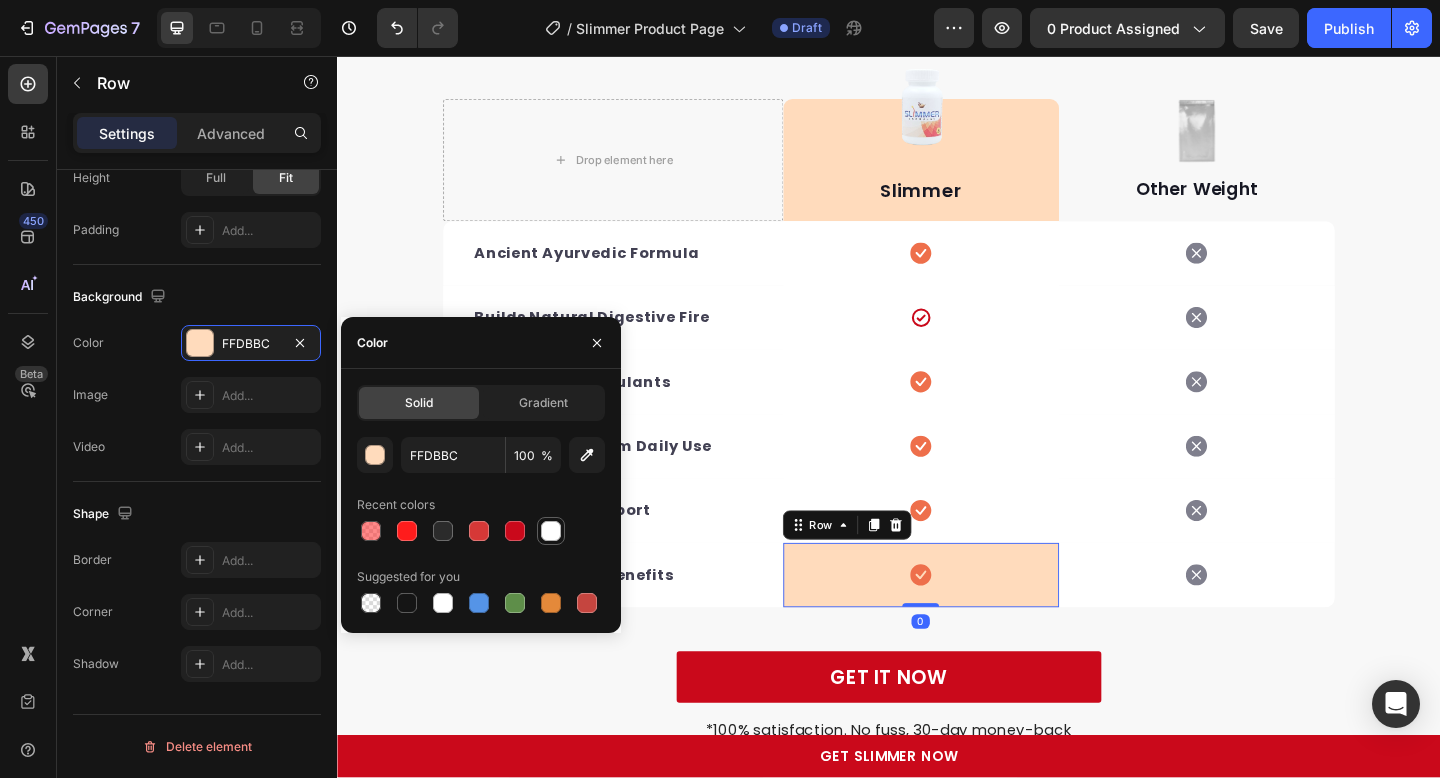 click at bounding box center (551, 531) 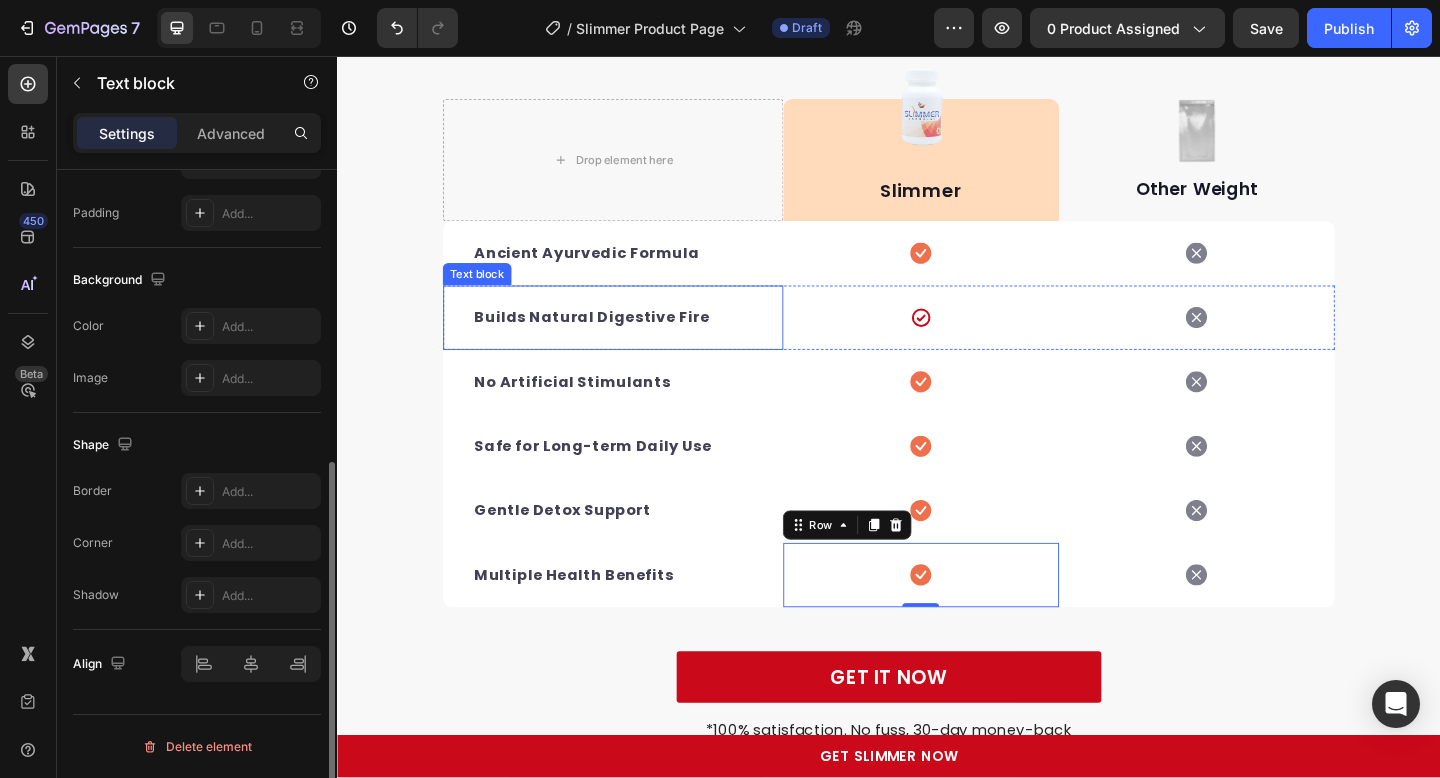click on "Builds Natural Digestive Fire Text block" at bounding box center (637, 341) 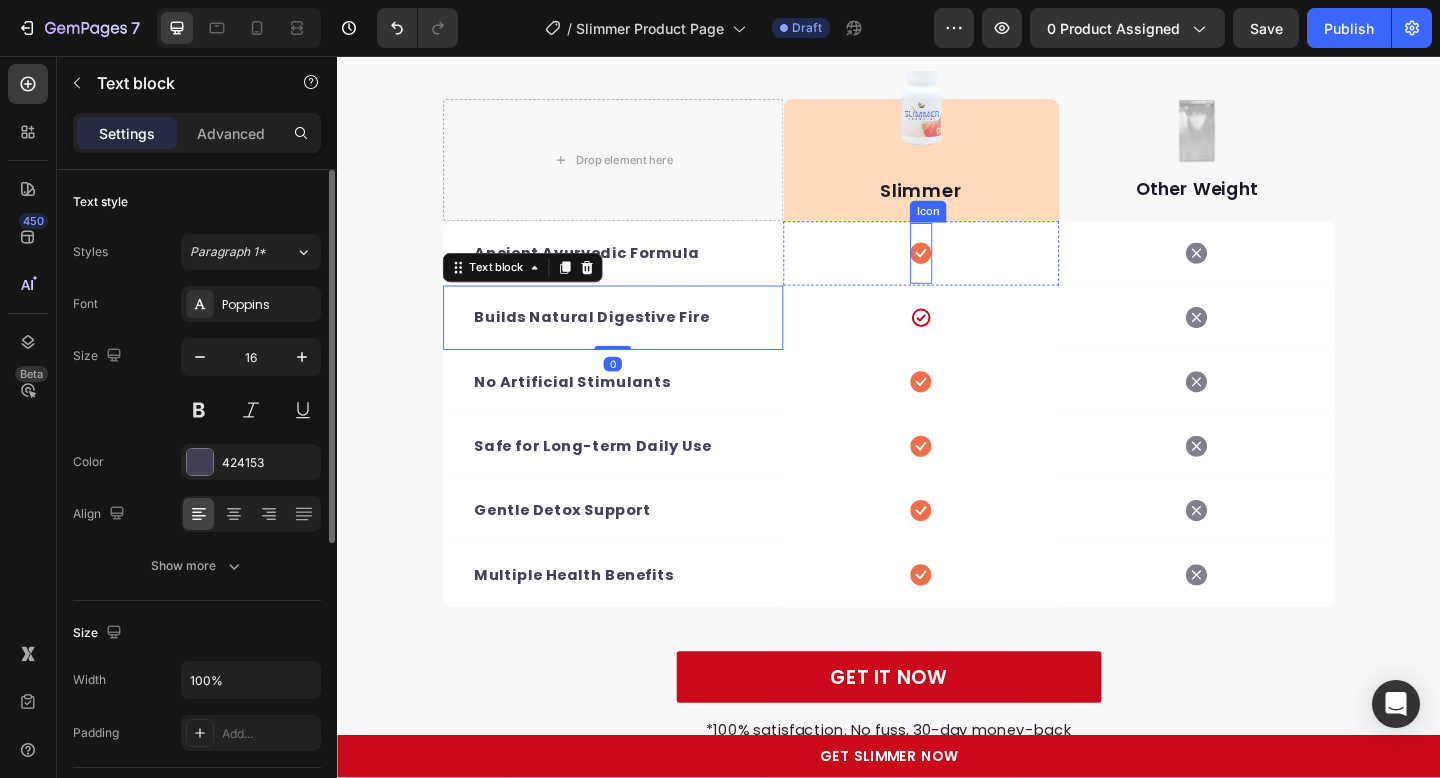 click on "Icon Row" at bounding box center (972, 271) 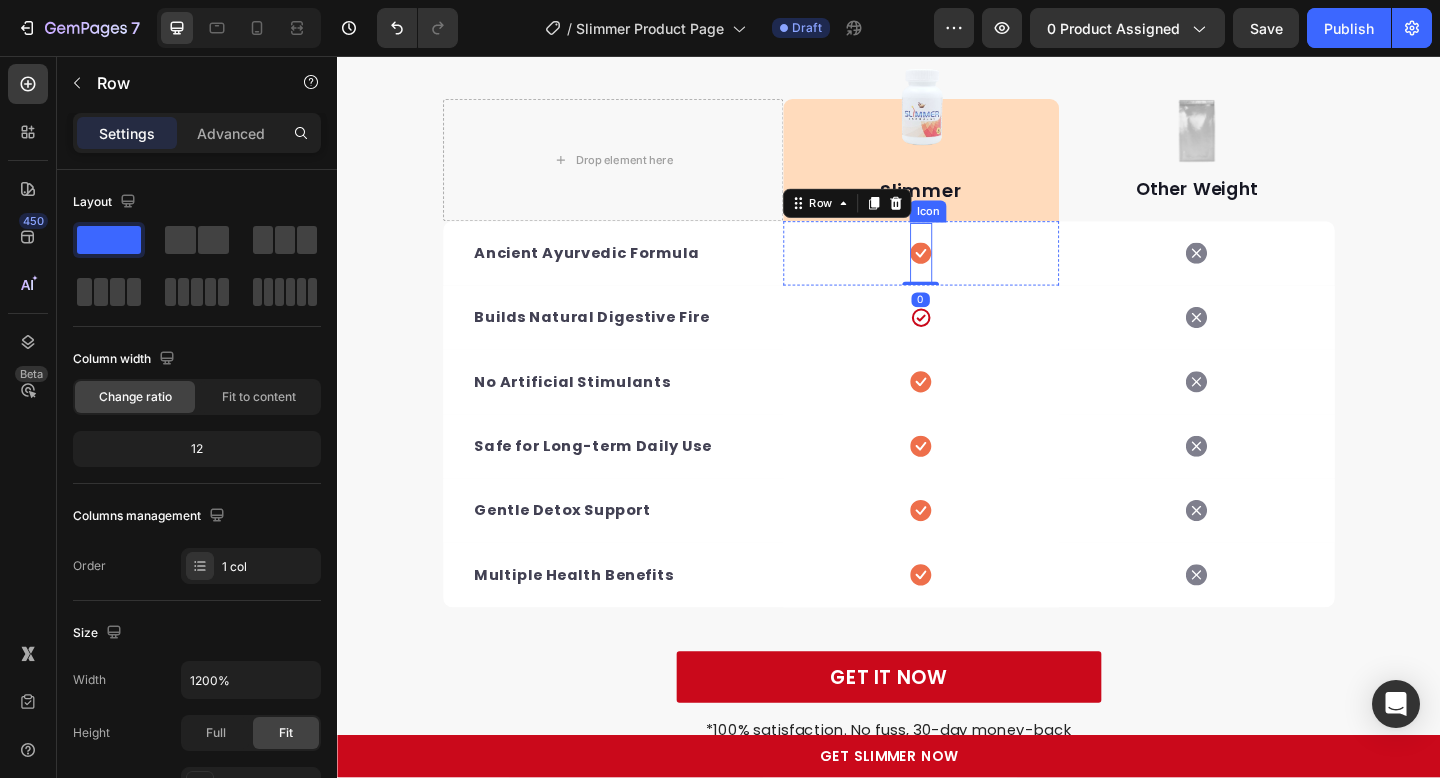 click 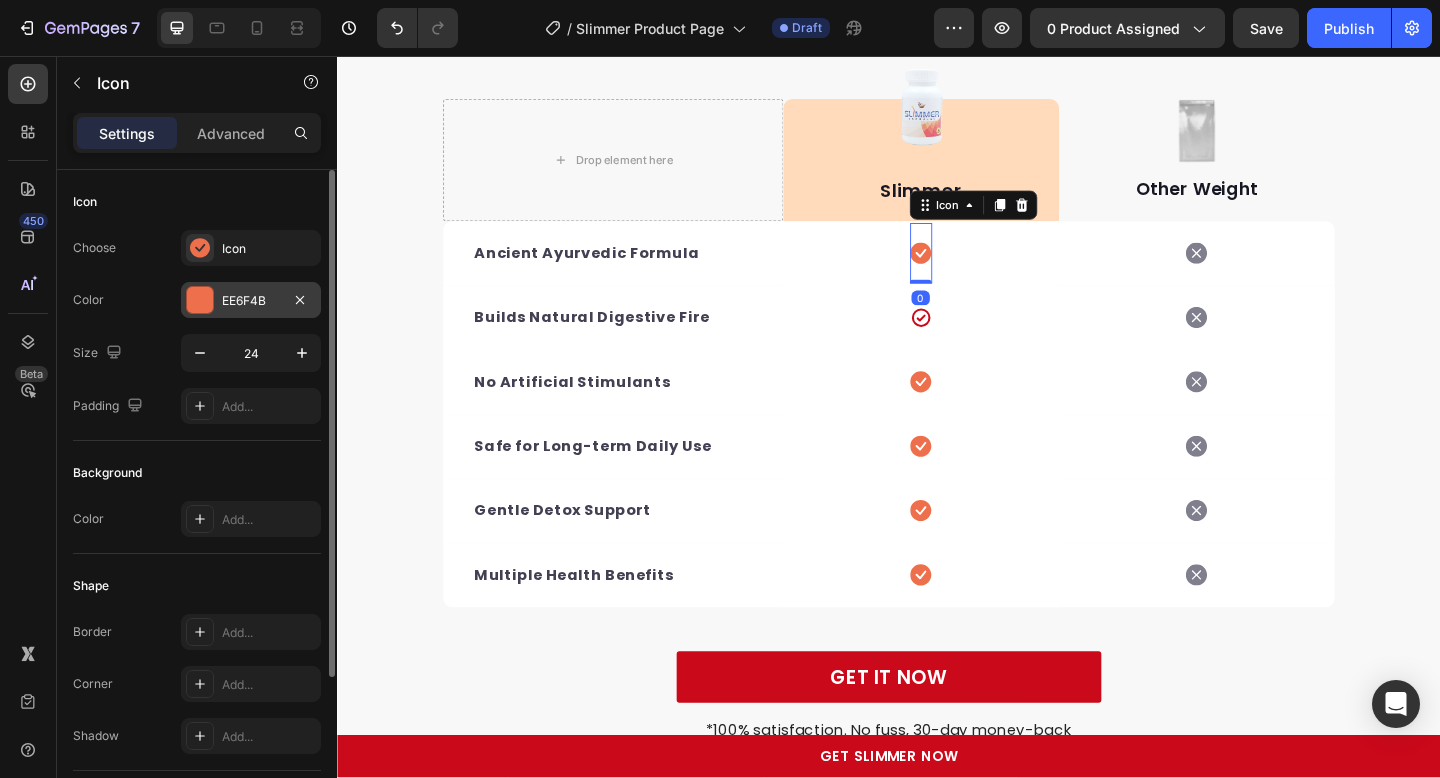 click on "EE6F4B" at bounding box center [251, 300] 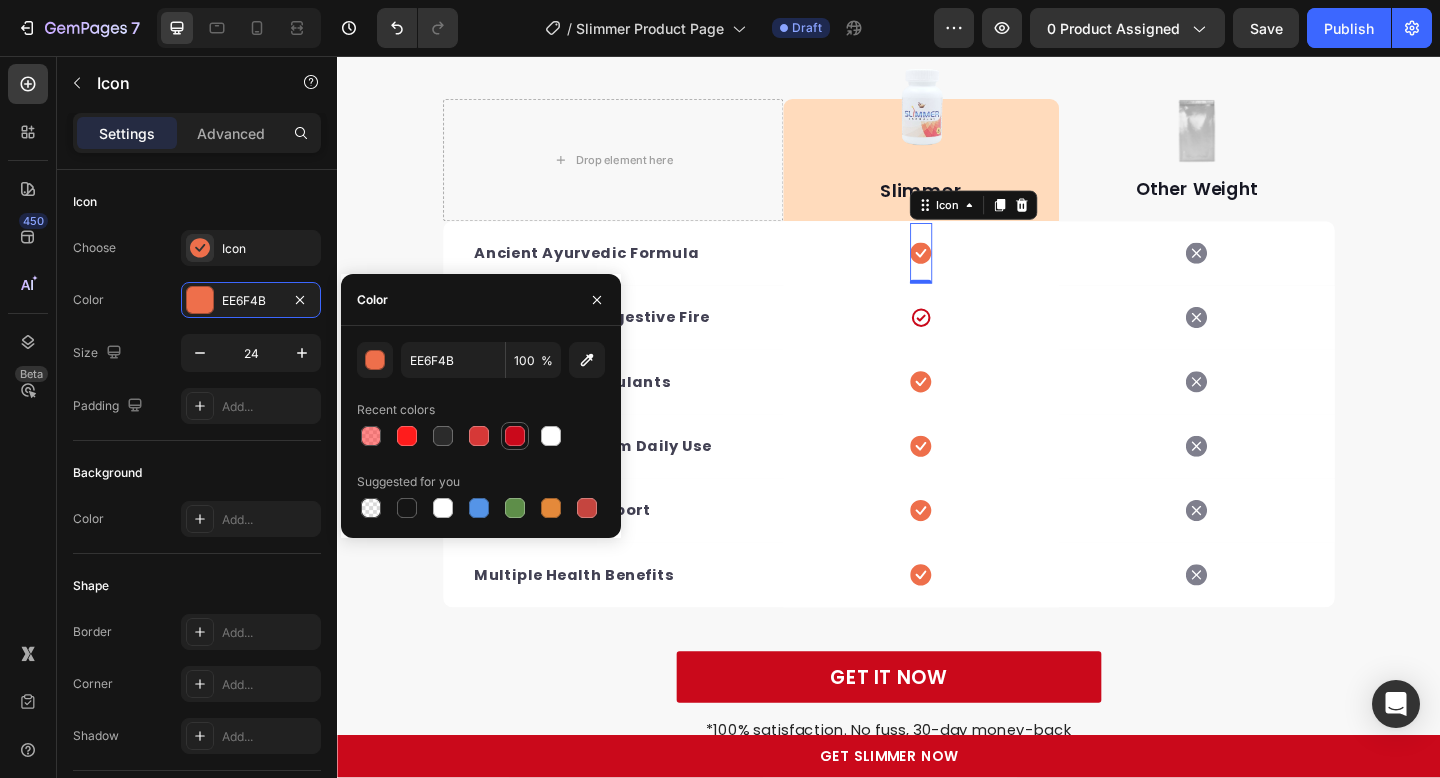 click at bounding box center (515, 436) 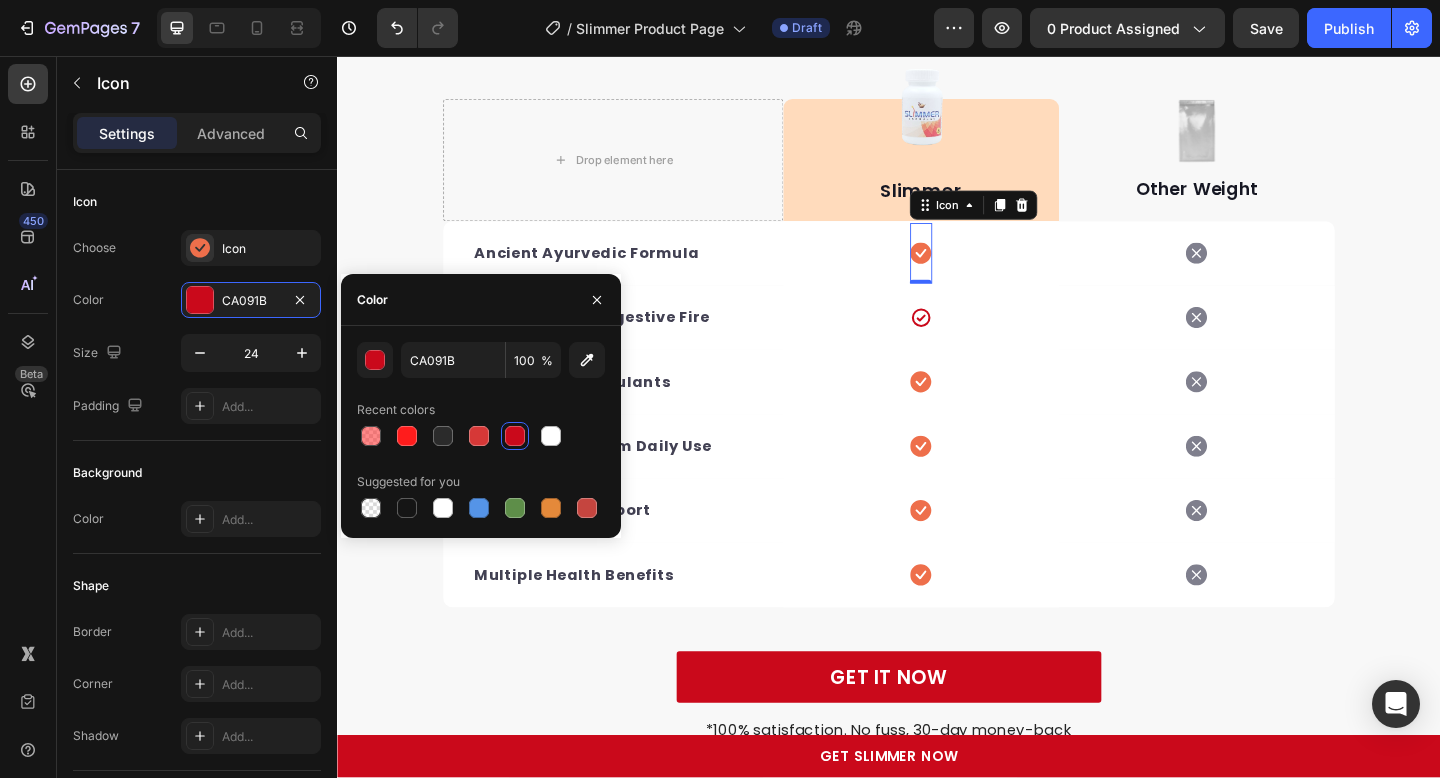 click at bounding box center (515, 436) 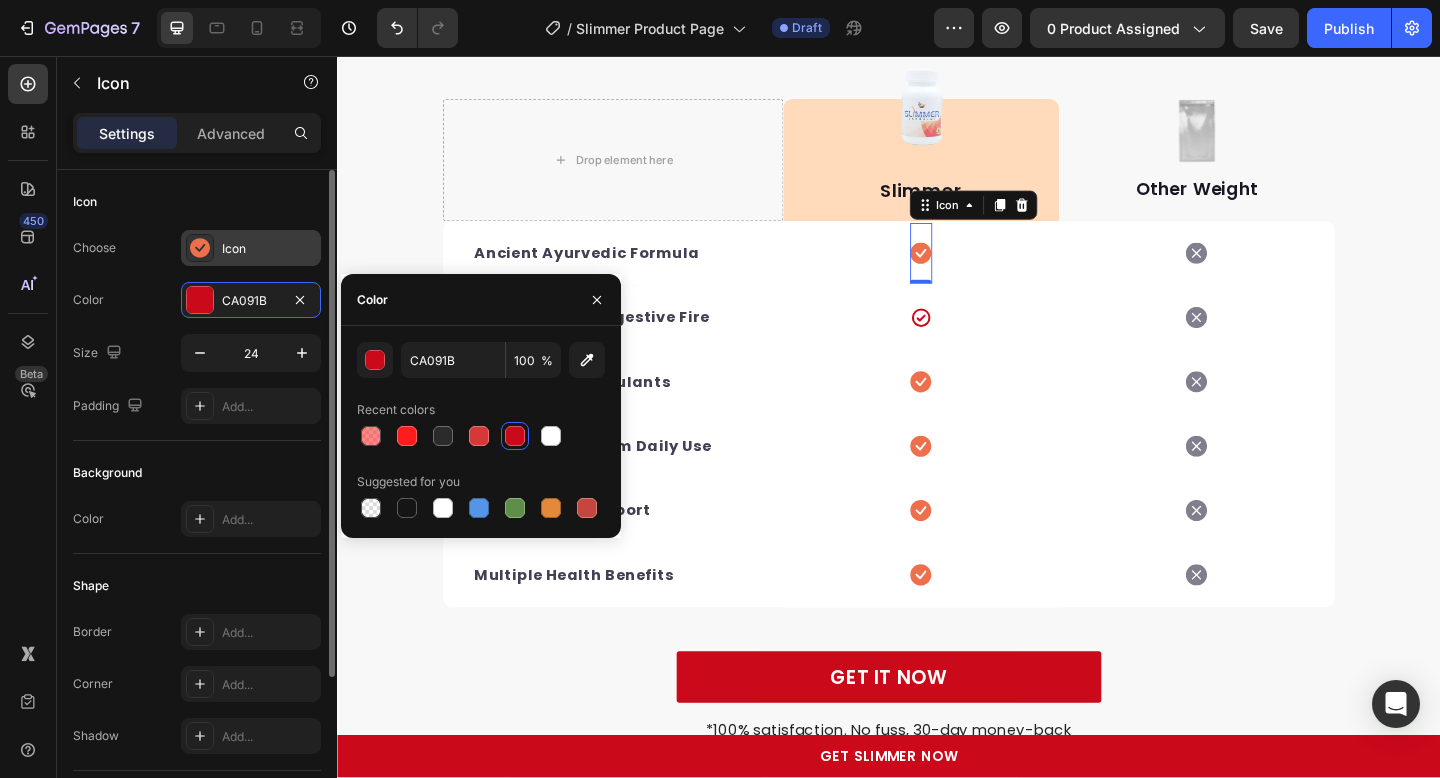 click 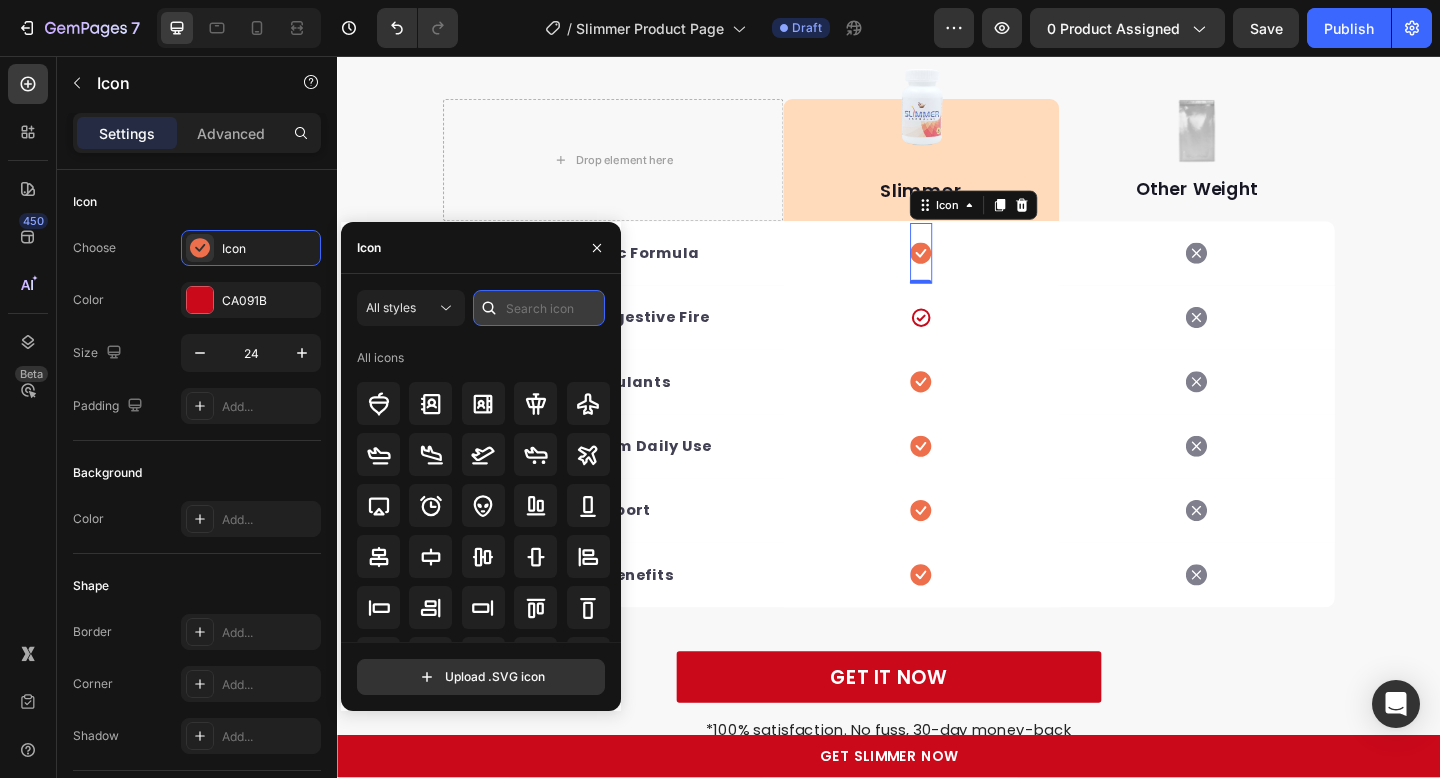 click at bounding box center [539, 308] 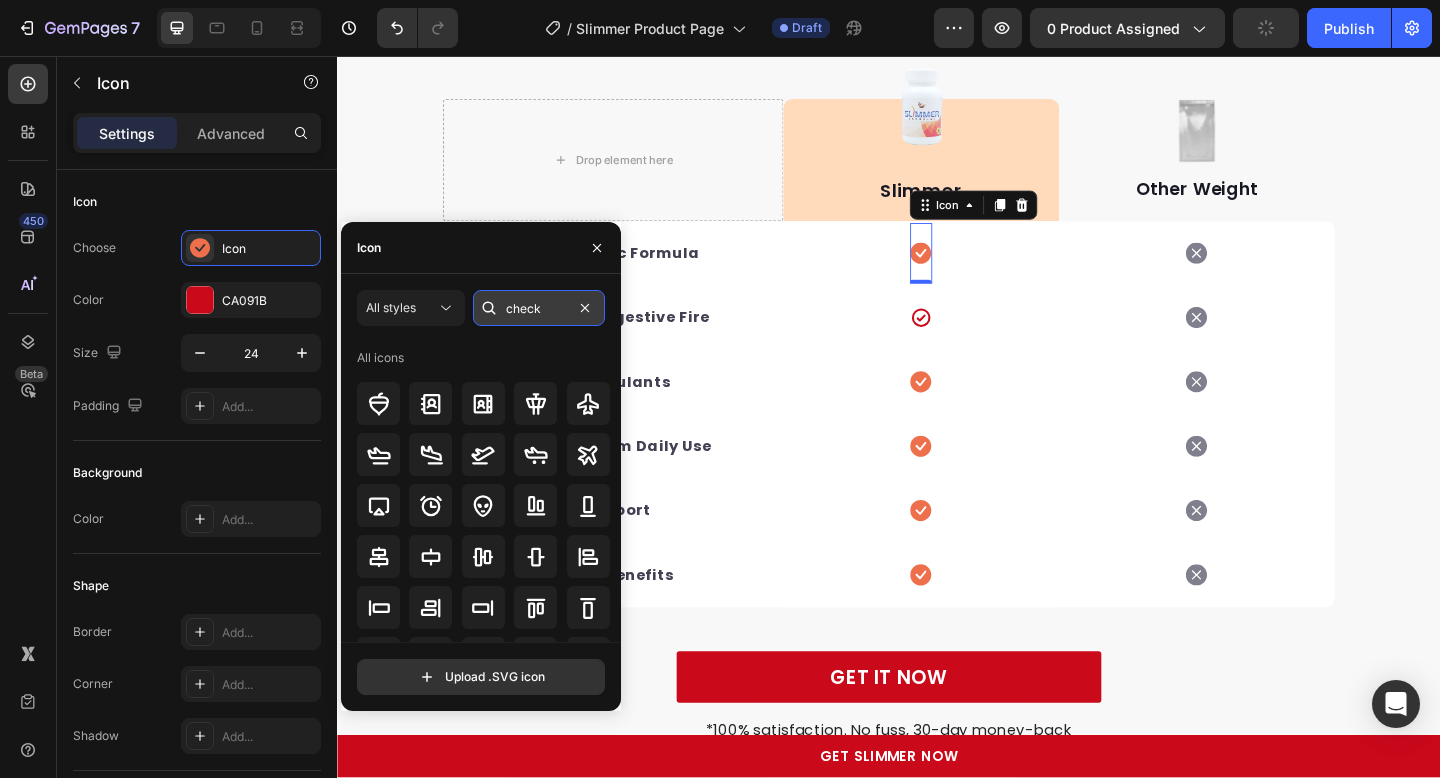 type on "check" 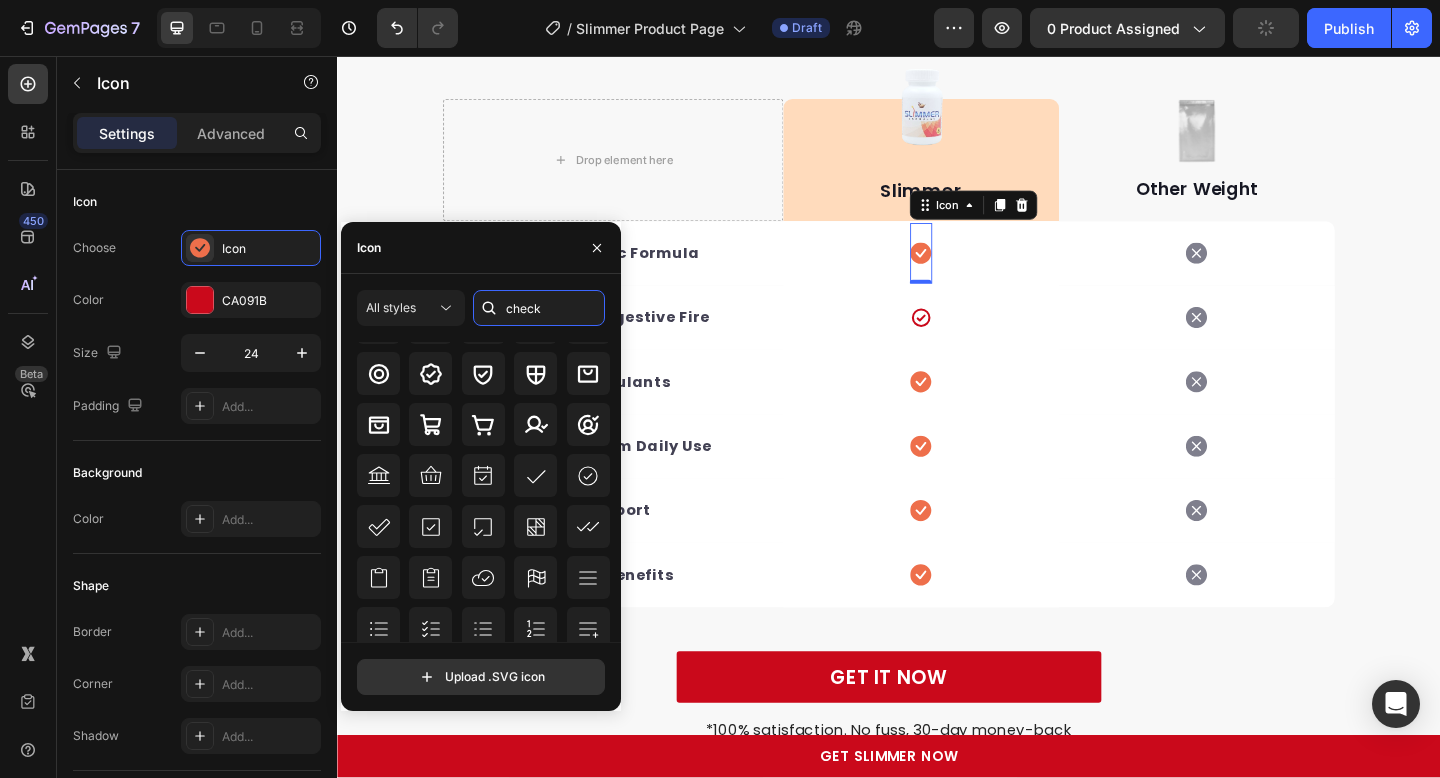 scroll, scrollTop: 210, scrollLeft: 0, axis: vertical 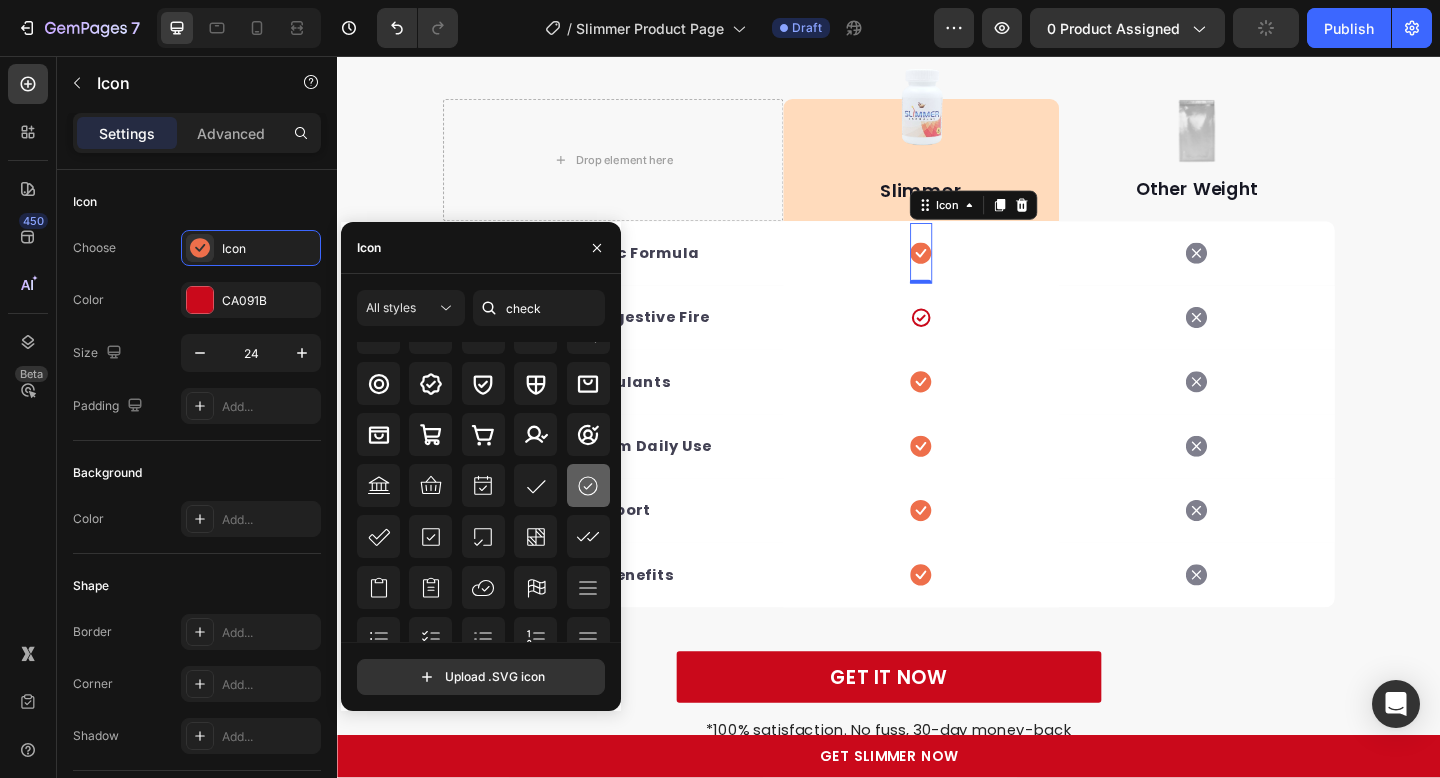click 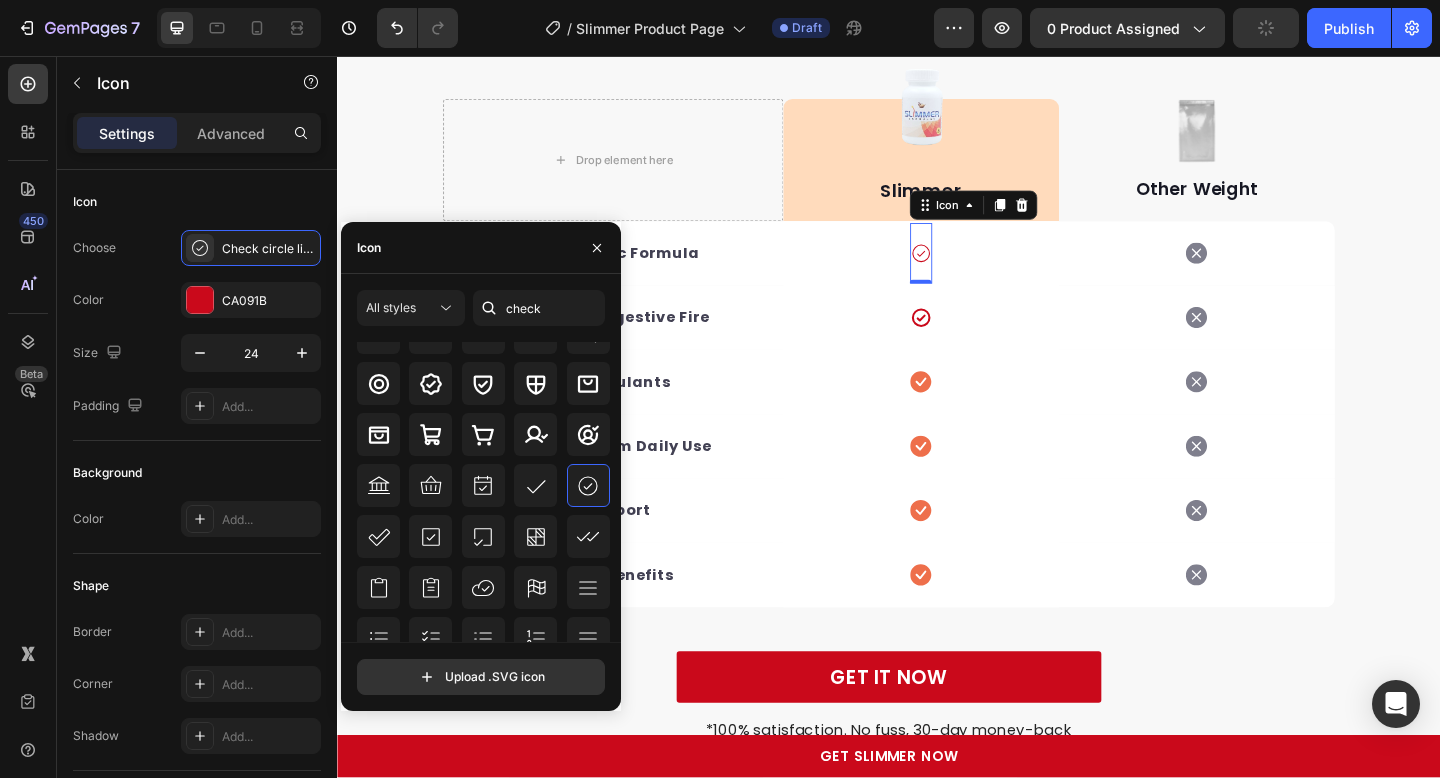 click on "All styles check All icons  Upload .SVG icon" at bounding box center (481, 492) 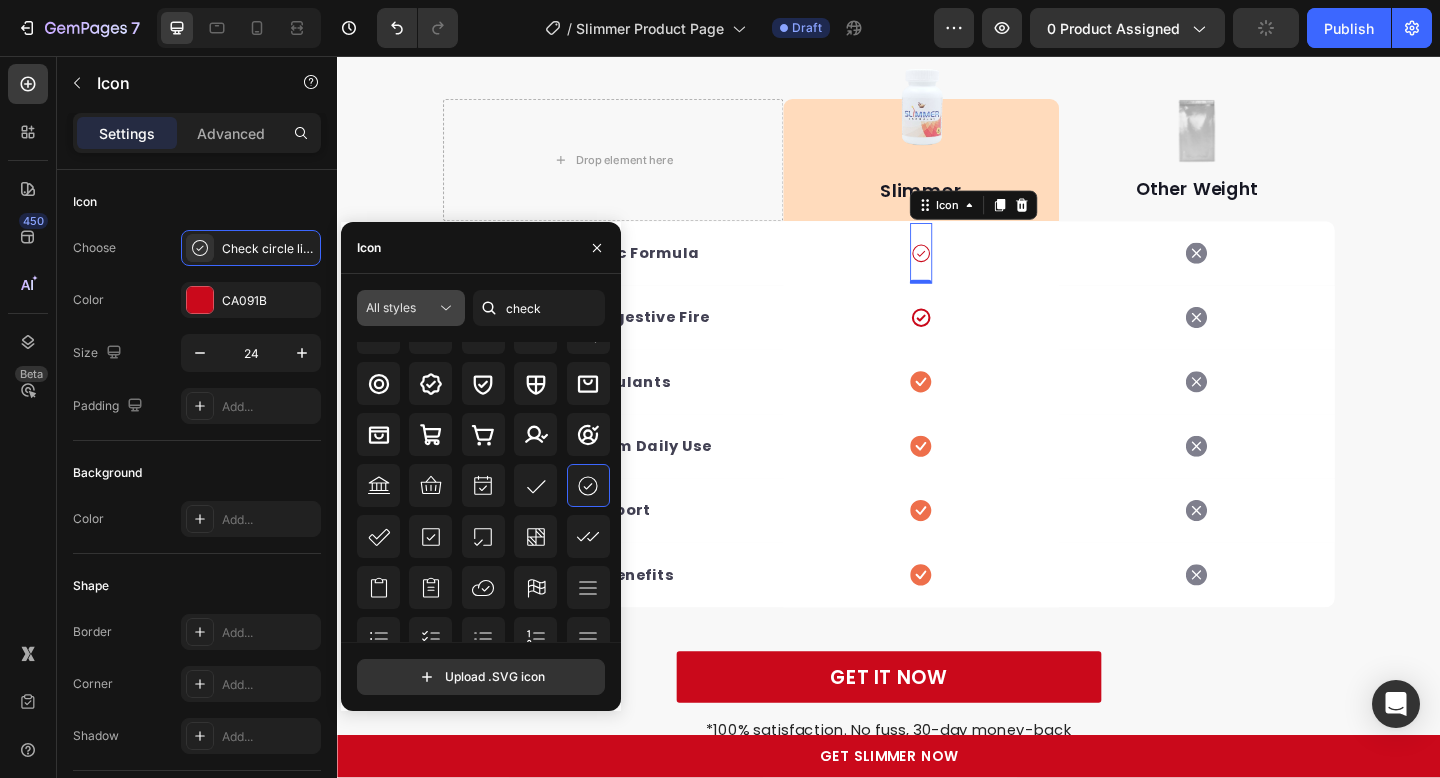 click on "All styles" at bounding box center [391, 307] 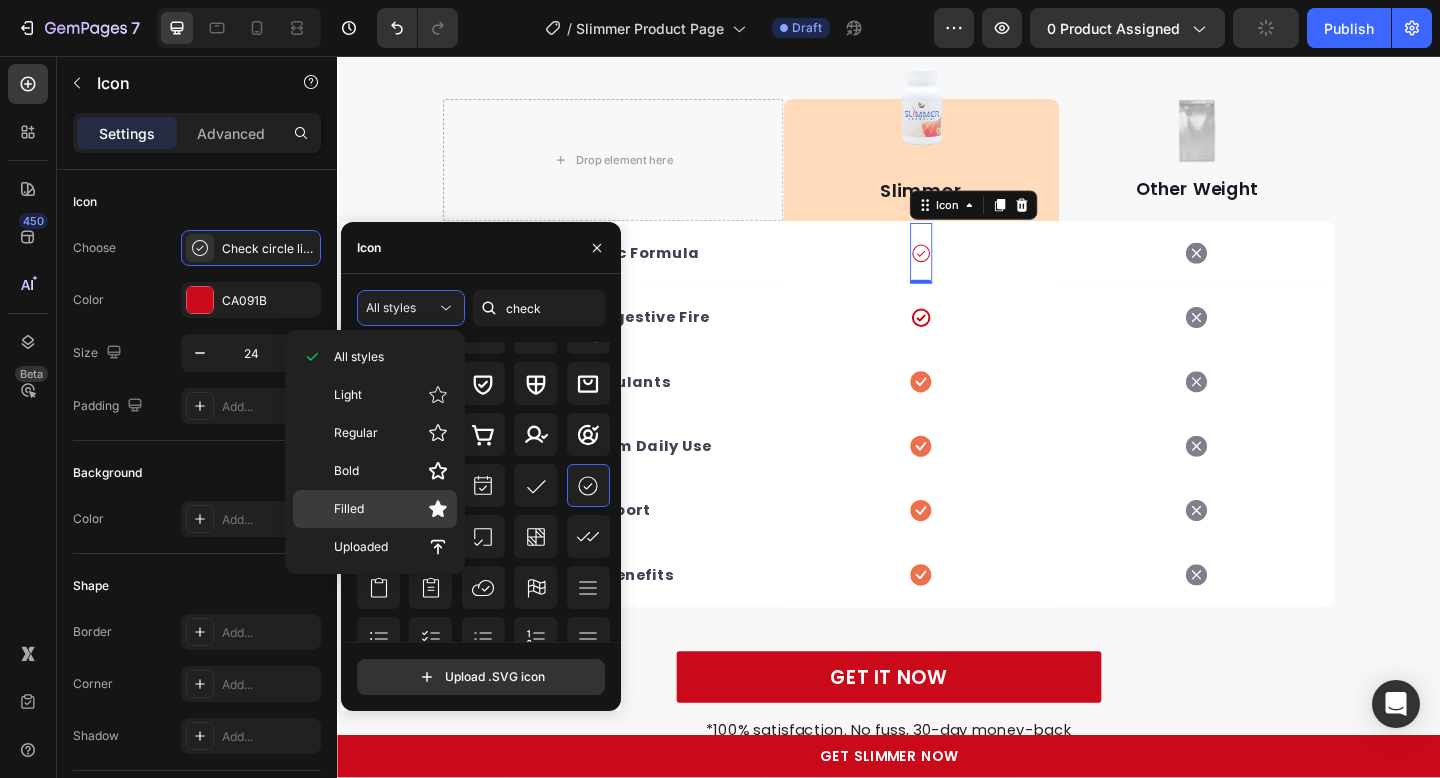 click on "Filled" at bounding box center [391, 509] 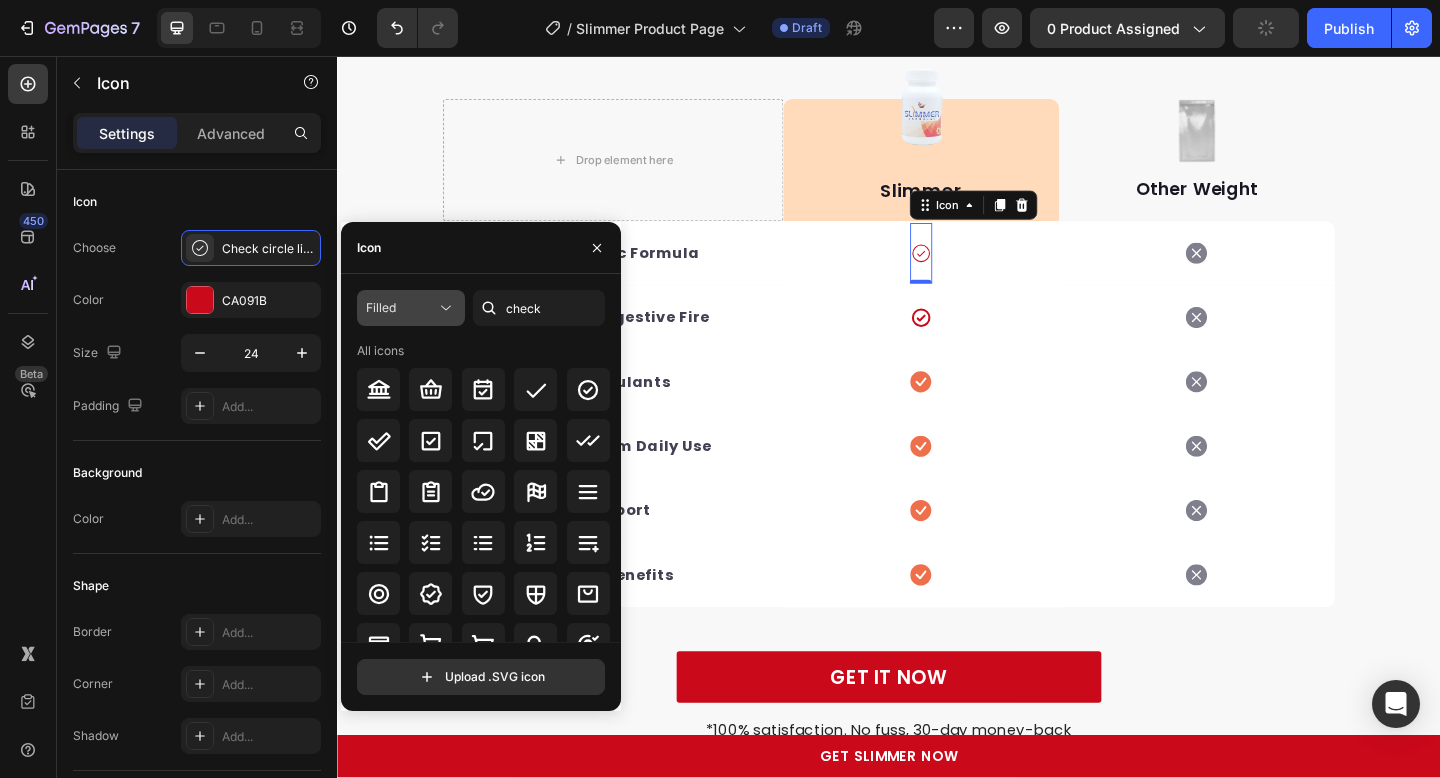 click on "Filled" at bounding box center [401, 308] 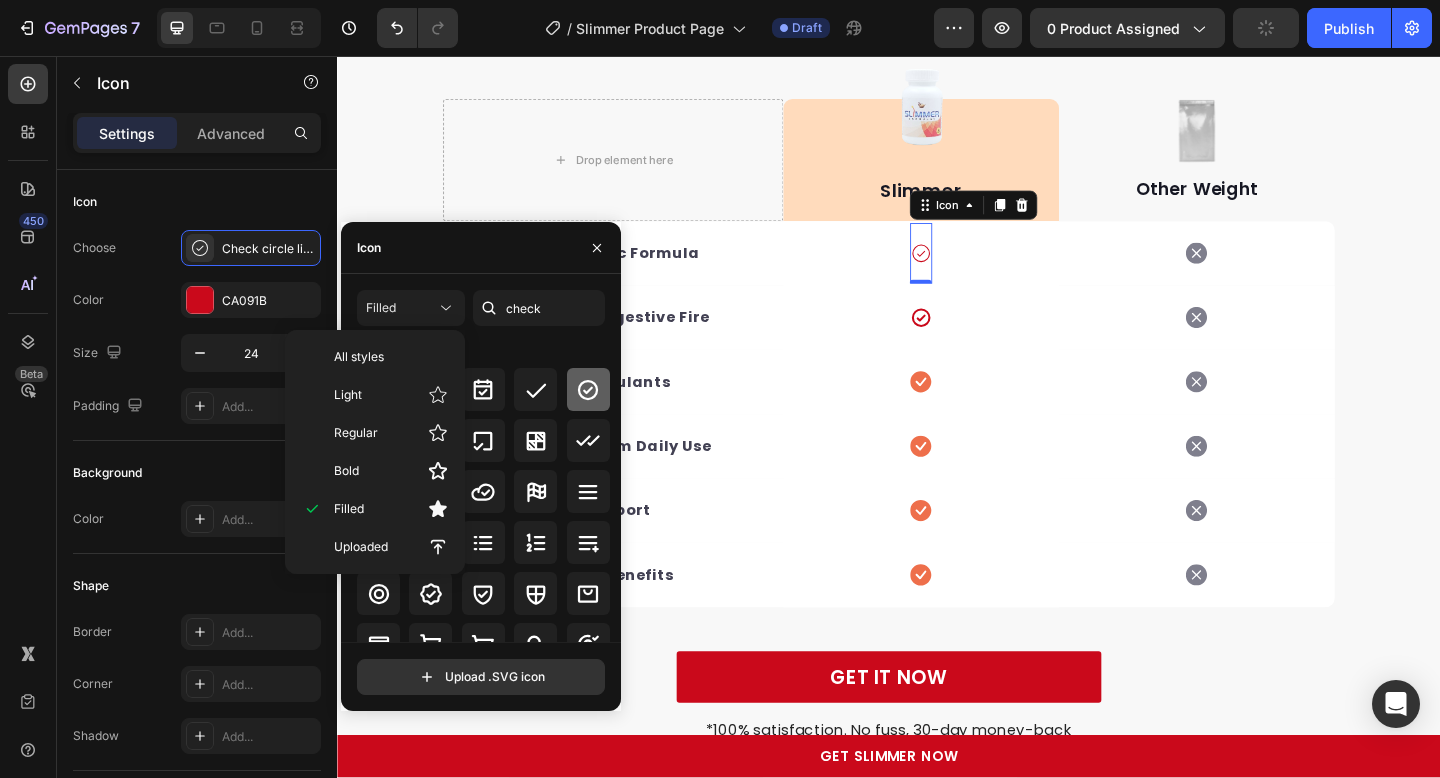 click on "All icons" at bounding box center (484, 557) 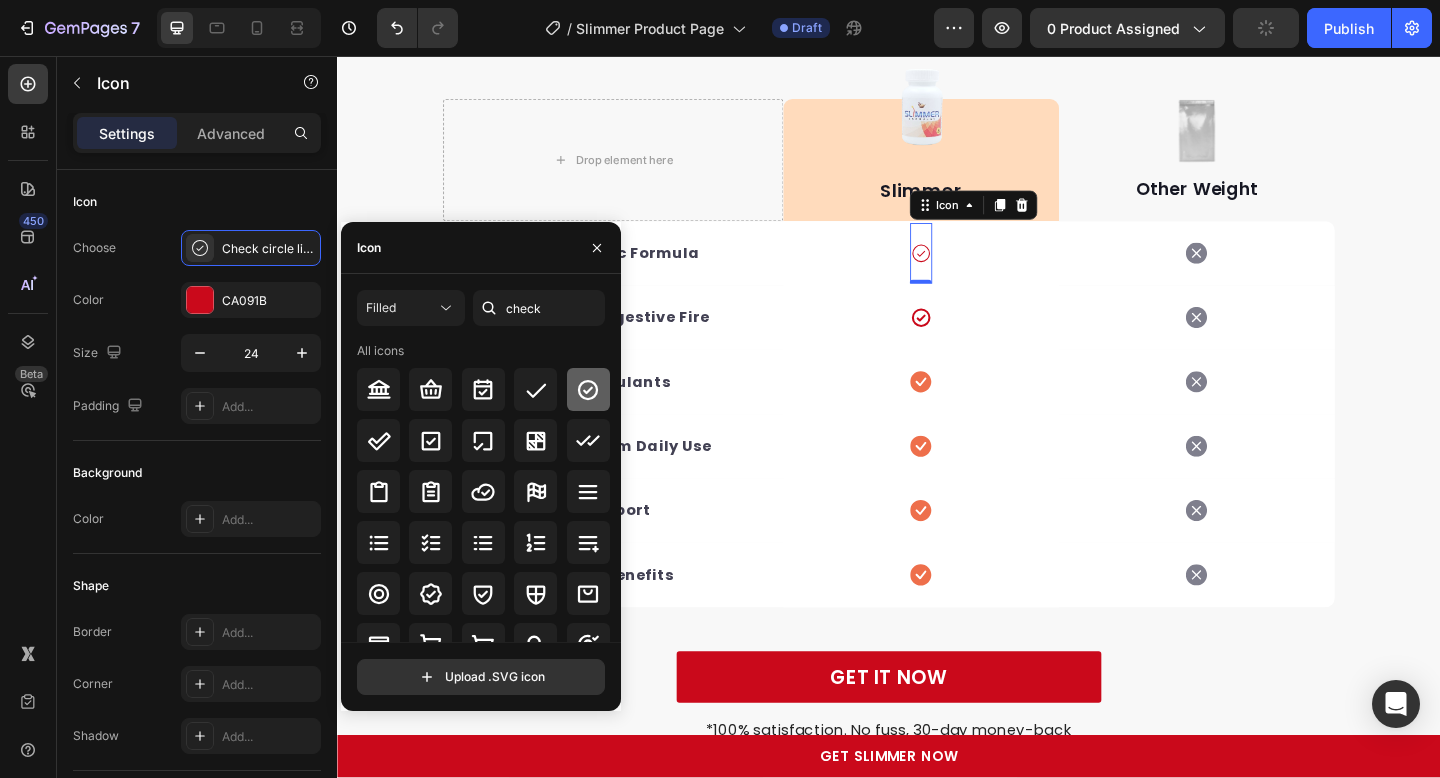 click 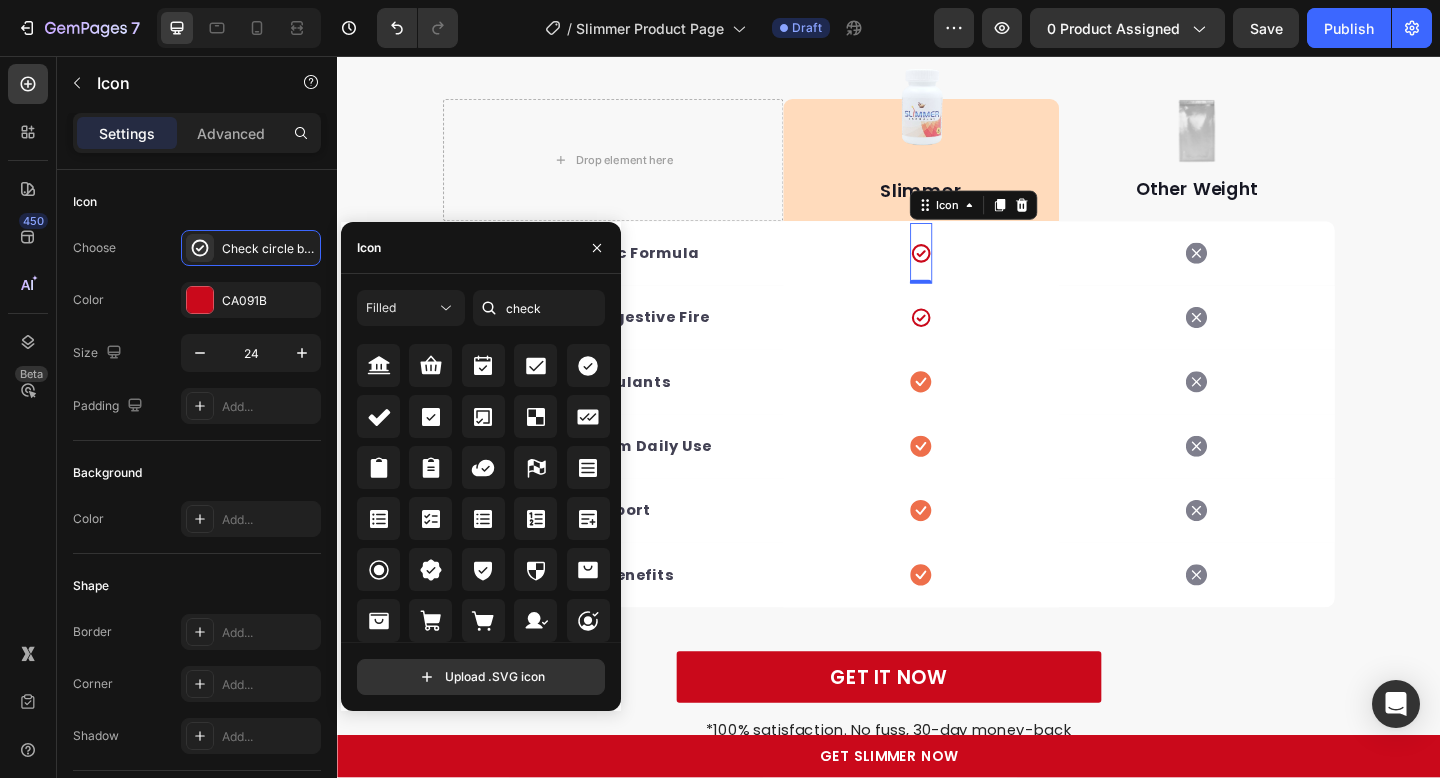 scroll, scrollTop: 0, scrollLeft: 0, axis: both 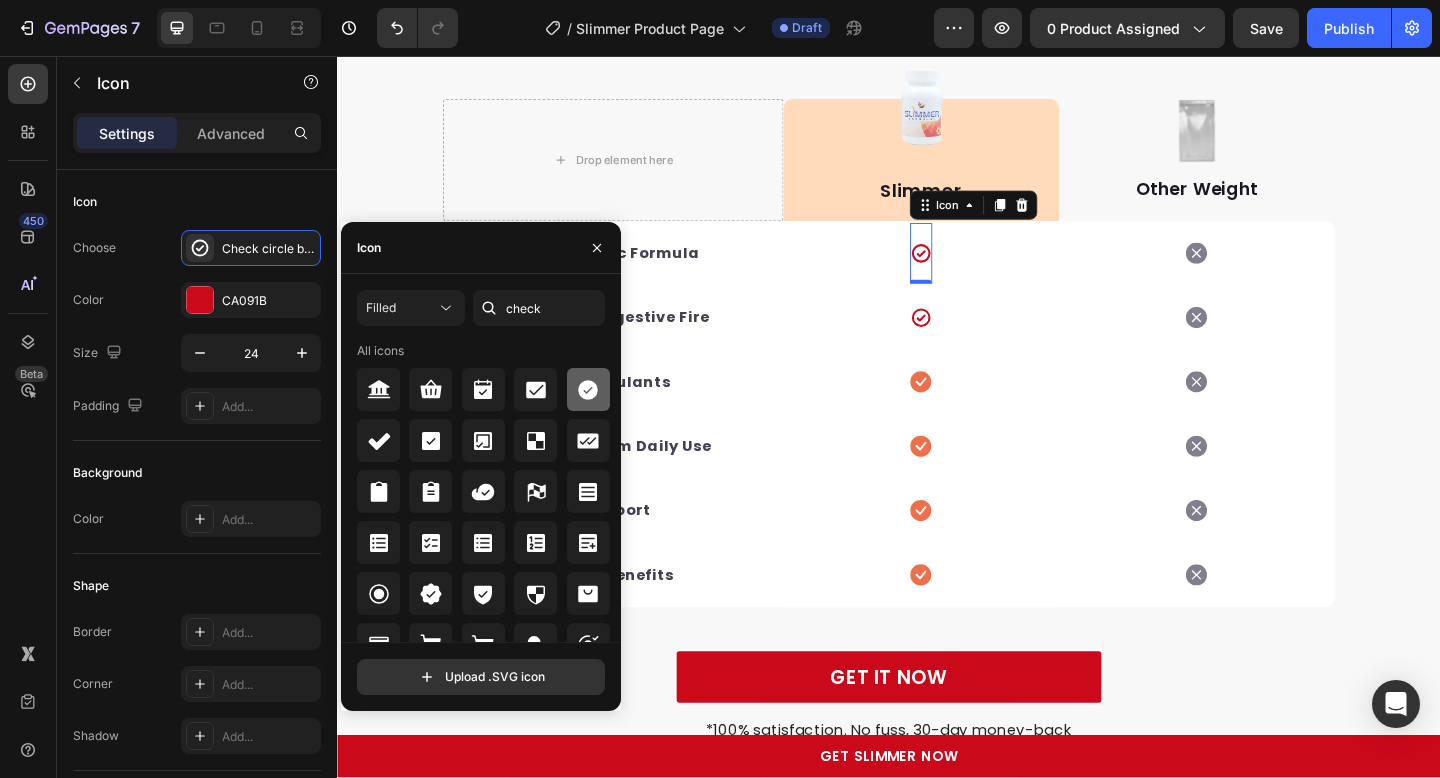 click 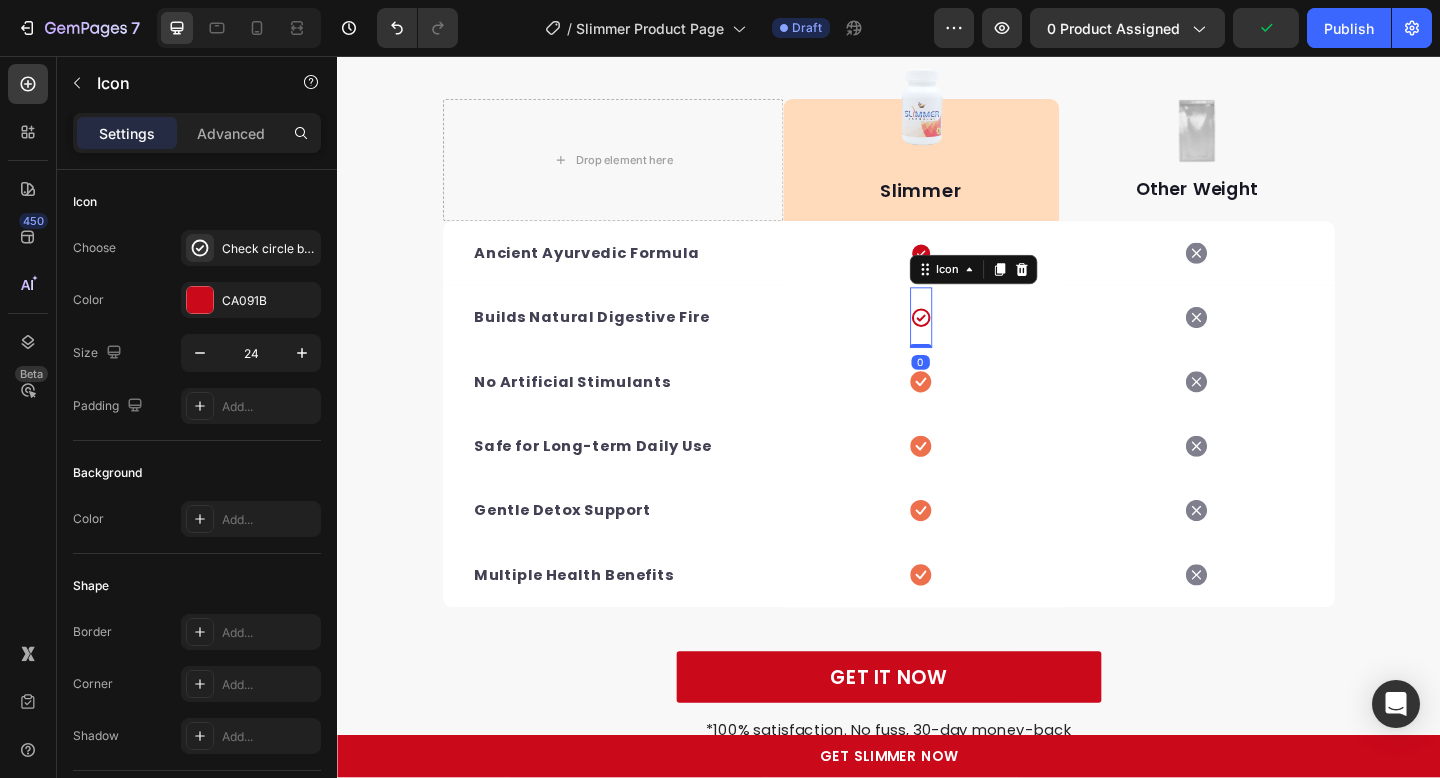 click 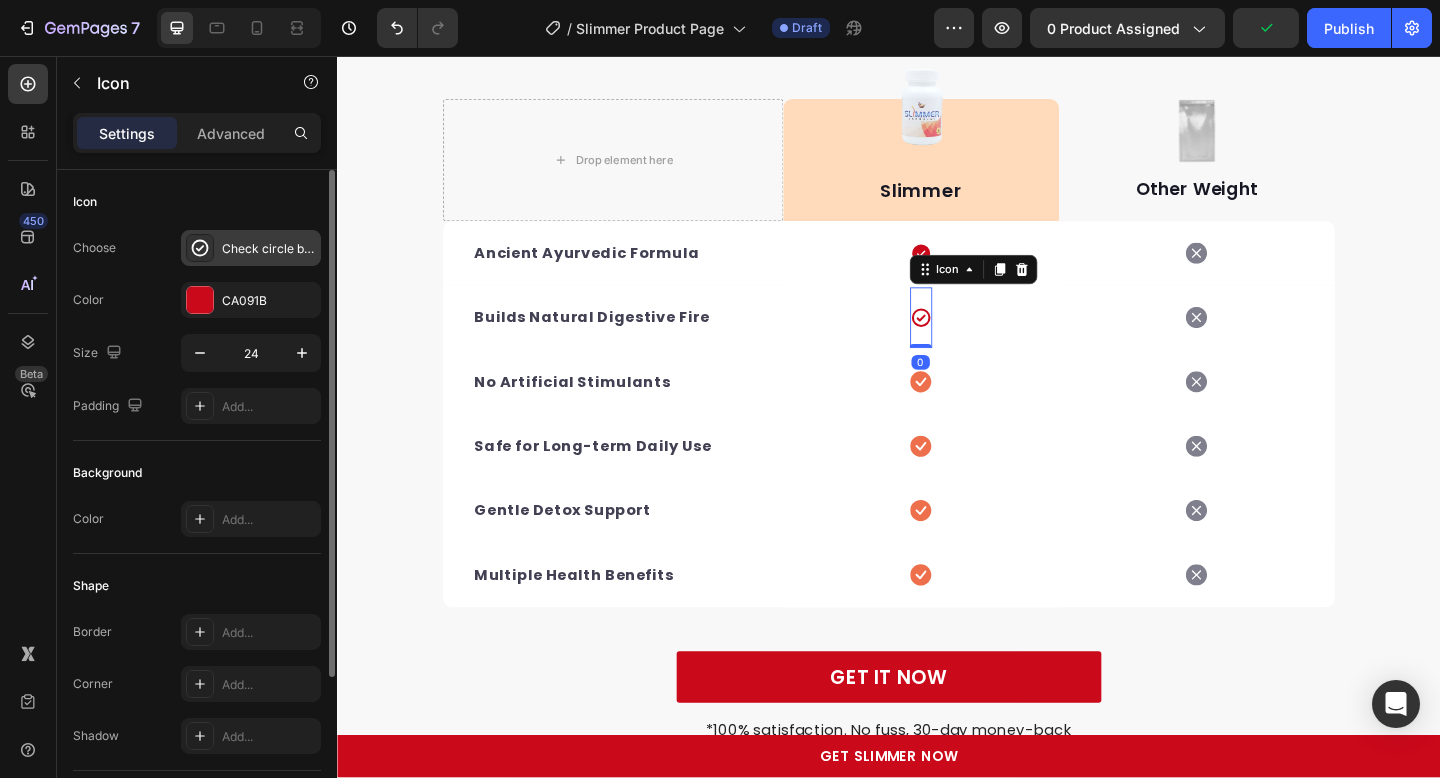 click 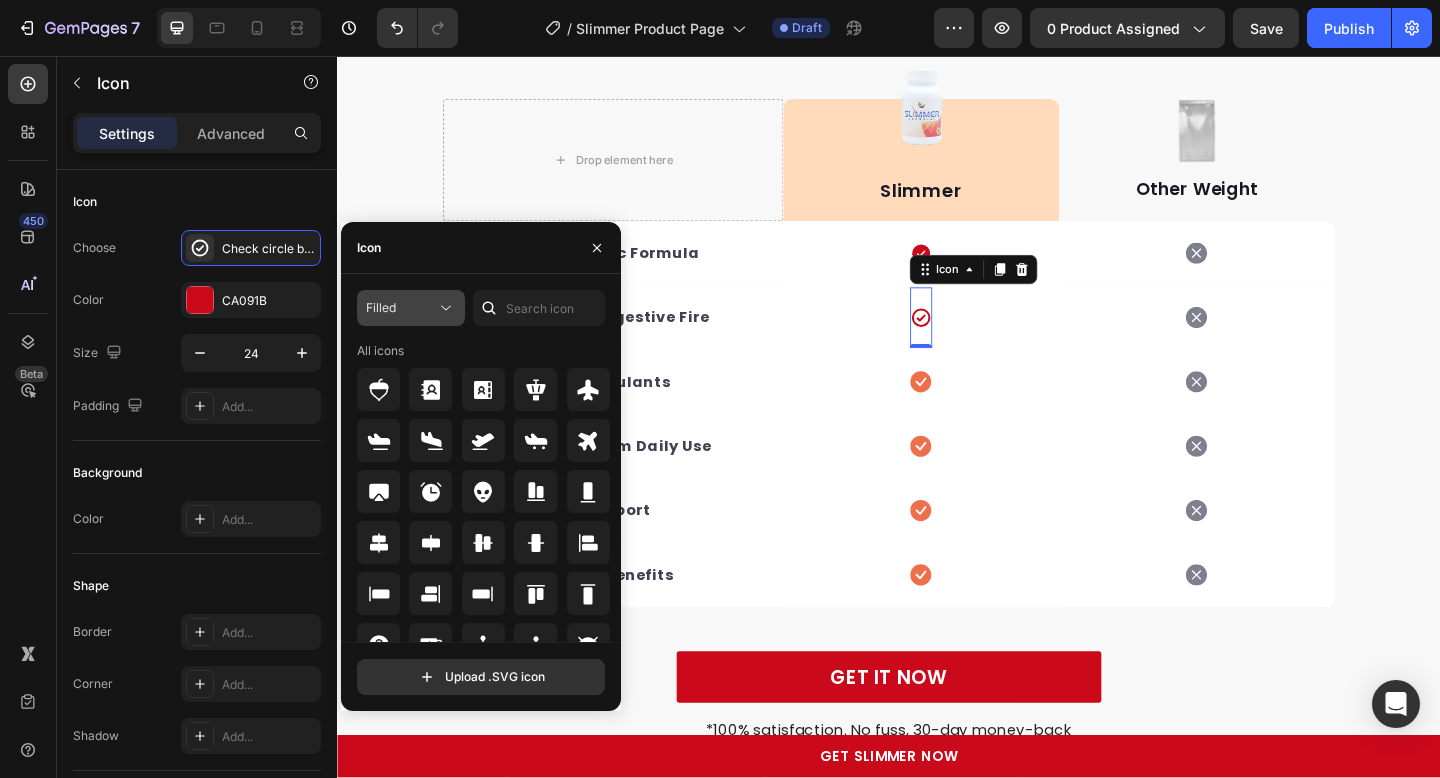 click on "Filled" 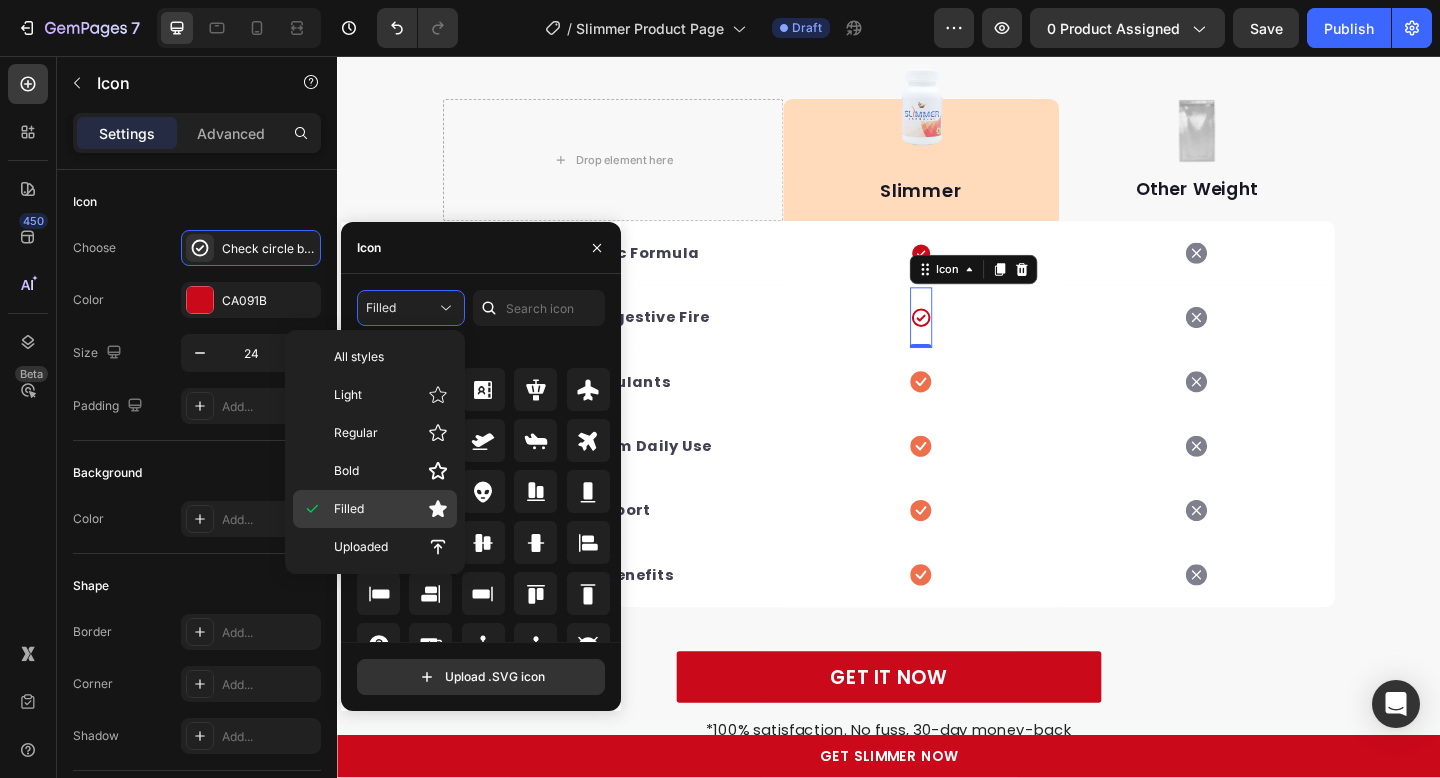 click on "Filled" 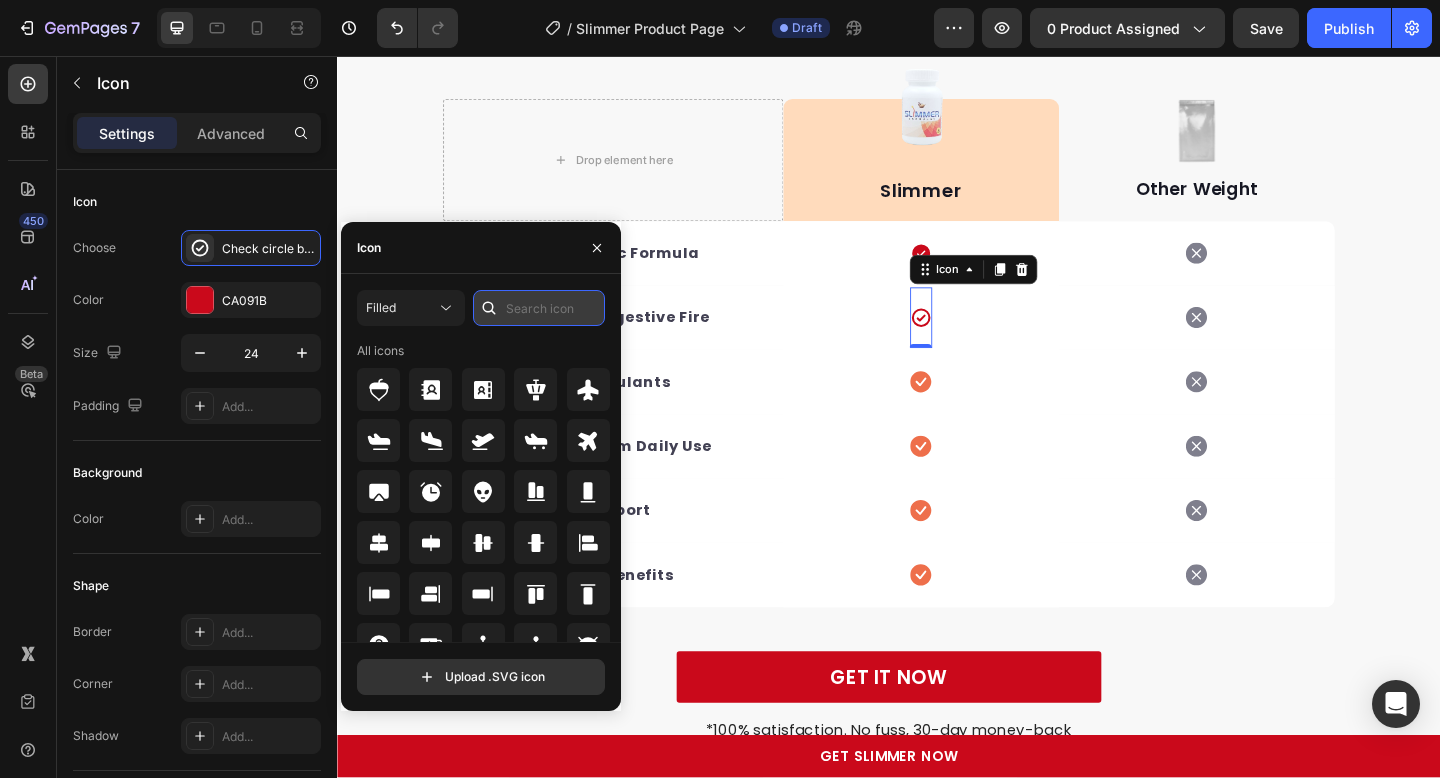 click at bounding box center [539, 308] 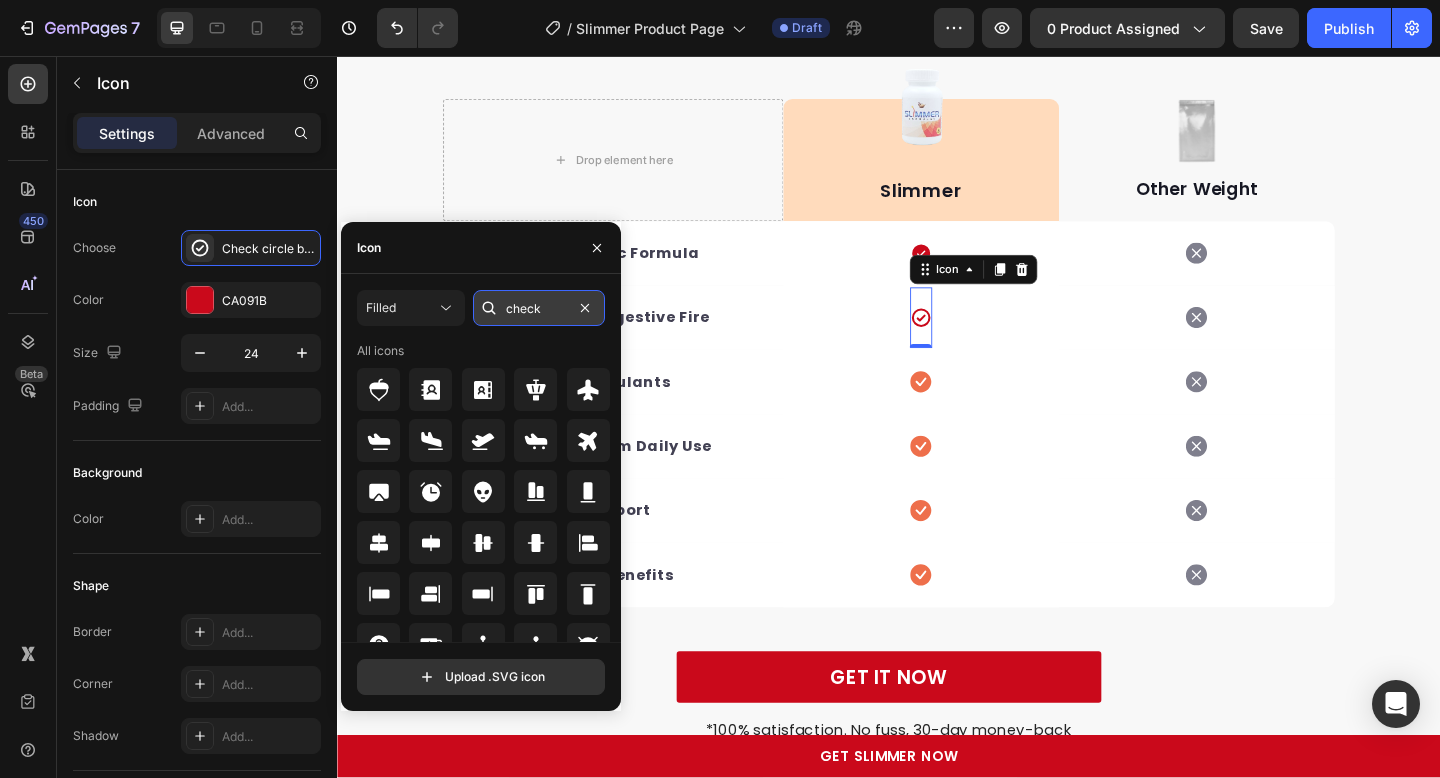 type on "check" 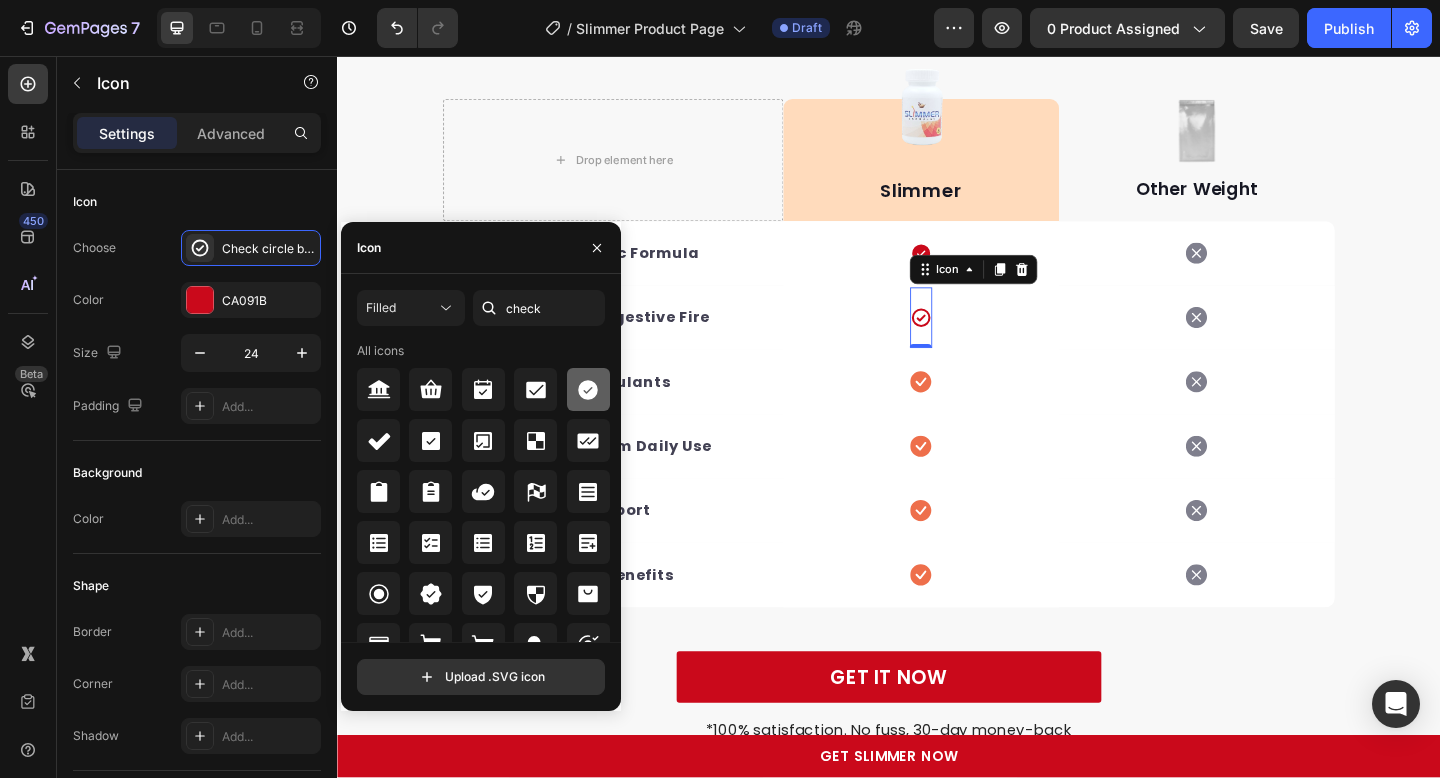 click 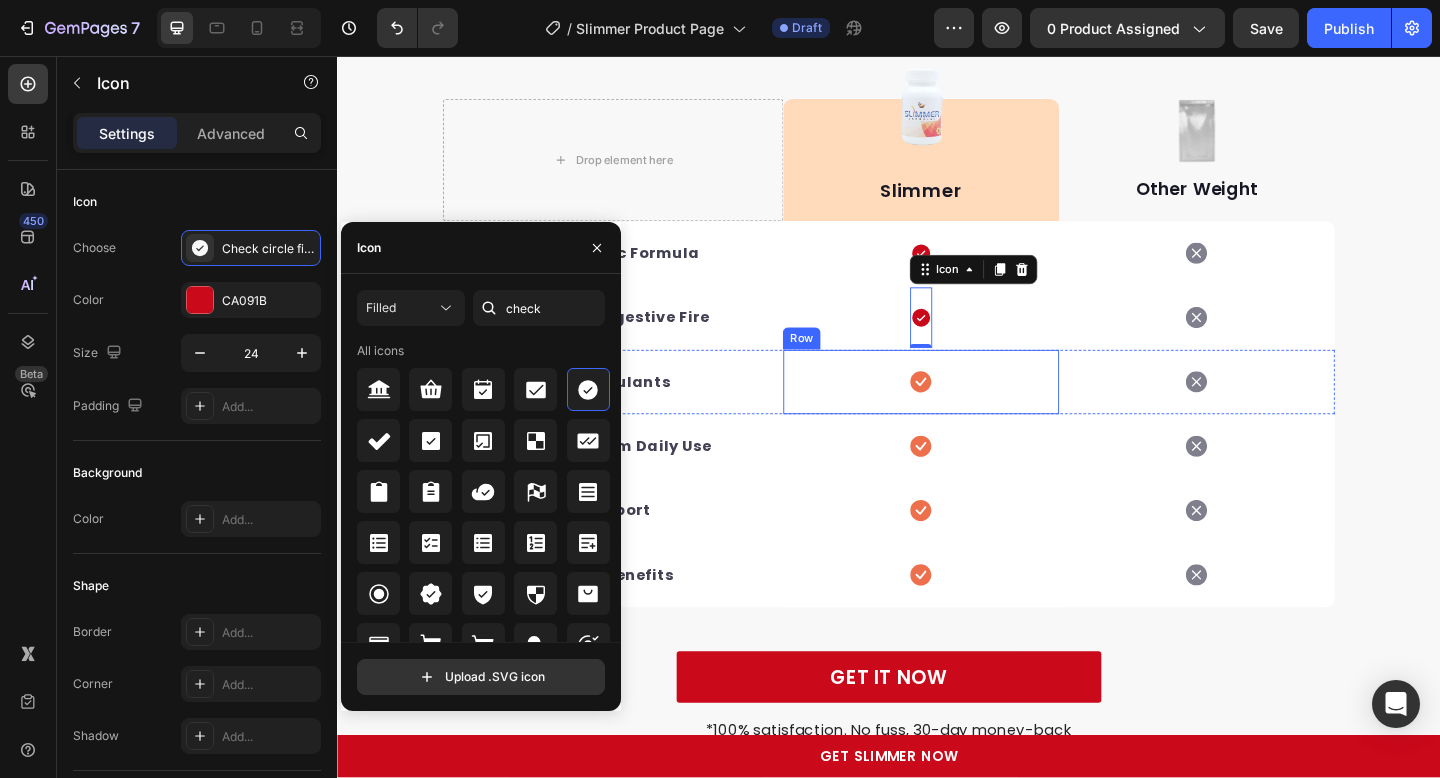 click on "Icon Row" at bounding box center (972, 411) 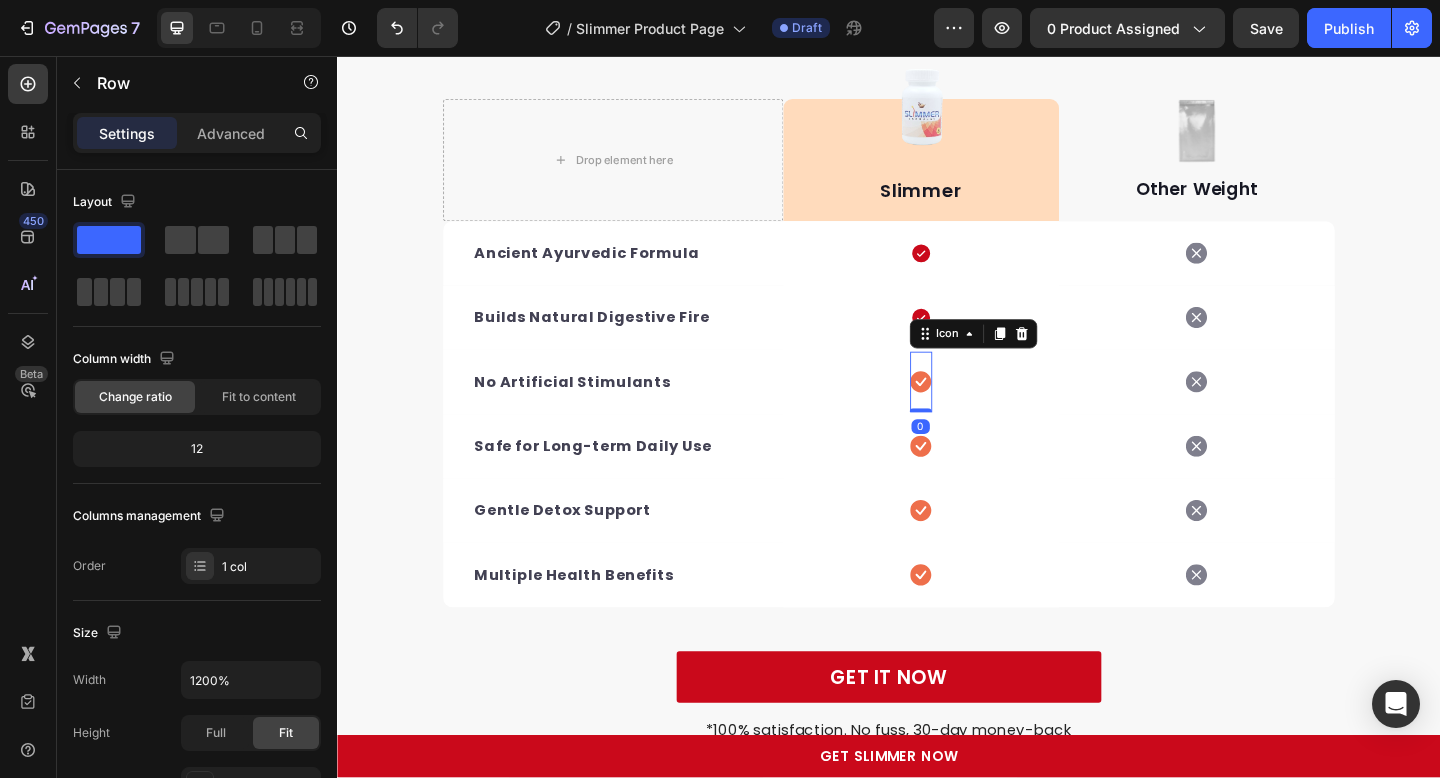 click 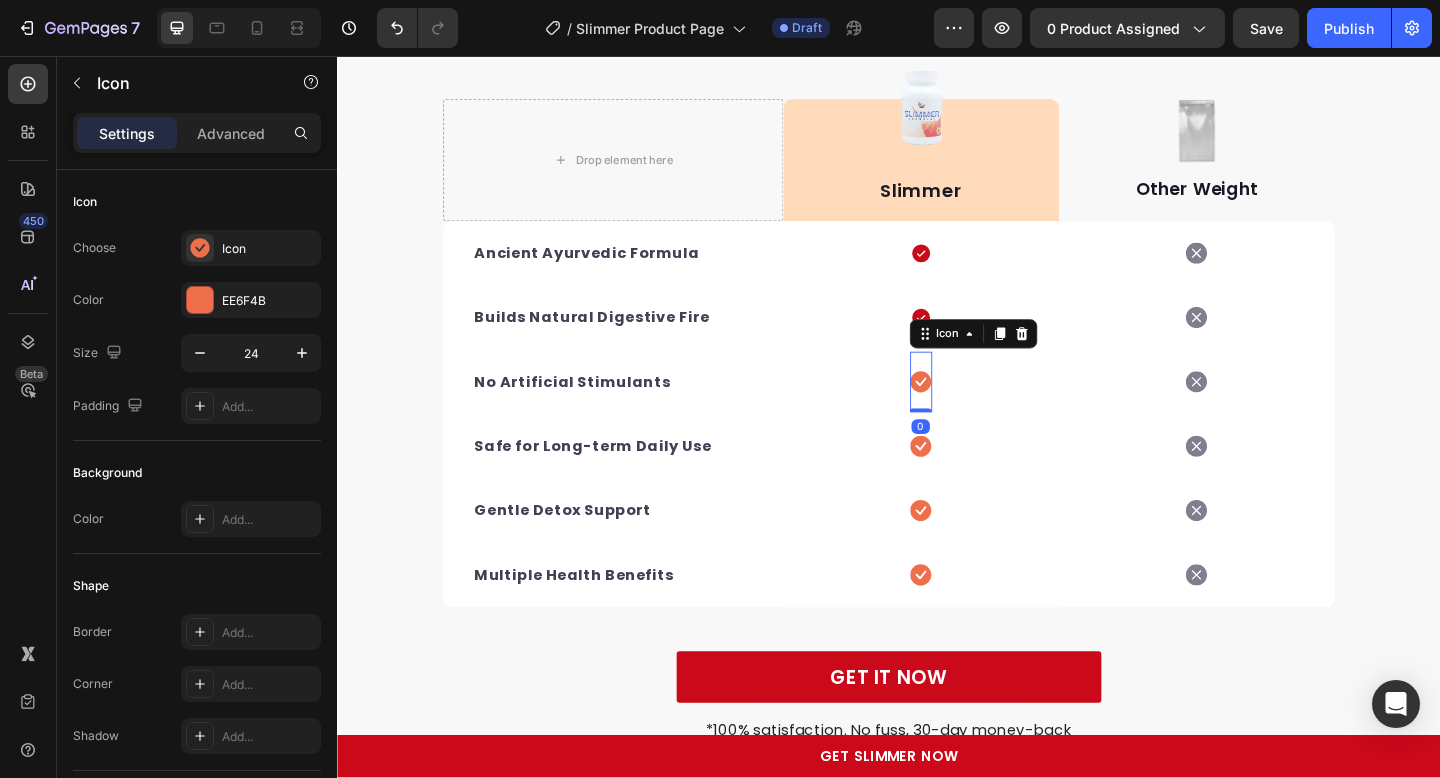 click 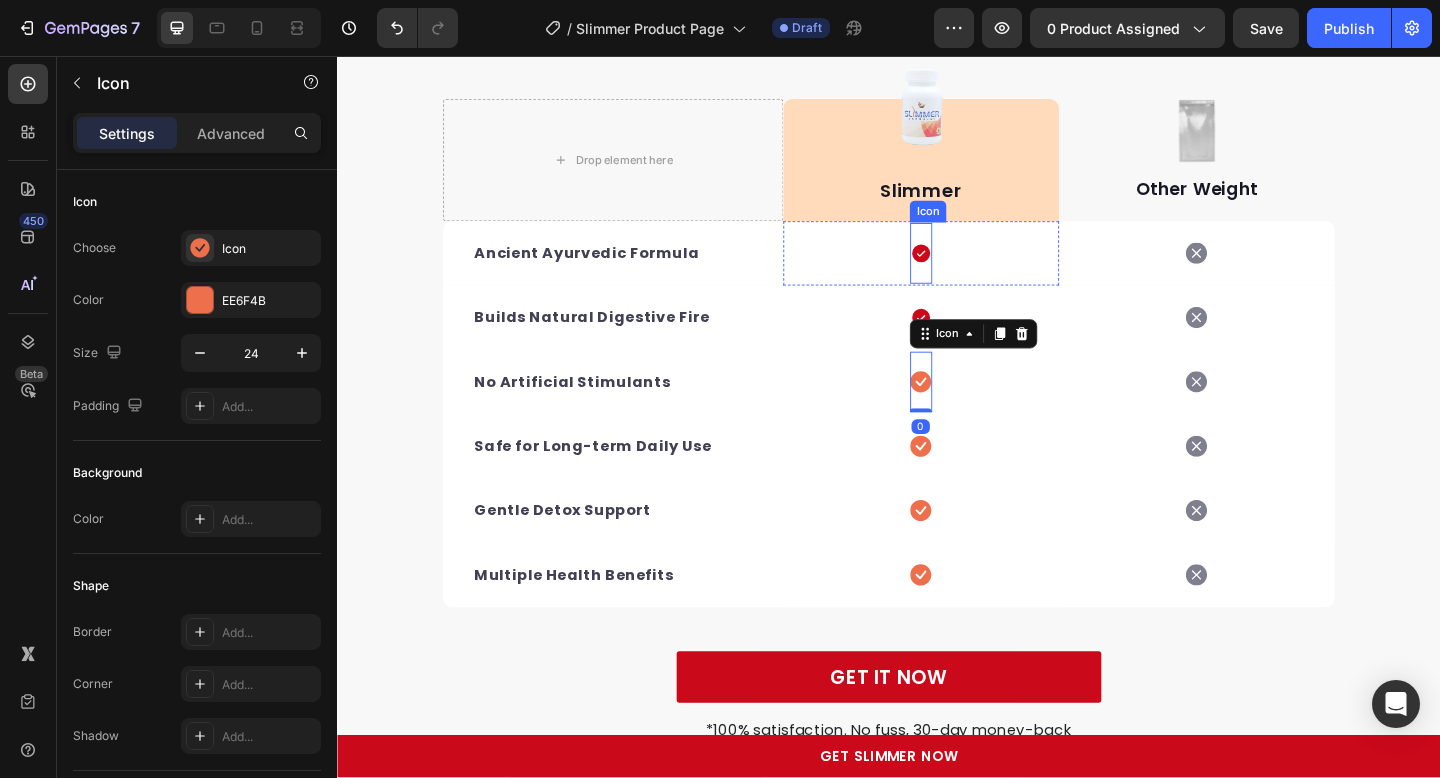 click 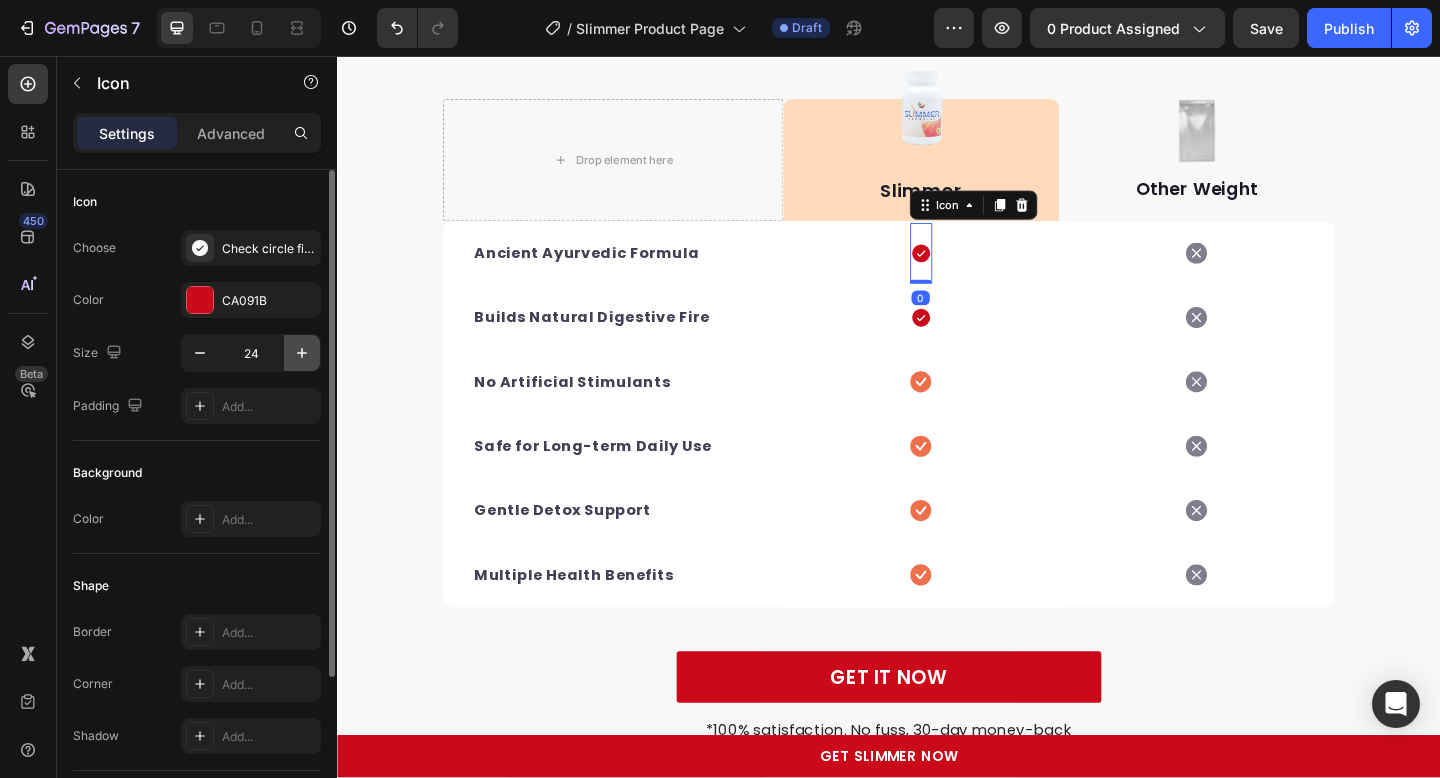click 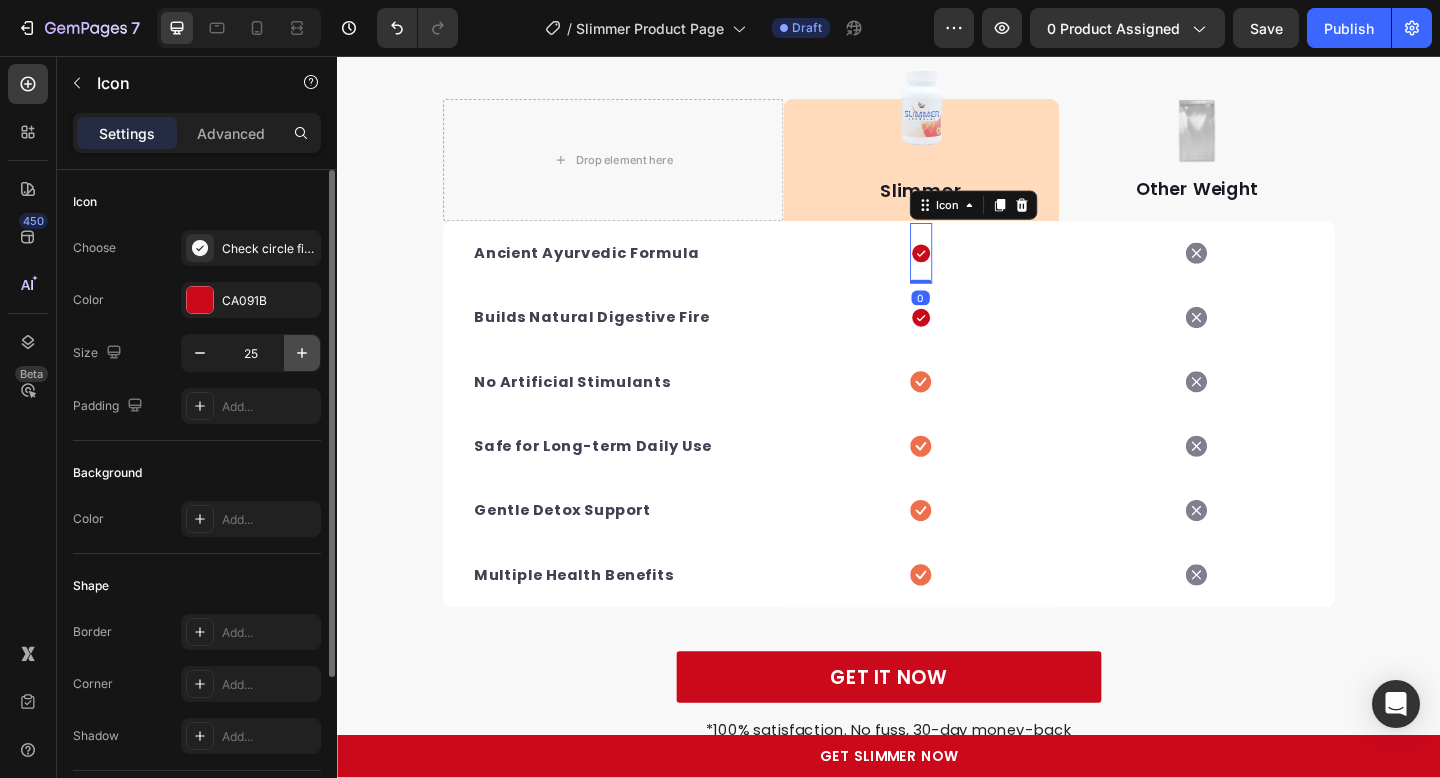 click 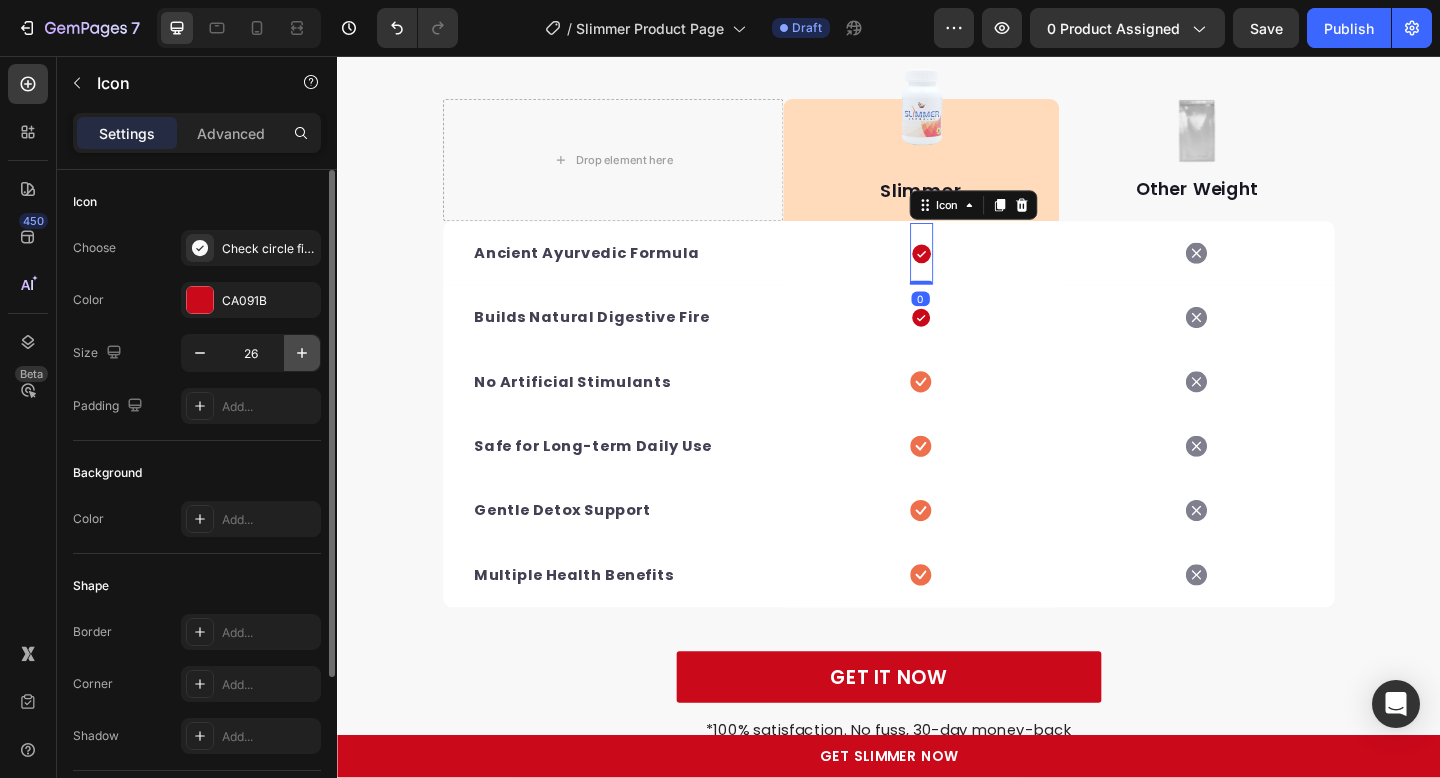 click 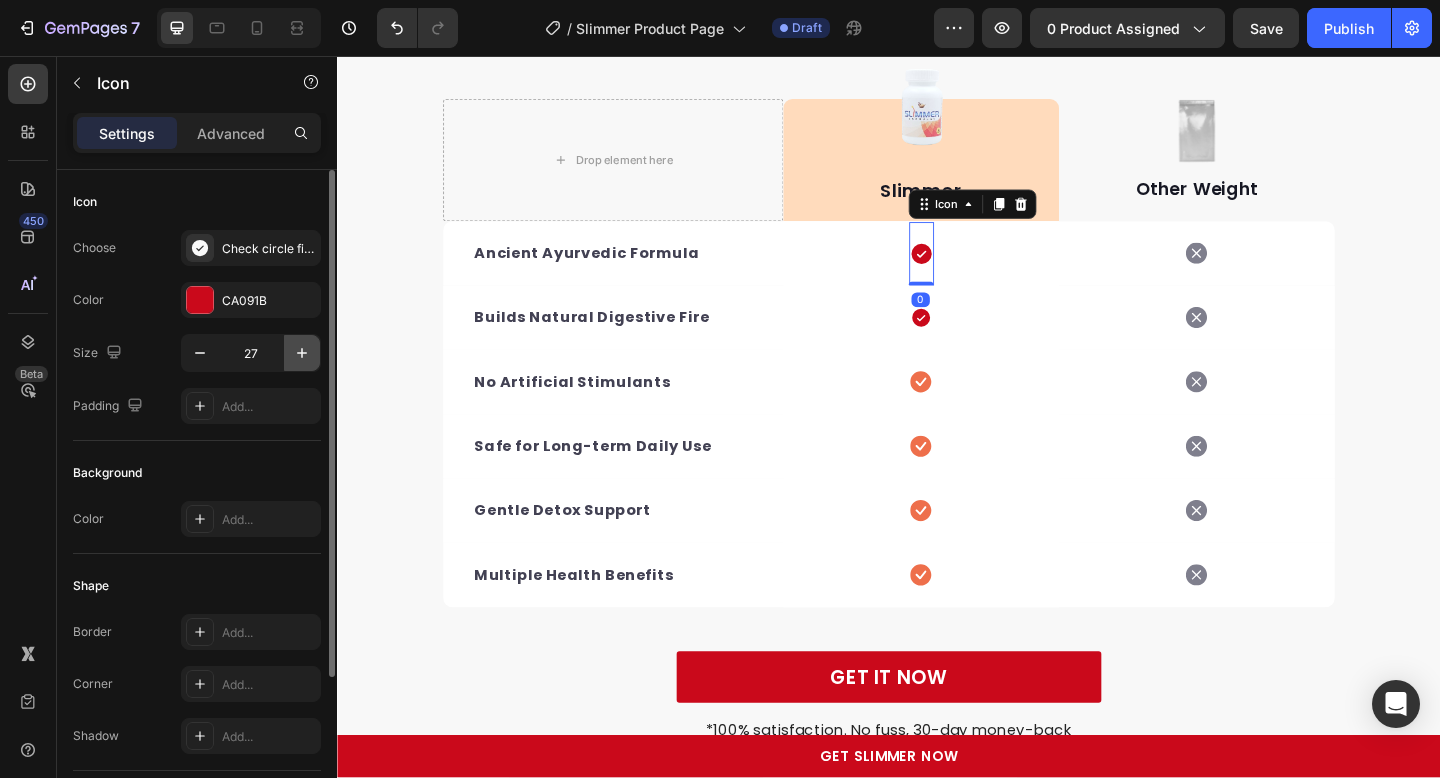 click 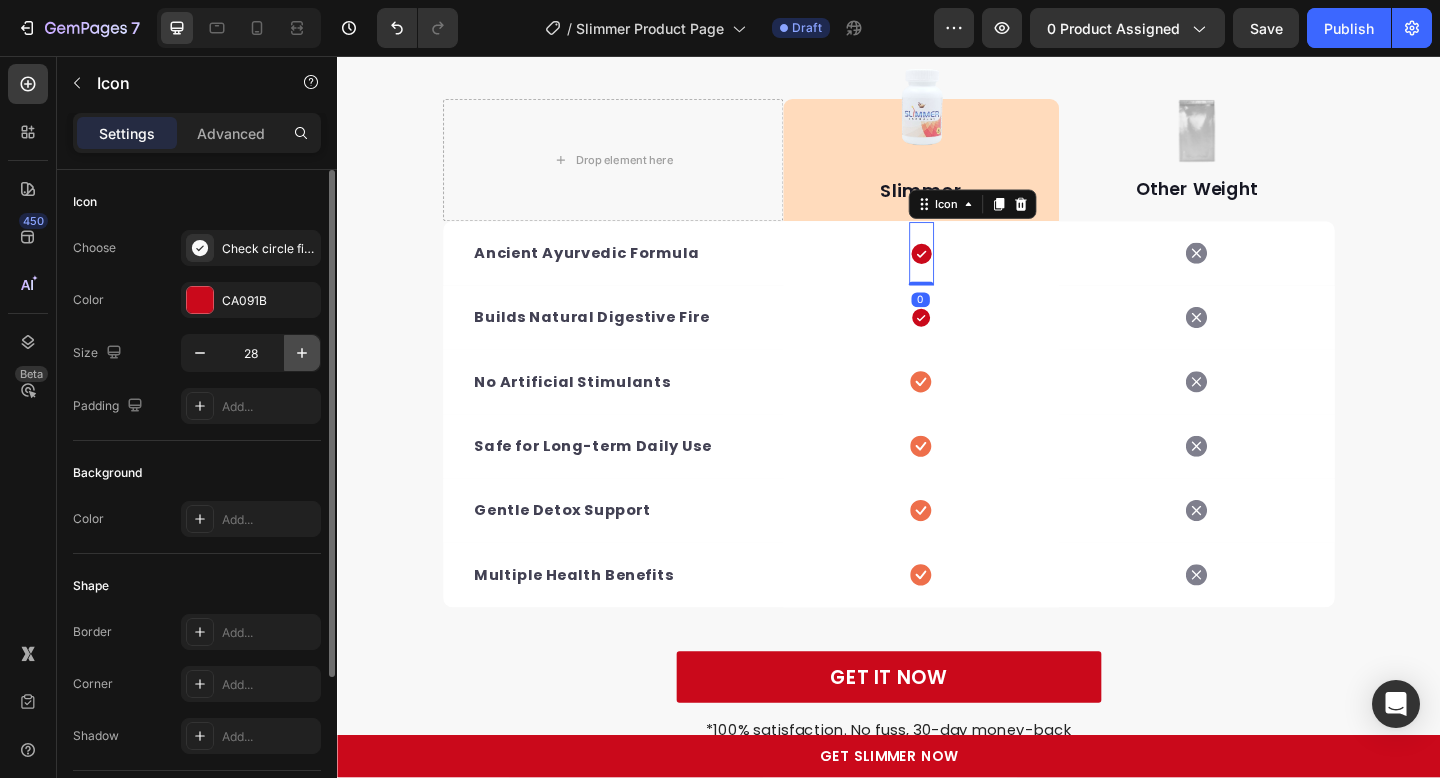click 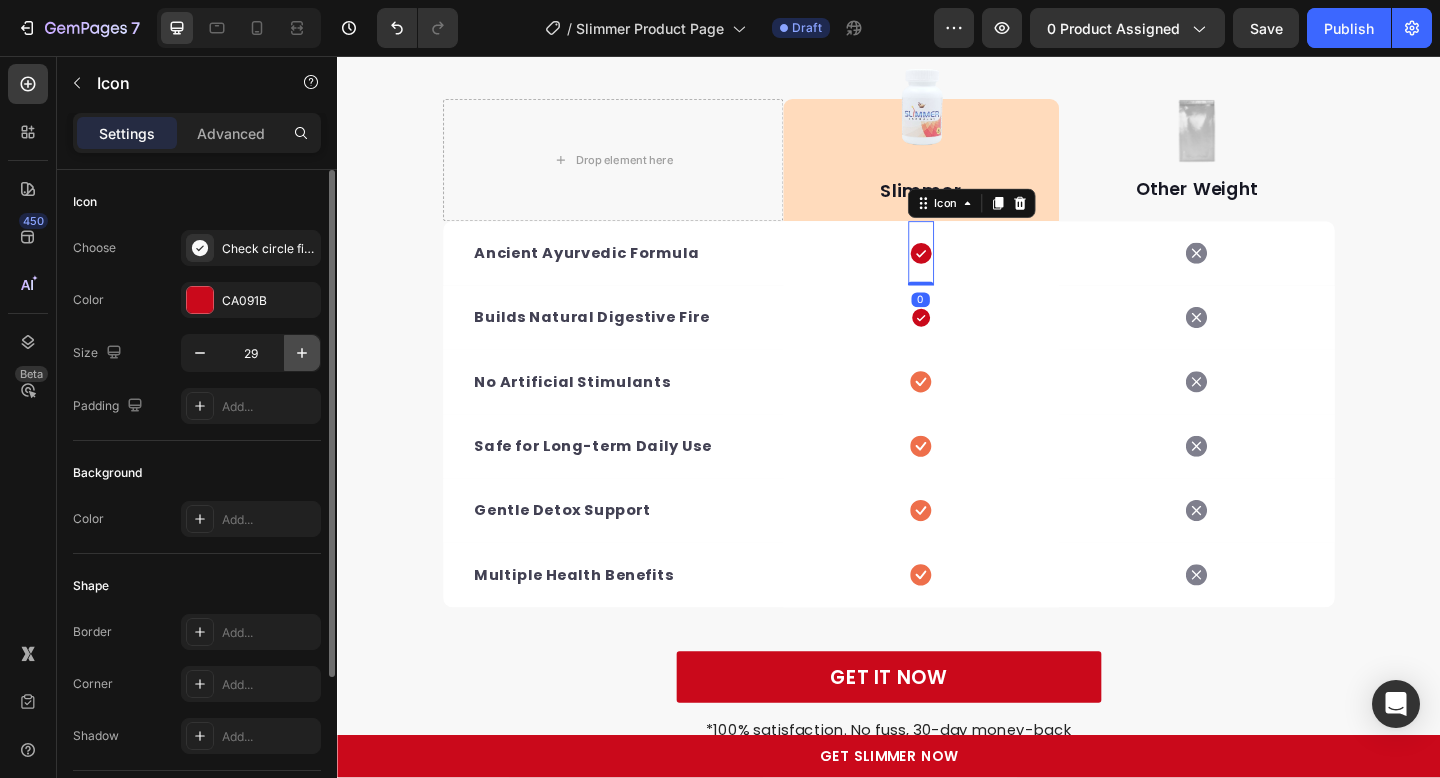 click 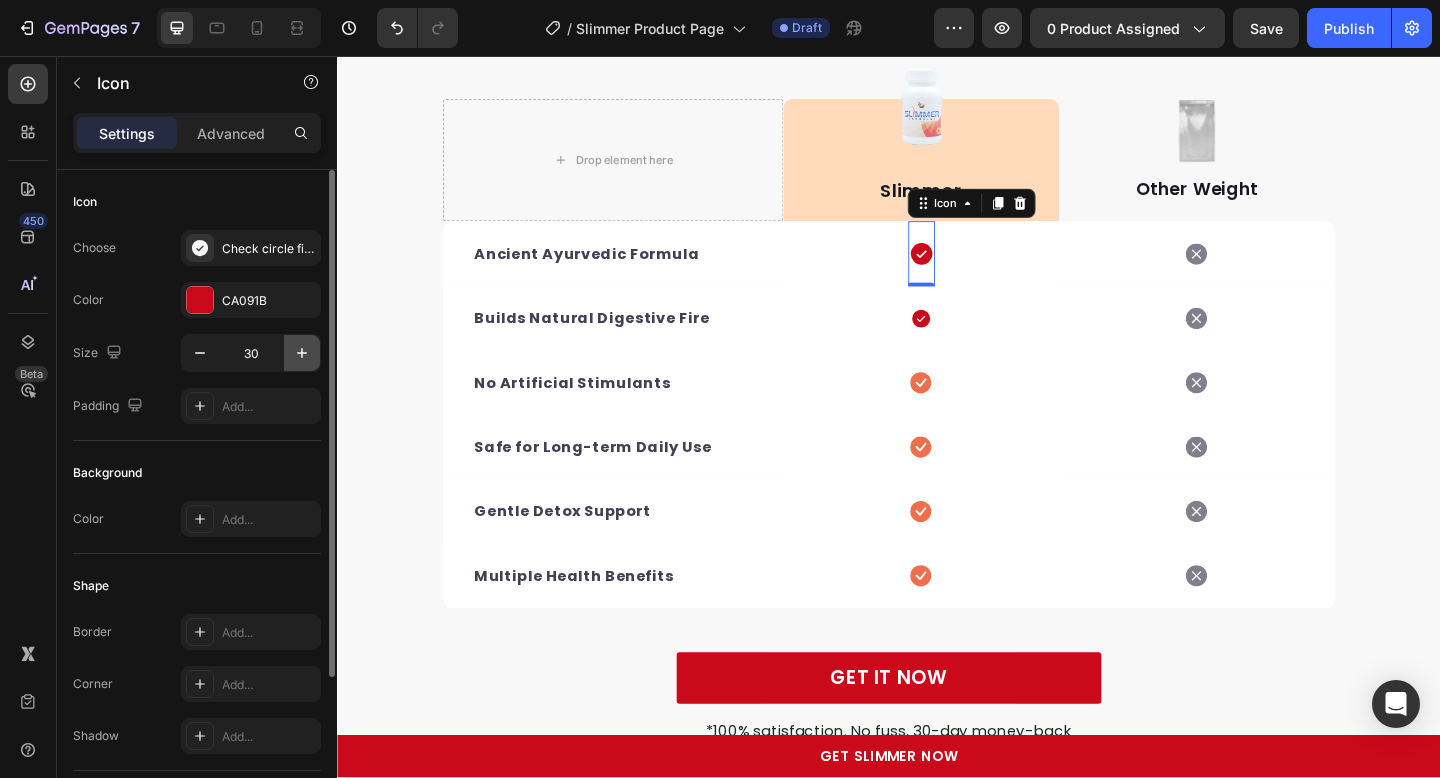 click 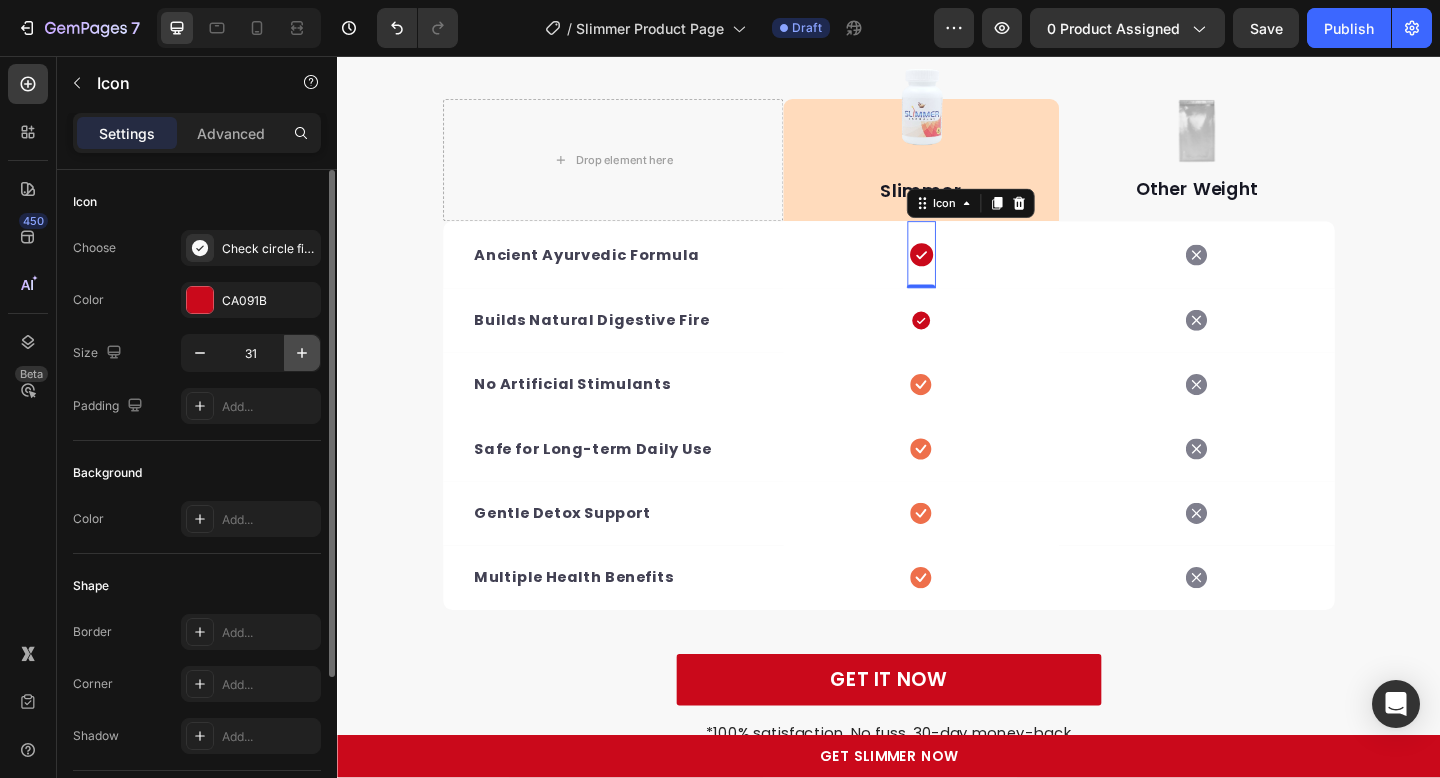 click 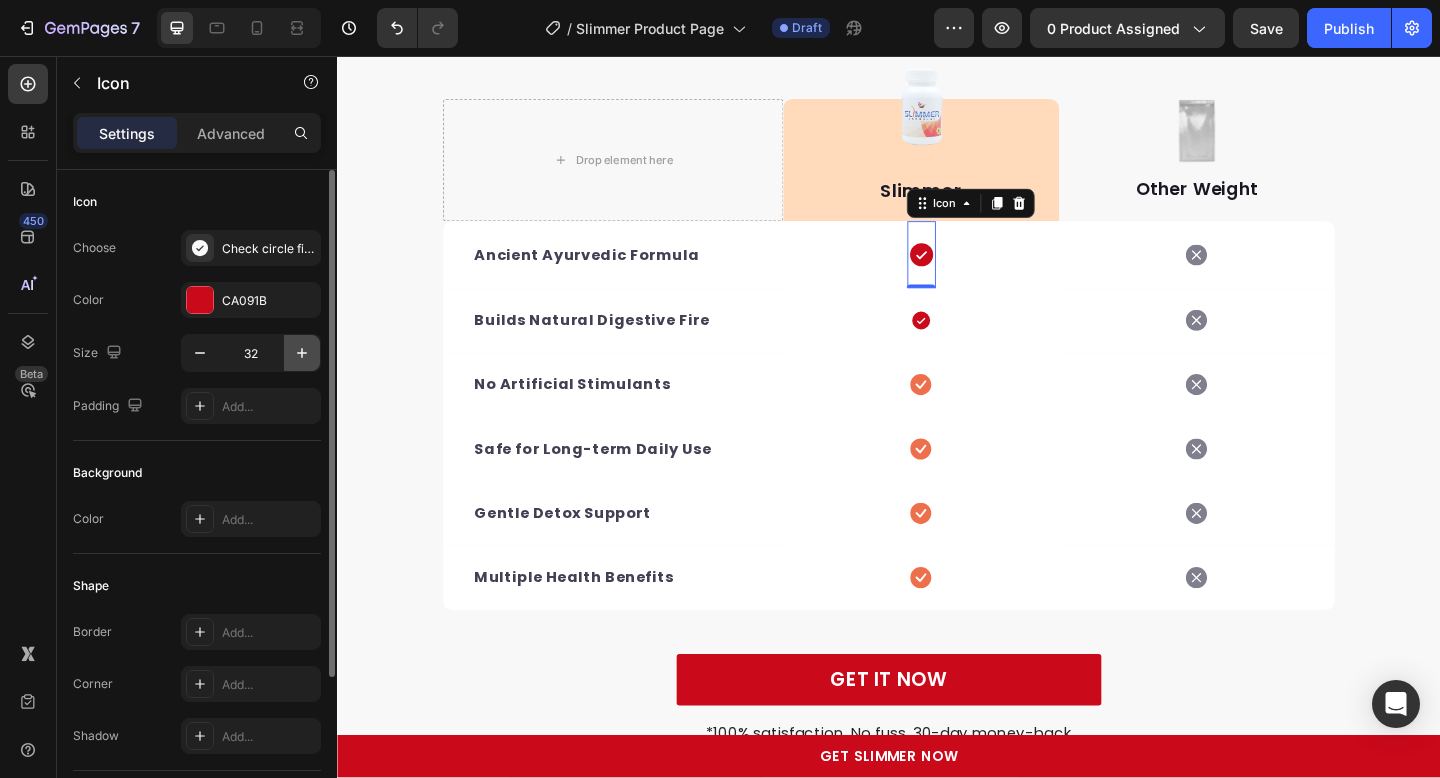 click 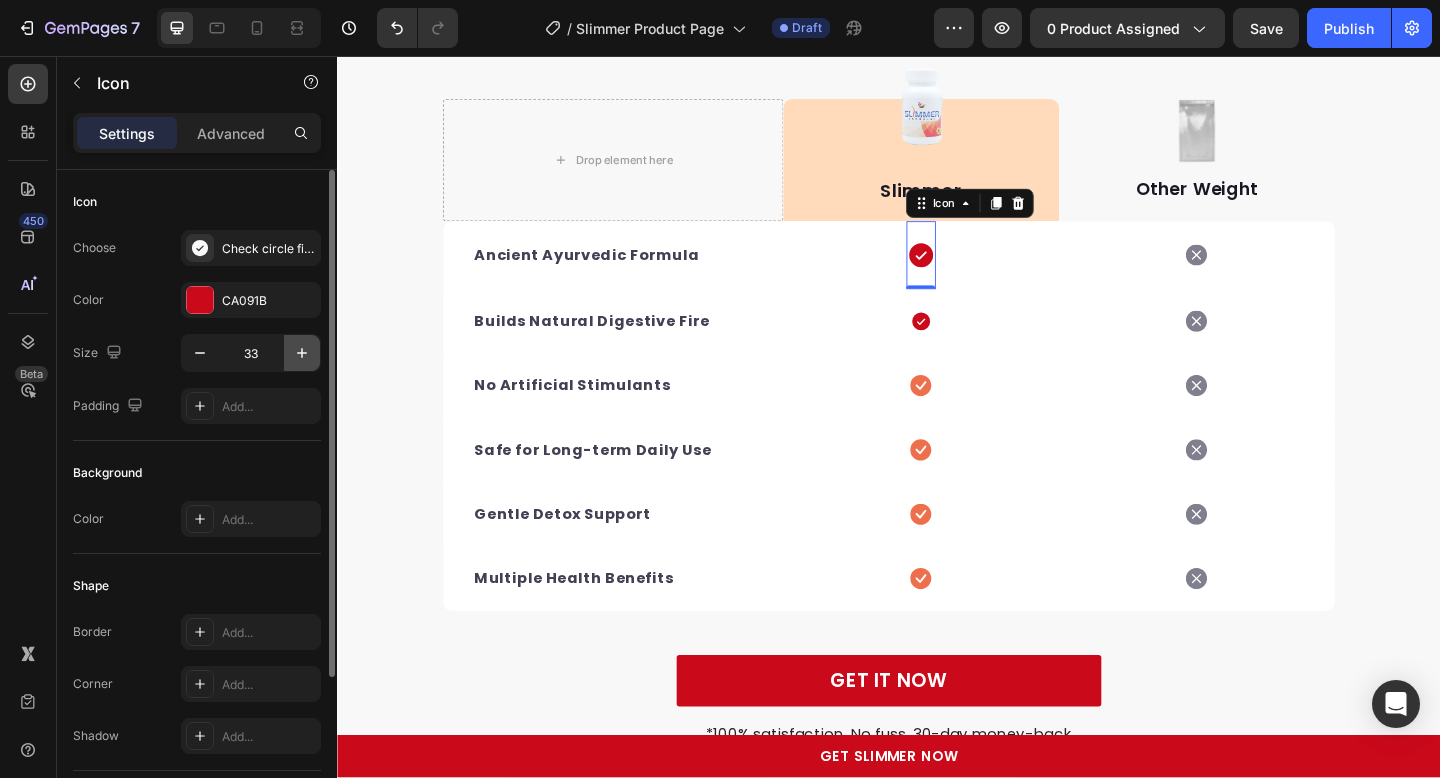 click 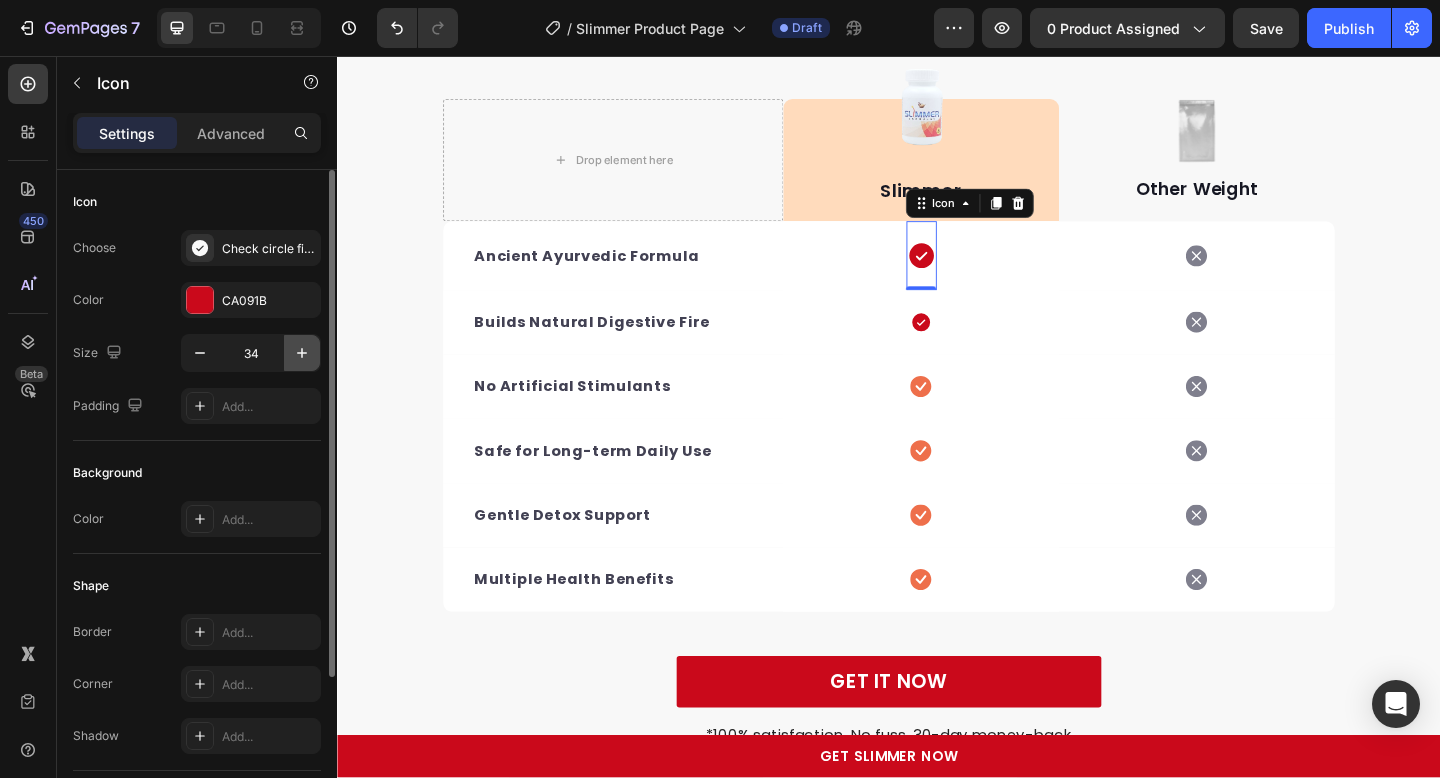 click 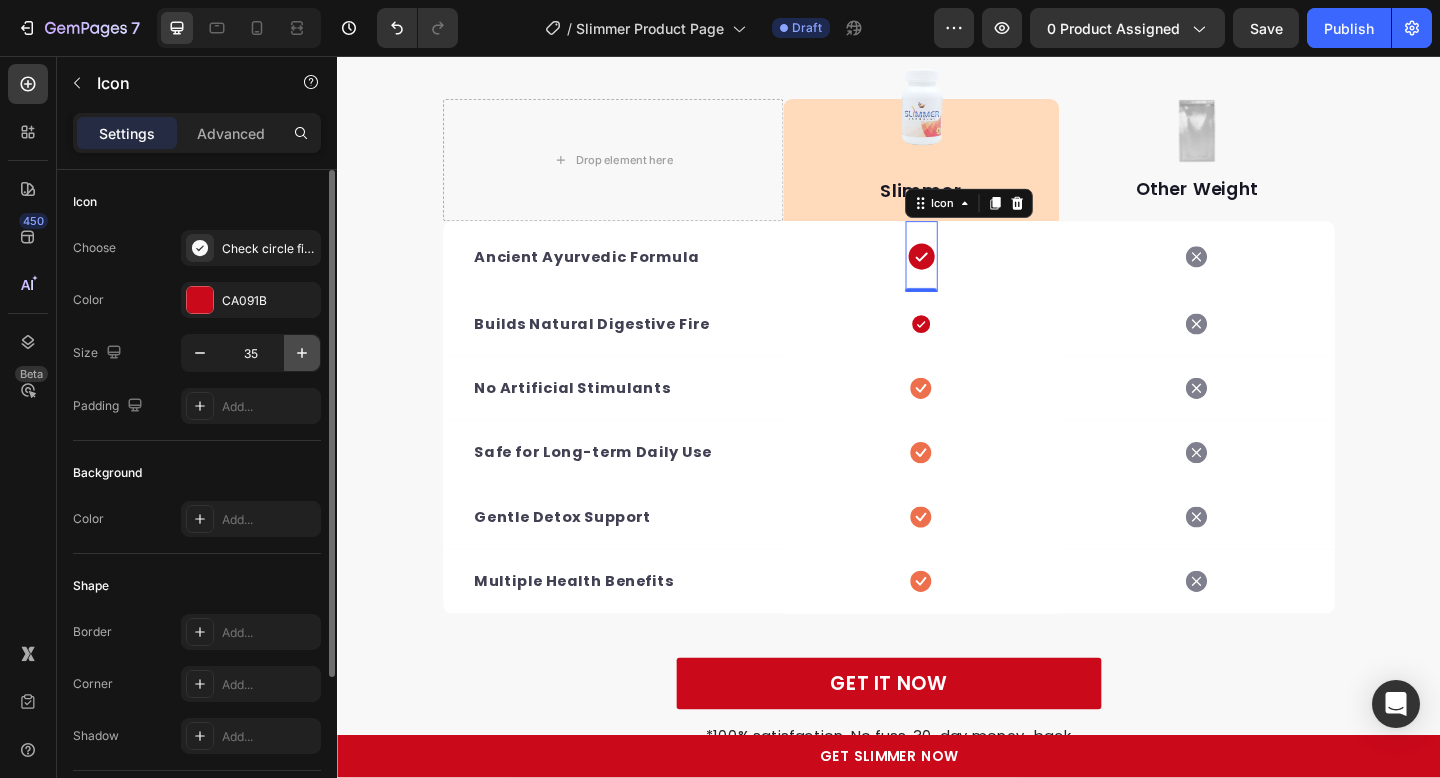 click 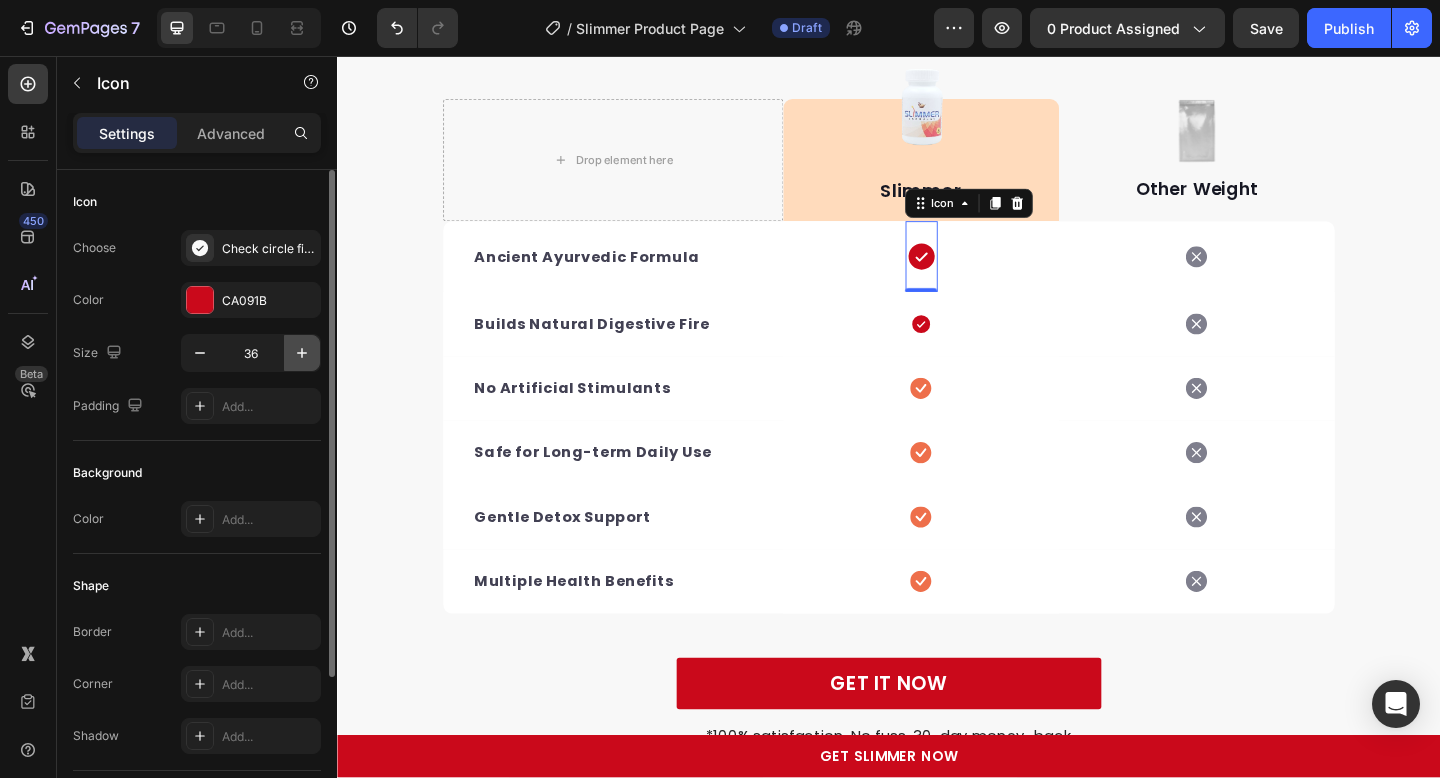 click 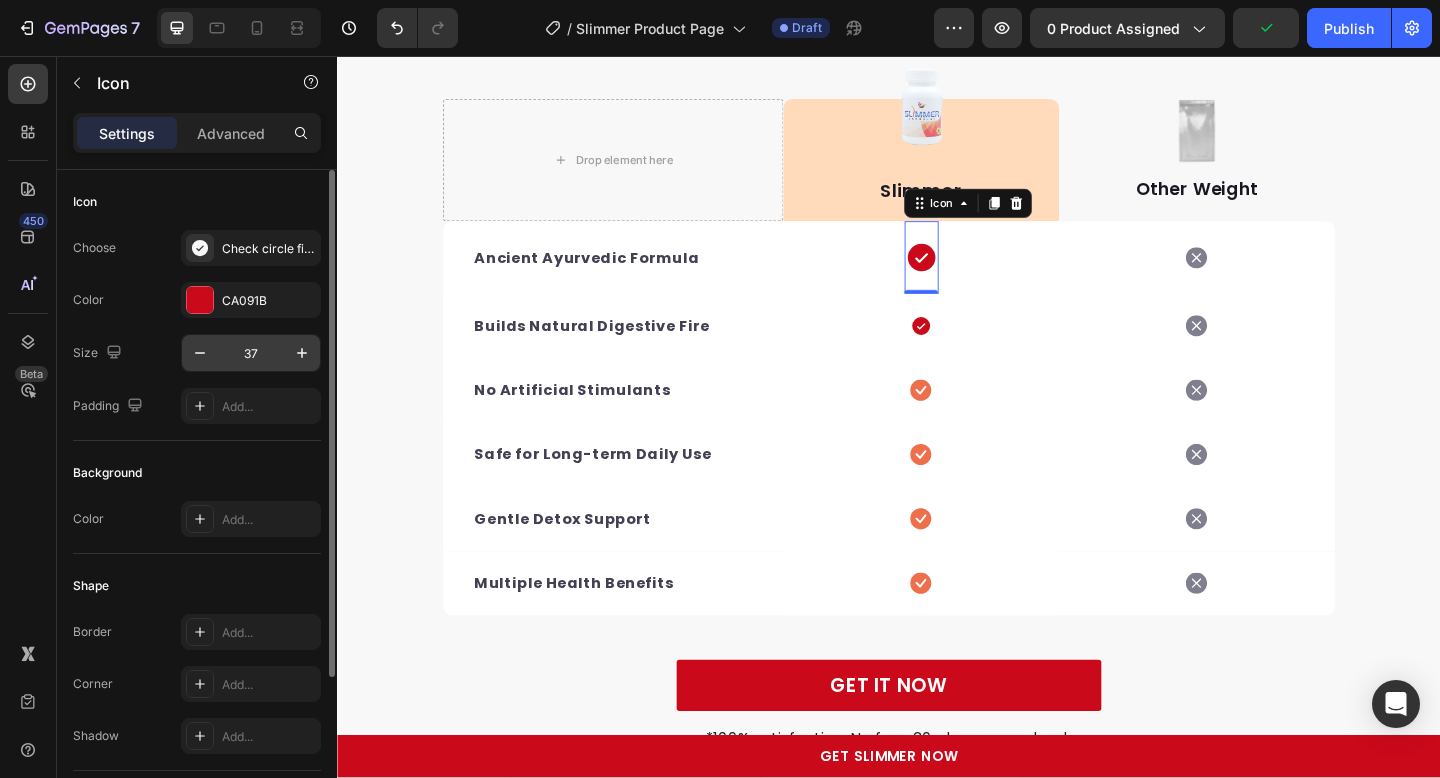 click on "37" at bounding box center (251, 353) 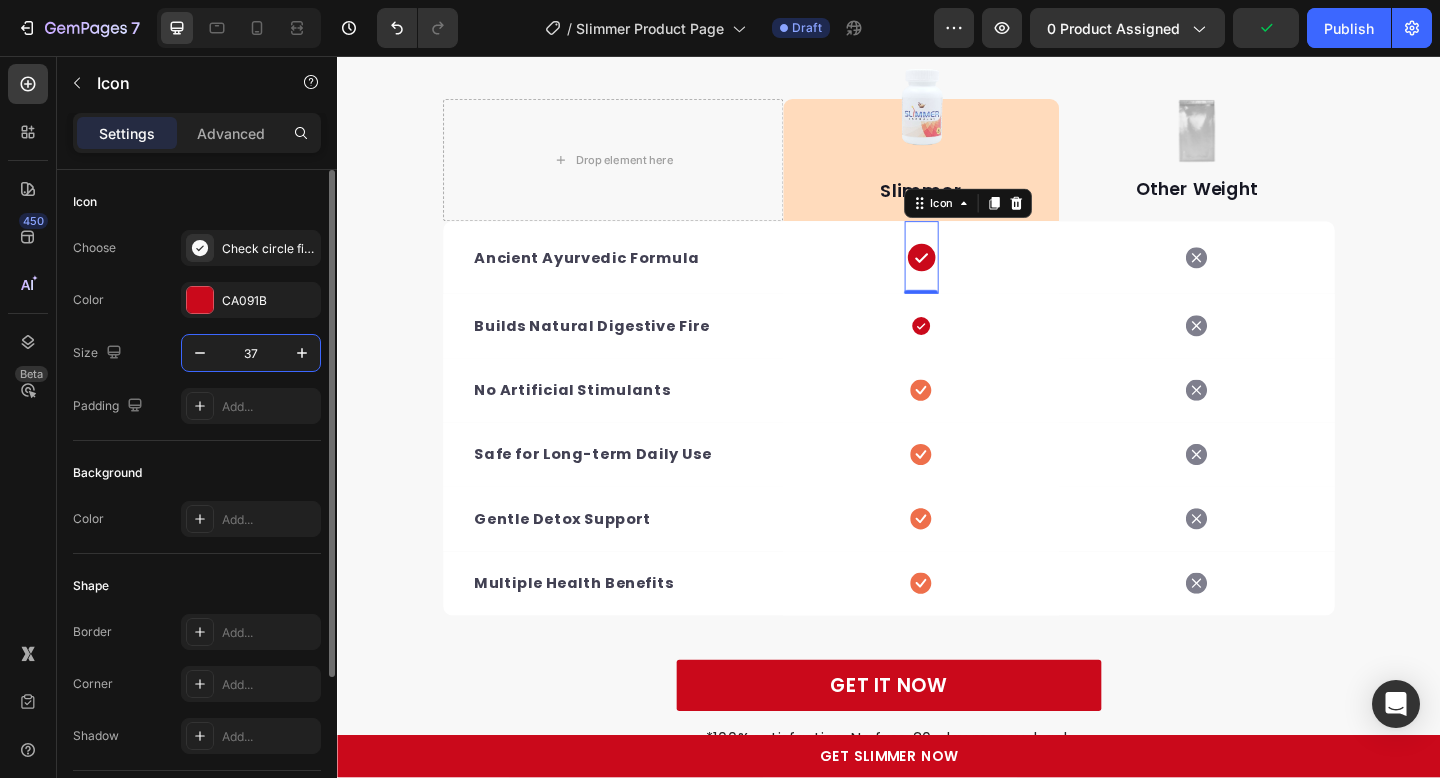 click on "37" at bounding box center [251, 353] 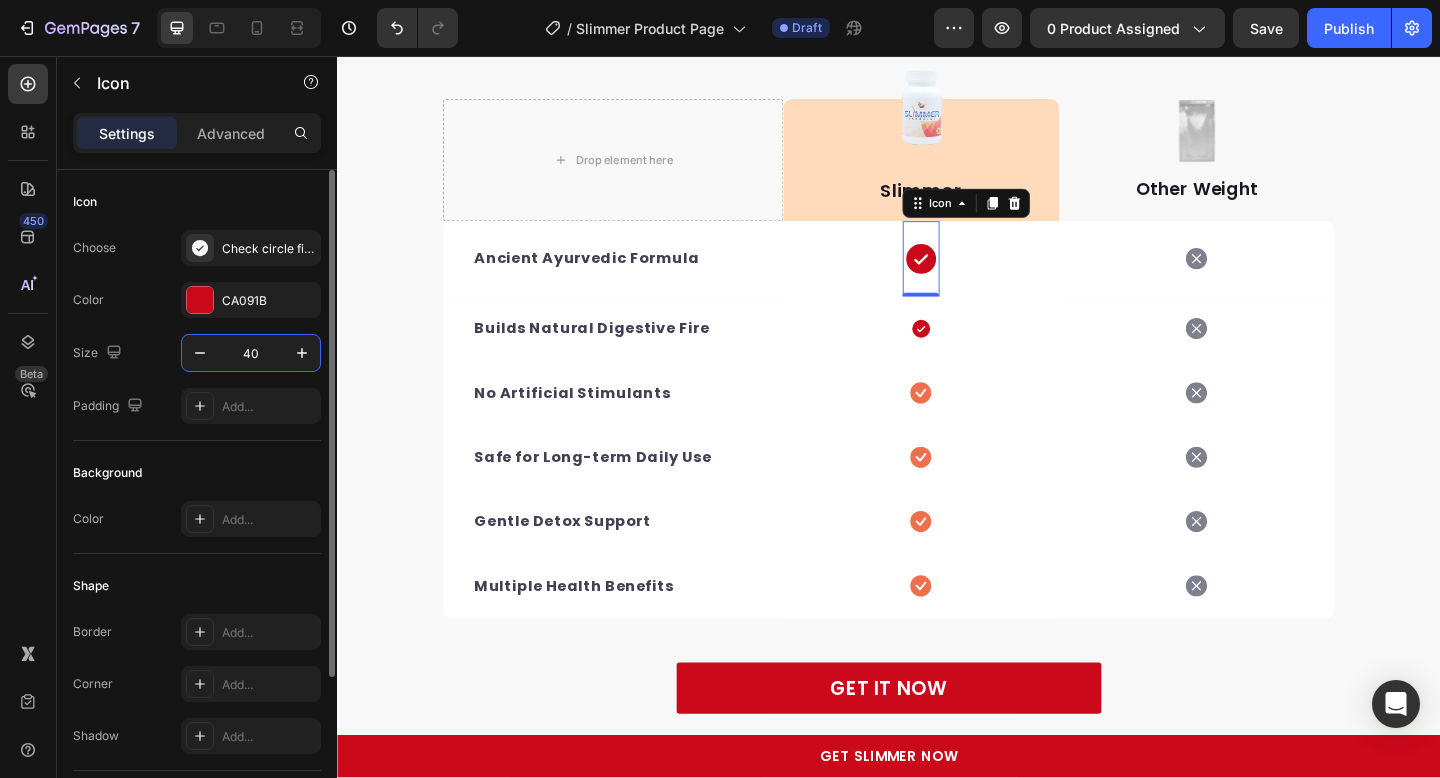 type on "4" 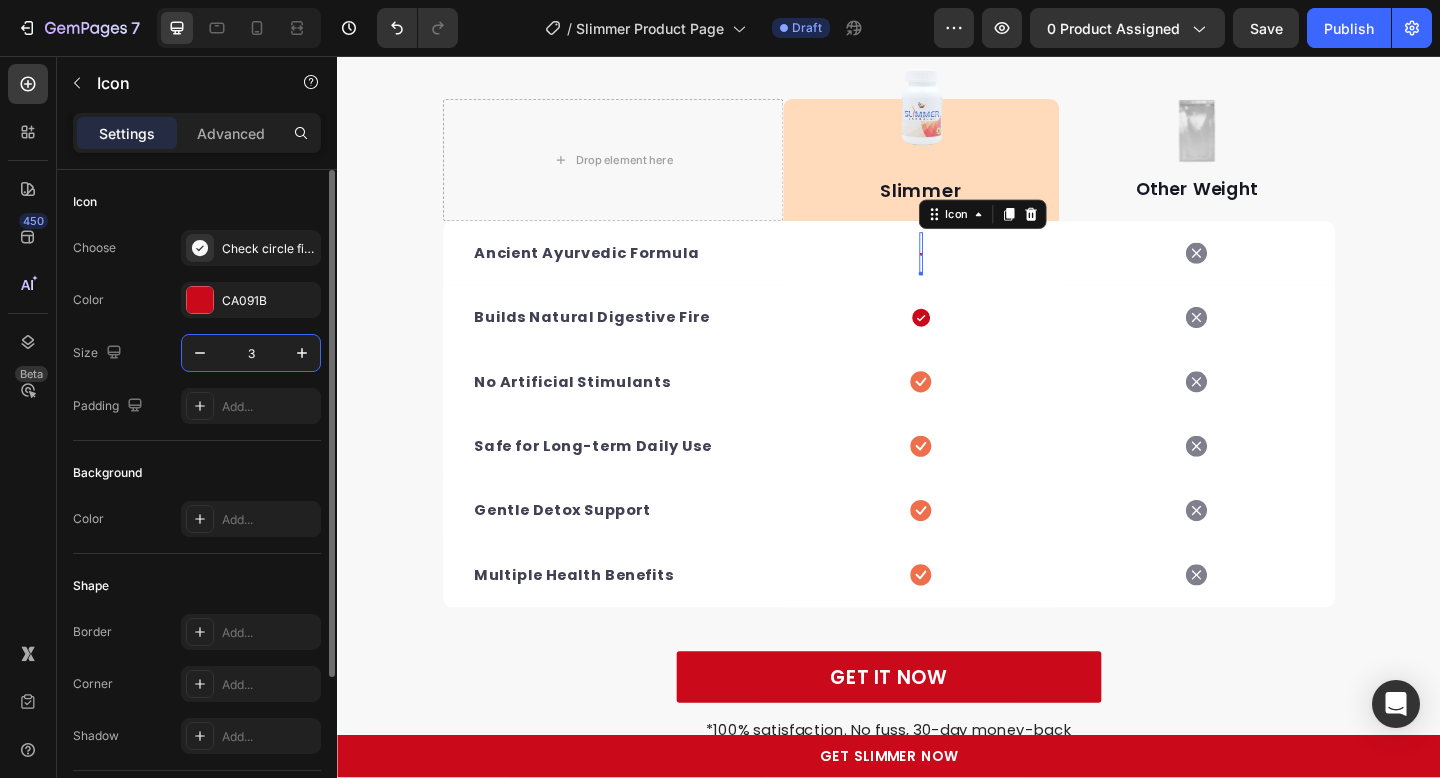 type on "30" 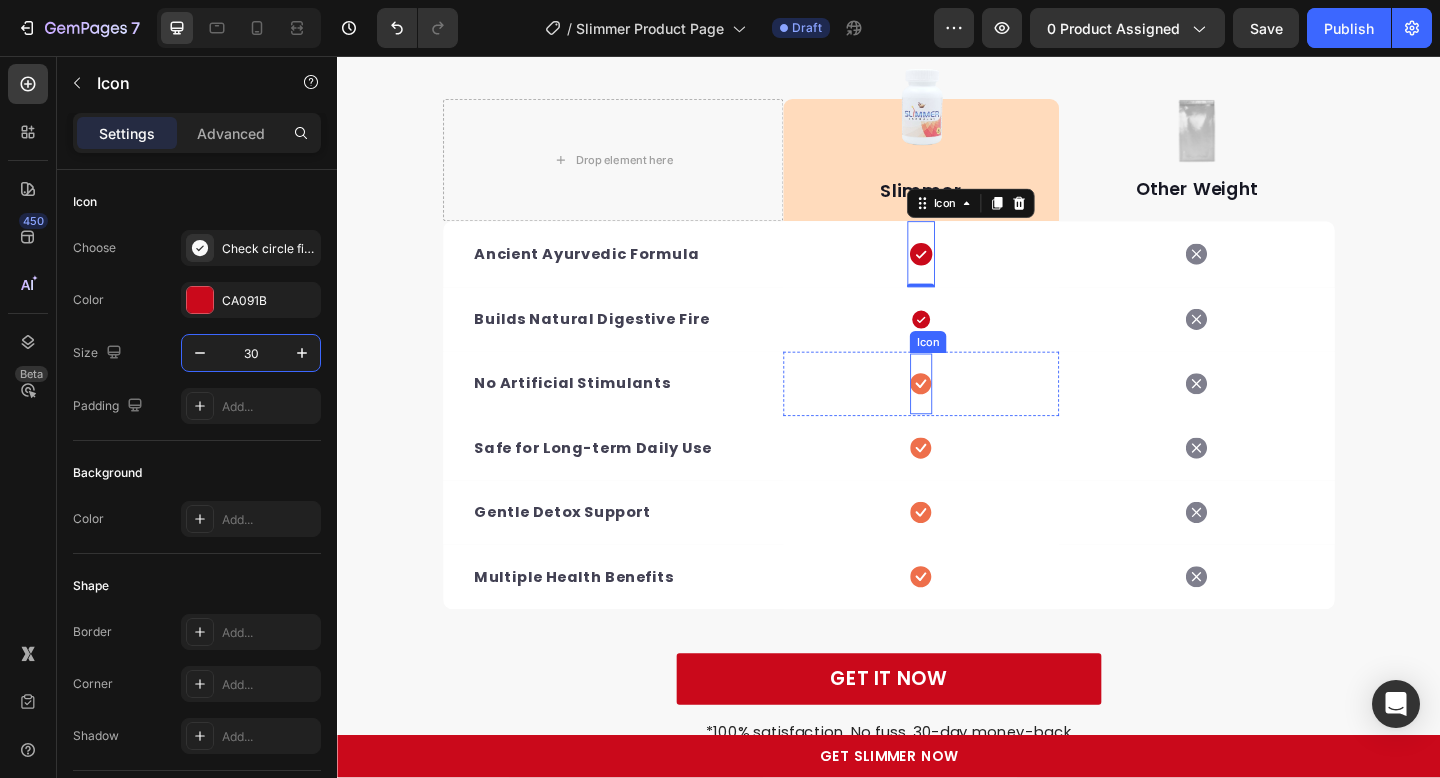 click on "Icon" at bounding box center (980, 368) 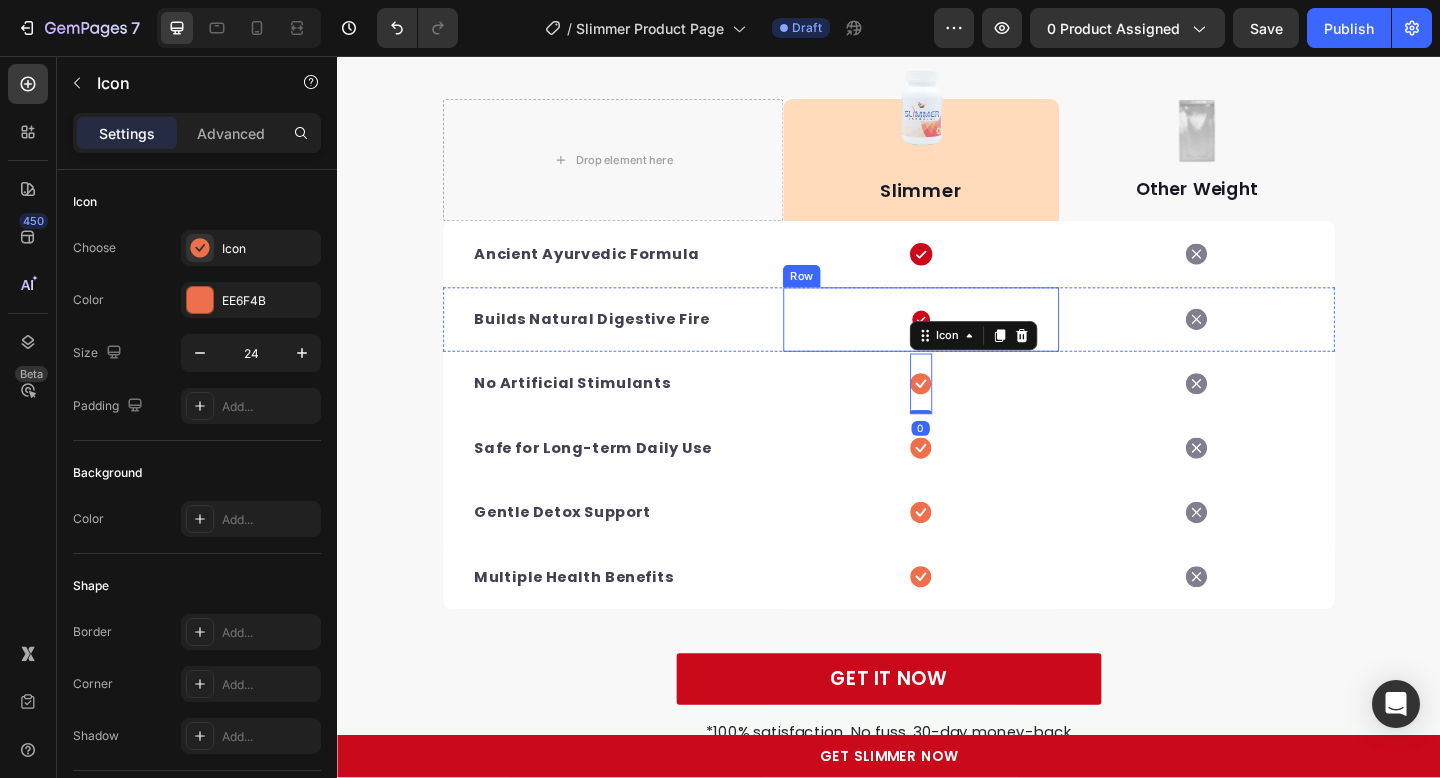 click on "Icon Row" at bounding box center (972, 343) 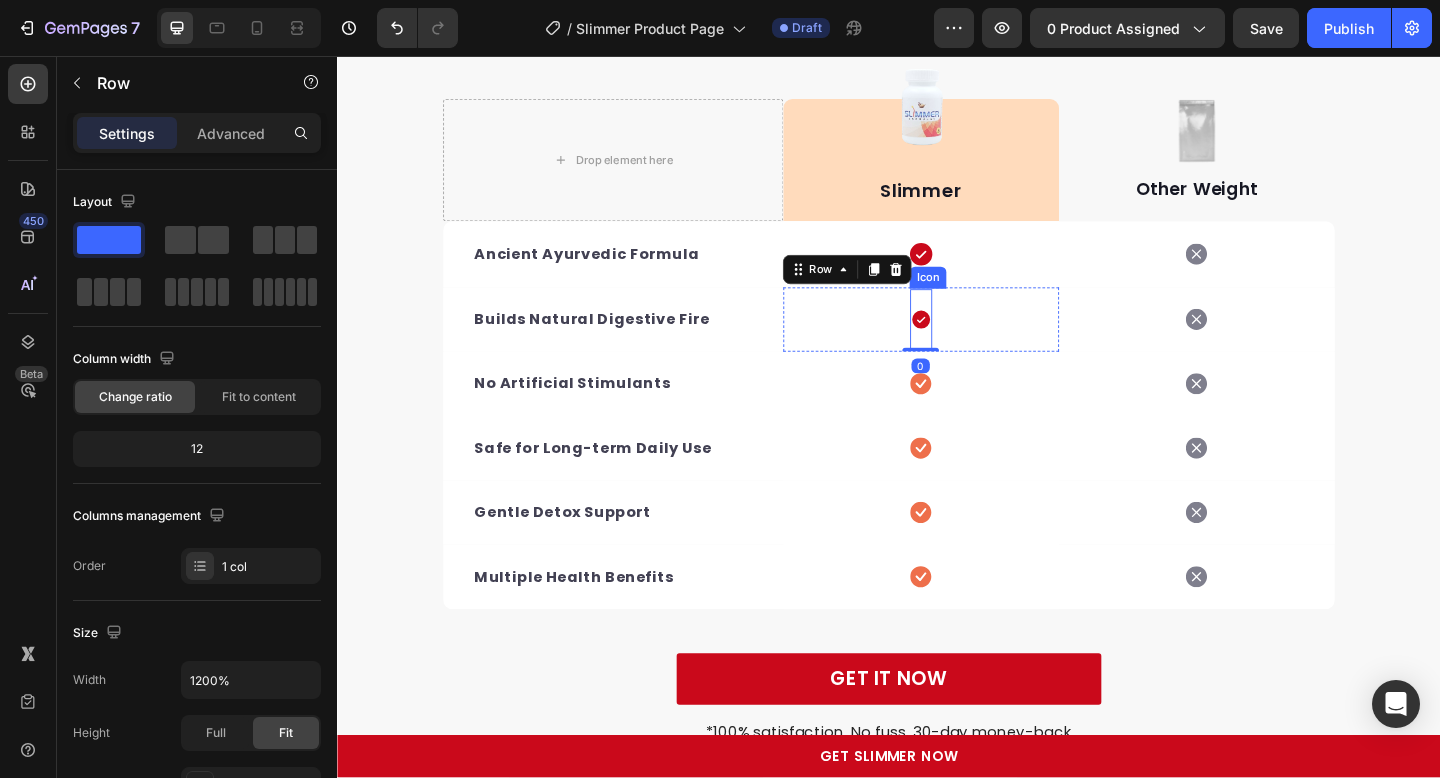 click 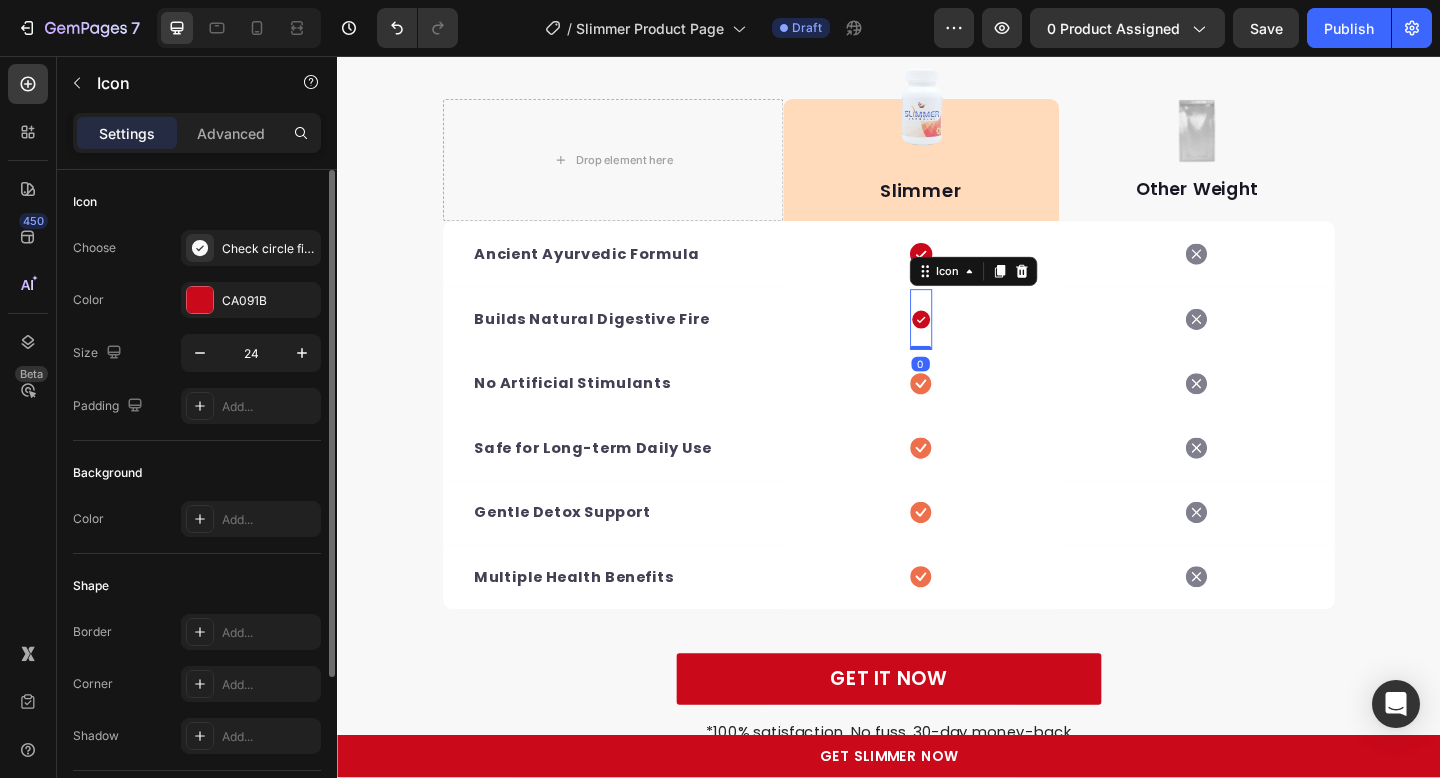 click on "Choose
Check circle filled Color CA091B Size 24 Padding Add..." at bounding box center [197, 327] 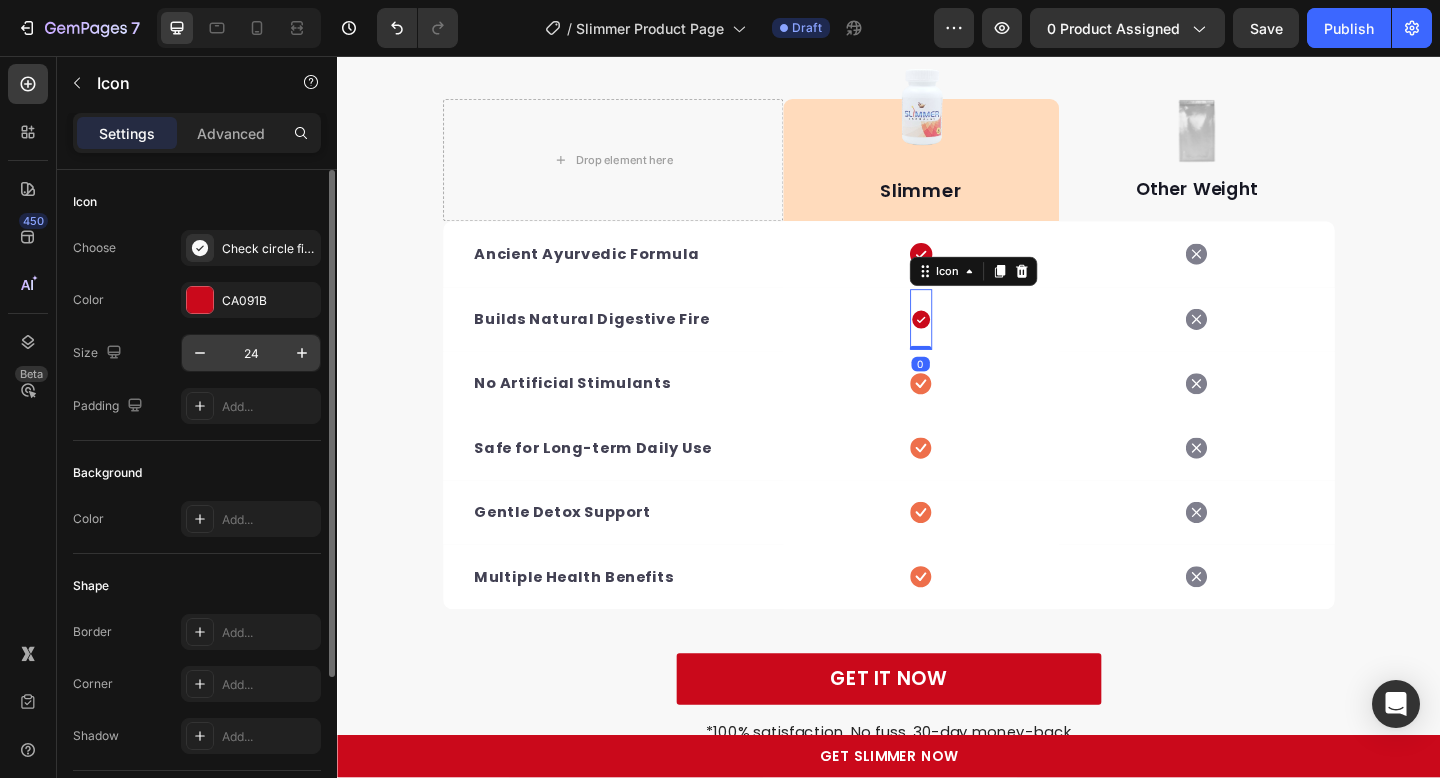 click on "24" at bounding box center [251, 353] 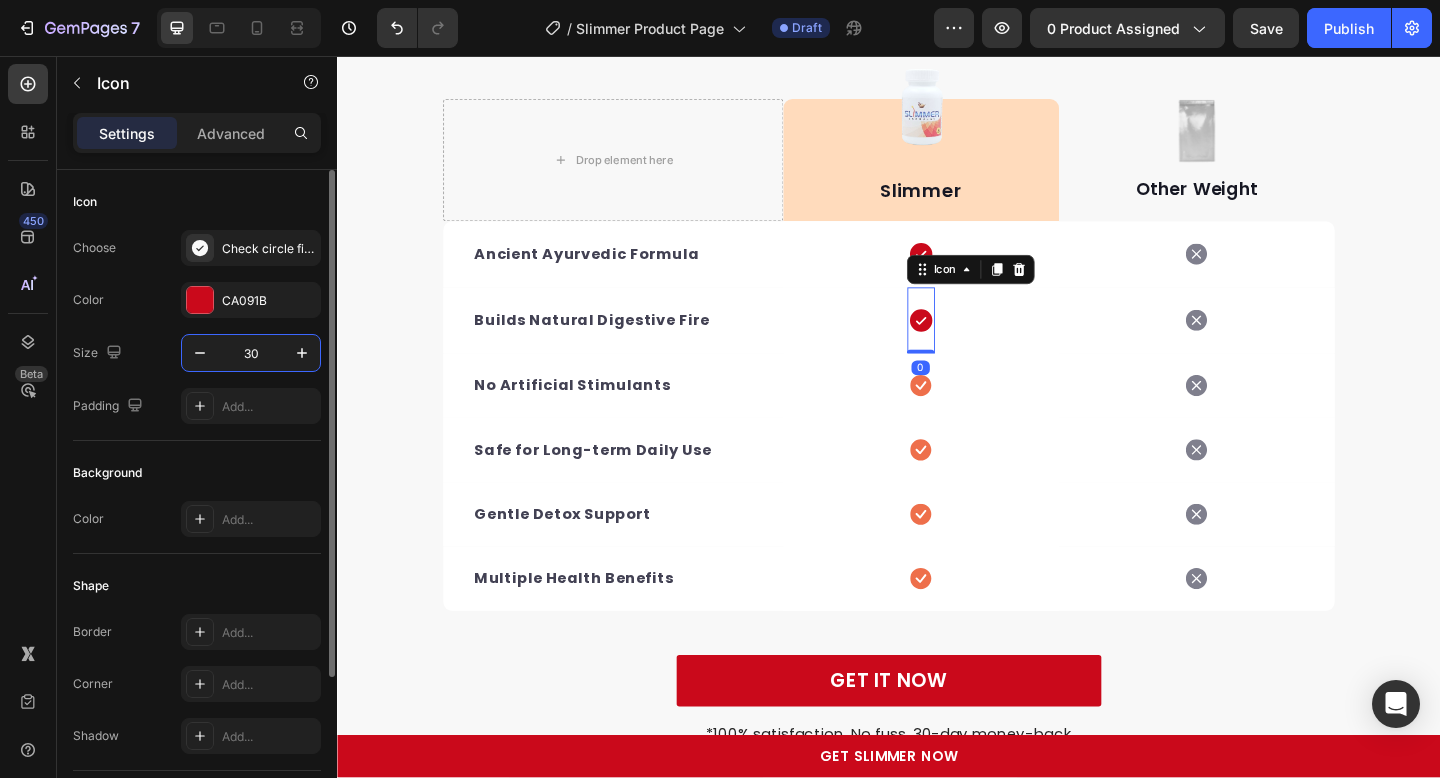 type on "30" 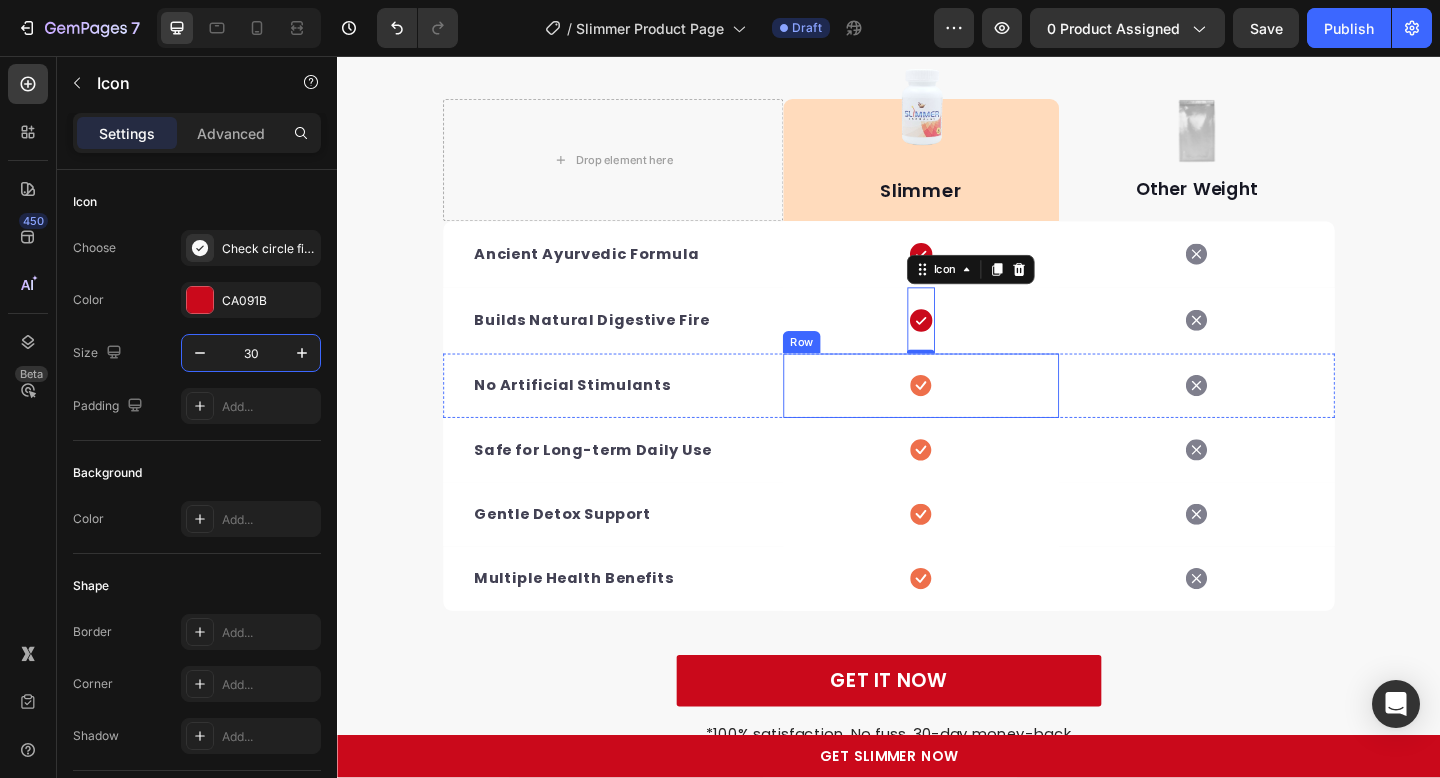click 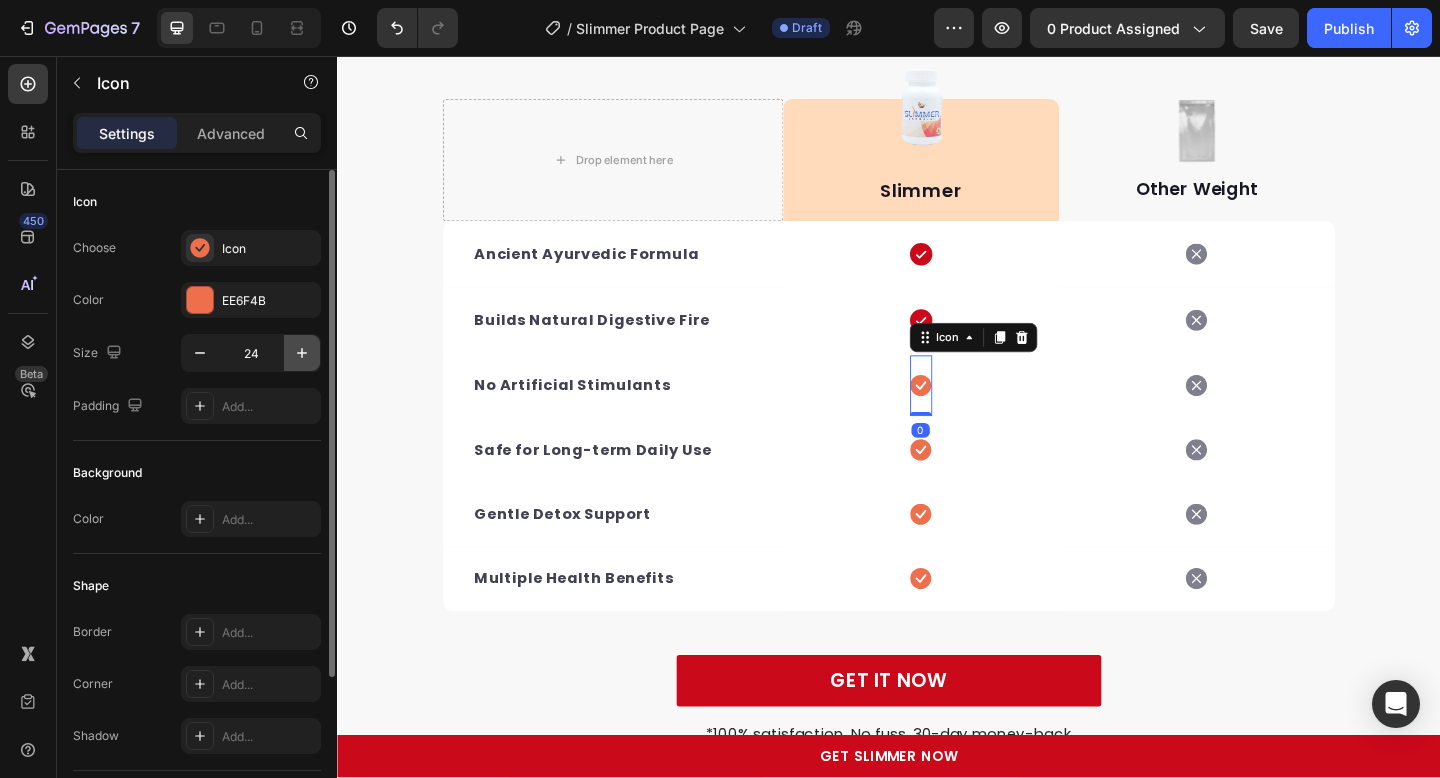 click 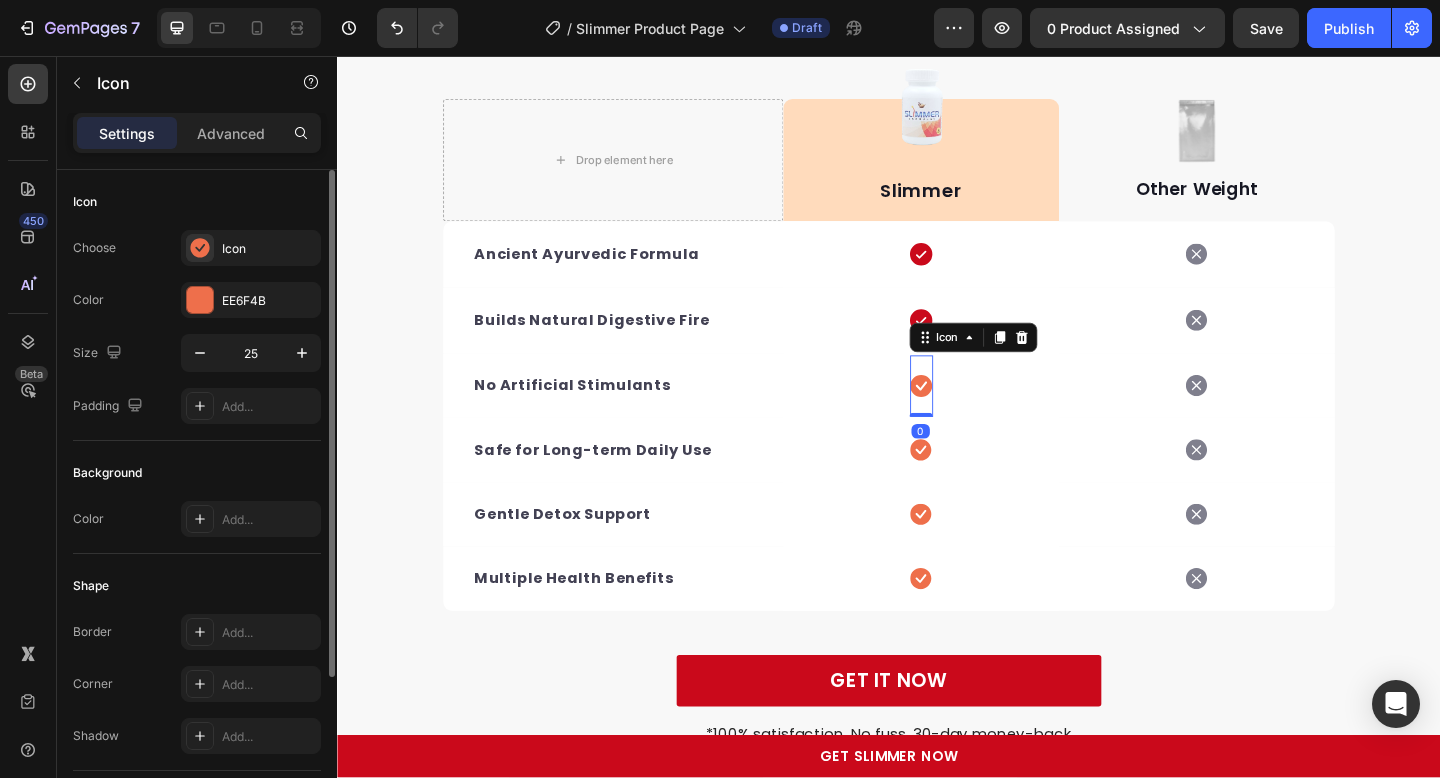 click on "25" at bounding box center (251, 353) 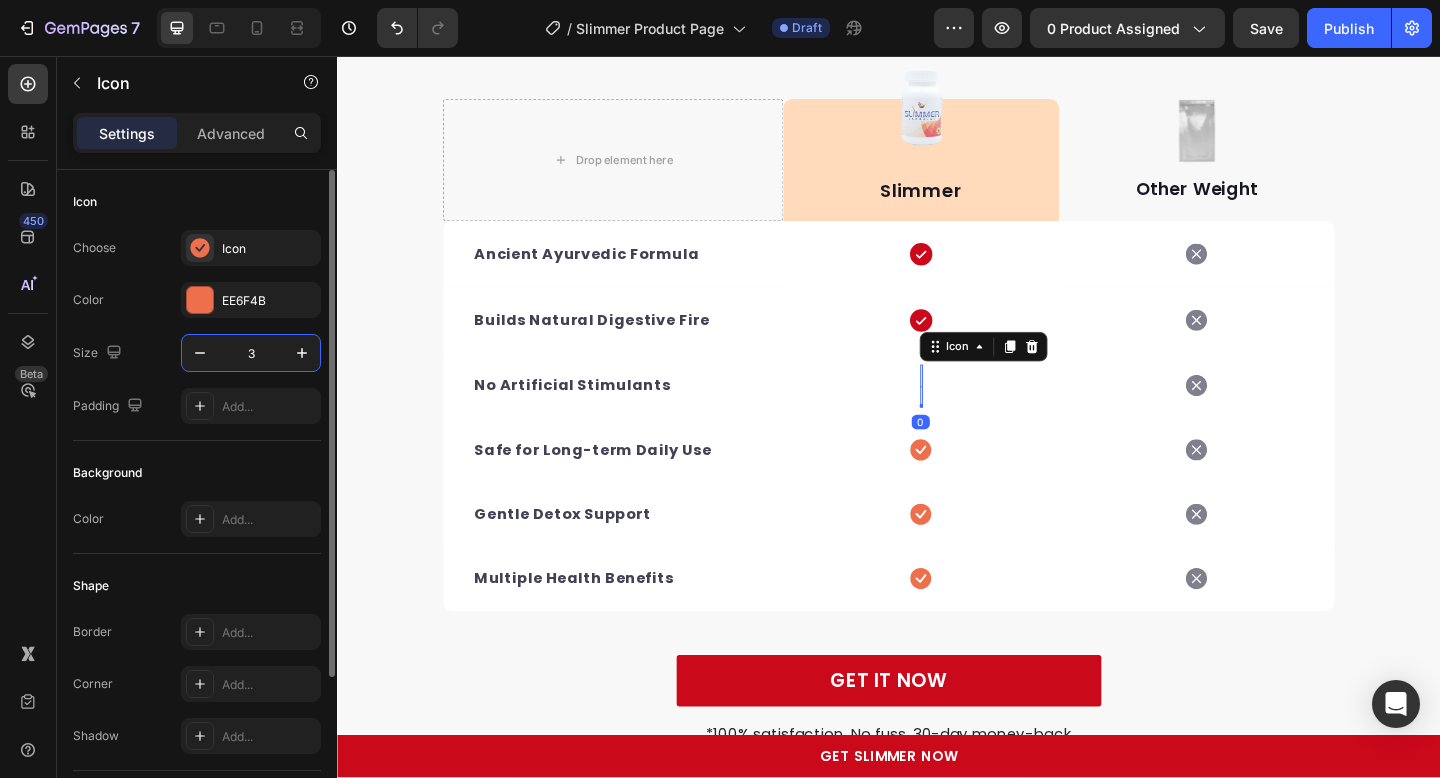 type on "30" 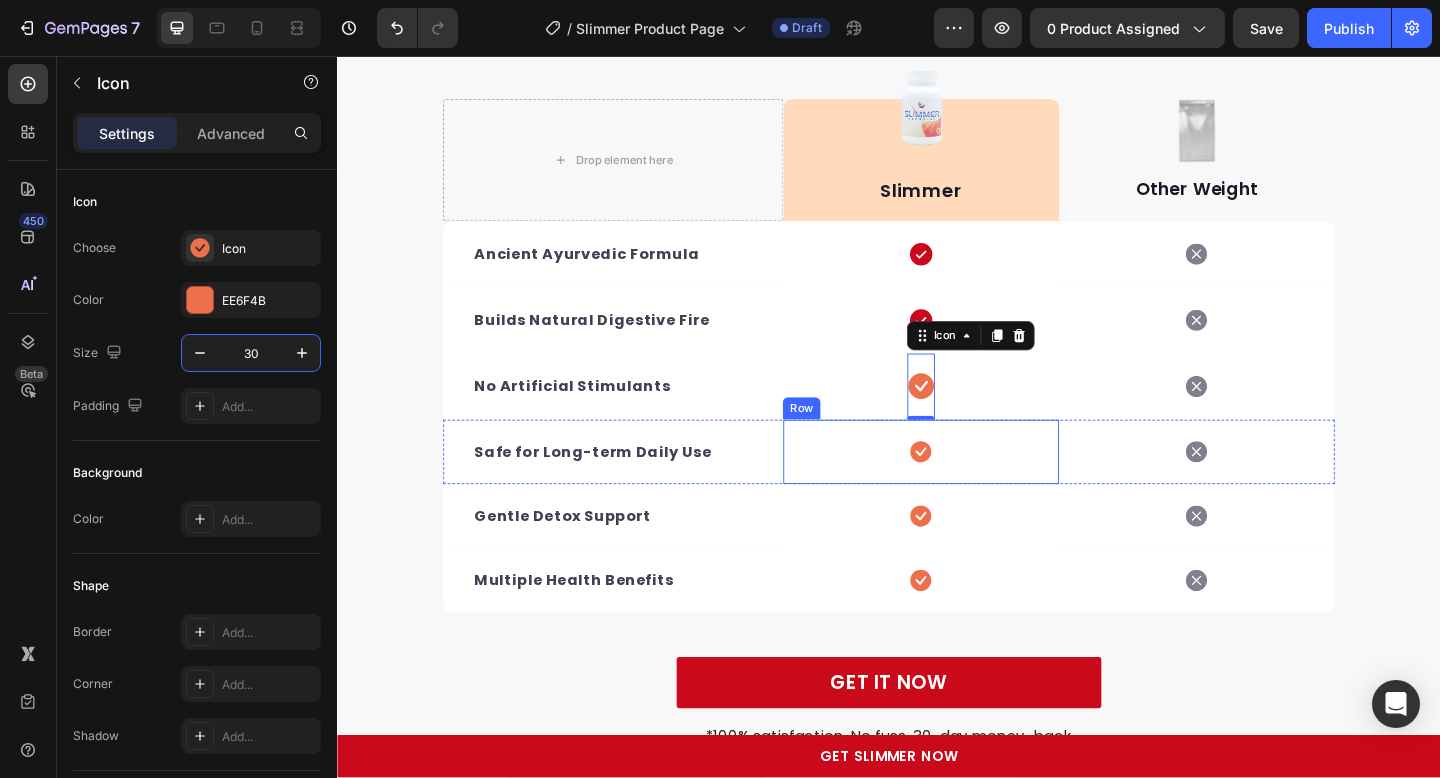 click on "Icon Row" at bounding box center [972, 487] 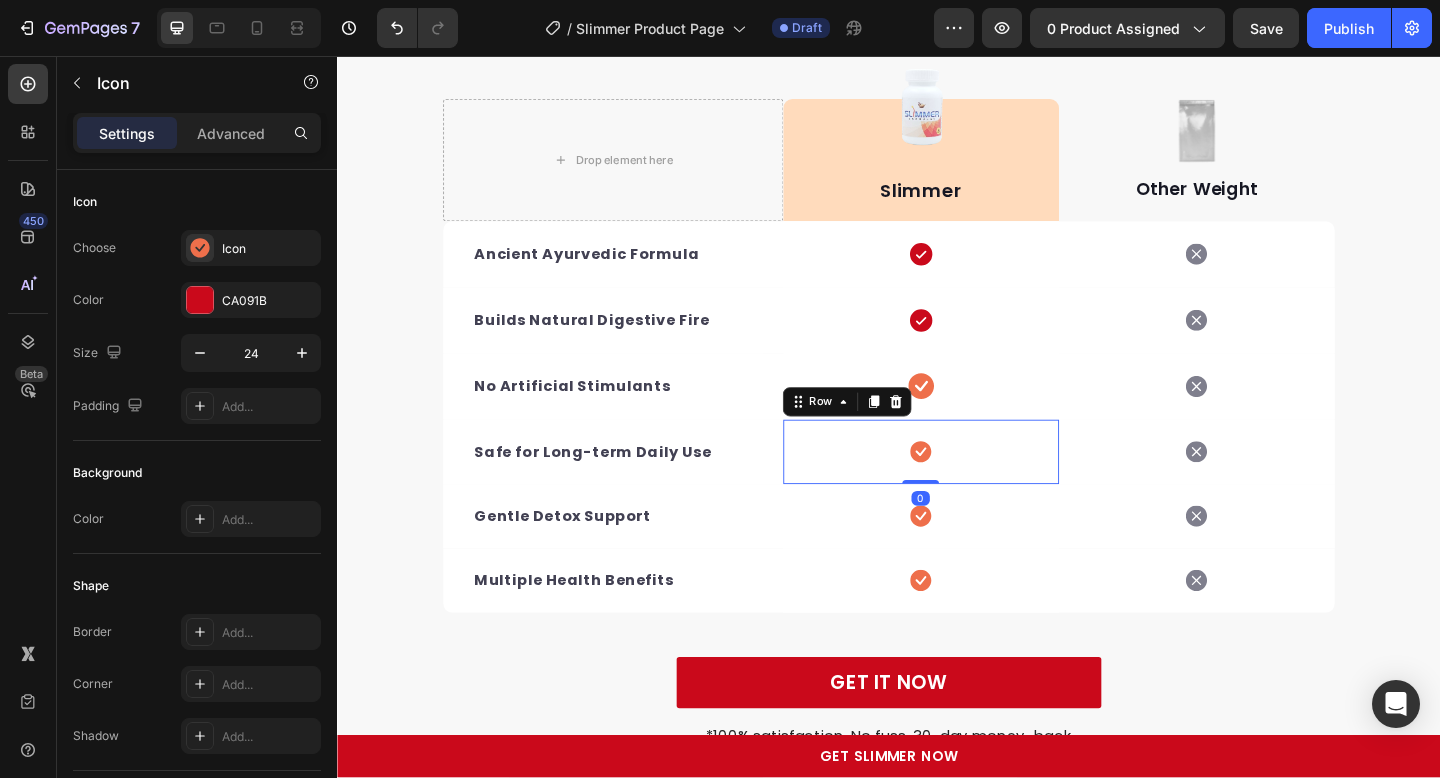 click 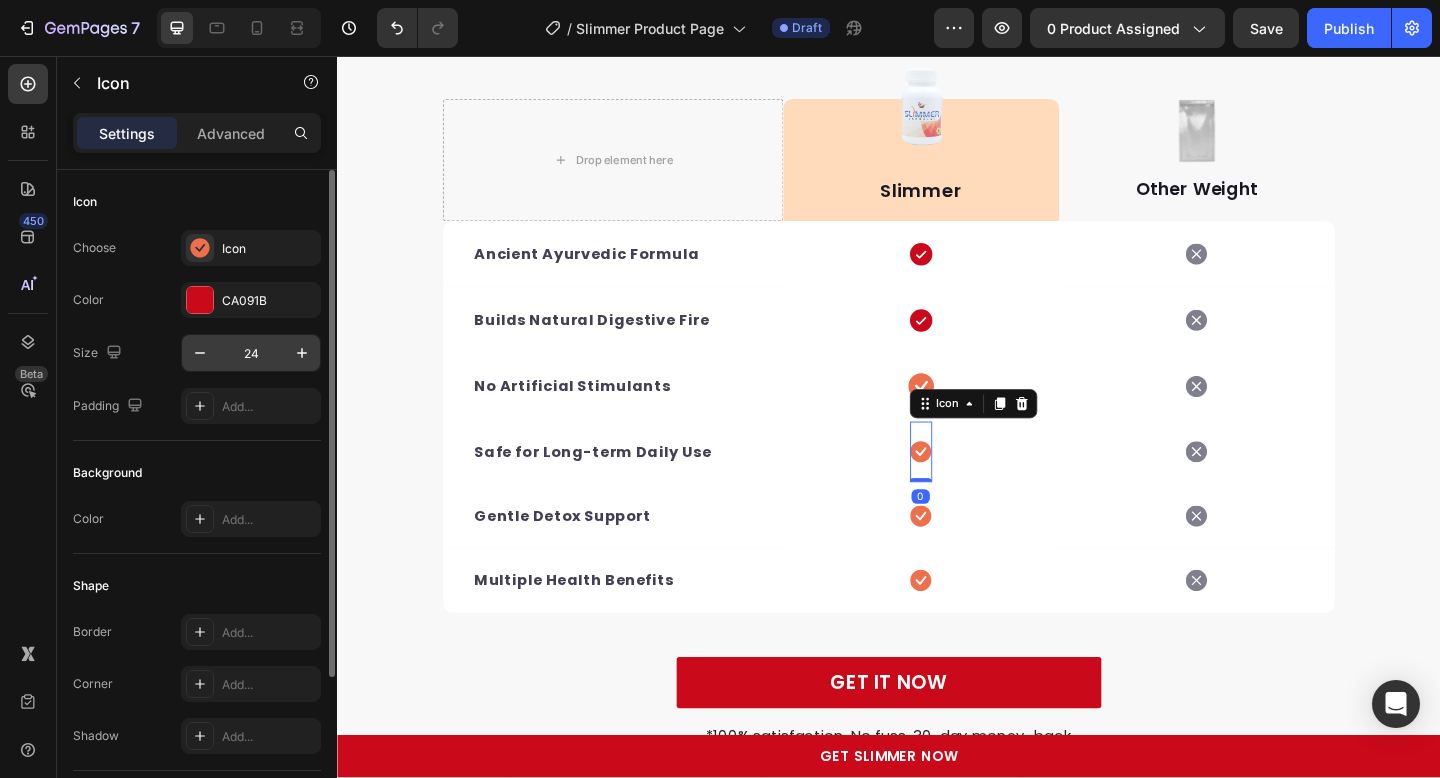 click on "24" at bounding box center (251, 353) 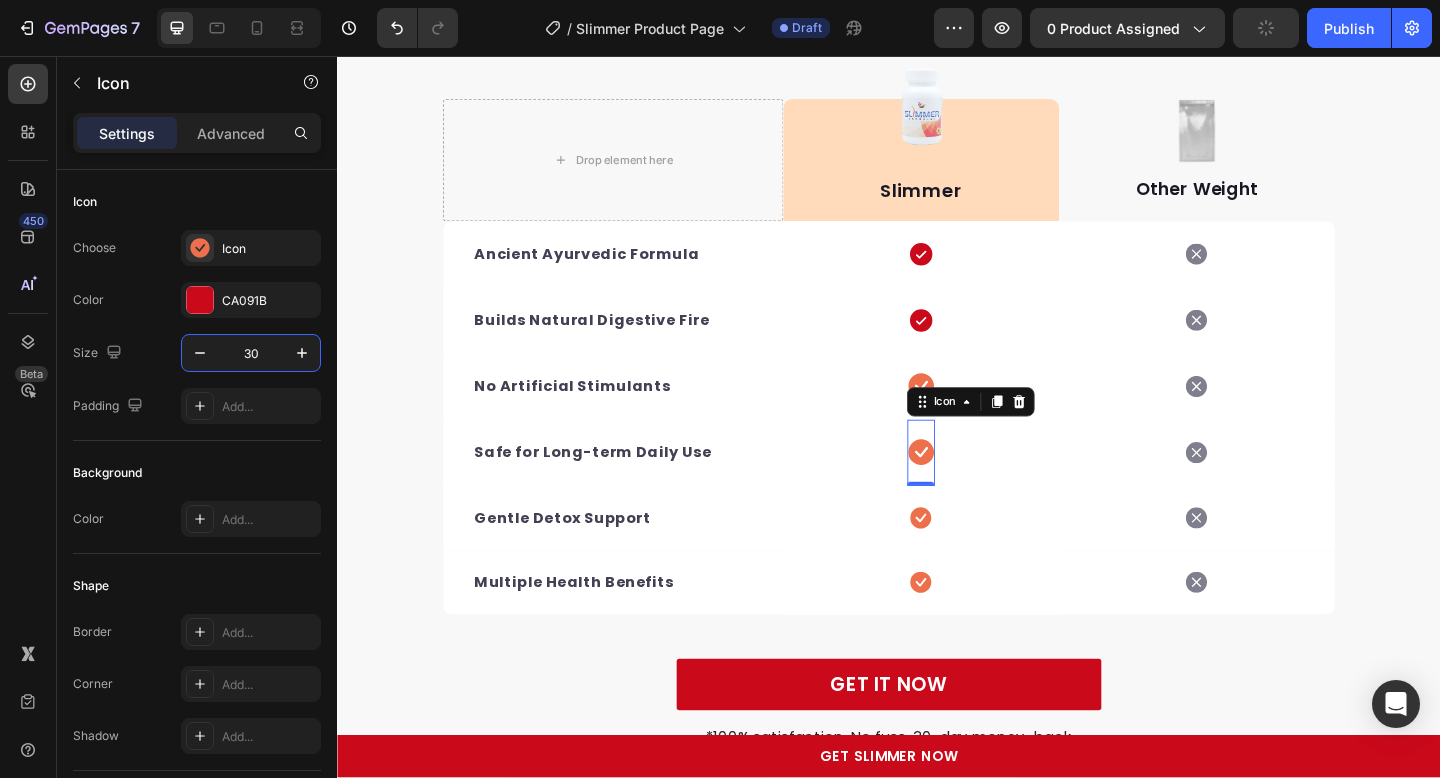 type on "30" 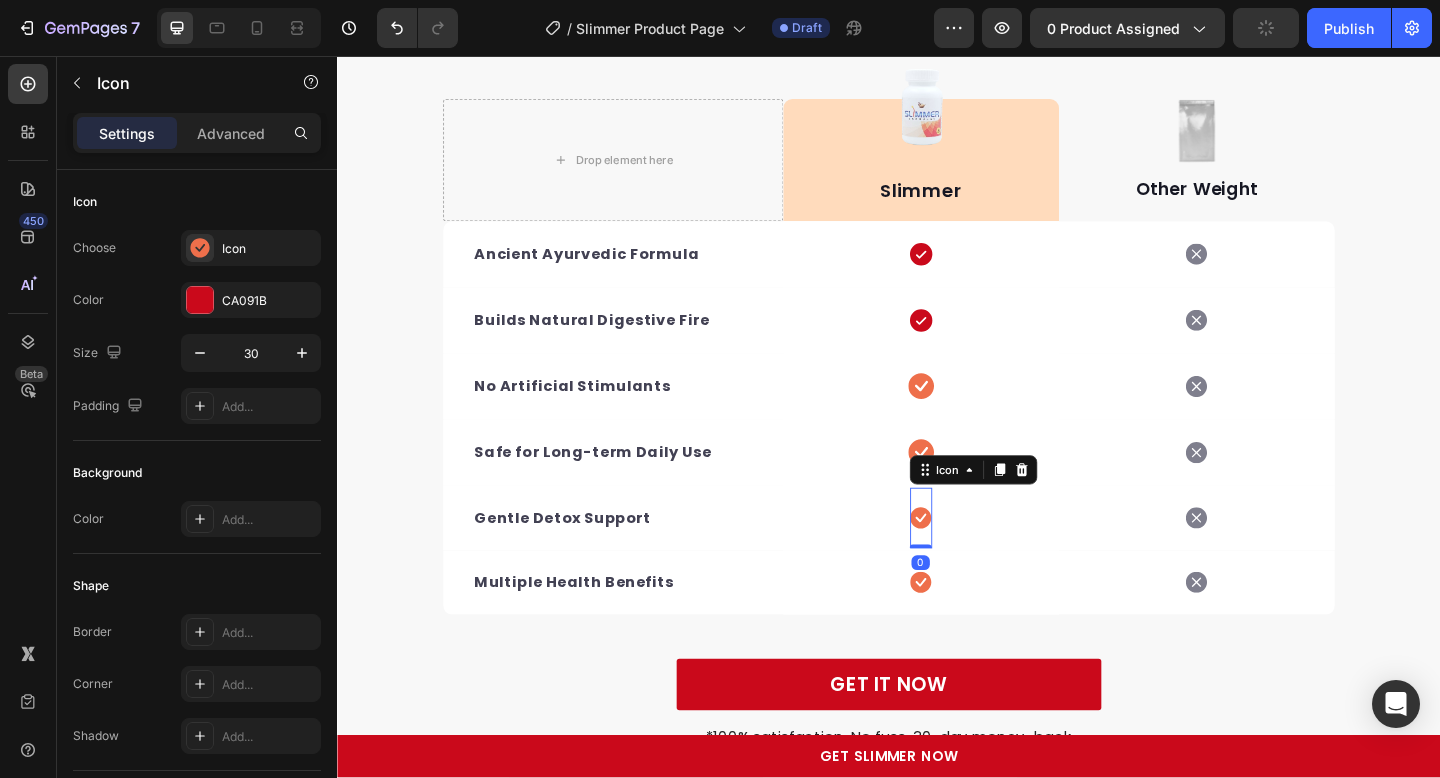 click 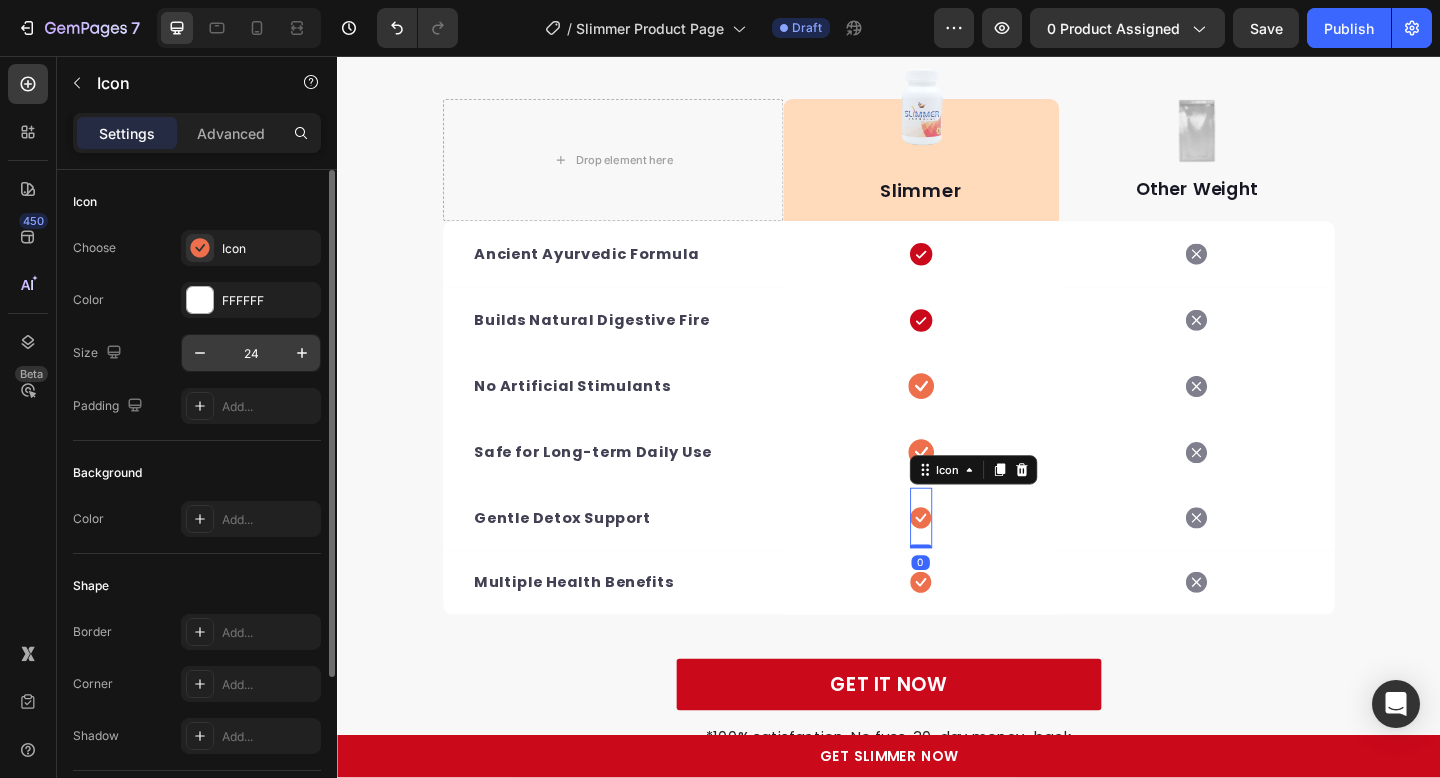 click on "24" at bounding box center [251, 353] 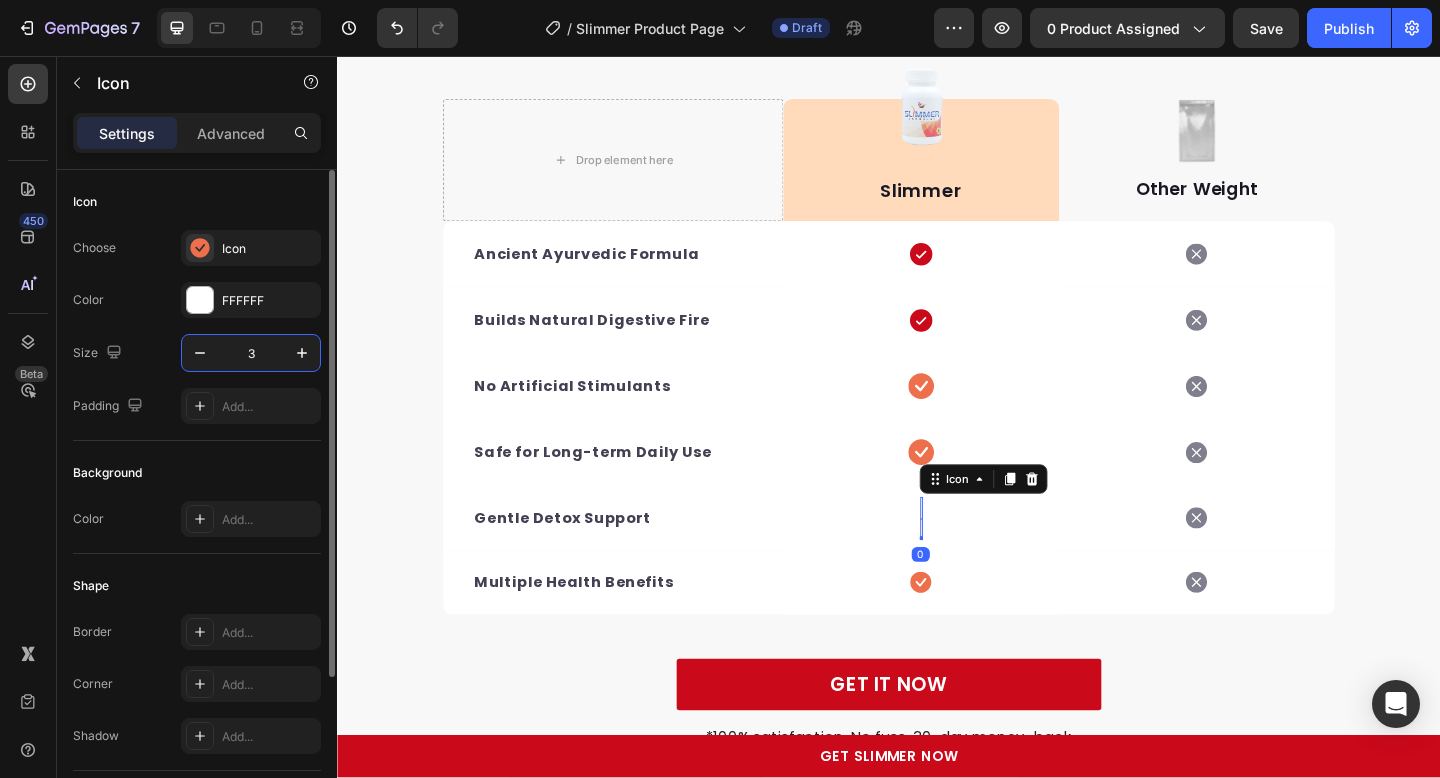 type on "30" 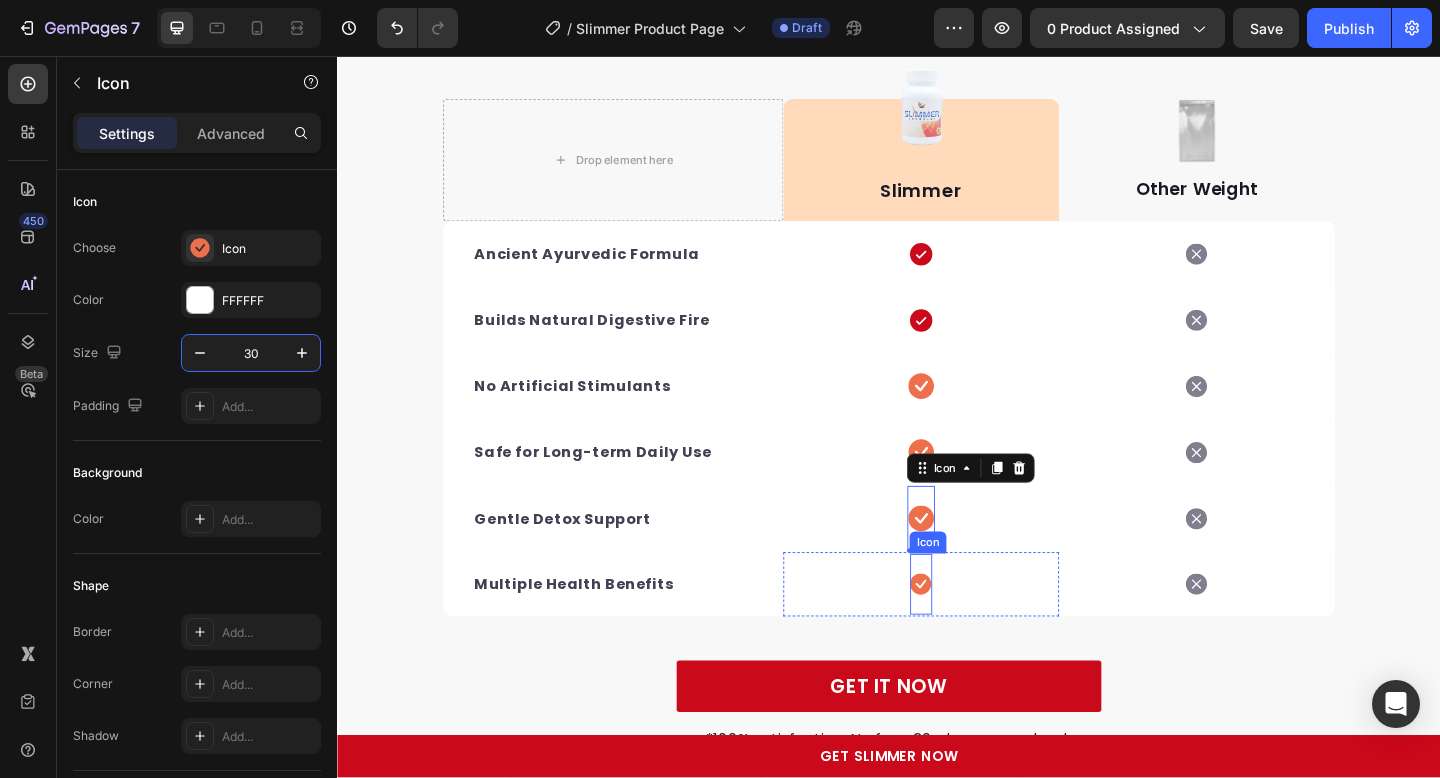 click 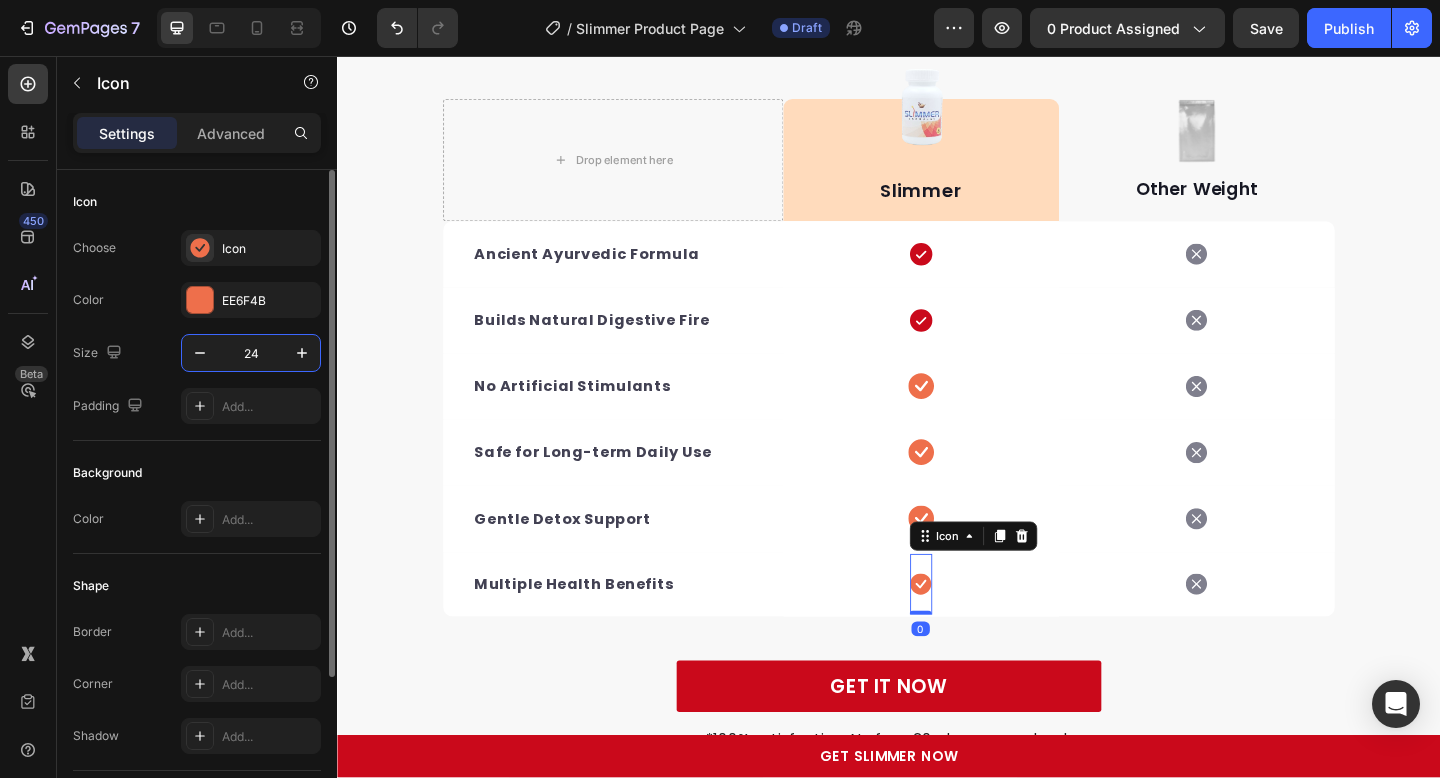 click on "24" at bounding box center (251, 353) 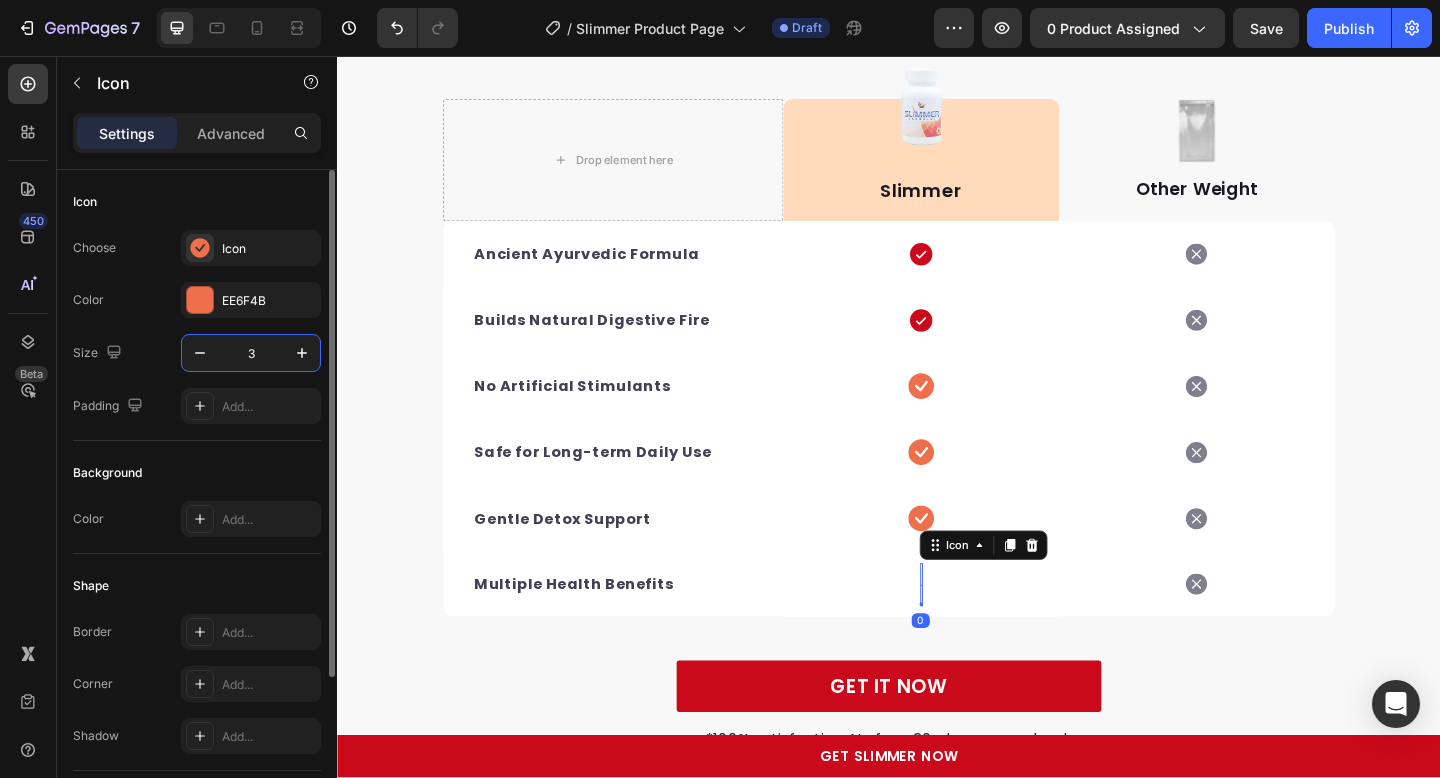 type on "30" 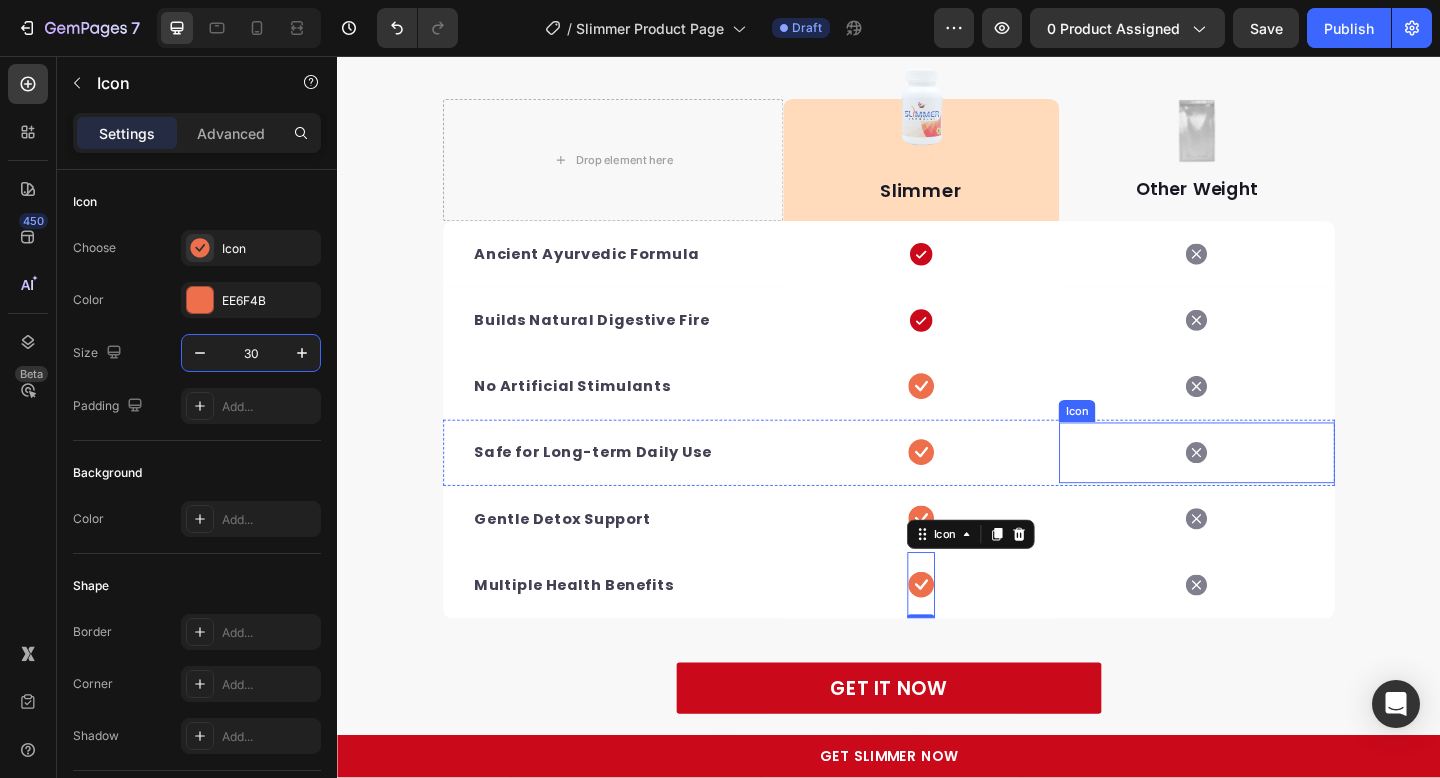 click on "Icon" at bounding box center (1272, 488) 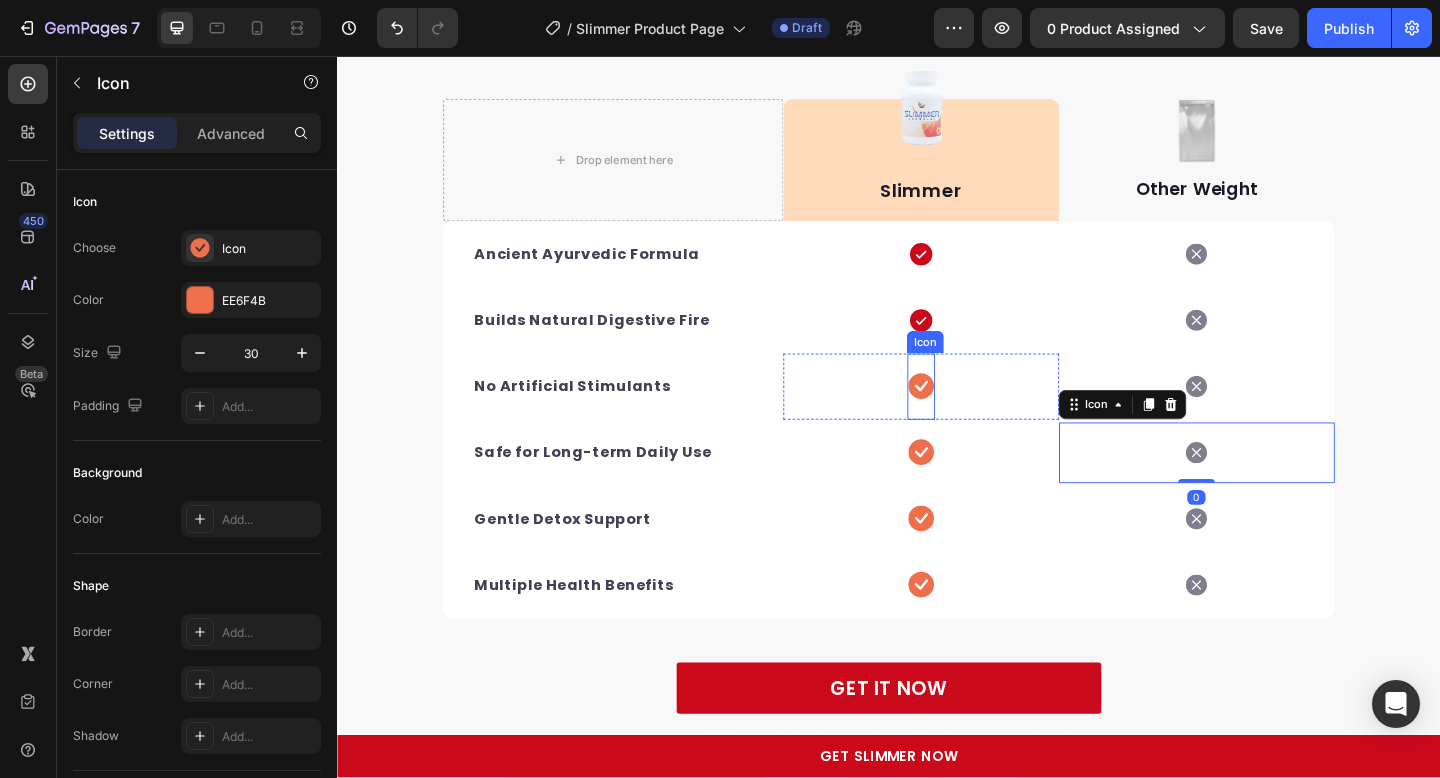 click at bounding box center (972, 416) 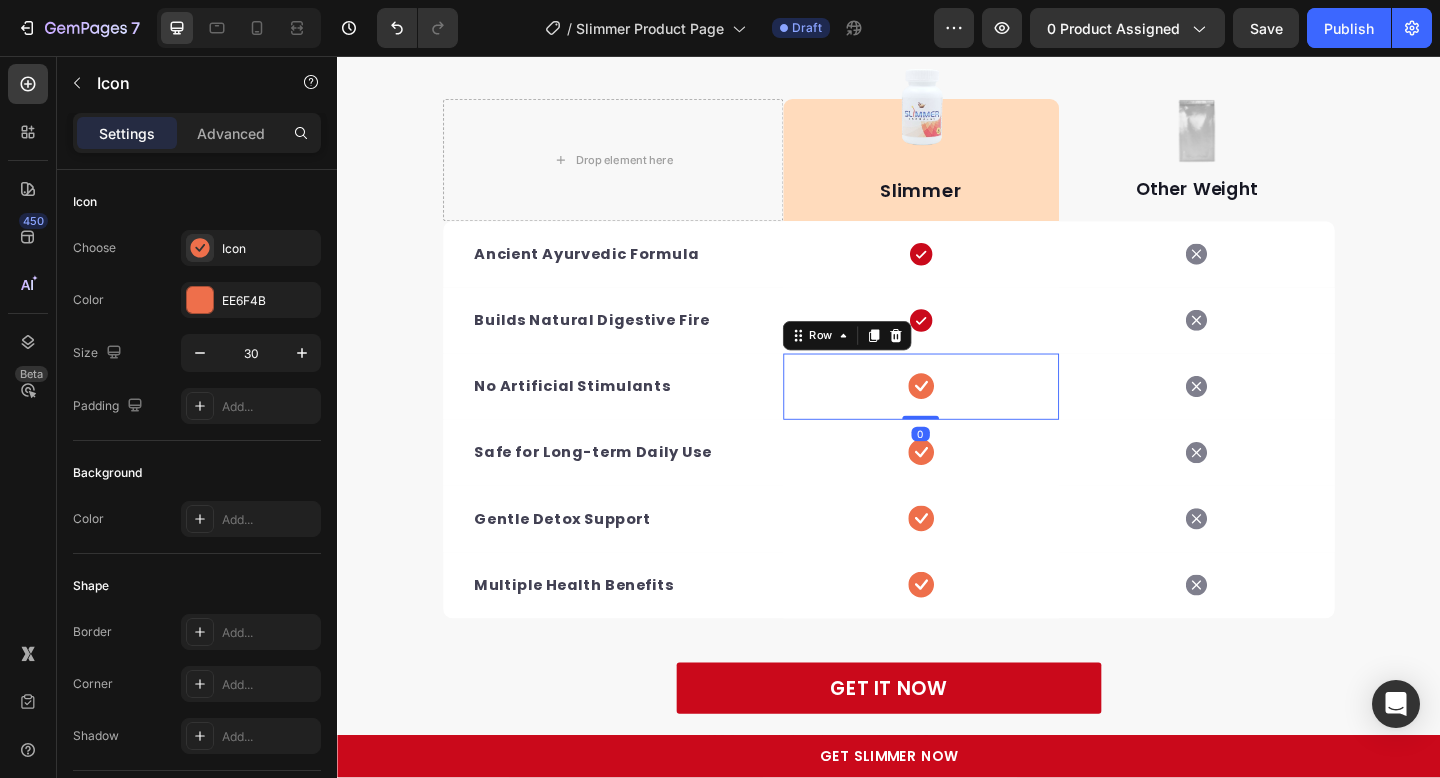 click on "Icon Row   0" at bounding box center (972, 416) 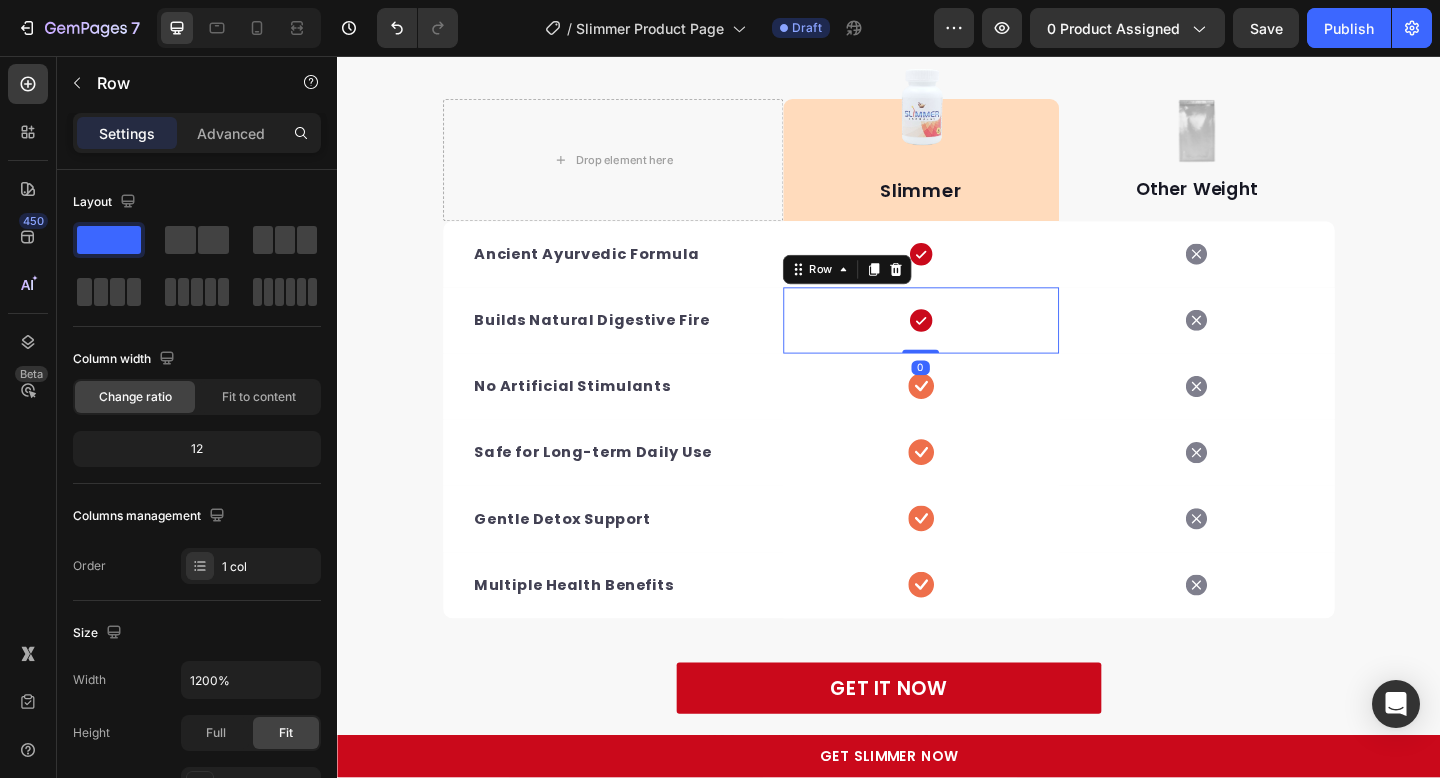 click on "Icon Row   0" at bounding box center (972, 344) 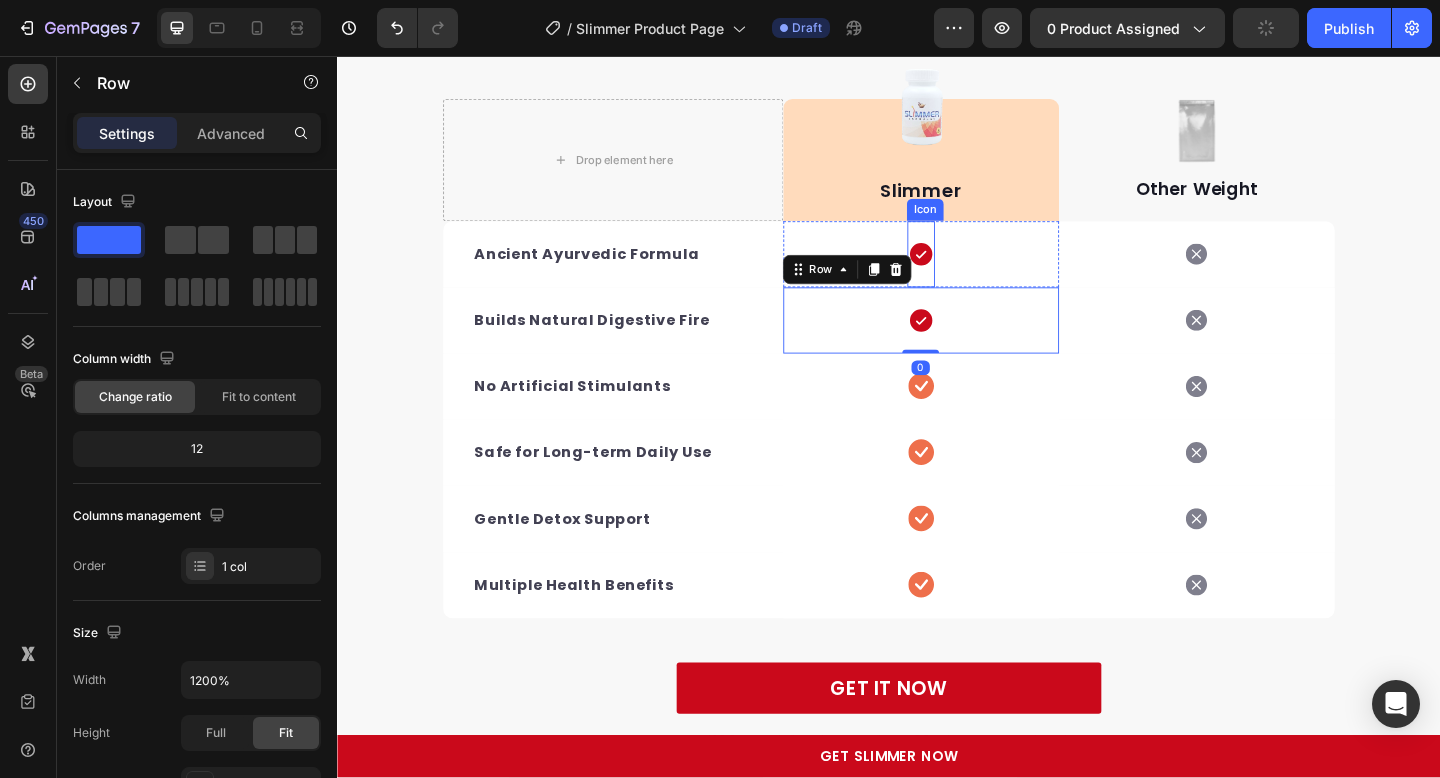 click 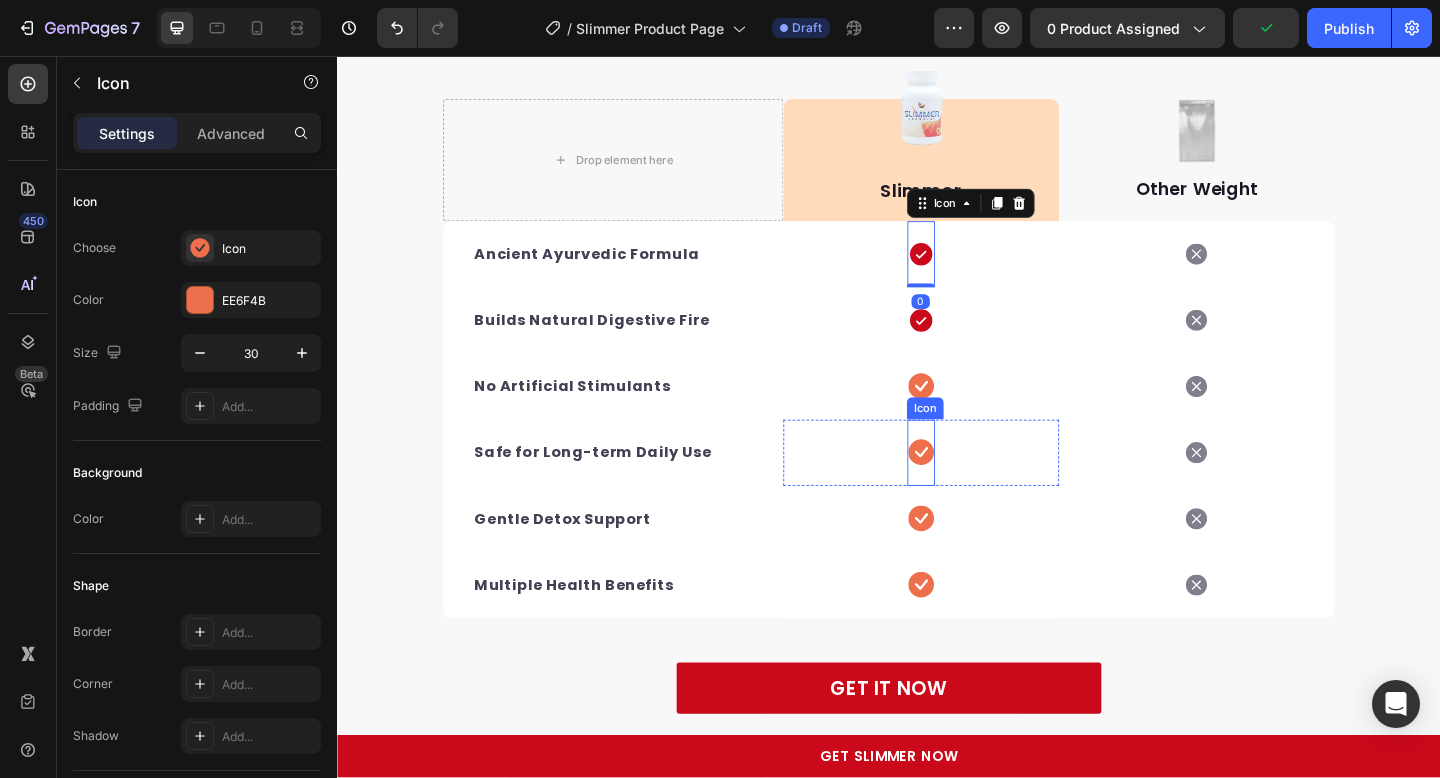 click 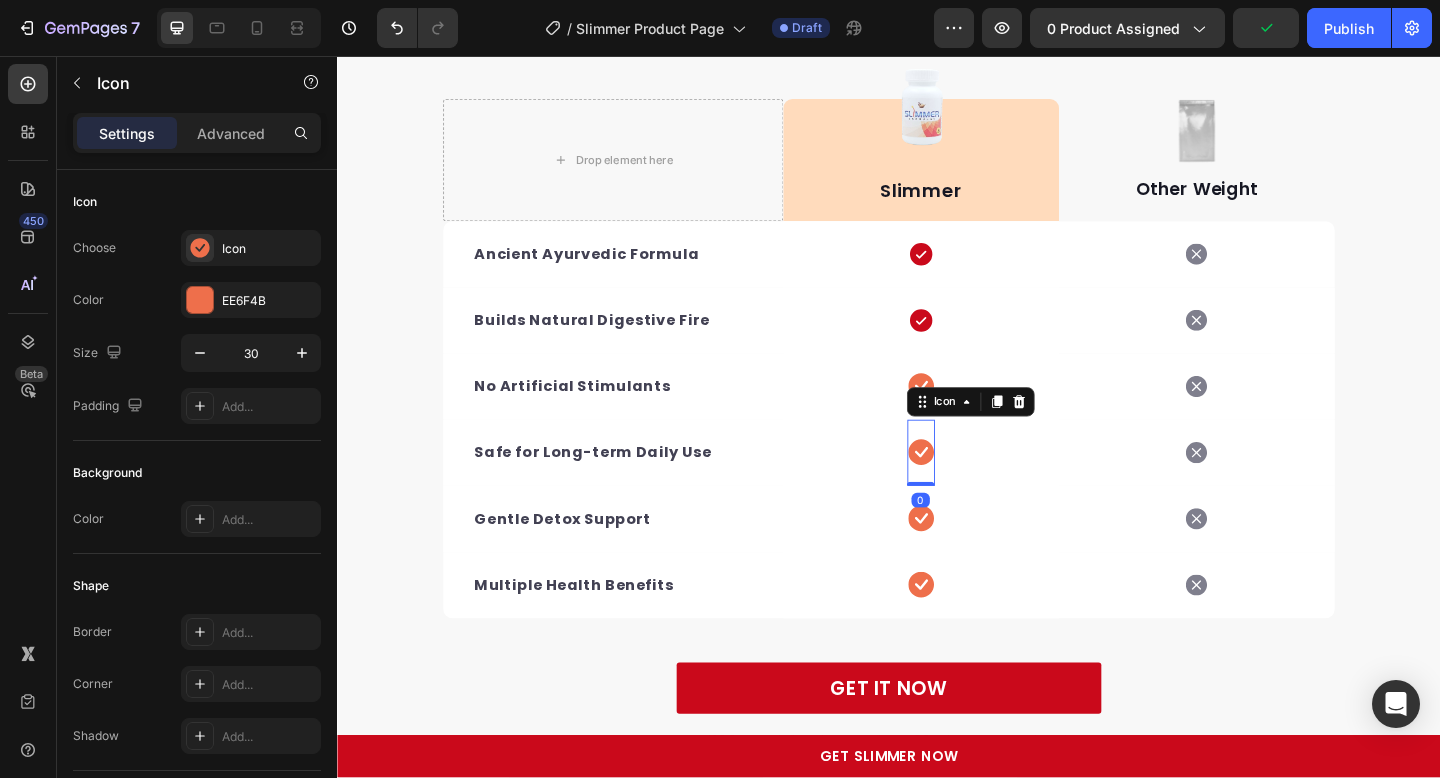 click 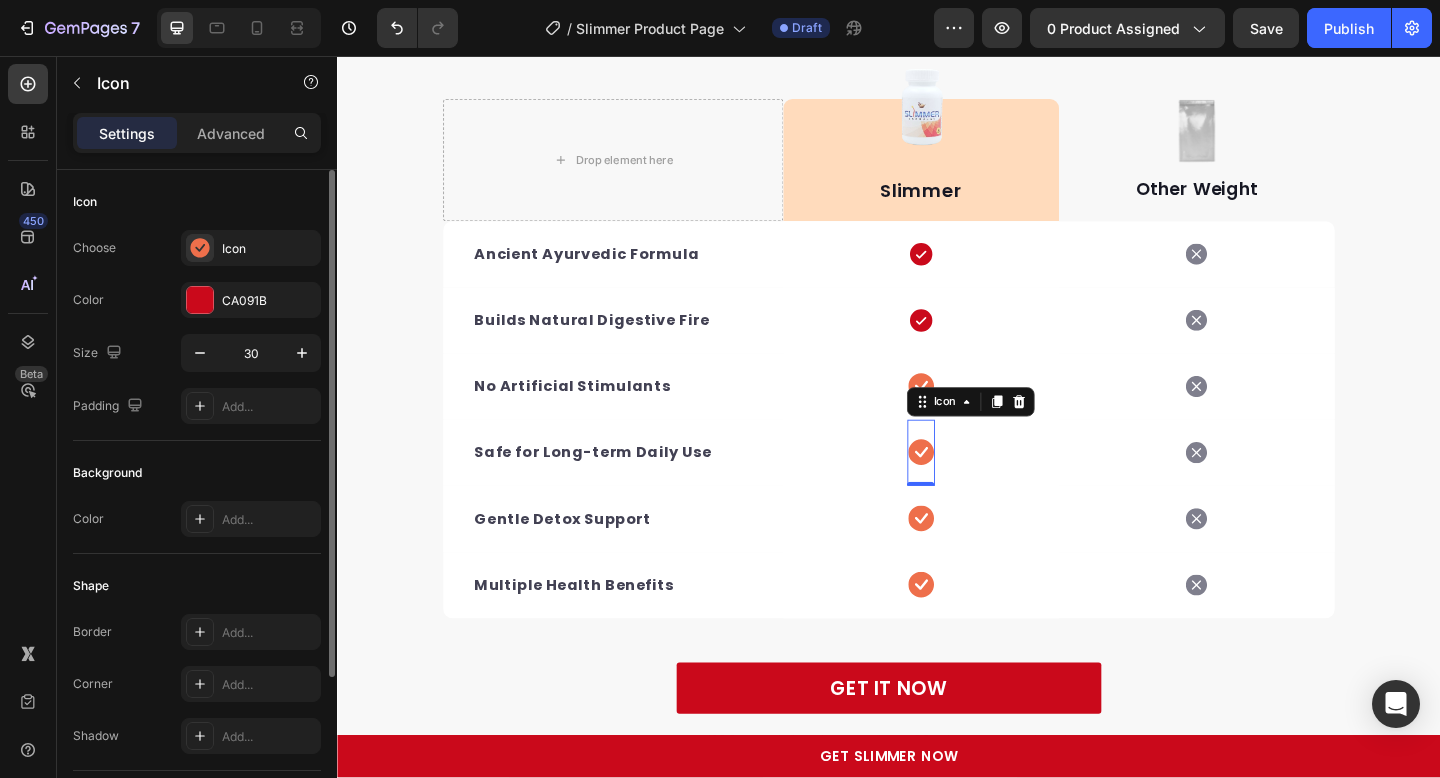click on "Choose
Icon" at bounding box center [197, 248] 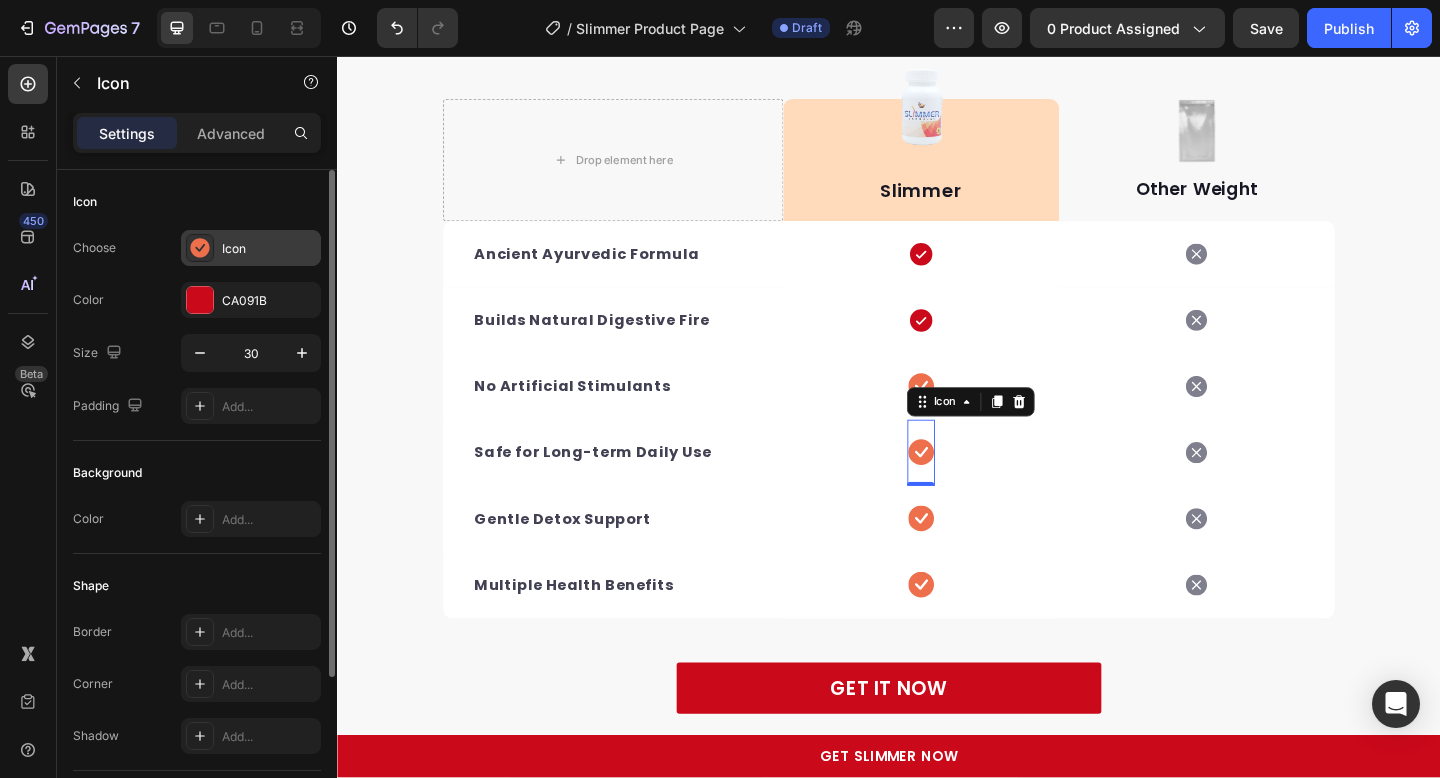click at bounding box center (200, 248) 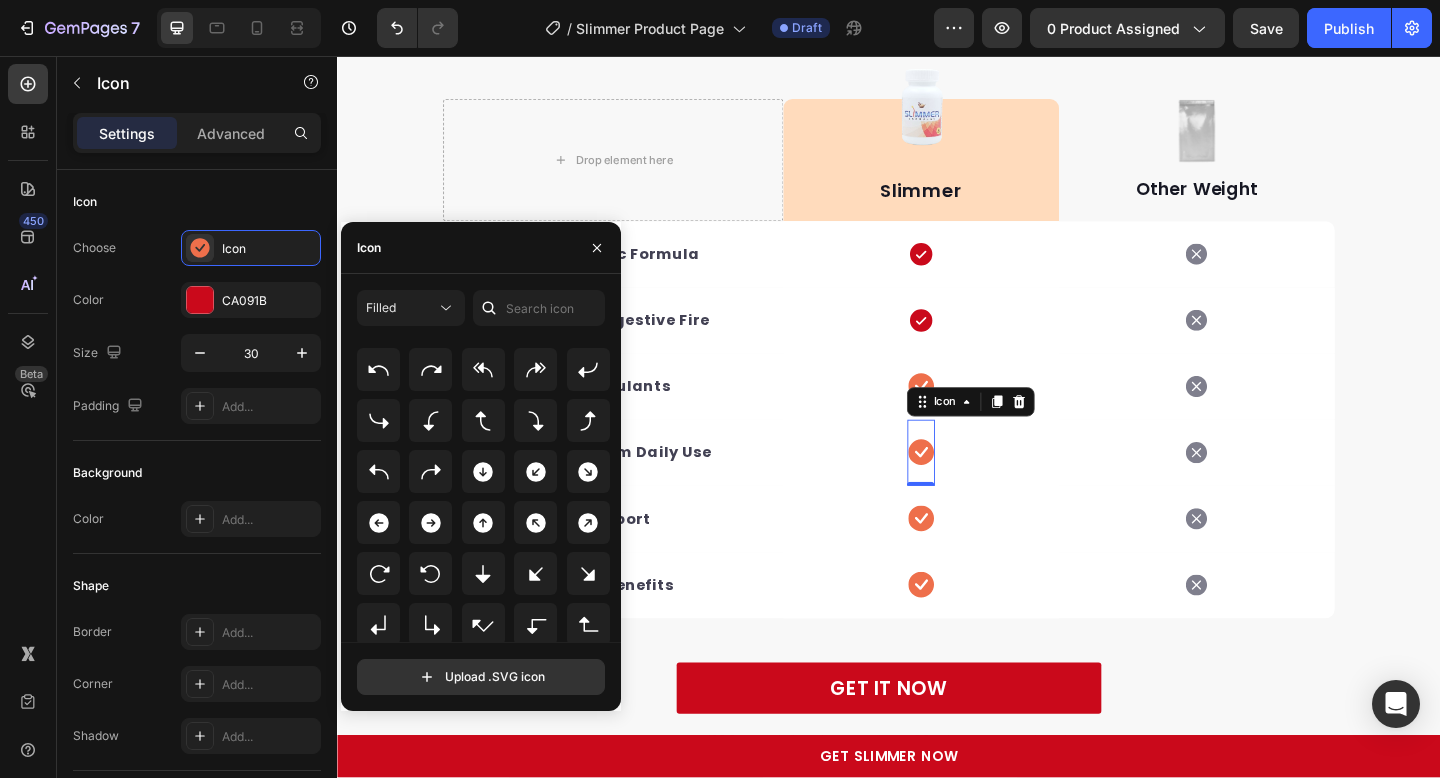 scroll, scrollTop: 0, scrollLeft: 0, axis: both 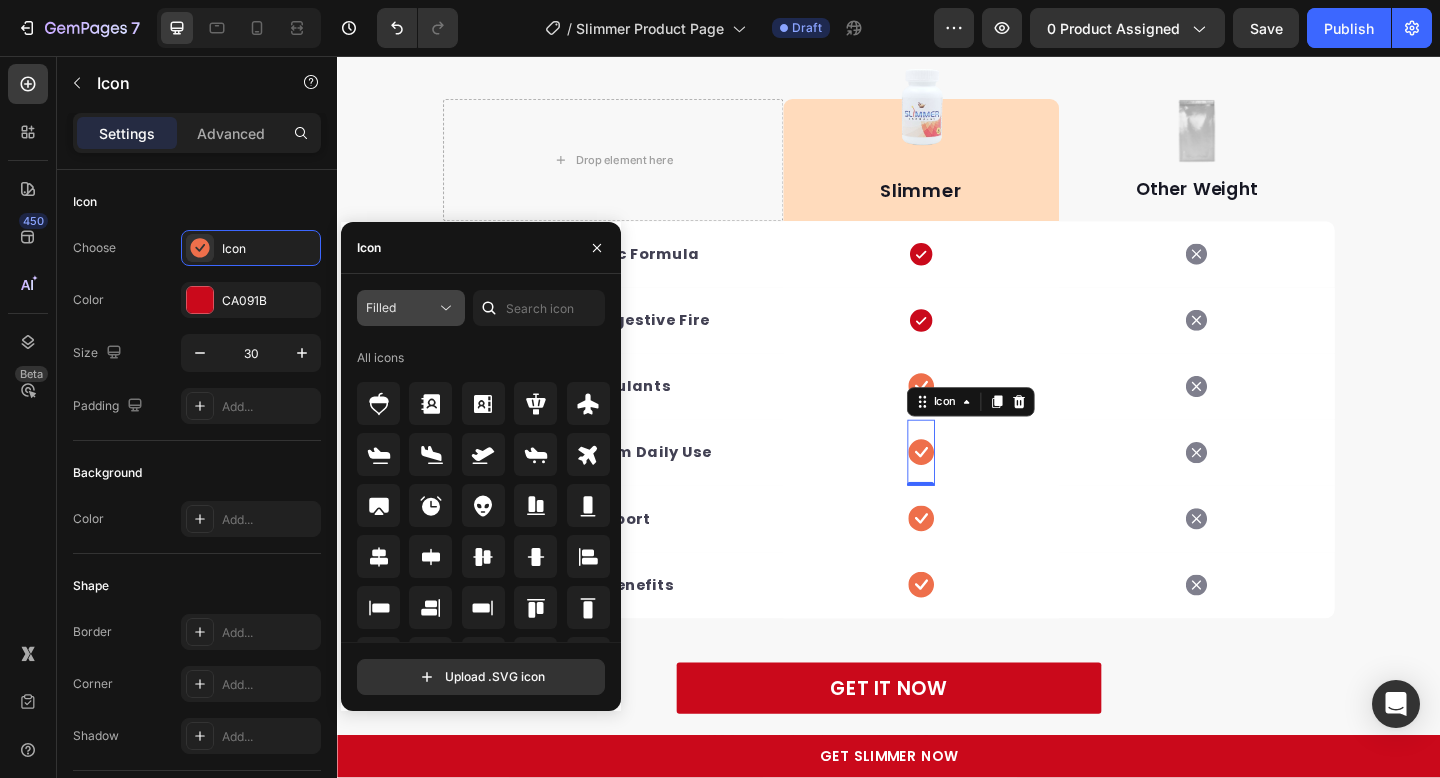 click on "Filled" 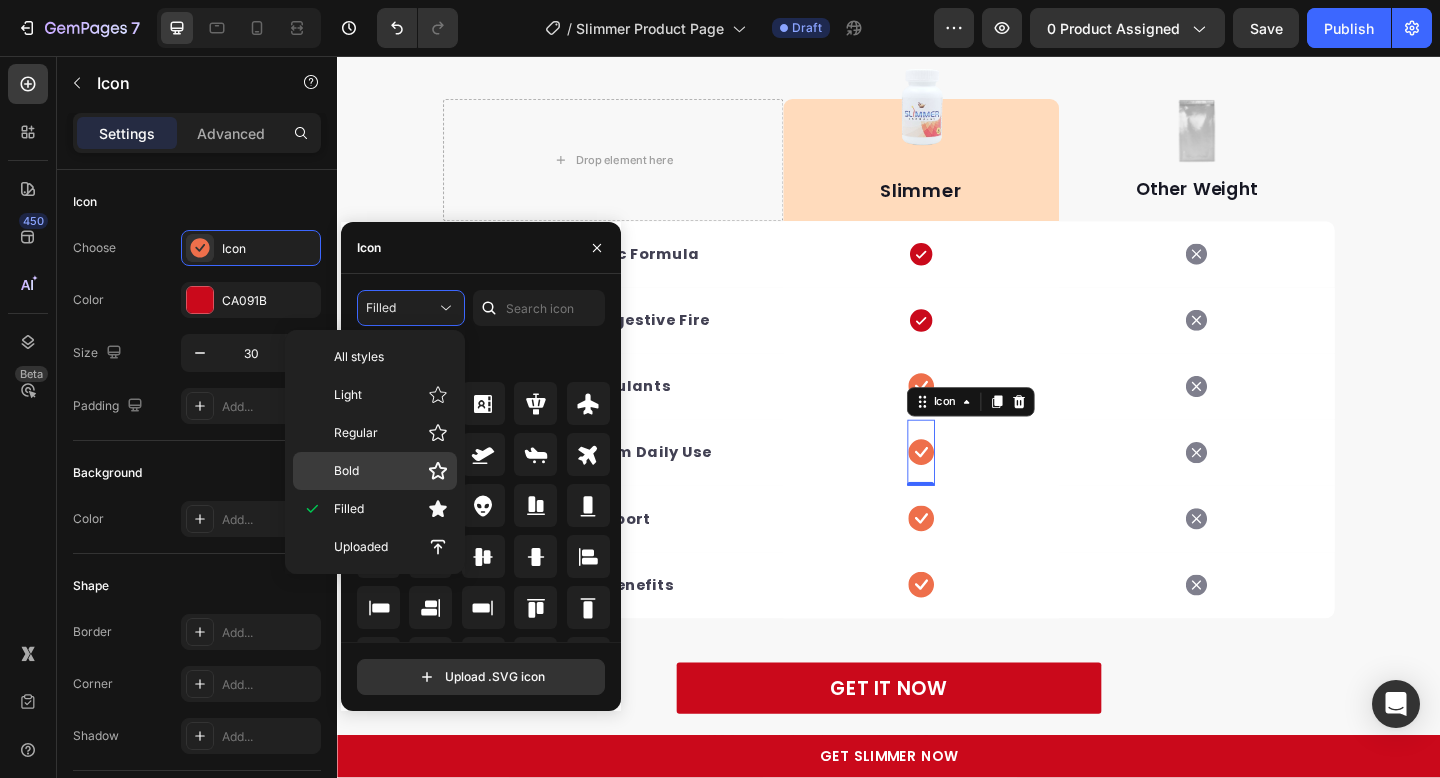 click on "Bold" at bounding box center [391, 471] 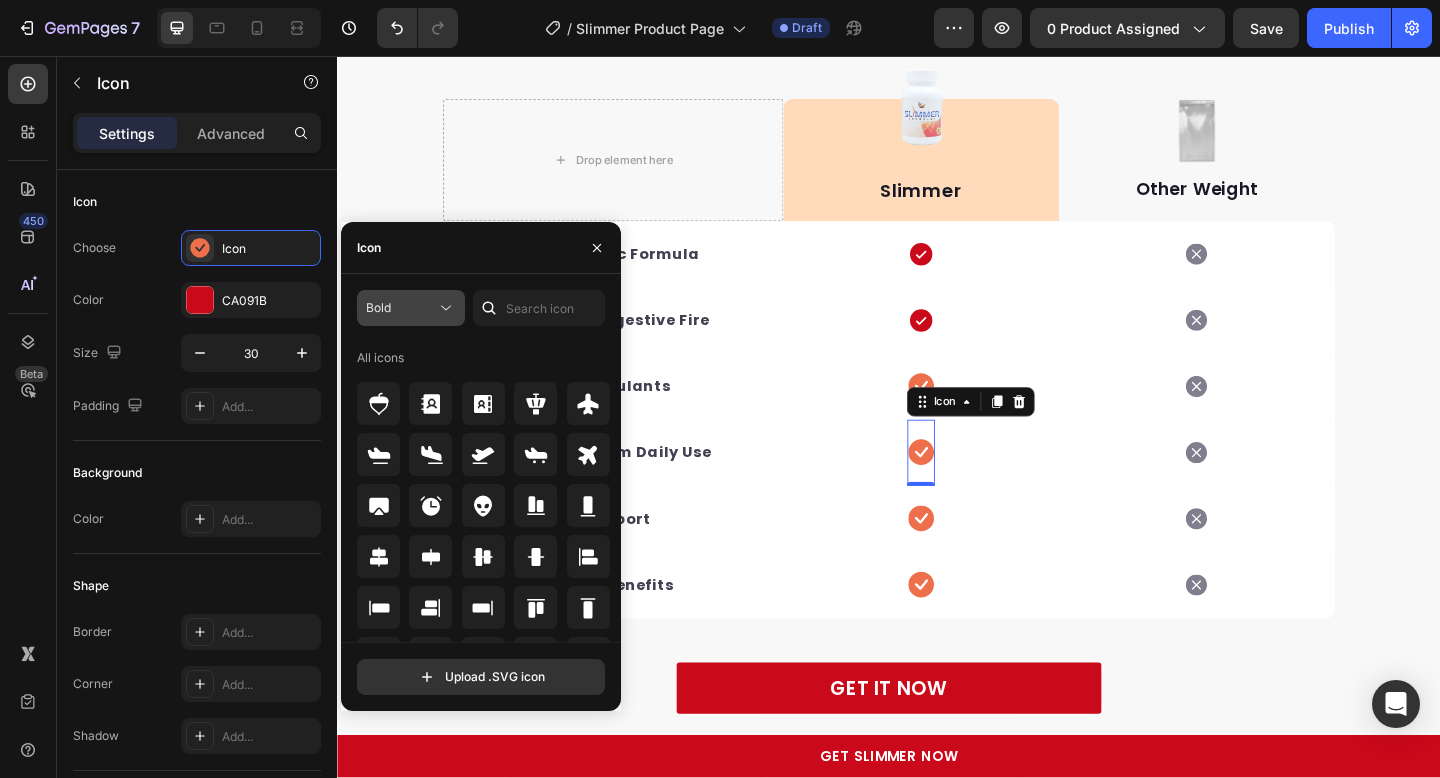 click on "Bold" at bounding box center (401, 308) 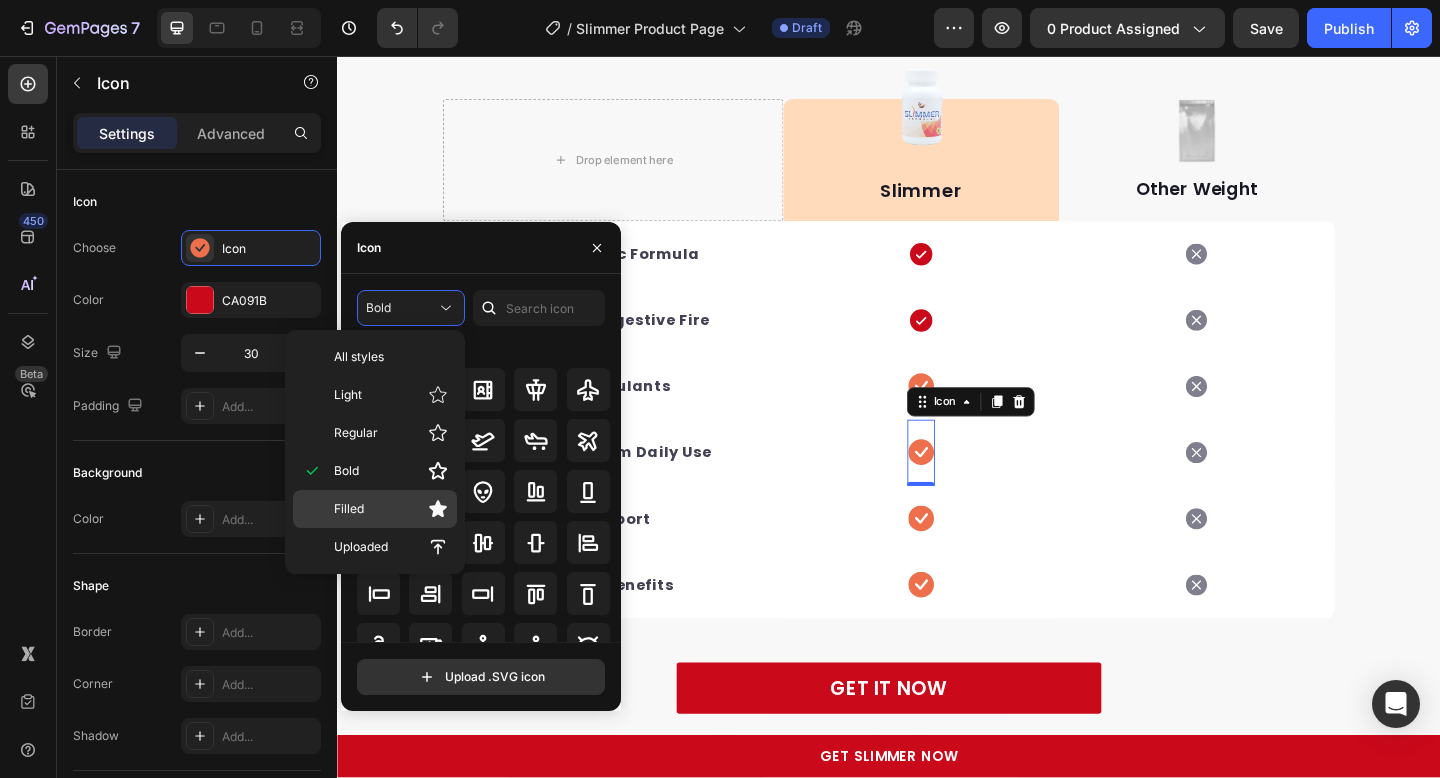 click on "Filled" at bounding box center [391, 509] 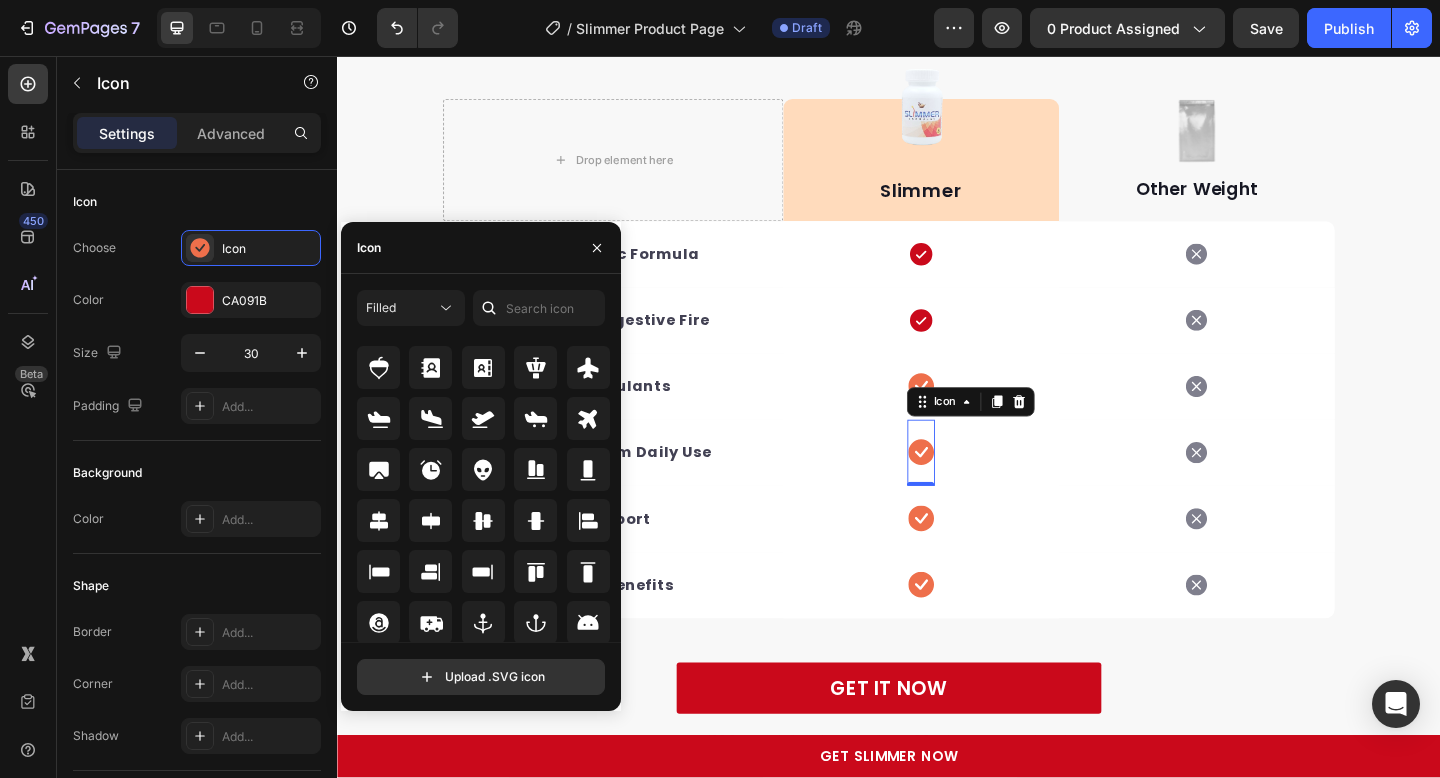 scroll, scrollTop: 0, scrollLeft: 0, axis: both 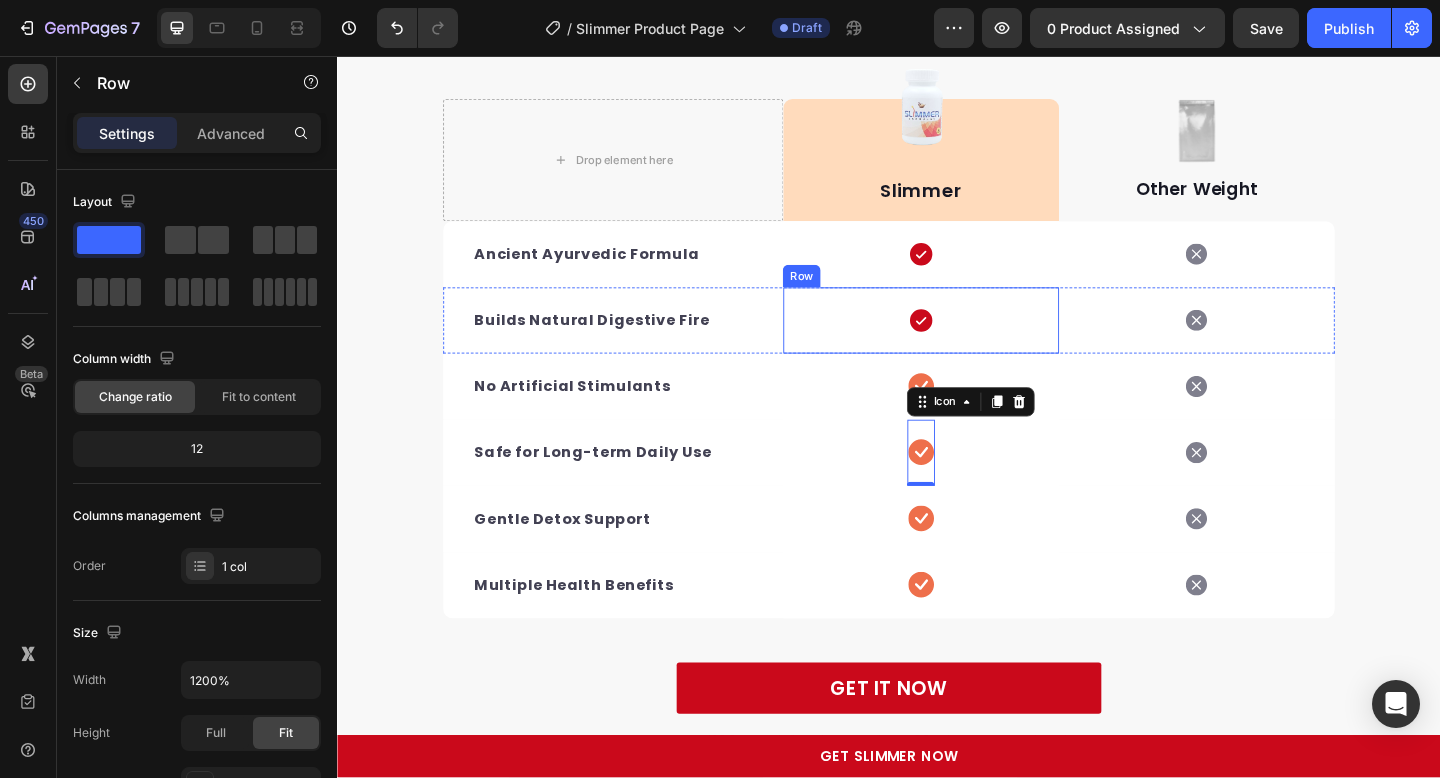 click on "Icon Row" at bounding box center [972, 344] 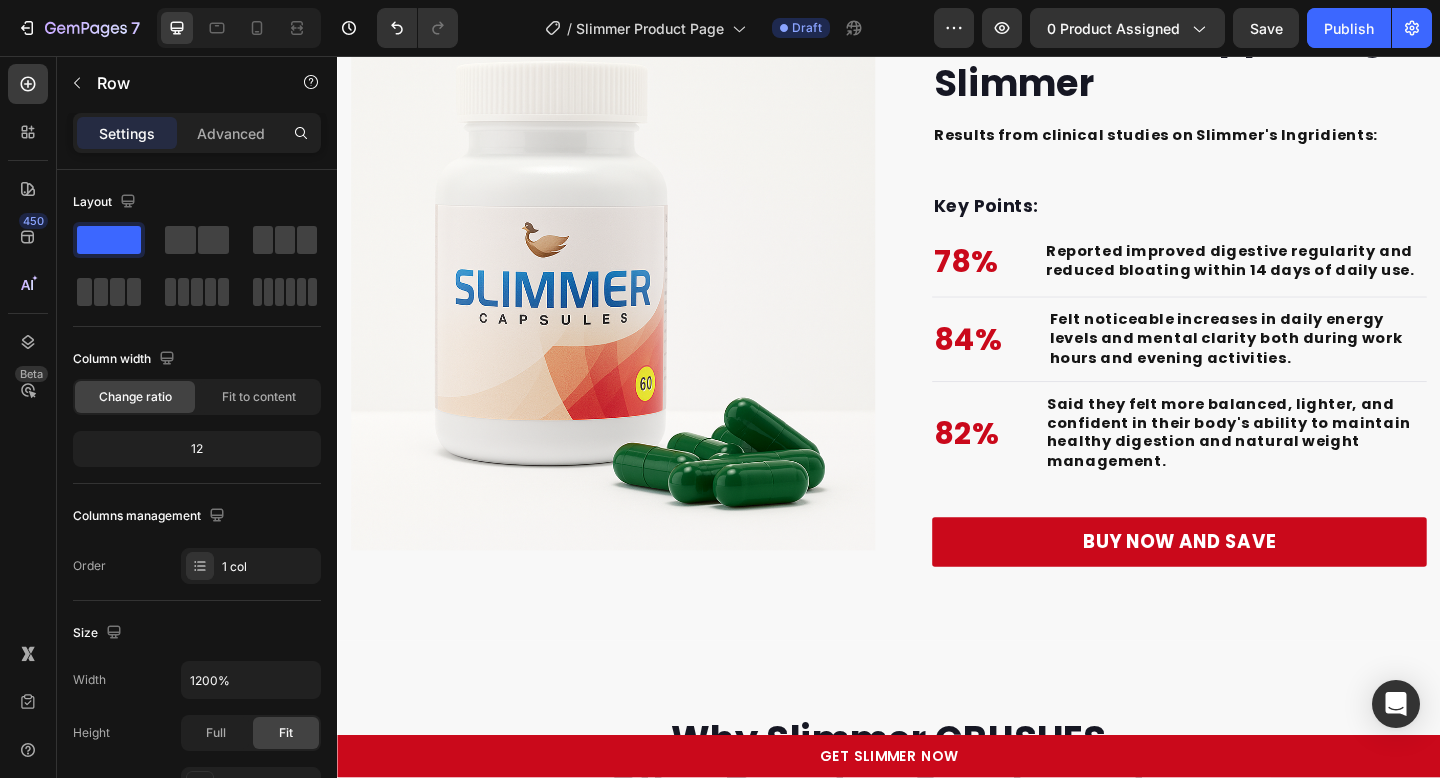 scroll, scrollTop: 5546, scrollLeft: 0, axis: vertical 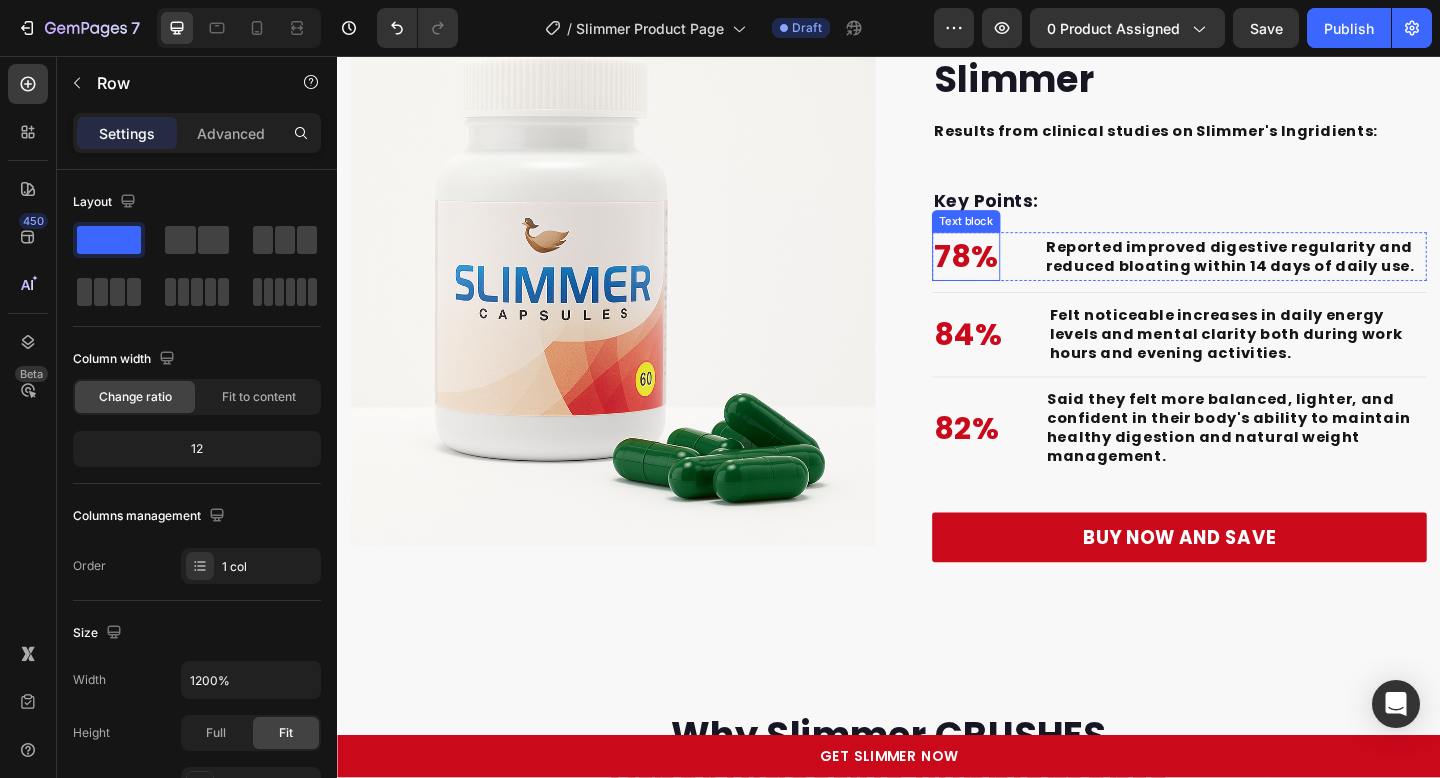 click on "78%" at bounding box center [1021, 275] 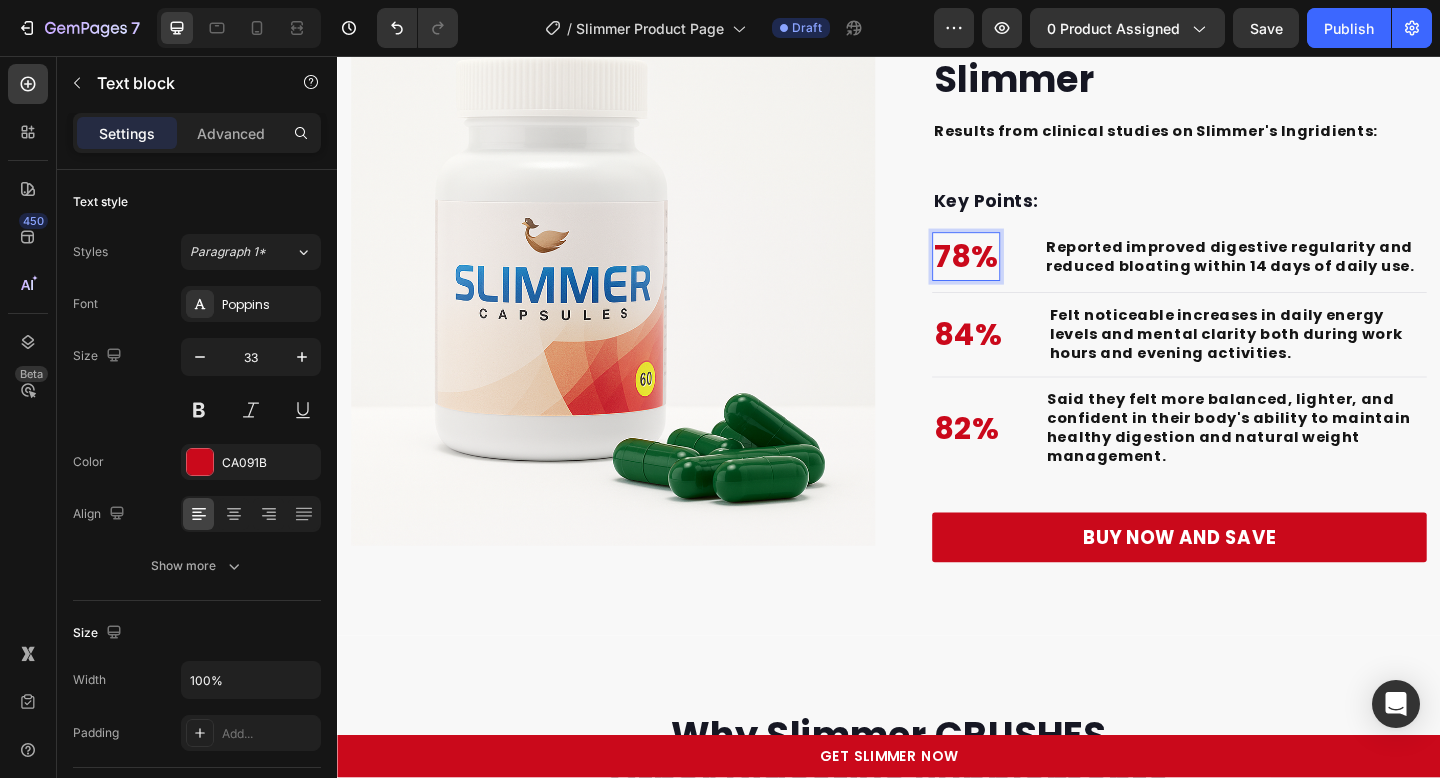 click on "78%" at bounding box center [1021, 275] 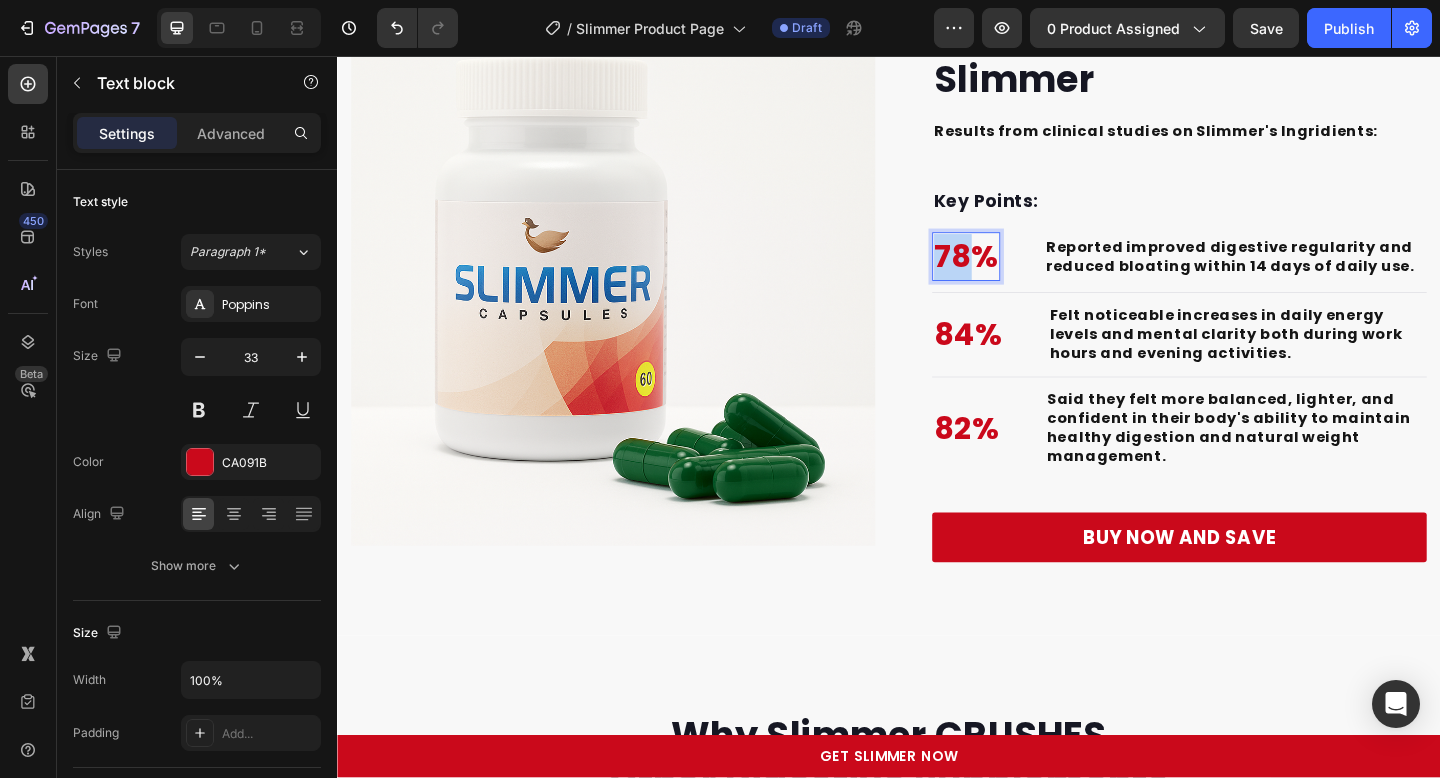 click on "78%" at bounding box center (1021, 275) 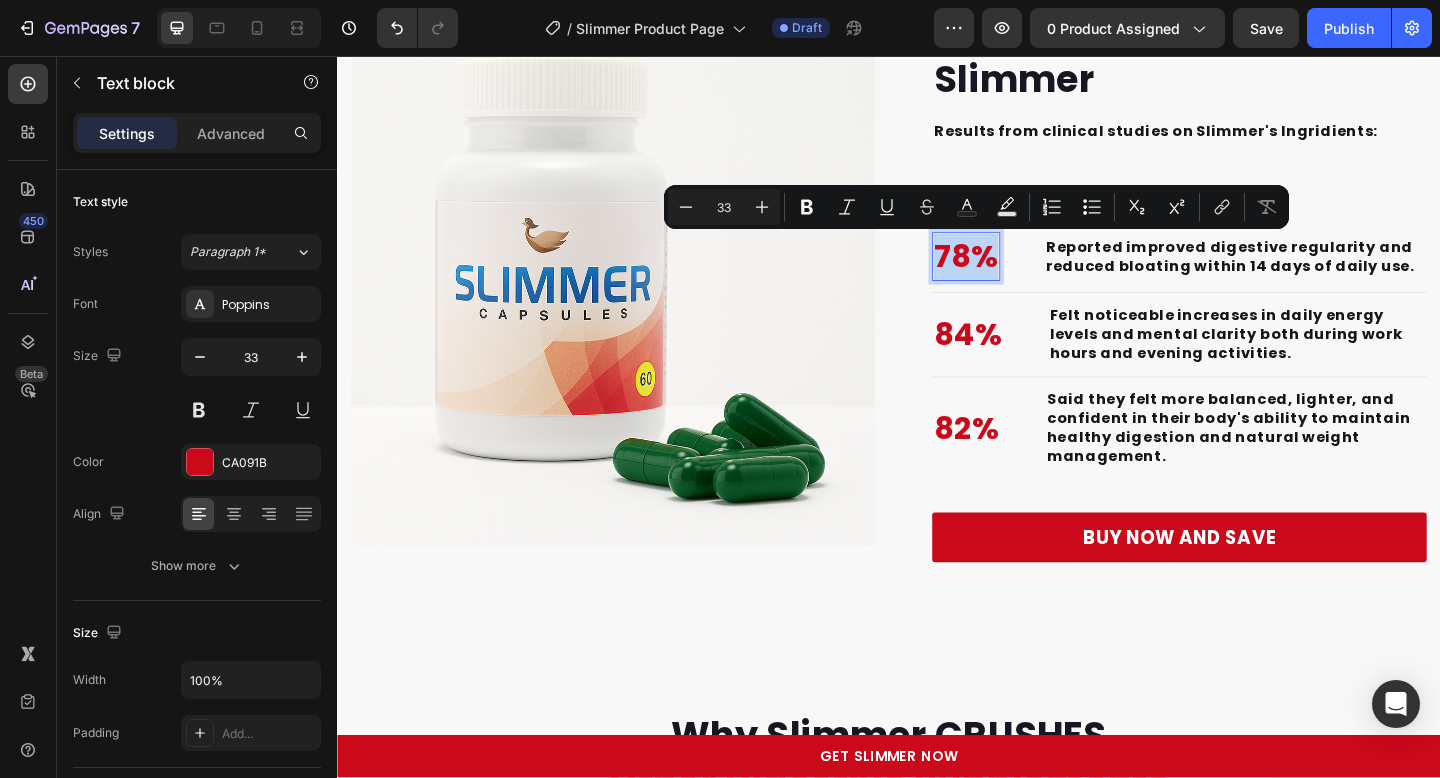 click on "78%" at bounding box center (1021, 275) 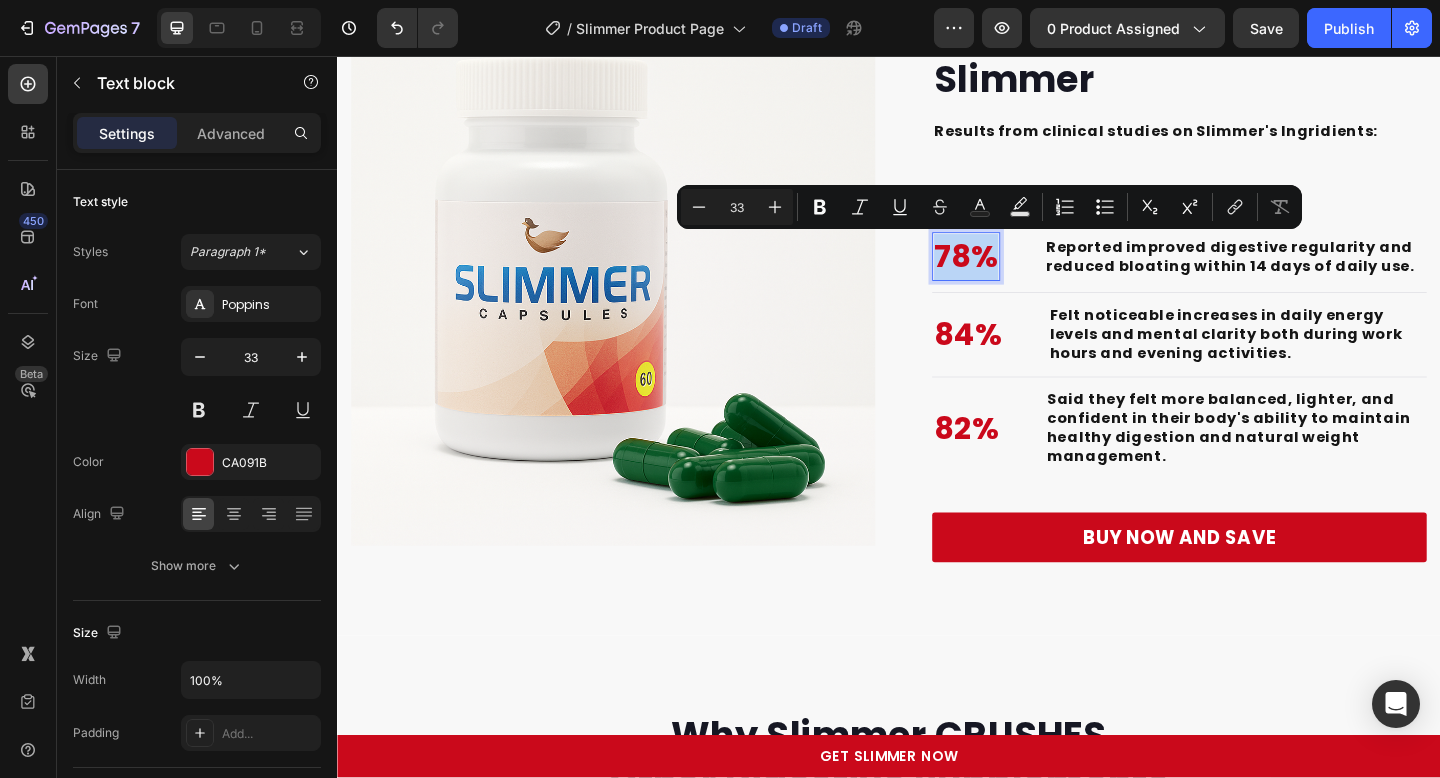 click on "78%" at bounding box center (1021, 275) 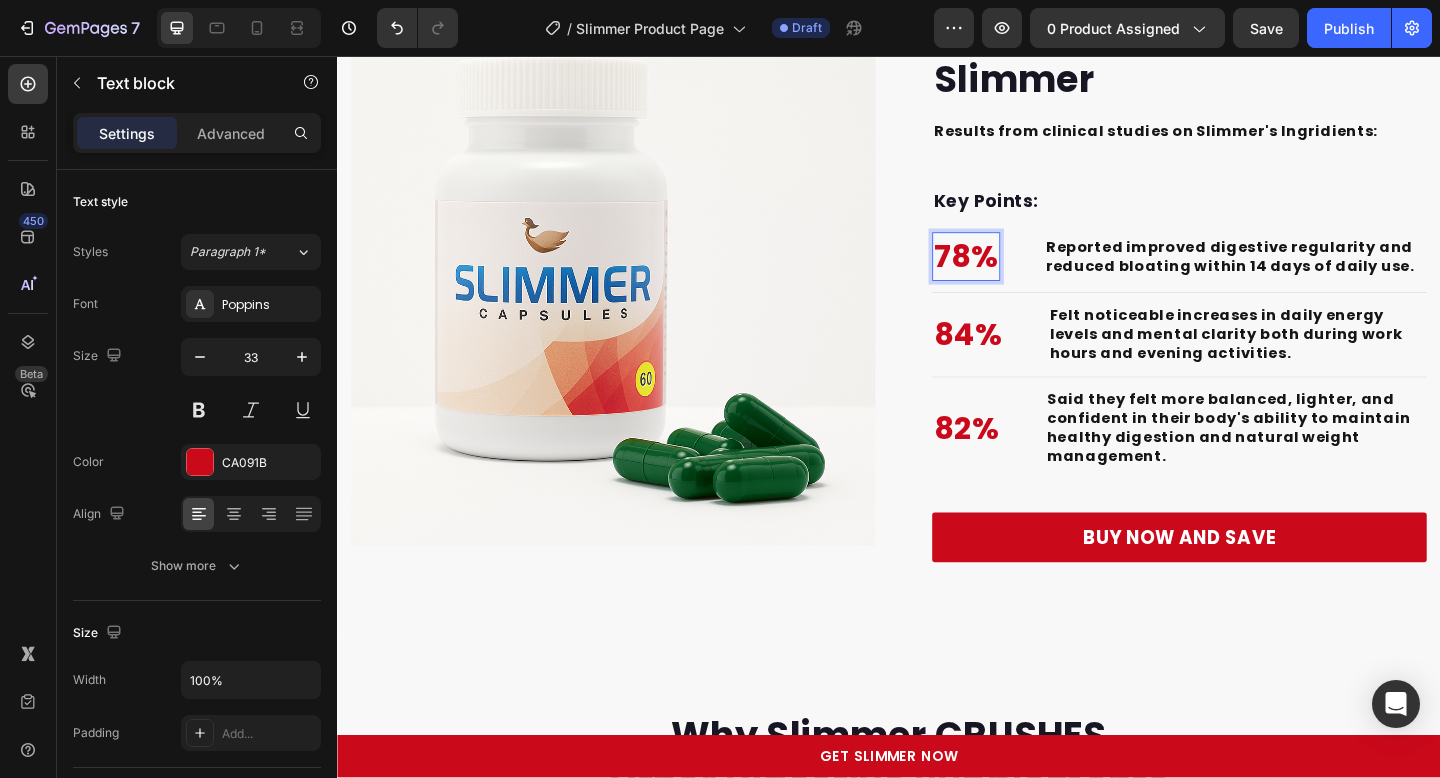 click on "78%" at bounding box center [1021, 275] 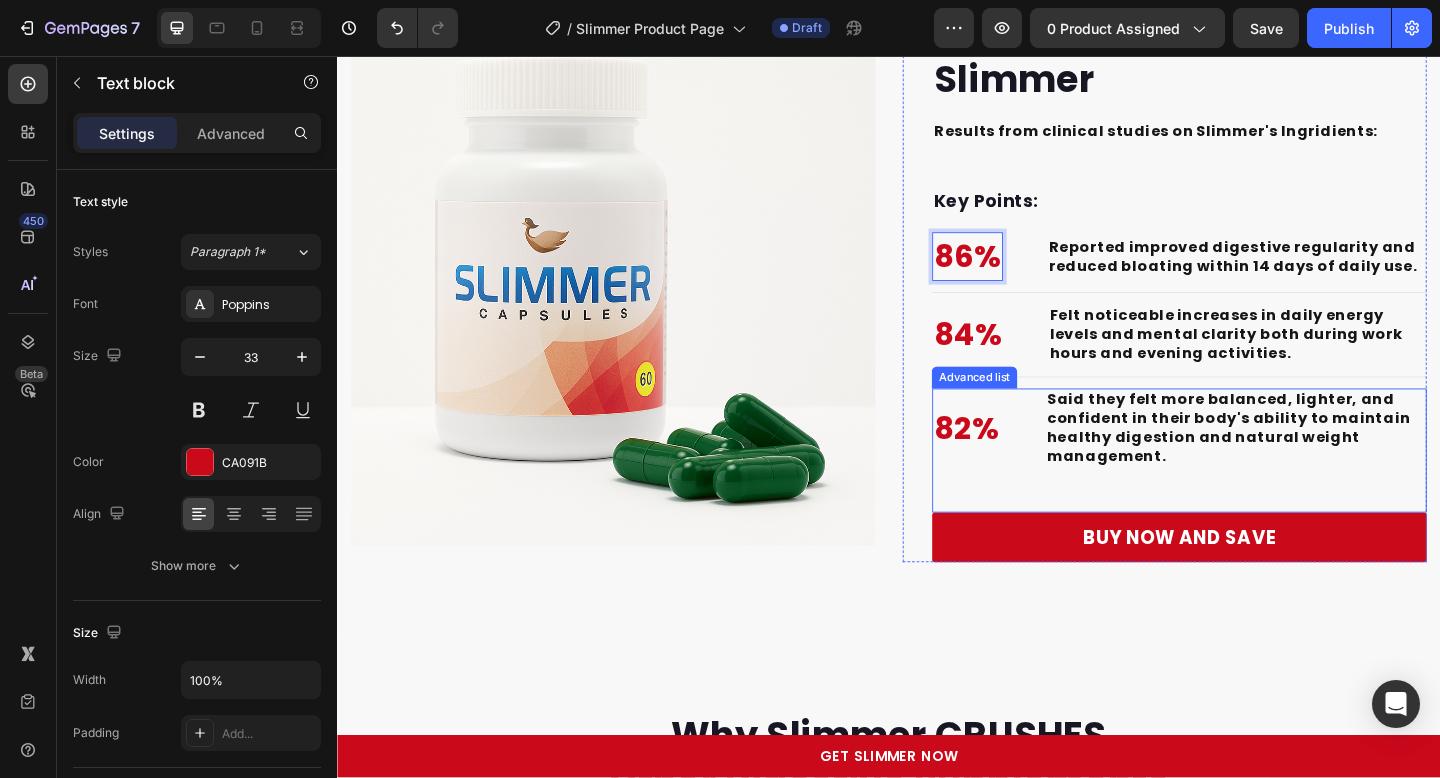 click on "82%" at bounding box center [1021, 462] 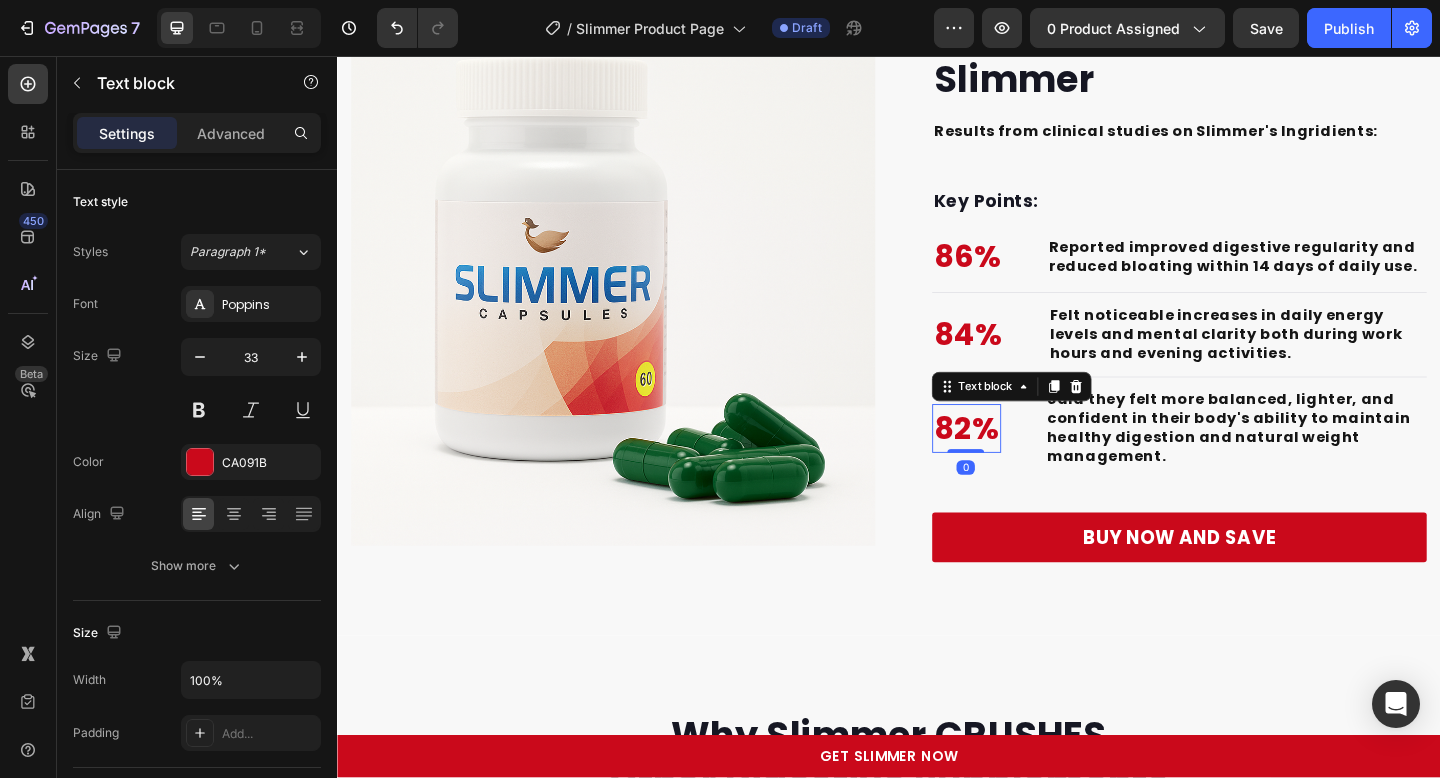 click on "82%" at bounding box center (1021, 462) 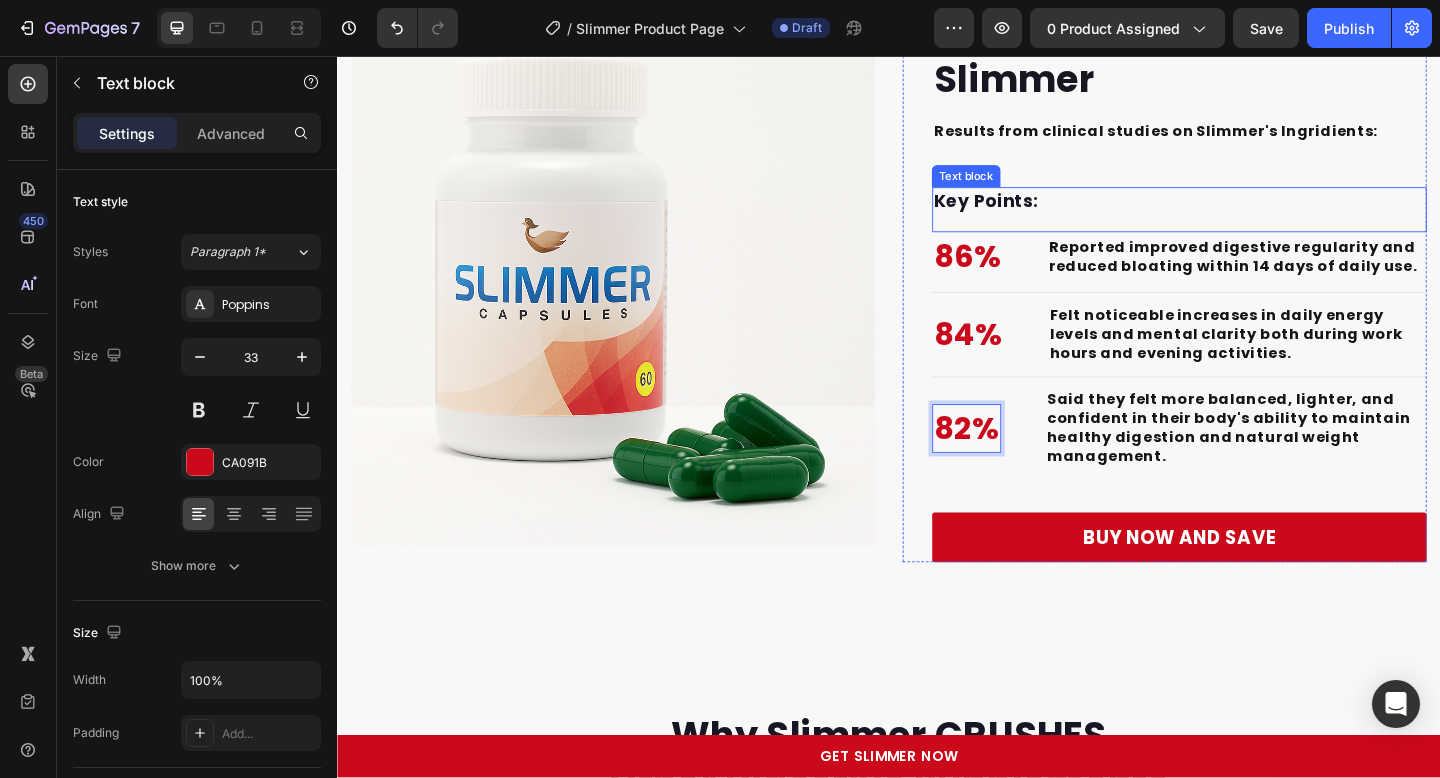 click on "Results from clinical studies on Slimmer's Ingridients:" at bounding box center [1227, 137] 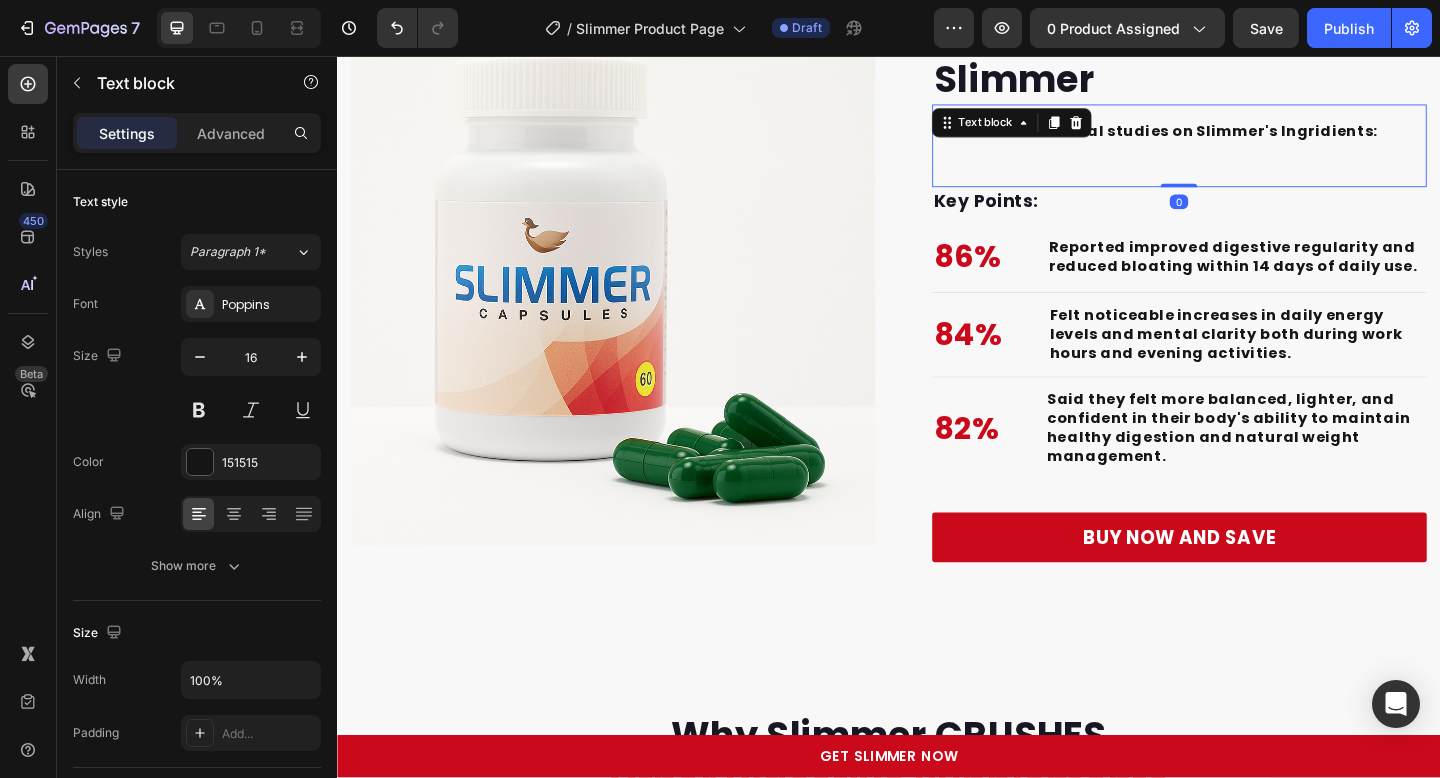 click on "Results from clinical studies on Slimmer's Ingridients:" at bounding box center (1227, 137) 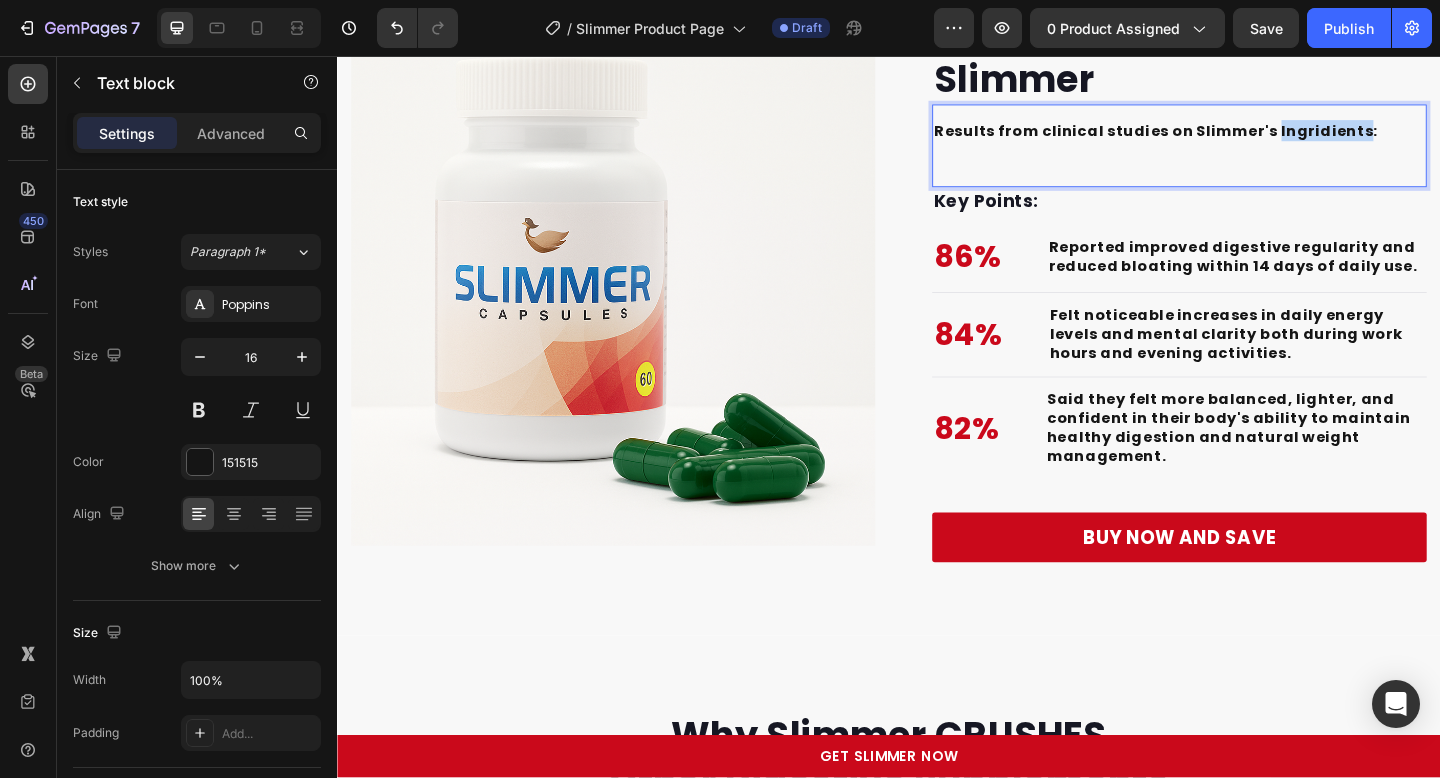 click on "Results from clinical studies on Slimmer's Ingridients:" at bounding box center (1227, 137) 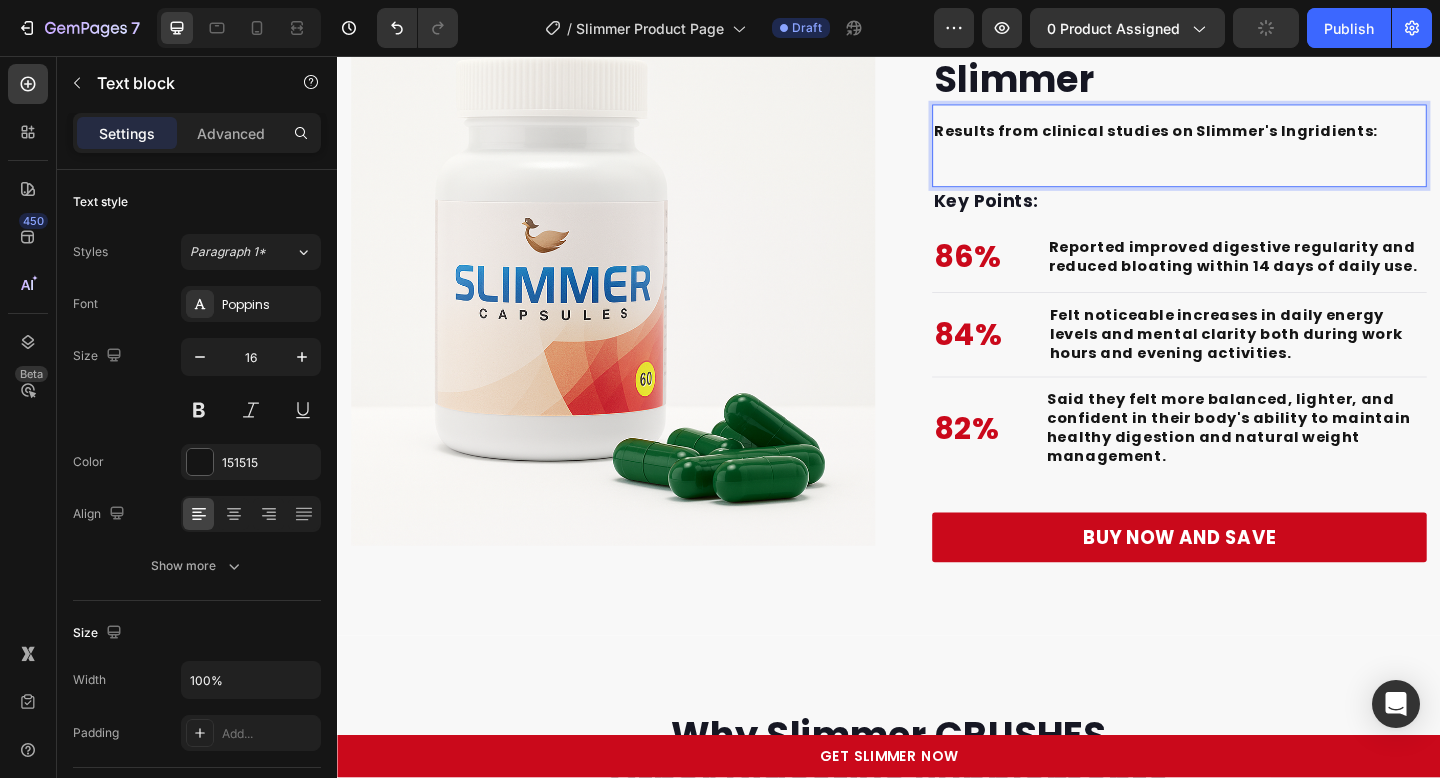 click on "Results from clinical studies on Slimmer's Ingridients:" at bounding box center (1253, 138) 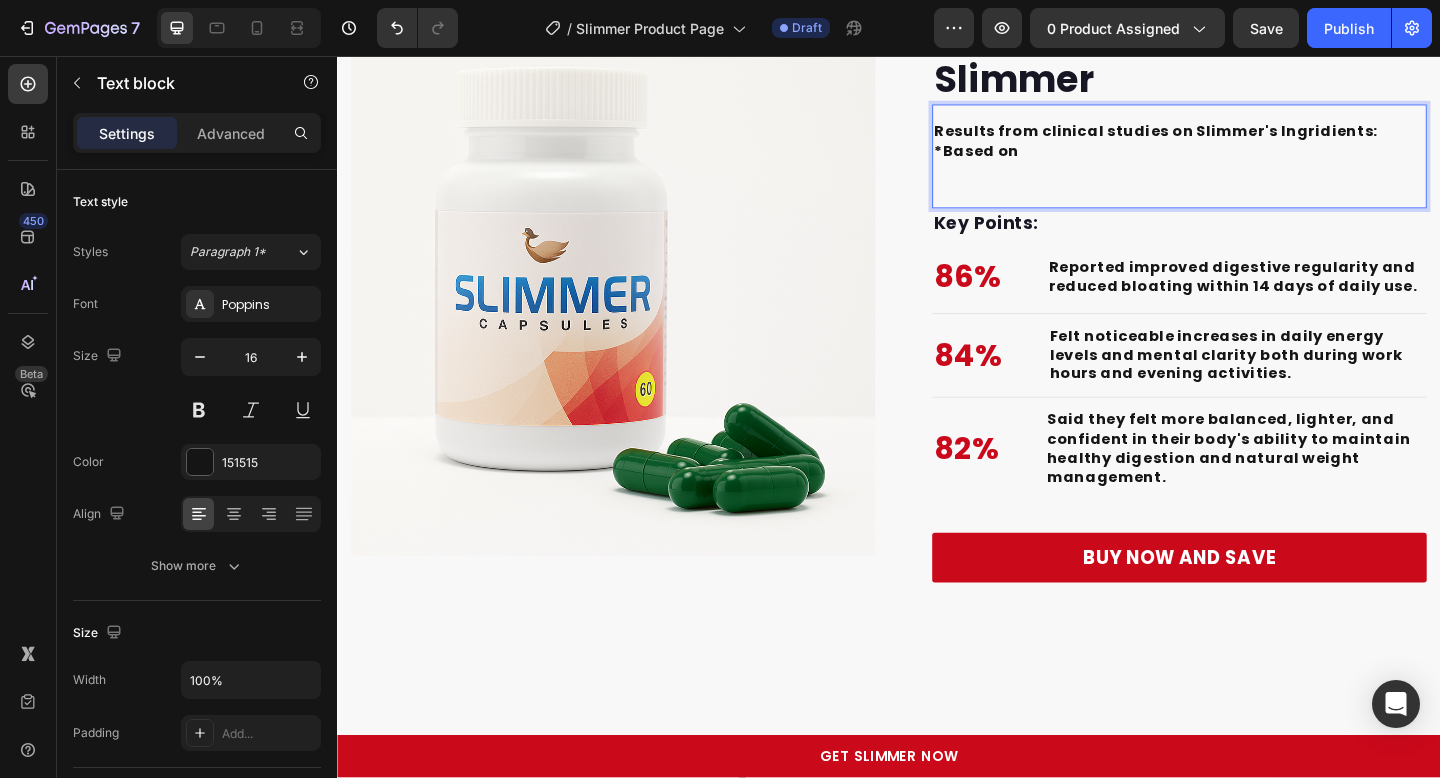 click on "*Based on" at bounding box center (1032, 159) 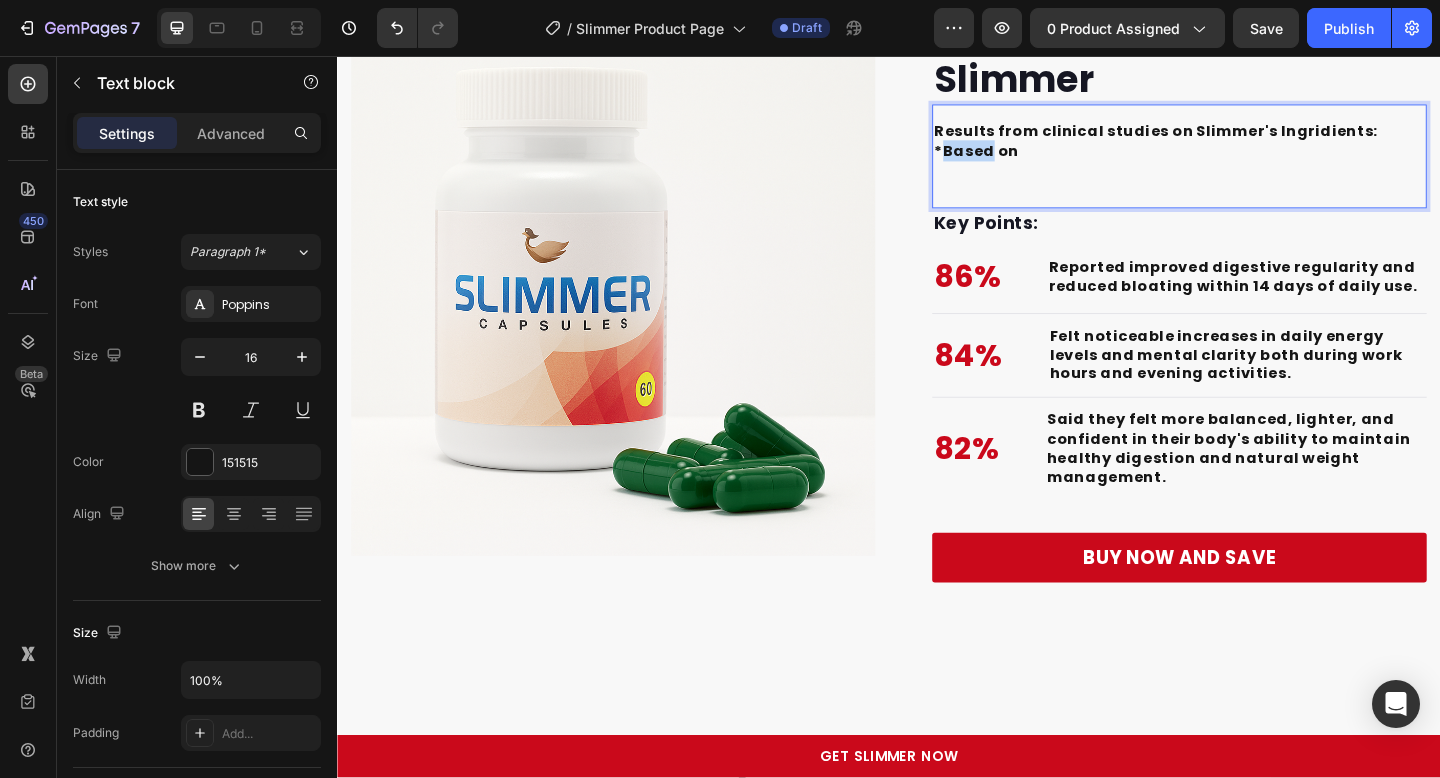 click on "*Based on" at bounding box center (1032, 159) 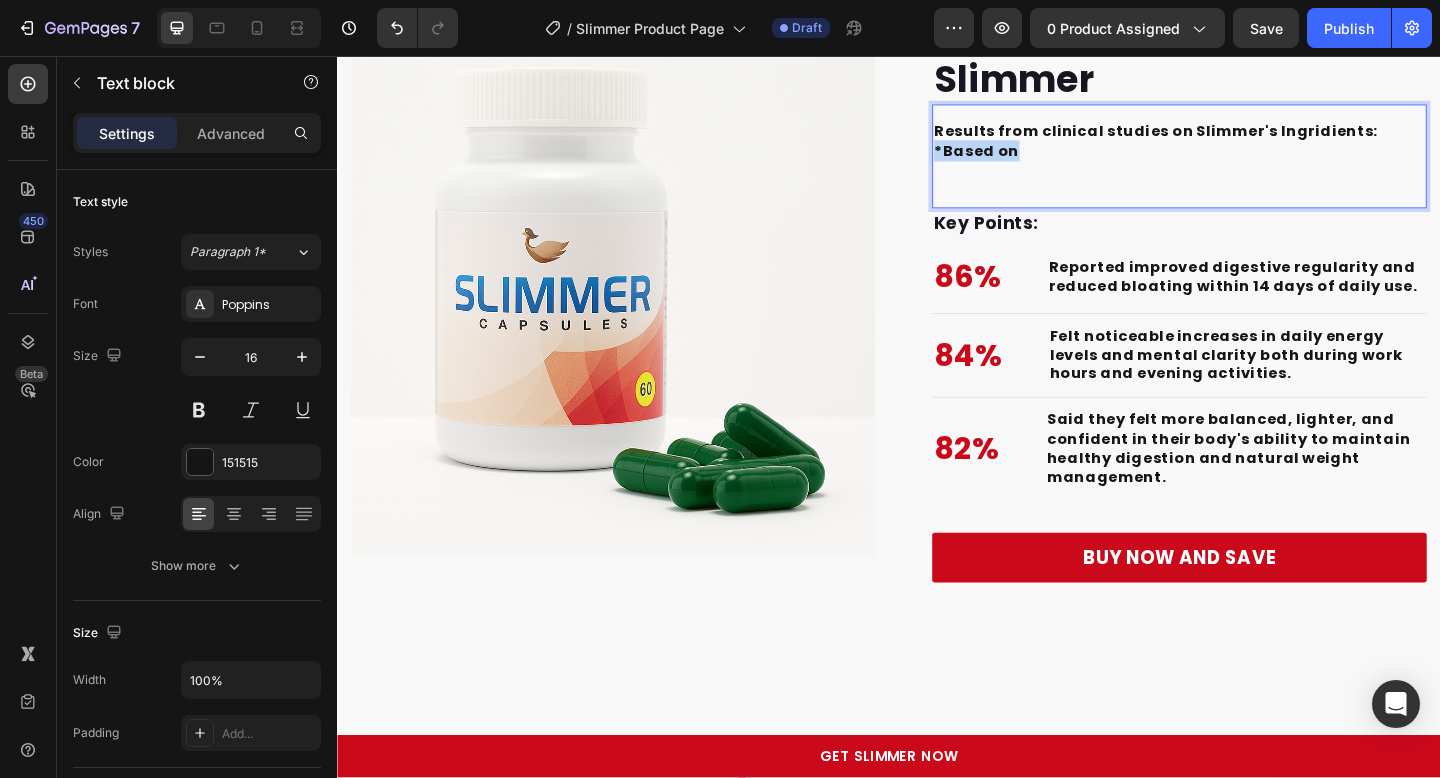 click on "*Based on" at bounding box center (1032, 159) 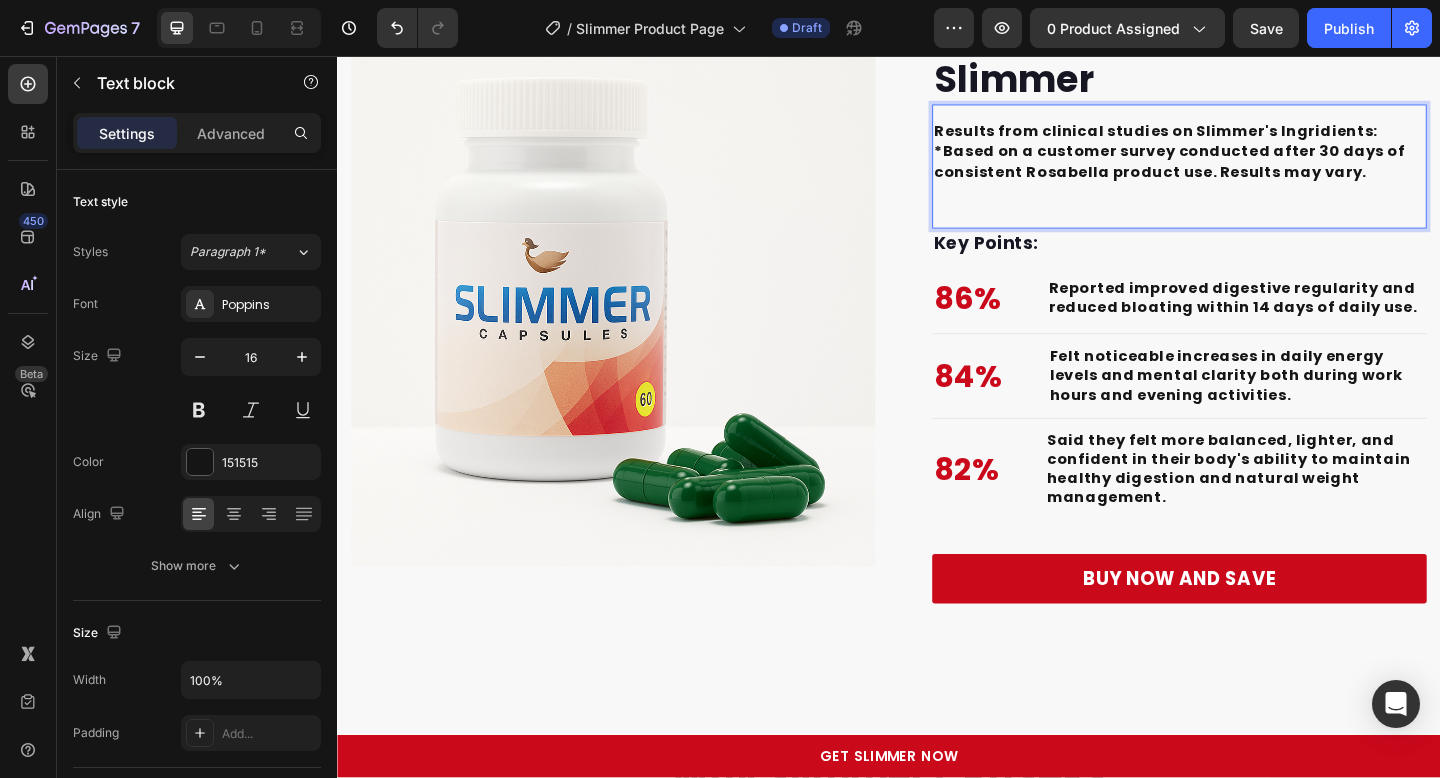 click on "*Based on a customer survey conducted after 30 days of consistent Rosabella product use. Results may vary." at bounding box center (1242, 170) 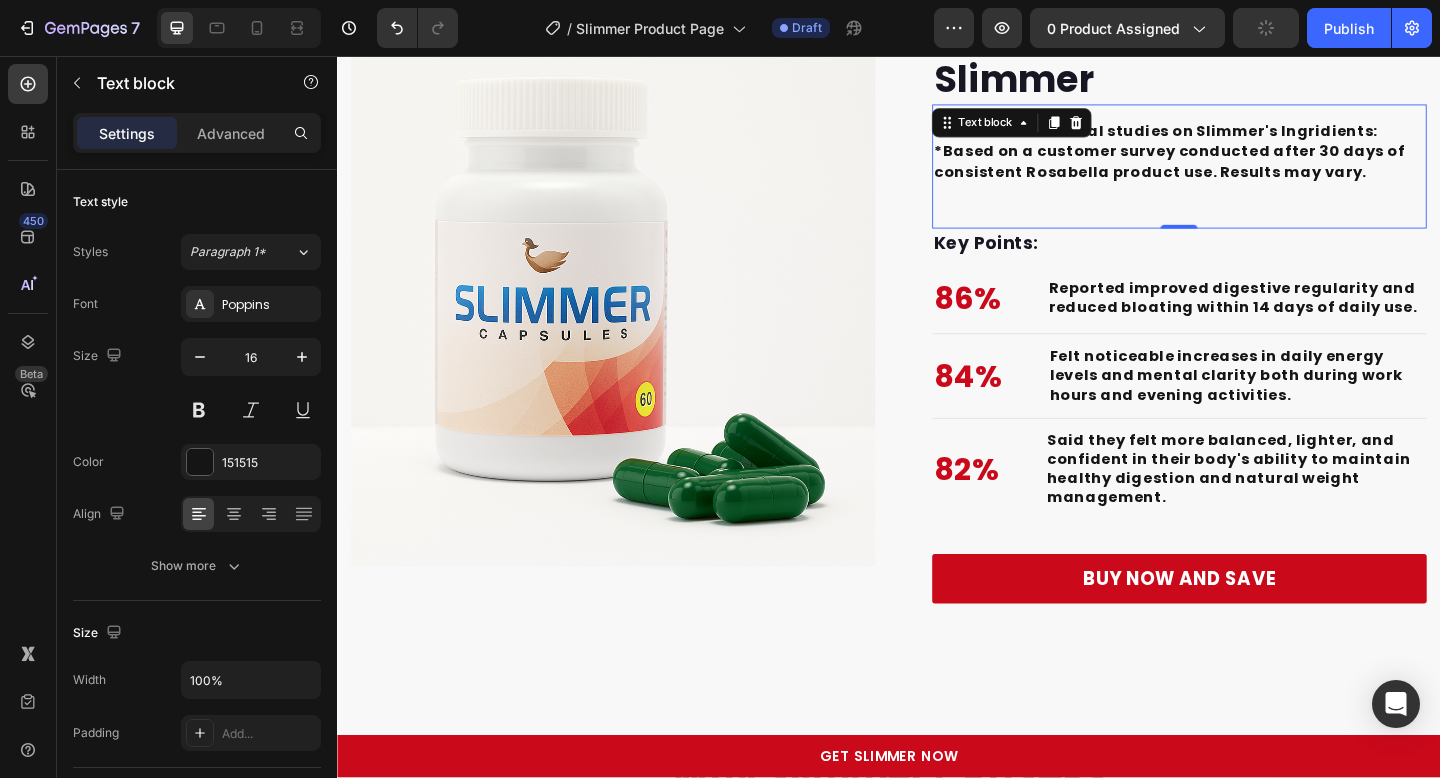 click on "*Based on a customer survey conducted after 30 days of consistent Rosabella product use. Results may vary." at bounding box center (1242, 170) 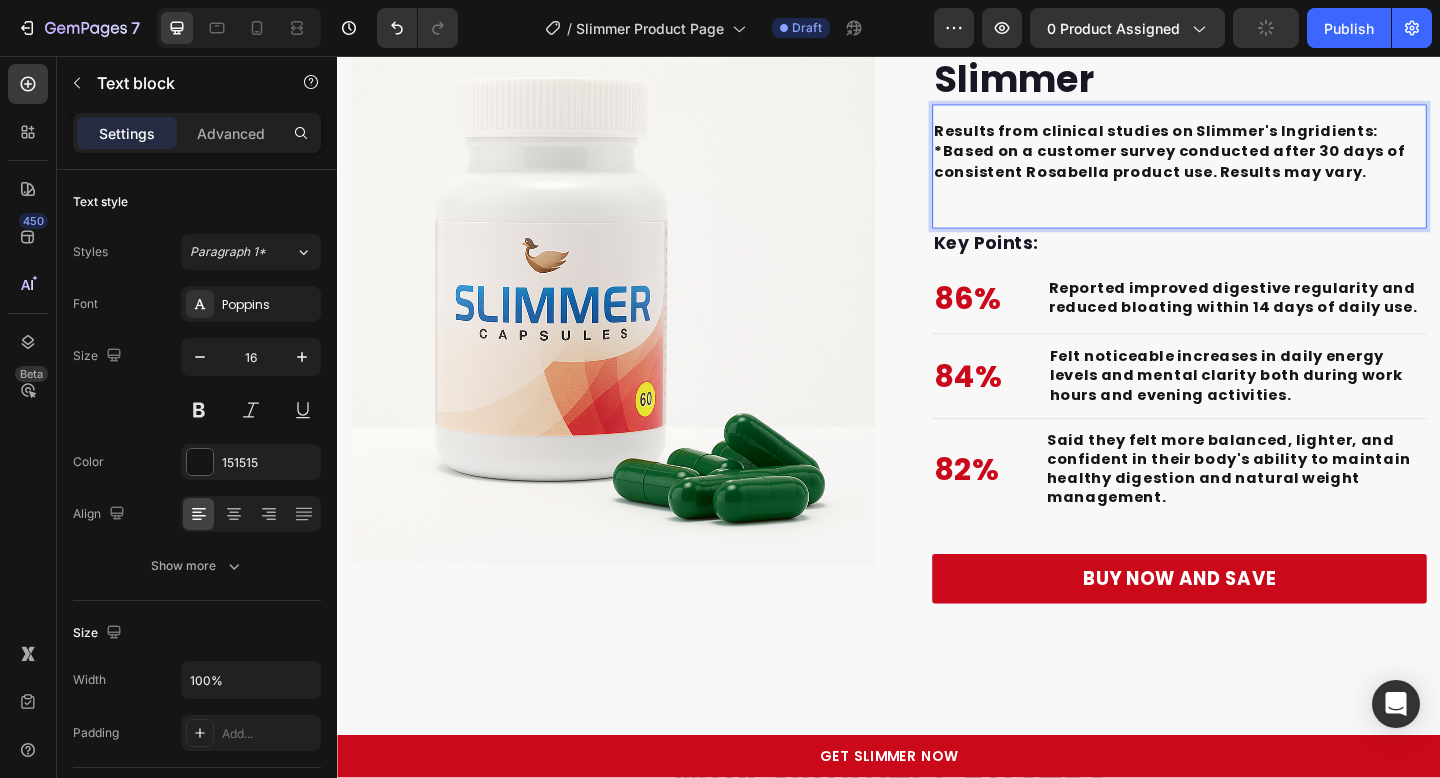 click on "*Based on a customer survey conducted after 30 days of consistent Rosabella product use. Results may vary." at bounding box center (1242, 170) 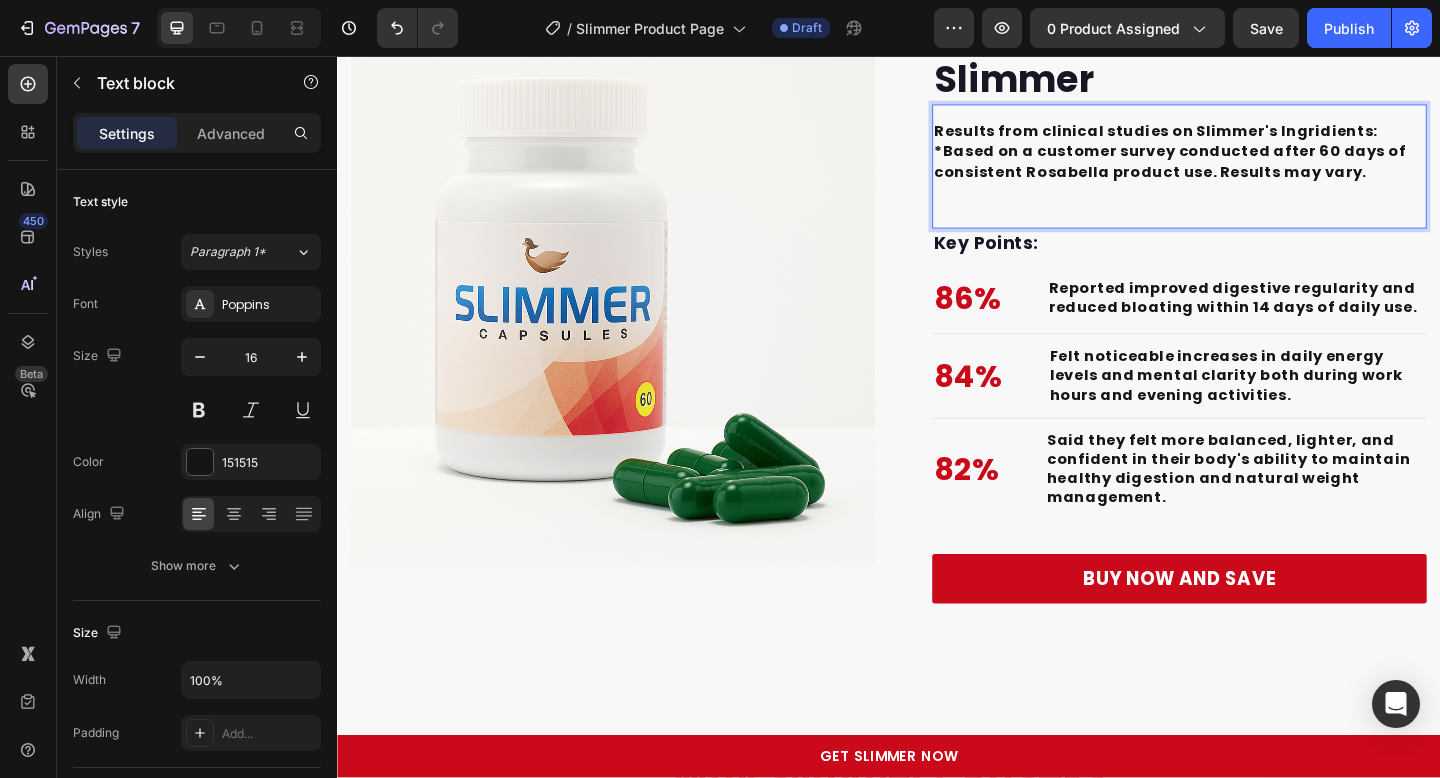 click on "*Based on a customer survey conducted after 60 days of consistent Rosabella product use. Results may vary." at bounding box center (1242, 170) 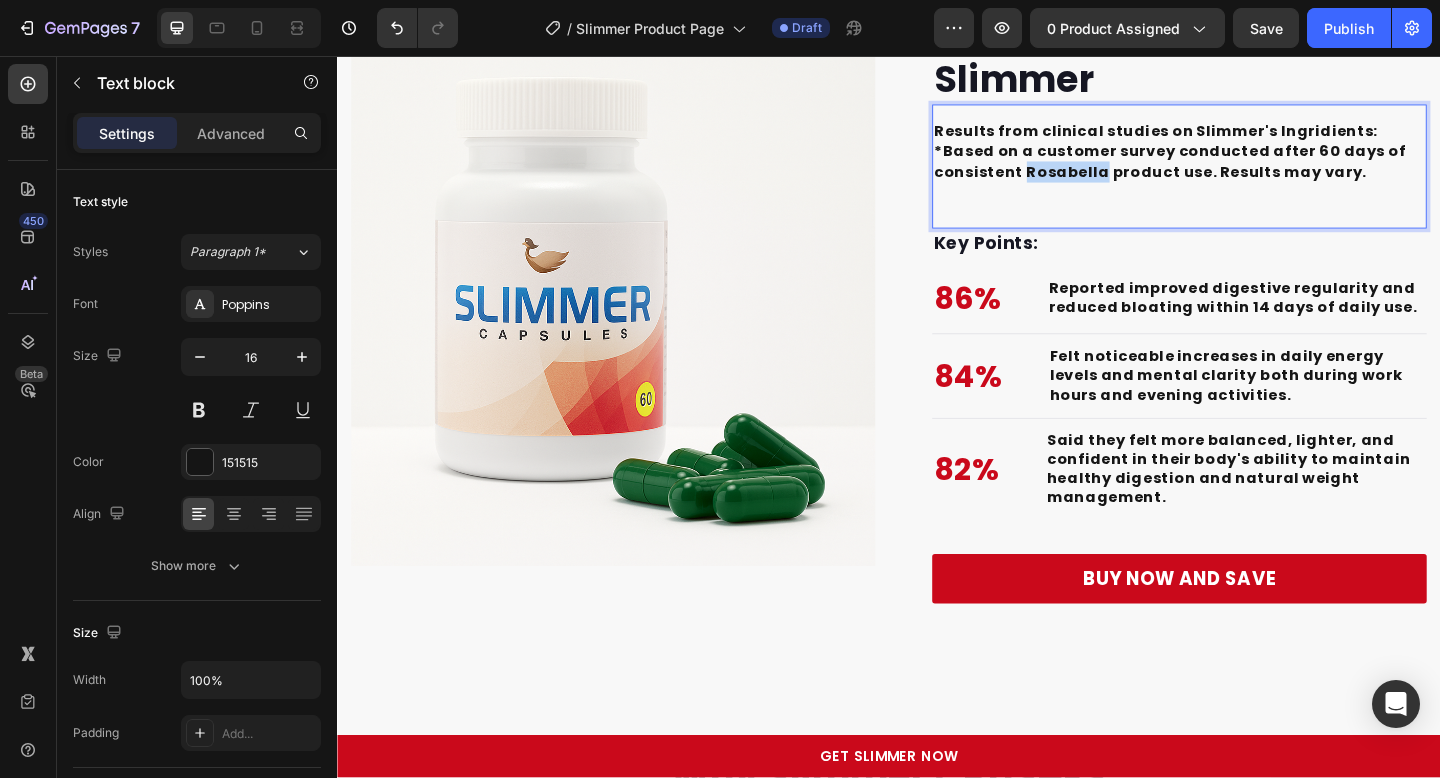 click on "*Based on a customer survey conducted after 60 days of consistent Rosabella product use. Results may vary." at bounding box center [1242, 170] 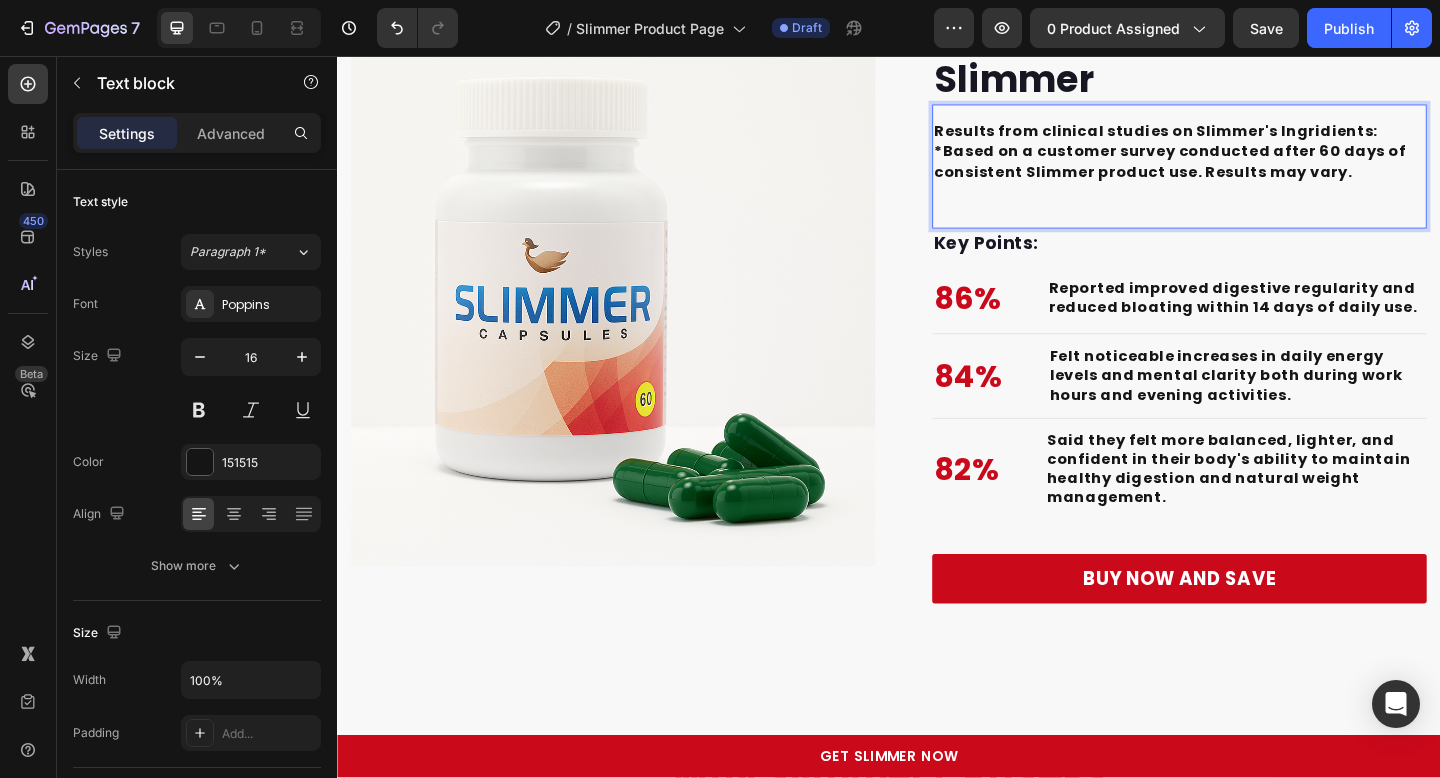 click on "*Based on a customer survey conducted after 60 days of consistent Slimmer product use. Results may vary." at bounding box center (1242, 170) 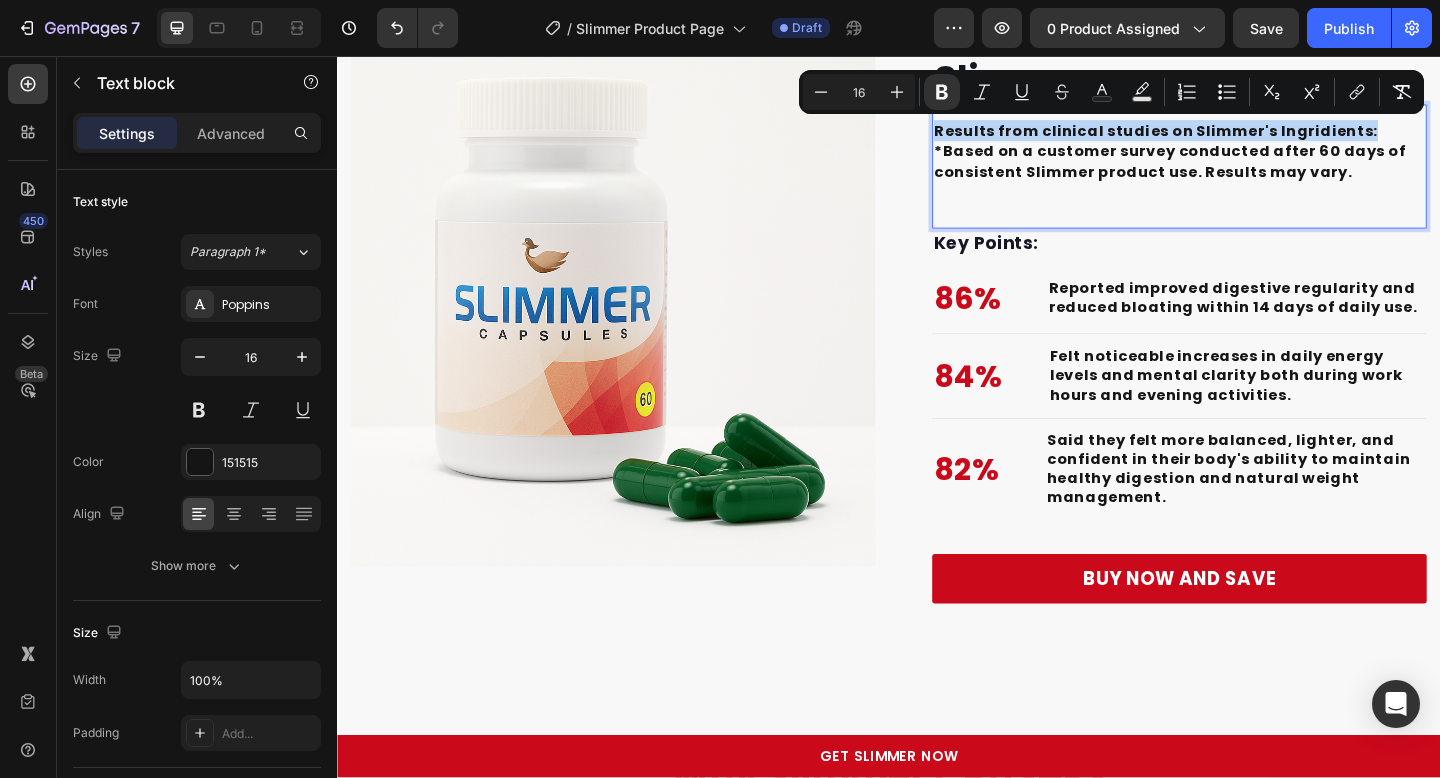click on "*Based on a customer survey conducted after 60 days of consistent Slimmer product use. Results may vary." at bounding box center [1242, 170] 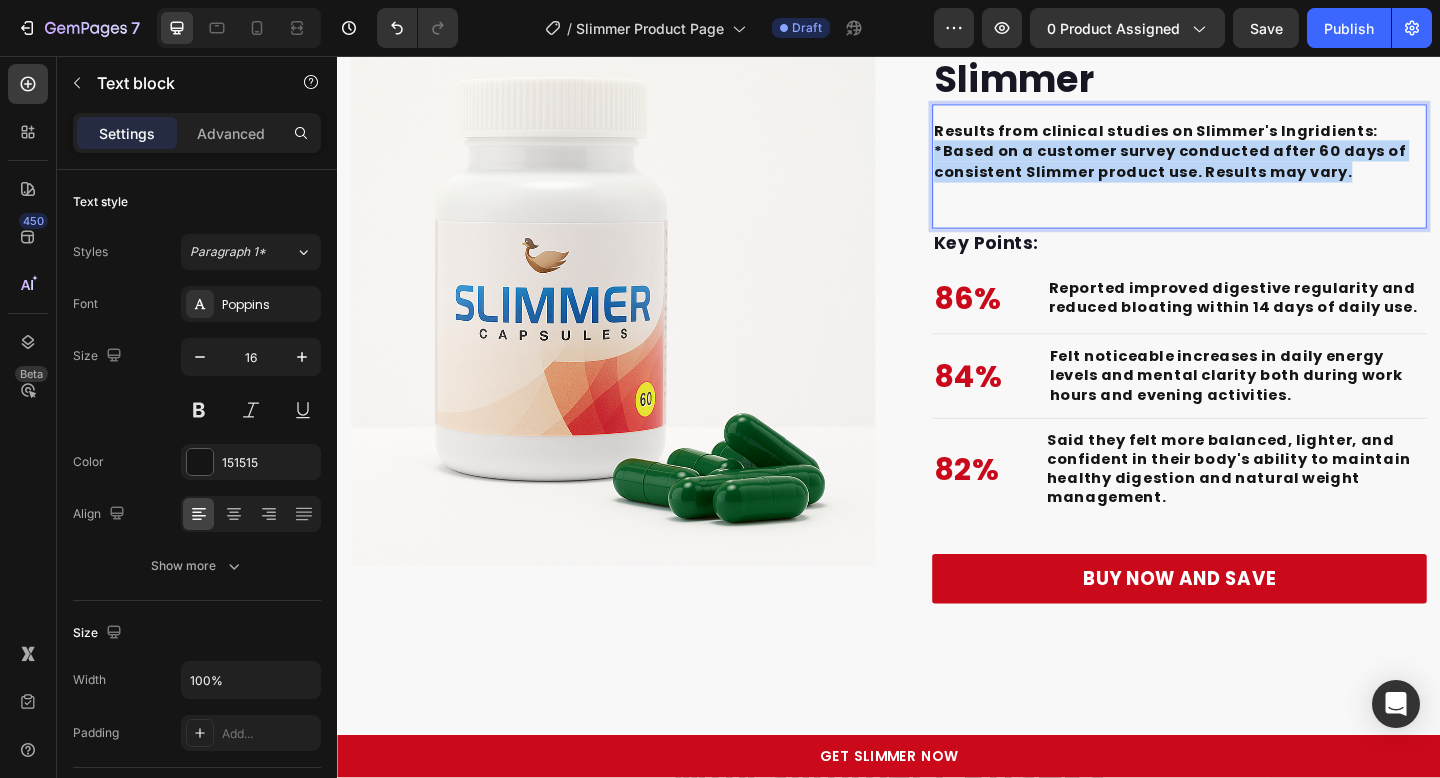 click on "*Based on a customer survey conducted after 60 days of consistent Slimmer product use. Results may vary." at bounding box center (1242, 170) 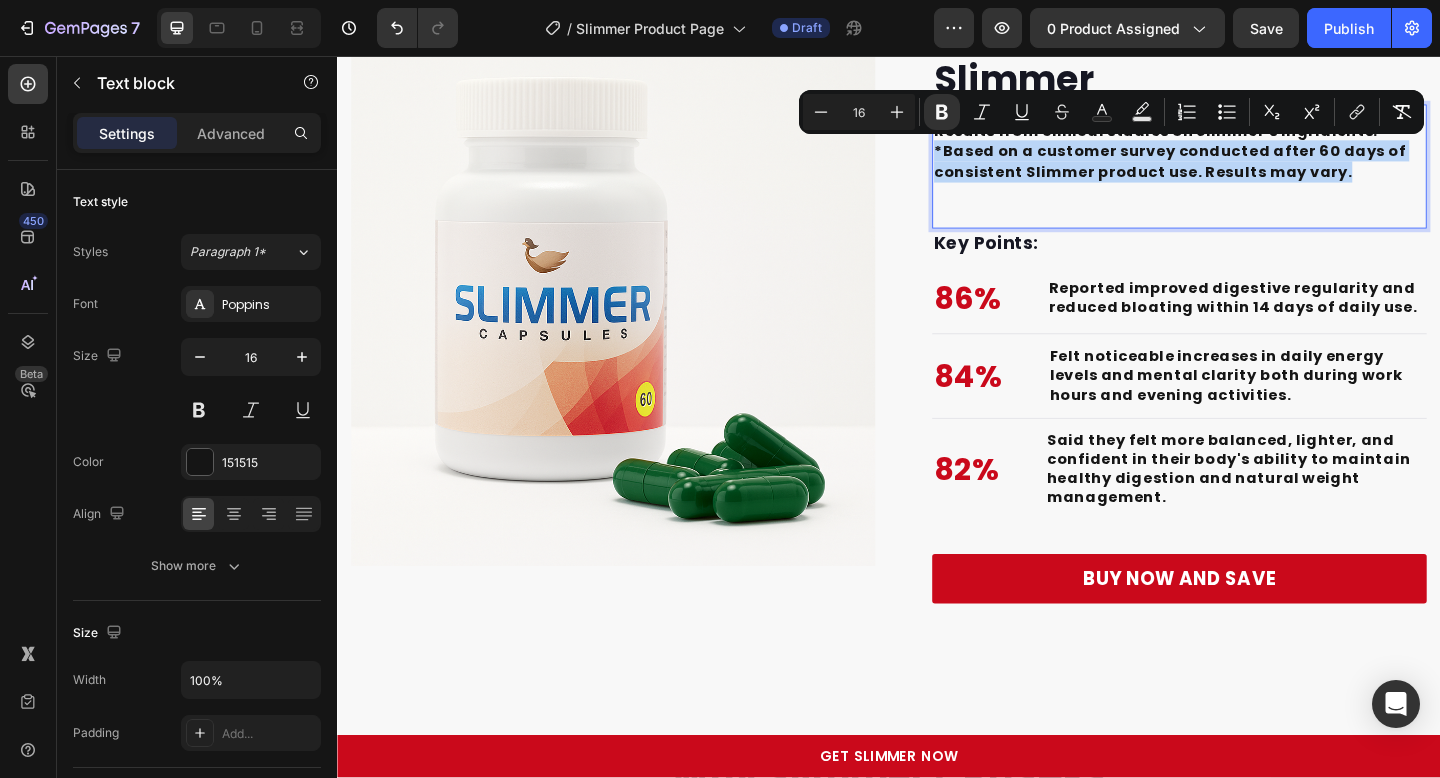 click on "*Based on a customer survey conducted after 60 days of consistent Slimmer product use. Results may vary." at bounding box center [1242, 170] 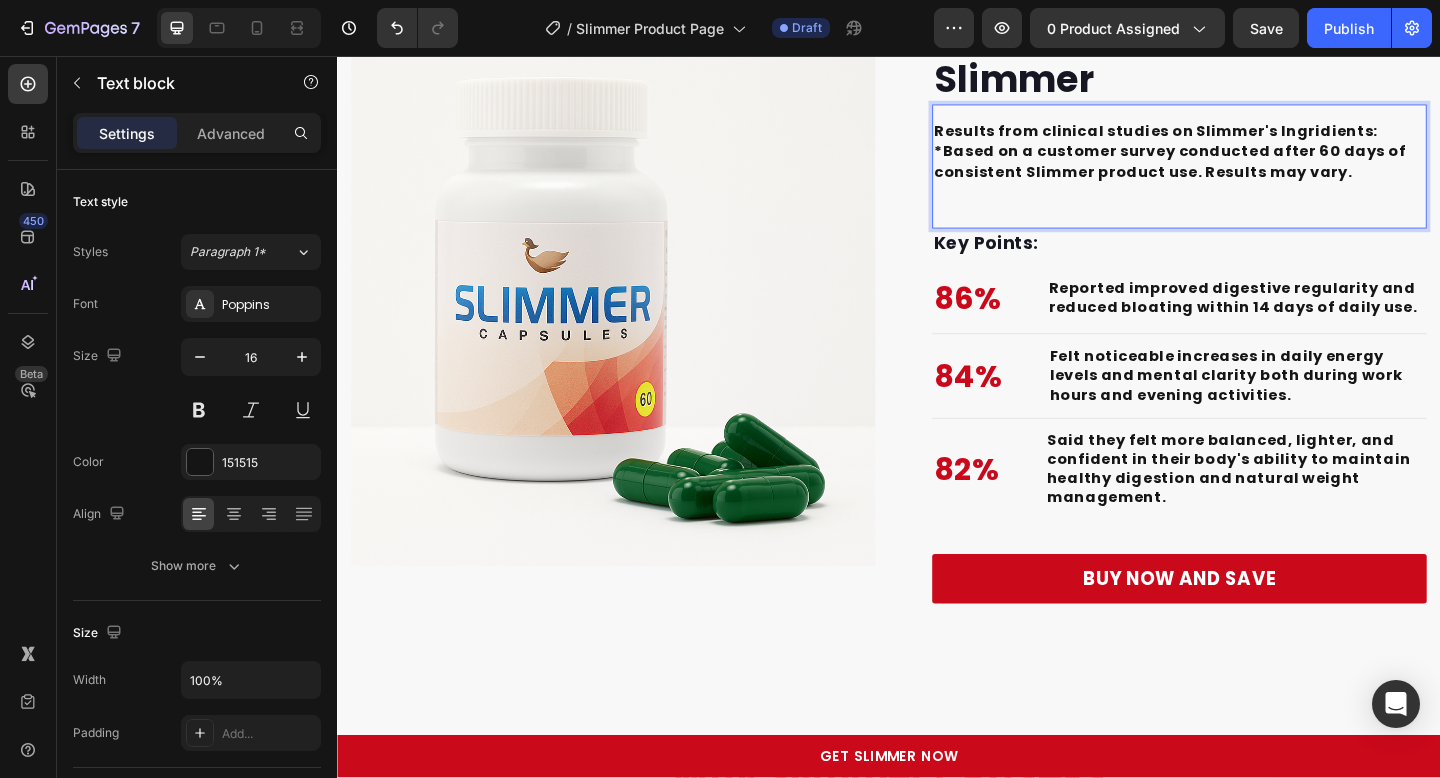 click on "*Based on a customer survey conducted after 60 days of consistent Slimmer product use. Results may vary." at bounding box center [1242, 170] 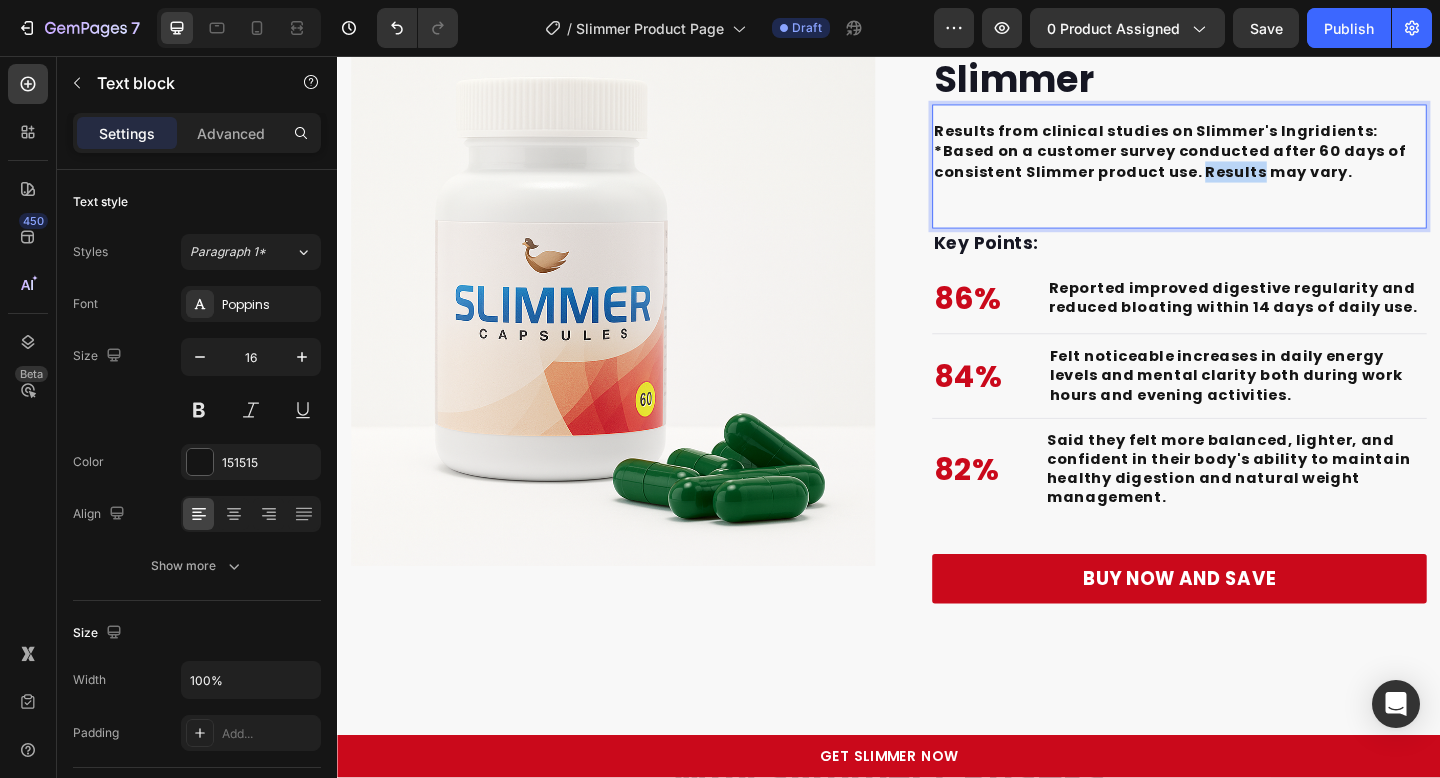 click on "*Based on a customer survey conducted after 60 days of consistent Slimmer product use. Results may vary." at bounding box center [1242, 170] 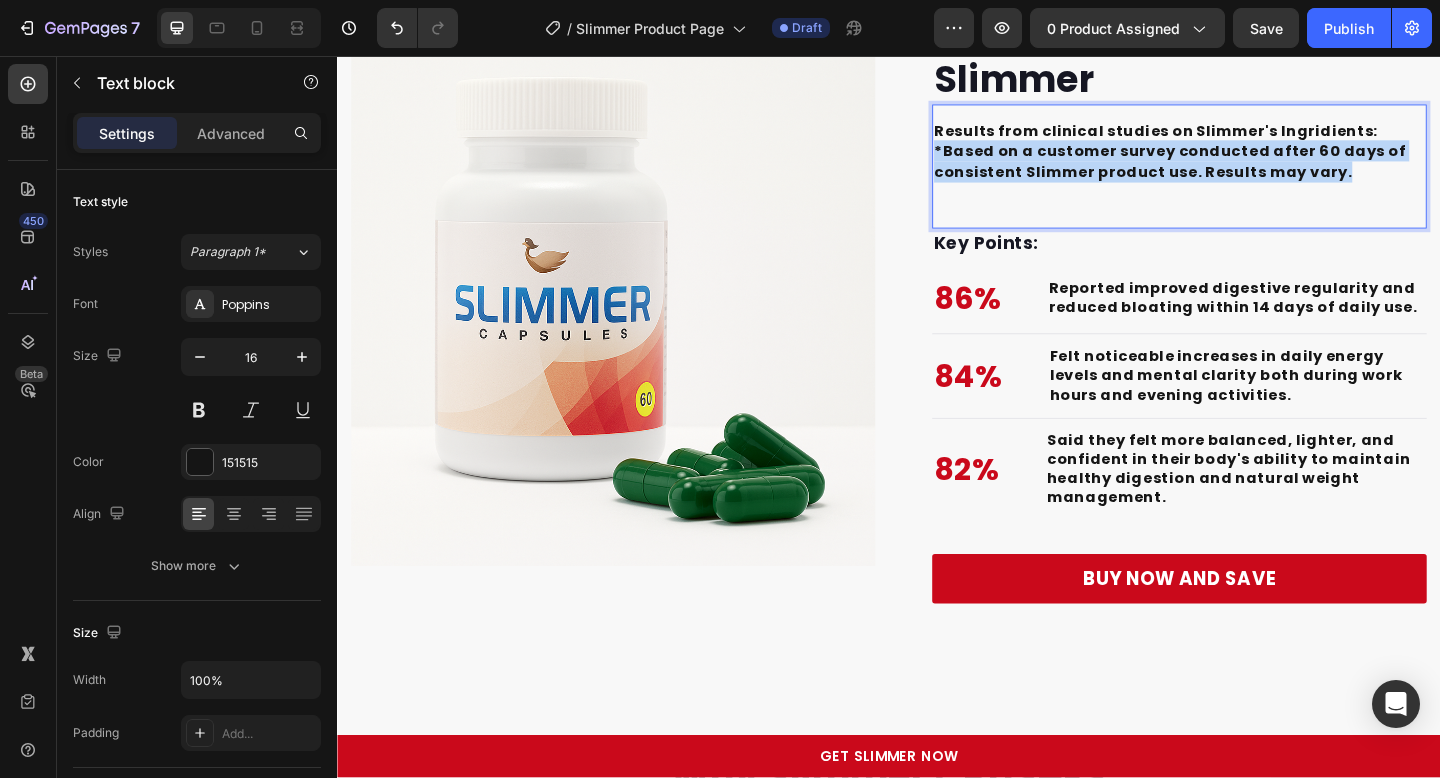 click on "*Based on a customer survey conducted after 60 days of consistent Slimmer product use. Results may vary." at bounding box center (1242, 170) 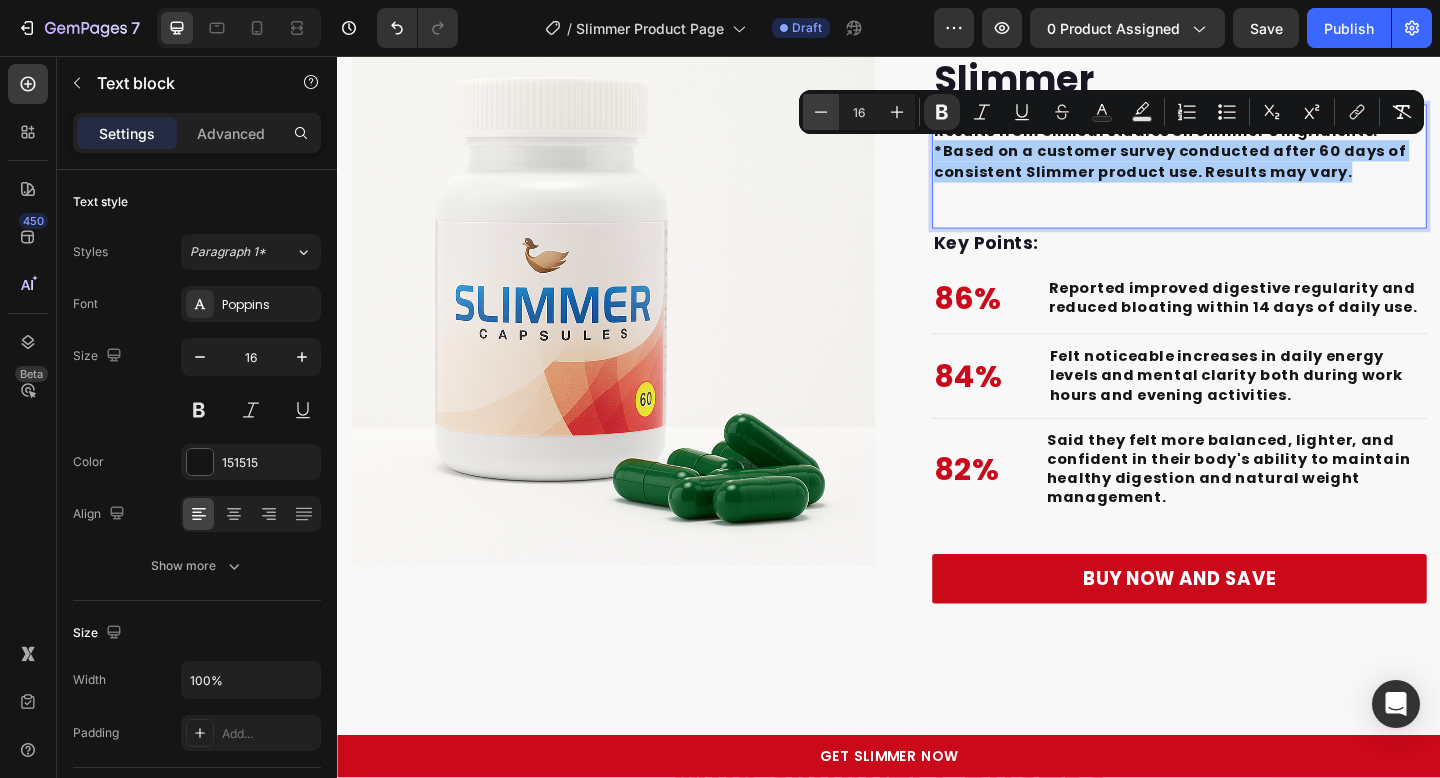 click 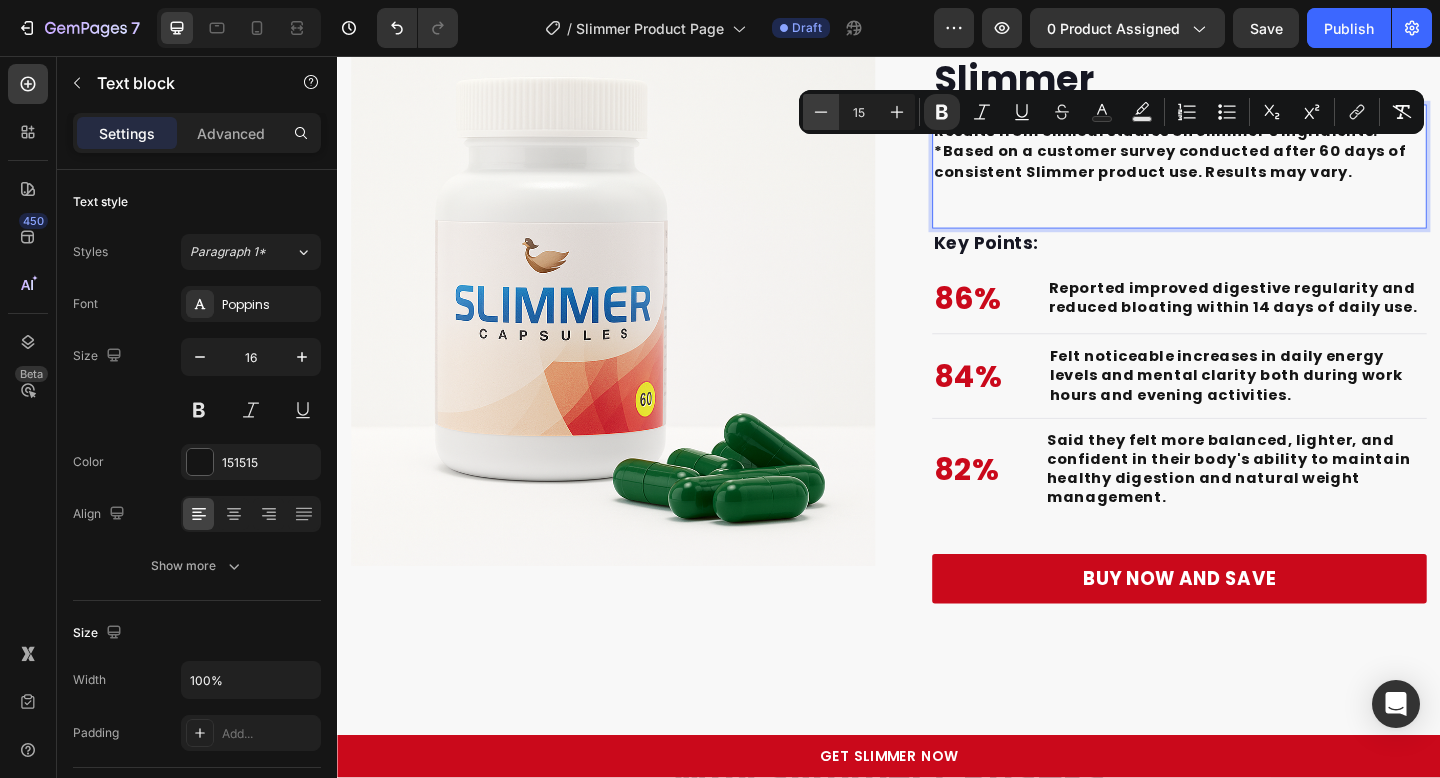 click 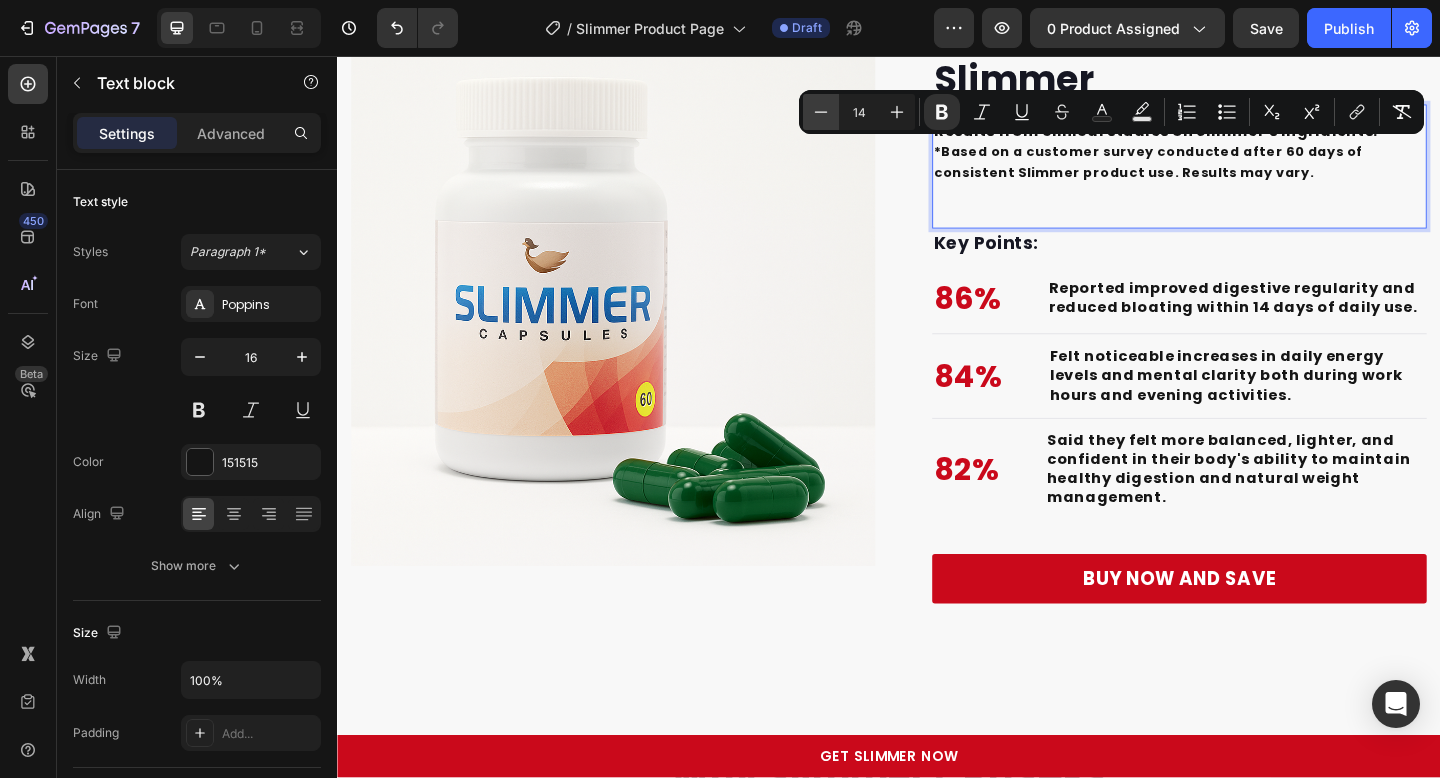 click 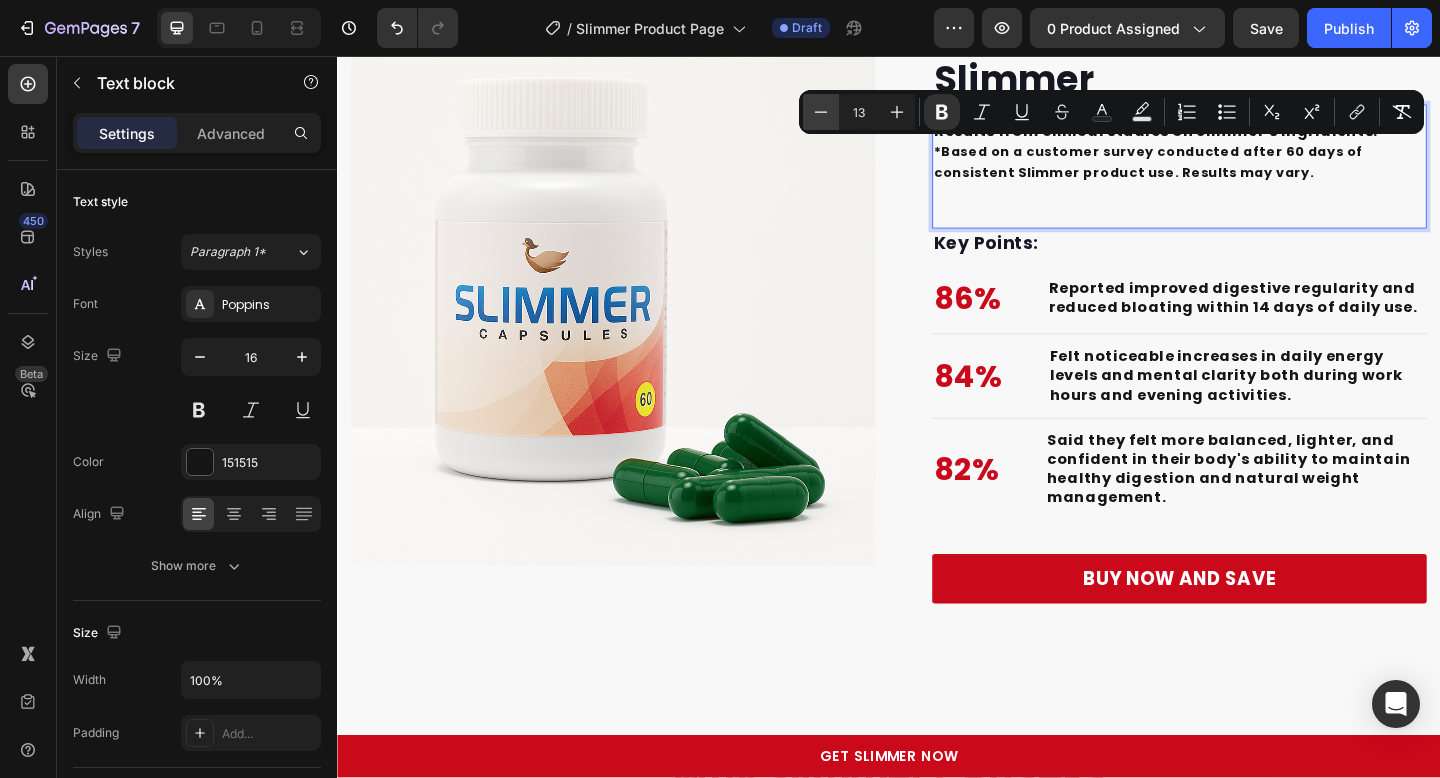 click 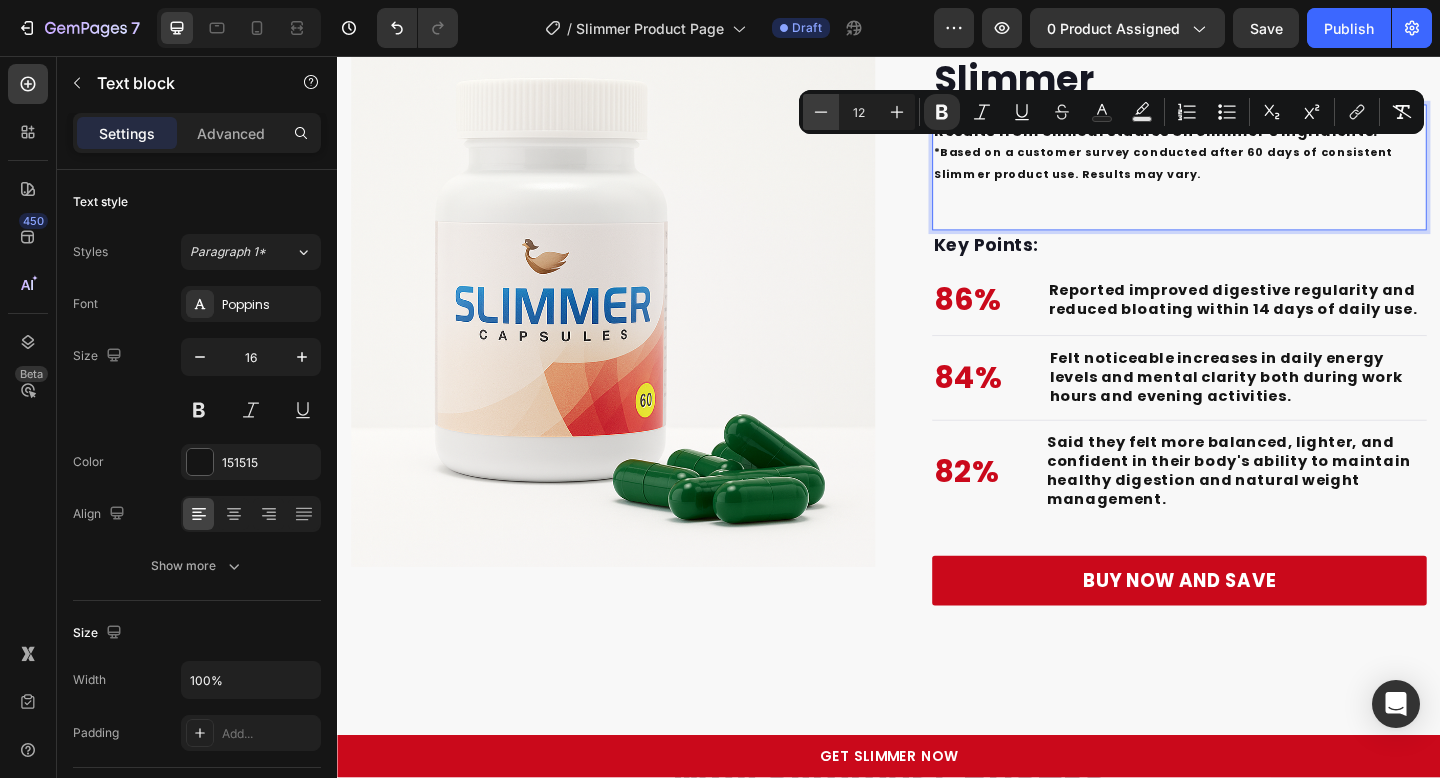click 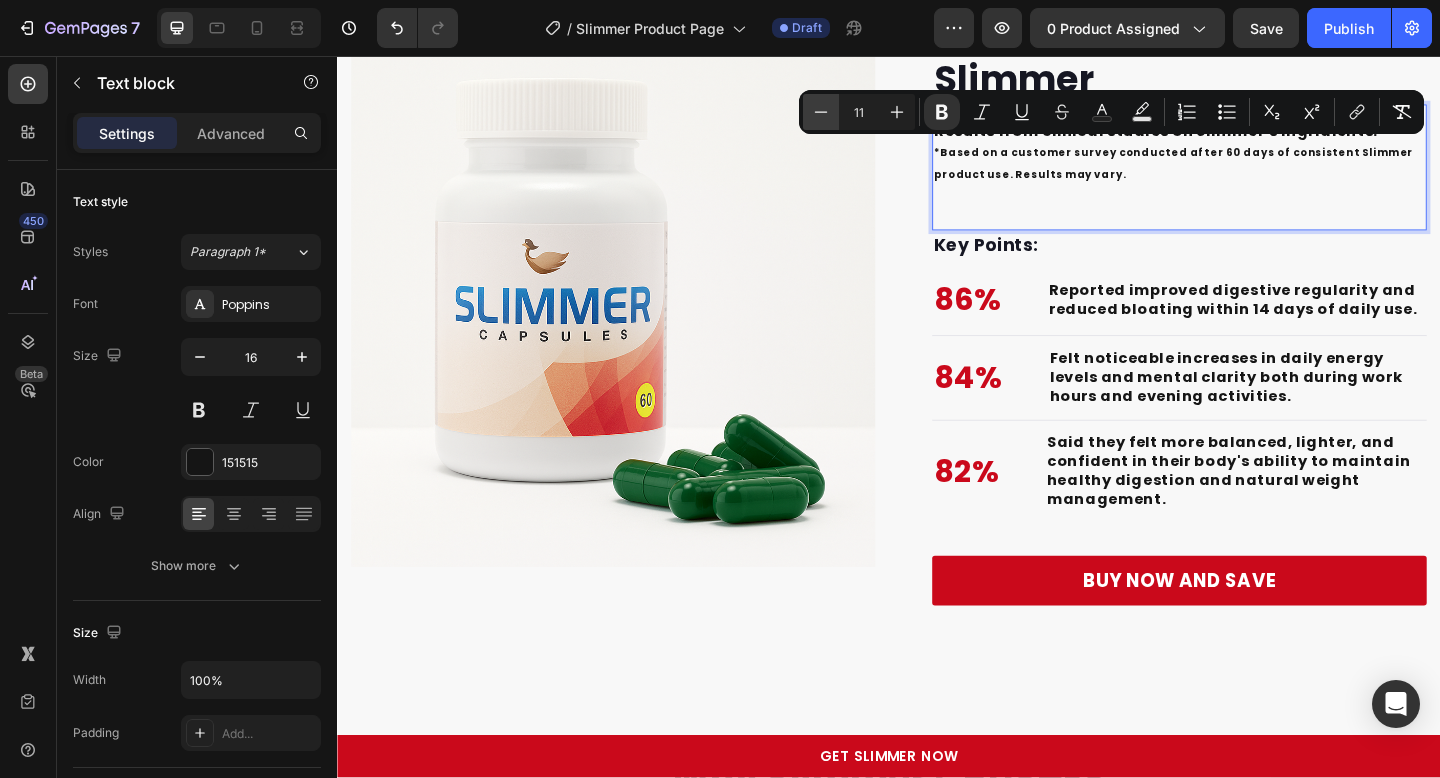 click 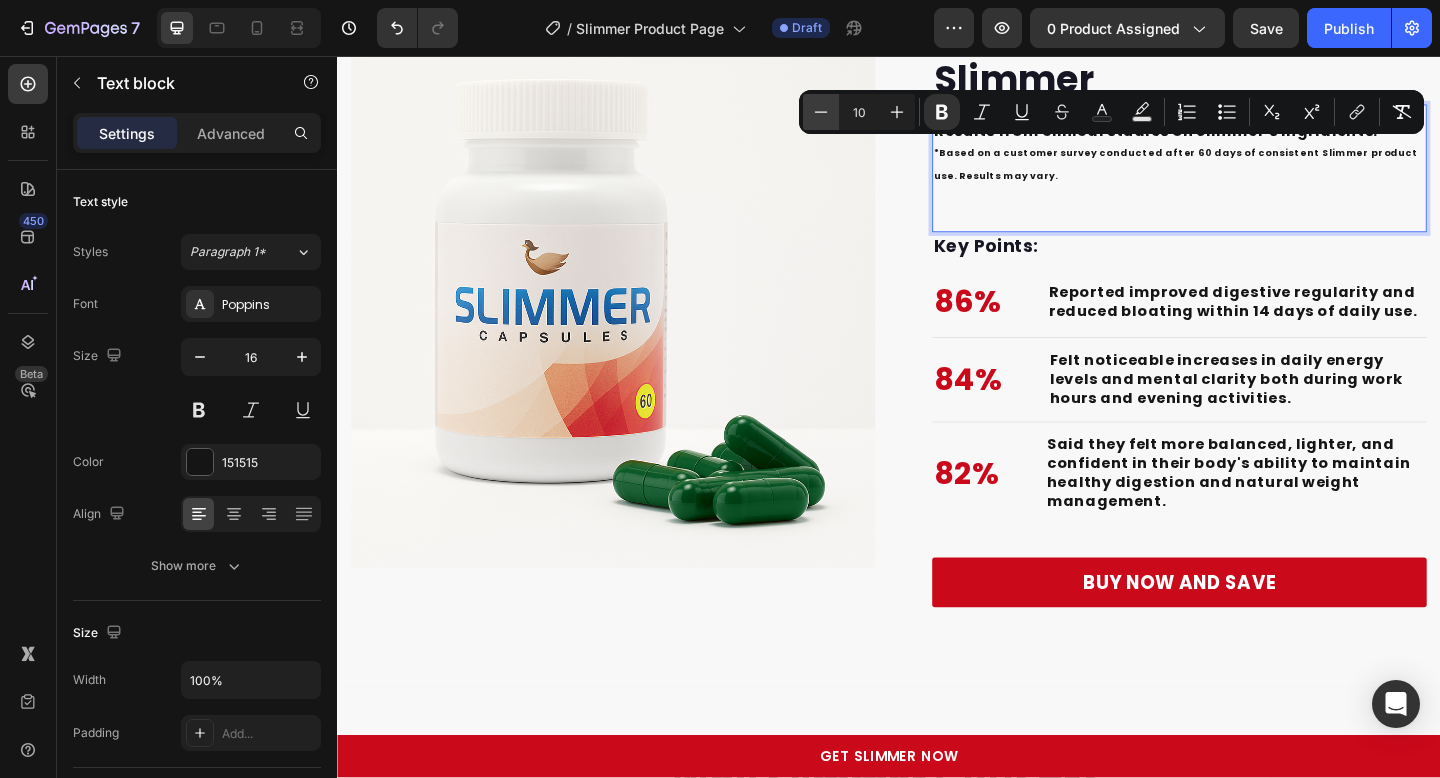 click 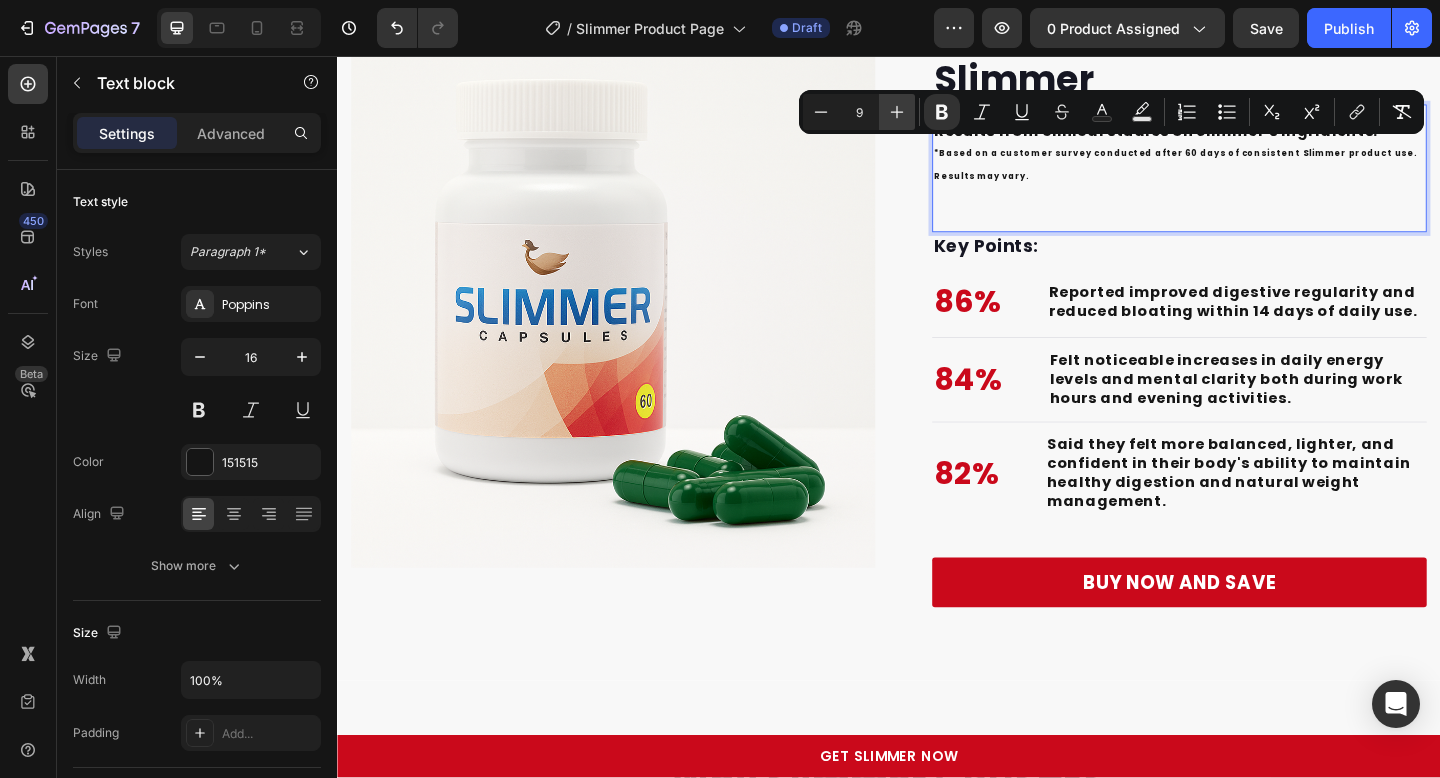 click 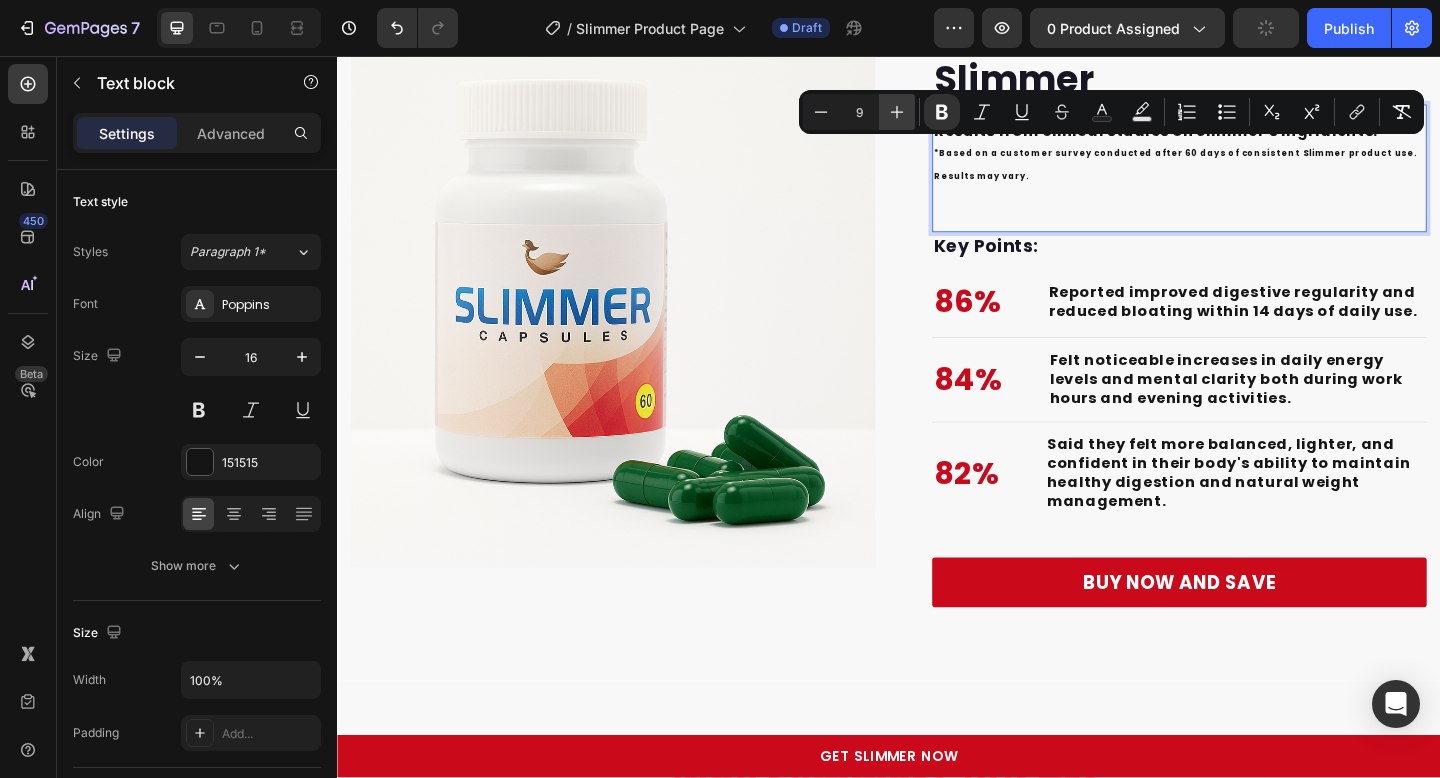 type on "10" 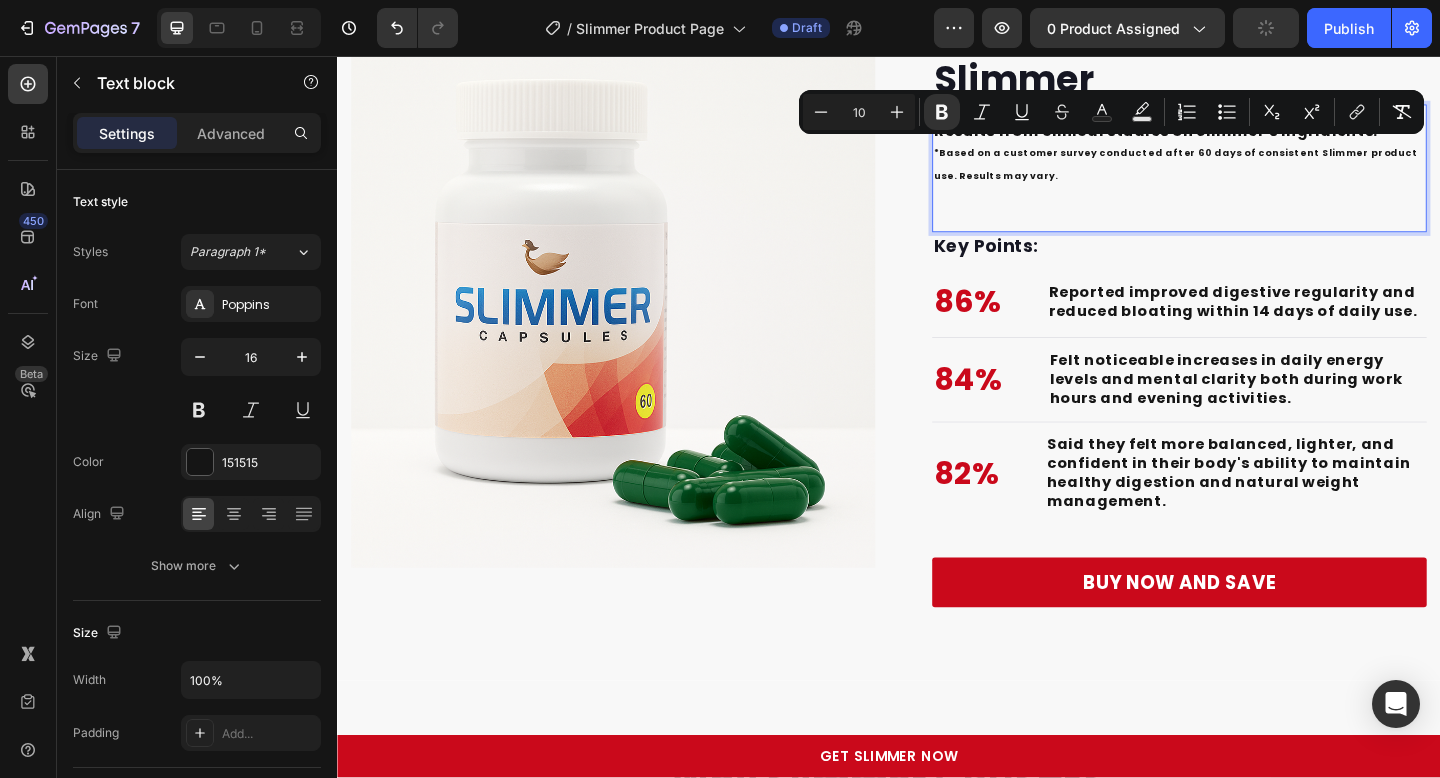 click on "Results from clinical studies on Slimmer's Ingridients: *Based on a customer survey conducted after 60 days of consistent Slimmer product use. Results may vary. Text block   0" at bounding box center [1253, 178] 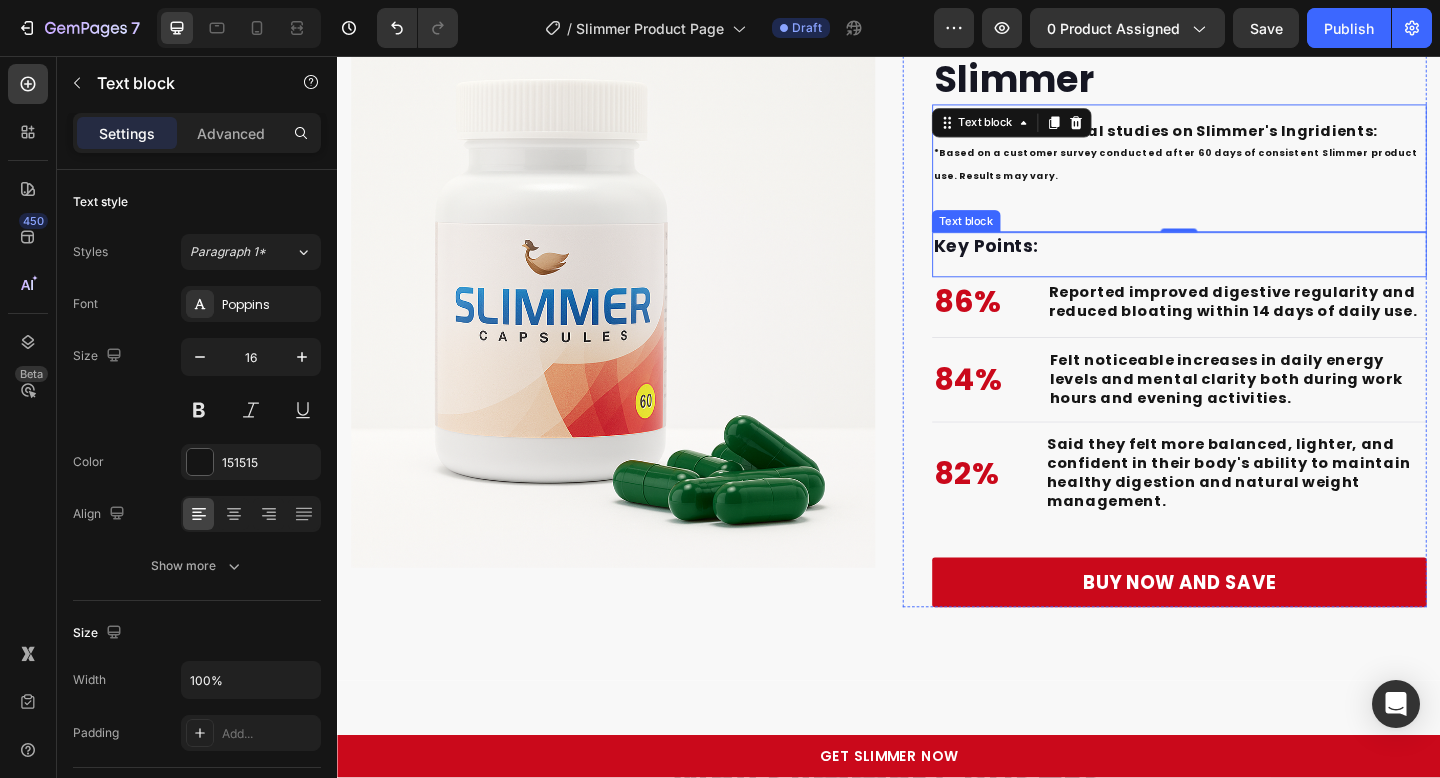 click on "Results from clinical studies on Slimmer's Ingridients: *Based on a customer survey conducted after 60 days of consistent Slimmer product use. Results may vary. Text block   0" at bounding box center (1253, 178) 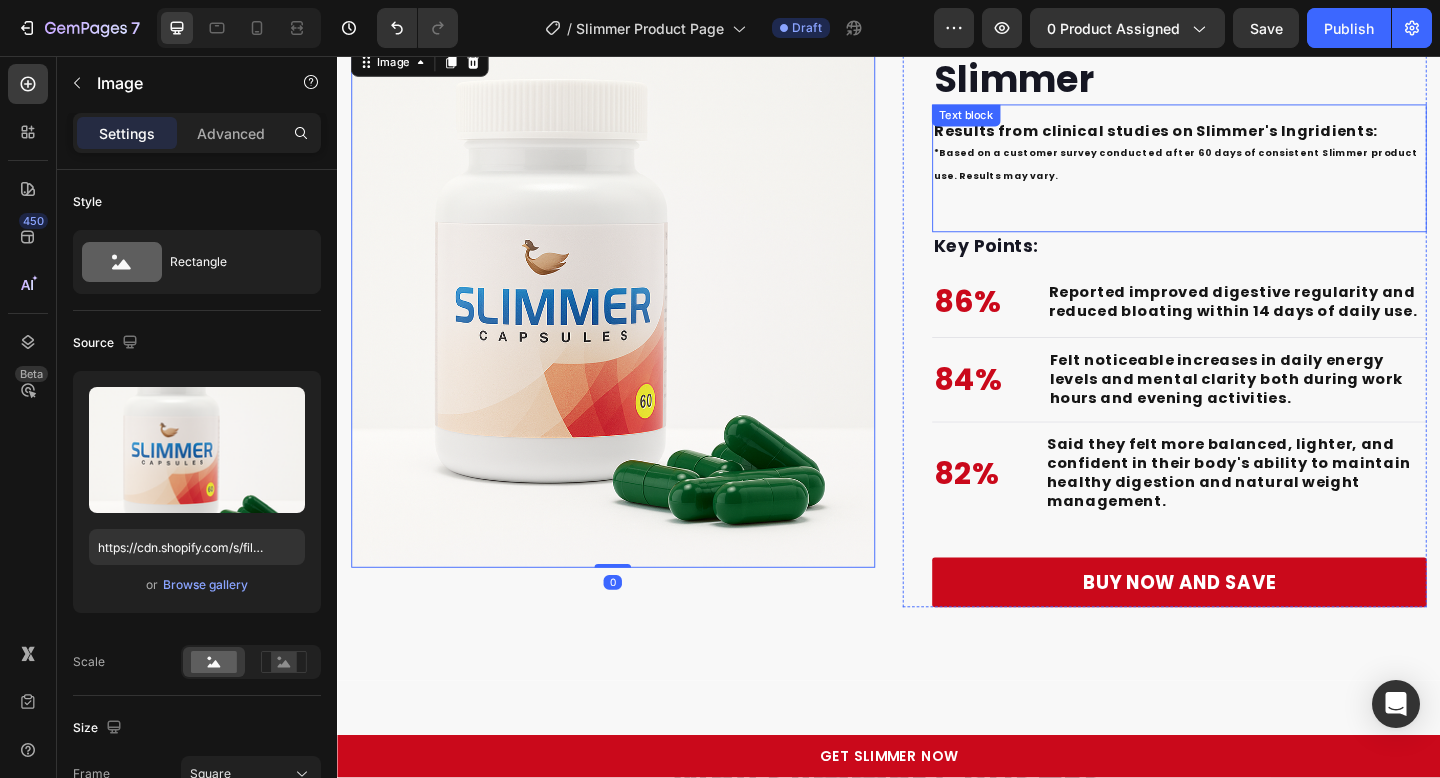 click on "*Based on a customer survey conducted after 60 days of consistent Slimmer product use. Results may vary." at bounding box center (1253, 173) 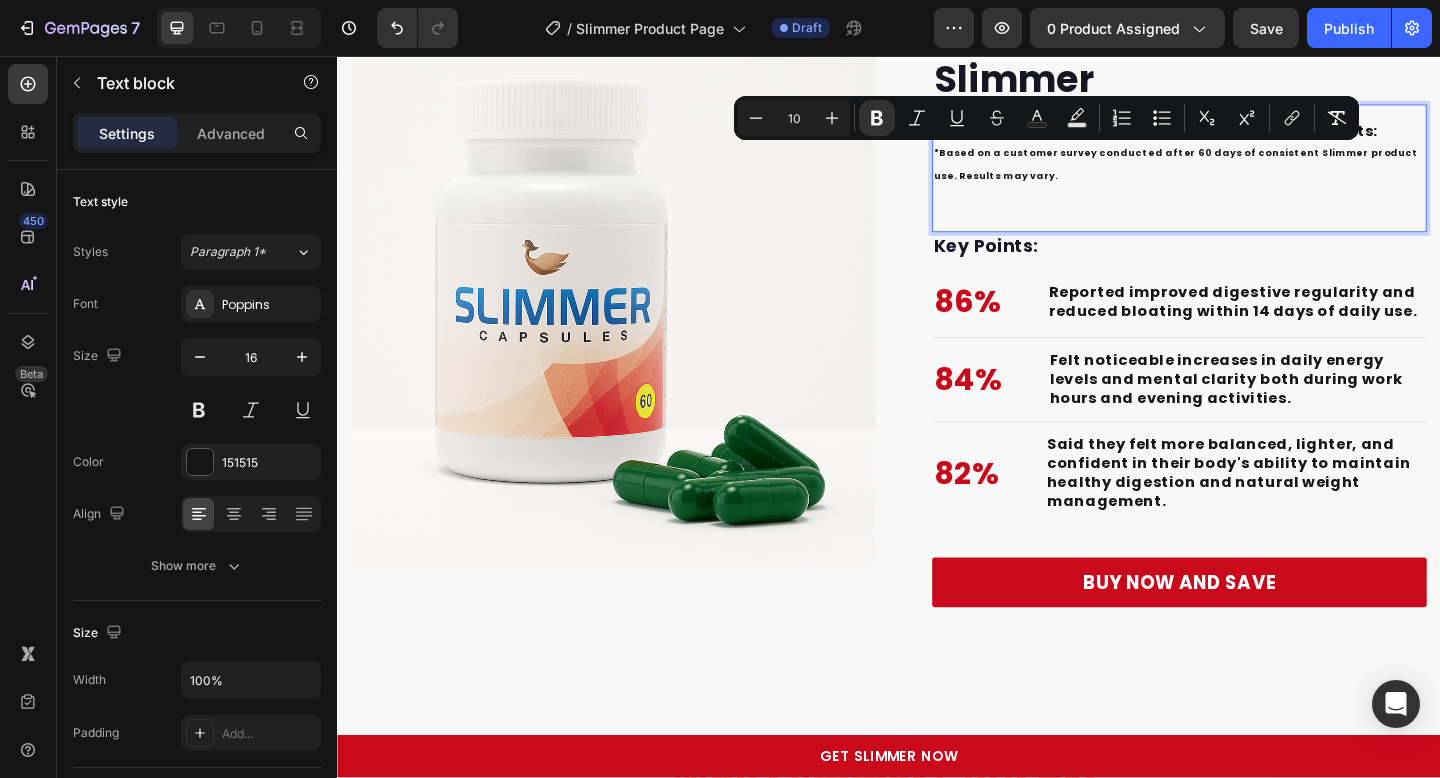 click on "*Based on a customer survey conducted after 60 days of consistent Slimmer product use. Results may vary." at bounding box center [1253, 173] 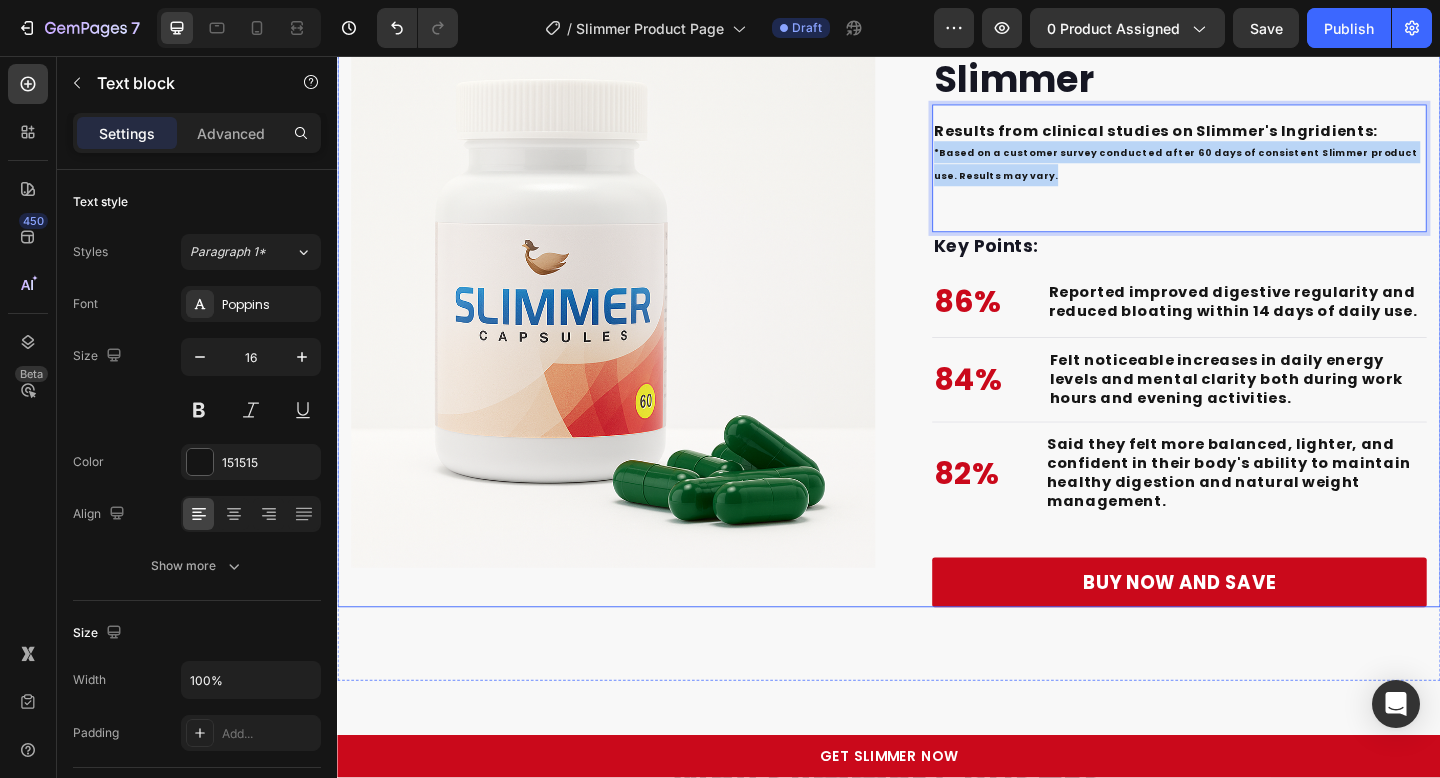 drag, startPoint x: 1092, startPoint y: 190, endPoint x: 919, endPoint y: 161, distance: 175.4138 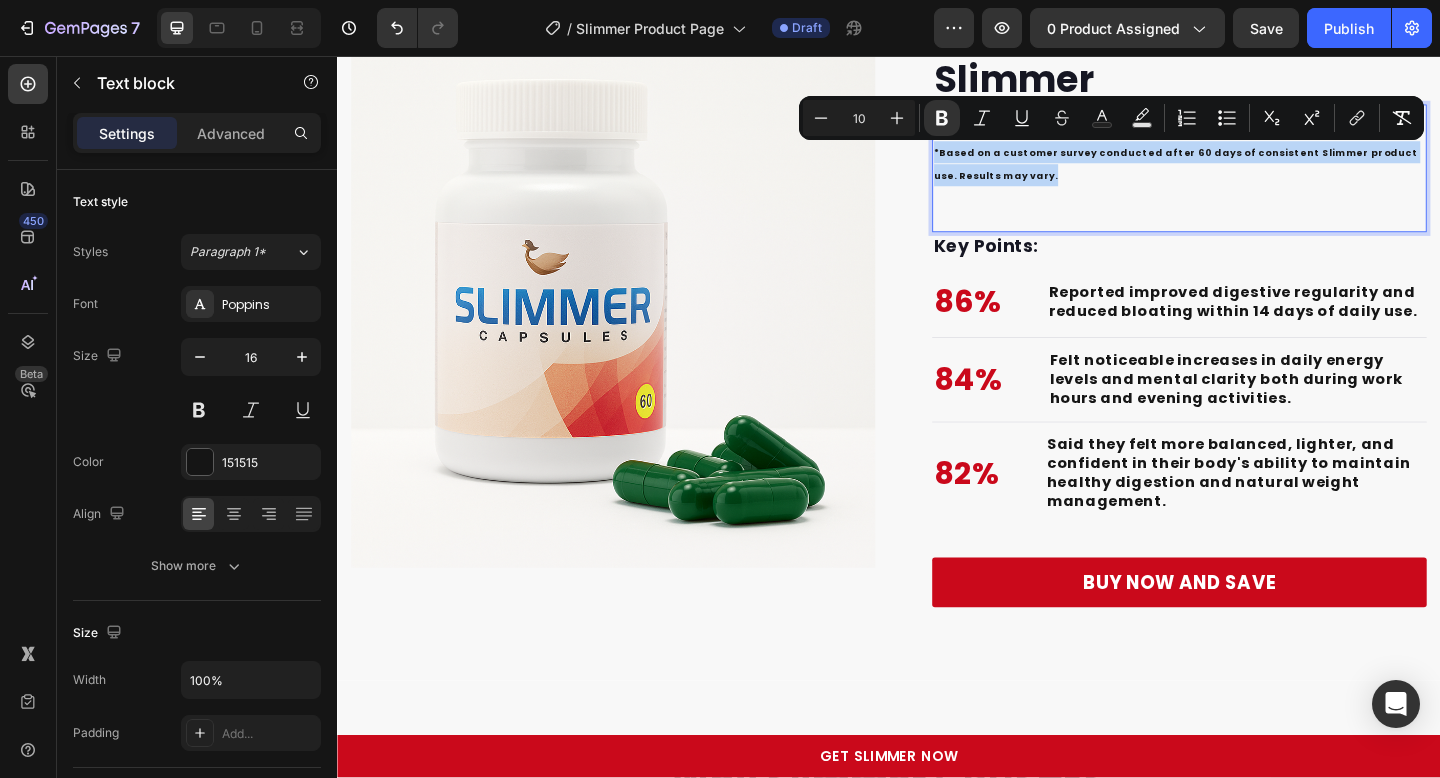 click on "*Based on a customer survey conducted after 60 days of consistent Slimmer product use. Results may vary." at bounding box center (1253, 173) 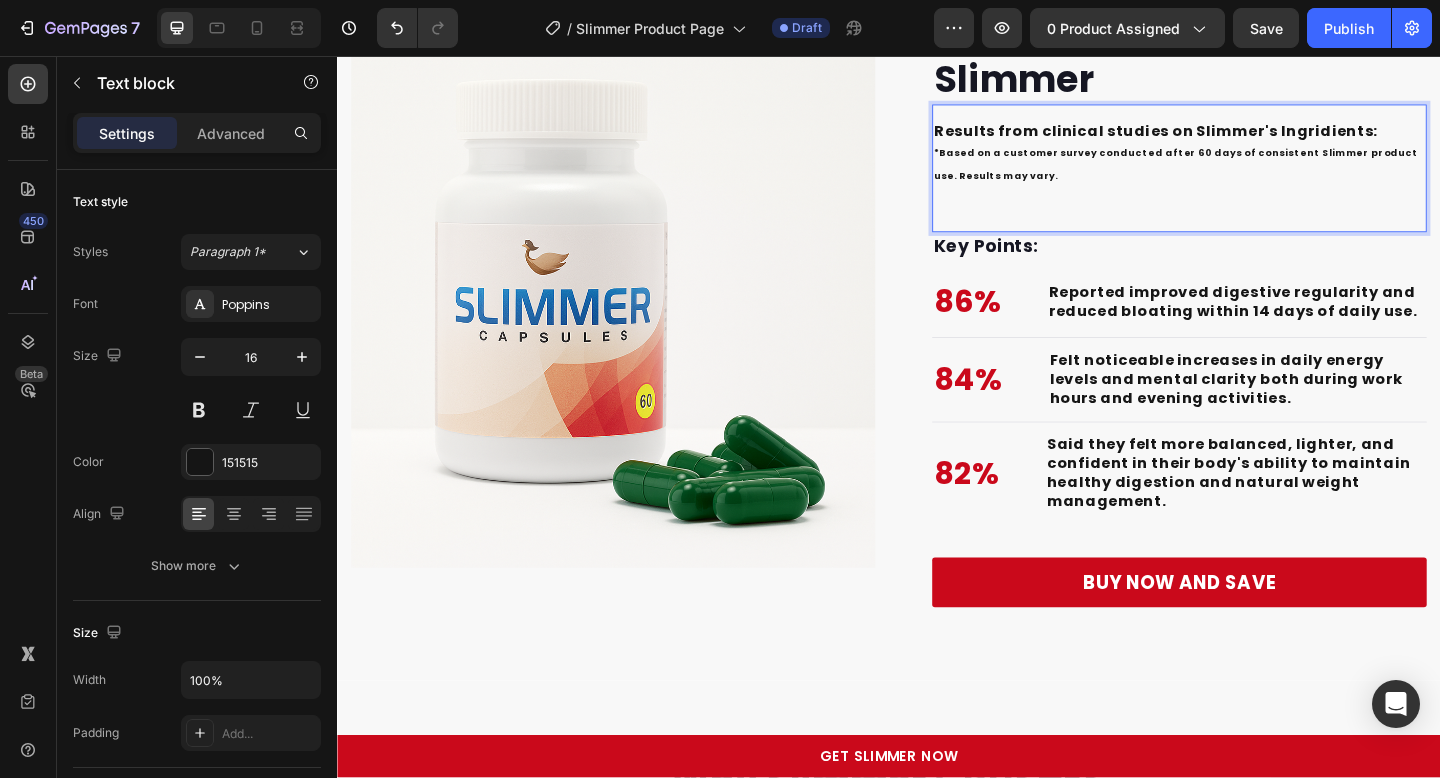 click on "Results from clinical studies on Slimmer's Ingridients:" at bounding box center (1227, 137) 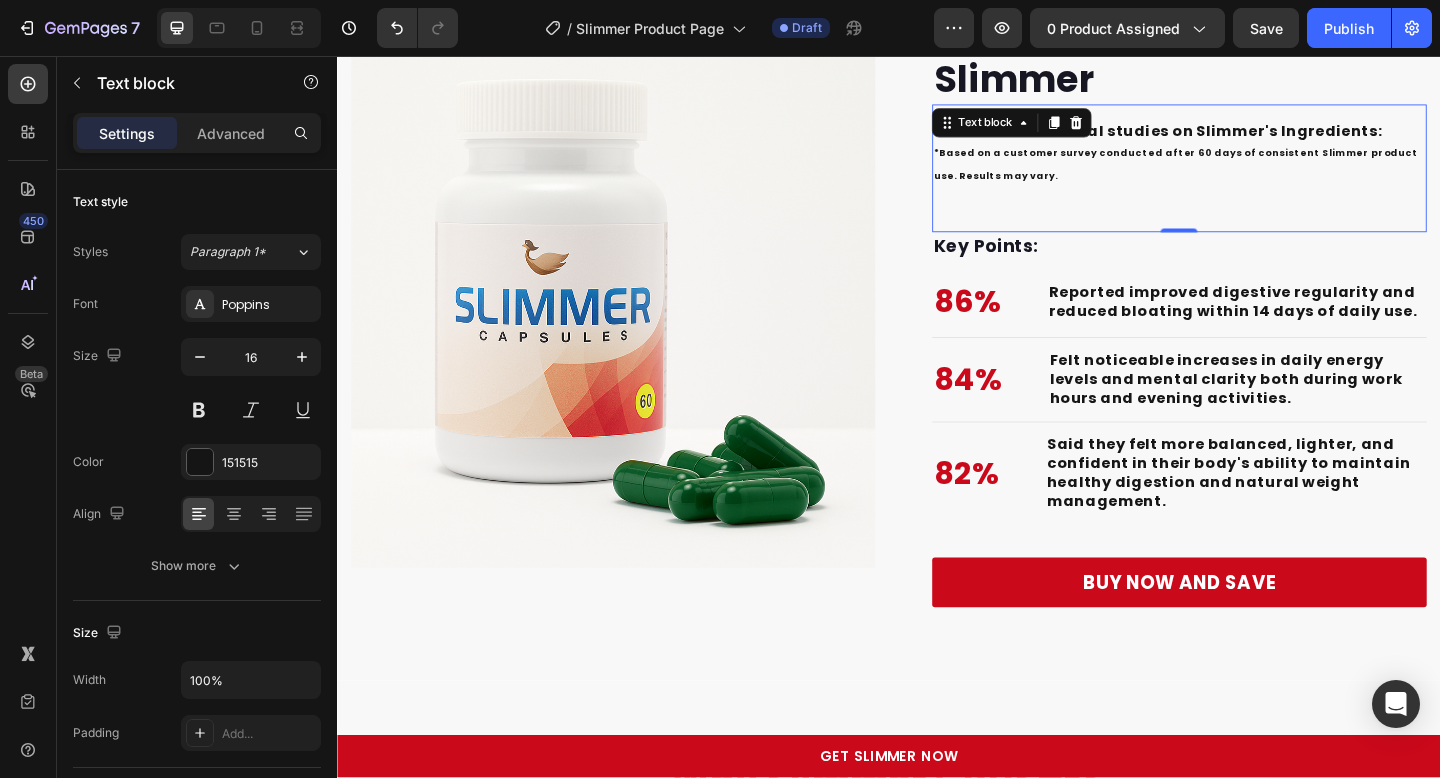 click on "Results from clinical studies on Slimmer's Ingredients: *Based on a customer survey conducted after 60 days of consistent Slimmer product use. Results may vary. Text block   0" at bounding box center [1253, 178] 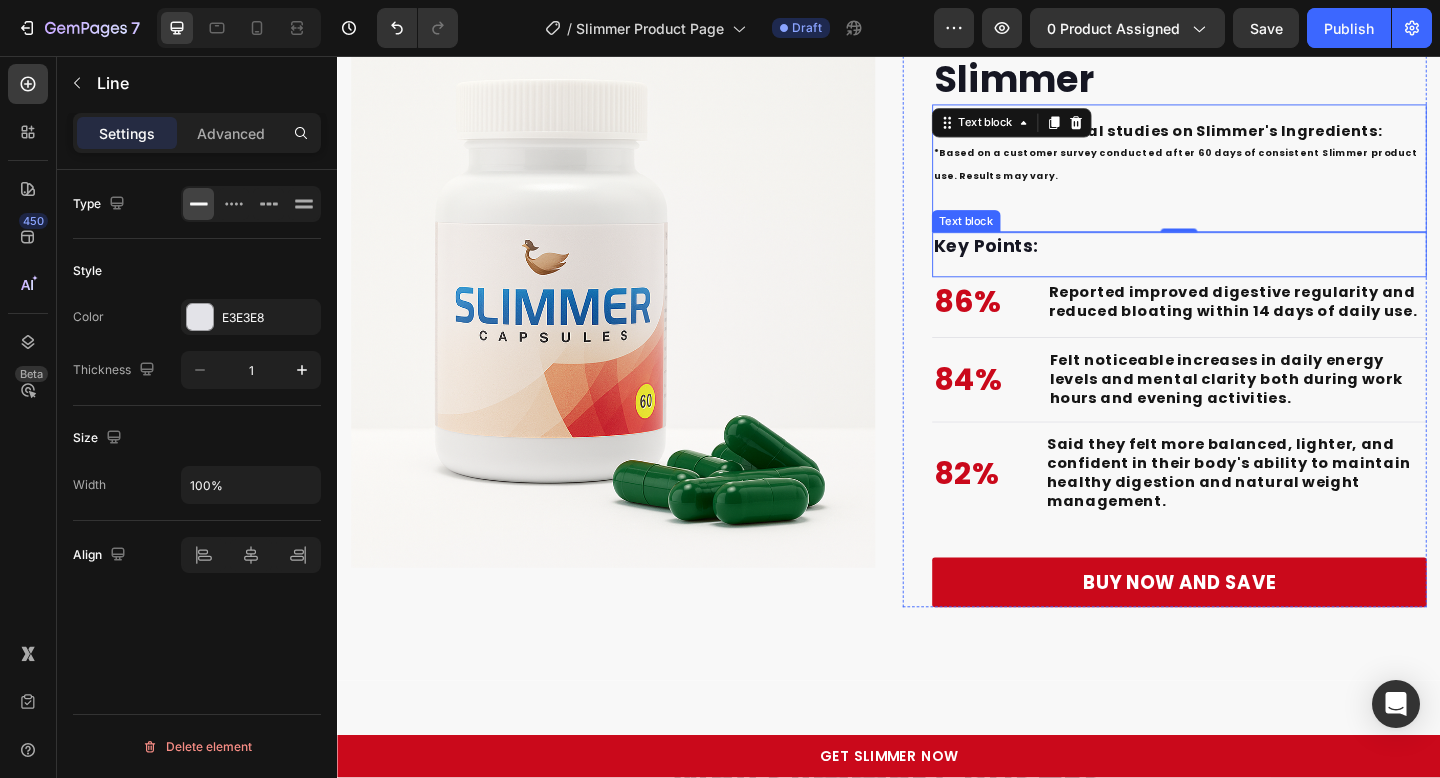 click on "Title Line" at bounding box center (1253, 362) 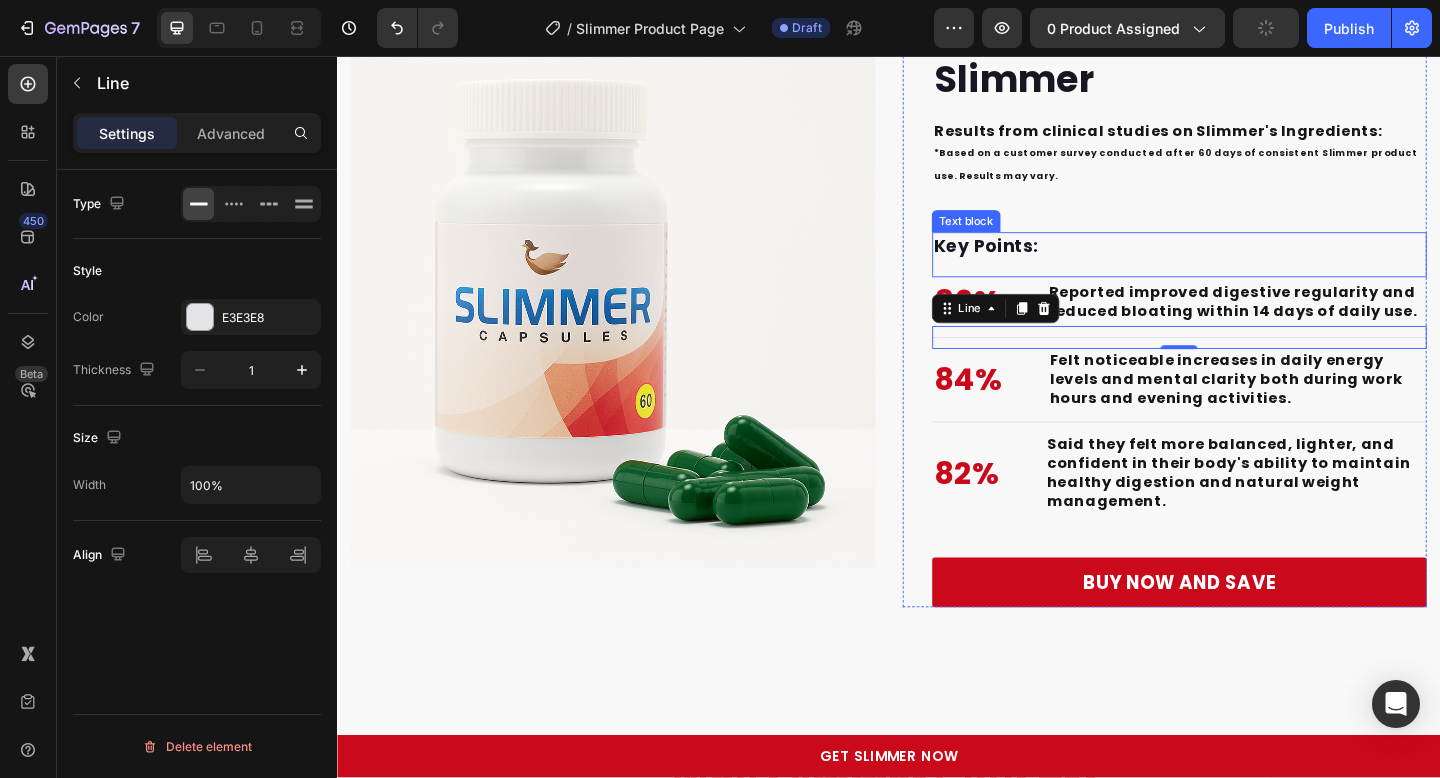 click on "Key Points:" at bounding box center (1253, 264) 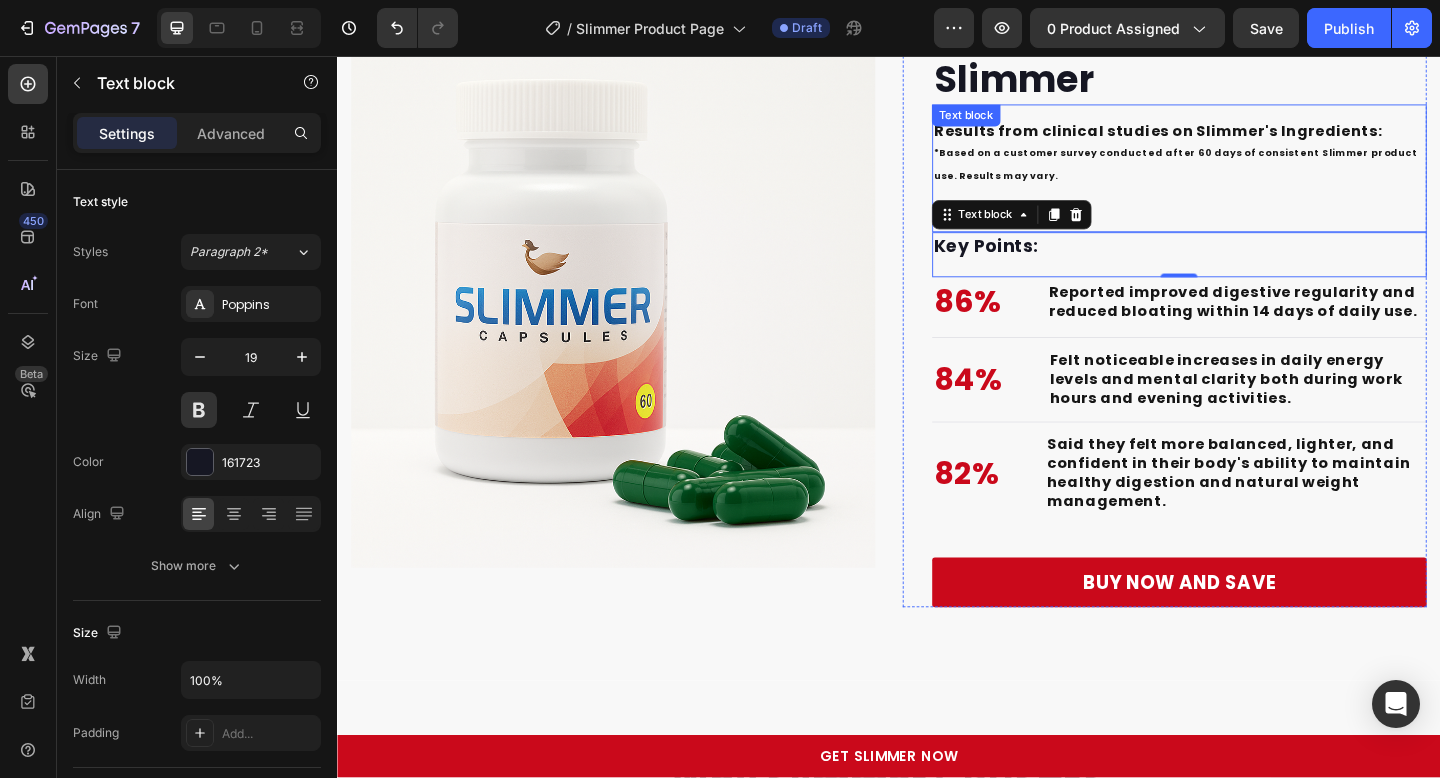 click on "*Based on a customer survey conducted after 60 days of consistent Slimmer product use. Results may vary." at bounding box center [1253, 173] 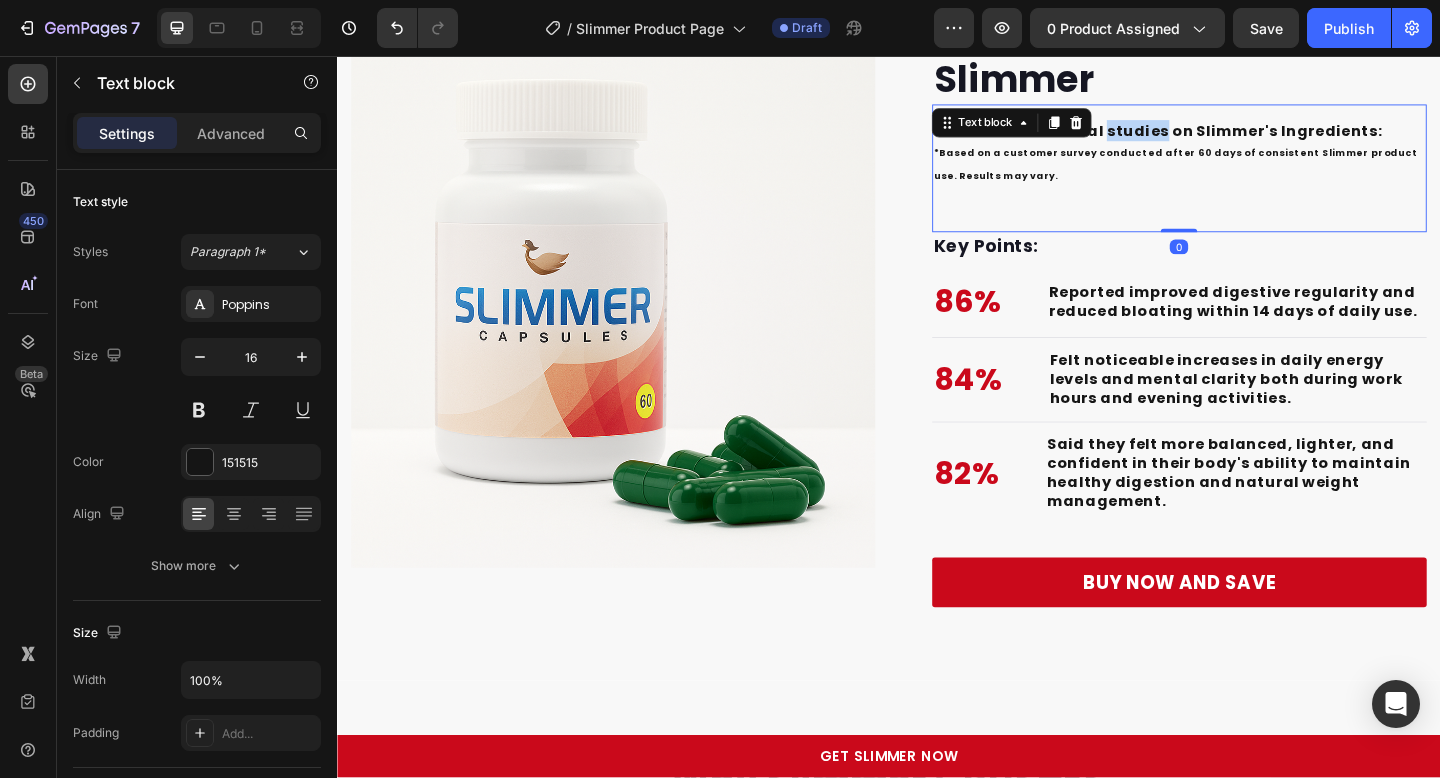click on "Results from clinical studies on Slimmer's Ingredients:" at bounding box center [1230, 137] 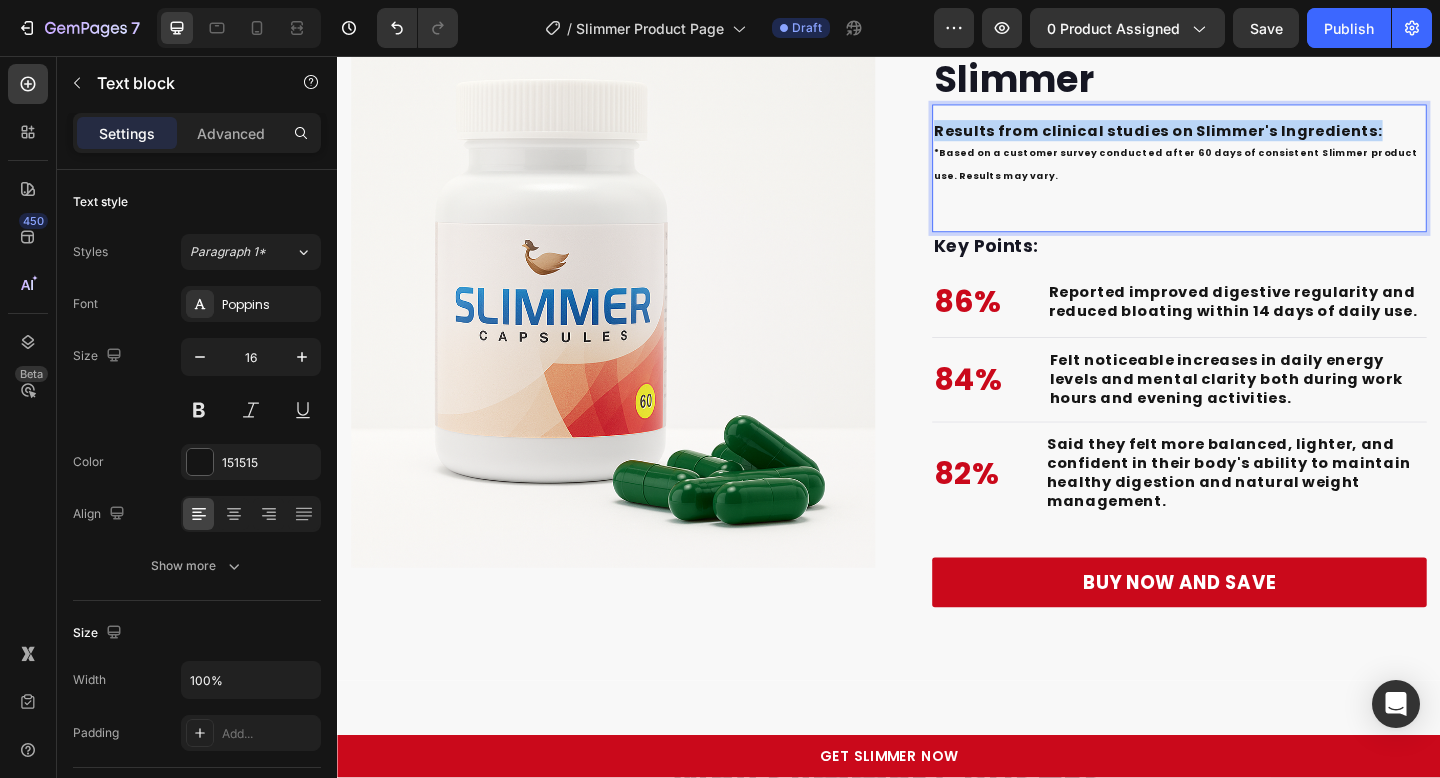 click on "Results from clinical studies on Slimmer's Ingredients:" at bounding box center (1230, 137) 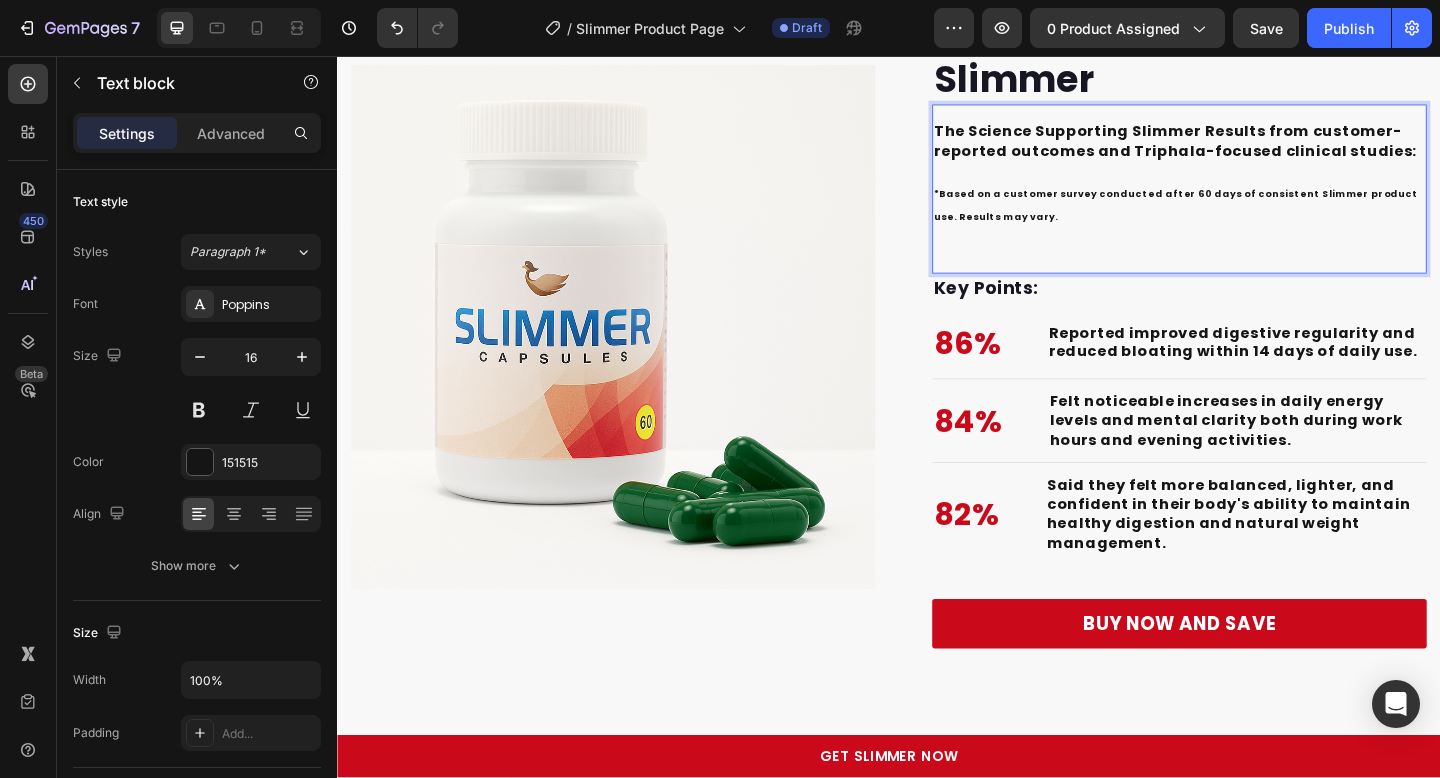 click on "Results from customer-reported outcomes and Triphala-focused clinical studies:" at bounding box center (1248, 148) 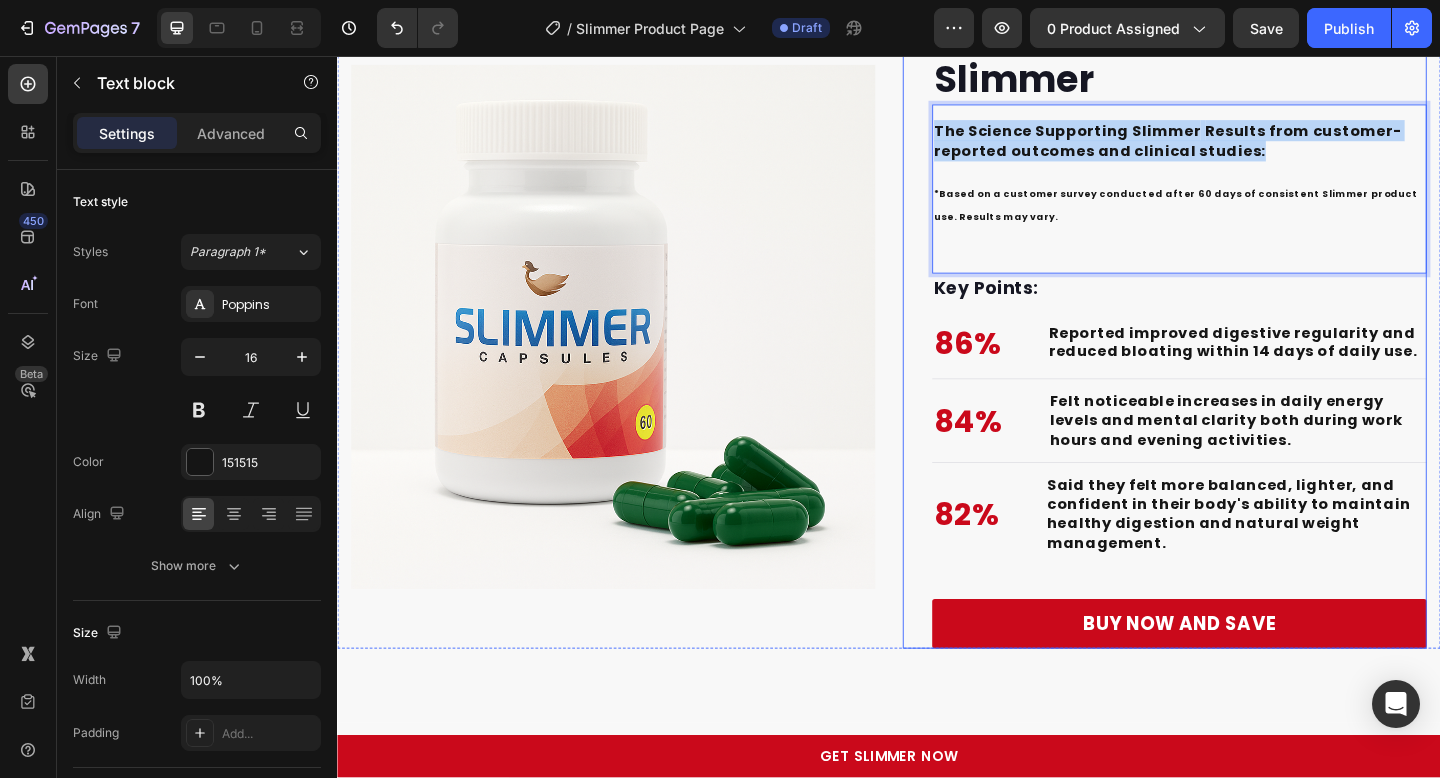 drag, startPoint x: 1343, startPoint y: 164, endPoint x: 958, endPoint y: 140, distance: 385.7473 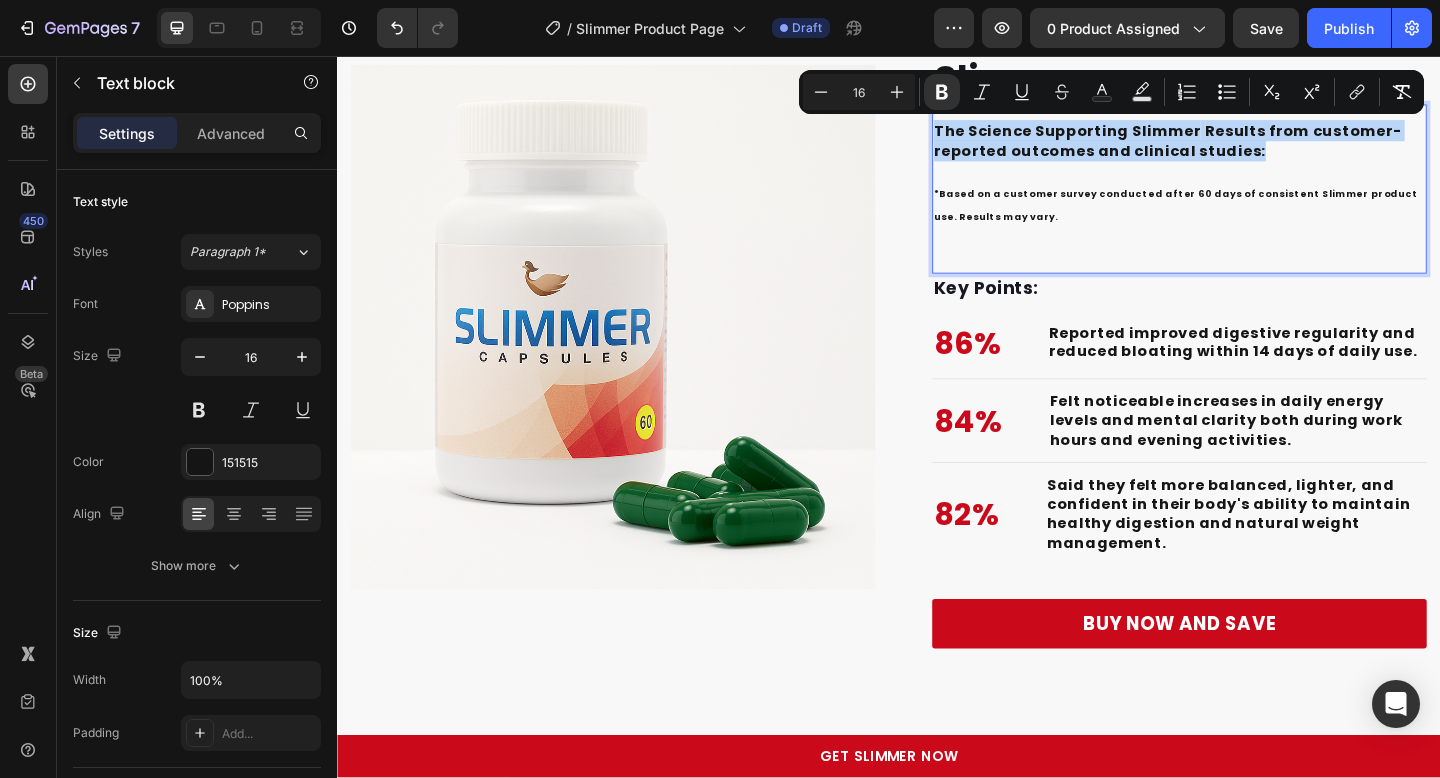 click on "The Science Supporting Slimmer" at bounding box center (1131, 137) 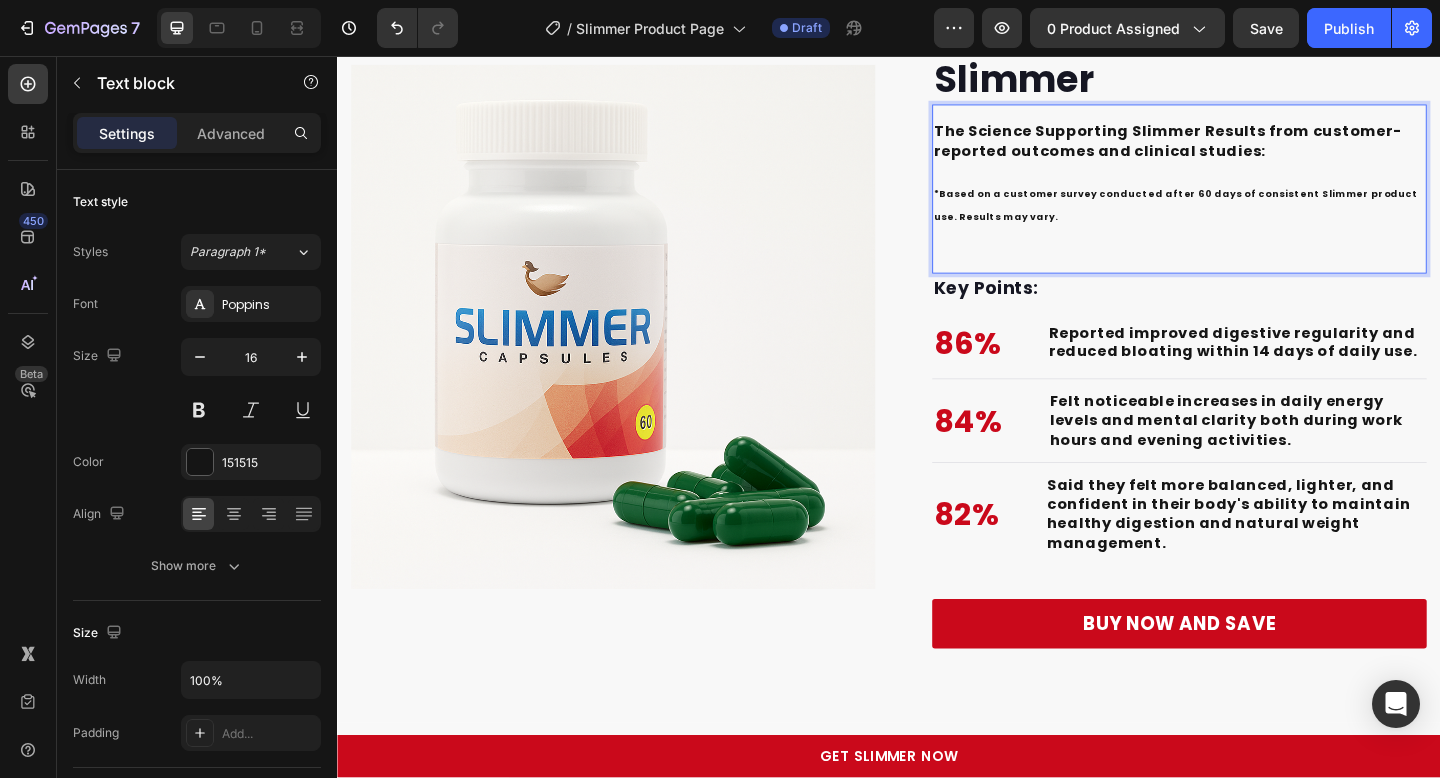 click at bounding box center (1253, 183) 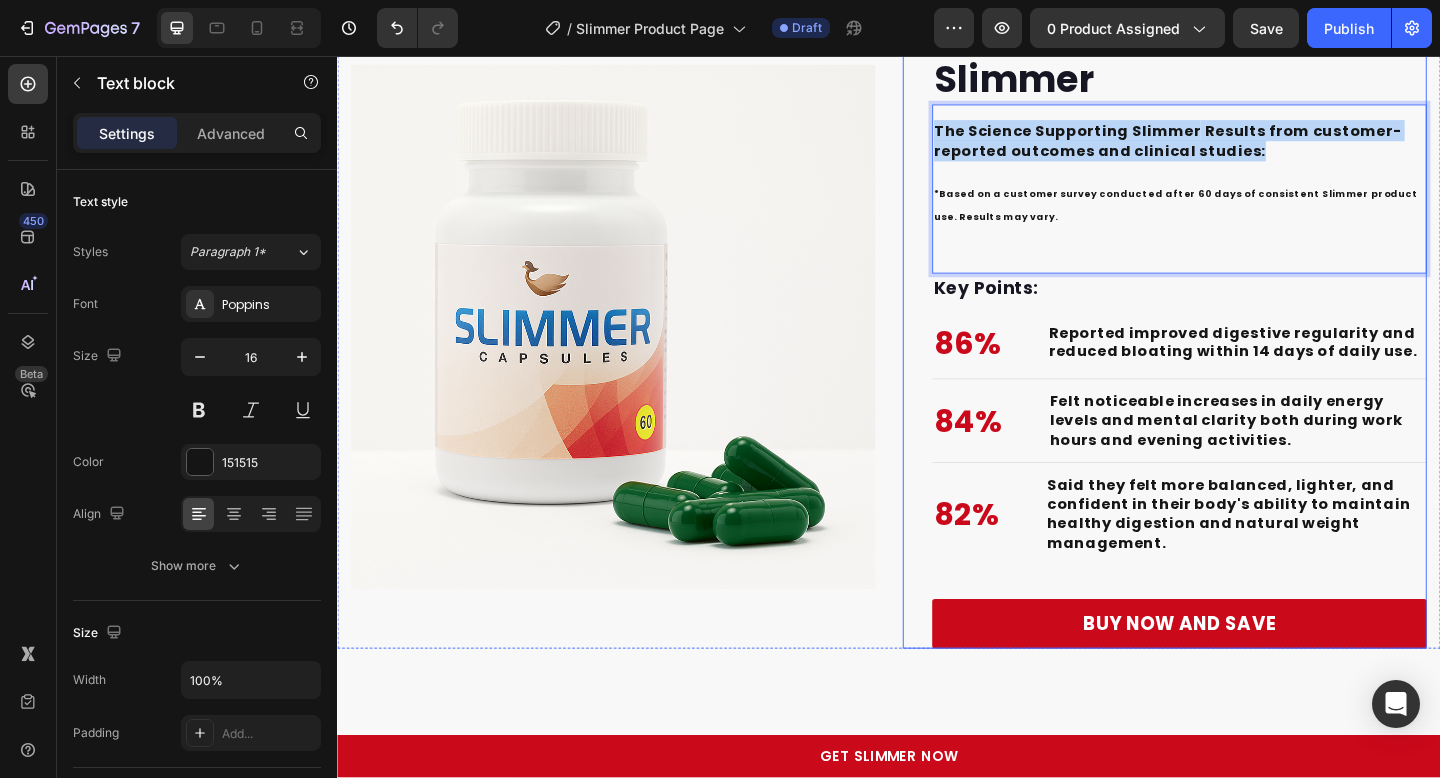 drag, startPoint x: 1361, startPoint y: 158, endPoint x: 967, endPoint y: 132, distance: 394.85693 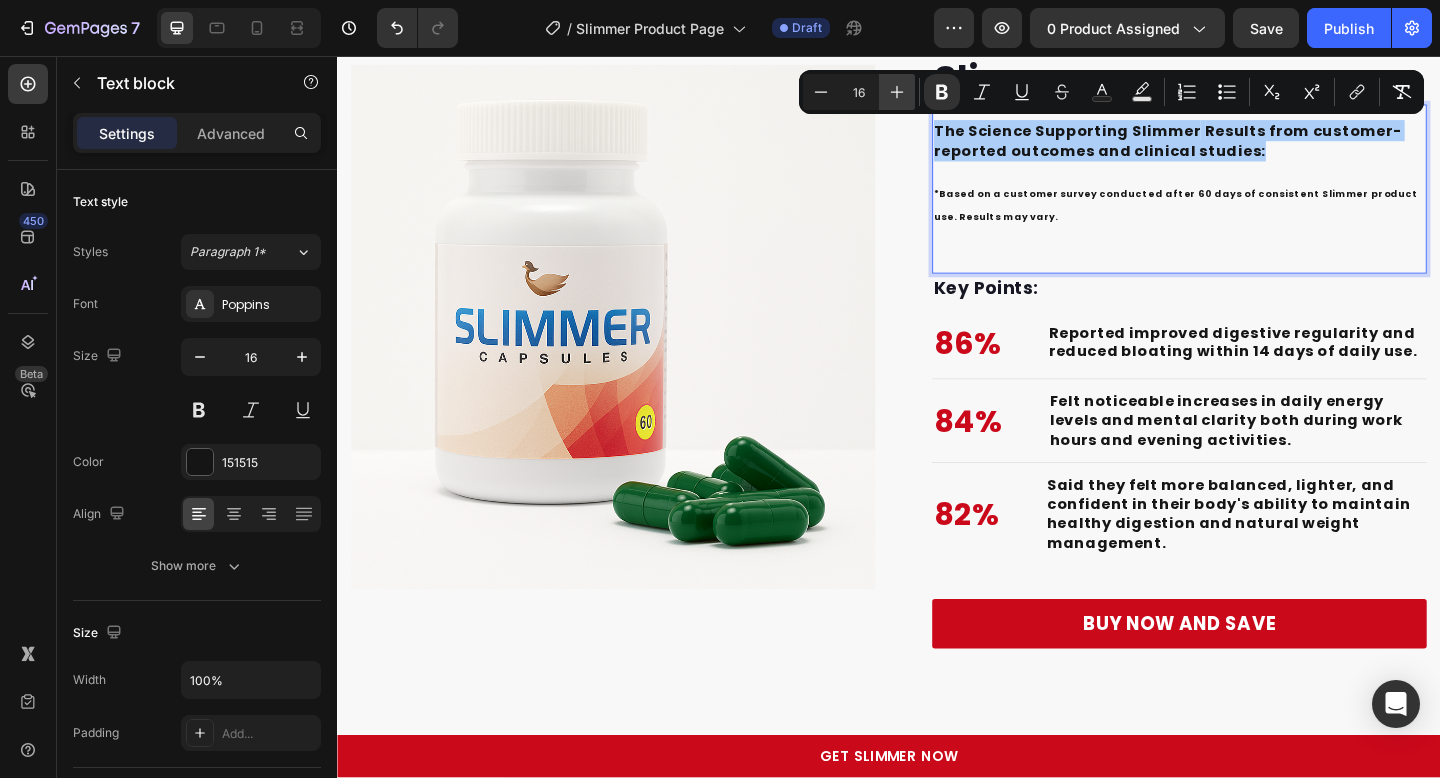 click 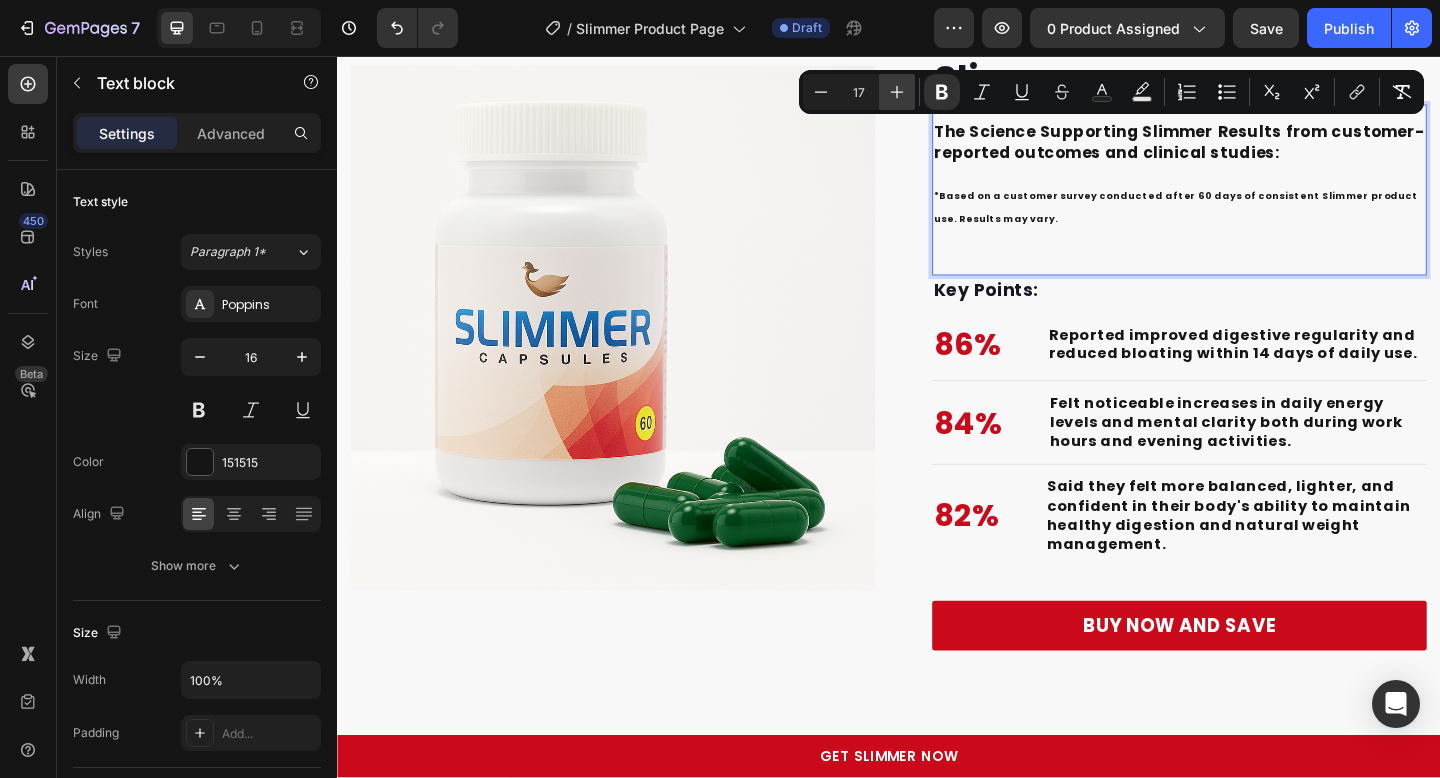 click 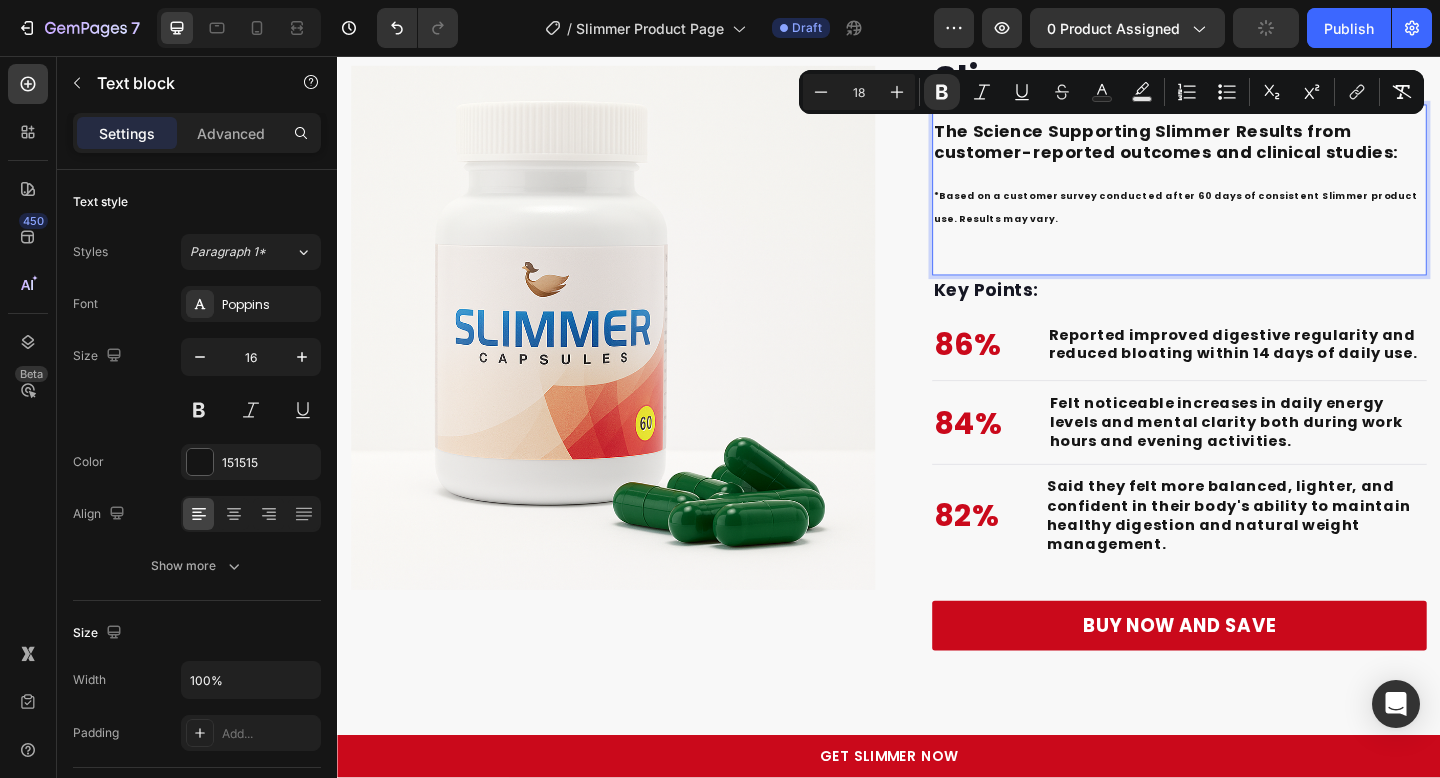 click on "The Science Supporting Slimmer   Results from customer-reported outcomes and clinical studies: *Based on a customer survey conducted after 60 days of consistent Slimmer product use. Results may vary. Text block   0" at bounding box center [1253, 202] 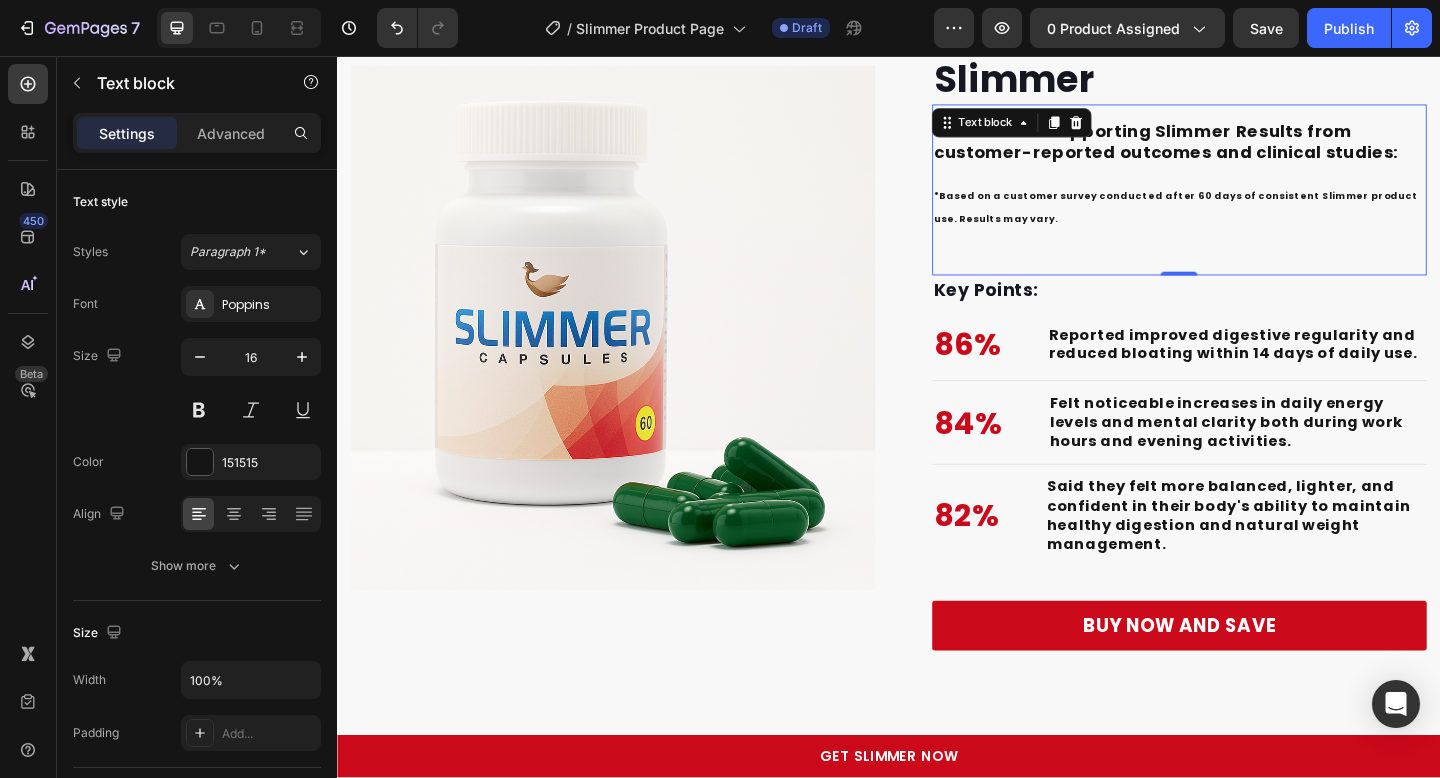 click on "*Based on a customer survey conducted after 60 days of consistent Slimmer product use. Results may vary." at bounding box center (1253, 220) 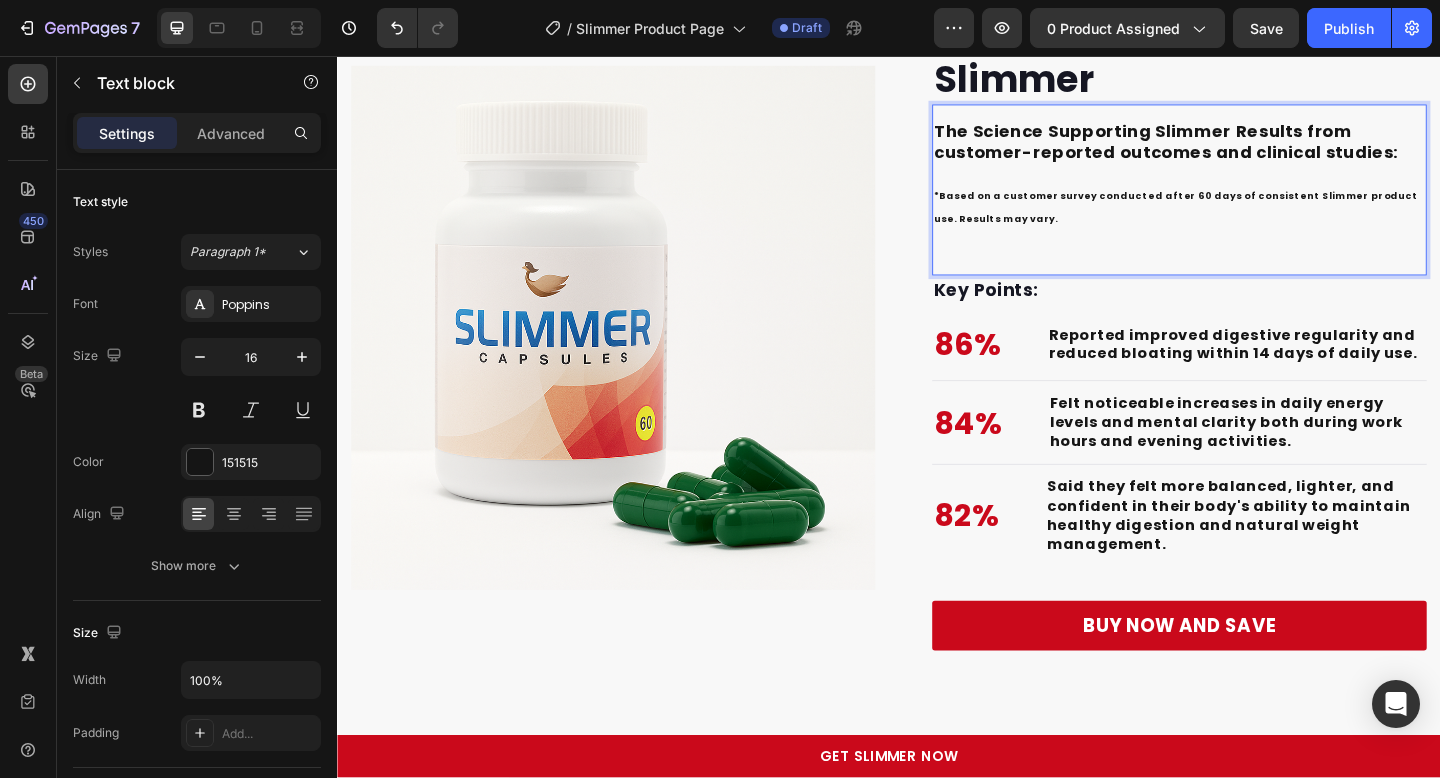 click on "The Science Supporting Slimmer   Results from customer-reported outcomes and clinical studies: *Based on a customer survey conducted after 60 days of consistent Slimmer product use. Results may vary. Text block   0" at bounding box center (1253, 202) 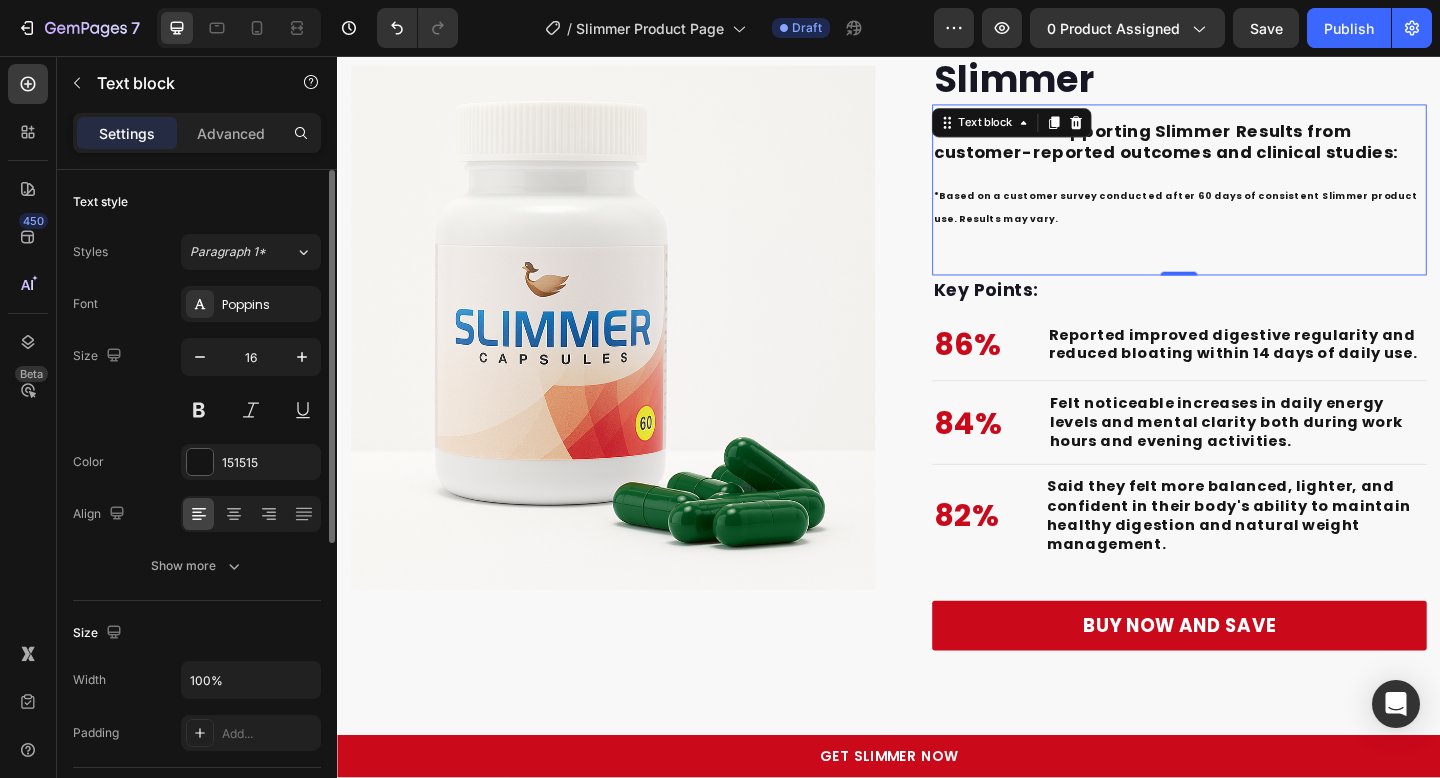 scroll, scrollTop: 520, scrollLeft: 0, axis: vertical 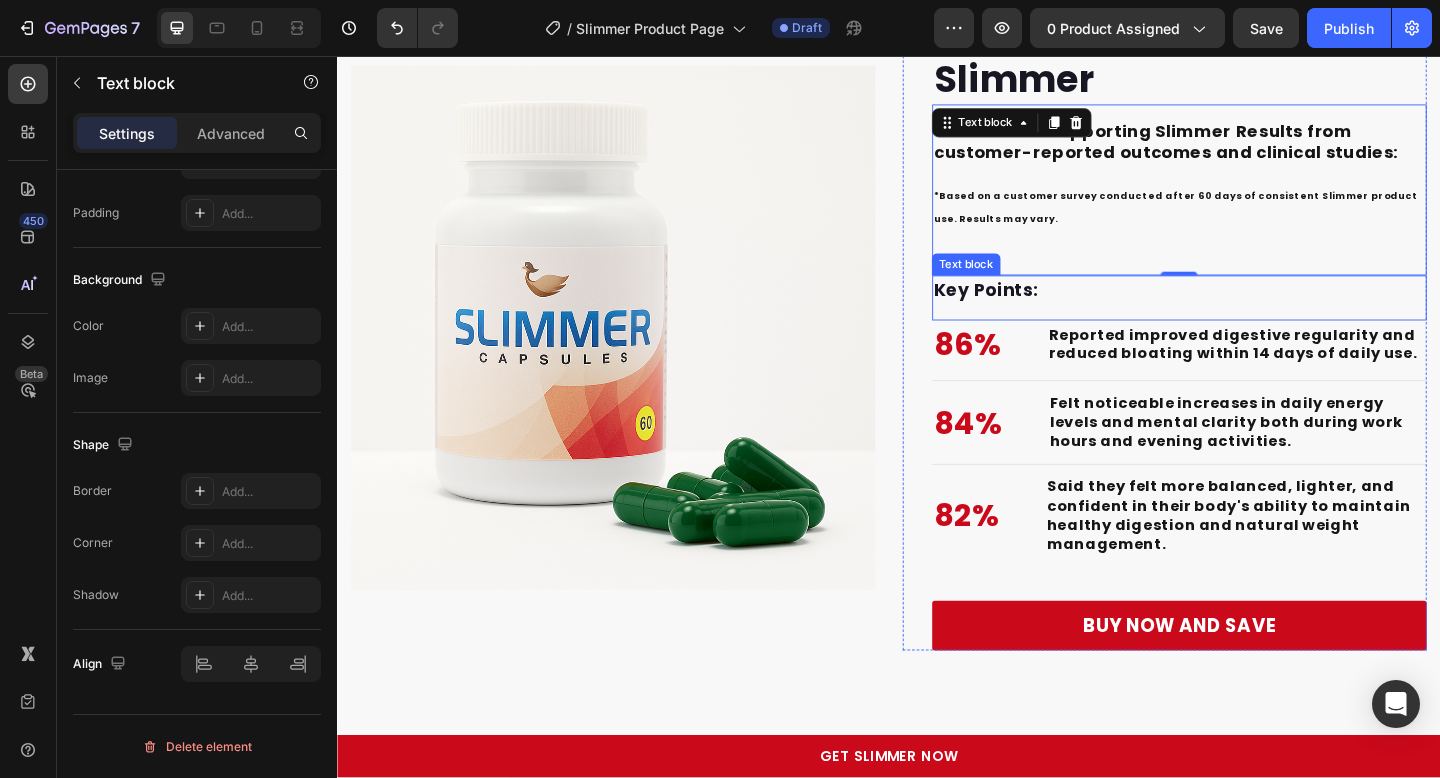 click on "Key Points:" at bounding box center (1253, 311) 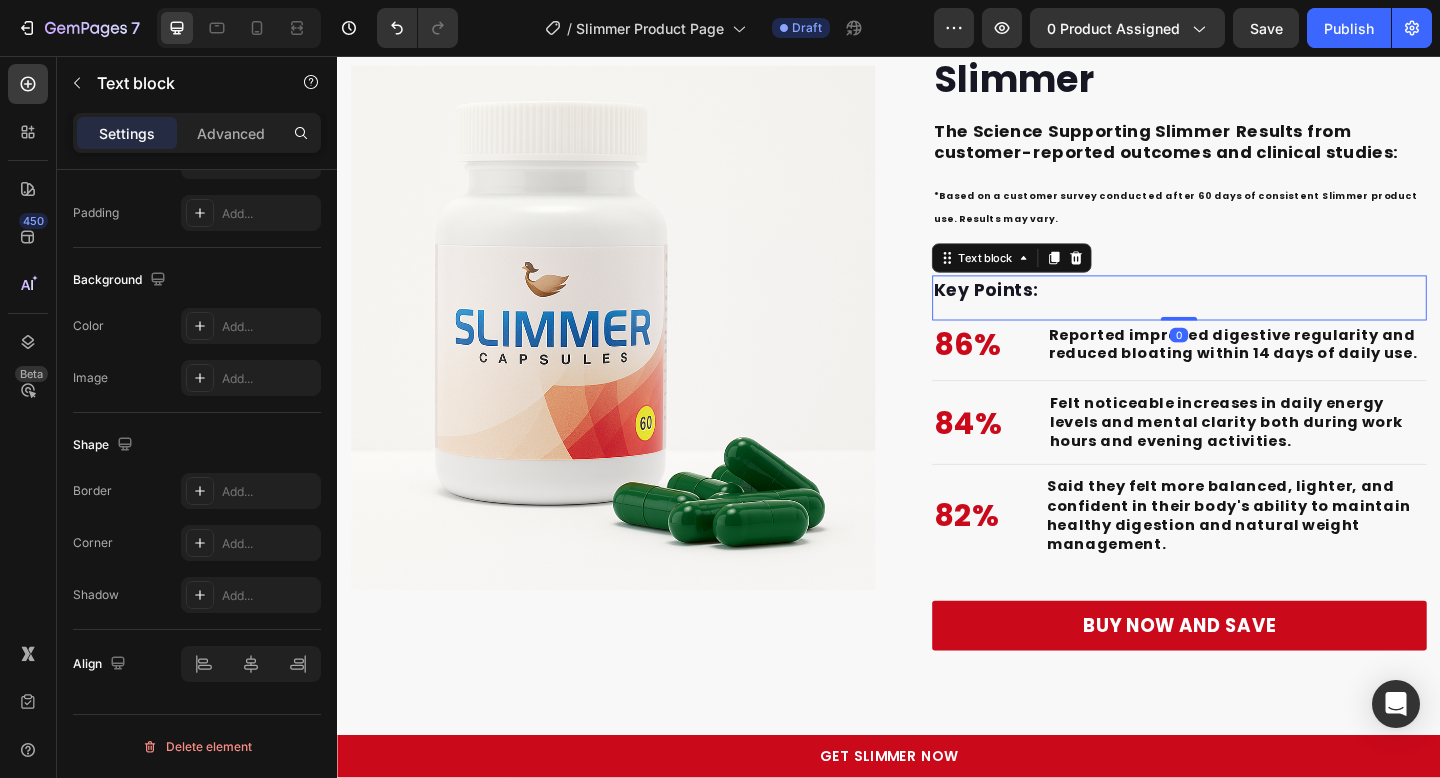 click on "Key Points:" at bounding box center (1253, 311) 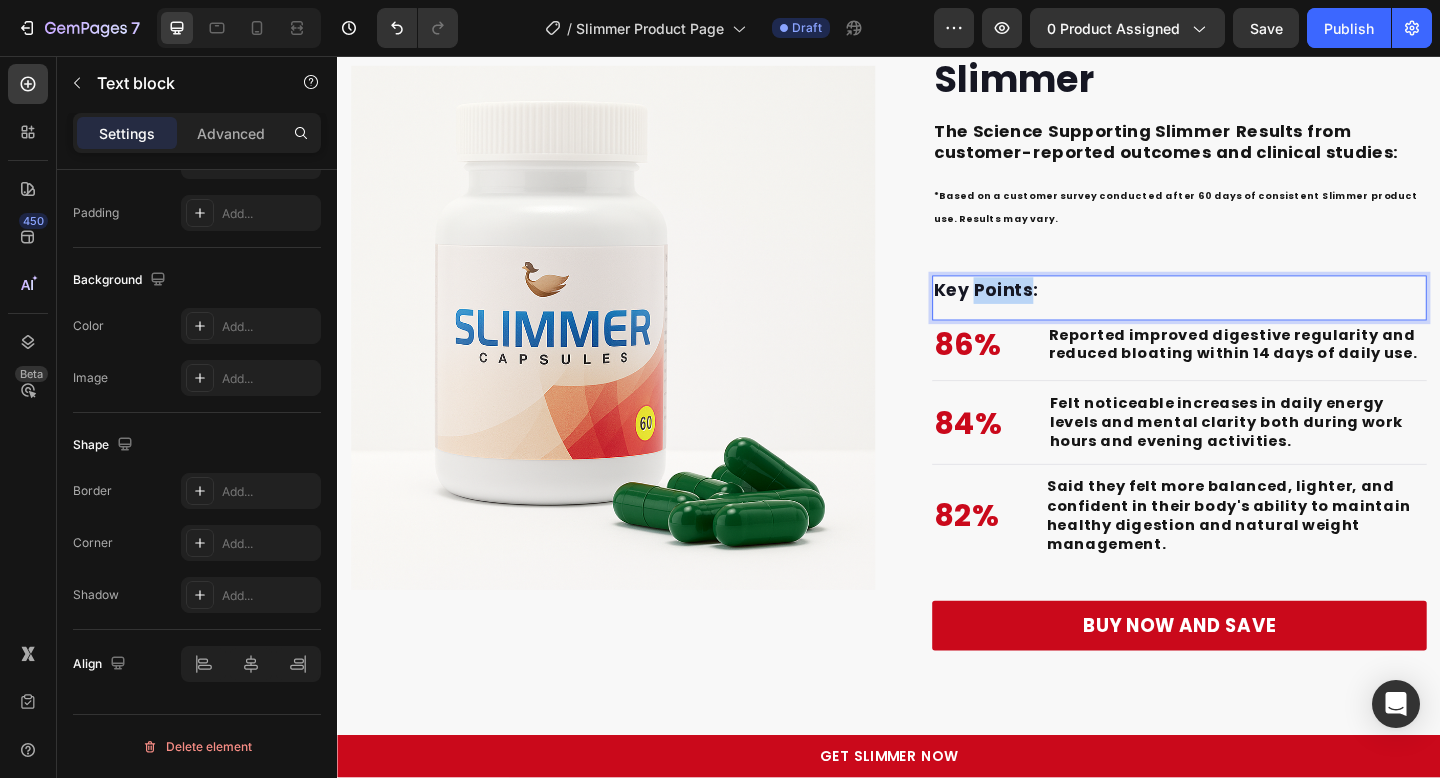 click on "Key Points:" at bounding box center (1253, 311) 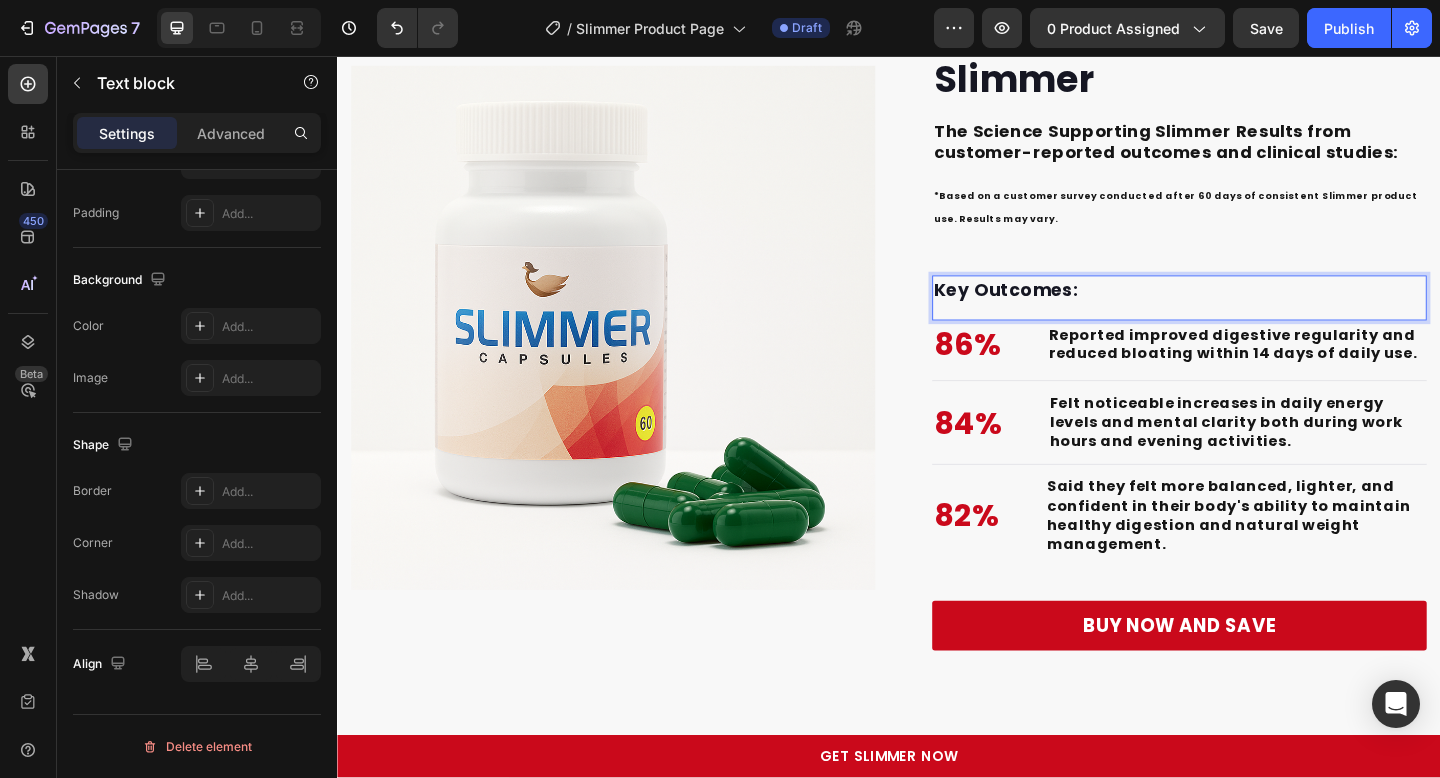 click on "*Based on a customer survey conducted after 60 days of consistent Slimmer product use. Results may vary." at bounding box center [1253, 220] 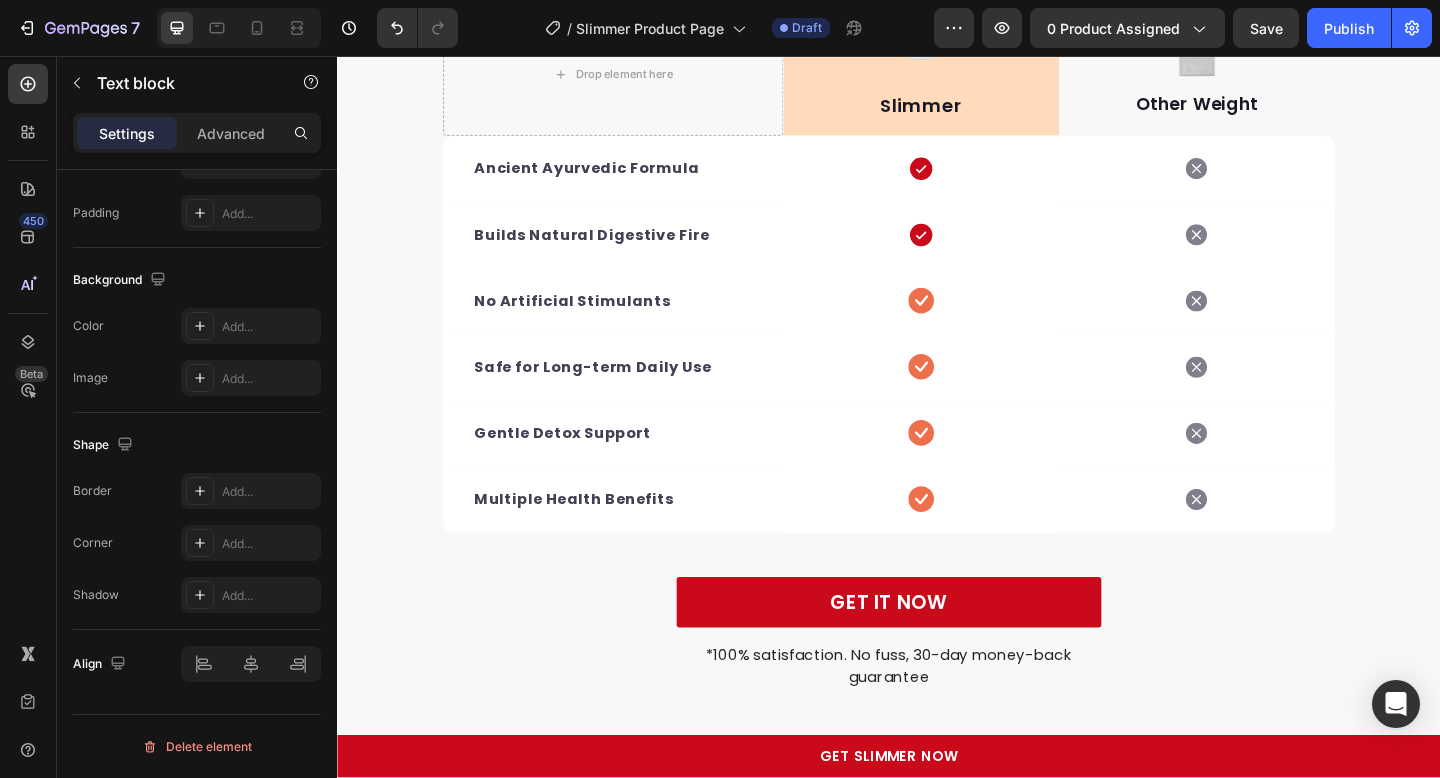 scroll, scrollTop: 6635, scrollLeft: 0, axis: vertical 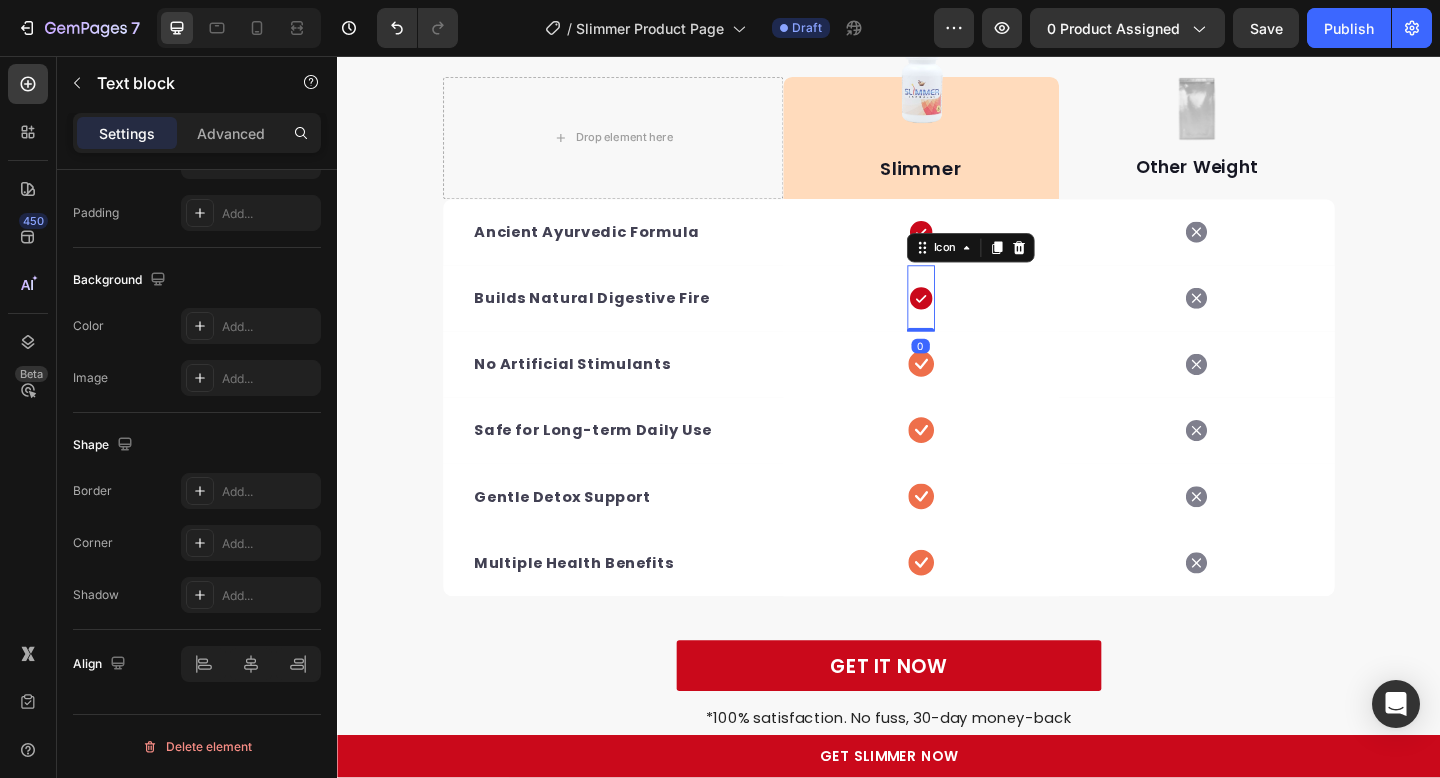 click 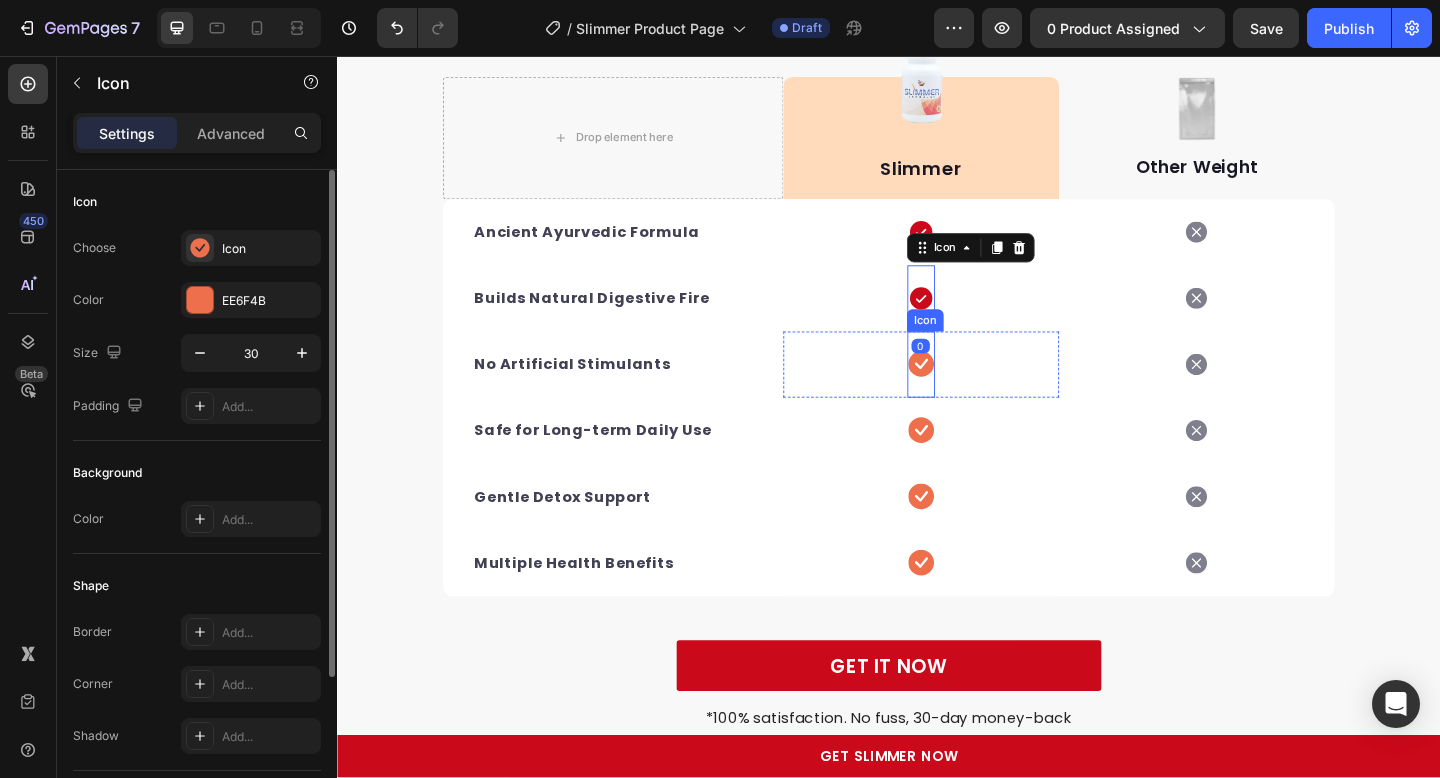 click 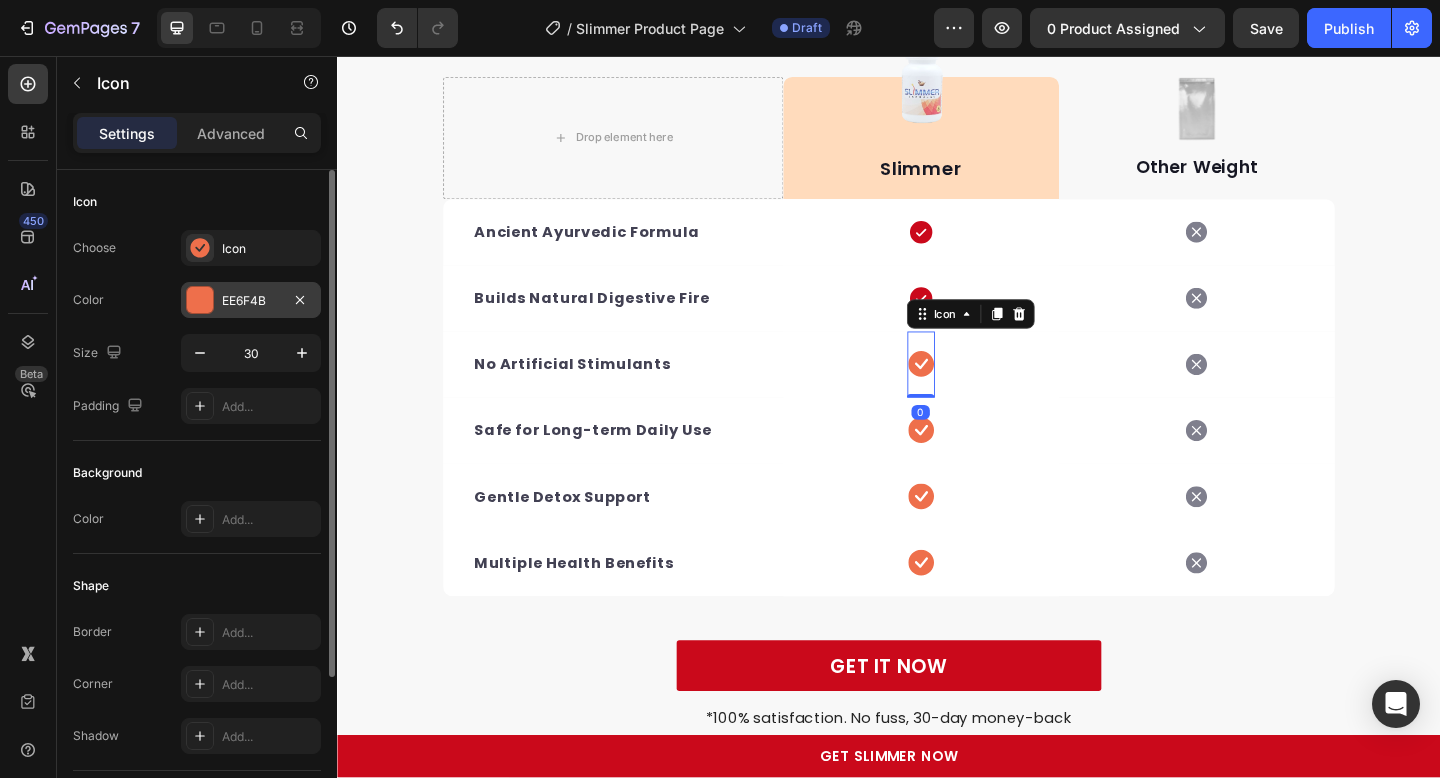 click at bounding box center [200, 300] 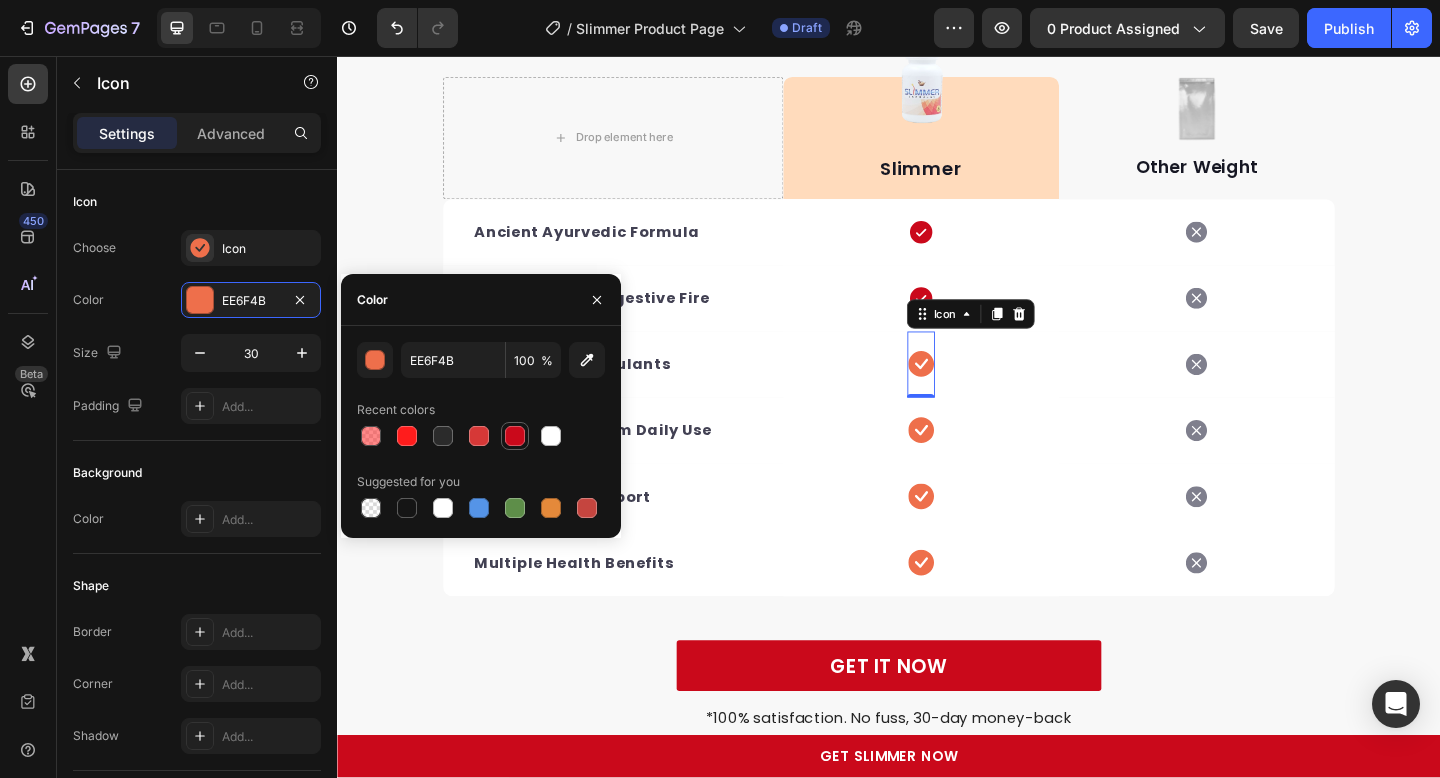 click at bounding box center (515, 436) 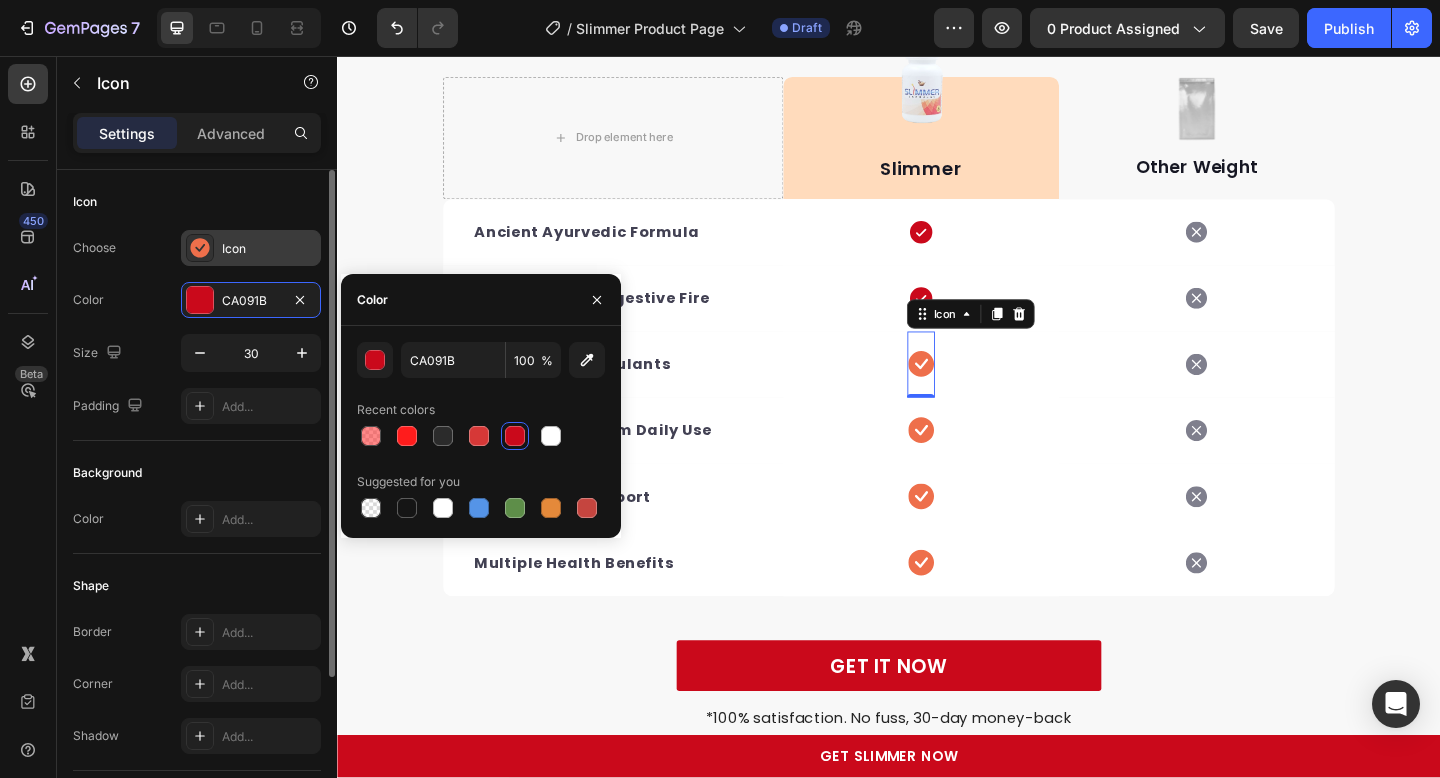 click 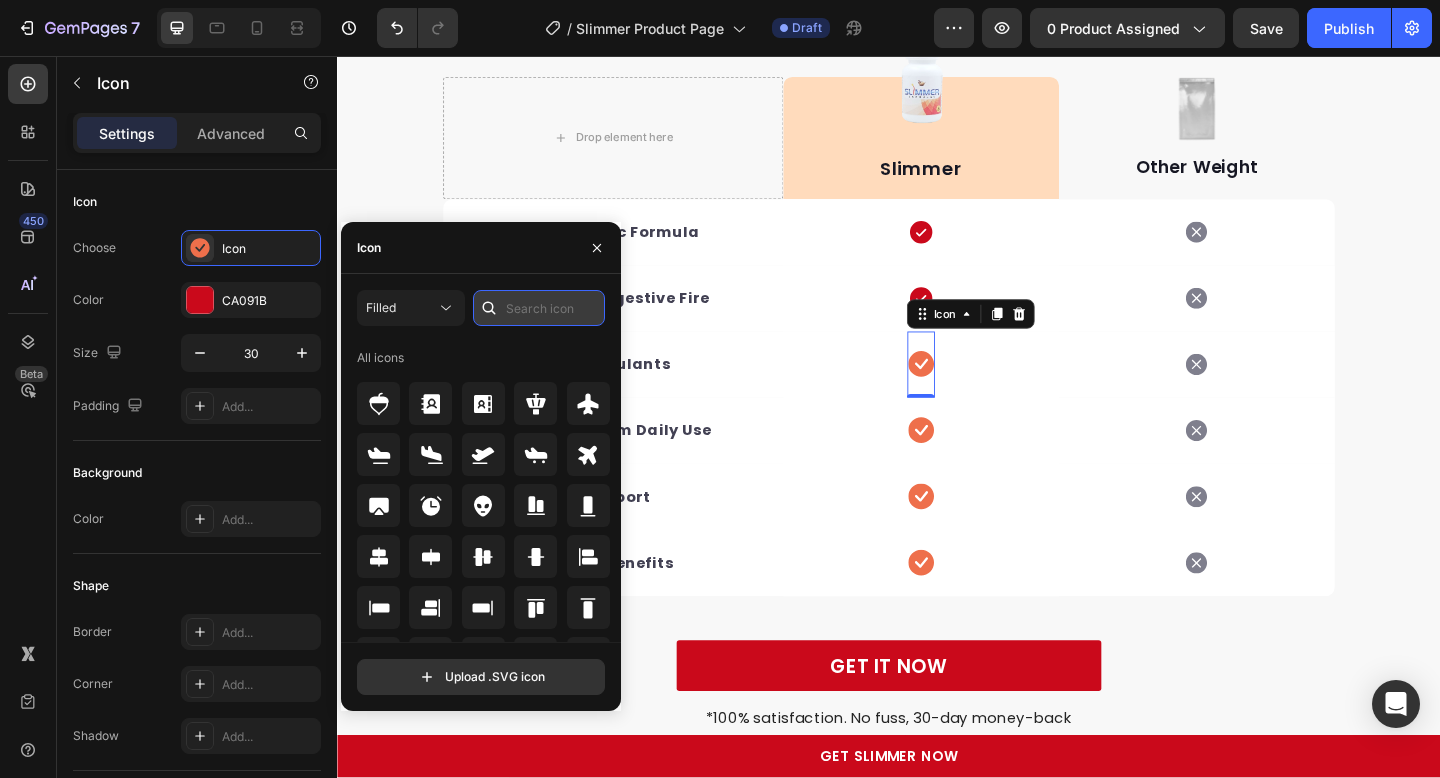 click at bounding box center [539, 308] 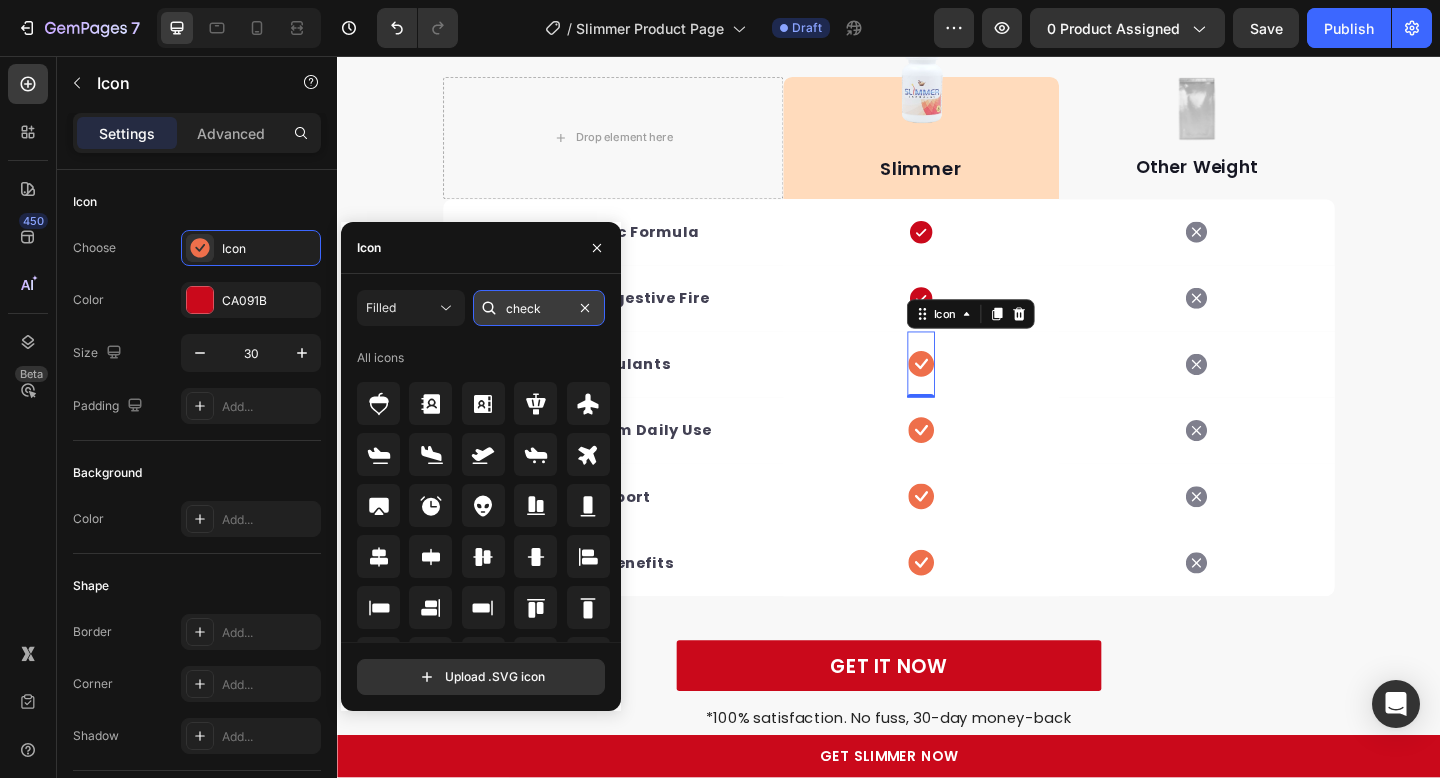 type on "check" 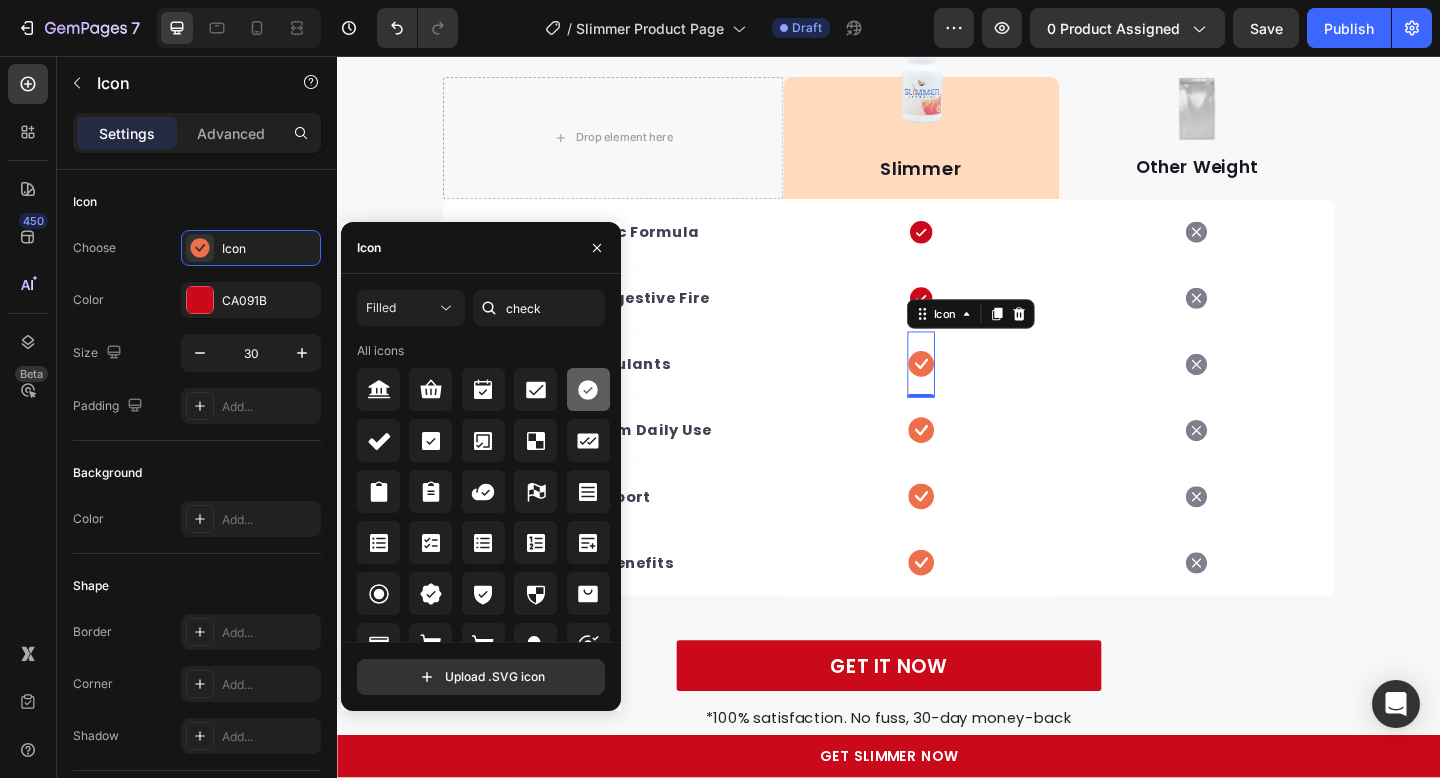 click 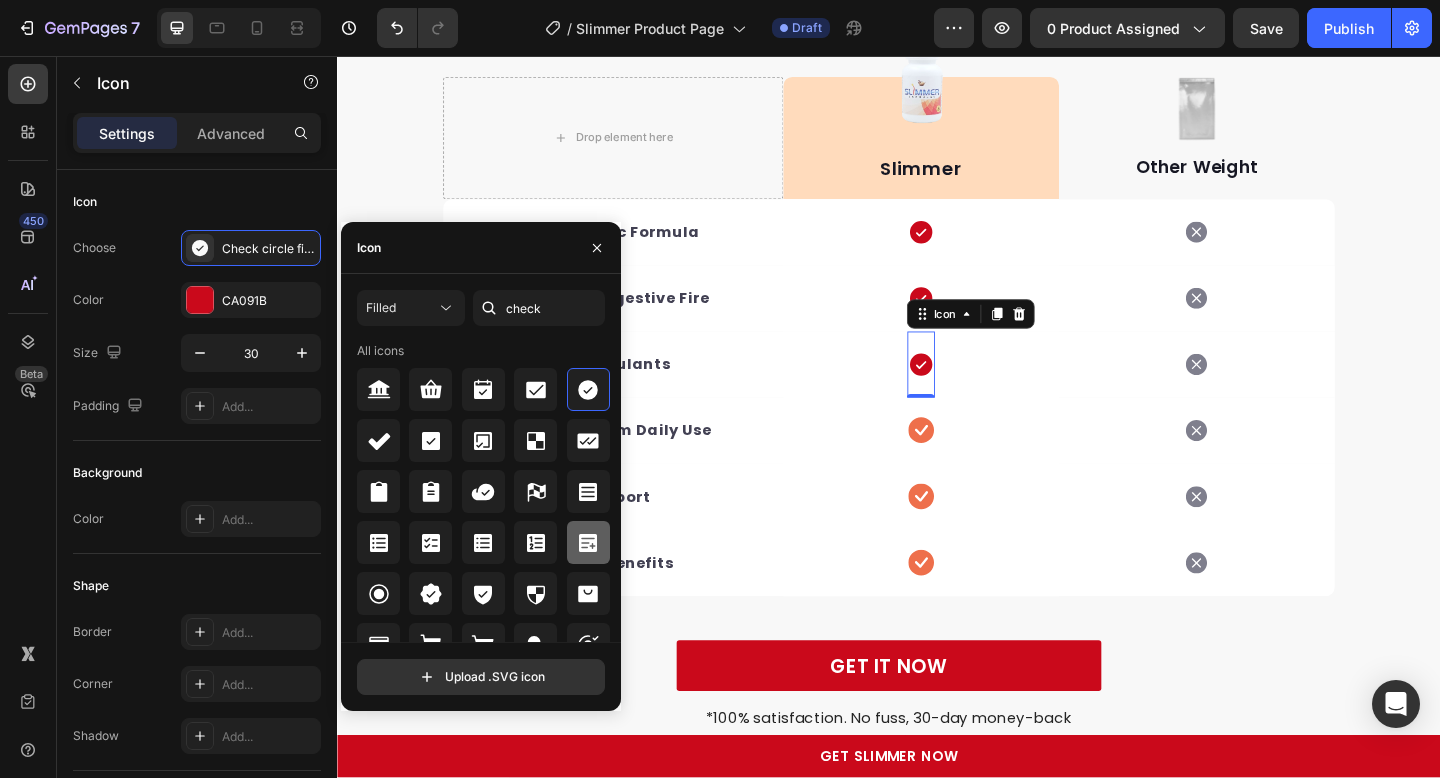 scroll, scrollTop: 24, scrollLeft: 0, axis: vertical 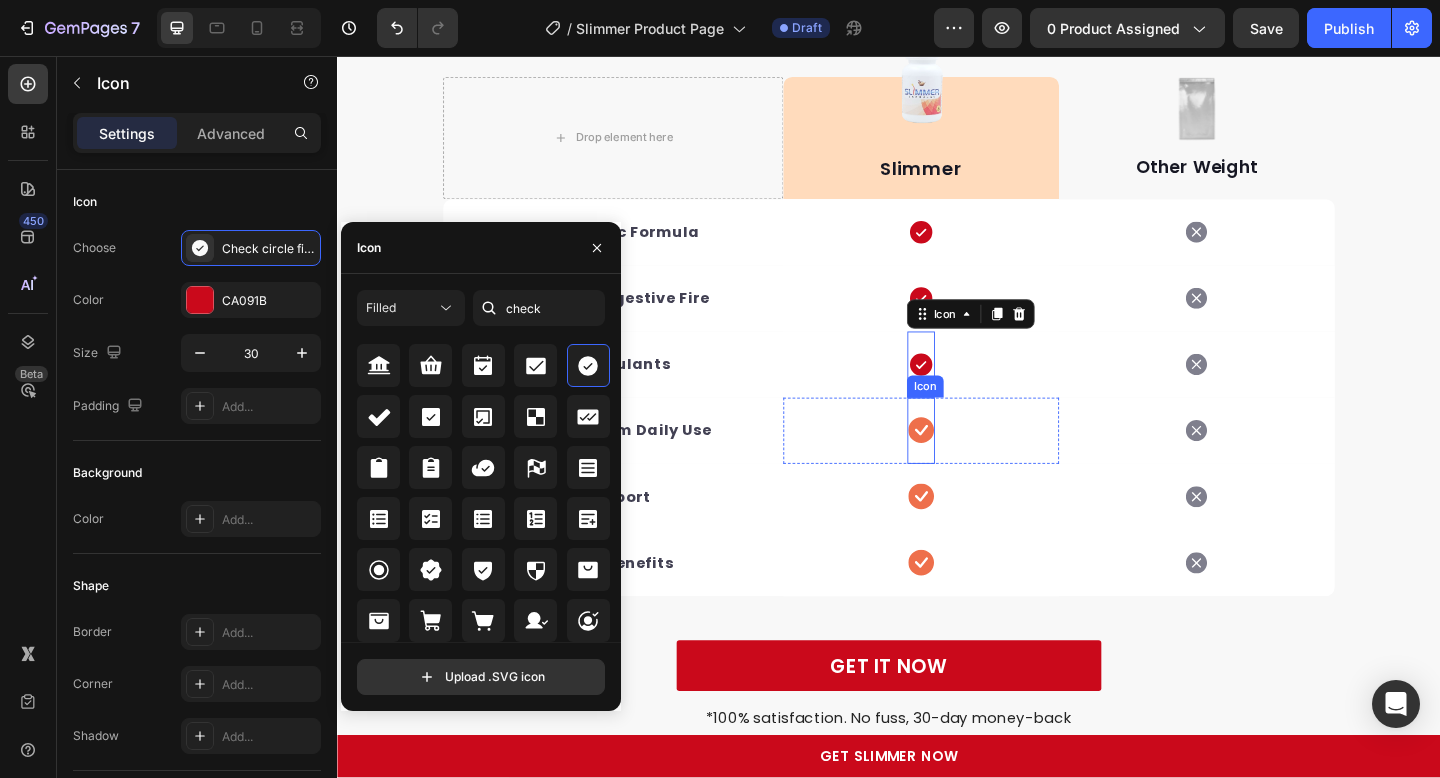 click 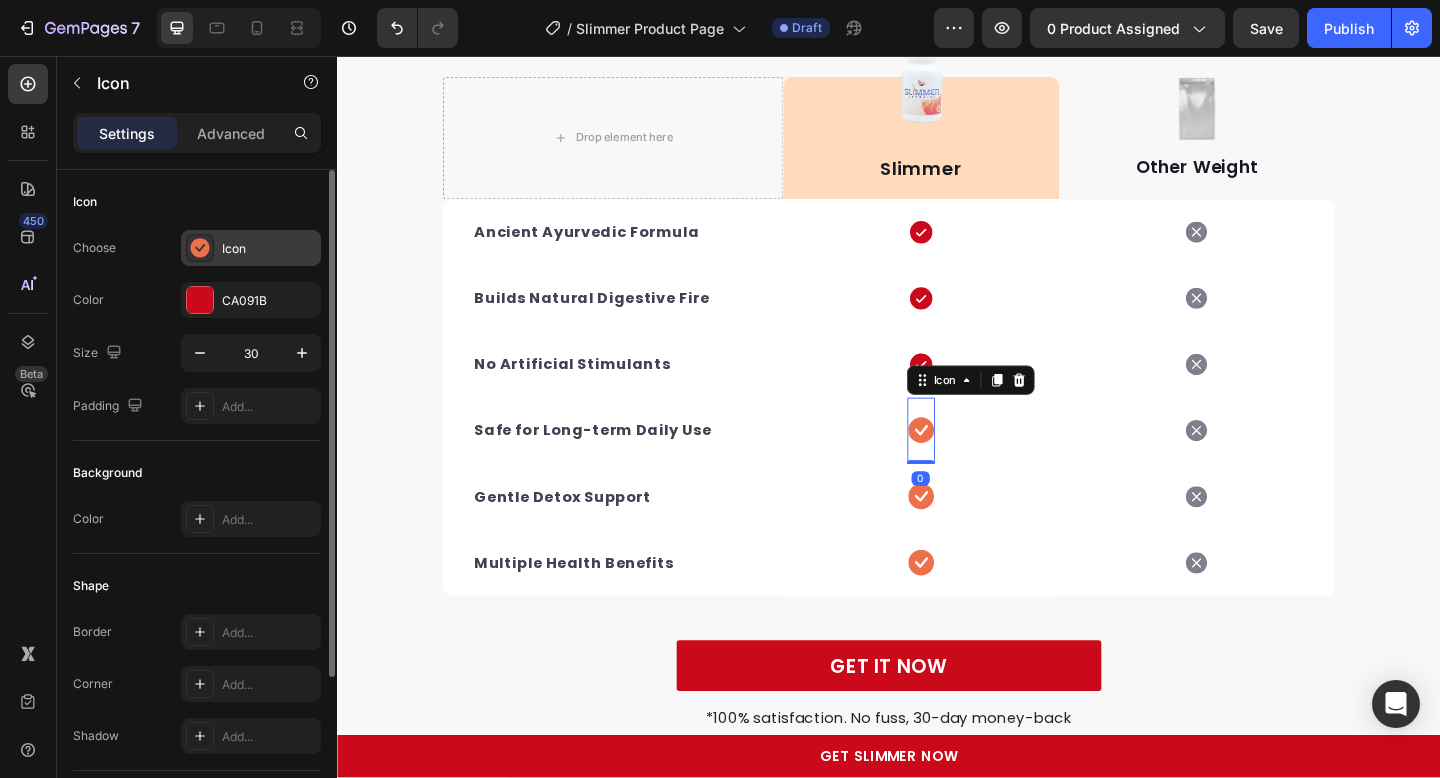 click on "Icon" at bounding box center (269, 249) 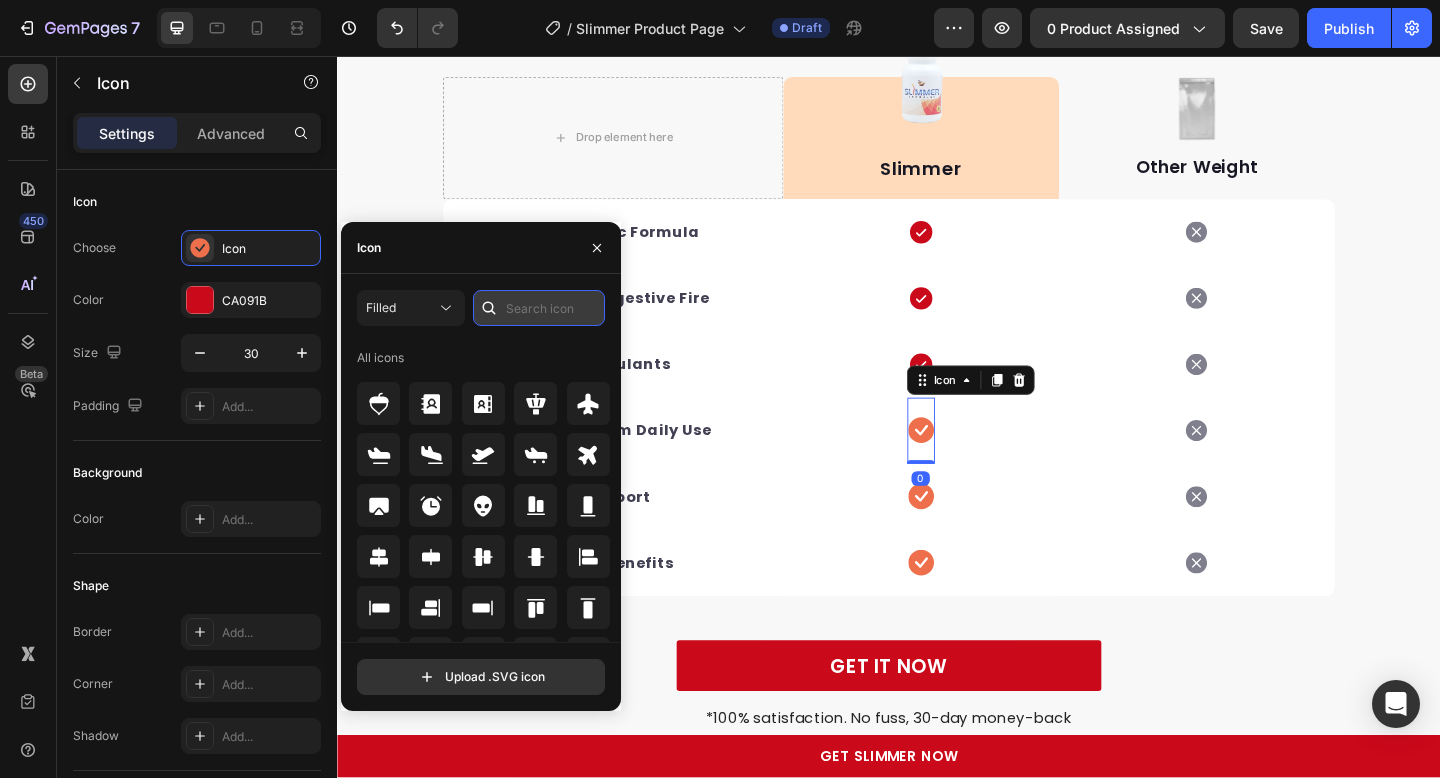 click at bounding box center (539, 308) 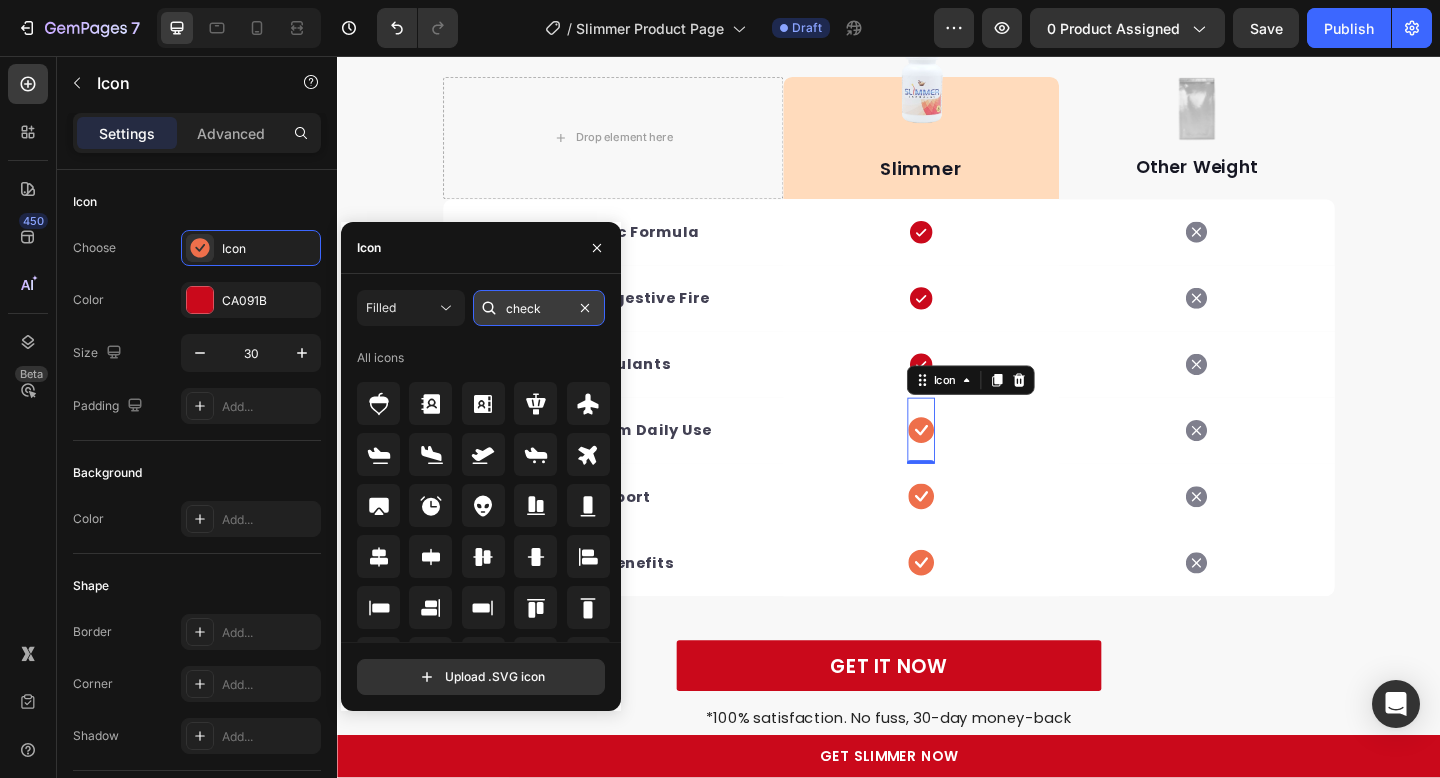 type on "check" 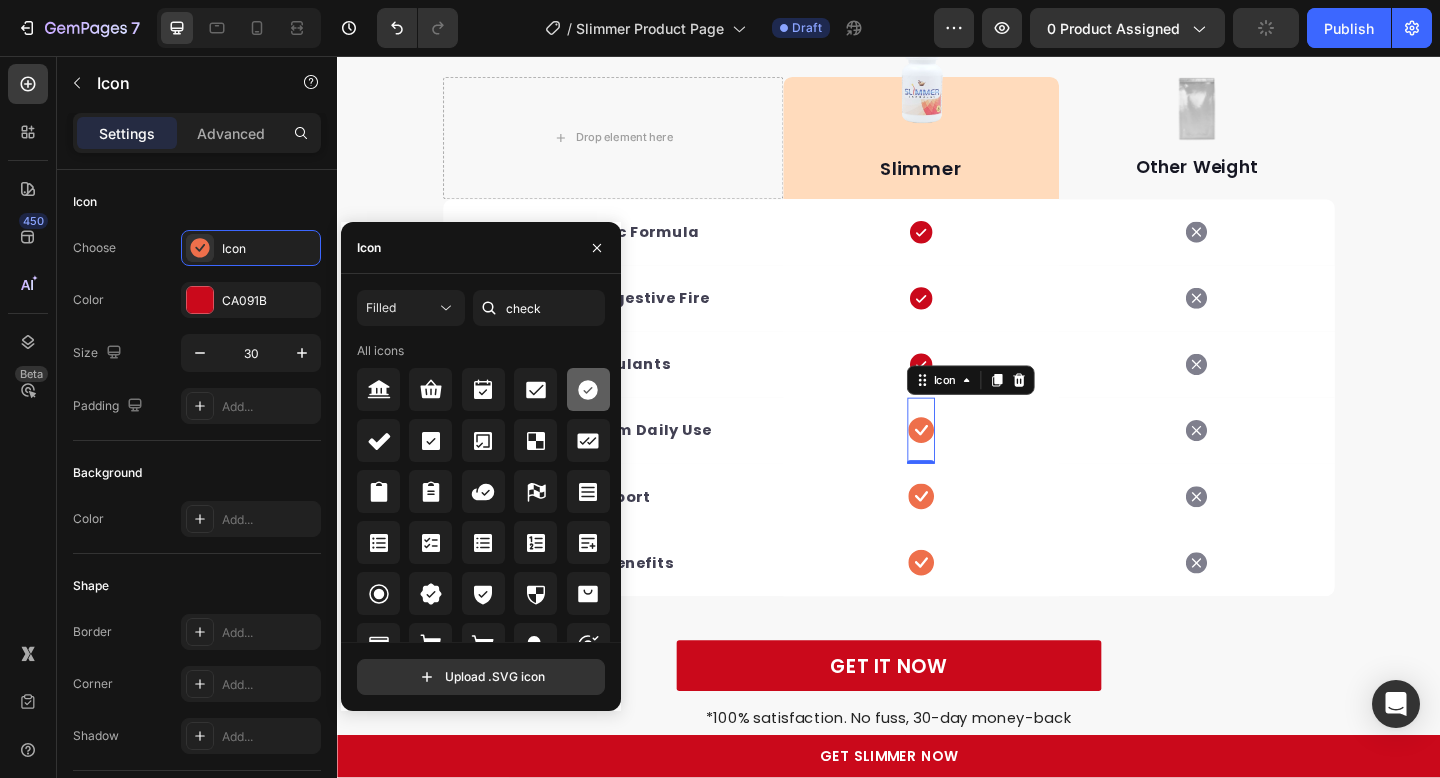 click 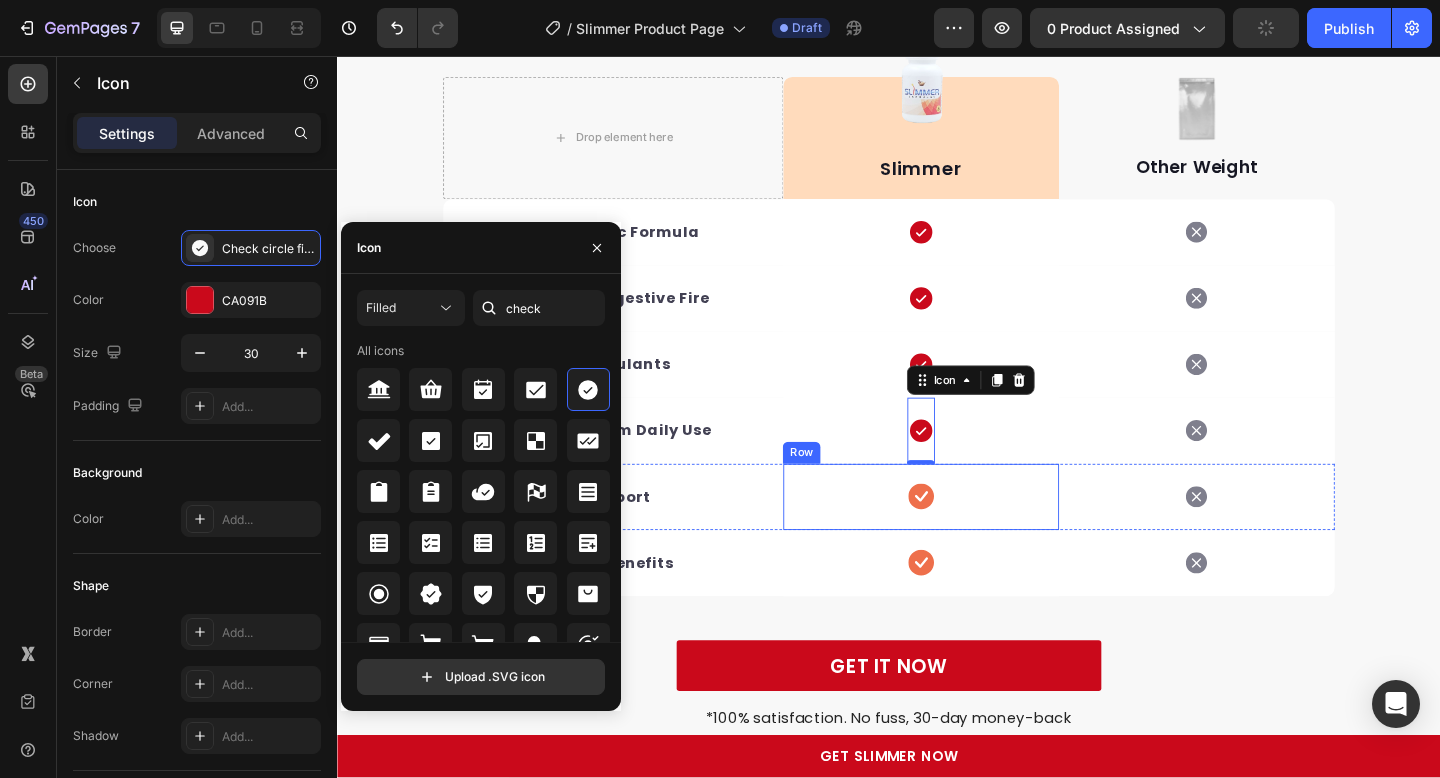 click 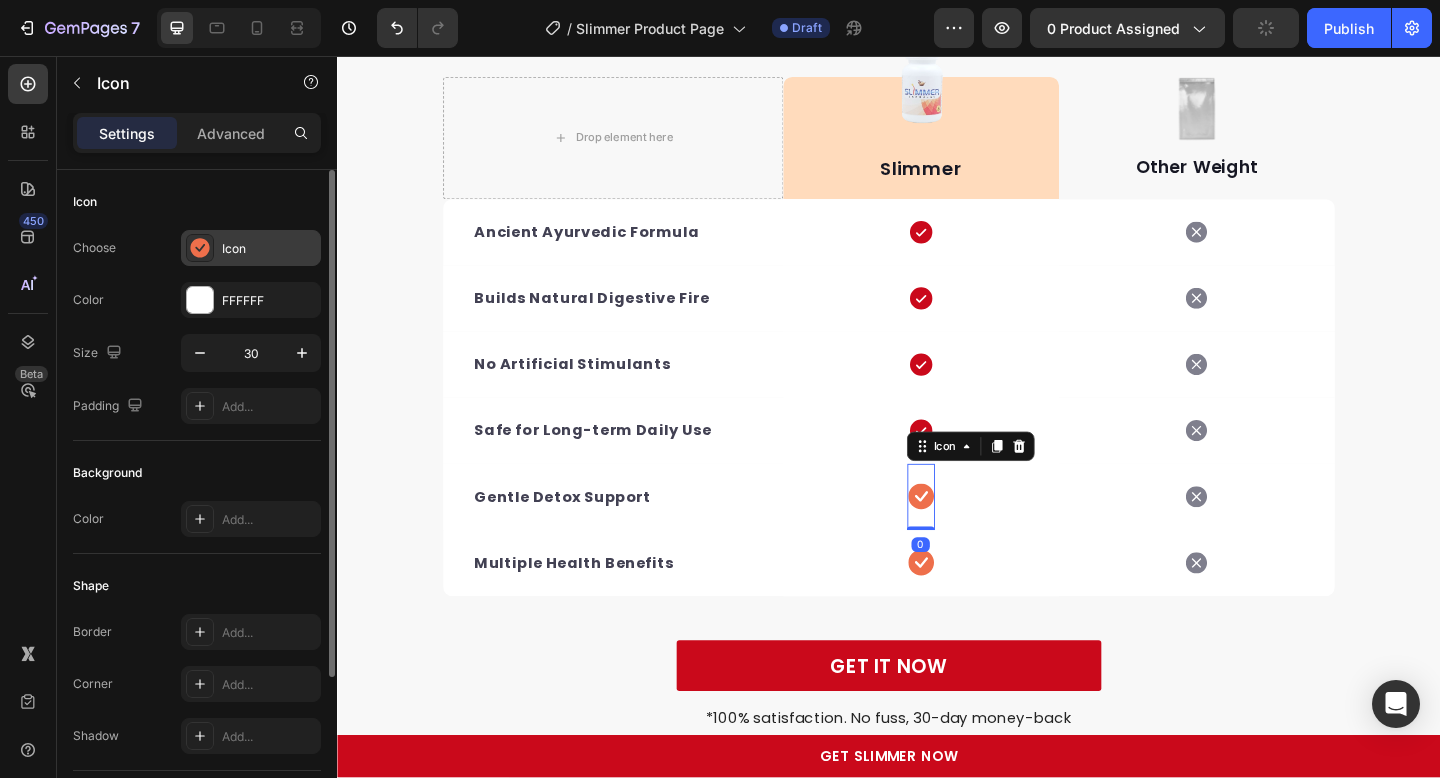 click on "Icon" at bounding box center (269, 249) 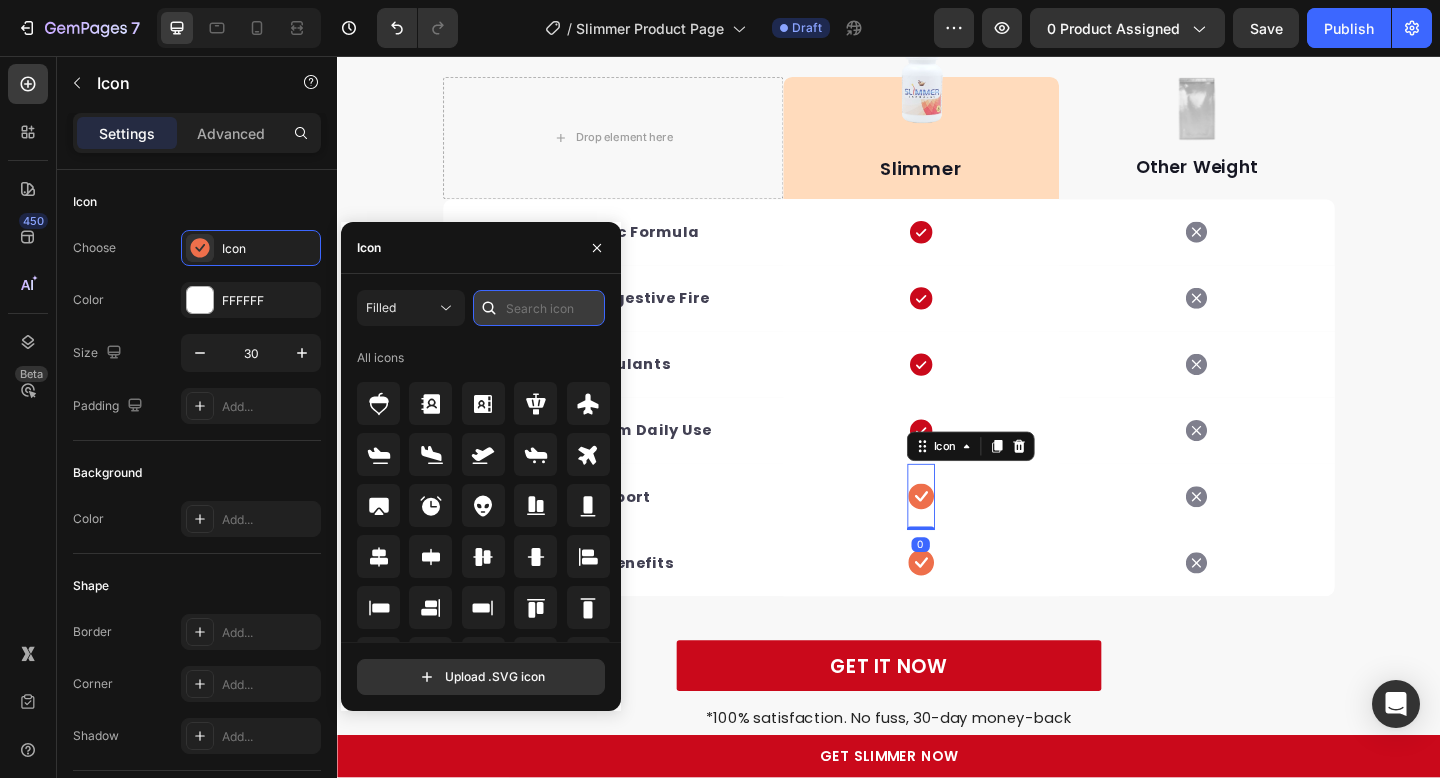 click at bounding box center [539, 308] 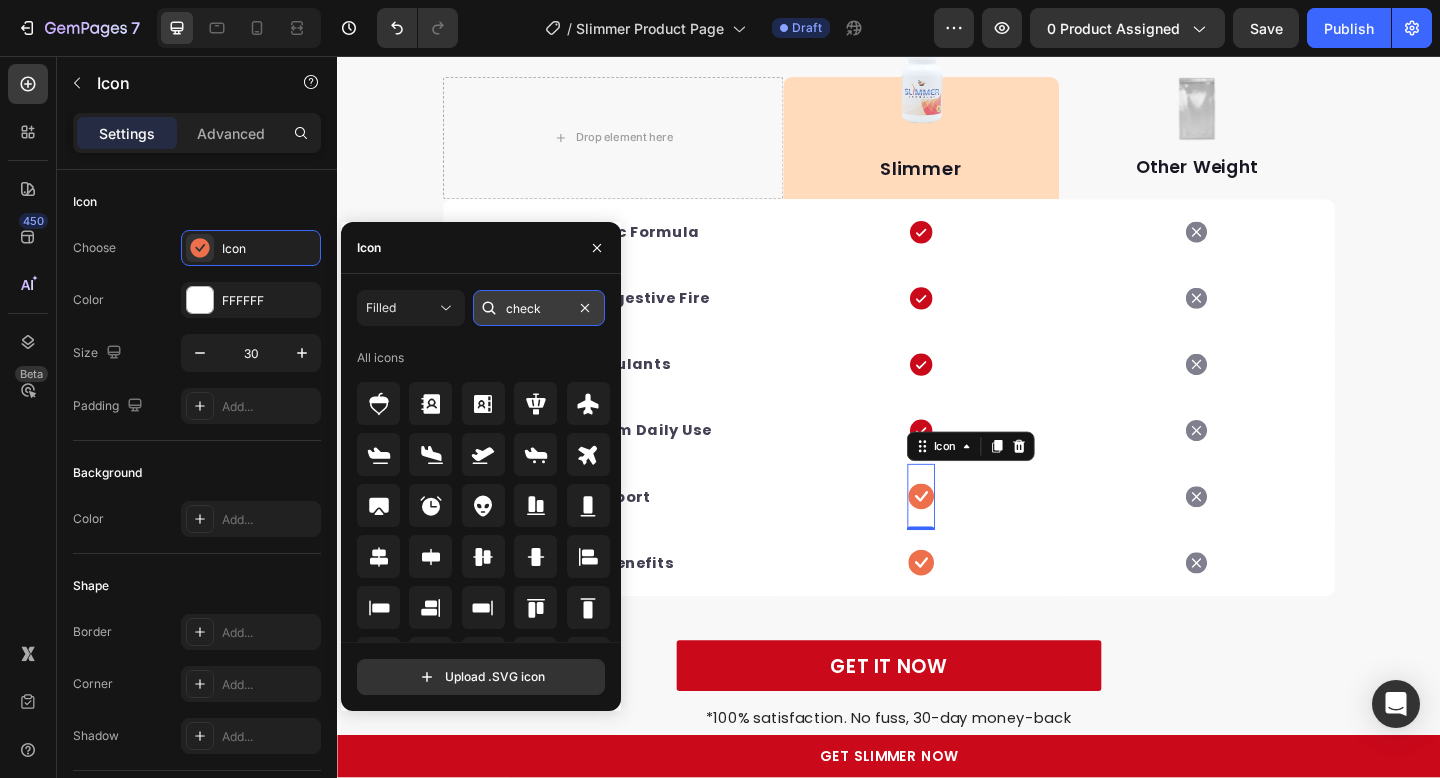 type on "check" 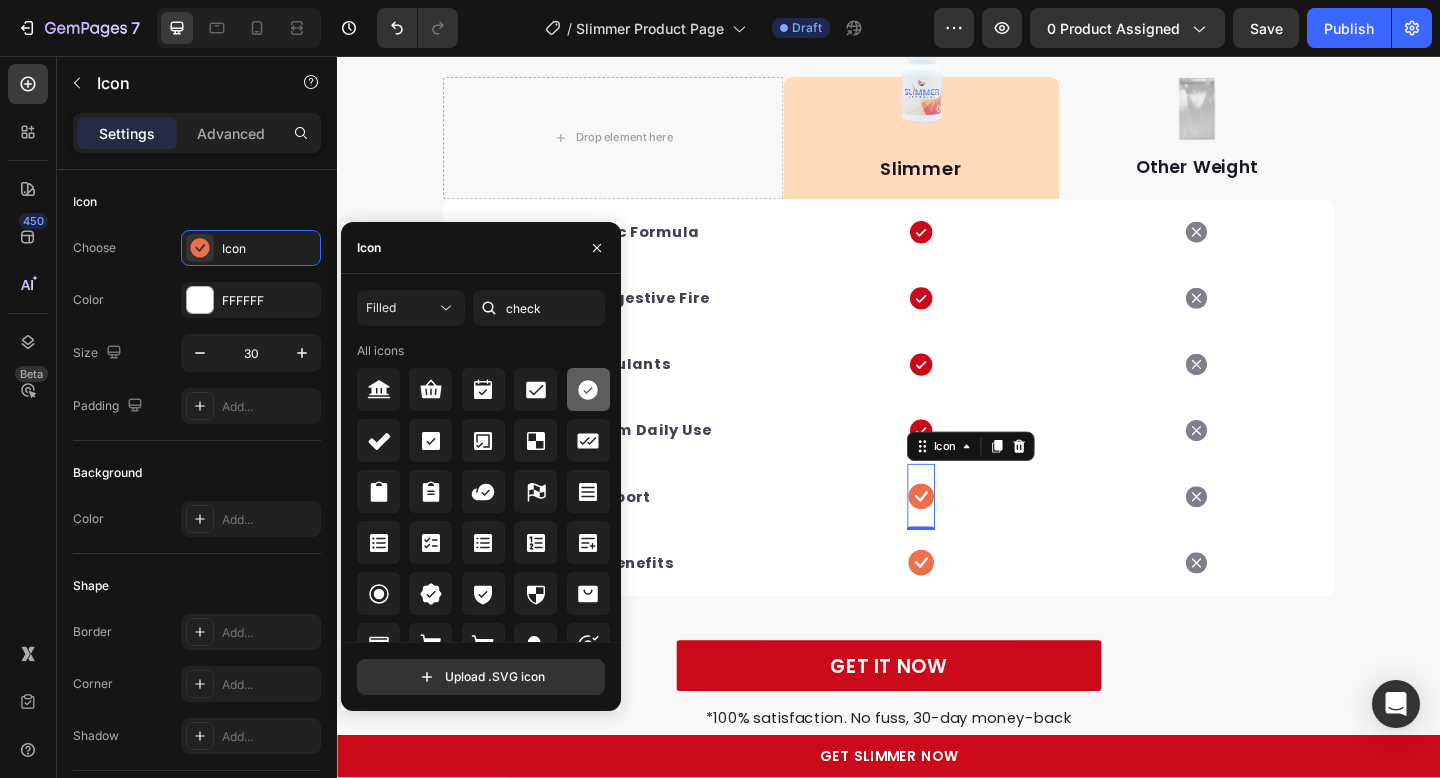 click 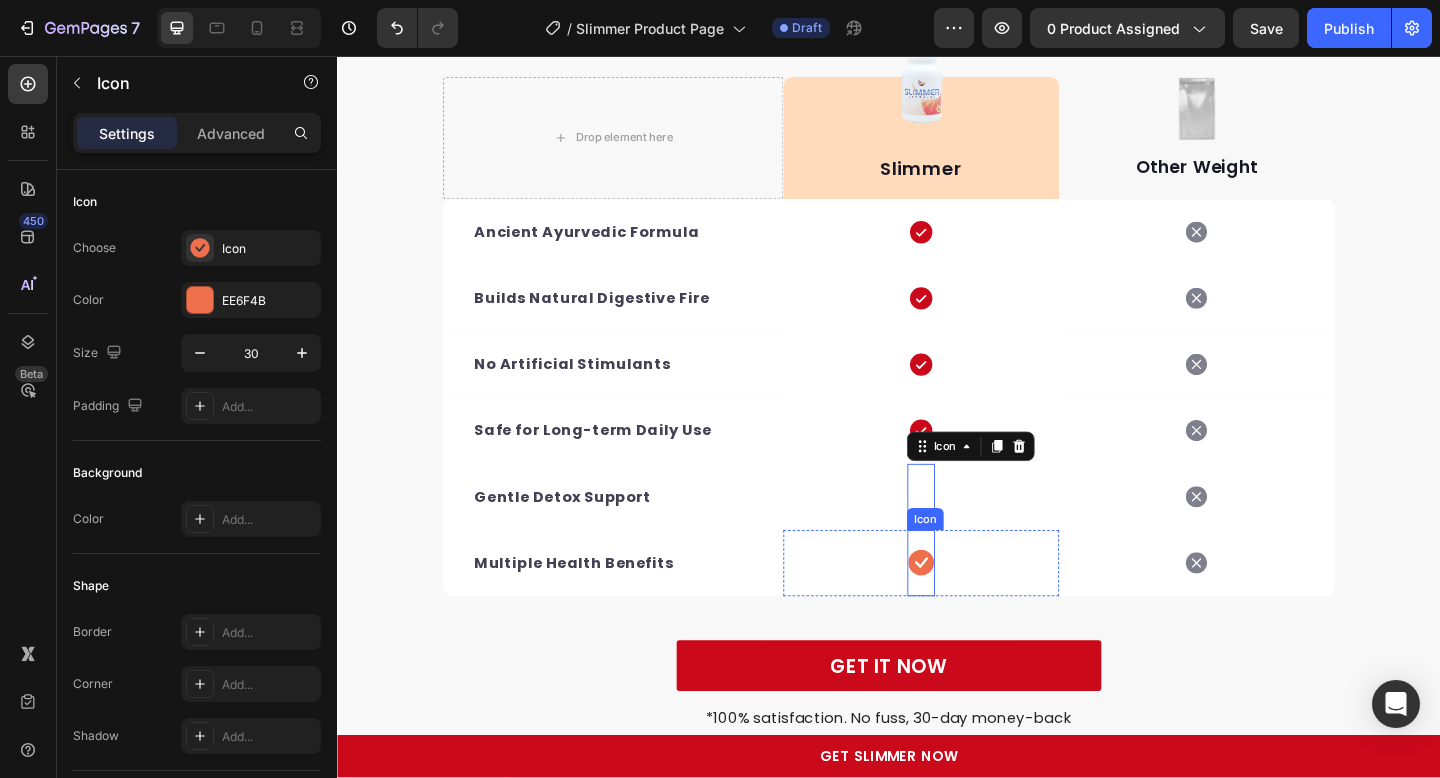 click 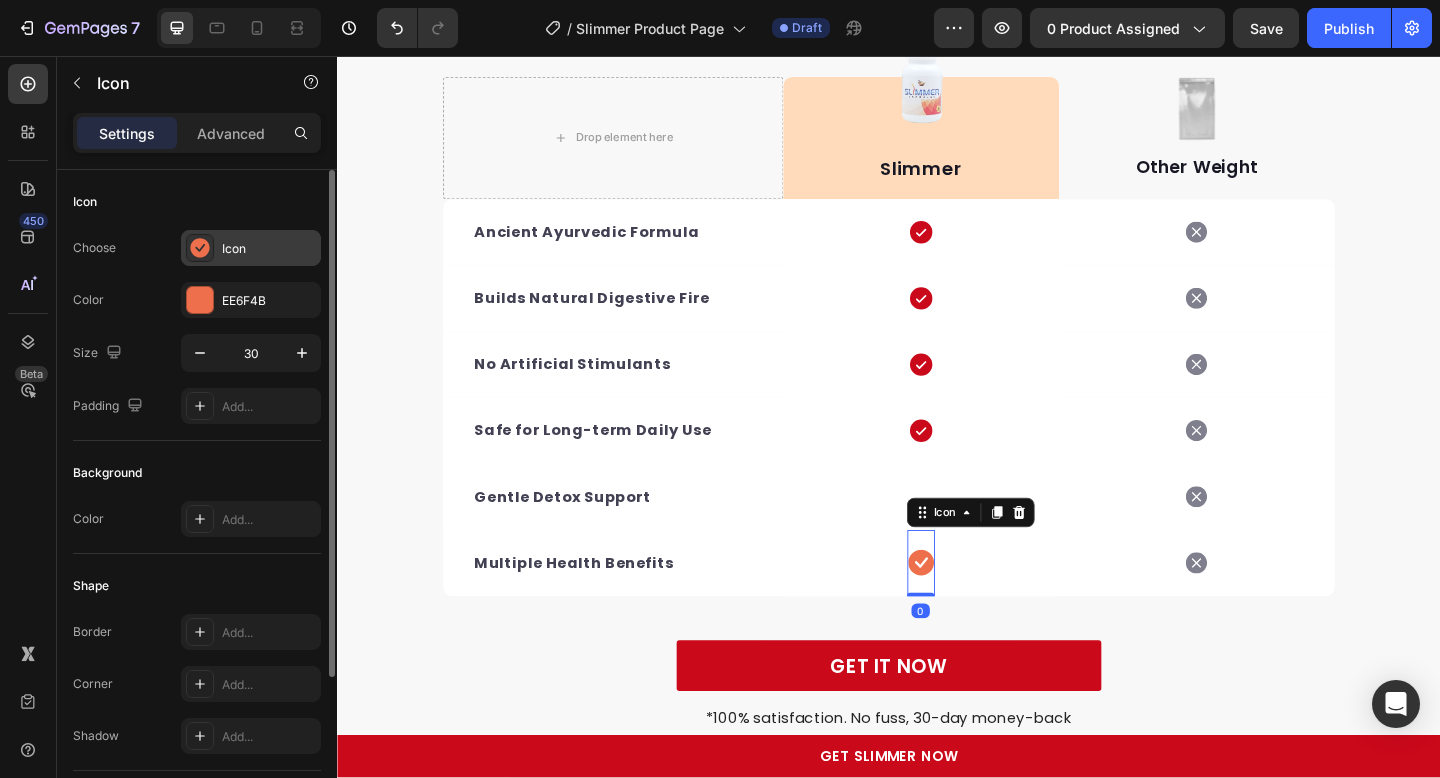 click on "Icon" at bounding box center (269, 249) 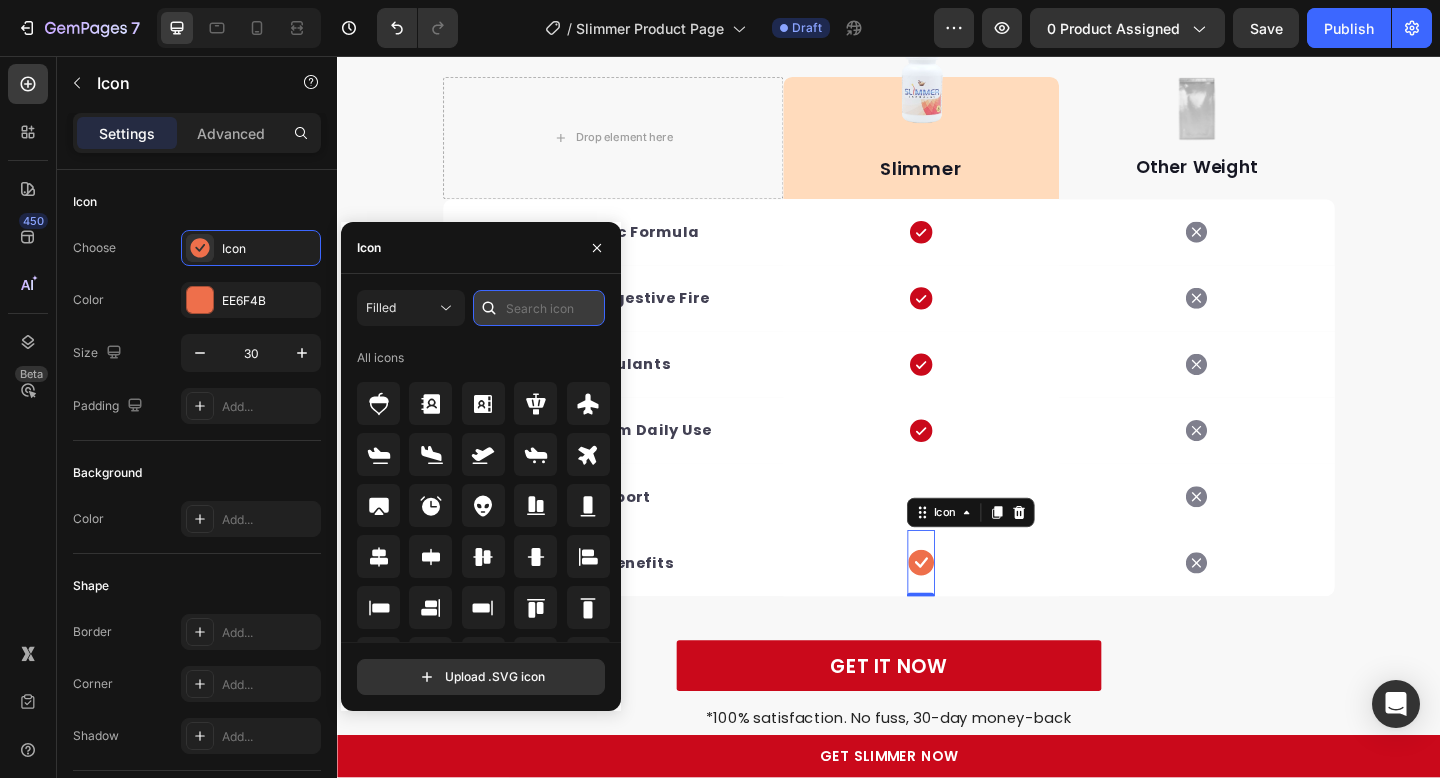 click at bounding box center (539, 308) 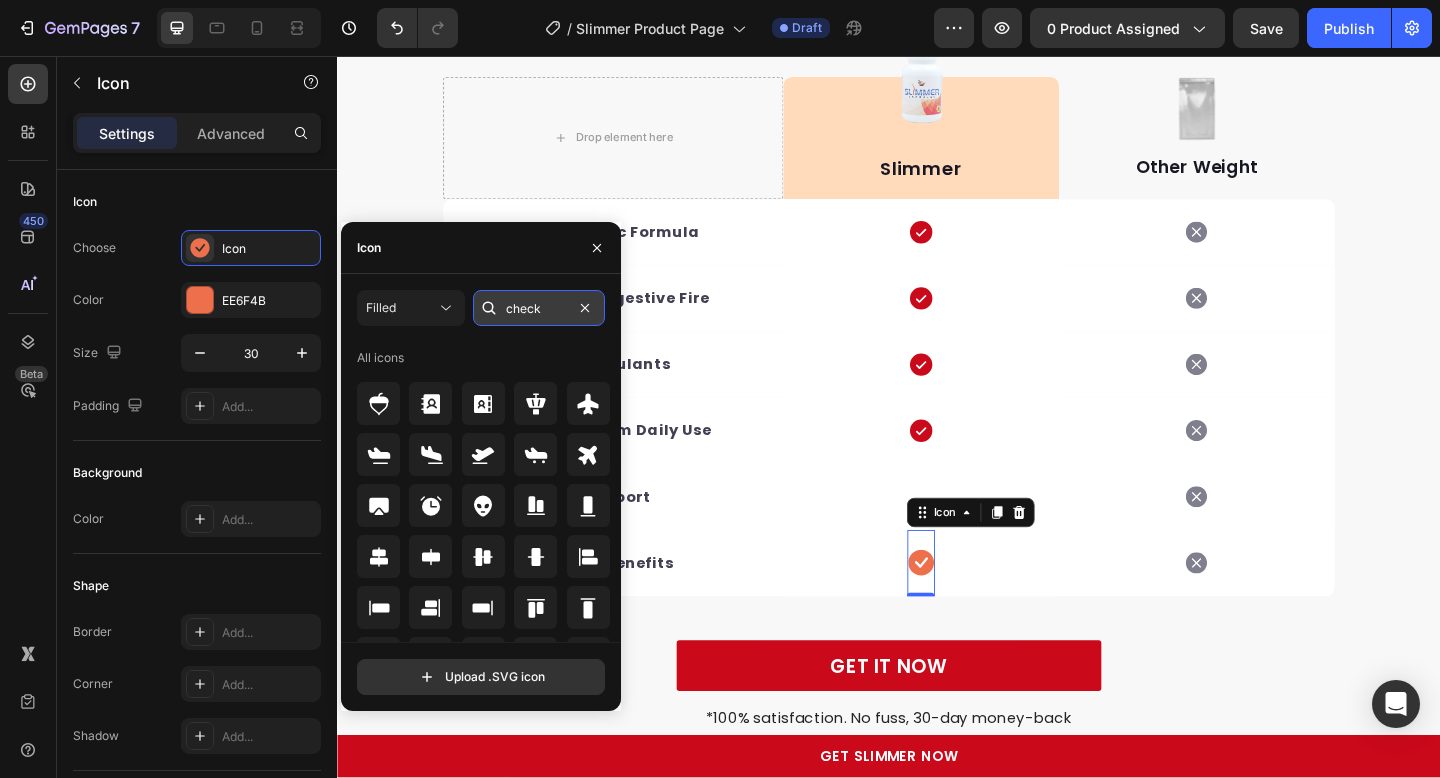 type on "check" 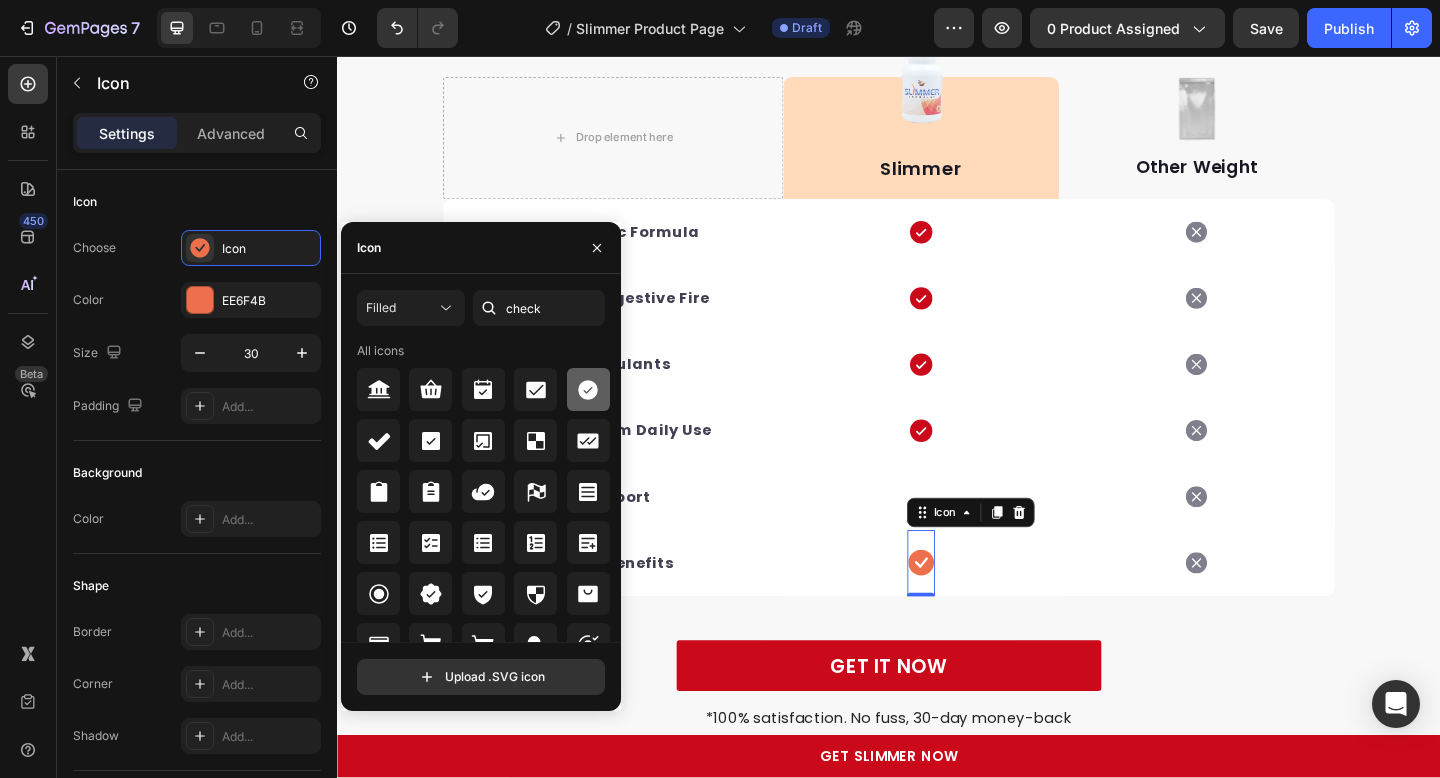 click 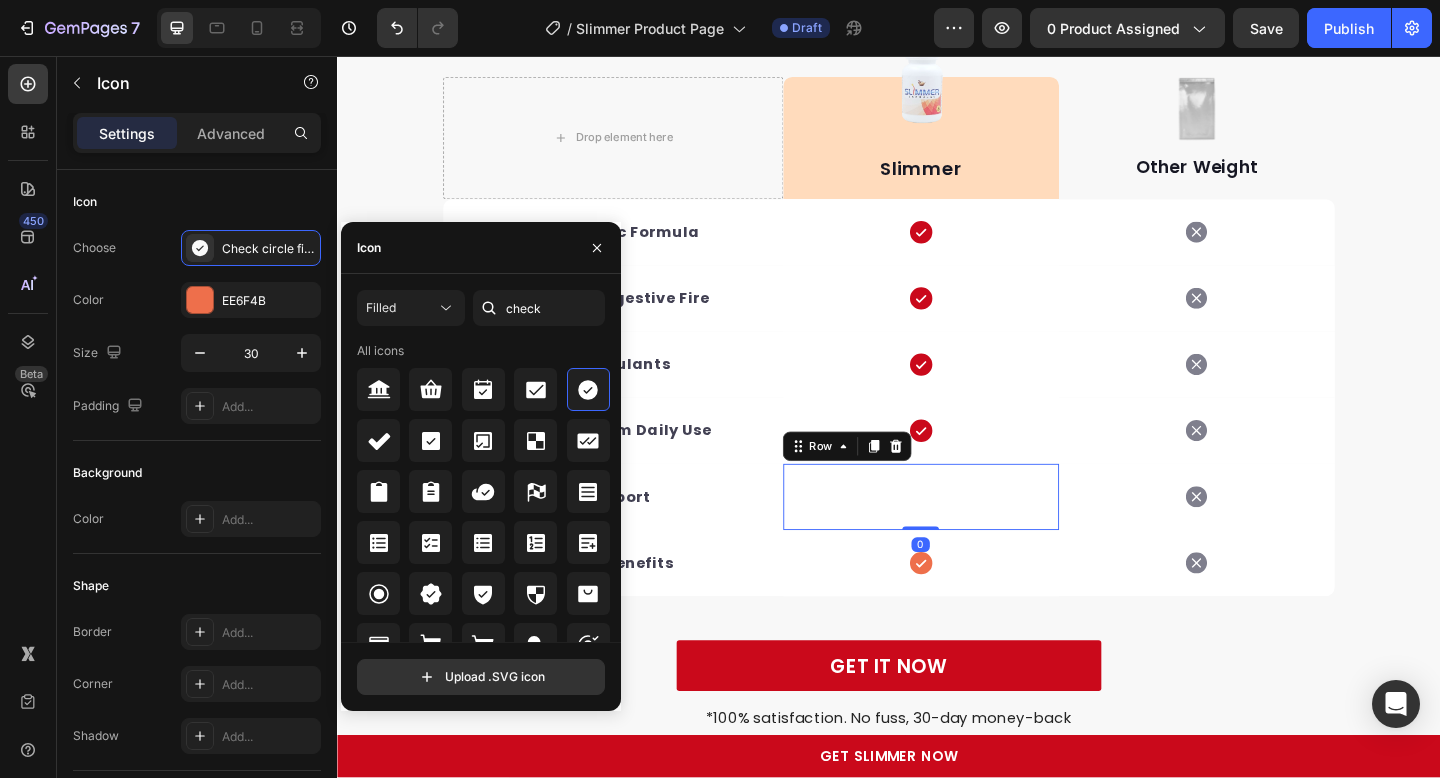 click on "Icon Row   0" at bounding box center (972, 536) 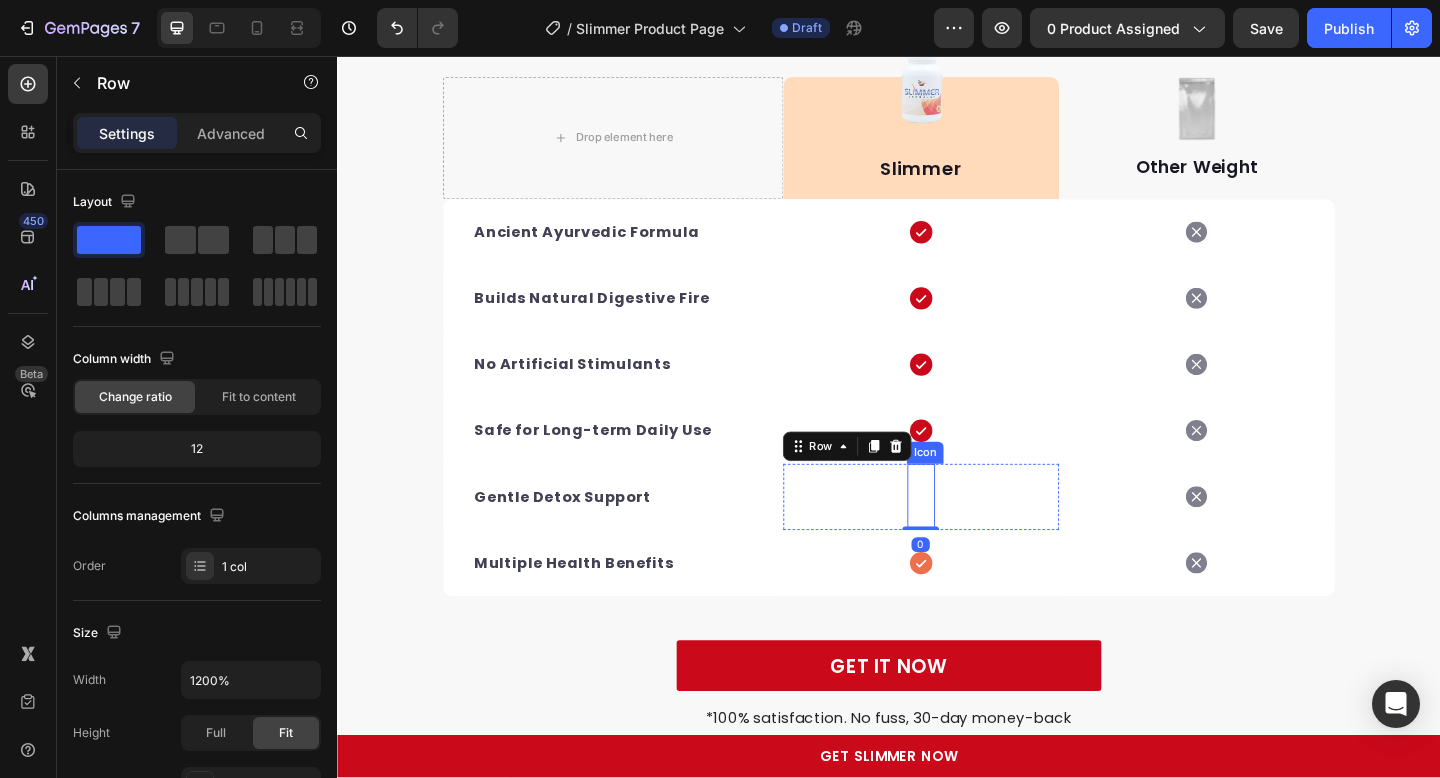 click on "Icon Row   0" at bounding box center [972, 536] 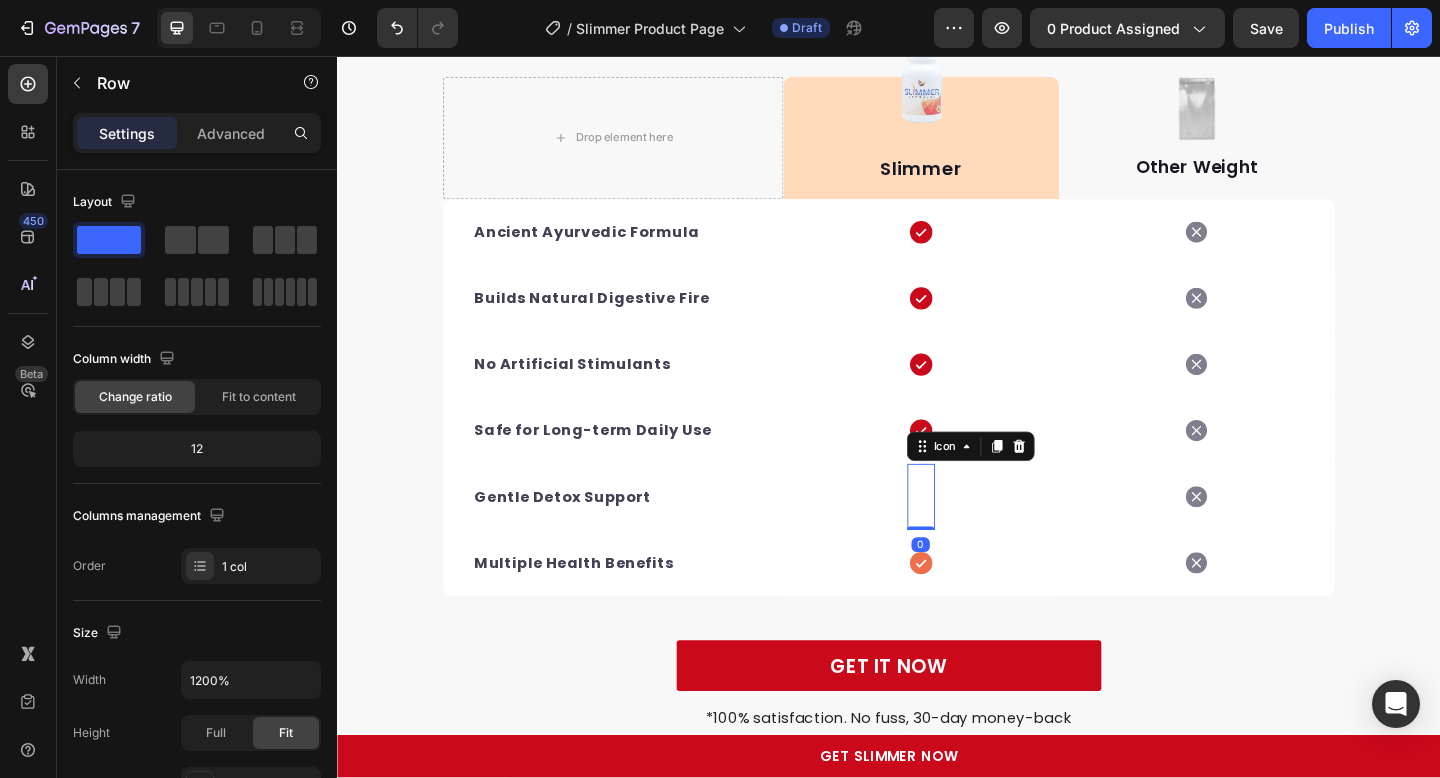 click 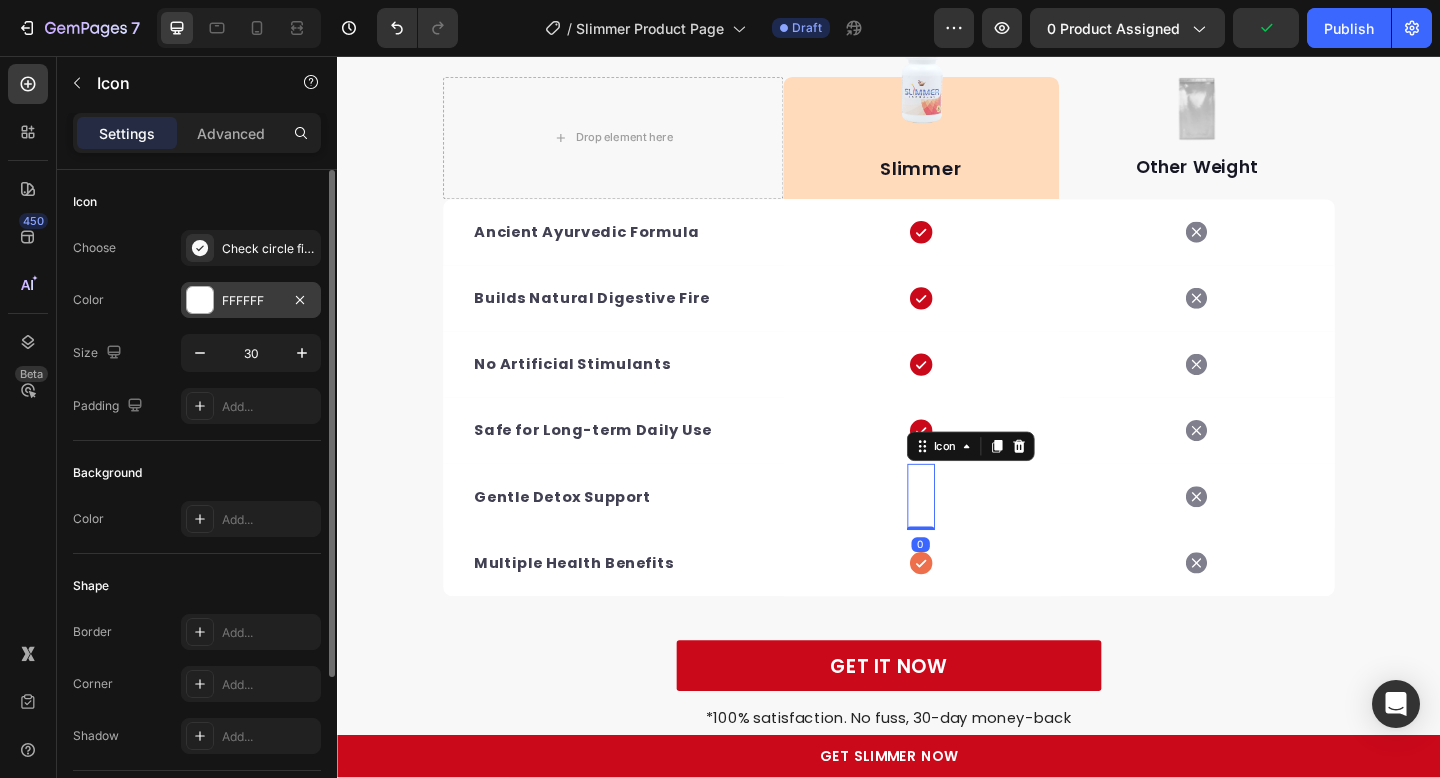 click at bounding box center (200, 300) 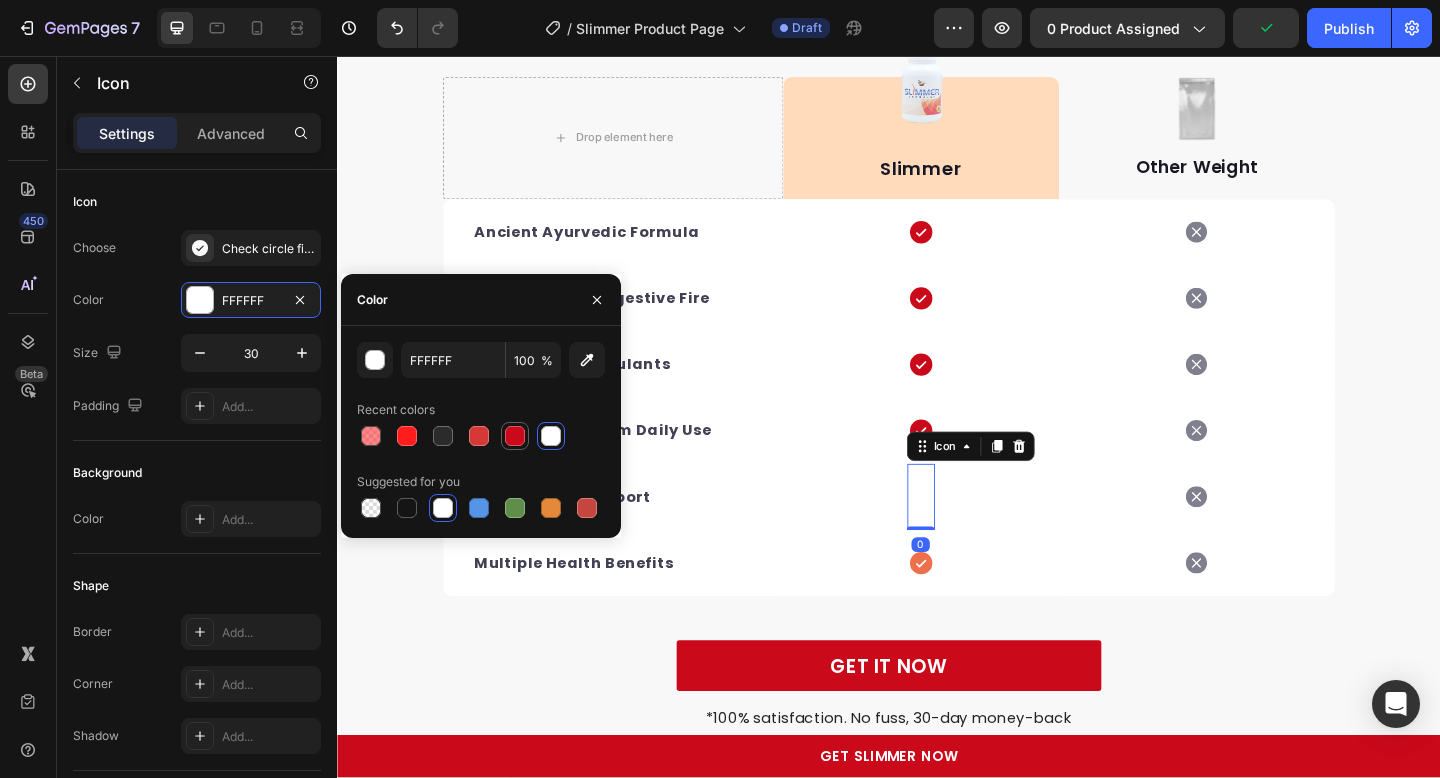 click at bounding box center (515, 436) 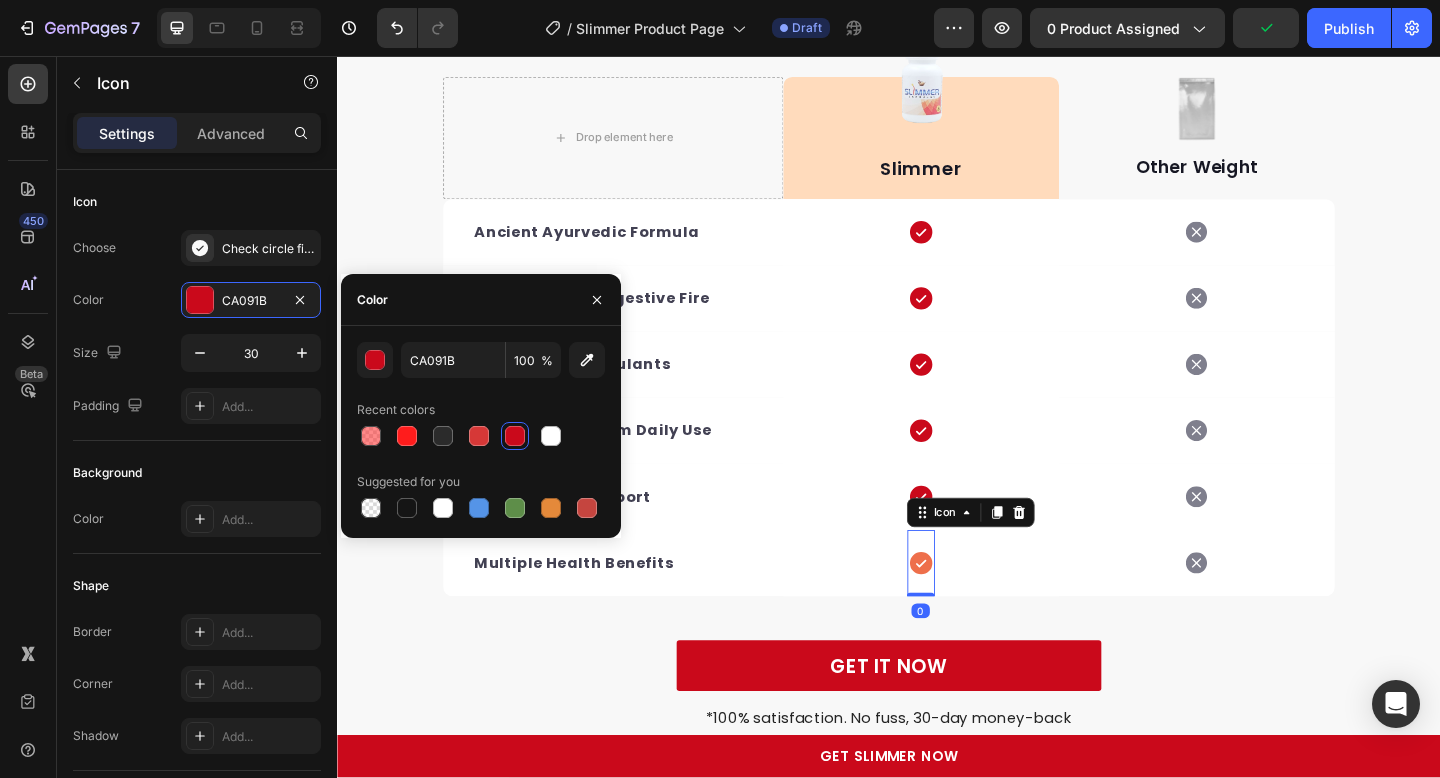 click 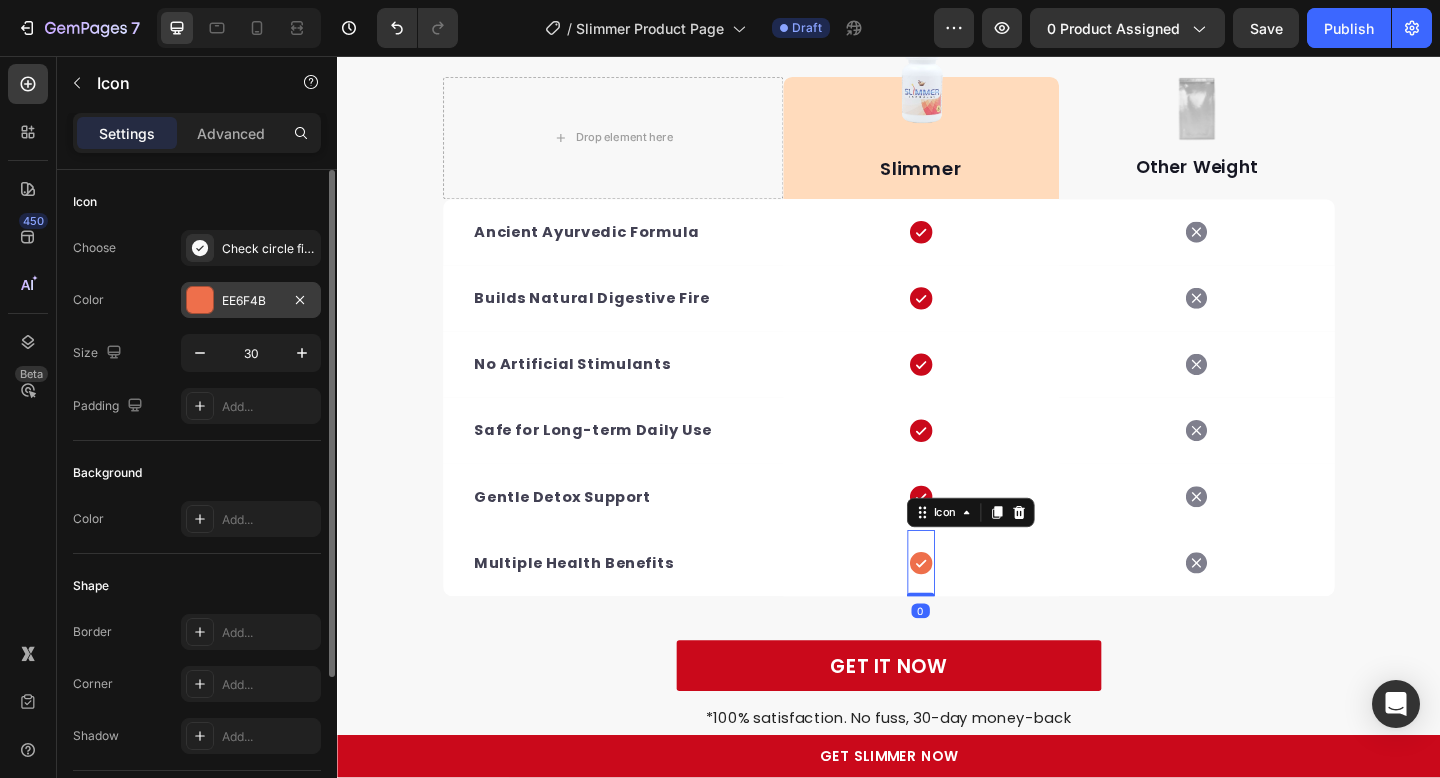 click at bounding box center (200, 300) 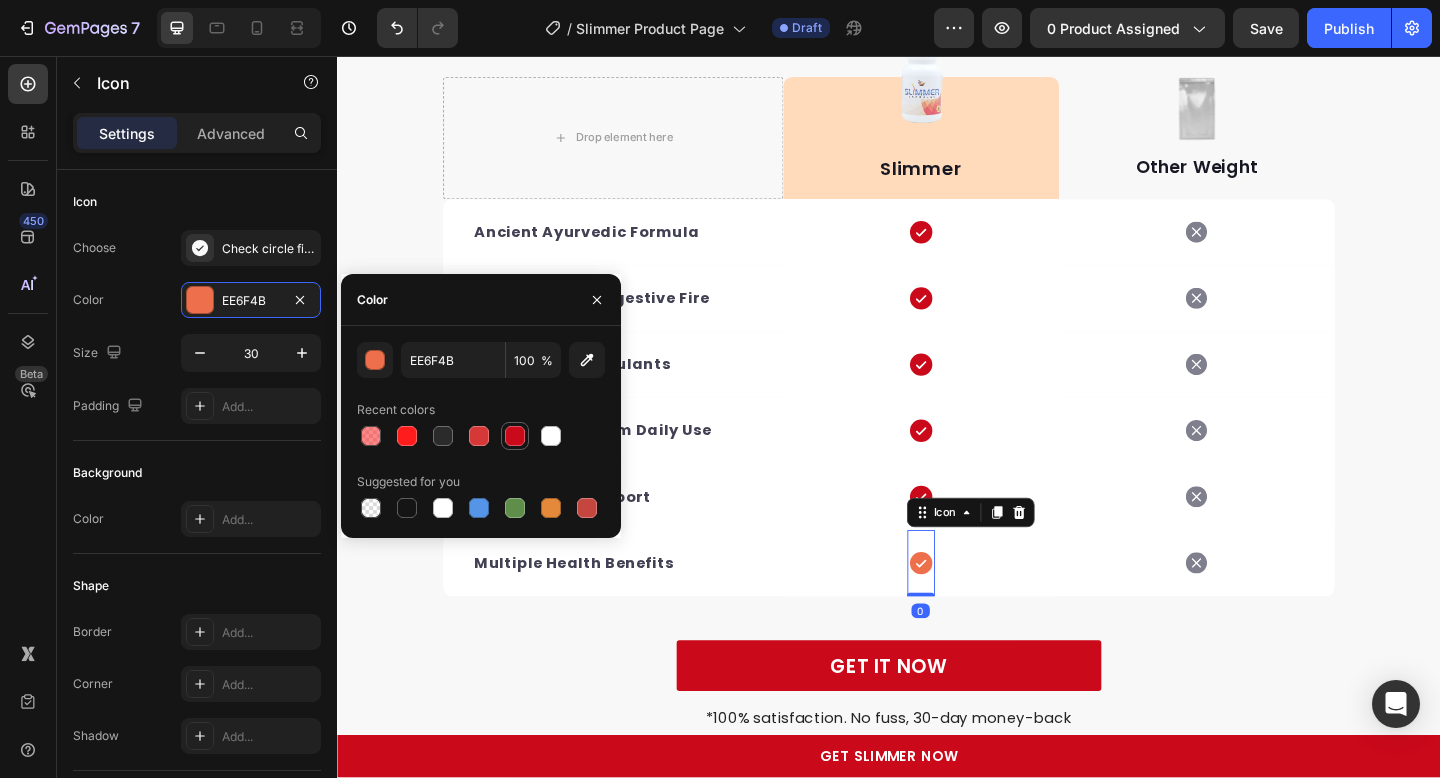 click at bounding box center [515, 436] 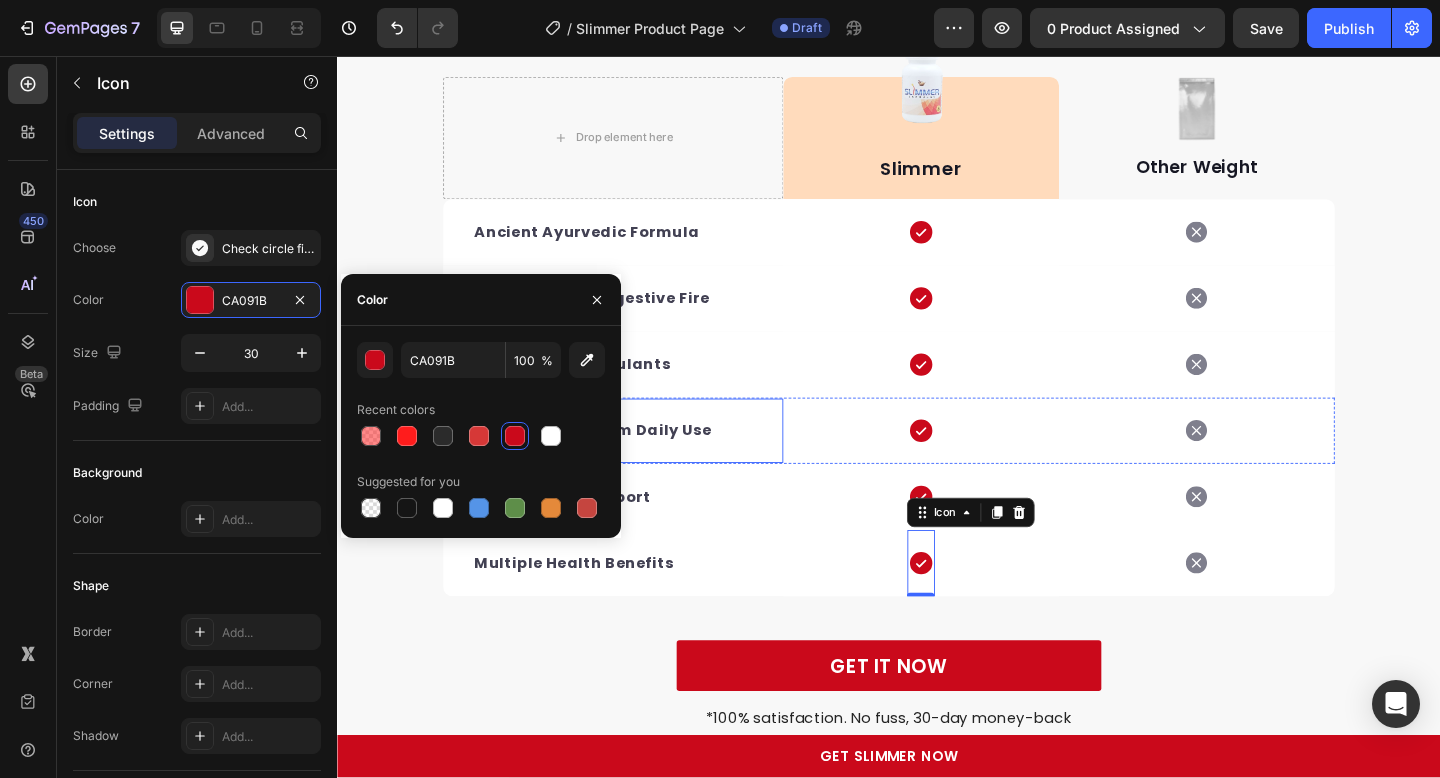 click on "No Artificial Stimulants Text block" at bounding box center (637, 392) 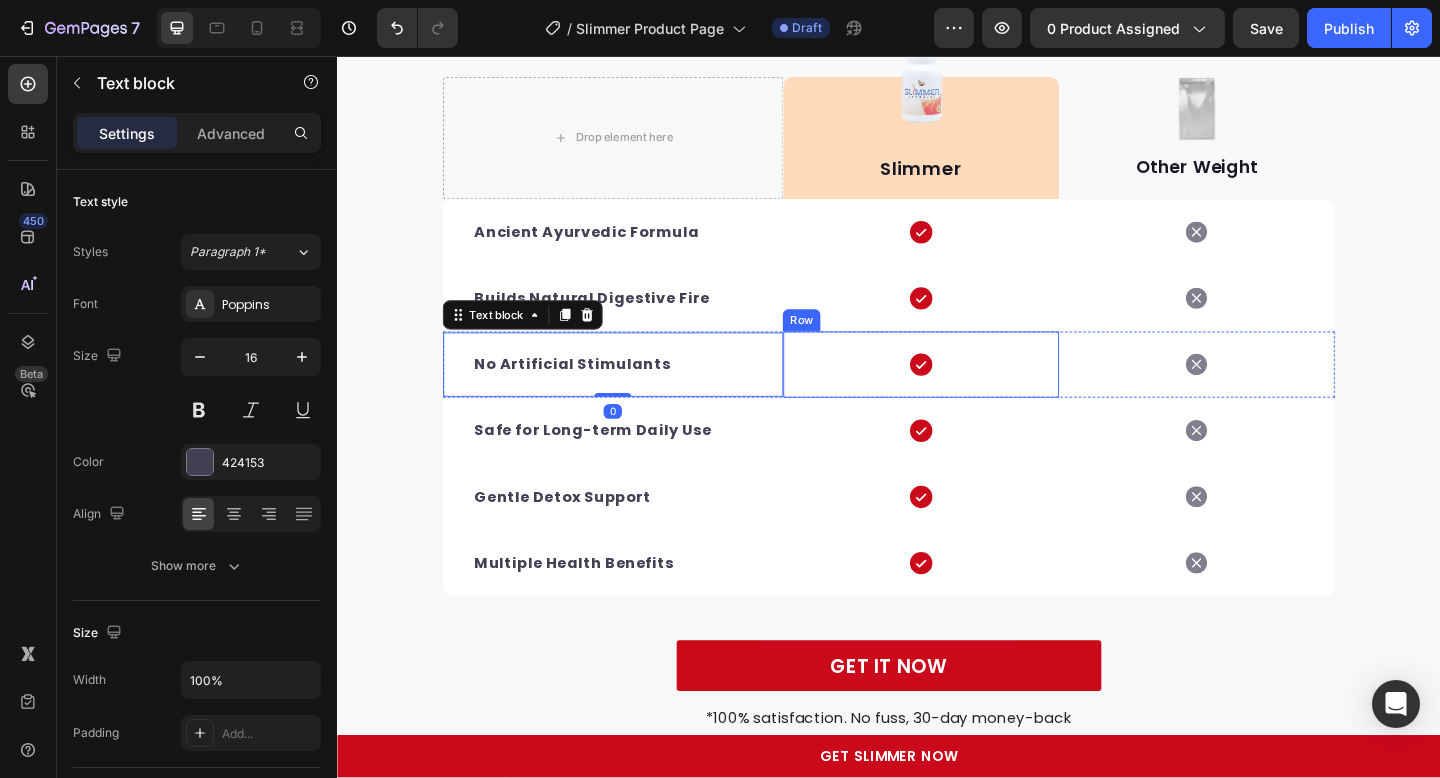 click on "Icon Row" at bounding box center (972, 392) 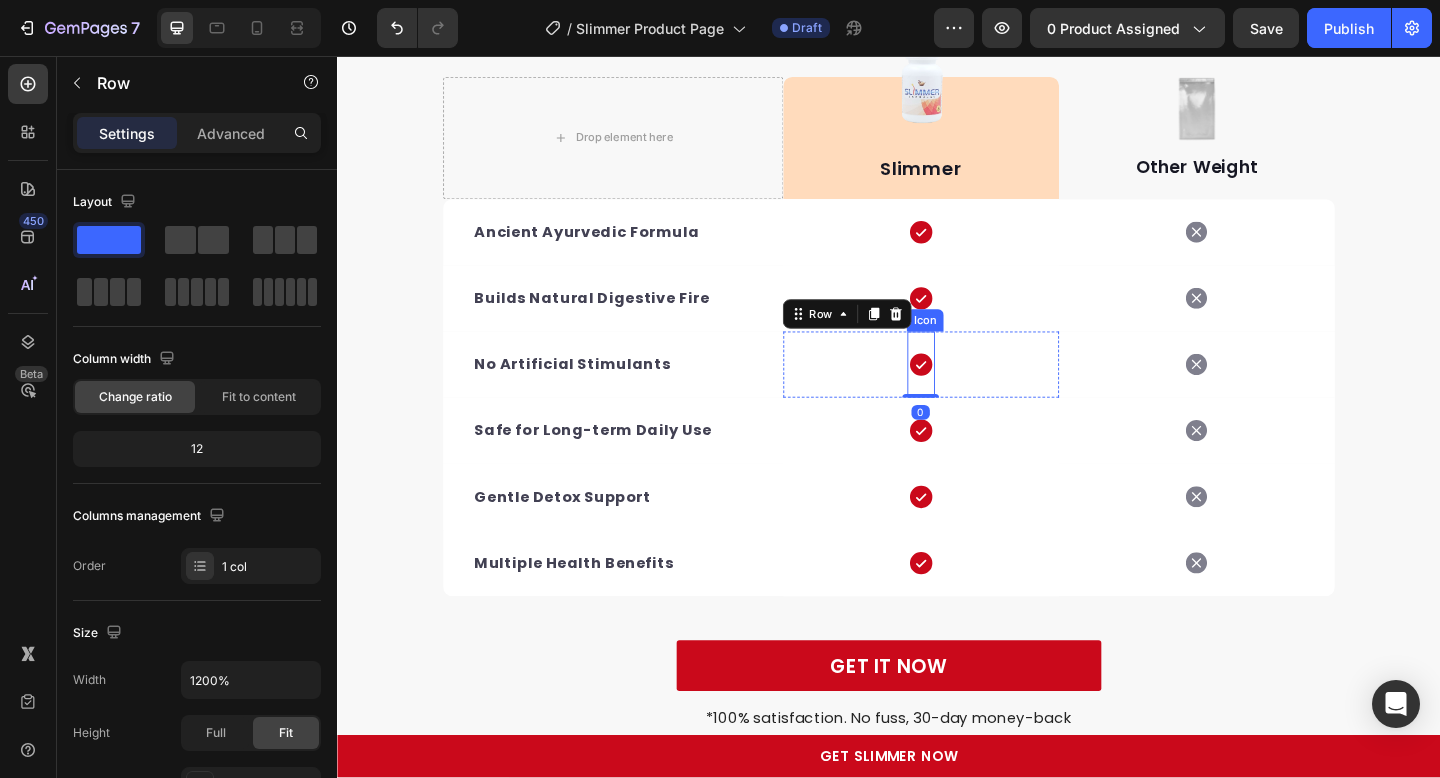 click 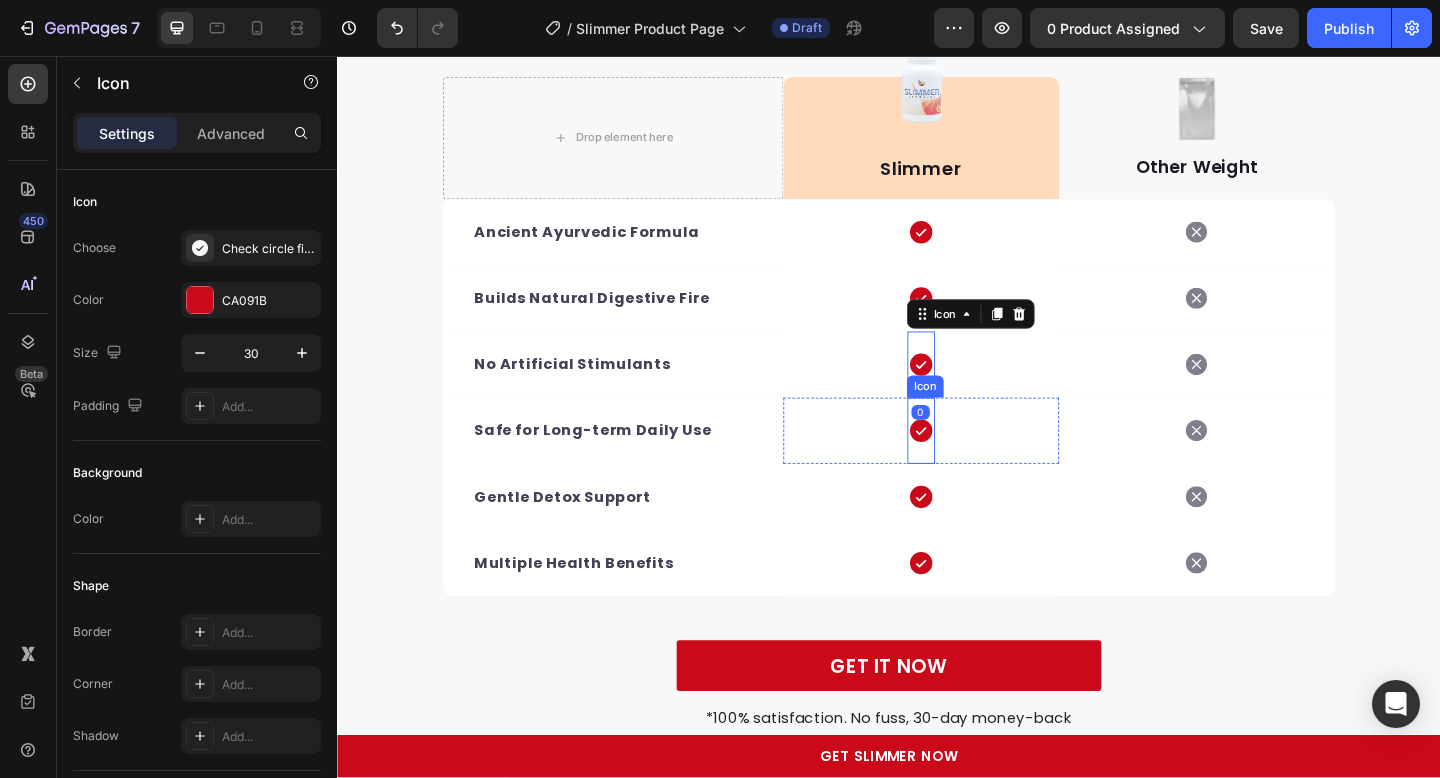 click on "Icon" at bounding box center [972, 464] 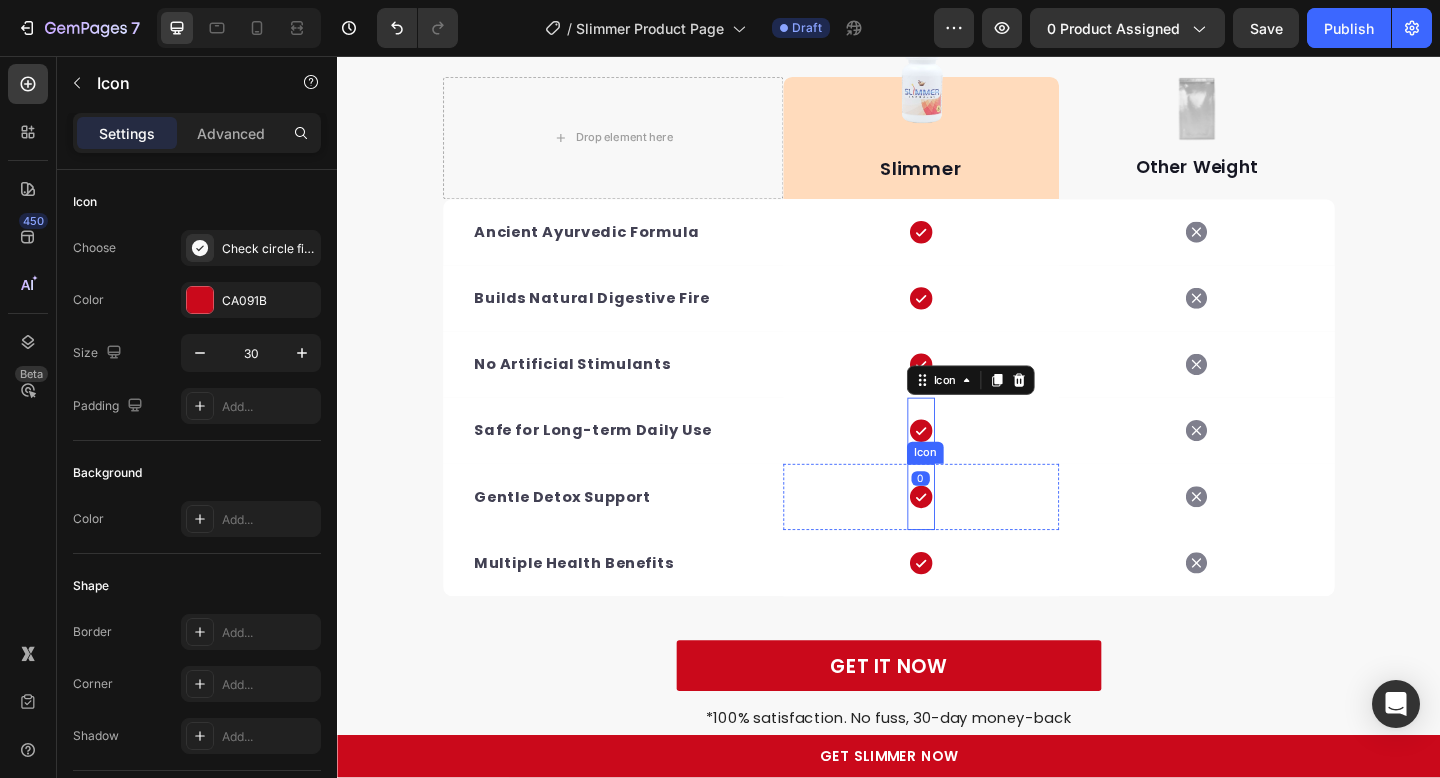 click 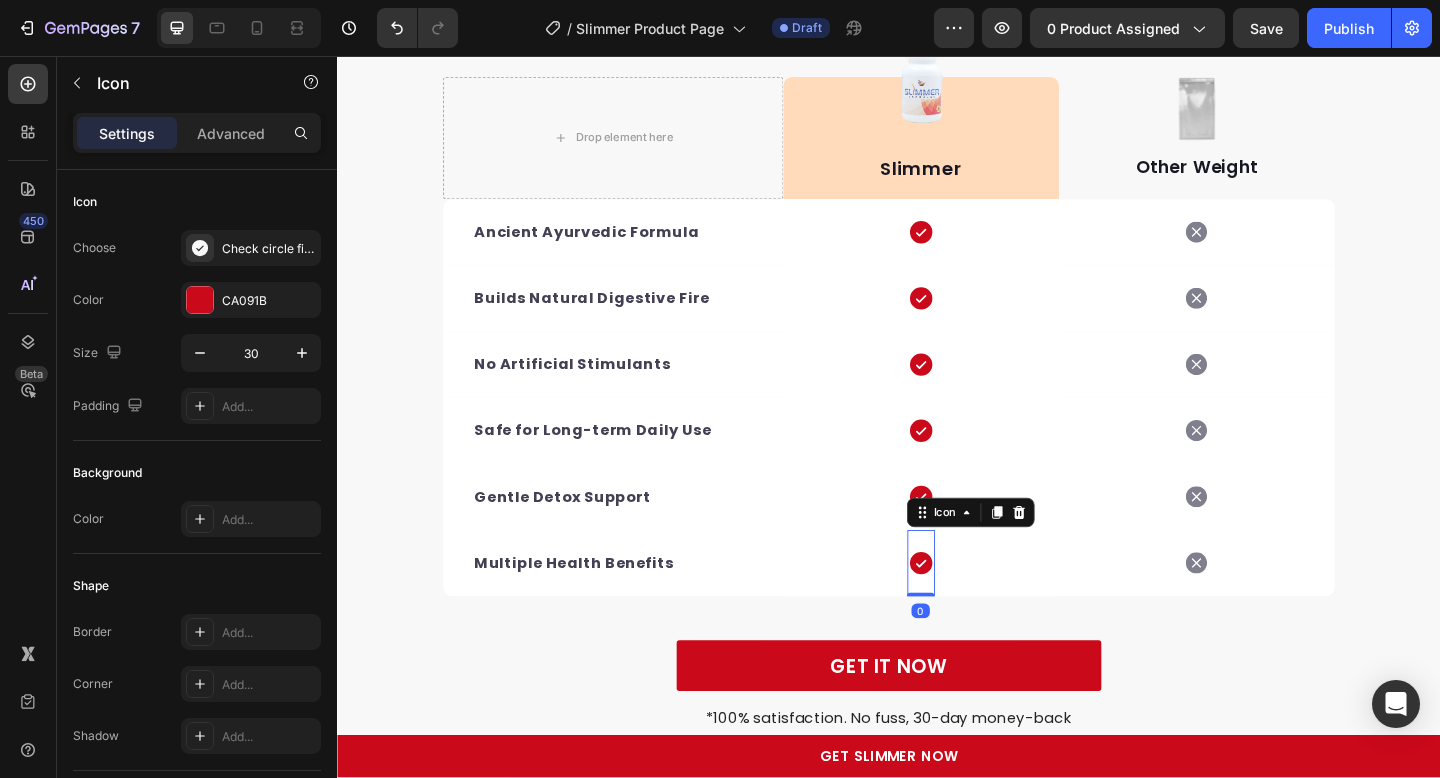 click 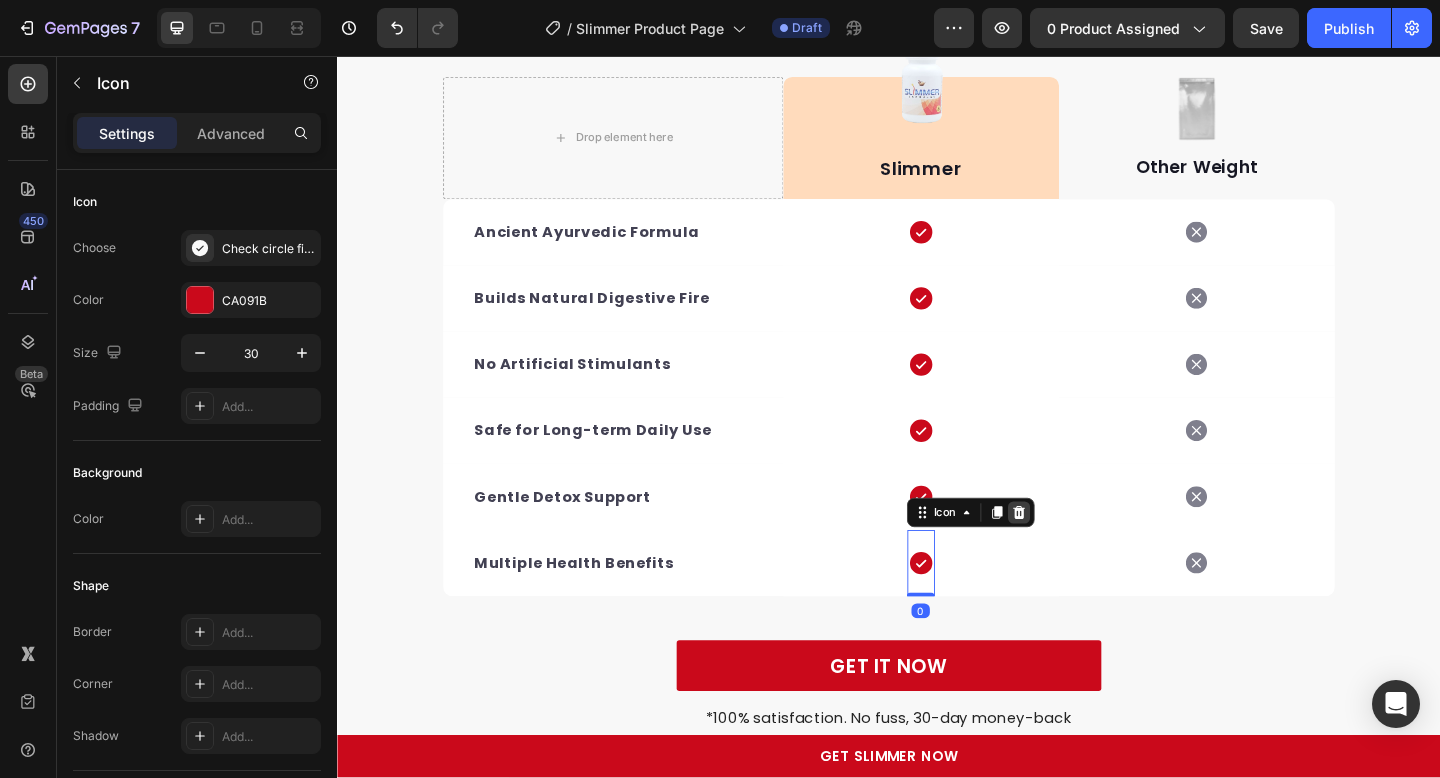 click 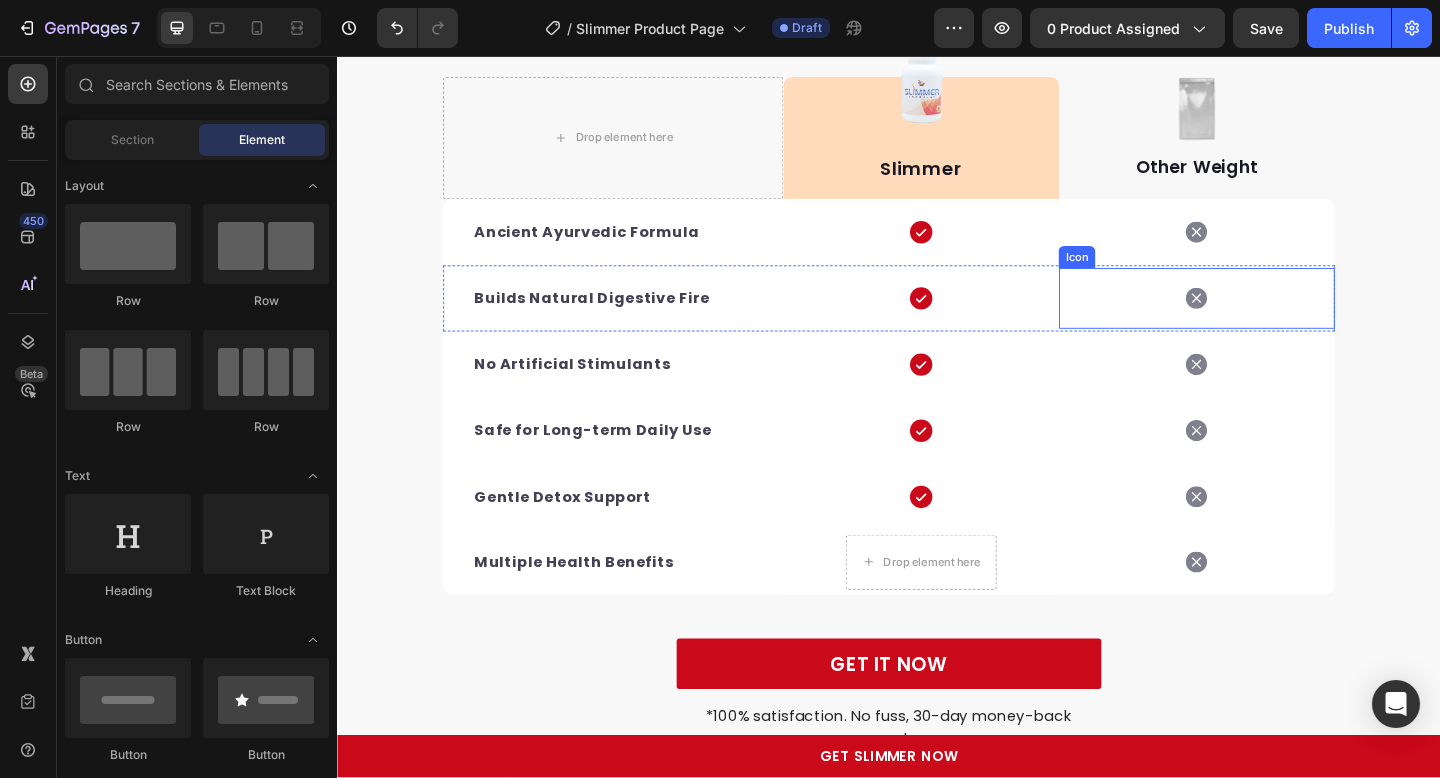 click on "Why Slimmer CRUSHES  Other Digestive Supplements Heading It’s easy to see why Super Tummy Daily is recommended #1 by vets and owners. The powerful ingredients in each tasty scoop can support your dog’s digestive system, leaving them to live a comfortable, healthy, and active lifestyle Text block Row
Drop element here Image Slimmer Text block Row Image Other Weight Text block Row Ancient Ayurvedic Formula Text block
Icon Row
Icon Row Builds Natural Digestive Fire Text block
Icon Row
Icon Row No Artificial Stimulants Text block
Icon Row
Icon Row Safe for Long-term Daily Use Text block
Icon Row
Icon Row Gentle Detox Support Text block
Icon Row
Icon Row Multiple Health Benefits Text block
Drop element here Row
Icon Row Row GET IT NOW Button Text block Row" at bounding box center (937, 293) 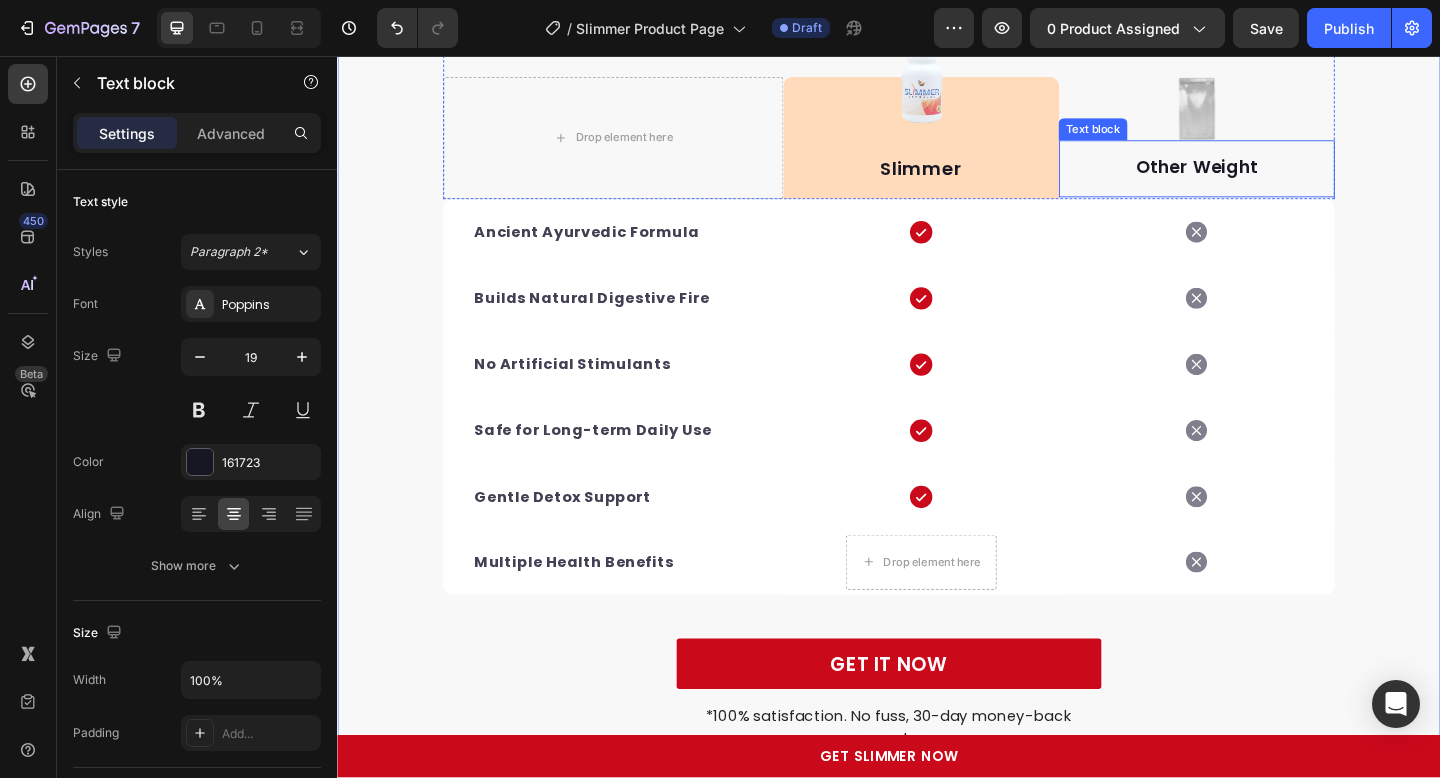 click on "Other Weight Text block" at bounding box center [1272, 179] 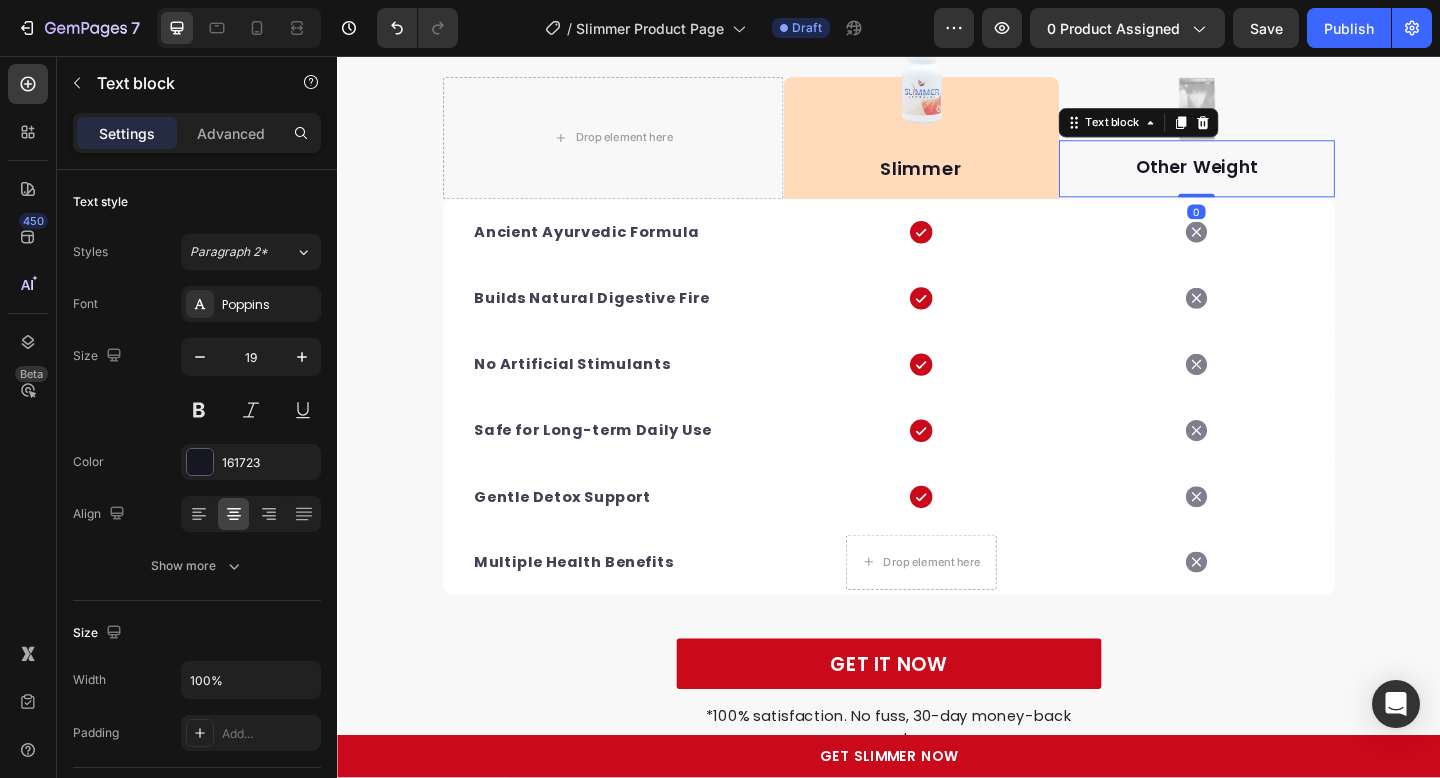 click on "Other Weight" at bounding box center (1272, 178) 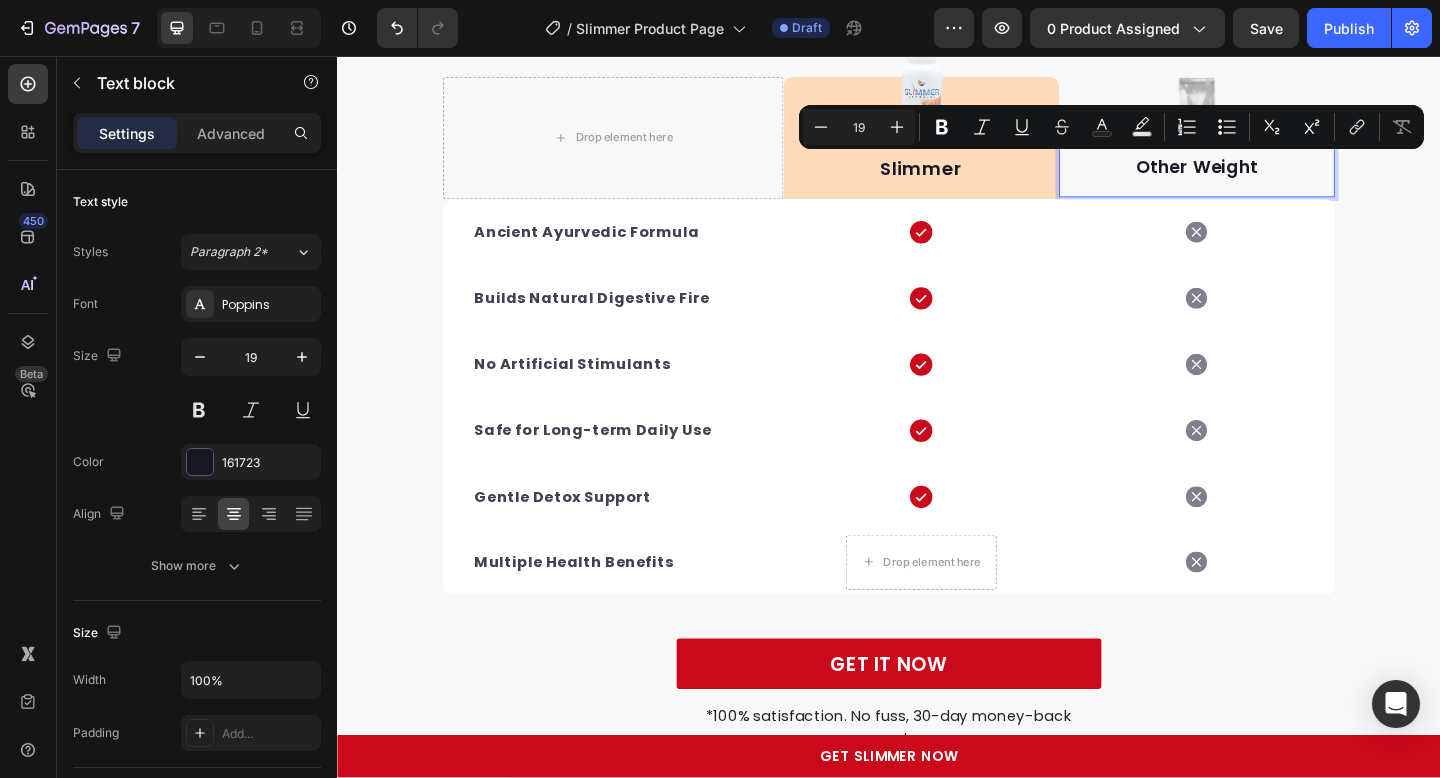 click on "Other Weight" at bounding box center (1272, 178) 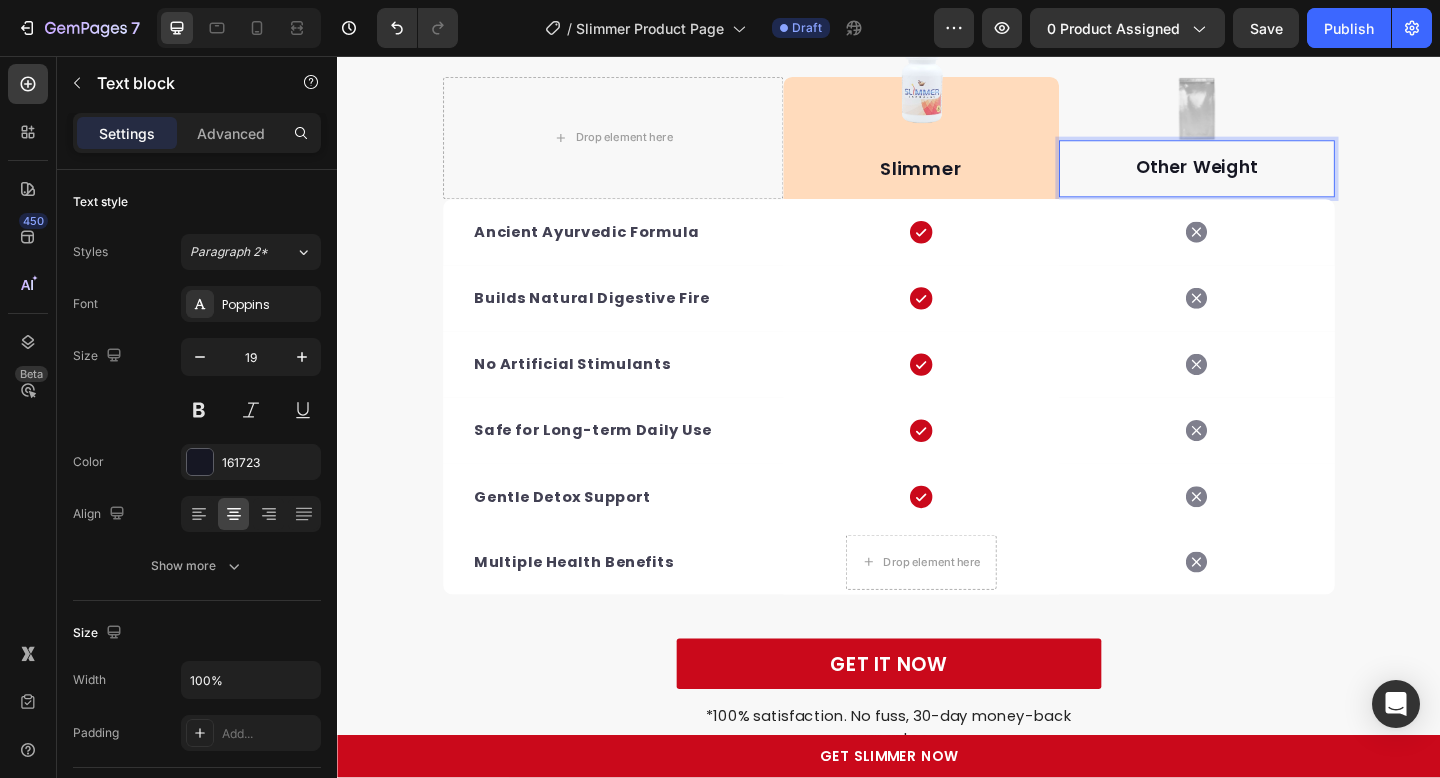 click on "Other Weight" at bounding box center (1272, 178) 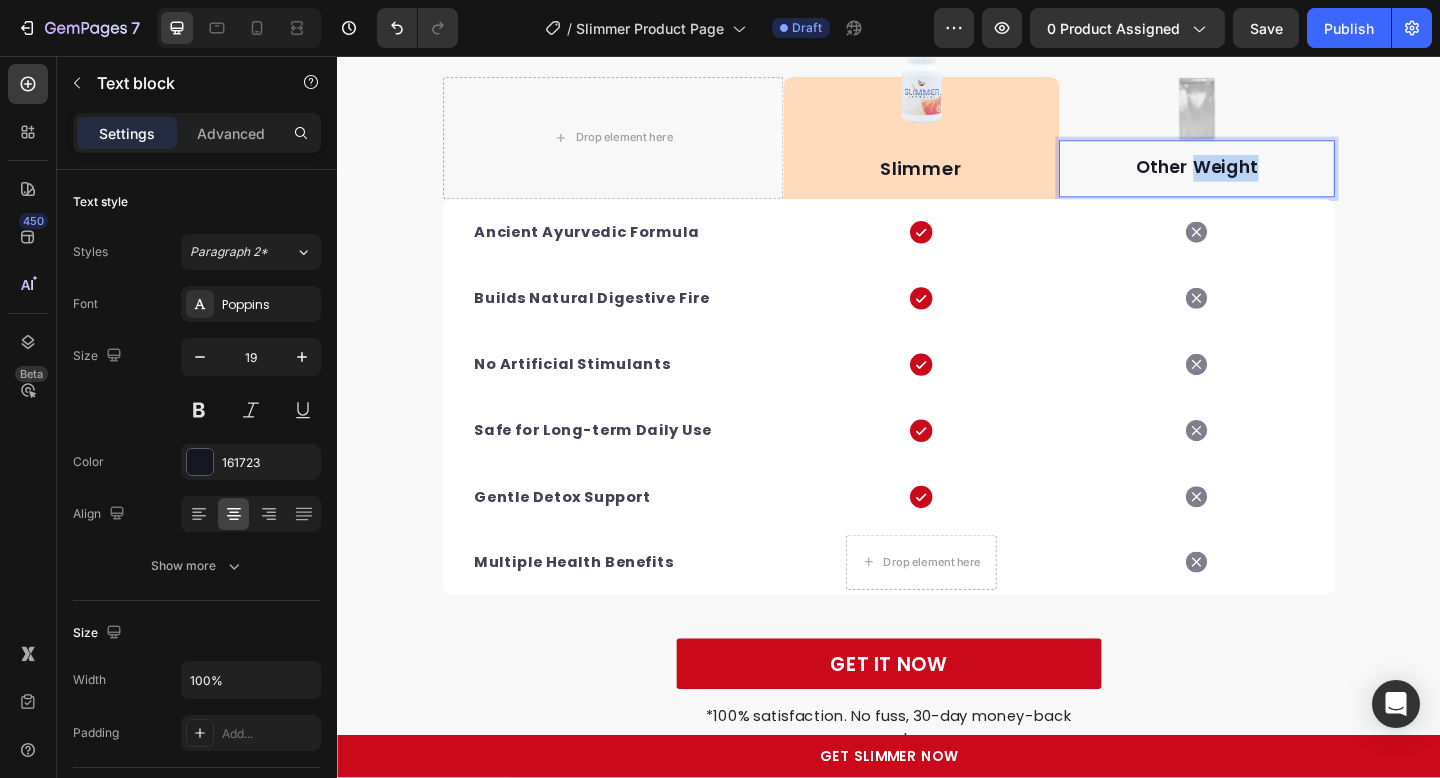 click on "Other Weight" at bounding box center [1272, 178] 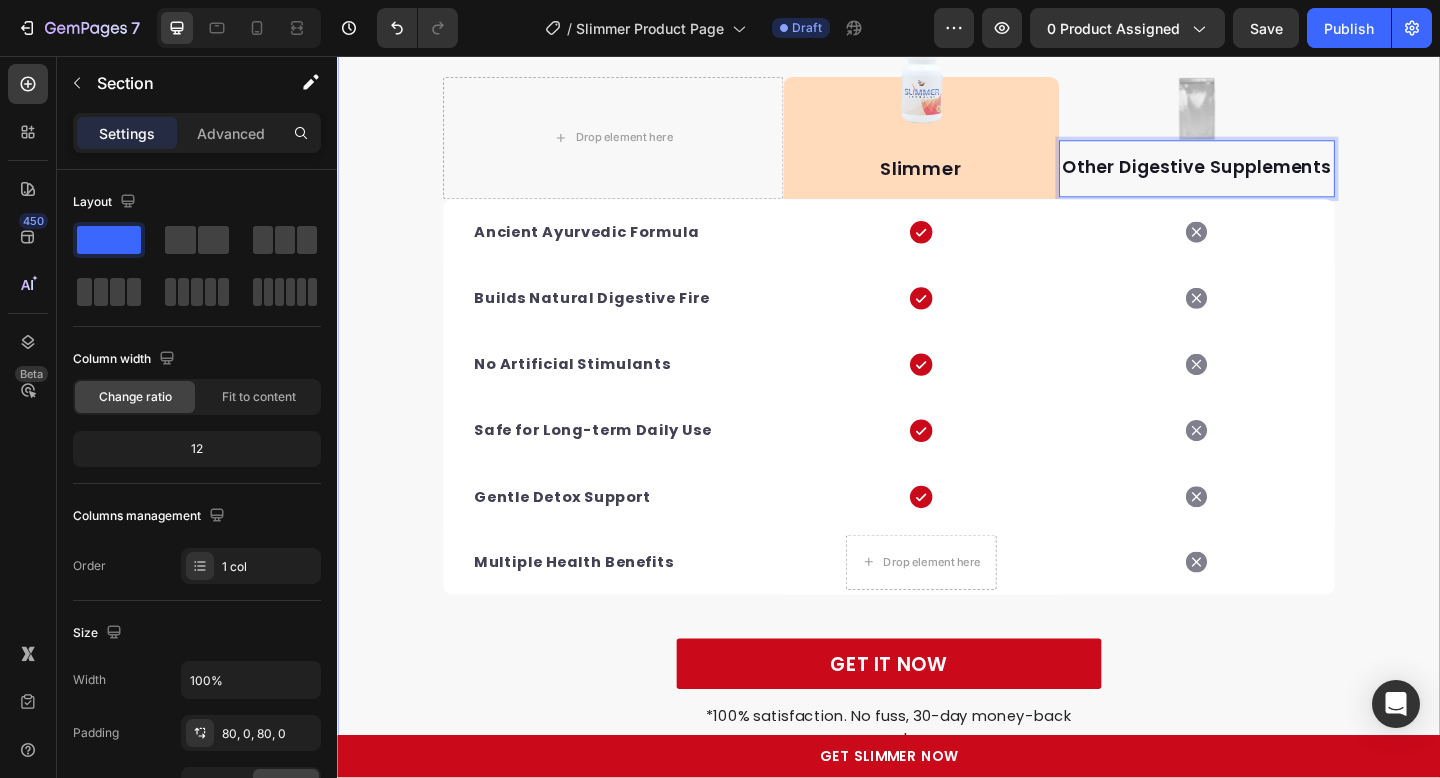 click on "Why Slimmer CRUSHES  Other Digestive Supplements Heading It’s easy to see why Super Tummy Daily is recommended #1 by vets and owners. The powerful ingredients in each tasty scoop can support your dog’s digestive system, leaving them to live a comfortable, healthy, and active lifestyle Text block Row
Drop element here Image Slimmer Text block Row Image Other Digestive Supplements Text block   0 Row Ancient Ayurvedic Formula Text block
Icon Row
Icon Row Builds Natural Digestive Fire Text block
Icon Row
Icon Row No Artificial Stimulants Text block
Icon Row
Icon Row Safe for Long-term Daily Use Text block
Icon Row
Icon Row Gentle Detox Support Text block
Icon Row
Icon Row Multiple Health Benefits Text block
Drop element here Row
Icon Row Row GET IT NOW Button Text block Row" at bounding box center [937, 293] 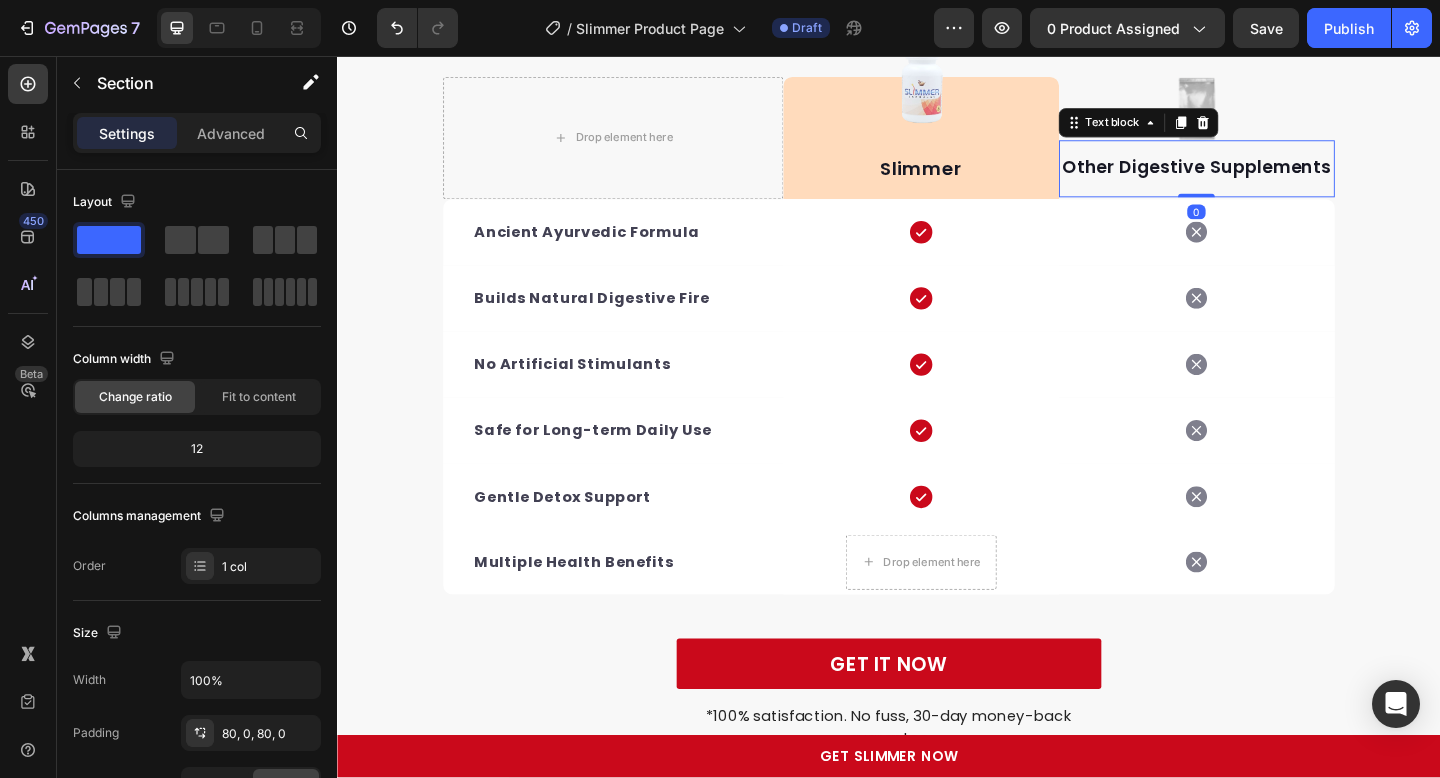 click on "Other Digestive Supplements" at bounding box center (1272, 178) 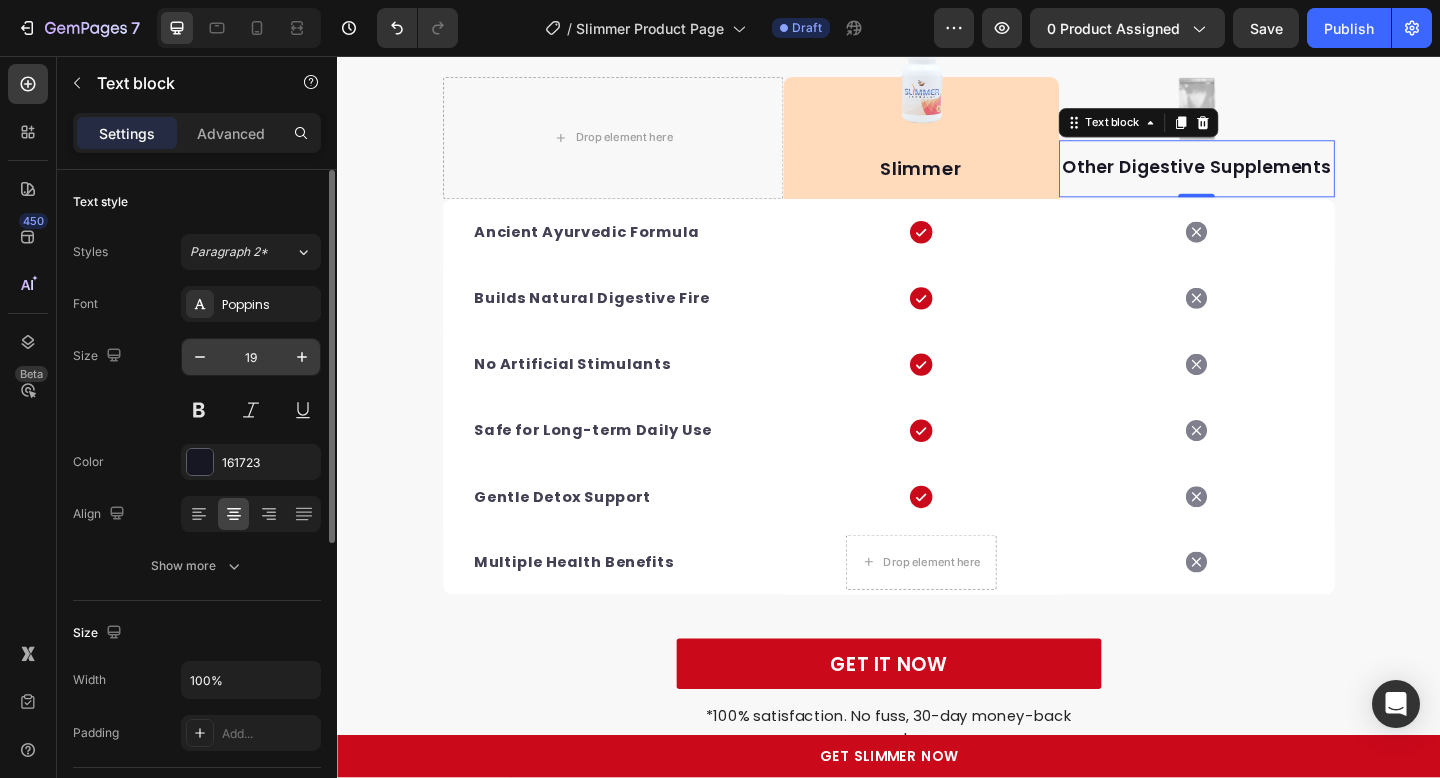 click on "19" at bounding box center [251, 357] 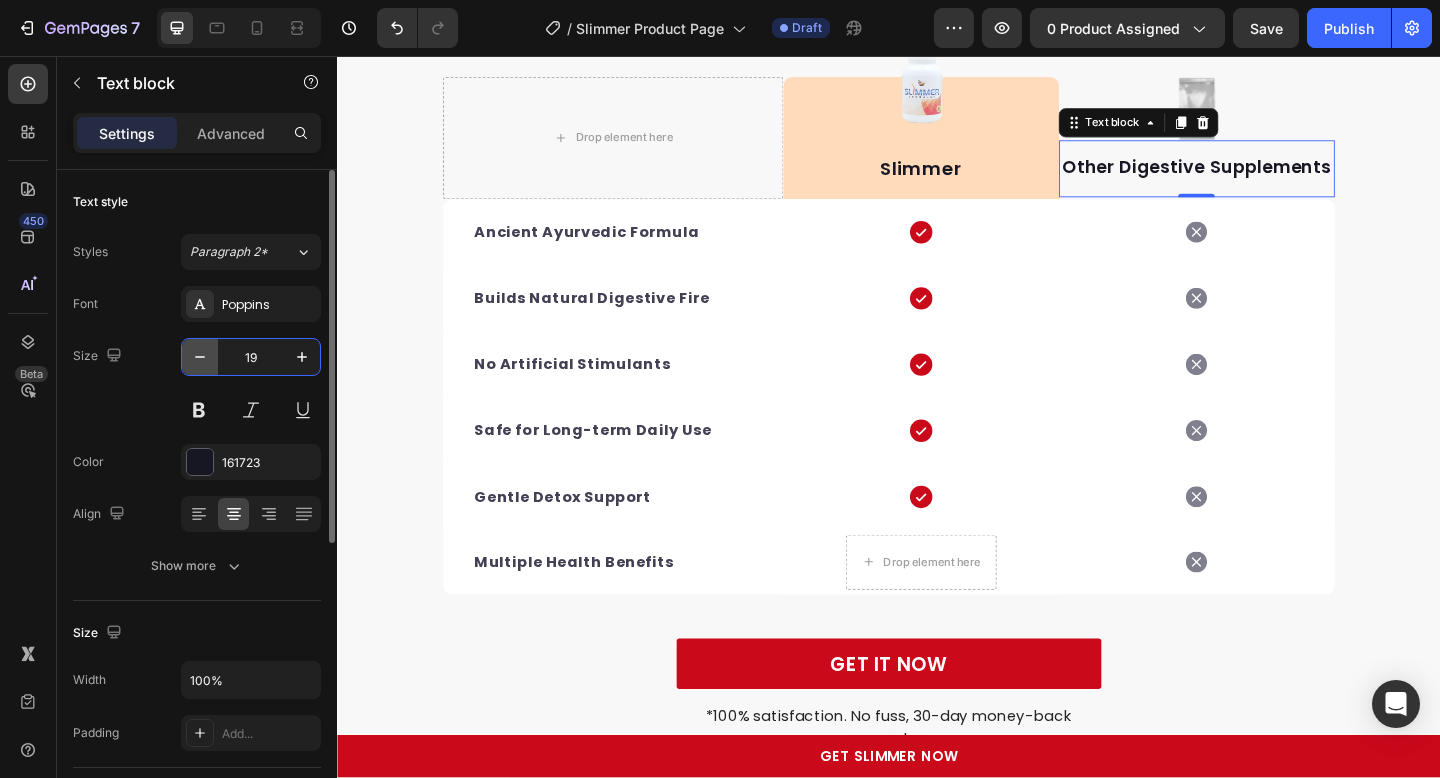 click 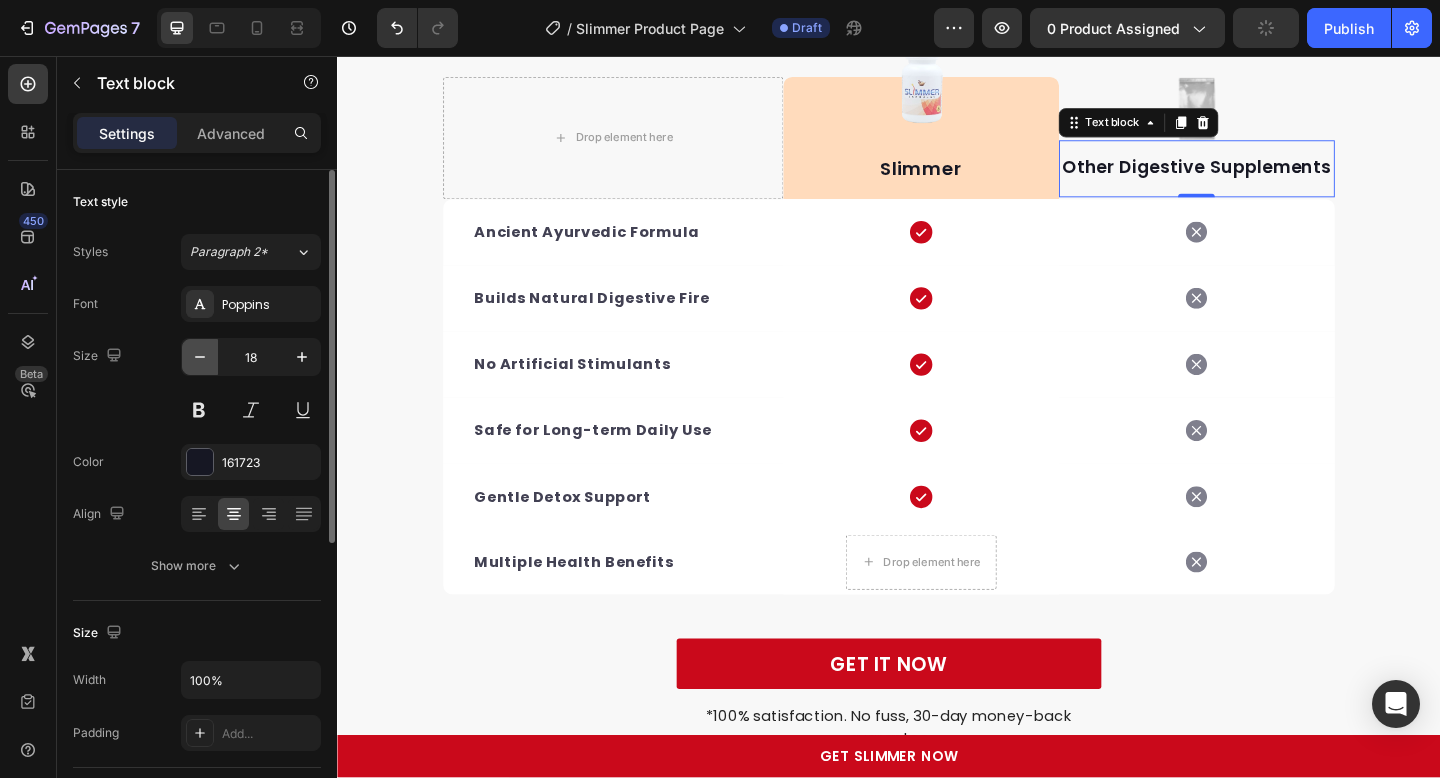 click 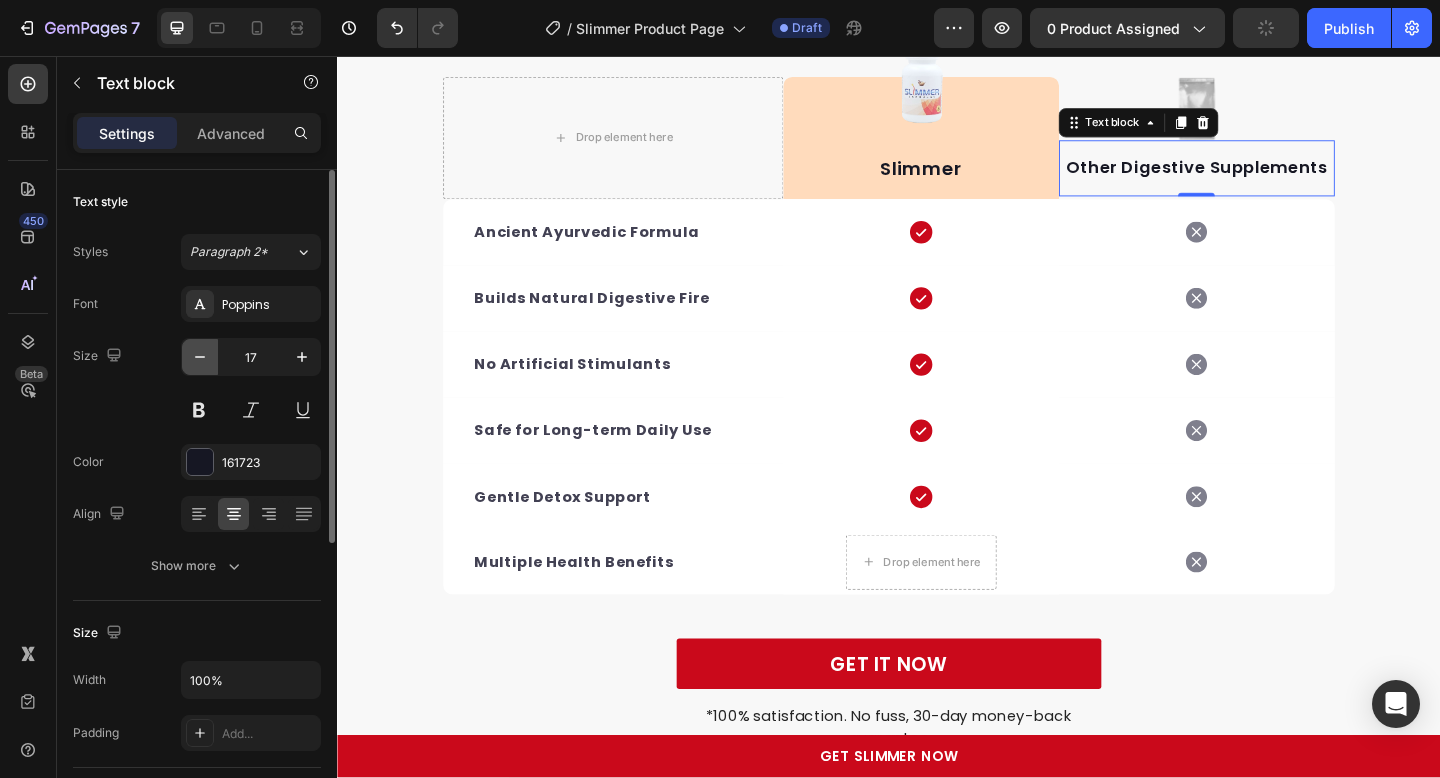 click 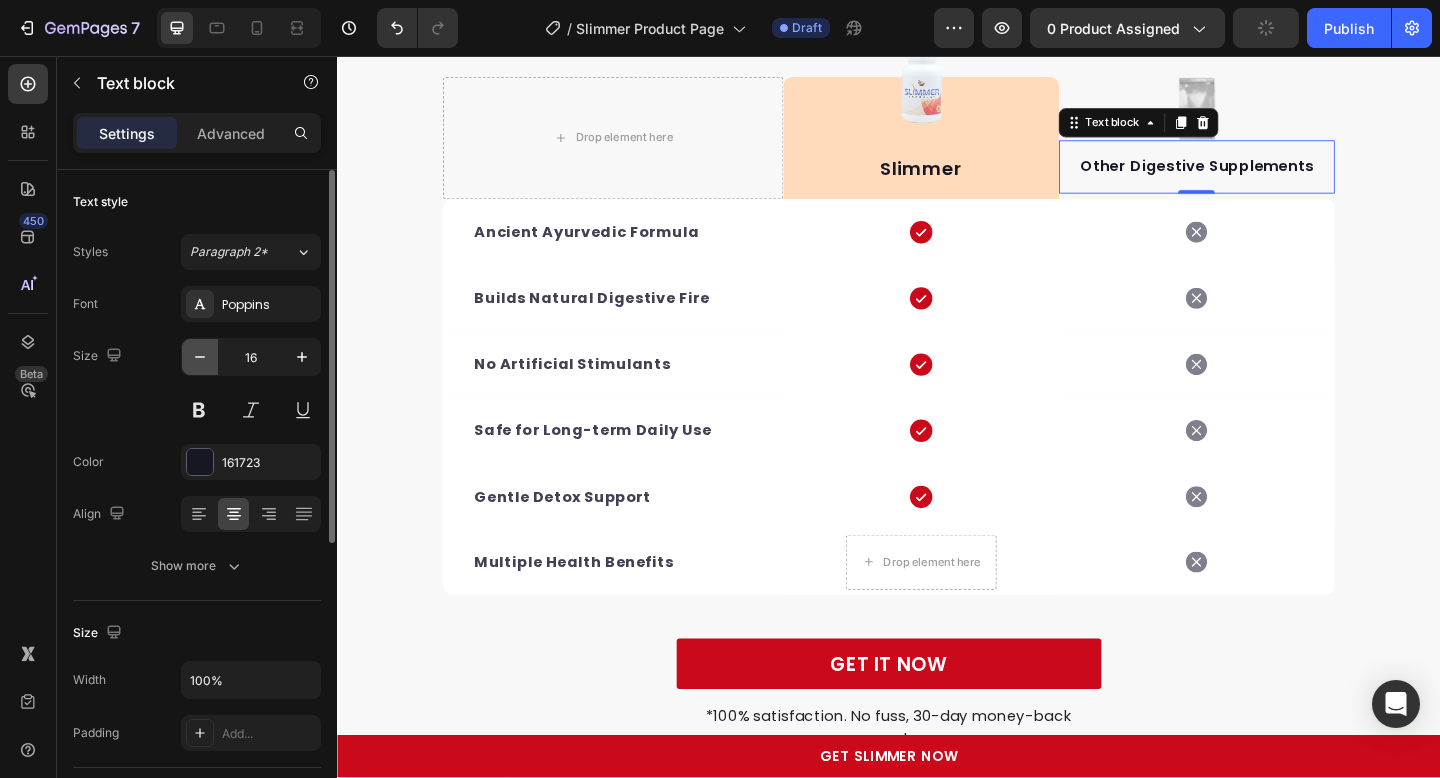 click 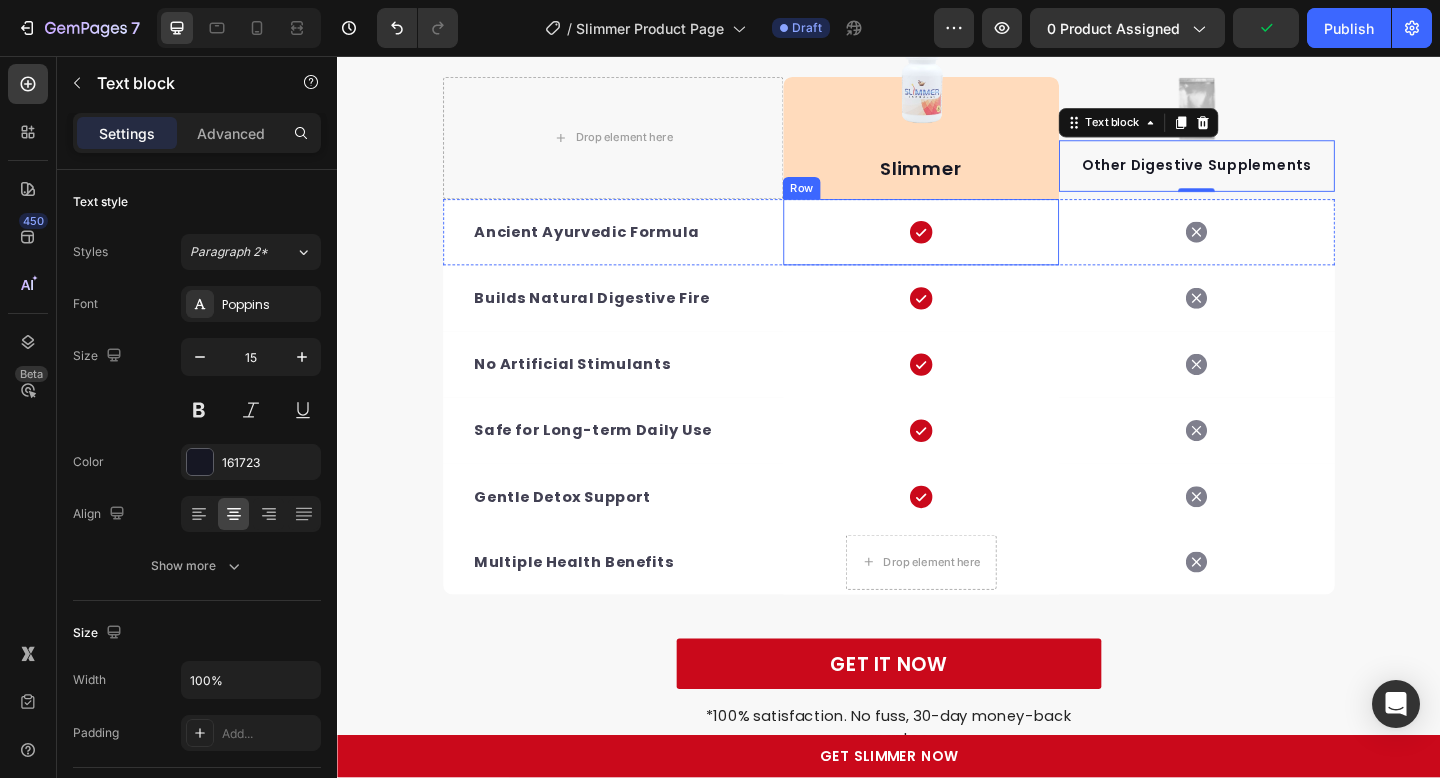 click on "Slimmer Text block" at bounding box center (972, 145) 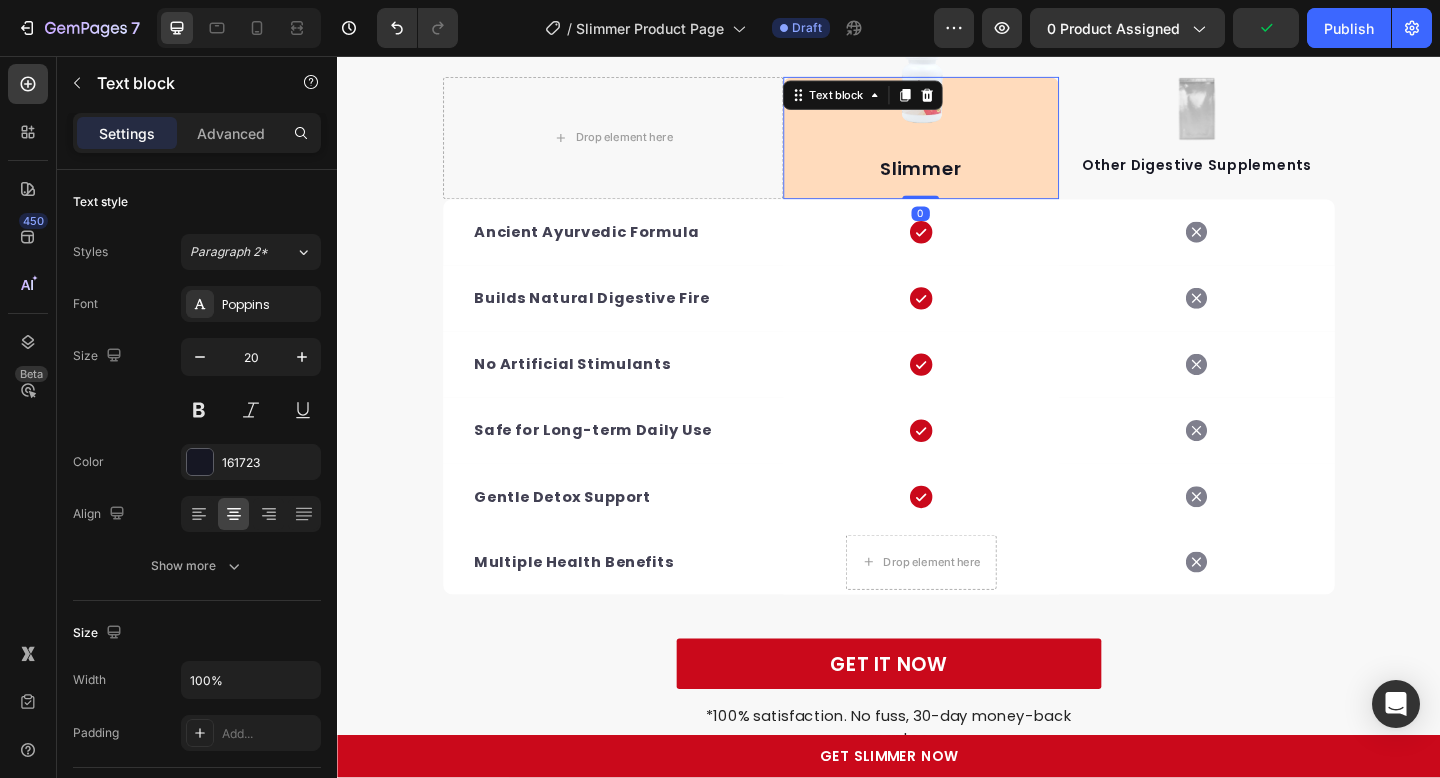 click on "Slimmer" at bounding box center [972, 179] 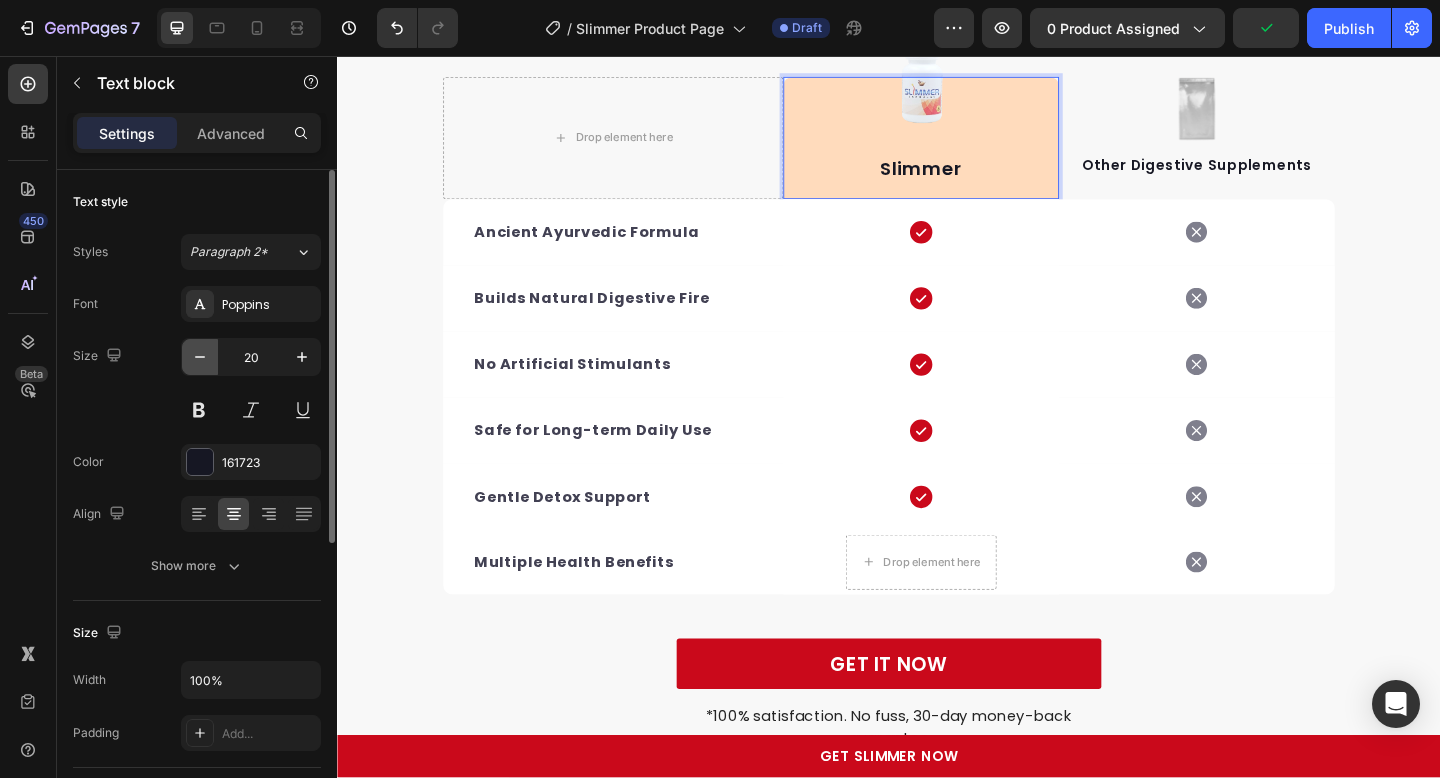 click at bounding box center [200, 357] 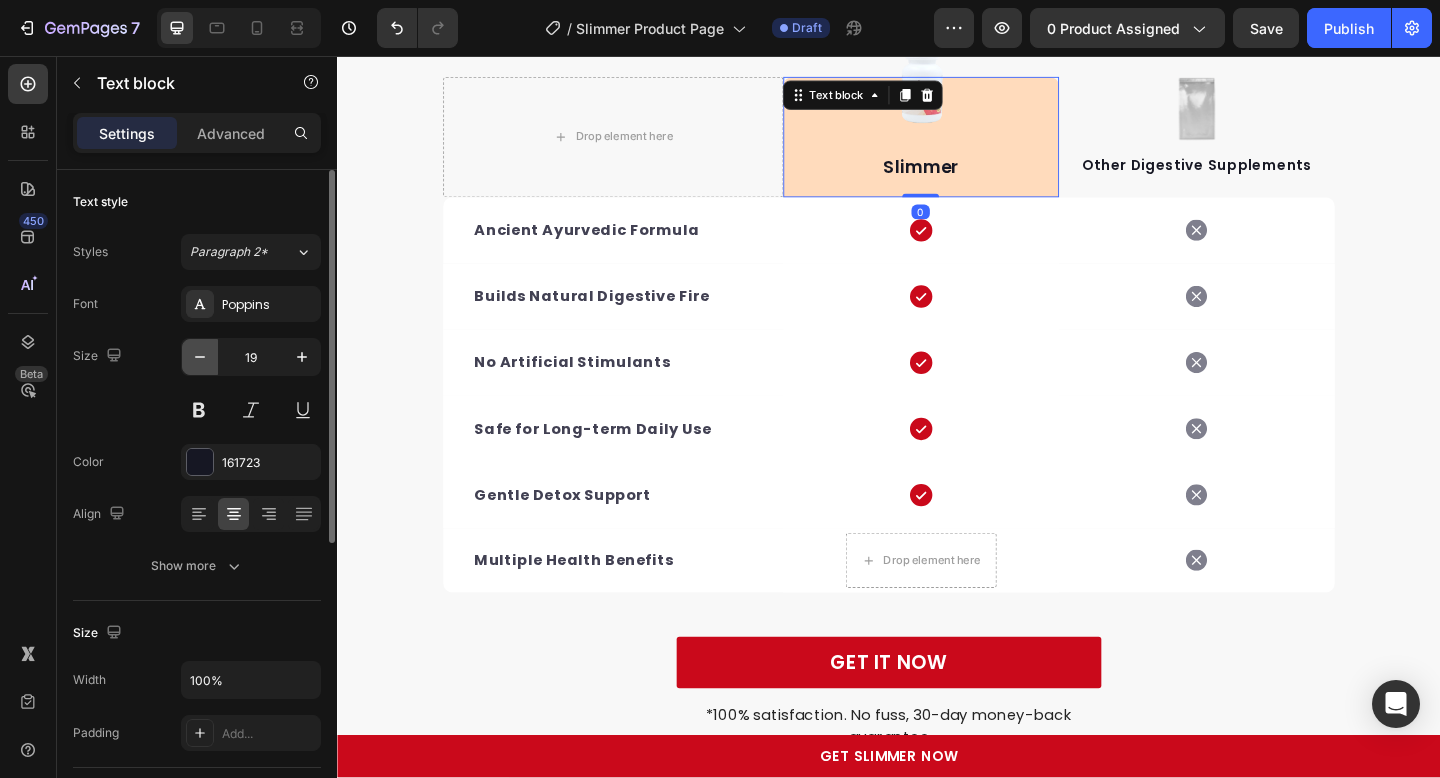 click 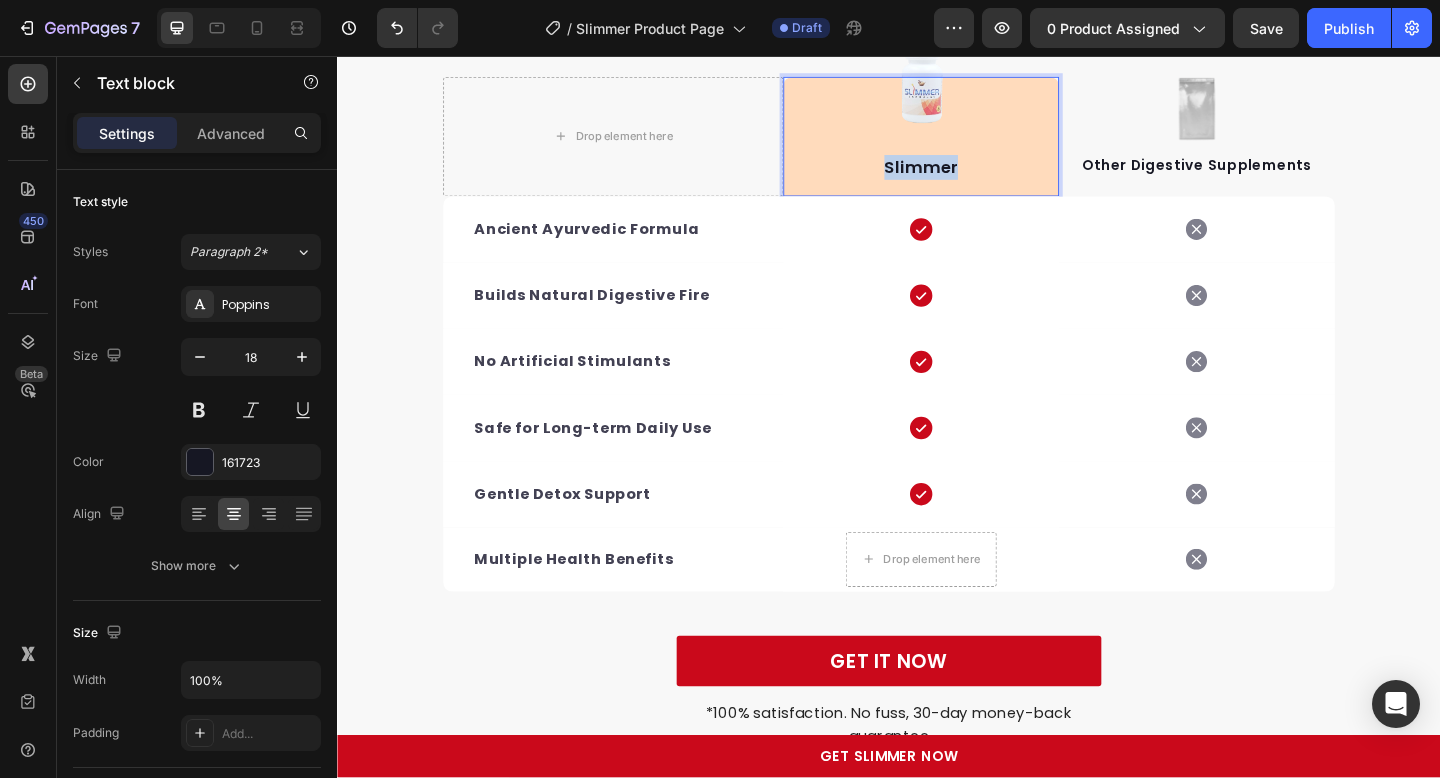 click on "Slimmer" at bounding box center [972, 177] 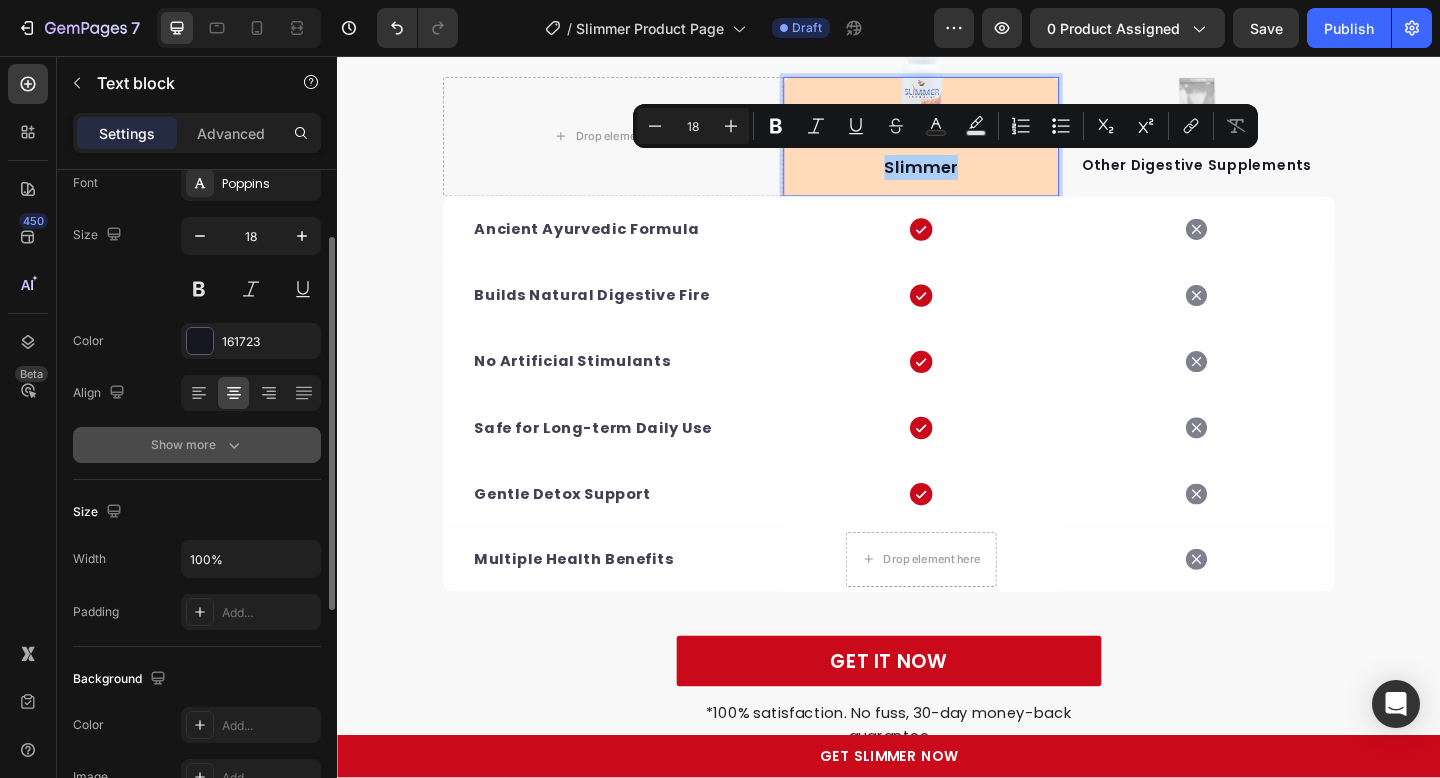 click 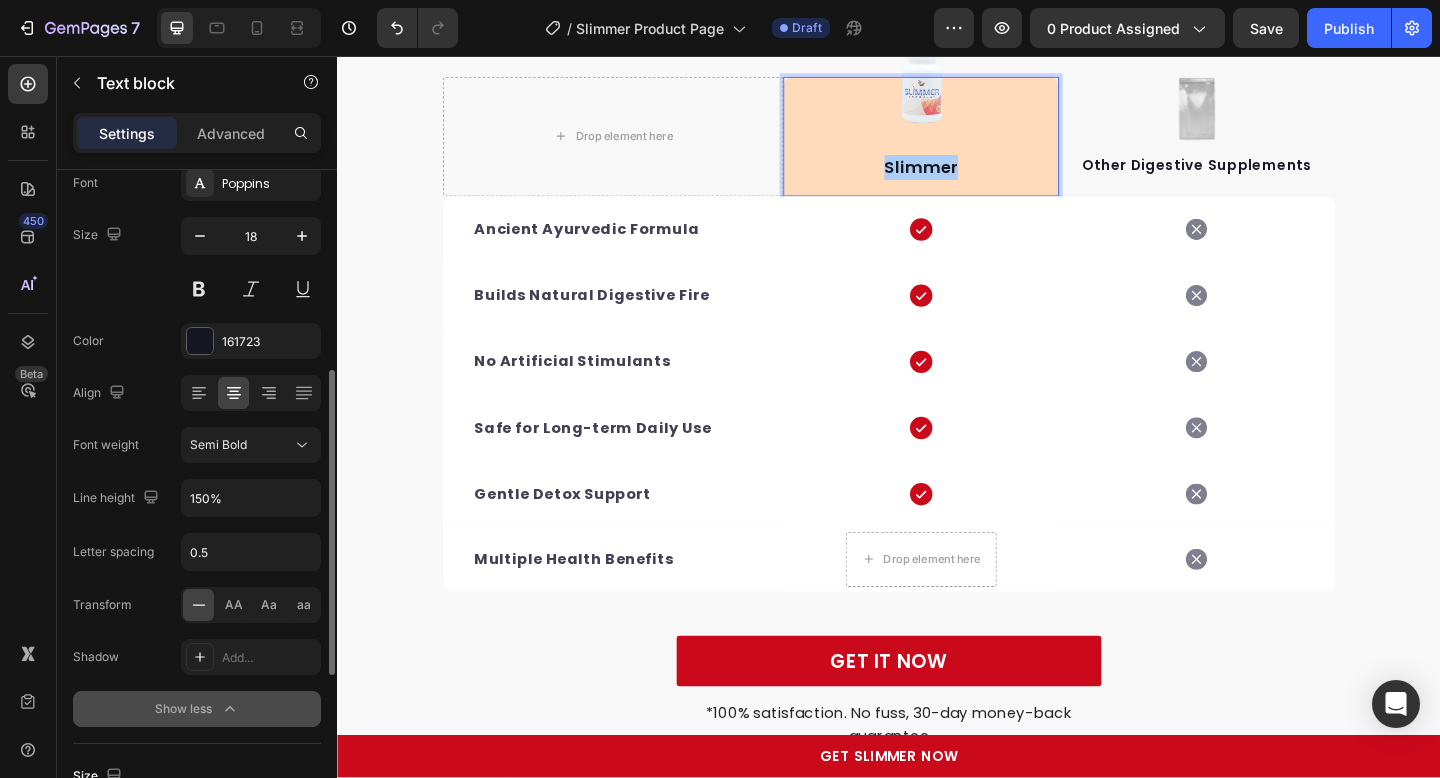 scroll, scrollTop: 287, scrollLeft: 0, axis: vertical 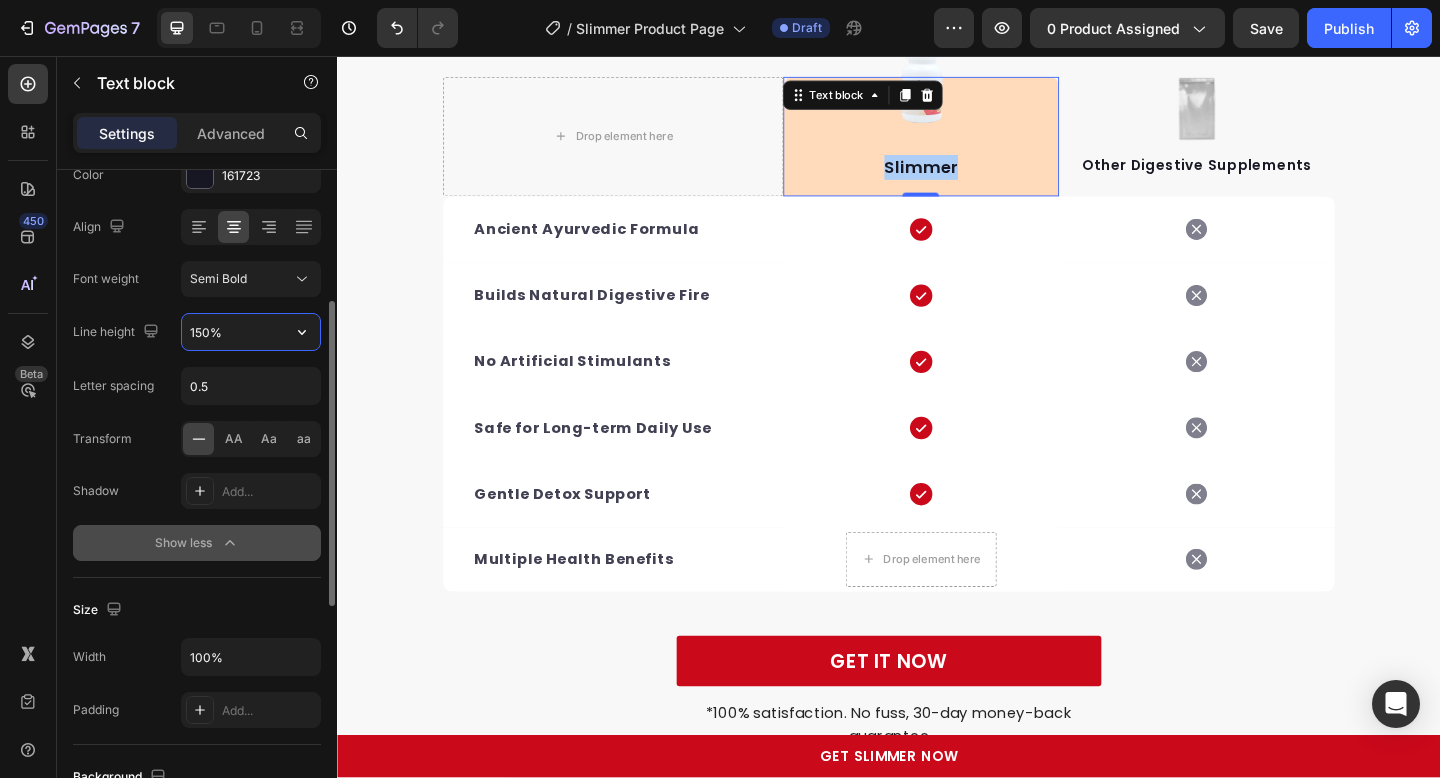 click on "150%" at bounding box center (251, 332) 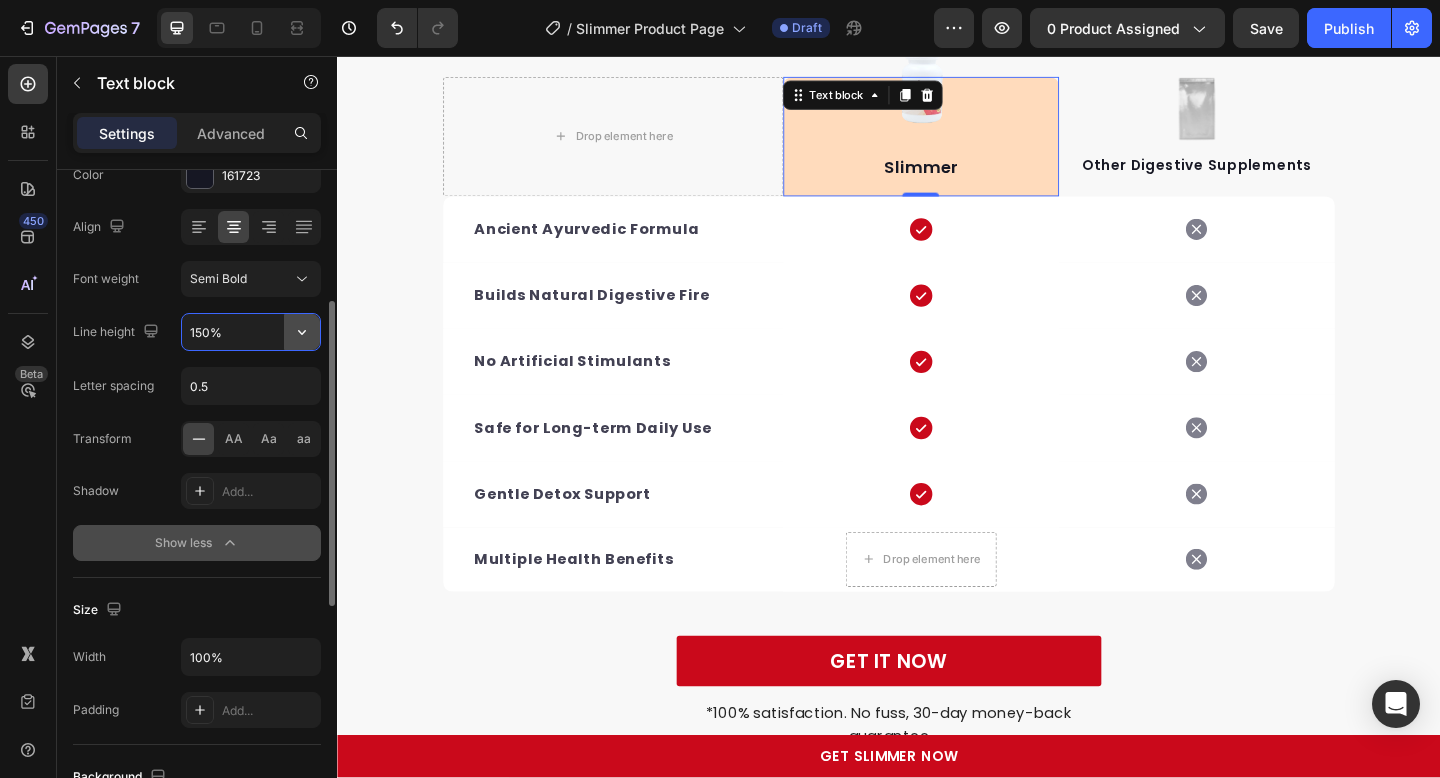 click 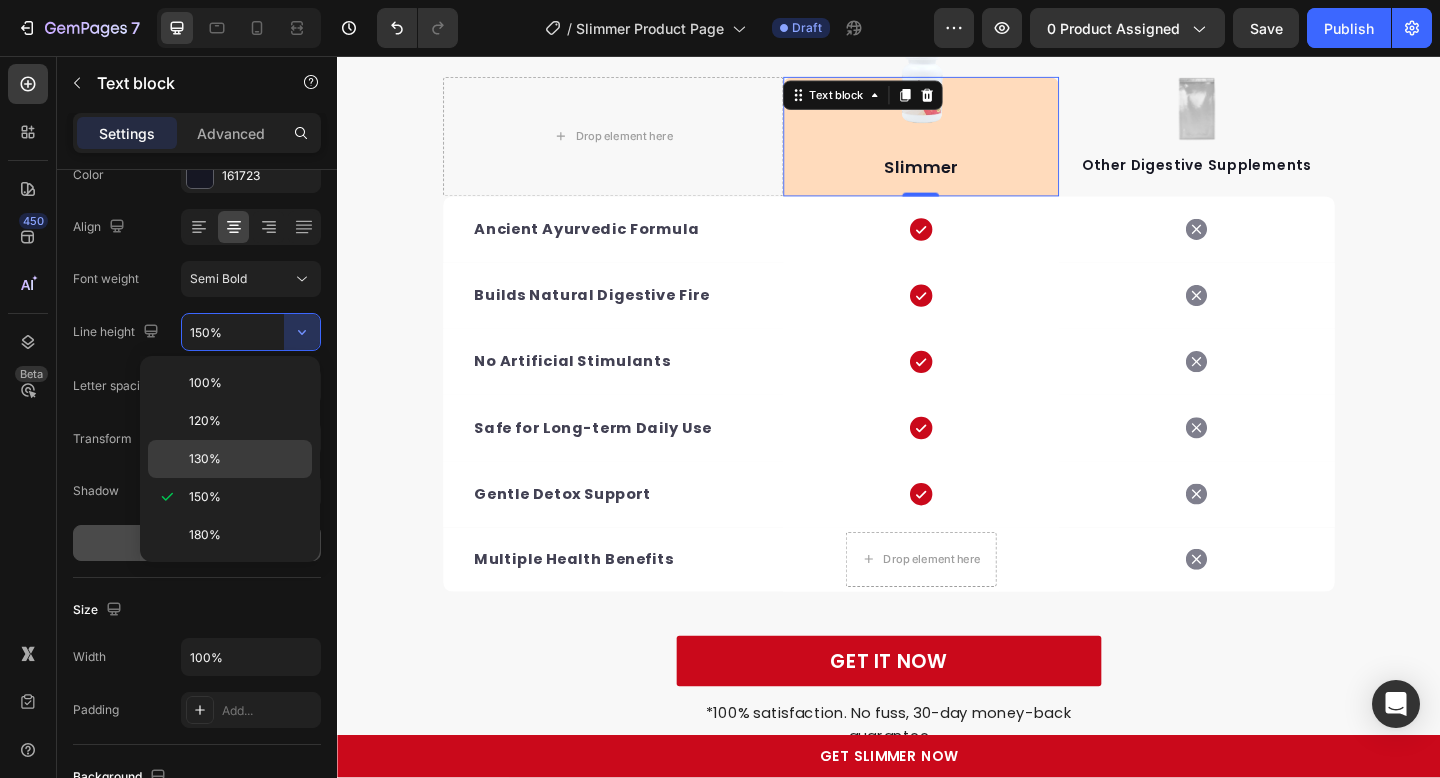 click on "130%" 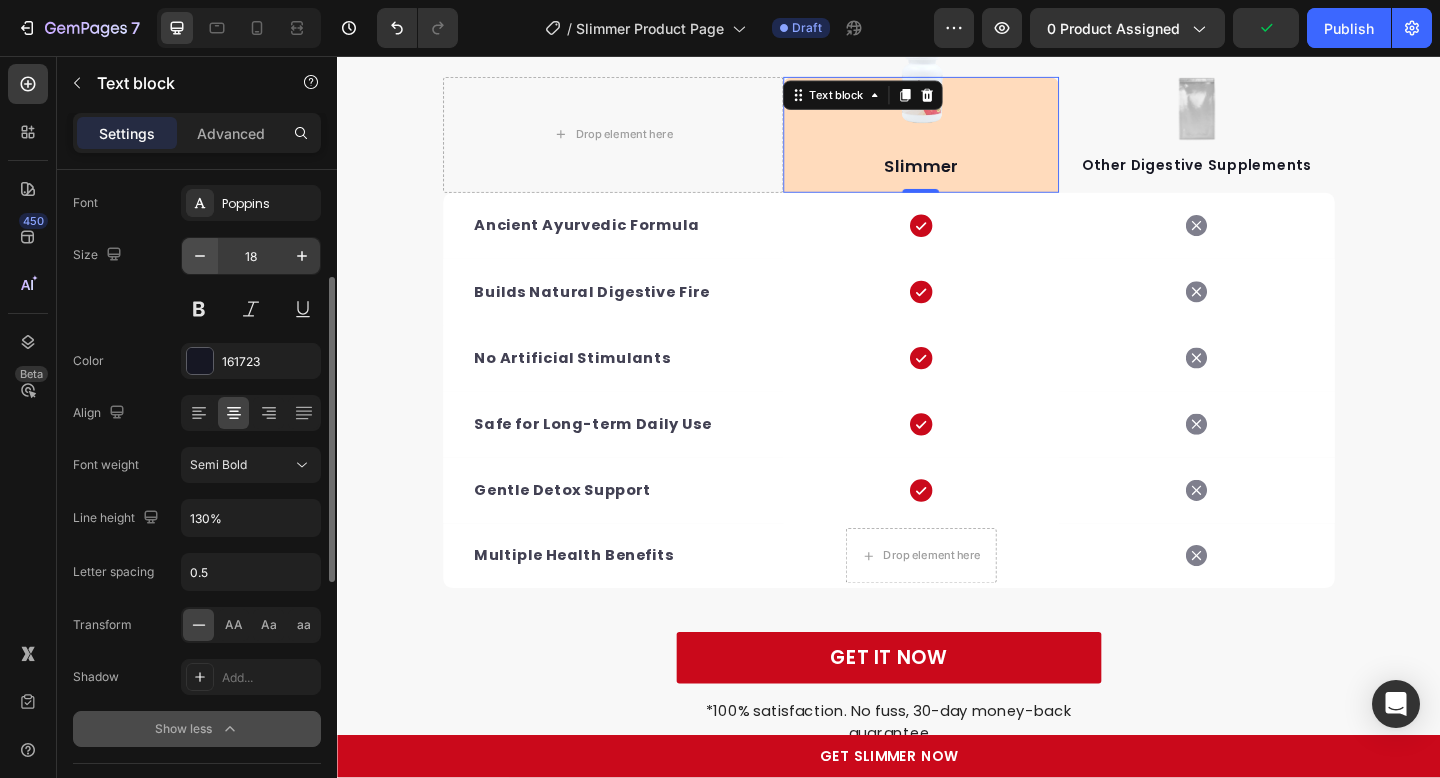 scroll, scrollTop: 77, scrollLeft: 0, axis: vertical 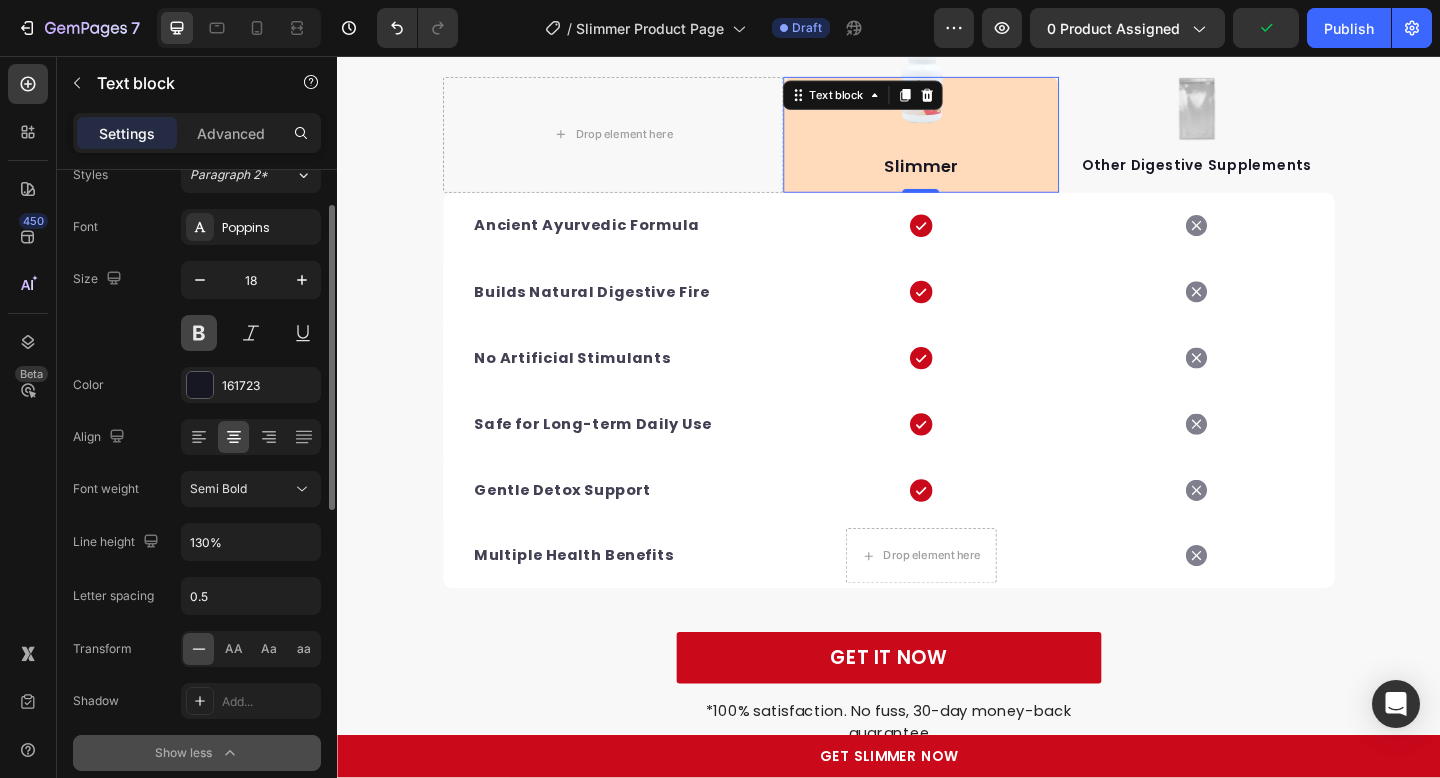 click at bounding box center [199, 333] 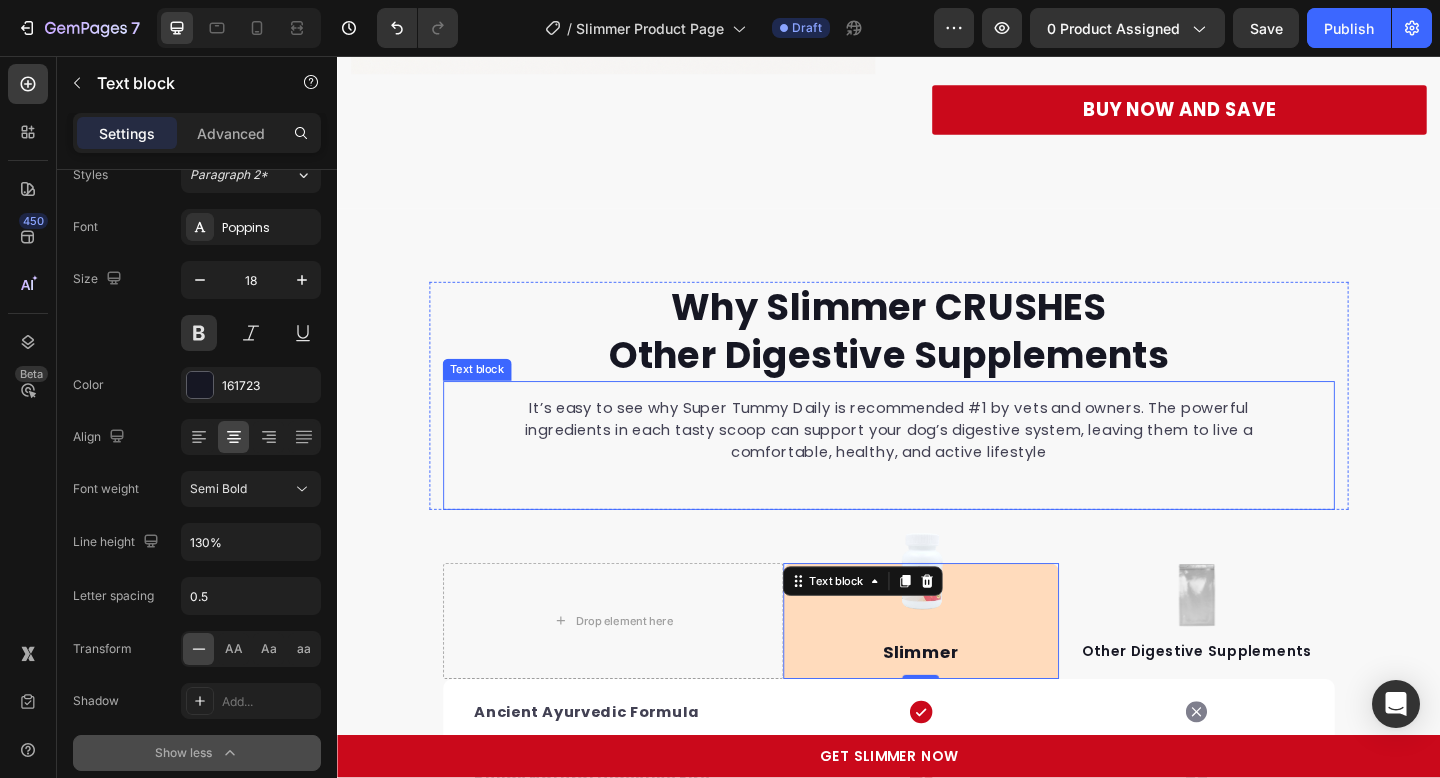 scroll, scrollTop: 6301, scrollLeft: 0, axis: vertical 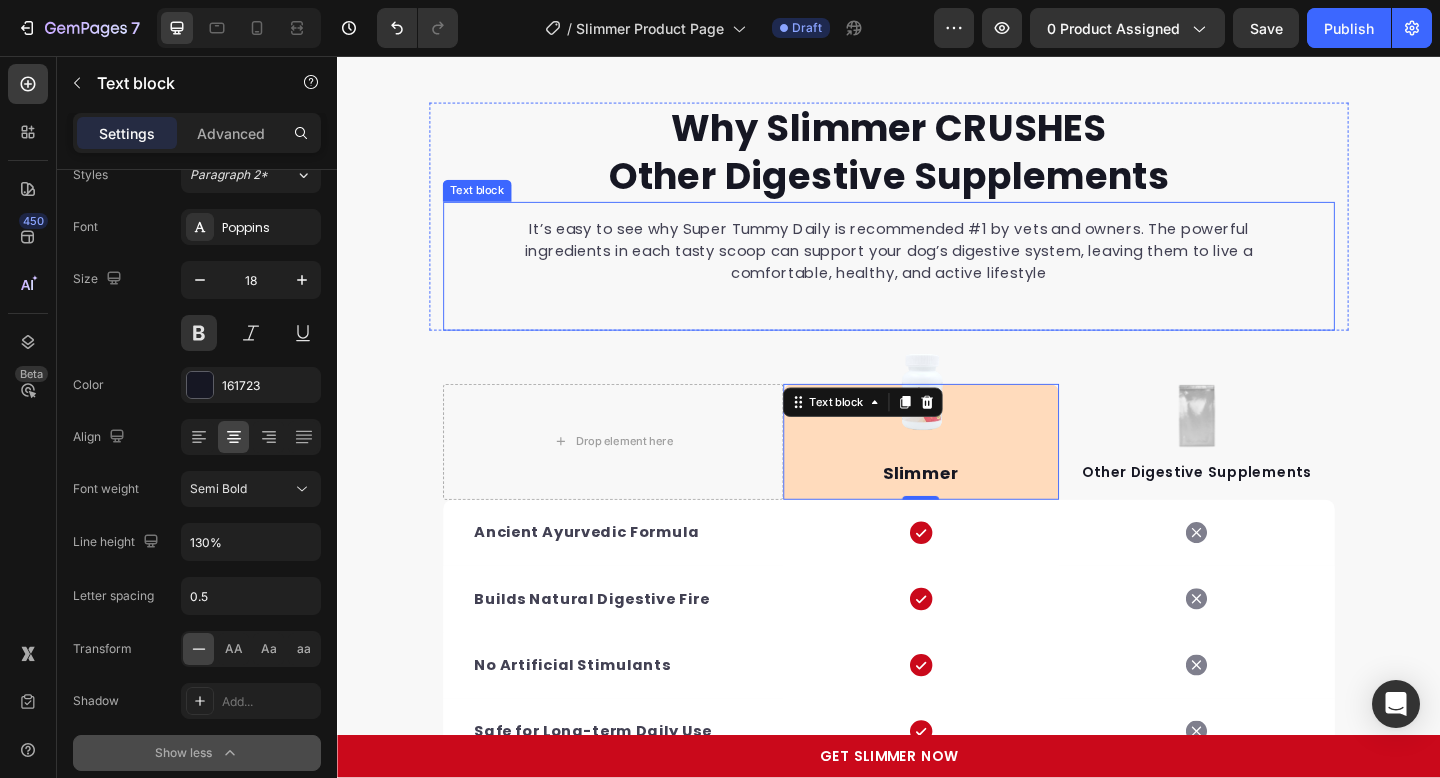 click on "It’s easy to see why Super Tummy Daily is recommended #1 by vets and owners. The powerful ingredients in each tasty scoop can support your dog’s digestive system, leaving them to live a comfortable, healthy, and active lifestyle" at bounding box center [937, 269] 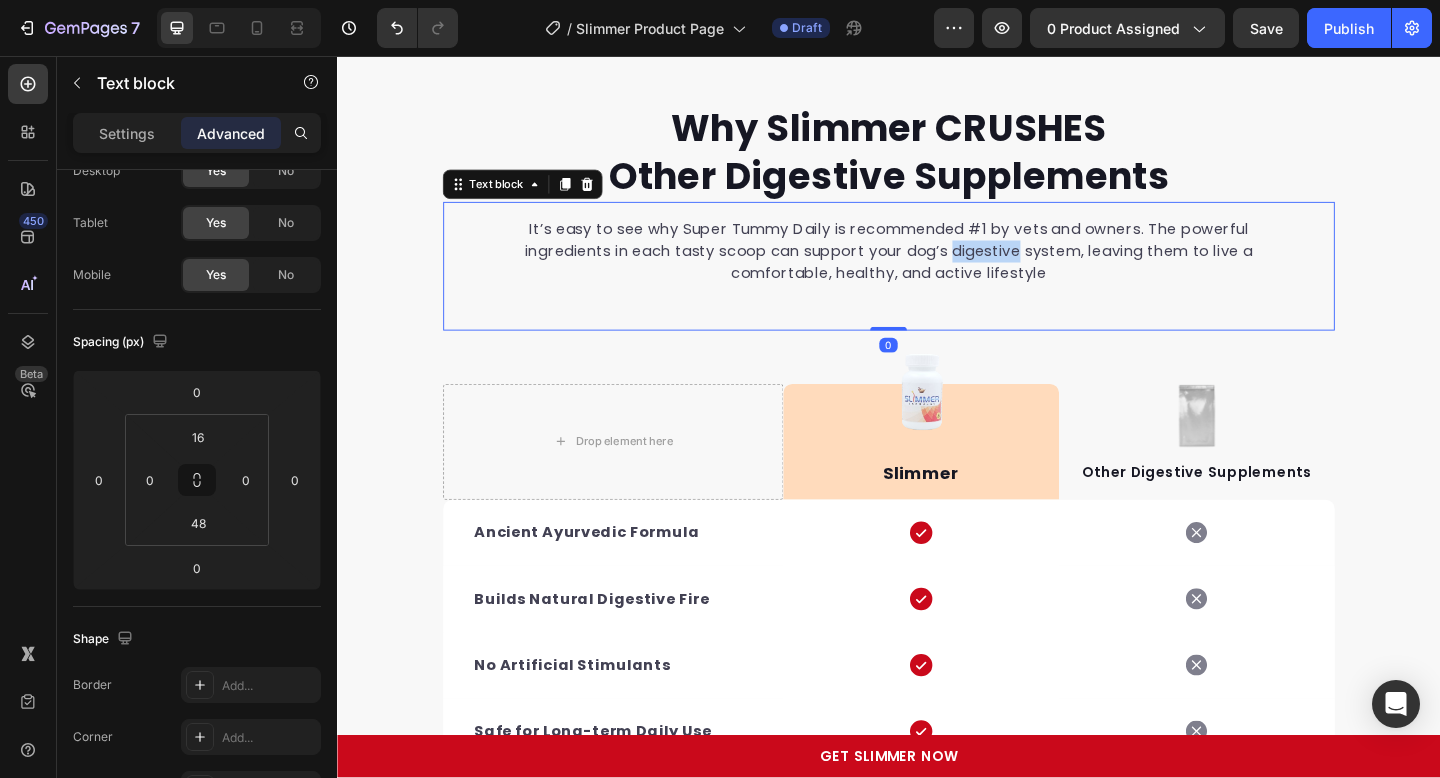 click on "It’s easy to see why Super Tummy Daily is recommended #1 by vets and owners. The powerful ingredients in each tasty scoop can support your dog’s digestive system, leaving them to live a comfortable, healthy, and active lifestyle" at bounding box center (937, 269) 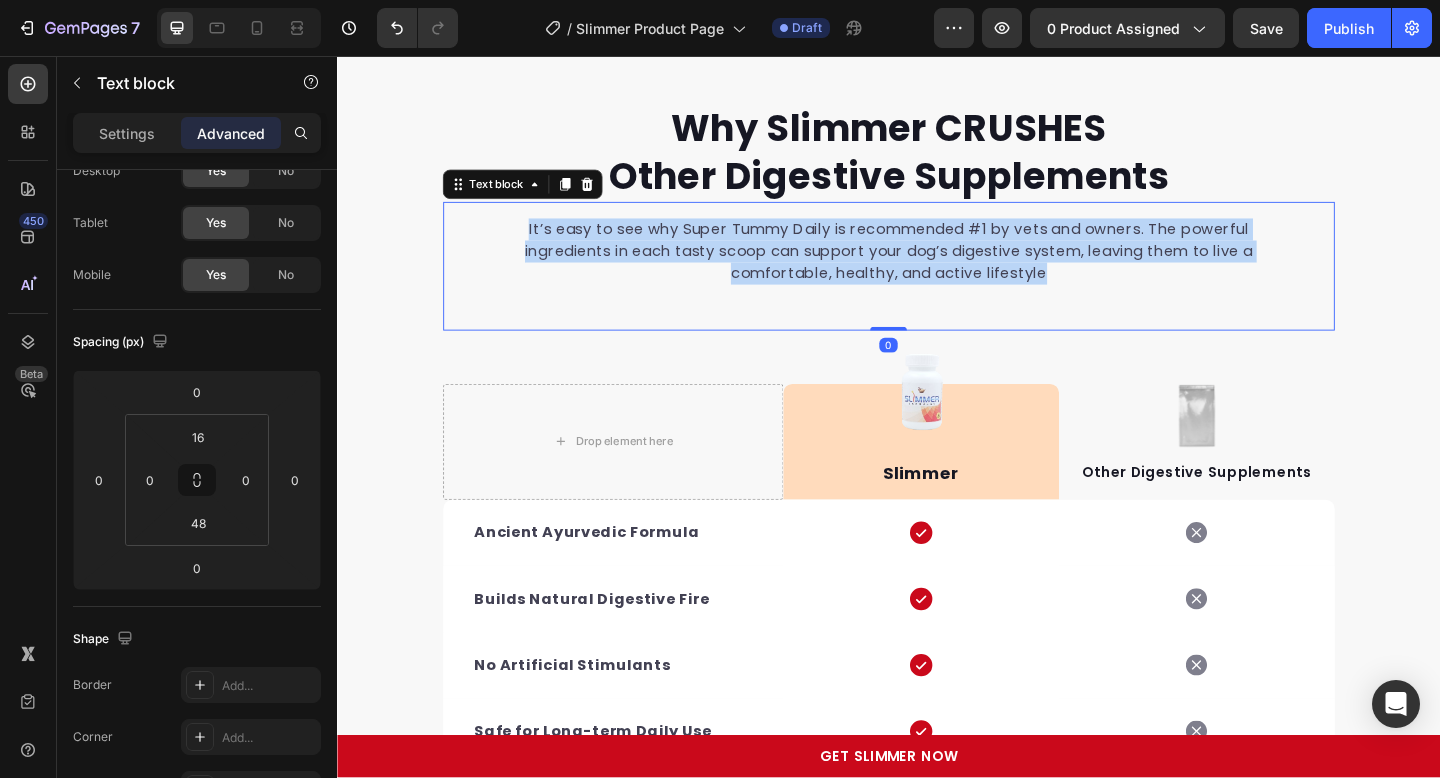 click on "It’s easy to see why Super Tummy Daily is recommended #1 by vets and owners. The powerful ingredients in each tasty scoop can support your dog’s digestive system, leaving them to live a comfortable, healthy, and active lifestyle" at bounding box center (937, 269) 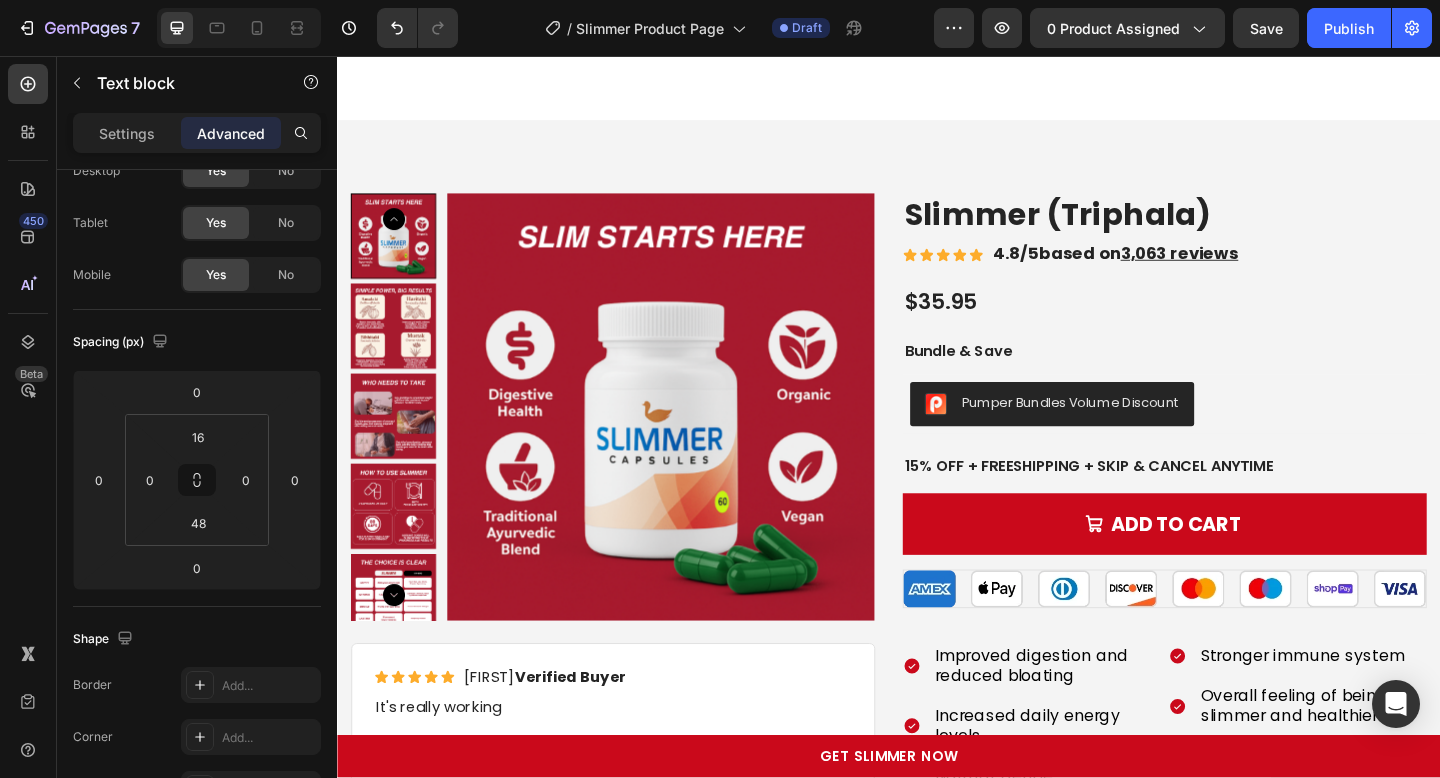 scroll, scrollTop: 4856, scrollLeft: 0, axis: vertical 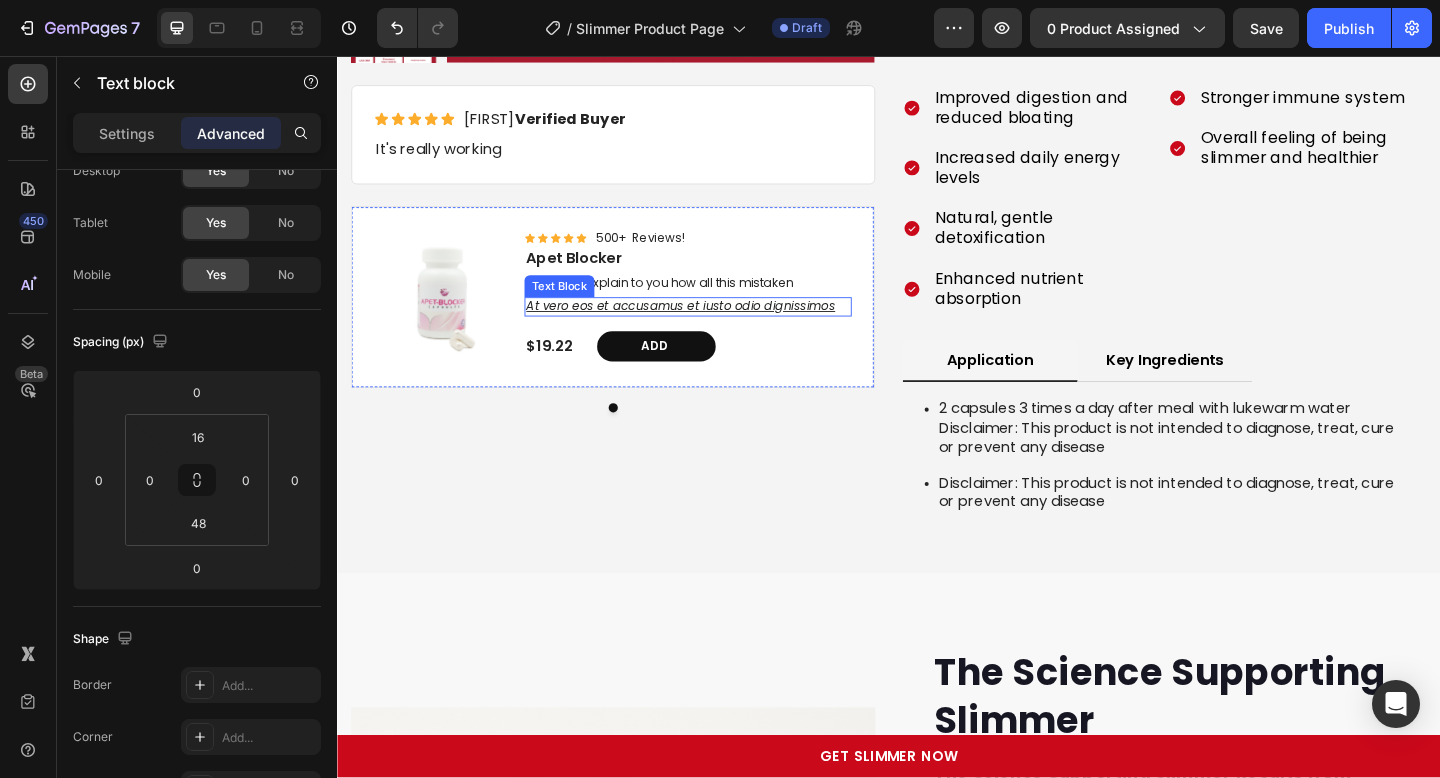 click on "At vero eos et accusamus et iusto odio dignissimos" at bounding box center [719, 329] 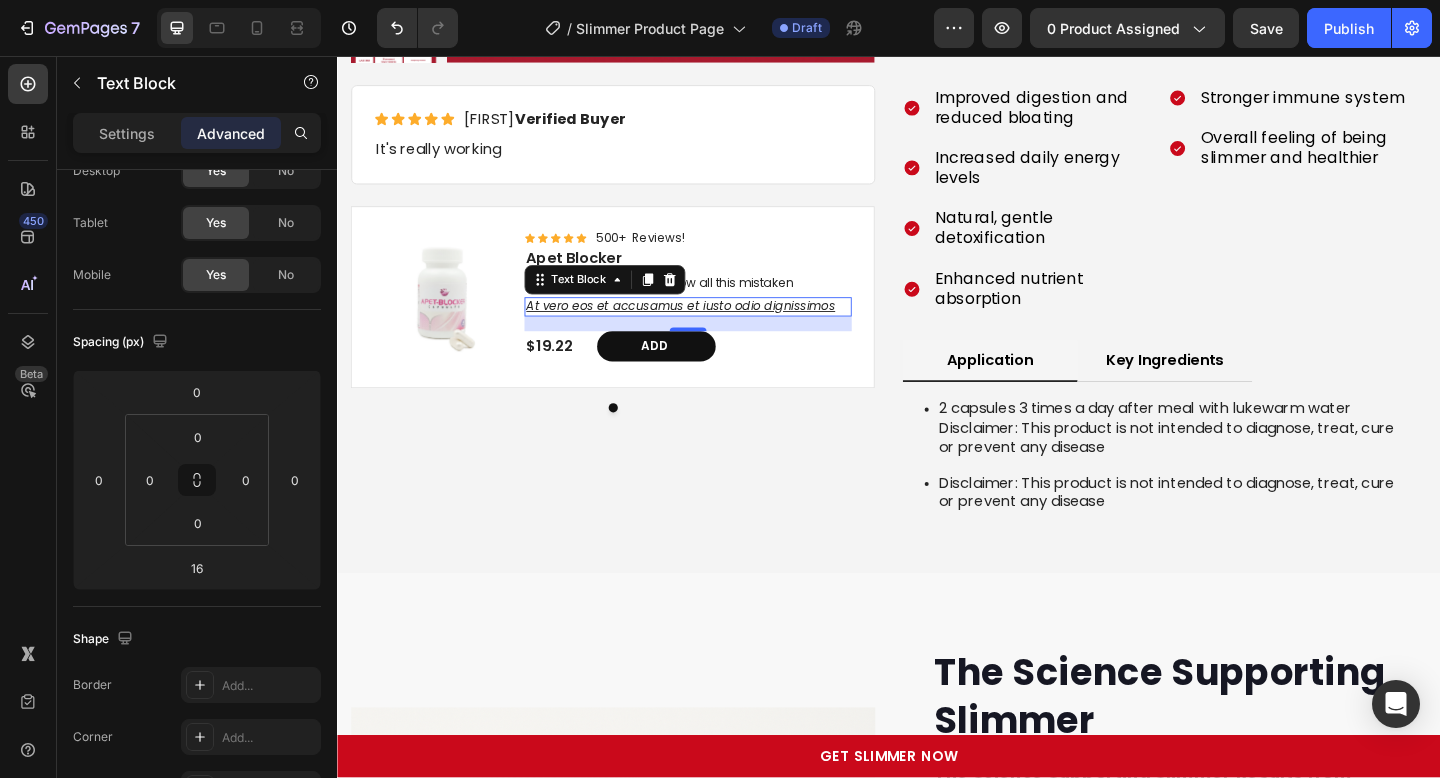 click on "At vero eos et accusamus et iusto odio dignissimos" at bounding box center (719, 329) 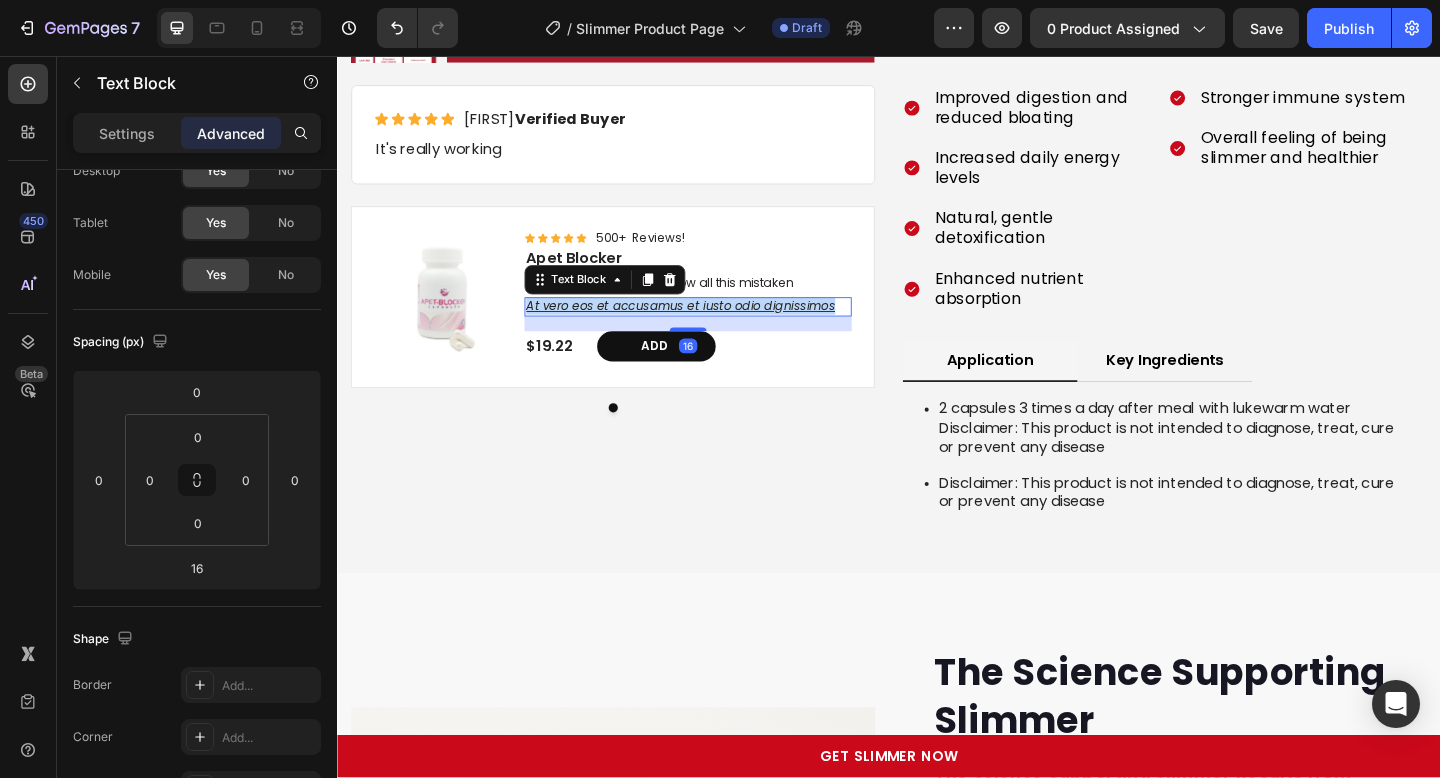 click on "At vero eos et accusamus et iusto odio dignissimos" at bounding box center [719, 329] 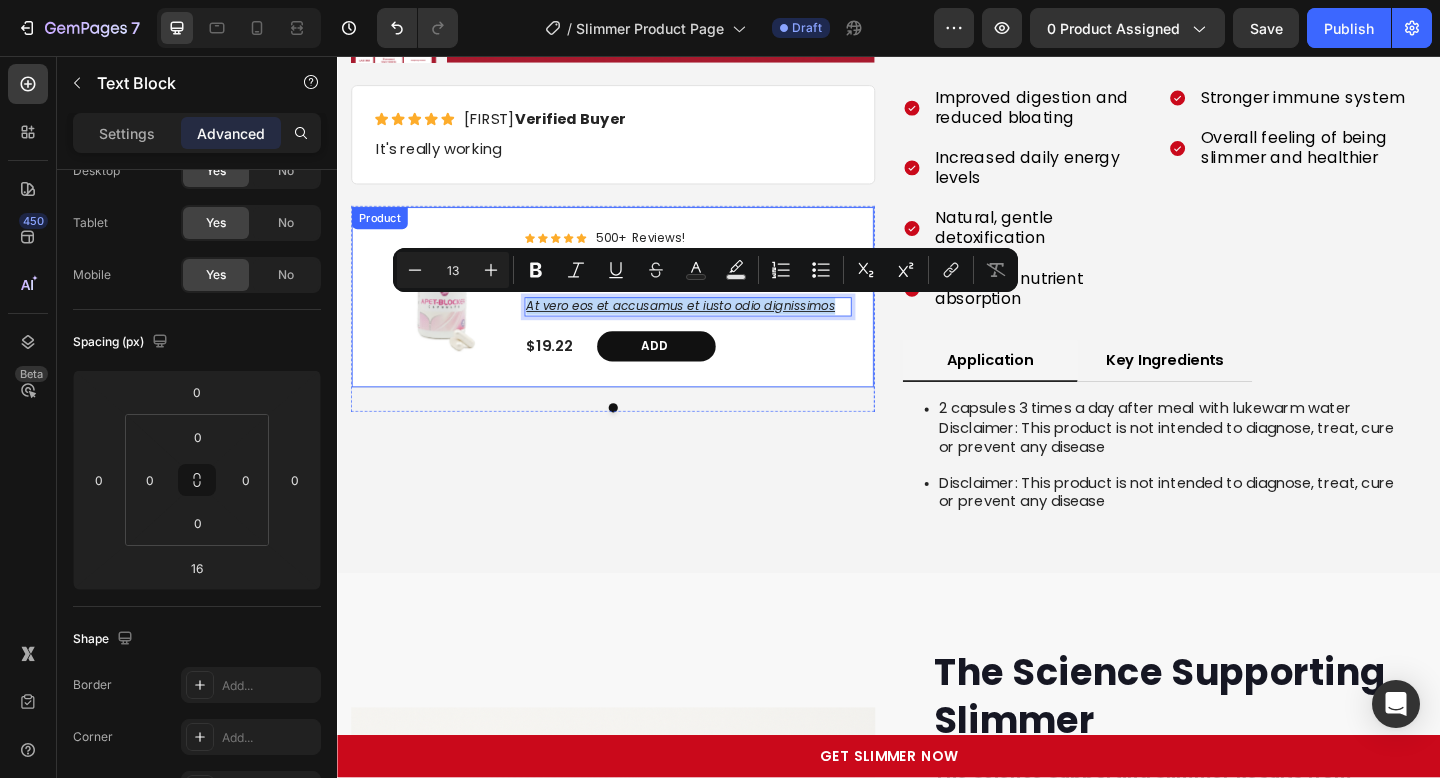 click on "Product Images Icon Icon Icon Icon Icon Icon List 500+  Reviews! Text Block Row Apet Blocker Product Title But I must explain to you how all this mistaken Text Block At vero eos et accusamus et iusto odio dignissimos Text Block   16 $19.22 Product Price Product Price Add Add to Cart Row Product" at bounding box center (637, 319) 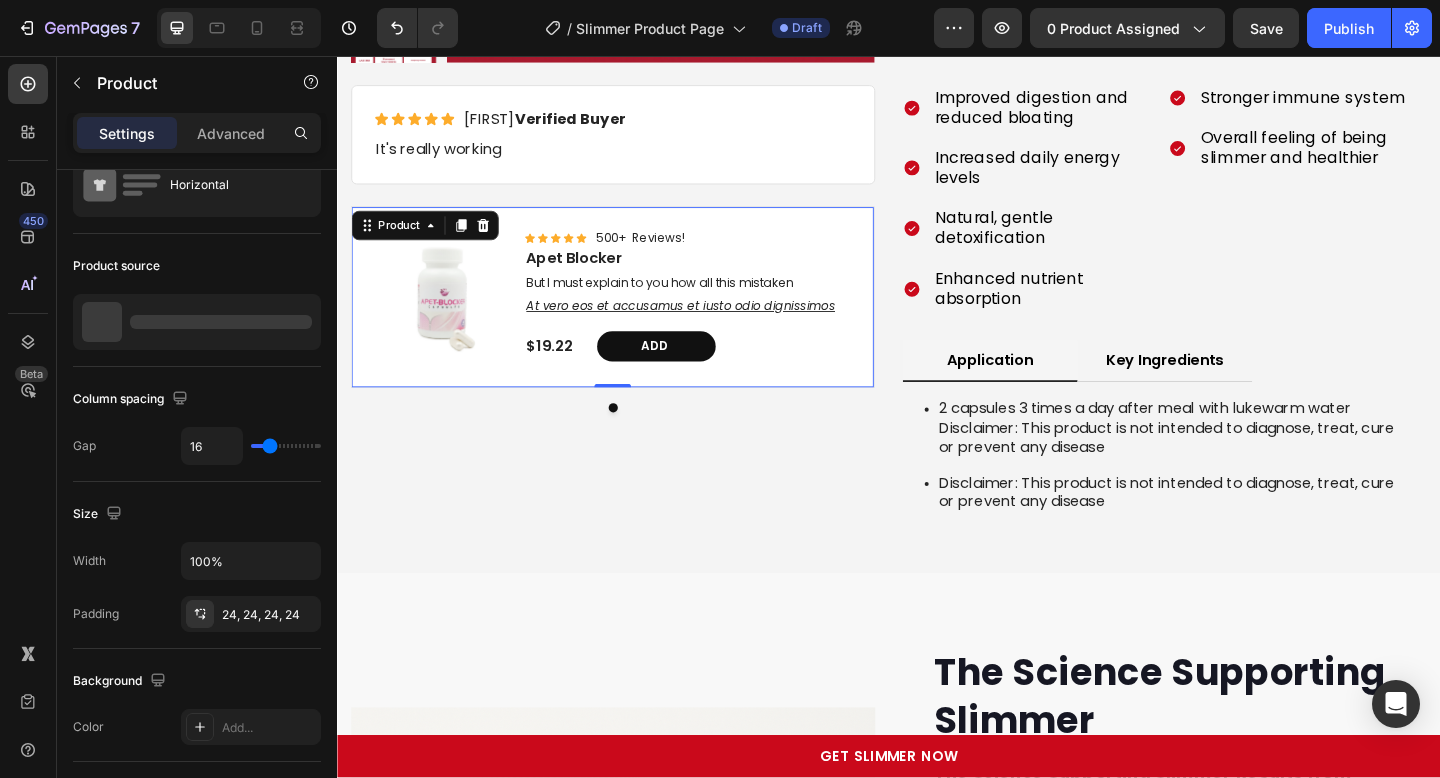 scroll, scrollTop: 0, scrollLeft: 0, axis: both 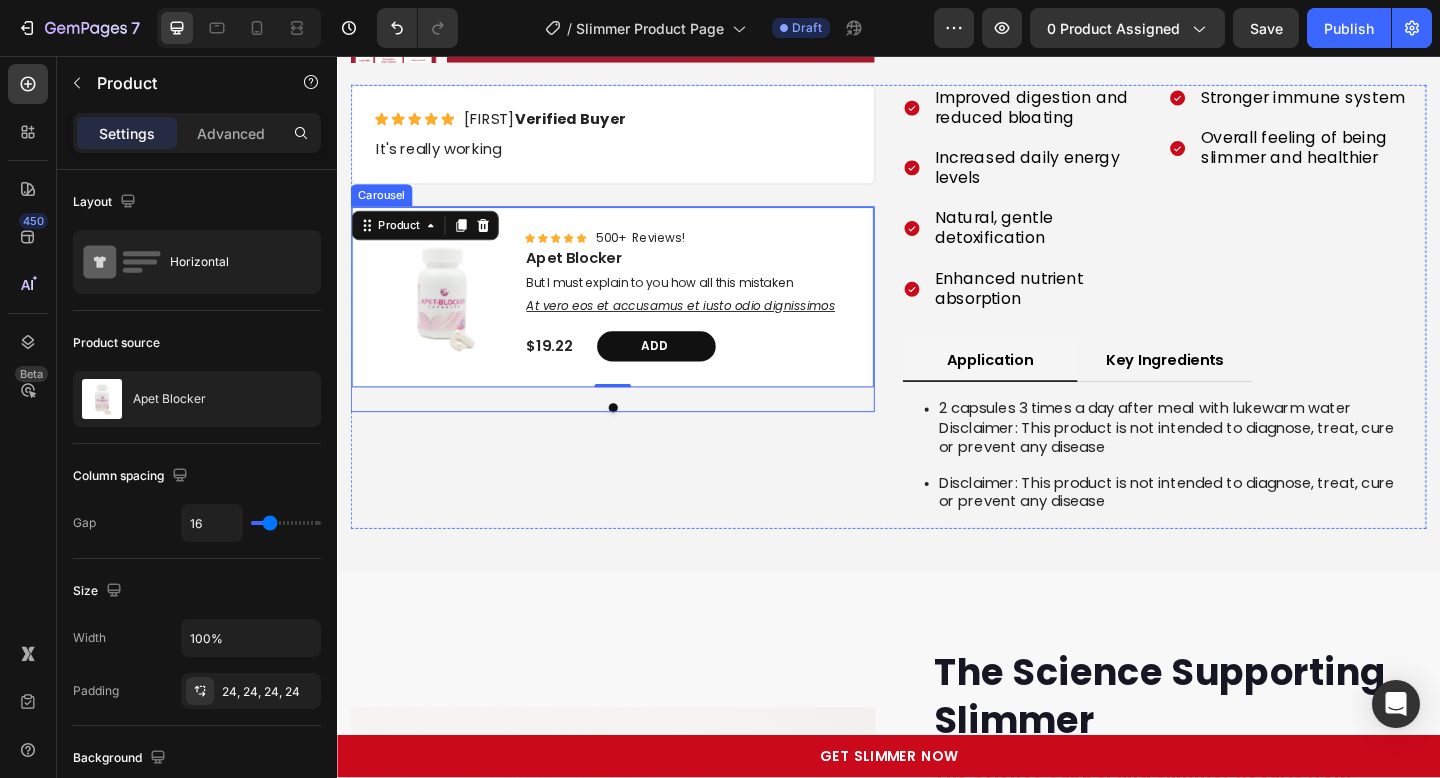 click on "Product Images Icon Icon Icon Icon Icon Icon List 500+  Reviews! Text Block Row Apet Blocker Product Title But I must explain to you how all this mistaken Text Block At vero eos et accusamus et iusto odio dignissimos Text Block $19.22 Product Price Product Price Add Add to Cart Row Product   0 Carousel" at bounding box center [637, 332] 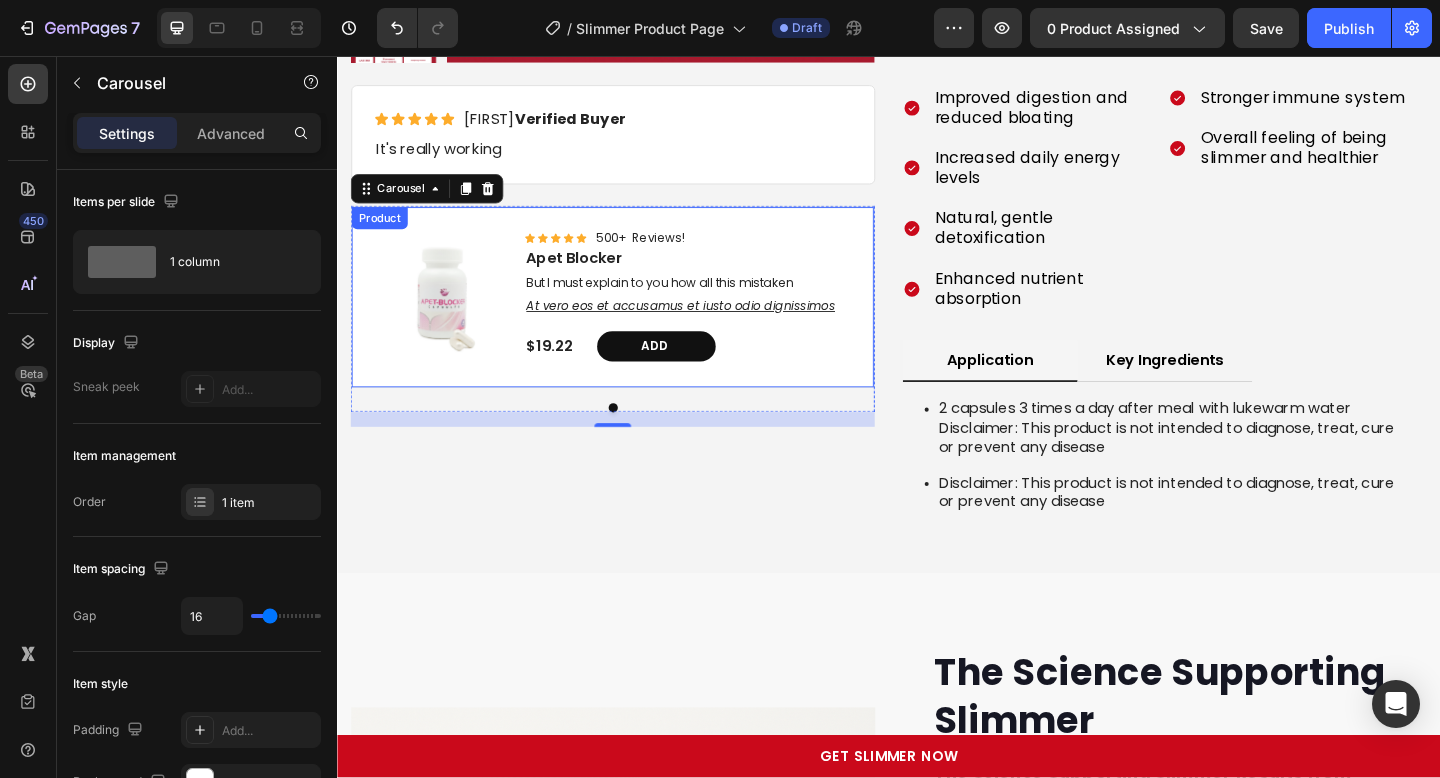 click on "Product Images Icon Icon Icon Icon Icon Icon List 500+  Reviews! Text Block Row Apet Blocker Product Title But I must explain to you how all this mistaken Text Block At vero eos et accusamus et iusto odio dignissimos Text Block $19.22 Product Price Product Price Add Add to Cart Row Product" at bounding box center (637, 319) 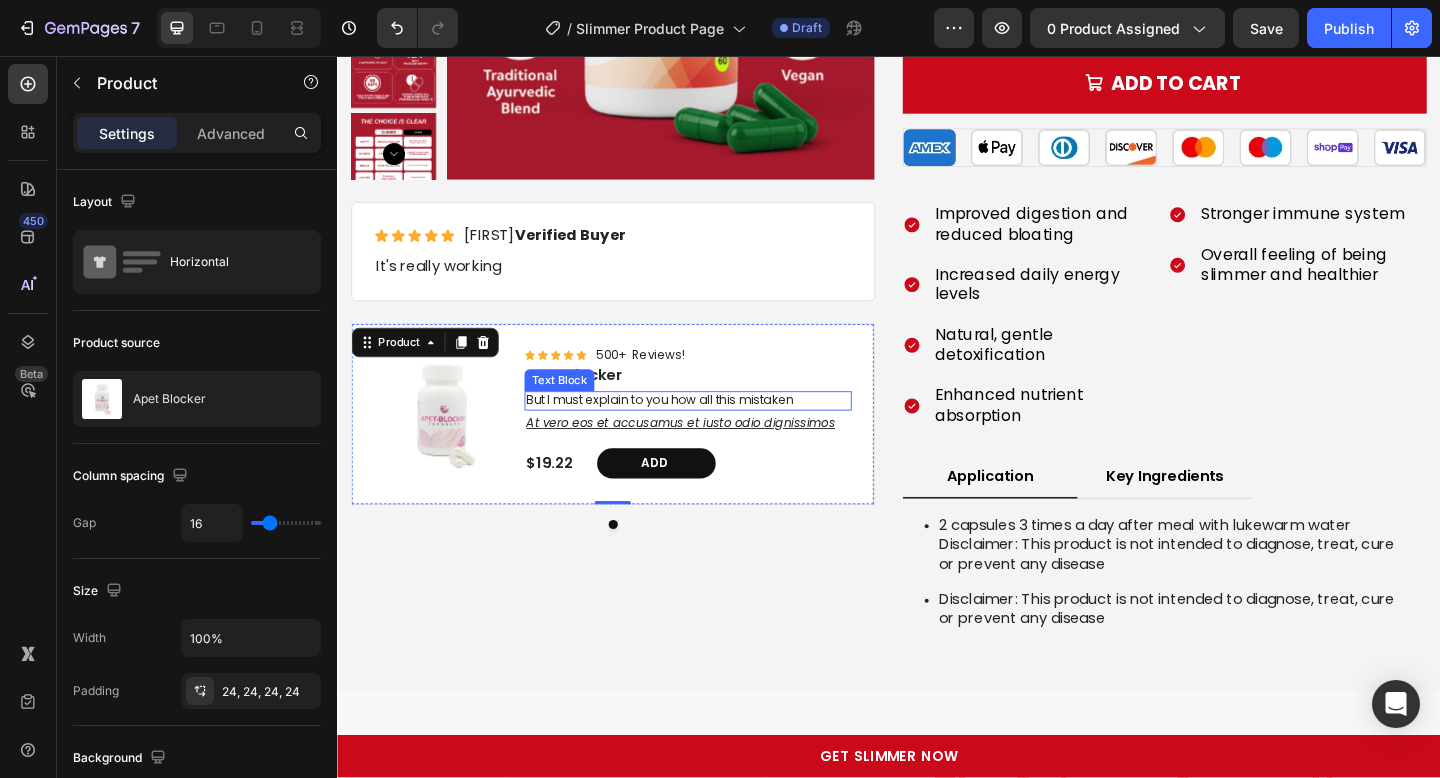 scroll, scrollTop: 4728, scrollLeft: 0, axis: vertical 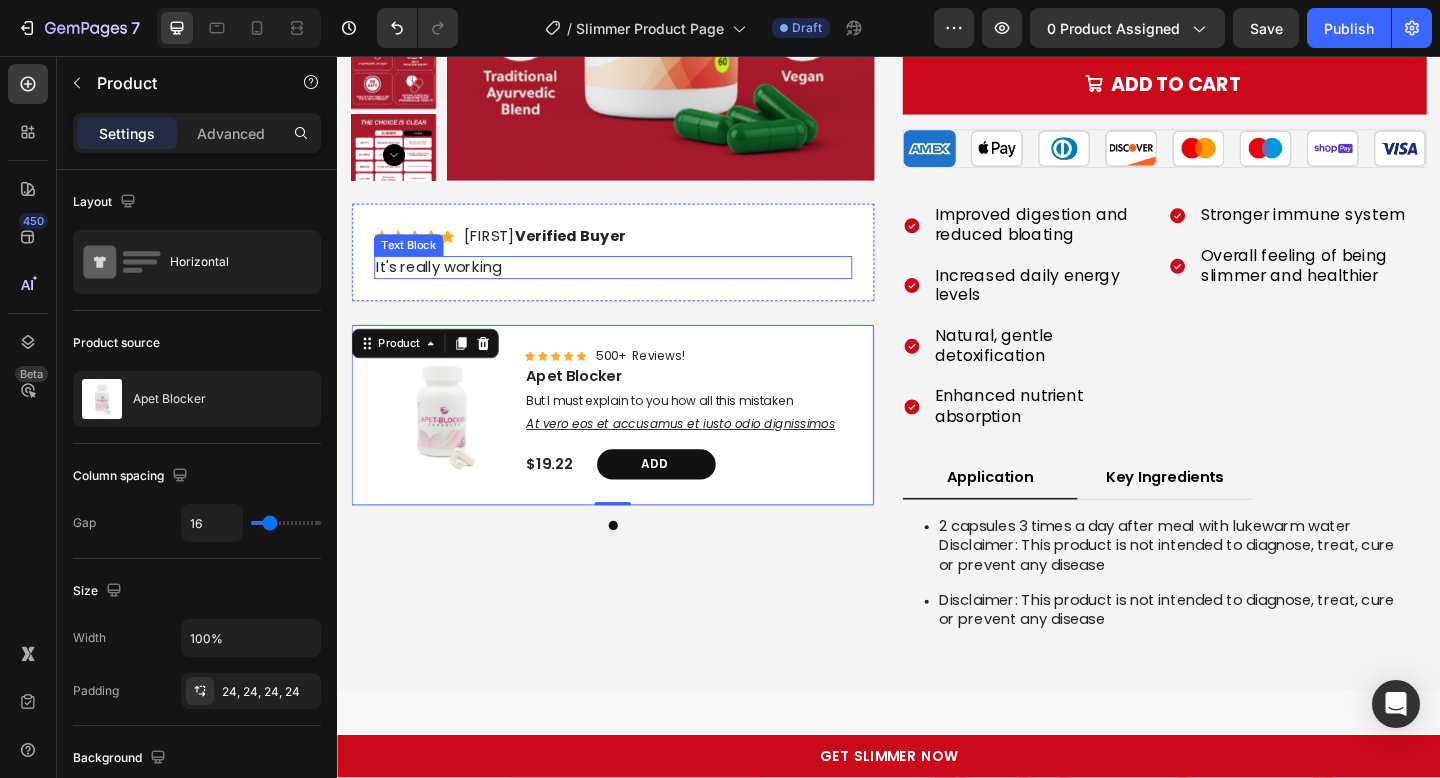 click on "It's really working" at bounding box center (637, 286) 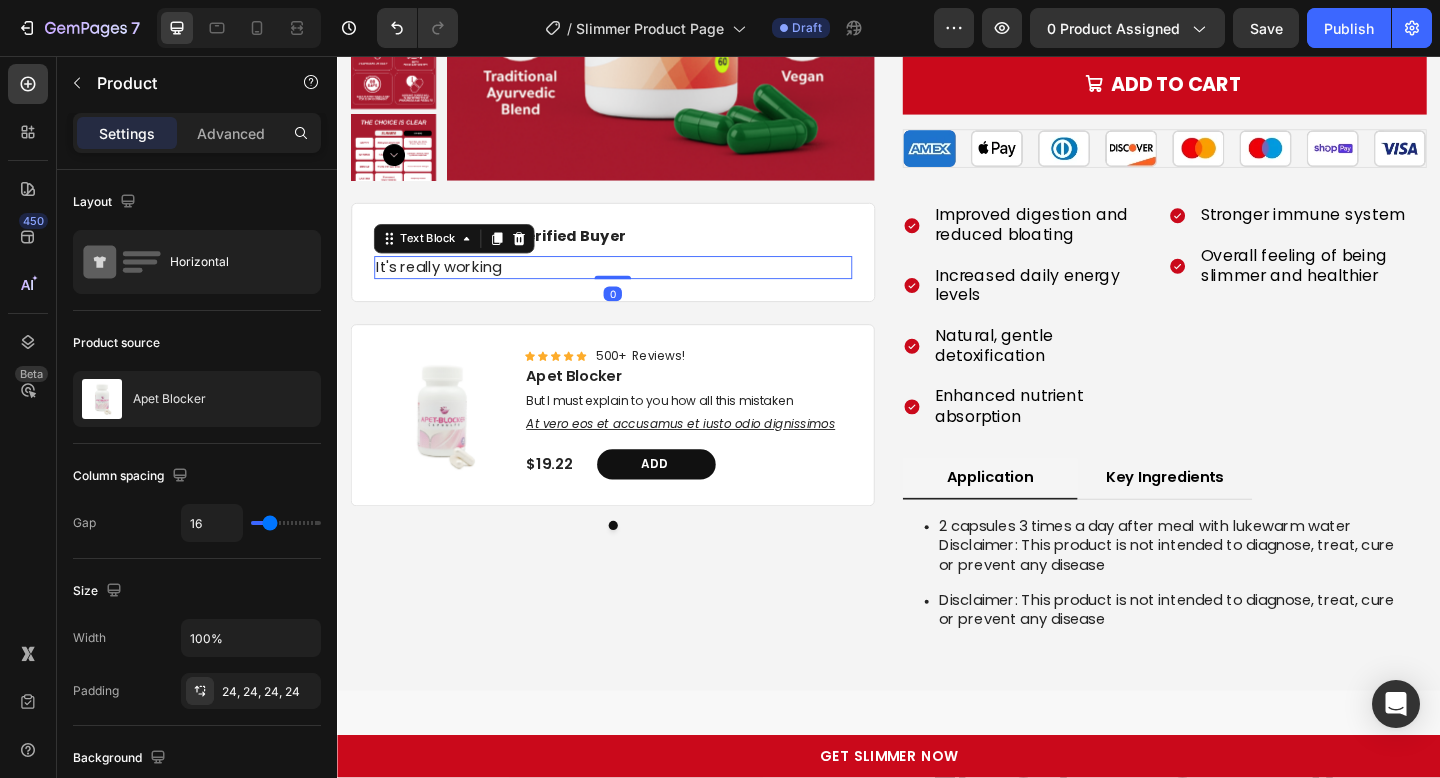 click on "It's really working" at bounding box center [637, 286] 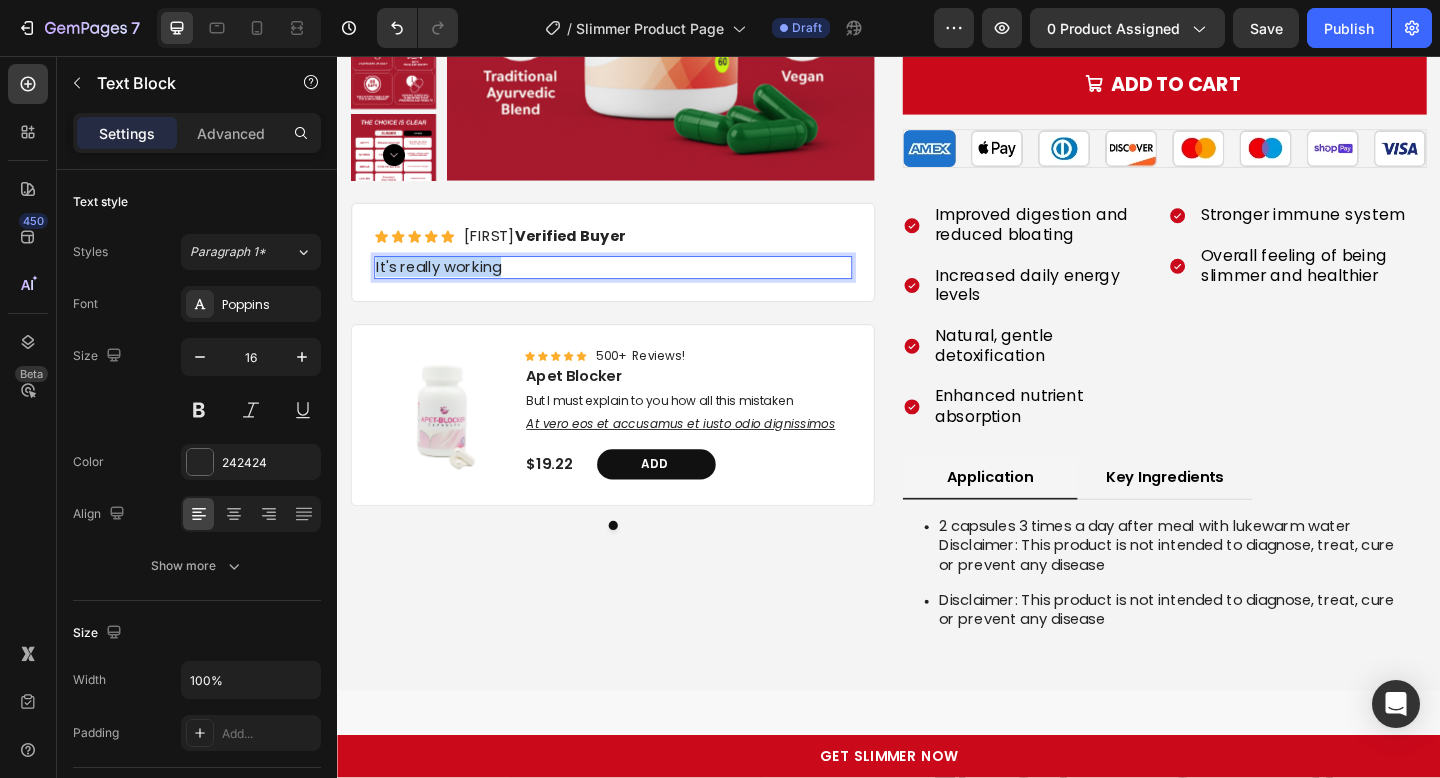 click on "It's really working" at bounding box center [637, 286] 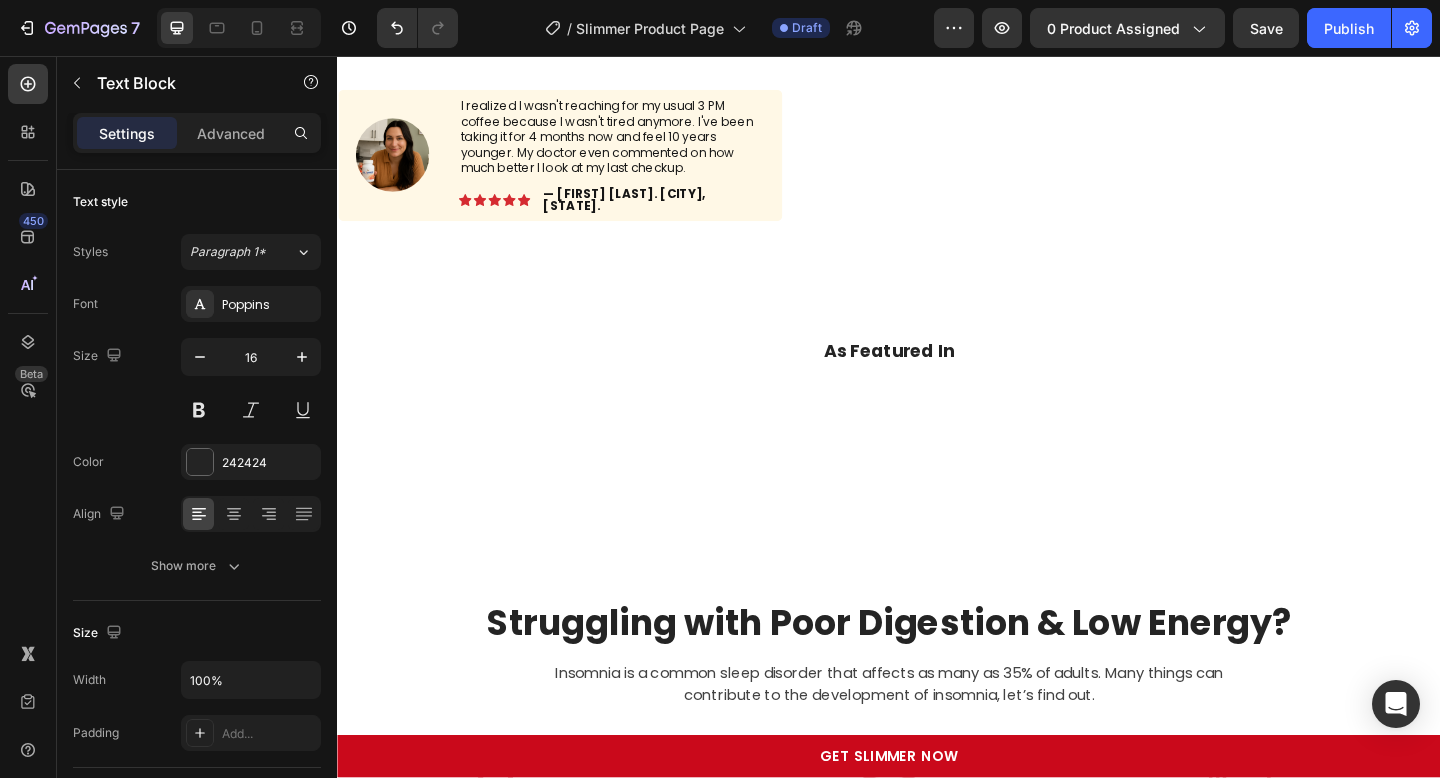 scroll, scrollTop: 0, scrollLeft: 0, axis: both 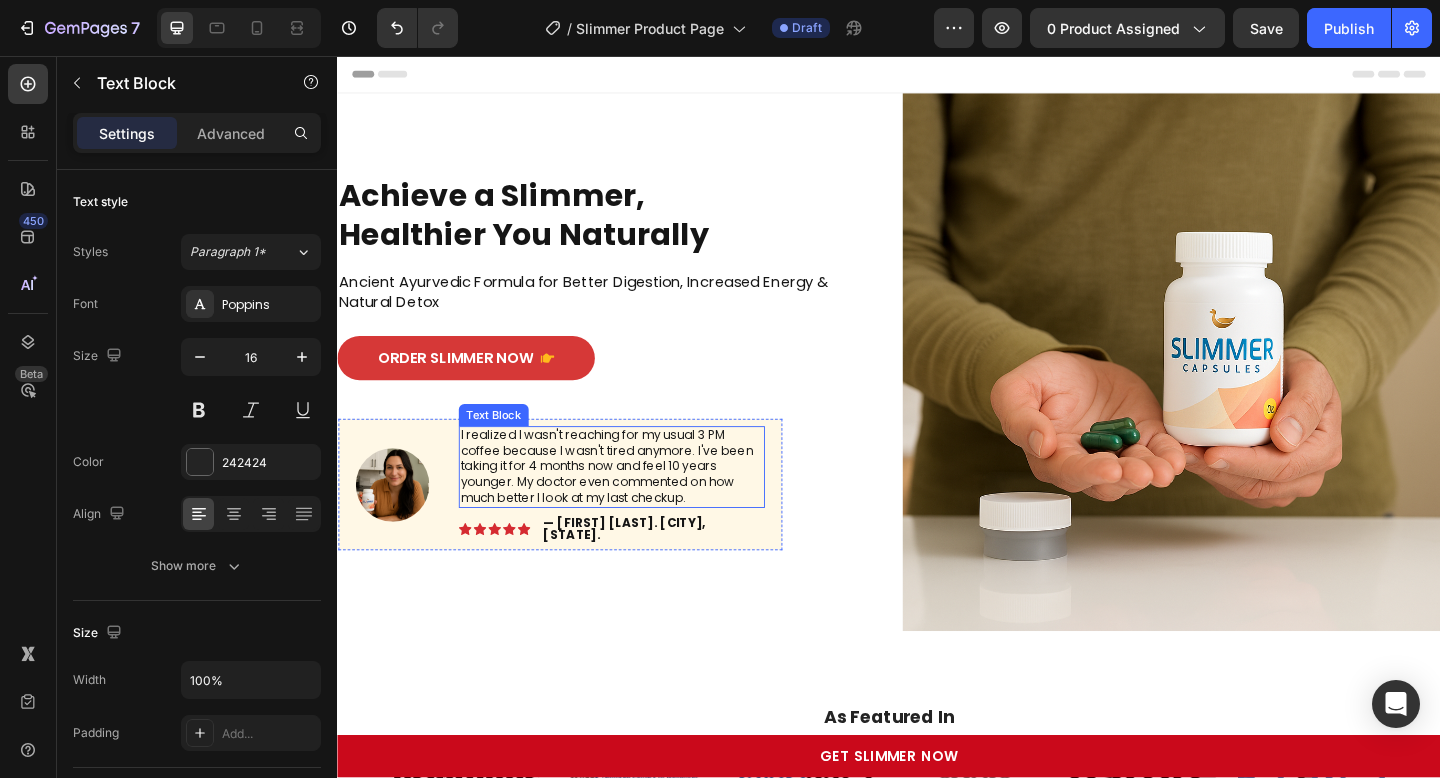 click on "I realized I wasn't reaching for my usual 3 PM coffee because I wasn't tired anymore. I've been taking it for 4 months now and feel 10 years younger. My doctor even commented on how much better I look at my last checkup." at bounding box center [635, 503] 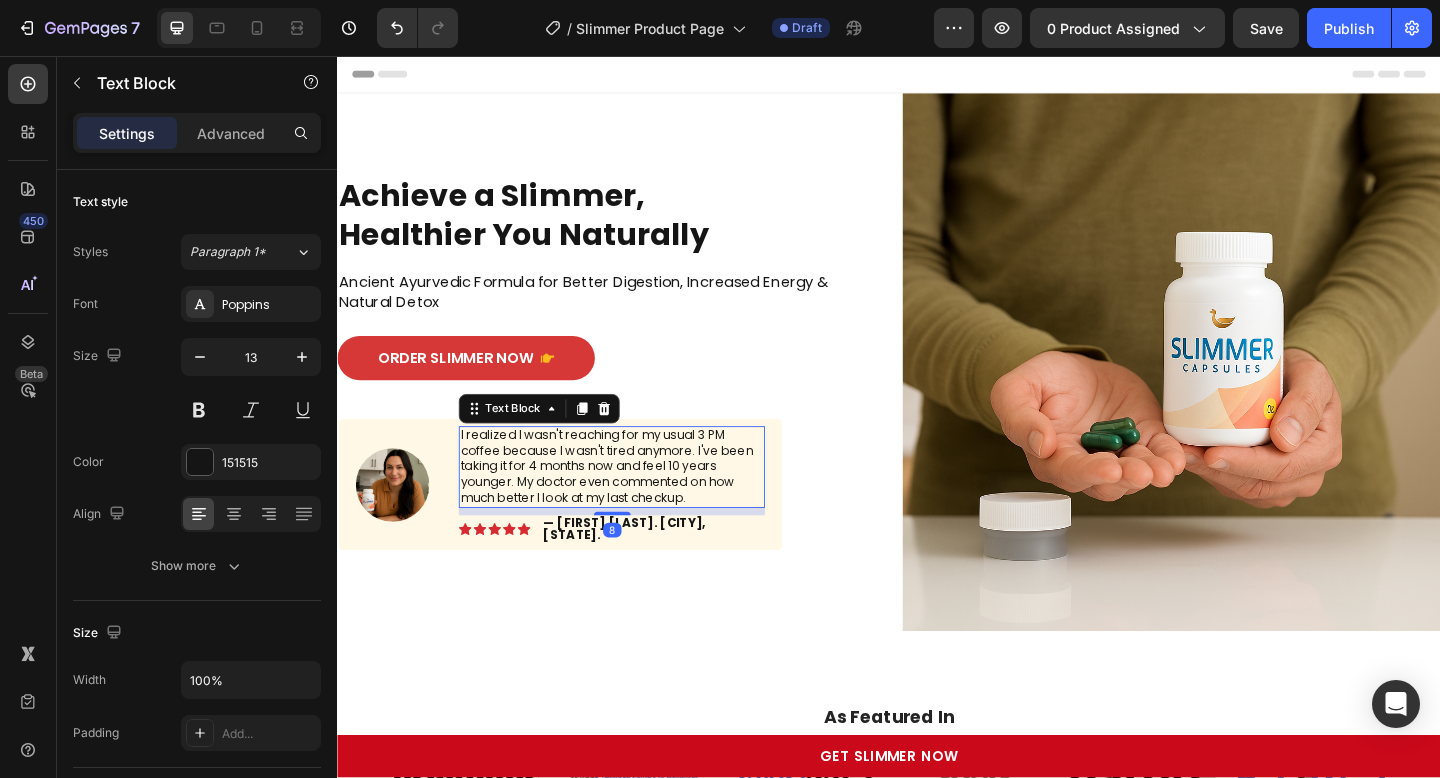 click on "I realized I wasn't reaching for my usual 3 PM coffee because I wasn't tired anymore. I've been taking it for 4 months now and feel 10 years younger. My doctor even commented on how much better I look at my last checkup." at bounding box center [635, 503] 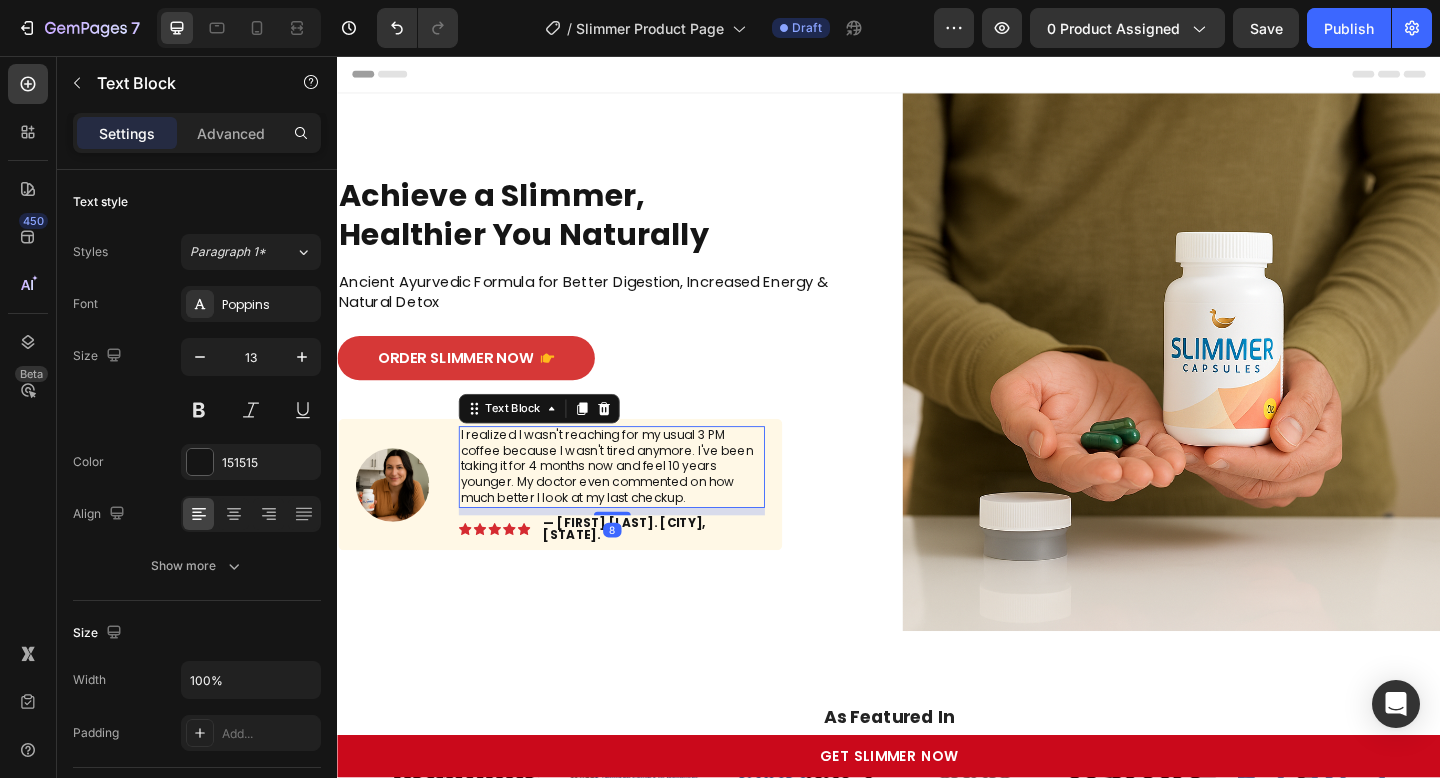 click on "I realized I wasn't reaching for my usual 3 PM coffee because I wasn't tired anymore. I've been taking it for 4 months now and feel 10 years younger. My doctor even commented on how much better I look at my last checkup." at bounding box center [635, 503] 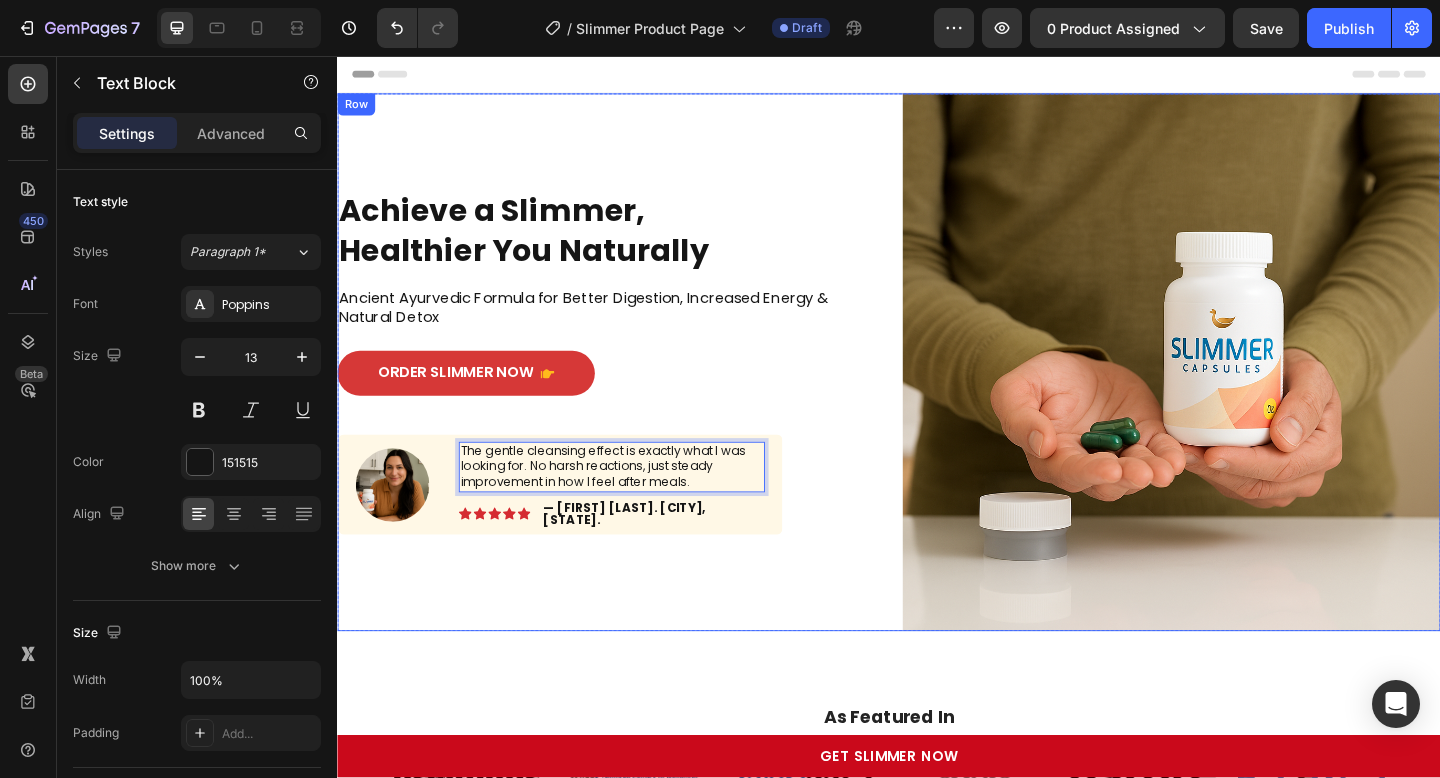 click on "Achieve a Slimmer,  Healthier You Naturally Heading Ancient Ayurvedic Formula for Better Digestion, Increased Energy & Natural Detox Text Block
order slimmer now Button Image The gentle cleansing effect is exactly what I was looking for. No harsh reactions, just steady improvement in how I feel after meals. Text Block   8 Image Icon Icon Icon Icon Icon Icon List — Emily M. New Jersey, US. Text Block Row Row Shop Now   👉    Button Row" at bounding box center [629, 389] 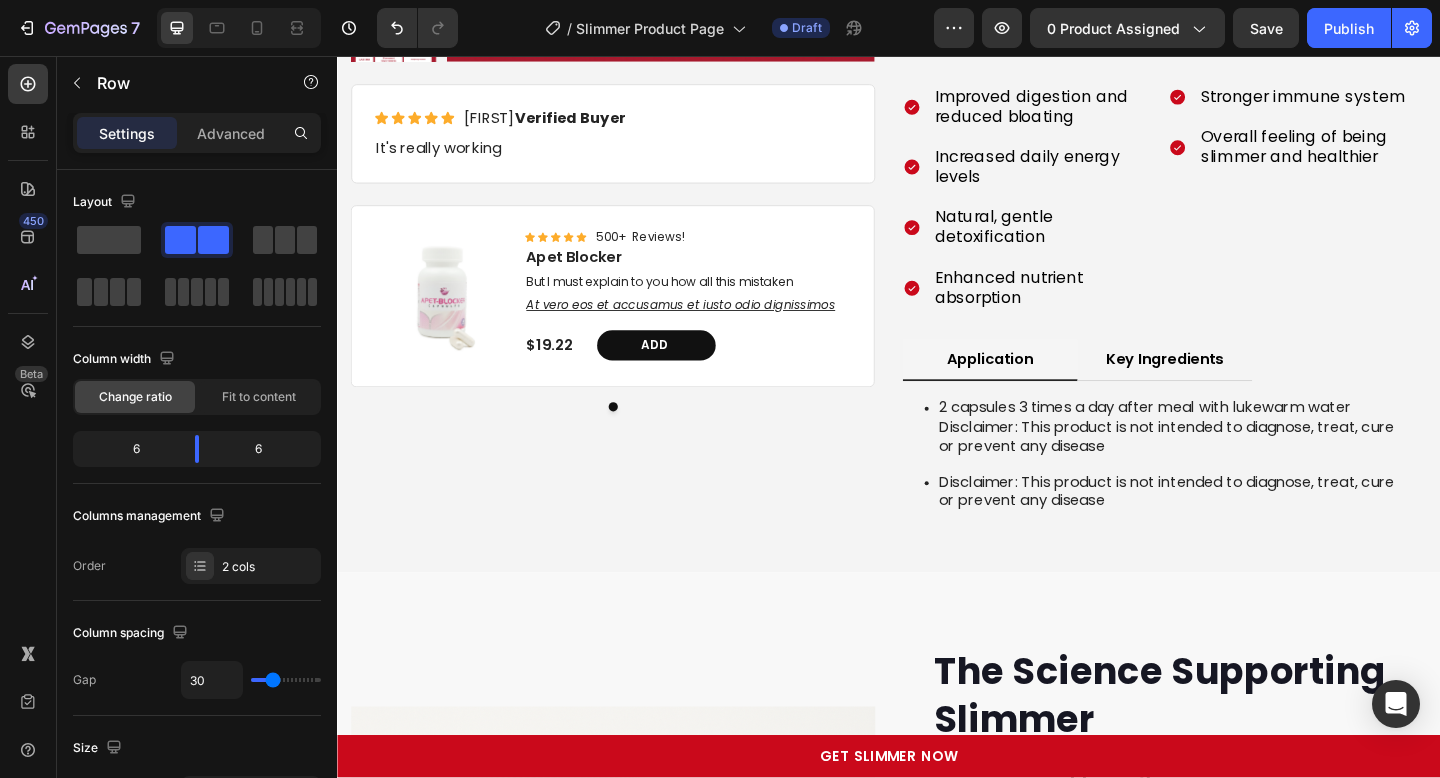 scroll, scrollTop: 4749, scrollLeft: 0, axis: vertical 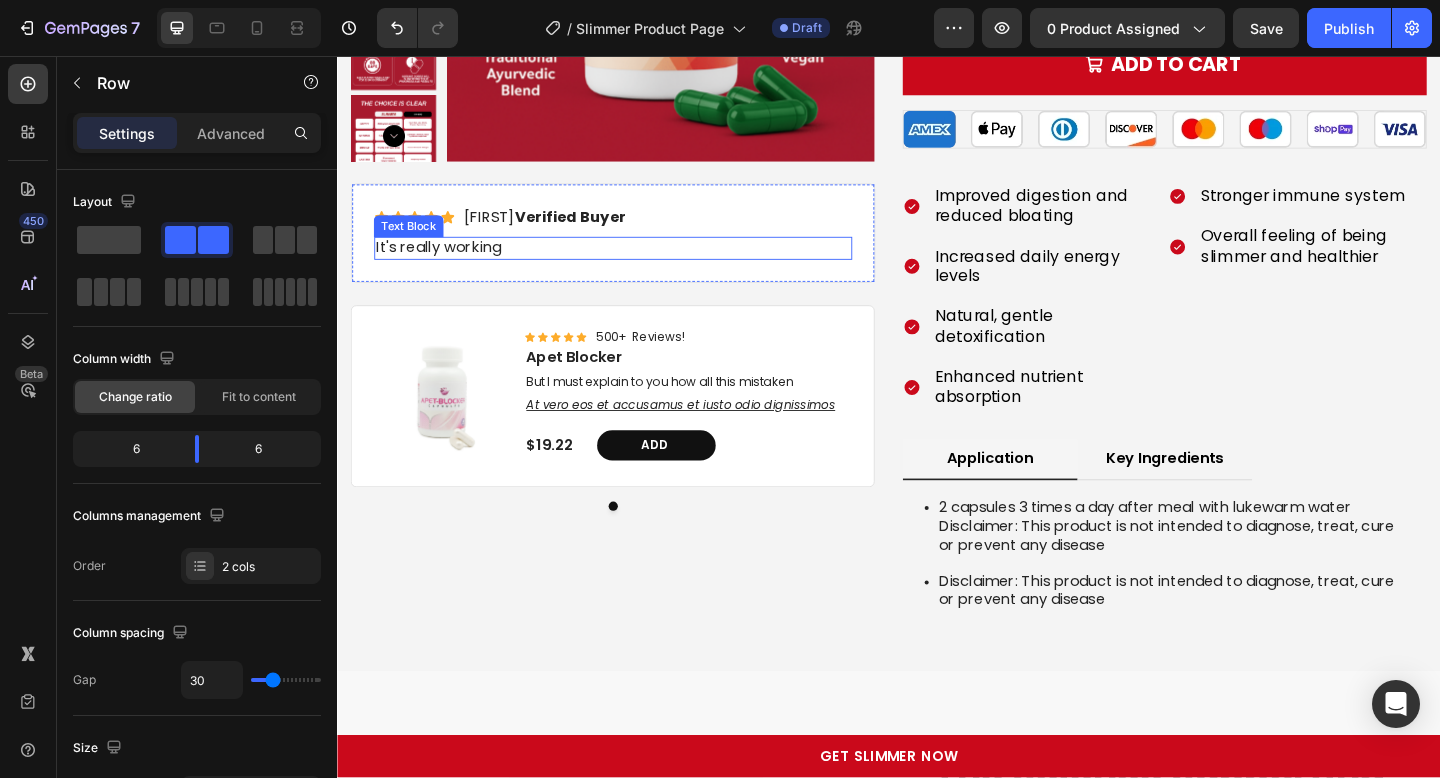 click on "It's really working" at bounding box center [637, 265] 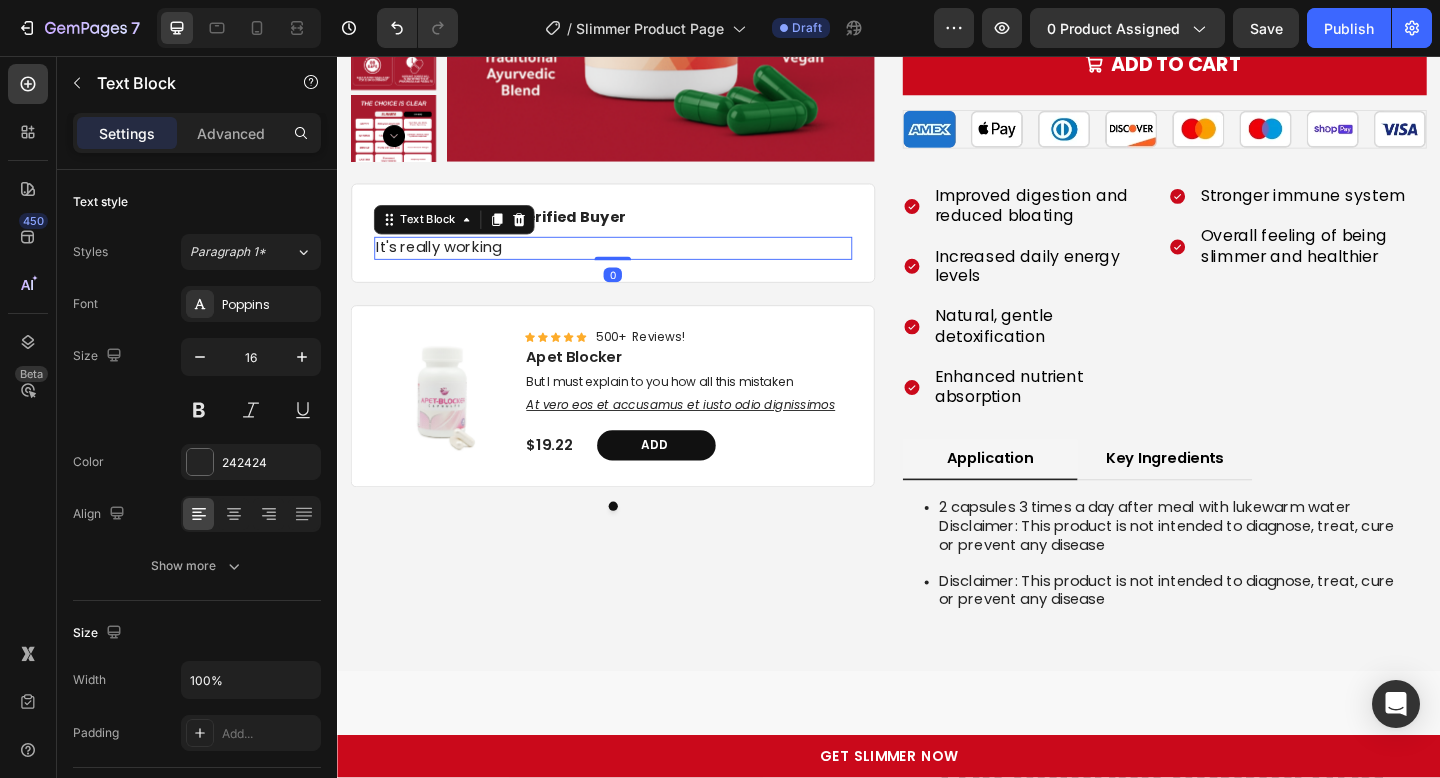click on "It's really working" at bounding box center [637, 265] 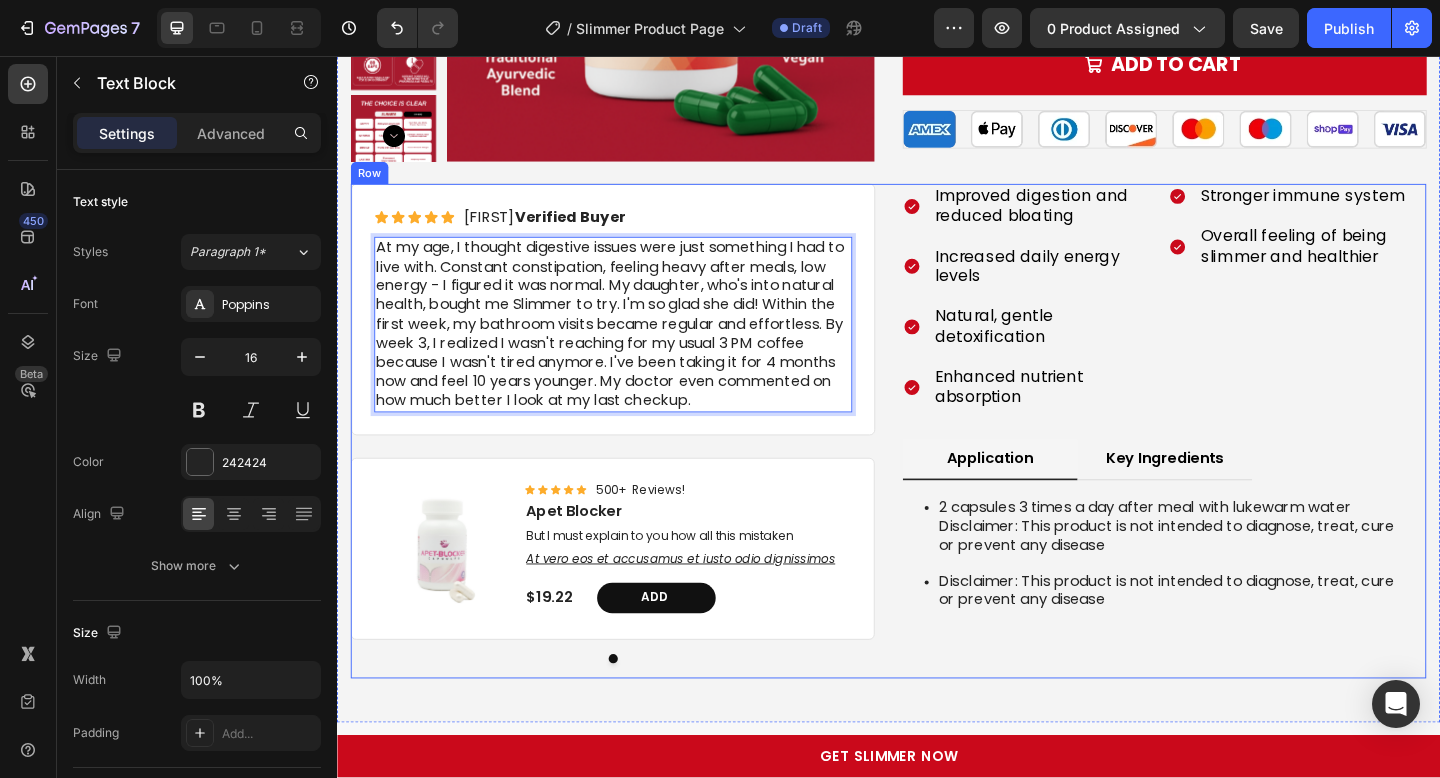 click on "Icon Icon Icon Icon Icon Icon List Mariana  Verified Buyer Text Block Row At my age, I thought digestive issues were just something I had to live with. Constant constipation, feeling heavy after meals, low energy - I figured it was normal. My daughter, who's into natural health, bought me Slimmer to try. I'm so glad she did! Within the first week, my bathroom visits became regular and effortless. By week 3, I realized I wasn't reaching for my usual 3 PM coffee because I wasn't tired anymore. I've been taking it for 4 months now and feel 10 years younger. My doctor even commented on how much better I look at my last checkup. Text Block   0 Row" at bounding box center [637, 332] 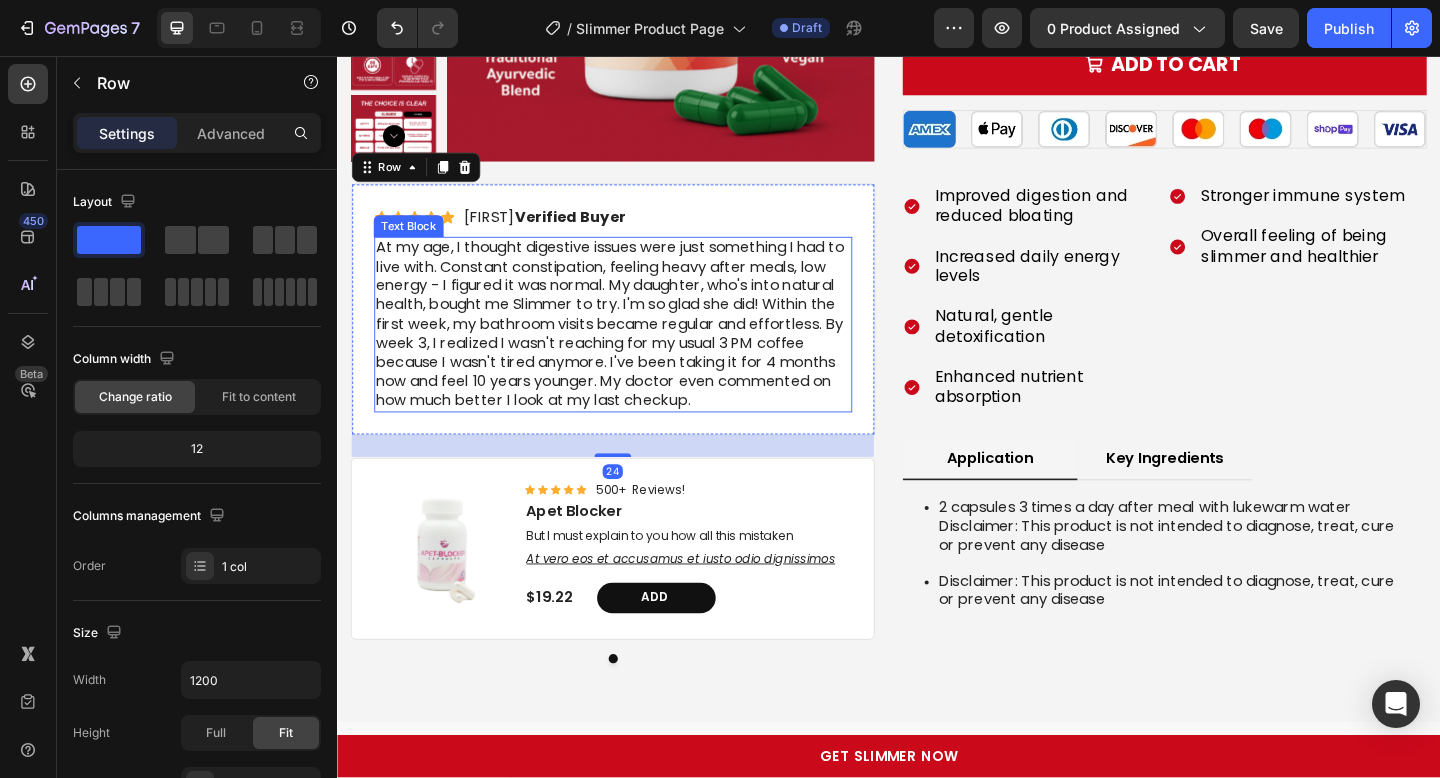 click on "At my age, I thought digestive issues were just something I had to live with. Constant constipation, feeling heavy after meals, low energy - I figured it was normal. My daughter, who's into natural health, bought me Slimmer to try. I'm so glad she did! Within the first week, my bathroom visits became regular and effortless. By week 3, I realized I wasn't reaching for my usual 3 PM coffee because I wasn't tired anymore. I've been taking it for 4 months now and feel 10 years younger. My doctor even commented on how much better I look at my last checkup." at bounding box center [637, 348] 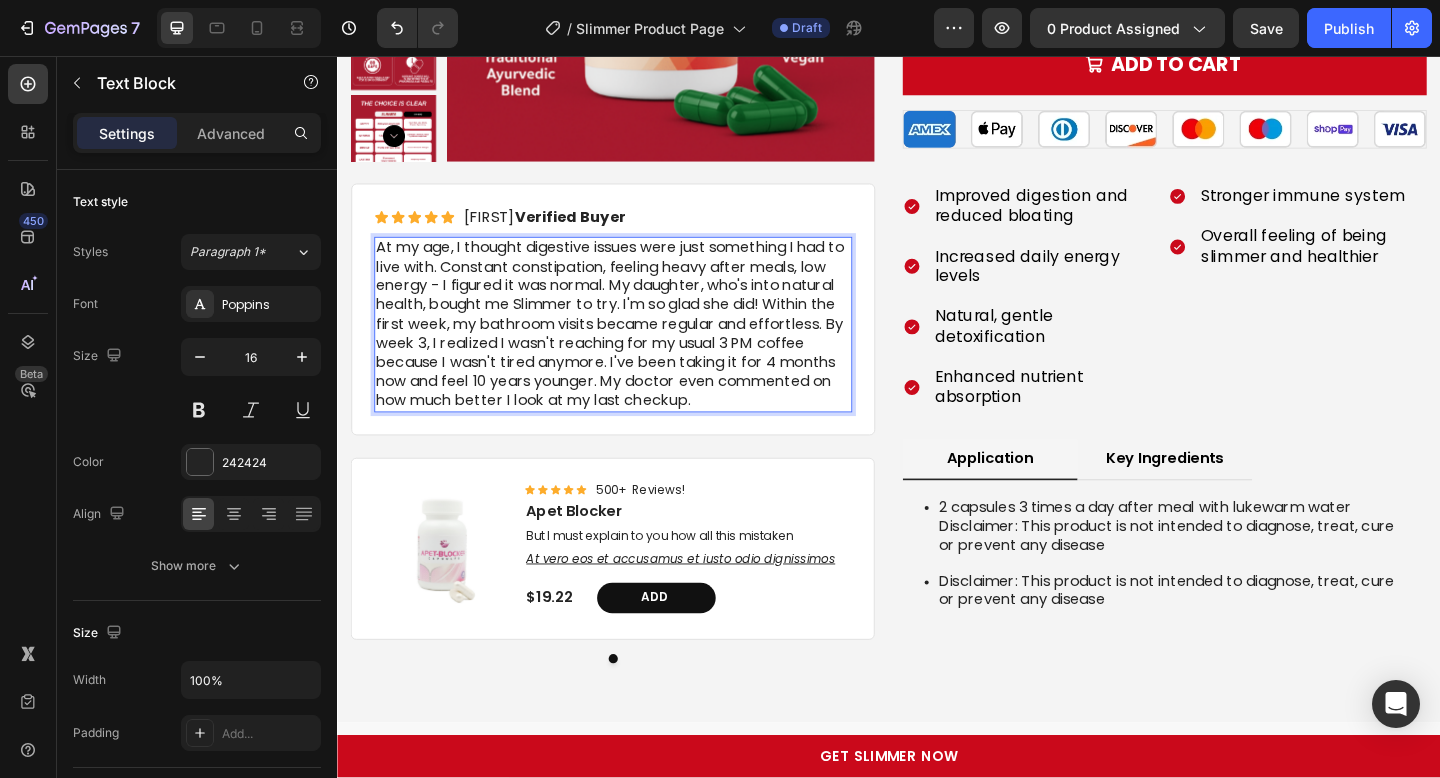 click on "At my age, I thought digestive issues were just something I had to live with. Constant constipation, feeling heavy after meals, low energy - I figured it was normal. My daughter, who's into natural health, bought me Slimmer to try. I'm so glad she did! Within the first week, my bathroom visits became regular and effortless. By week 3, I realized I wasn't reaching for my usual 3 PM coffee because I wasn't tired anymore. I've been taking it for 4 months now and feel 10 years younger. My doctor even commented on how much better I look at my last checkup." at bounding box center [637, 348] 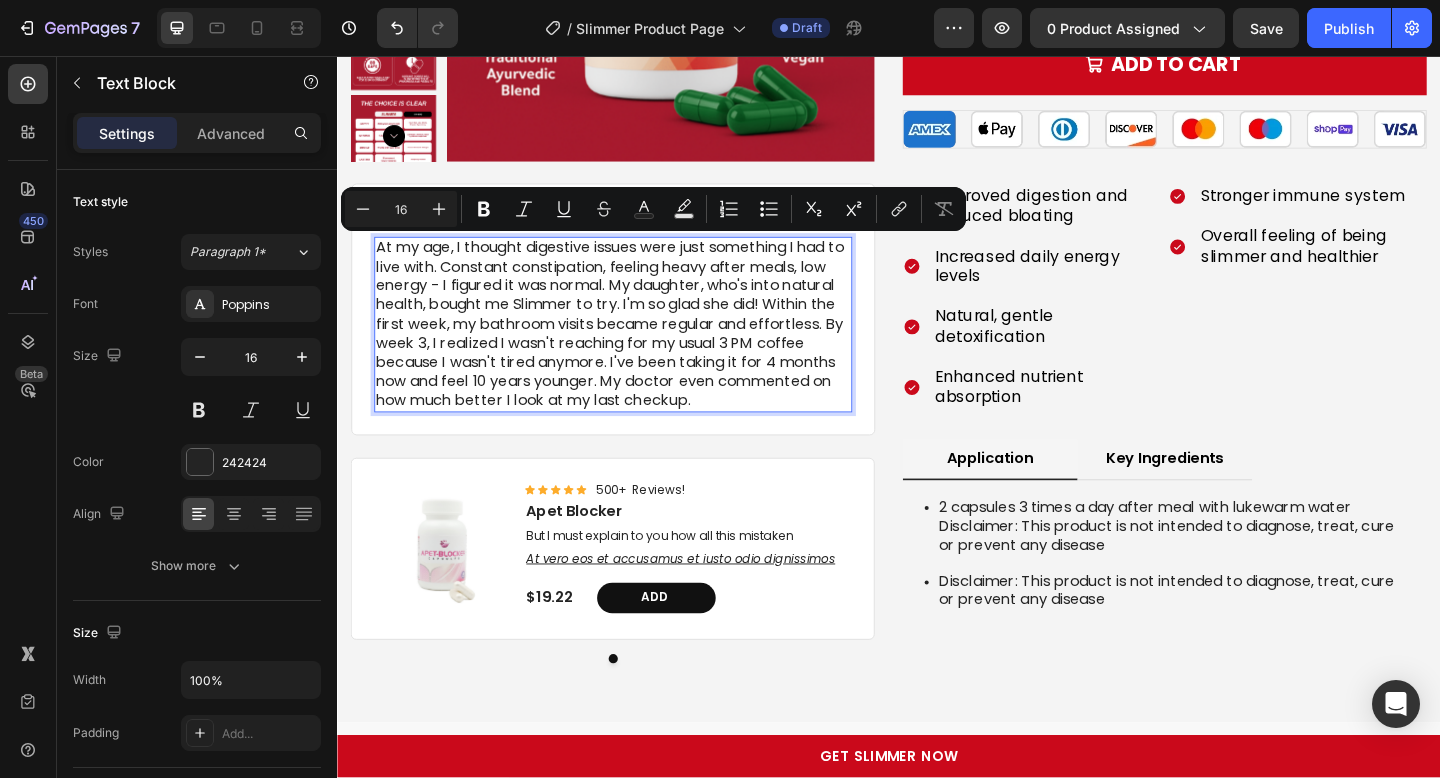 click on "At my age, I thought digestive issues were just something I had to live with. Constant constipation, feeling heavy after meals, low energy - I figured it was normal. My daughter, who's into natural health, bought me Slimmer to try. I'm so glad she did! Within the first week, my bathroom visits became regular and effortless. By week 3, I realized I wasn't reaching for my usual 3 PM coffee because I wasn't tired anymore. I've been taking it for 4 months now and feel 10 years younger. My doctor even commented on how much better I look at my last checkup." at bounding box center (637, 348) 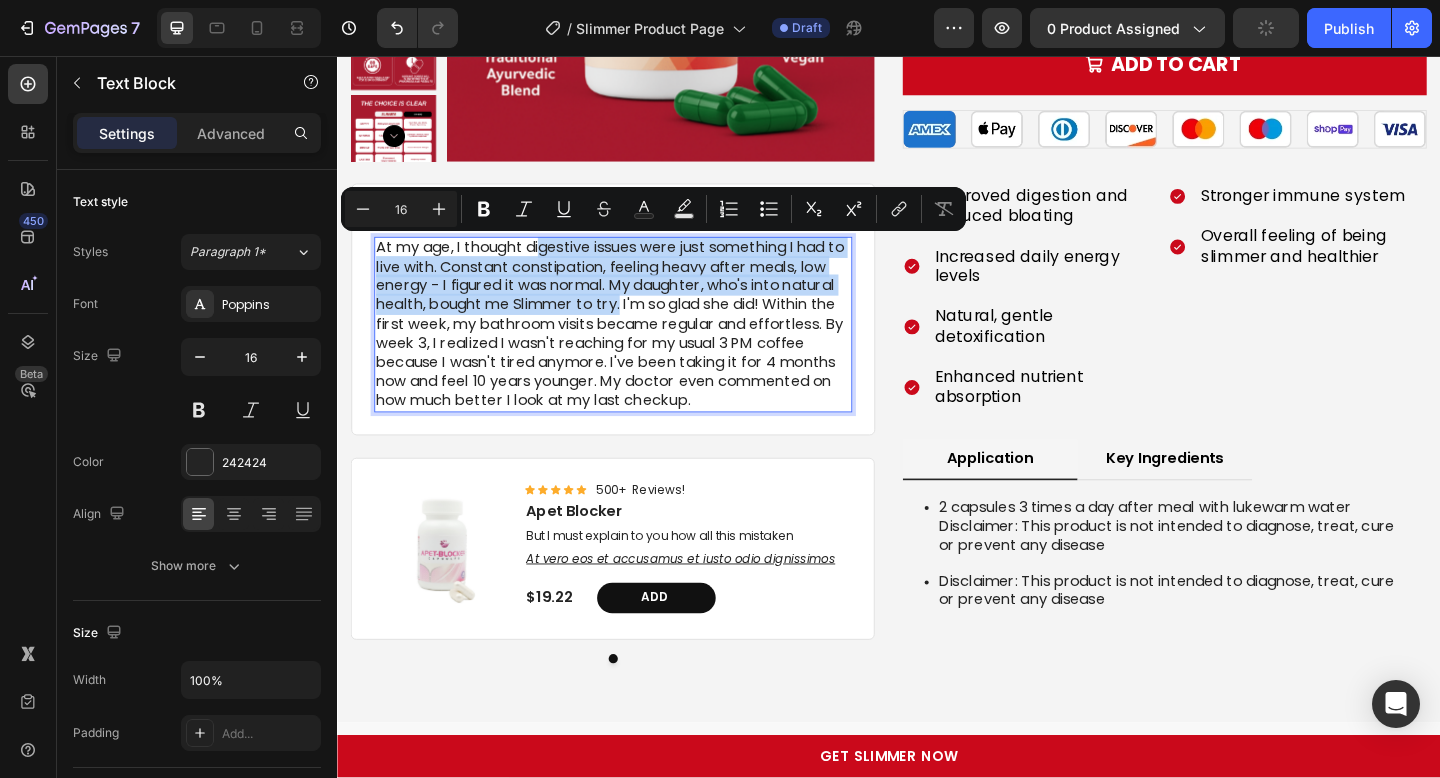 drag, startPoint x: 561, startPoint y: 270, endPoint x: 647, endPoint y: 329, distance: 104.292854 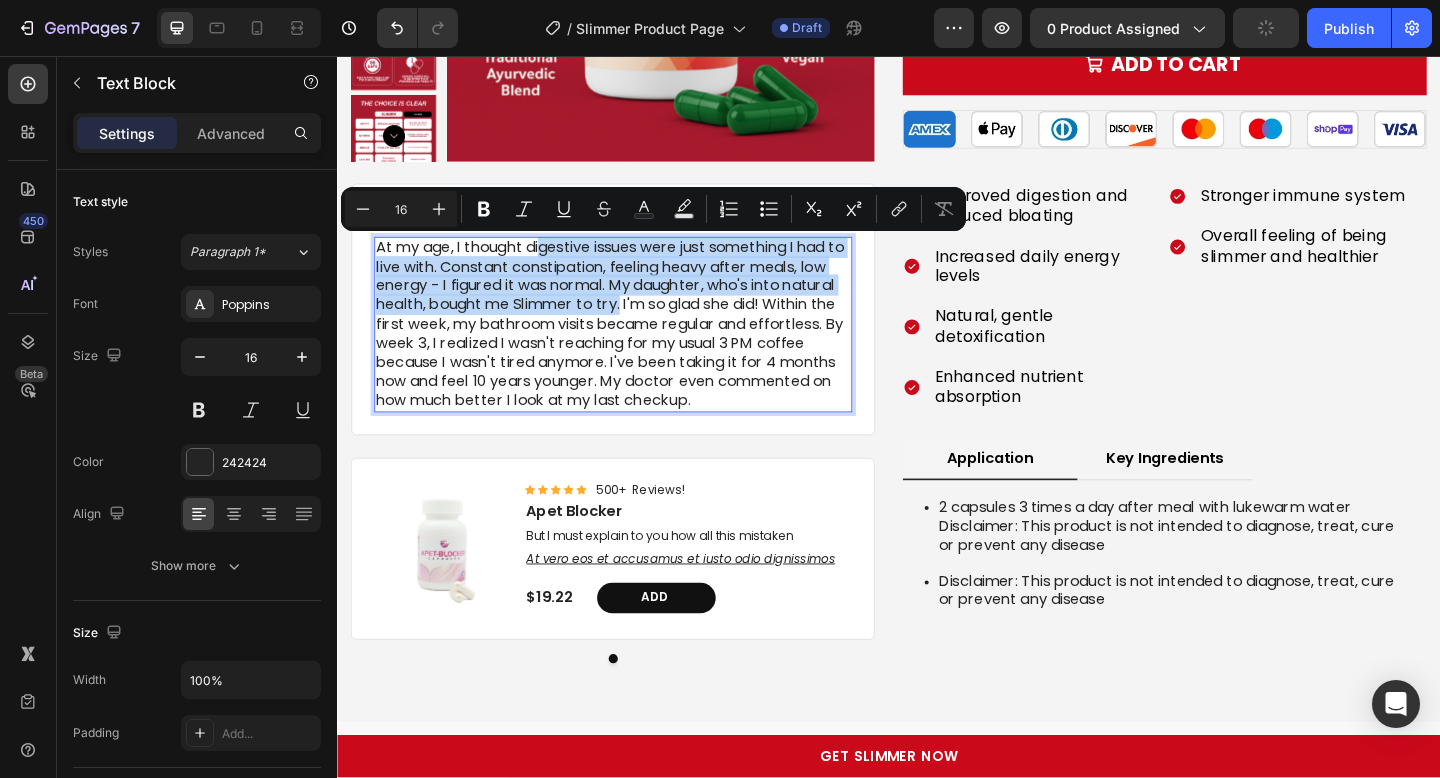 click on "At my age, I thought digestive issues were just something I had to live with. Constant constipation, feeling heavy after meals, low energy - I figured it was normal. My daughter, who's into natural health, bought me Slimmer to try. I'm so glad she did! Within the first week, my bathroom visits became regular and effortless. By week 3, I realized I wasn't reaching for my usual 3 PM coffee because I wasn't tired anymore. I've been taking it for 4 months now and feel 10 years younger. My doctor even commented on how much better I look at my last checkup." at bounding box center [637, 348] 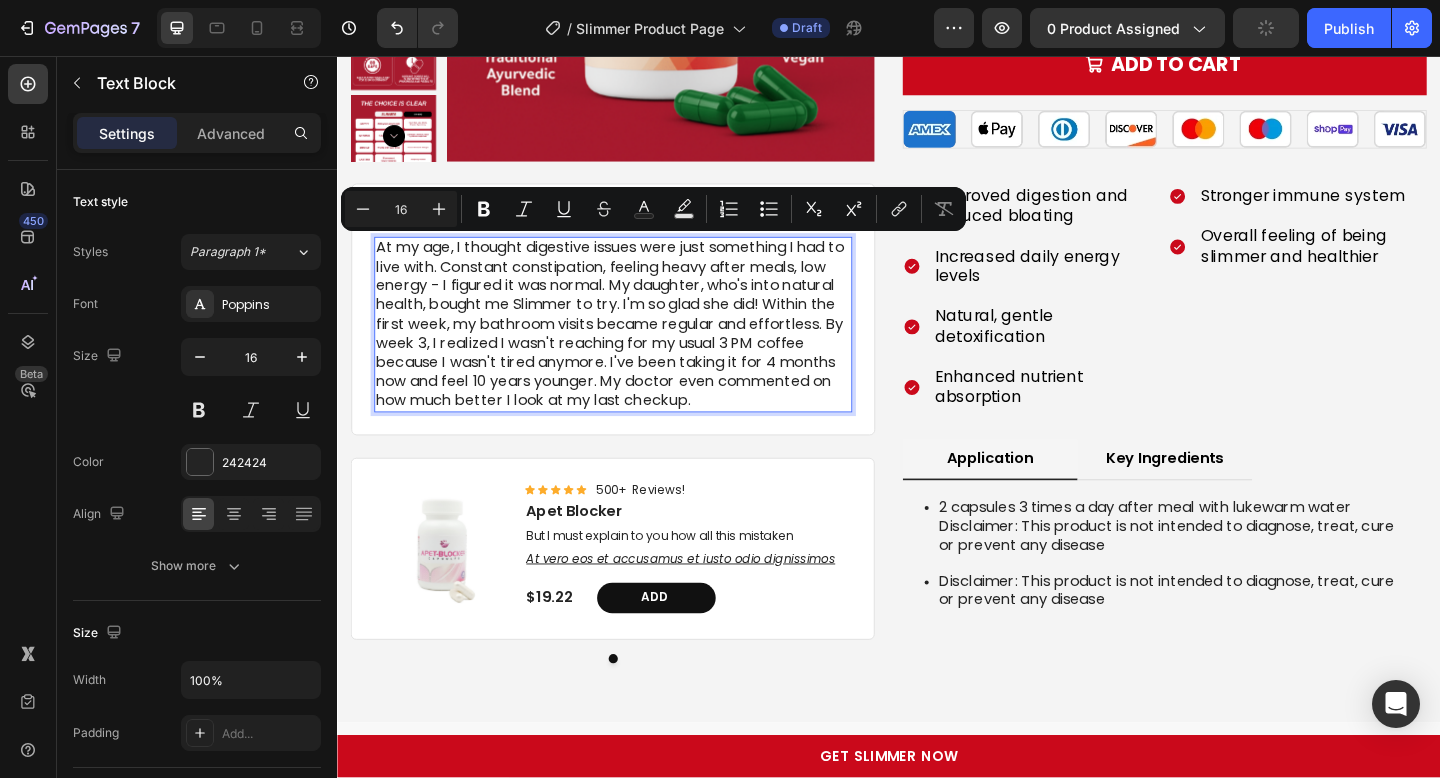 click on "At my age, I thought digestive issues were just something I had to live with. Constant constipation, feeling heavy after meals, low energy - I figured it was normal. My daughter, who's into natural health, bought me Slimmer to try. I'm so glad she did! Within the first week, my bathroom visits became regular and effortless. By week 3, I realized I wasn't reaching for my usual 3 PM coffee because I wasn't tired anymore. I've been taking it for 4 months now and feel 10 years younger. My doctor even commented on how much better I look at my last checkup." at bounding box center [637, 348] 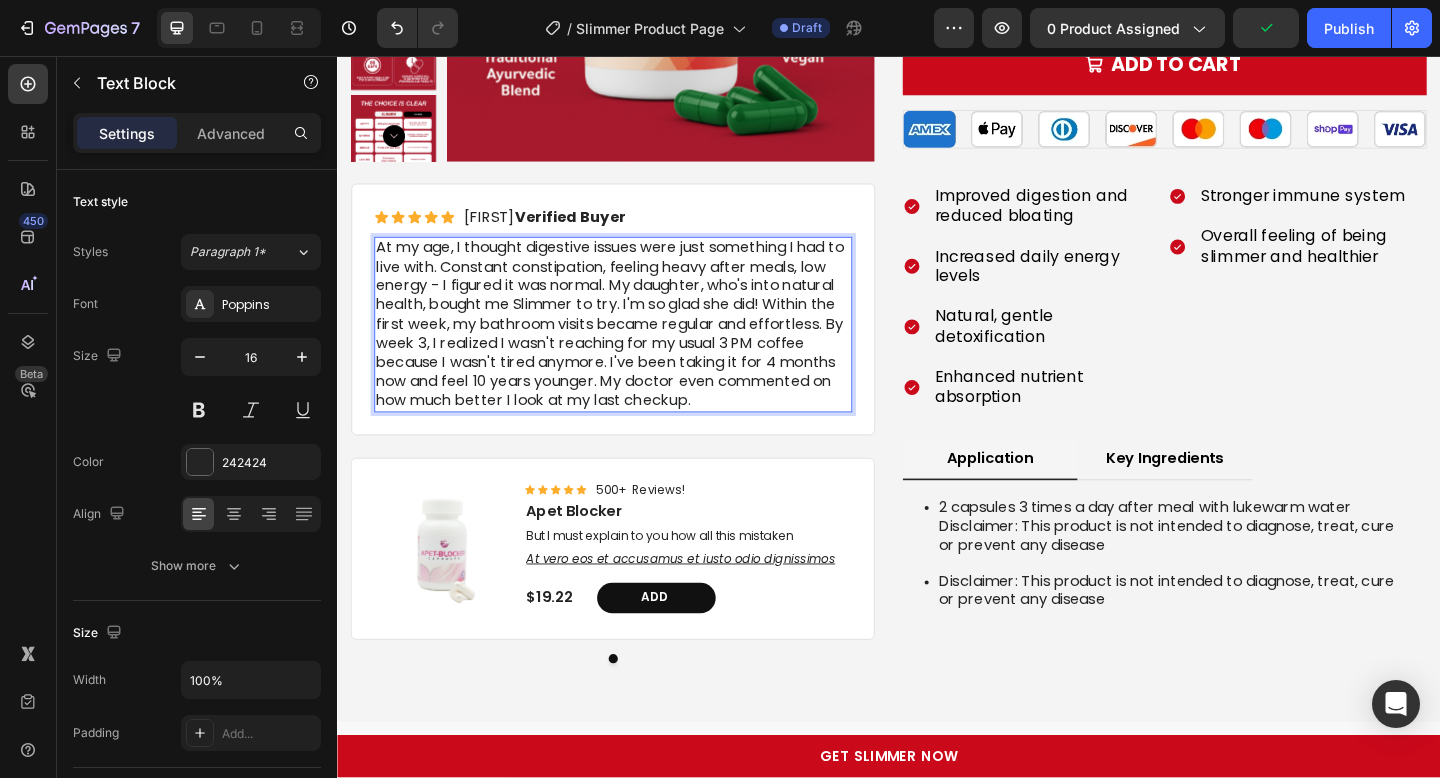 click on "At my age, I thought digestive issues were just something I had to live with. Constant constipation, feeling heavy after meals, low energy - I figured it was normal. My daughter, who's into natural health, bought me Slimmer to try. I'm so glad she did! Within the first week, my bathroom visits became regular and effortless. By week 3, I realized I wasn't reaching for my usual 3 PM coffee because I wasn't tired anymore. I've been taking it for 4 months now and feel 10 years younger. My doctor even commented on how much better I look at my last checkup." at bounding box center (637, 348) 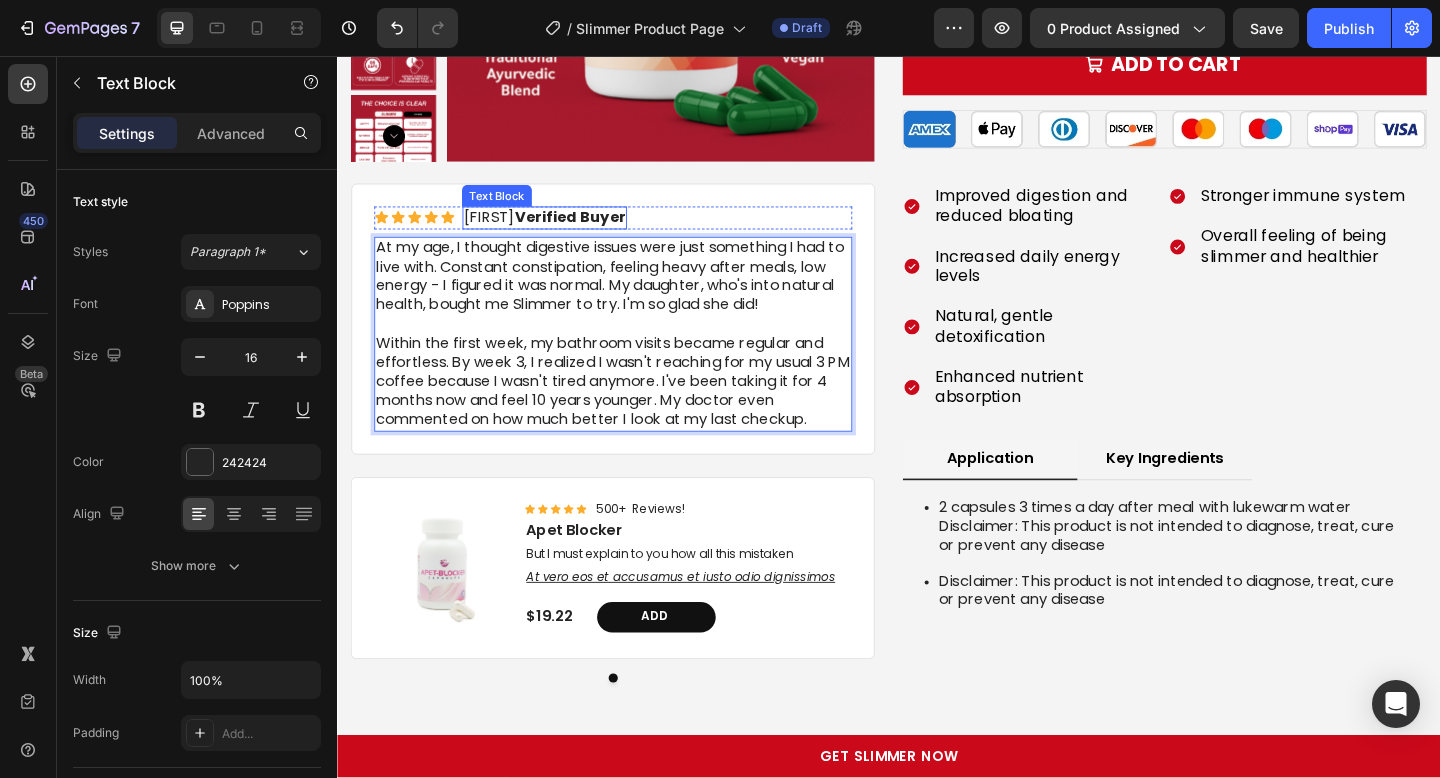 click on "Verified Buyer" at bounding box center (590, 231) 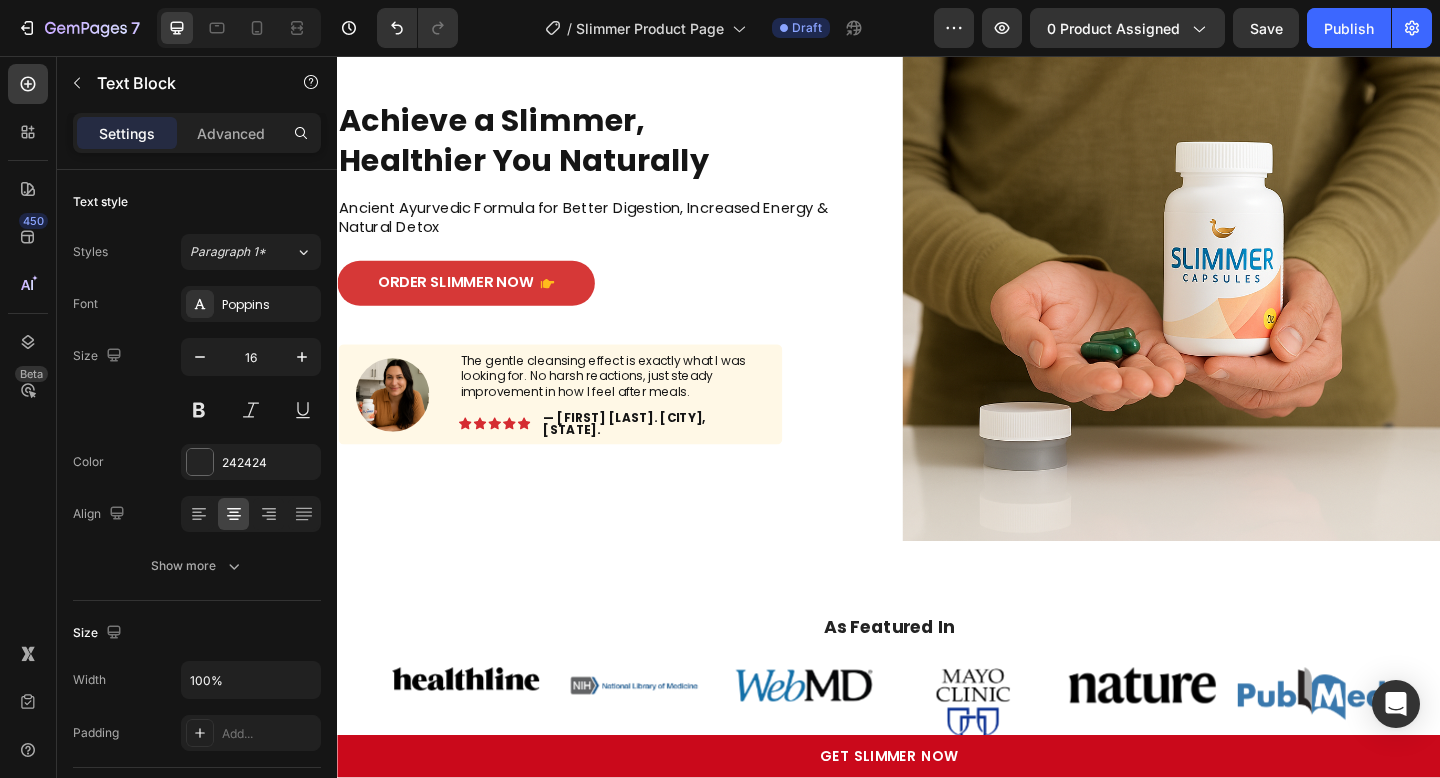 scroll, scrollTop: 0, scrollLeft: 0, axis: both 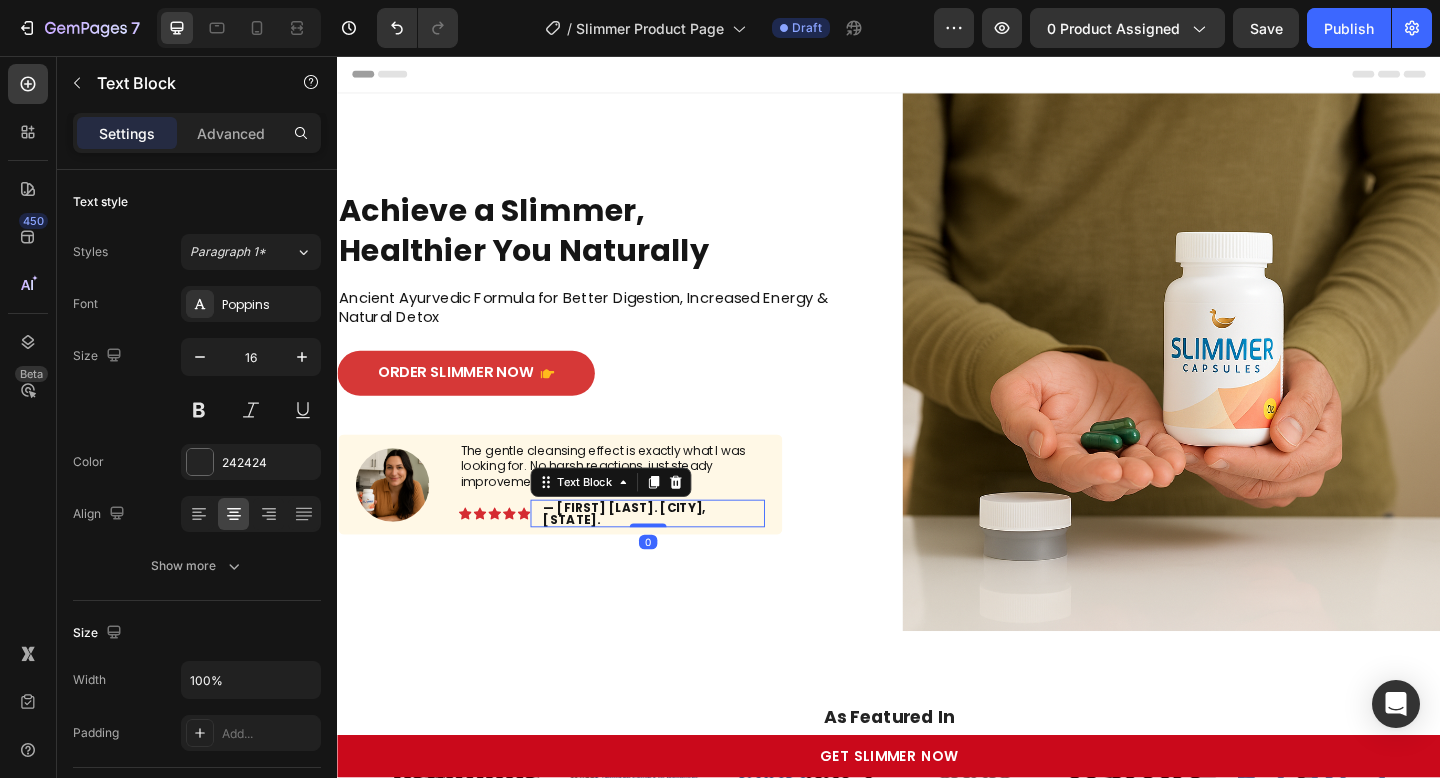 click on "— [FIRST] [LAST]. [STATE], [COUNTRY]." at bounding box center [649, 554] 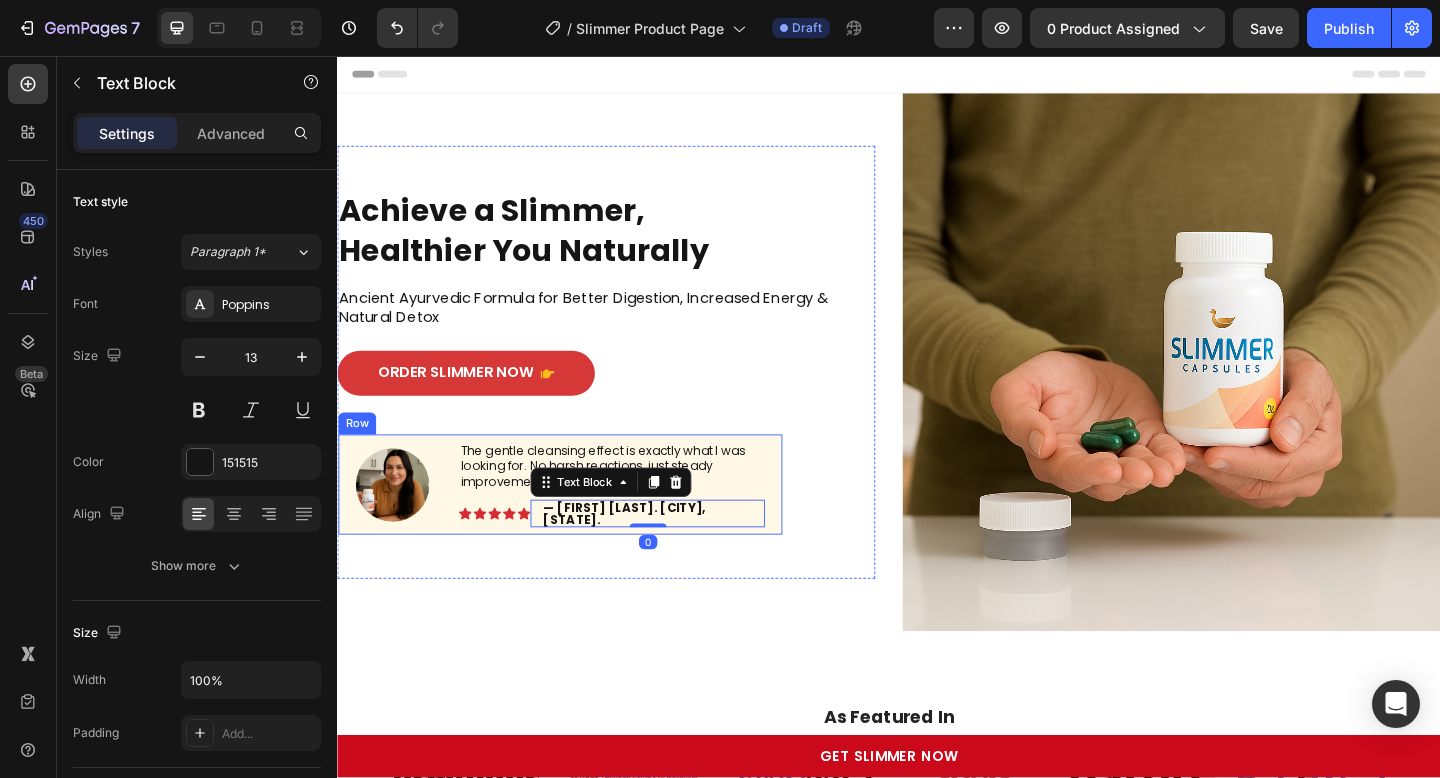 click on "Image The gentle cleansing effect is exactly what I was looking for. No harsh reactions, just steady improvement in how I feel after meals. Text Block Image Icon Icon Icon Icon Icon Icon List — Emily M. New Jersey, US. Text Block   0 Row Row" at bounding box center (579, 522) 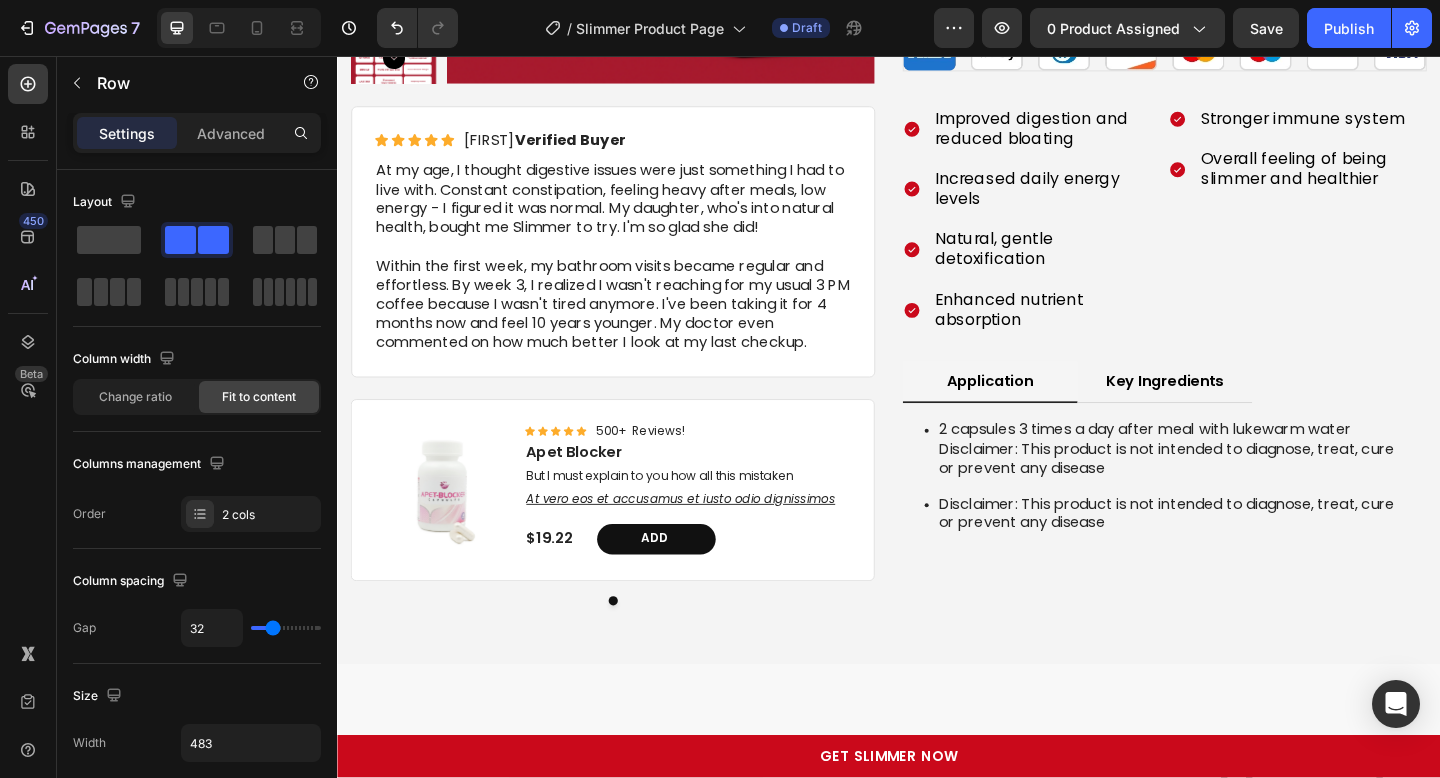 scroll, scrollTop: 4829, scrollLeft: 0, axis: vertical 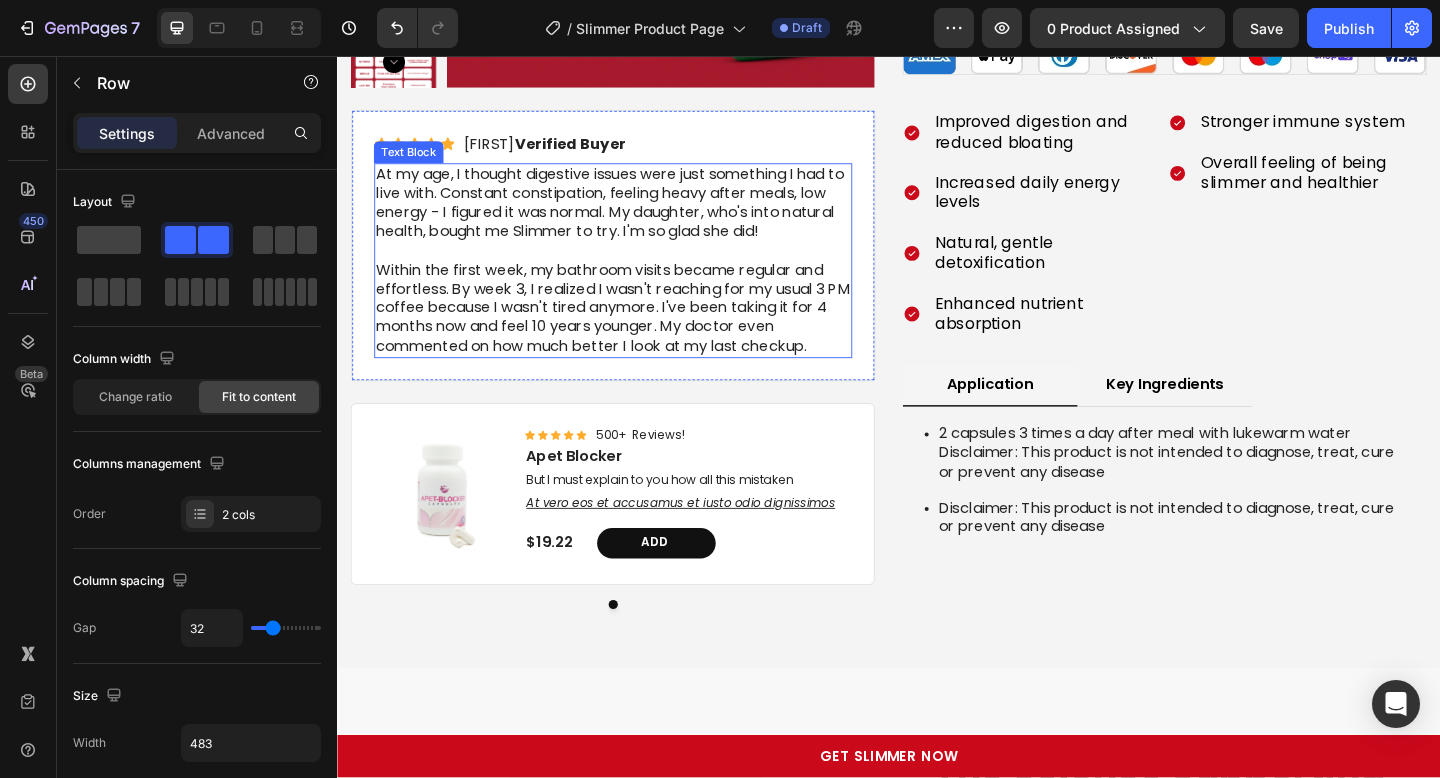 click on "At my age, I thought digestive issues were just something I had to live with. Constant constipation, feeling heavy after meals, low energy - I figured it was normal. My daughter, who's into natural health, bought me Slimmer to try. I'm so glad she did!" at bounding box center (637, 216) 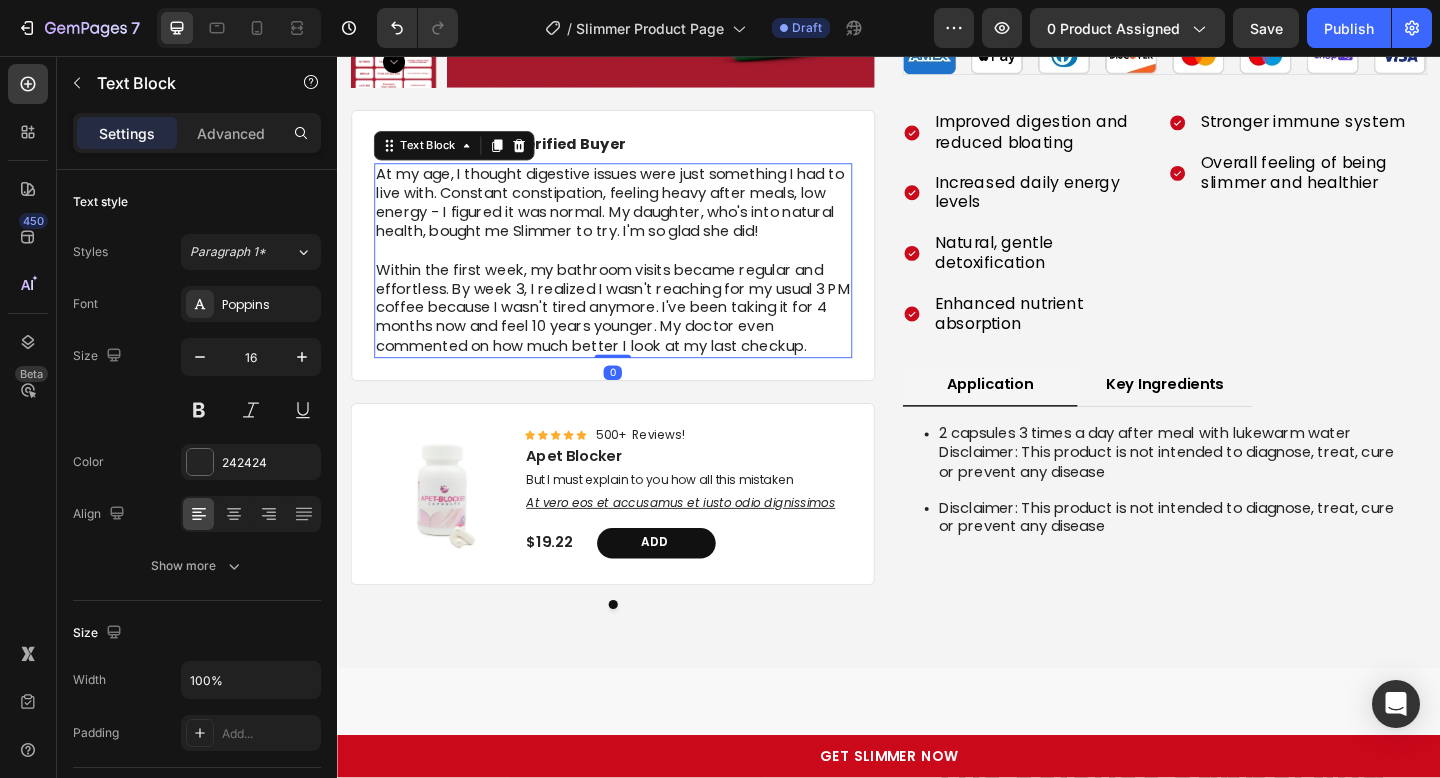 click on "At my age, I thought digestive issues were just something I had to live with. Constant constipation, feeling heavy after meals, low energy - I figured it was normal. My daughter, who's into natural health, bought me Slimmer to try. I'm so glad she did!" at bounding box center (637, 216) 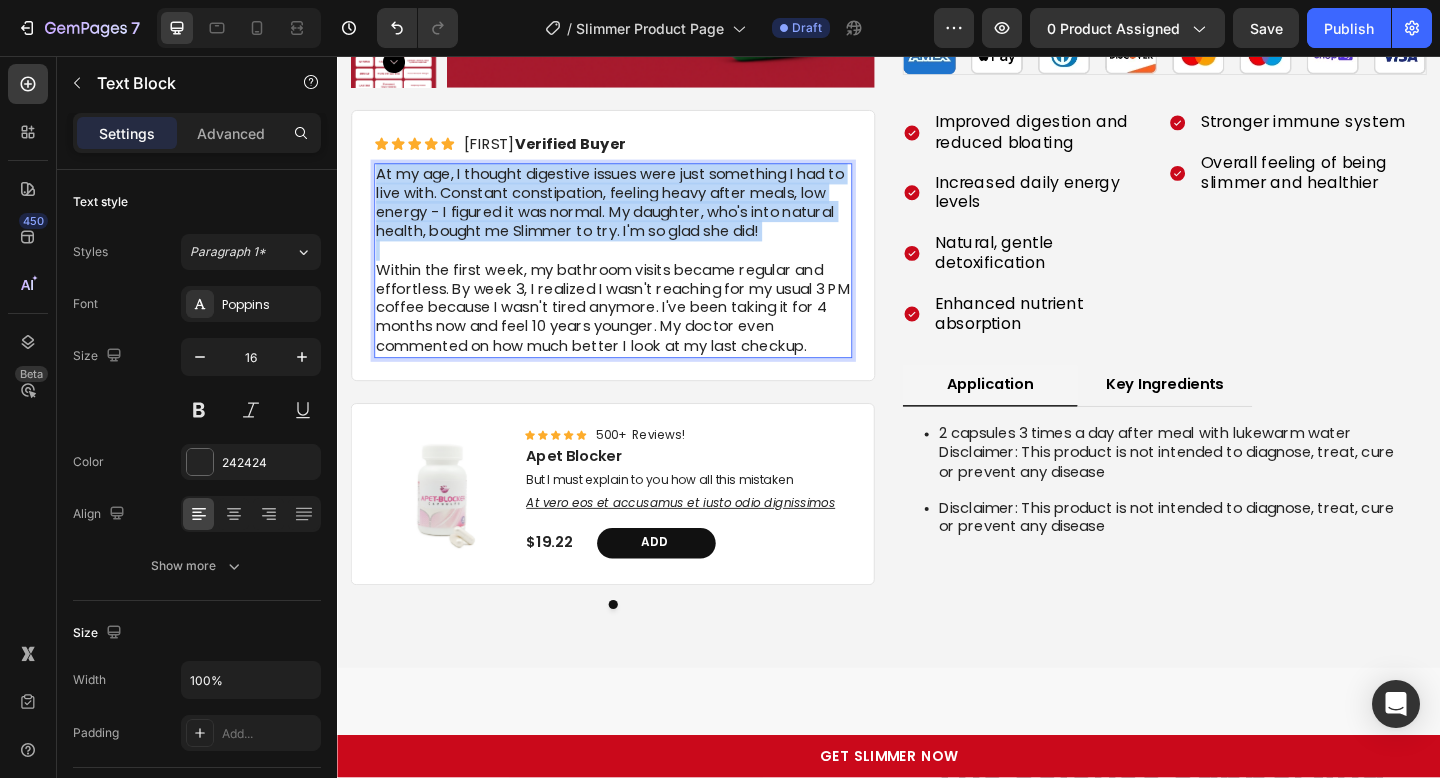 click on "At my age, I thought digestive issues were just something I had to live with. Constant constipation, feeling heavy after meals, low energy - I figured it was normal. My daughter, who's into natural health, bought me Slimmer to try. I'm so glad she did!" at bounding box center (637, 216) 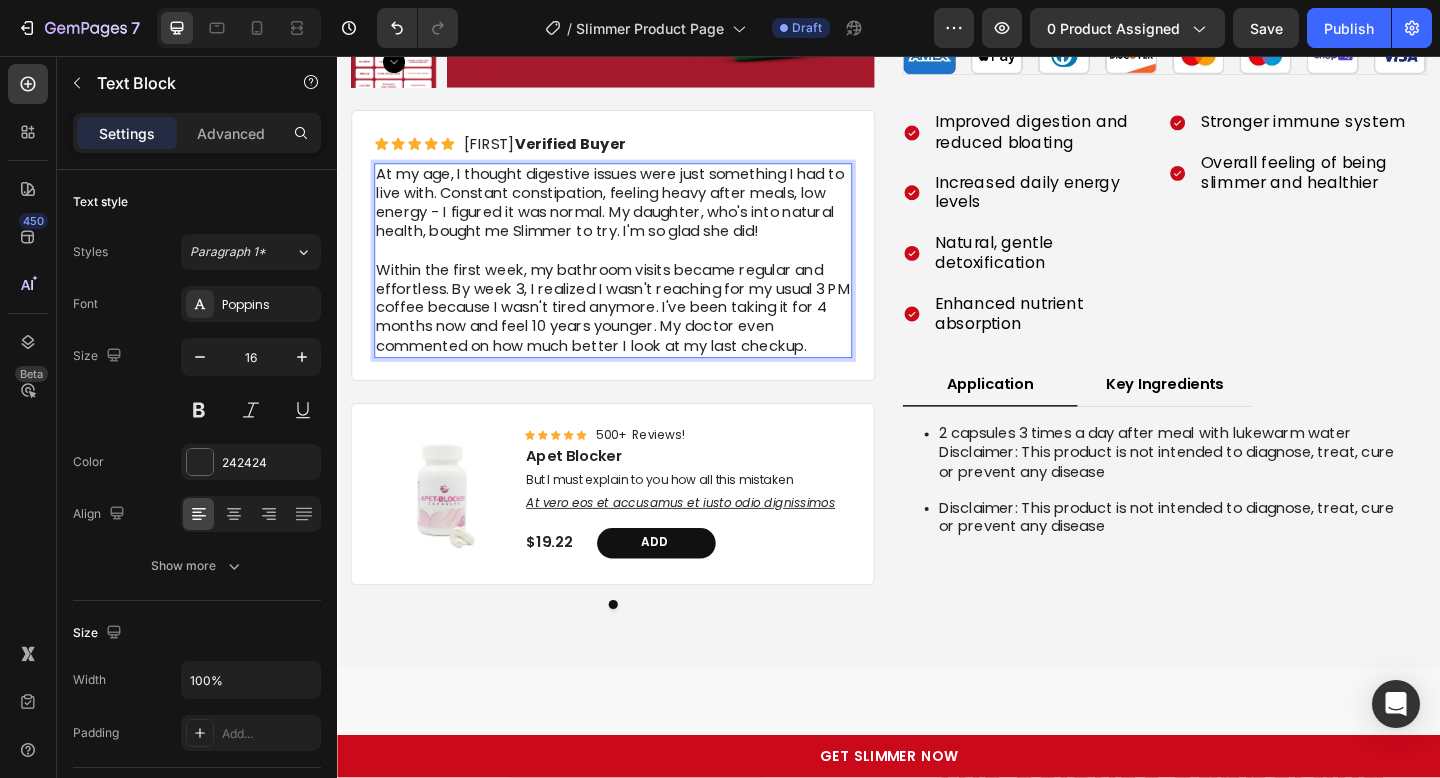 click on "Within the first week, my bathroom visits became regular and effortless. By week 3, I realized I wasn't reaching for my usual 3 PM coffee because I wasn't tired anymore. I've been taking it for 4 months now and feel 10 years younger. My doctor even commented on how much better I look at my last checkup." at bounding box center (637, 331) 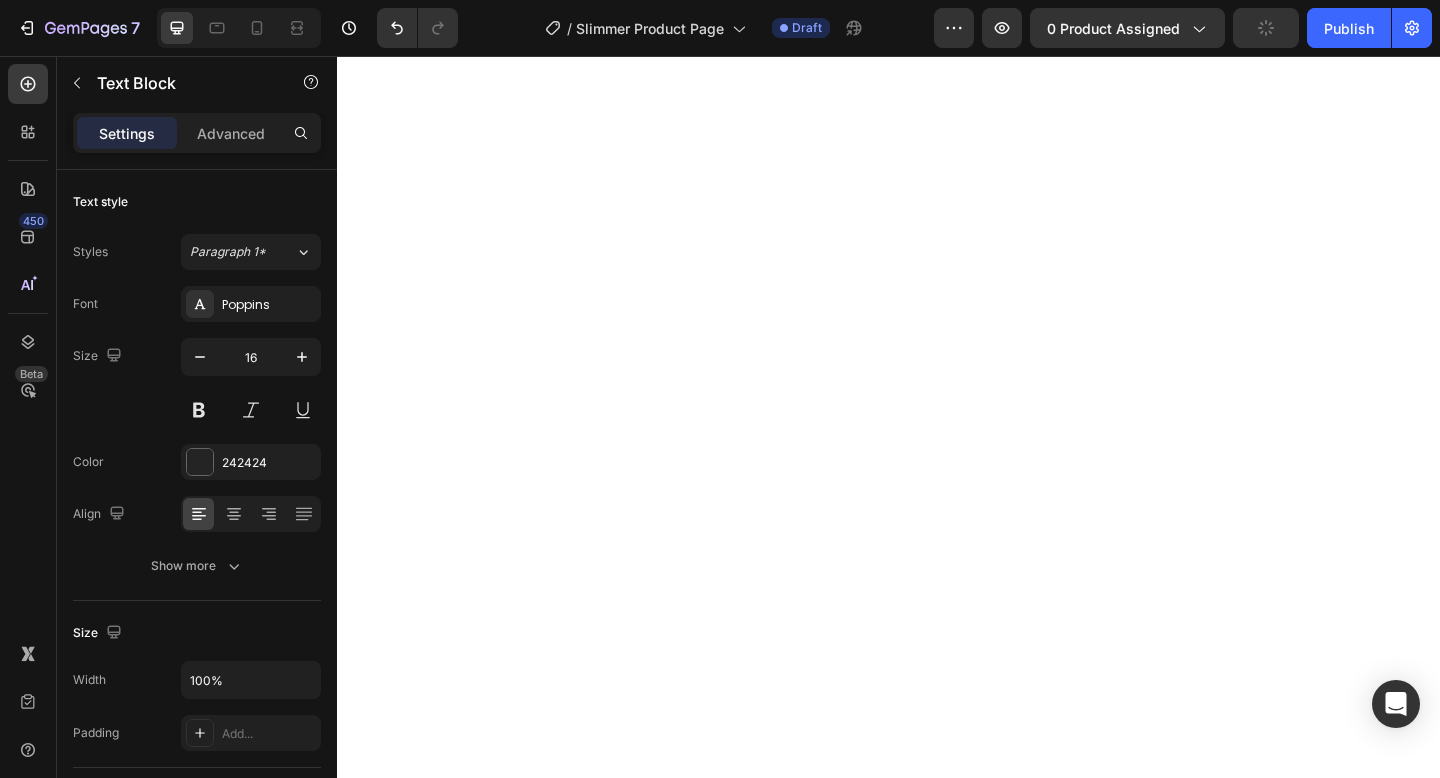 scroll, scrollTop: 0, scrollLeft: 0, axis: both 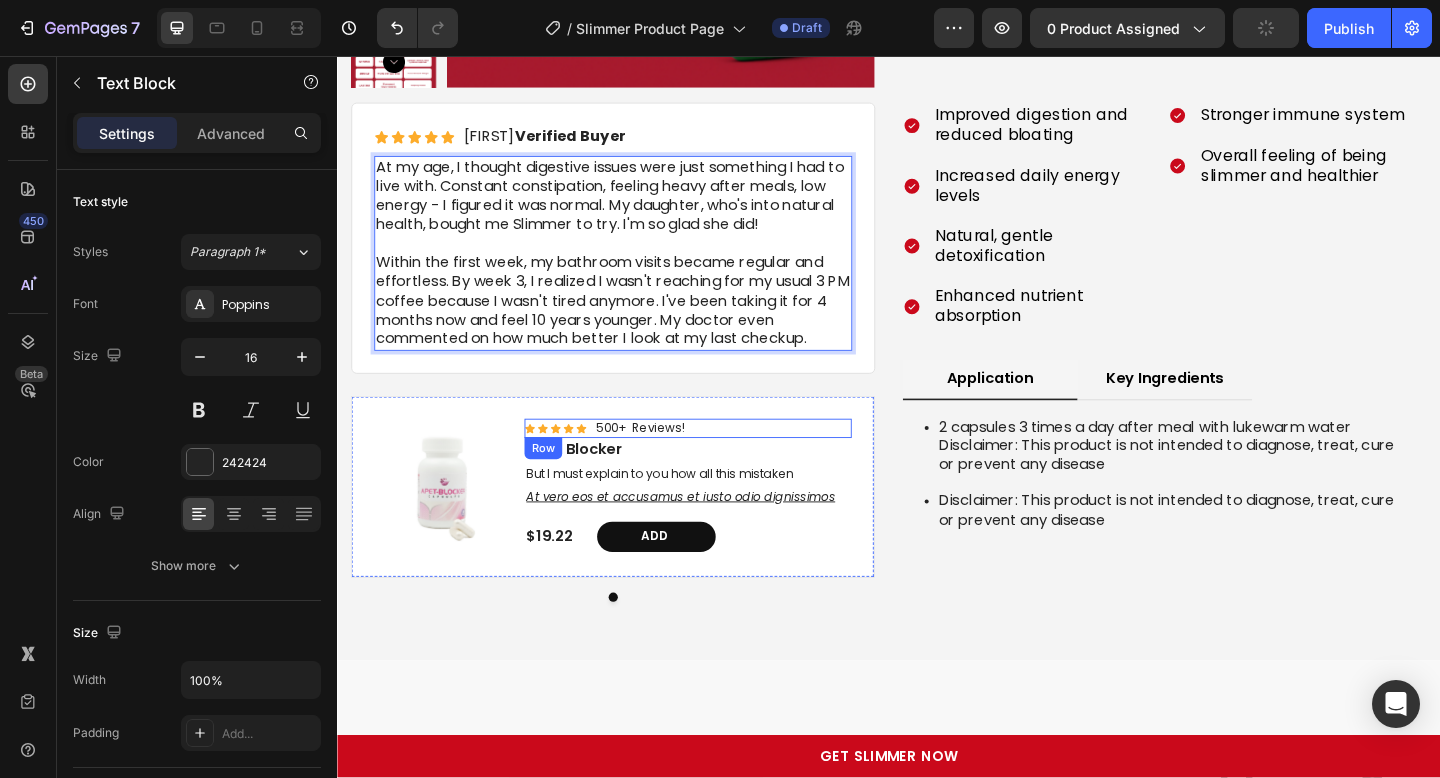 click on "Icon Icon Icon Icon Icon Icon List 500+  Reviews! Text Block Row" at bounding box center (719, 461) 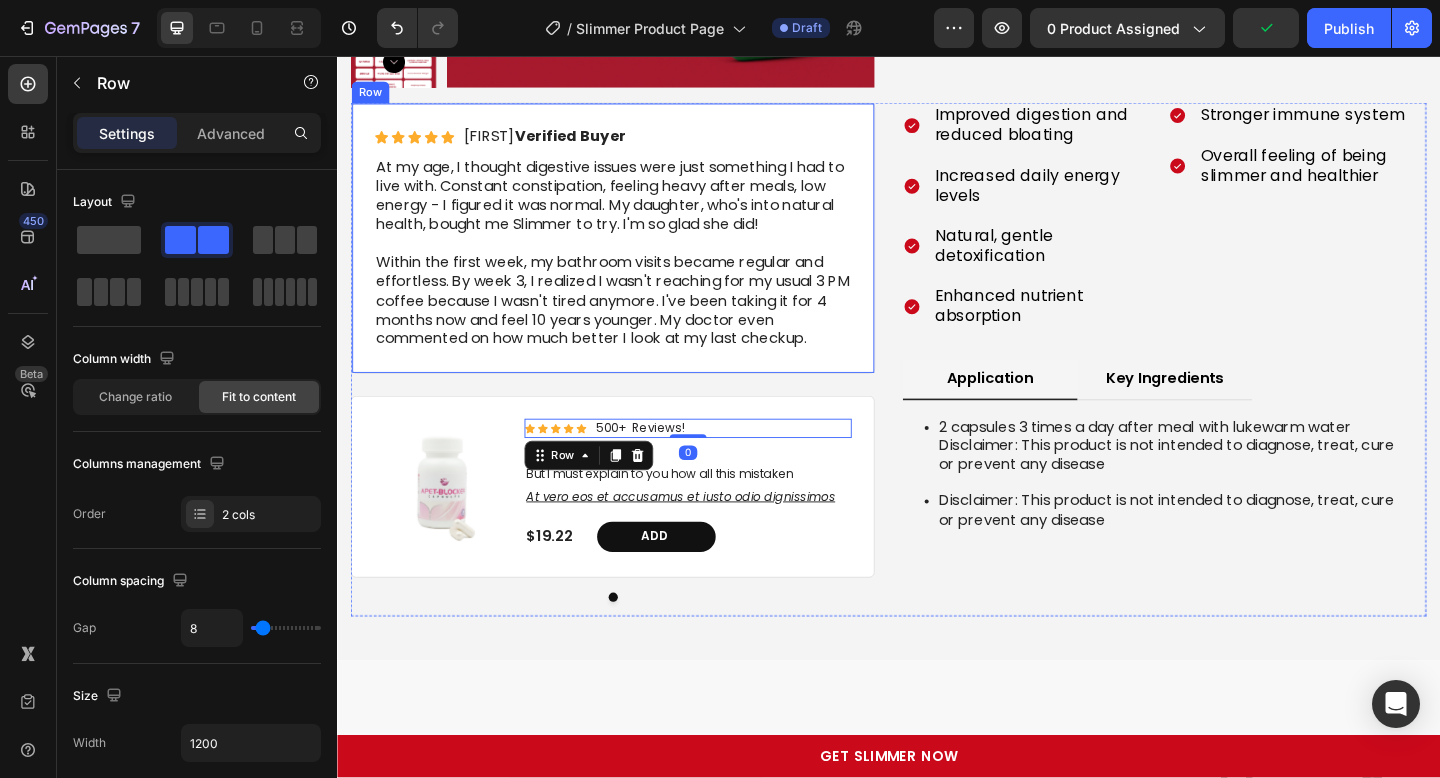 click on "Within the first week, my bathroom visits became regular and effortless. By week 3, I realized I wasn't reaching for my usual 3 PM coffee because I wasn't tired anymore. I've been taking it for 4 months now and feel 10 years younger. My doctor even commented on how much better I look at my last checkup." at bounding box center (637, 323) 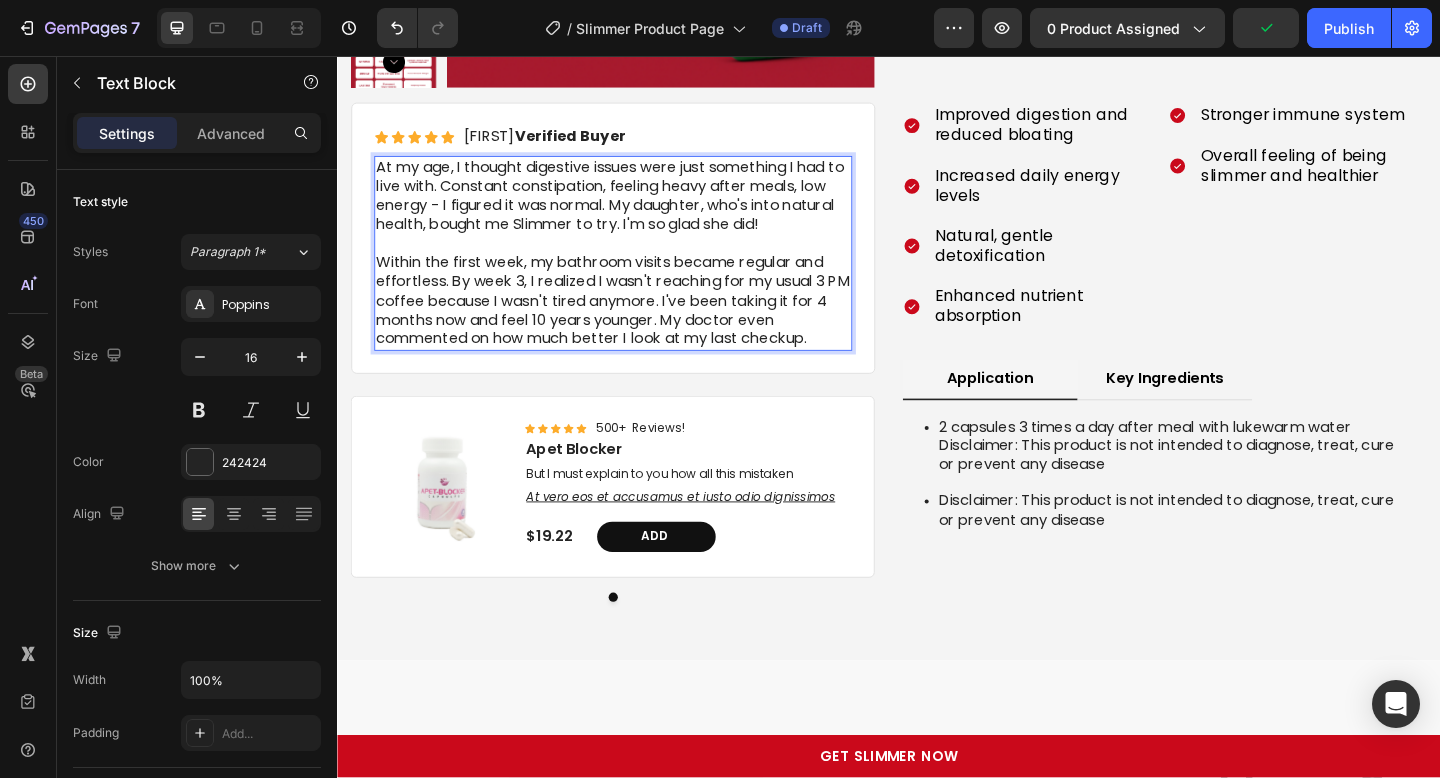 click on "Within the first week, my bathroom visits became regular and effortless. By week 3, I realized I wasn't reaching for my usual 3 PM coffee because I wasn't tired anymore. I've been taking it for 4 months now and feel 10 years younger. My doctor even commented on how much better I look at my last checkup." at bounding box center (637, 323) 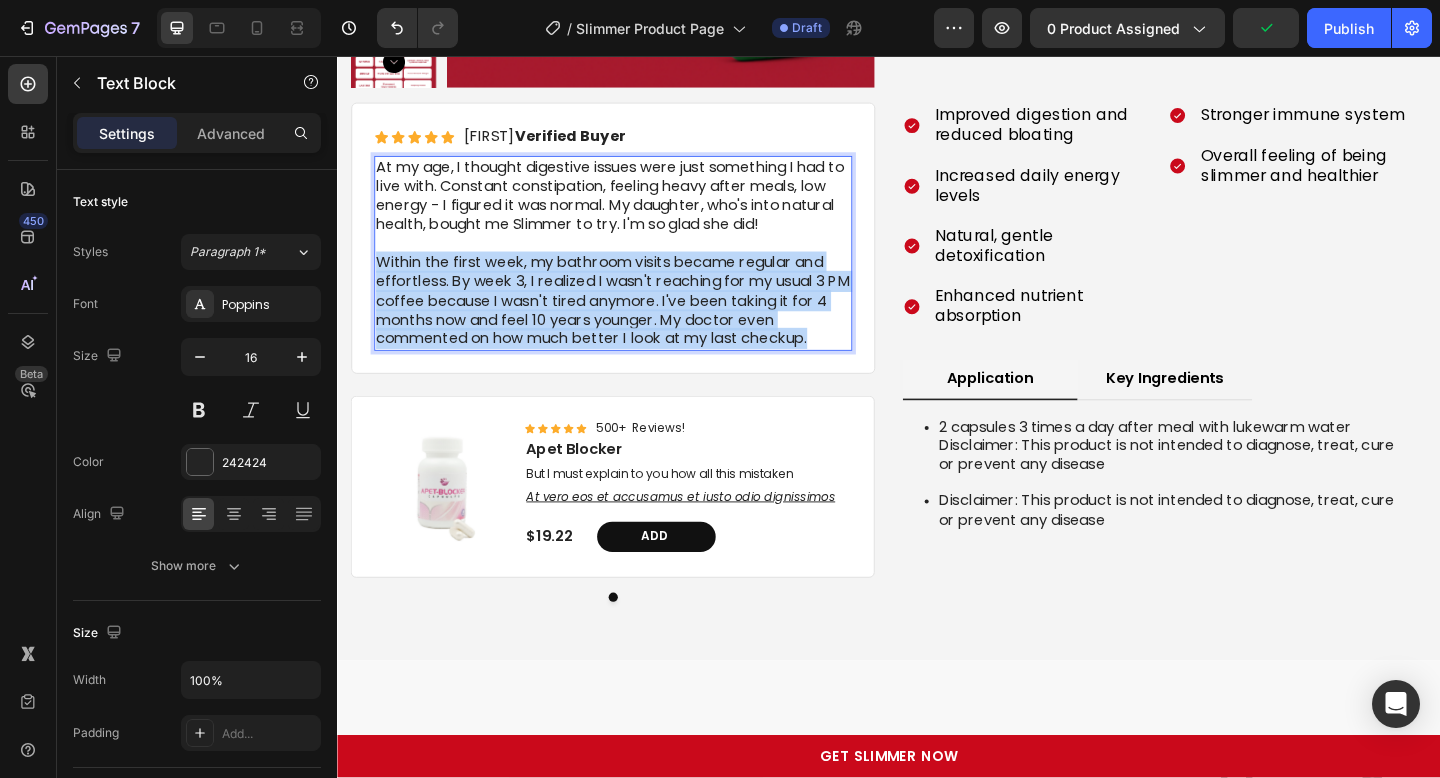 click on "Within the first week, my bathroom visits became regular and effortless. By week 3, I realized I wasn't reaching for my usual 3 PM coffee because I wasn't tired anymore. I've been taking it for 4 months now and feel 10 years younger. My doctor even commented on how much better I look at my last checkup." at bounding box center (637, 323) 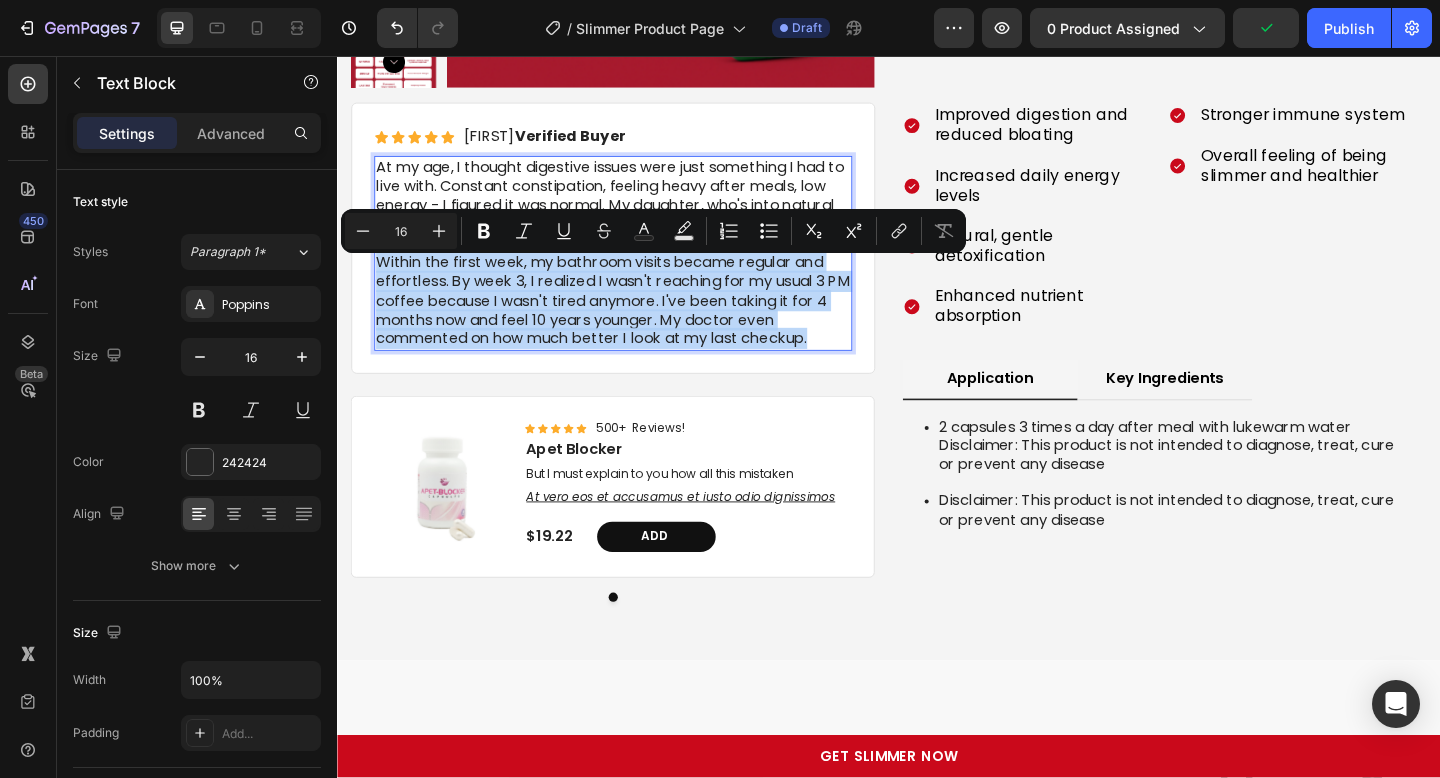 click on "Within the first week, my bathroom visits became regular and effortless. By week 3, I realized I wasn't reaching for my usual 3 PM coffee because I wasn't tired anymore. I've been taking it for 4 months now and feel 10 years younger. My doctor even commented on how much better I look at my last checkup." at bounding box center (637, 323) 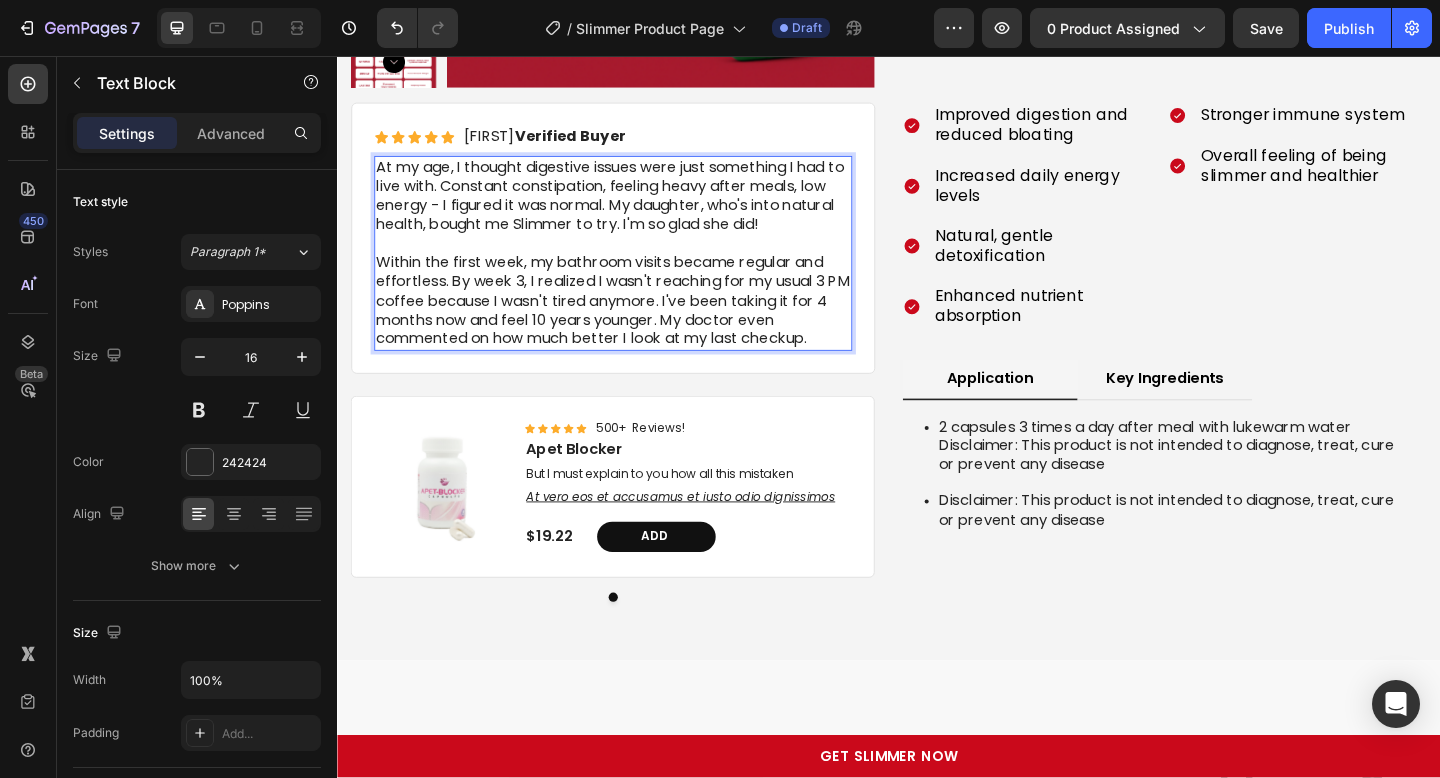 click on "Within the first week, my bathroom visits became regular and effortless. By week 3, I realized I wasn't reaching for my usual 3 PM coffee because I wasn't tired anymore. I've been taking it for 4 months now and feel 10 years younger. My doctor even commented on how much better I look at my last checkup." at bounding box center (637, 323) 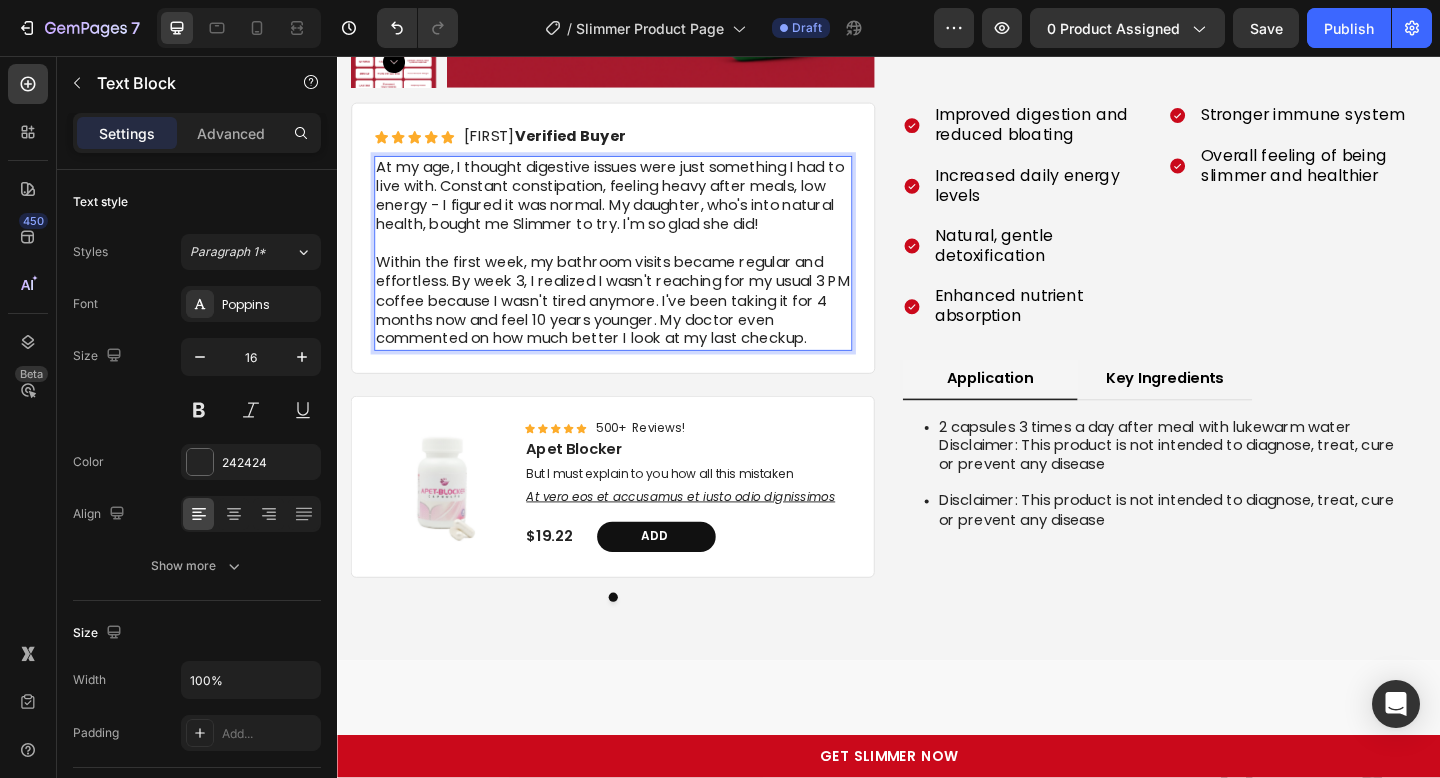 click at bounding box center (637, 260) 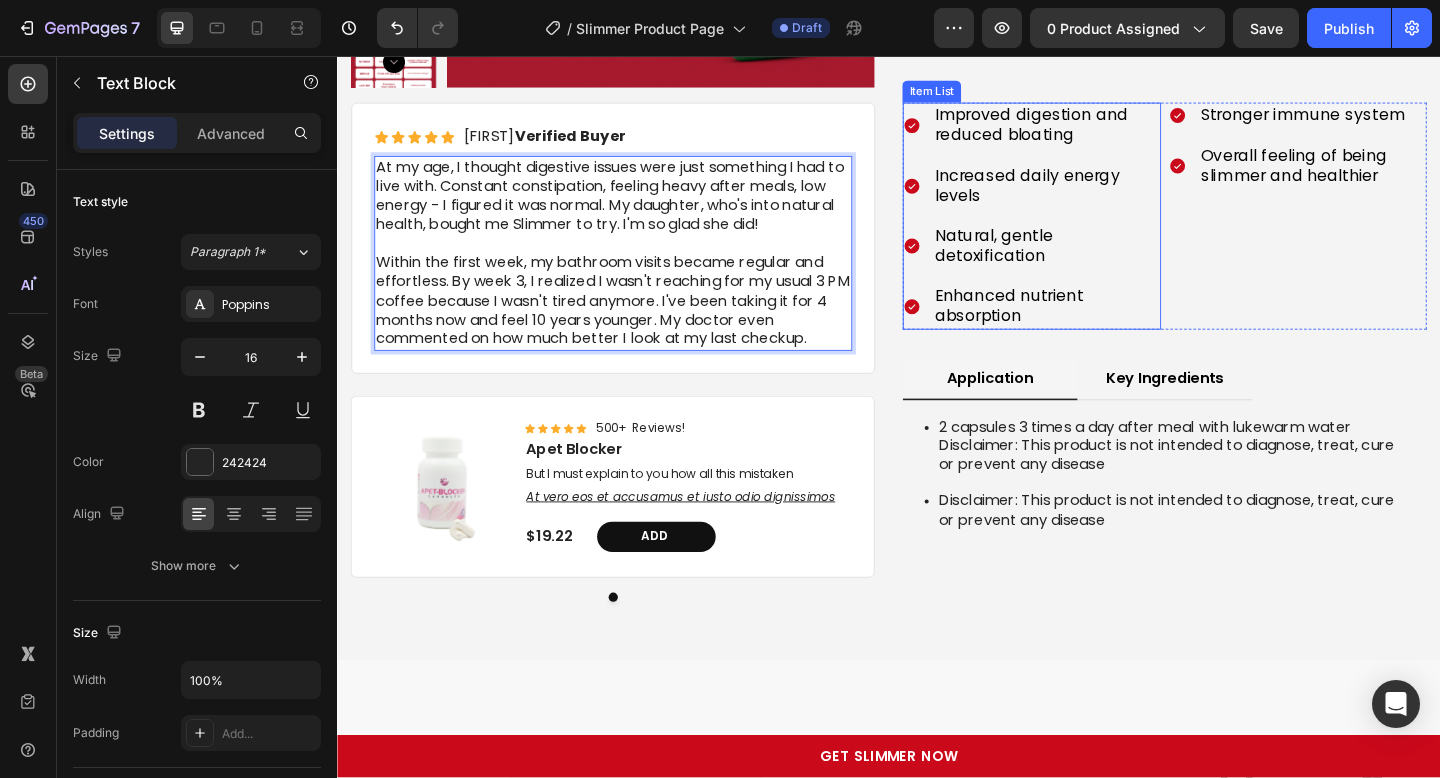 click on "Natural, gentle detoxification" at bounding box center [1051, 263] 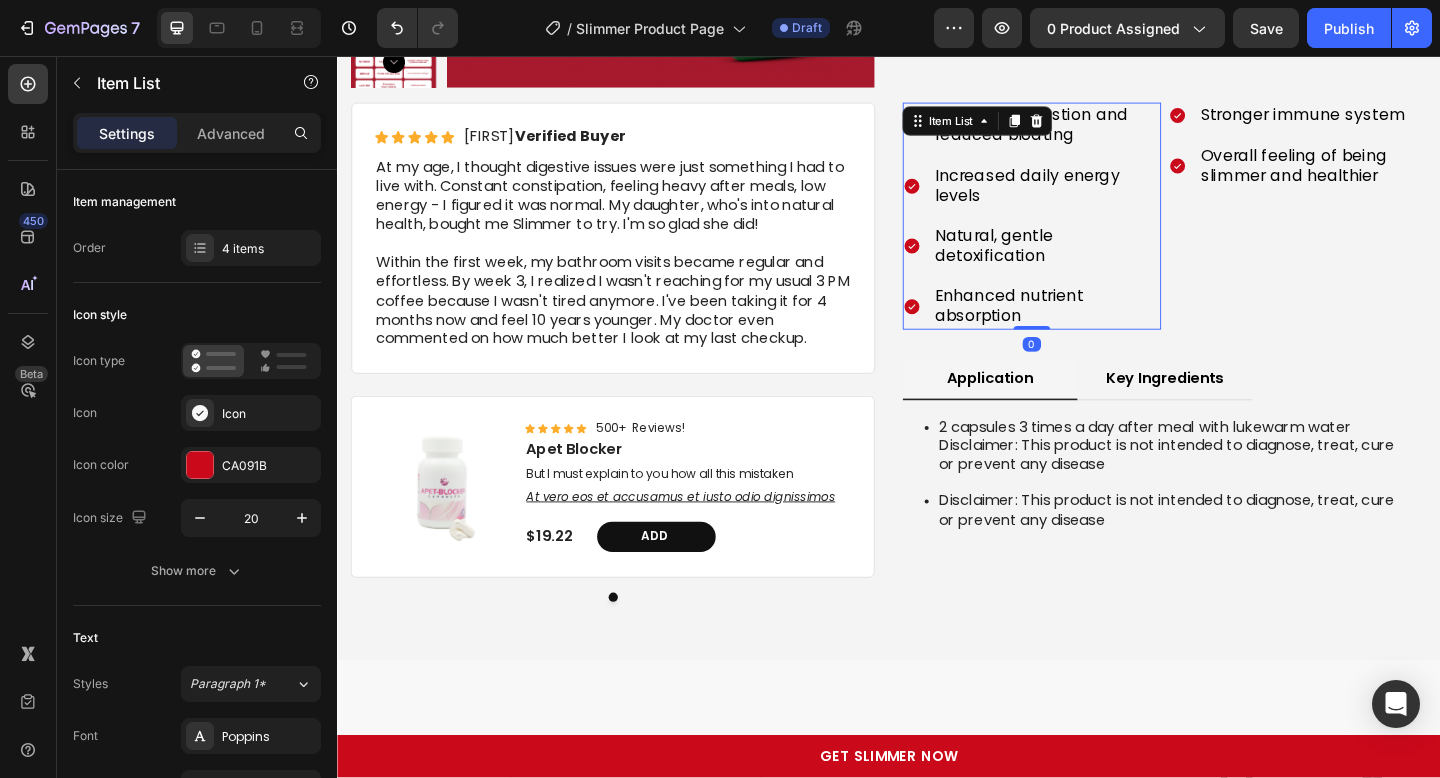 click on "Natural, gentle detoxification" at bounding box center [1051, 263] 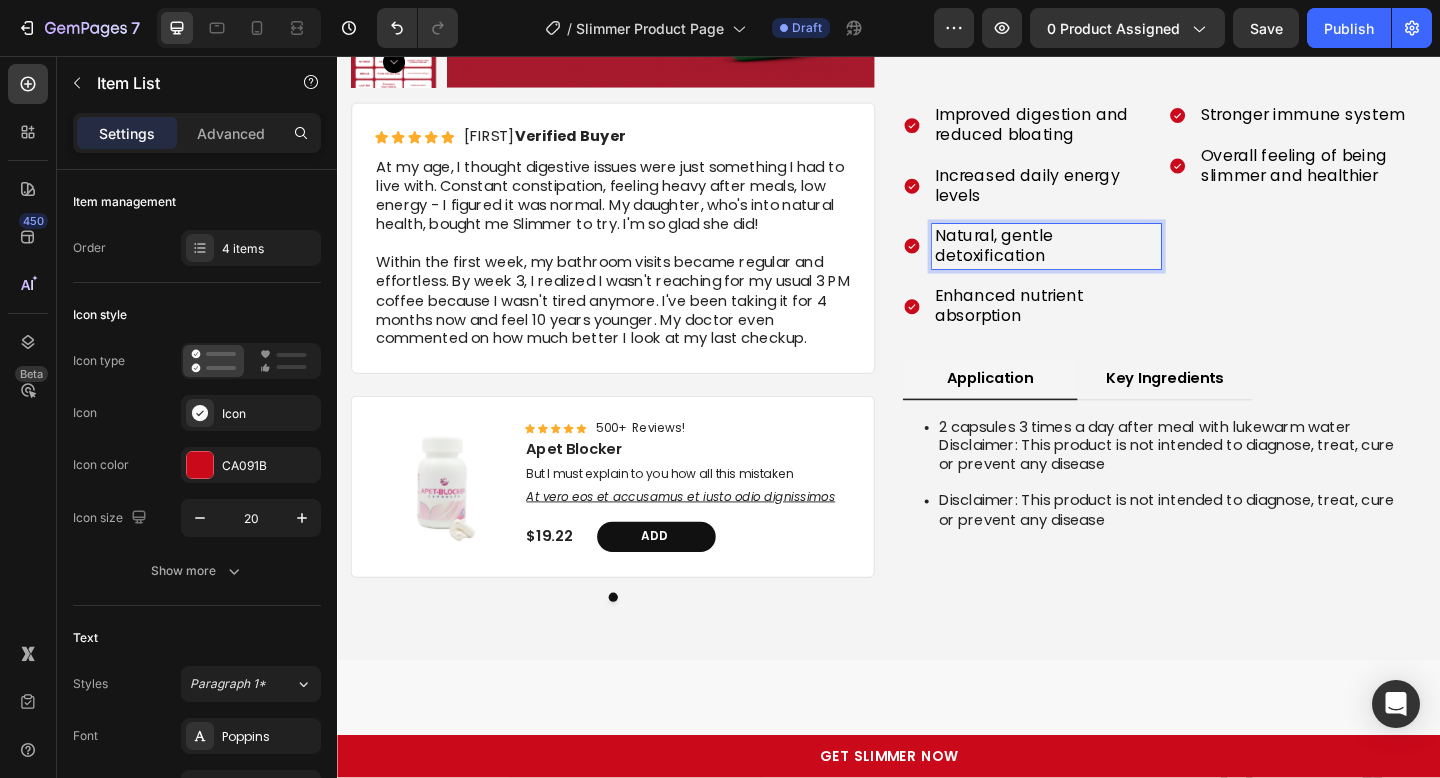 click on "Natural, gentle detoxification" at bounding box center [1051, 263] 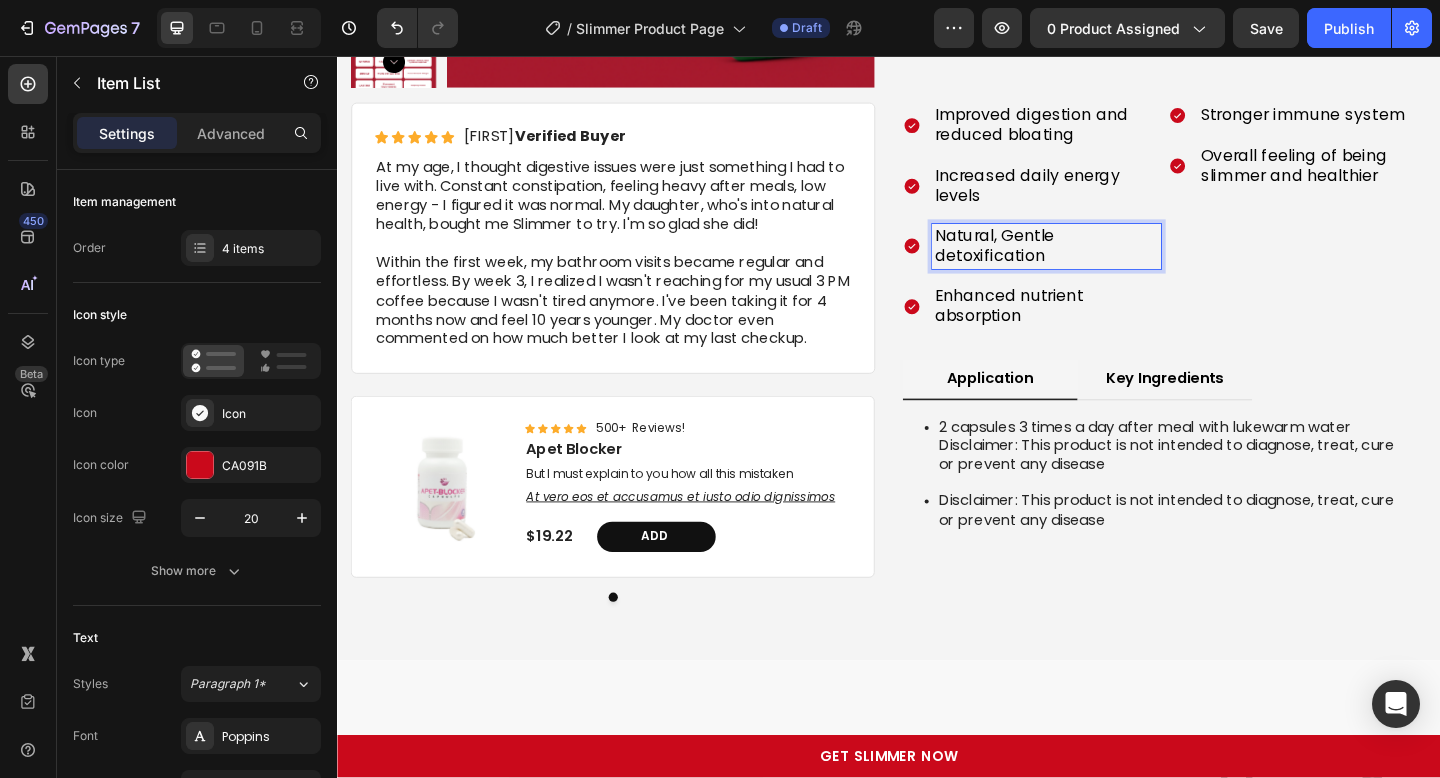 click on "Increased daily energy levels" at bounding box center [1108, 198] 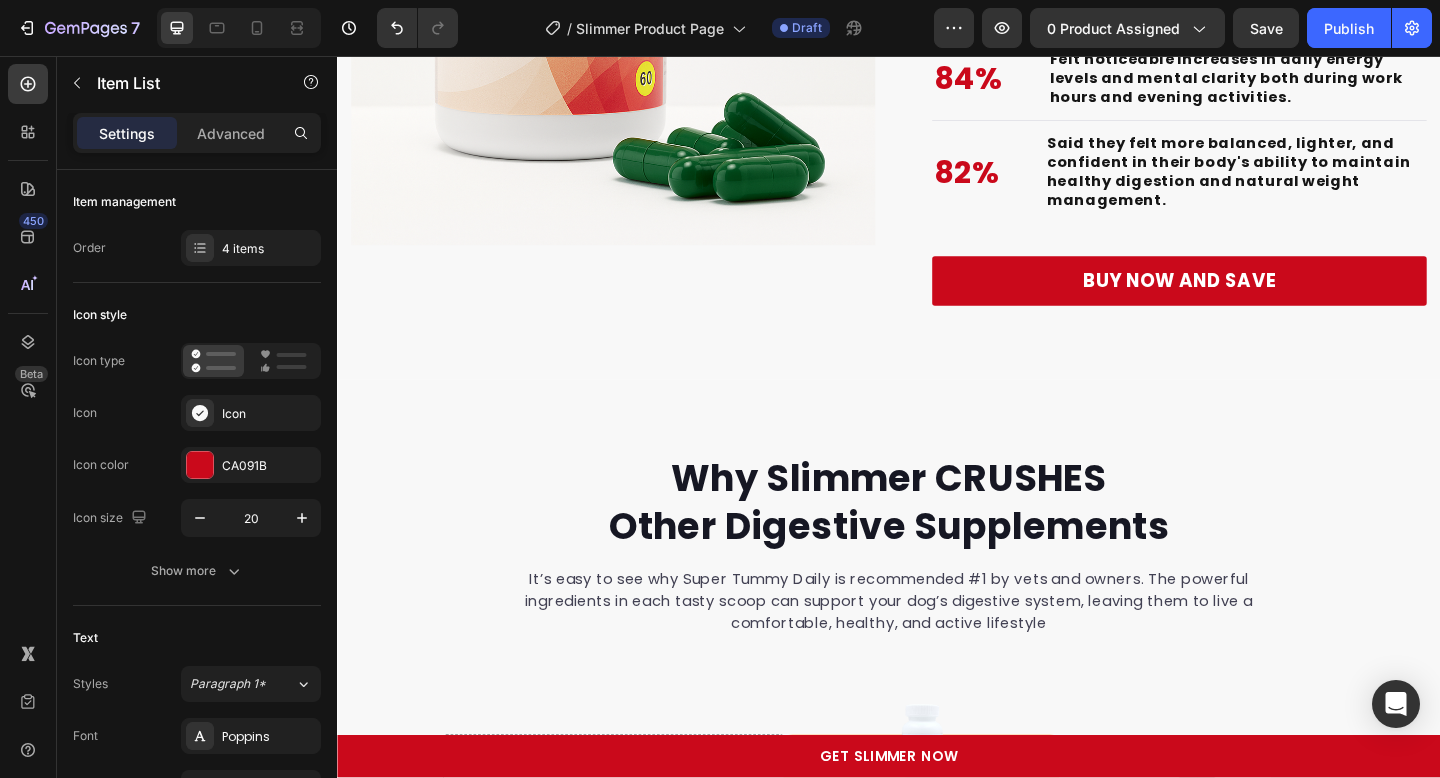 scroll, scrollTop: 5803, scrollLeft: 0, axis: vertical 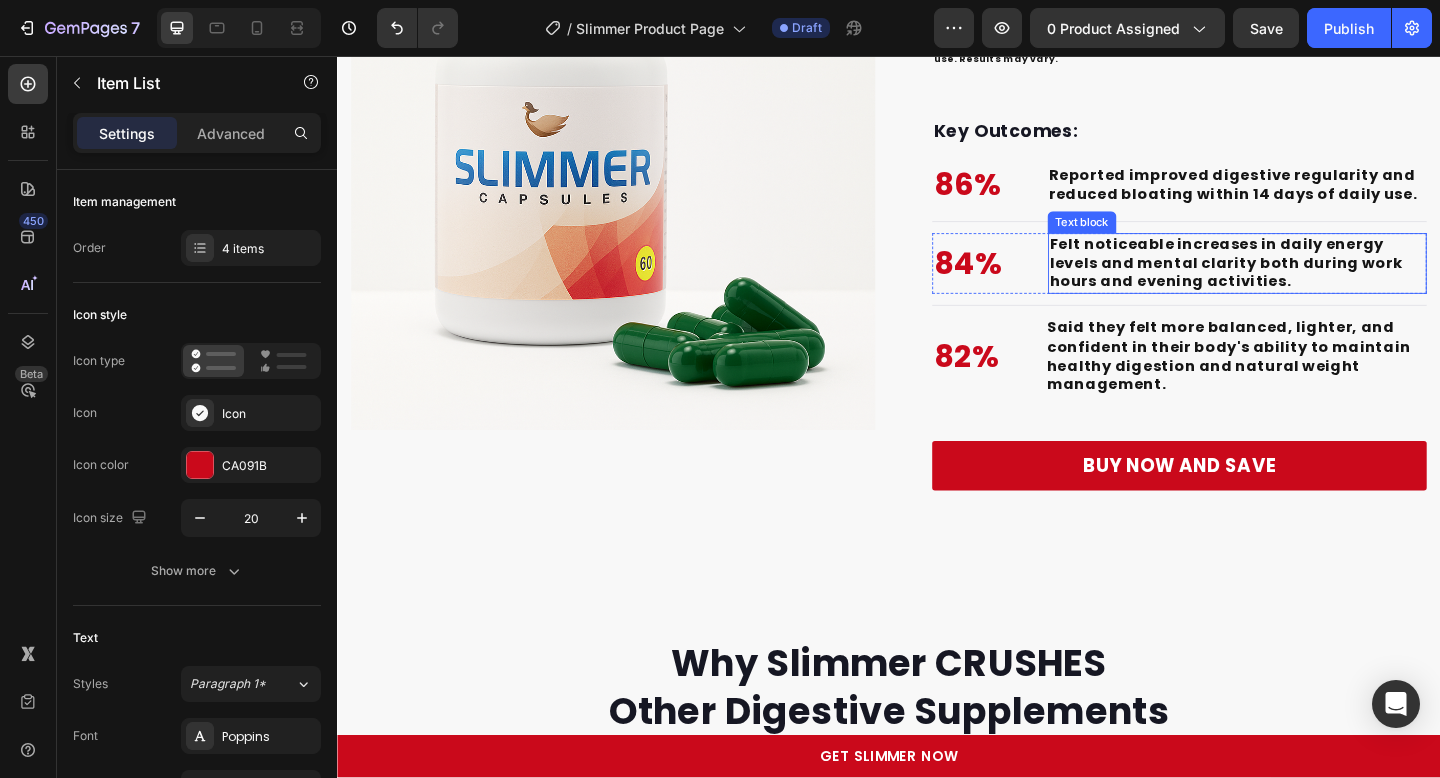 click on "Felt noticeable increases in daily energy levels and mental clarity both during work hours and evening activities." at bounding box center (1304, 281) 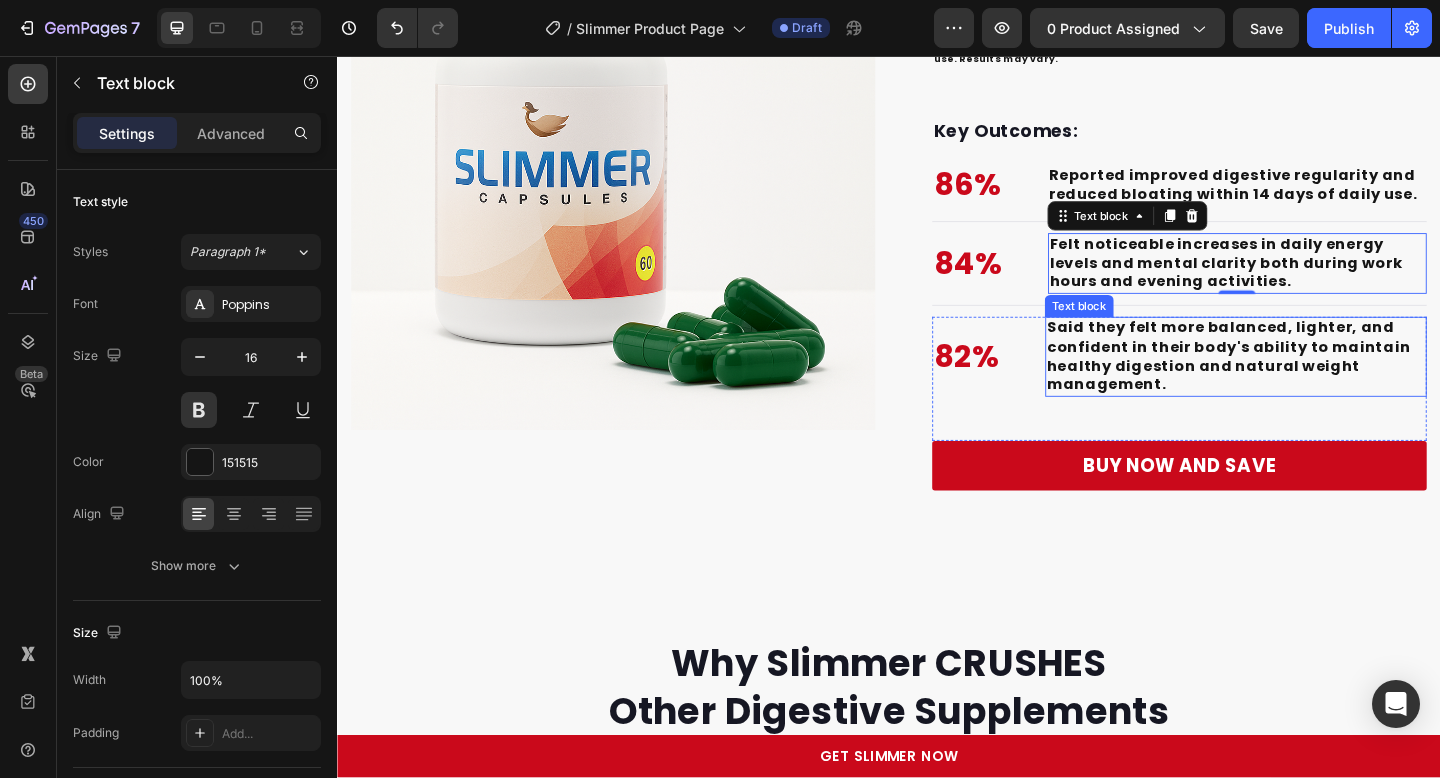 click on "Said they felt more balanced, lighter, and confident in their body's ability to maintain healthy digestion and natural weight management." at bounding box center (1314, 383) 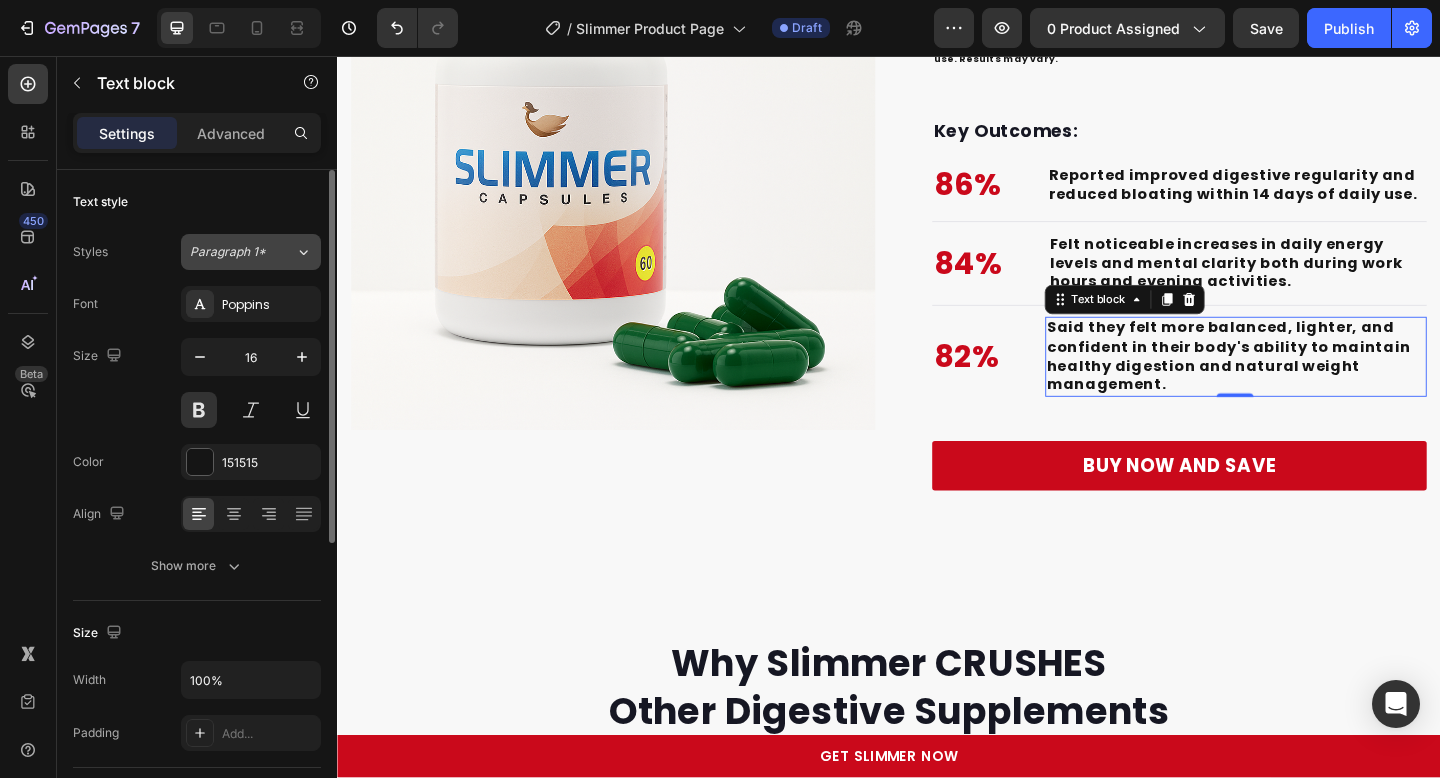 click on "Paragraph 1*" at bounding box center (242, 252) 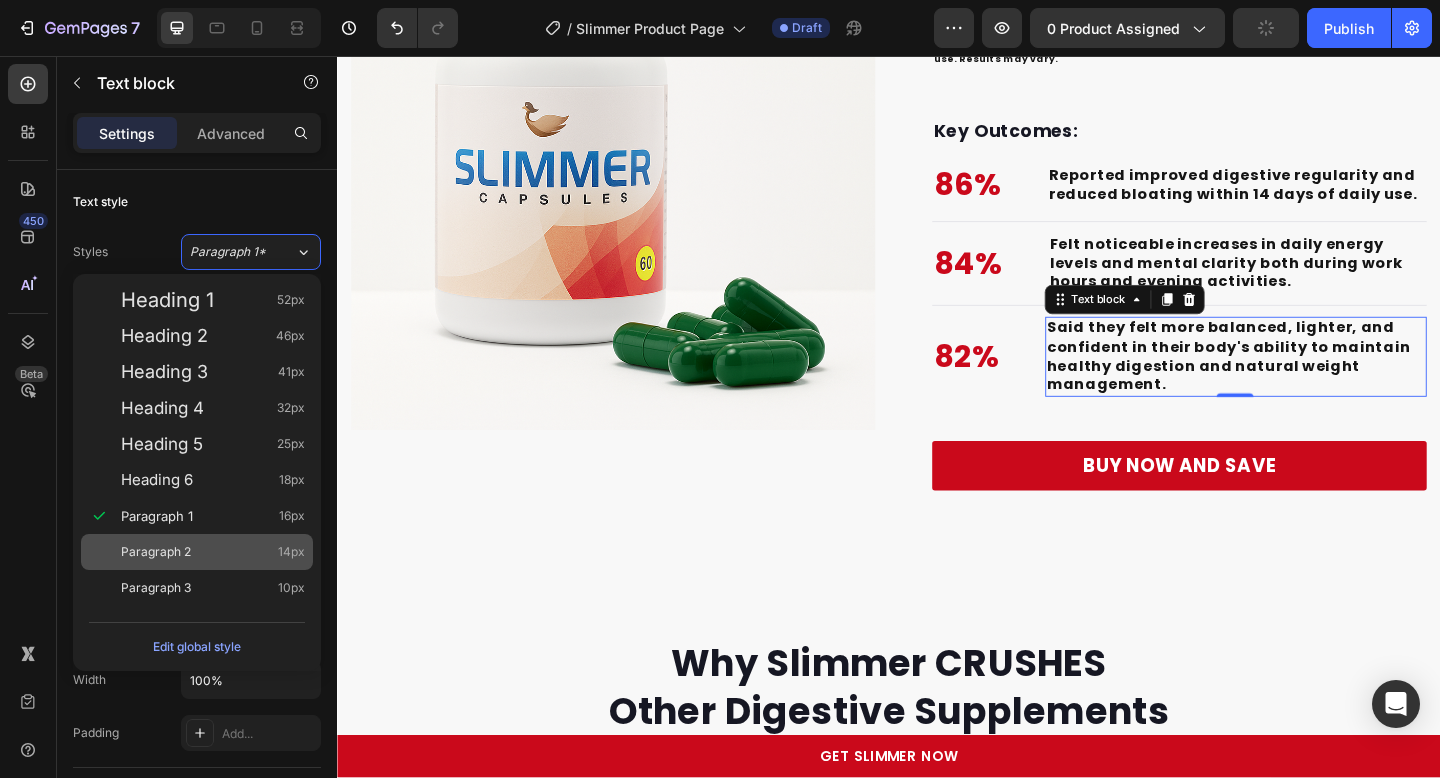 click on "Paragraph 2 14px" at bounding box center (213, 552) 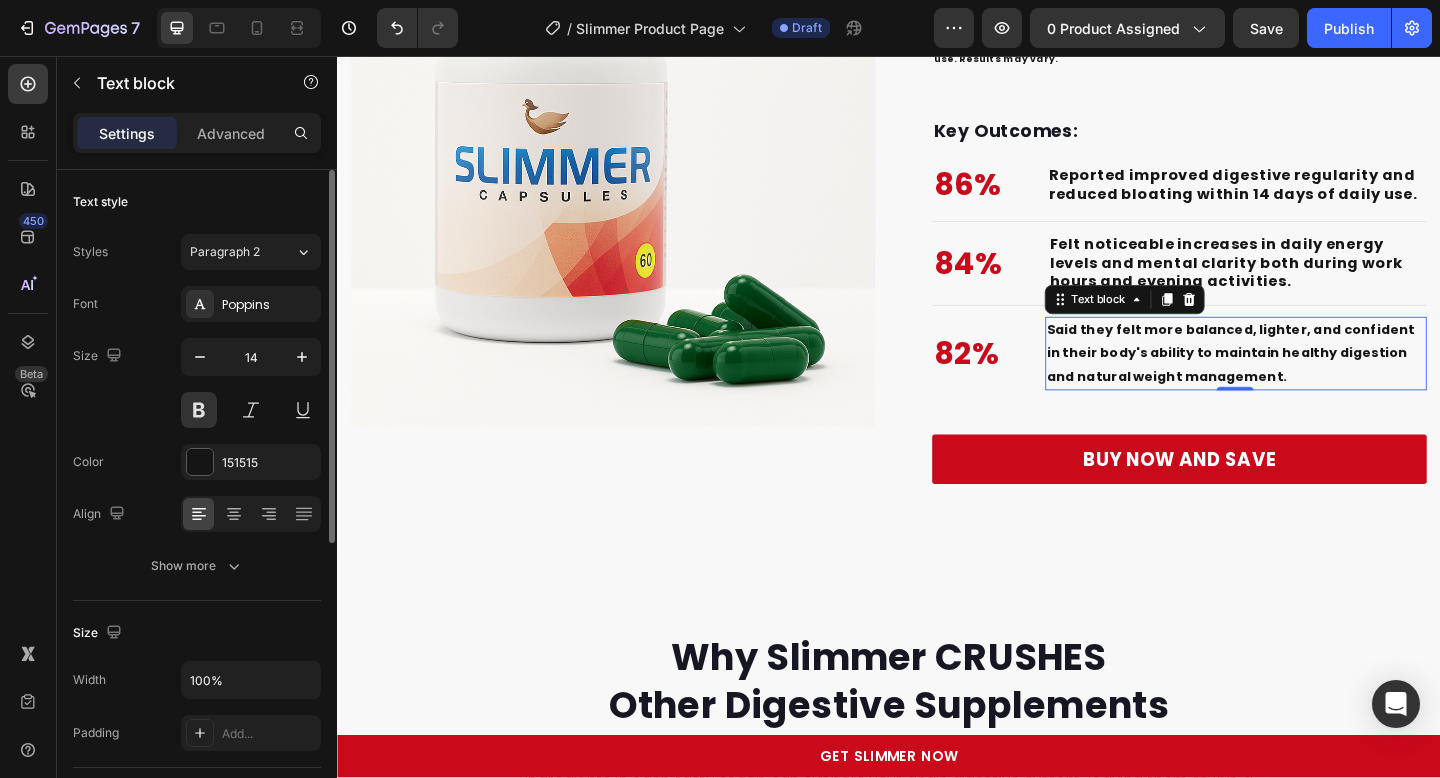type on "16" 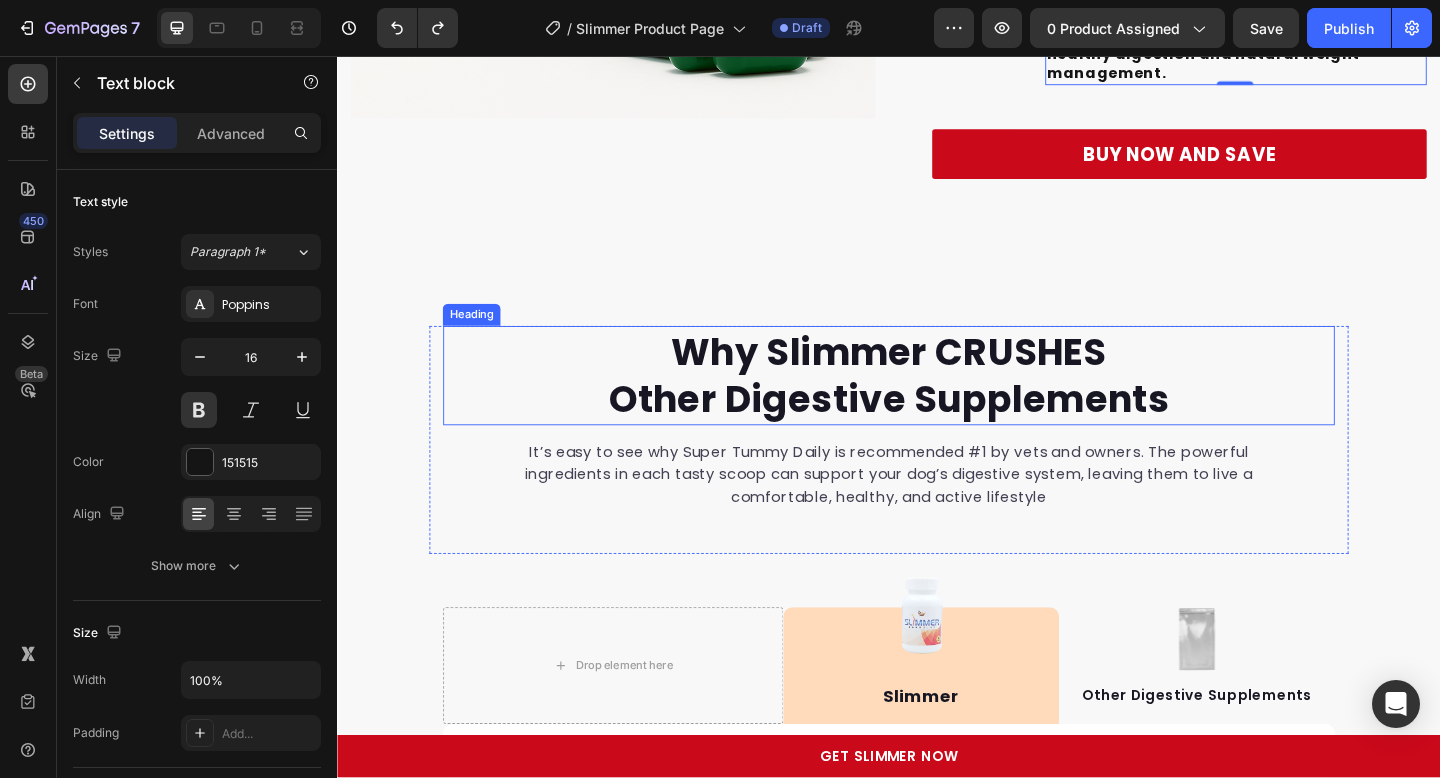 scroll, scrollTop: 6232, scrollLeft: 0, axis: vertical 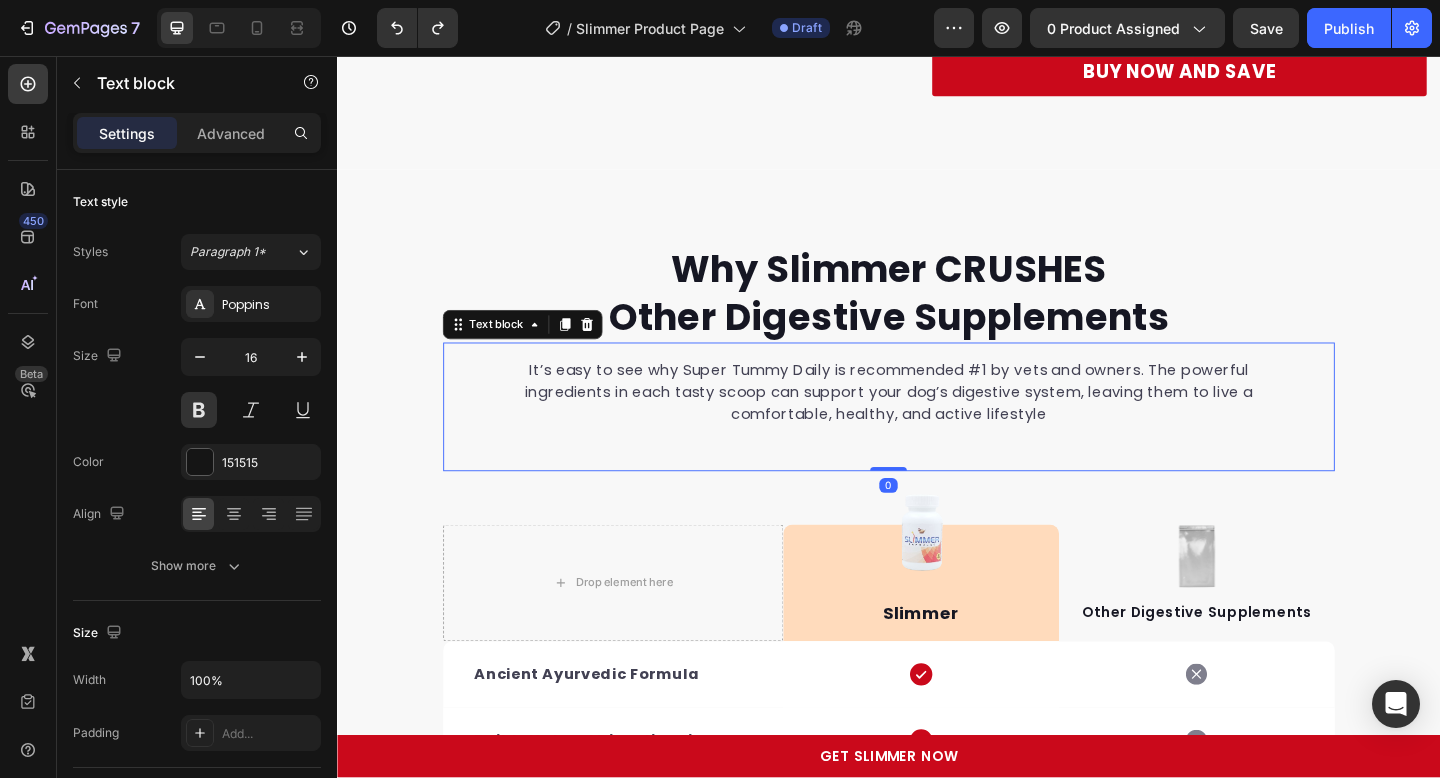 click on "It’s easy to see why Super Tummy Daily is recommended #1 by vets and owners. The powerful ingredients in each tasty scoop can support your dog’s digestive system, leaving them to live a comfortable, healthy, and active lifestyle" at bounding box center (937, 422) 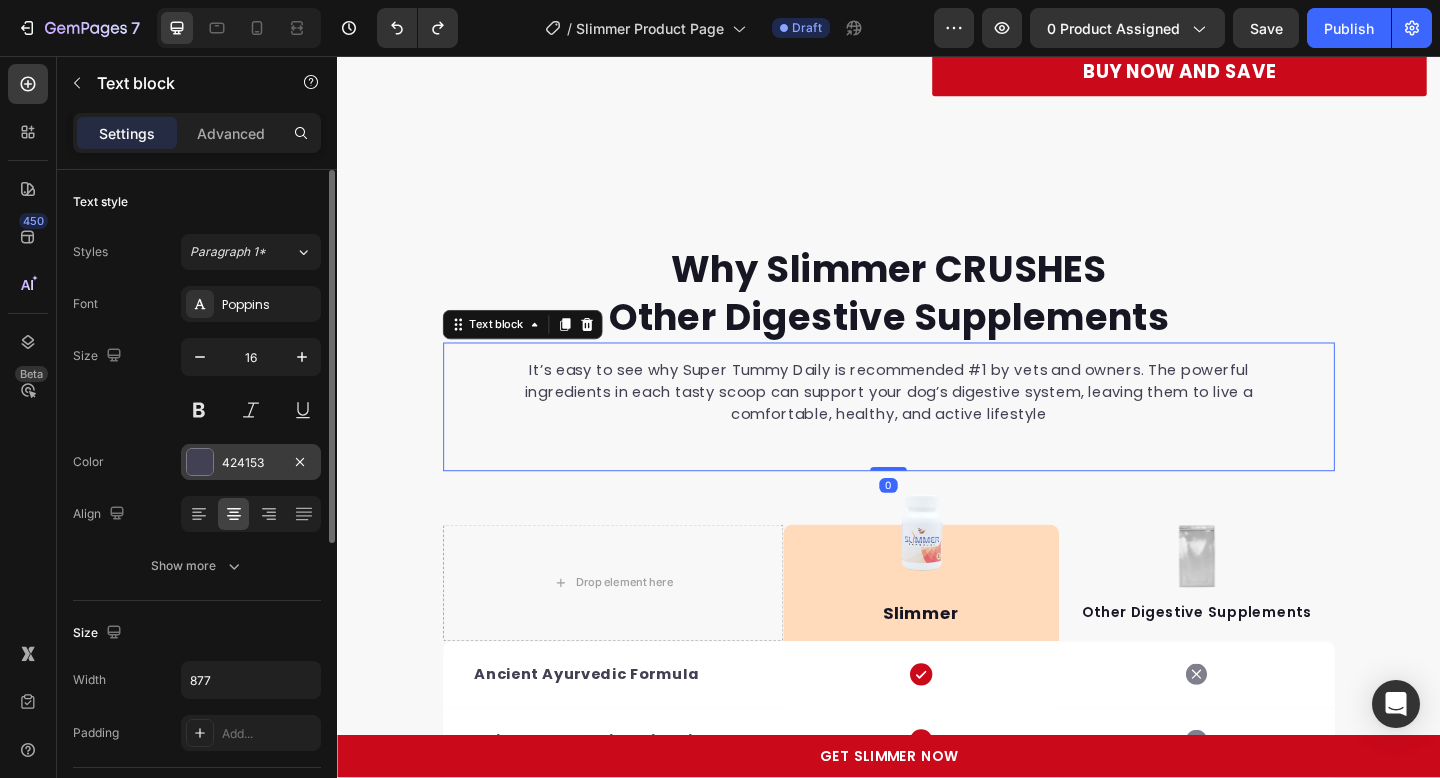 click at bounding box center (200, 462) 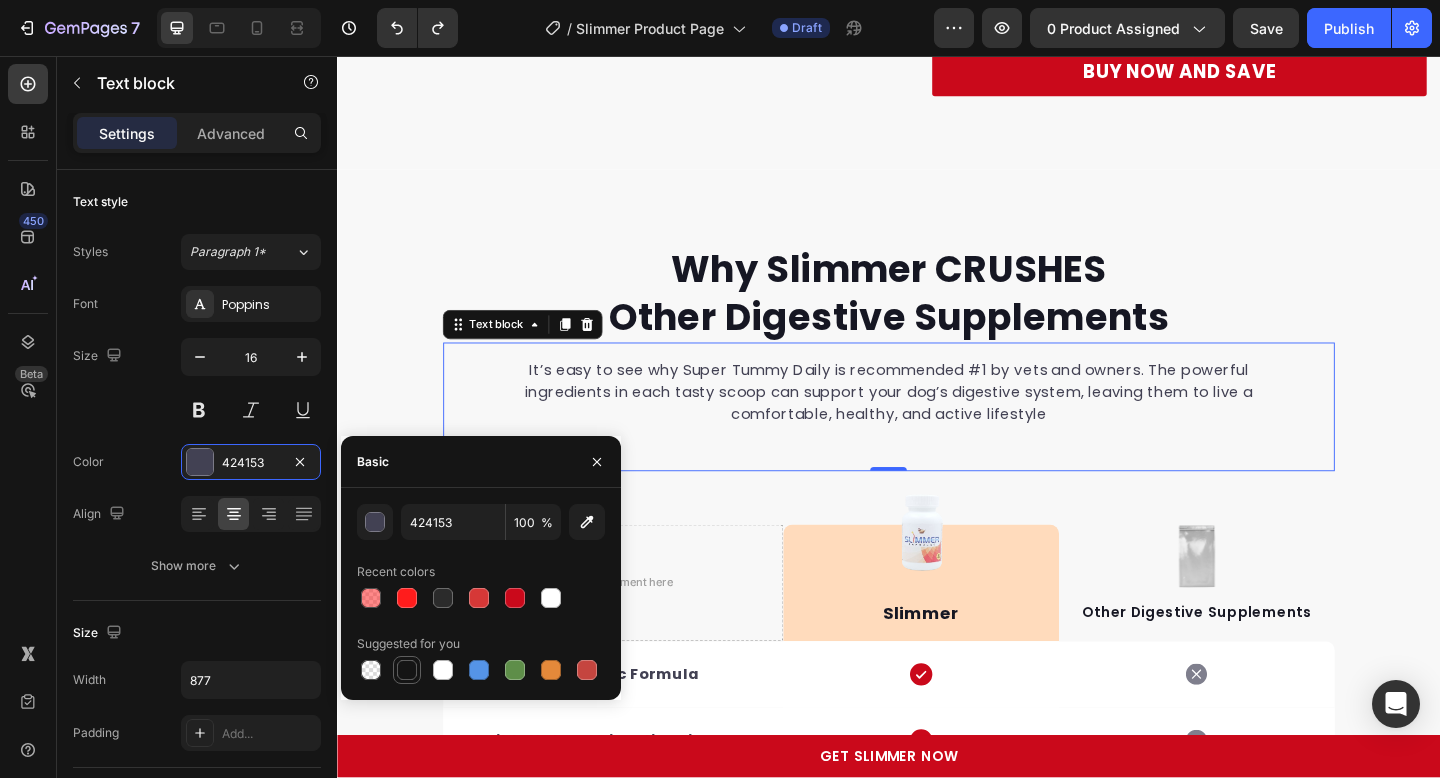 click at bounding box center [407, 670] 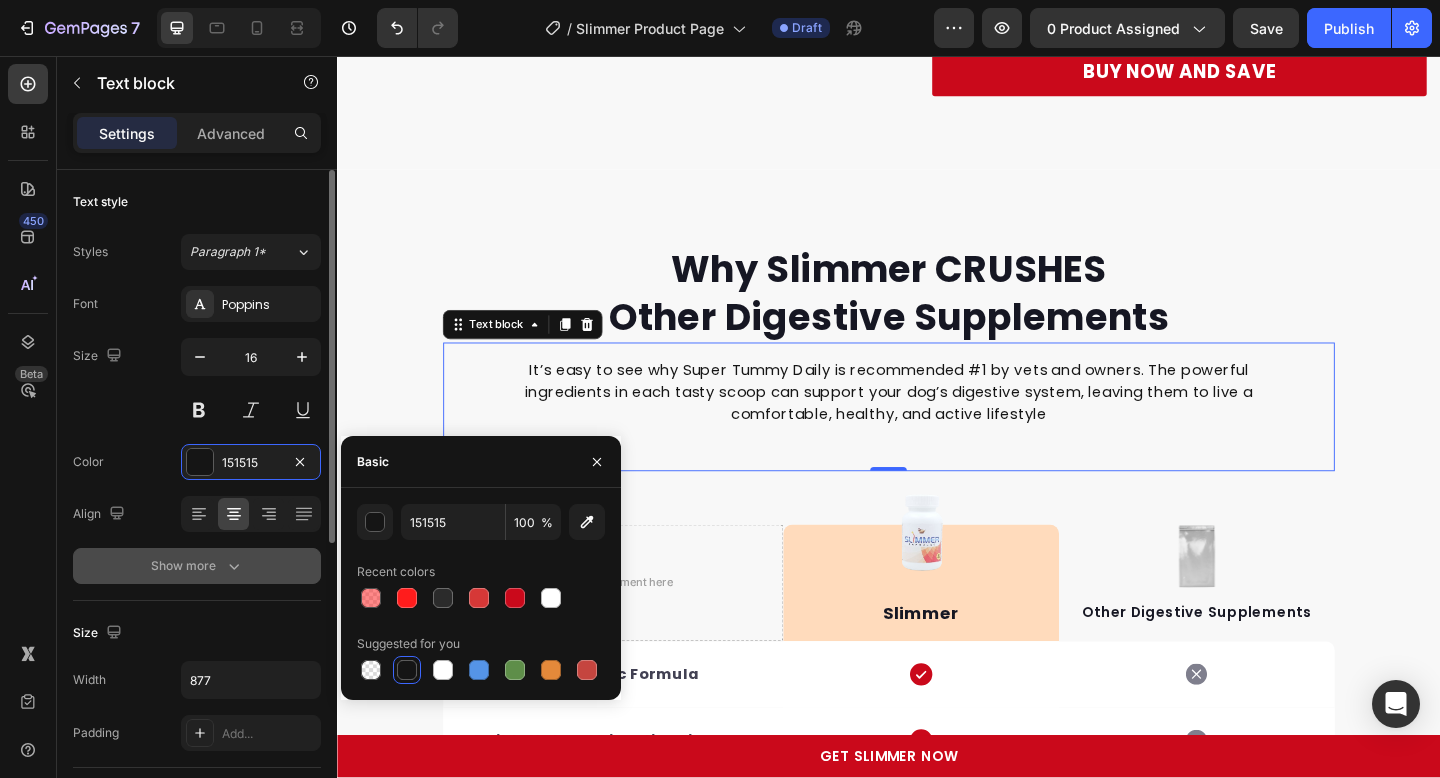 click 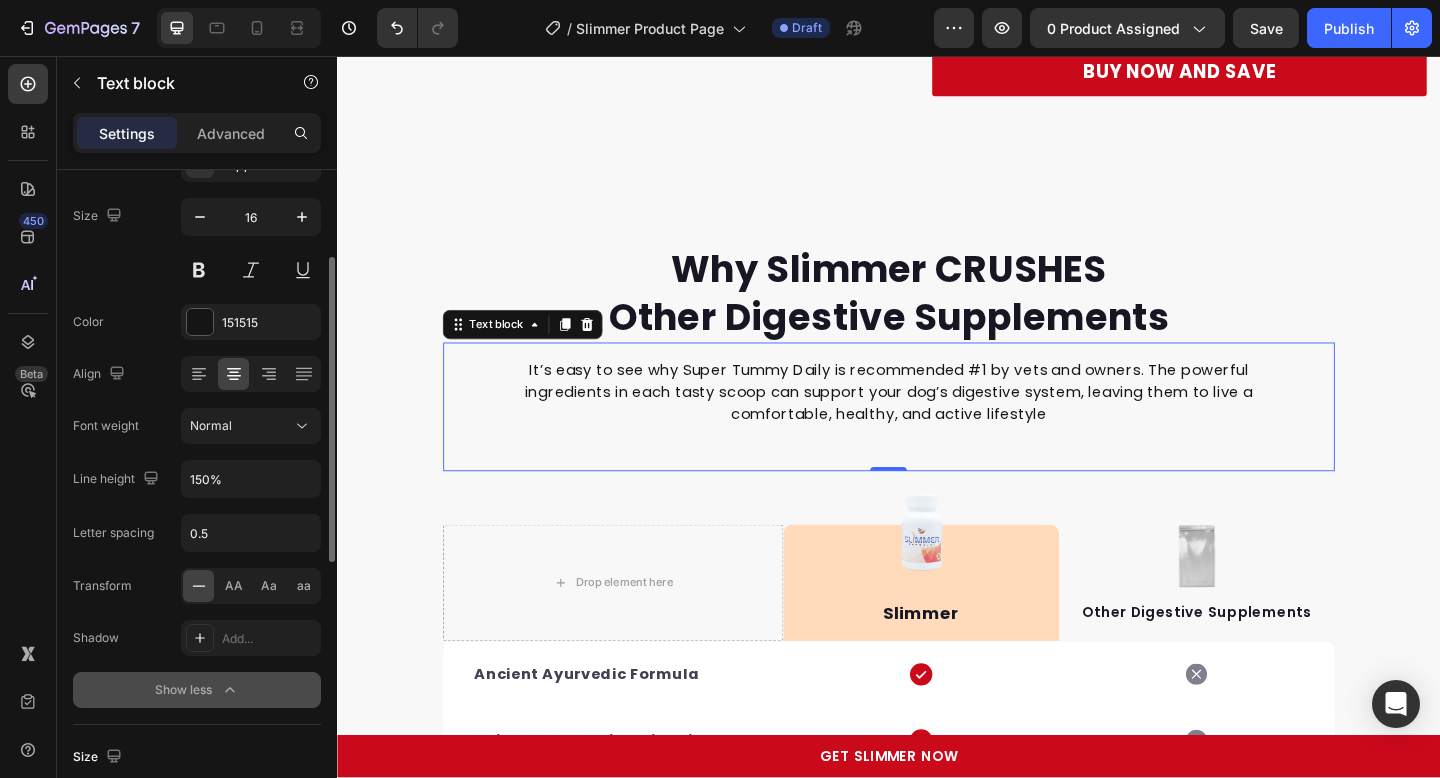 scroll, scrollTop: 160, scrollLeft: 0, axis: vertical 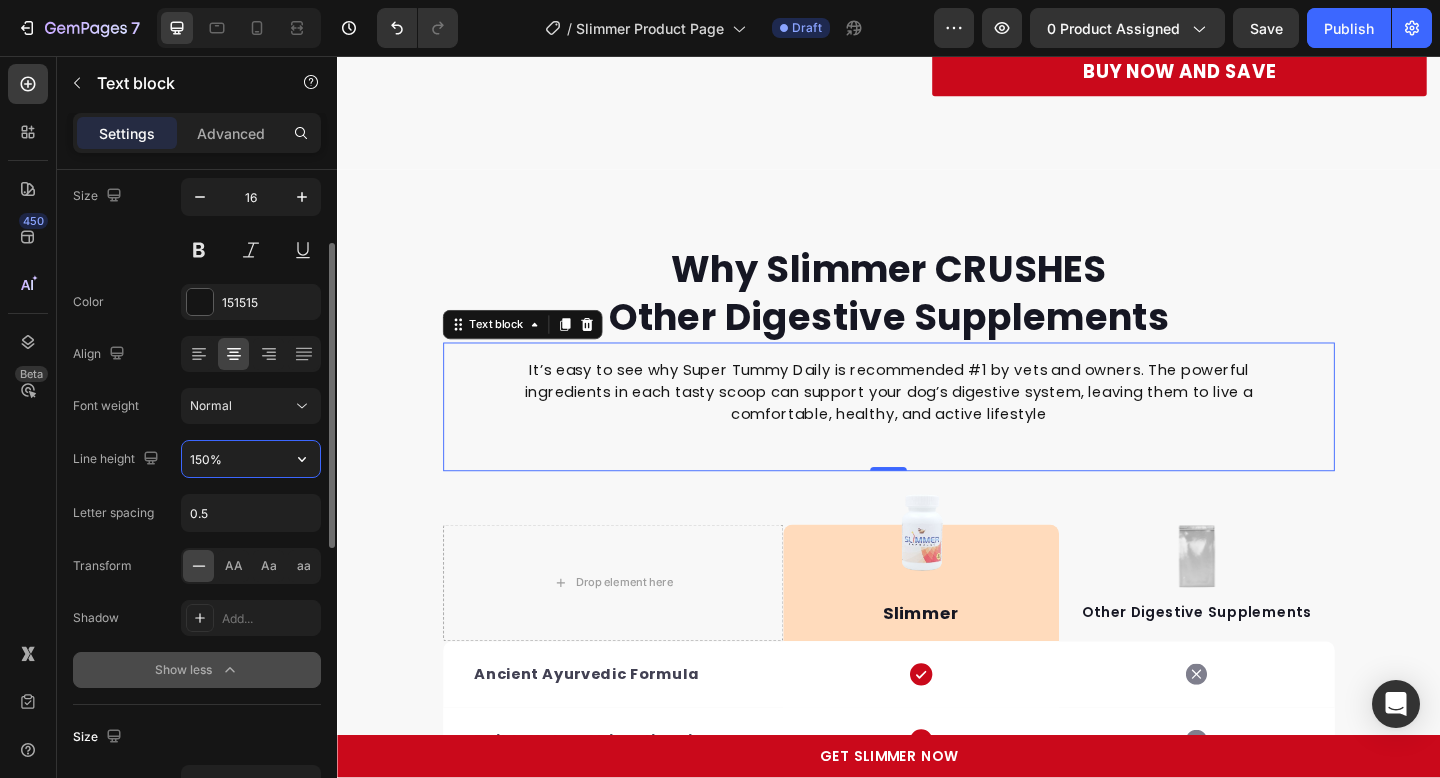 click on "150%" at bounding box center (251, 459) 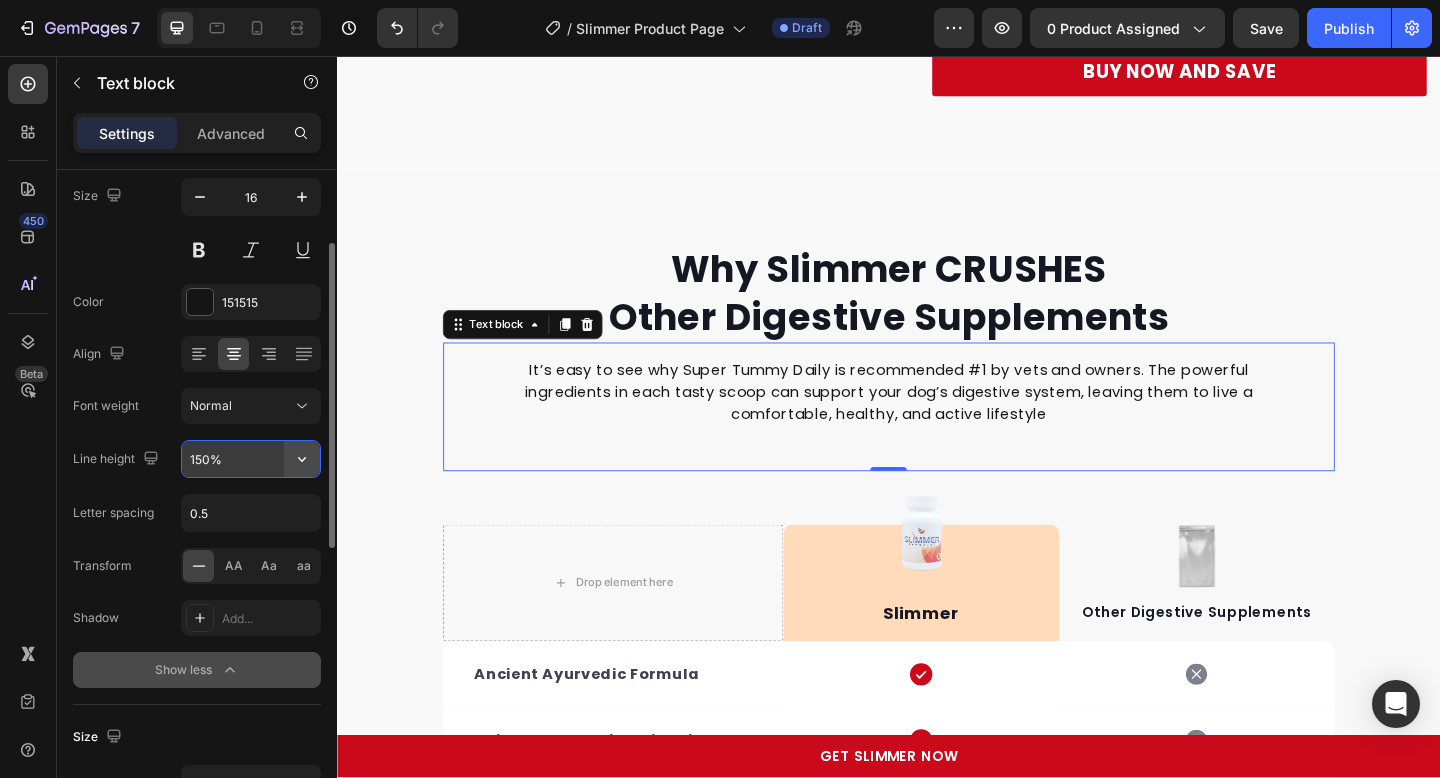 click 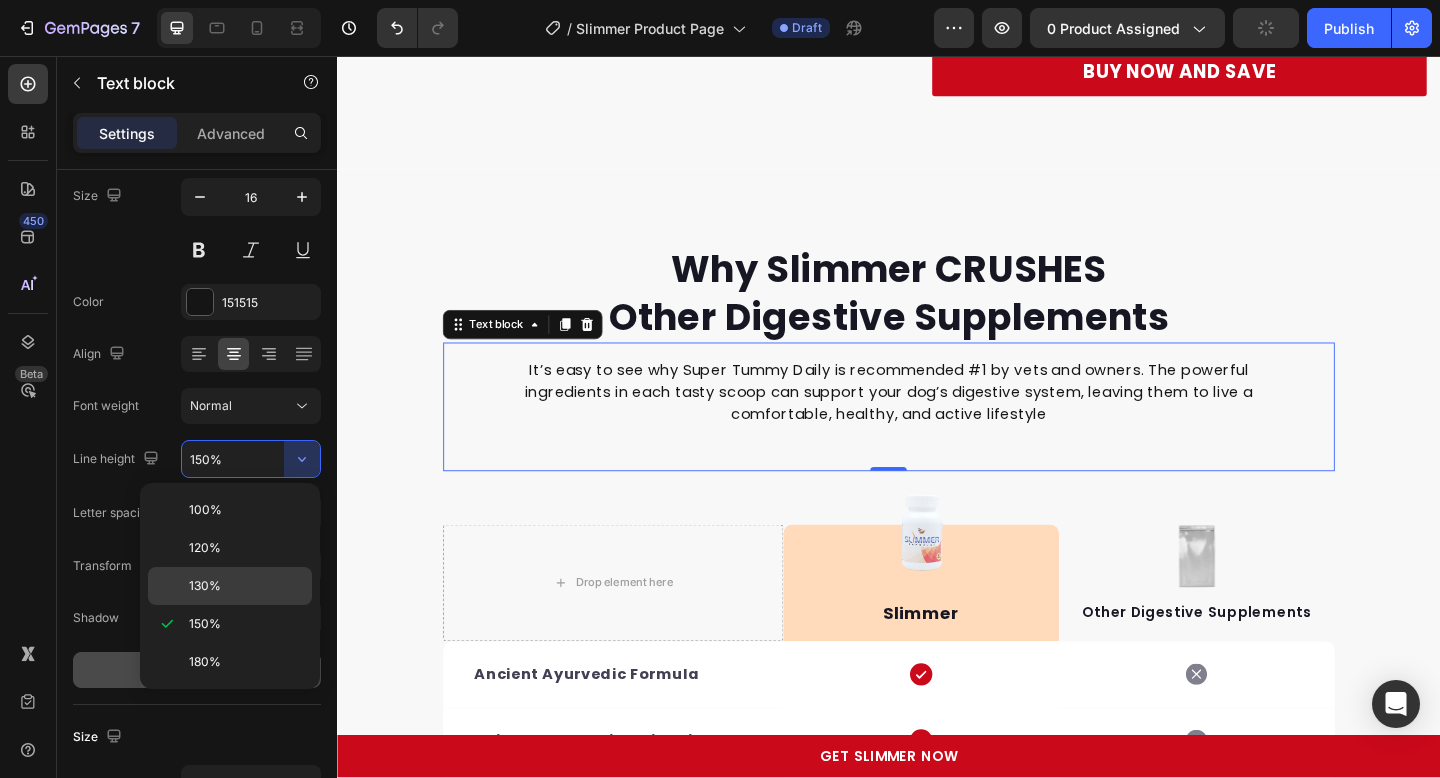 click on "130%" 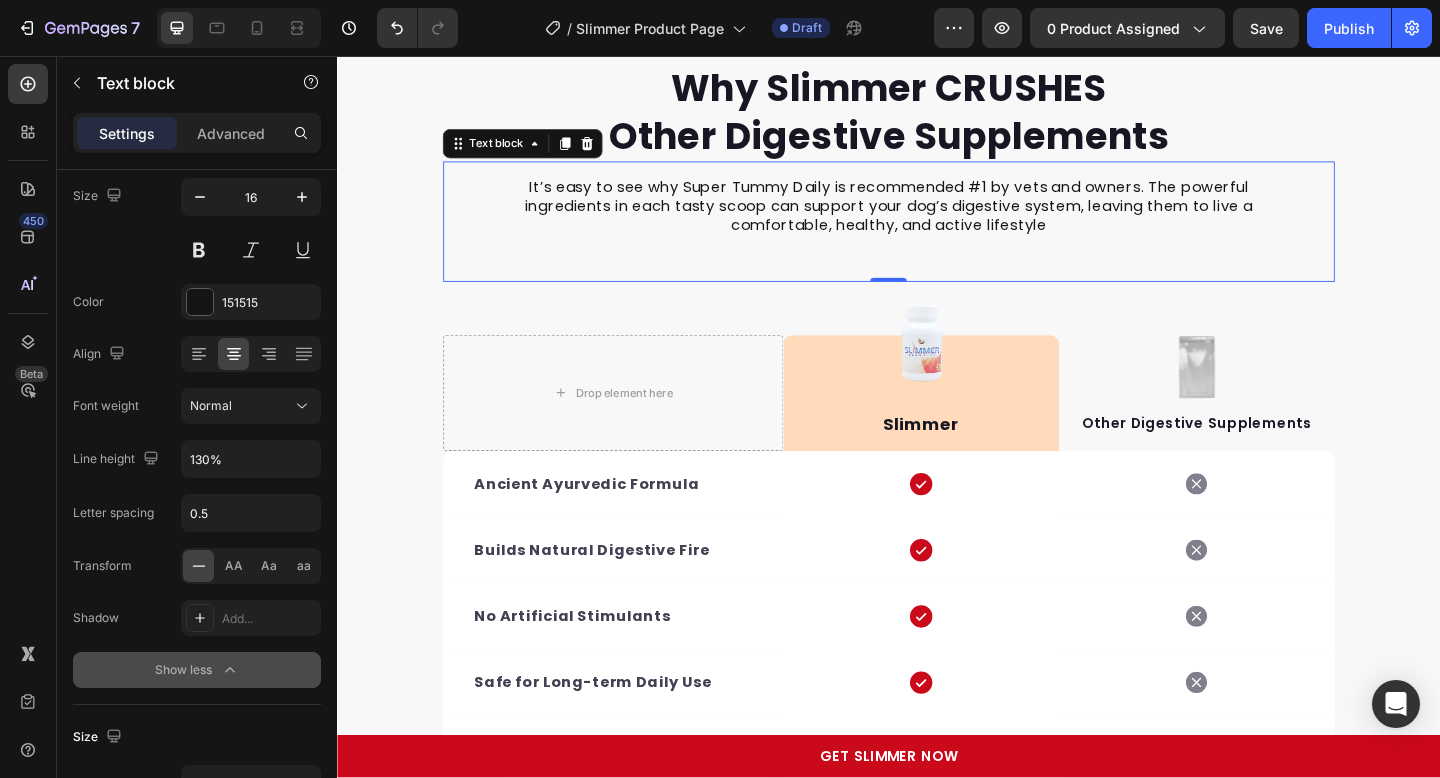 scroll, scrollTop: 6648, scrollLeft: 0, axis: vertical 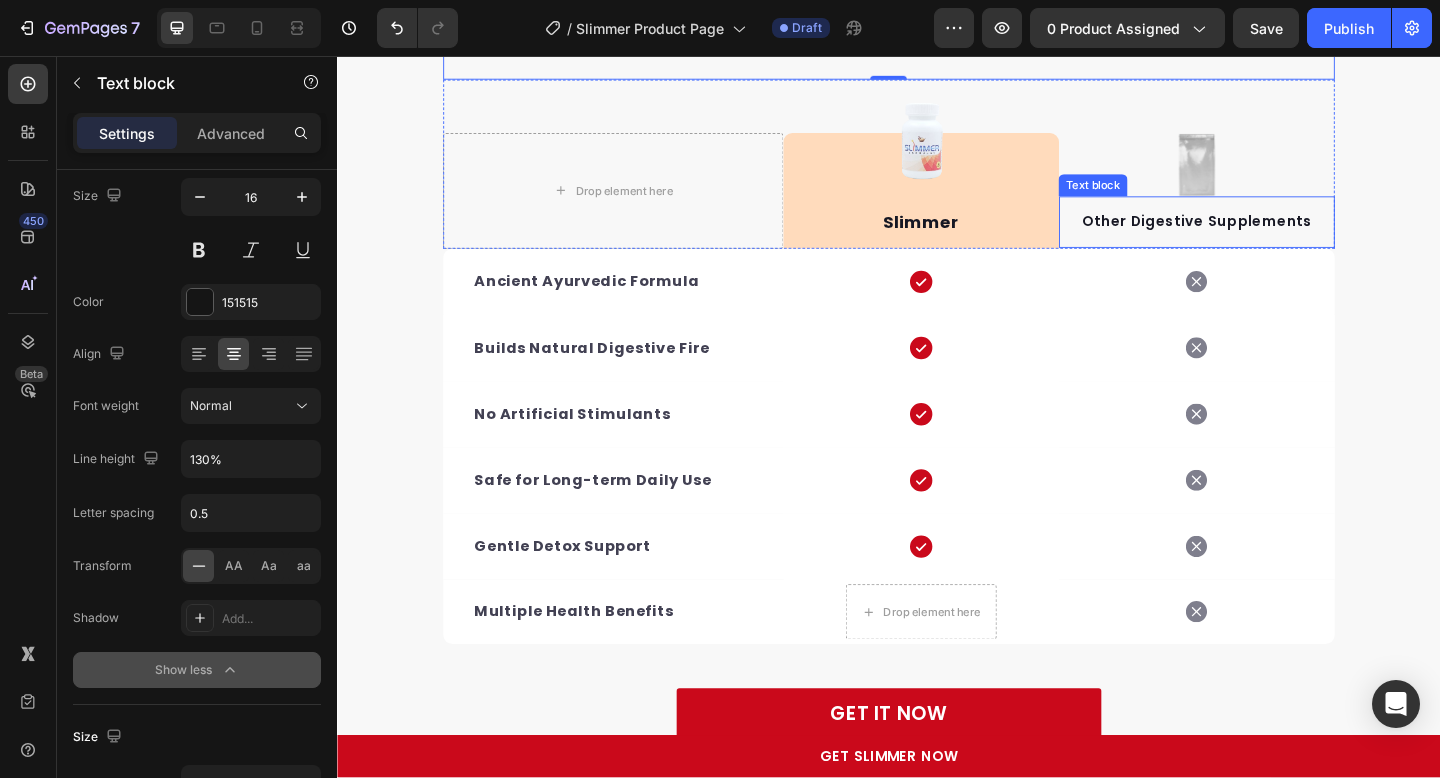 click on "Other Digestive Supplements" at bounding box center (1272, 236) 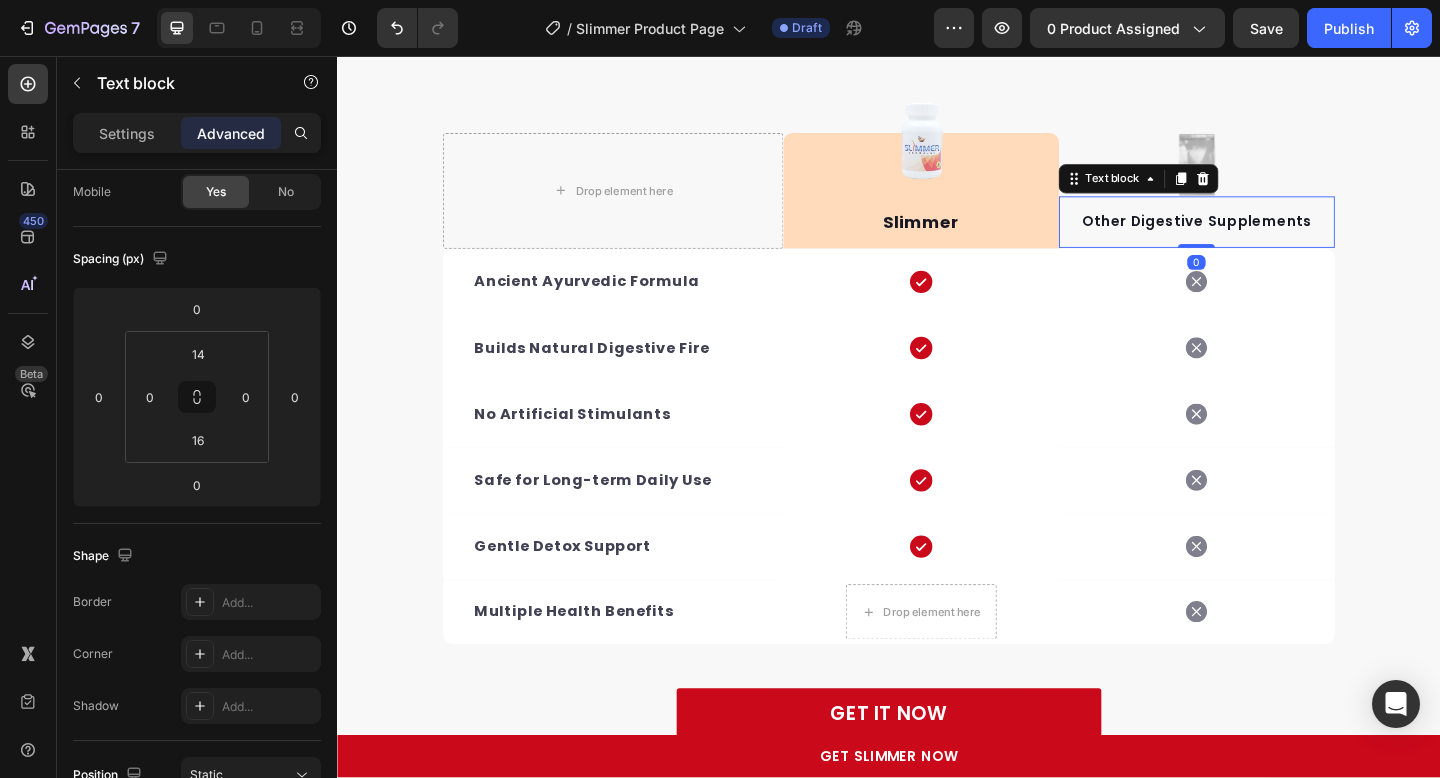 click on "Other Digestive Supplements" at bounding box center (1272, 236) 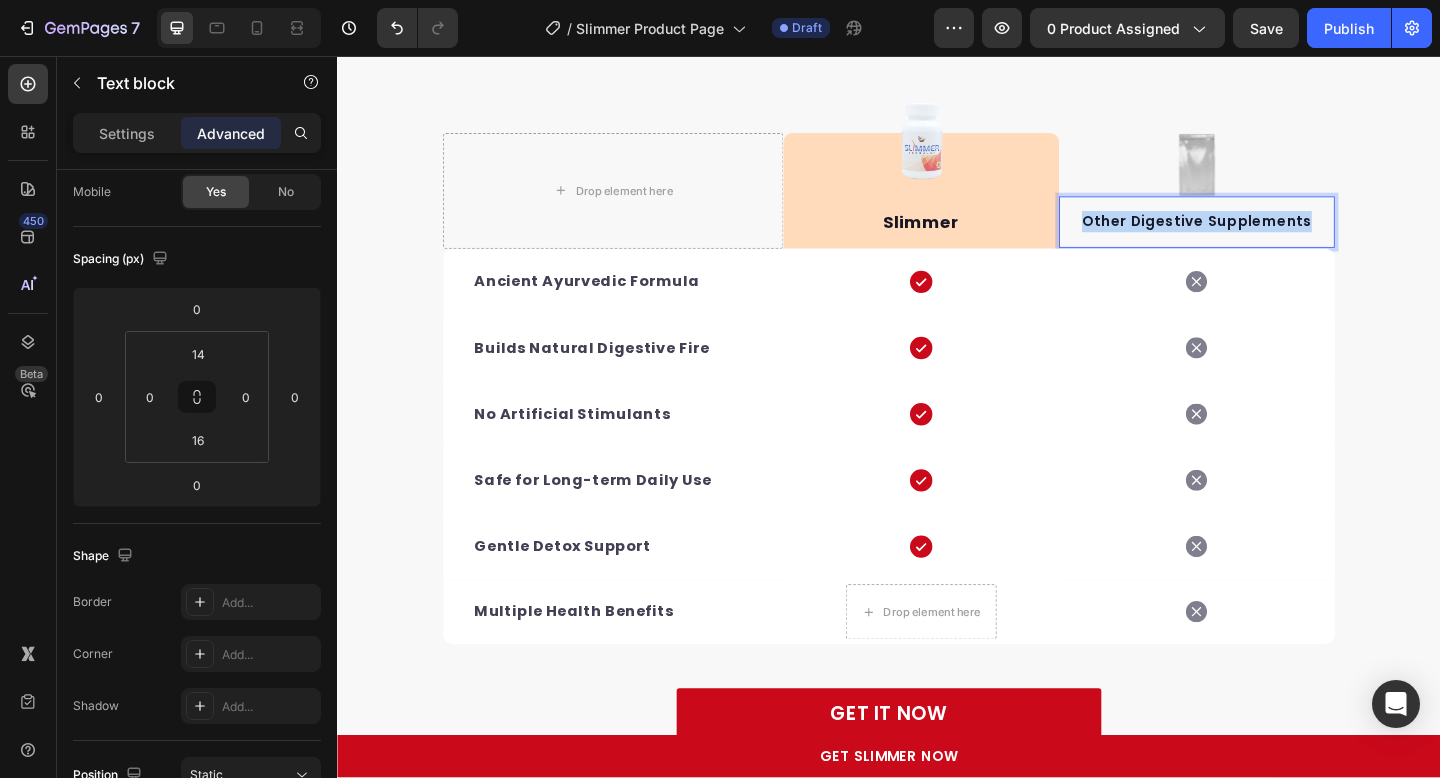 click on "Other Digestive Supplements" at bounding box center [1272, 236] 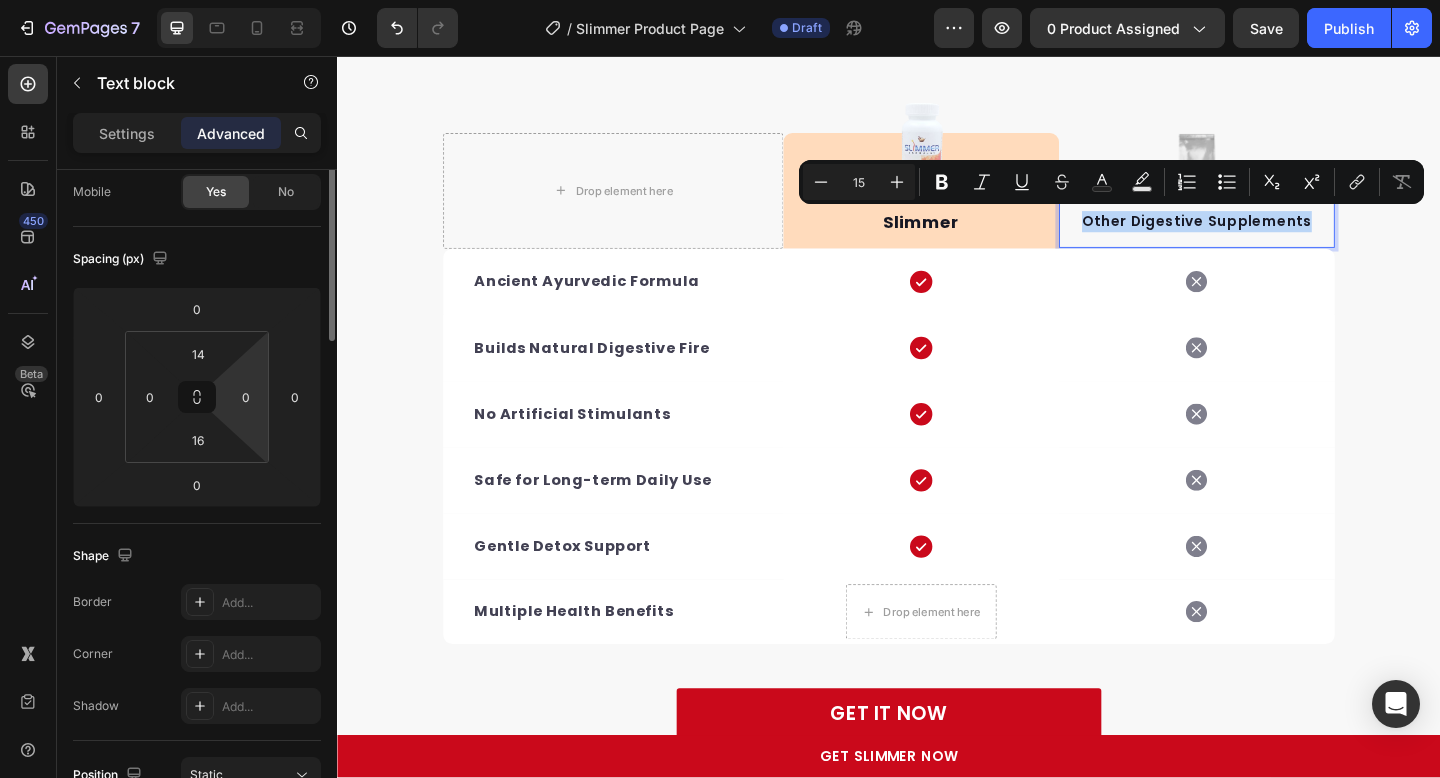 scroll, scrollTop: 0, scrollLeft: 0, axis: both 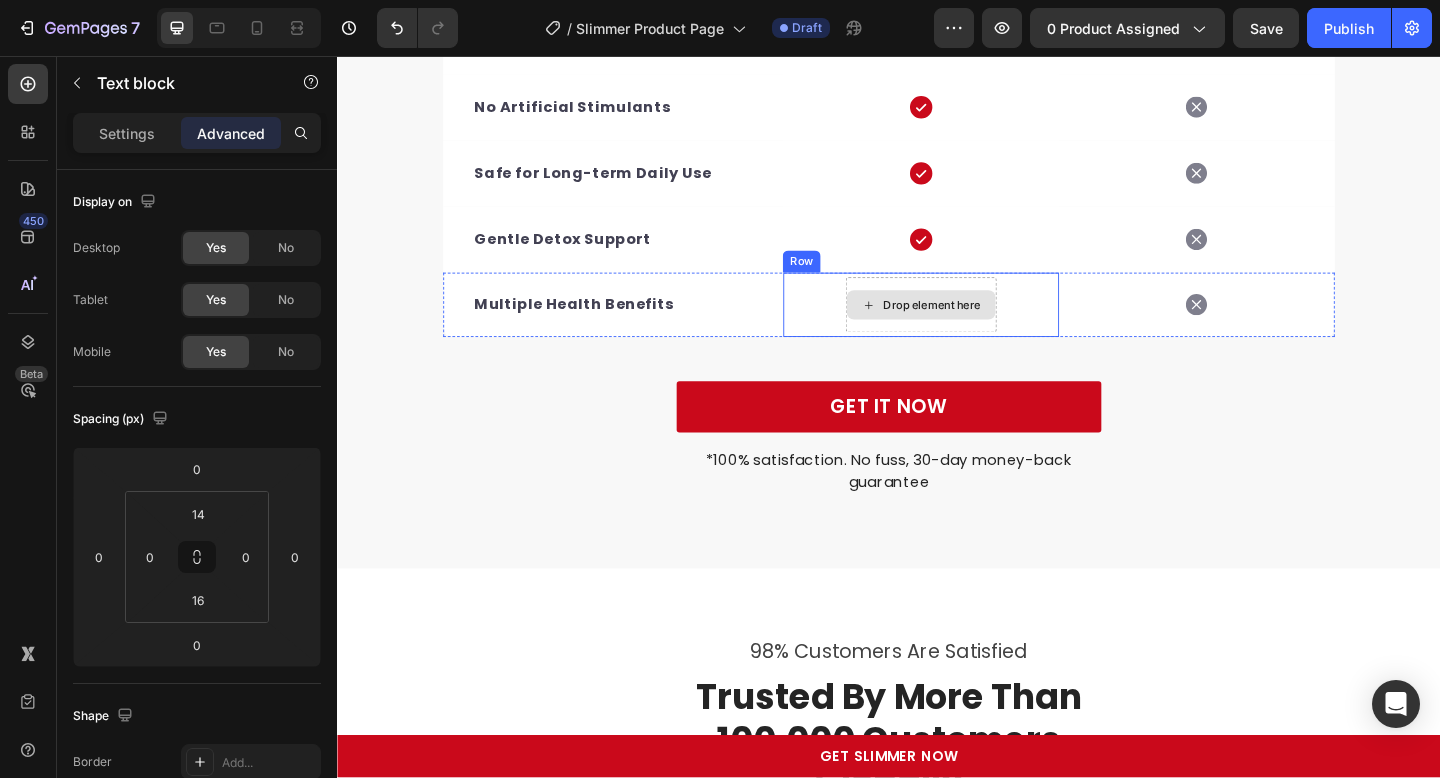 click on "Drop element here" at bounding box center [972, 327] 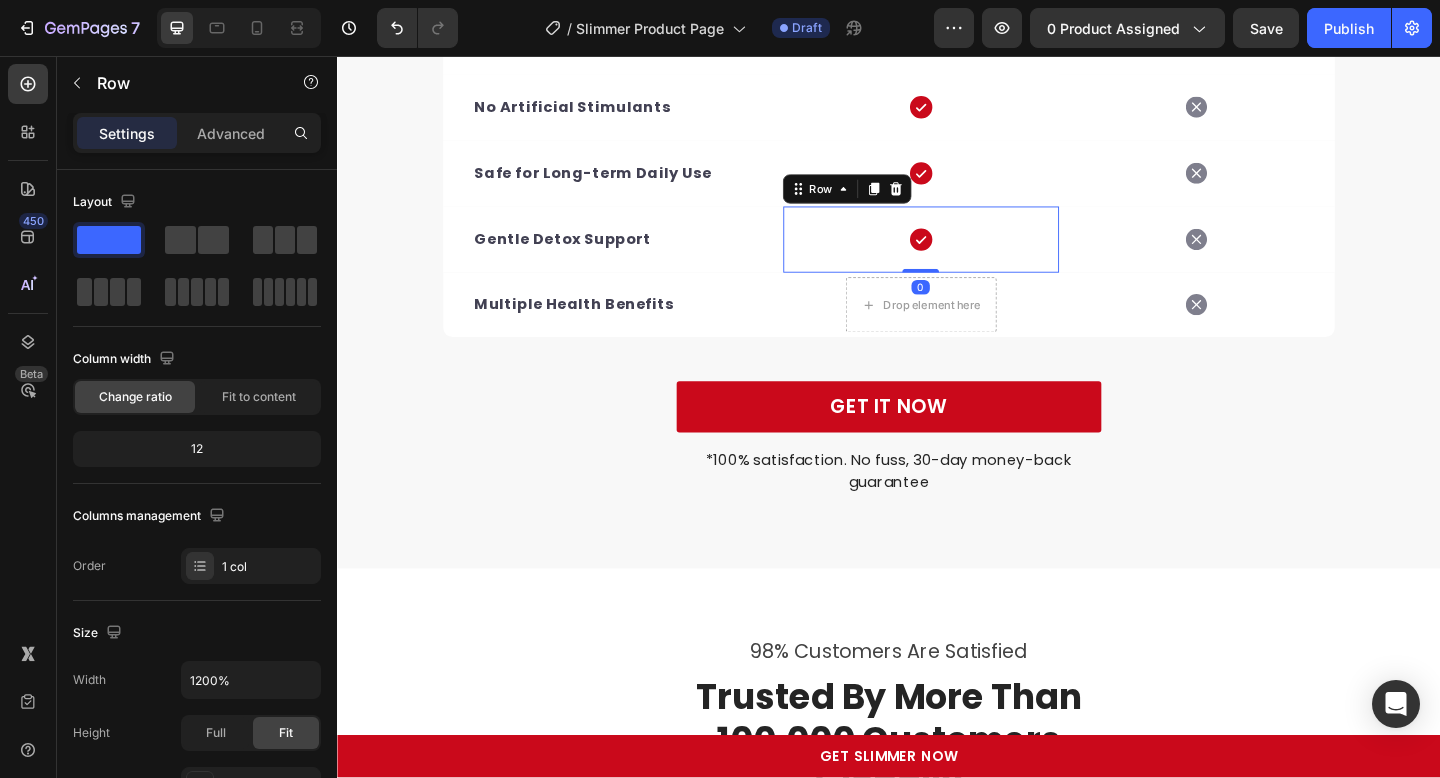 click on "Icon Row   0" at bounding box center (972, 256) 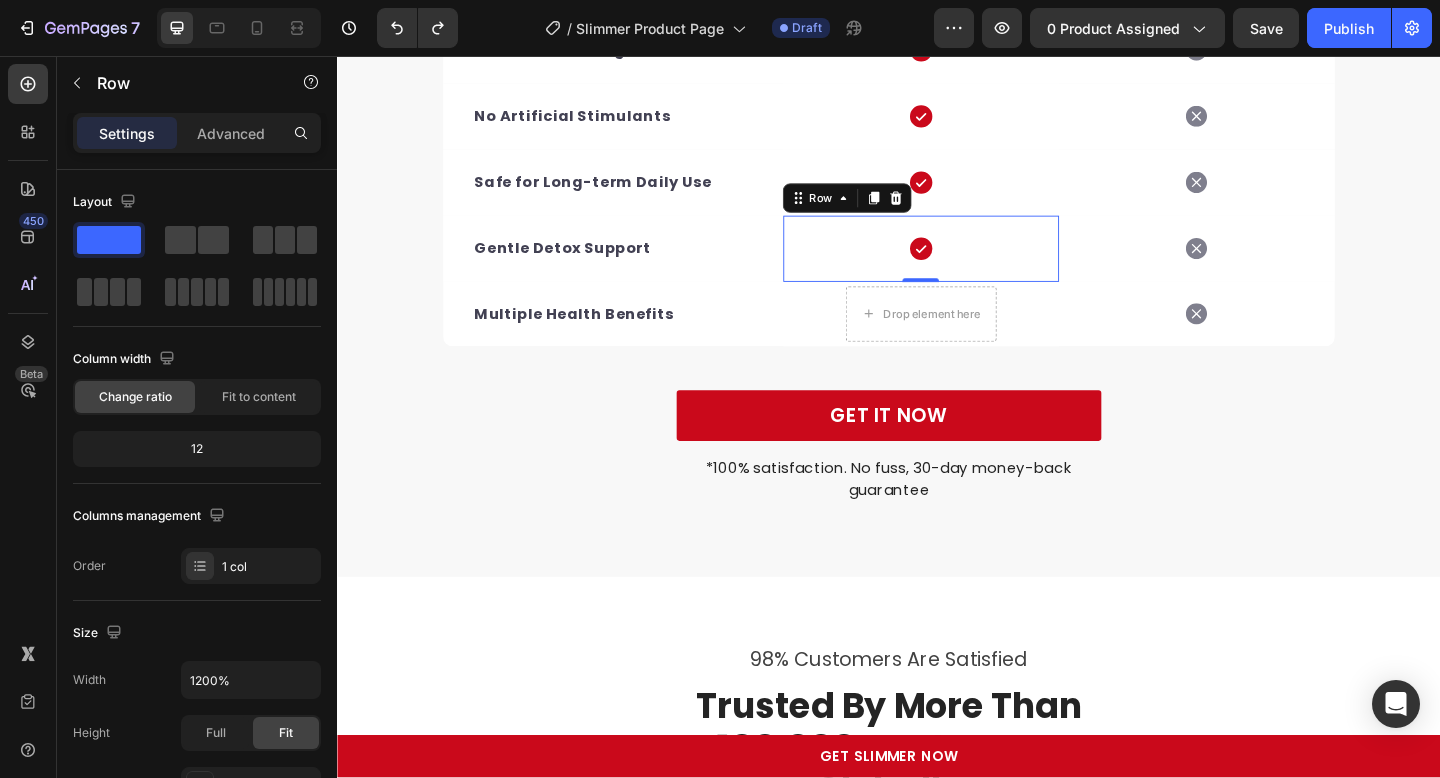 scroll, scrollTop: 6991, scrollLeft: 0, axis: vertical 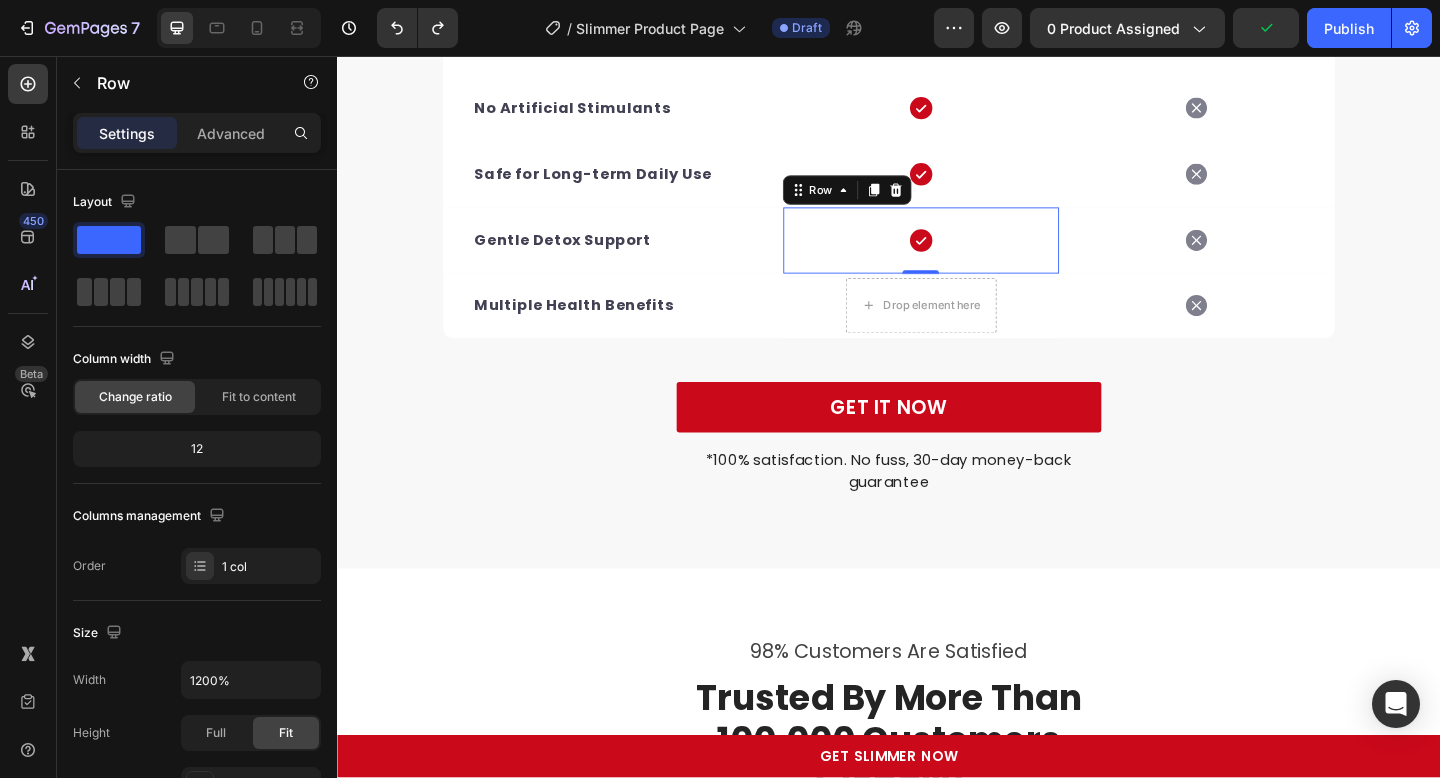 click on "Icon Row   0" at bounding box center [972, 257] 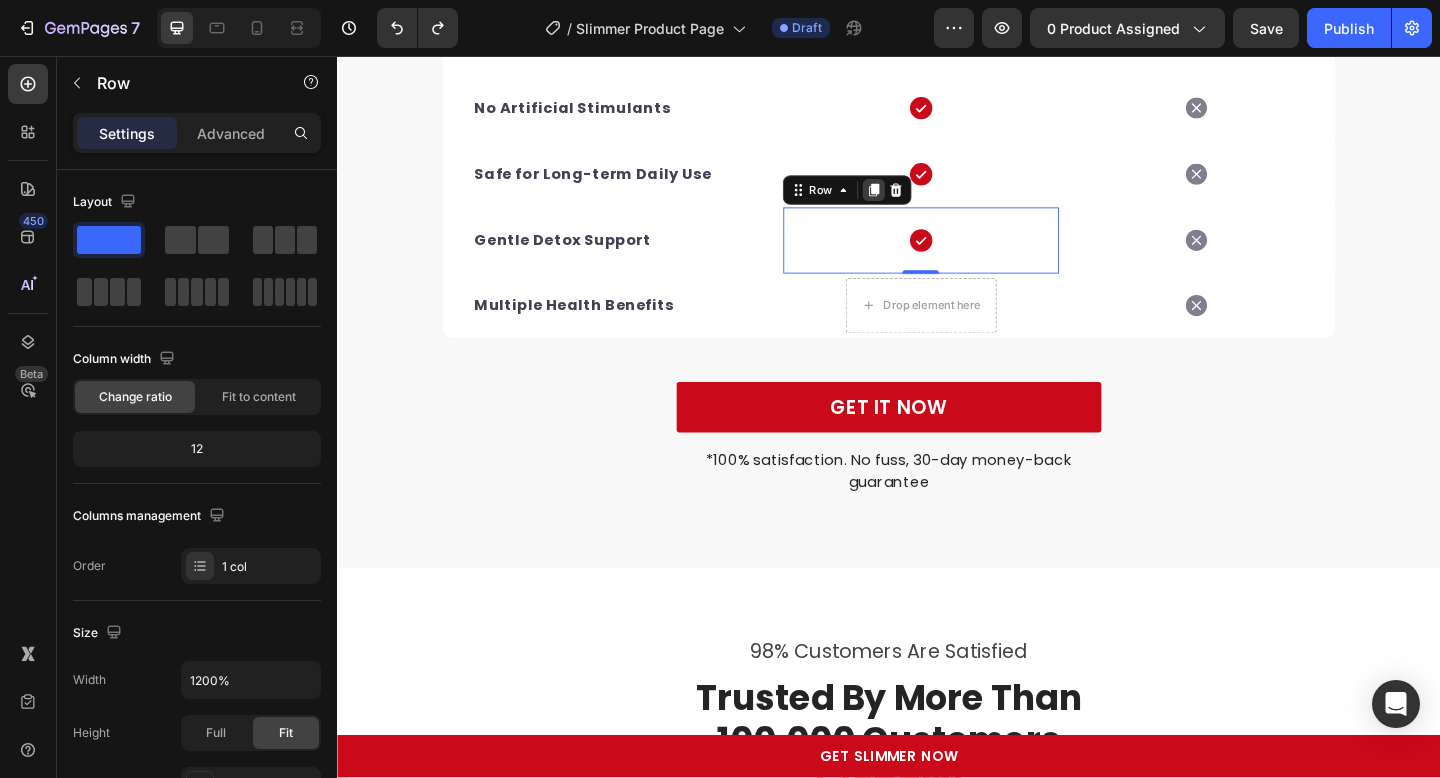 click 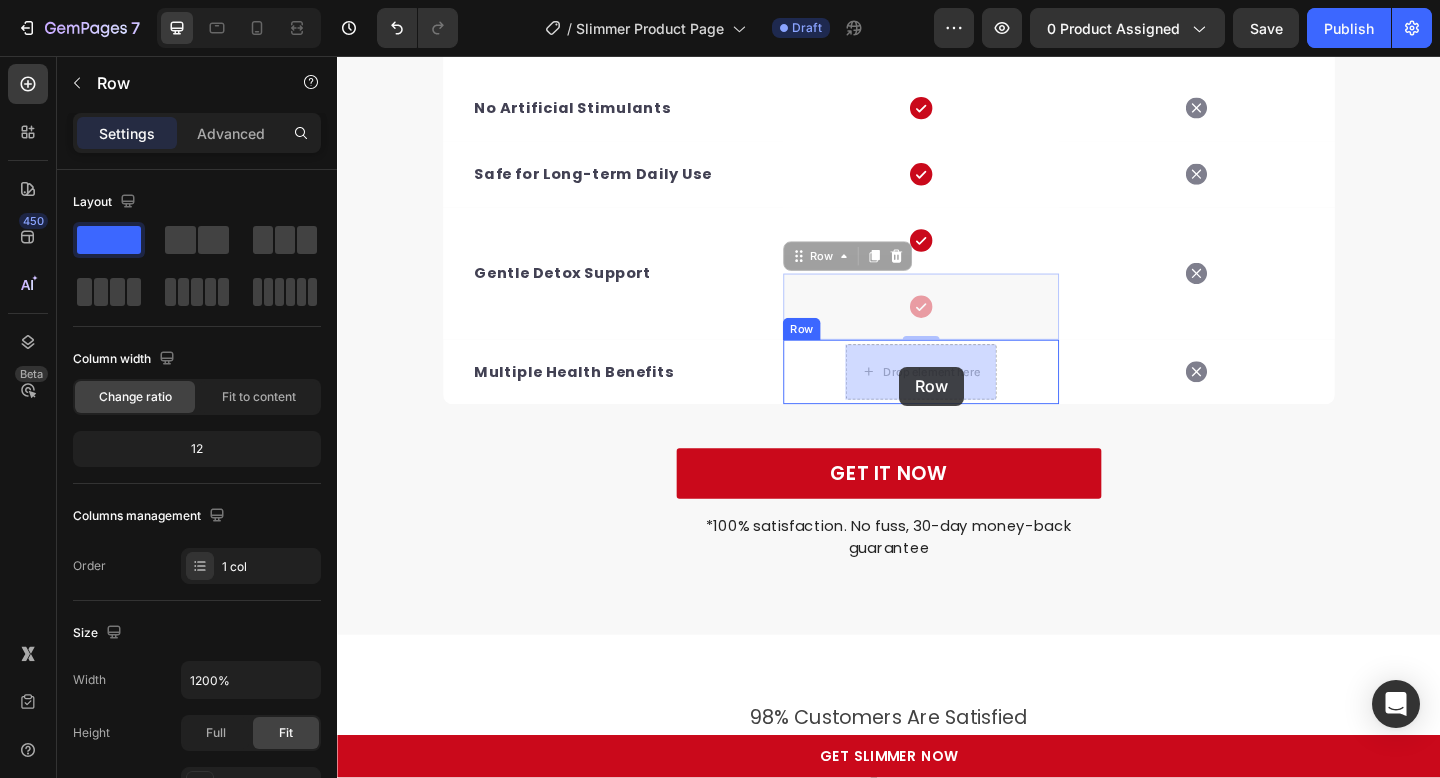 drag, startPoint x: 868, startPoint y: 274, endPoint x: 945, endPoint y: 393, distance: 141.7392 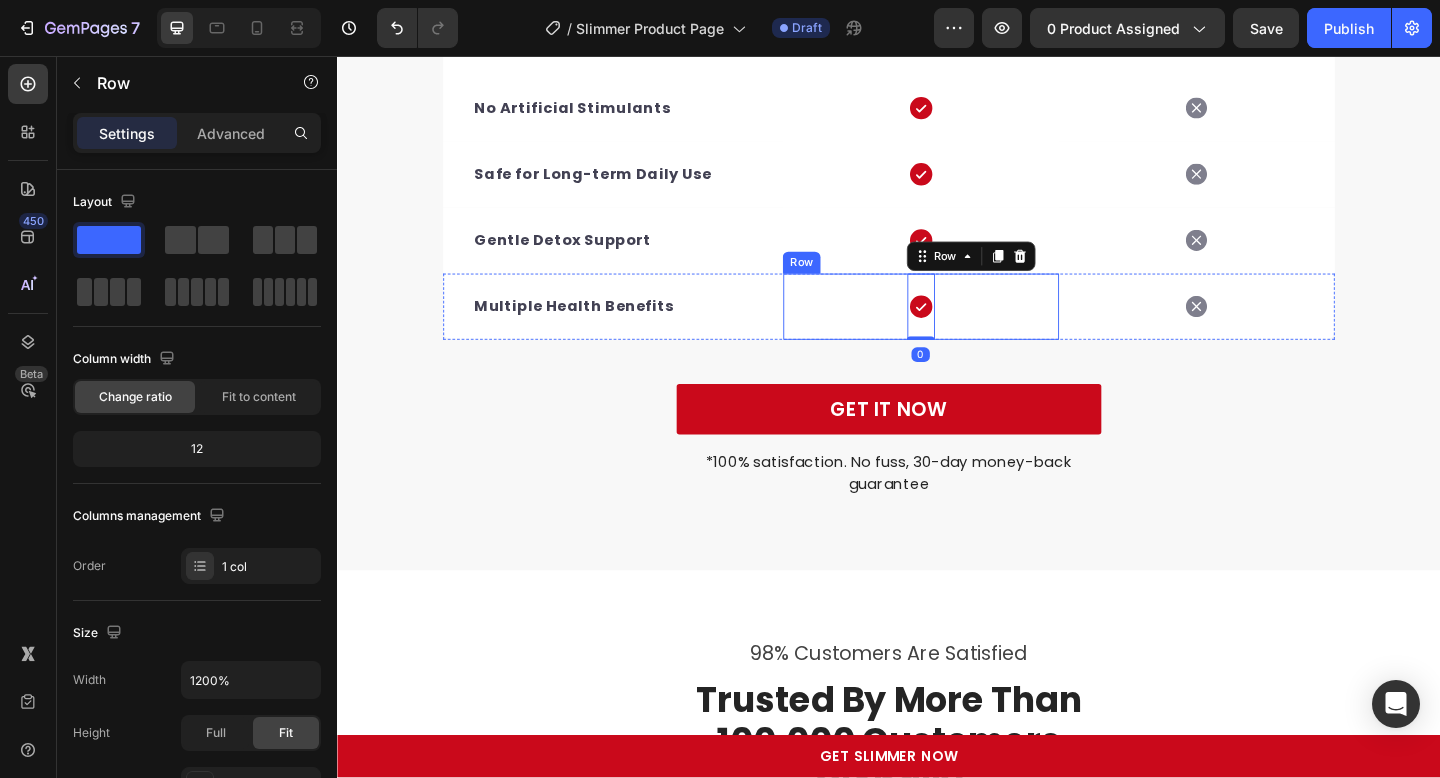 click on "Icon Row   0 Row" at bounding box center [972, 329] 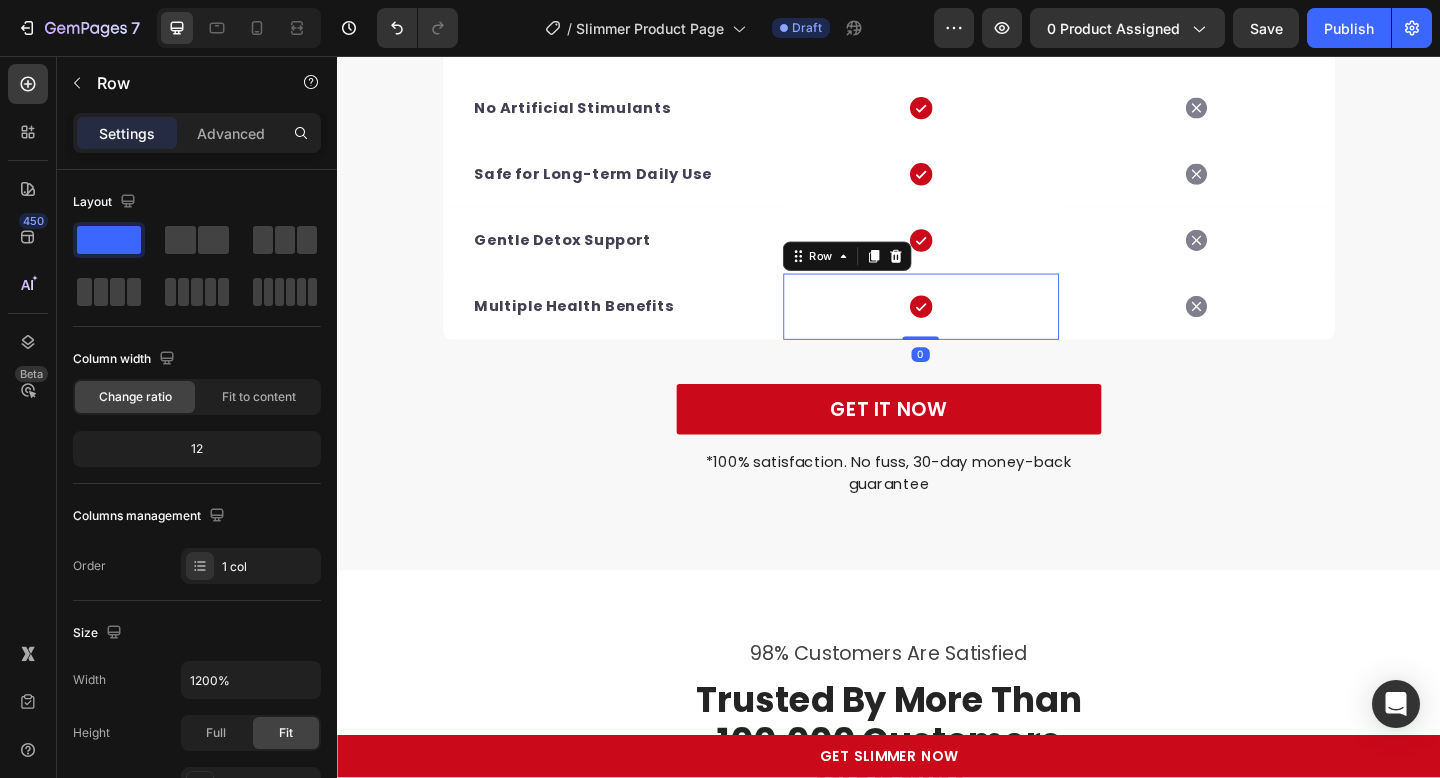 click on "Icon Row Row   0" at bounding box center [972, 329] 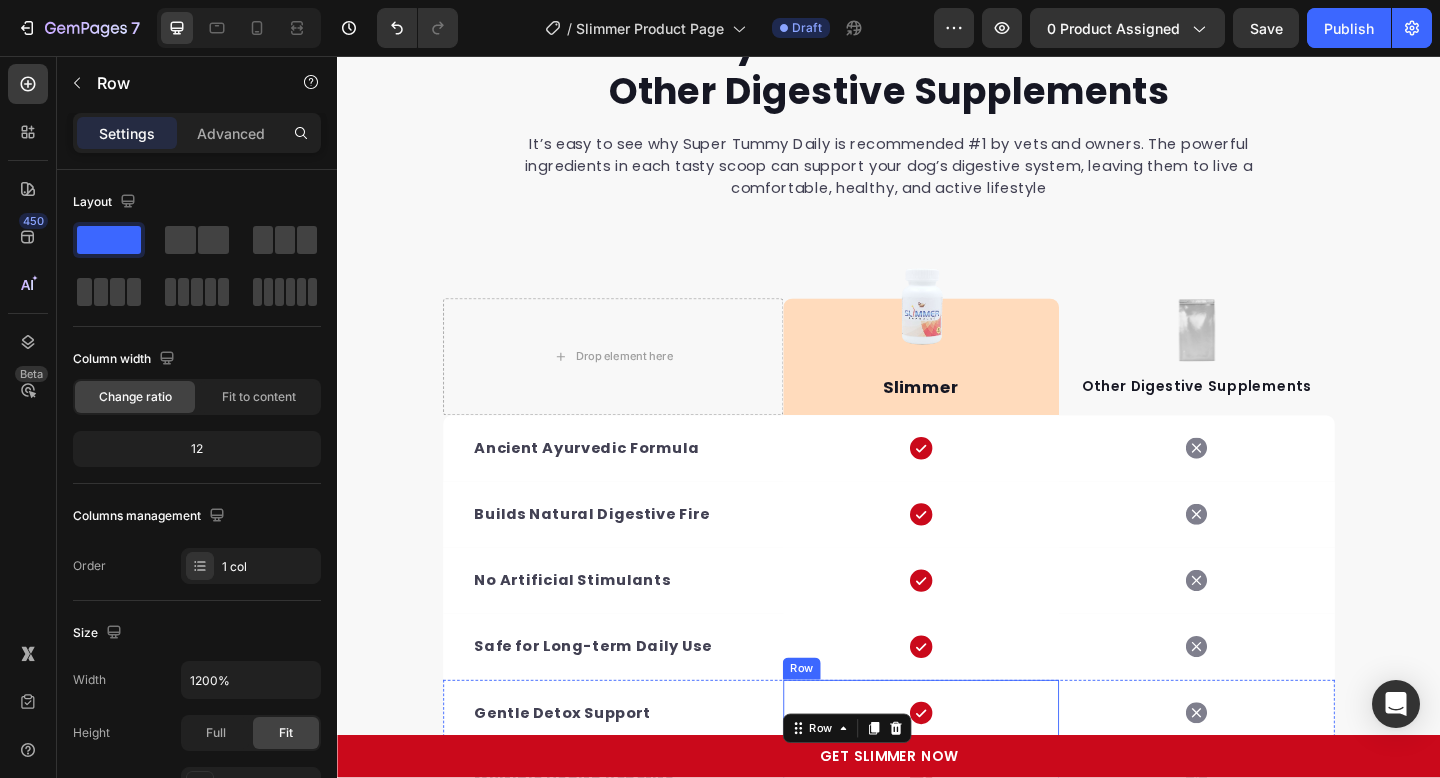scroll, scrollTop: 6168, scrollLeft: 0, axis: vertical 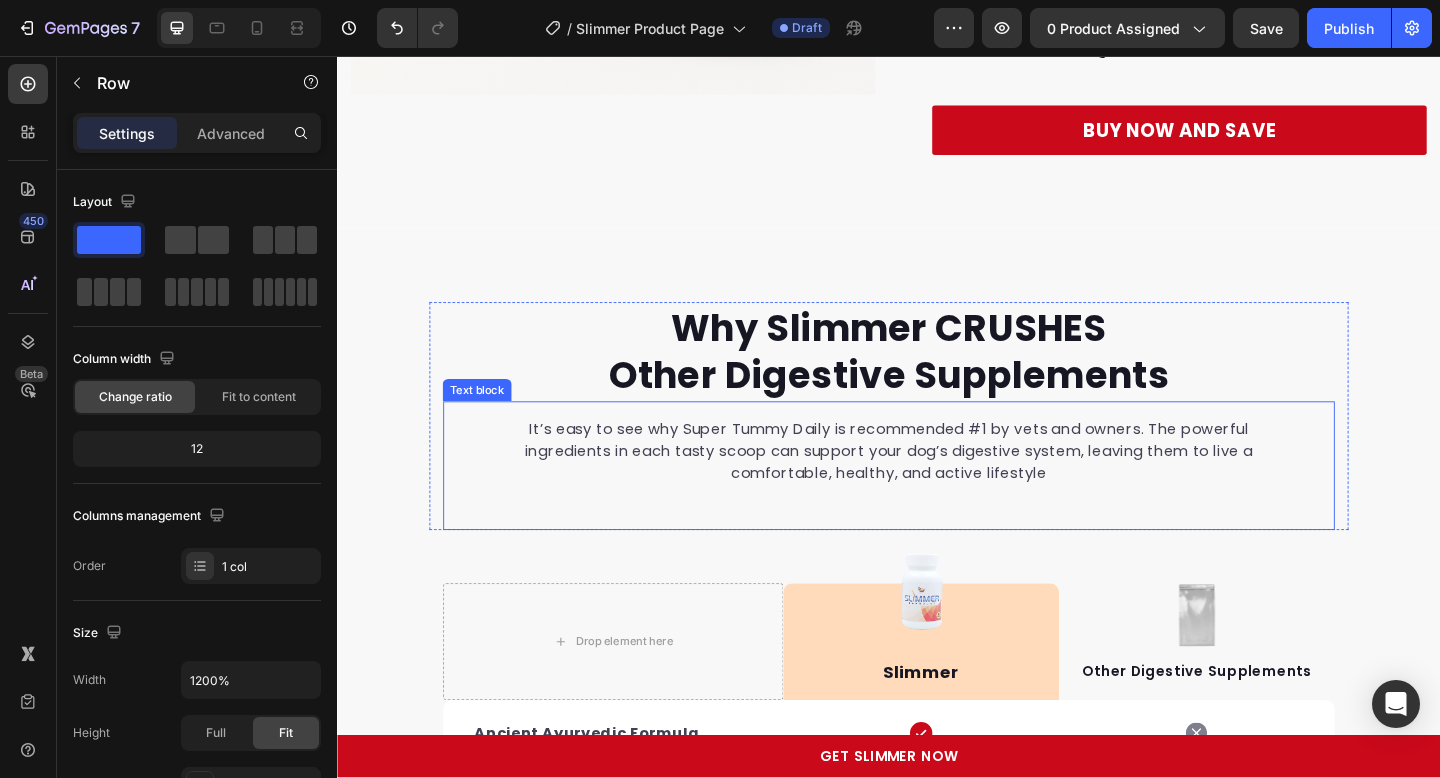 click on "It’s easy to see why Super Tummy Daily is recommended #1 by vets and owners. The powerful ingredients in each tasty scoop can support your dog’s digestive system, leaving them to live a comfortable, healthy, and active lifestyle Text block" at bounding box center (937, 502) 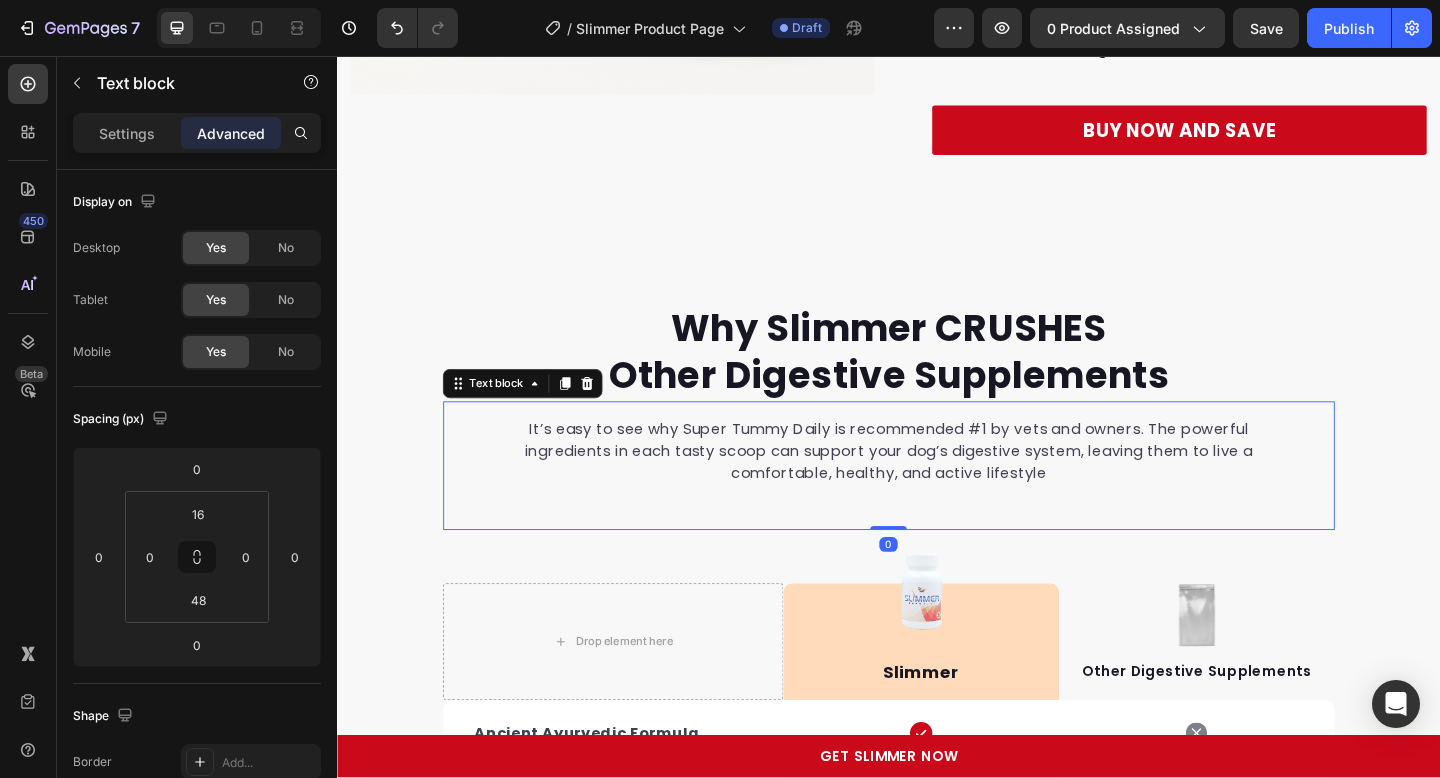 click on "It’s easy to see why Super Tummy Daily is recommended #1 by vets and owners. The powerful ingredients in each tasty scoop can support your dog’s digestive system, leaving them to live a comfortable, healthy, and active lifestyle" at bounding box center (937, 486) 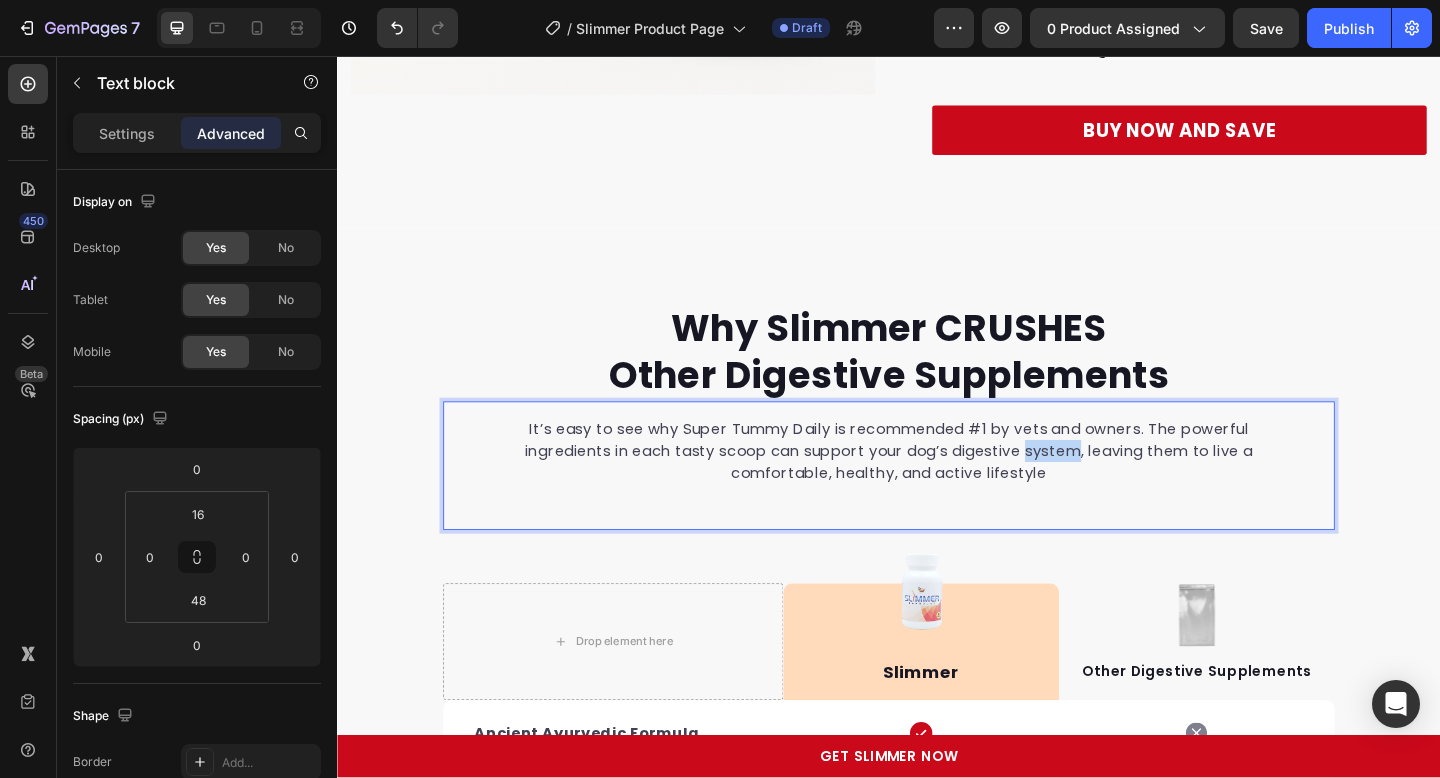 click on "It’s easy to see why Super Tummy Daily is recommended #1 by vets and owners. The powerful ingredients in each tasty scoop can support your dog’s digestive system, leaving them to live a comfortable, healthy, and active lifestyle" at bounding box center (937, 486) 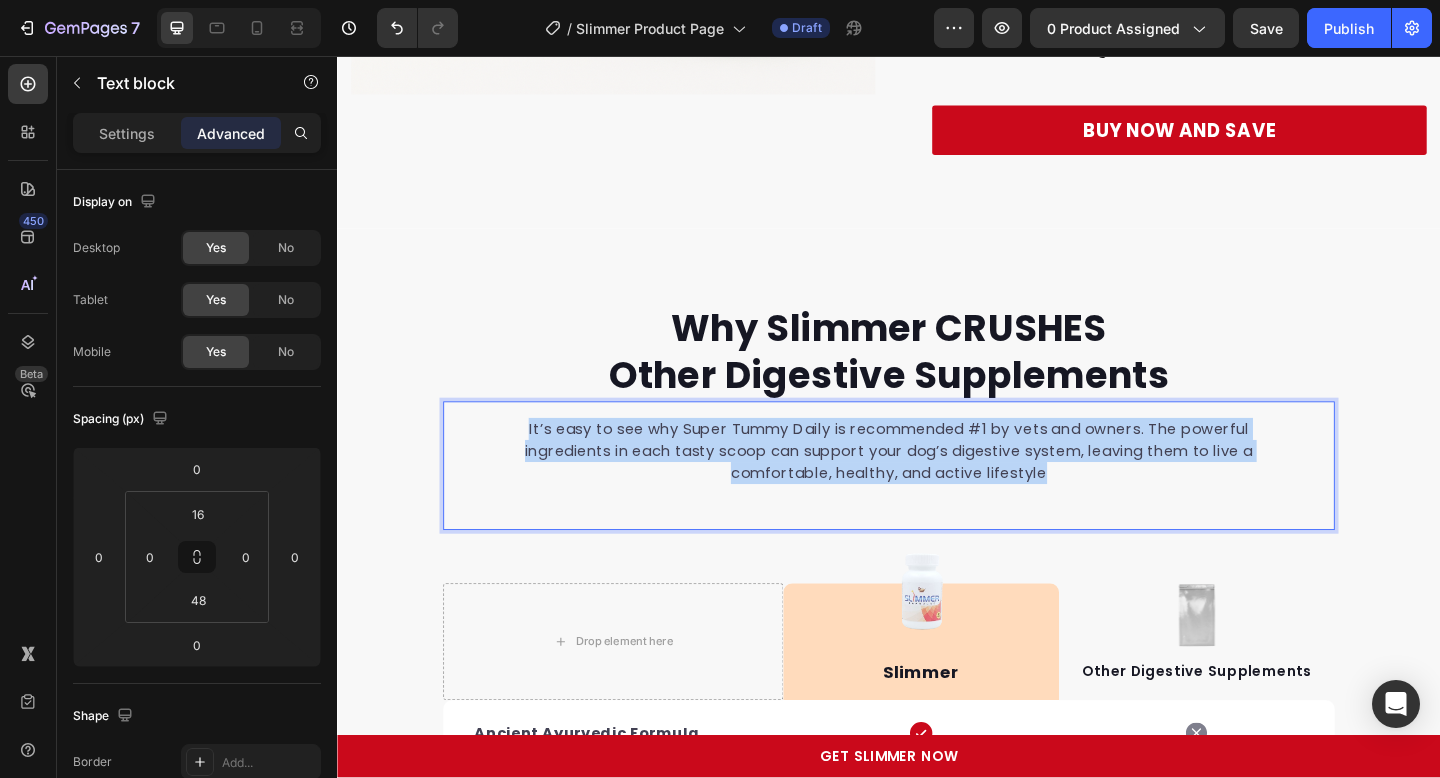 click on "It’s easy to see why Super Tummy Daily is recommended #1 by vets and owners. The powerful ingredients in each tasty scoop can support your dog’s digestive system, leaving them to live a comfortable, healthy, and active lifestyle" at bounding box center (937, 486) 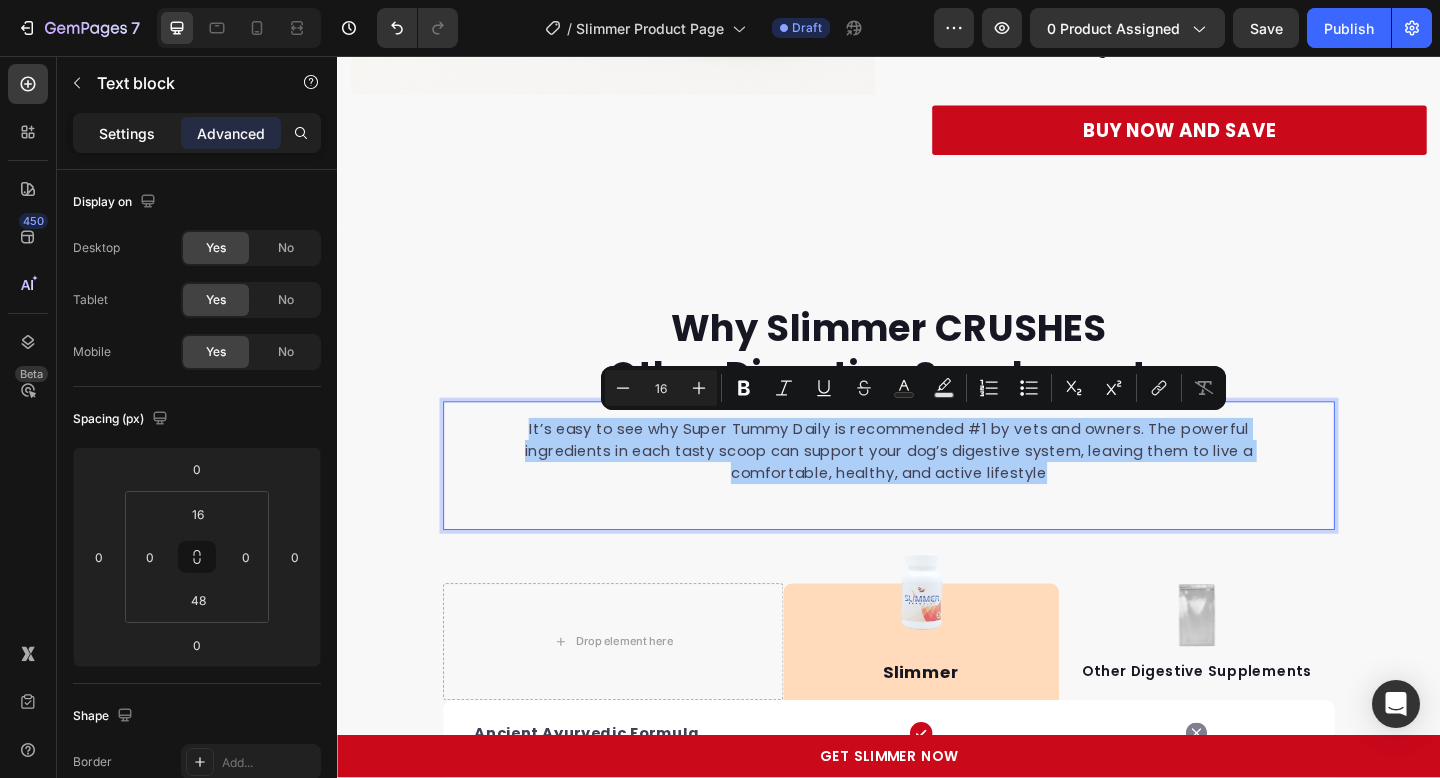 click on "Settings" at bounding box center [127, 133] 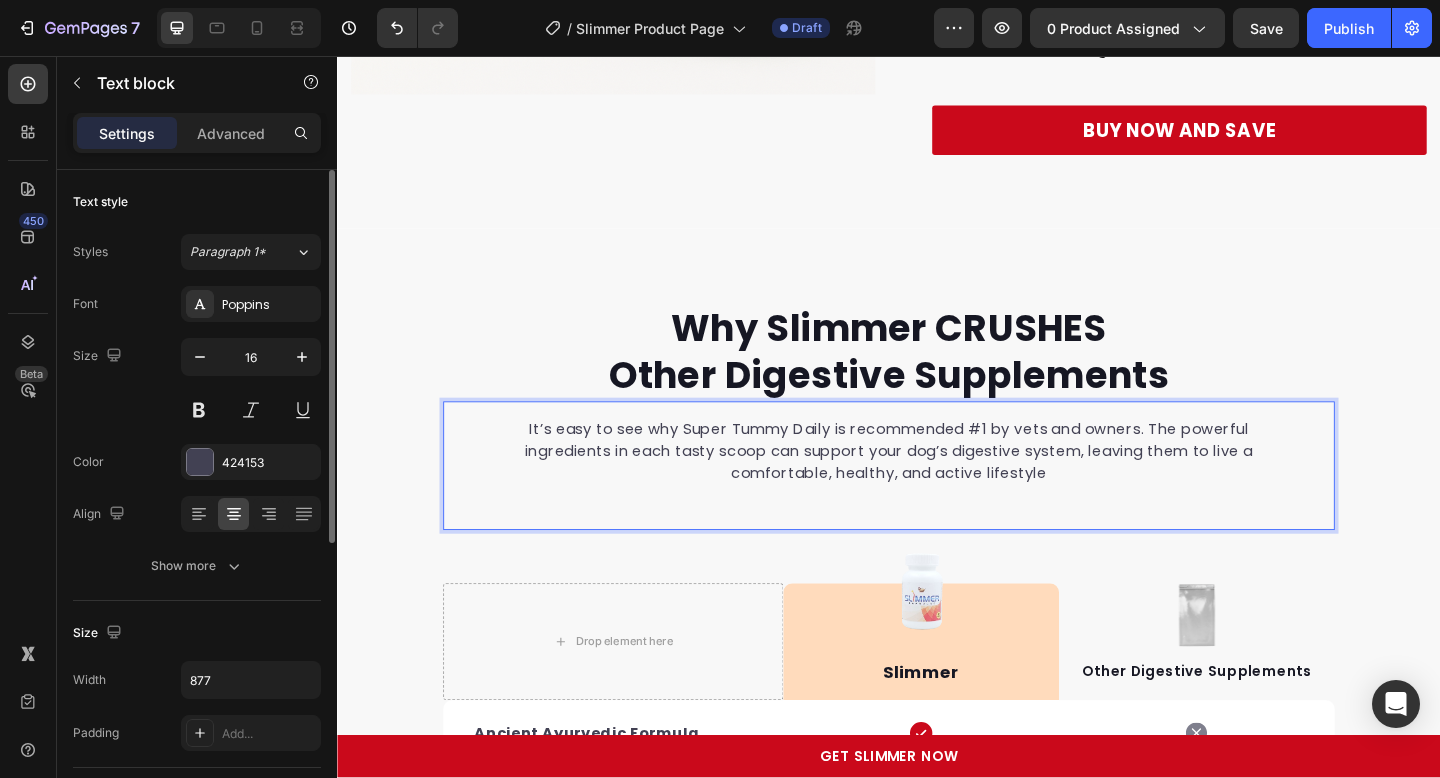 scroll, scrollTop: 142, scrollLeft: 0, axis: vertical 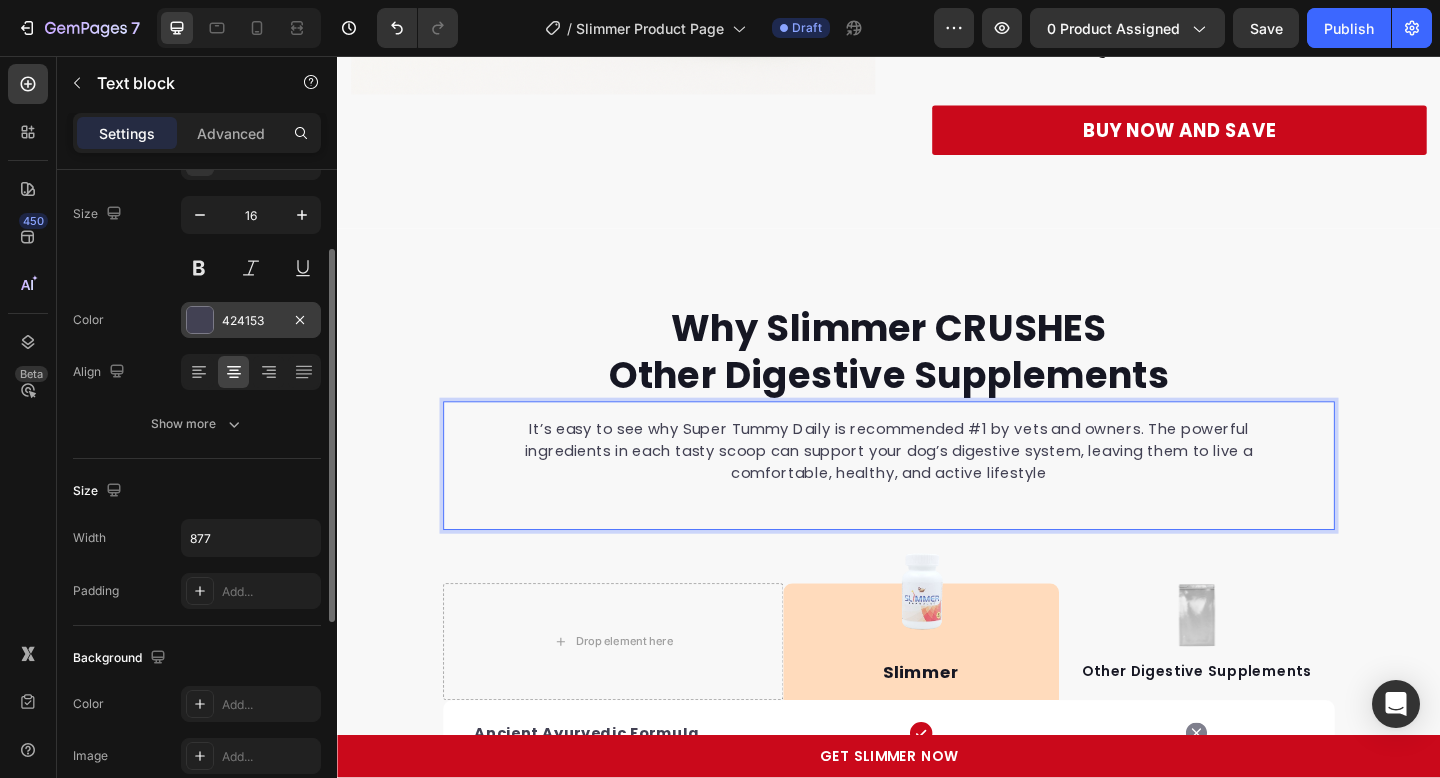 click at bounding box center [200, 320] 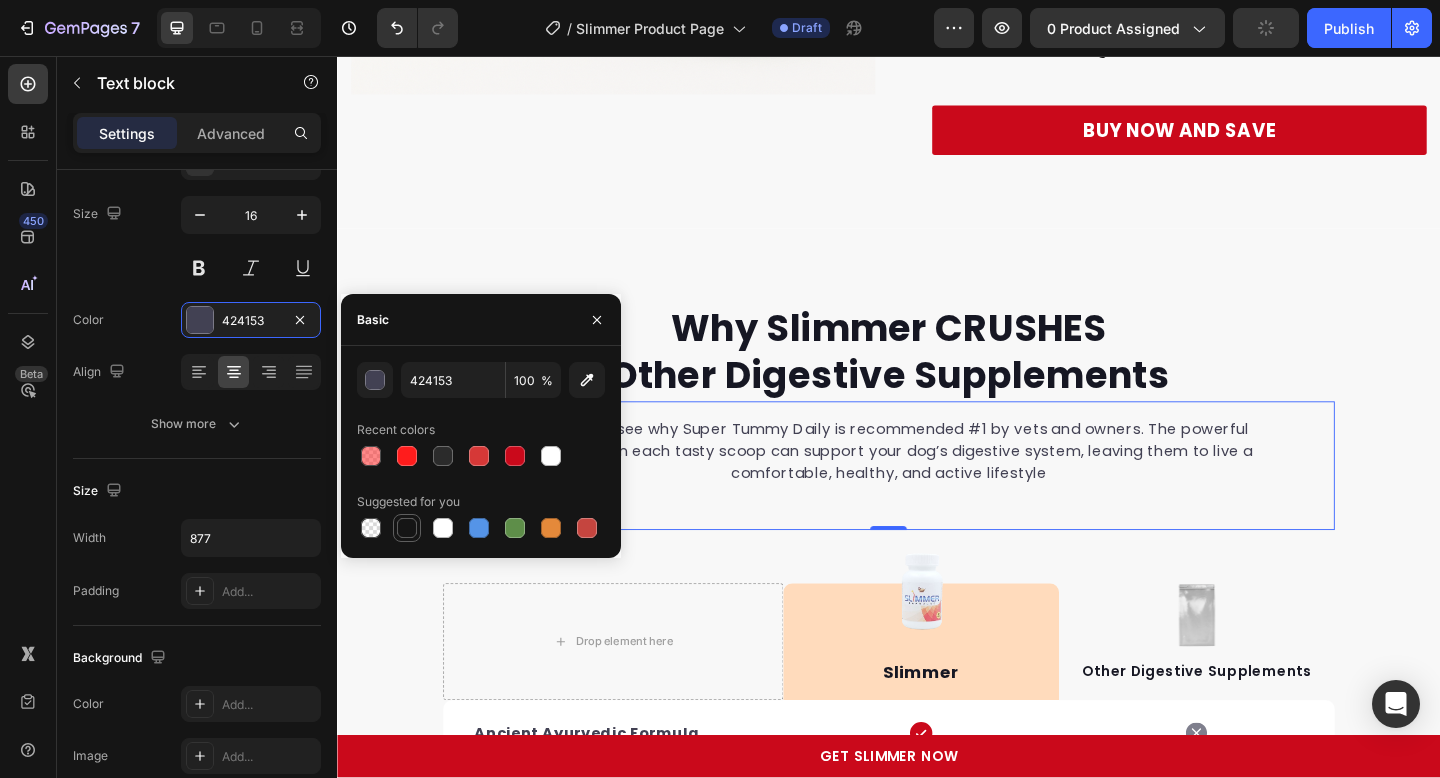 click at bounding box center (407, 528) 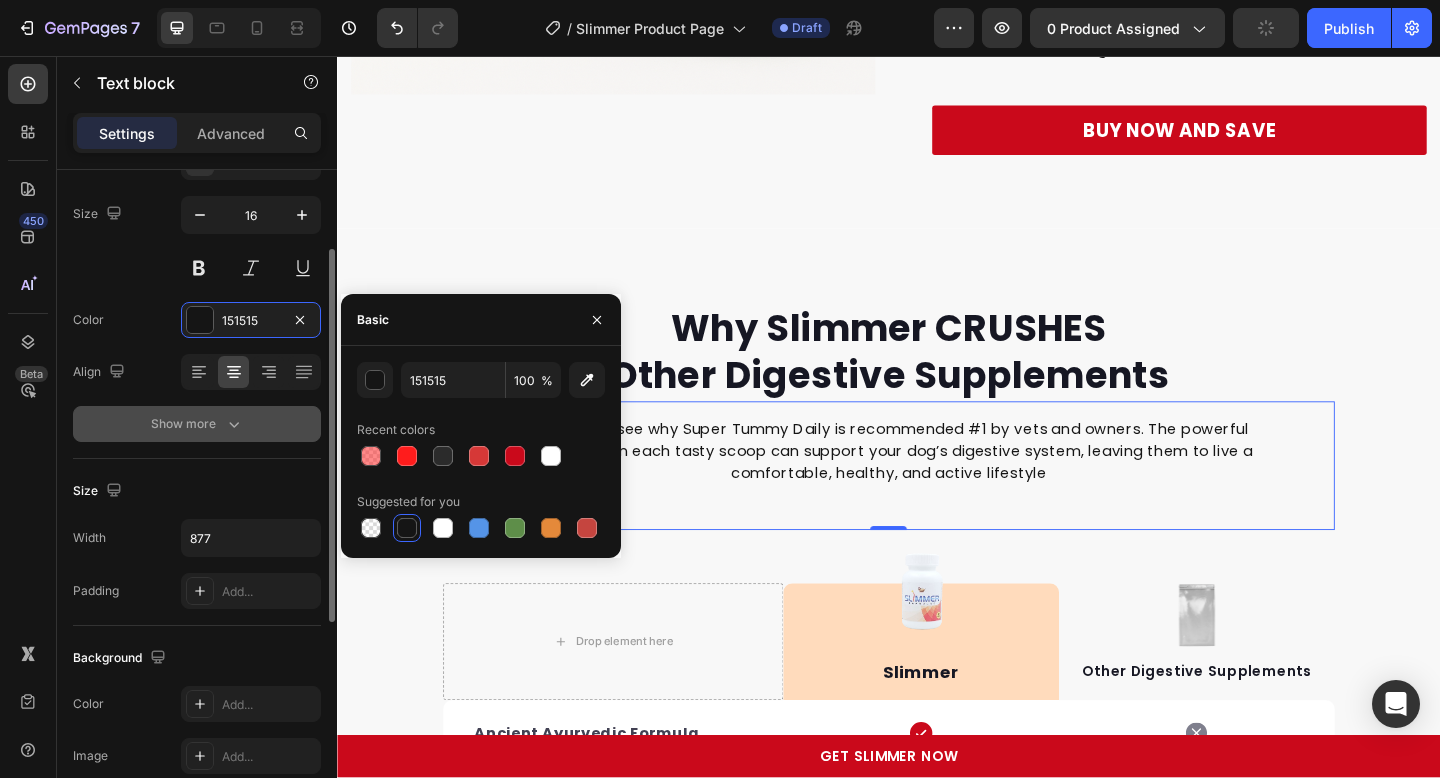 click 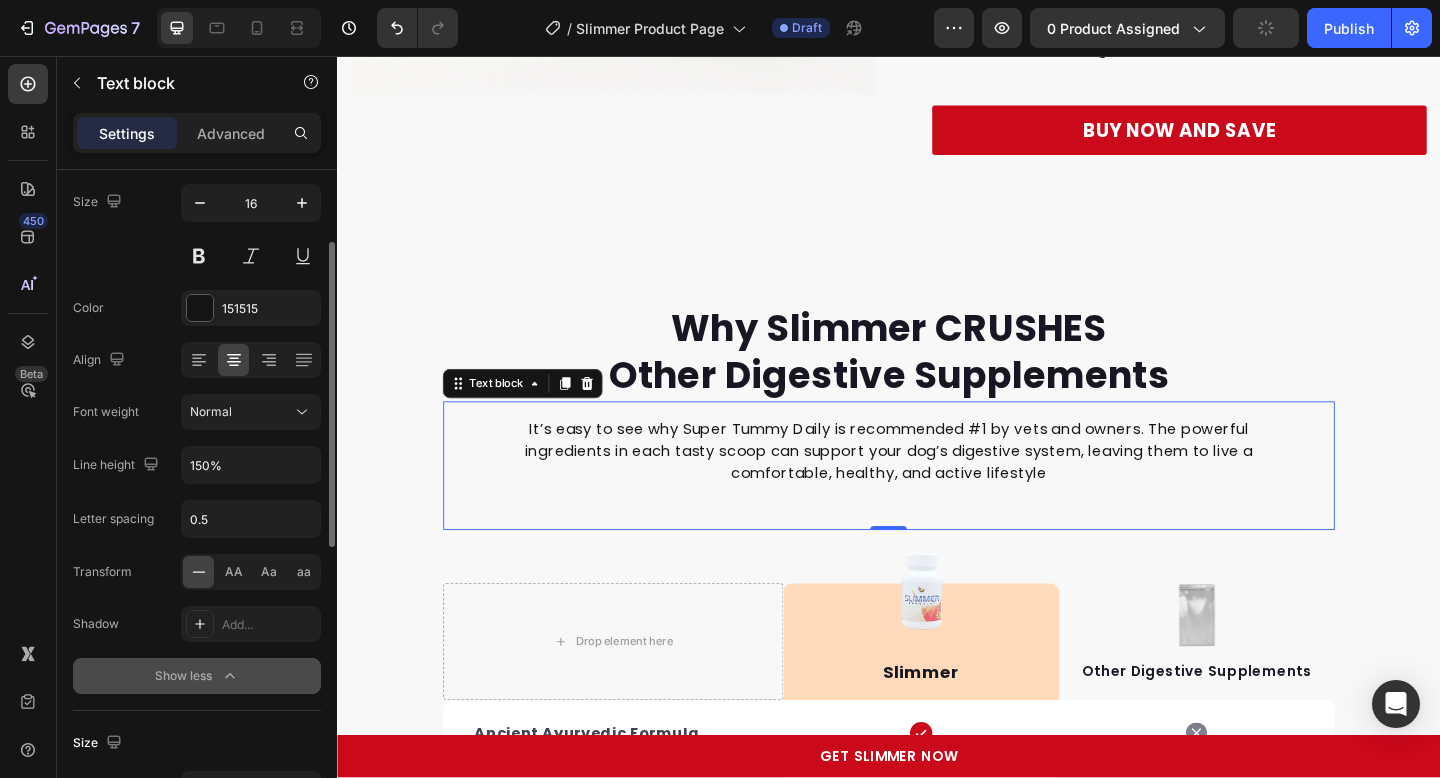 scroll, scrollTop: 155, scrollLeft: 0, axis: vertical 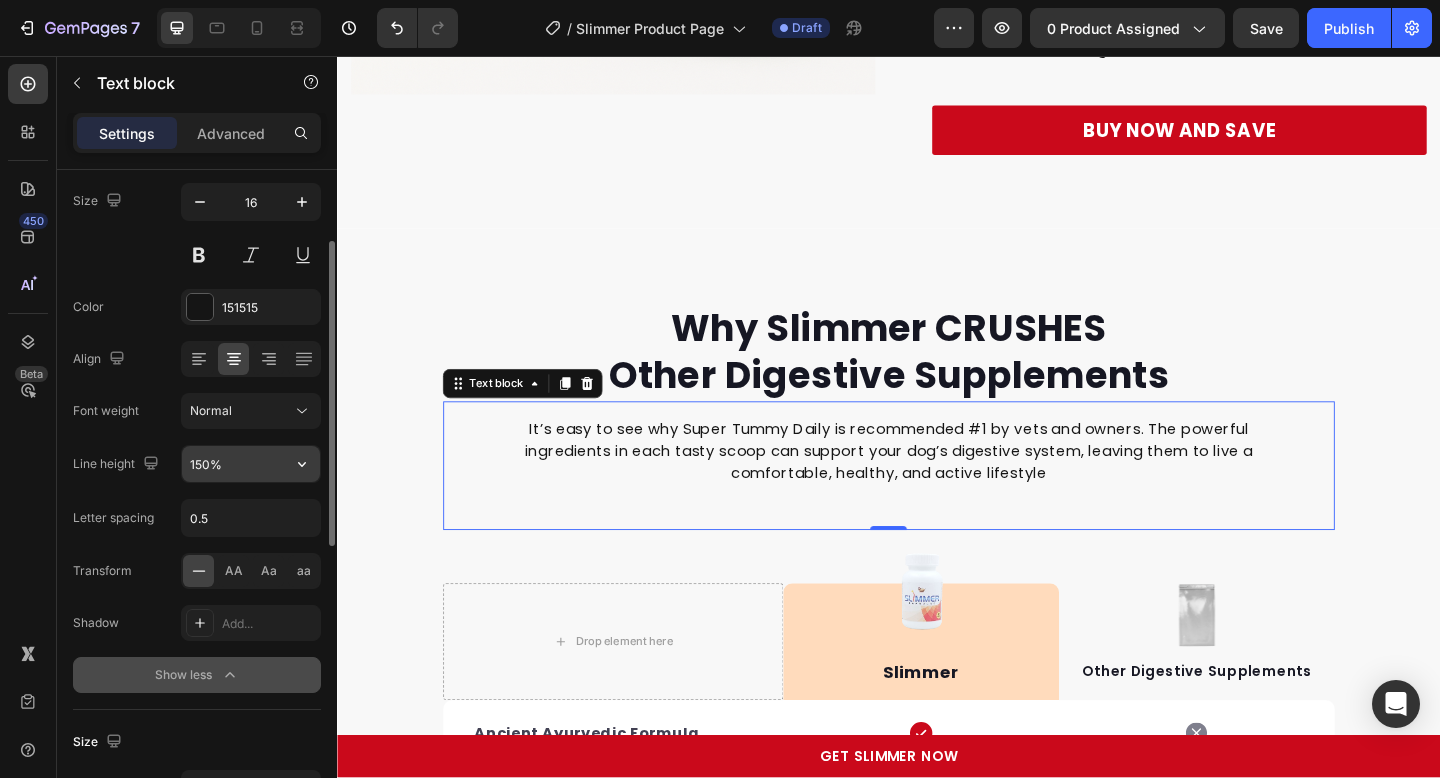 click on "150%" at bounding box center (251, 464) 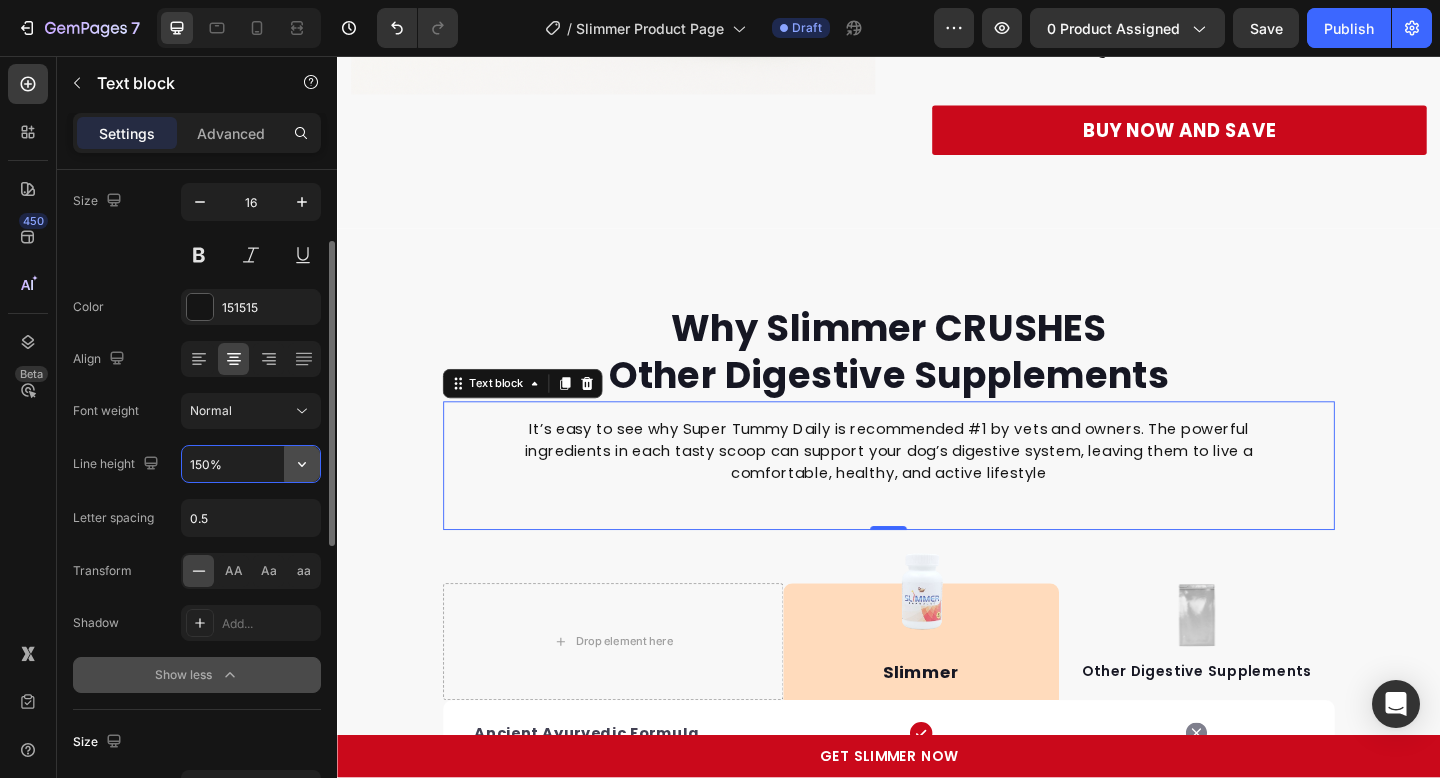 click 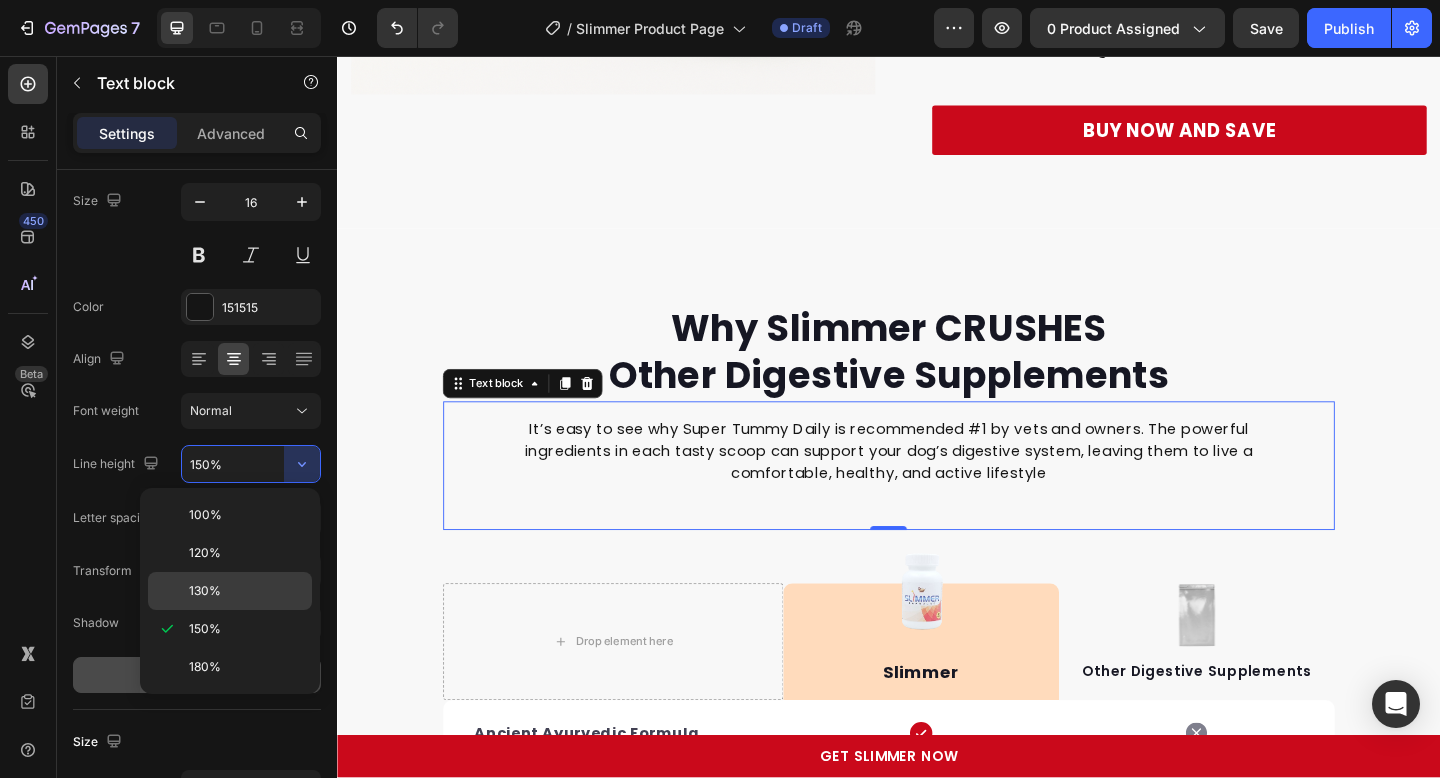click on "130%" at bounding box center (246, 591) 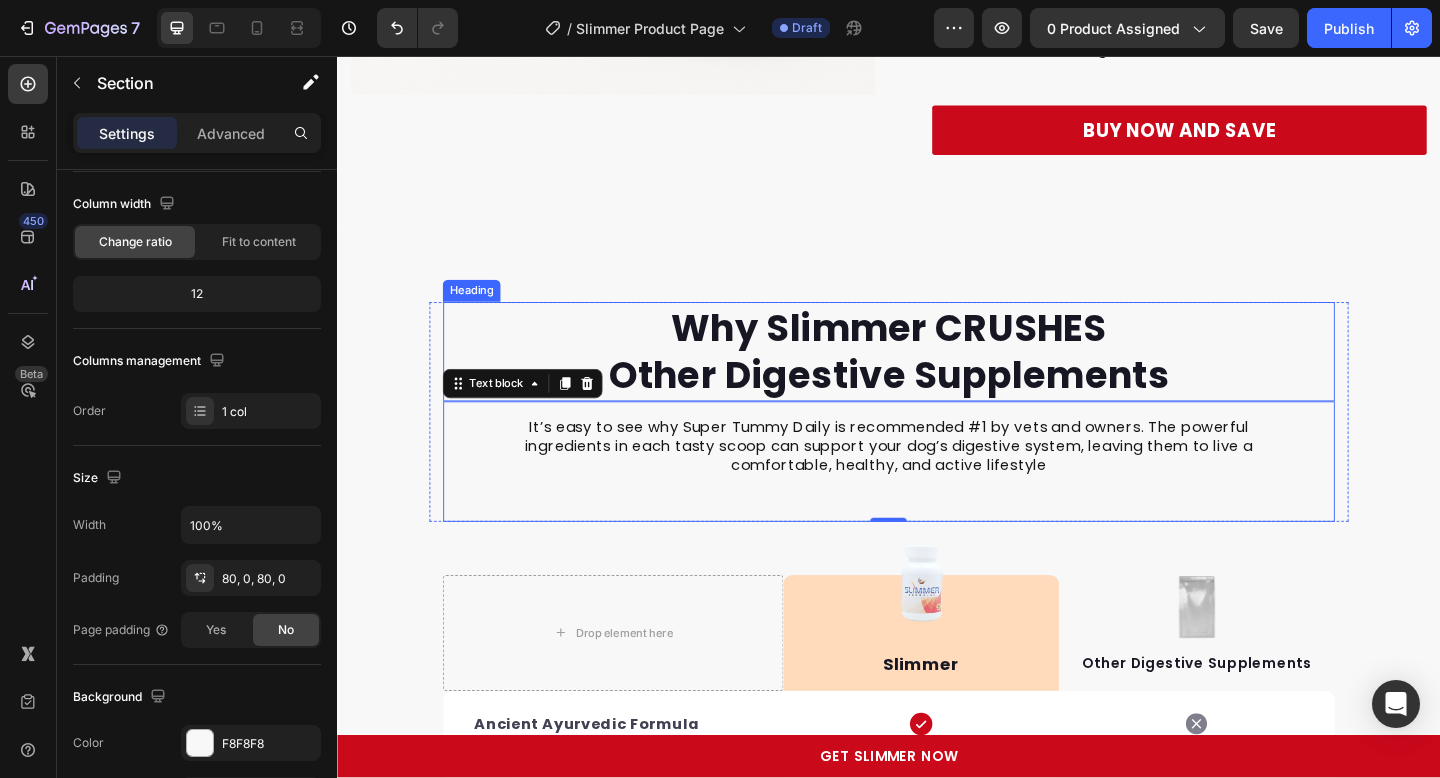 click on "Why Slimmer CRUSHES  Other Digestive Supplements Heading It’s easy to see why Super Tummy Daily is recommended #1 by vets and owners. The powerful ingredients in each tasty scoop can support your dog’s digestive system, leaving them to live a comfortable, healthy, and active lifestyle Text block   0 Row
Drop element here Image Slimmer Text block Row Image Other Digestive Supplements Text block Row Ancient Ayurvedic Formula Text block
Icon Row
Icon Row Builds Natural Digestive Fire Text block
Icon Row
Icon Row No Artificial Stimulants Text block
Icon Row
Icon Row Safe for Long-term Daily Use Text block
Icon Row
Icon Row Gentle Detox Support Text block
Icon Row
Icon Row Multiple Health Benefits Text block
Icon Row Row
Icon Row Row GET IT NOW Button Text block Row Section 8" at bounding box center (937, 837) 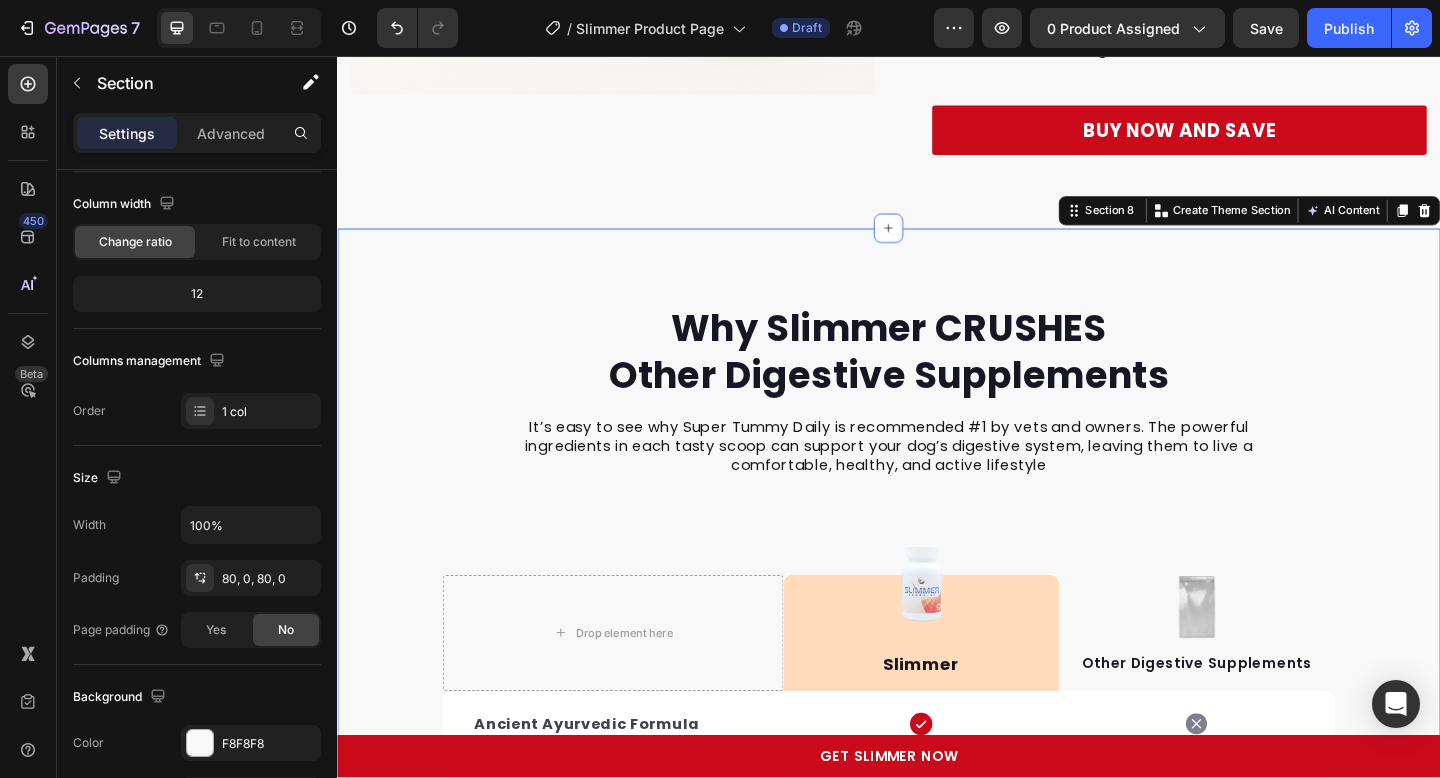 scroll, scrollTop: 0, scrollLeft: 0, axis: both 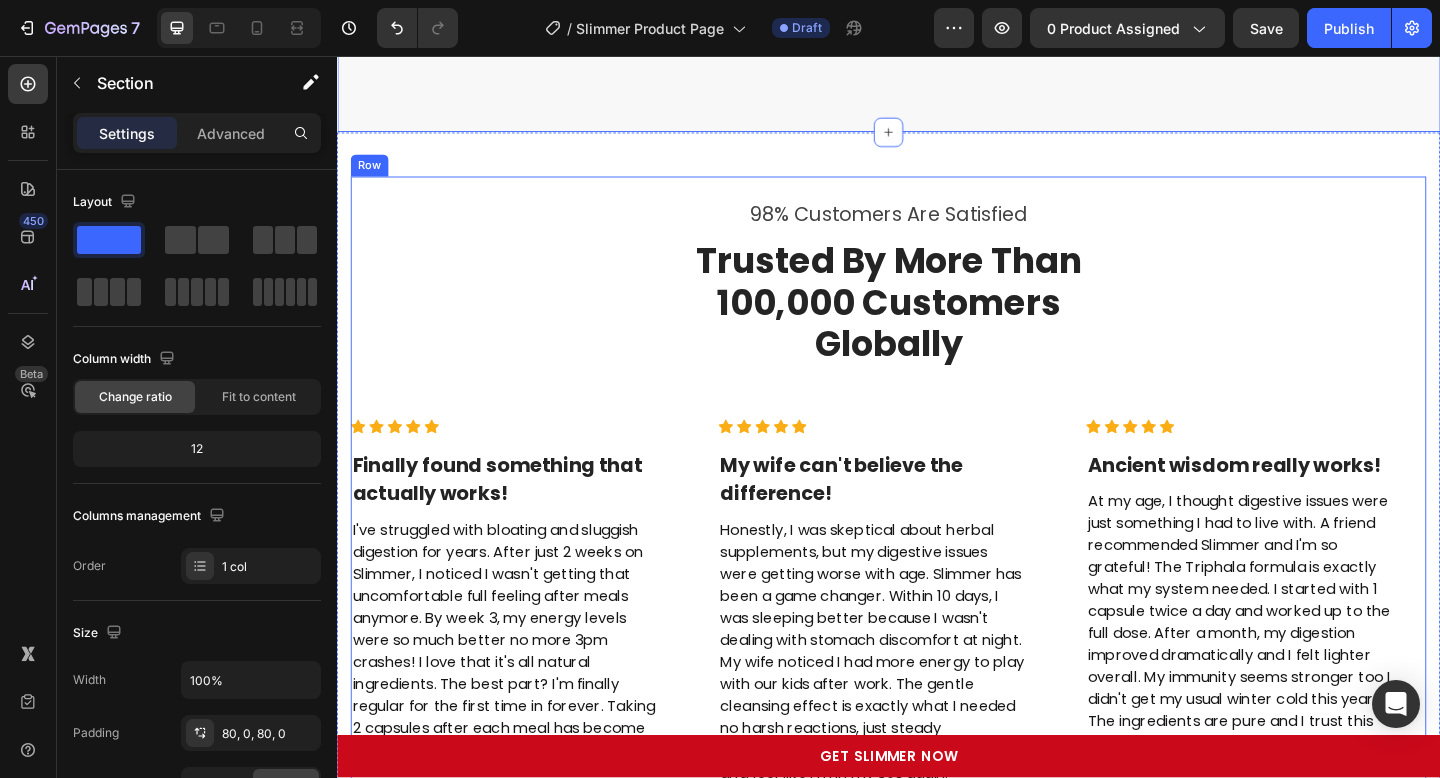 click on "98% Customers Are Satisfied" at bounding box center [937, 229] 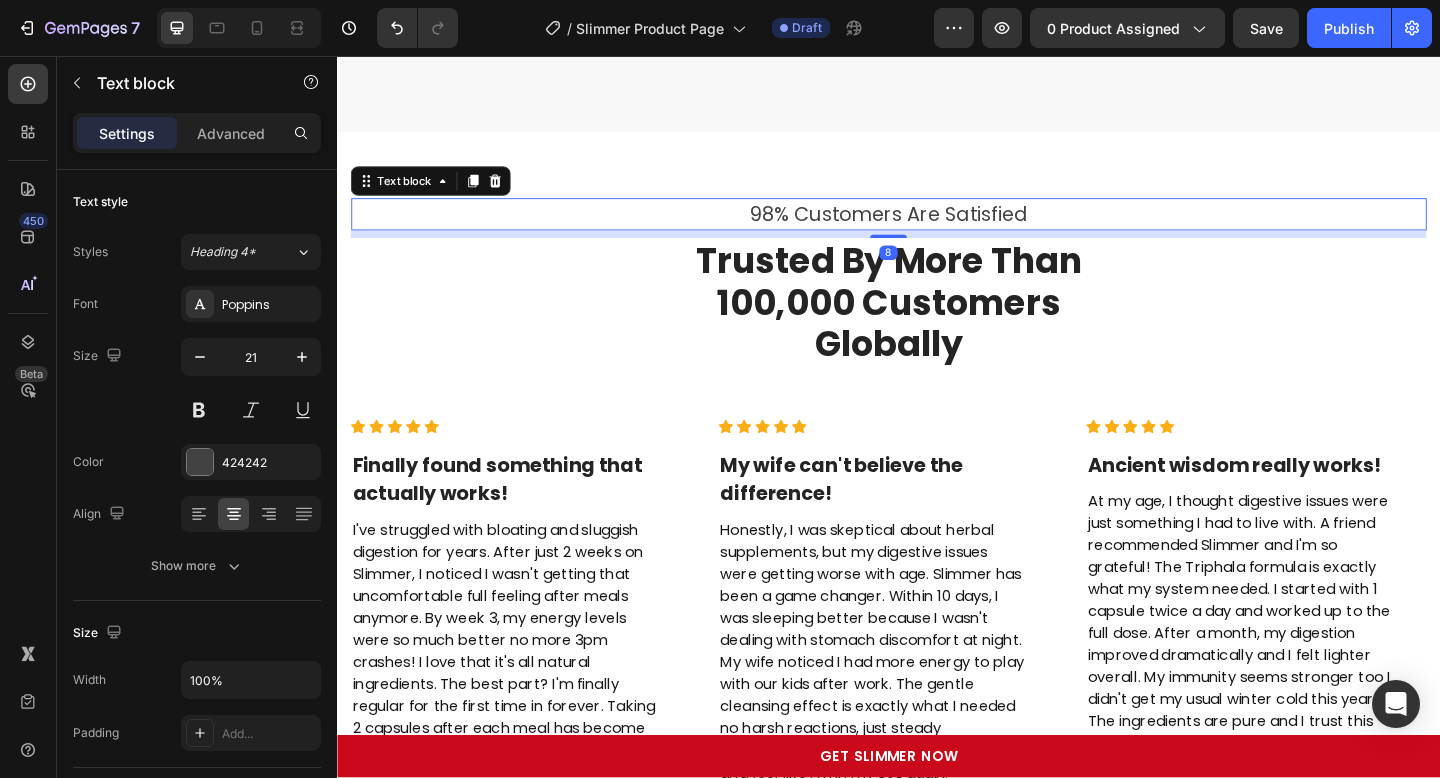 click on "98% Customers Are Satisfied" at bounding box center (937, 229) 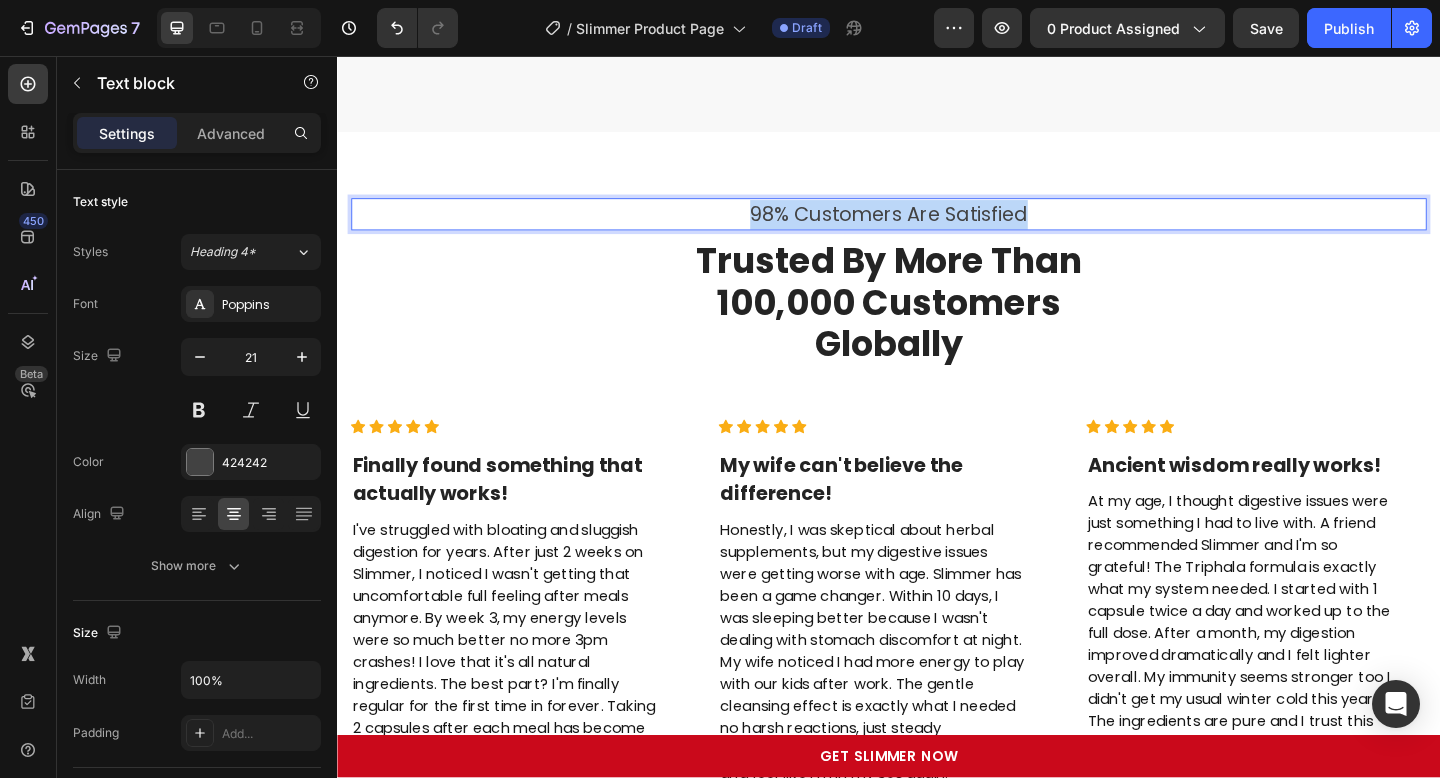 click on "98% Customers Are Satisfied" at bounding box center (937, 229) 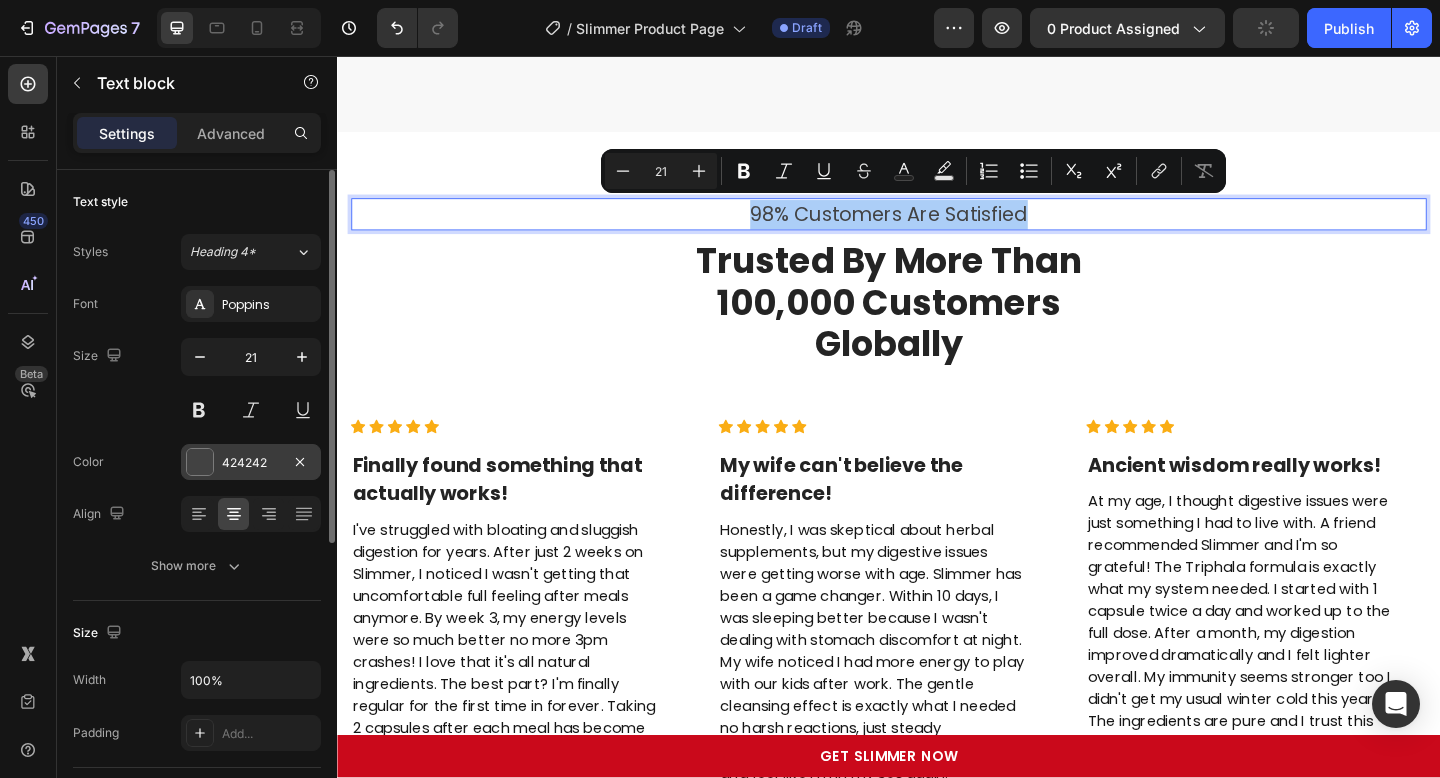 click at bounding box center (200, 462) 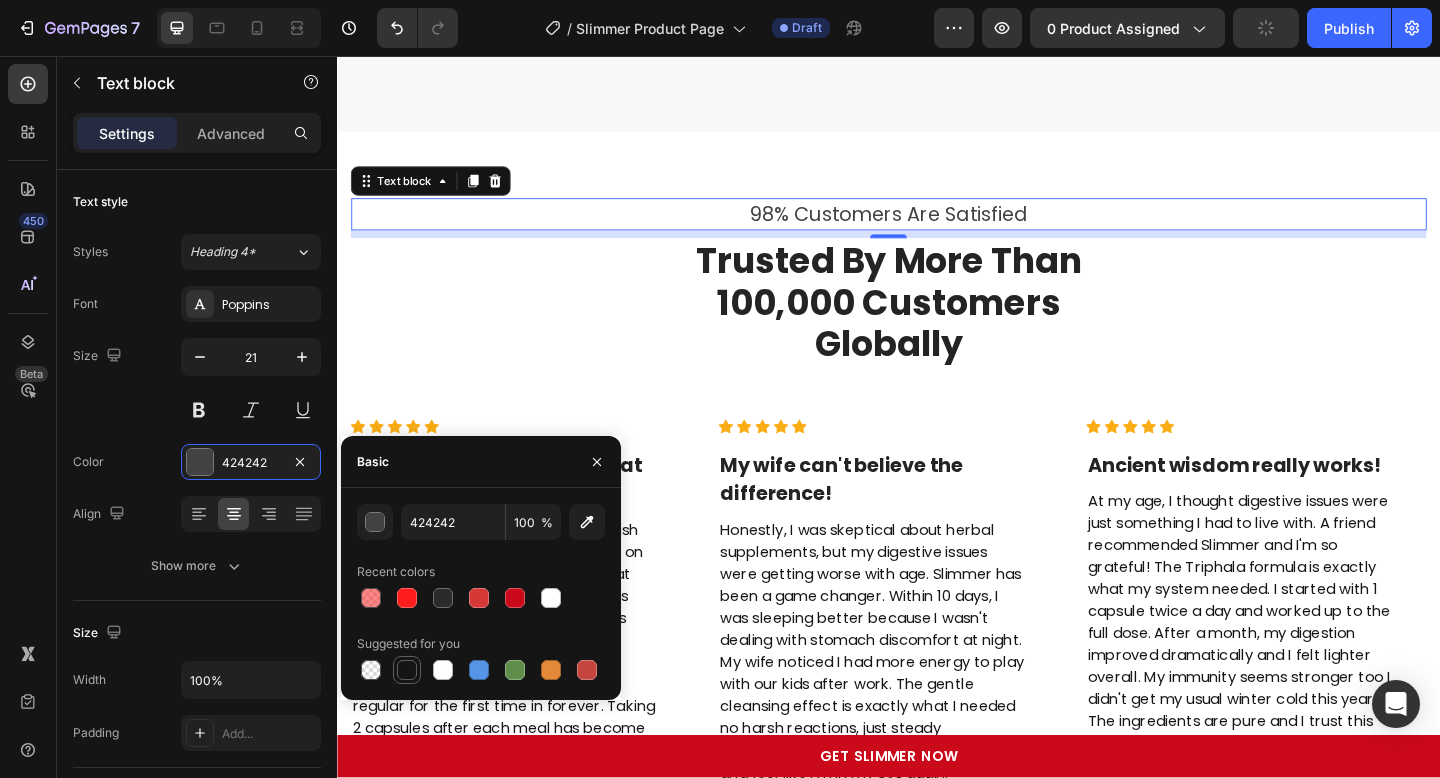 click at bounding box center [407, 670] 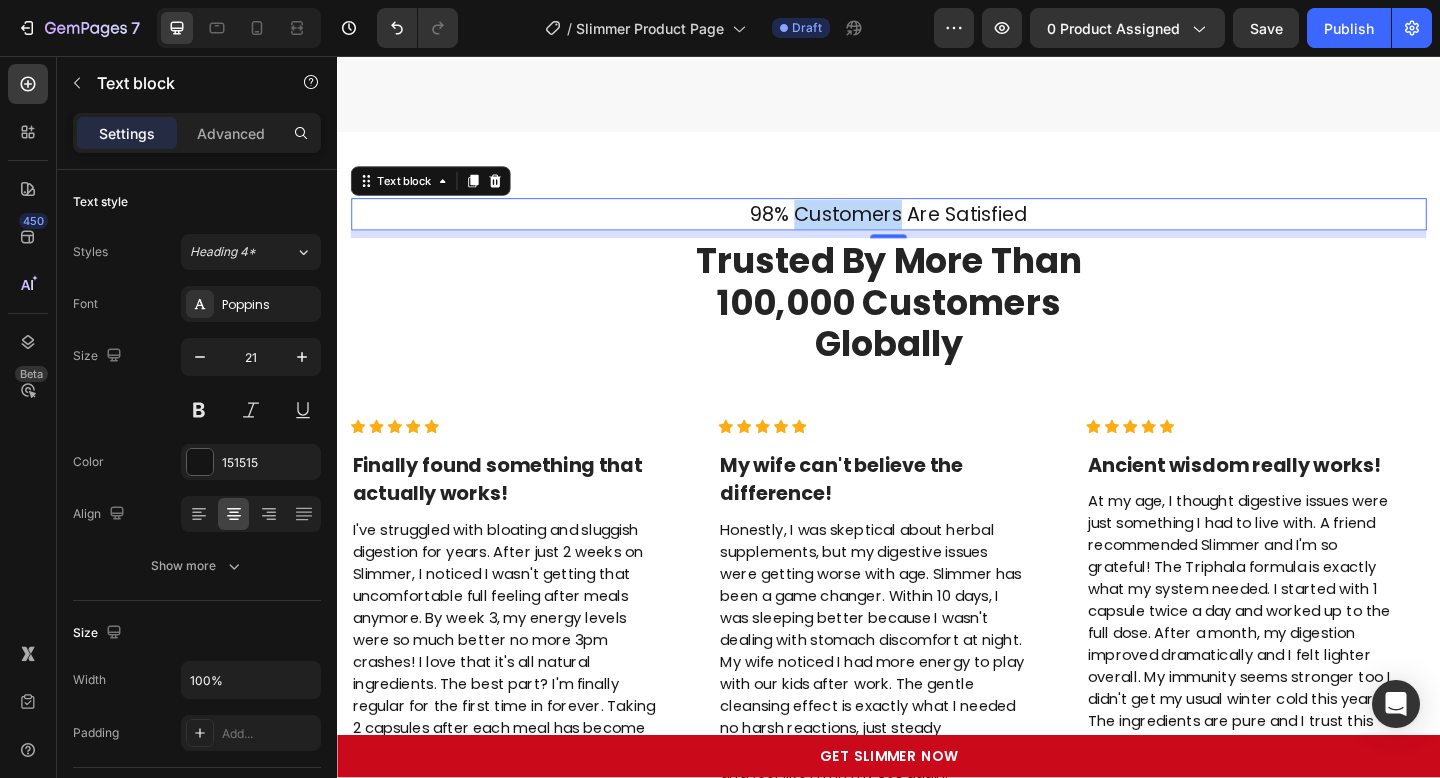 click on "98% Customers Are Satisfied" at bounding box center (937, 229) 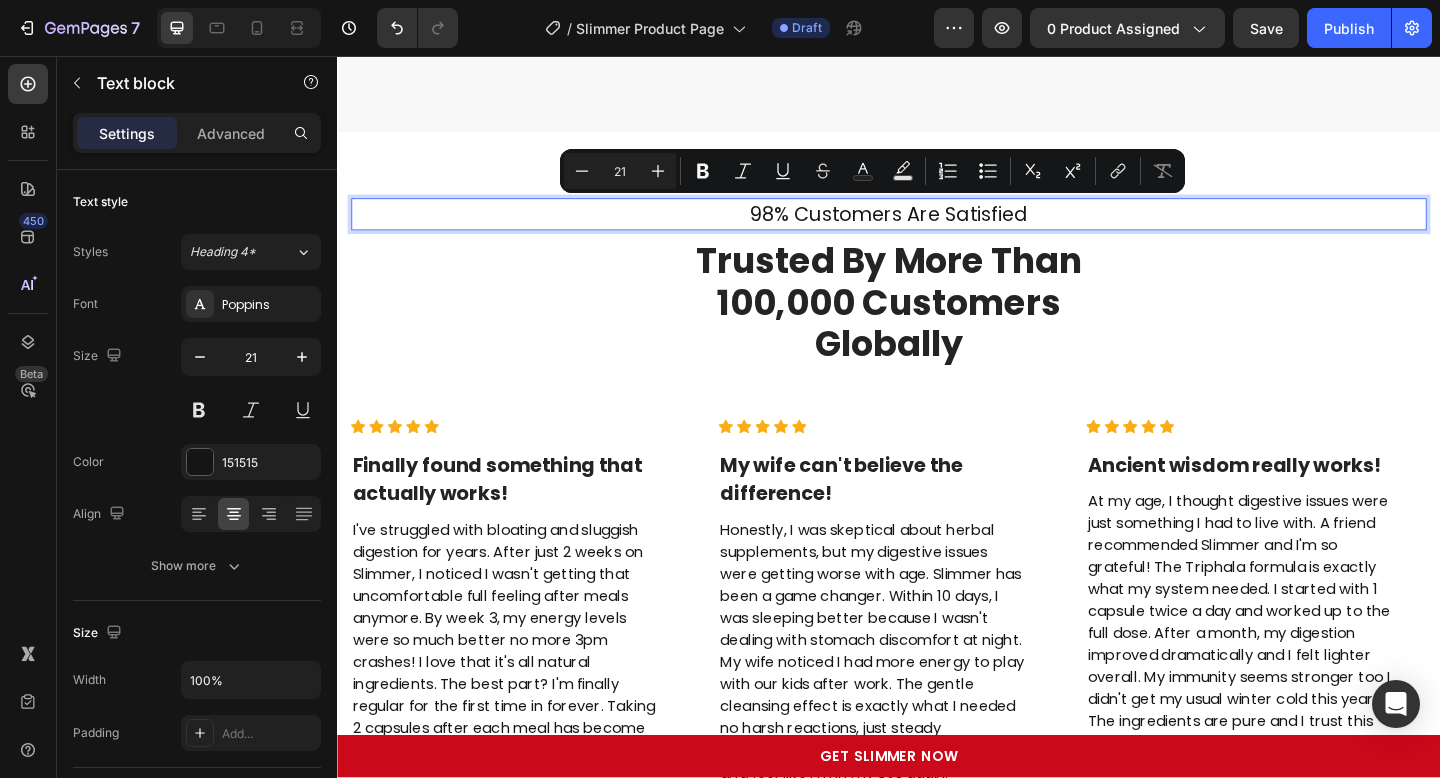 click on "98% Customers Are Satisfied" at bounding box center [937, 229] 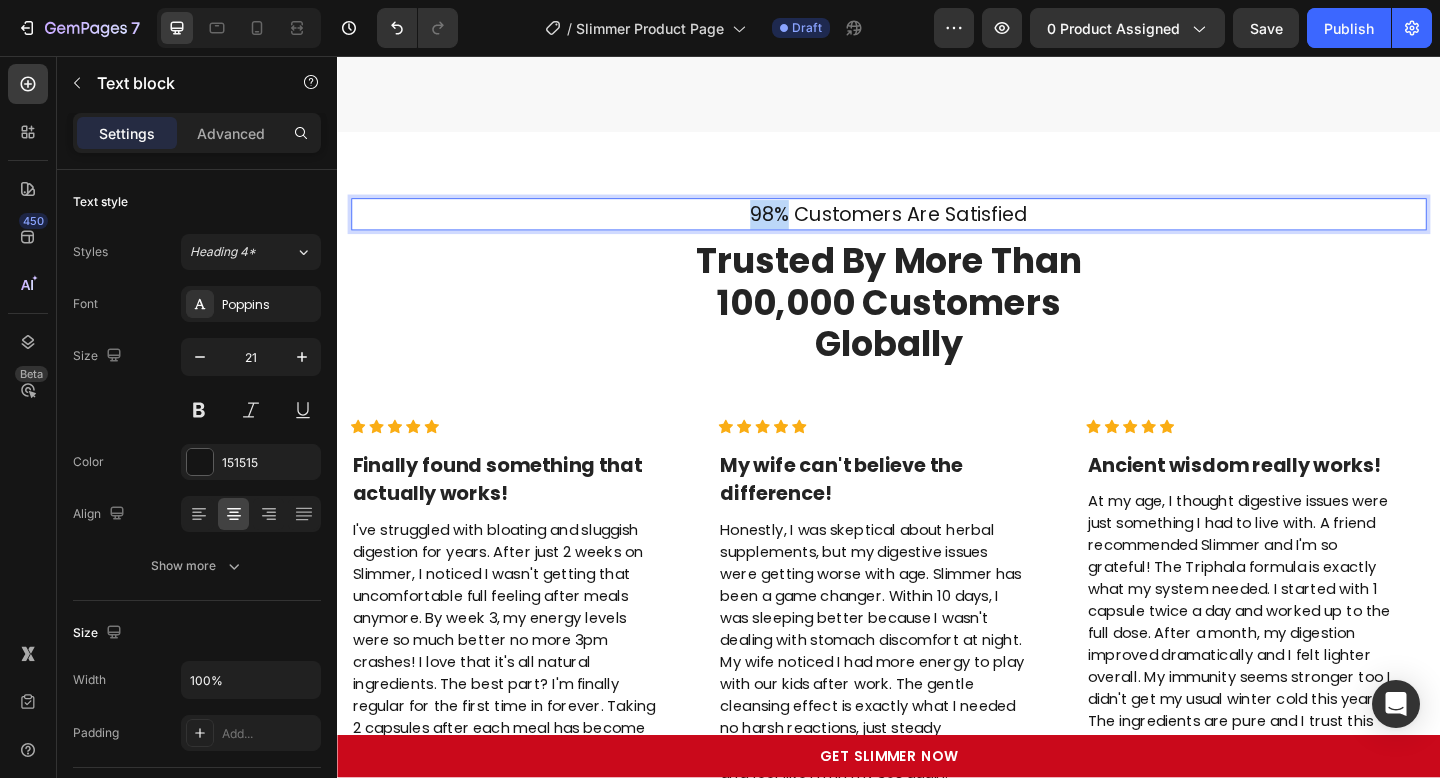 drag, startPoint x: 789, startPoint y: 231, endPoint x: 832, endPoint y: 231, distance: 43 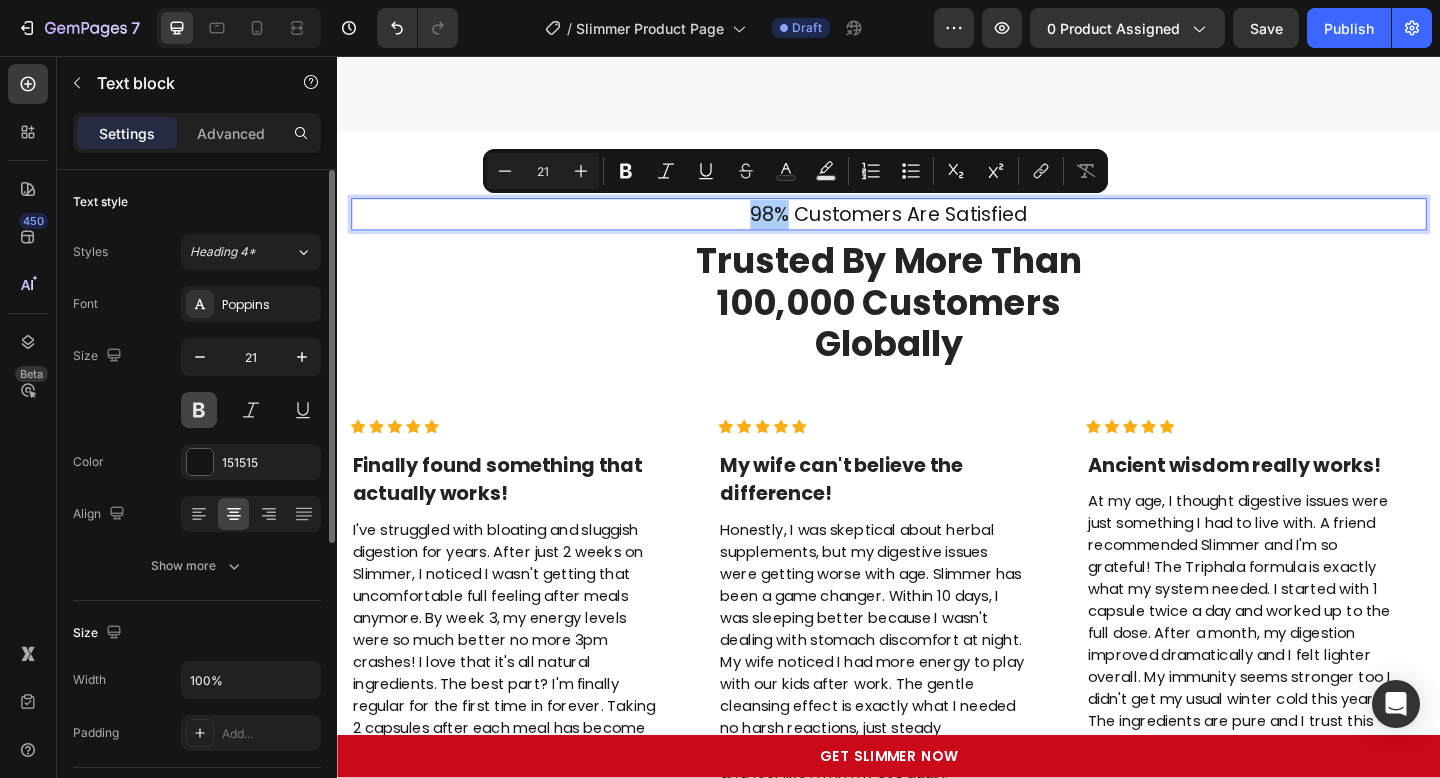 click at bounding box center [199, 410] 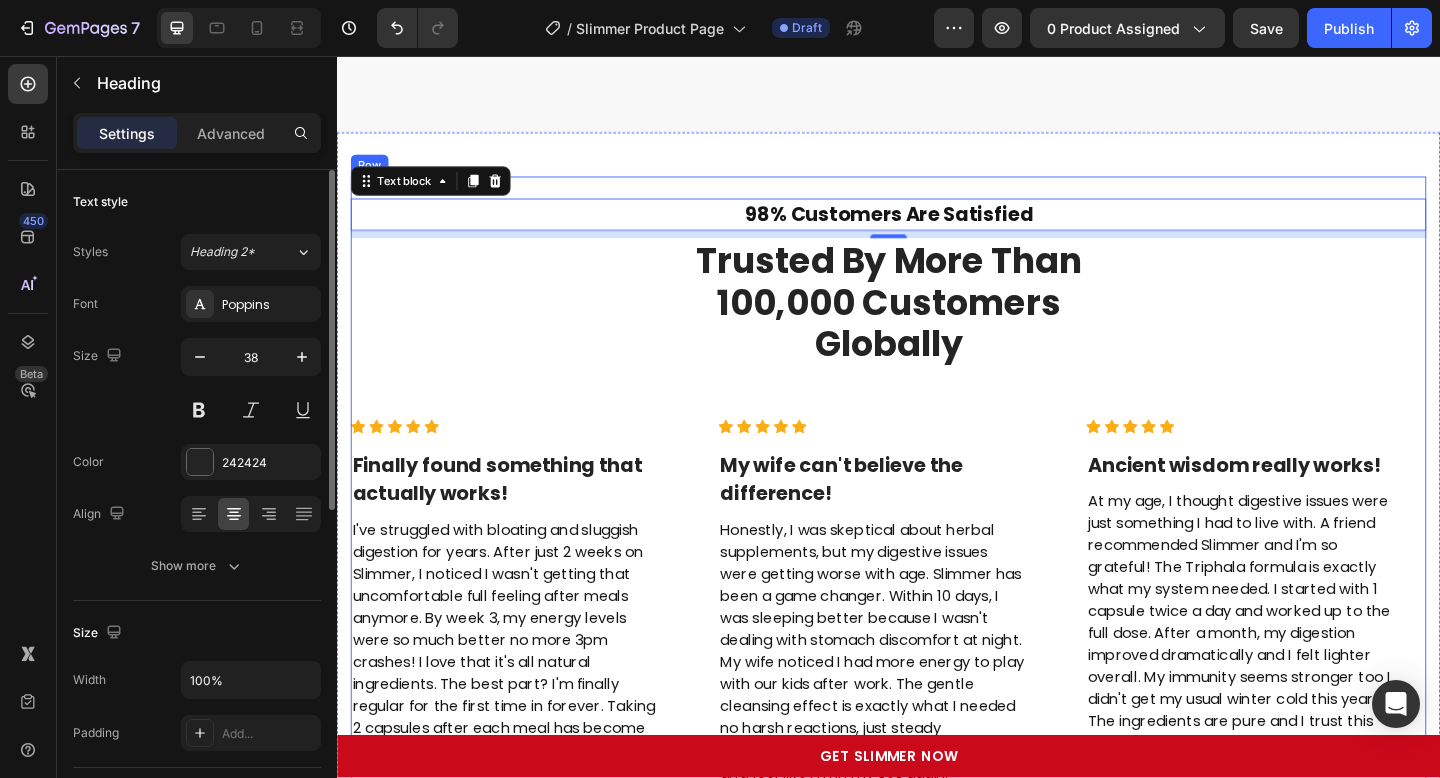 click on "Trusted By More Than 100,000 Customers Globally" at bounding box center [937, 324] 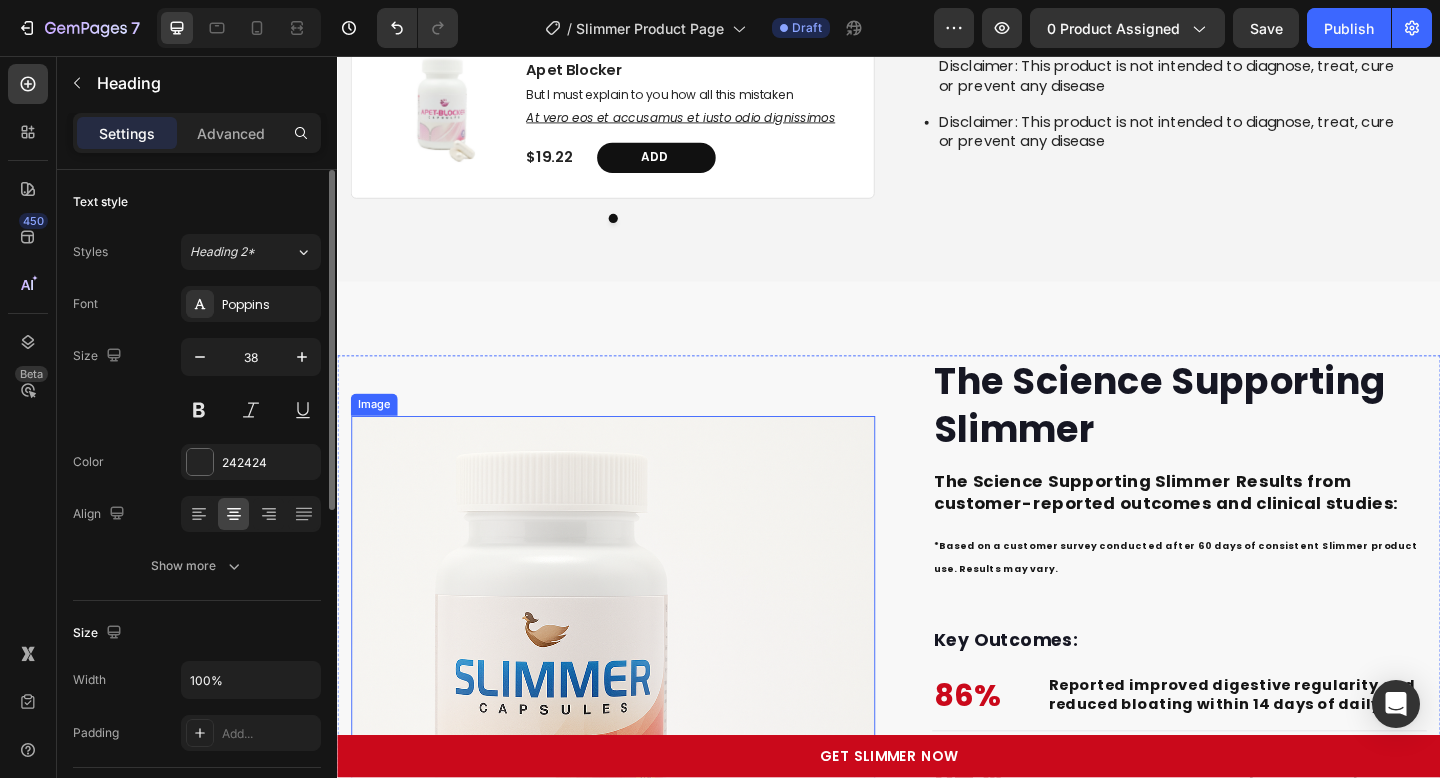 scroll, scrollTop: 5031, scrollLeft: 0, axis: vertical 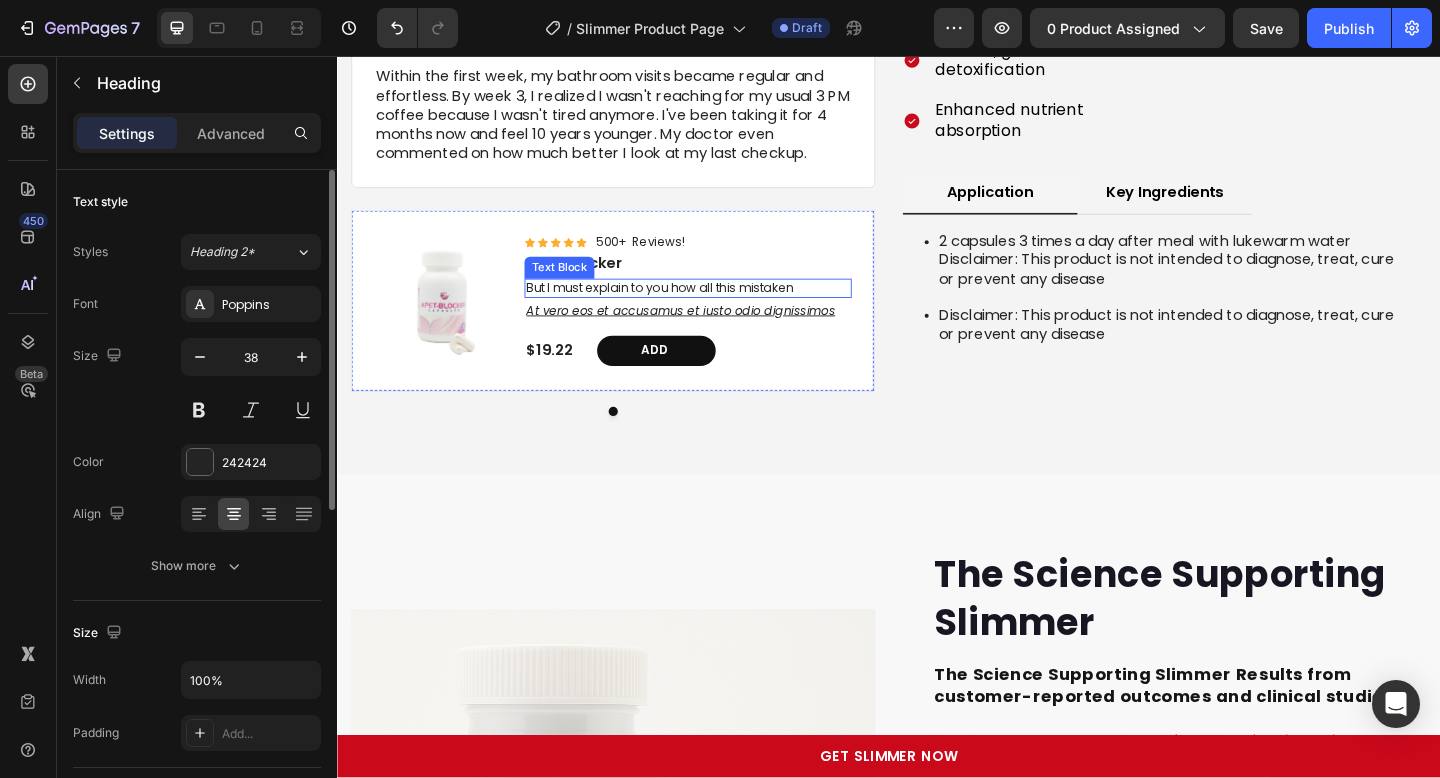 click on "But I must explain to you how all this mistaken" at bounding box center [719, 309] 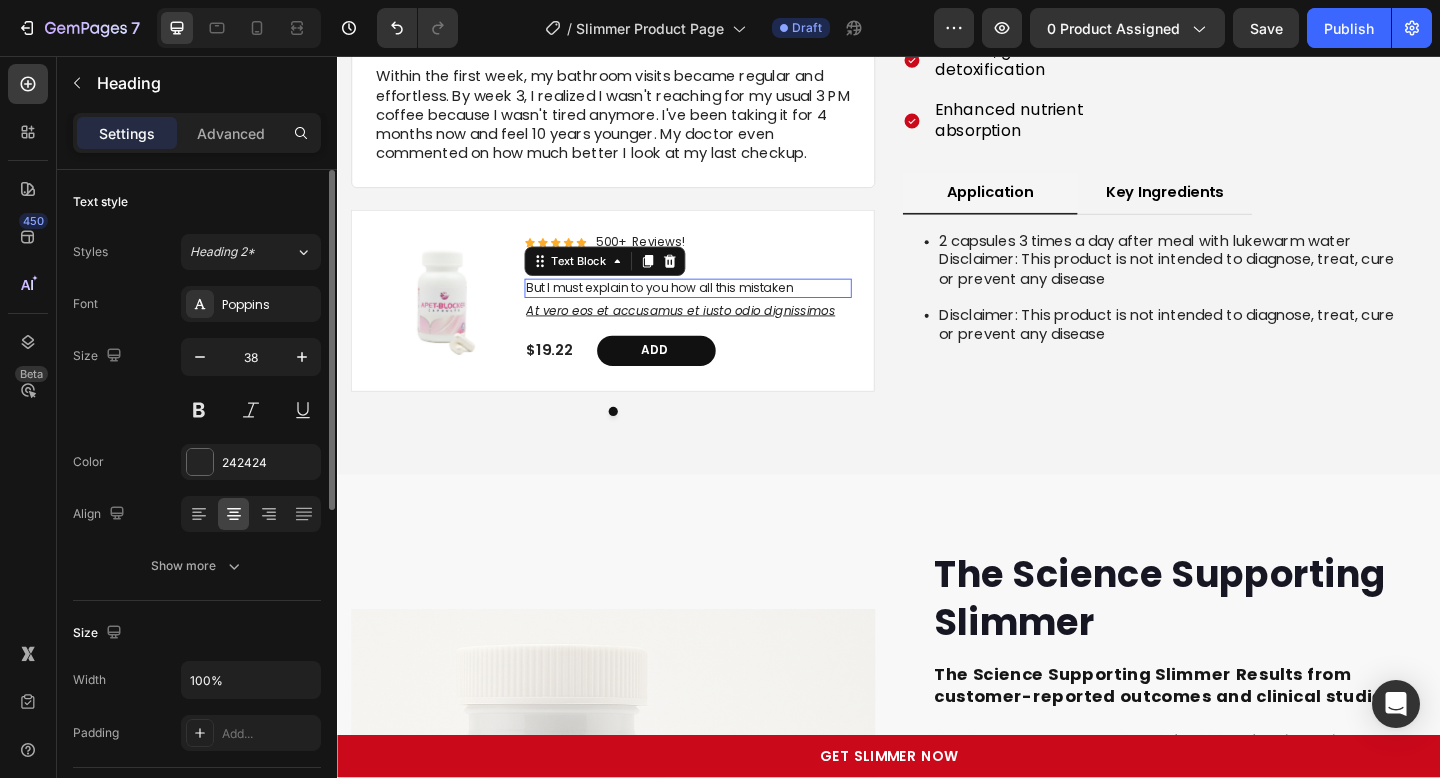 click on "But I must explain to you how all this mistaken" at bounding box center (719, 309) 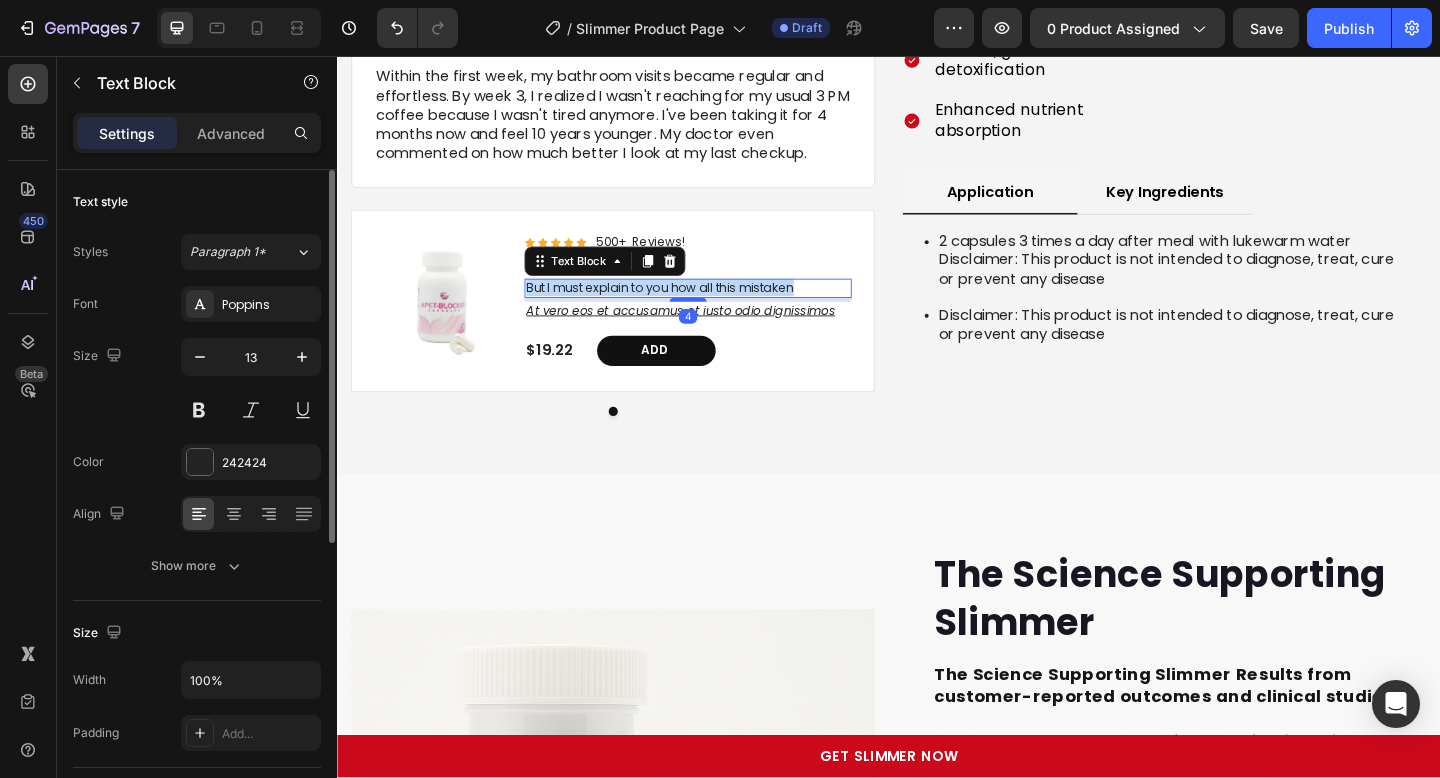 click on "But I must explain to you how all this mistaken" at bounding box center [719, 309] 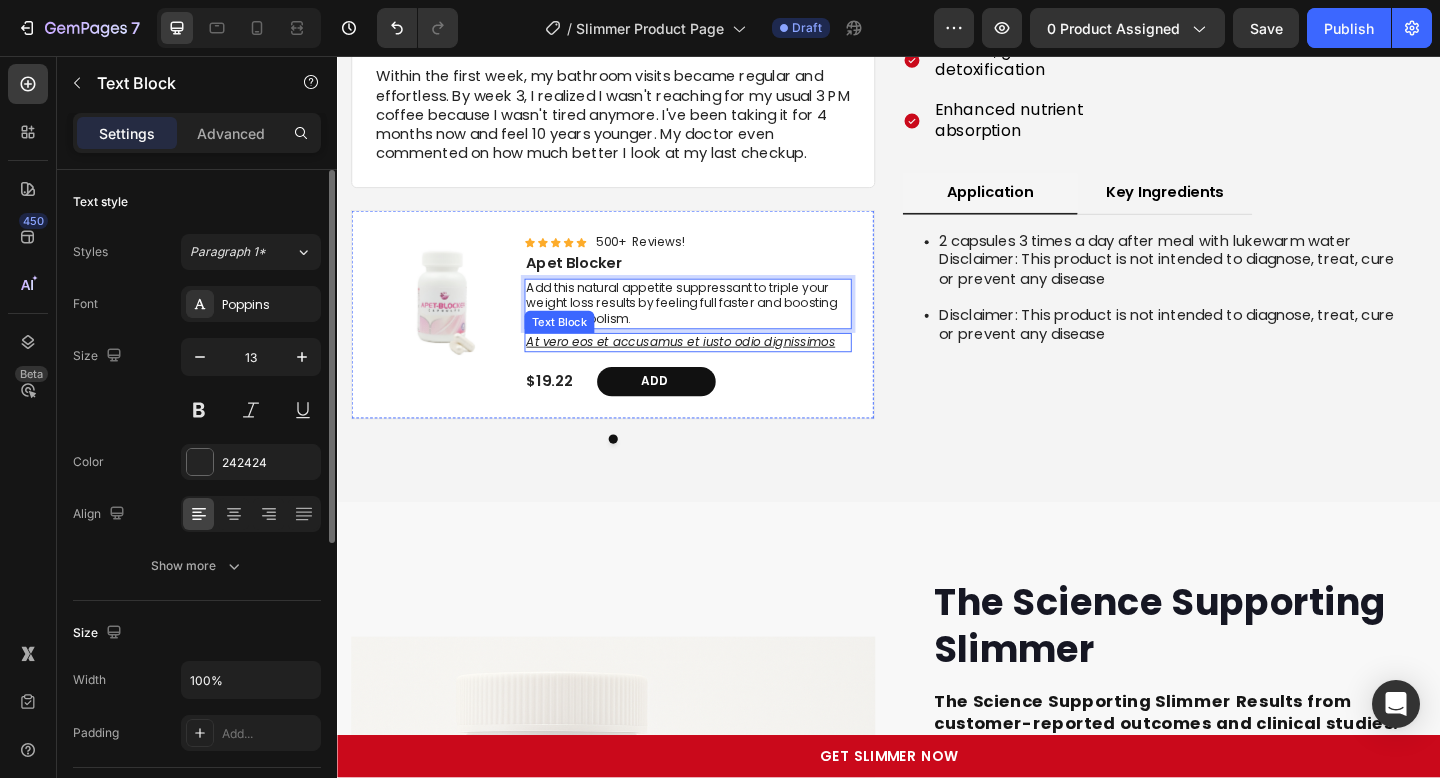 click on "$19.22 Product Price Product Price Add Add to Cart Row" at bounding box center [719, 411] 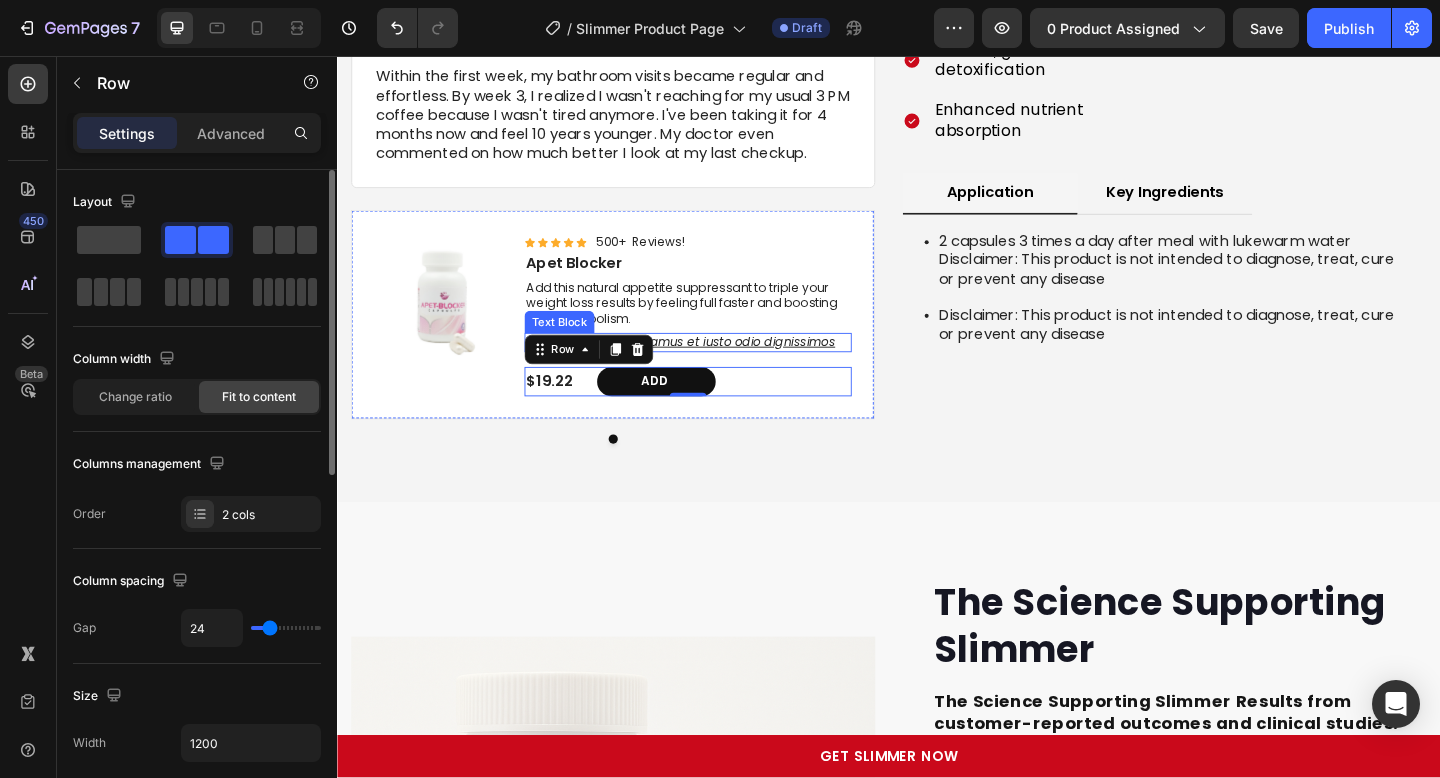 click on "At vero eos et accusamus et iusto odio dignissimos" at bounding box center [719, 368] 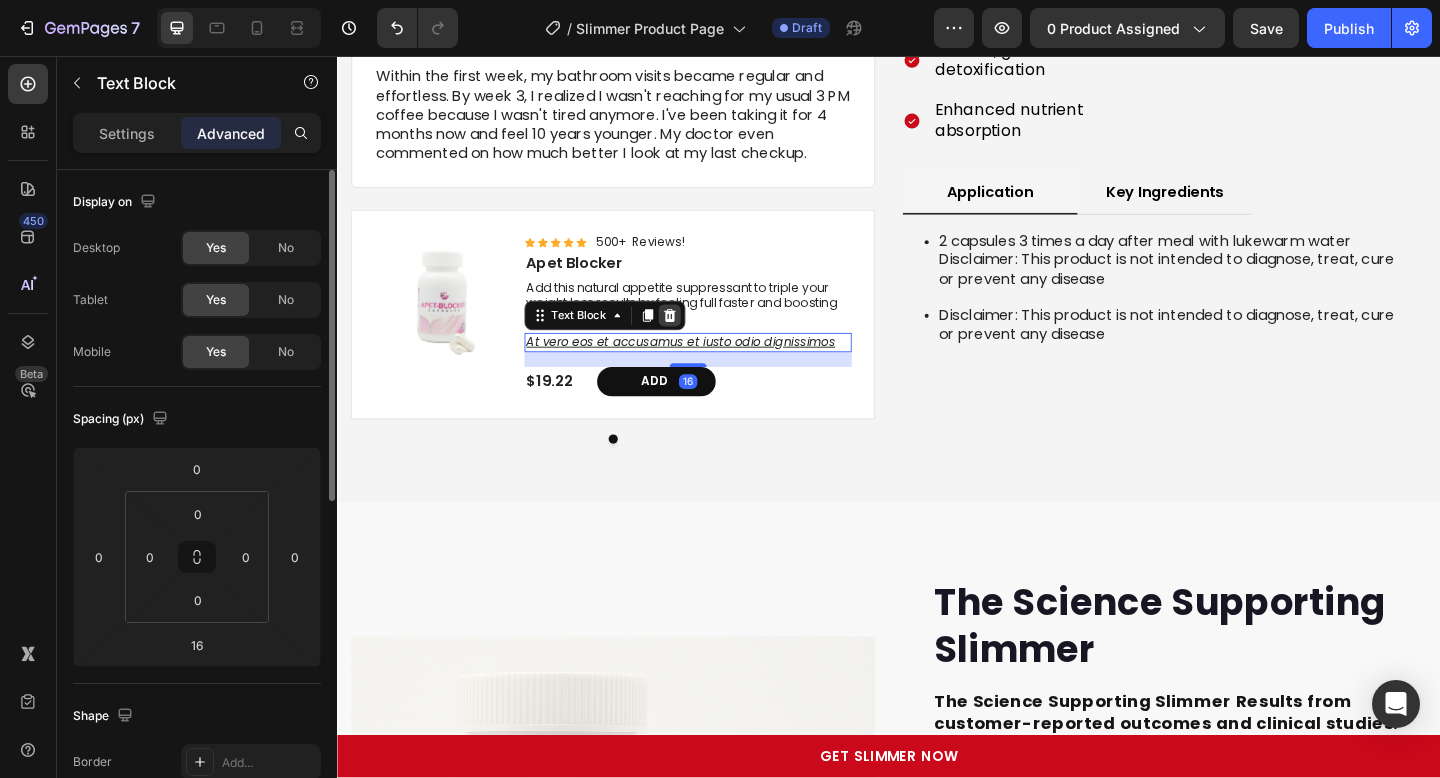 click 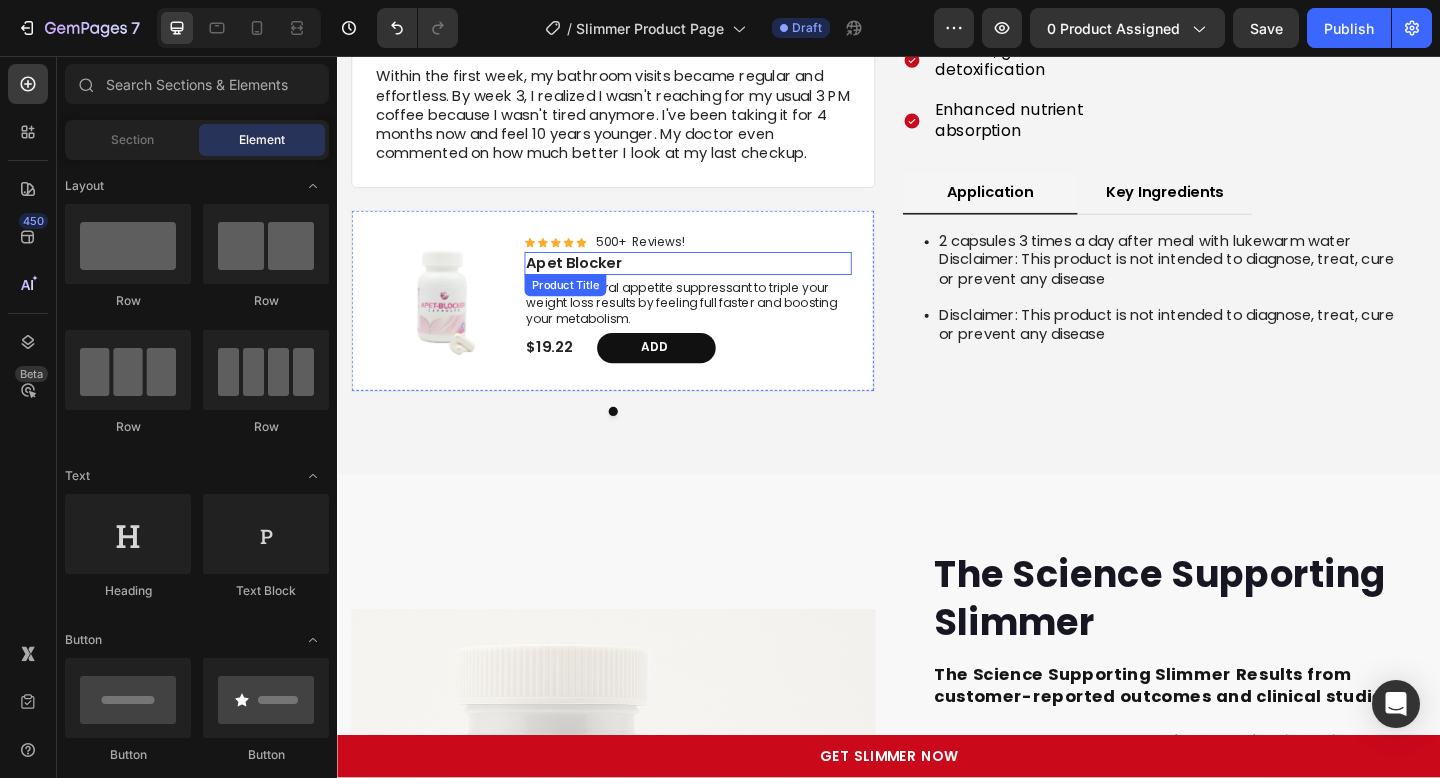 click on "Apet Blocker" at bounding box center [719, 282] 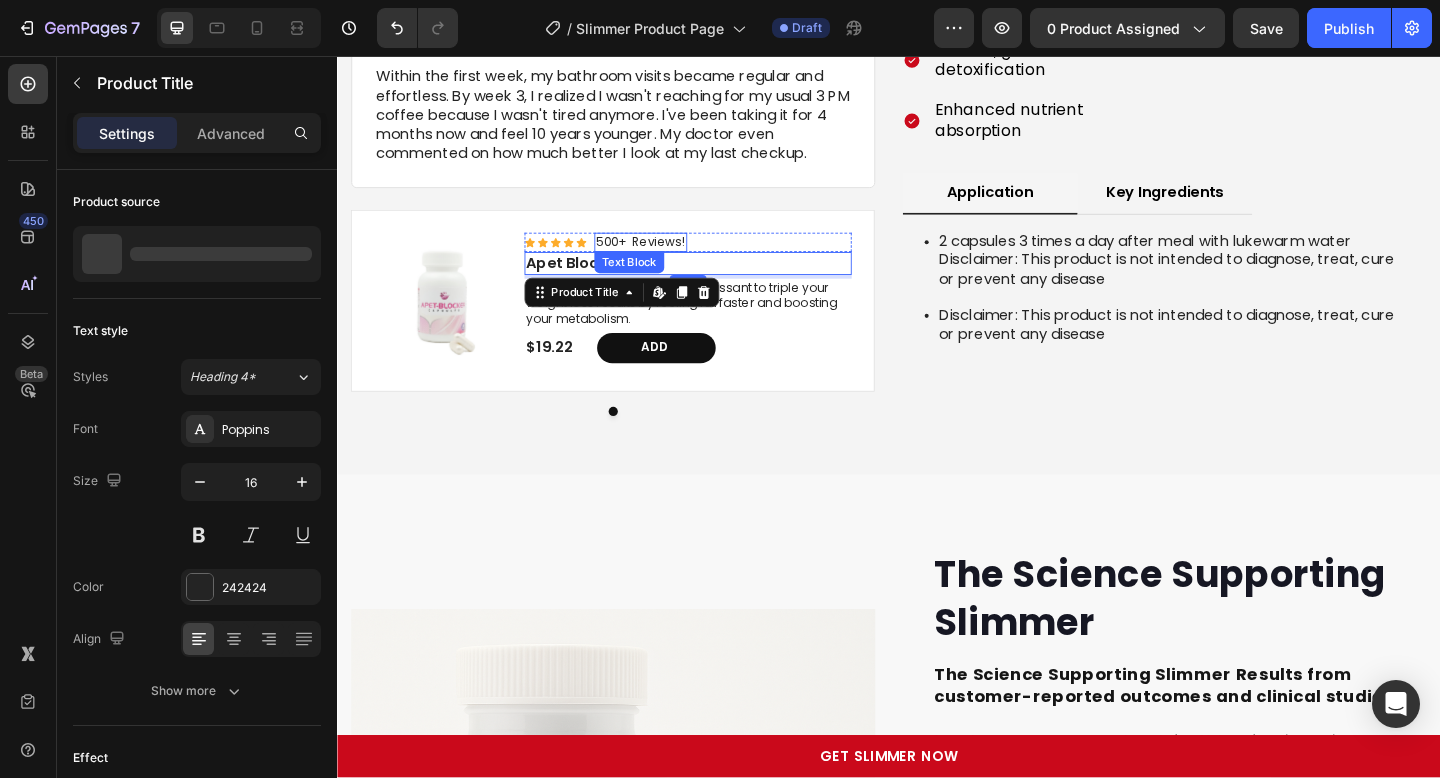 click on "500+  Reviews!" at bounding box center [667, 259] 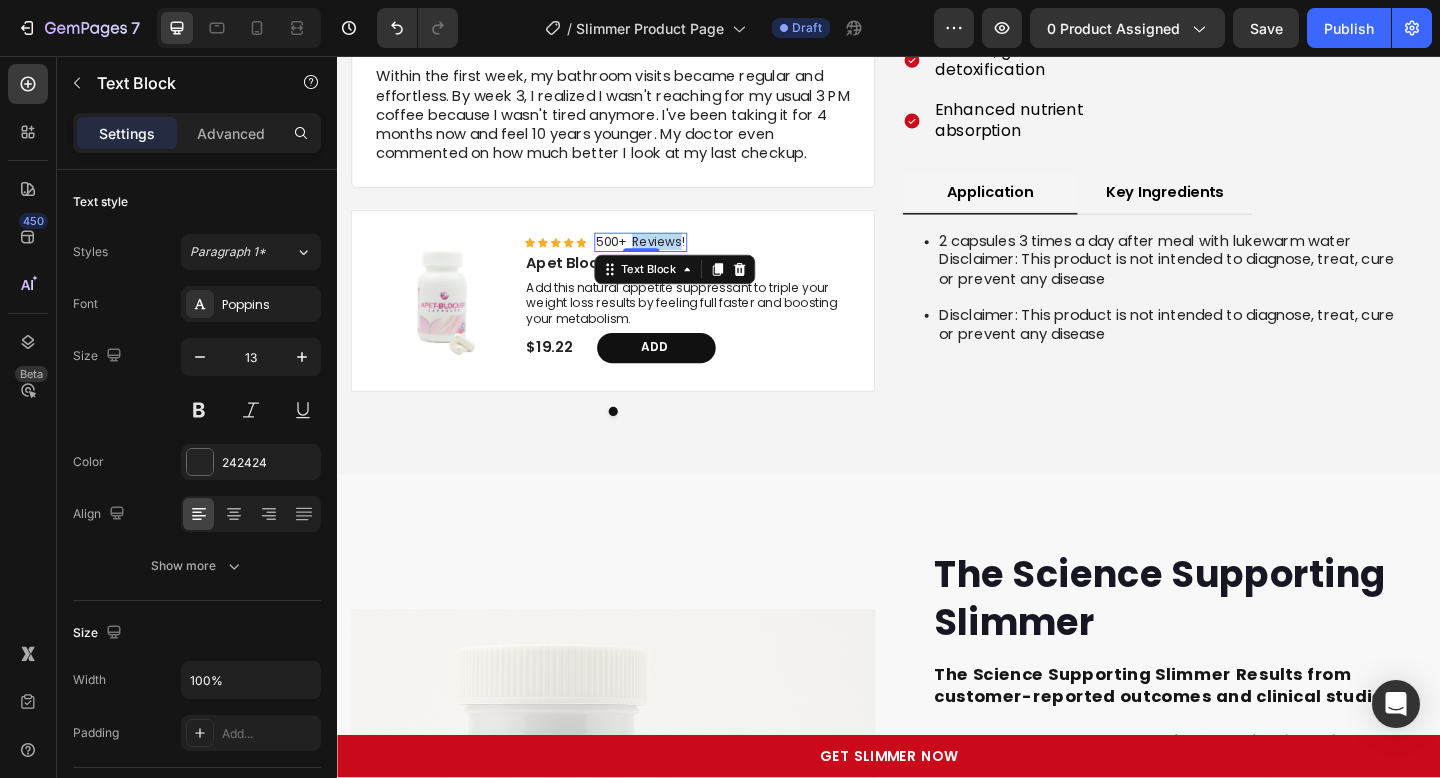 click on "500+  Reviews!" at bounding box center [667, 259] 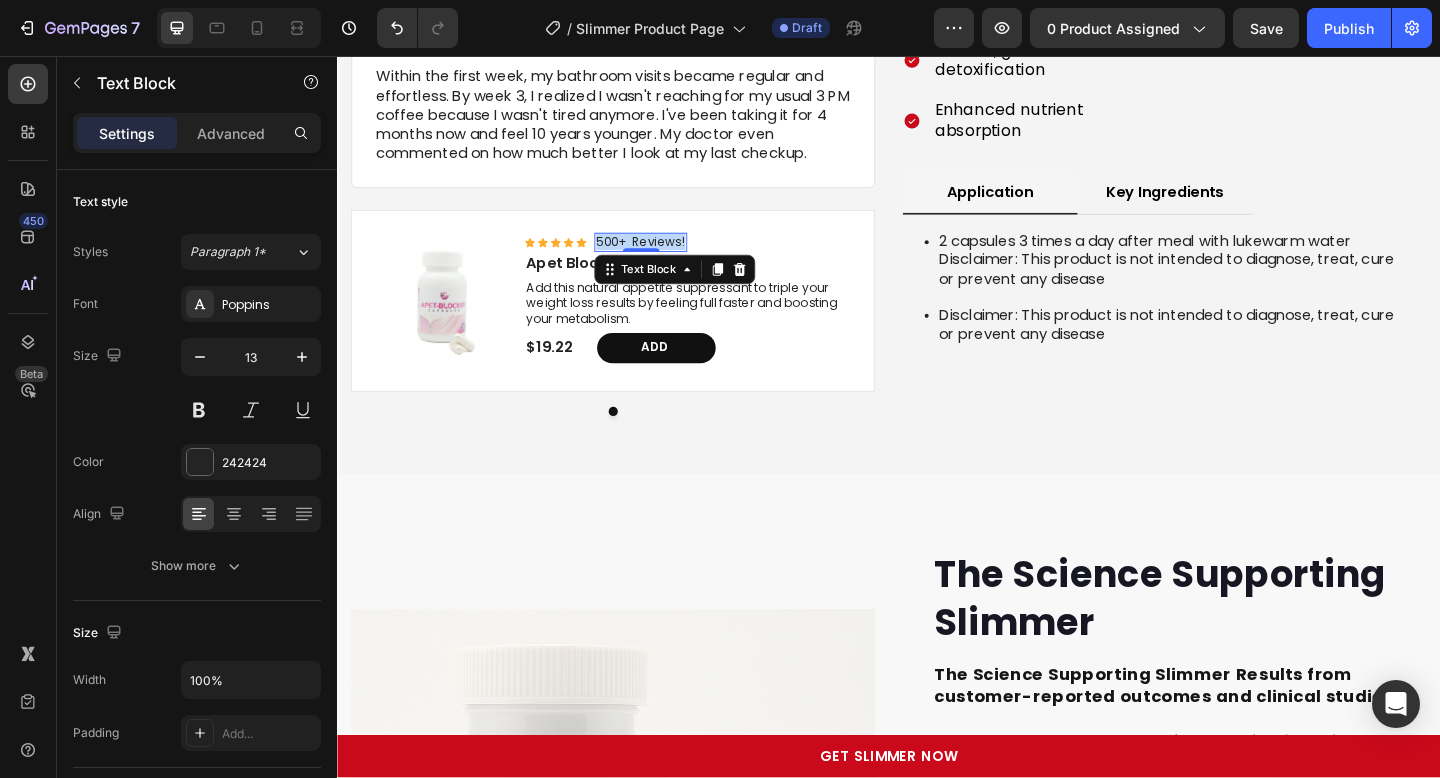 click on "500+  Reviews!" at bounding box center [667, 259] 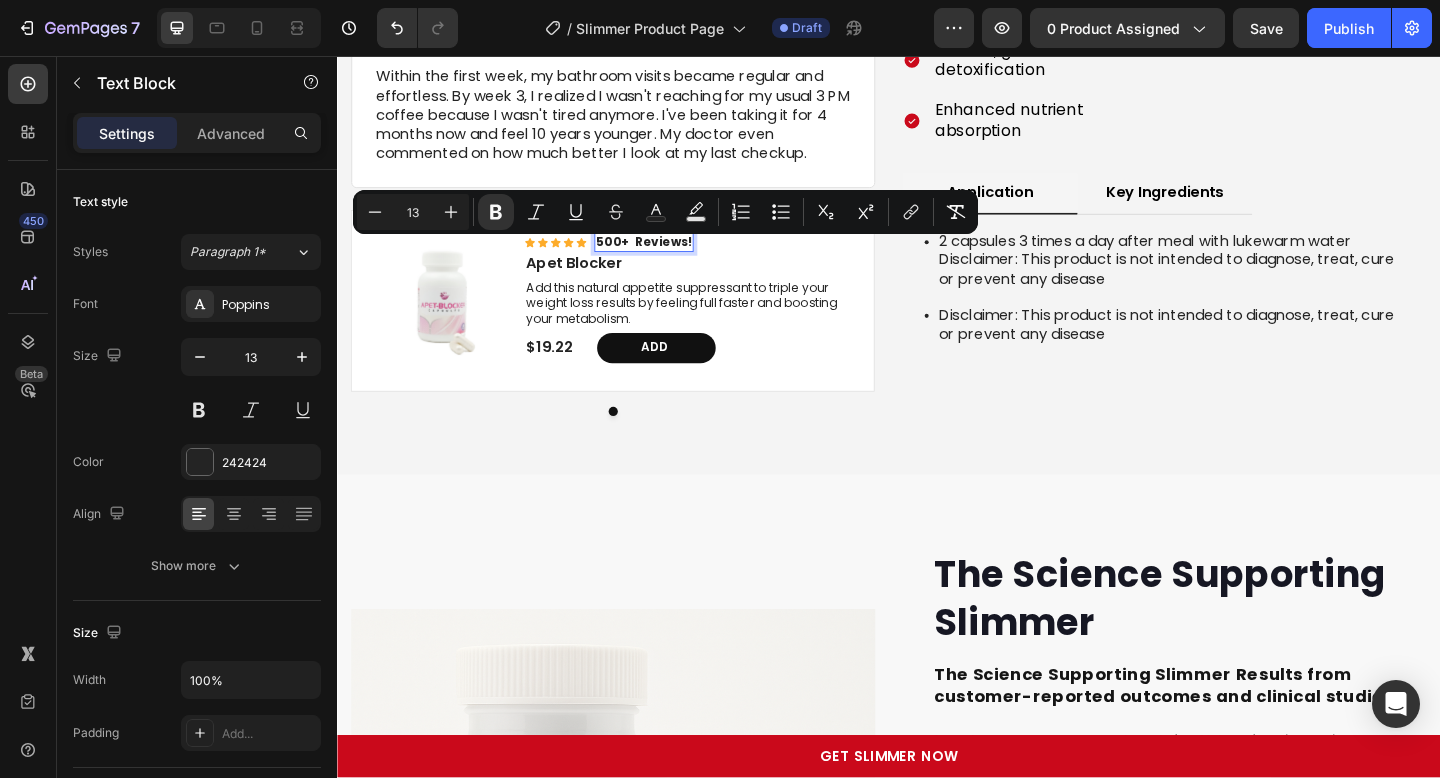 click on "Icon Icon Icon Icon Icon Icon List 500+  Reviews! Text Block   0 Row Apet Blocker Product Title Add this natural appetite suppressant to triple your weight loss results by feeling full faster and boosting your metabolism. Text Block $19.22 Product Price Product Price Add Add to Cart Row" at bounding box center [719, 323] 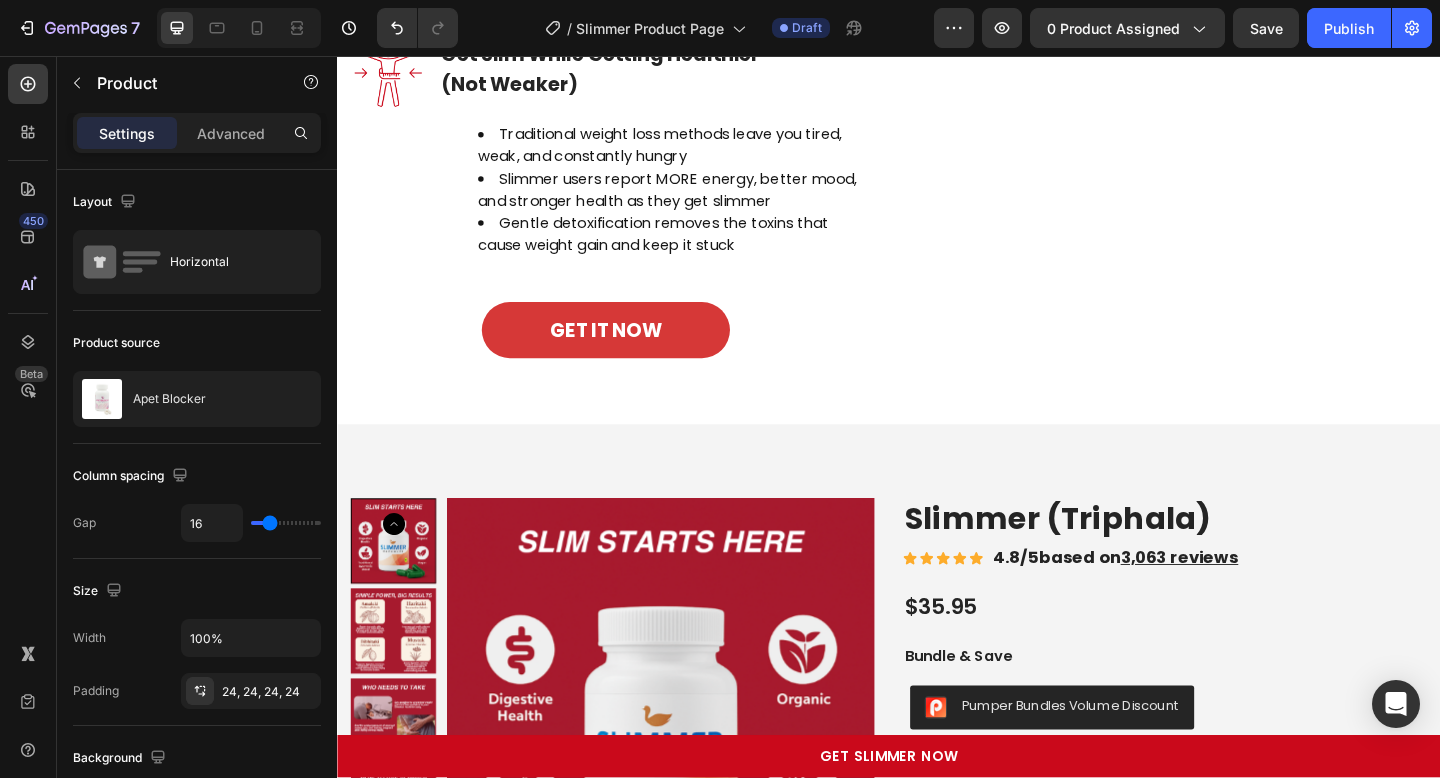 scroll, scrollTop: 3892, scrollLeft: 0, axis: vertical 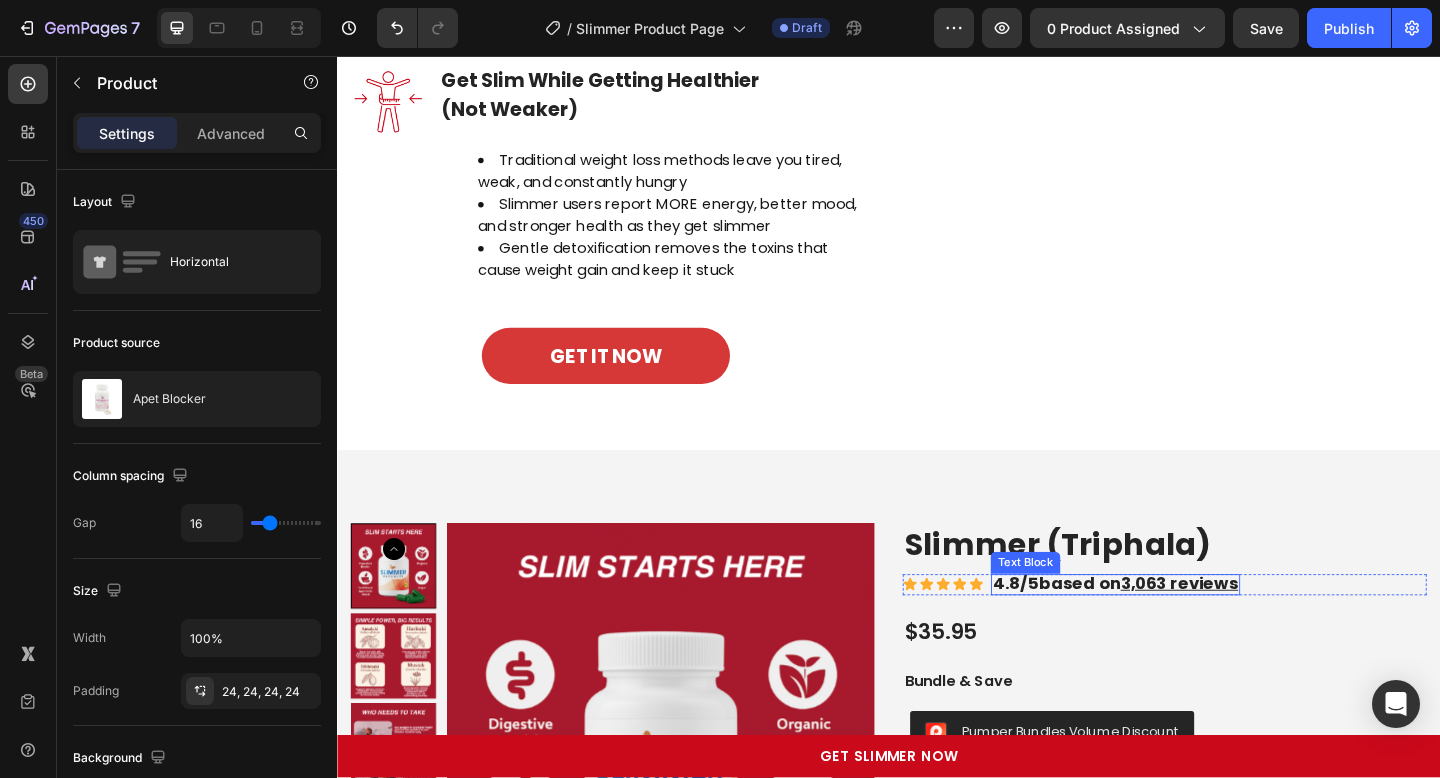 click on "3,063 reviews" at bounding box center (1253, 629) 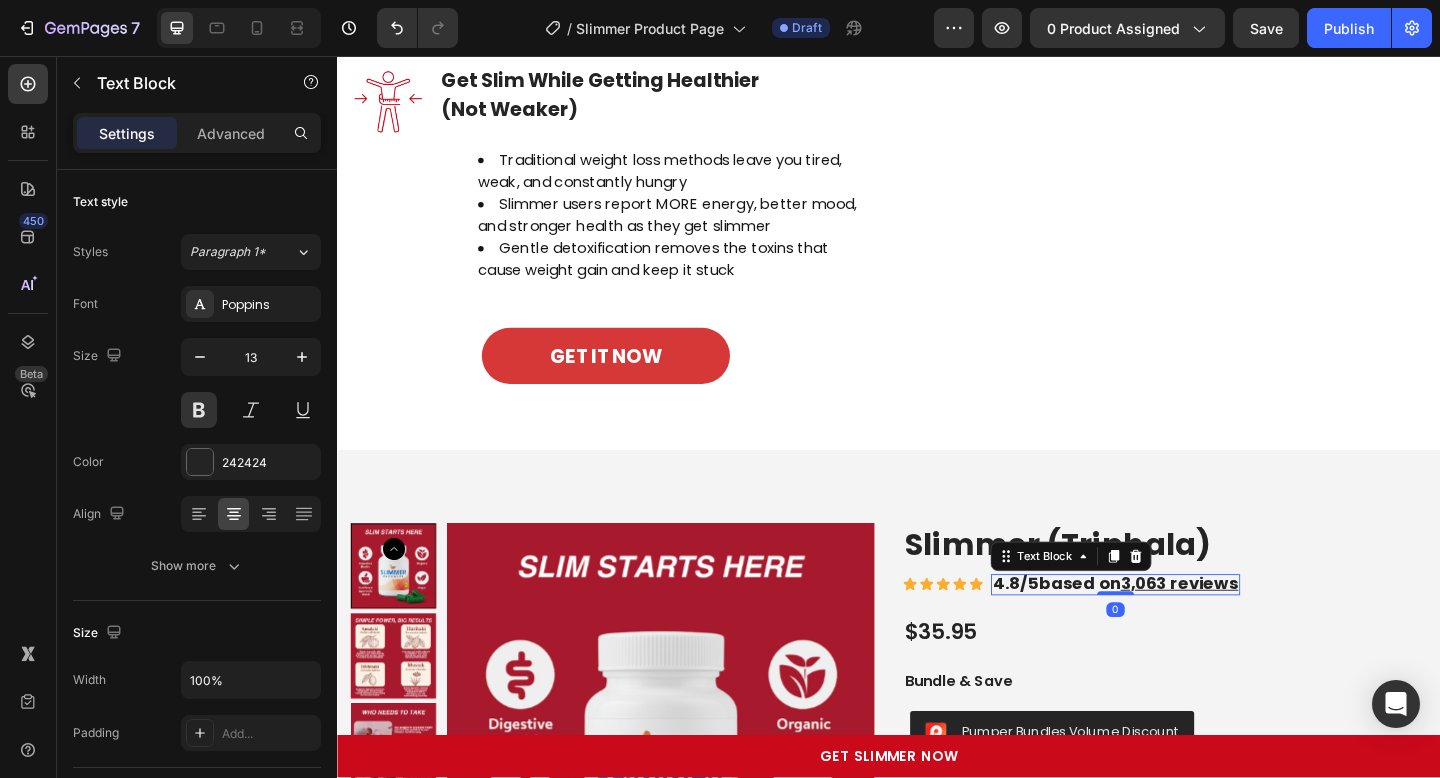 click on "3,063 reviews" at bounding box center (1253, 629) 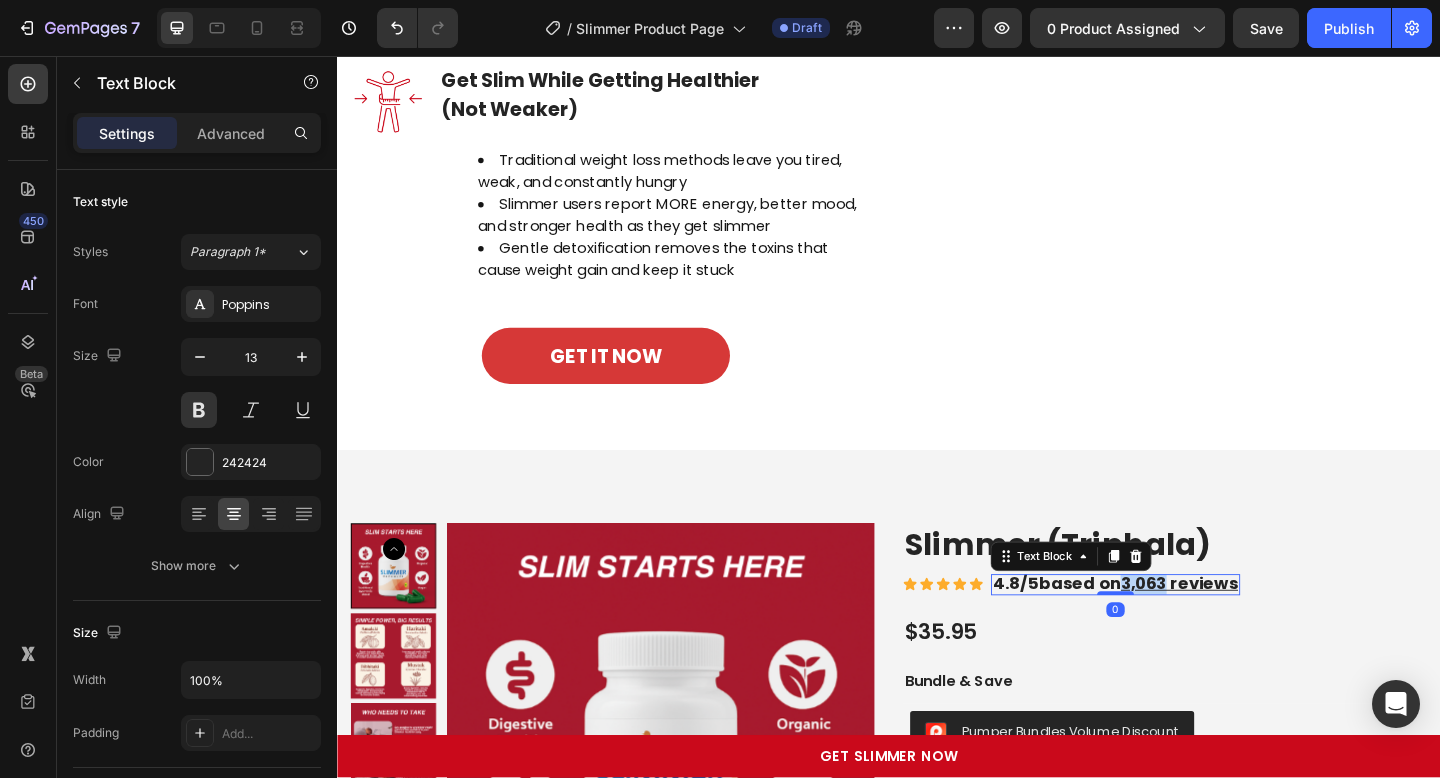 click on "3,063 reviews" at bounding box center (1253, 629) 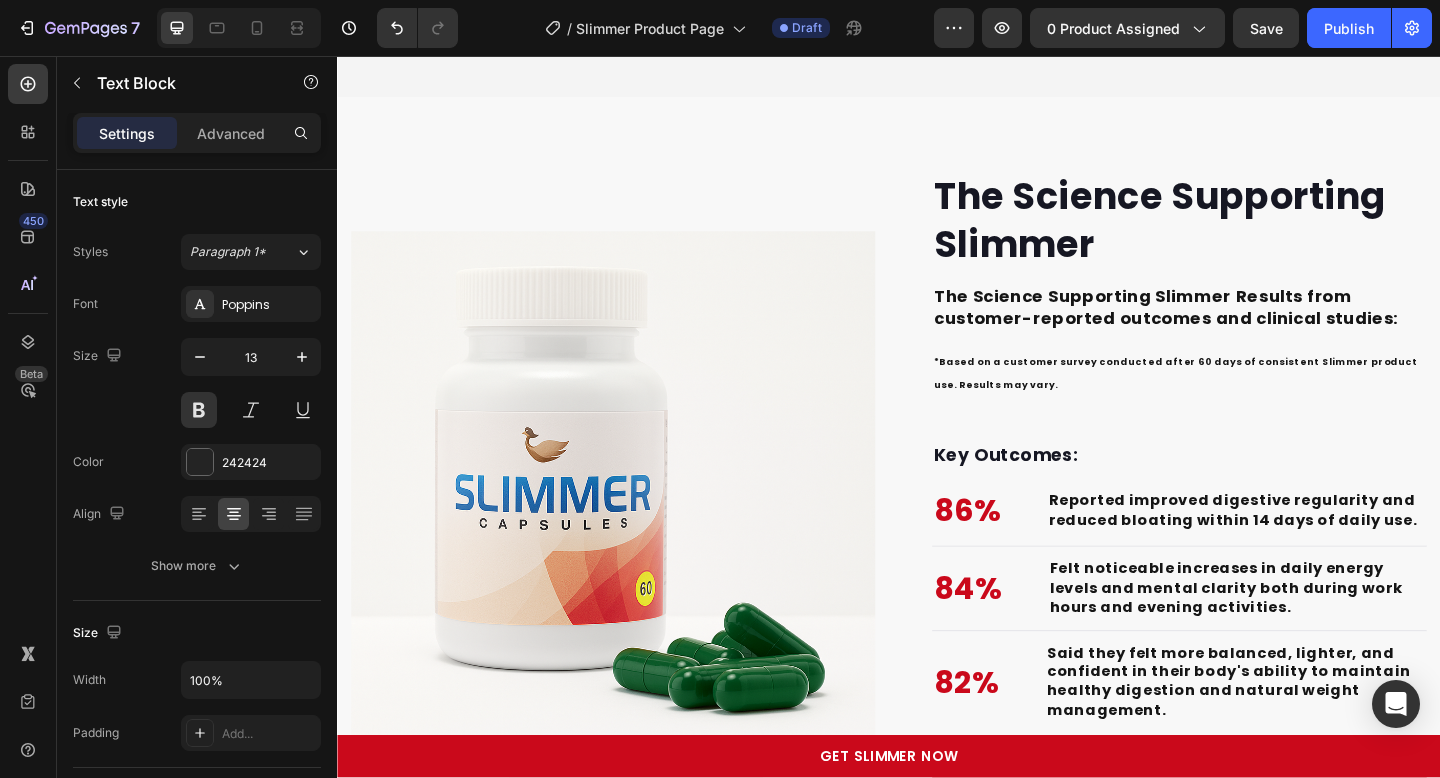 scroll, scrollTop: 4796, scrollLeft: 0, axis: vertical 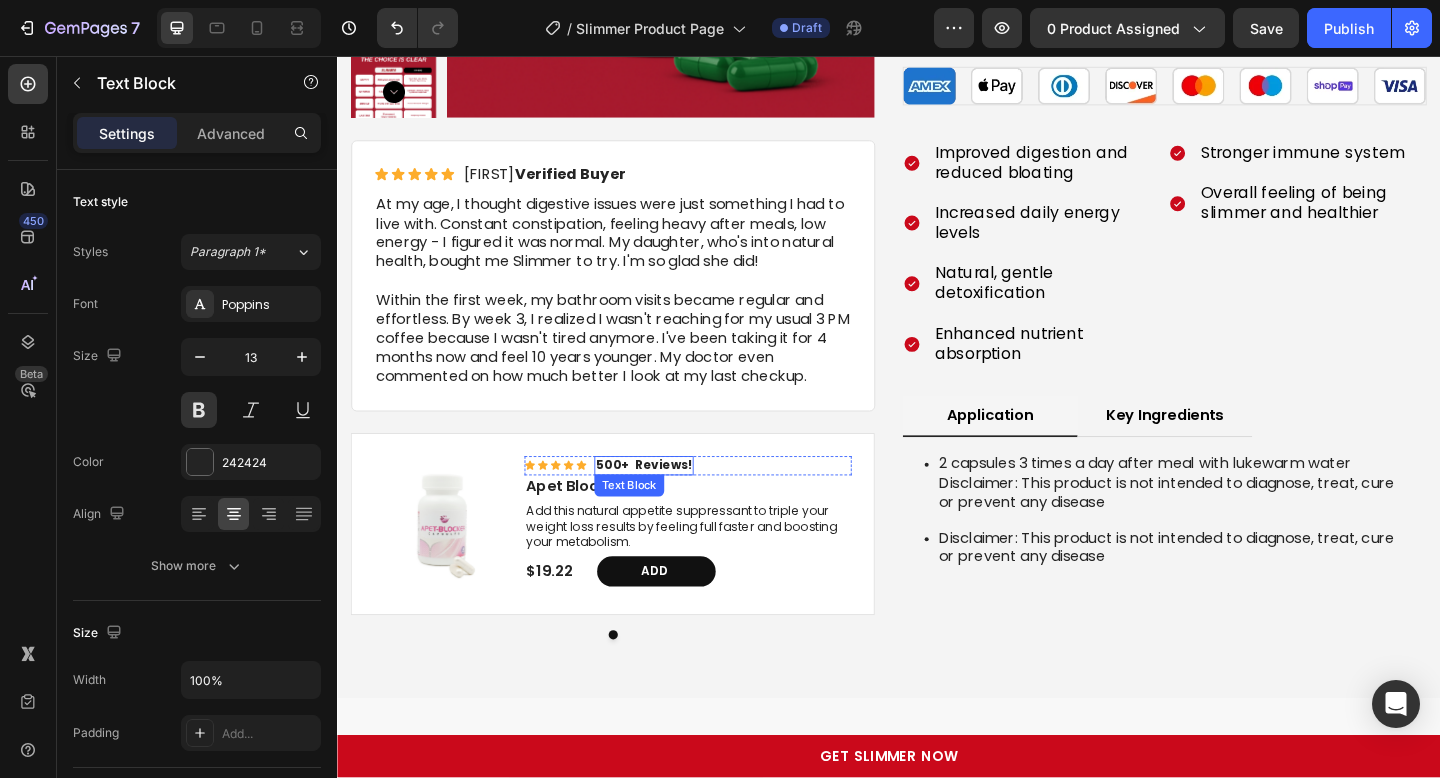 click on "500+  Reviews!" at bounding box center [671, 501] 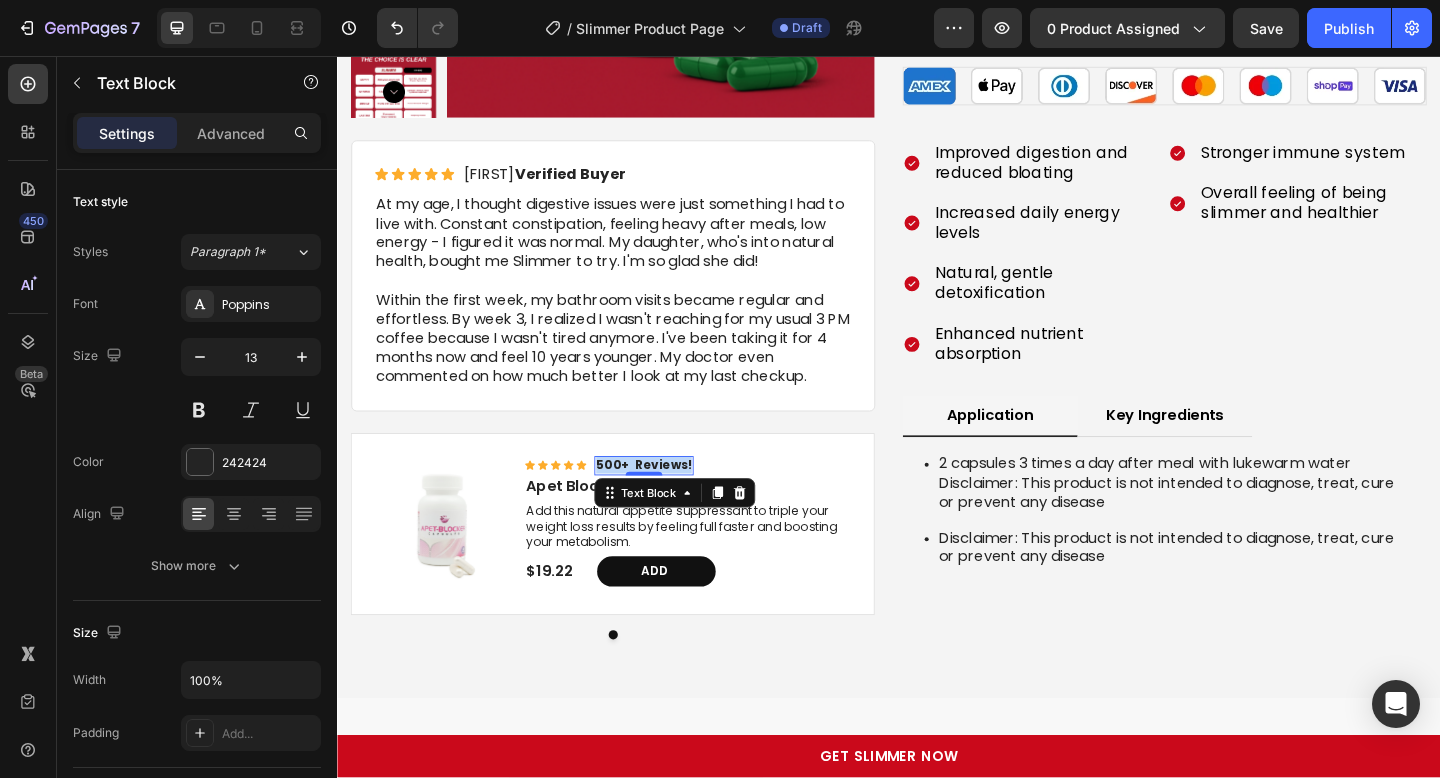 click on "500+  Reviews!" at bounding box center (671, 501) 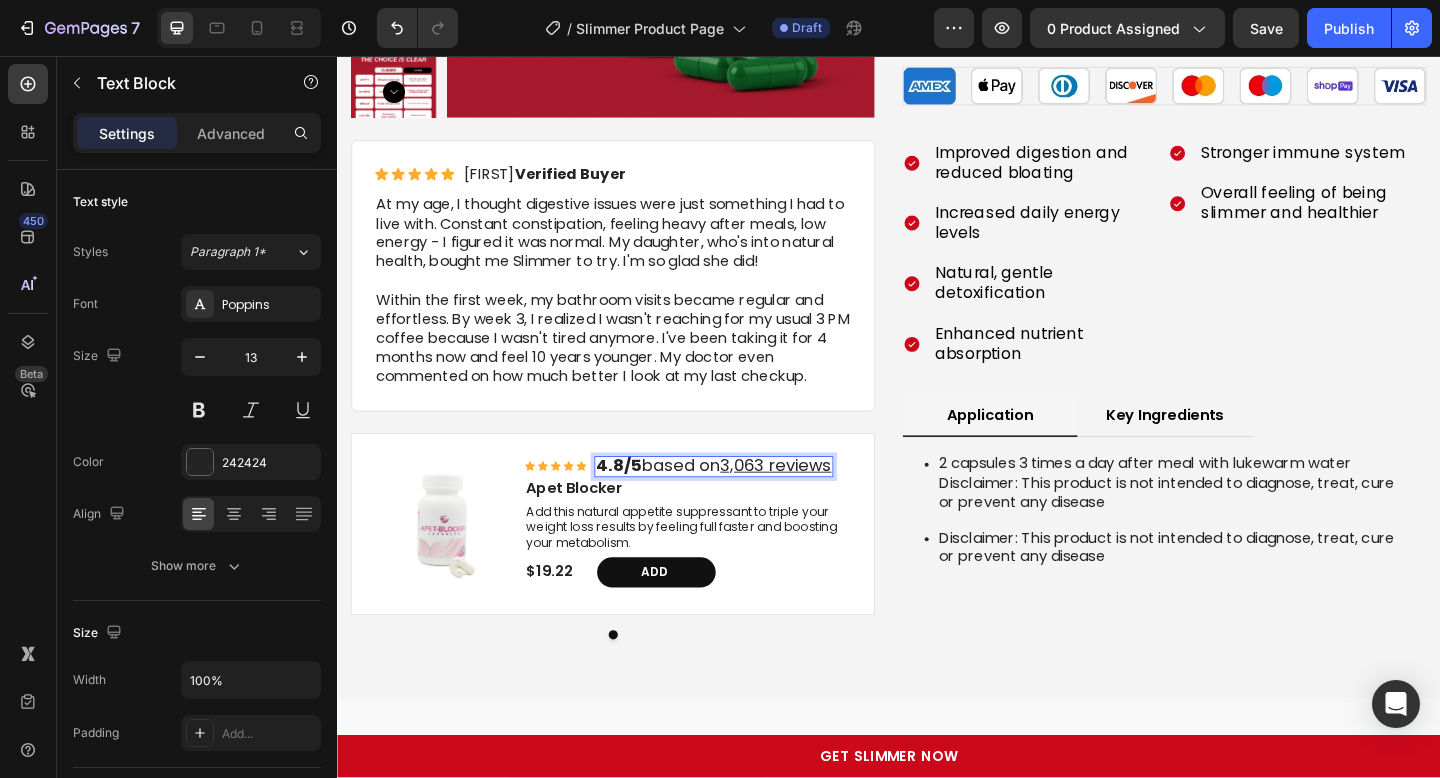 click on "3,063 reviews" at bounding box center [814, 501] 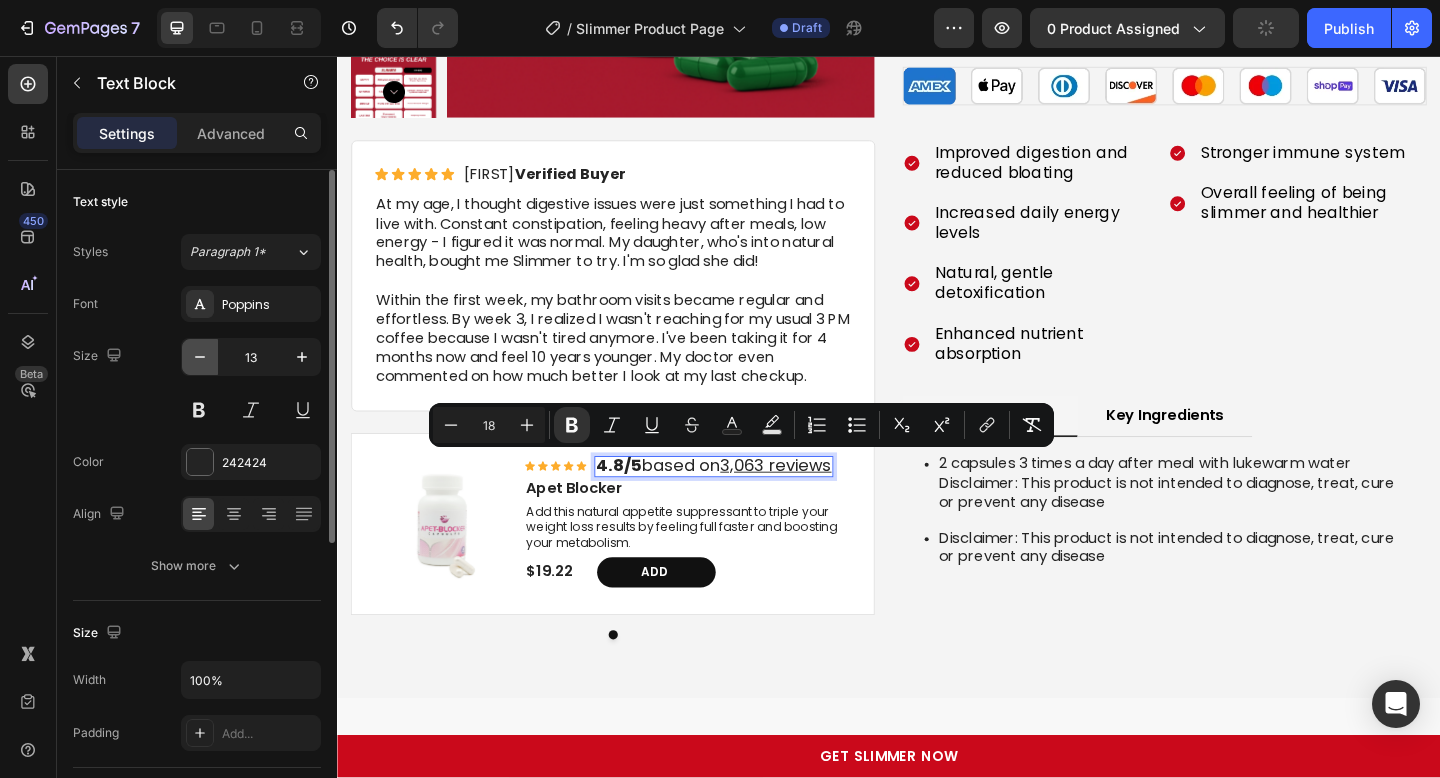 click at bounding box center (200, 357) 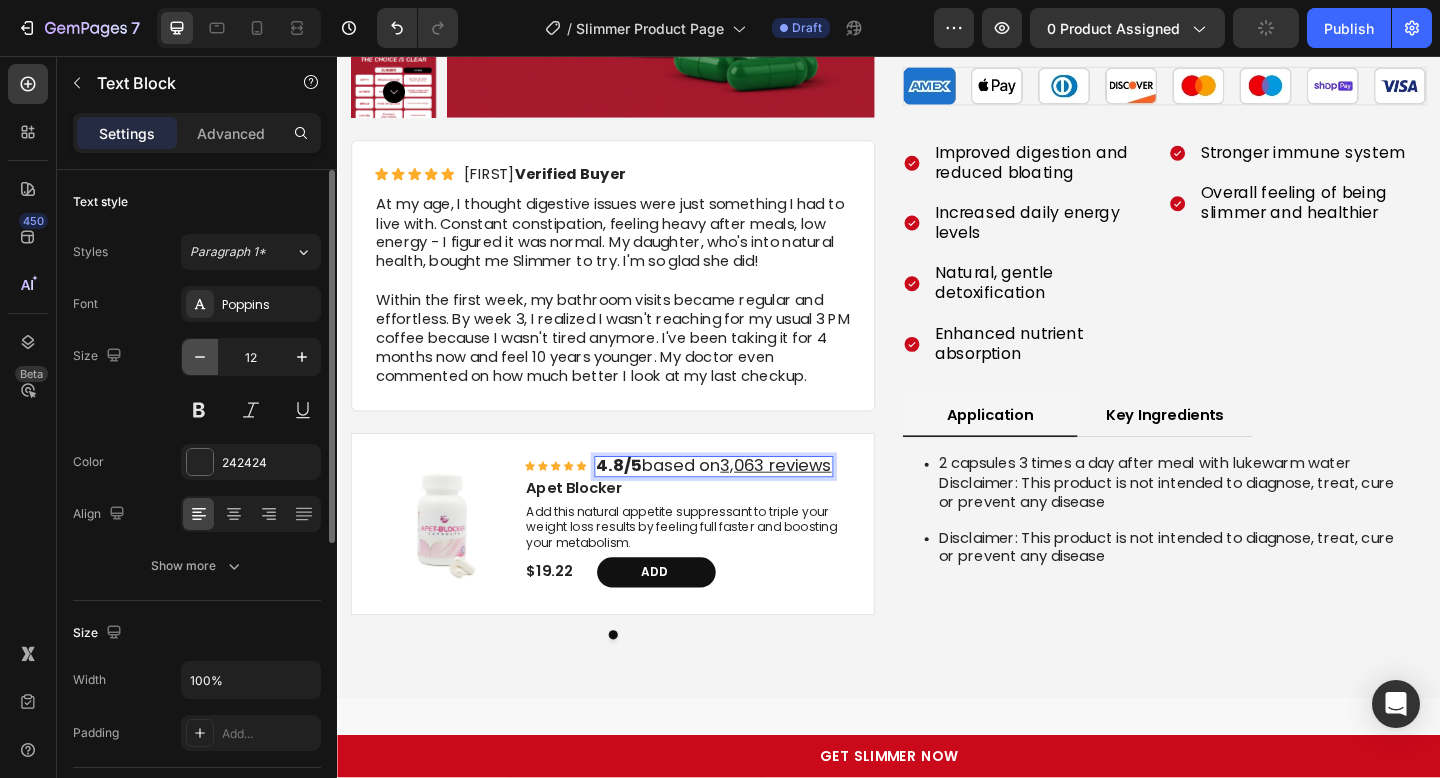 click at bounding box center [200, 357] 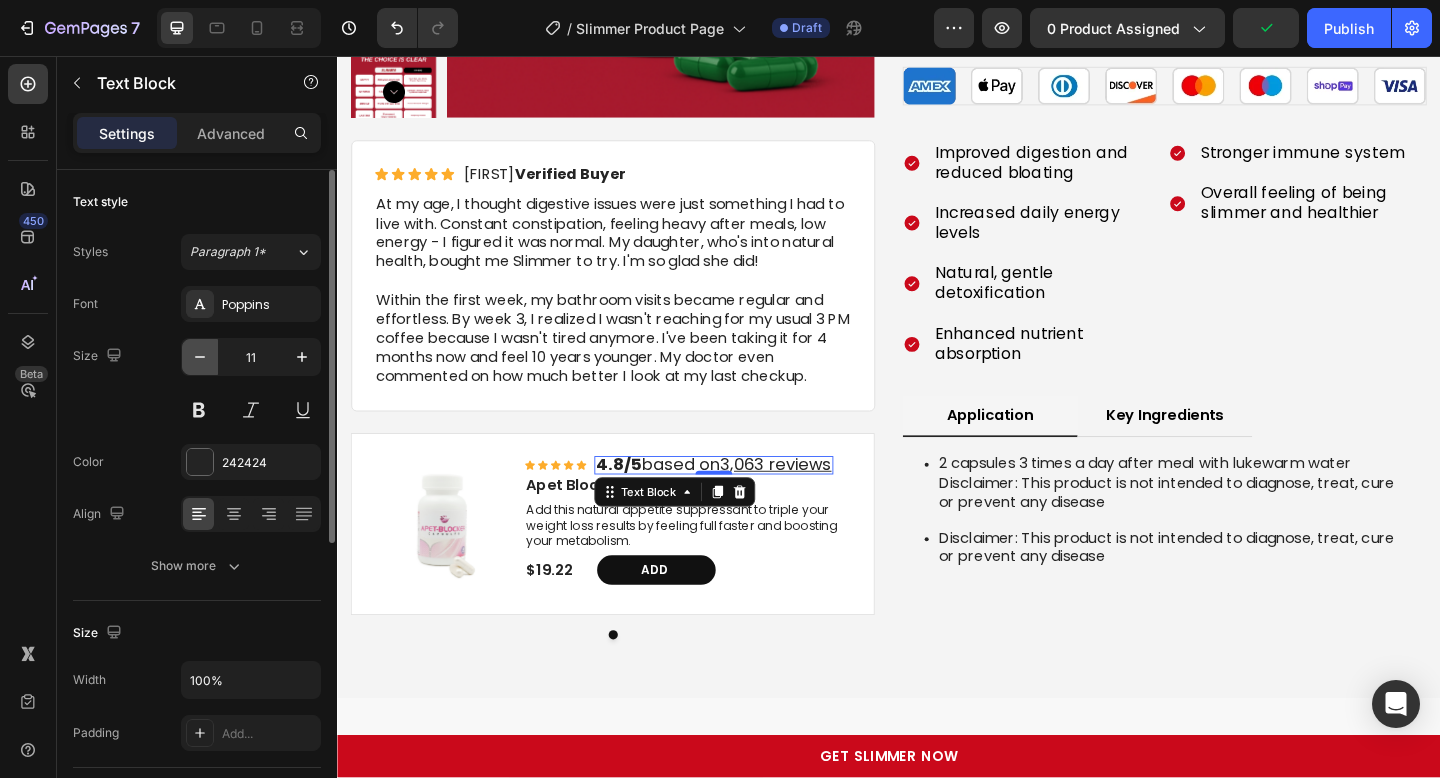 click at bounding box center (200, 357) 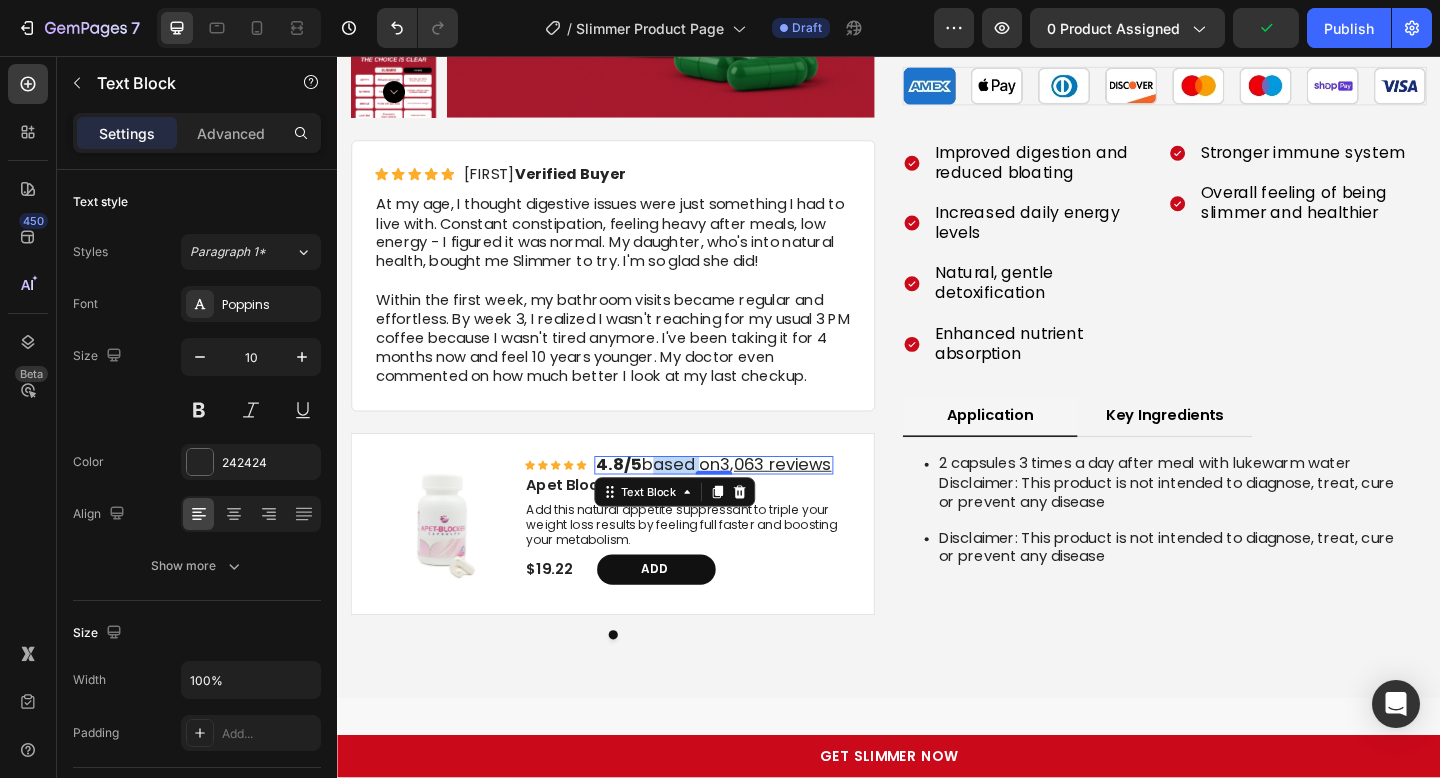 click on "4.8/5  based on  3,063 reviews" at bounding box center (747, 500) 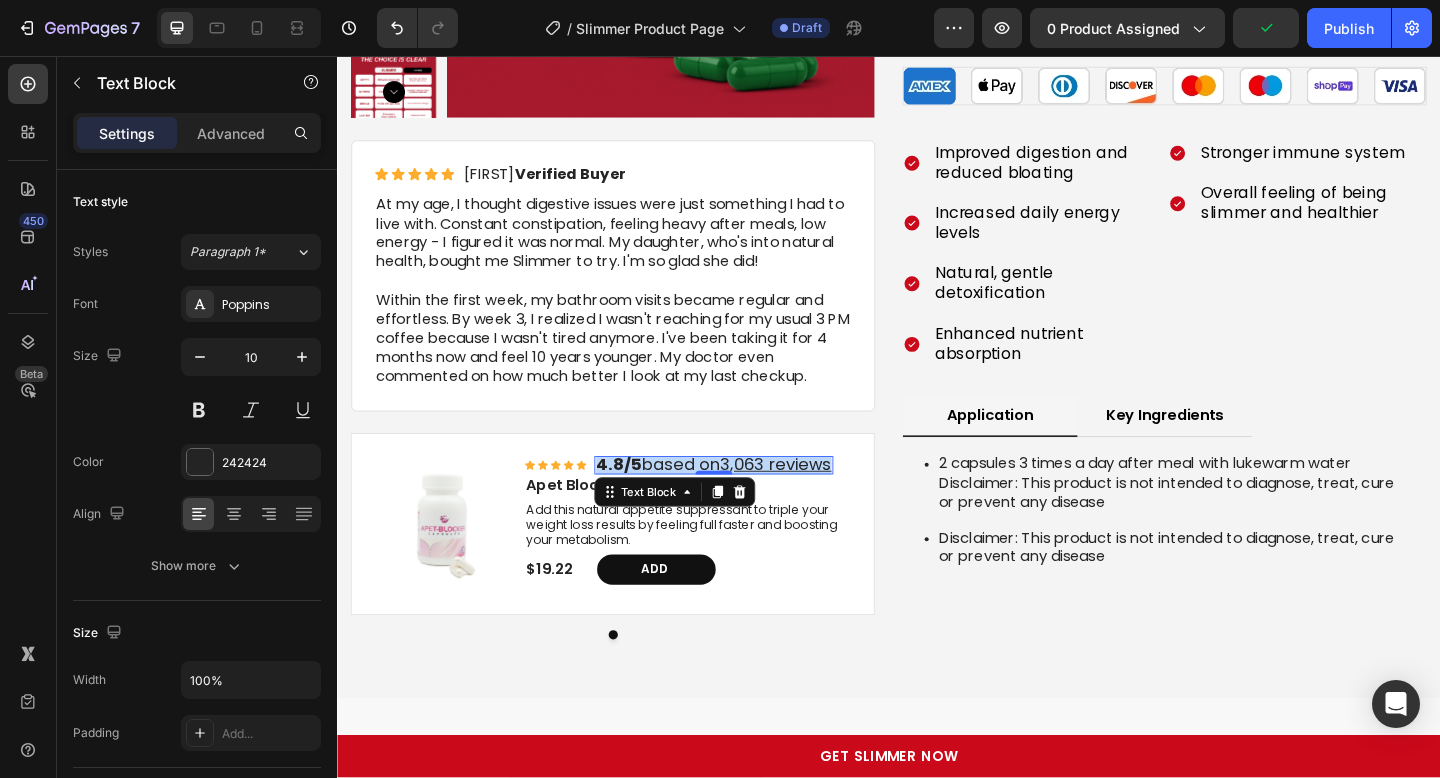 click on "4.8/5  based on  3,063 reviews" at bounding box center (747, 500) 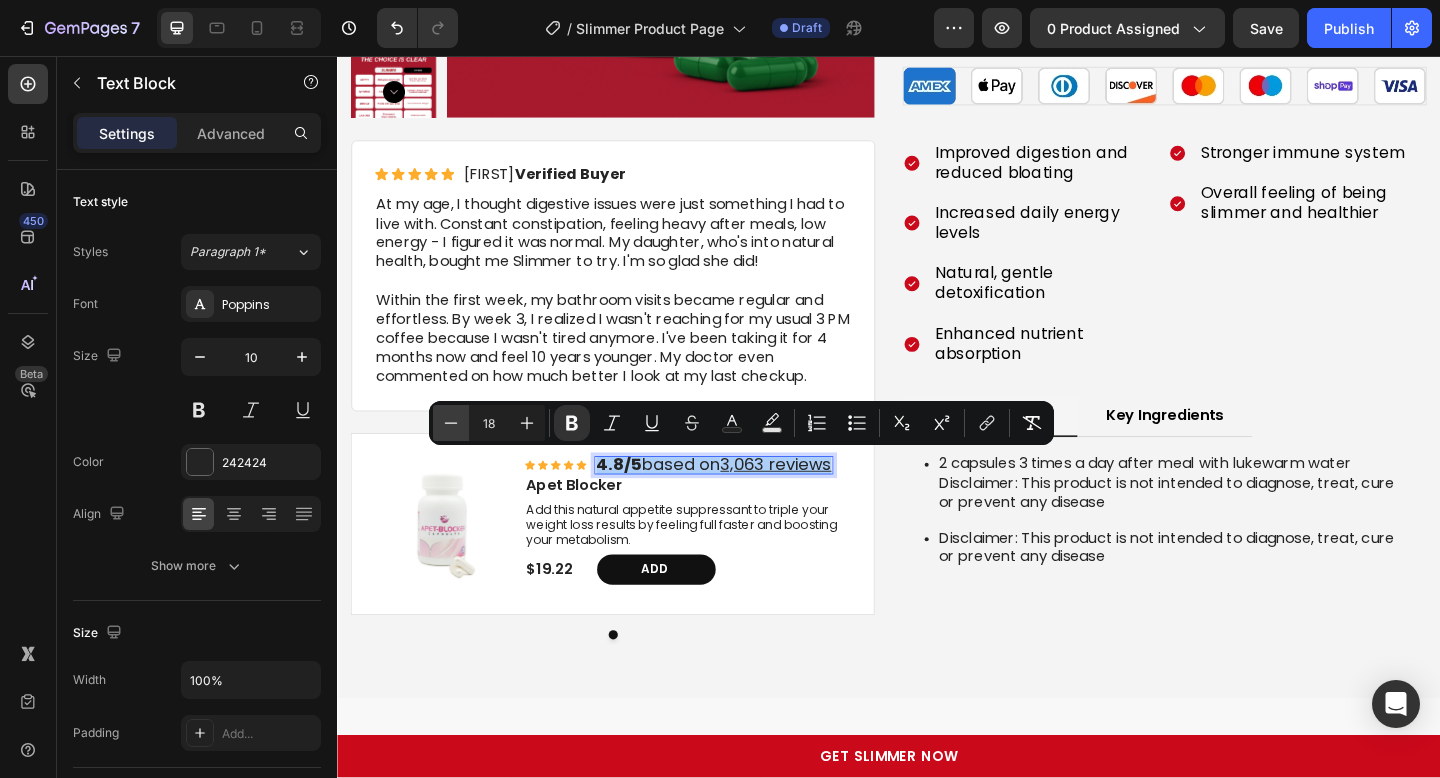 click on "Minus" at bounding box center (451, 423) 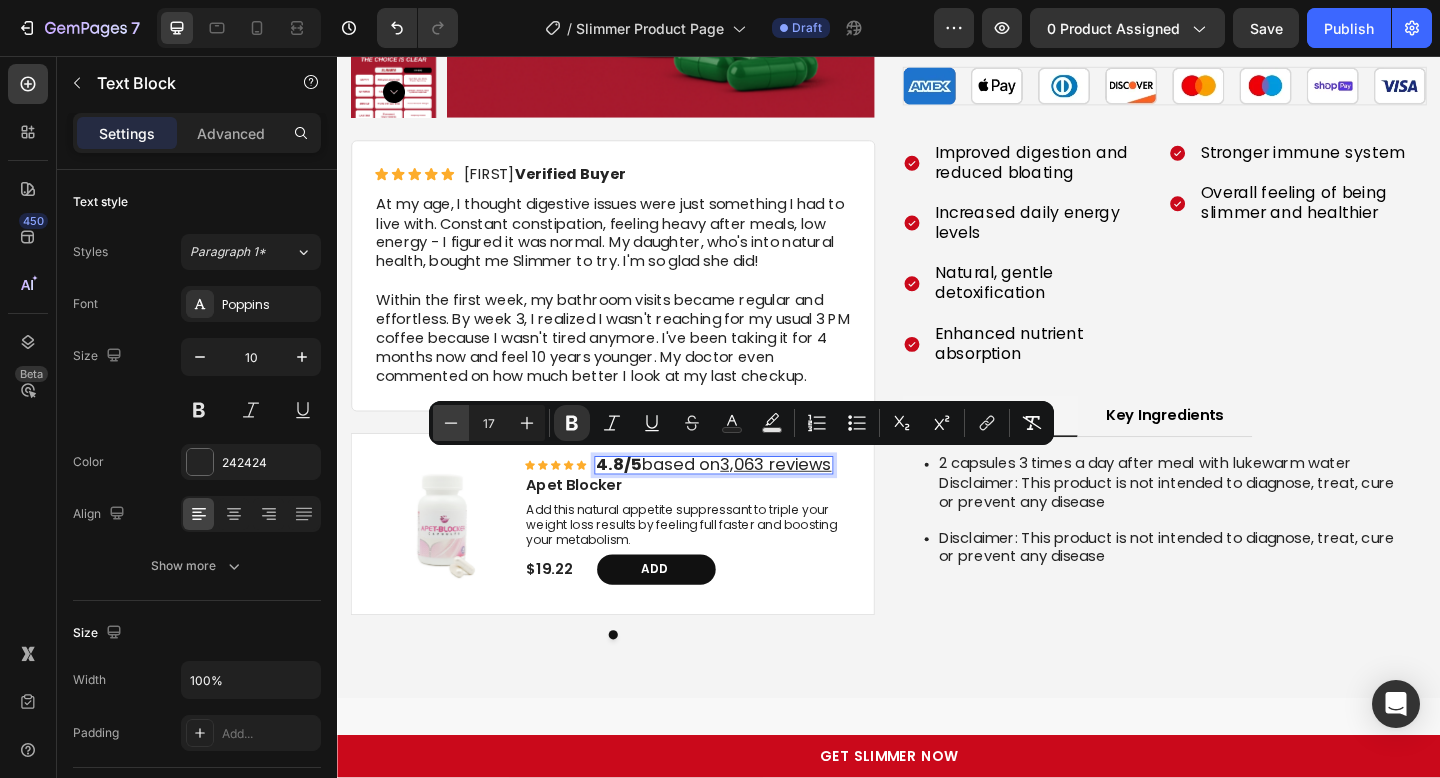 click on "Minus" at bounding box center [451, 423] 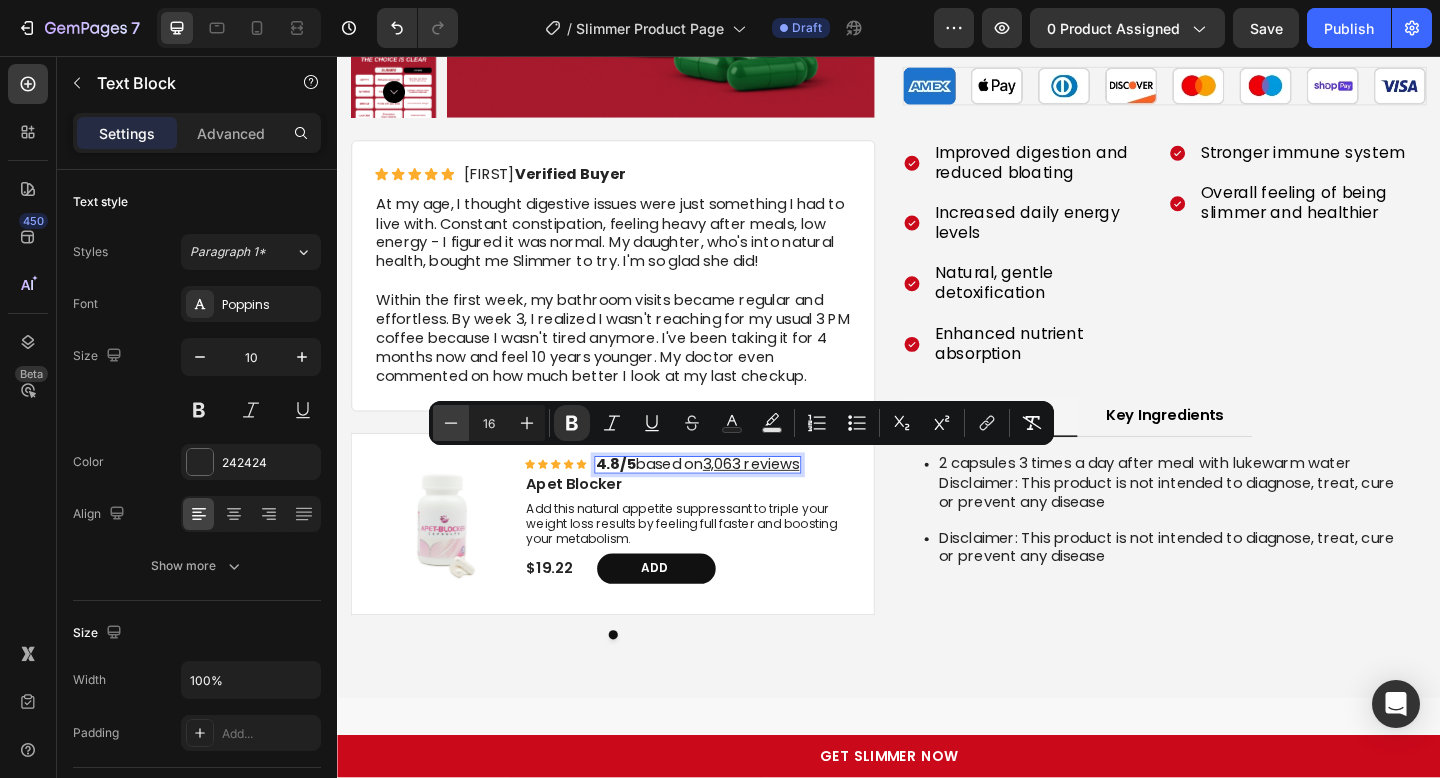 click on "Minus" at bounding box center [451, 423] 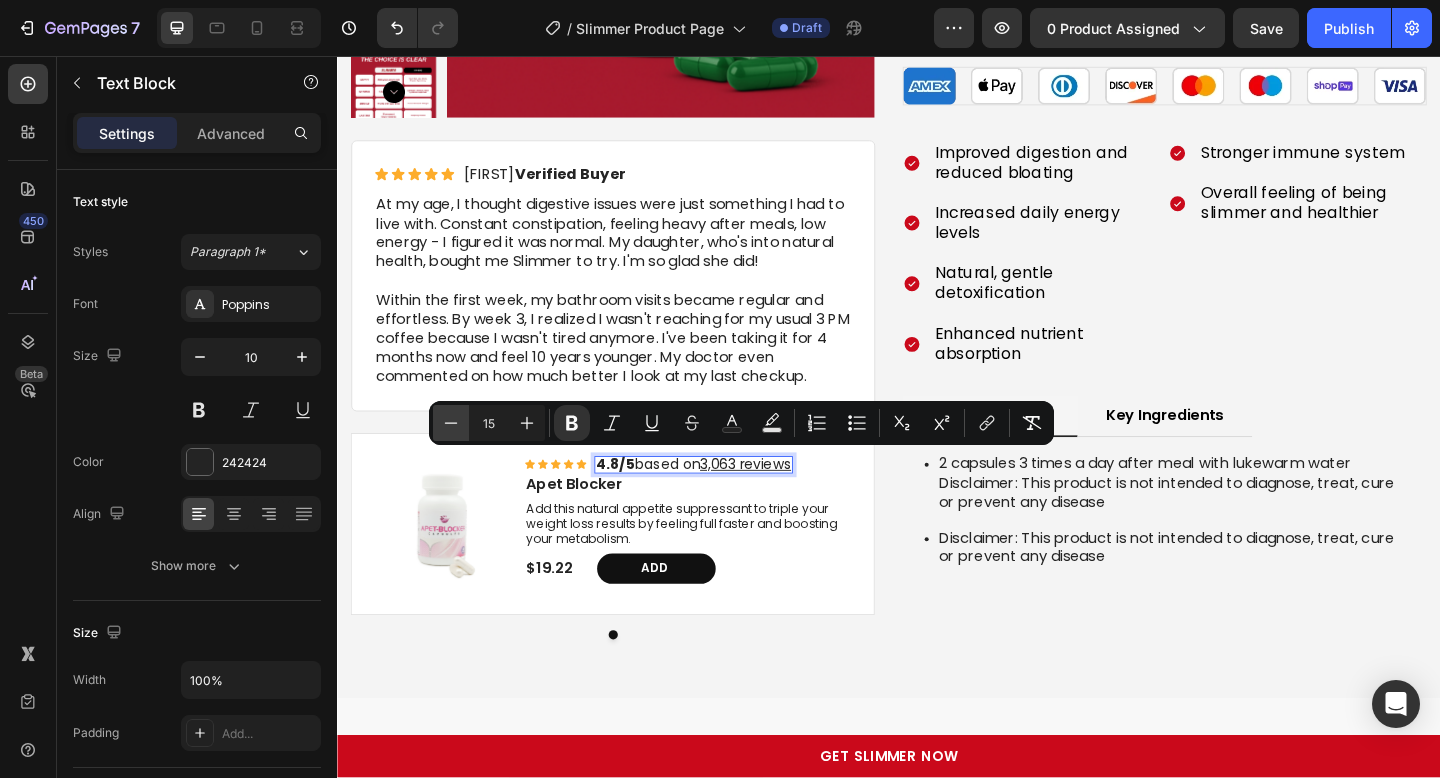 click on "Minus" at bounding box center (451, 423) 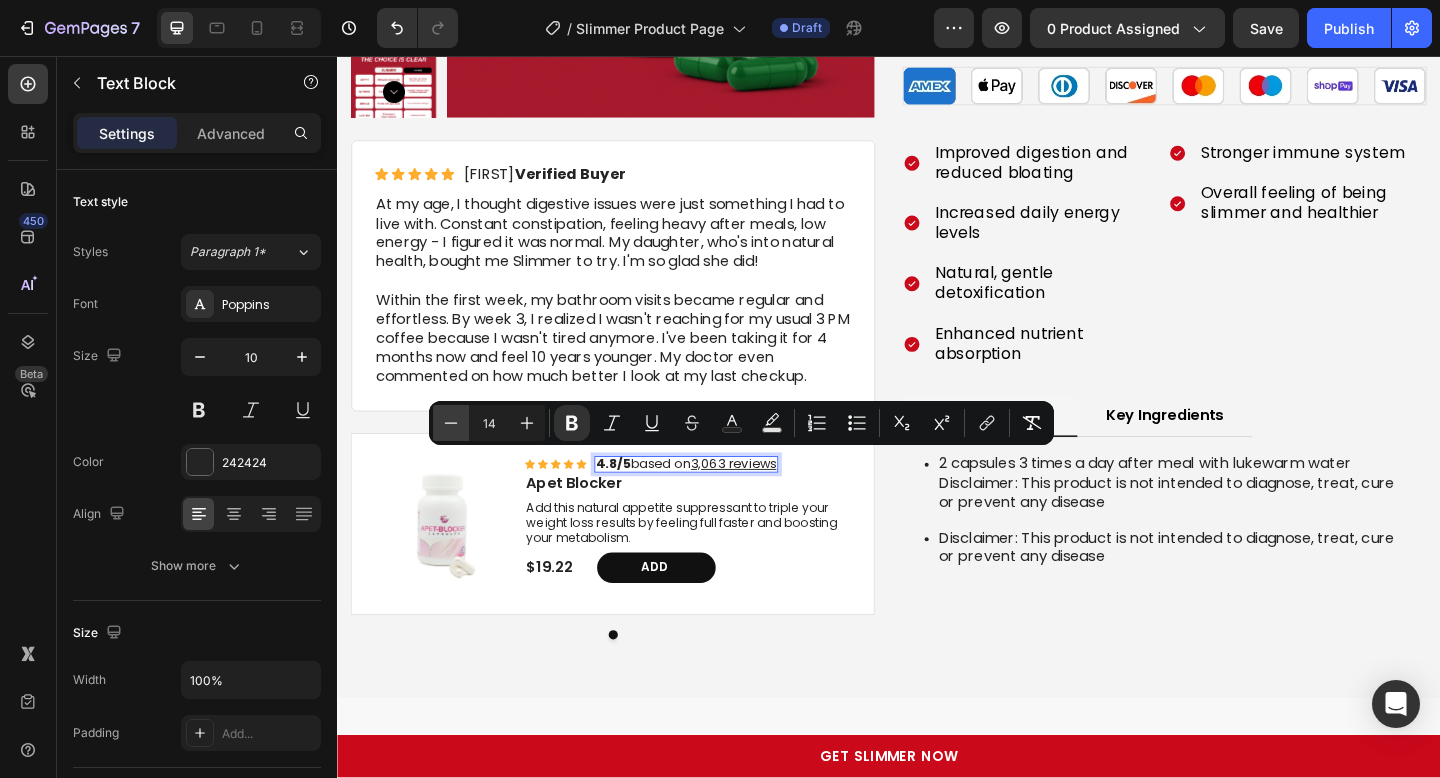 click on "Minus" at bounding box center [451, 423] 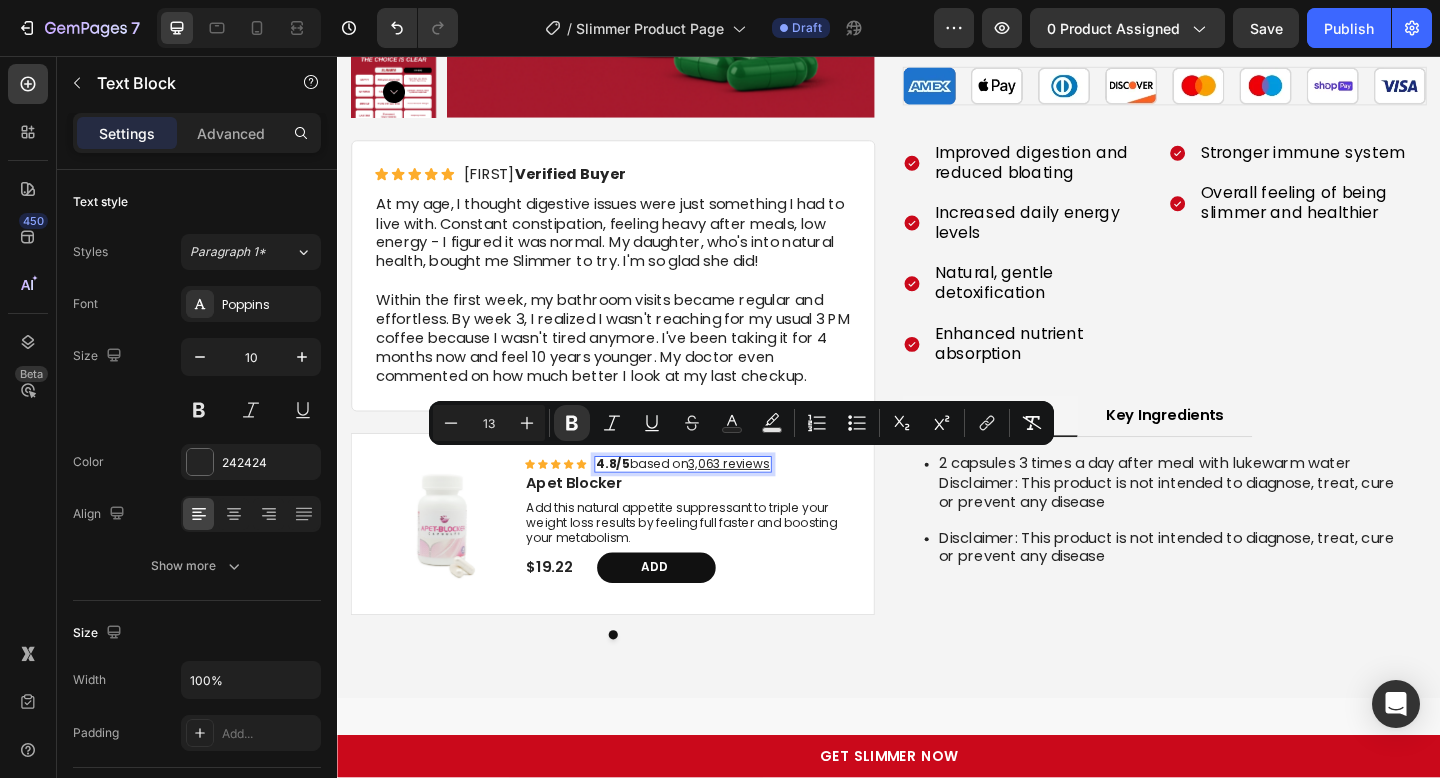 click on "3,063 reviews" at bounding box center [763, 500] 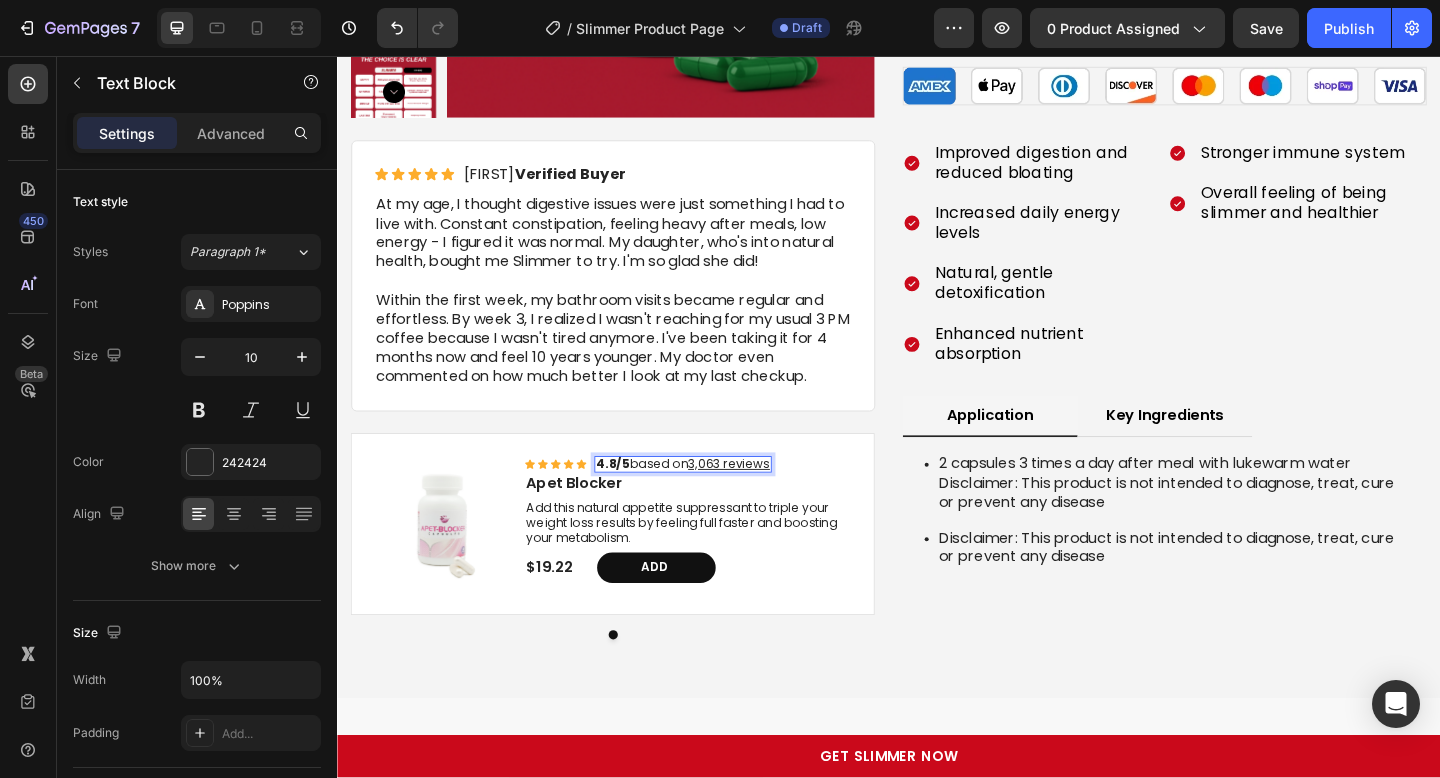 click on "3,063 reviews" at bounding box center (763, 500) 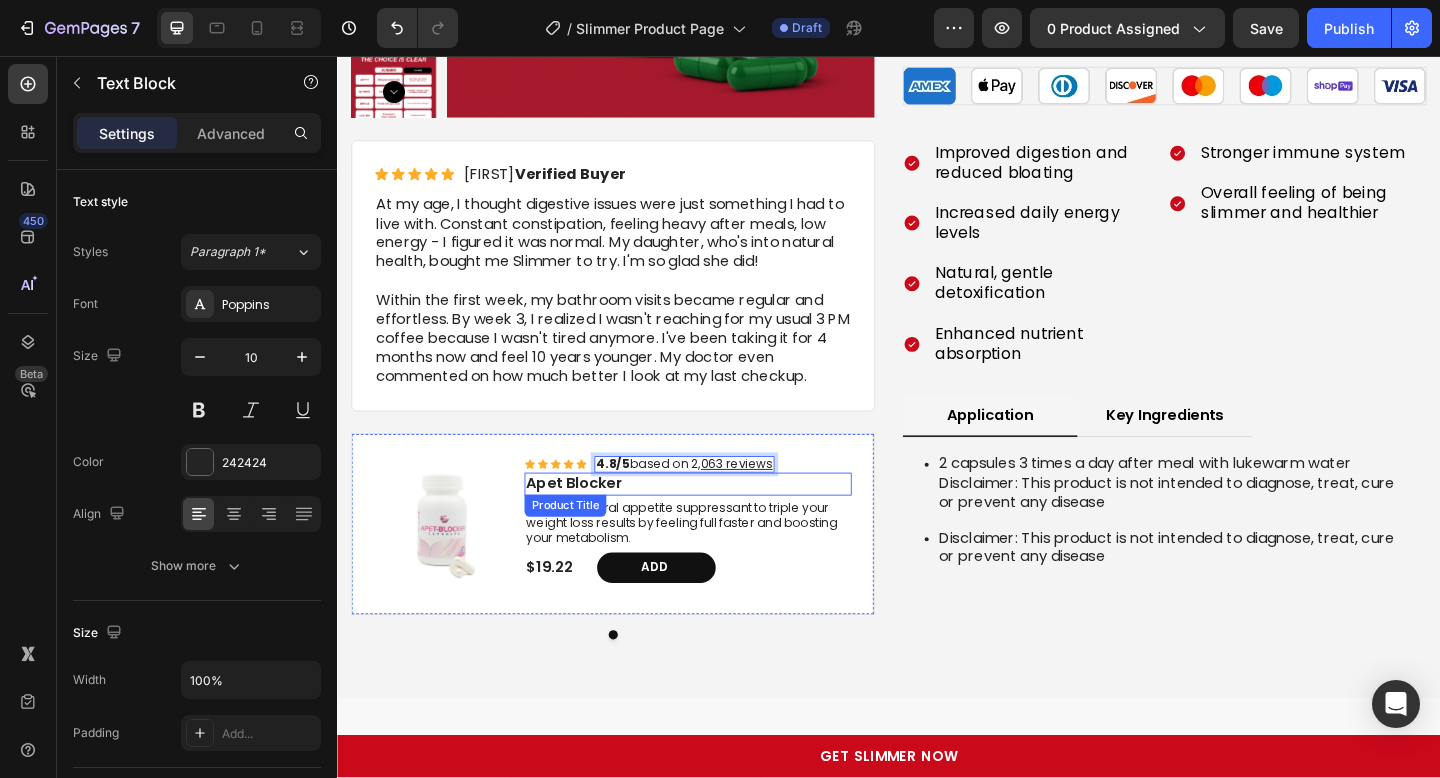click on "Add this natural appetite suppressant to triple your weight loss results by feeling full faster and boosting your metabolism." at bounding box center [719, 566] 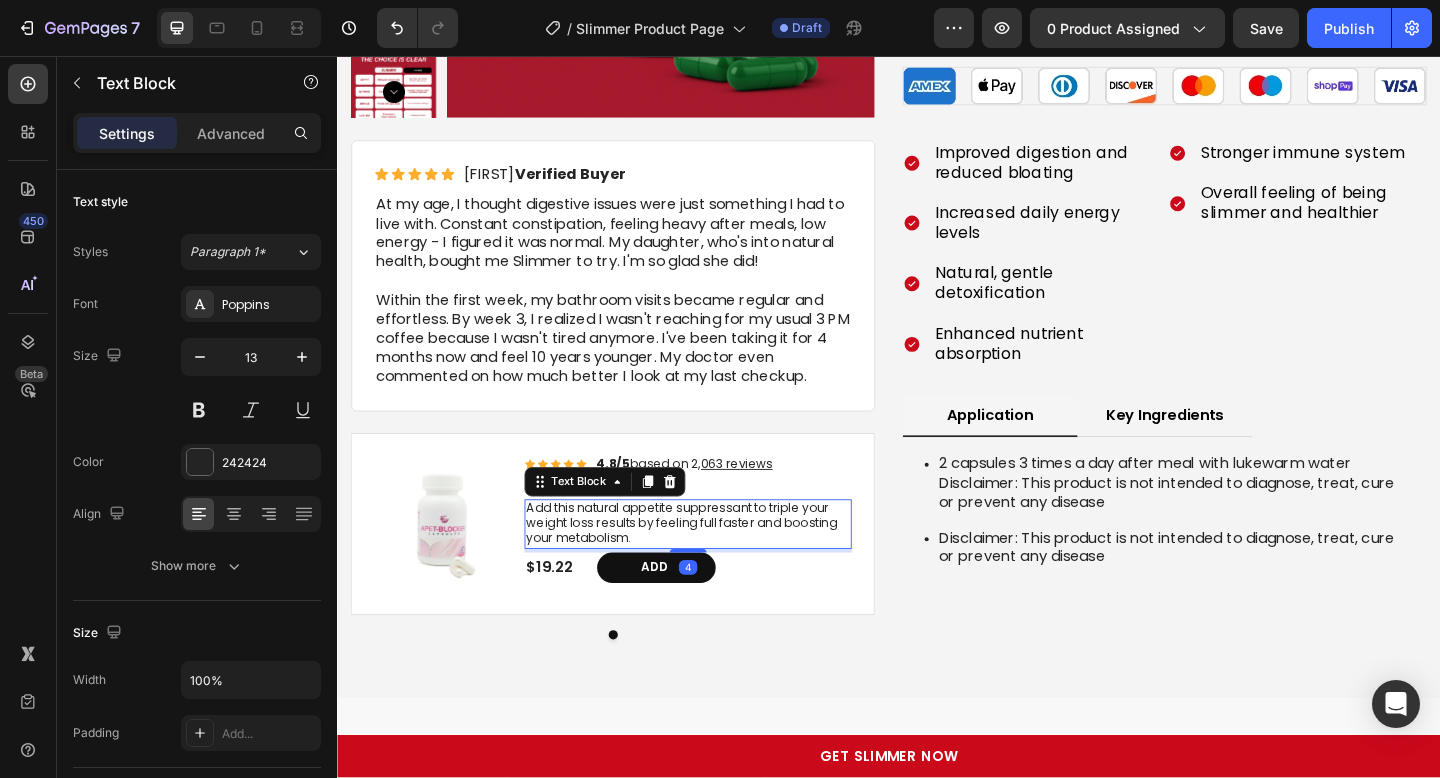 scroll, scrollTop: 4872, scrollLeft: 0, axis: vertical 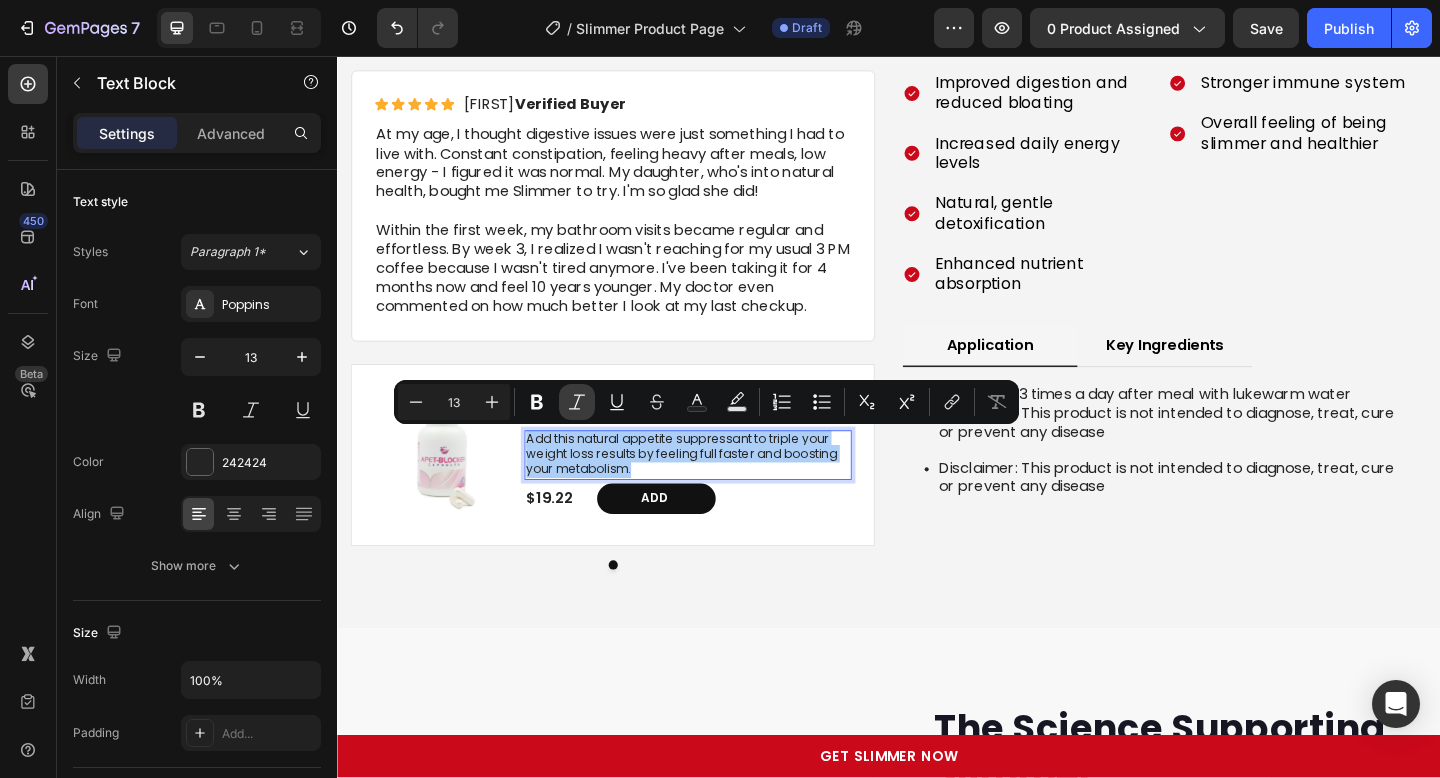 click 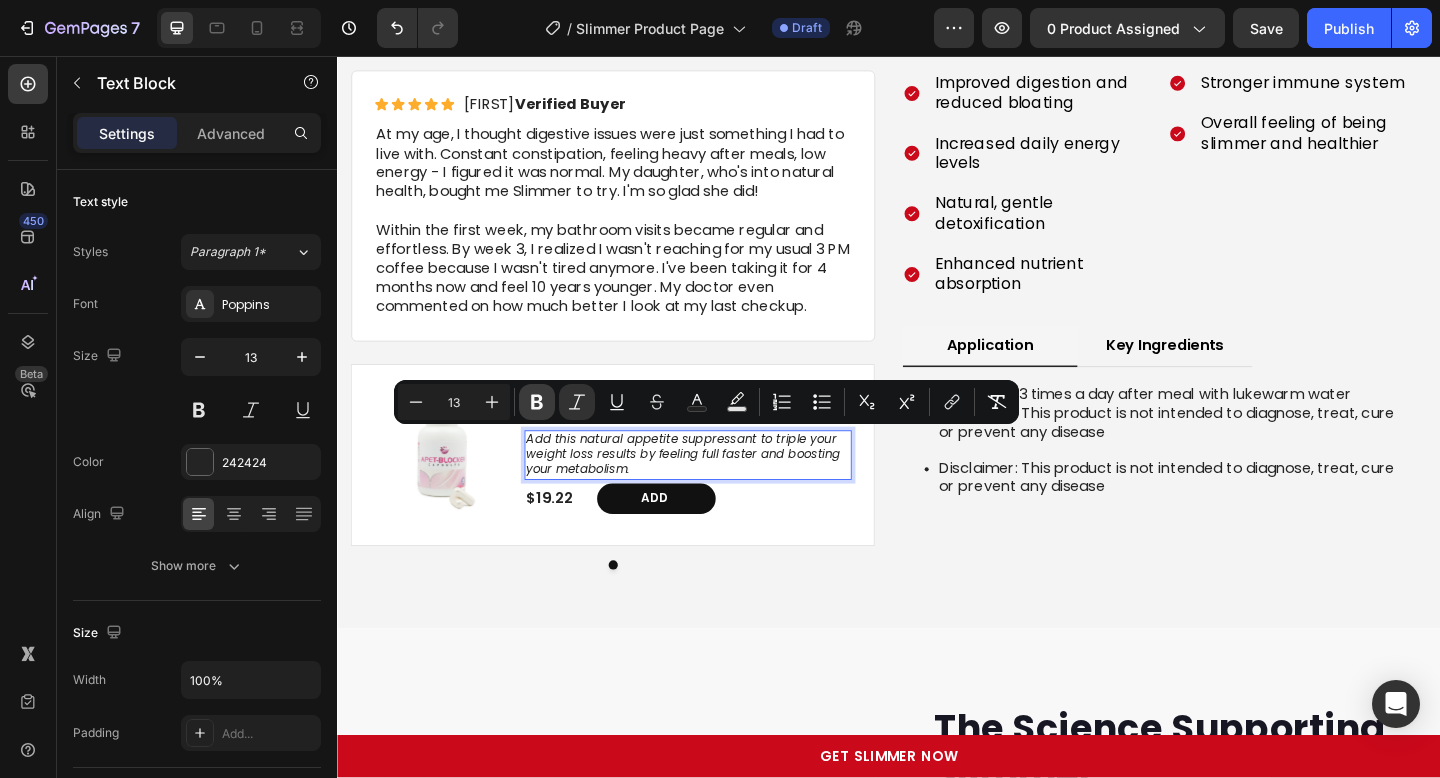 click 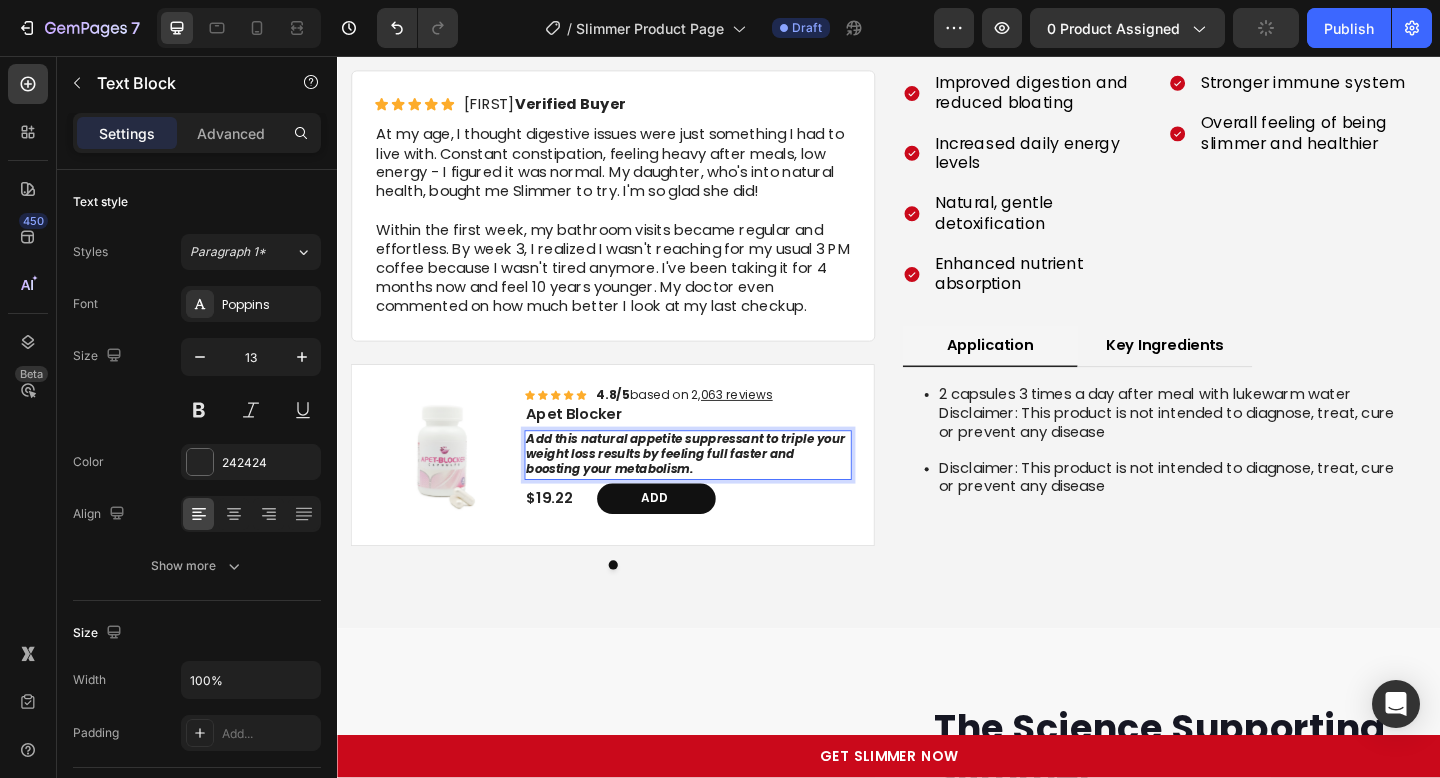 click on "Add this natural appetite suppressant to triple your weight loss results by feeling full faster and boosting your metabolism." at bounding box center [716, 489] 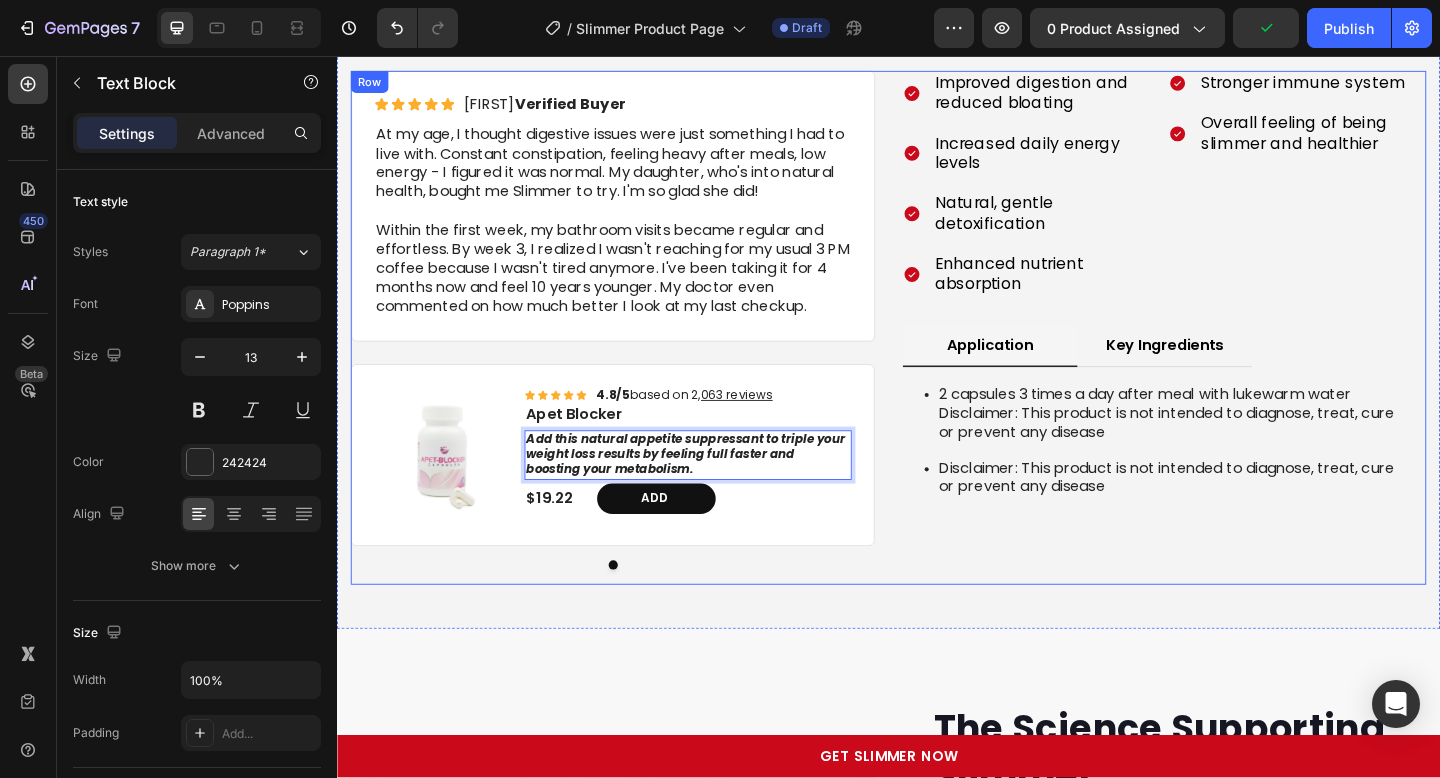 click on "Icon Icon Icon Icon Icon Icon List [FIRST] [LAST]  Verified Buyer Text Block Row At my age, I thought digestive issues were just something I had to live with. Constant constipation, feeling heavy after meals, low energy - I figured it was normal. My daughter, who's into natural health, bought me Slimmer to try. I'm so glad she did!    Within the first week, my bathroom visits became regular and effortless. By week 3, I realized I wasn't reaching for my usual 3 PM coffee because I wasn't tired anymore. I've been taking it for 4 months now and feel 10 years younger. My doctor even commented on how much better I look at my last checkup. Text Block Row Product Images Icon Icon Icon Icon Icon Icon List 4.8/5  based on 2, 063 reviews Text Block Row Apet Blocker Product Title Add this natural appetite suppressant to triple your weight loss results by feeling full faster and boosting your metabolism. Text Block   4 $19.22 Product Price Product Price Add Add to Cart Row Product Carousel" at bounding box center (637, 351) 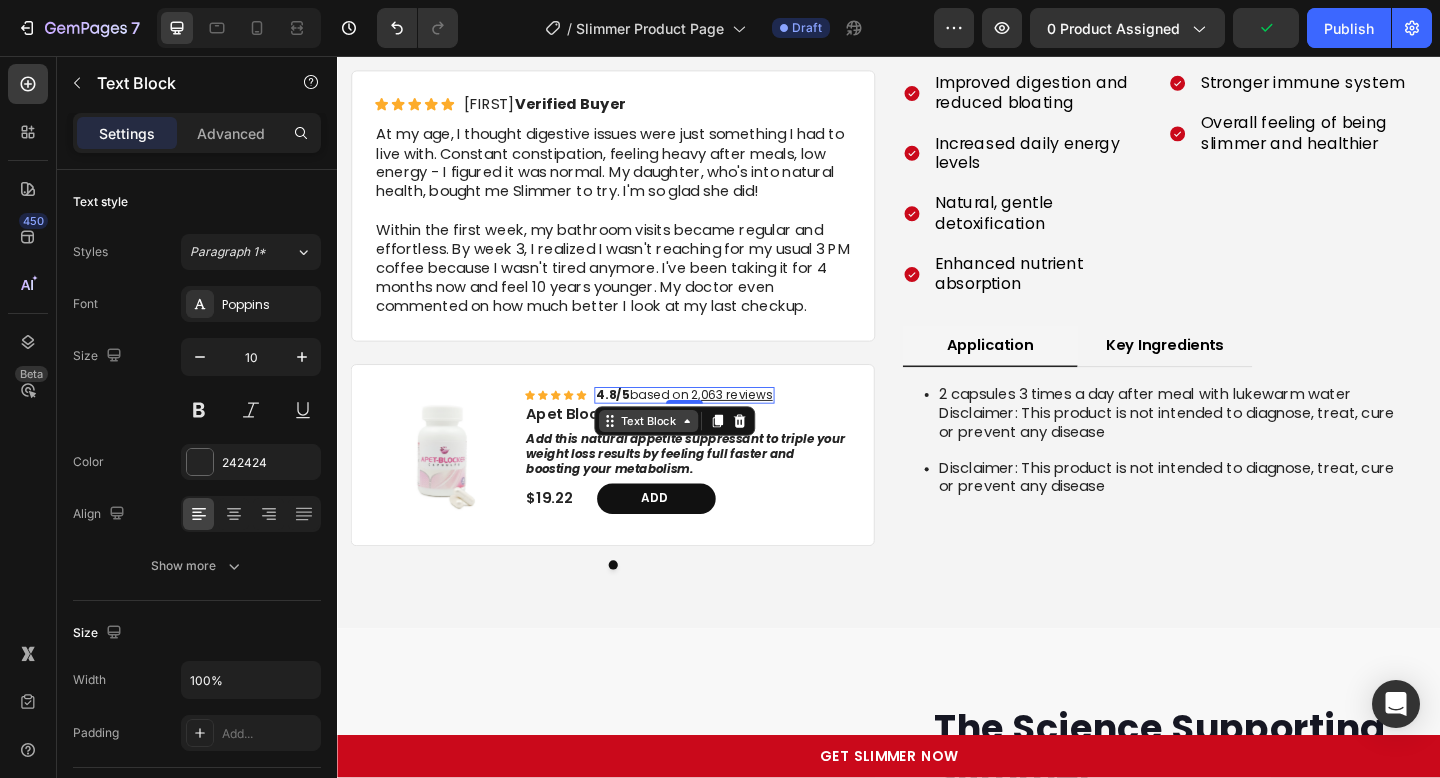 click on "Text Block" at bounding box center (704, 453) 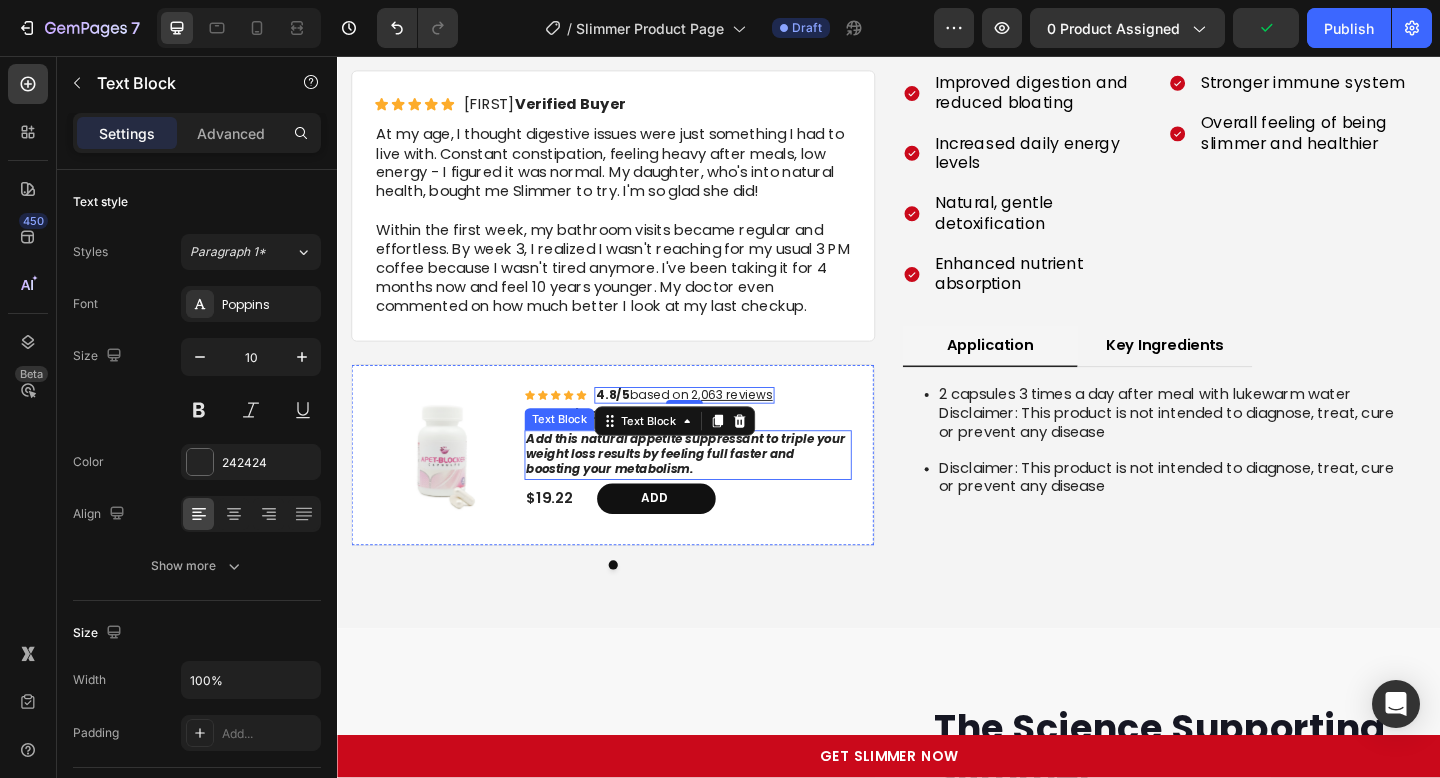 click on "Add this natural appetite suppressant to triple your weight loss results by feeling full faster and boosting your metabolism." at bounding box center [716, 489] 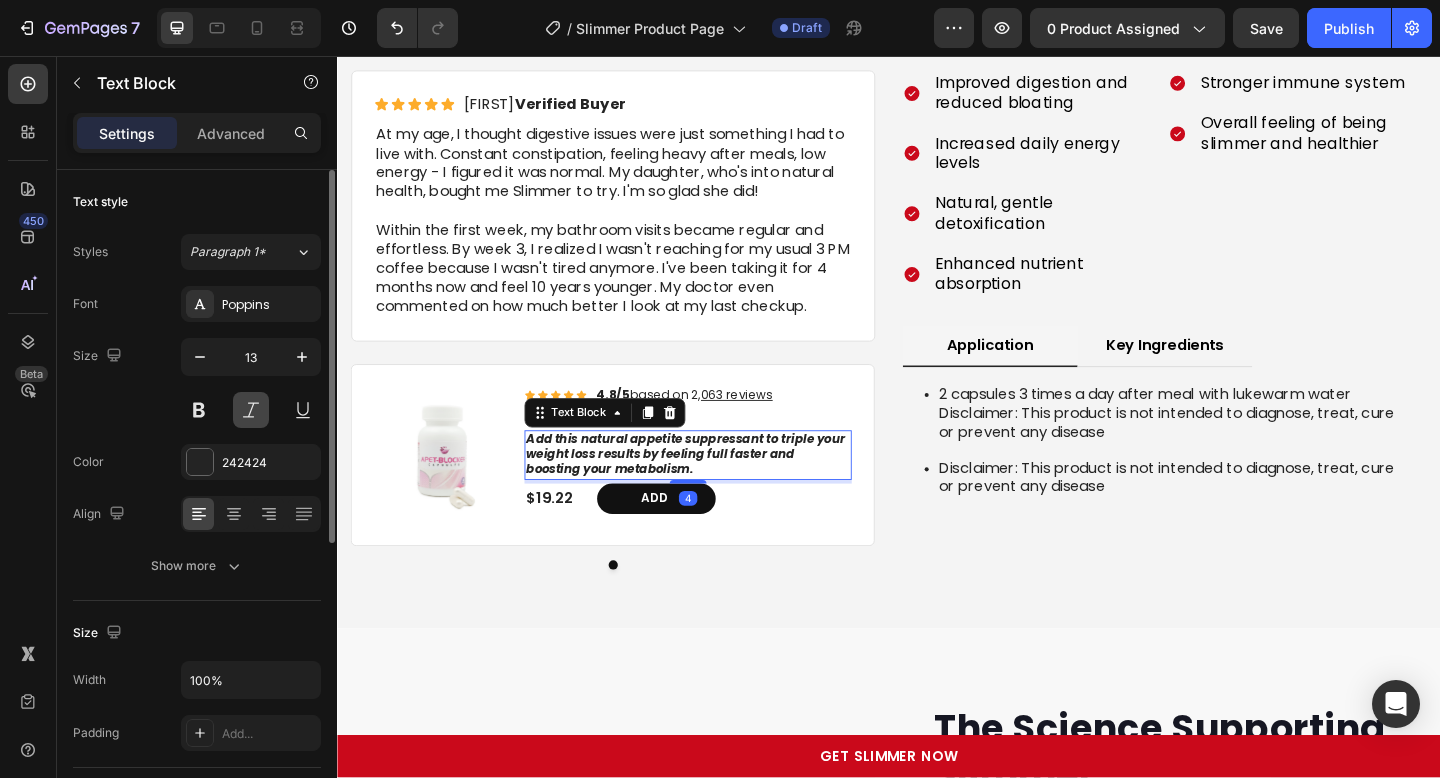 click at bounding box center (251, 410) 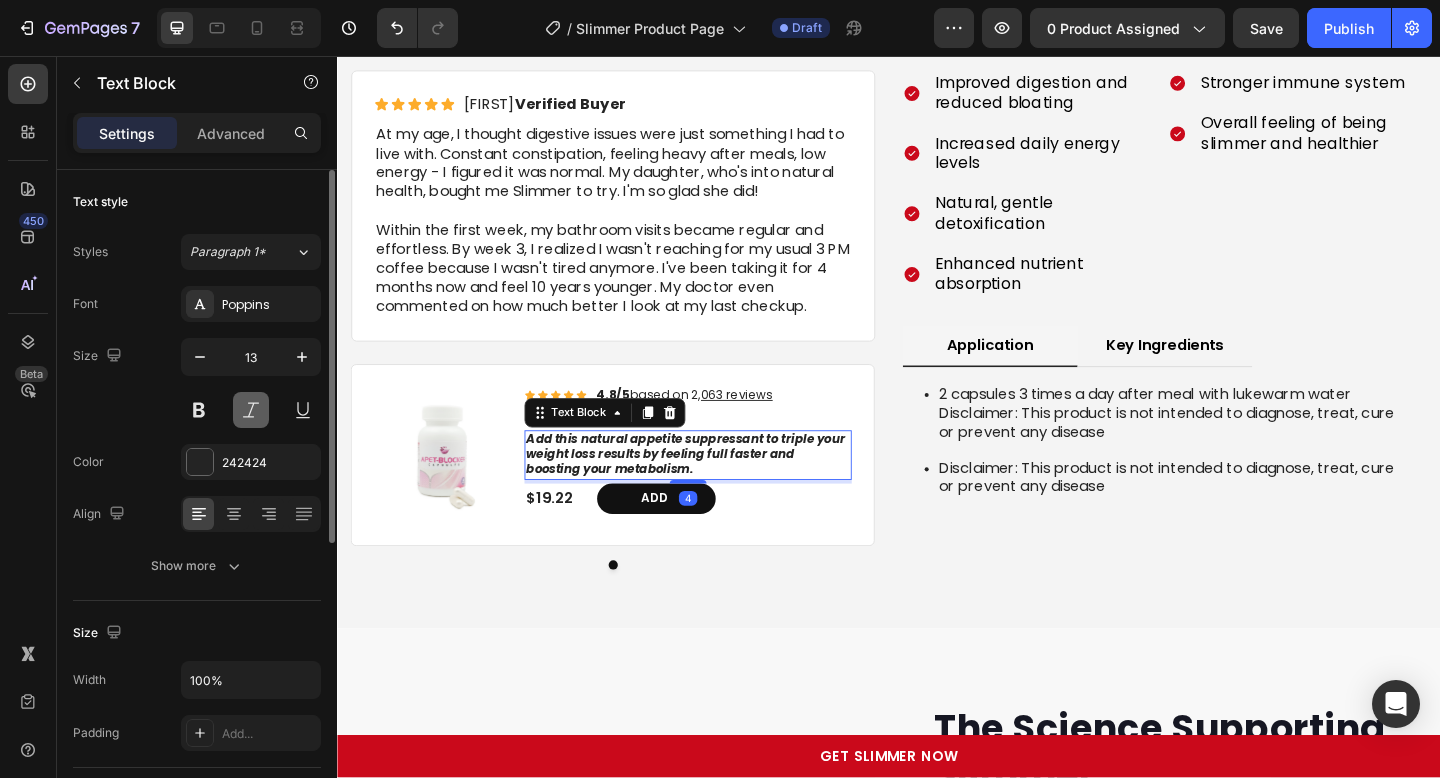 click at bounding box center (251, 410) 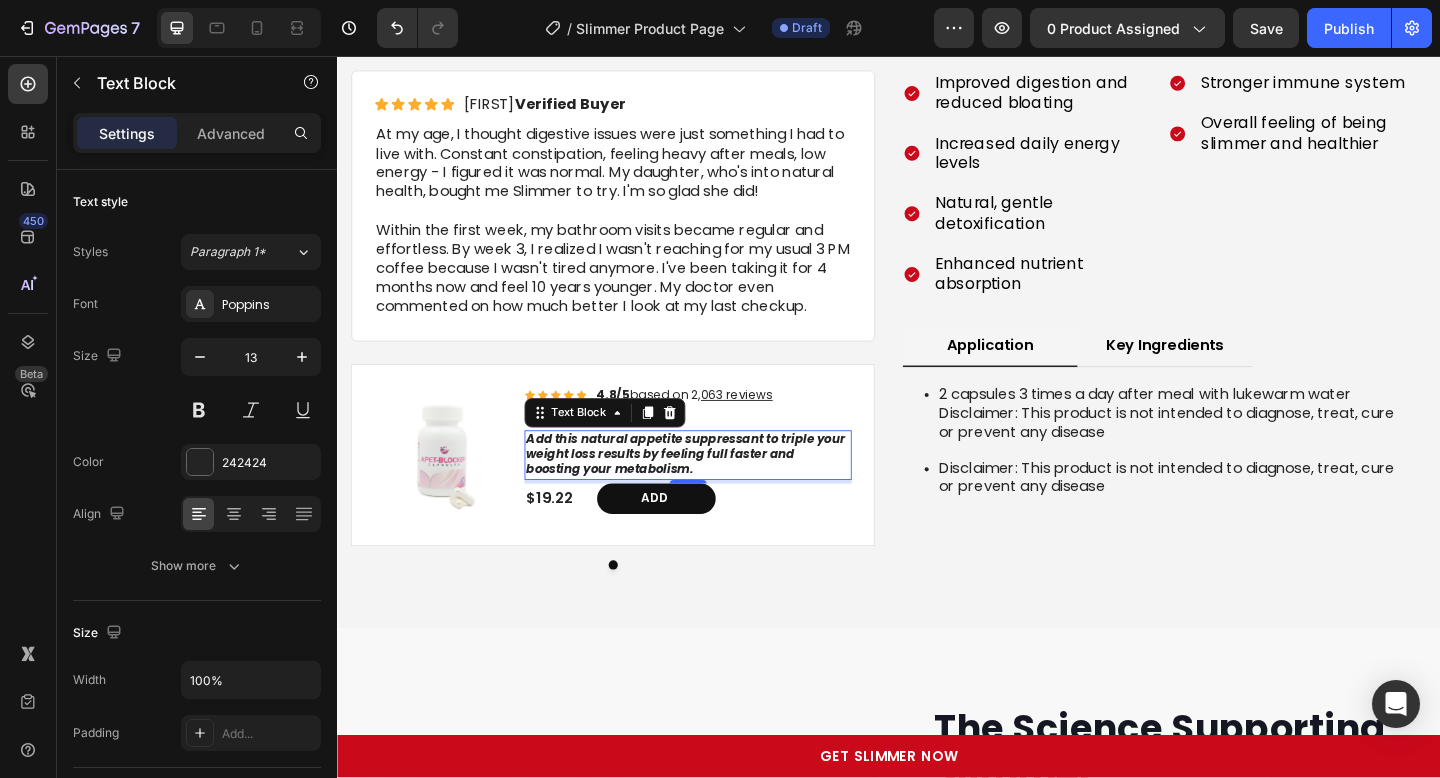 click on "Add this natural appetite suppressant to triple your weight loss results by feeling full faster and boosting your metabolism." at bounding box center [719, 490] 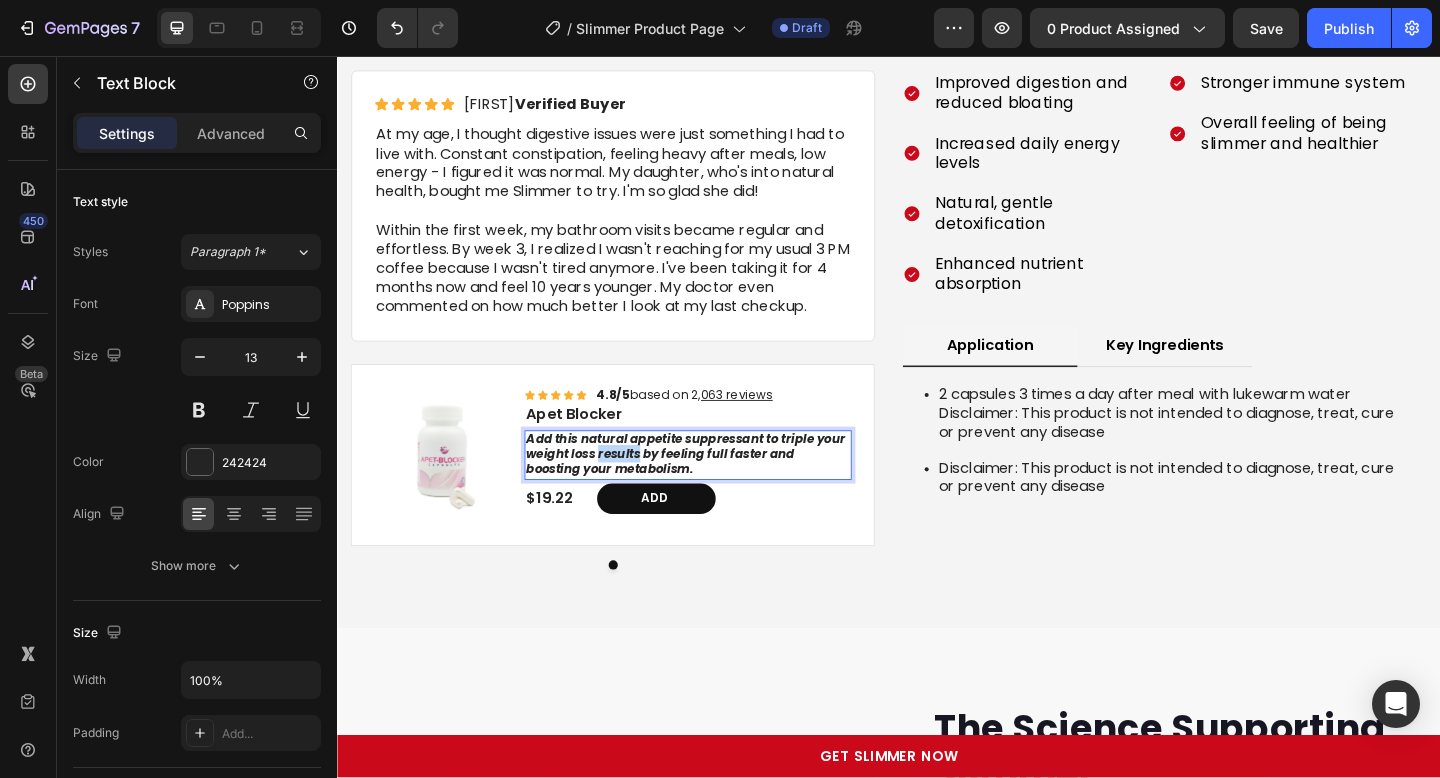 click on "Add this natural appetite suppressant to triple your weight loss results by feeling full faster and boosting your metabolism." at bounding box center (716, 489) 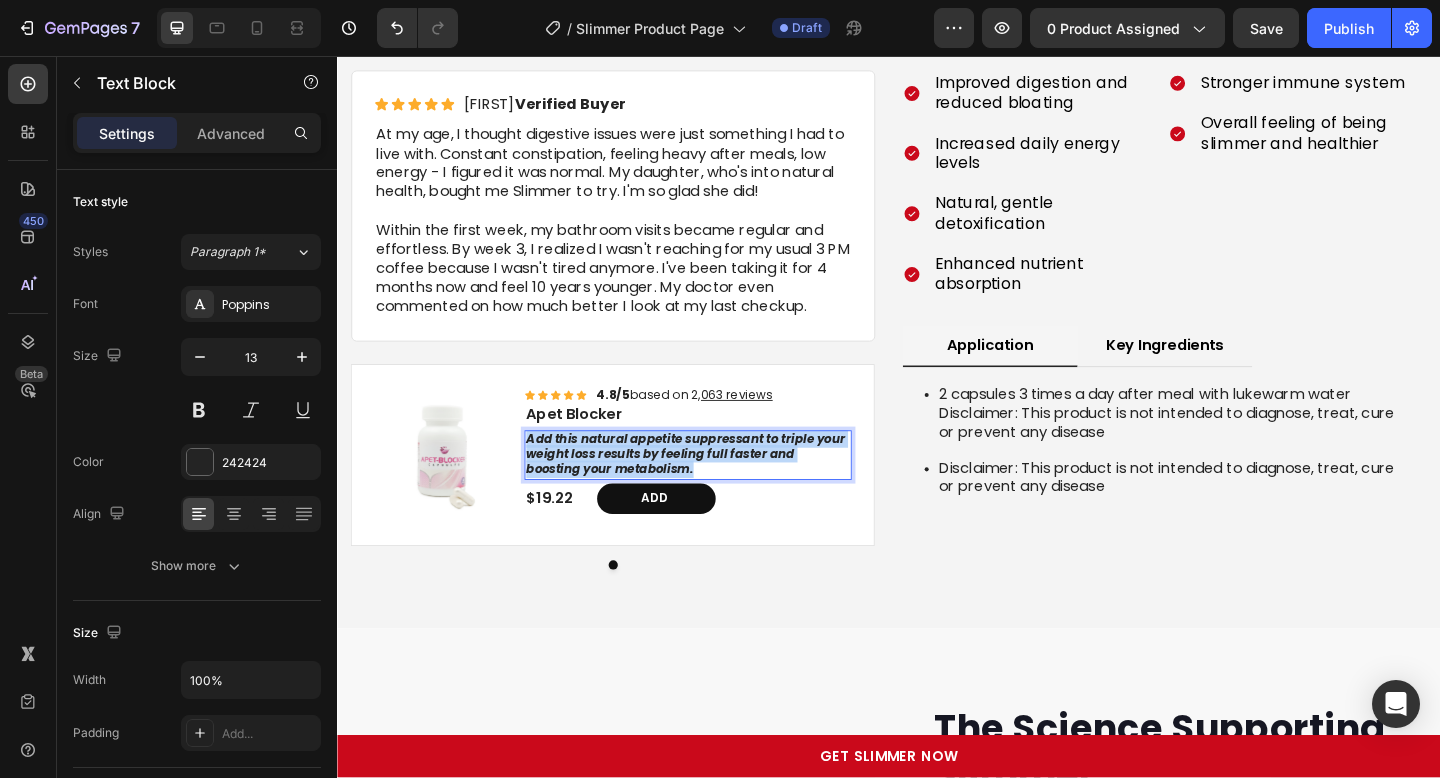 click on "Add this natural appetite suppressant to triple your weight loss results by feeling full faster and boosting your metabolism." at bounding box center (716, 489) 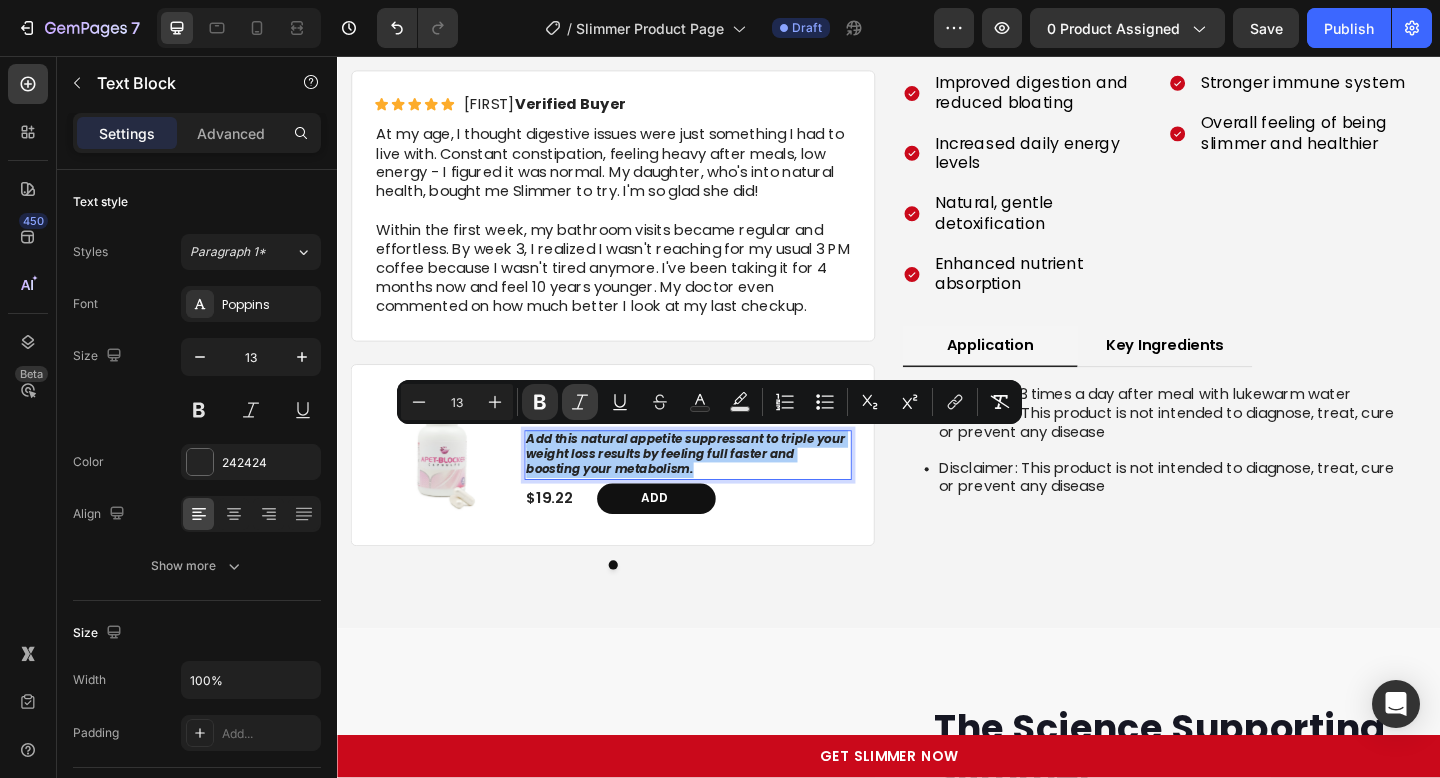 click 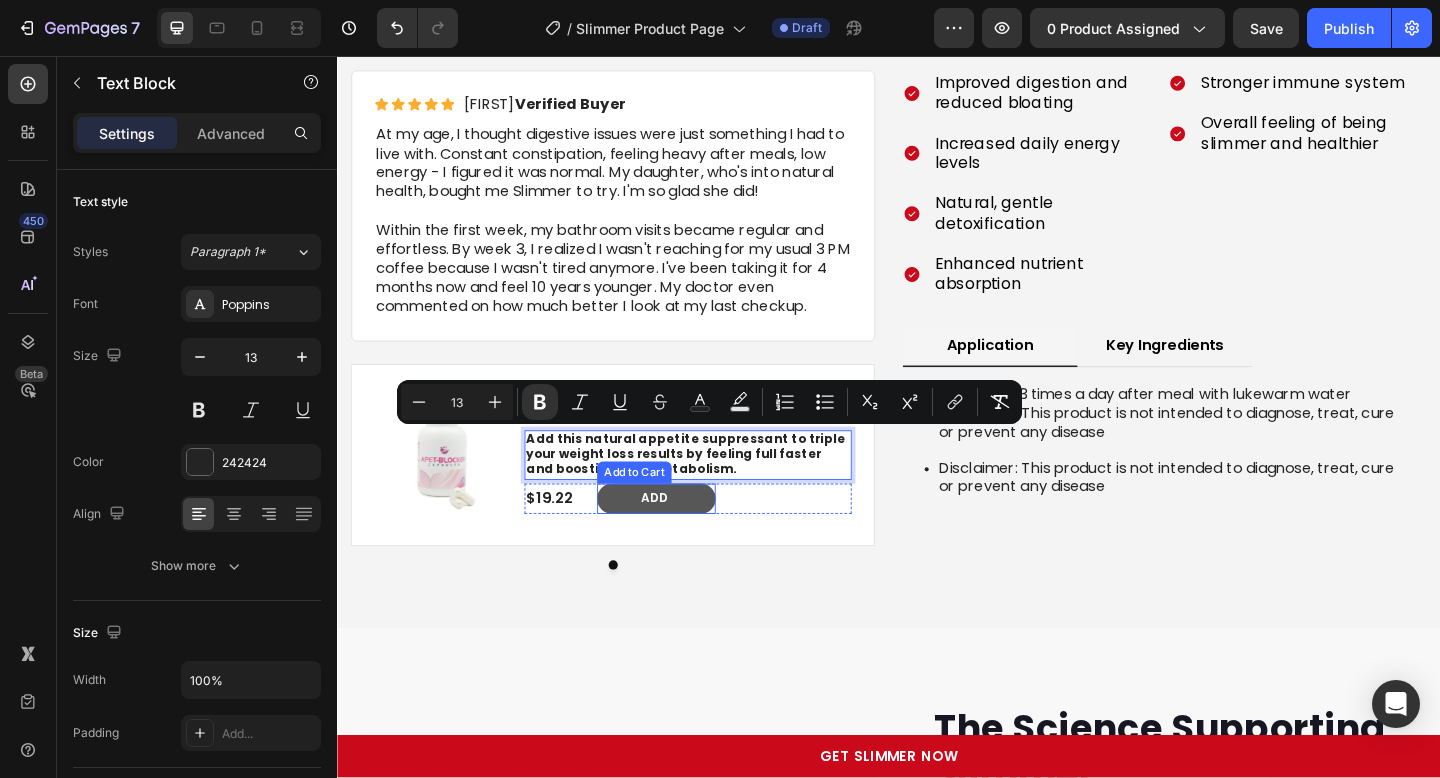 click on "Add" at bounding box center [684, 537] 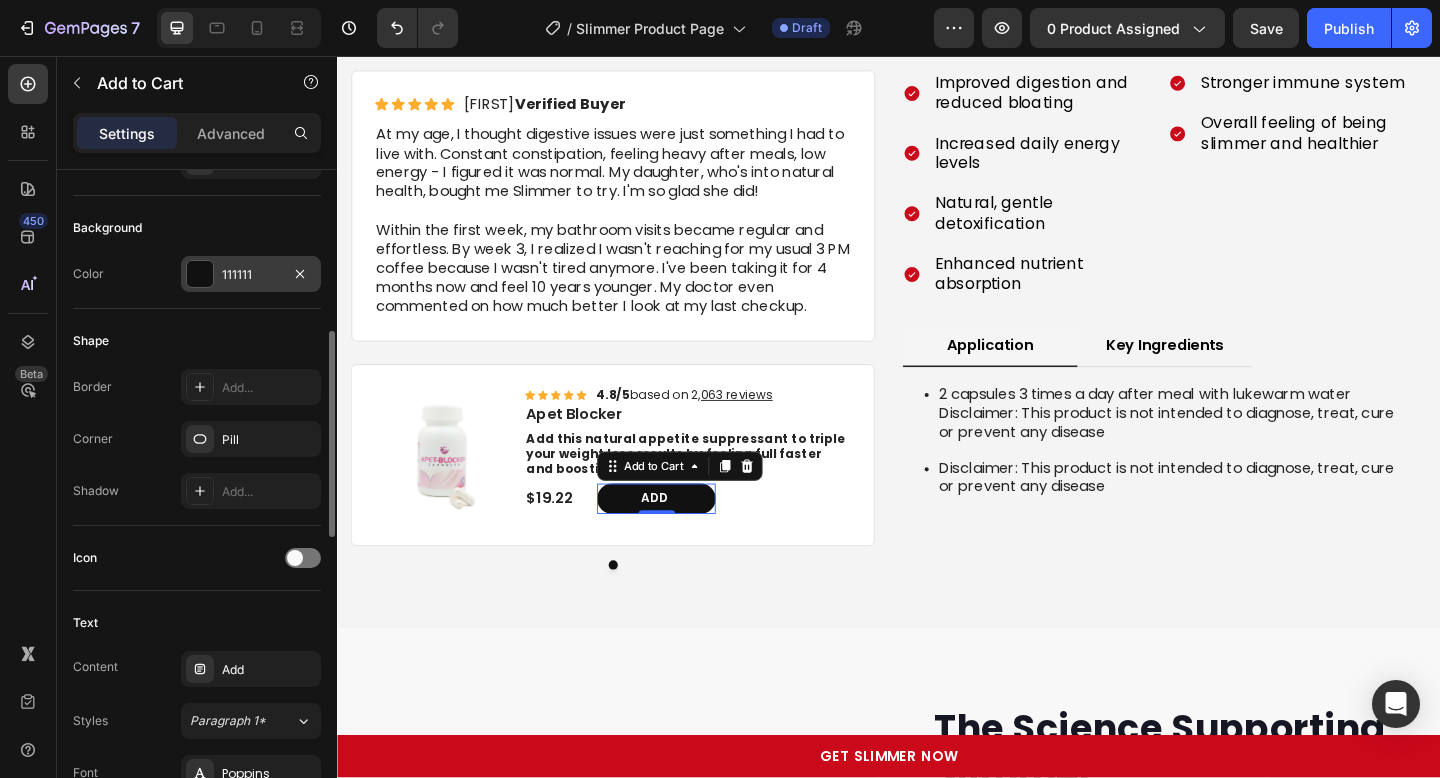 scroll, scrollTop: 451, scrollLeft: 0, axis: vertical 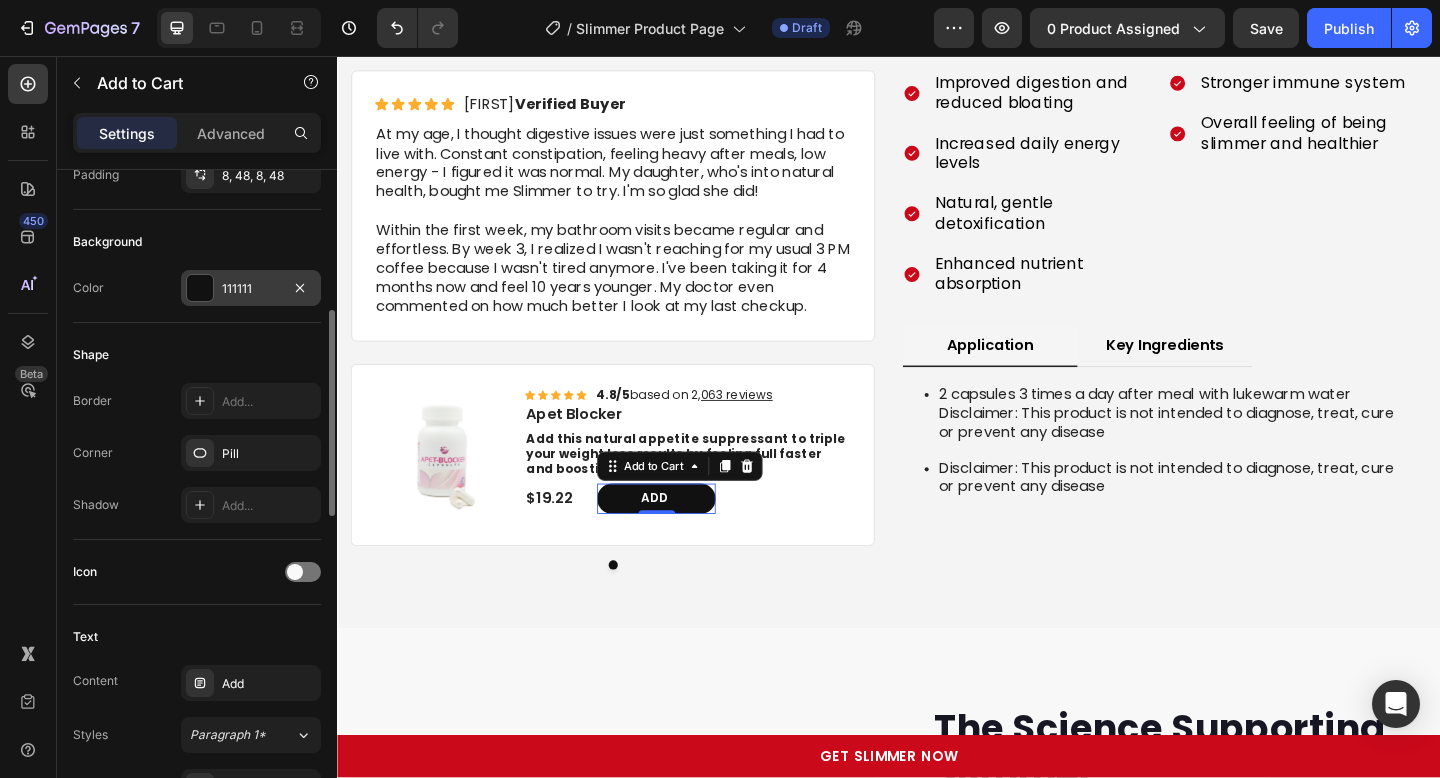 click at bounding box center (200, 288) 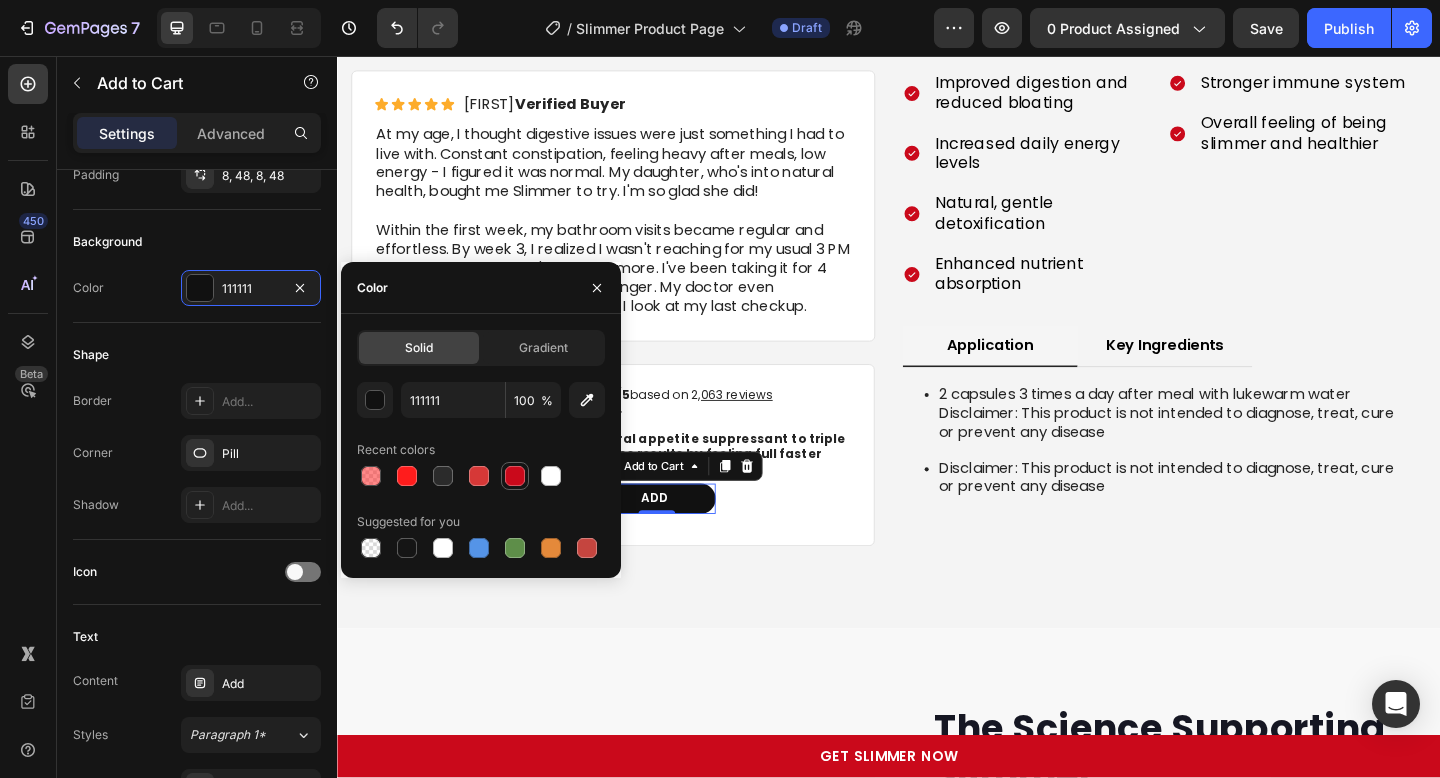 click at bounding box center [515, 476] 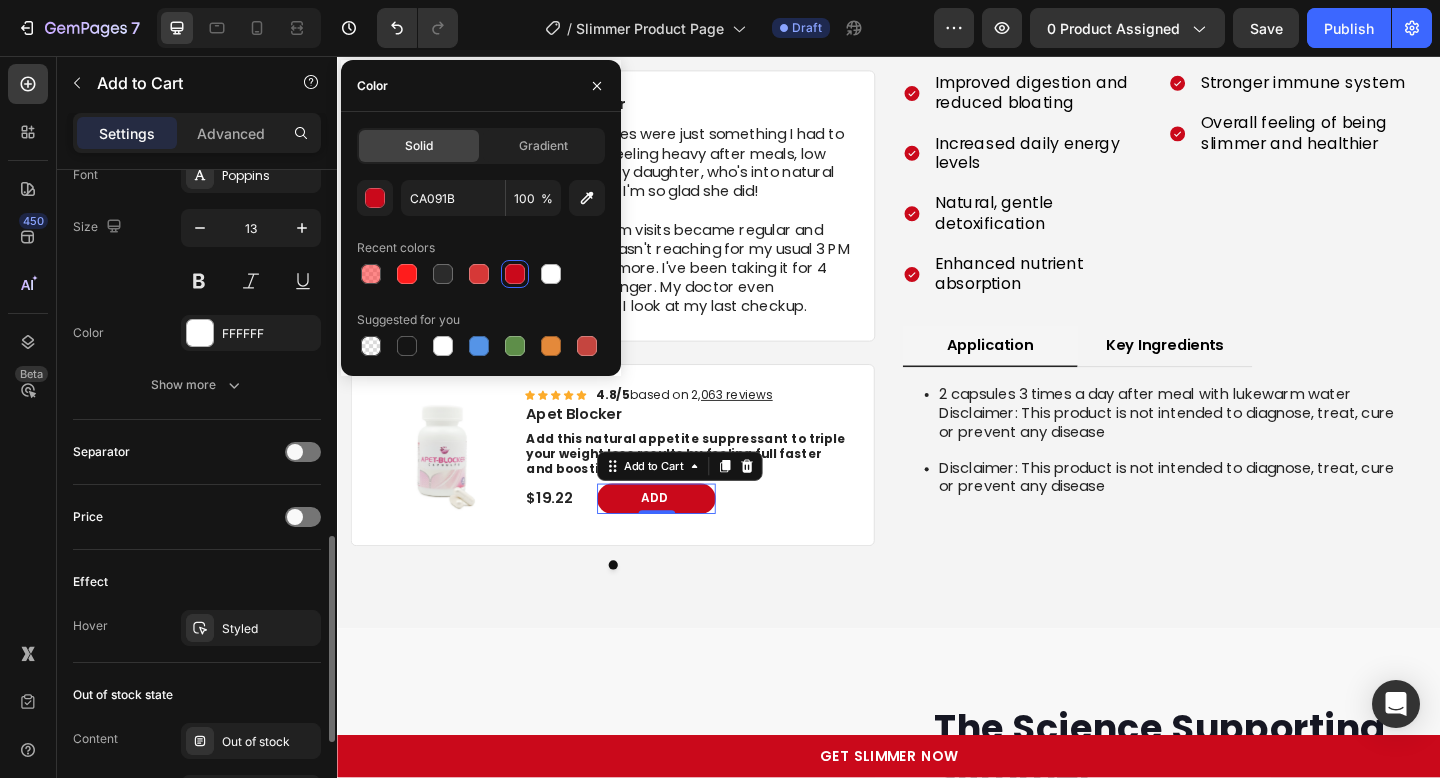 scroll, scrollTop: 1094, scrollLeft: 0, axis: vertical 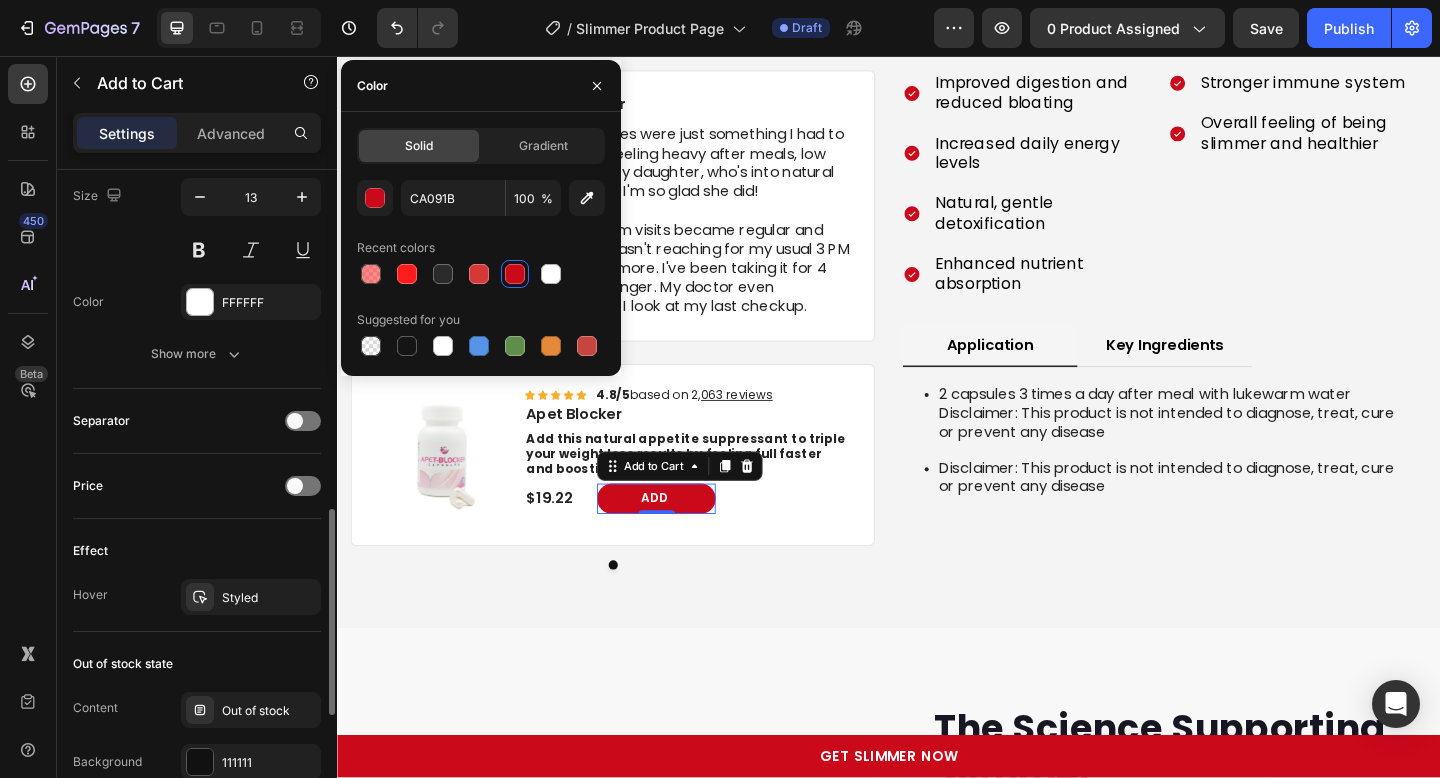 click on "Text Content Add Styles Paragraph 1* Font Poppins Size 13 Color FFFFFF Show more" 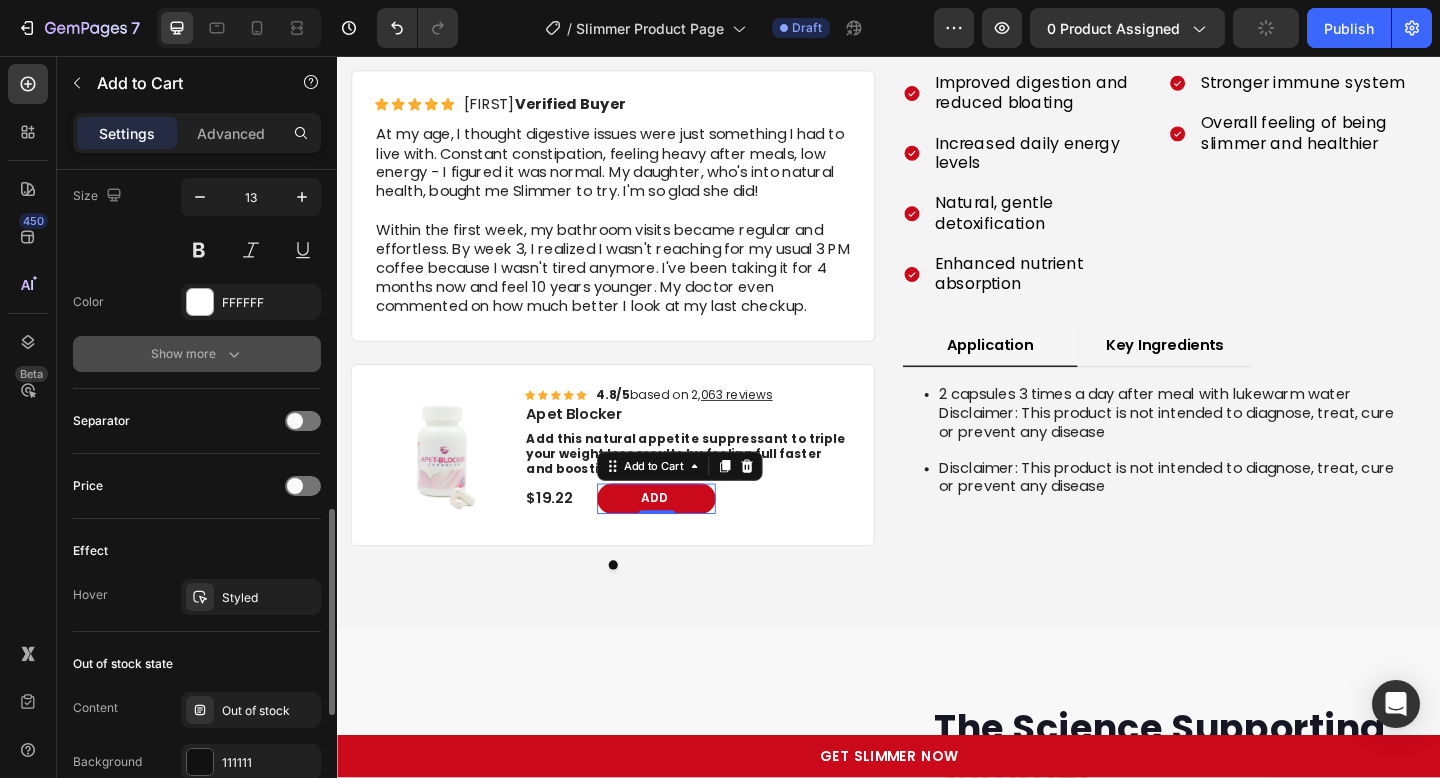click on "Show more" at bounding box center (197, 354) 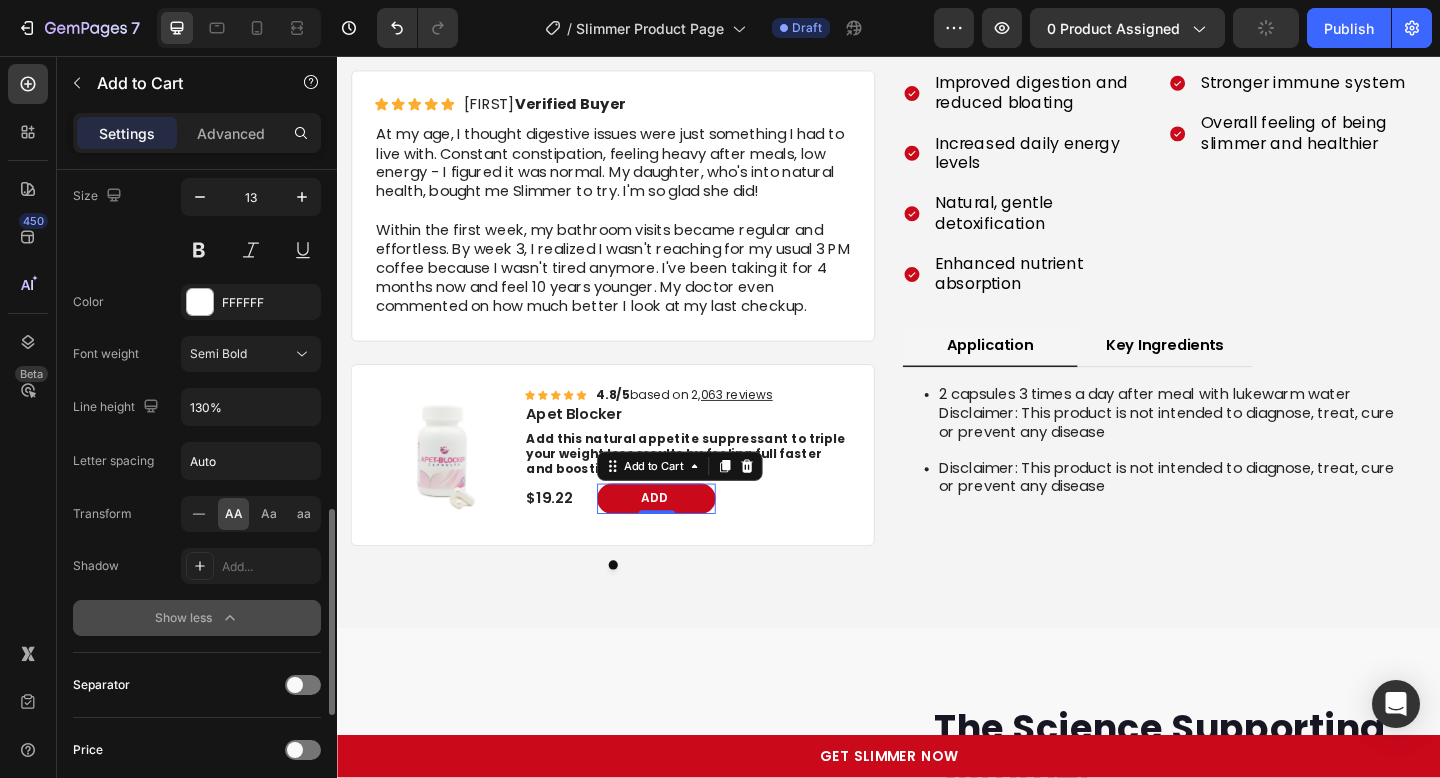 click on "Show less" at bounding box center (197, 618) 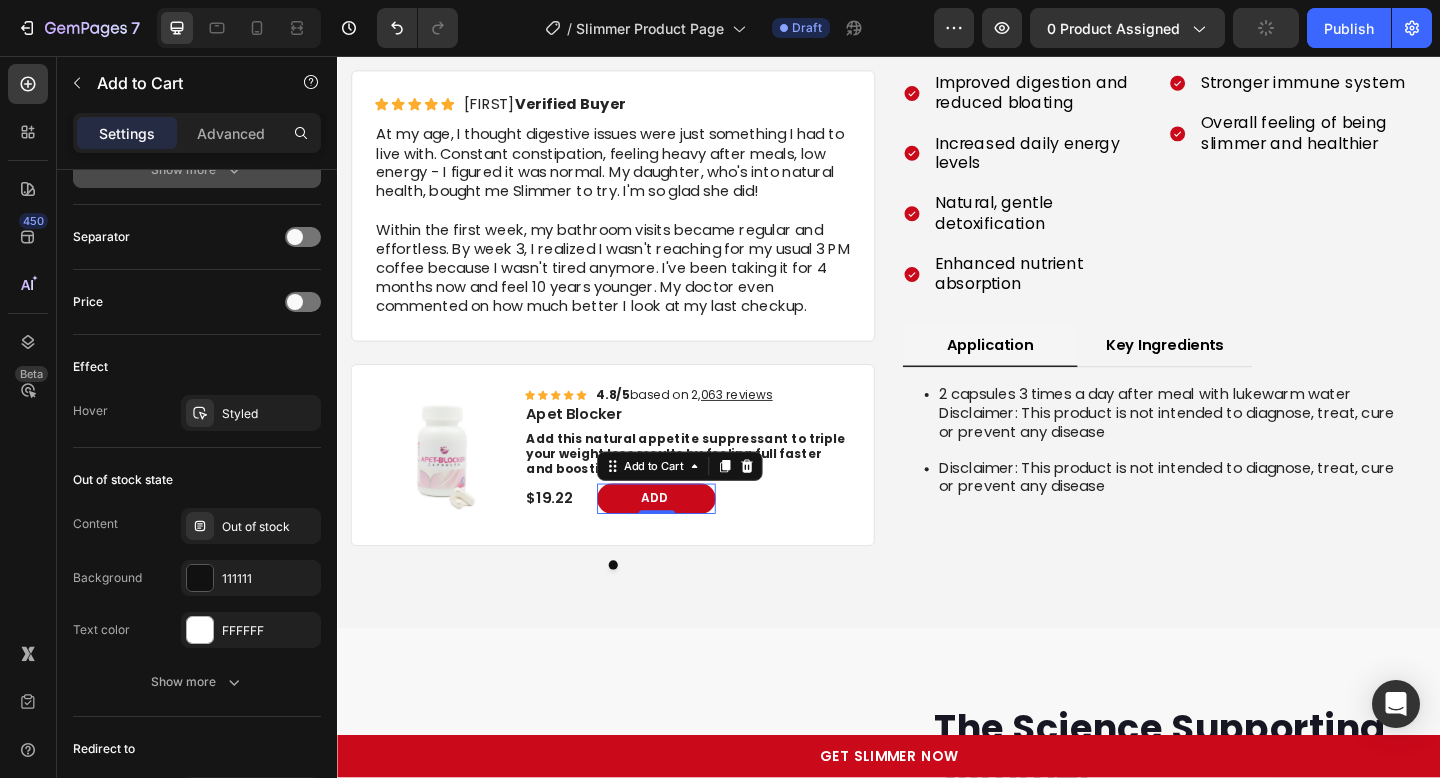scroll, scrollTop: 1478, scrollLeft: 0, axis: vertical 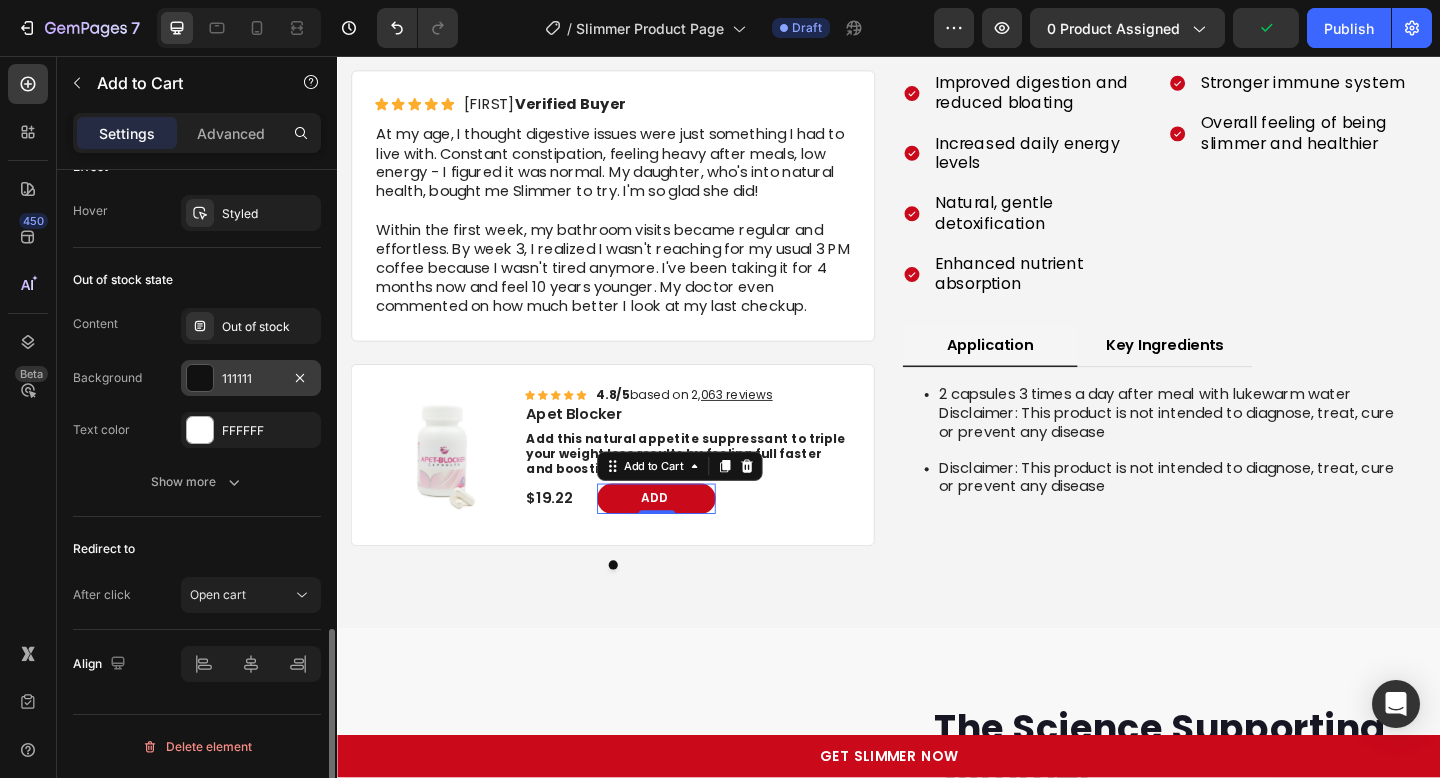 click at bounding box center (200, 378) 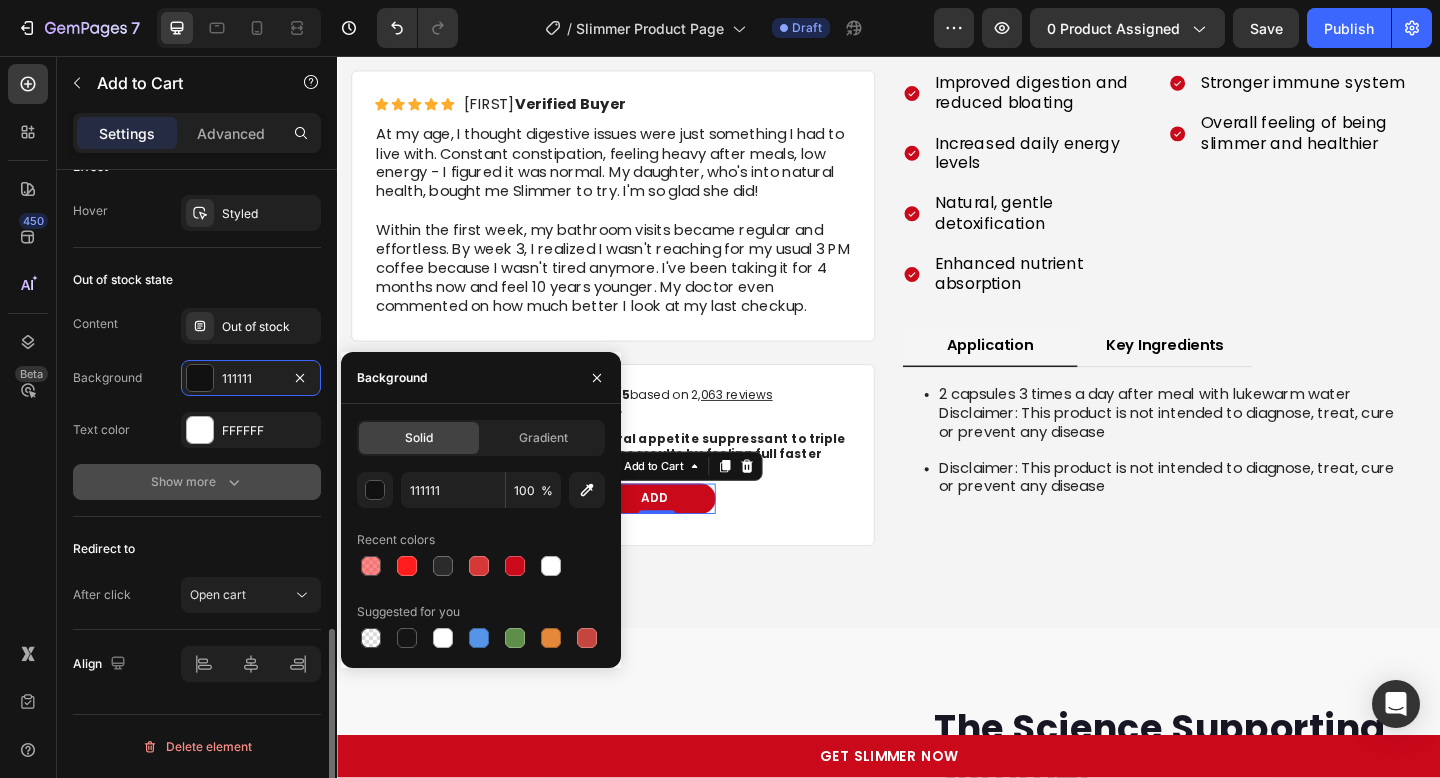 click on "Show more" at bounding box center (197, 482) 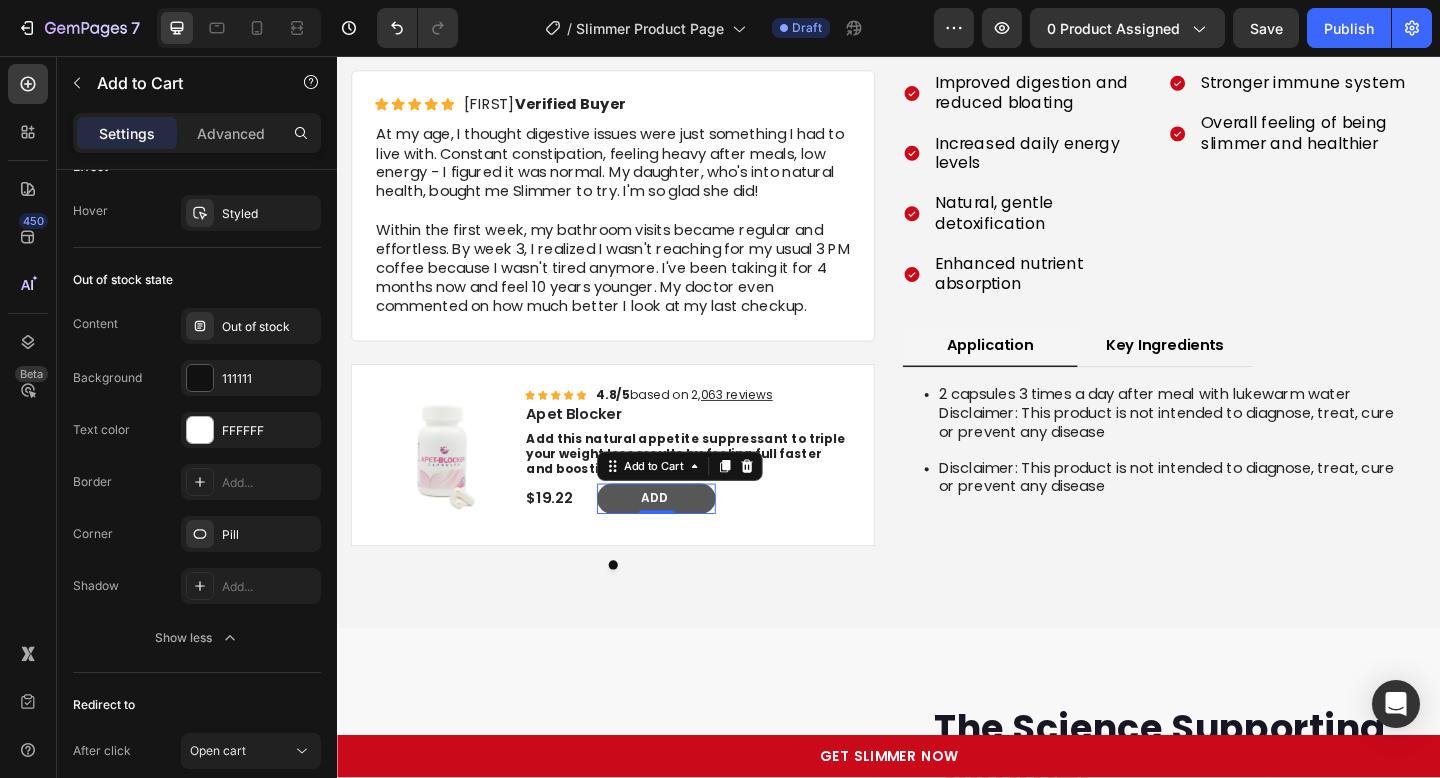 click on "Add" at bounding box center [684, 537] 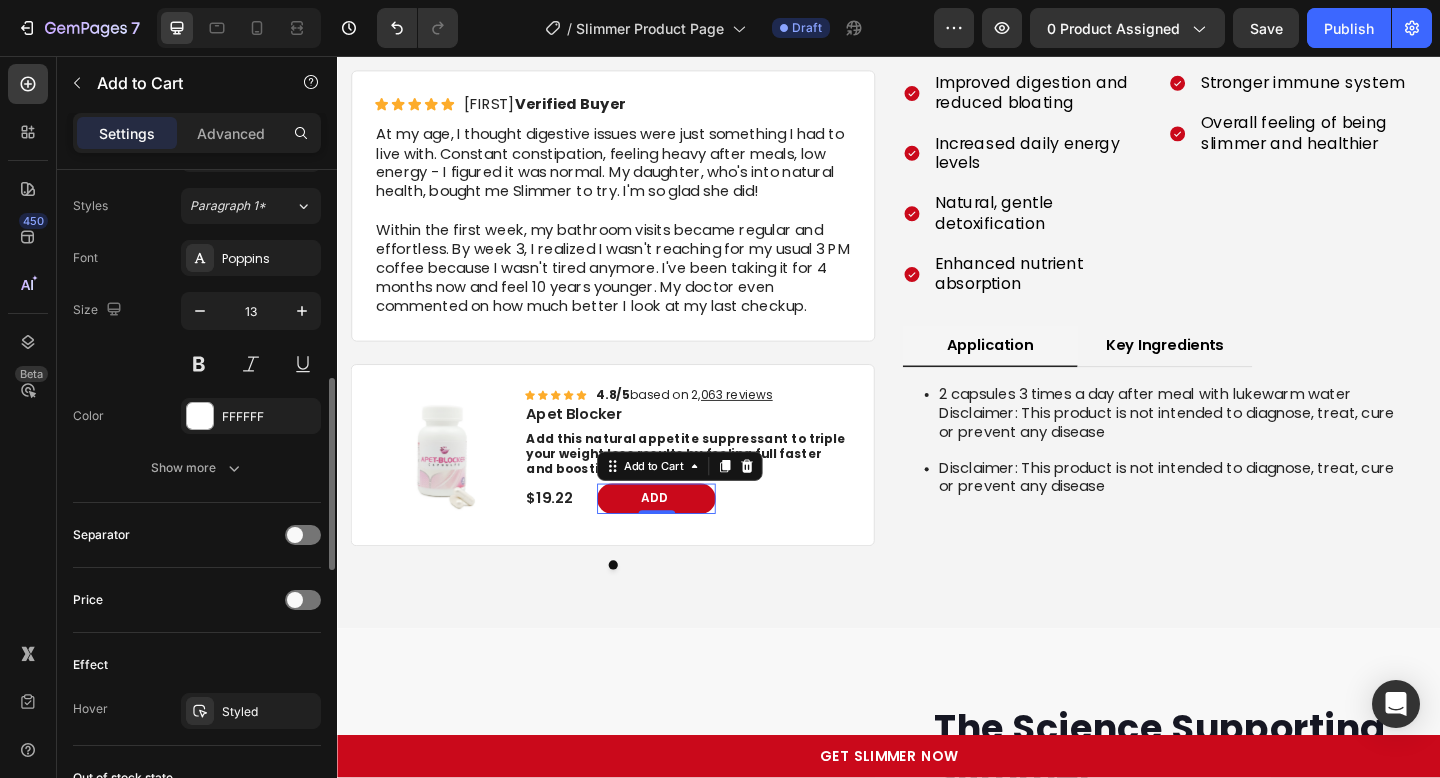scroll, scrollTop: 469, scrollLeft: 0, axis: vertical 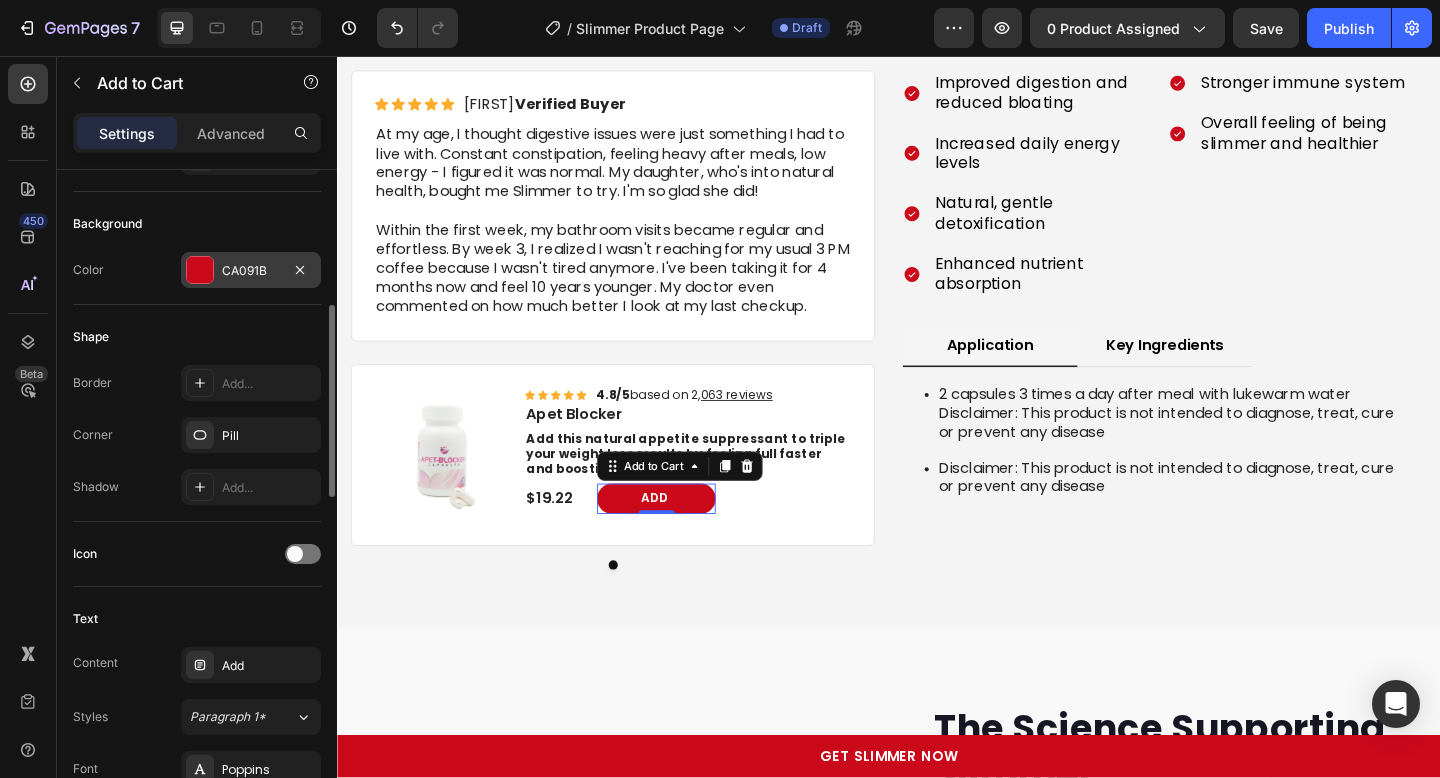 click on "CA091B" at bounding box center (251, 271) 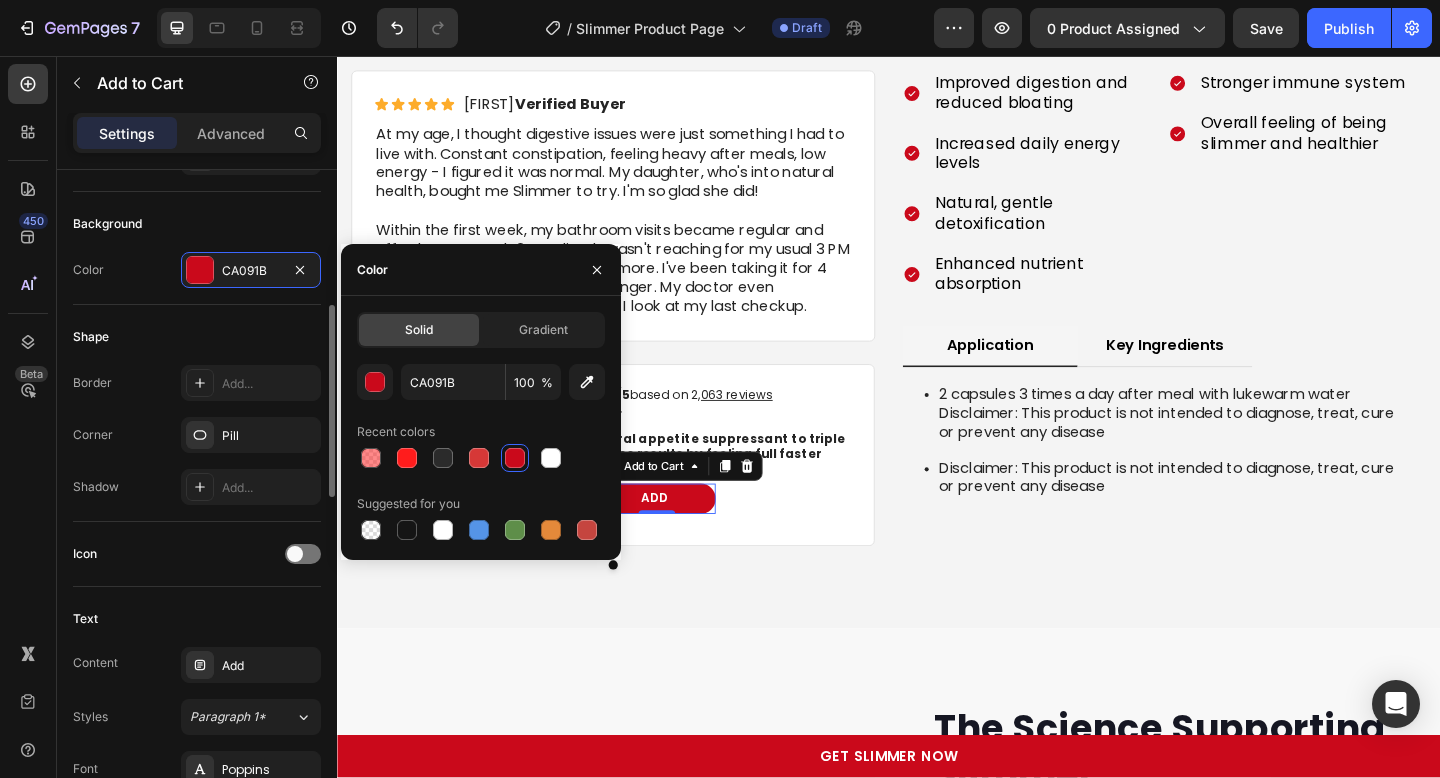 click on "Color CA091B" at bounding box center [197, 270] 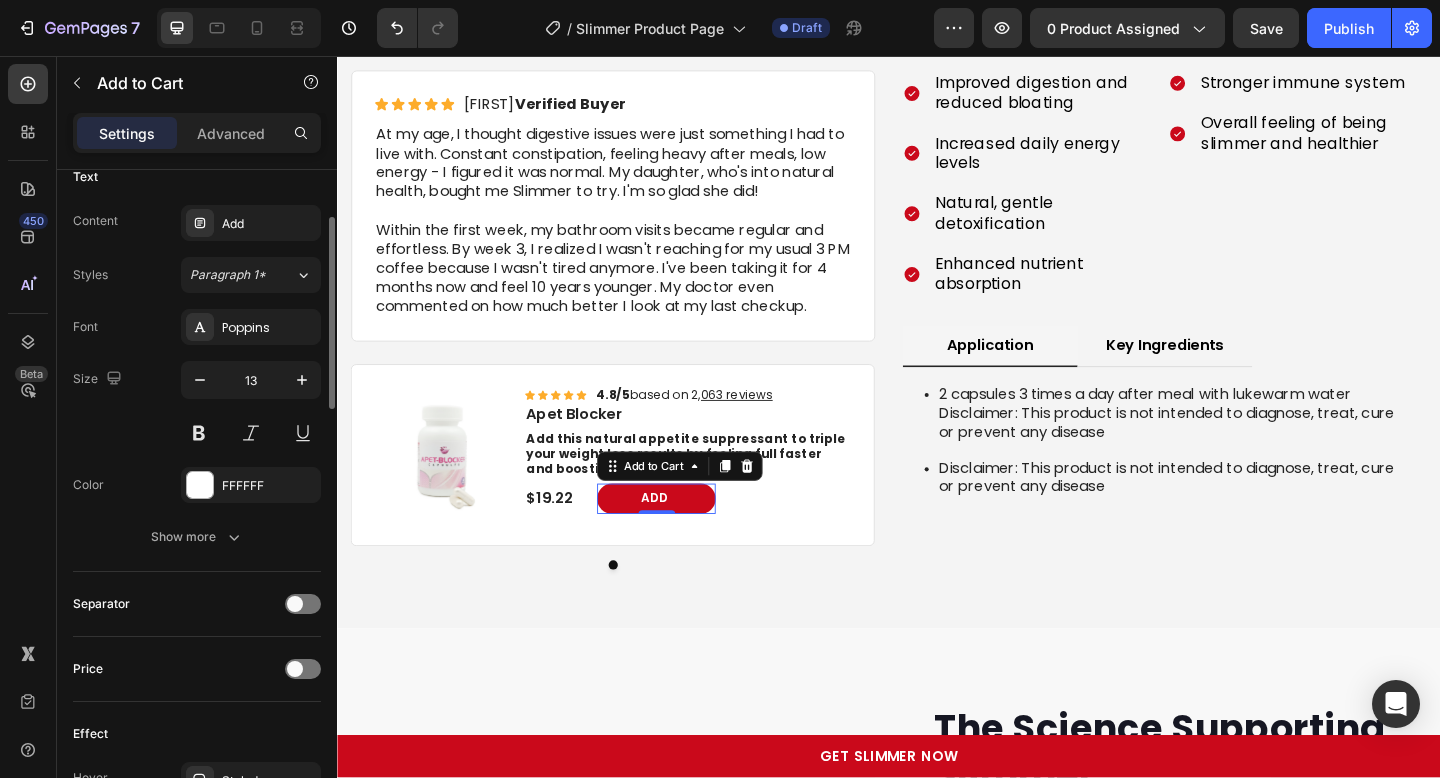 scroll, scrollTop: 638, scrollLeft: 0, axis: vertical 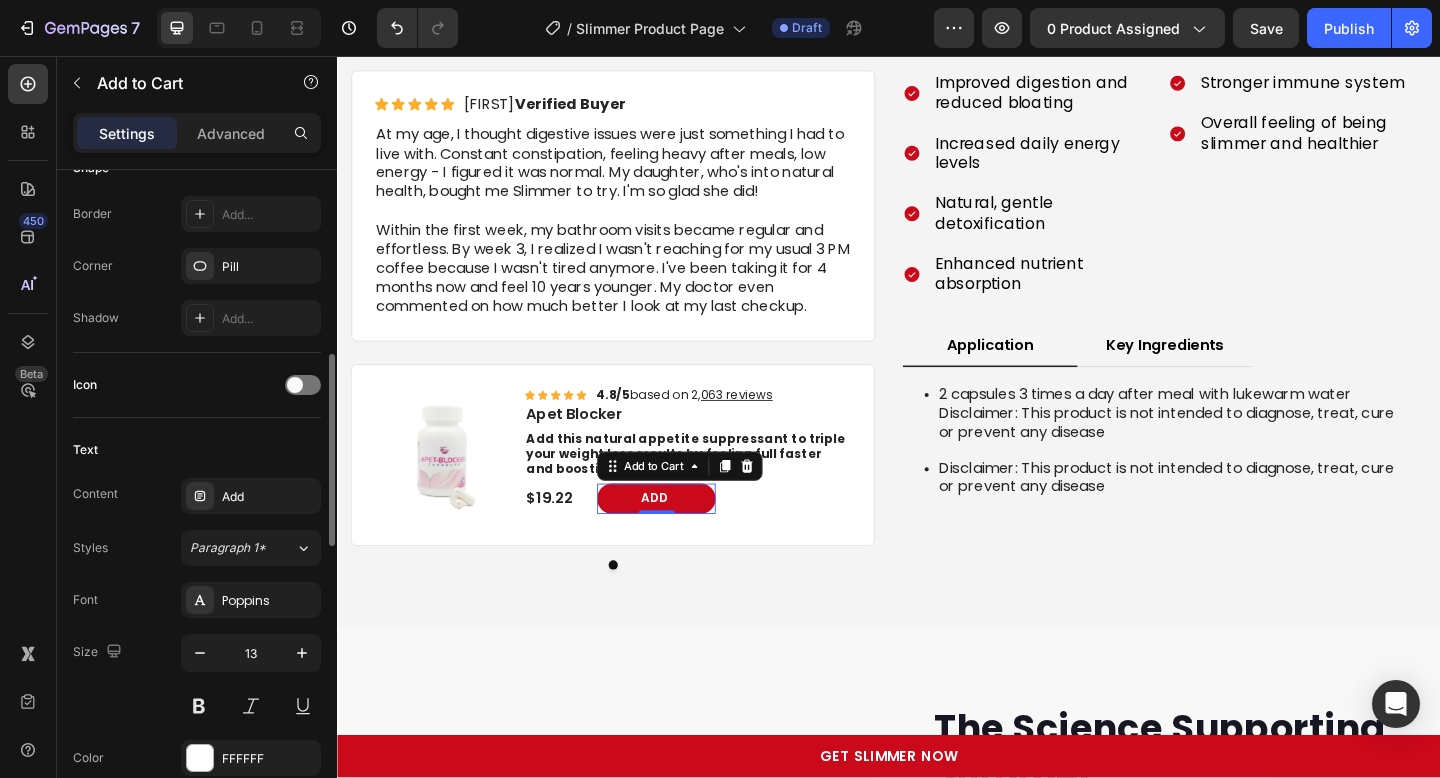click on "Icon" at bounding box center (197, 385) 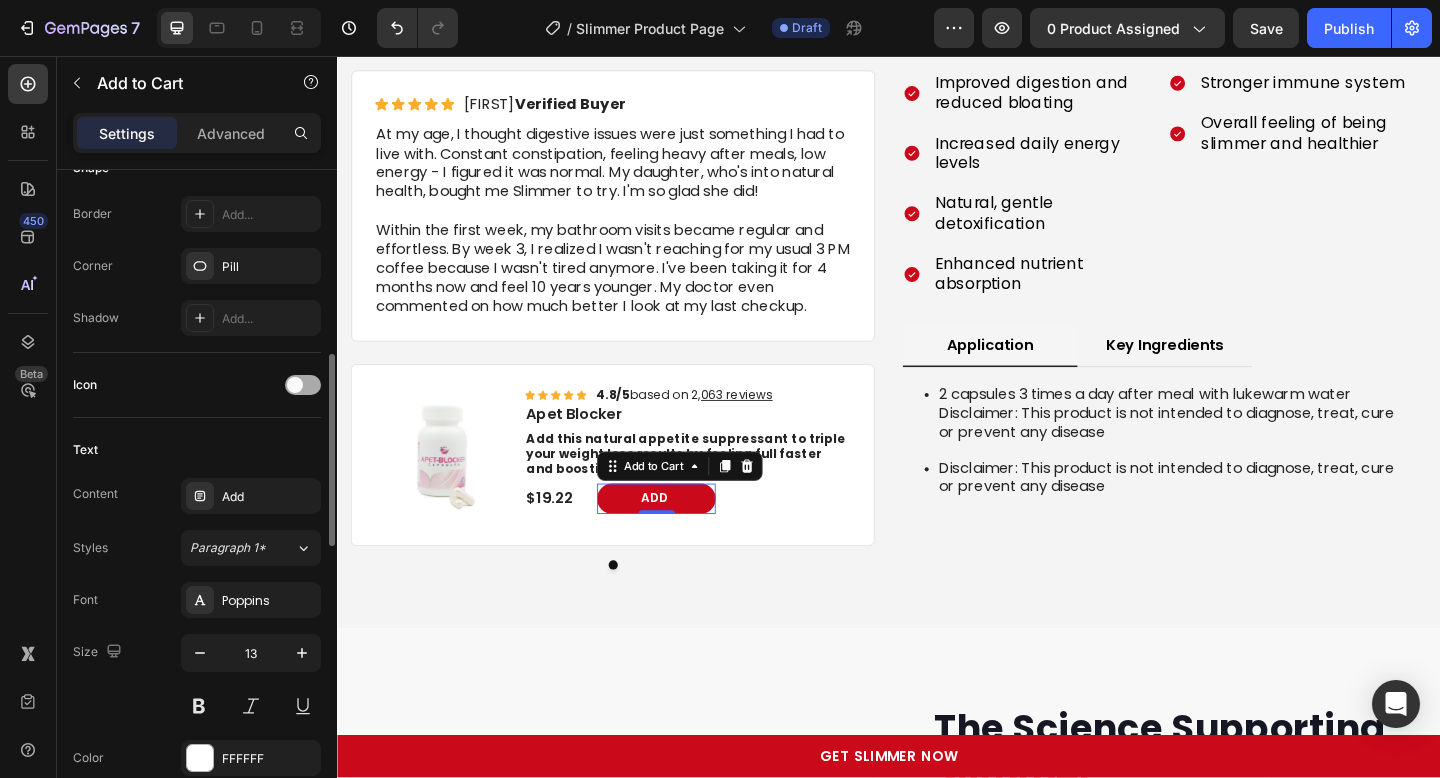 click at bounding box center [303, 385] 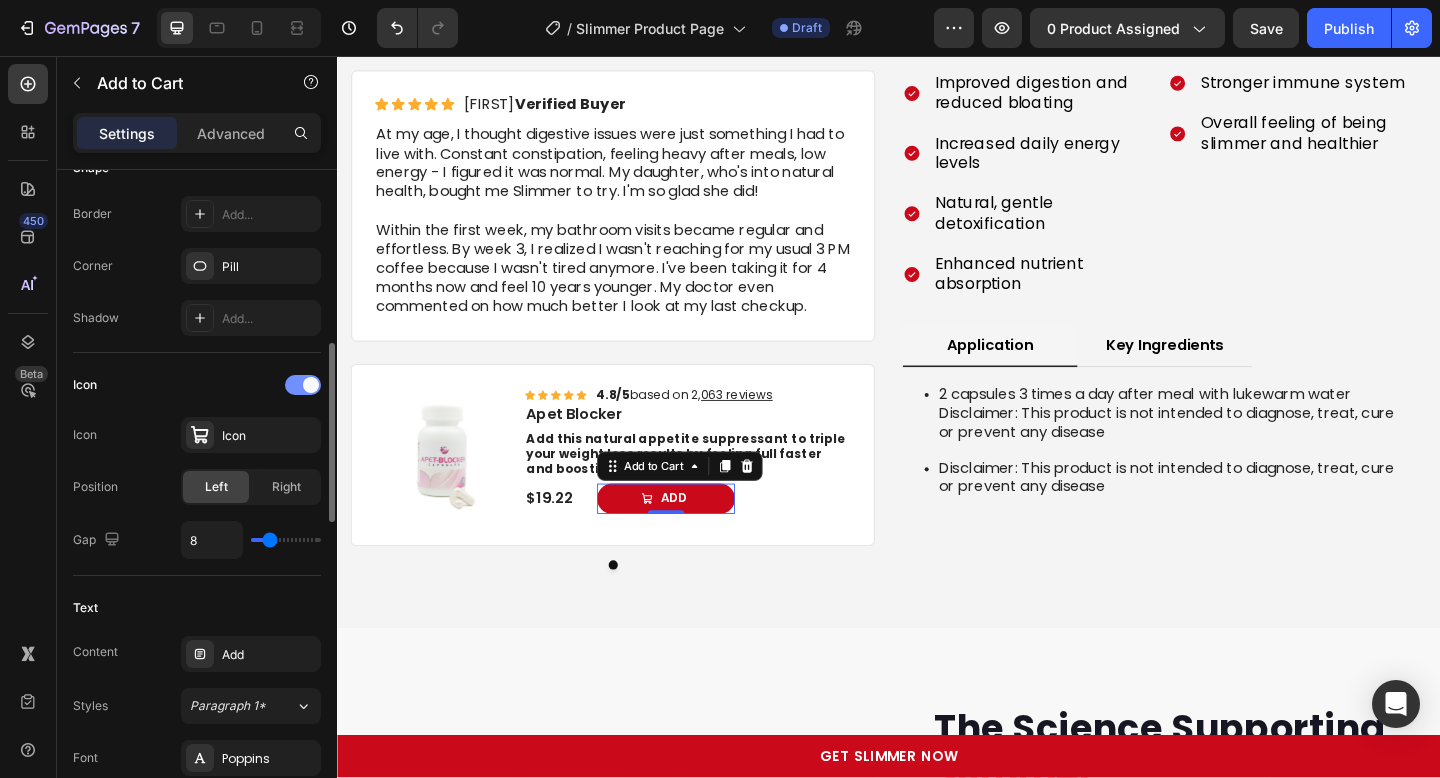 click at bounding box center (303, 385) 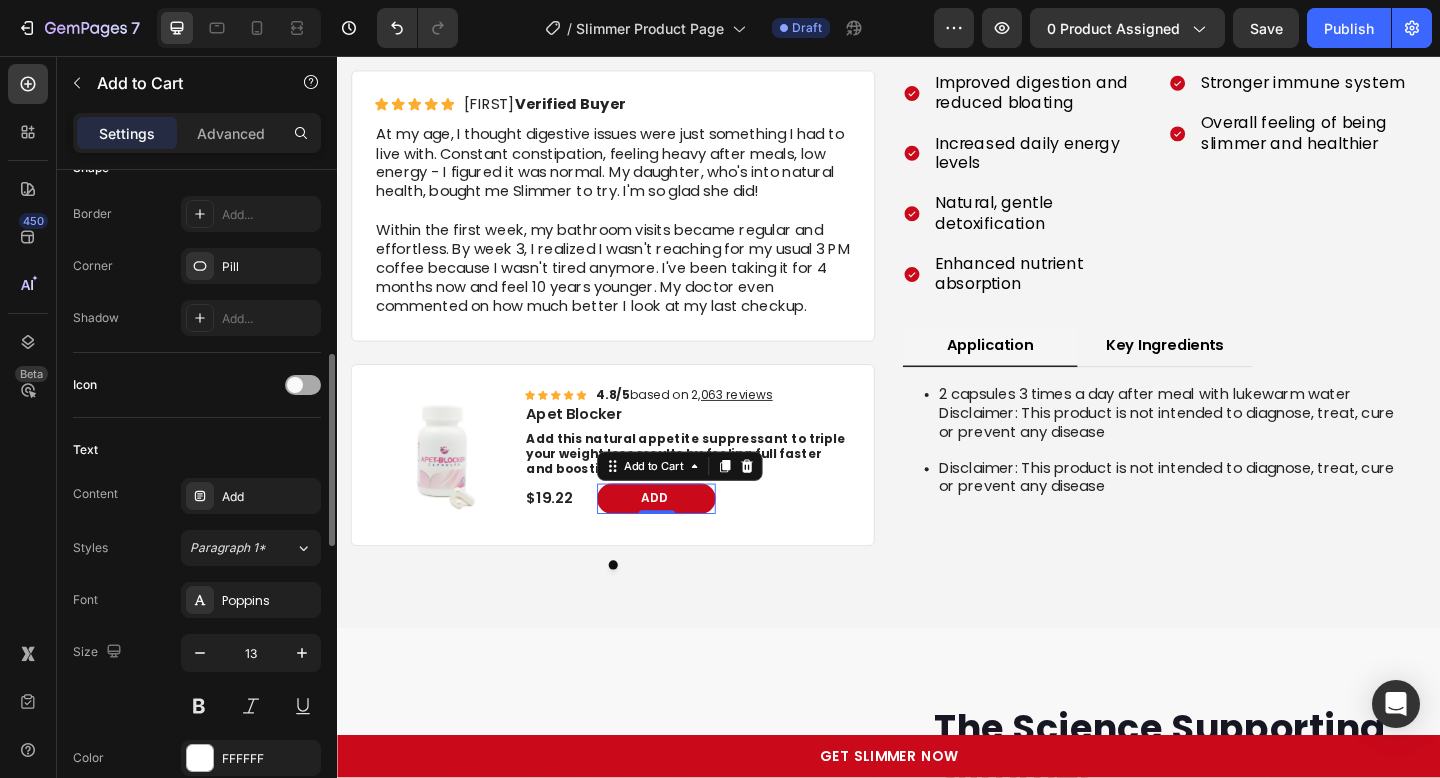 click at bounding box center (295, 385) 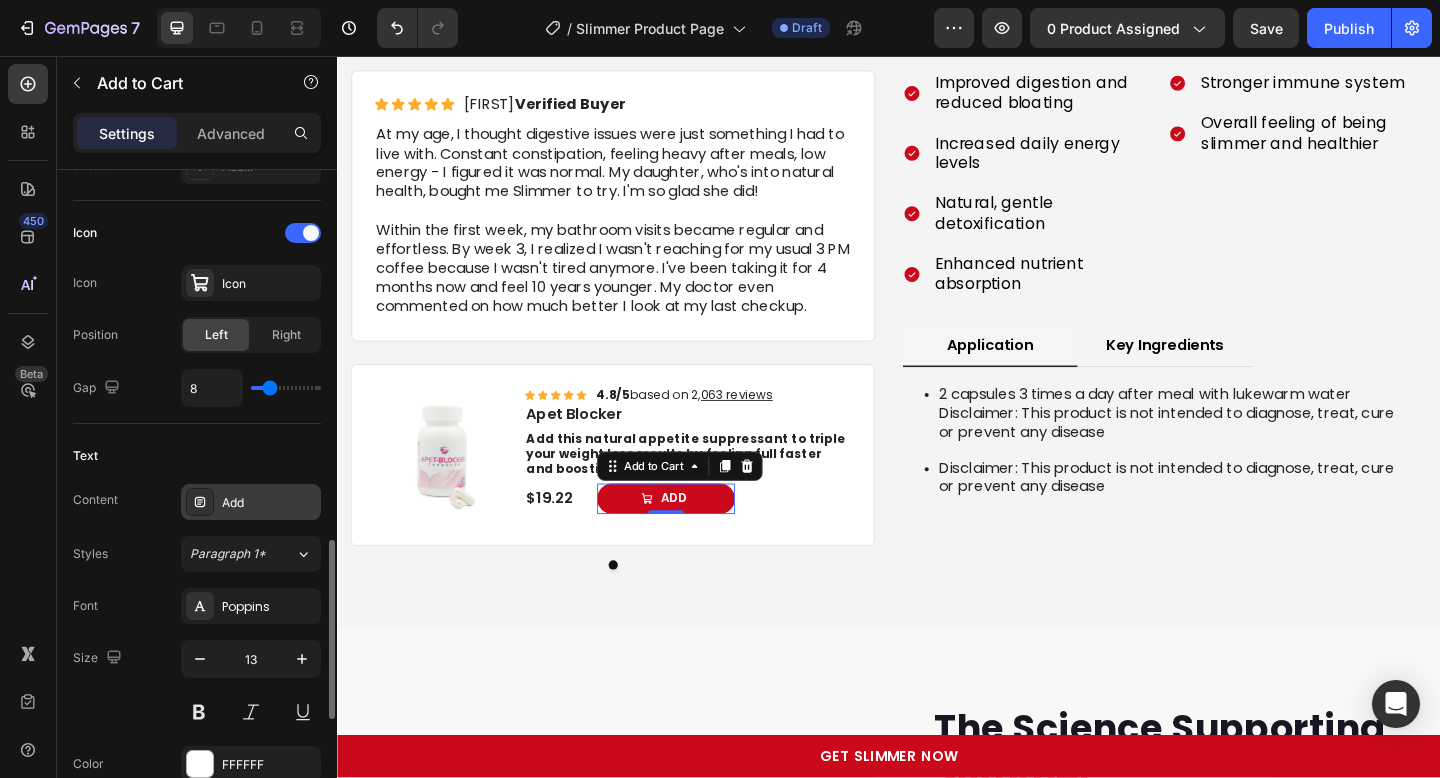 scroll, scrollTop: 1010, scrollLeft: 0, axis: vertical 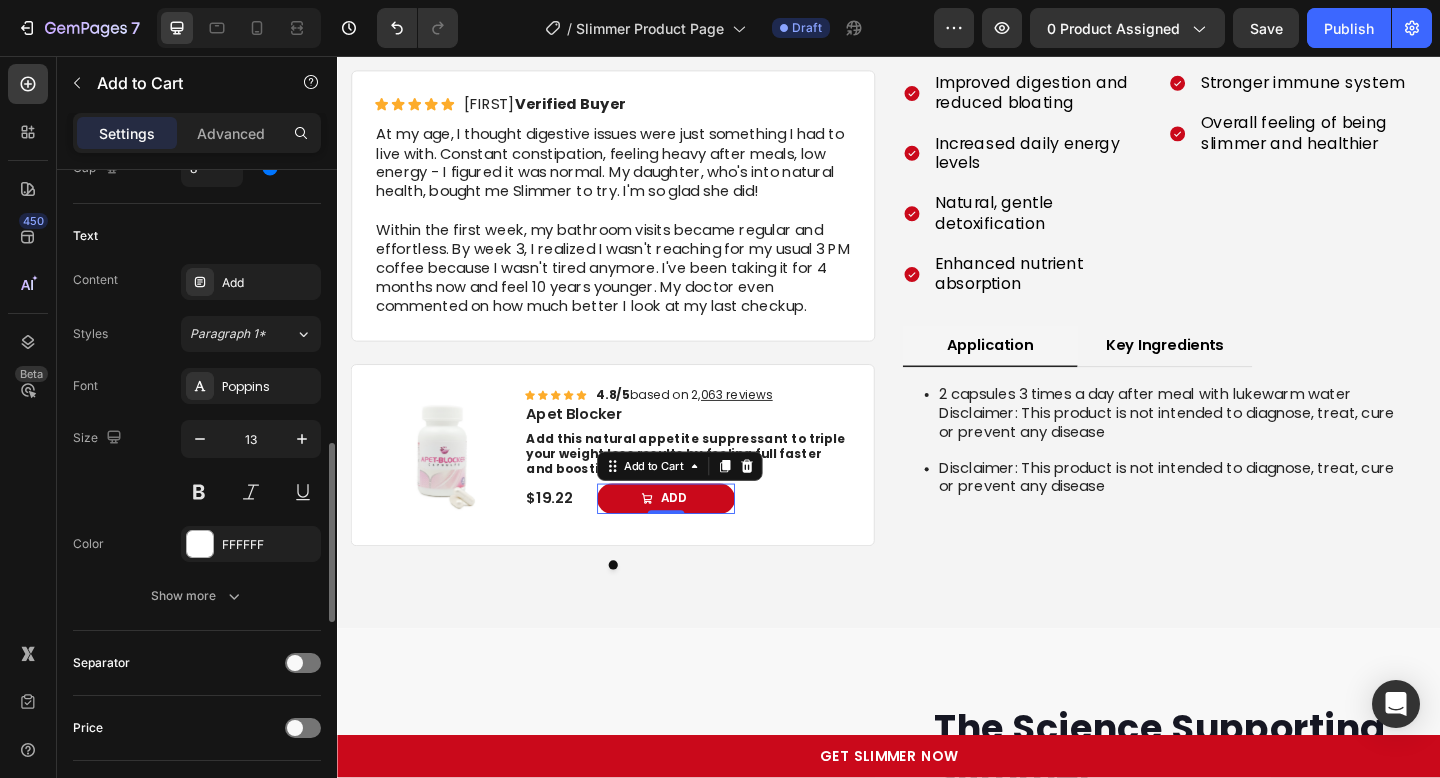 click on "Font Poppins Size 13 Color FFFFFF Show more" at bounding box center (197, 491) 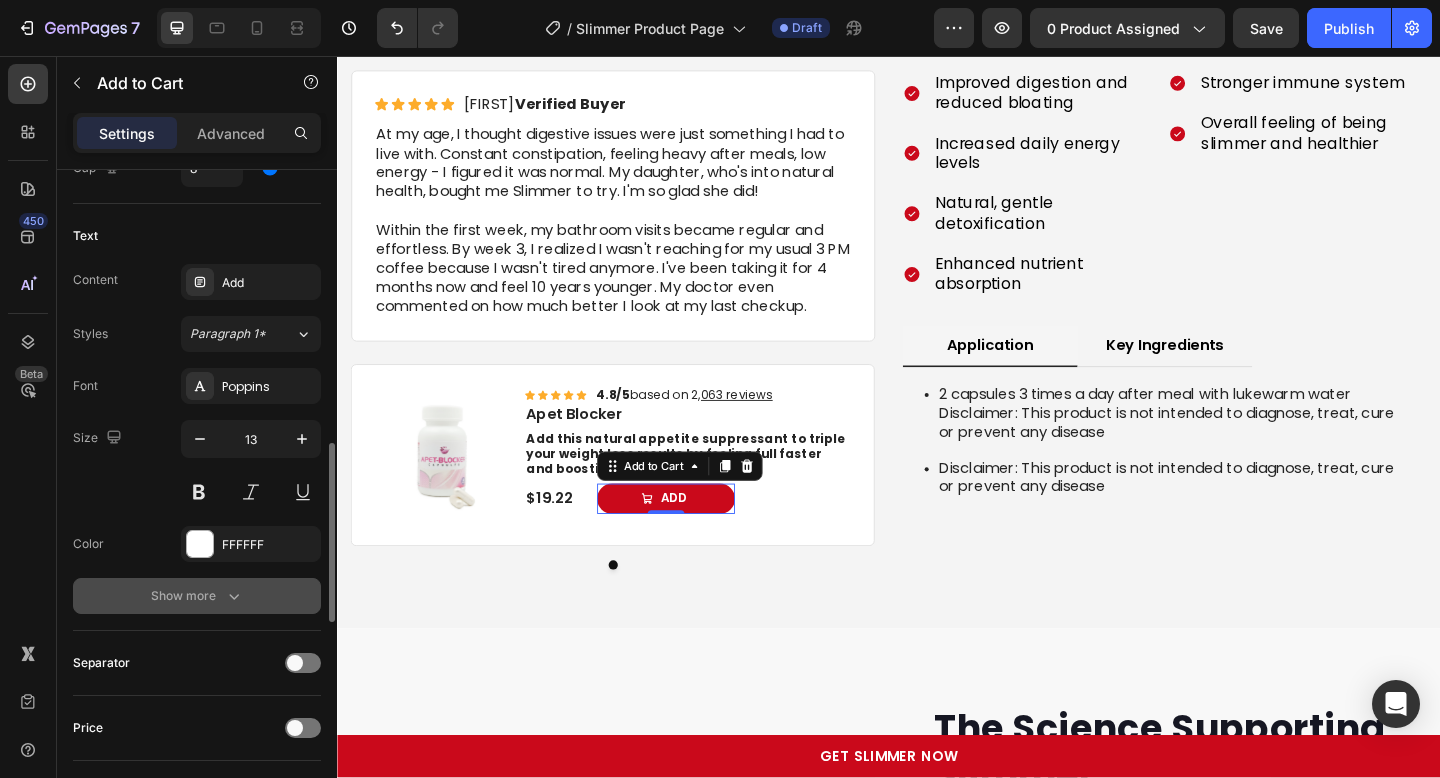 click on "Show more" at bounding box center (197, 596) 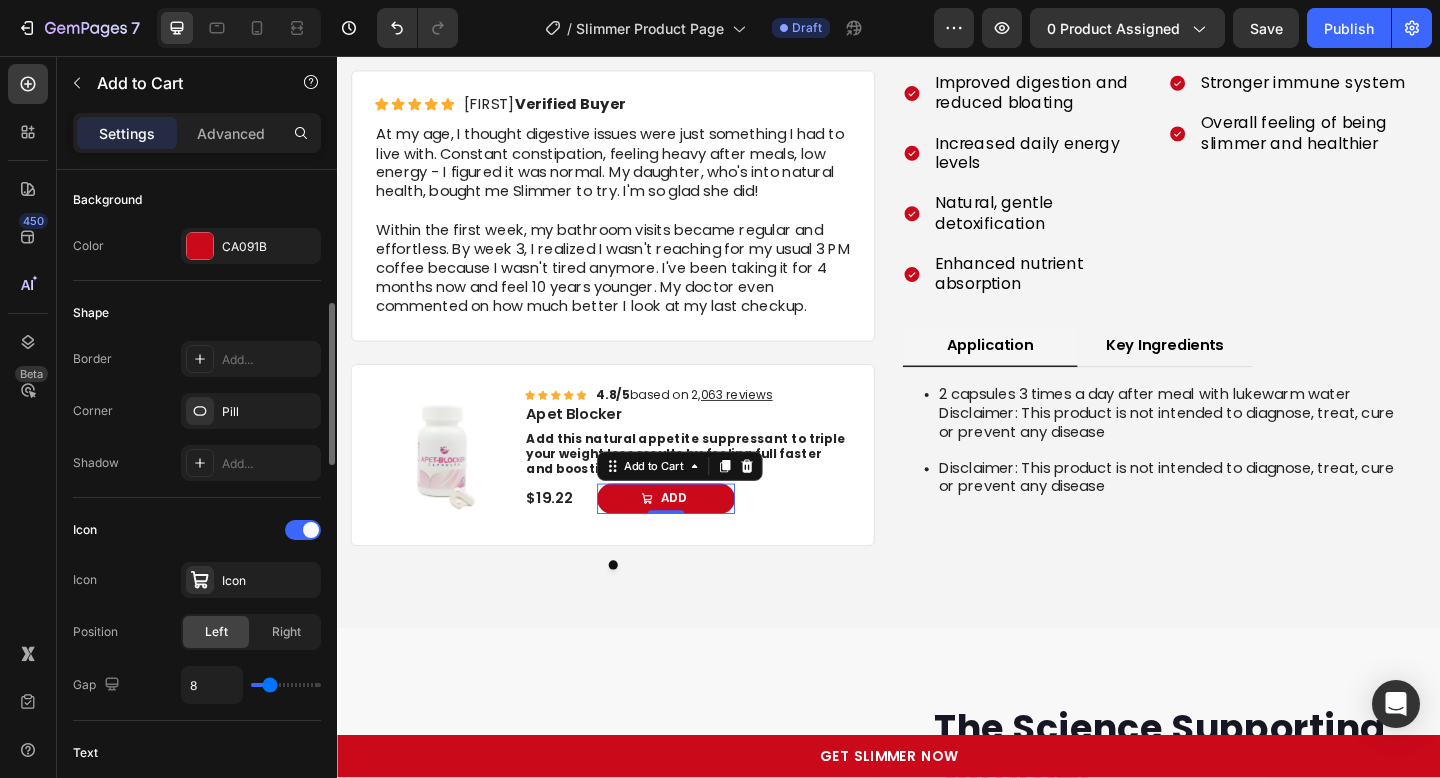 scroll, scrollTop: 481, scrollLeft: 0, axis: vertical 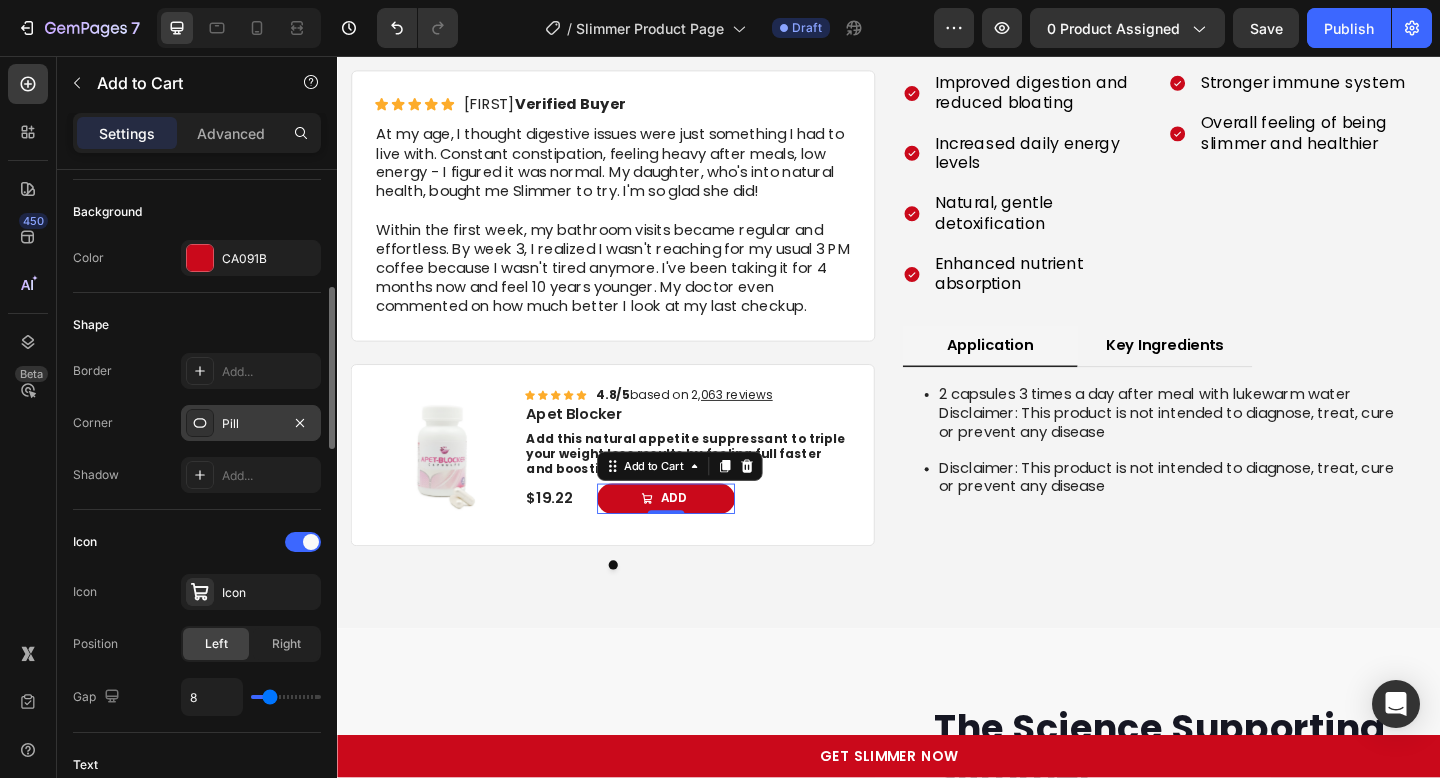 click on "Pill" at bounding box center [251, 423] 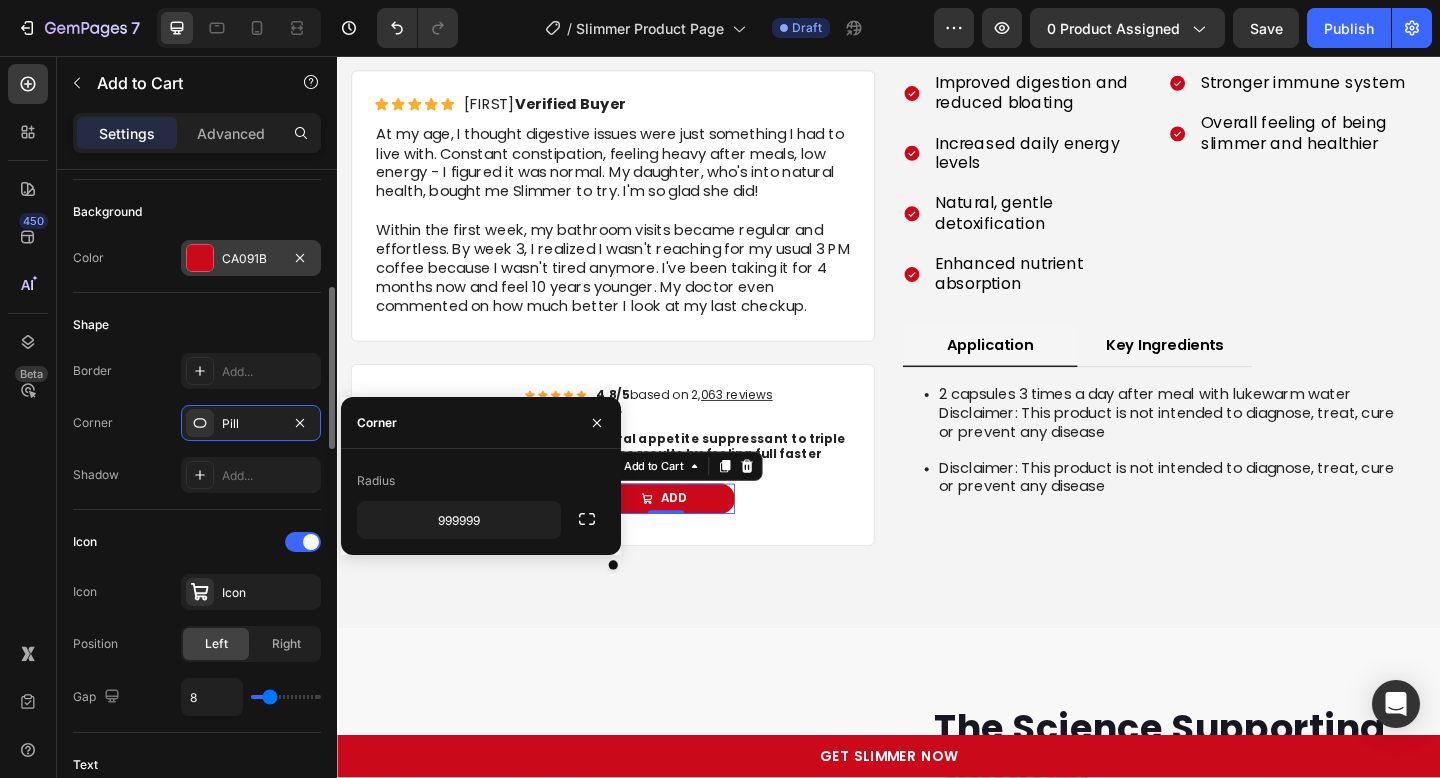 click on "CA091B" at bounding box center (251, 259) 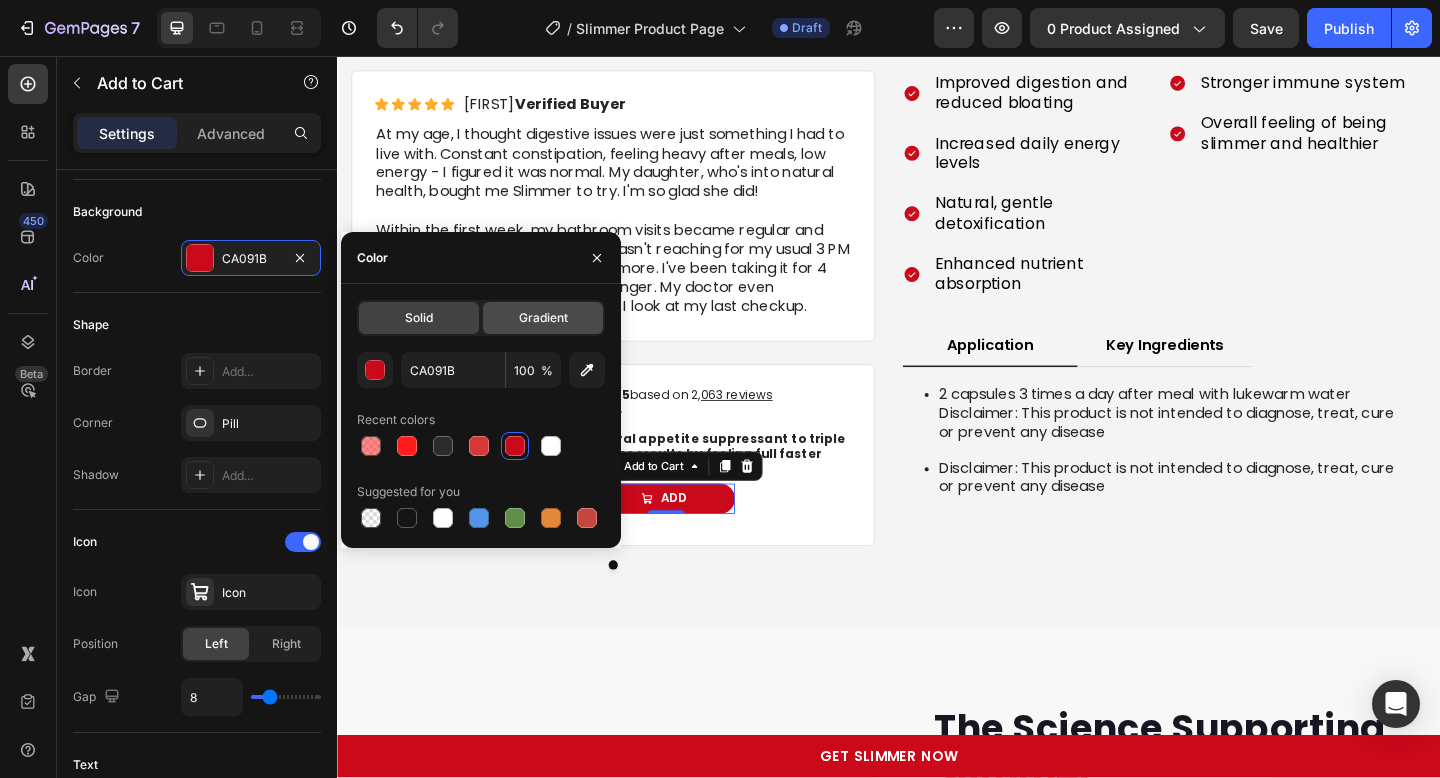 click on "Gradient" 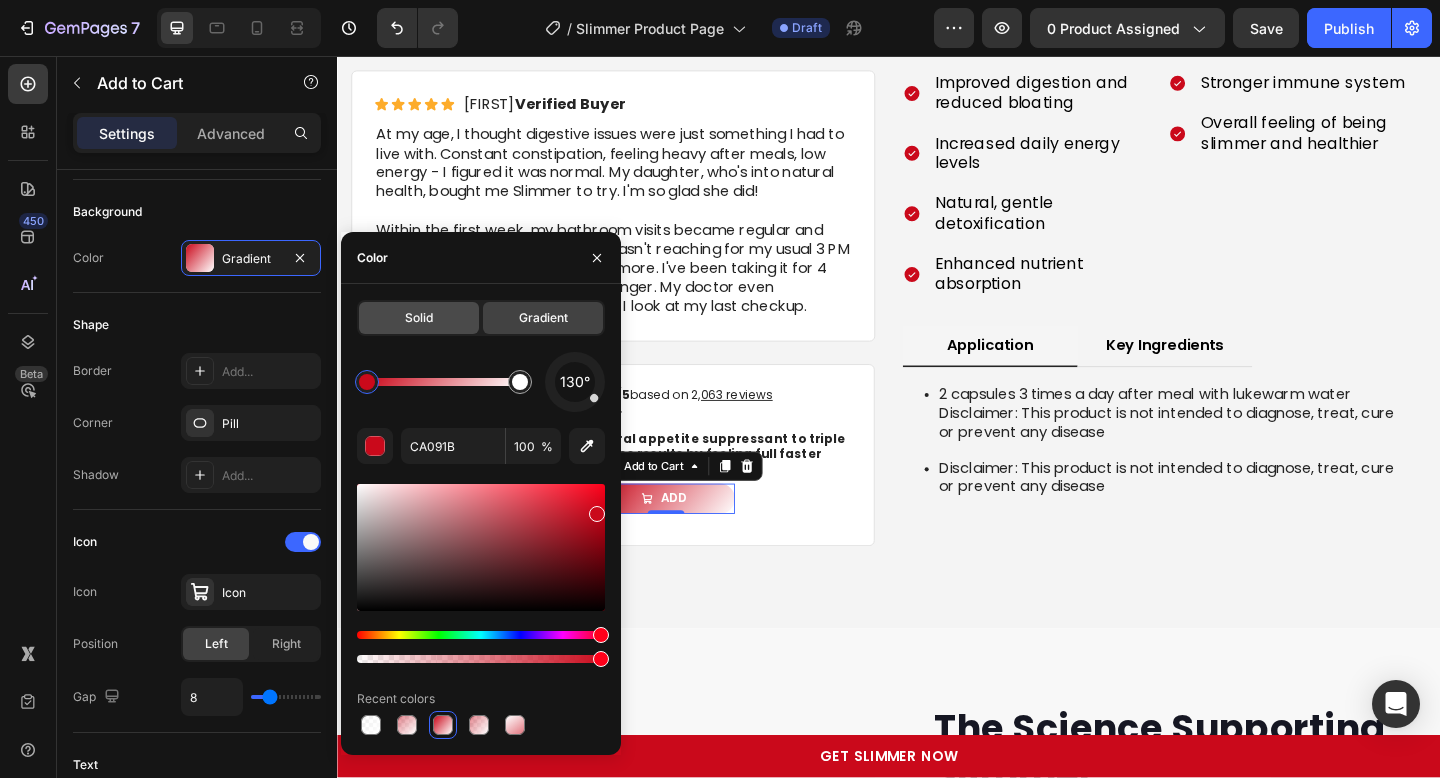 click on "Solid" 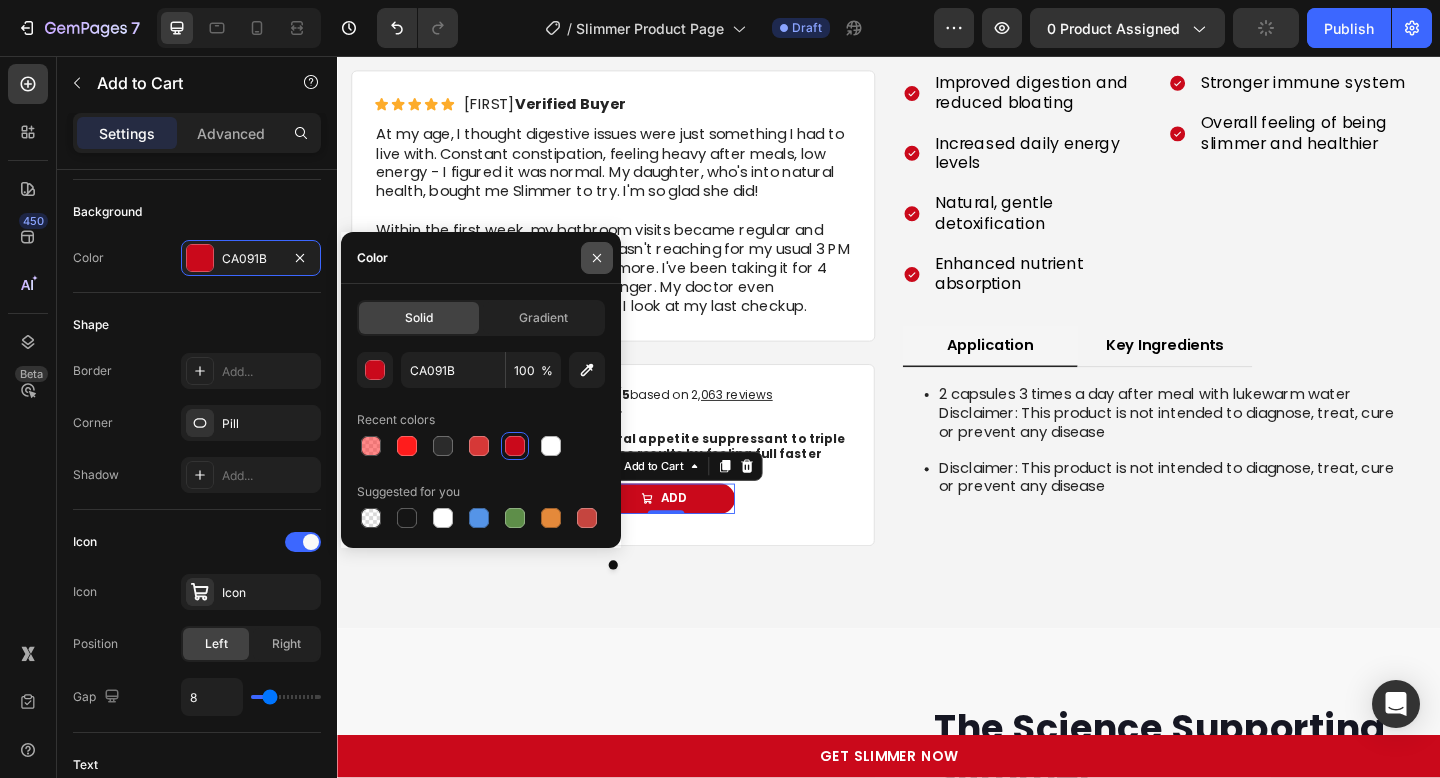click 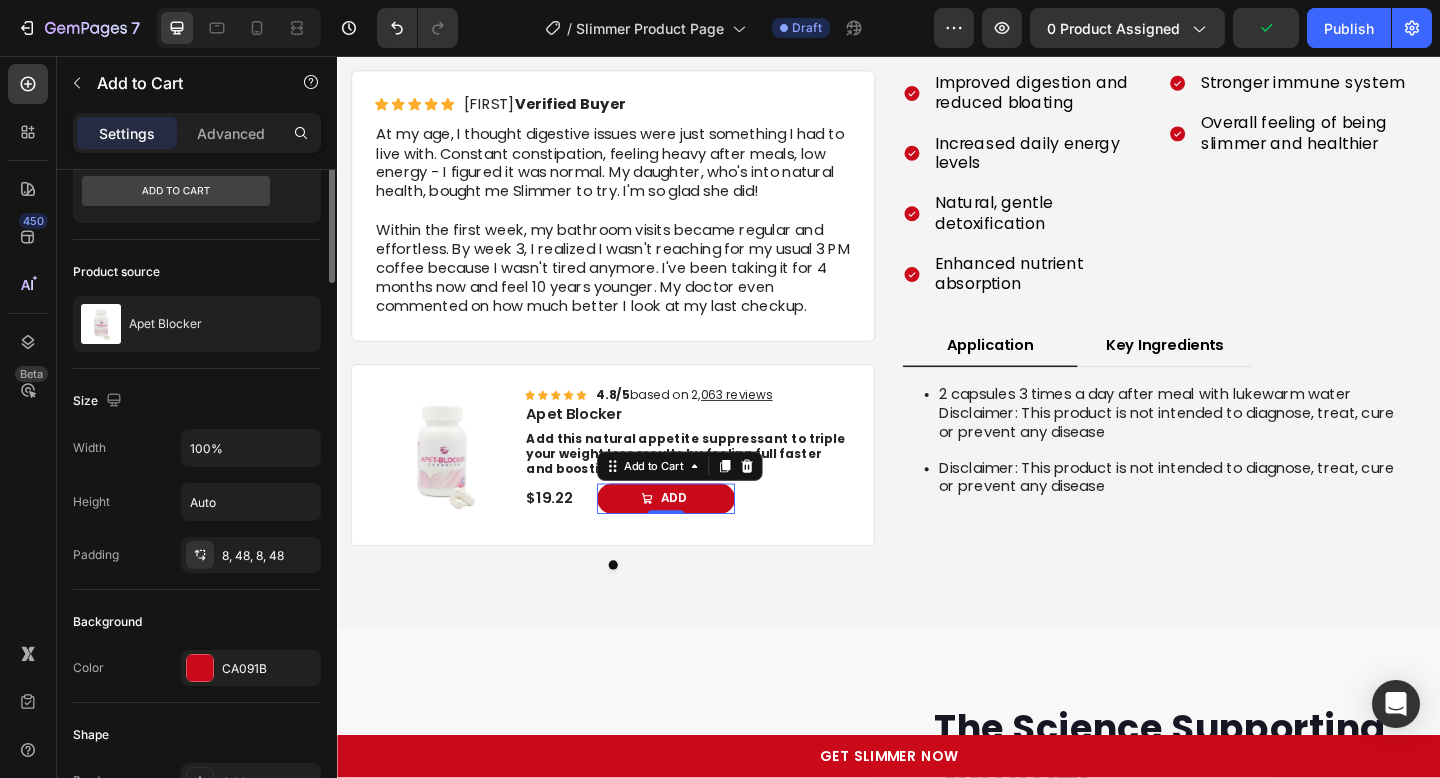 scroll, scrollTop: 0, scrollLeft: 0, axis: both 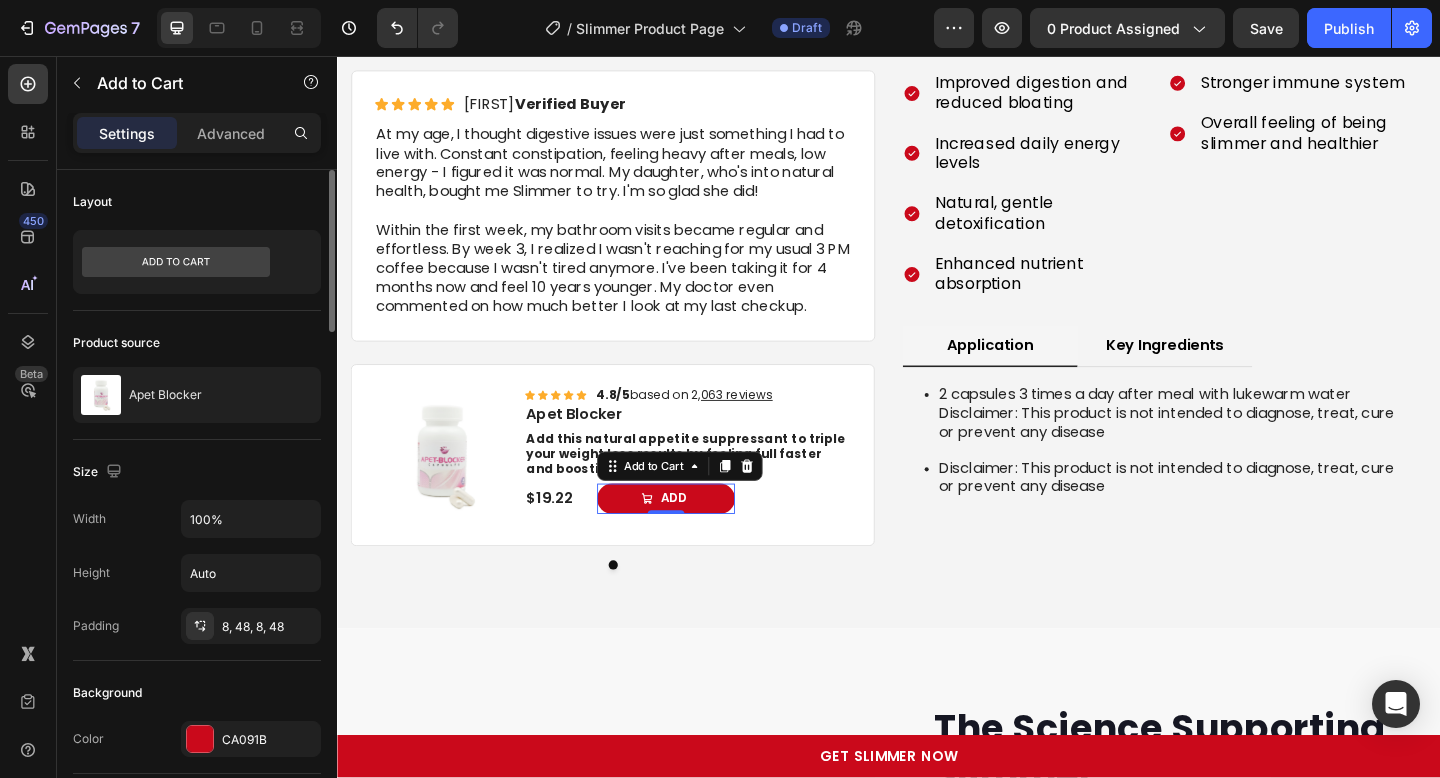 click on "Layout" 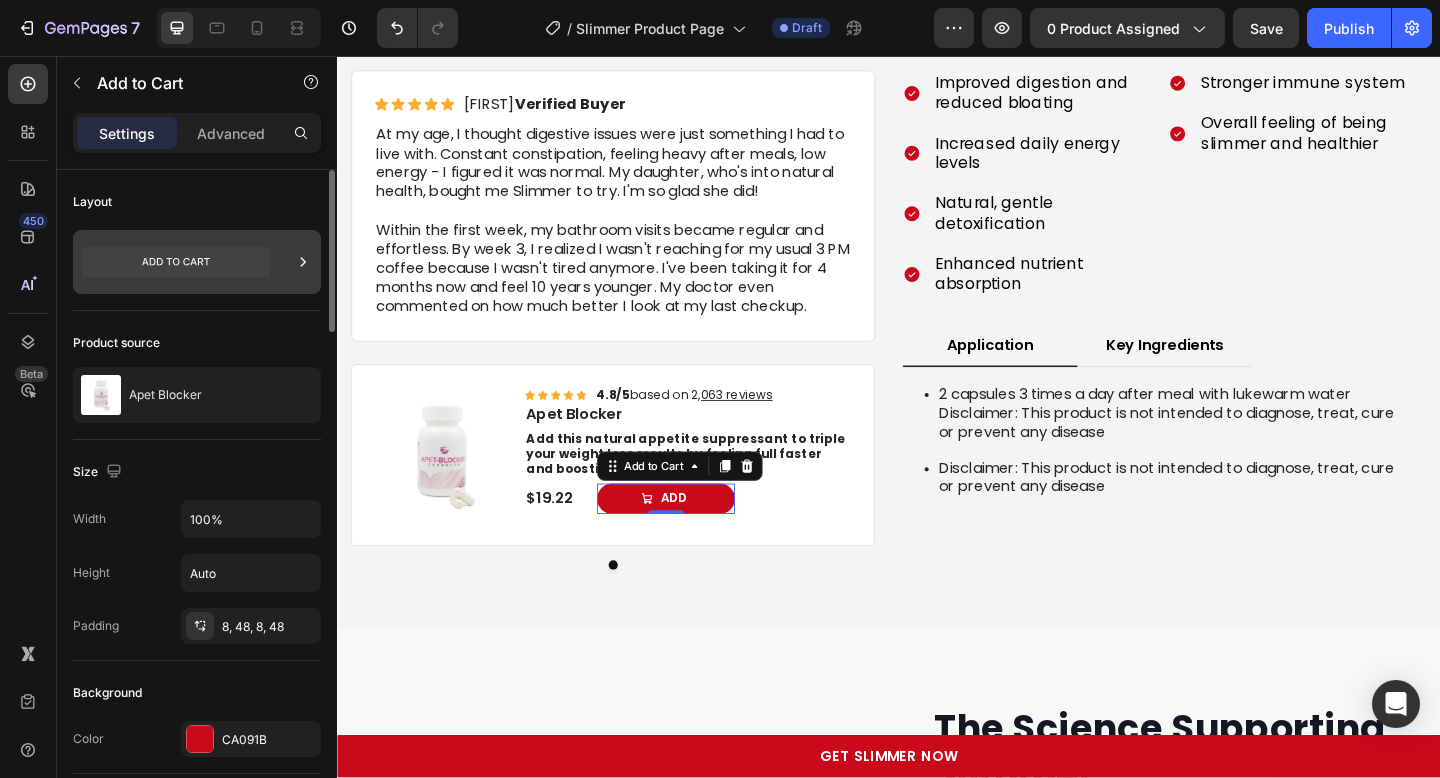 click 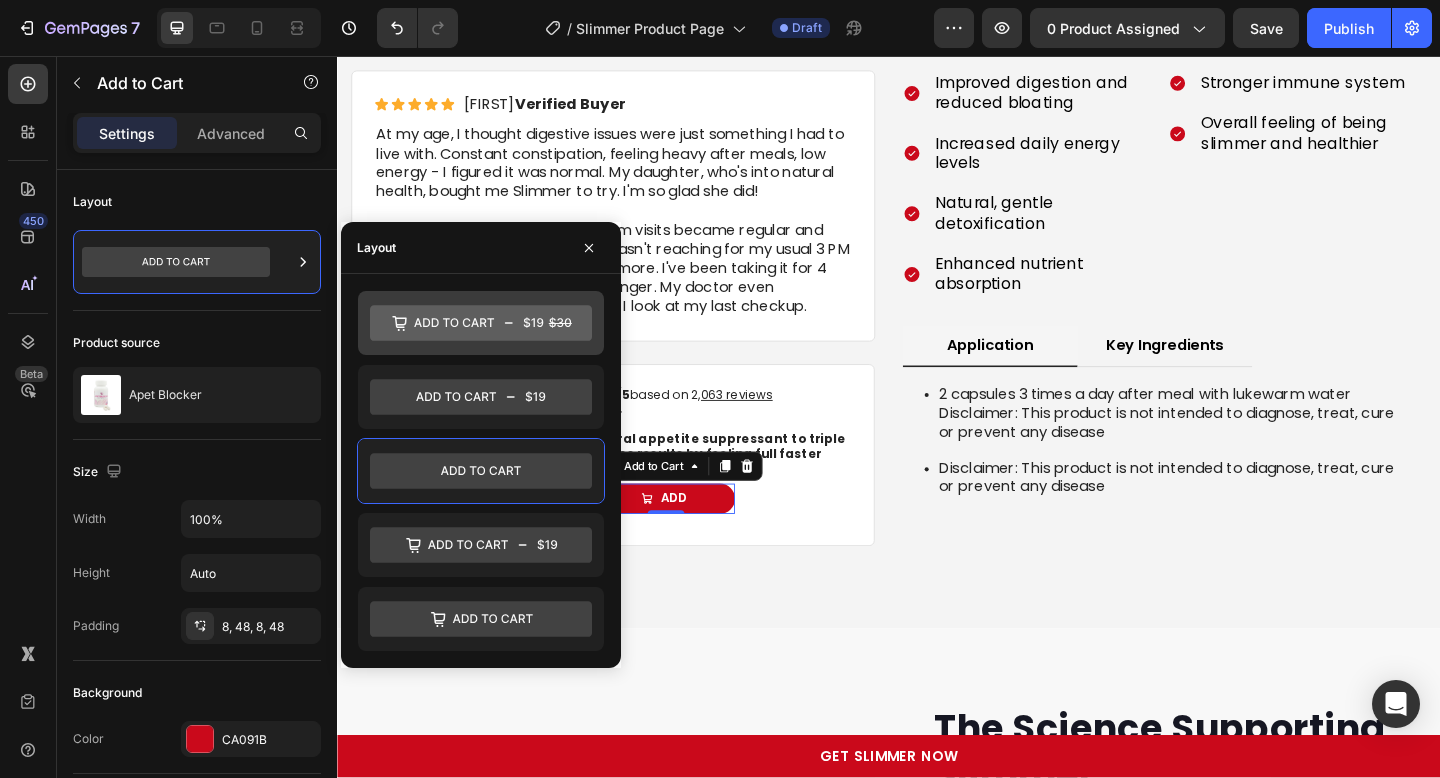 click 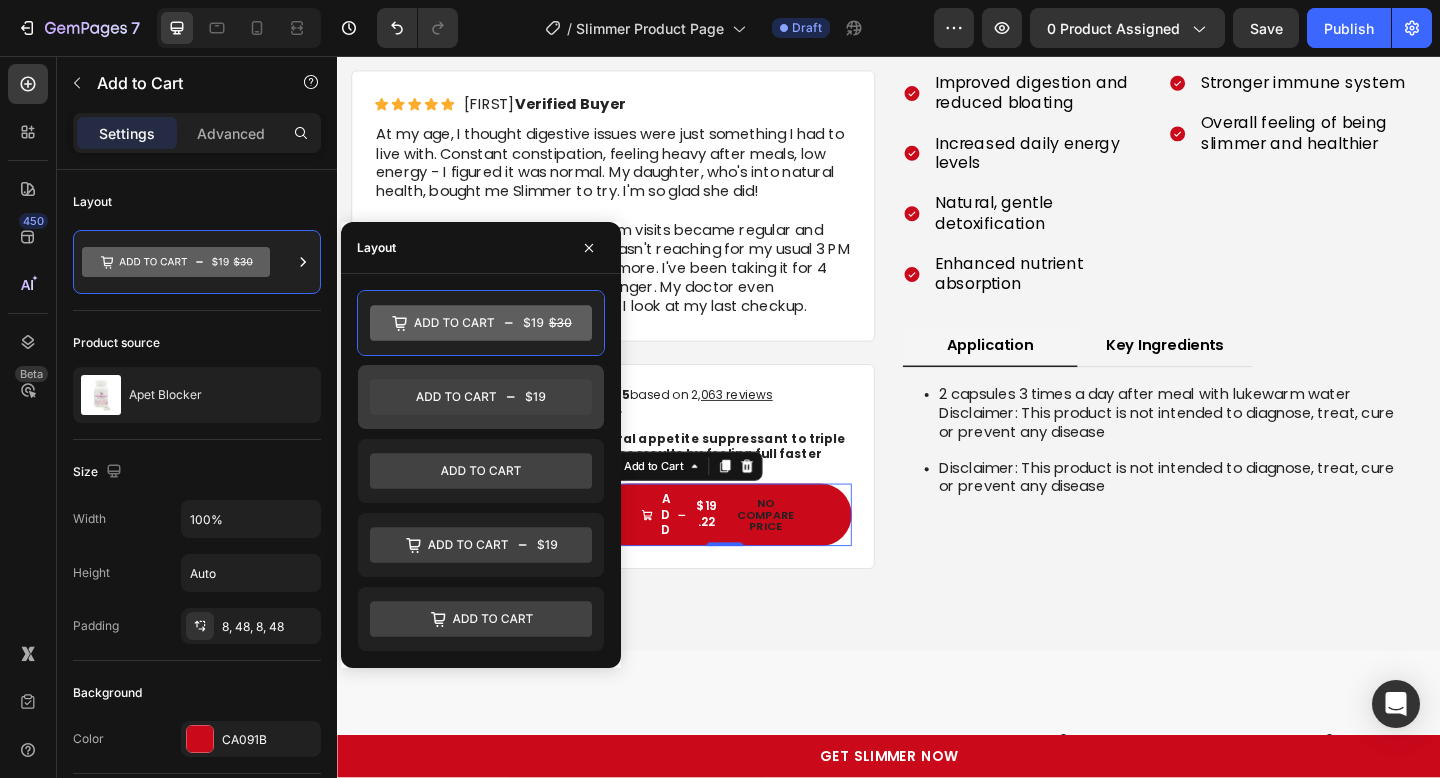 click 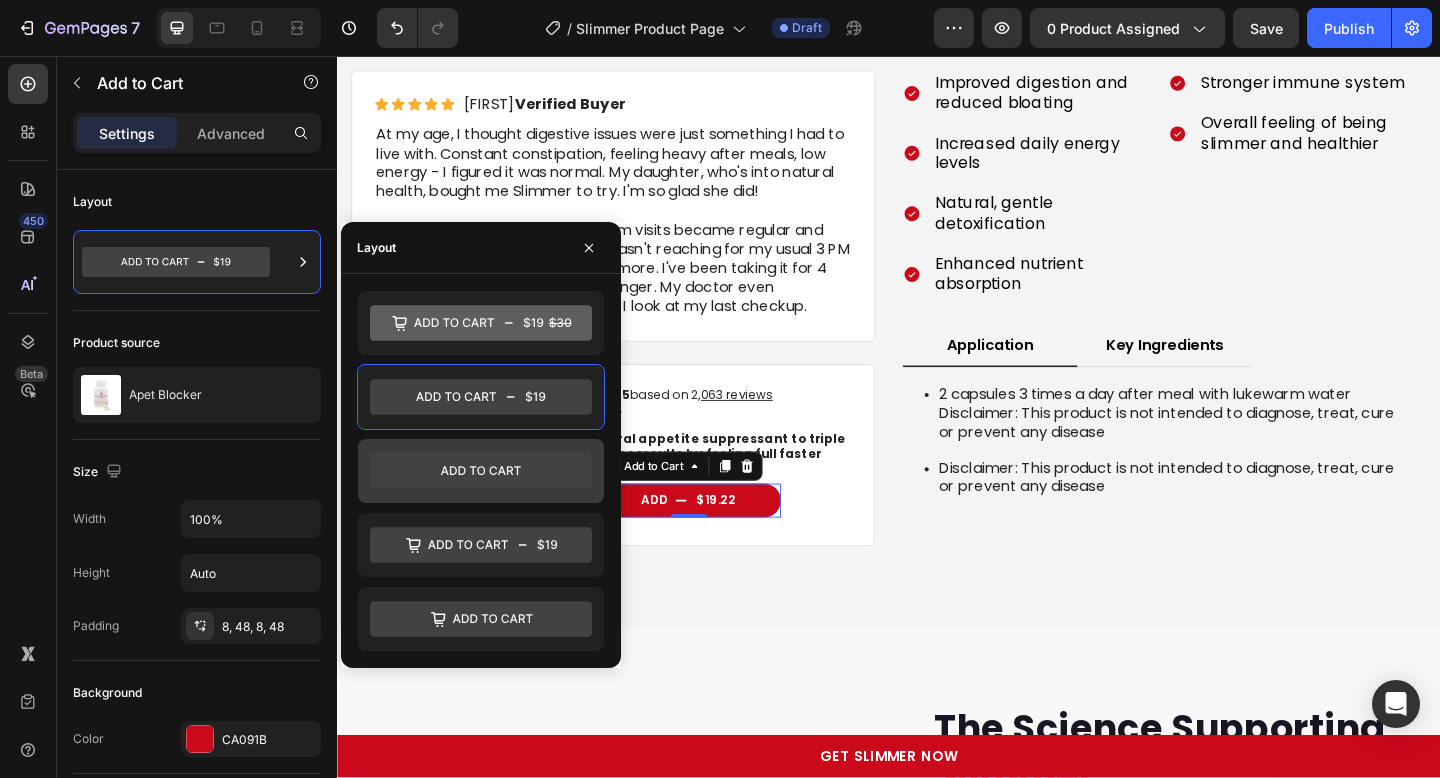 click 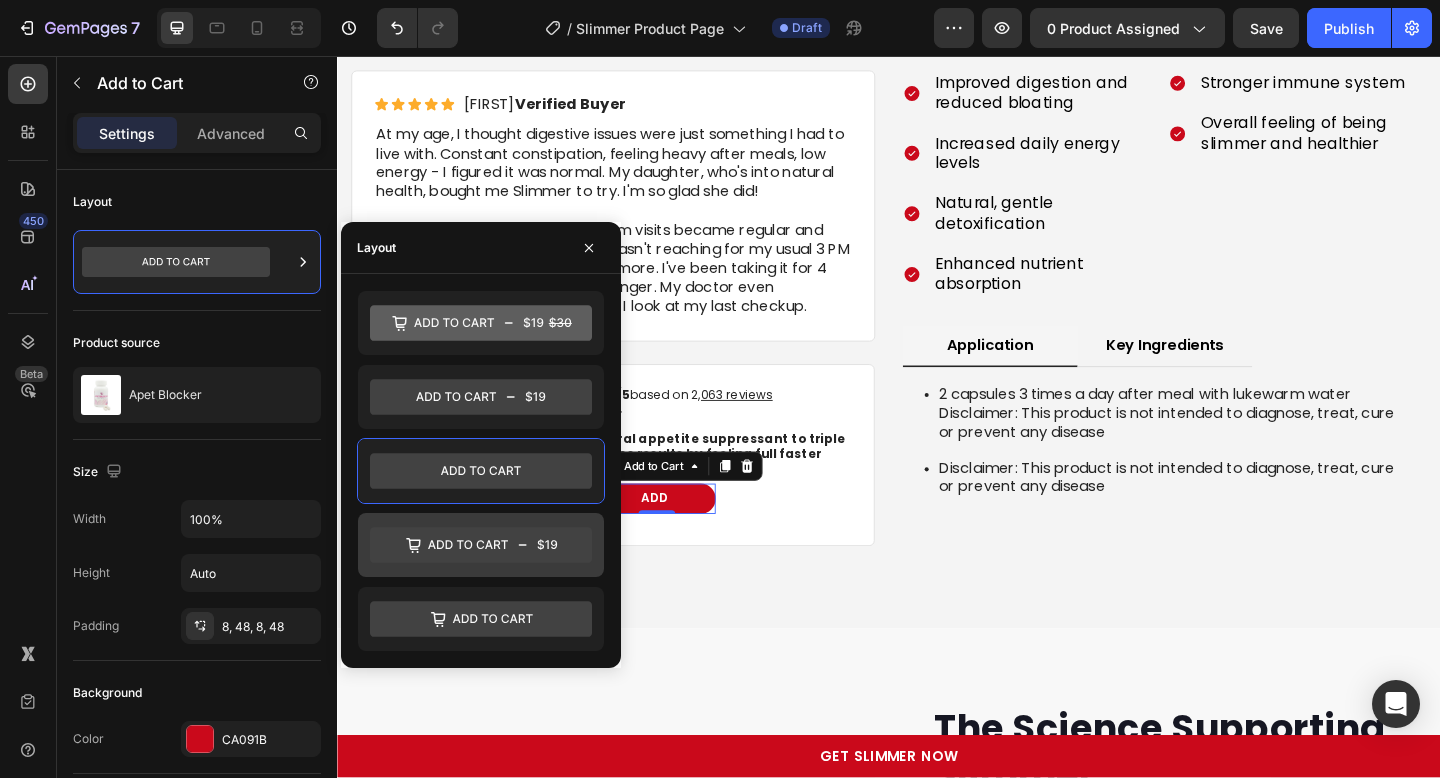 click 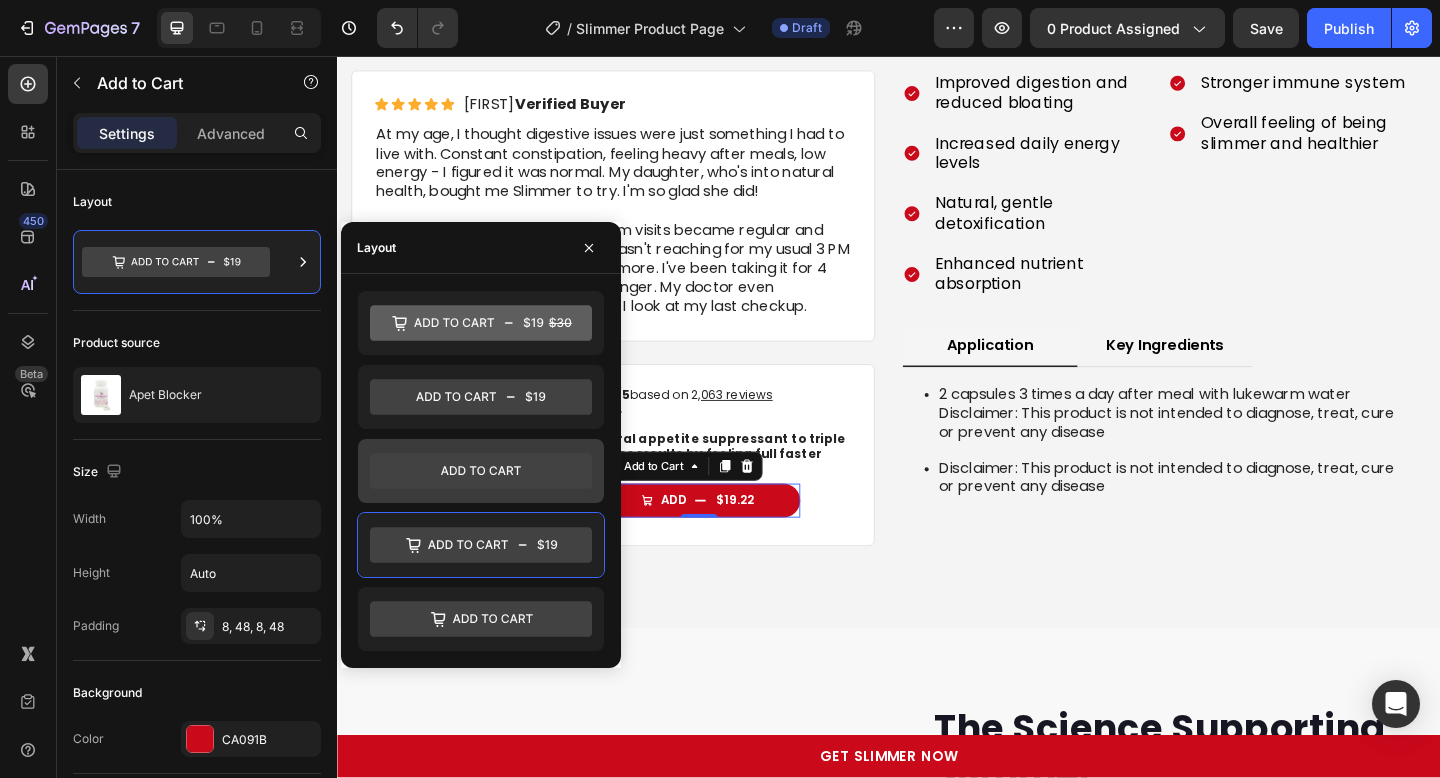 click 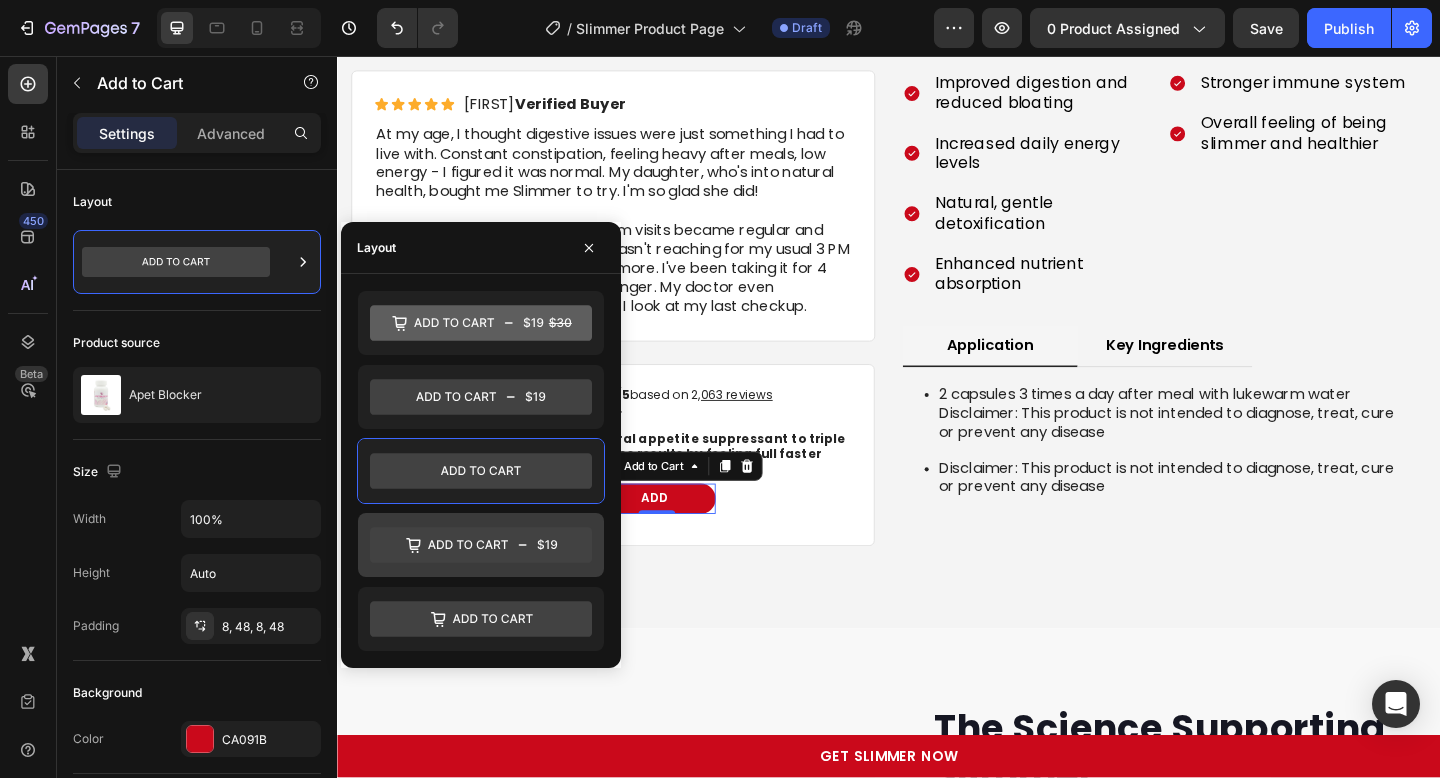 click 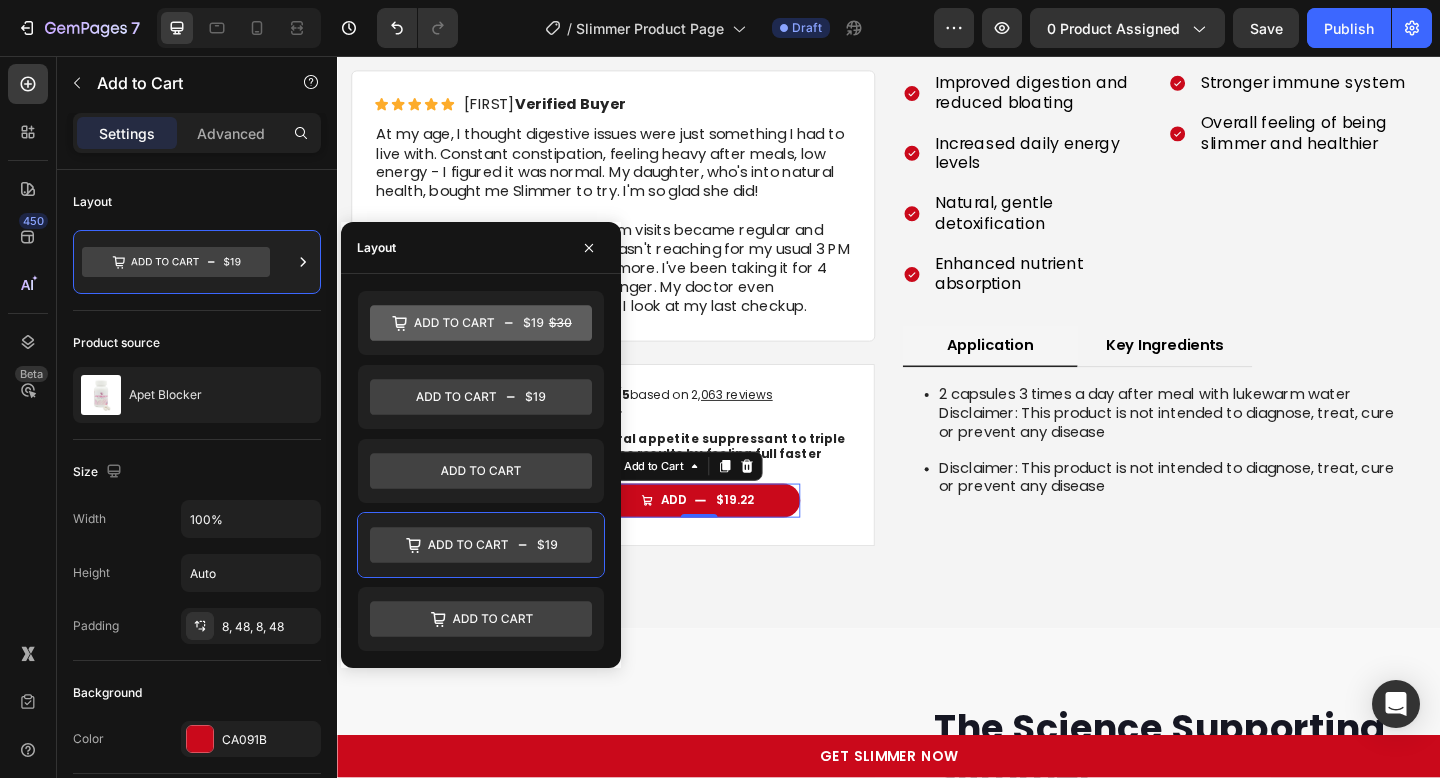 click on "Product Images Icon Icon Icon Icon Icon Icon List 4.8/5  based on 2, 063 reviews Text Block Row Apet Blocker Product Title Add this natural appetite suppressant to triple your weight loss results by feeling full faster and boosting your metabolism. Text Block $19.22 Product Price Product Price
Add
$19.22 Add to Cart   0 Row Product" at bounding box center (637, 490) 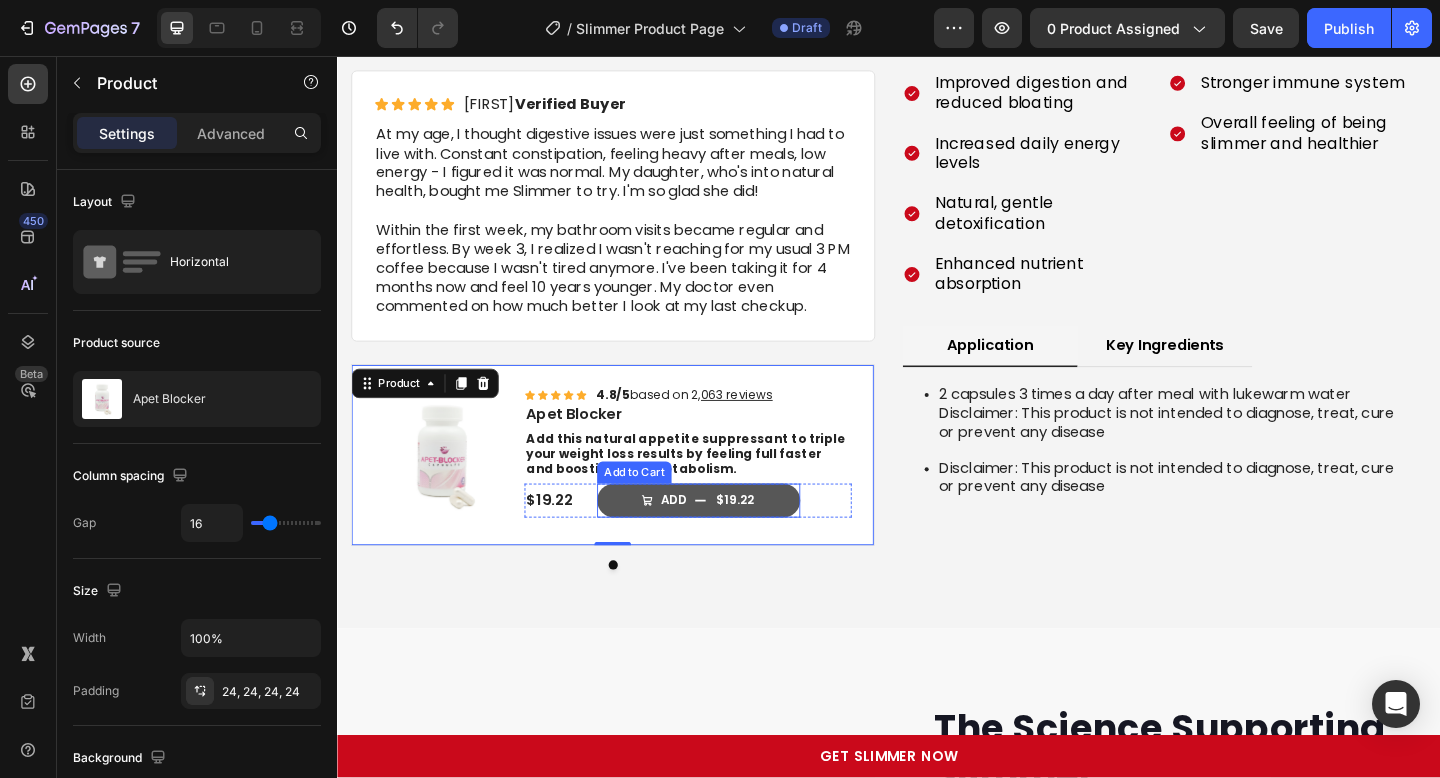 click on "Add
$19.22" at bounding box center (730, 539) 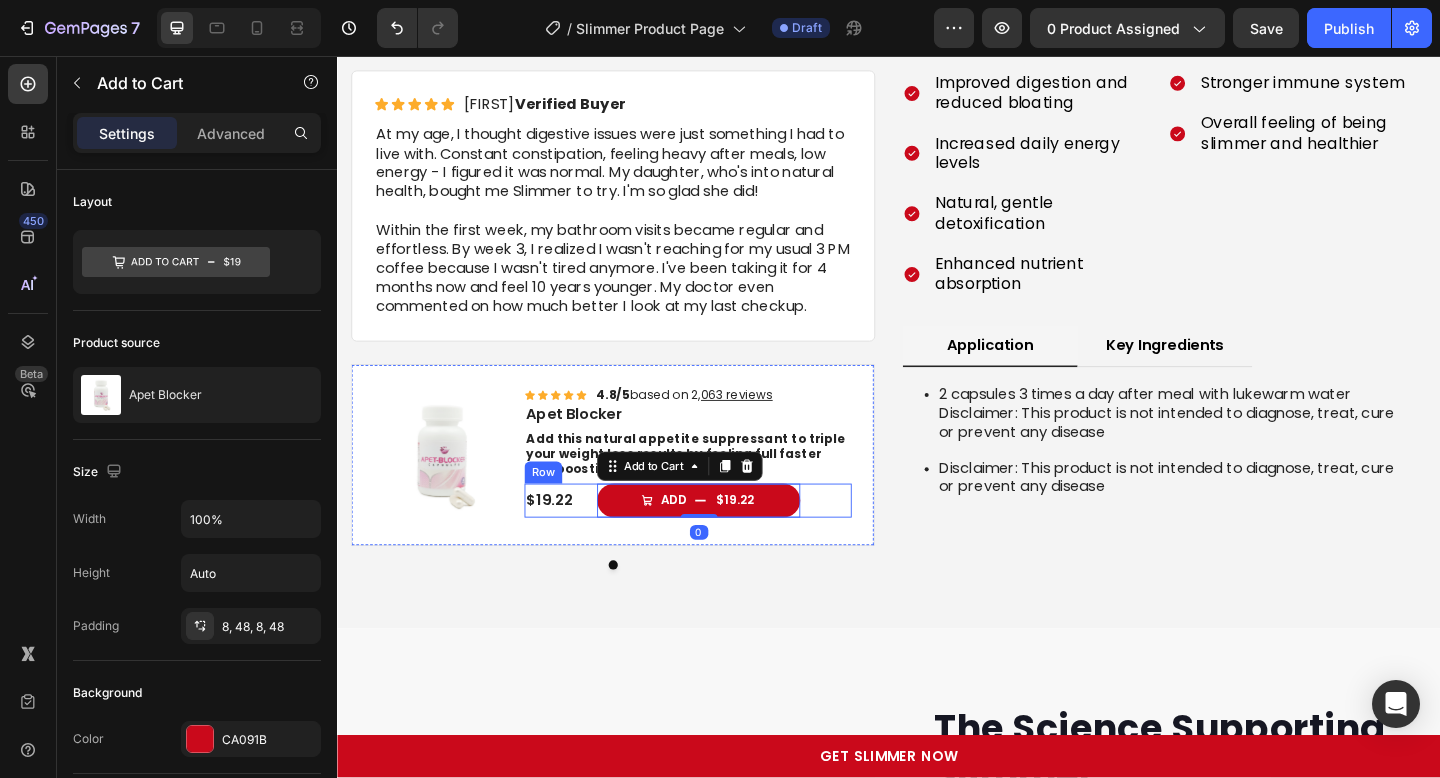 click on "$19.22" at bounding box center (568, 539) 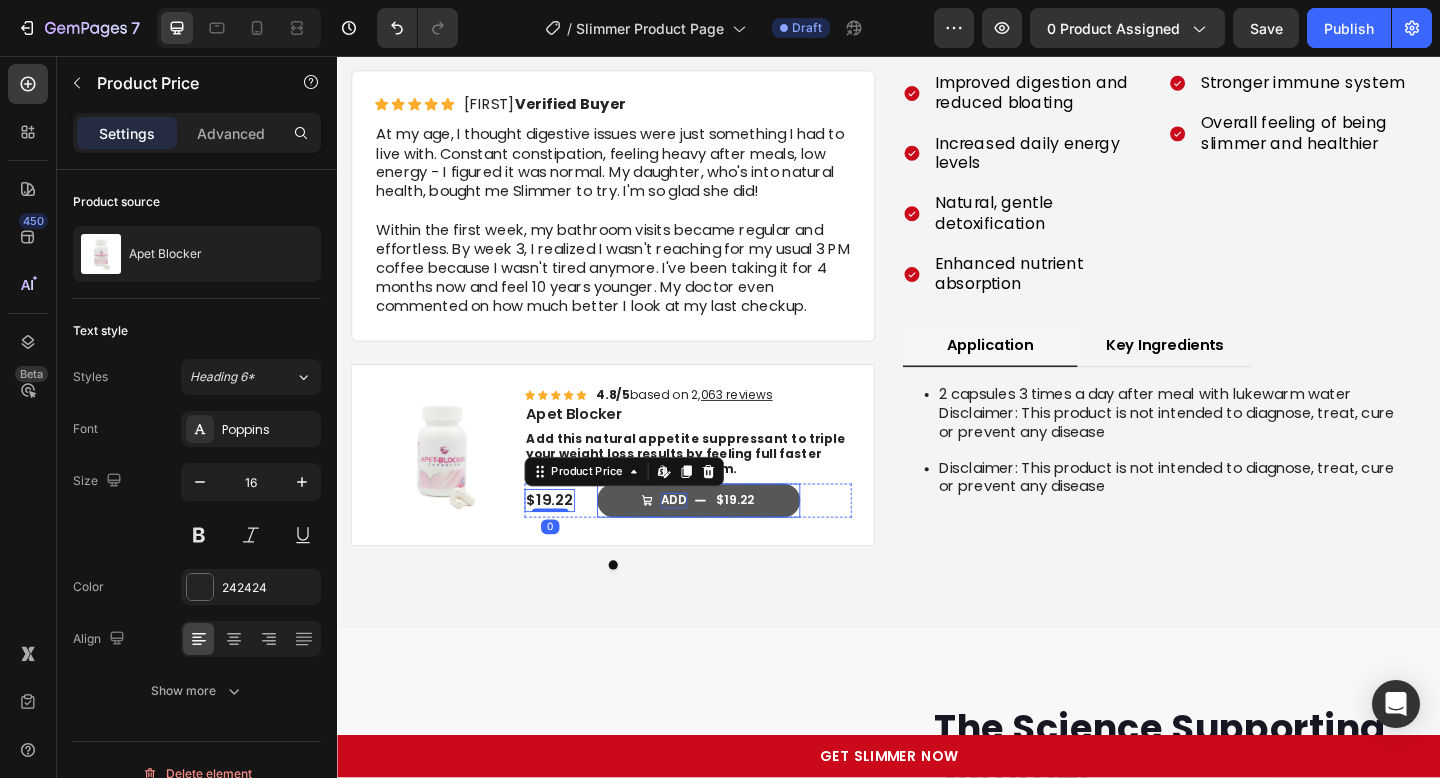 click on "Add" at bounding box center (703, 539) 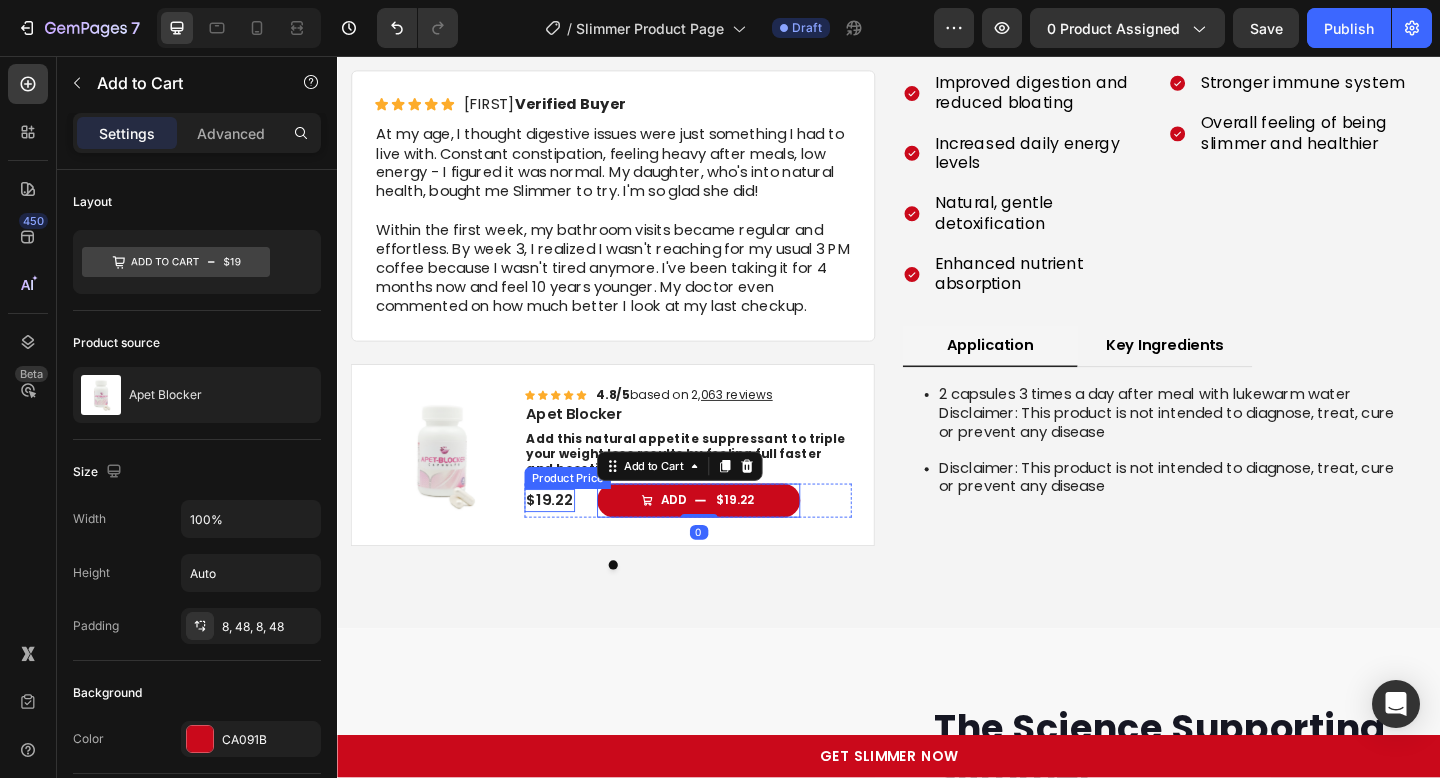 click on "$19.22" at bounding box center (568, 539) 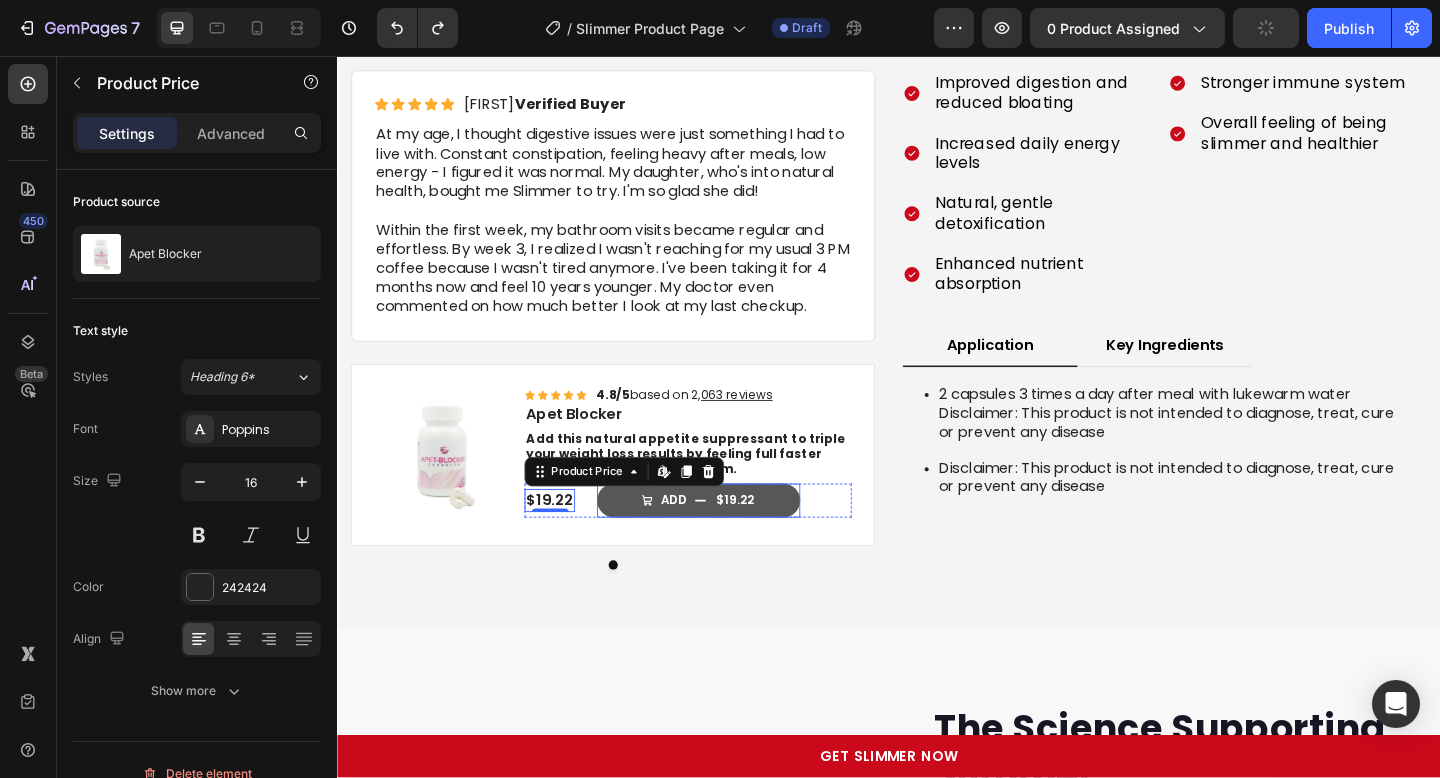 click on "Add
$19.22" at bounding box center (730, 539) 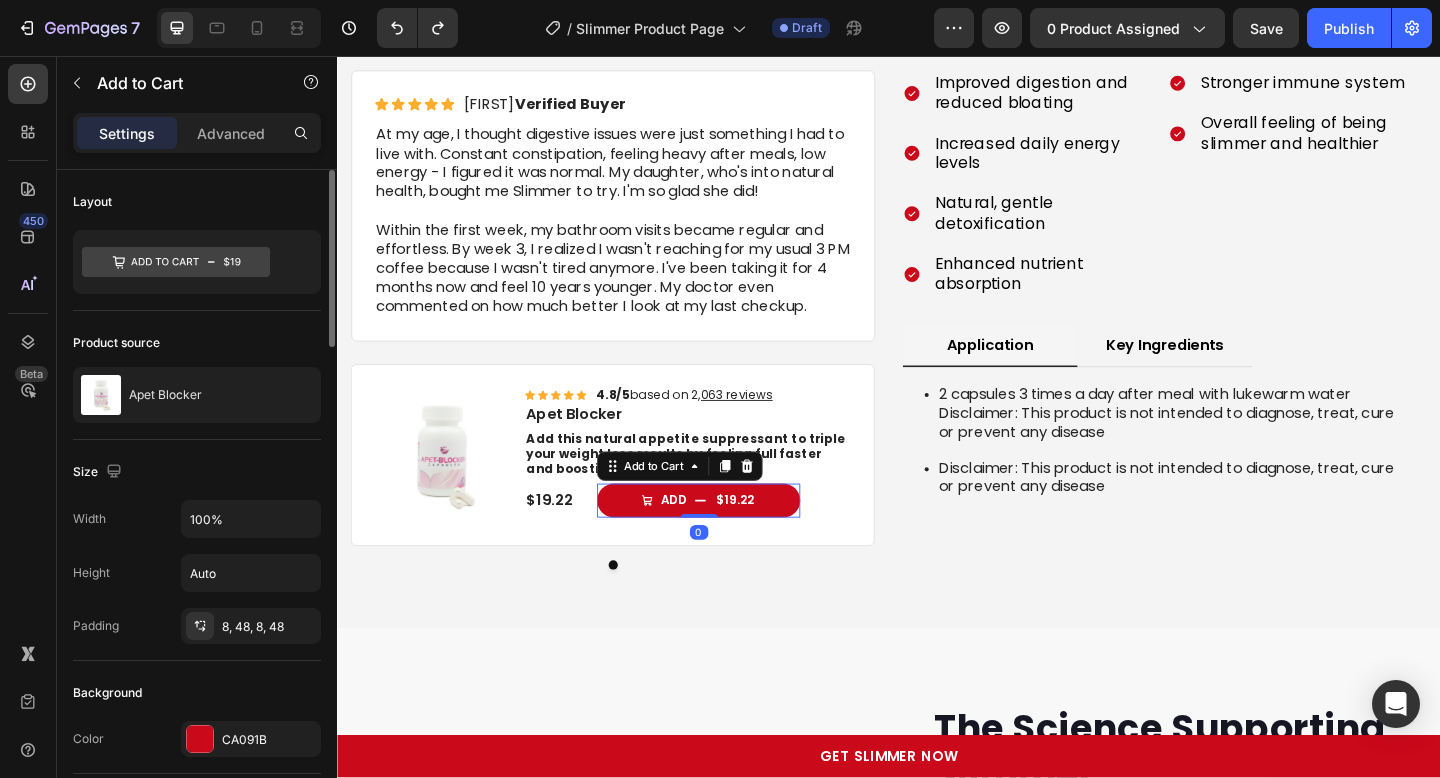 click on "Layout" 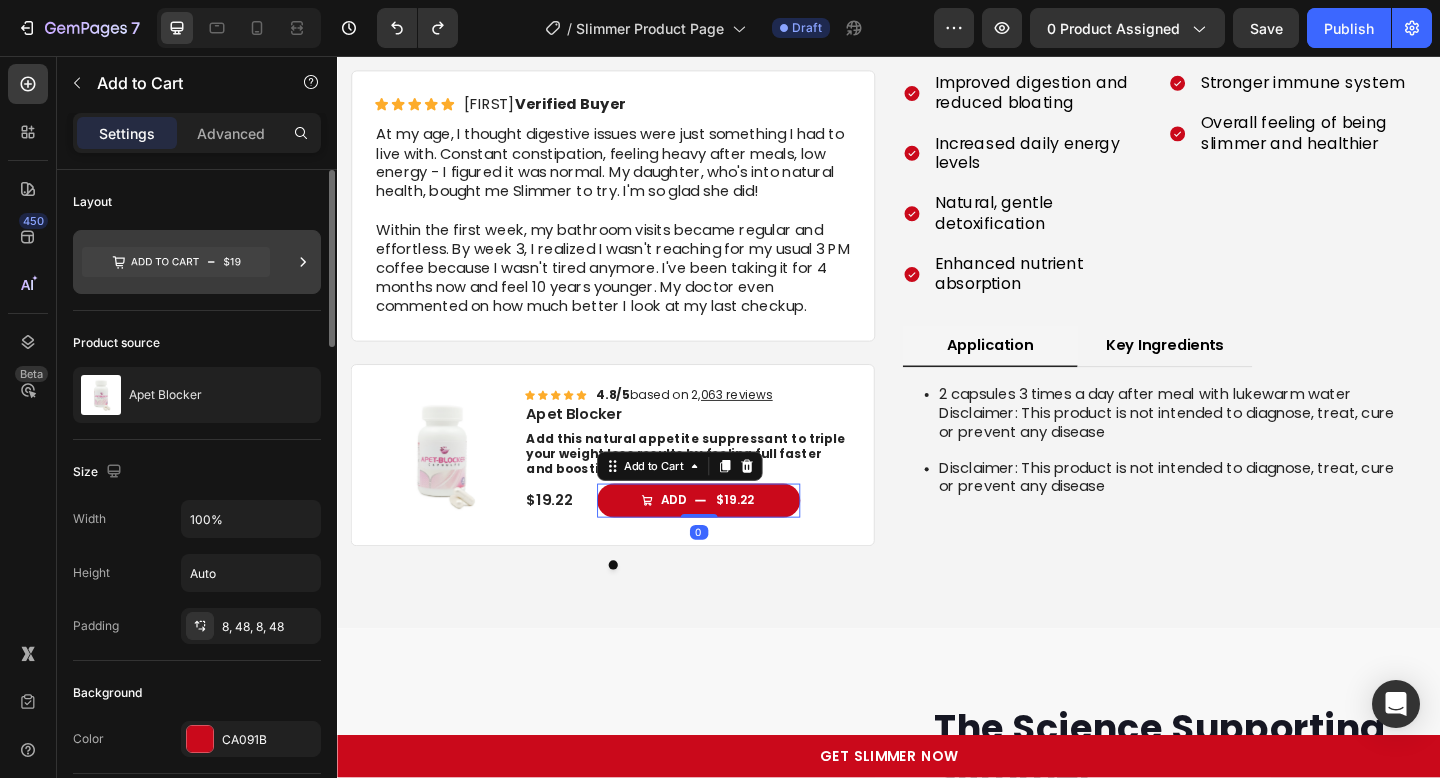 click 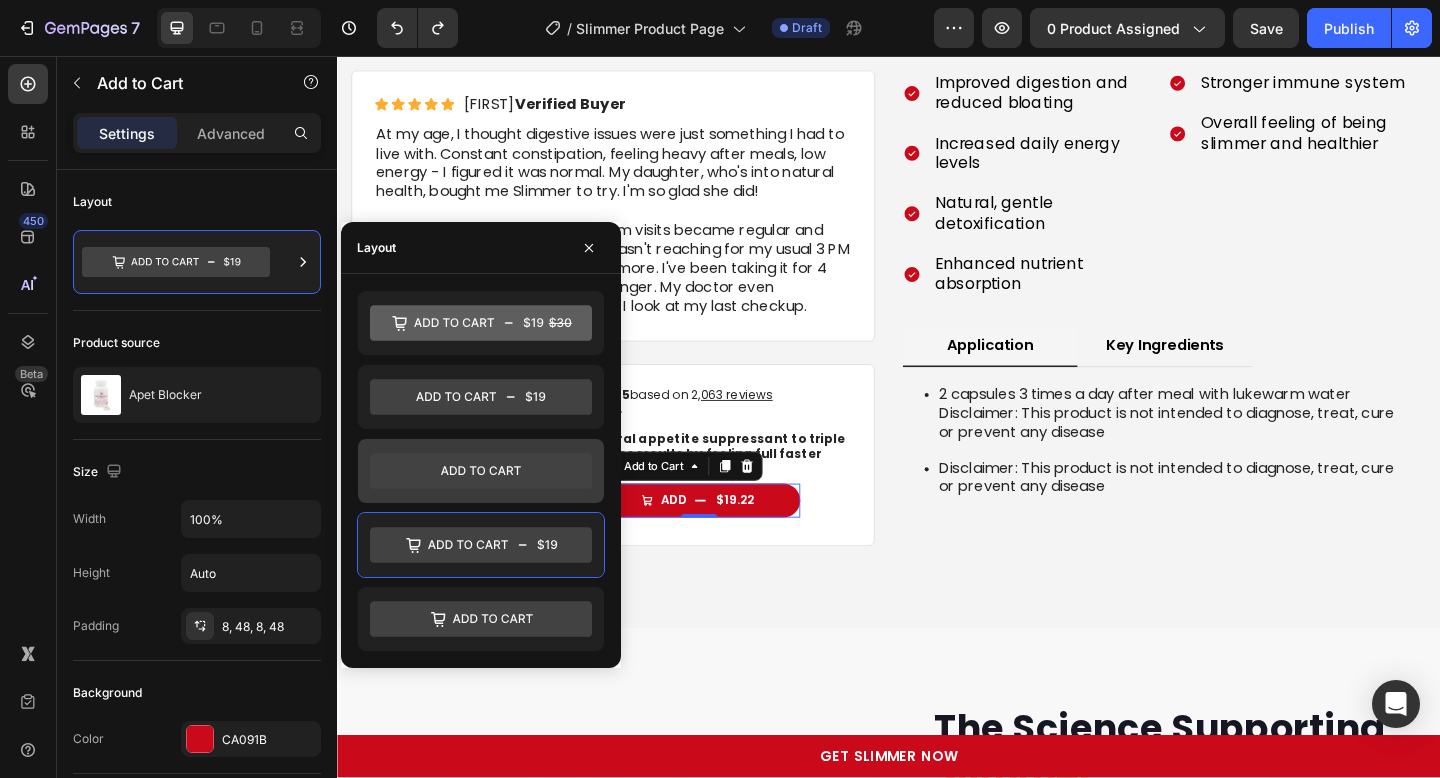 drag, startPoint x: 488, startPoint y: 476, endPoint x: 562, endPoint y: 569, distance: 118.84864 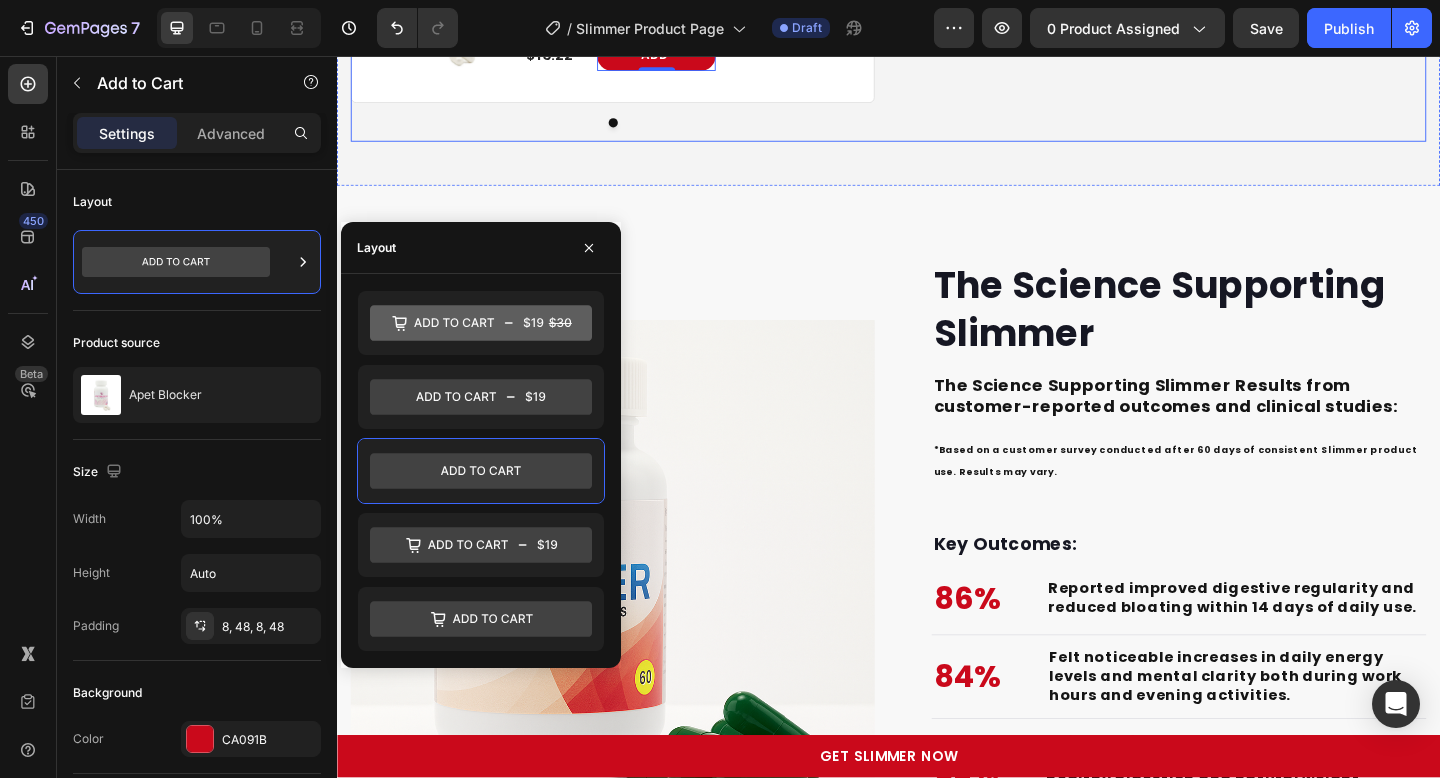 scroll, scrollTop: 6340, scrollLeft: 0, axis: vertical 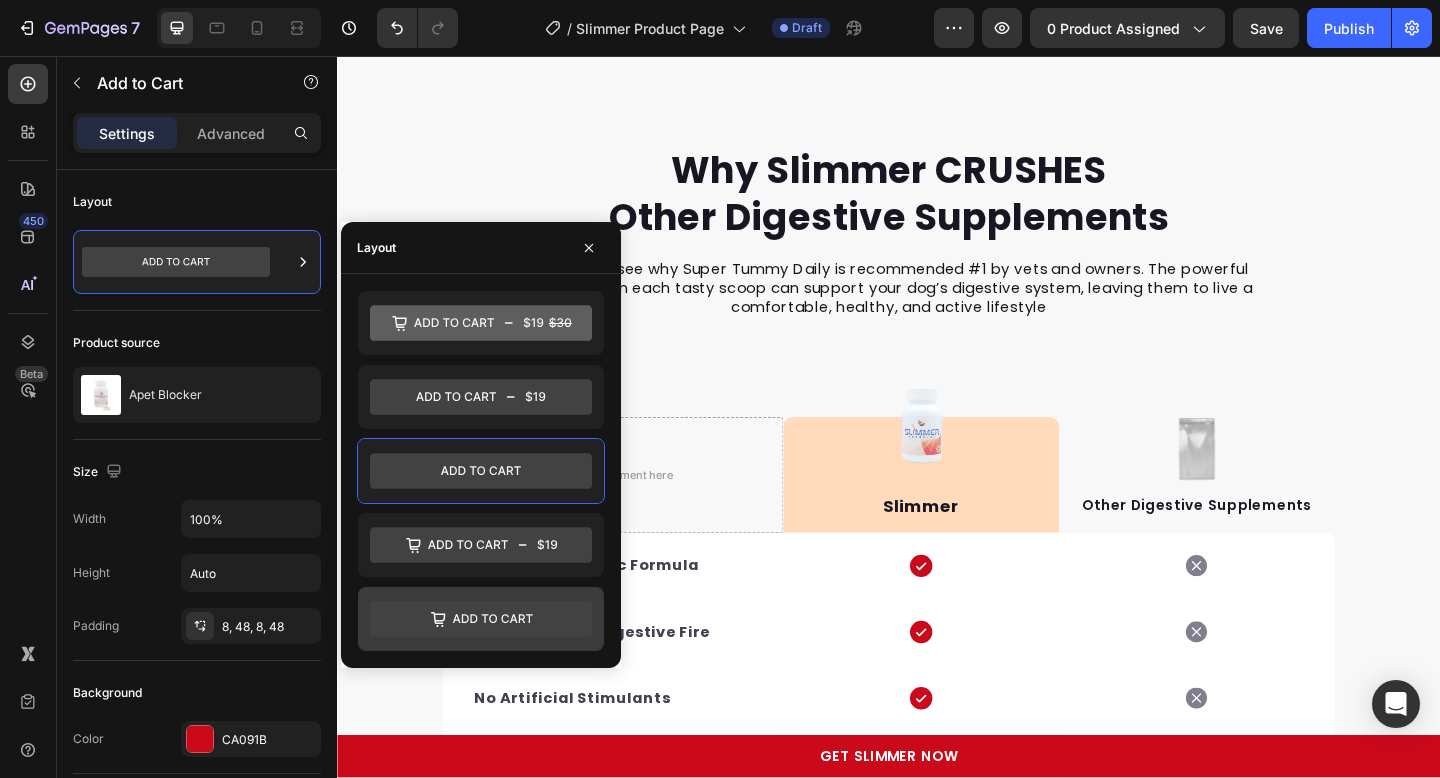 click 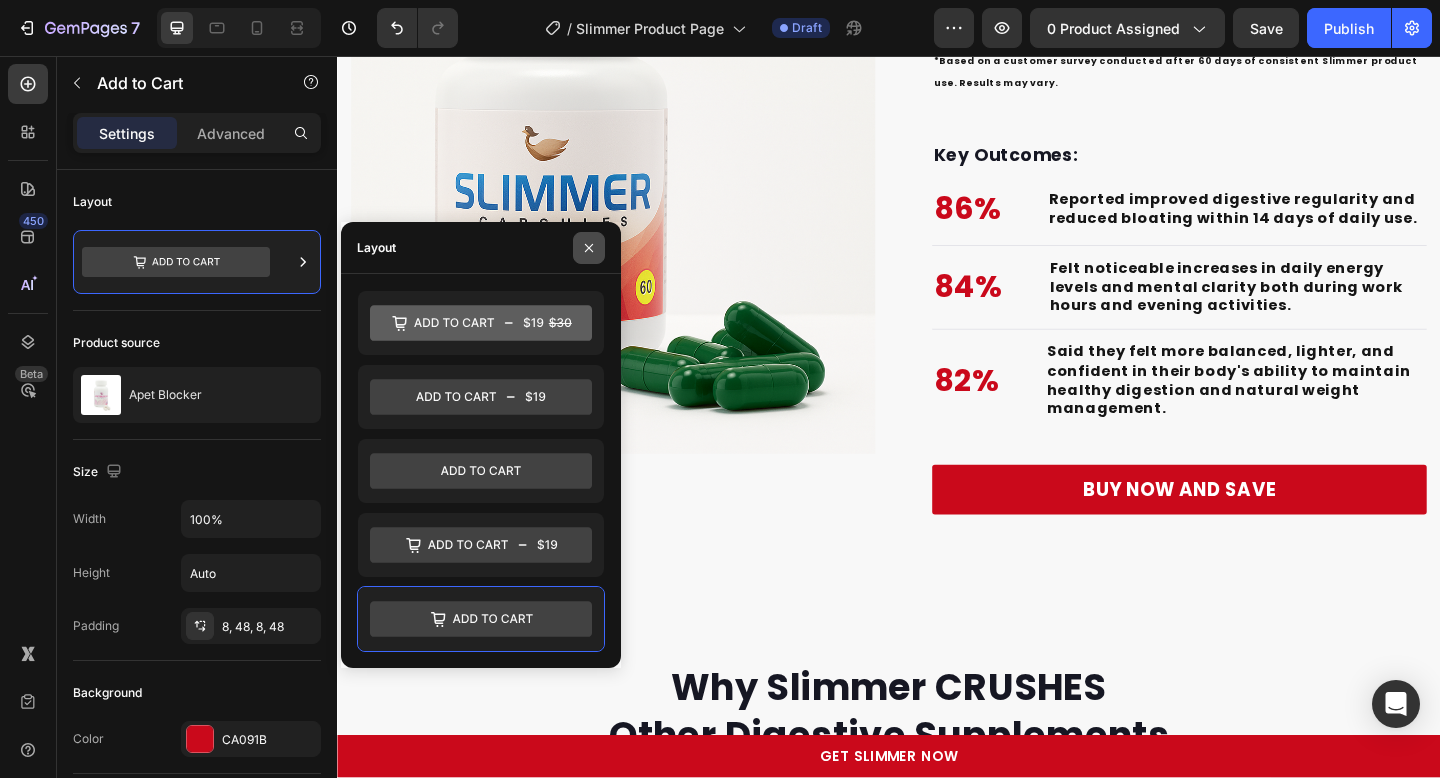click at bounding box center [589, 248] 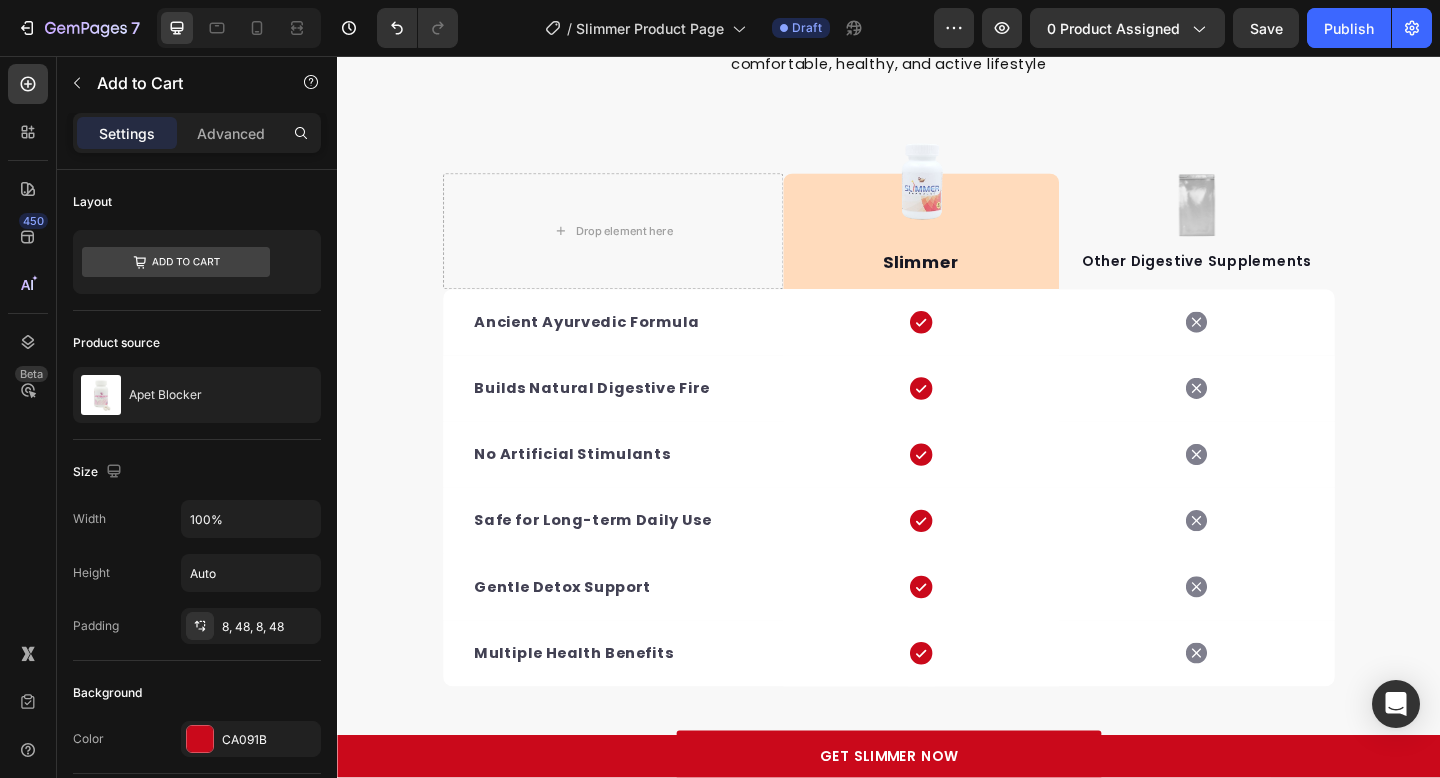 scroll, scrollTop: 6591, scrollLeft: 0, axis: vertical 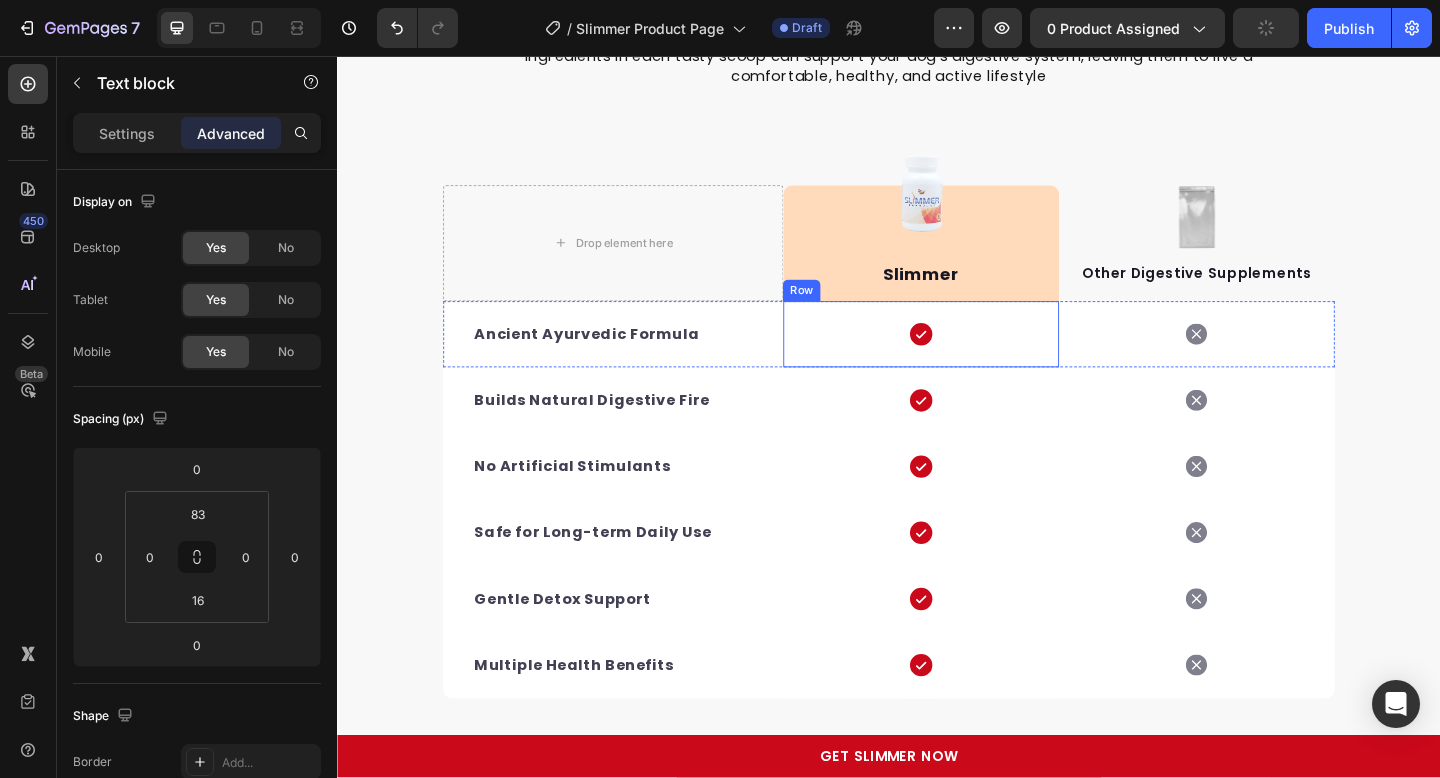 click on "Slimmer" at bounding box center [972, 293] 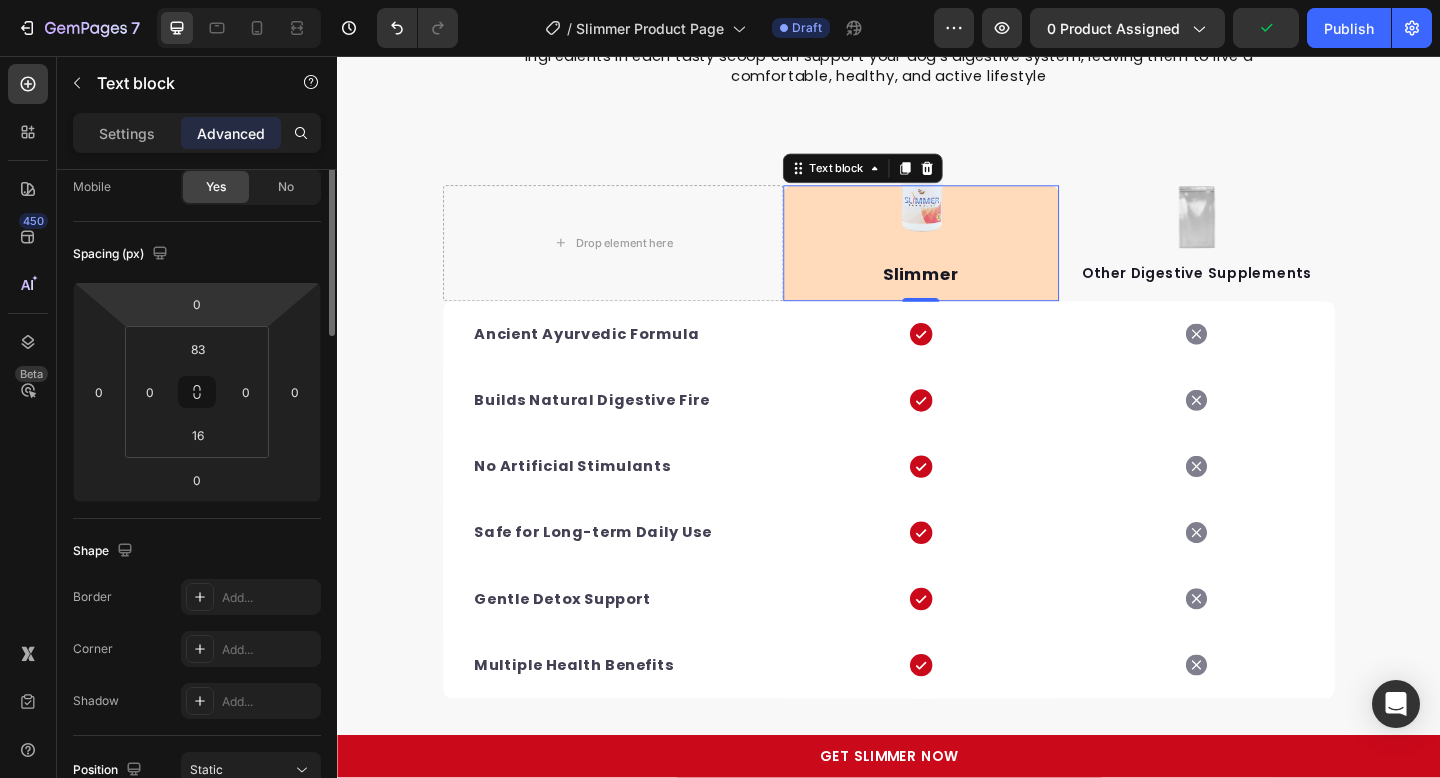 scroll, scrollTop: 0, scrollLeft: 0, axis: both 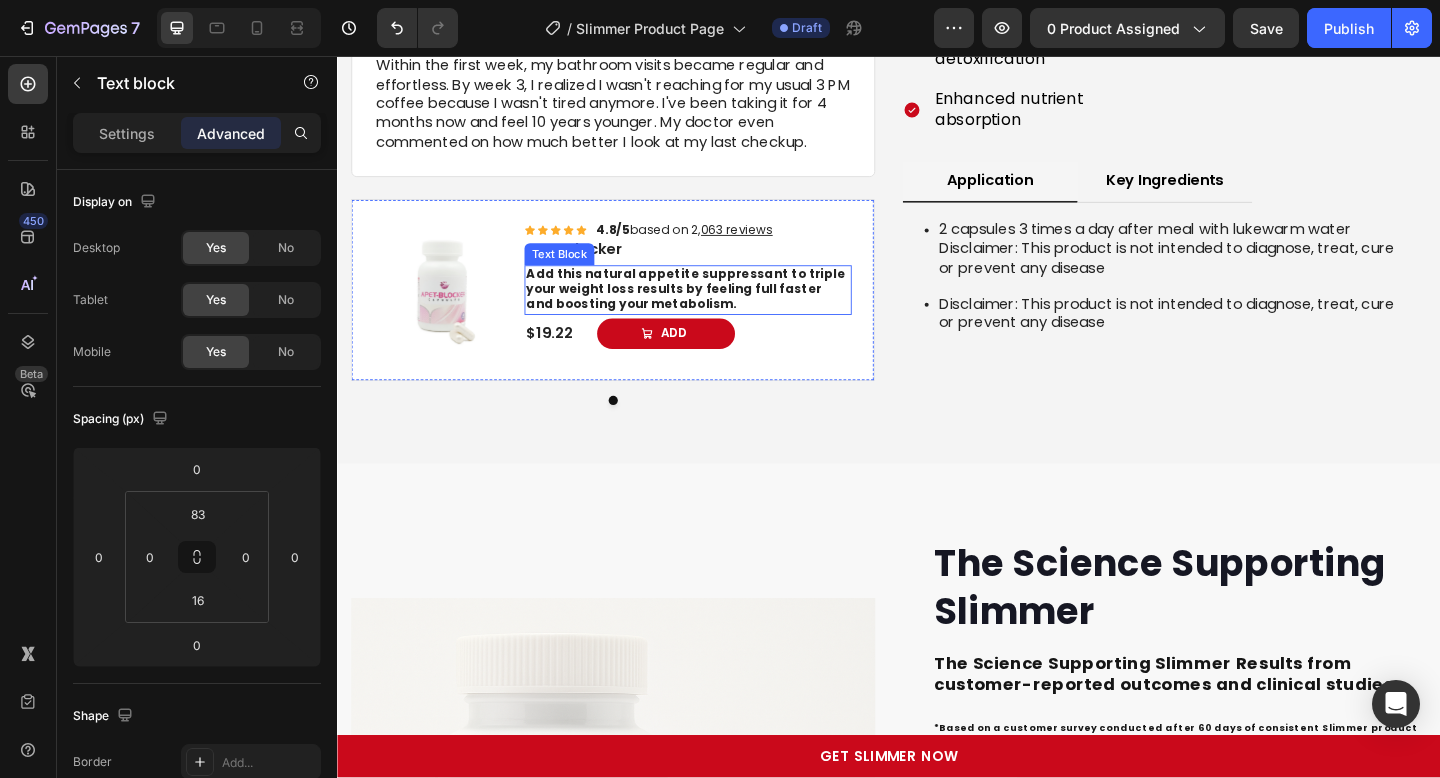 click on "Add this natural appetite suppressant to triple your weight loss results by feeling full faster and boosting your metabolism." at bounding box center (716, 310) 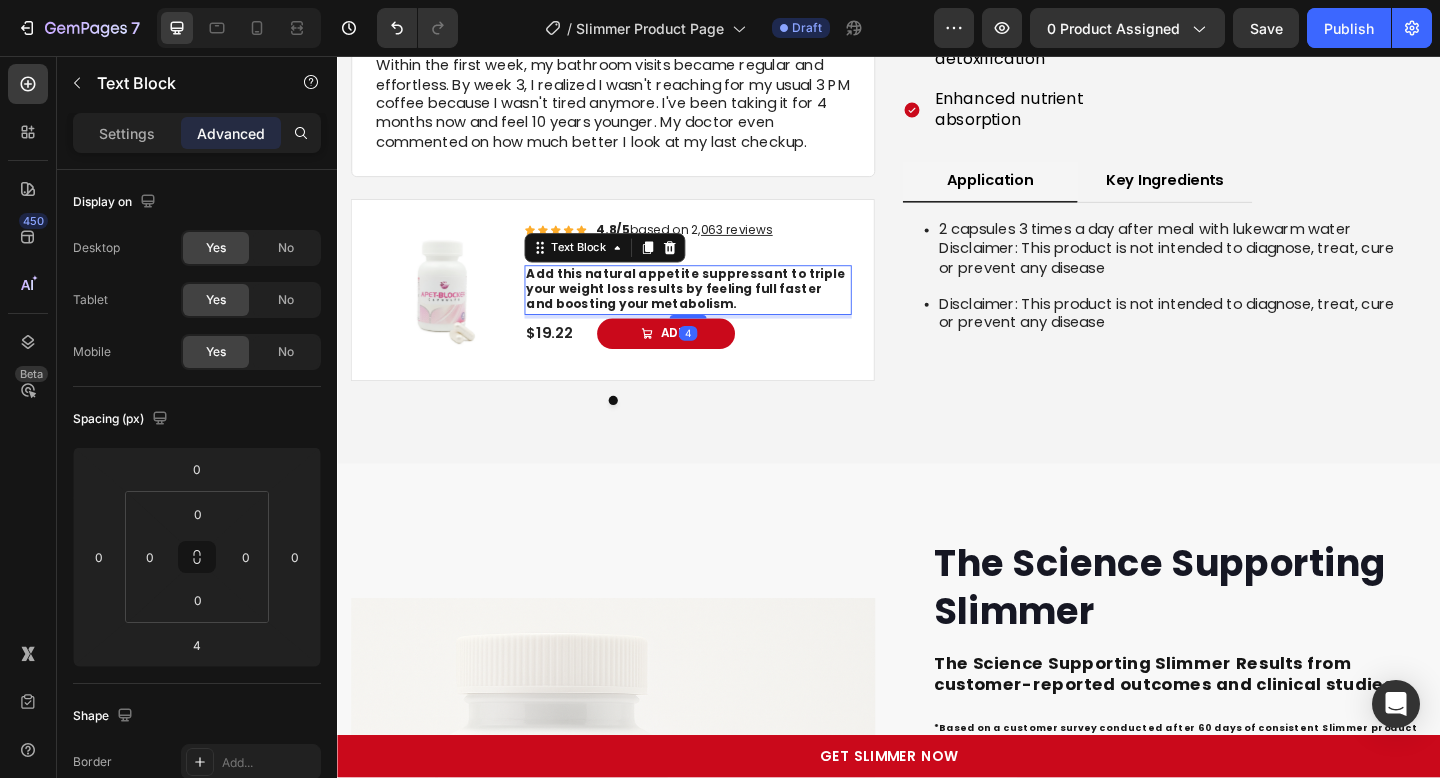 click on "Add this natural appetite suppressant to triple your weight loss results by feeling full faster and boosting your metabolism." at bounding box center (716, 310) 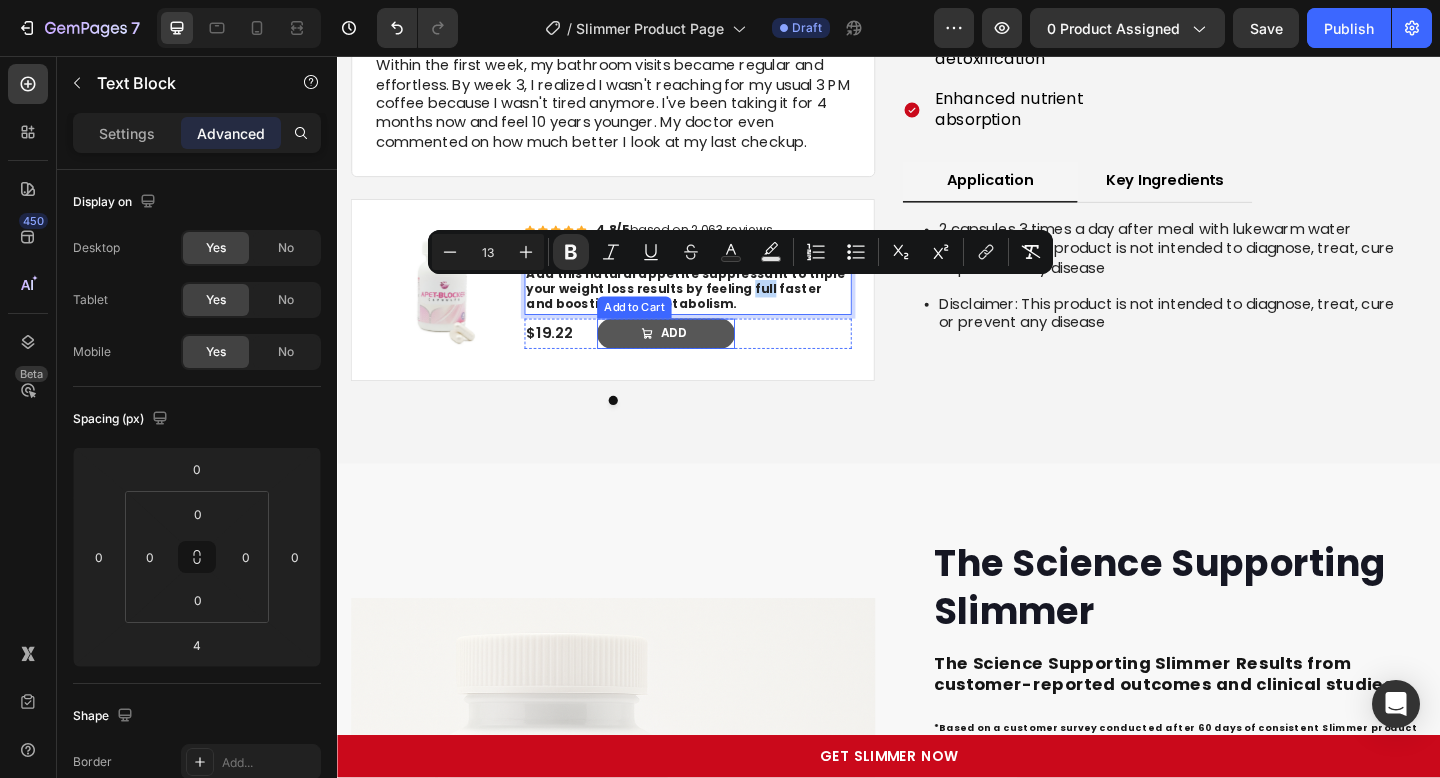 click on "Add" at bounding box center [695, 358] 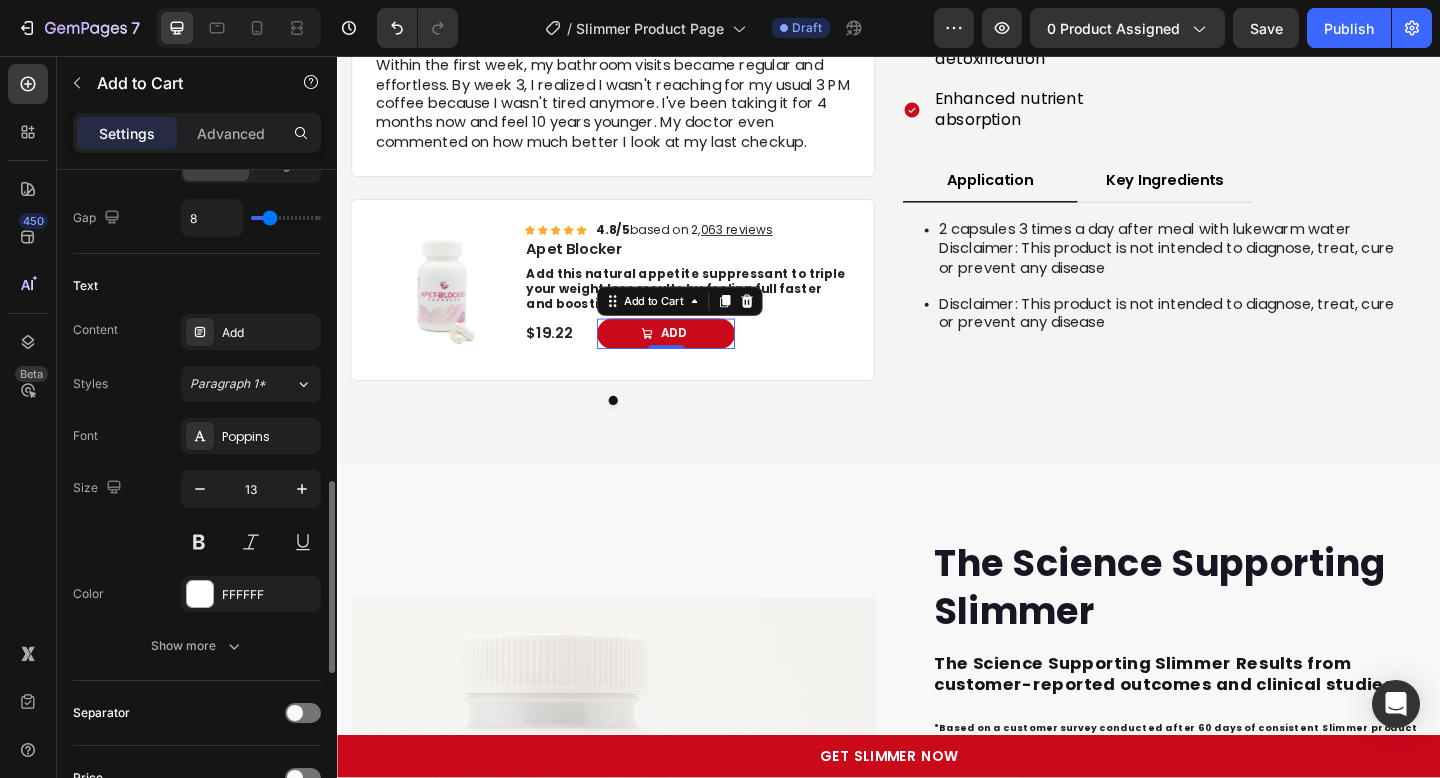 scroll, scrollTop: 1027, scrollLeft: 0, axis: vertical 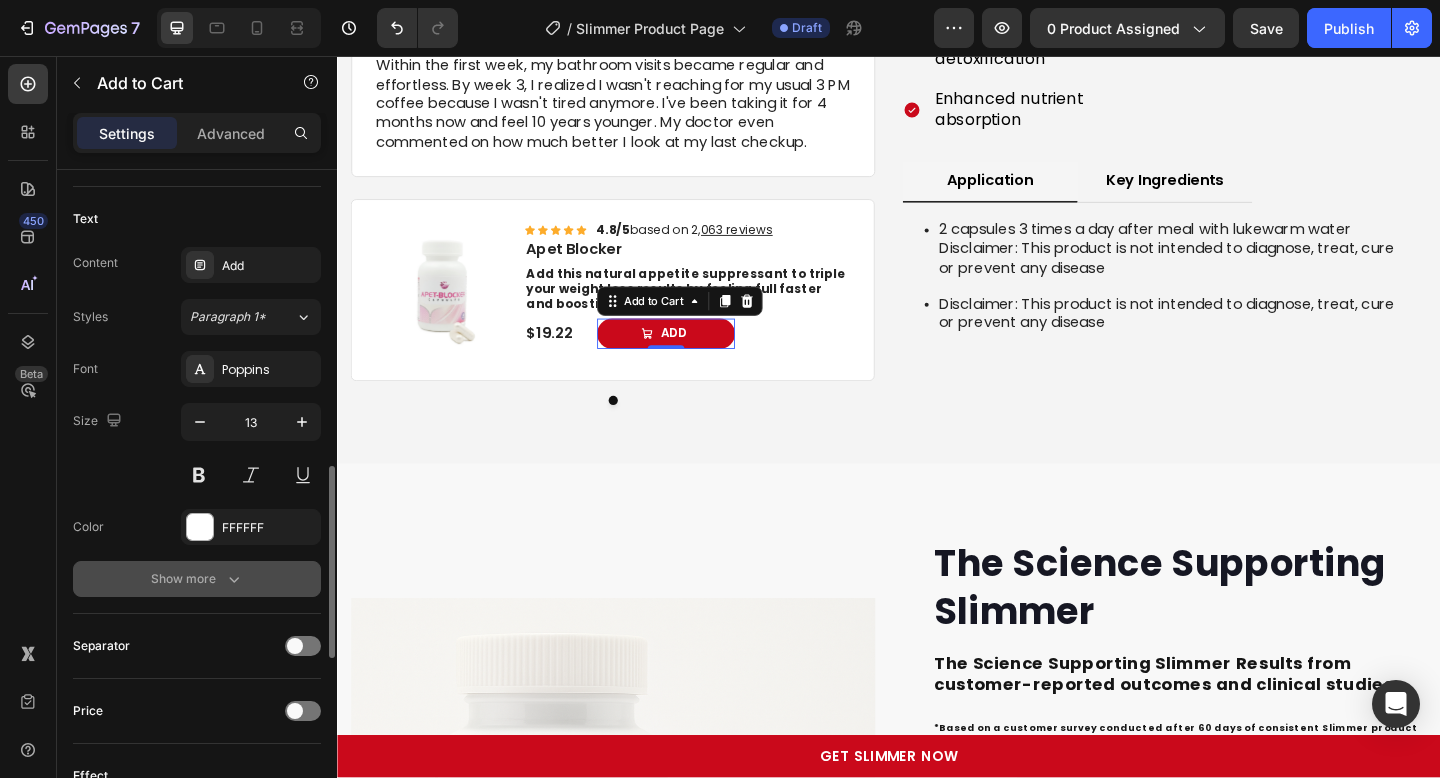 click on "Show more" at bounding box center (197, 579) 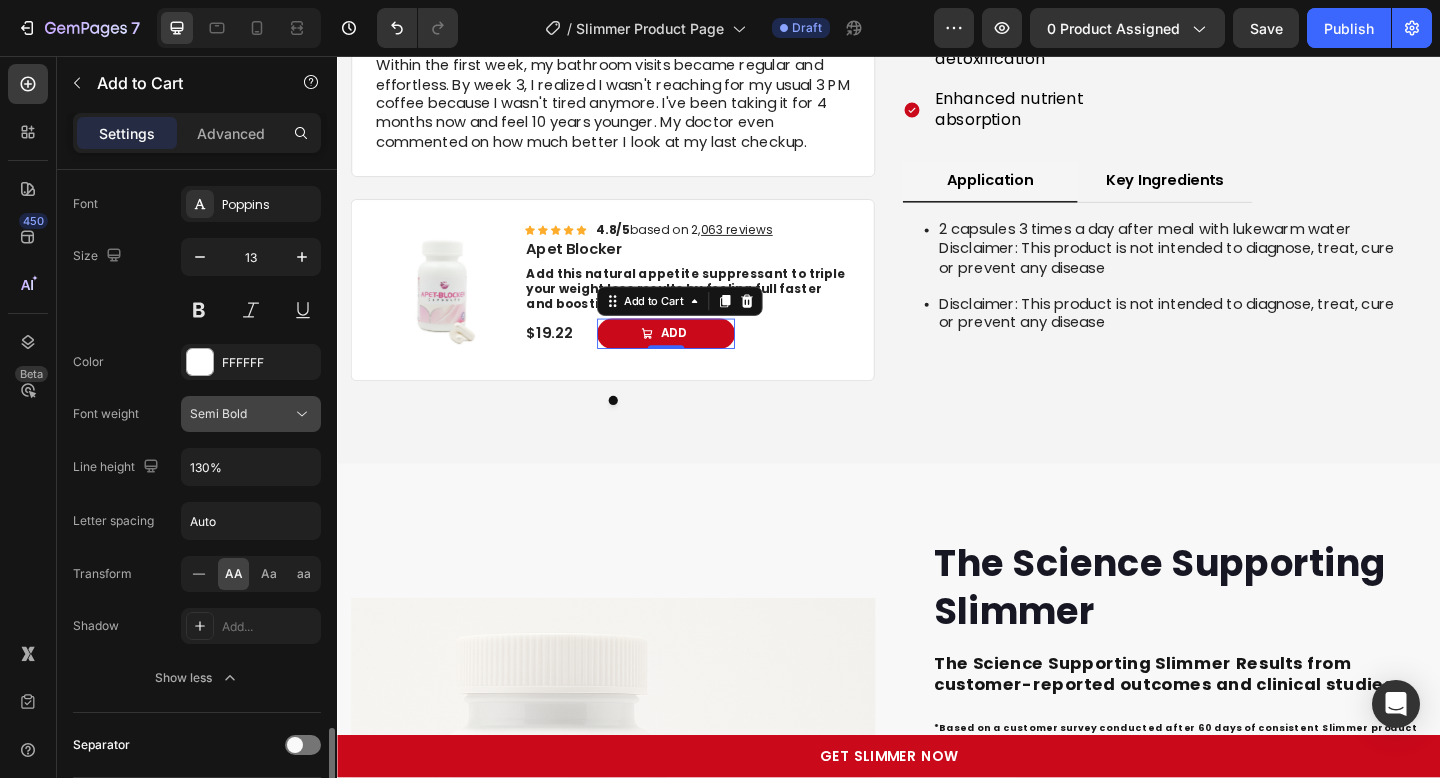 scroll, scrollTop: 1390, scrollLeft: 0, axis: vertical 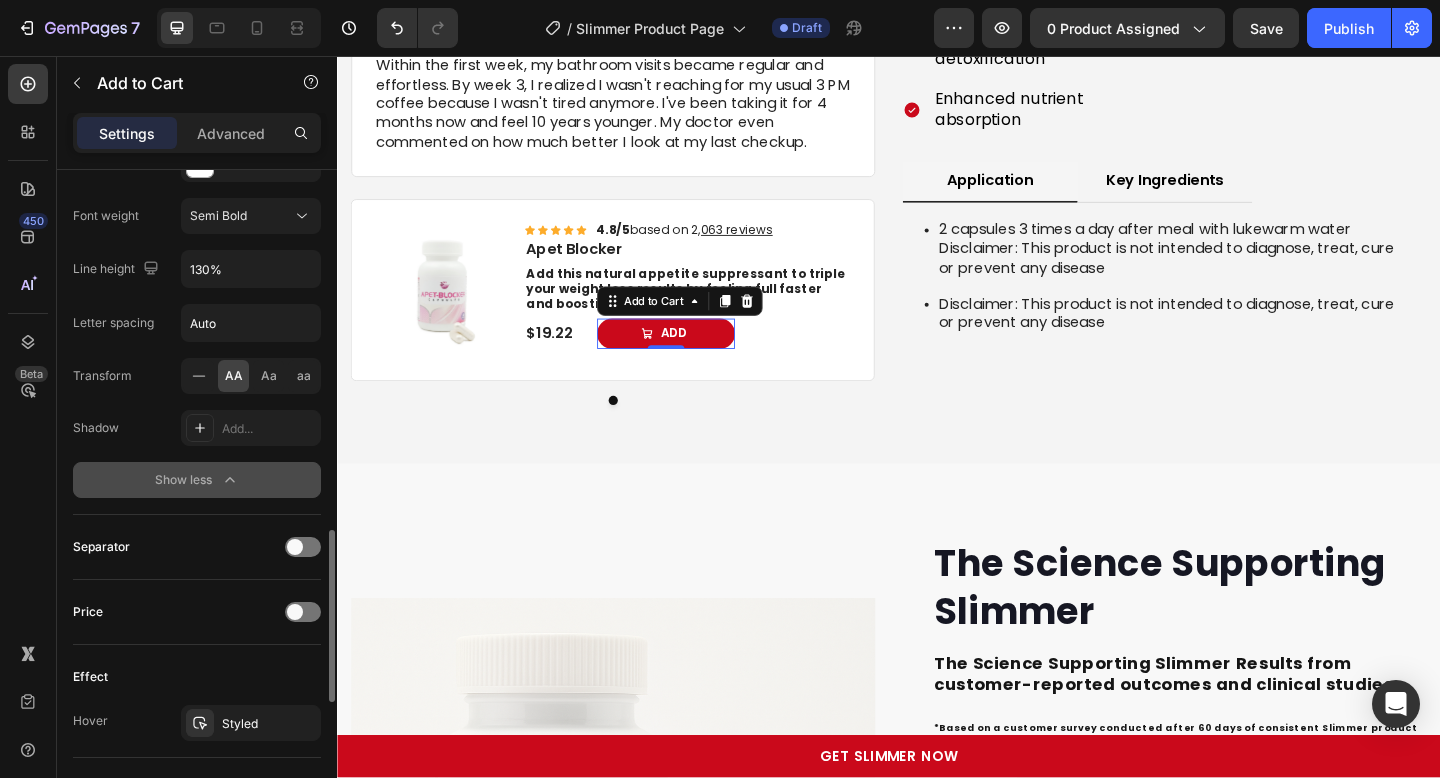 click 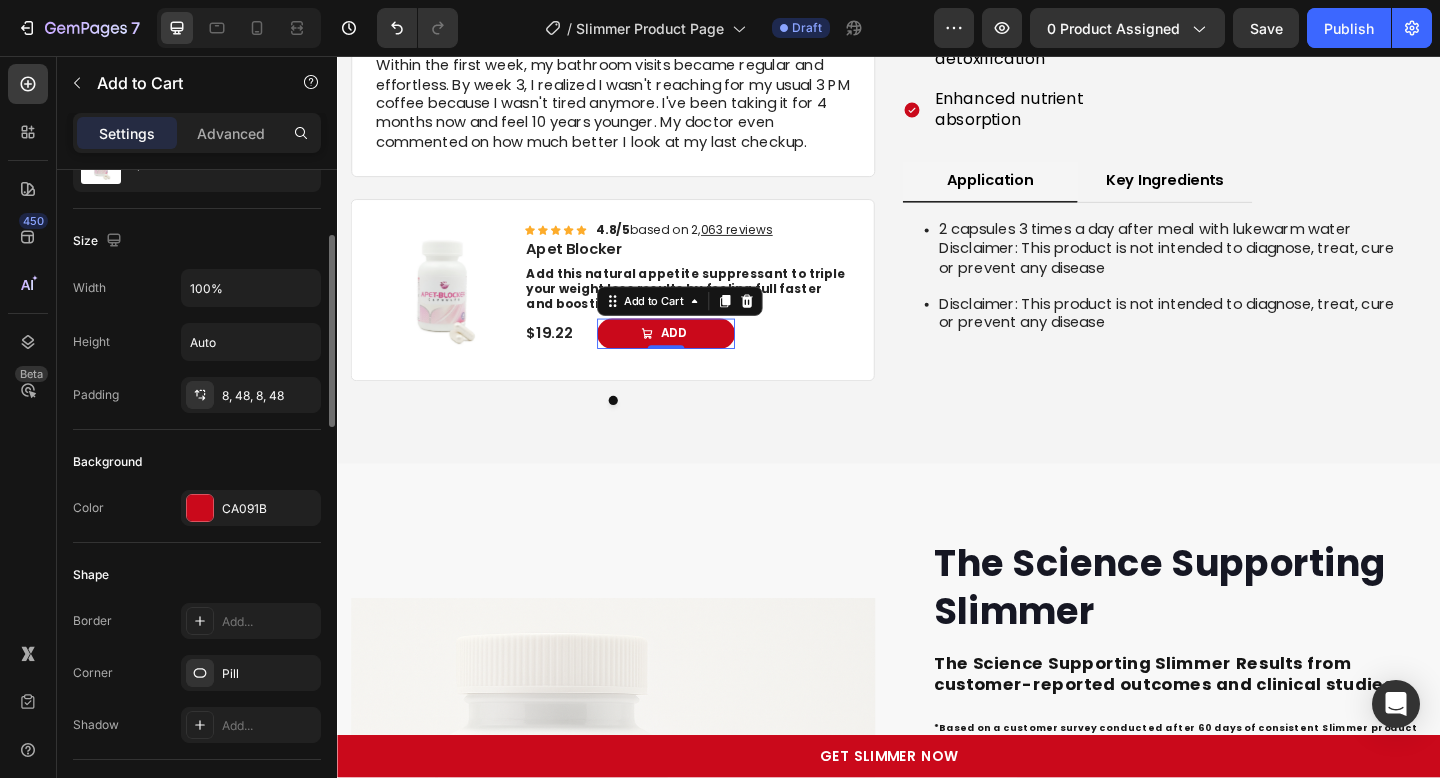 scroll, scrollTop: 151, scrollLeft: 0, axis: vertical 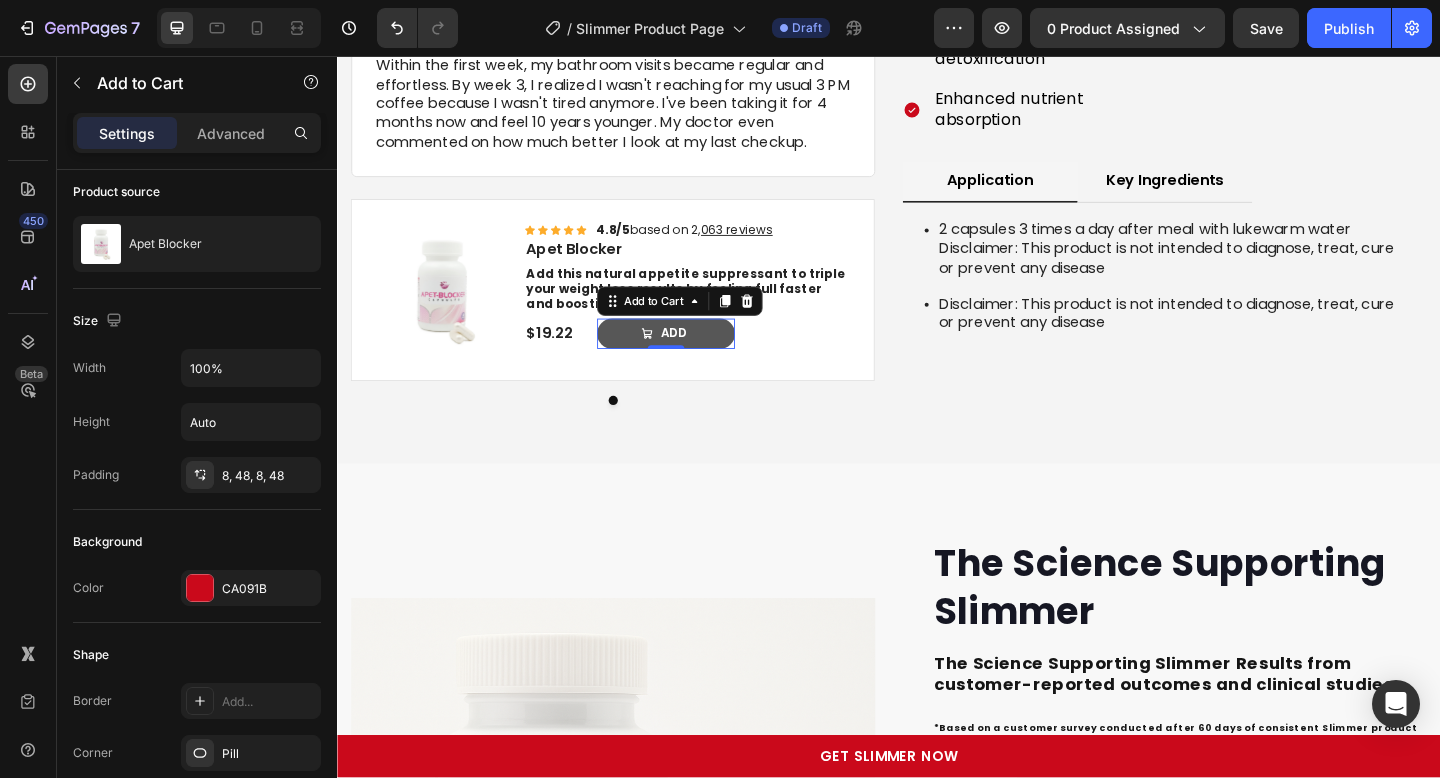 click on "Add" at bounding box center [695, 358] 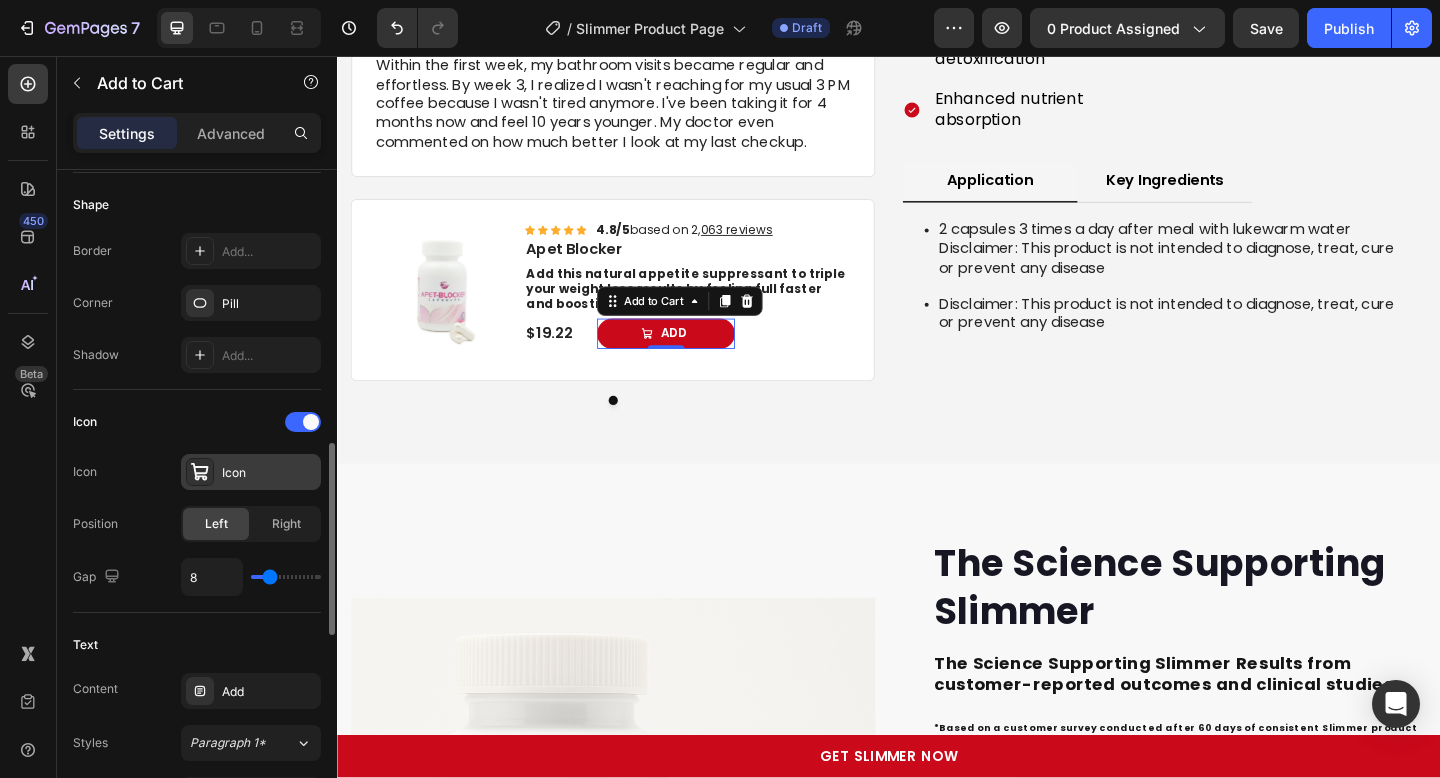 scroll, scrollTop: 886, scrollLeft: 0, axis: vertical 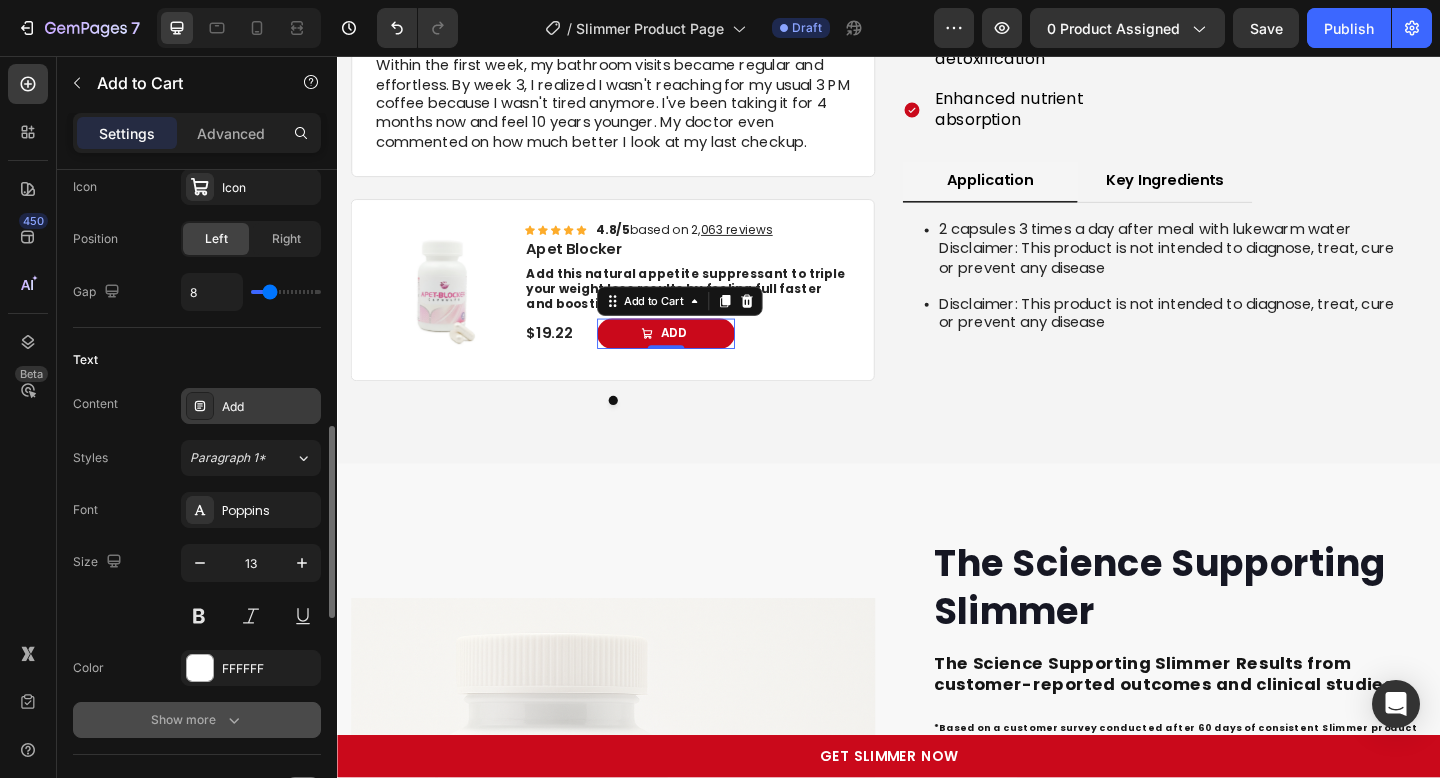click on "Add" at bounding box center (269, 407) 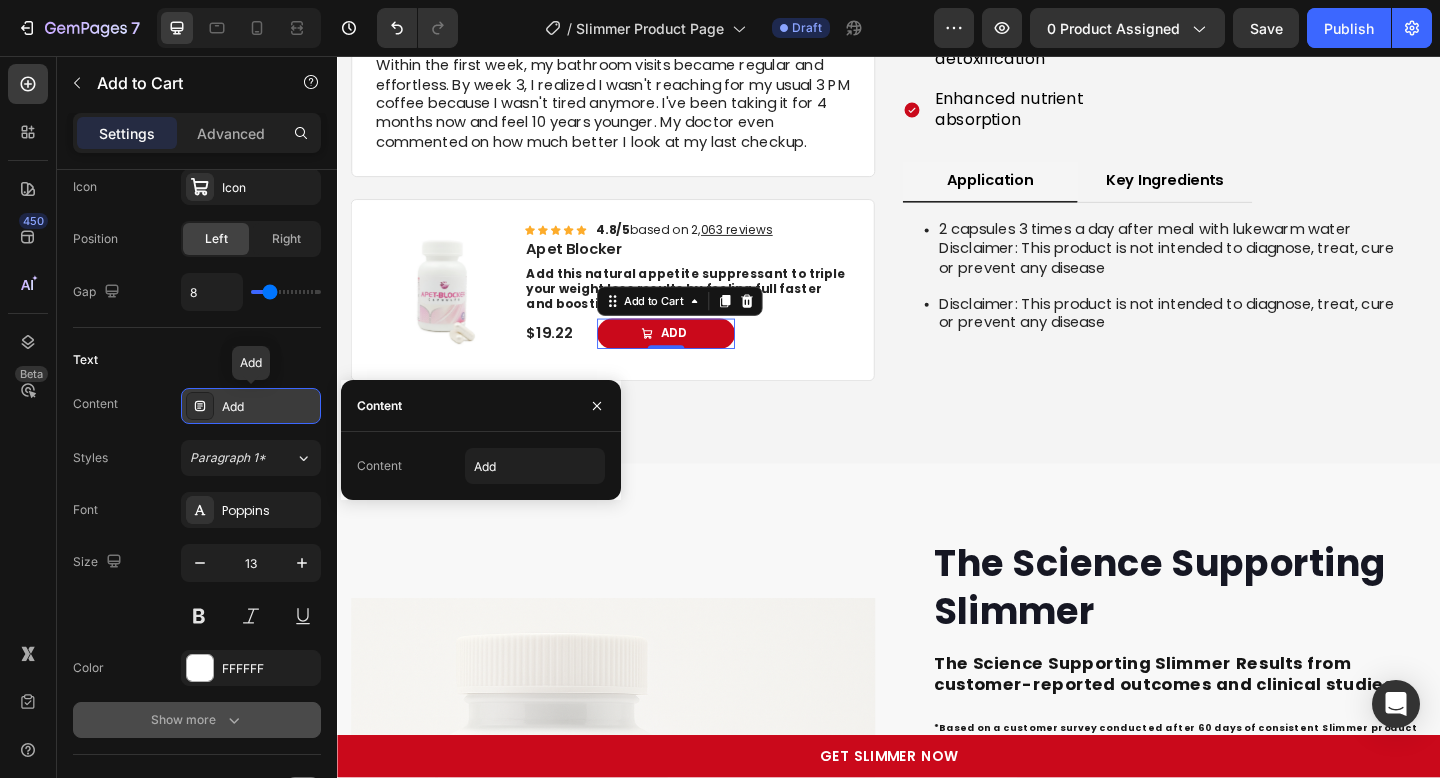 click on "Add" at bounding box center [269, 407] 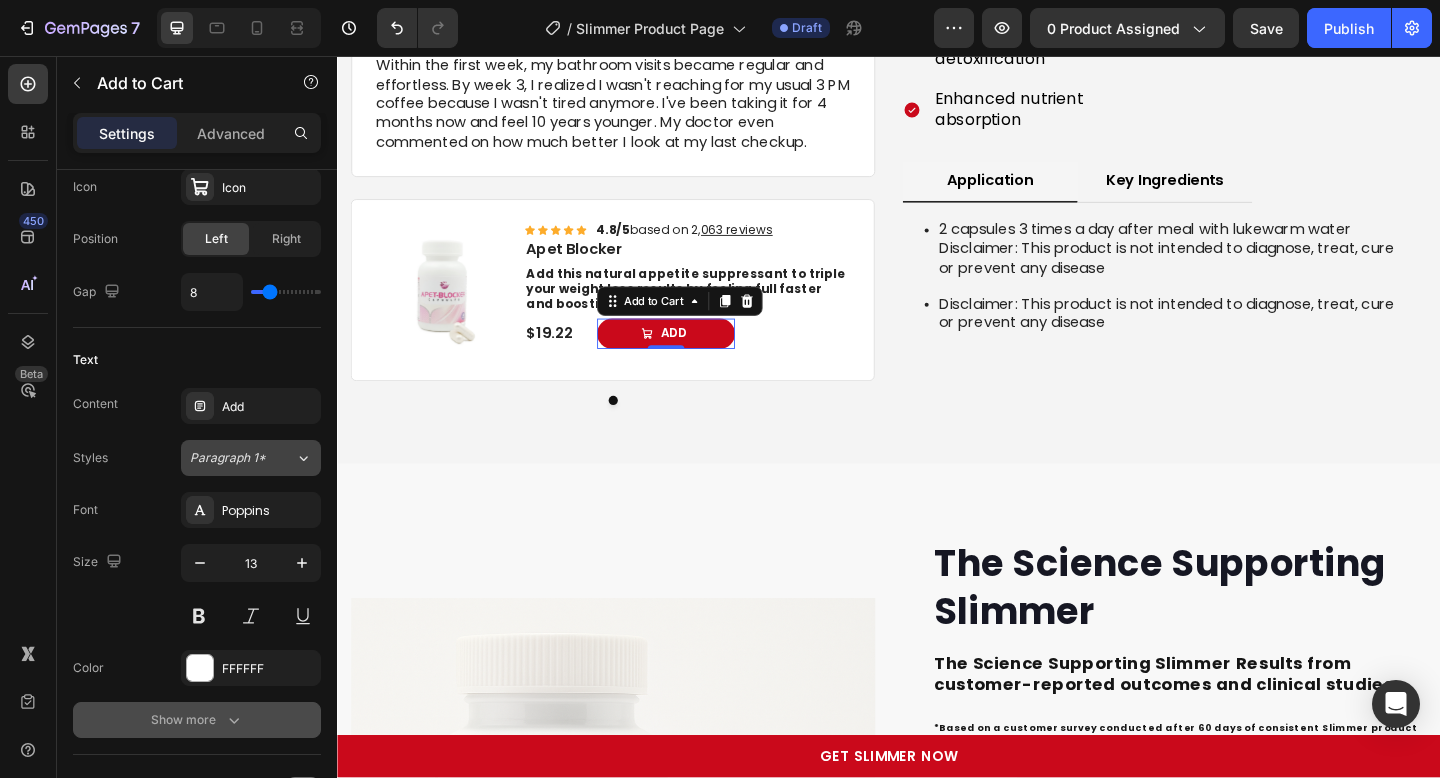 click on "Paragraph 1*" 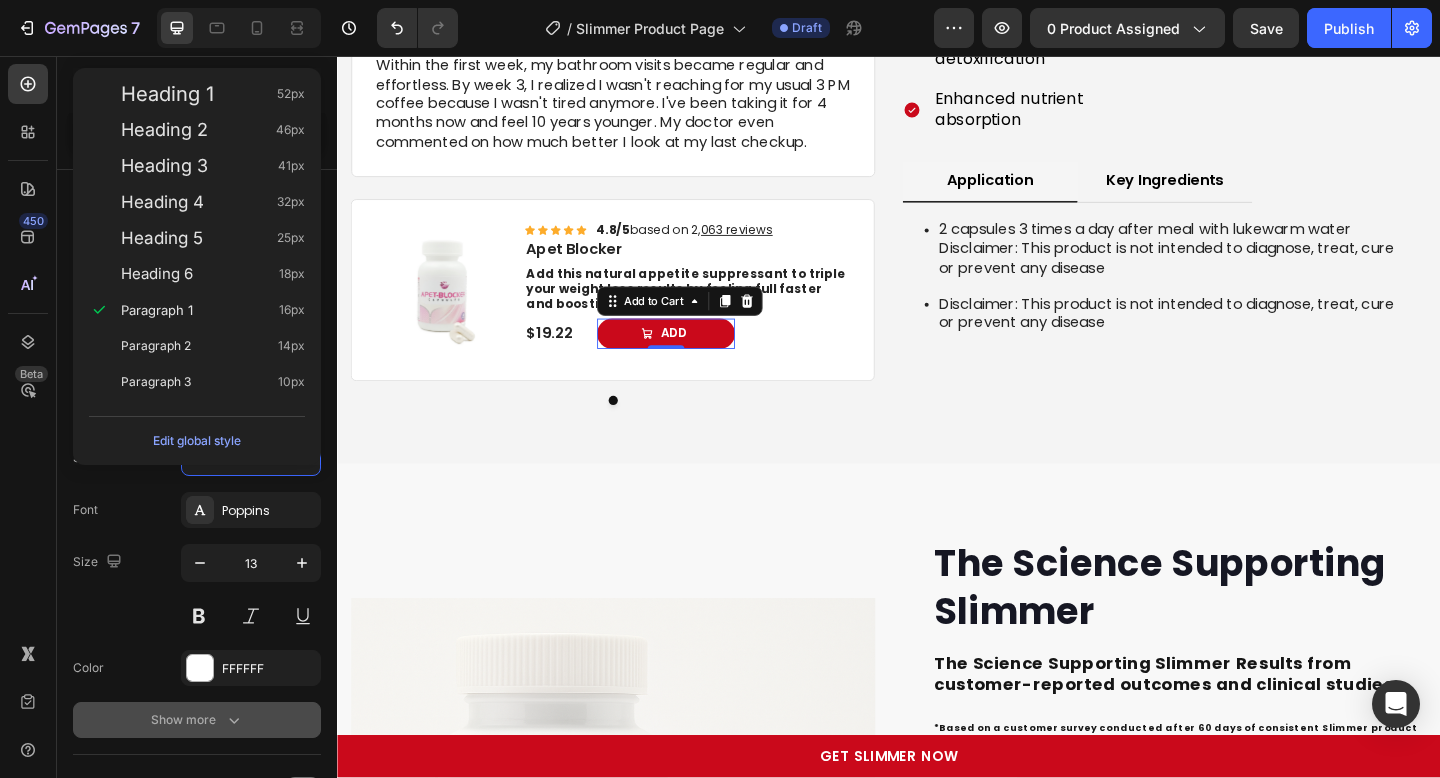 click on "Edit global style" 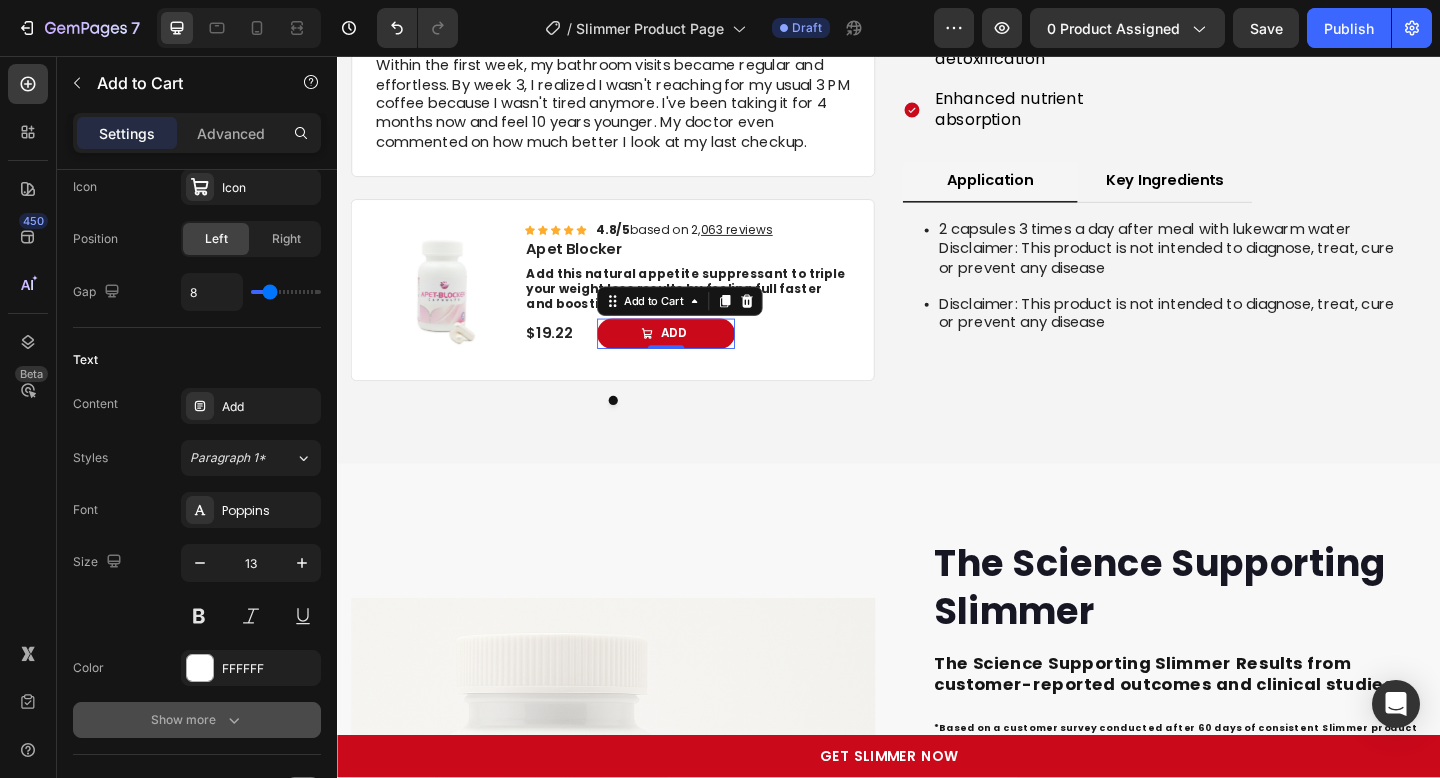 click on "Font Poppins" at bounding box center [197, 510] 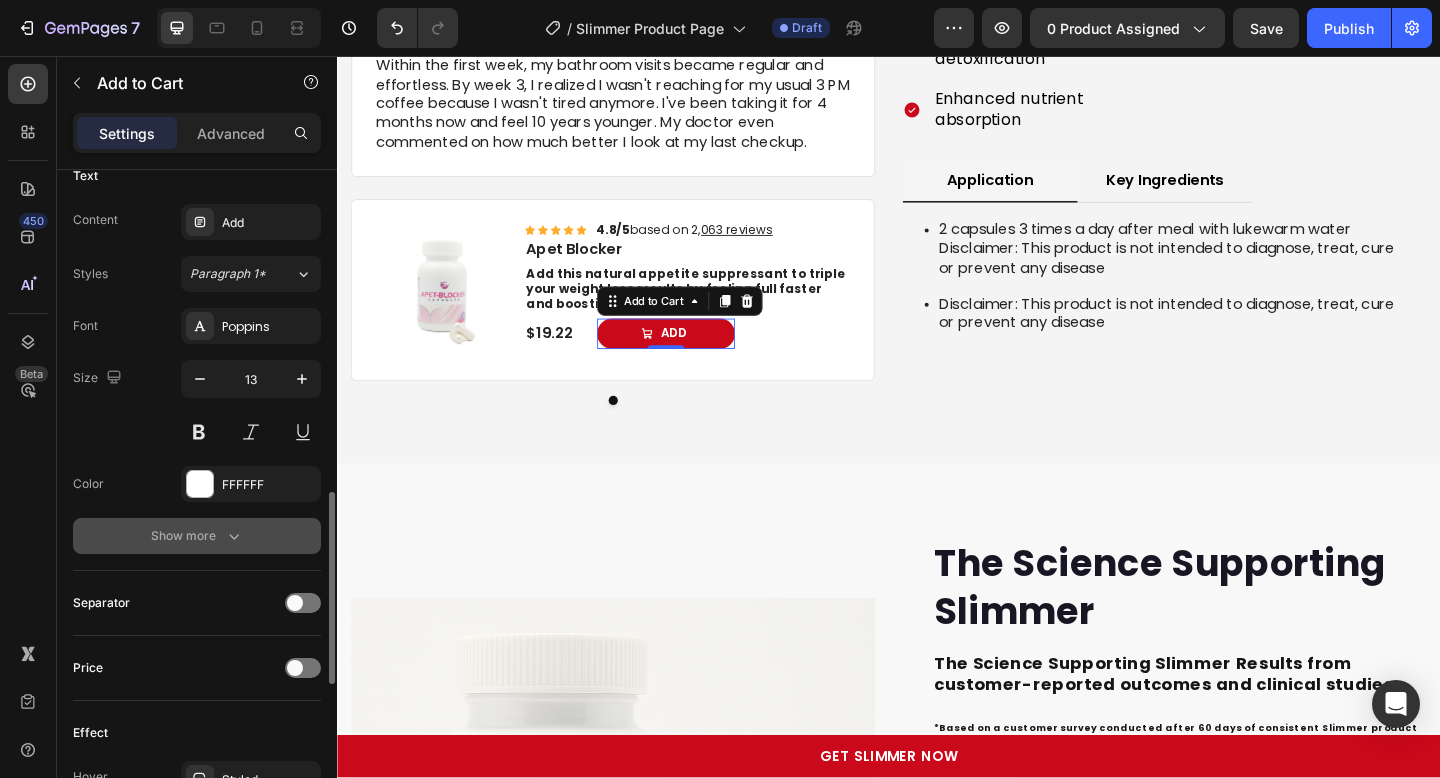 scroll, scrollTop: 1068, scrollLeft: 0, axis: vertical 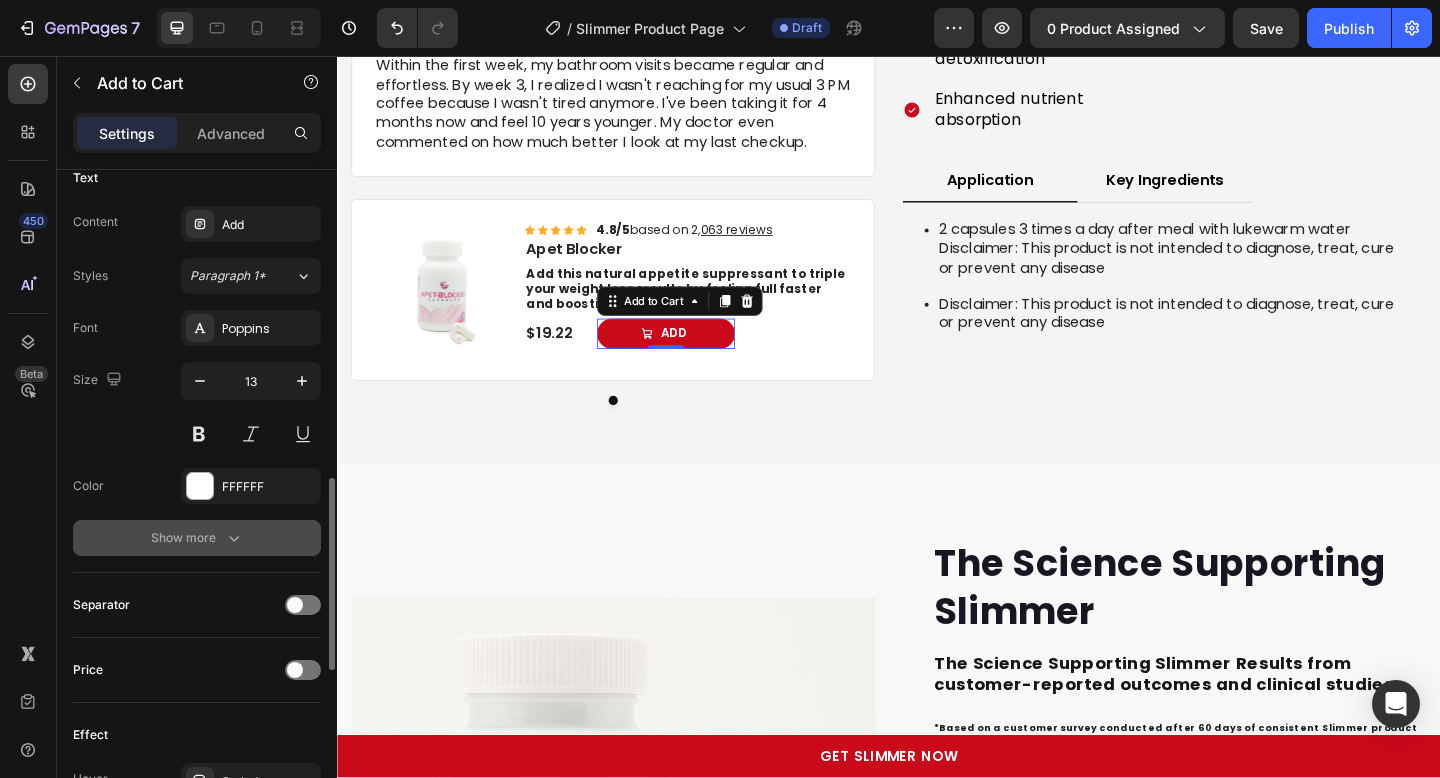 click on "Show more" at bounding box center (197, 538) 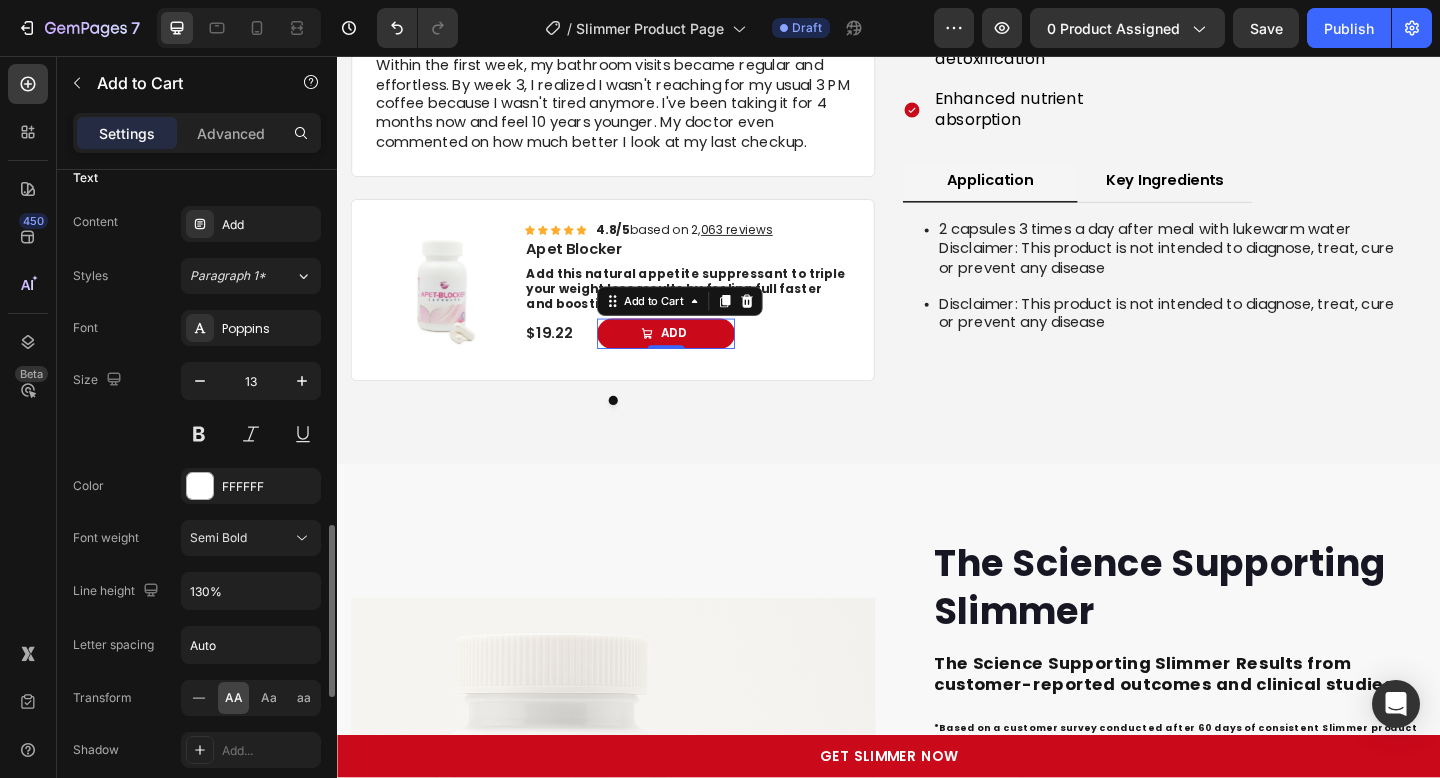 scroll, scrollTop: 1399, scrollLeft: 0, axis: vertical 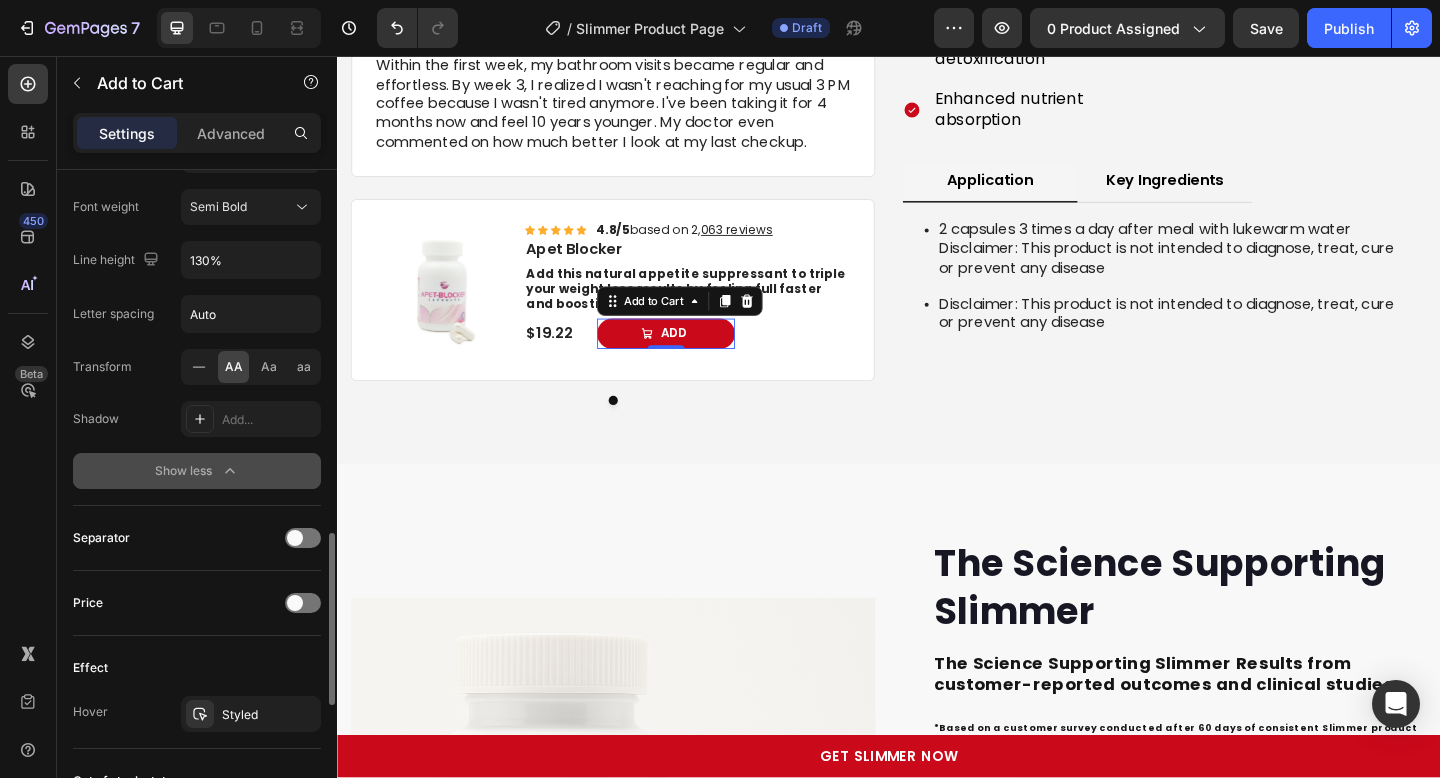 click on "Show less" 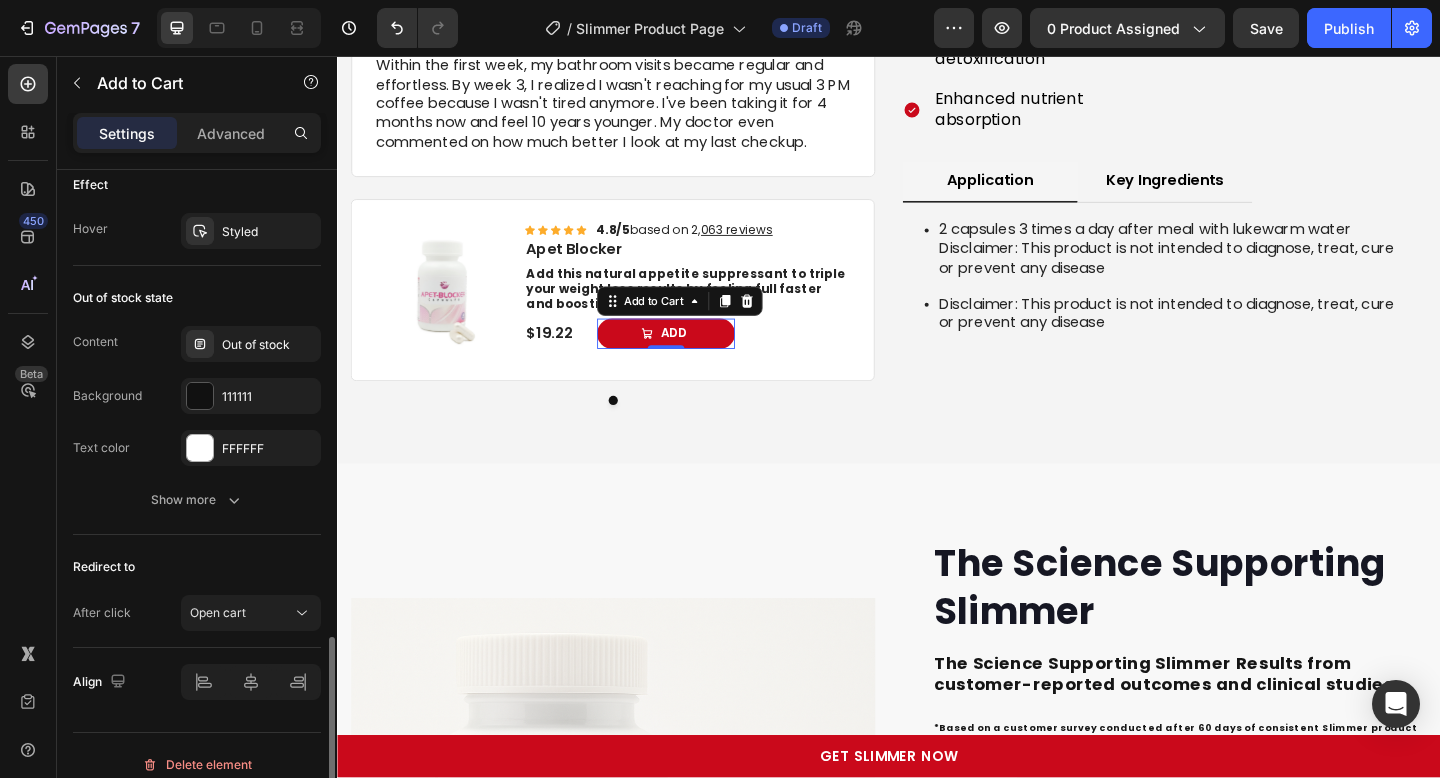 scroll, scrollTop: 1499, scrollLeft: 0, axis: vertical 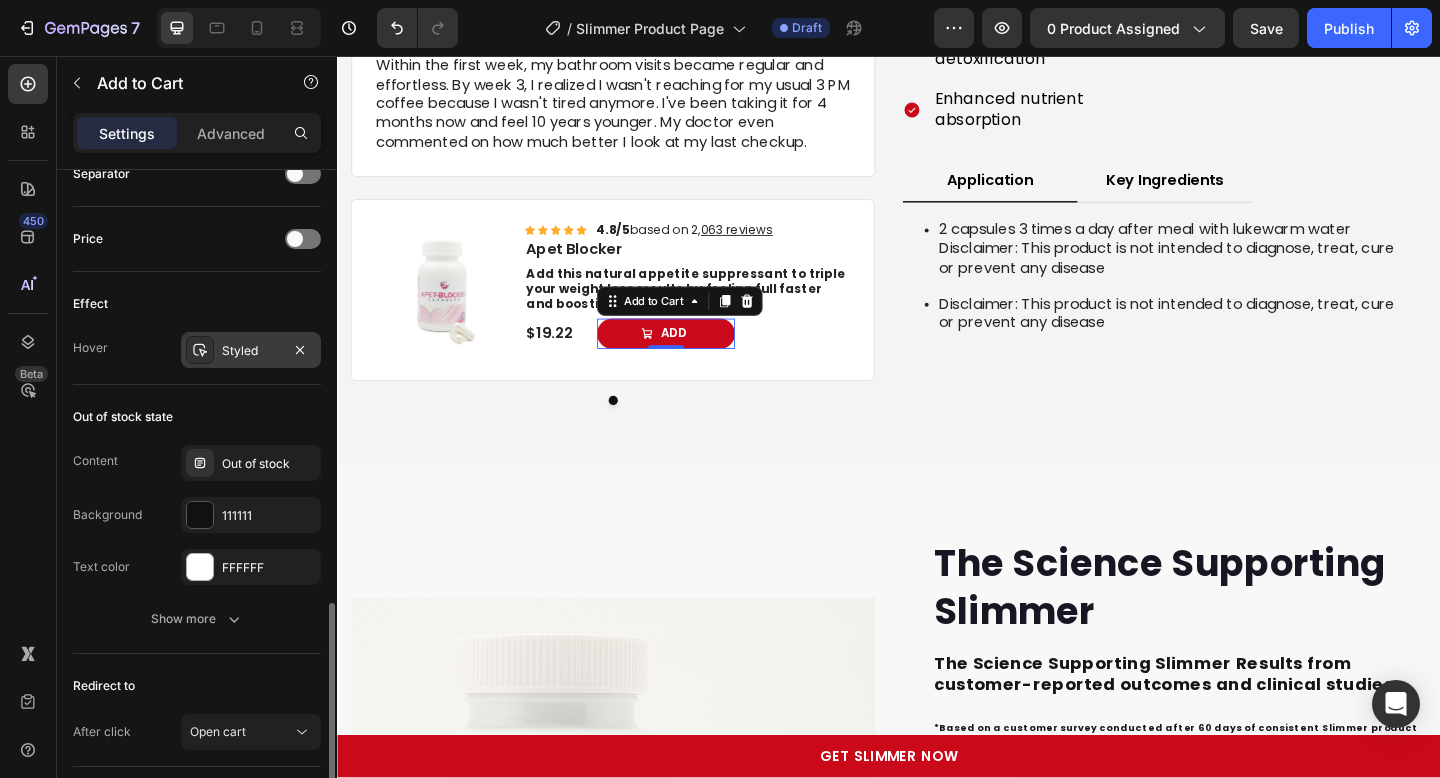 click on "Styled" at bounding box center (251, 351) 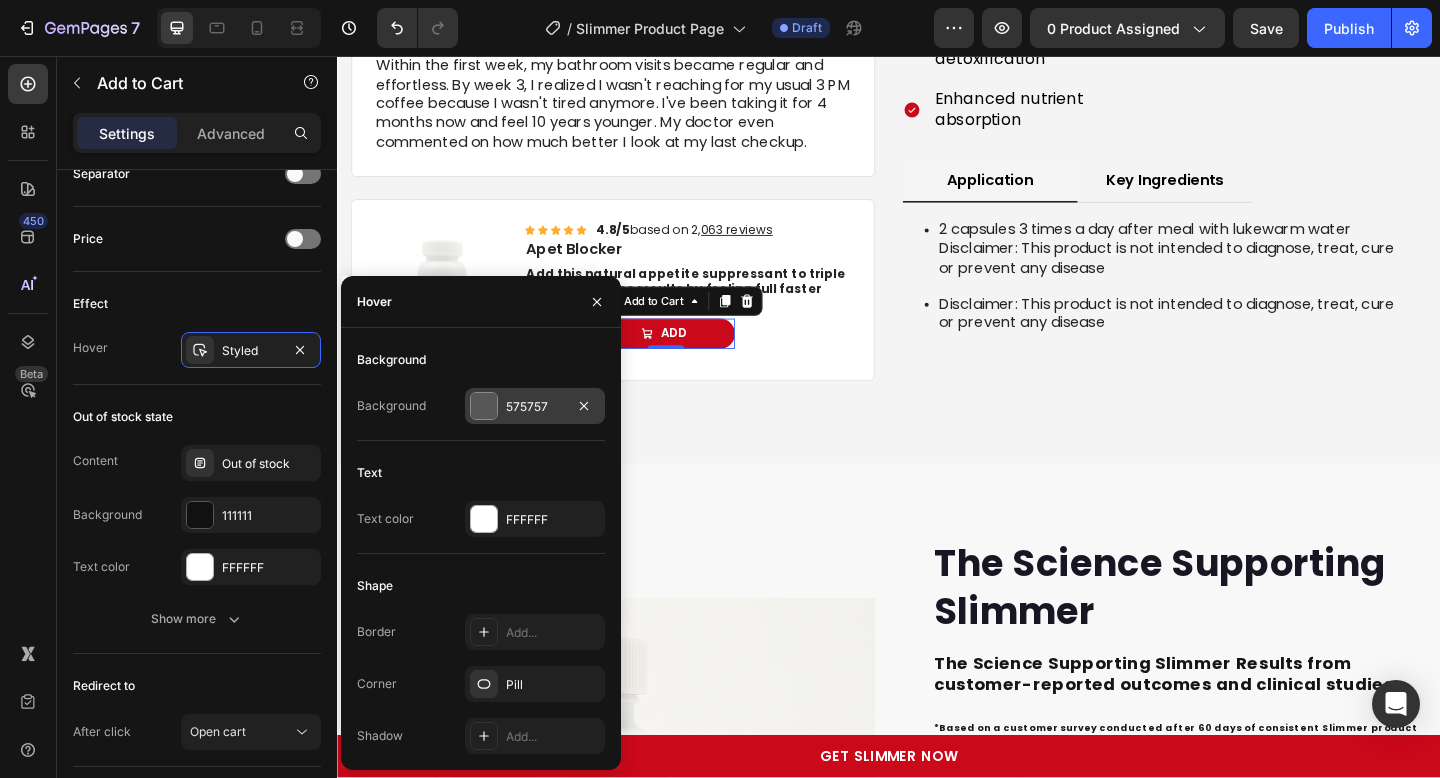 click at bounding box center (484, 406) 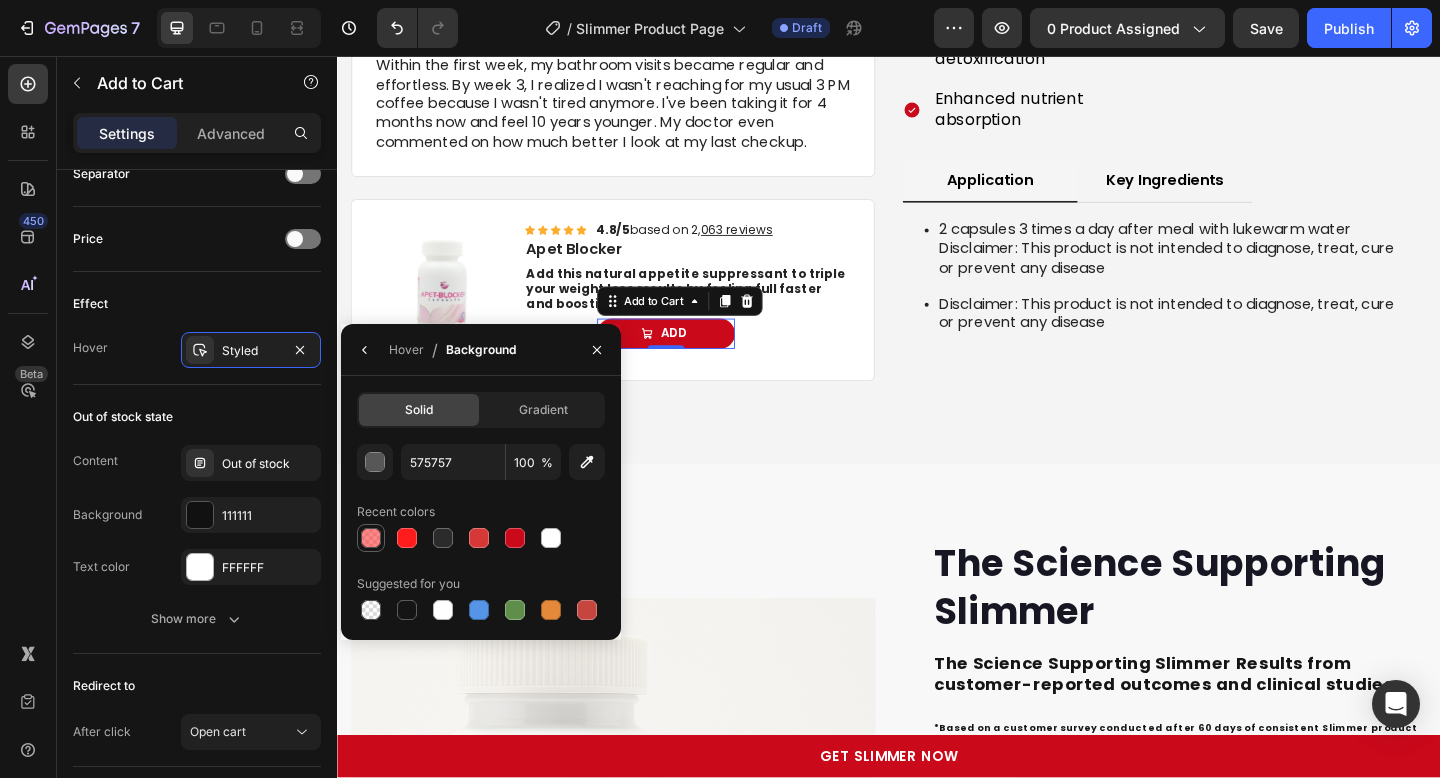 click at bounding box center (371, 538) 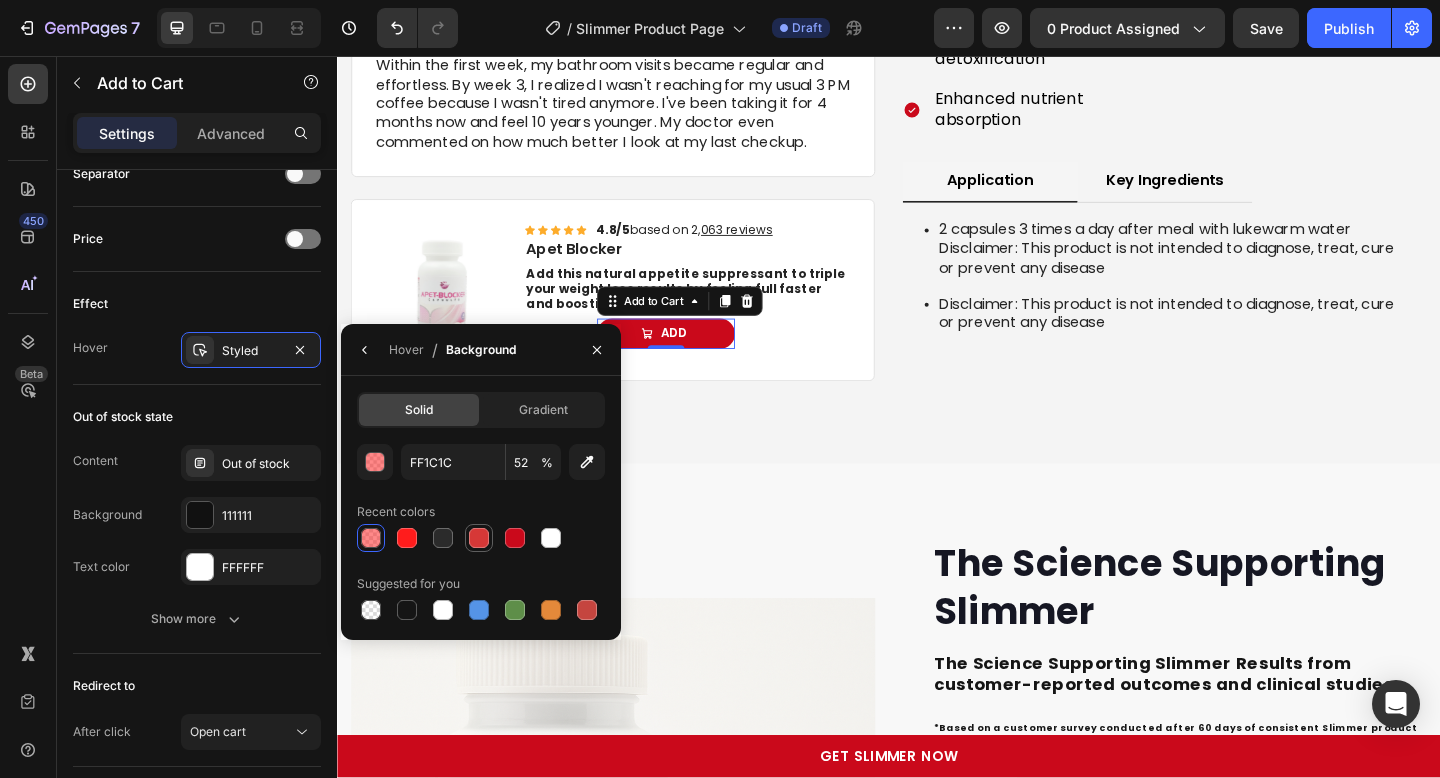 click at bounding box center (479, 538) 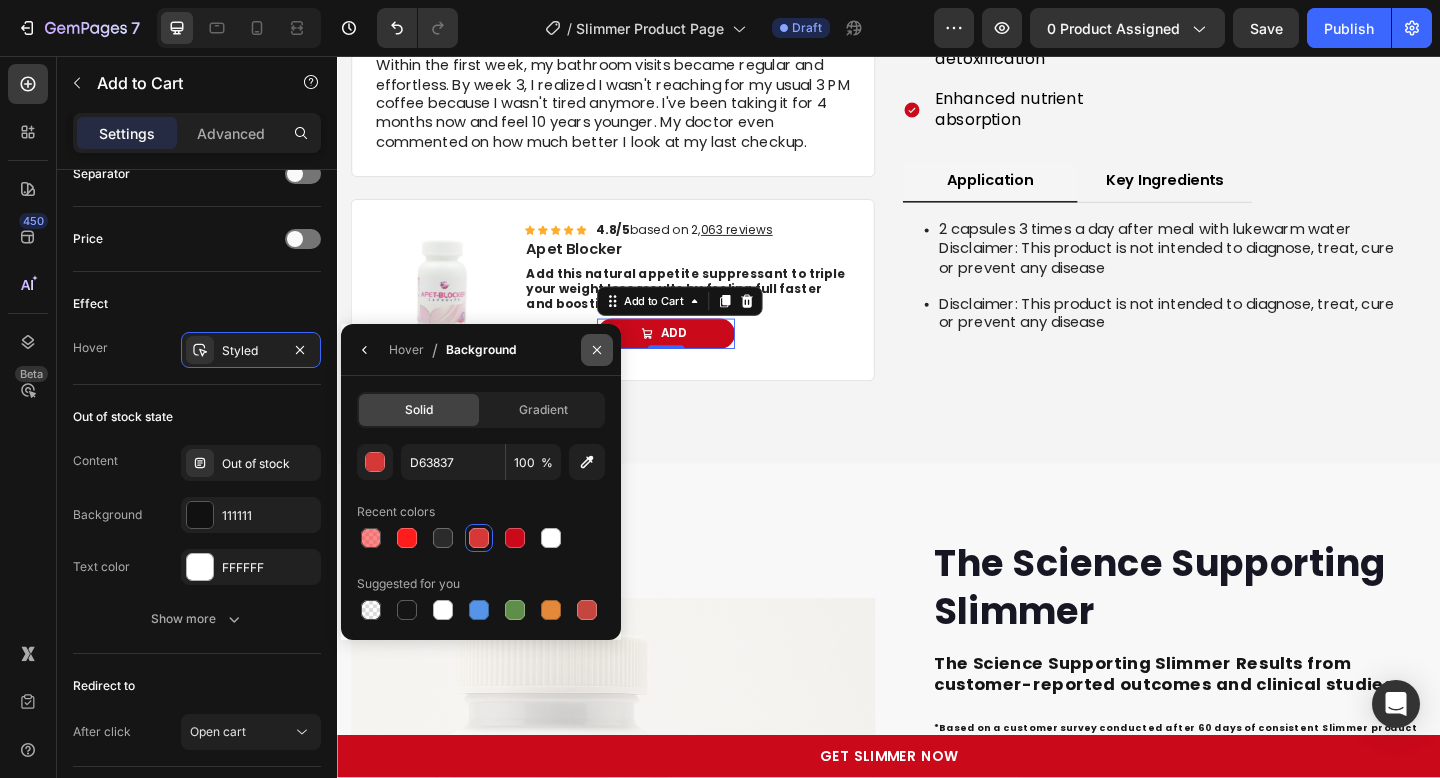 click at bounding box center [597, 350] 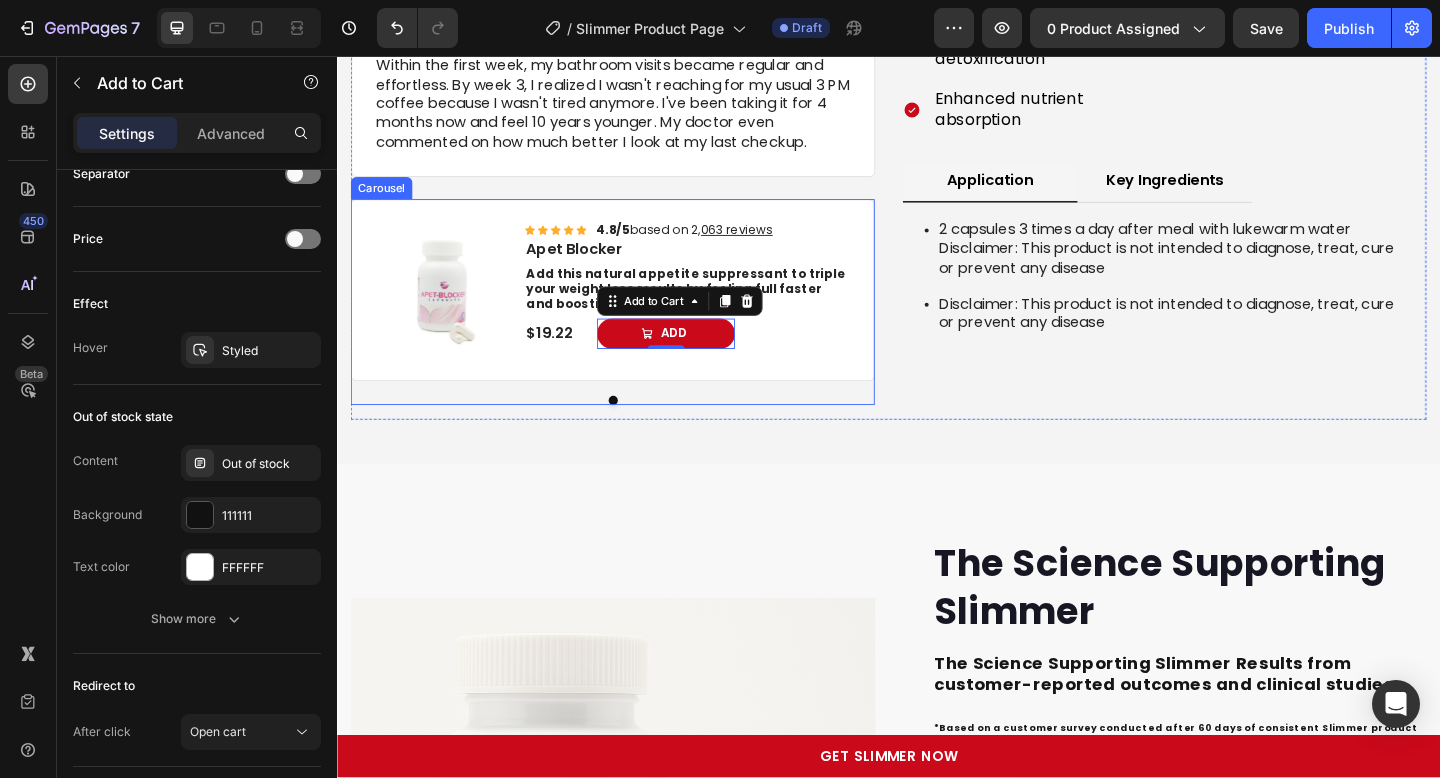 click at bounding box center [637, 431] 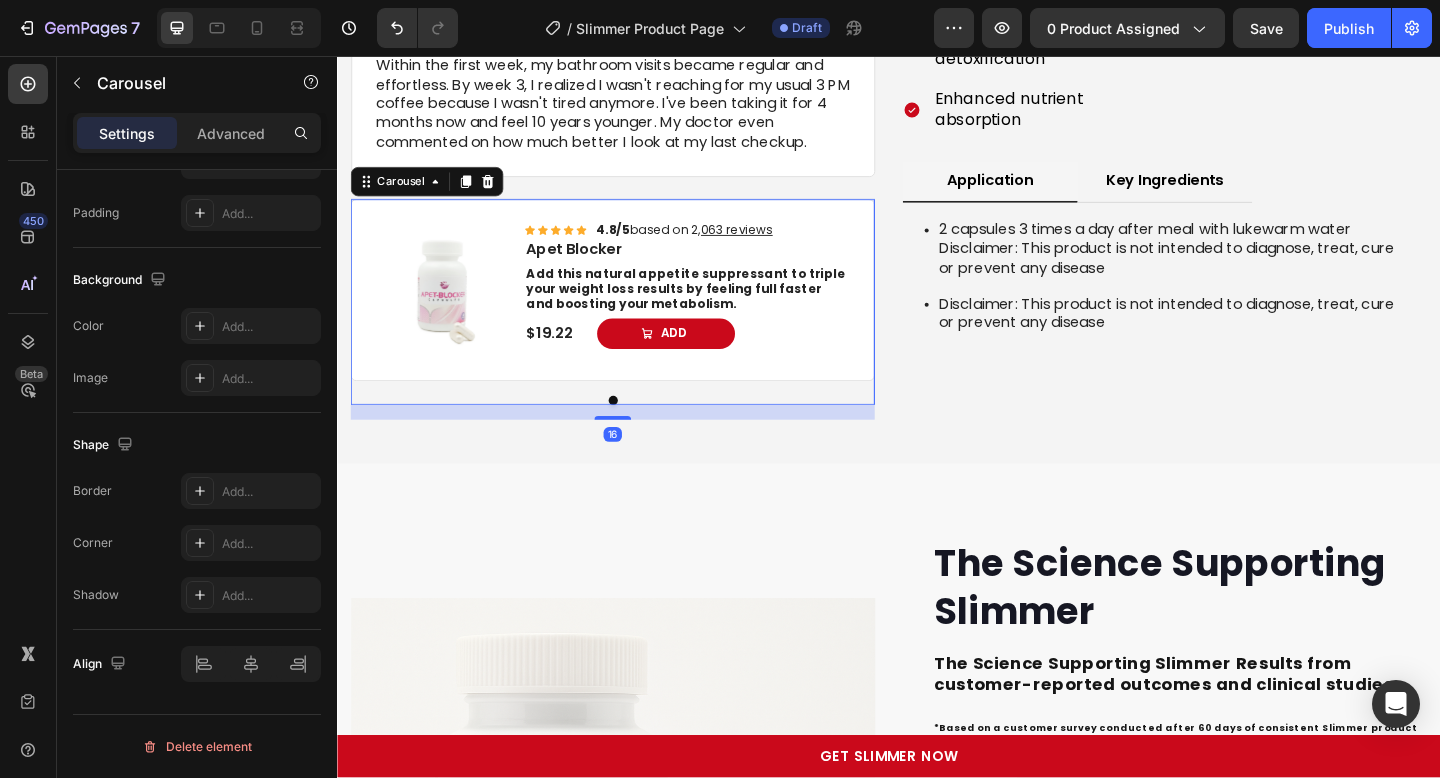 scroll, scrollTop: 0, scrollLeft: 0, axis: both 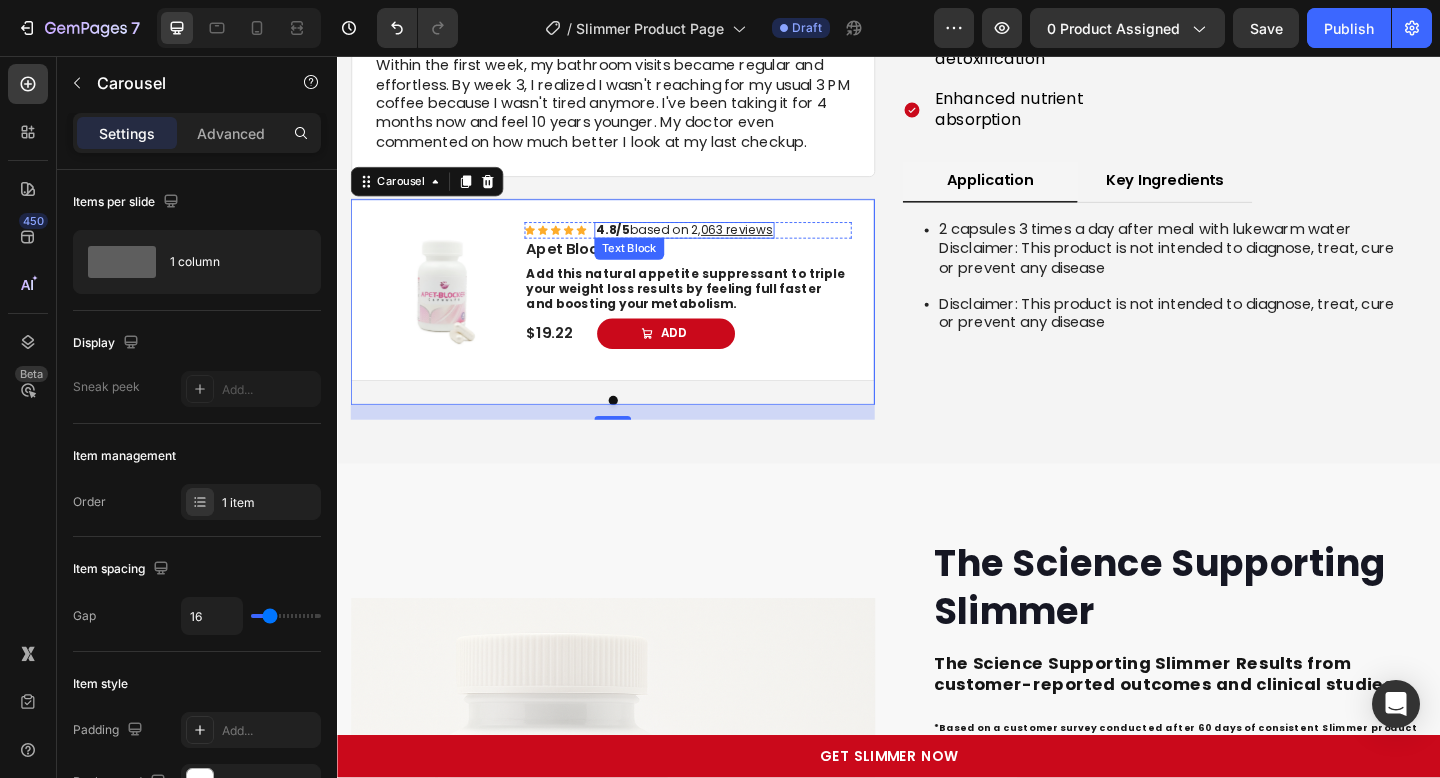click on "4.8/5  based on 2, 063 reviews" at bounding box center [715, 245] 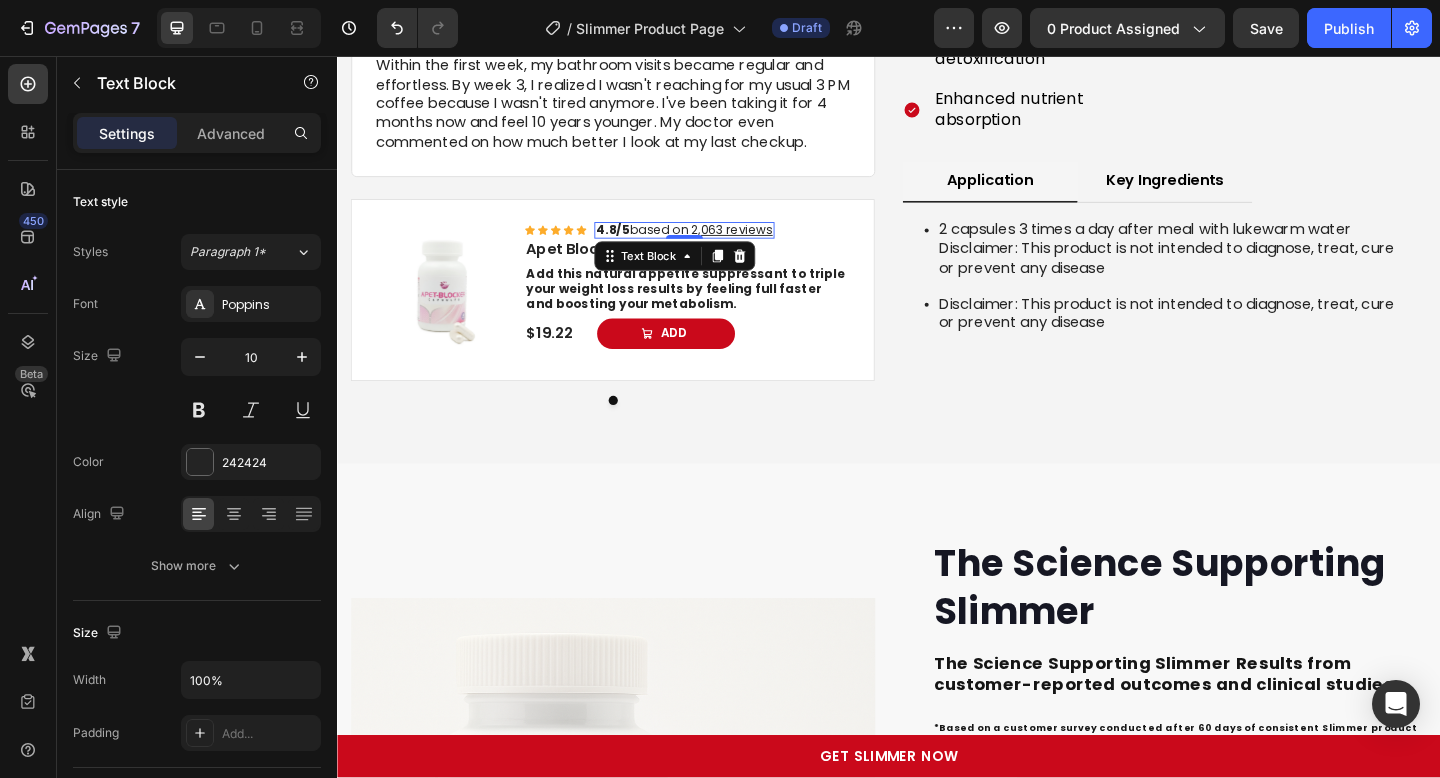 click on "4.8/5" at bounding box center [637, 245] 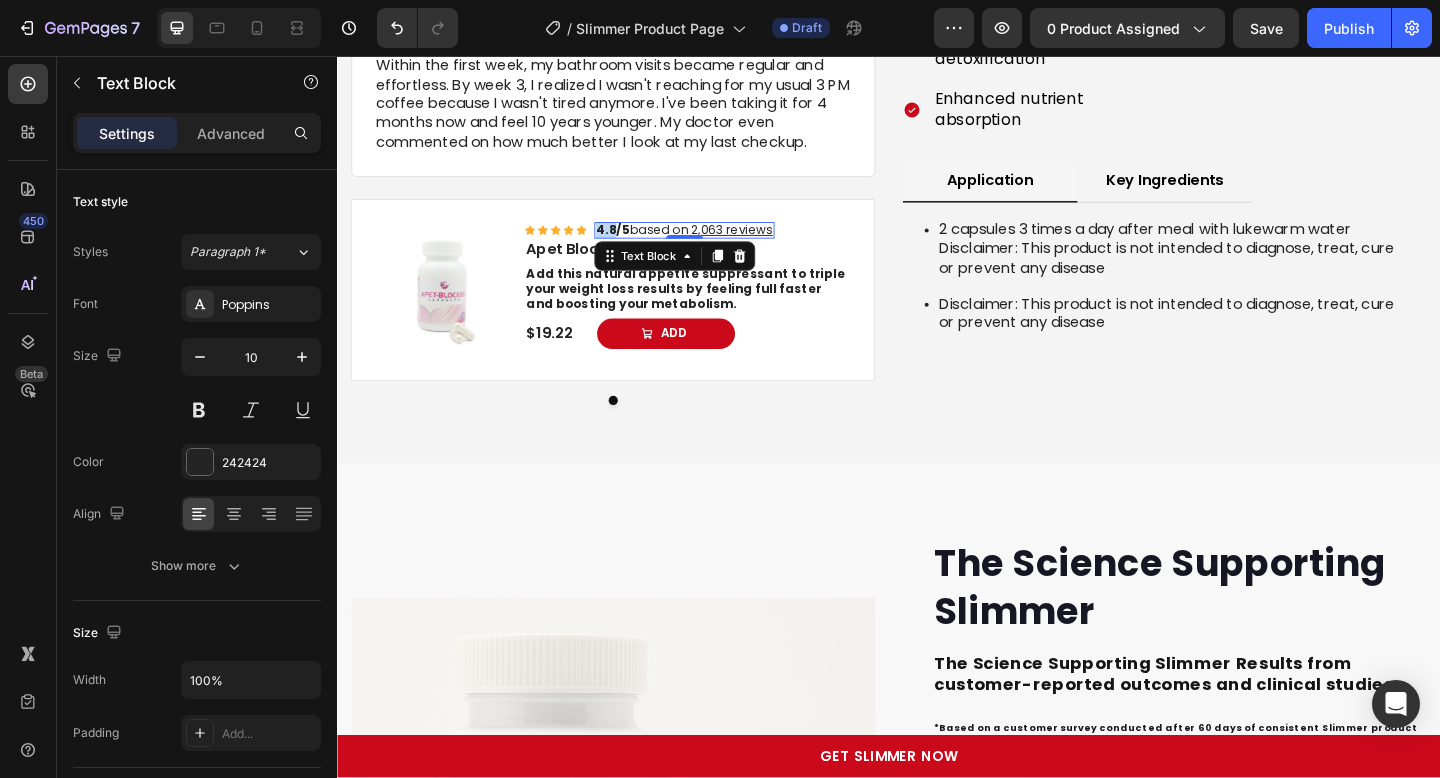 click on "4.8/5" at bounding box center [637, 245] 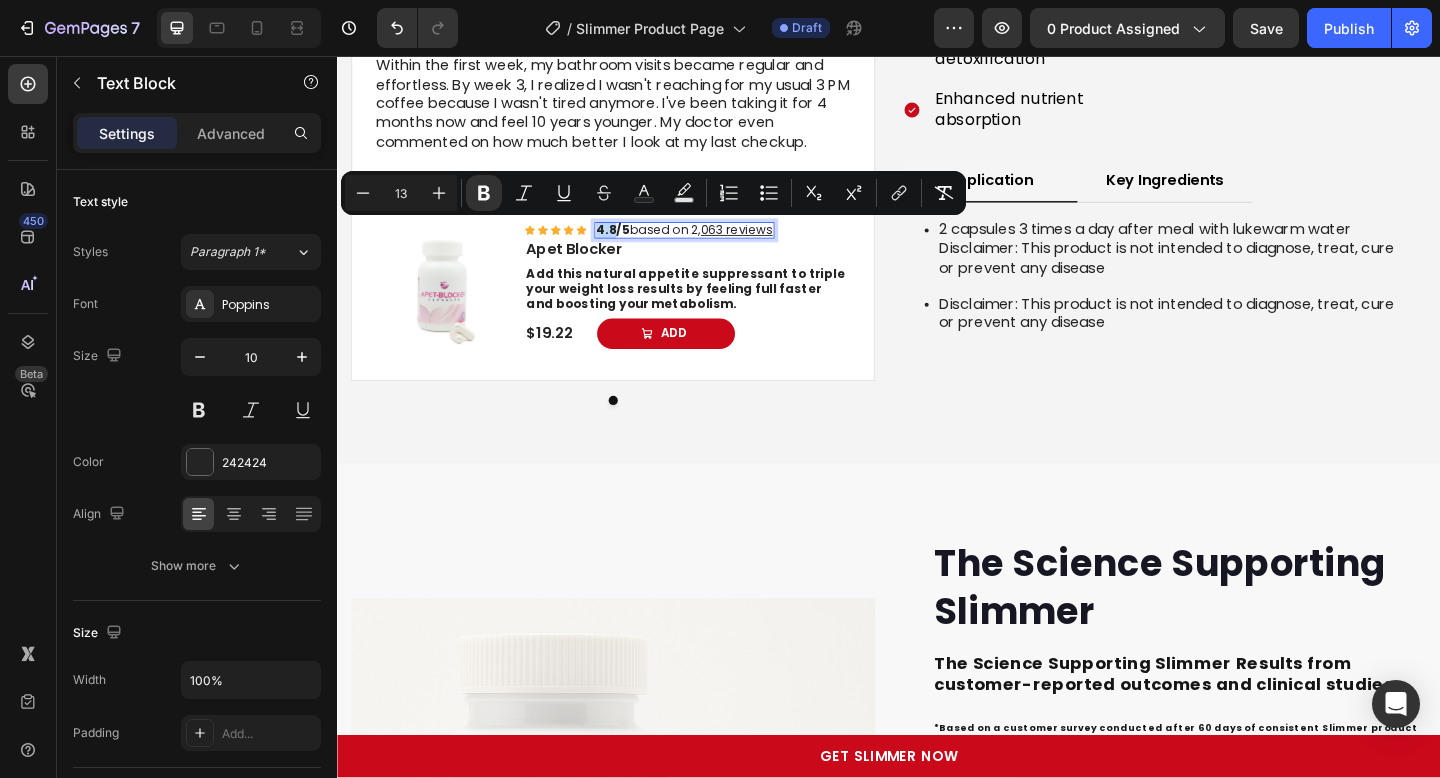 click on "4.8/5" at bounding box center (637, 245) 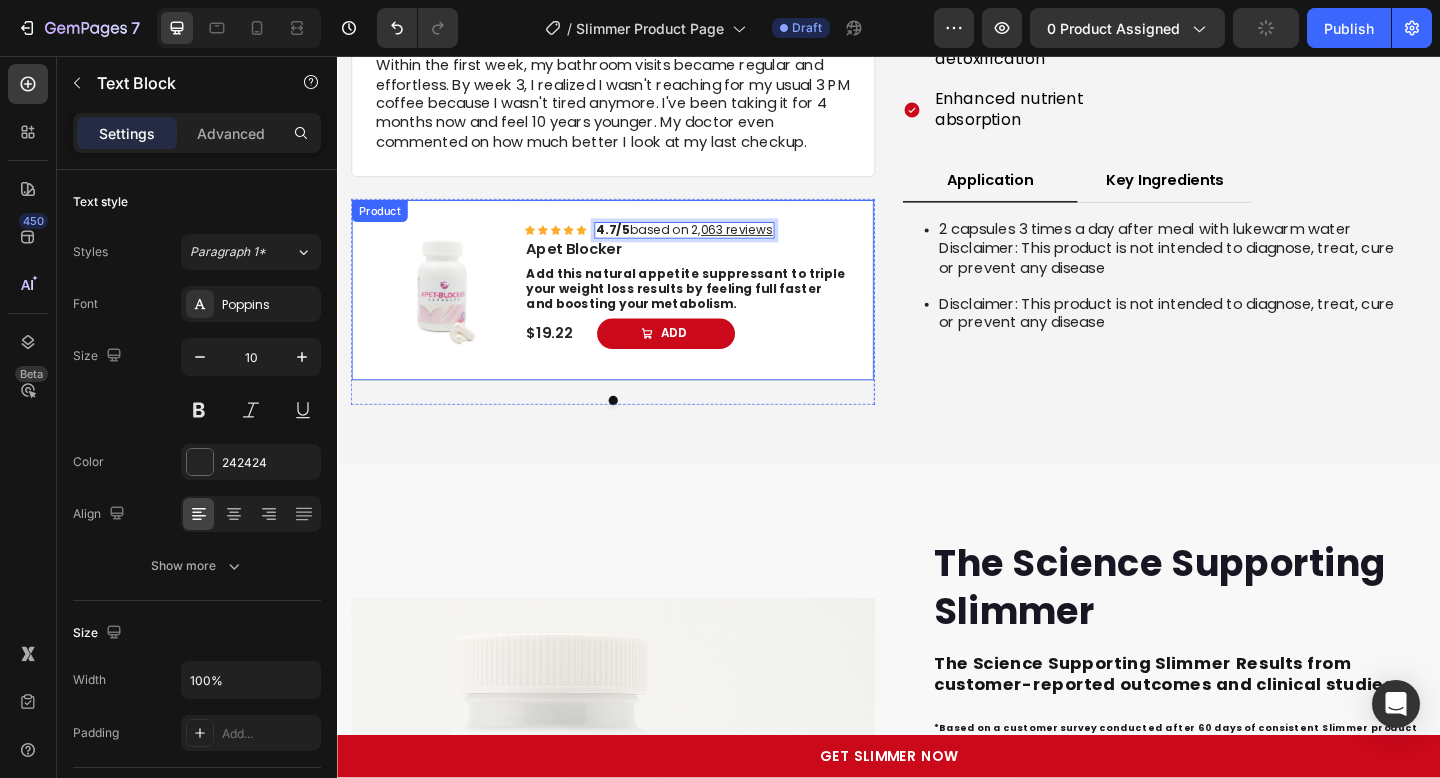 click on "Product Images Icon Icon Icon Icon Icon Icon List 4.7/5  based on 2, 063 reviews Text Block   0 Row Apet Blocker Product Title Add this natural appetite suppressant to triple your weight loss results by feeling full faster and boosting your metabolism. Text Block $19.22 Product Price Product Price
Add Add to Cart Row Product" at bounding box center (637, 311) 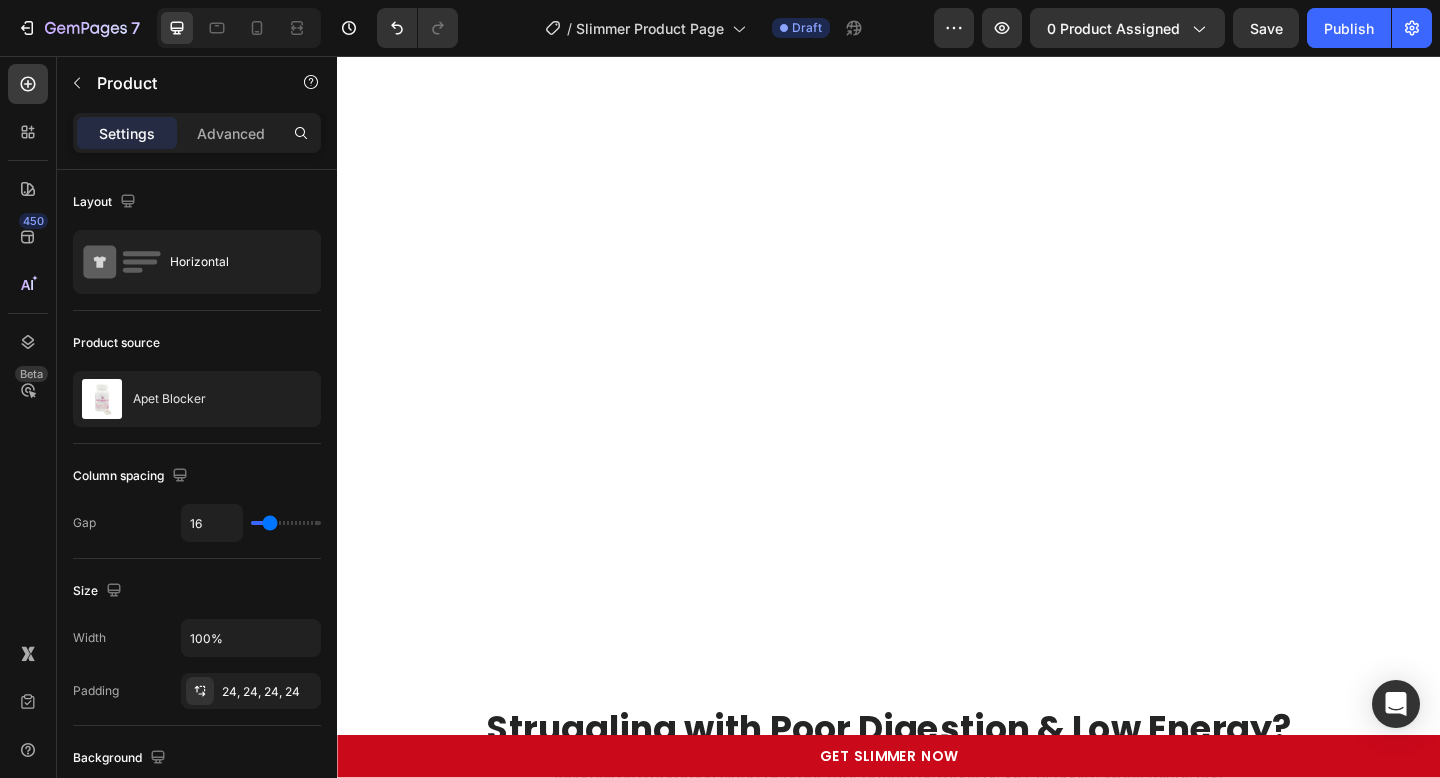 scroll, scrollTop: 0, scrollLeft: 0, axis: both 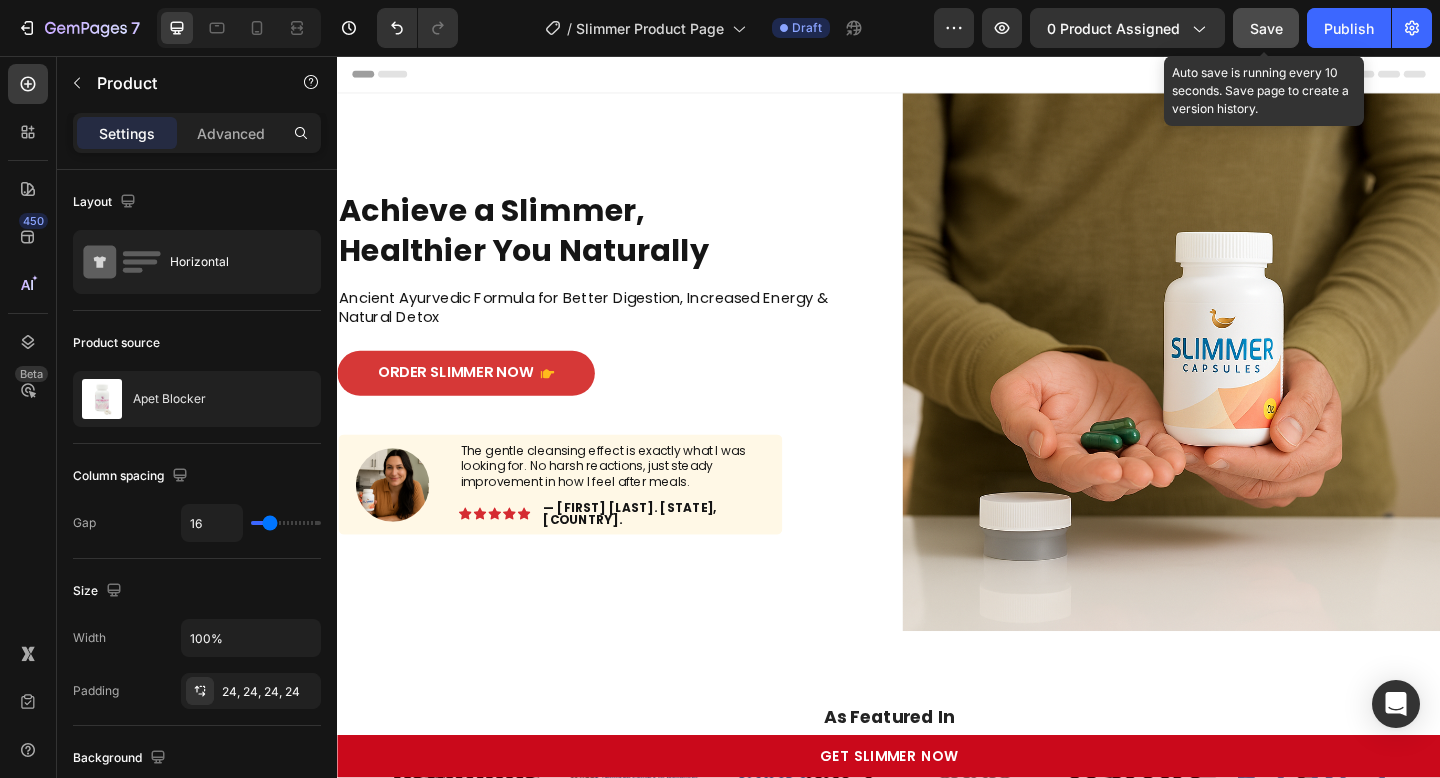 click on "Save" at bounding box center [1266, 28] 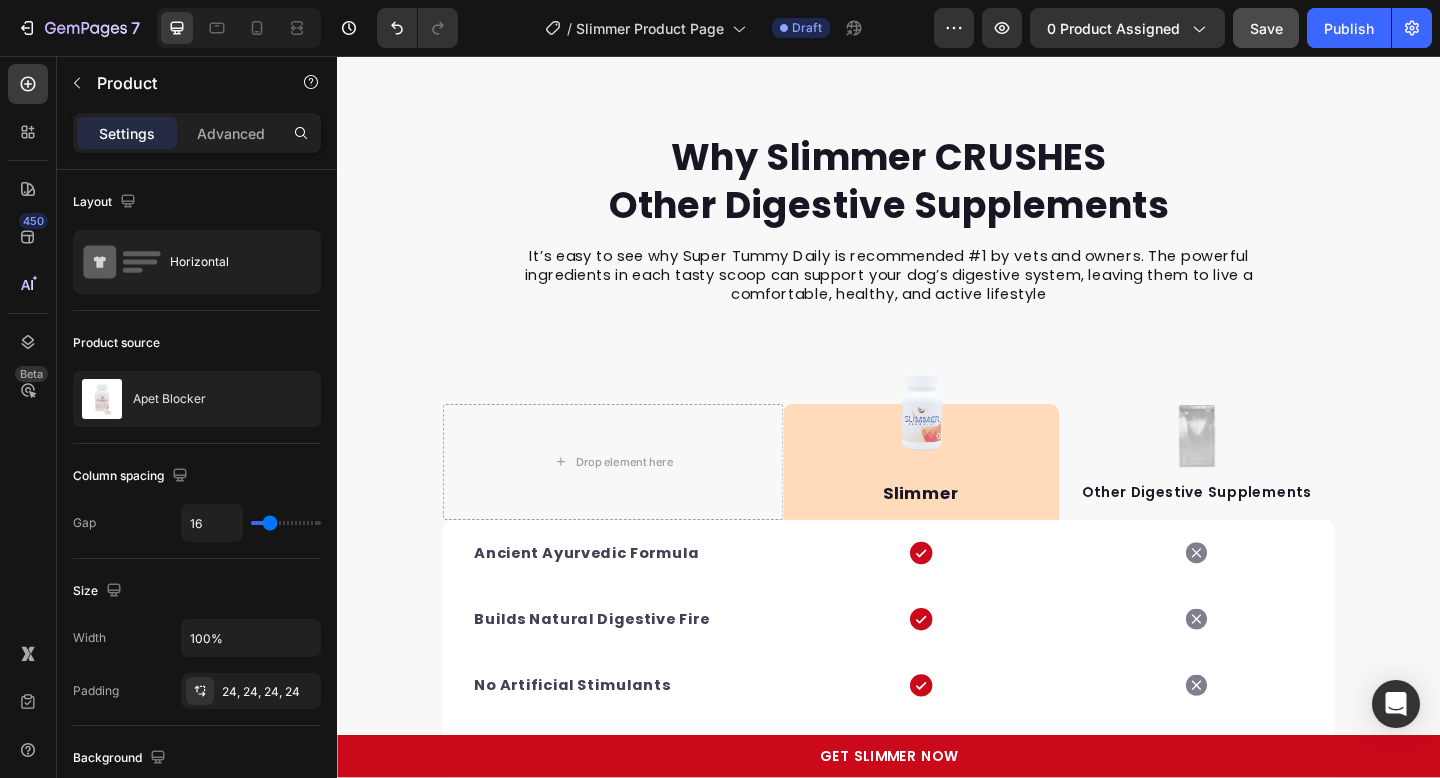 scroll, scrollTop: 6350, scrollLeft: 0, axis: vertical 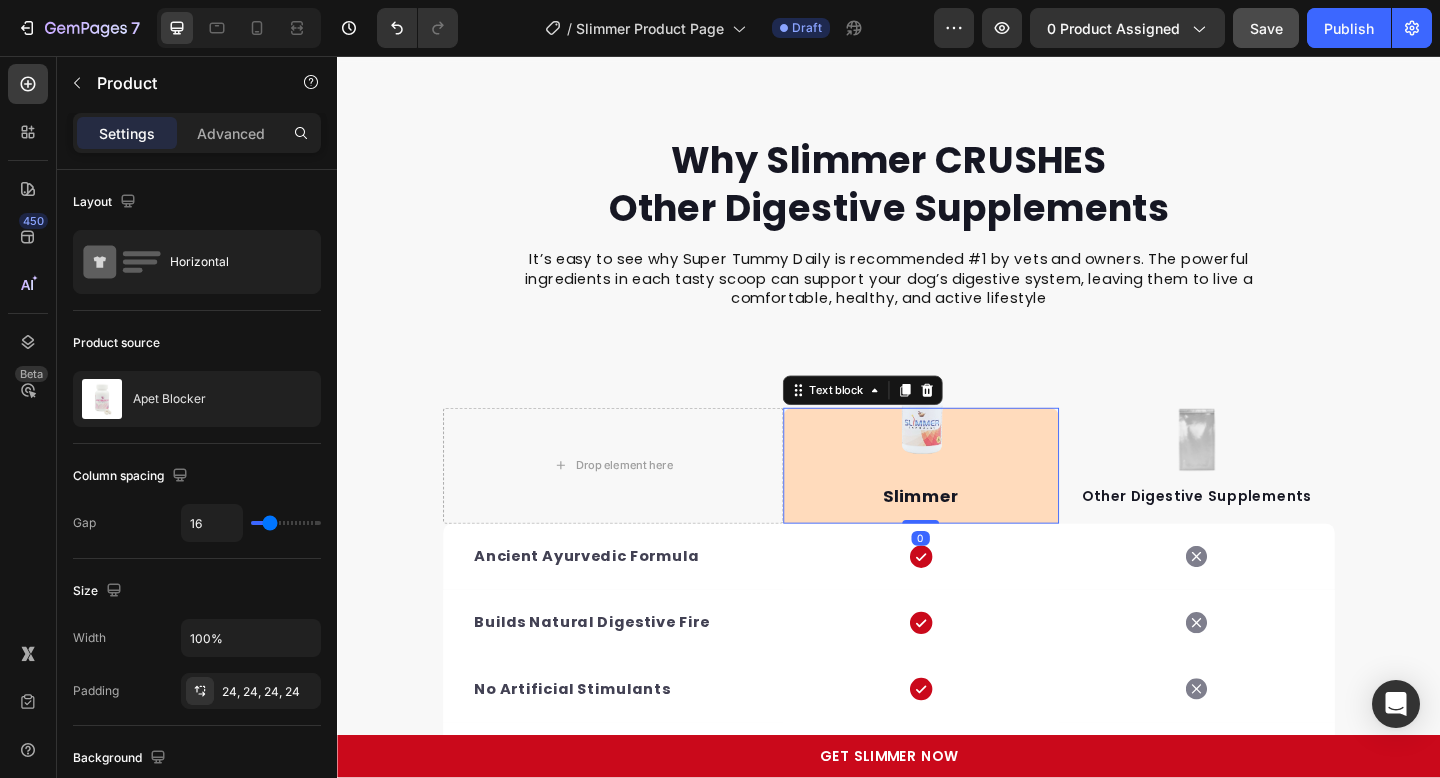 click on "Slimmer Text block   0" at bounding box center (972, 502) 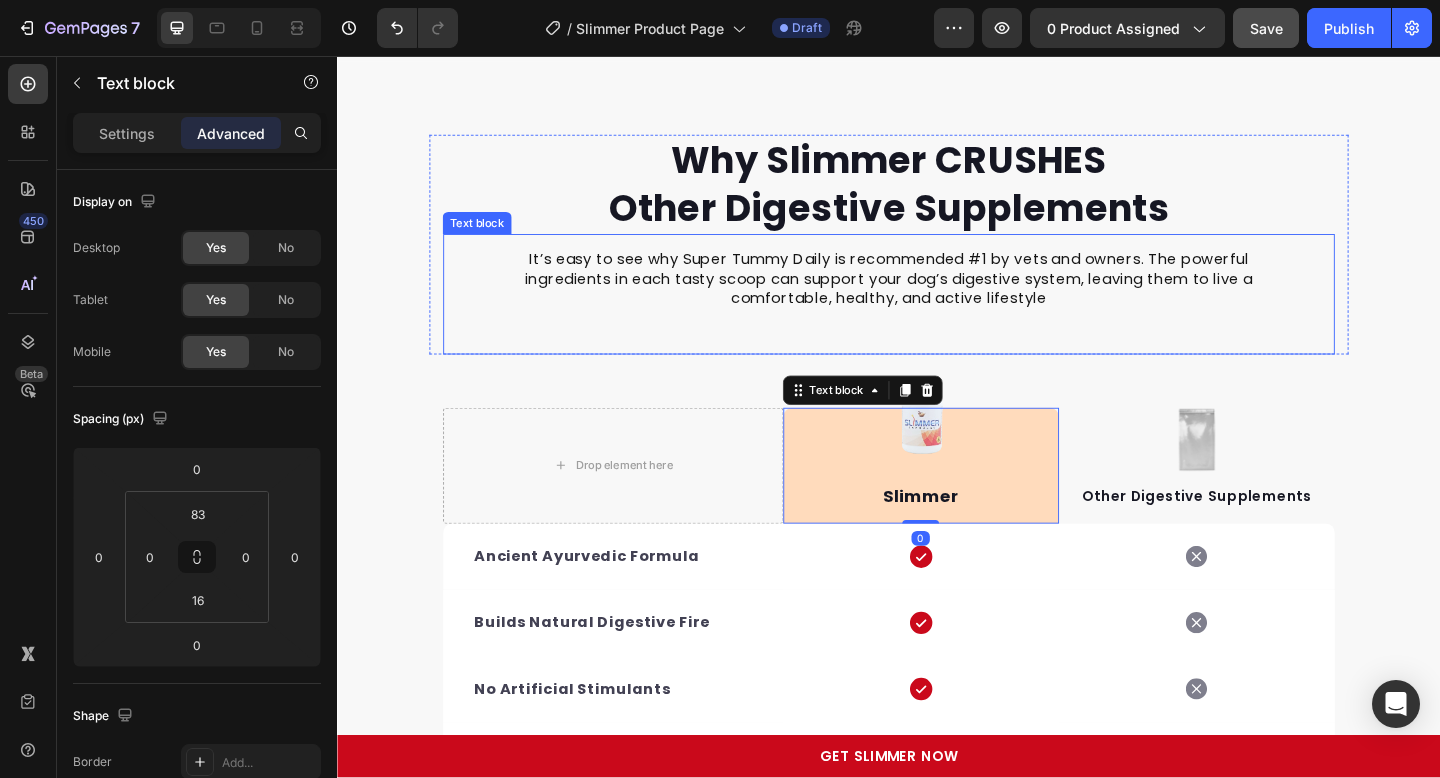 click on "It’s easy to see why Super Tummy Daily is recommended #1 by vets and owners. The powerful ingredients in each tasty scoop can support your dog’s digestive system, leaving them to live a comfortable, healthy, and active lifestyle" at bounding box center [937, 299] 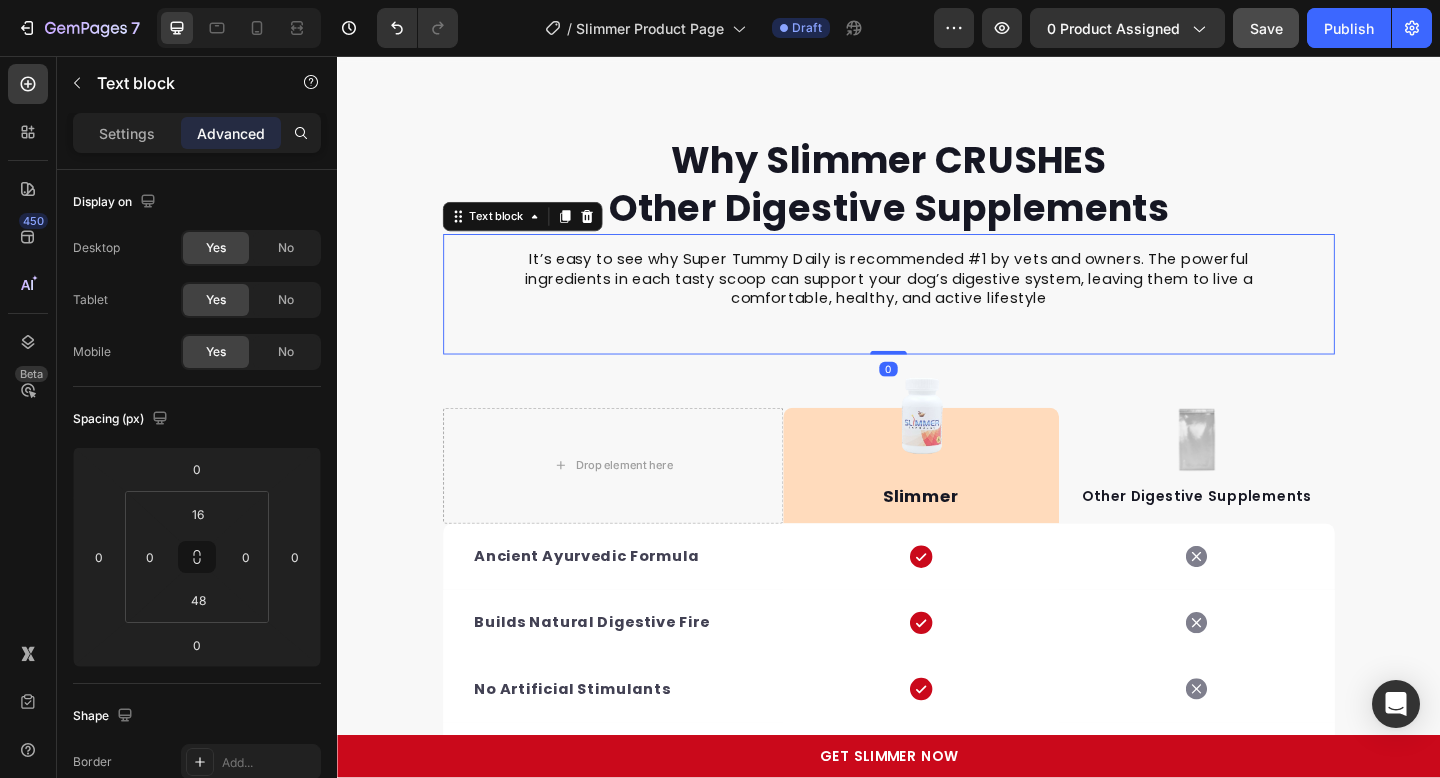 click on "It’s easy to see why Super Tummy Daily is recommended #1 by vets and owners. The powerful ingredients in each tasty scoop can support your dog’s digestive system, leaving them to live a comfortable, healthy, and active lifestyle" at bounding box center [937, 299] 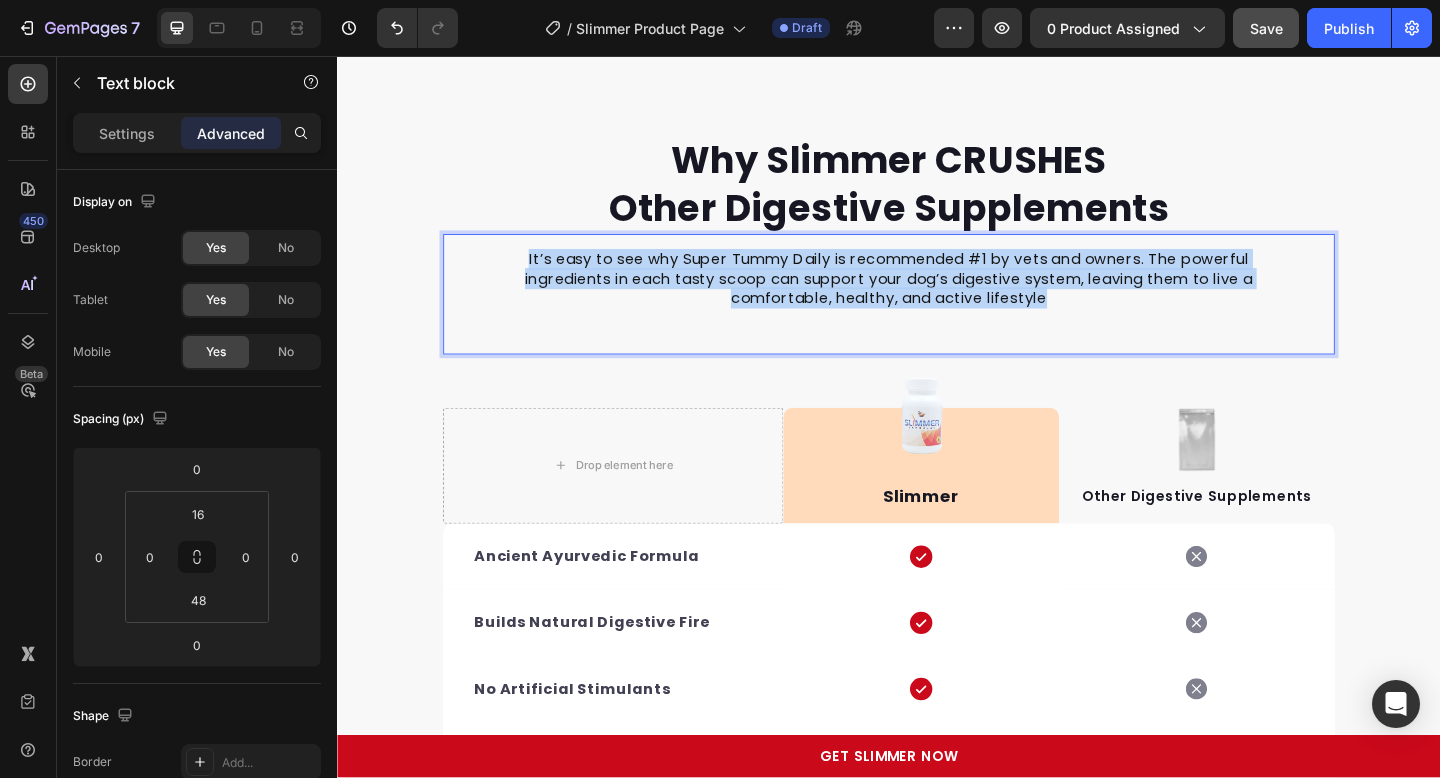 click on "It’s easy to see why Super Tummy Daily is recommended #1 by vets and owners. The powerful ingredients in each tasty scoop can support your dog’s digestive system, leaving them to live a comfortable, healthy, and active lifestyle" at bounding box center (937, 299) 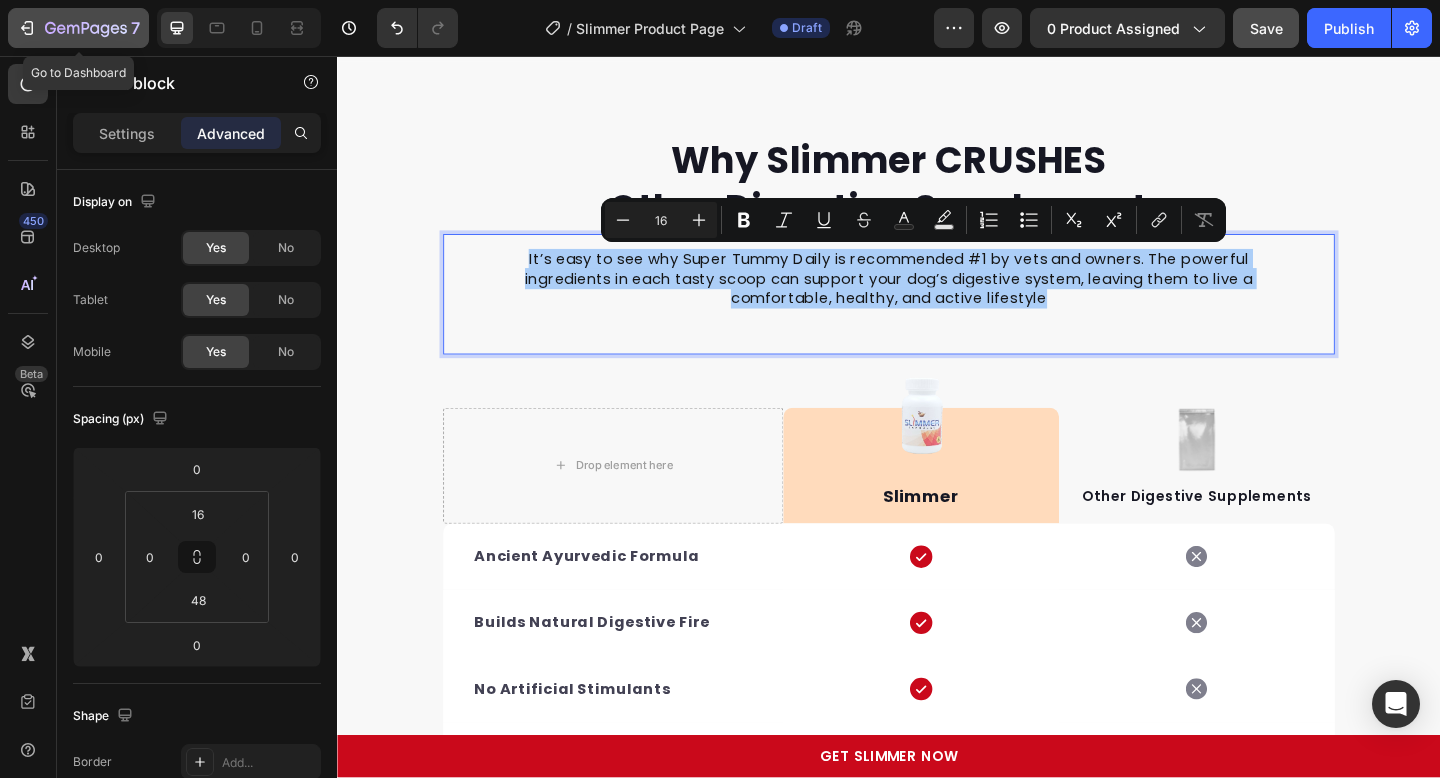 click on "7" at bounding box center [78, 28] 